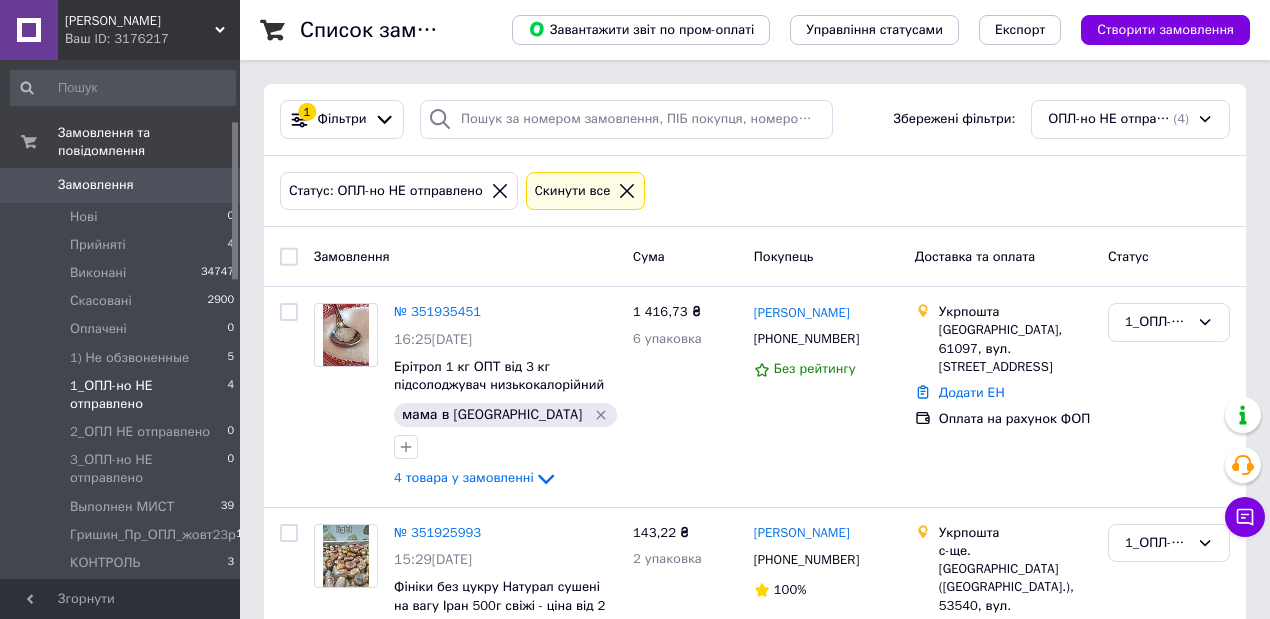 scroll, scrollTop: 0, scrollLeft: 0, axis: both 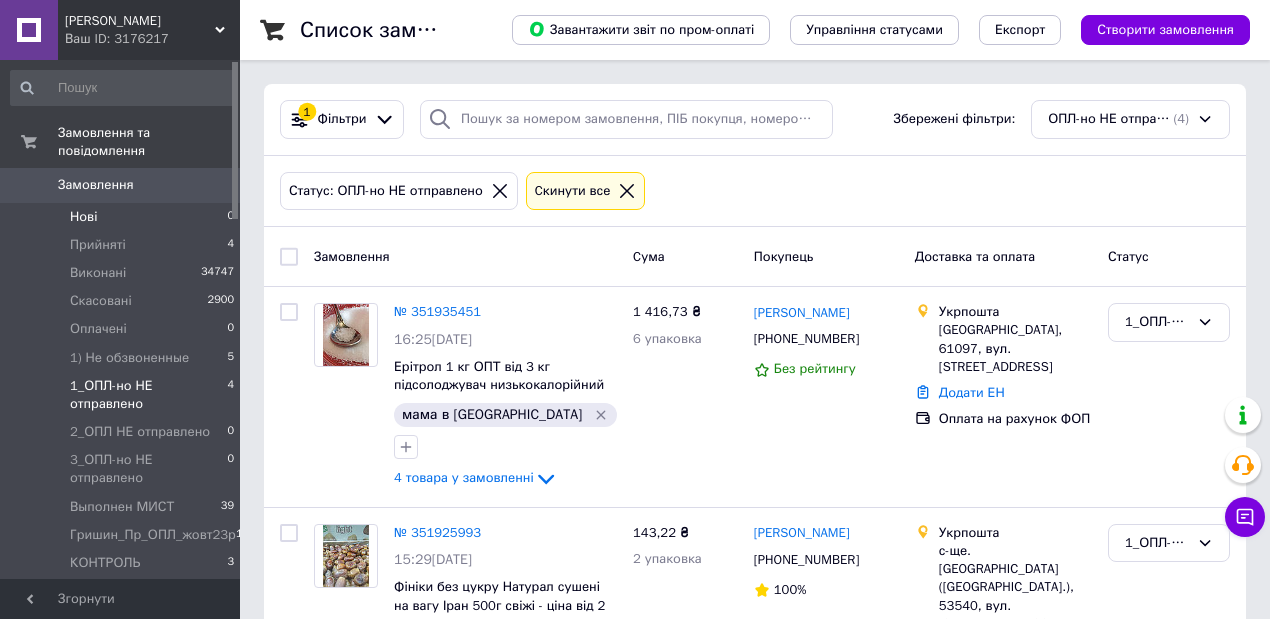 click on "Нові" at bounding box center (83, 217) 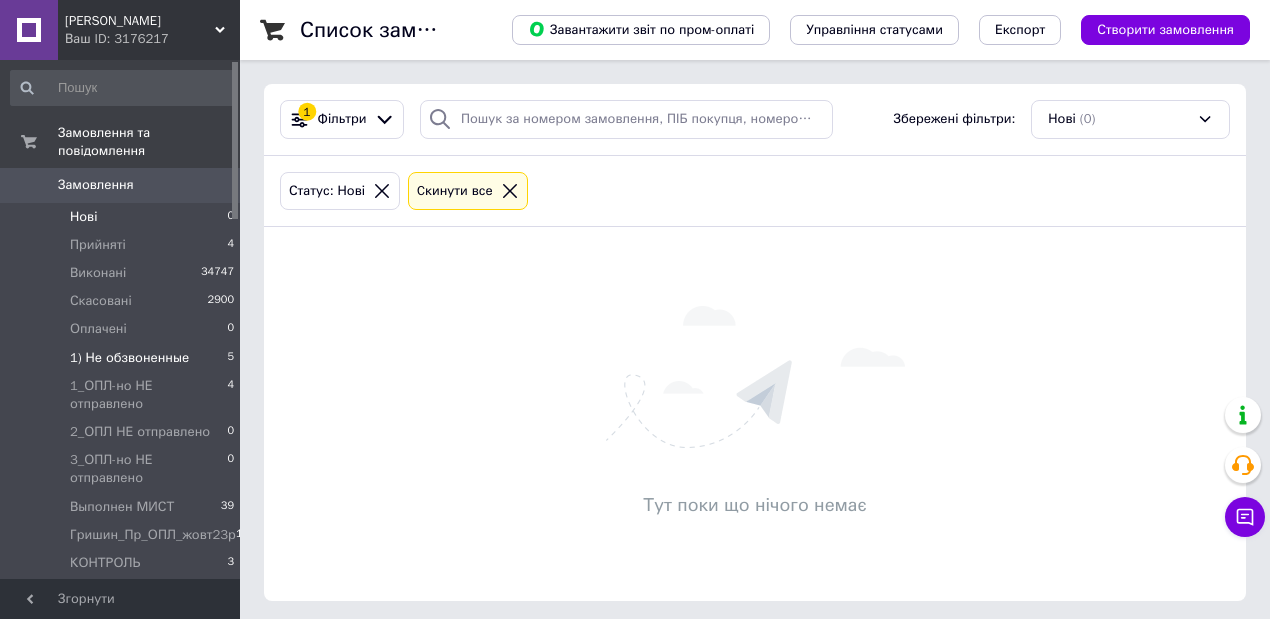 click on "1) Не обзвоненные" at bounding box center [129, 358] 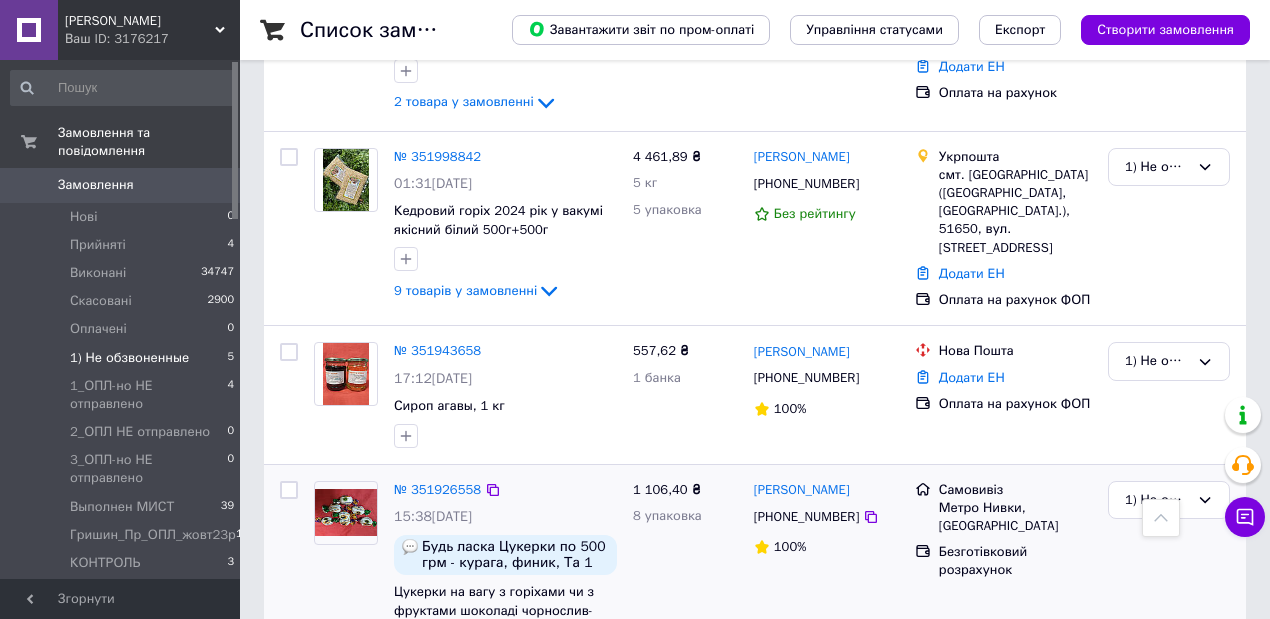scroll, scrollTop: 629, scrollLeft: 0, axis: vertical 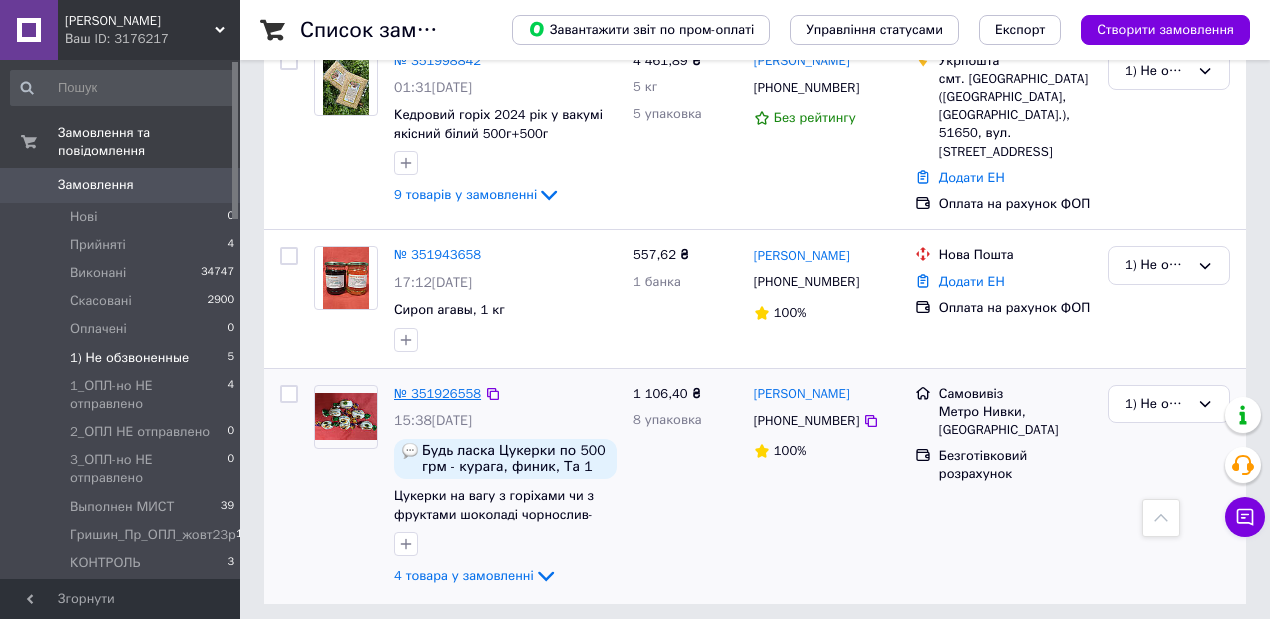 click on "№ 351926558" at bounding box center [437, 393] 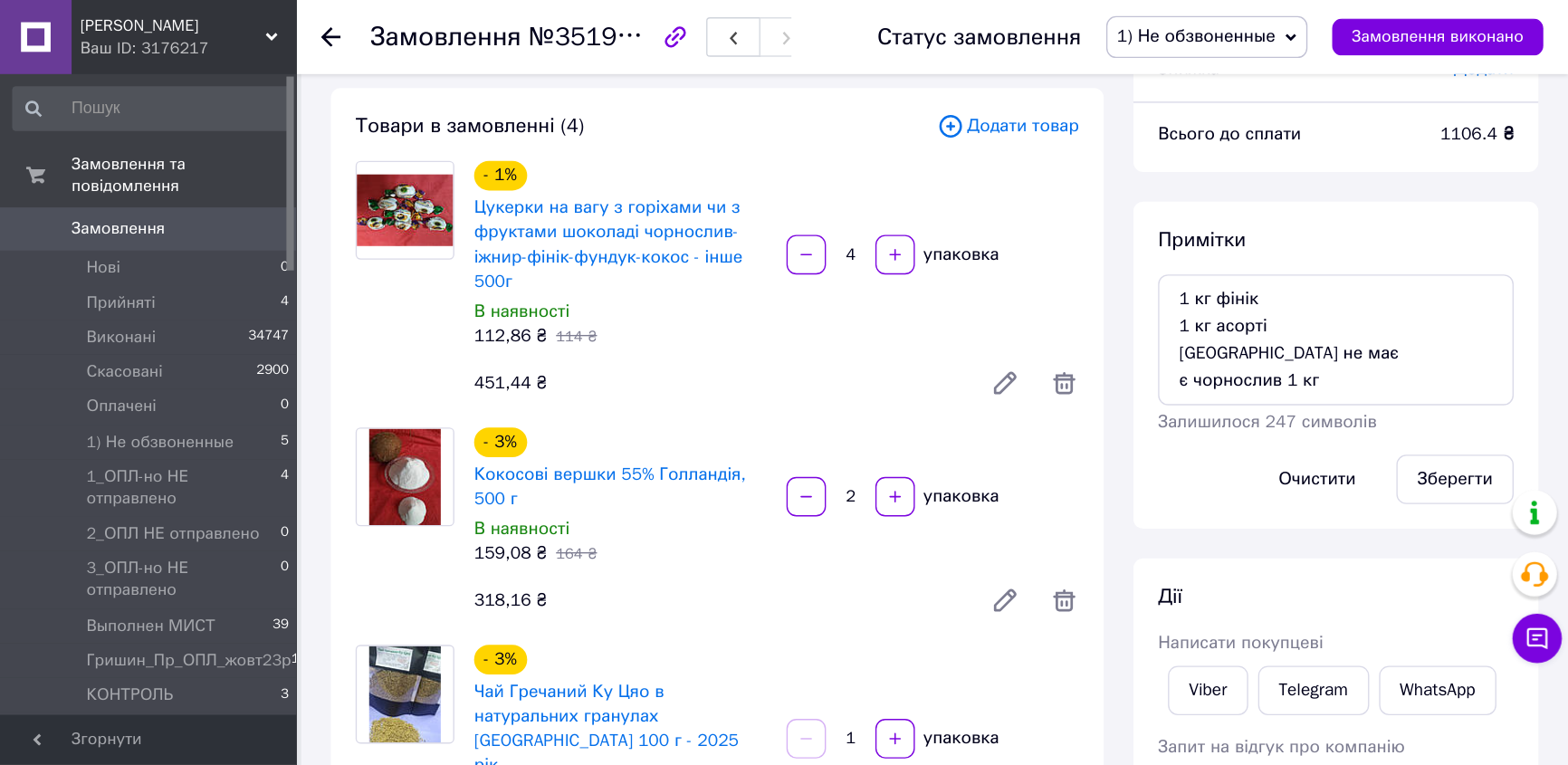 scroll, scrollTop: 181, scrollLeft: 0, axis: vertical 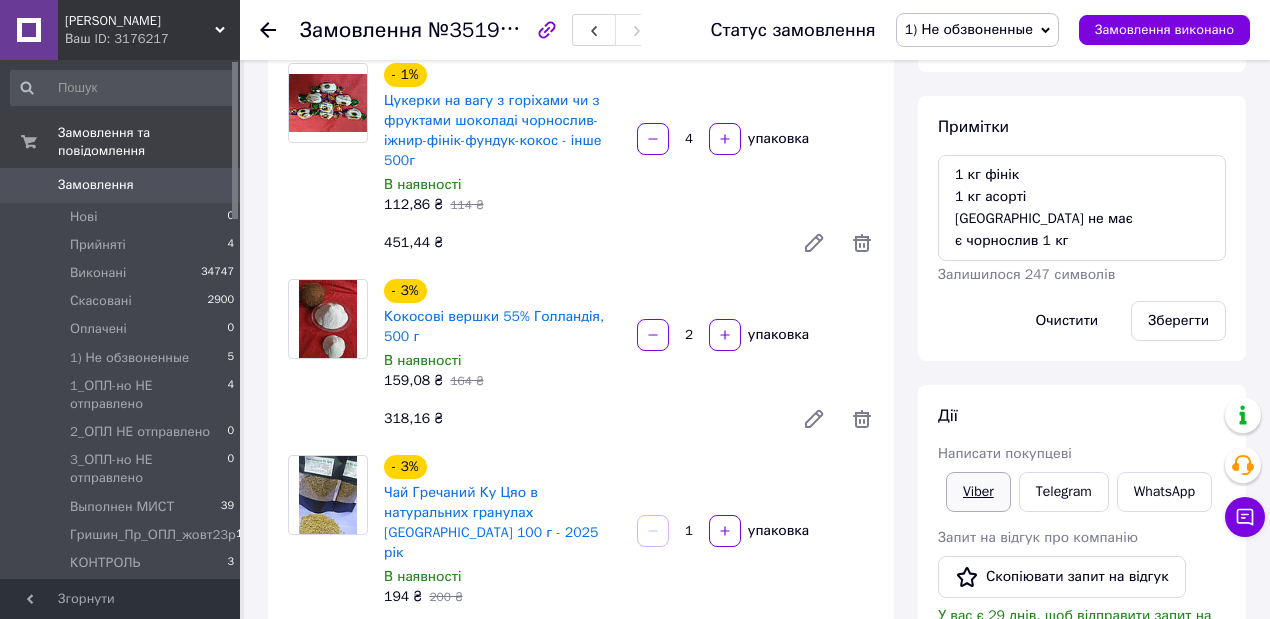click on "Viber" at bounding box center [978, 492] 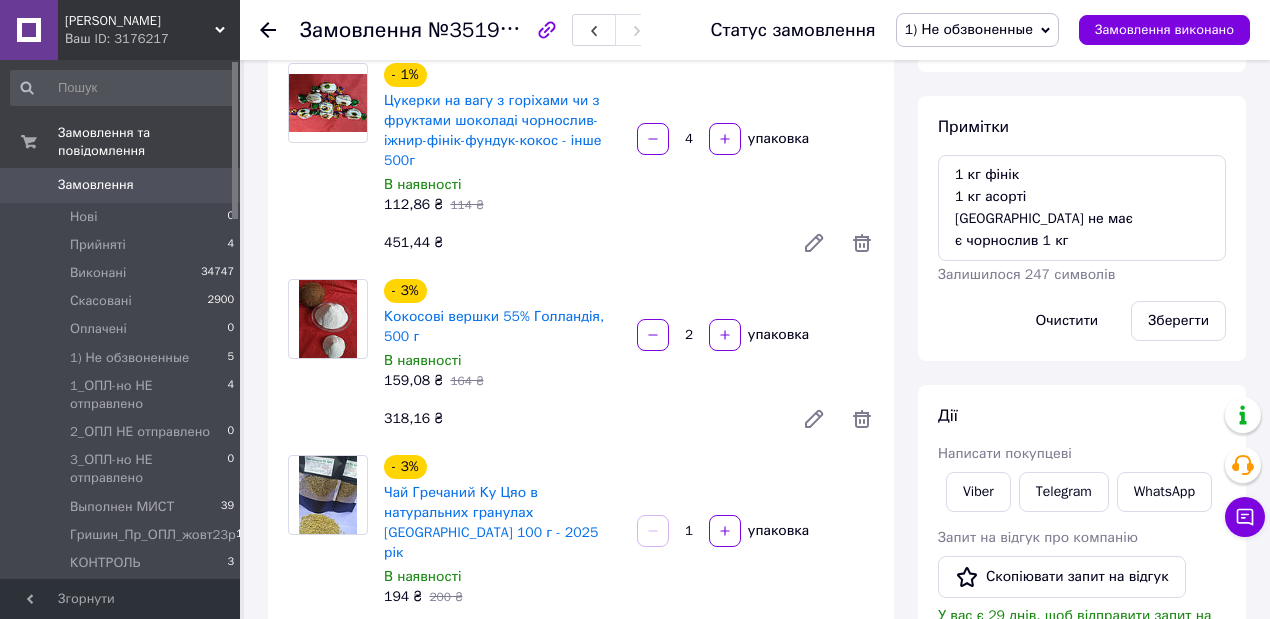 click on "- 1% Цукерки на вагу з горіхами чи з фруктами шоколаді чорнослив-іжнир-фінік-фундук-кокос - інше 500г В наявності 112,86 ₴   114 ₴ 4   упаковка 451,44 ₴" at bounding box center (629, 163) 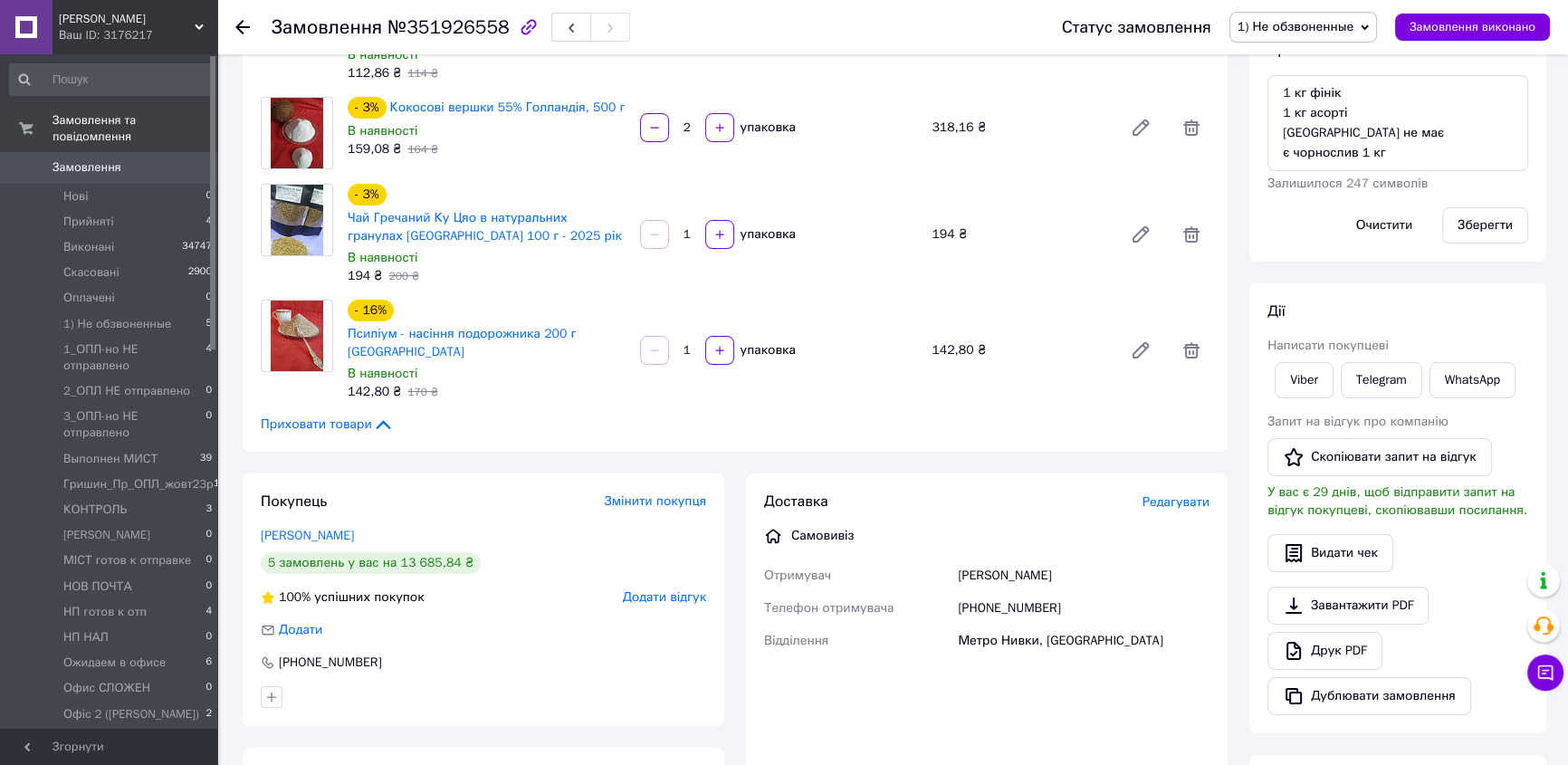 scroll, scrollTop: 411, scrollLeft: 0, axis: vertical 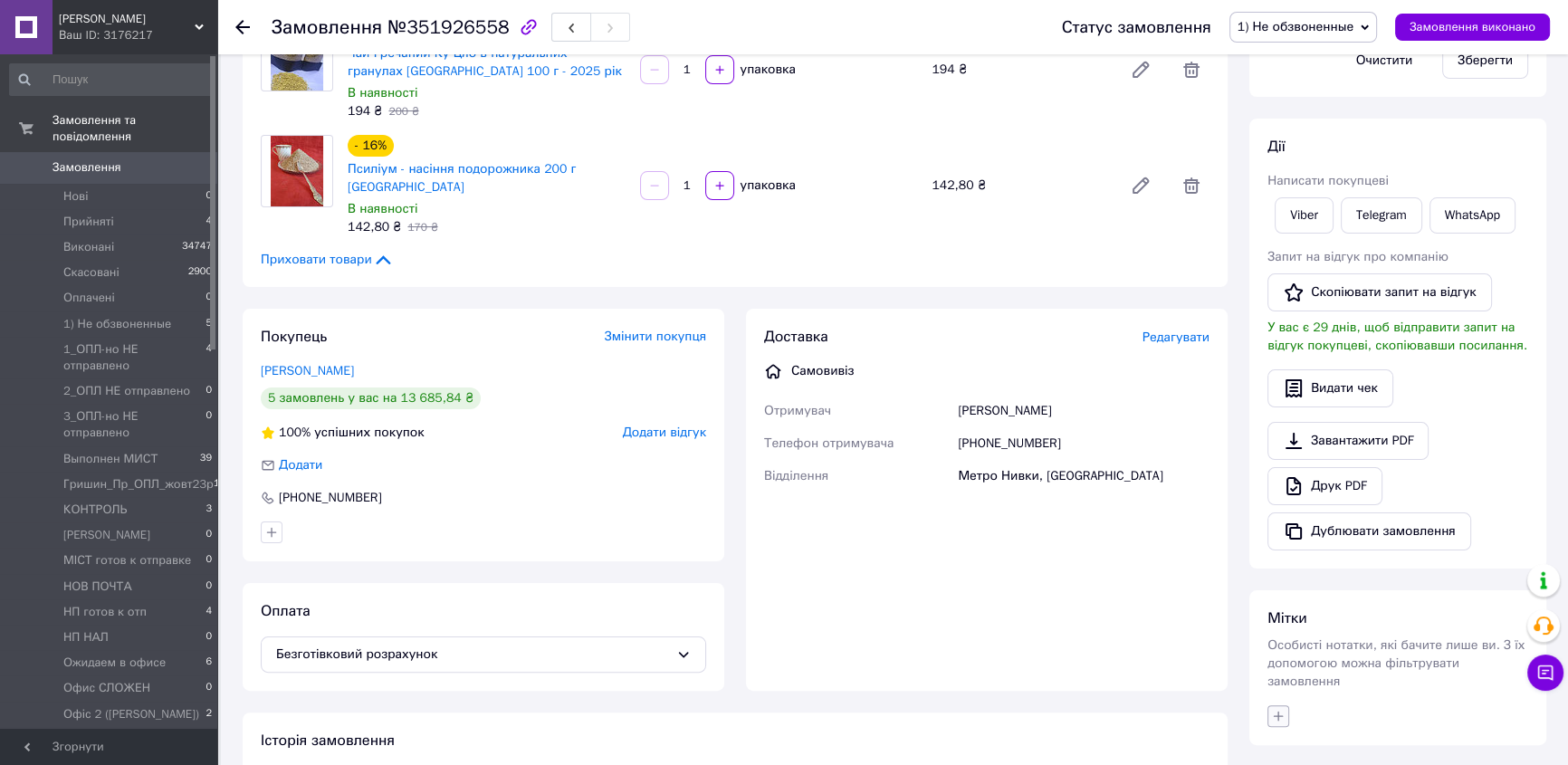 click 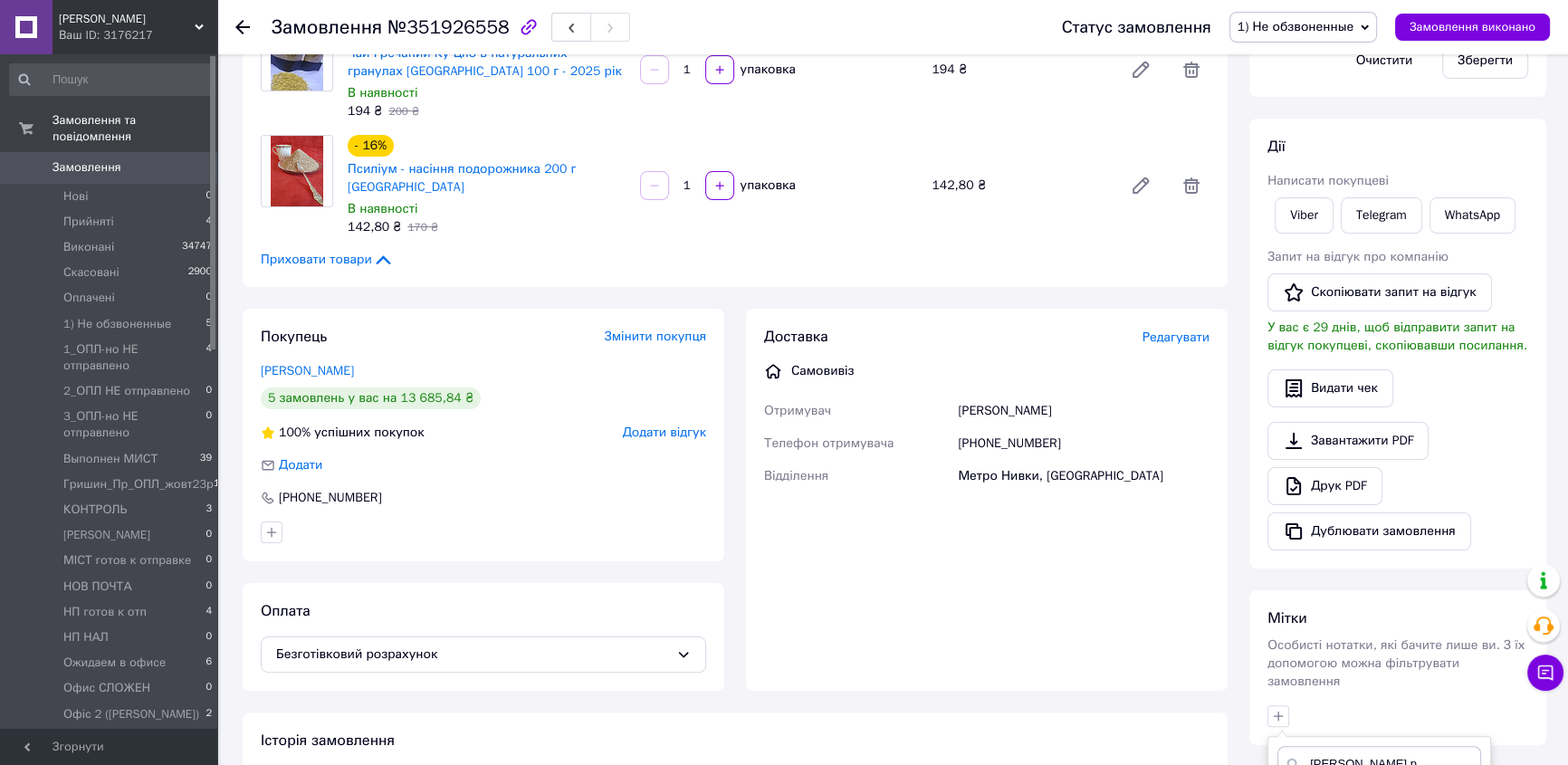 scroll, scrollTop: 658, scrollLeft: 0, axis: vertical 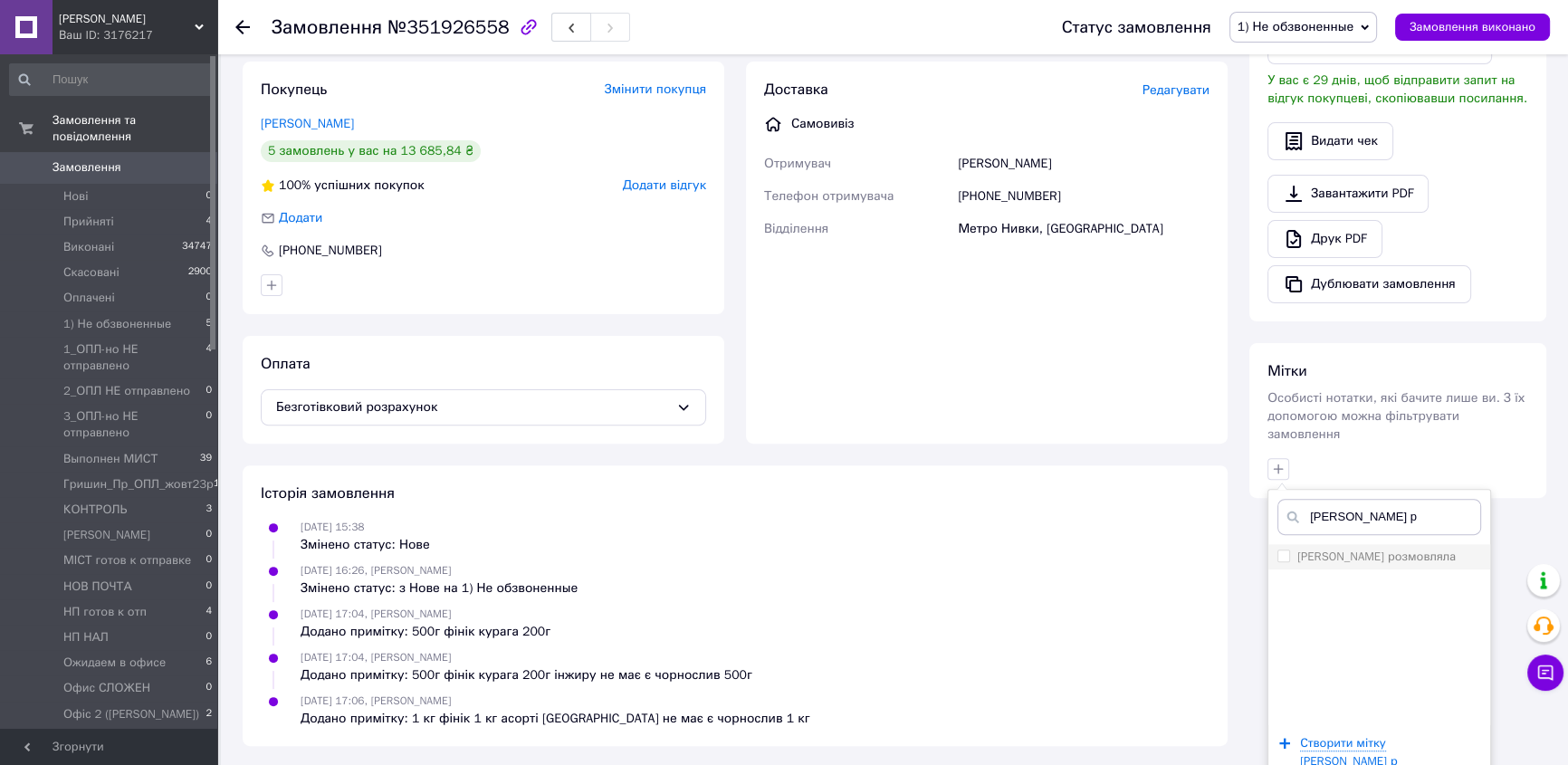 type on "таня р" 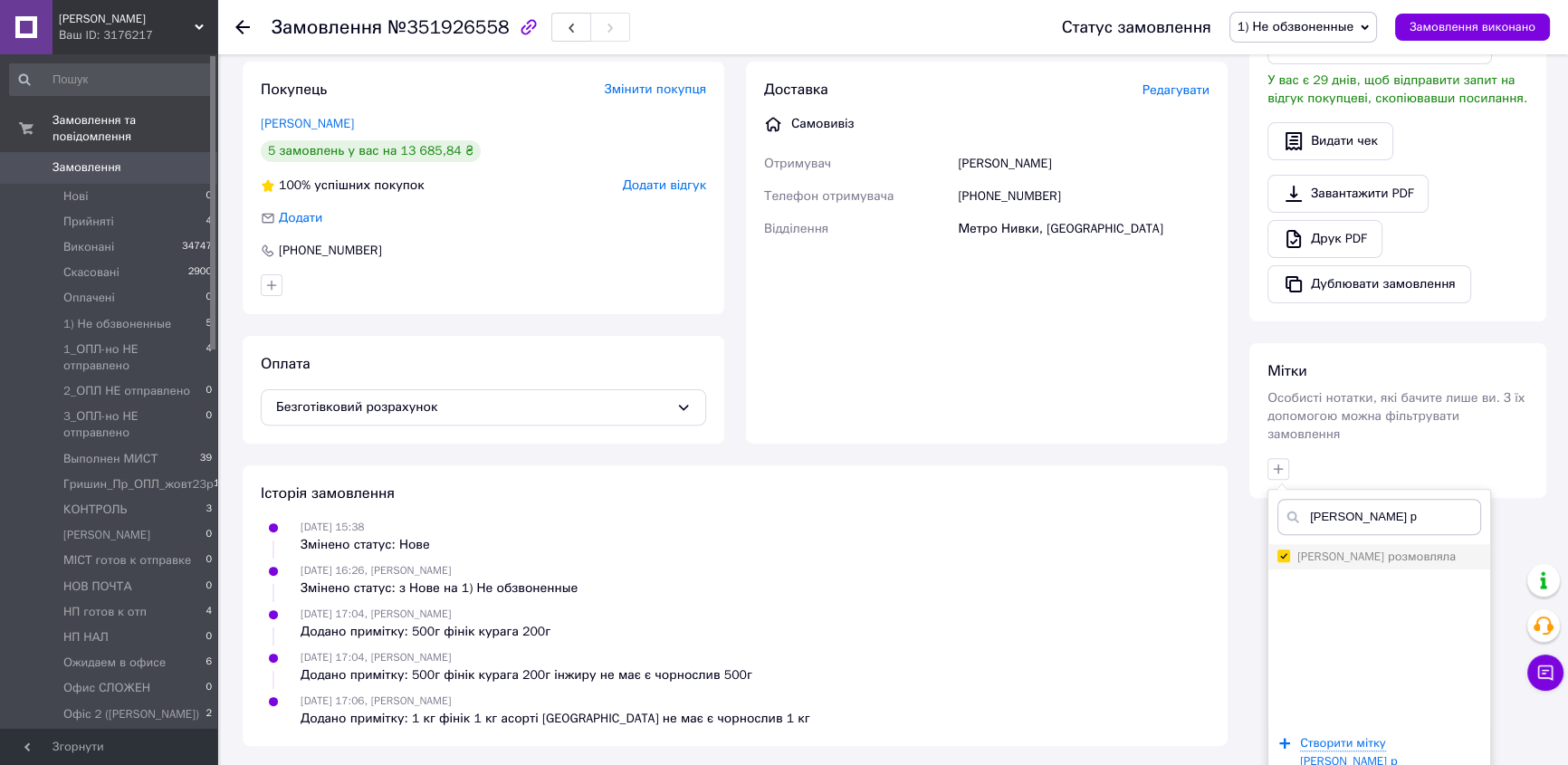 checkbox on "true" 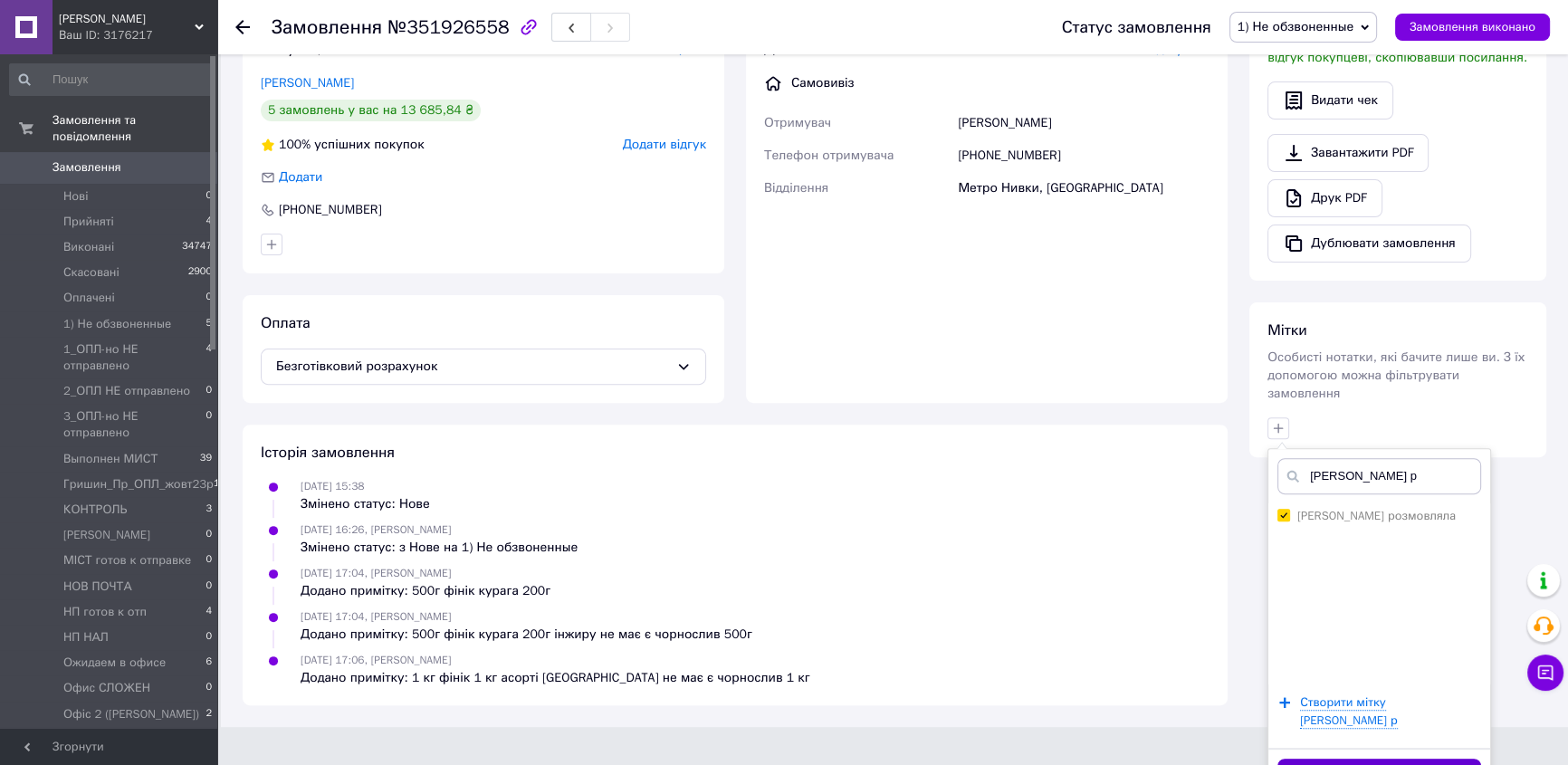click on "Додати мітку" at bounding box center [1379, 776] 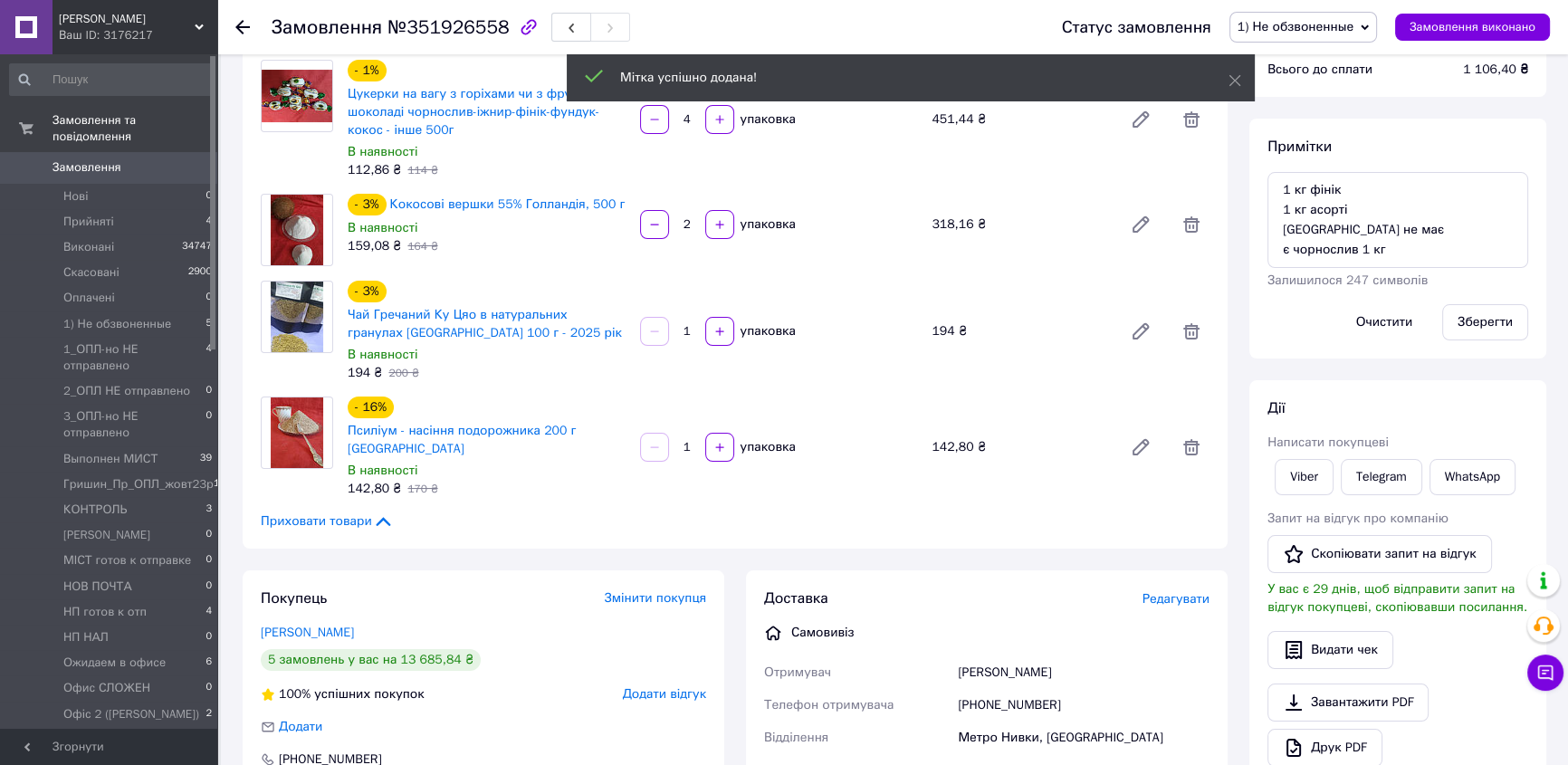 scroll, scrollTop: 0, scrollLeft: 0, axis: both 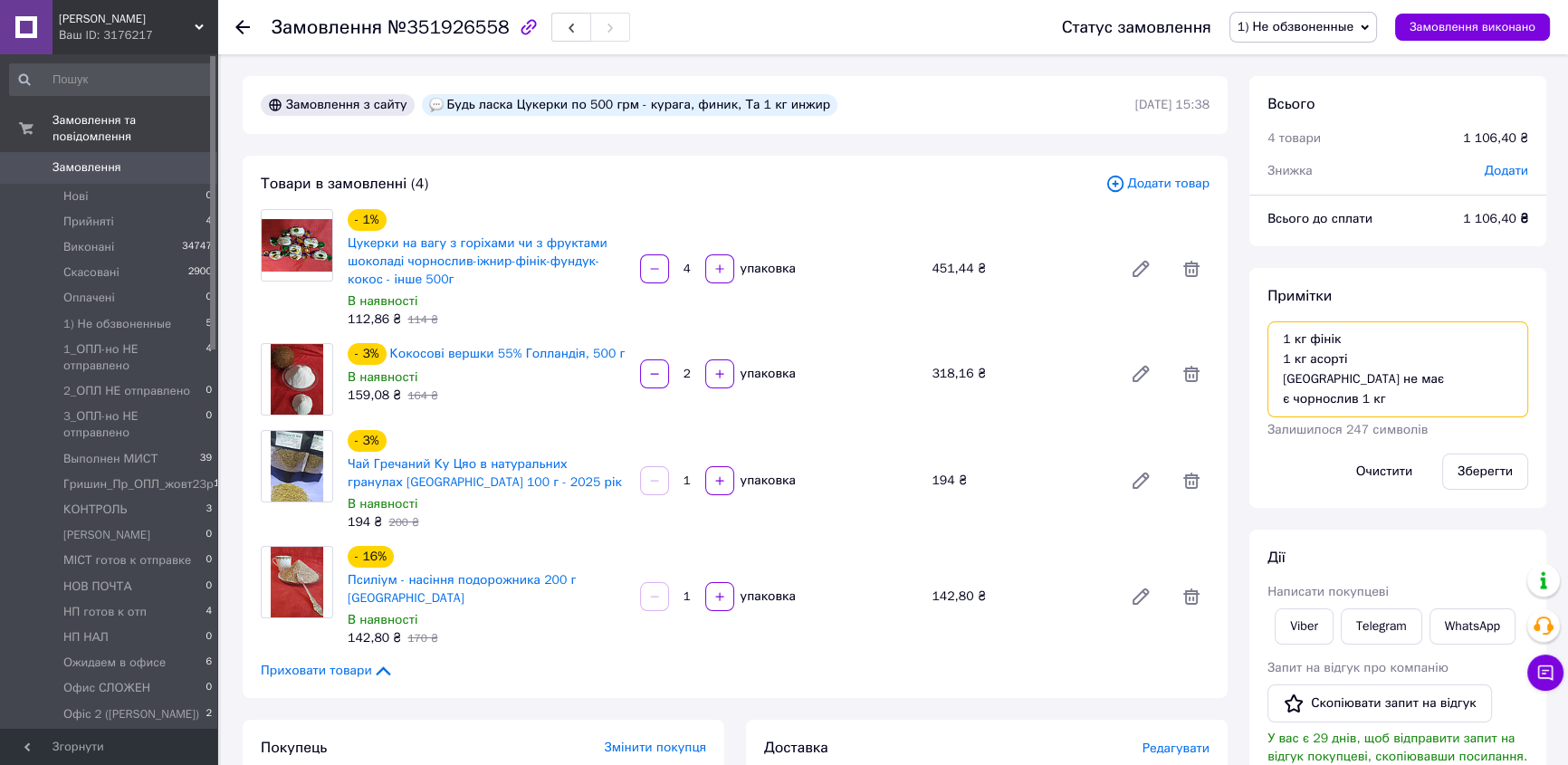 click on "1 кг фінік
1 кг асорті
інжиру не має
є чорнослив 1 кг" at bounding box center (1398, 369) 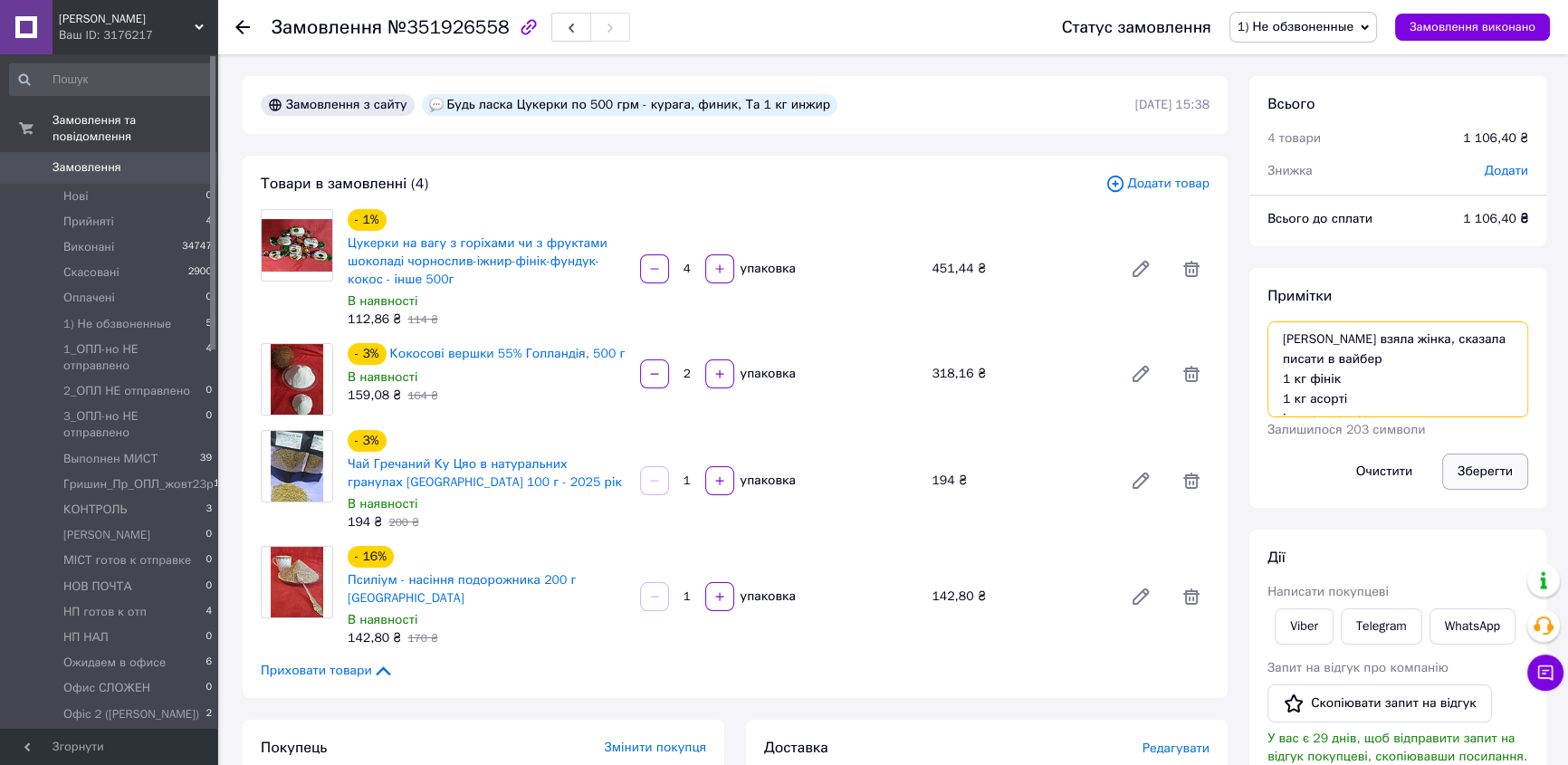 type on "Трубку взяла жінка, сказала писати в вайбер
1 кг фінік
1 кг асорті
інжиру не має
є чорнослив 1 кг" 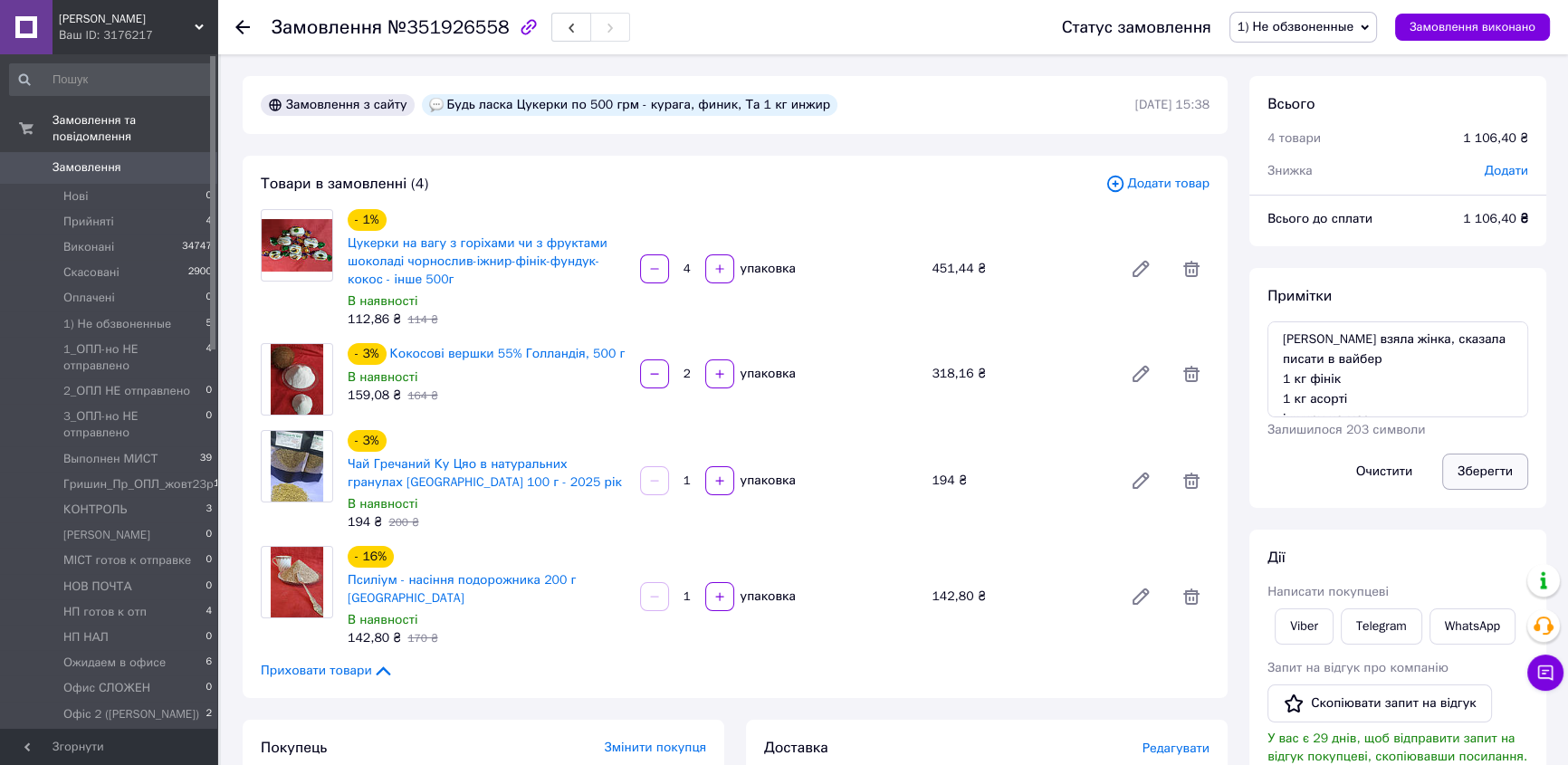 click on "Зберегти" at bounding box center (1485, 472) 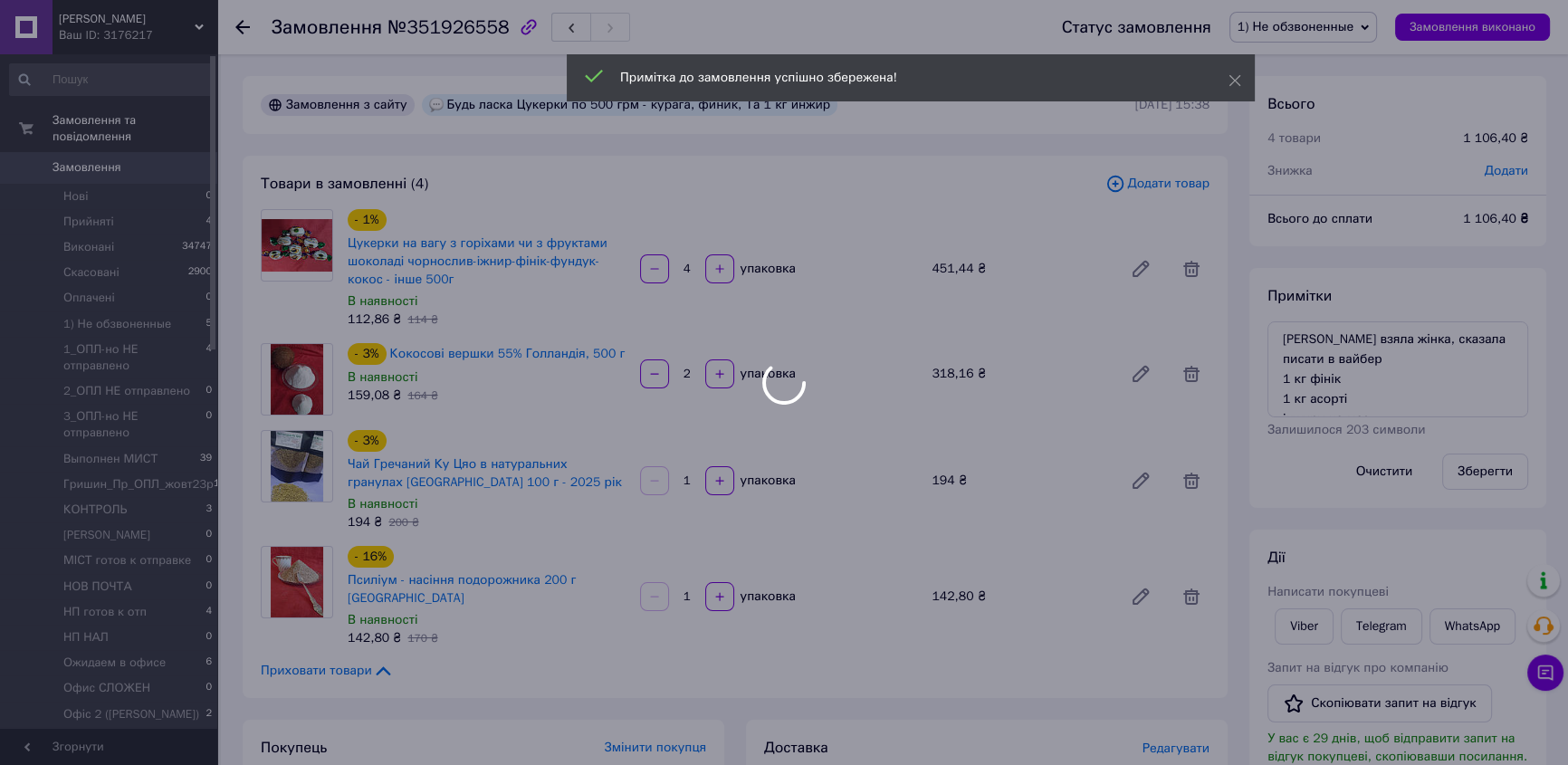 click on "Какао Бум Ваш ID: 3176217 Сайт Какао Бум Кабінет покупця Перевірити стан системи Сторінка на порталі Довідка Вийти Замовлення та повідомлення Замовлення 0 Нові 0 Прийняті 4 Виконані 34747 Скасовані 2900 Оплачені 0 1) Не обзвоненные 5 1_ОПЛ-но НЕ отправлено 4 2_ОПЛ НЕ отправлено 0 3_ОПЛ-но НЕ отправлено 0 Выполнен МИСТ 39 Гришин_Пр_ОПЛ_жовт23р 1076 КОНТРОЛЬ 3 ЛЕНА 0 МІСТ готов к отправке 0 НОВ ПОЧТА 0 НП готов к отп 4 НП НАЛ 0 Ожидаем в офисе 6 Офис СЛОЖЕН 0 Офіс 2 (Саша) 2 ПОДАРКИ 23 ПОДАРКИ 22г 31 ПОДАРУНКИ_лютий 23 10 ПРОМ ОПЛАТА верес 22р 2920 102" at bounding box center (784, 734) 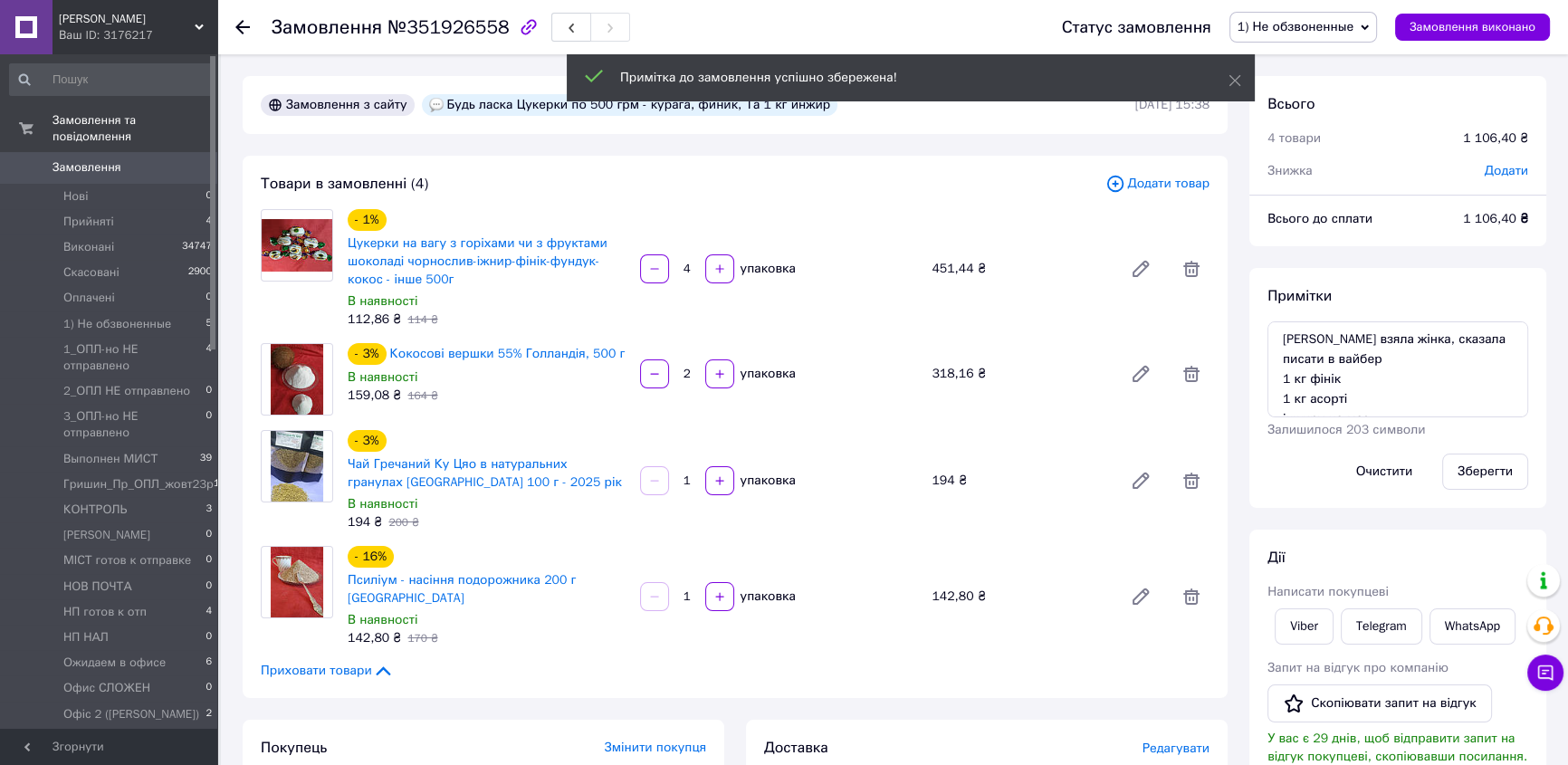 click 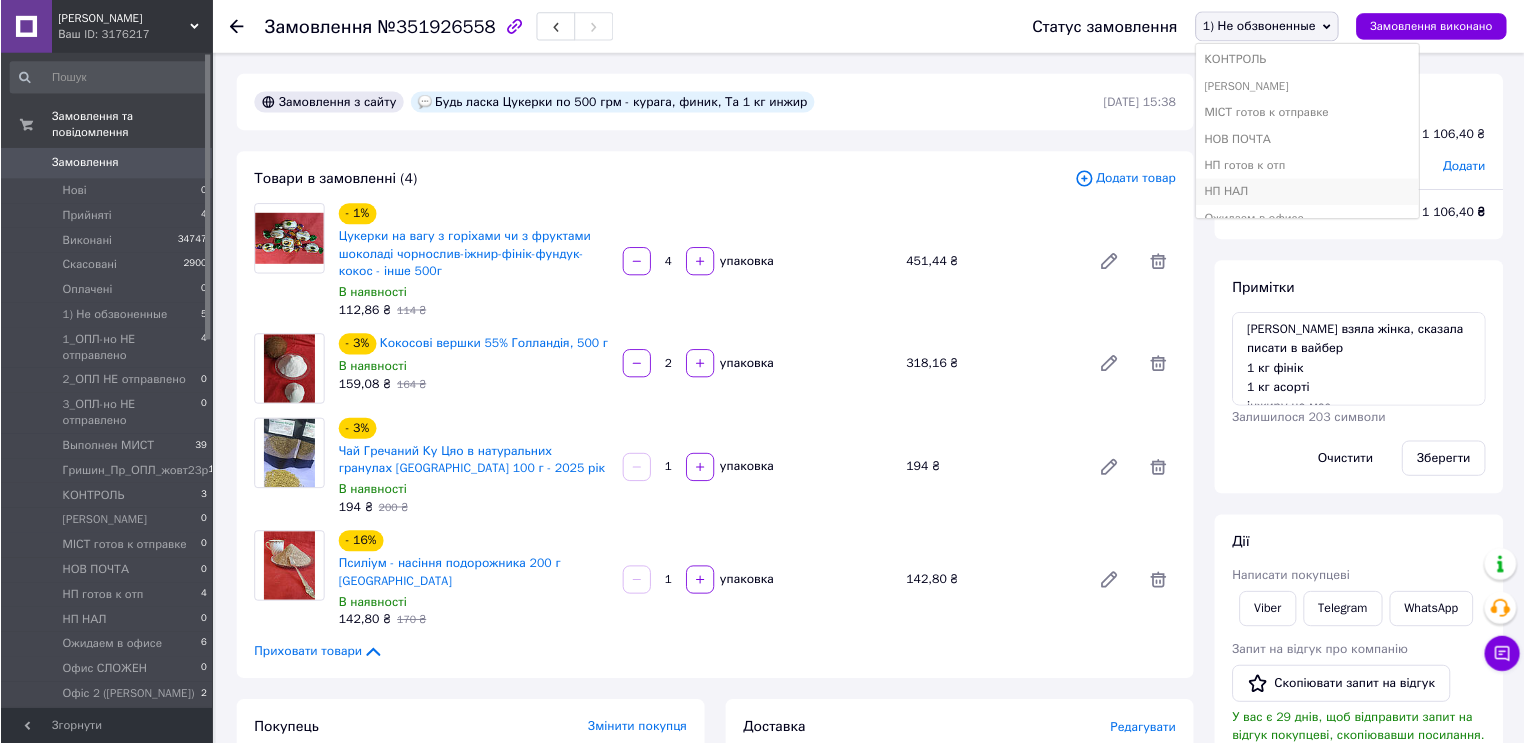 scroll, scrollTop: 454, scrollLeft: 0, axis: vertical 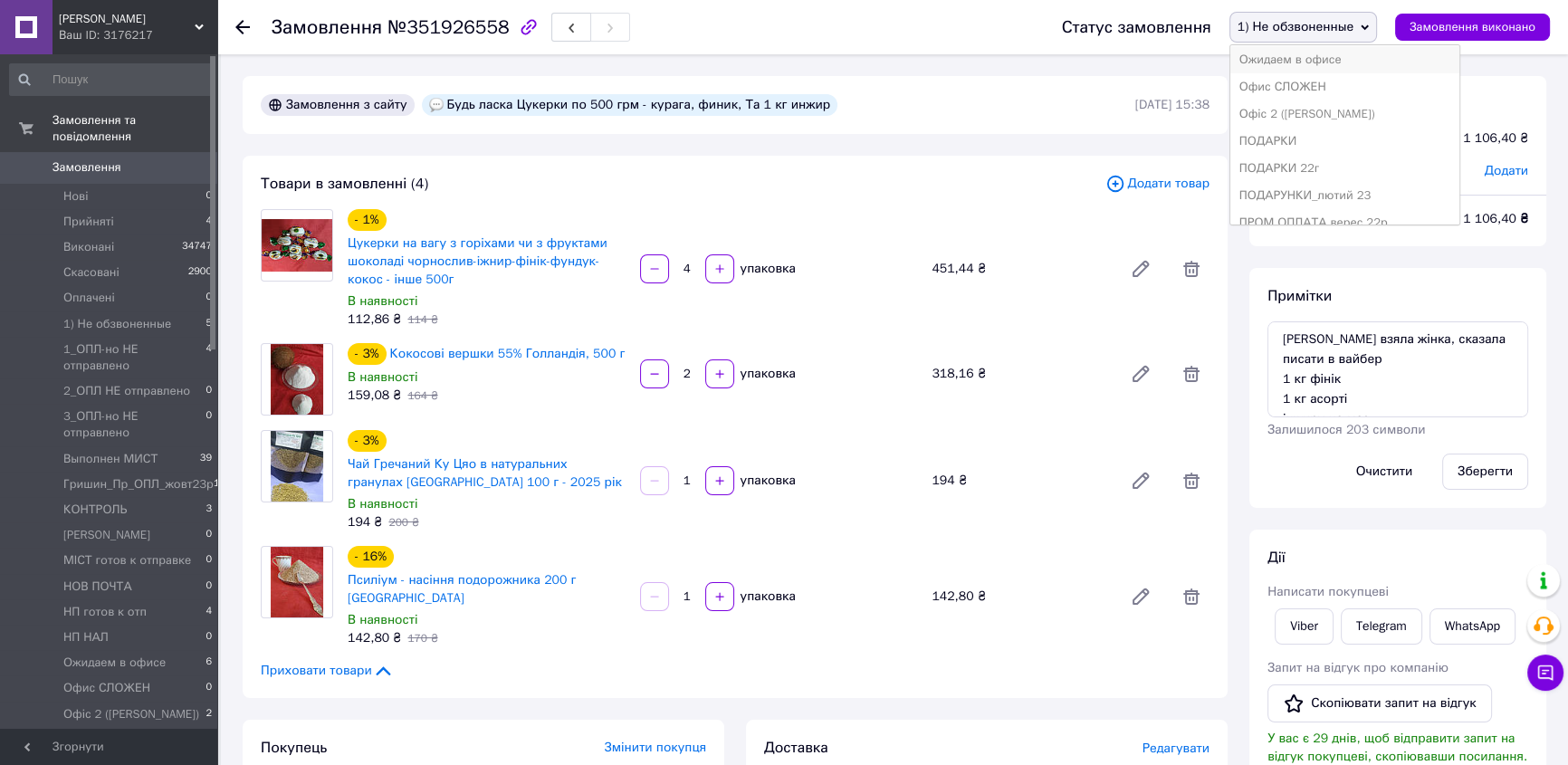 click on "Ожидаем в офисе" at bounding box center [1345, 60] 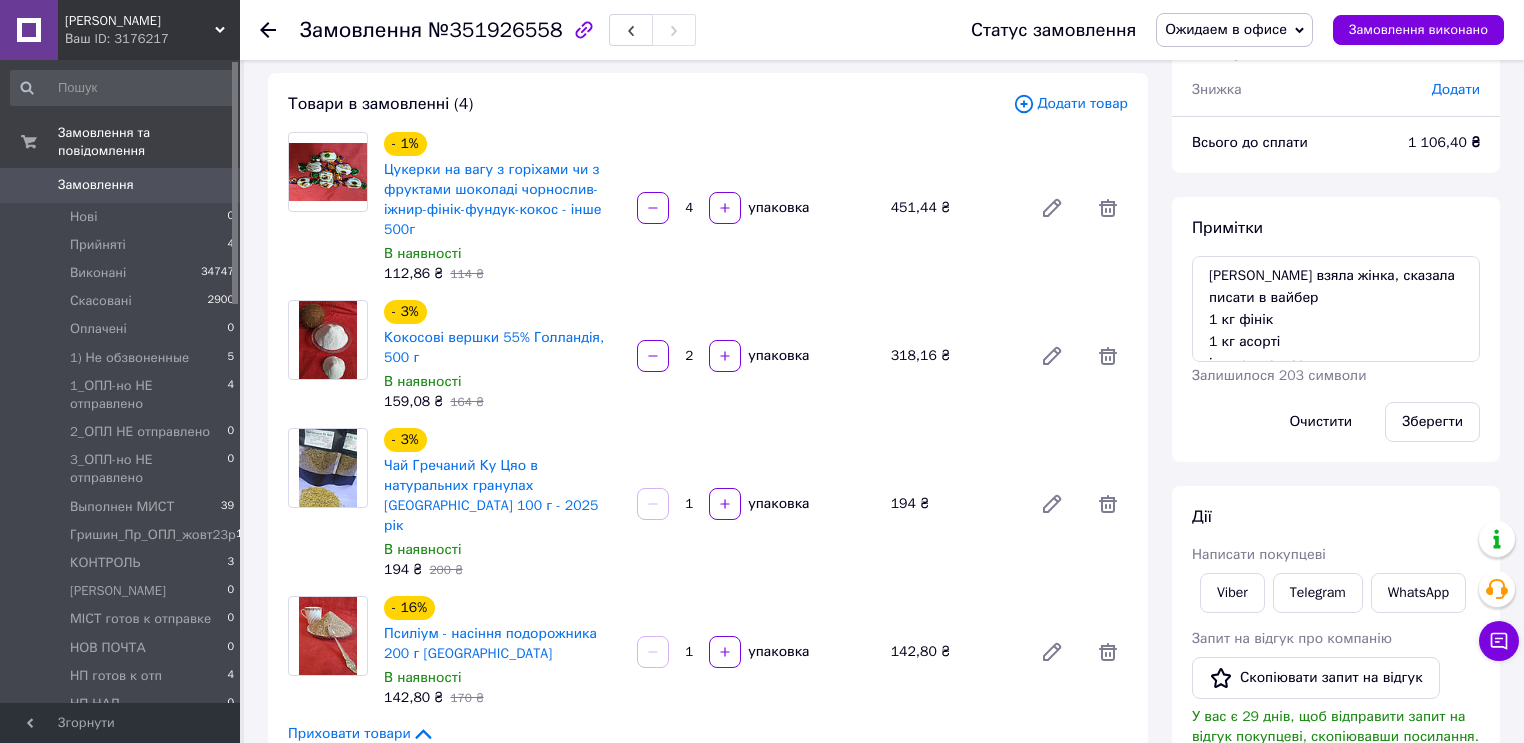 scroll, scrollTop: 101, scrollLeft: 0, axis: vertical 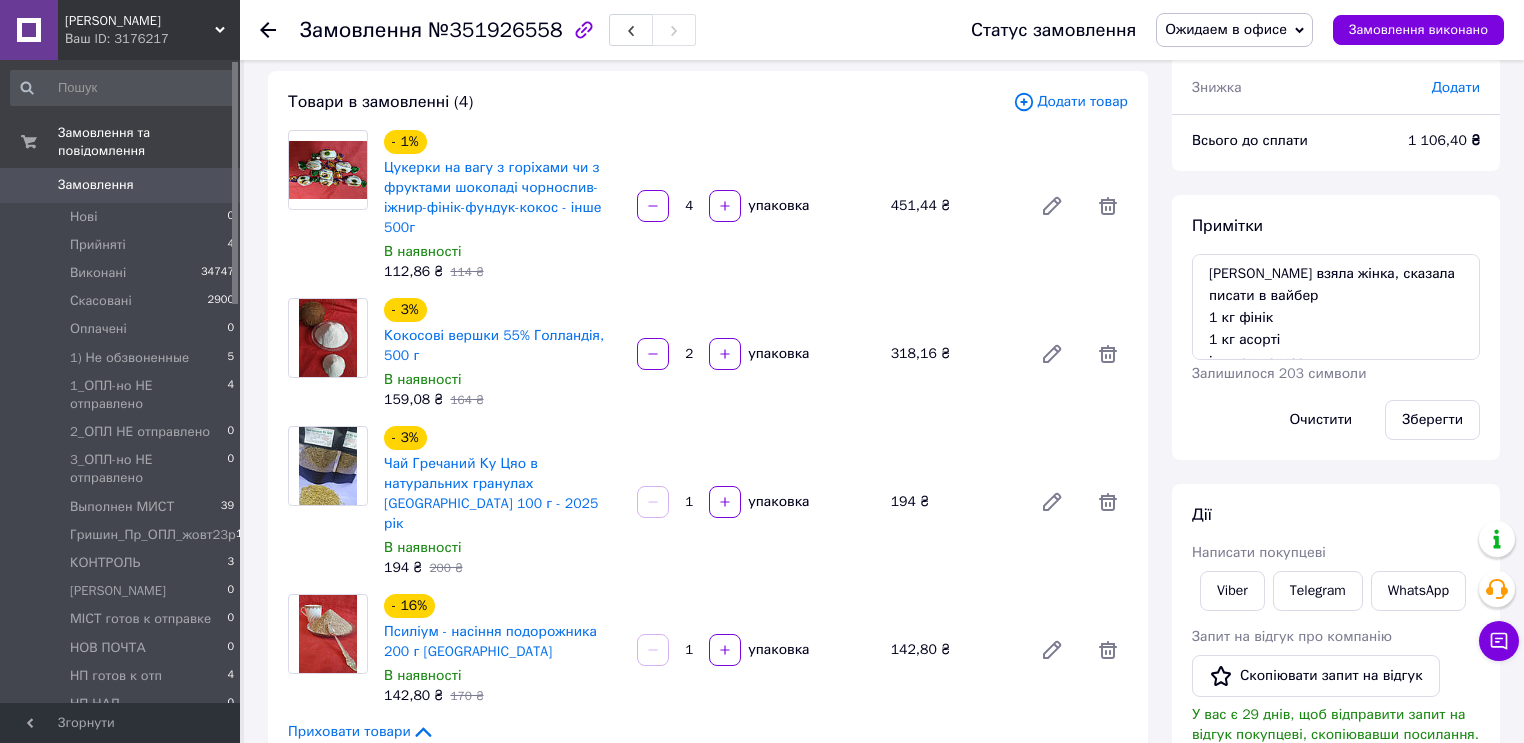 drag, startPoint x: 880, startPoint y: 87, endPoint x: 928, endPoint y: 128, distance: 63.126858 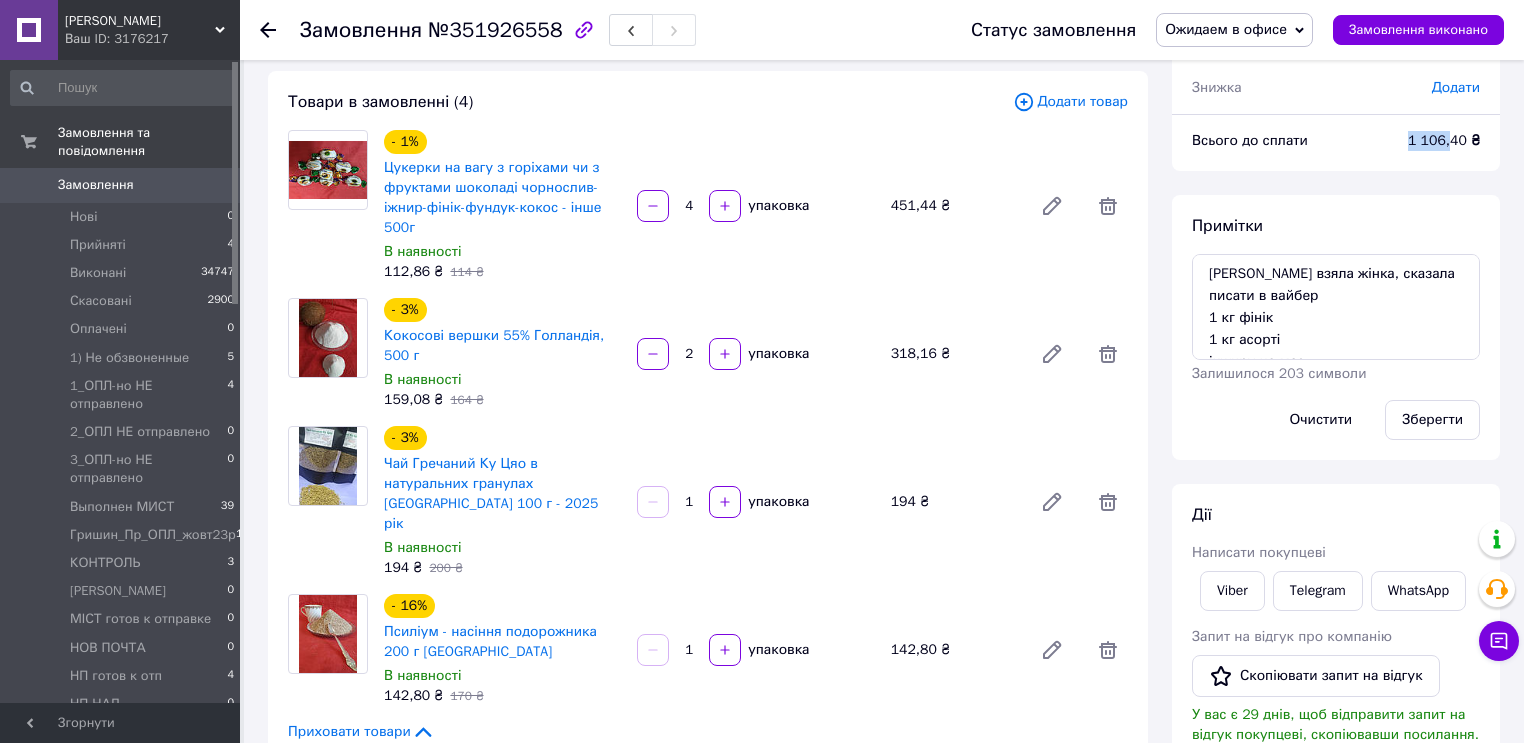 drag, startPoint x: 1451, startPoint y: 137, endPoint x: 1408, endPoint y: 131, distance: 43.416588 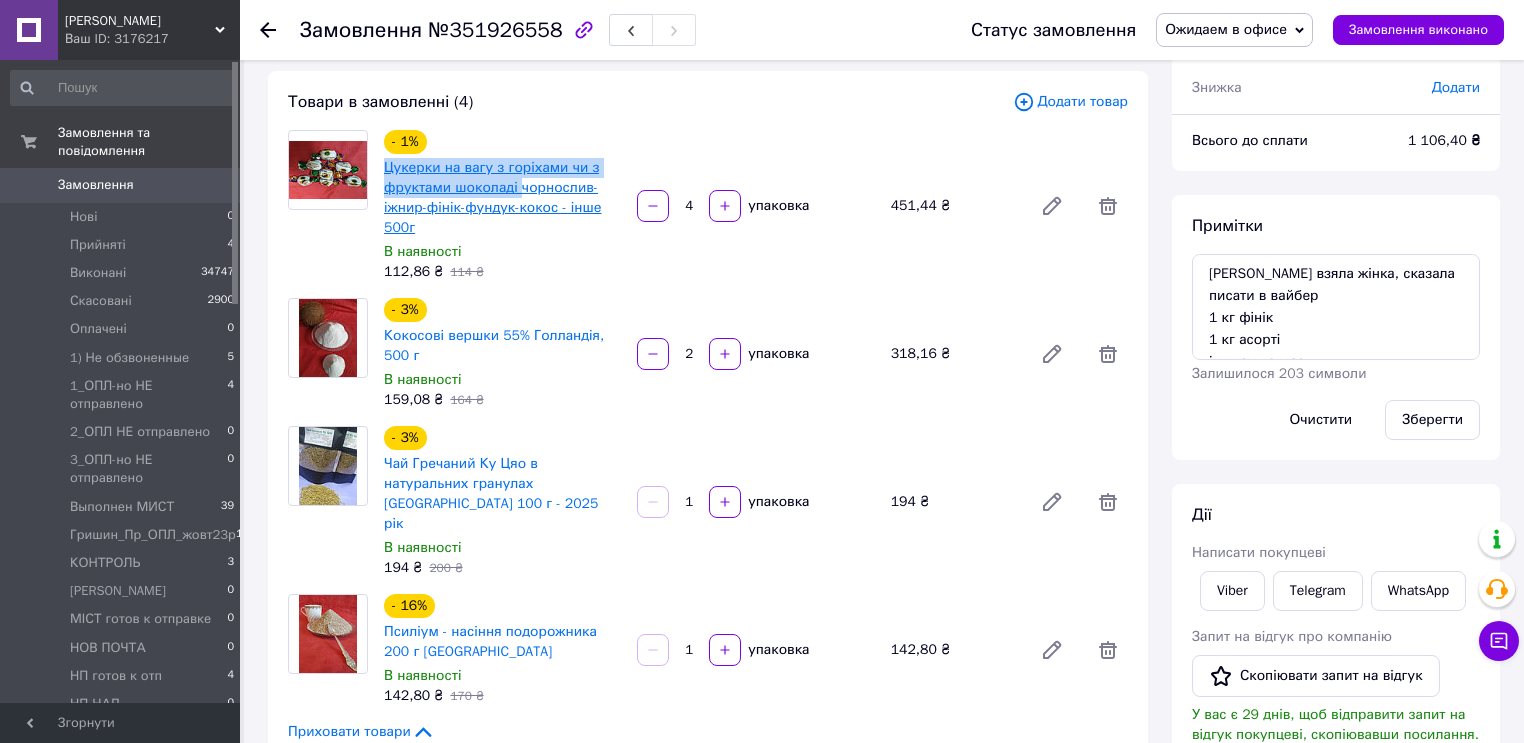 drag, startPoint x: 376, startPoint y: 170, endPoint x: 512, endPoint y: 179, distance: 136.29747 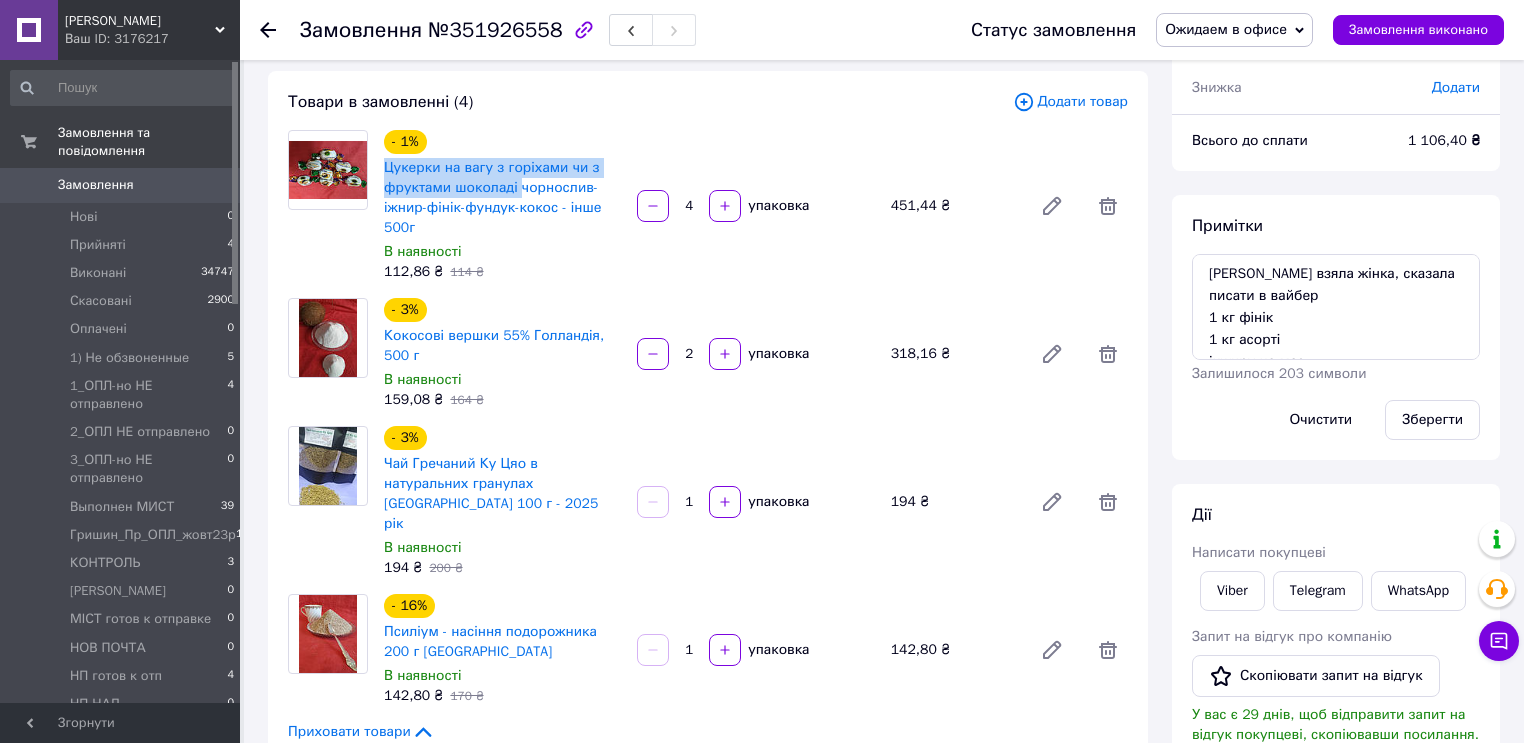 scroll, scrollTop: 43, scrollLeft: 0, axis: vertical 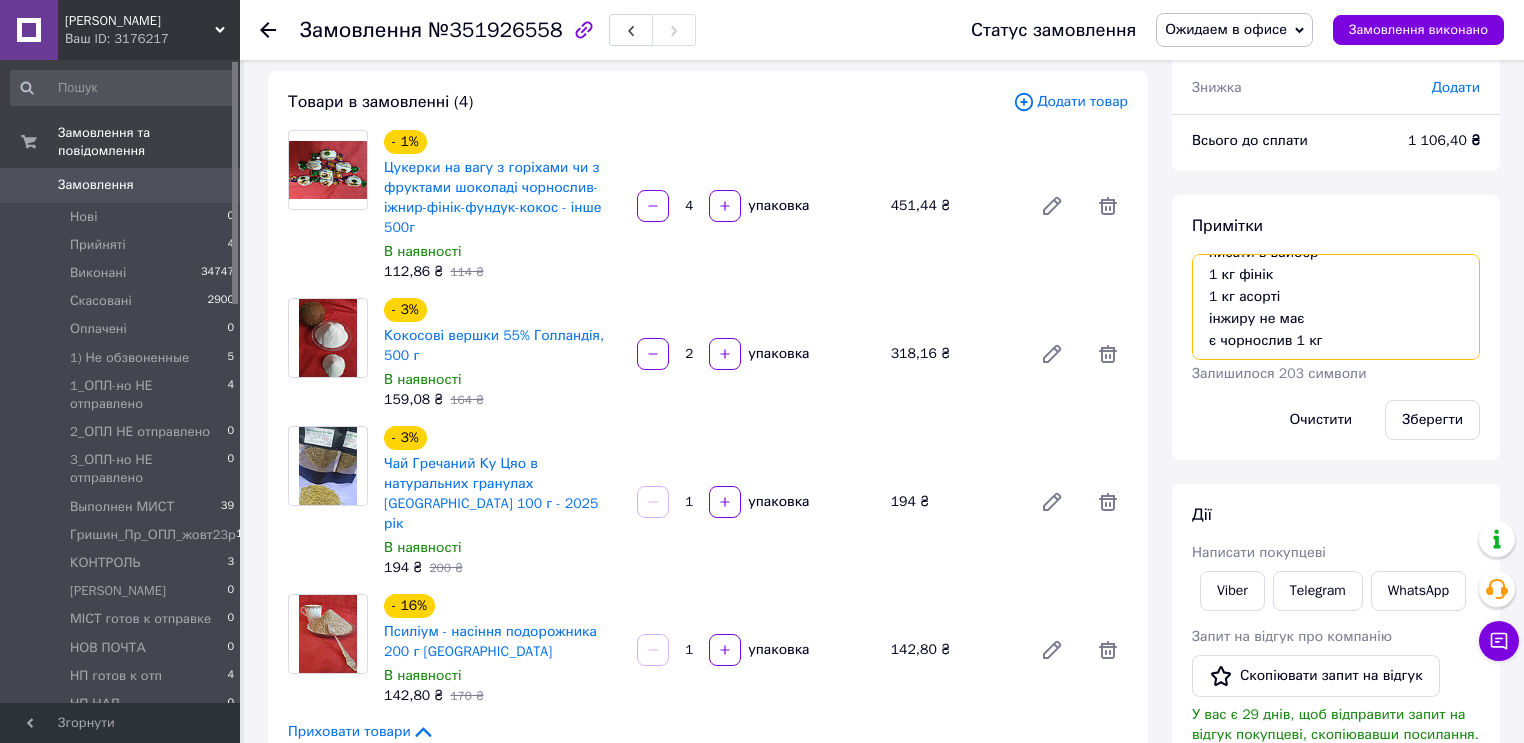 drag, startPoint x: 1236, startPoint y: 274, endPoint x: 1344, endPoint y: 339, distance: 126.051575 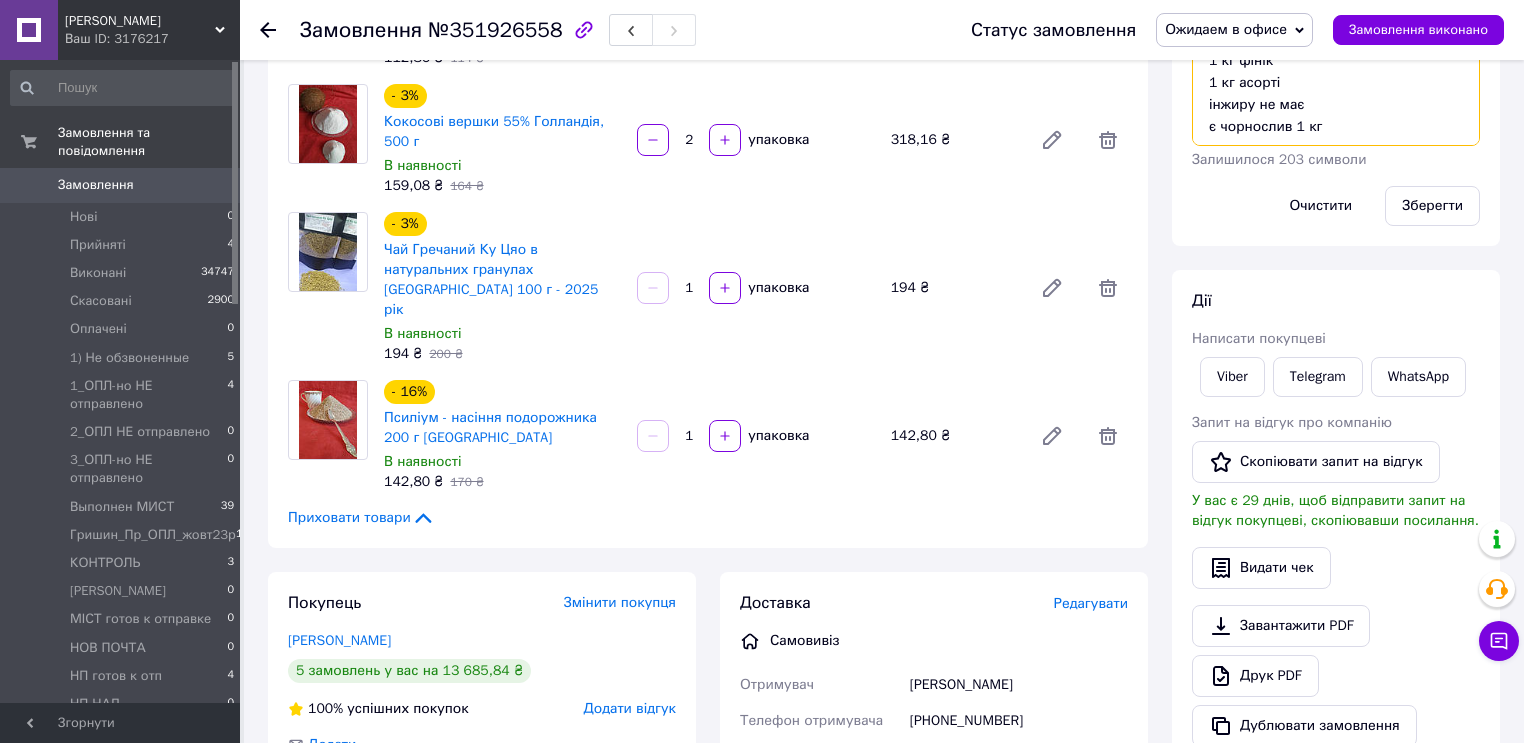 scroll, scrollTop: 155, scrollLeft: 0, axis: vertical 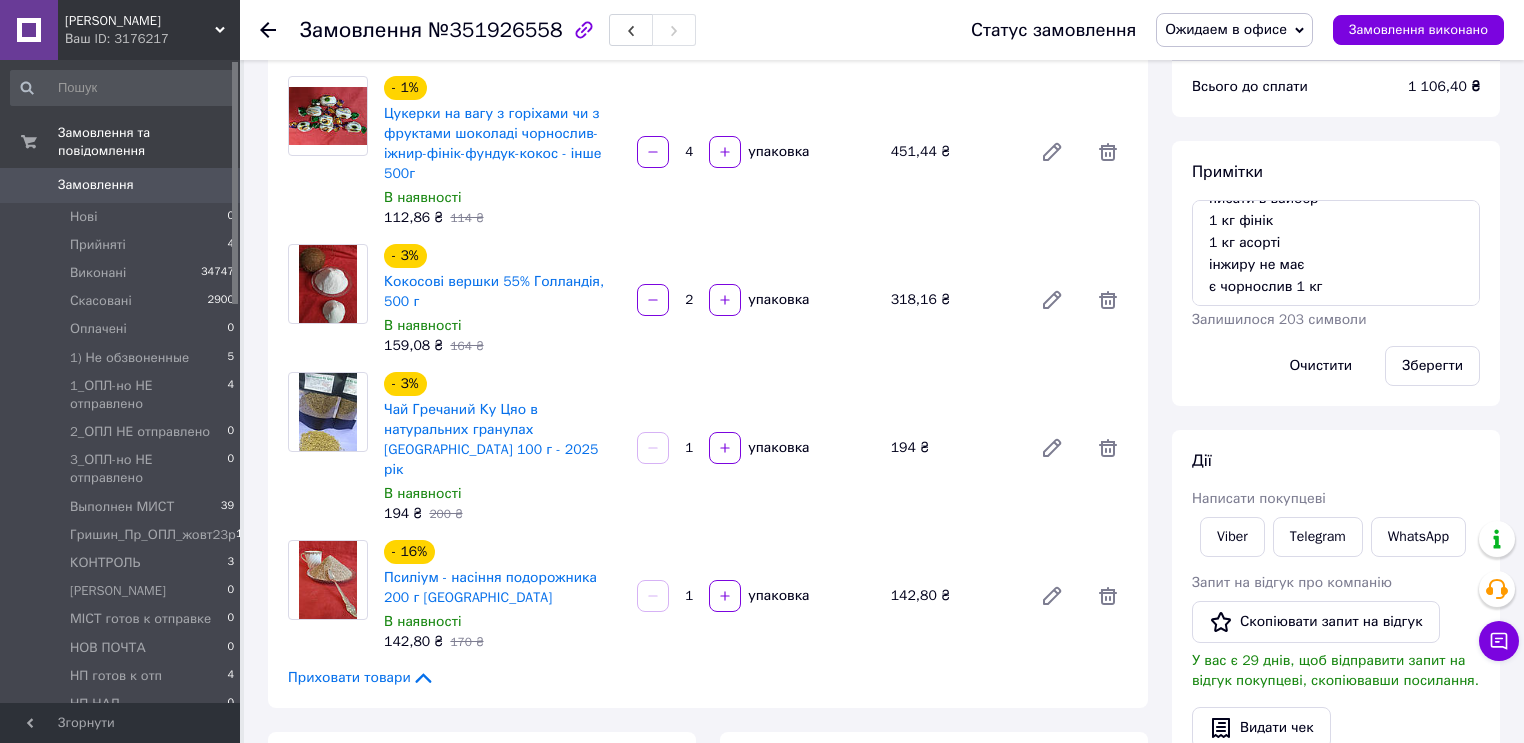 drag, startPoint x: 1337, startPoint y: 186, endPoint x: 1336, endPoint y: 200, distance: 14.035668 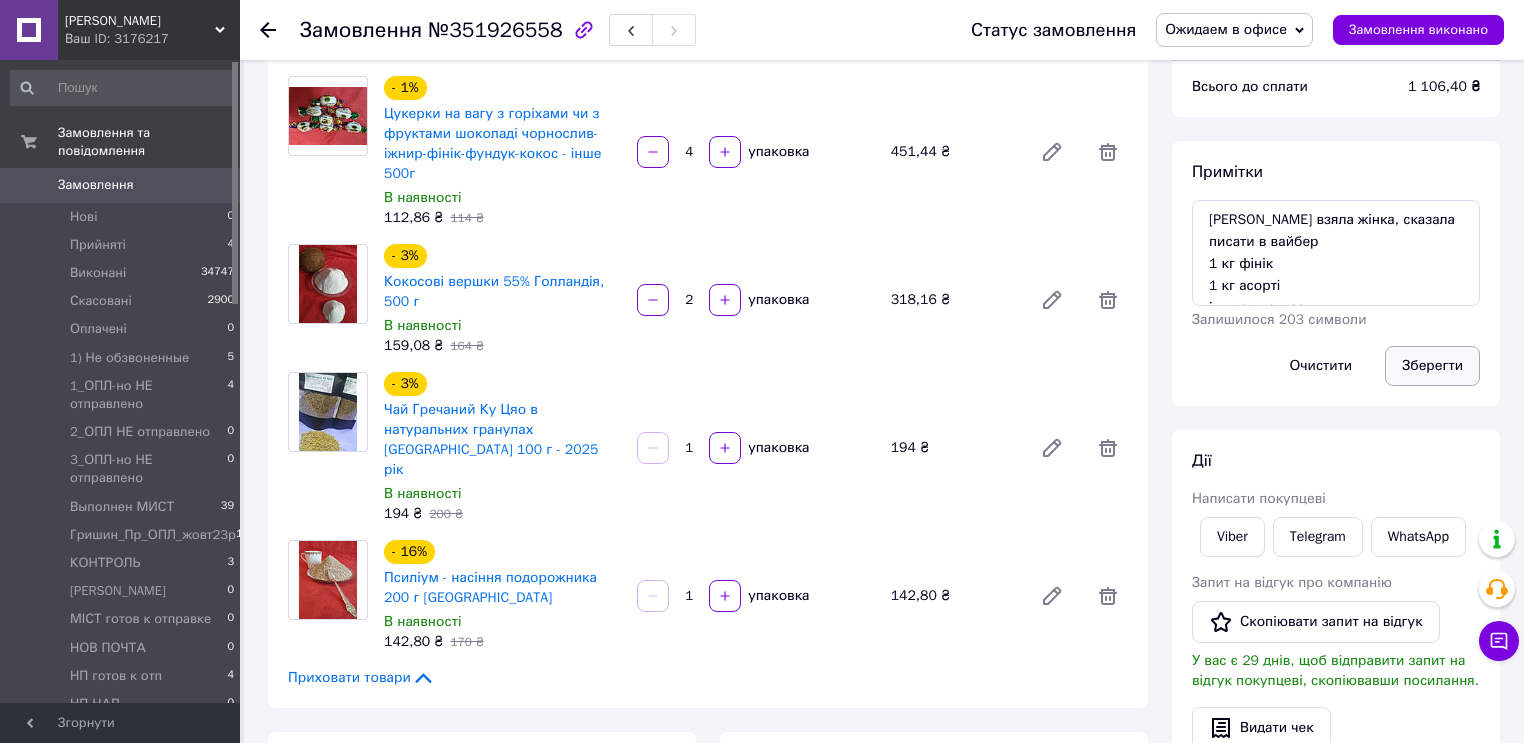 drag, startPoint x: 1445, startPoint y: 369, endPoint x: 1294, endPoint y: 336, distance: 154.5639 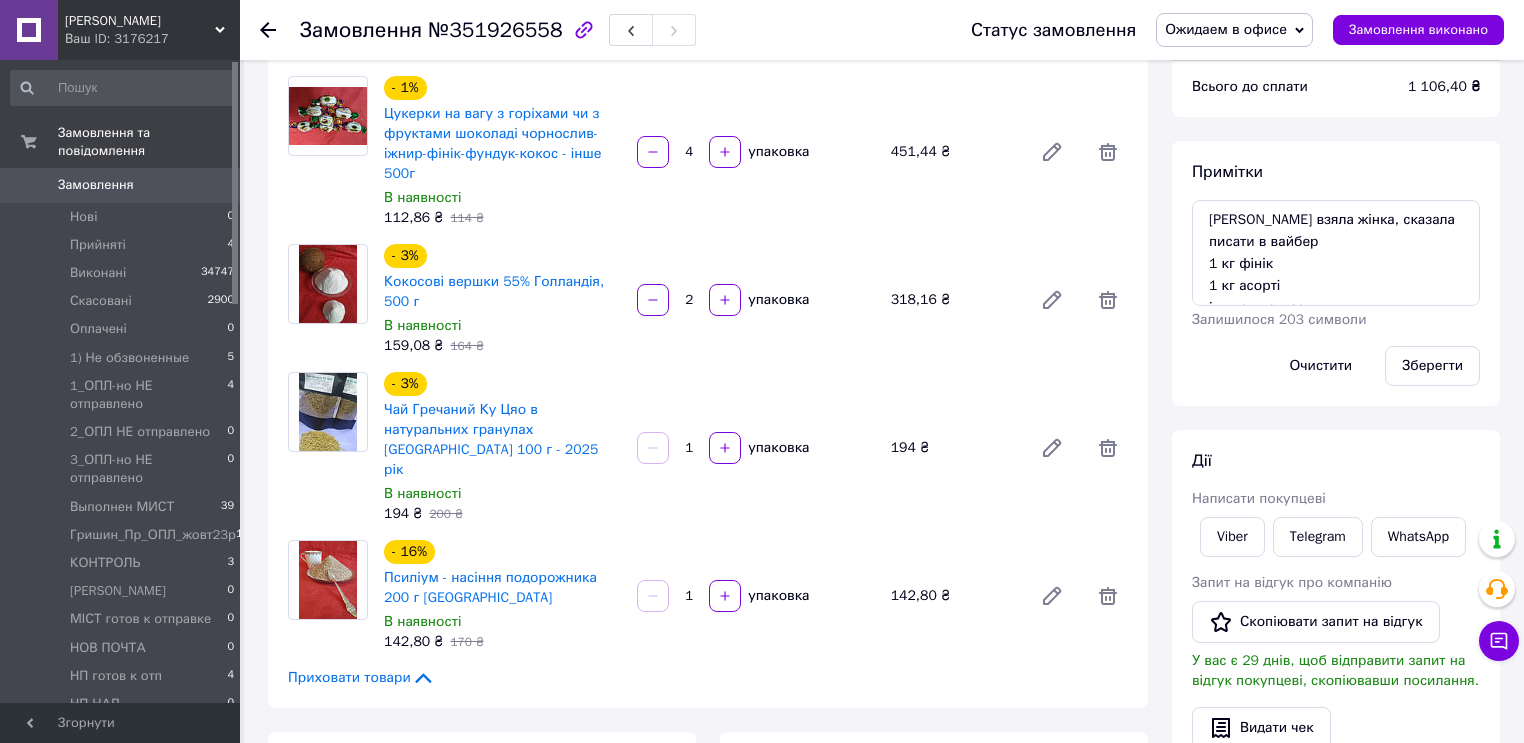 click 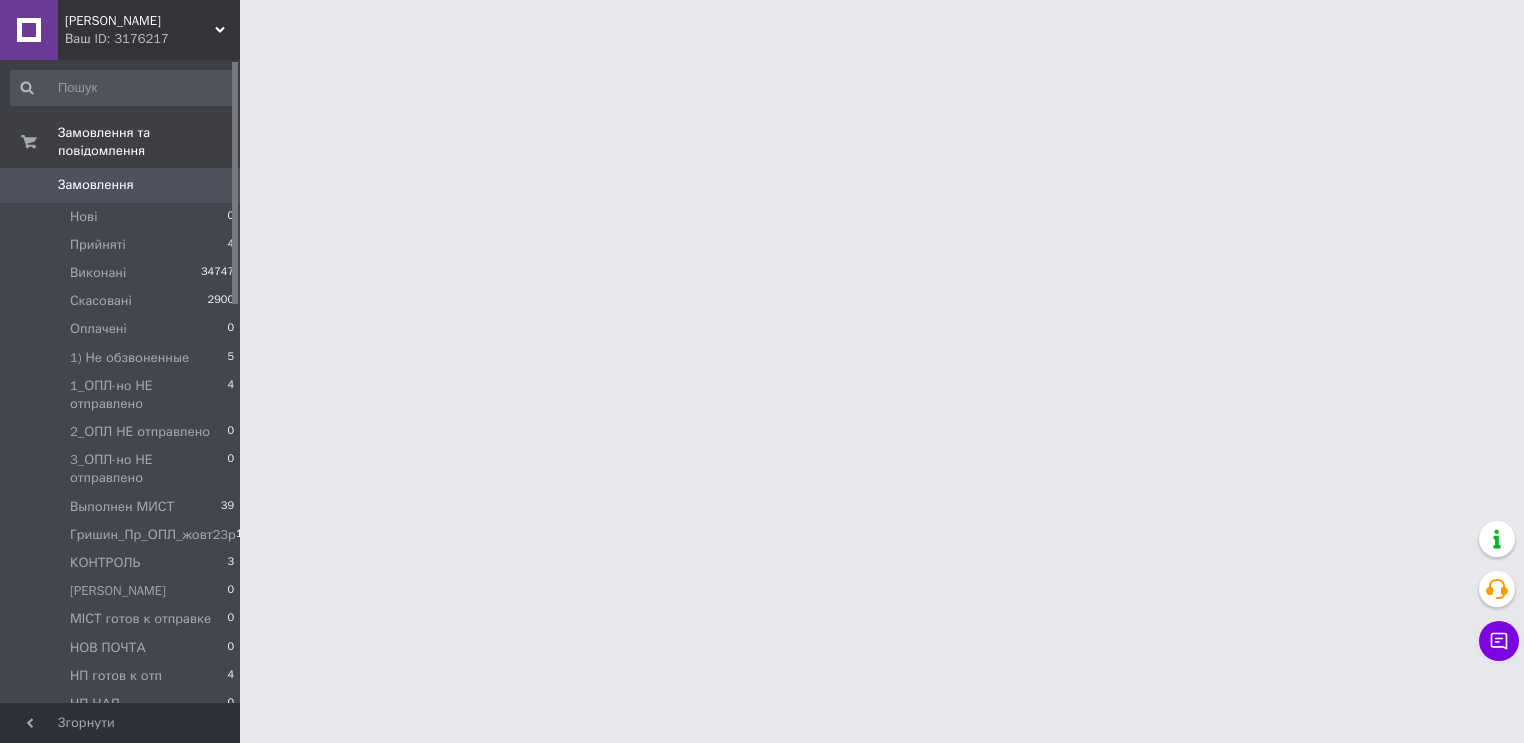 scroll, scrollTop: 0, scrollLeft: 0, axis: both 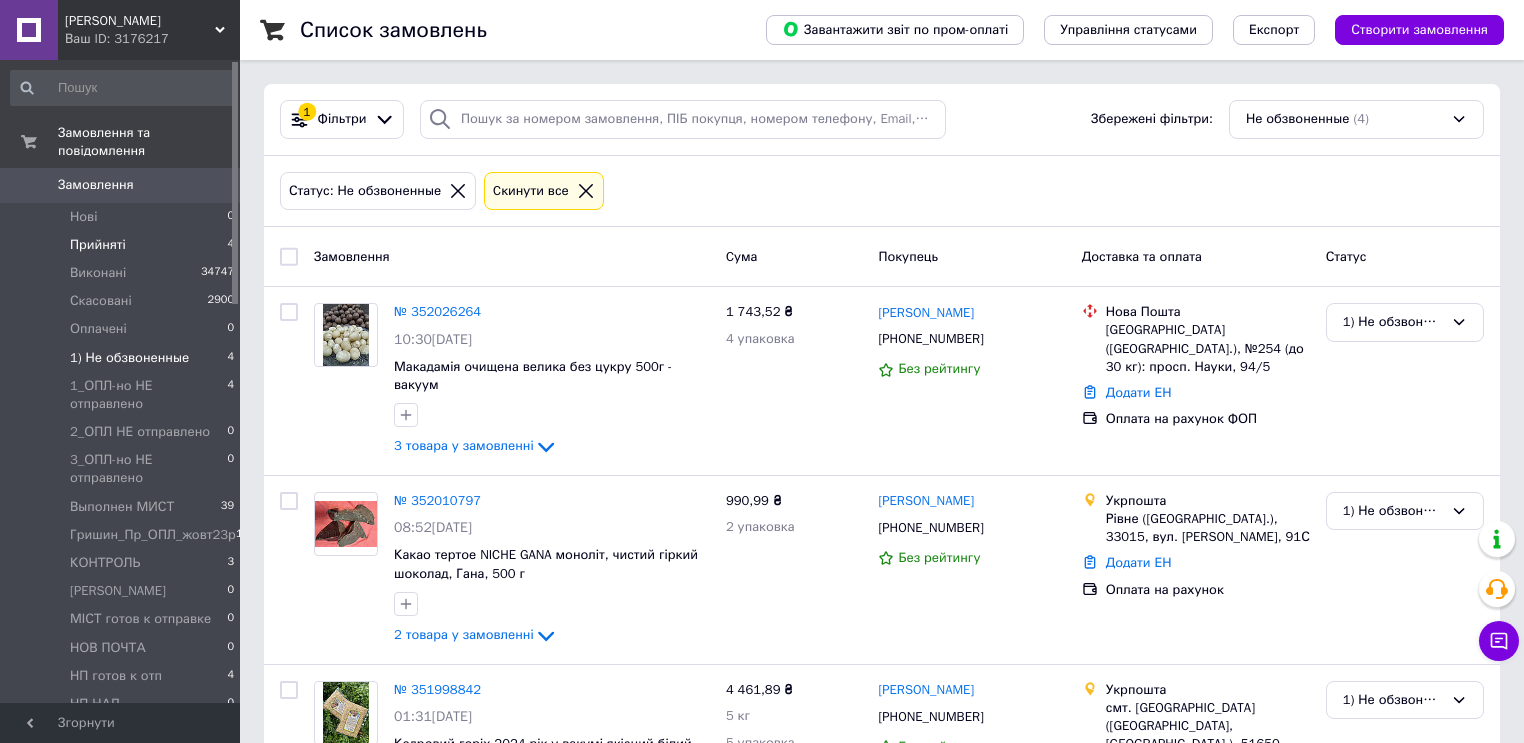 click on "Прийняті" at bounding box center [98, 245] 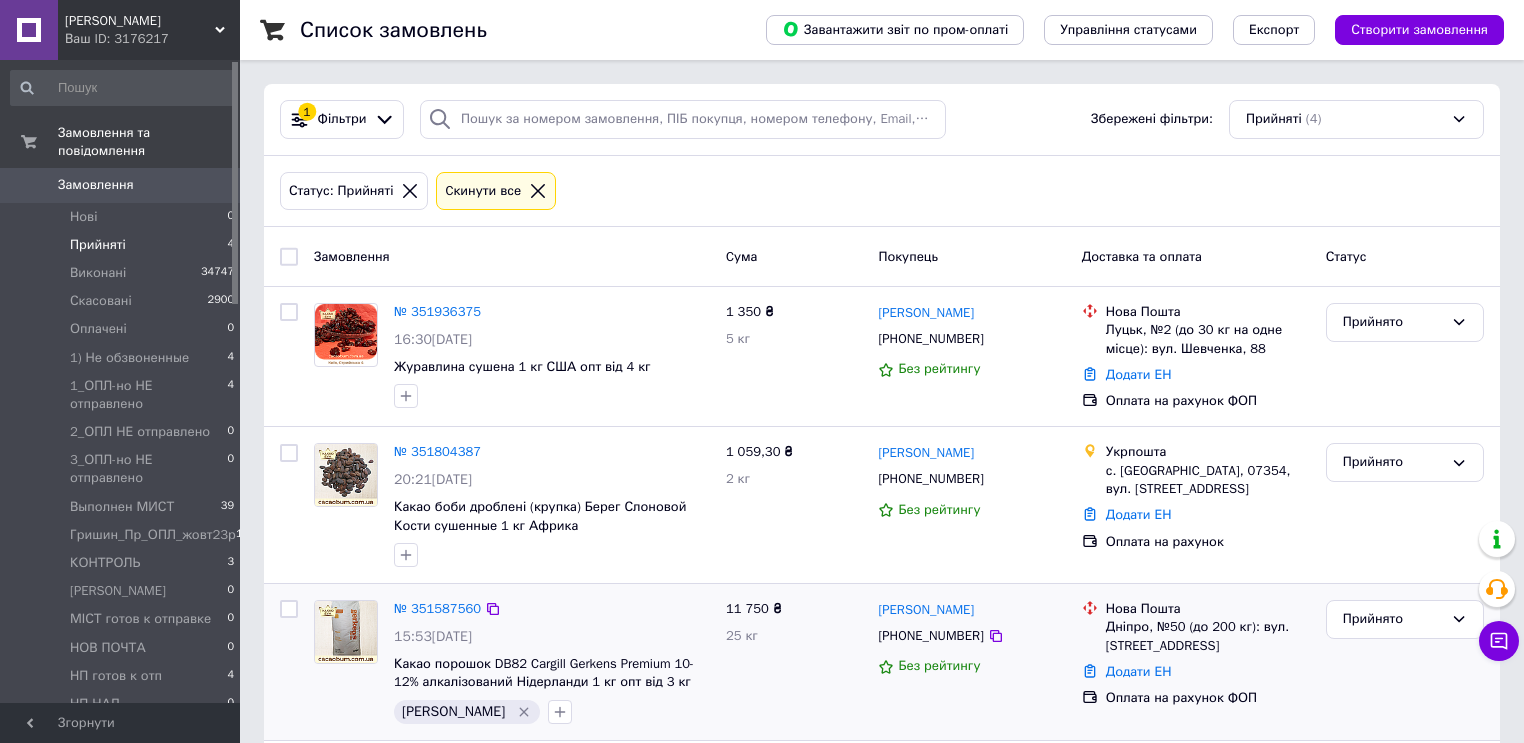 scroll, scrollTop: 160, scrollLeft: 0, axis: vertical 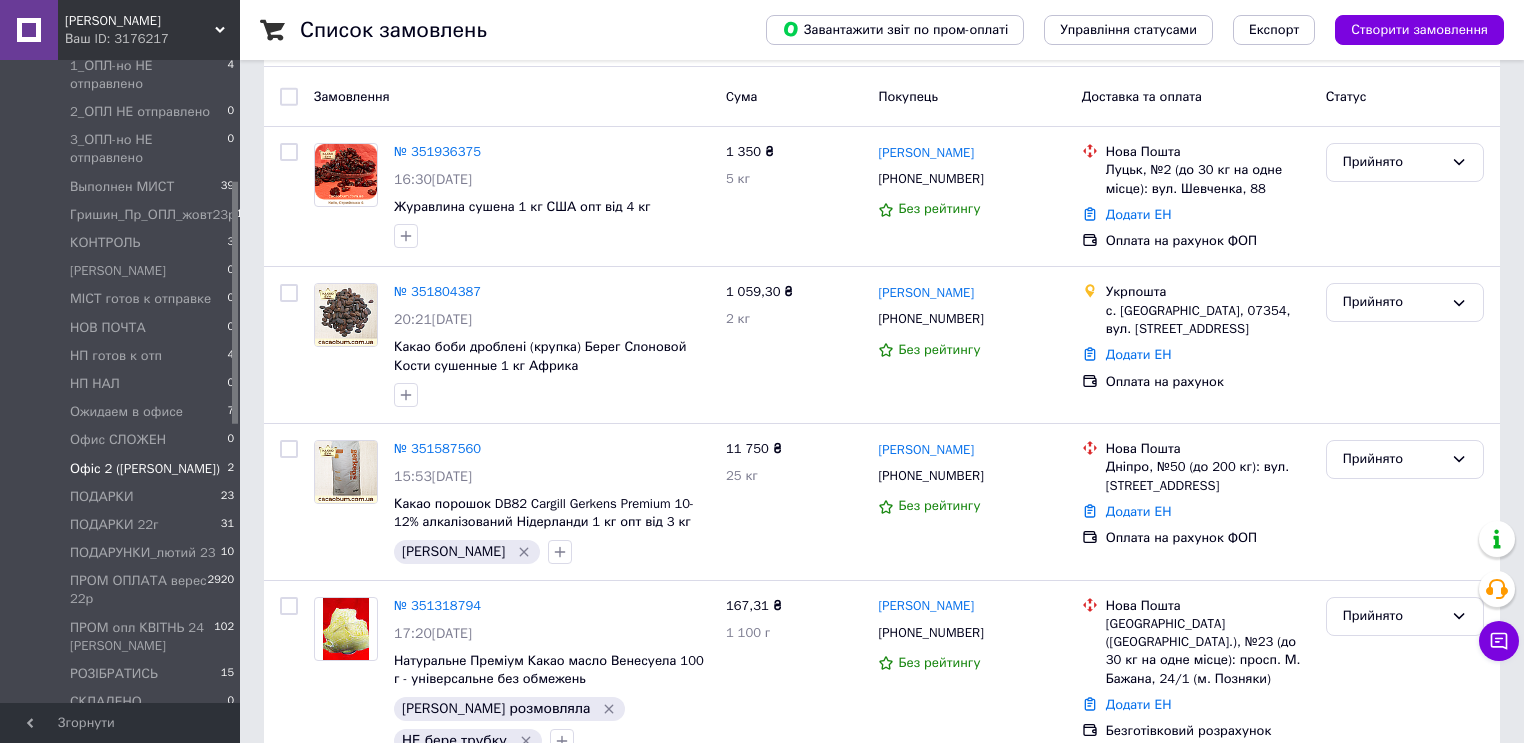 click on "Офіс 2 ([PERSON_NAME])" at bounding box center (145, 469) 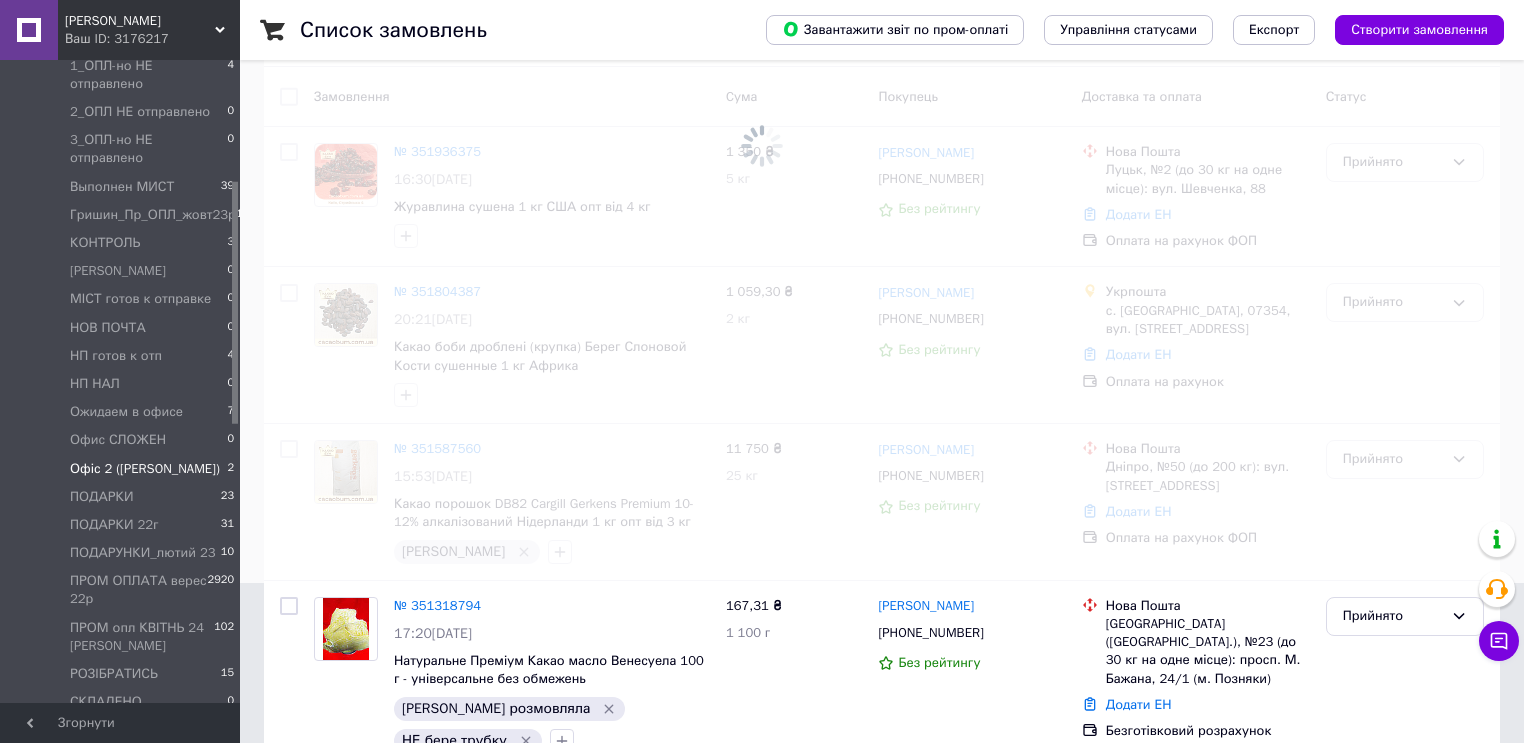 scroll, scrollTop: 0, scrollLeft: 0, axis: both 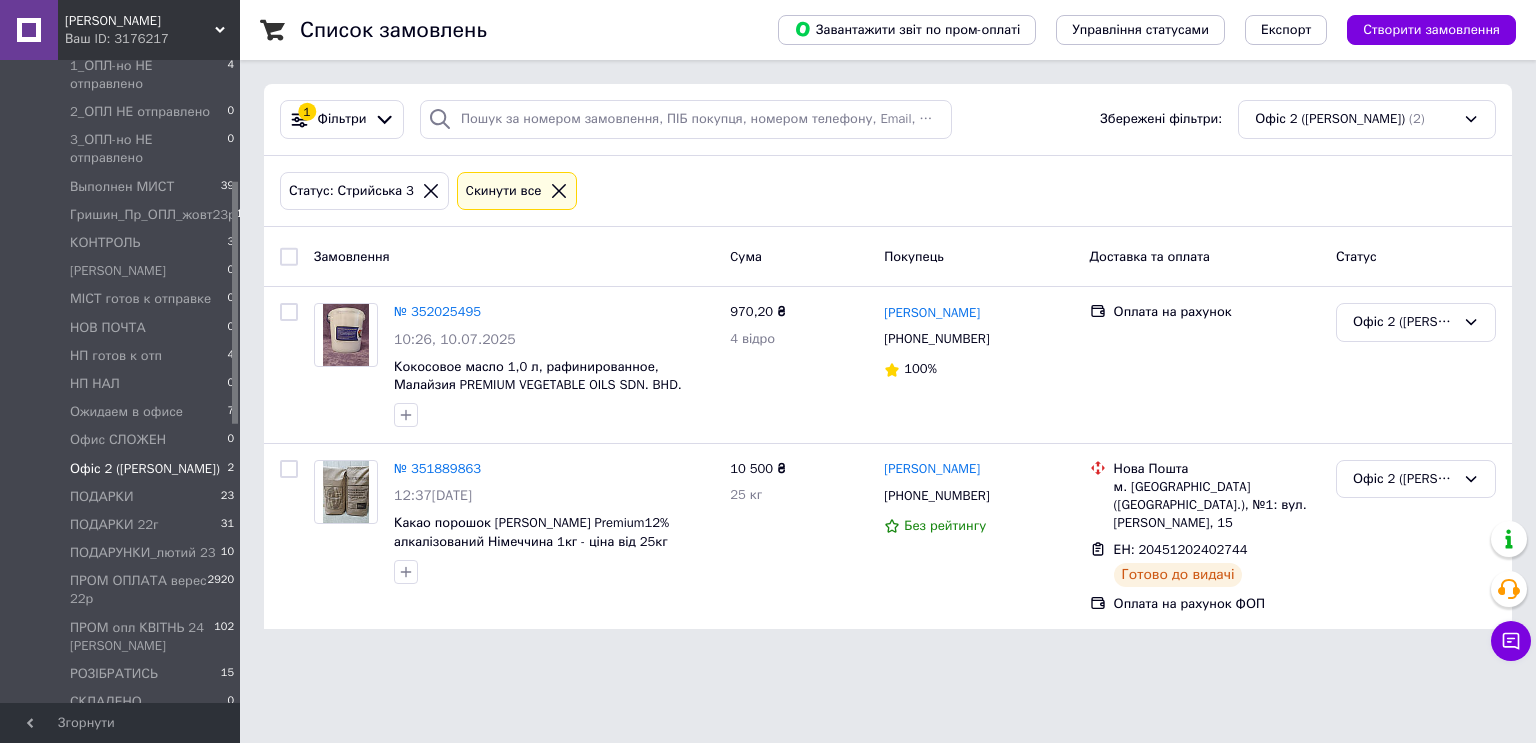 click 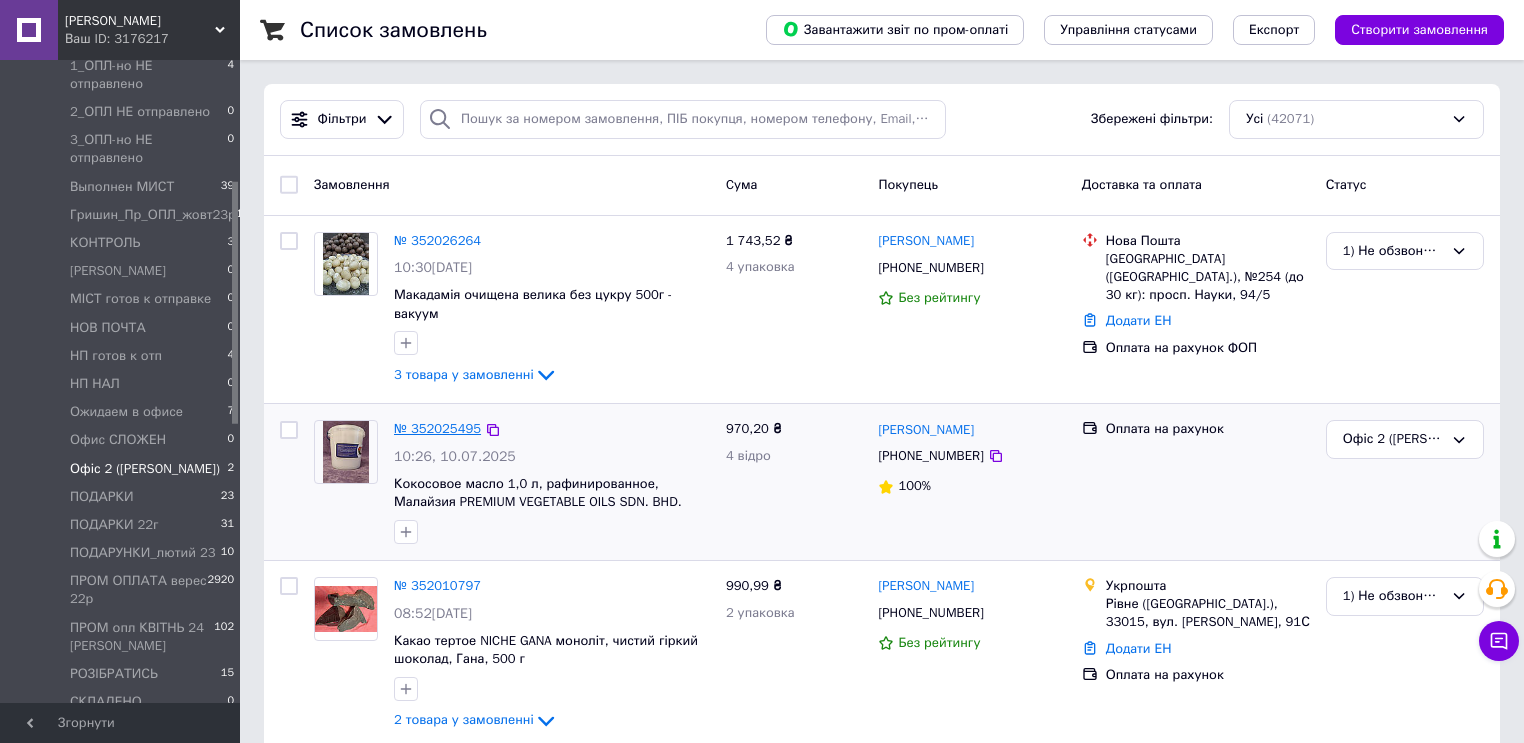 click on "№ 352025495" at bounding box center [437, 428] 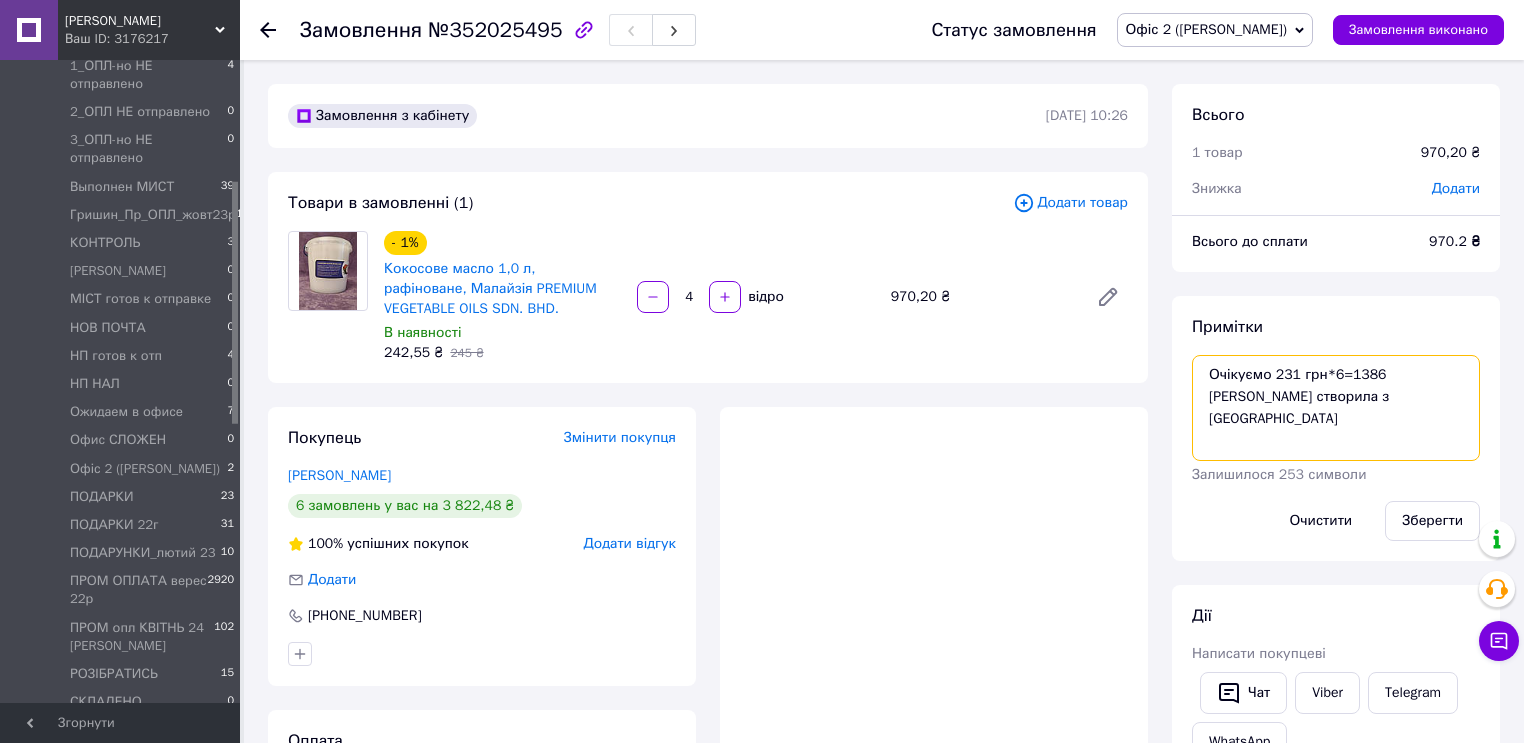 drag, startPoint x: 1274, startPoint y: 375, endPoint x: 1176, endPoint y: 366, distance: 98.4124 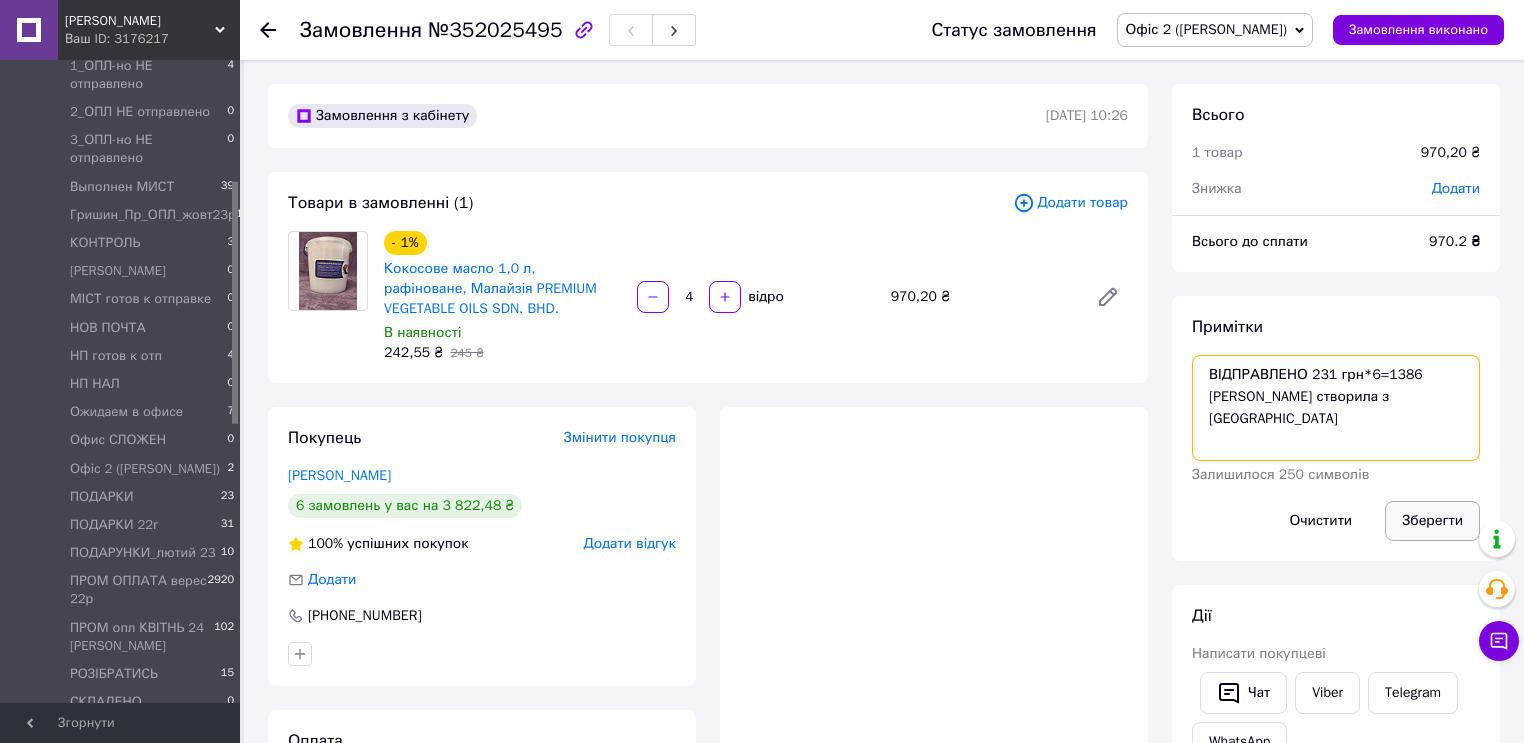 type on "ВІДПРАВЛЕНО 231 грн*6=1386
[PERSON_NAME] створила з [GEOGRAPHIC_DATA]" 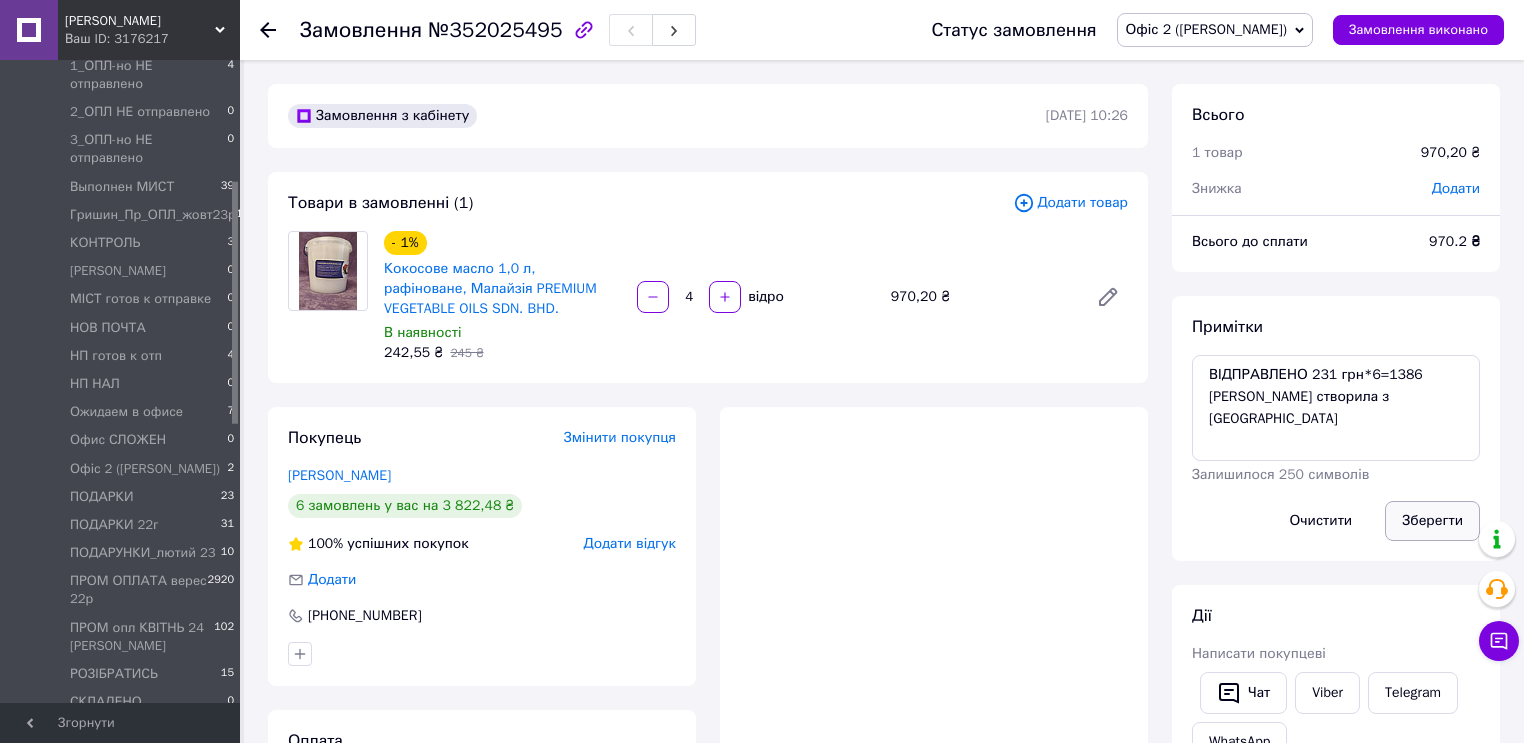 click on "Зберегти" at bounding box center (1432, 521) 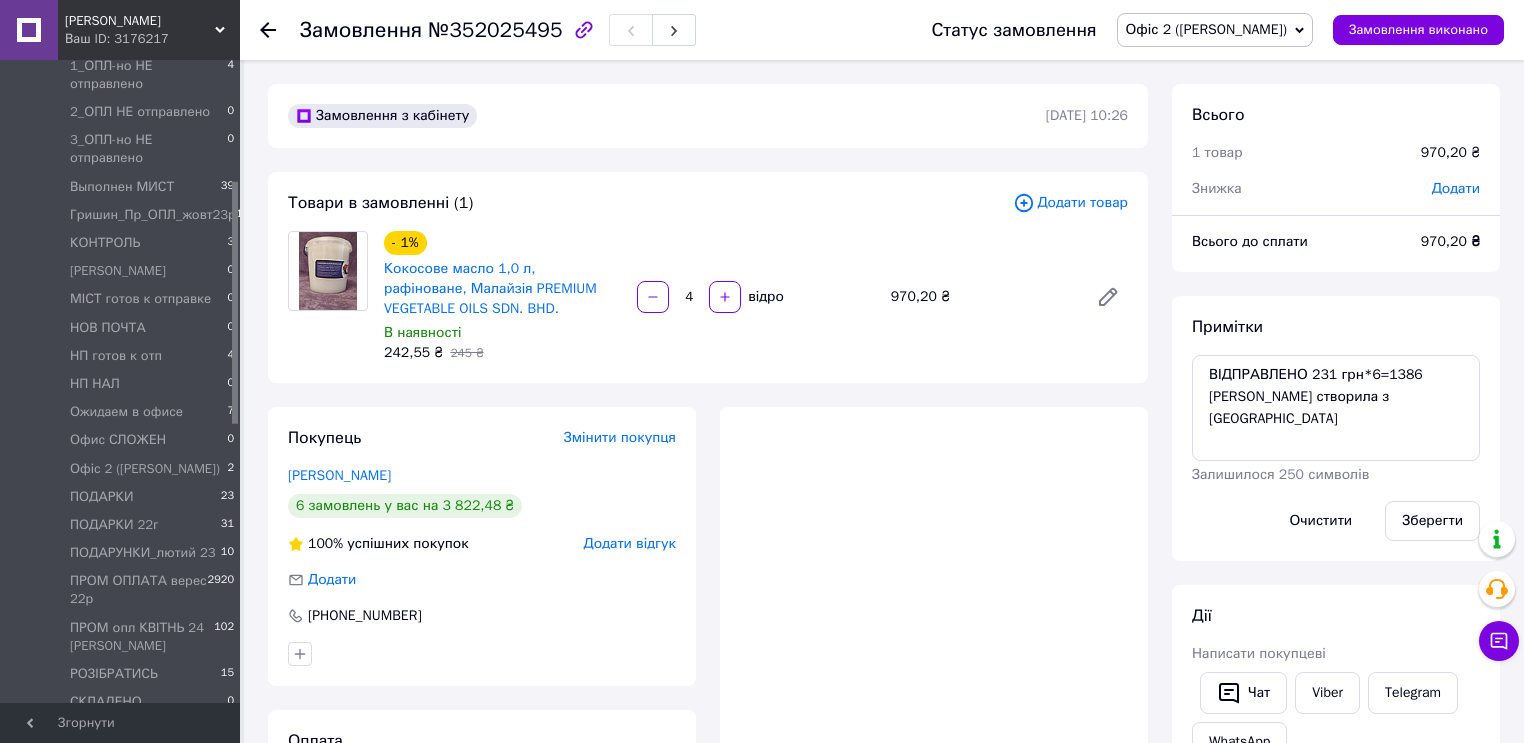 drag, startPoint x: 1416, startPoint y: 510, endPoint x: 1239, endPoint y: 388, distance: 214.97209 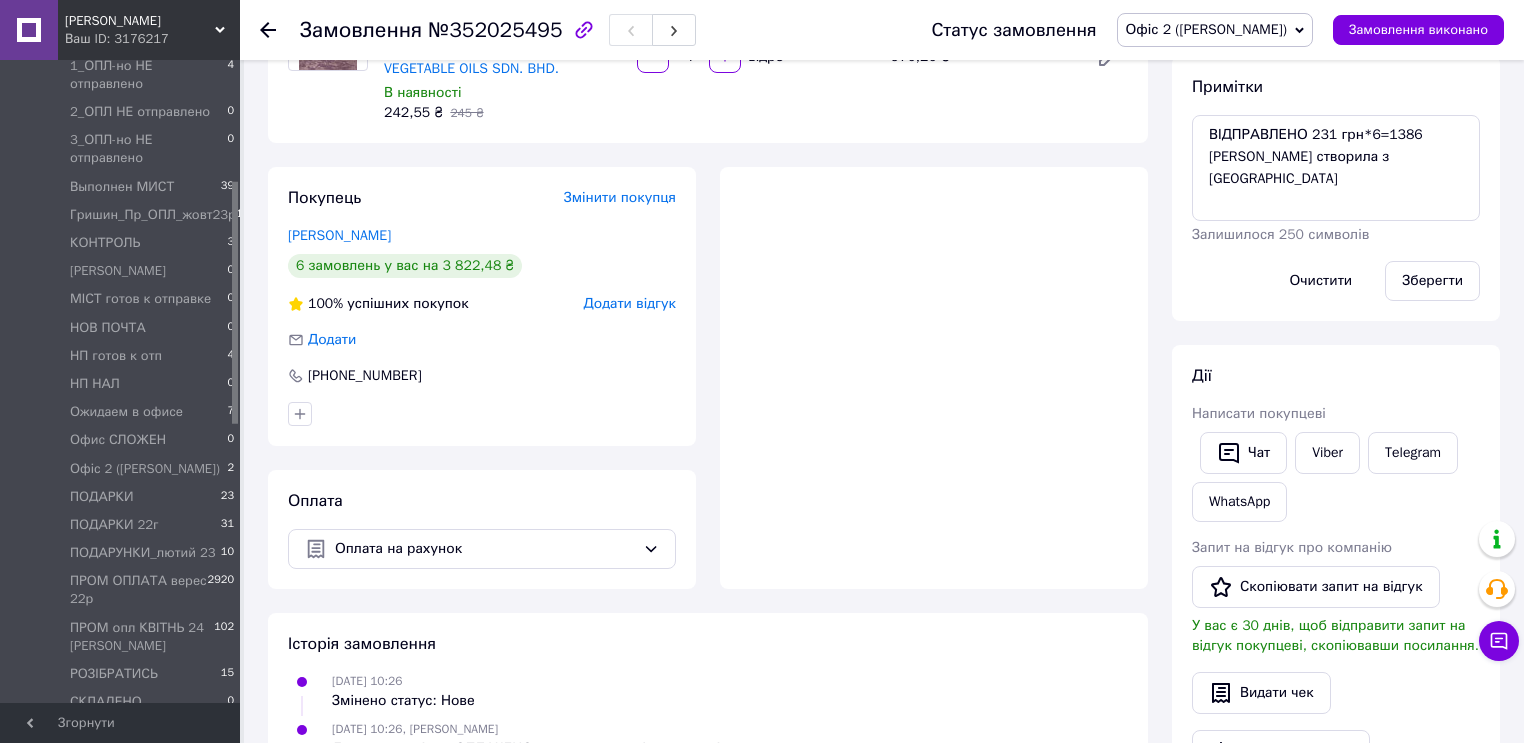 scroll, scrollTop: 0, scrollLeft: 0, axis: both 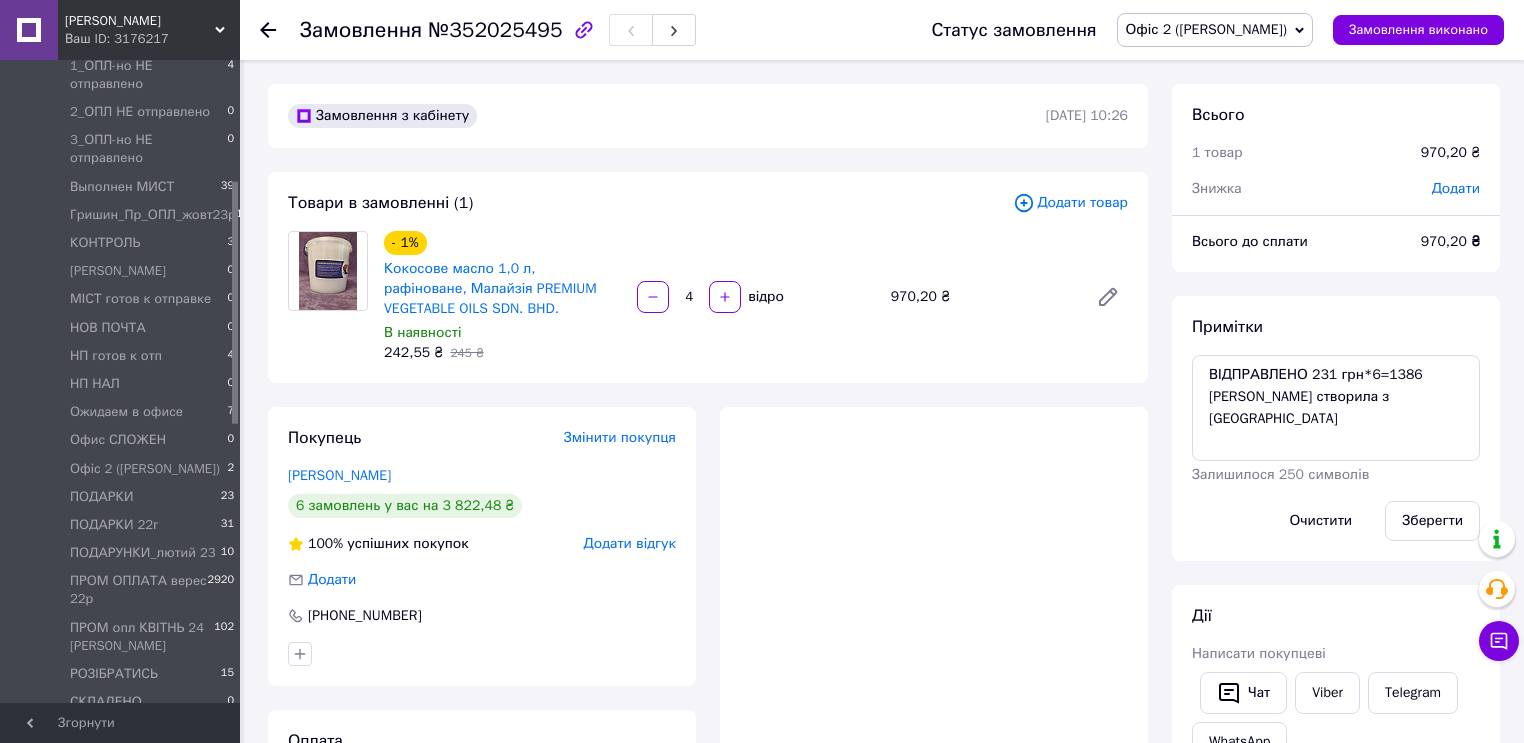 click 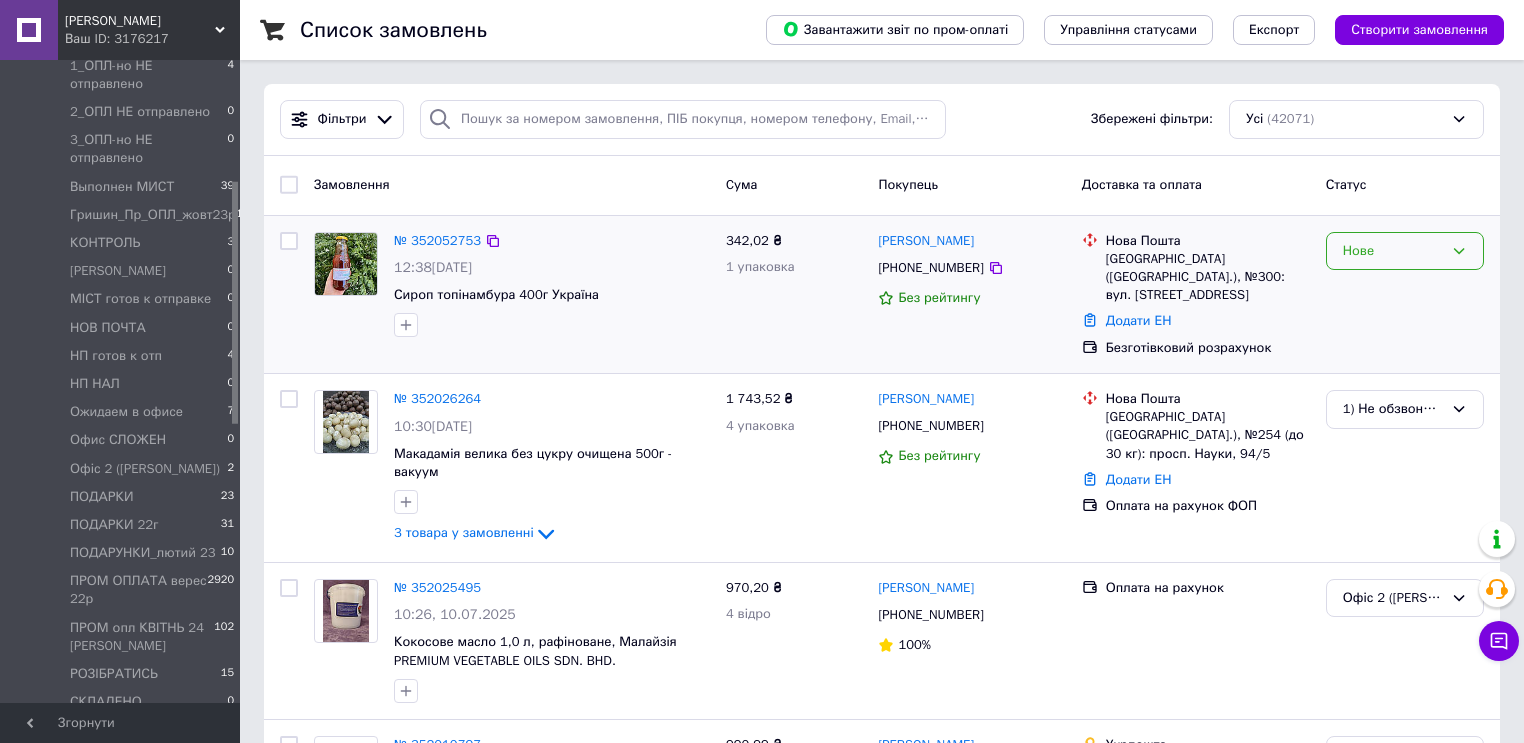 click 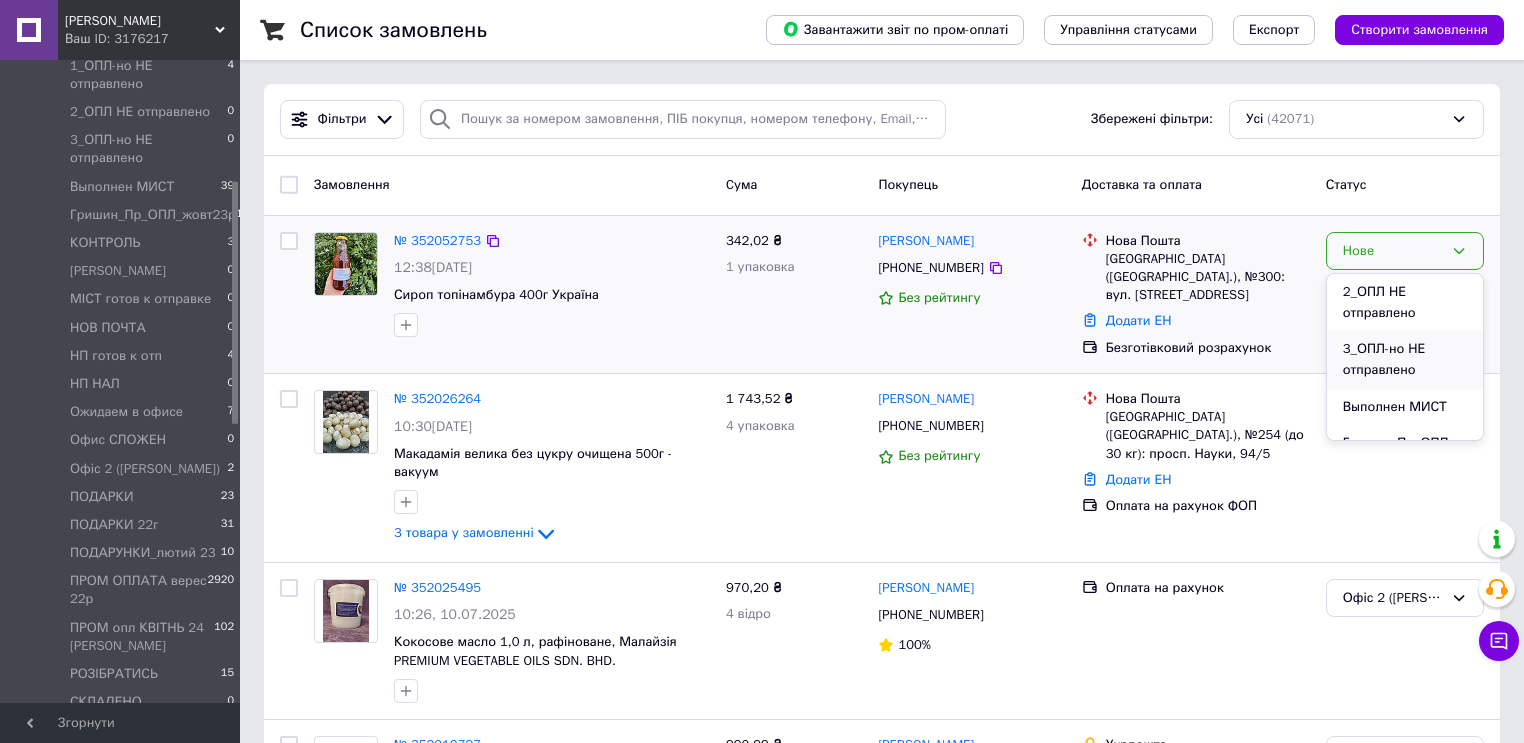 scroll, scrollTop: 160, scrollLeft: 0, axis: vertical 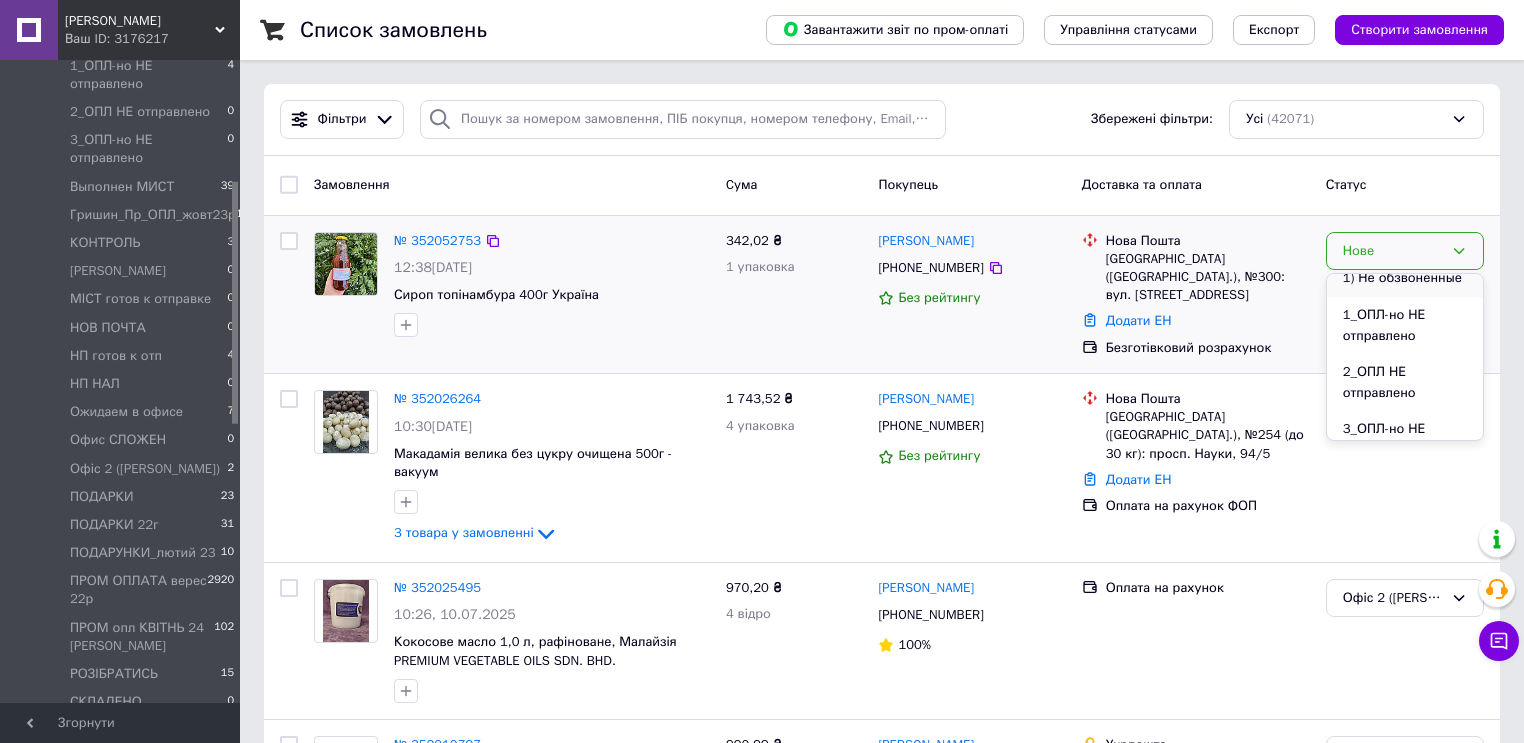click on "1) Не обзвоненные" at bounding box center (1405, 278) 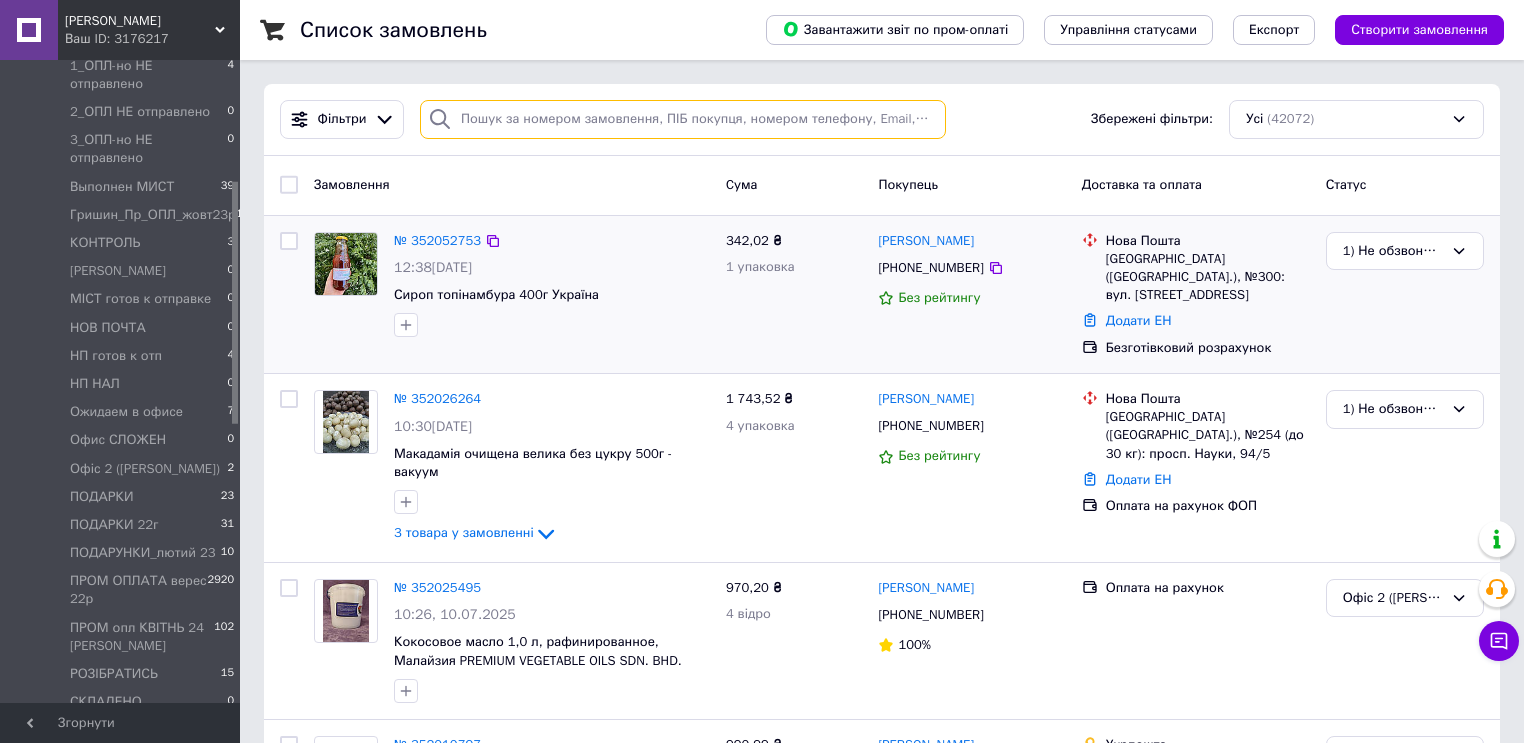 click at bounding box center (683, 119) 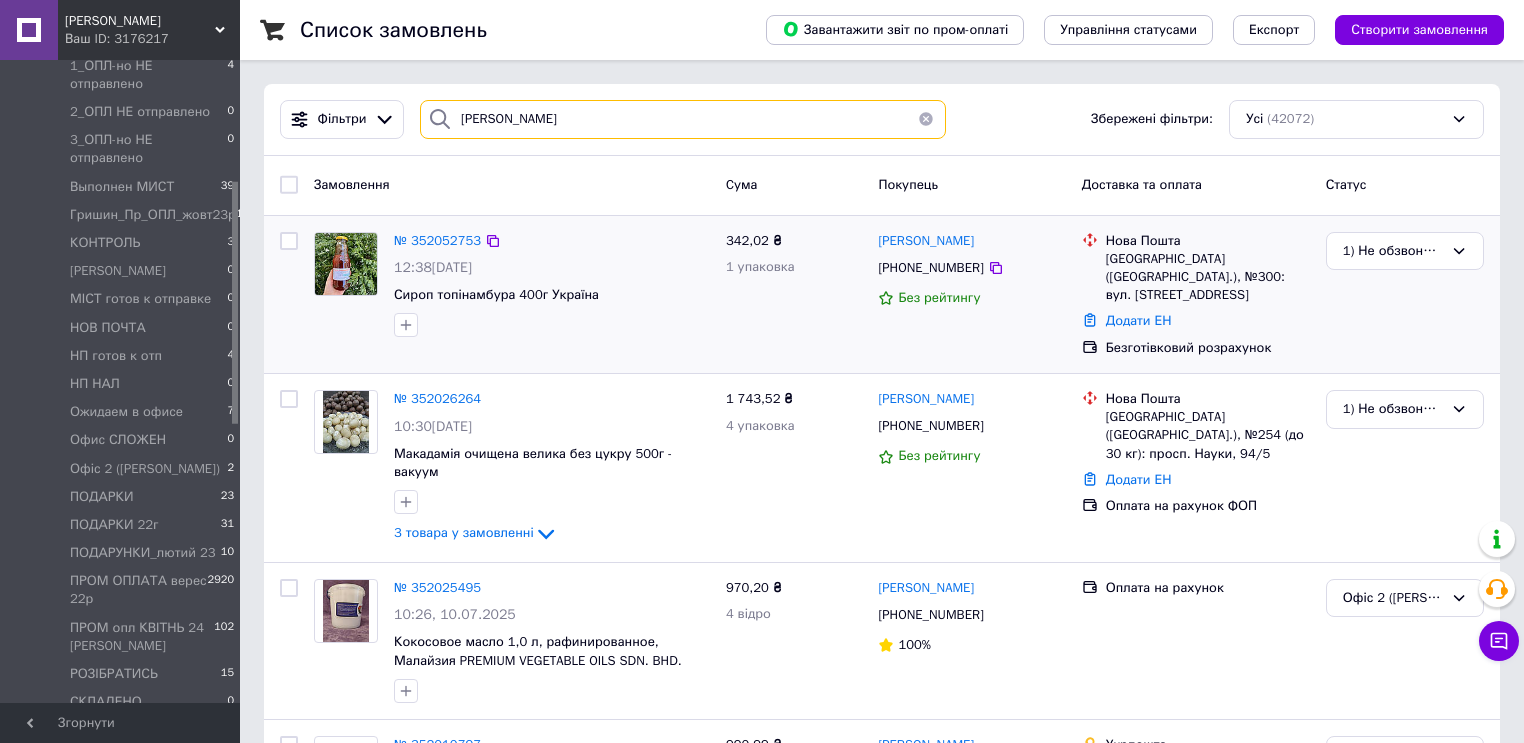 type on "кочетова" 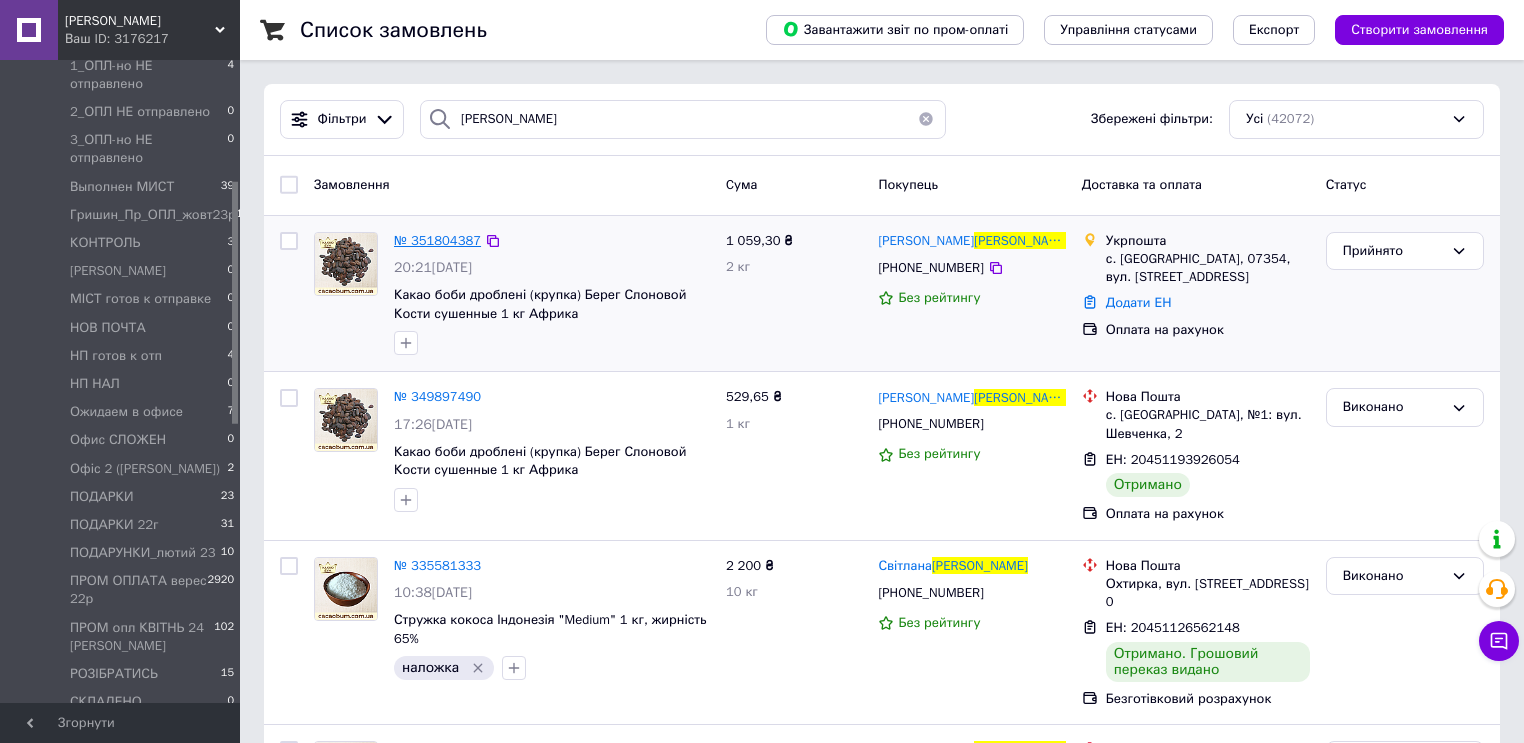 click on "№ 351804387" at bounding box center [437, 240] 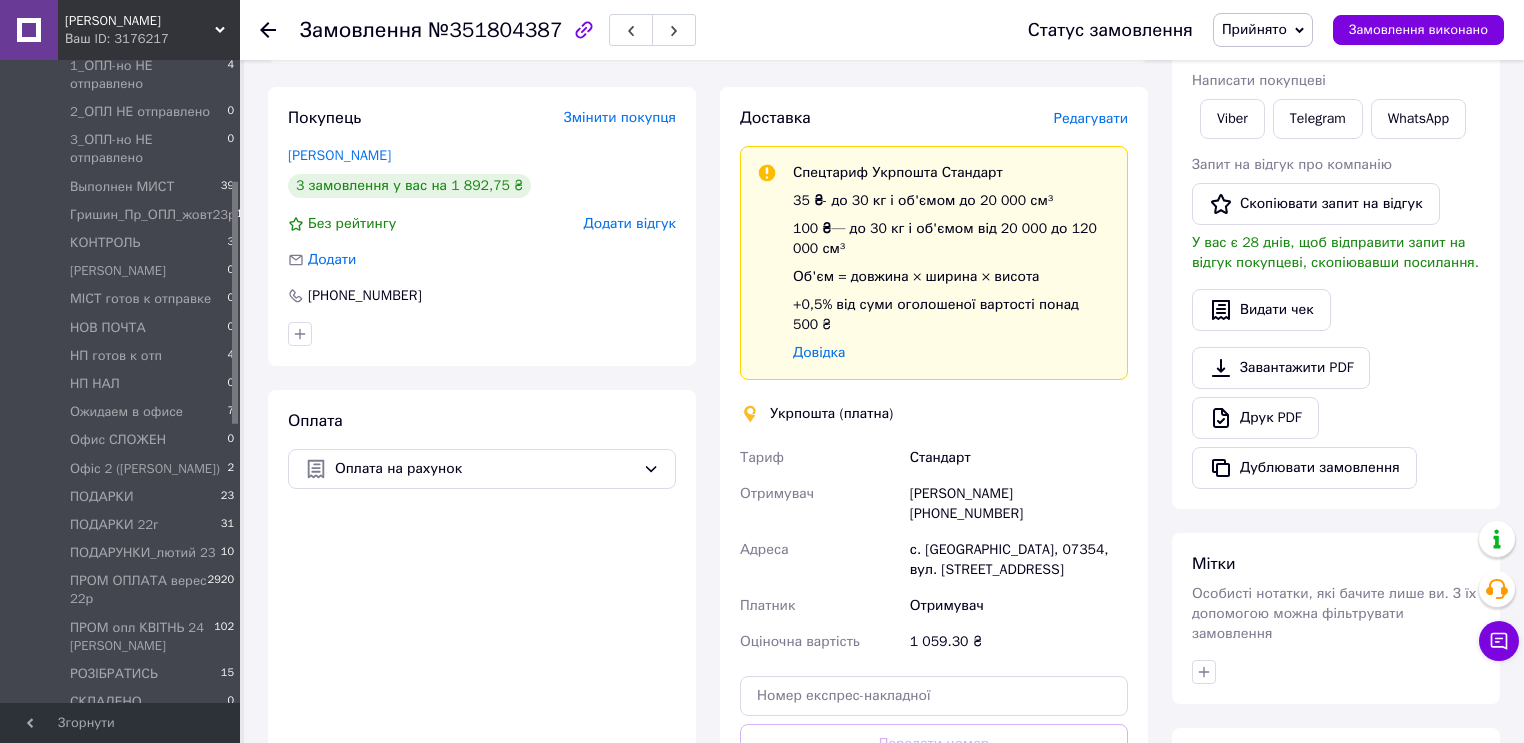 scroll, scrollTop: 640, scrollLeft: 0, axis: vertical 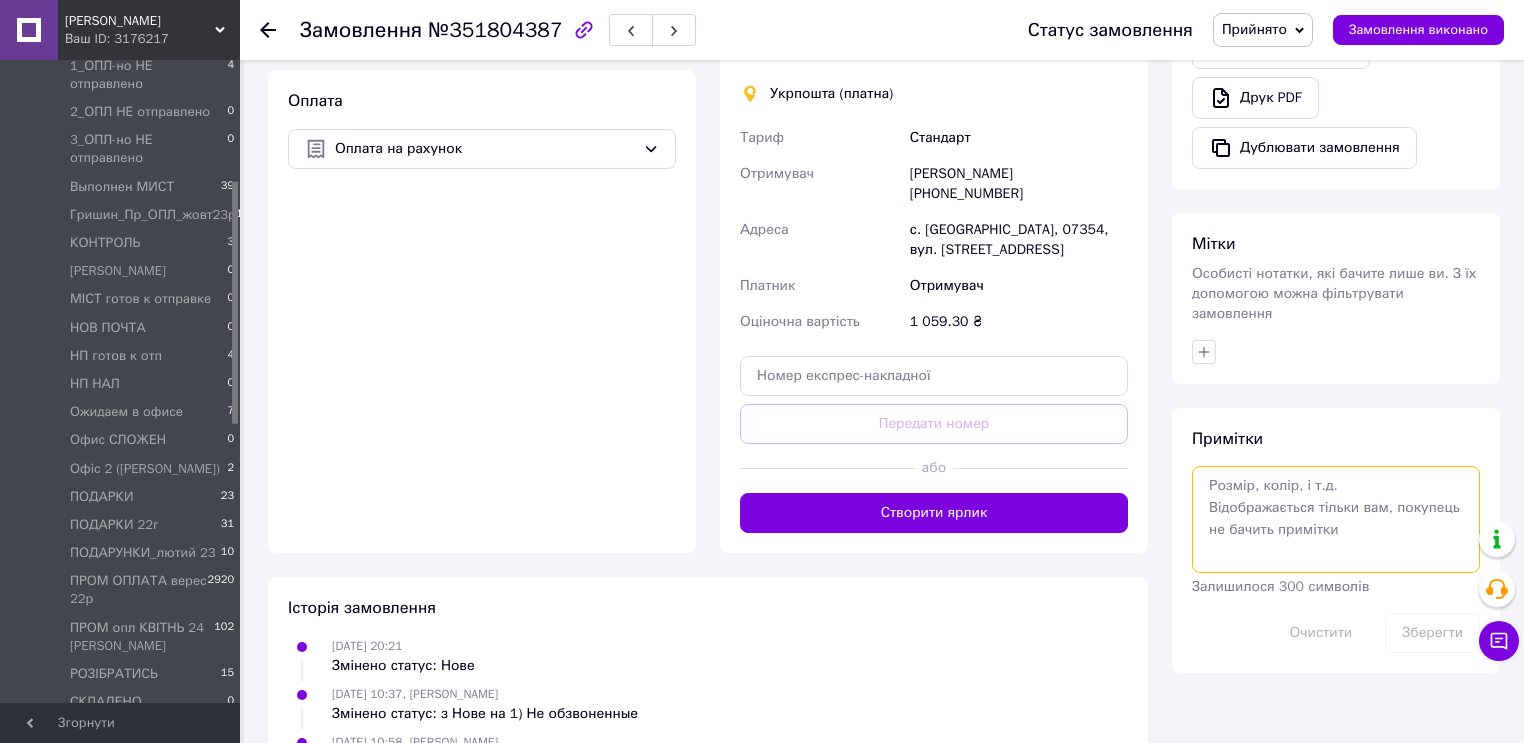 click at bounding box center [1336, 519] 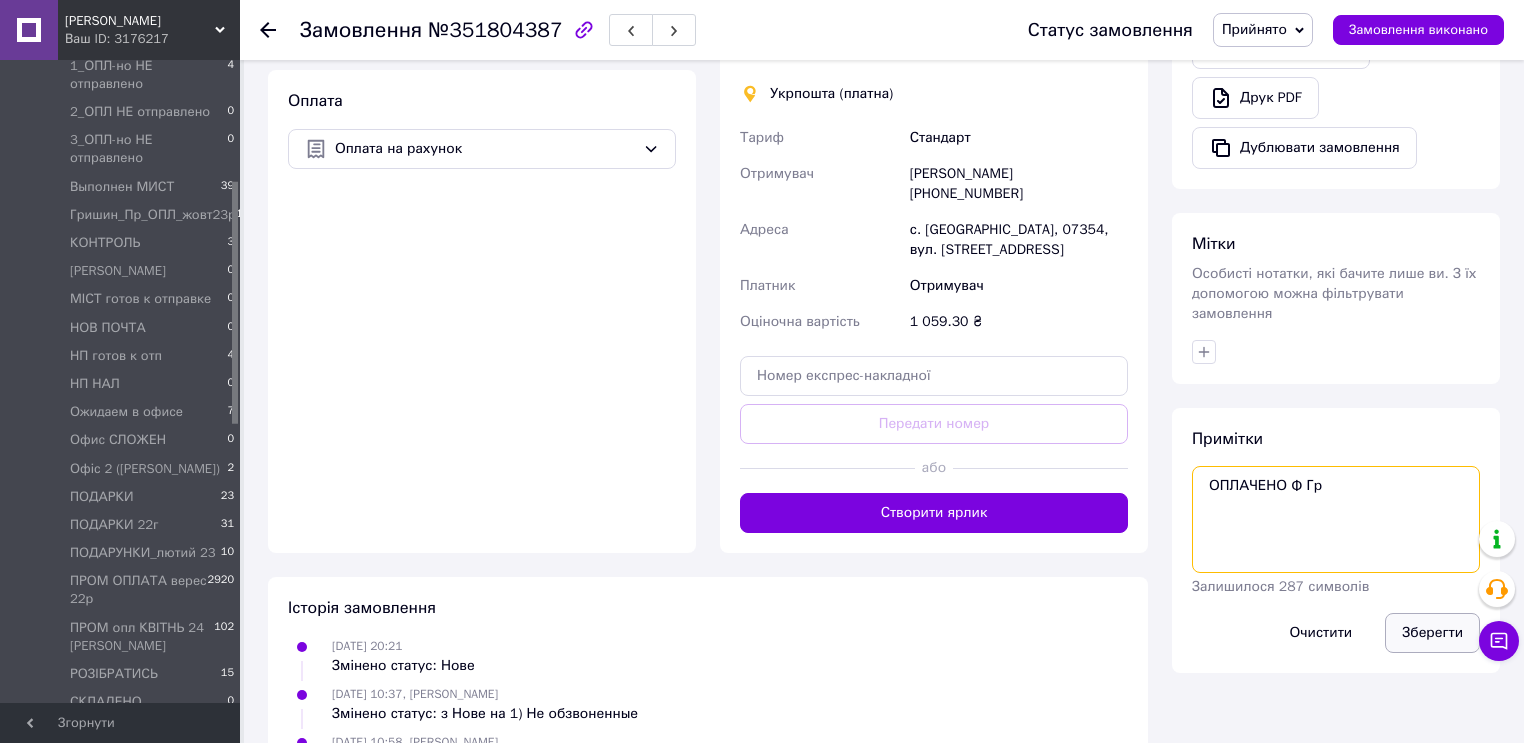 type on "ОПЛАЧЕНО Ф Гр" 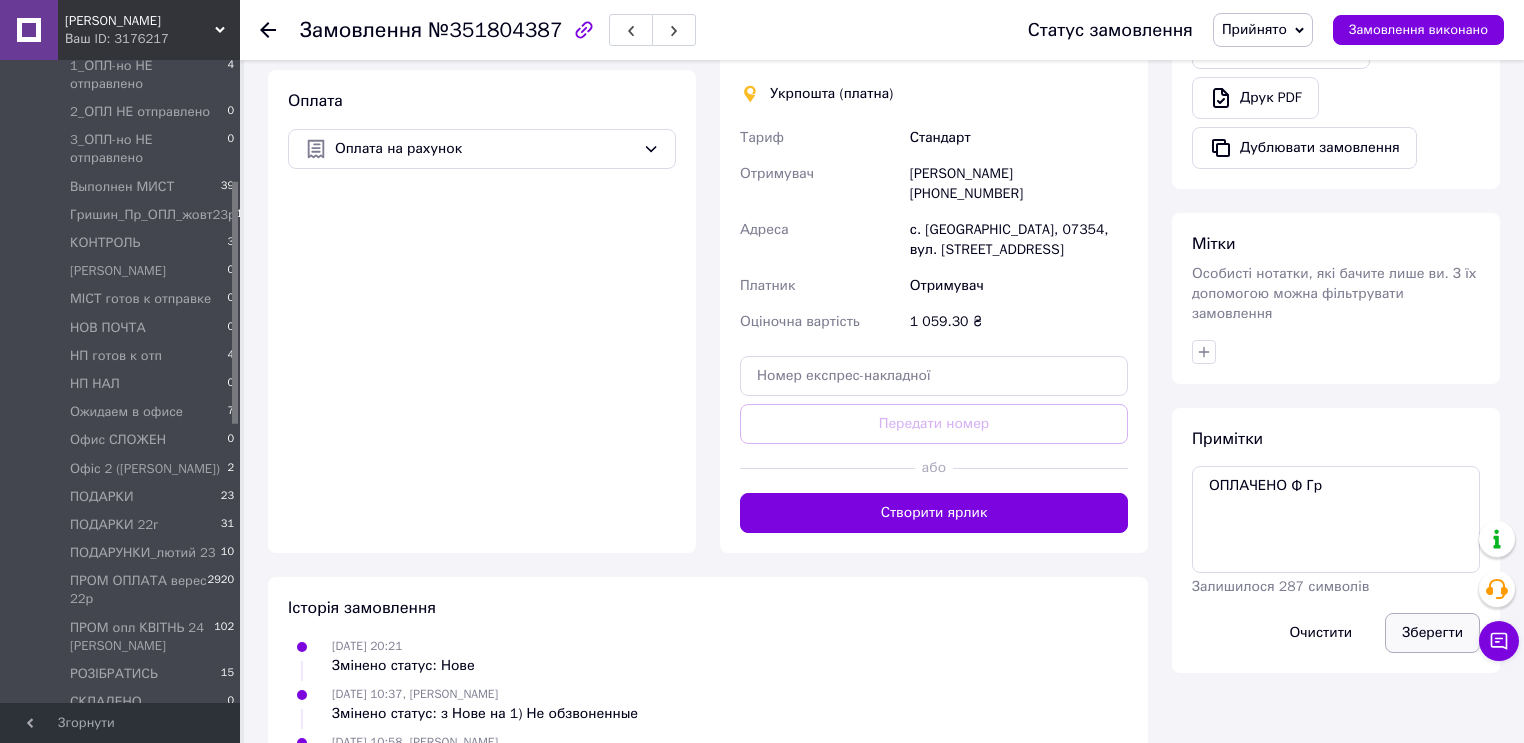 click on "Зберегти" at bounding box center (1432, 633) 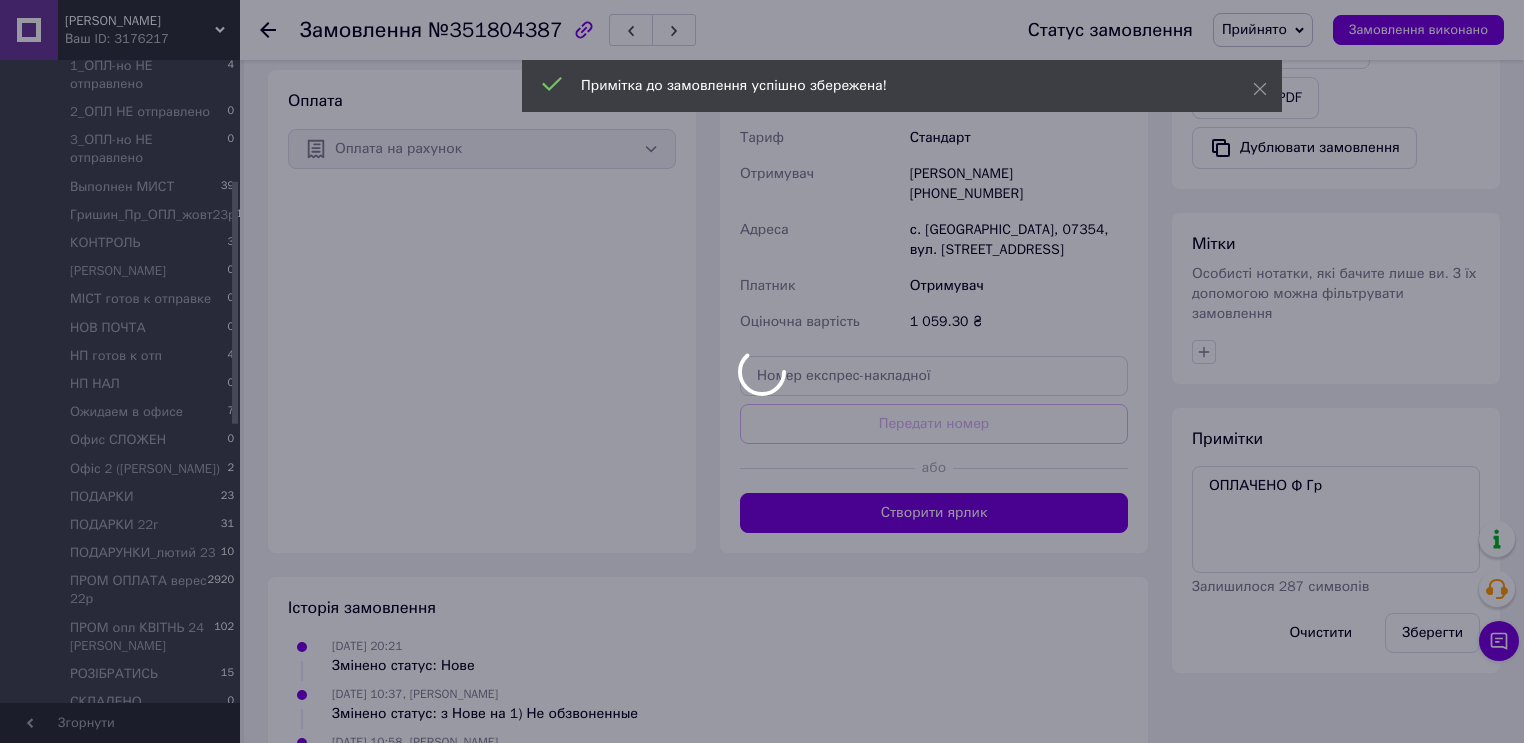 scroll, scrollTop: 240, scrollLeft: 0, axis: vertical 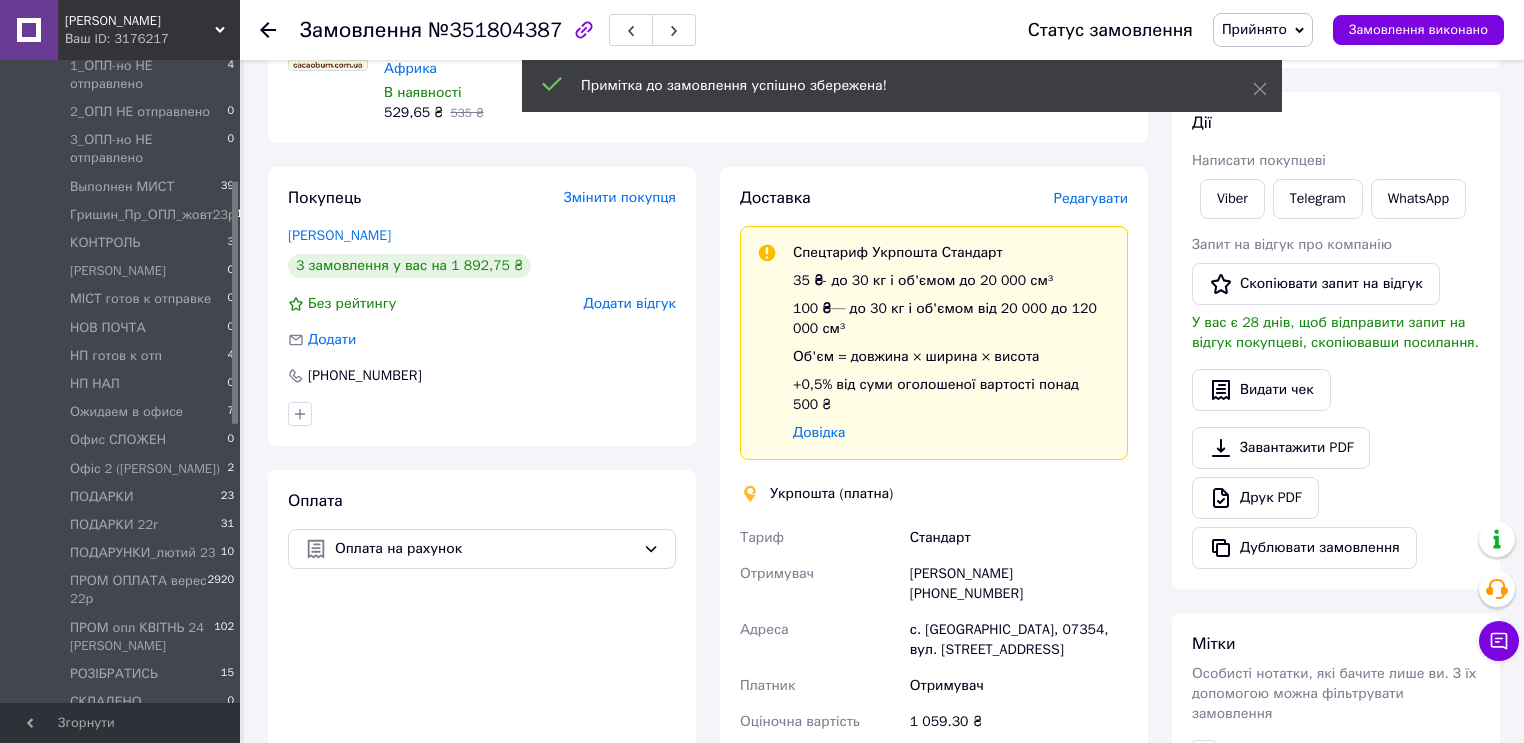 click 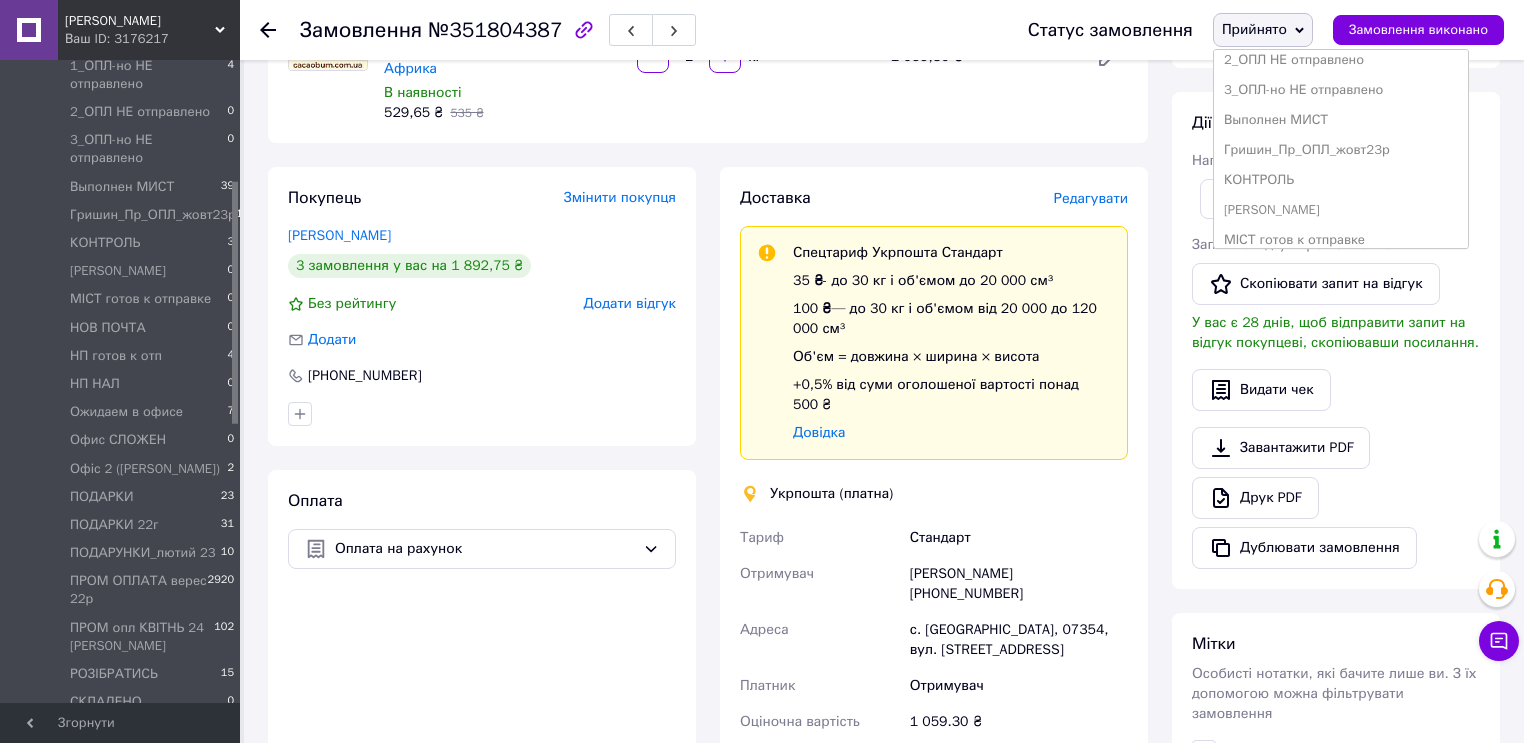 scroll, scrollTop: 320, scrollLeft: 0, axis: vertical 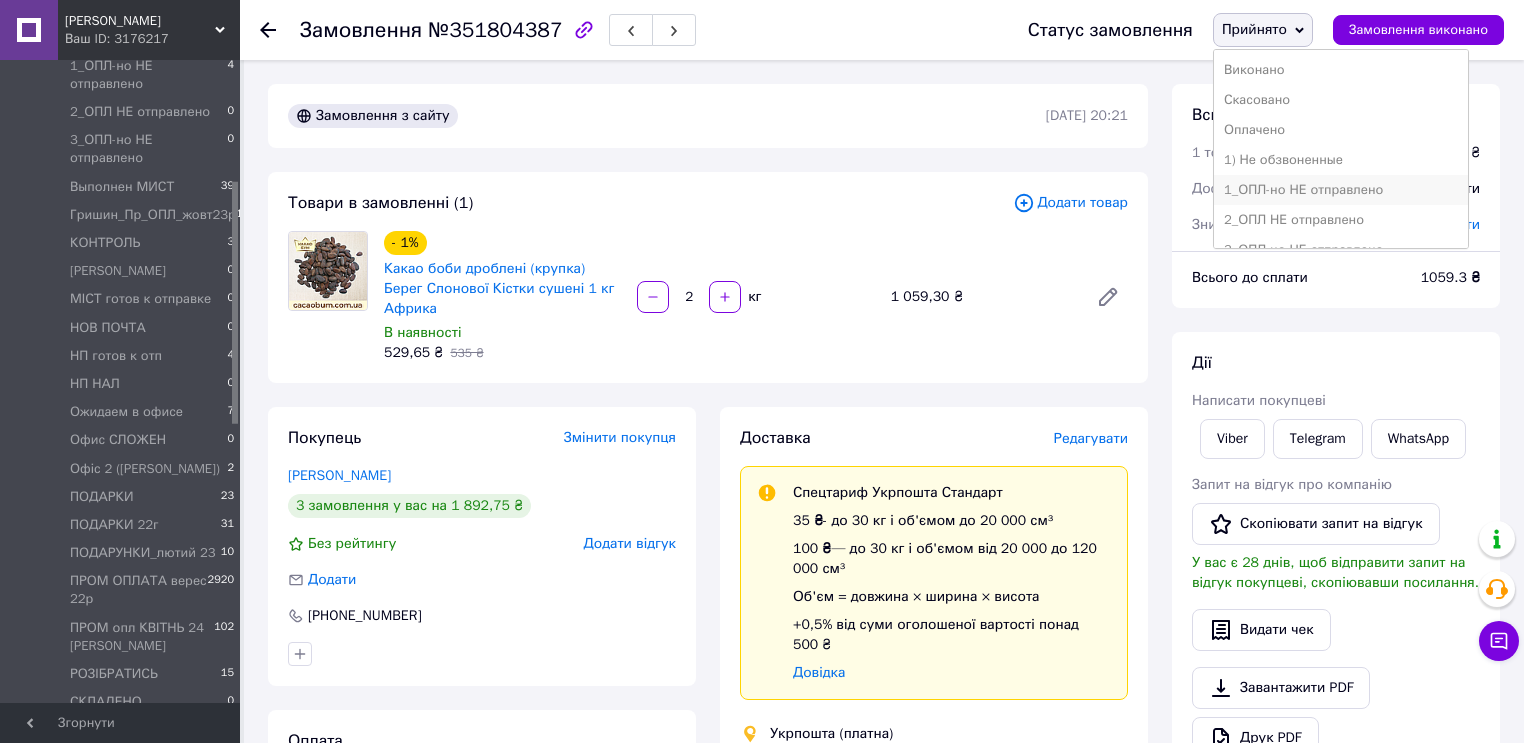 click on "1_ОПЛ-но НЕ отправлено" at bounding box center (1341, 190) 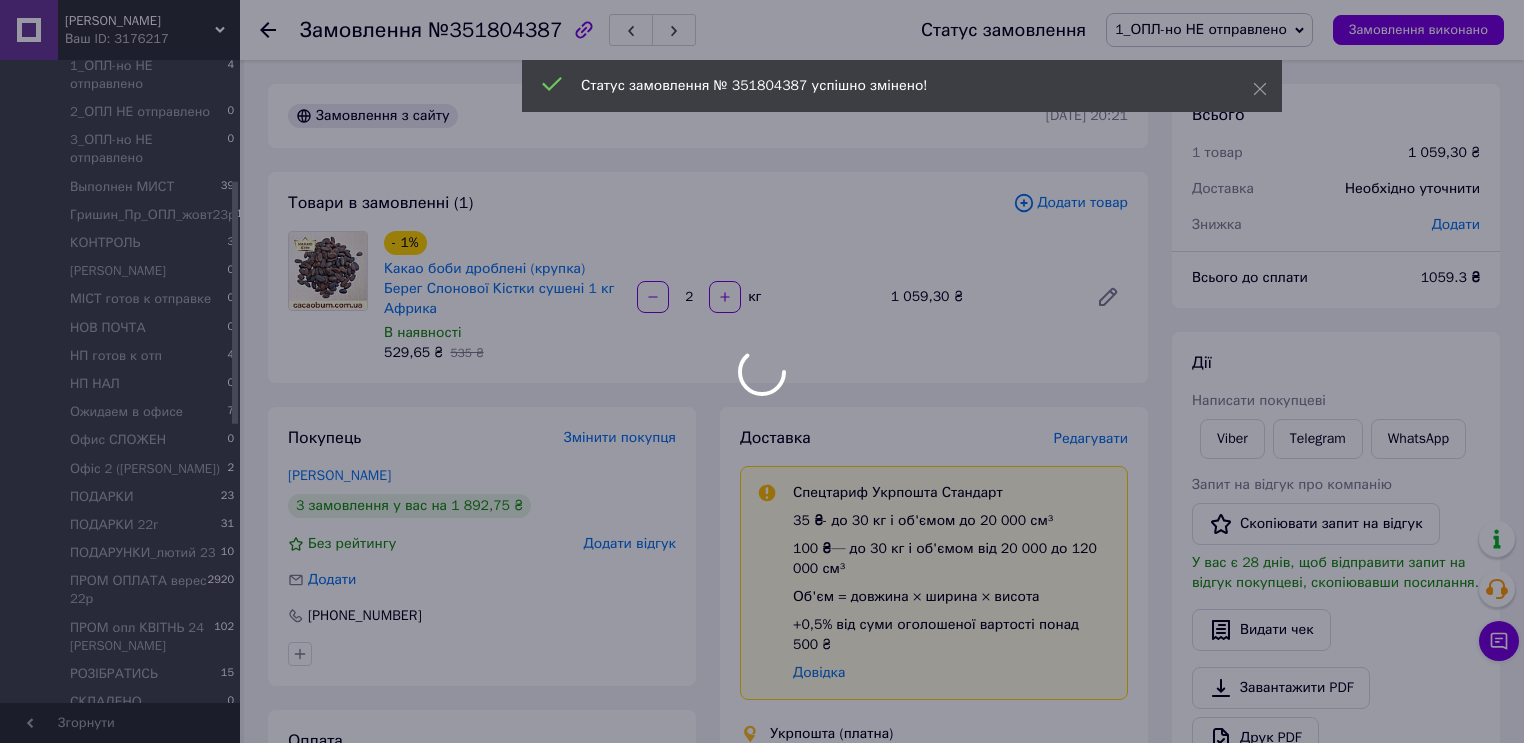 drag, startPoint x: 268, startPoint y: 29, endPoint x: 388, endPoint y: 0, distance: 123.454445 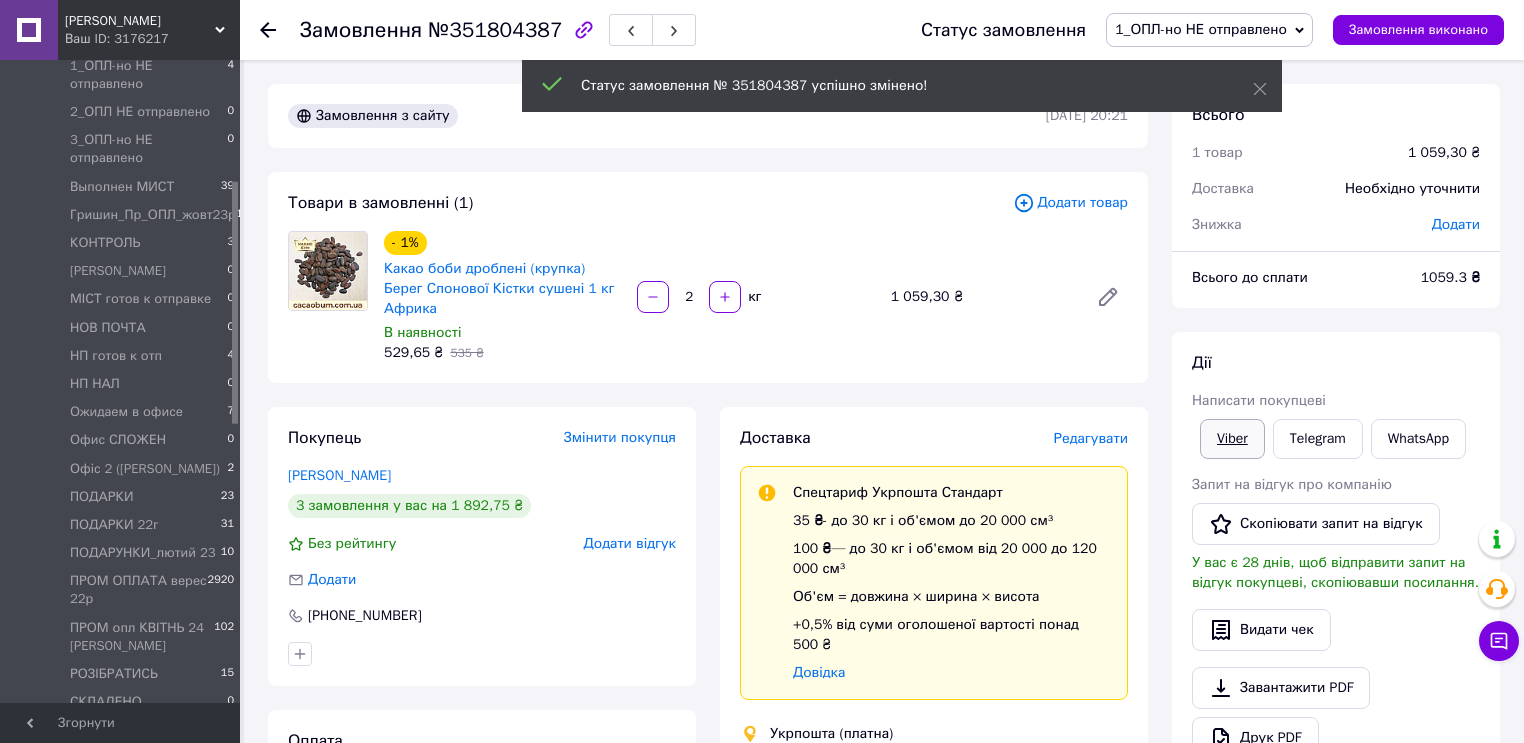 click on "Viber" at bounding box center [1232, 439] 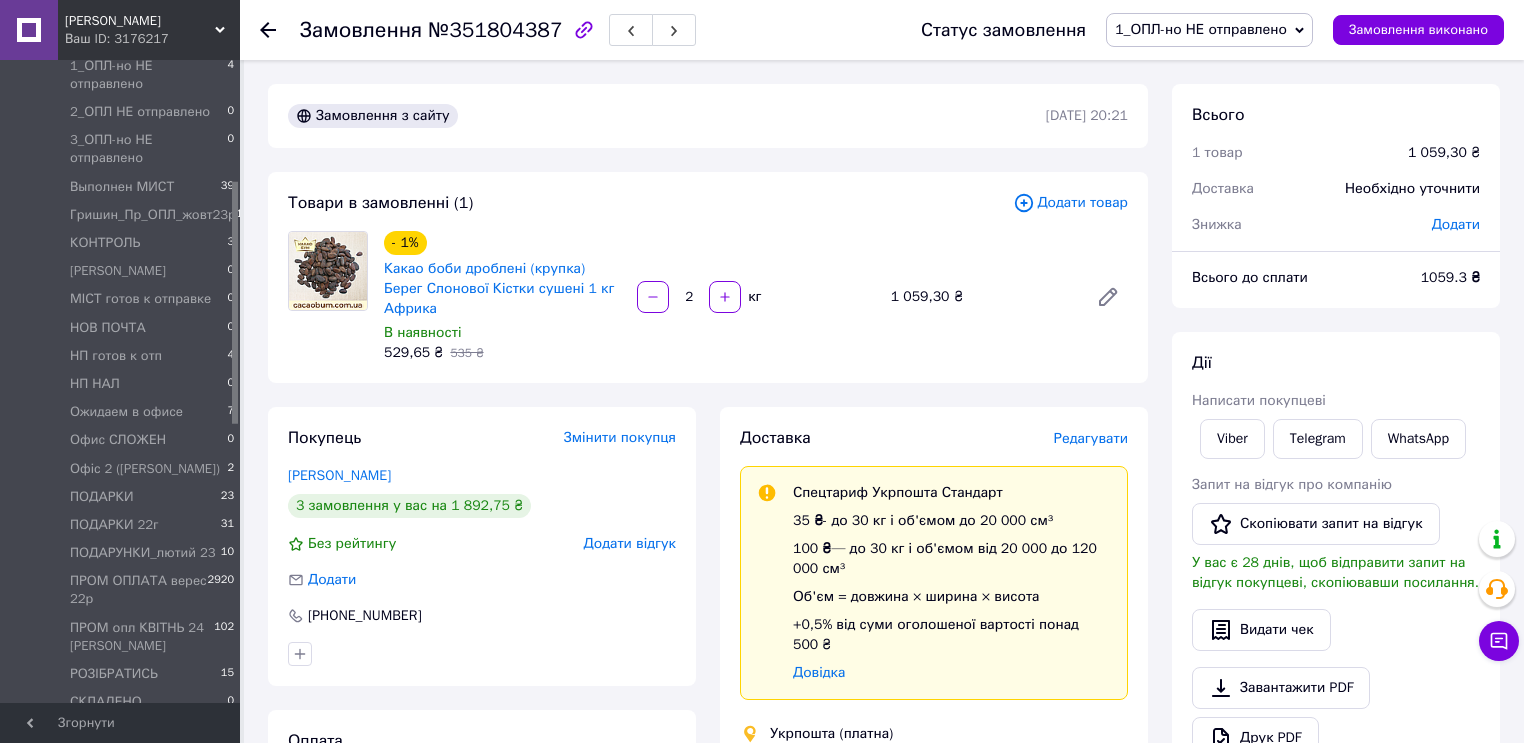 click 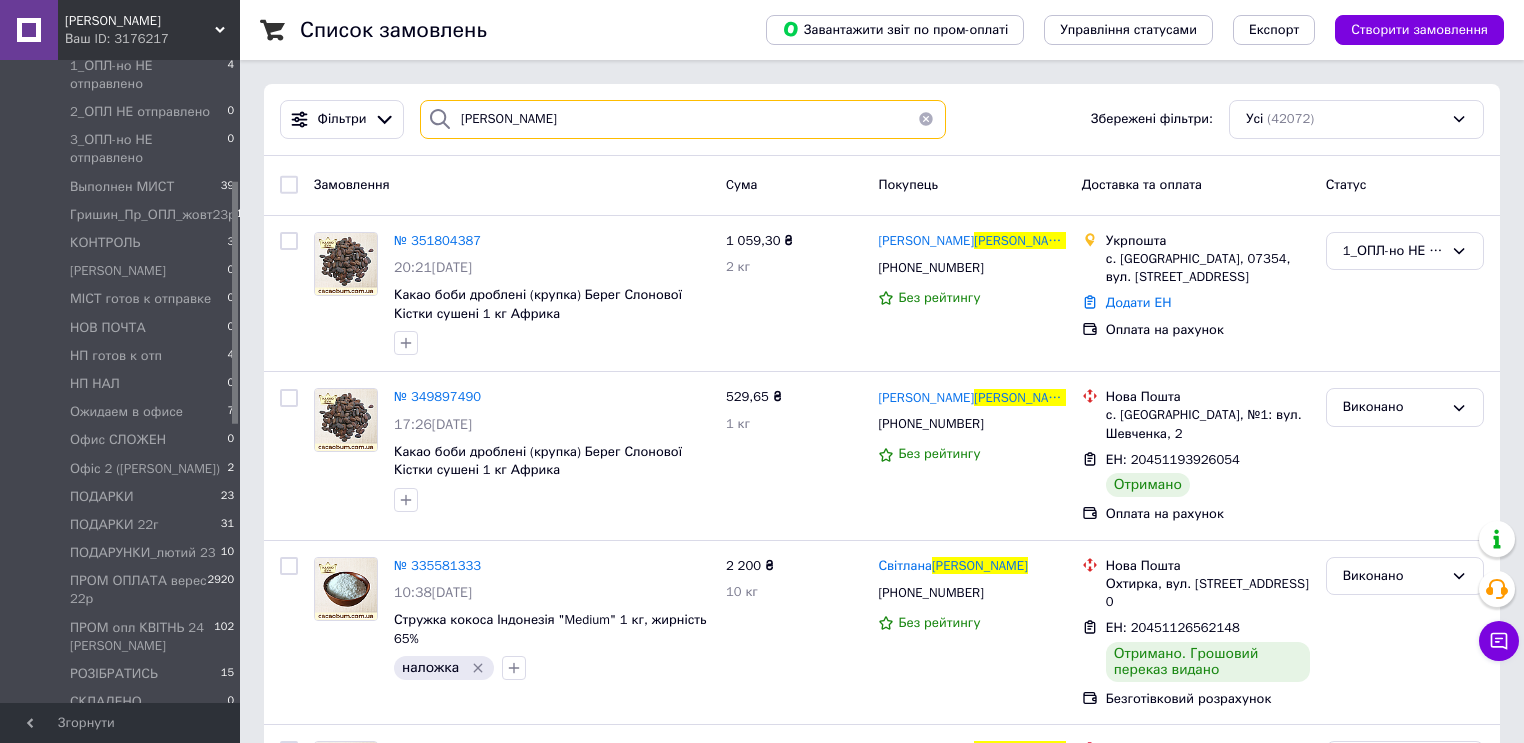 drag, startPoint x: 450, startPoint y: 114, endPoint x: 408, endPoint y: 108, distance: 42.426407 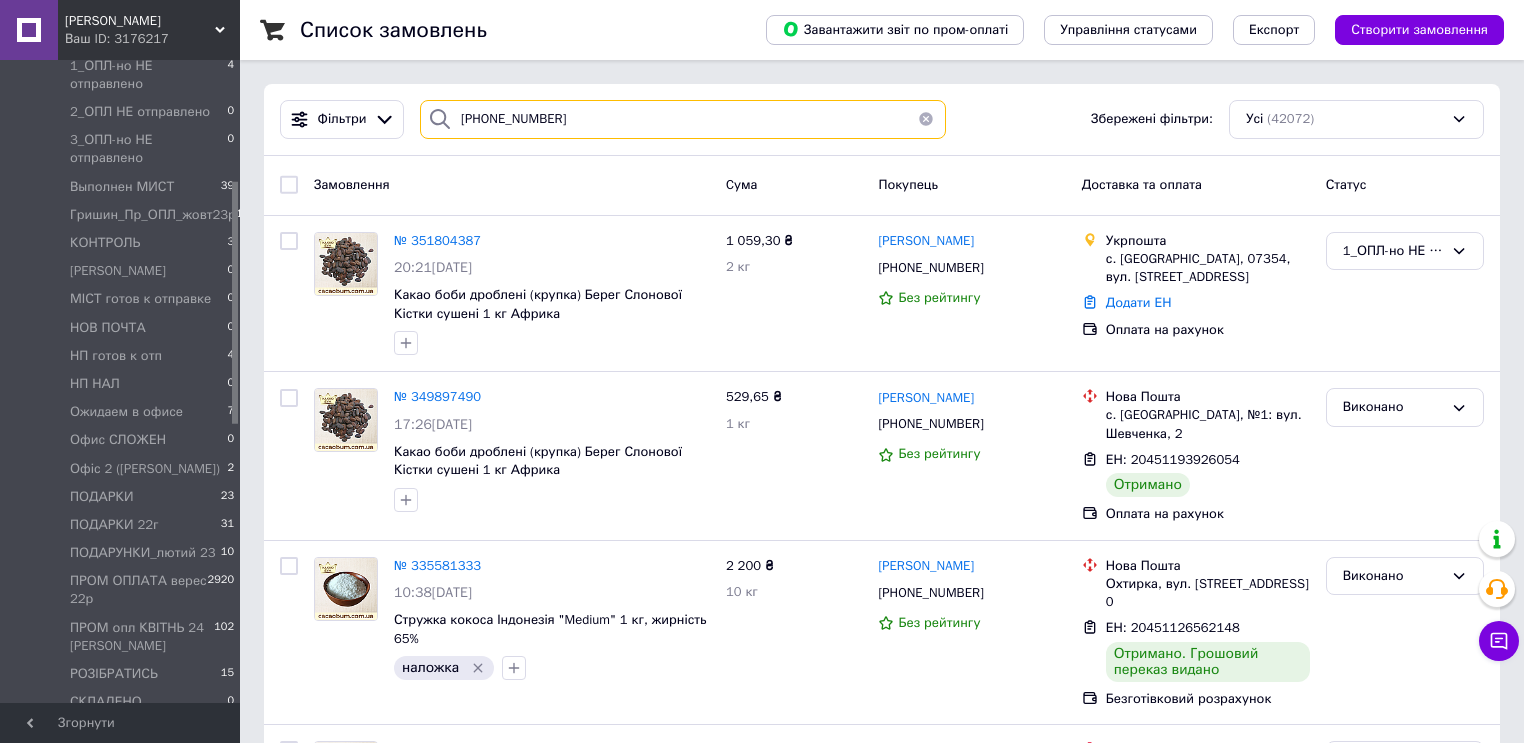 type on "[PHONE_NUMBER]" 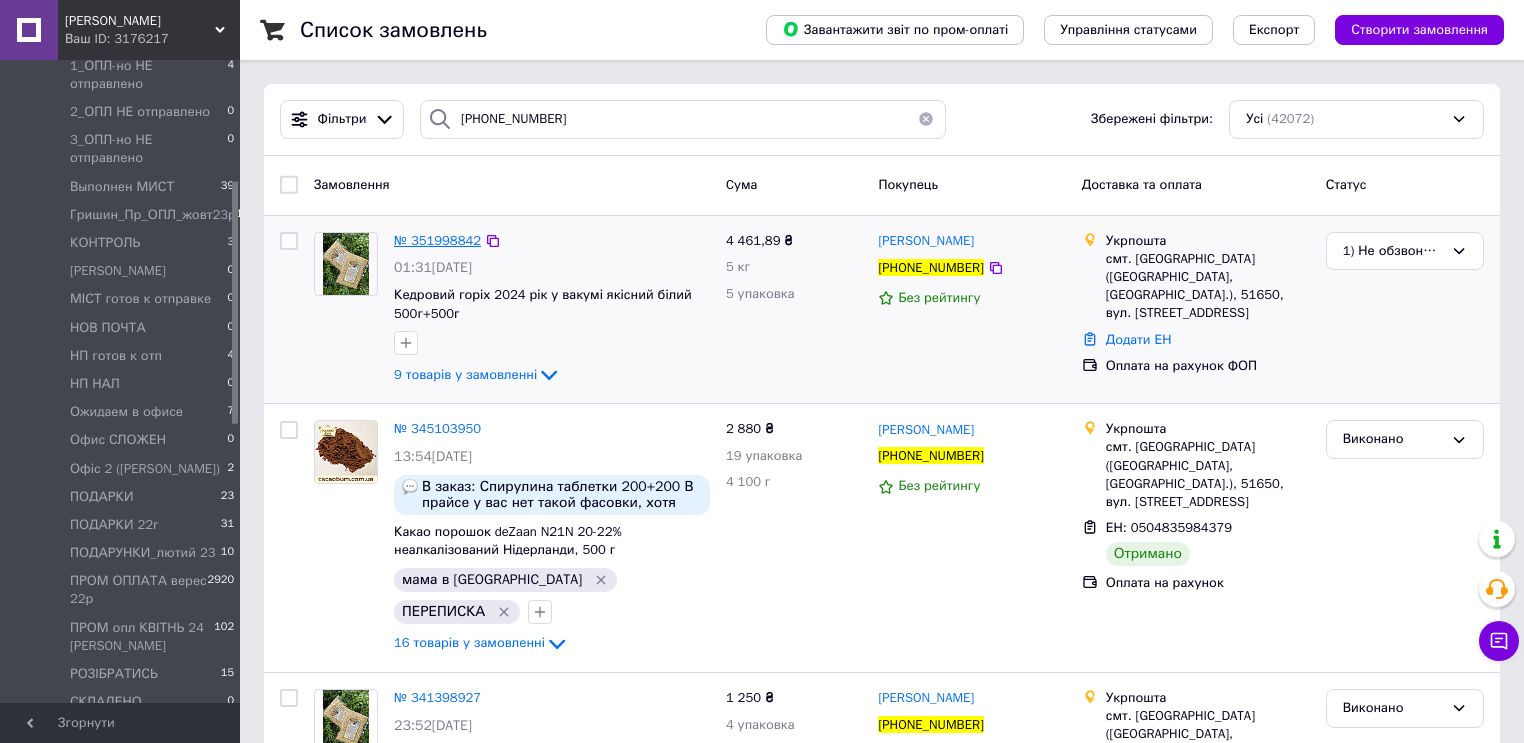 click on "№ 351998842" at bounding box center (437, 240) 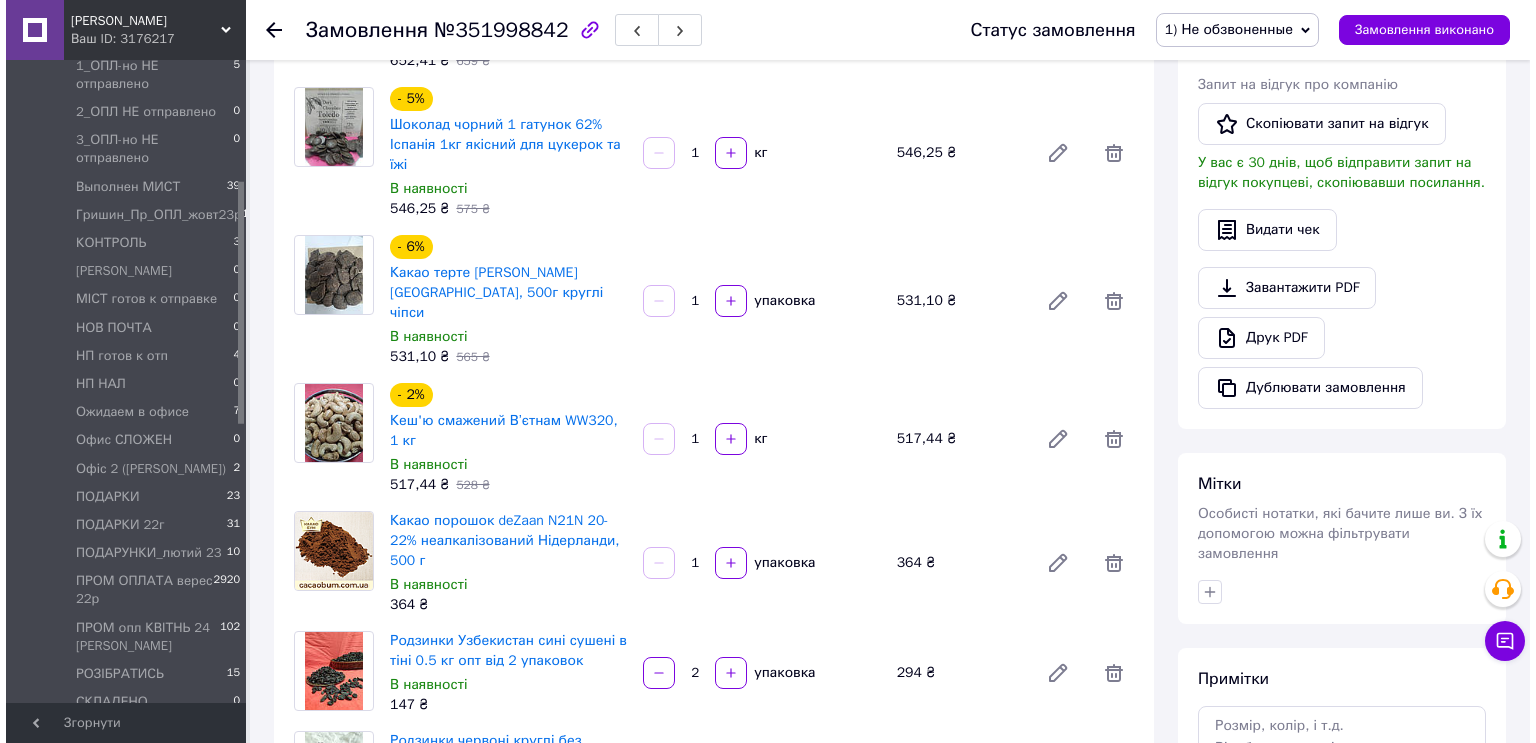 scroll, scrollTop: 0, scrollLeft: 0, axis: both 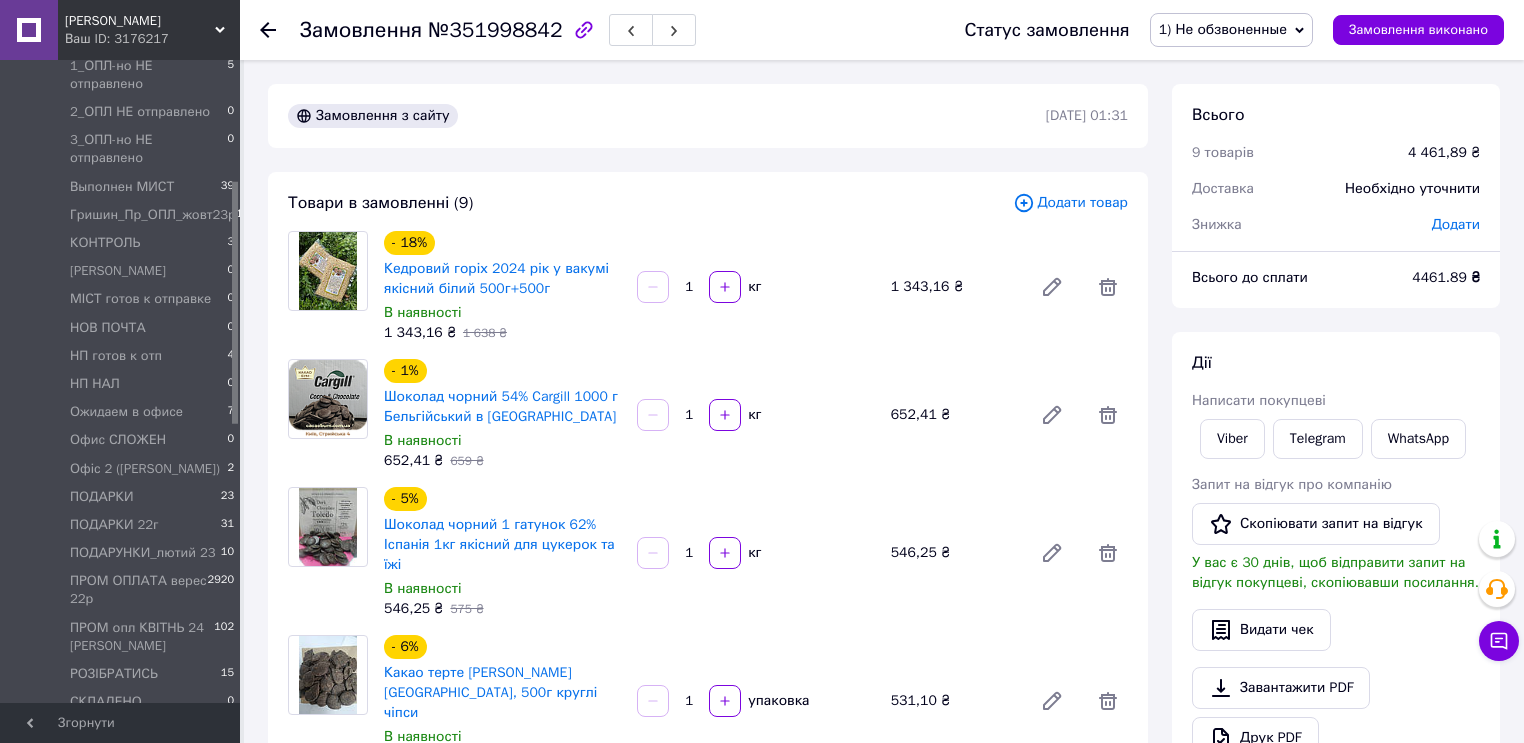 drag, startPoint x: 829, startPoint y: 93, endPoint x: 851, endPoint y: 117, distance: 32.55764 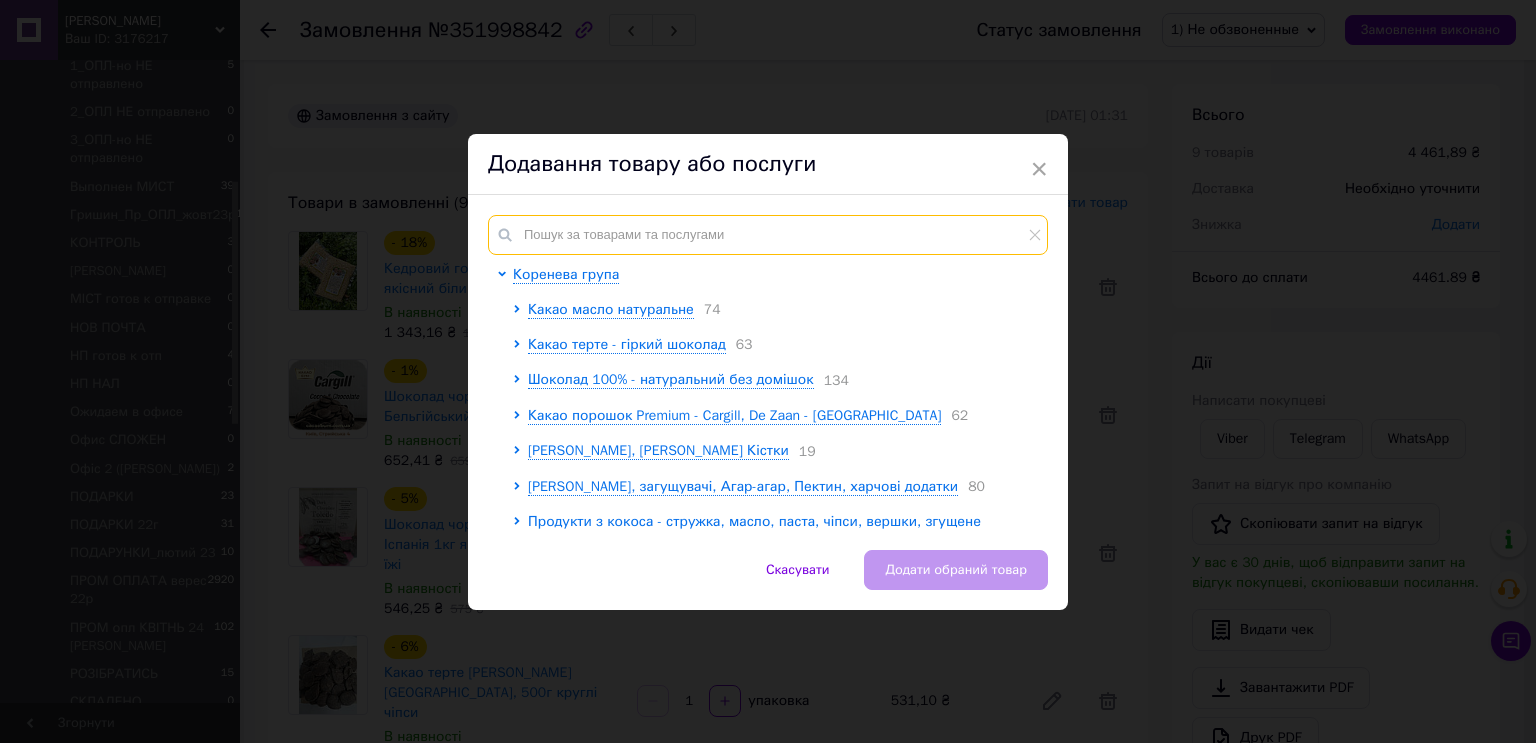 click at bounding box center (768, 235) 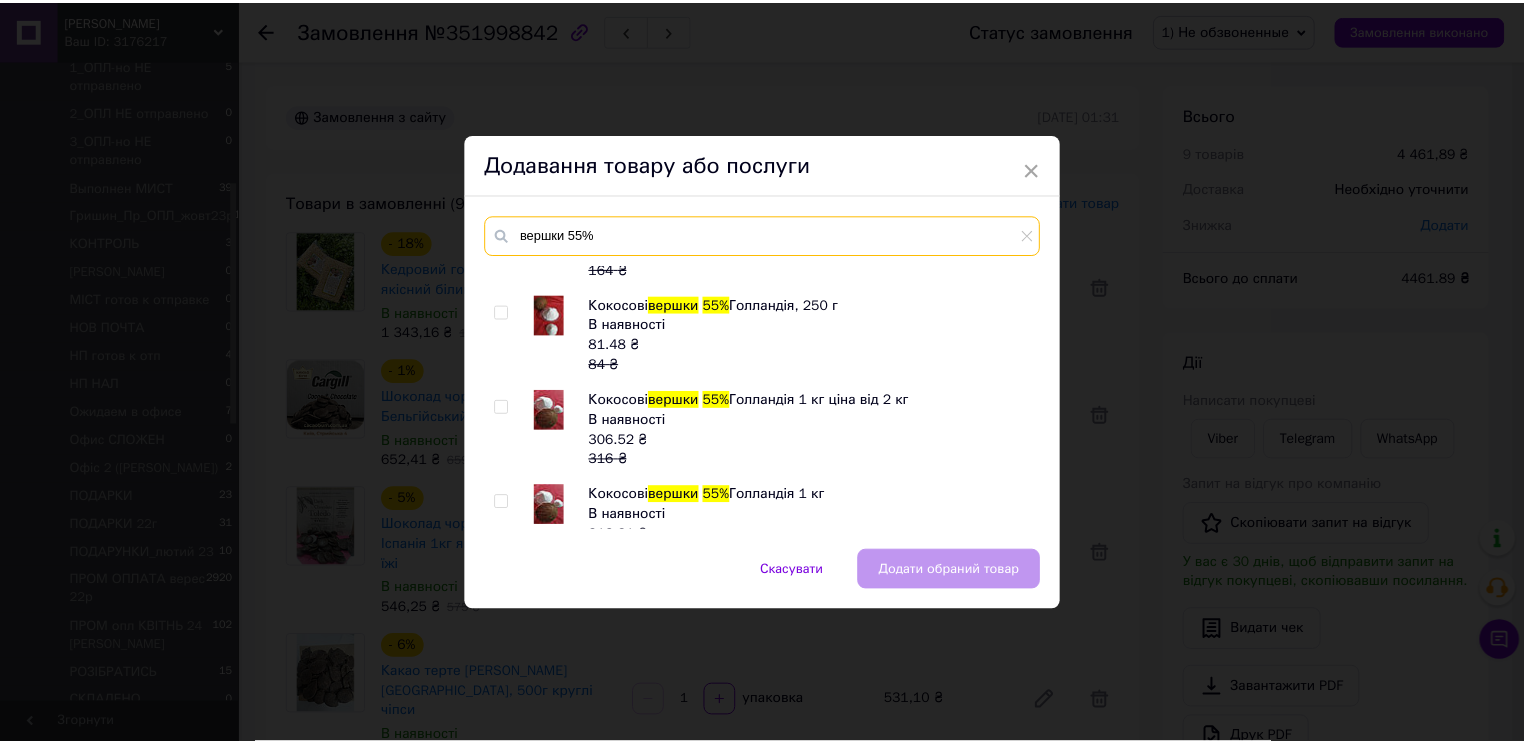 scroll, scrollTop: 194, scrollLeft: 0, axis: vertical 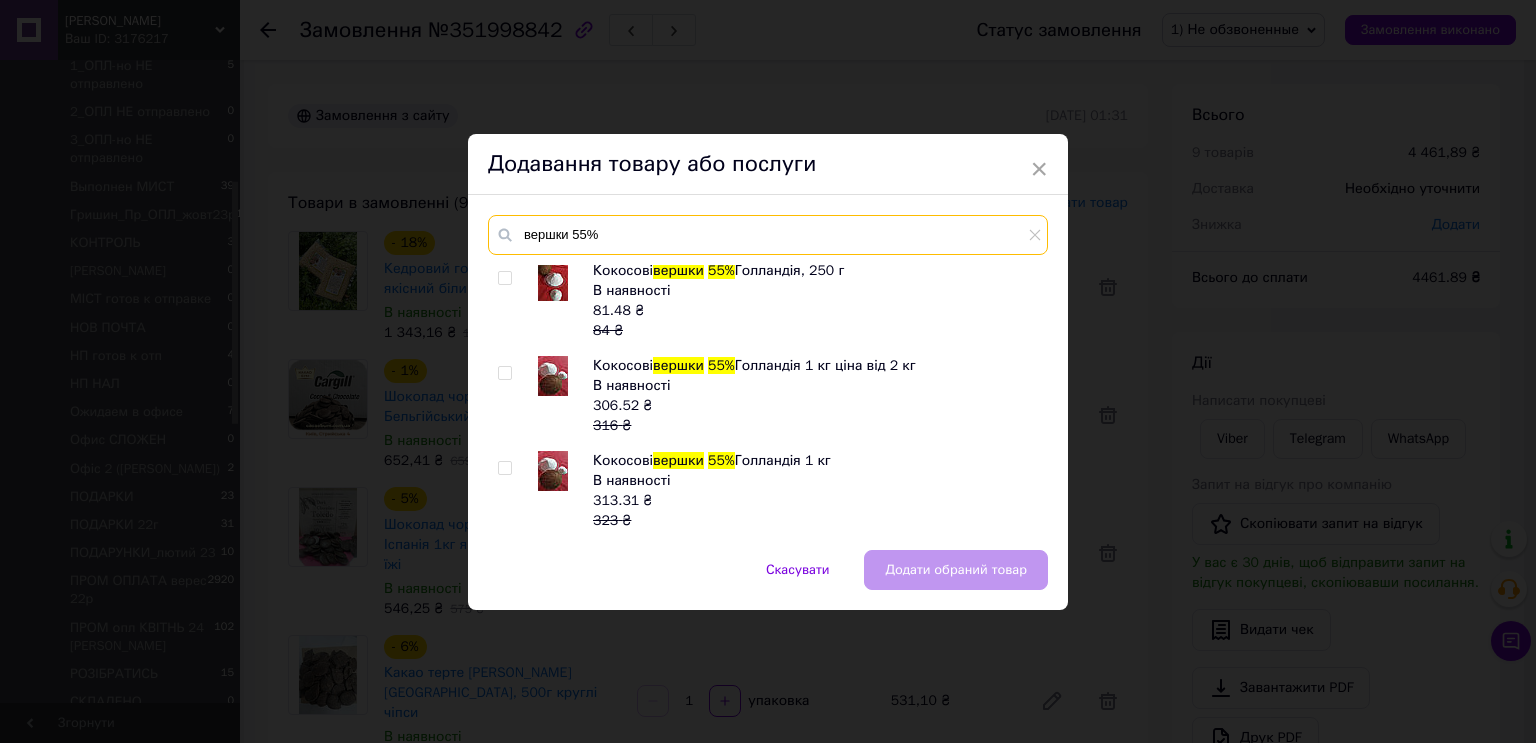 type on "вершки 55%" 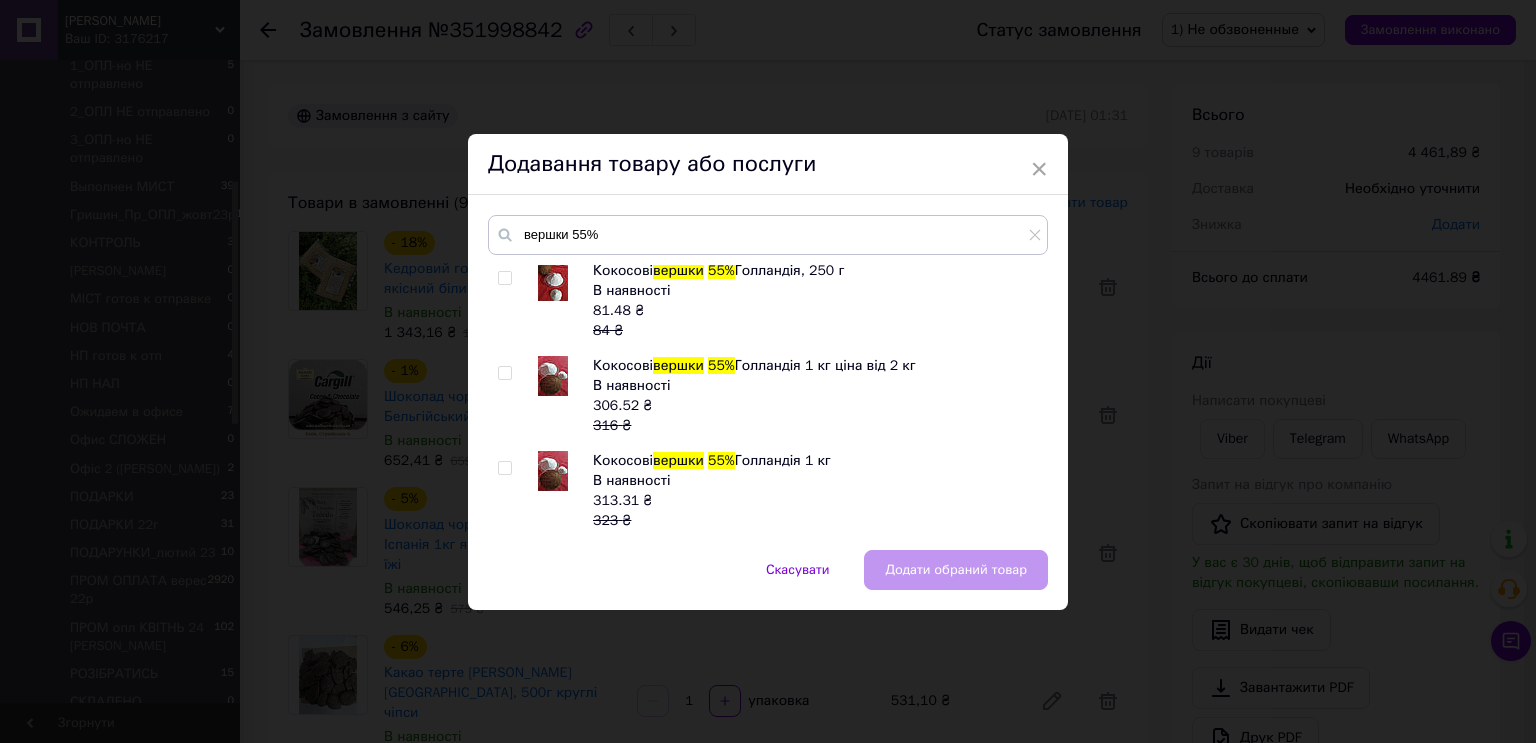 click at bounding box center [504, 373] 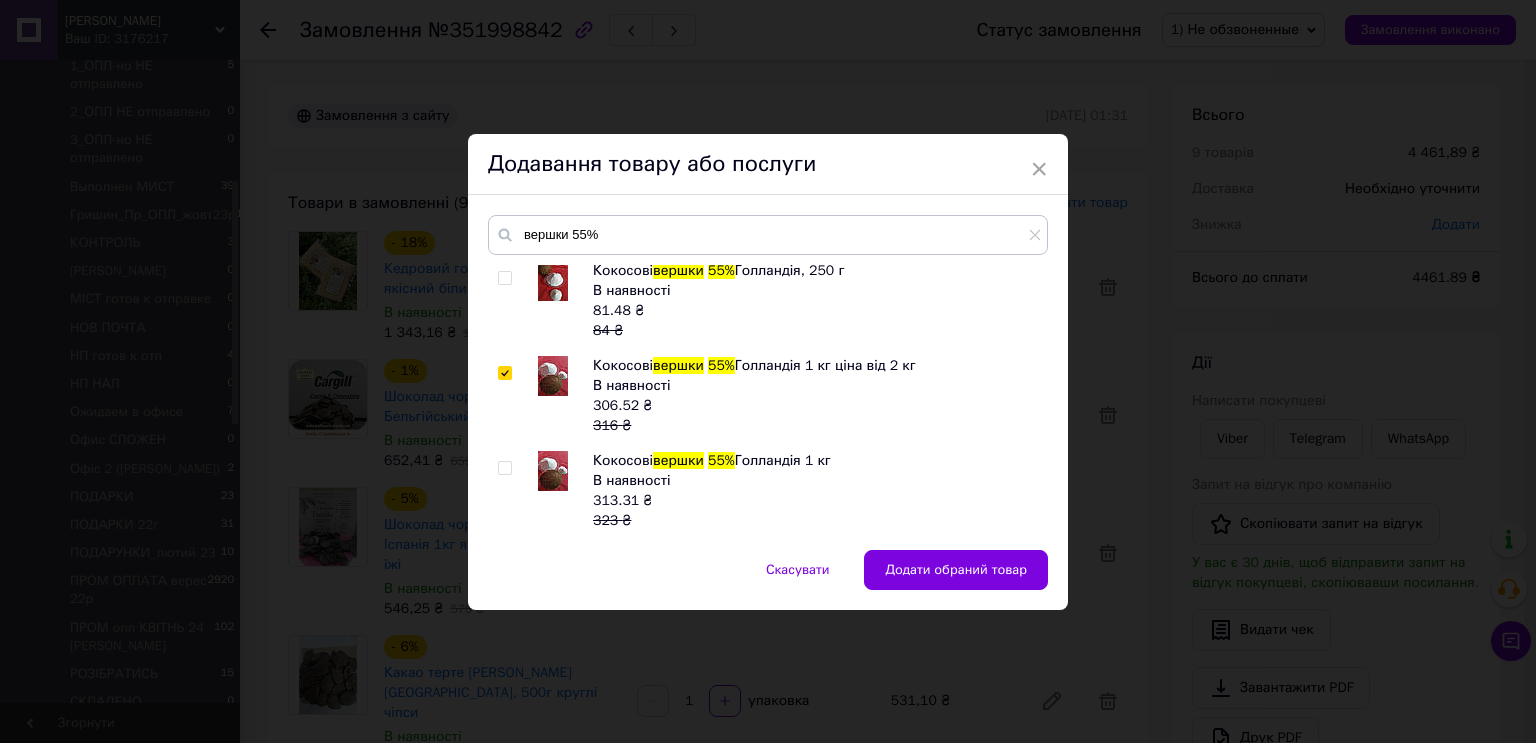 drag, startPoint x: 936, startPoint y: 574, endPoint x: 920, endPoint y: 542, distance: 35.77709 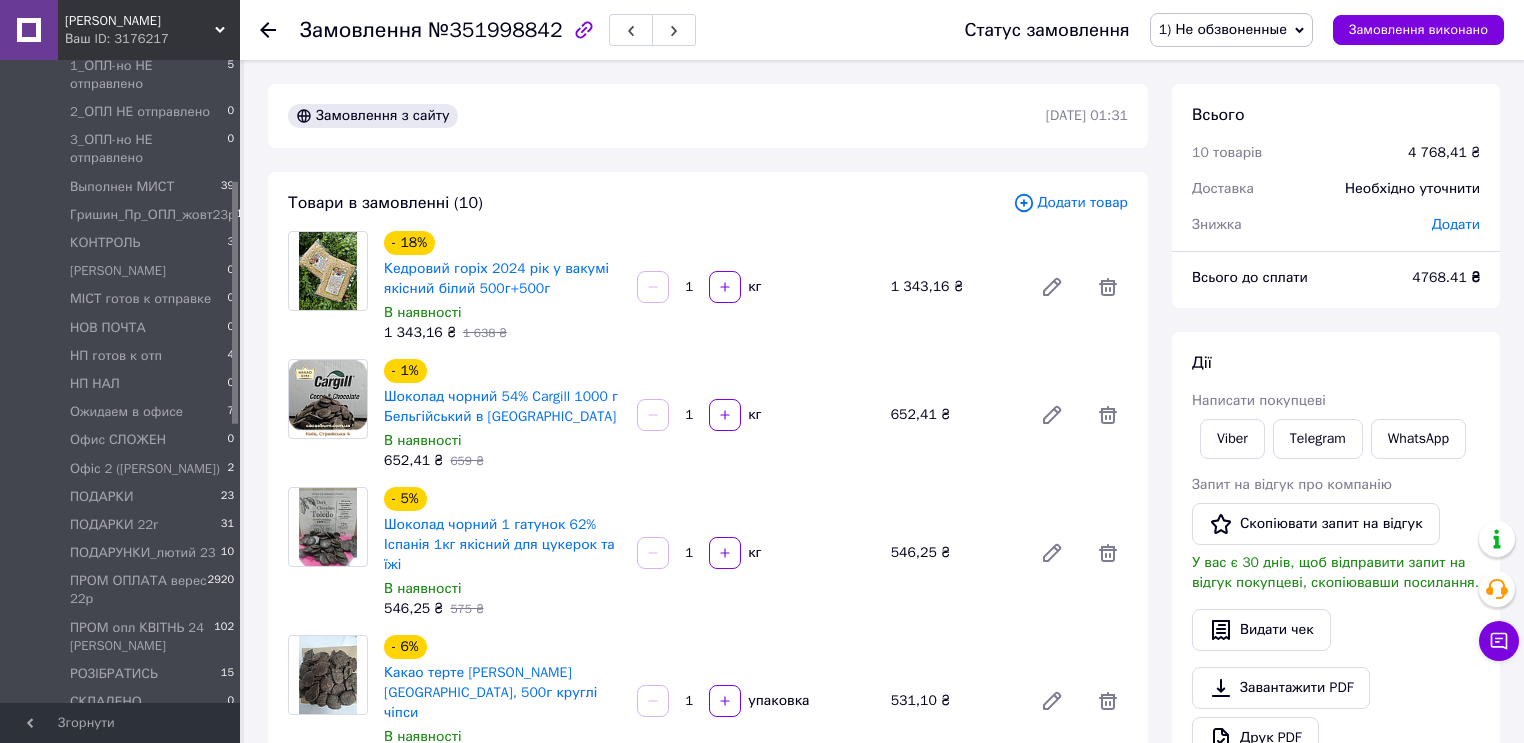 click on "Товари в замовленні (10) Додати товар - 18% Кедровий горіх 2024 рік у вакумі якісний  білий 500г+500г В наявності 1 343,16 ₴   1 638 ₴ 1   кг 1 343,16 ₴ - 1% Шоколад чорний 54% Cargill 1000 г Бельгійський в каллетах В наявності 652,41 ₴   659 ₴ 1   кг 652,41 ₴ - 5% Шоколад чорний  1 гатунок 62% Іспанія 1кг якісний для цукерок та їжі В наявності 546,25 ₴   575 ₴ 1   кг 546,25 ₴ - 6% Какао терте Barry Callebaut Кот-д ' Івуар, 500г круглі чіпси В наявності 531,10 ₴   565 ₴ 1   упаковка 531,10 ₴ - 2% Кеш'ю смажений В’єтнам WW320, 1 кг В наявності 517,44 ₴   528 ₴ 1   кг 517,44 ₴ Какао порошок deZaan N21N 20-22% неалкалізований Нідерланди, 500 г 364 ₴ 1" at bounding box center [708, 859] 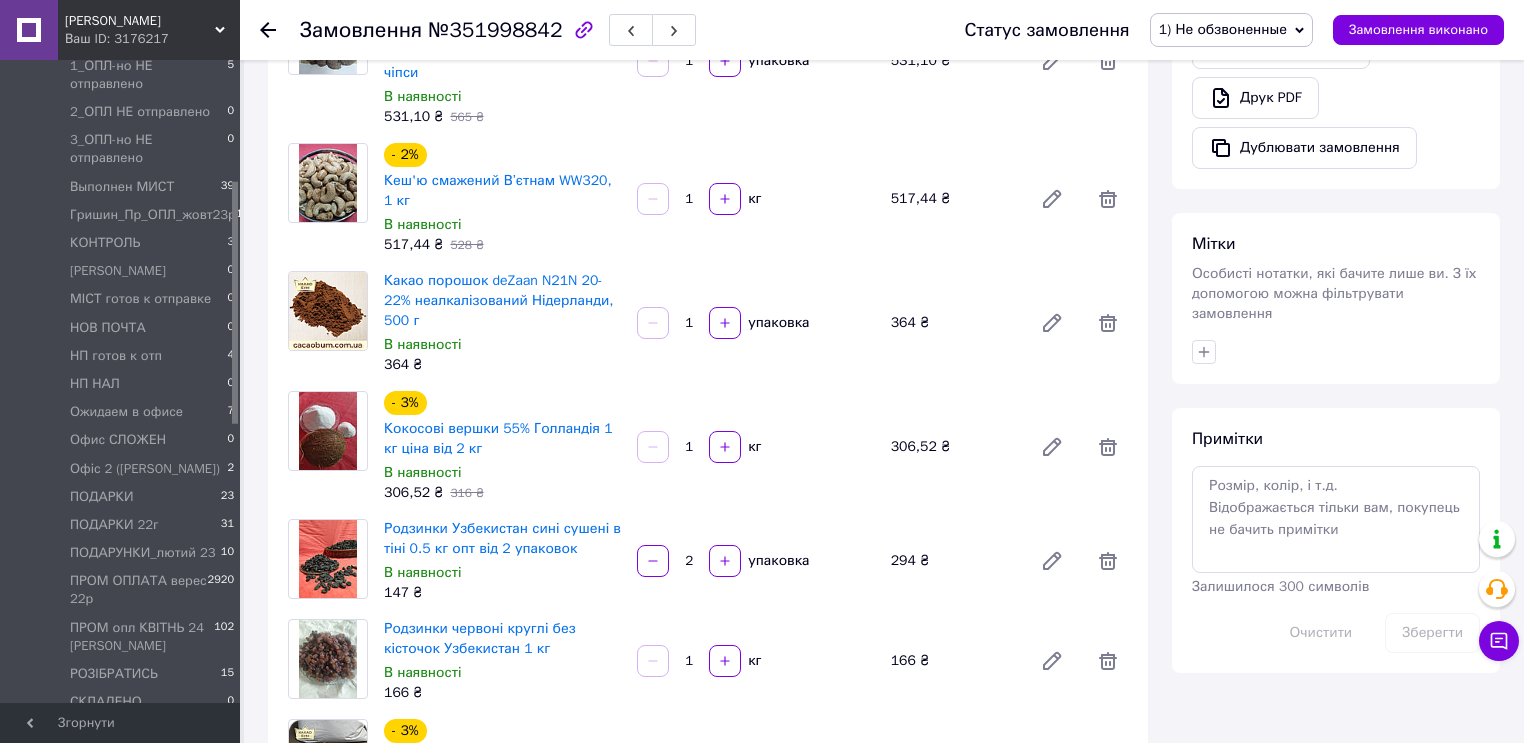 scroll, scrollTop: 800, scrollLeft: 0, axis: vertical 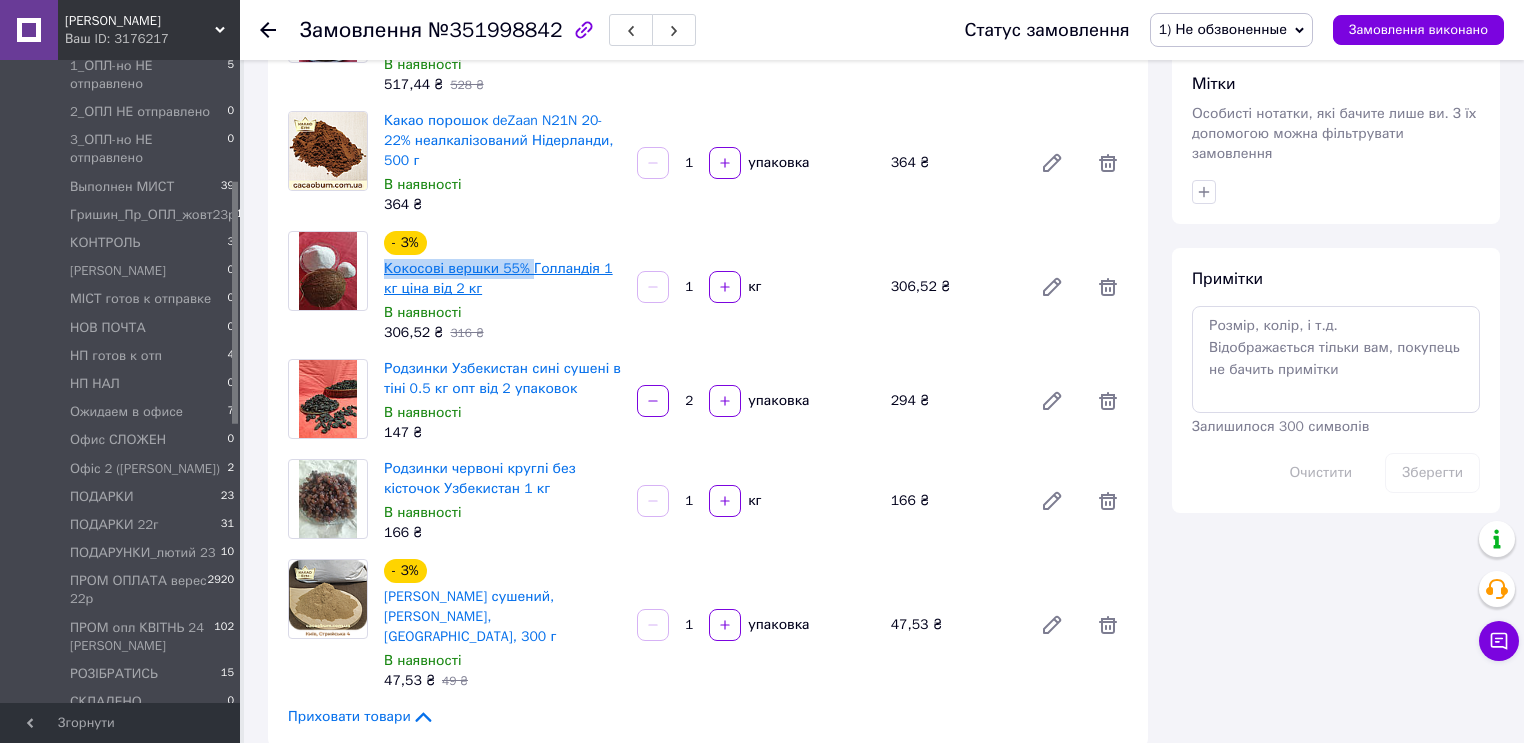 drag, startPoint x: 376, startPoint y: 249, endPoint x: 531, endPoint y: 252, distance: 155.02902 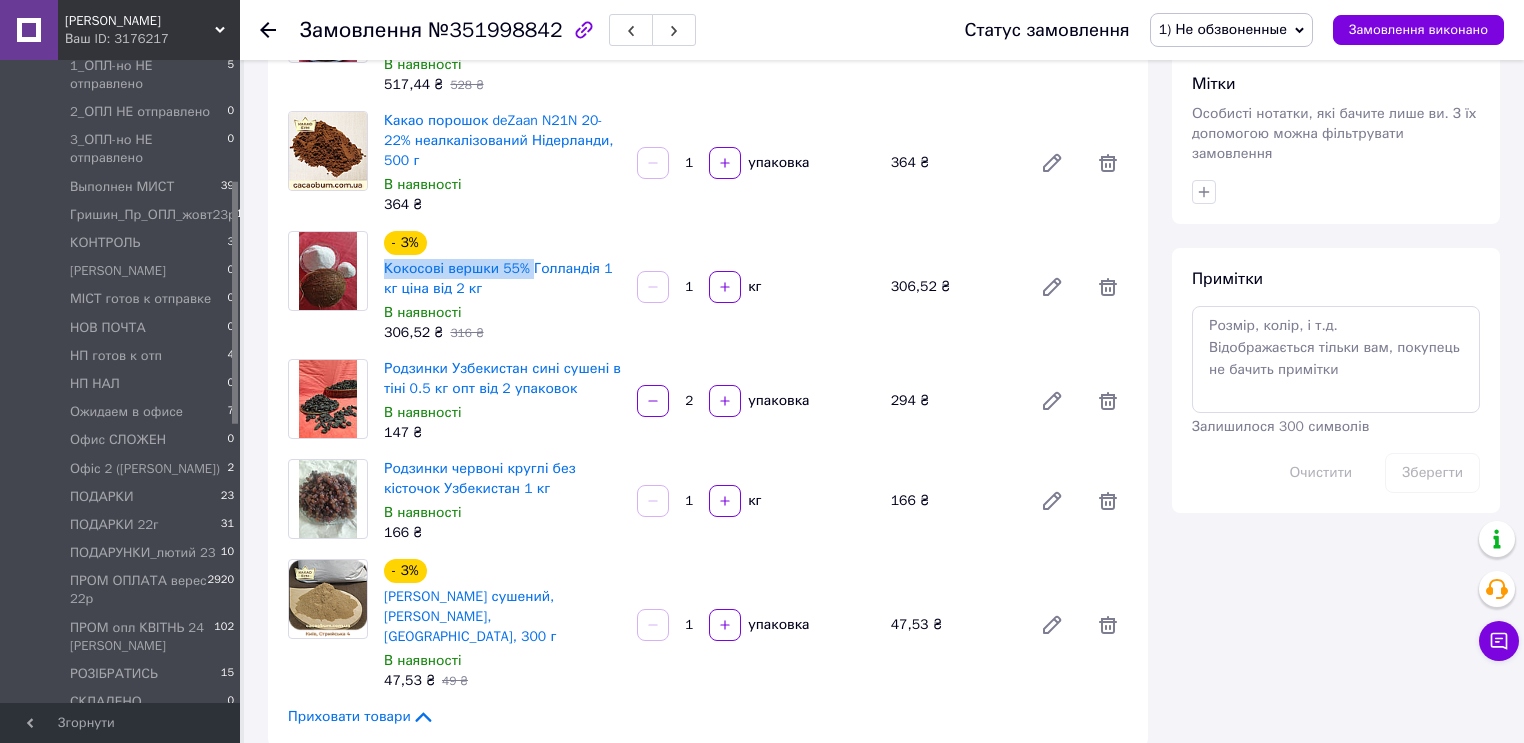 copy on "Кокосові вершки 55%" 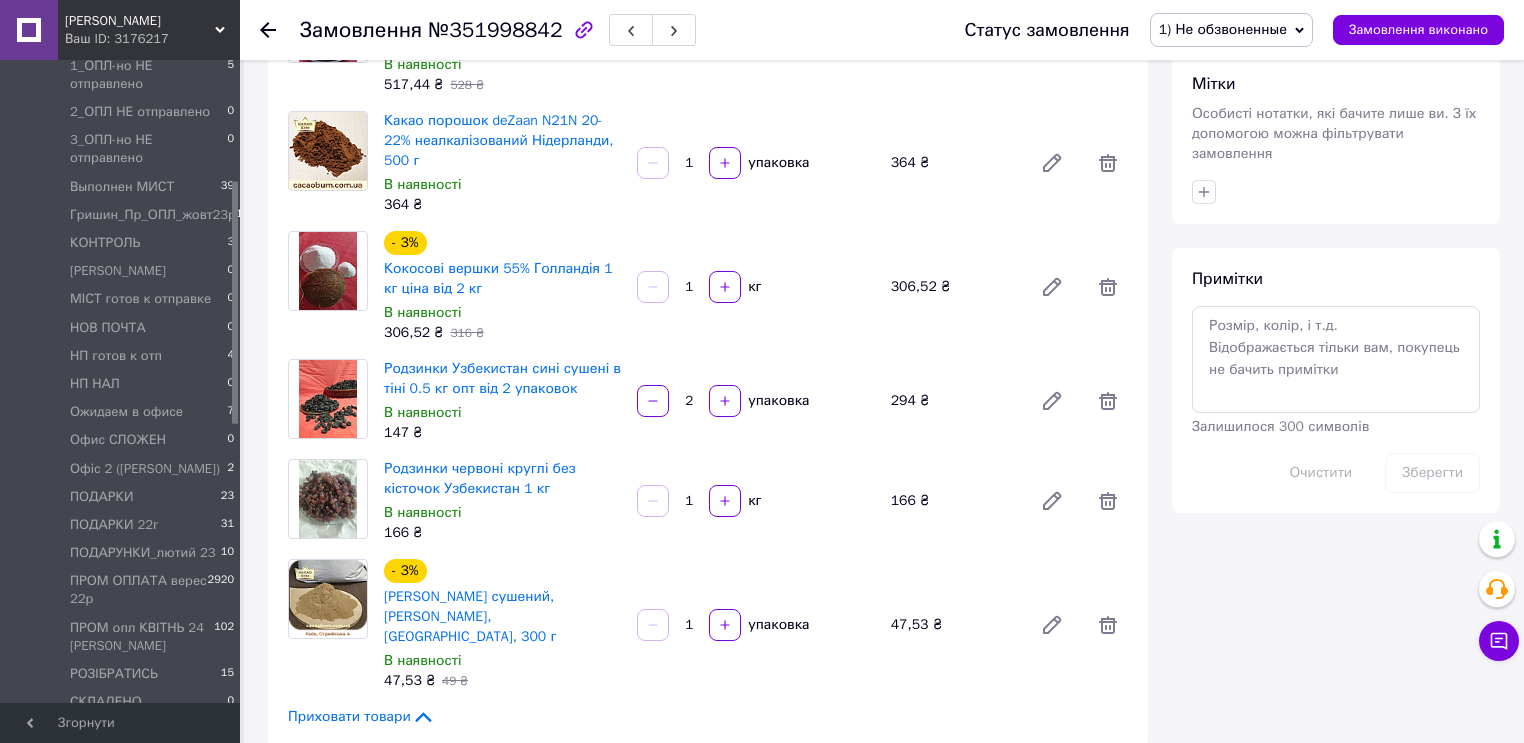 drag, startPoint x: 824, startPoint y: 103, endPoint x: 892, endPoint y: 108, distance: 68.18358 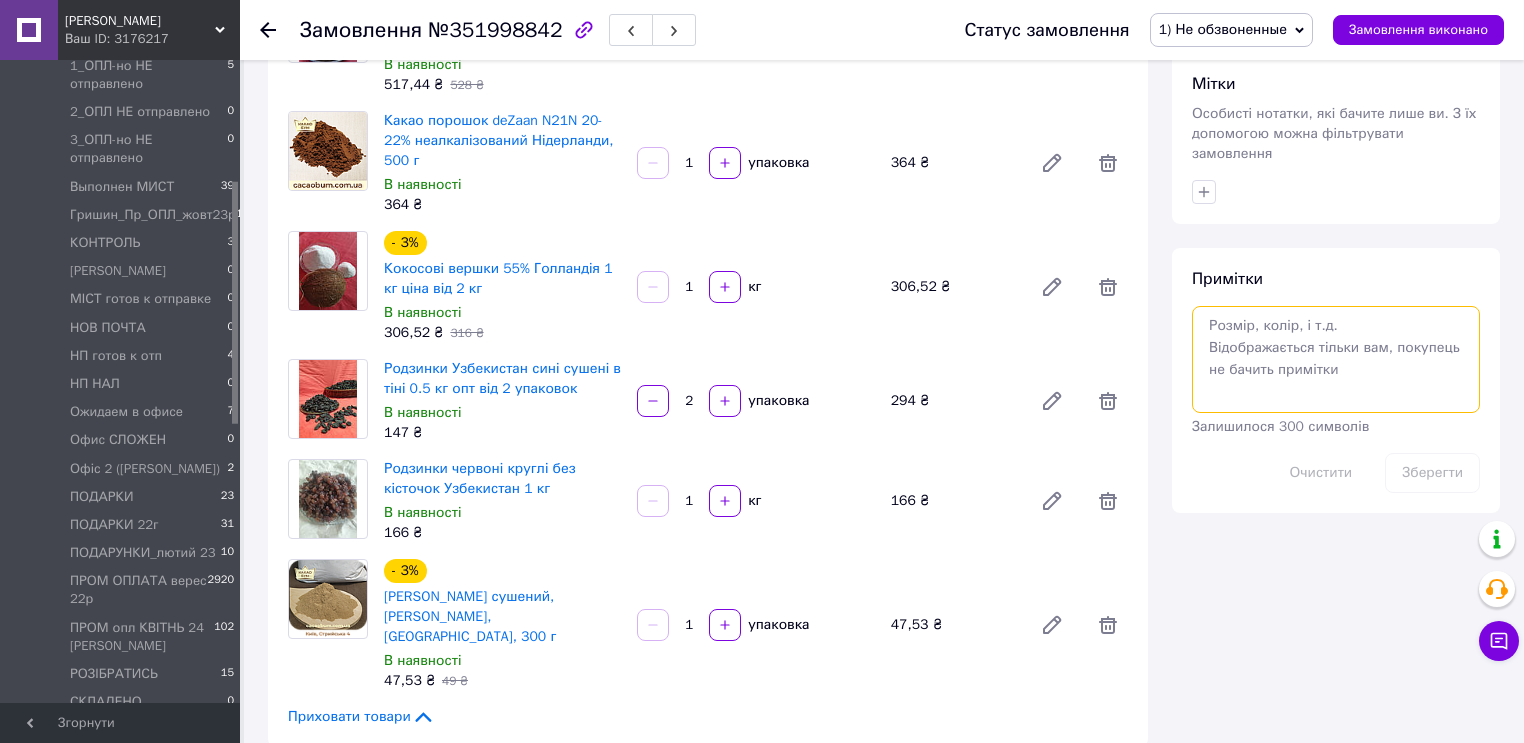click at bounding box center (1336, 359) 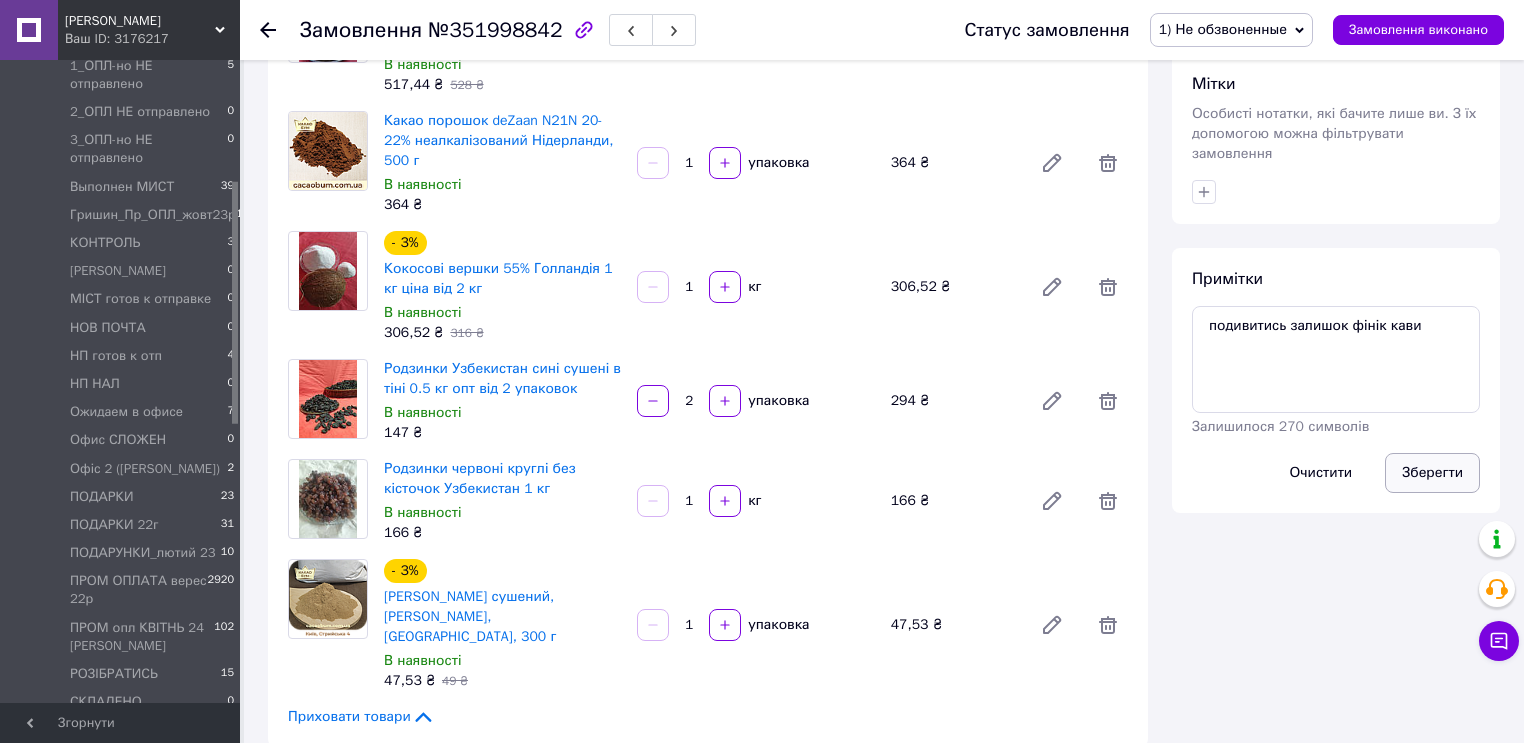 click on "Зберегти" at bounding box center (1432, 473) 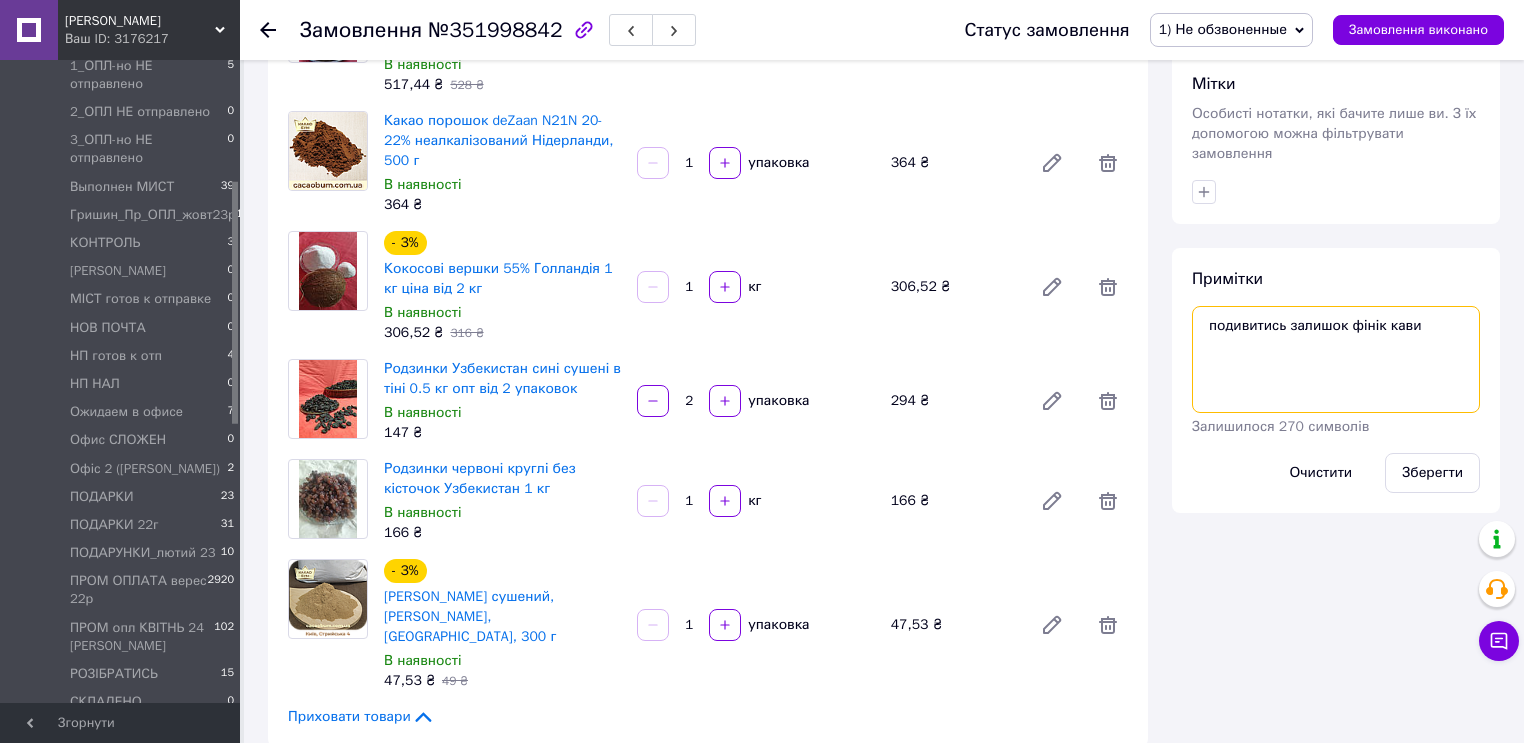 click on "подивитись залишок фінік кави" at bounding box center [1336, 359] 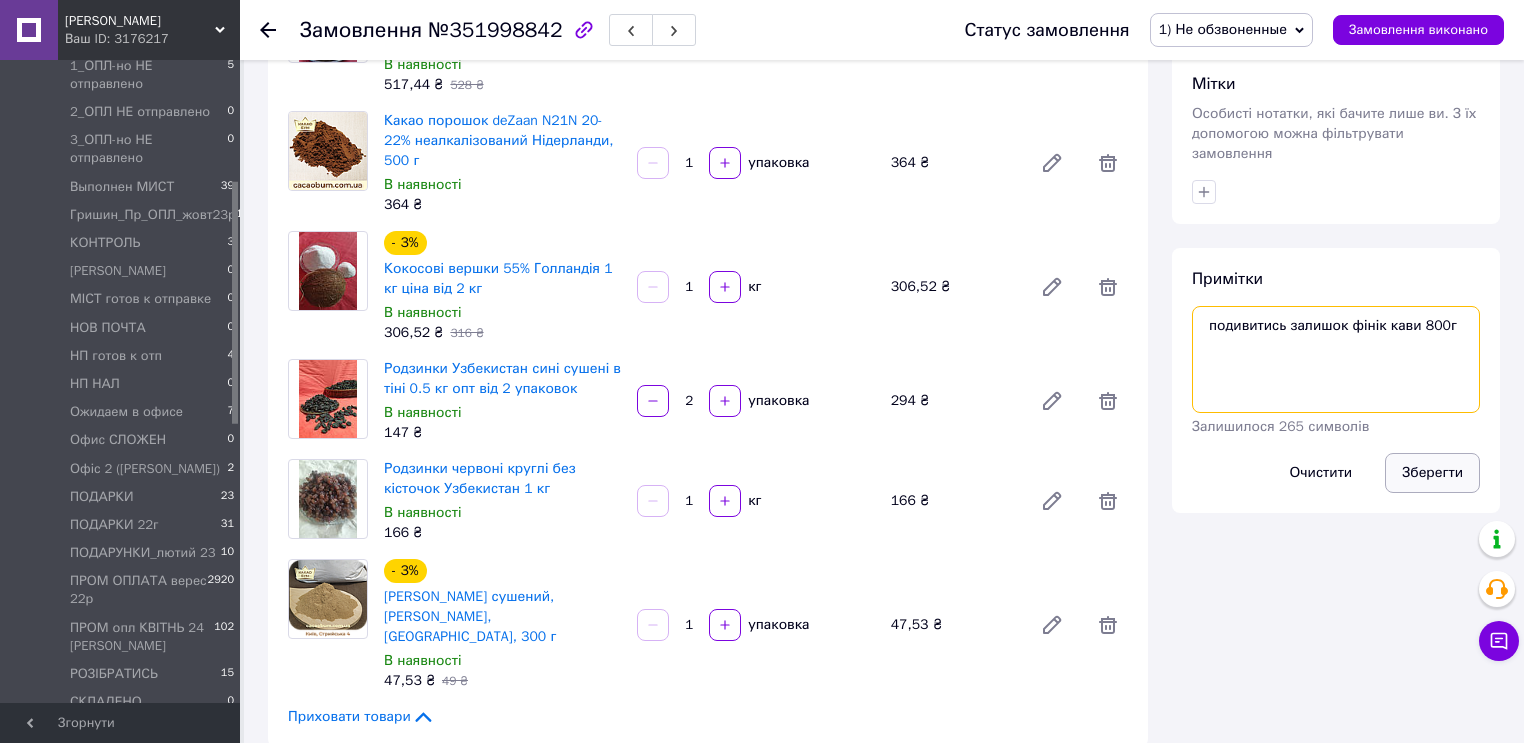type on "подивитись залишок фінік кави 800г" 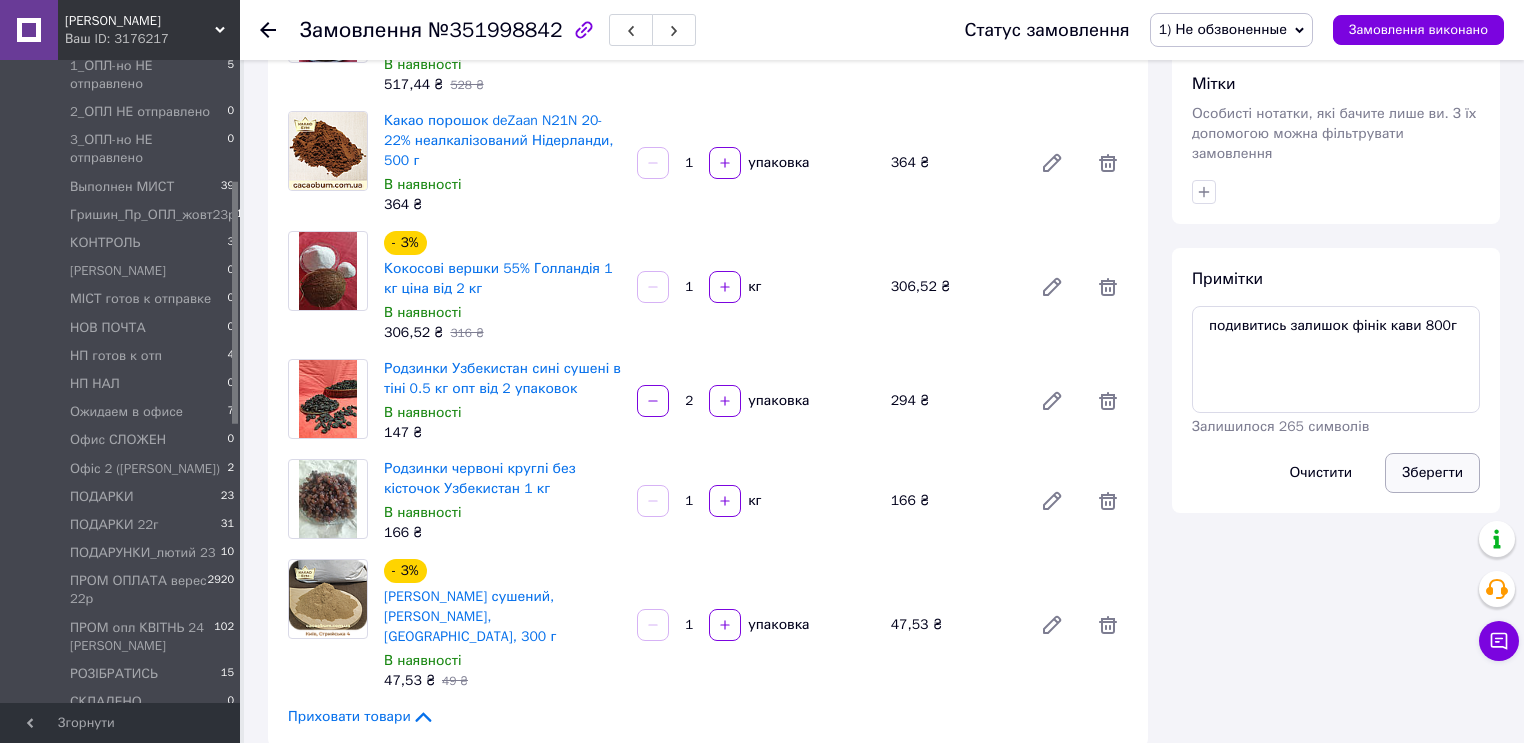 click on "Зберегти" at bounding box center (1432, 473) 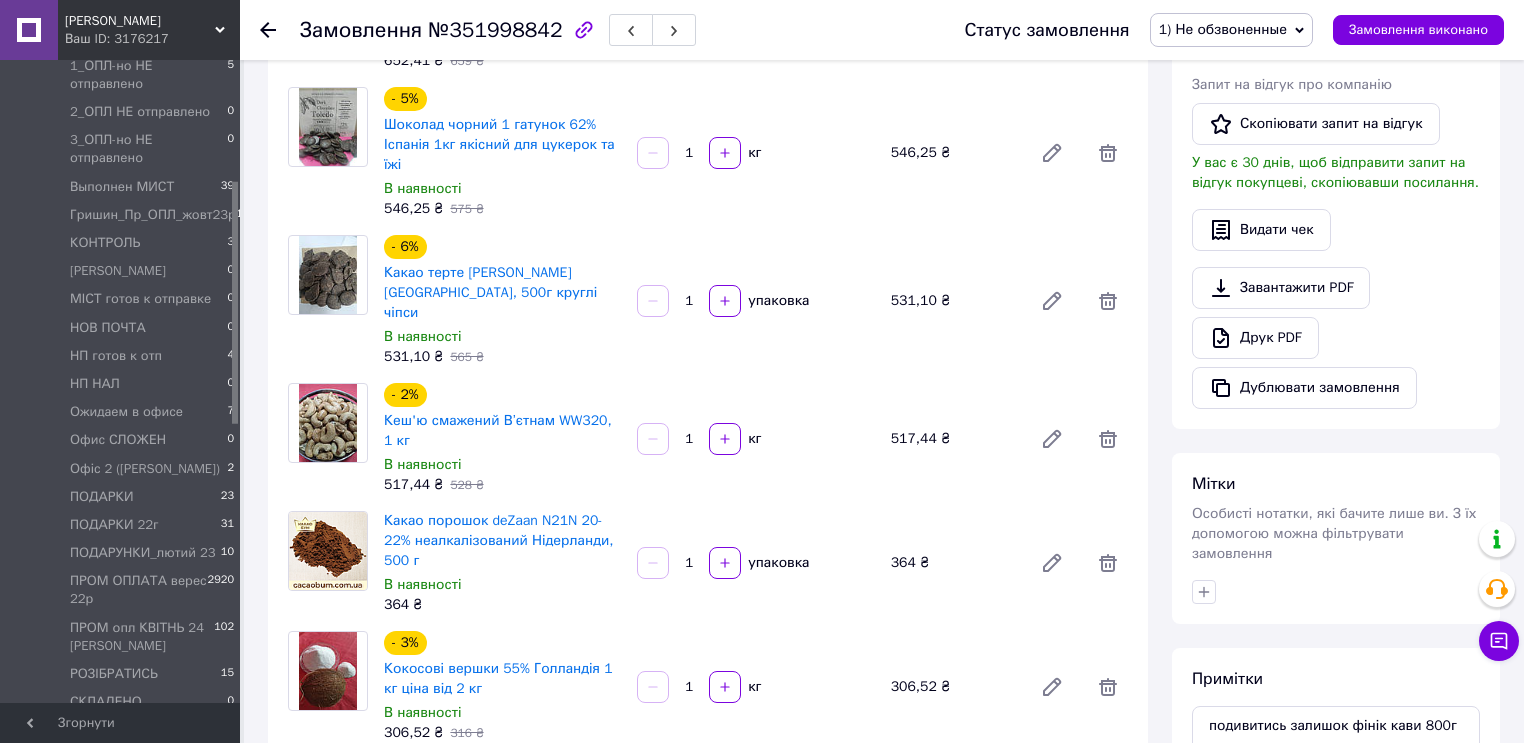 scroll, scrollTop: 80, scrollLeft: 0, axis: vertical 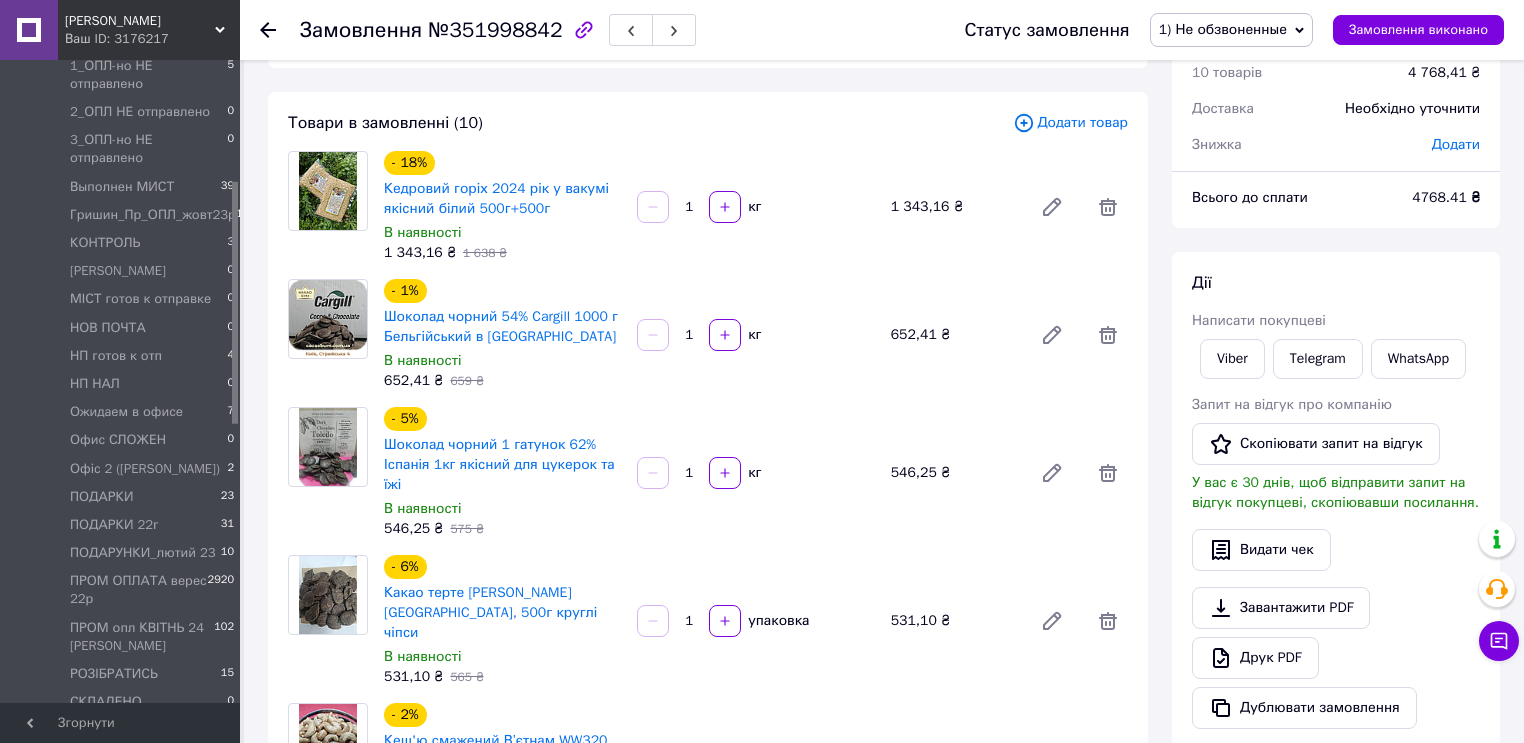 click on "Додати" at bounding box center [1456, 145] 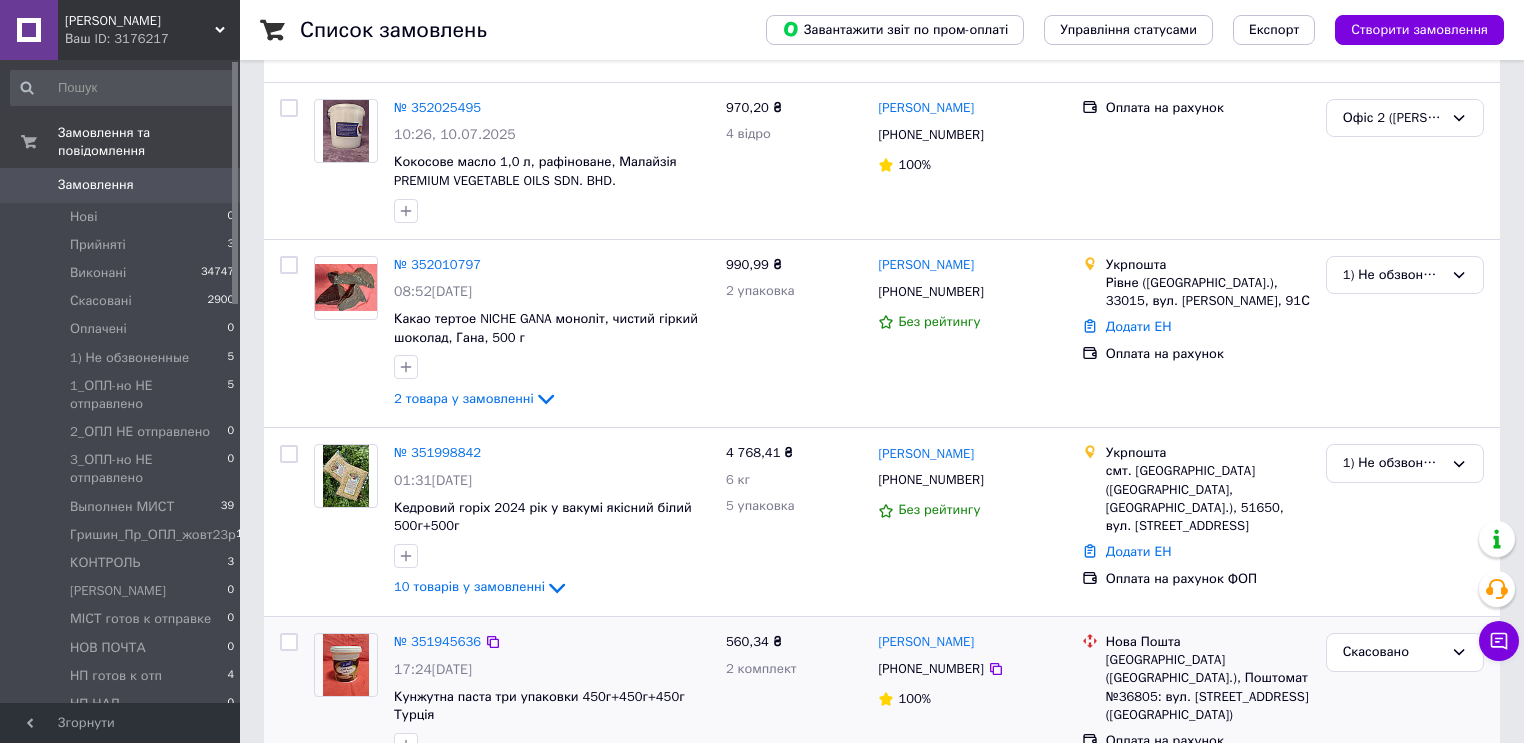 scroll, scrollTop: 640, scrollLeft: 0, axis: vertical 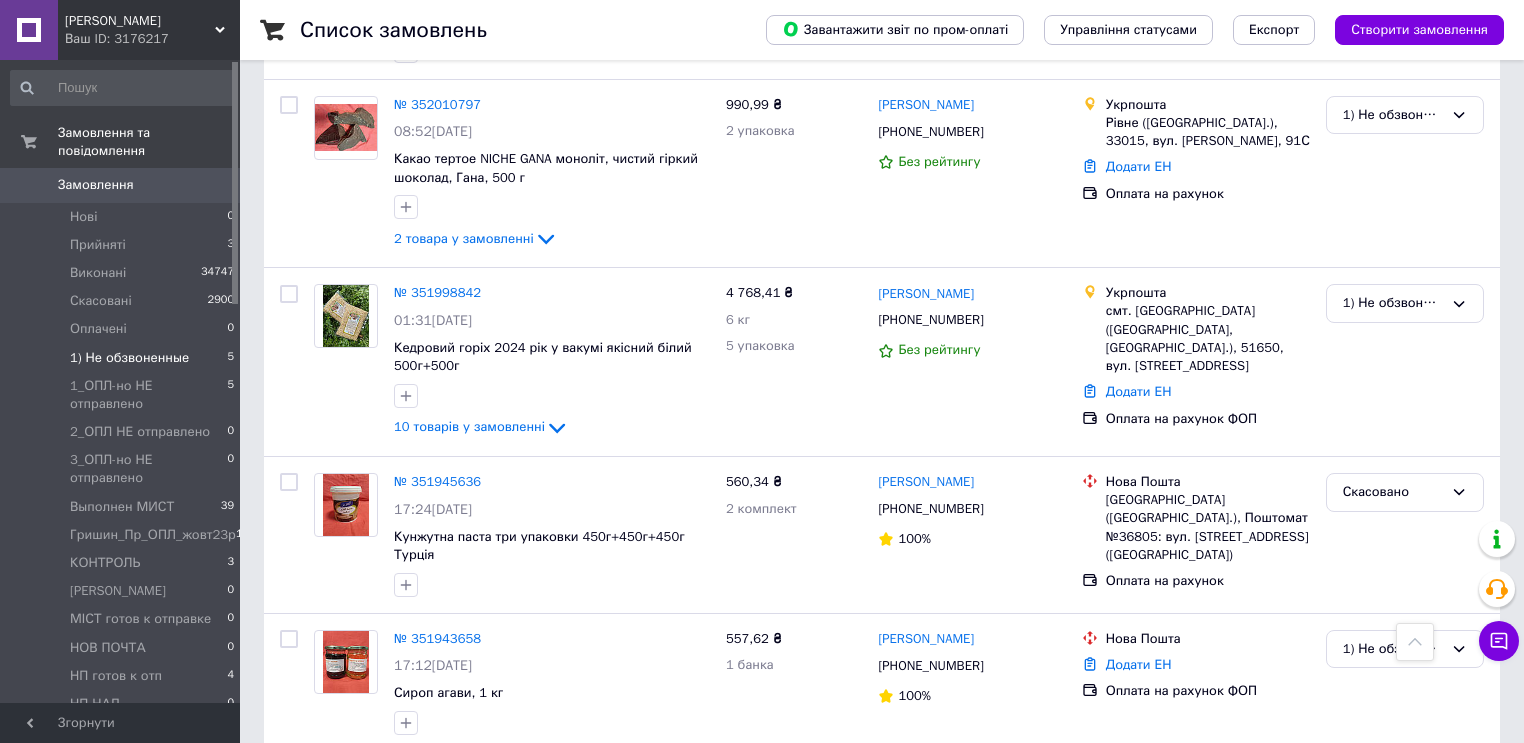 click on "1) Не обзвоненные" at bounding box center [129, 358] 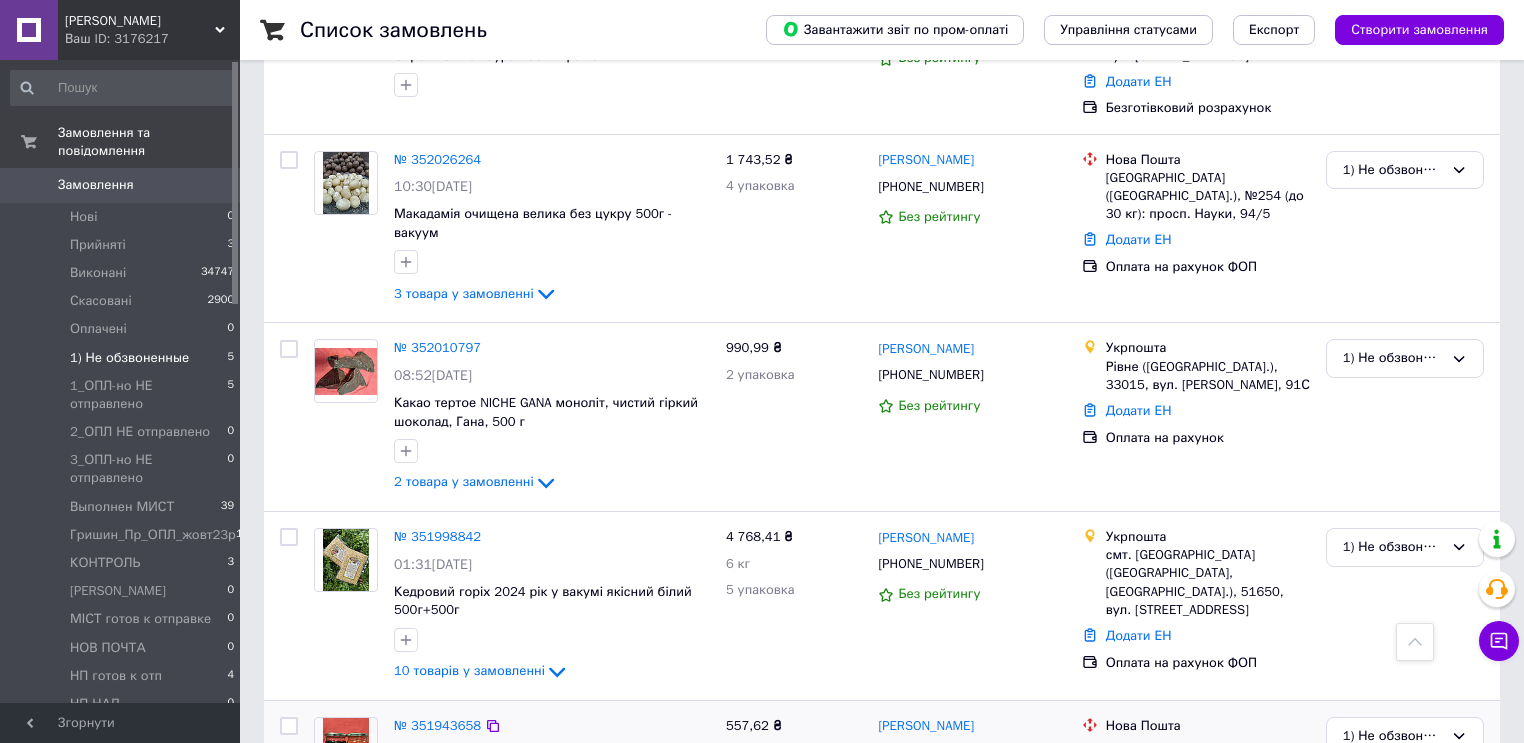 scroll, scrollTop: 391, scrollLeft: 0, axis: vertical 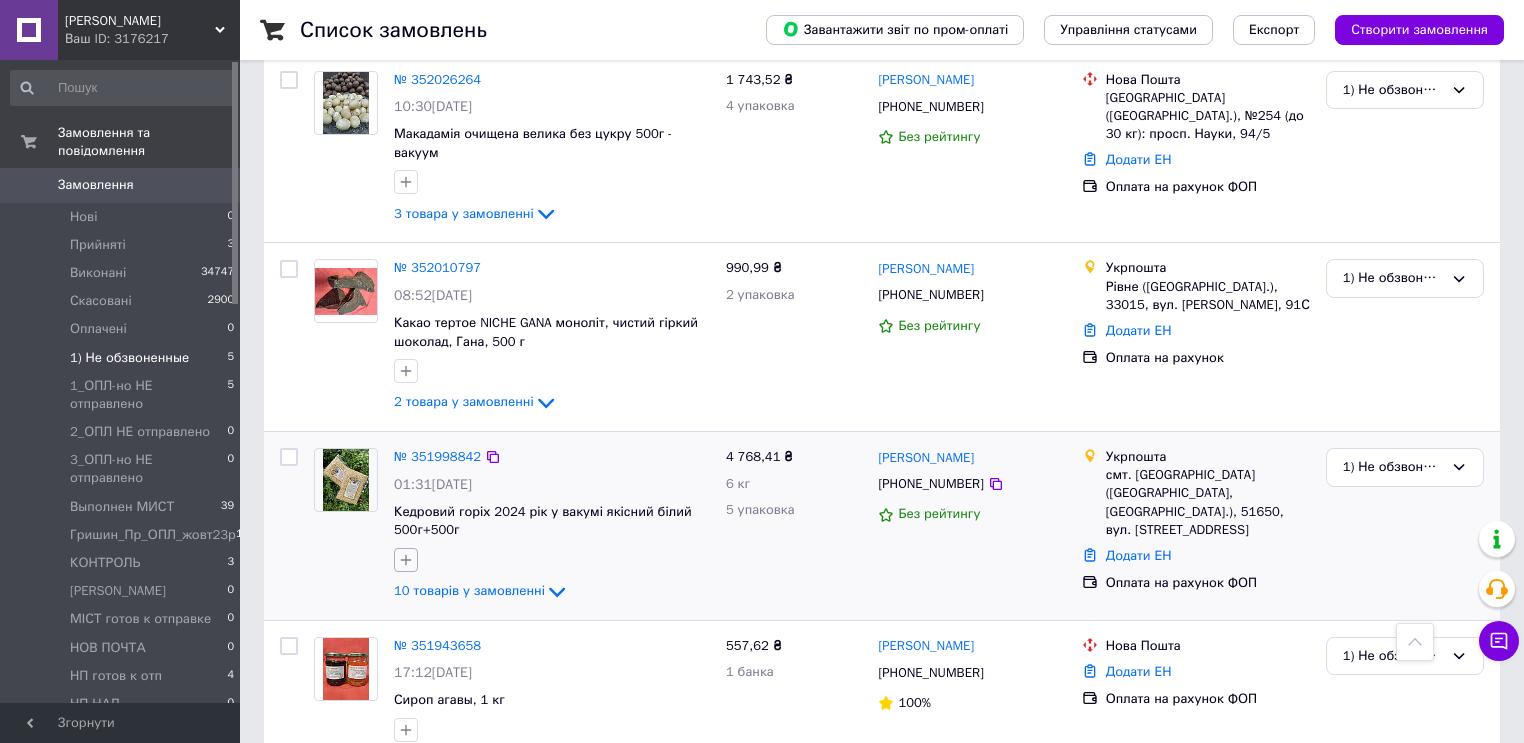 click 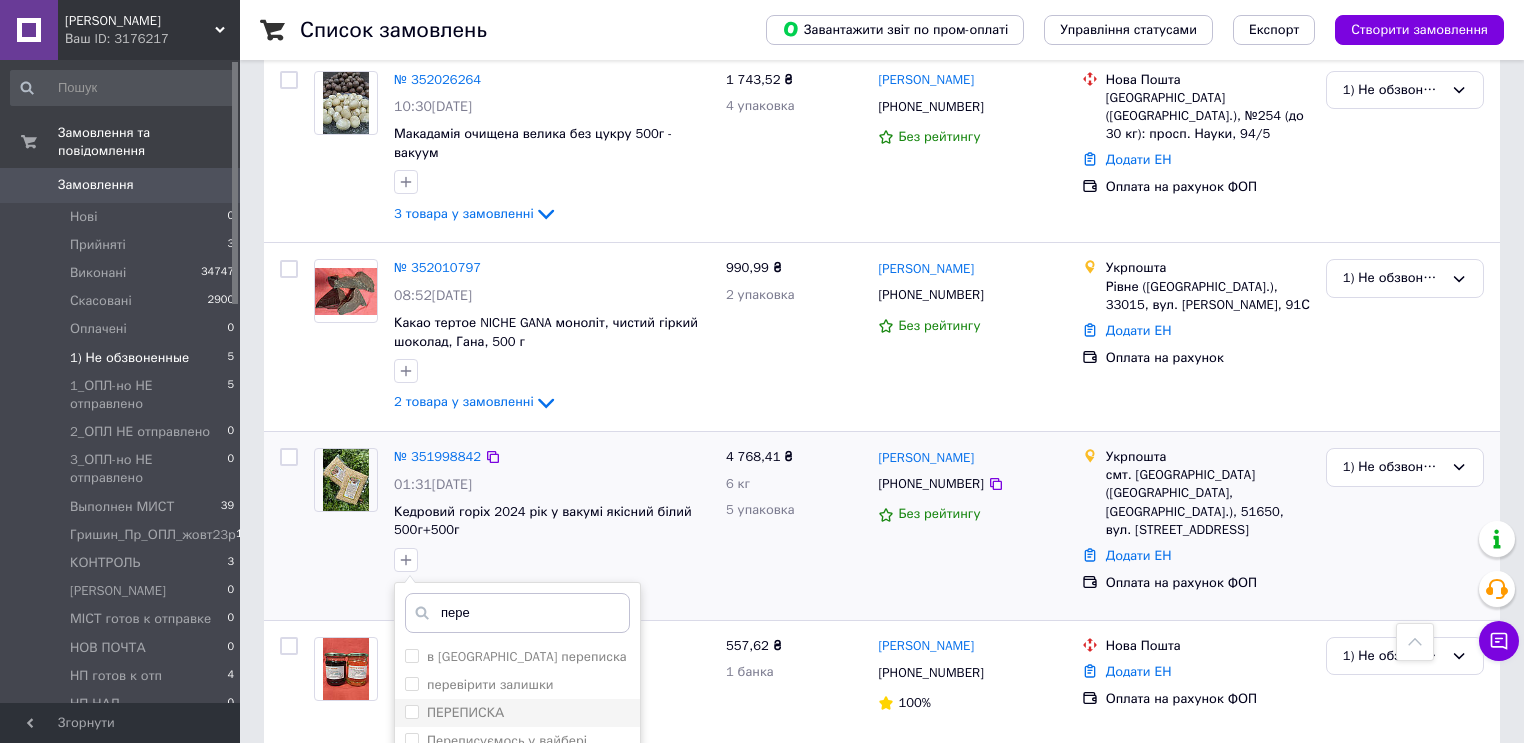 type on "пере" 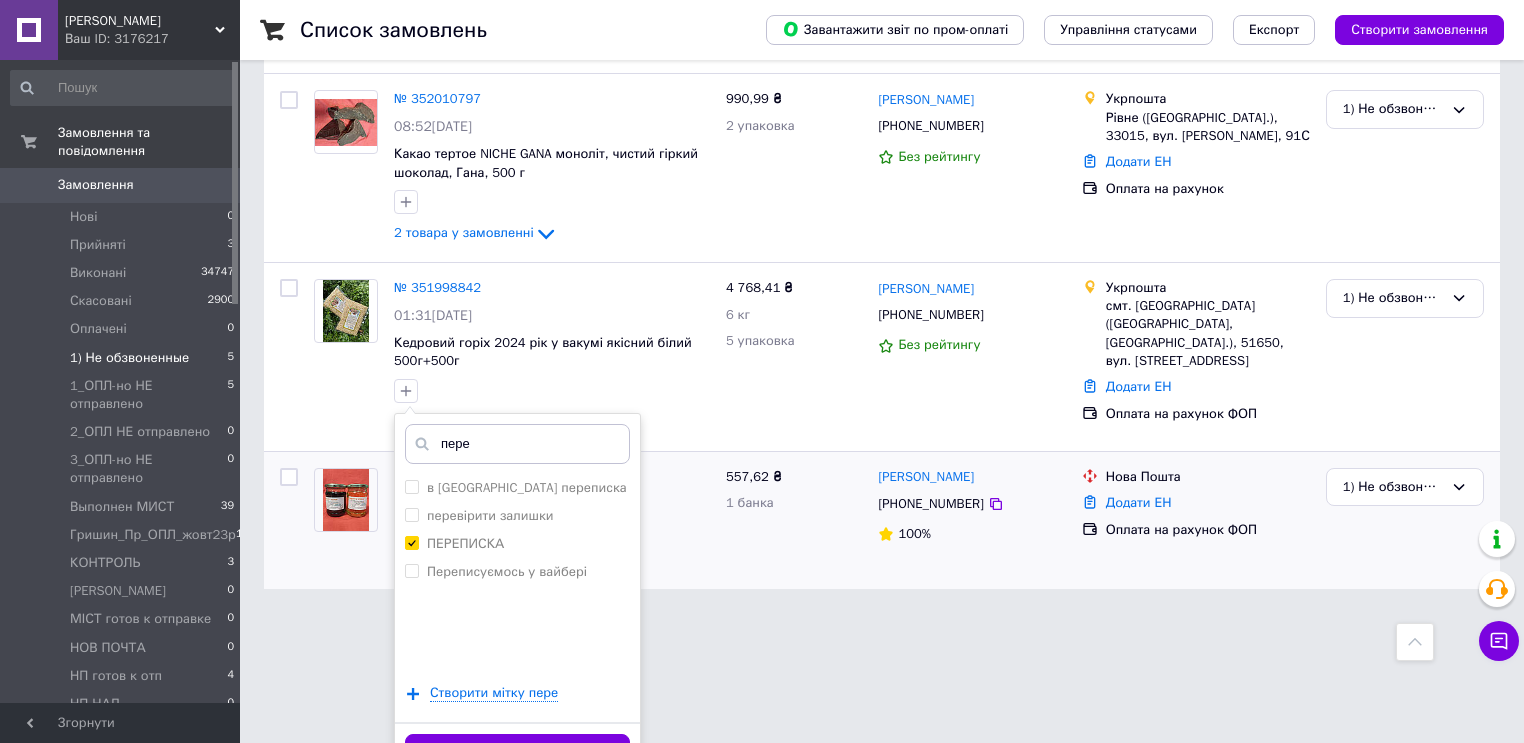 click on "Додати мітку" at bounding box center [517, 753] 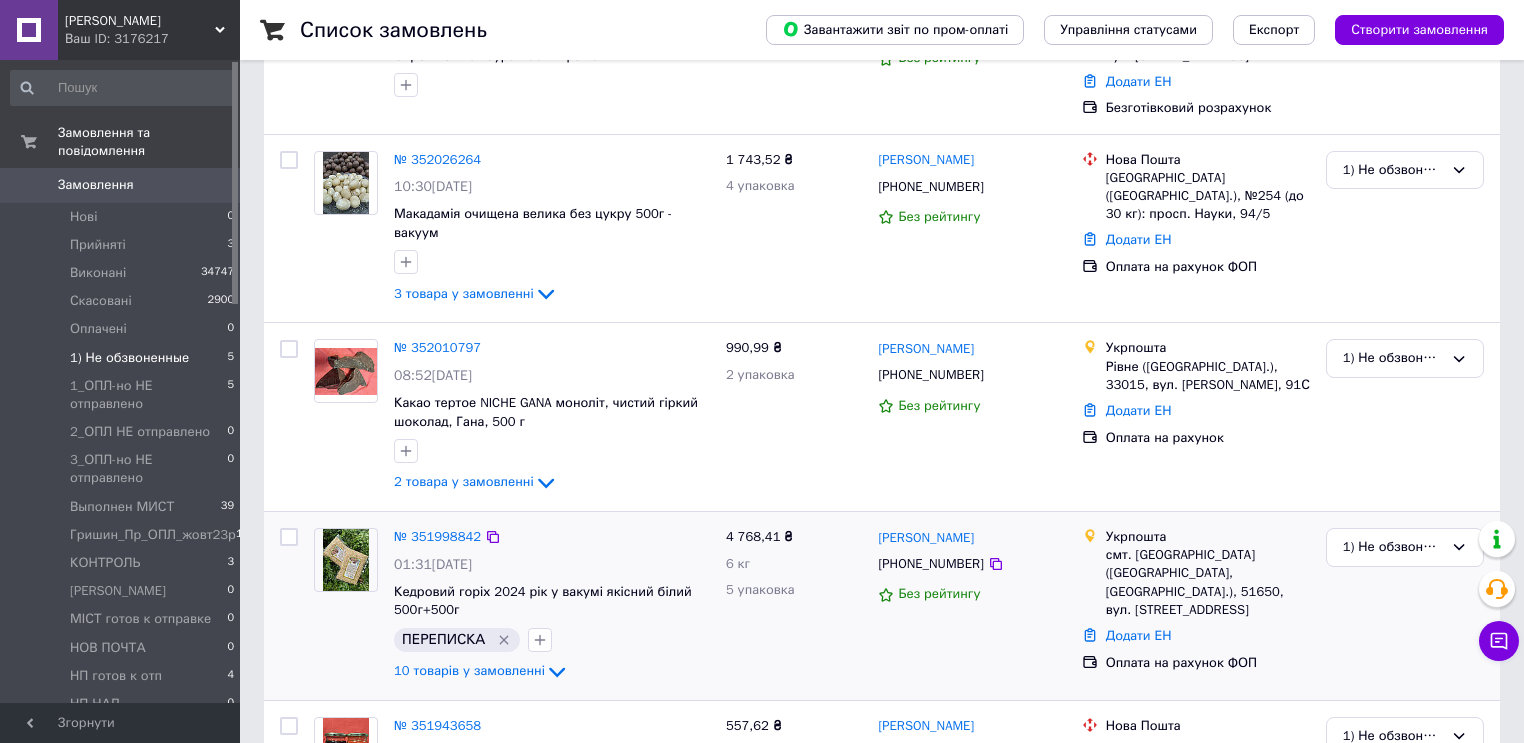 scroll, scrollTop: 391, scrollLeft: 0, axis: vertical 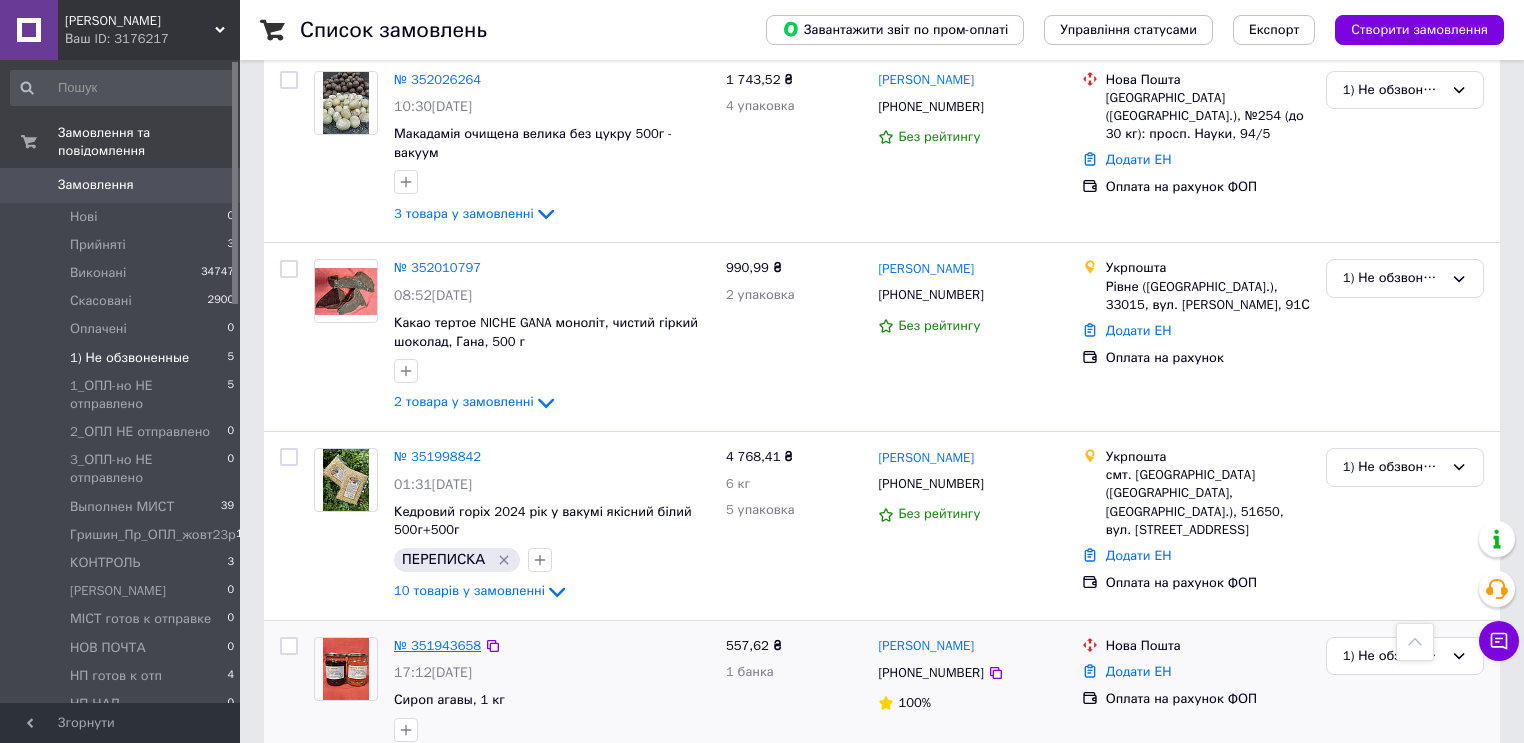 click on "№ 351943658" at bounding box center [437, 645] 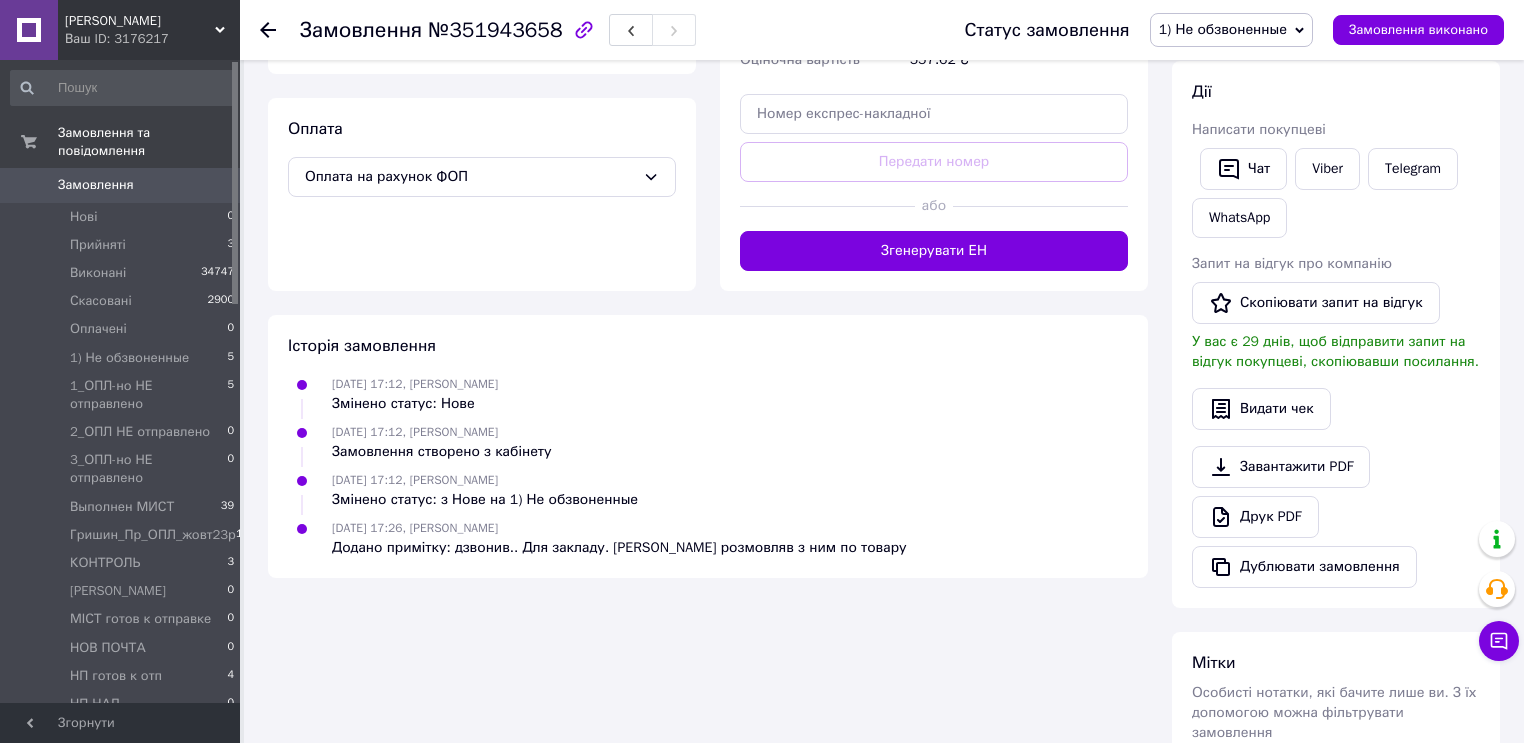 scroll, scrollTop: 620, scrollLeft: 0, axis: vertical 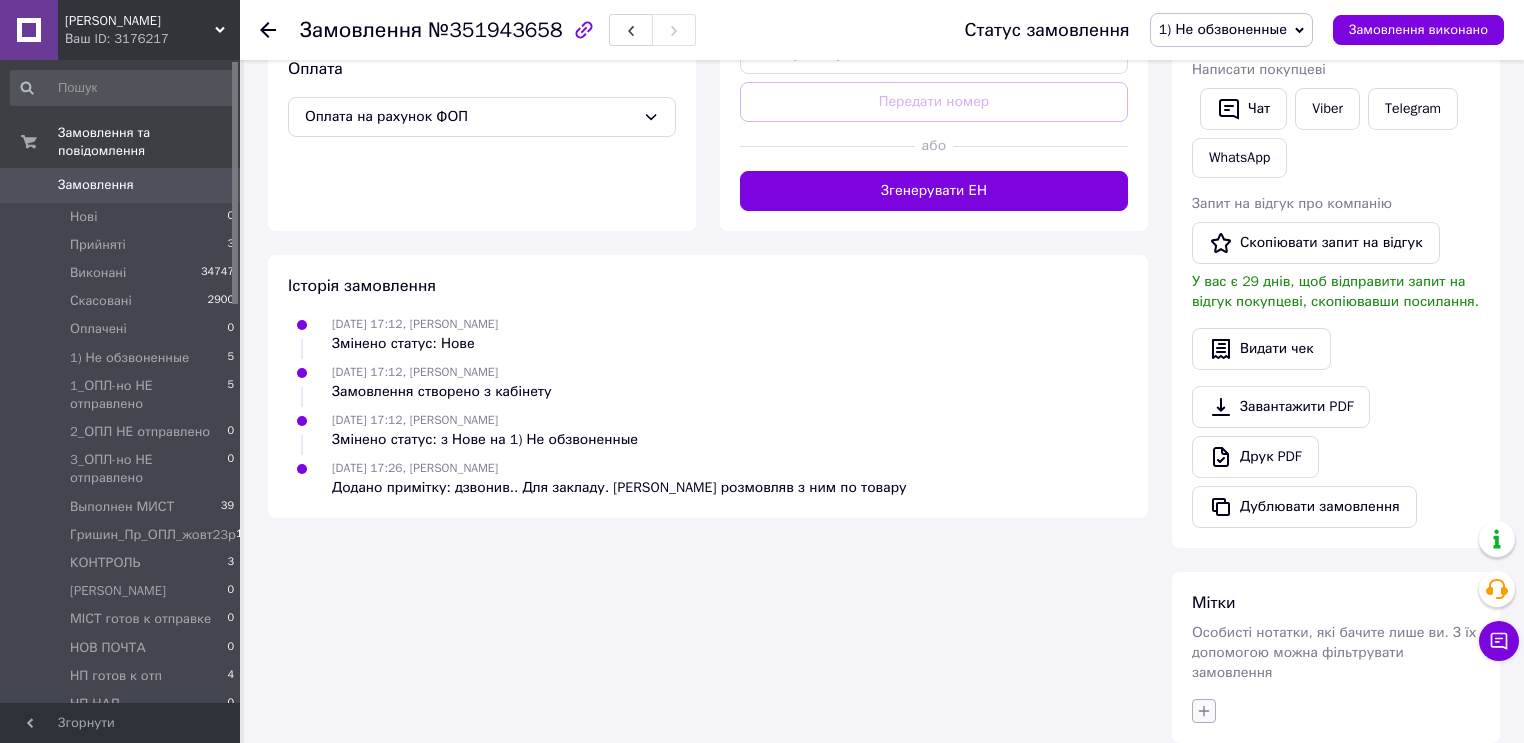 click 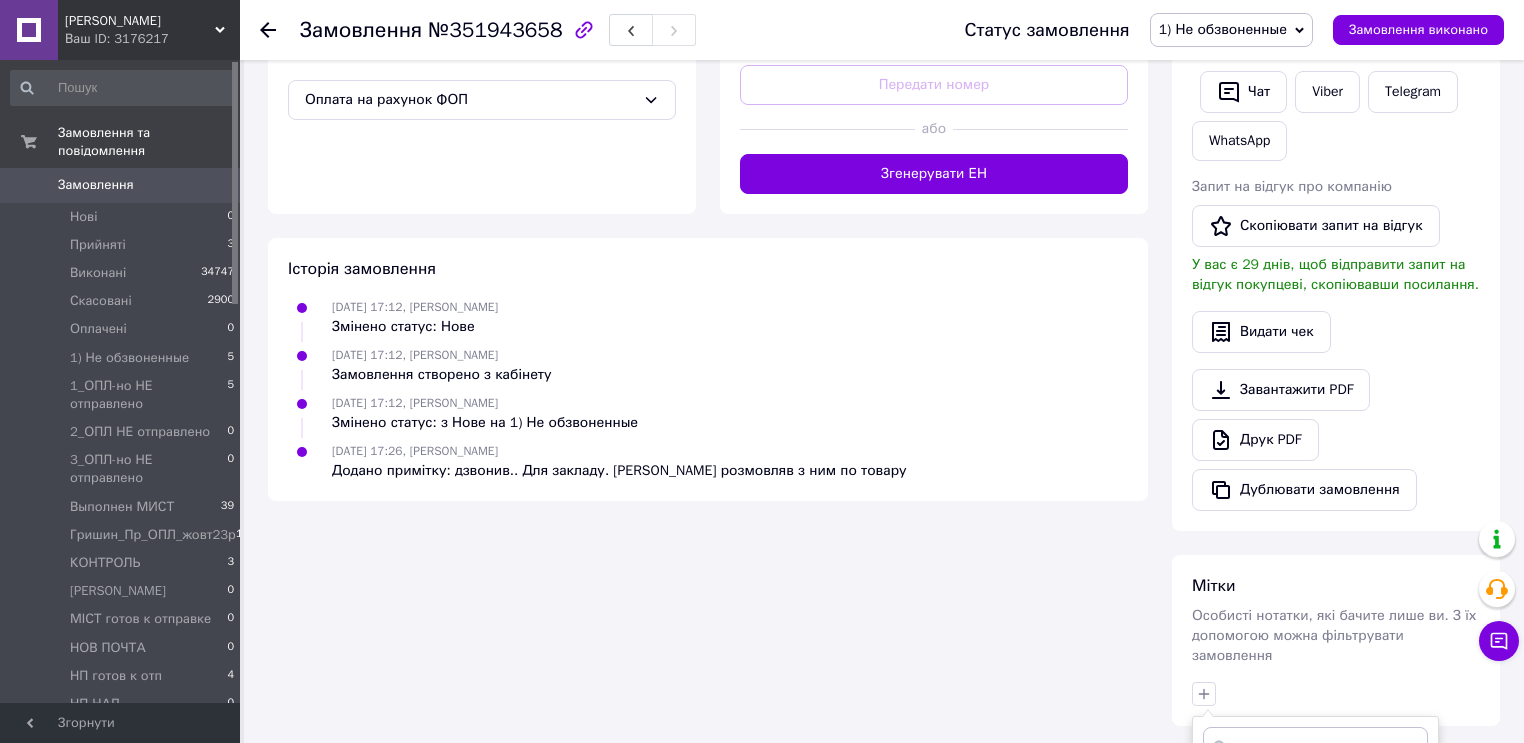 scroll, scrollTop: 958, scrollLeft: 0, axis: vertical 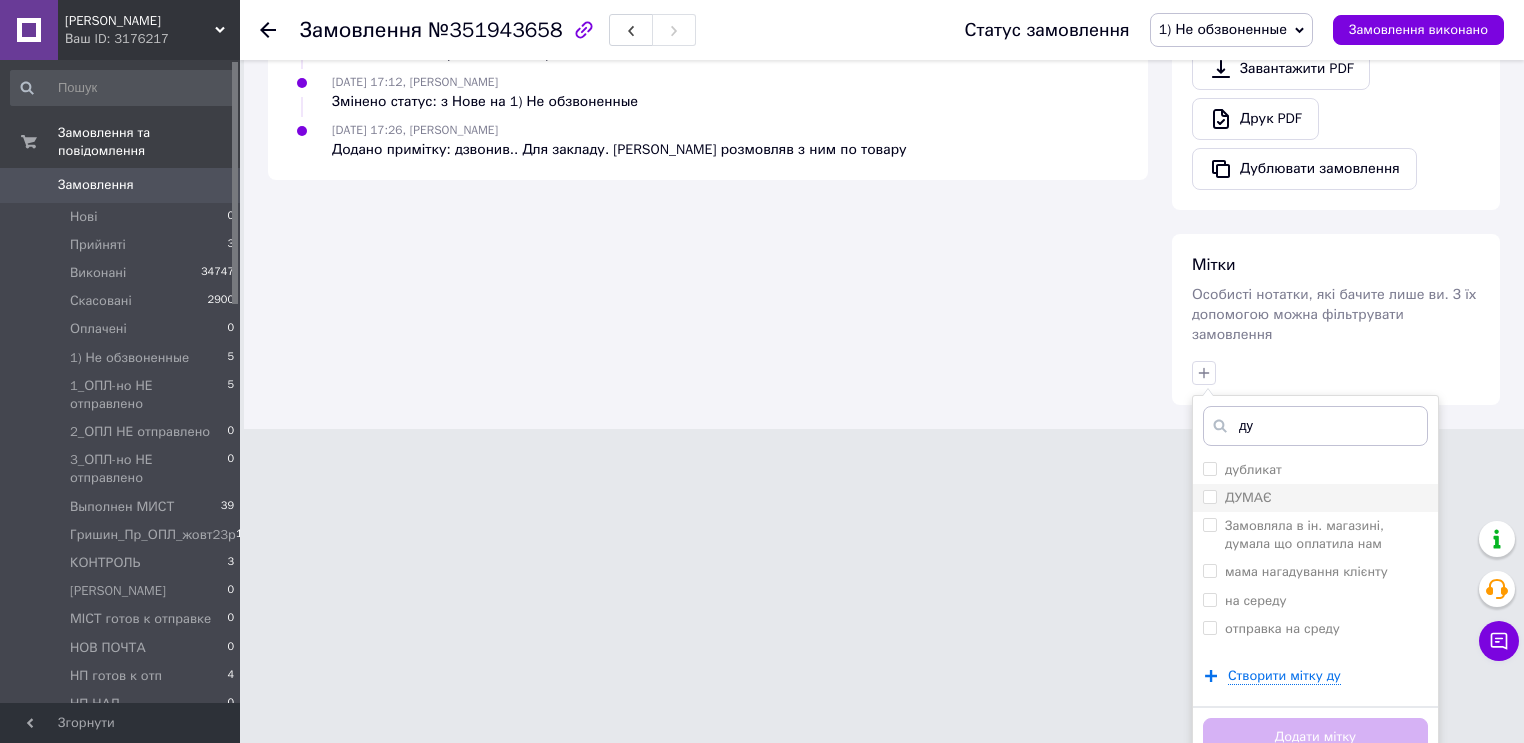 type on "ду" 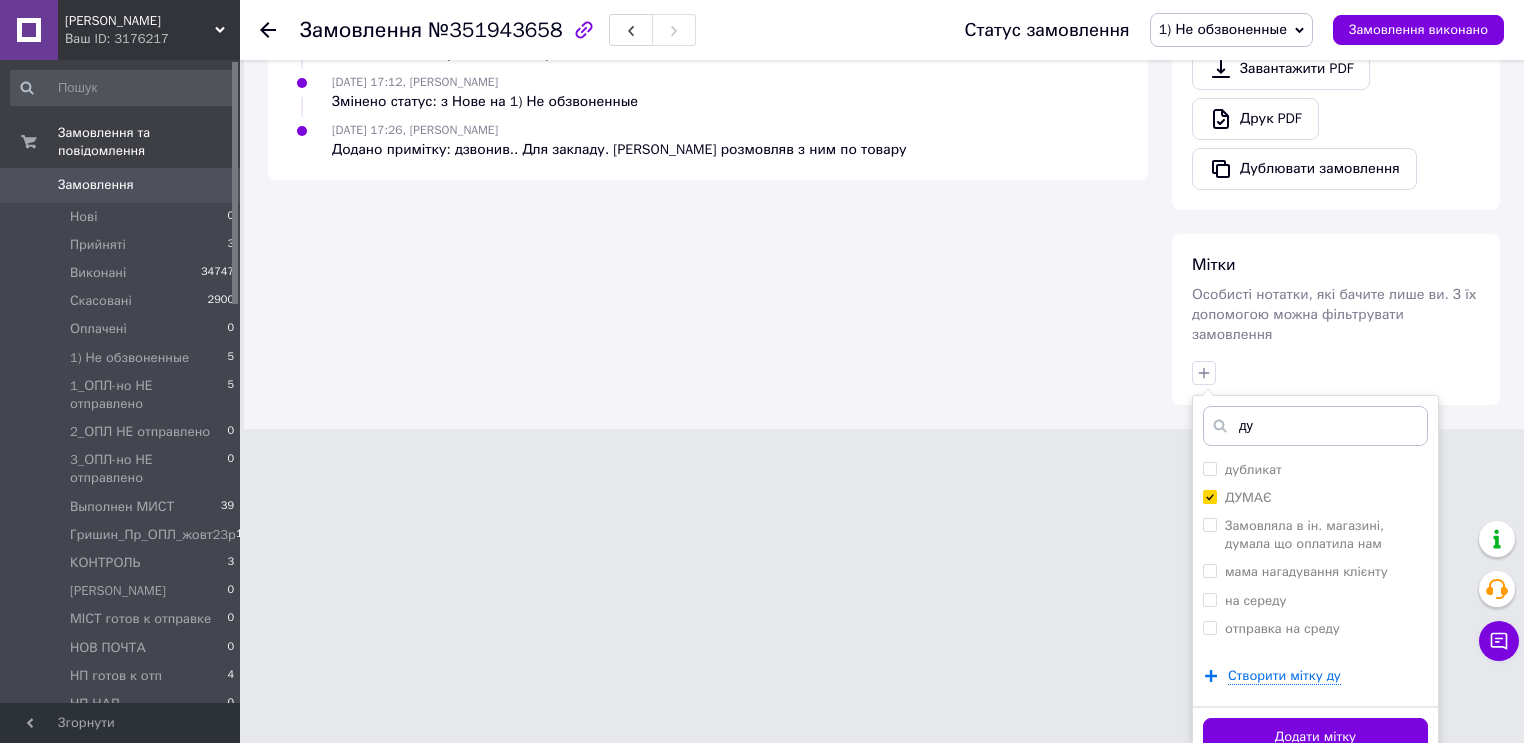 drag, startPoint x: 1299, startPoint y: 707, endPoint x: 1288, endPoint y: 700, distance: 13.038404 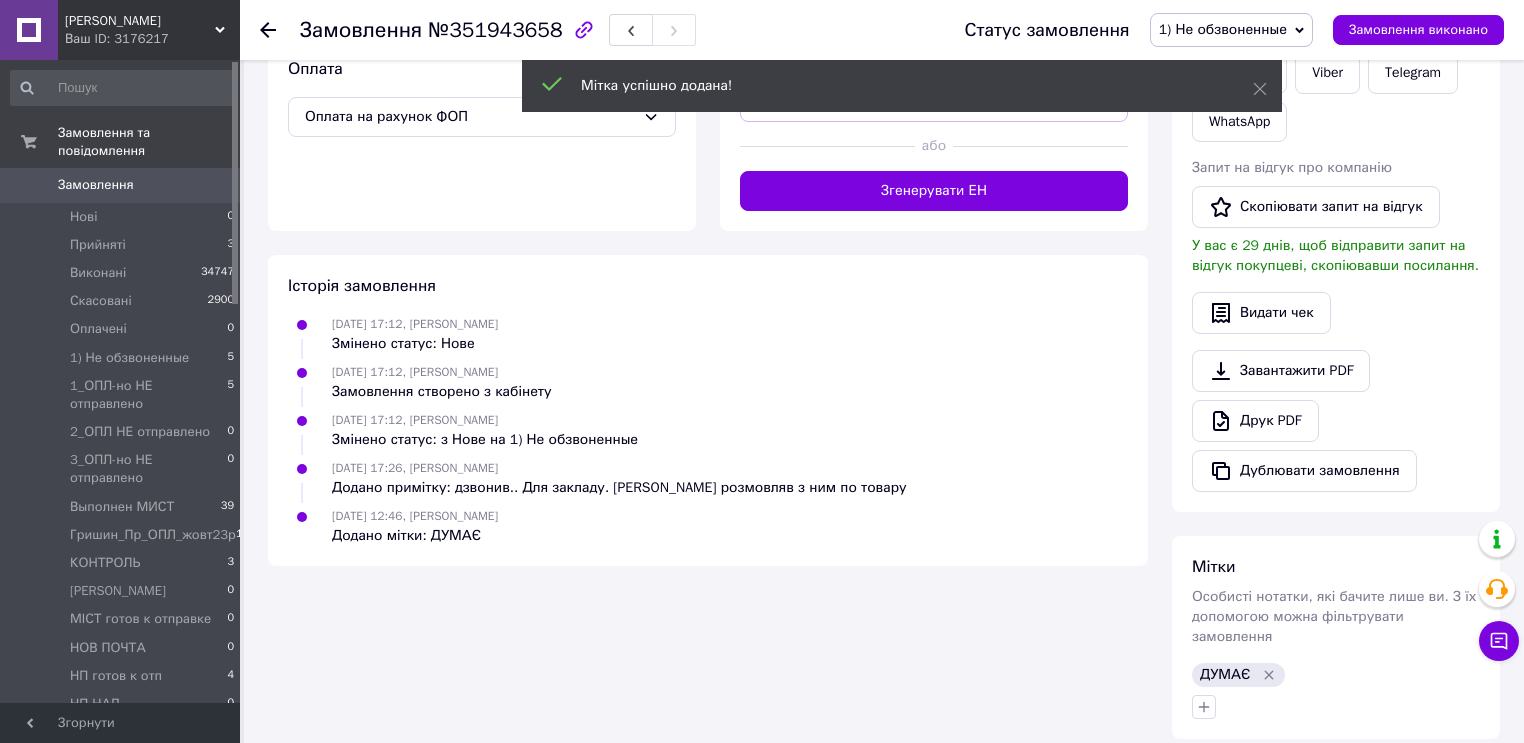 scroll, scrollTop: 617, scrollLeft: 0, axis: vertical 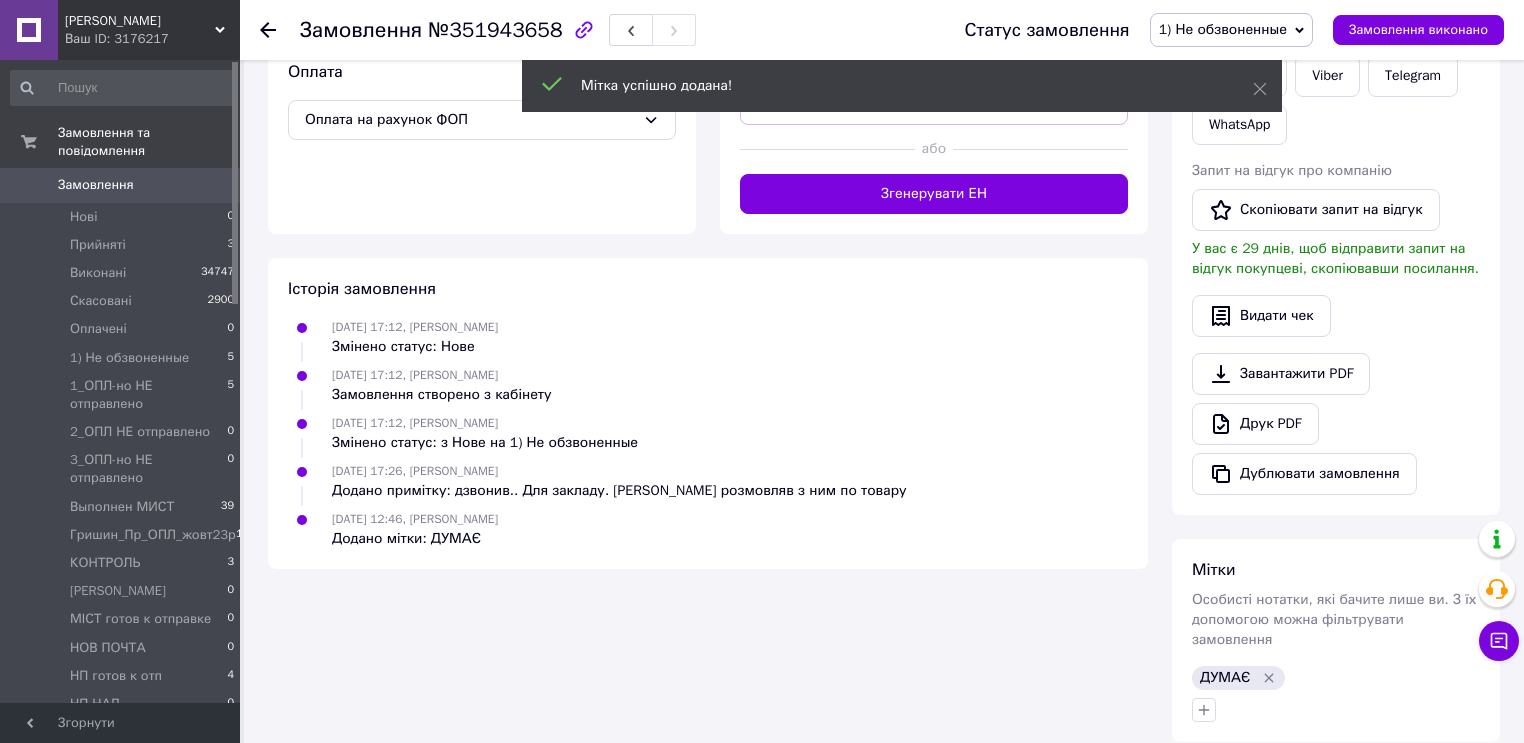 click 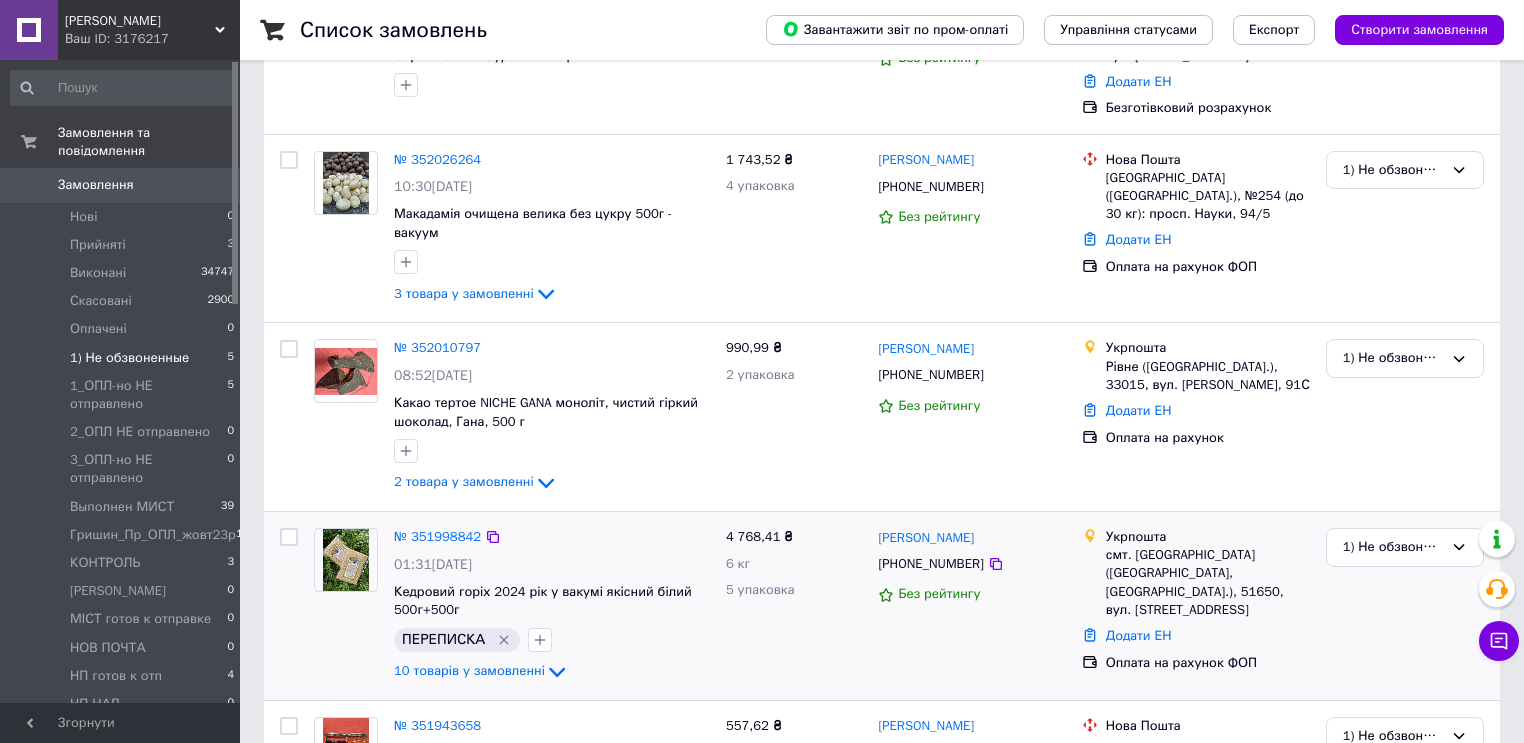 scroll, scrollTop: 391, scrollLeft: 0, axis: vertical 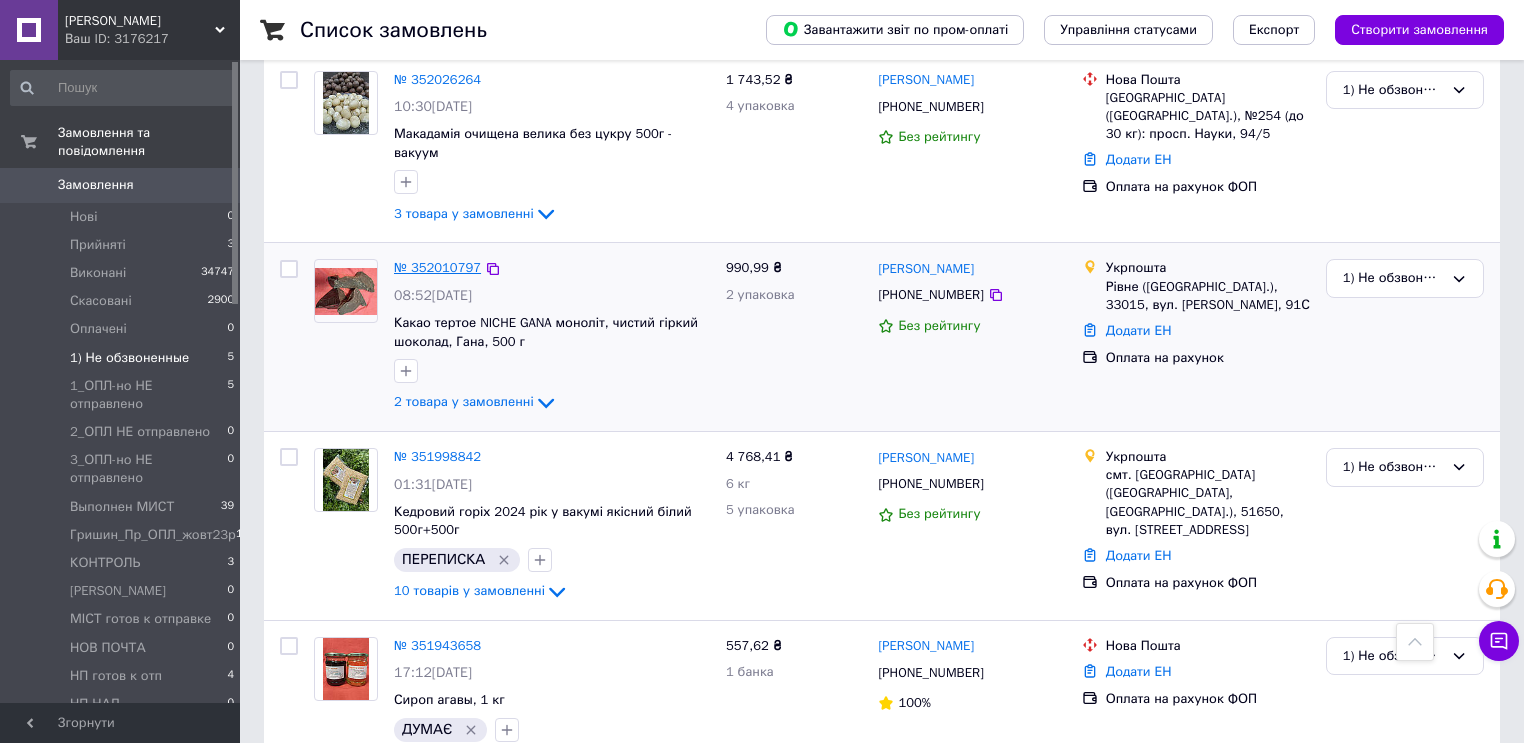 click on "№ 352010797" at bounding box center [437, 267] 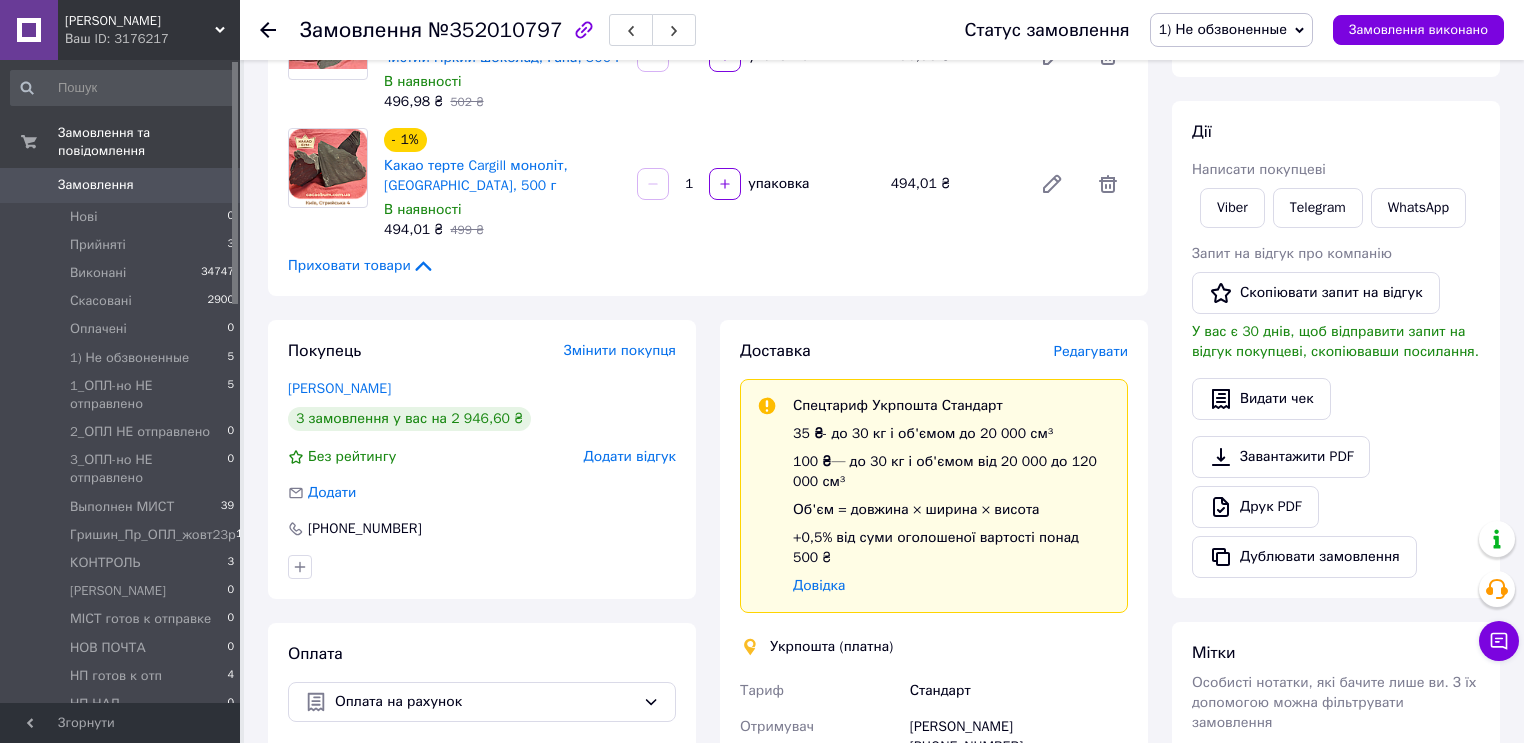 scroll, scrollTop: 231, scrollLeft: 0, axis: vertical 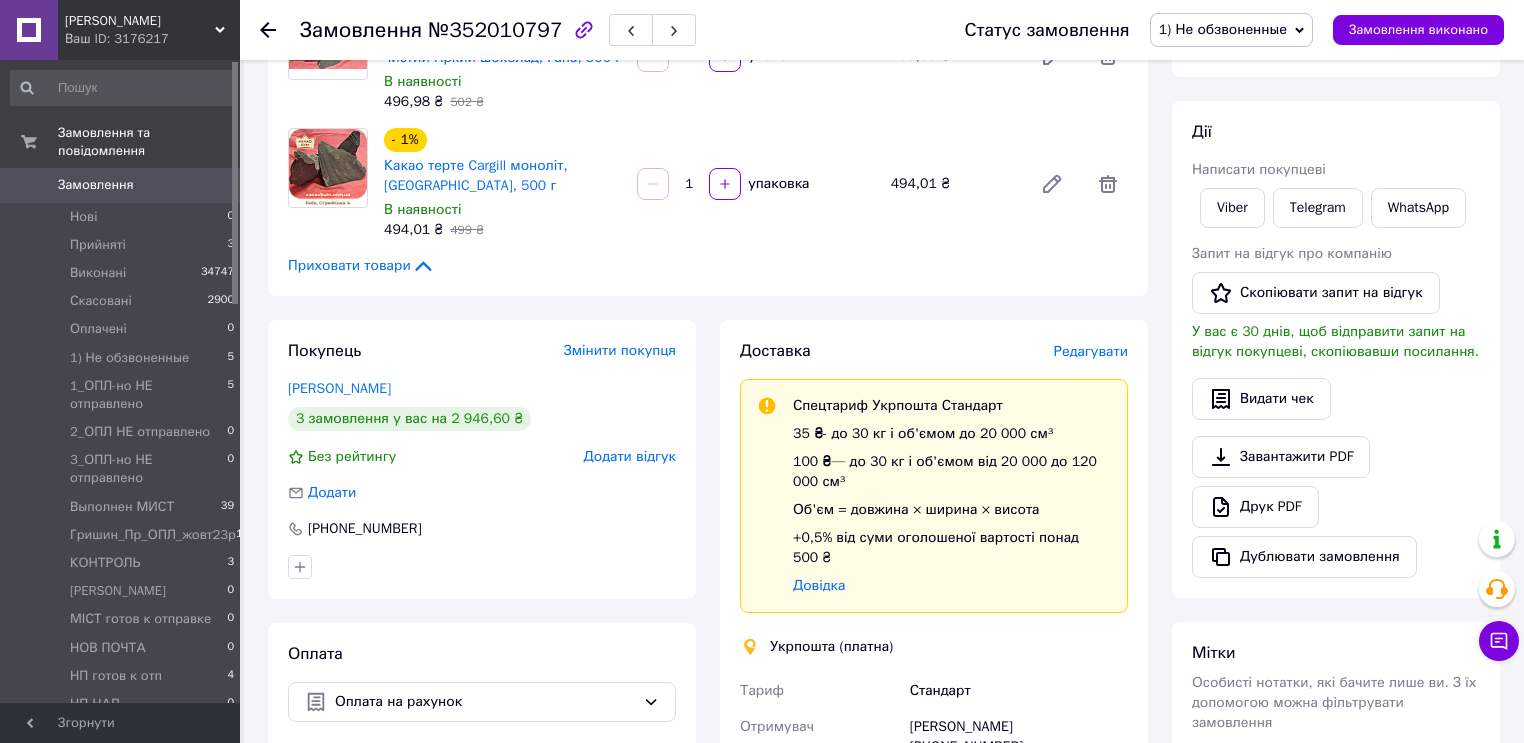 drag, startPoint x: 1238, startPoint y: 208, endPoint x: 1203, endPoint y: 226, distance: 39.357338 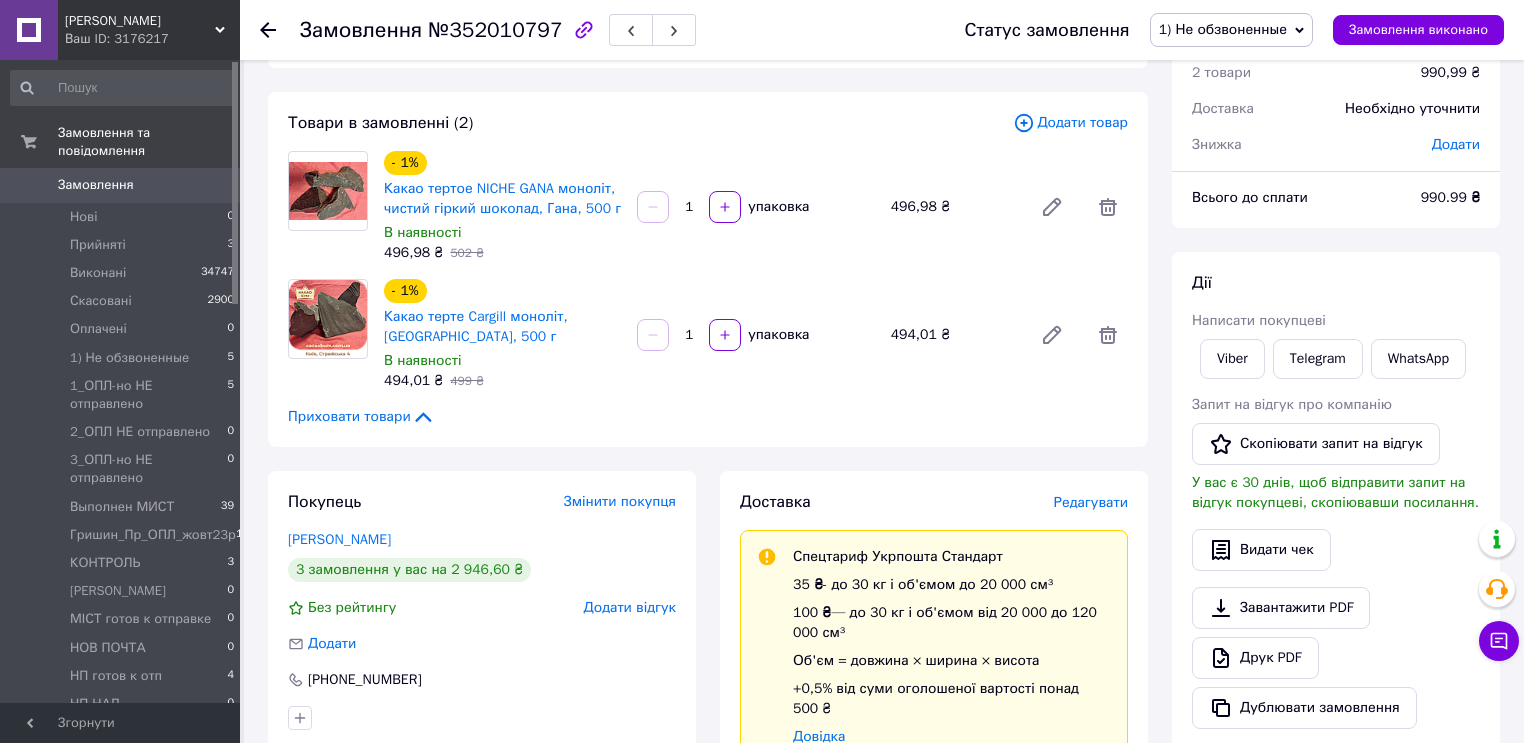 scroll, scrollTop: 160, scrollLeft: 0, axis: vertical 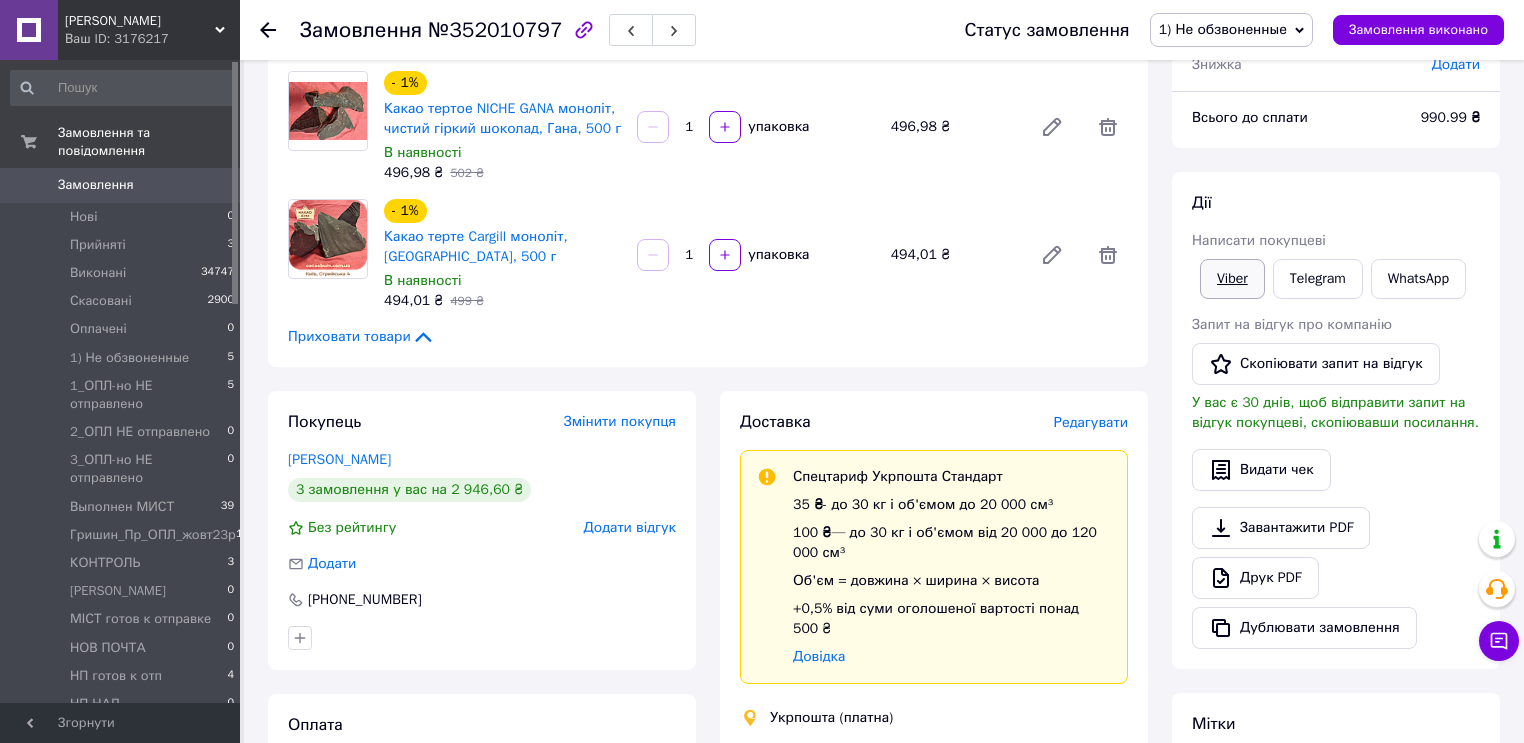 click on "Viber" at bounding box center [1232, 279] 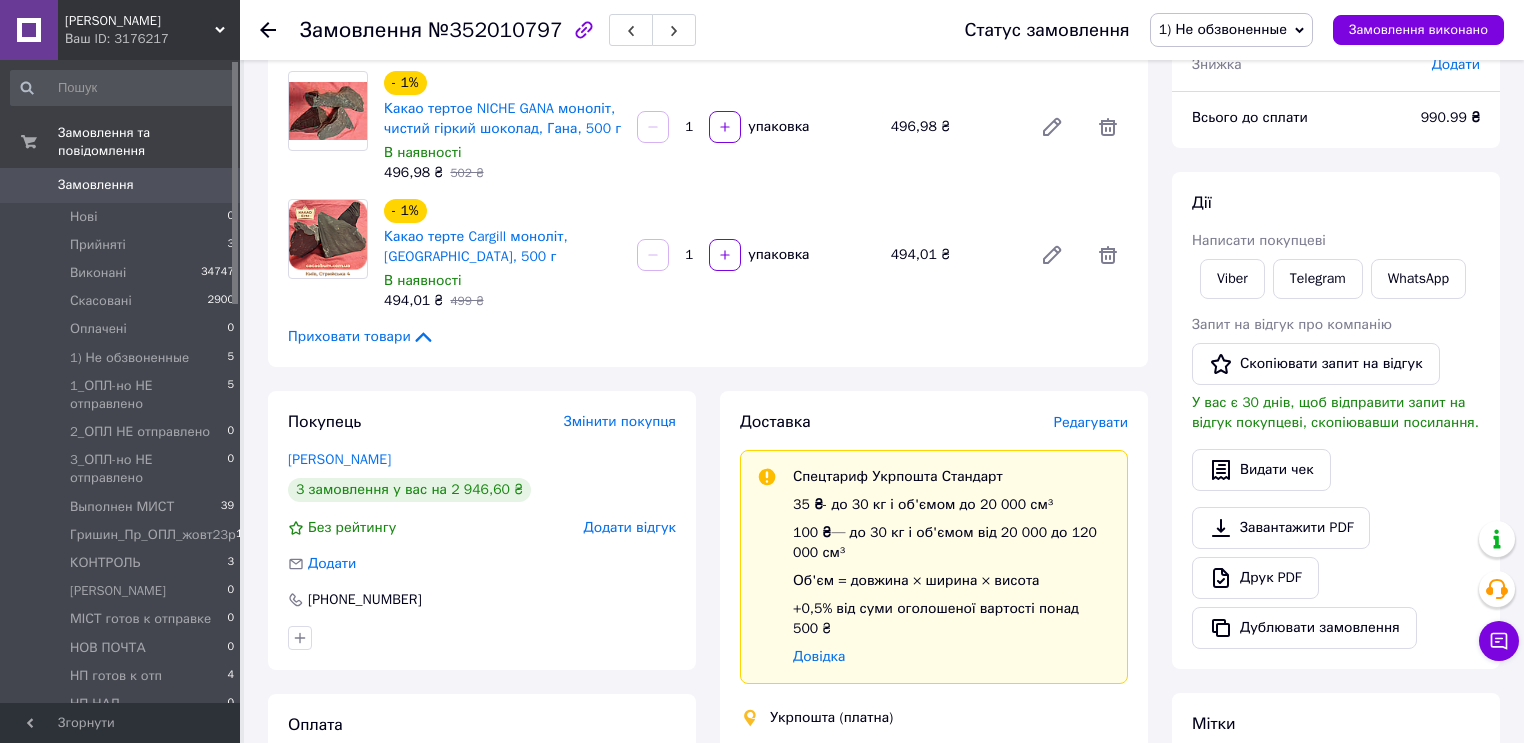 click on "- 1% Какао тертое NICHE GANA моноліт, чистий гіркий шоколад, Гана, 500 г В наявності 496,98 ₴   502 ₴ 1   упаковка 496,98 ₴" at bounding box center [756, 127] 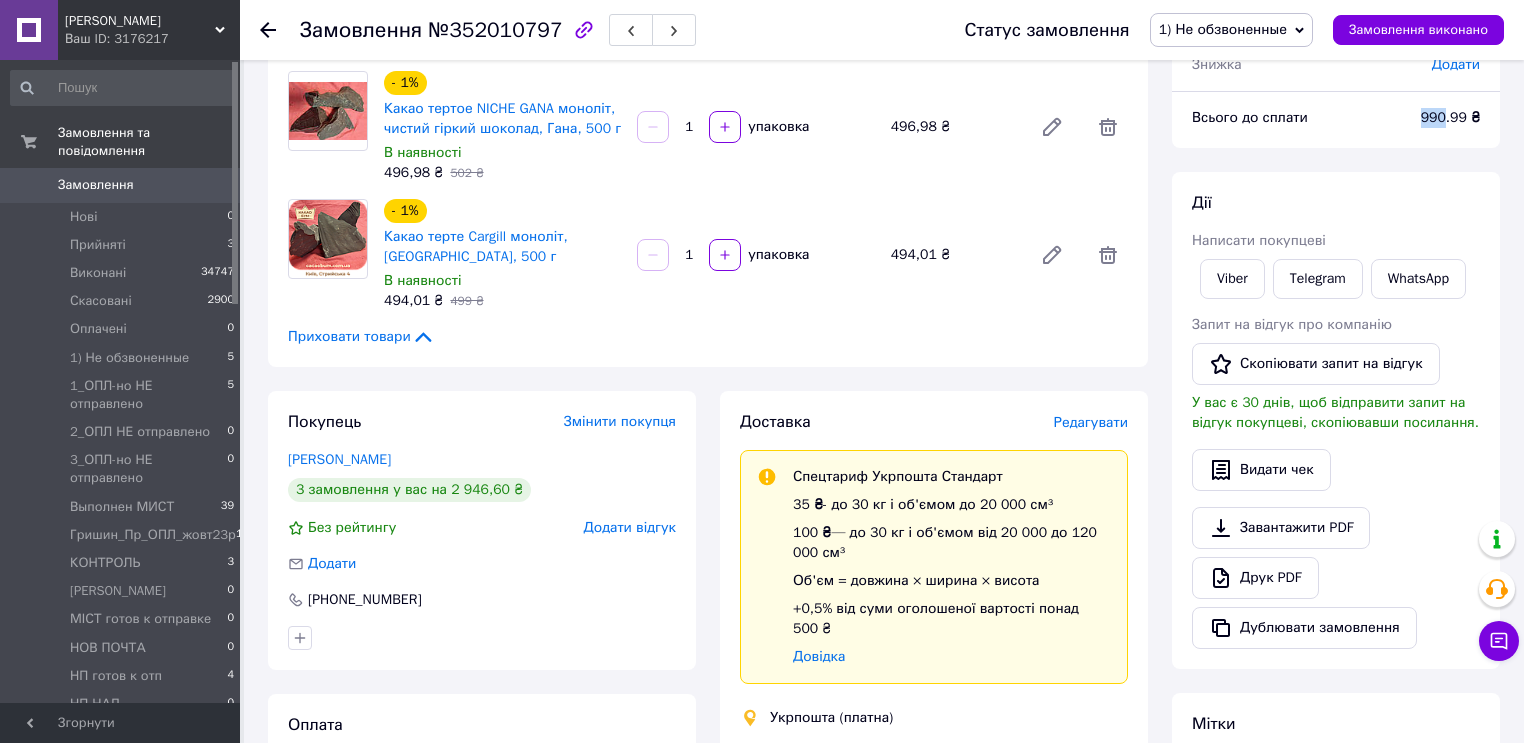 drag, startPoint x: 1448, startPoint y: 116, endPoint x: 1417, endPoint y: 116, distance: 31 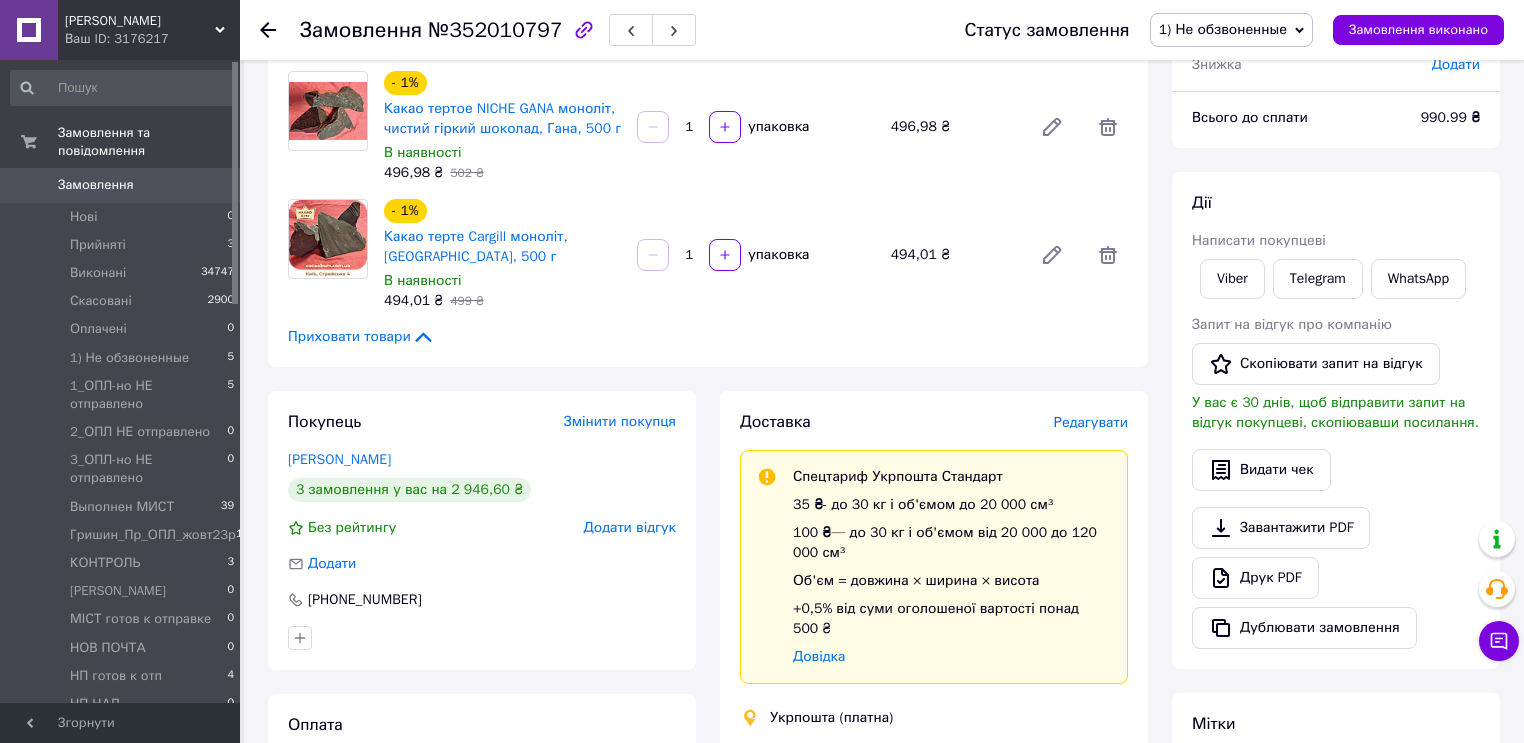 drag, startPoint x: 846, startPoint y: 84, endPoint x: 1024, endPoint y: 73, distance: 178.33957 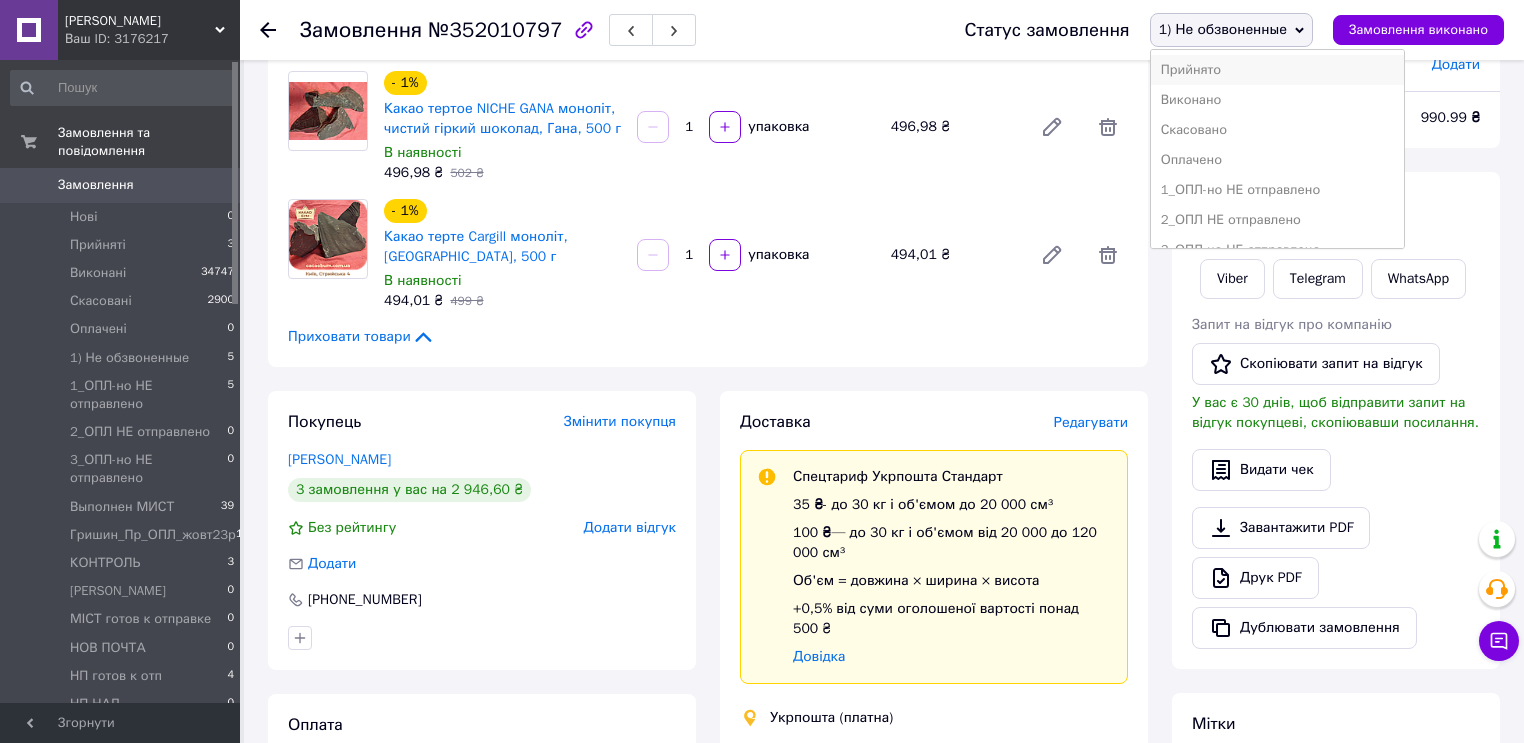 click on "Прийнято" at bounding box center (1278, 70) 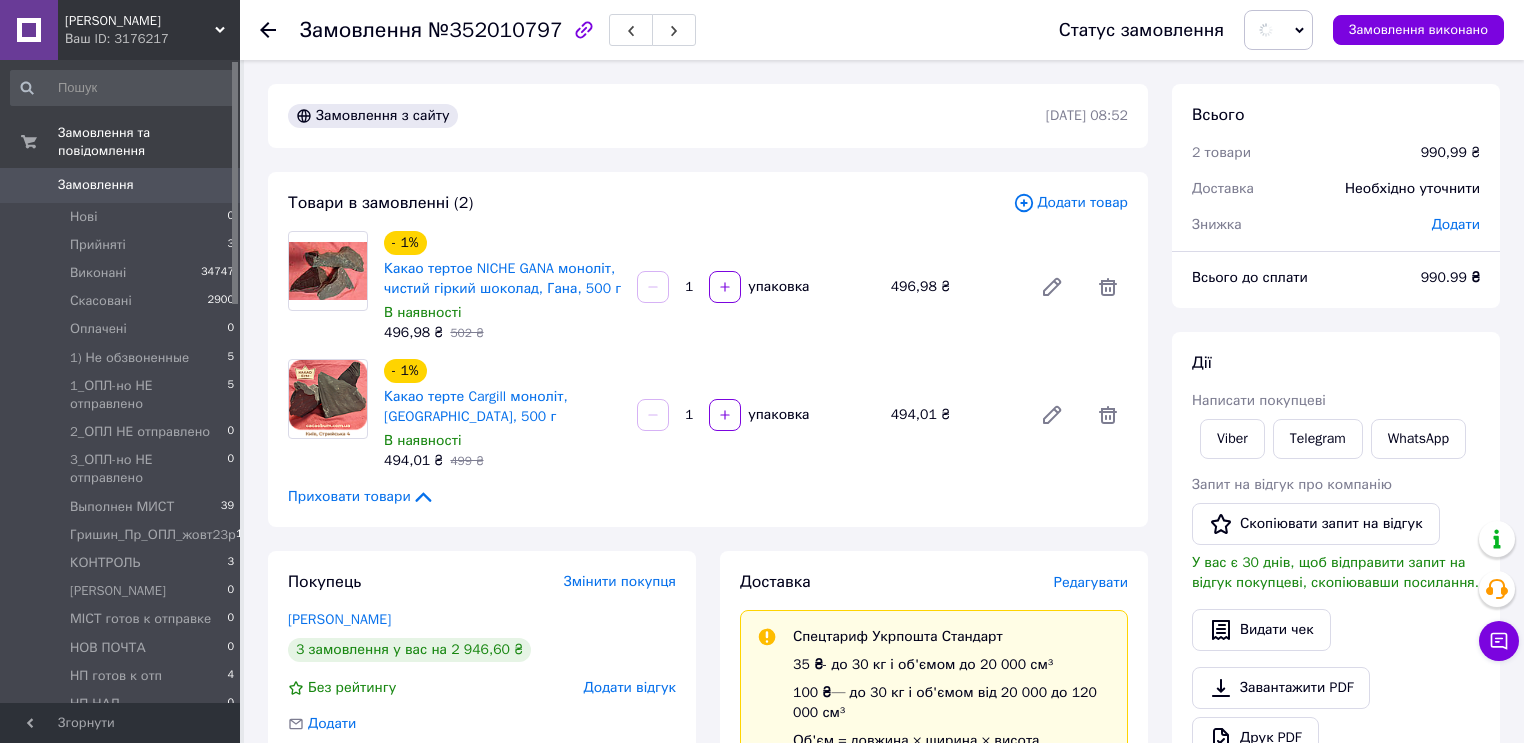 scroll, scrollTop: 80, scrollLeft: 0, axis: vertical 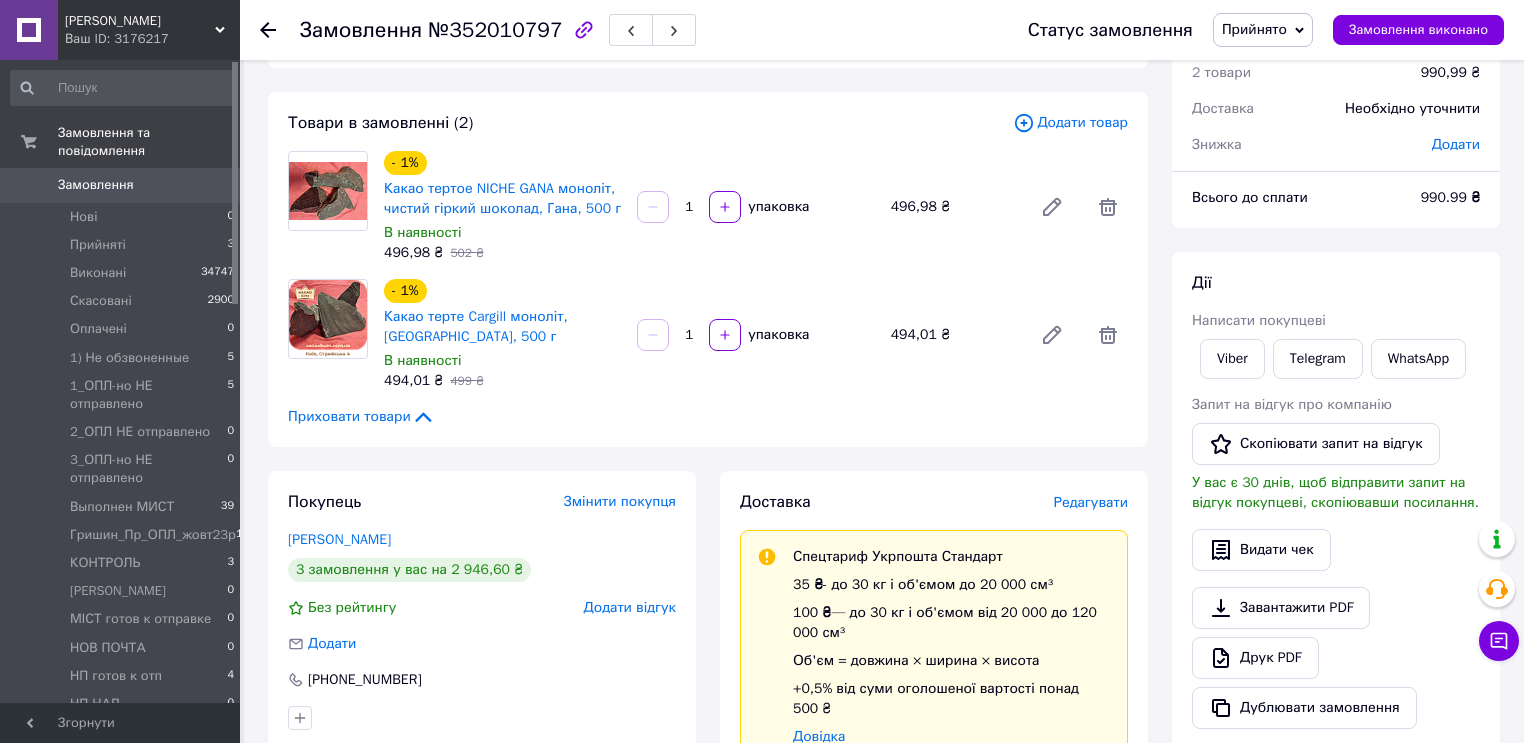 click 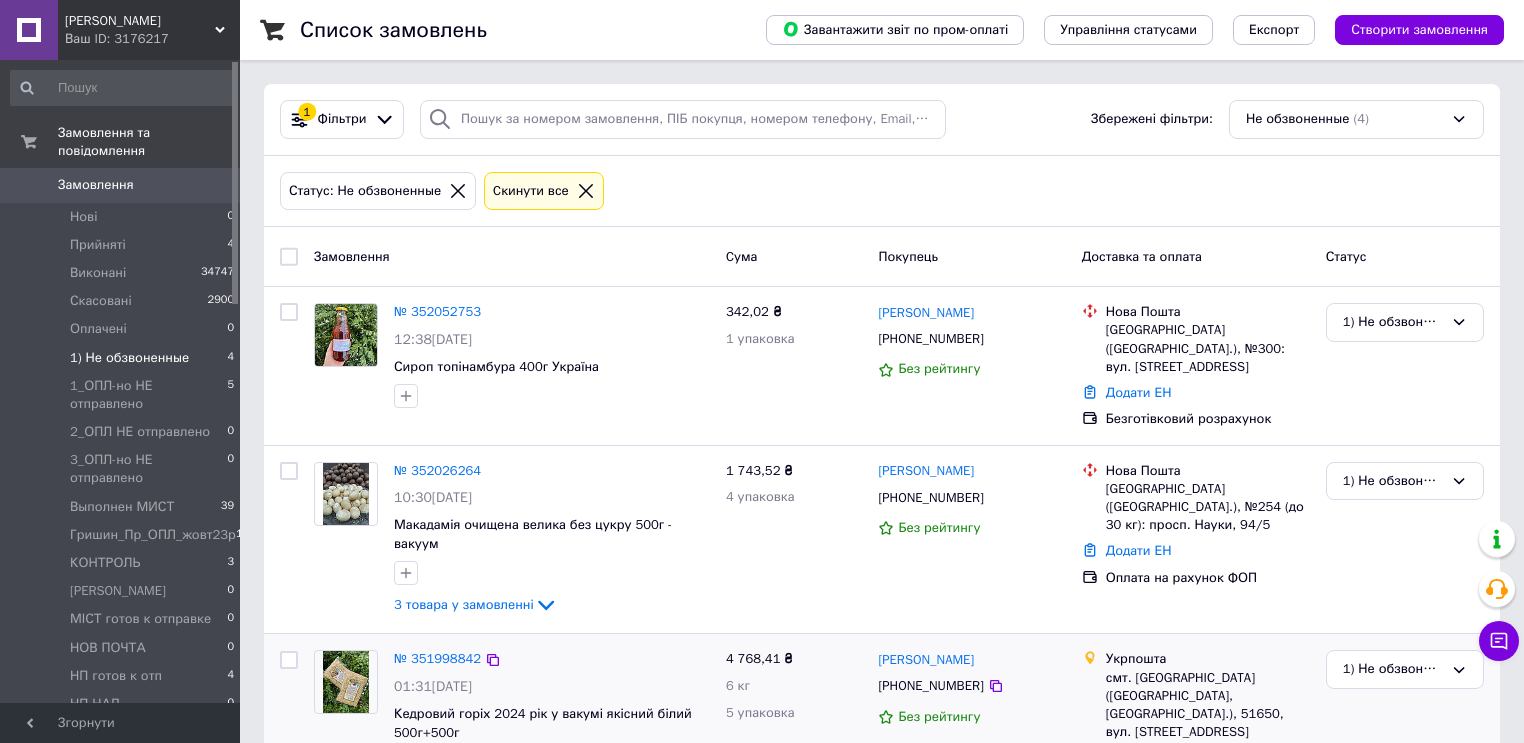 scroll, scrollTop: 202, scrollLeft: 0, axis: vertical 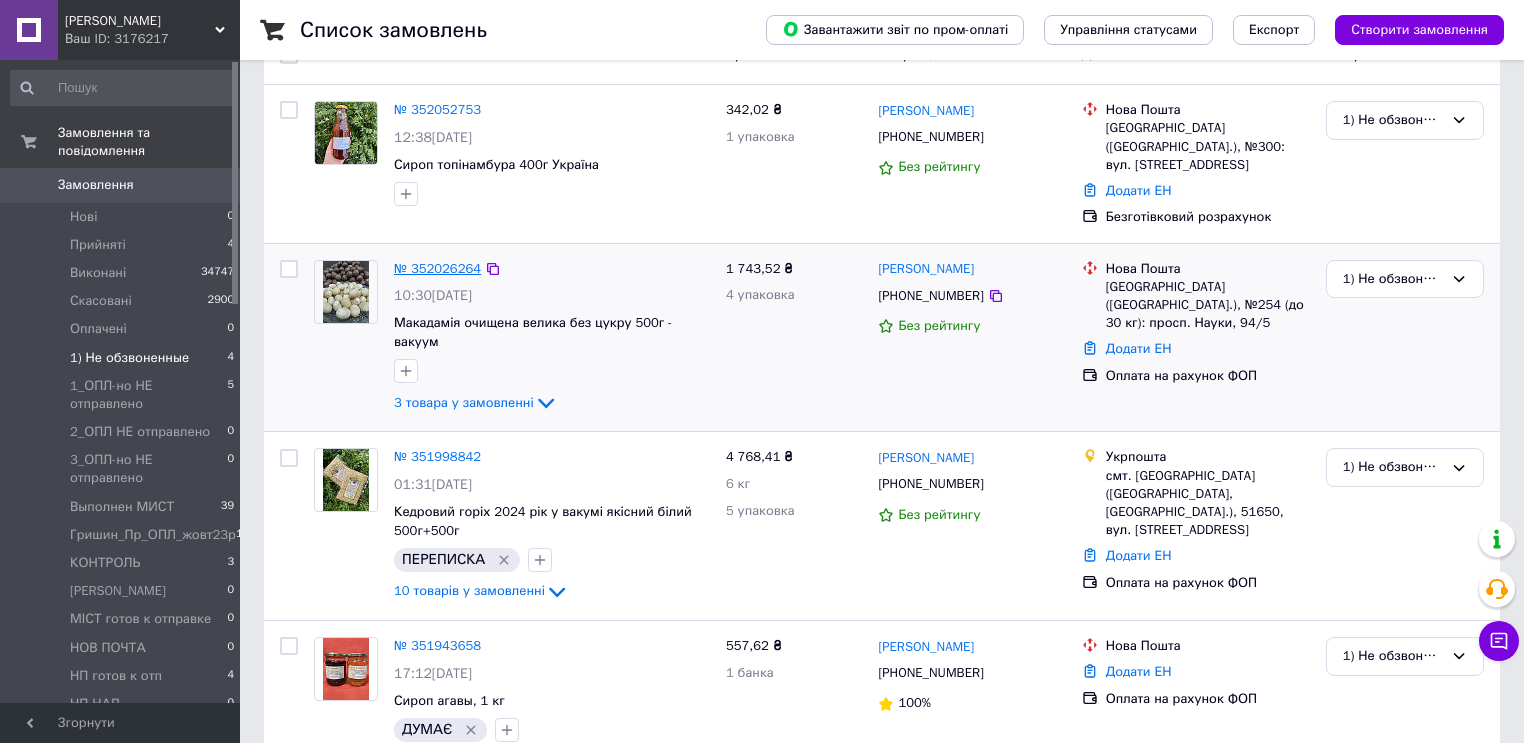 click on "№ 352026264" at bounding box center [437, 268] 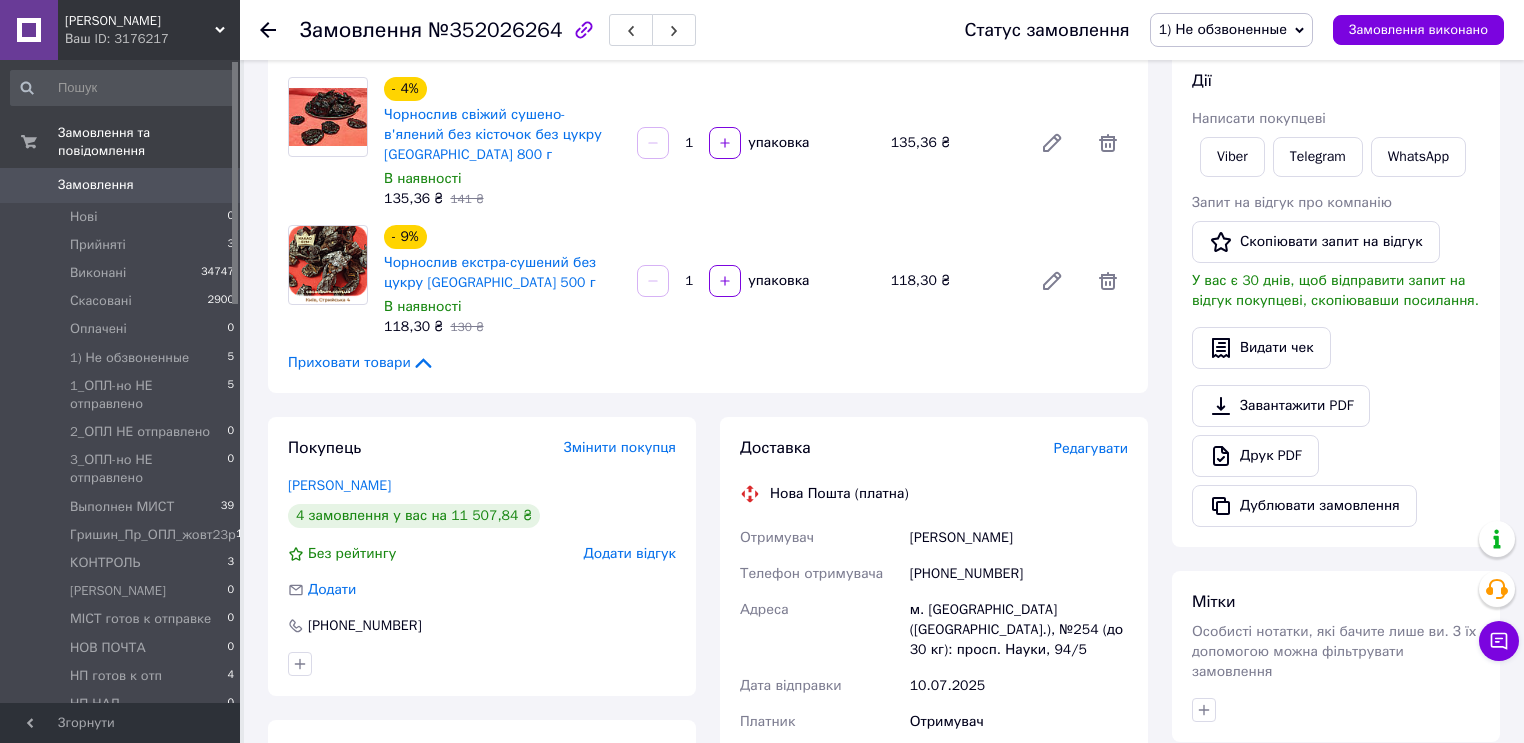 scroll, scrollTop: 0, scrollLeft: 0, axis: both 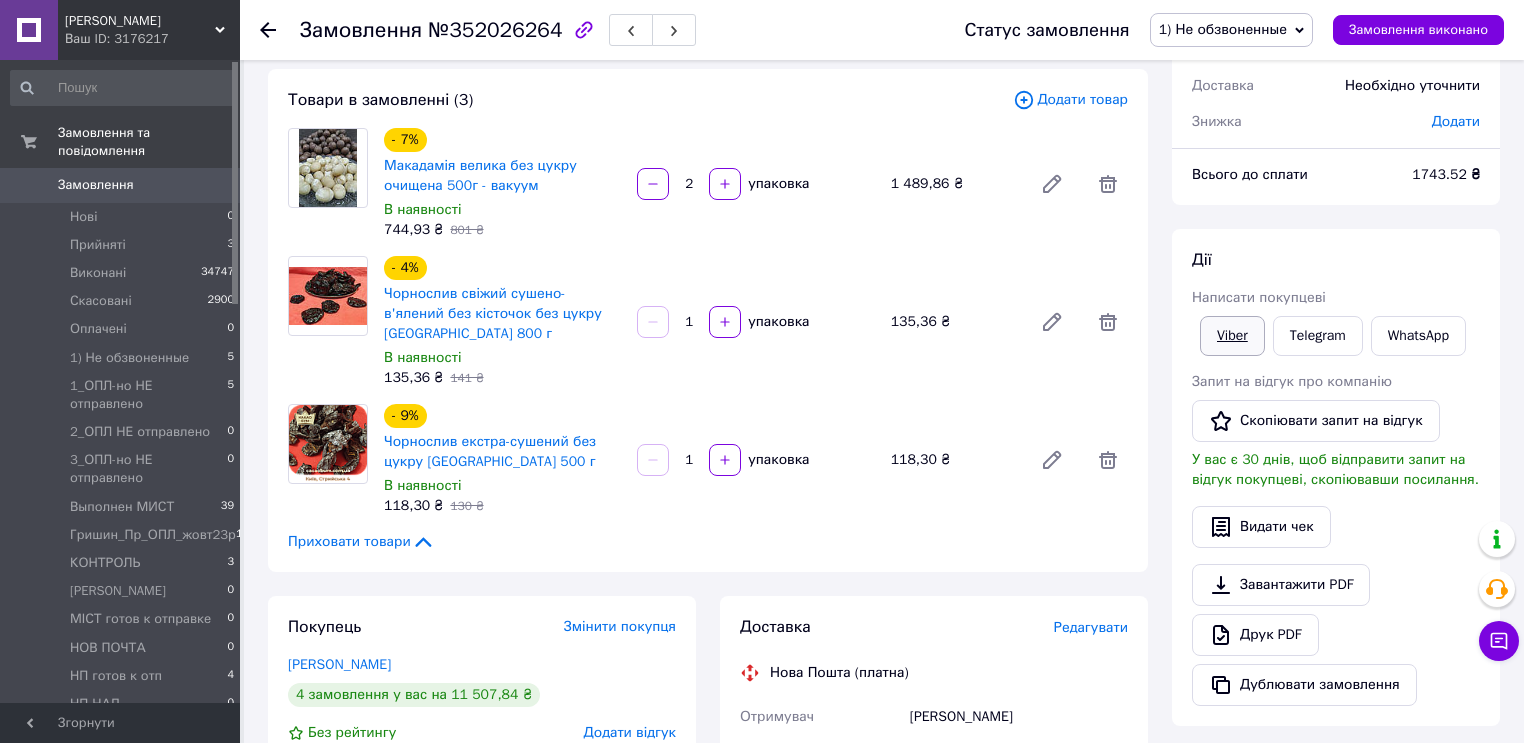 click on "Viber" at bounding box center (1232, 336) 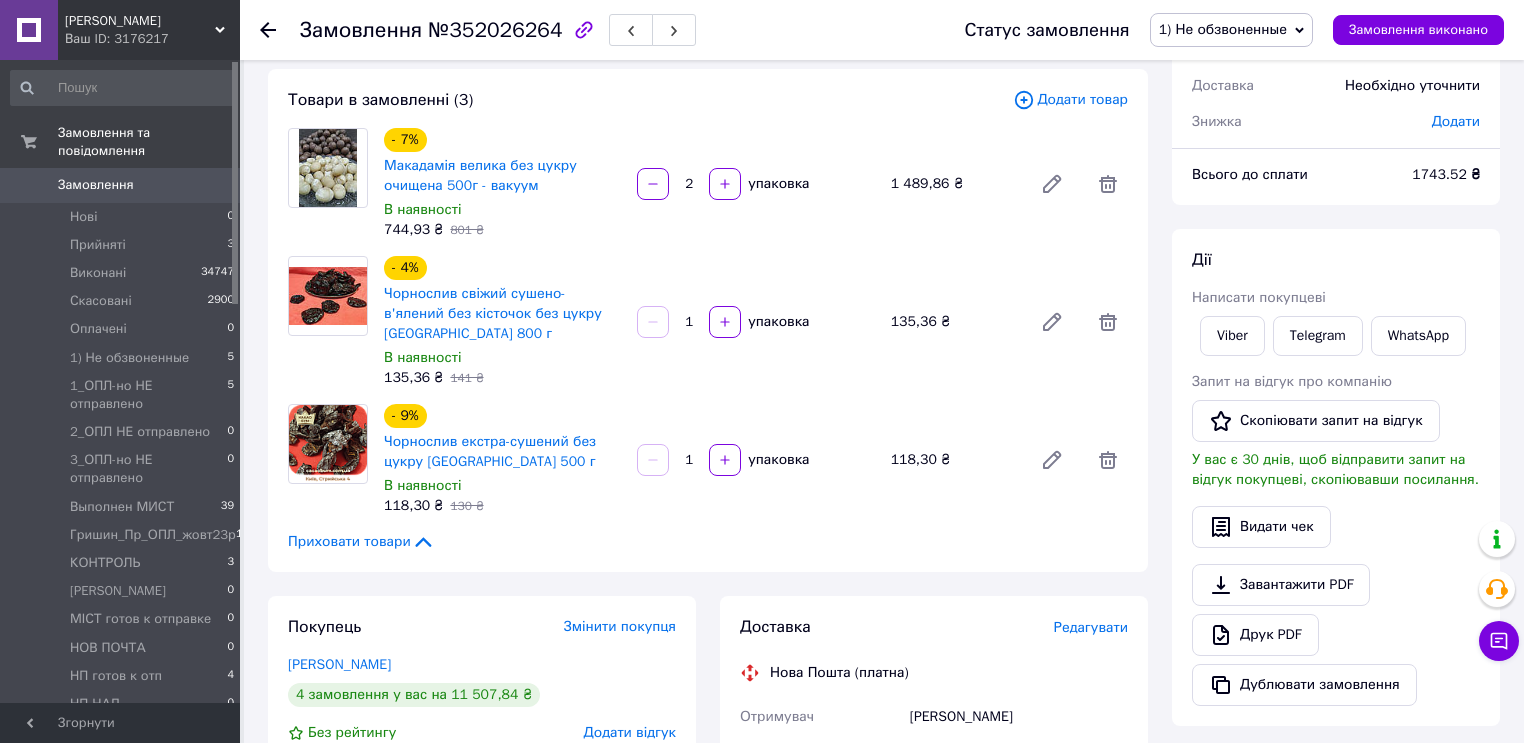 drag, startPoint x: 818, startPoint y: 98, endPoint x: 1107, endPoint y: 116, distance: 289.56 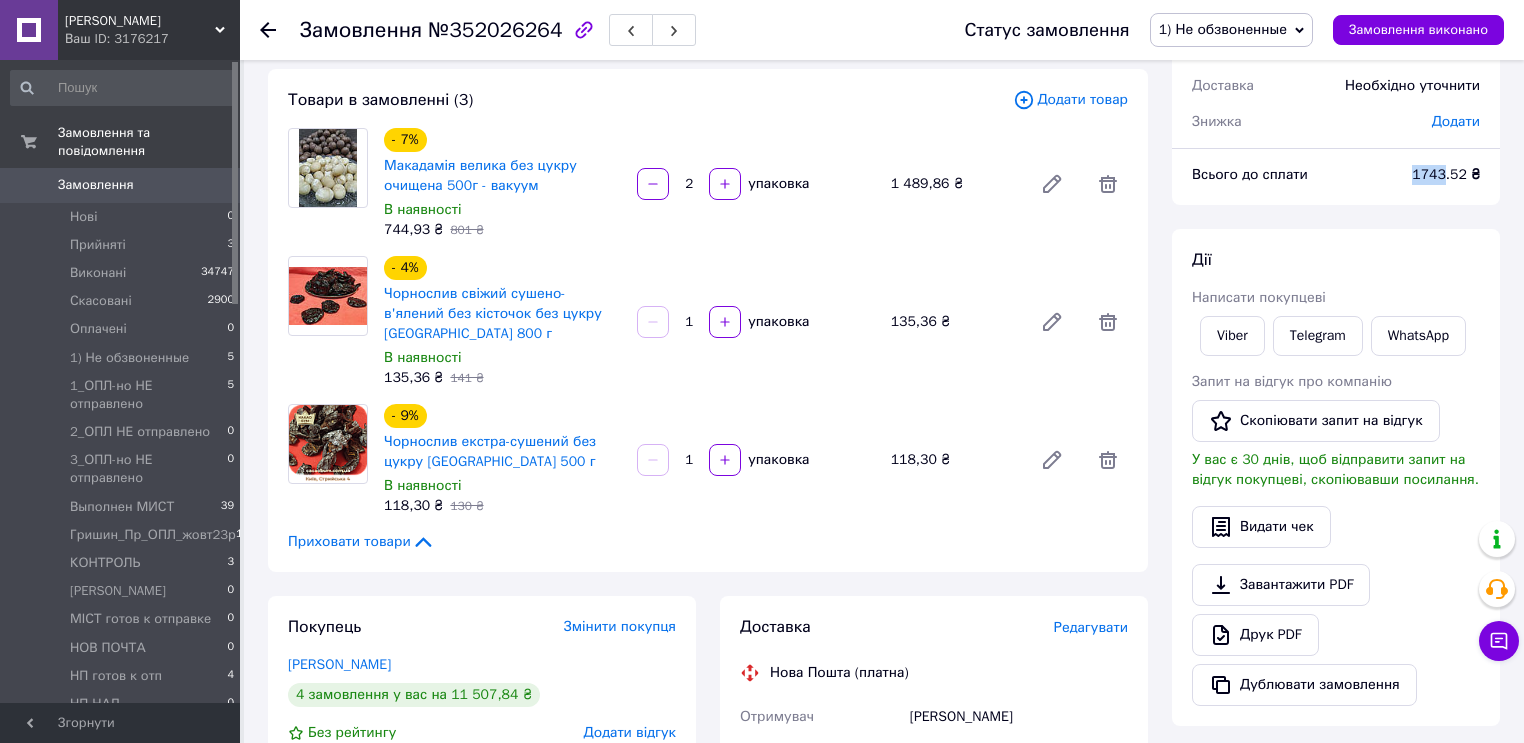 drag, startPoint x: 1448, startPoint y: 169, endPoint x: 1405, endPoint y: 171, distance: 43.046486 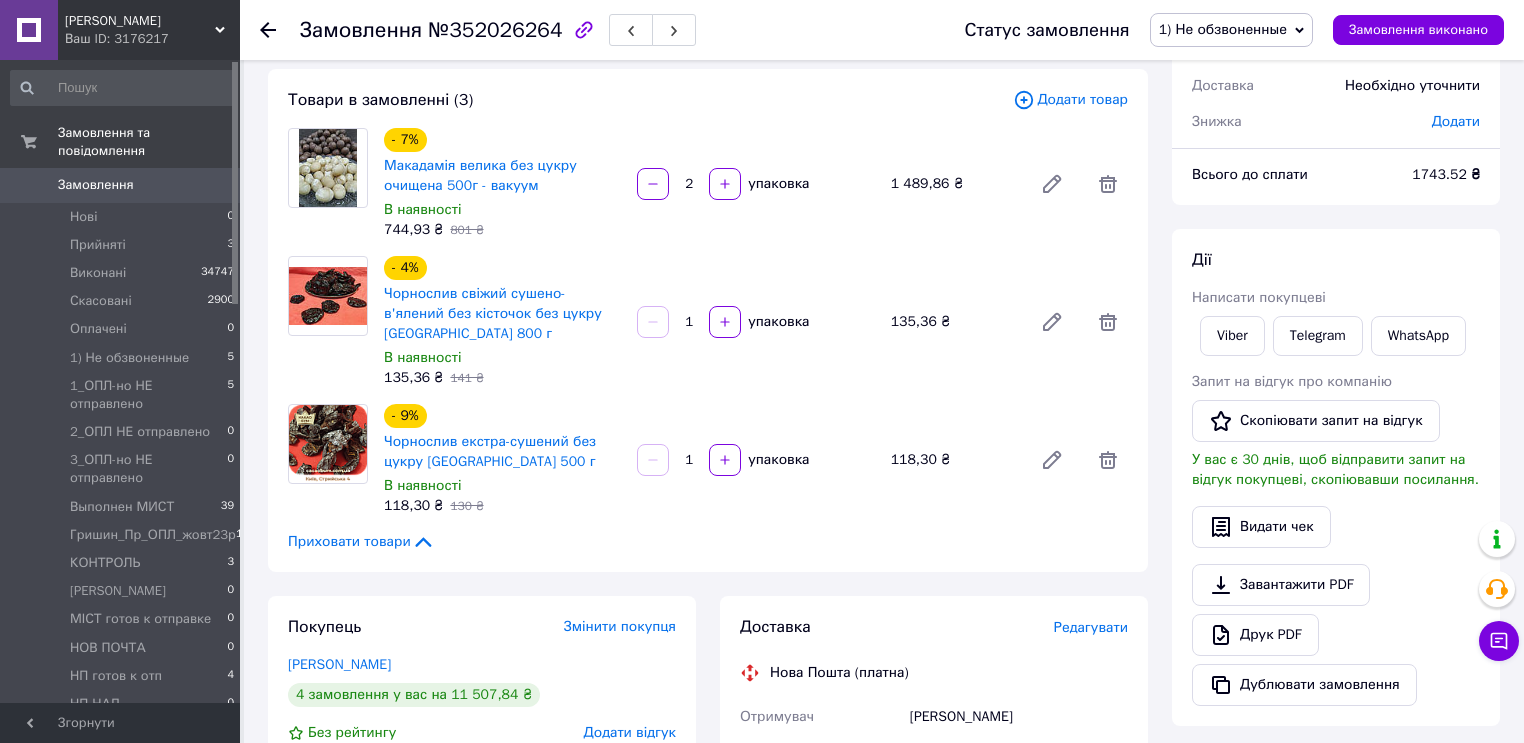 click on "Товари в замовленні (3)" at bounding box center [650, 100] 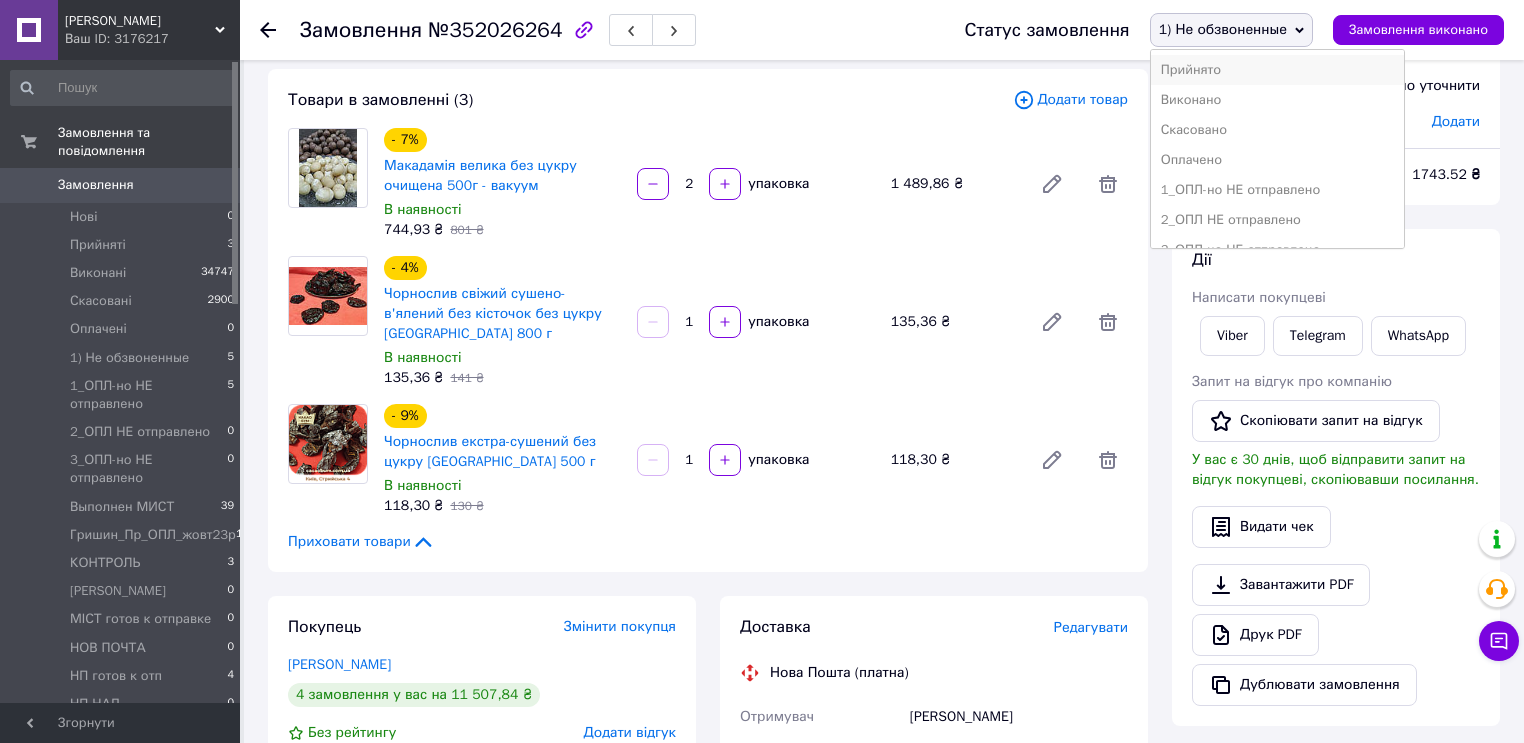 click on "Прийнято" at bounding box center [1278, 70] 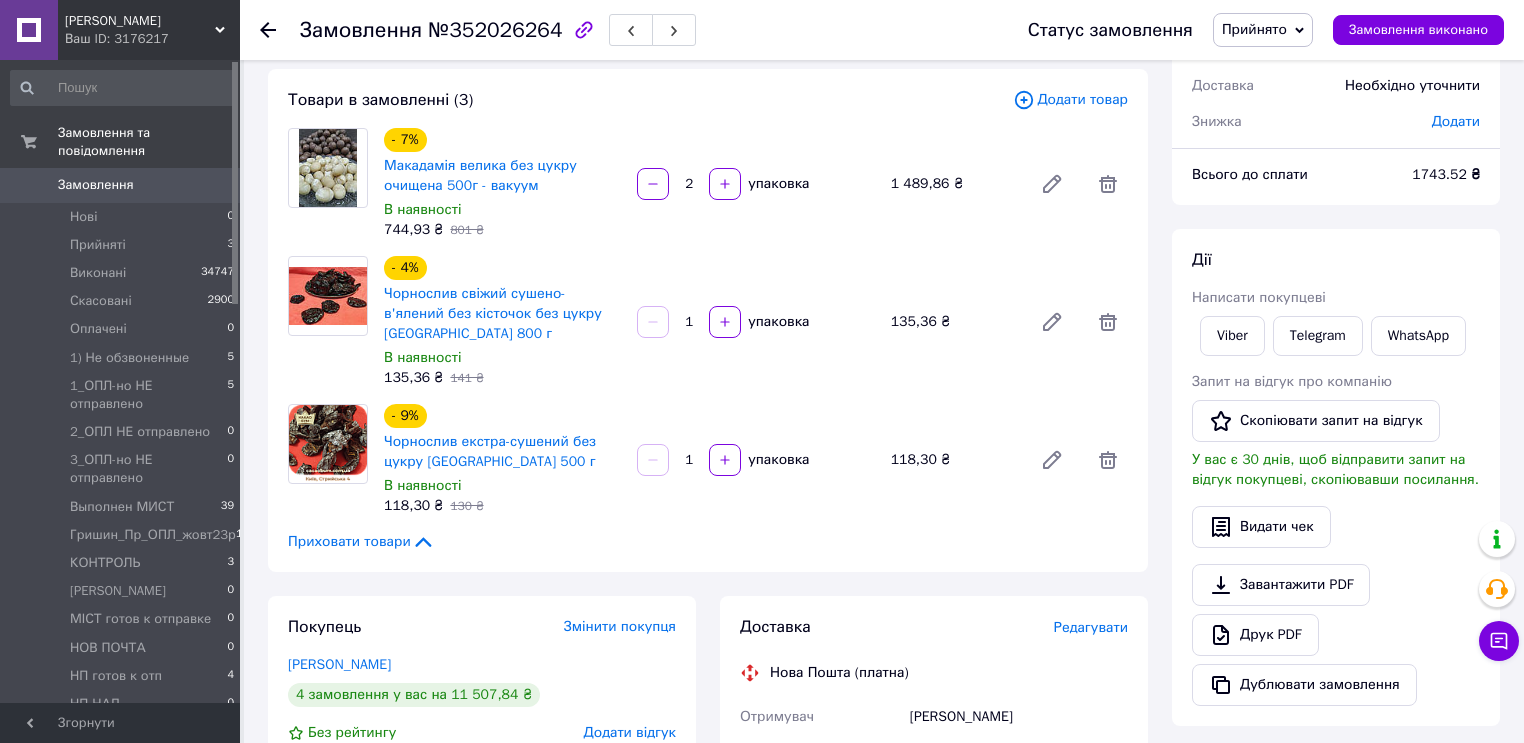 scroll, scrollTop: 343, scrollLeft: 0, axis: vertical 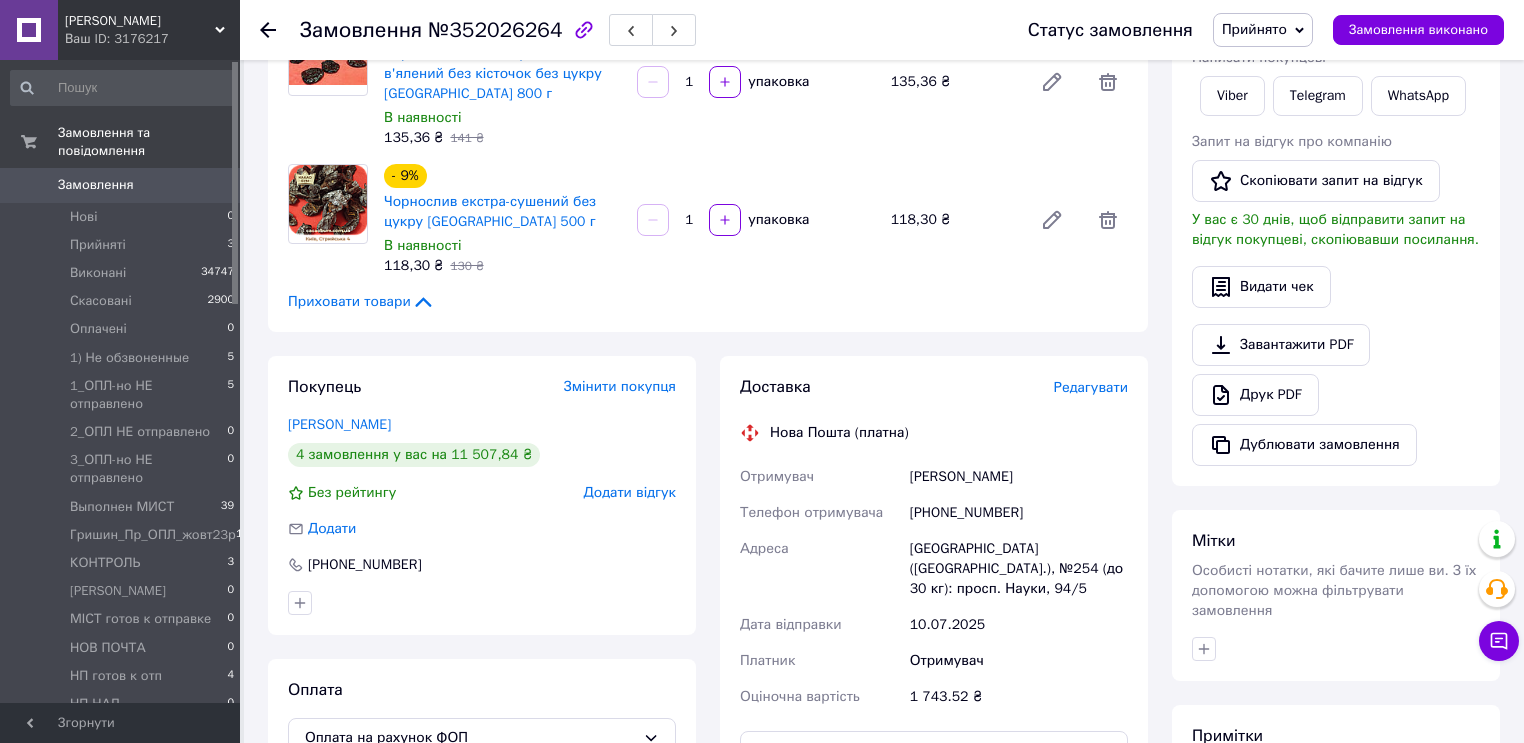 click 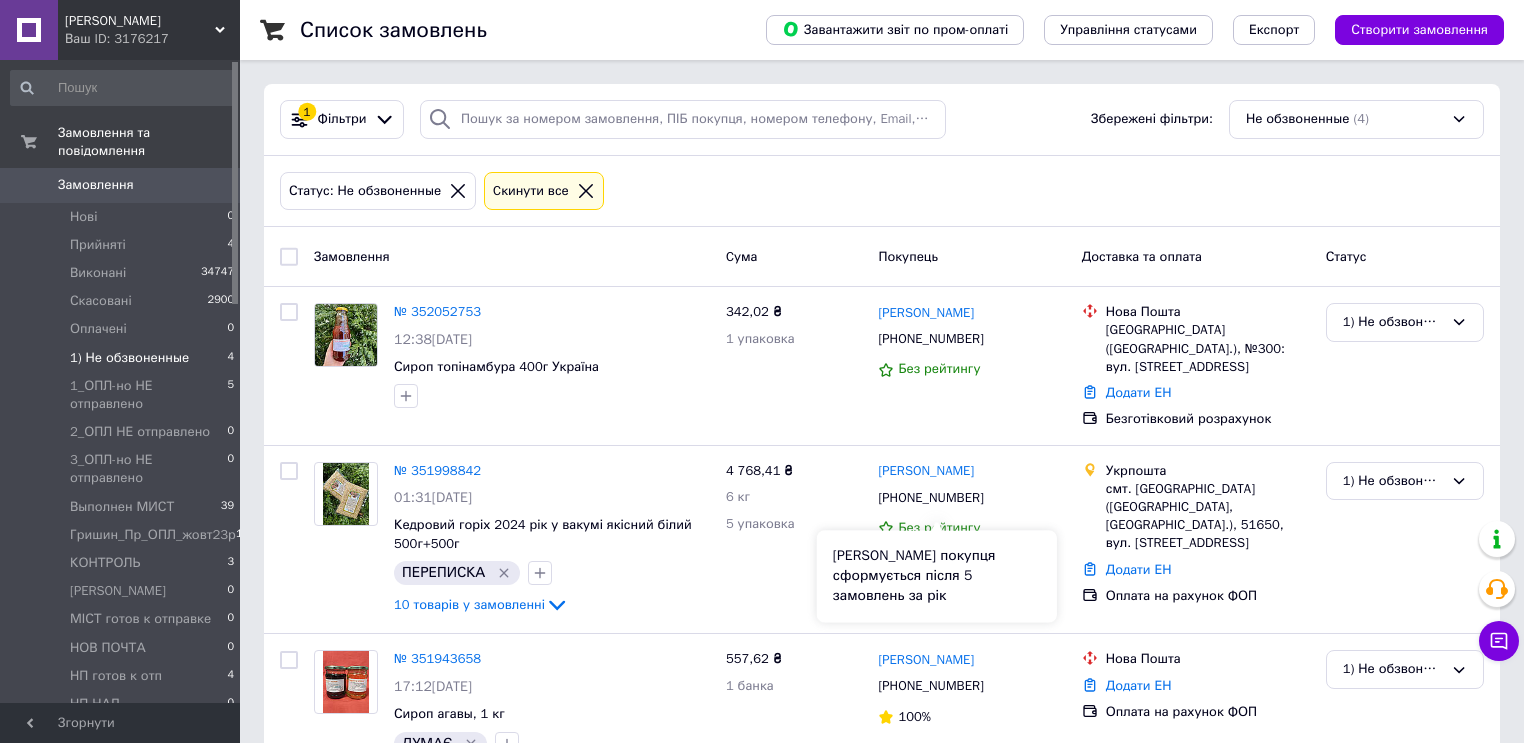scroll, scrollTop: 32, scrollLeft: 0, axis: vertical 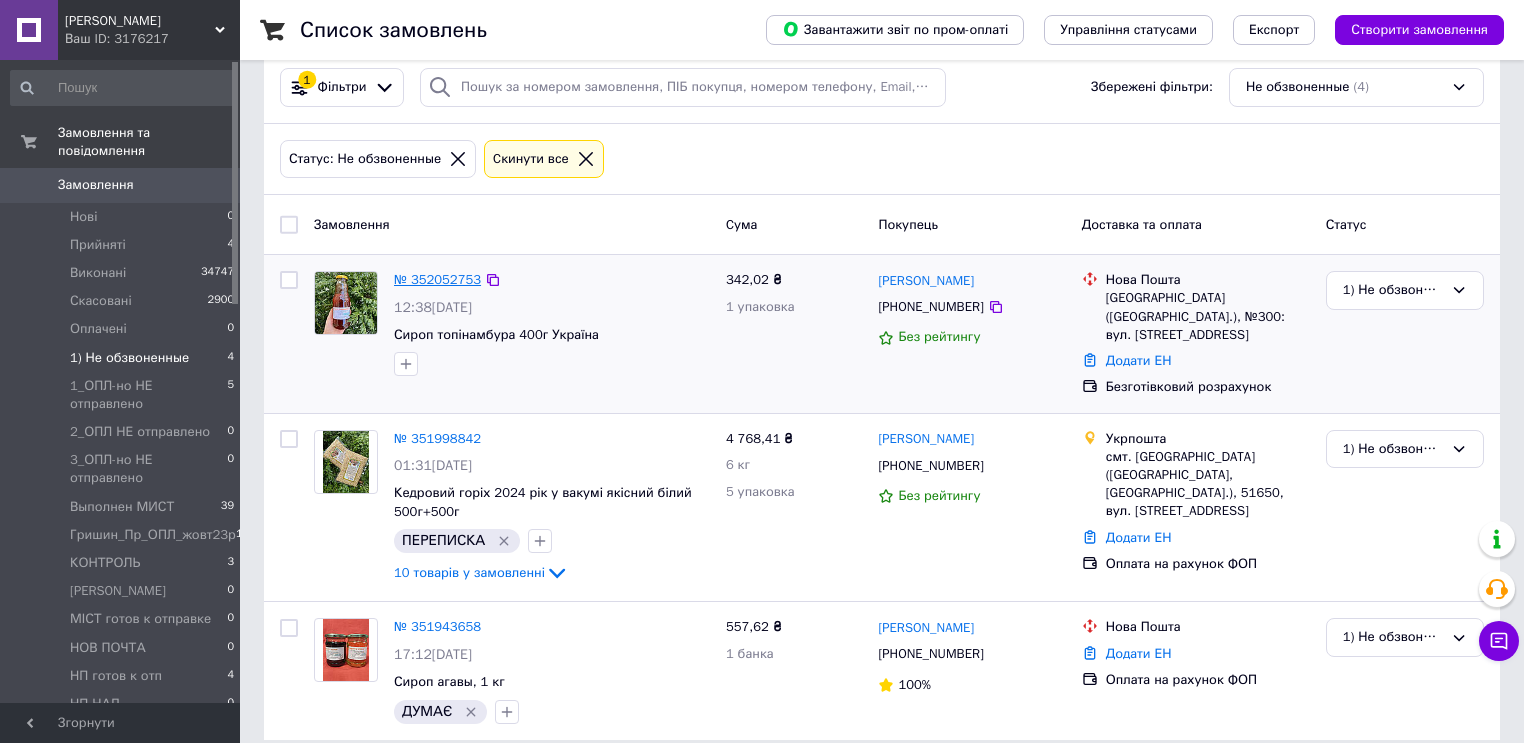 click on "№ 352052753" at bounding box center (437, 279) 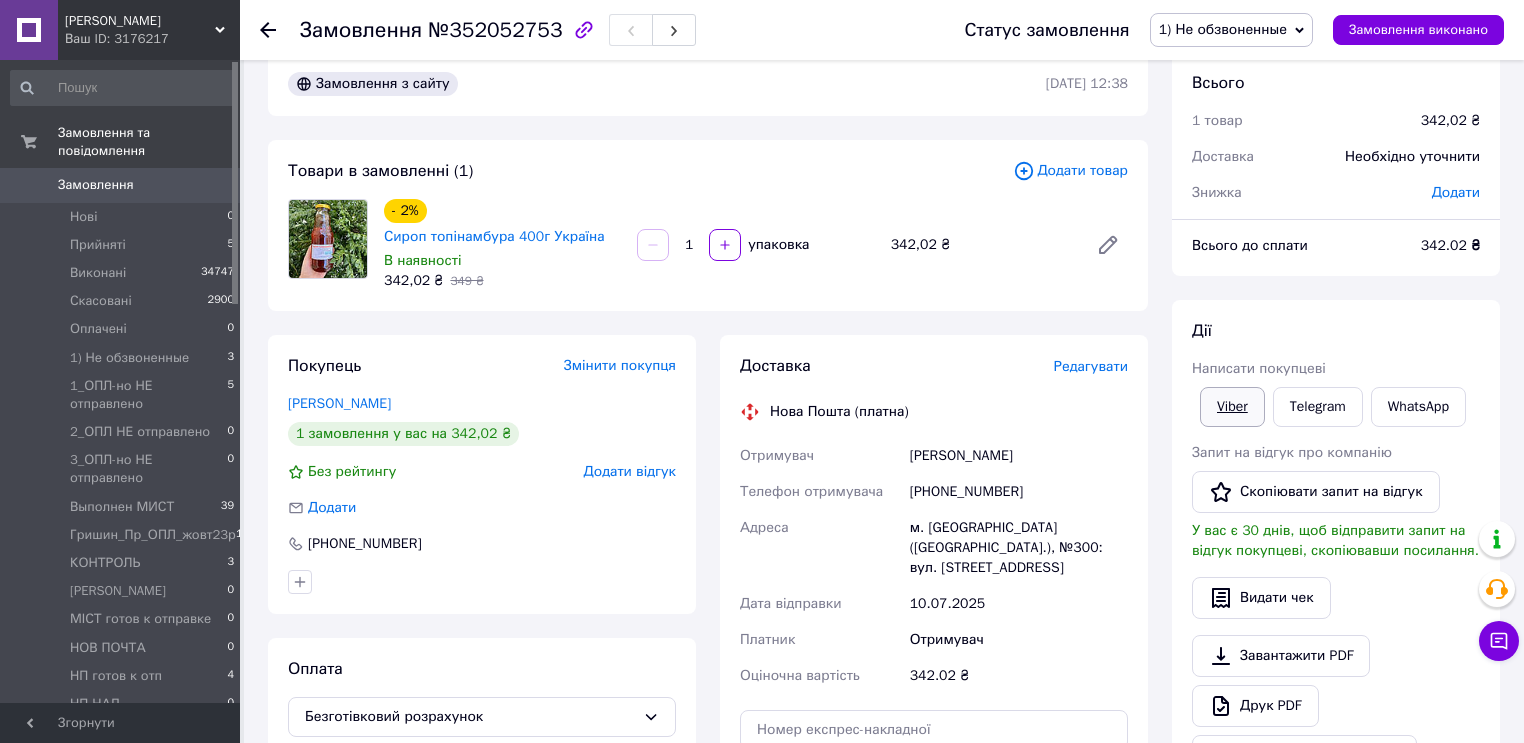 click on "Viber" at bounding box center (1232, 407) 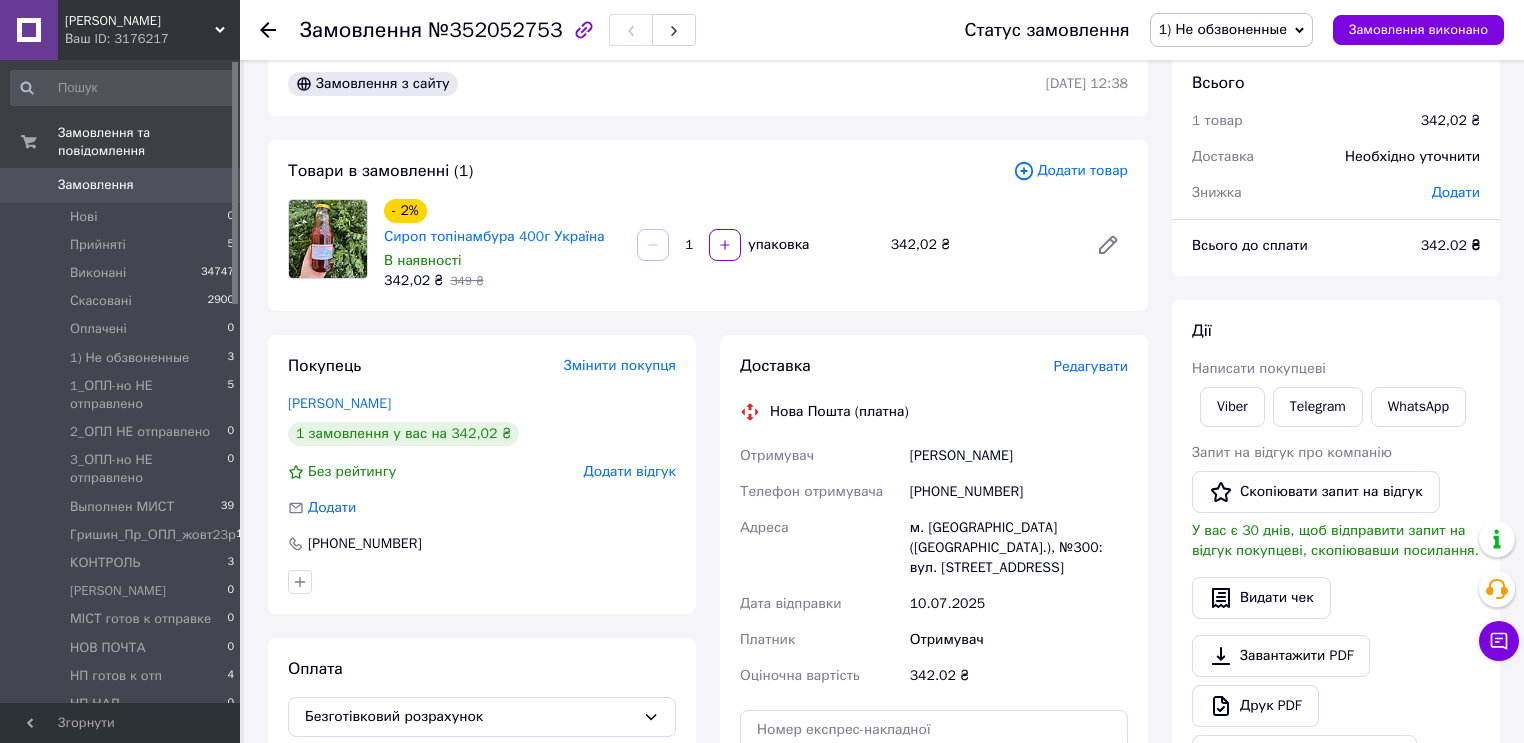click on "Замовлення з сайту 10.07.2025 | 12:38 Товари в замовленні (1) Додати товар - 2% Сироп топінамбура  400г Україна В наявності 342,02 ₴   349 ₴ 1   упаковка 342,02 ₴ Покупець Змінити покупця Каленюк Галина  1 замовлення у вас на 342,02 ₴ Без рейтингу   Додати відгук Додати +380971222461 Оплата Безготівковий розрахунок Доставка Редагувати Нова Пошта (платна) Отримувач Каленюк Галина Телефон отримувача +380971222461 Адреса м. Київ (Київська обл.), №300: вул. Бориспільська, 9 Дата відправки 10.07.2025 Платник Отримувач Оціночна вартість 342.02 ₴ Передати номер або Згенерувати ЕН Платник Отримувач Галина" at bounding box center (708, 666) 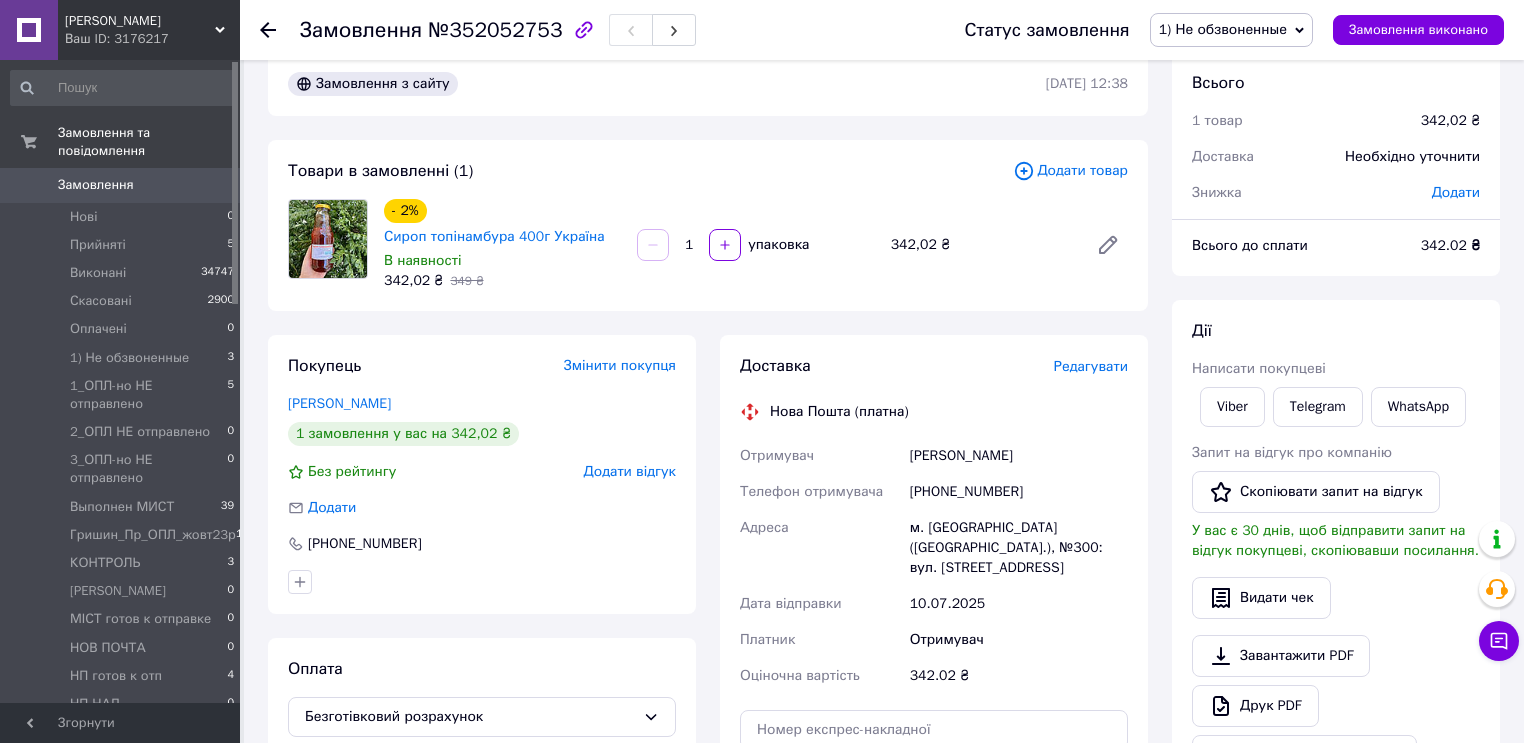 scroll, scrollTop: 432, scrollLeft: 0, axis: vertical 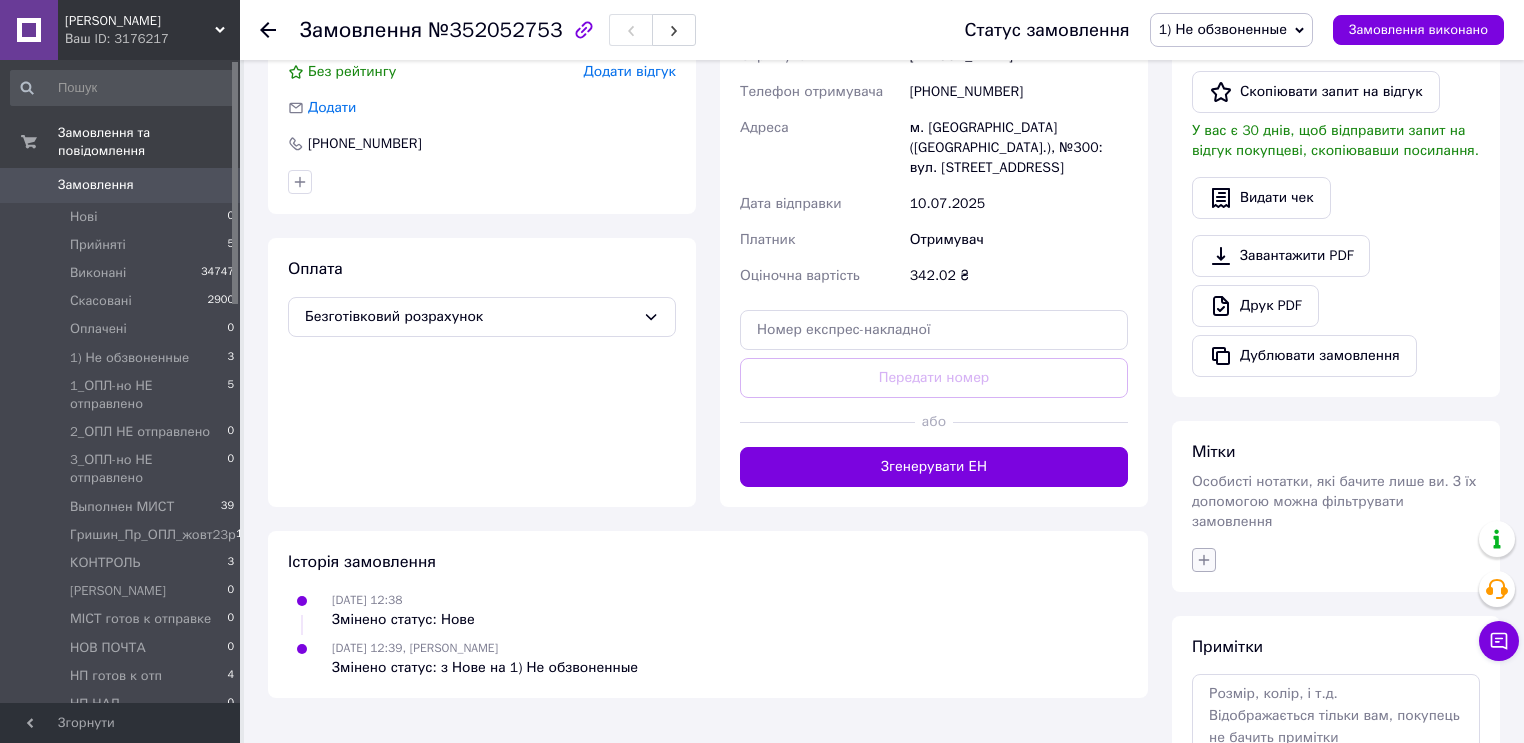 click 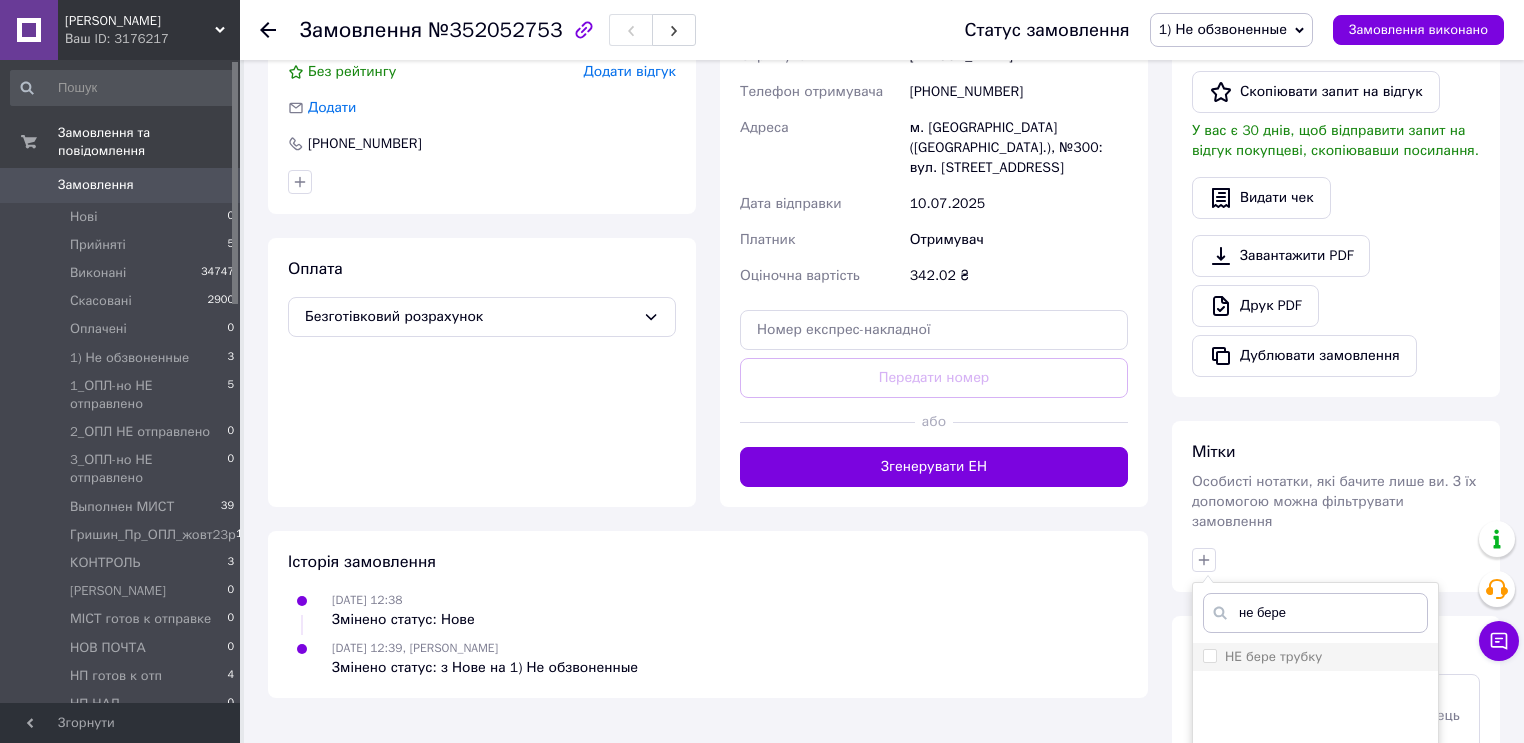 type on "не бере" 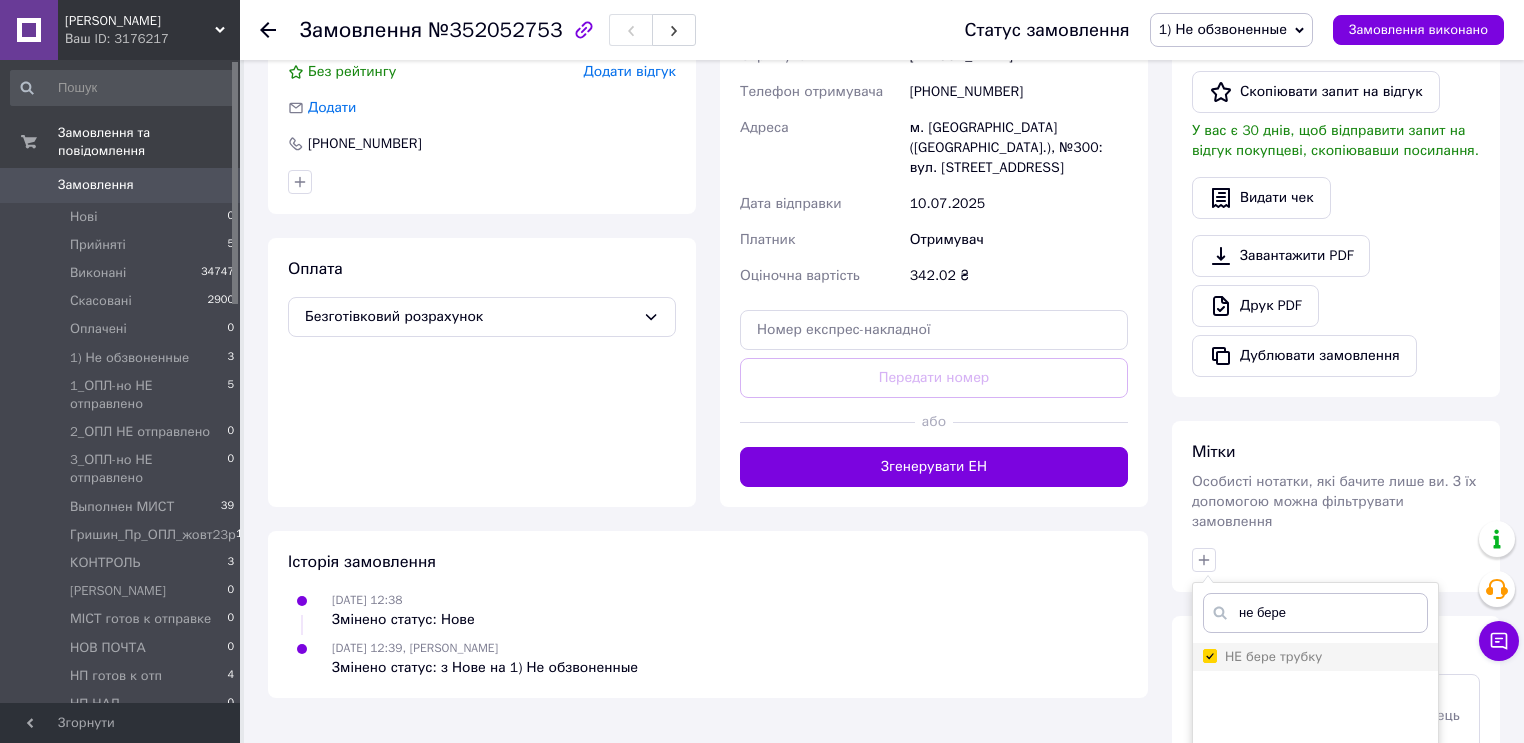 click on "НЕ бере трубку" at bounding box center [1209, 655] 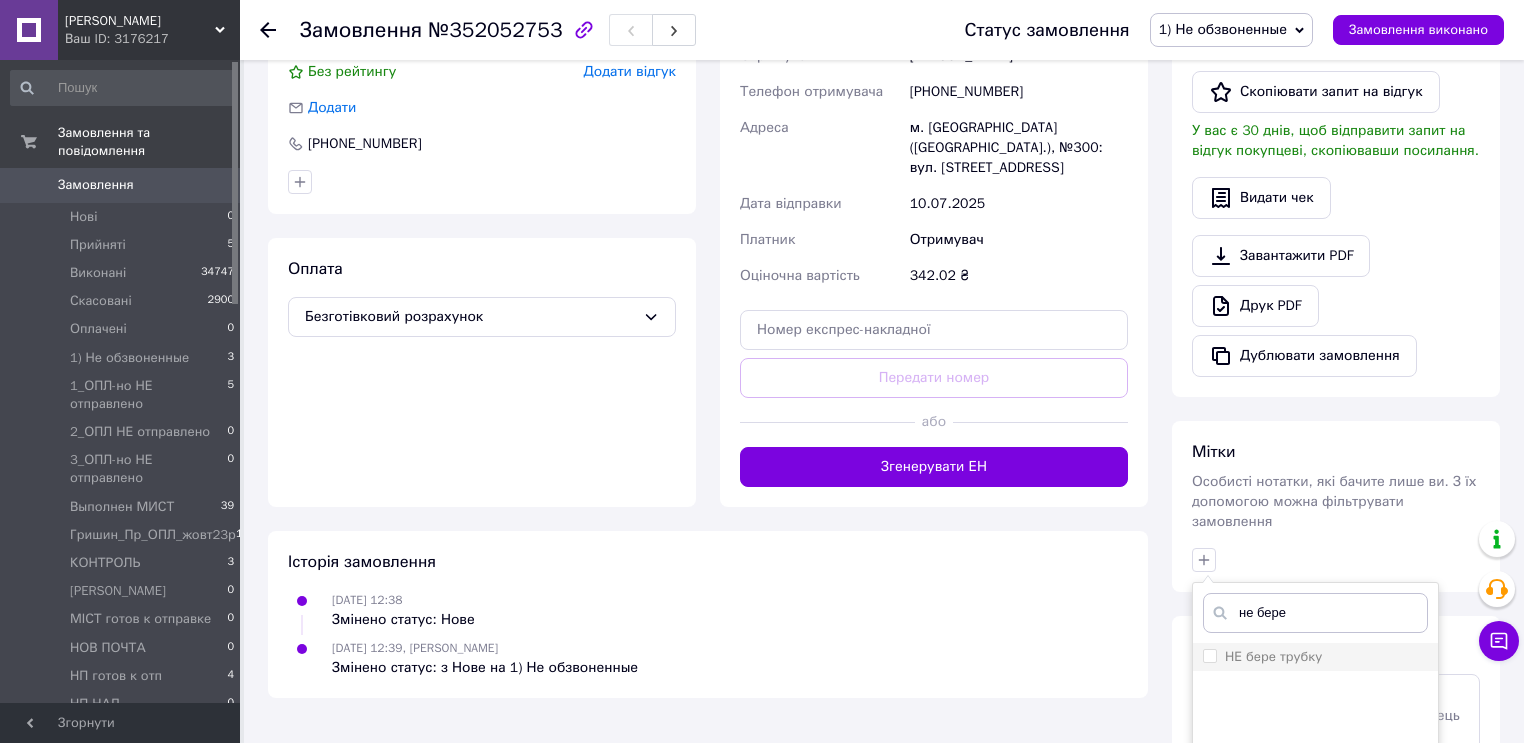 click on "НЕ бере трубку" at bounding box center (1209, 655) 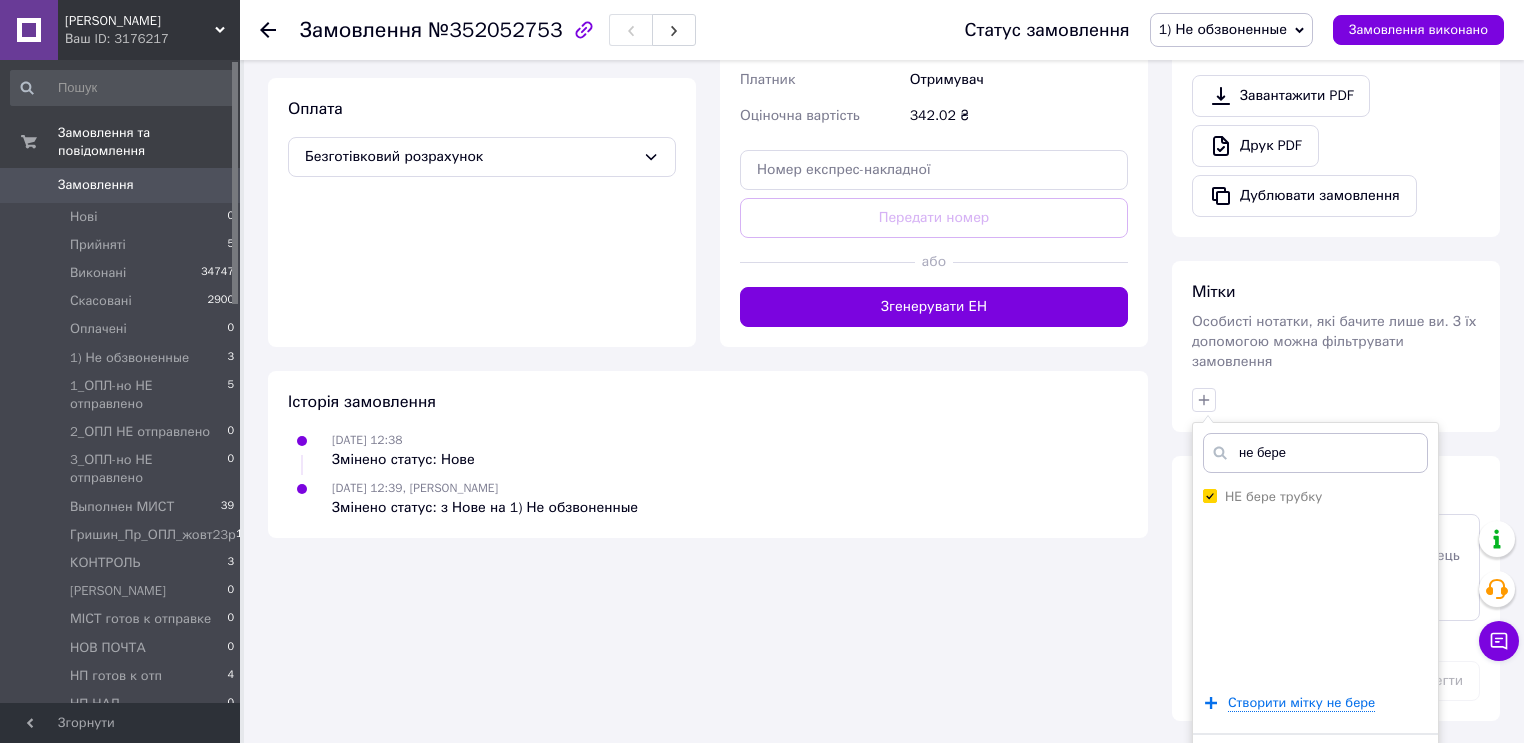 click on "Додати мітку" at bounding box center [1315, 764] 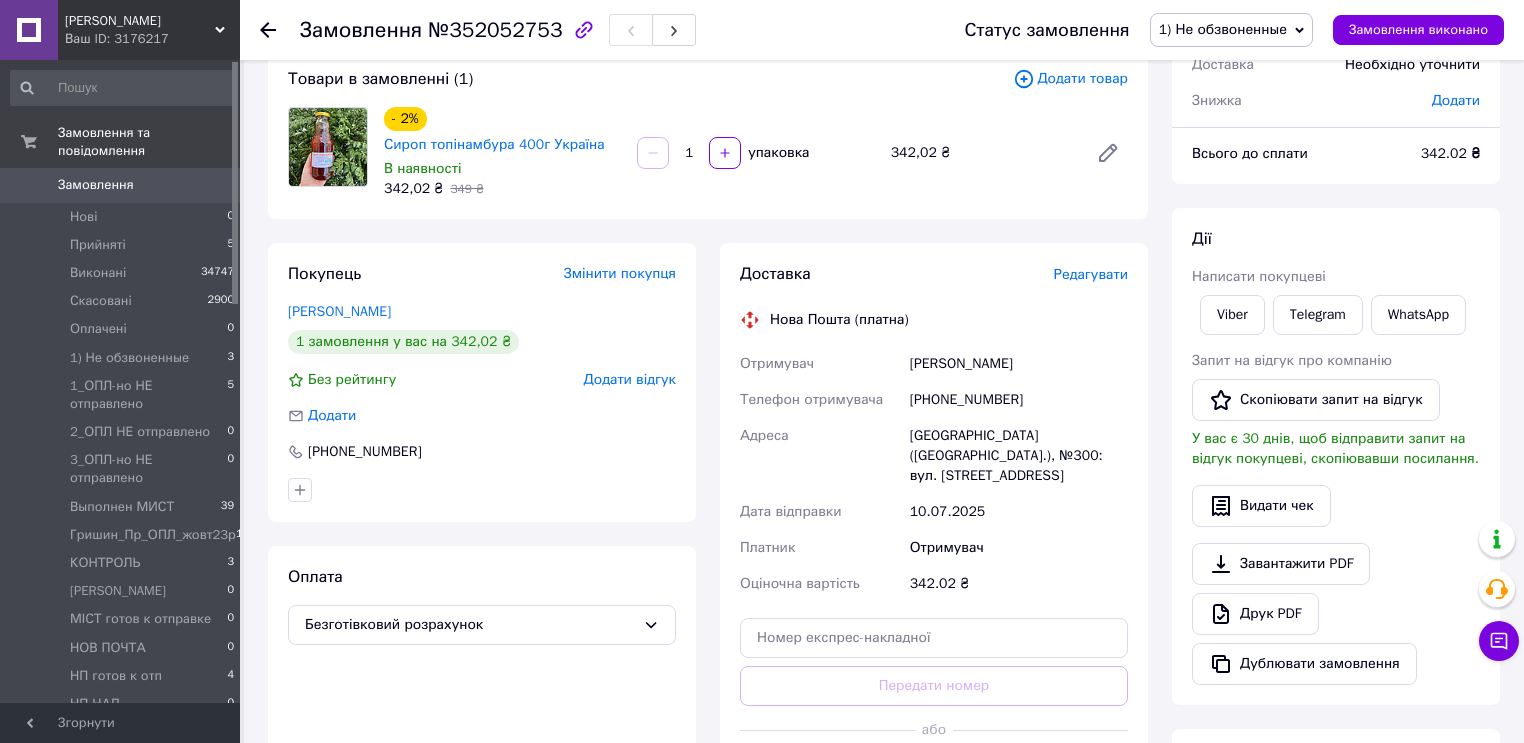 scroll, scrollTop: 0, scrollLeft: 0, axis: both 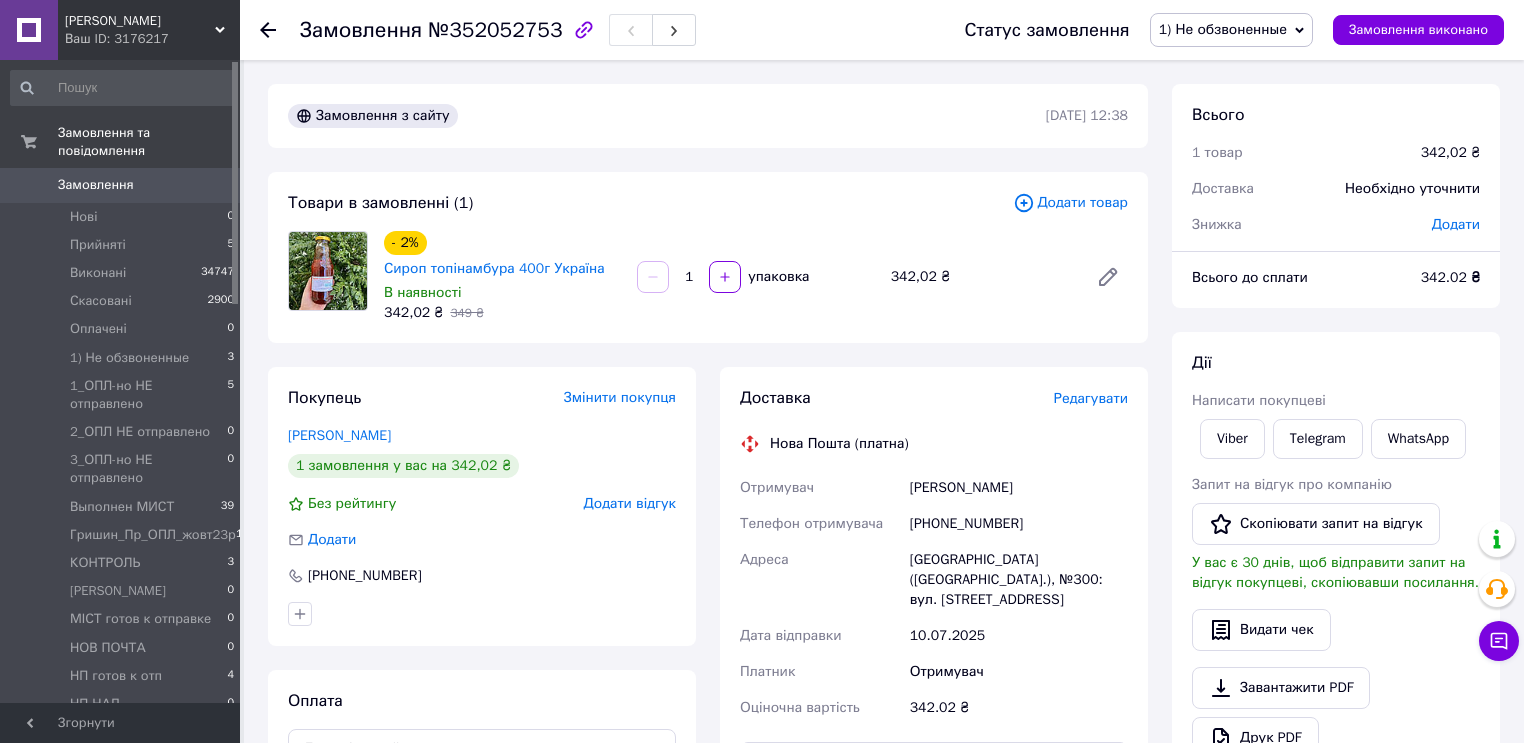 click 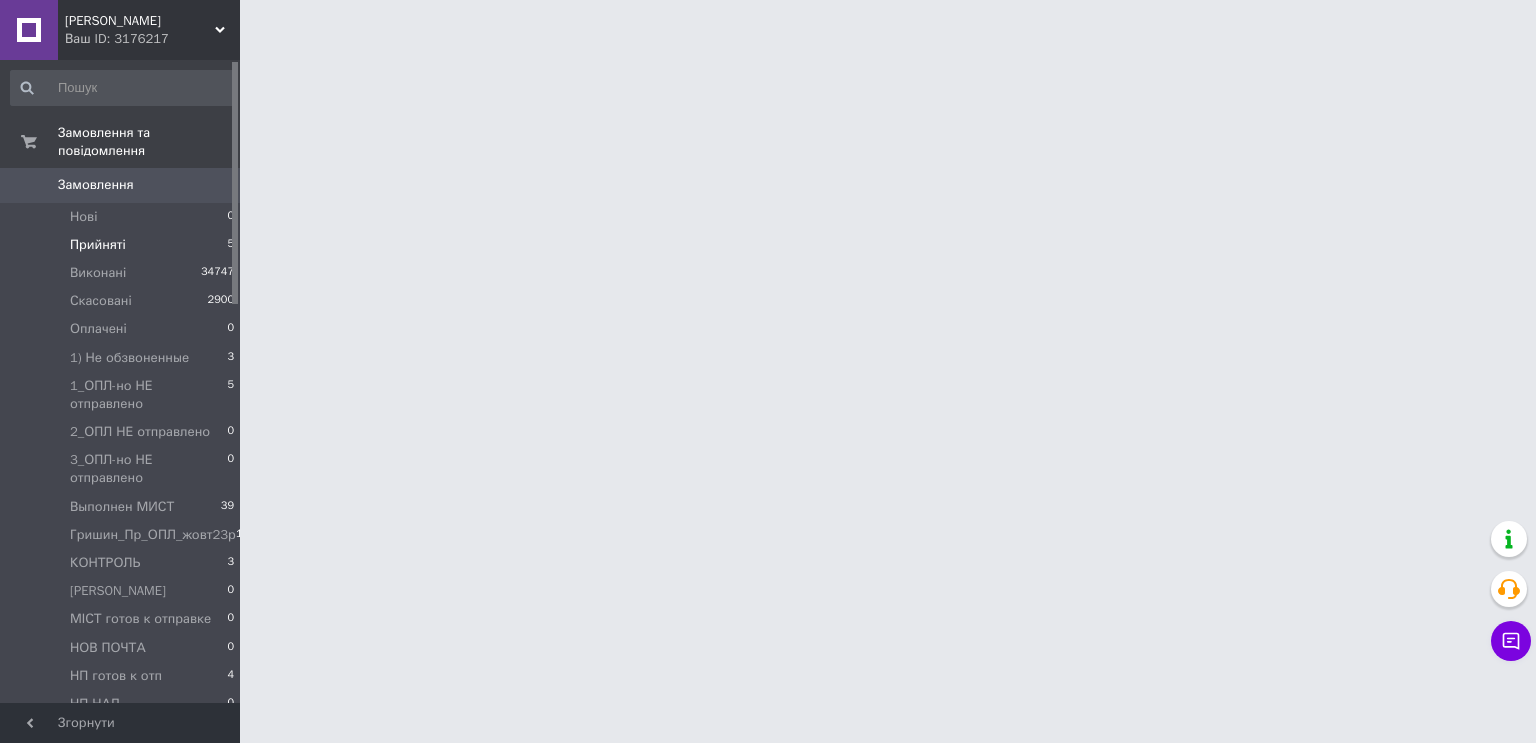 click on "Прийняті" at bounding box center (98, 245) 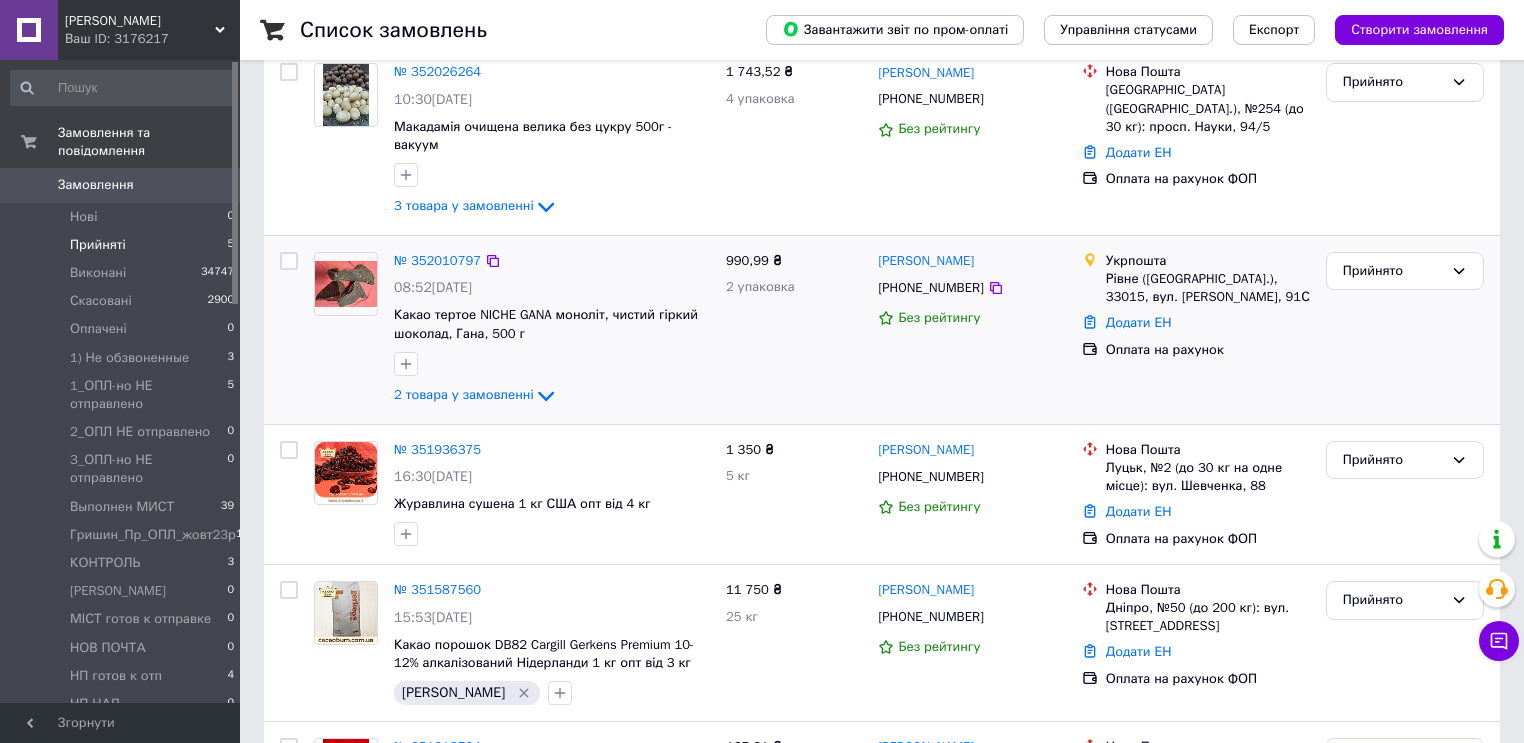 scroll, scrollTop: 0, scrollLeft: 0, axis: both 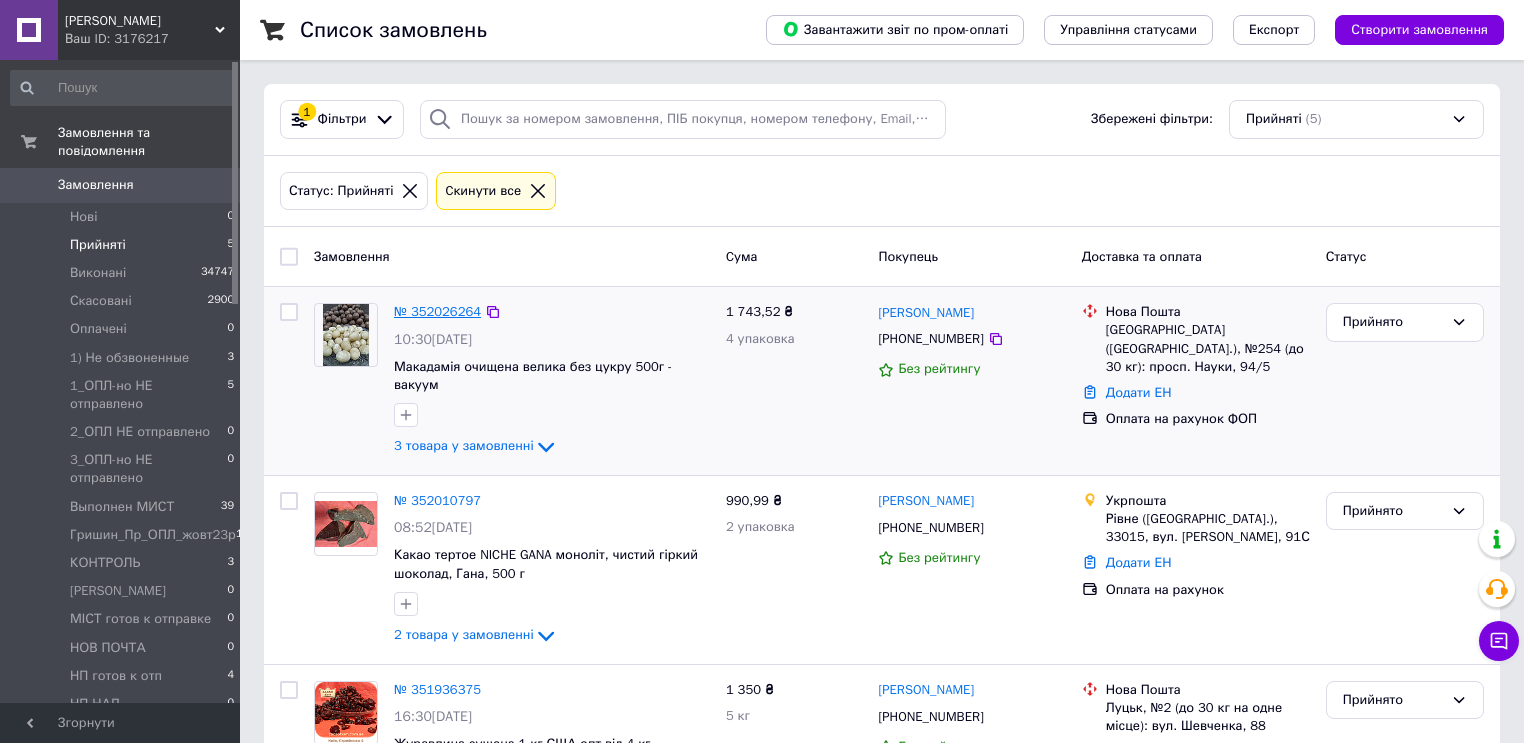 click on "№ 352026264" at bounding box center [437, 311] 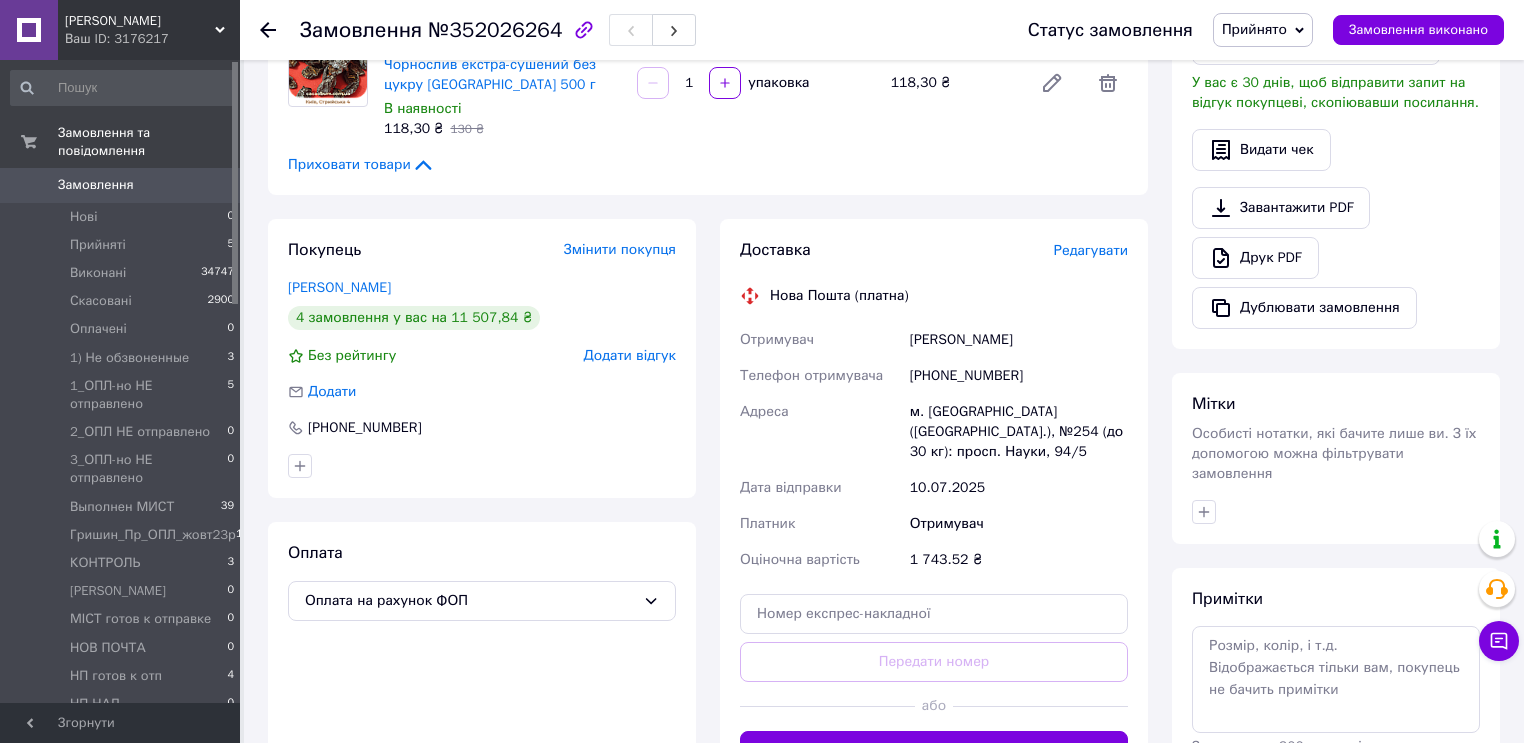 scroll, scrollTop: 640, scrollLeft: 0, axis: vertical 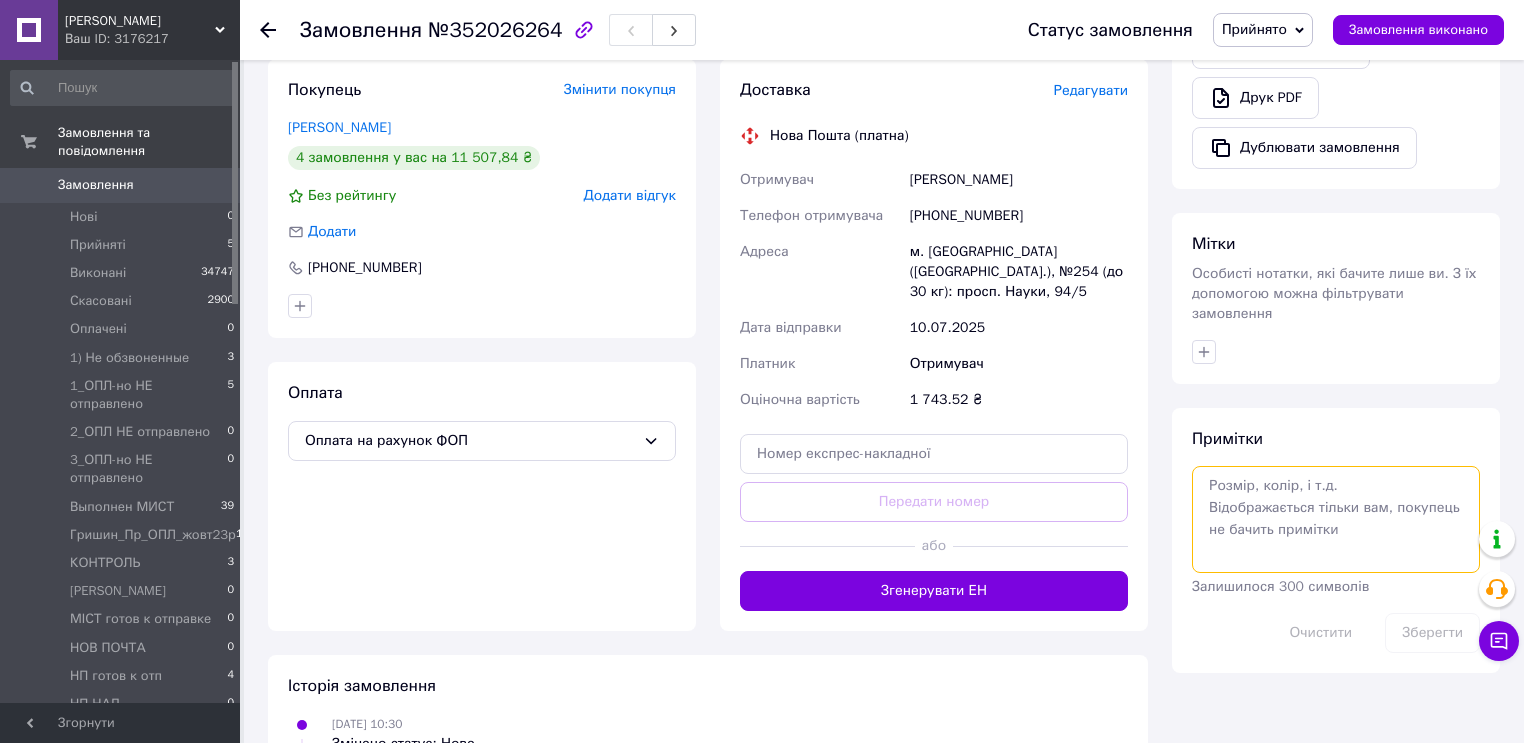 click at bounding box center (1336, 519) 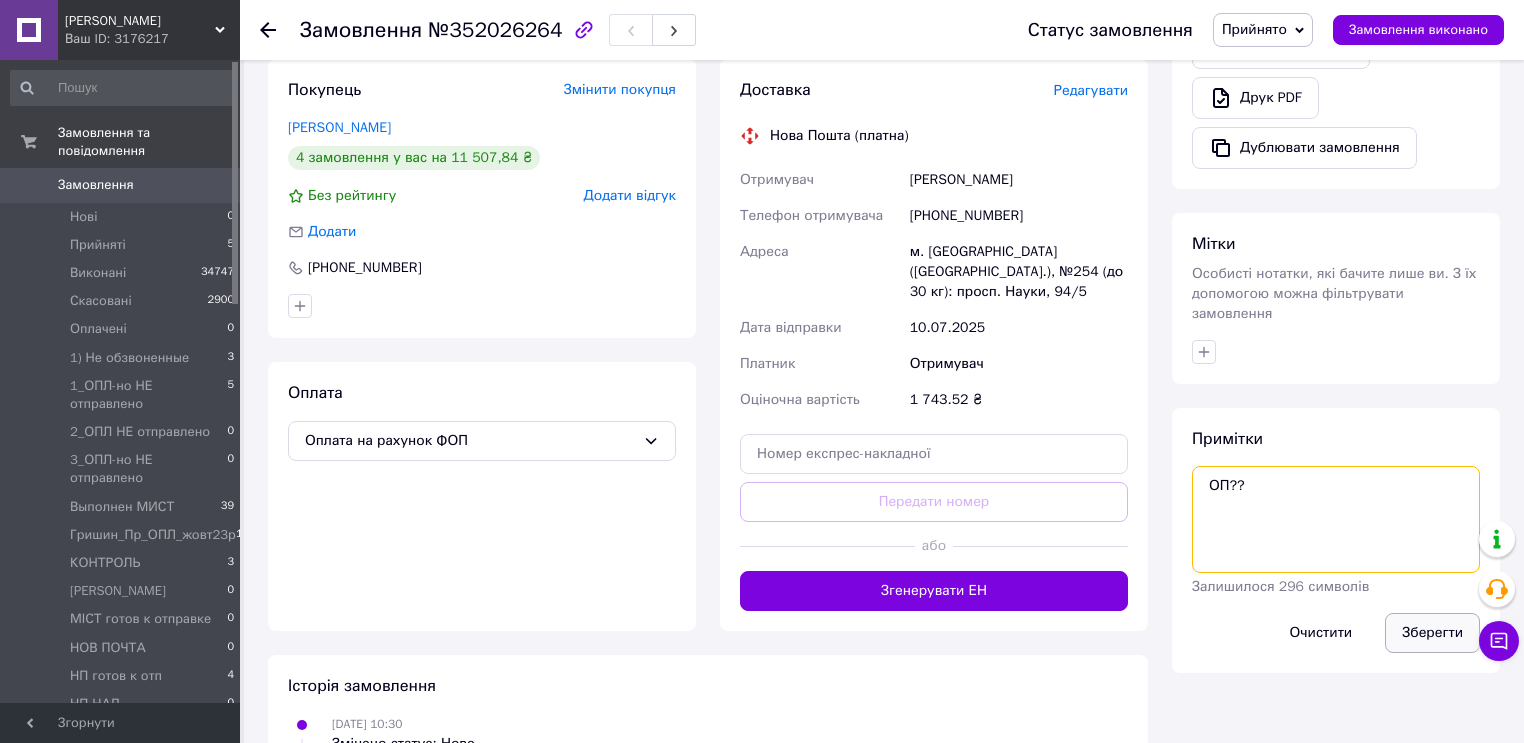 type on "ОП??" 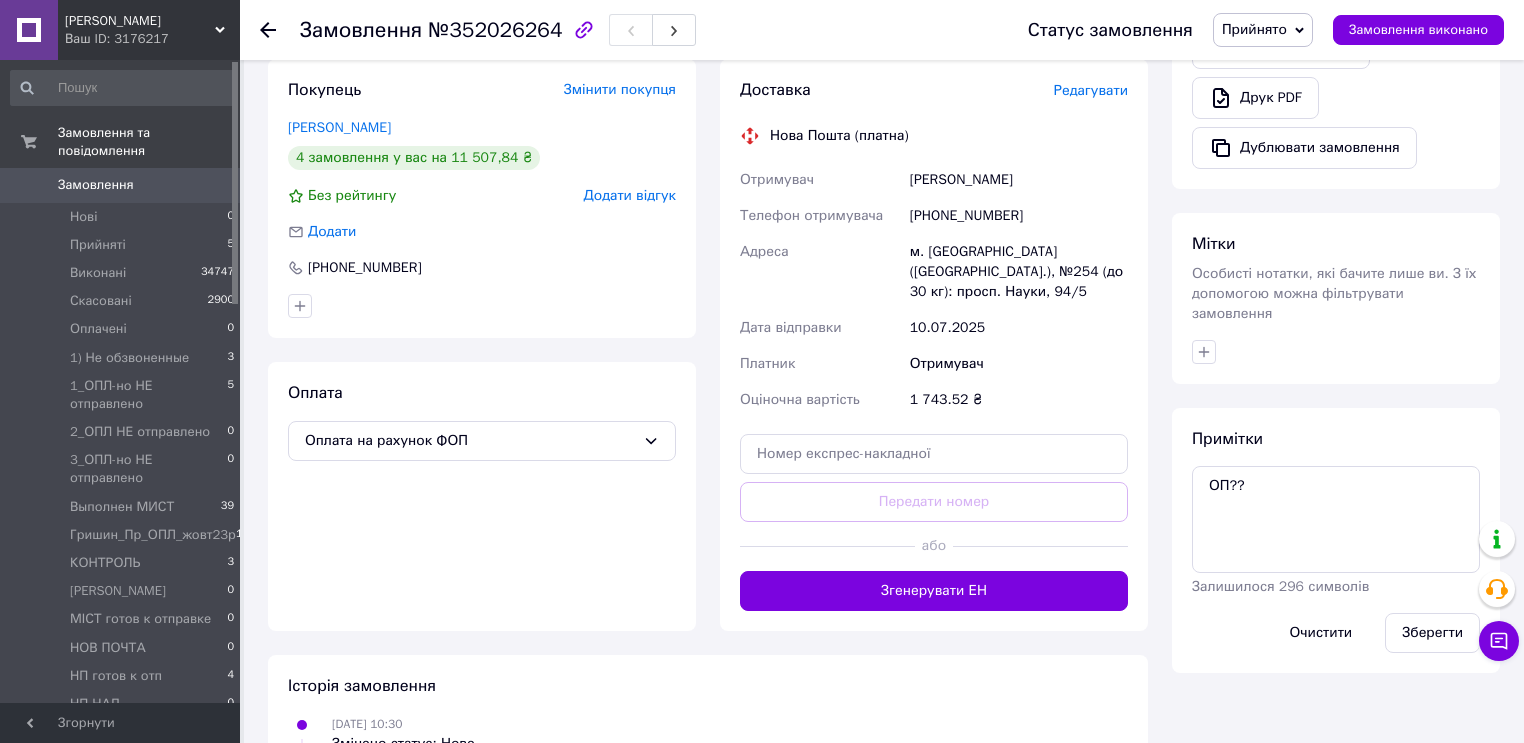 drag, startPoint x: 1428, startPoint y: 611, endPoint x: 1354, endPoint y: 447, distance: 179.92221 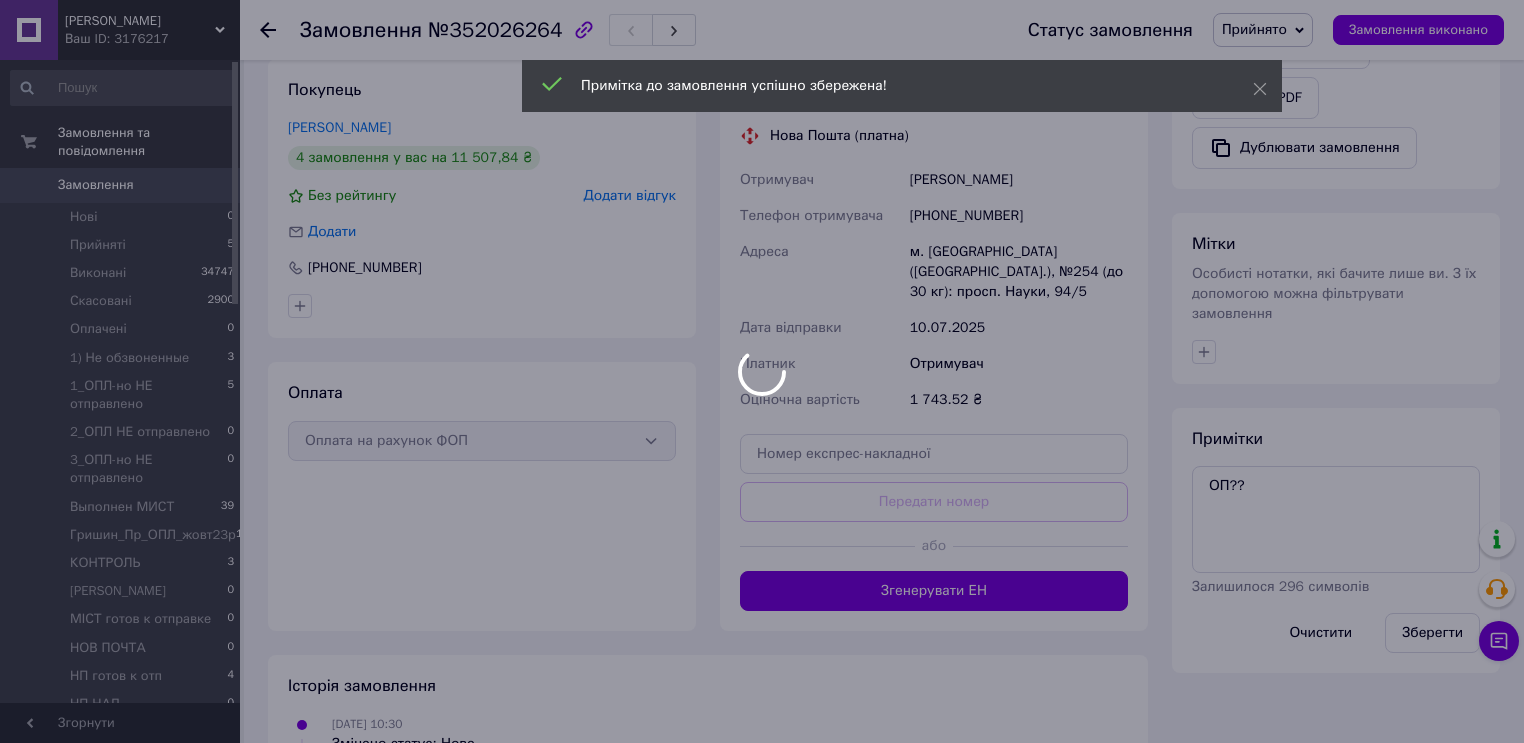 click at bounding box center (762, 371) 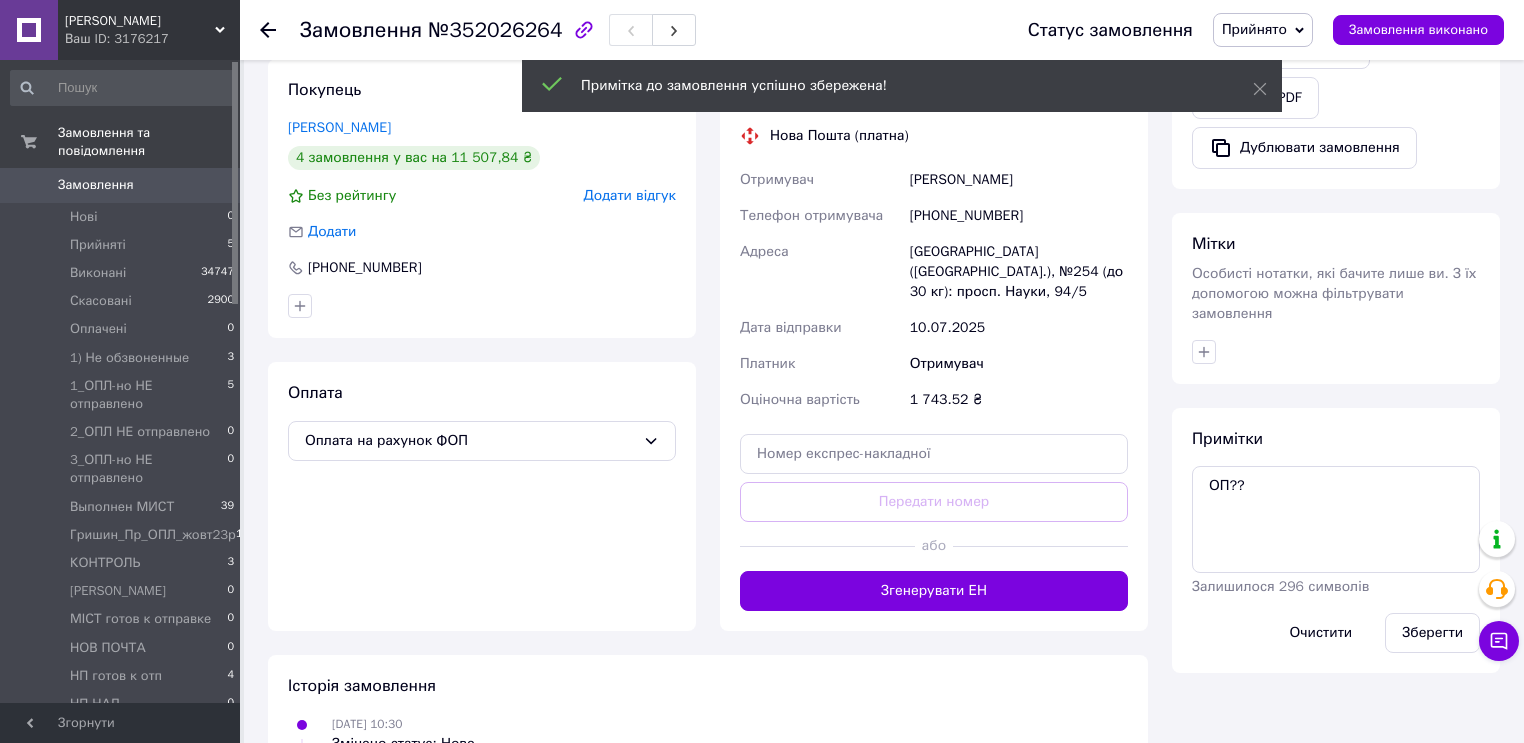 click on "Прийнято" at bounding box center [1263, 30] 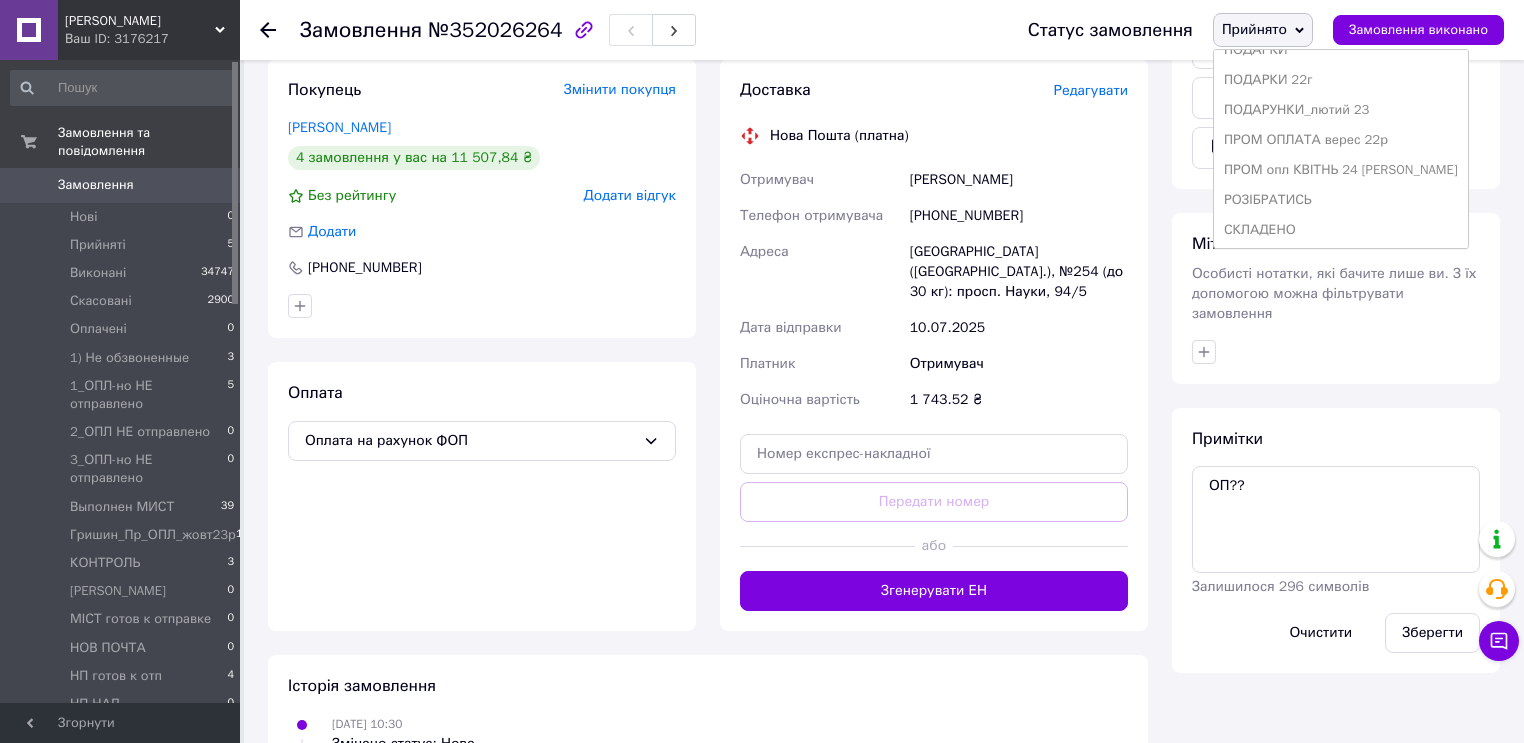 scroll, scrollTop: 400, scrollLeft: 0, axis: vertical 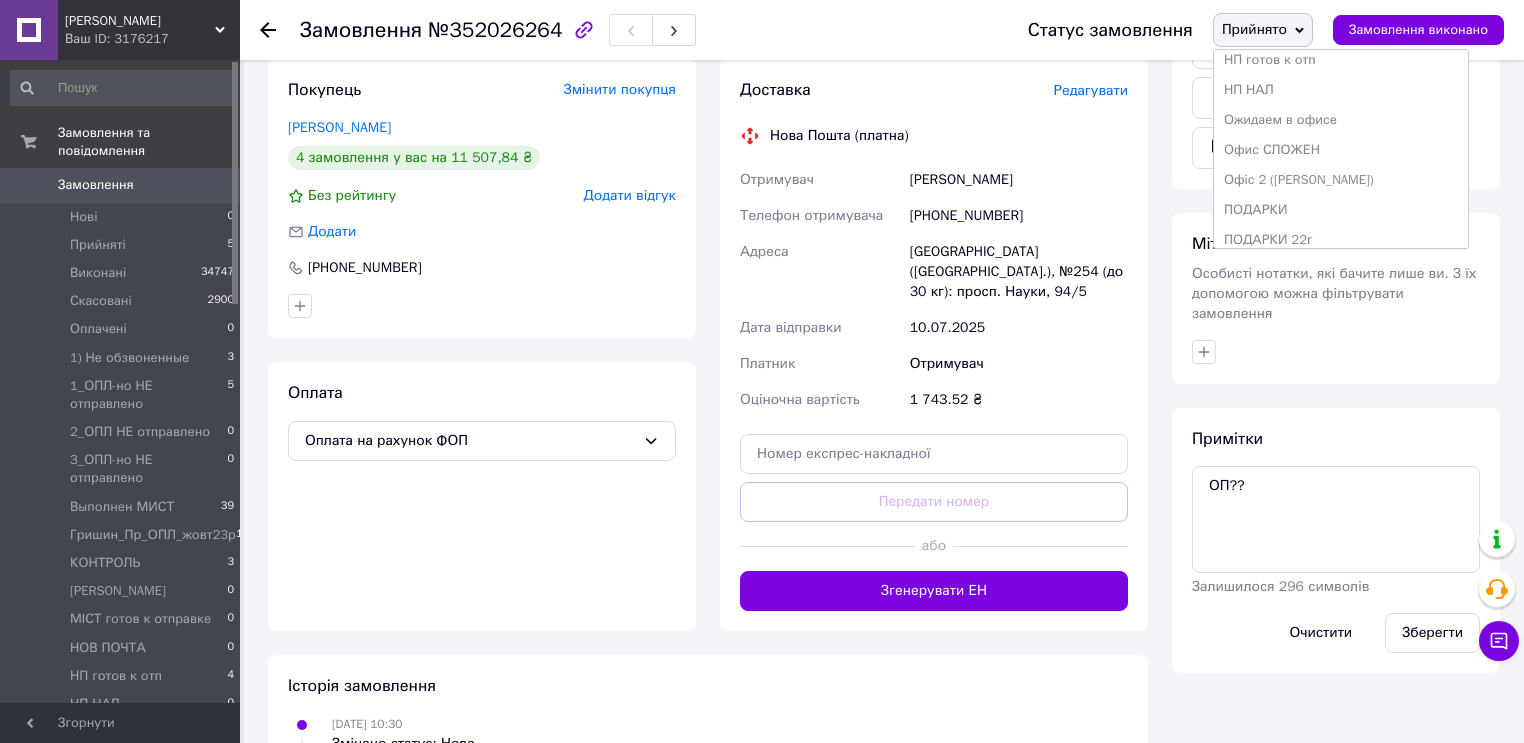 drag, startPoint x: 1289, startPoint y: 177, endPoint x: 1260, endPoint y: 178, distance: 29.017237 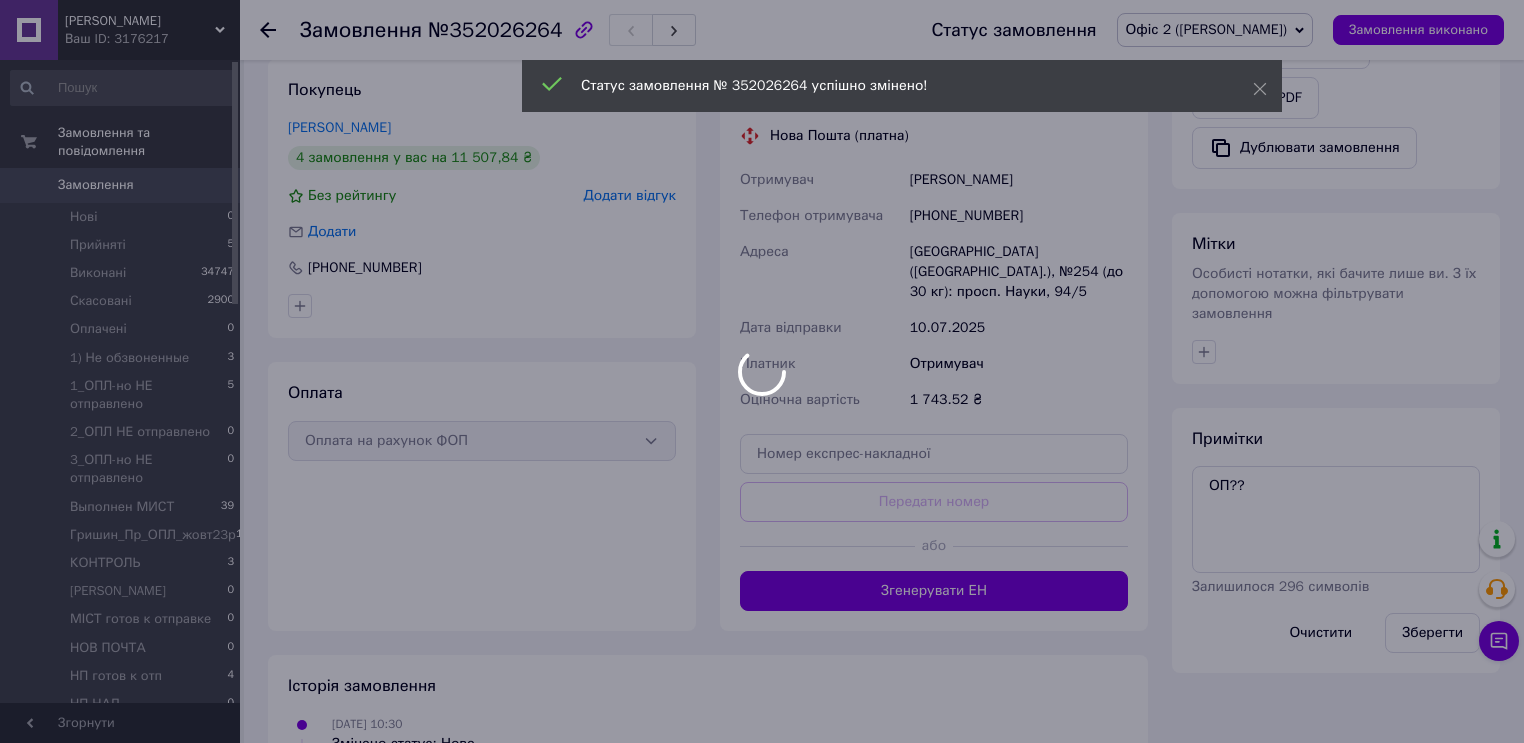 click on "Какао Бум Ваш ID: 3176217 Сайт Какао Бум Кабінет покупця Перевірити стан системи Сторінка на порталі Довідка Вийти Замовлення та повідомлення Замовлення 0 Нові 0 Прийняті 5 Виконані 34747 Скасовані 2900 Оплачені 0 1) Не обзвоненные 3 1_ОПЛ-но НЕ отправлено 5 2_ОПЛ НЕ отправлено 0 3_ОПЛ-но НЕ отправлено 0 Выполнен МИСТ 39 Гришин_Пр_ОПЛ_жовт23р 1076 КОНТРОЛЬ 3 ЛЕНА 0 МІСТ готов к отправке 0 НОВ ПОЧТА 0 НП готов к отп 4 НП НАЛ 0 Ожидаем в офисе 7 Офис СЛОЖЕН 0 Офіс 2 (Саша) 2 ПОДАРКИ 23 ПОДАРКИ 22г 31 ПОДАРУНКИ_лютий 23 10 ПРОМ ОПЛАТА верес 22р 2920 102" at bounding box center [762, 151] 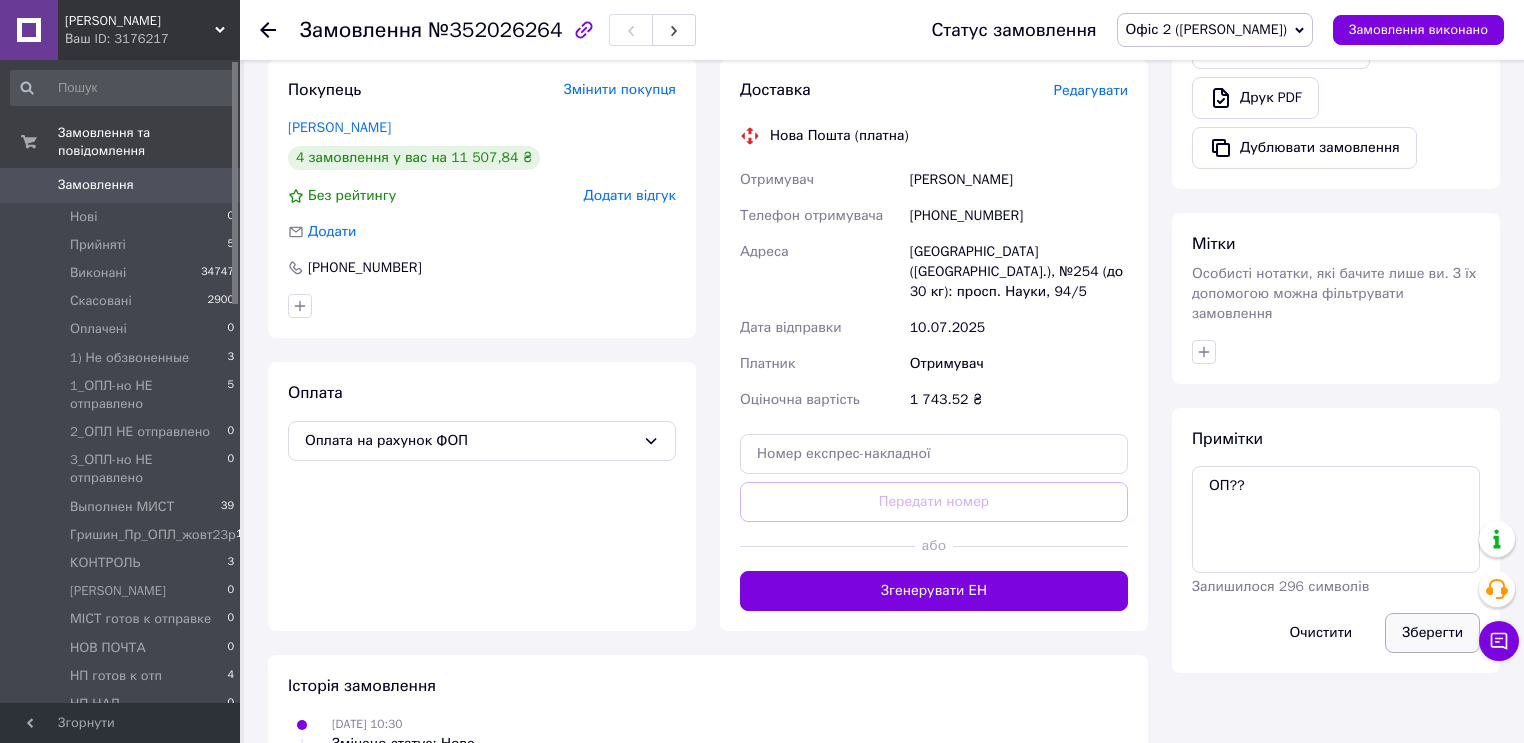 drag, startPoint x: 1437, startPoint y: 612, endPoint x: 1343, endPoint y: 524, distance: 128.76335 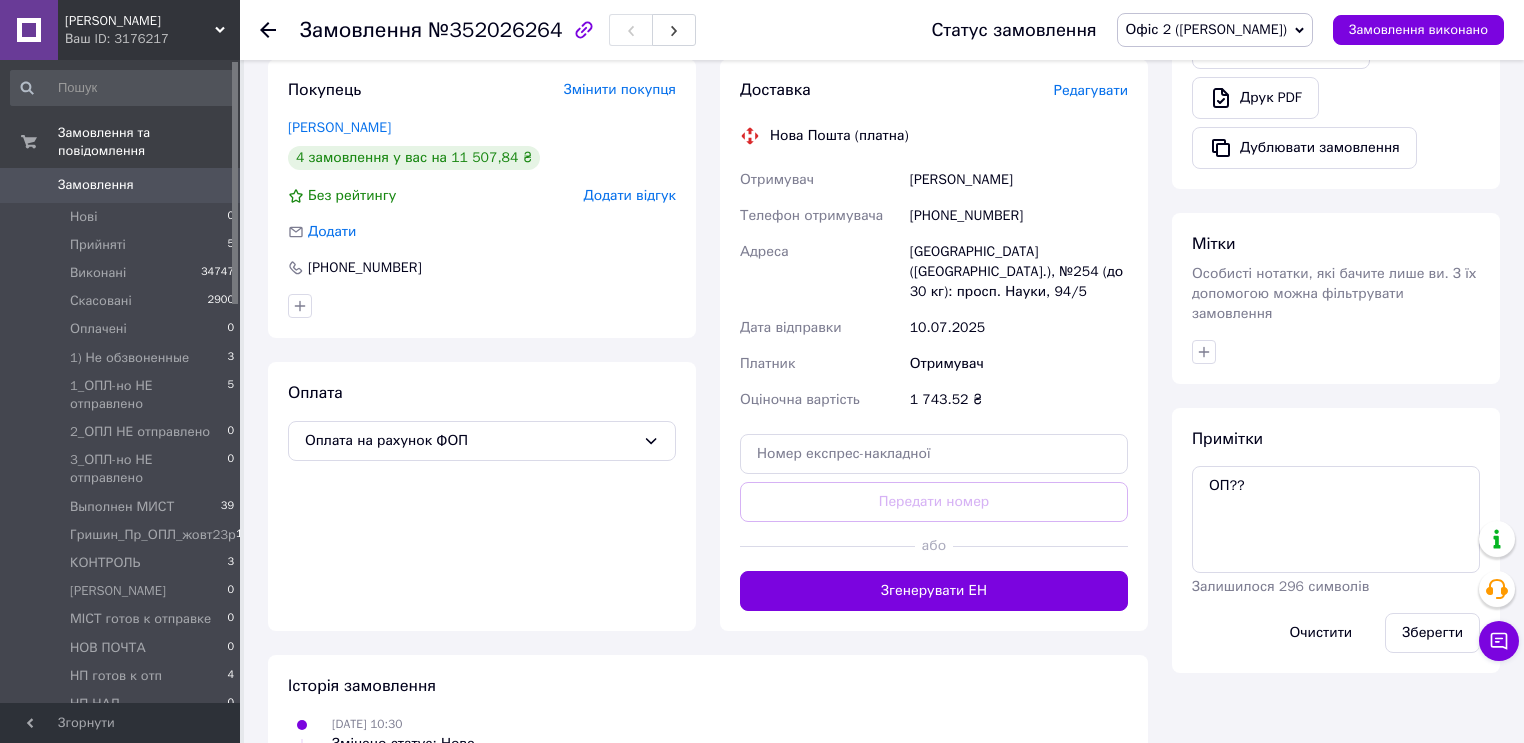 click 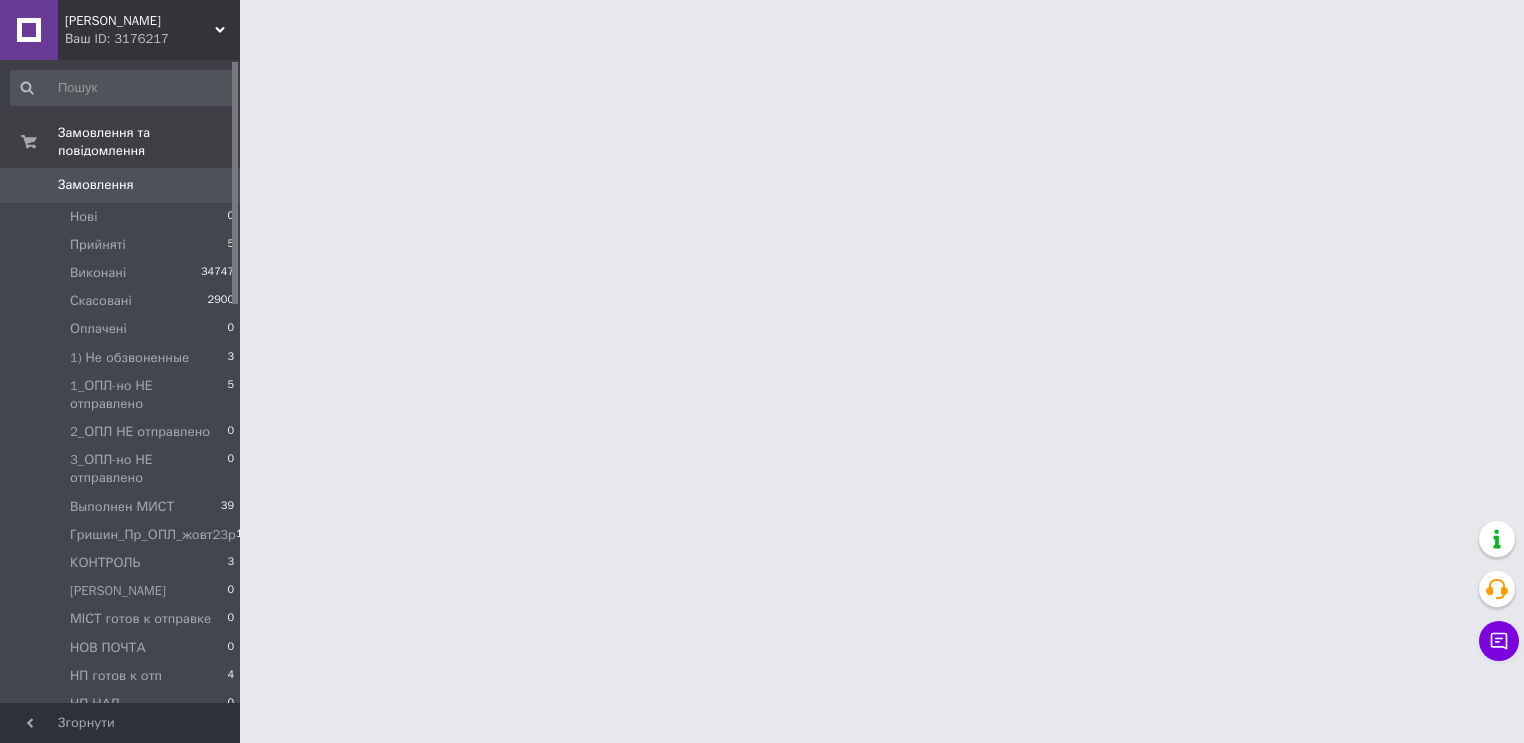 scroll, scrollTop: 0, scrollLeft: 0, axis: both 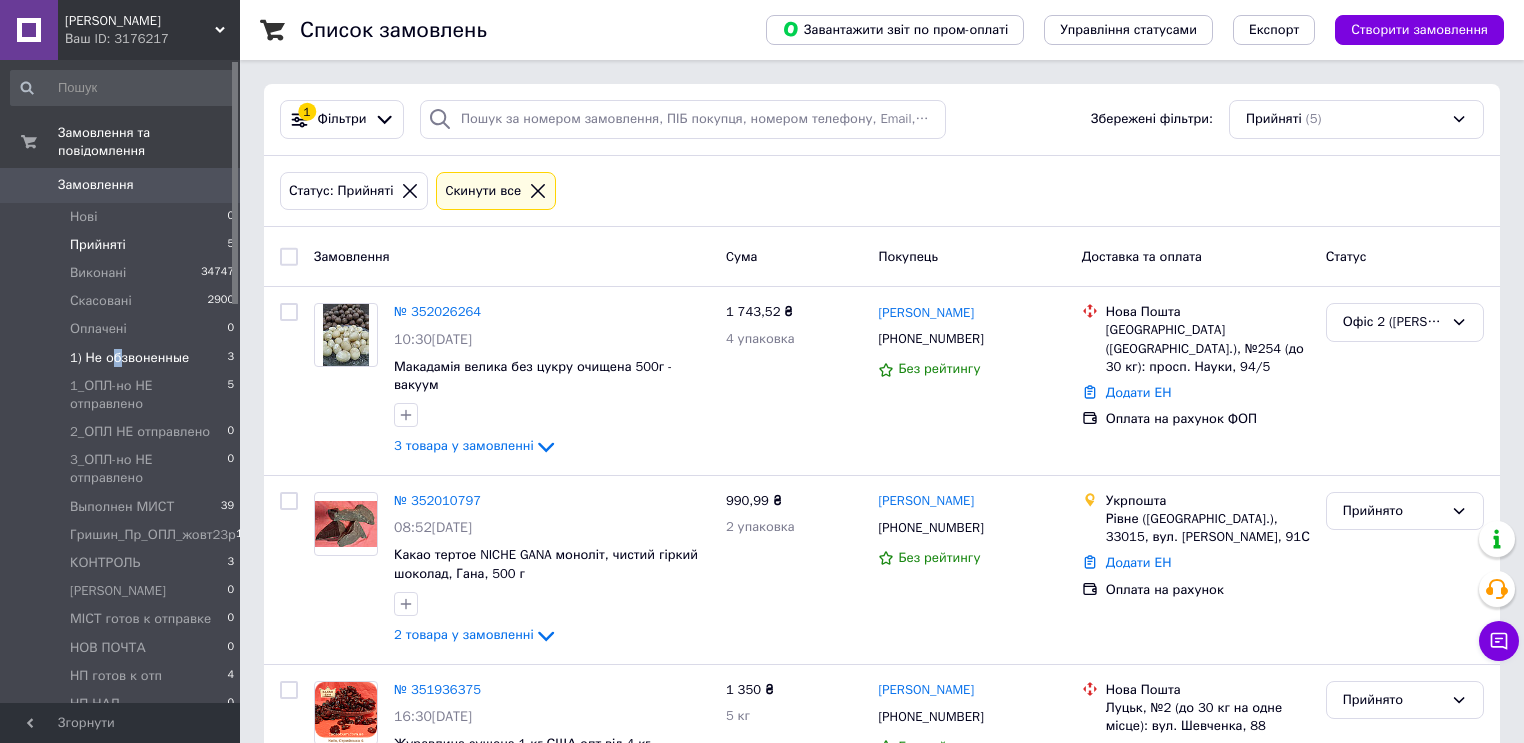 click on "1) Не обзвоненные" at bounding box center [129, 358] 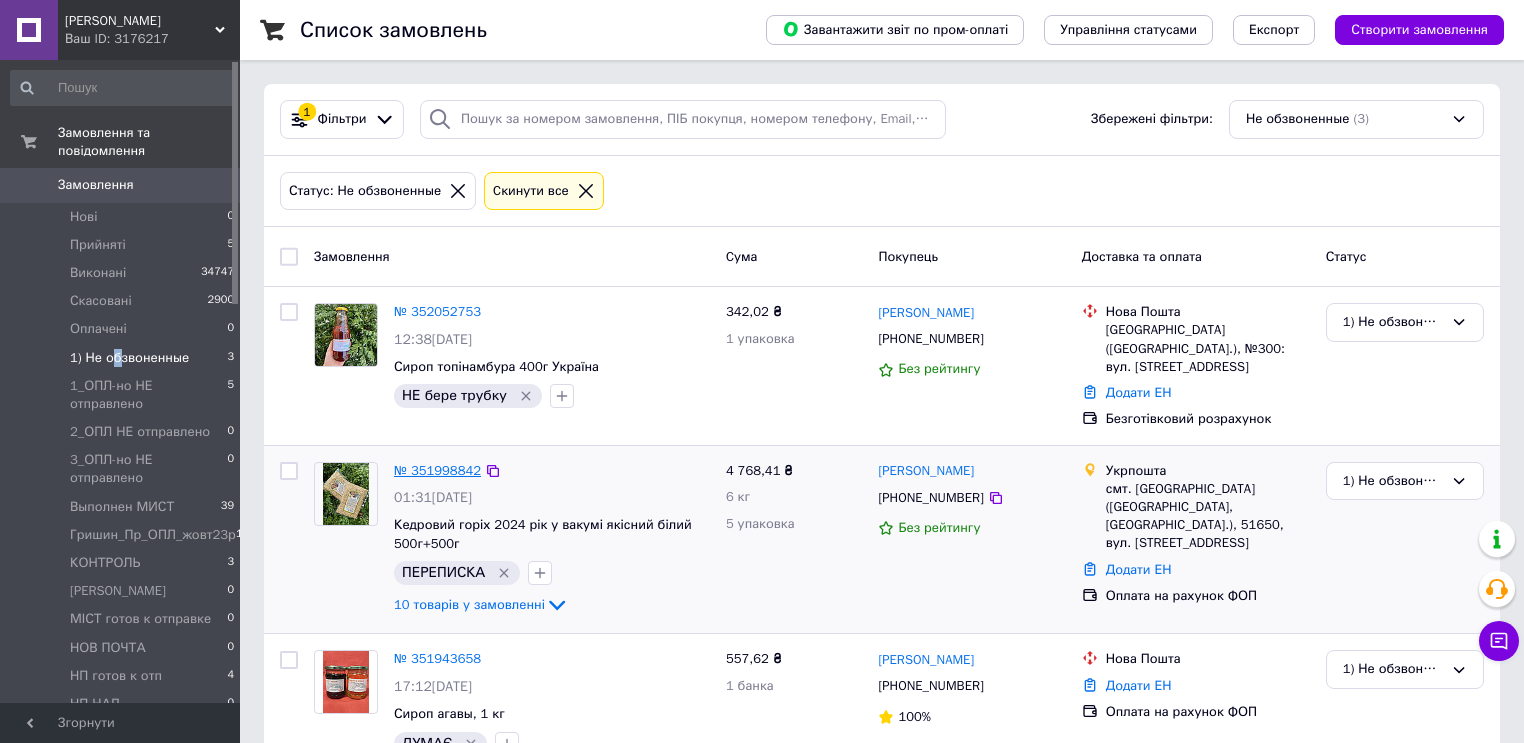 click on "№ 351998842" at bounding box center [437, 470] 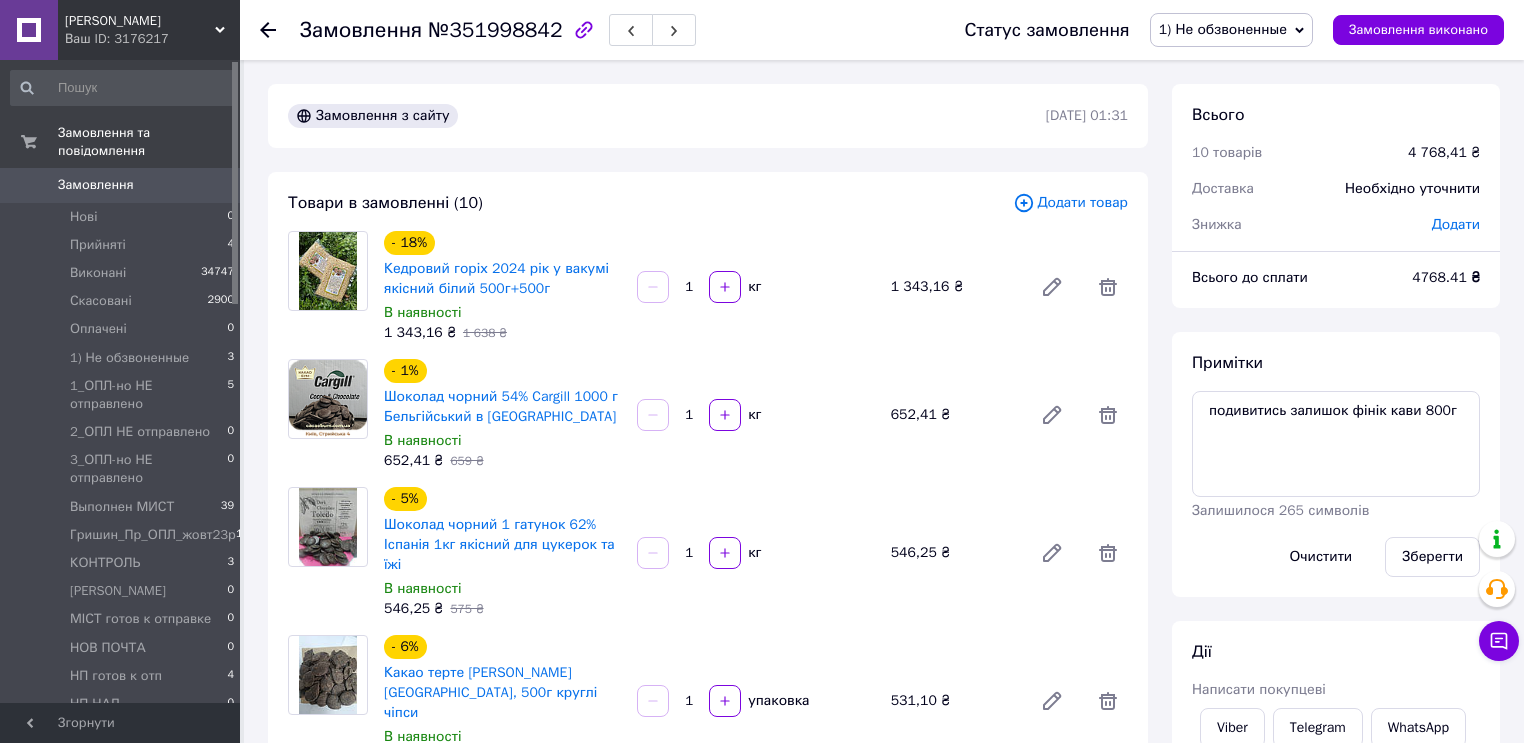 click on "Товари в замовленні (10) Додати товар - 18% Кедровий горіх 2024 рік у вакумі якісний  білий 500г+500г В наявності 1 343,16 ₴   1 638 ₴ 1   кг 1 343,16 ₴ - 1% Шоколад чорний 54% Cargill 1000 г Бельгійський в каллетах В наявності 652,41 ₴   659 ₴ 1   кг 652,41 ₴ - 5% Шоколад чорний  1 гатунок 62% Іспанія 1кг якісний для цукерок та їжі В наявності 546,25 ₴   575 ₴ 1   кг 546,25 ₴ - 6% Какао терте Barry Callebaut Кот-д ' Івуар, 500г круглі чіпси В наявності 531,10 ₴   565 ₴ 1   упаковка 531,10 ₴ - 2% Кеш'ю смажений В’єтнам WW320, 1 кг В наявності 517,44 ₴   528 ₴ 1   кг 517,44 ₴ Какао порошок deZaan N21N 20-22% неалкалізований Нідерланди, 500 г 364 ₴ 1" at bounding box center (708, 859) 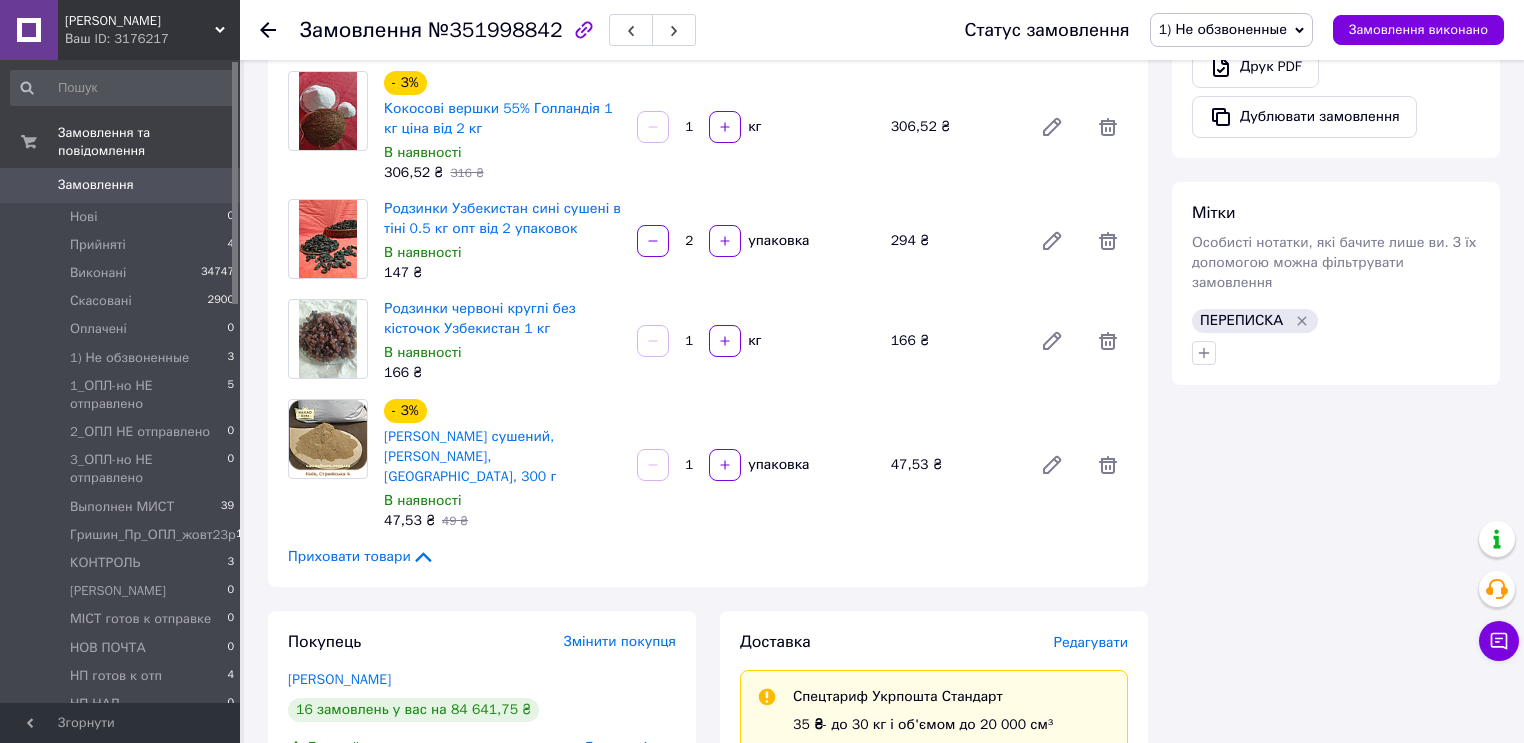 scroll, scrollTop: 400, scrollLeft: 0, axis: vertical 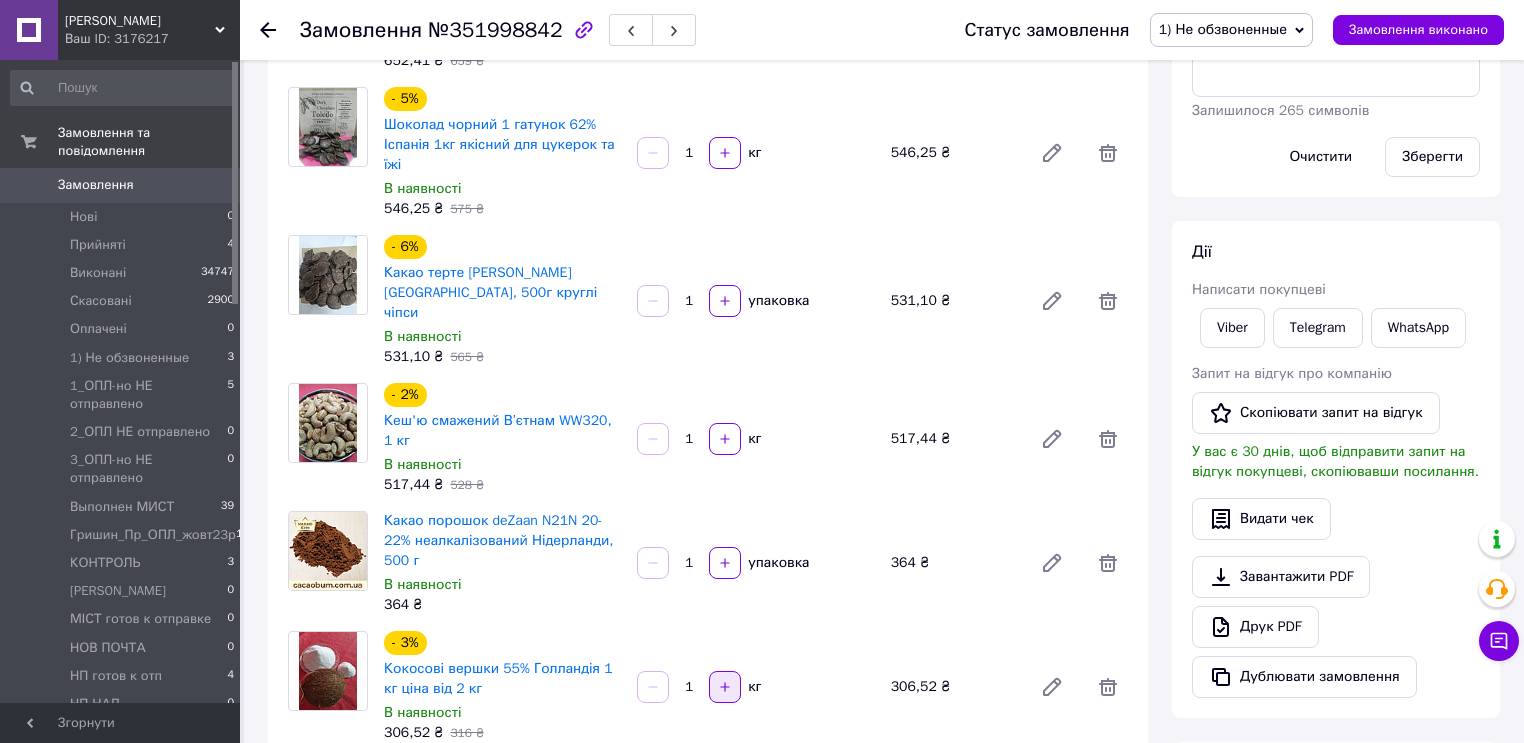 click 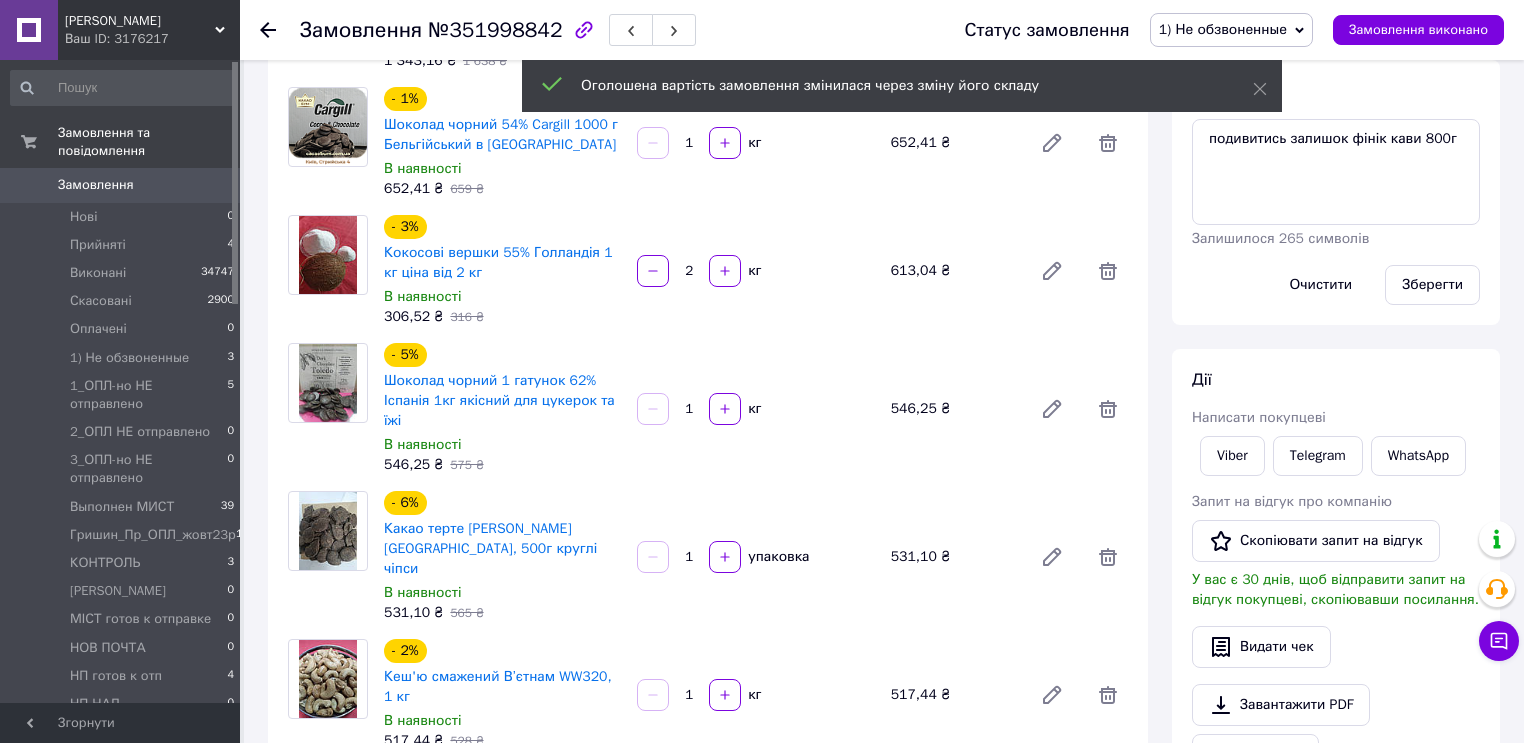 scroll, scrollTop: 32, scrollLeft: 0, axis: vertical 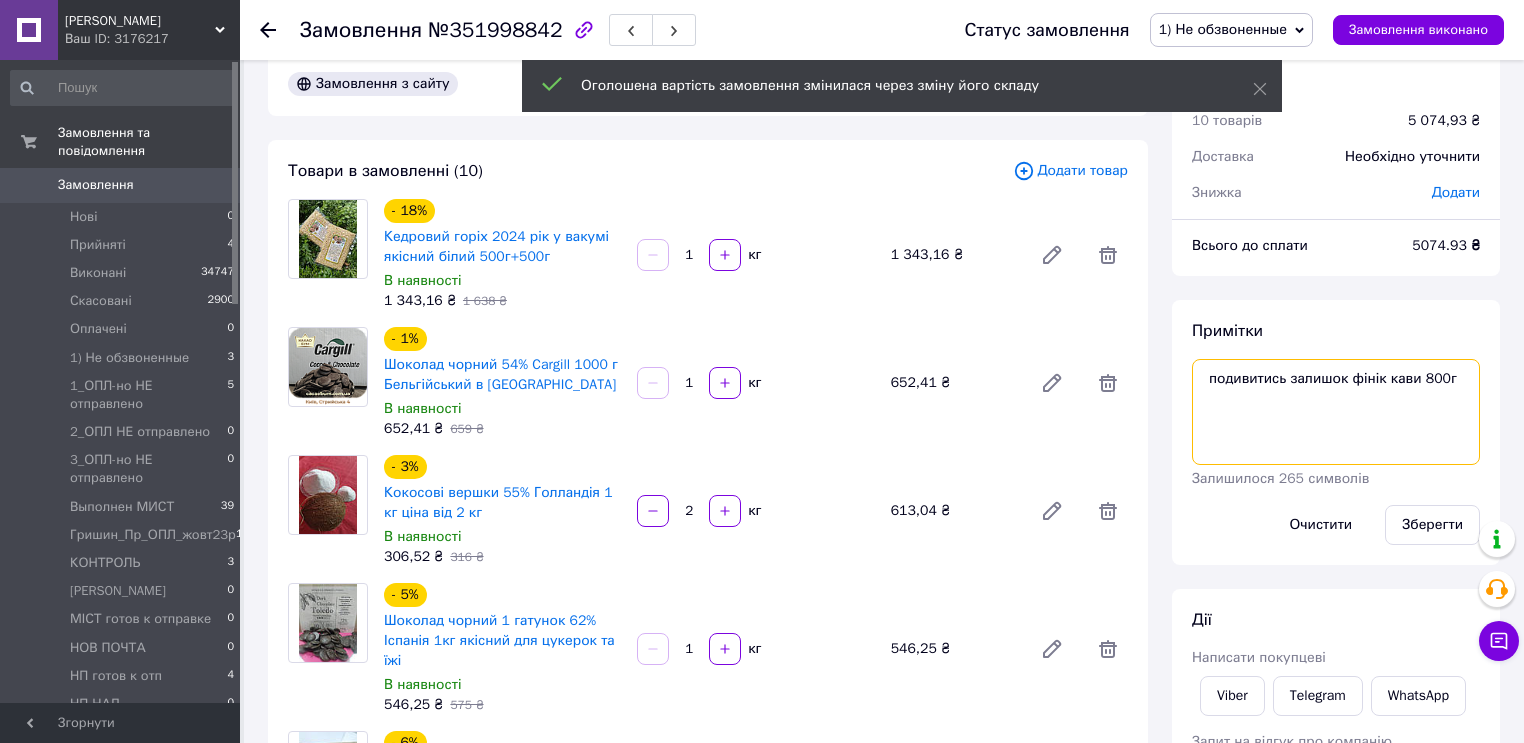 click on "подивитись залишок фінік кави 800г" at bounding box center (1336, 412) 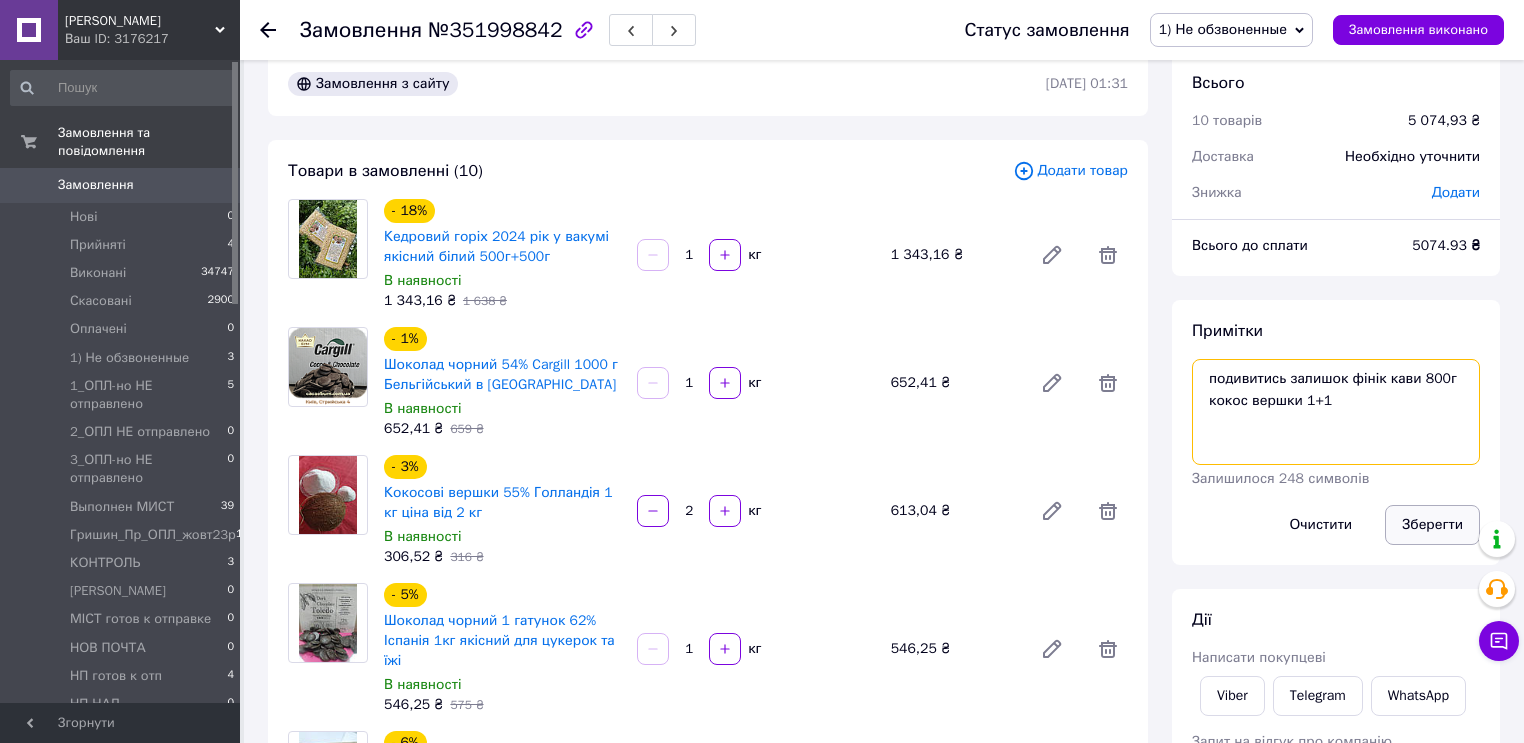 type on "подивитись залишок фінік кави 800г
кокос вершки 1+1" 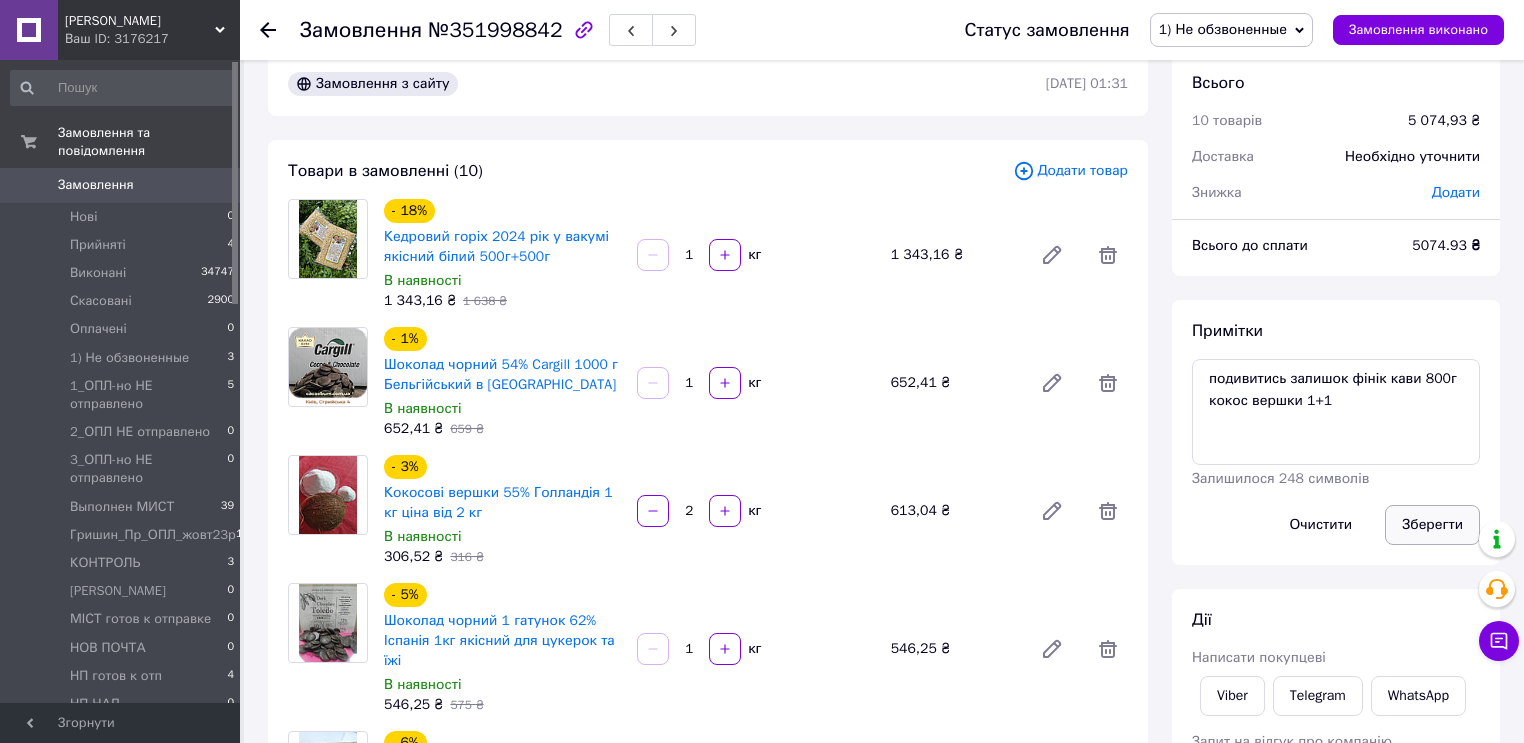 drag, startPoint x: 1420, startPoint y: 518, endPoint x: 1067, endPoint y: 740, distance: 417.0048 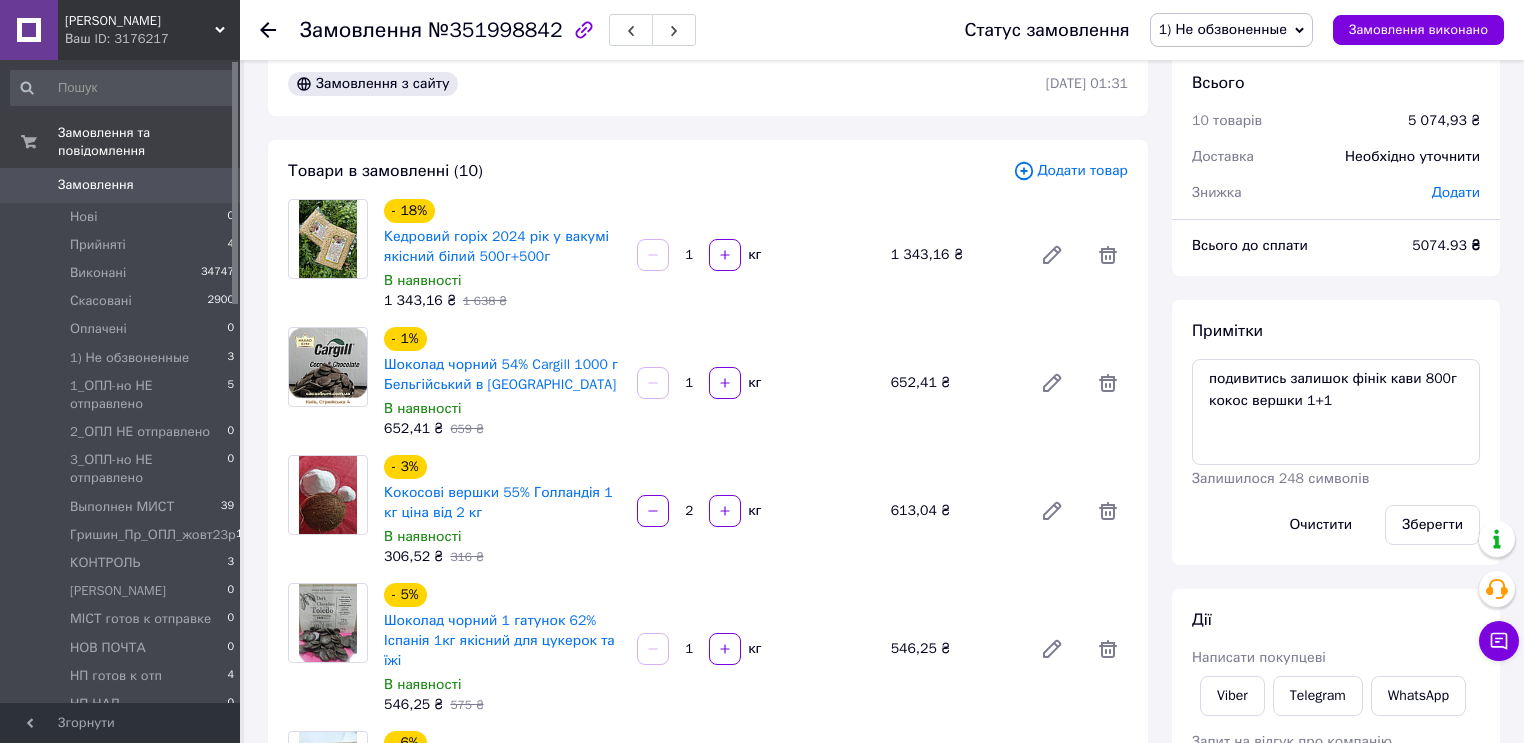 click on "Зберегти" at bounding box center [1432, 525] 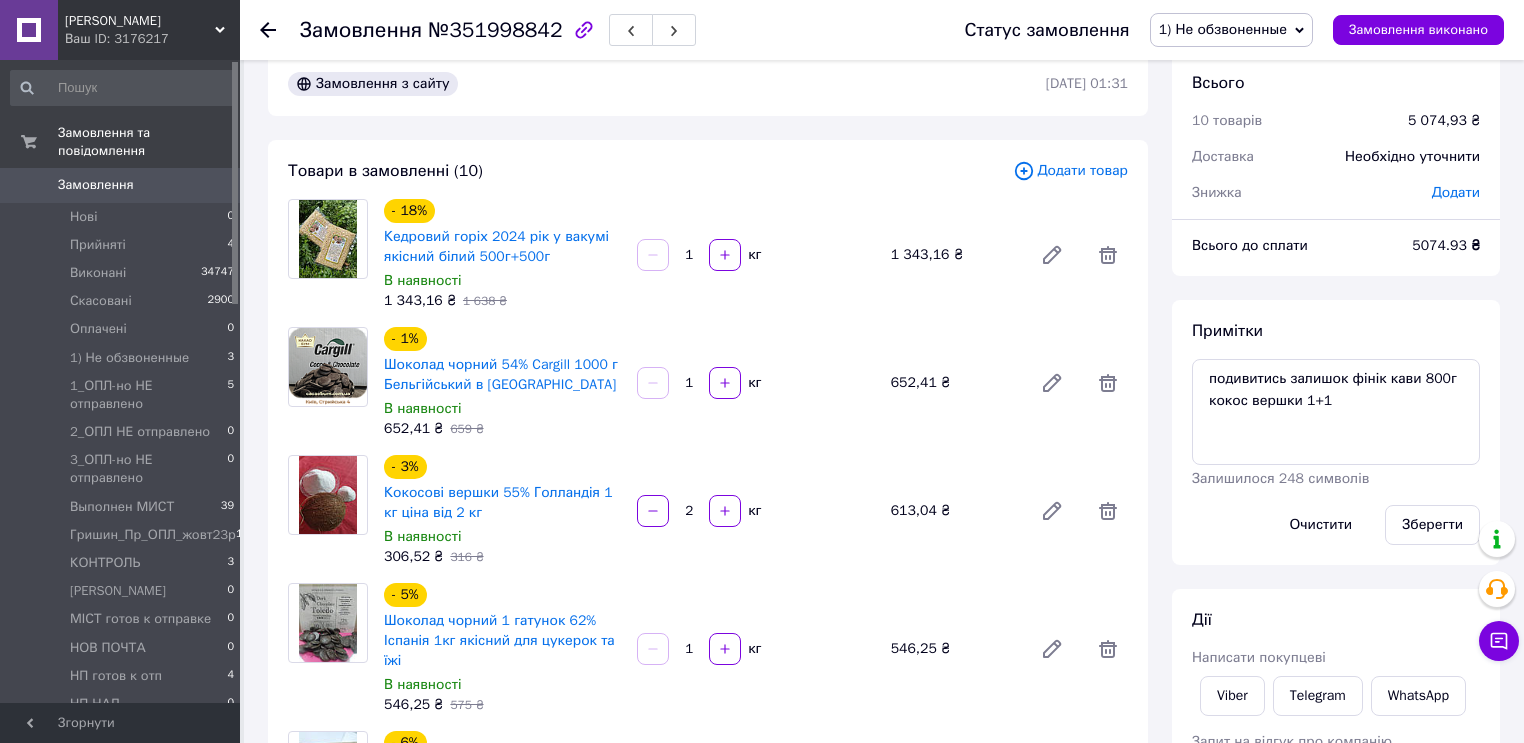 click on "Замовлення з сайту" at bounding box center [665, 84] 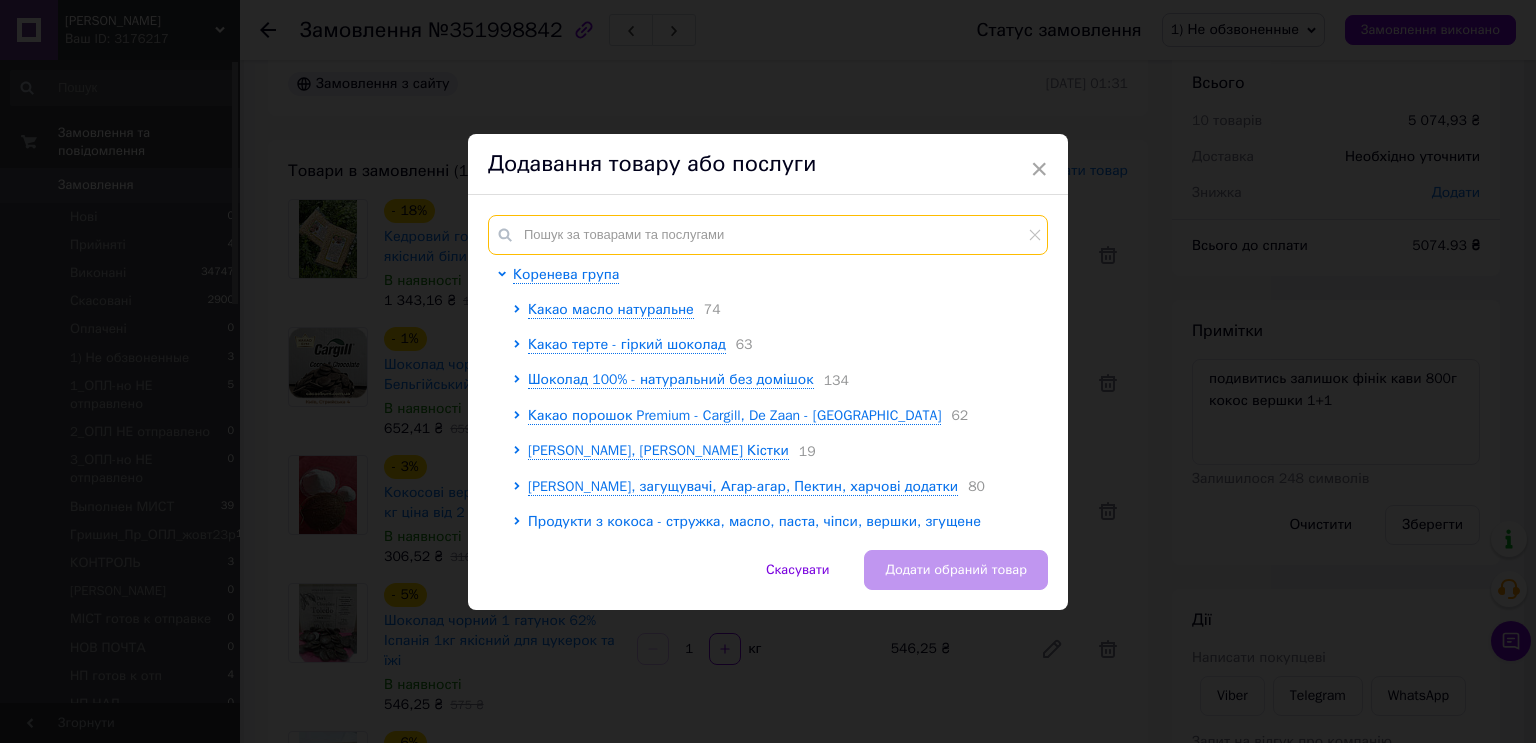 click at bounding box center [768, 235] 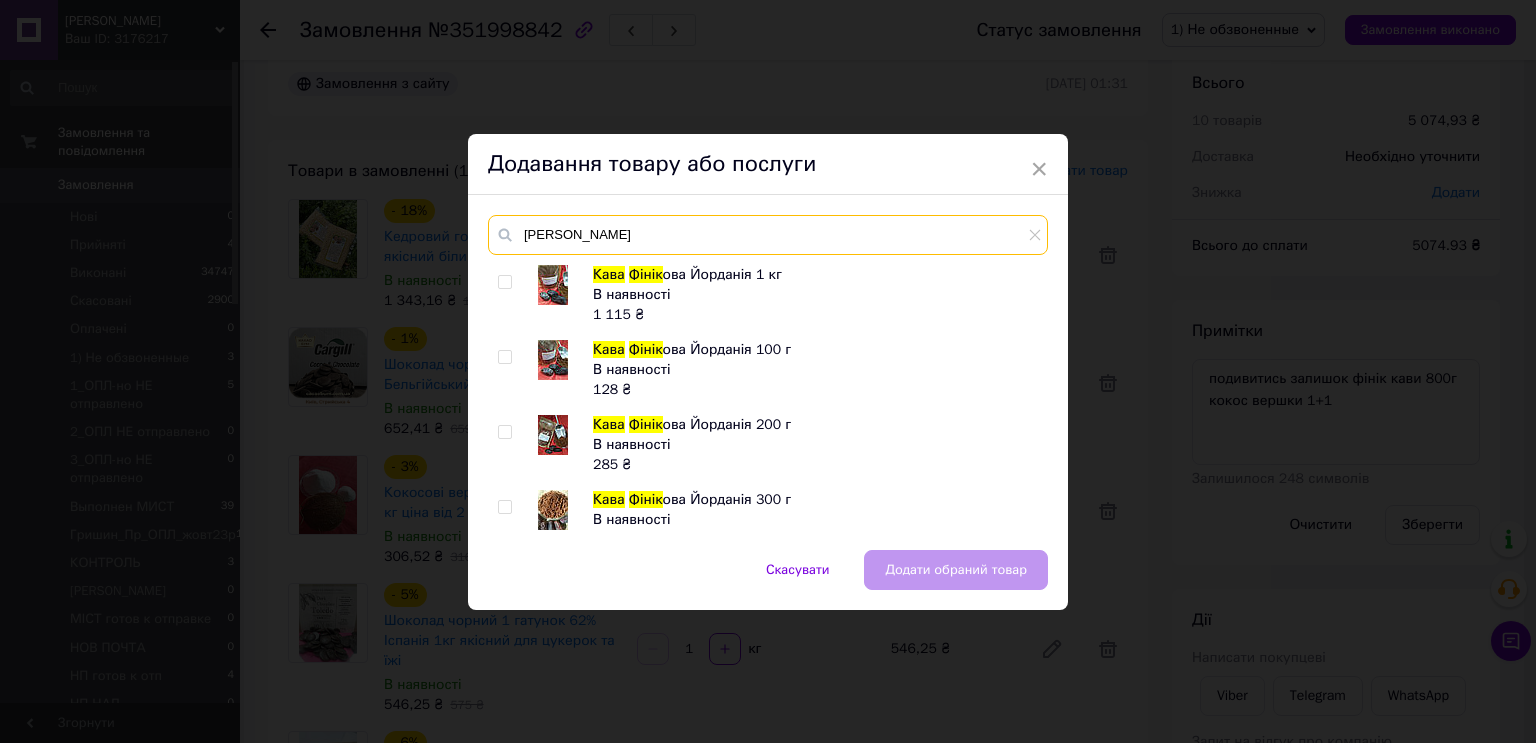 type on "кава фінік" 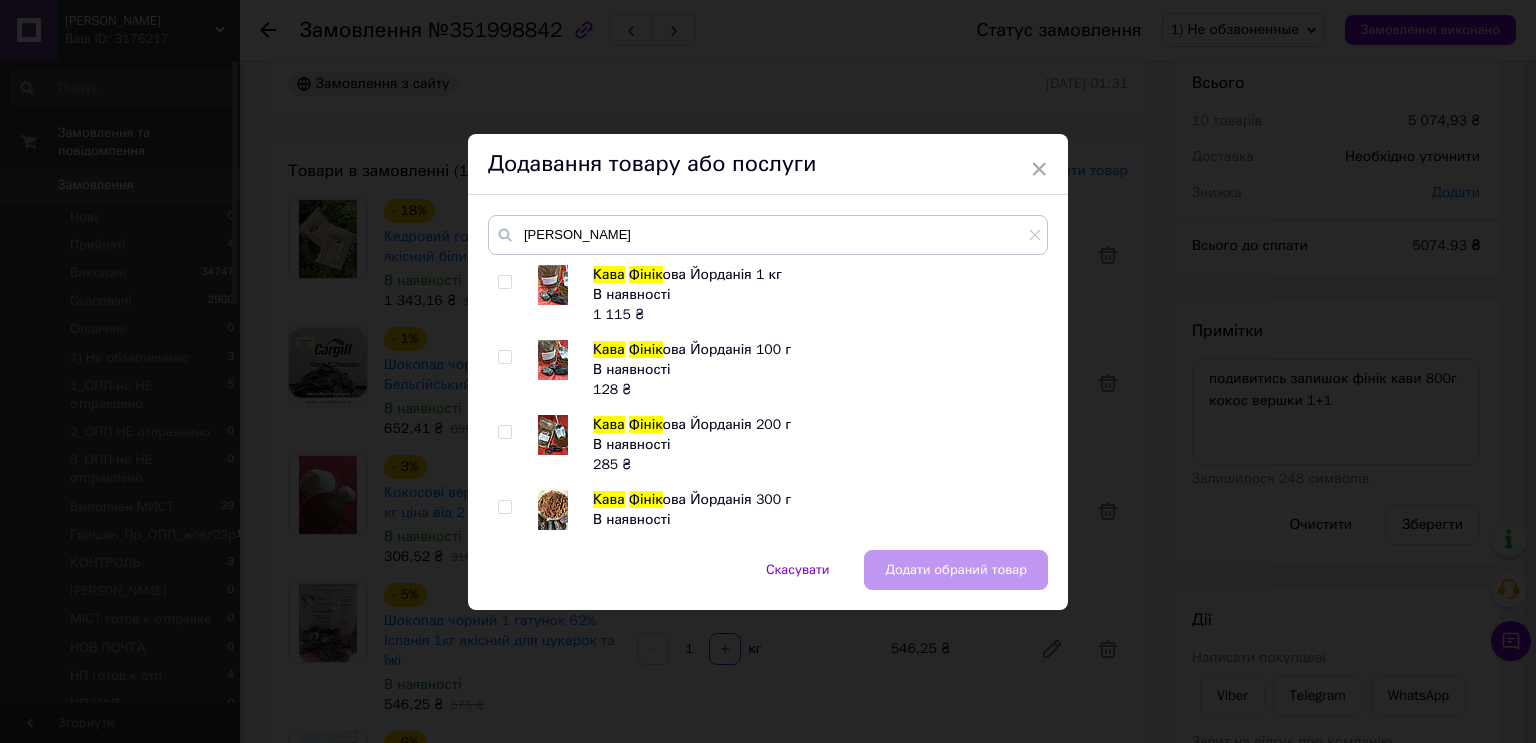 click at bounding box center (504, 282) 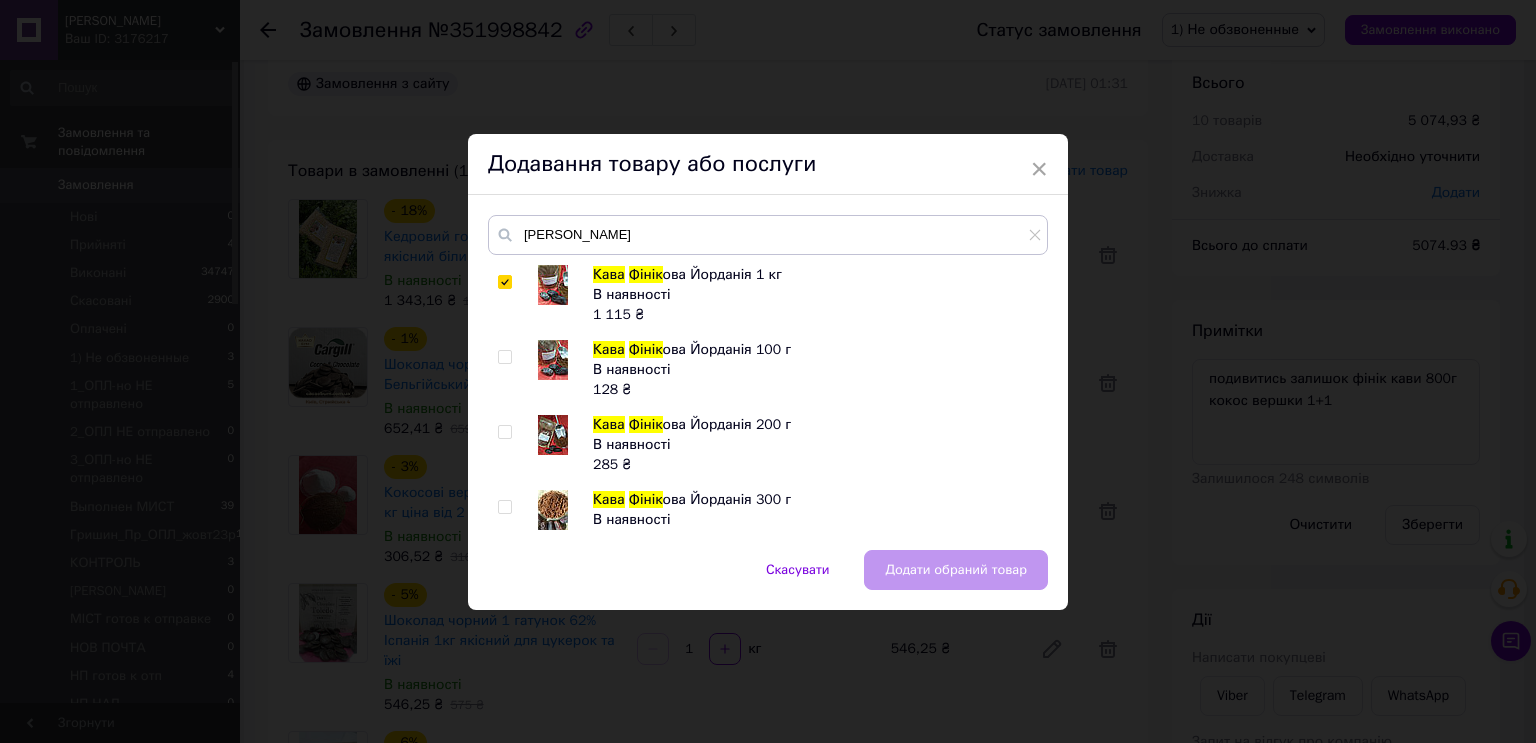 checkbox on "true" 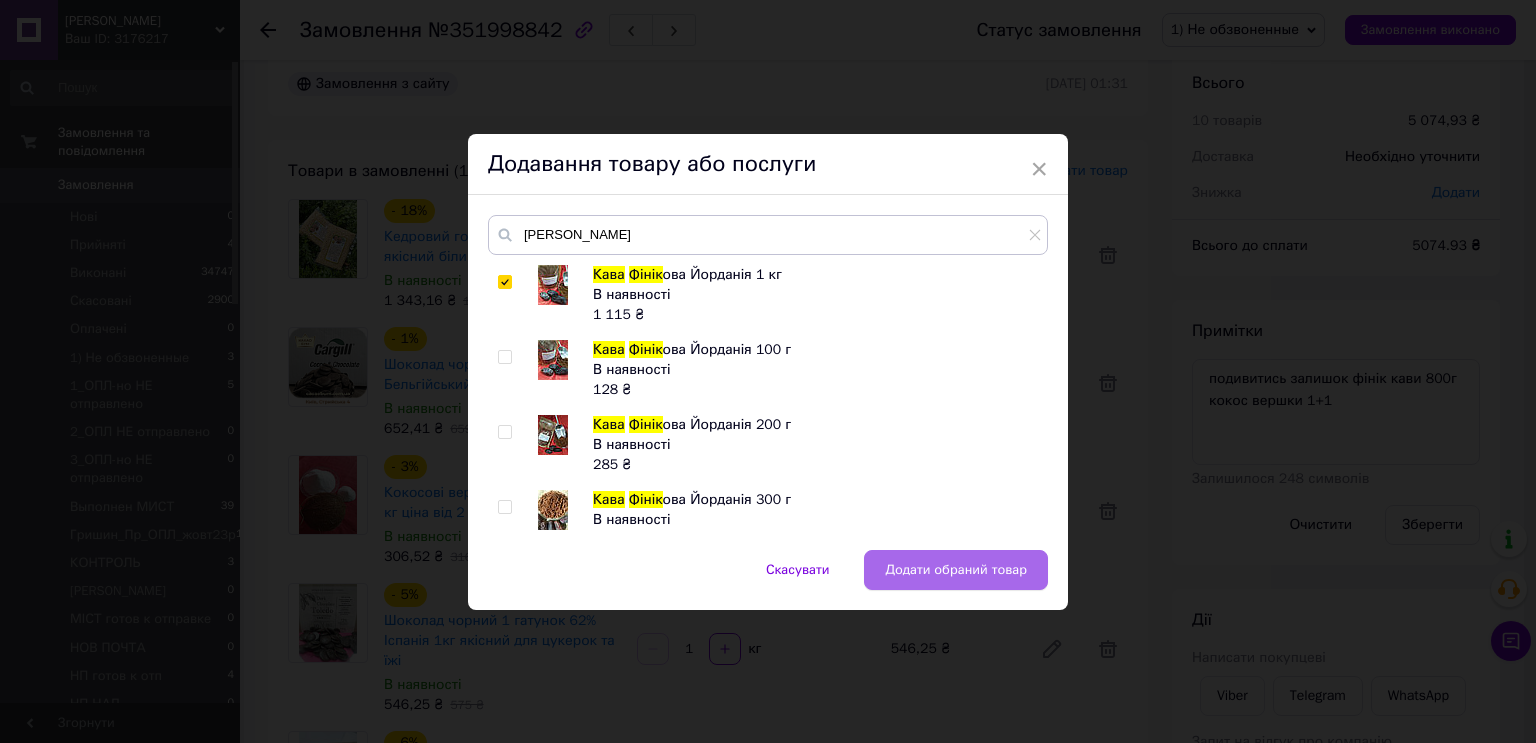 click on "Додати обраний товар" at bounding box center (956, 570) 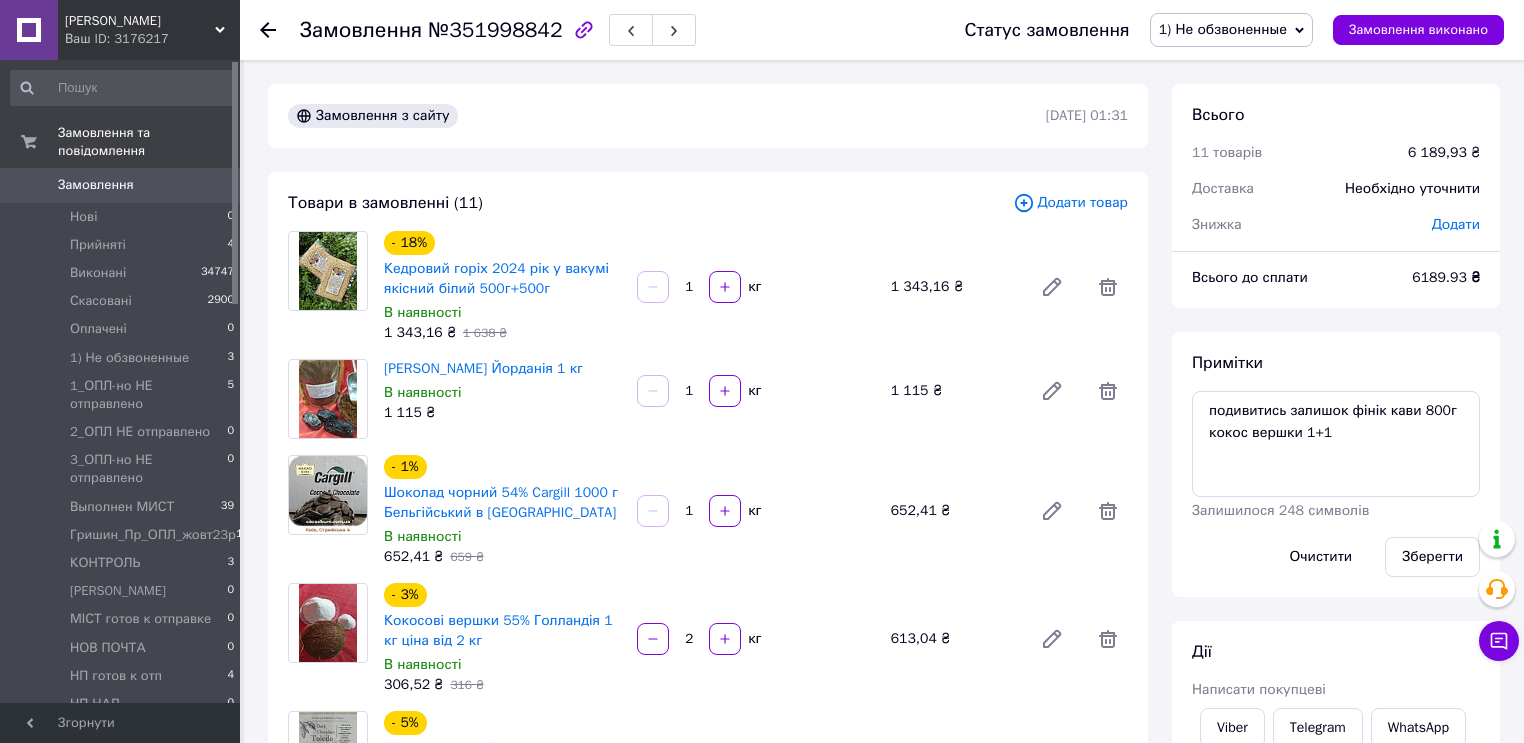 scroll, scrollTop: 80, scrollLeft: 0, axis: vertical 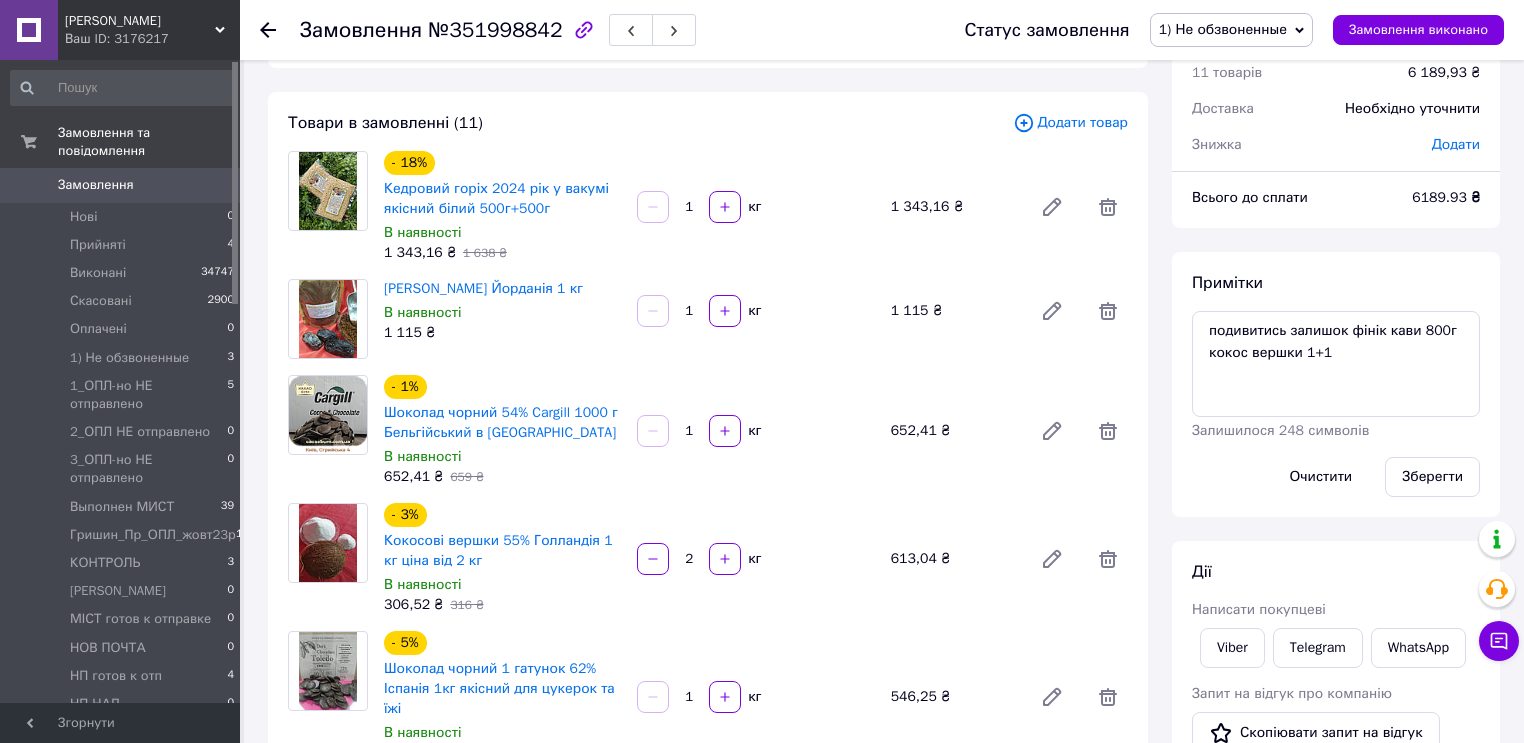 drag, startPoint x: 701, startPoint y: 317, endPoint x: 687, endPoint y: 317, distance: 14 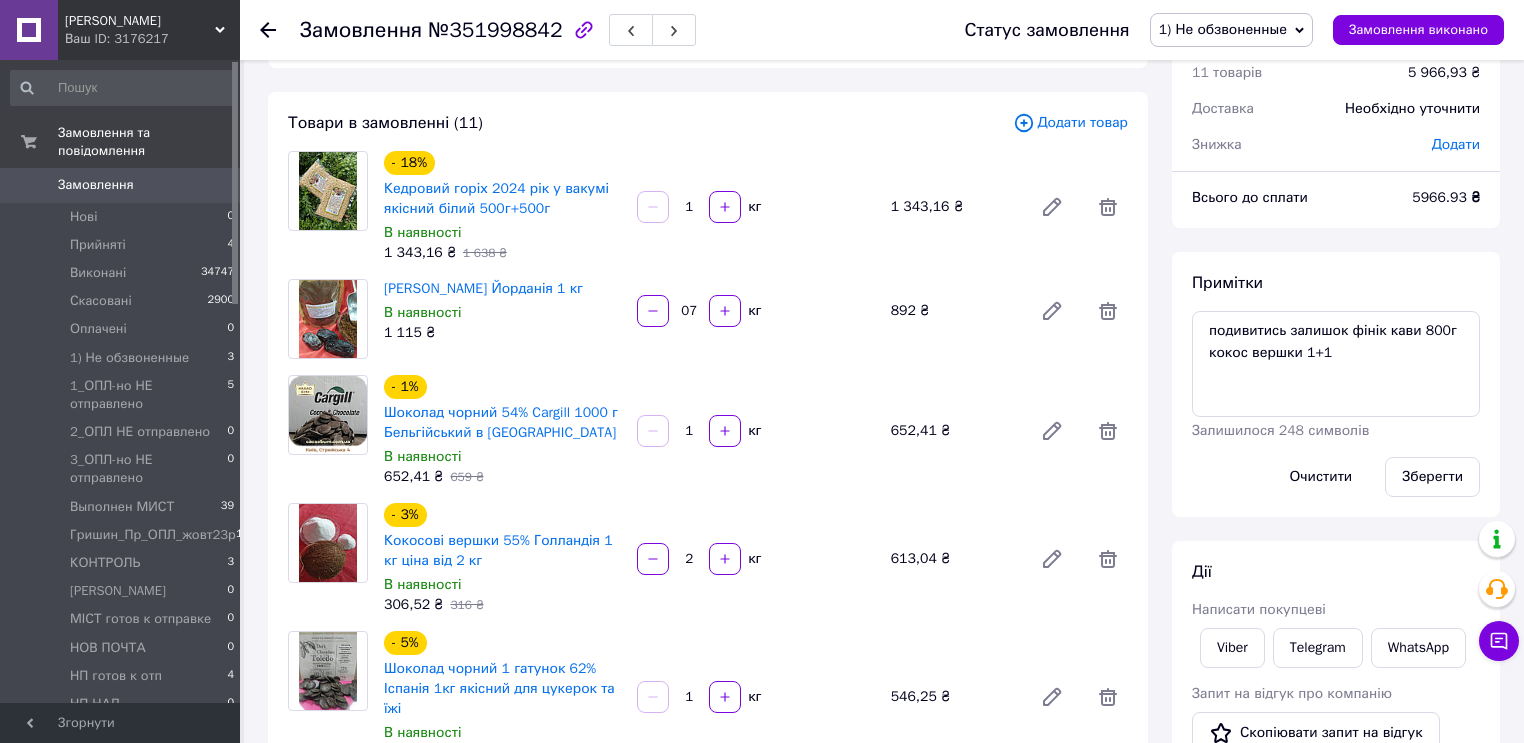 type on "7" 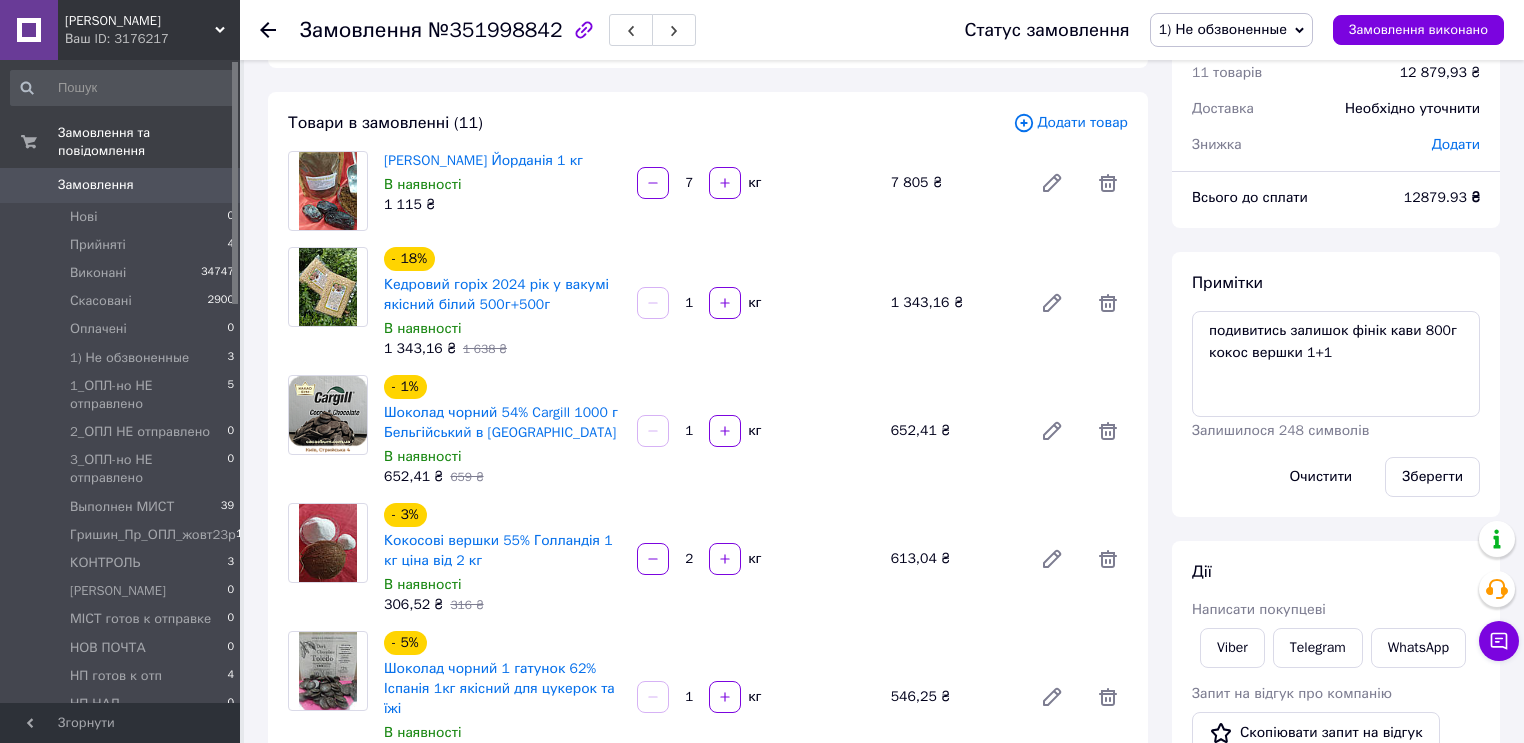 click on "7" at bounding box center (689, 183) 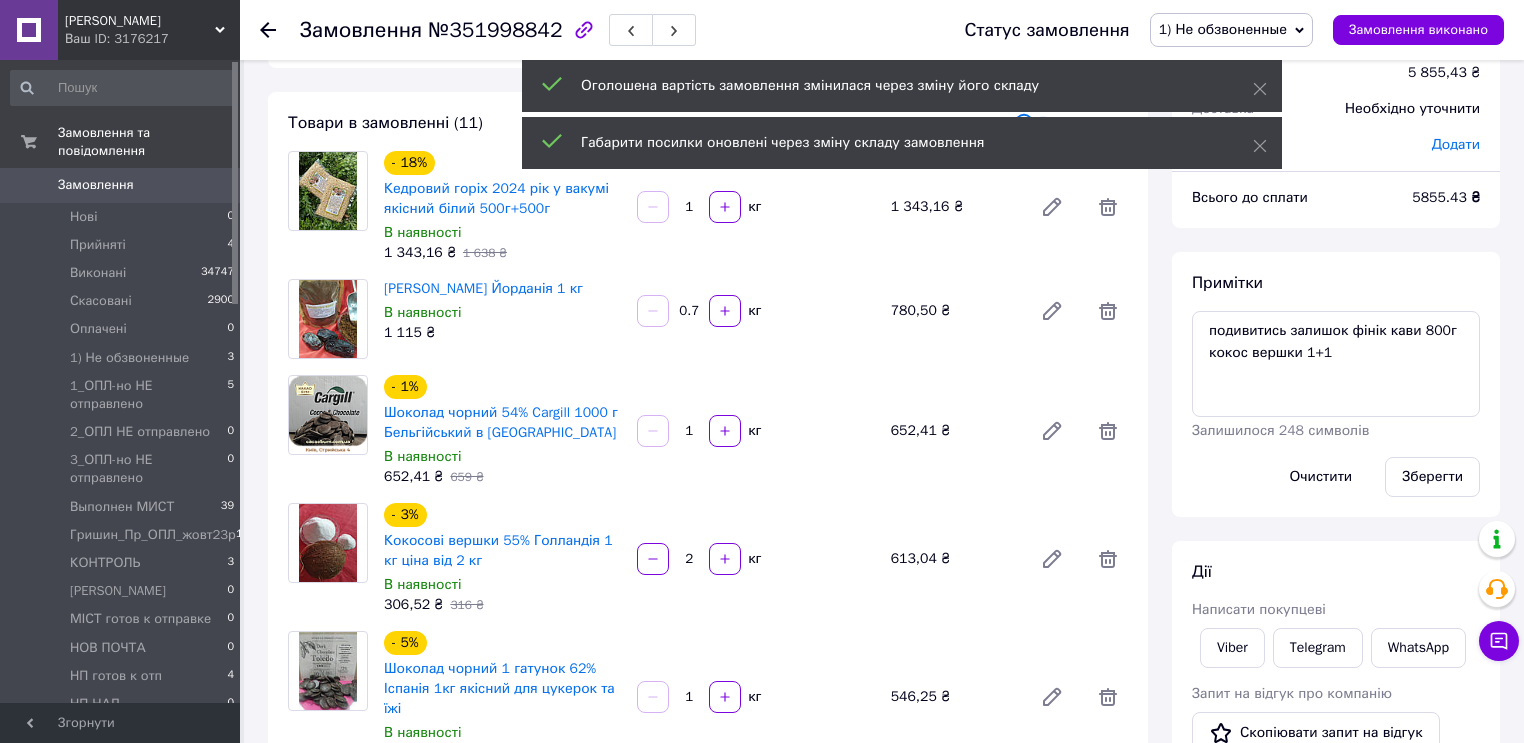 type on "1" 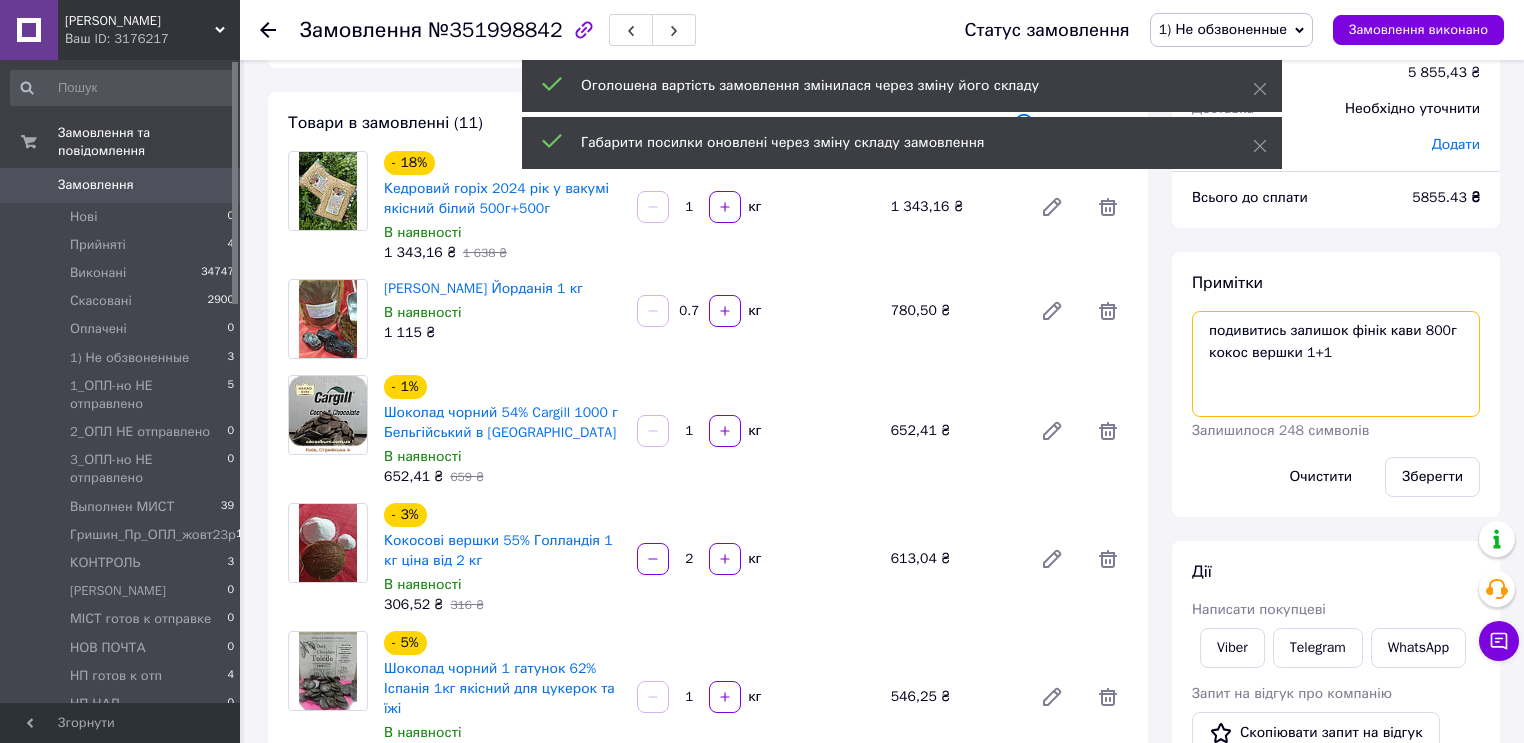 click on "подивитись залишок фінік кави 800г
кокос вершки 1+1" at bounding box center [1336, 364] 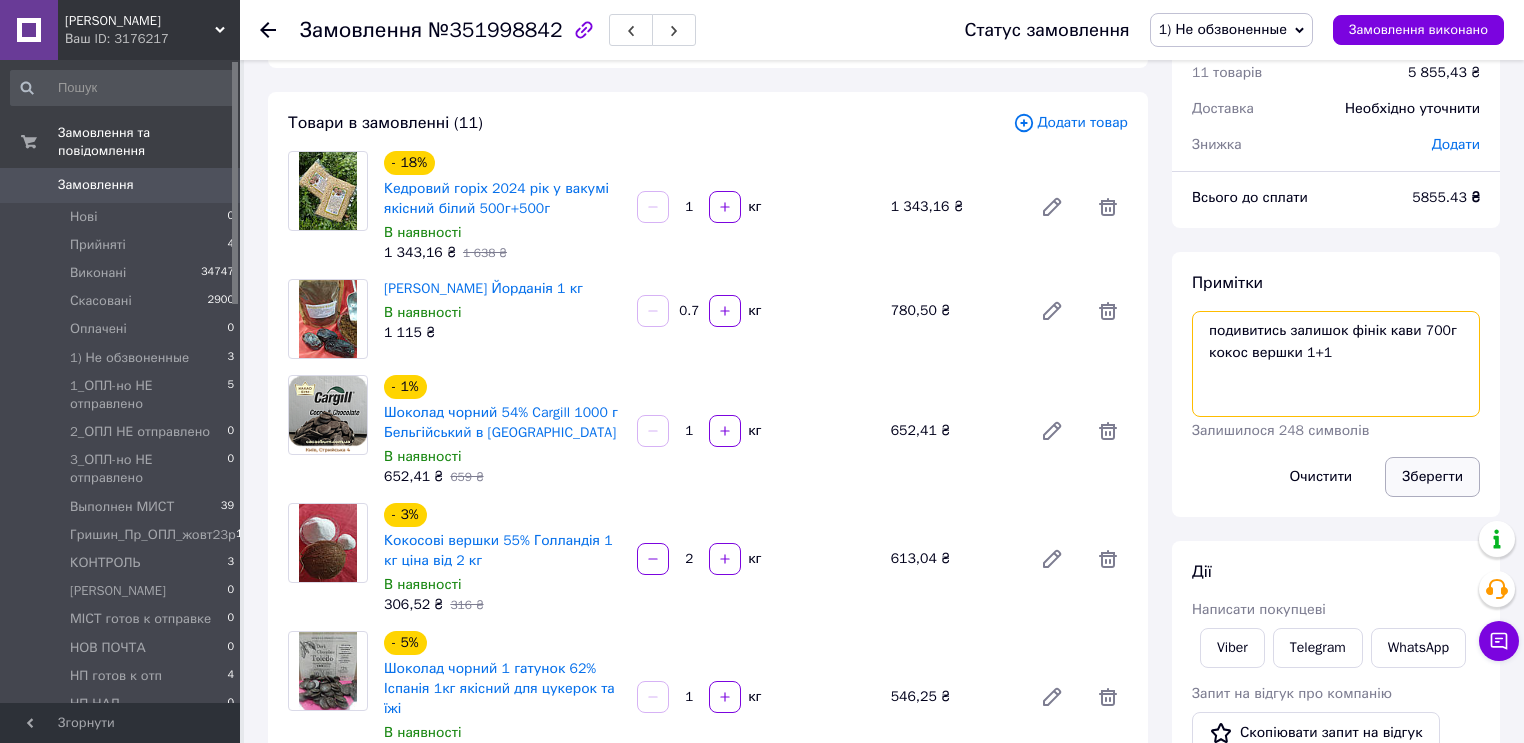 type on "подивитись залишок фінік кави 700г
кокос вершки 1+1" 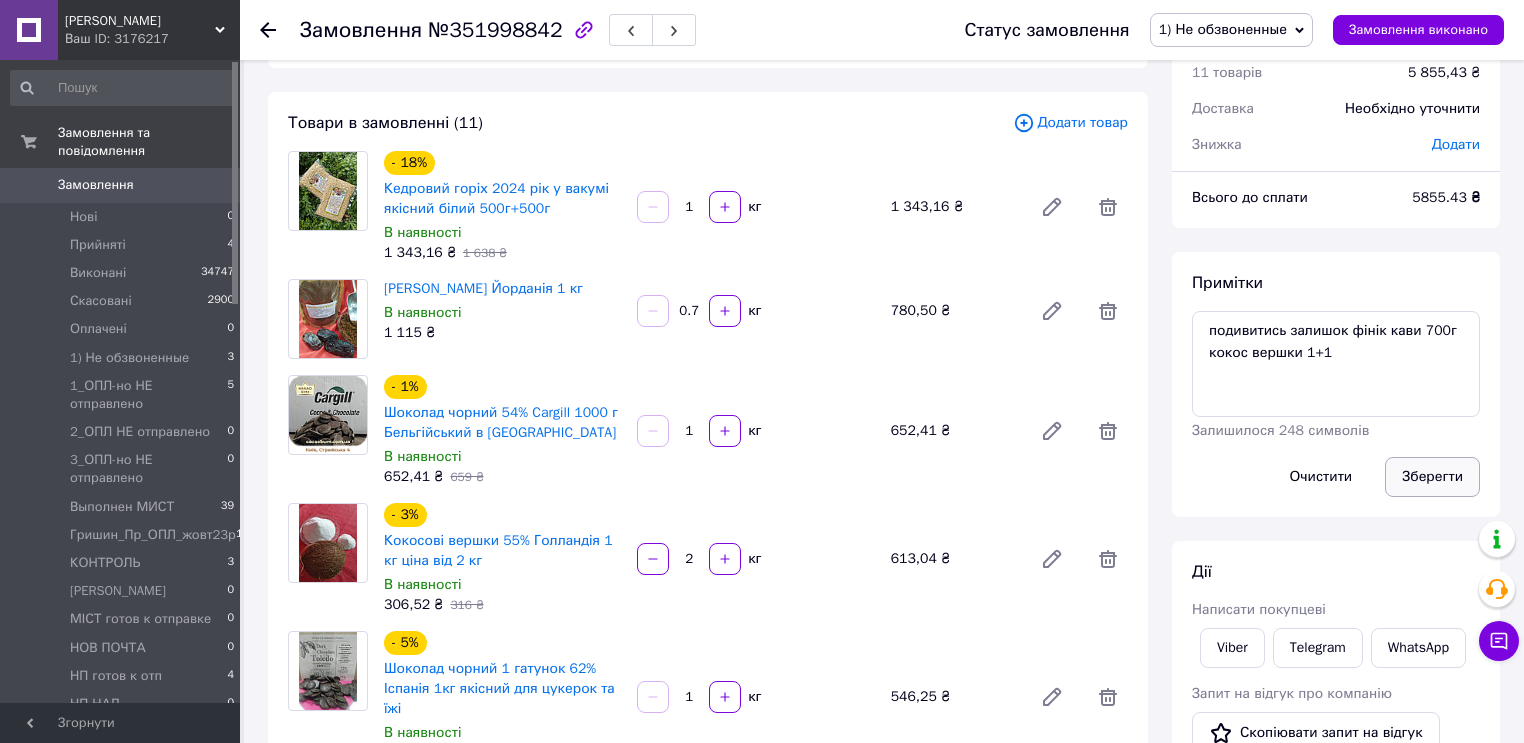 click on "Зберегти" at bounding box center [1432, 477] 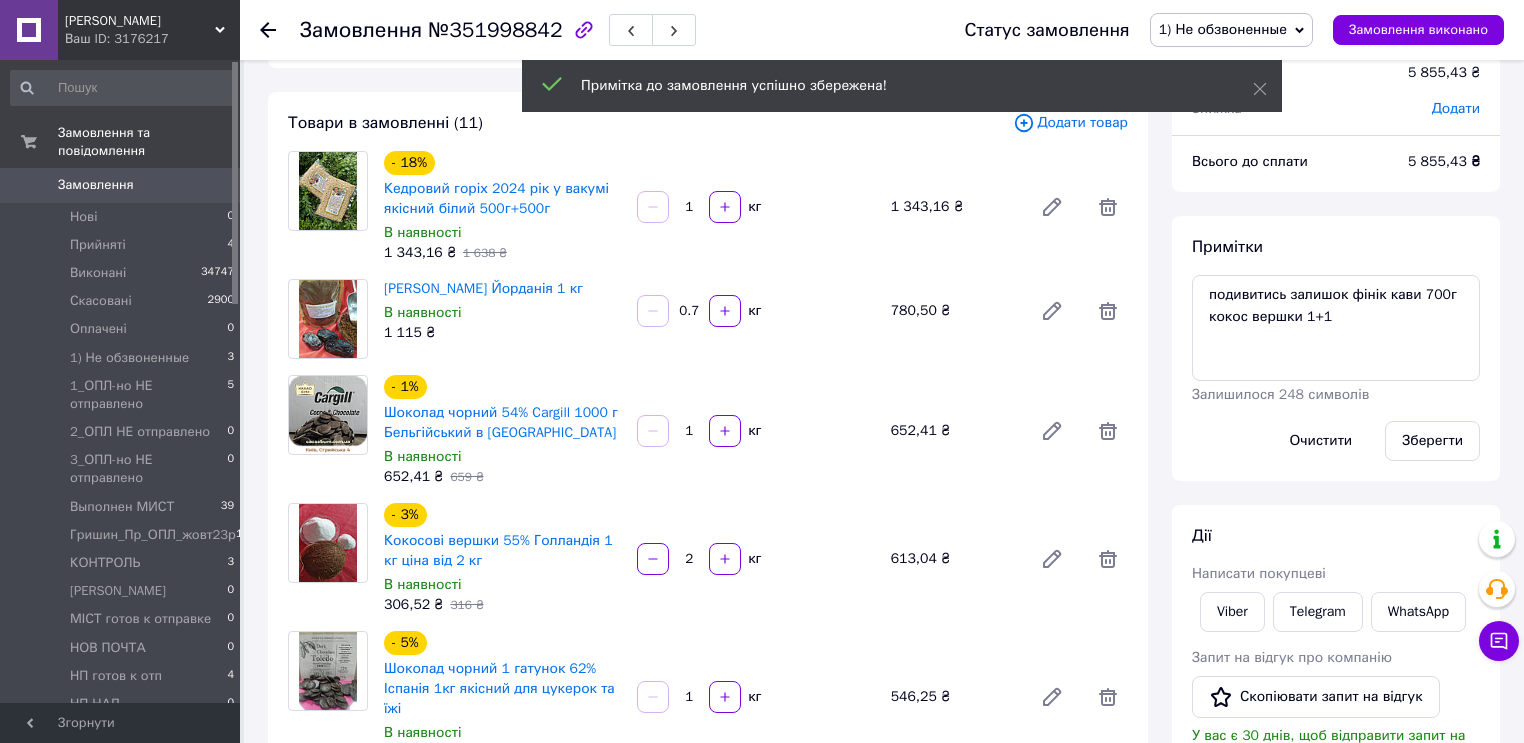 scroll, scrollTop: 20, scrollLeft: 0, axis: vertical 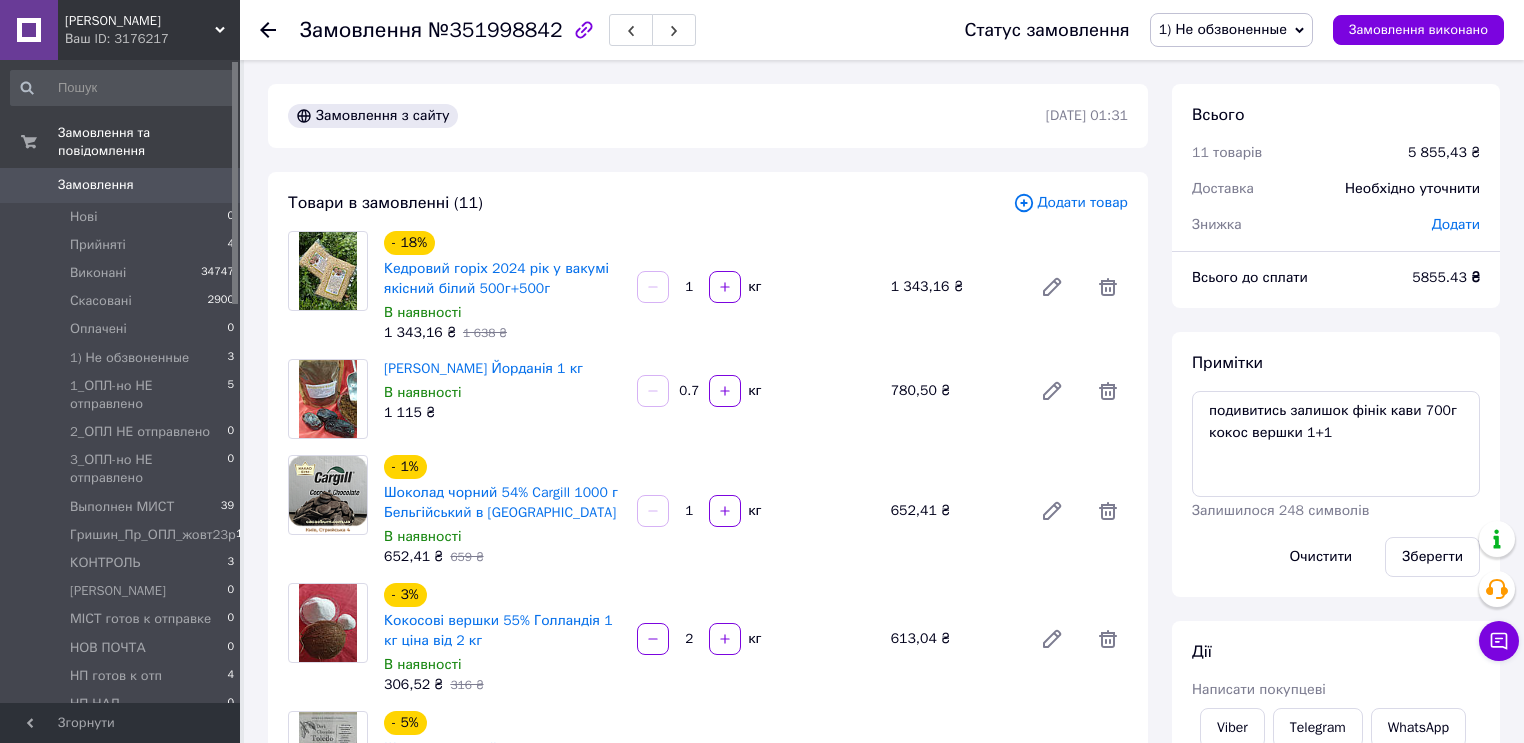 drag, startPoint x: 1444, startPoint y: 221, endPoint x: 1352, endPoint y: 232, distance: 92.65527 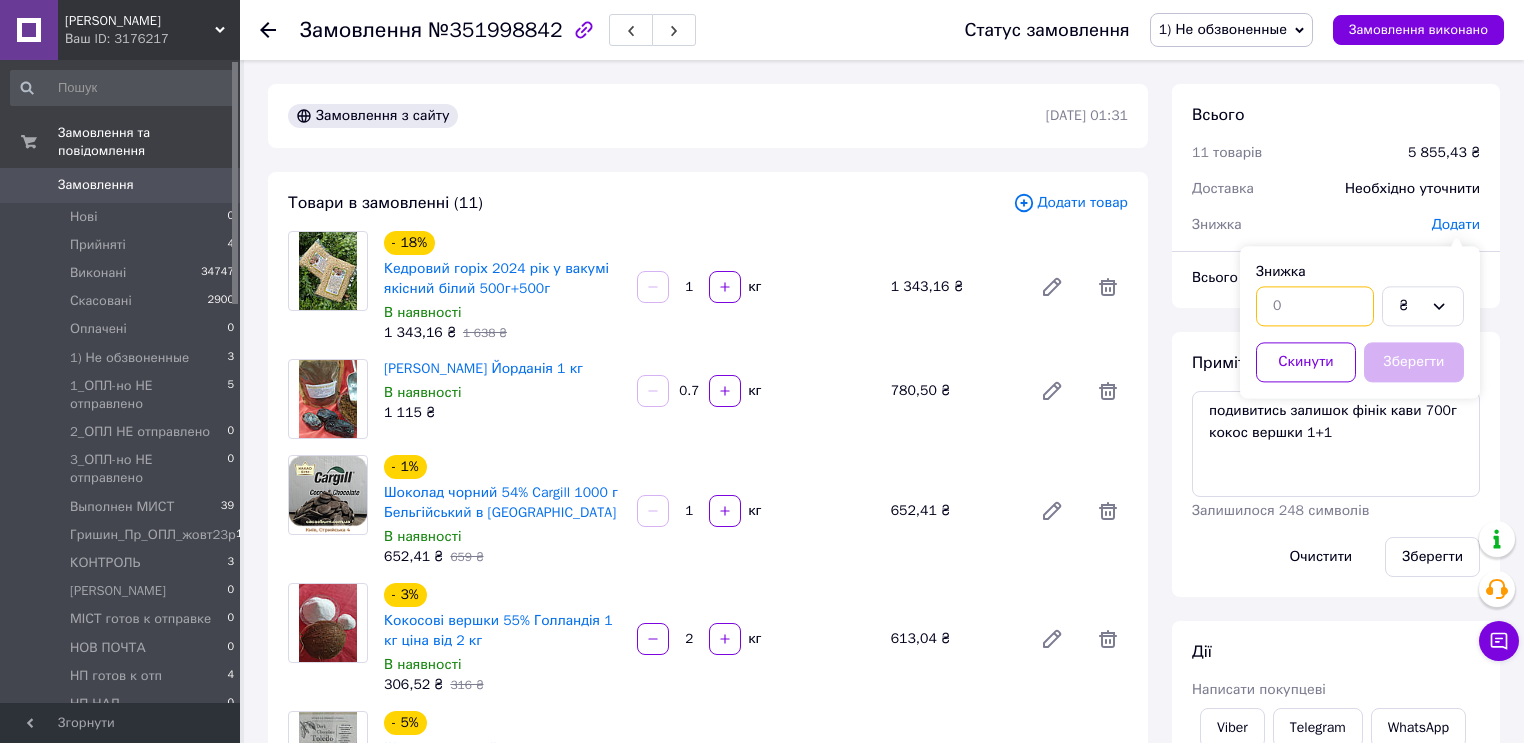 click at bounding box center [1315, 306] 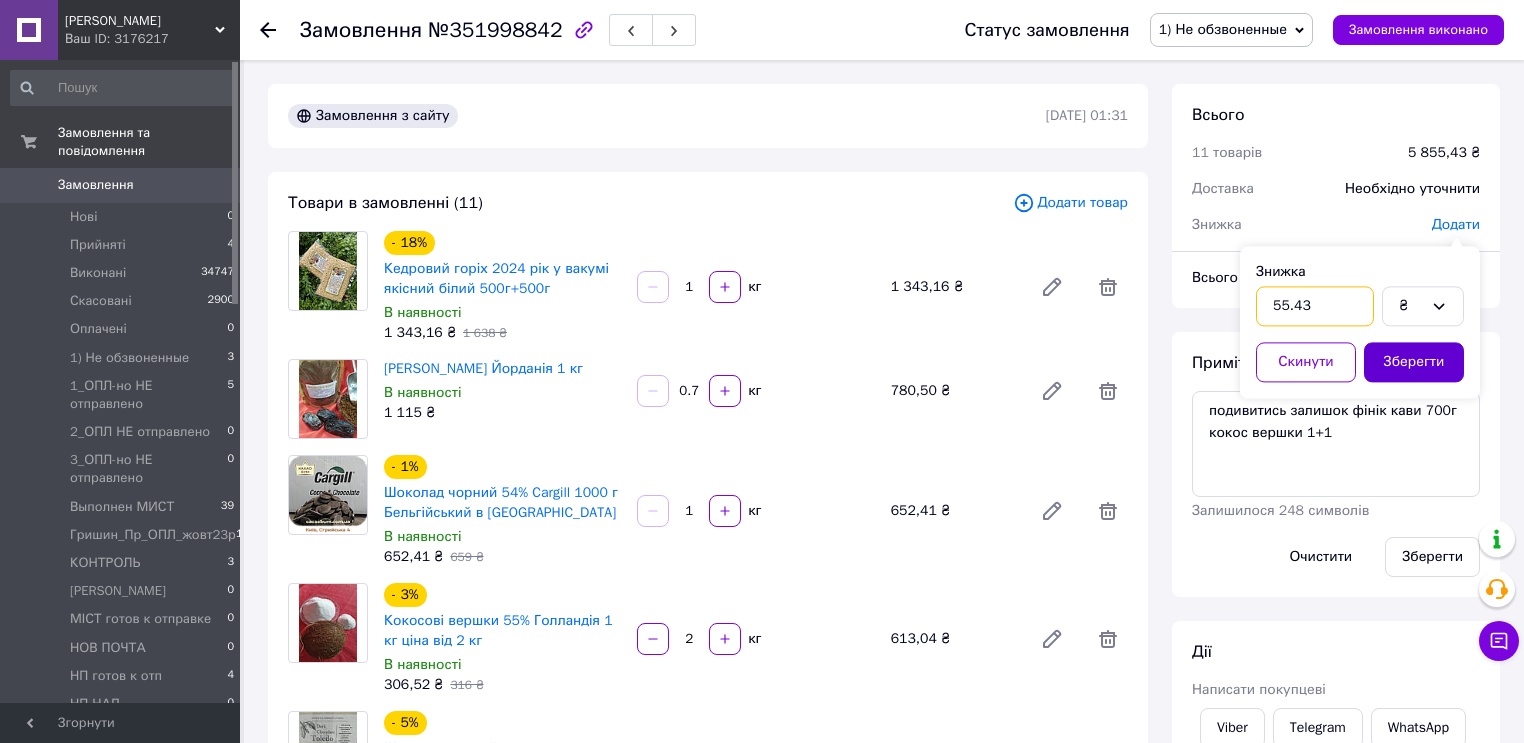 type on "55.43" 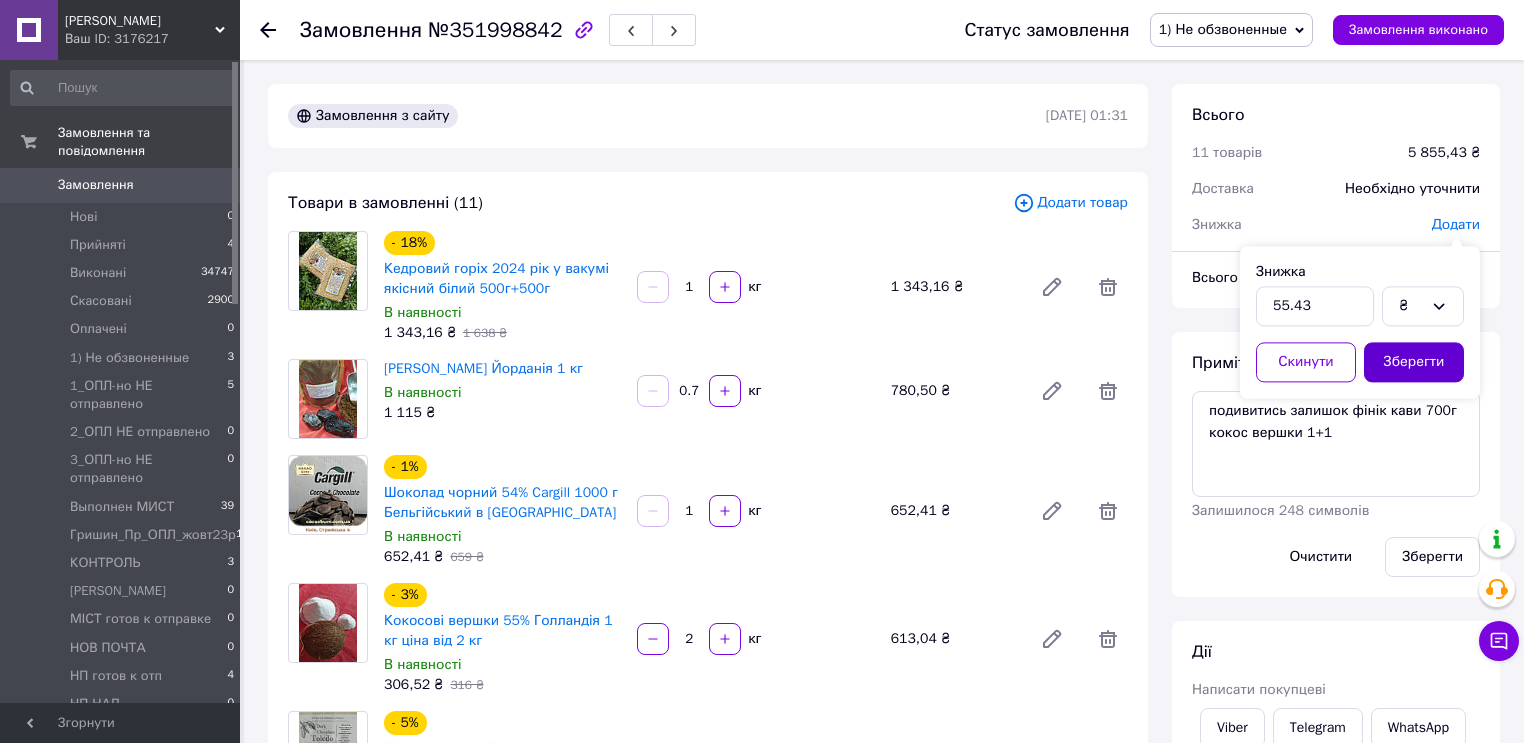 click on "Зберегти" at bounding box center [1414, 362] 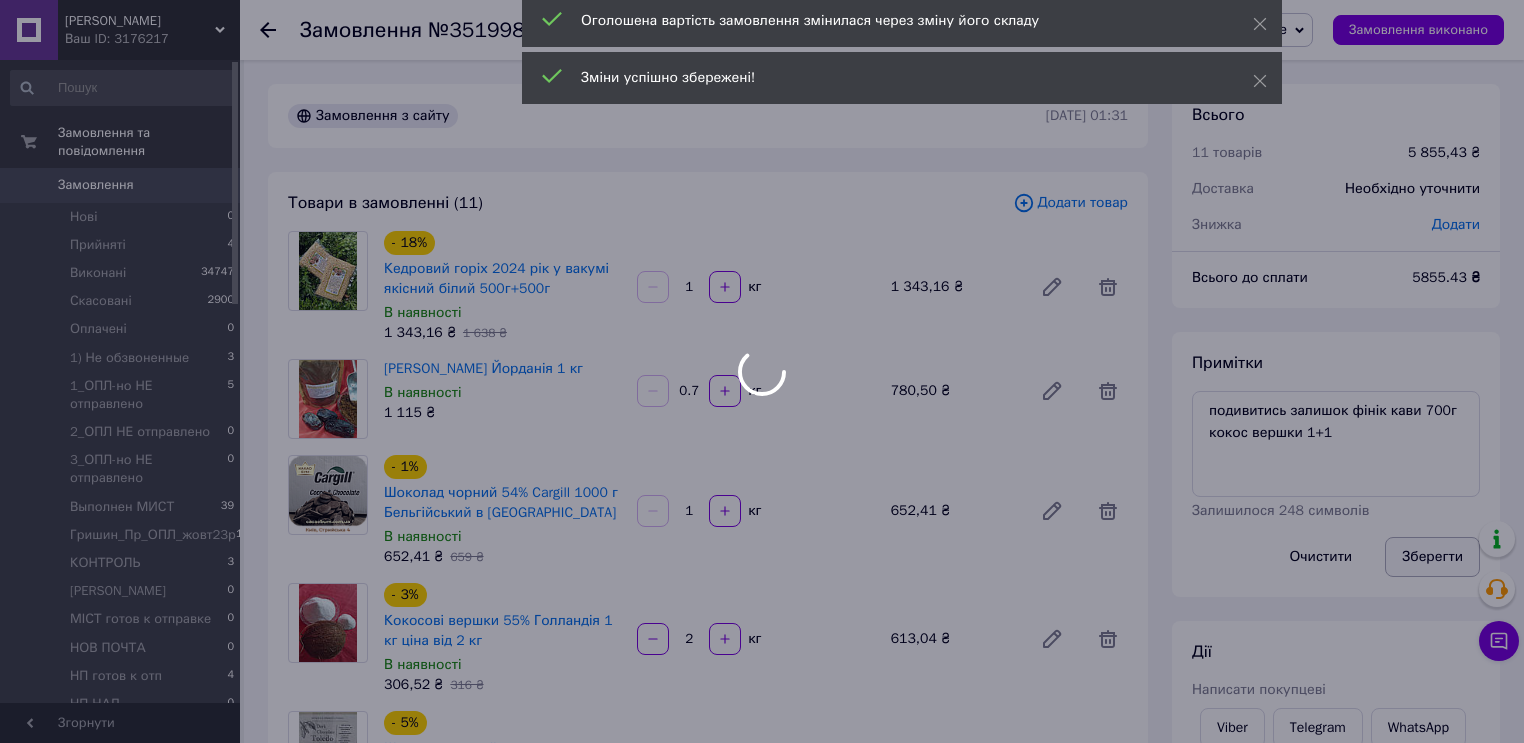 click on "Зберегти" at bounding box center (1432, 557) 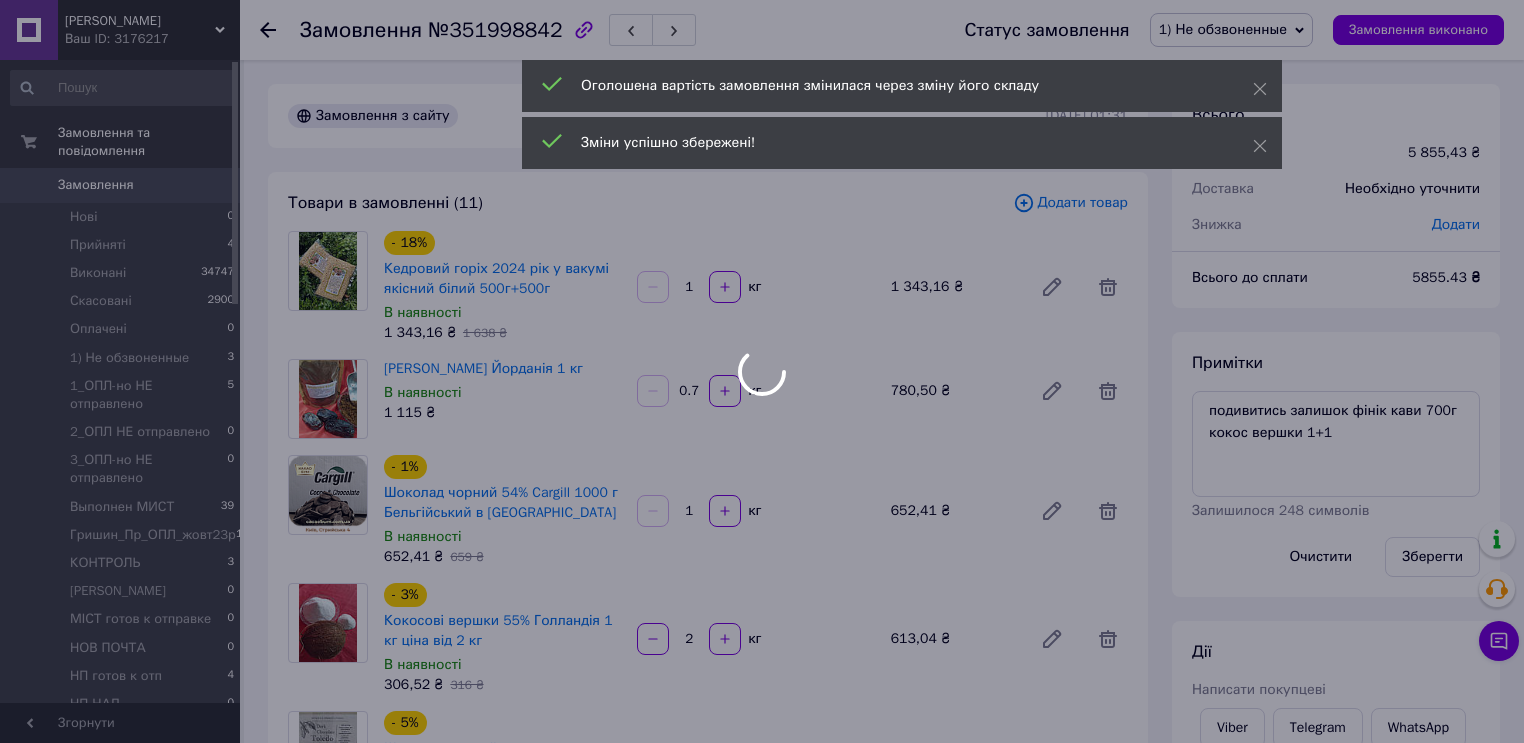 scroll, scrollTop: 68, scrollLeft: 0, axis: vertical 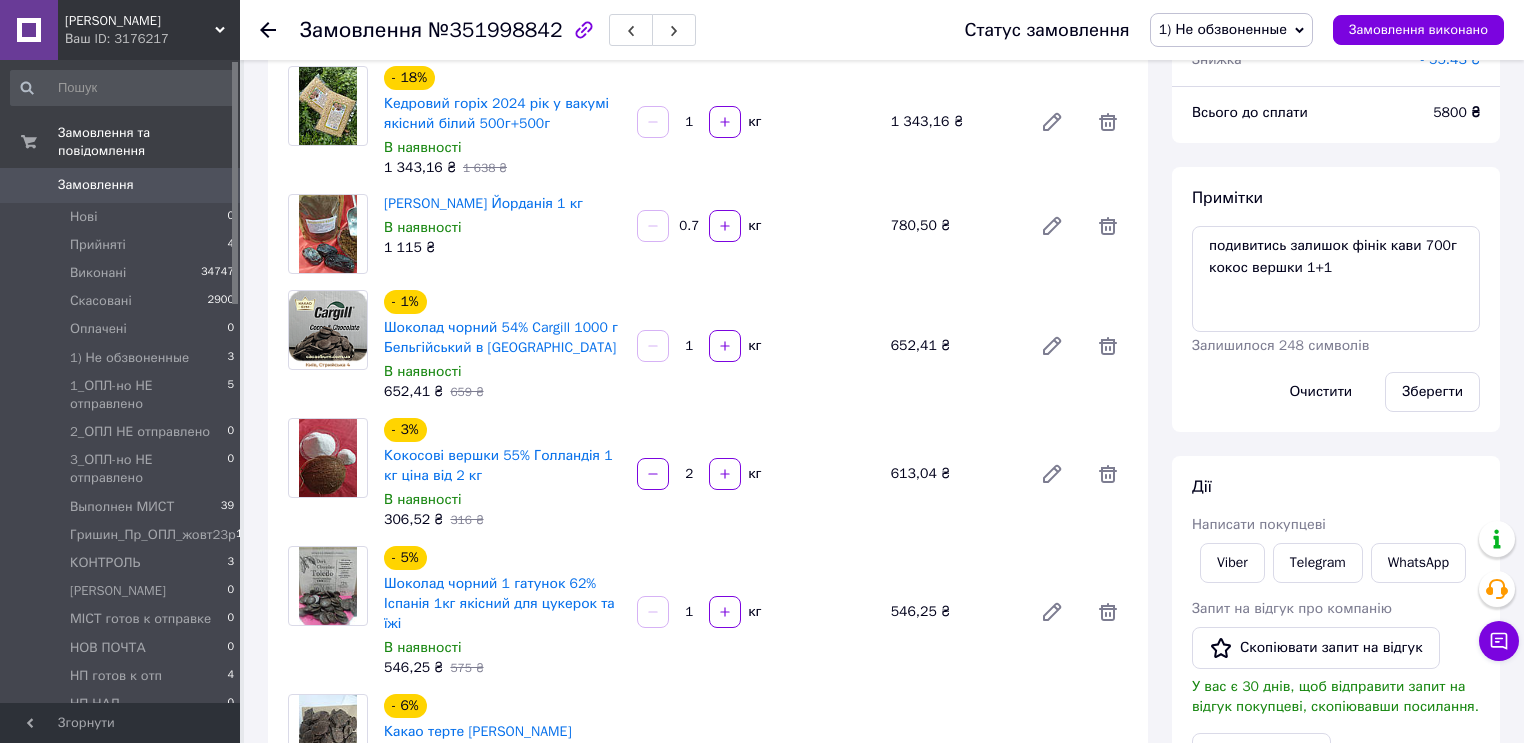 click 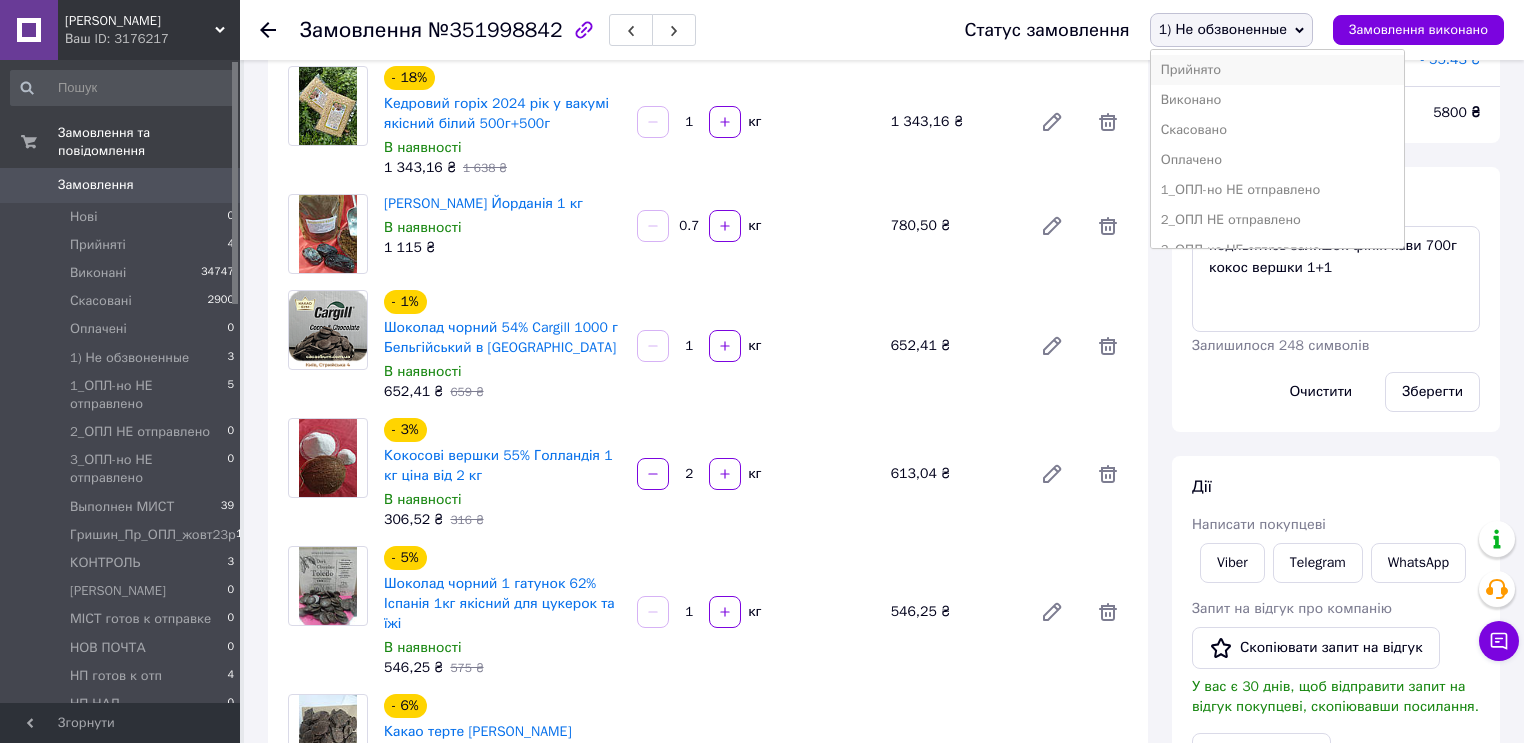 click on "Прийнято" at bounding box center [1278, 70] 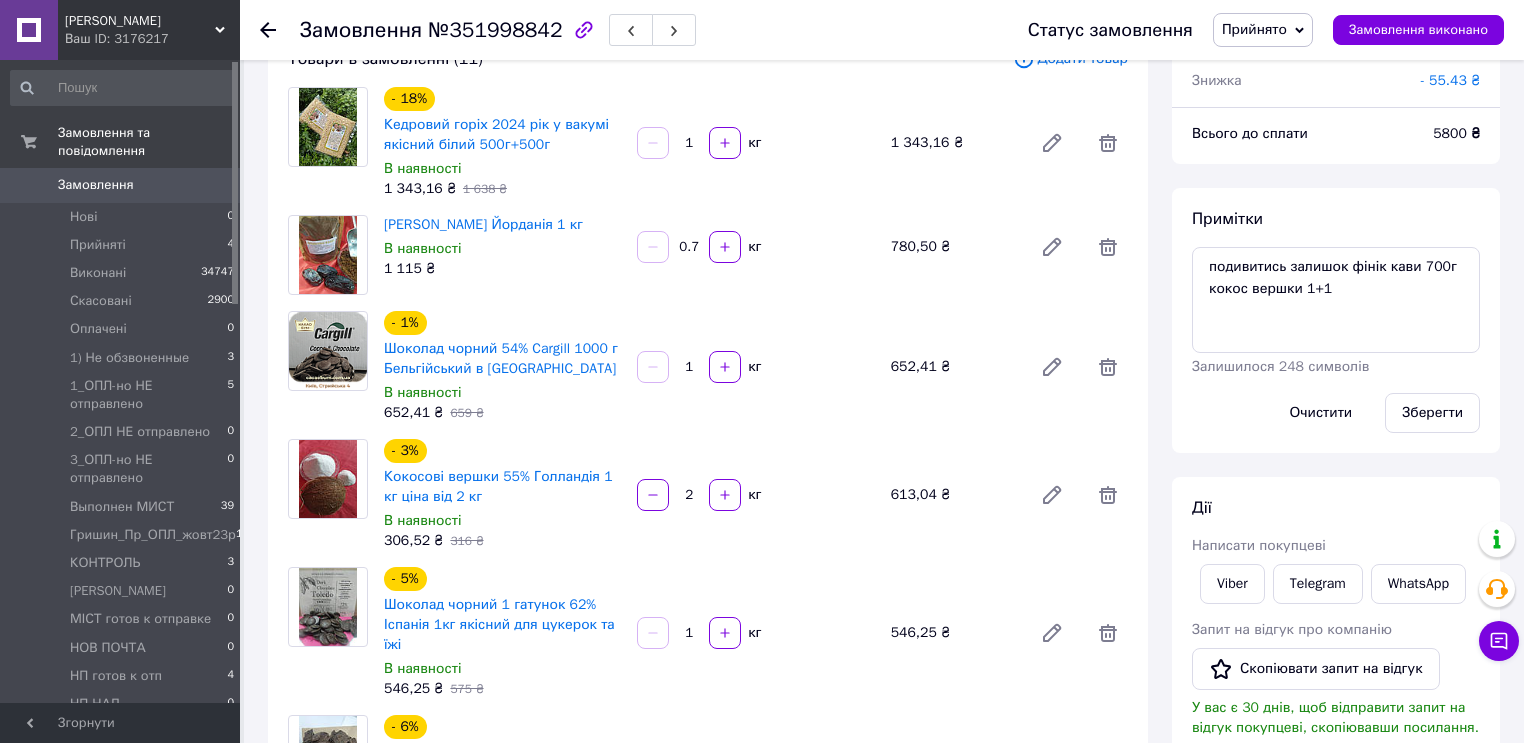 scroll, scrollTop: 161, scrollLeft: 0, axis: vertical 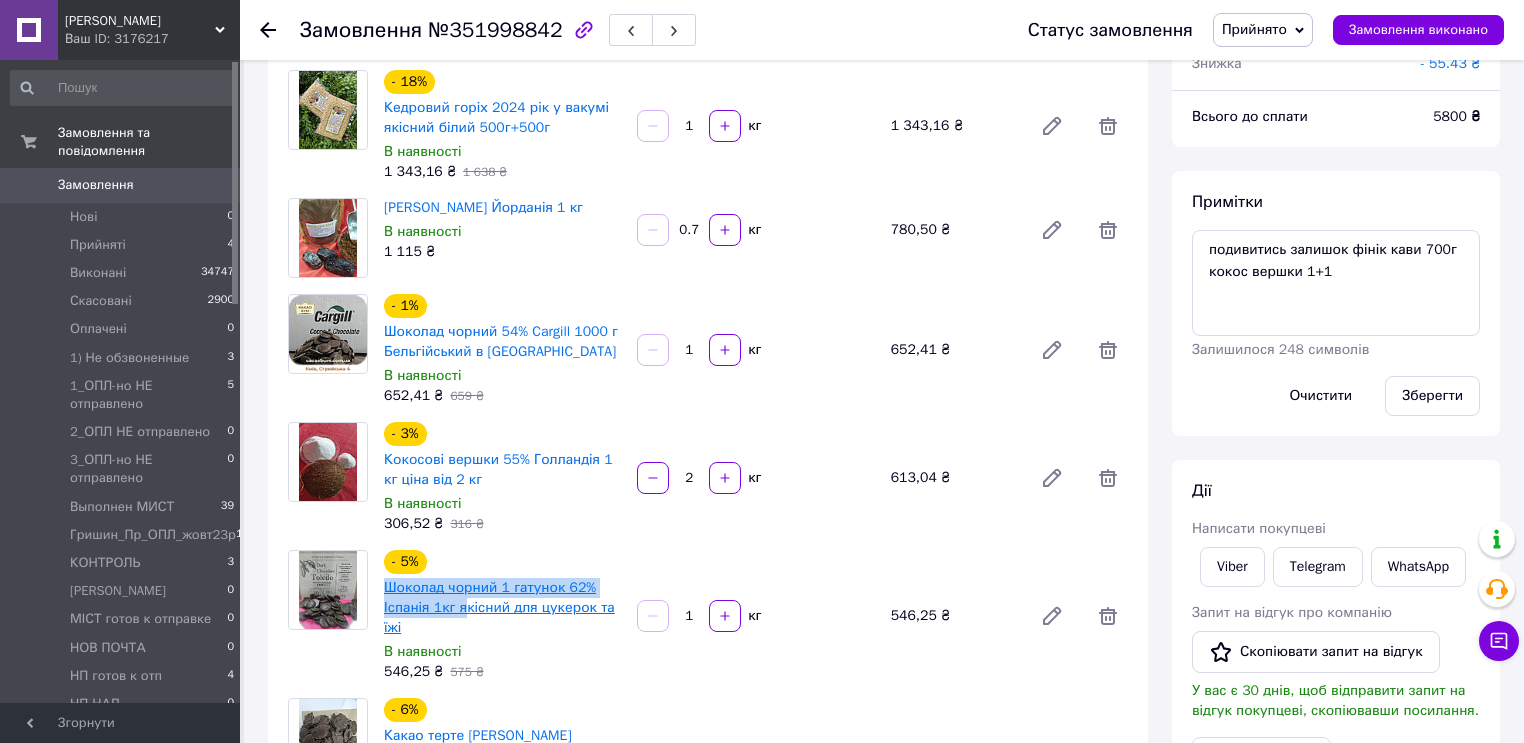 drag, startPoint x: 379, startPoint y: 581, endPoint x: 463, endPoint y: 608, distance: 88.23265 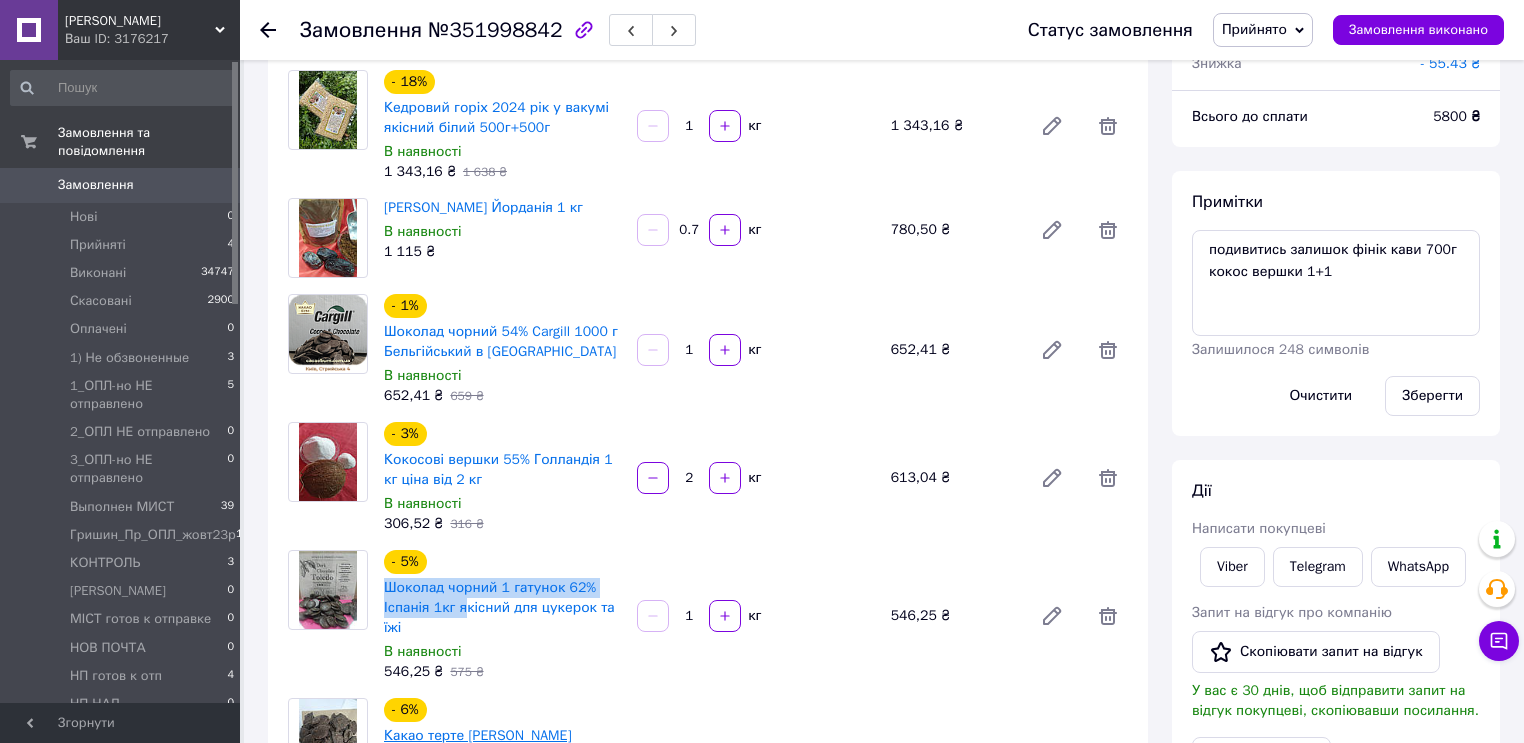 copy on "Шоколад чорний  1 гатунок 62% Іспанія 1кг я" 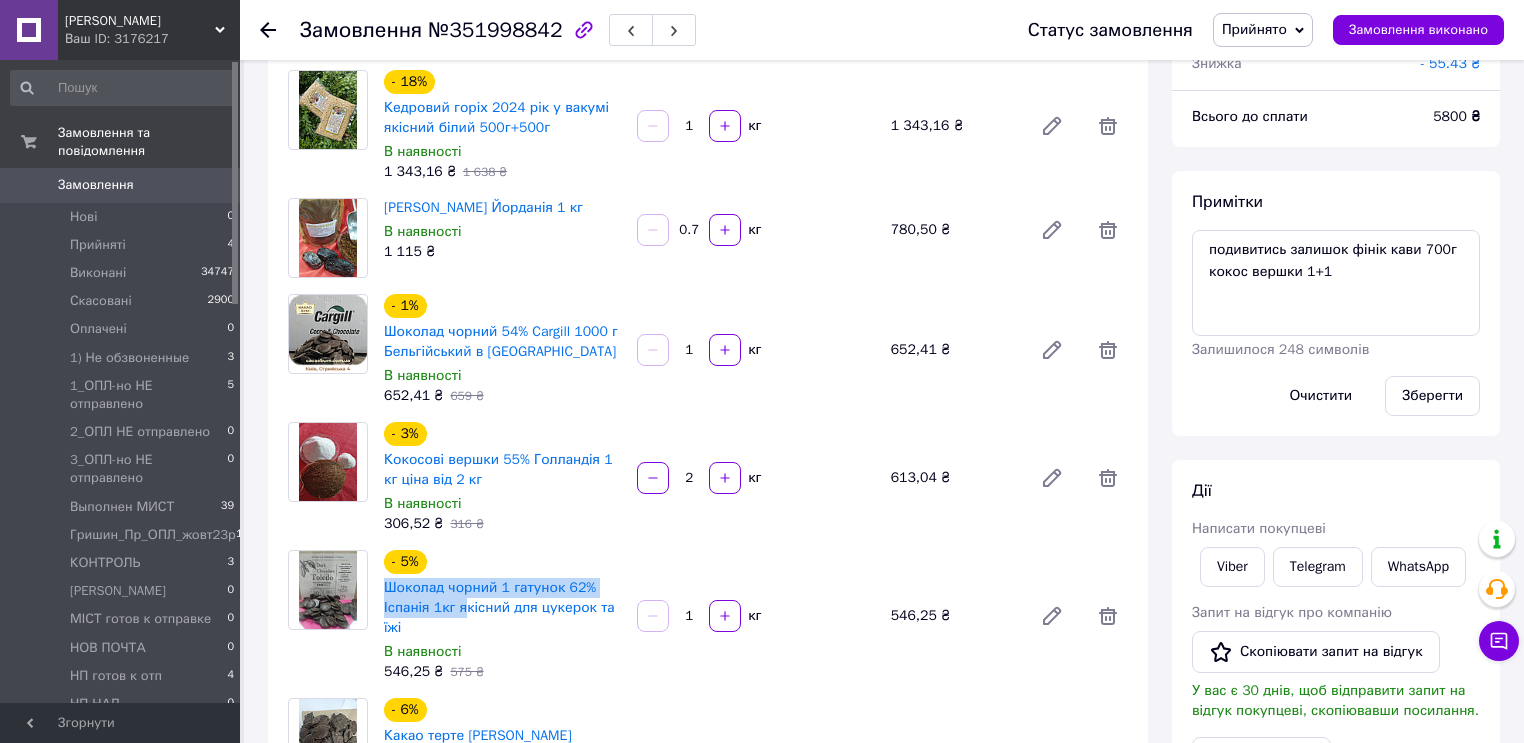 drag, startPoint x: 1226, startPoint y: 548, endPoint x: 1194, endPoint y: 584, distance: 48.166378 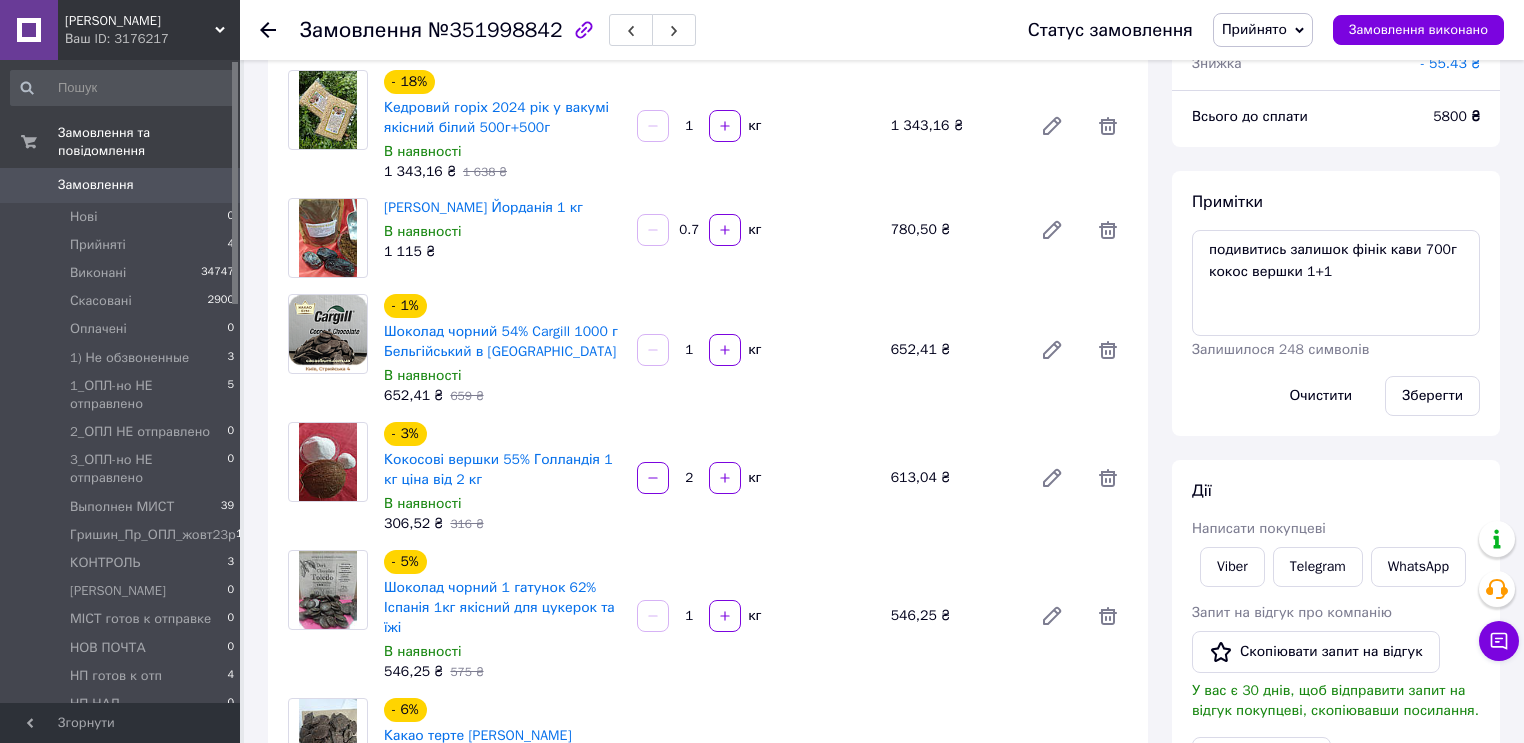 click on "1   кг" at bounding box center [755, 350] 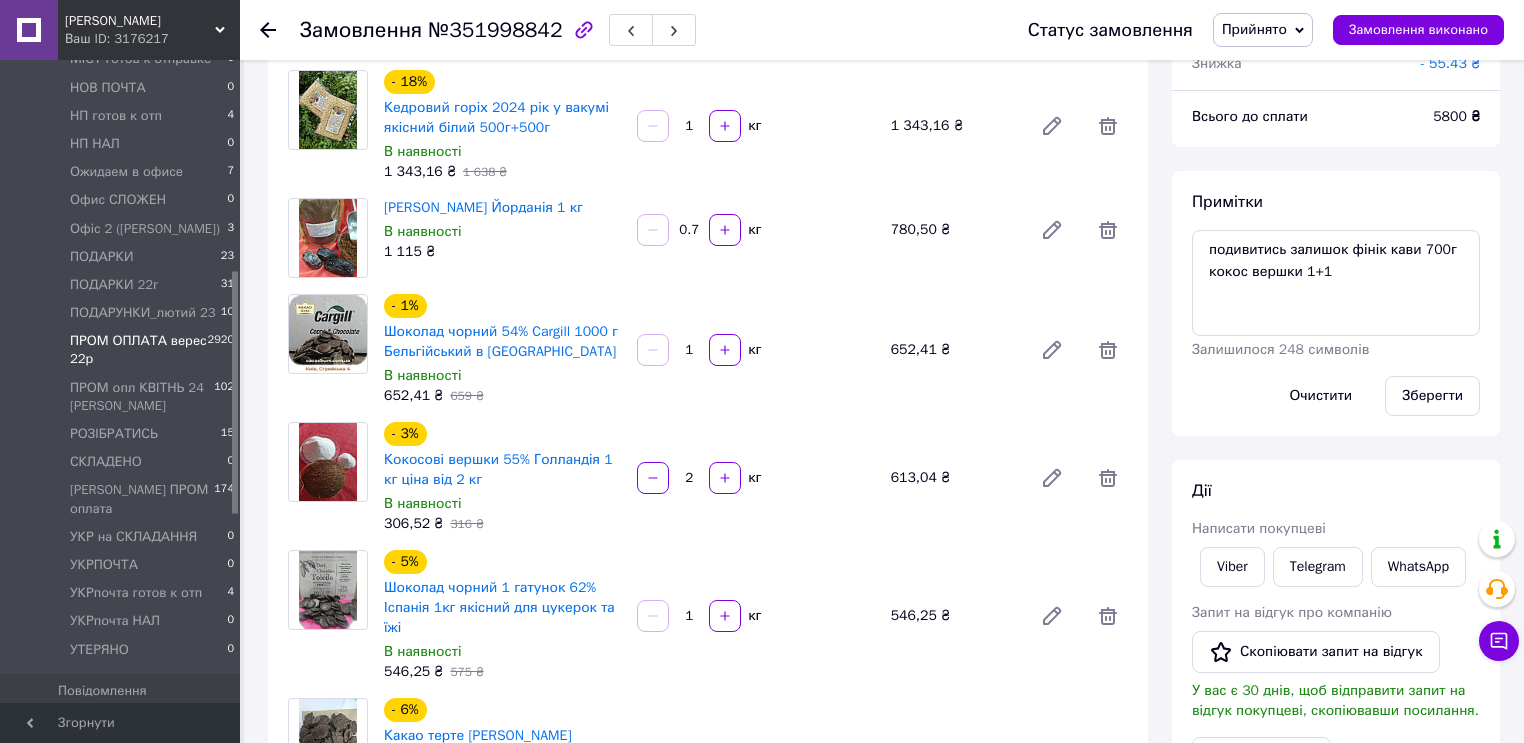 scroll, scrollTop: 640, scrollLeft: 0, axis: vertical 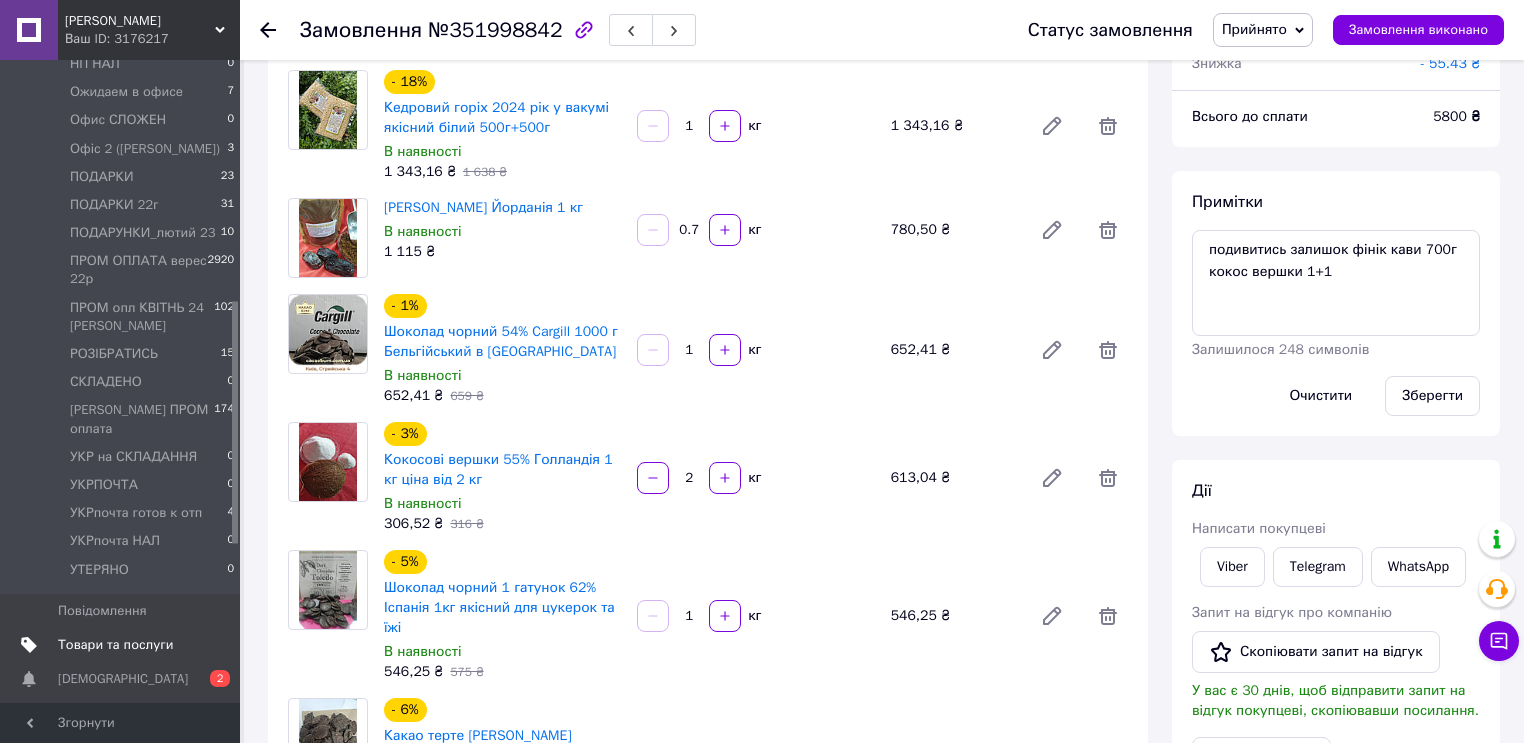 click on "Товари та послуги" at bounding box center (115, 645) 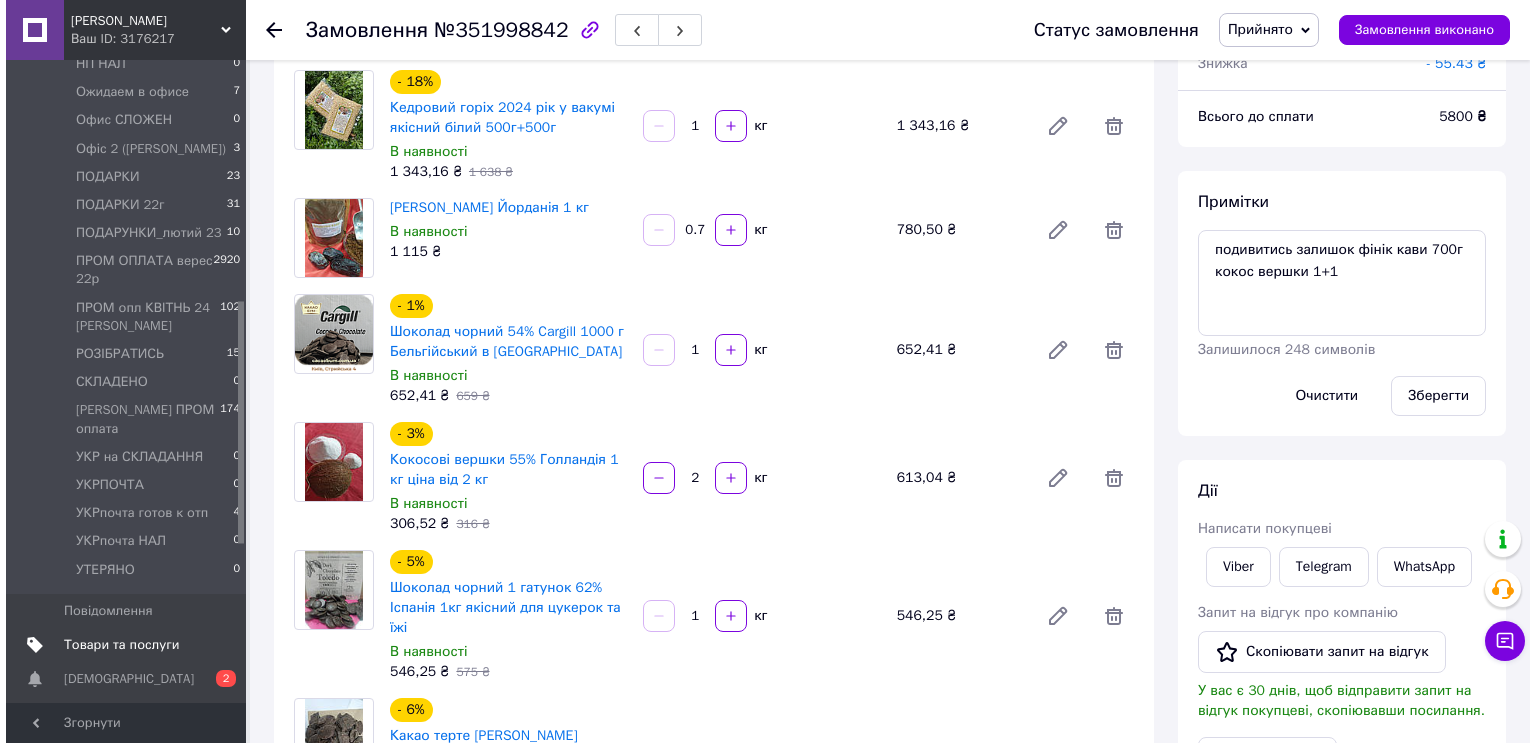 scroll, scrollTop: 0, scrollLeft: 0, axis: both 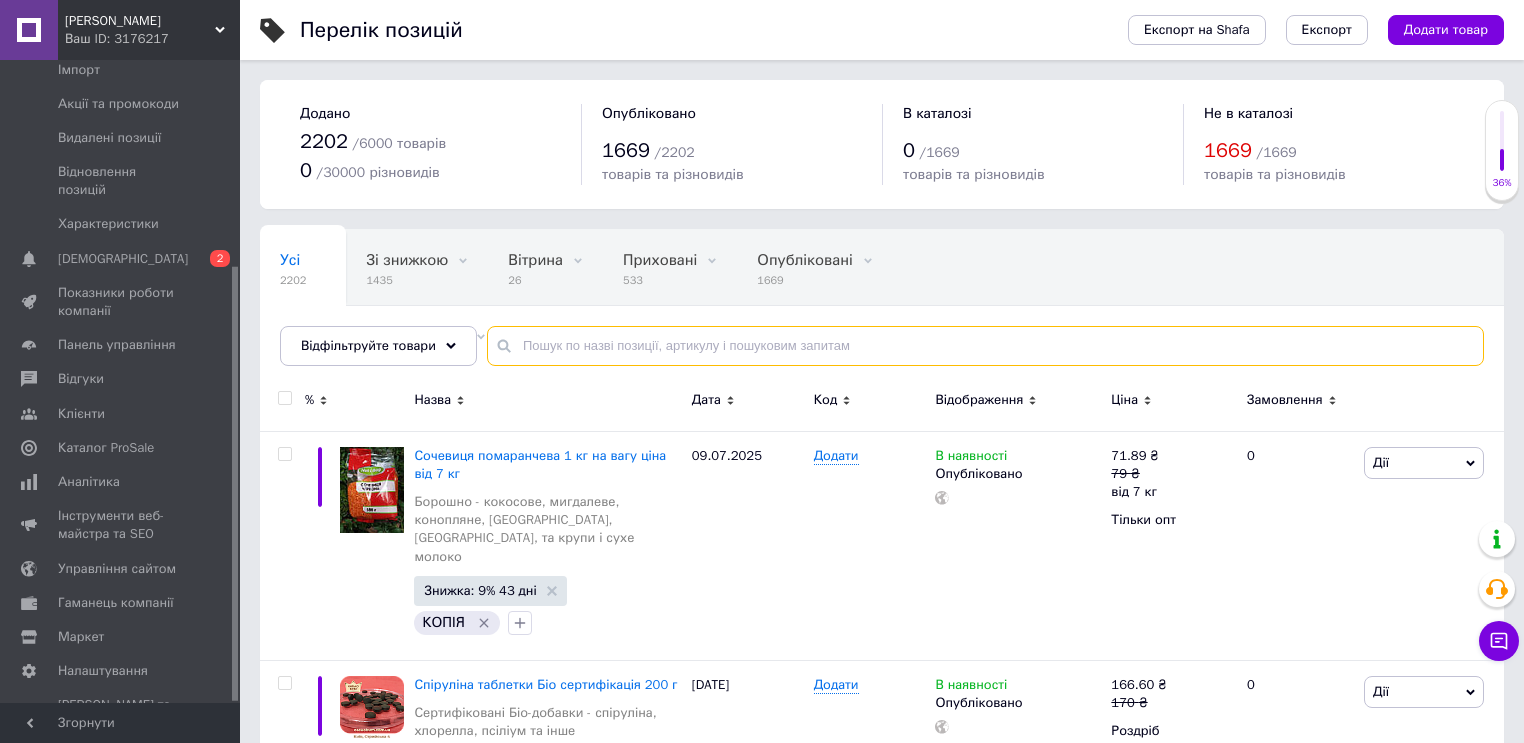 click at bounding box center (985, 346) 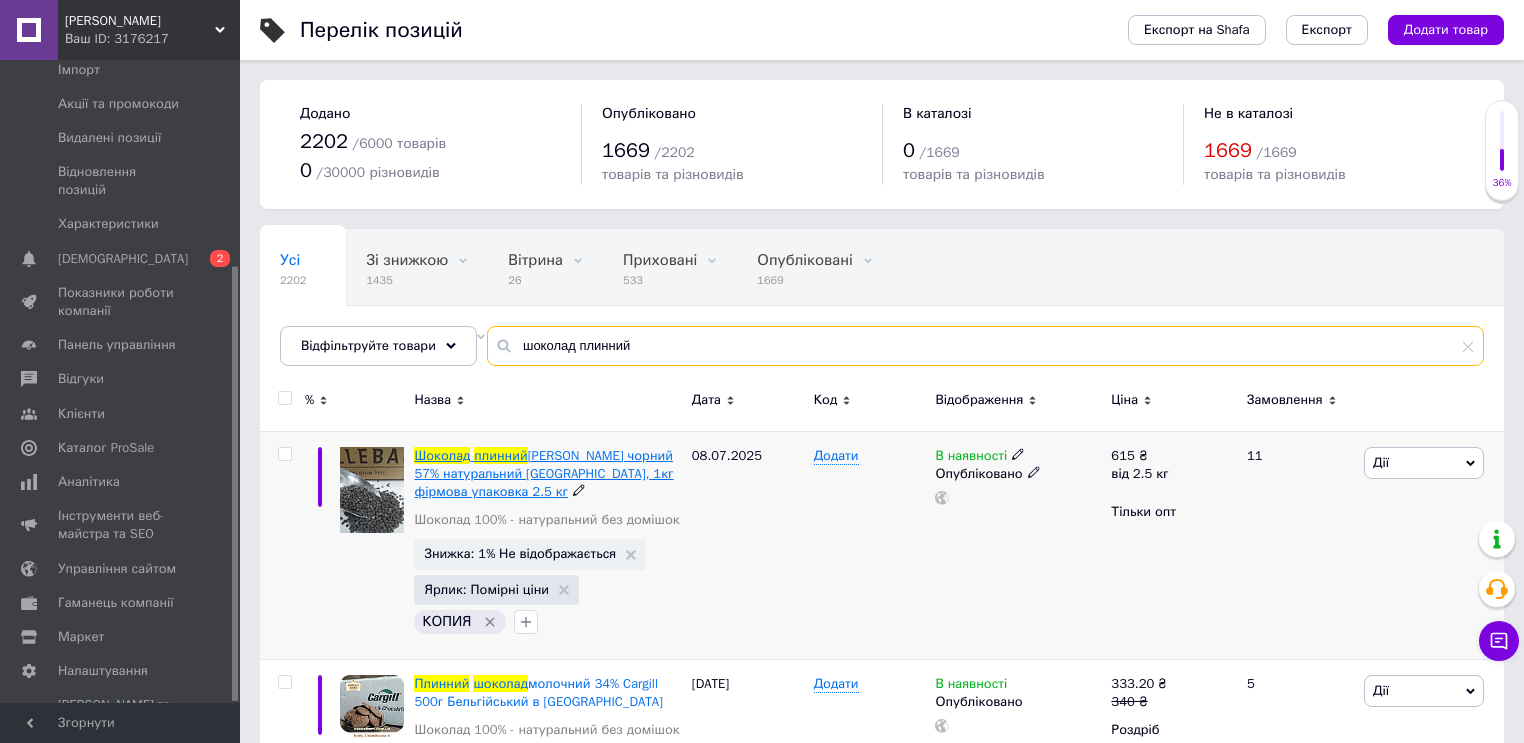type on "шоколад плинний" 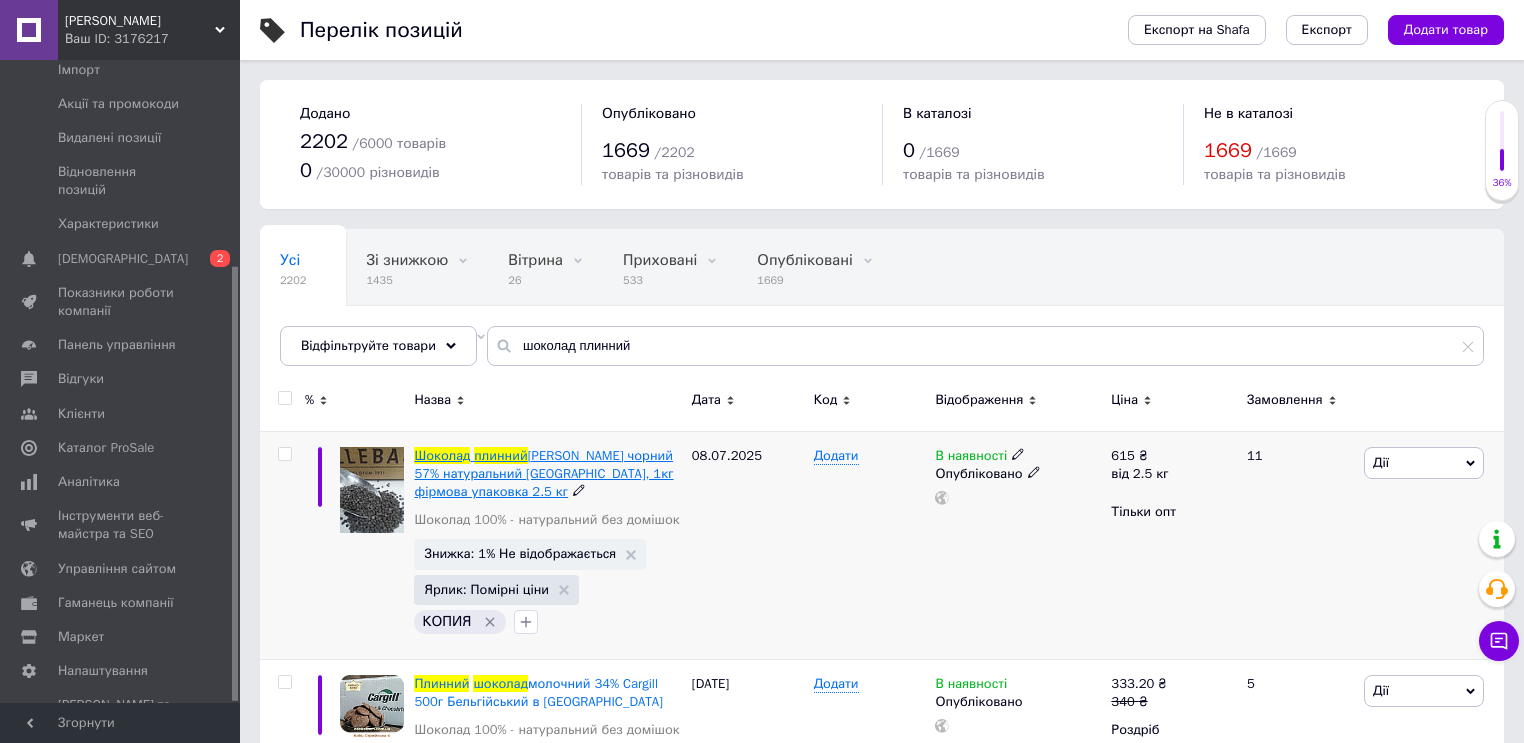 click on "Barry Callebaut чорний 57% натуральний Бельгія, 1кг фірмова упаковка 2.5 кг" at bounding box center [543, 473] 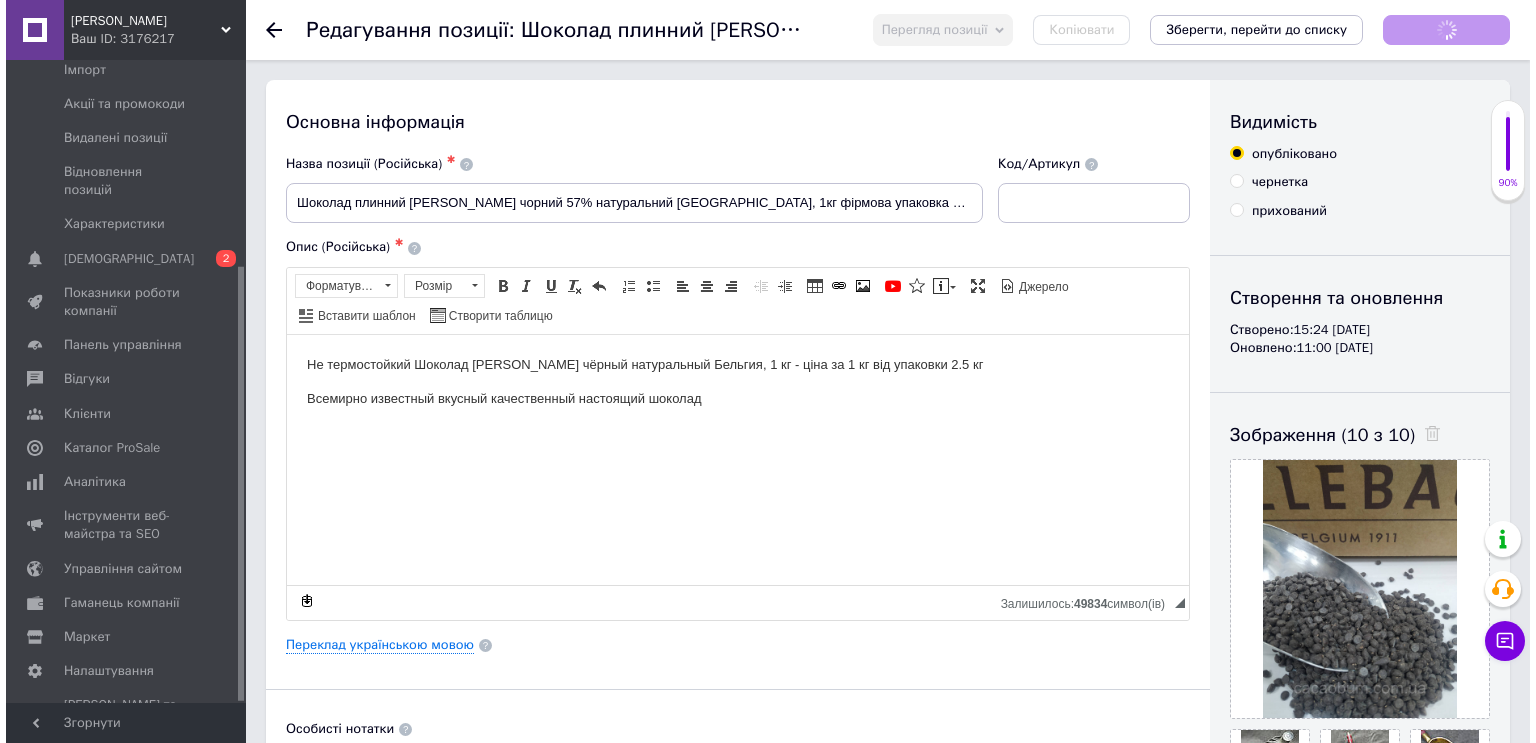 scroll, scrollTop: 0, scrollLeft: 0, axis: both 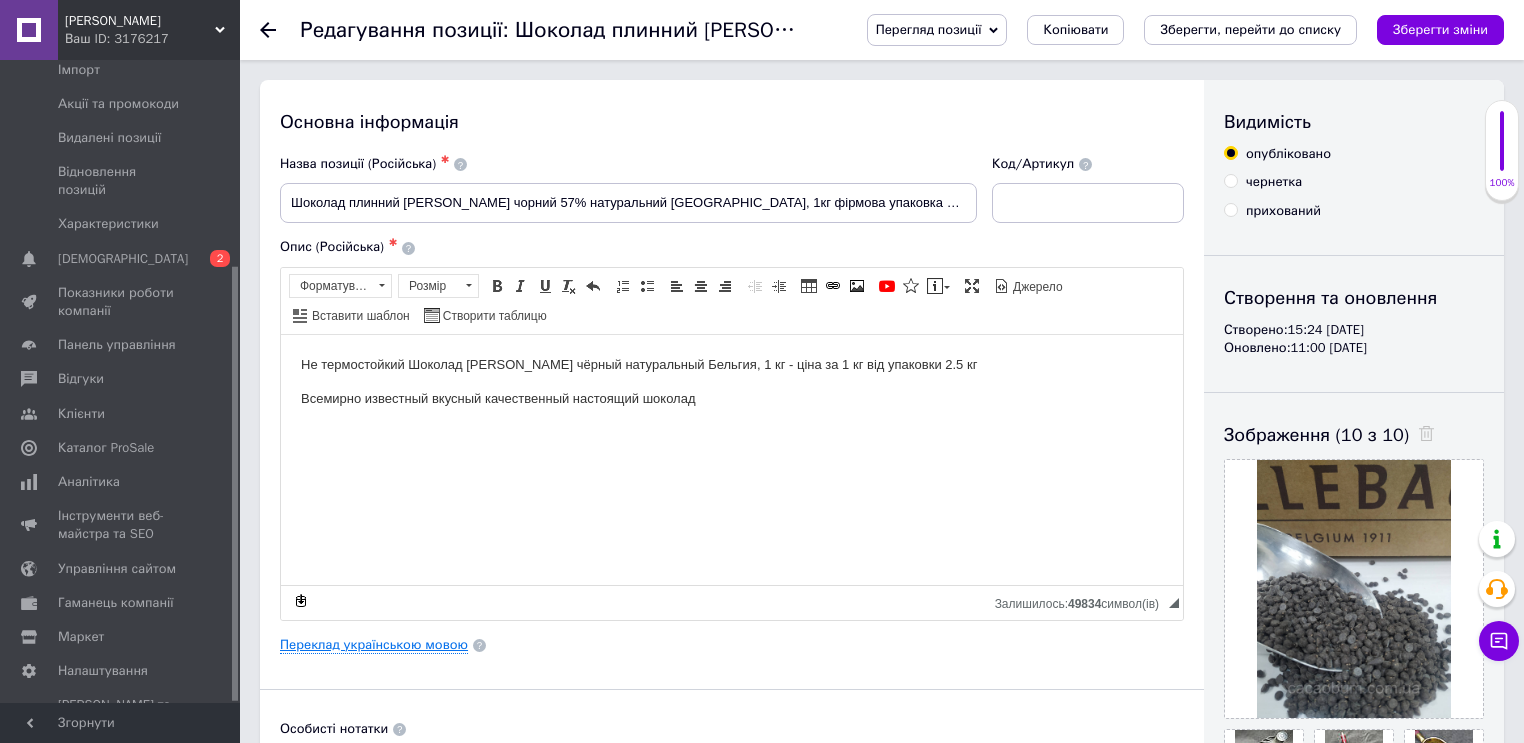 click on "Переклад українською мовою" at bounding box center [374, 645] 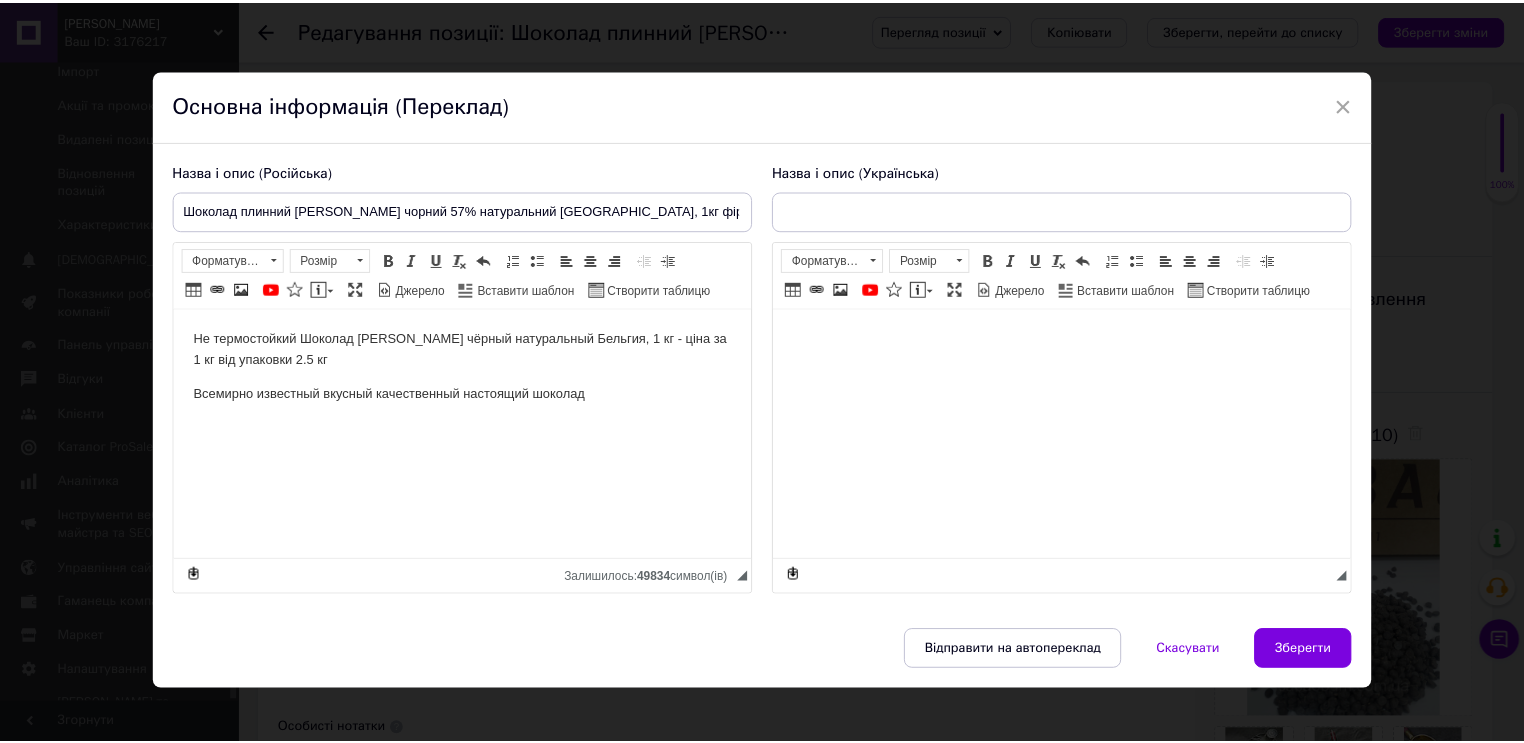 scroll, scrollTop: 0, scrollLeft: 0, axis: both 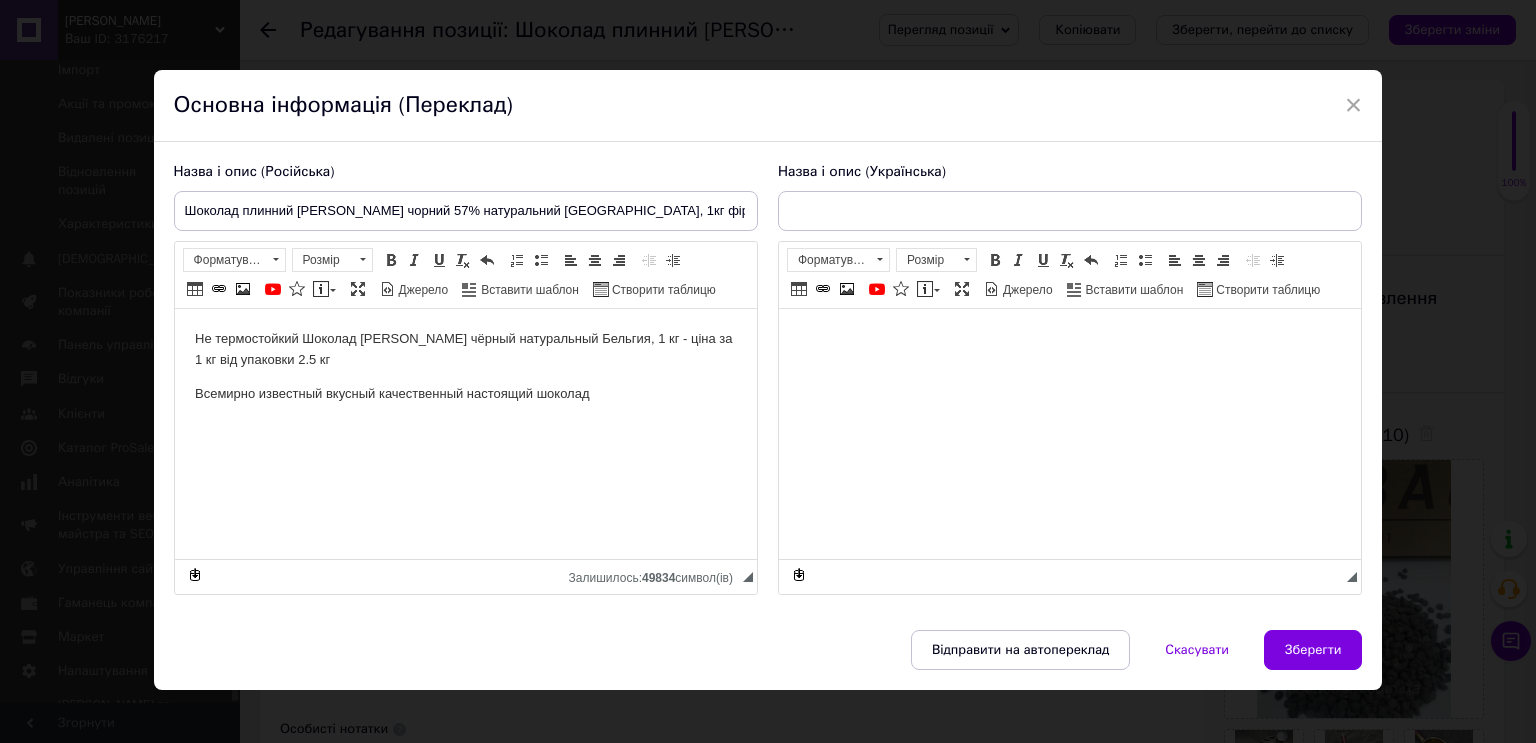 type on "Шоколад плинний Barry Callebaut чорний 57% натуральний Бельгія, 1кг фірмова упаковка 2.5 кг" 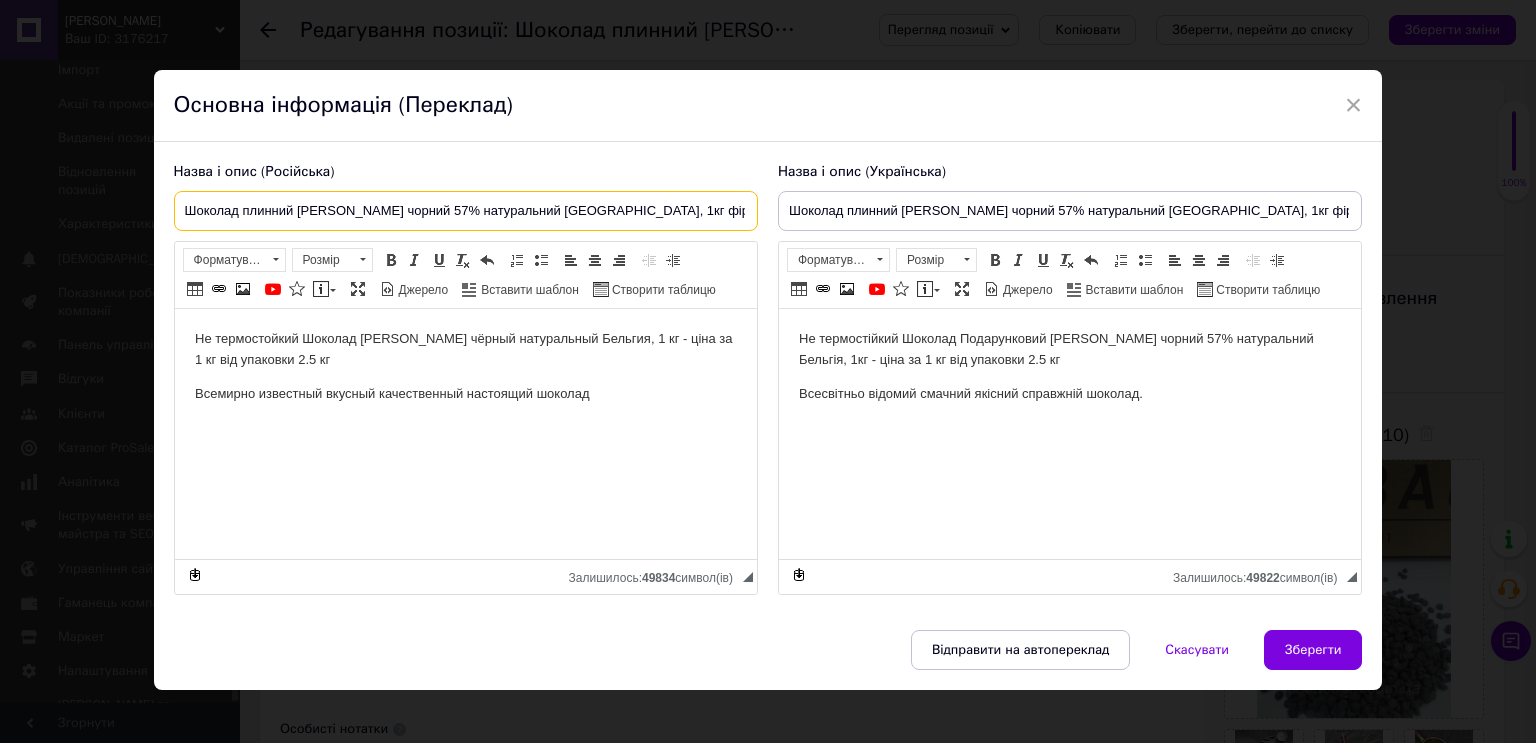 click on "Шоколад плинний Barry Callebaut чорний 57% натуральний Бельгія, 1кг фірмова упаковка 2.5 кг" at bounding box center (466, 211) 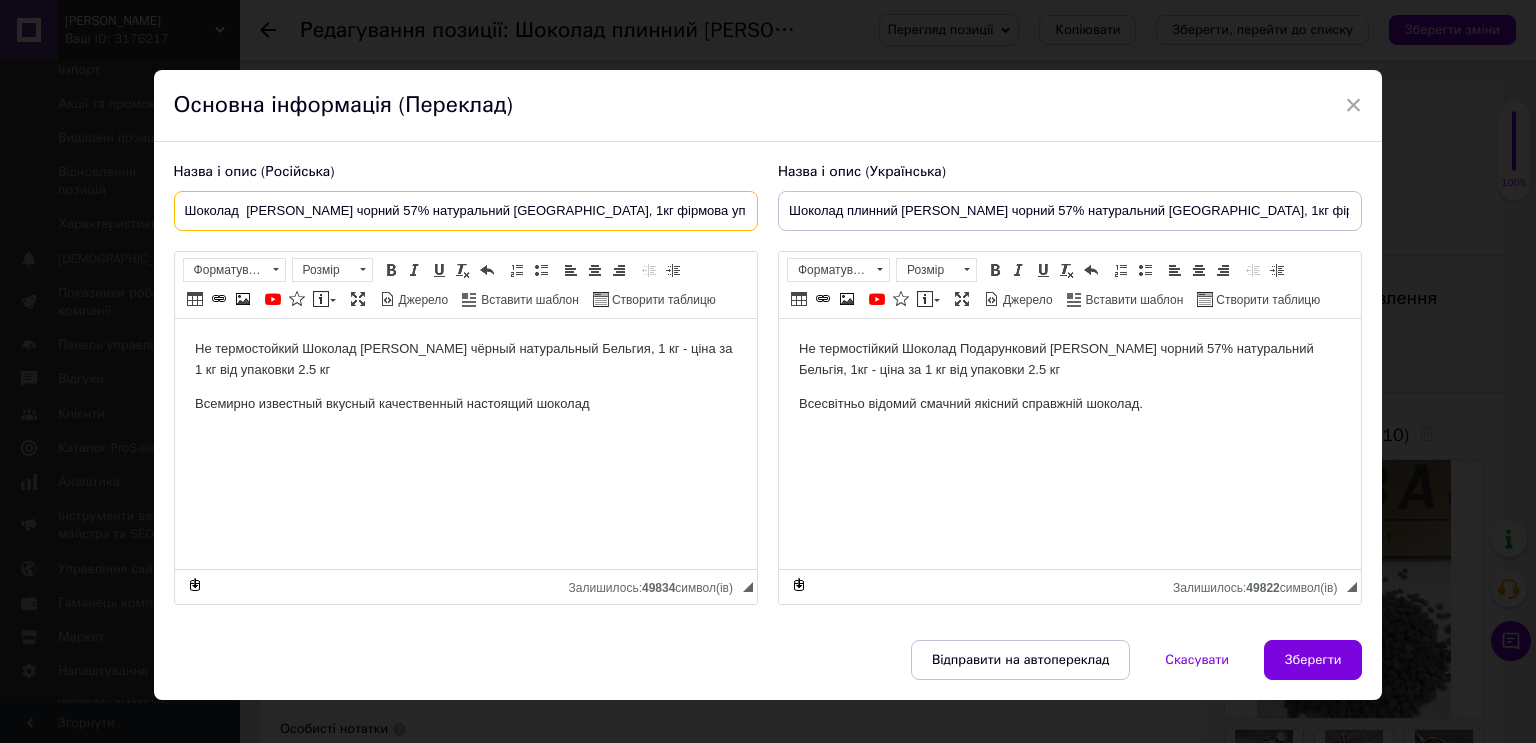 click on "Шоколад  Barry Callebaut чорний 57% натуральний Бельгія, 1кг фірмова упаковка 2.5 кг" at bounding box center (466, 211) 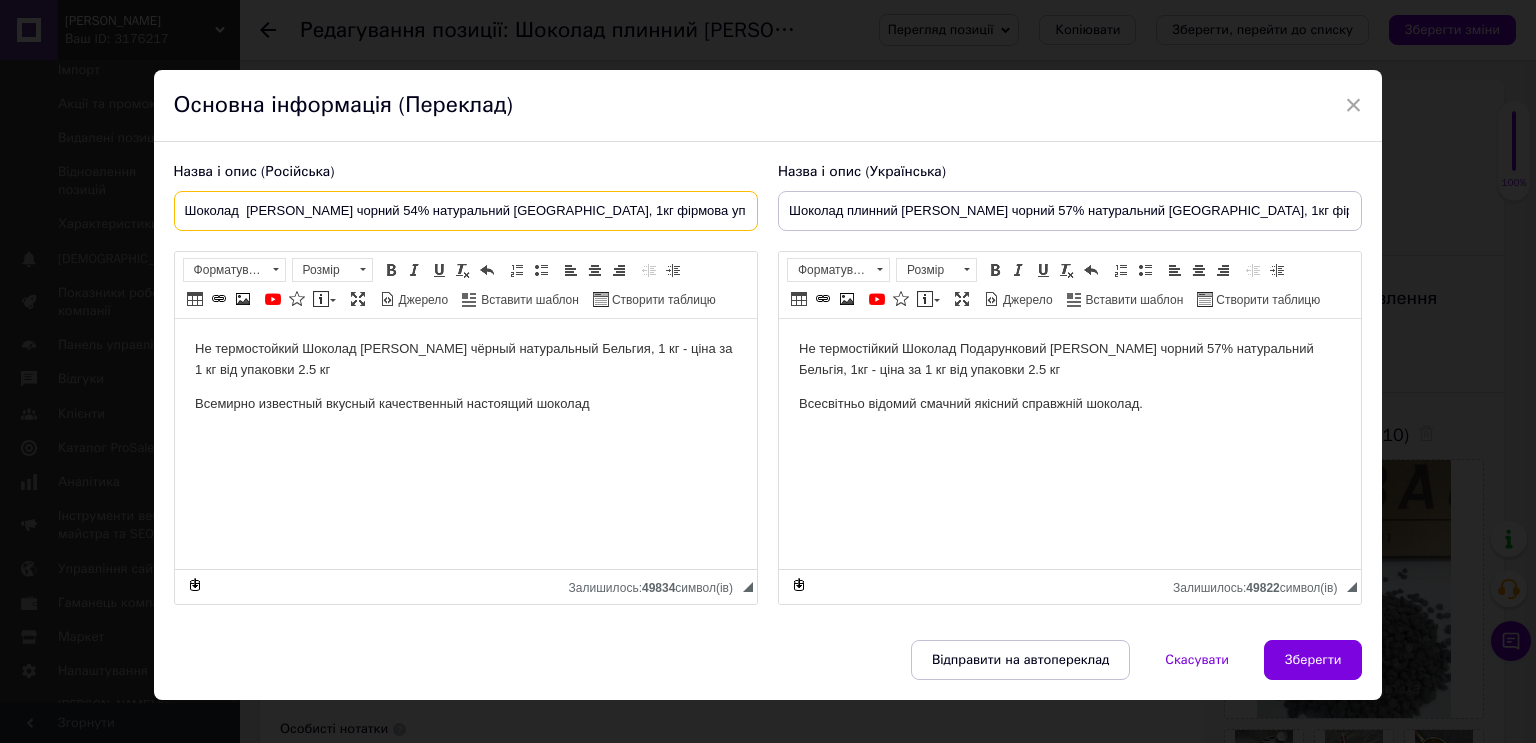 type on "Шоколад  Barry Callebaut чорний 54% натуральний Бельгія, 1кг фірмова упаковка 2.5 кг" 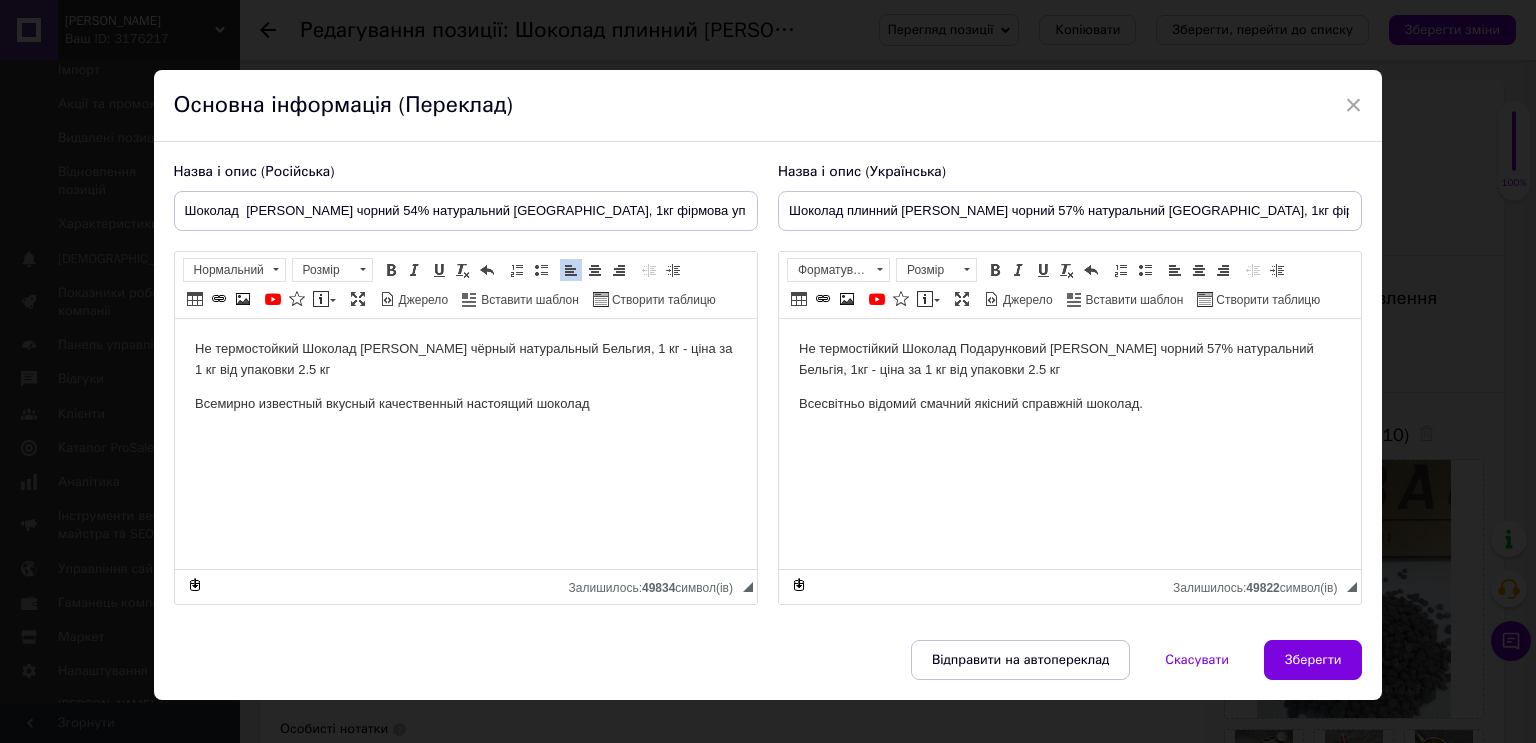 click on "Не термостойкий Шоколад Barry Callebaut чёрный натуральный Бельгия, 1 кг - ціна за 1 кг від упаковки 2.5 кг" at bounding box center [465, 360] 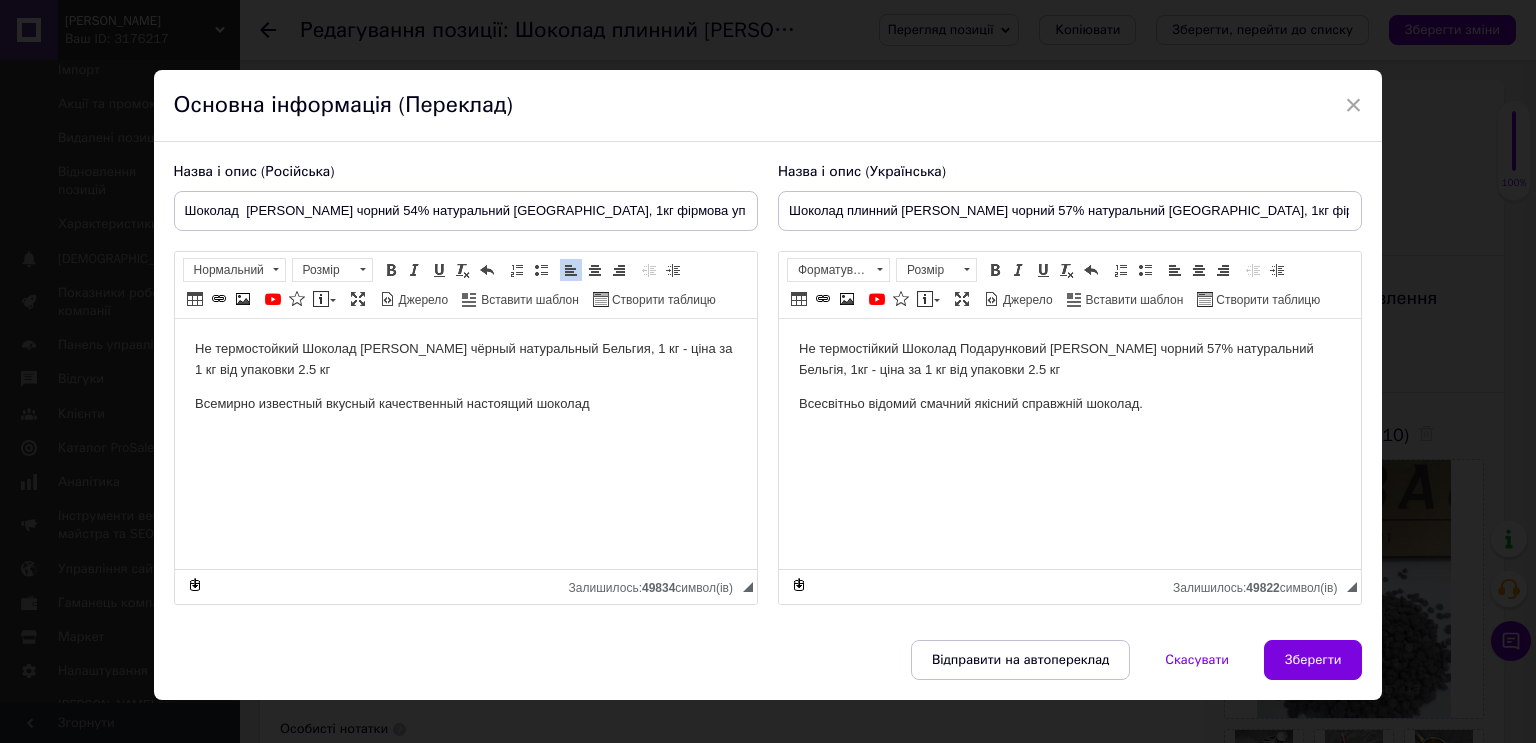 type 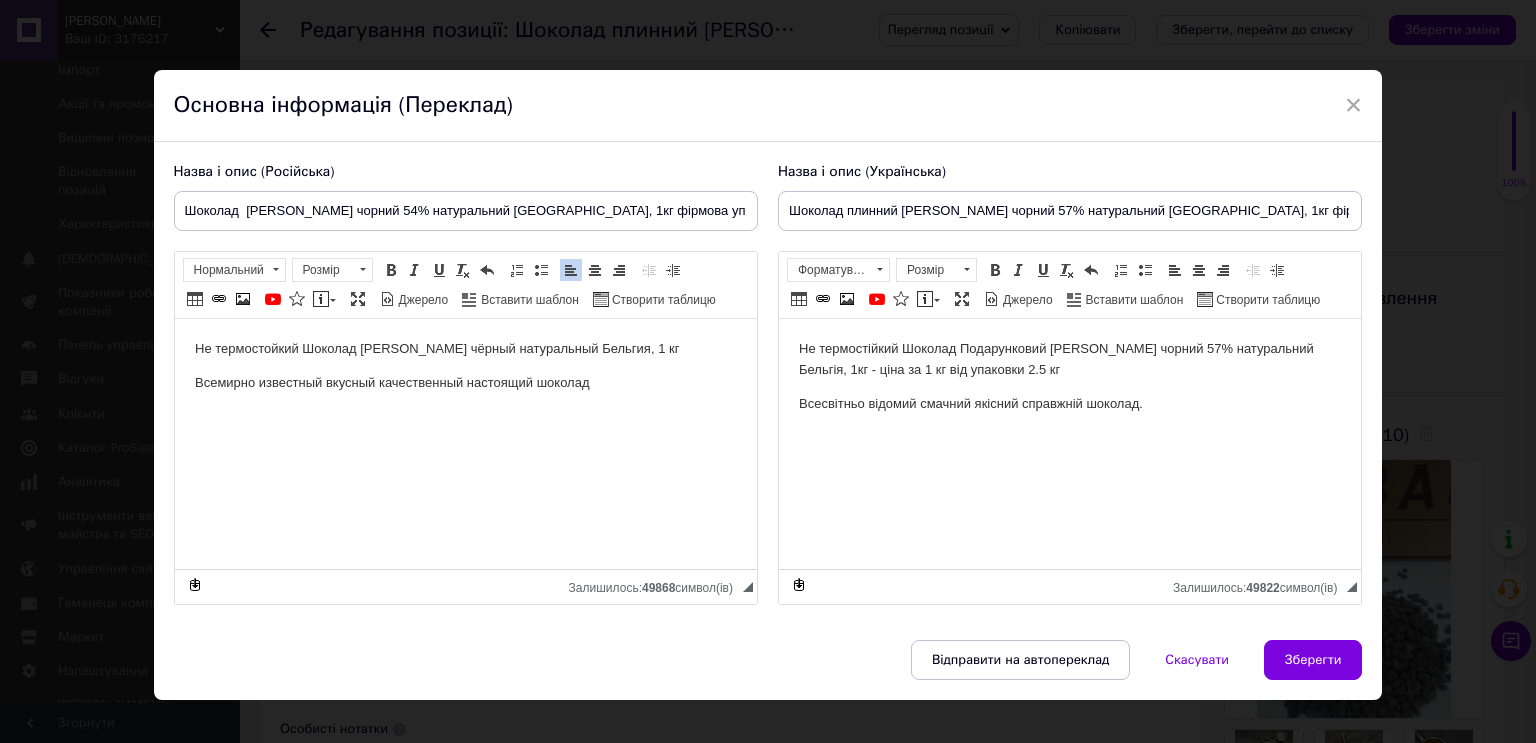 click on "Не термостійкий Шоколад Подарунковий Barry Callebaut чорний 57% натуральний Бельгія, 1кг - ціна за 1 кг від упаковки 2.5 кг" at bounding box center [1069, 360] 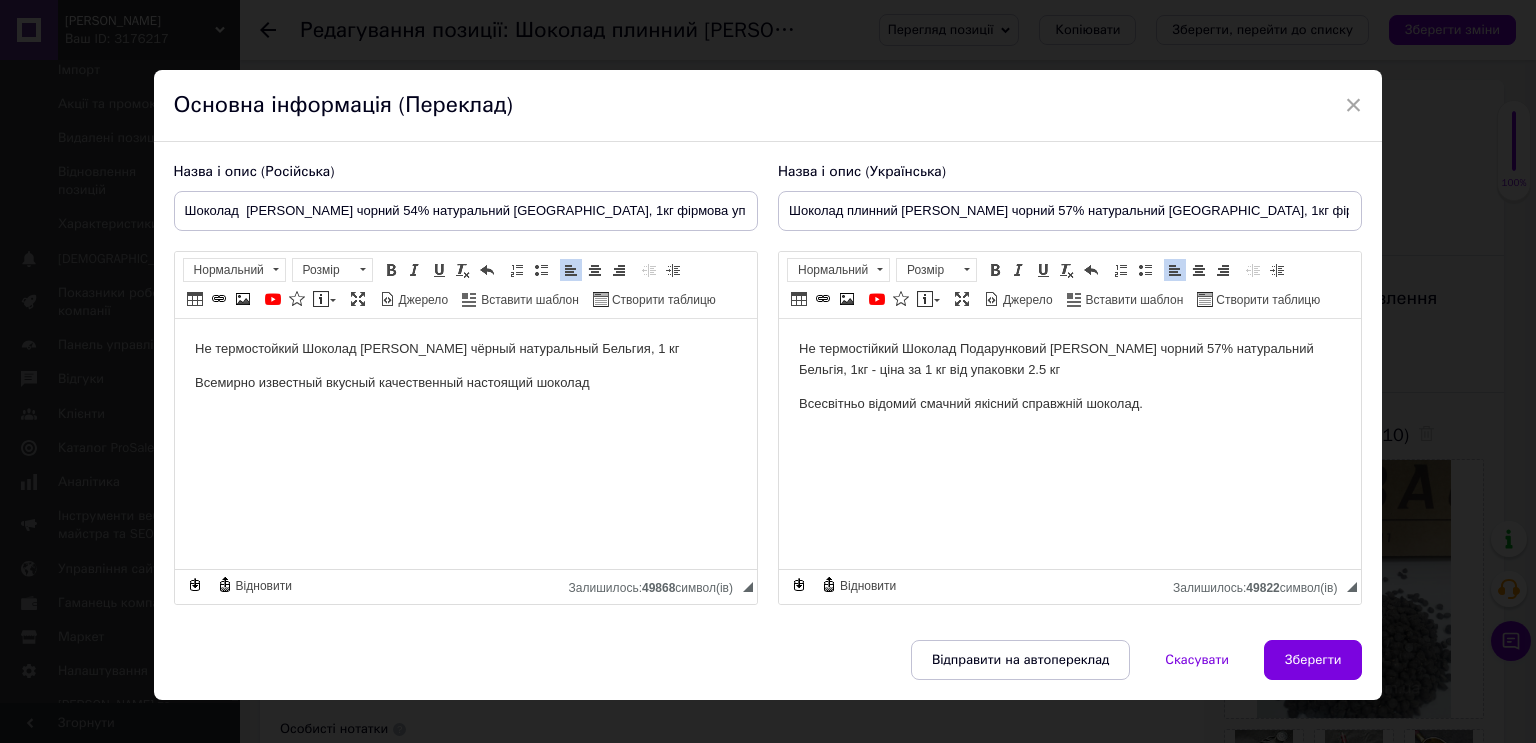 type 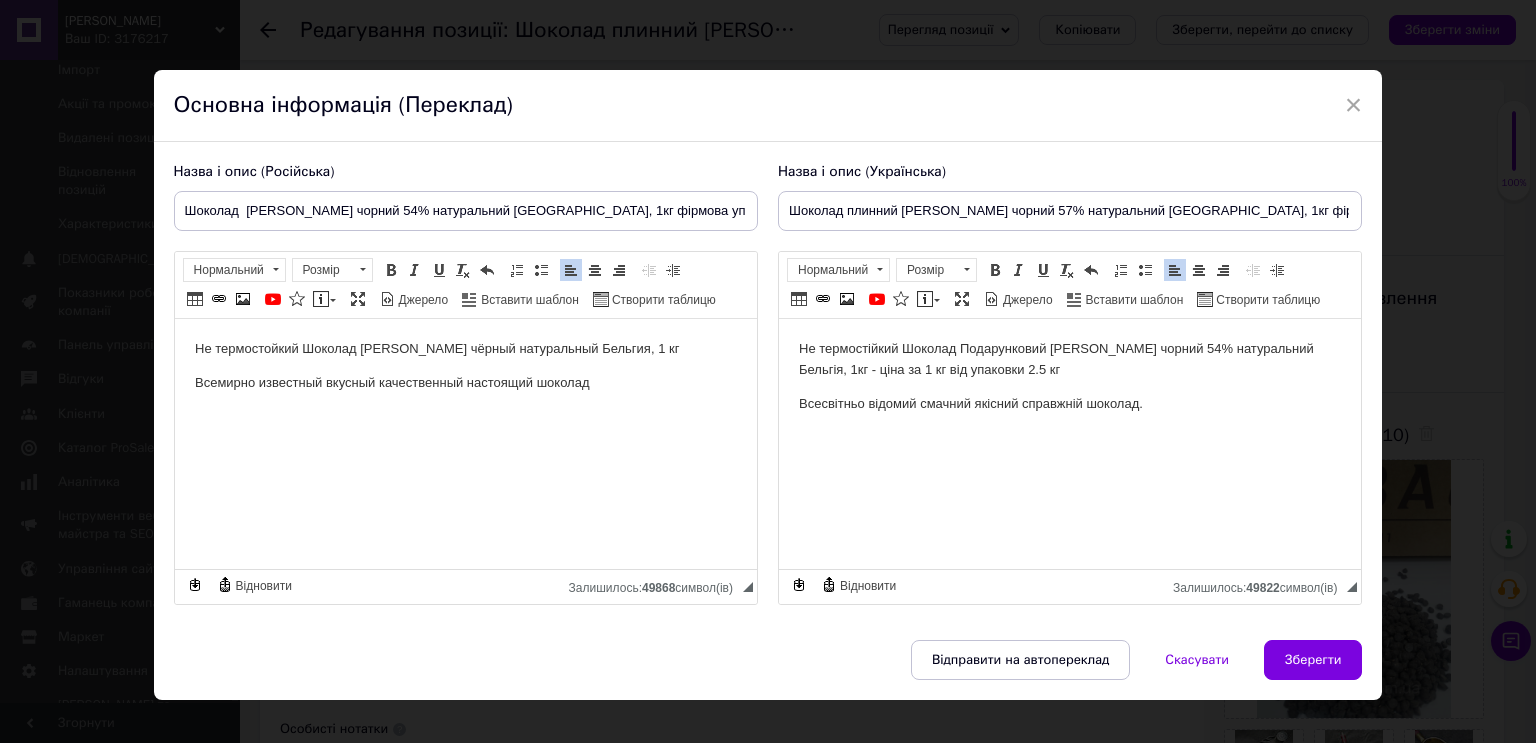 click on "Не термостійкий Шоколад Подарунковий Barry Callebaut чорний 54% натуральний Бельгія, 1кг - ціна за 1 кг від упаковки 2.5 кг" at bounding box center (1069, 360) 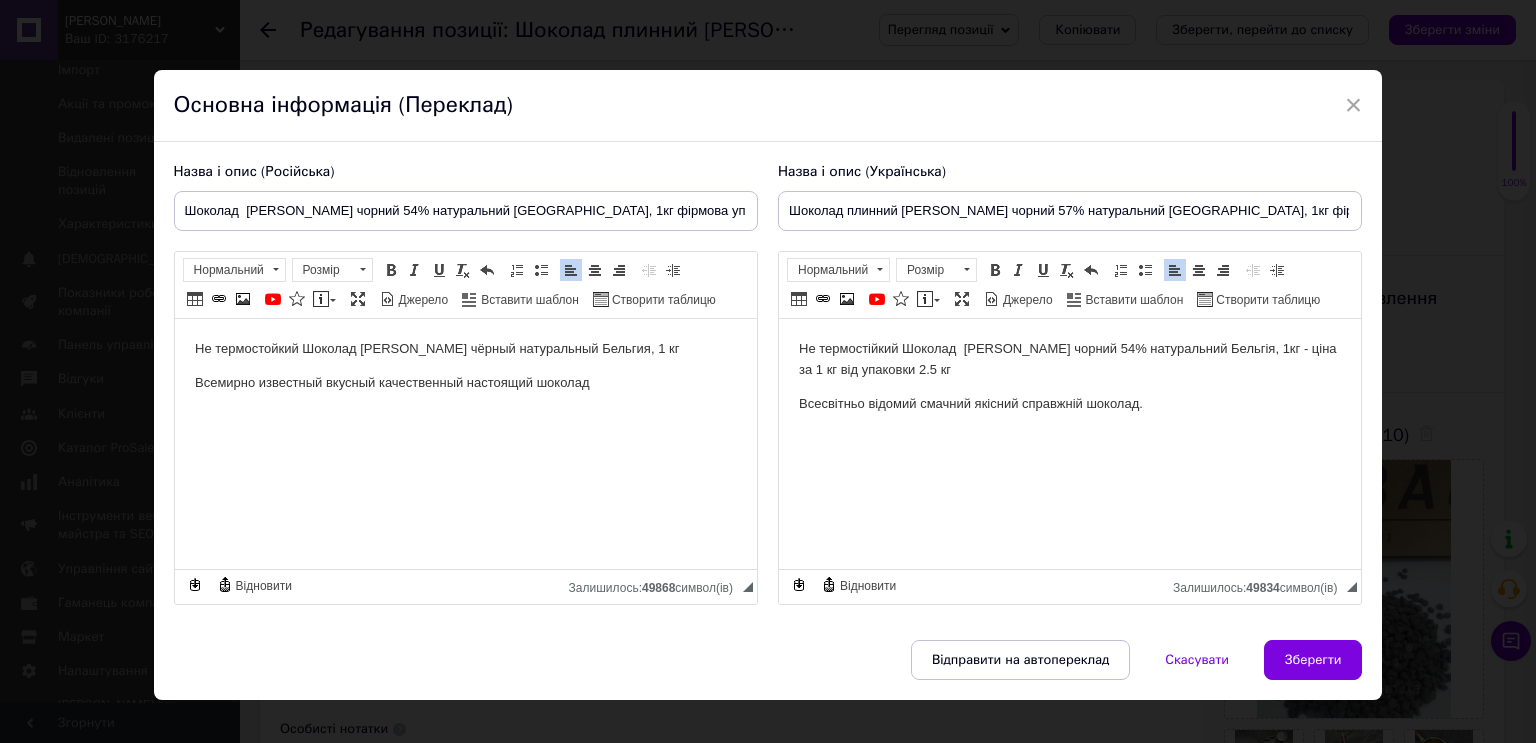 click on "Не термостійкий Шоколад  Barry Callebaut чорний 54% натуральний Бельгія, 1кг - ціна за 1 кг від упаковки 2.5 кг" at bounding box center [1069, 360] 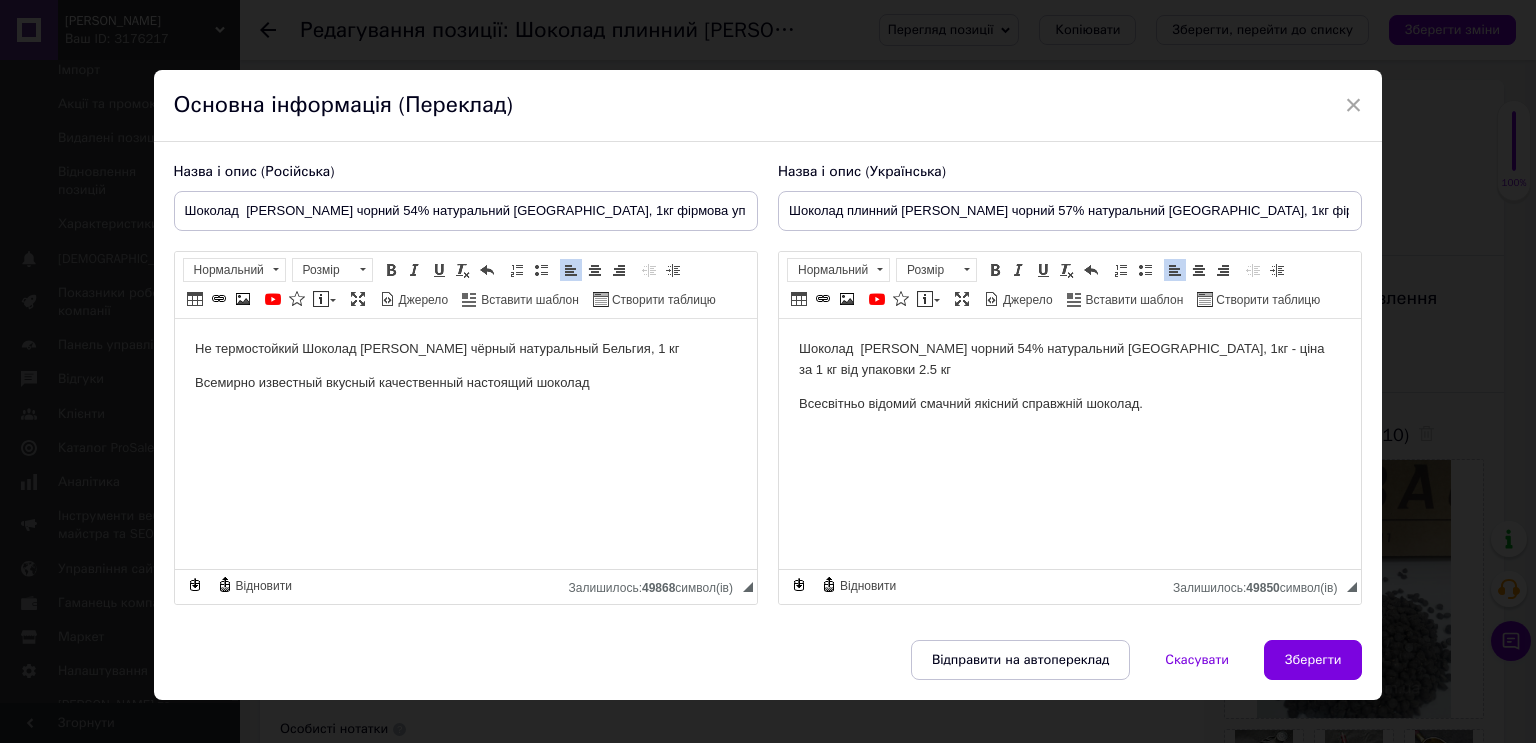click on "Не термостойкий Шоколад Barry Callebaut чёрный натуральный Бельгия, 1 кг" at bounding box center (465, 349) 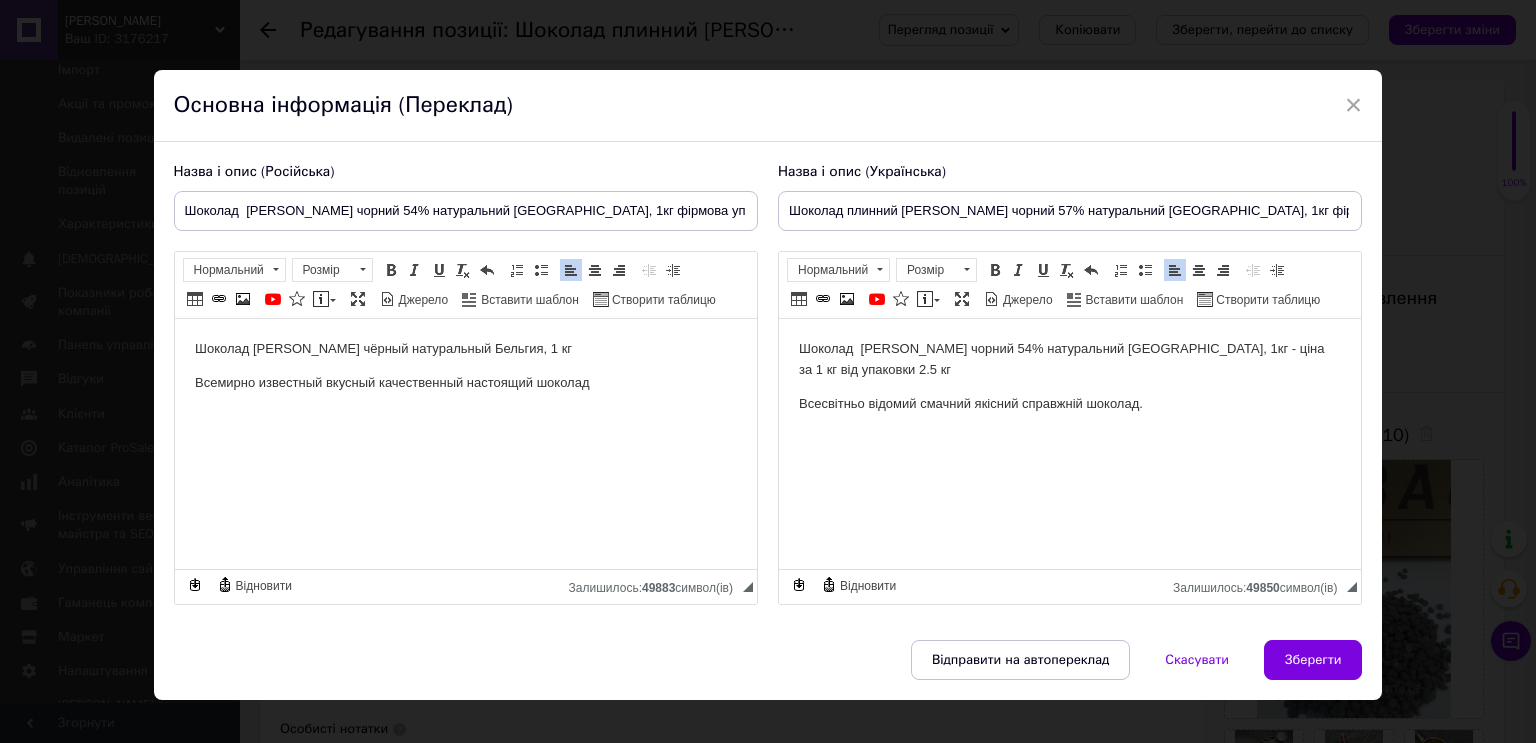 click on "Шоколад  Barry Callebaut чорний 54% натуральний Бельгія, 1кг - ціна за 1 кг від упаковки 2.5 кг" at bounding box center (1069, 360) 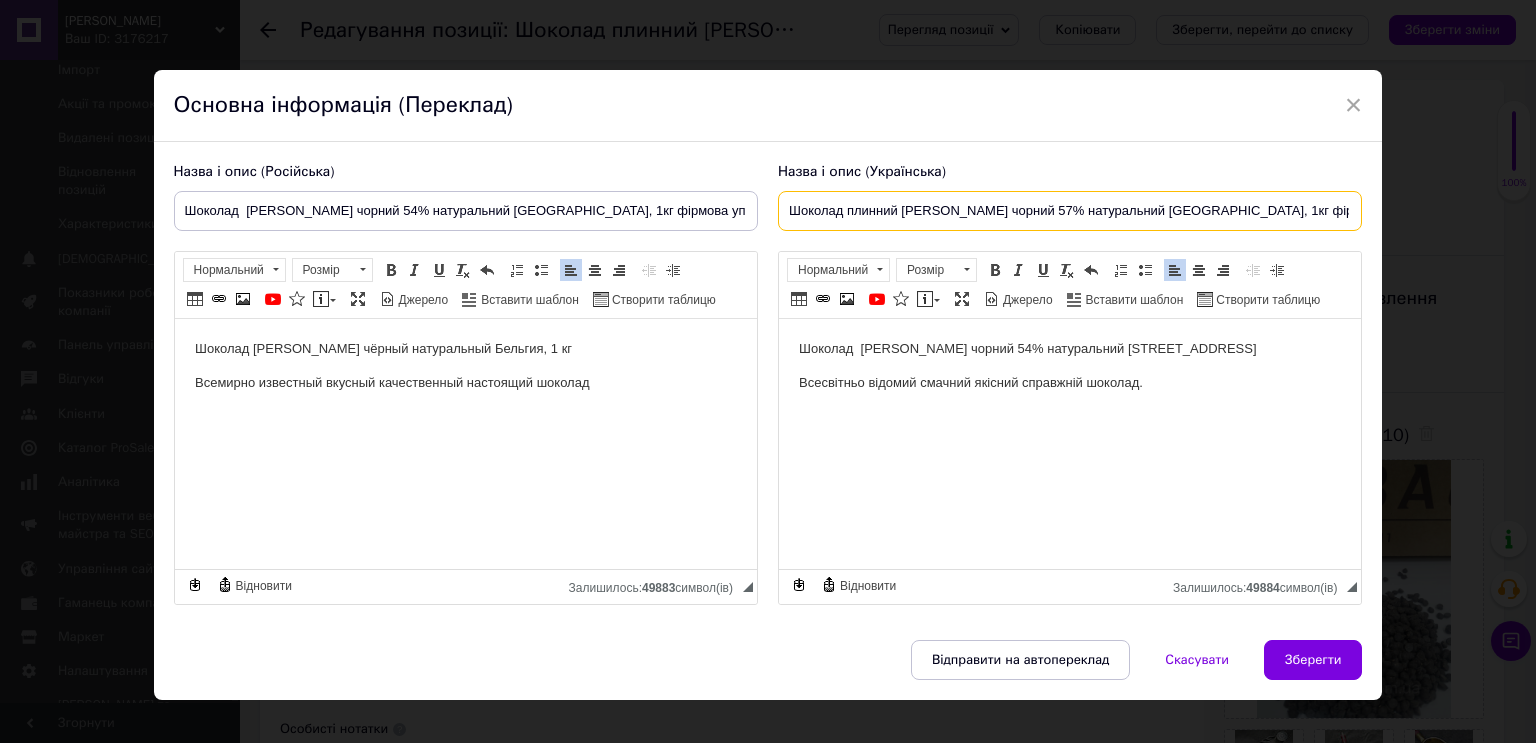 click on "Шоколад плинний Barry Callebaut чорний 57% натуральний Бельгія, 1кг фірмова упаковка 2.5 кг" at bounding box center (1070, 211) 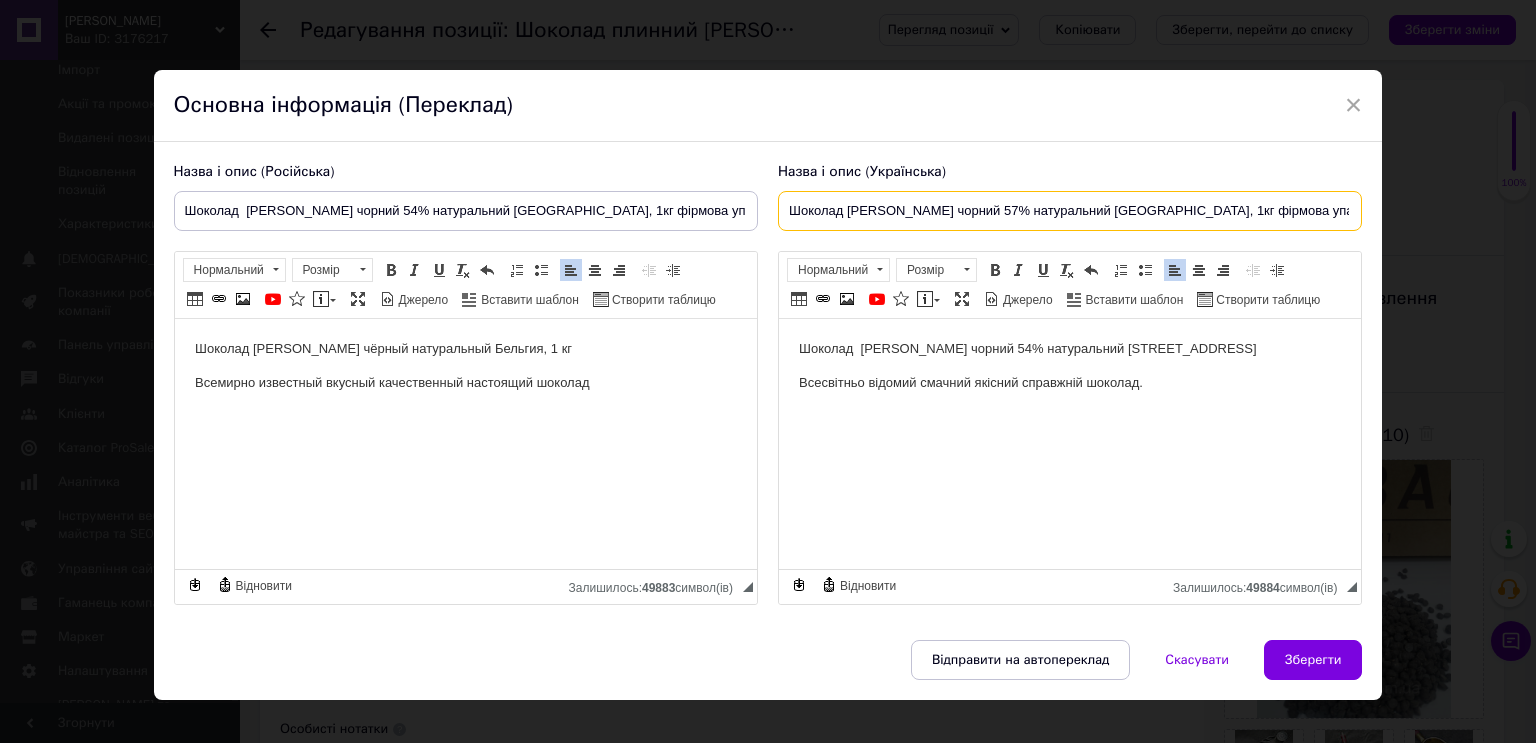 type on "Шоколад Barry Callebaut чорний 57% натуральний Бельгія, 1кг фірмова упаковка 2.5 кг" 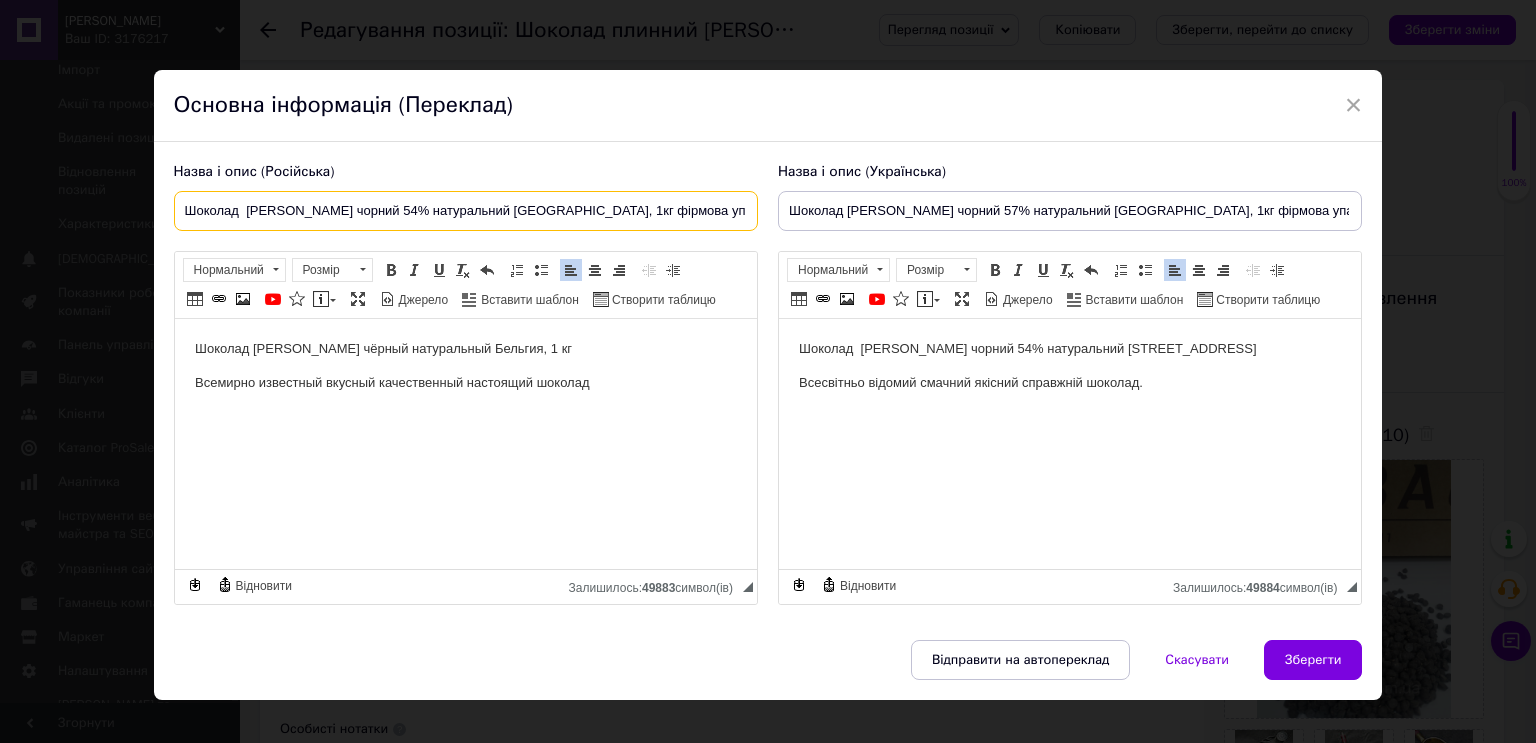 click on "Шоколад  Barry Callebaut чорний 54% натуральний Бельгія, 1кг фірмова упаковка 2.5 кг" at bounding box center [466, 211] 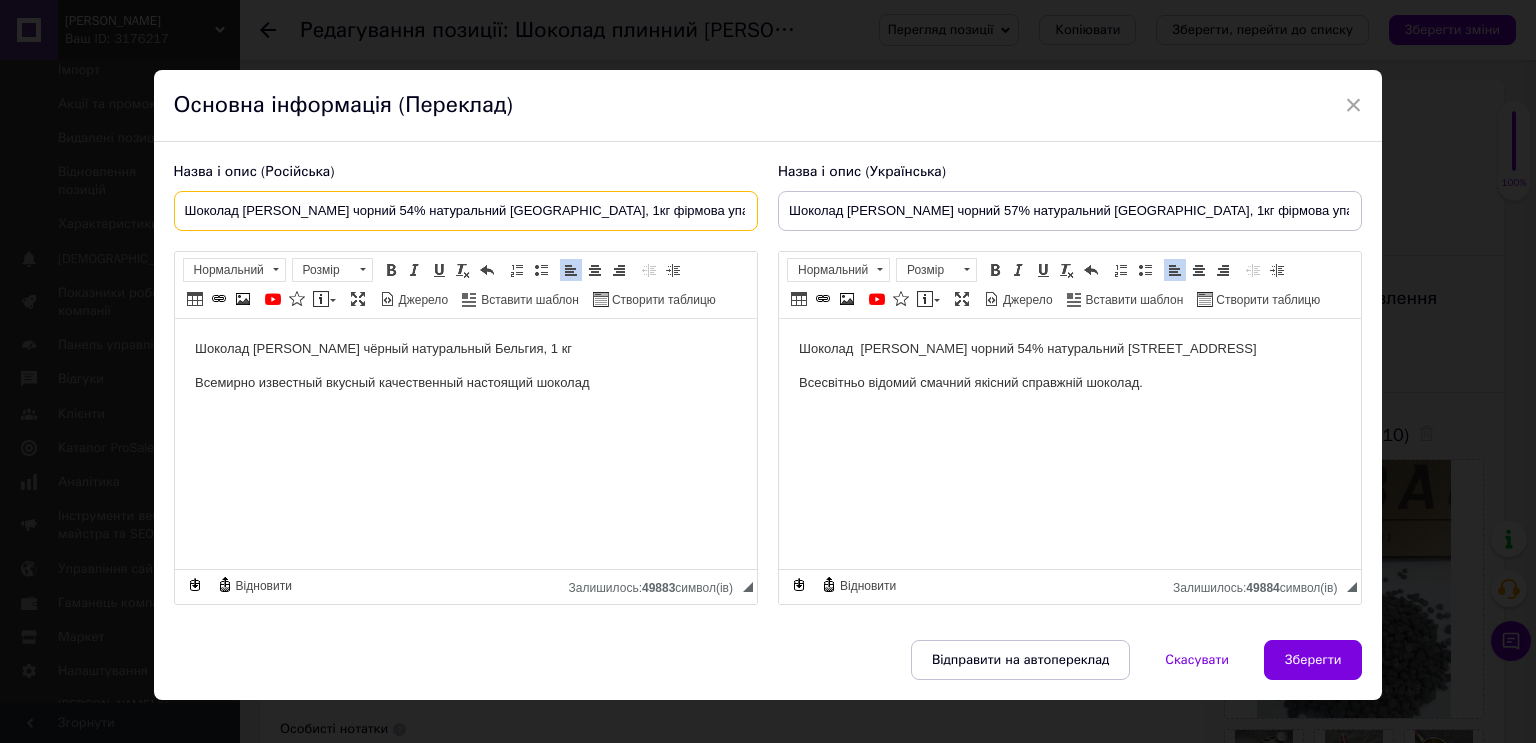 click on "Шоколад Barry Callebaut чорний 54% натуральний Бельгія, 1кг фірмова упаковка 2.5 кг" at bounding box center (466, 211) 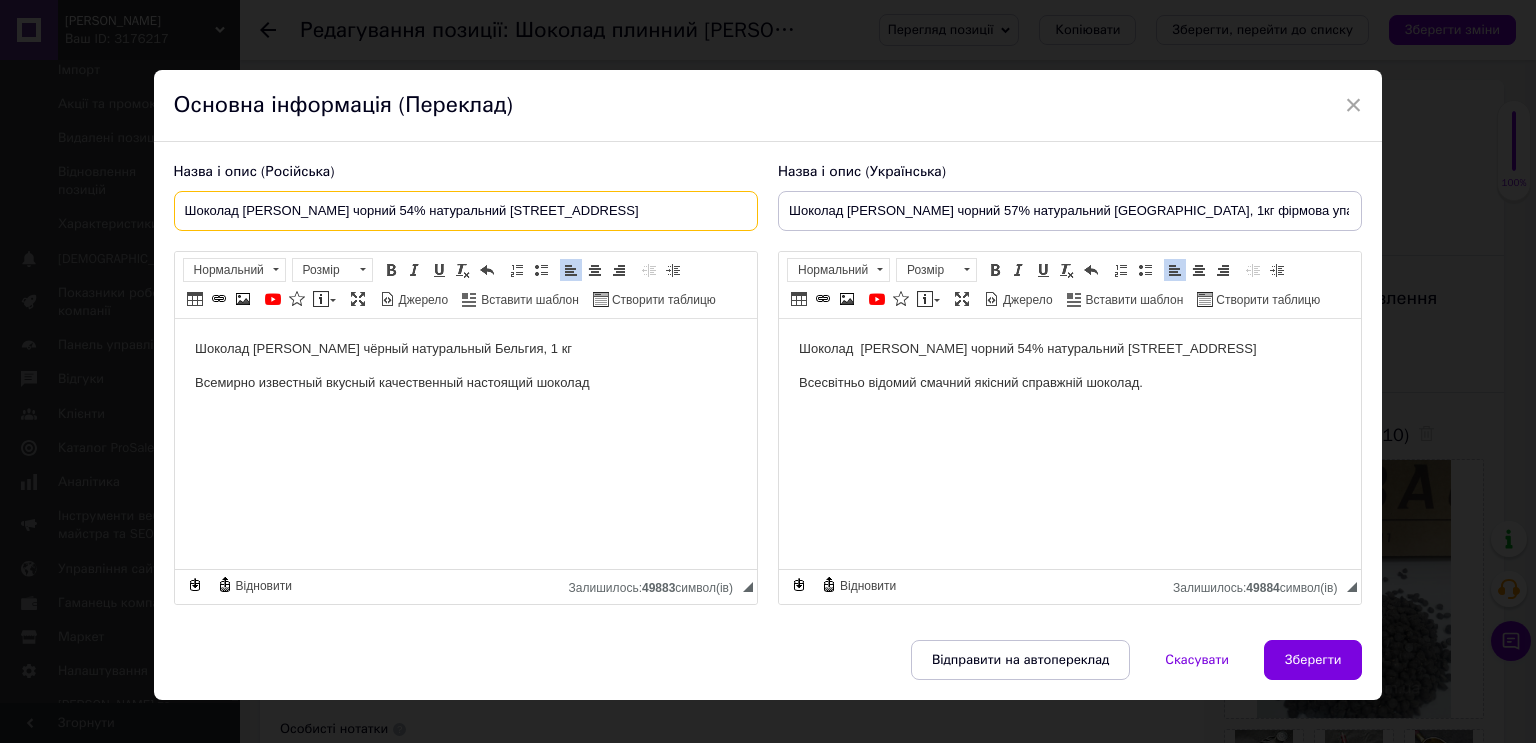 type on "Шоколад [PERSON_NAME] чорний 54% натуральний [STREET_ADDRESS]" 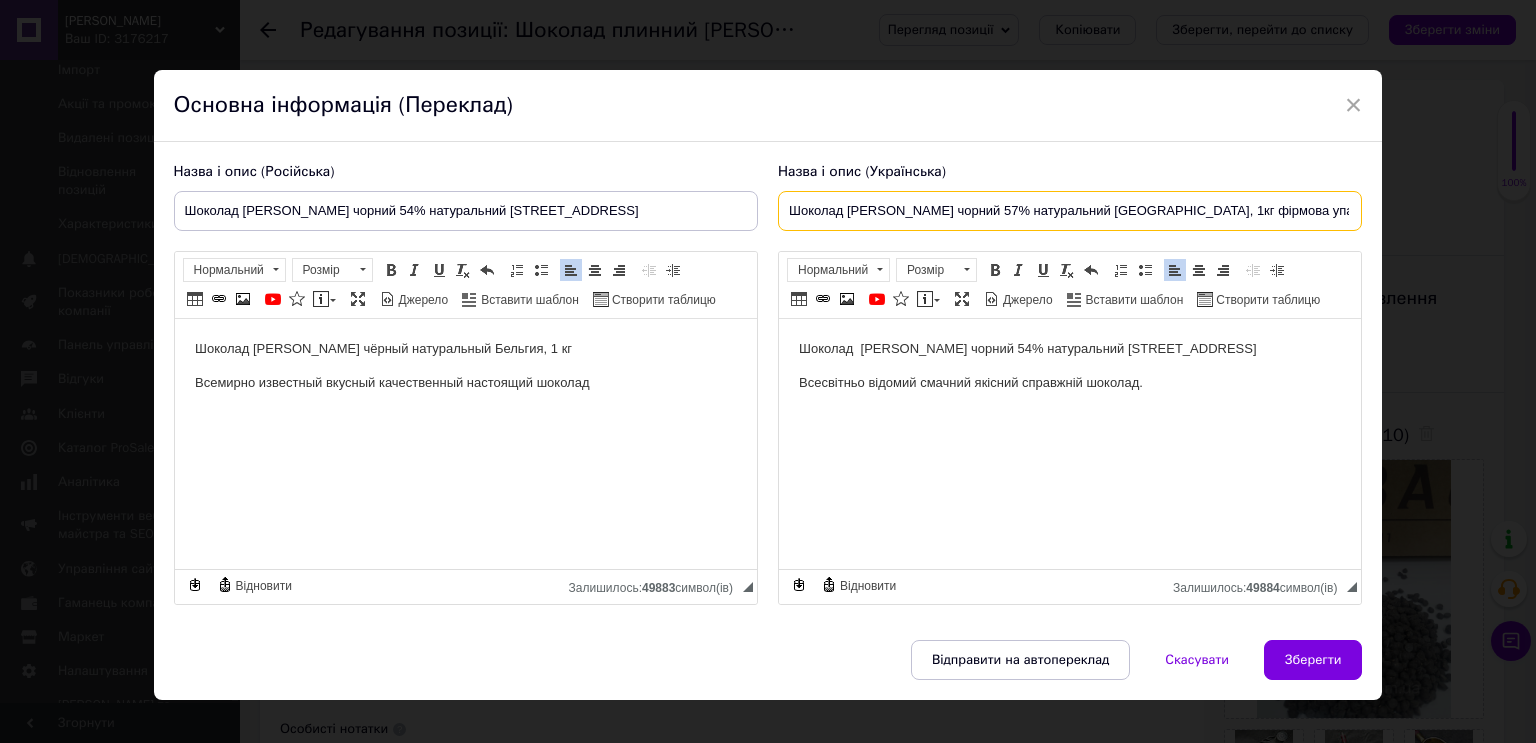 click on "Шоколад Barry Callebaut чорний 57% натуральний Бельгія, 1кг фірмова упаковка 2.5 кг" at bounding box center (1070, 211) 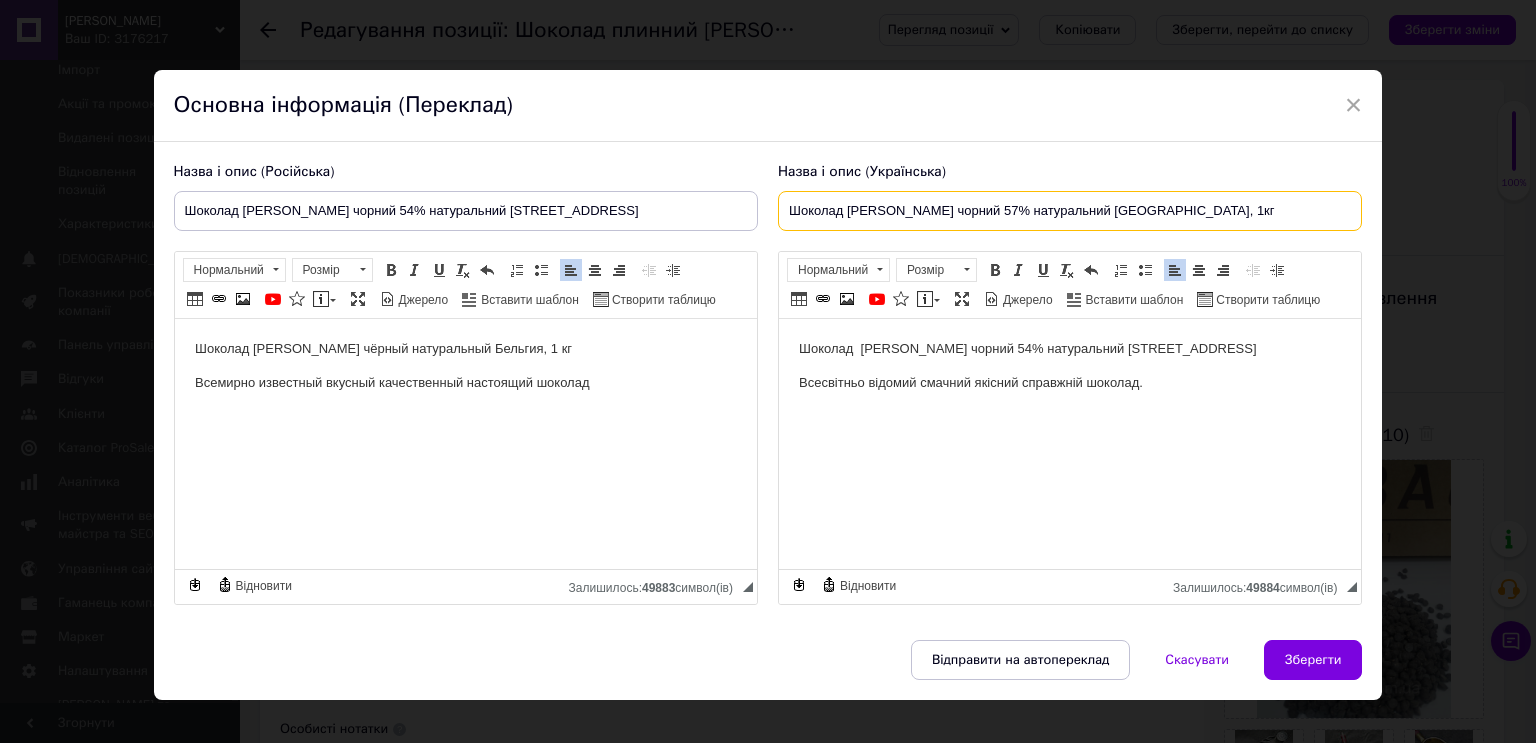 click on "Шоколад Barry Callebaut чорний 57% натуральний Бельгія, 1кг" at bounding box center [1070, 211] 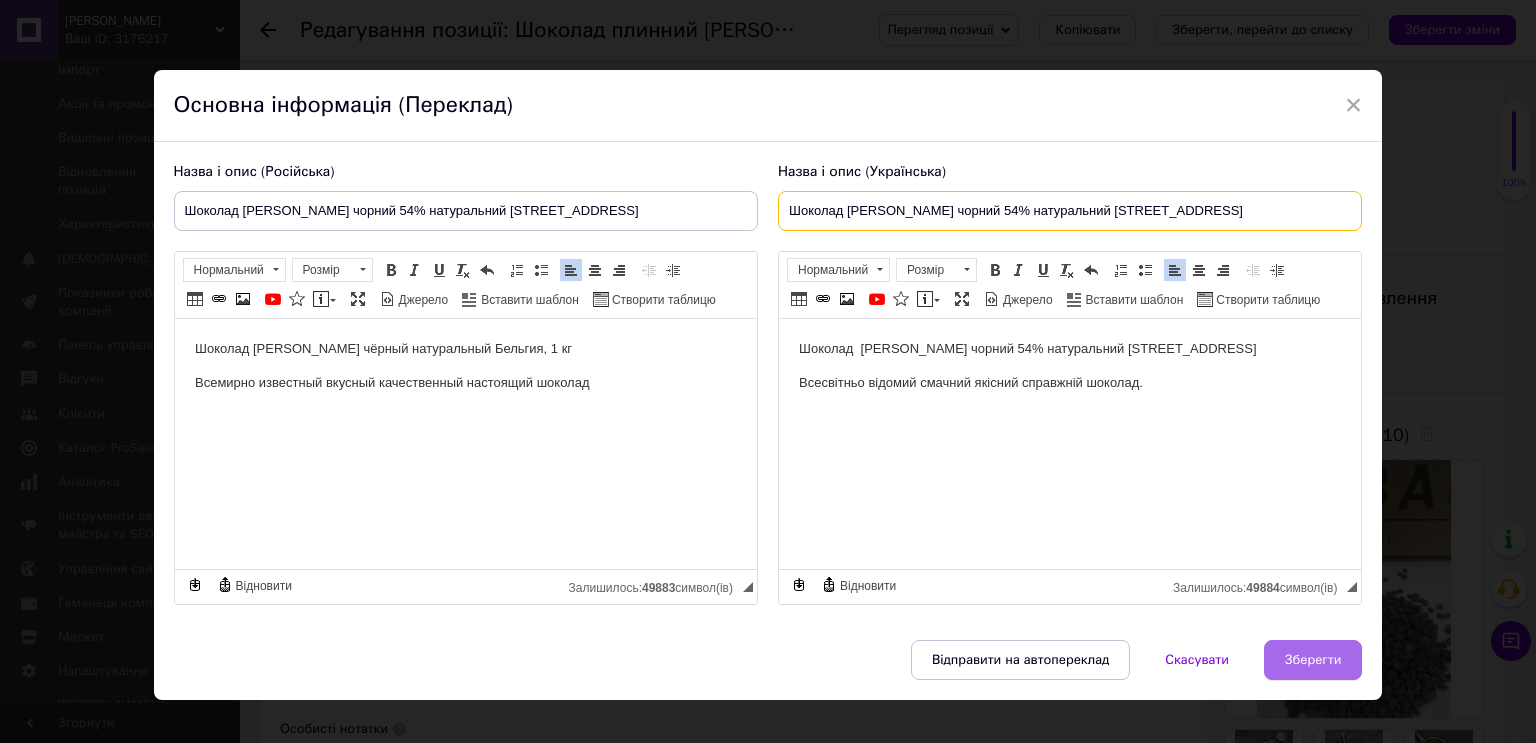 type on "Шоколад [PERSON_NAME] чорний 54% натуральний [STREET_ADDRESS]" 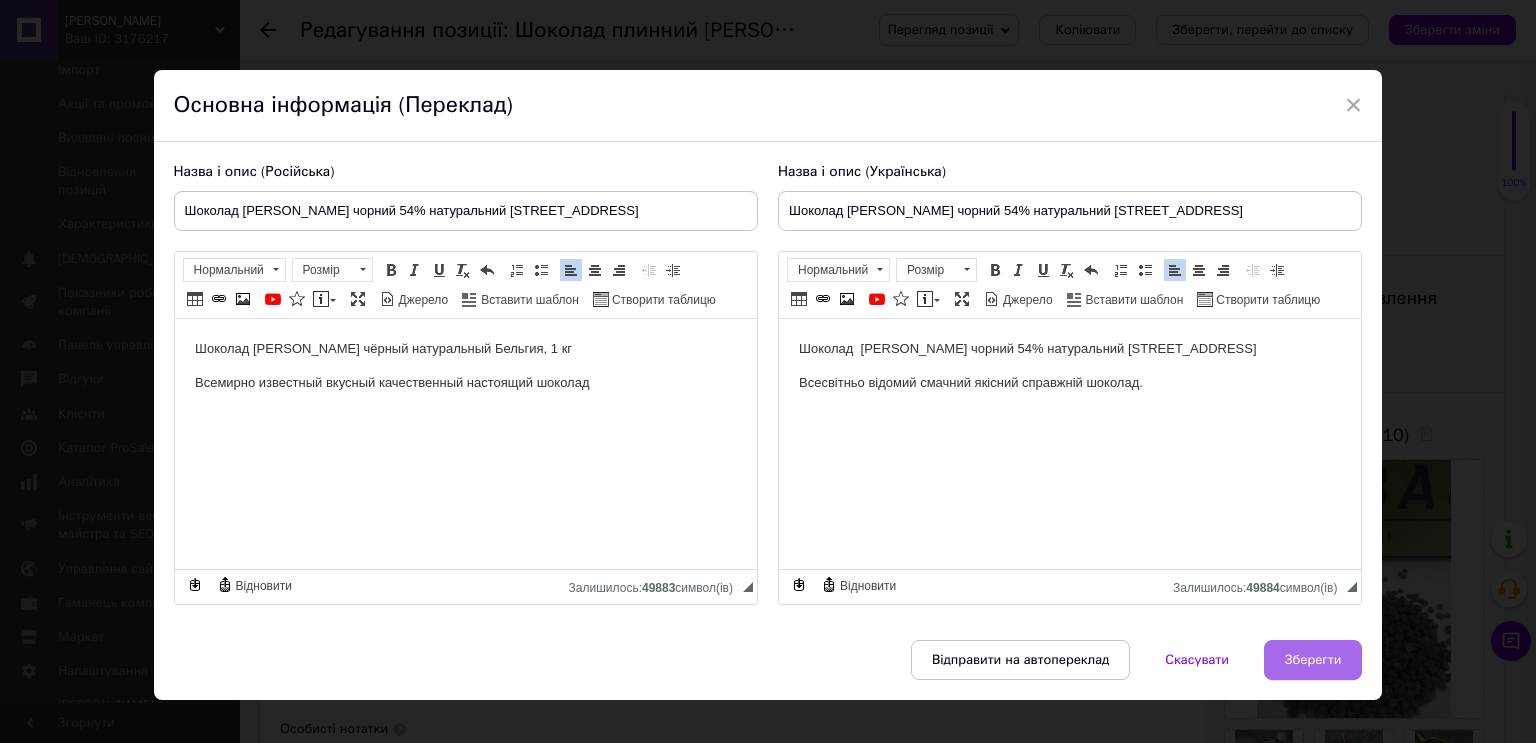 click on "Зберегти" at bounding box center (1313, 660) 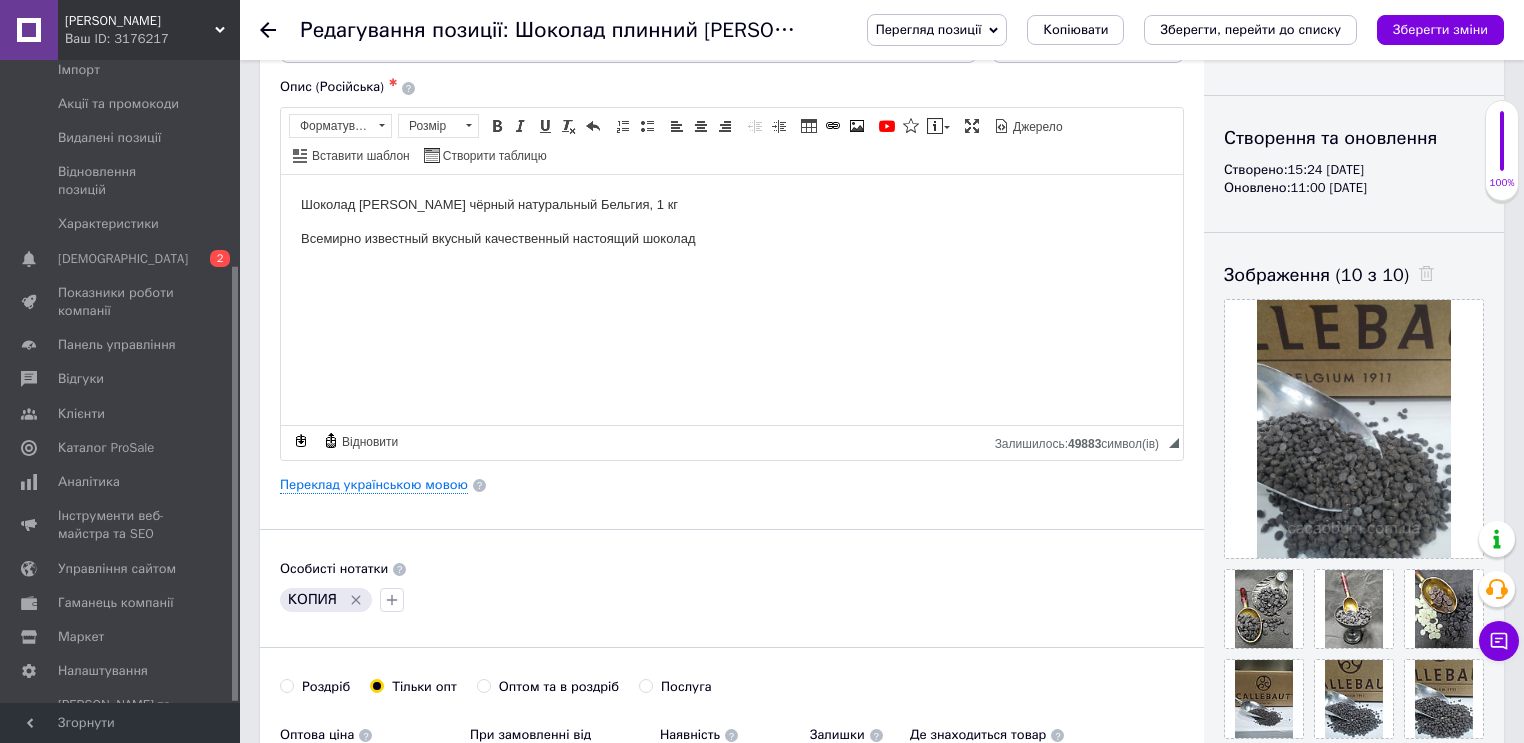 scroll, scrollTop: 400, scrollLeft: 0, axis: vertical 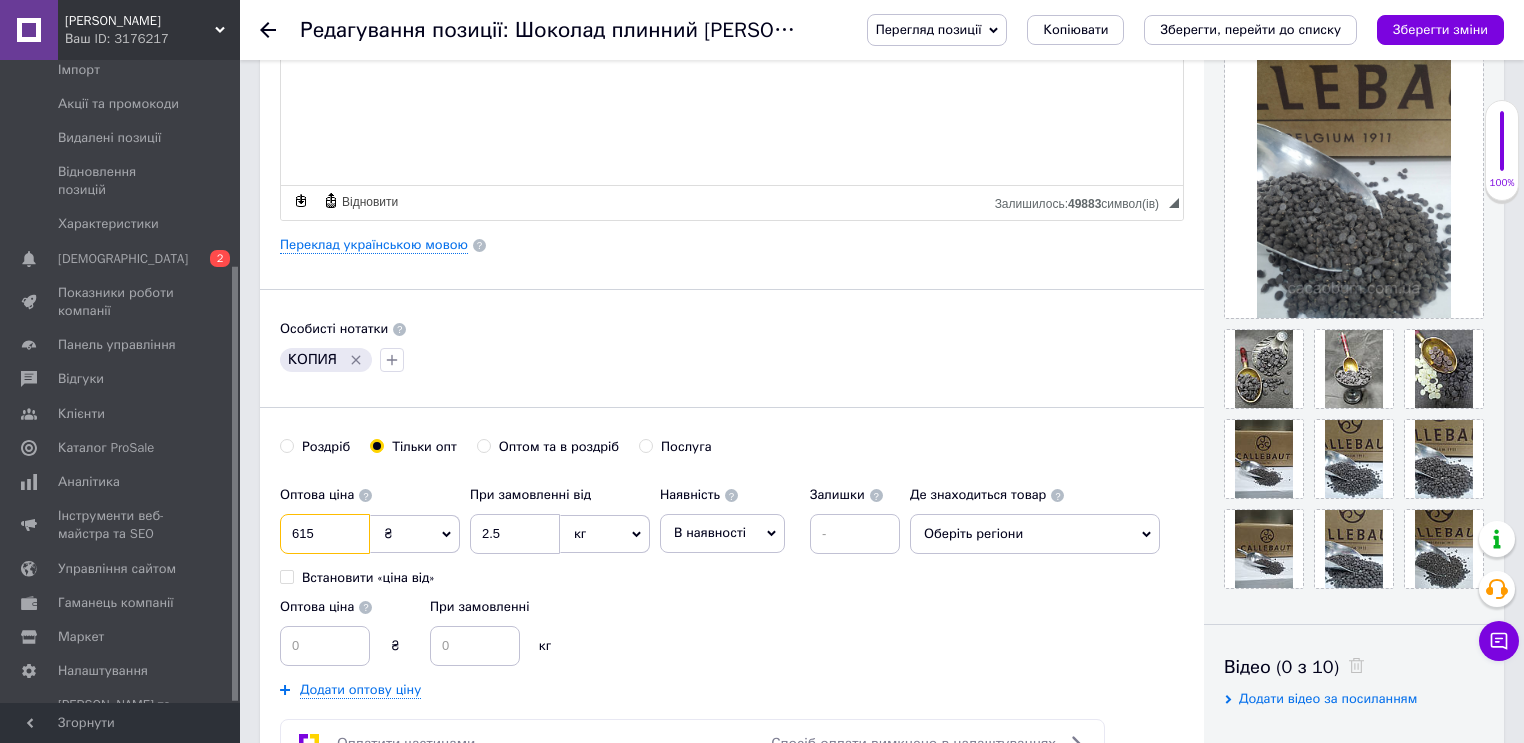 click on "615" at bounding box center (325, 534) 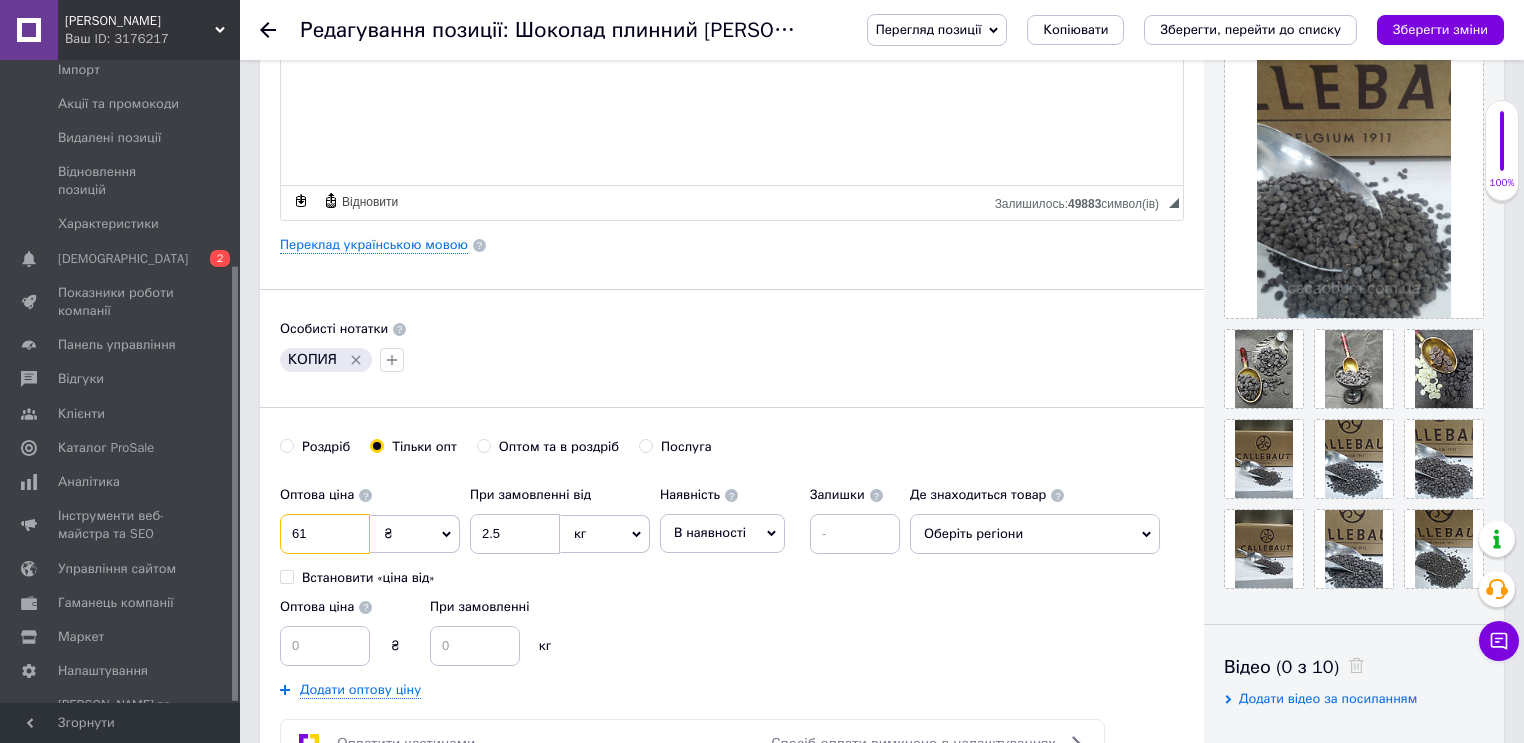 type on "6" 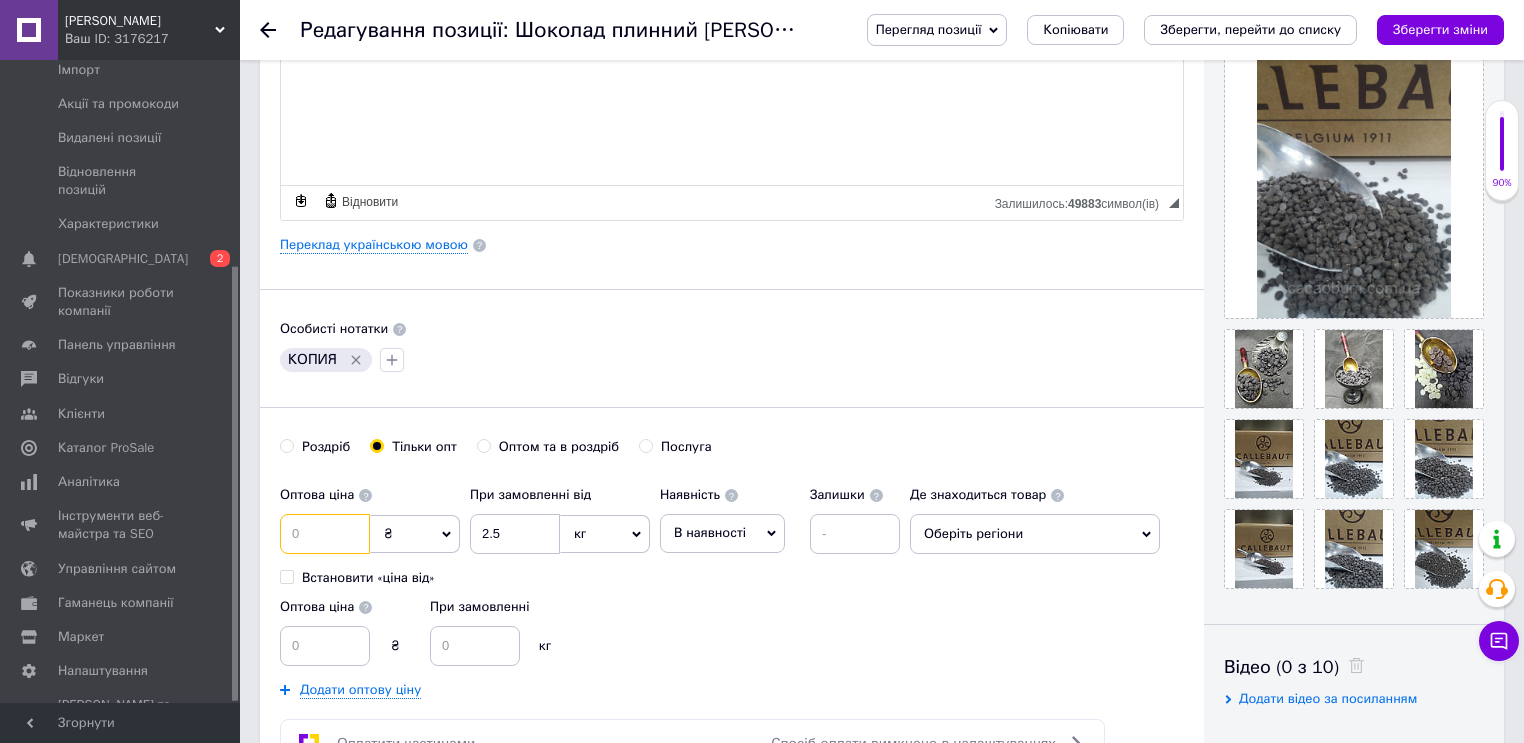 type 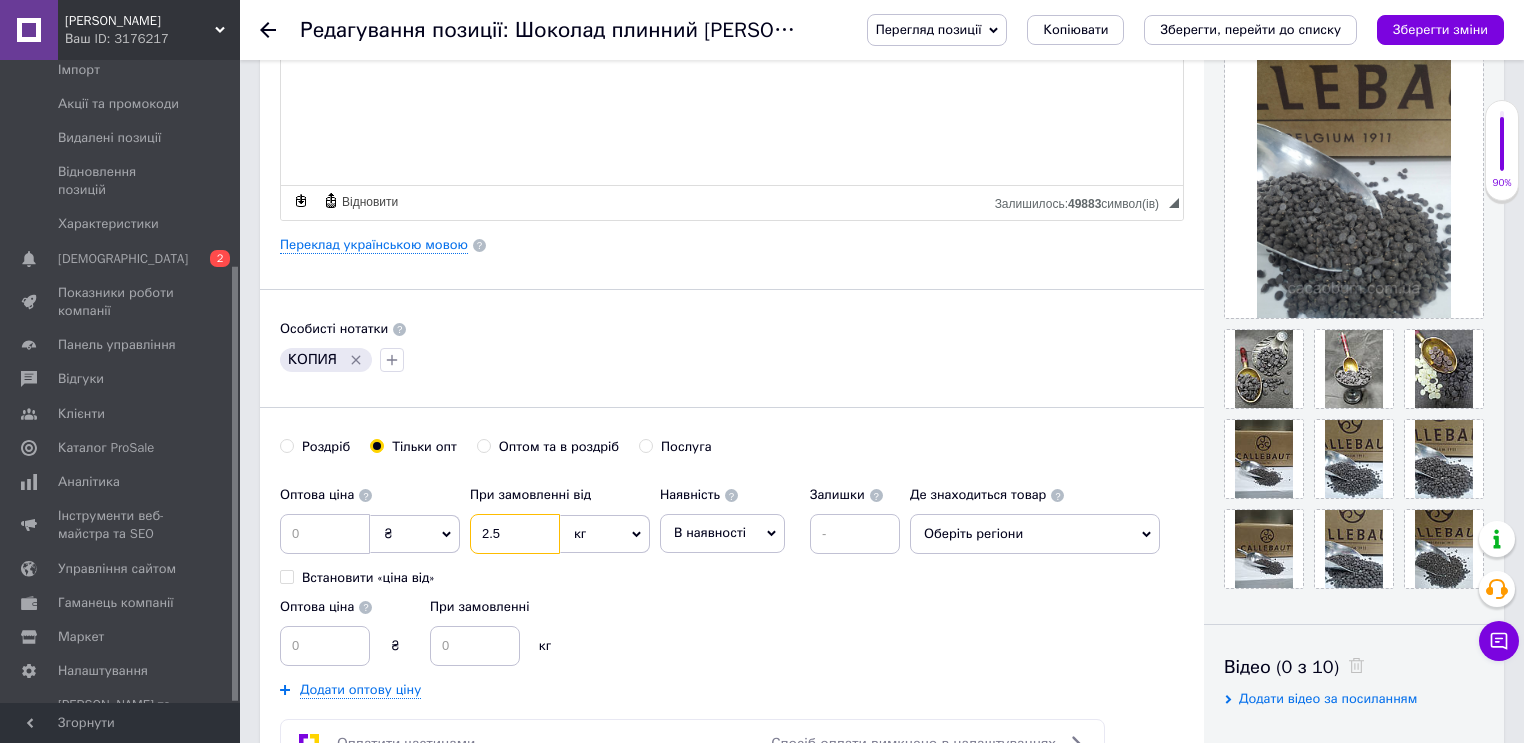 click on "2.5" at bounding box center [515, 534] 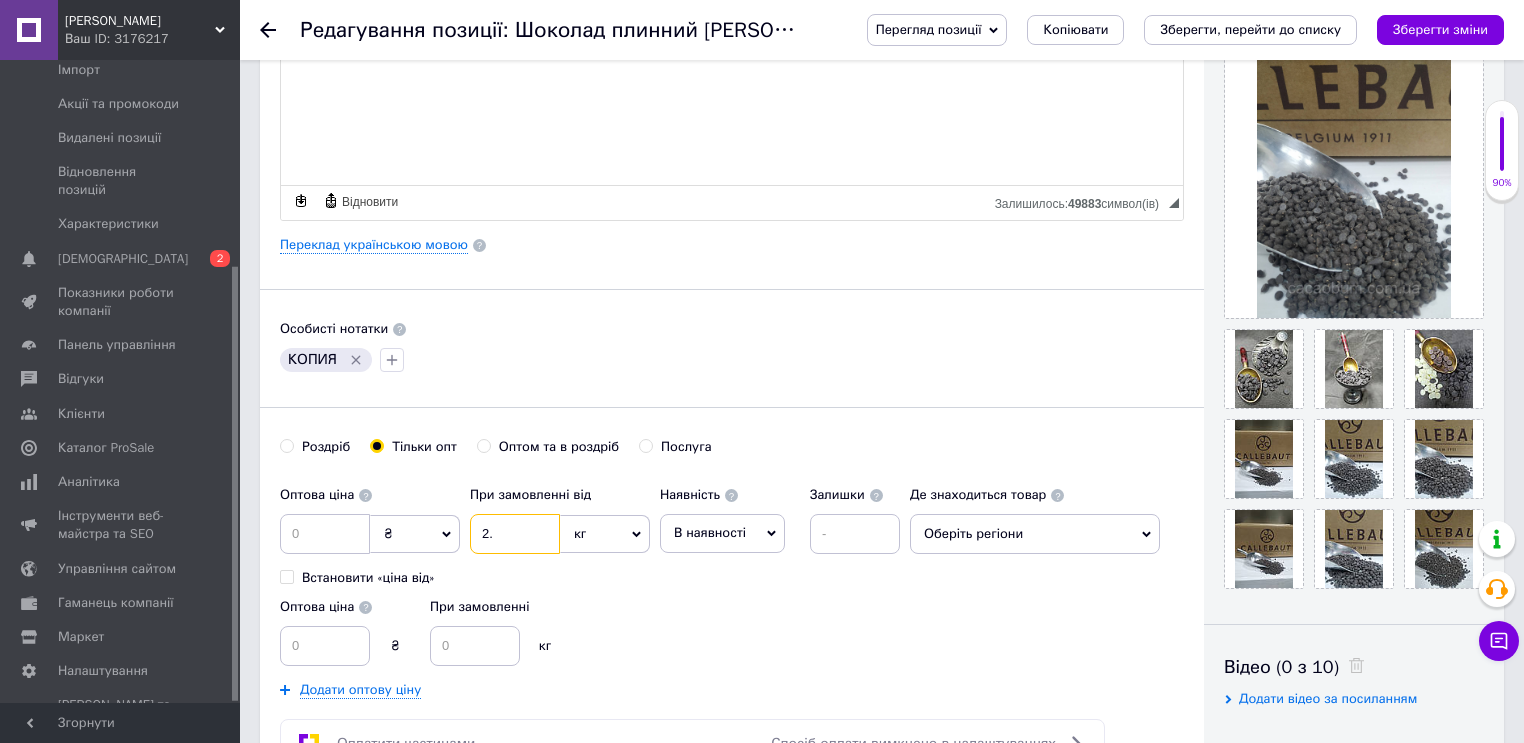 type on "2" 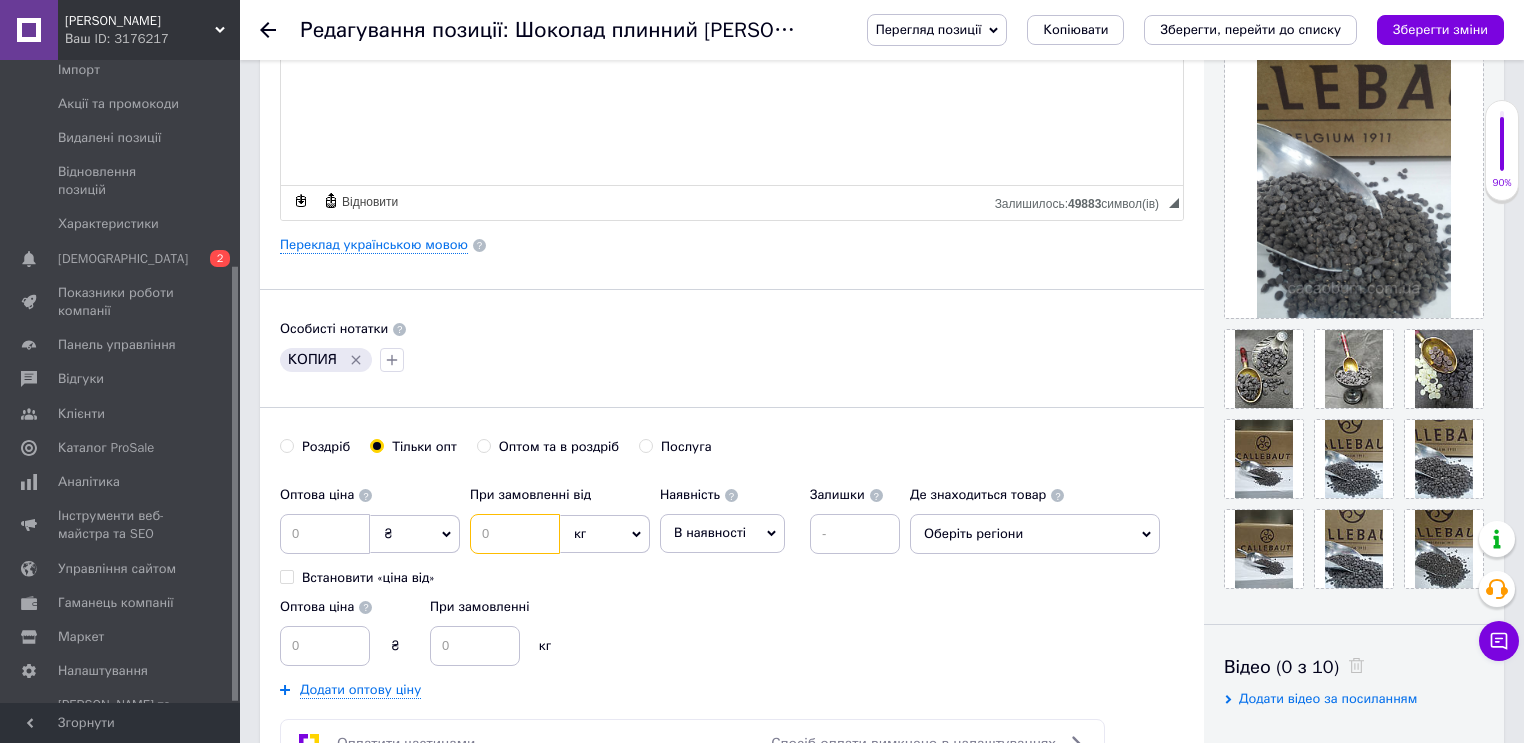 type 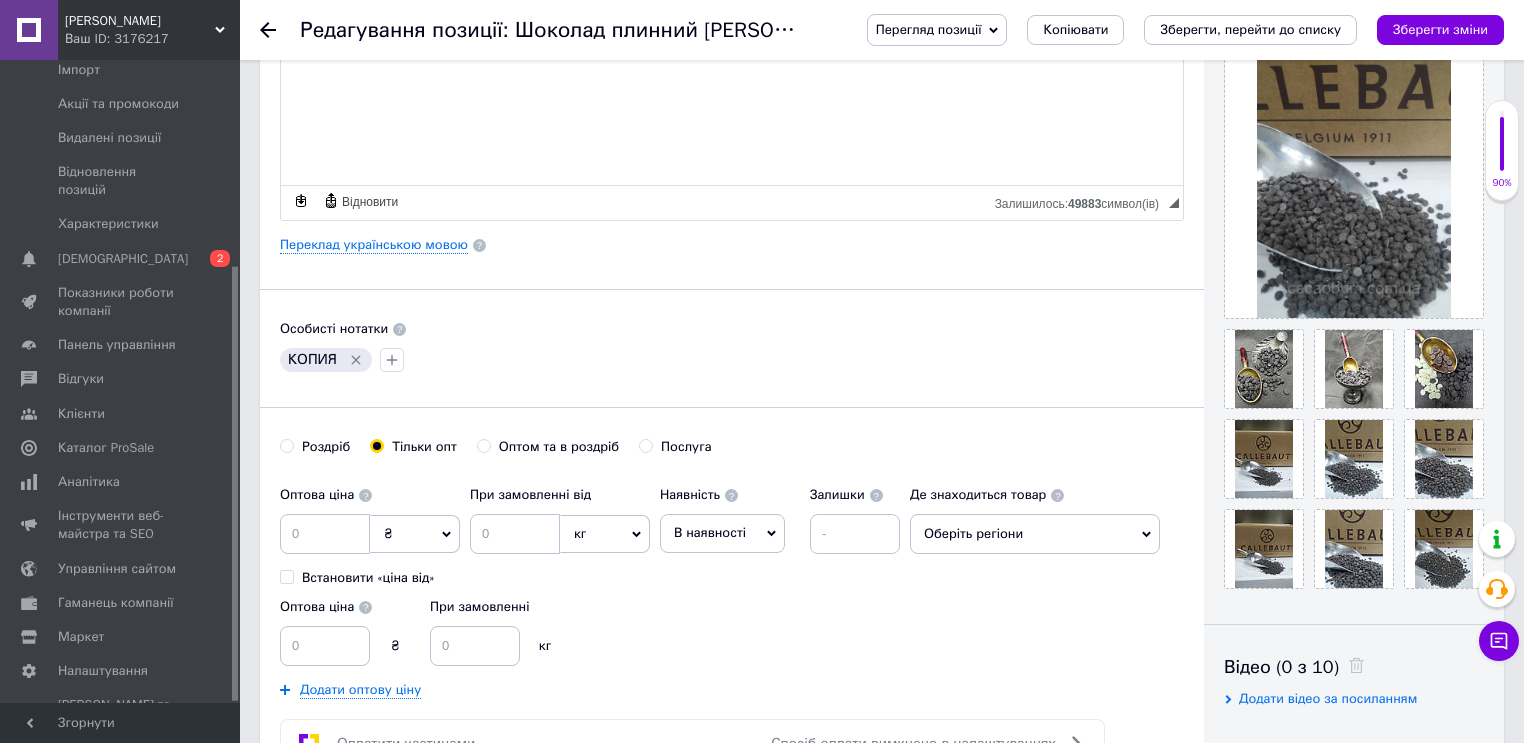 click on "Роздріб" at bounding box center (286, 445) 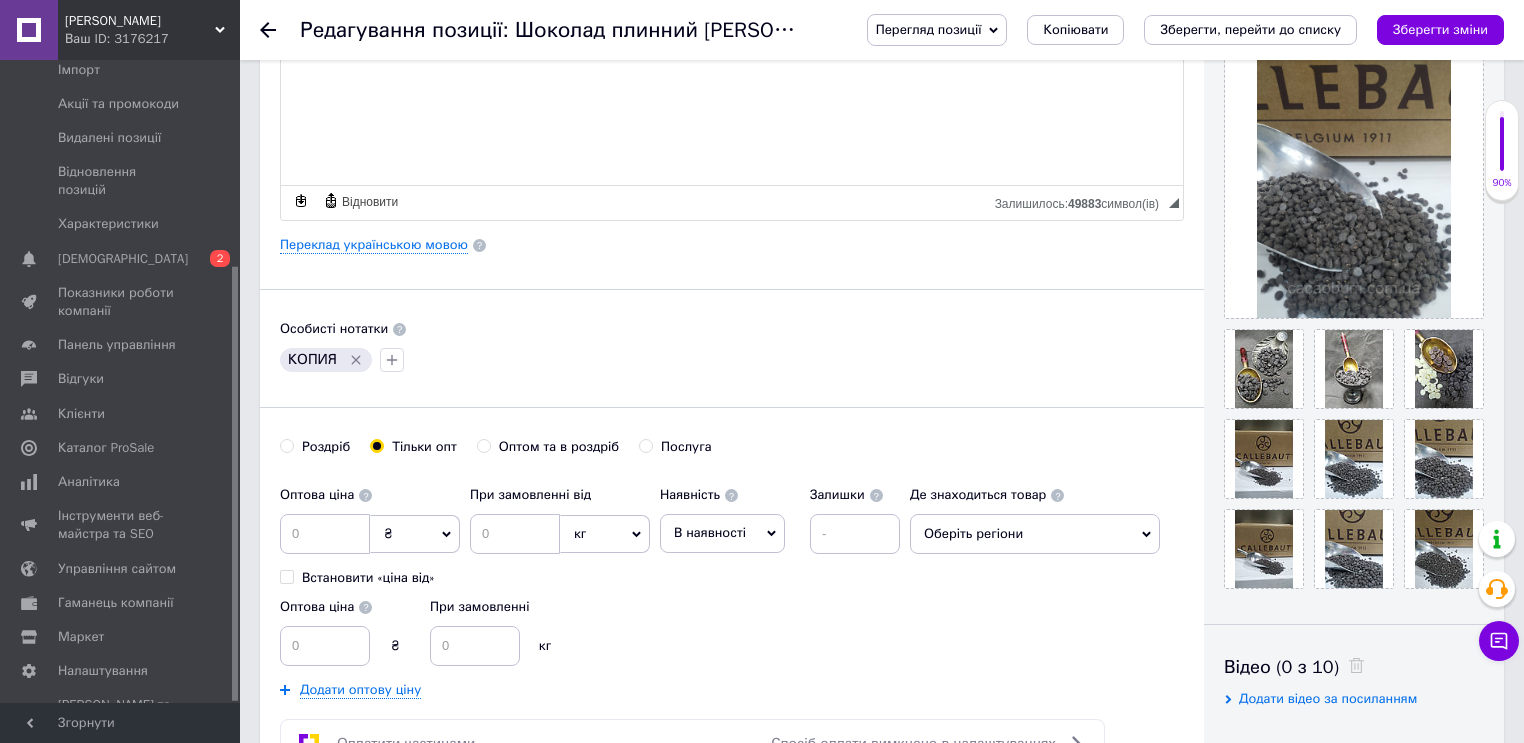 radio on "true" 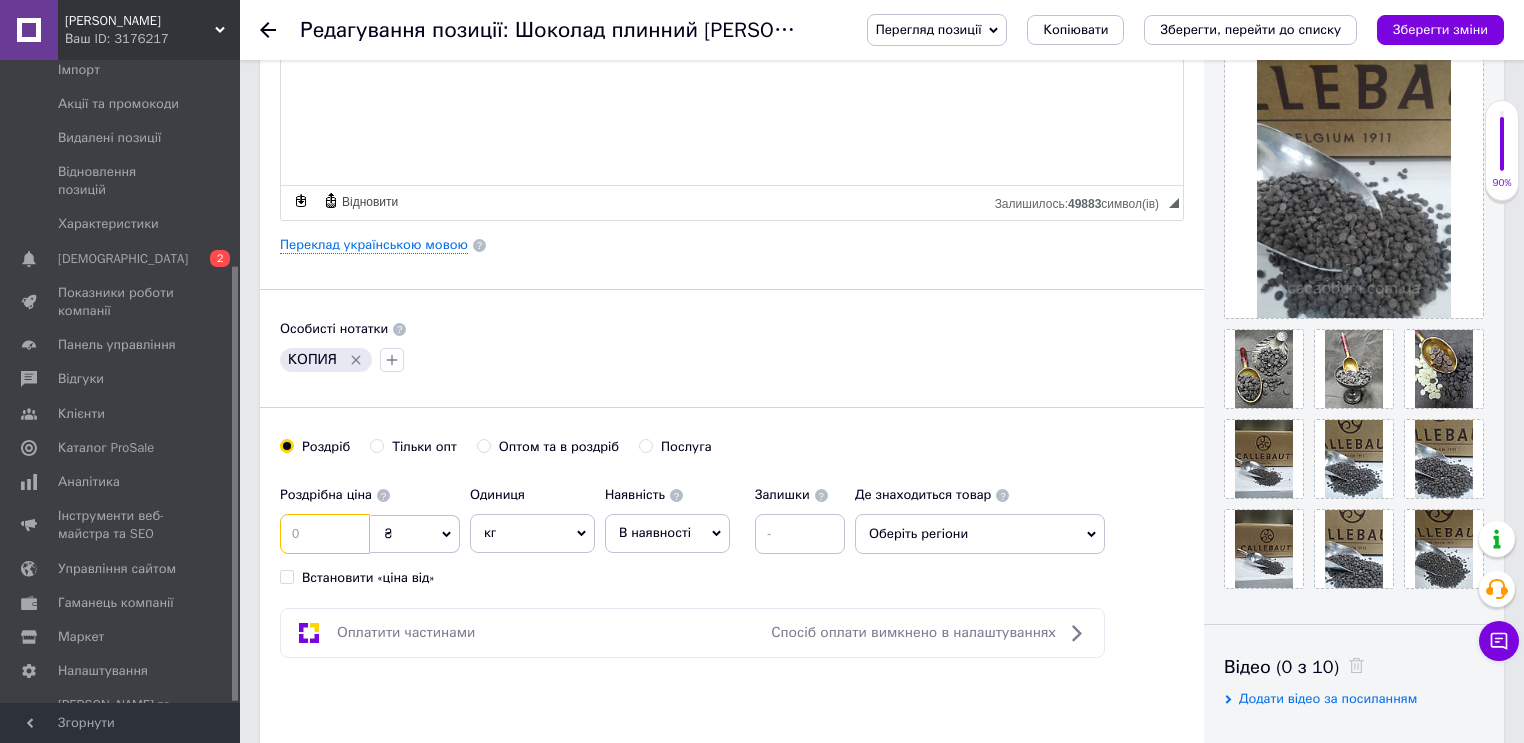 click at bounding box center (325, 534) 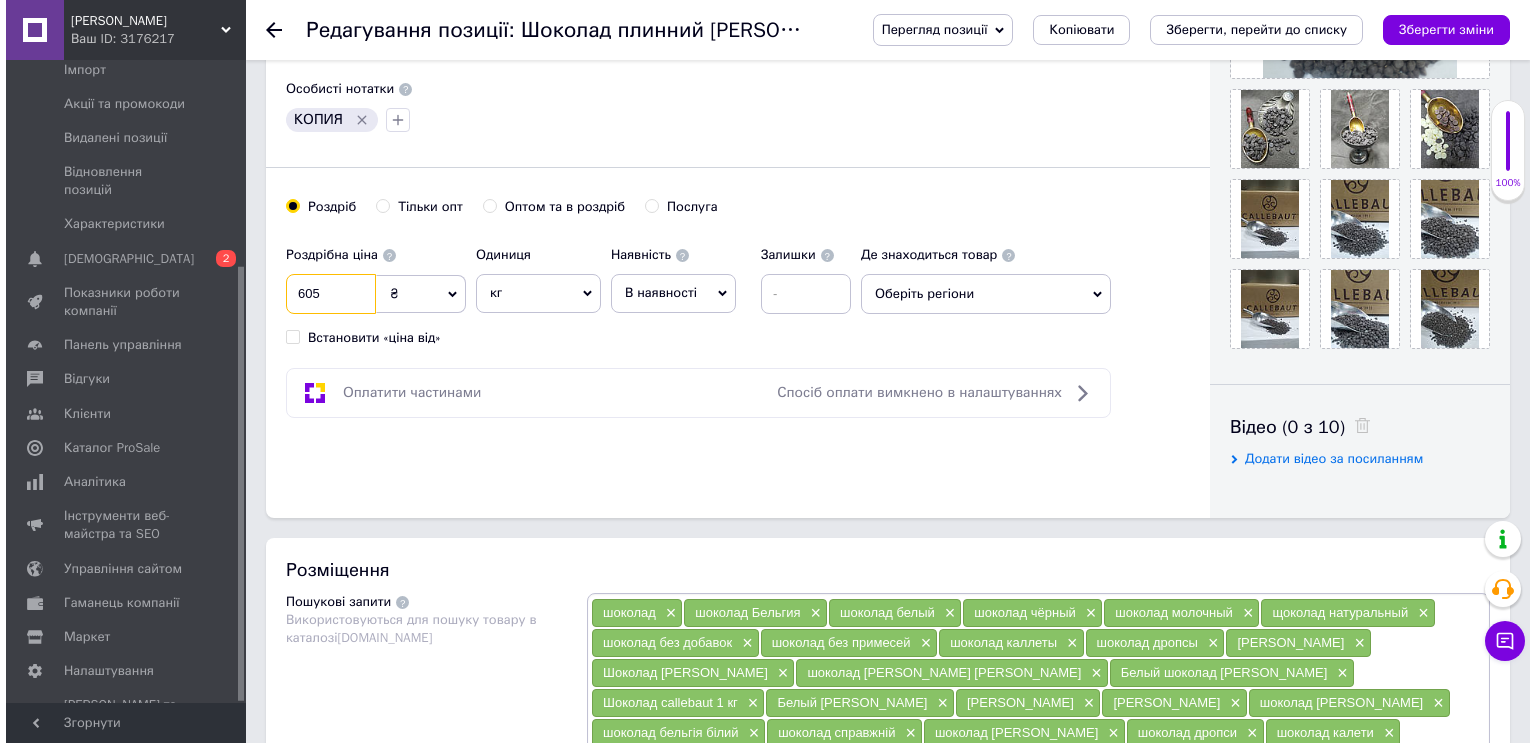 scroll, scrollTop: 960, scrollLeft: 0, axis: vertical 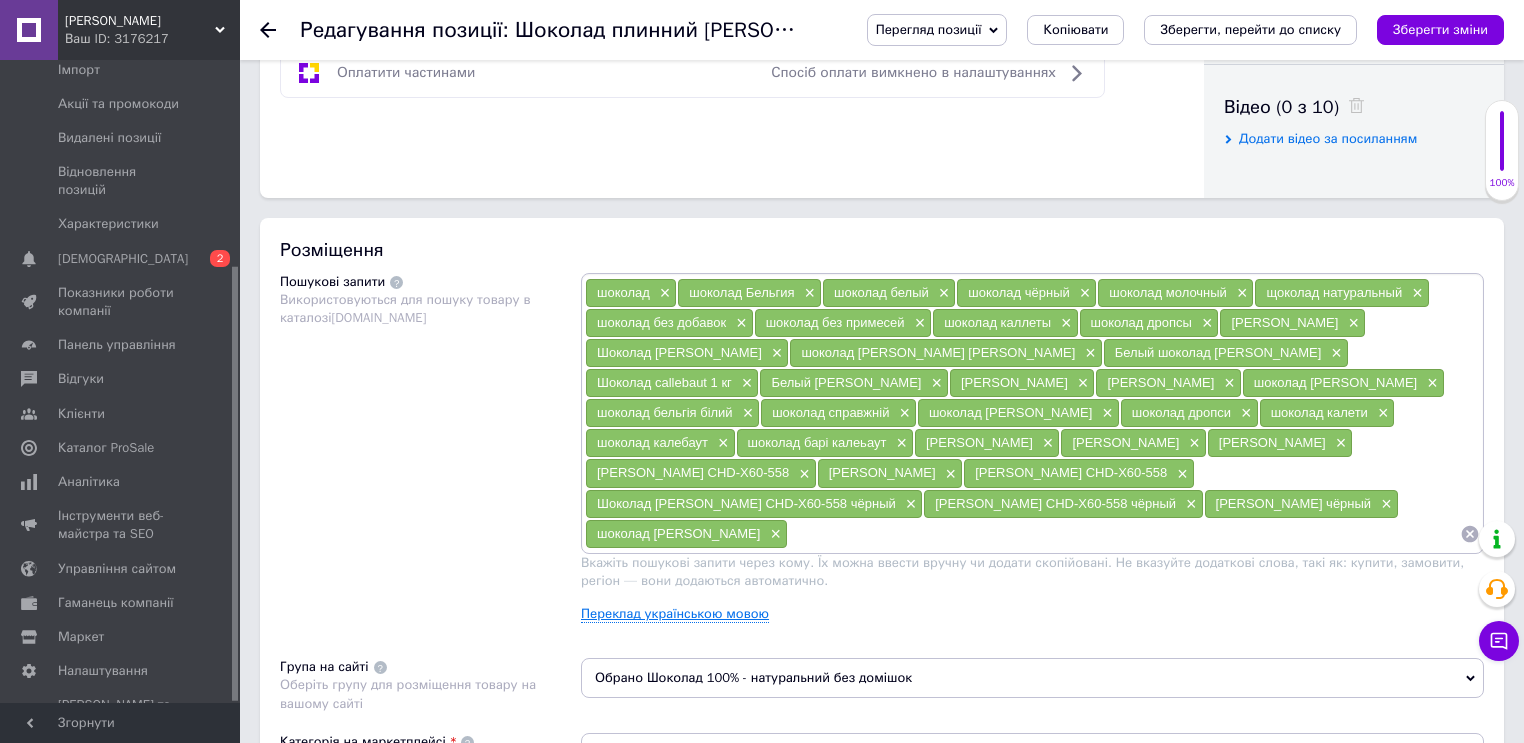 type on "605" 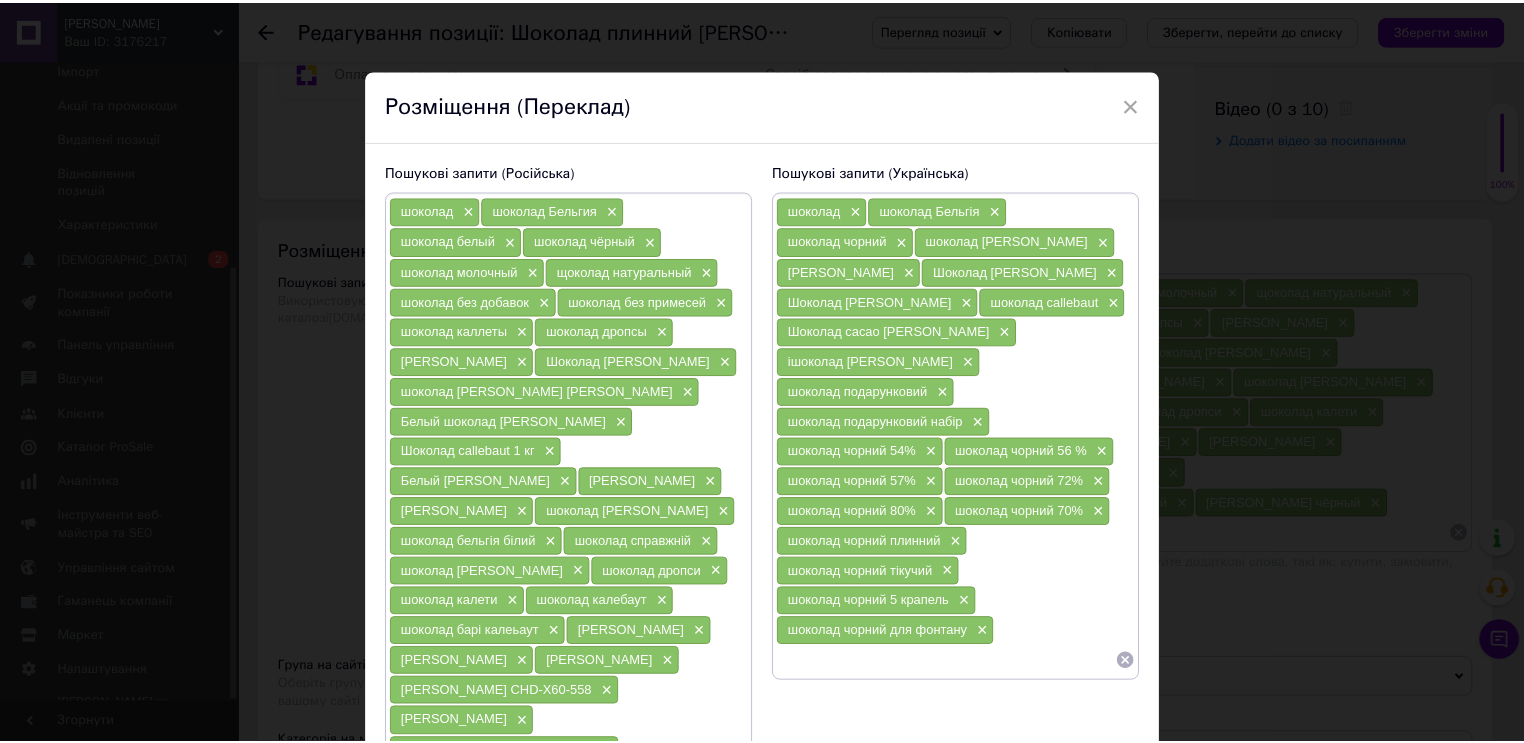 scroll, scrollTop: 240, scrollLeft: 0, axis: vertical 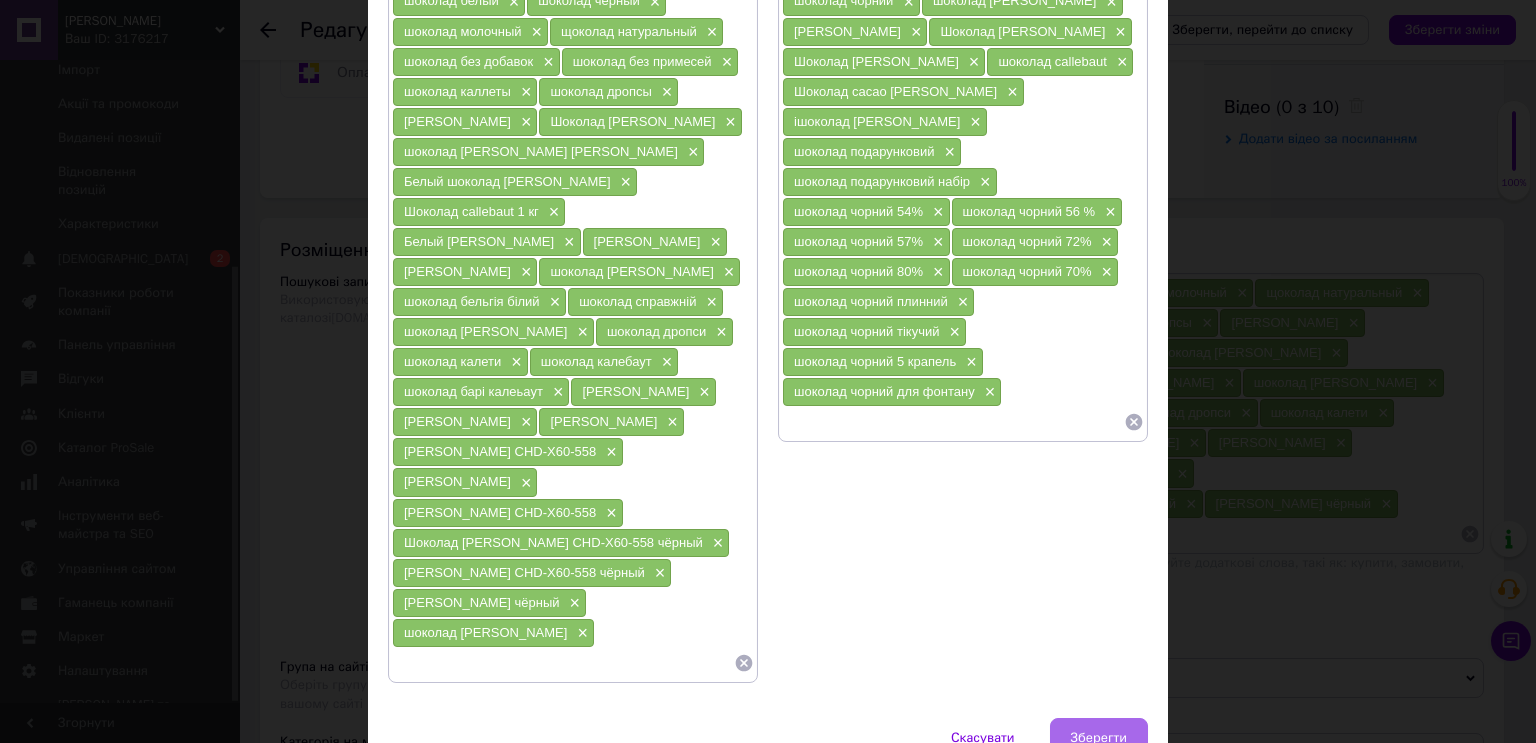 click on "Зберегти" at bounding box center (1099, 738) 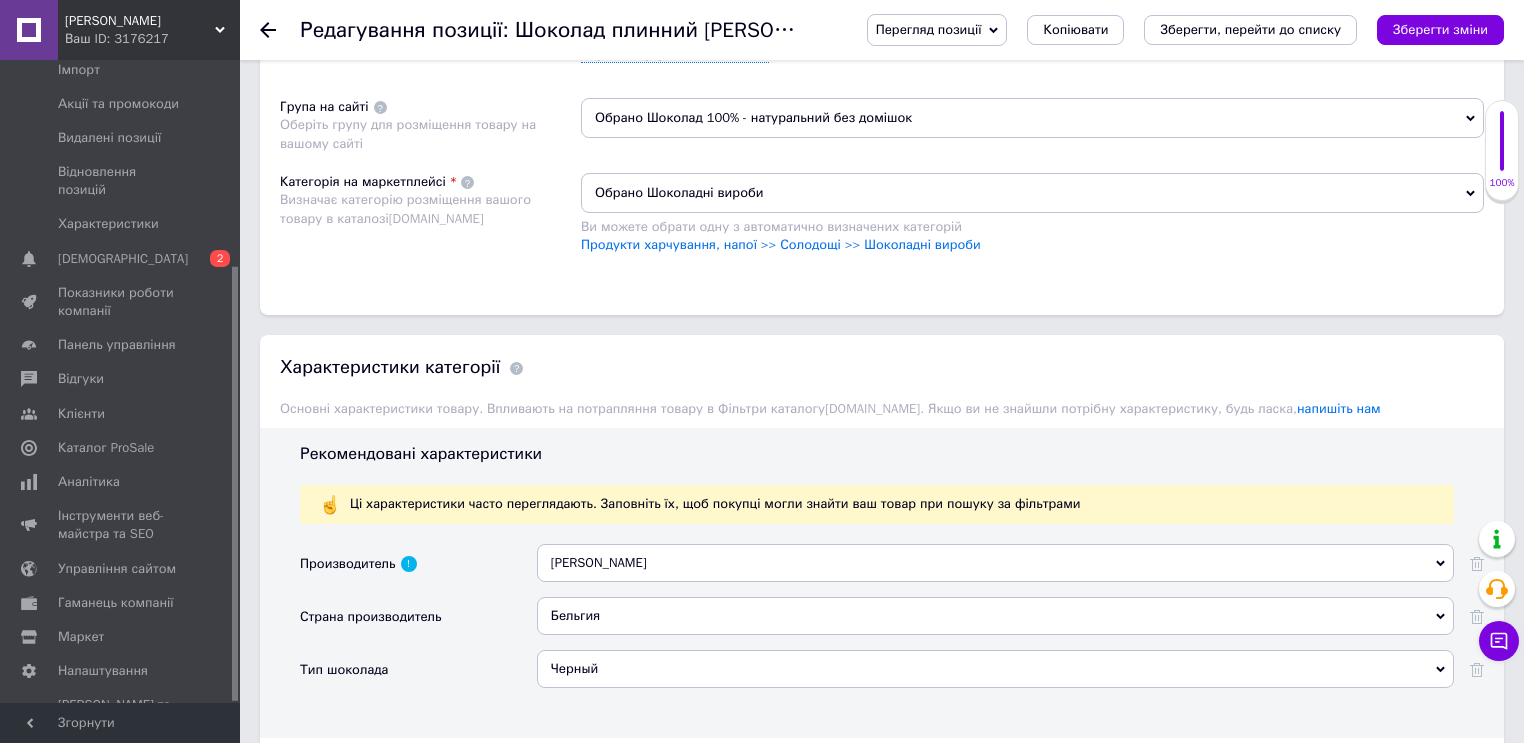 scroll, scrollTop: 1680, scrollLeft: 0, axis: vertical 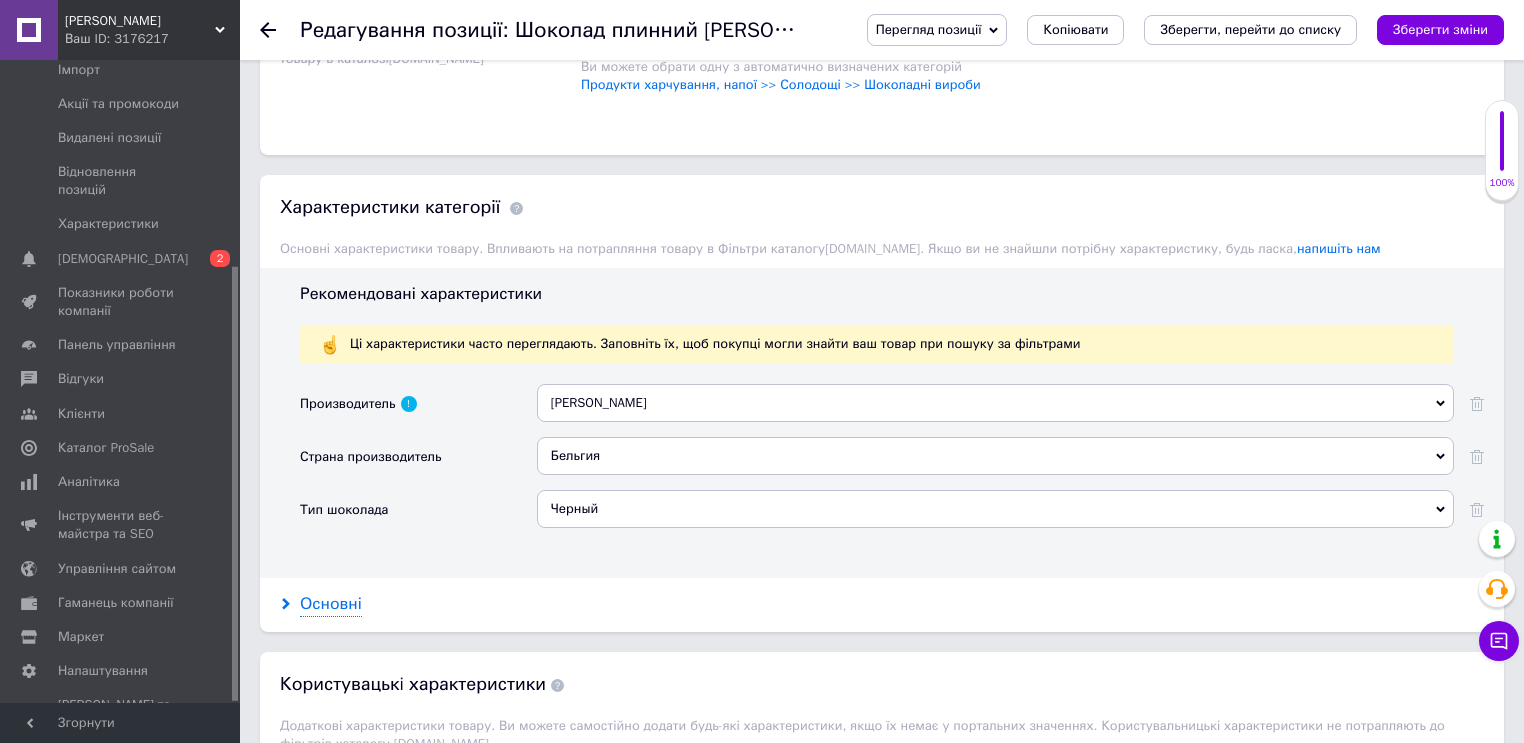 click on "Основні" at bounding box center [331, 604] 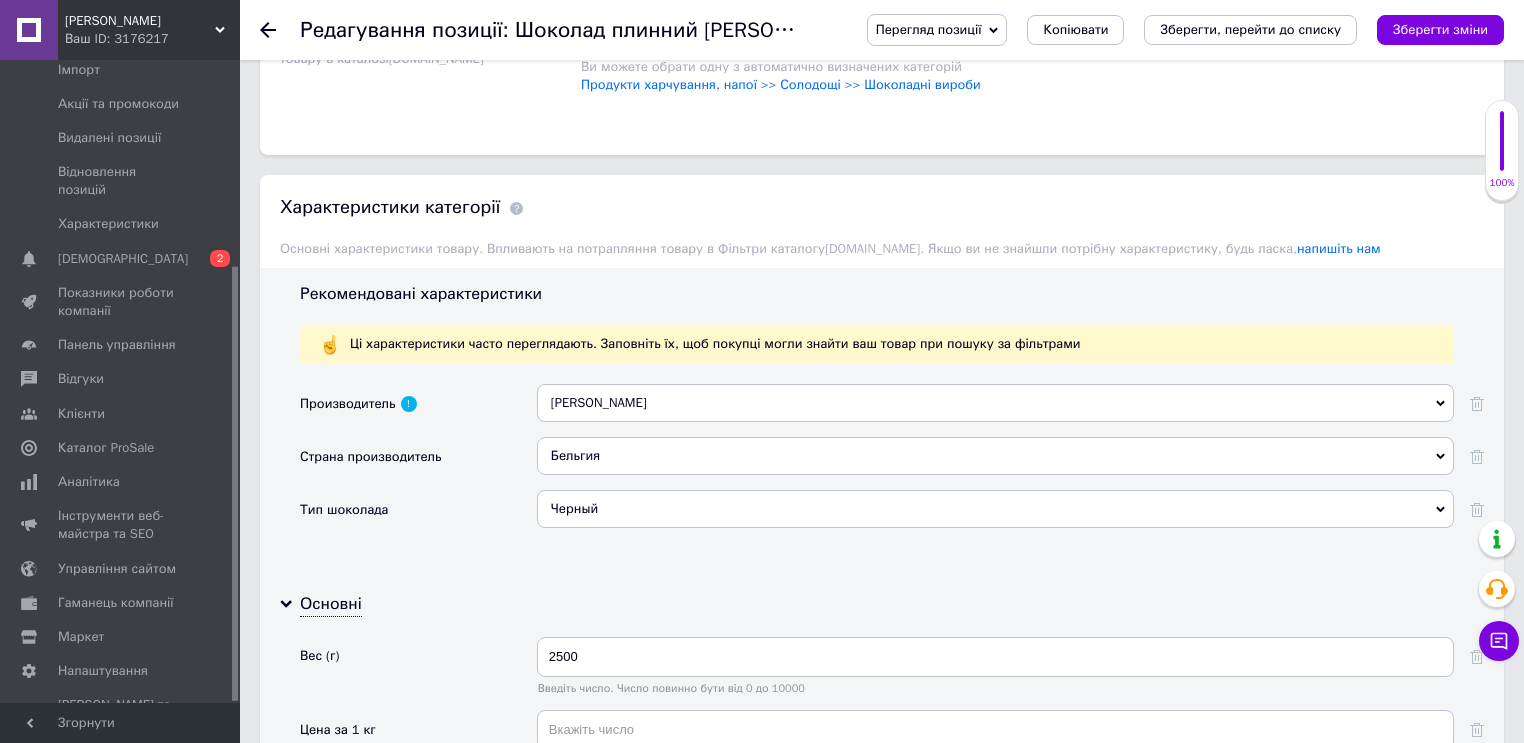 scroll, scrollTop: 1760, scrollLeft: 0, axis: vertical 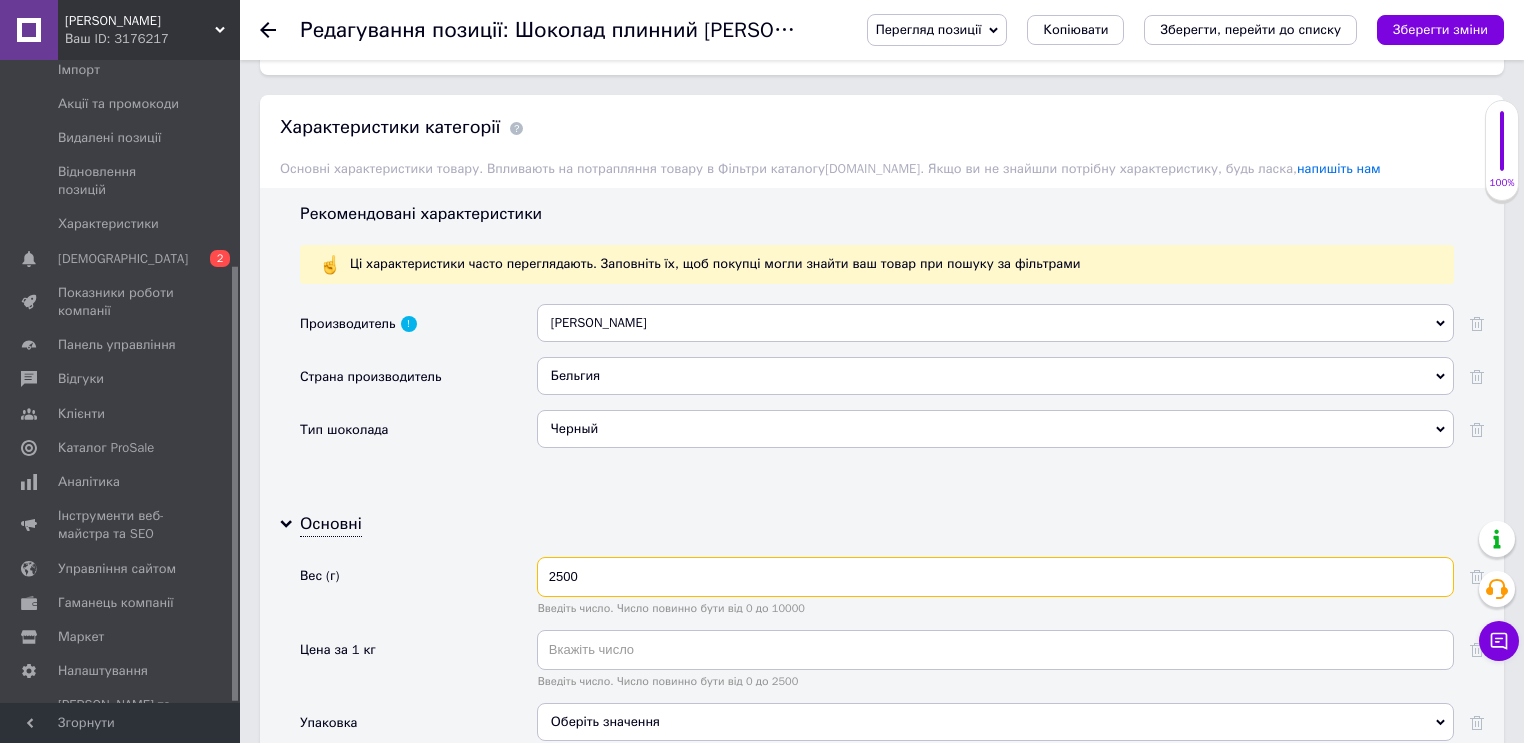 click on "2500" at bounding box center [995, 577] 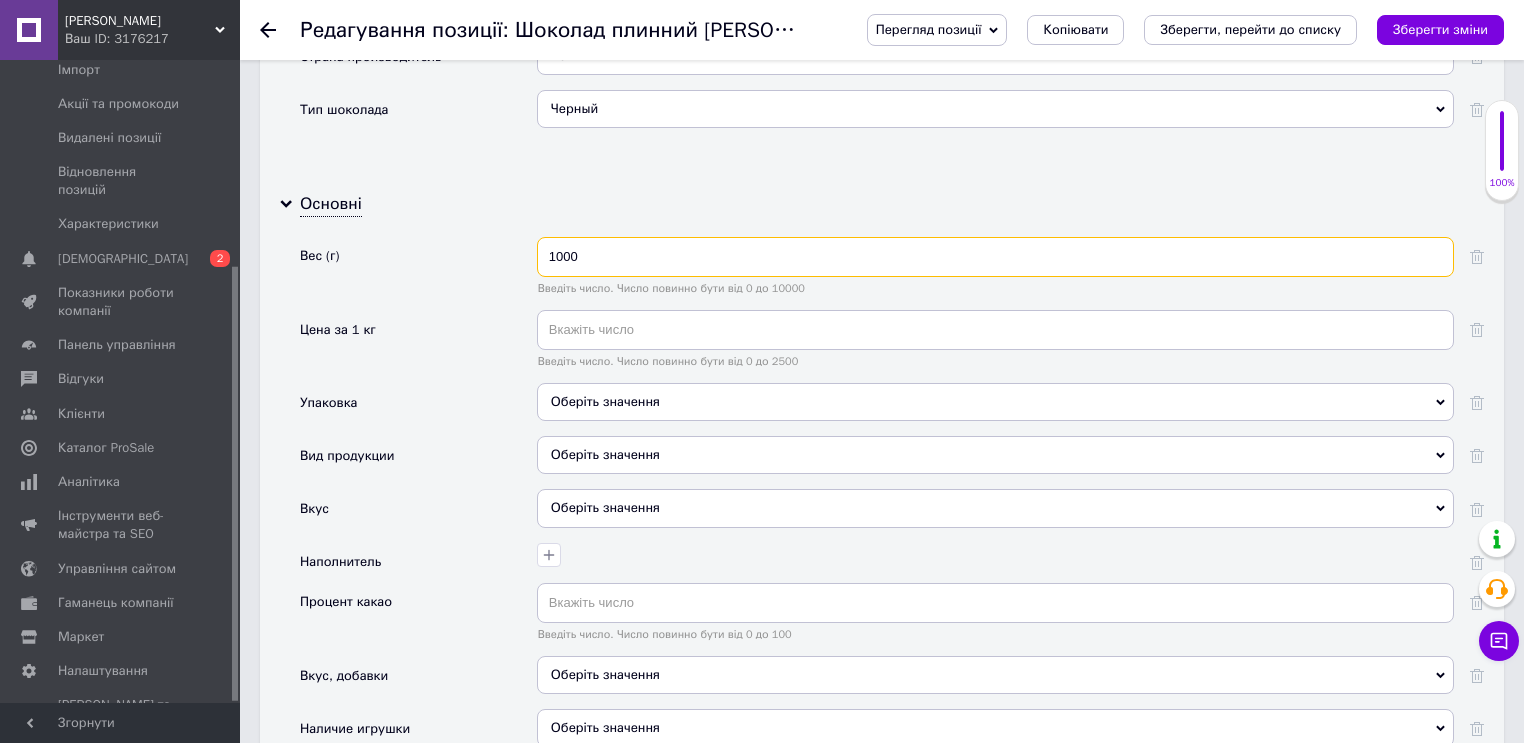 scroll, scrollTop: 2240, scrollLeft: 0, axis: vertical 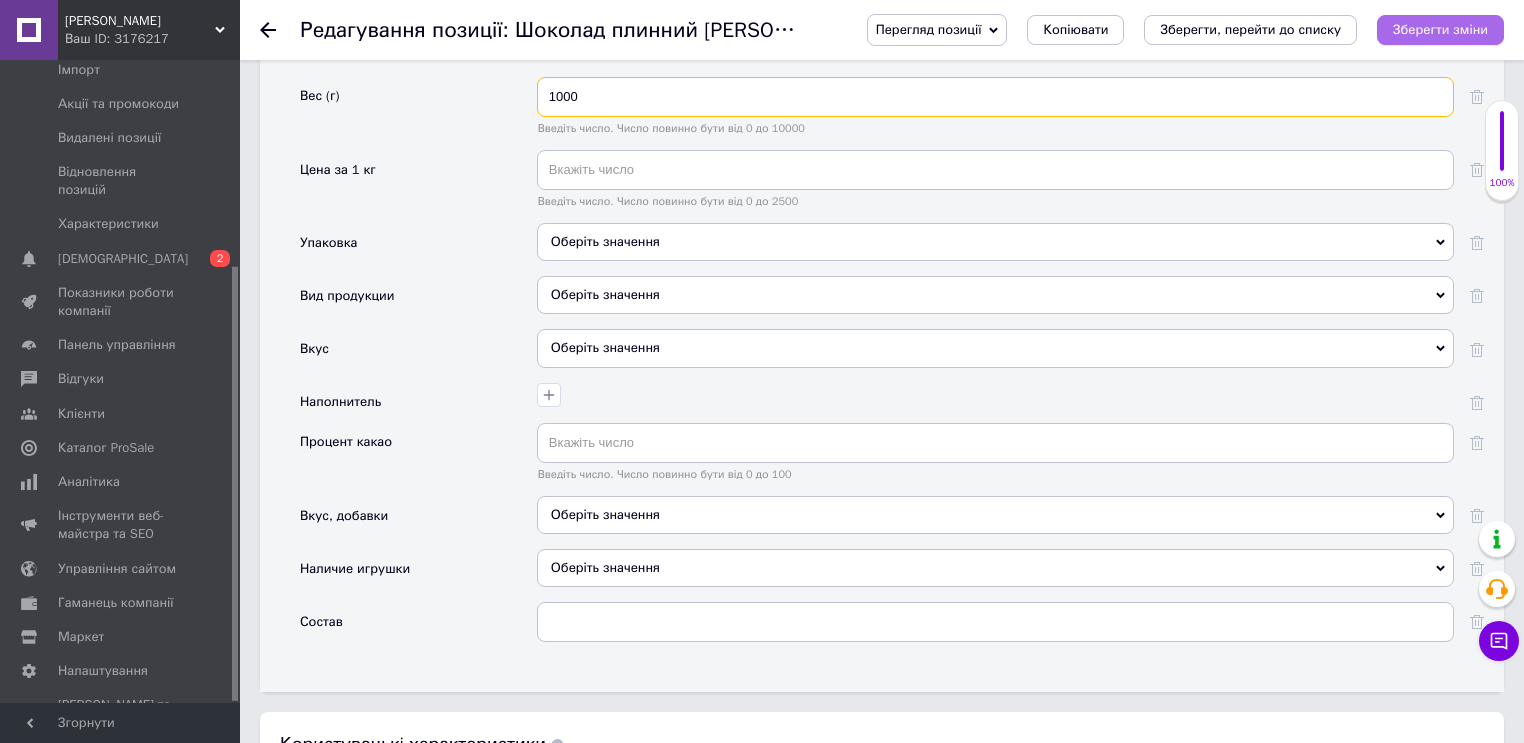 type on "1000" 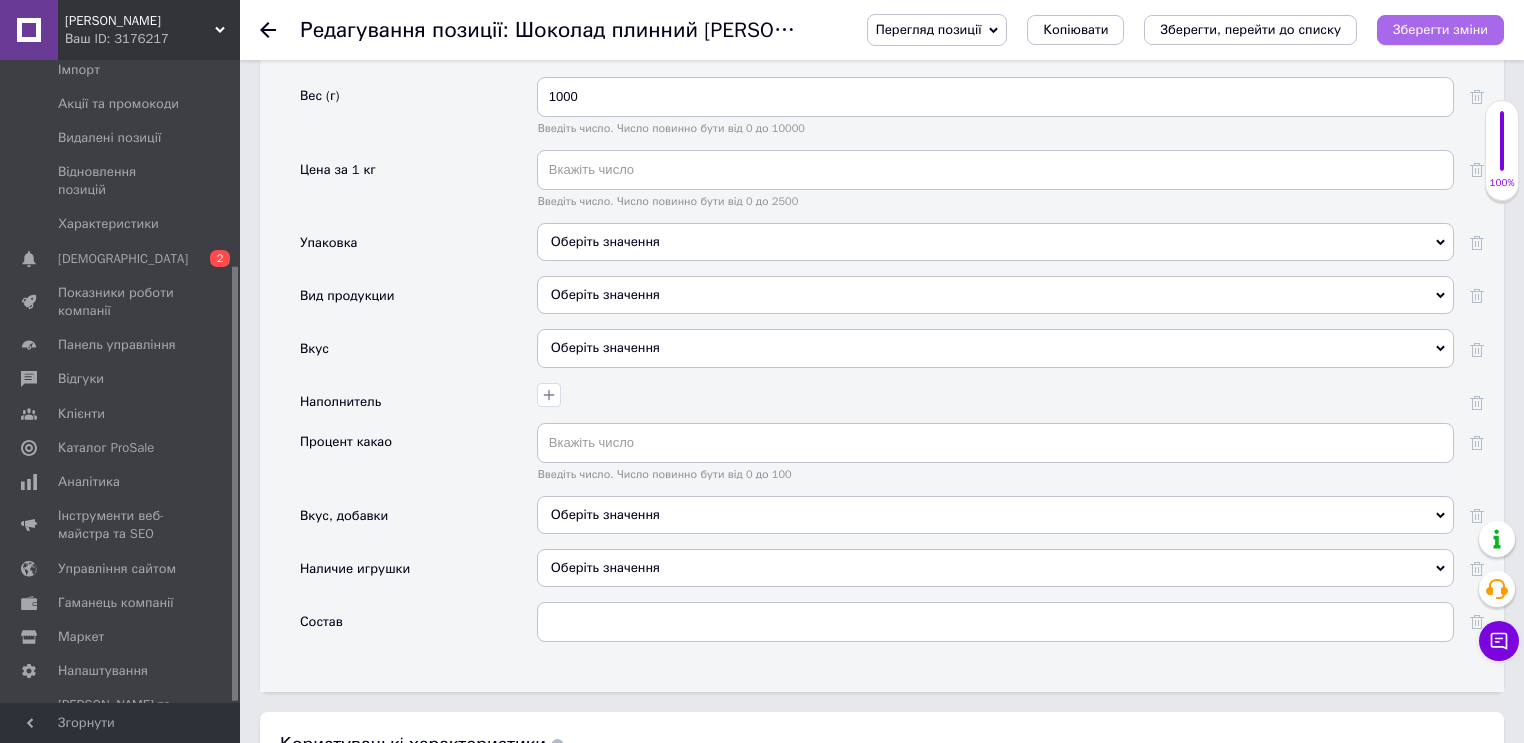 click on "Зберегти зміни" at bounding box center [1440, 29] 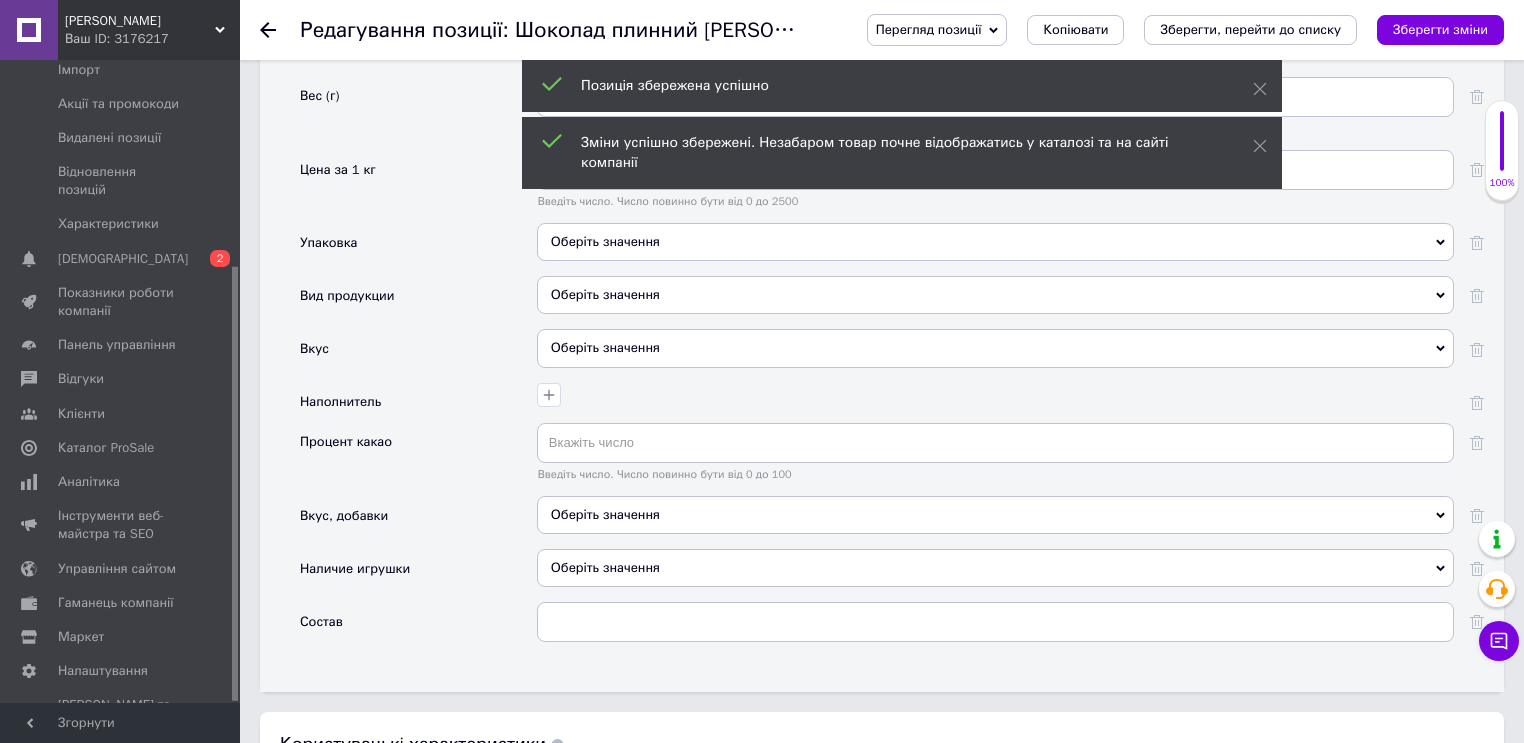 click 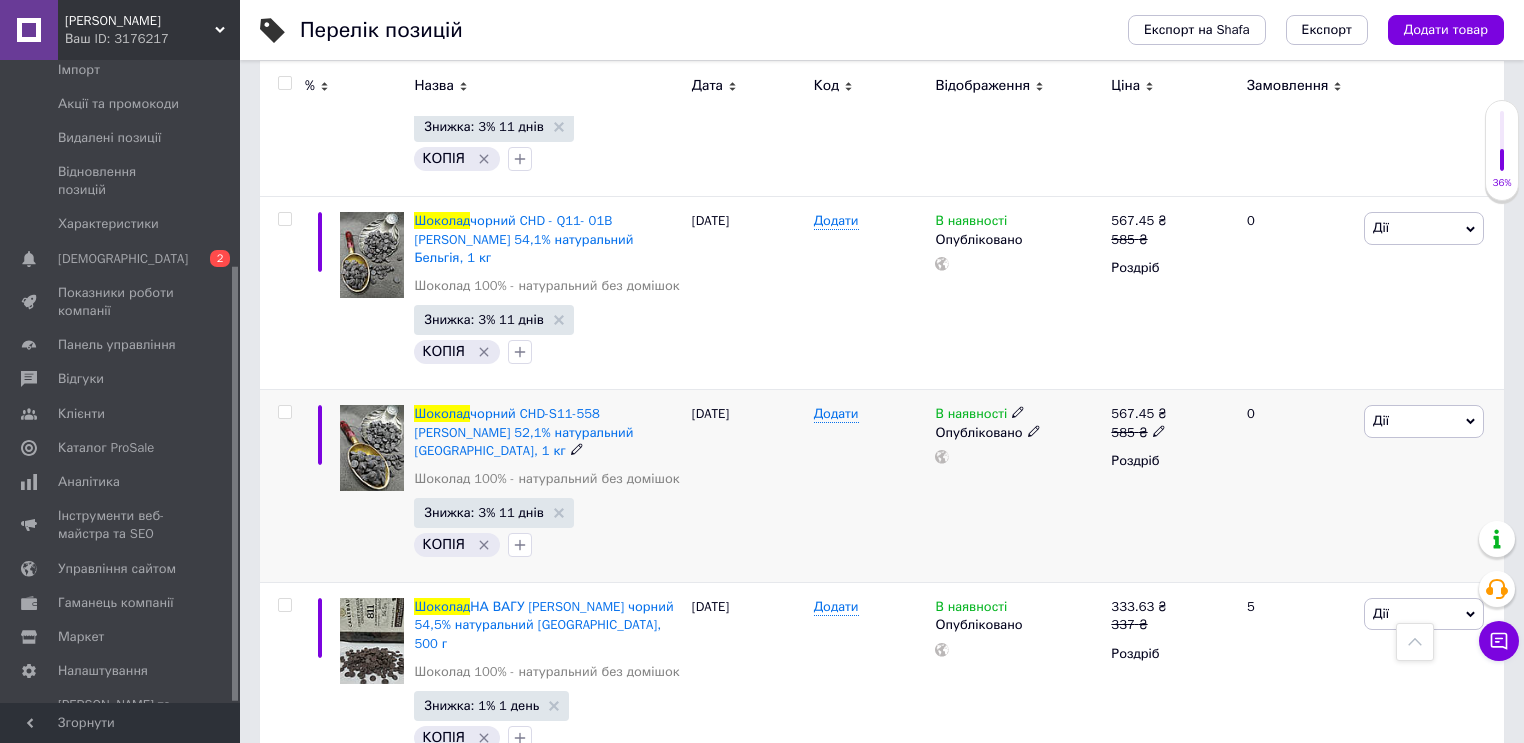scroll, scrollTop: 1120, scrollLeft: 0, axis: vertical 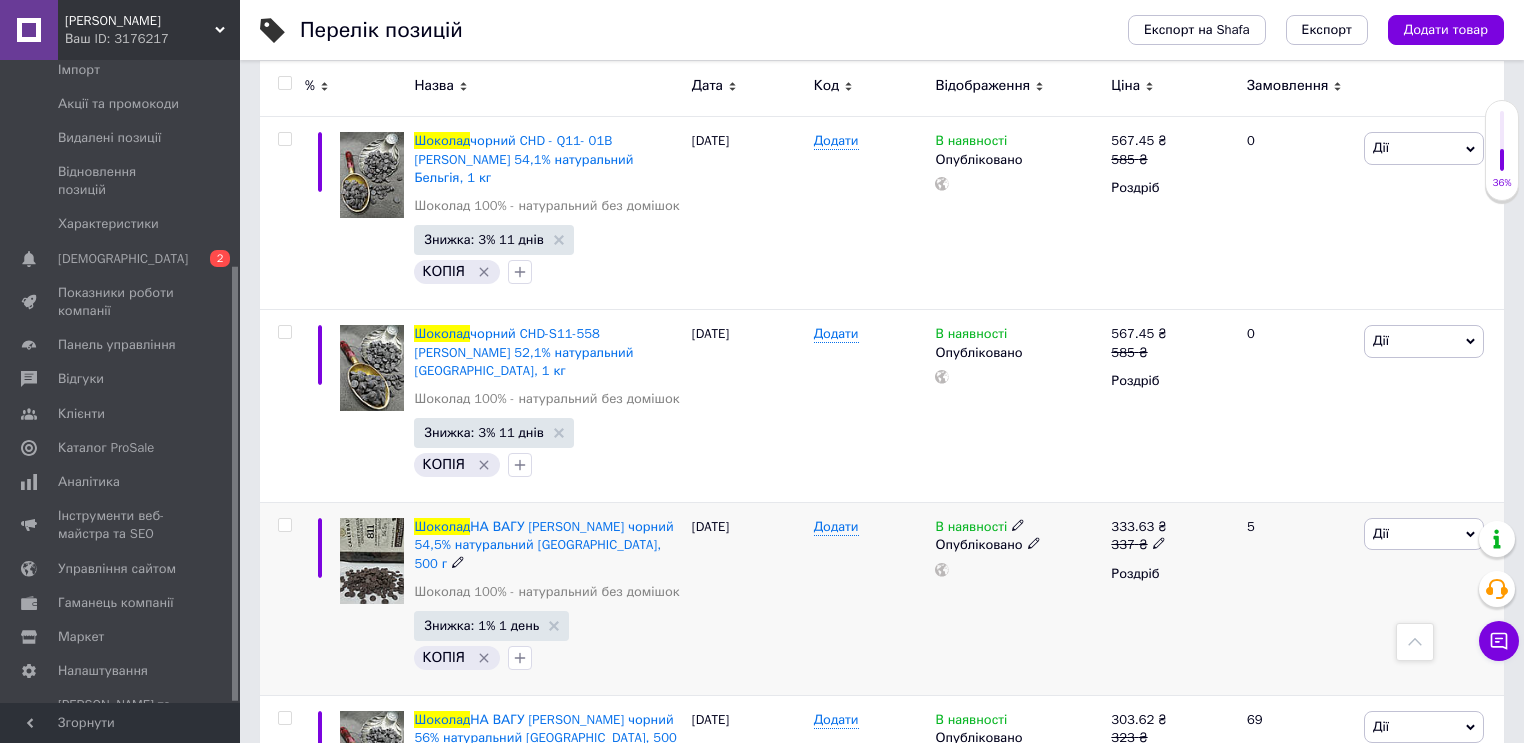 click at bounding box center [284, 525] 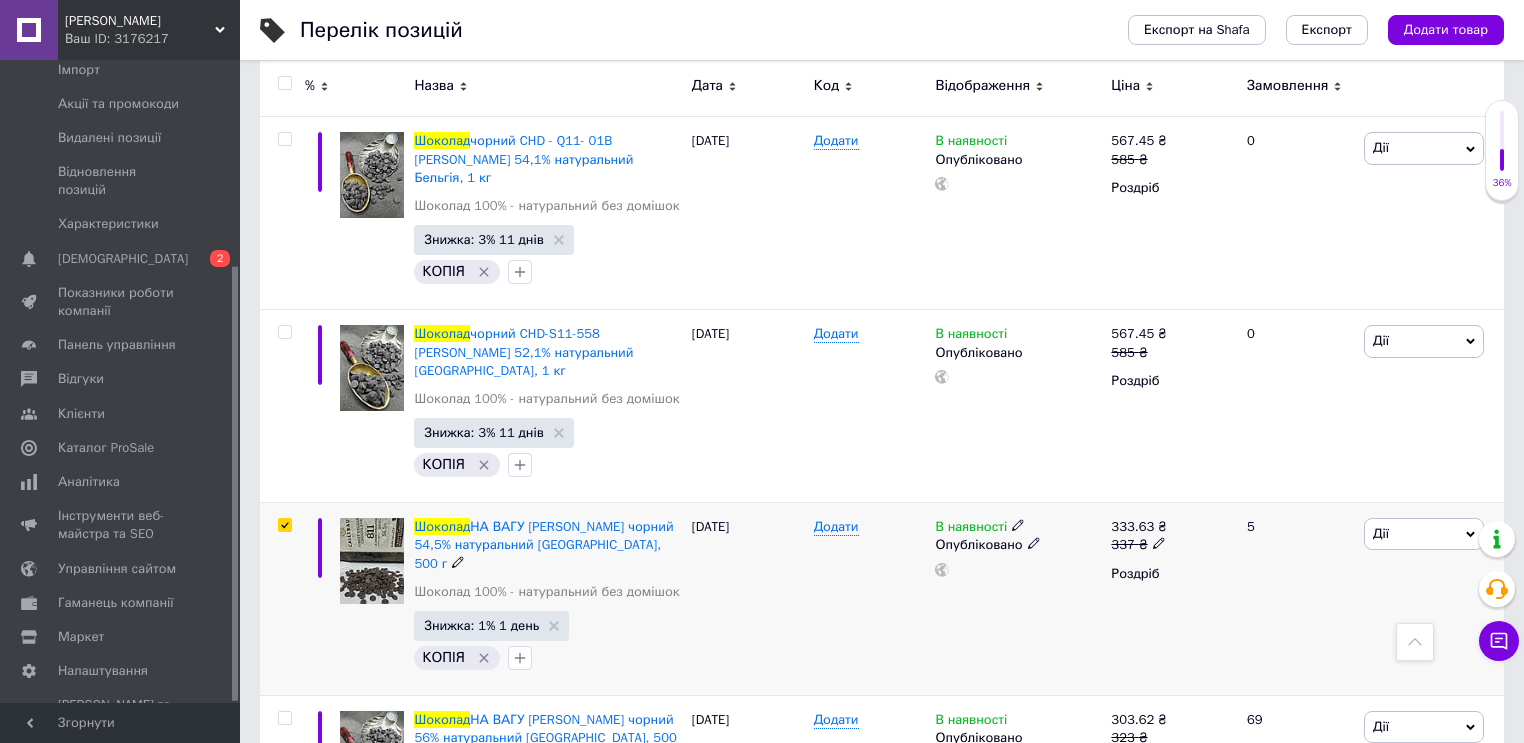 checkbox on "true" 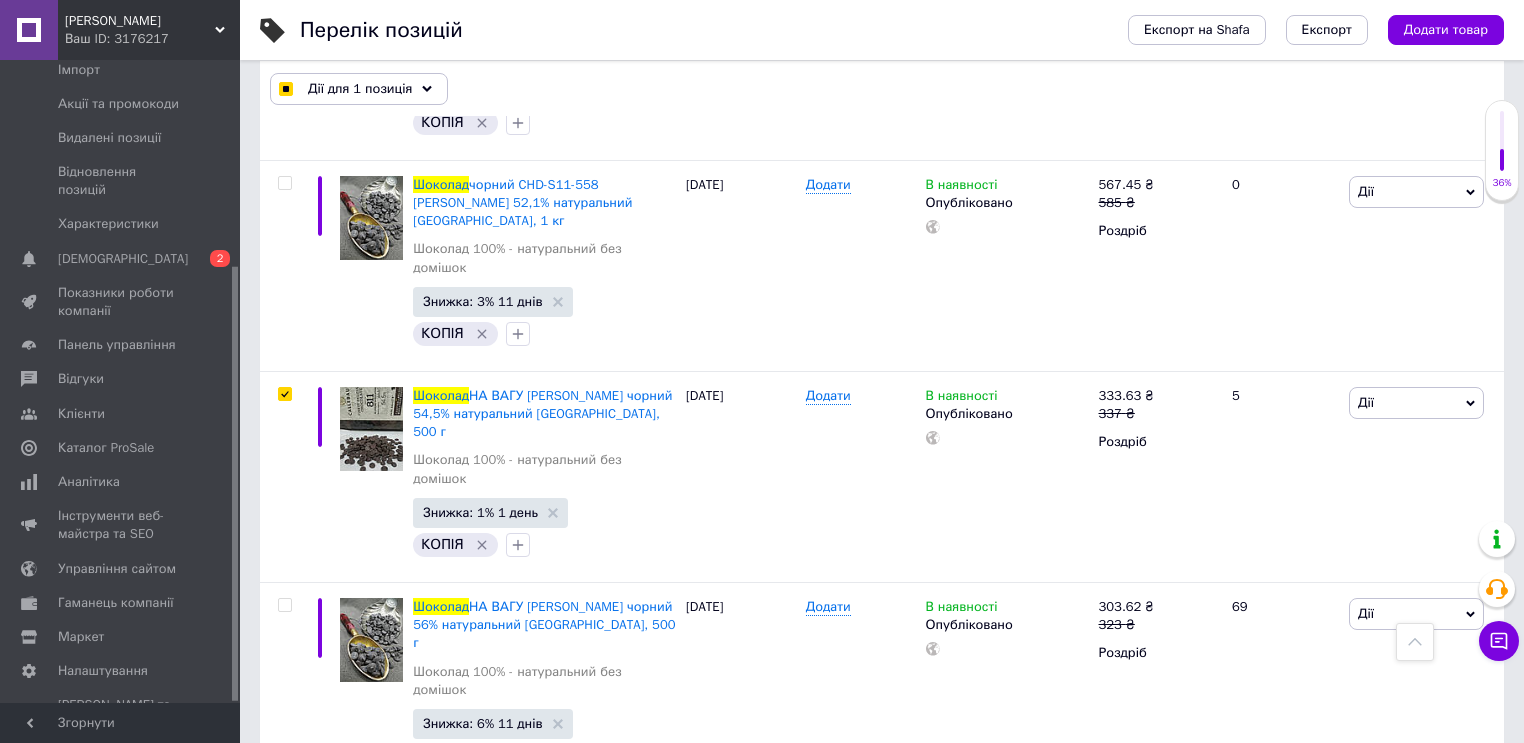 scroll, scrollTop: 1760, scrollLeft: 0, axis: vertical 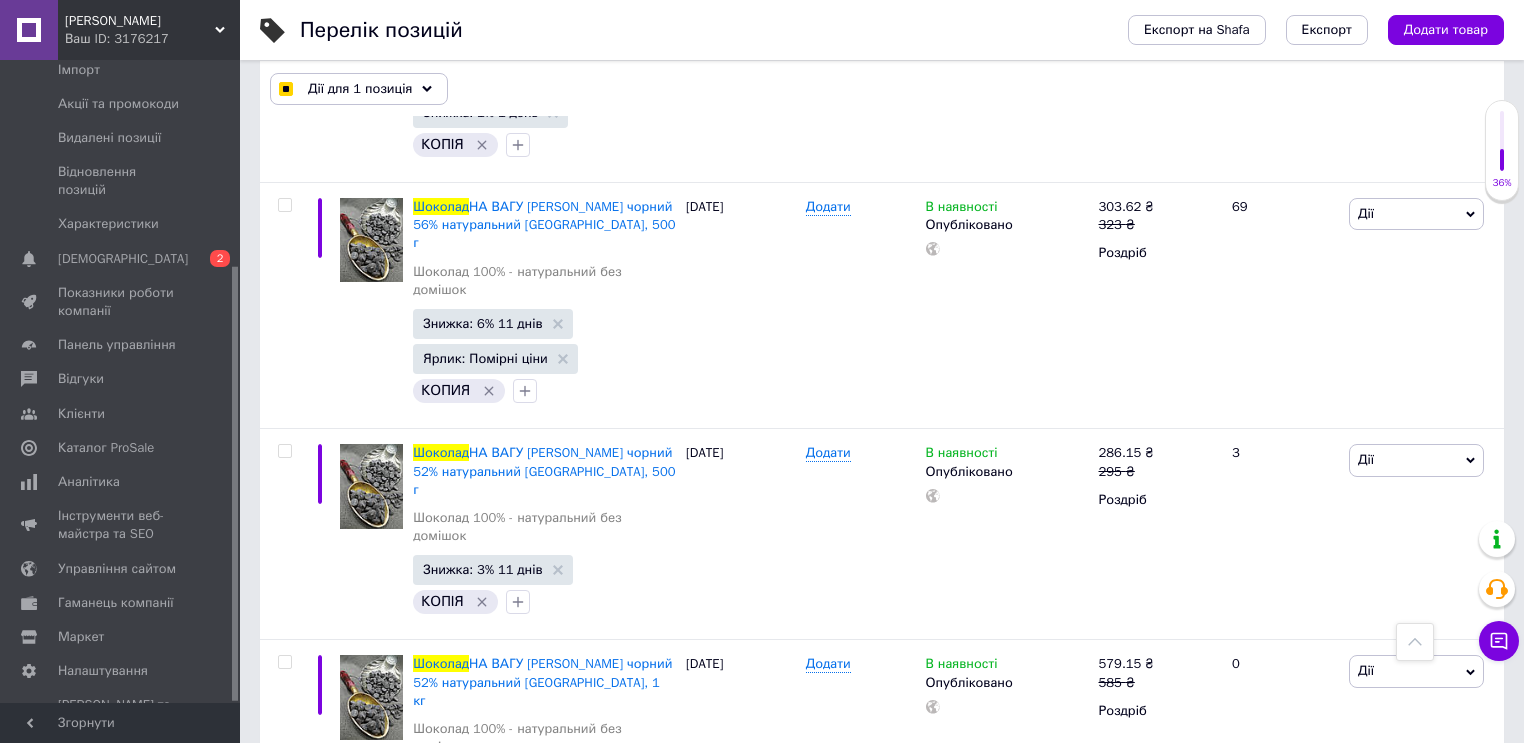 click at bounding box center (284, 874) 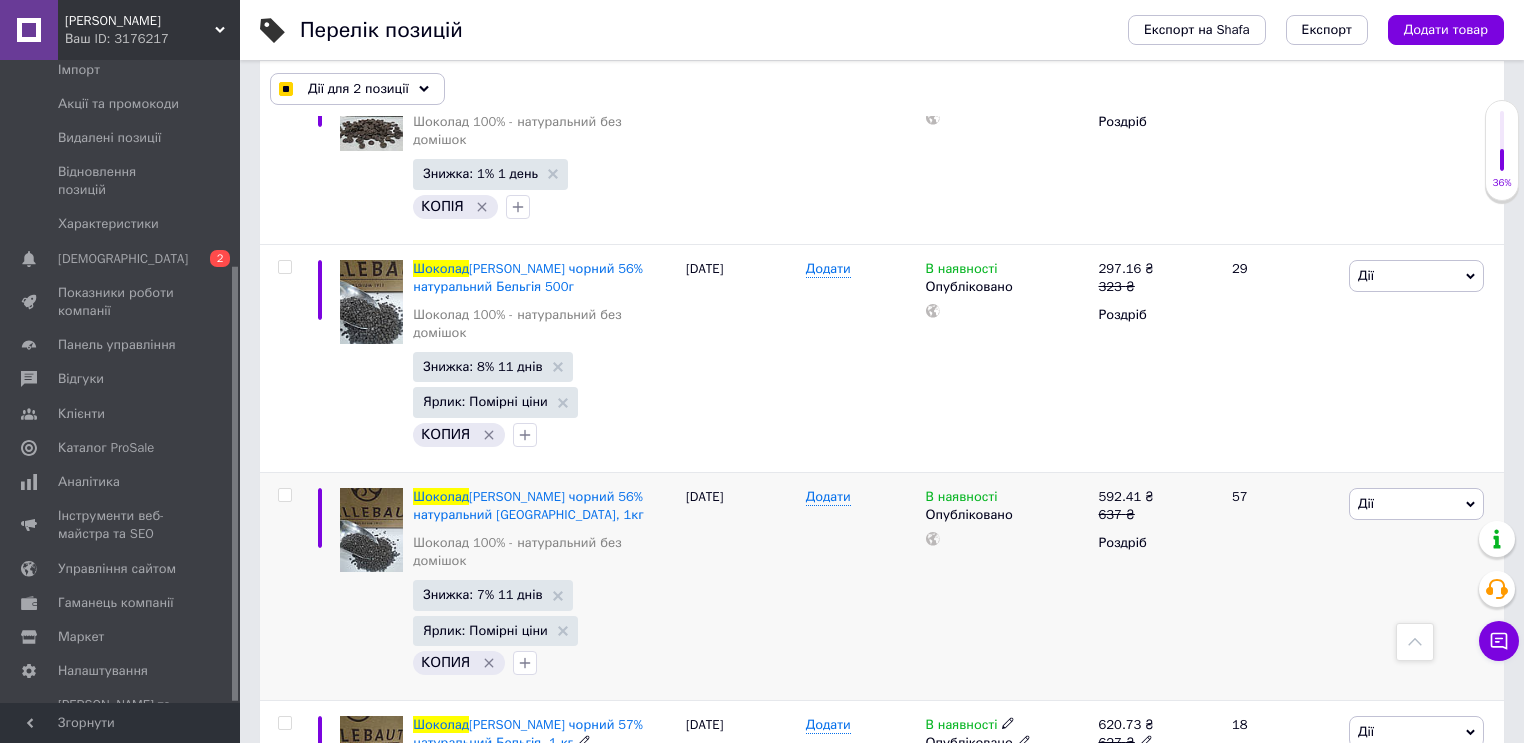scroll, scrollTop: 2572, scrollLeft: 0, axis: vertical 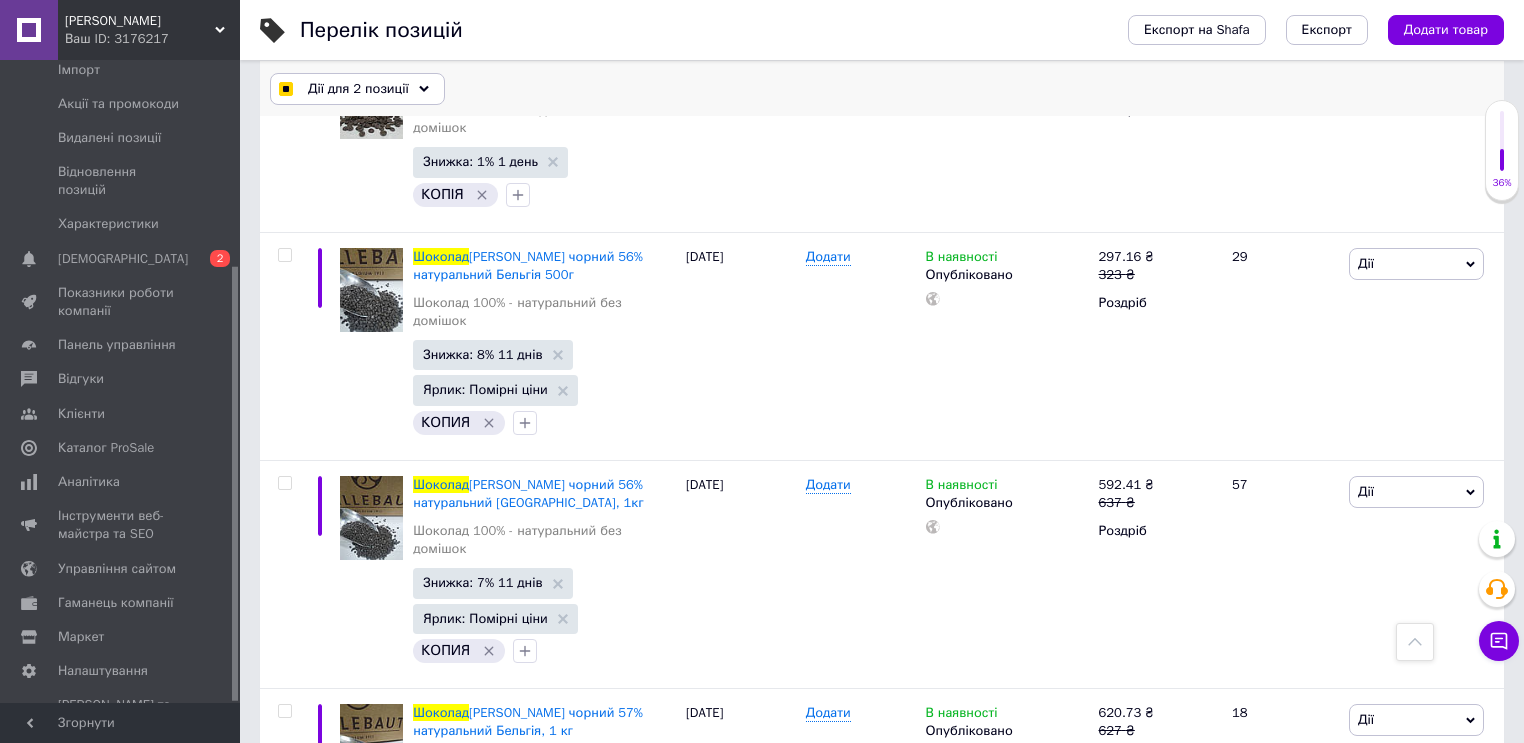 click on "Дії для 2 позиції" at bounding box center [358, 89] 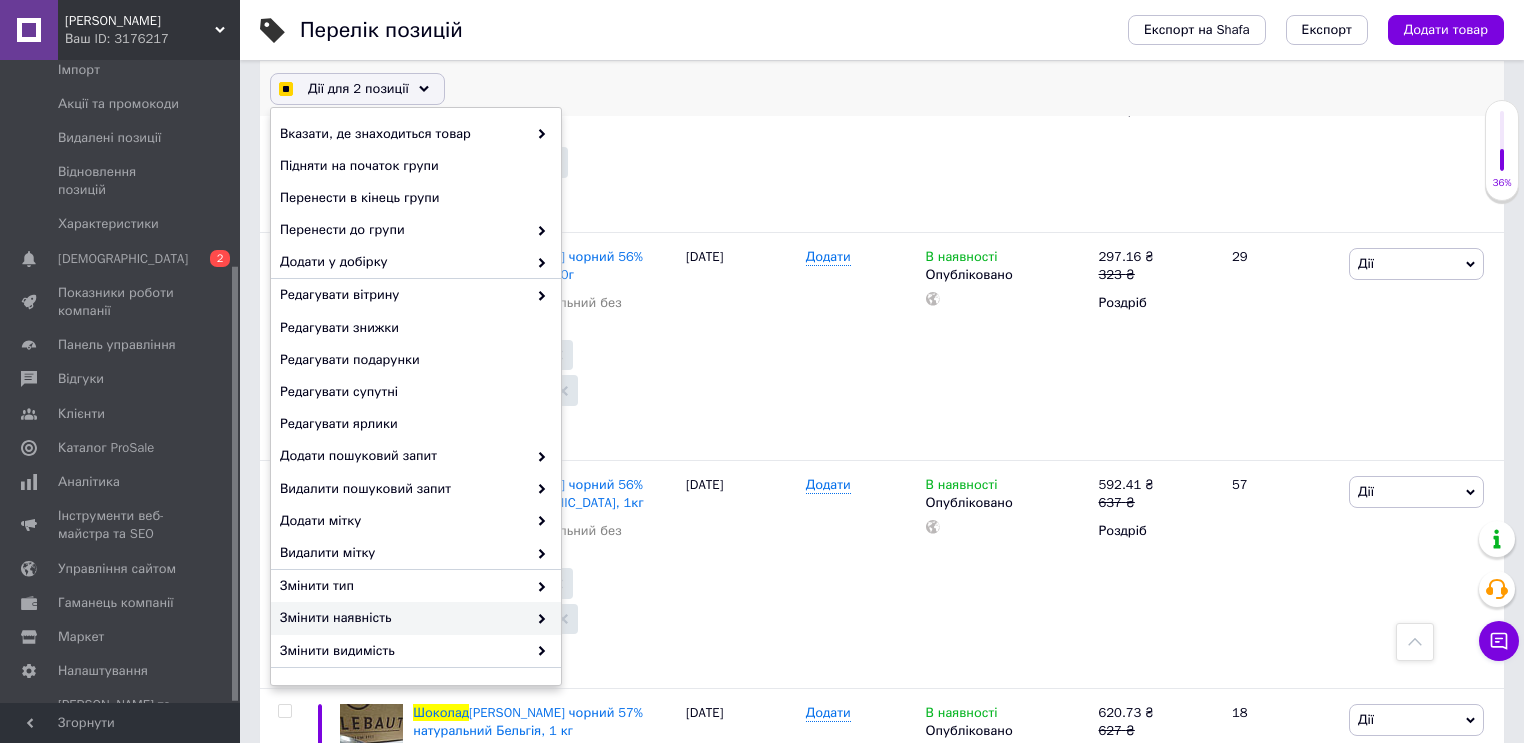 checkbox on "true" 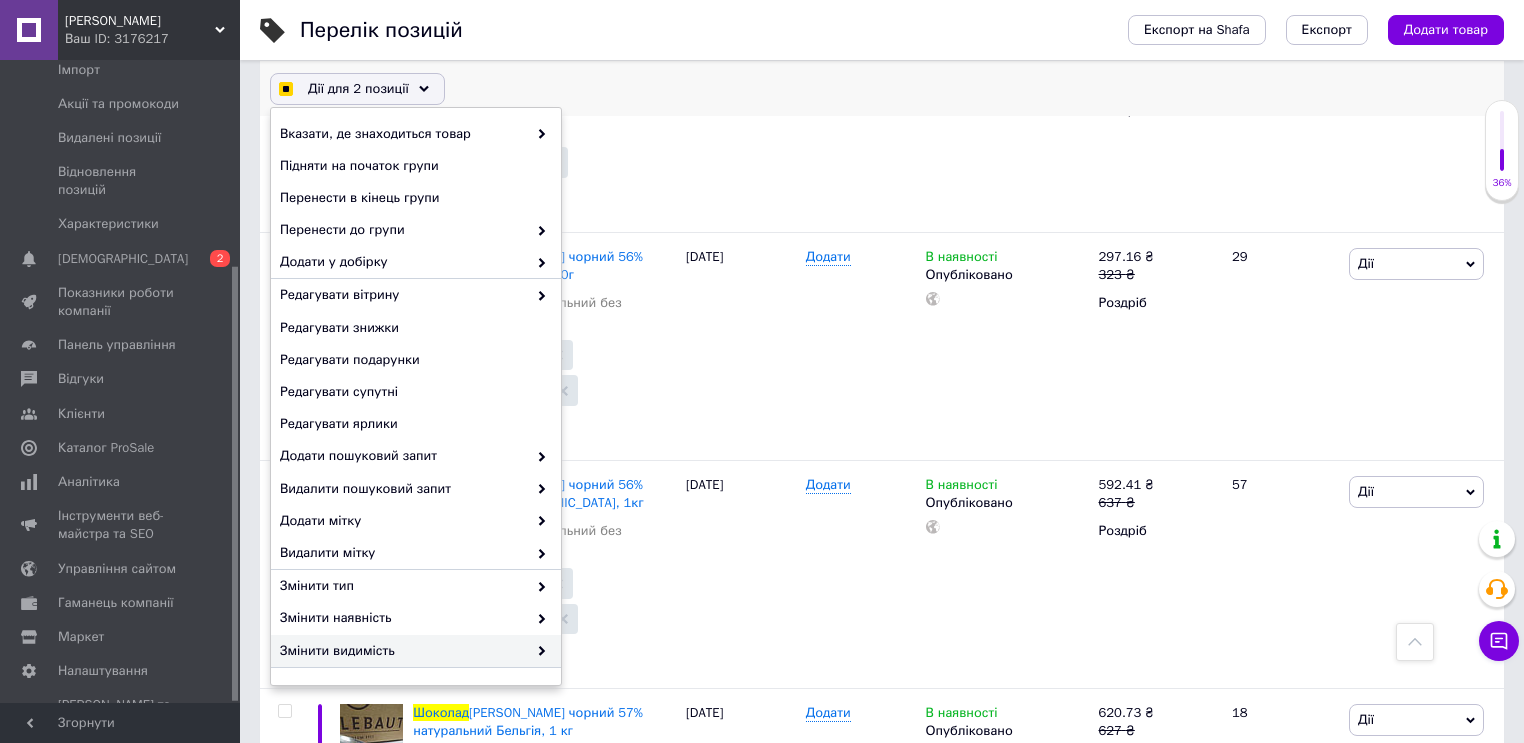checkbox on "true" 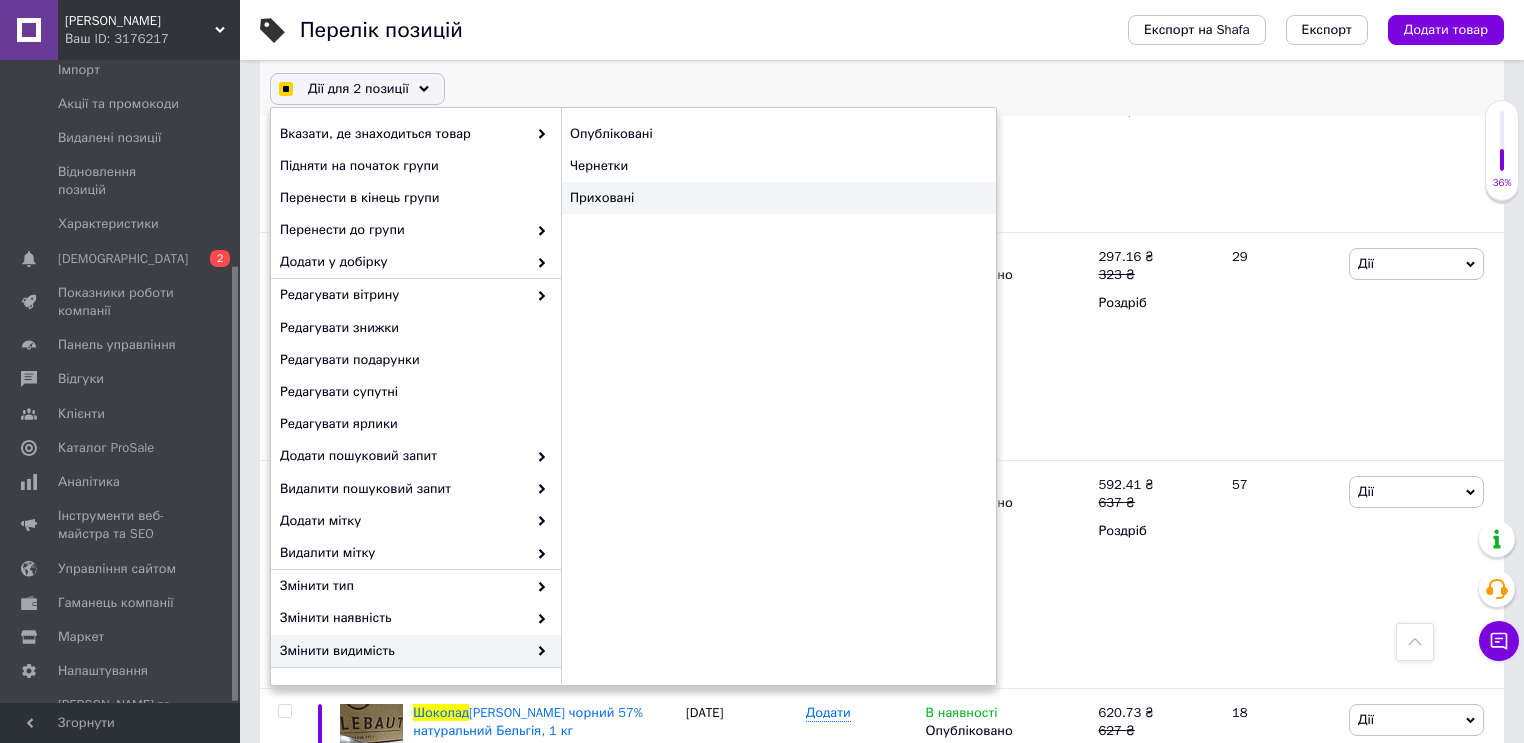 checkbox on "true" 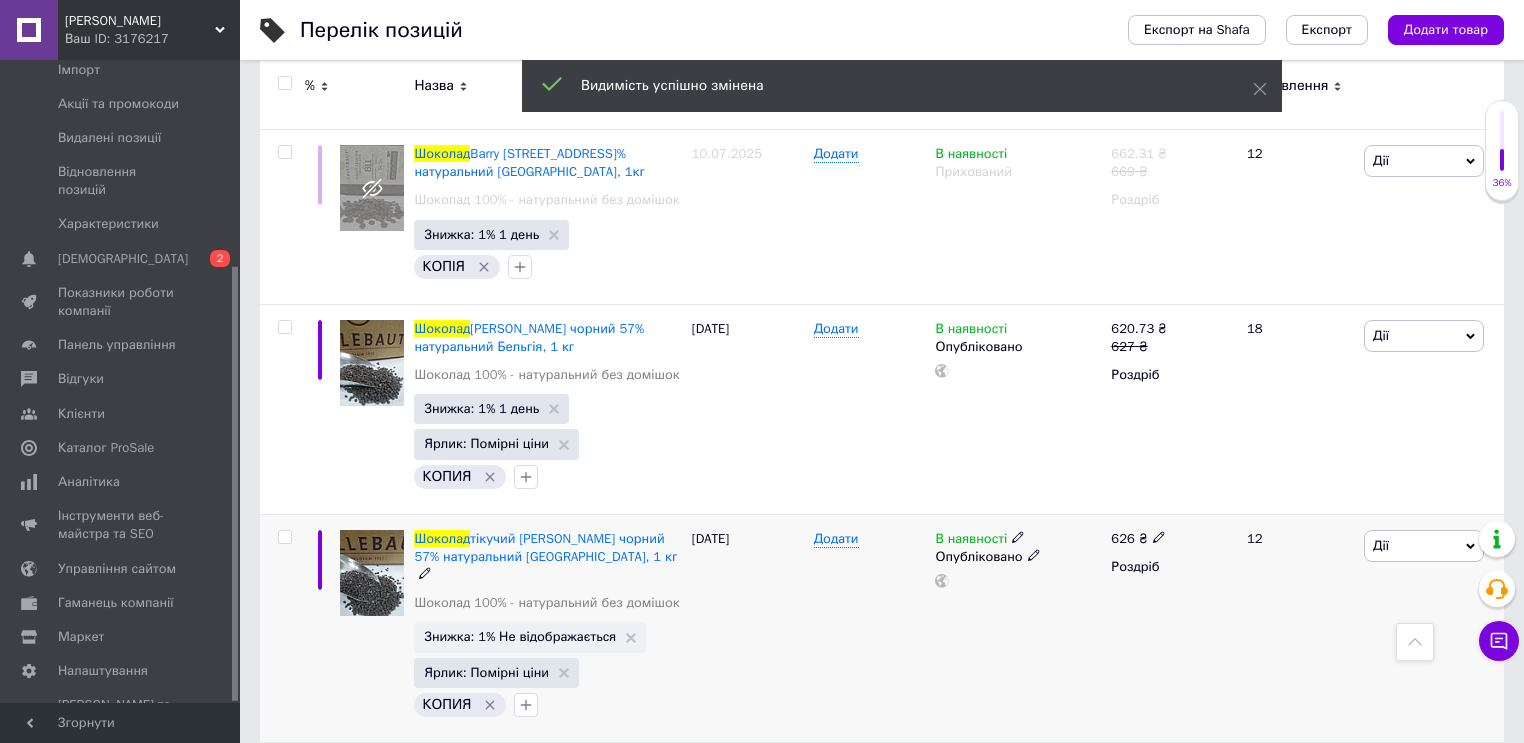 scroll, scrollTop: 2572, scrollLeft: 0, axis: vertical 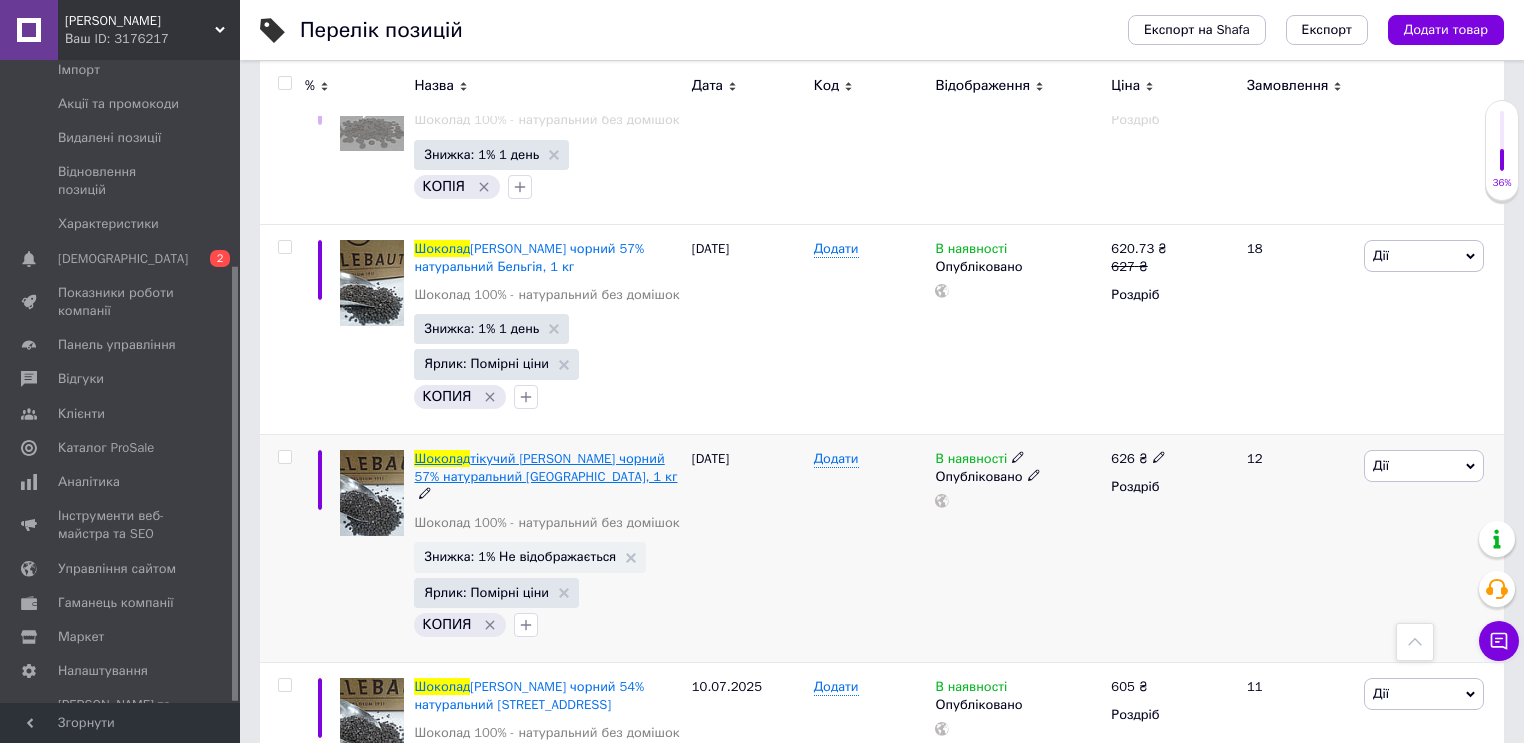click on "тікучий Barry Callebaut чорний 57% натуральний Бельгія, 1 кг" at bounding box center (545, 467) 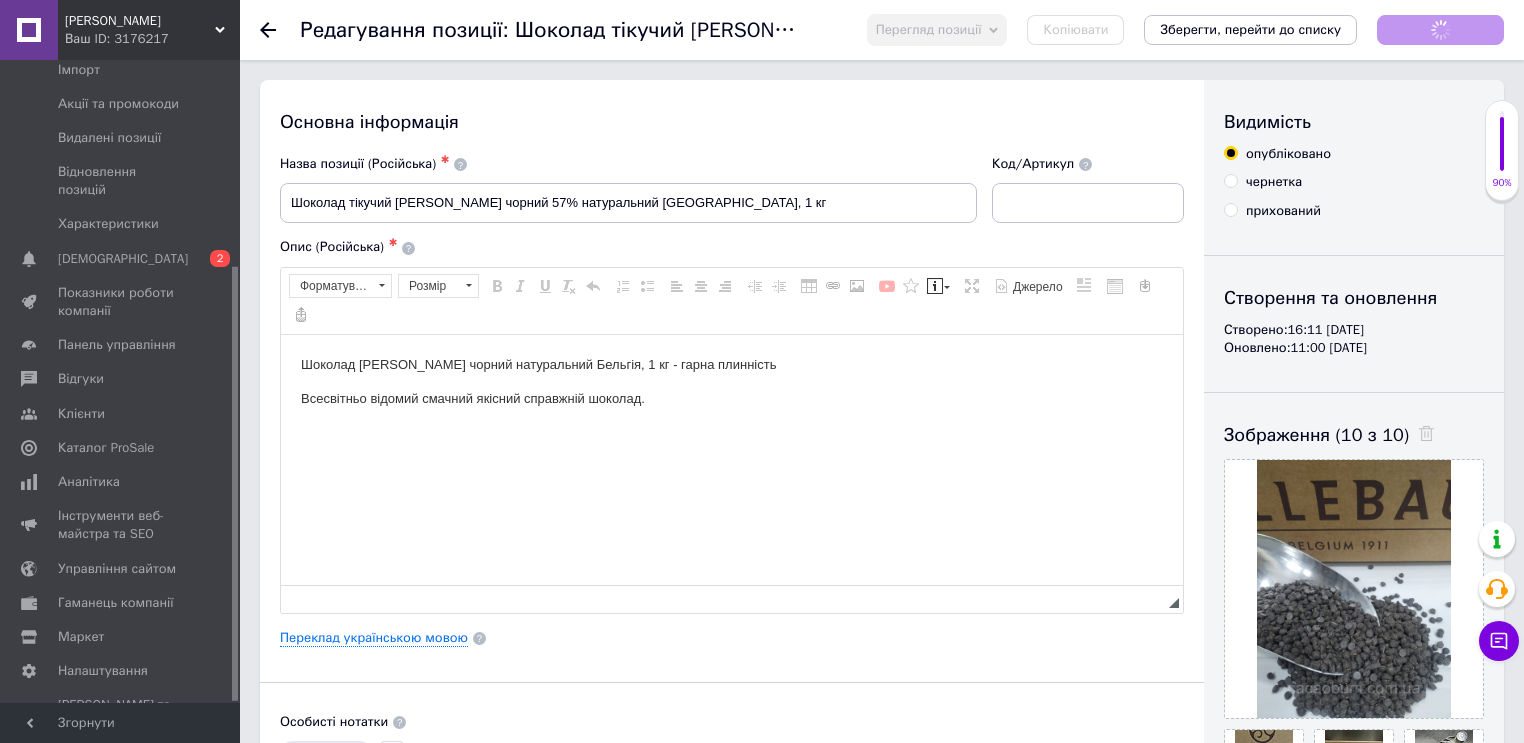 scroll, scrollTop: 0, scrollLeft: 0, axis: both 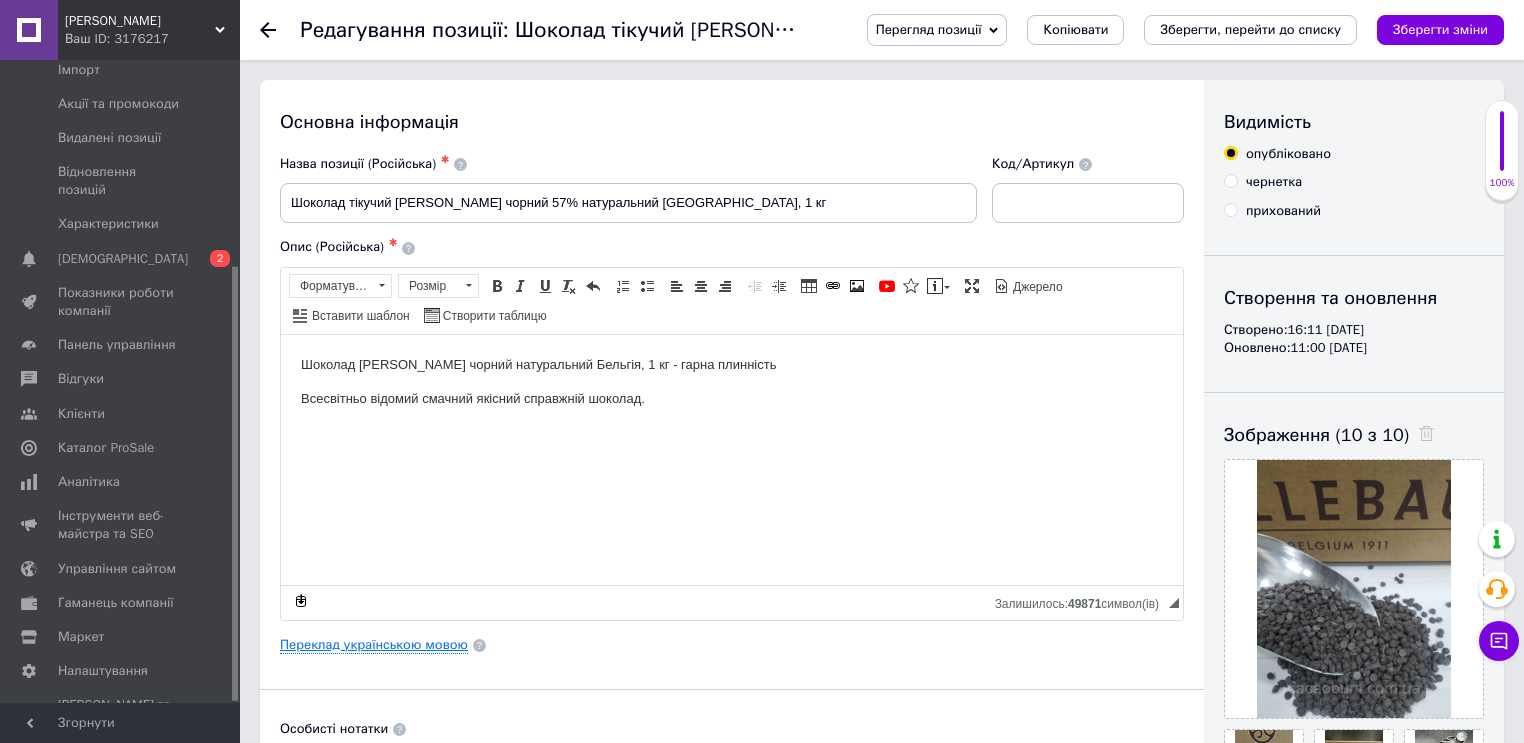 click on "Переклад українською мовою" at bounding box center (374, 645) 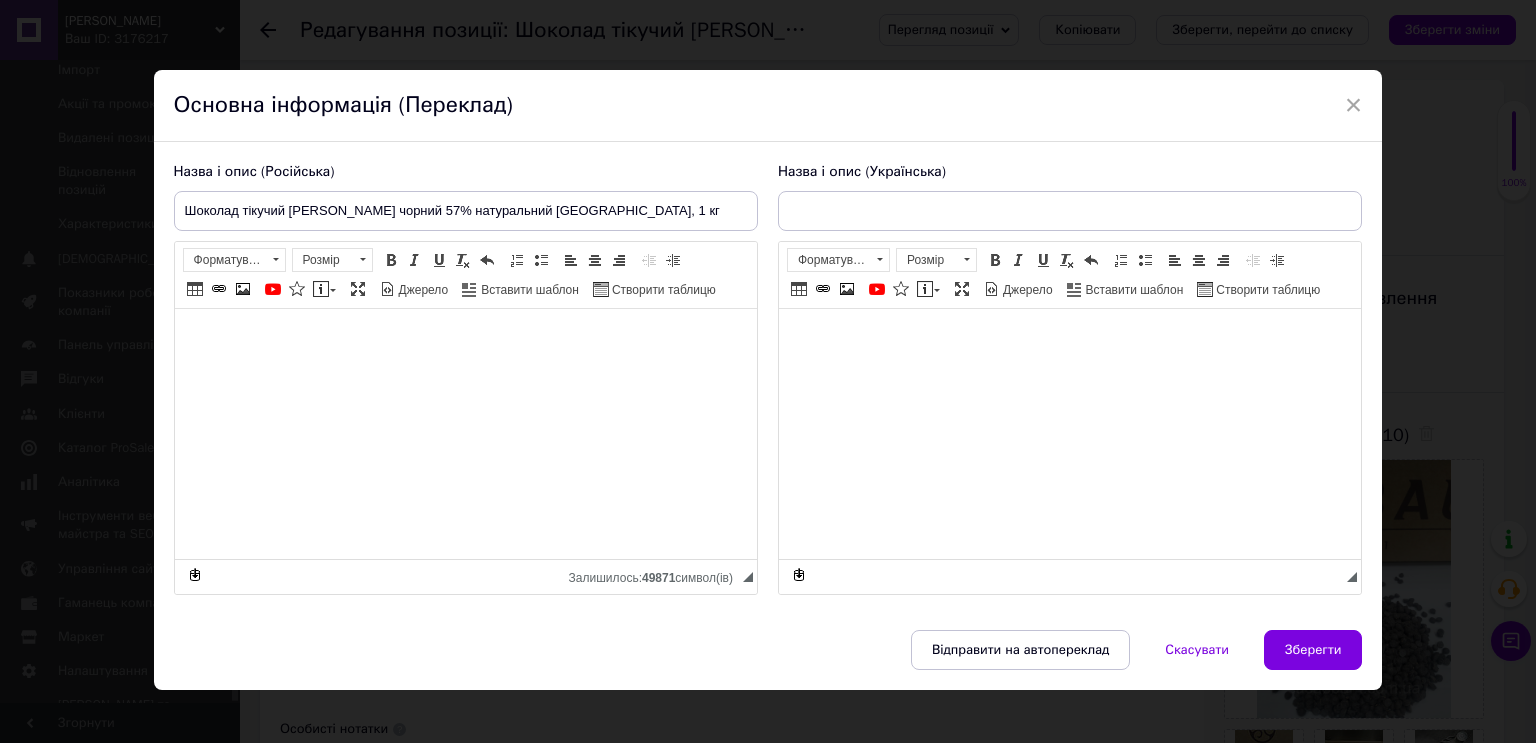 type on "Шоколад тікучий Barry Callebaut чорний 57% натуральний Бельгія, 1 кг" 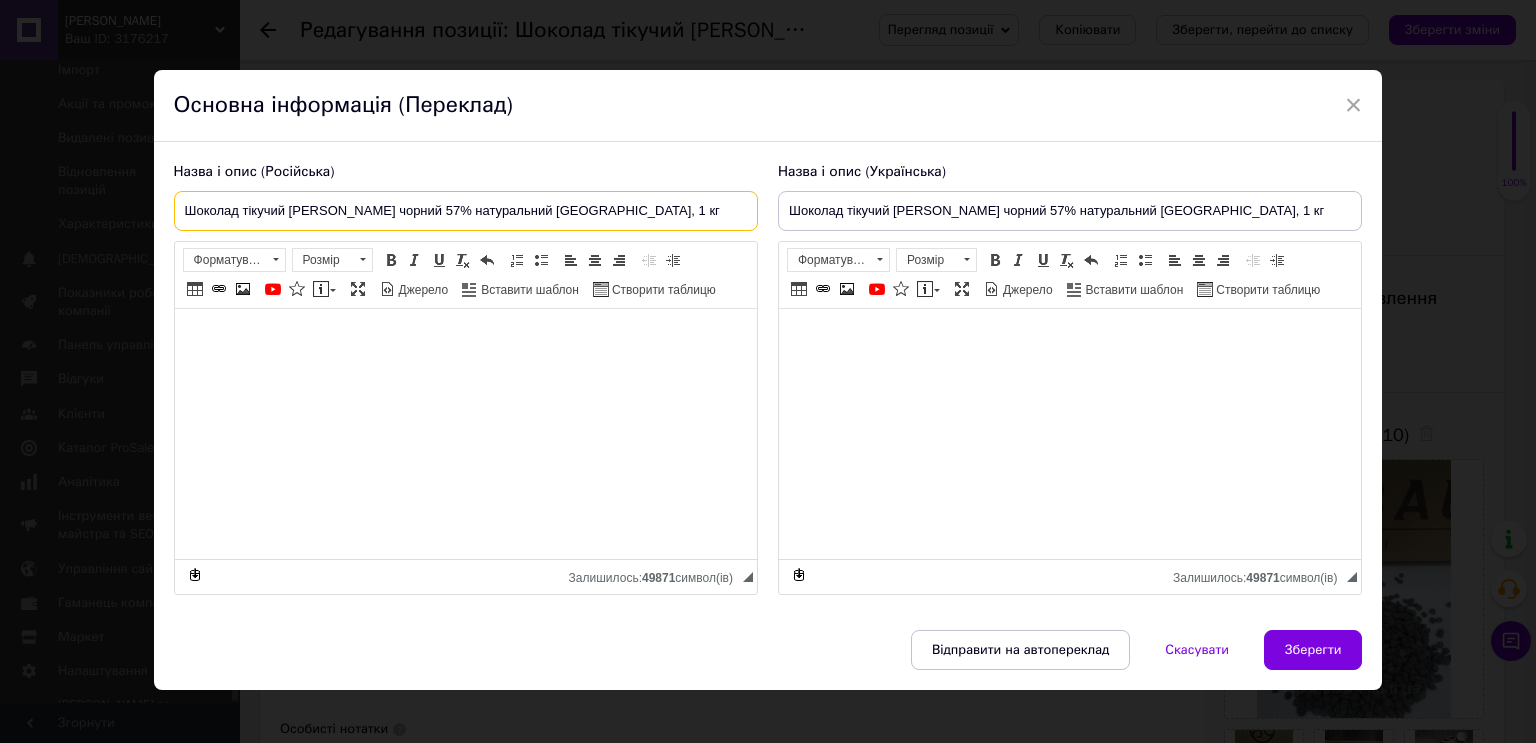 click on "Шоколад тікучий Barry Callebaut чорний 57% натуральний Бельгія, 1 кг" at bounding box center (466, 211) 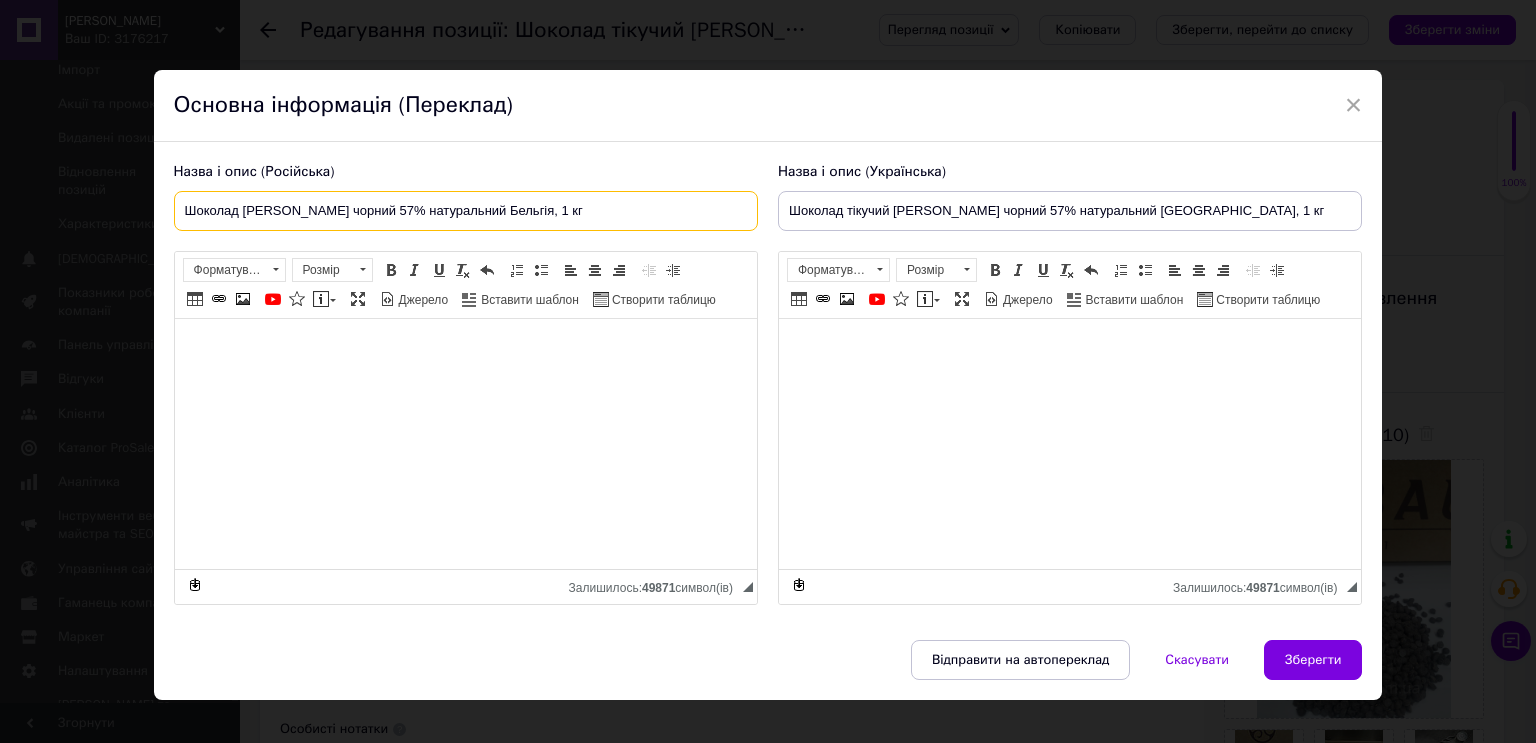 click on "Шоколад Barry Callebaut чорний 57% натуральний Бельгія, 1 кг" at bounding box center [466, 211] 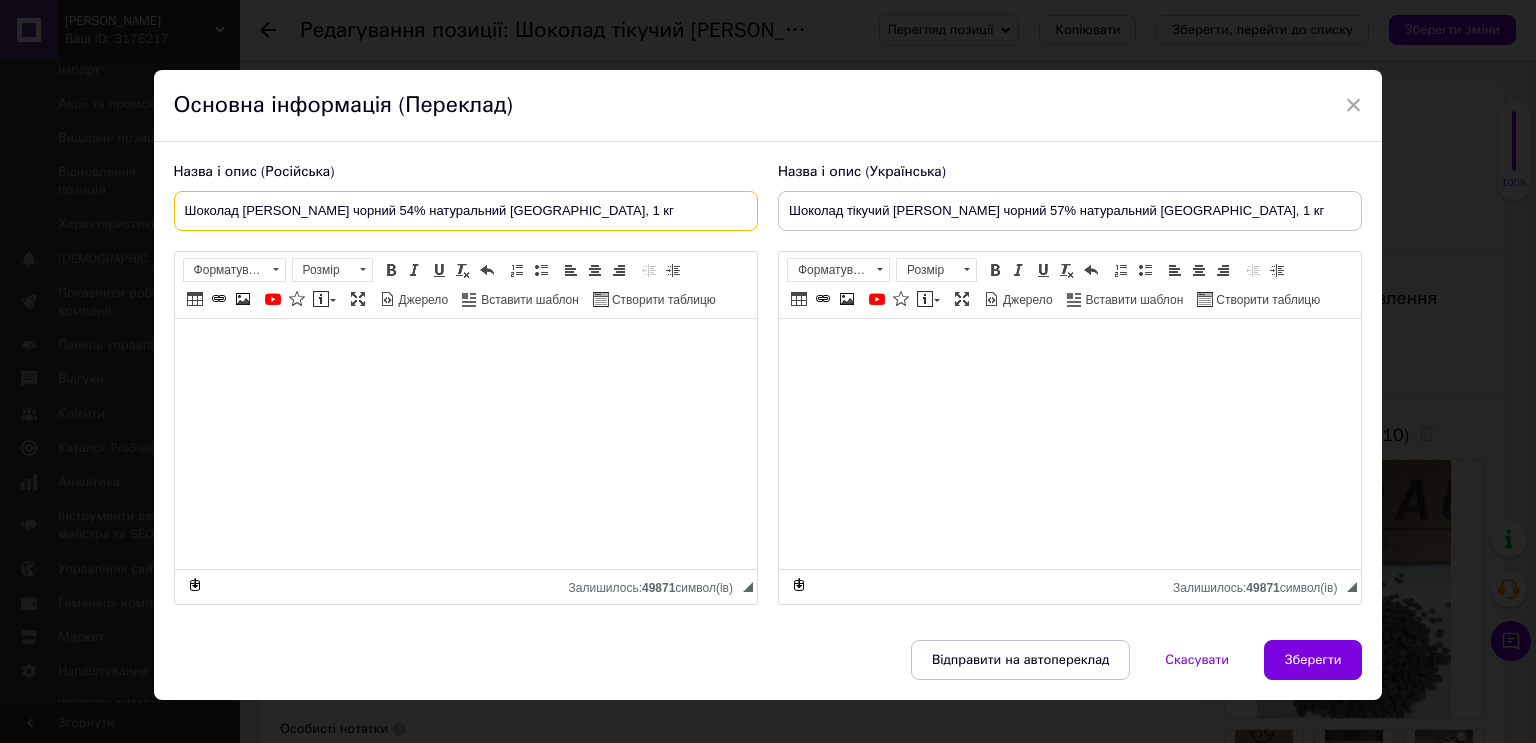 type on "Шоколад [PERSON_NAME] чорний 54% натуральний [GEOGRAPHIC_DATA], 1 кг" 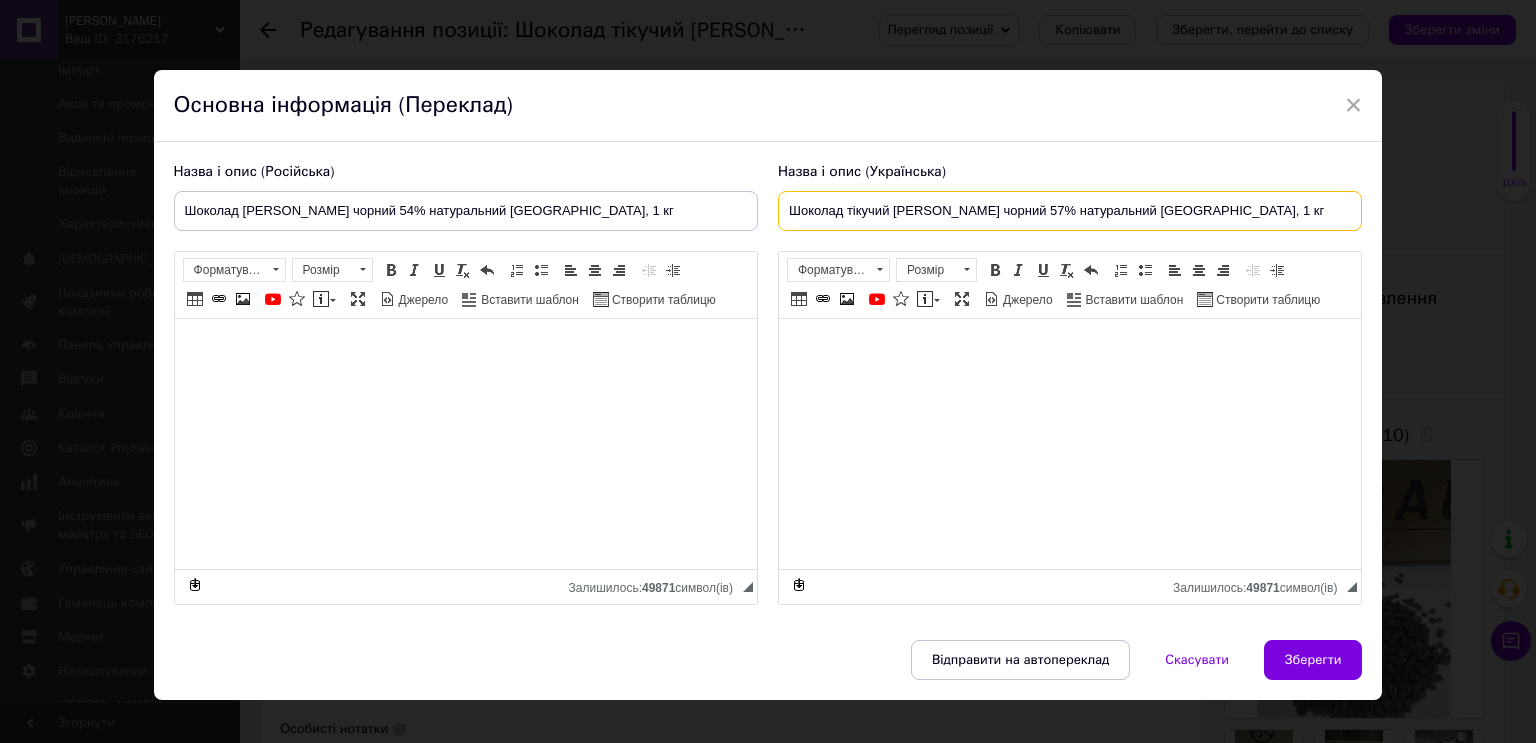 click on "Шоколад тікучий Barry Callebaut чорний 57% натуральний Бельгія, 1 кг" at bounding box center (1070, 211) 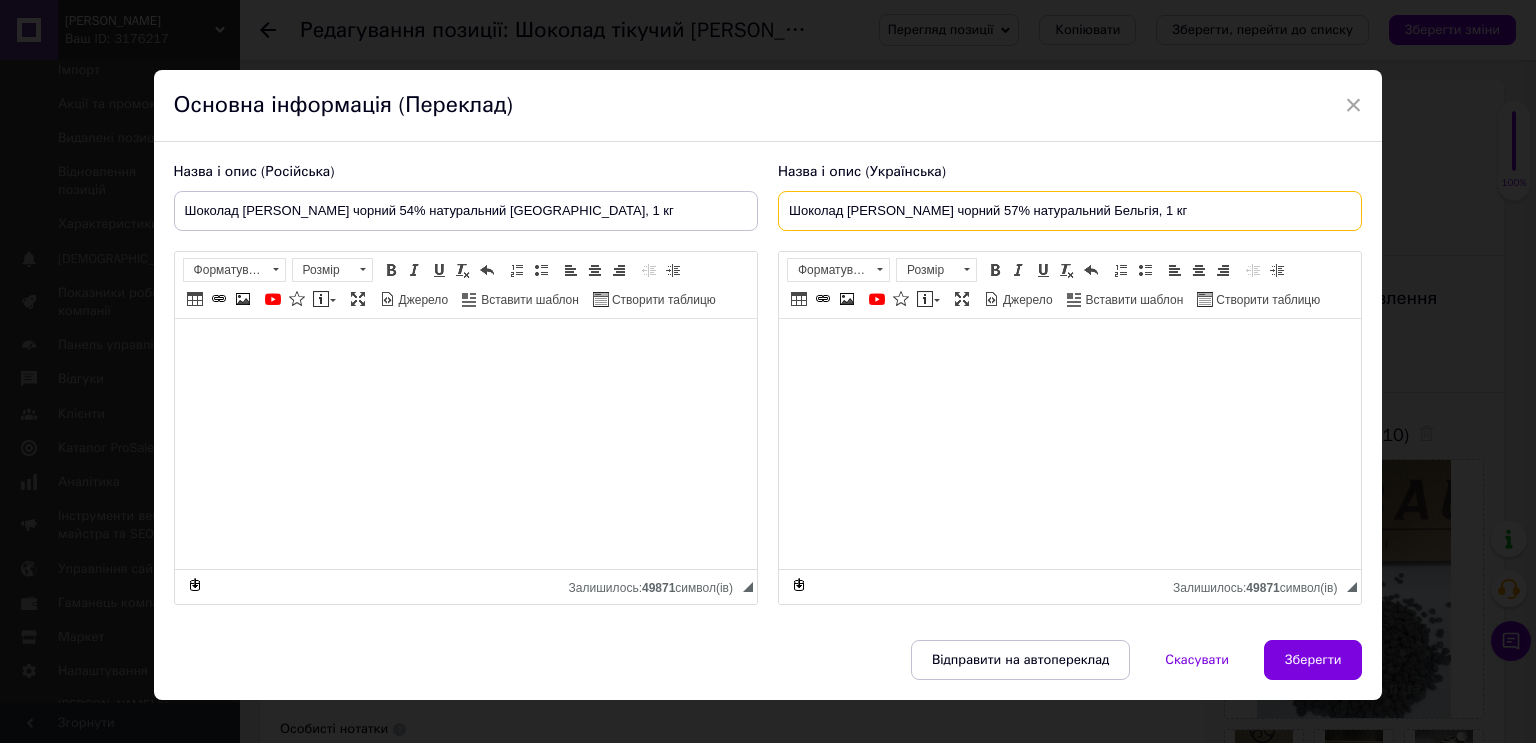 click on "Шоколад Barry Callebaut чорний 57% натуральний Бельгія, 1 кг" at bounding box center [1070, 211] 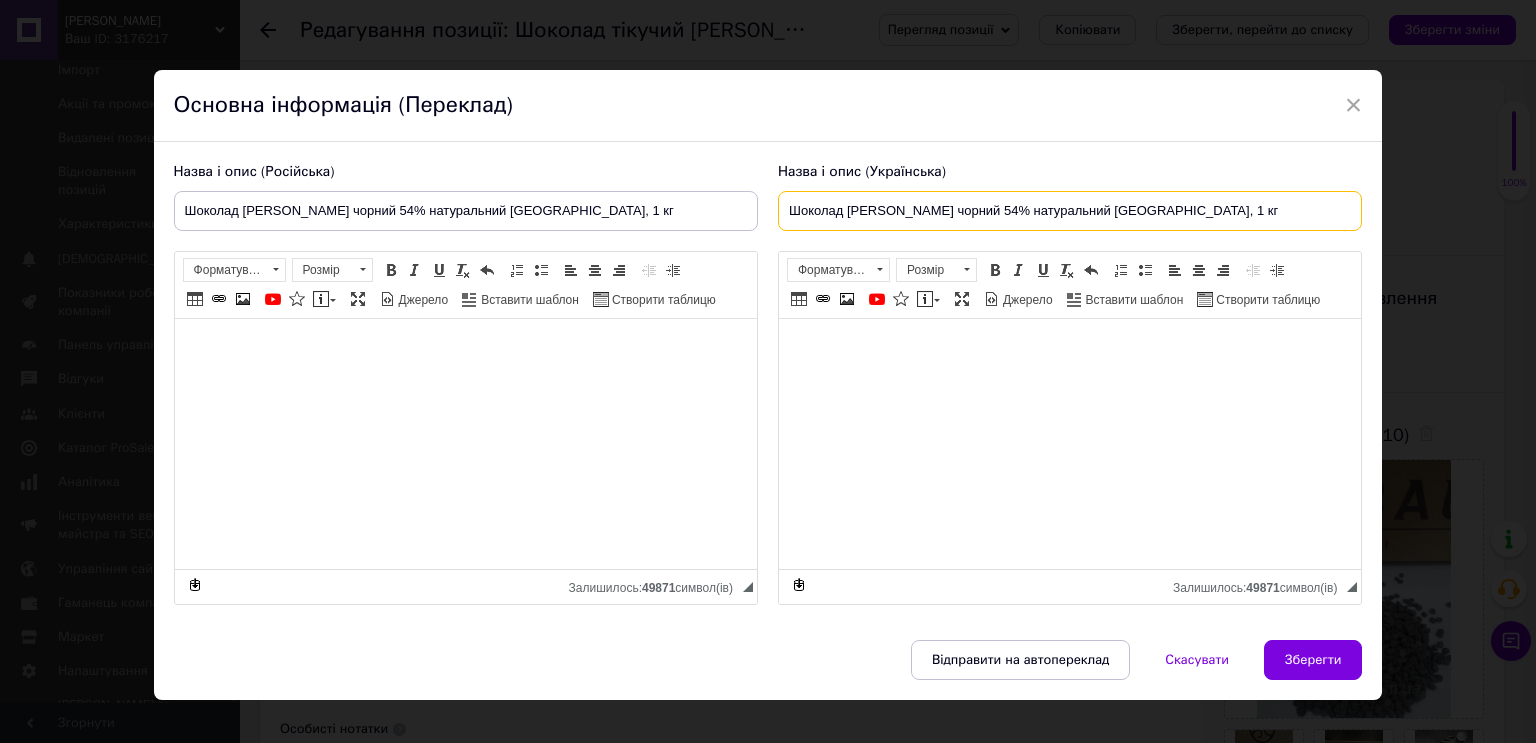 type on "Шоколад [PERSON_NAME] чорний 54% натуральний [GEOGRAPHIC_DATA], 1 кг" 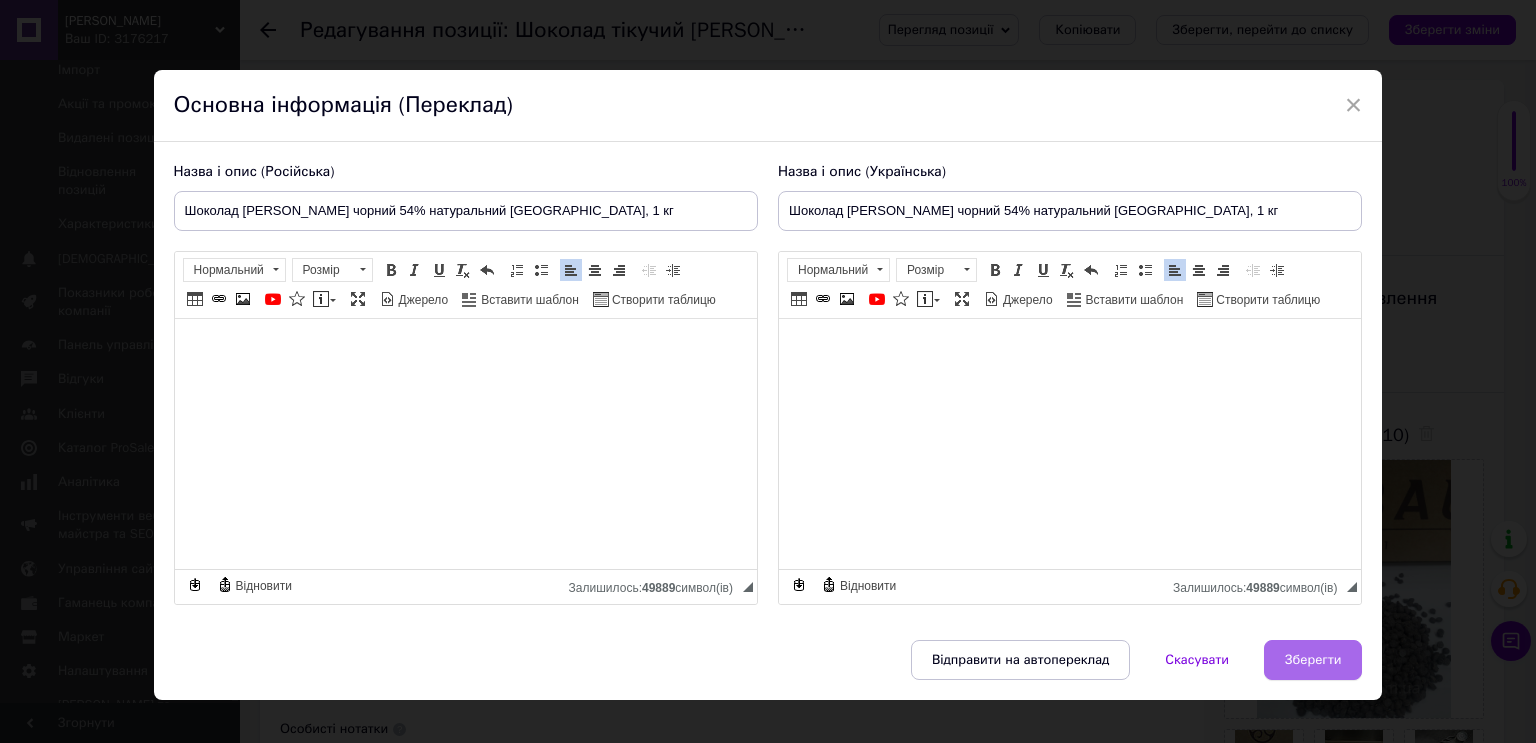 click on "Зберегти" at bounding box center [1313, 660] 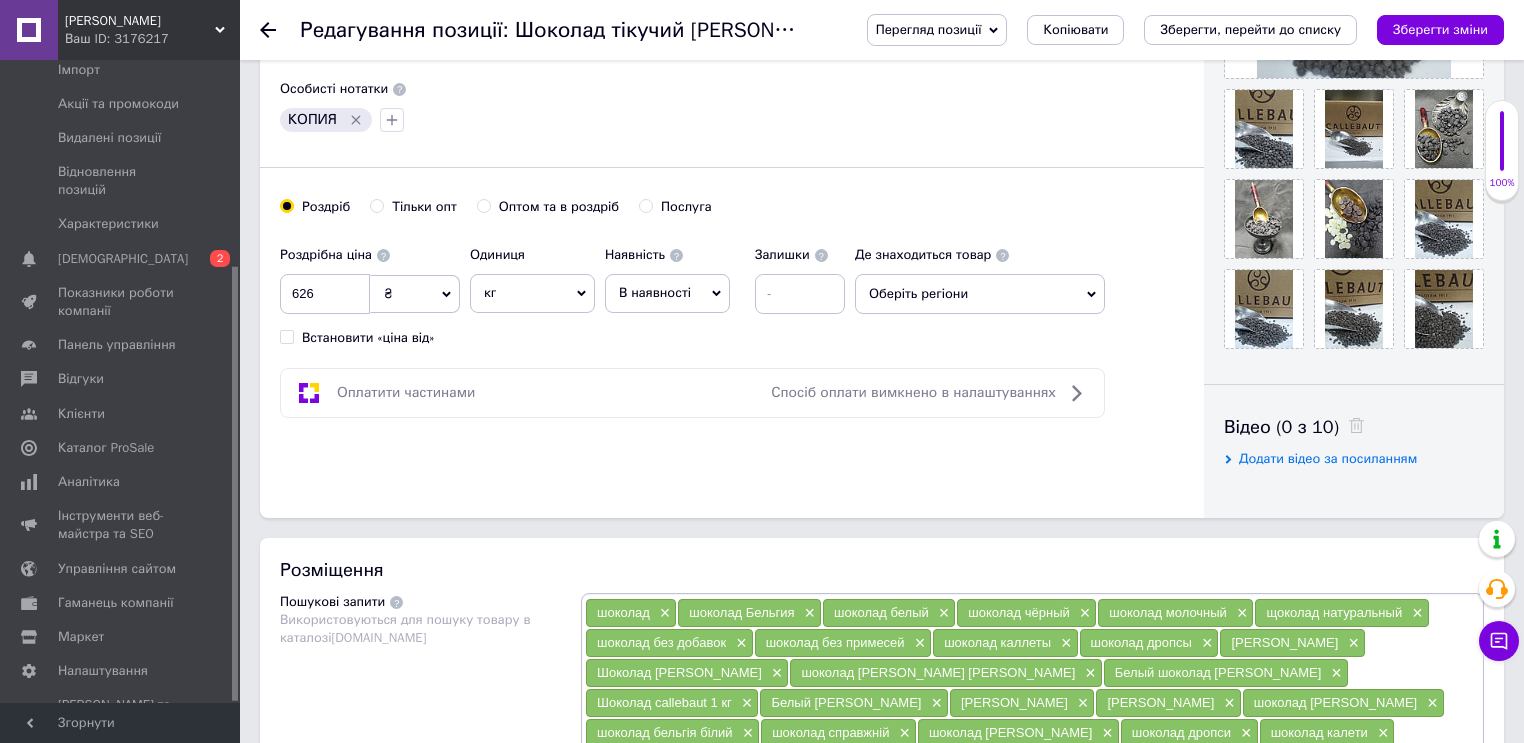 scroll, scrollTop: 800, scrollLeft: 0, axis: vertical 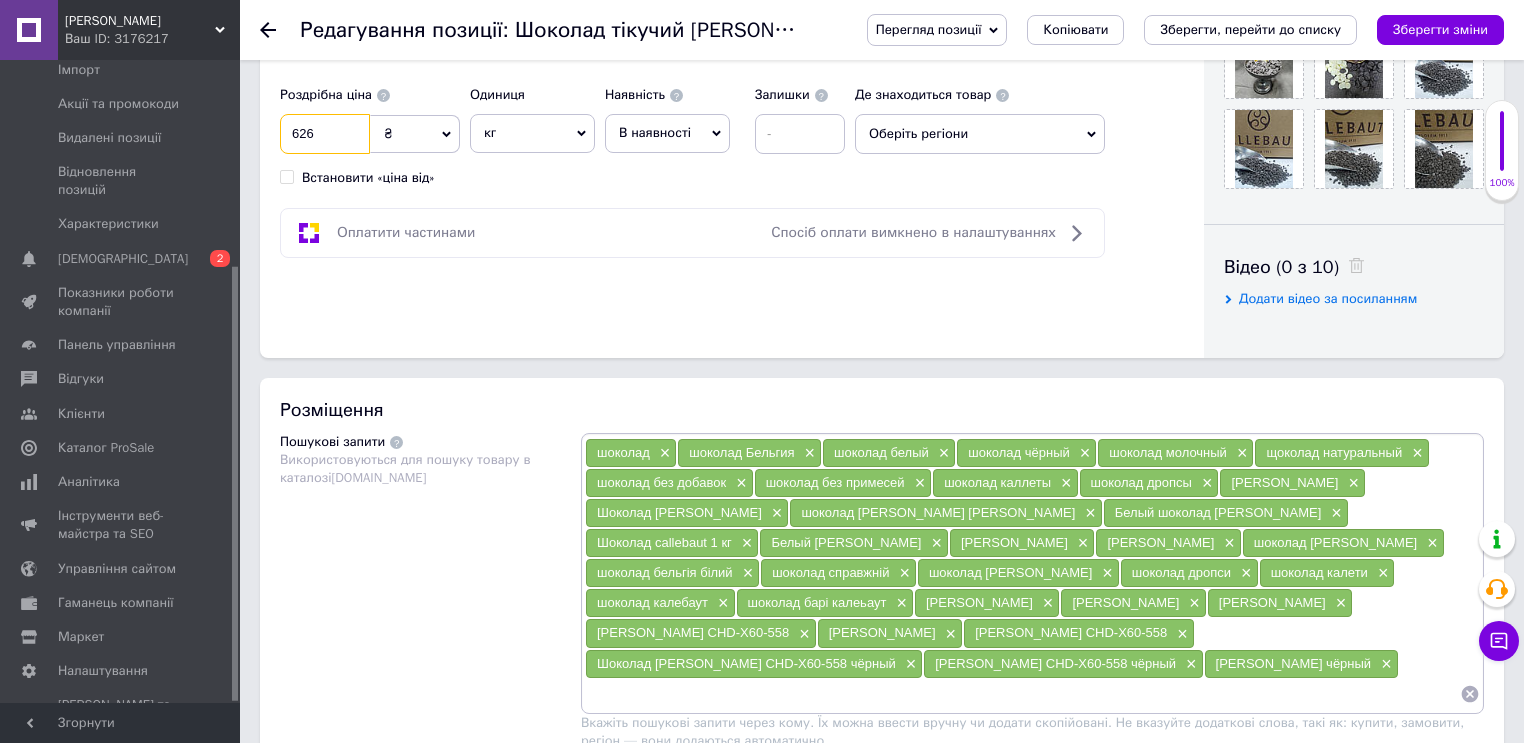 click on "626" at bounding box center (325, 134) 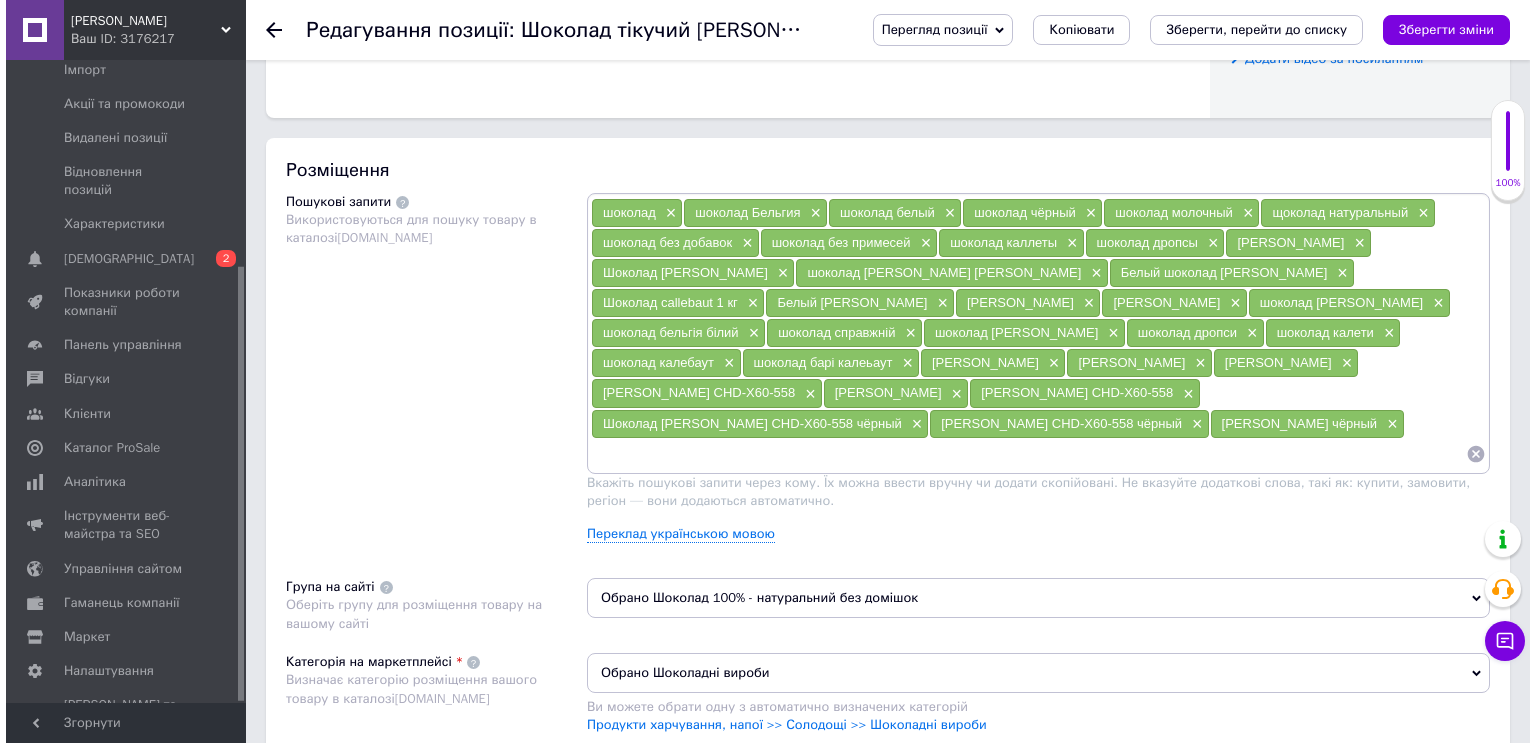 scroll, scrollTop: 1120, scrollLeft: 0, axis: vertical 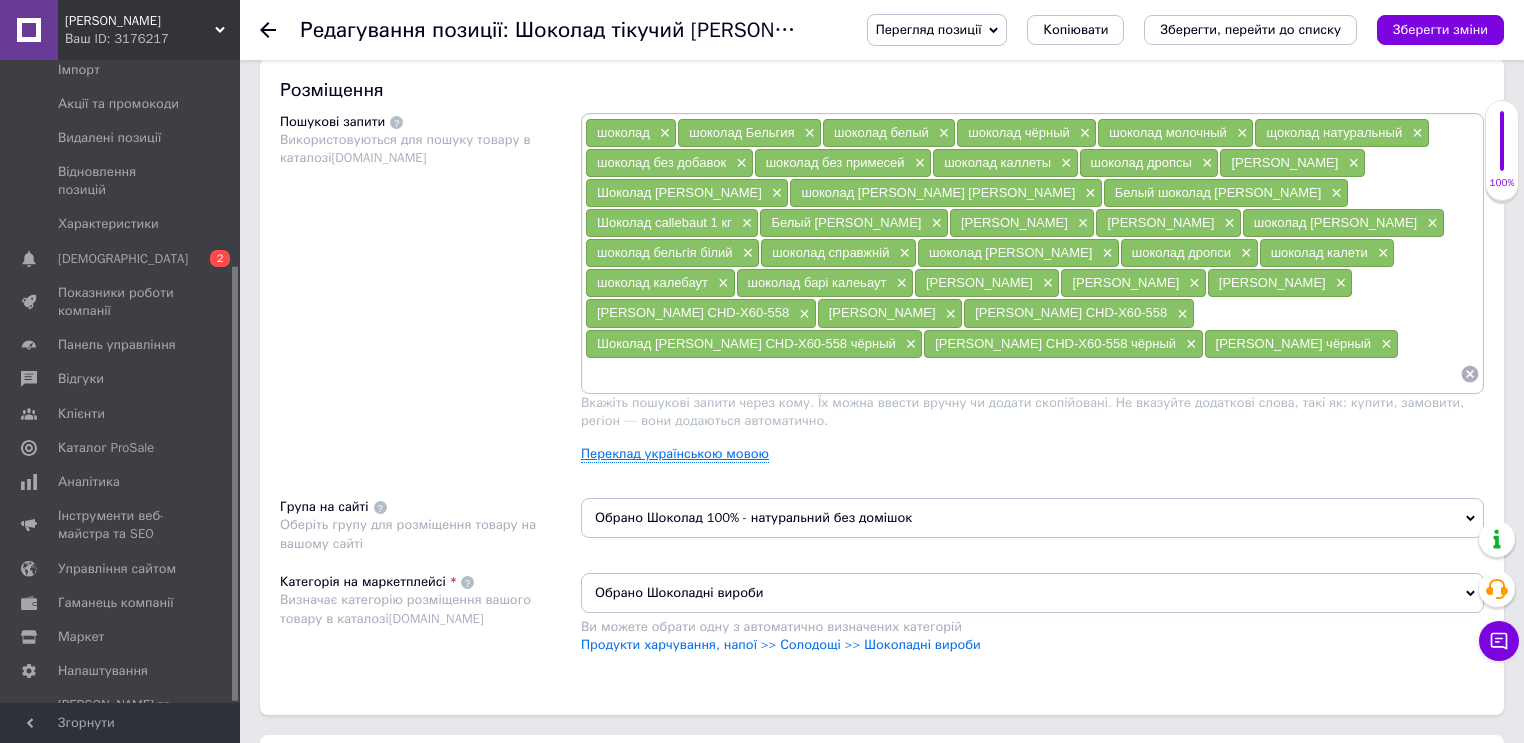 type on "606" 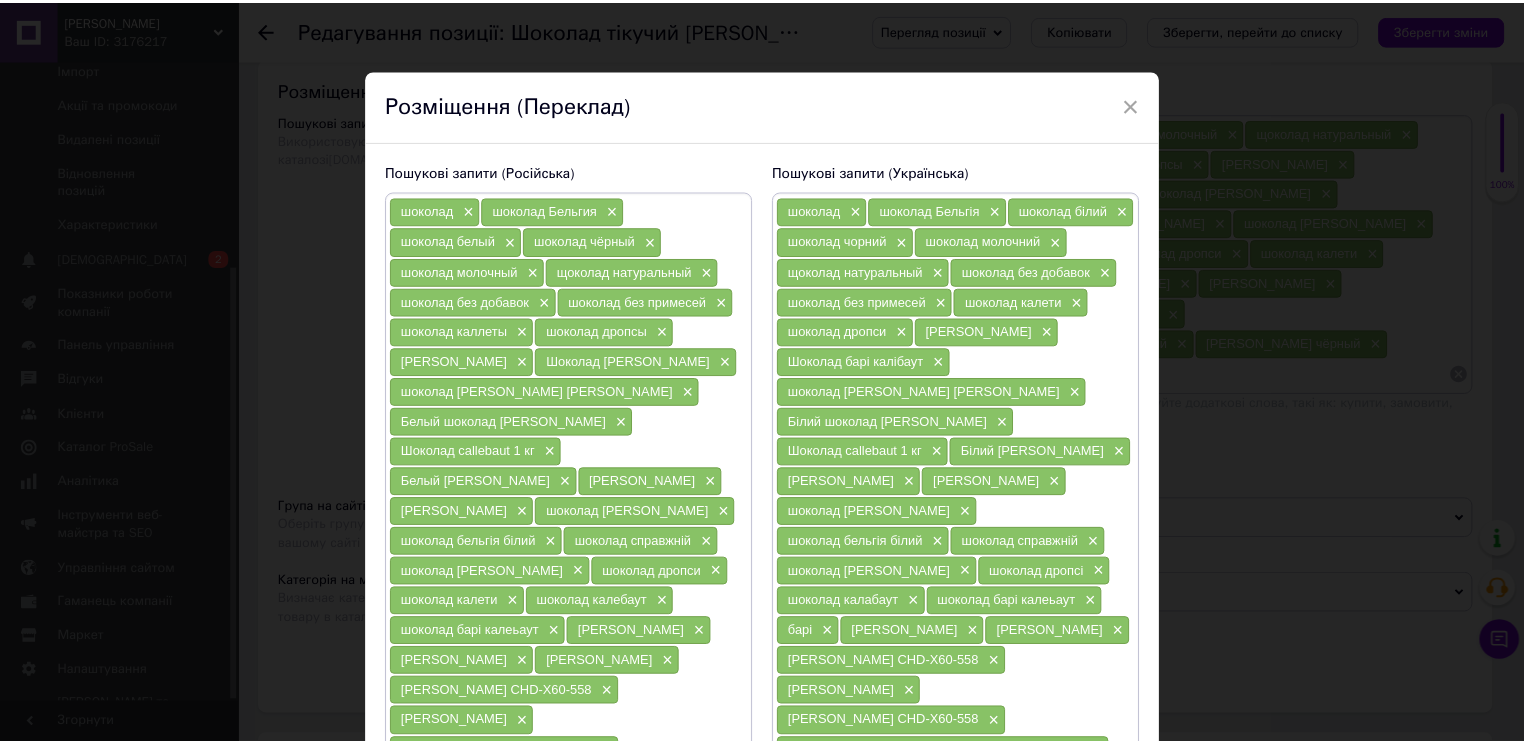 scroll, scrollTop: 390, scrollLeft: 0, axis: vertical 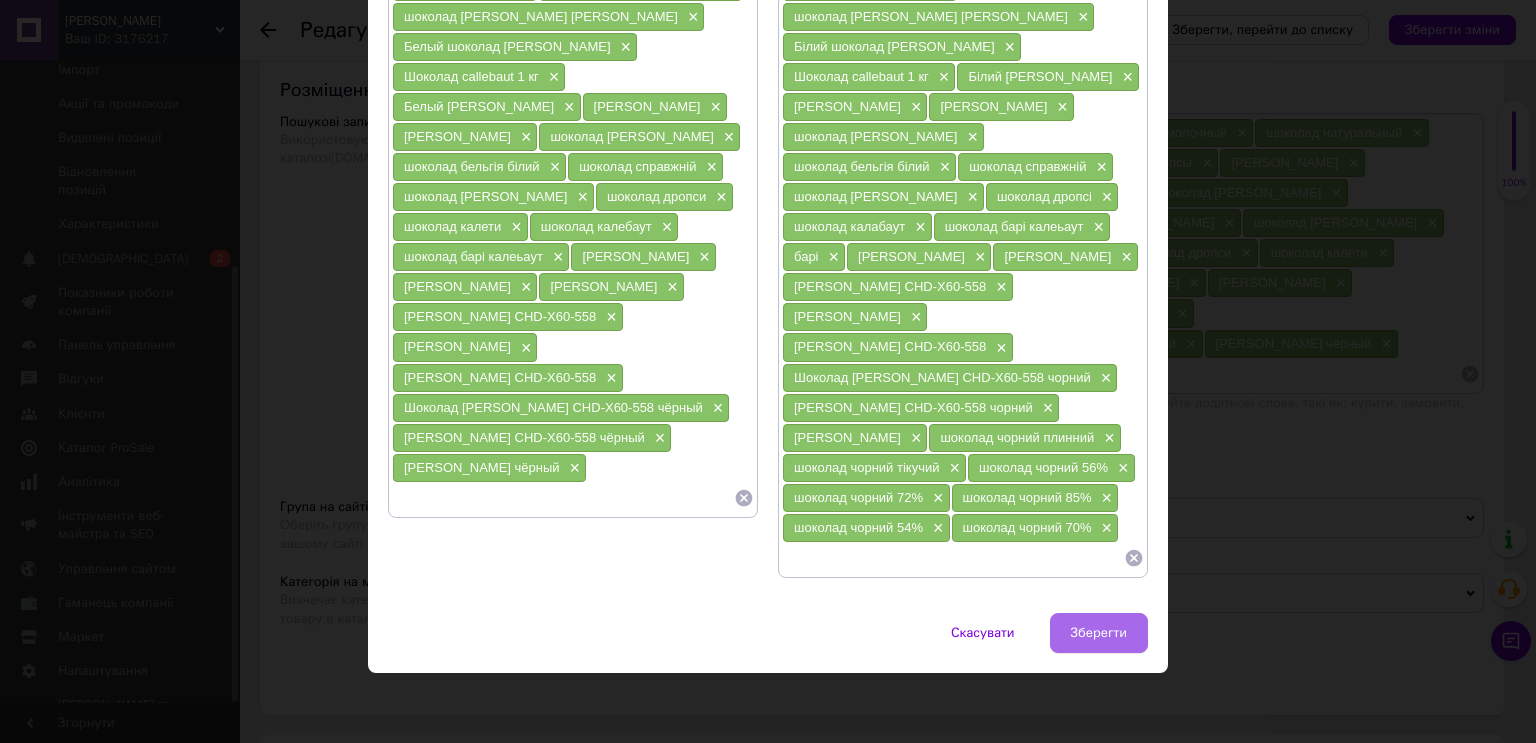 click on "Зберегти" at bounding box center [1099, 633] 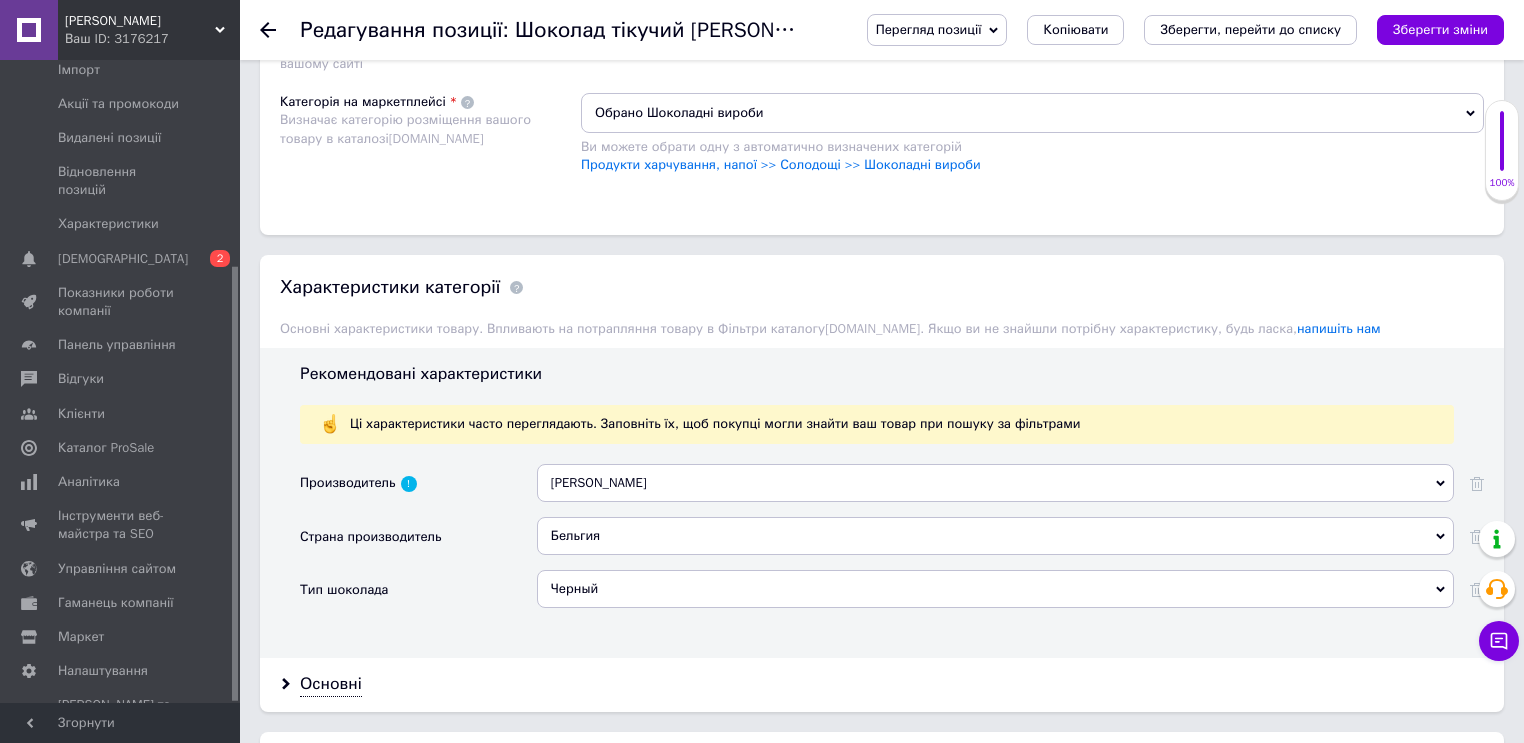 scroll, scrollTop: 1760, scrollLeft: 0, axis: vertical 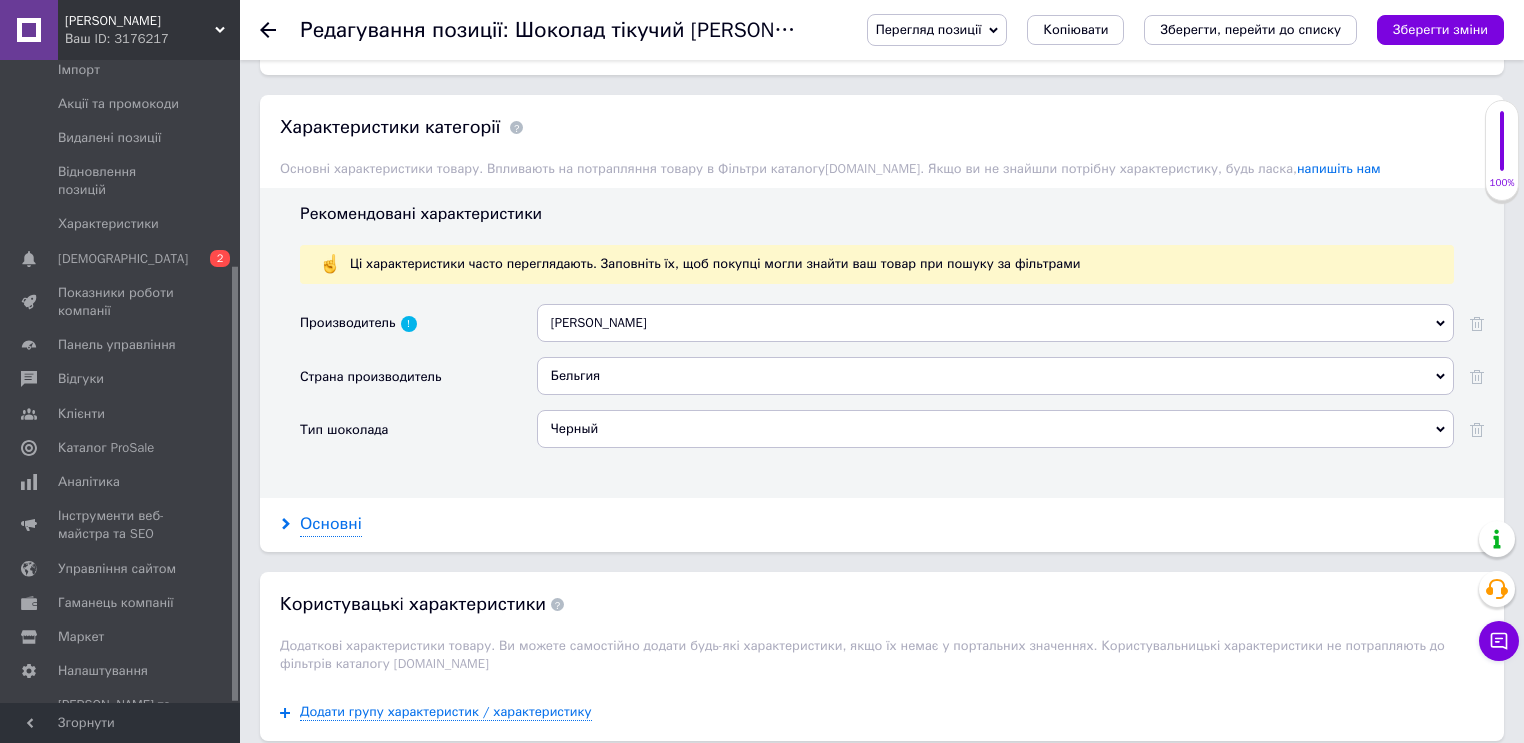 click on "Основні" at bounding box center [331, 524] 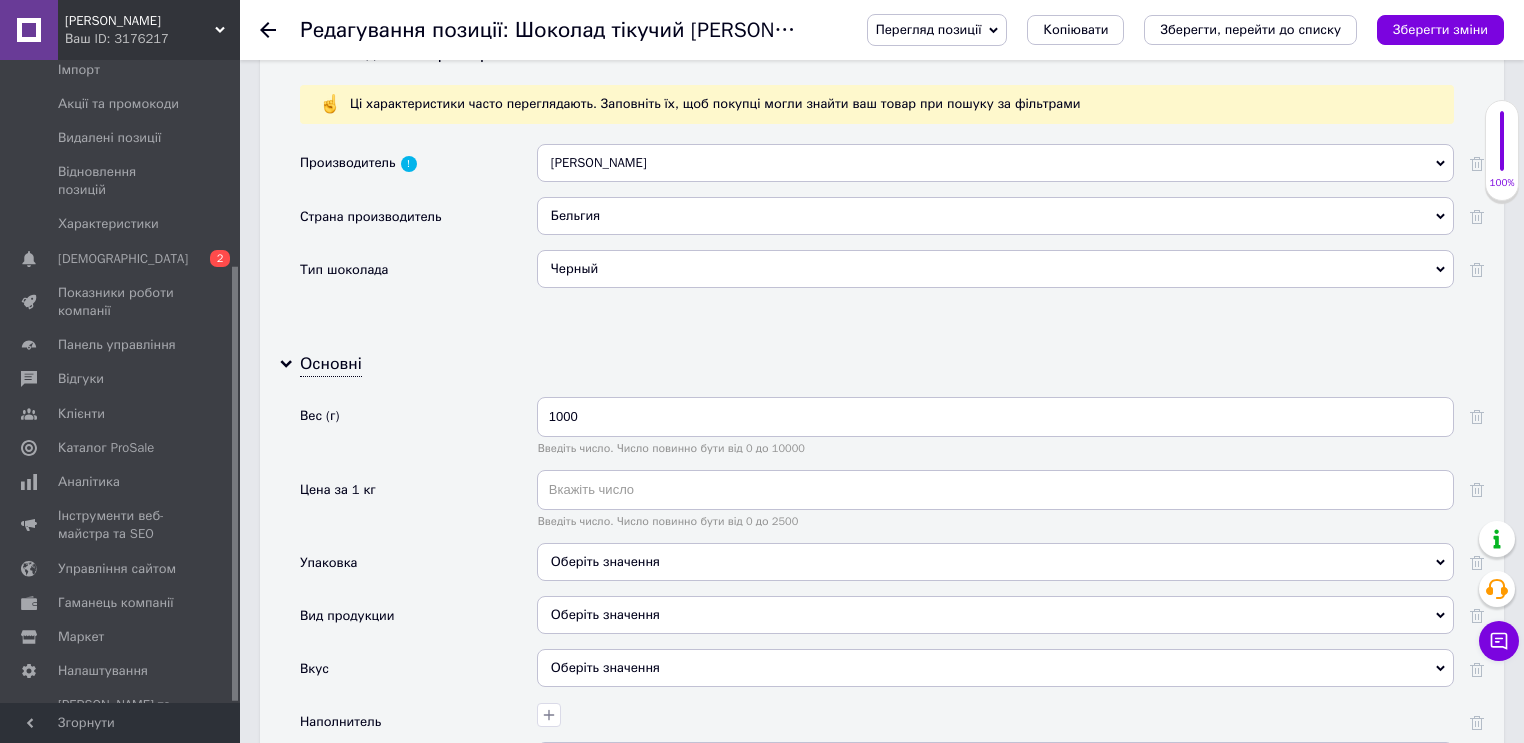 scroll, scrollTop: 1840, scrollLeft: 0, axis: vertical 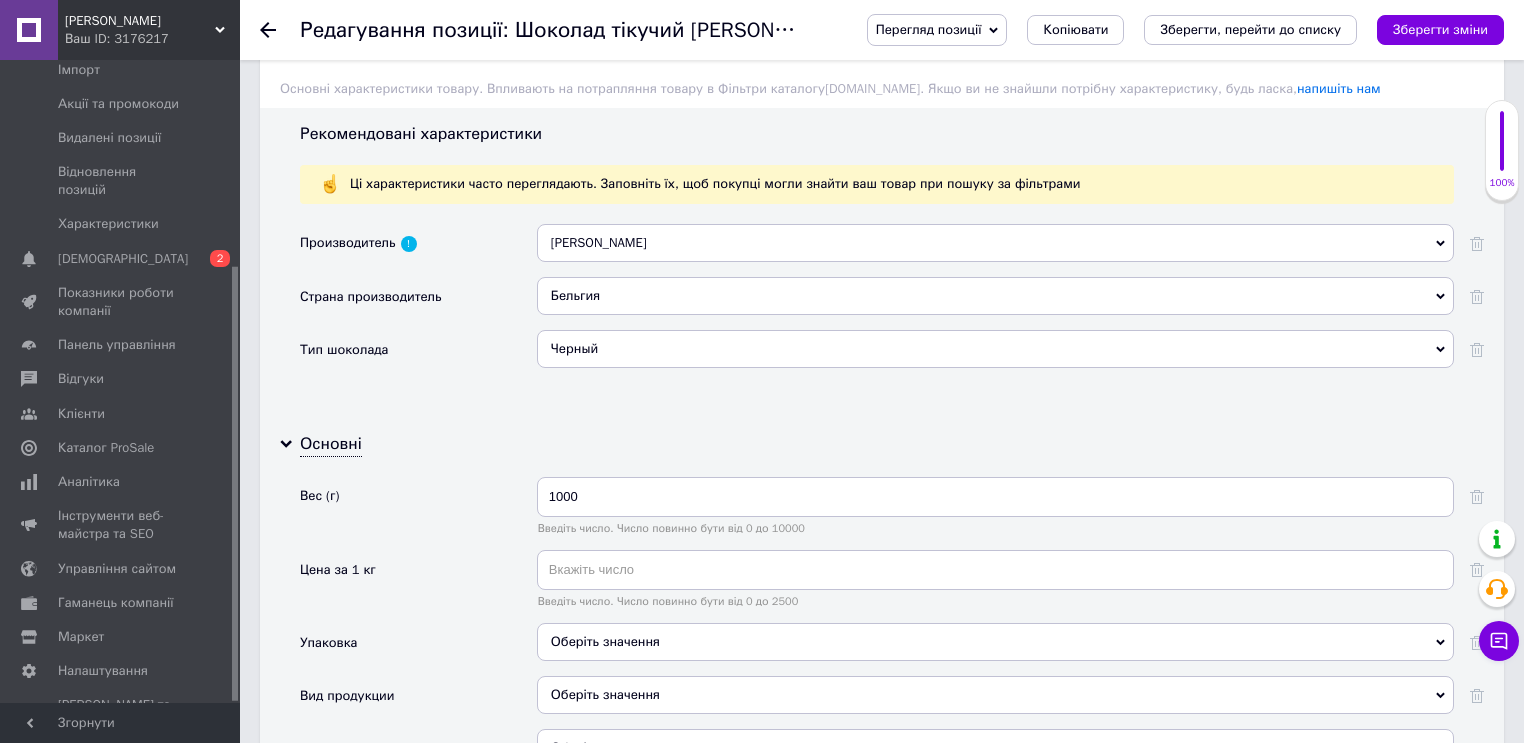 click on "Зберегти зміни" at bounding box center [1440, 29] 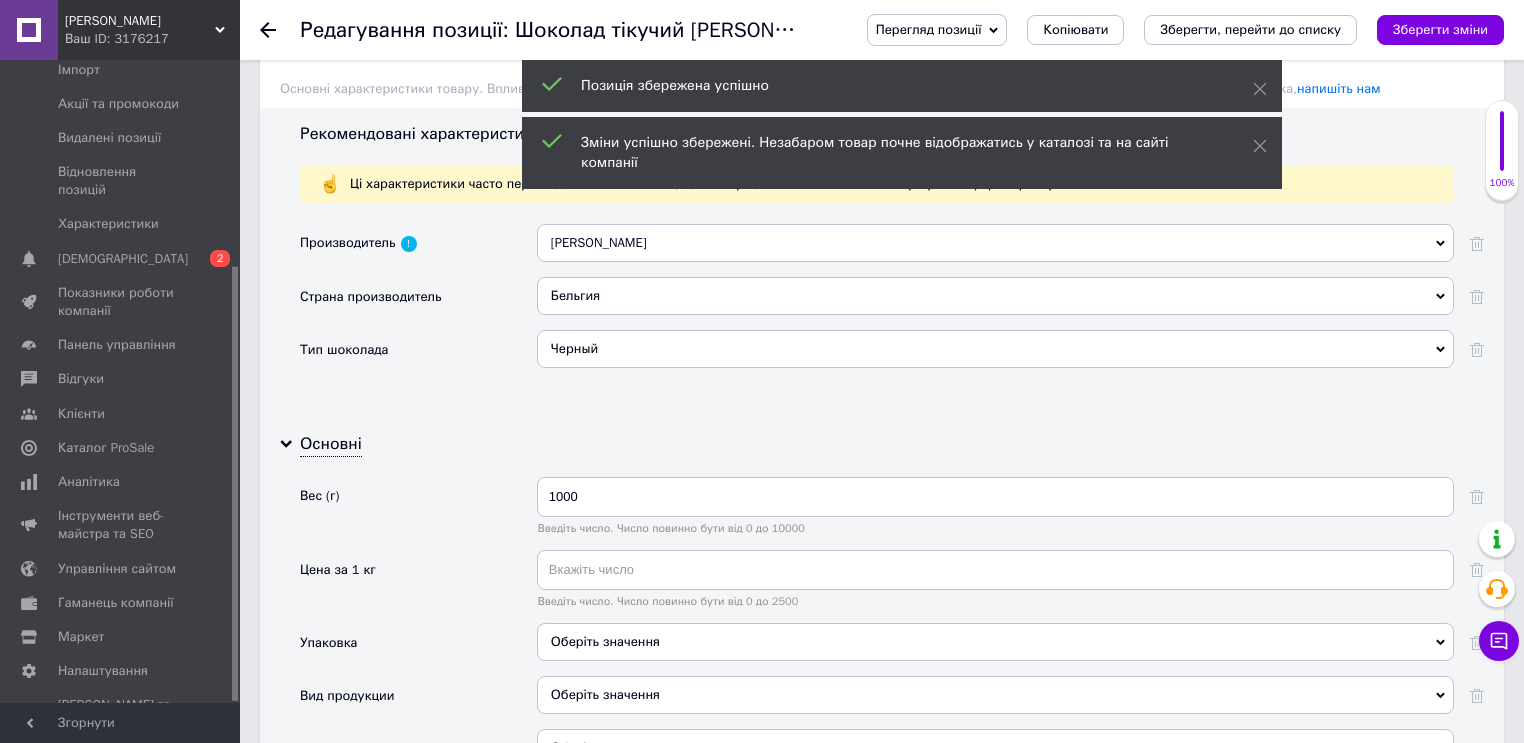 click on "Редагування позиції: Шоколад тікучий Barry Callebaut чорний 57% натуральний Бельгія, 1 кг Перегляд позиції Зберегти та переглянути на сайті Зберегти та переглянути на маркетплейсі Копіювати Зберегти, перейти до списку Зберегти зміни" at bounding box center [882, 30] 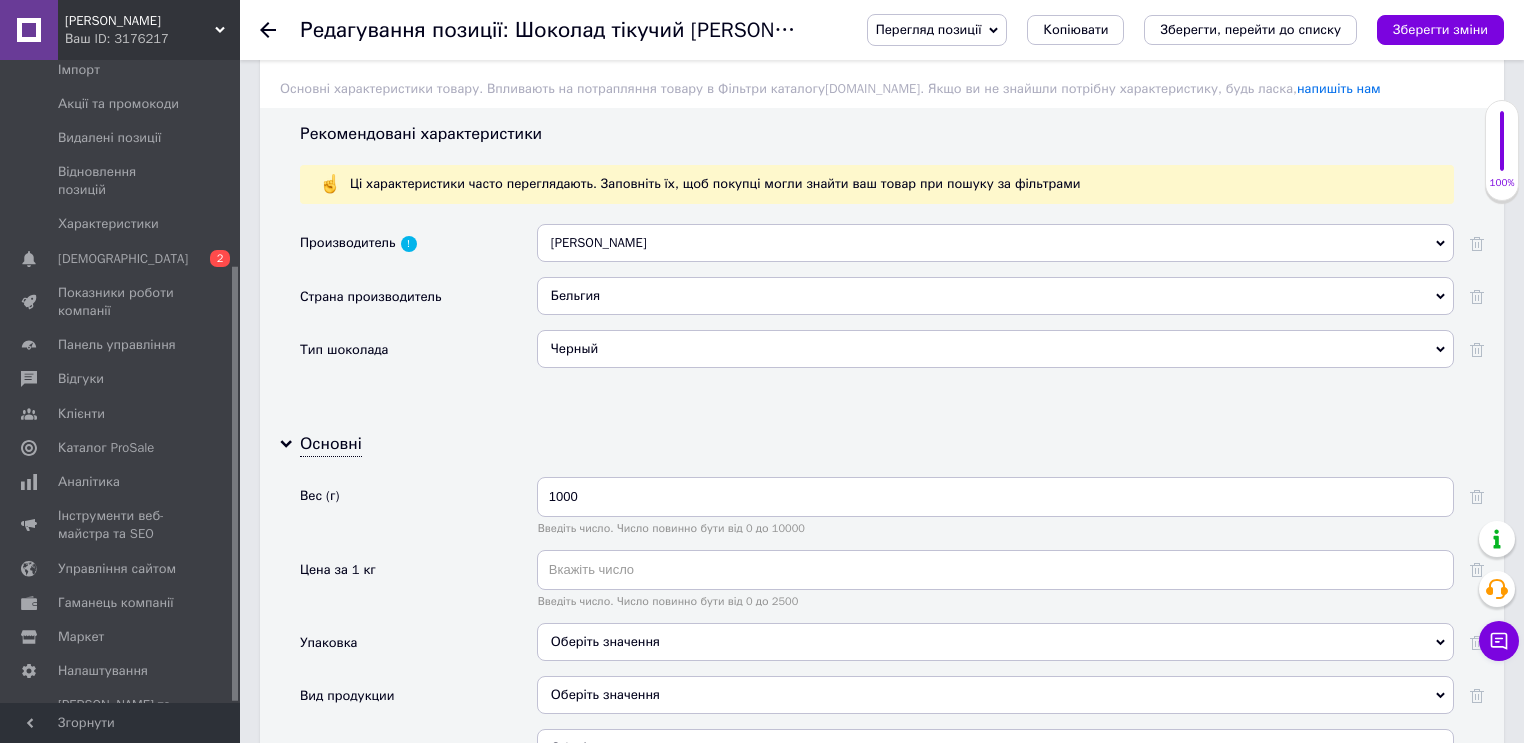 click 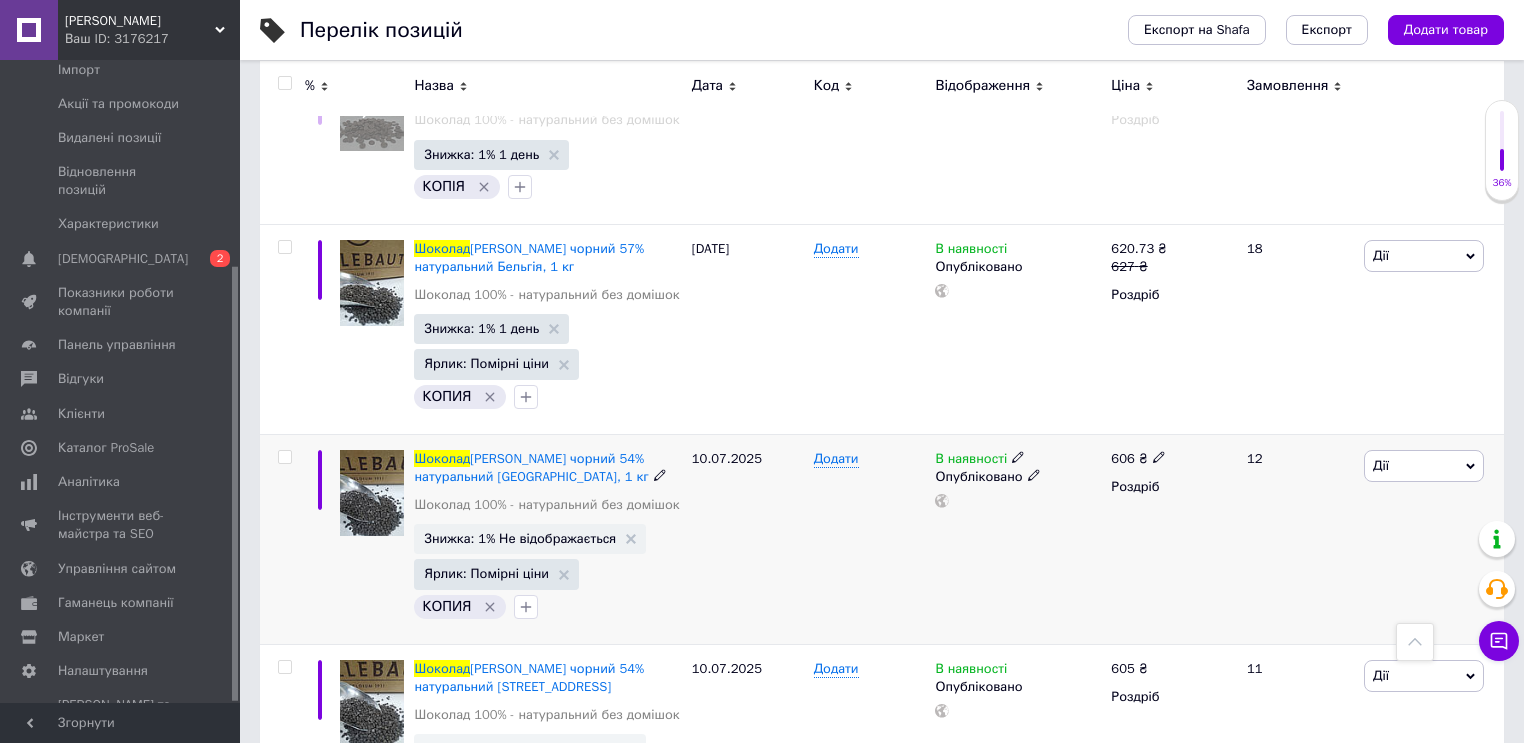 scroll, scrollTop: 2492, scrollLeft: 0, axis: vertical 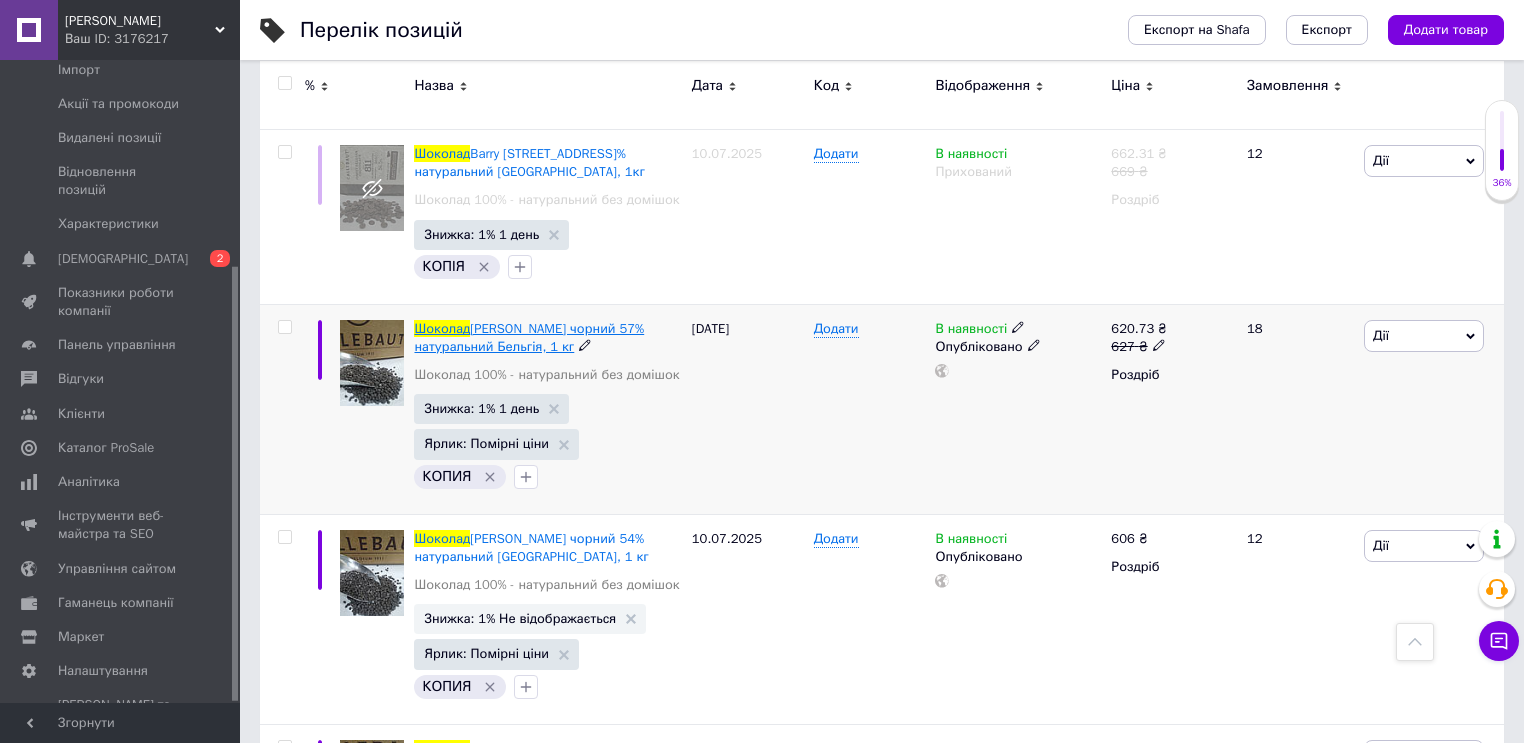 click on "Barry Callebaut чорний 57% натуральний Бельгія, 1 кг" at bounding box center [529, 337] 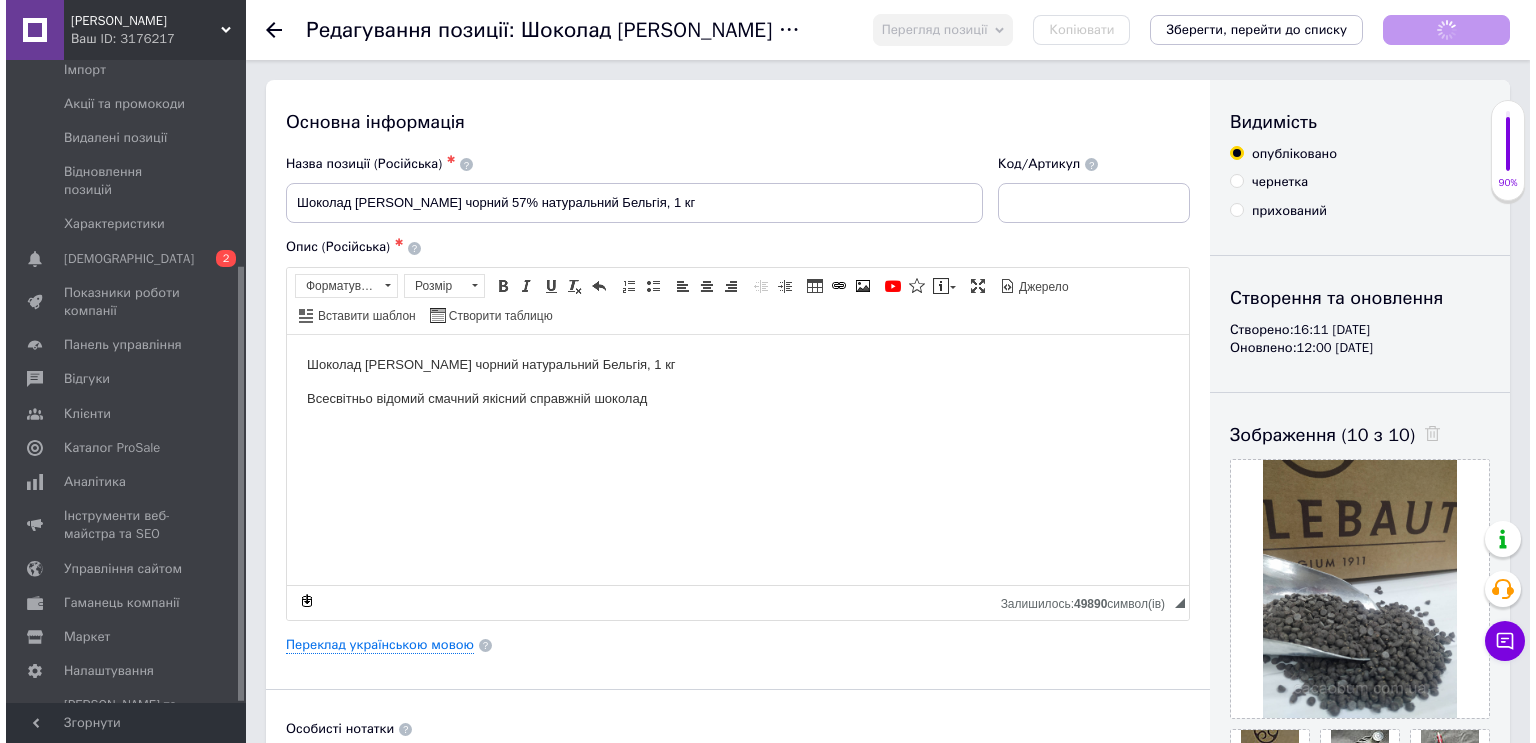 scroll, scrollTop: 0, scrollLeft: 0, axis: both 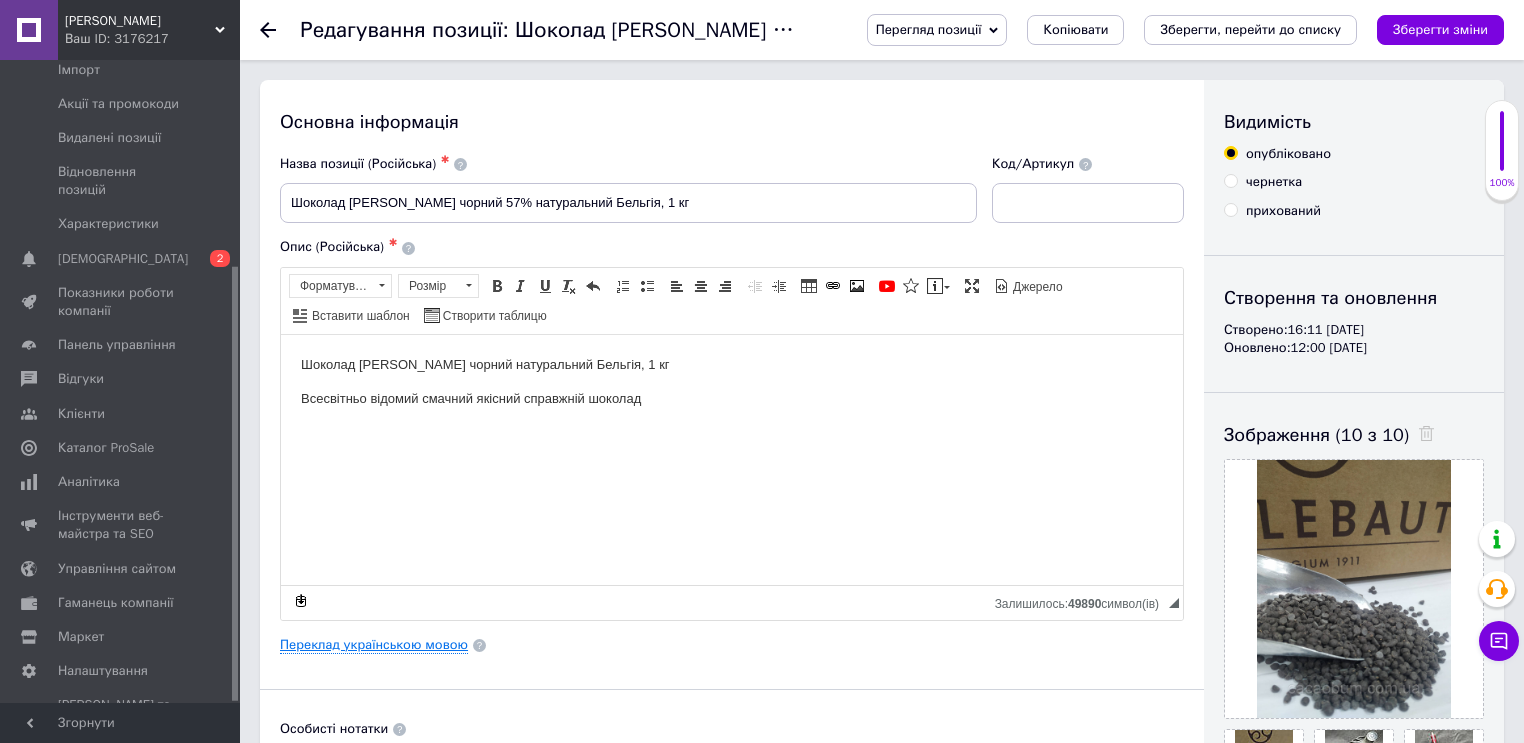 click on "Переклад українською мовою" at bounding box center [374, 645] 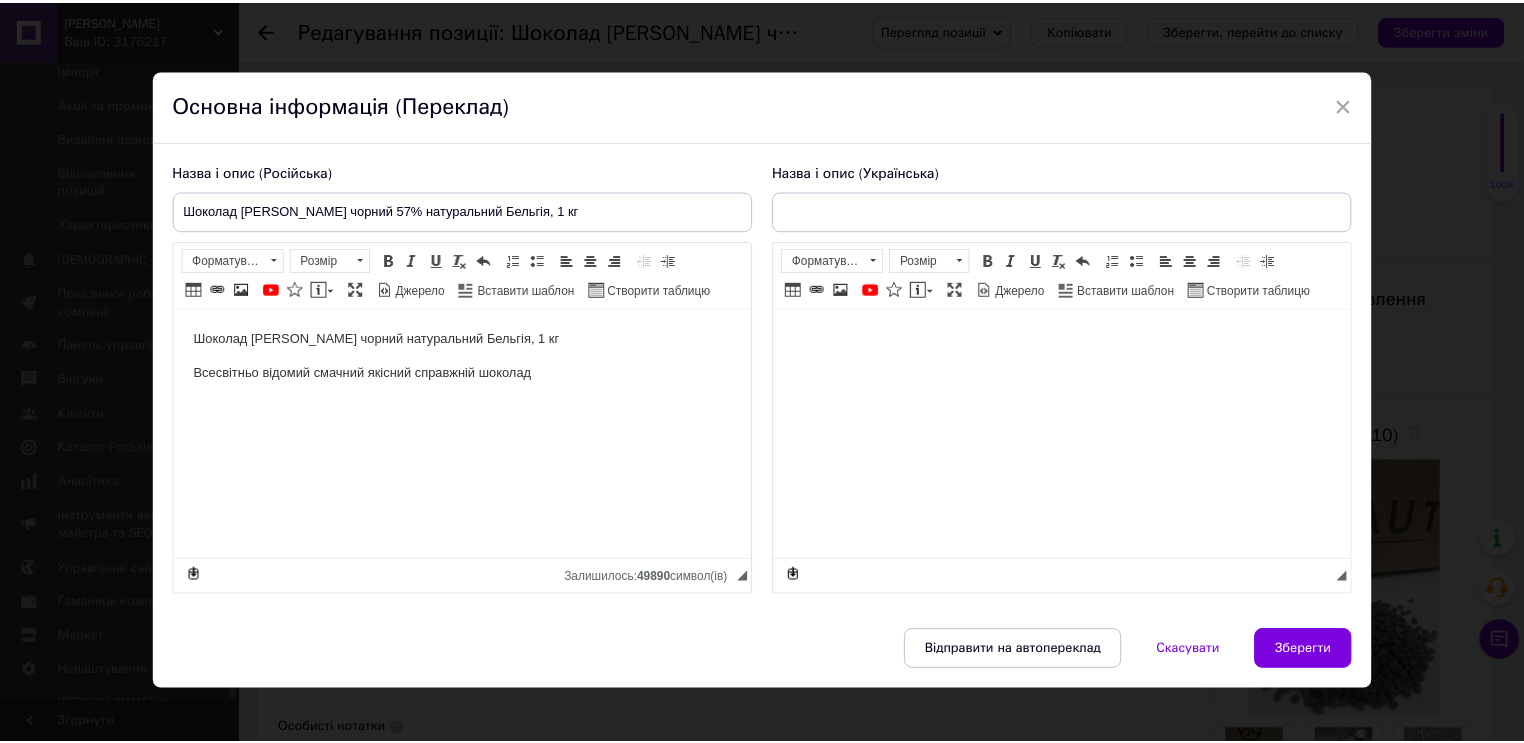 scroll, scrollTop: 0, scrollLeft: 0, axis: both 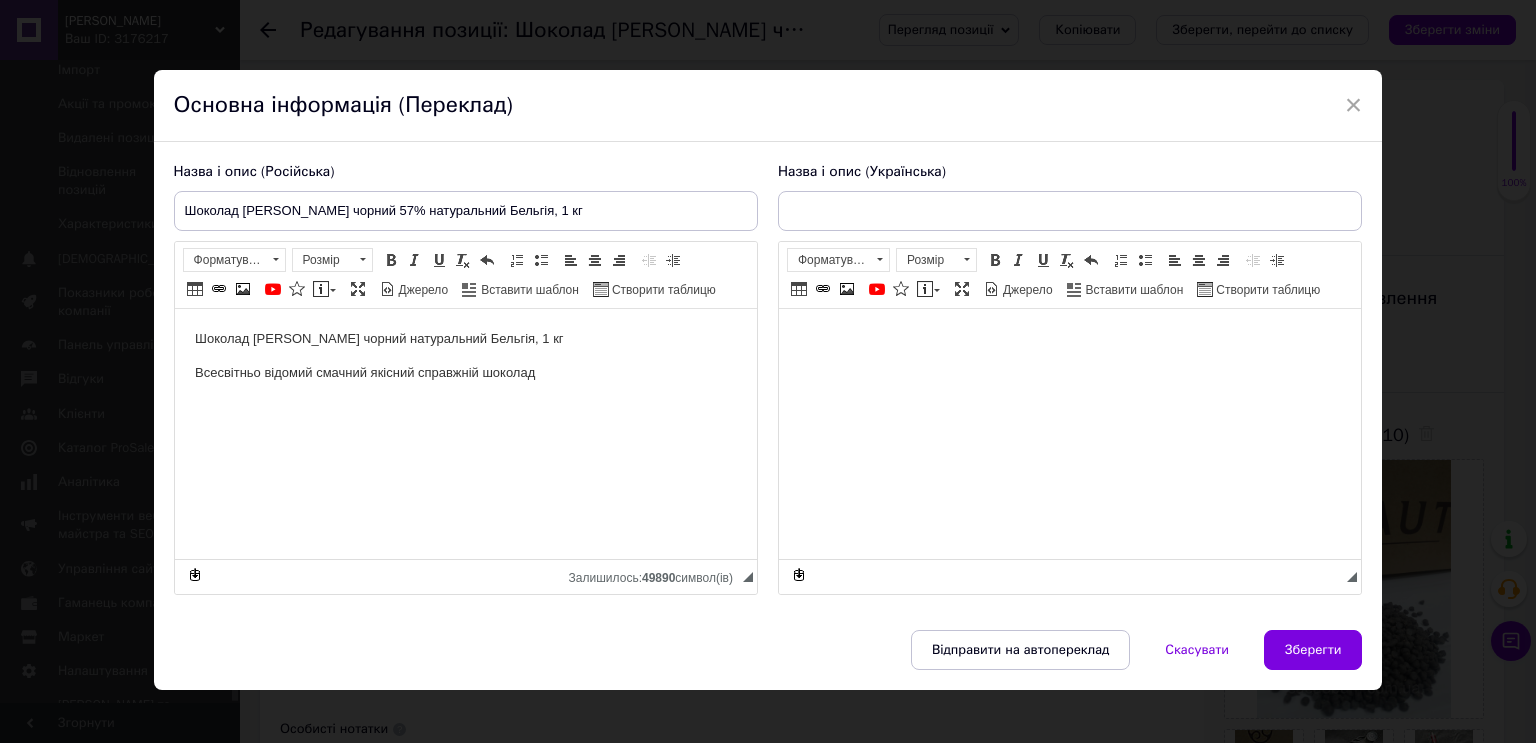 type on "Шоколад Barry Callebaut чорний 57% натуральний Бельгія, 1 кг" 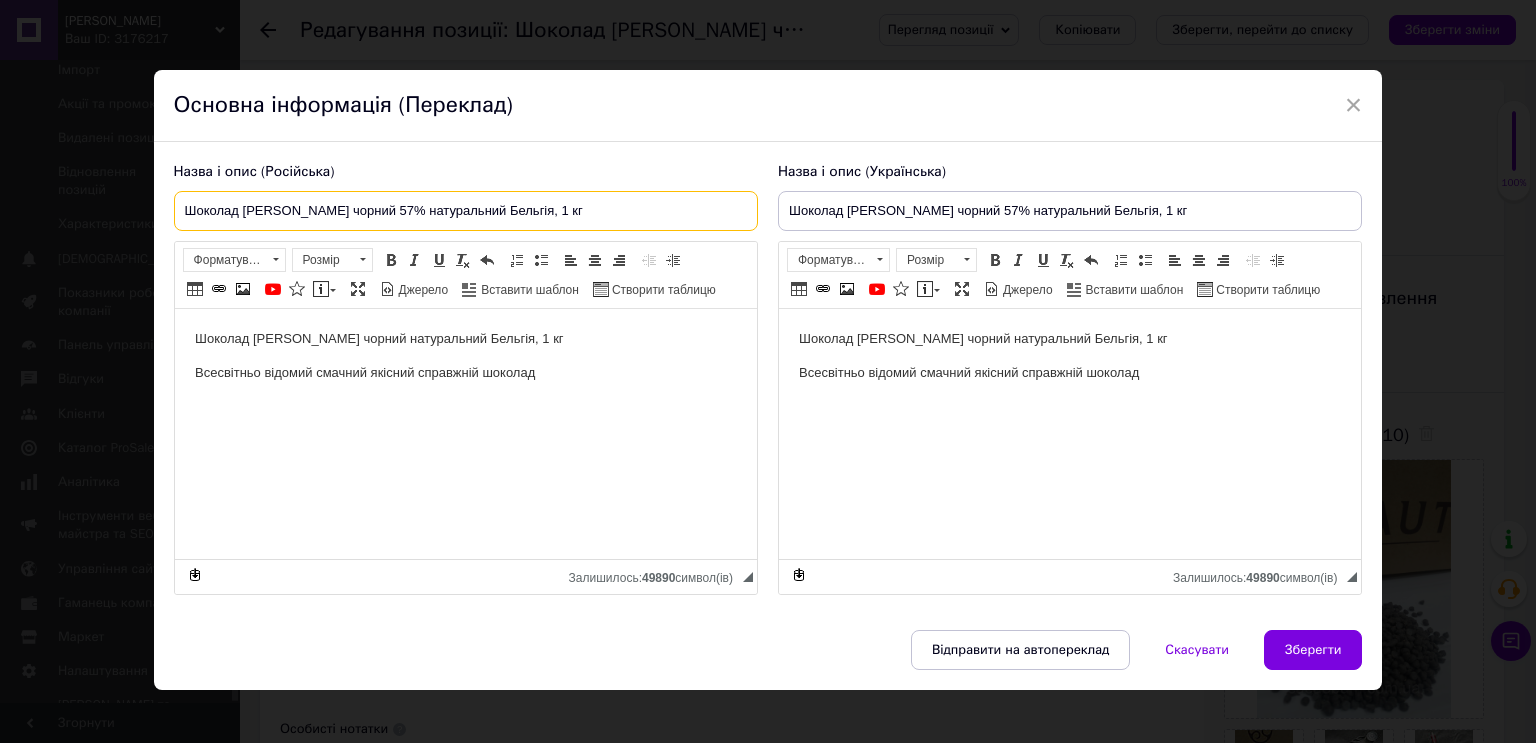 click on "Шоколад Barry Callebaut чорний 57% натуральний Бельгія, 1 кг" at bounding box center [466, 211] 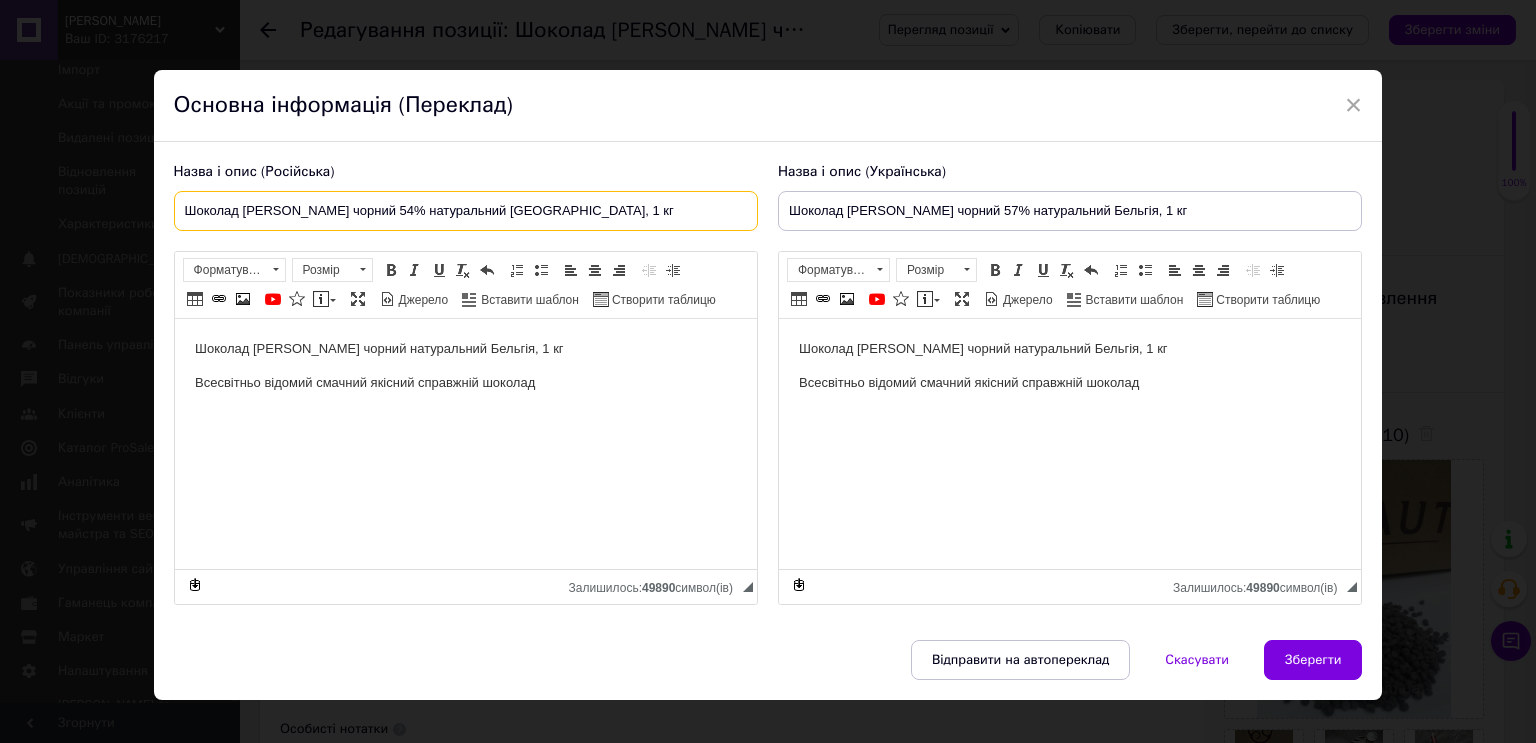 type on "Шоколад [PERSON_NAME] чорний 54% натуральний [GEOGRAPHIC_DATA], 1 кг" 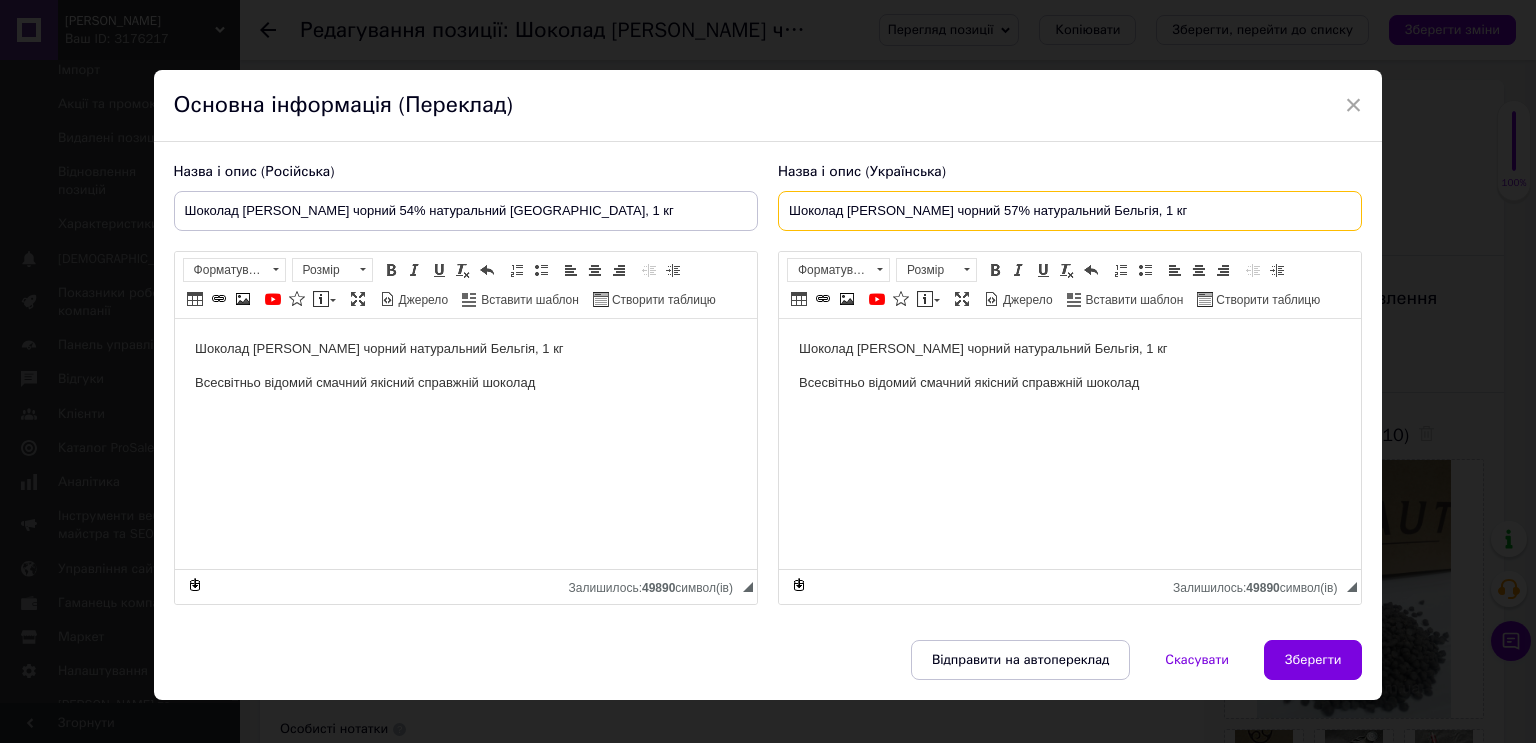 click on "Шоколад Barry Callebaut чорний 57% натуральний Бельгія, 1 кг" at bounding box center (1070, 211) 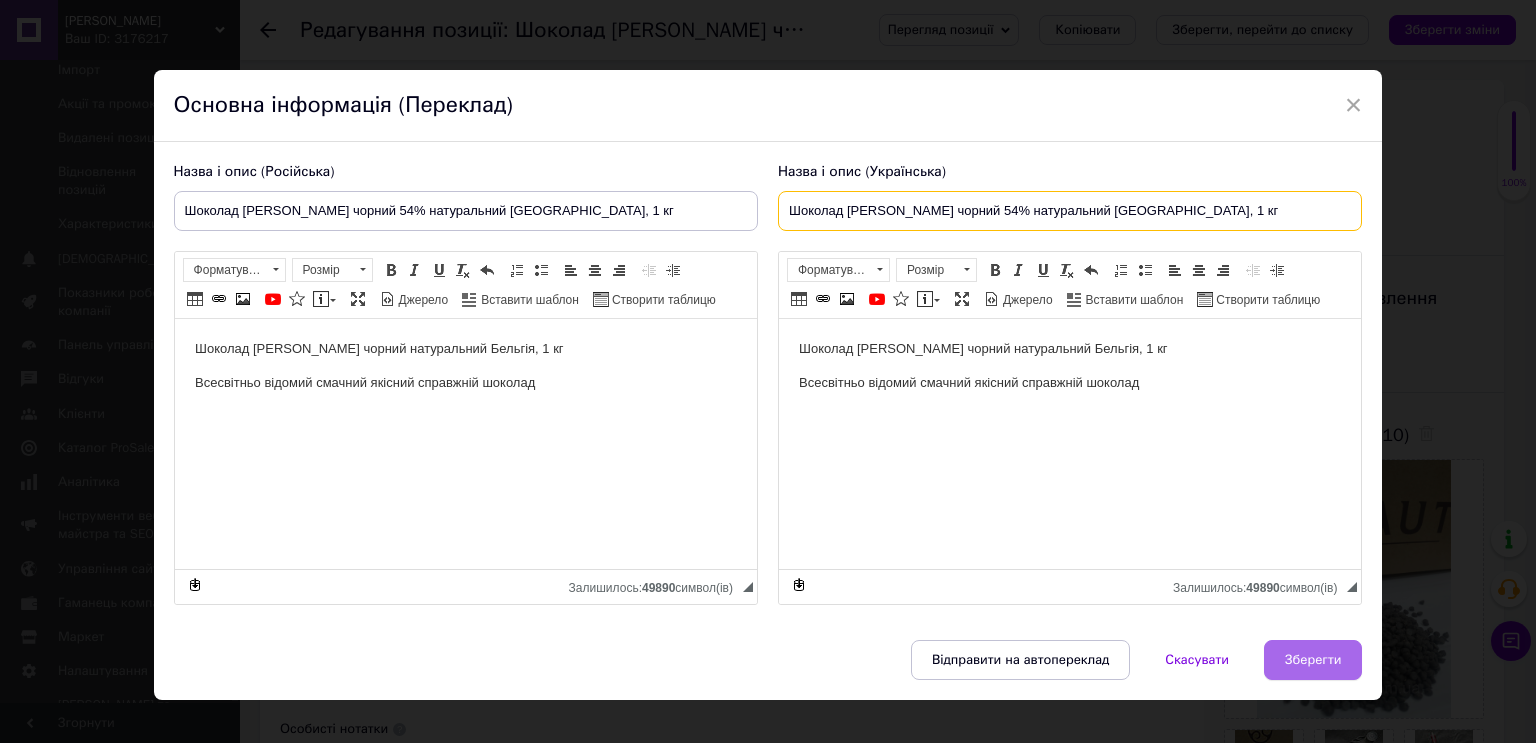 type on "Шоколад [PERSON_NAME] чорний 54% натуральний [GEOGRAPHIC_DATA], 1 кг" 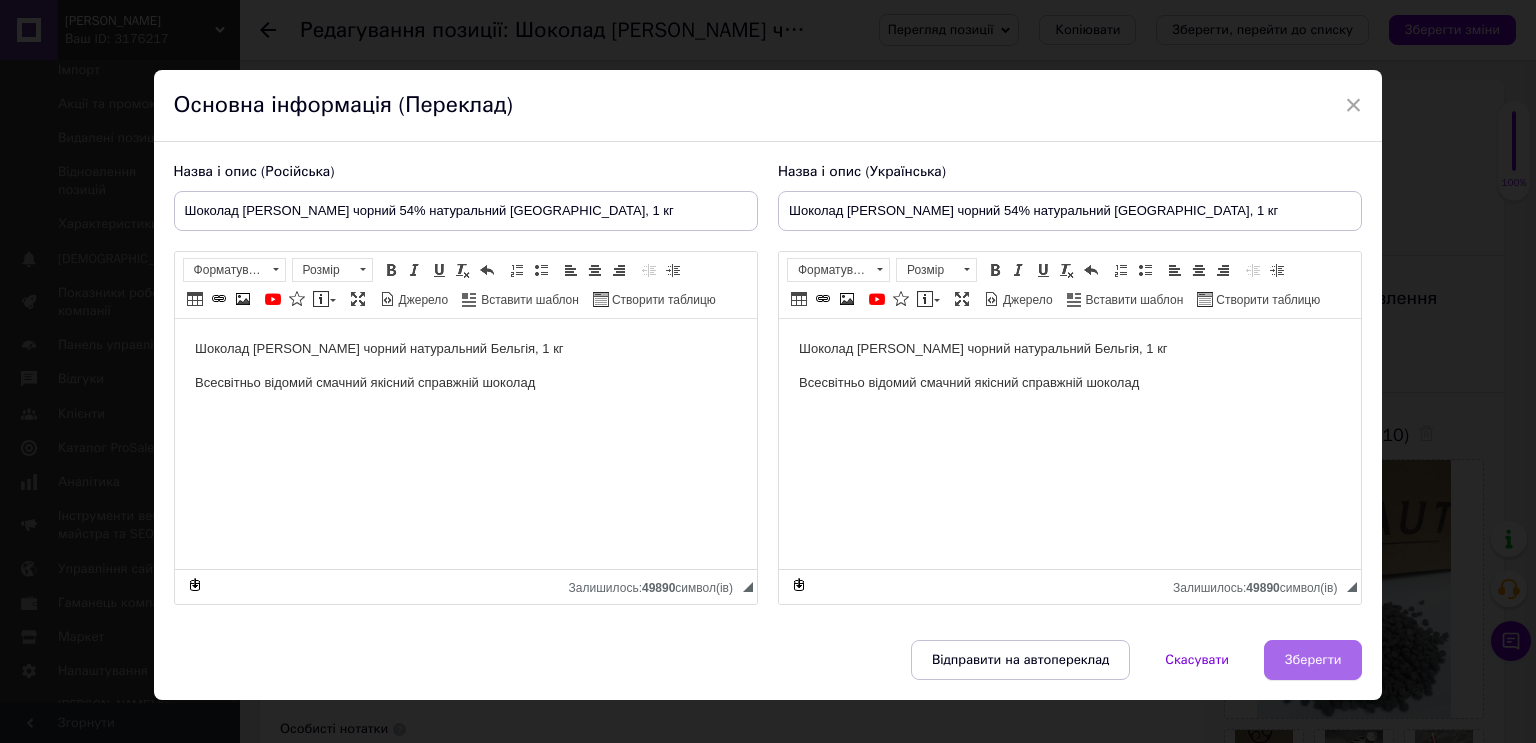 click on "Зберегти" at bounding box center (1313, 660) 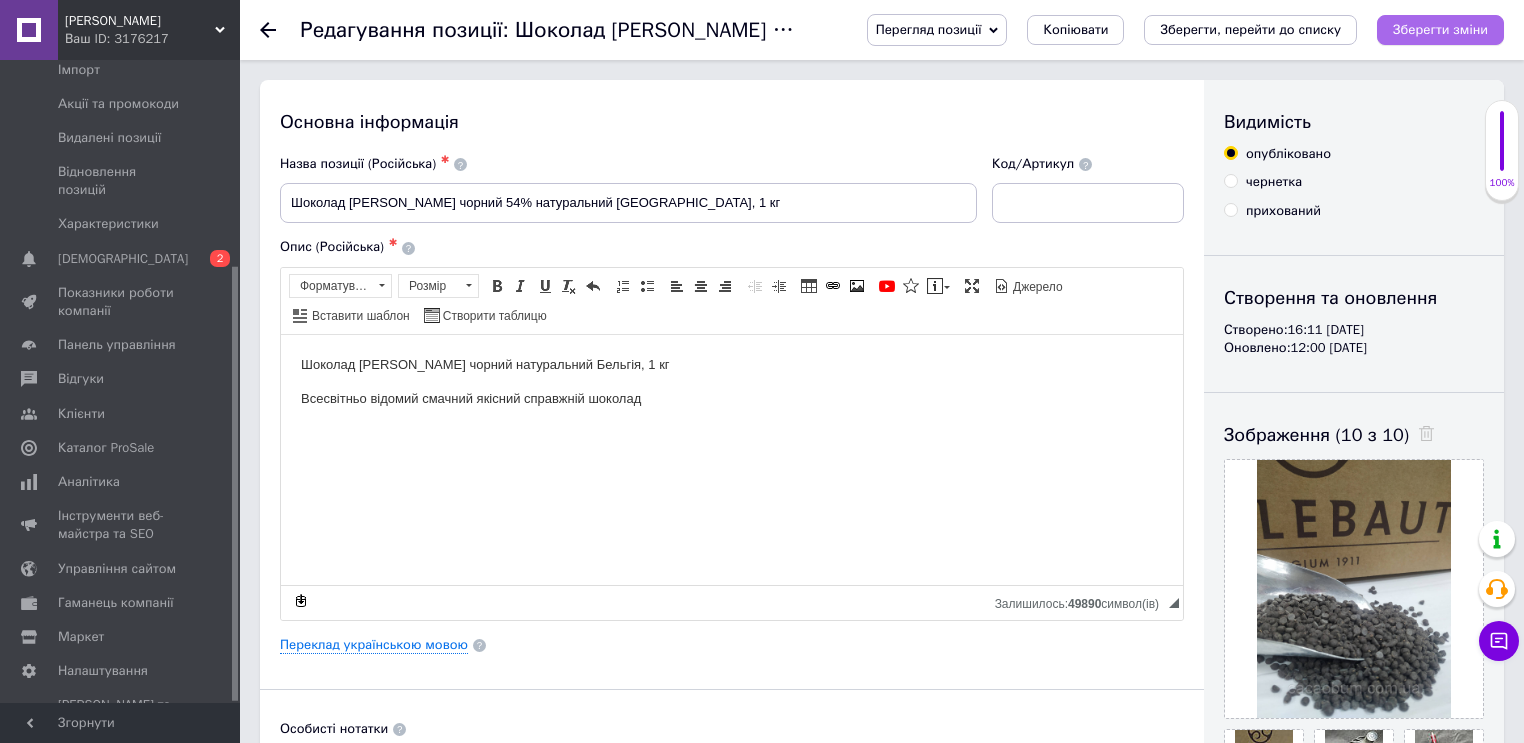 click on "Зберегти зміни" at bounding box center (1440, 29) 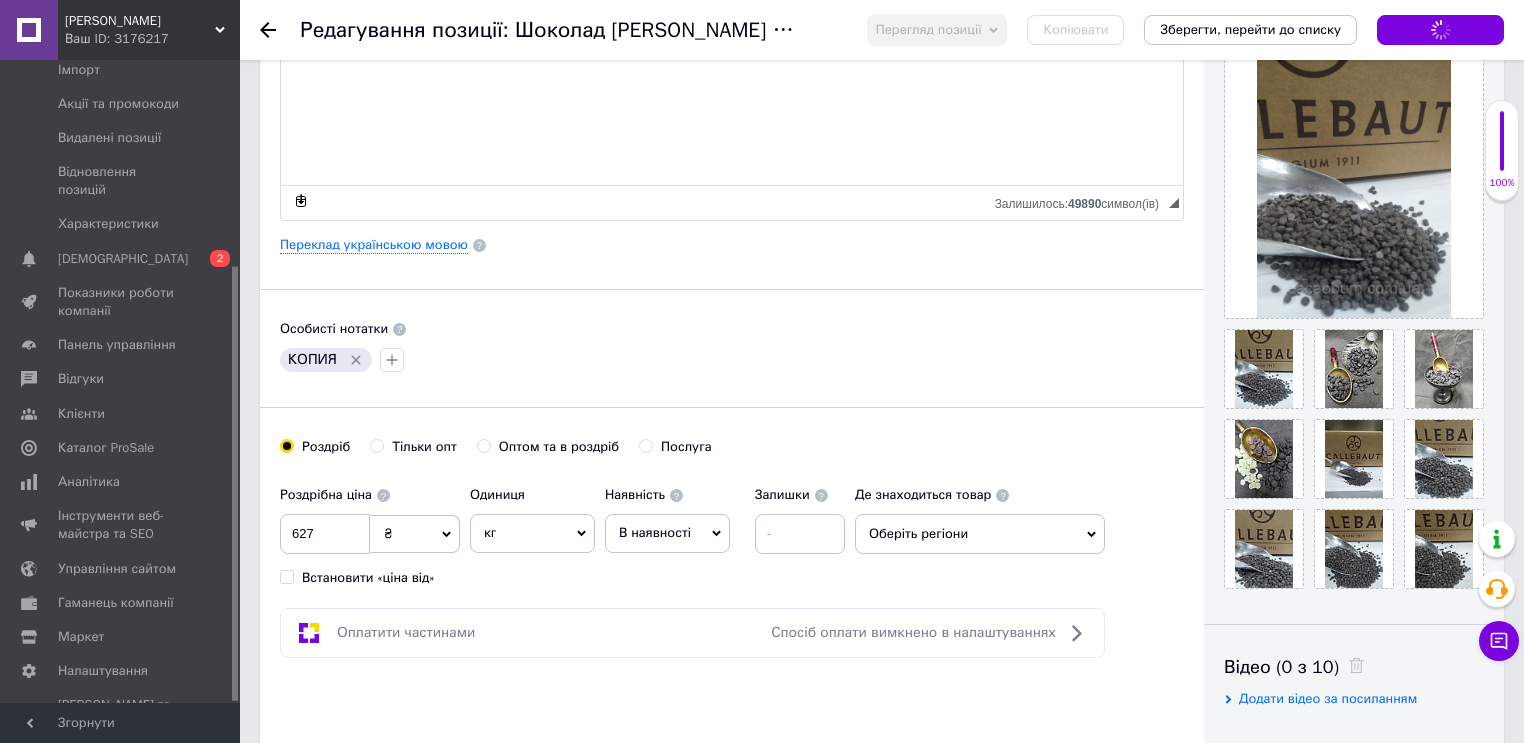 scroll, scrollTop: 480, scrollLeft: 0, axis: vertical 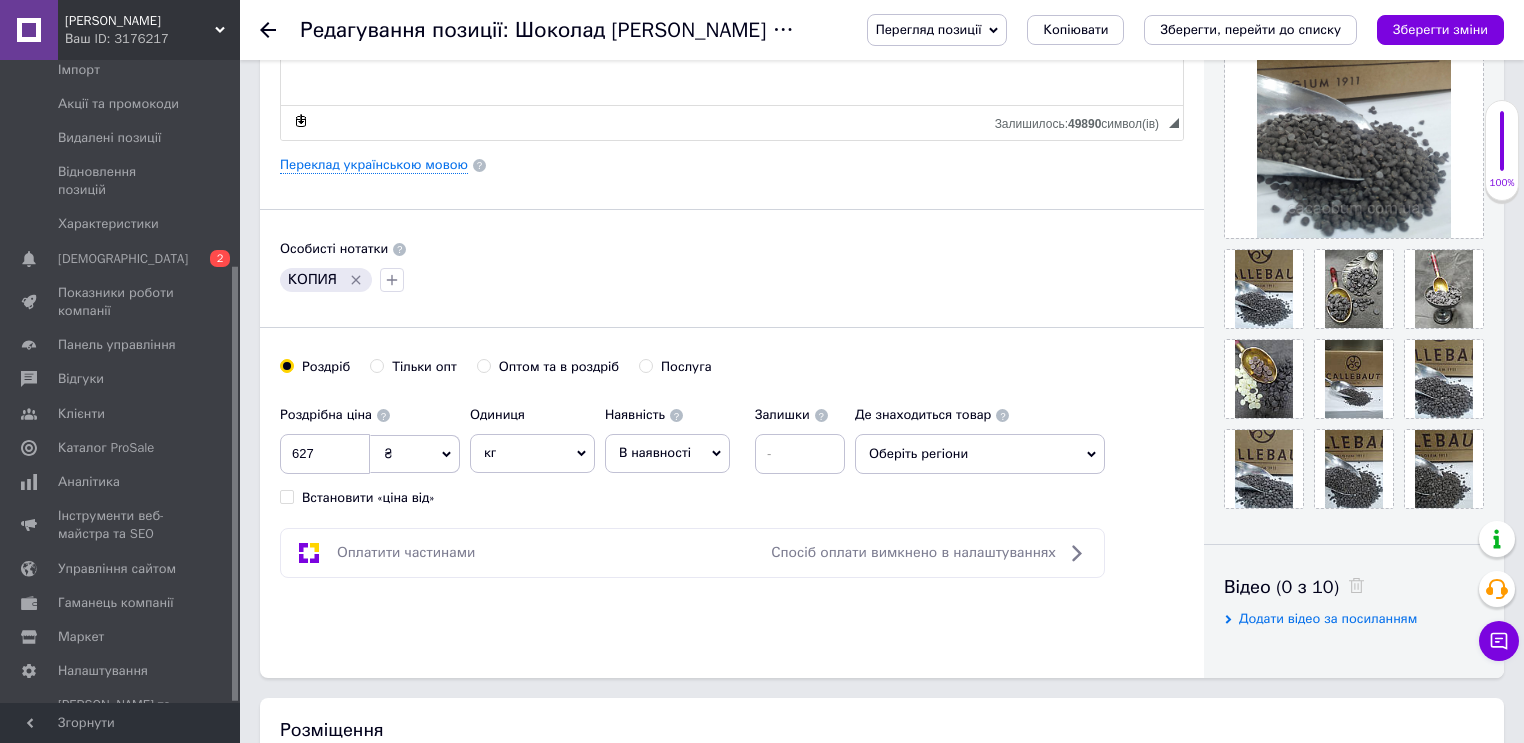 click 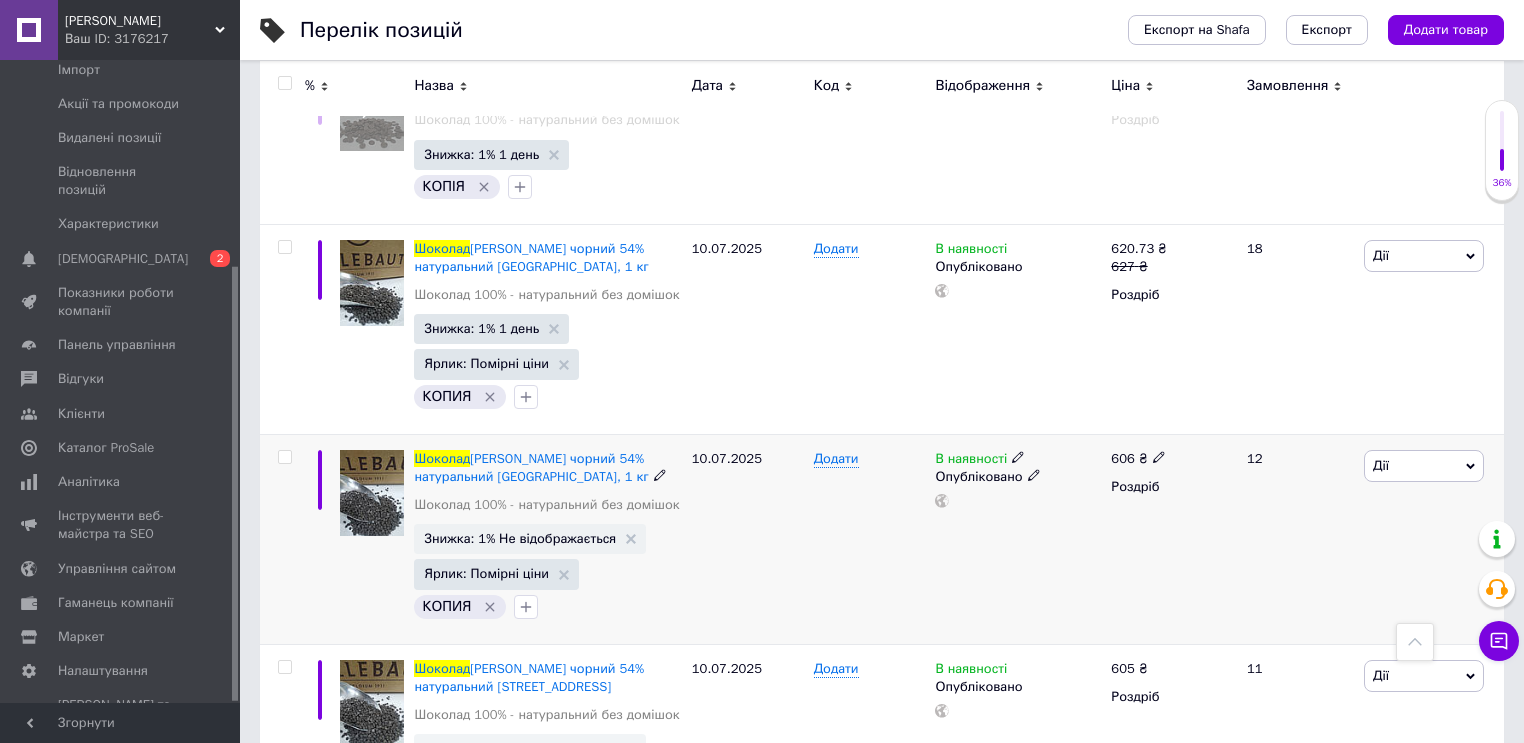 scroll, scrollTop: 2572, scrollLeft: 0, axis: vertical 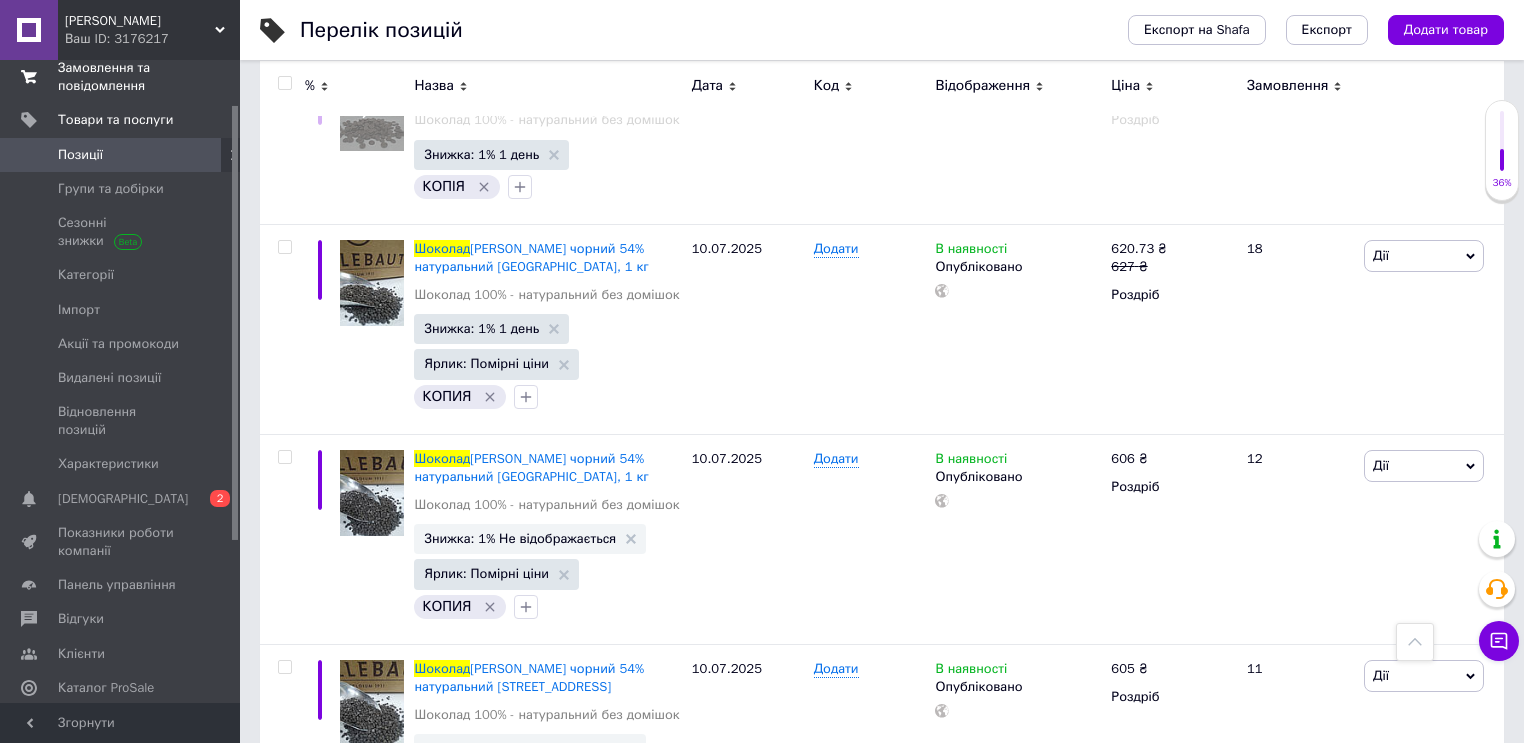 click on "Замовлення та повідомлення" at bounding box center (121, 77) 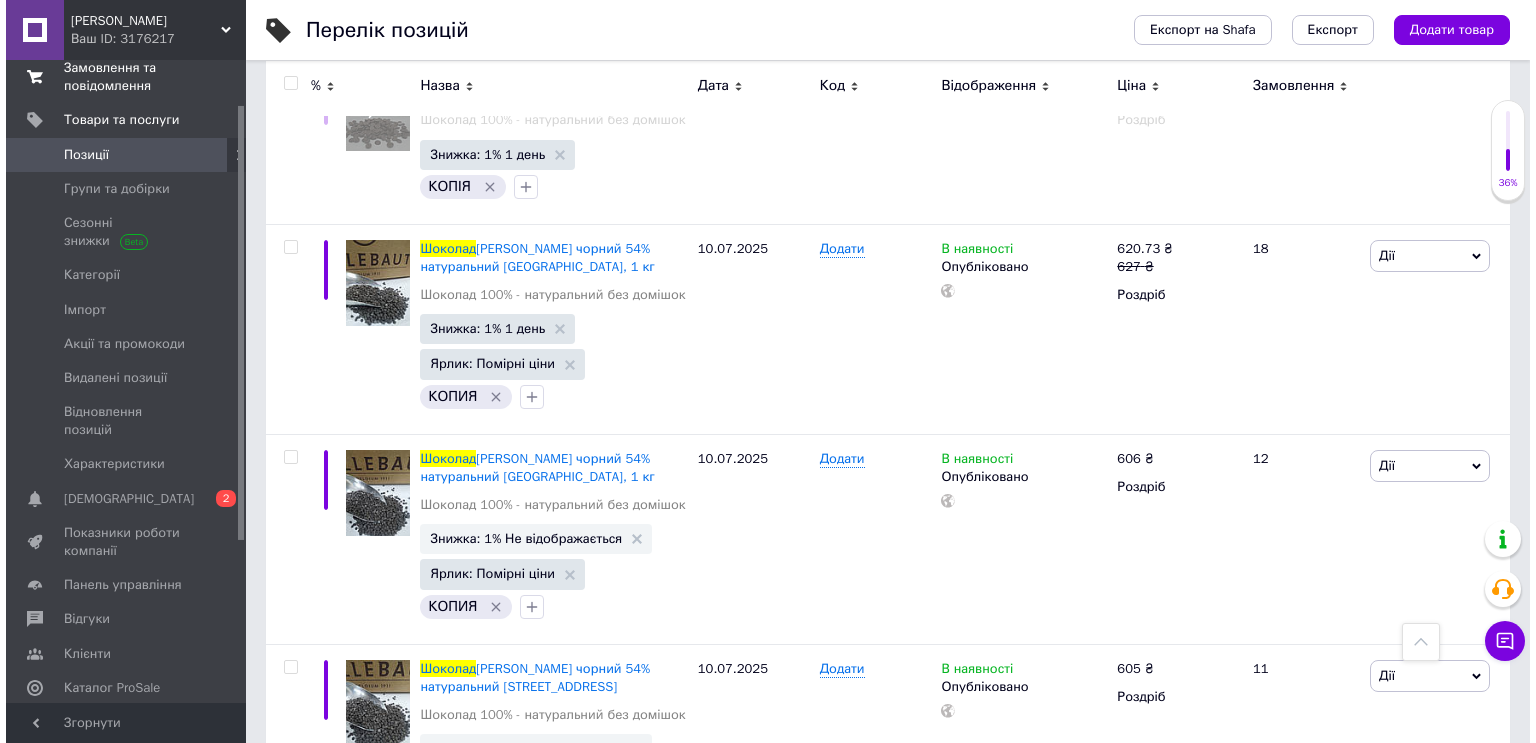 scroll, scrollTop: 0, scrollLeft: 0, axis: both 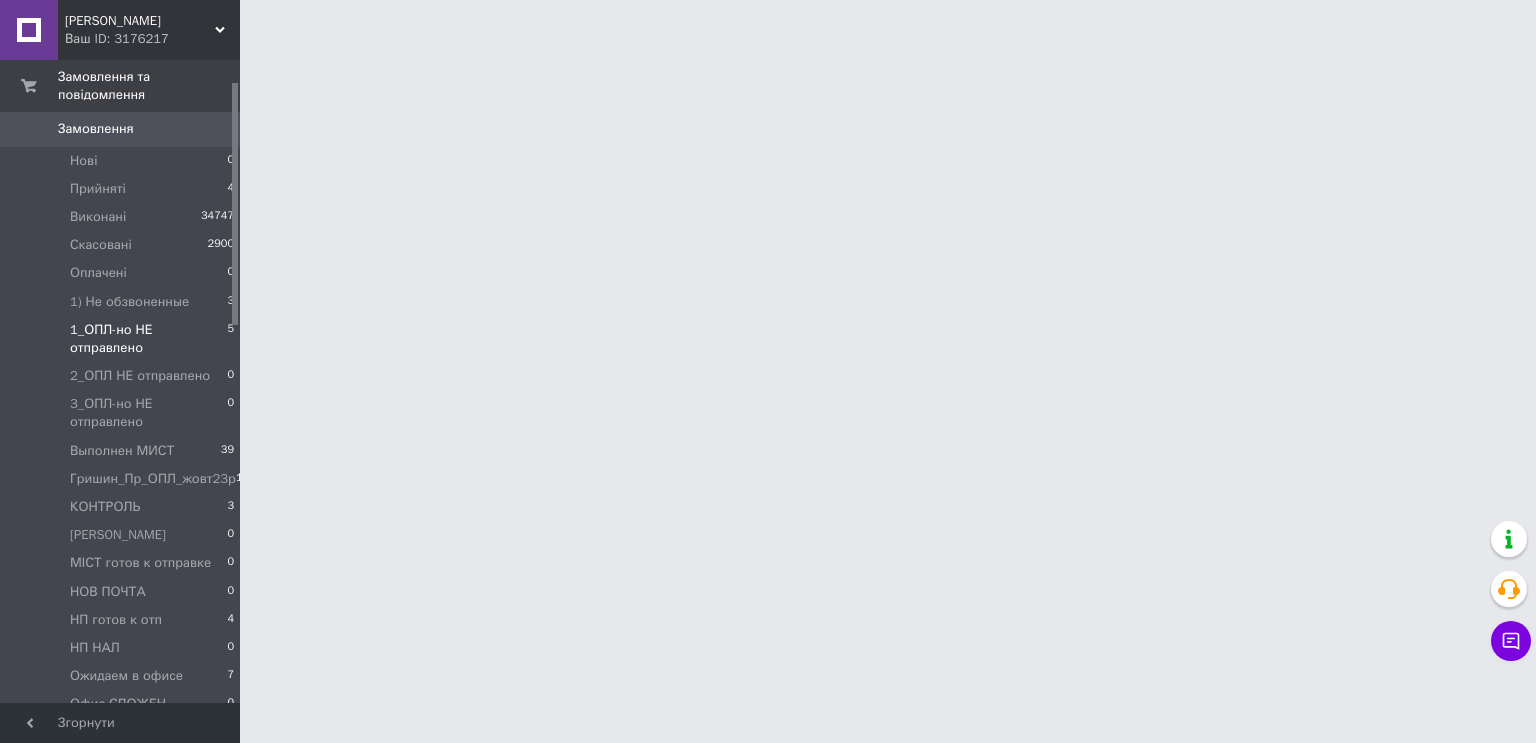 click on "1_ОПЛ-но НЕ отправлено" at bounding box center (148, 339) 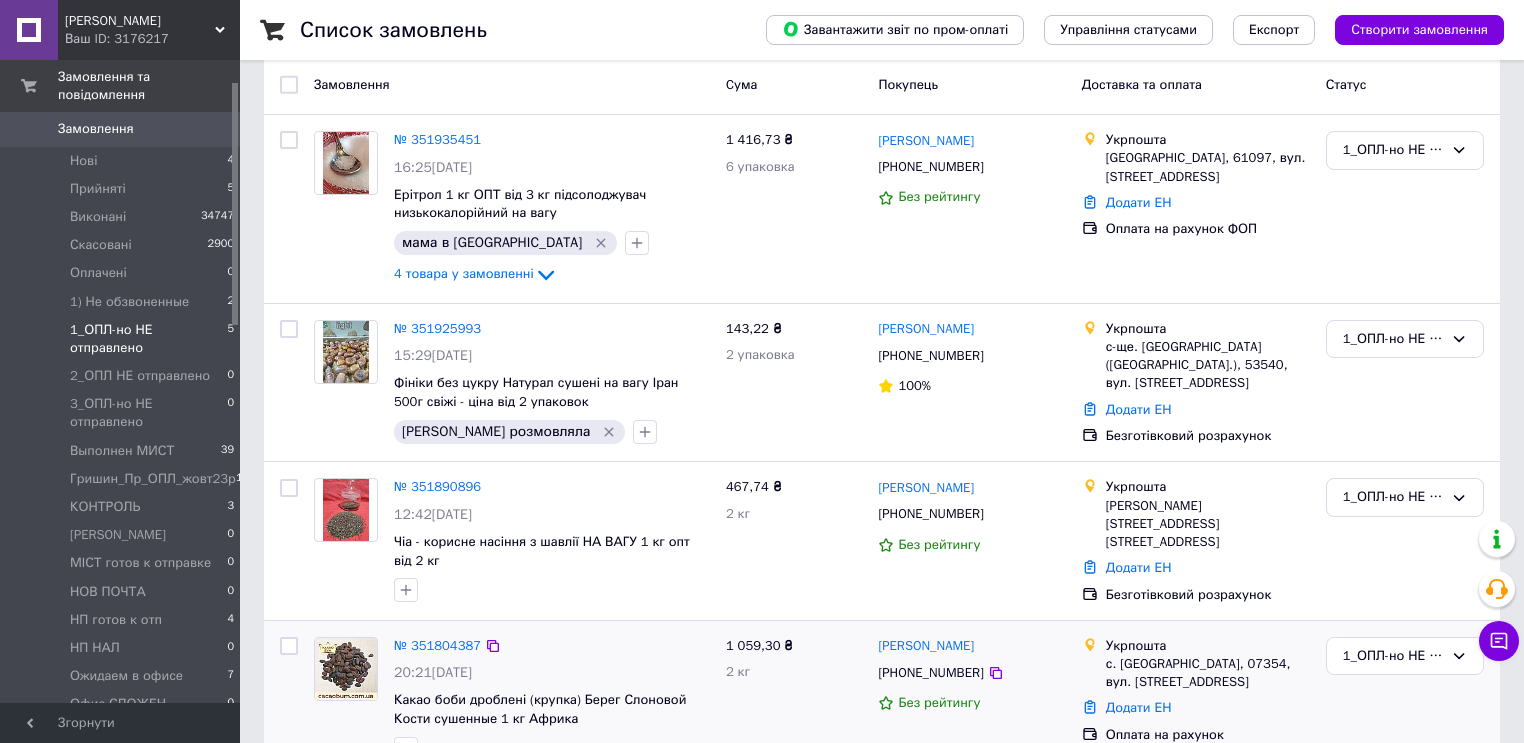 scroll, scrollTop: 92, scrollLeft: 0, axis: vertical 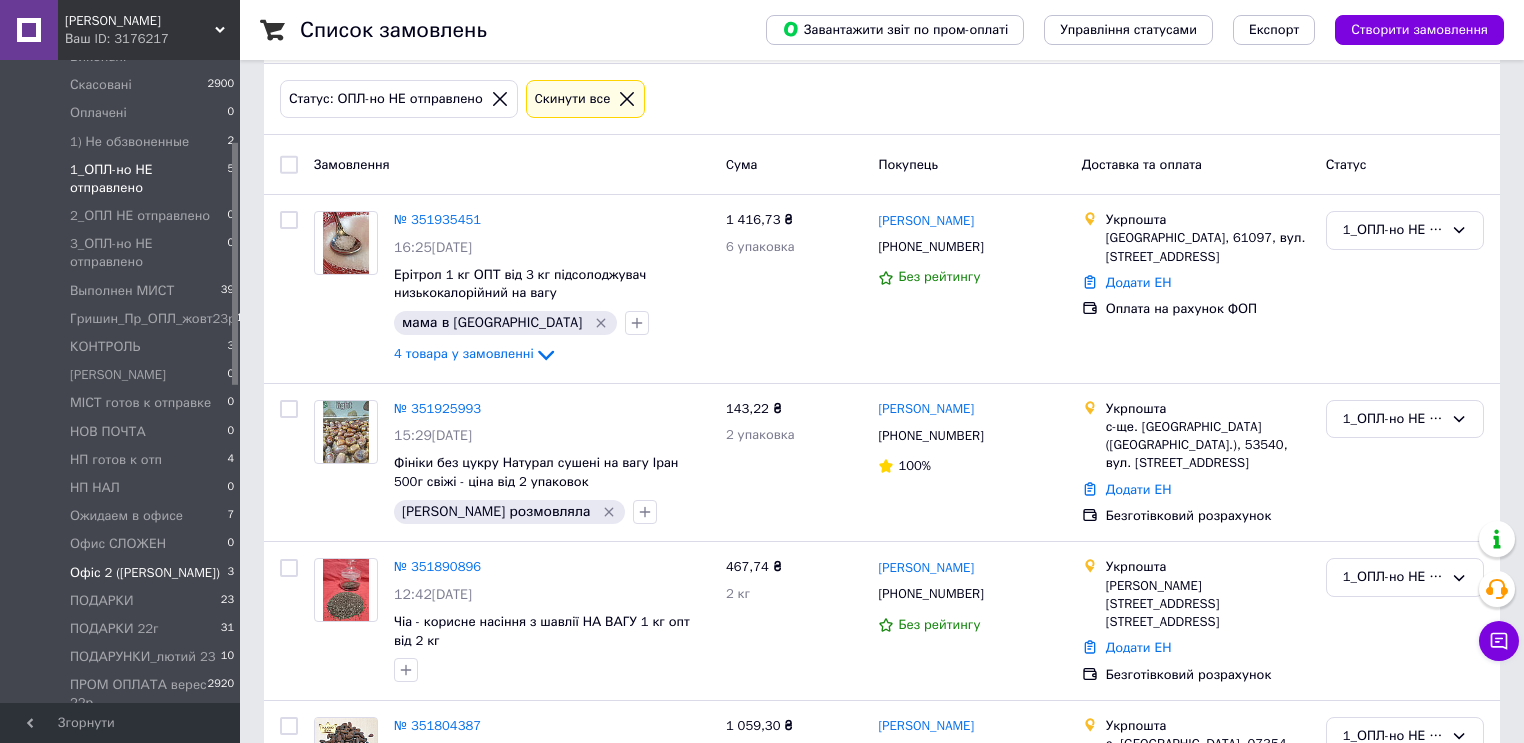 click on "Офіс 2 ([PERSON_NAME])" at bounding box center (145, 573) 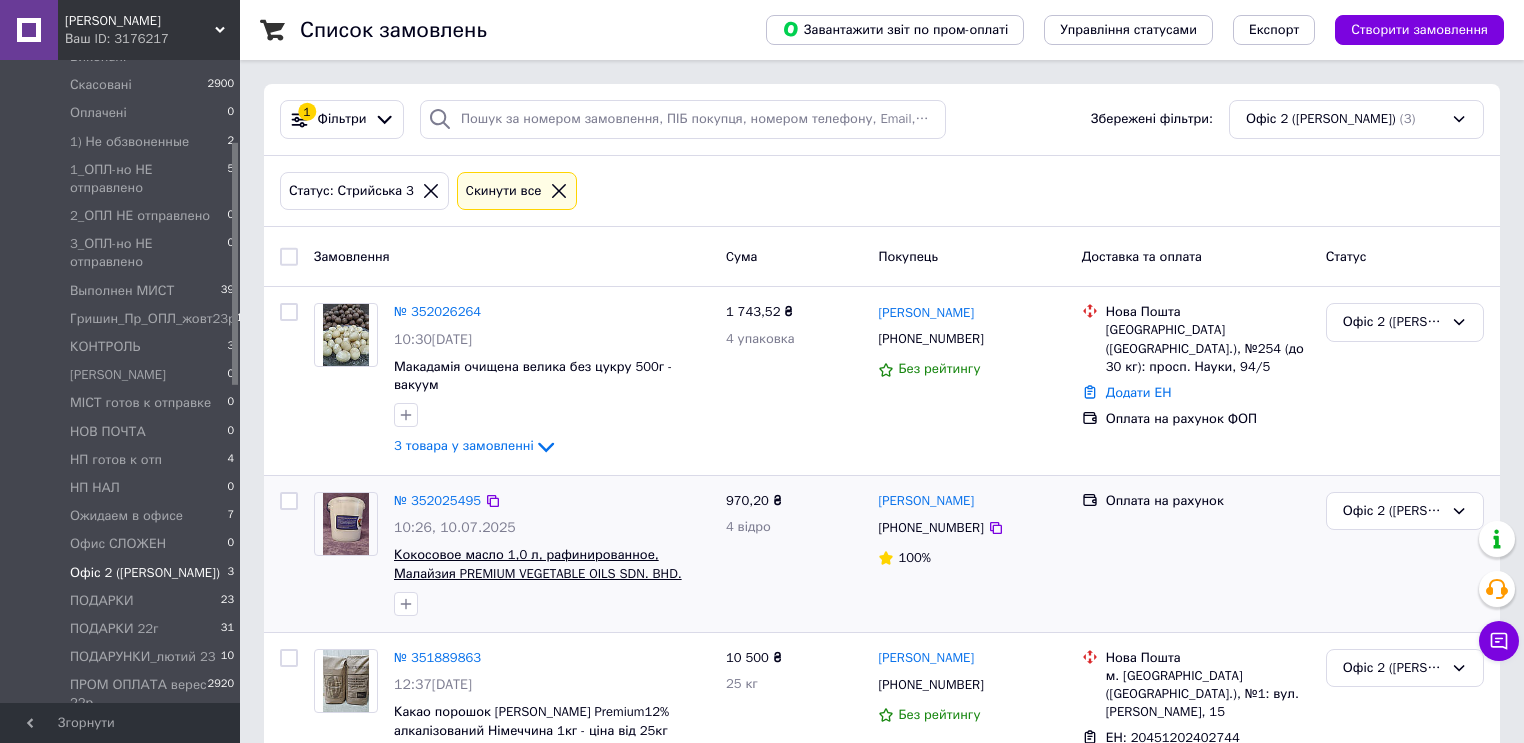 scroll, scrollTop: 60, scrollLeft: 0, axis: vertical 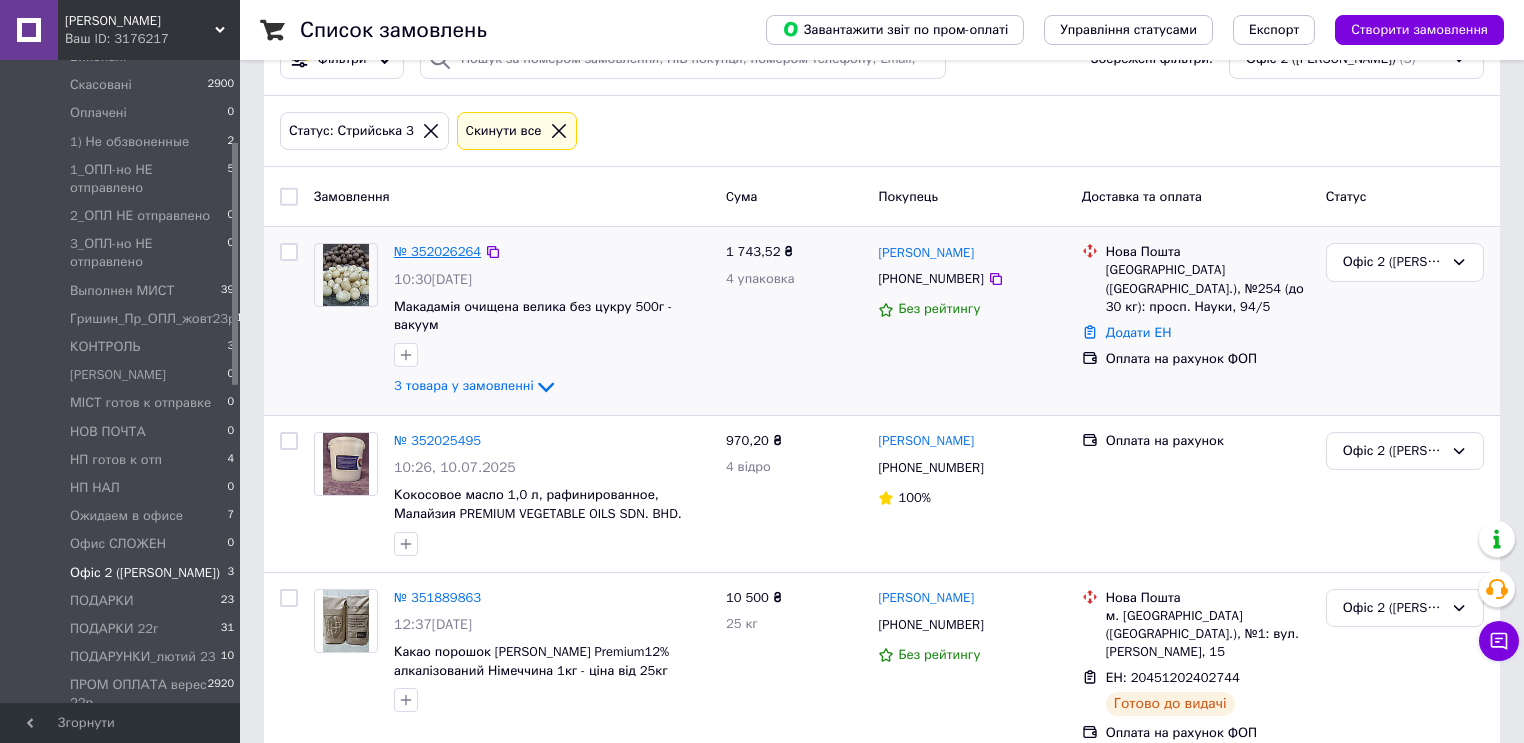 click on "№ 352026264" at bounding box center (437, 251) 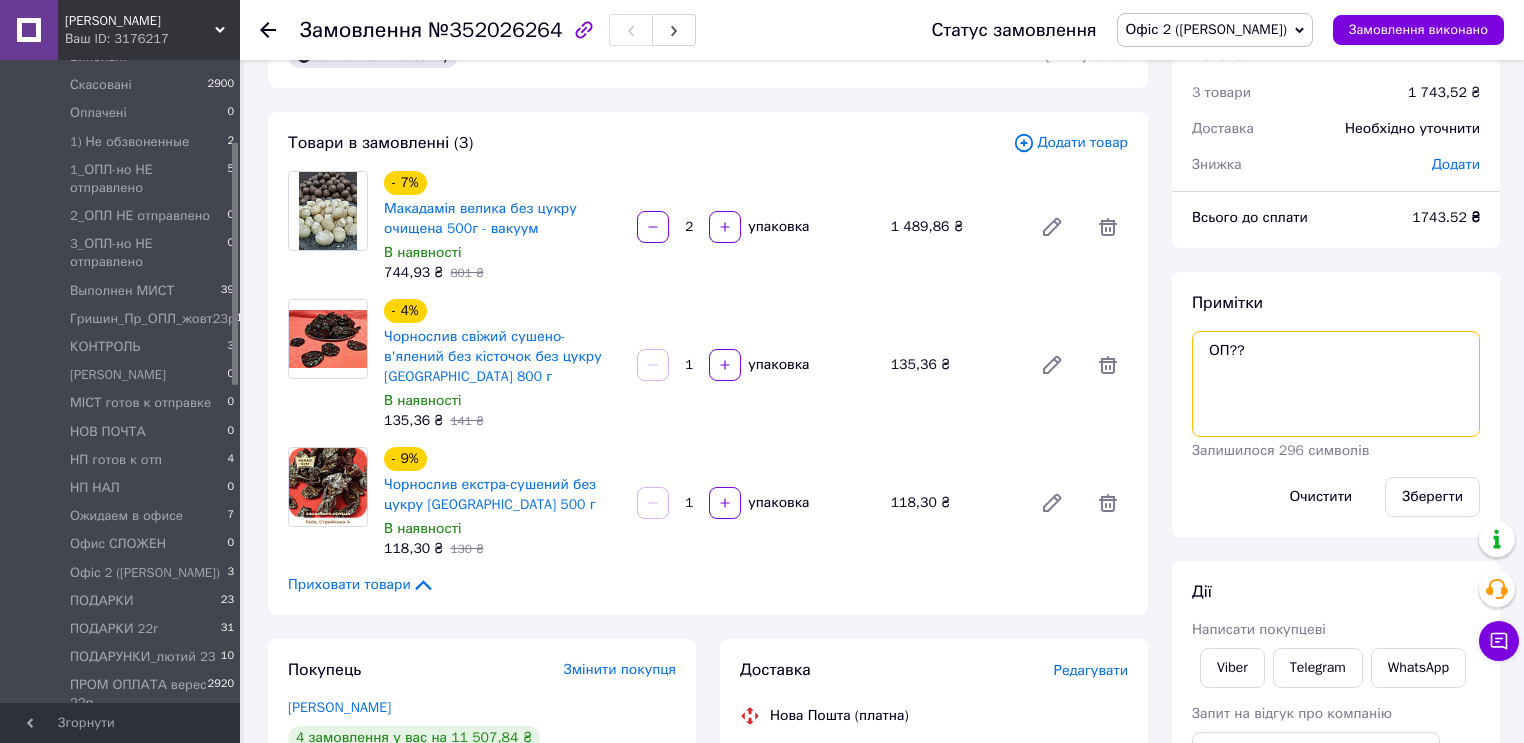 click on "ОП??" at bounding box center (1336, 384) 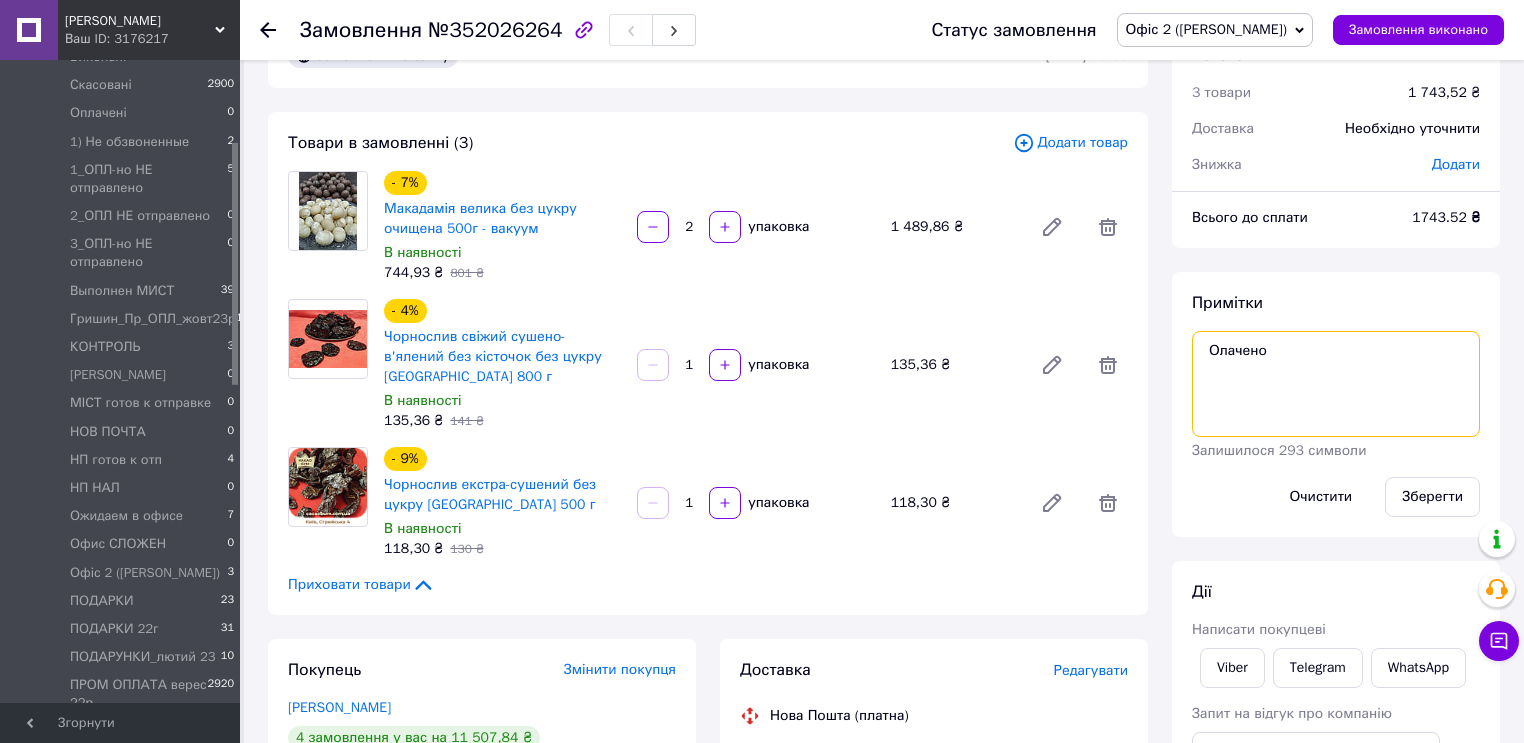 click on "Олачено" at bounding box center [1336, 384] 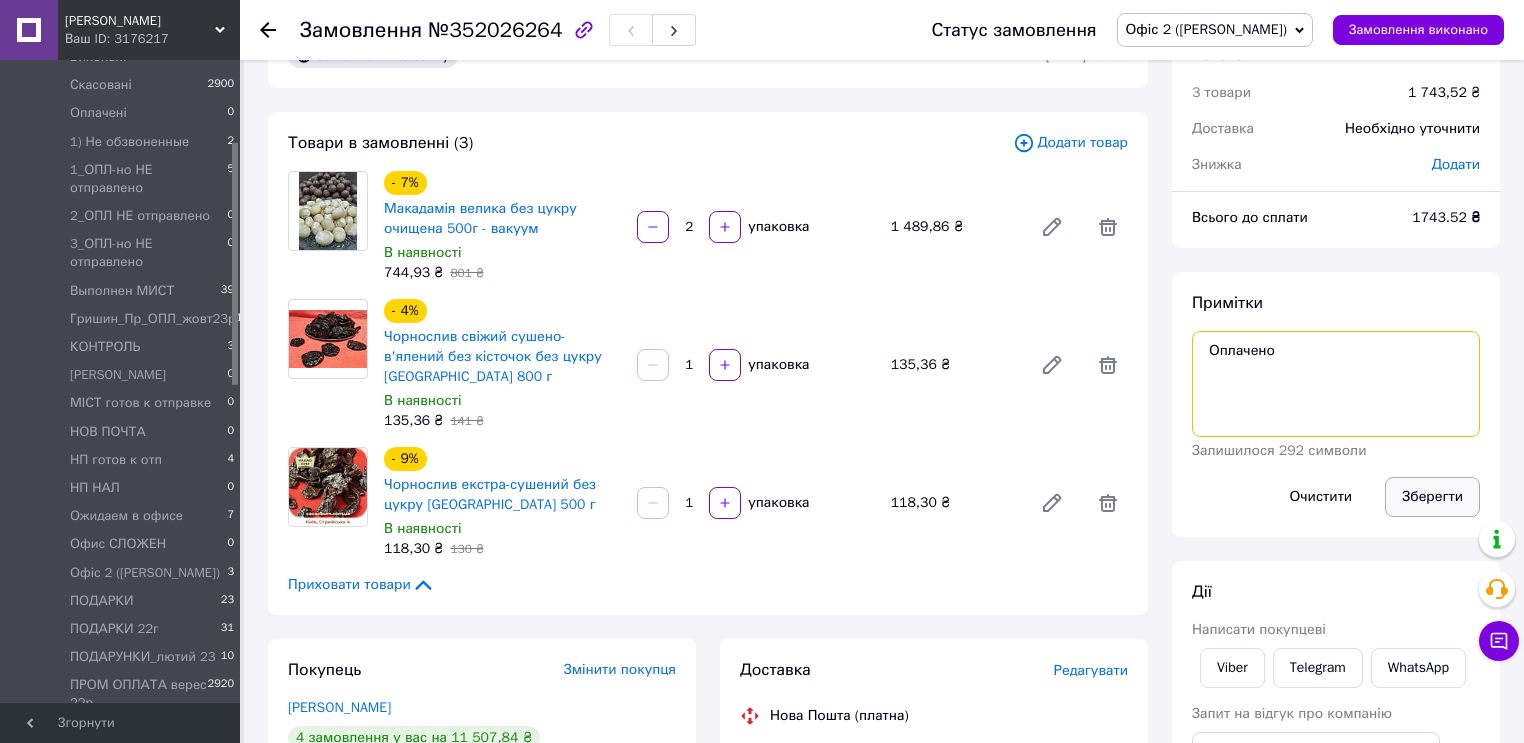 type on "Оплачено" 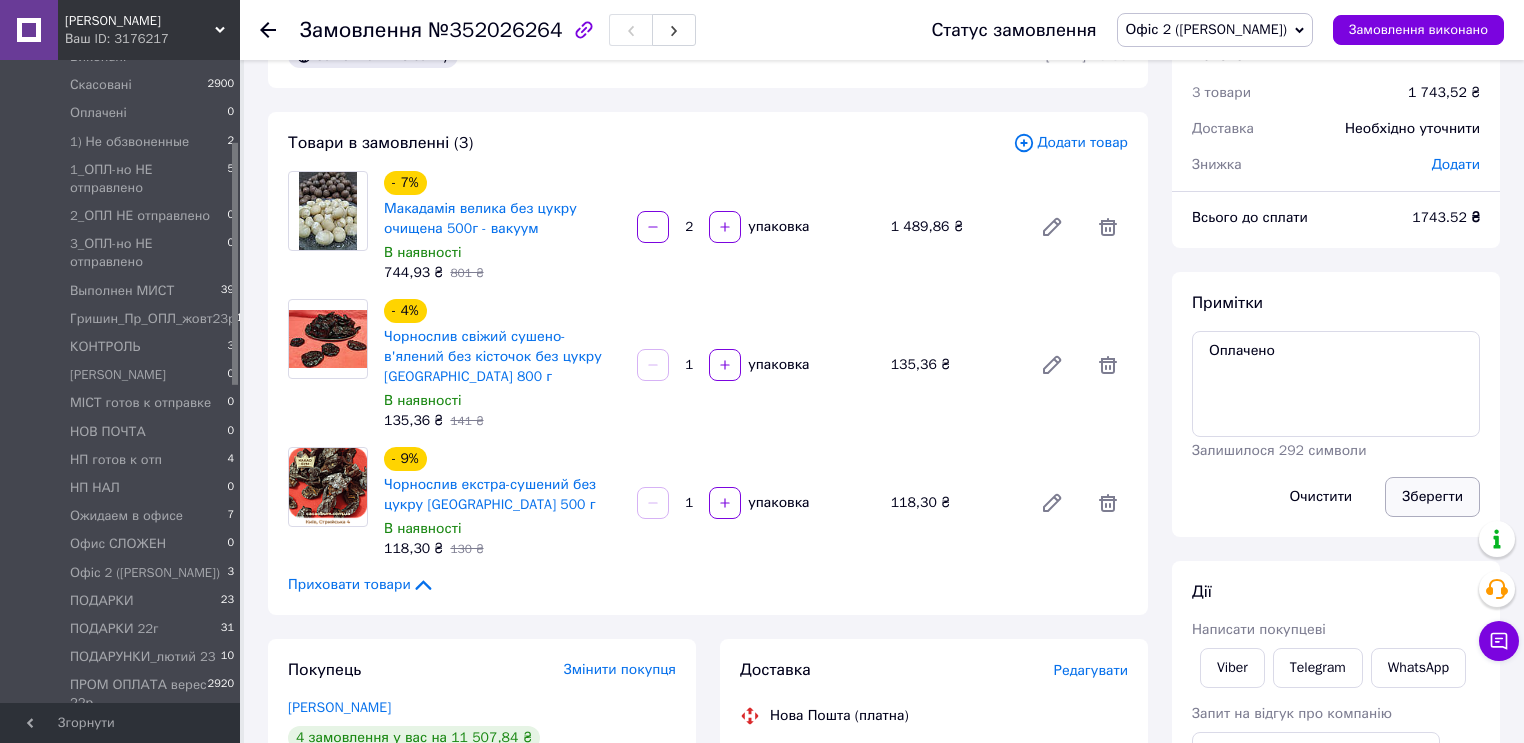 click on "Зберегти" at bounding box center [1432, 497] 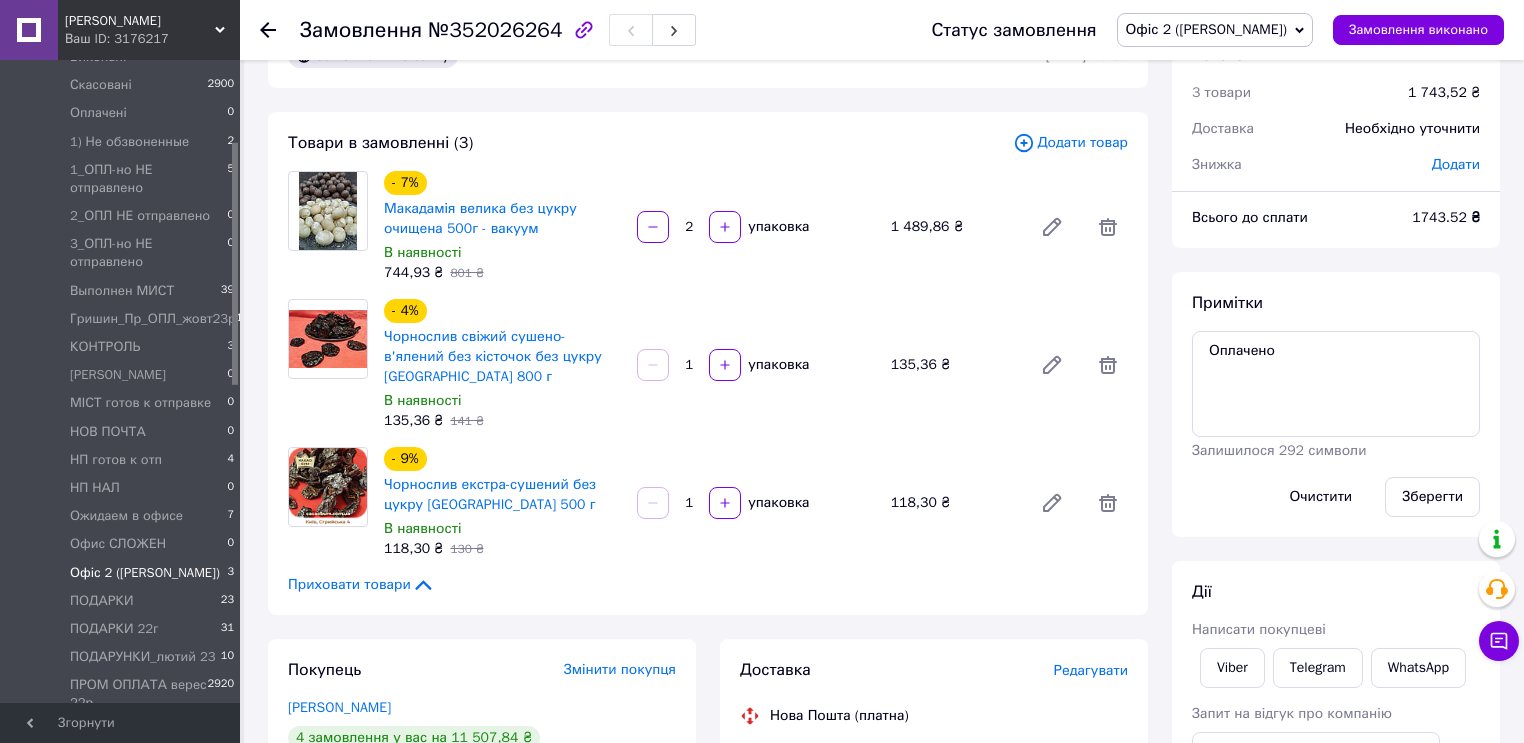 scroll, scrollTop: 616, scrollLeft: 0, axis: vertical 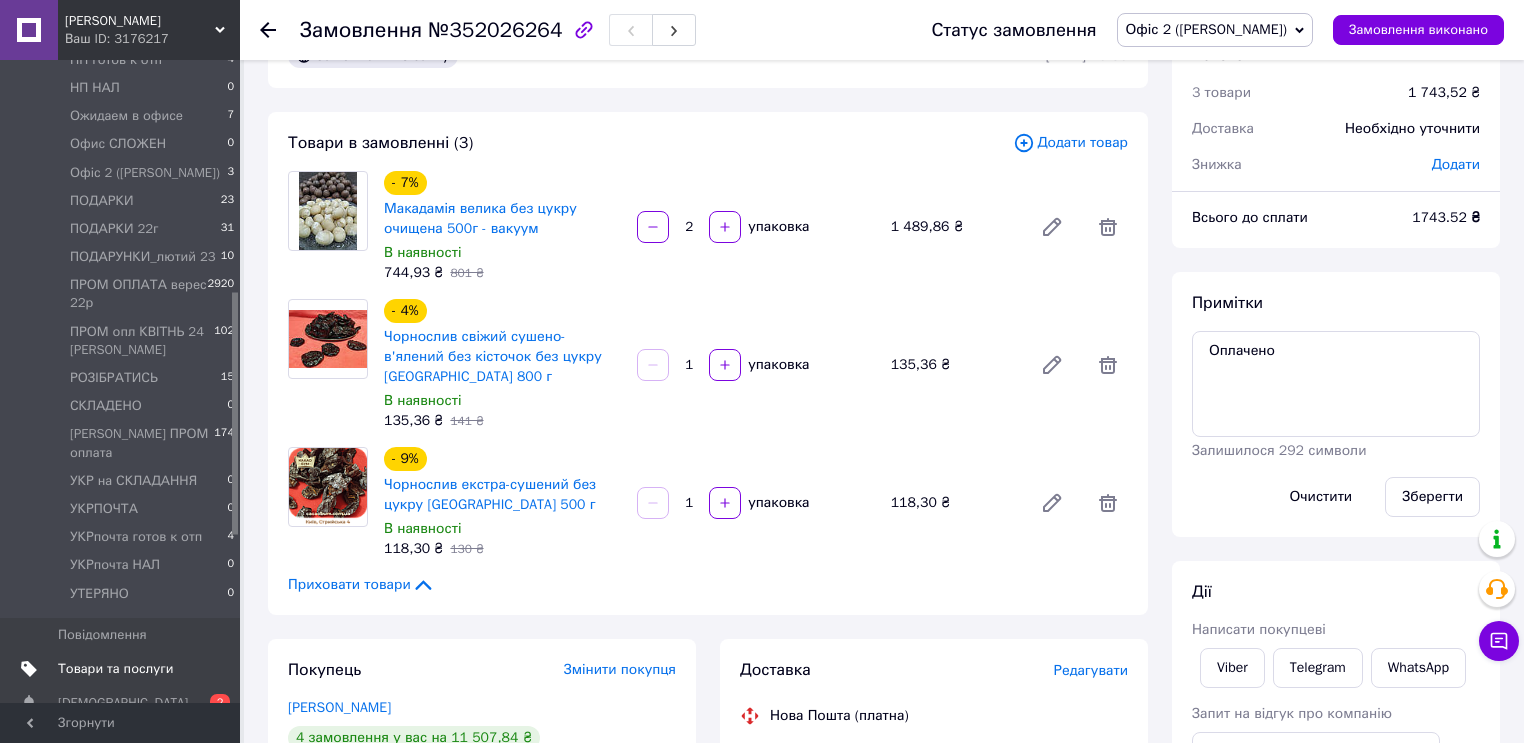 click on "Товари та послуги" at bounding box center (115, 669) 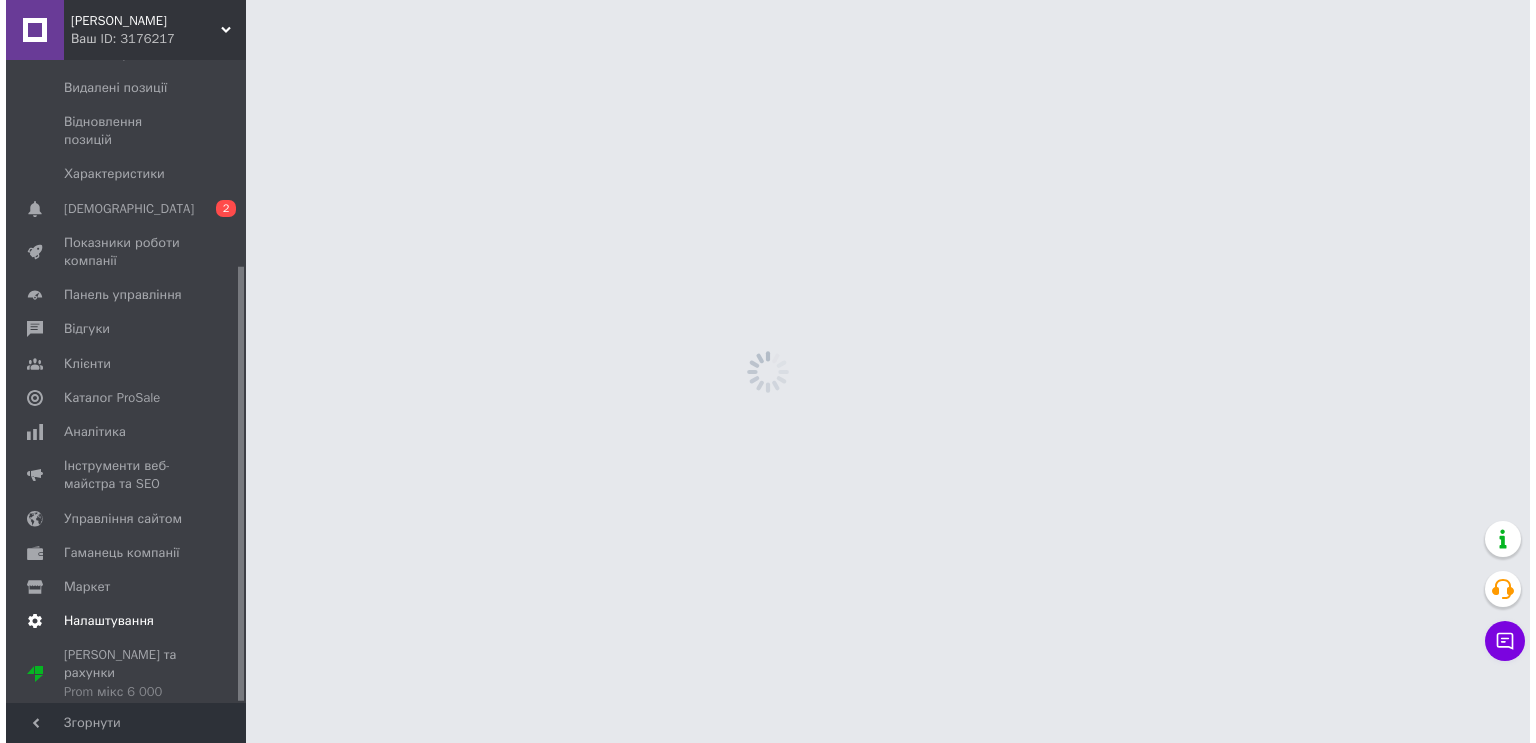 scroll, scrollTop: 0, scrollLeft: 0, axis: both 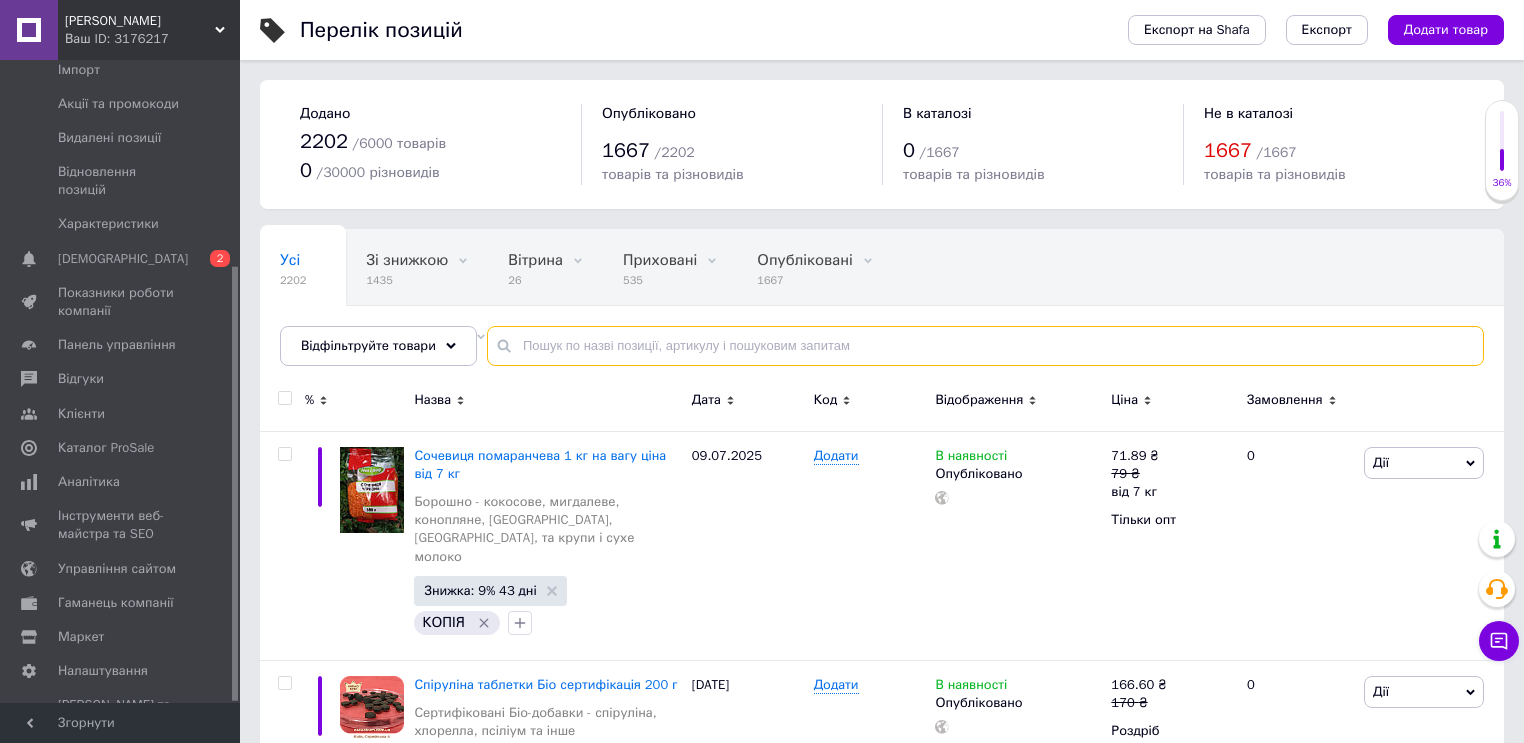 click at bounding box center (985, 346) 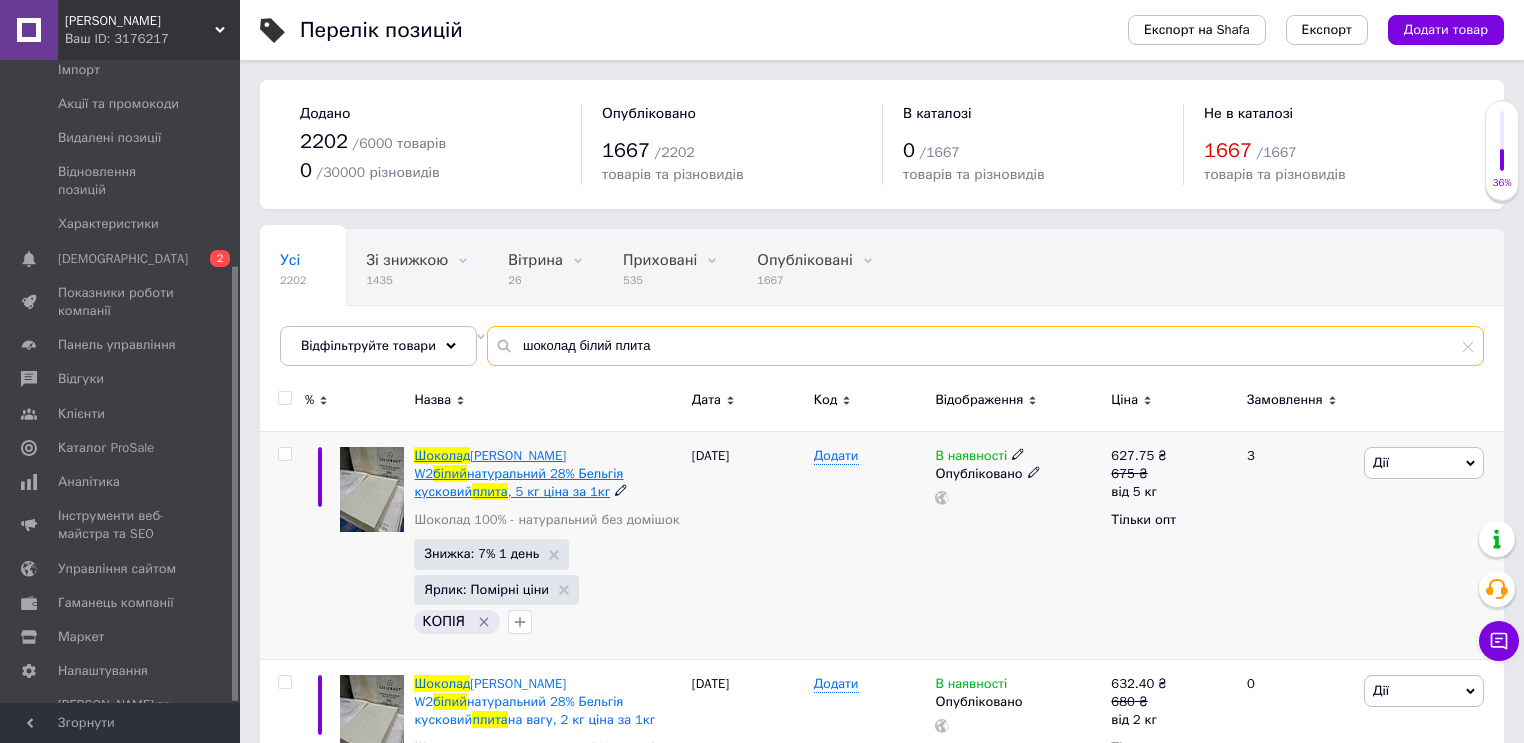 type on "шоколад білий плита" 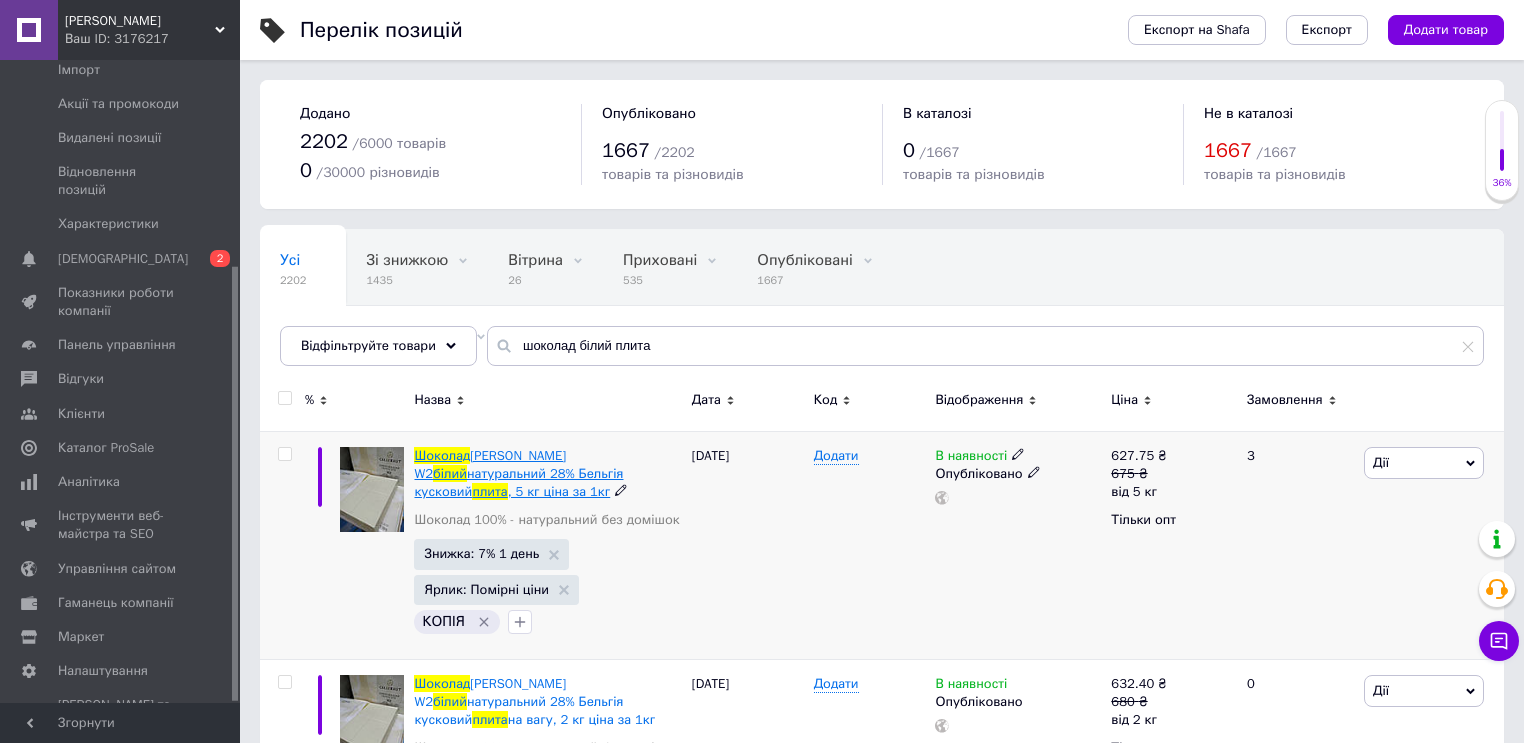 click on "Barry Callebaut W2" at bounding box center [490, 464] 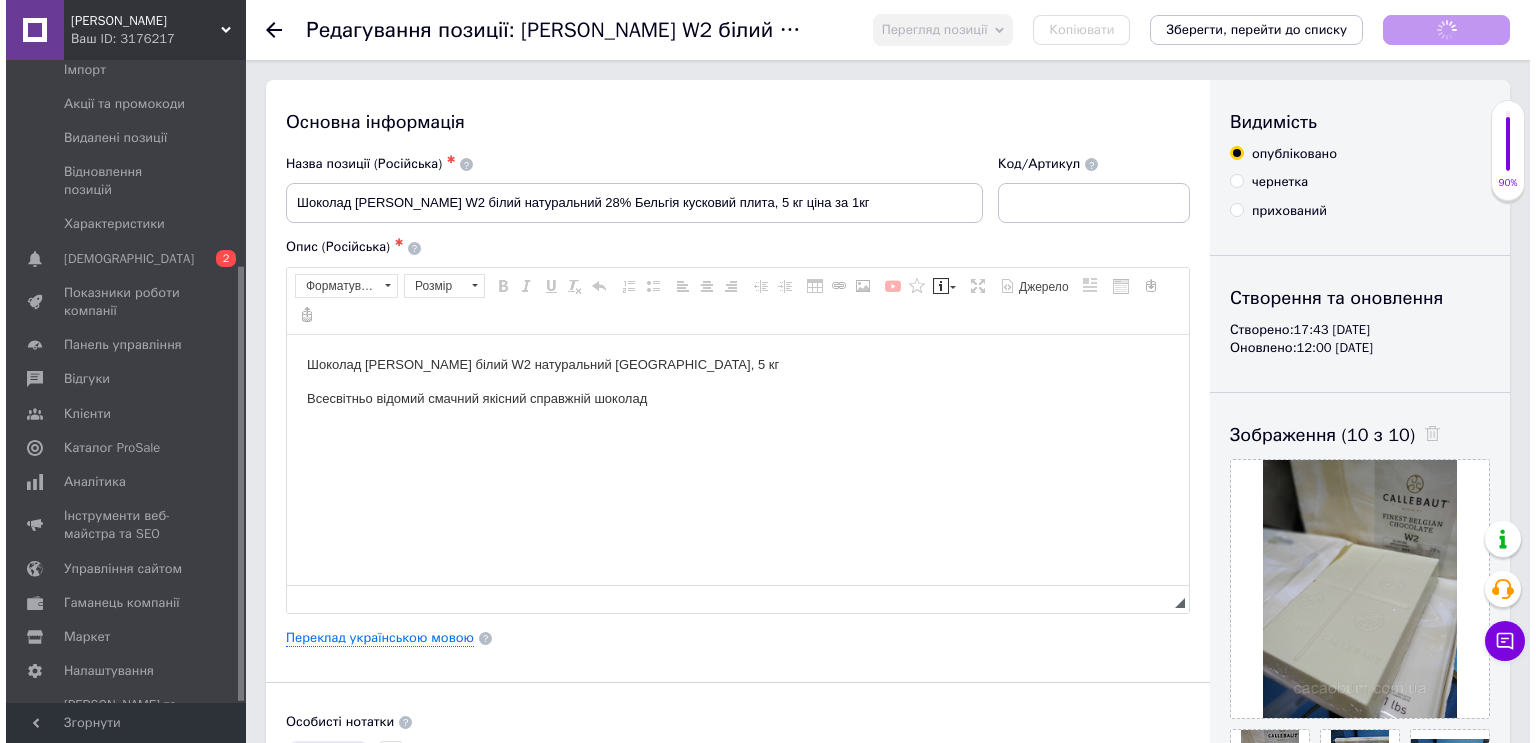 scroll, scrollTop: 0, scrollLeft: 0, axis: both 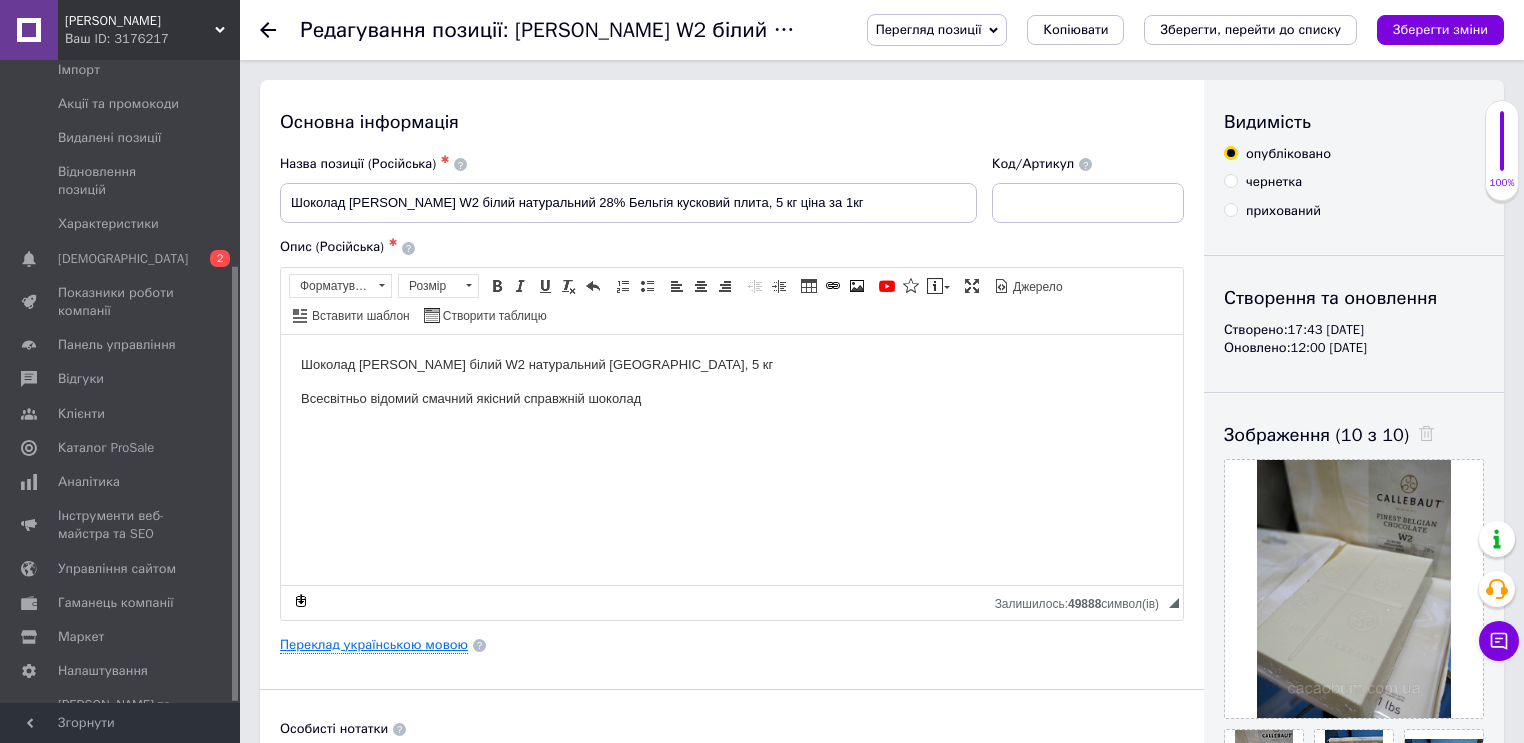 click on "Переклад українською мовою" at bounding box center [374, 645] 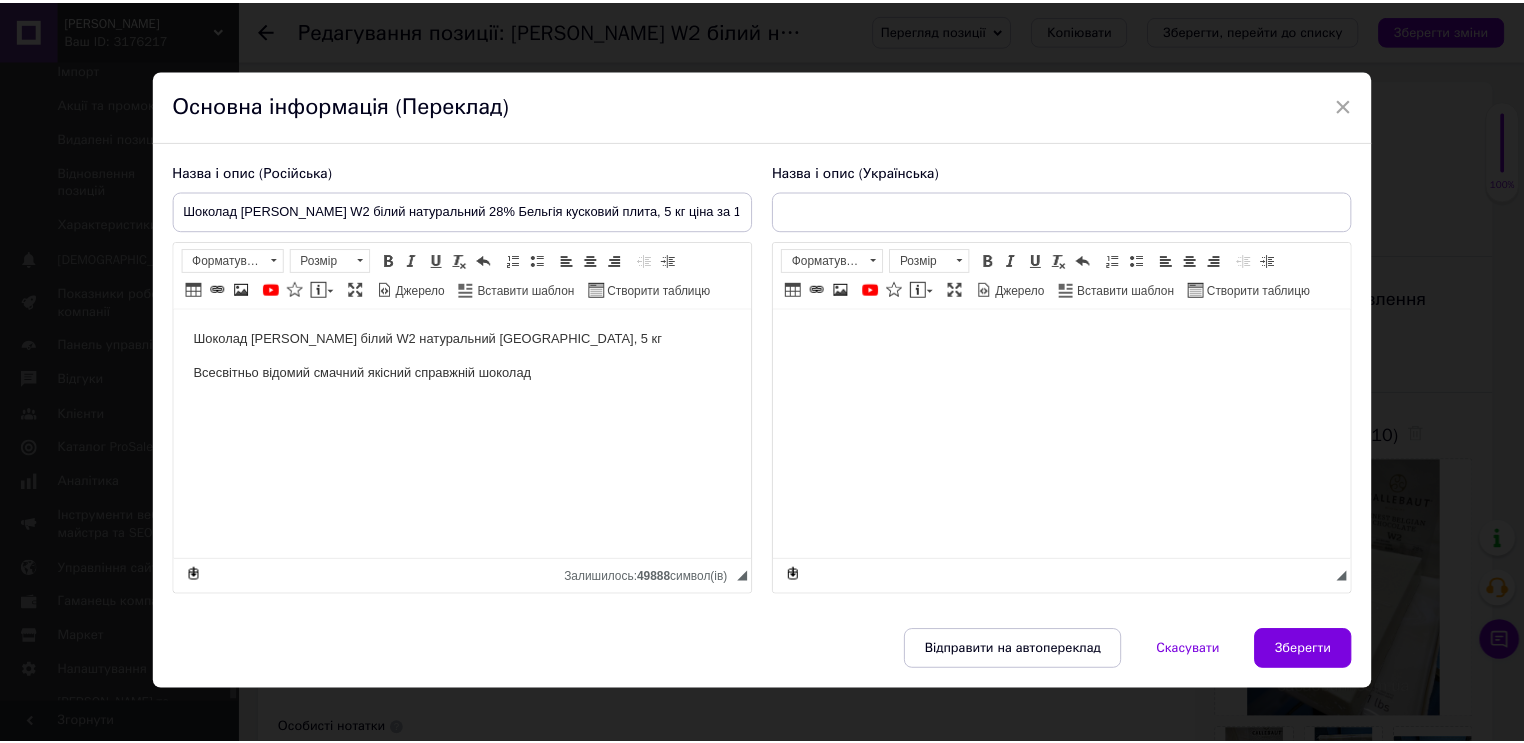 scroll, scrollTop: 0, scrollLeft: 0, axis: both 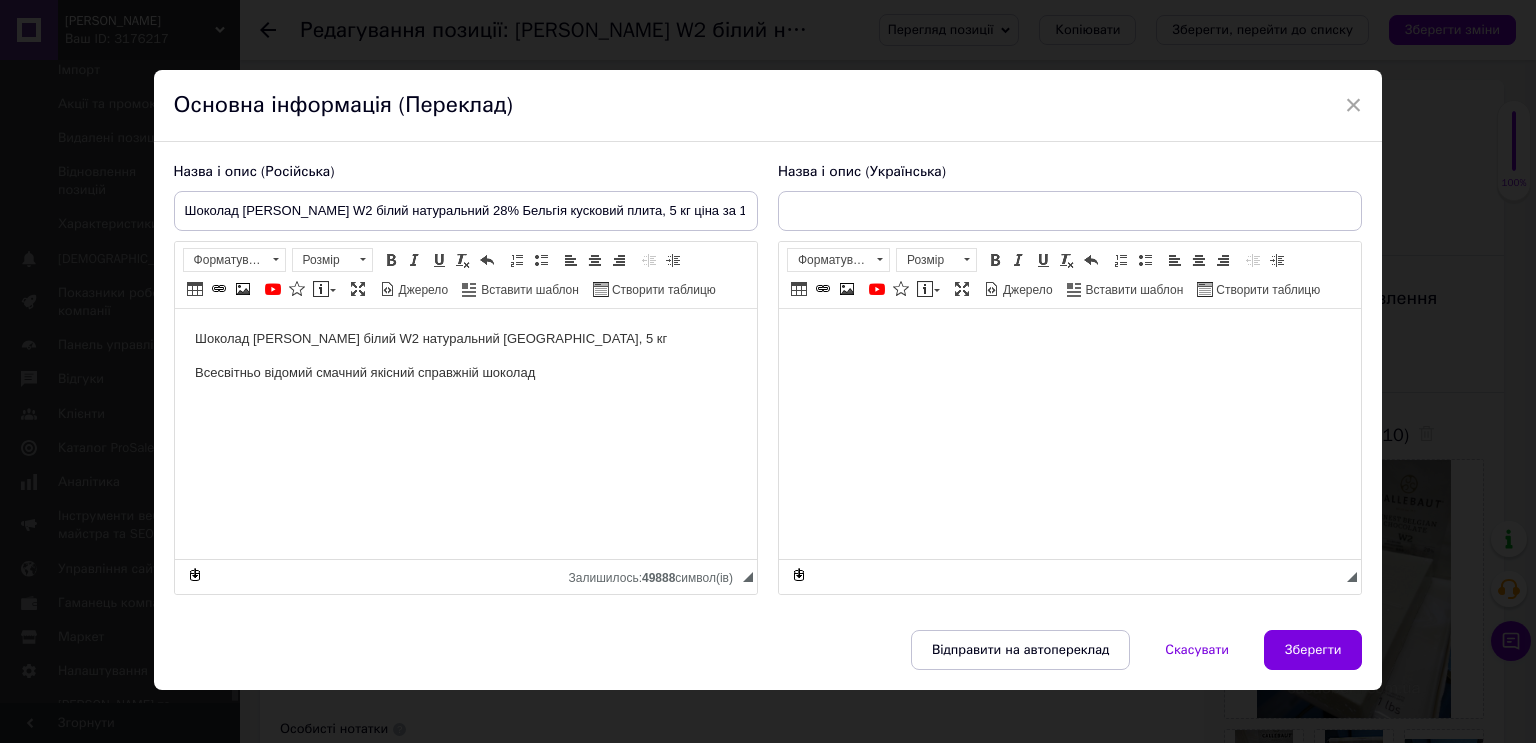 type on "Шоколад Barry Callebaut W2 білий натуральний 28% Бельгія кусковий плита, 5 кг ціна за 1кг" 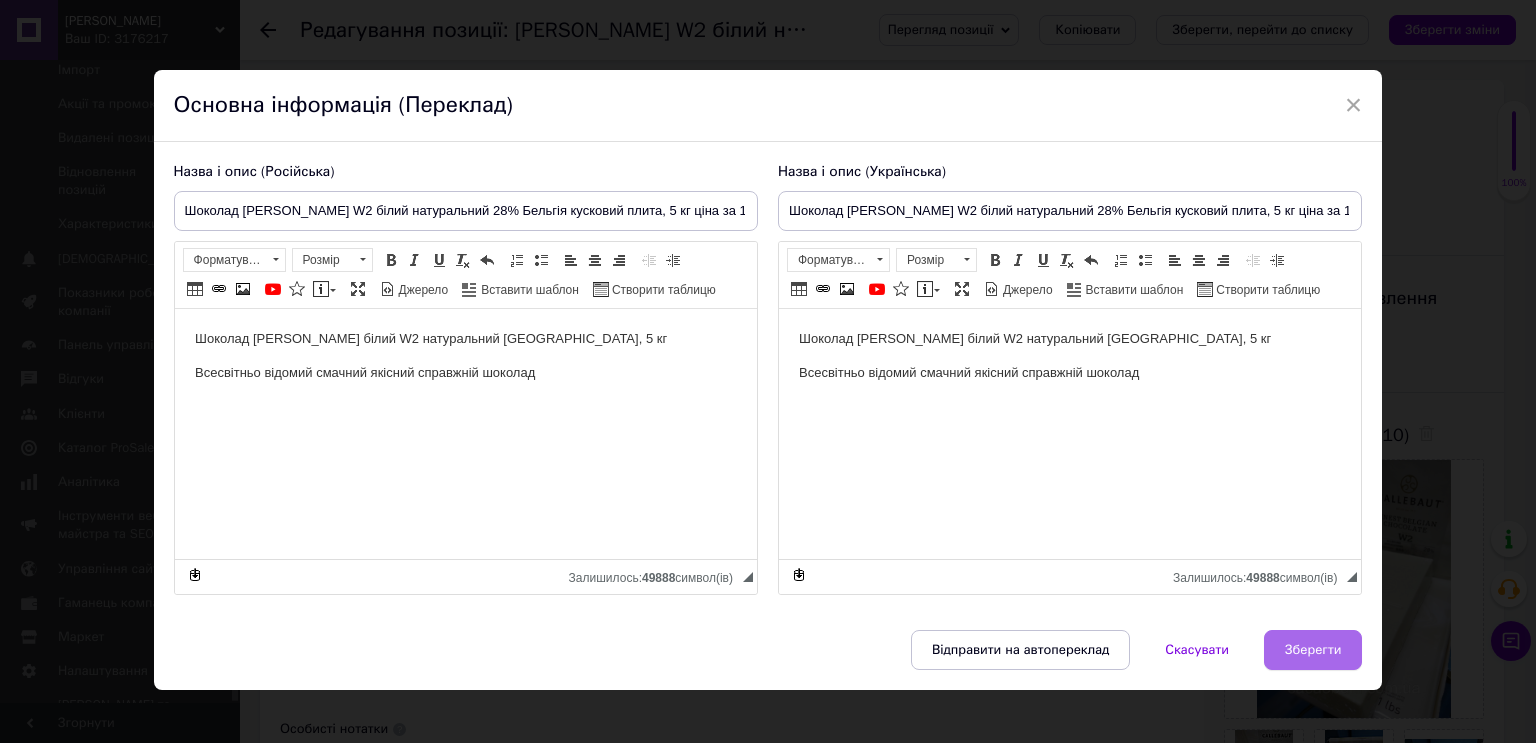 click on "Зберегти" at bounding box center (1313, 650) 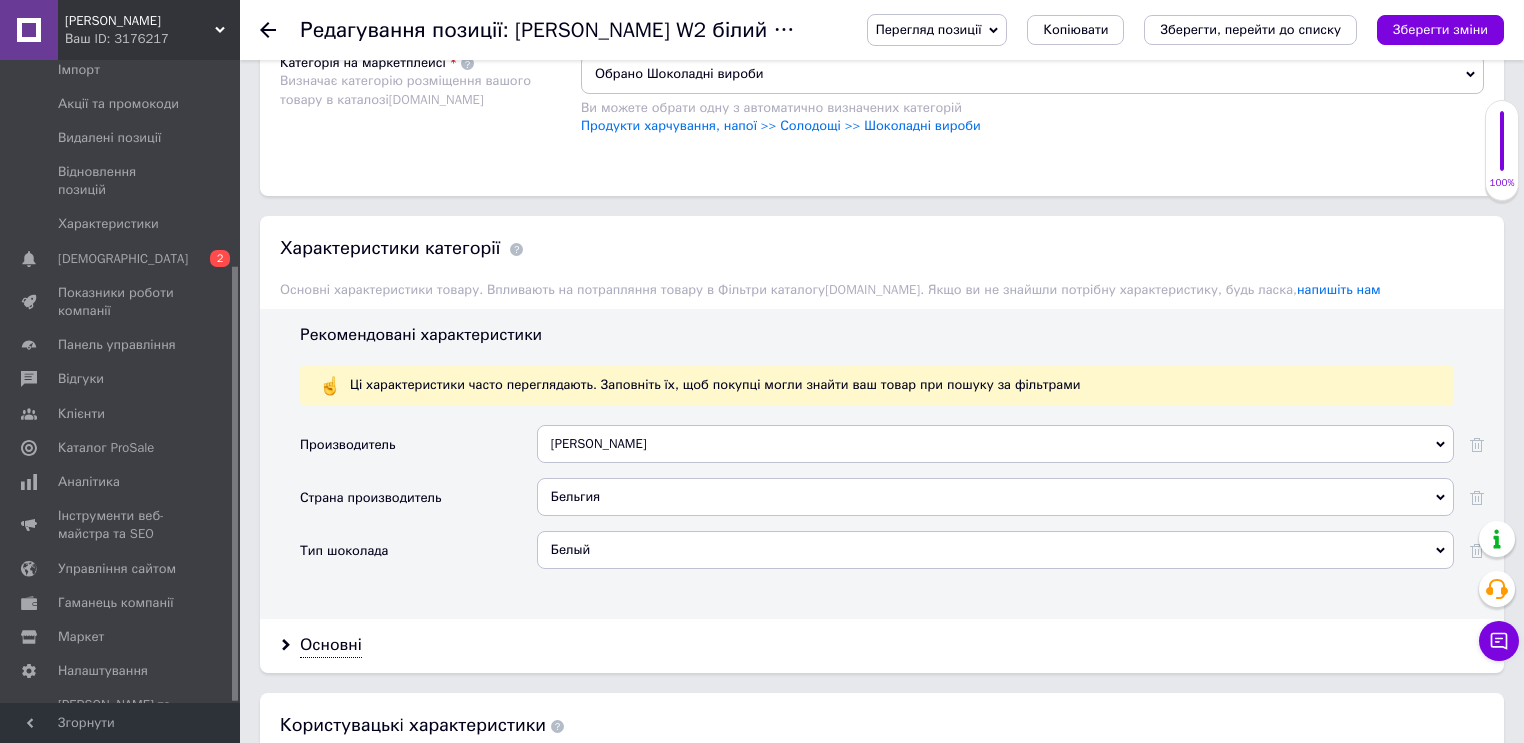 scroll, scrollTop: 1840, scrollLeft: 0, axis: vertical 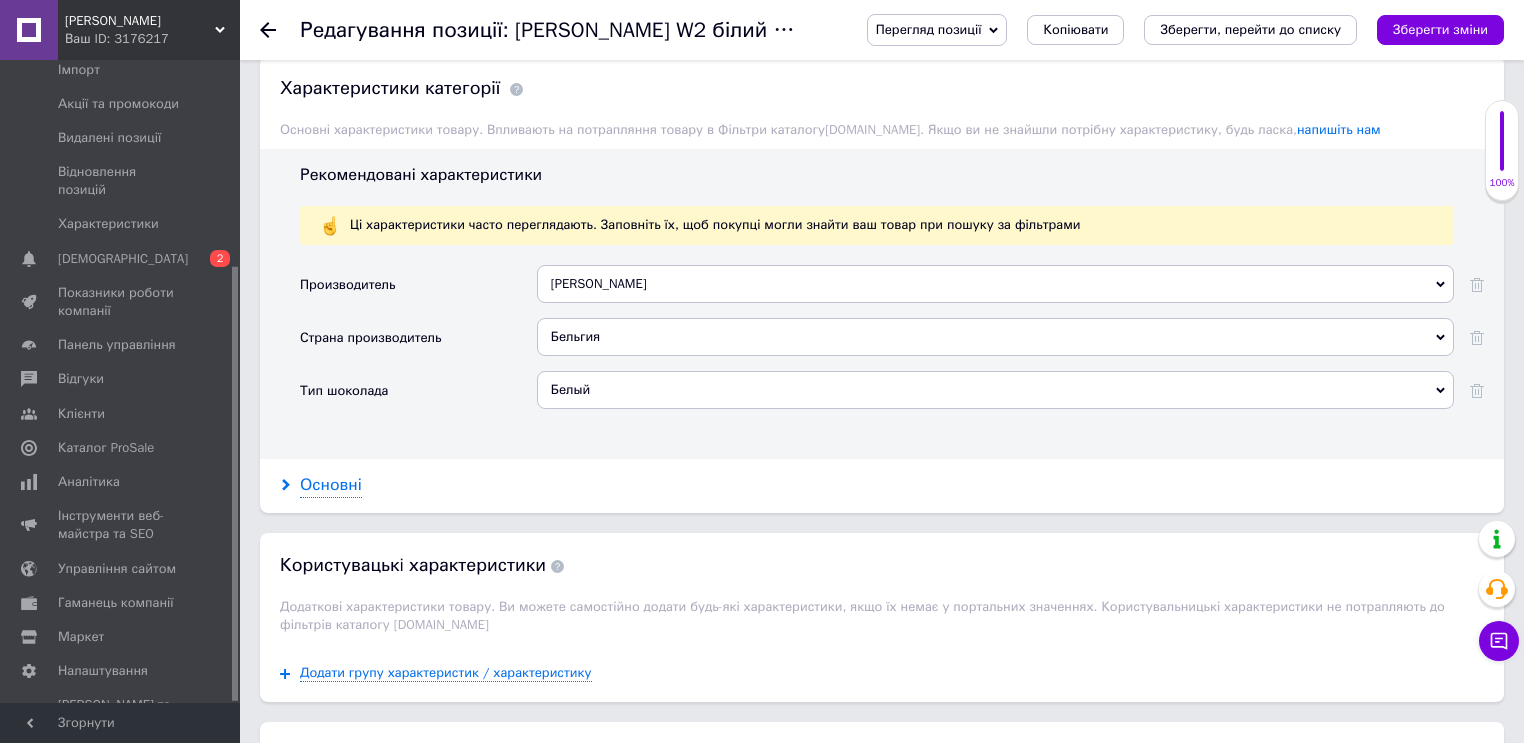 click on "Основні" at bounding box center (331, 485) 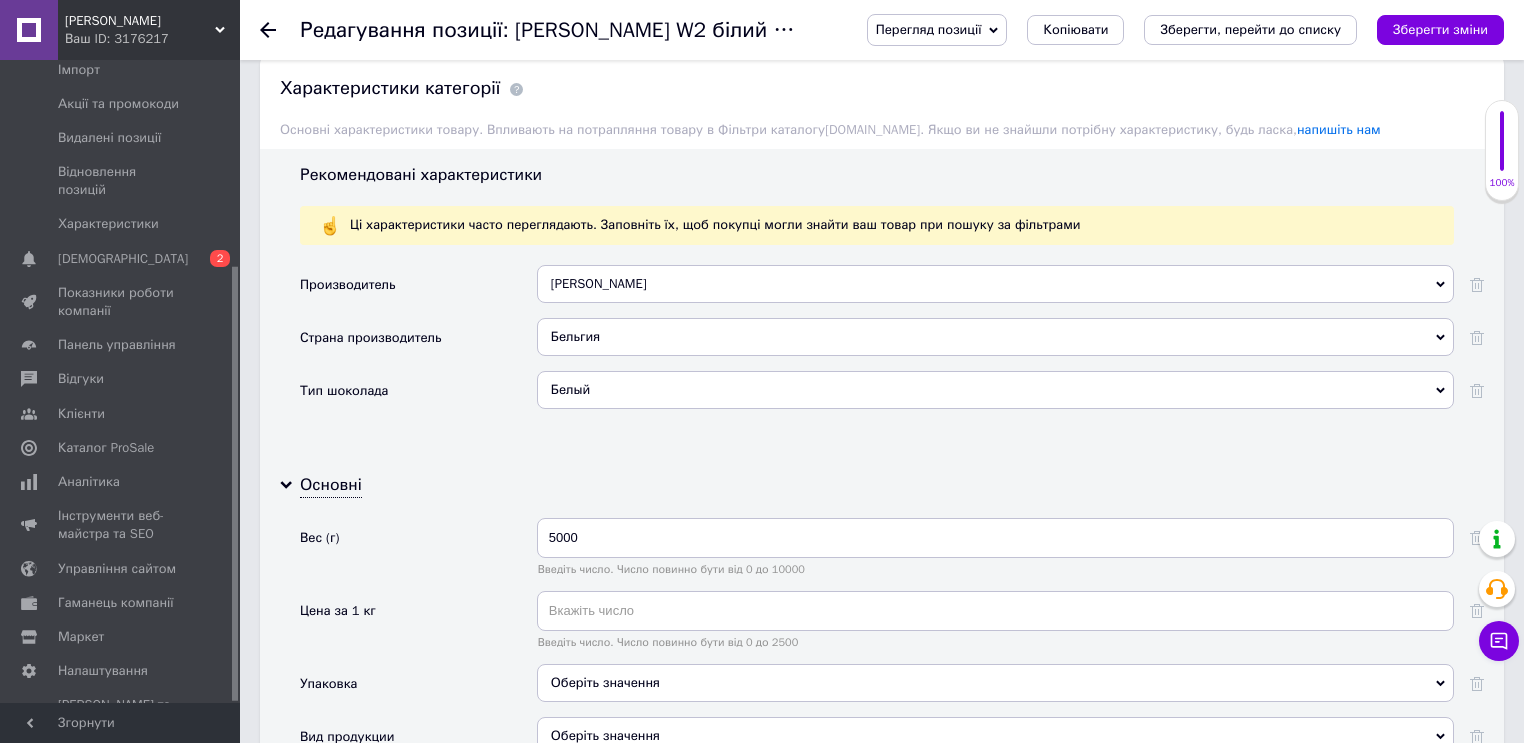 scroll, scrollTop: 2240, scrollLeft: 0, axis: vertical 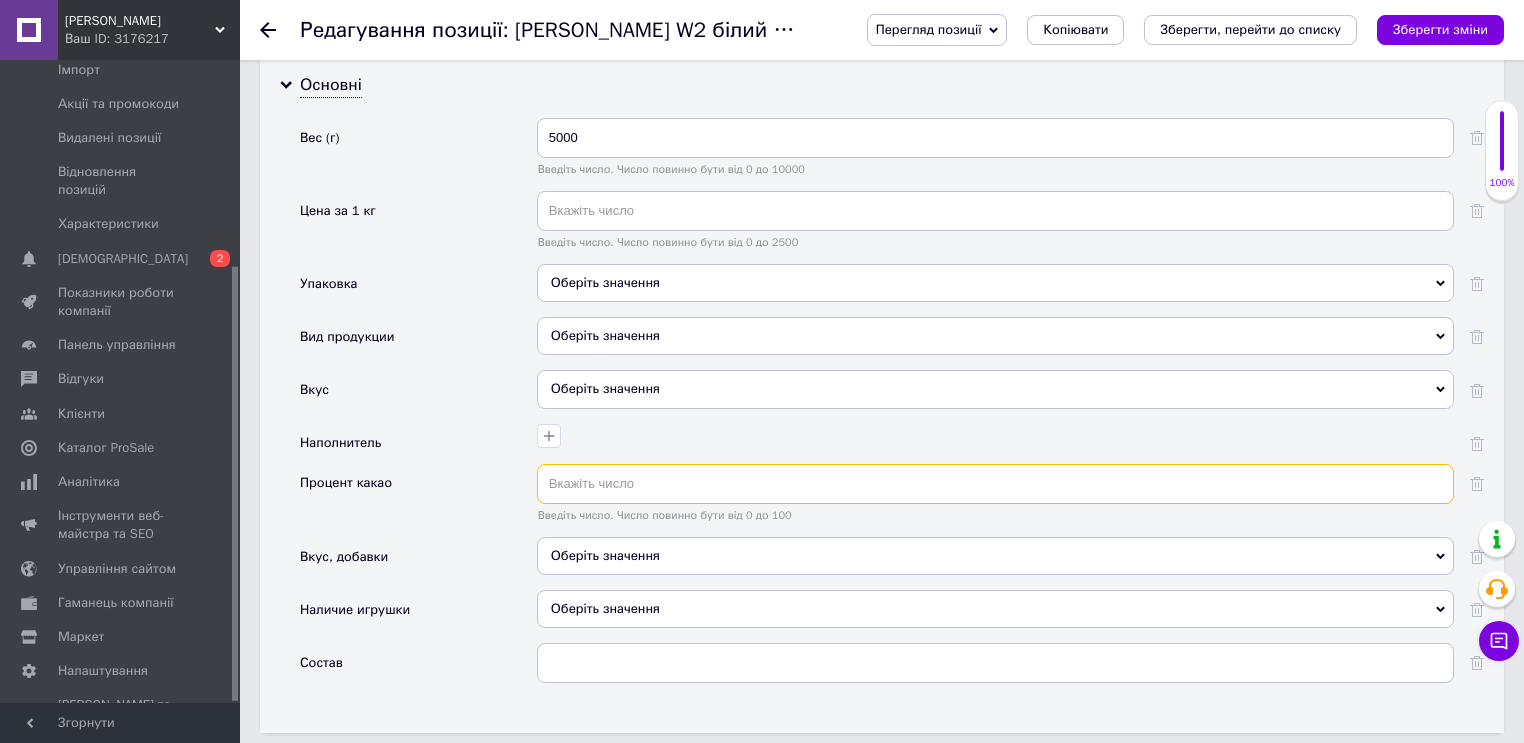 click at bounding box center [995, 484] 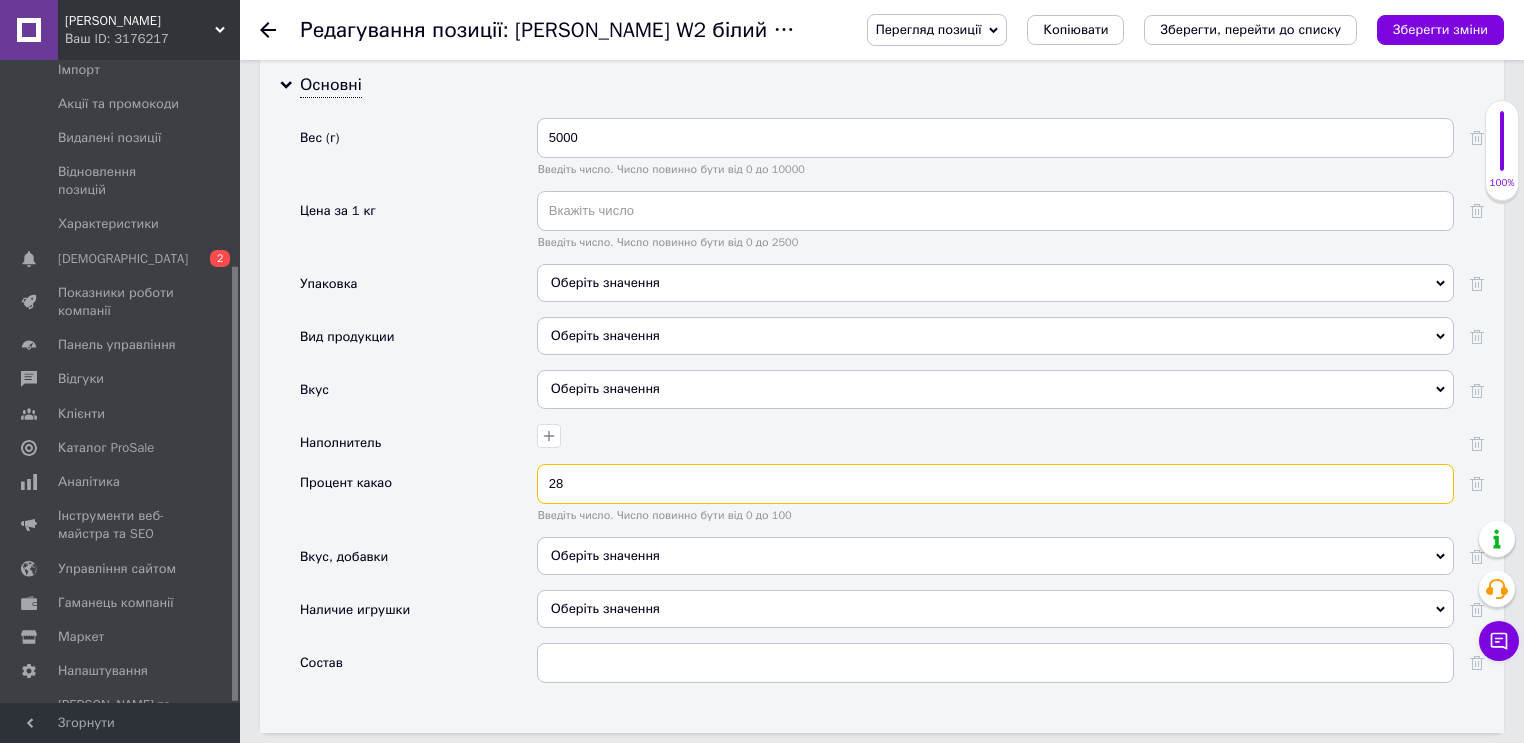 type on "28" 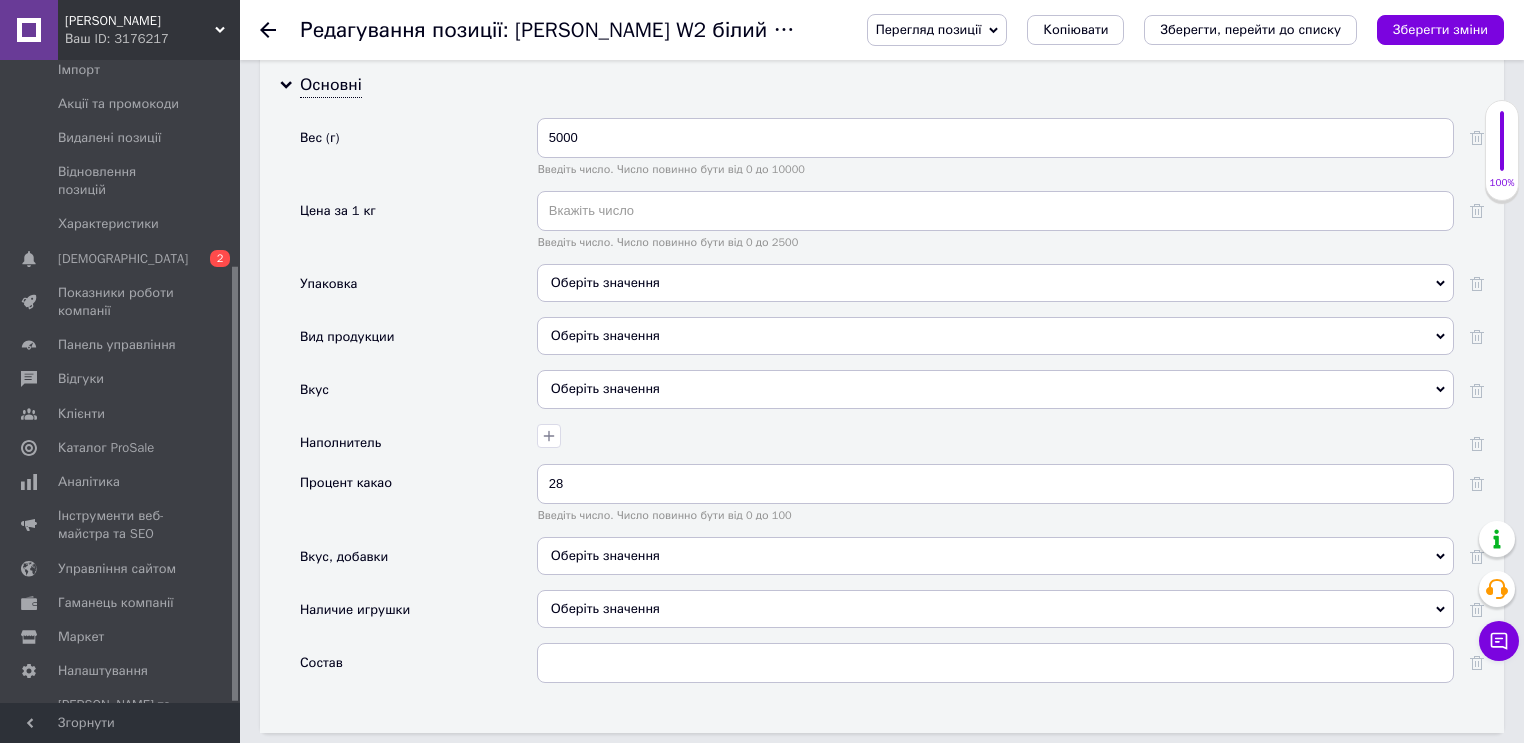 click on "Оберіть значення" at bounding box center [995, 336] 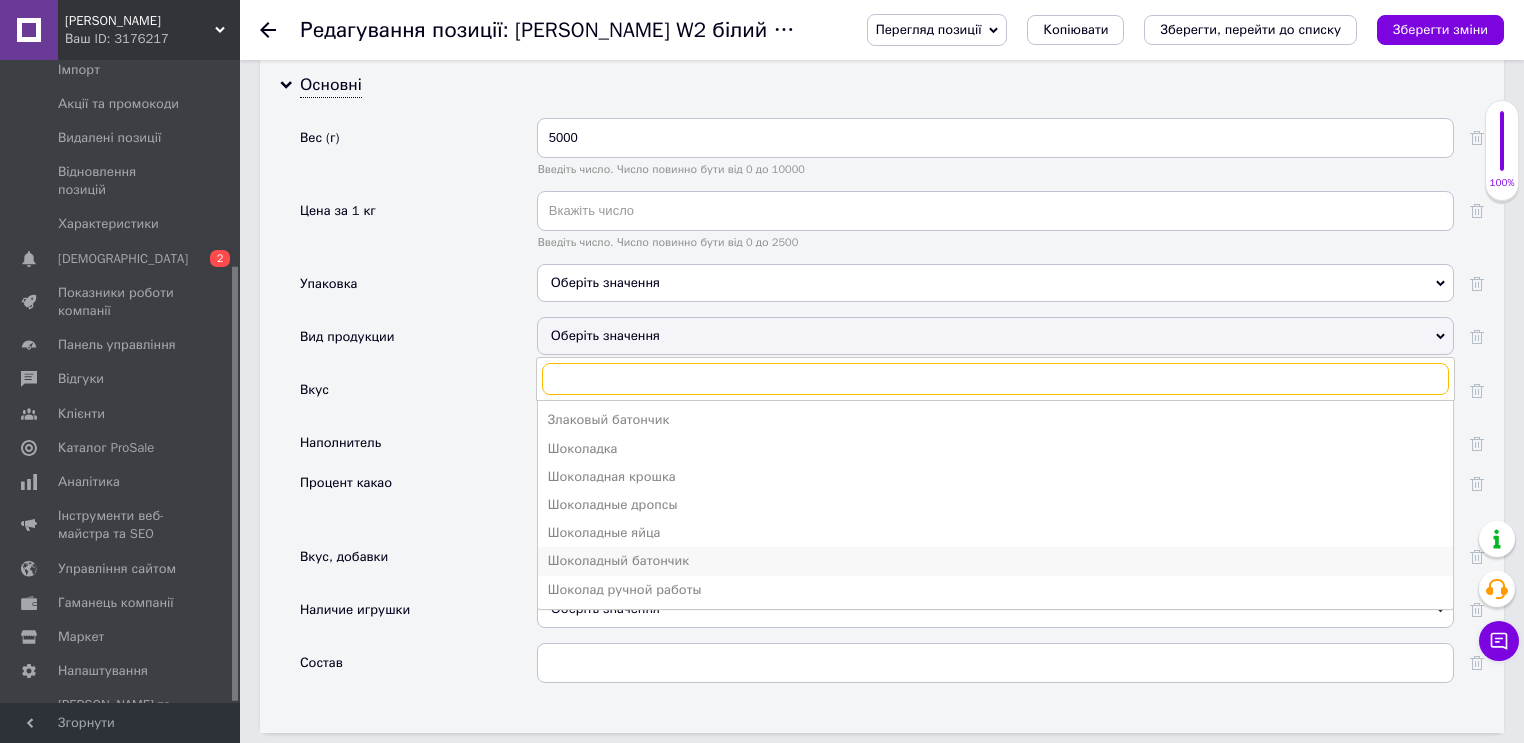 scroll, scrollTop: 2160, scrollLeft: 0, axis: vertical 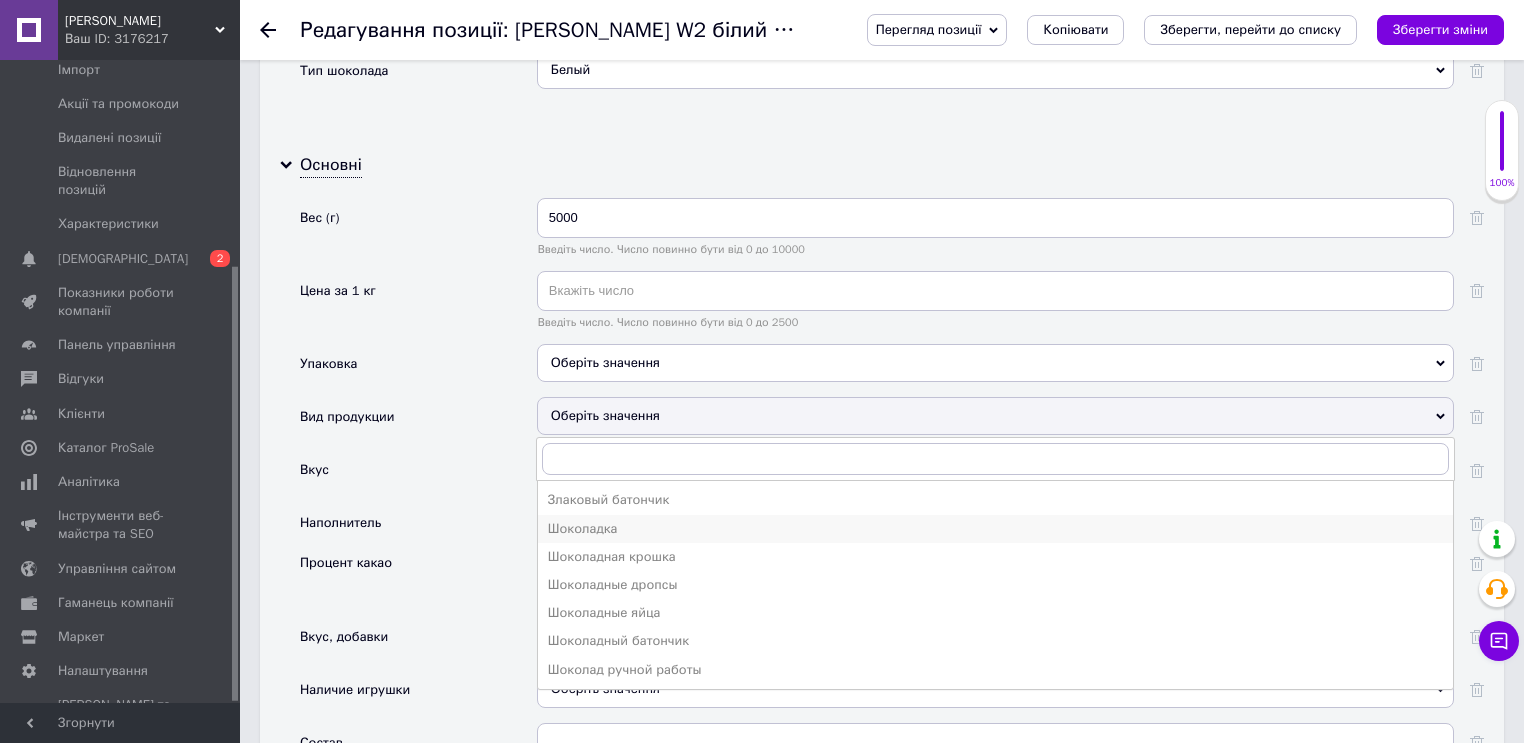 click on "Шоколадка" at bounding box center [995, 529] 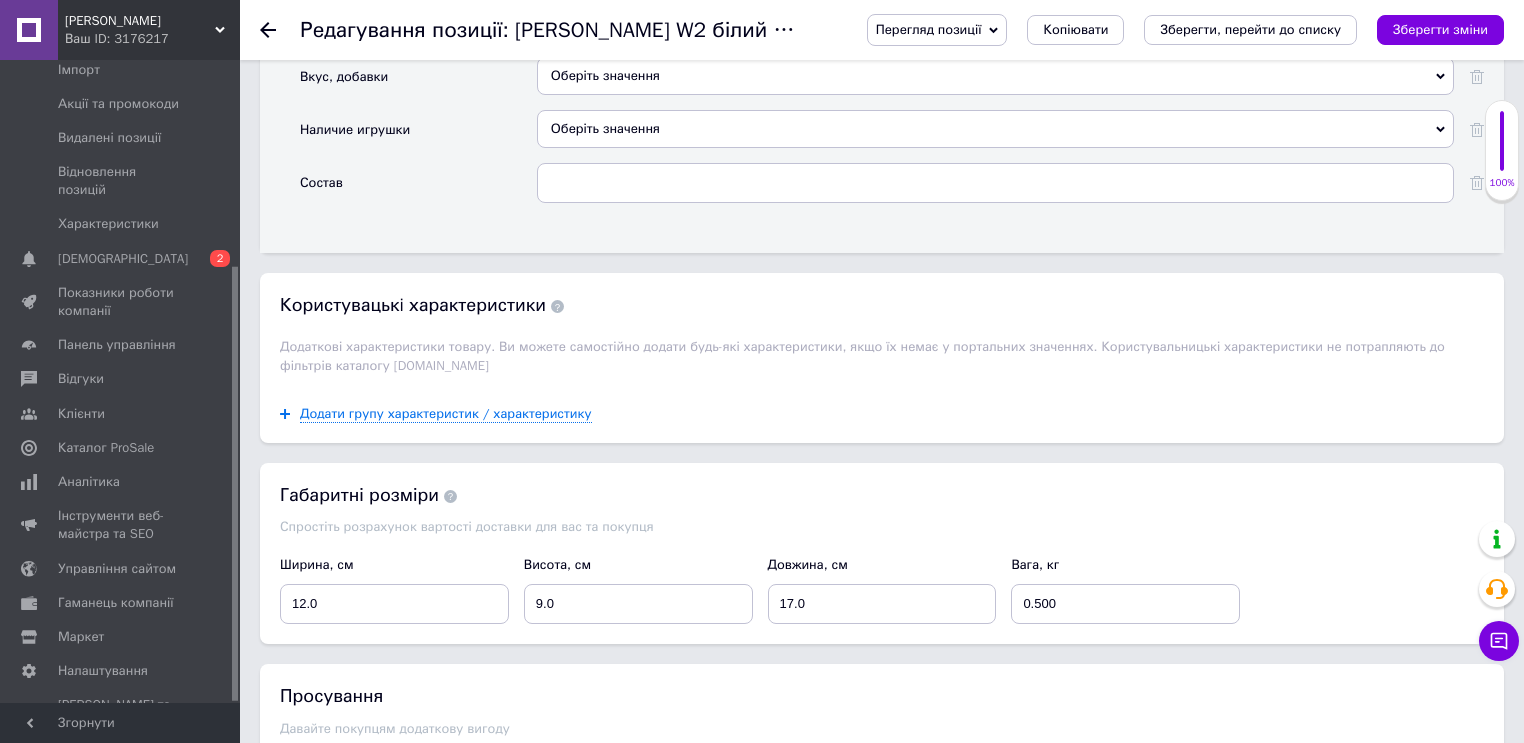 scroll, scrollTop: 3040, scrollLeft: 0, axis: vertical 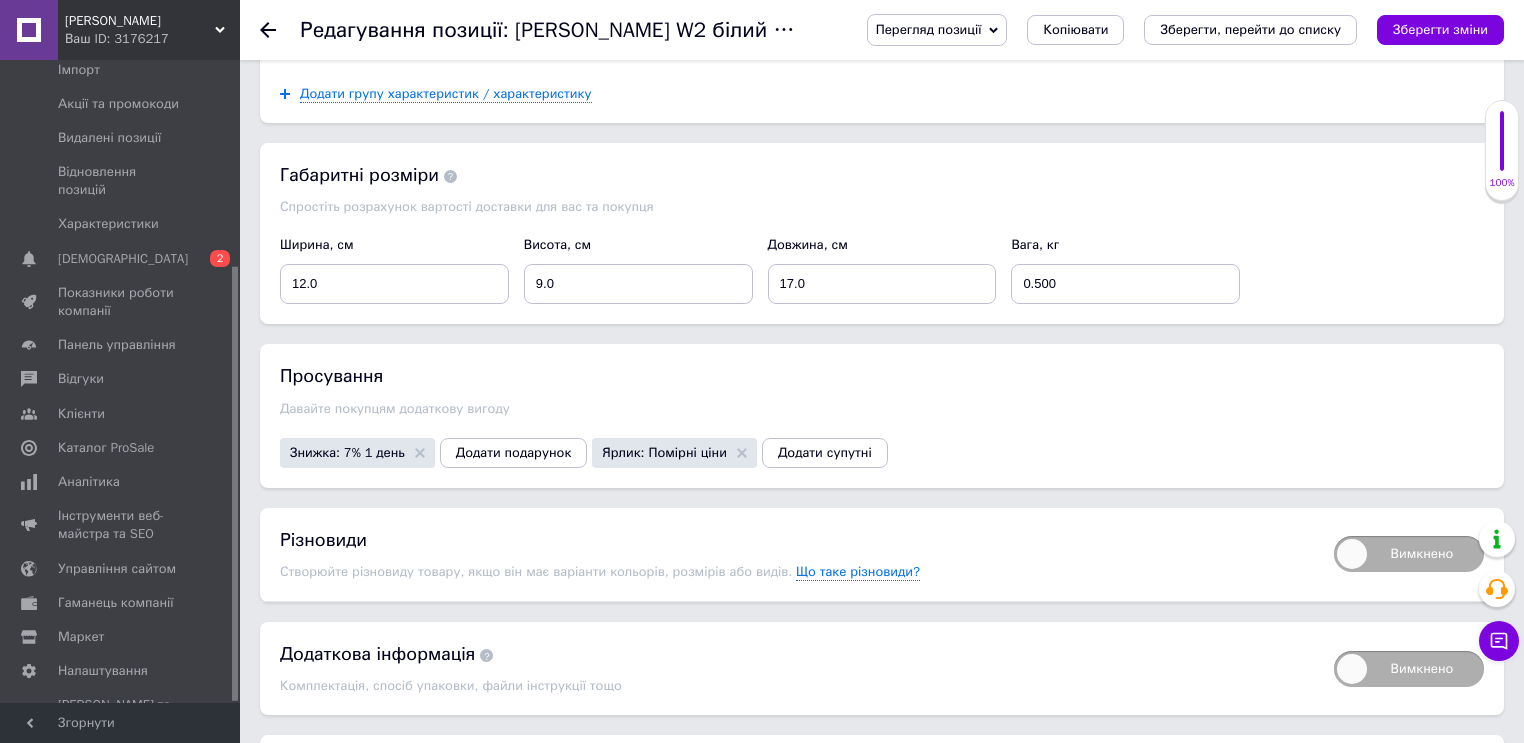 drag, startPoint x: 1429, startPoint y: 27, endPoint x: 1371, endPoint y: 52, distance: 63.15853 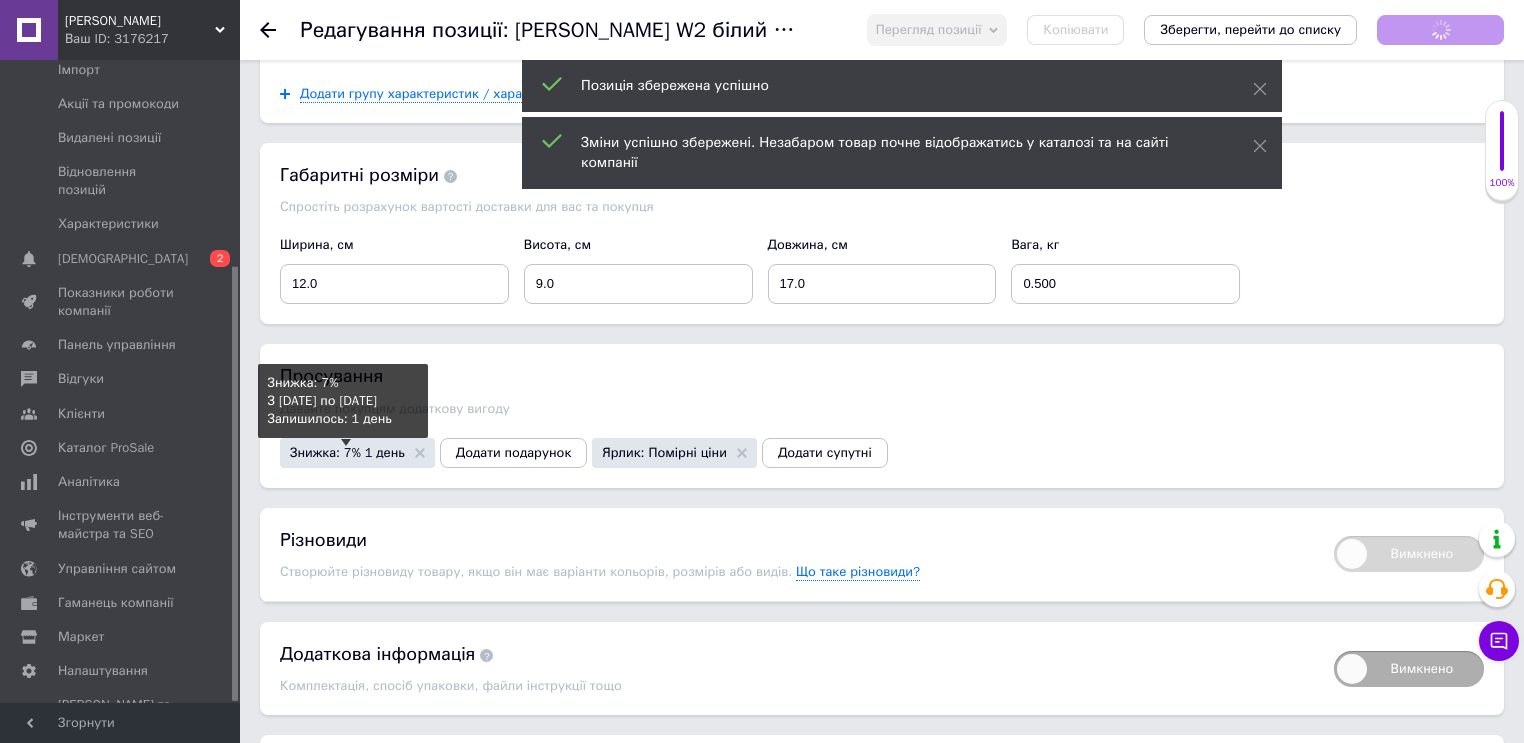 click on "Знижка: 7% 1 день" at bounding box center (347, 452) 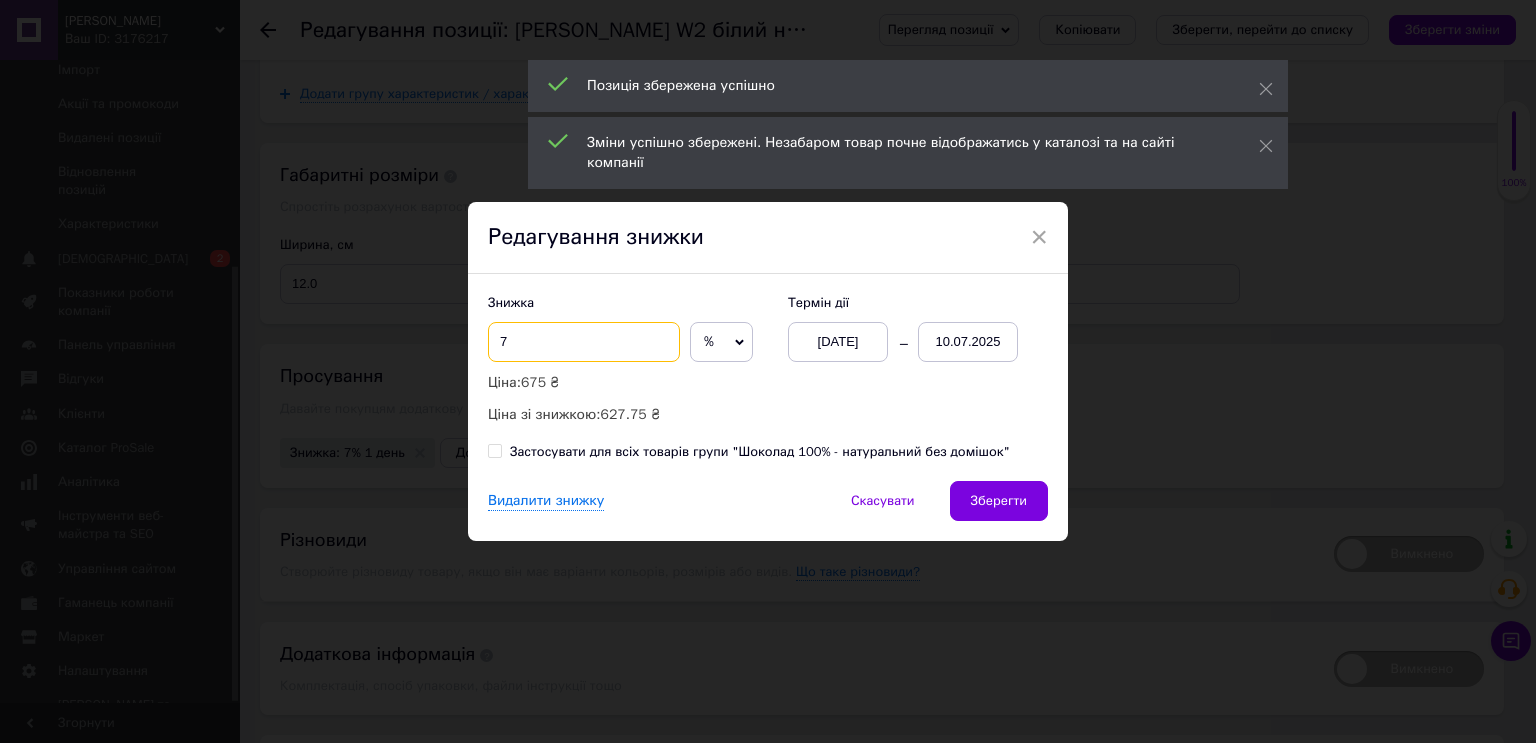click on "7" at bounding box center [584, 342] 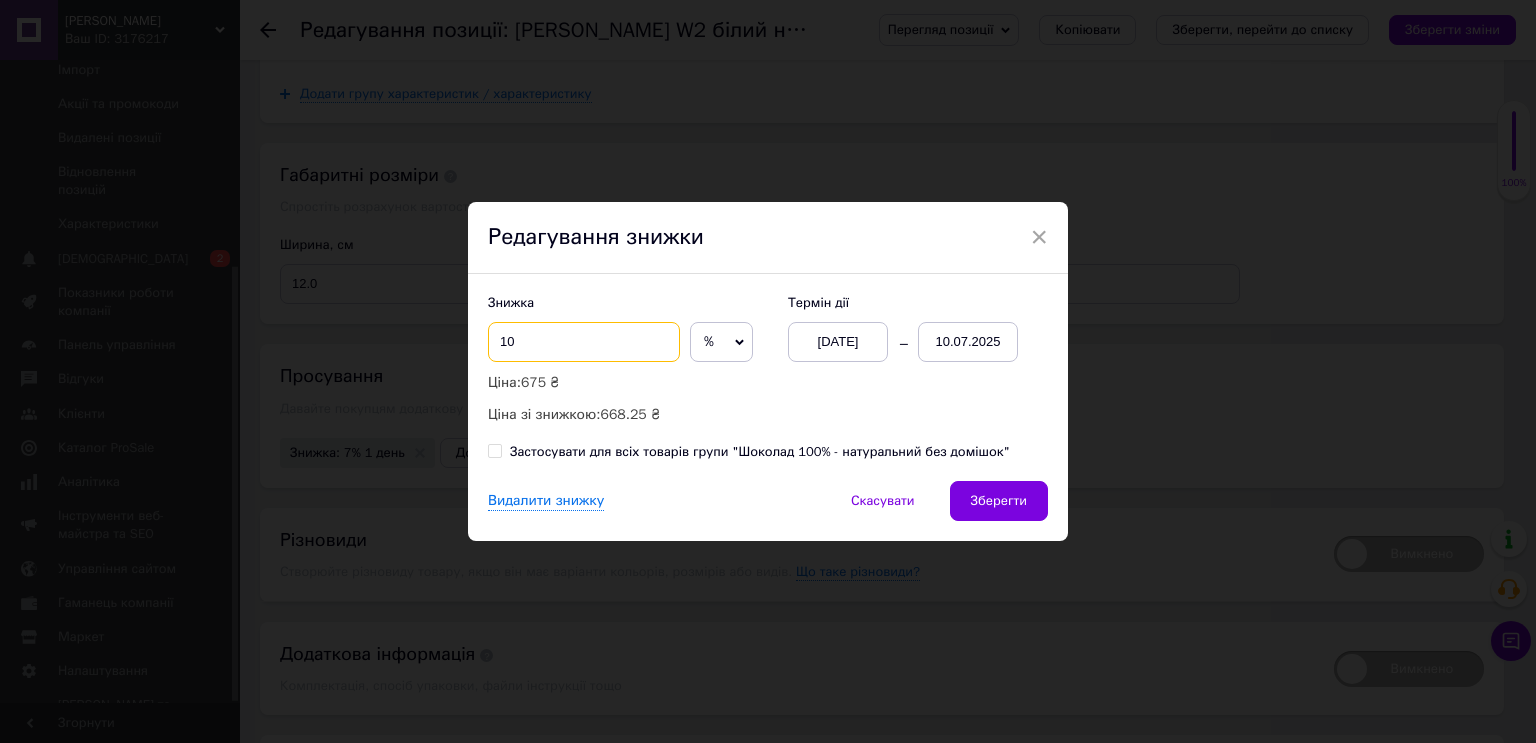 type on "1" 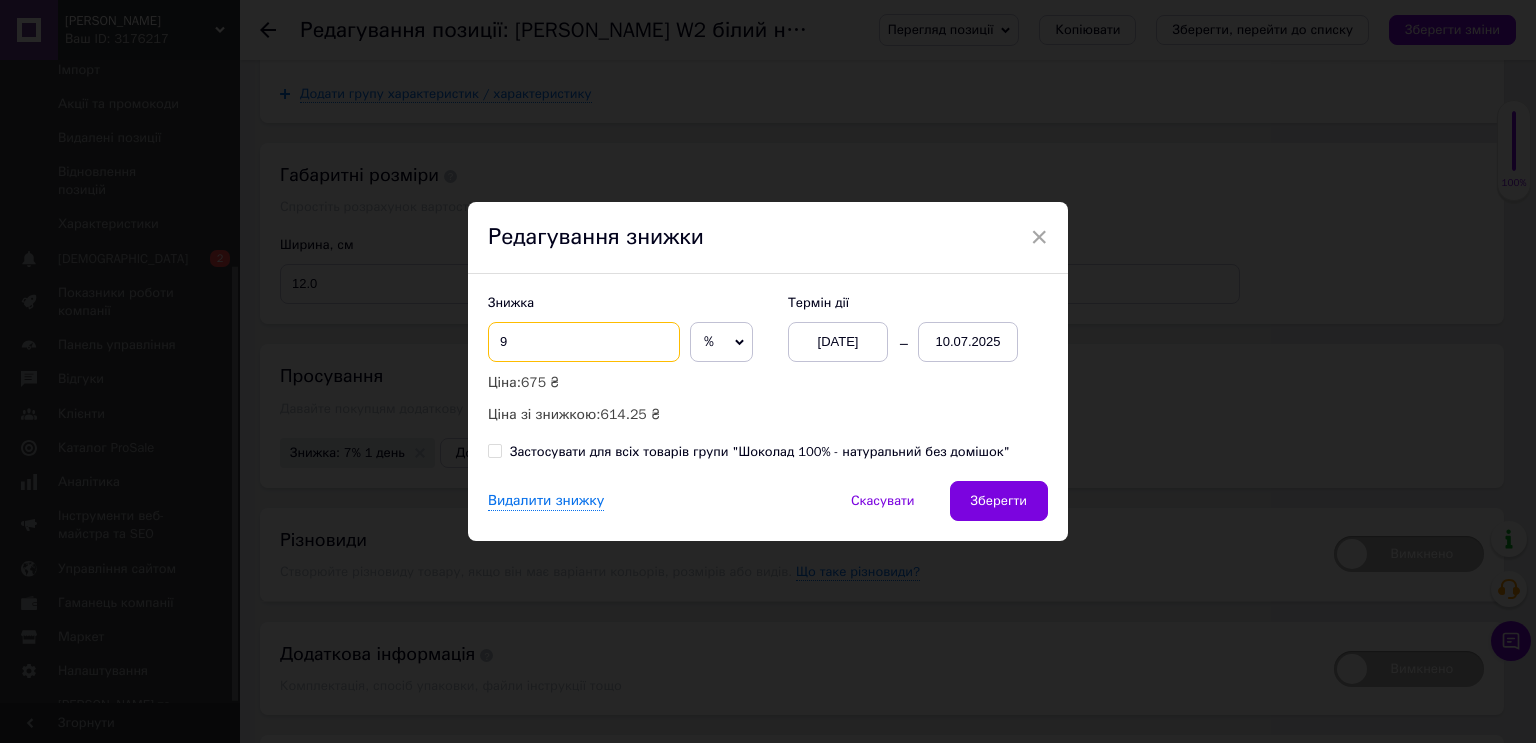 type on "9" 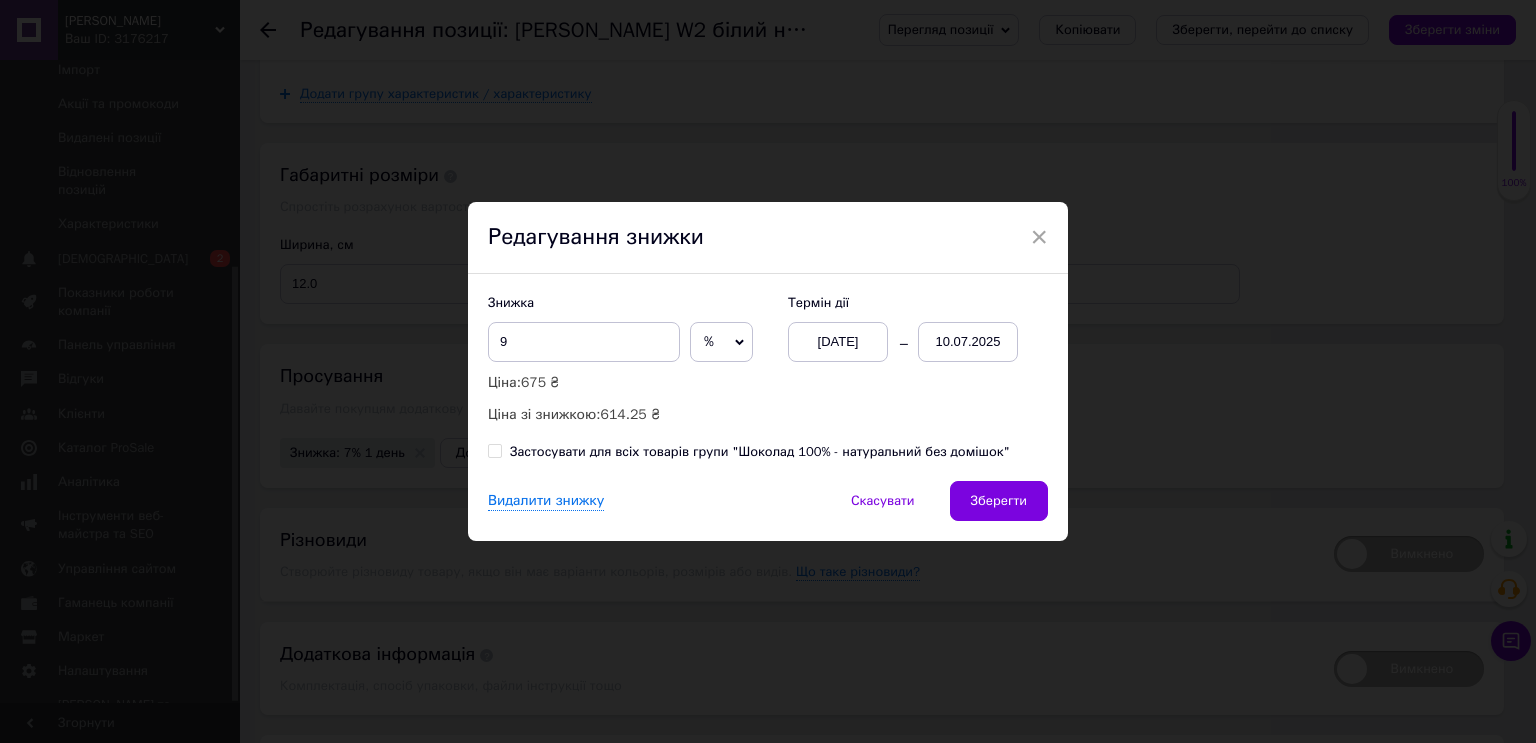 click on "01.06.2025" at bounding box center (838, 342) 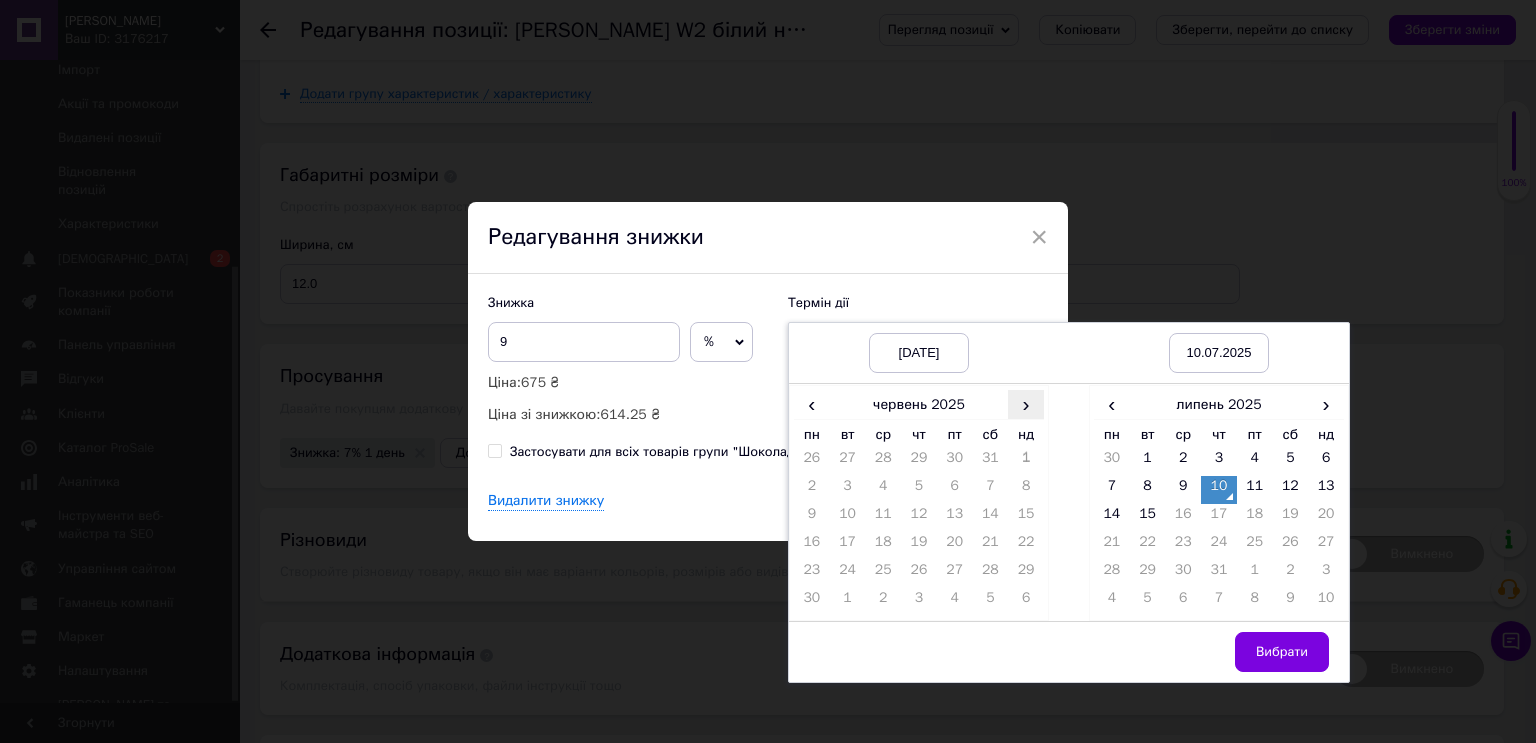 click on "›" at bounding box center [1026, 404] 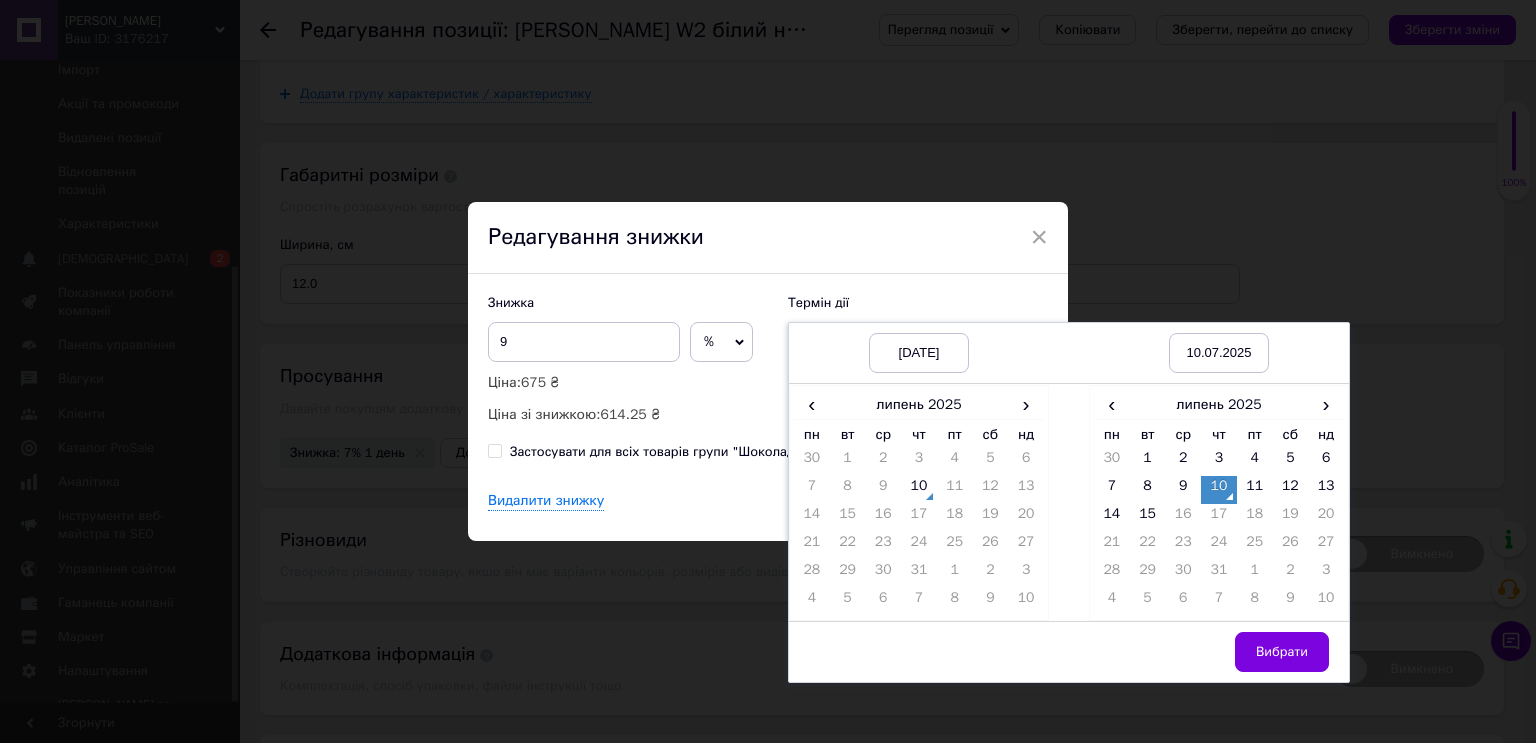 drag, startPoint x: 916, startPoint y: 484, endPoint x: 1044, endPoint y: 446, distance: 133.52153 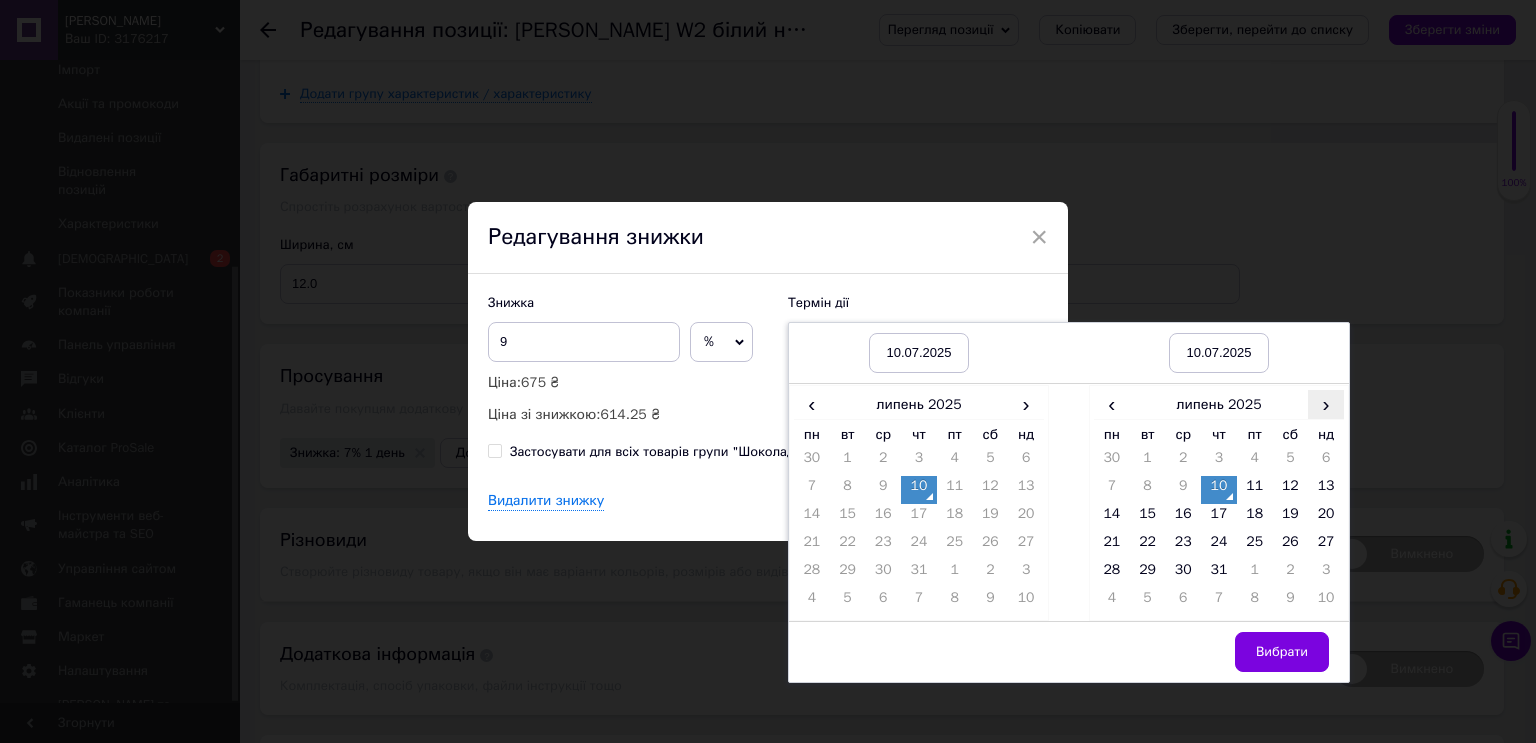 click on "›" at bounding box center [1326, 404] 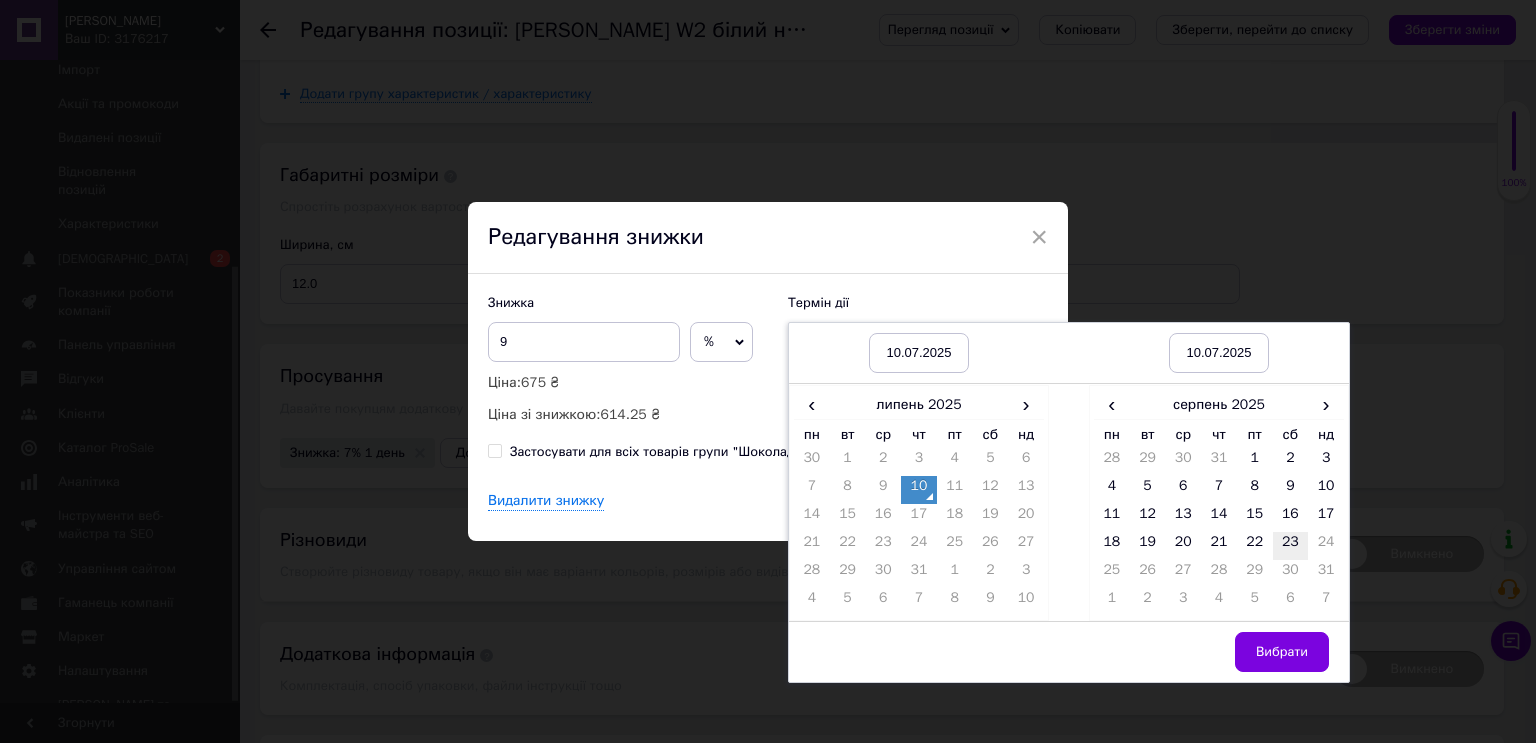 click on "23" at bounding box center (1291, 546) 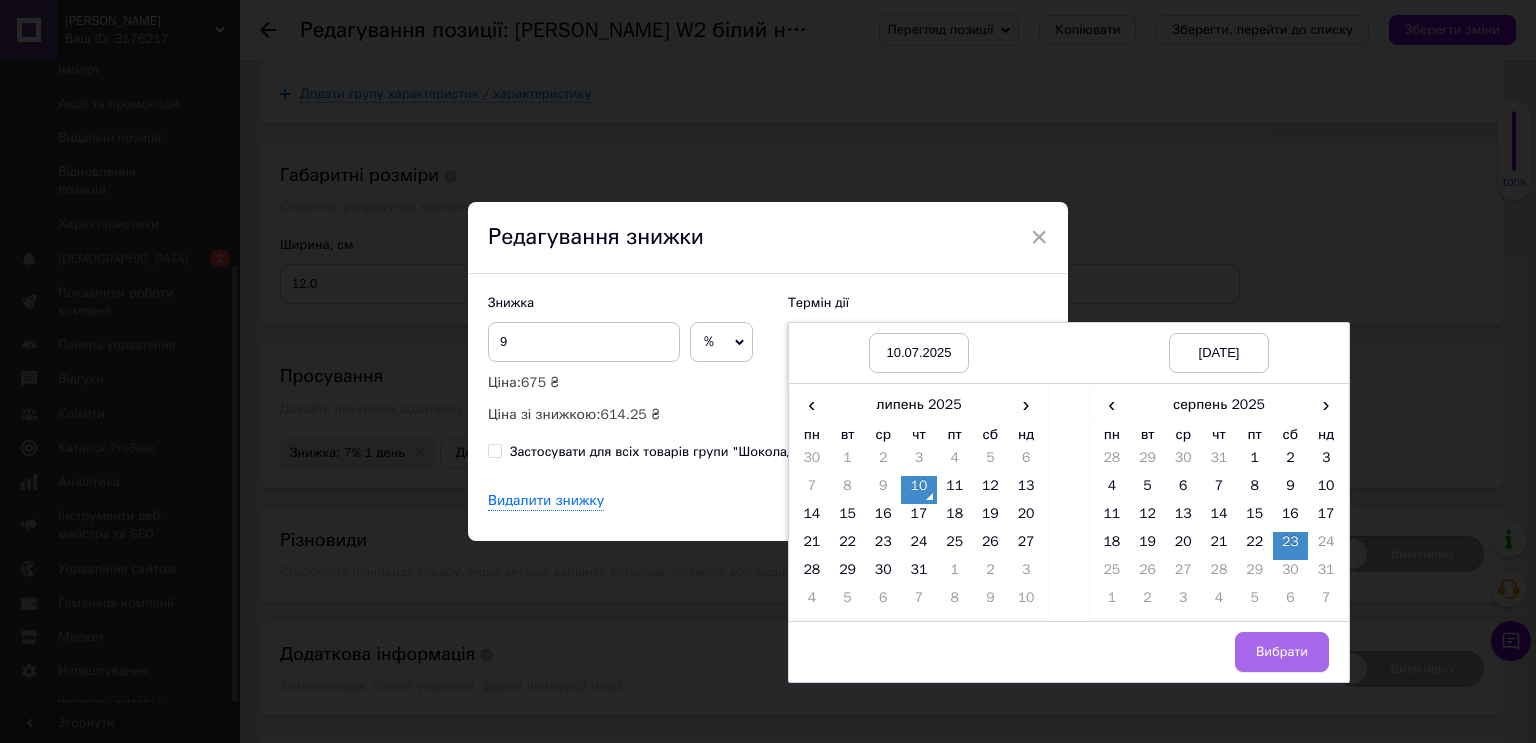 click on "Вибрати" at bounding box center [1282, 652] 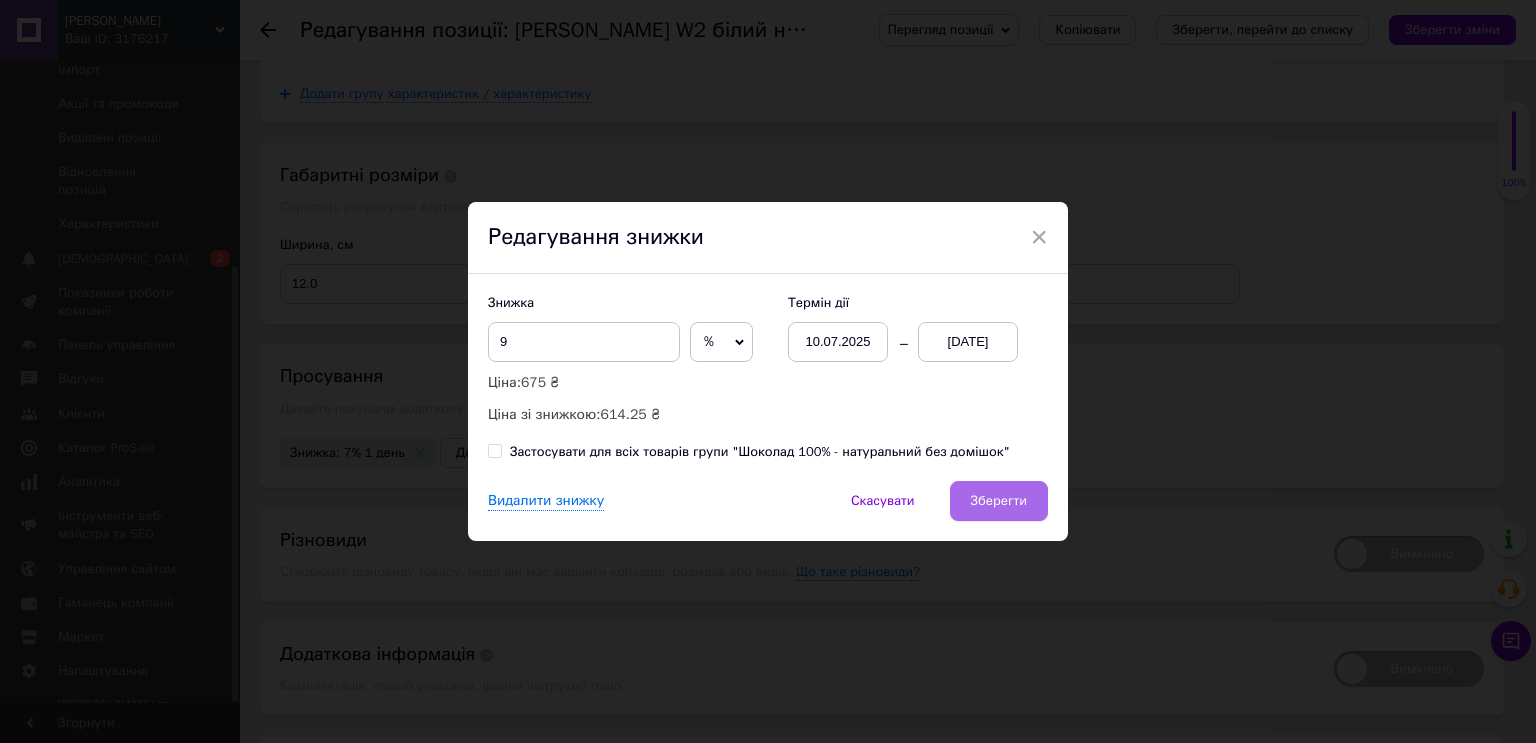 click on "Зберегти" at bounding box center [999, 501] 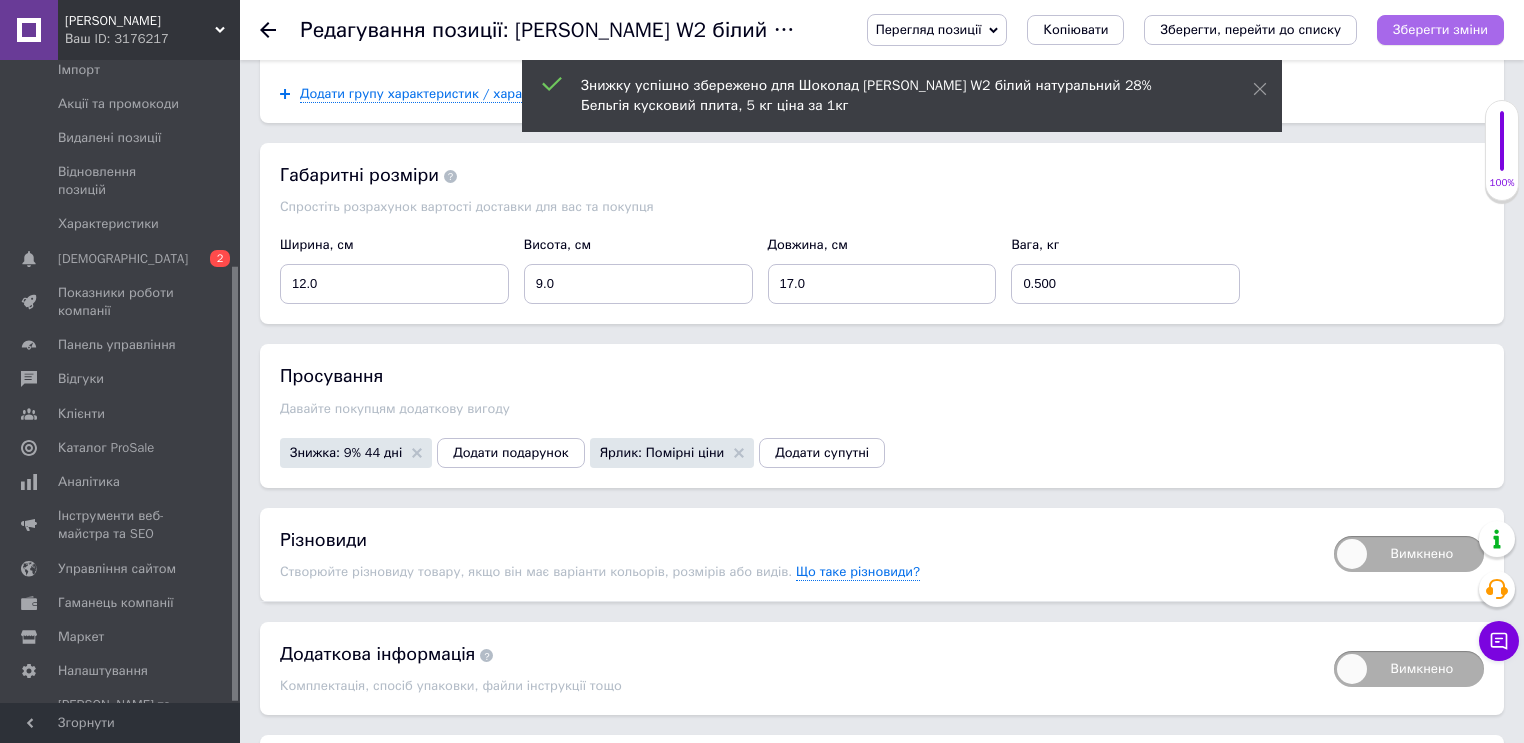 click on "Зберегти зміни" at bounding box center (1440, 29) 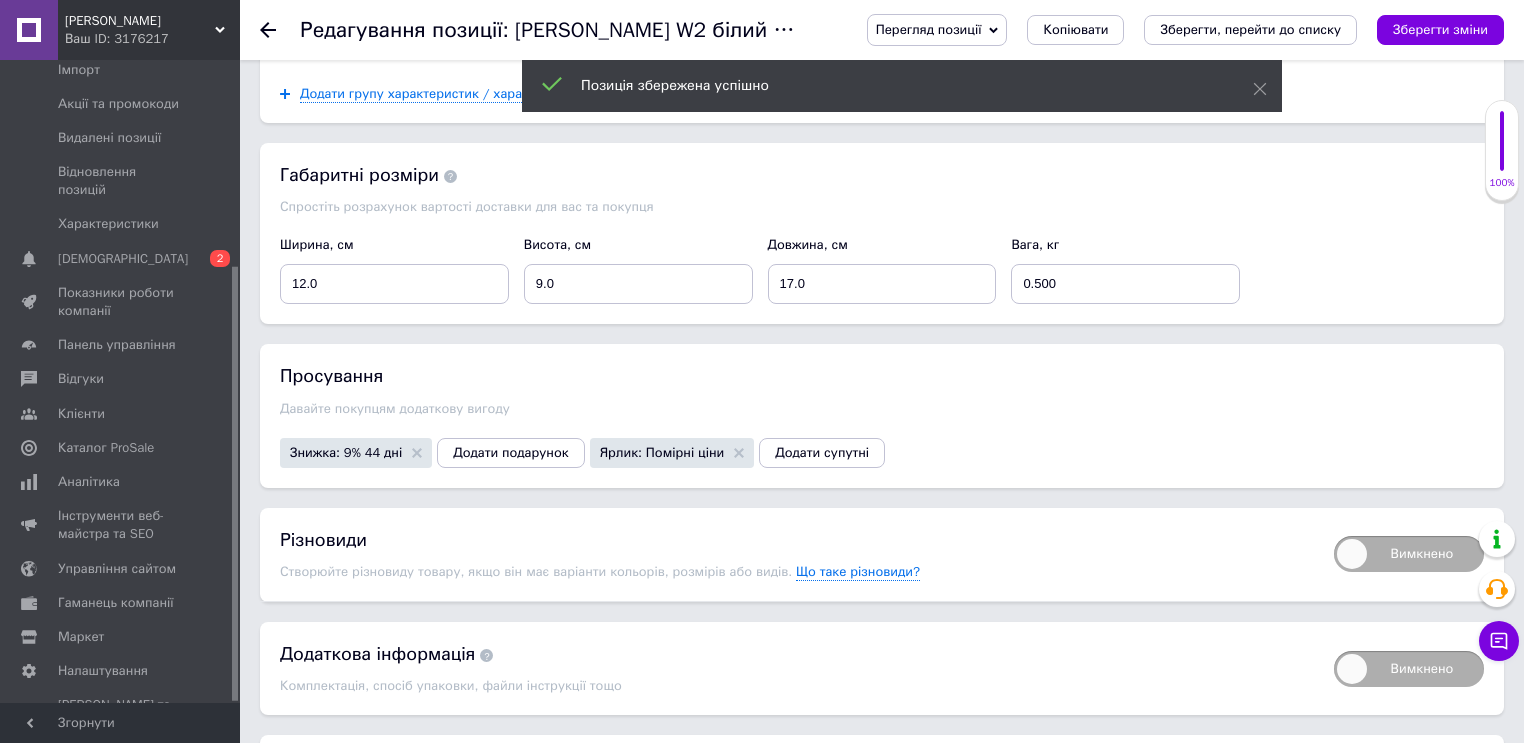 click 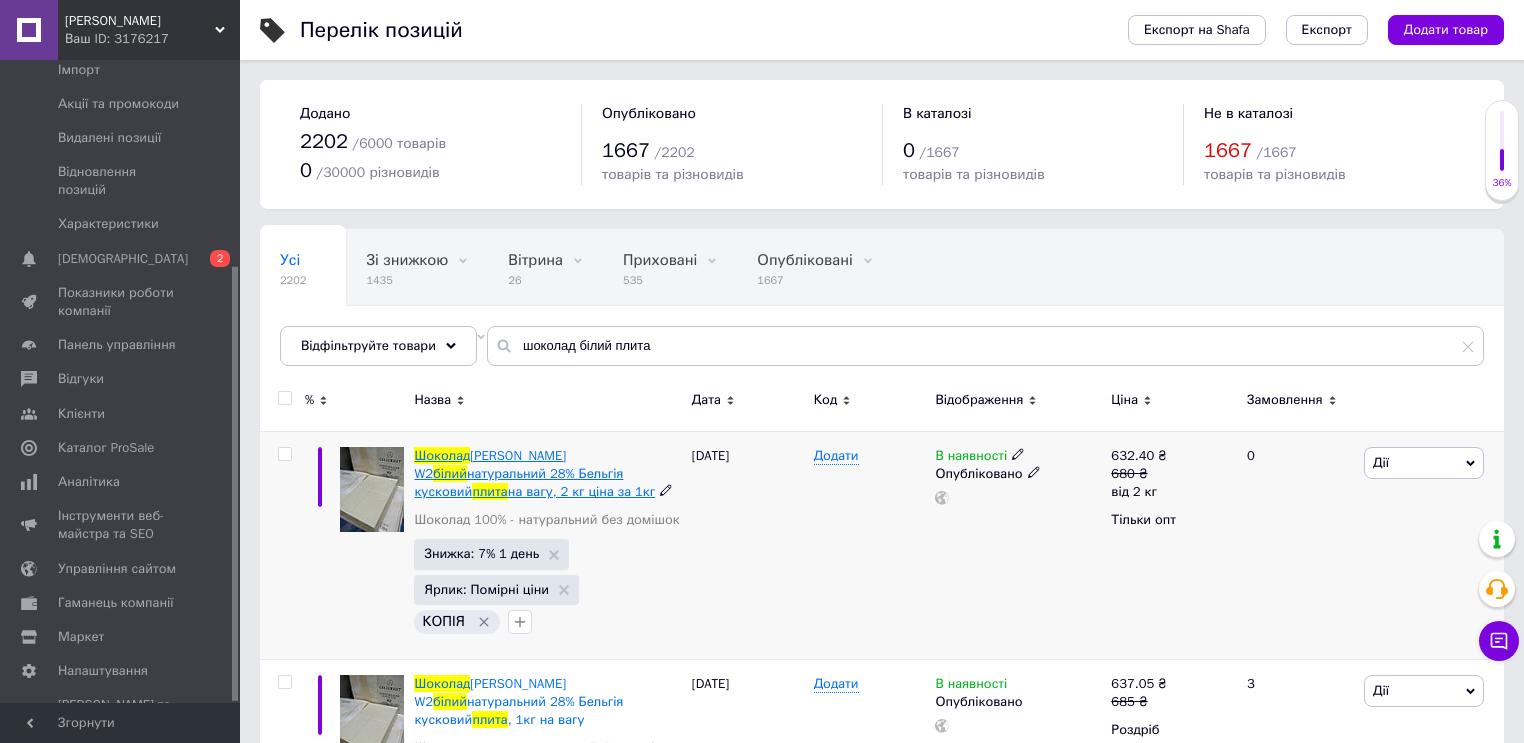 click on "Barry Callebaut W2" at bounding box center (490, 464) 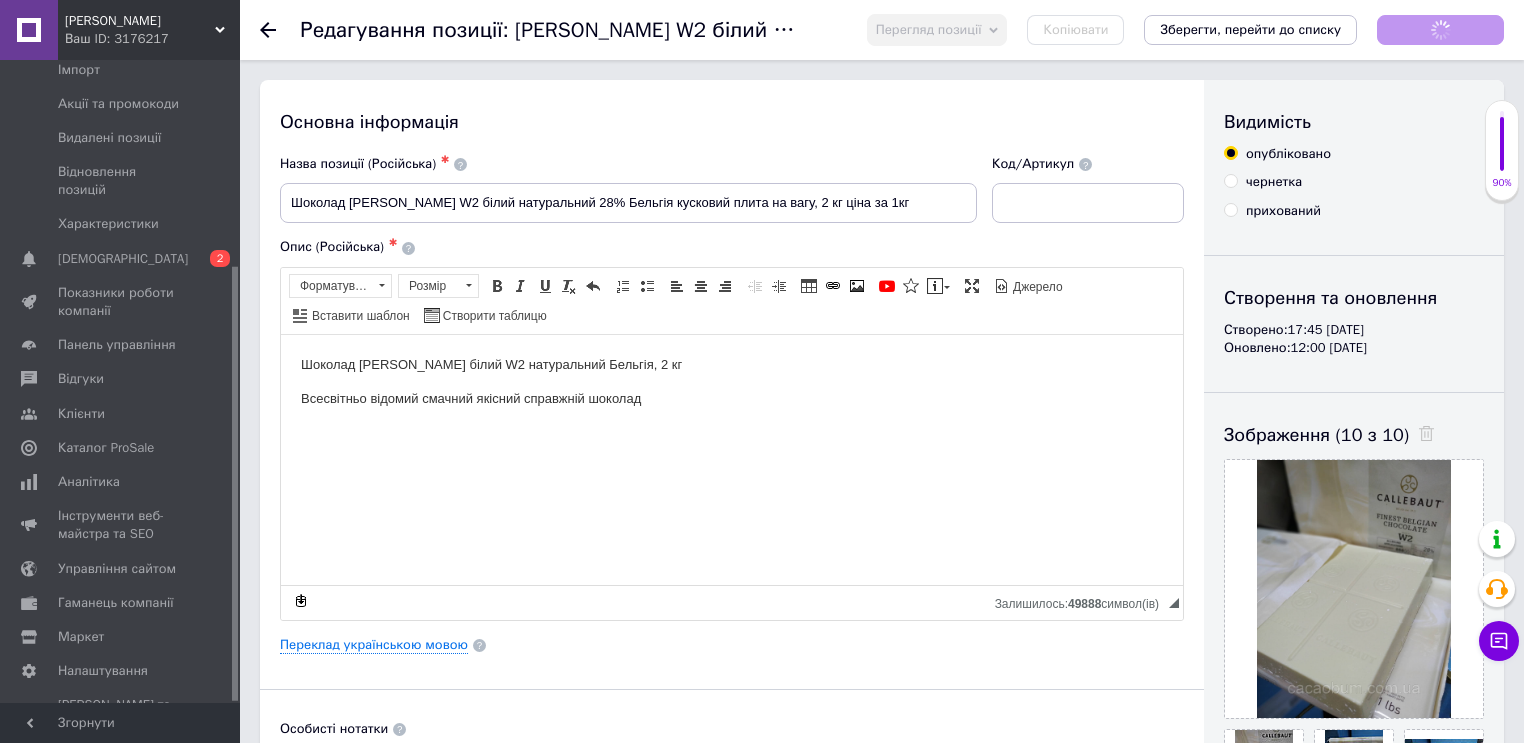 scroll, scrollTop: 0, scrollLeft: 0, axis: both 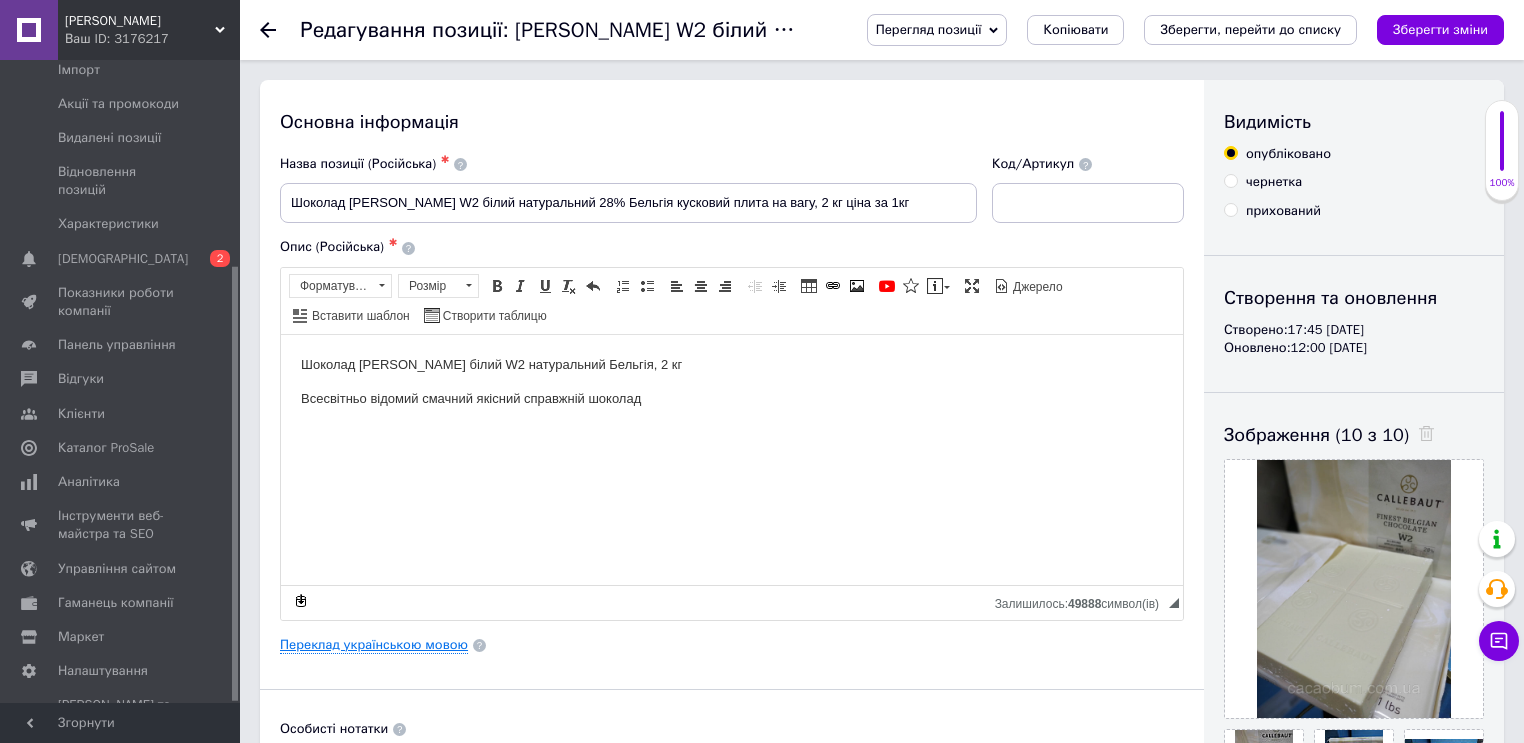 click on "Переклад українською мовою" at bounding box center (374, 645) 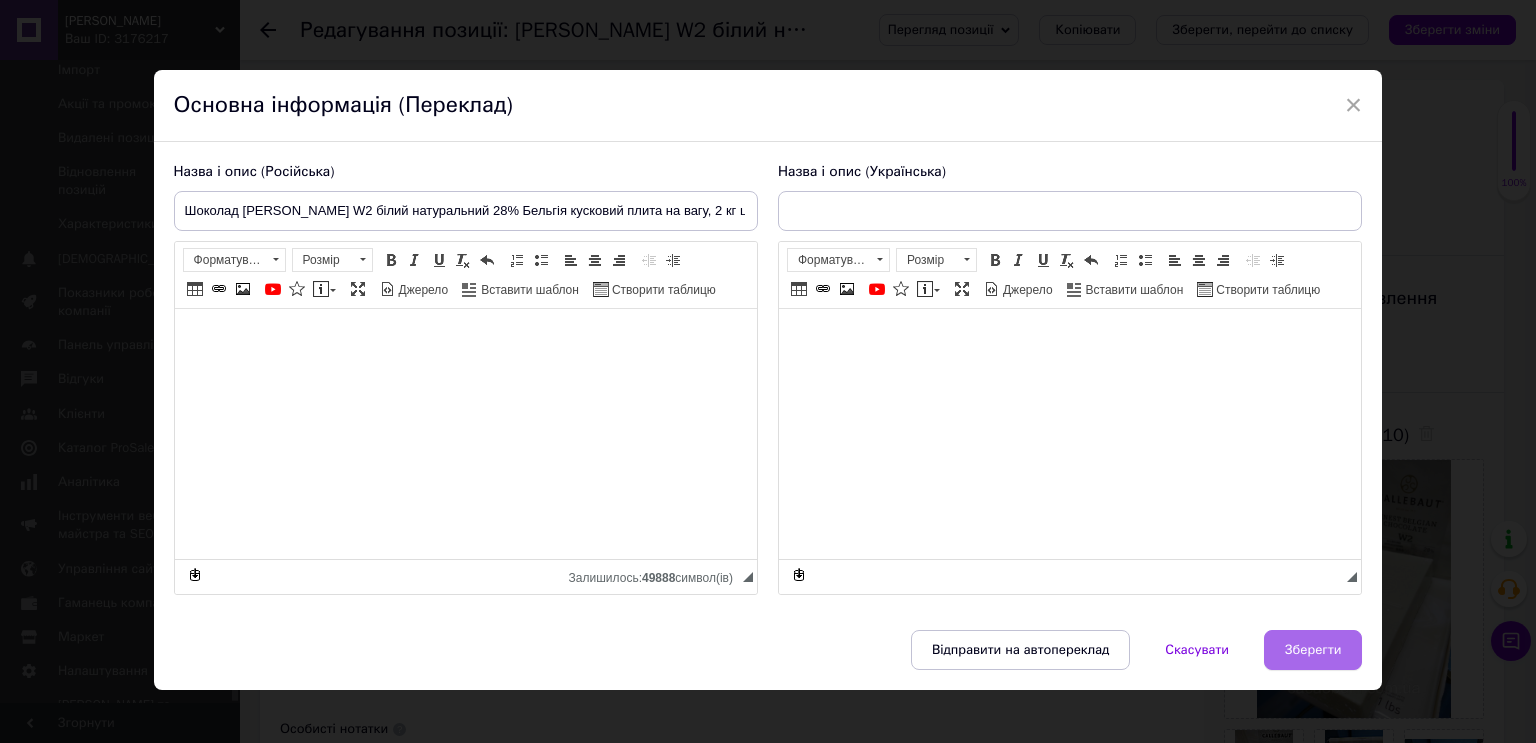 type on "Шоколад Barry Callebaut W2 білий натуральний 28% Бельгія кусковий плита на вагу, 2 кг ціна за 1кг" 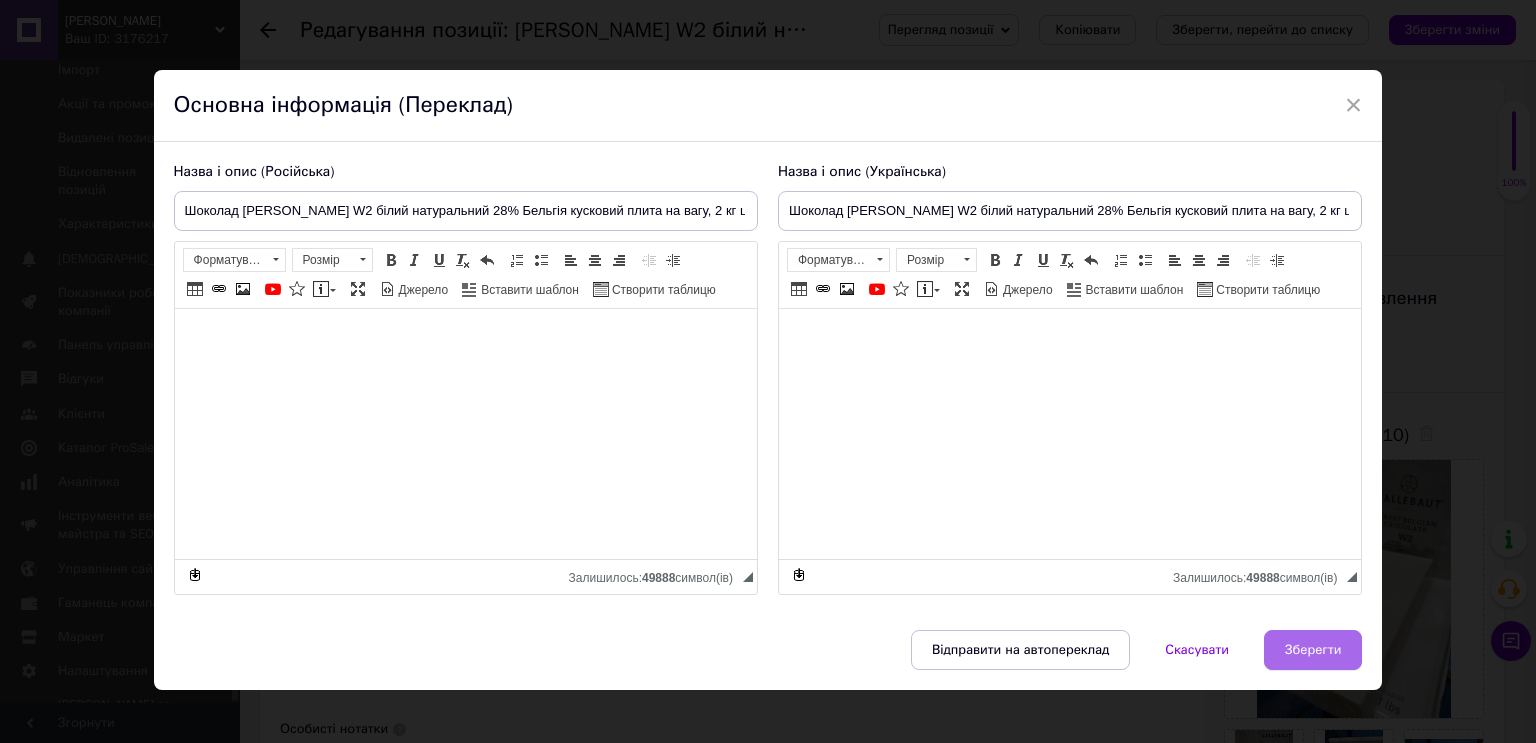 click on "Зберегти" at bounding box center (1313, 650) 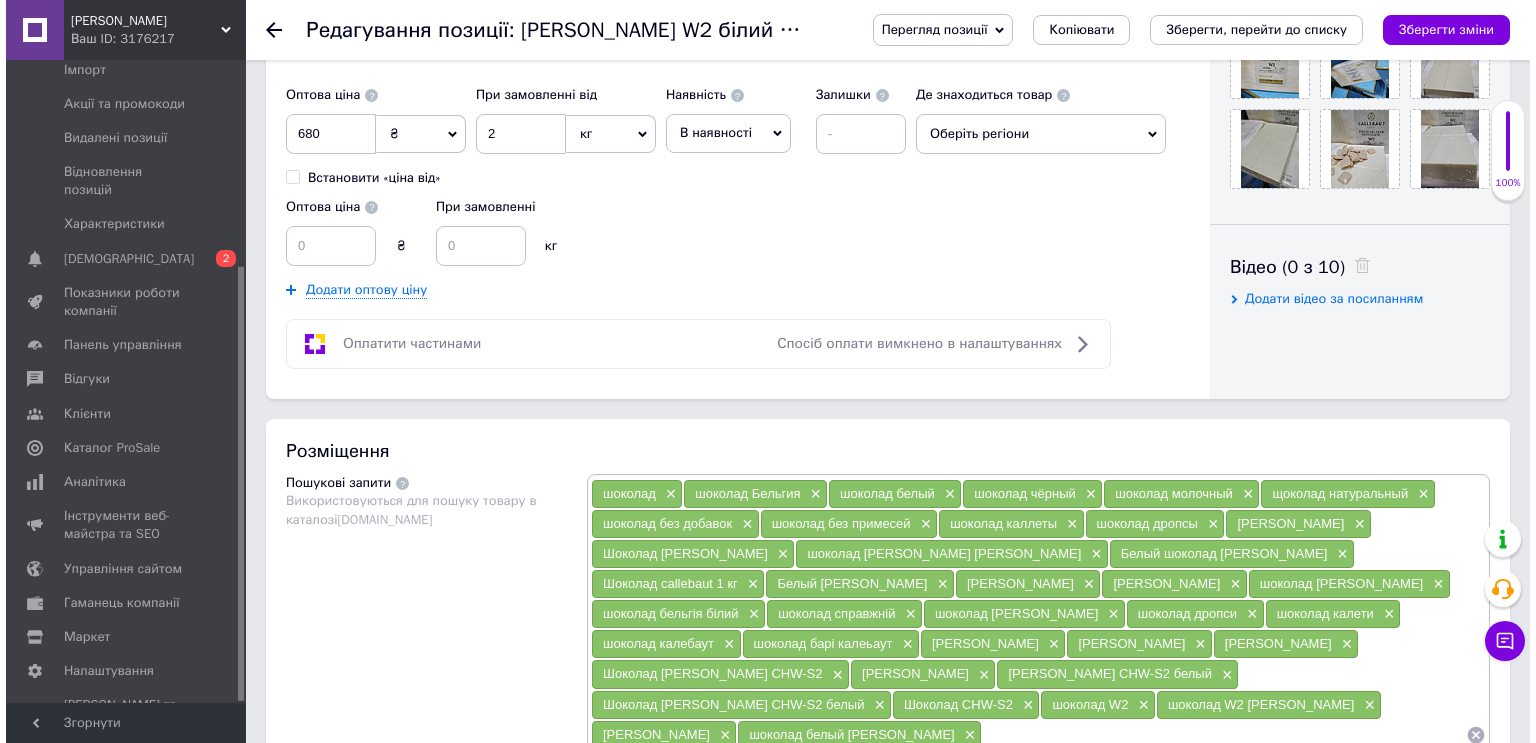 scroll, scrollTop: 1040, scrollLeft: 0, axis: vertical 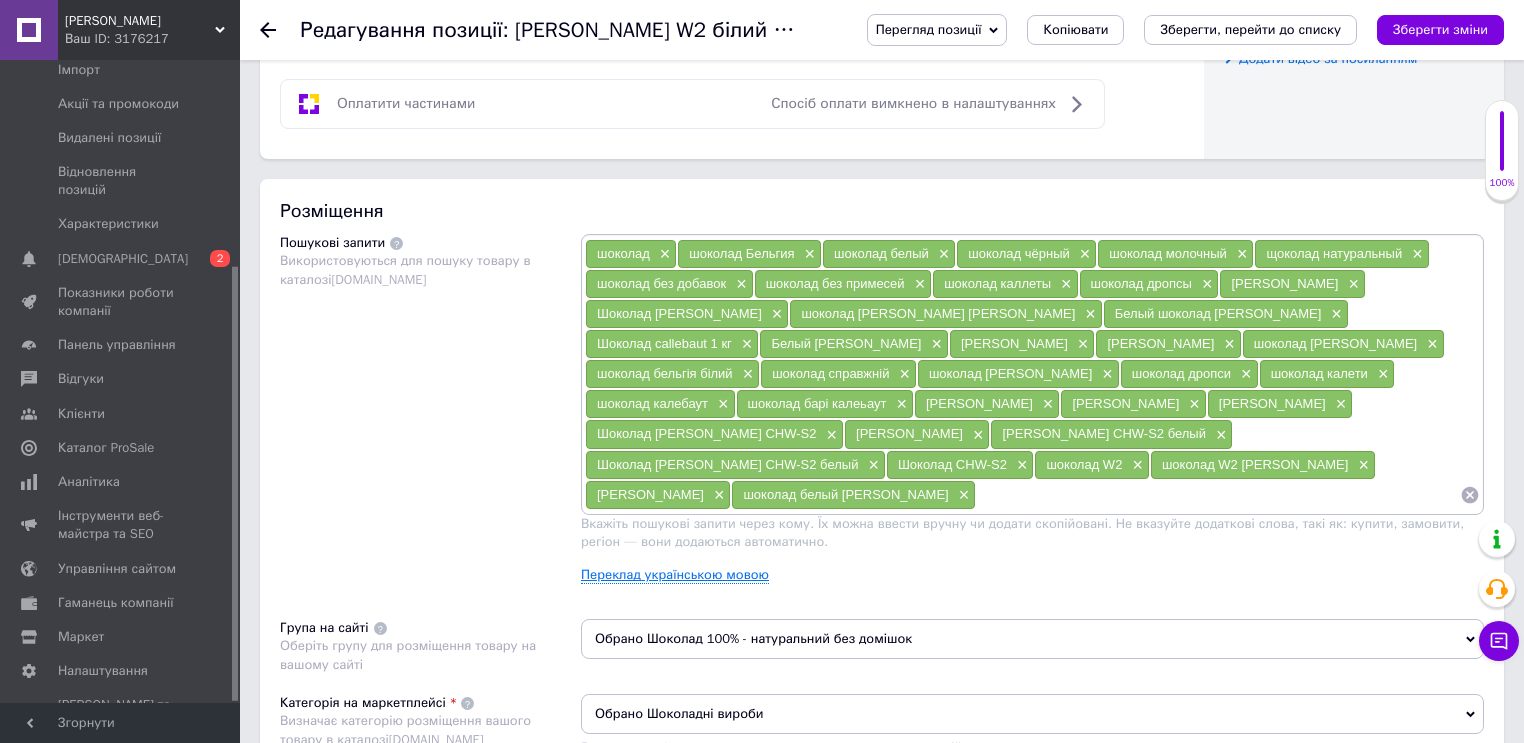 click on "Переклад українською мовою" at bounding box center [675, 575] 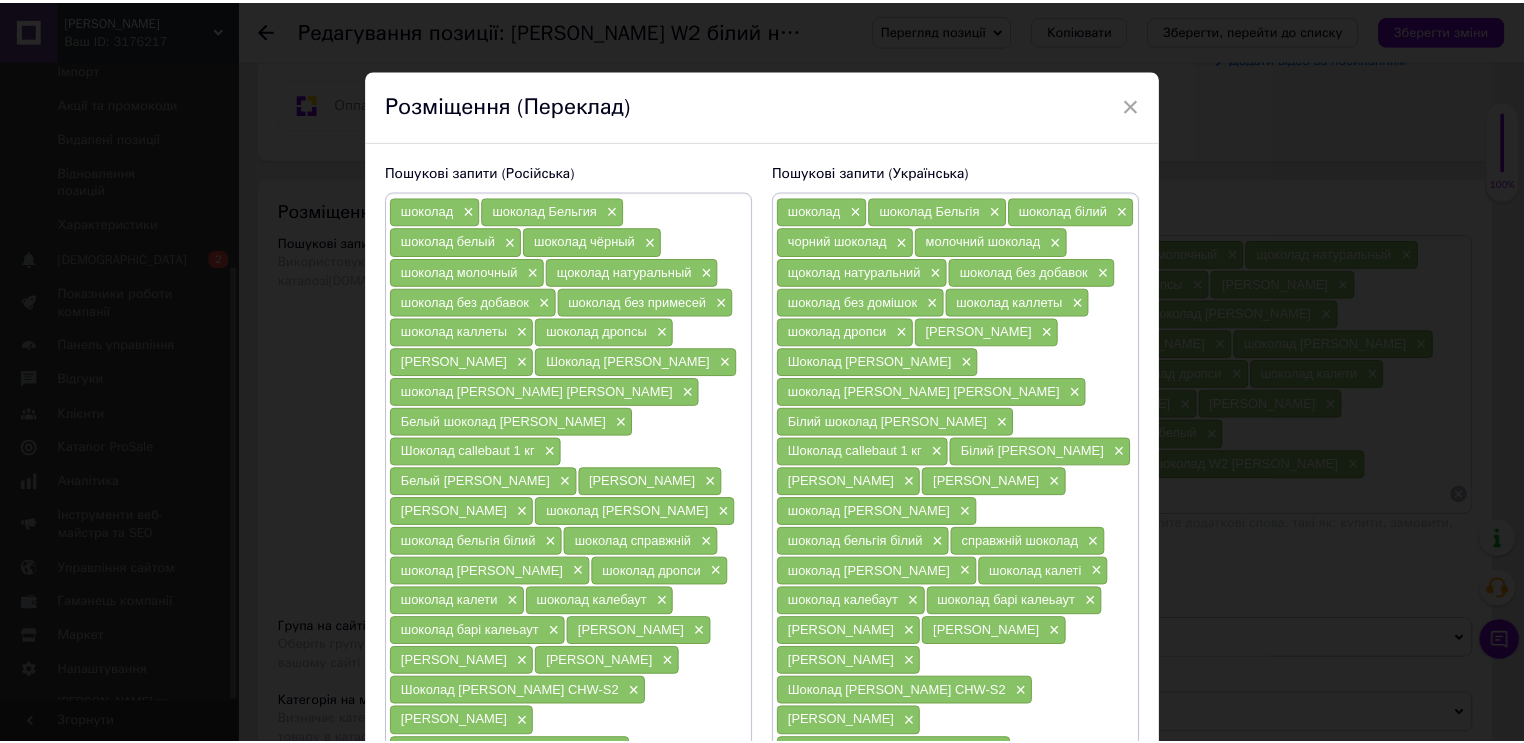 scroll, scrollTop: 302, scrollLeft: 0, axis: vertical 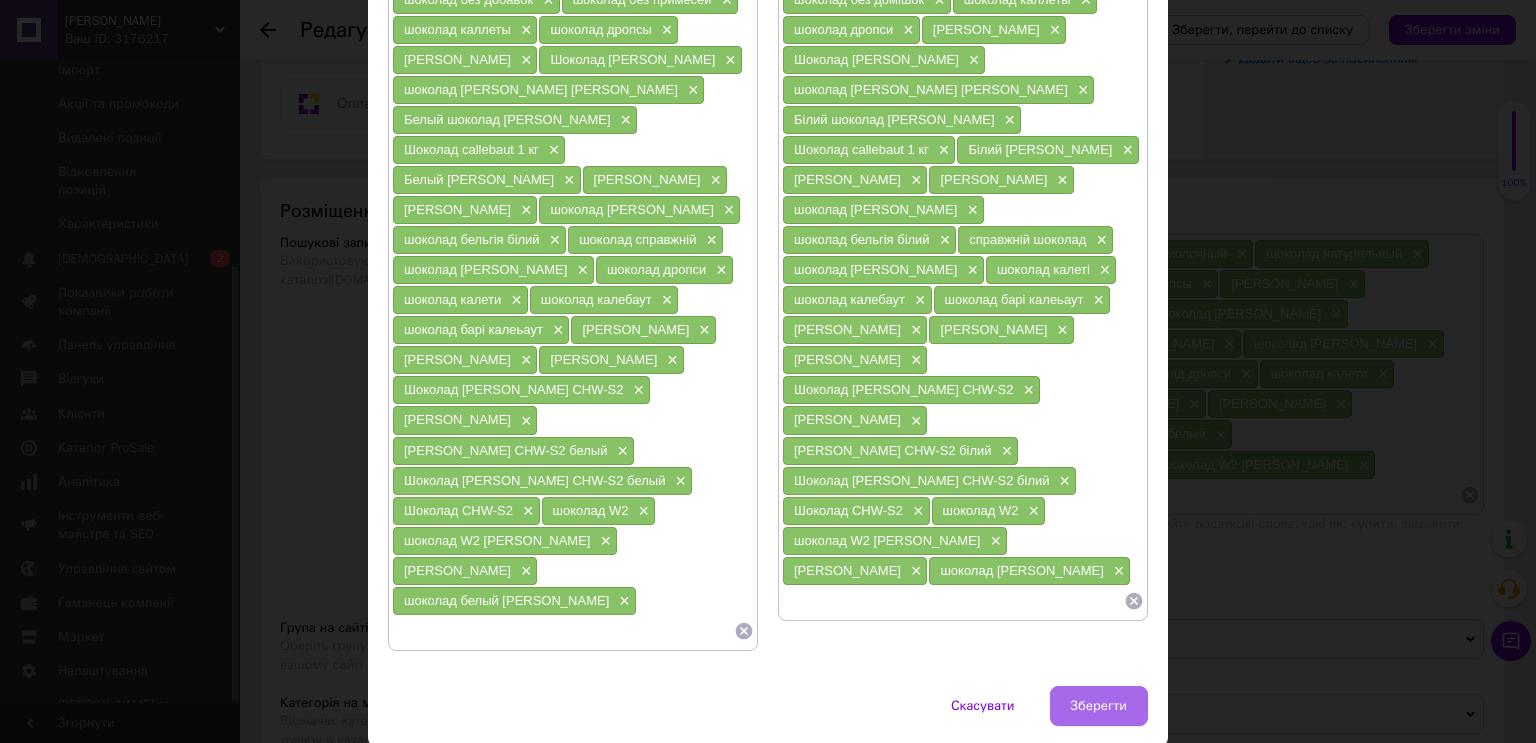 click on "Зберегти" at bounding box center (1099, 706) 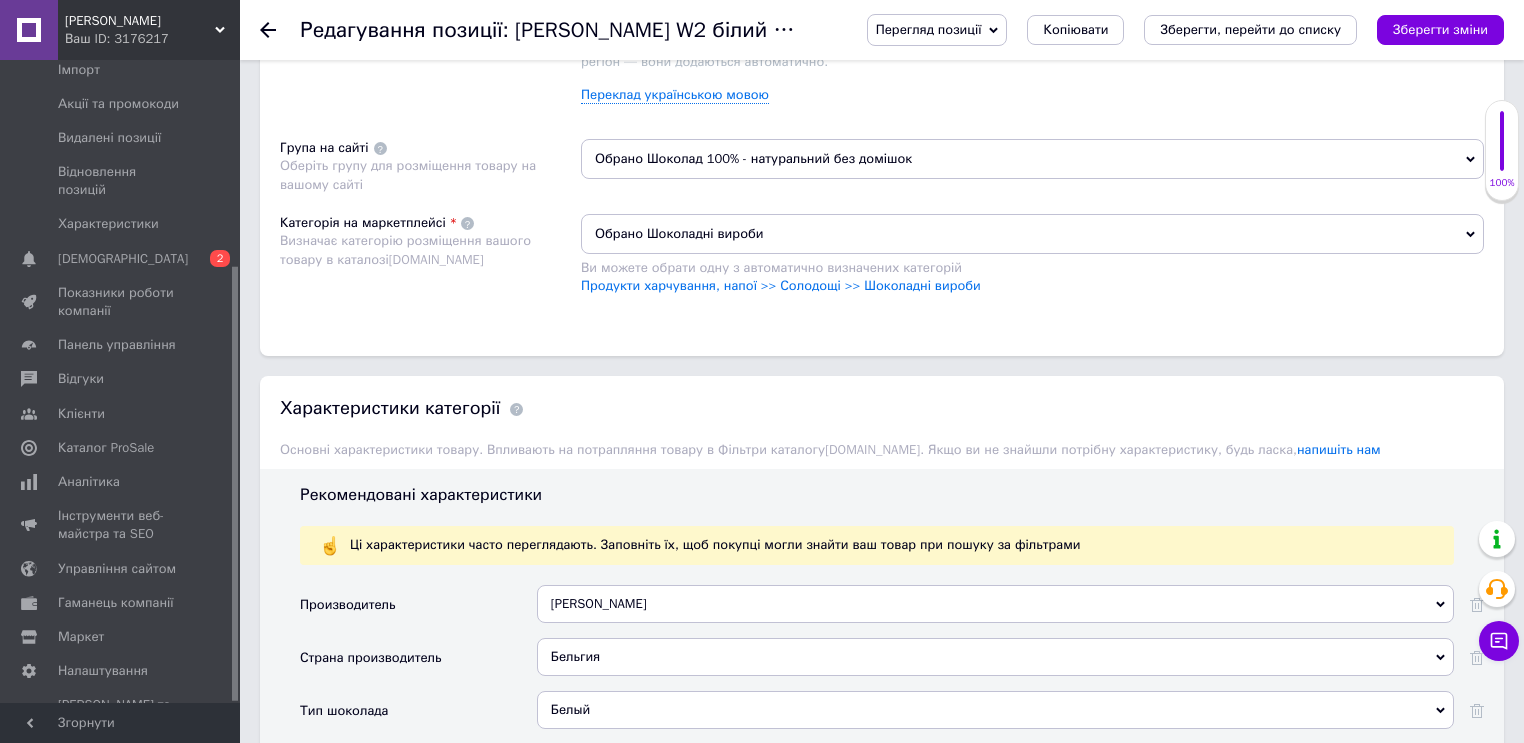 scroll, scrollTop: 1840, scrollLeft: 0, axis: vertical 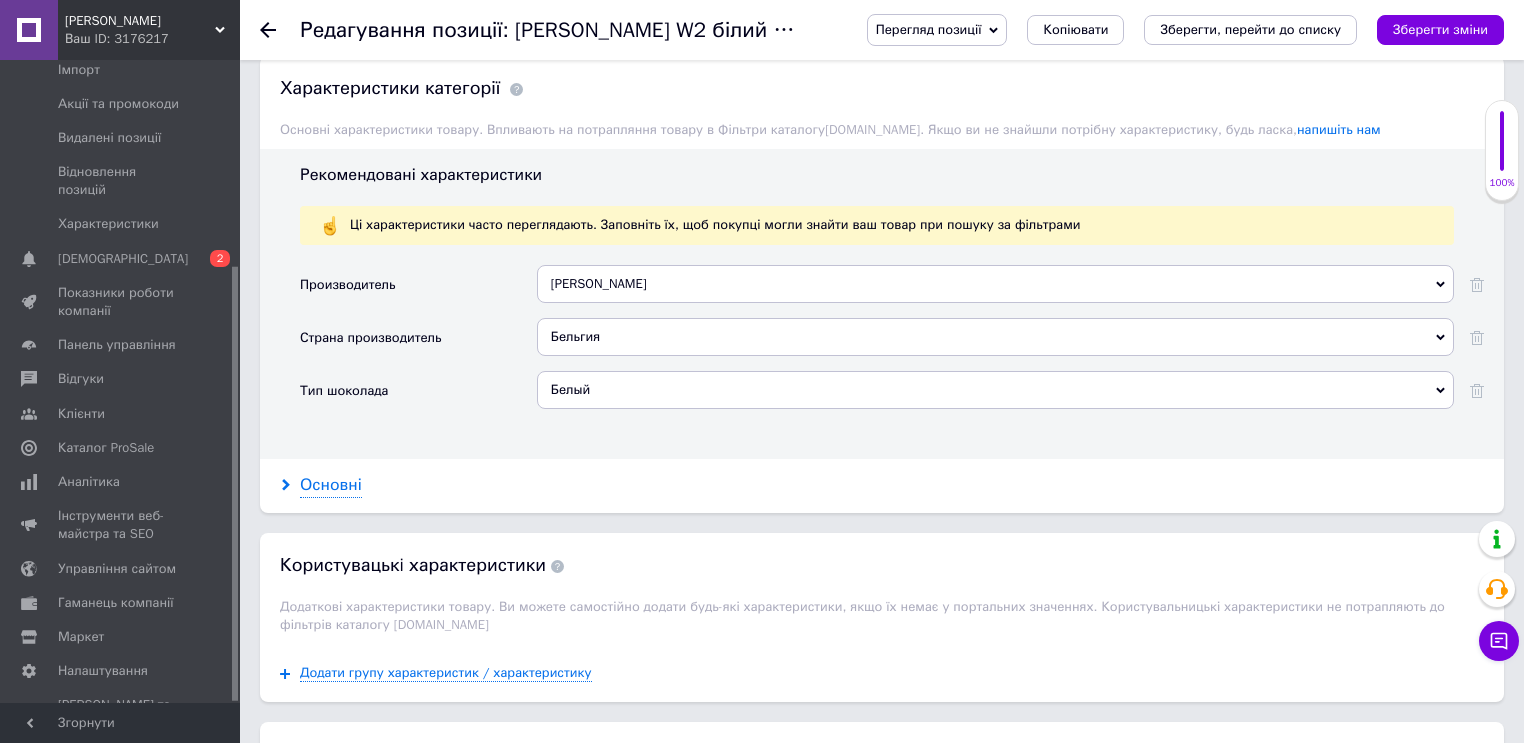 click on "Основні" at bounding box center (331, 485) 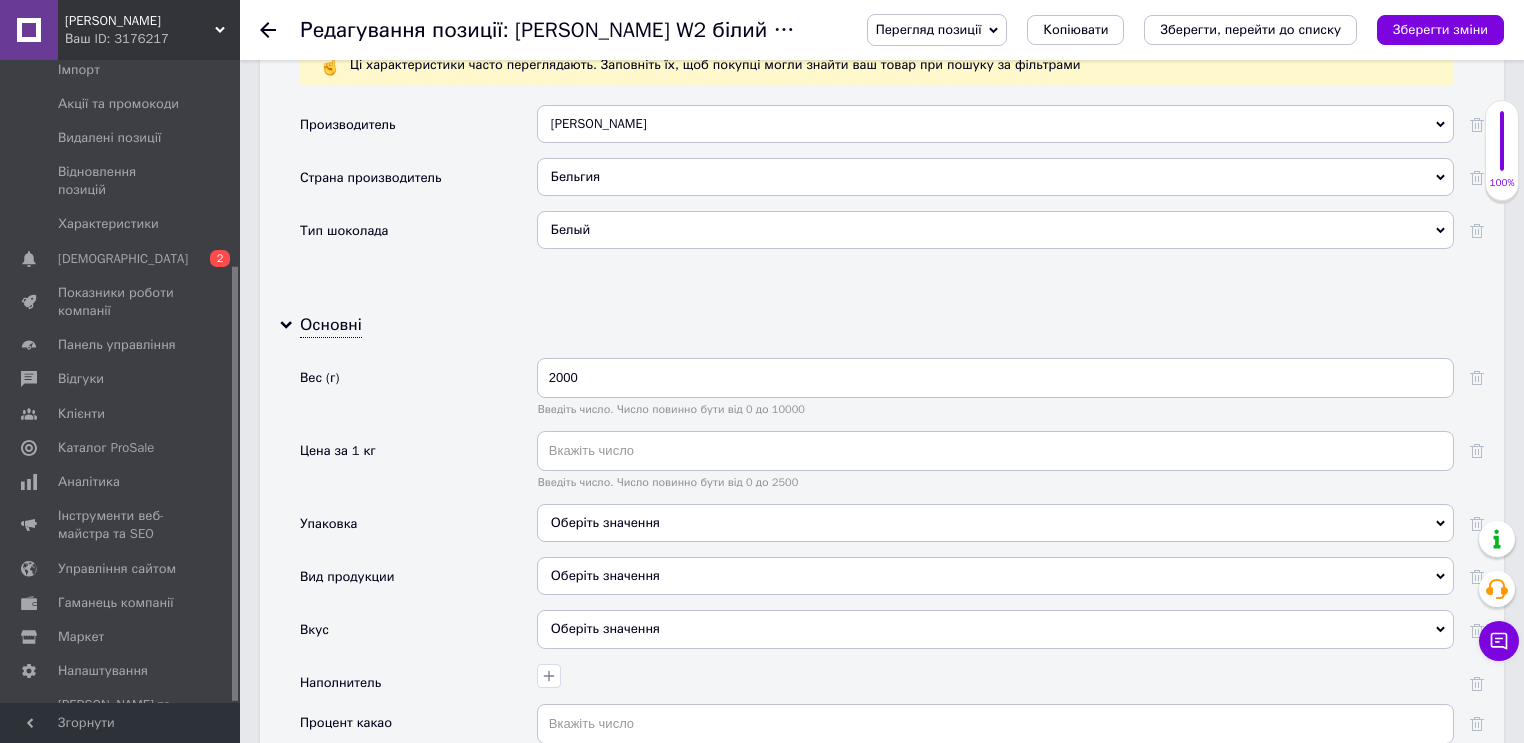 scroll, scrollTop: 2160, scrollLeft: 0, axis: vertical 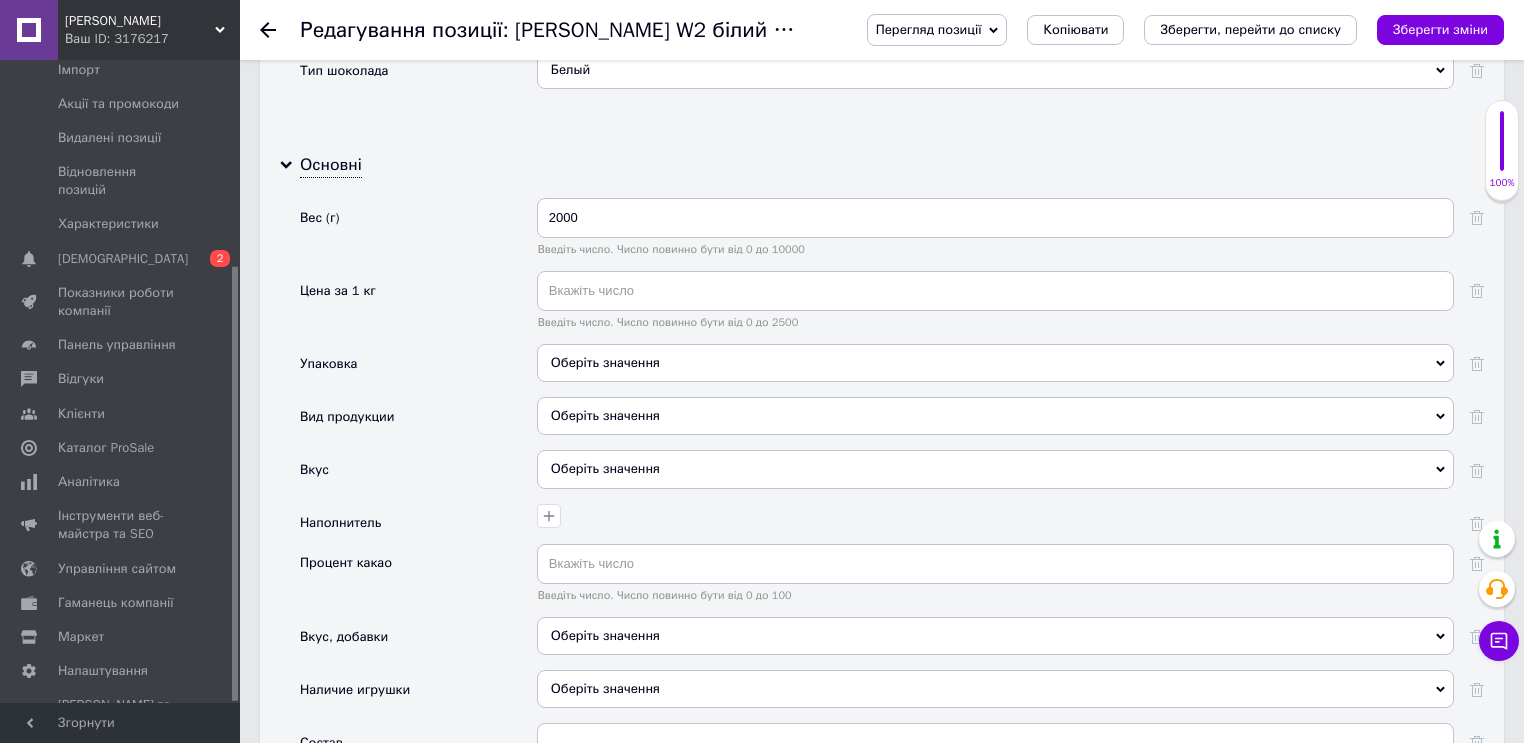 click on "Оберіть значення" at bounding box center [995, 416] 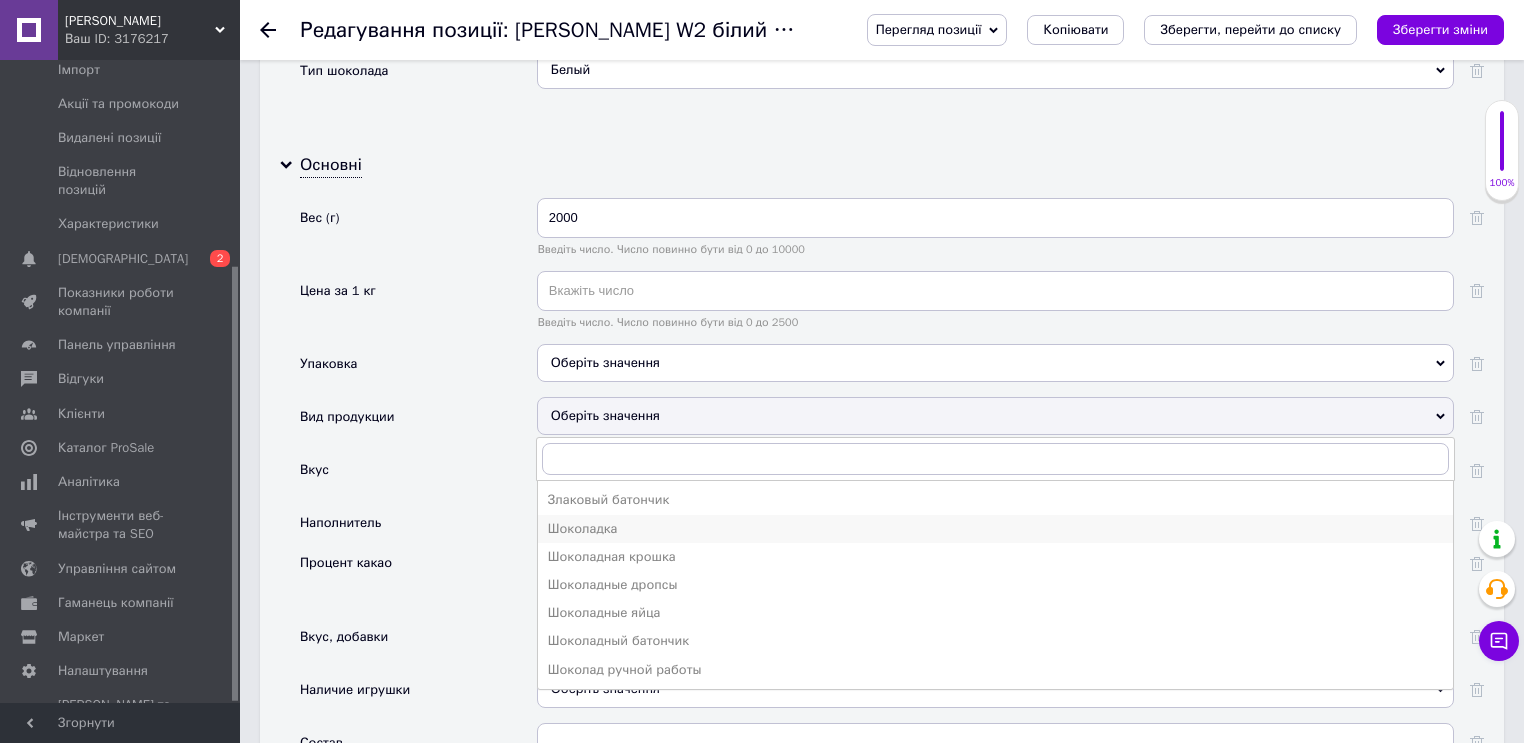 click on "Шоколадка" at bounding box center (995, 529) 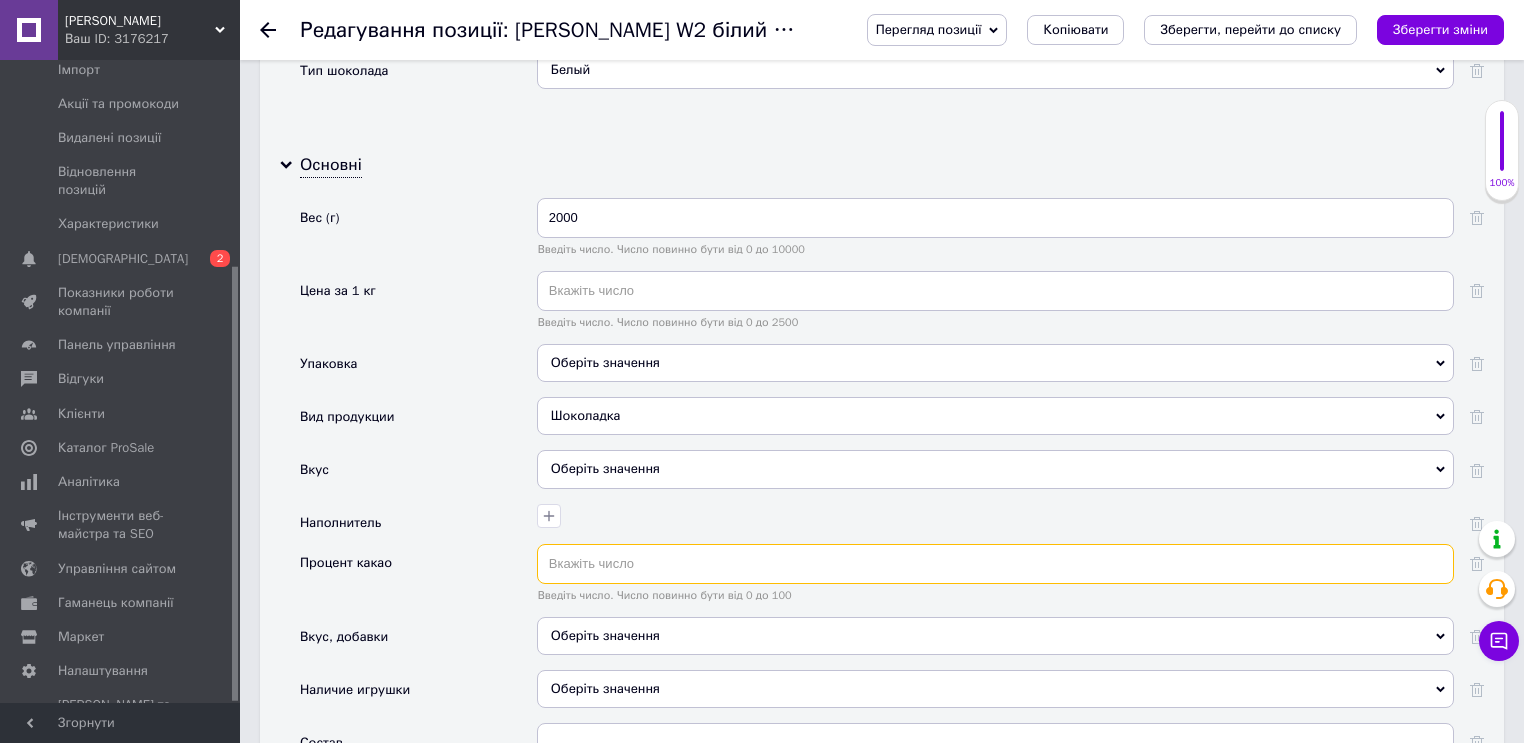 click at bounding box center (995, 564) 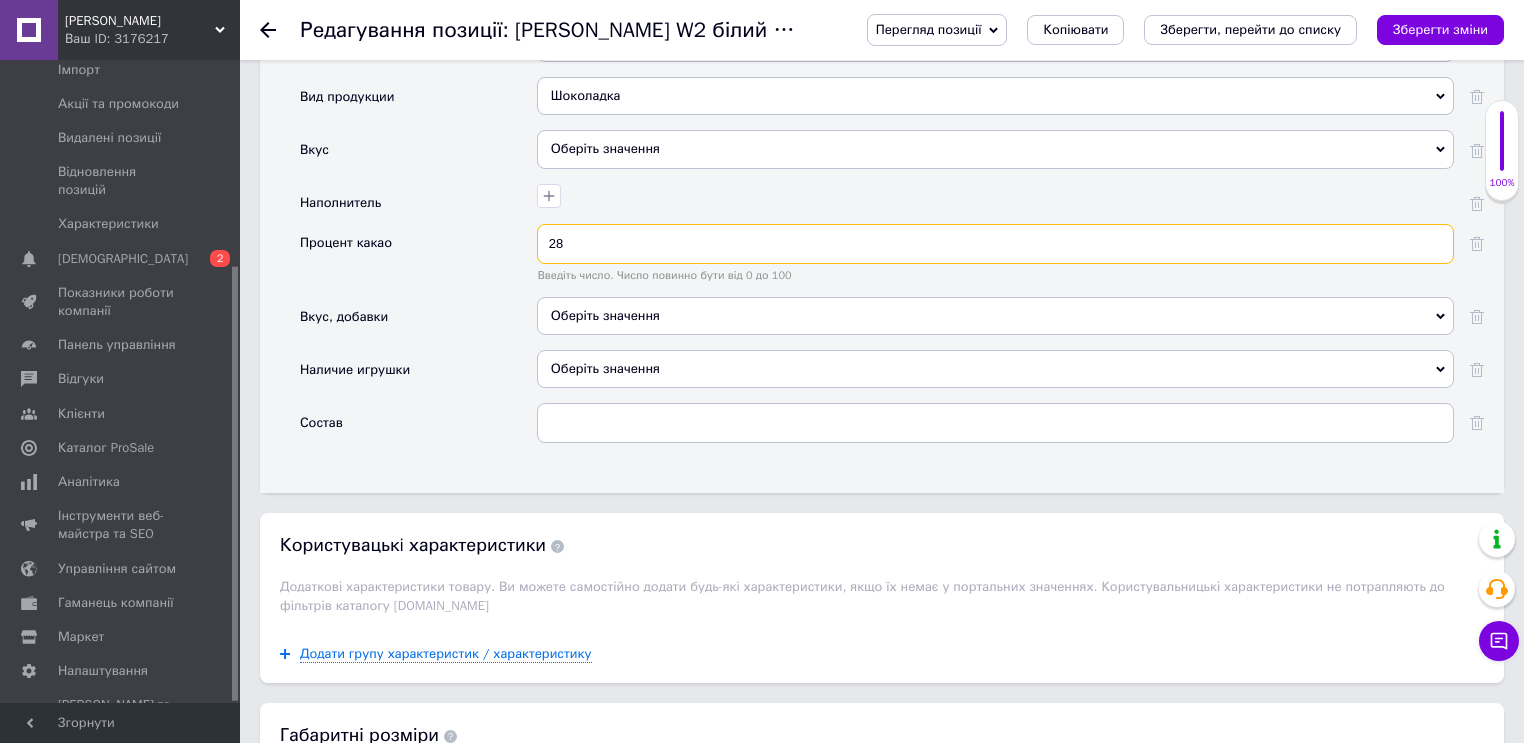 scroll, scrollTop: 2560, scrollLeft: 0, axis: vertical 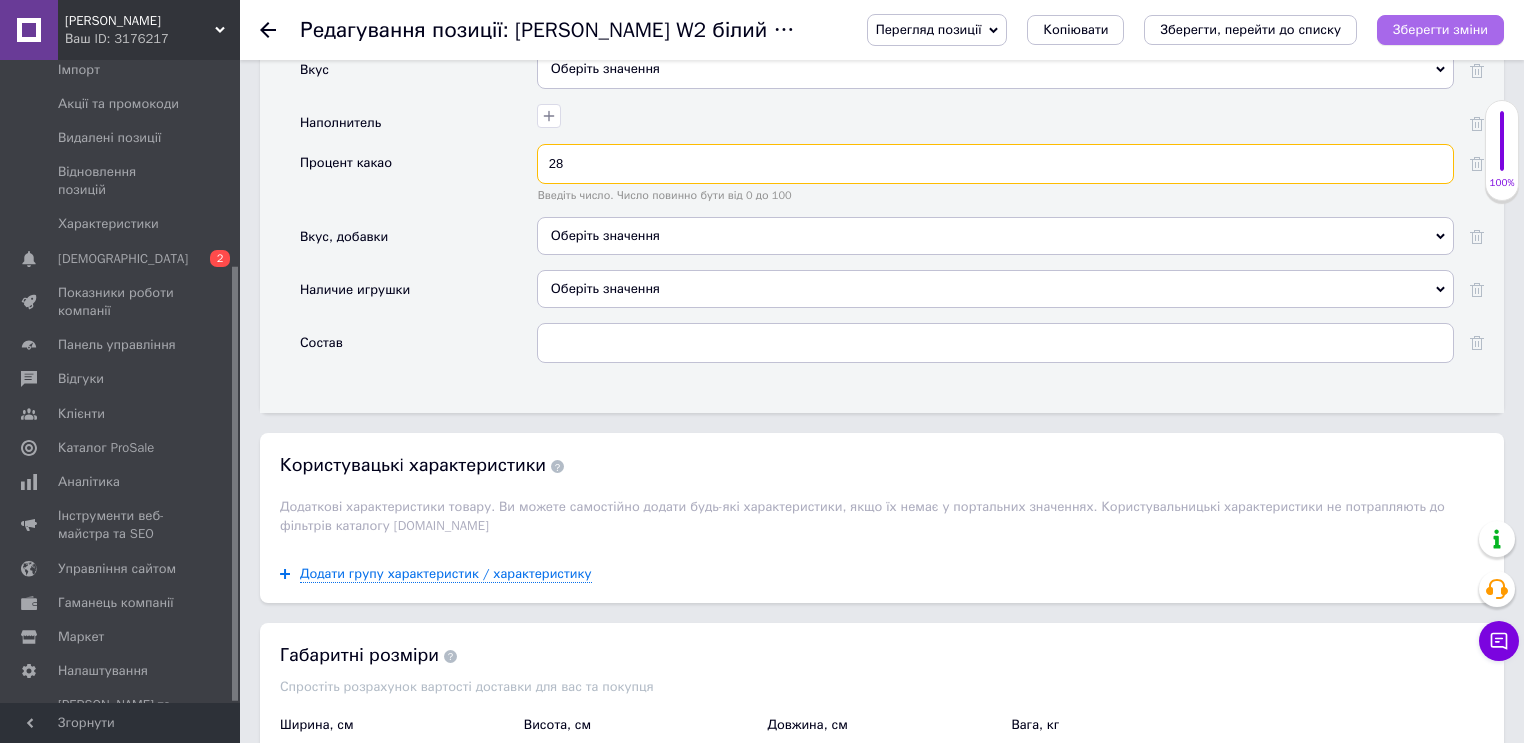 type on "28" 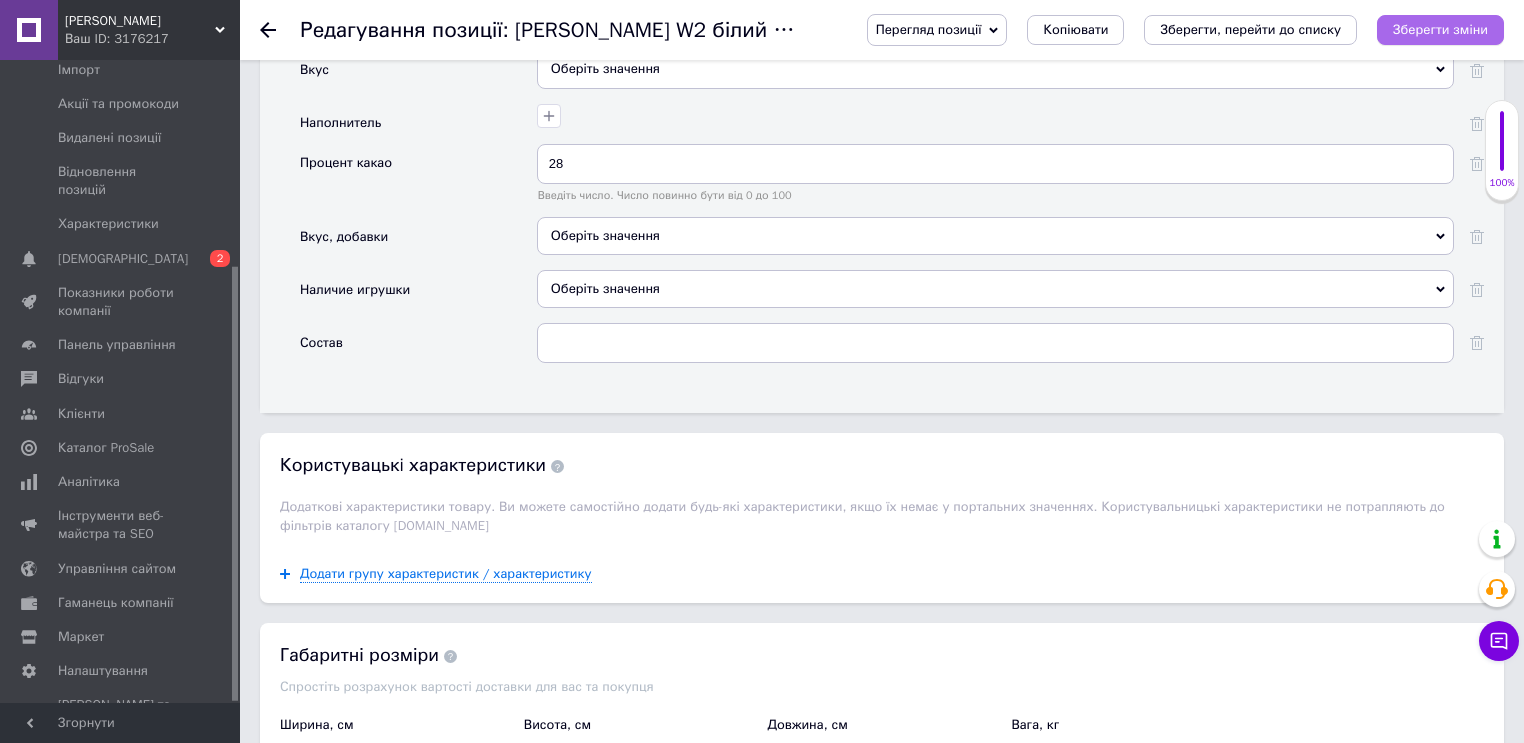 click on "Зберегти зміни" at bounding box center [1440, 29] 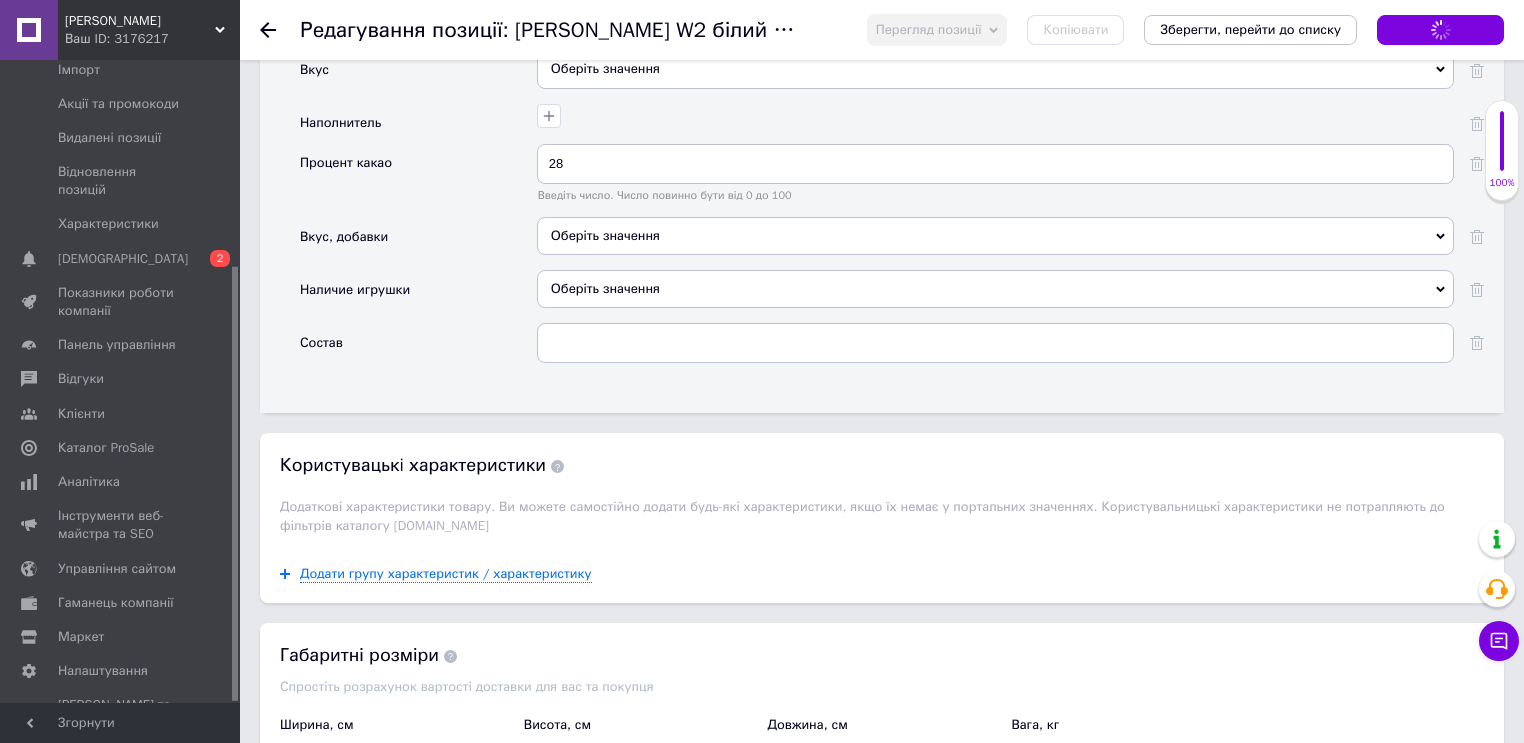 scroll, scrollTop: 2960, scrollLeft: 0, axis: vertical 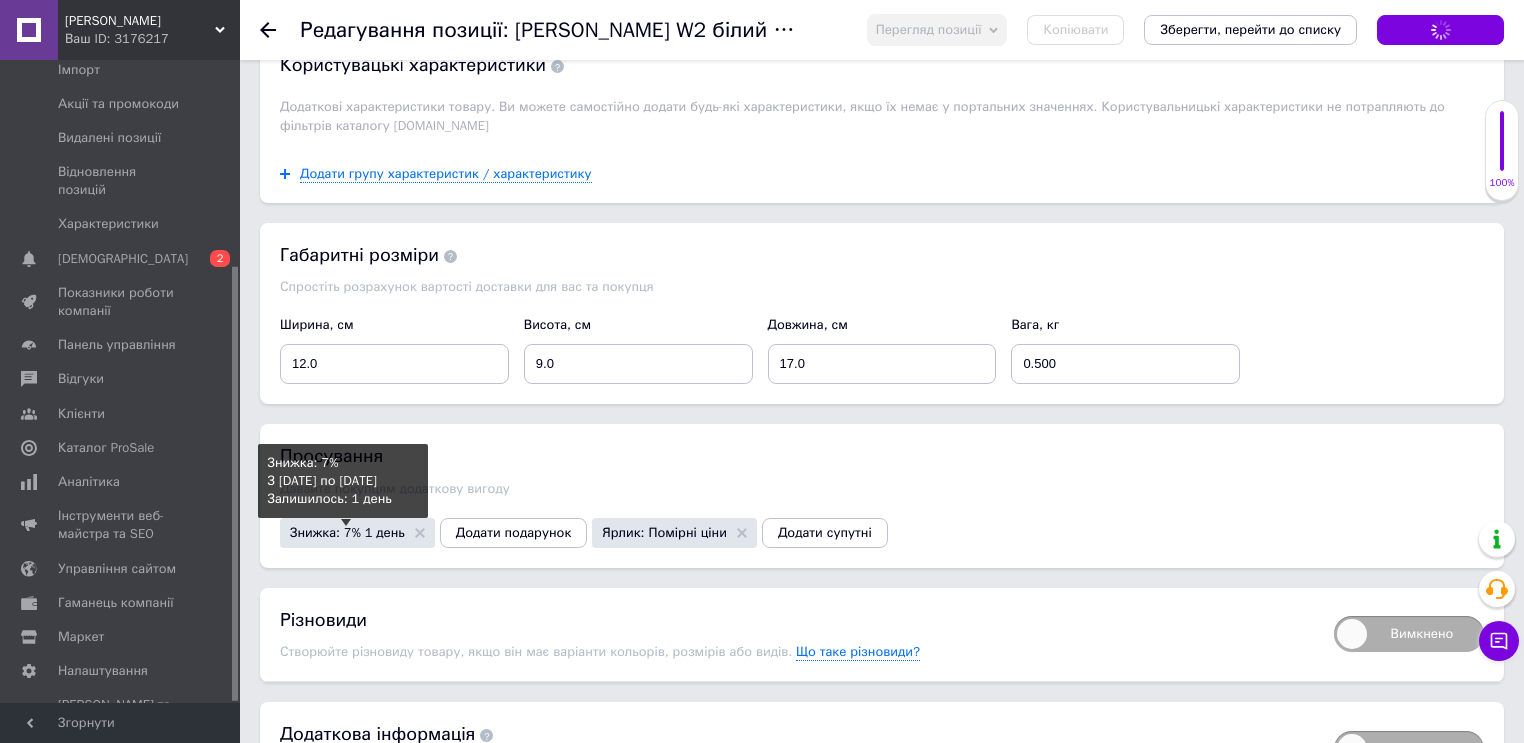 click on "Знижка: 7% 1 день" at bounding box center [347, 532] 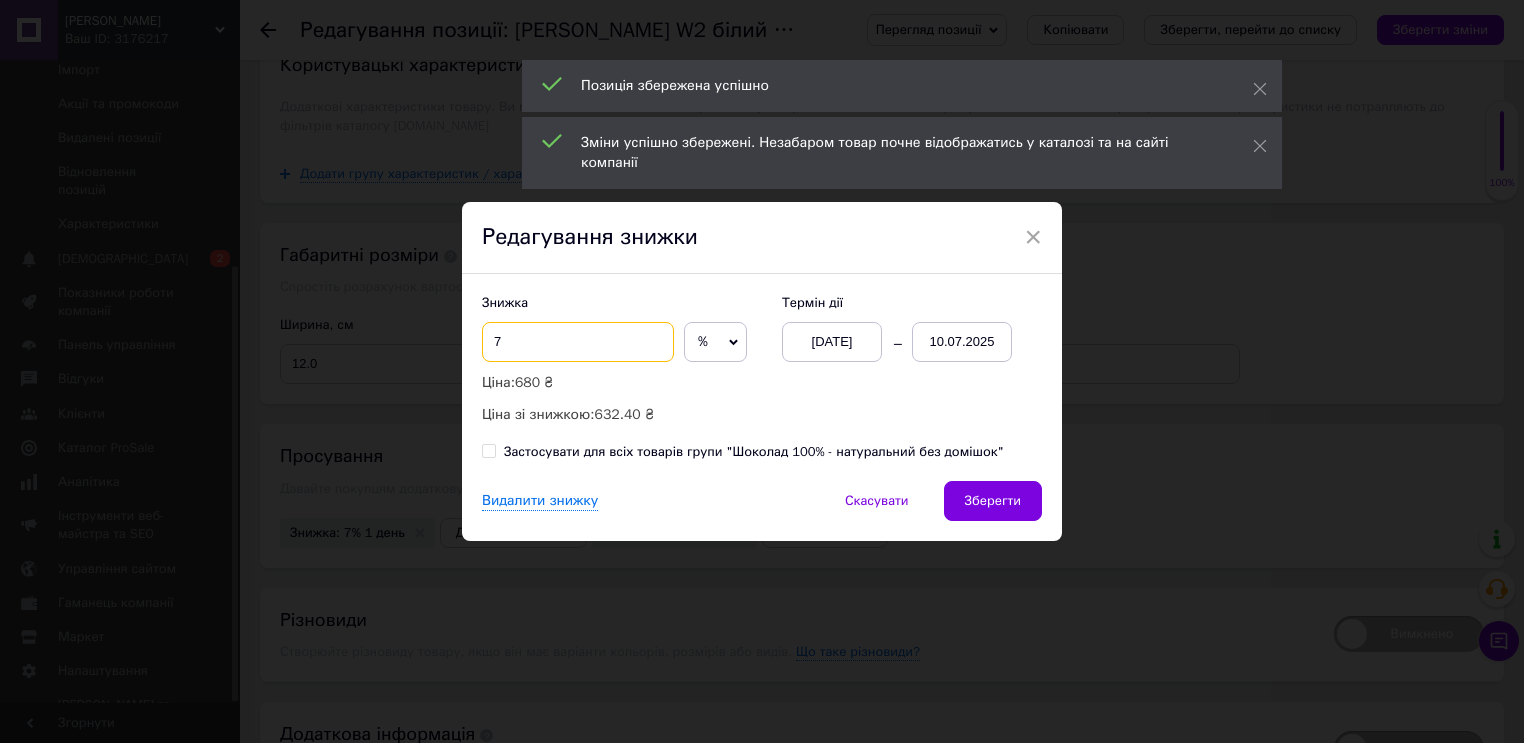 click on "7" at bounding box center (578, 342) 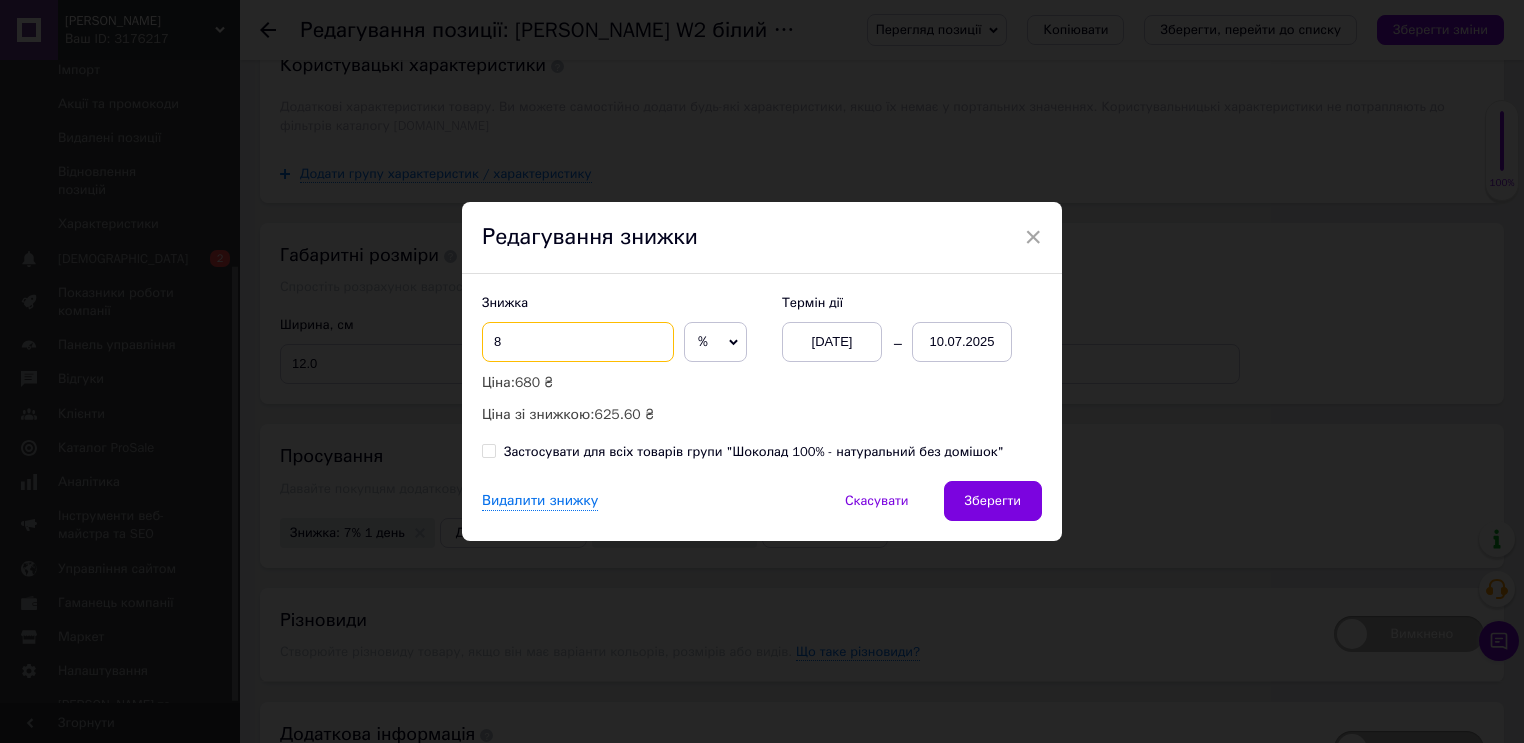type on "8" 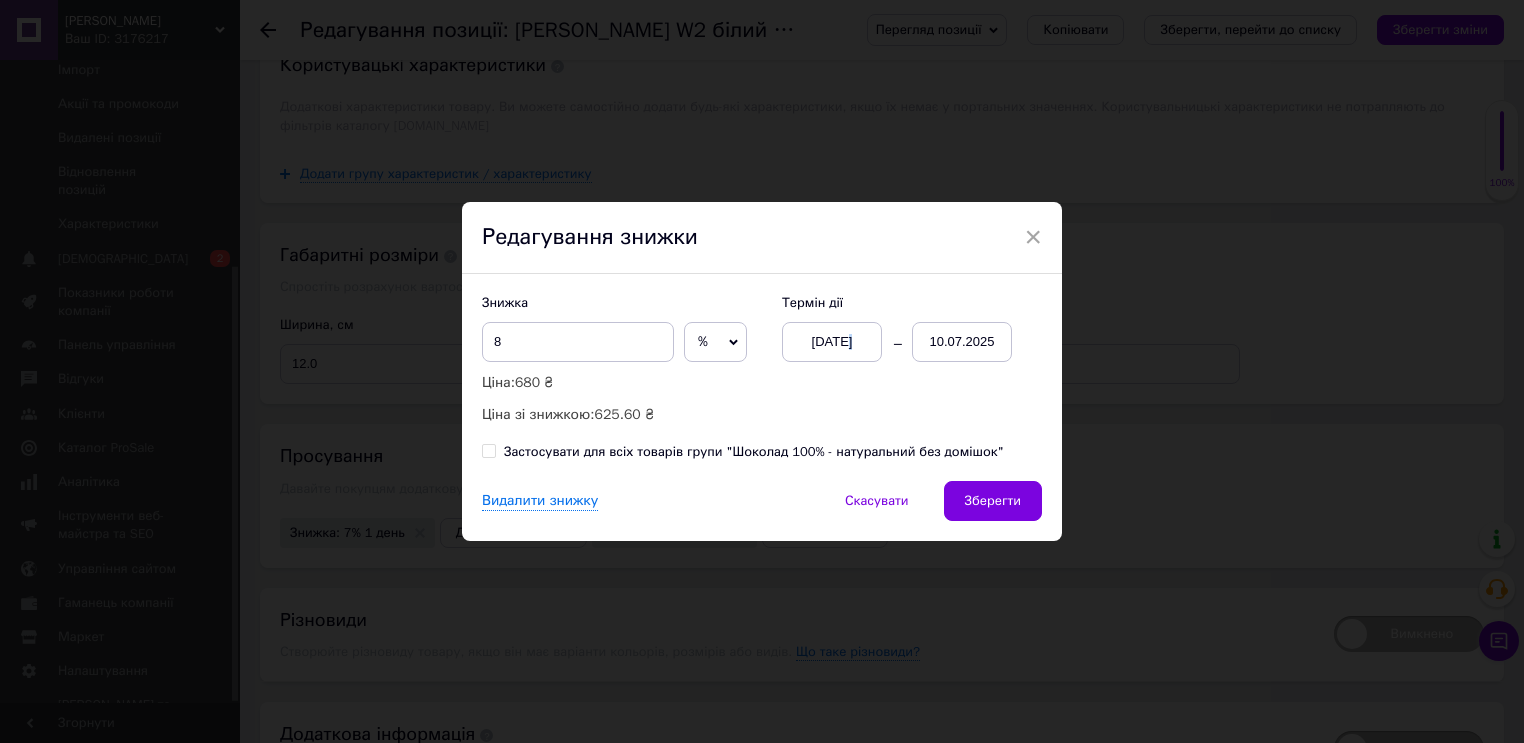 click on "01.06.2025" at bounding box center (832, 342) 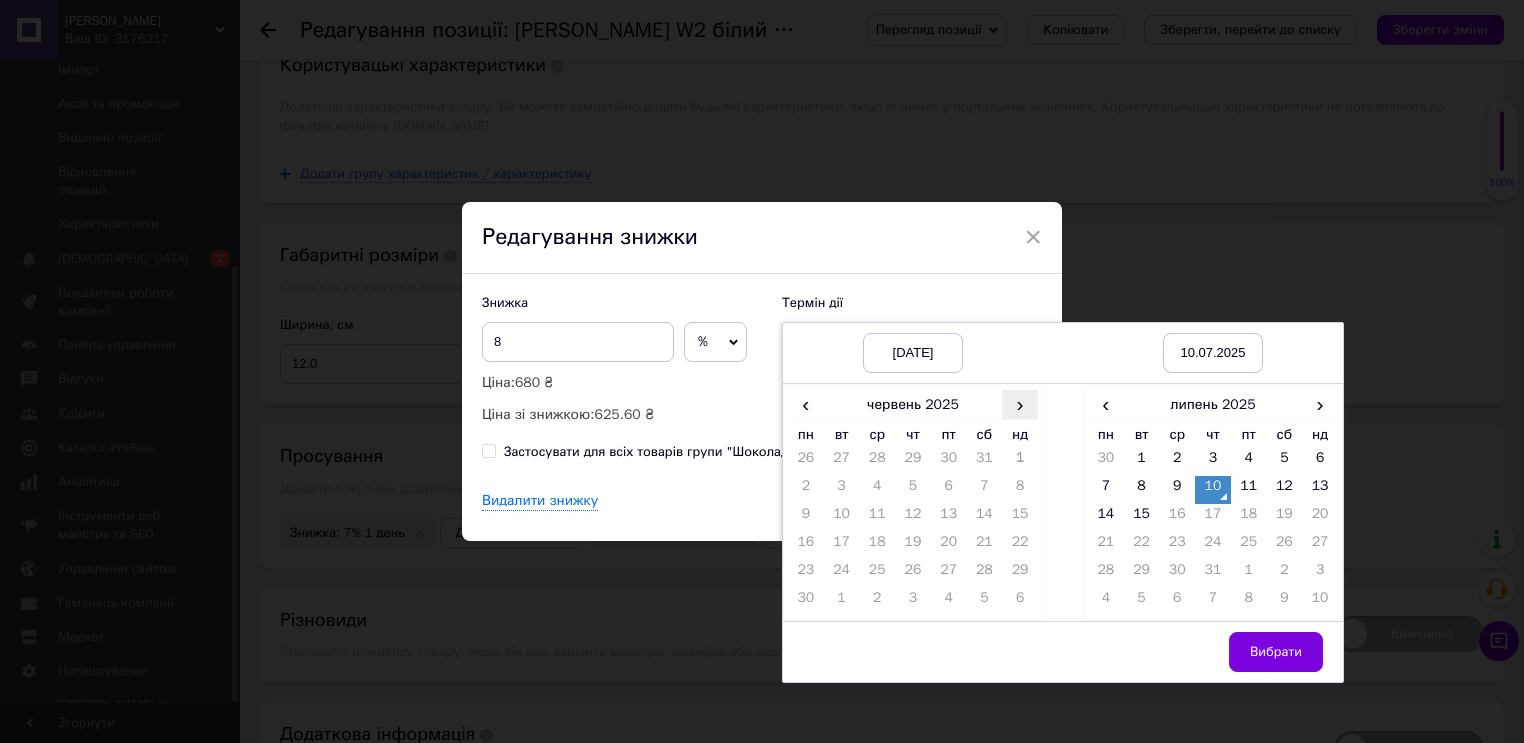 click on "›" at bounding box center [1020, 404] 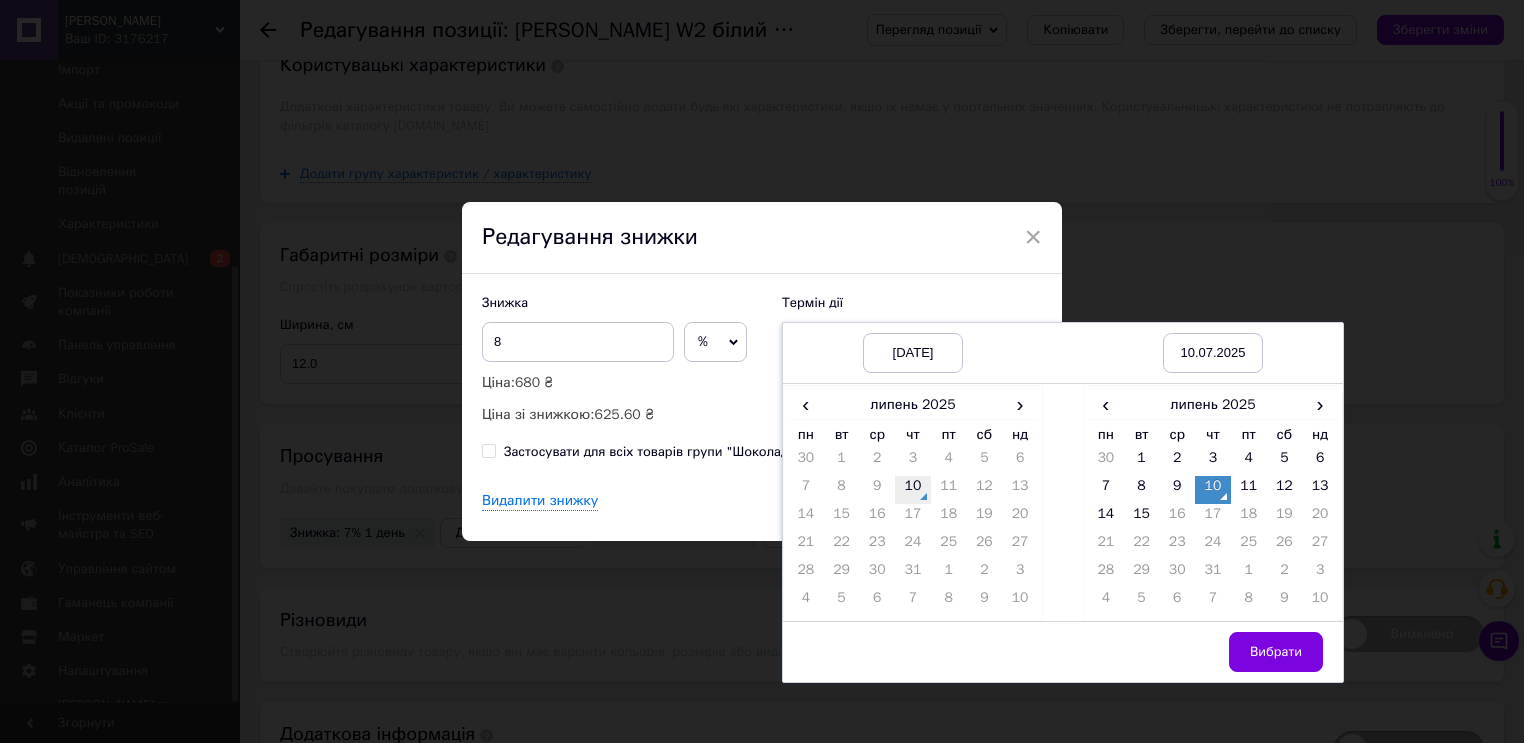 click on "10" at bounding box center (913, 490) 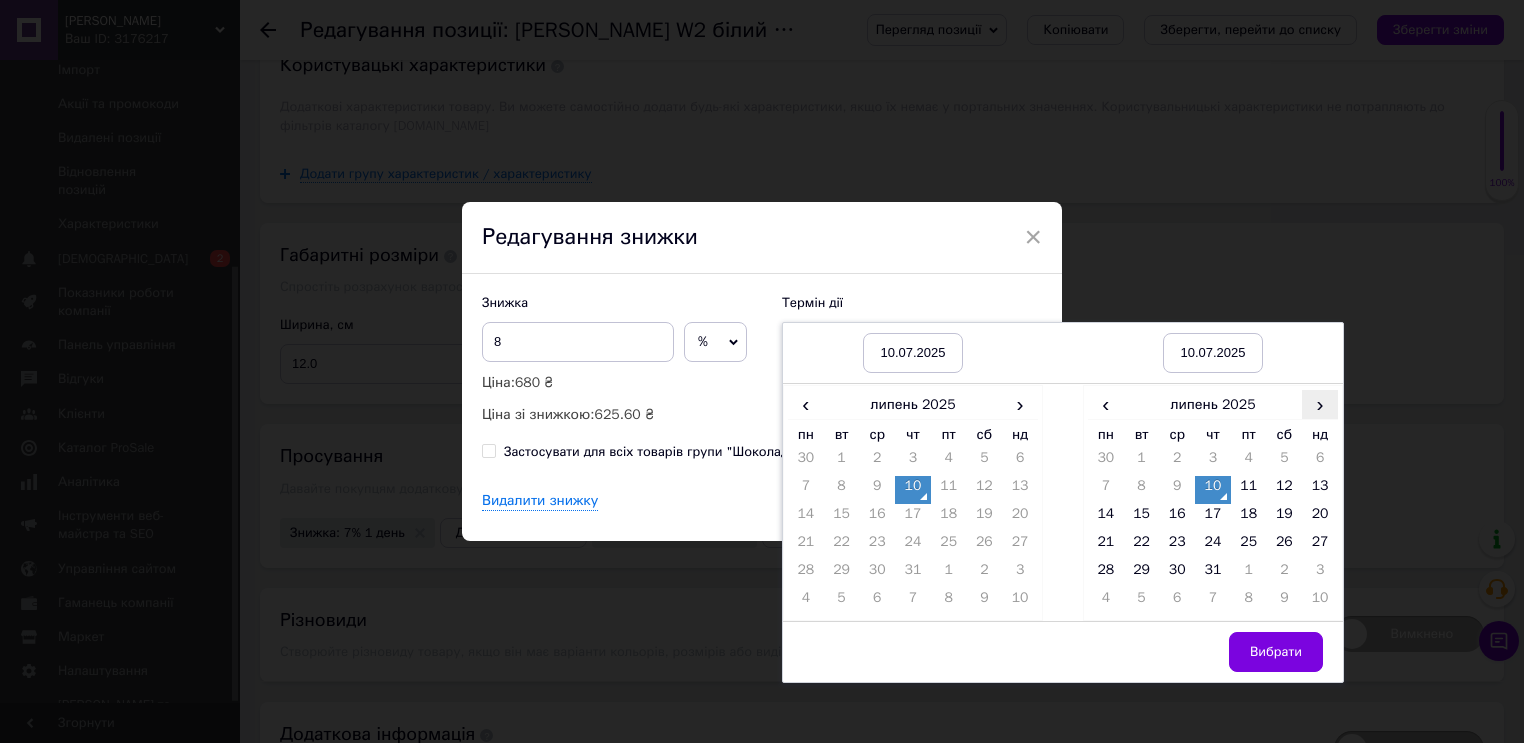 click on "›" at bounding box center [1320, 404] 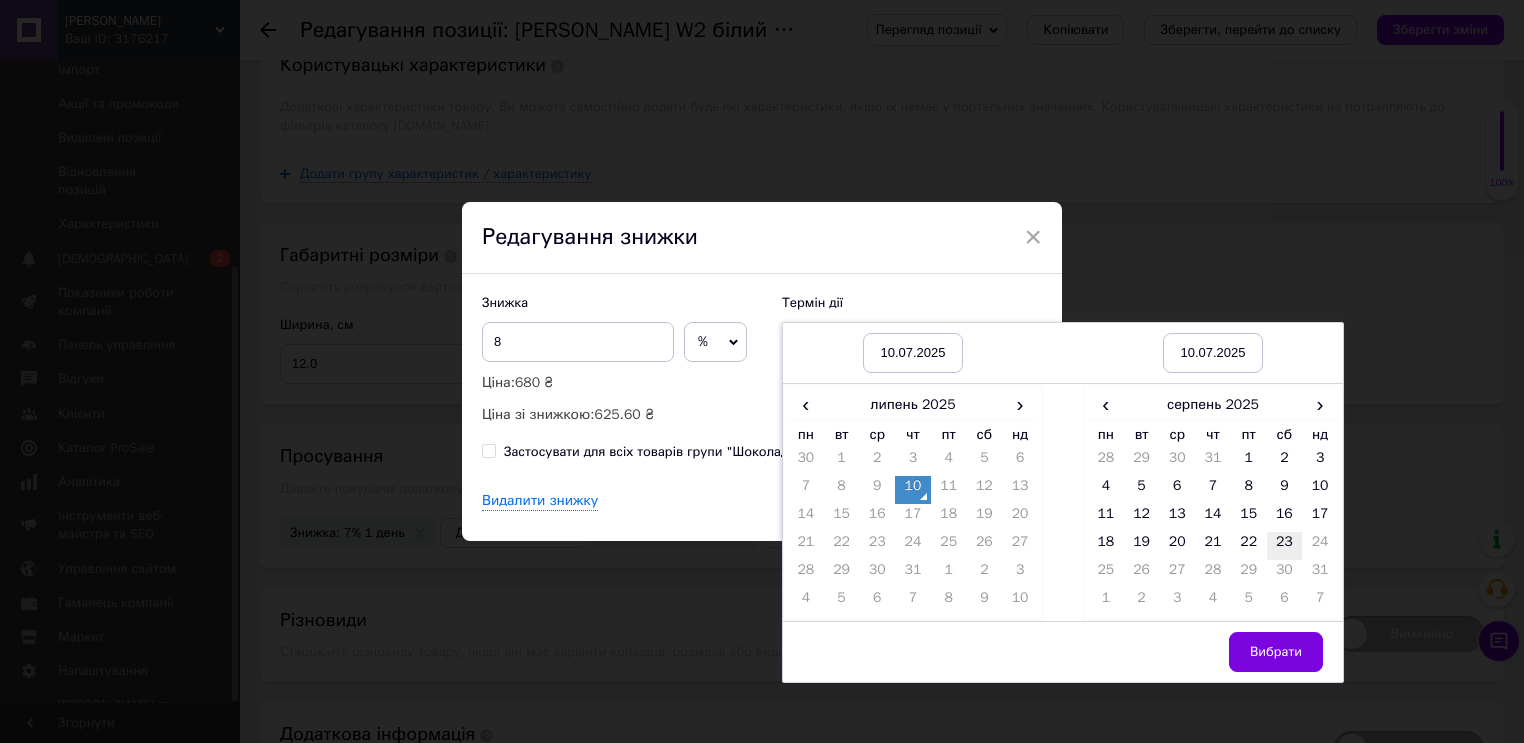 click on "23" at bounding box center (1285, 546) 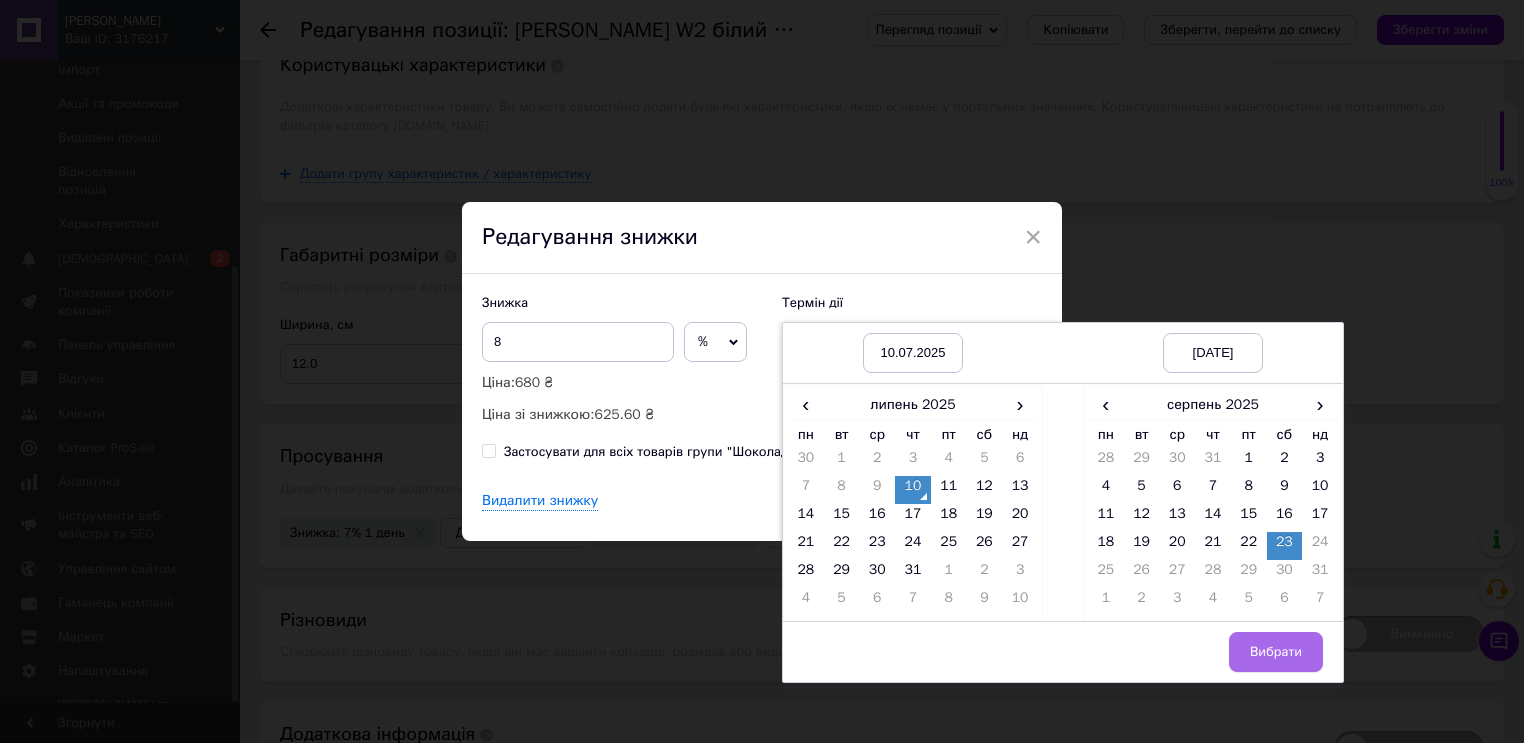 click on "Вибрати" at bounding box center (1276, 652) 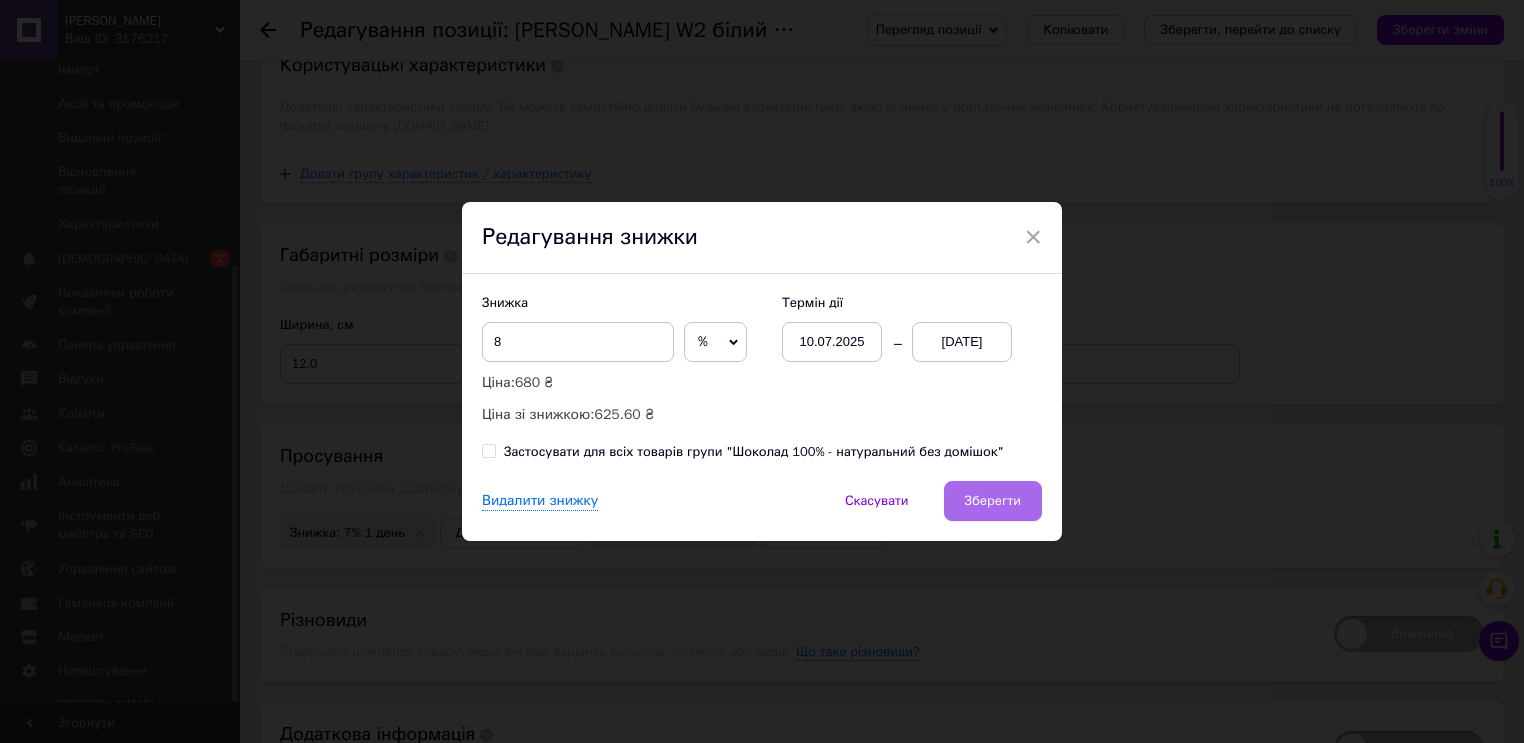 click on "Зберегти" at bounding box center [993, 501] 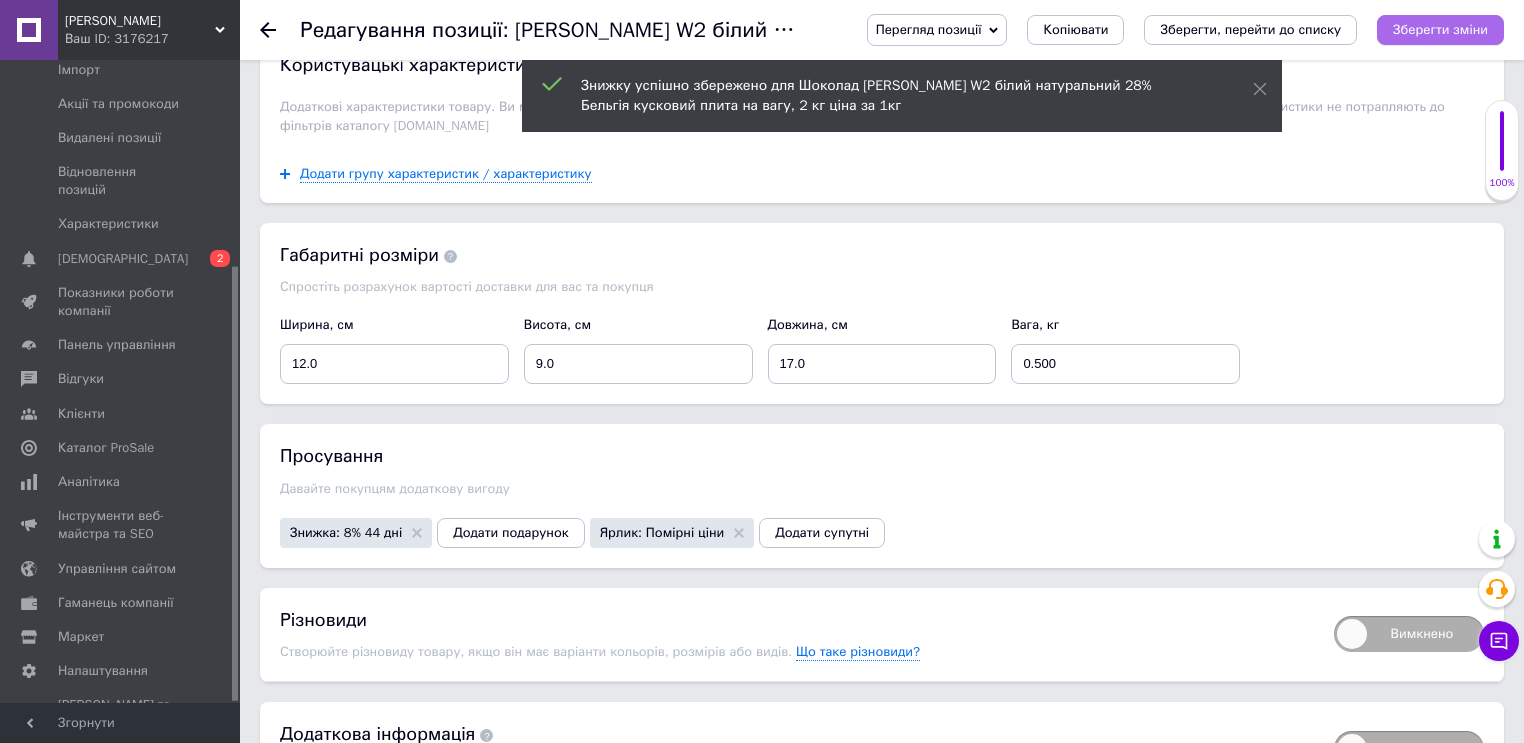 click on "Зберегти зміни" at bounding box center [1440, 29] 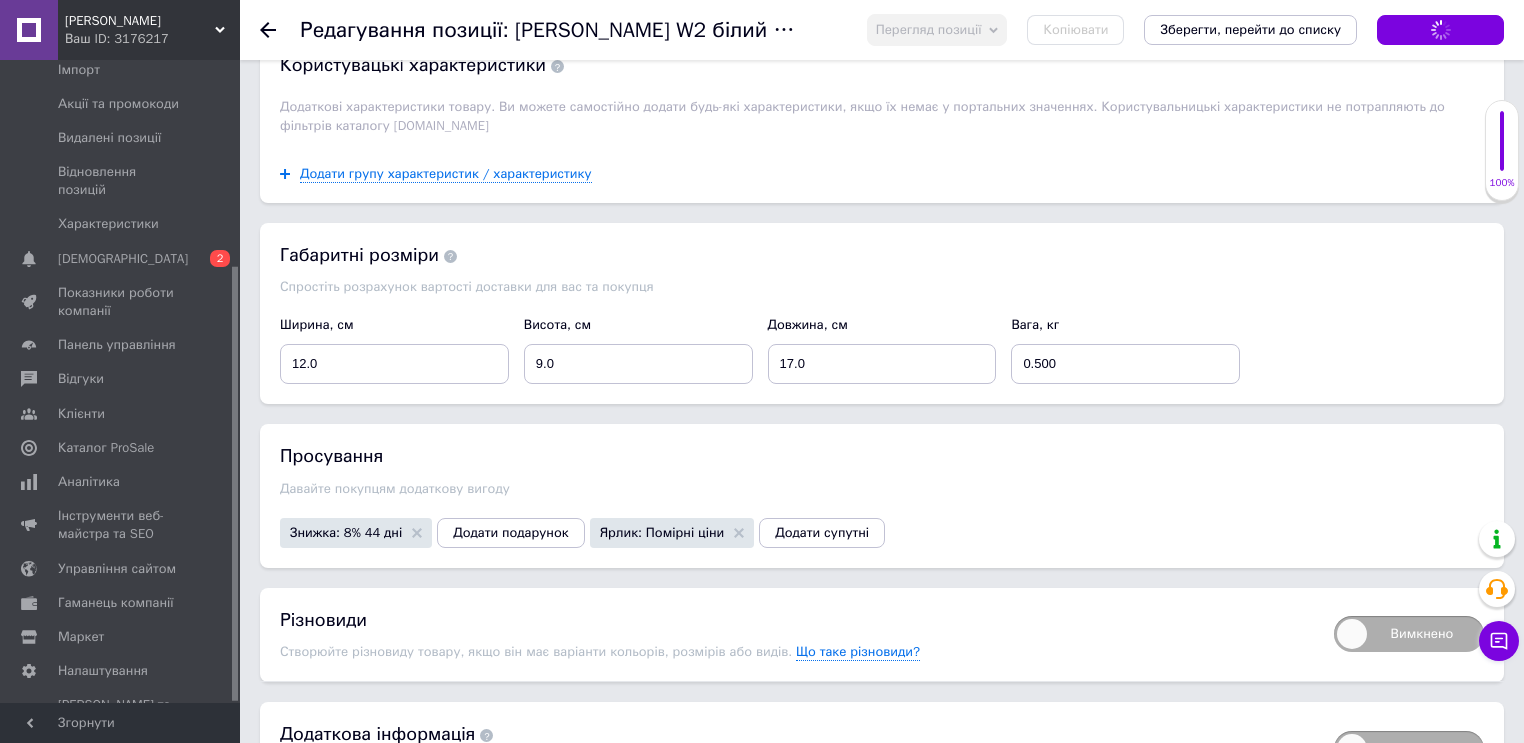 click 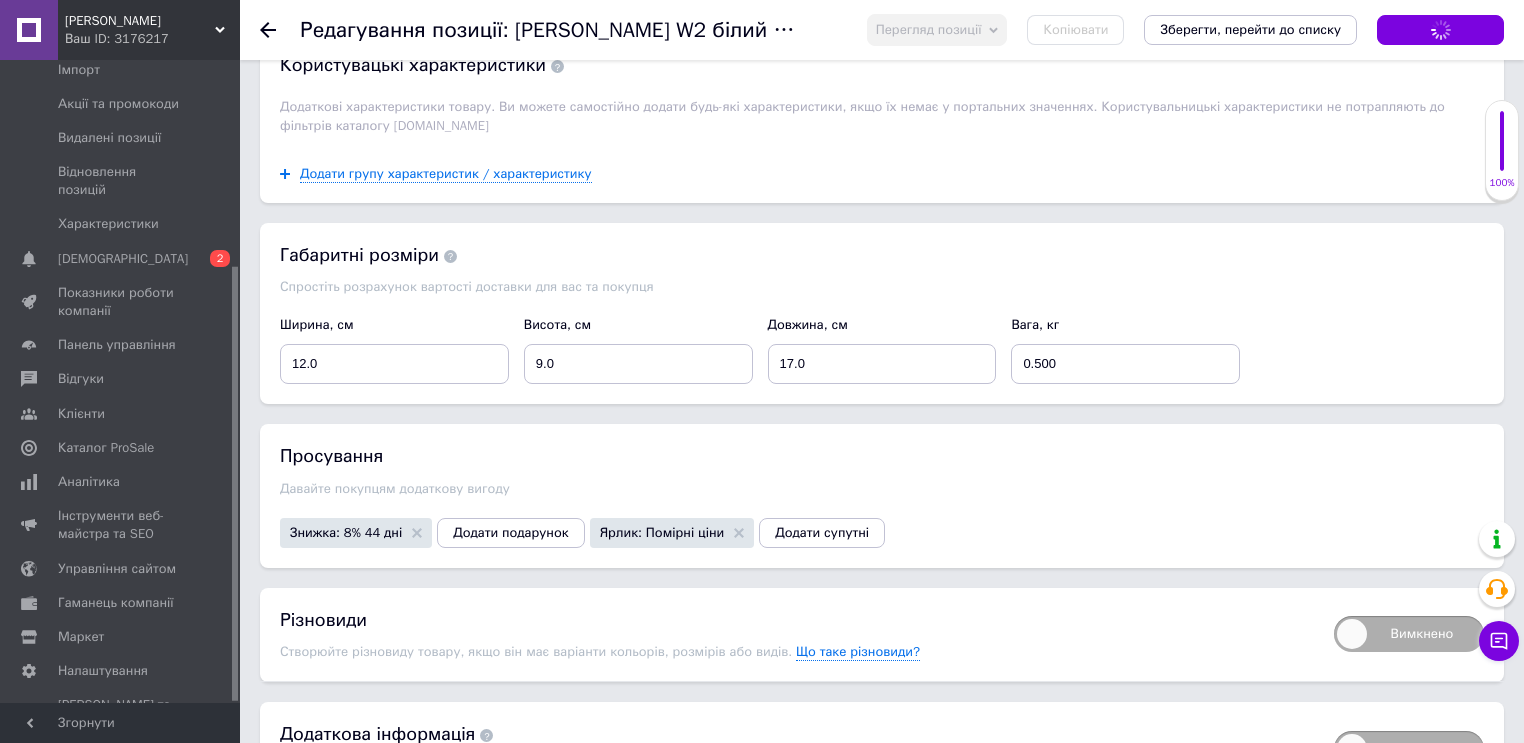 scroll, scrollTop: 0, scrollLeft: 0, axis: both 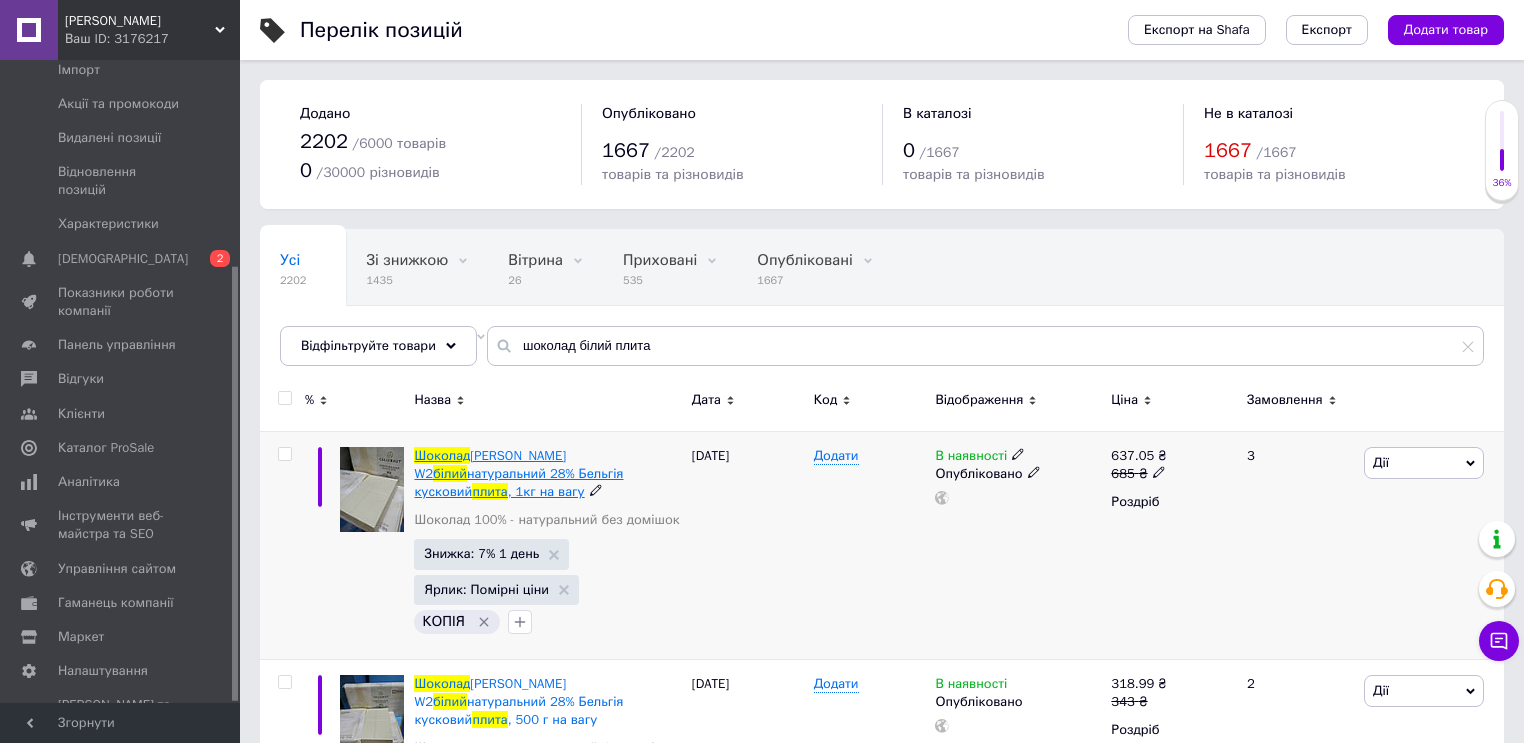 click on "Barry Callebaut W2" at bounding box center [490, 464] 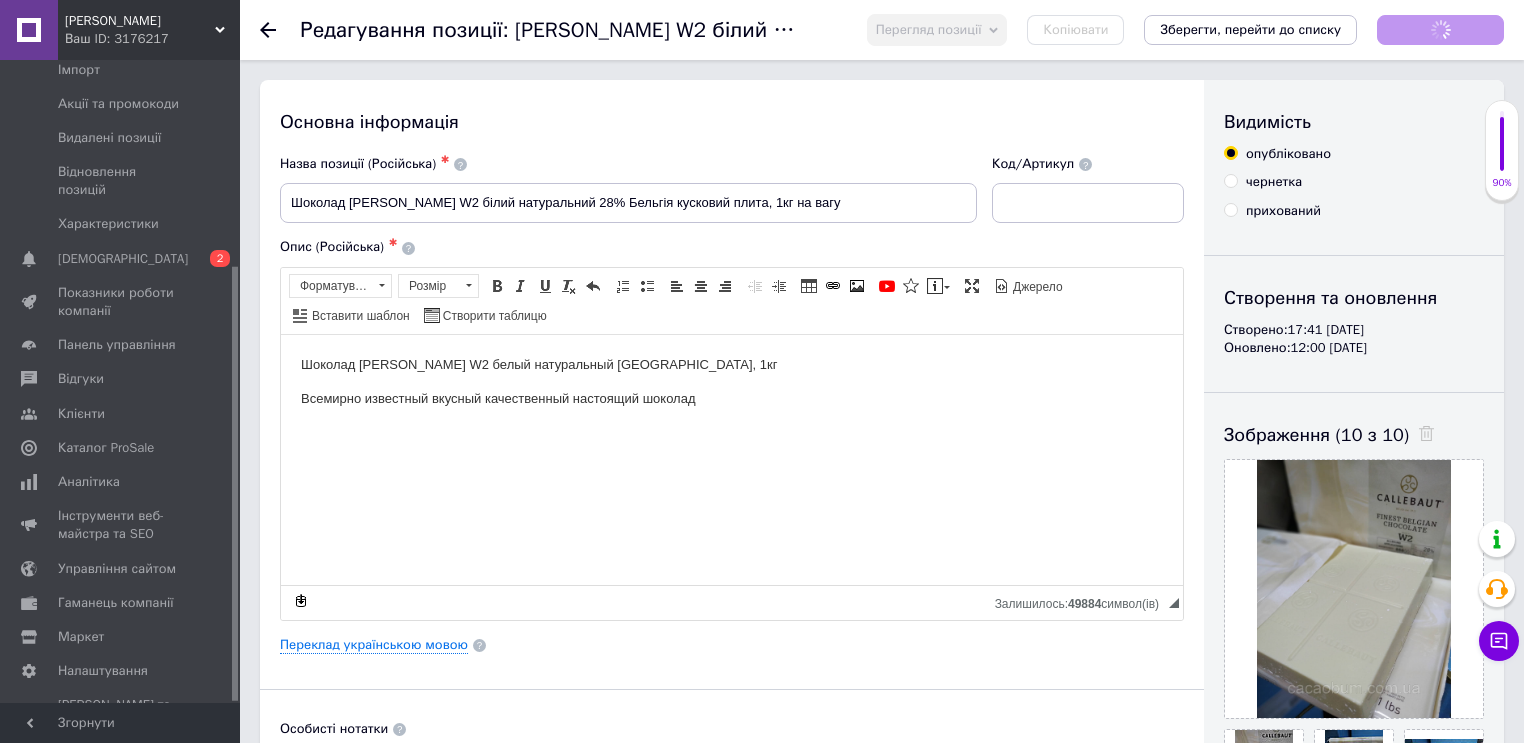 scroll, scrollTop: 0, scrollLeft: 0, axis: both 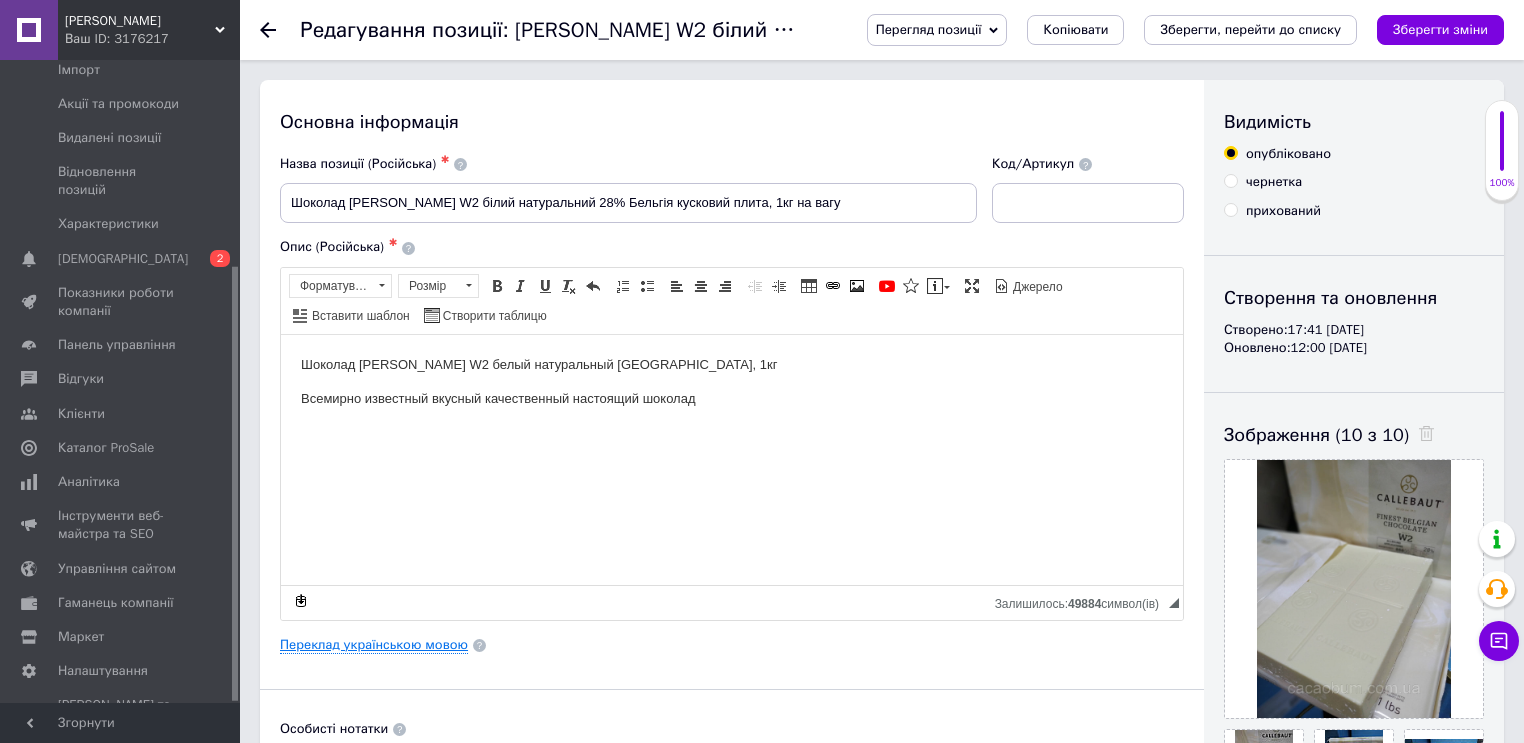 click on "Переклад українською мовою" at bounding box center (374, 645) 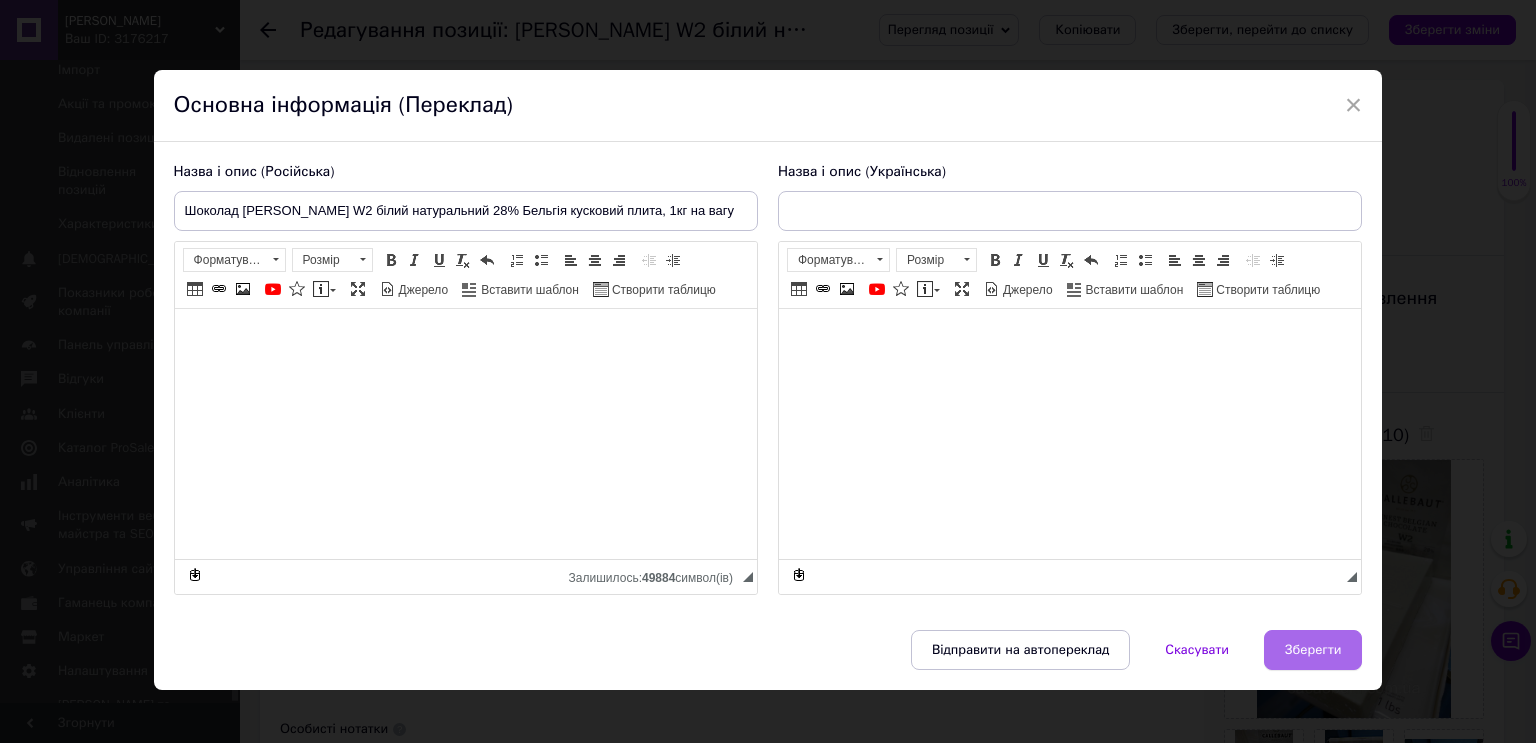 type on "Шоколад Barry Callebaut W2 білий натуральний 28% Бельгія кусковий плита, 1кг на вагу" 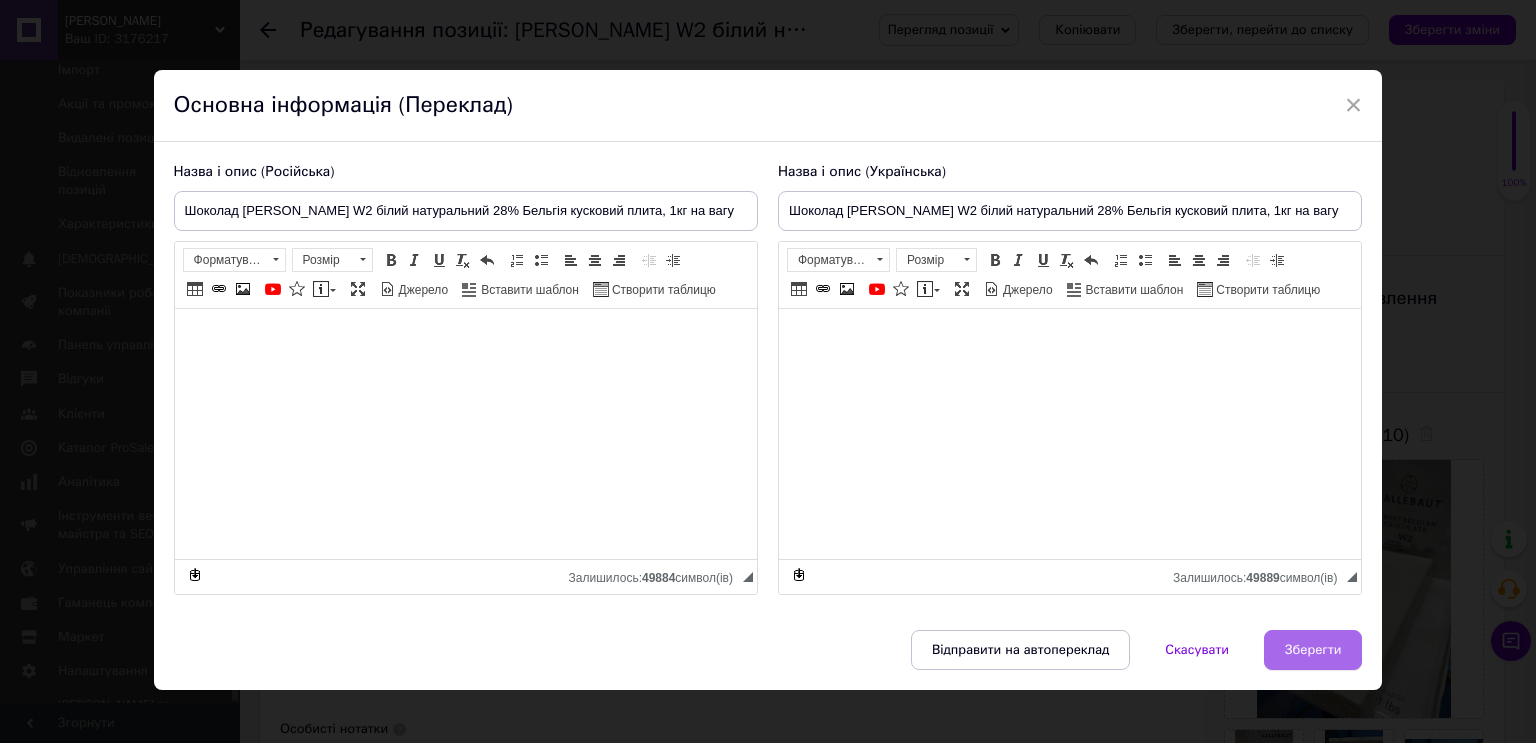 click on "Зберегти" at bounding box center [1313, 650] 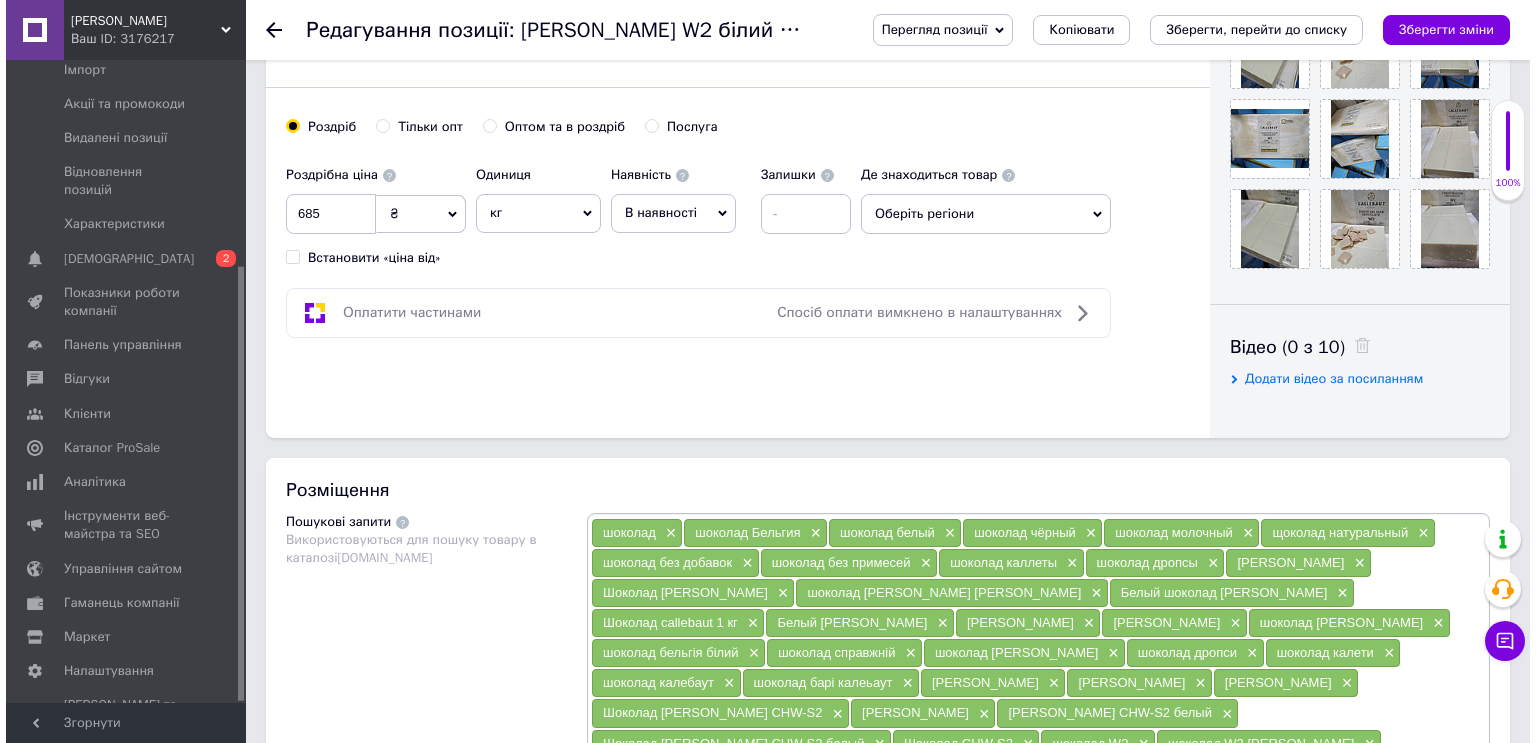 scroll, scrollTop: 960, scrollLeft: 0, axis: vertical 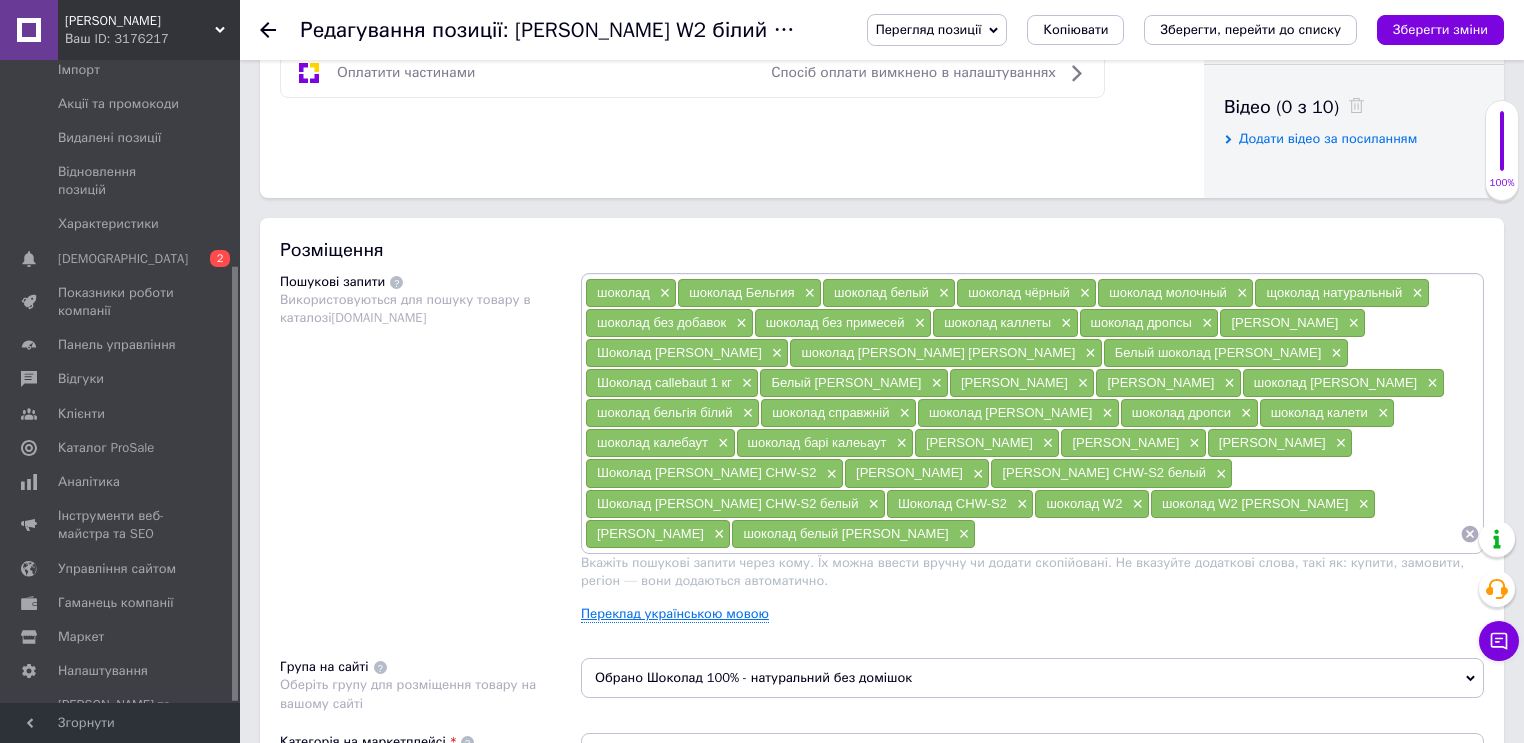 click on "Переклад українською мовою" at bounding box center (675, 614) 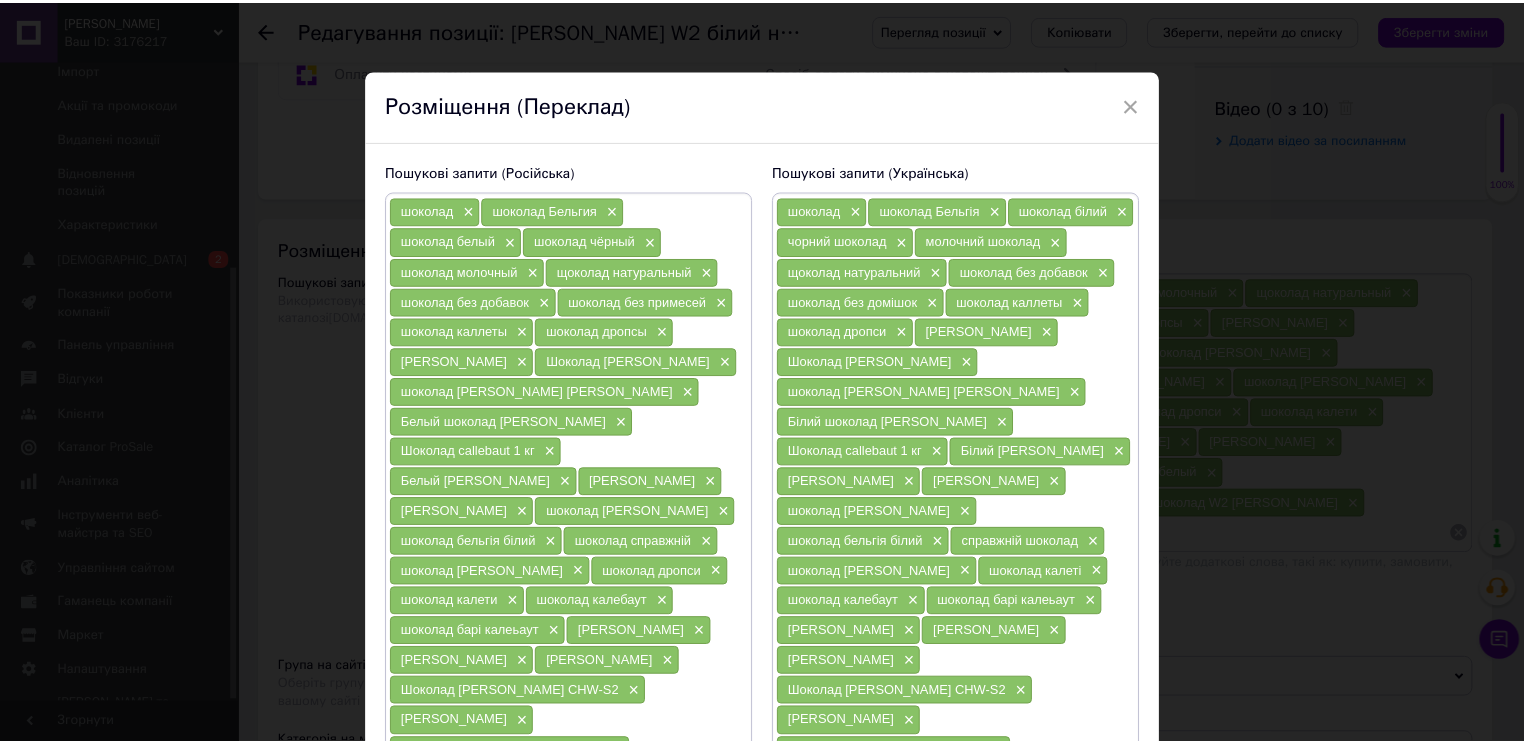 scroll, scrollTop: 302, scrollLeft: 0, axis: vertical 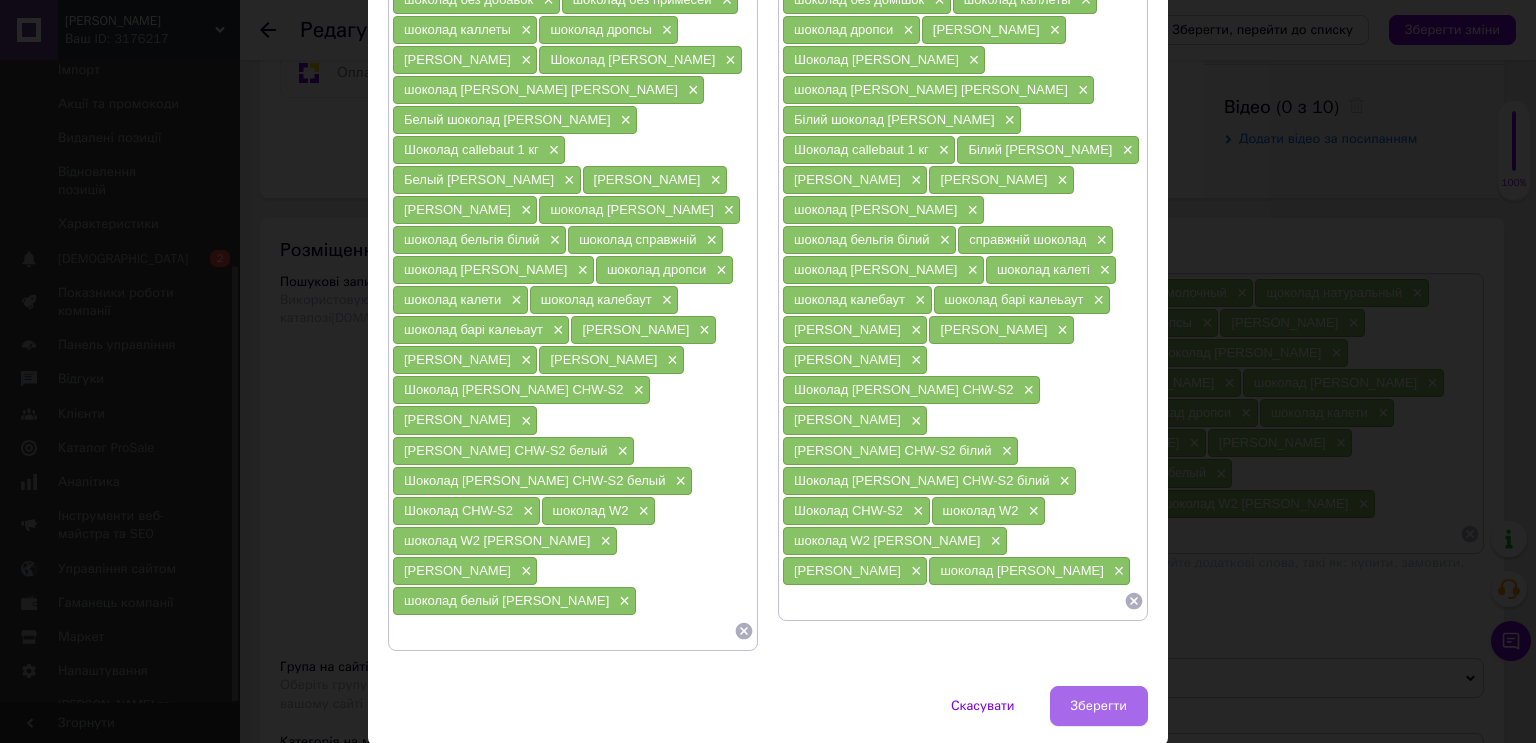 click on "Зберегти" at bounding box center [1099, 706] 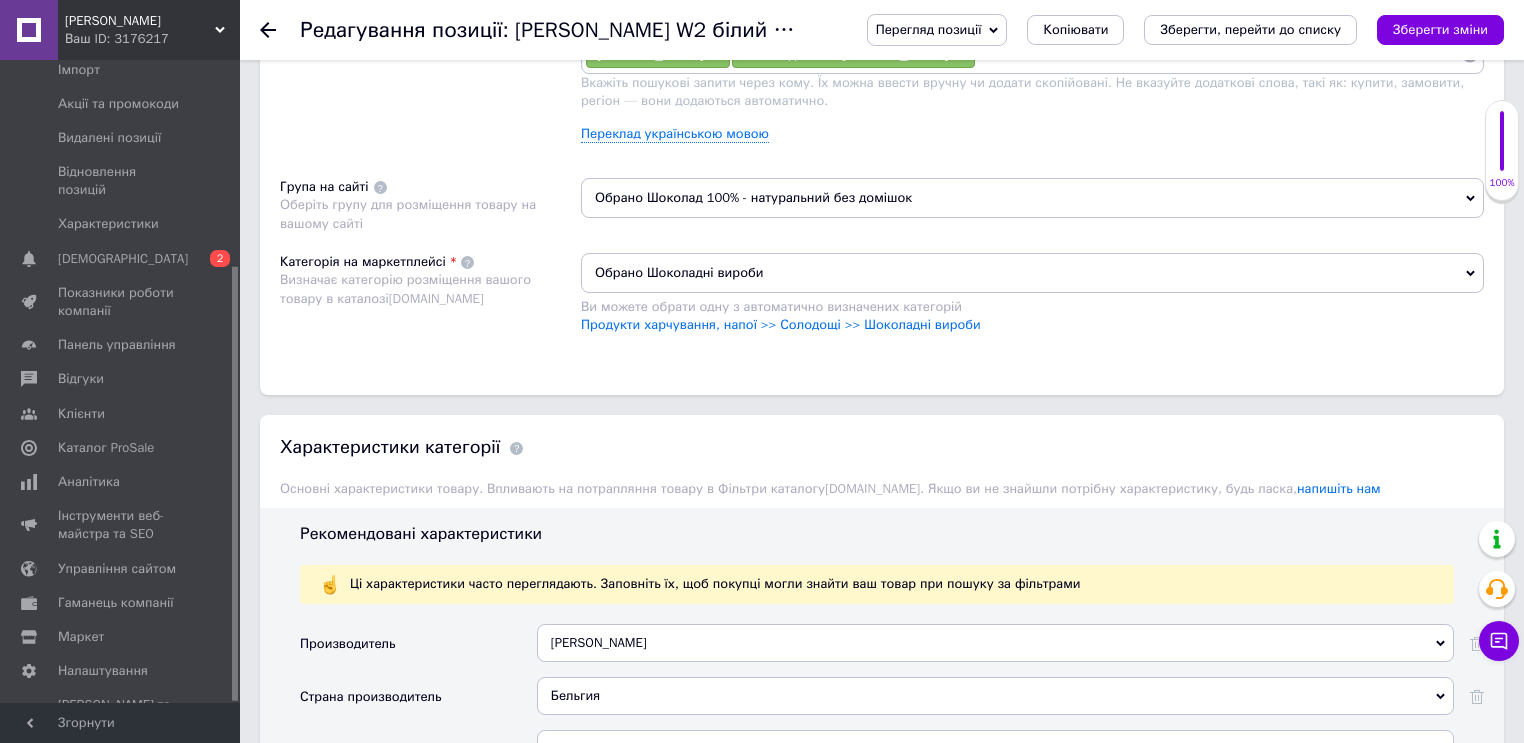 scroll, scrollTop: 1680, scrollLeft: 0, axis: vertical 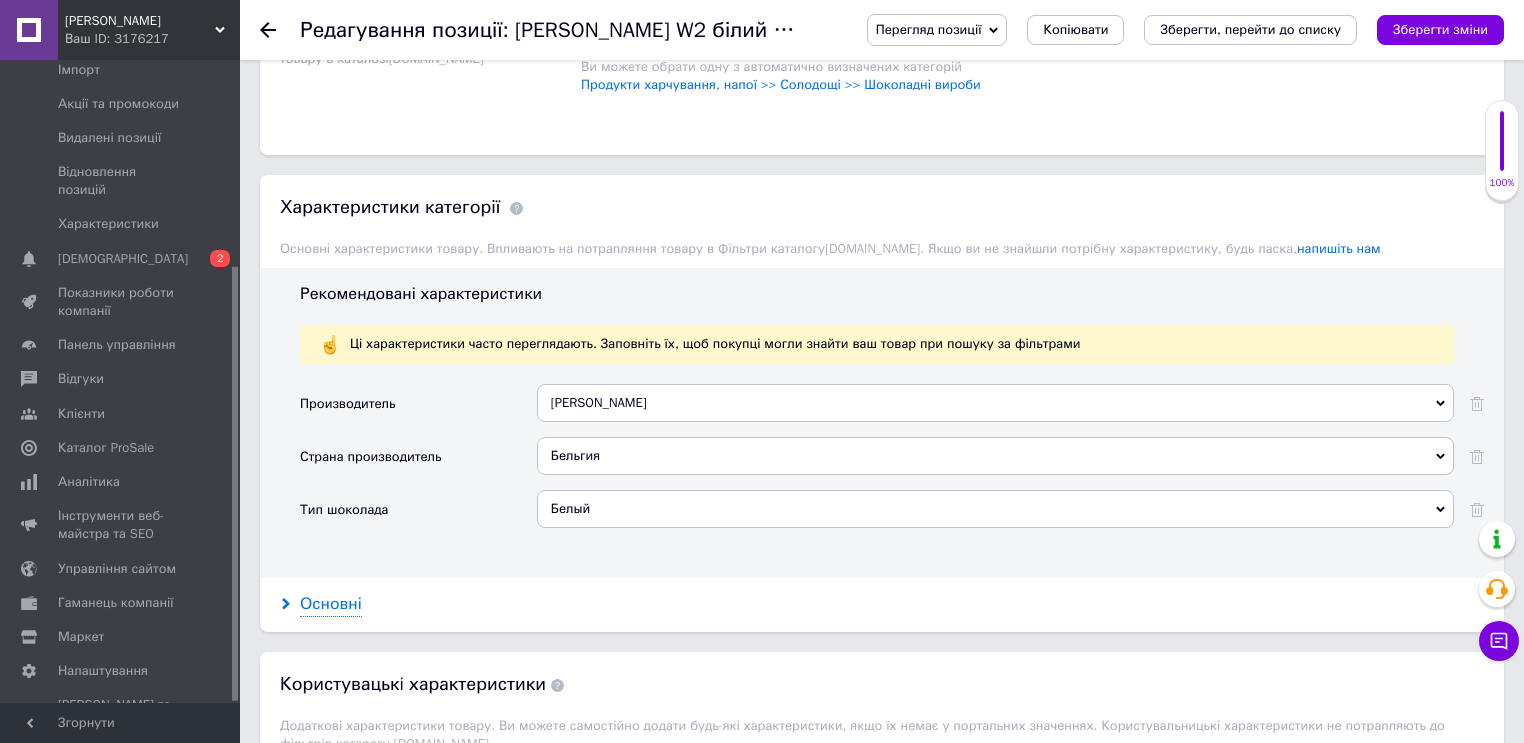 click on "Основні" at bounding box center [331, 604] 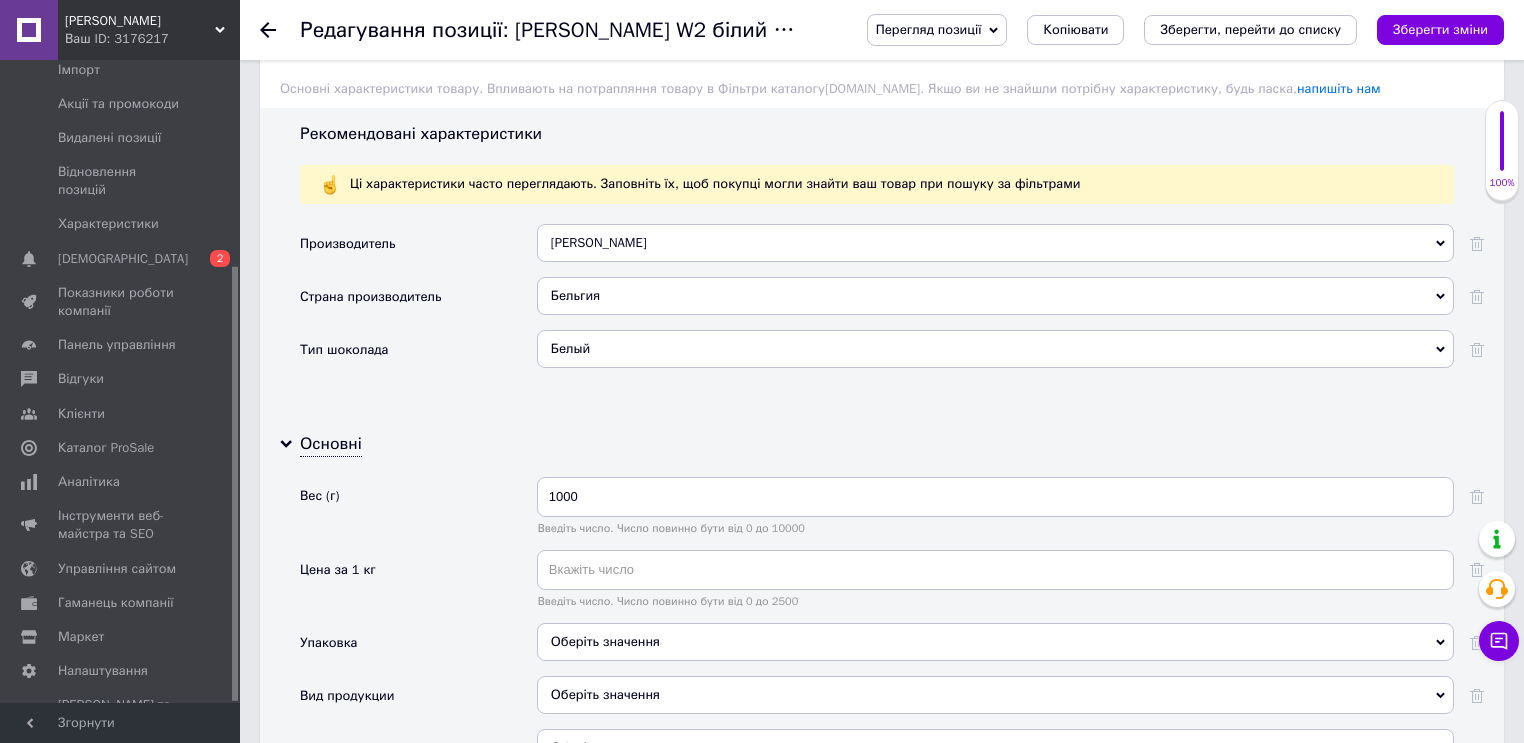 scroll, scrollTop: 1920, scrollLeft: 0, axis: vertical 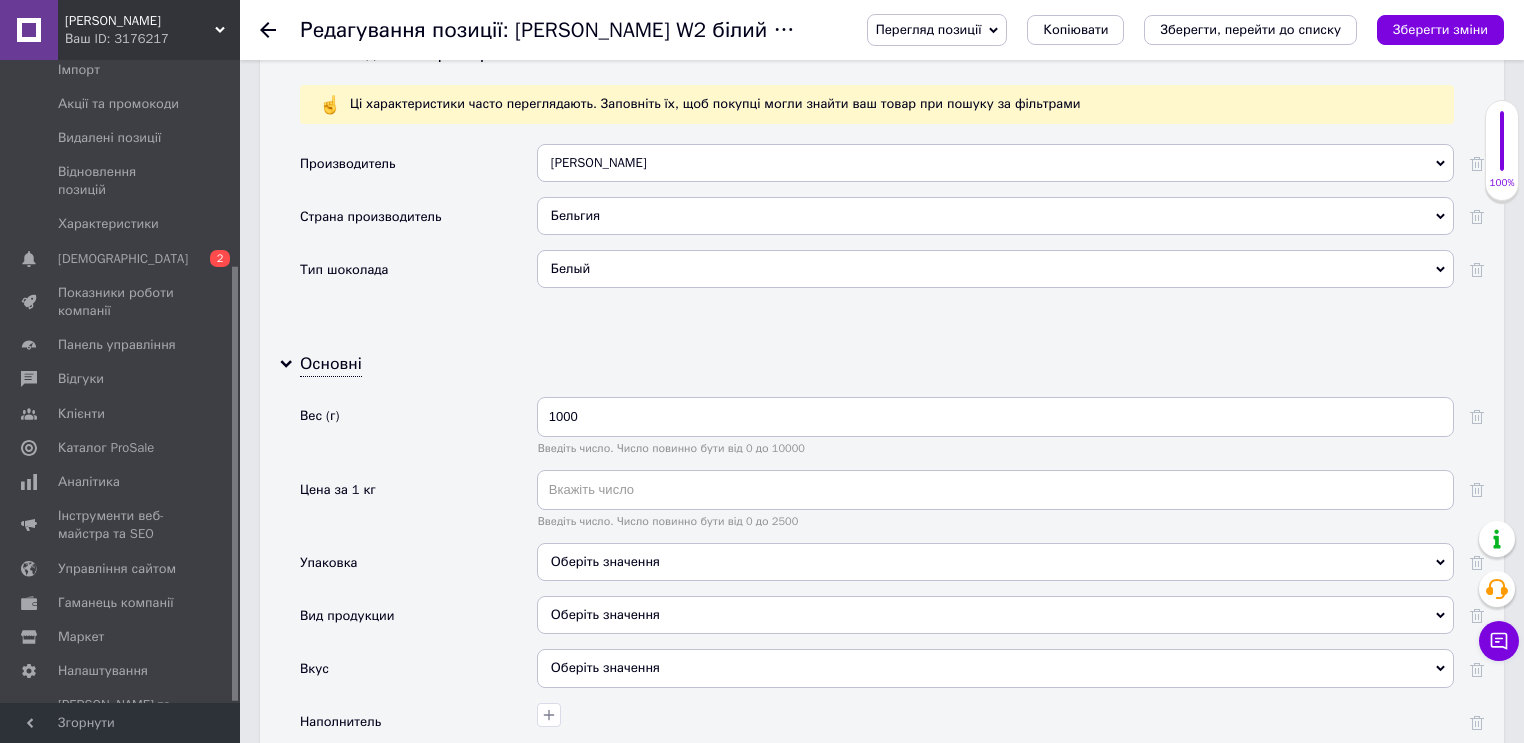 click at bounding box center (995, 763) 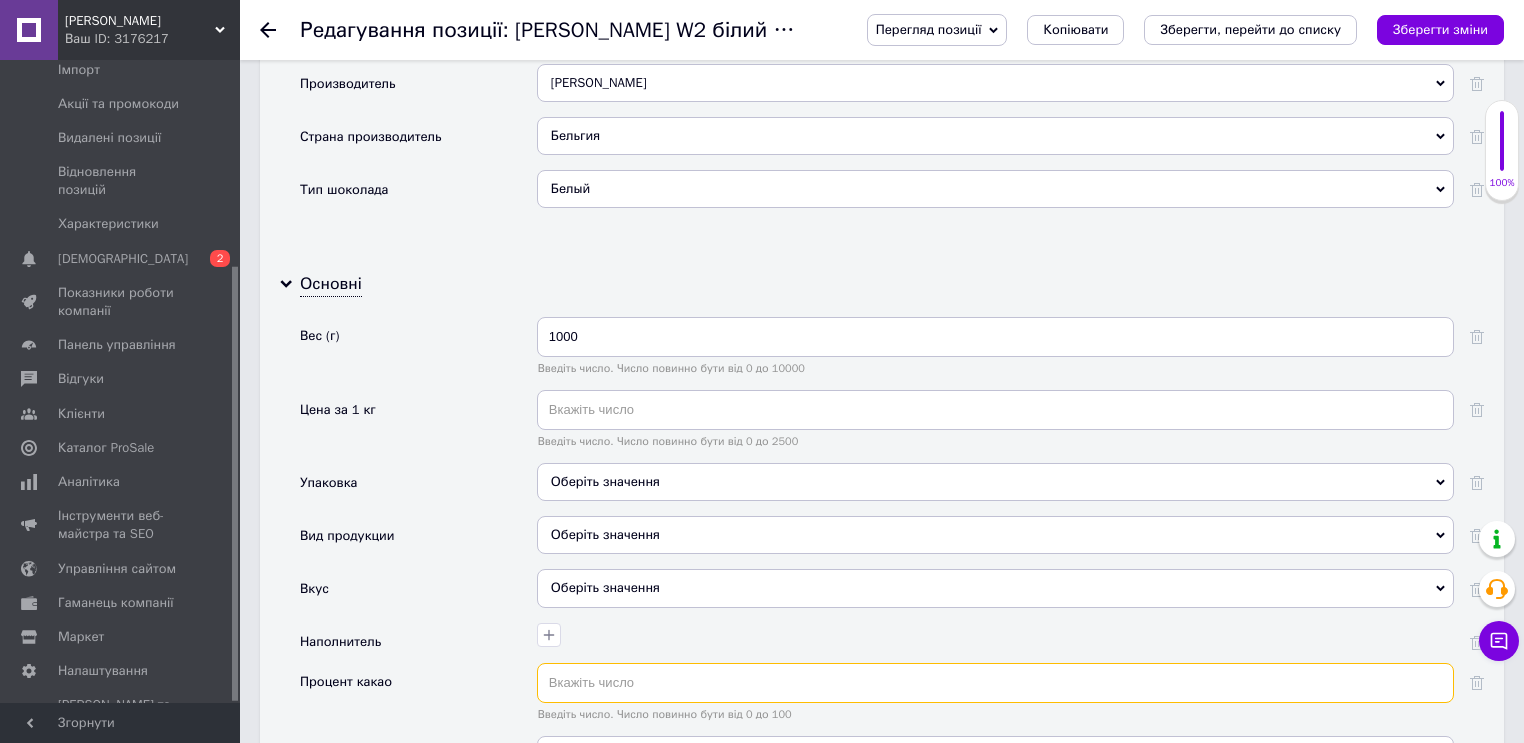 scroll, scrollTop: 2160, scrollLeft: 0, axis: vertical 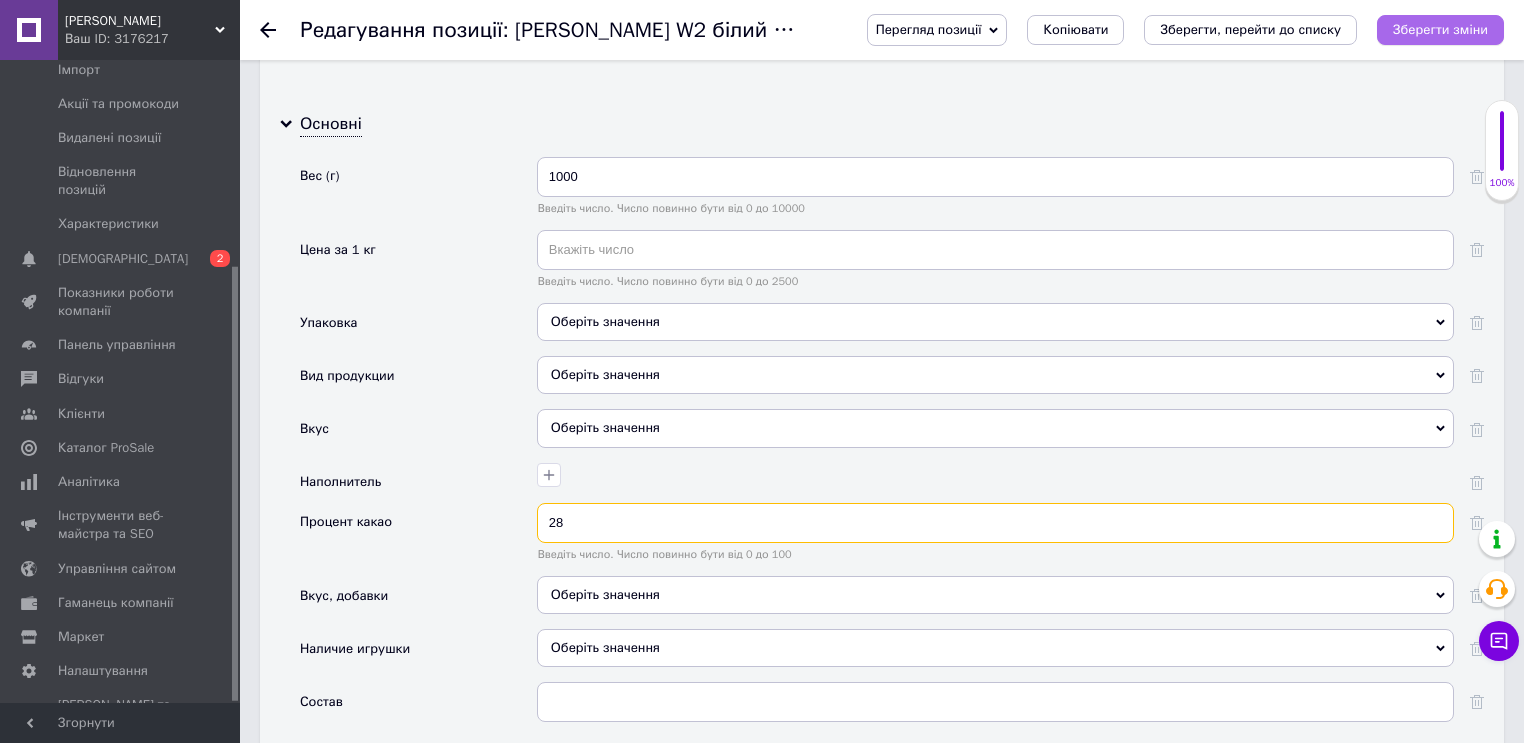 type on "28" 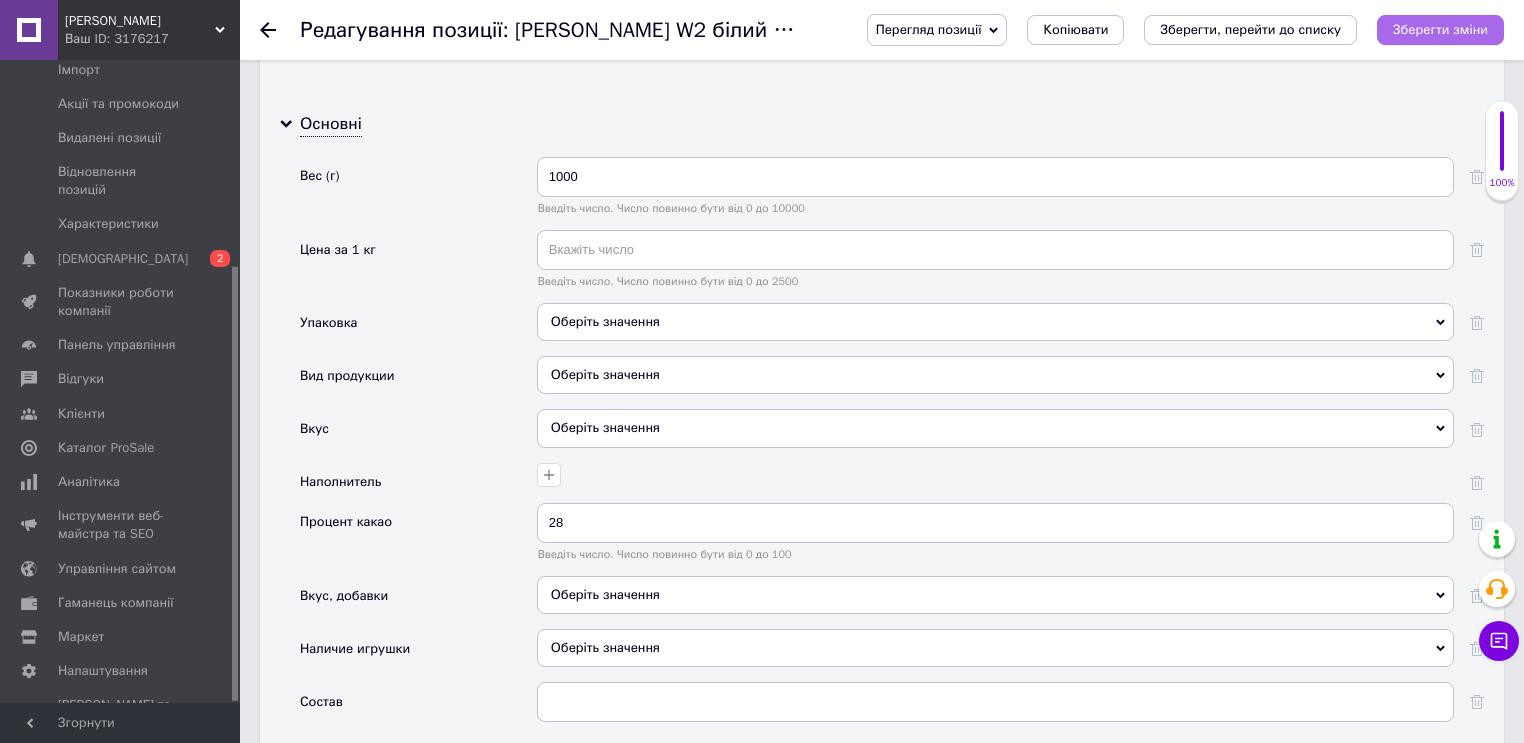 click on "Зберегти зміни" at bounding box center (1440, 29) 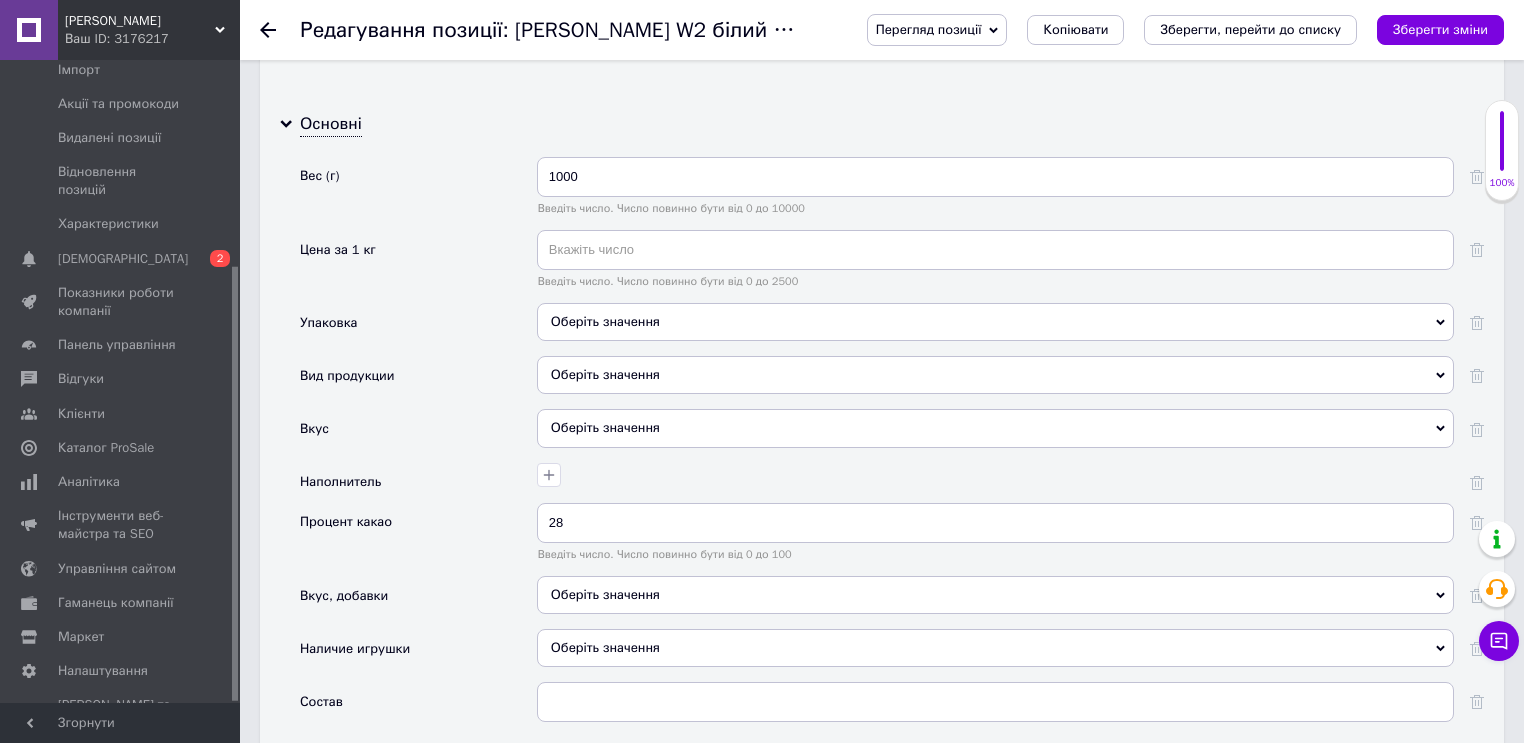 click on "Оберіть значення" at bounding box center (995, 375) 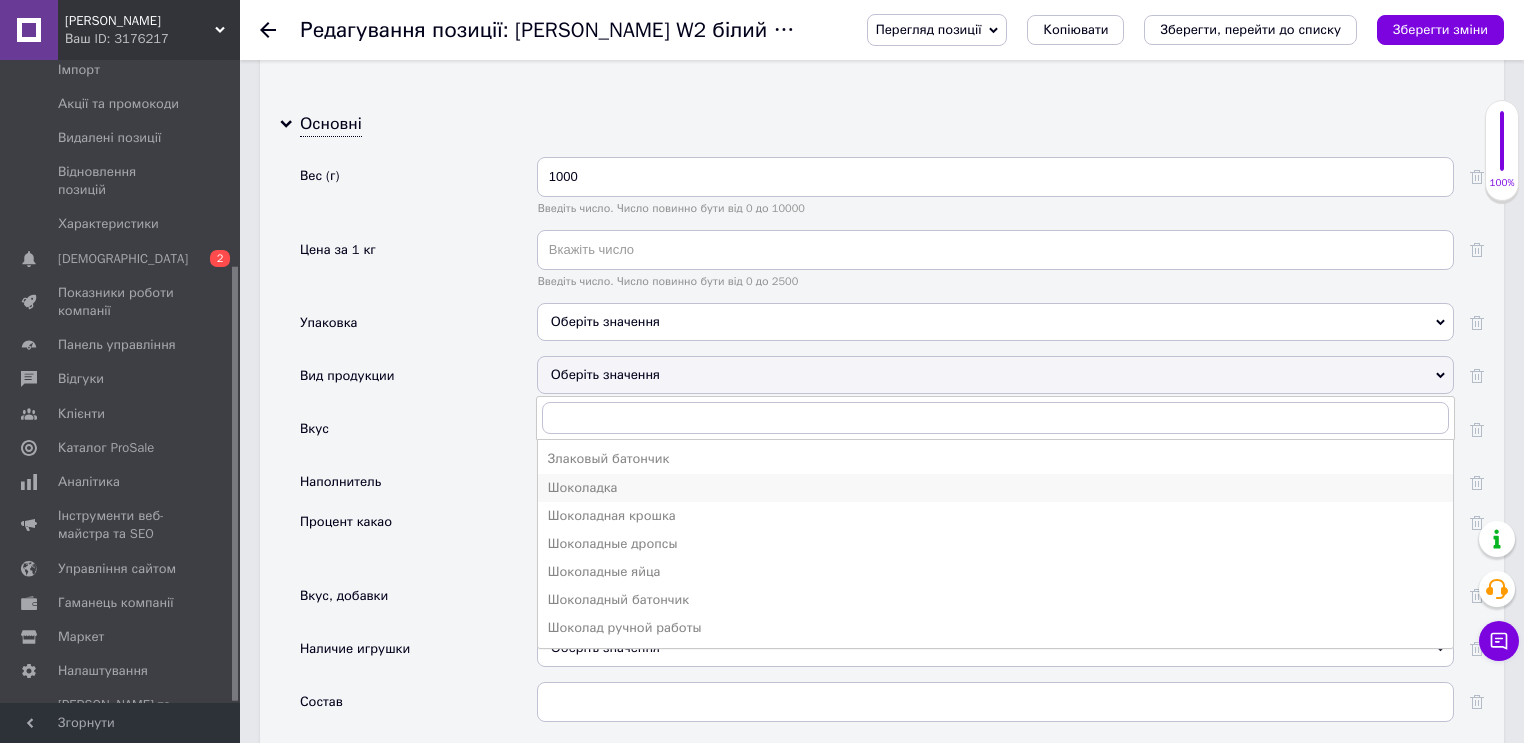 click on "Шоколадка" at bounding box center [995, 488] 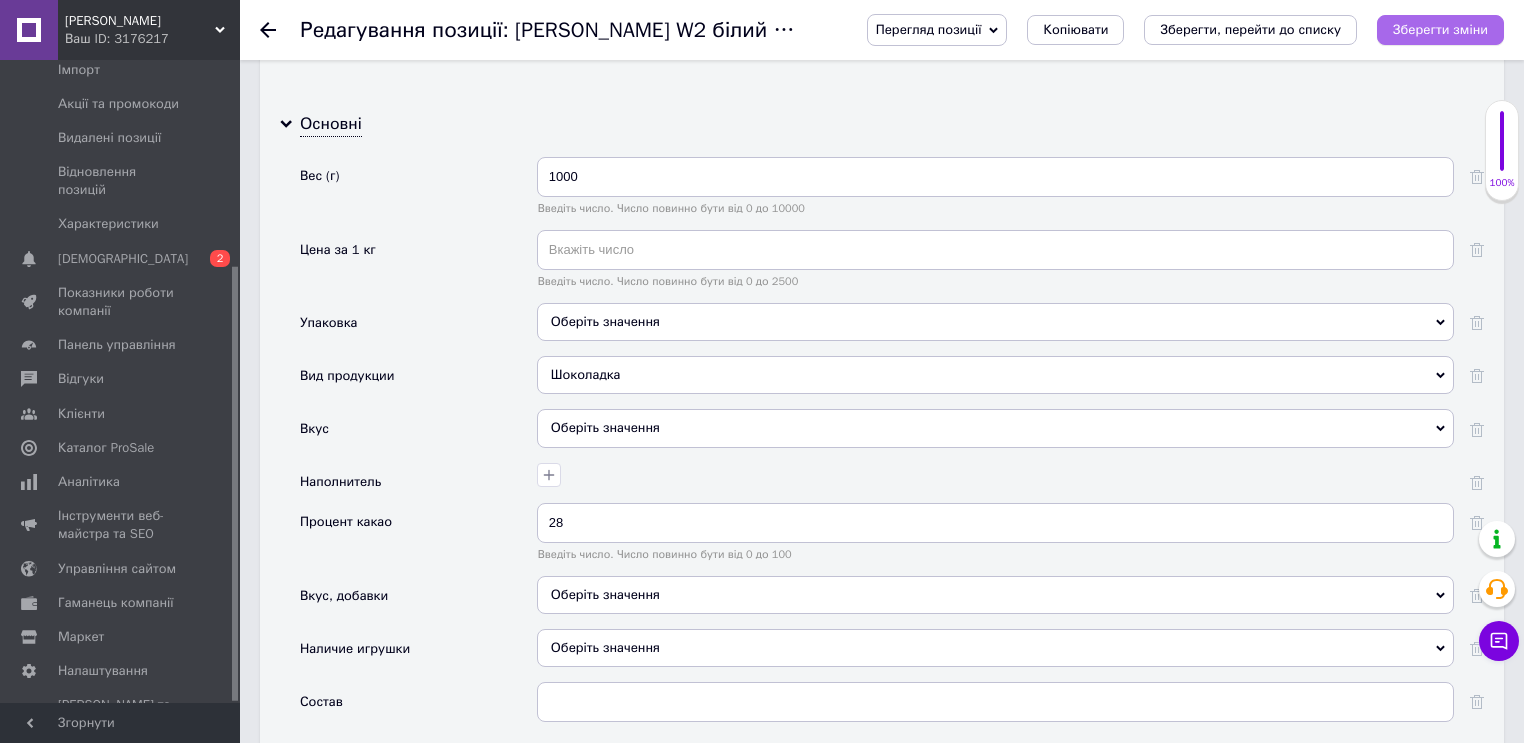 click on "Зберегти зміни" at bounding box center (1440, 29) 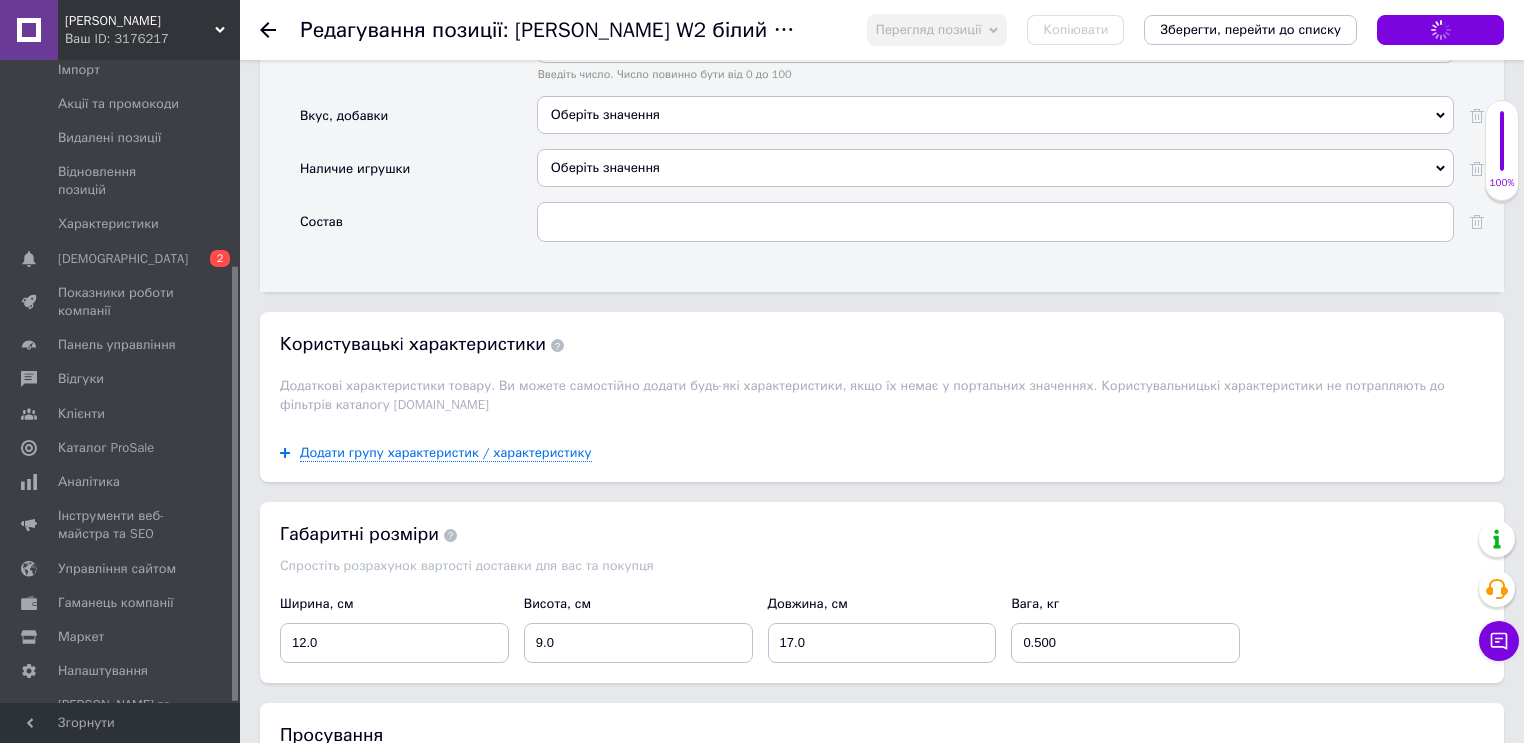 scroll, scrollTop: 3040, scrollLeft: 0, axis: vertical 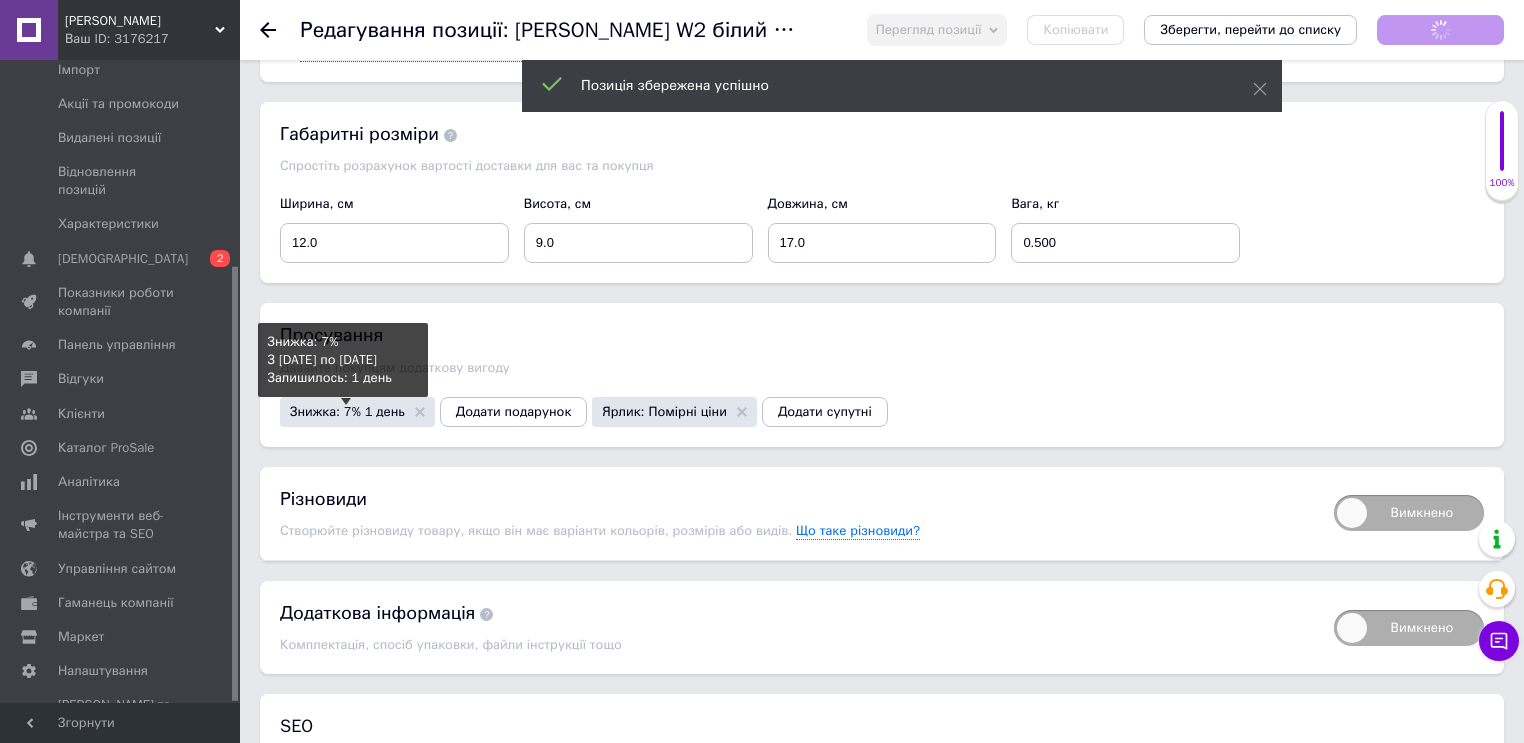 click on "Знижка: 7% 1 день" at bounding box center [347, 411] 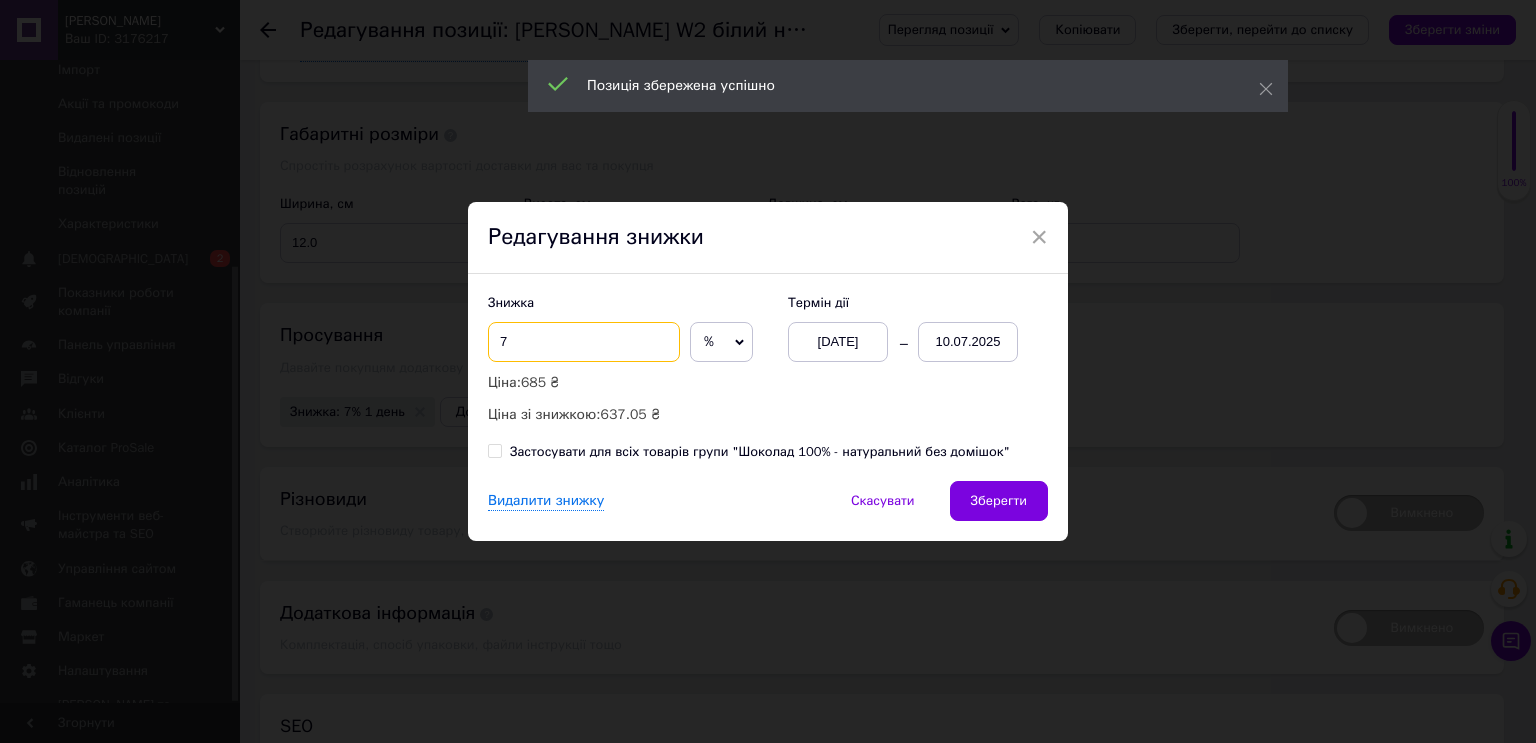 click on "7" at bounding box center [584, 342] 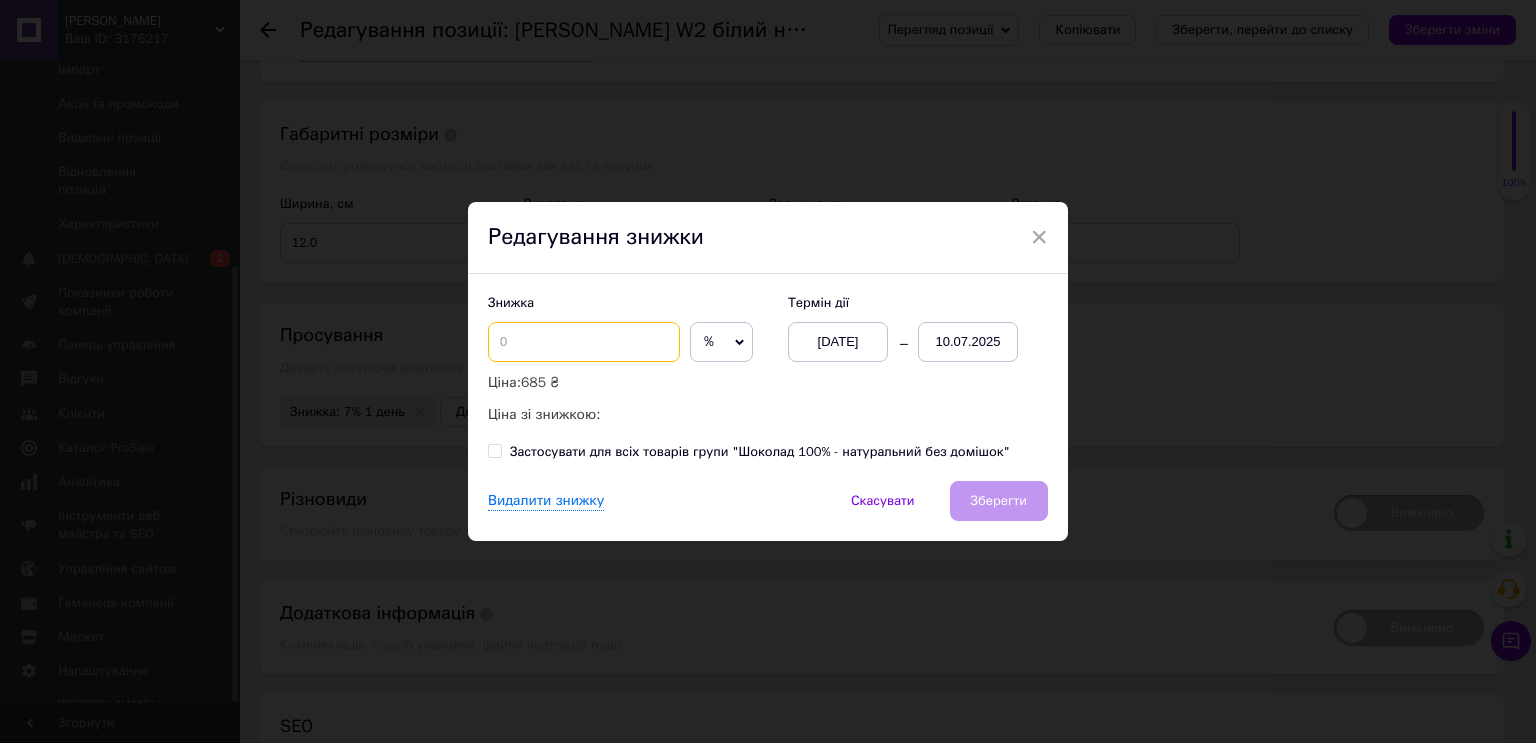 type on "8" 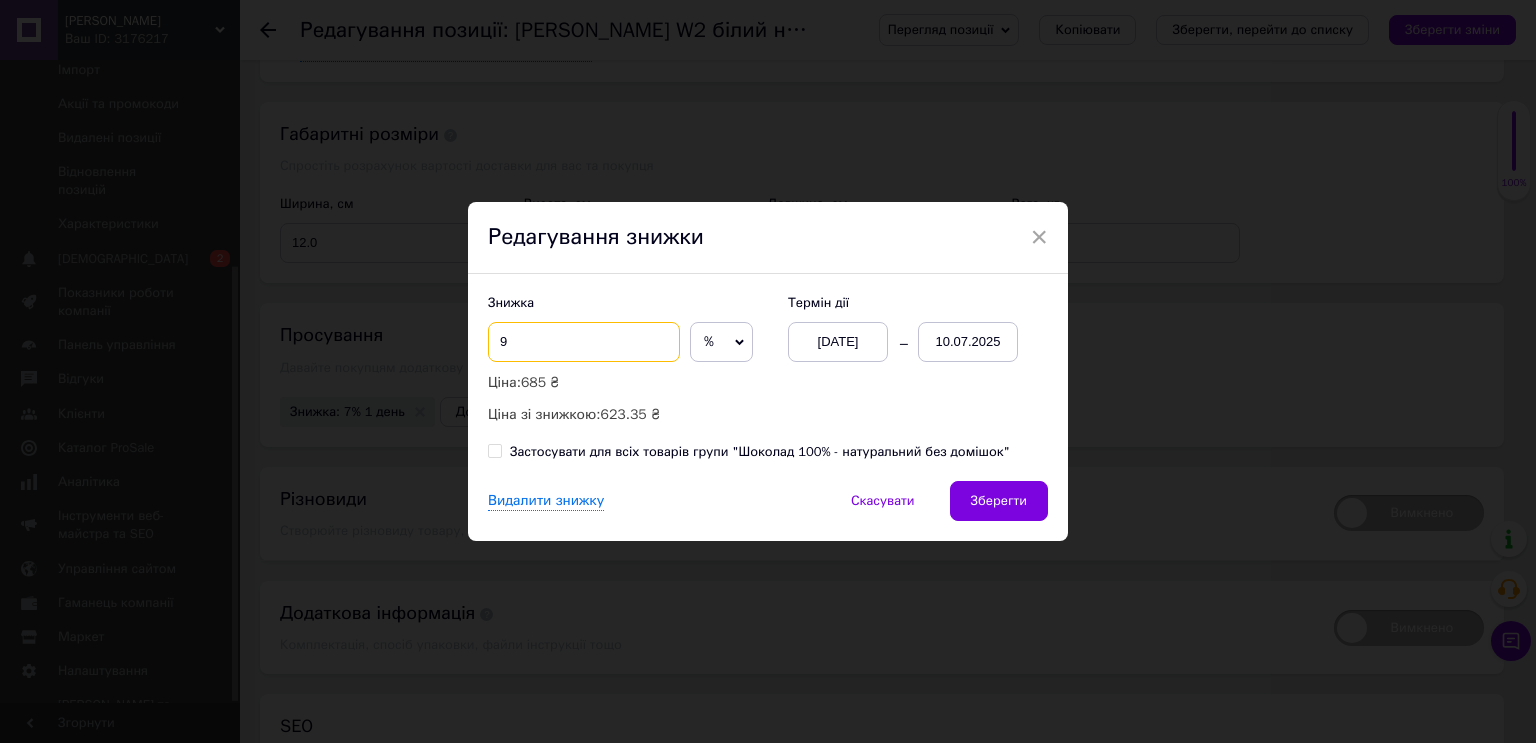 type on "9" 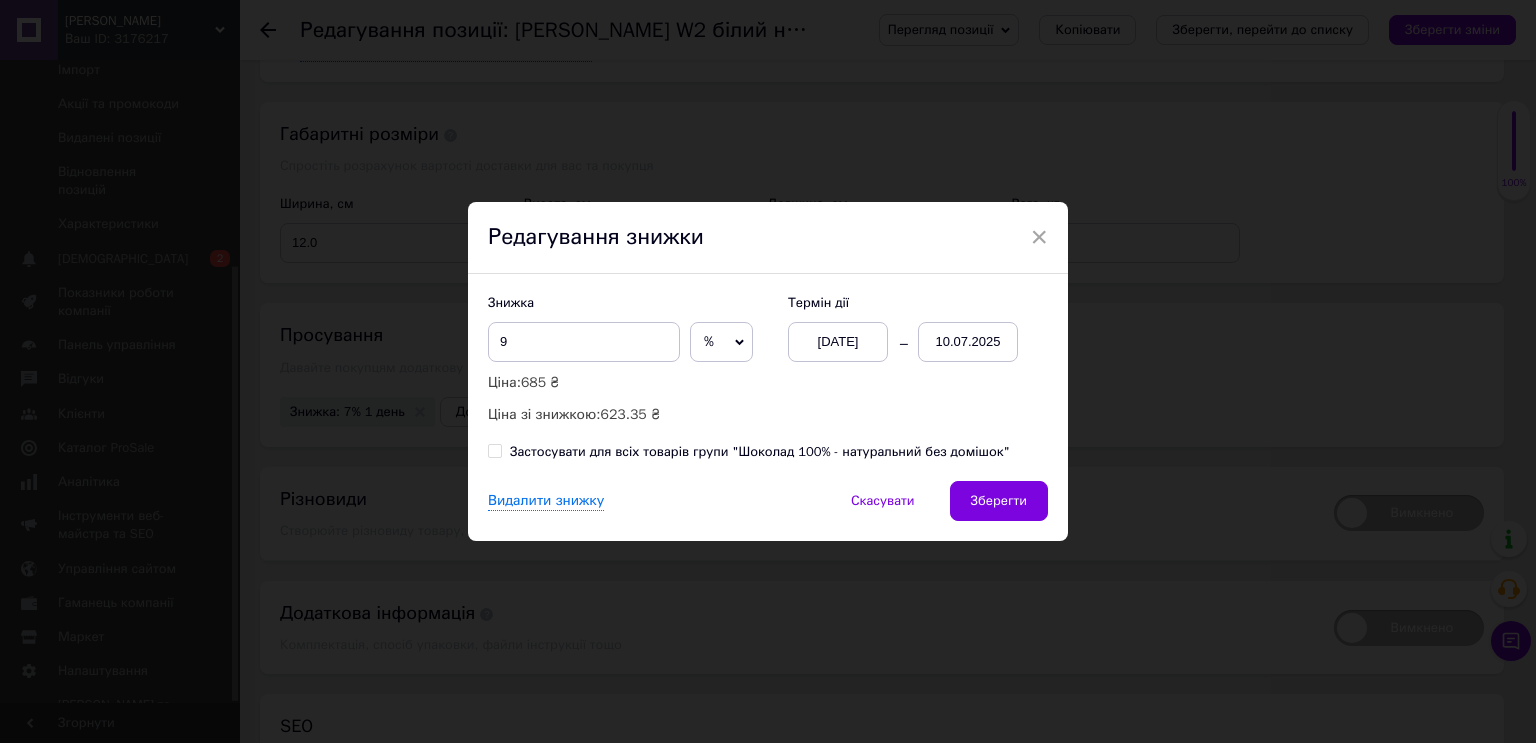 click on "01.06.2025" at bounding box center (838, 342) 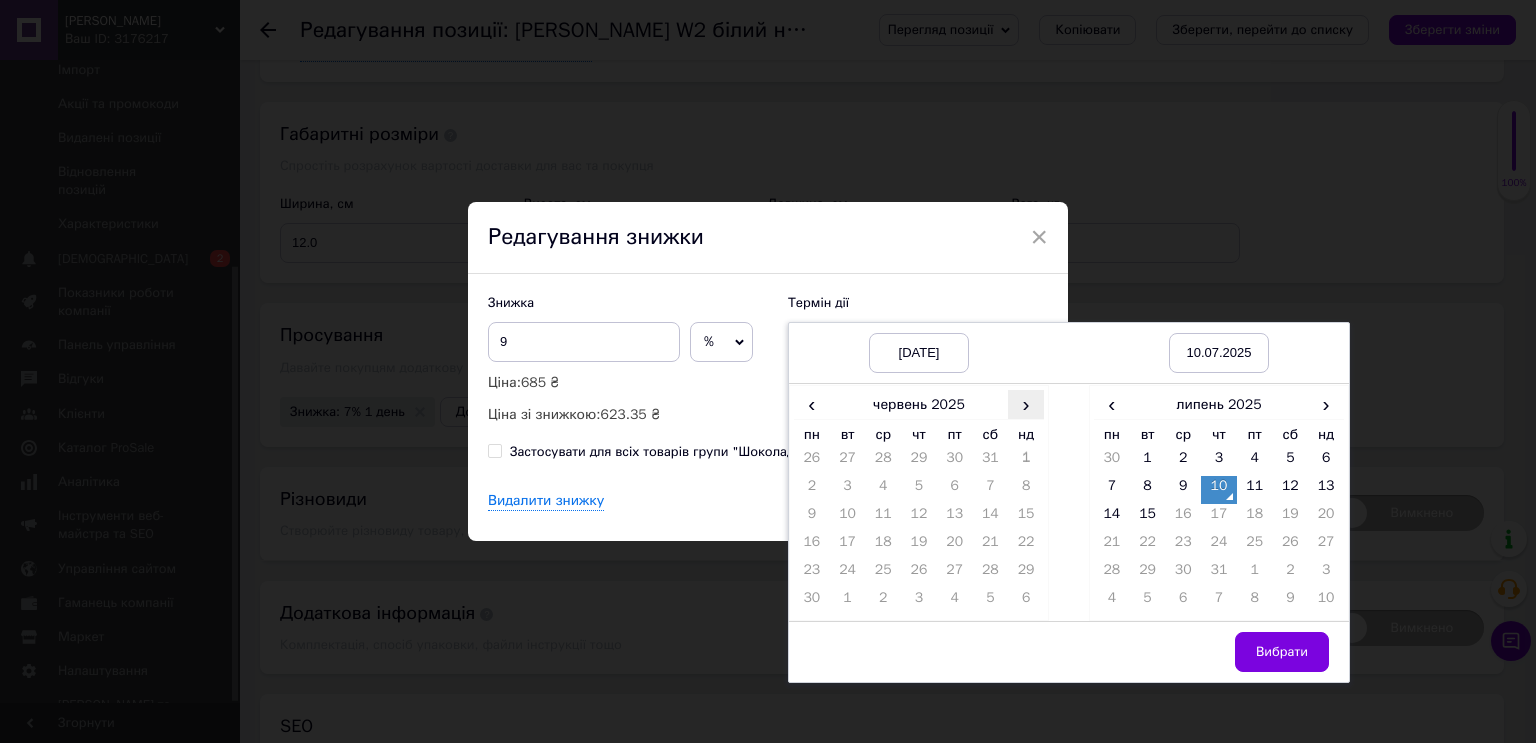 click on "›" at bounding box center (1026, 404) 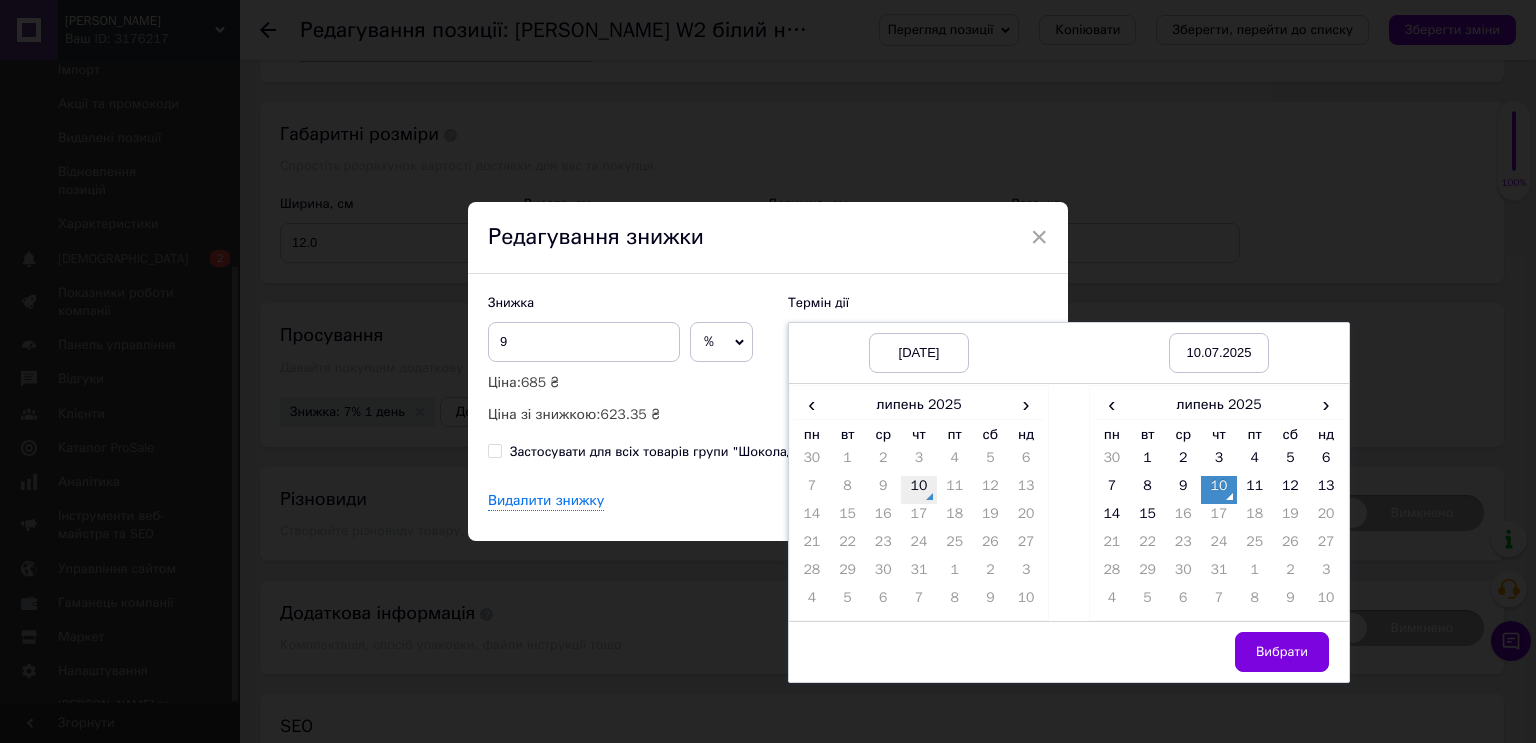 click on "10" at bounding box center (919, 490) 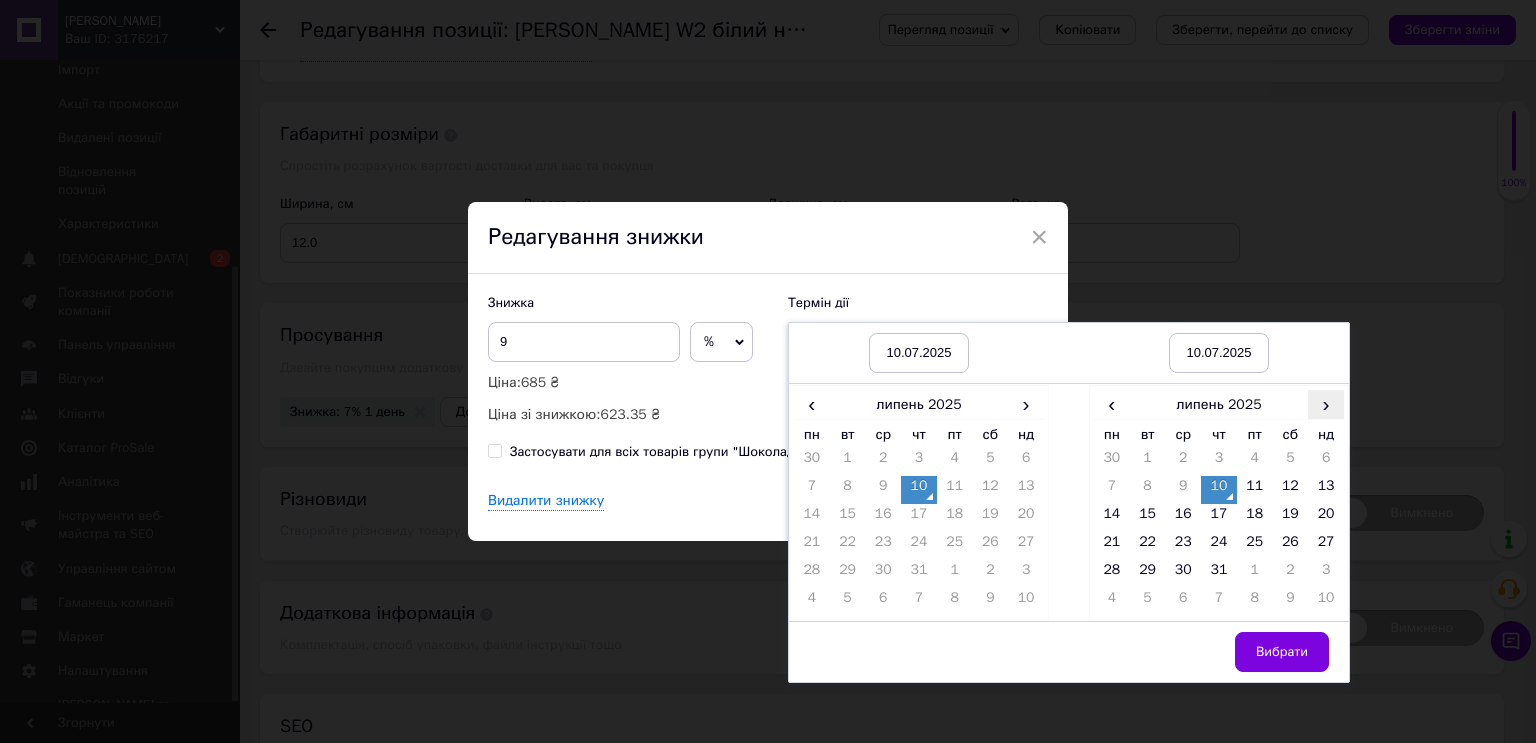 click on "›" at bounding box center (1326, 404) 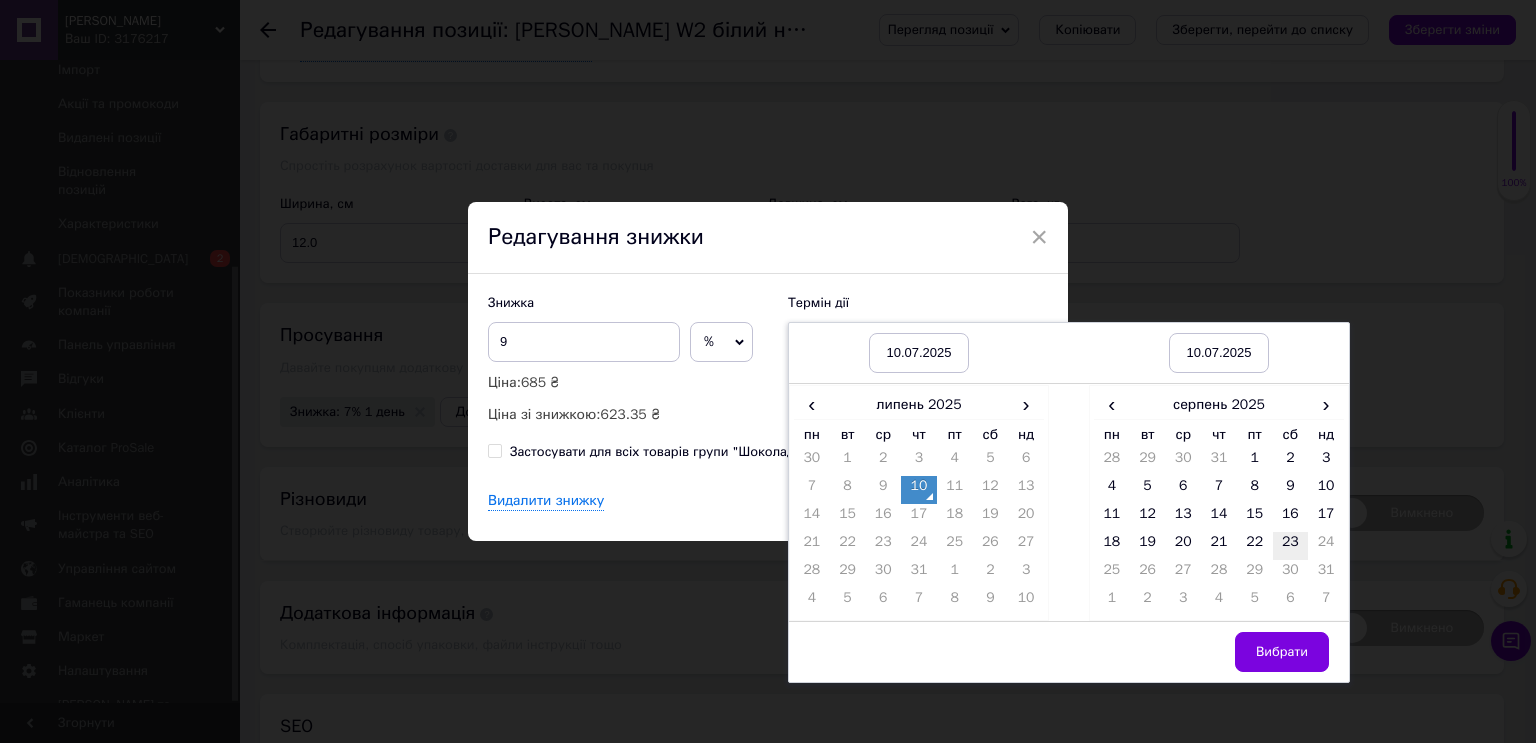 click on "23" at bounding box center (1291, 546) 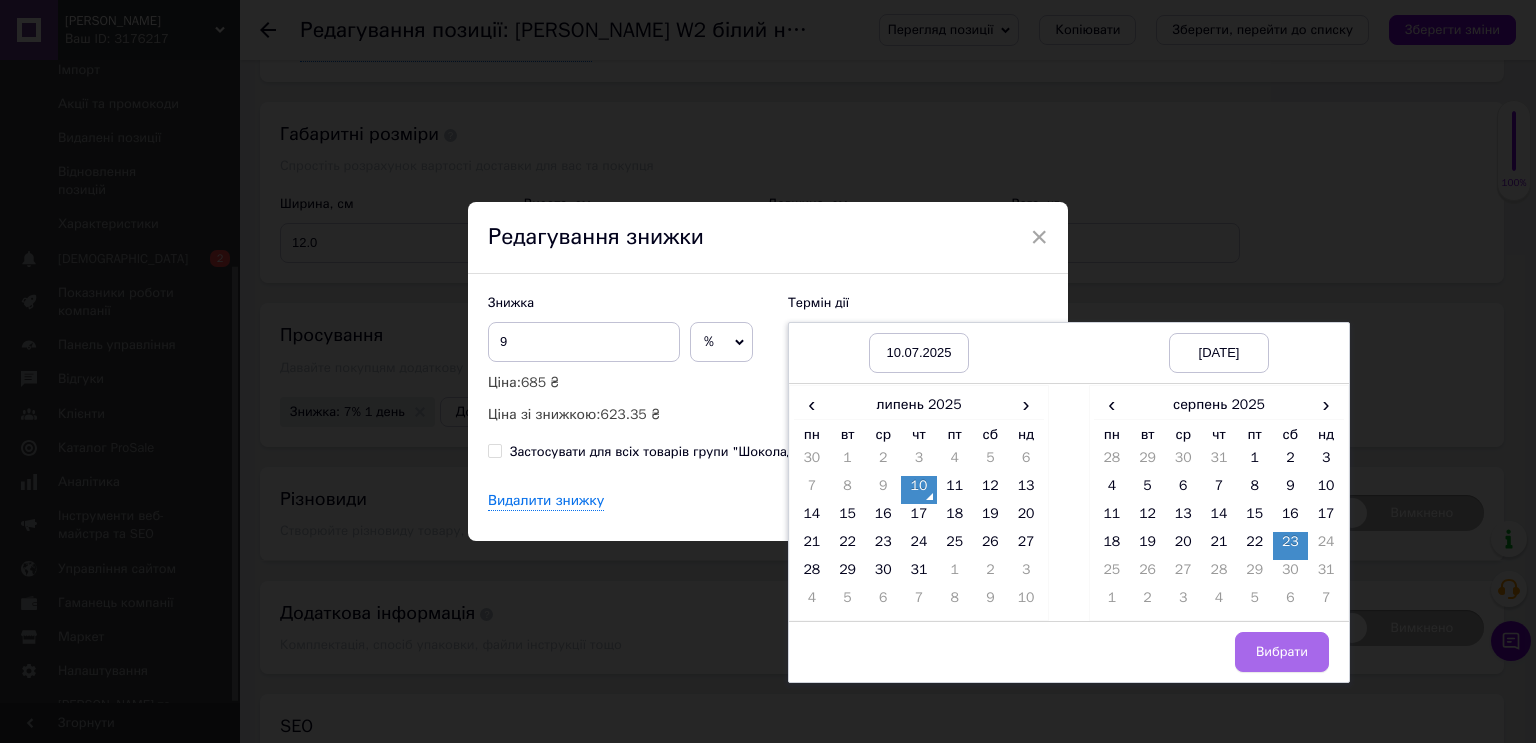 click on "Вибрати" at bounding box center (1282, 652) 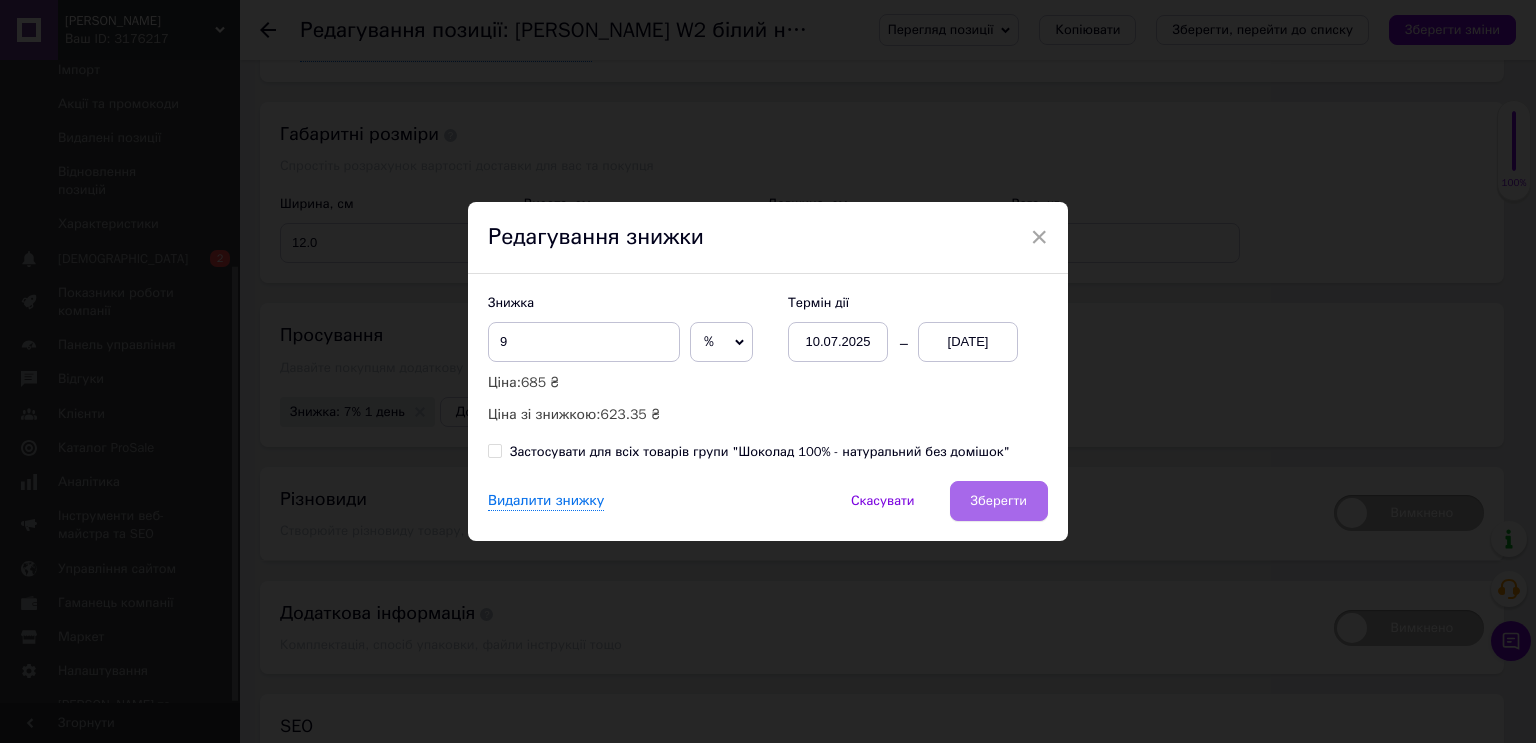 click on "Зберегти" at bounding box center (999, 501) 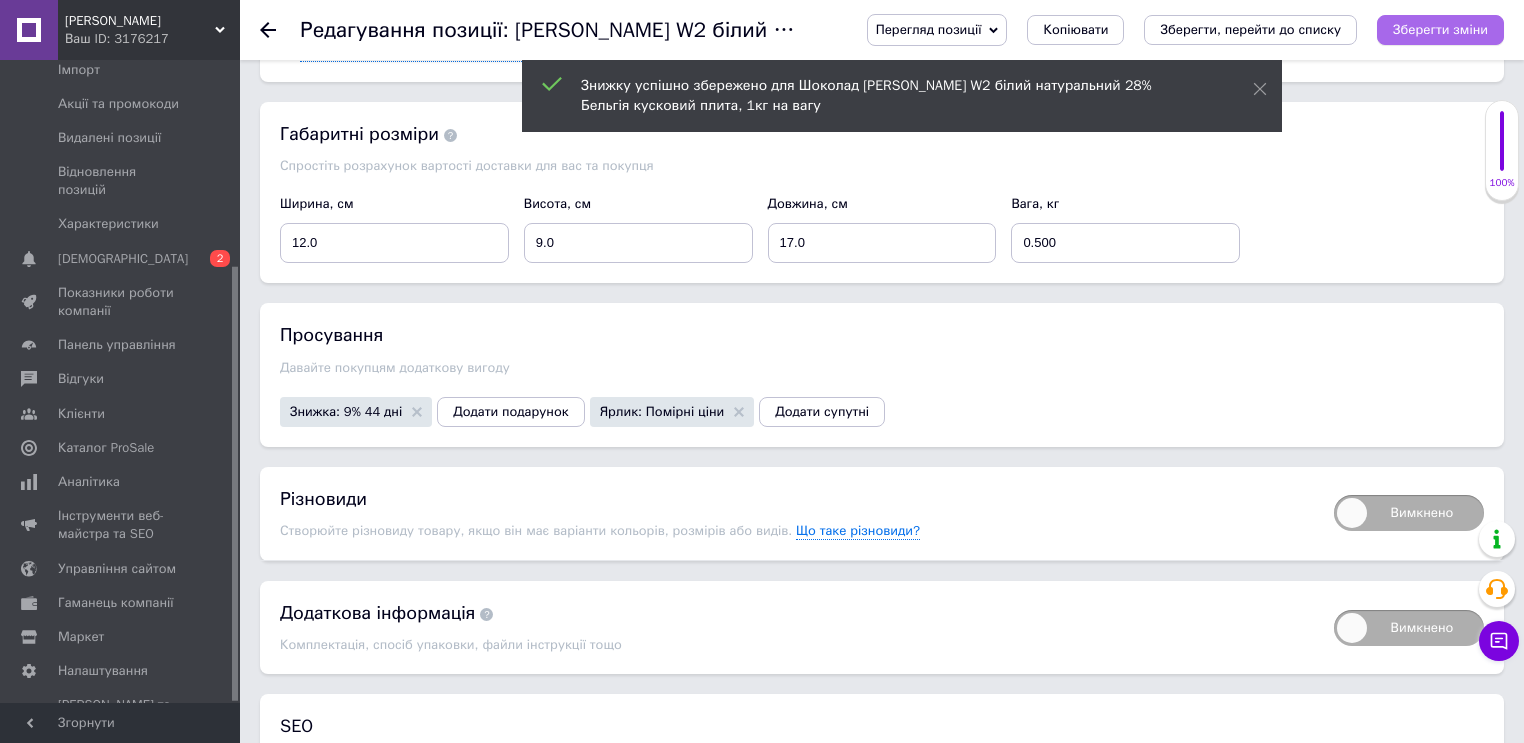 click on "Зберегти зміни" at bounding box center [1440, 30] 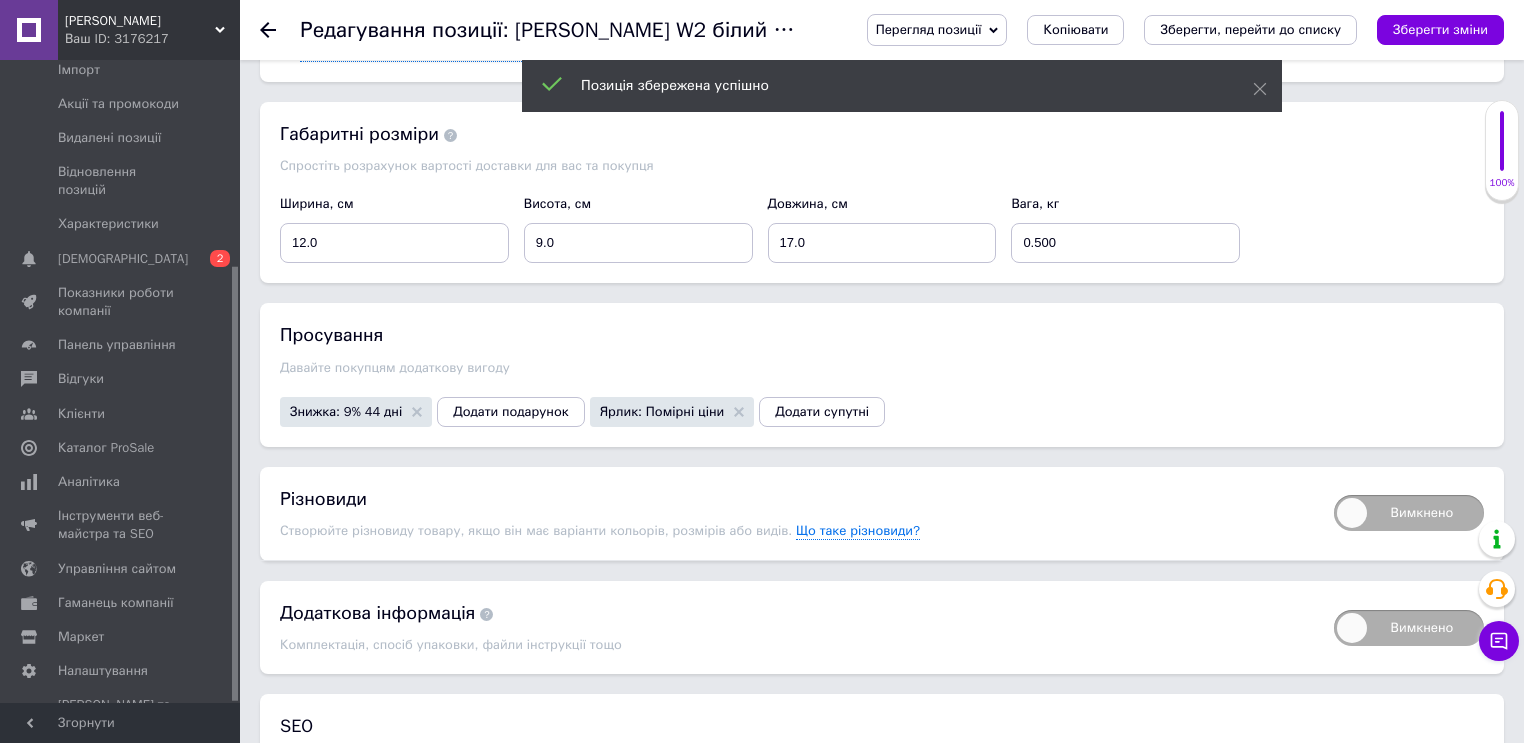 click on "Редагування позиції: Шоколад Barry Callebaut W2 білий натуральний 28% Бельгія кусковий плита, 1кг на вагу Перегляд позиції Зберегти та переглянути на сайті Зберегти та переглянути на маркетплейсі Копіювати Зберегти, перейти до списку Зберегти зміни" at bounding box center (882, 30) 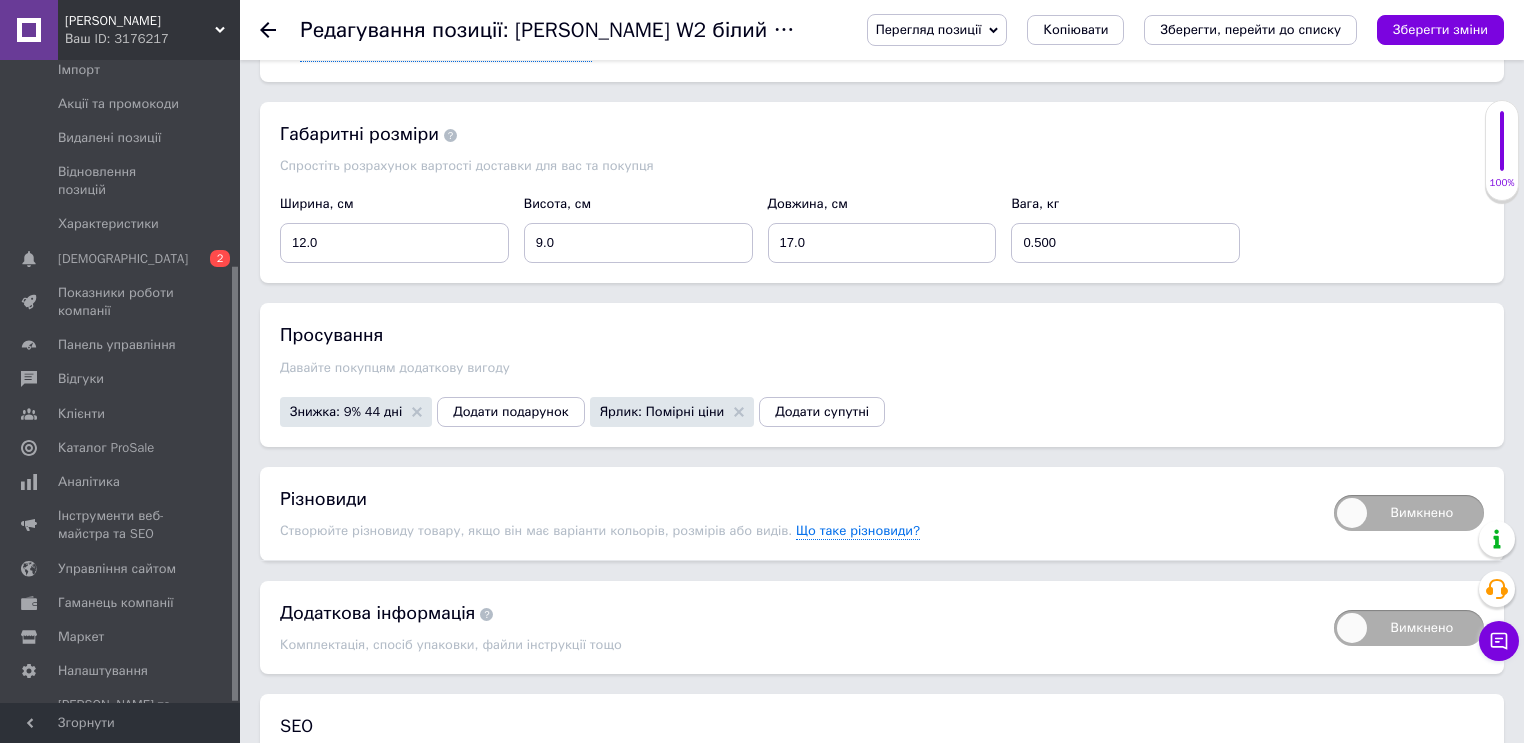 click 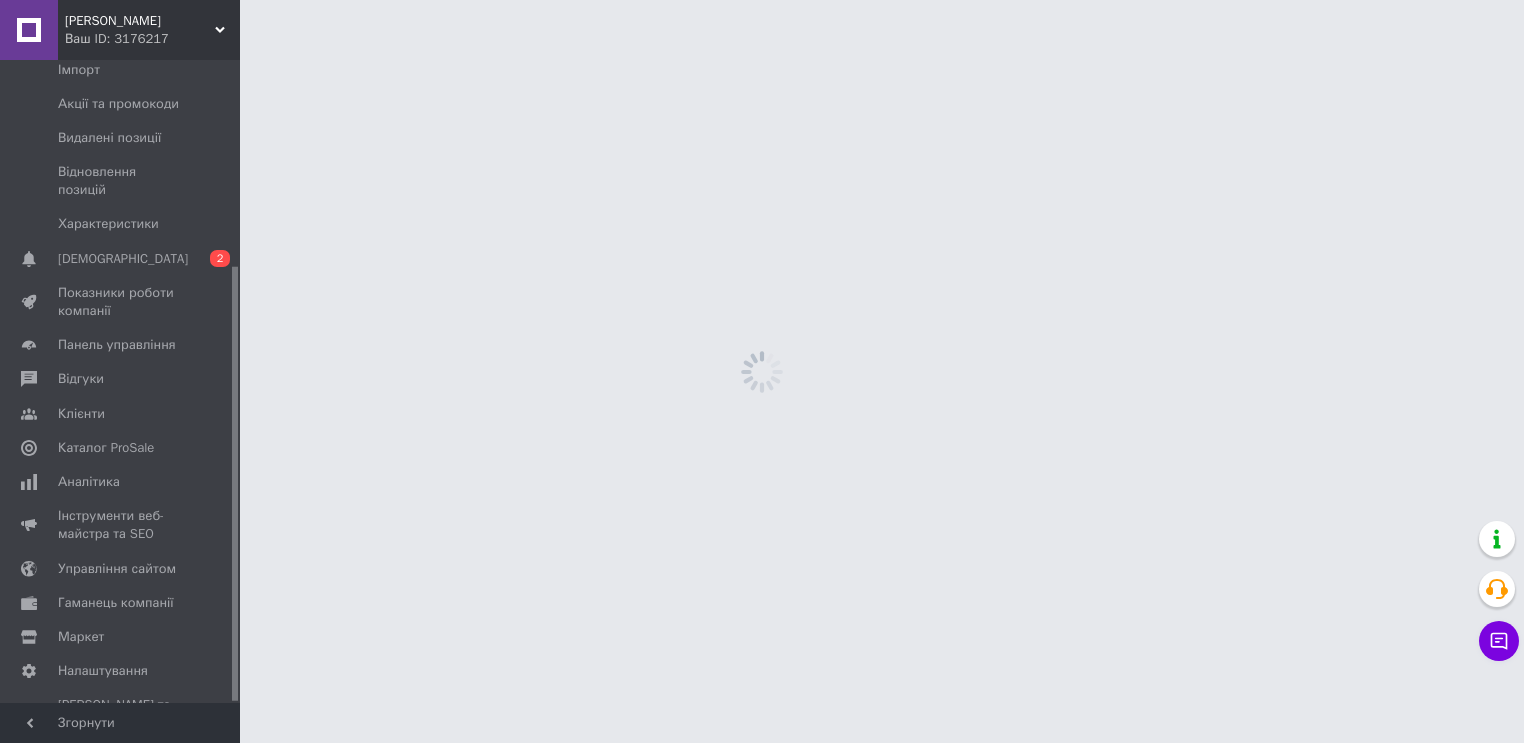 scroll, scrollTop: 0, scrollLeft: 0, axis: both 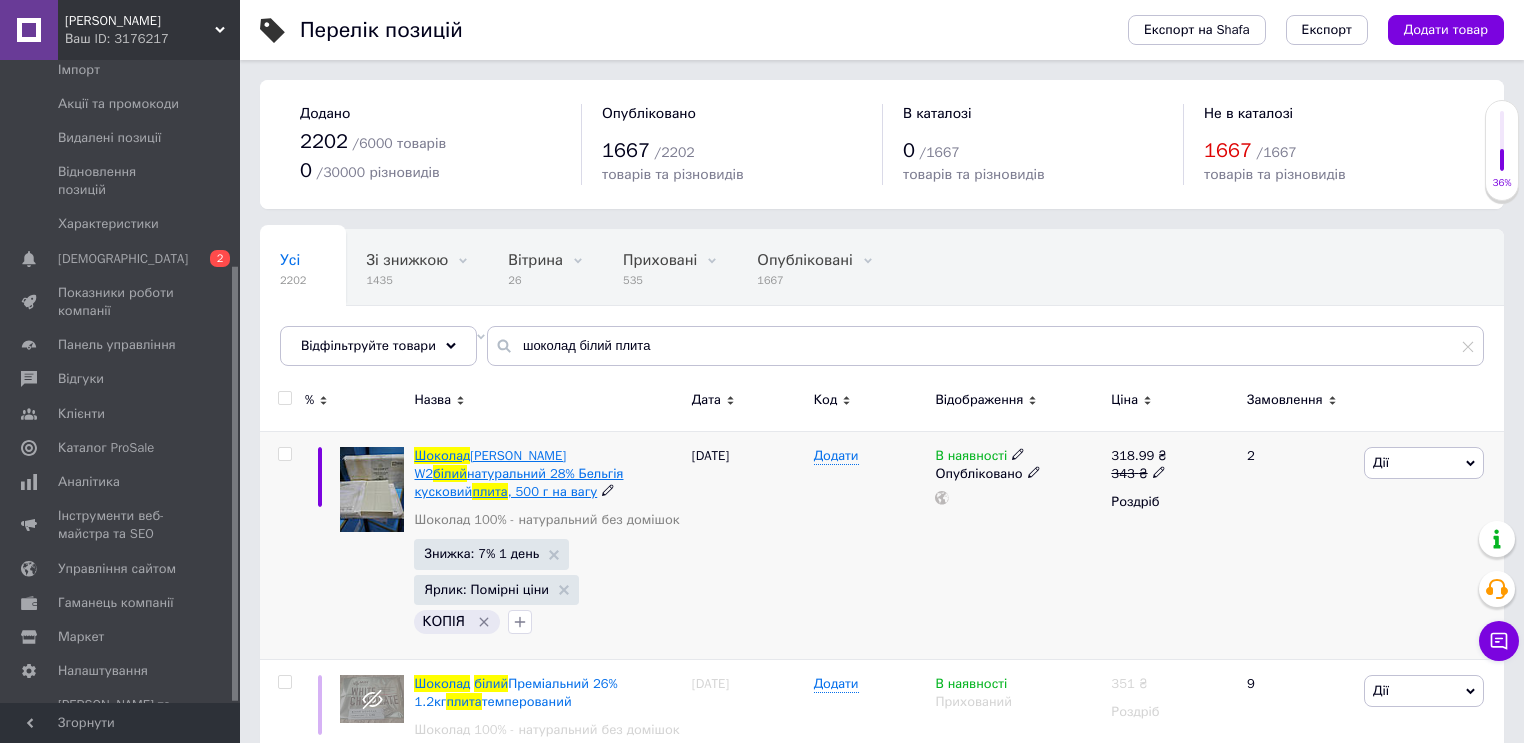 click on "Barry Callebaut W2" at bounding box center [490, 464] 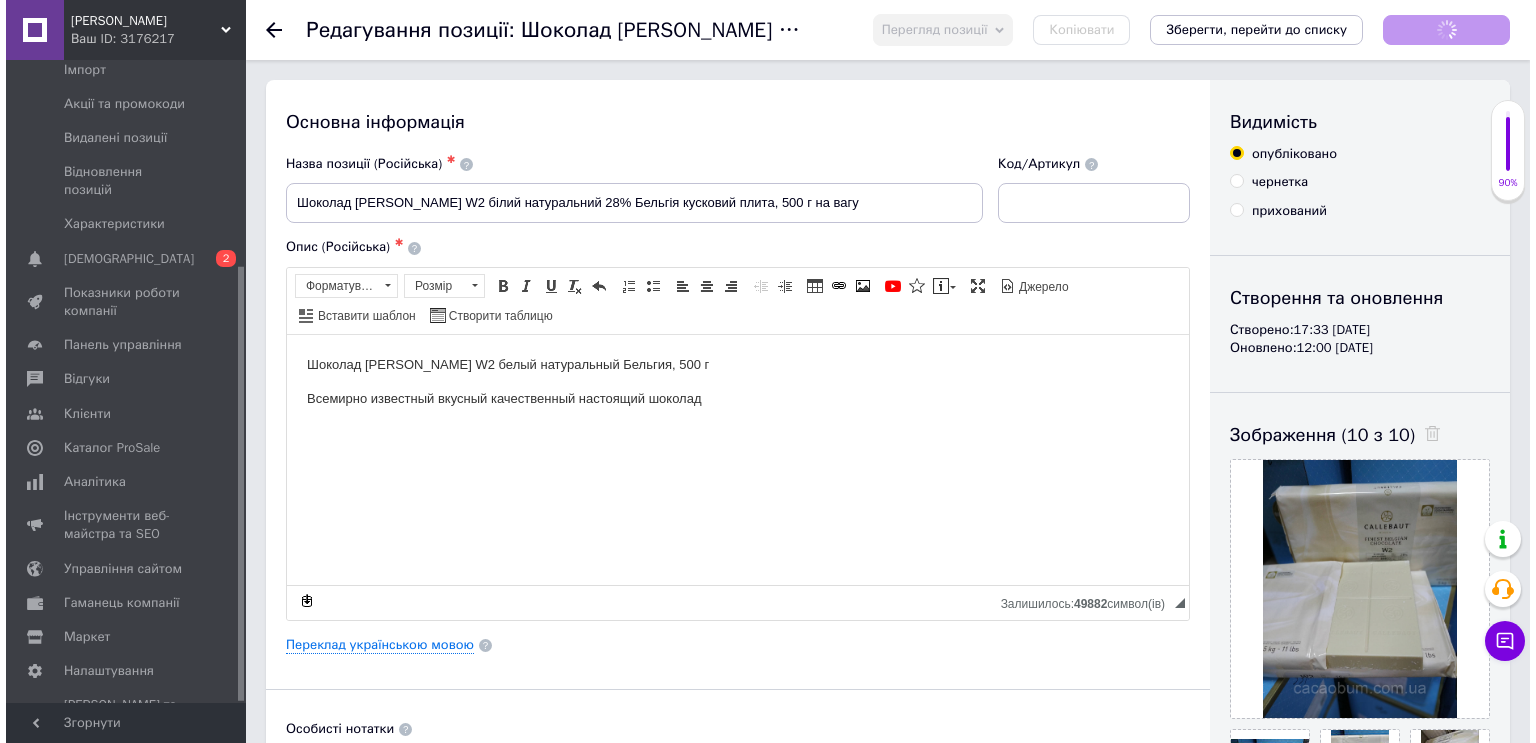 scroll, scrollTop: 0, scrollLeft: 0, axis: both 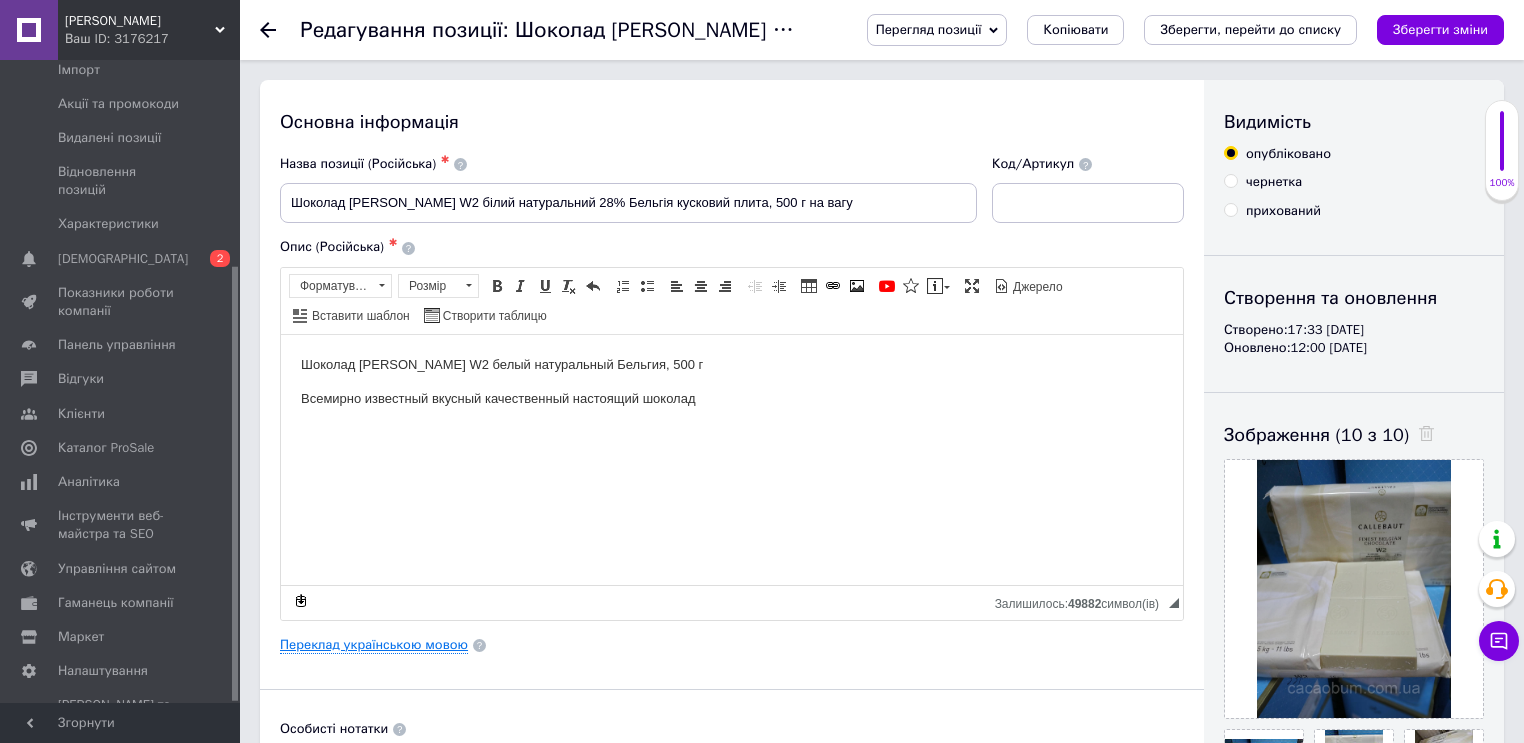 click on "Переклад українською мовою" at bounding box center [374, 645] 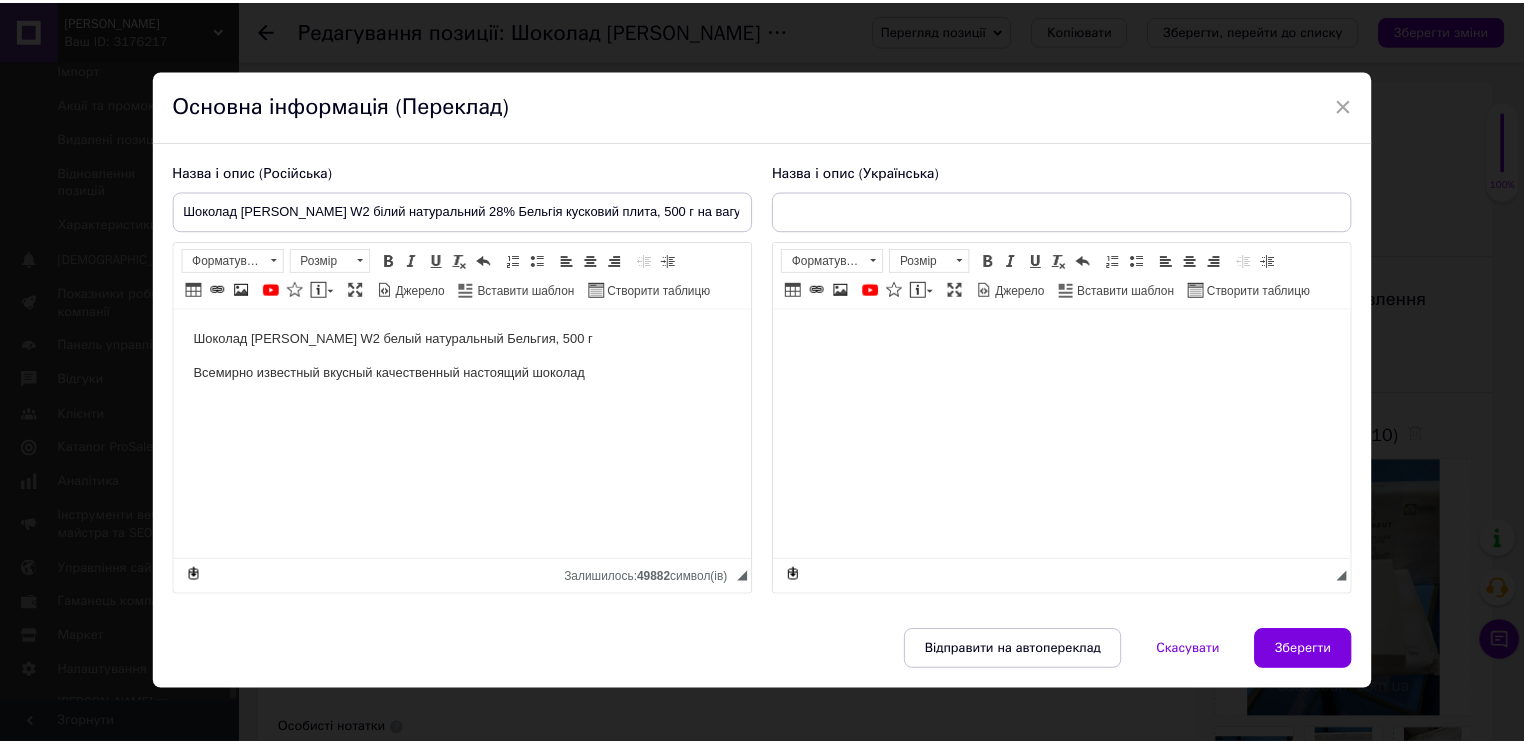 scroll, scrollTop: 0, scrollLeft: 0, axis: both 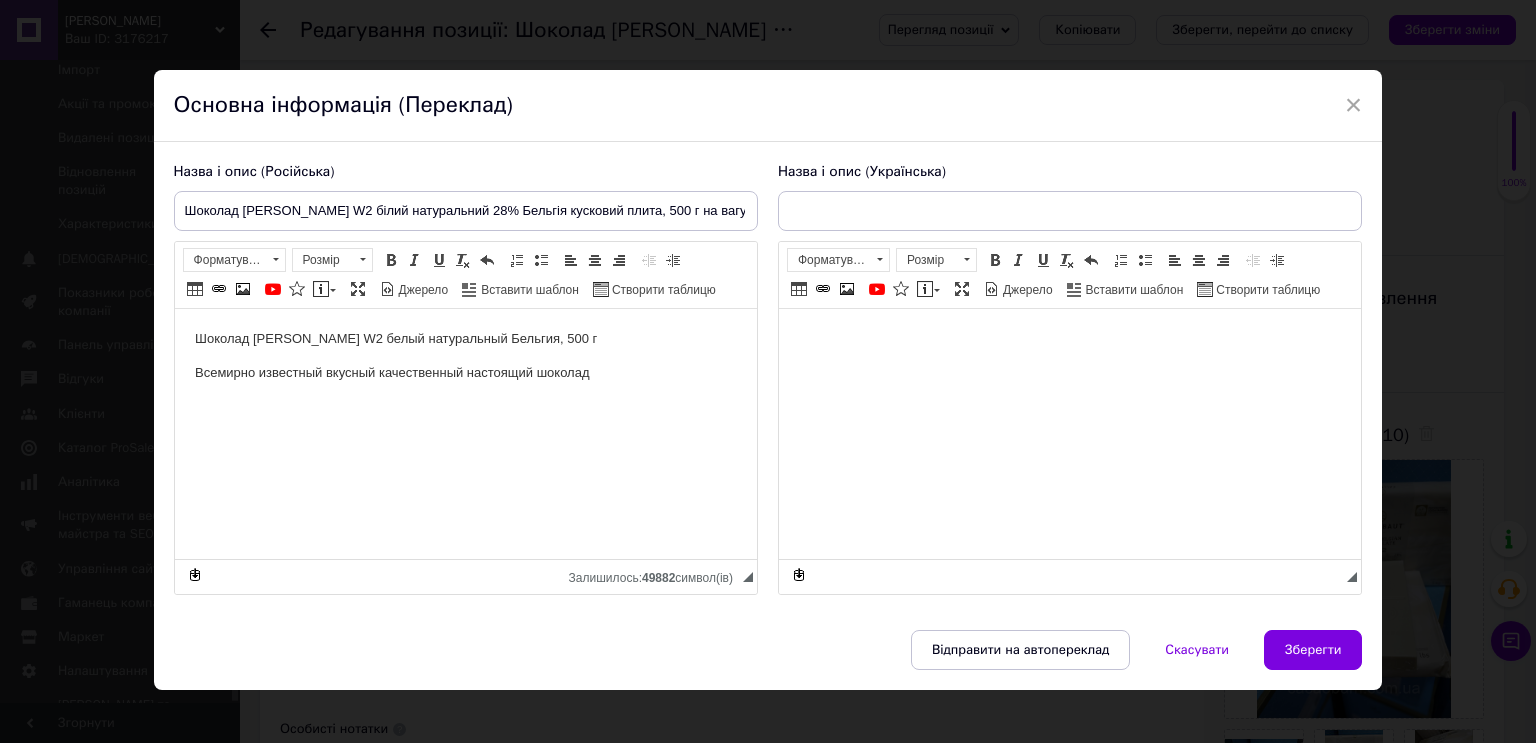 type on "Шоколад Barry Callebaut W2 білий натуральний 28% Бельгія кусковий плита, 500 г на вагу" 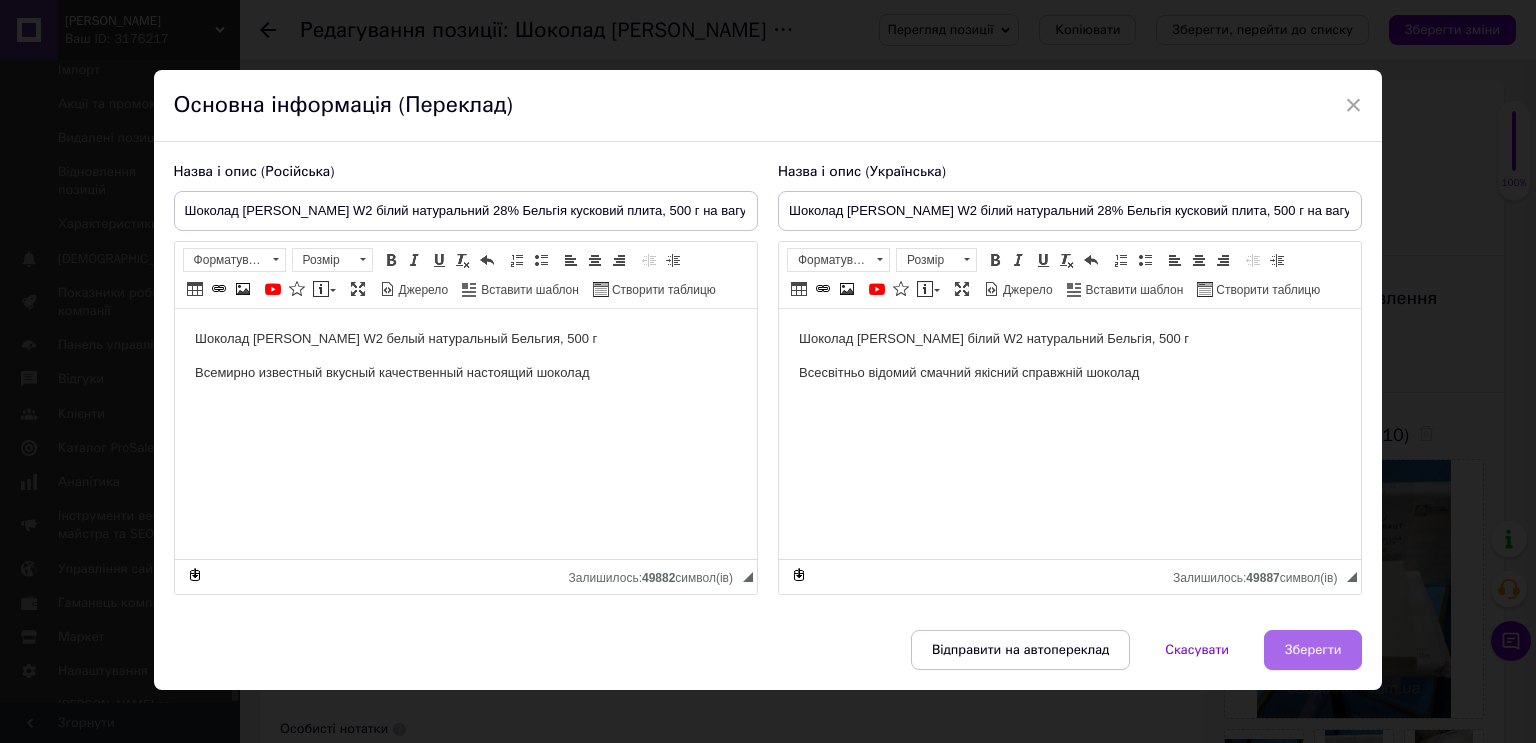 click on "Зберегти" at bounding box center (1313, 650) 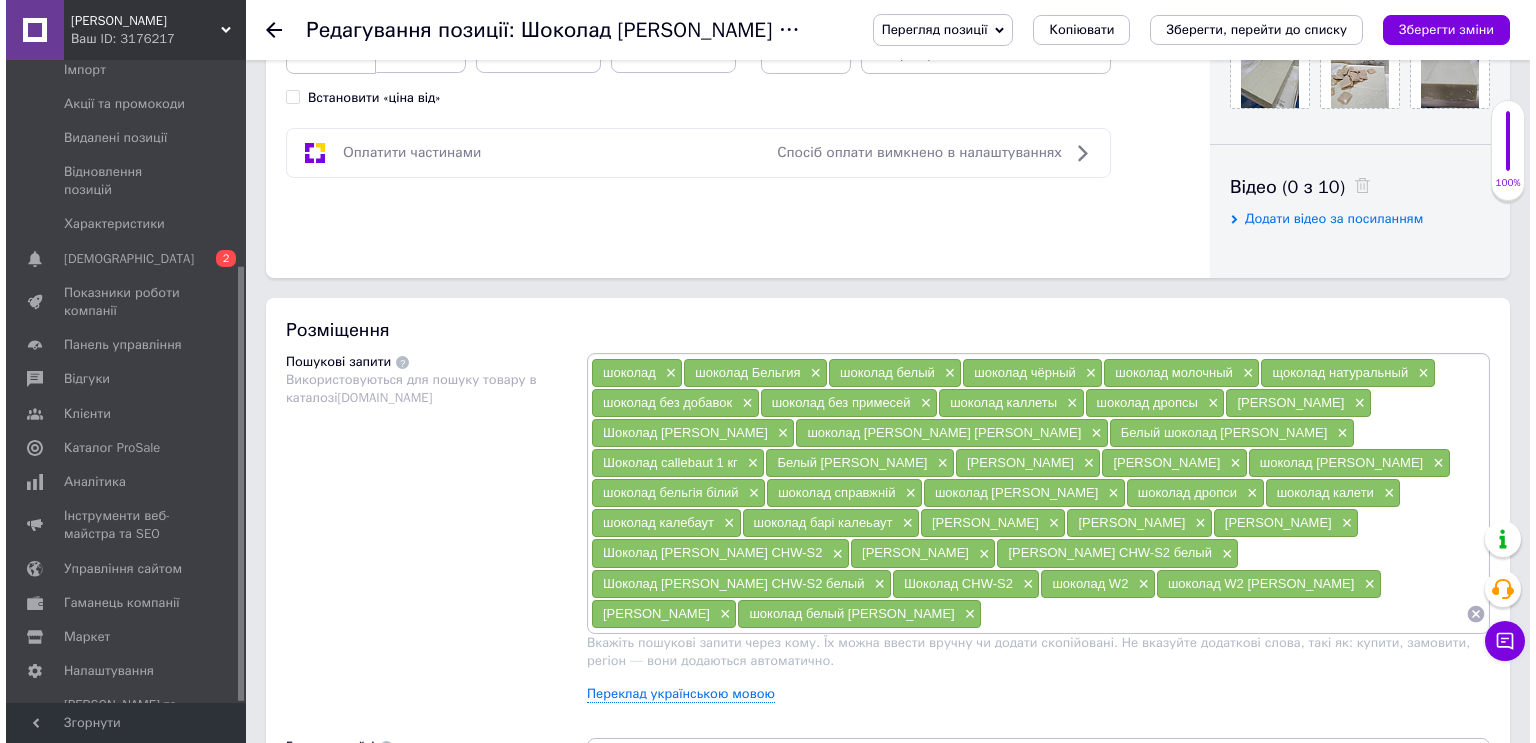scroll, scrollTop: 960, scrollLeft: 0, axis: vertical 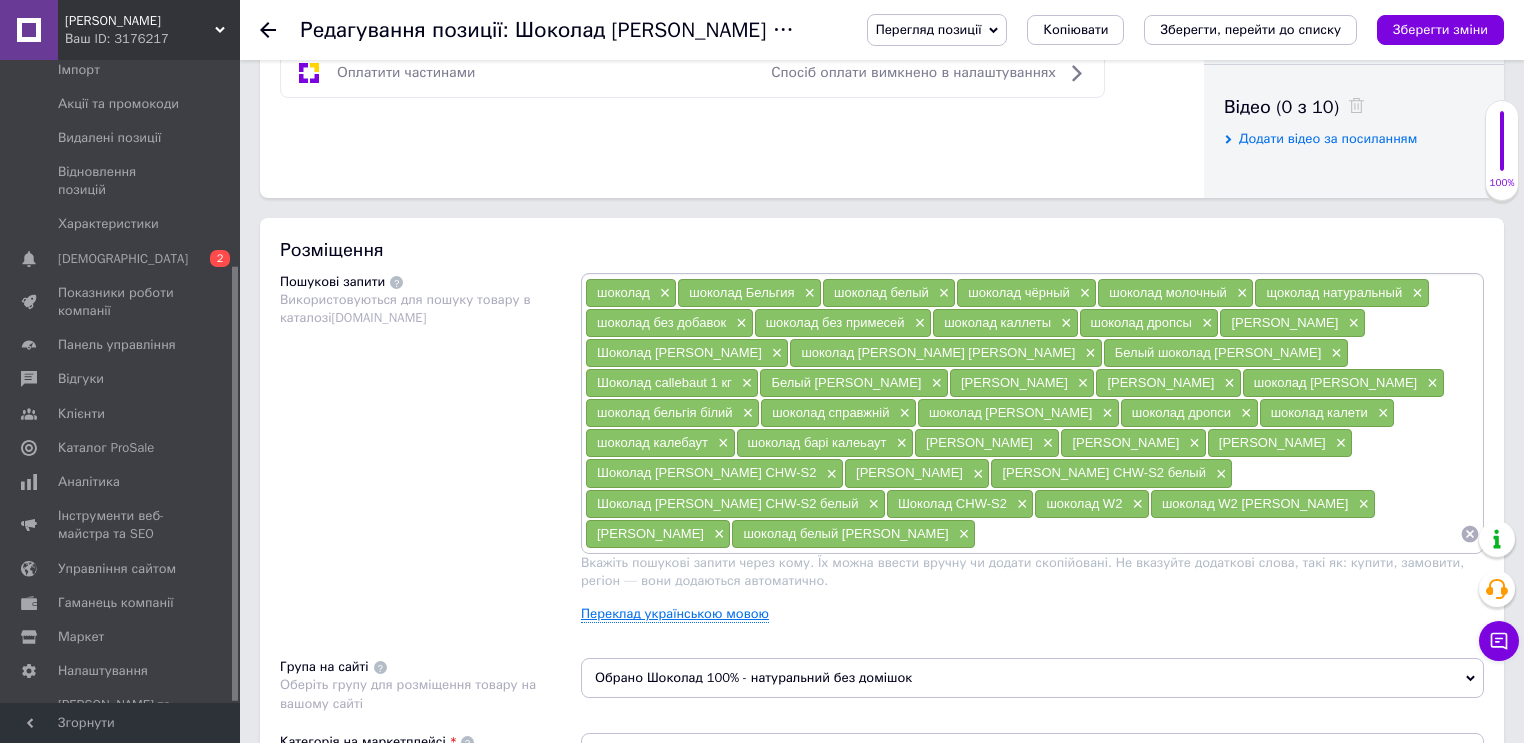 click on "Переклад українською мовою" at bounding box center (675, 614) 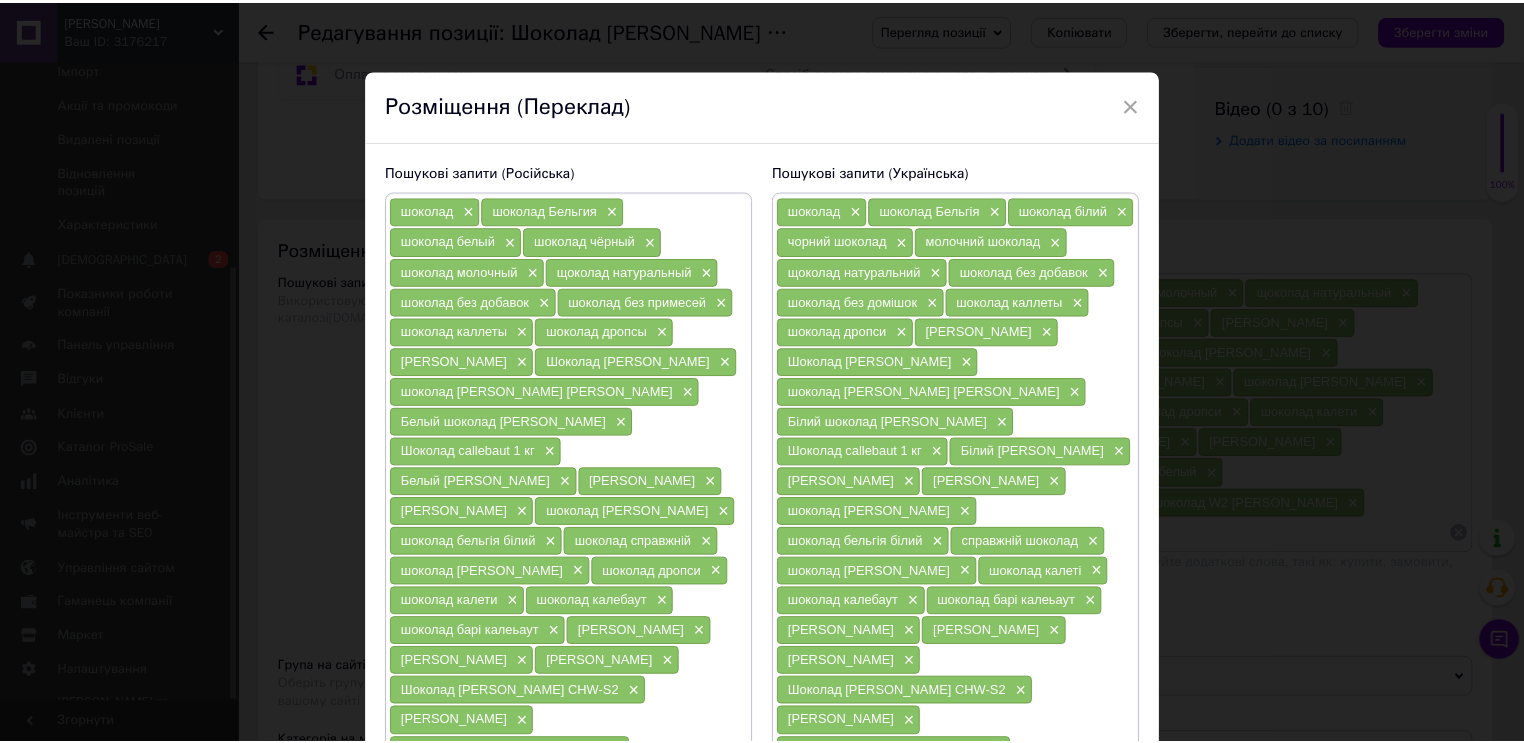 scroll, scrollTop: 302, scrollLeft: 0, axis: vertical 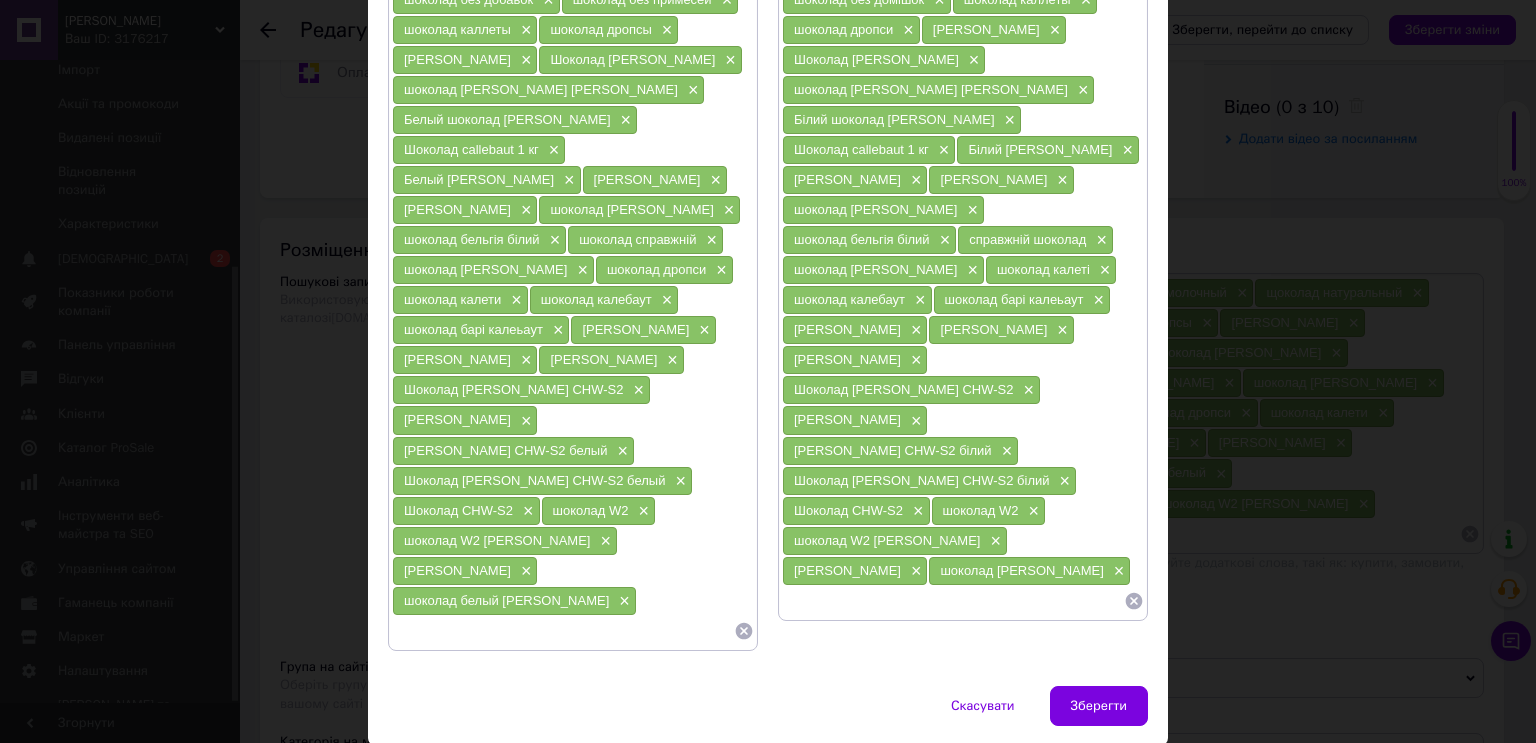 click on "Зберегти" at bounding box center (1099, 706) 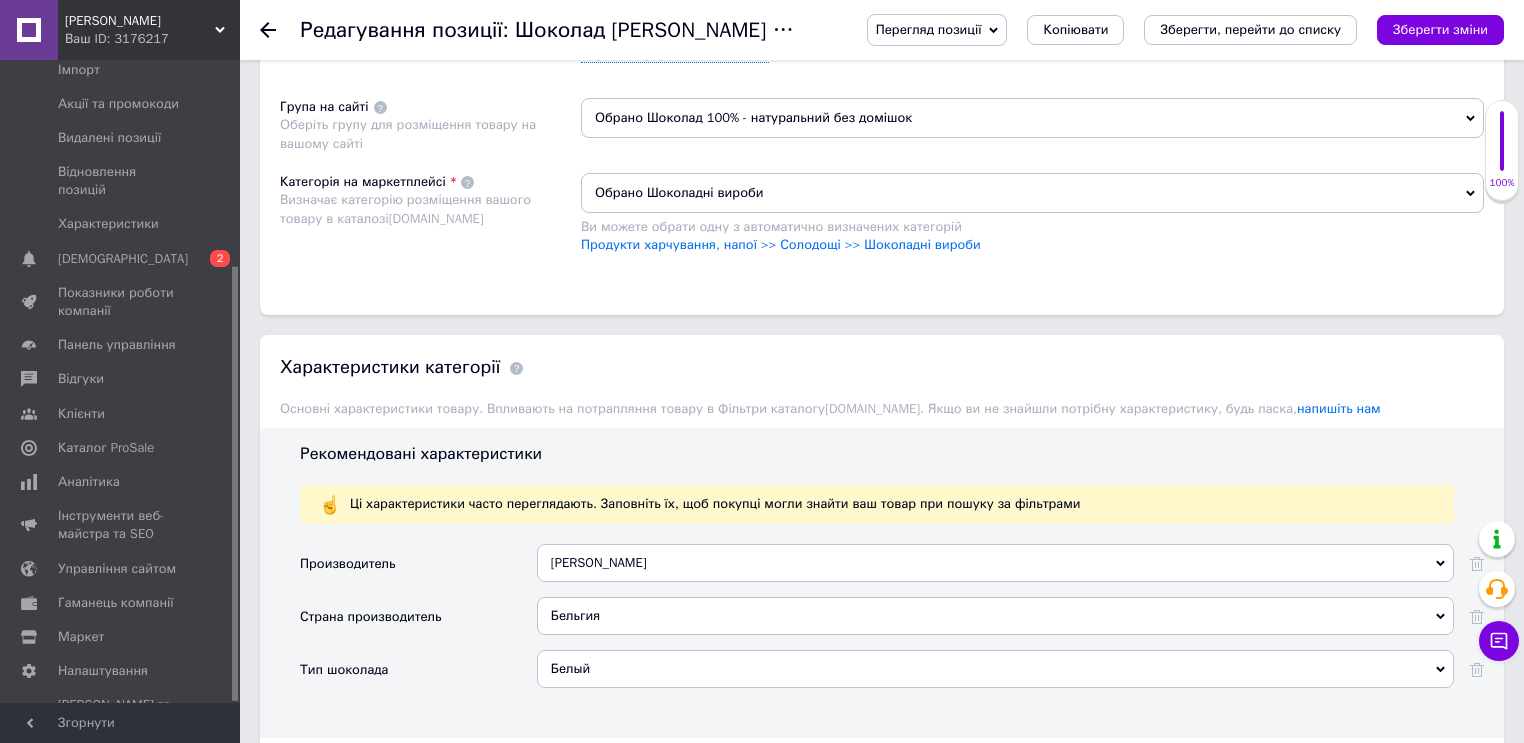 scroll, scrollTop: 1600, scrollLeft: 0, axis: vertical 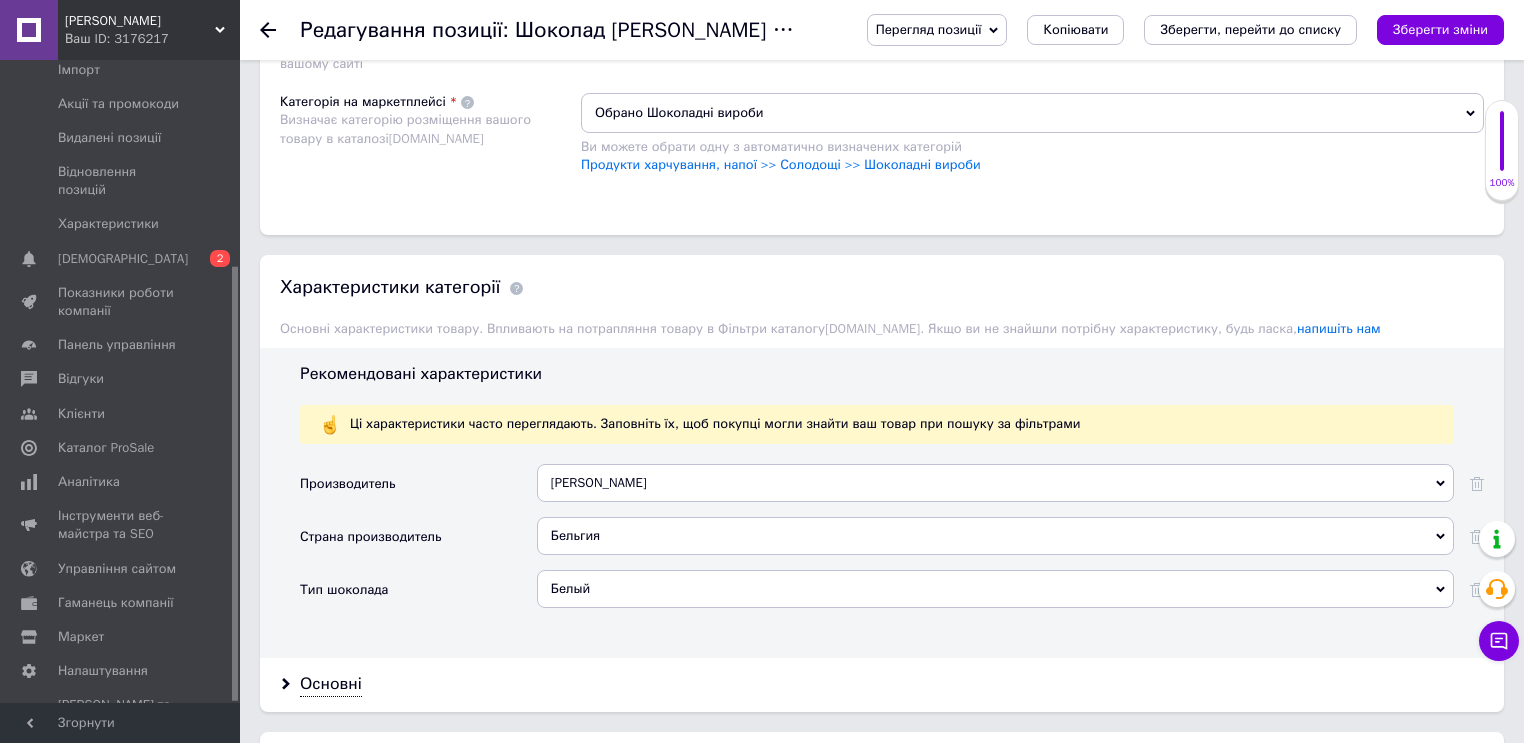 drag, startPoint x: 331, startPoint y: 645, endPoint x: 372, endPoint y: 626, distance: 45.188496 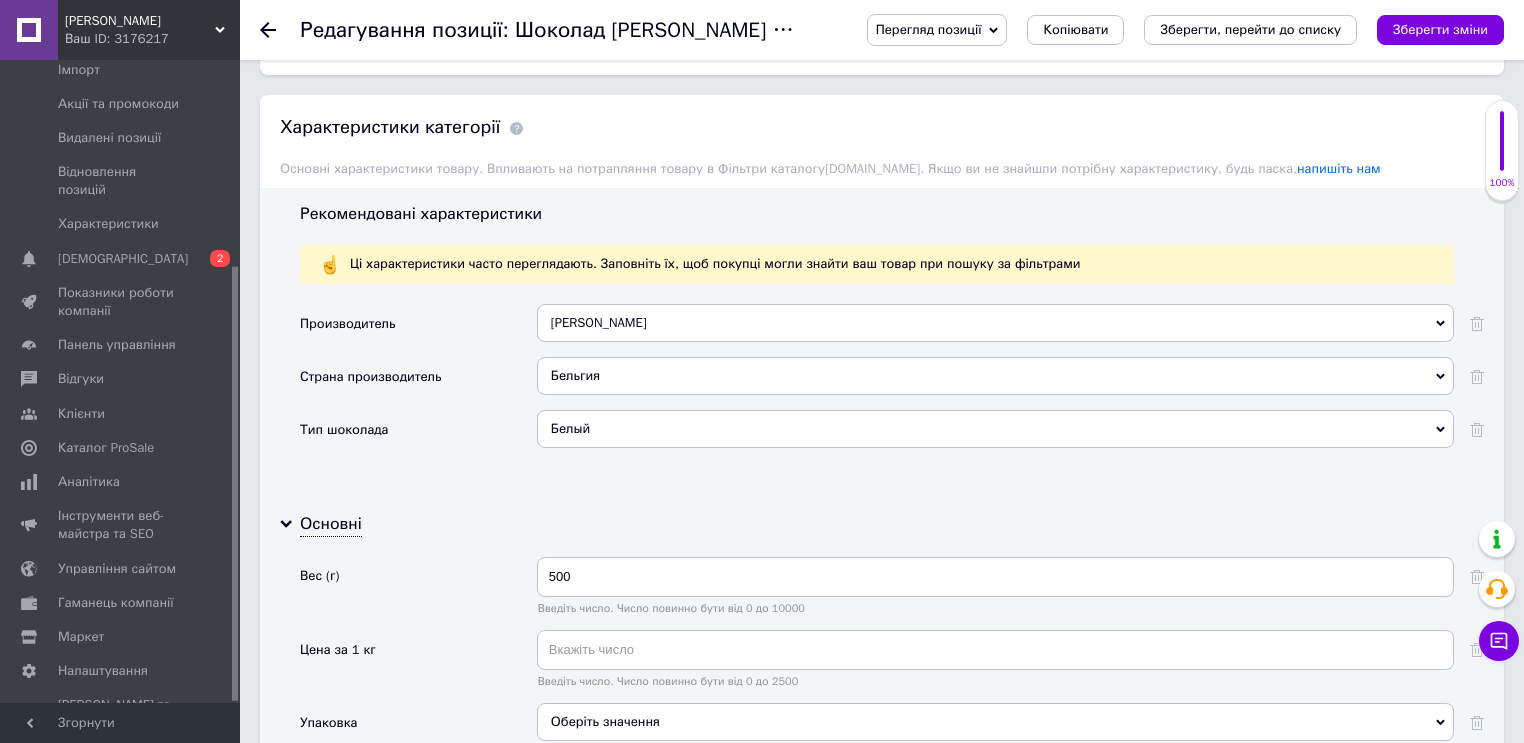 scroll, scrollTop: 1920, scrollLeft: 0, axis: vertical 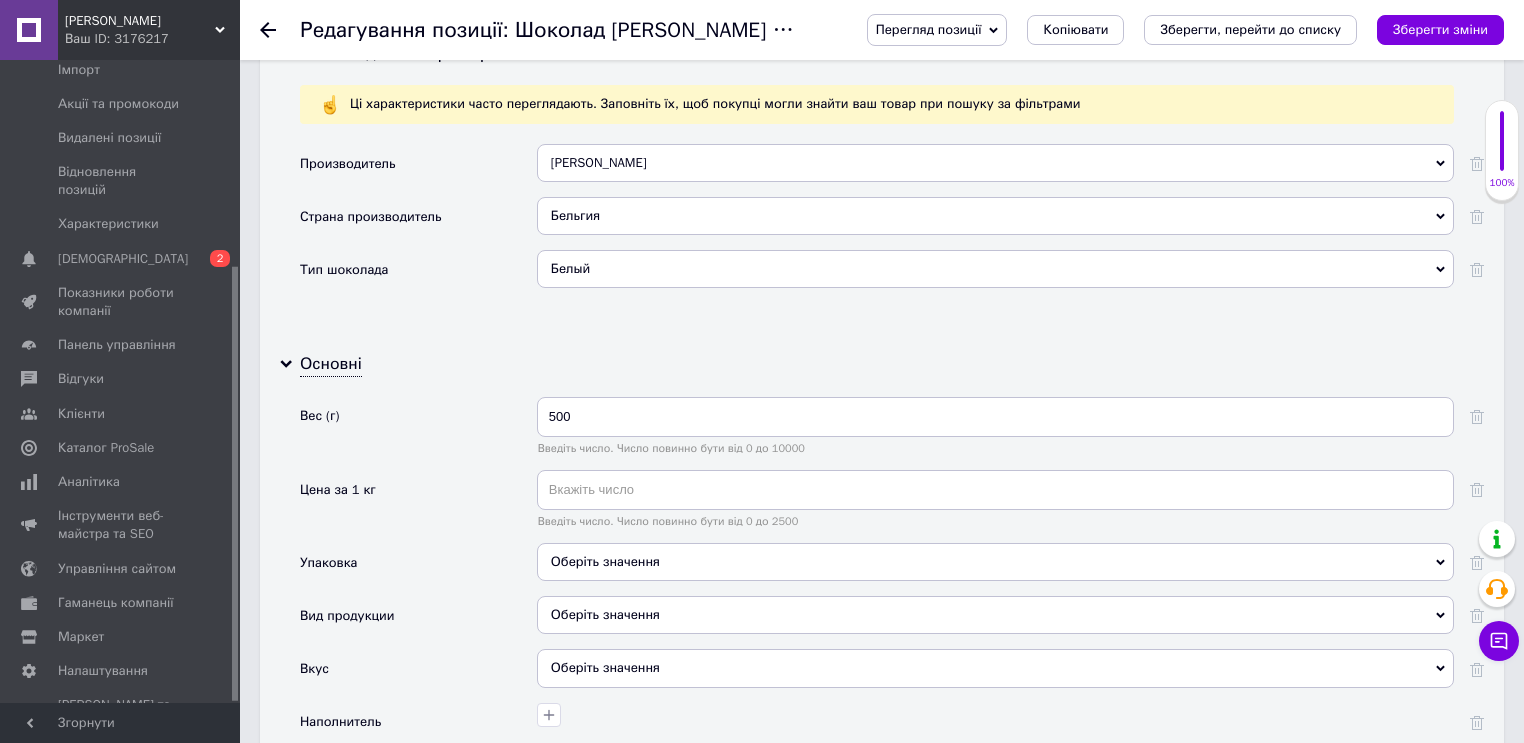 click at bounding box center [995, 763] 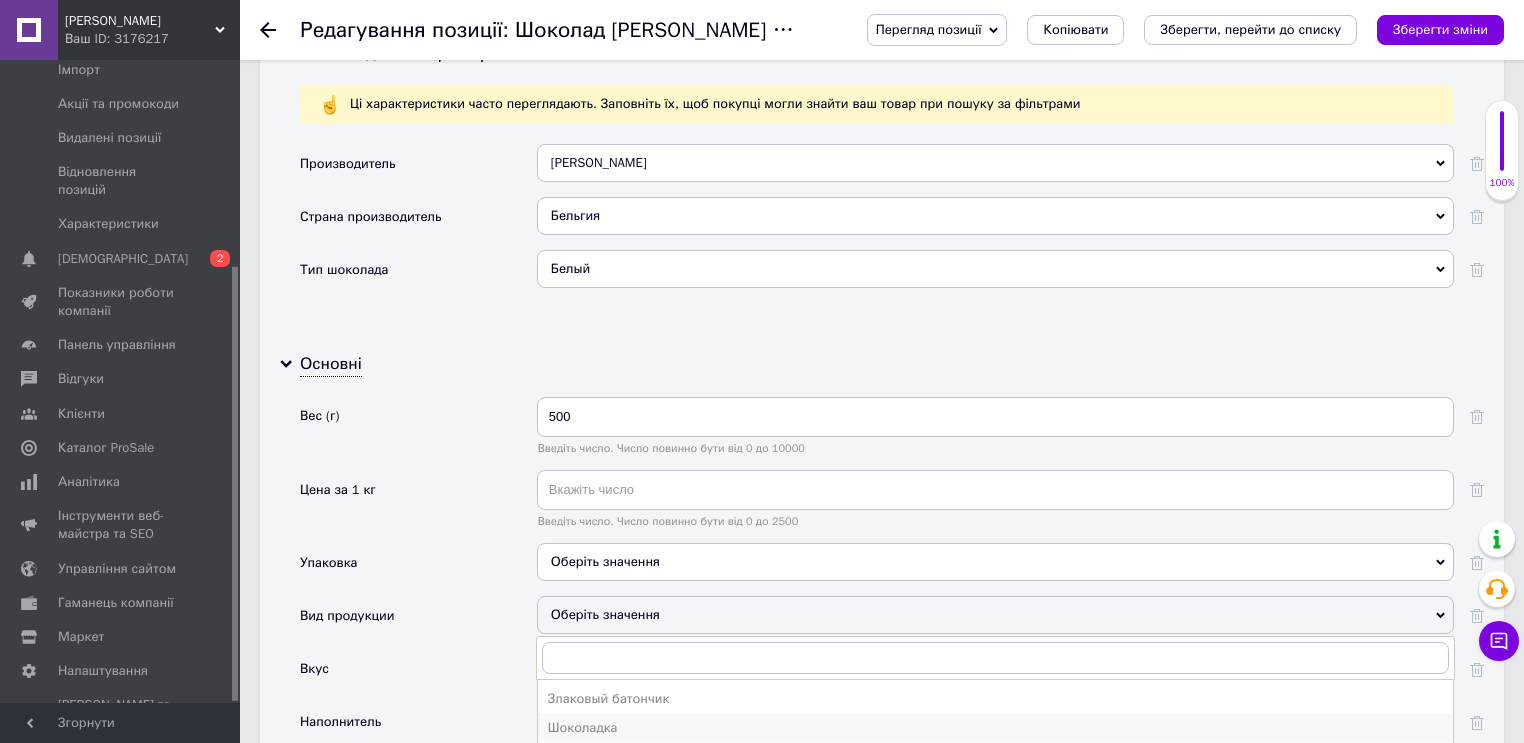 click on "Шоколадка" at bounding box center [995, 728] 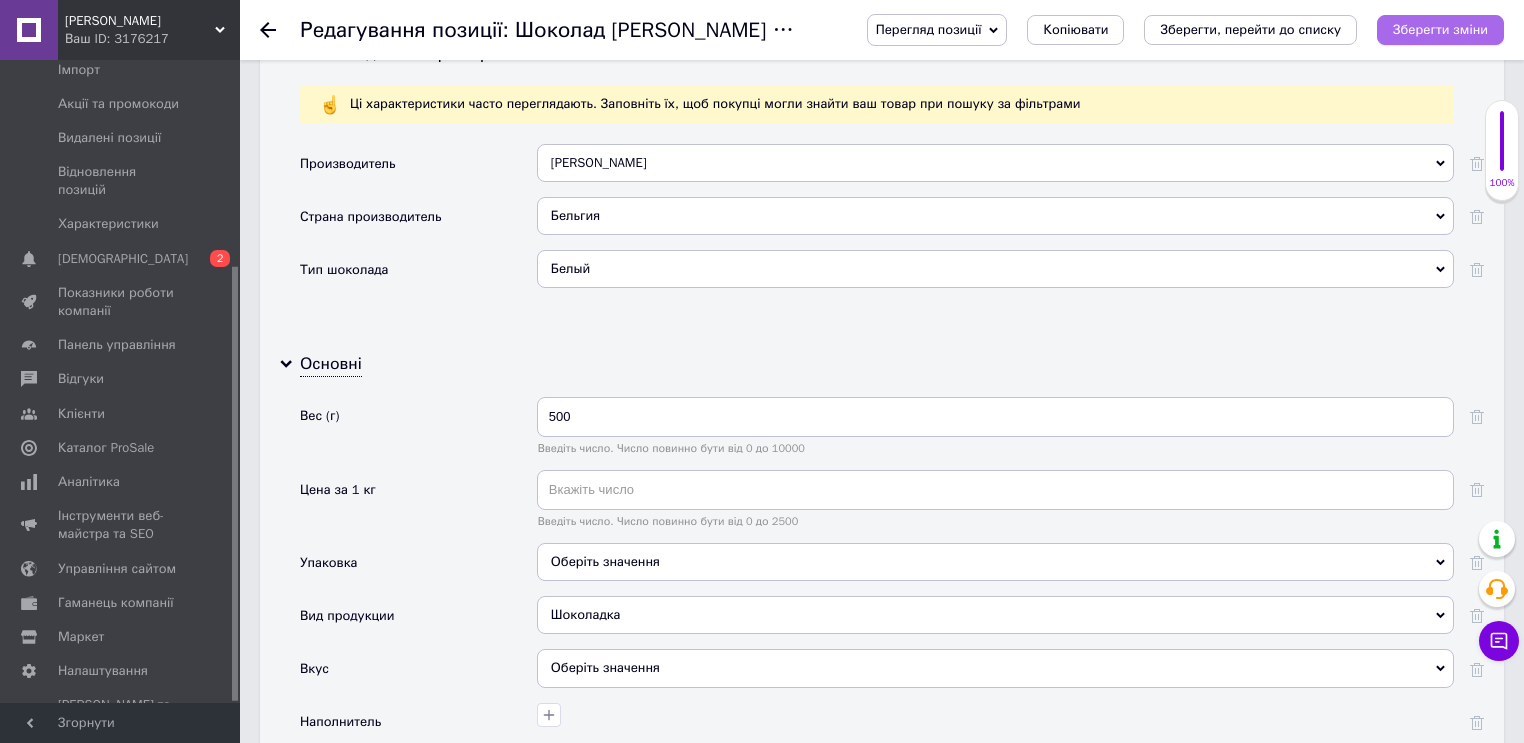 click on "Зберегти зміни" at bounding box center (1440, 29) 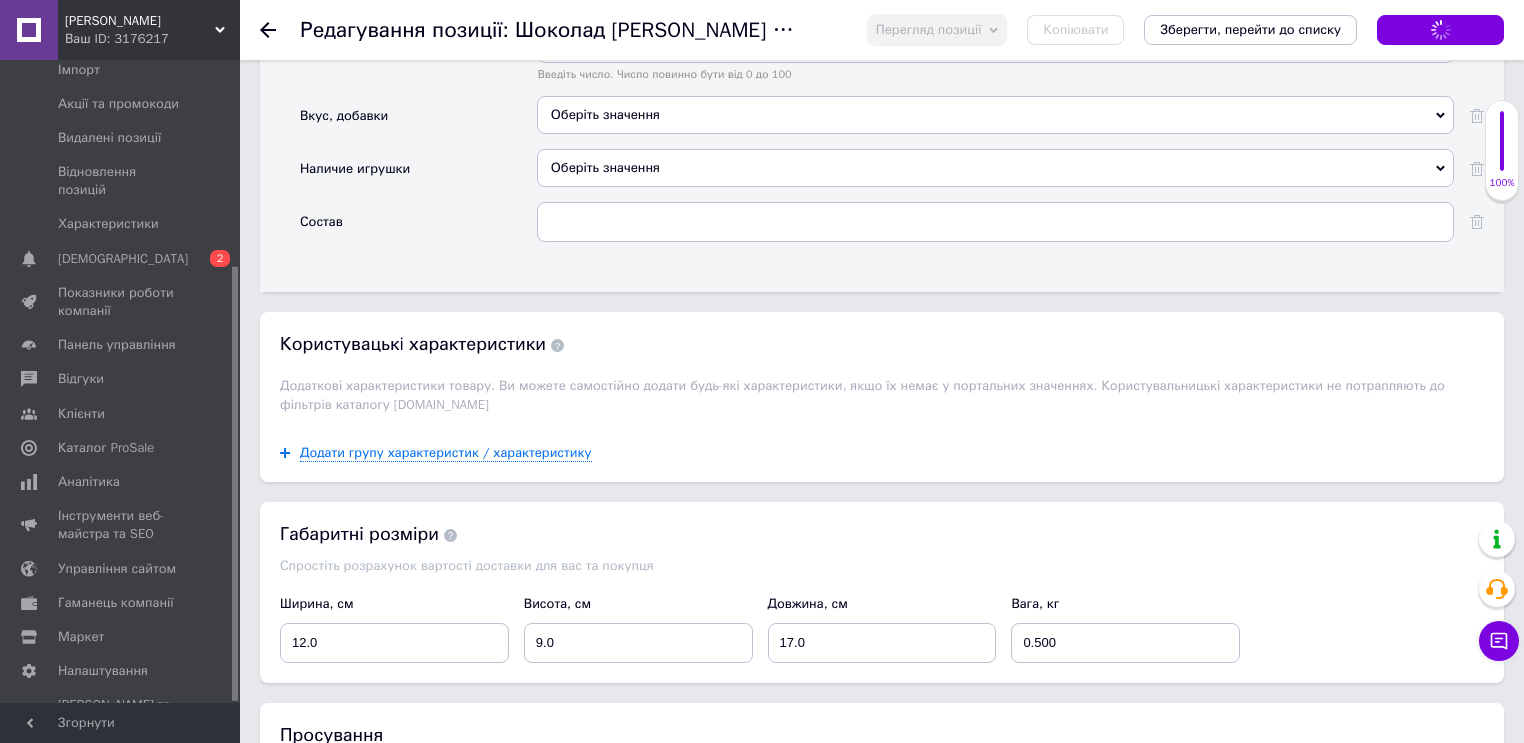 scroll, scrollTop: 2720, scrollLeft: 0, axis: vertical 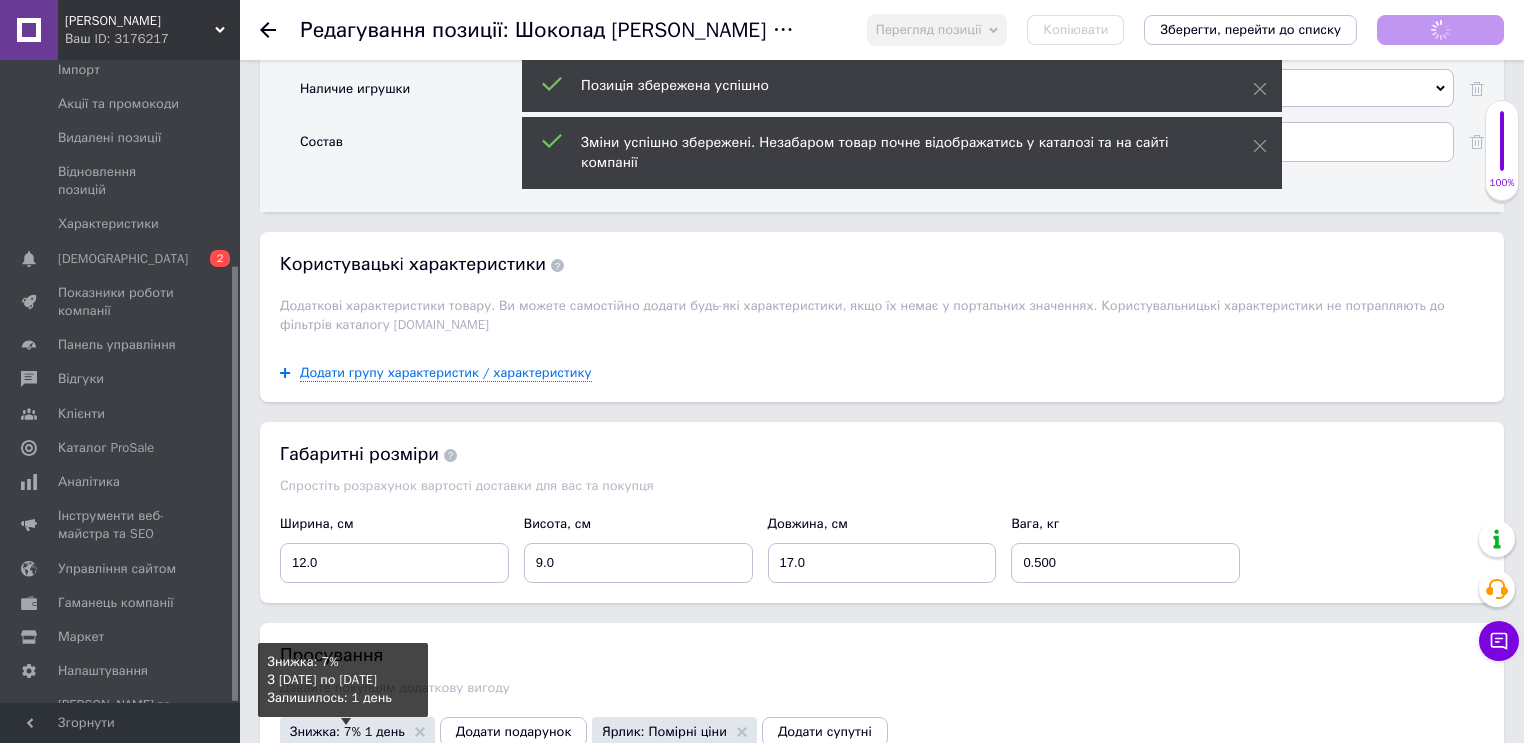 click on "Знижка: 7% 1 день" at bounding box center (347, 731) 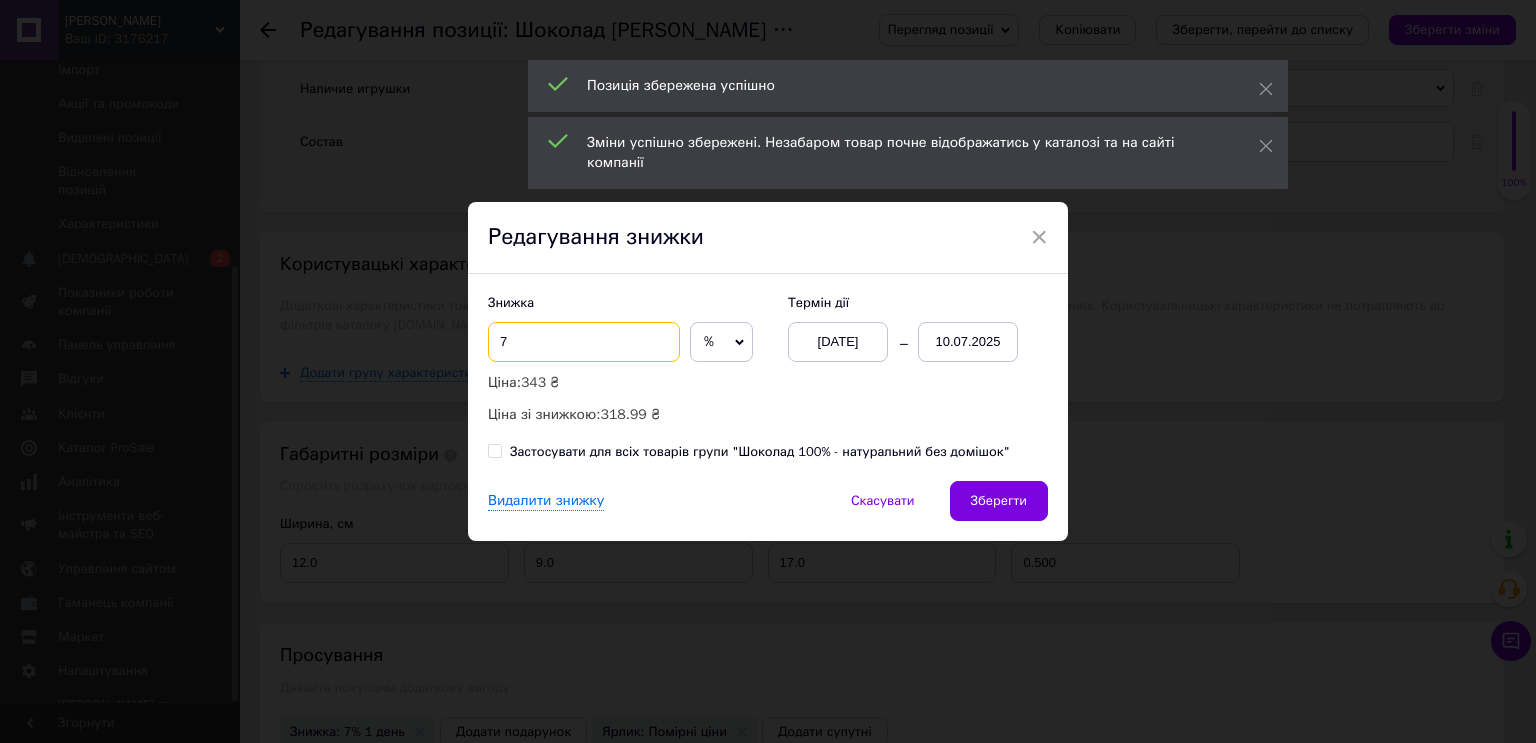 click on "7" at bounding box center (584, 342) 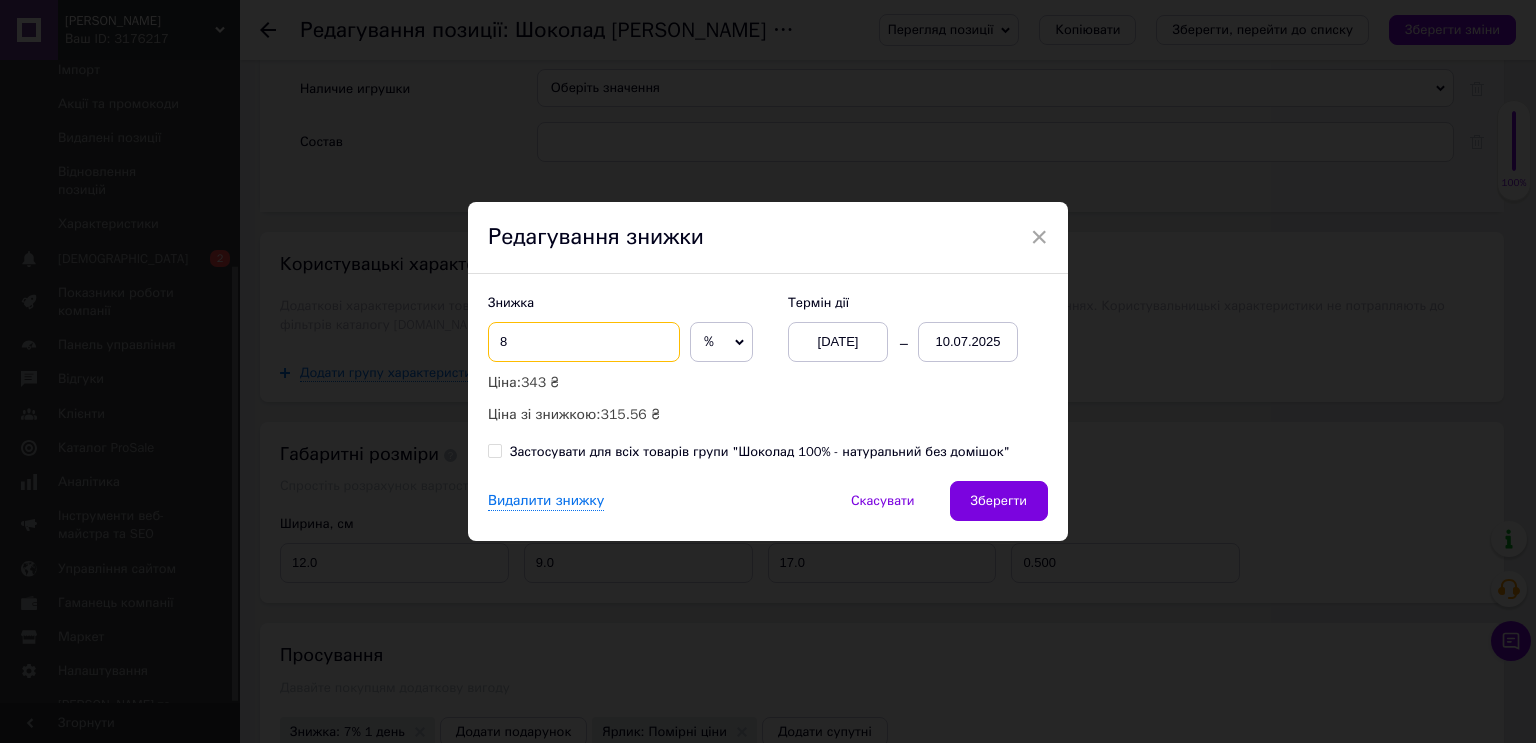 type on "8" 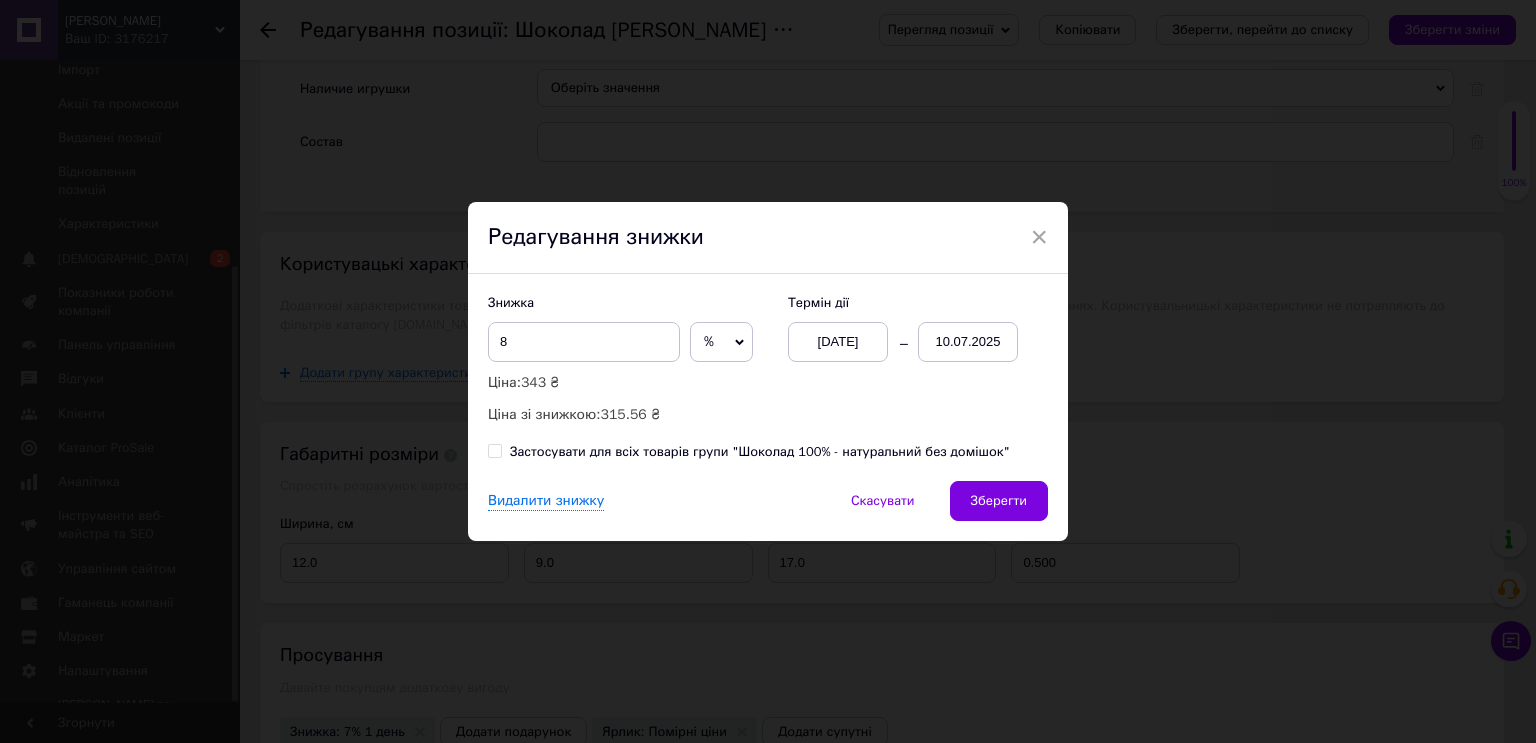 click on "01.06.2025" at bounding box center [838, 342] 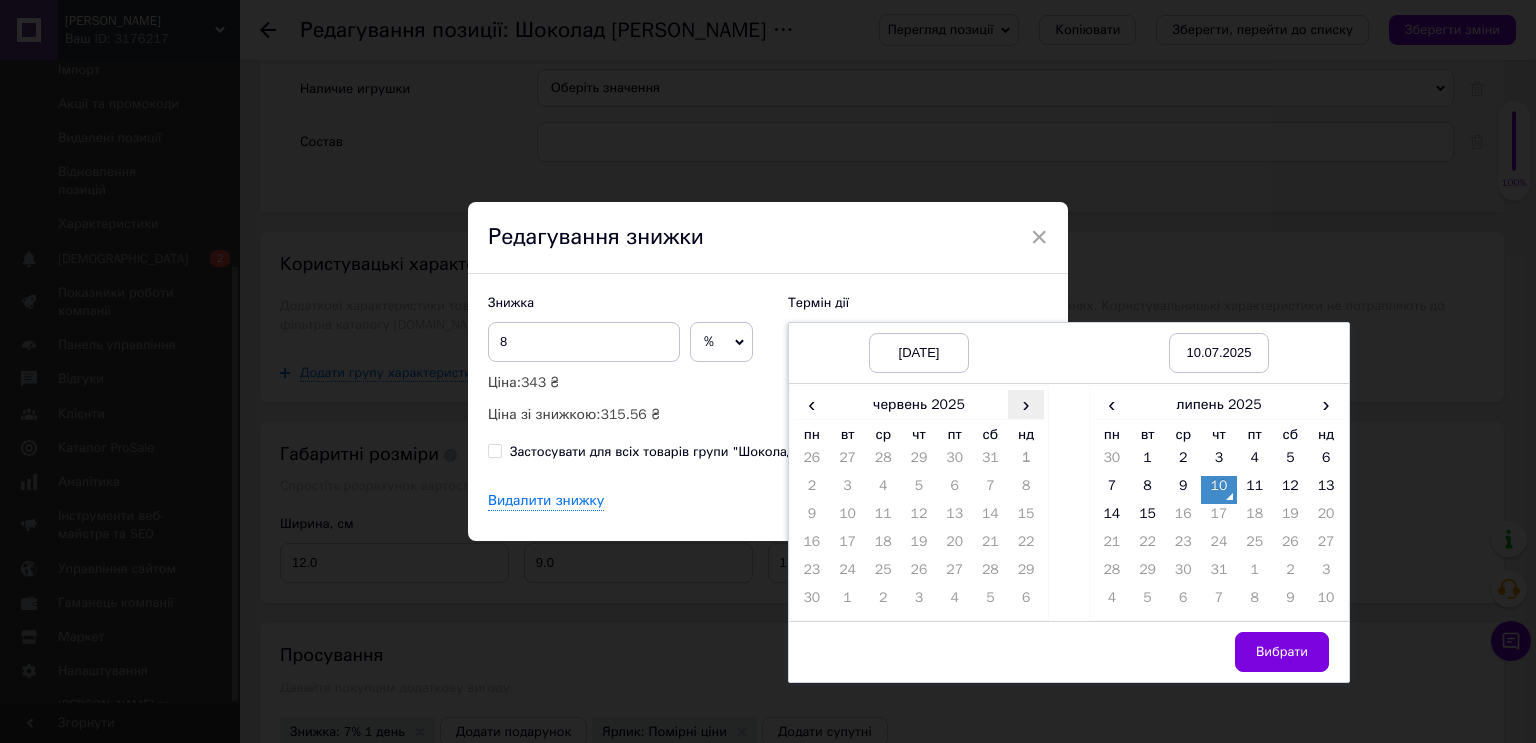 click on "›" at bounding box center [1026, 404] 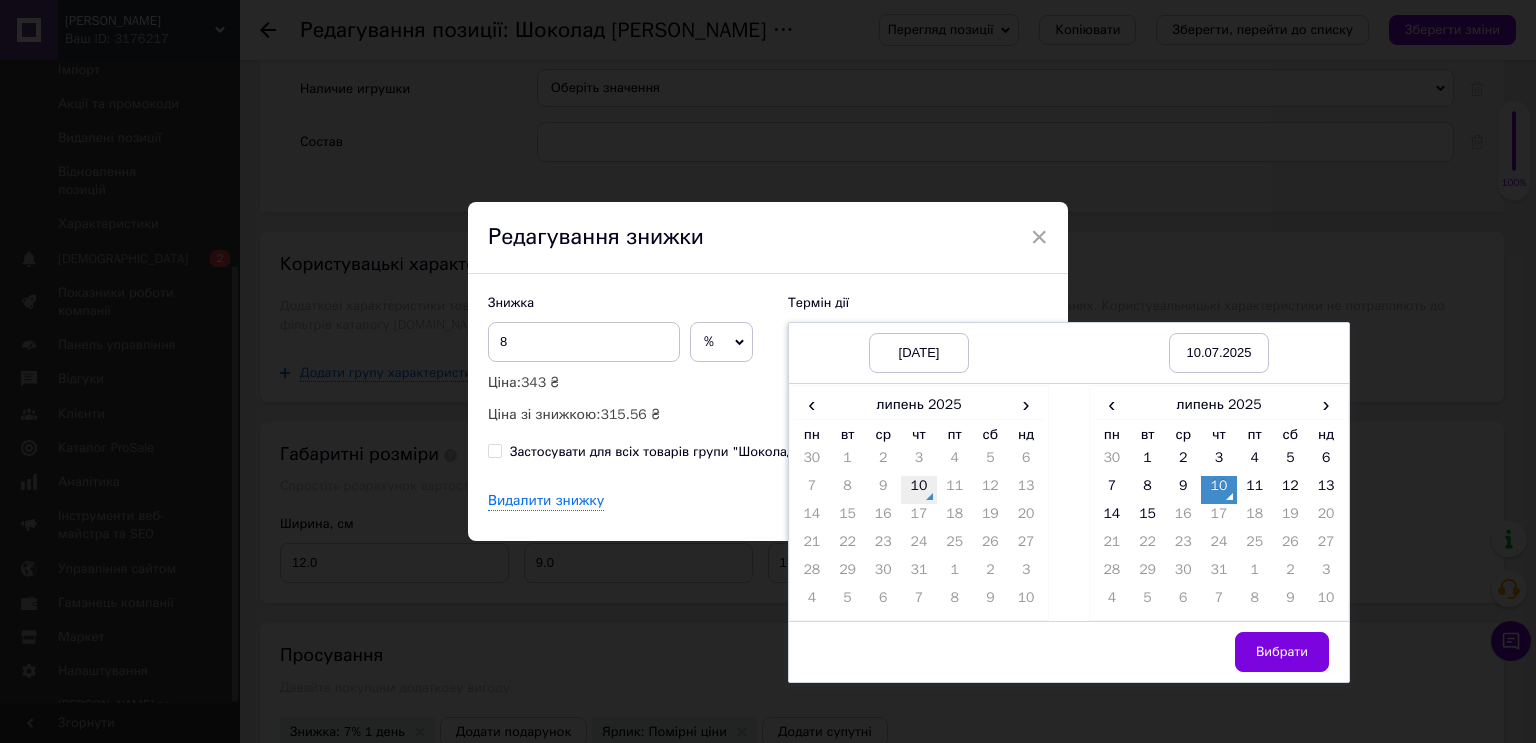 click on "10" at bounding box center [919, 490] 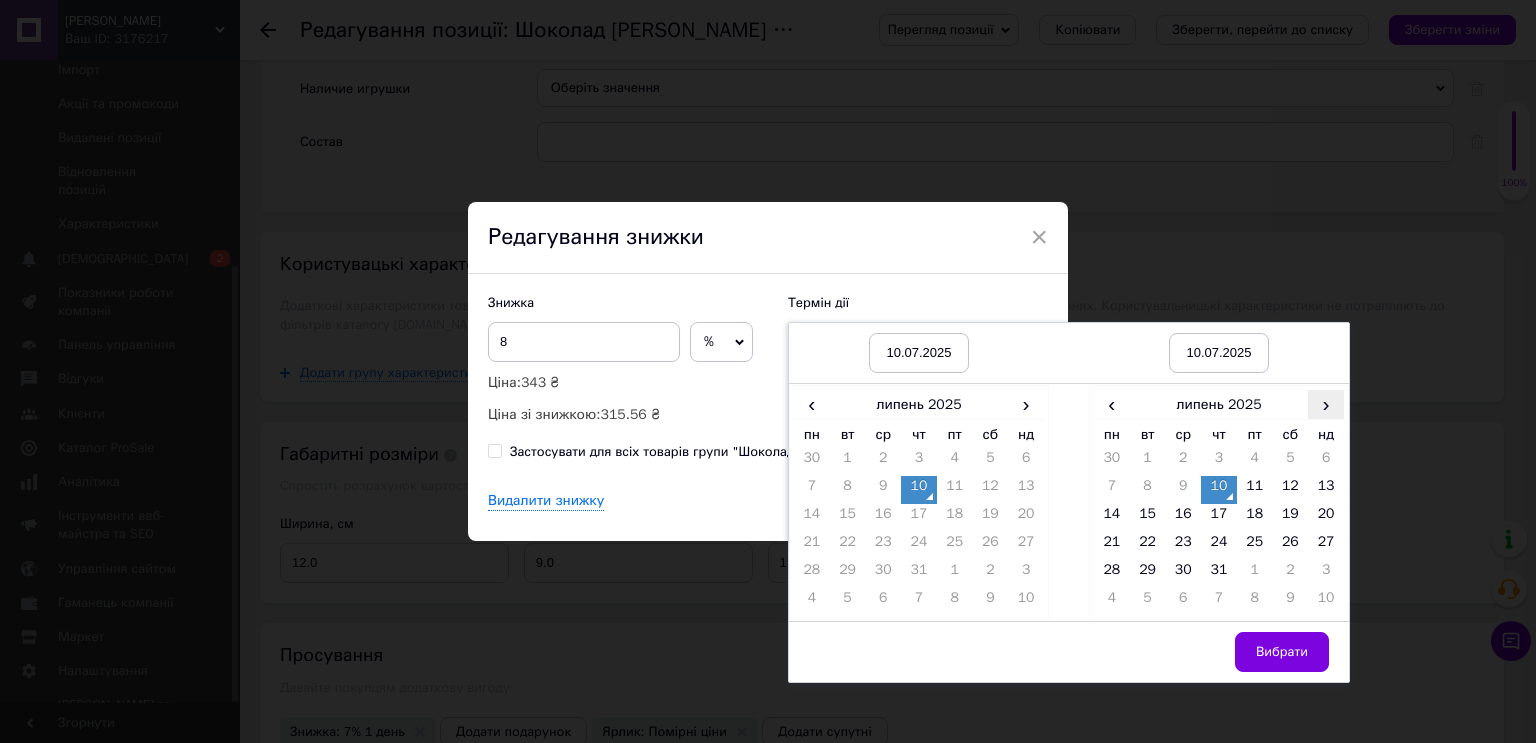 click on "›" at bounding box center [1326, 404] 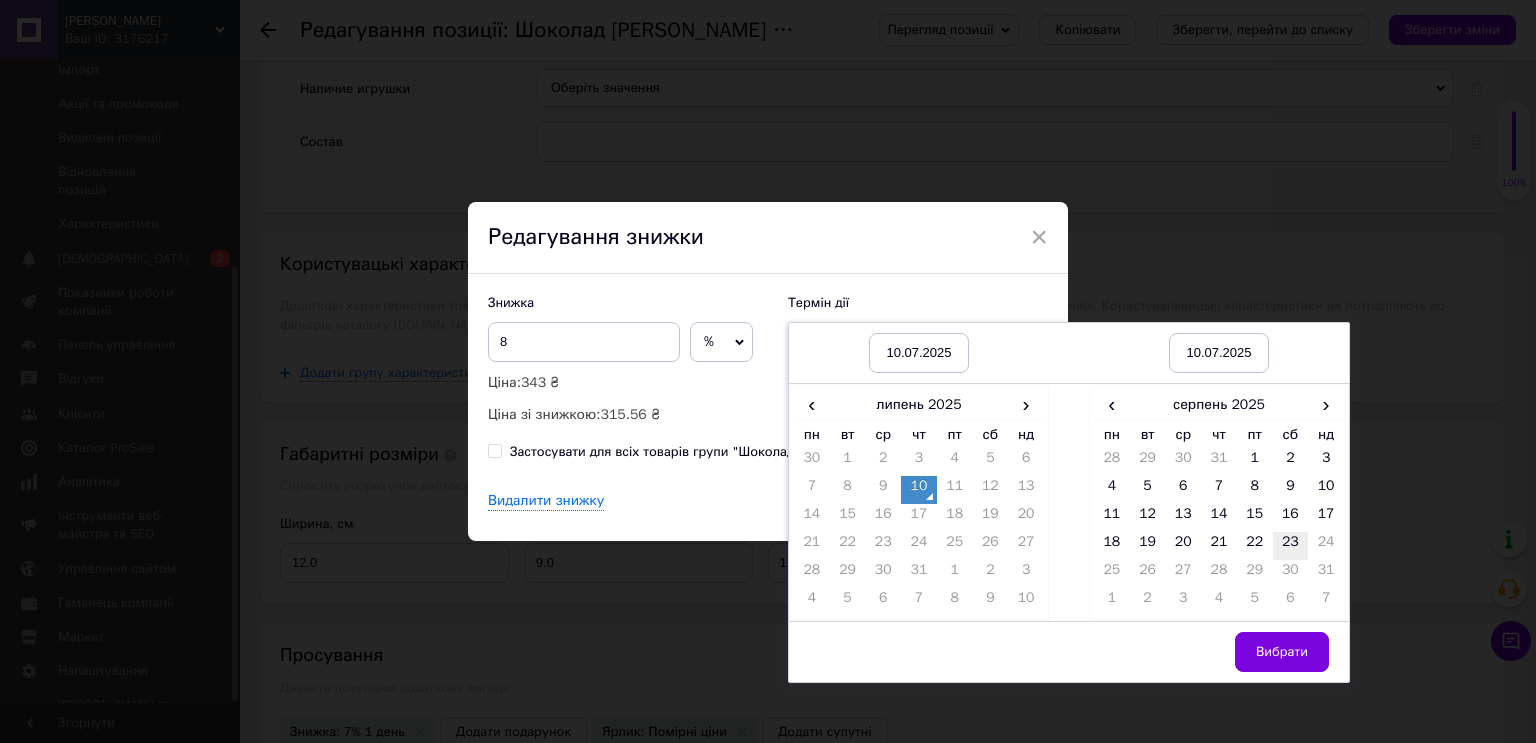click on "23" at bounding box center (1291, 546) 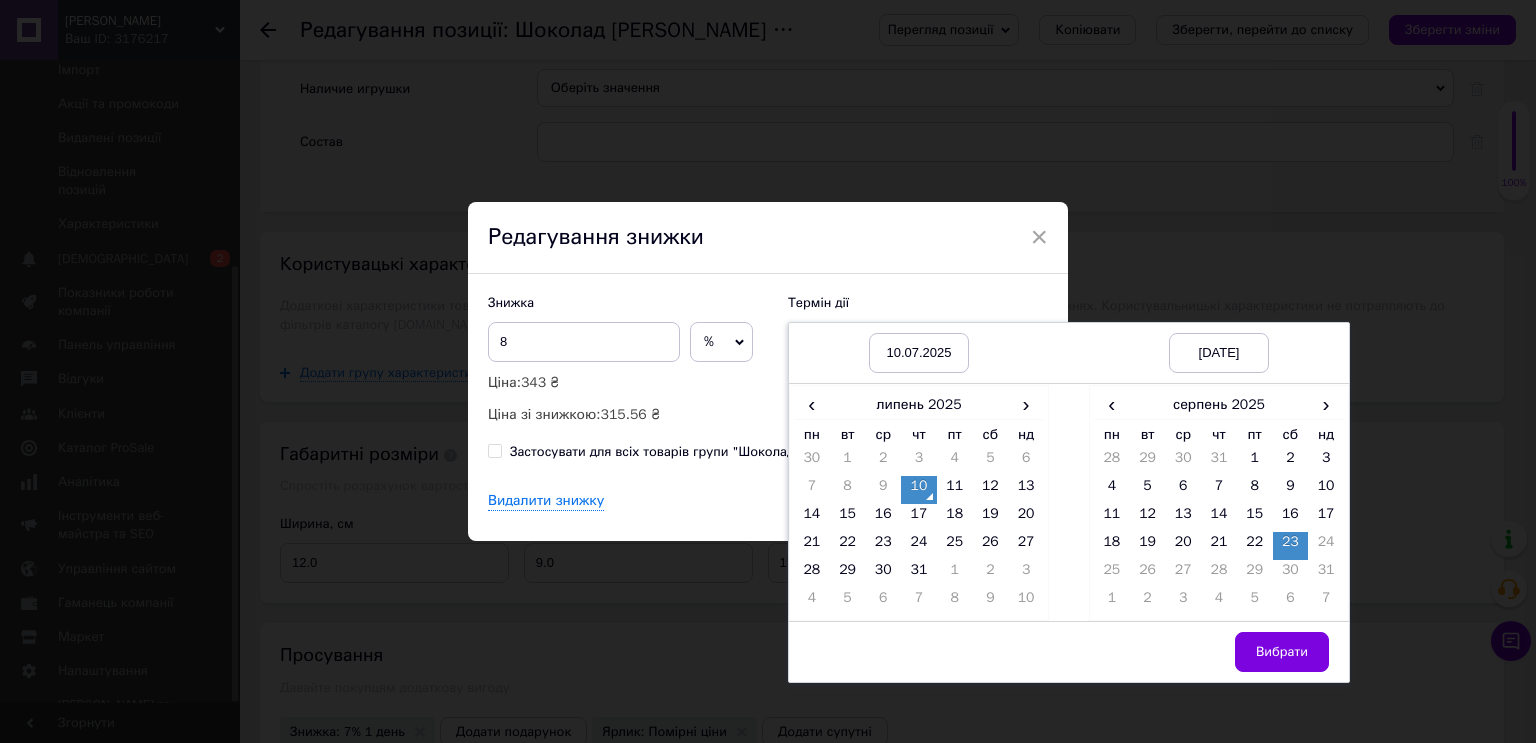 drag, startPoint x: 1268, startPoint y: 648, endPoint x: 1266, endPoint y: 636, distance: 12.165525 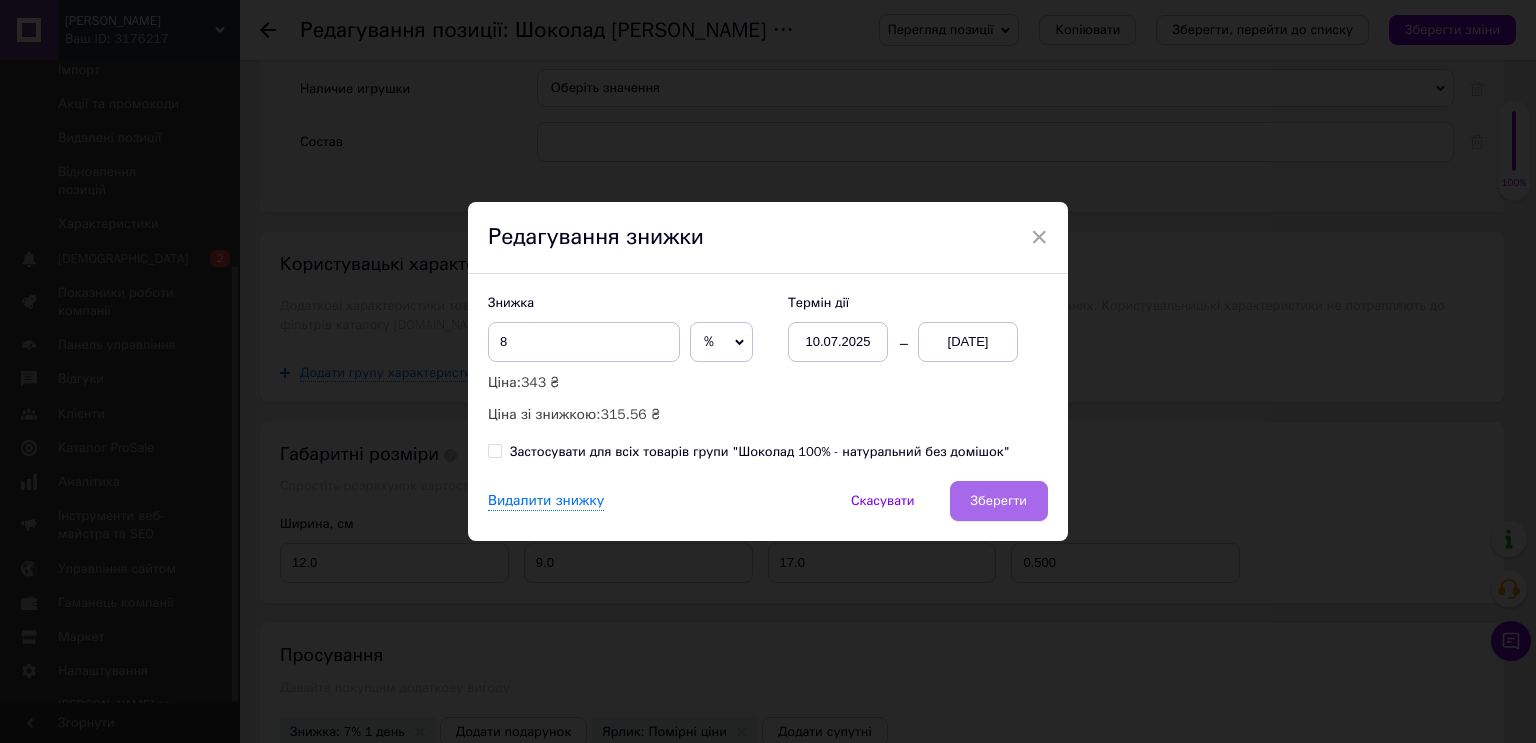 click on "Зберегти" at bounding box center [999, 501] 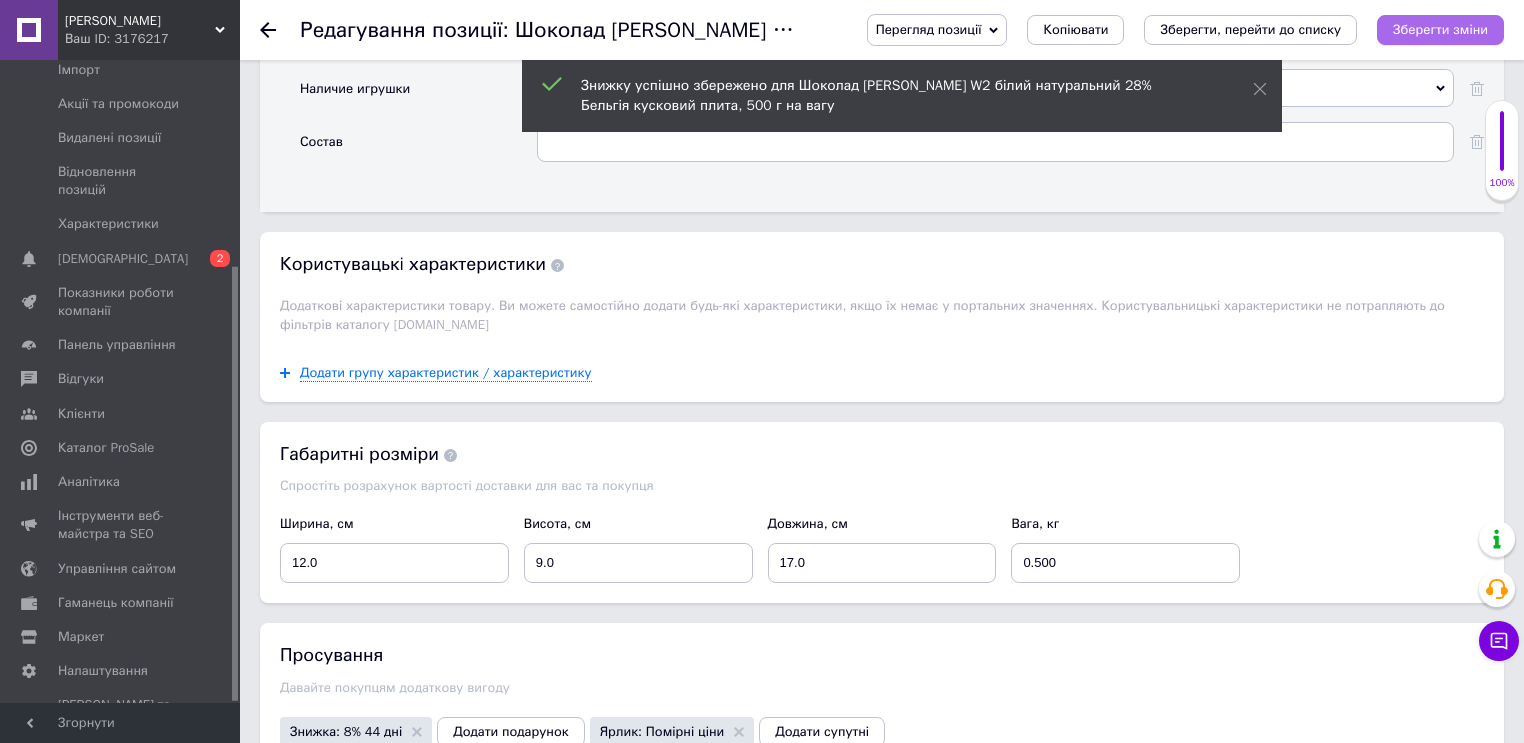 click on "Зберегти зміни" at bounding box center [1440, 29] 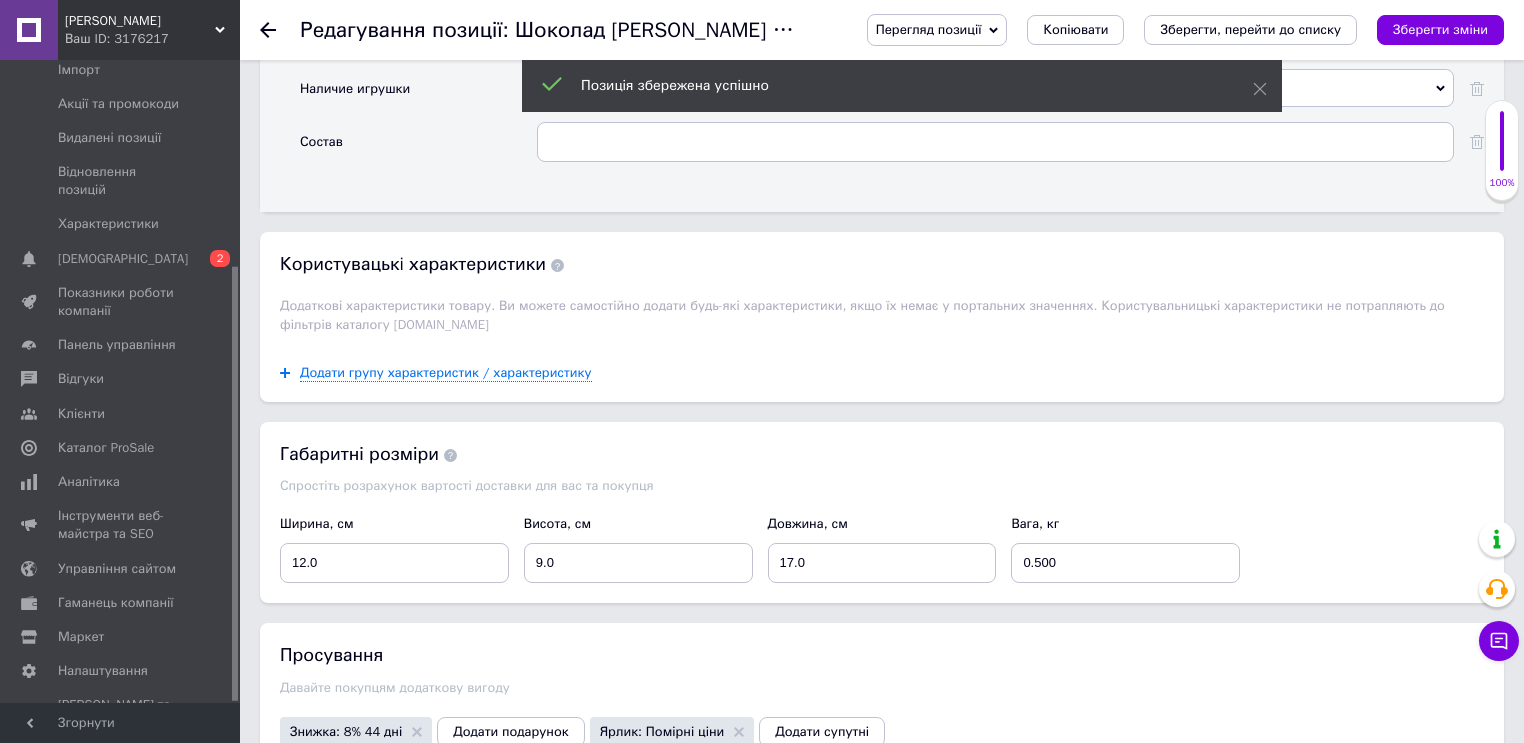 click 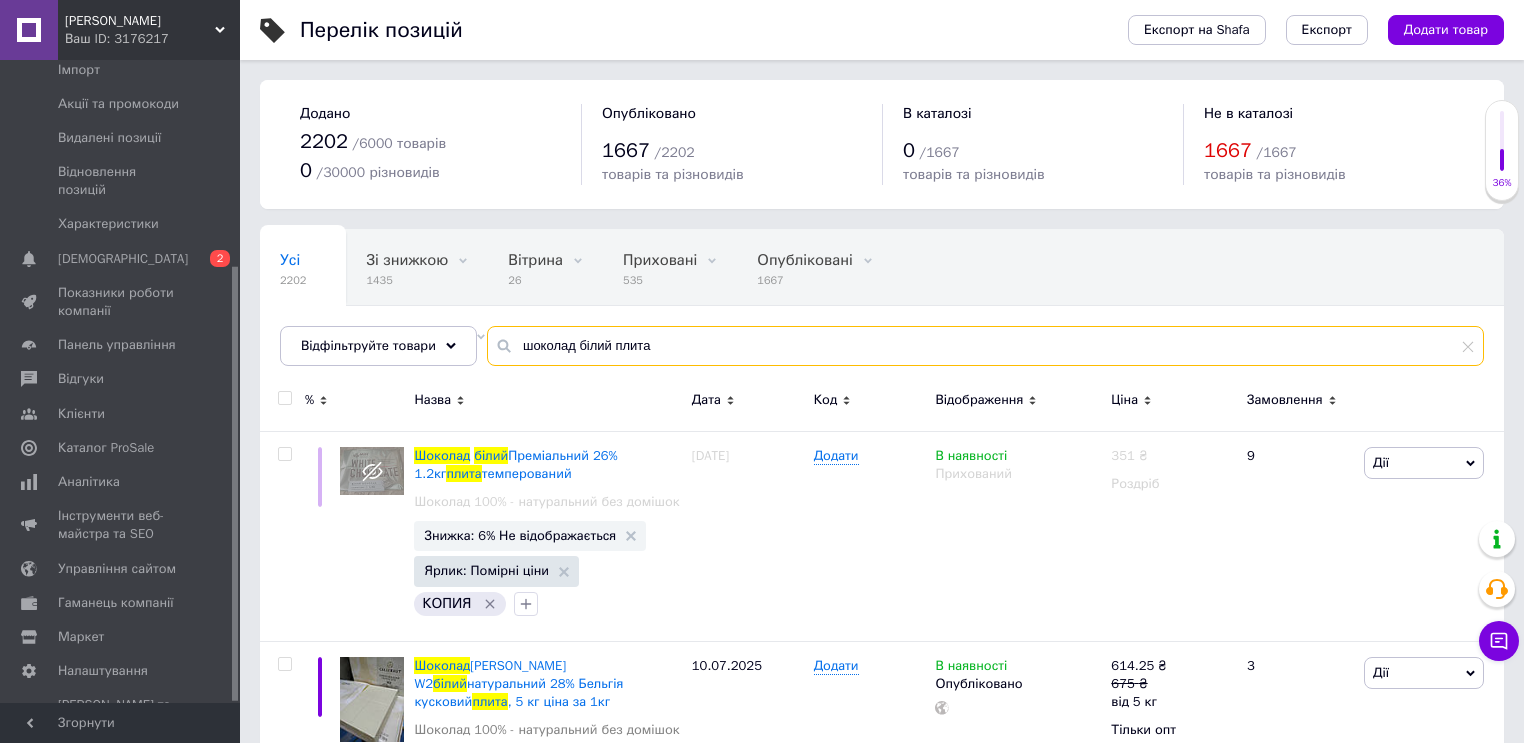 click on "шоколад білий плита" at bounding box center (985, 346) 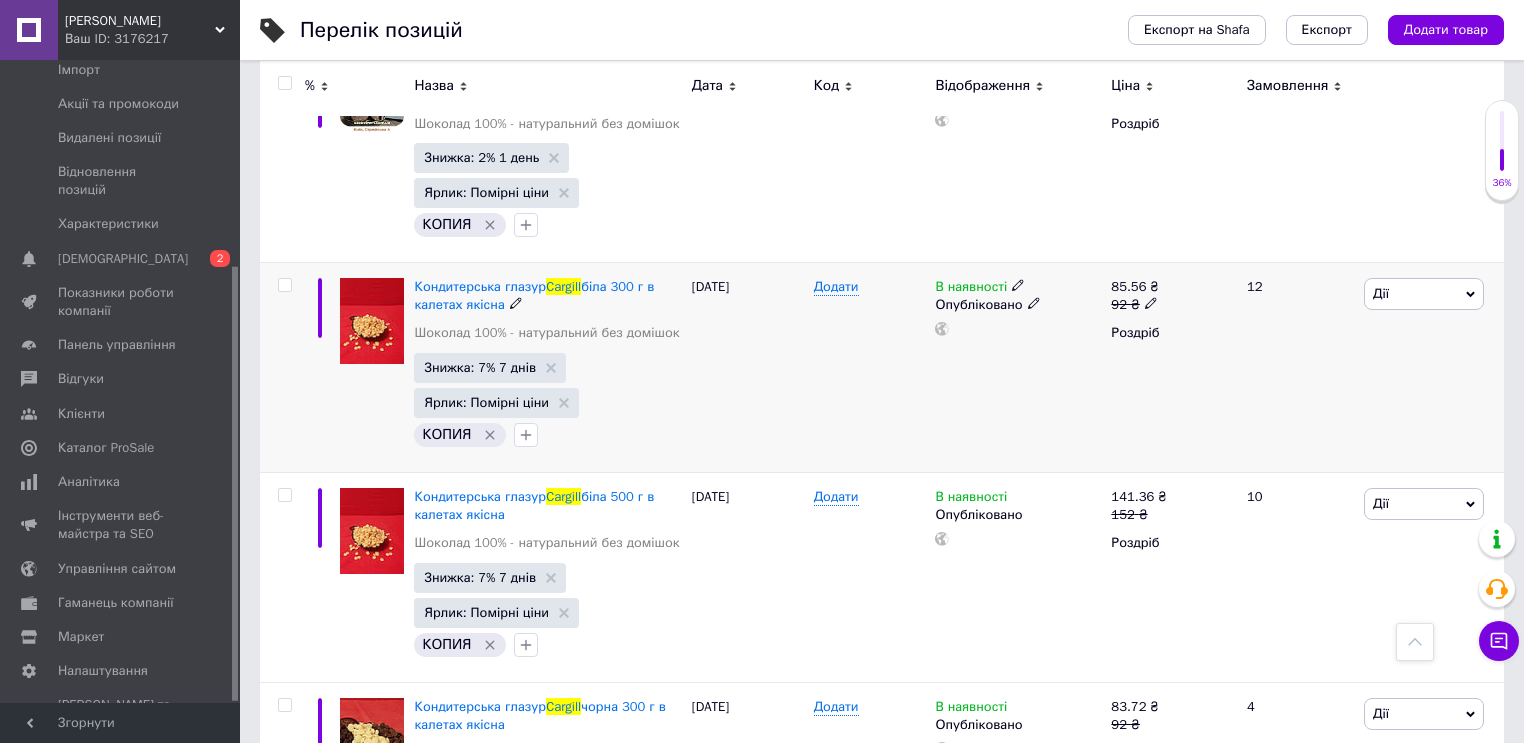 scroll, scrollTop: 20920, scrollLeft: 0, axis: vertical 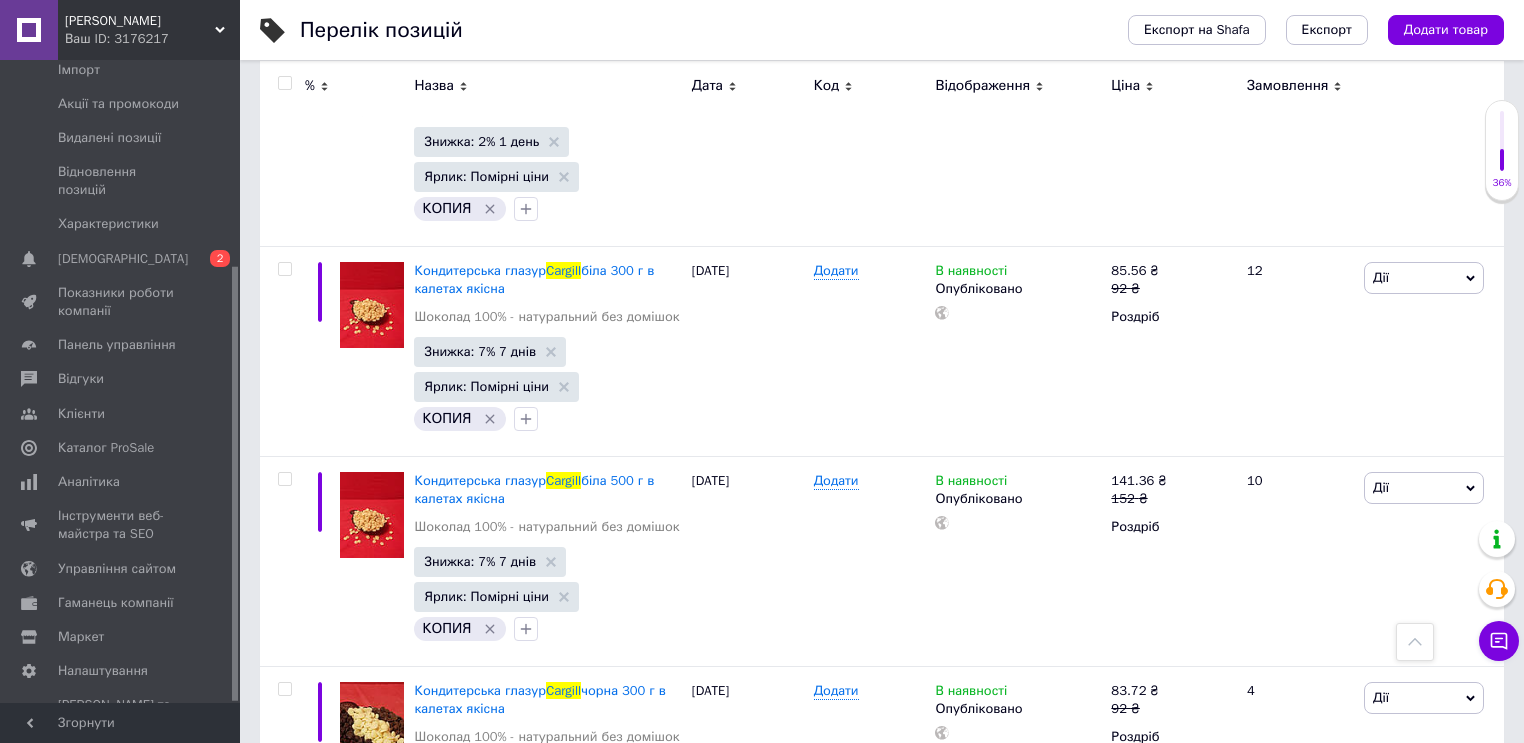 type on "шоколад білий cargill" 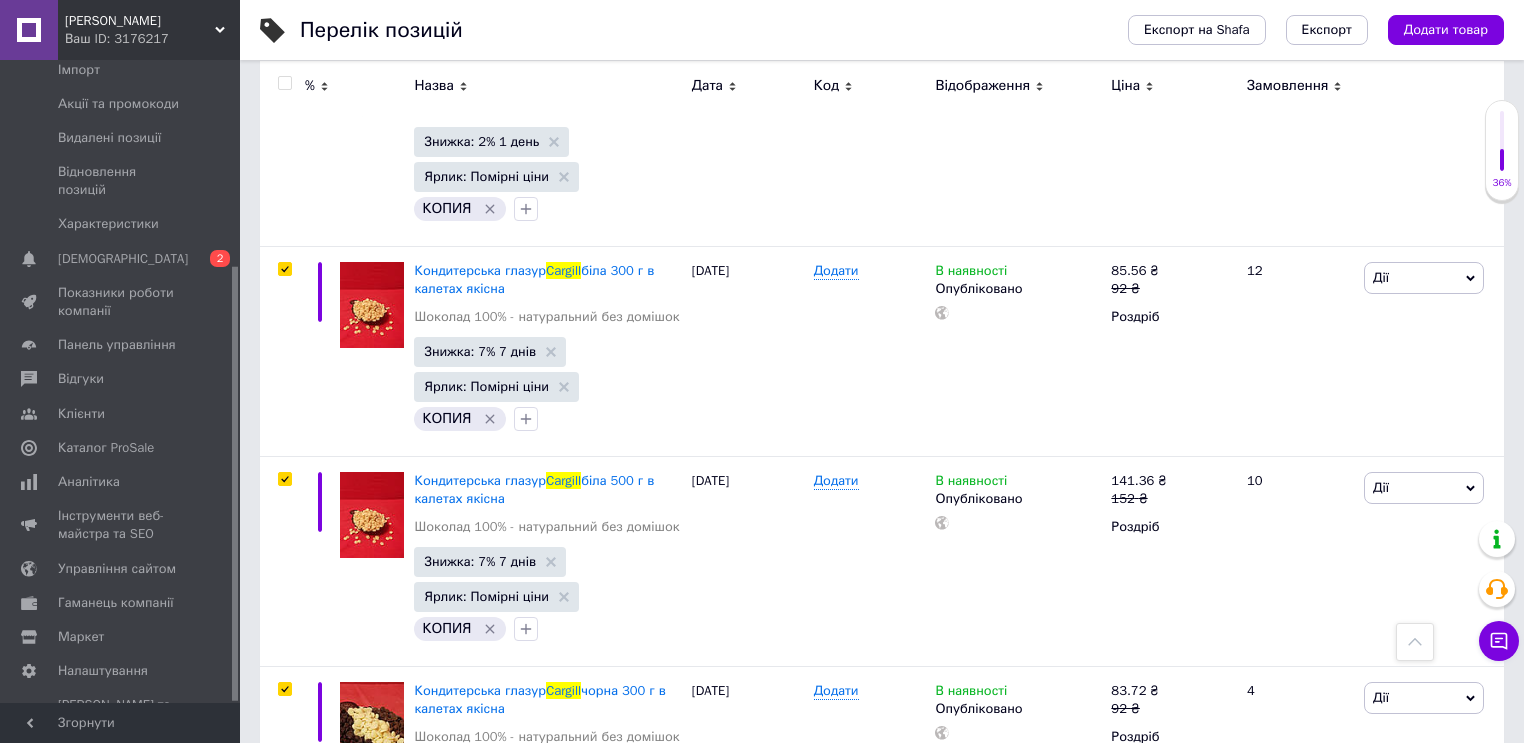 checkbox on "true" 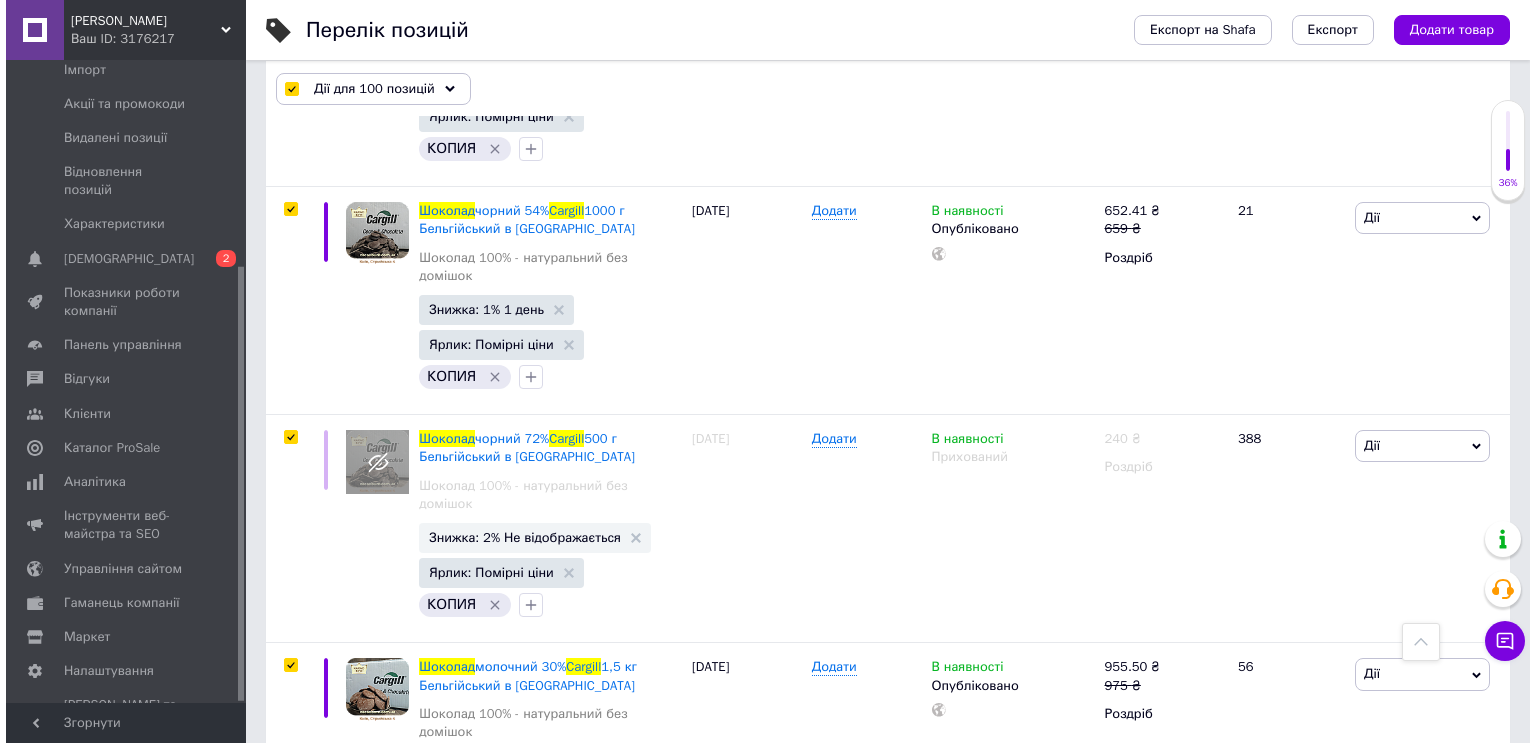 scroll, scrollTop: 20956, scrollLeft: 0, axis: vertical 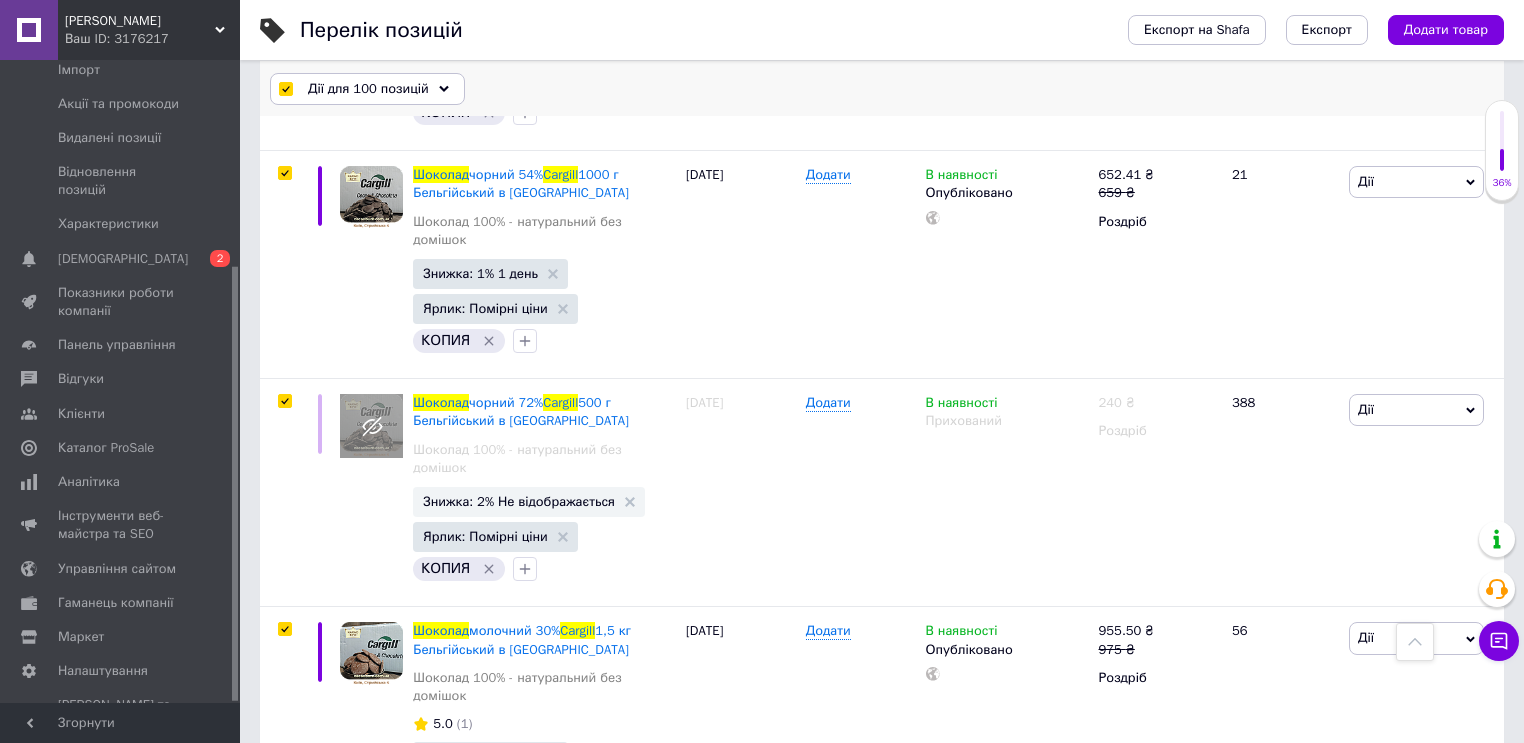 click on "Дії для 100 позицій" at bounding box center [368, 89] 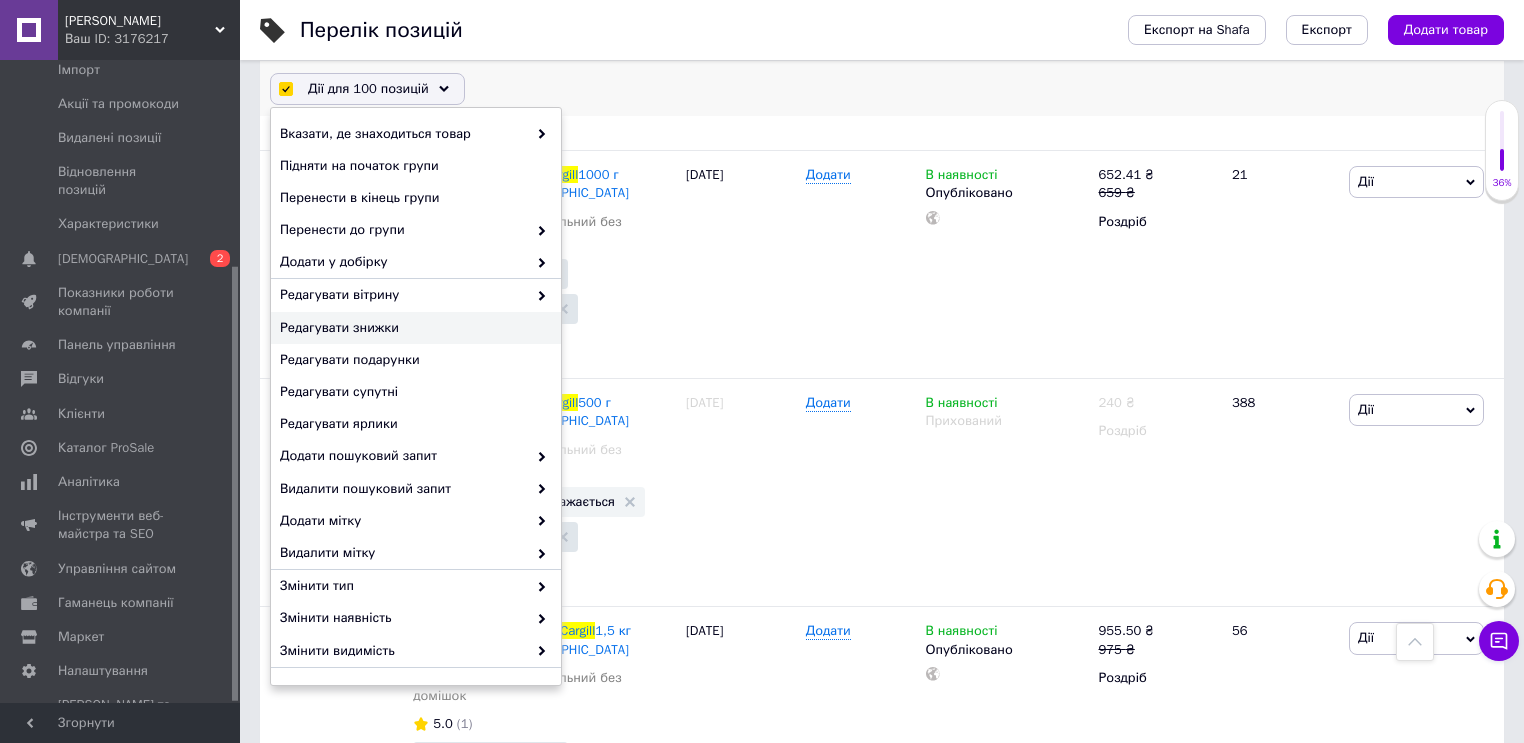 click on "Редагувати знижки" at bounding box center [413, 328] 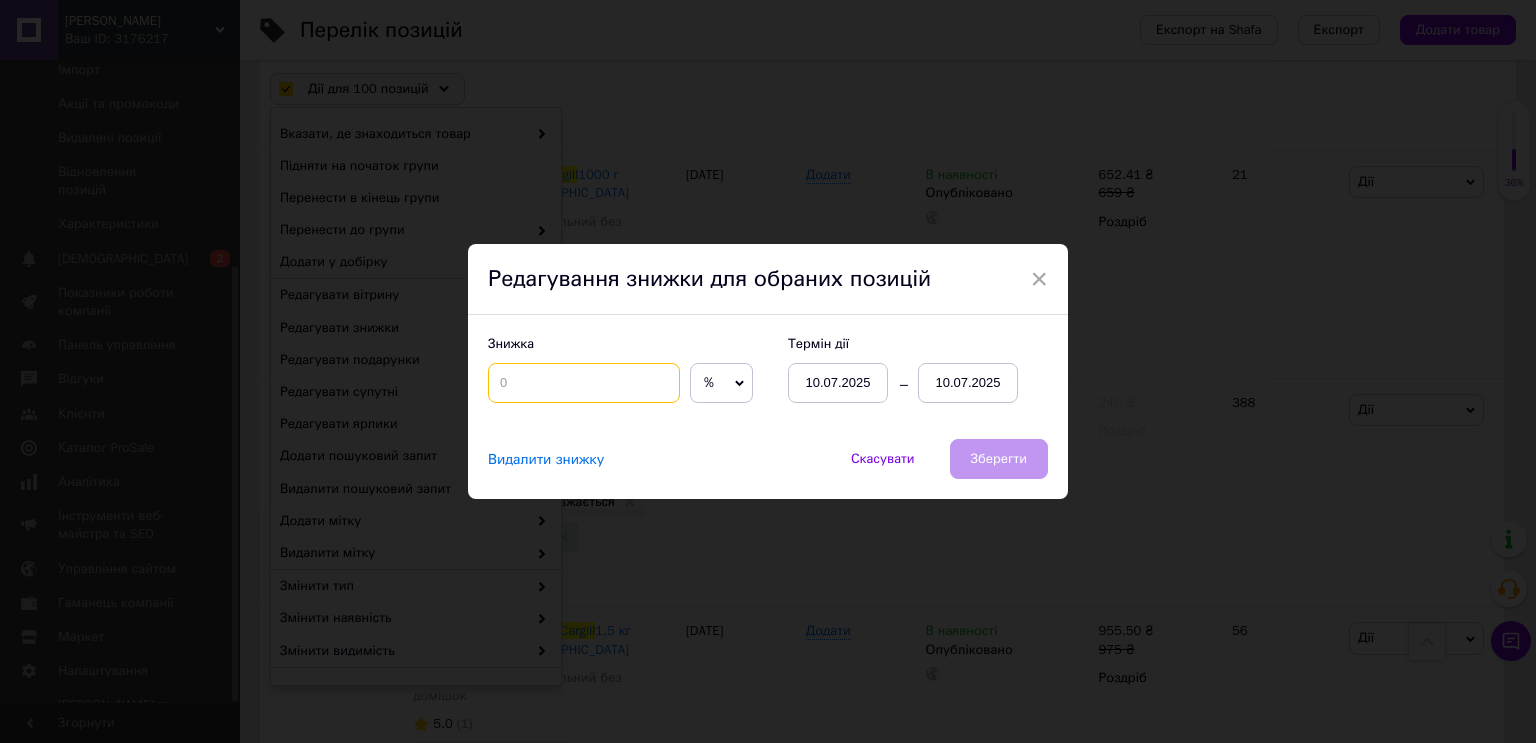 click at bounding box center [584, 383] 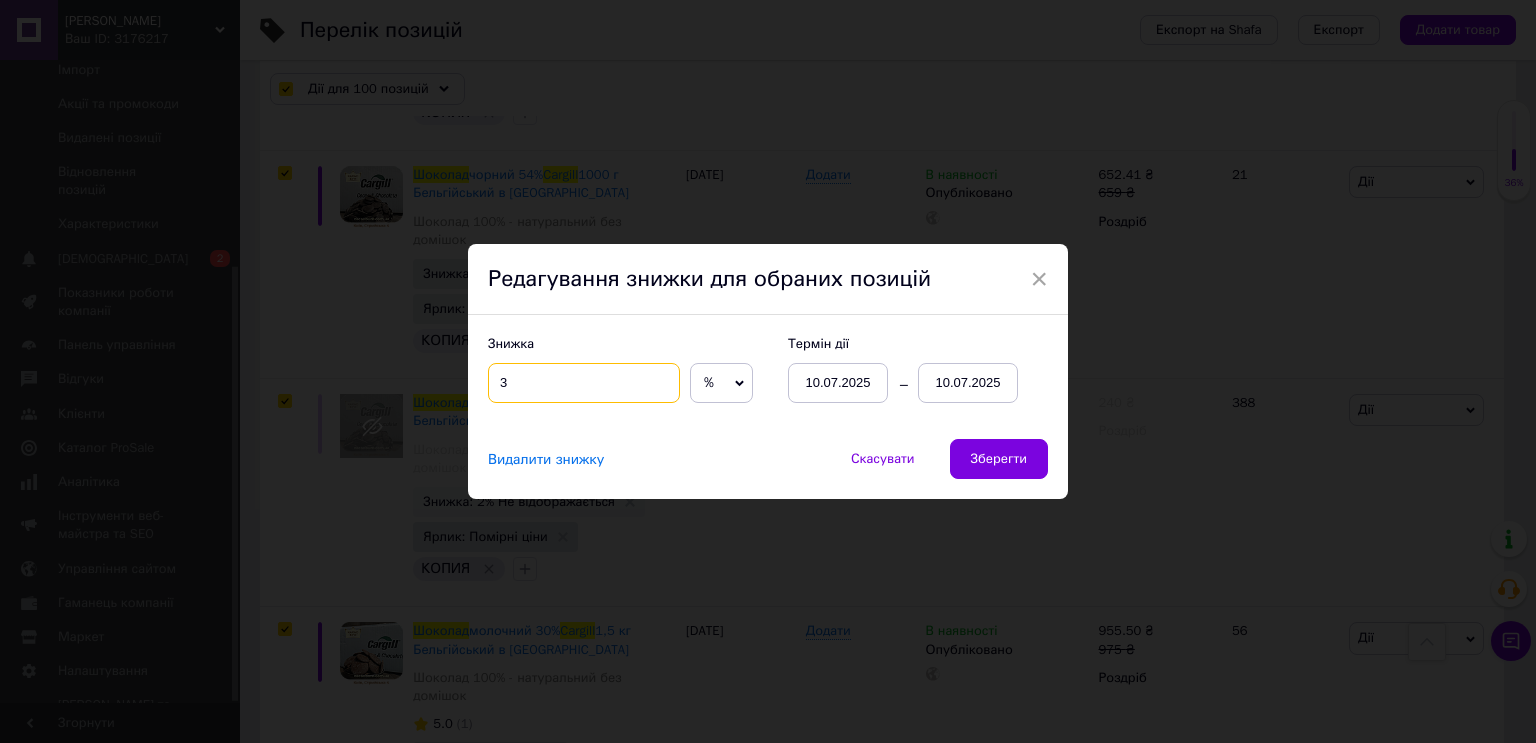 type on "3" 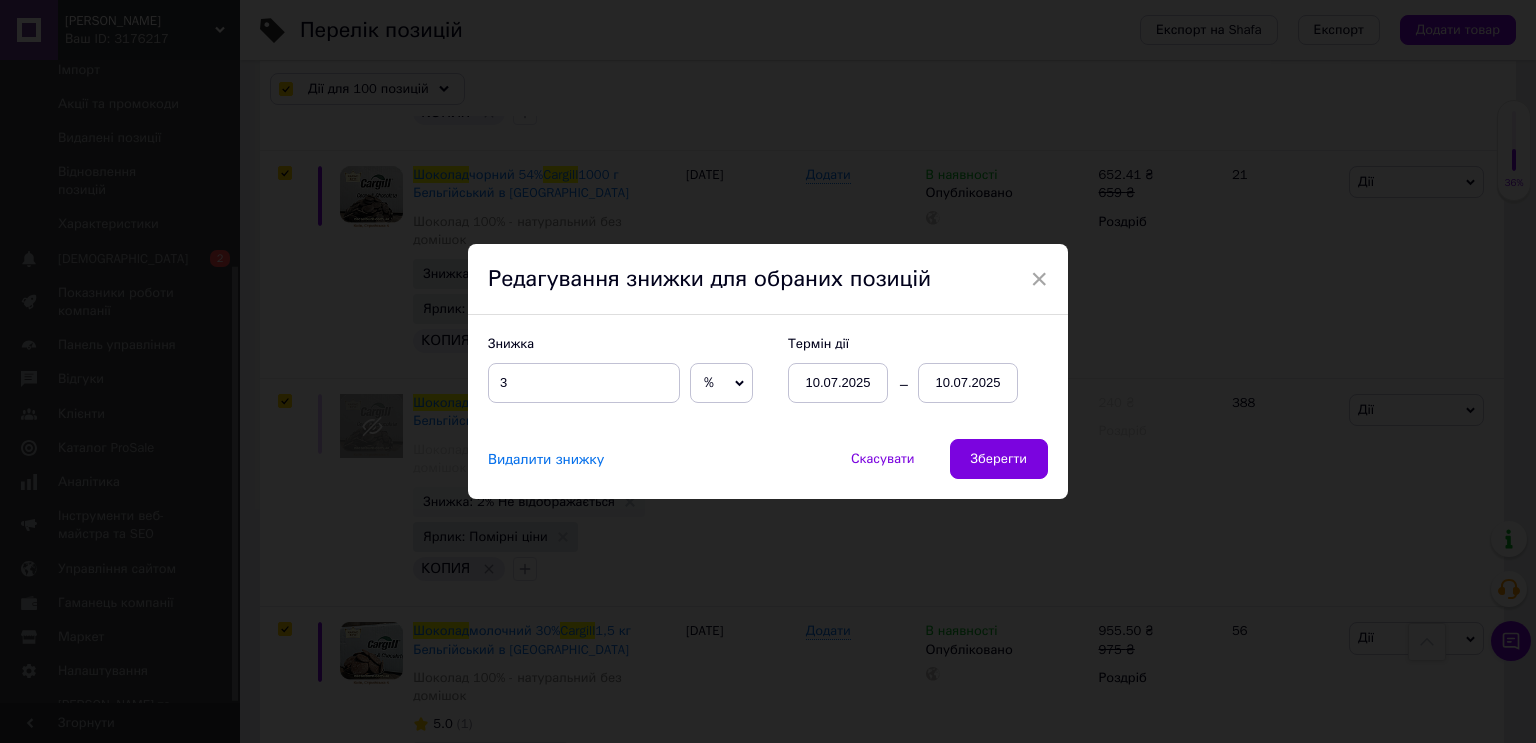 click on "10.07.2025" at bounding box center (838, 383) 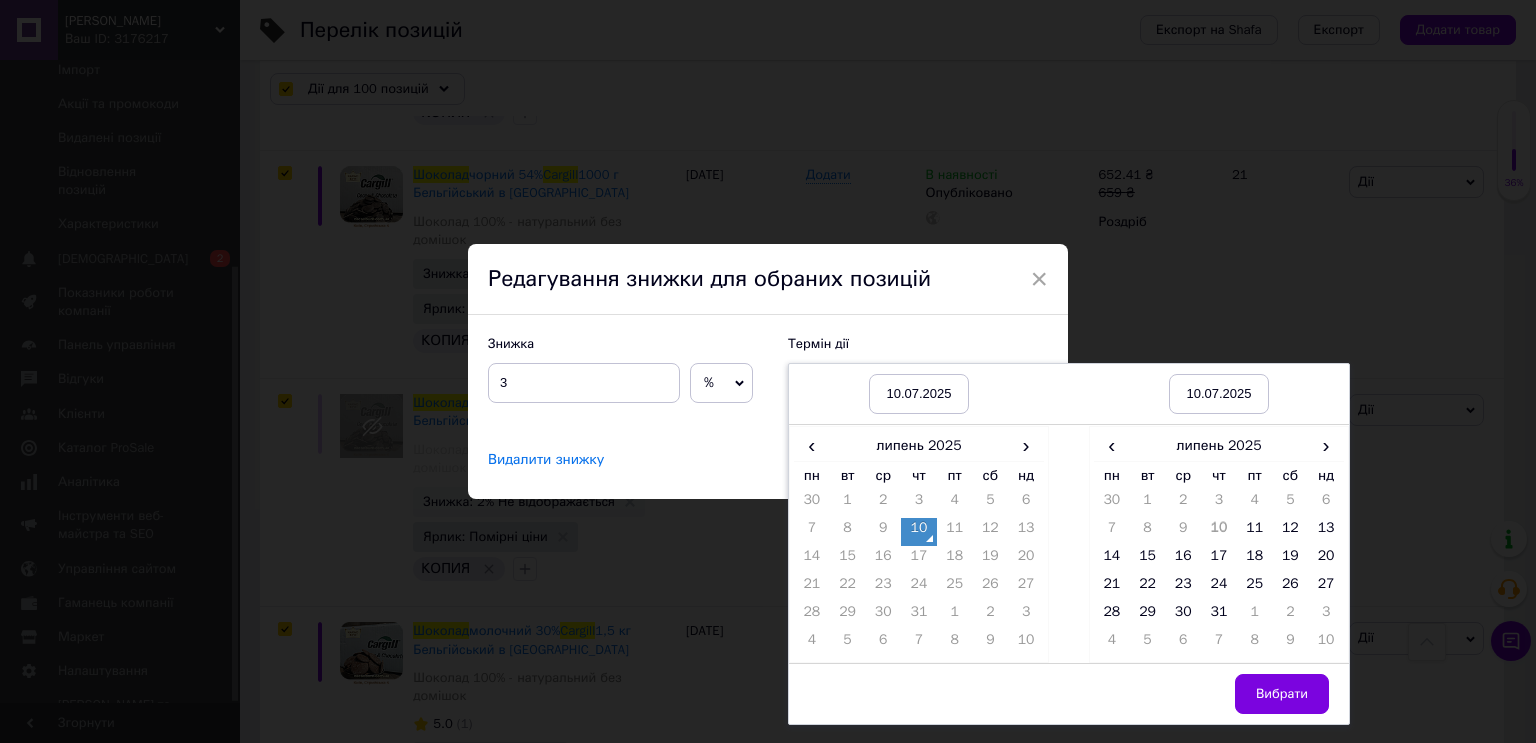 click on "10" at bounding box center (919, 532) 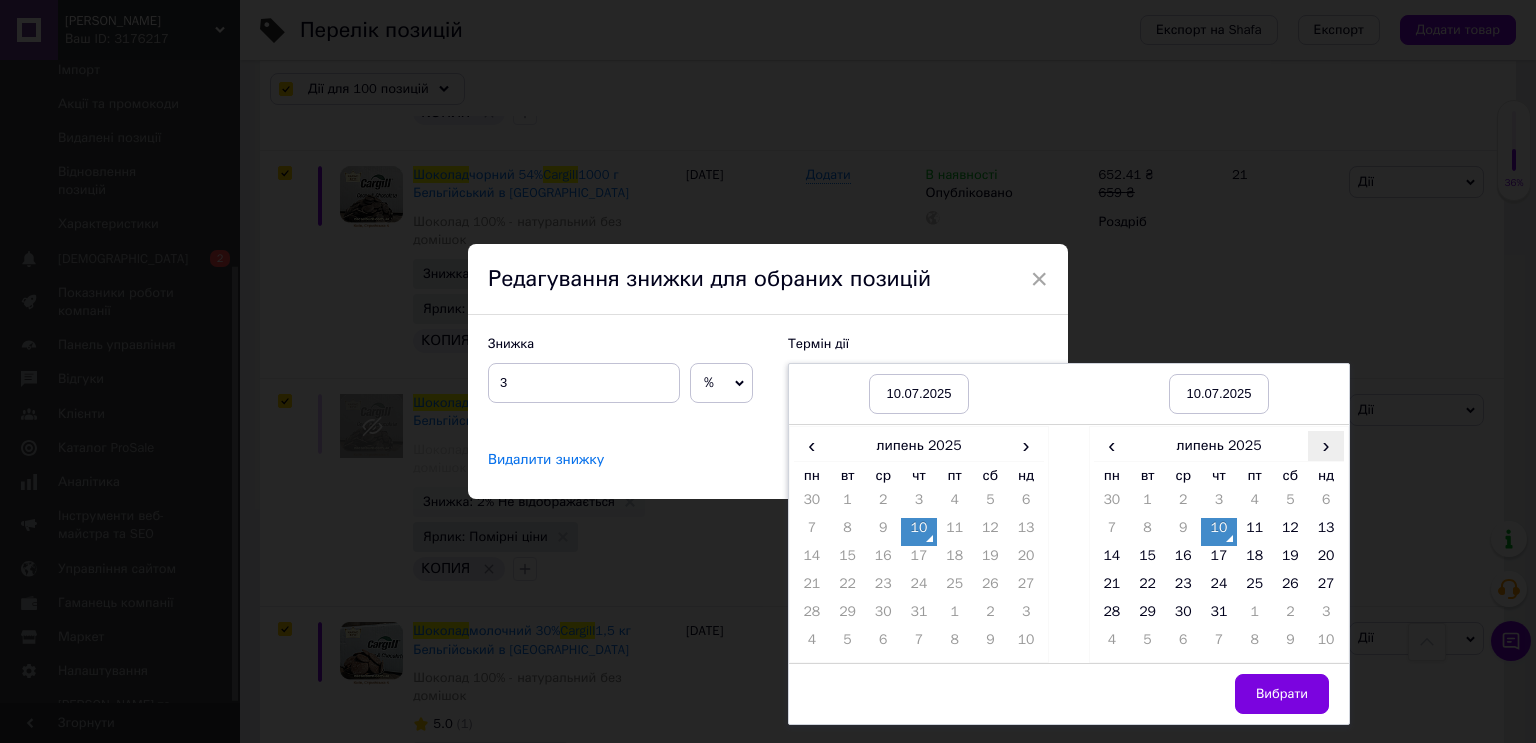 click on "›" at bounding box center (1326, 445) 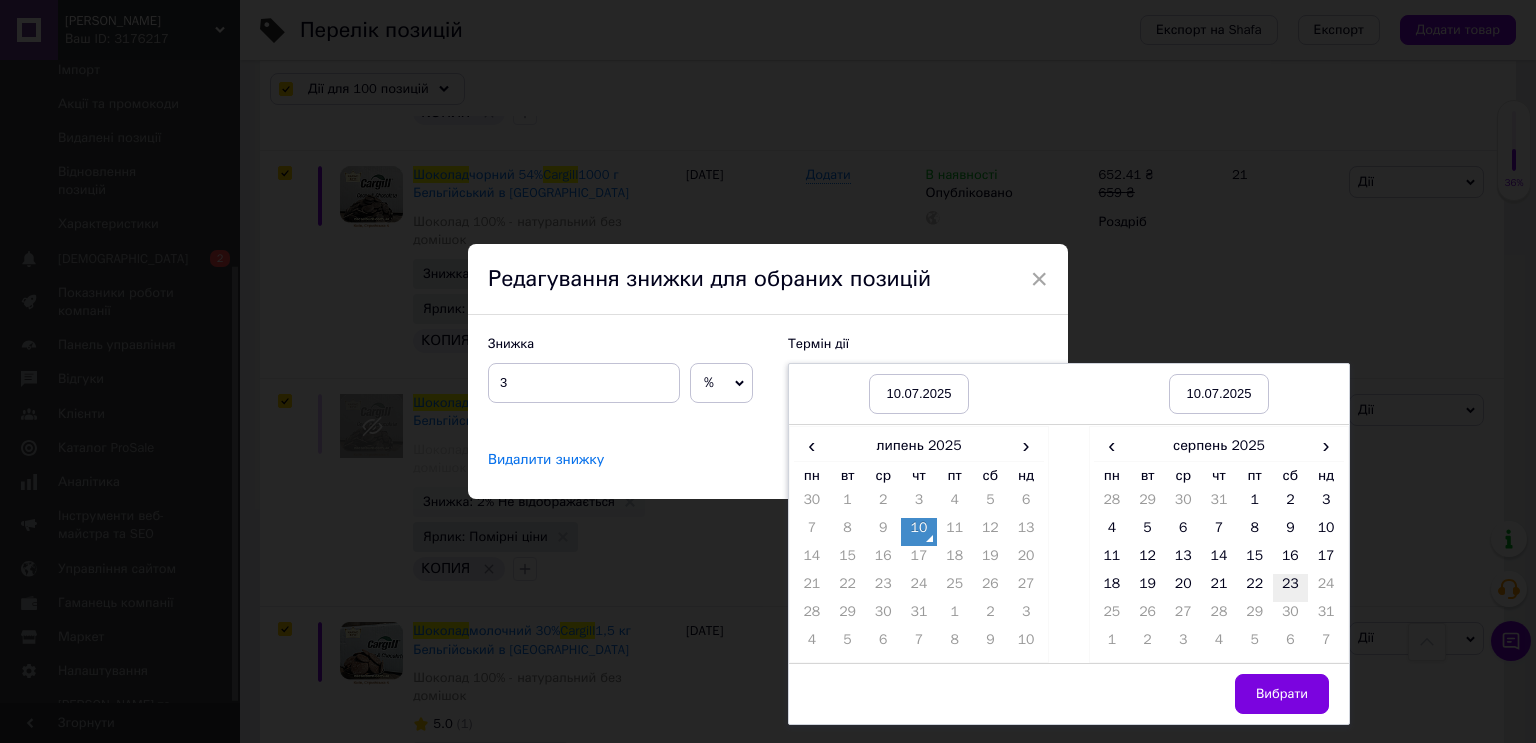 click on "23" at bounding box center [1291, 588] 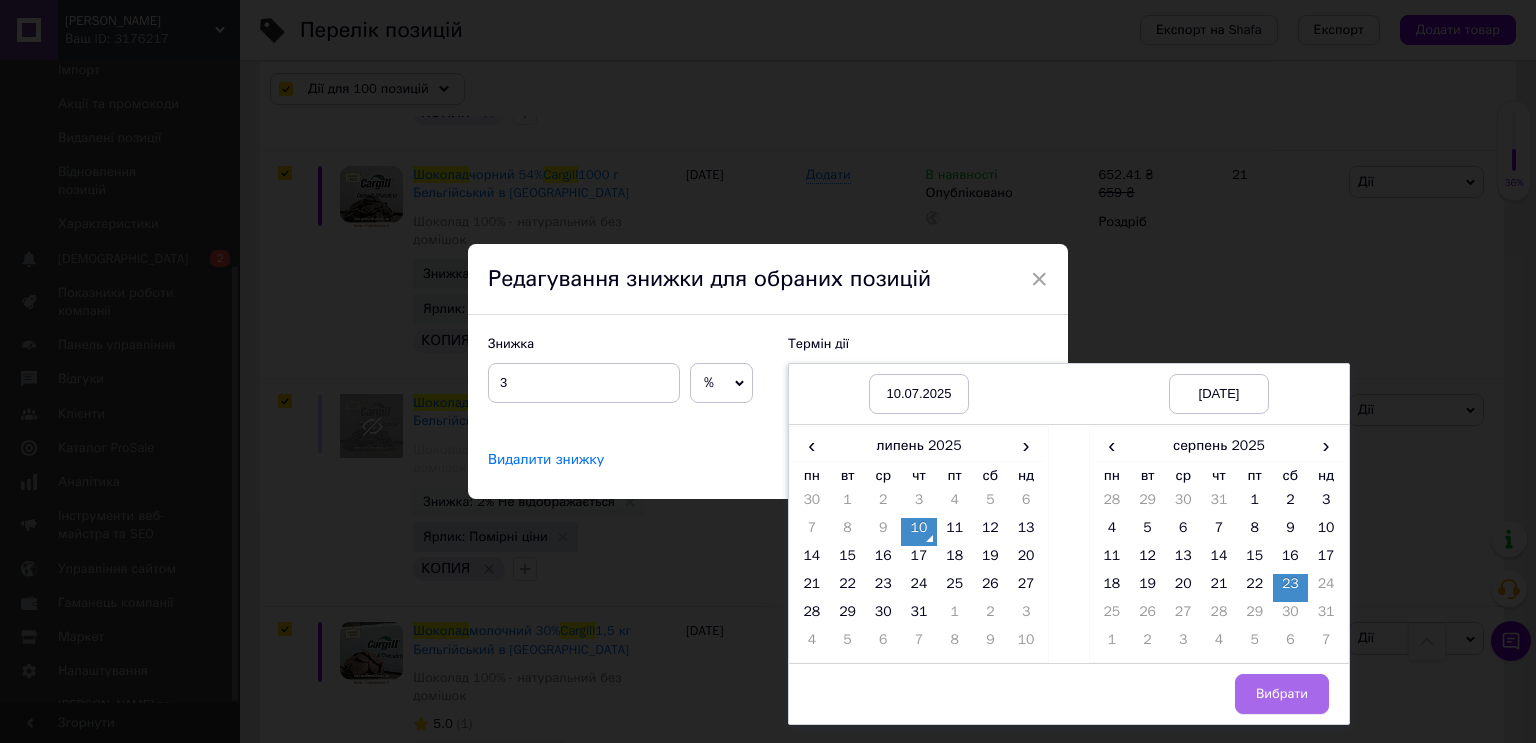 click on "Вибрати" at bounding box center [1282, 694] 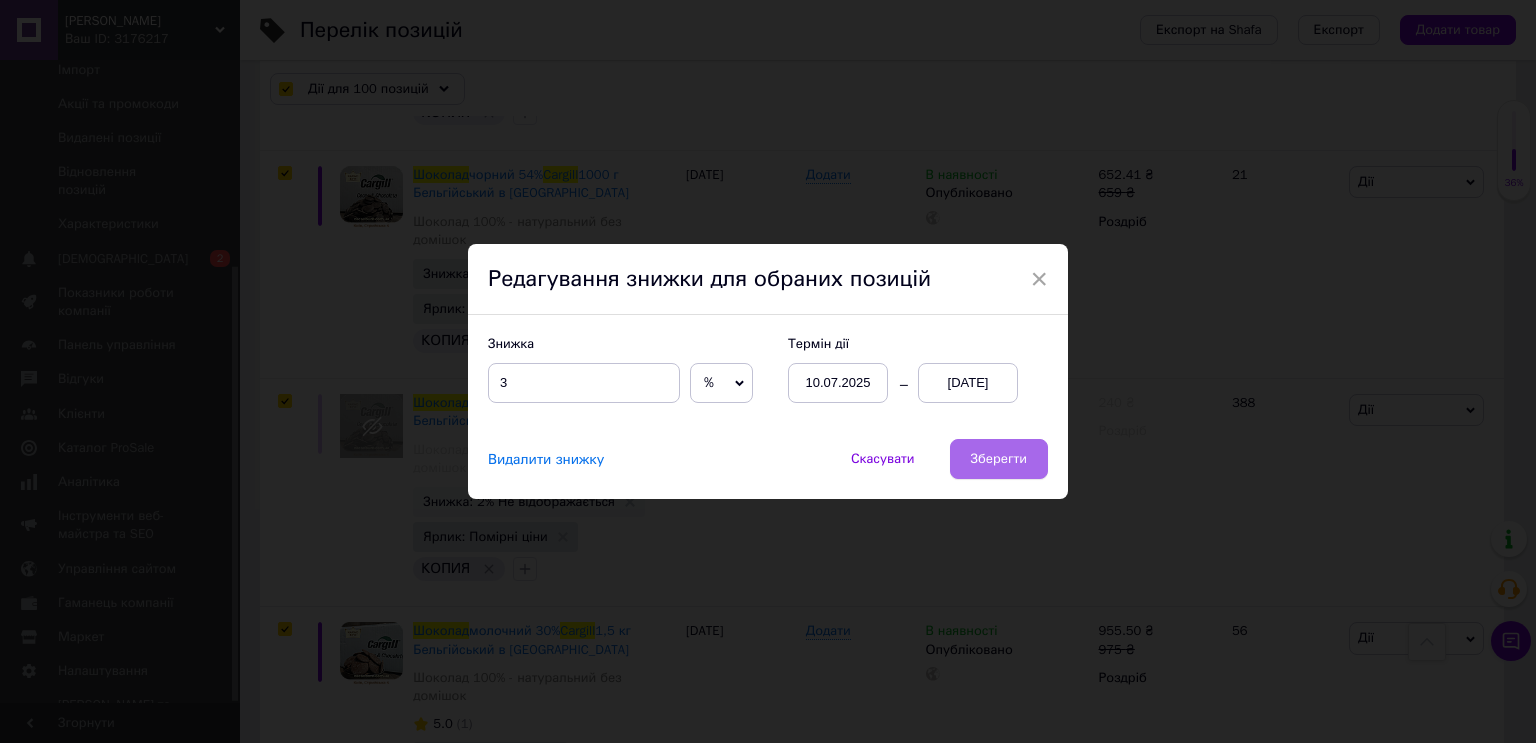 click on "Зберегти" at bounding box center (999, 459) 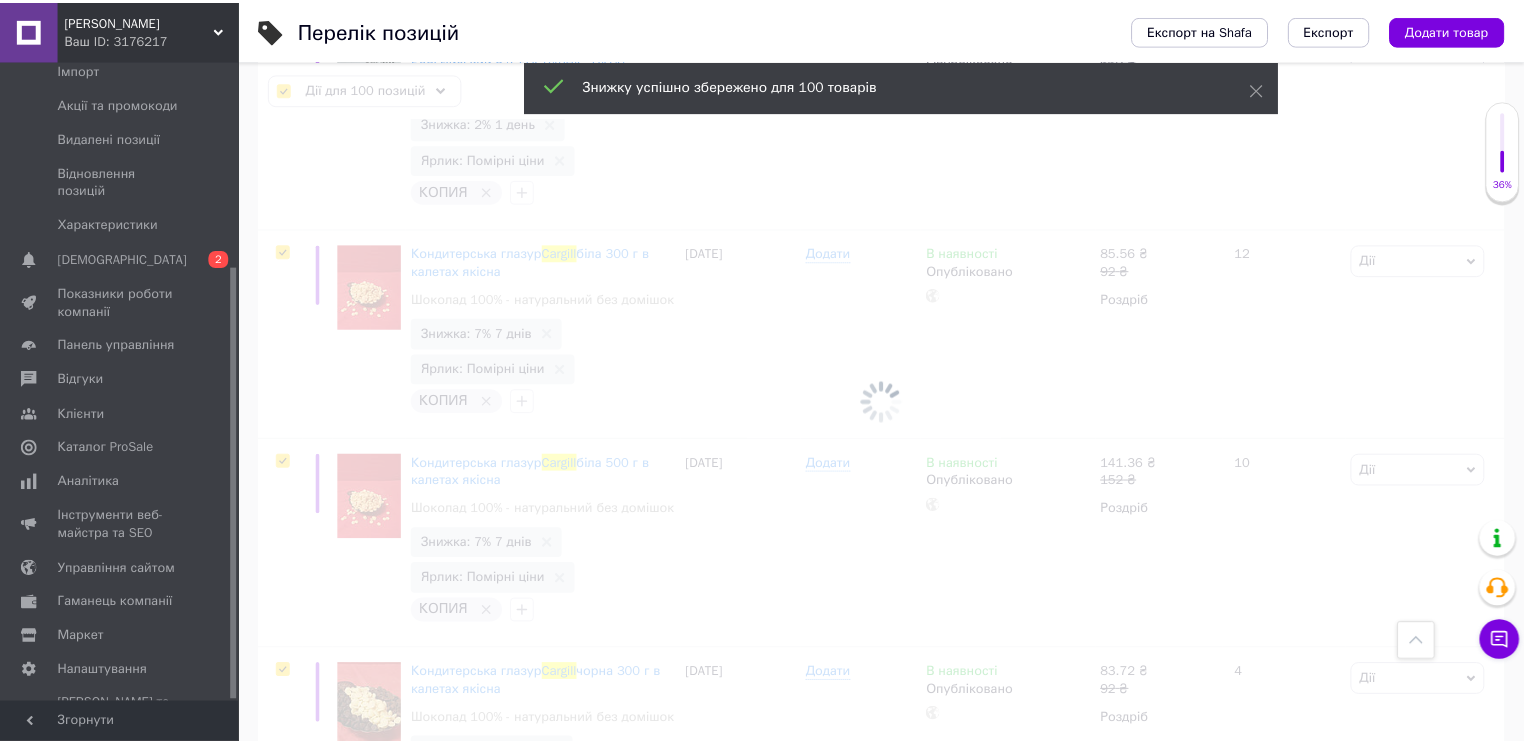 scroll, scrollTop: 20920, scrollLeft: 0, axis: vertical 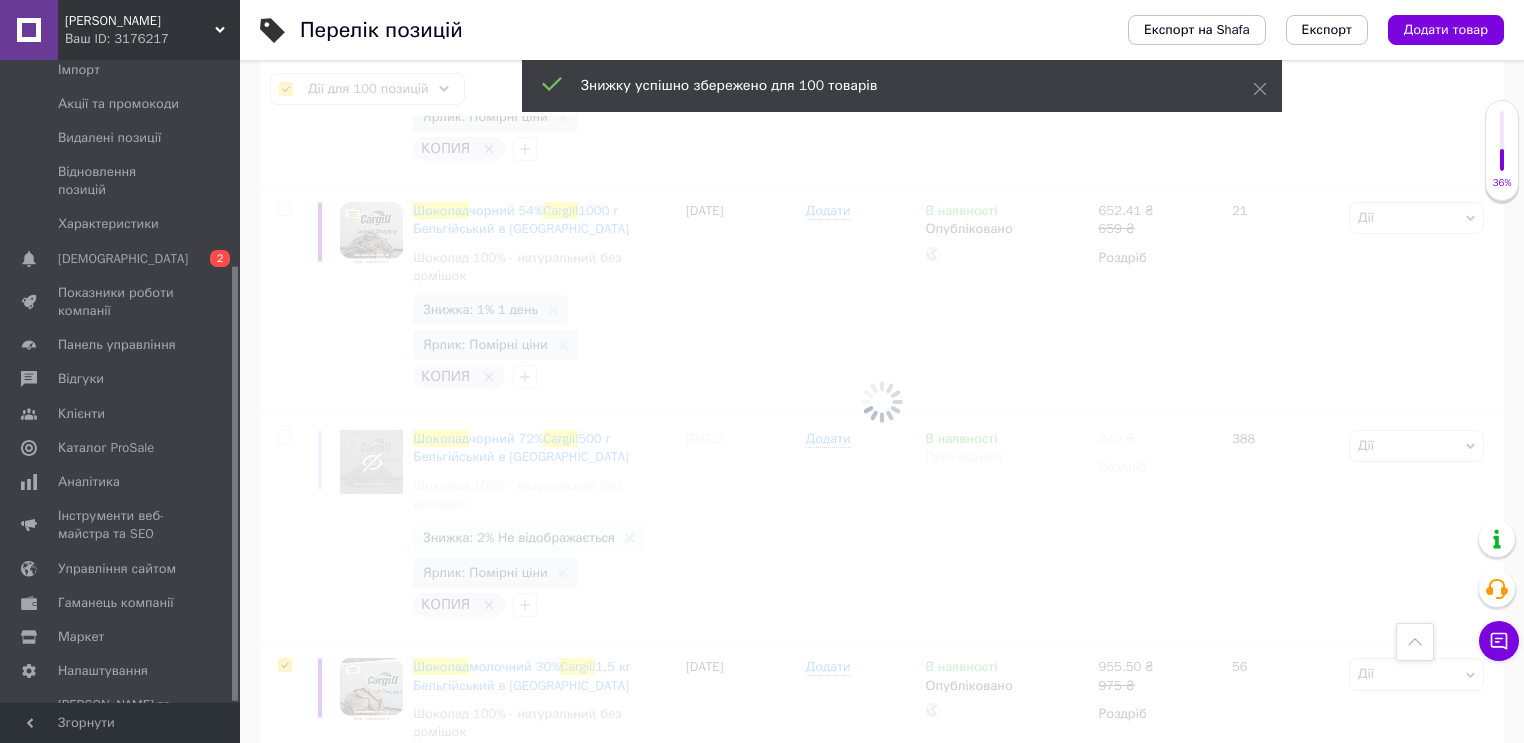 checkbox on "false" 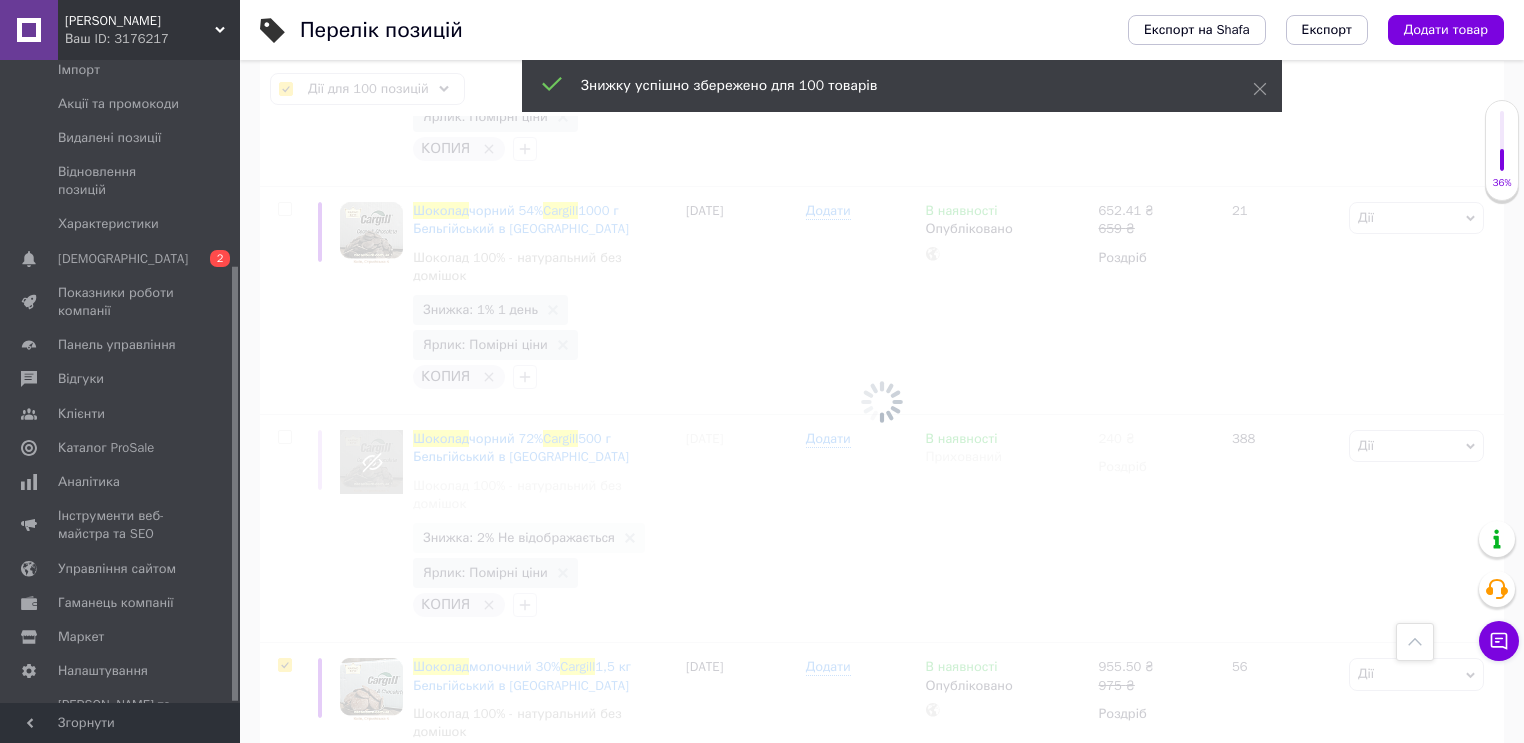 checkbox on "false" 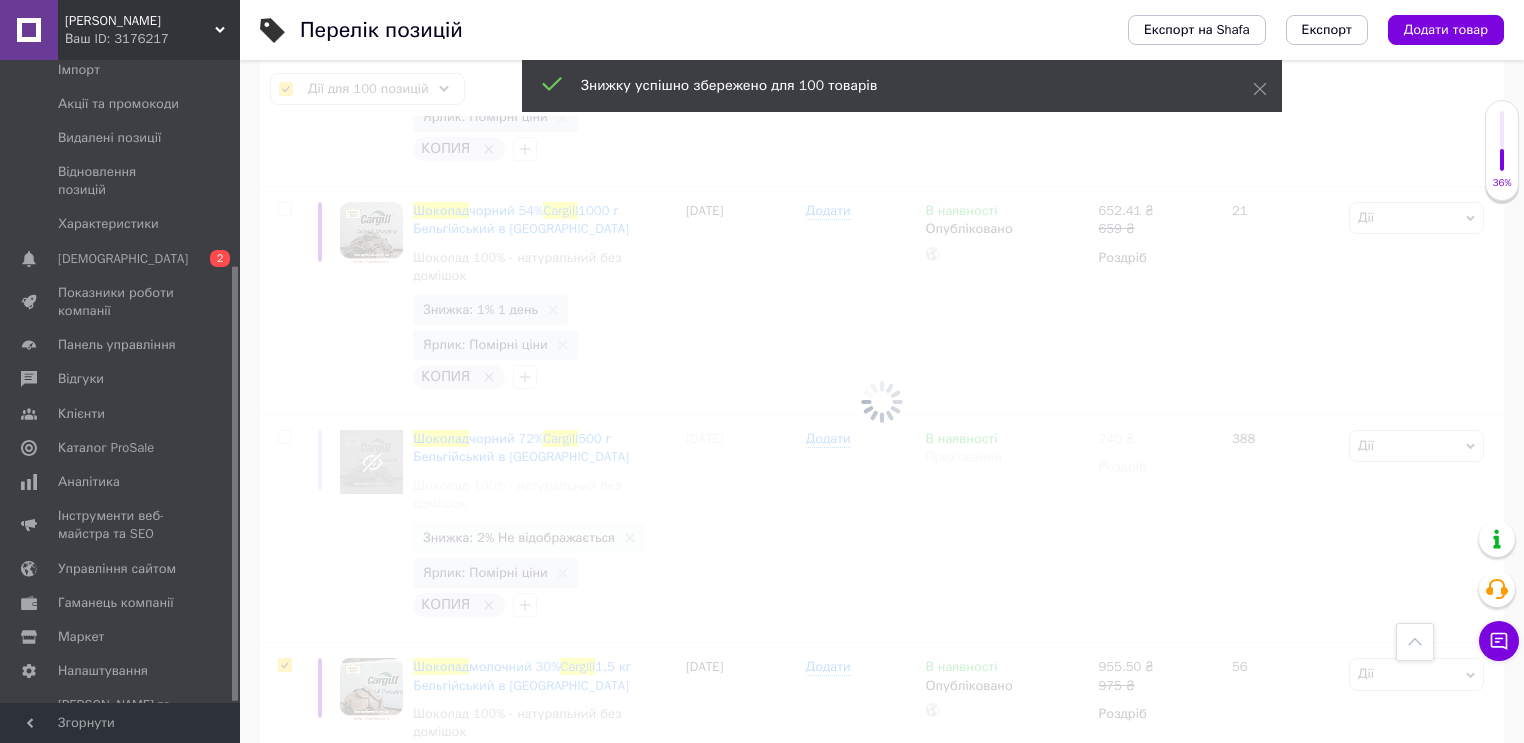 checkbox on "false" 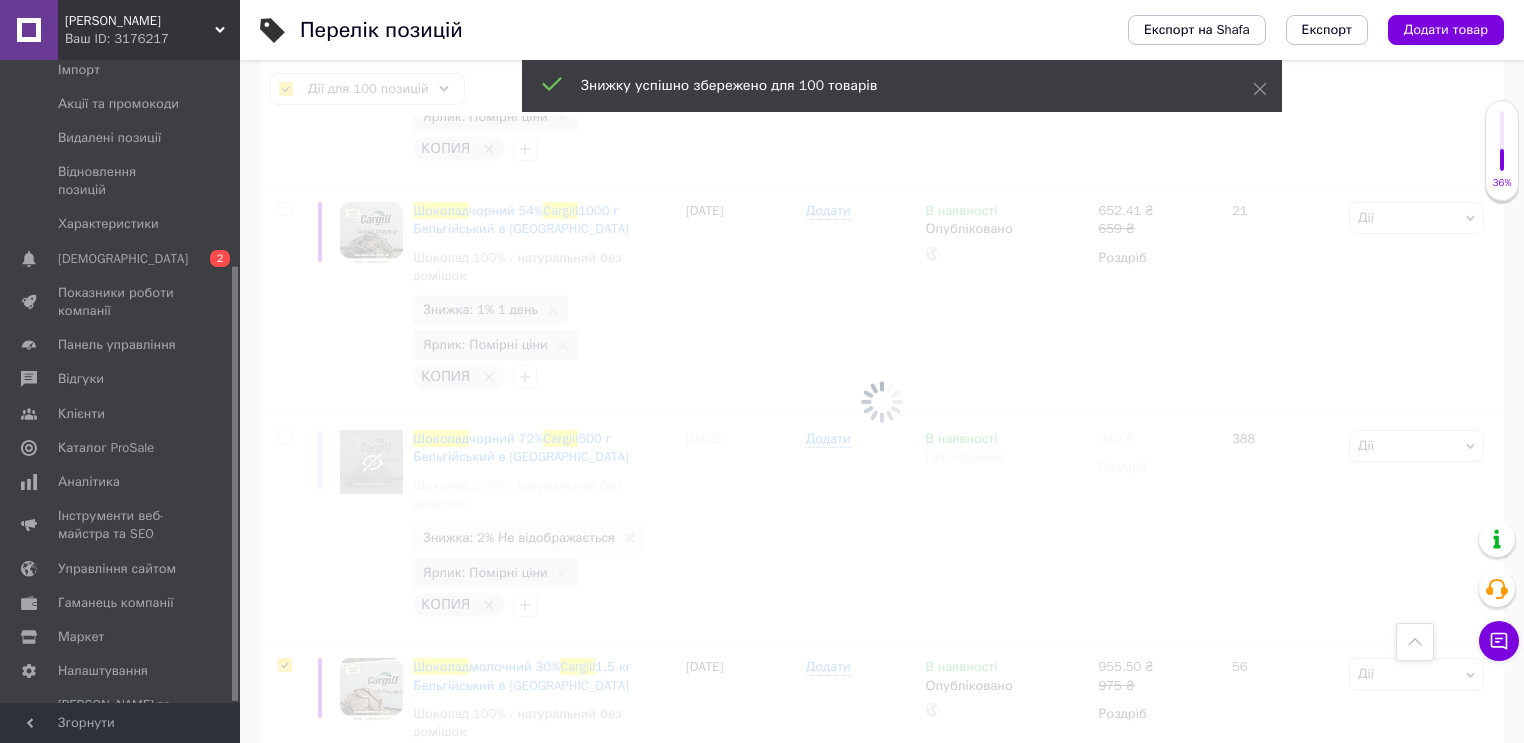 checkbox on "false" 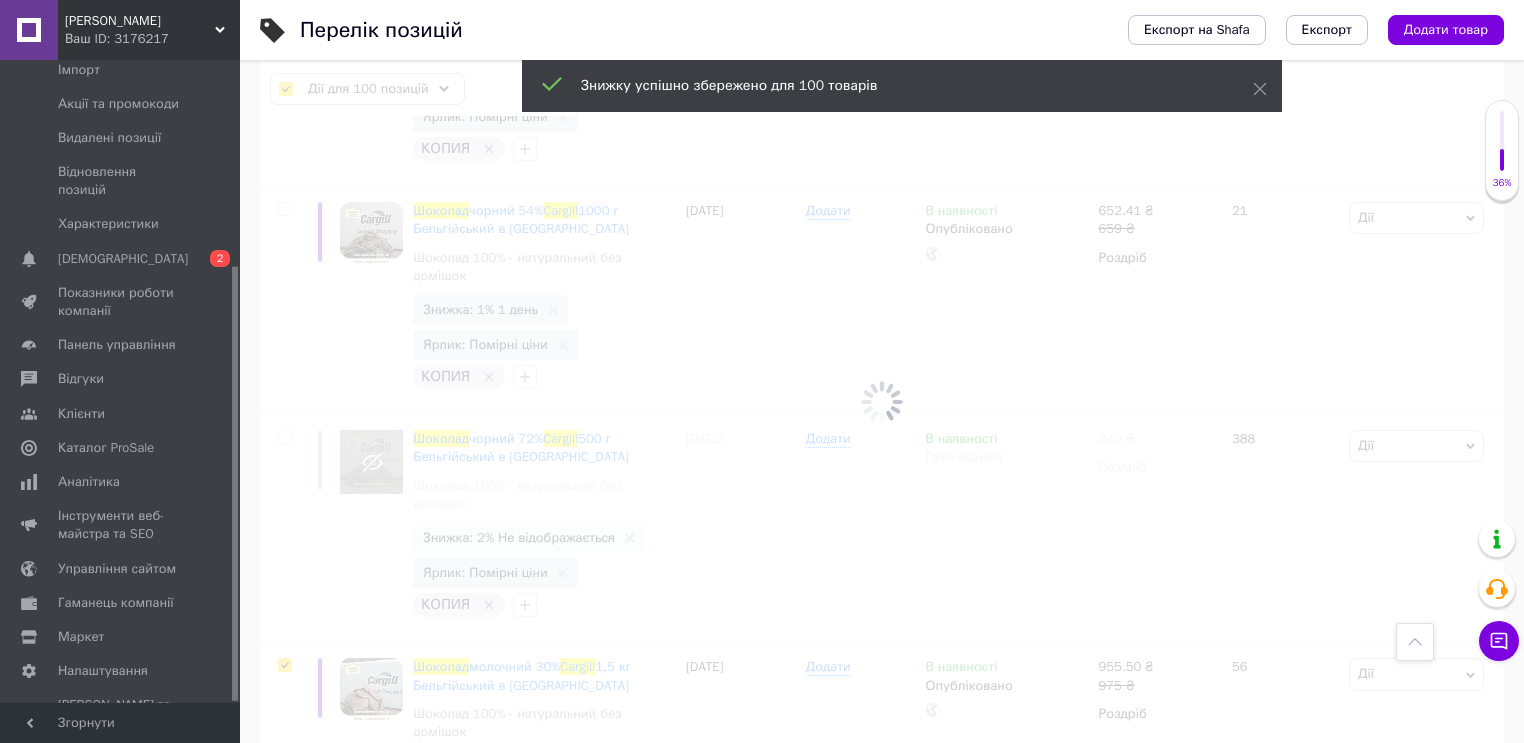 checkbox on "false" 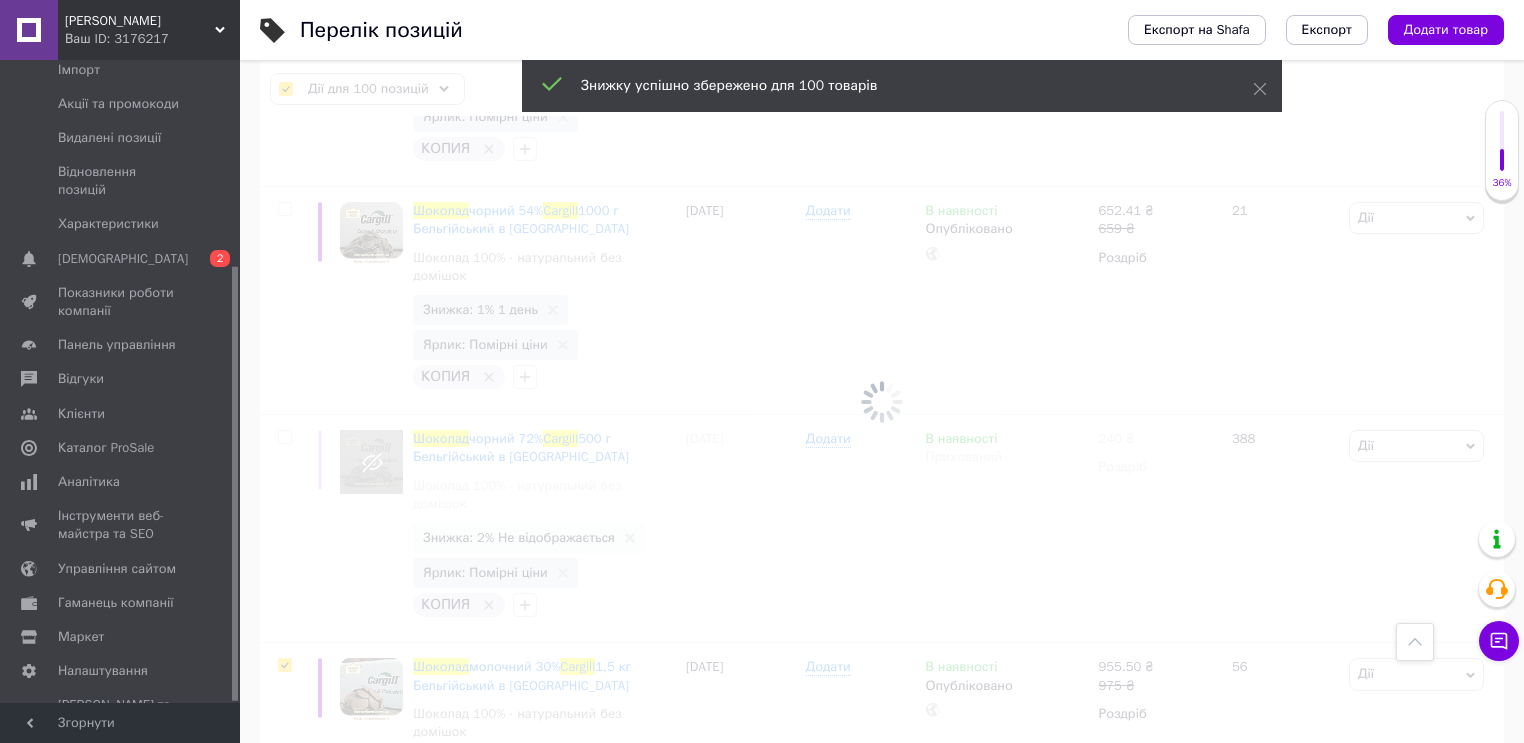 checkbox on "false" 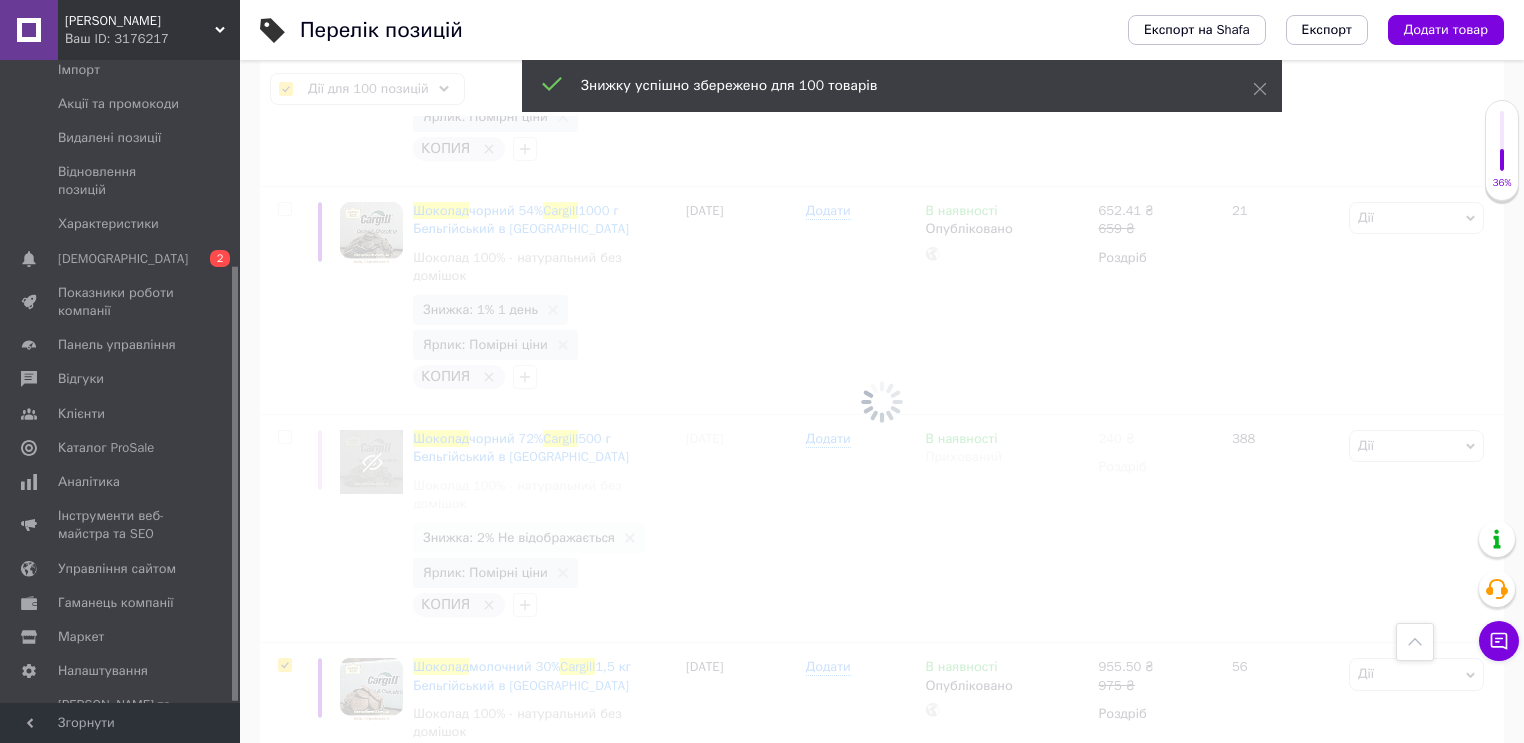 checkbox on "false" 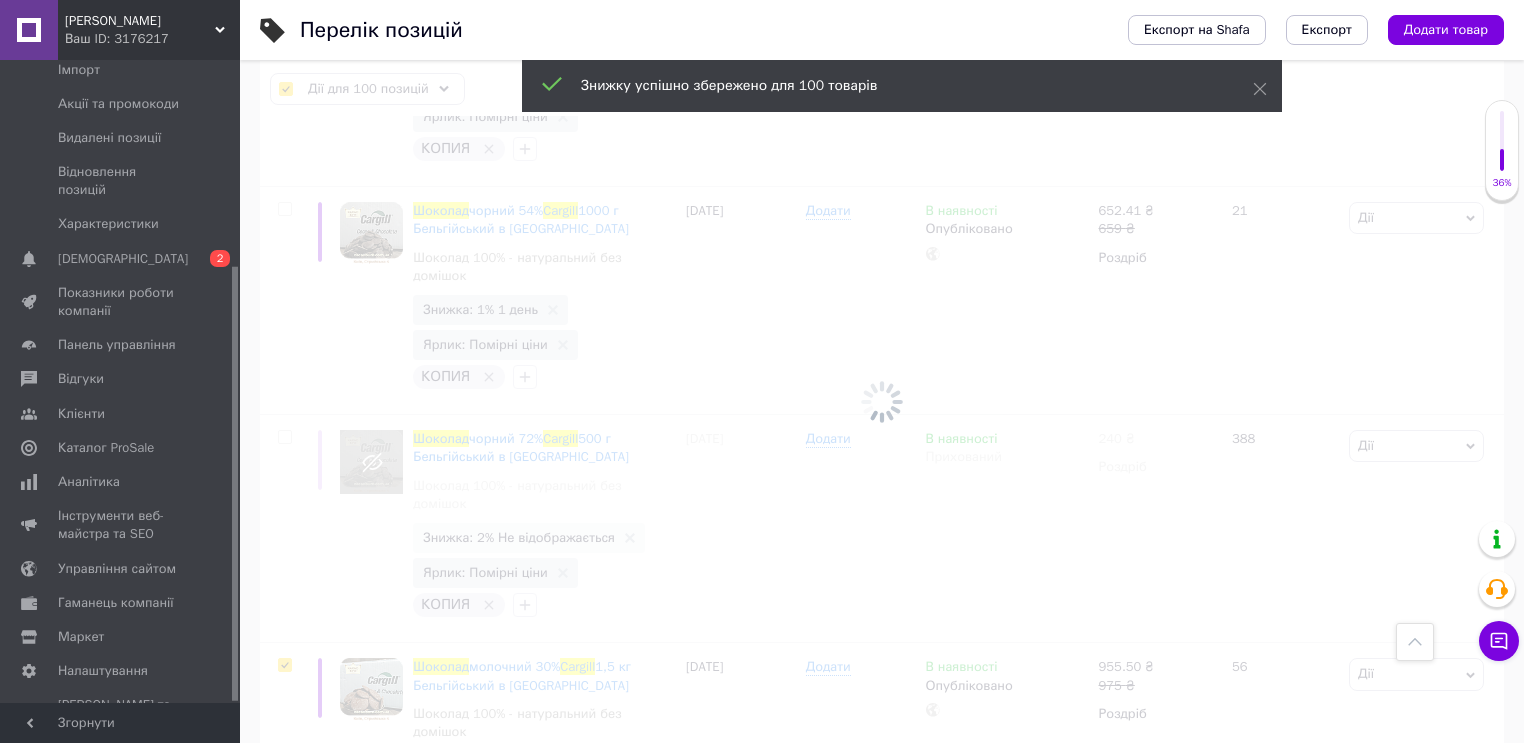 checkbox on "false" 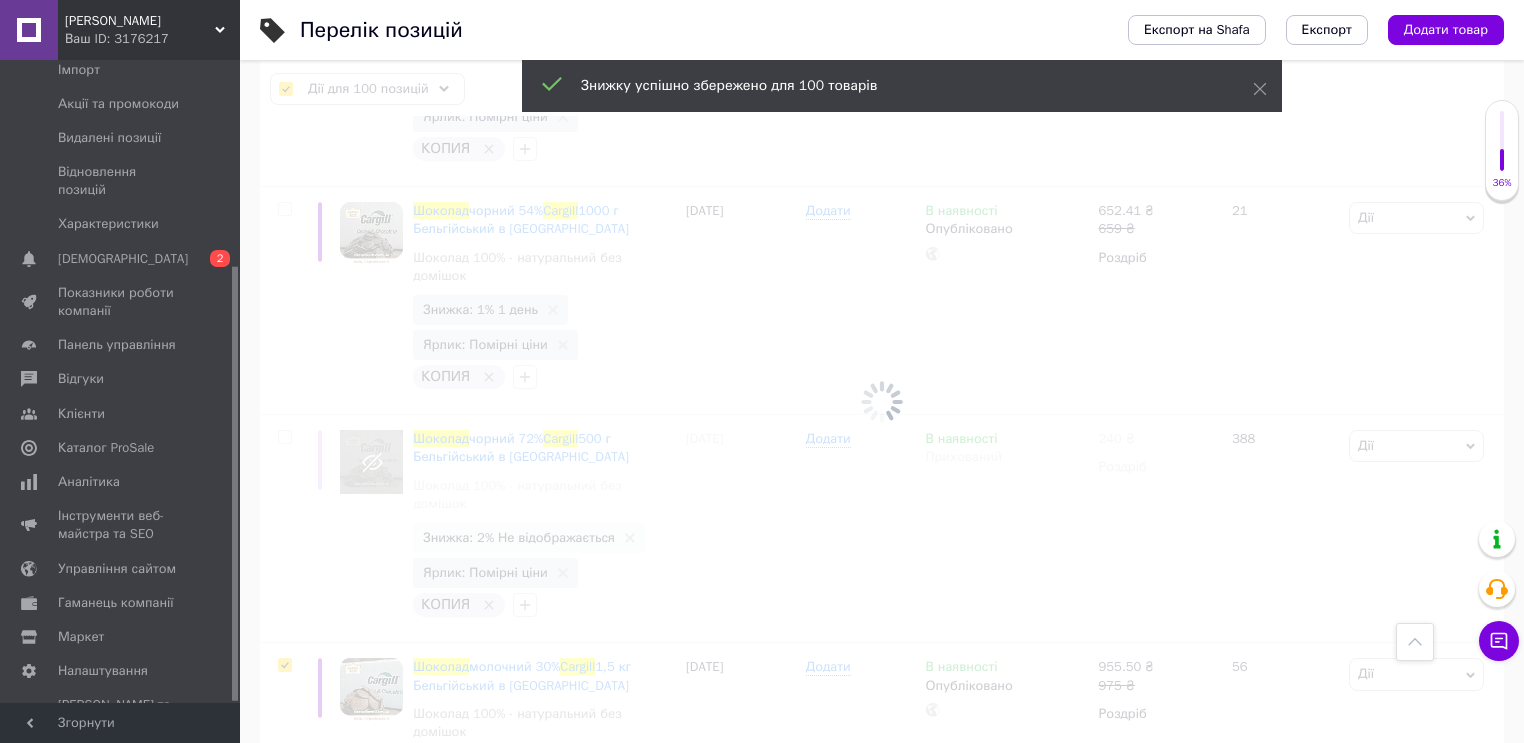 checkbox on "false" 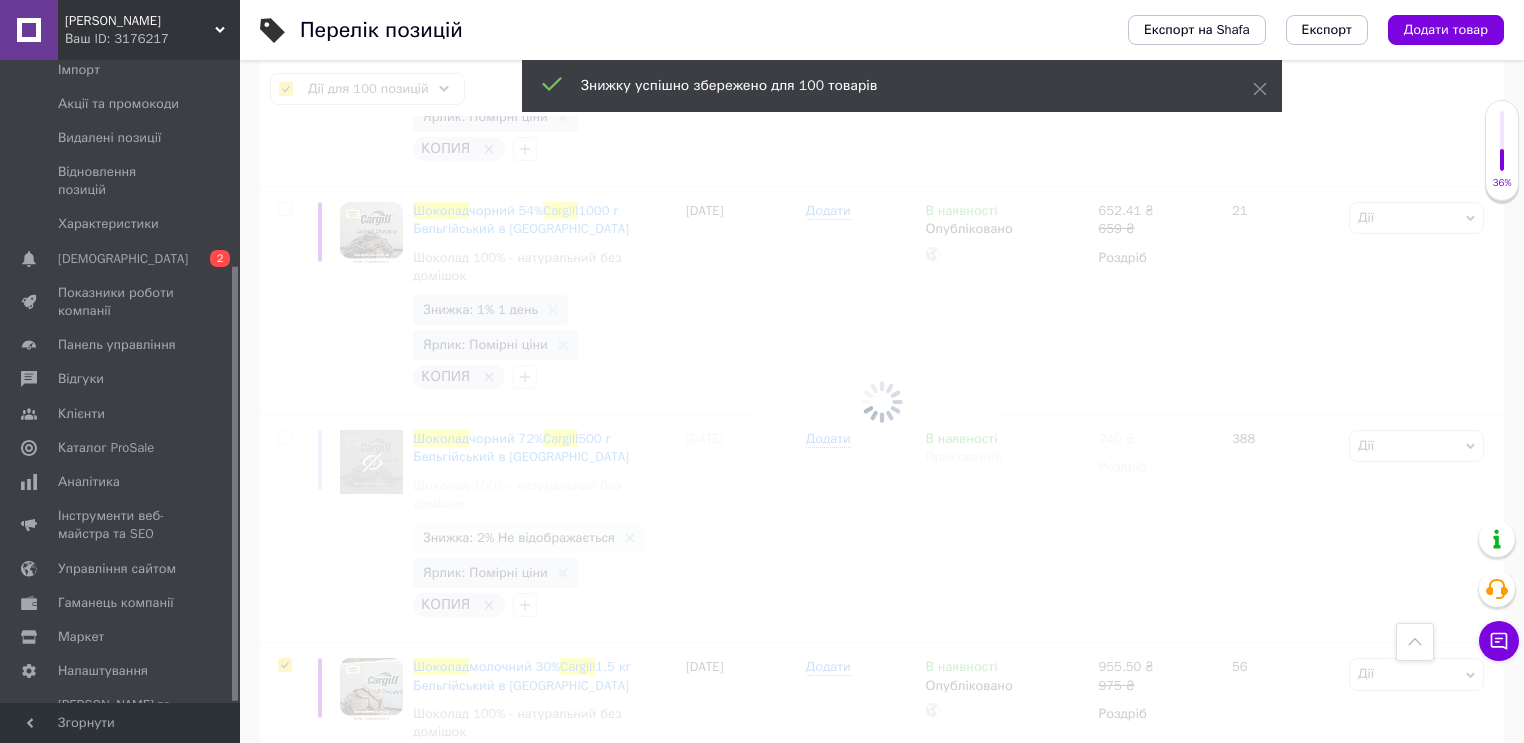 checkbox on "false" 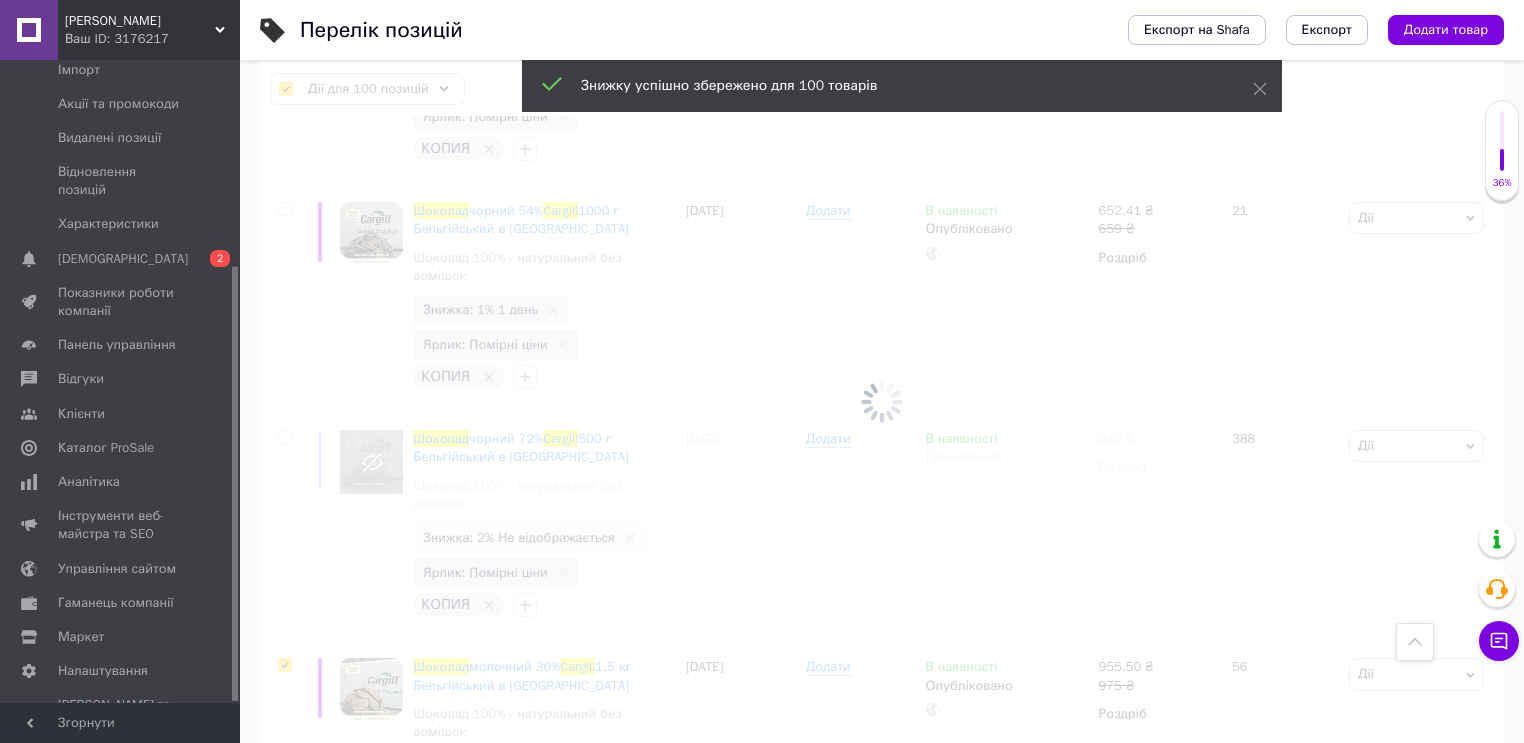 checkbox on "false" 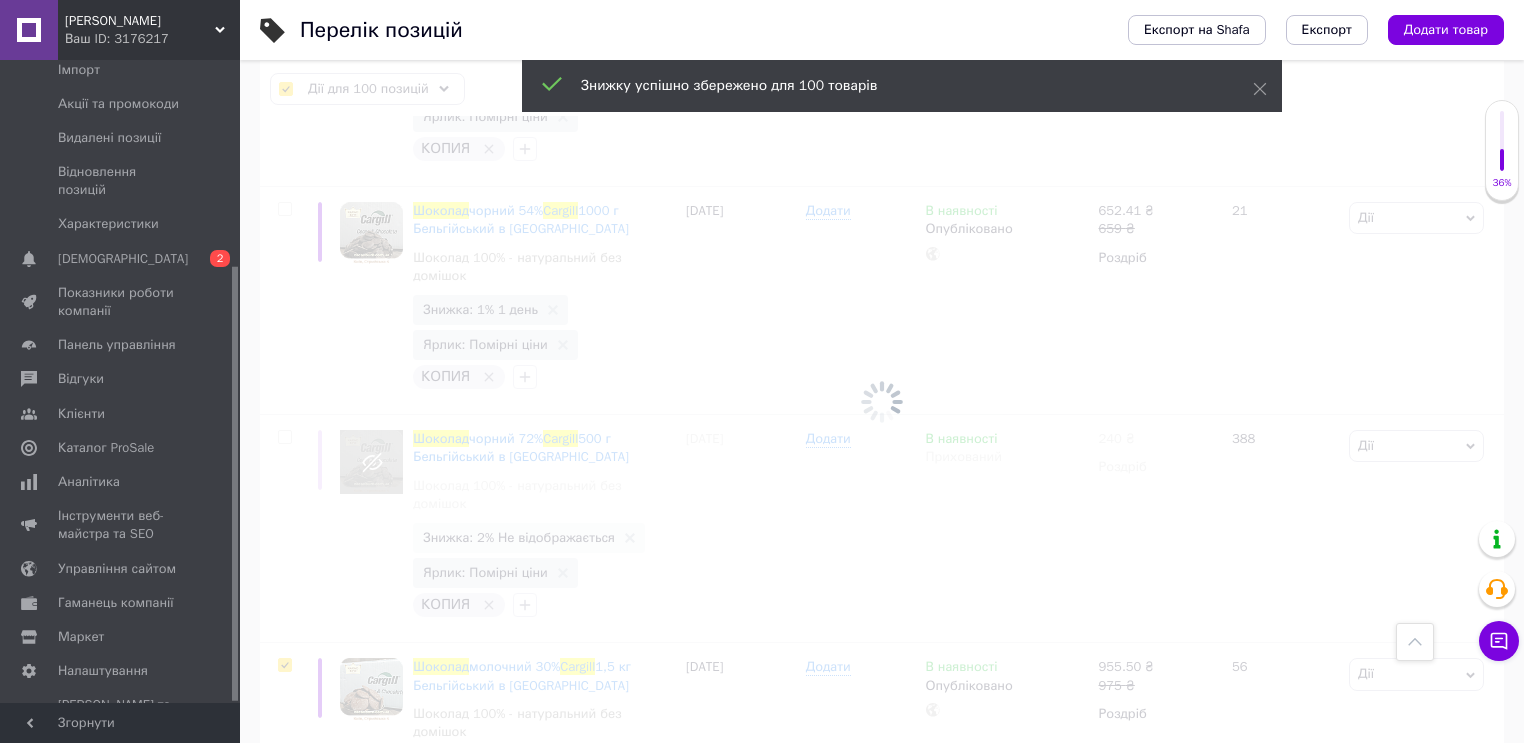 checkbox on "false" 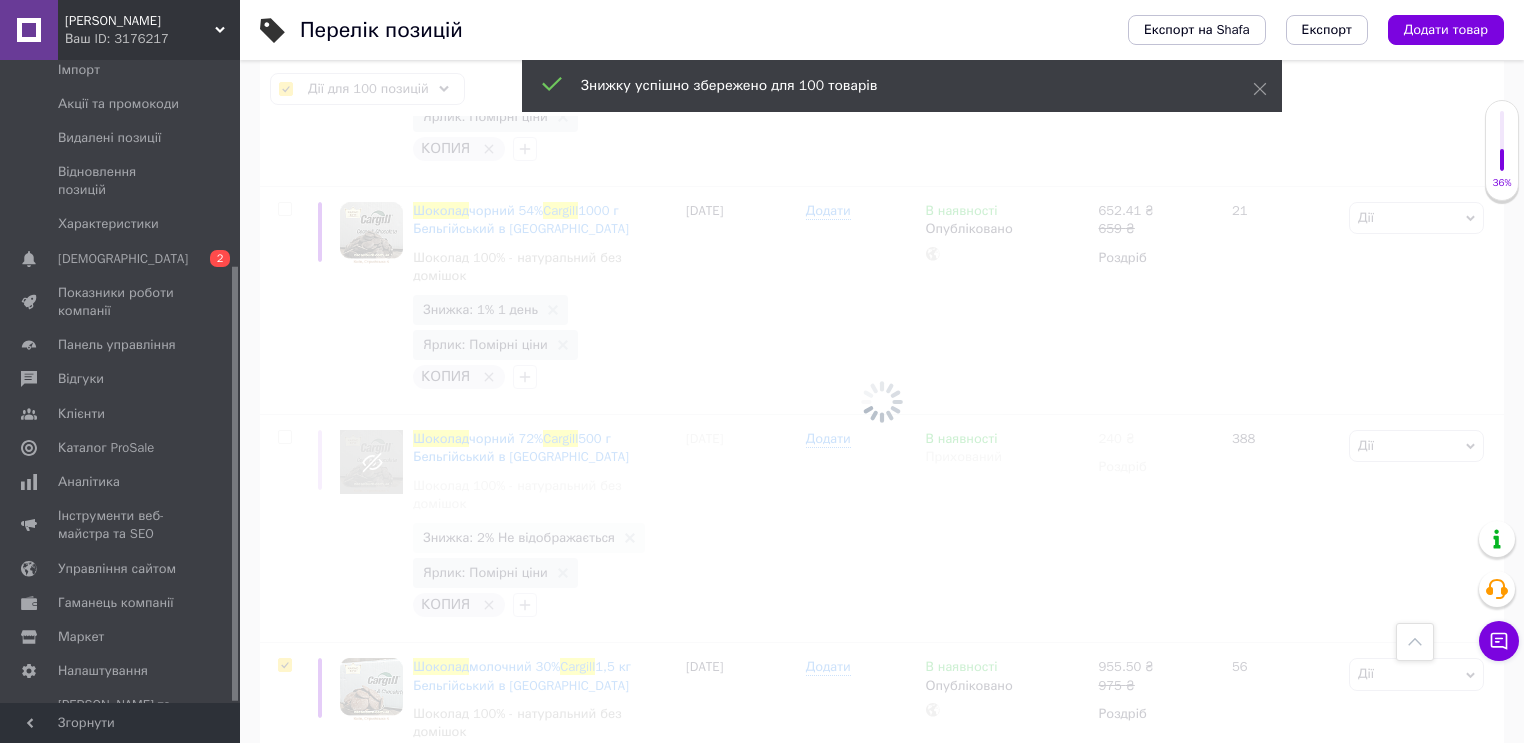 checkbox on "false" 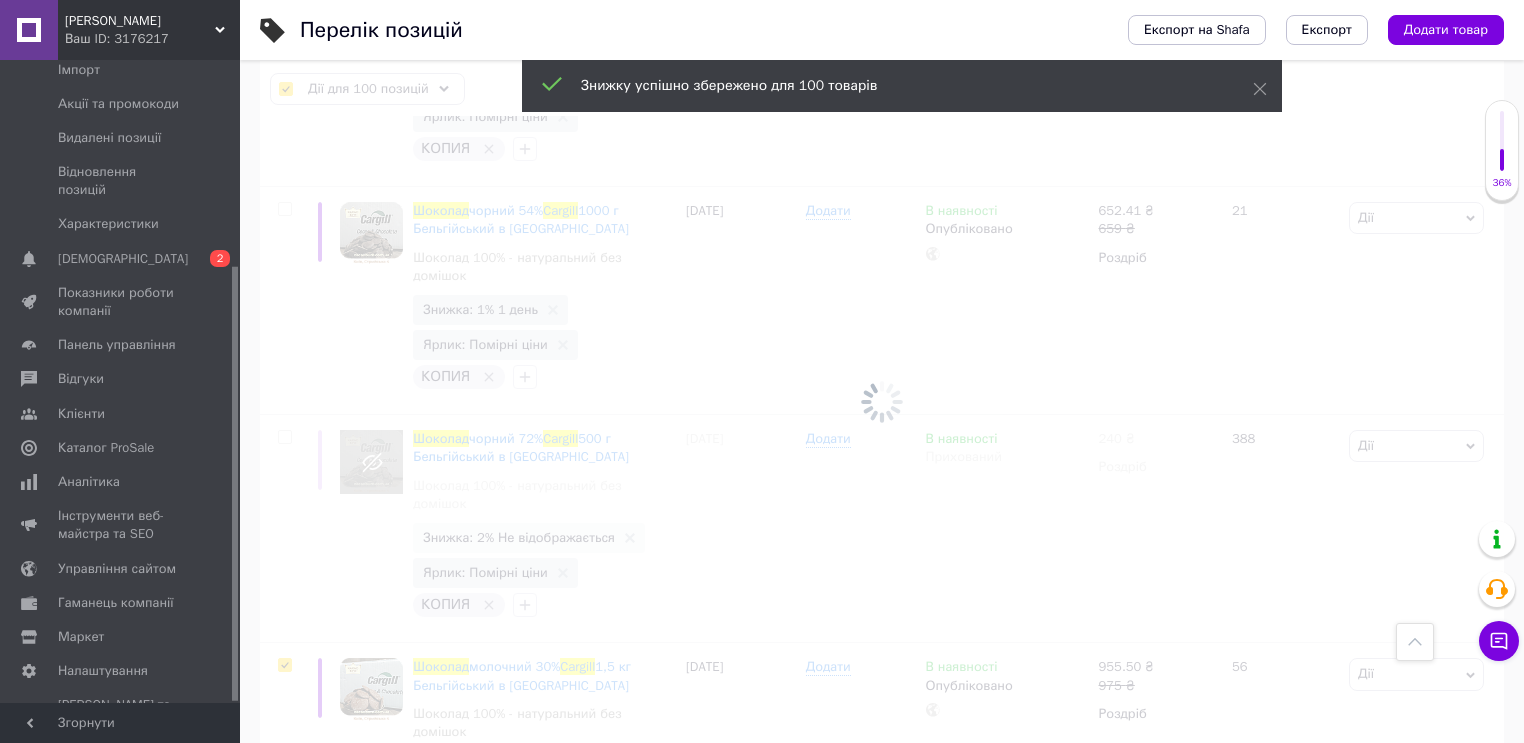 checkbox on "false" 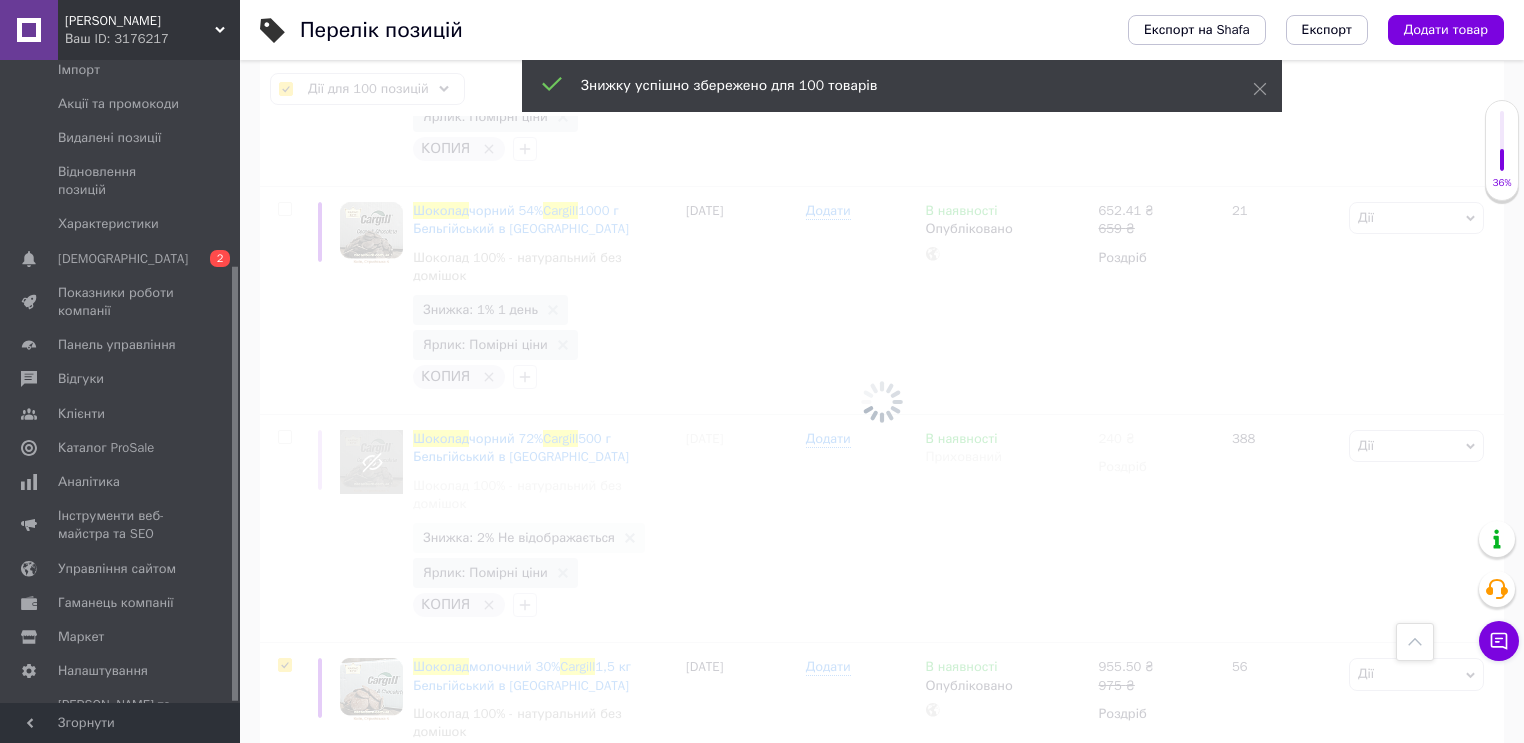 checkbox on "false" 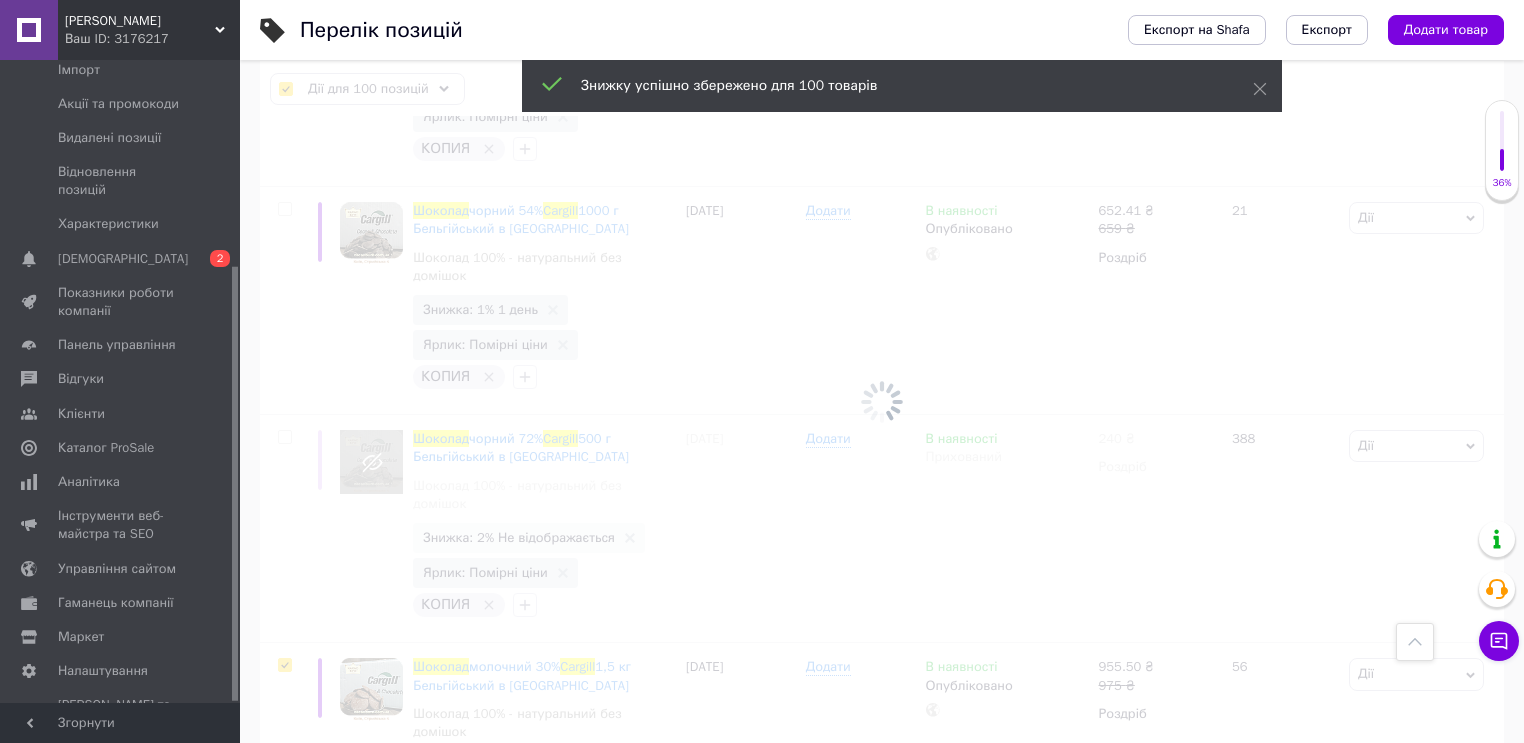 checkbox on "false" 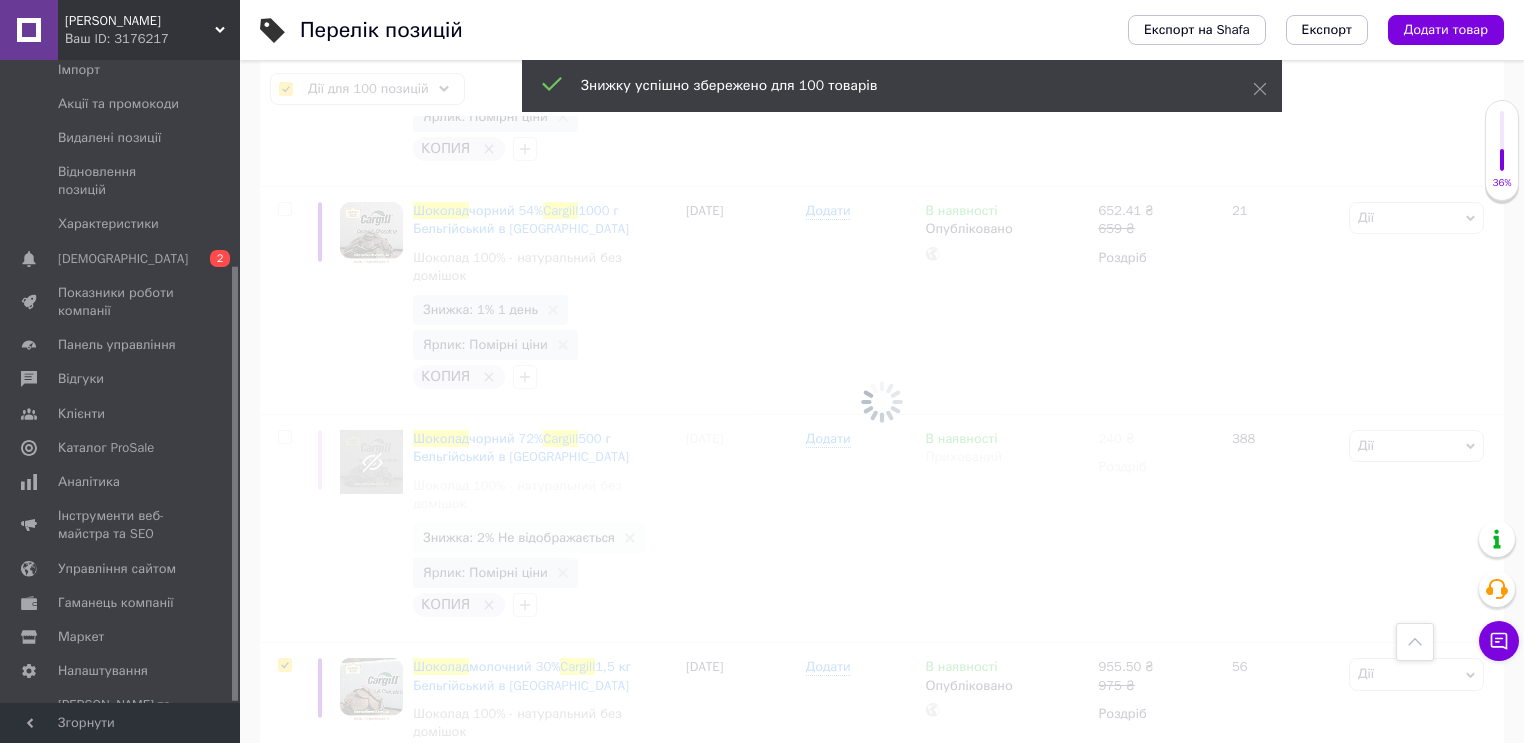 checkbox on "false" 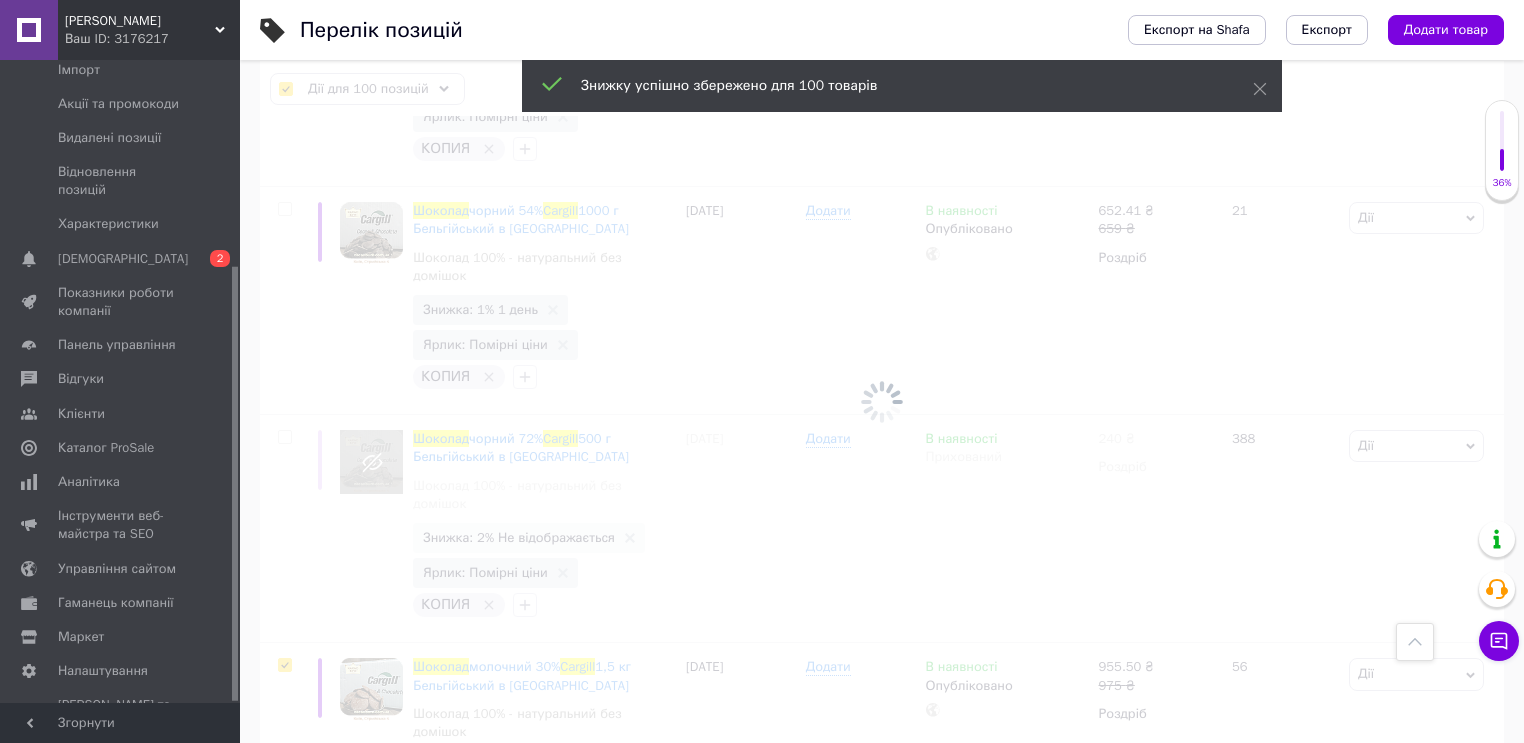 checkbox on "false" 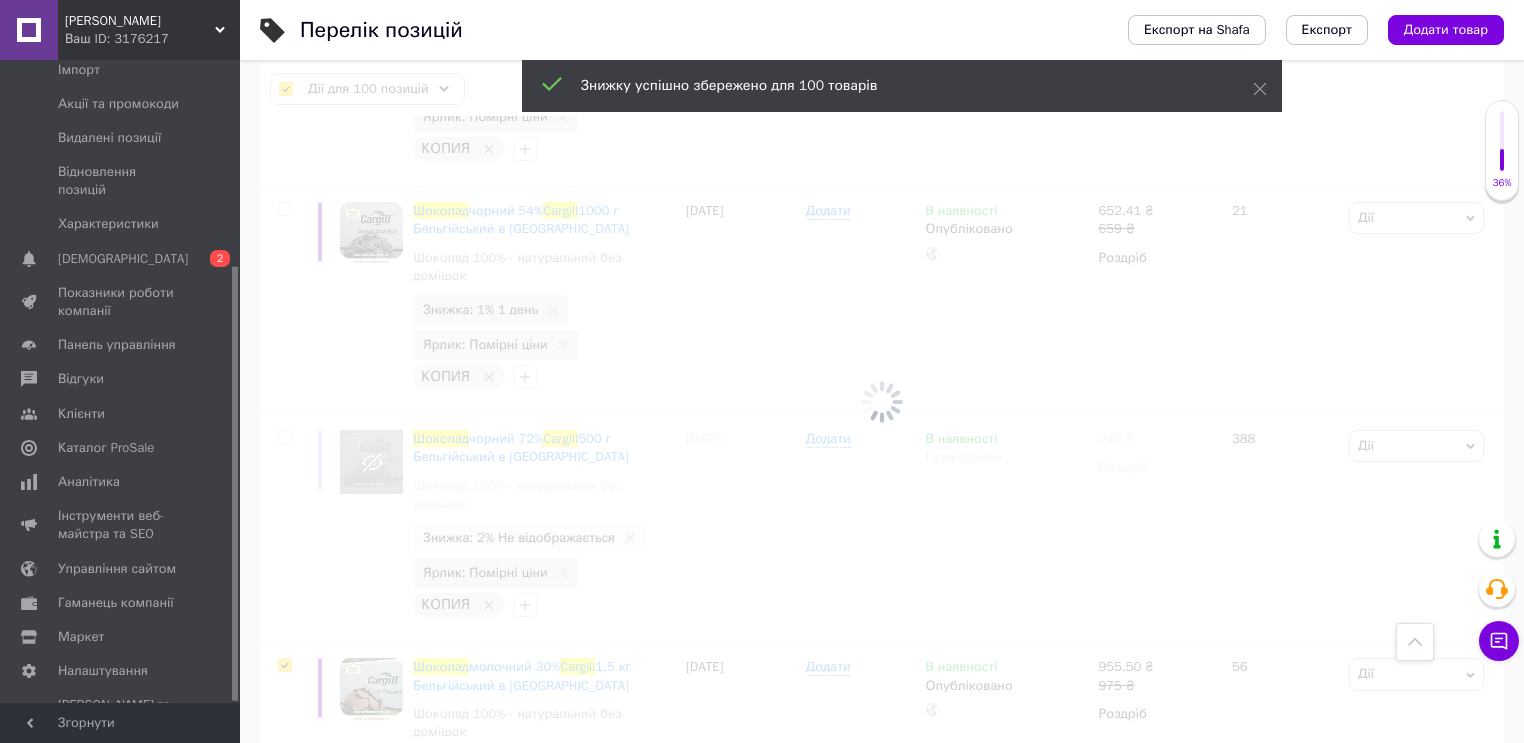 checkbox on "false" 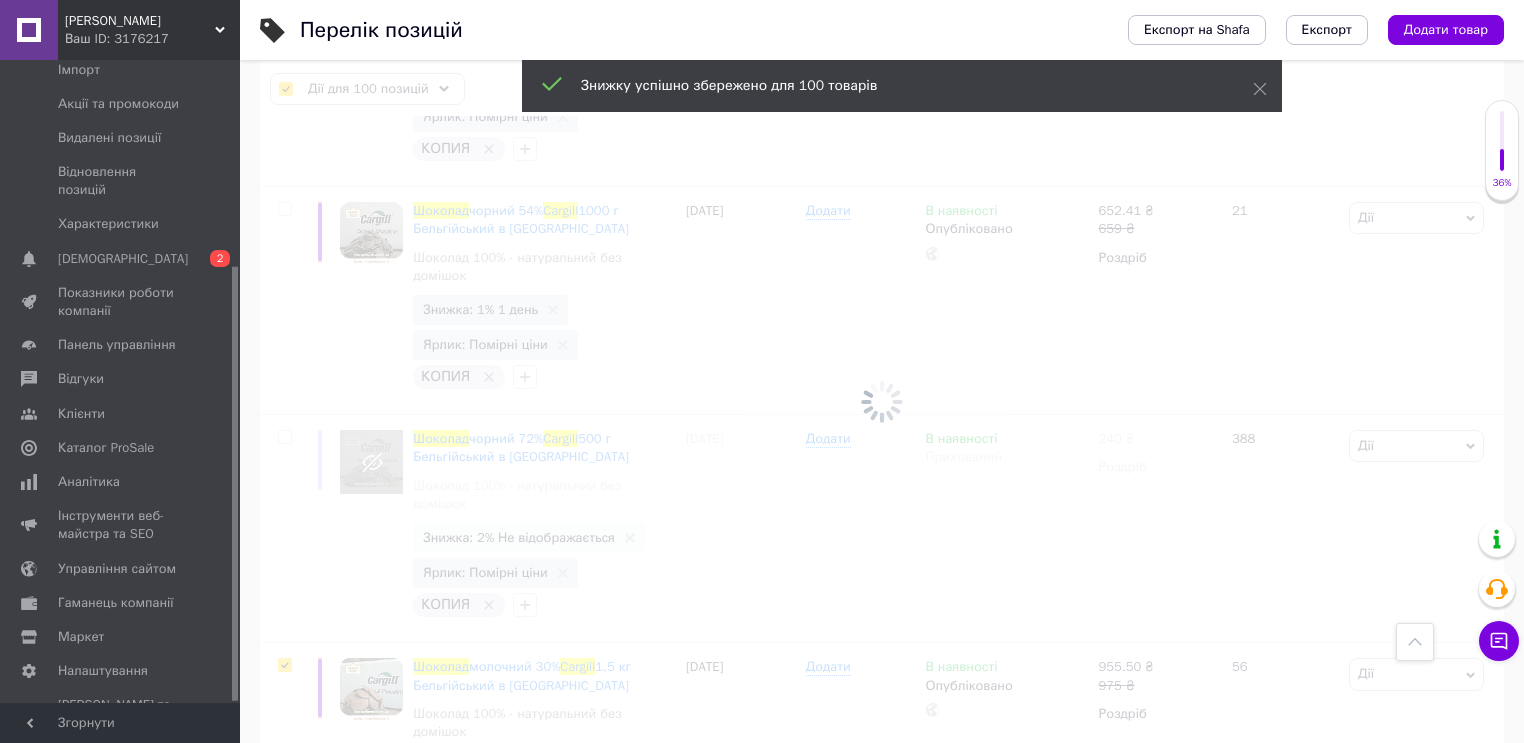 checkbox on "false" 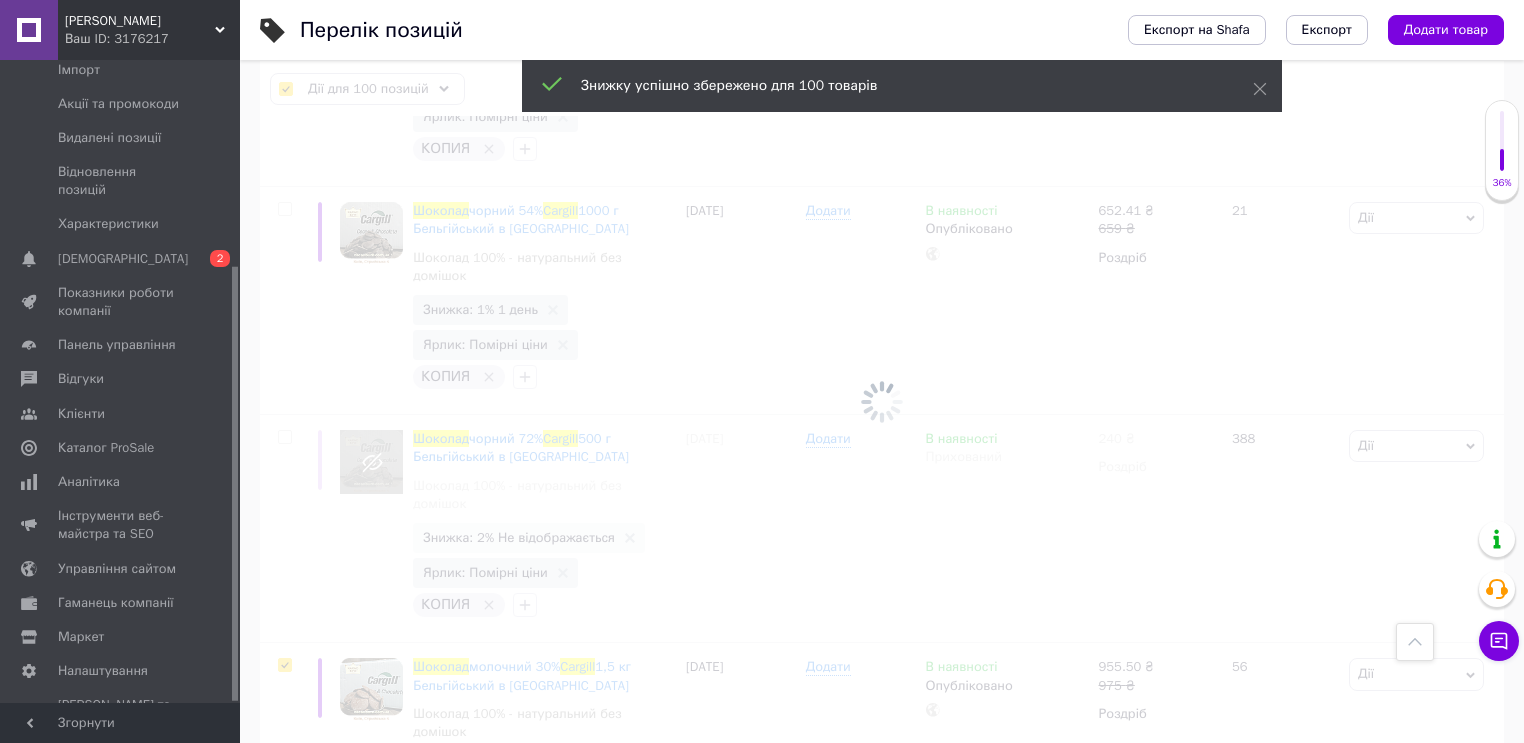 checkbox on "false" 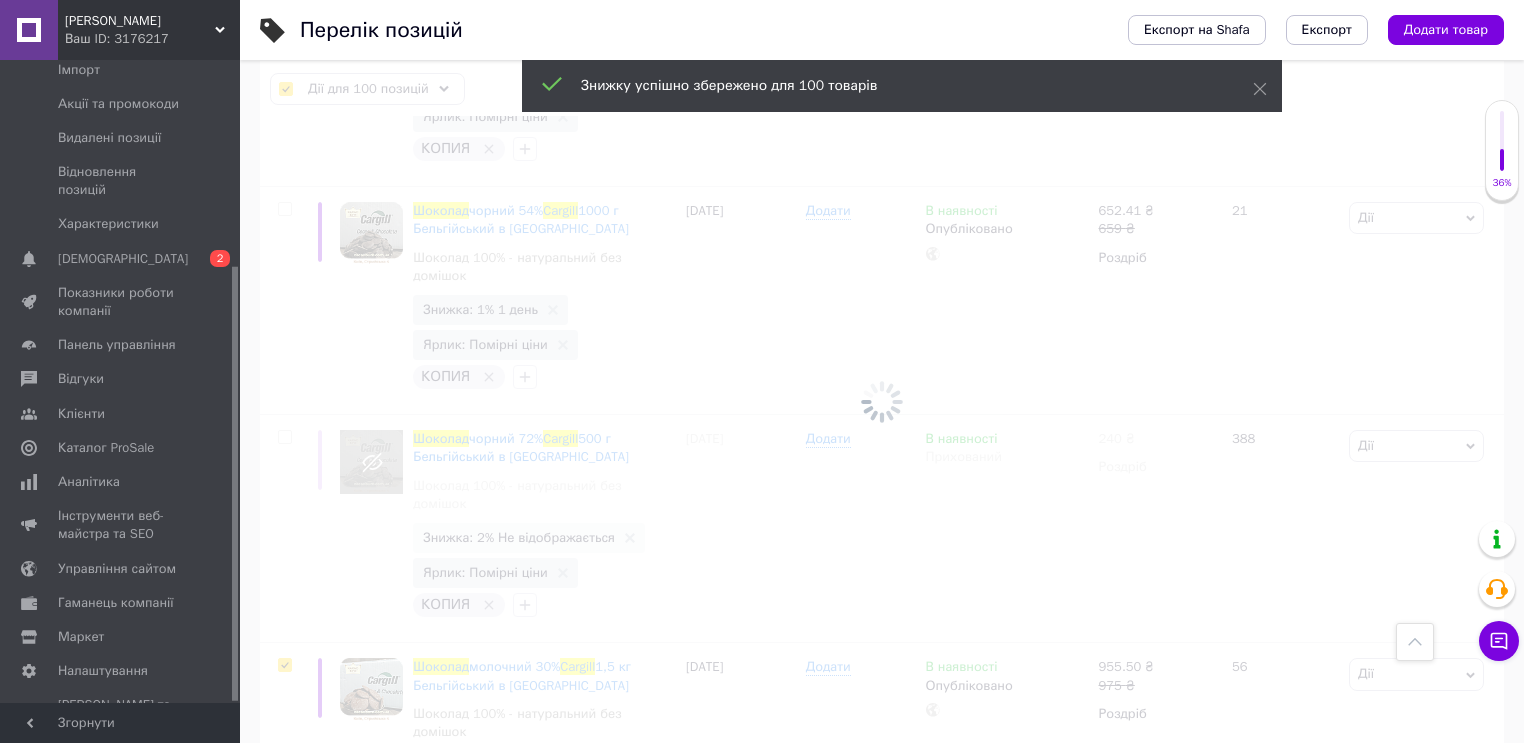 checkbox on "false" 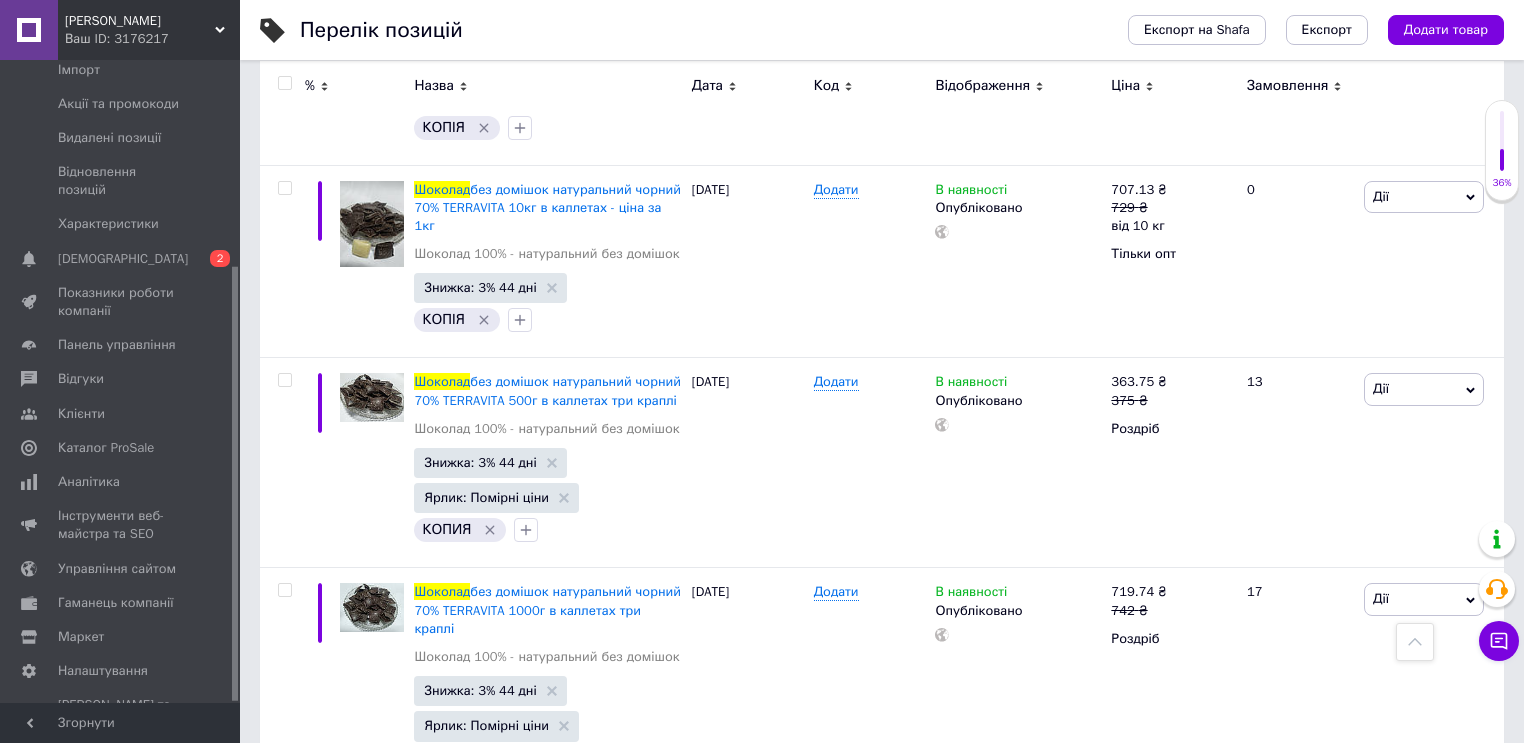scroll, scrollTop: 5185, scrollLeft: 0, axis: vertical 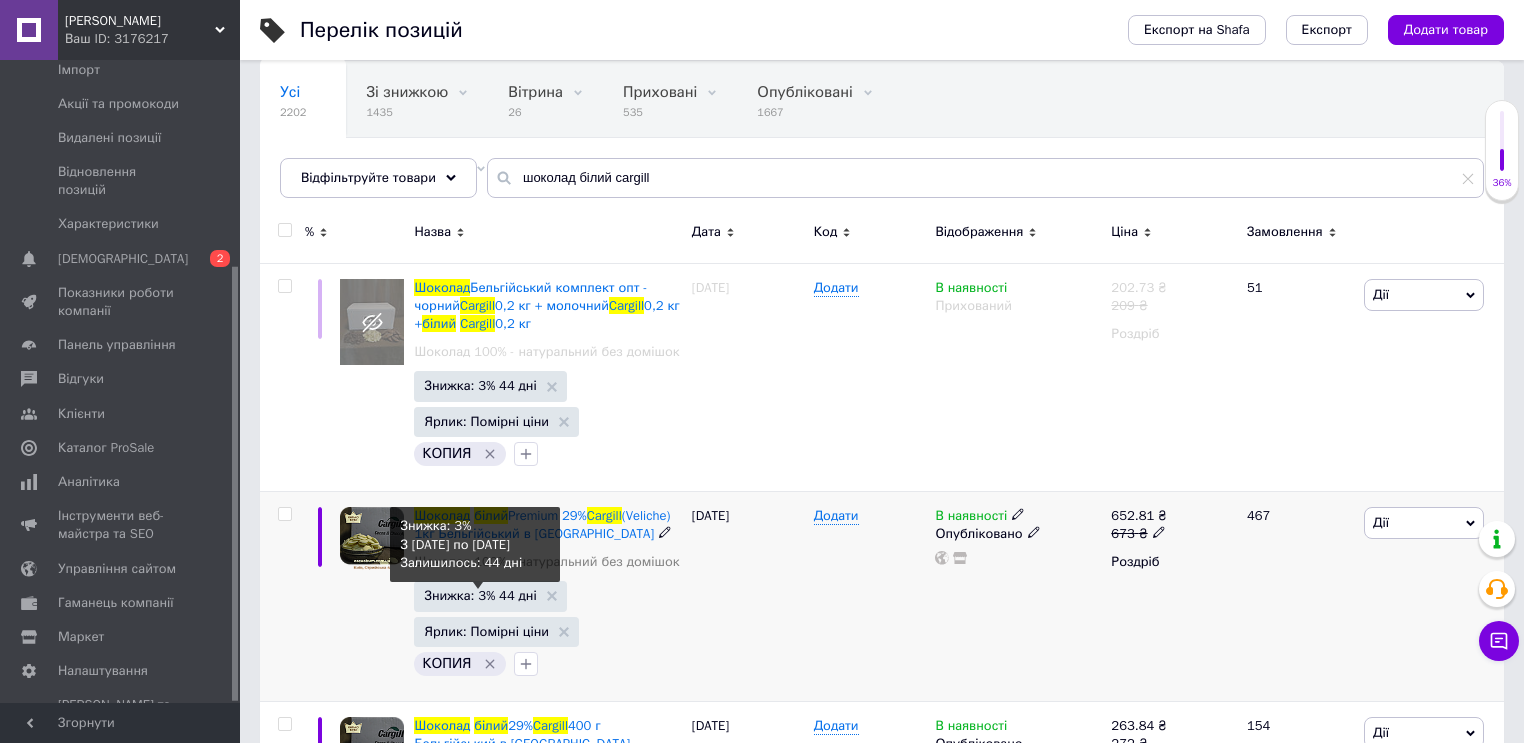 click on "Знижка: 3% 44 дні" at bounding box center (480, 595) 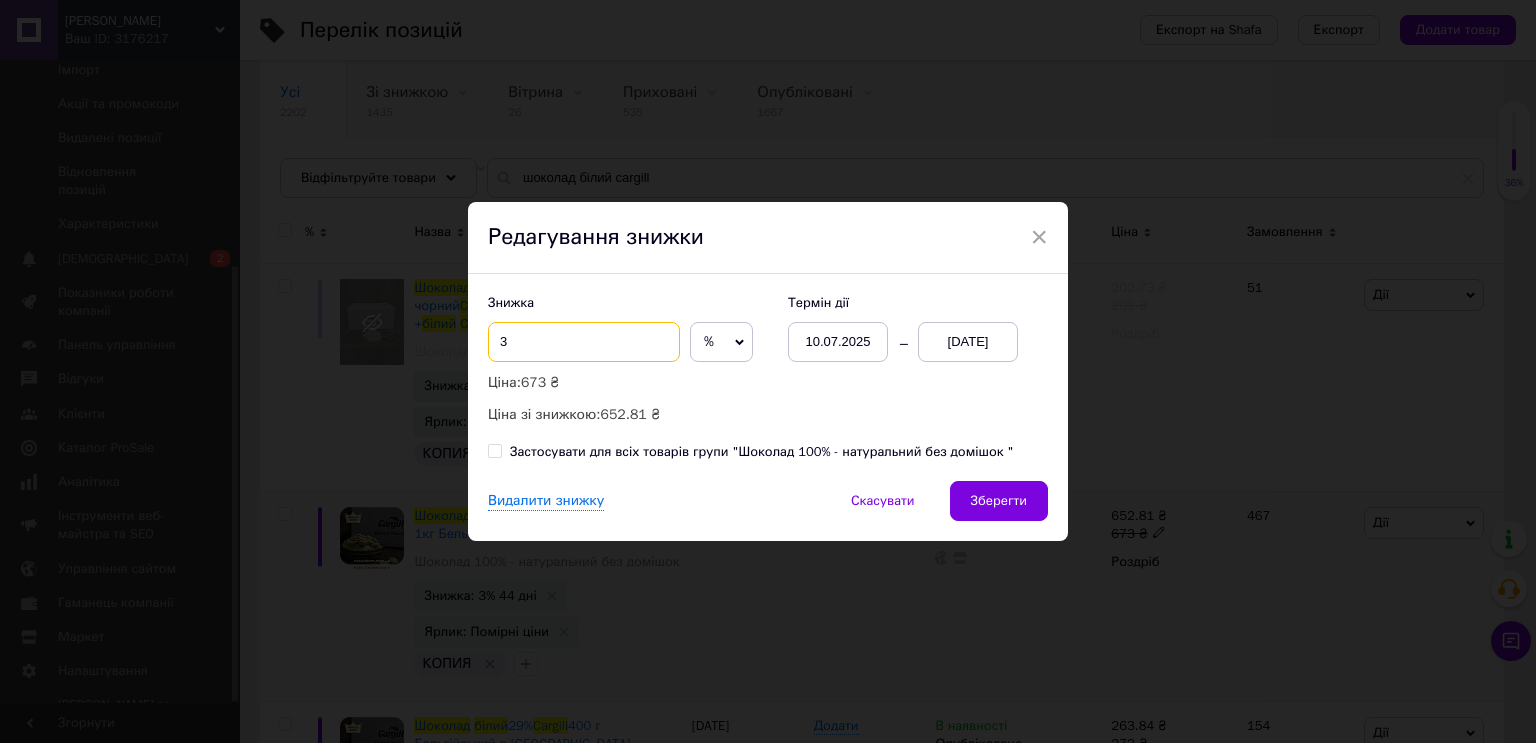 click on "3" at bounding box center [584, 342] 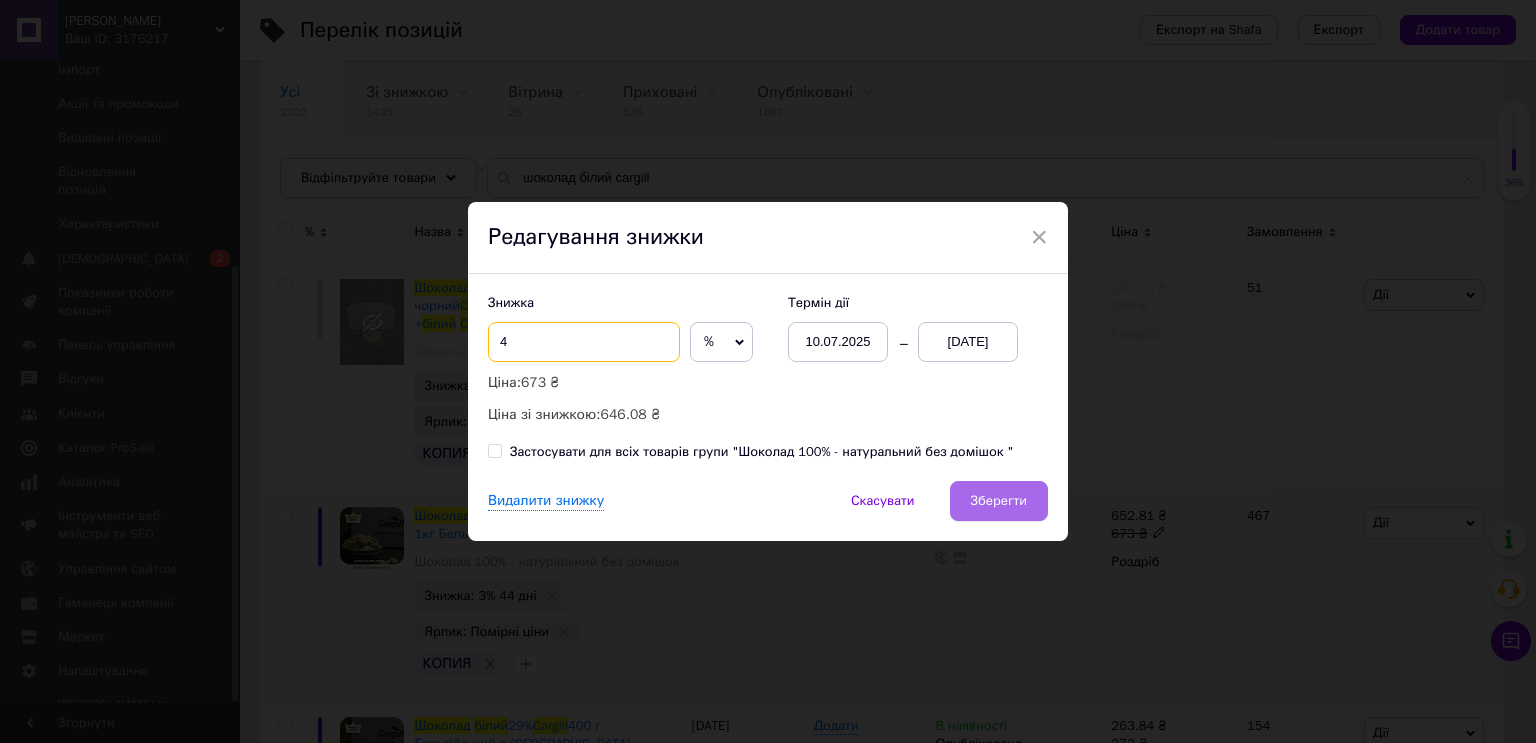 type on "4" 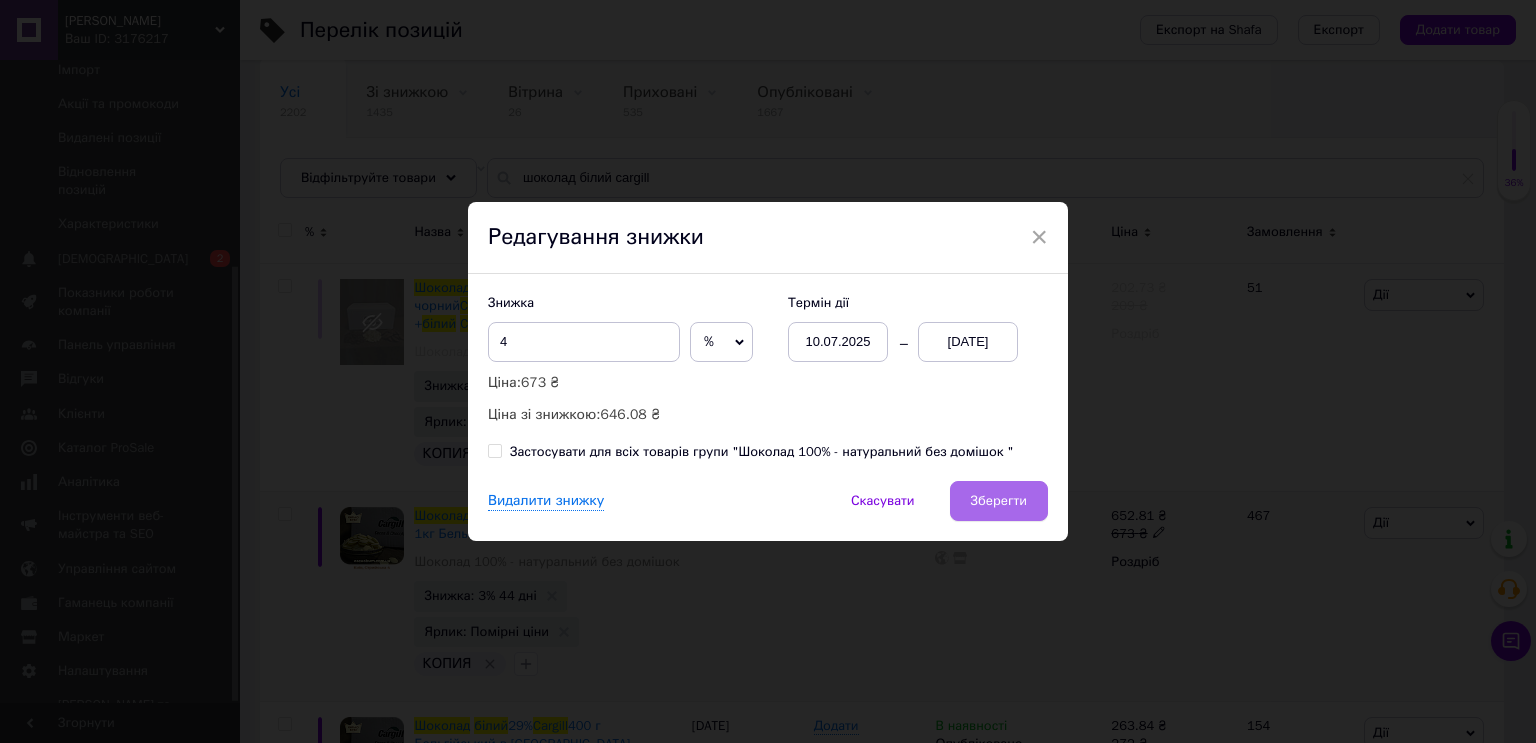 click on "Зберегти" at bounding box center [999, 501] 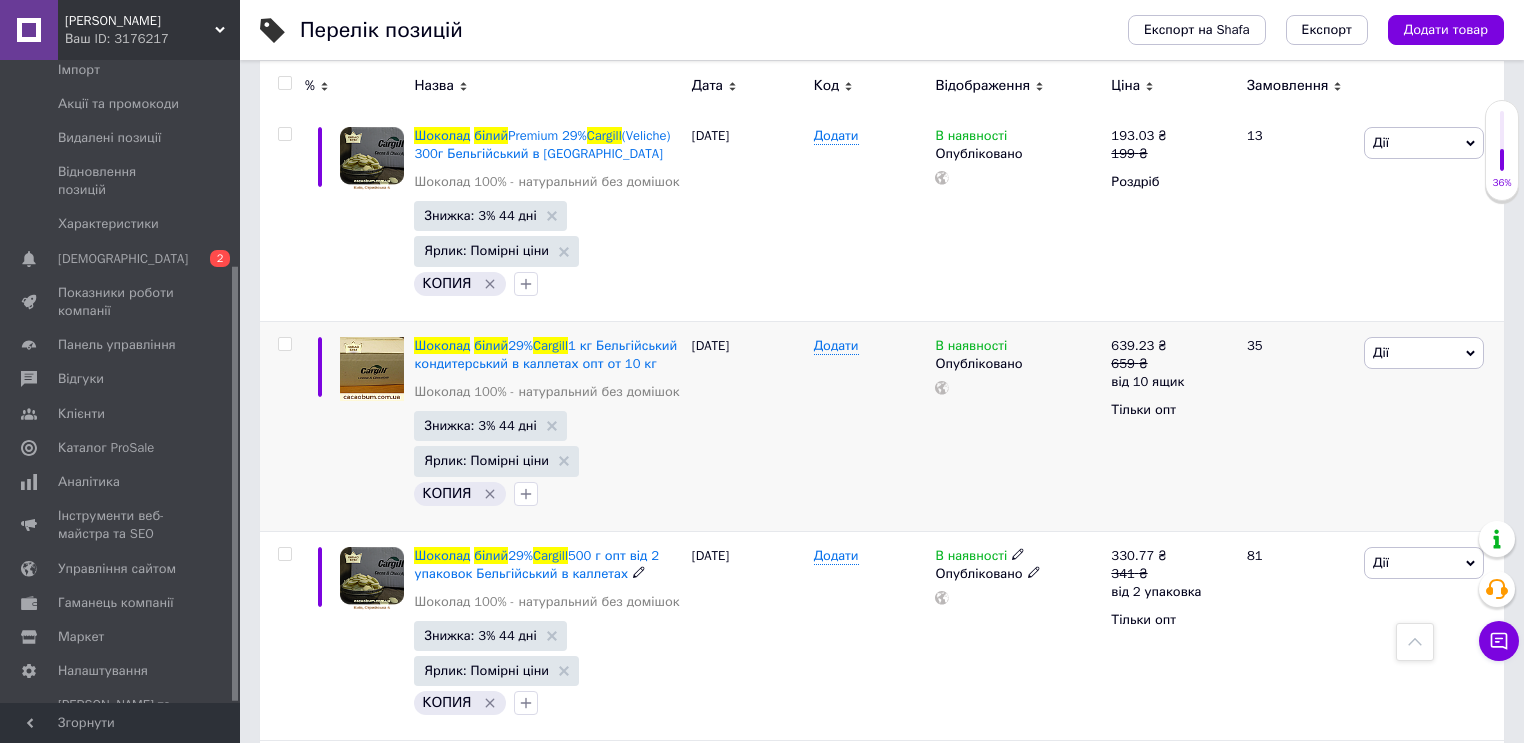 scroll, scrollTop: 1208, scrollLeft: 0, axis: vertical 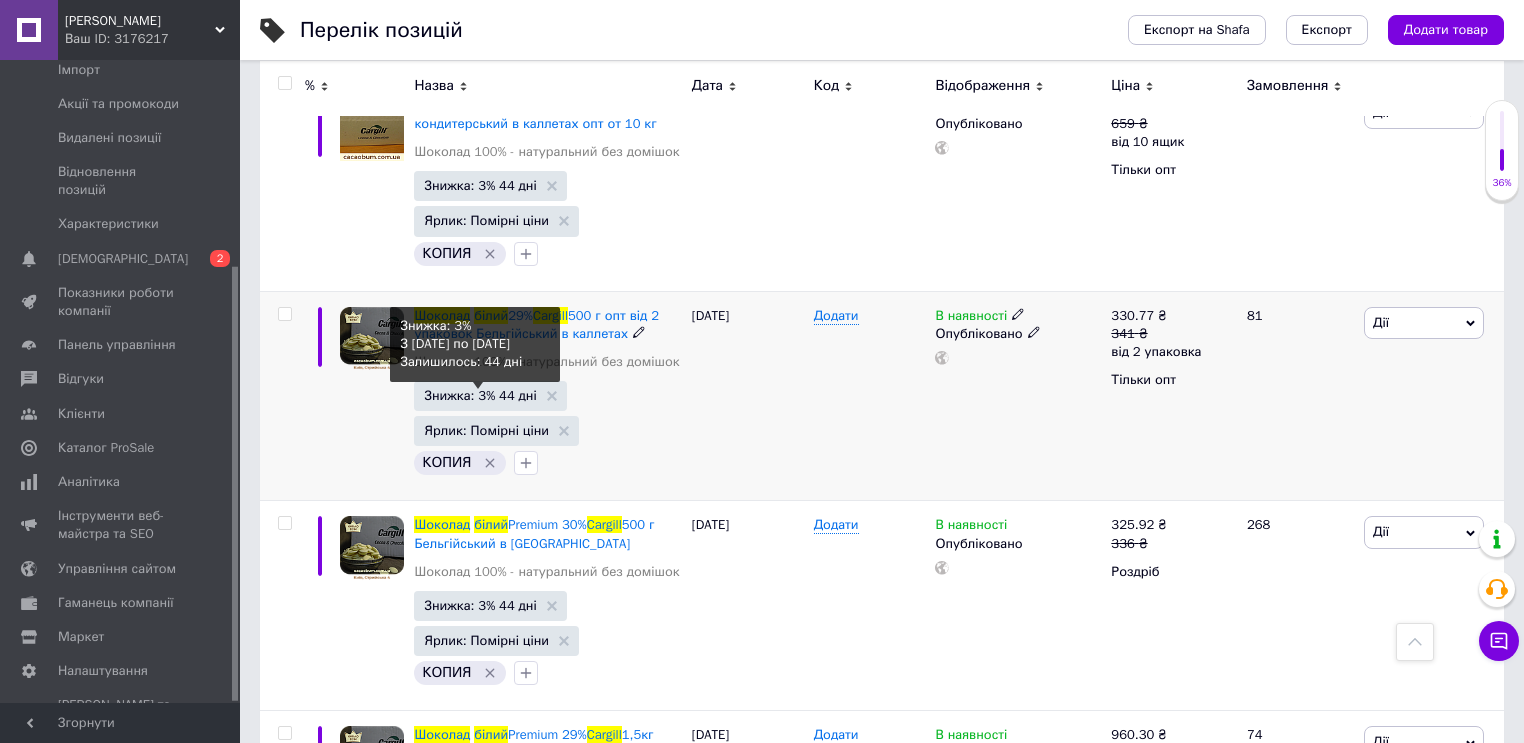 click on "Знижка: 3% 44 дні" at bounding box center [480, 395] 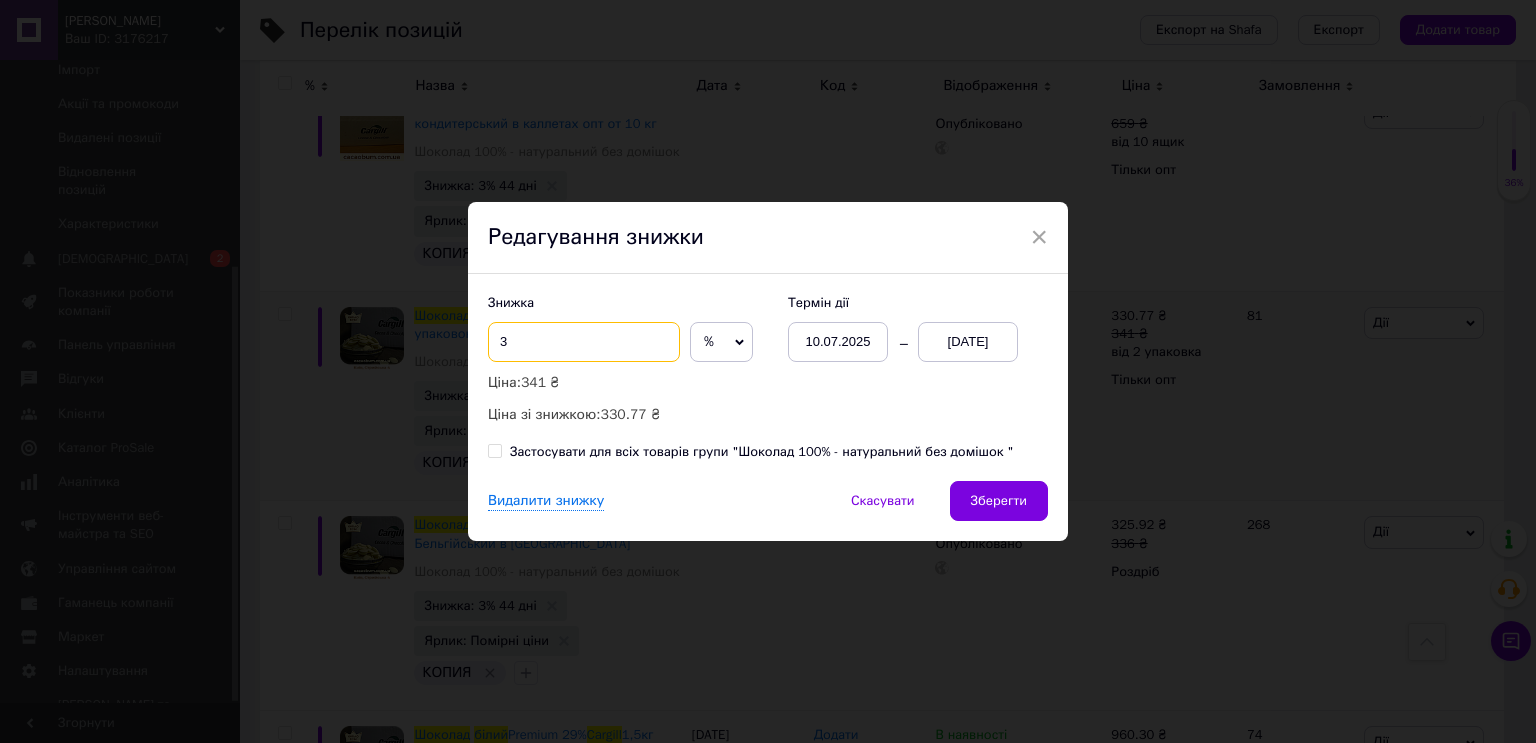 click on "3" at bounding box center [584, 342] 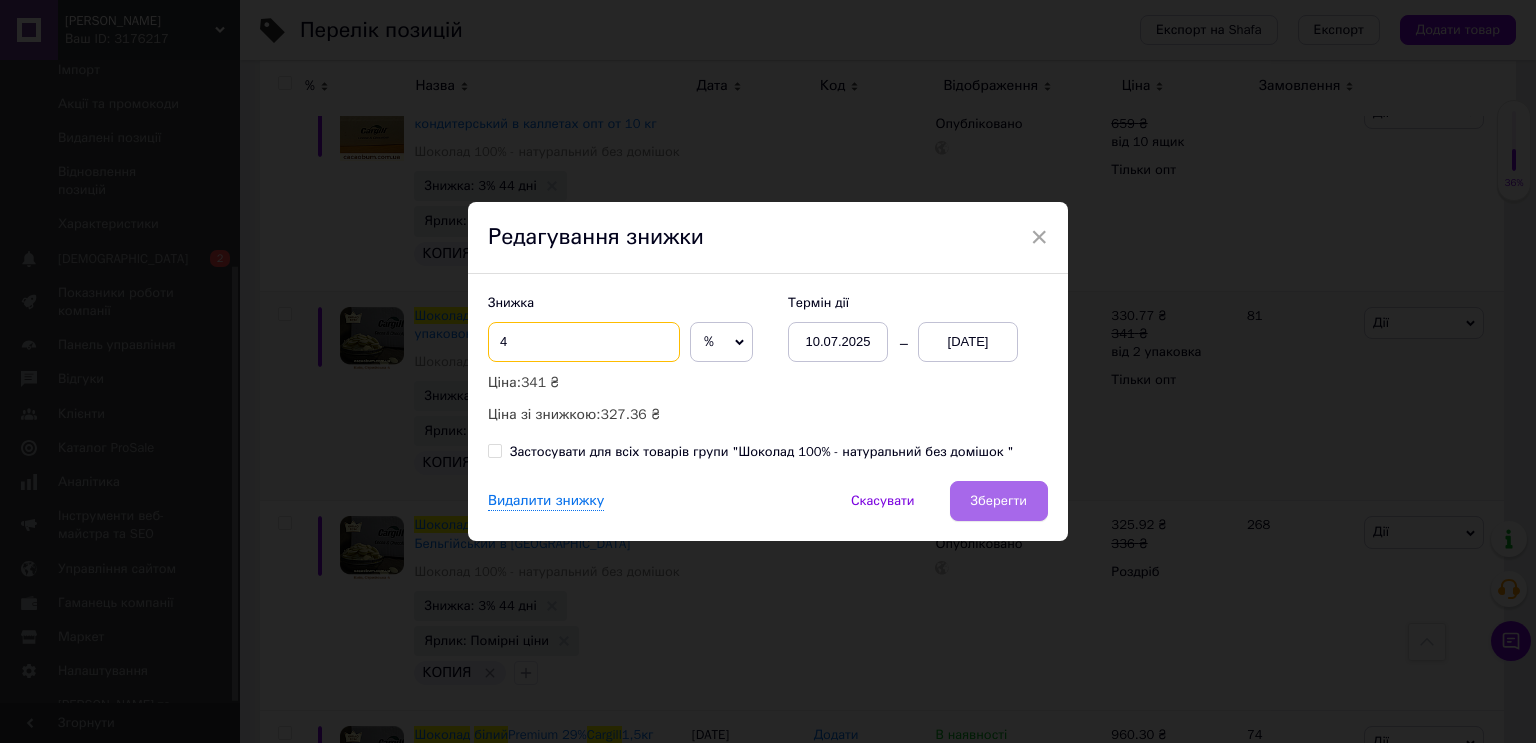 type on "4" 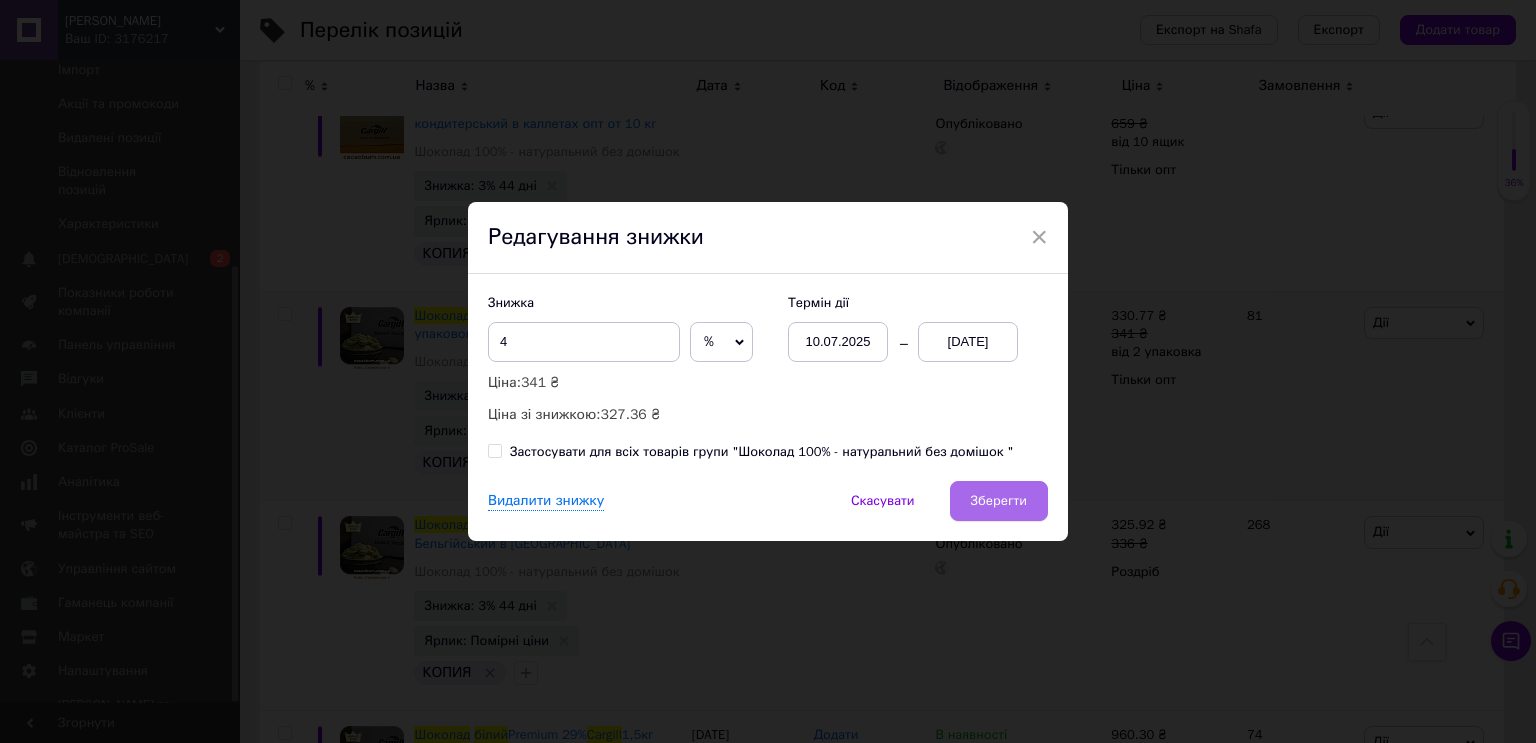 click on "Зберегти" at bounding box center [999, 501] 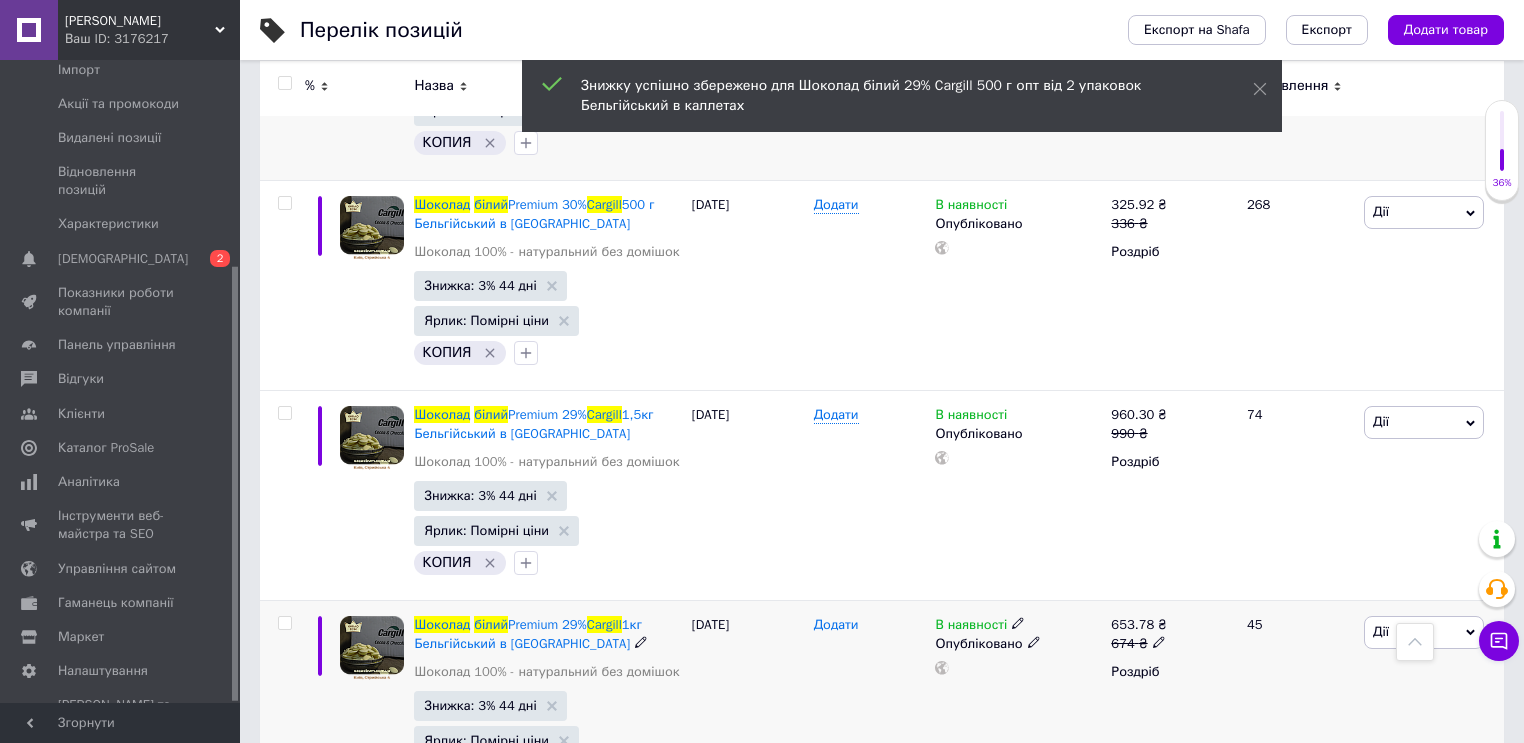 scroll, scrollTop: 1608, scrollLeft: 0, axis: vertical 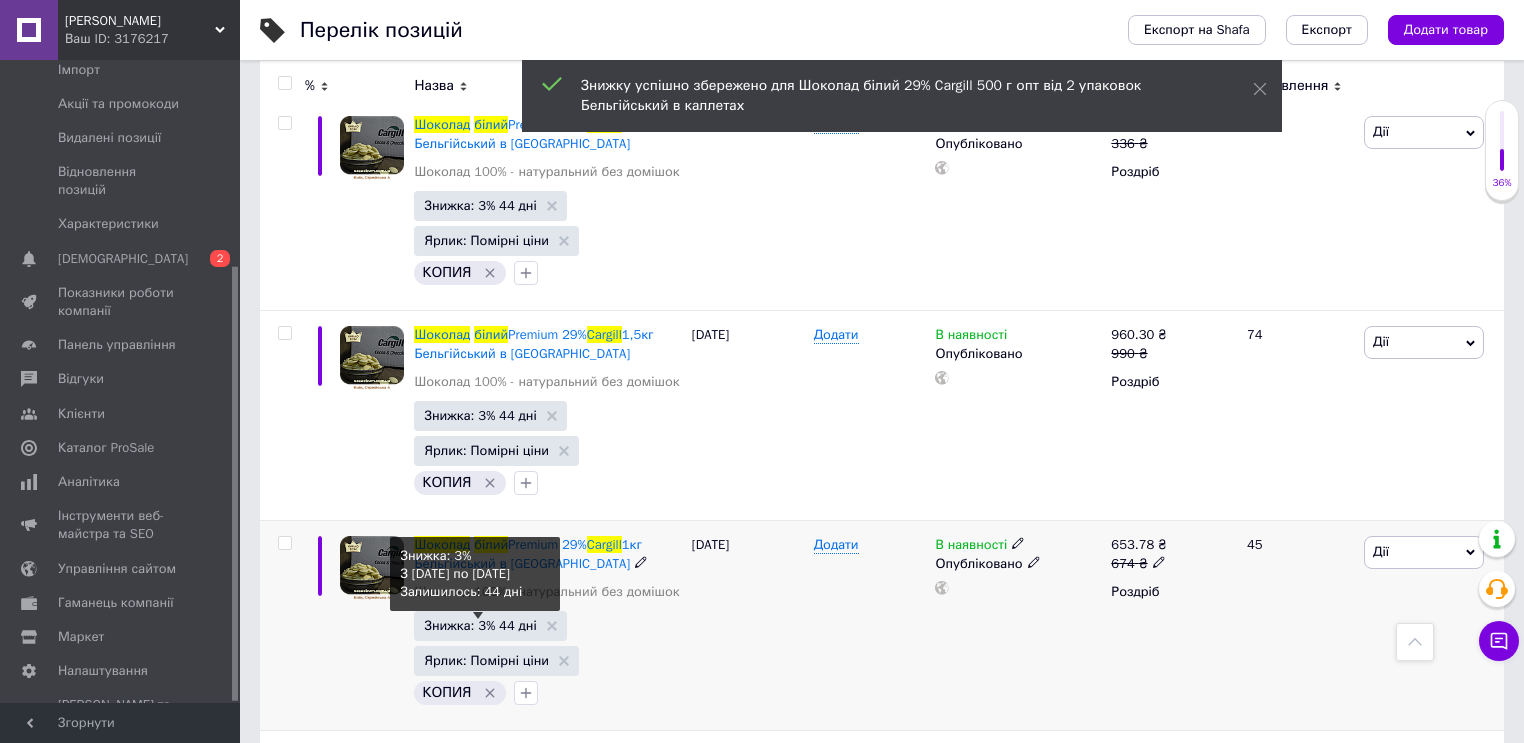 click on "Знижка: 3% 44 дні" at bounding box center [480, 625] 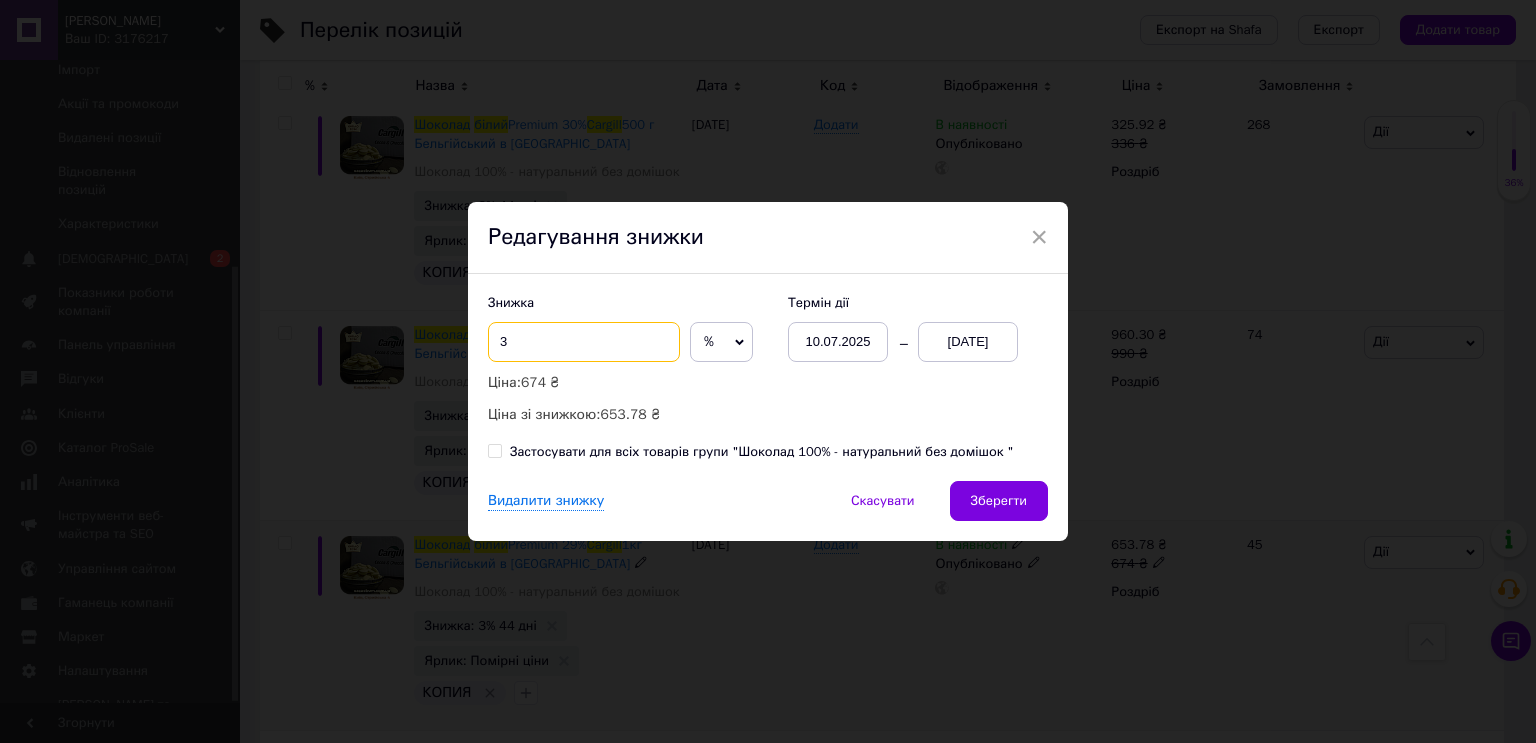 click on "3" at bounding box center (584, 342) 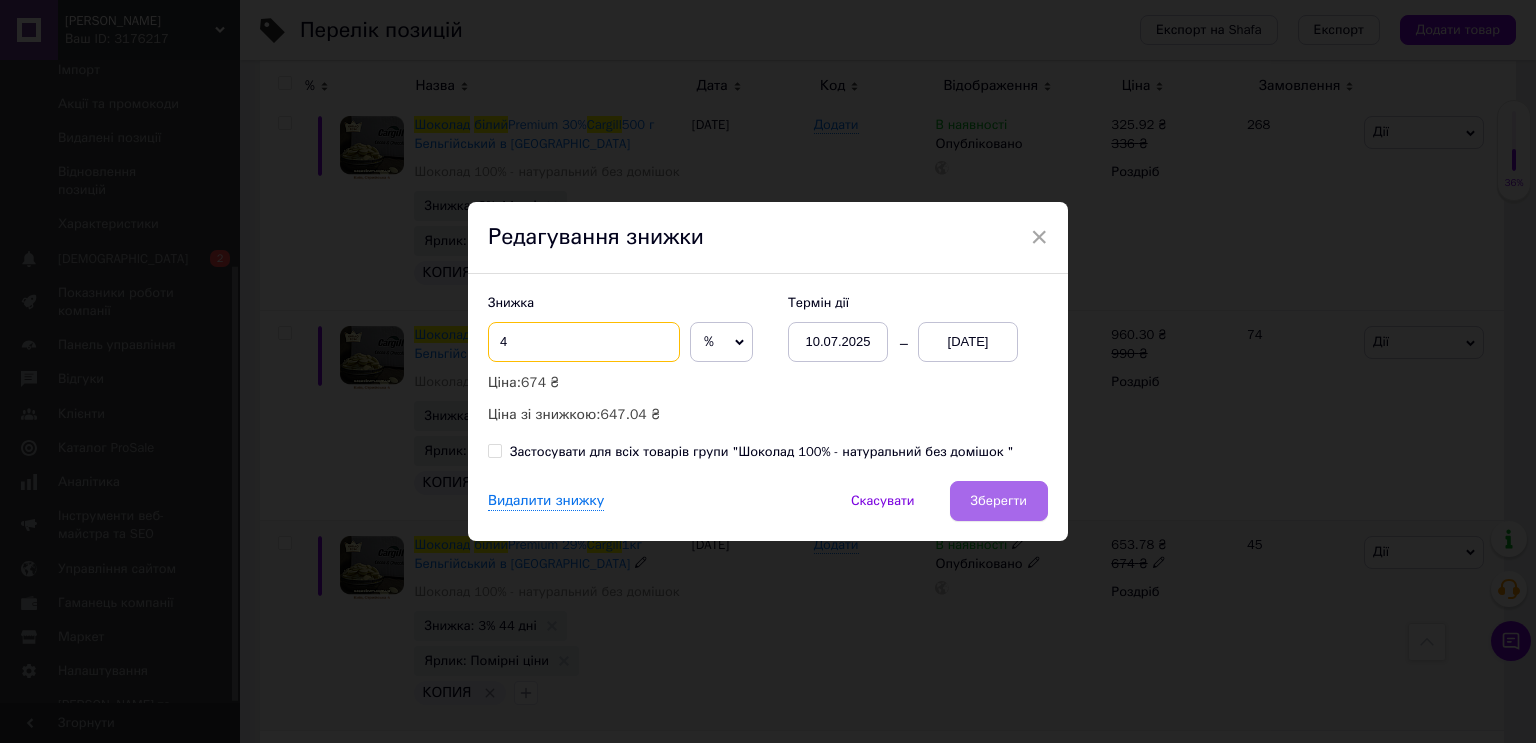 type on "4" 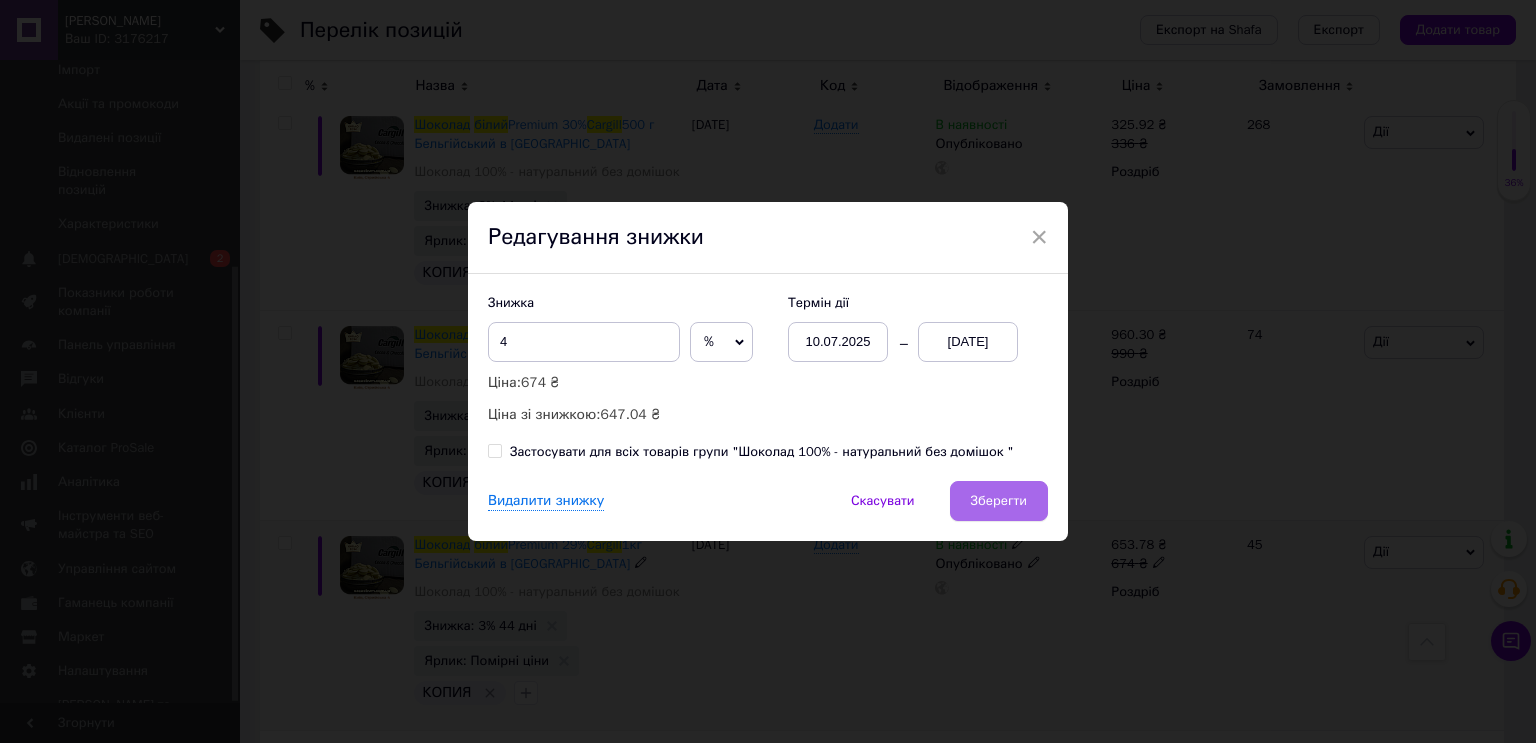 click on "Зберегти" at bounding box center (999, 501) 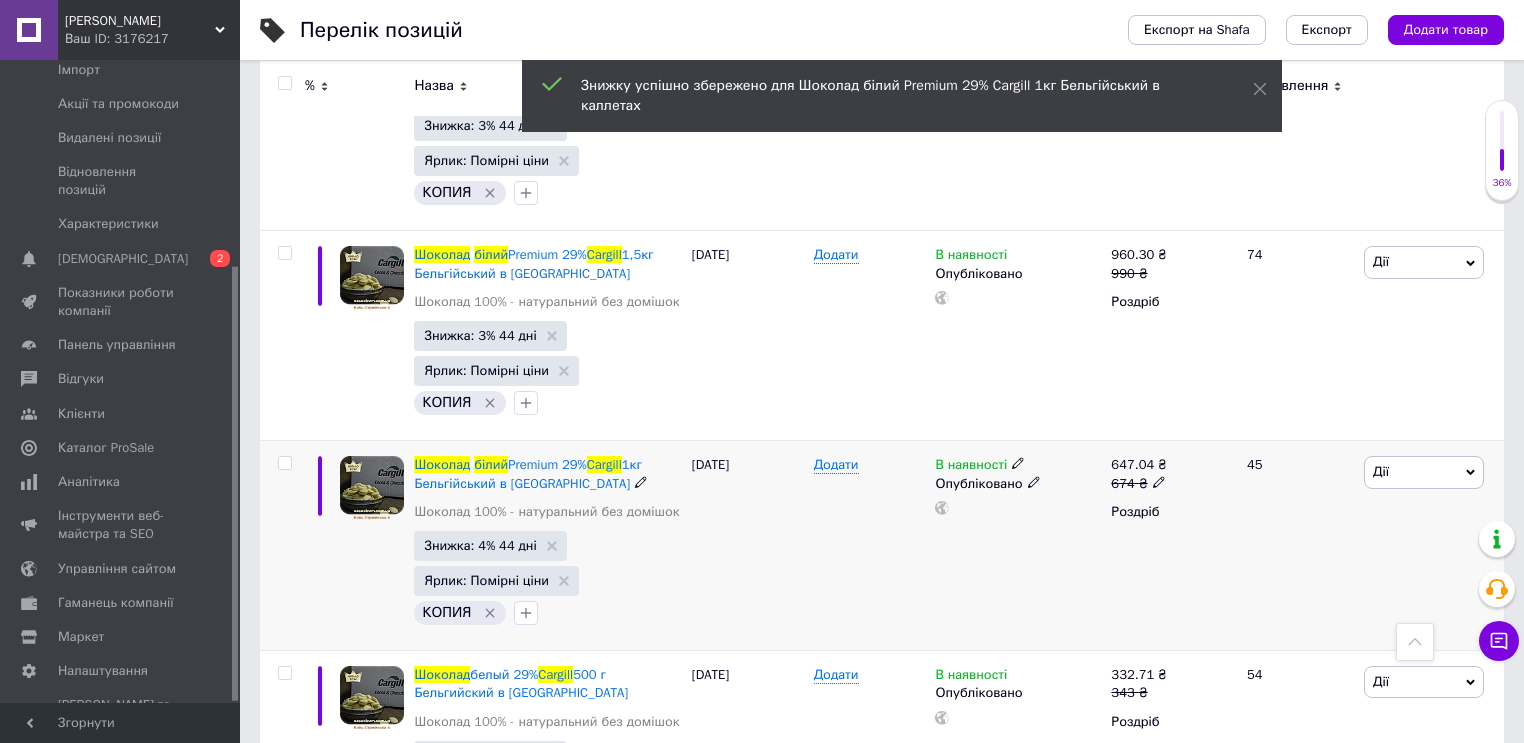 scroll, scrollTop: 2008, scrollLeft: 0, axis: vertical 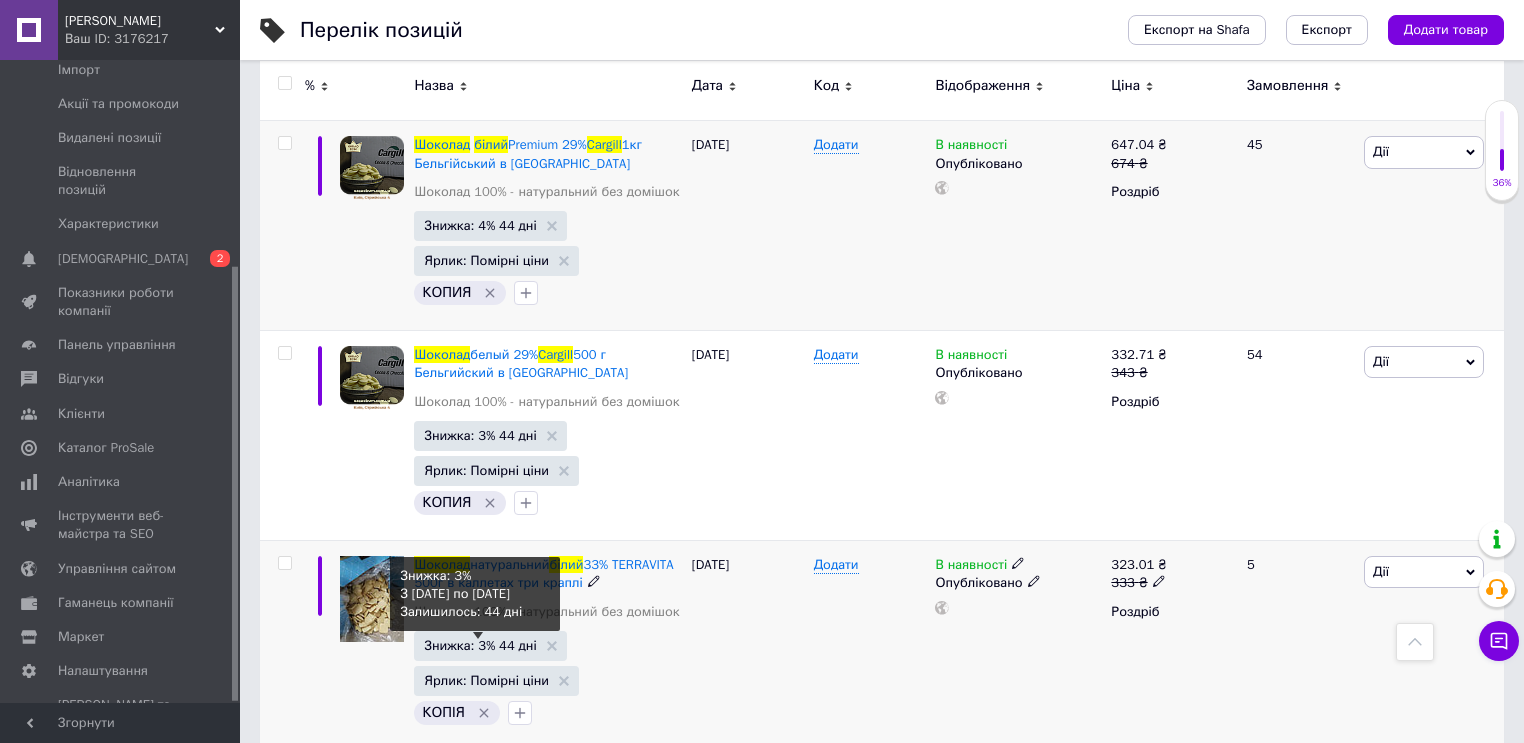 click on "Знижка: 3% 44 дні" at bounding box center [480, 645] 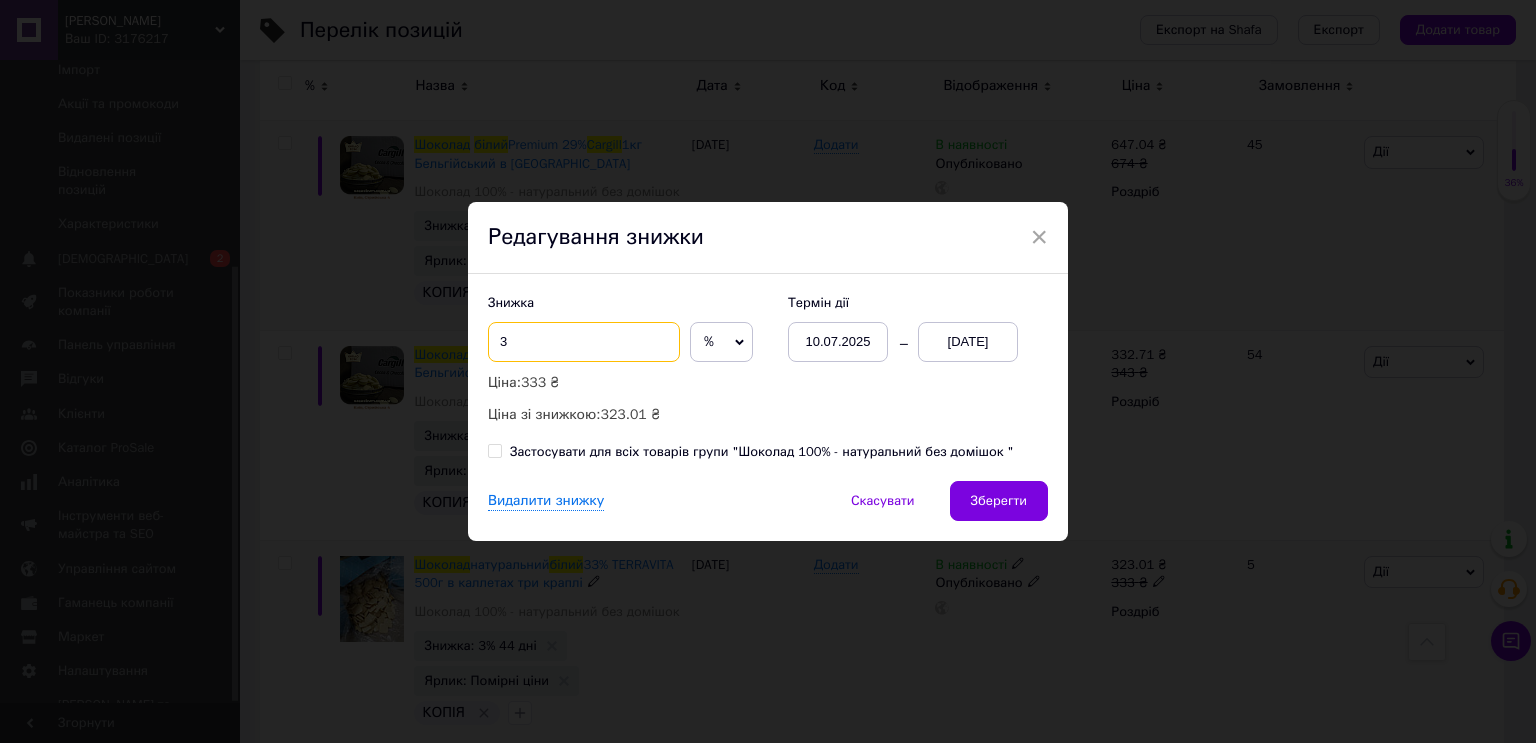 click on "3" at bounding box center (584, 342) 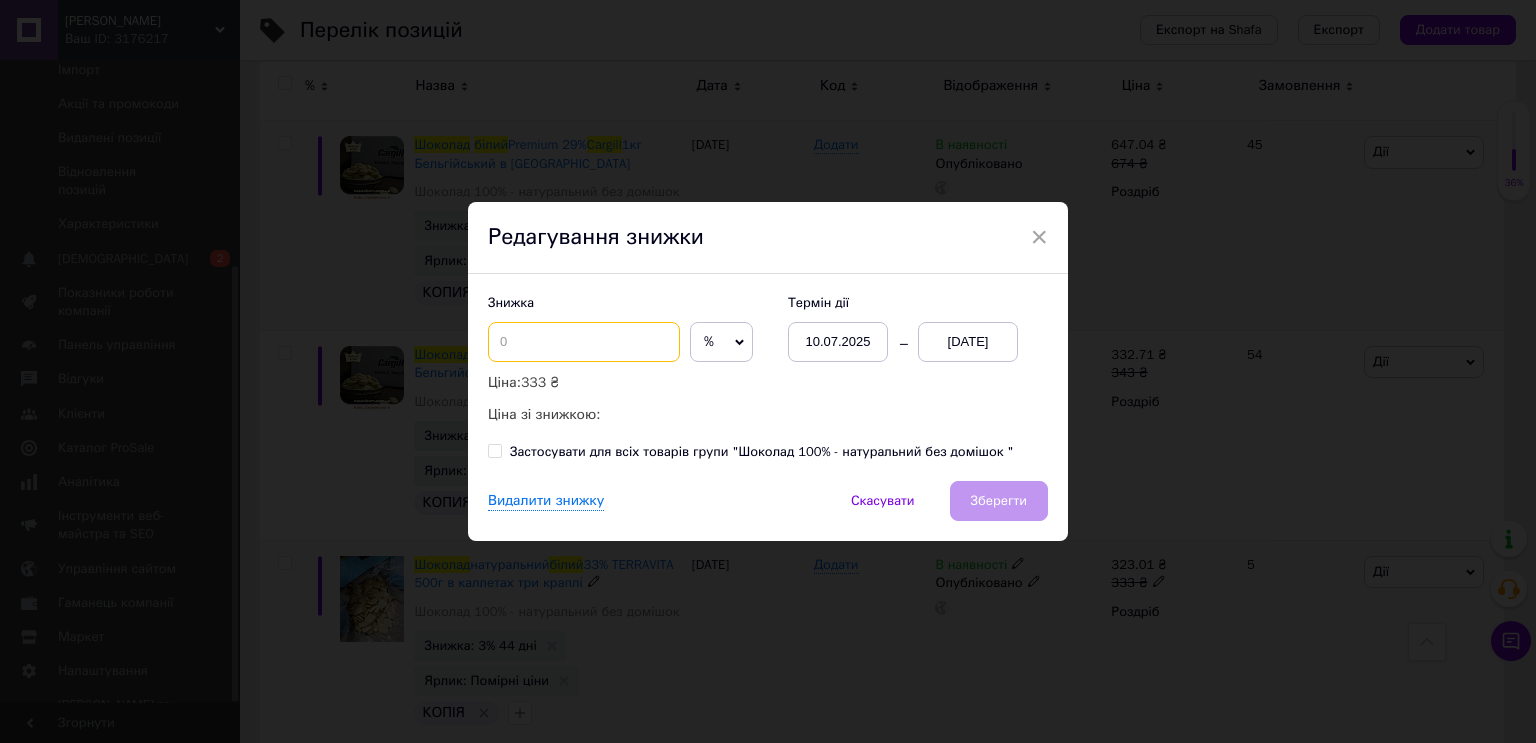 type on "3" 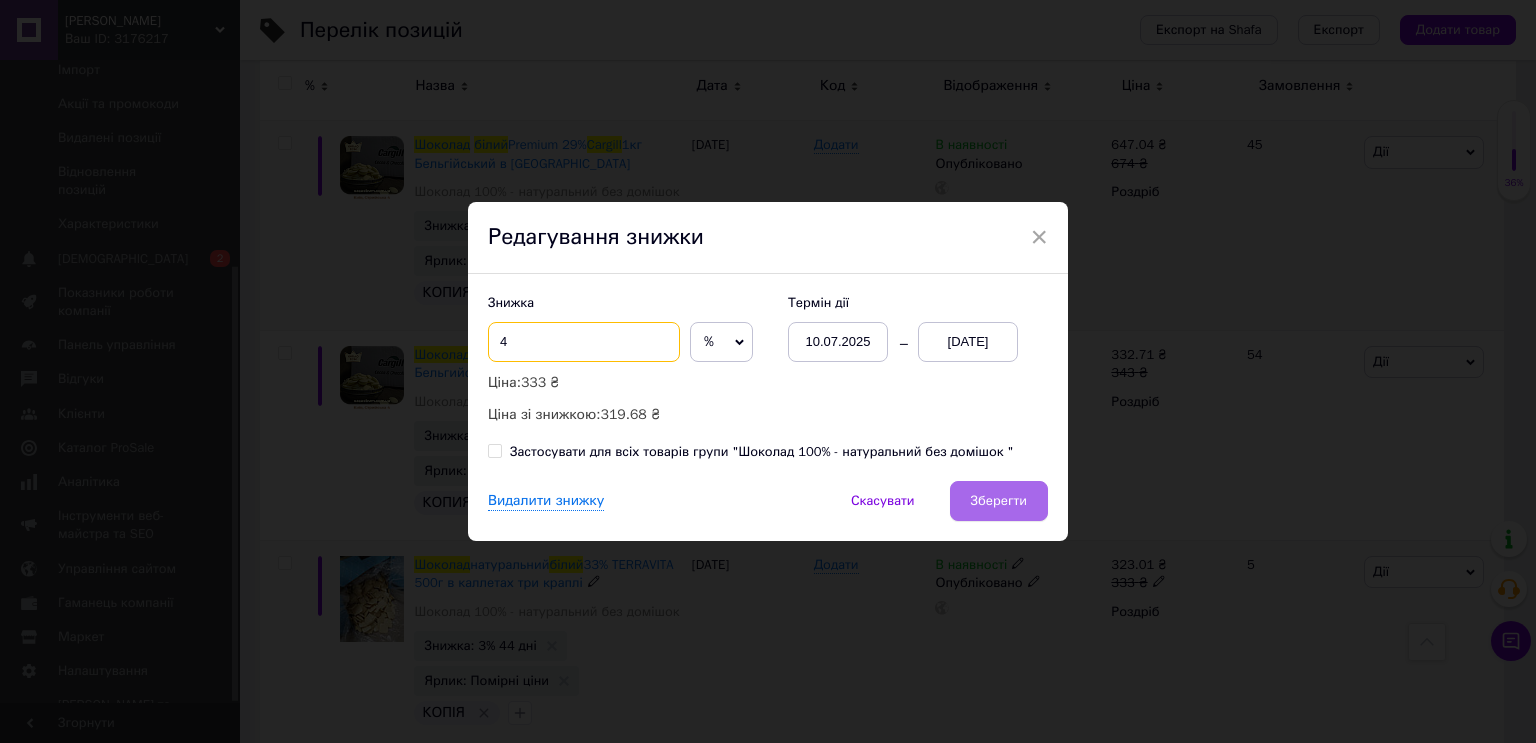type 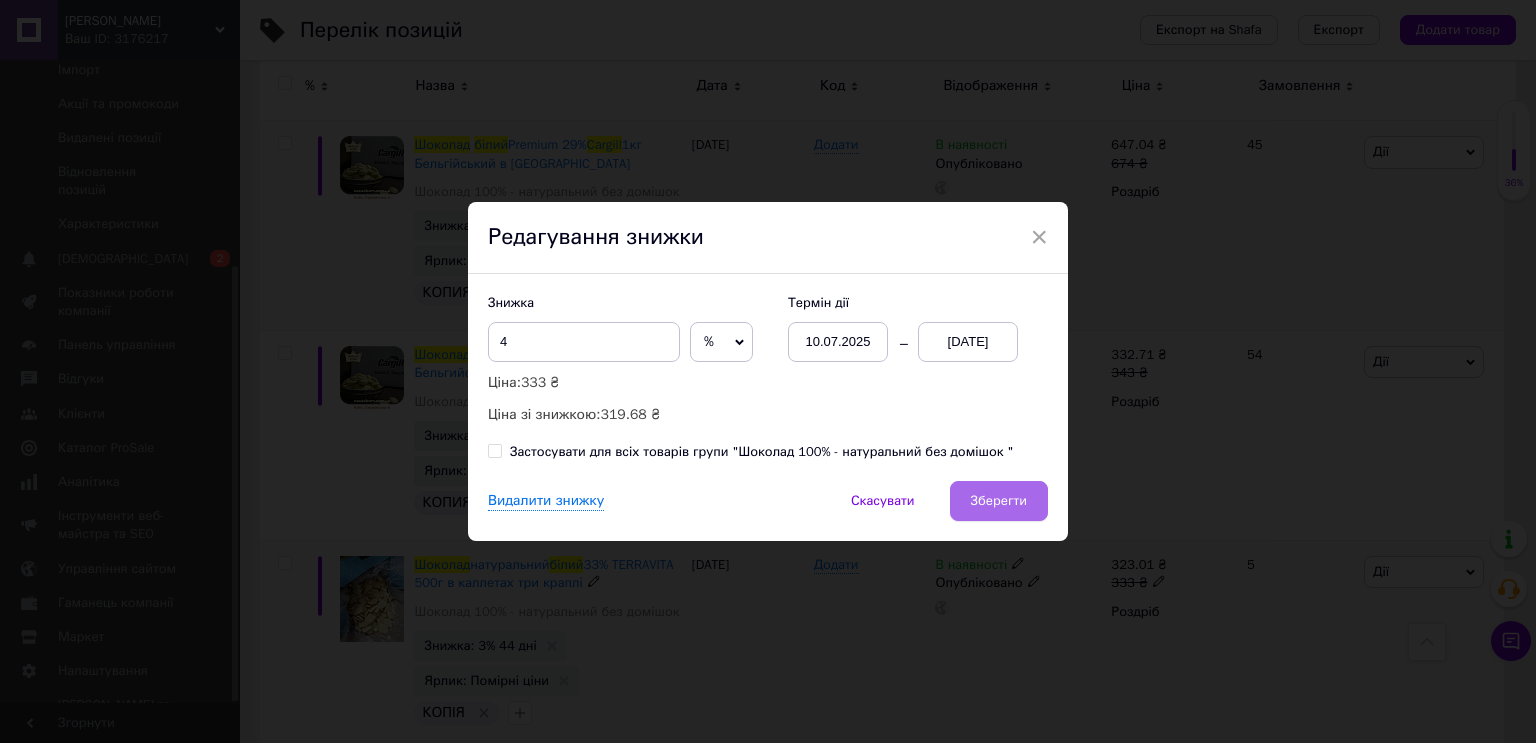 click on "Зберегти" at bounding box center (999, 501) 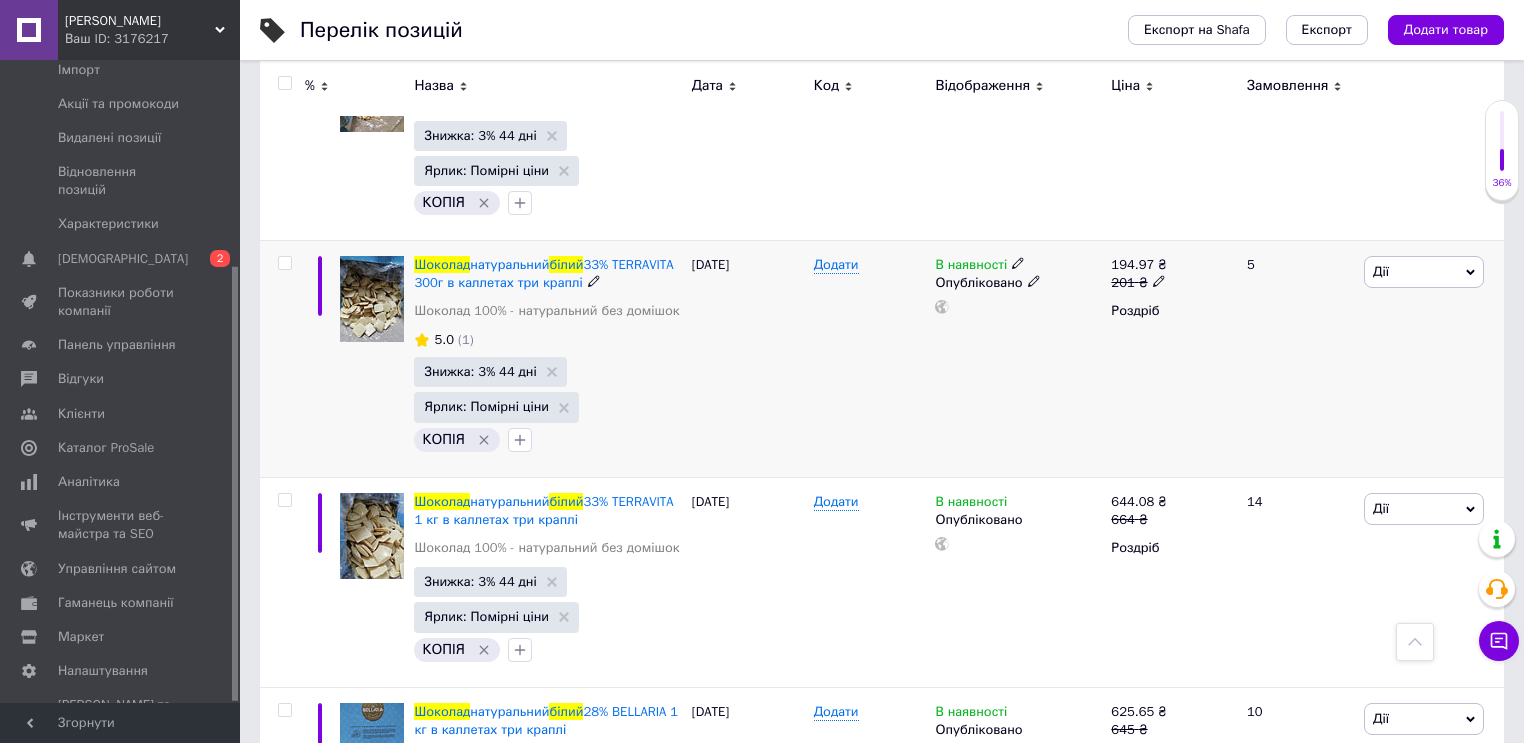 scroll, scrollTop: 2808, scrollLeft: 0, axis: vertical 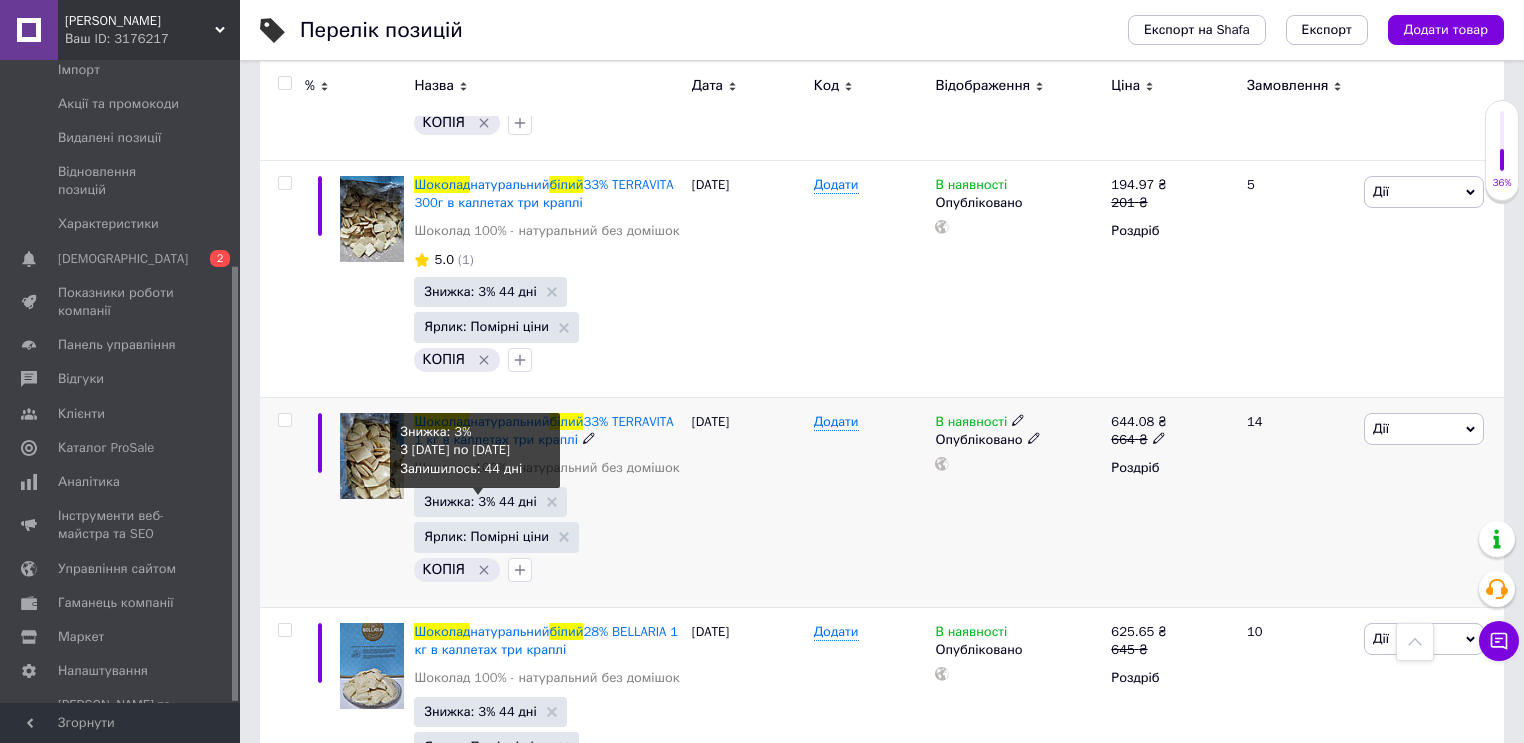 click on "Знижка: 3% 44 дні" at bounding box center [480, 501] 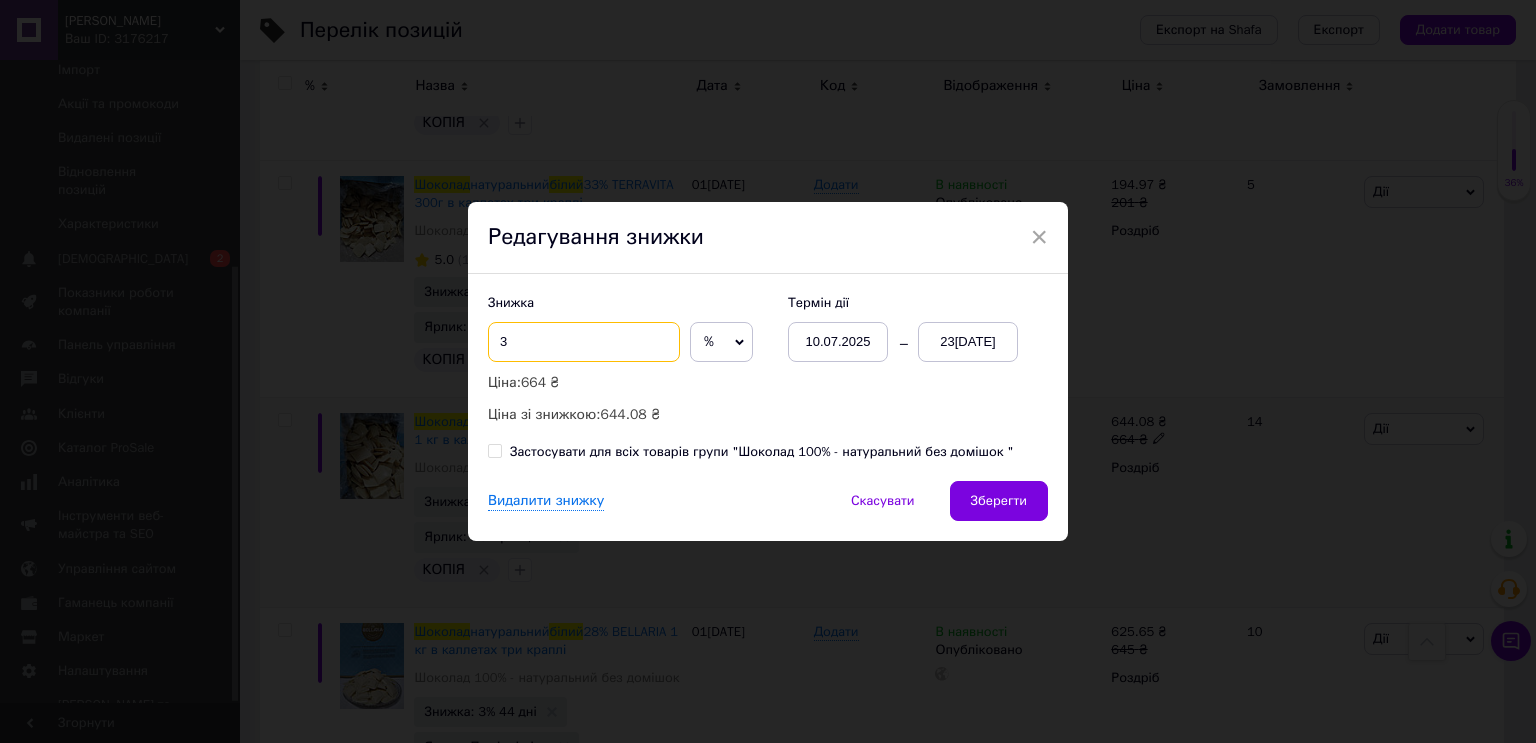 click on "3" 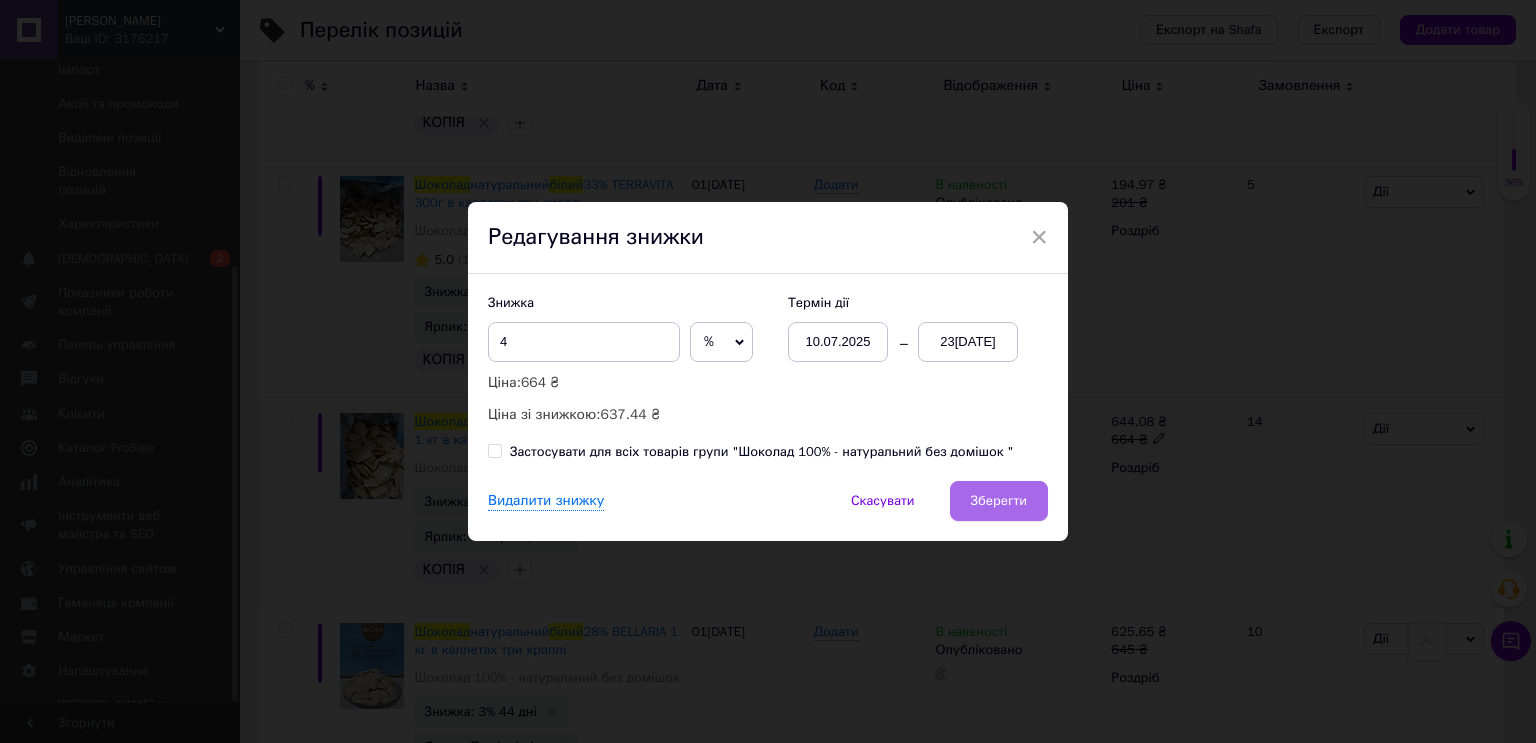 click on "Зберегти" 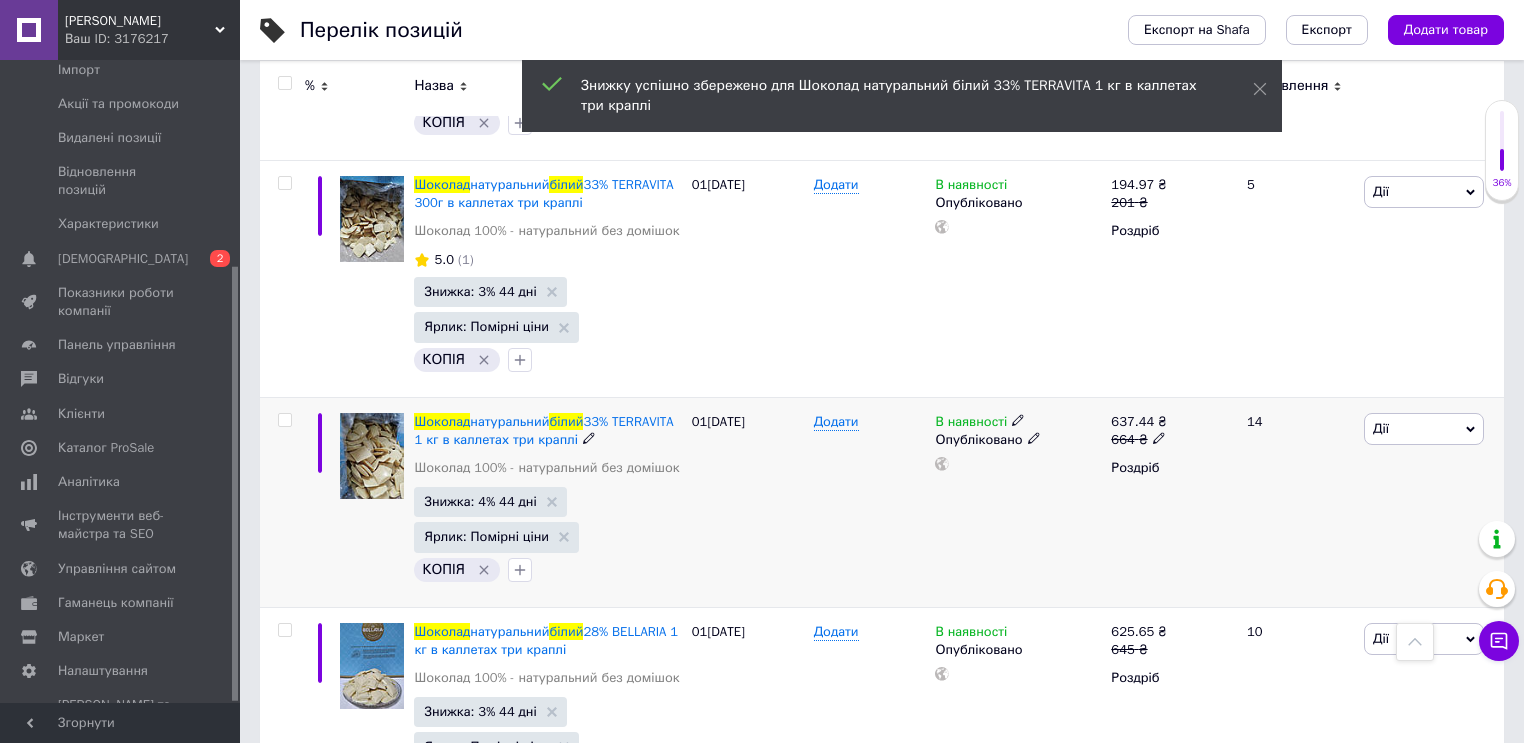 scroll, scrollTop: 2968, scrollLeft: 0, axis: vertical 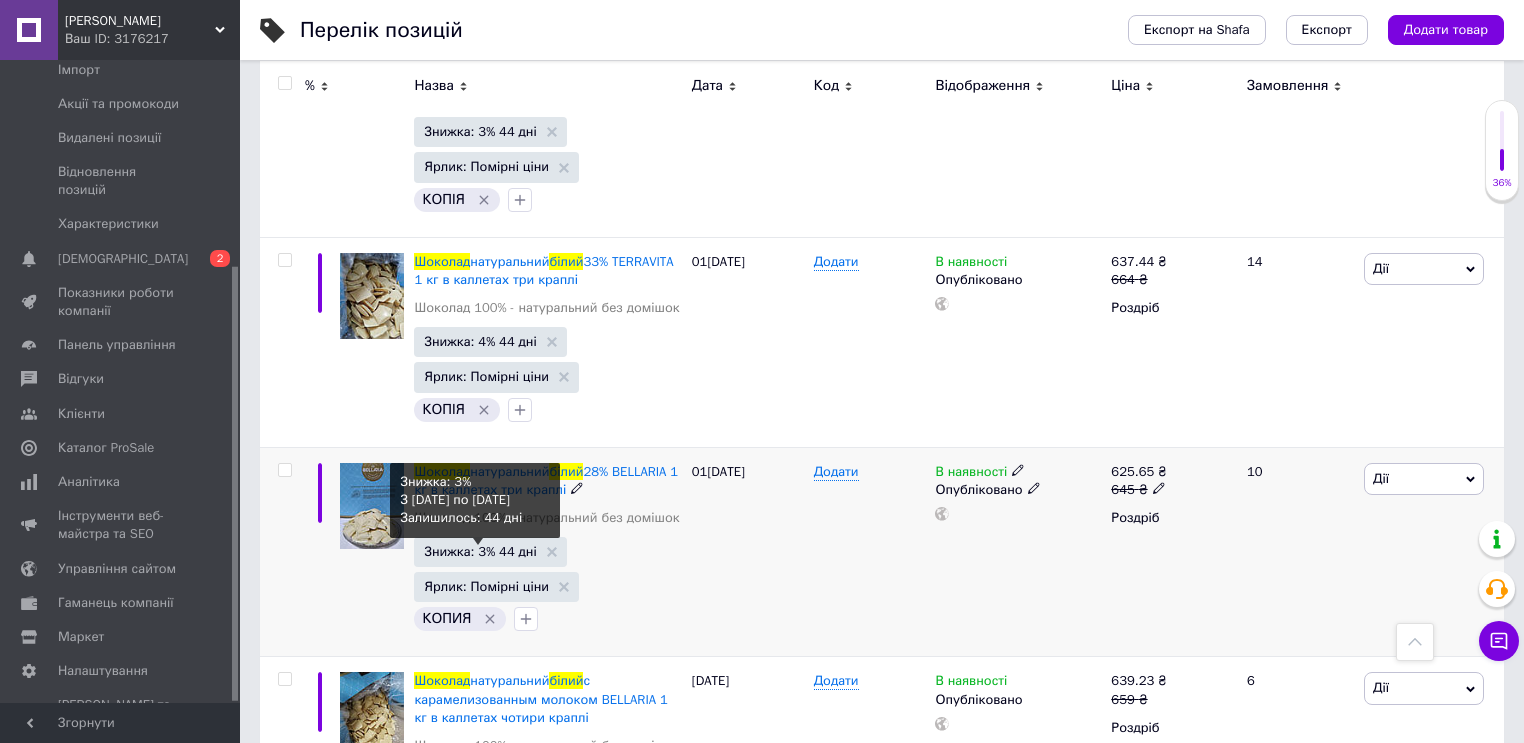 click on "Знижка: 3% 44 дні" 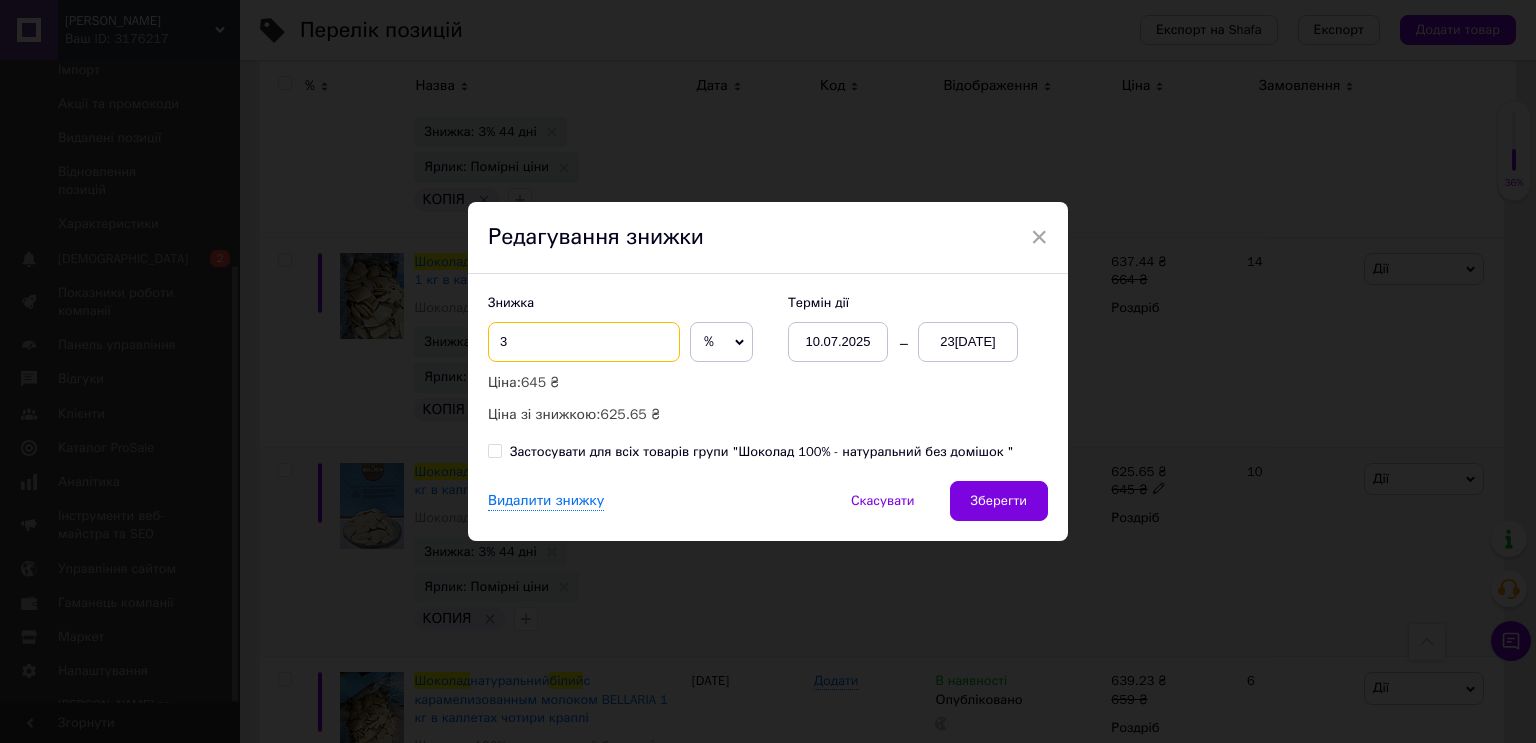 click on "3" 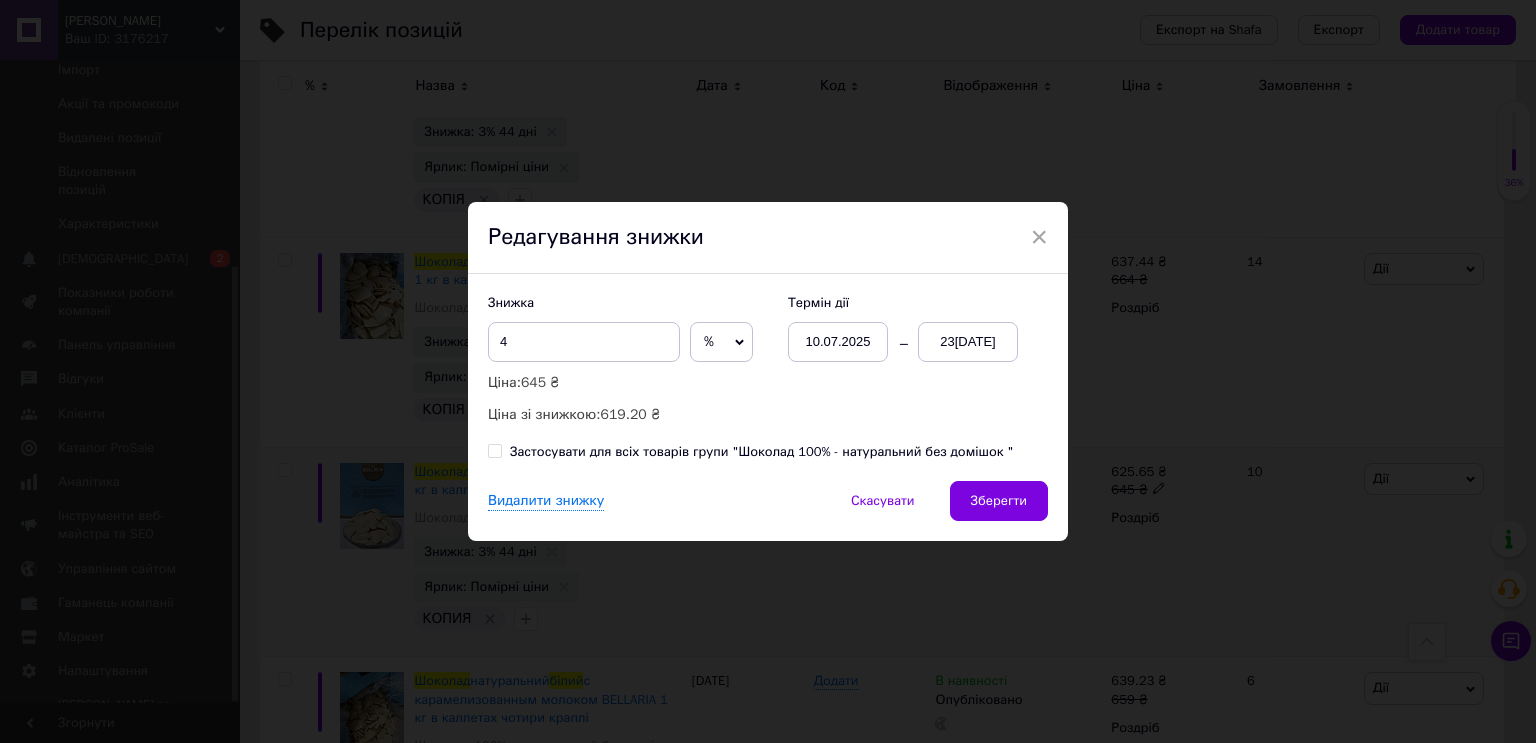 click on "Зберегти" 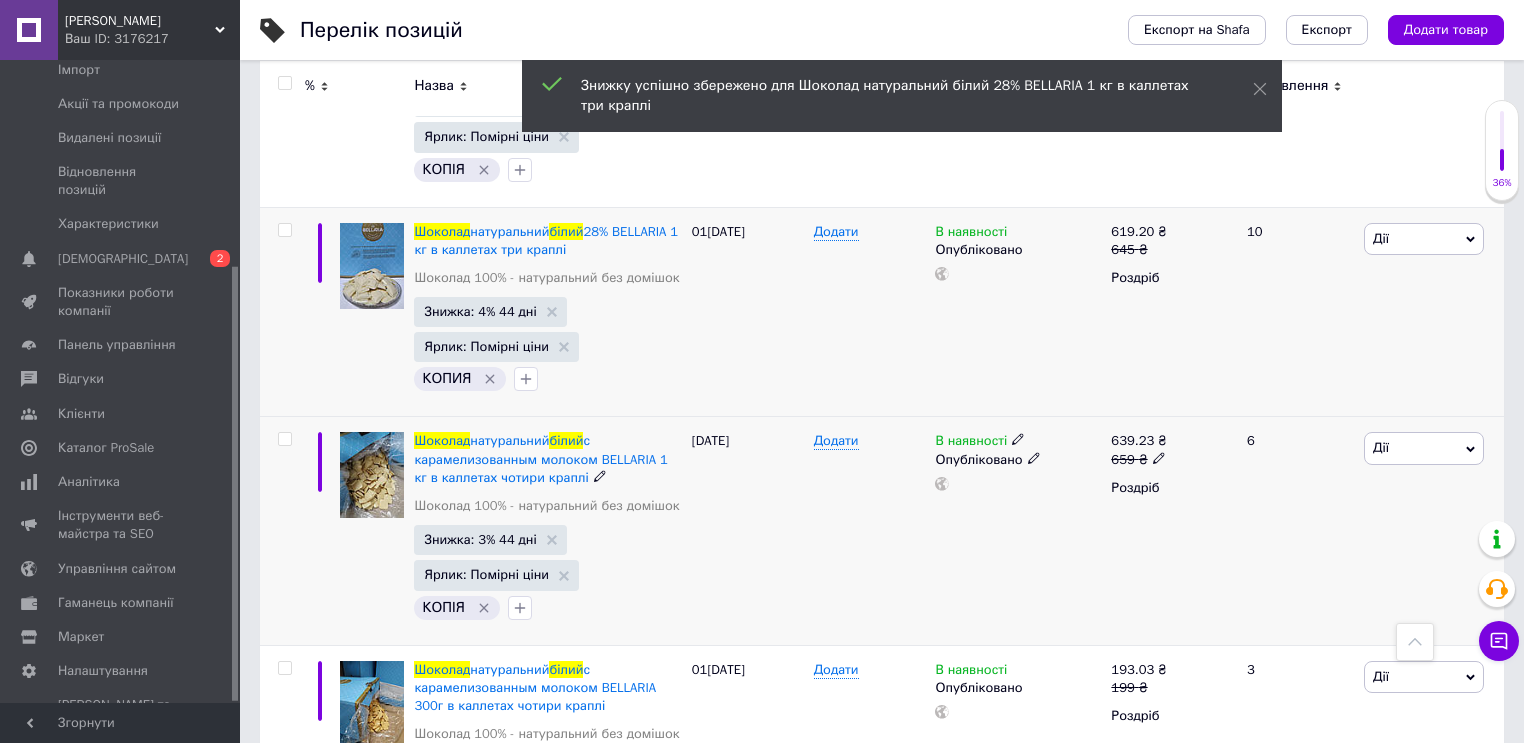 scroll, scrollTop: 3288, scrollLeft: 0, axis: vertical 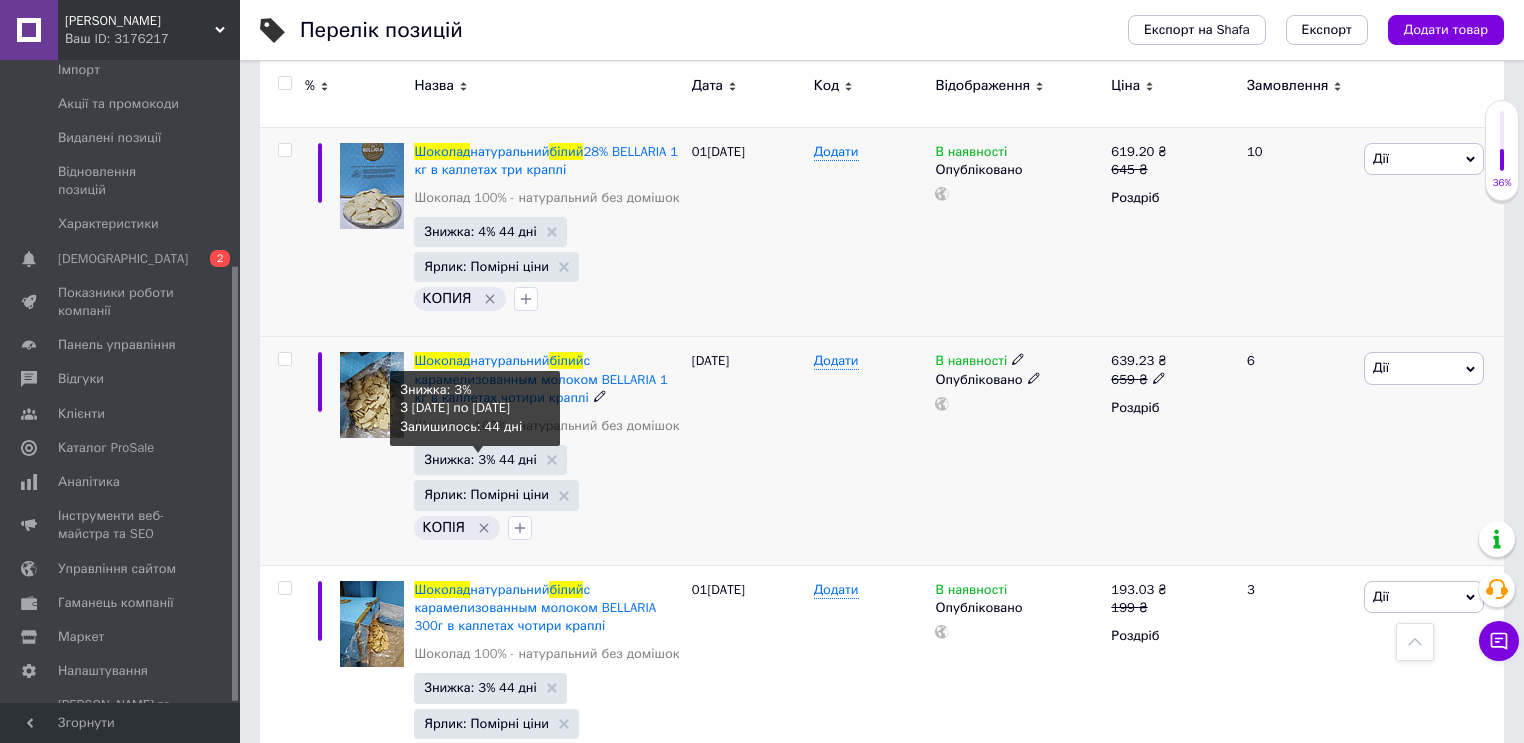 click on "Знижка: 3% 44 дні" 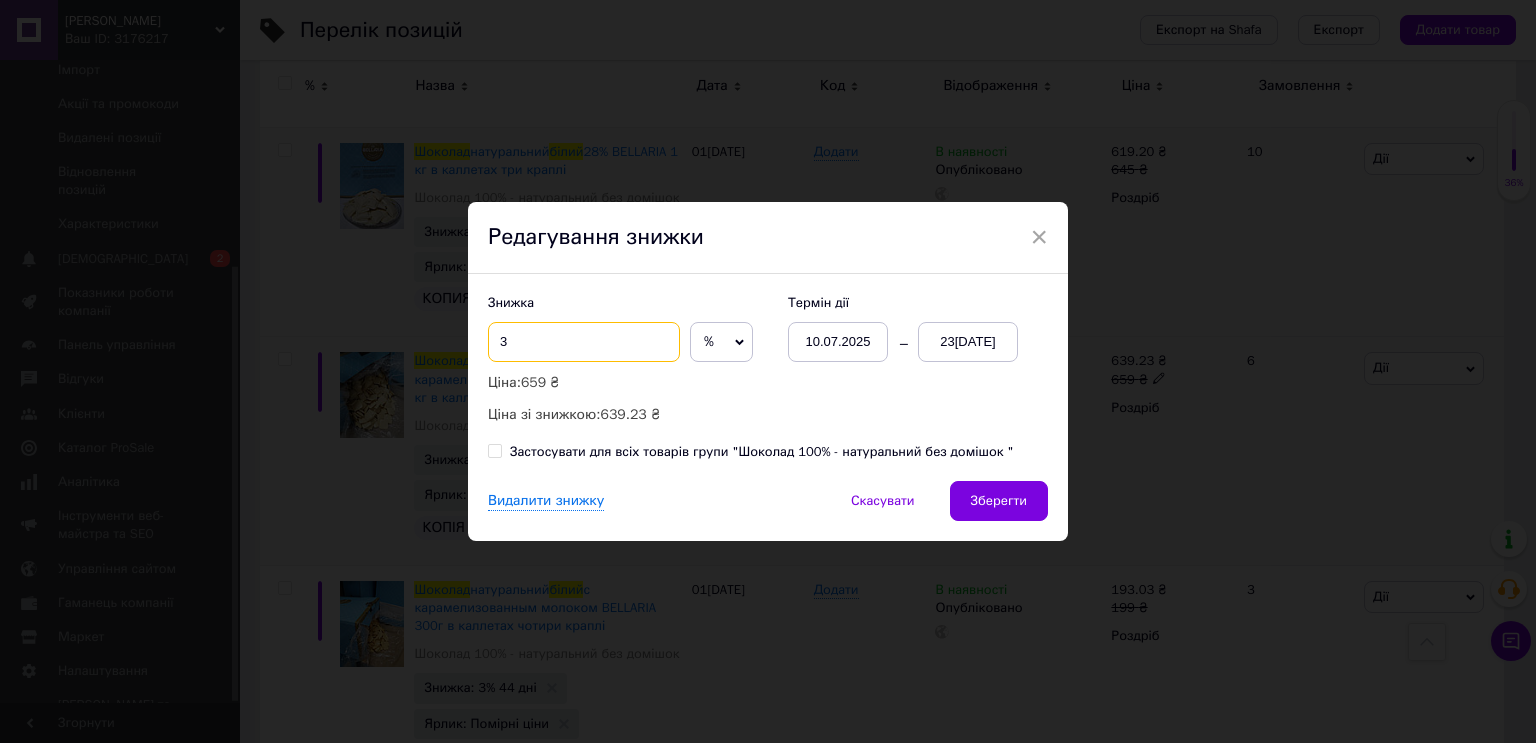 click on "3" 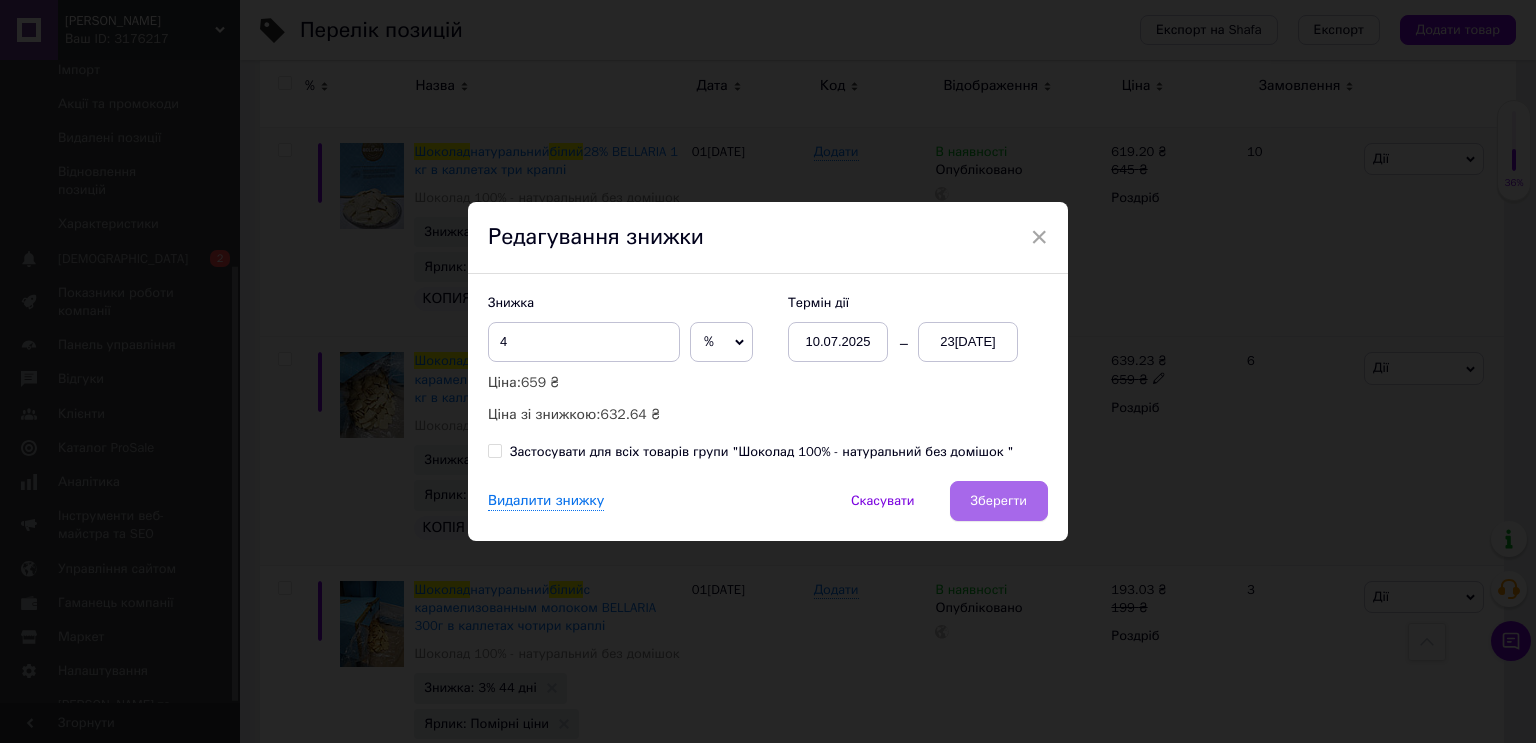 click on "Зберегти" 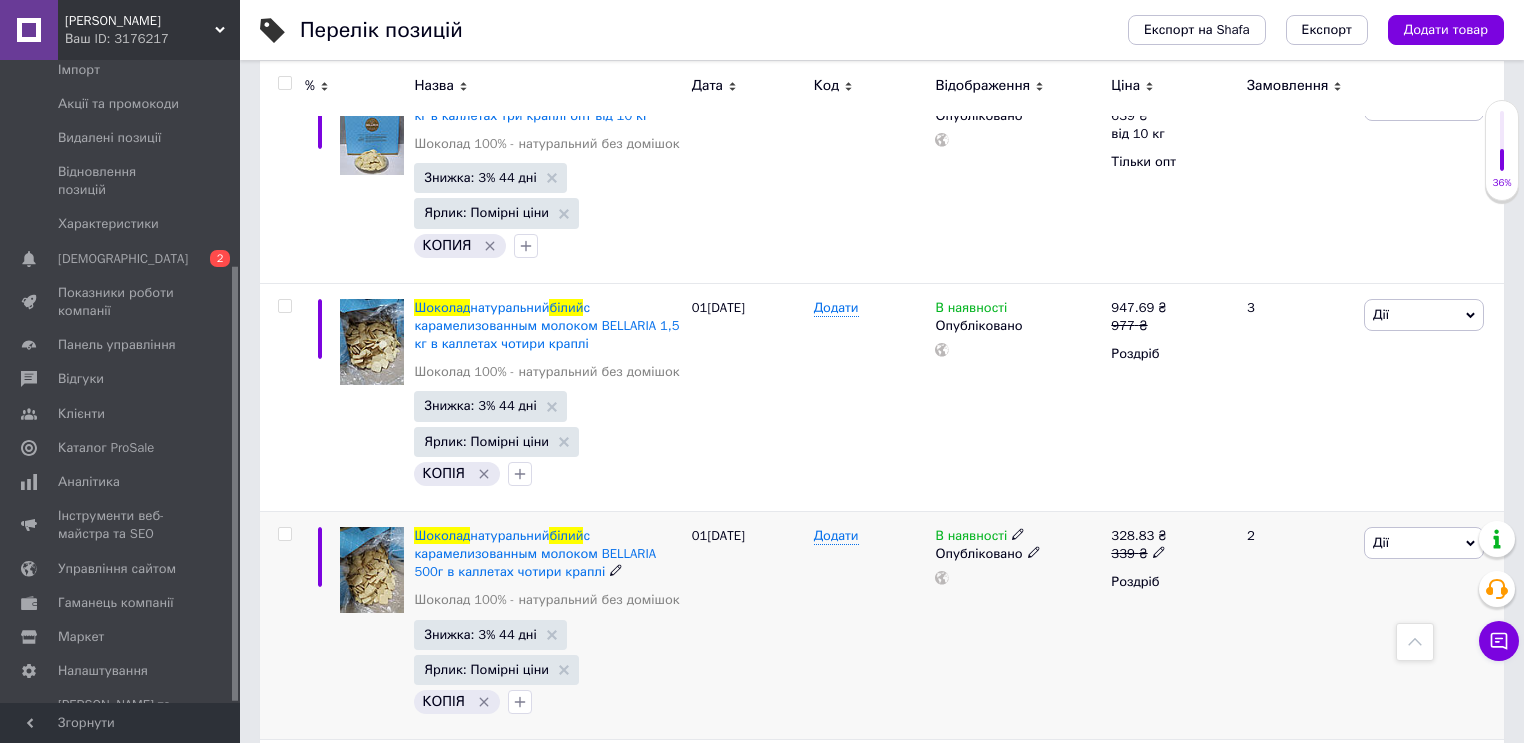 scroll, scrollTop: 3928, scrollLeft: 0, axis: vertical 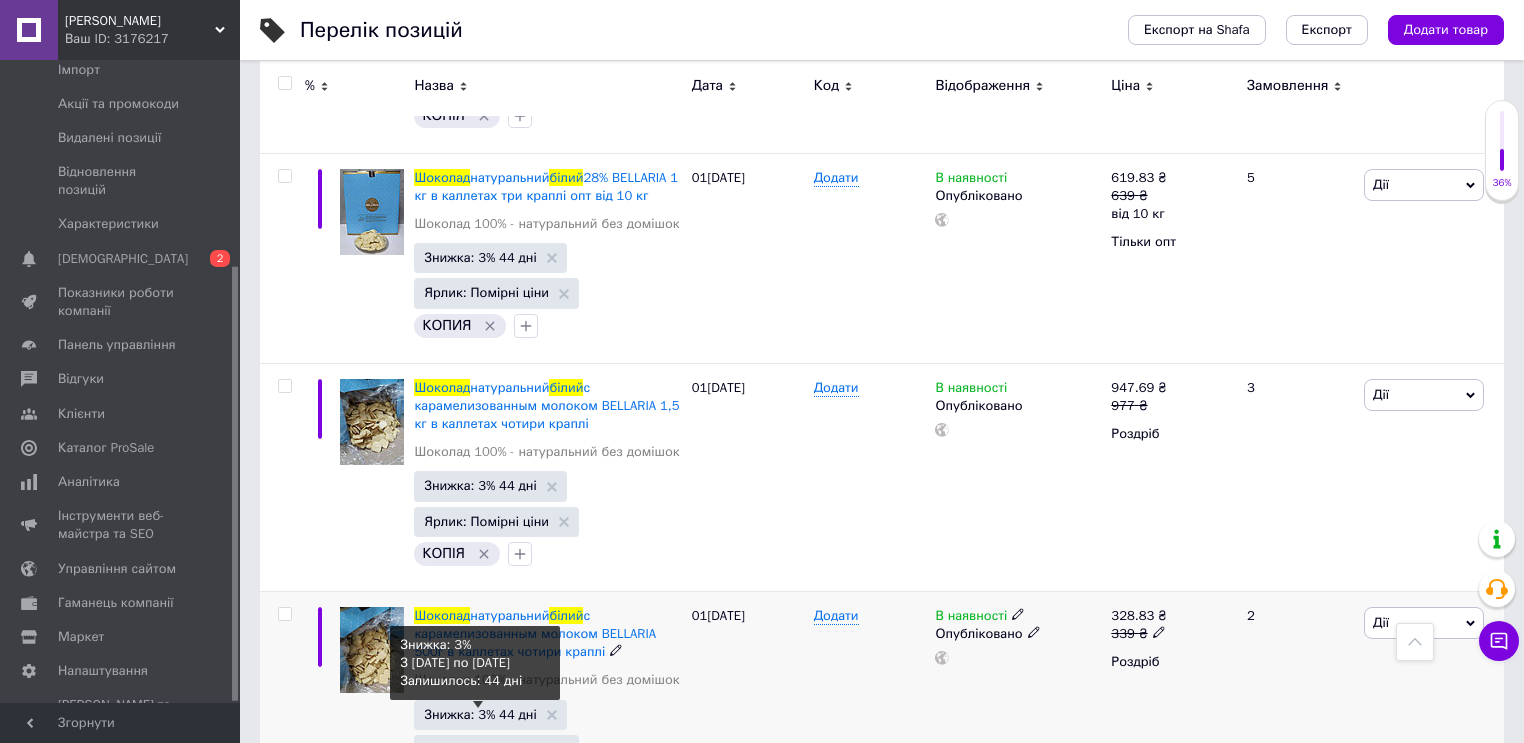 click on "Знижка: 3% 44 дні" 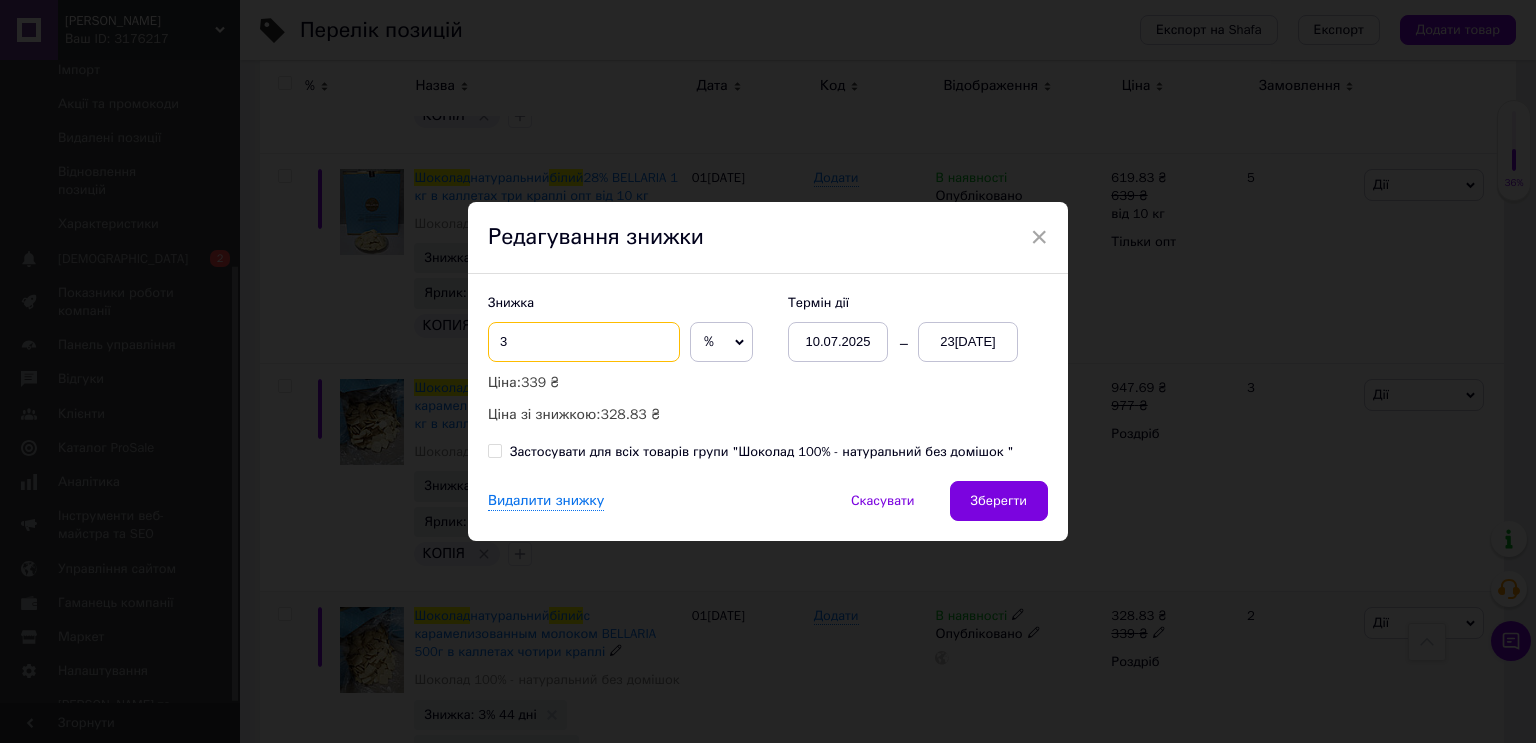 drag, startPoint x: 516, startPoint y: 344, endPoint x: 505, endPoint y: 332, distance: 16.27882 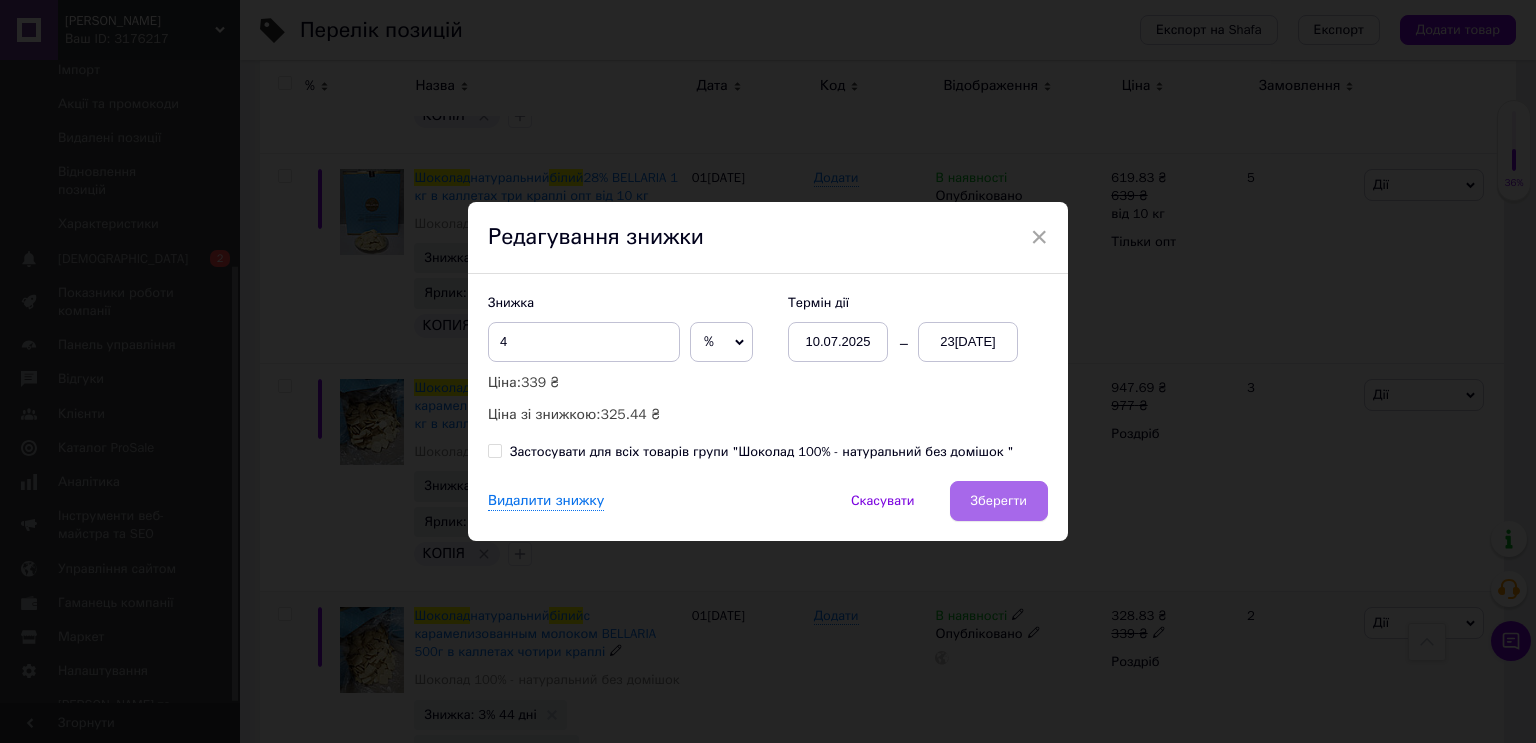 click on "Зберегти" 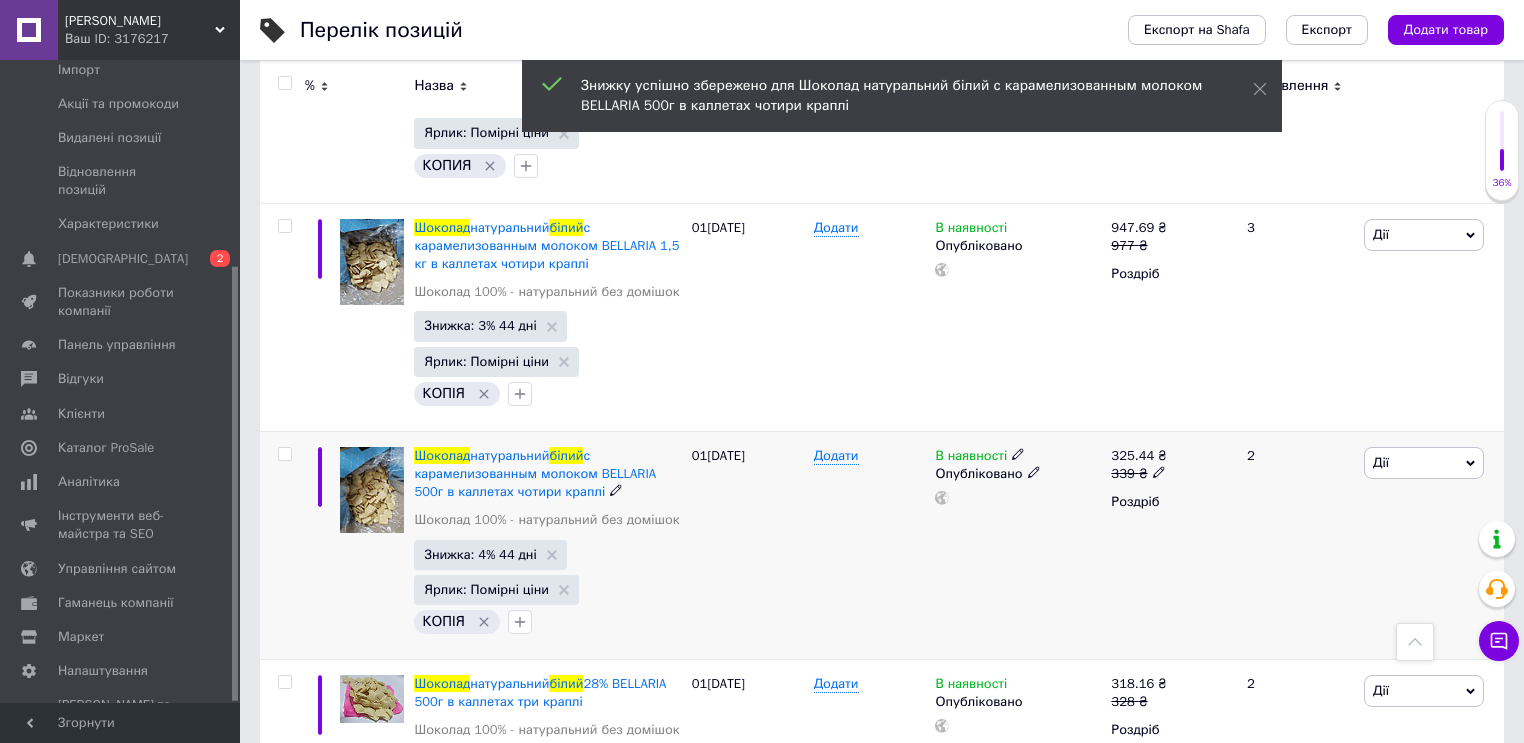 scroll, scrollTop: 4408, scrollLeft: 0, axis: vertical 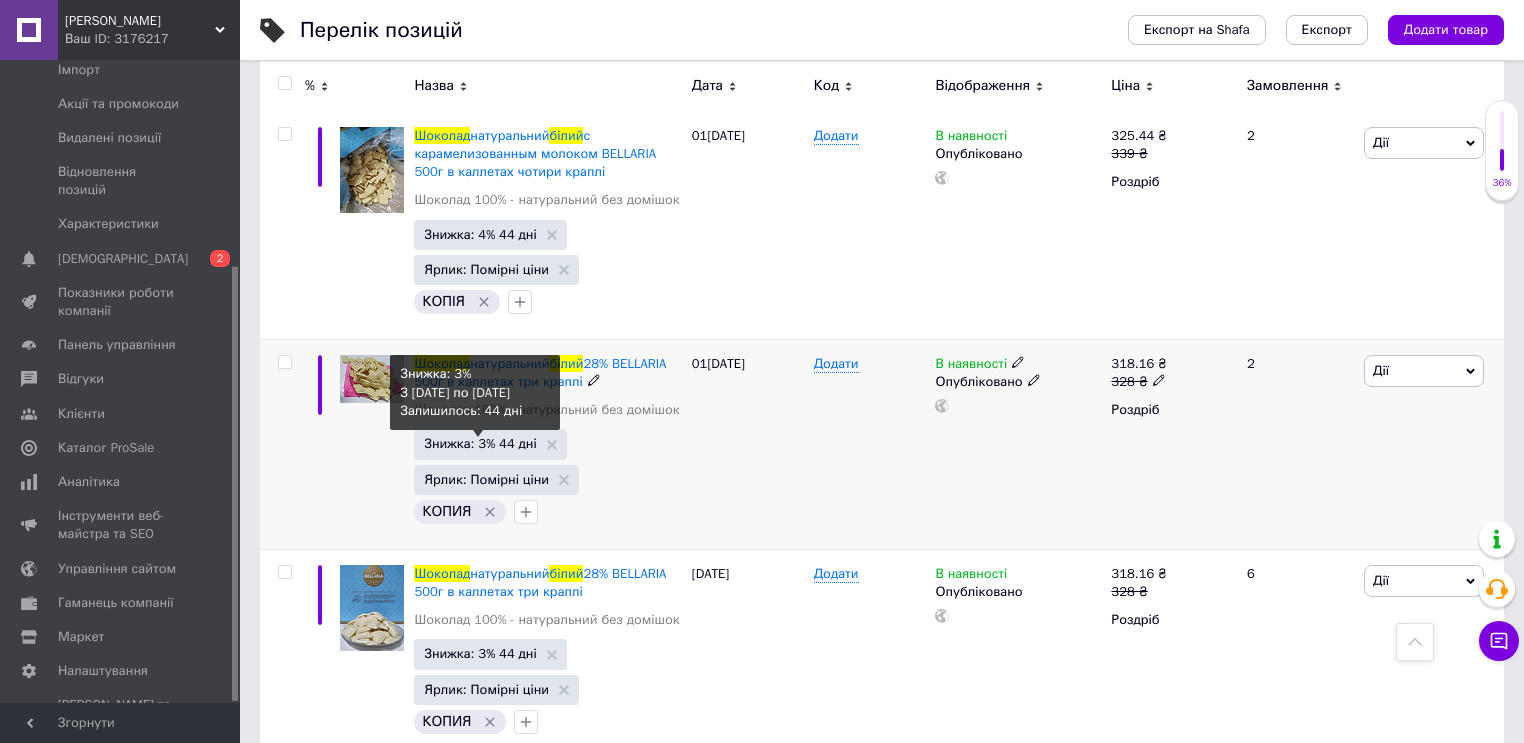 click on "Знижка: 3% 44 дні" 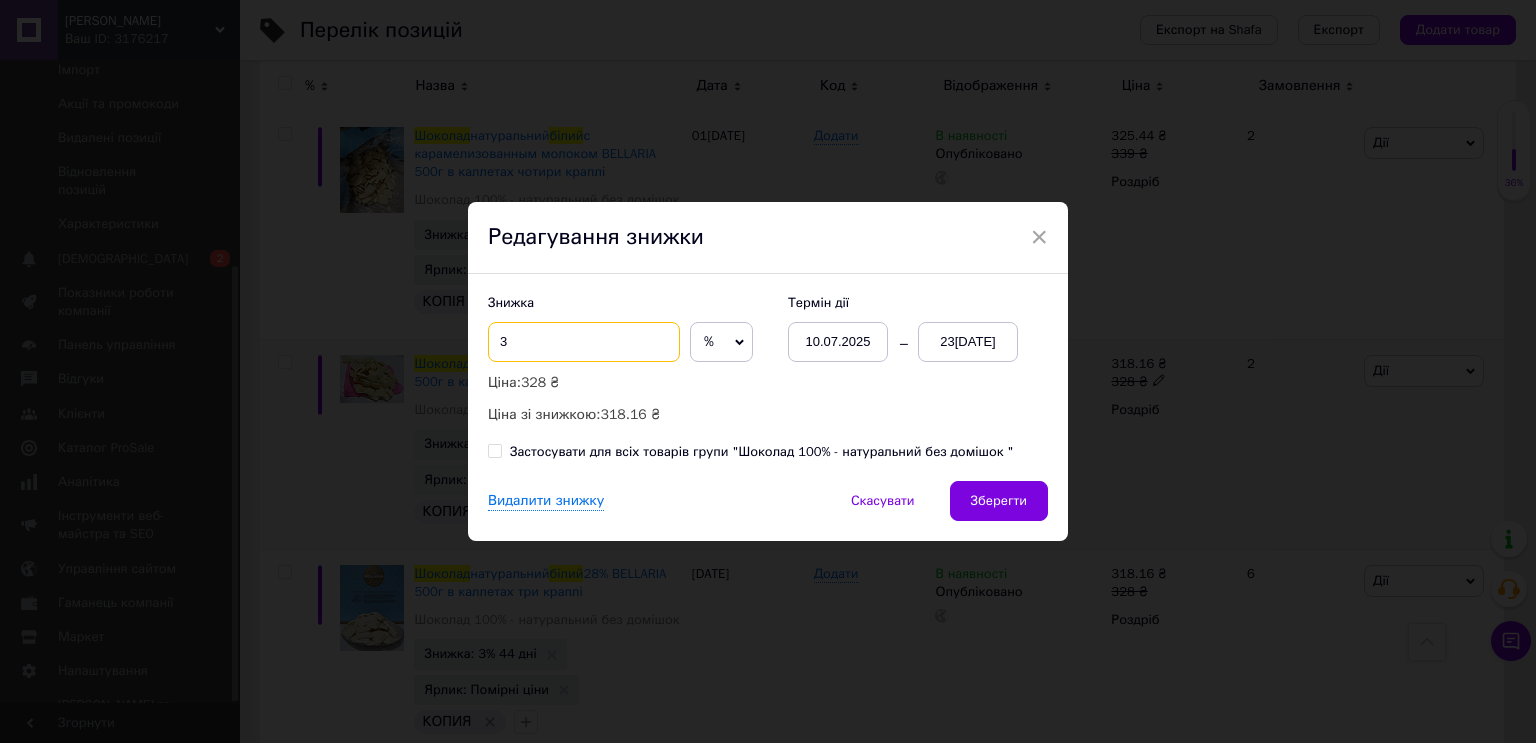click on "3" 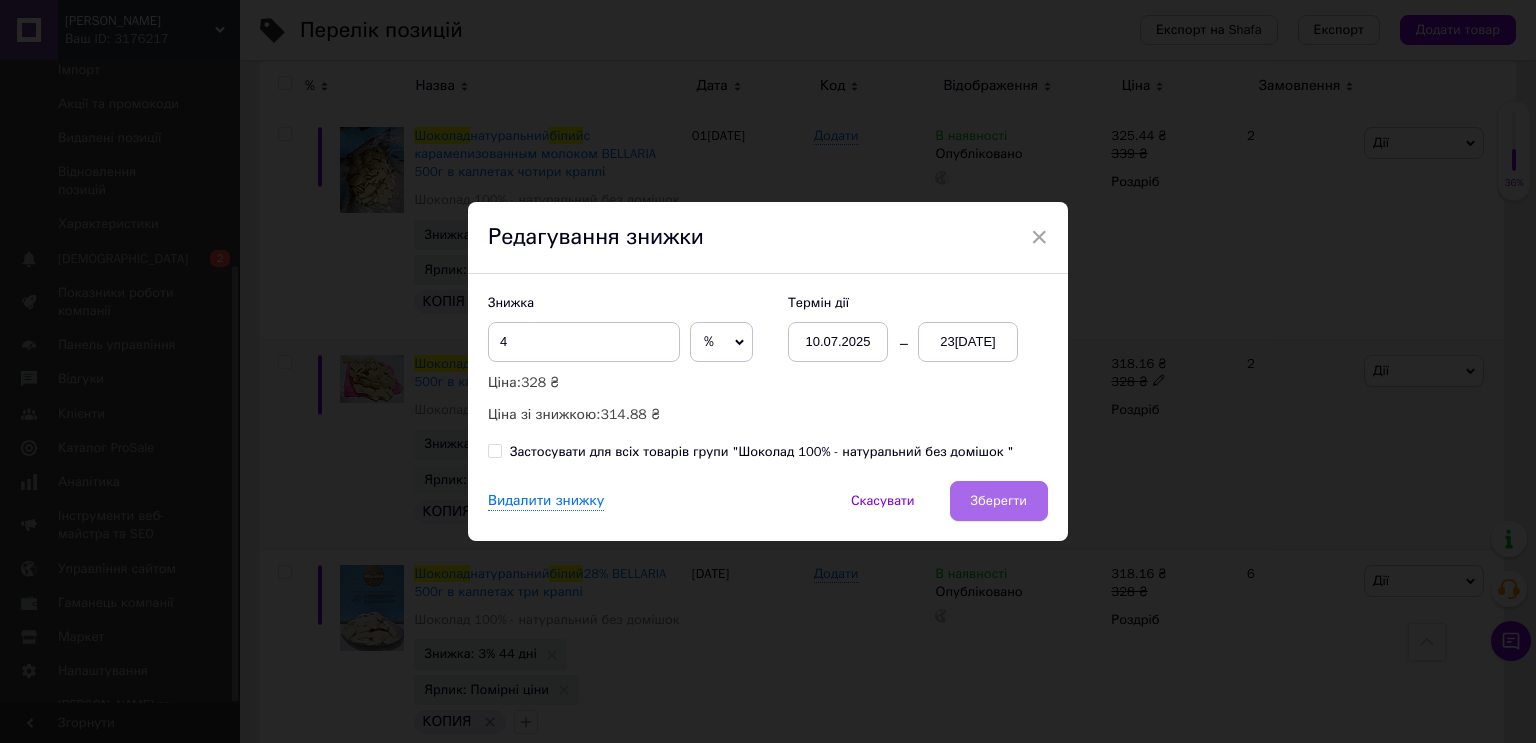 click on "Зберегти" 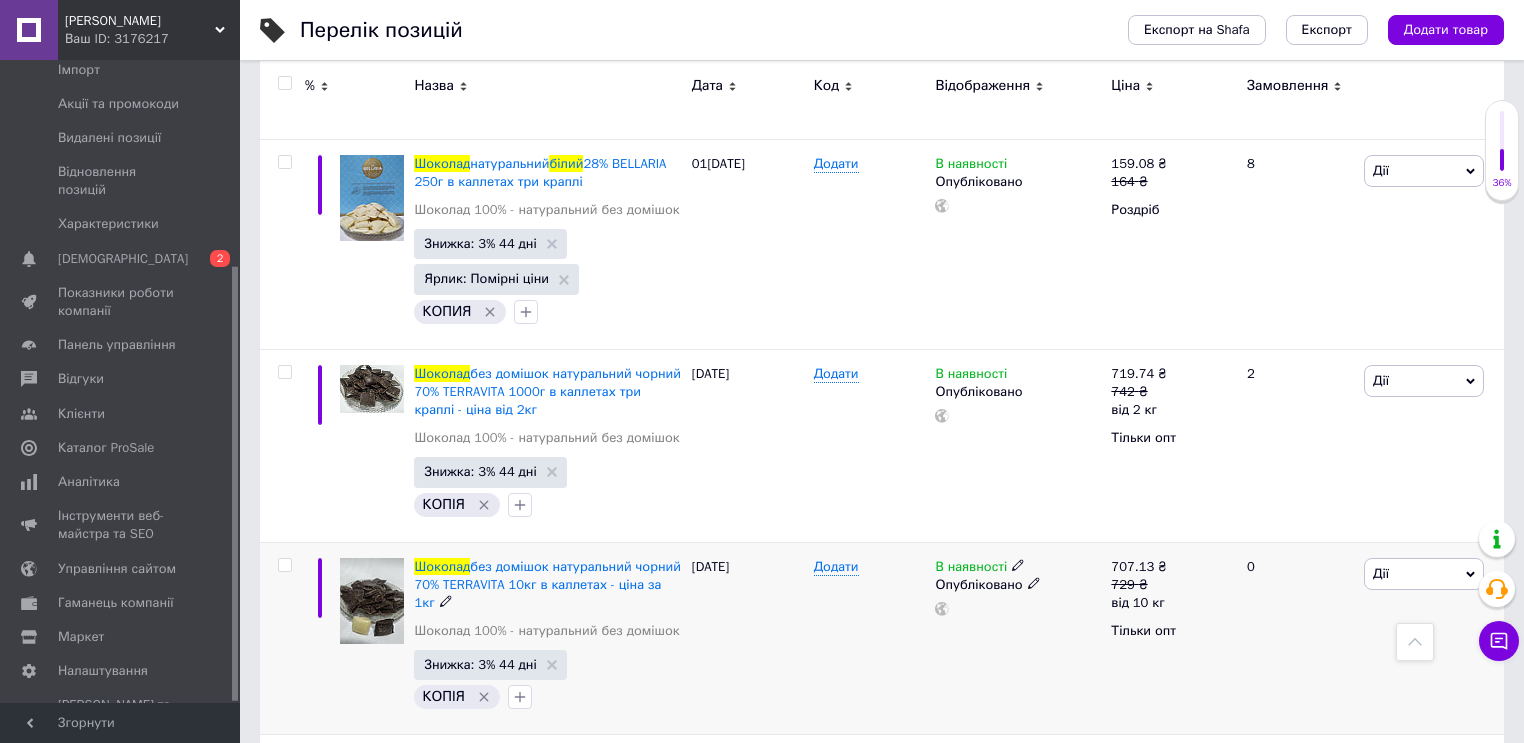 scroll, scrollTop: 5528, scrollLeft: 0, axis: vertical 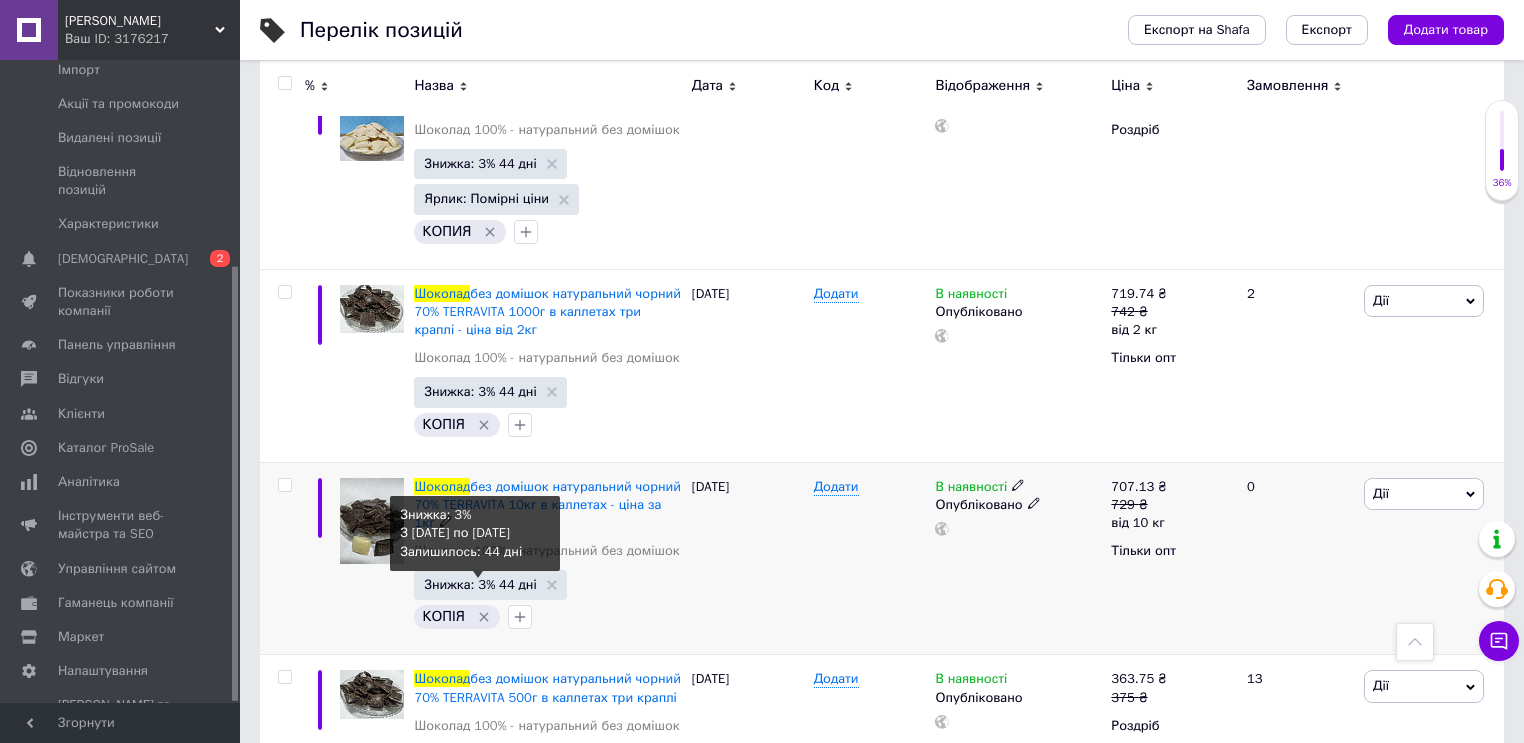 click on "Знижка: 3% 44 дні" 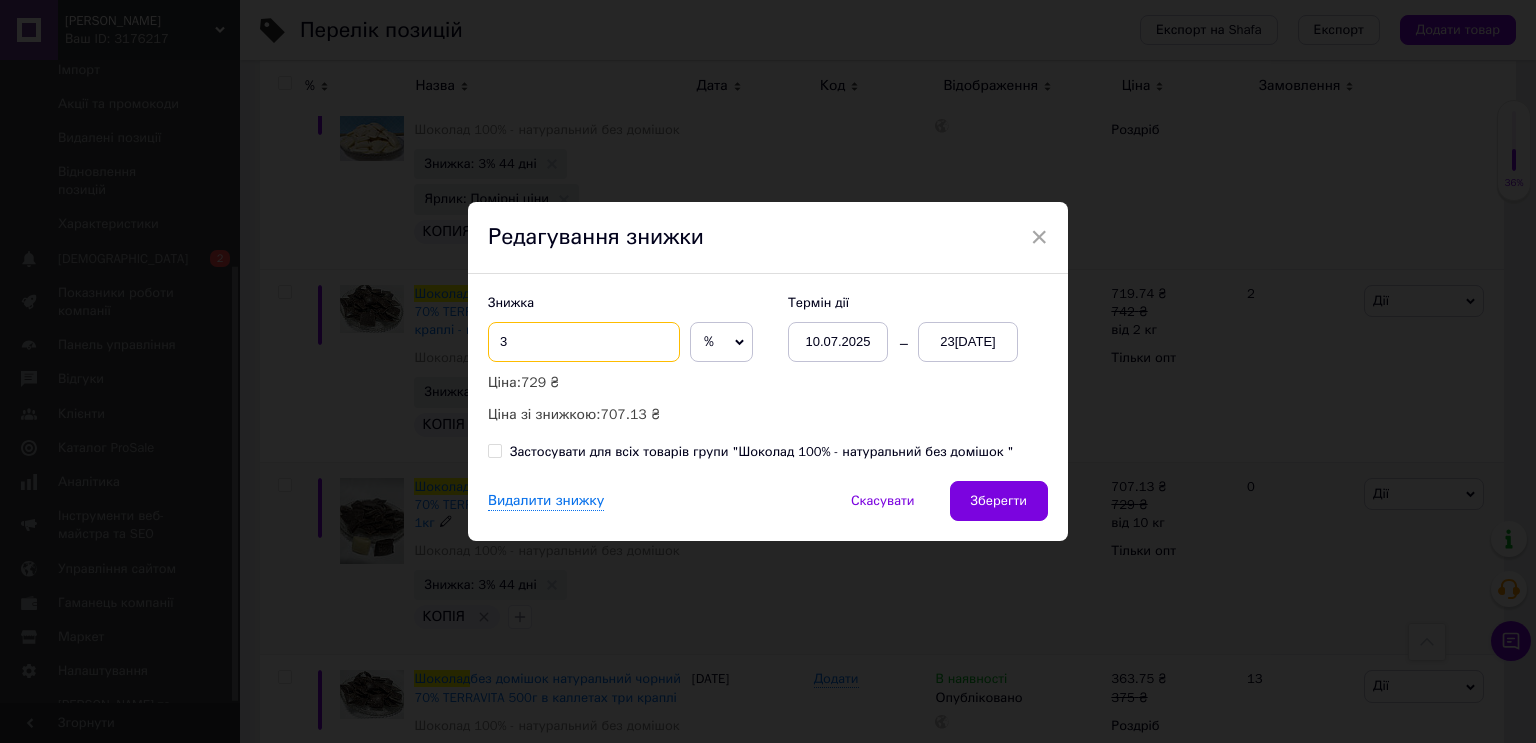 click on "3" 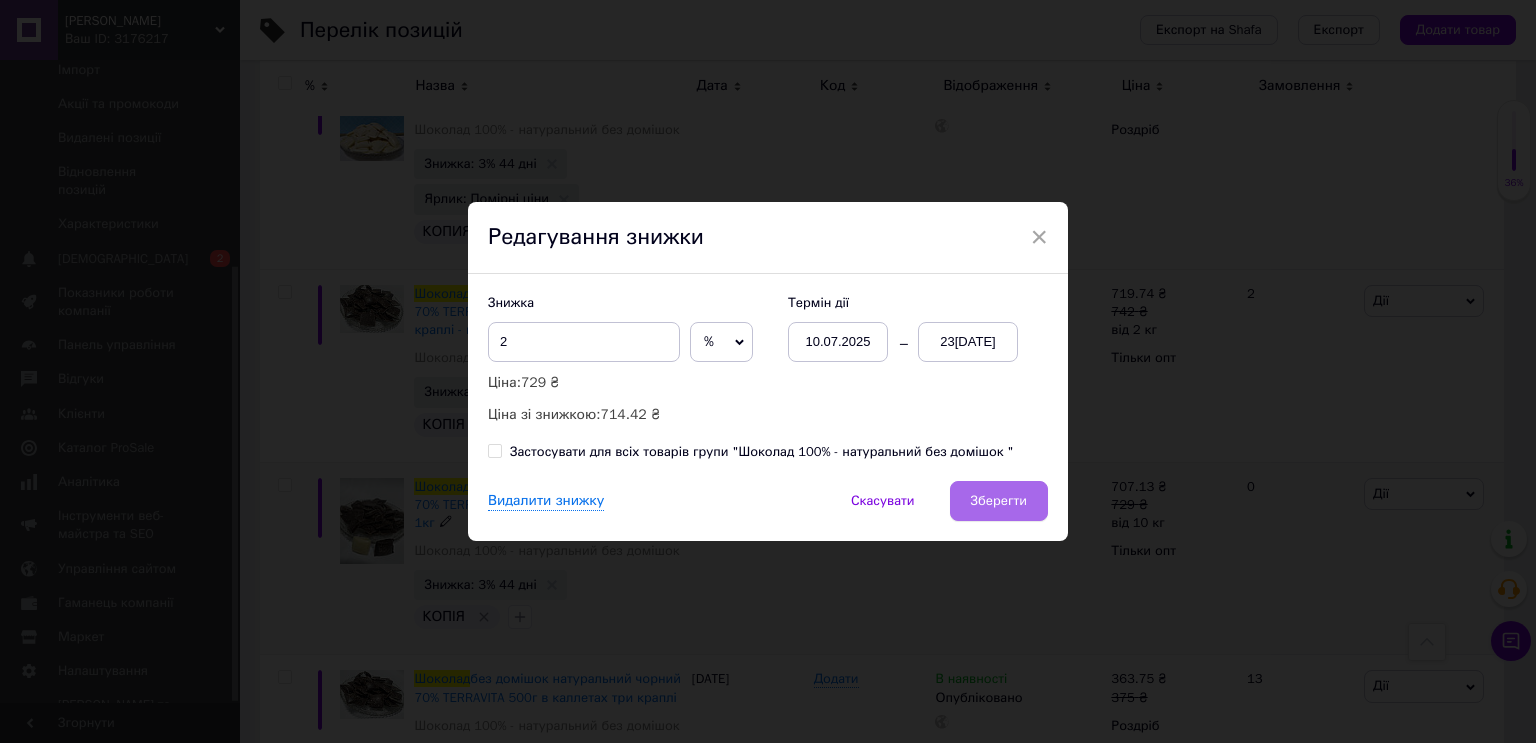 click on "Зберегти" 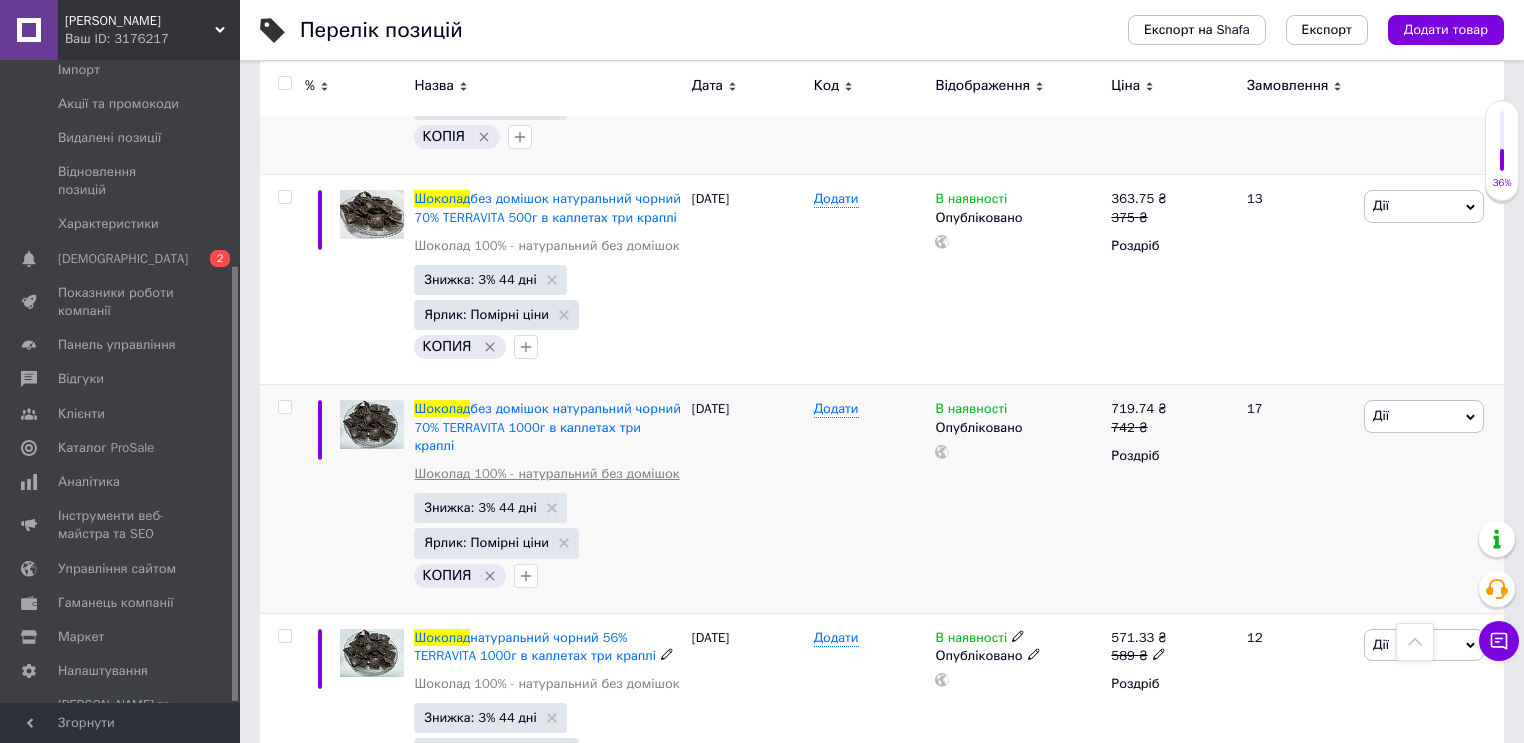 scroll, scrollTop: 6248, scrollLeft: 0, axis: vertical 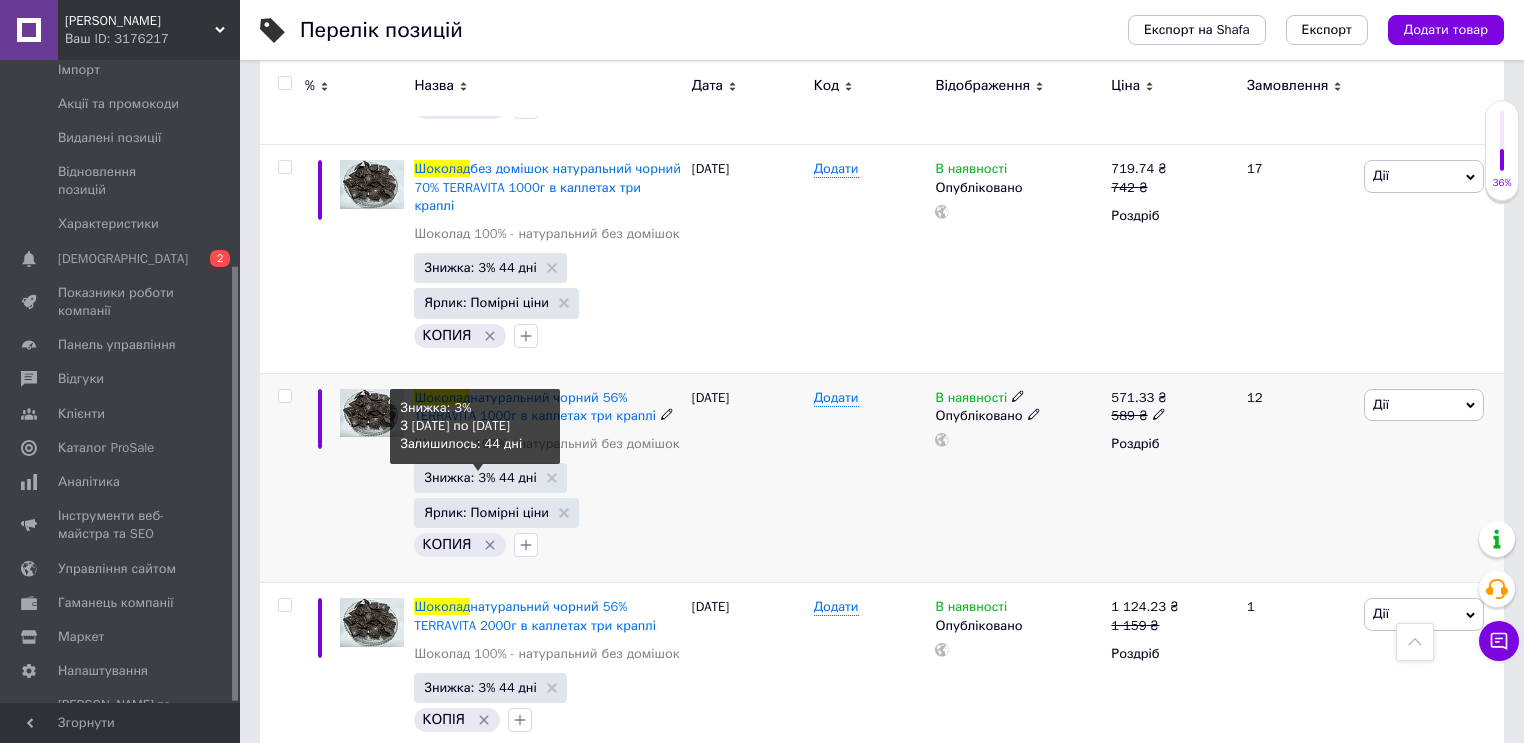 click on "Знижка: 3% 44 дні" 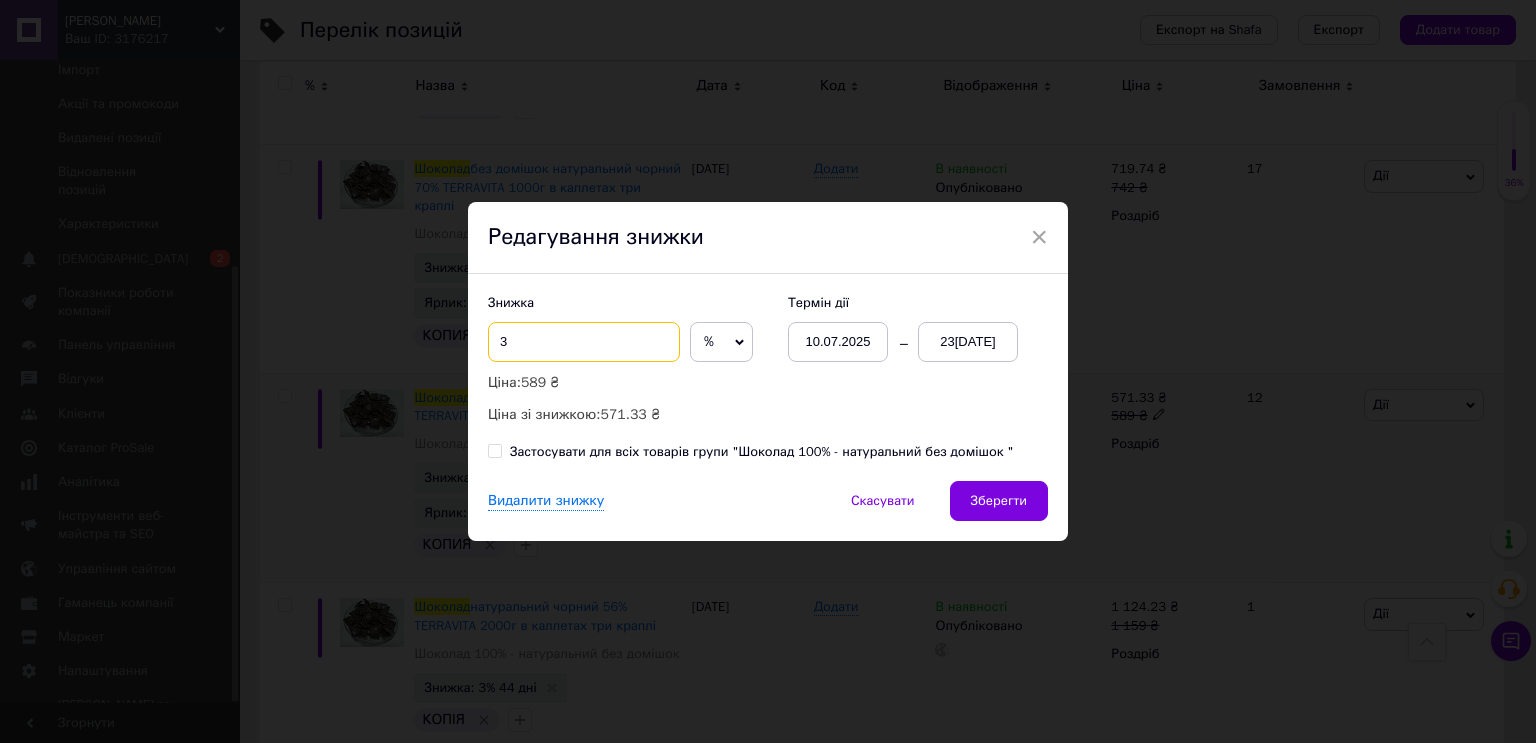 click on "3" 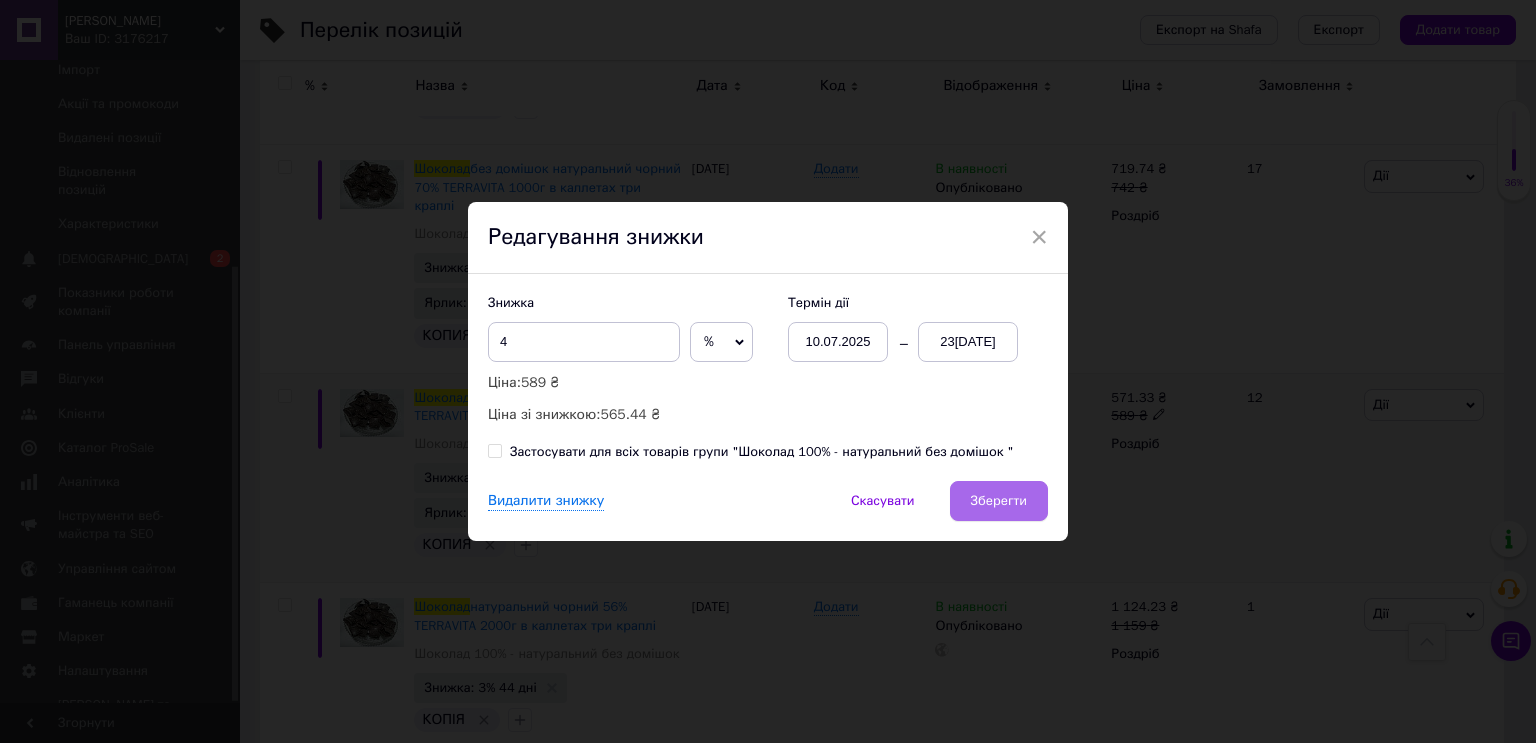 click on "Зберегти" 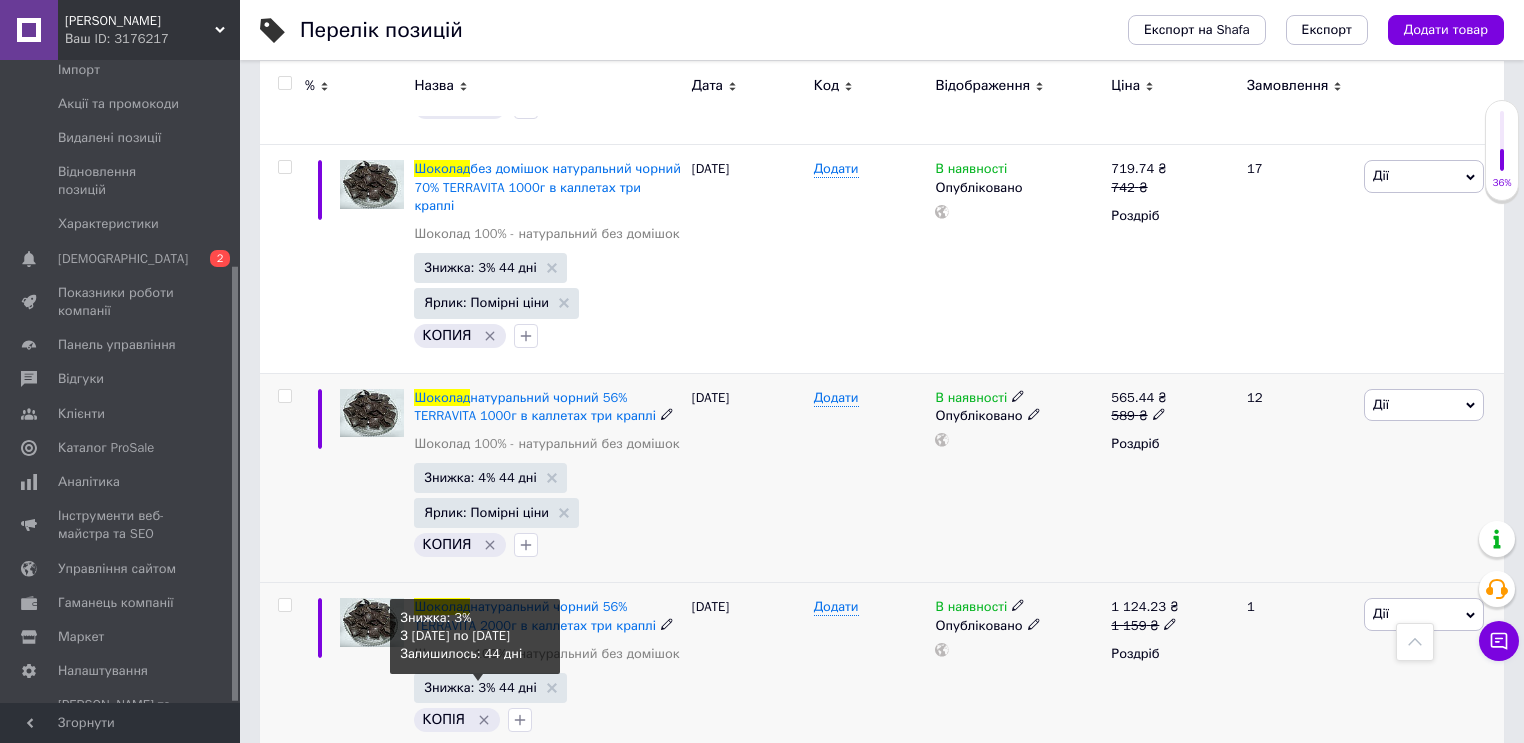 click on "Знижка: 3% 44 дні" 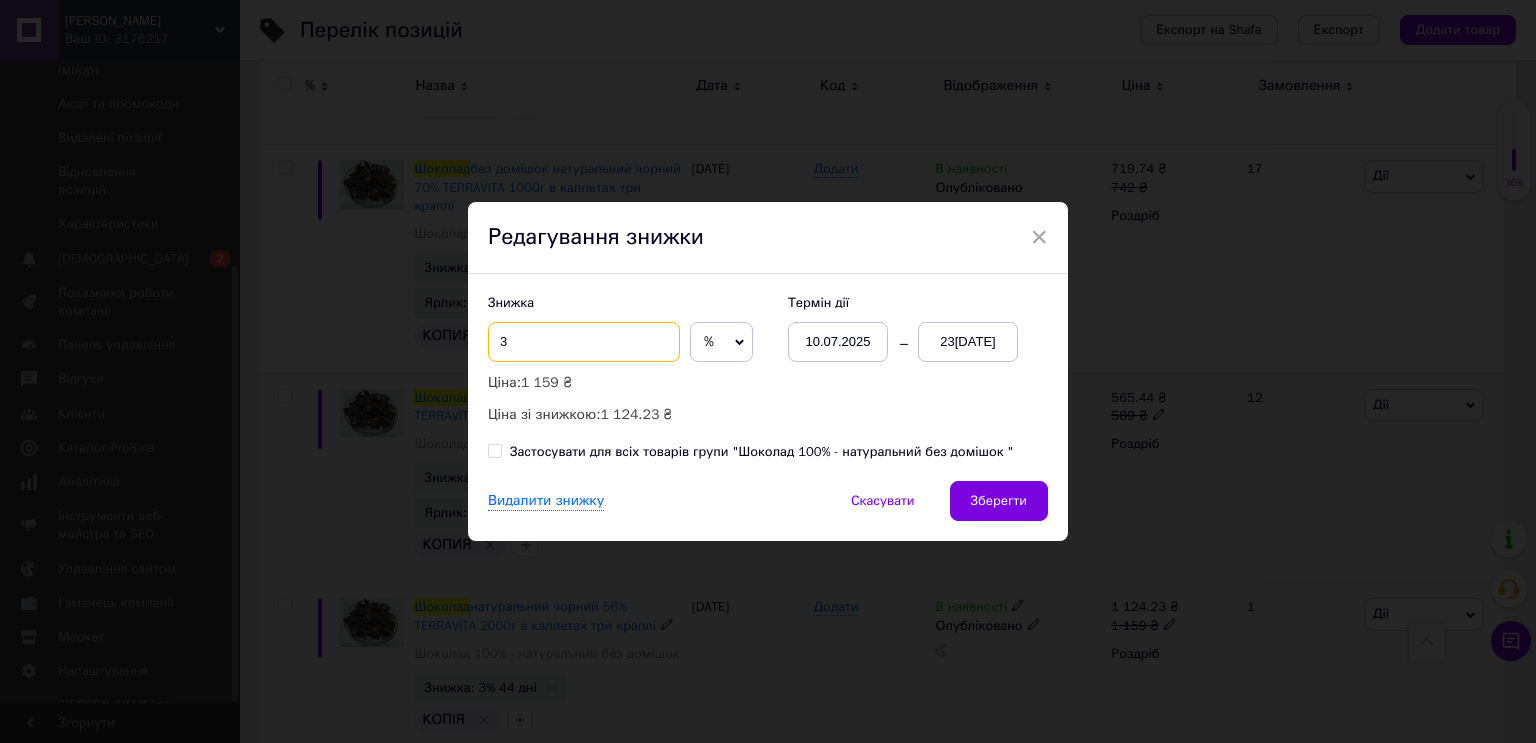 click on "3" 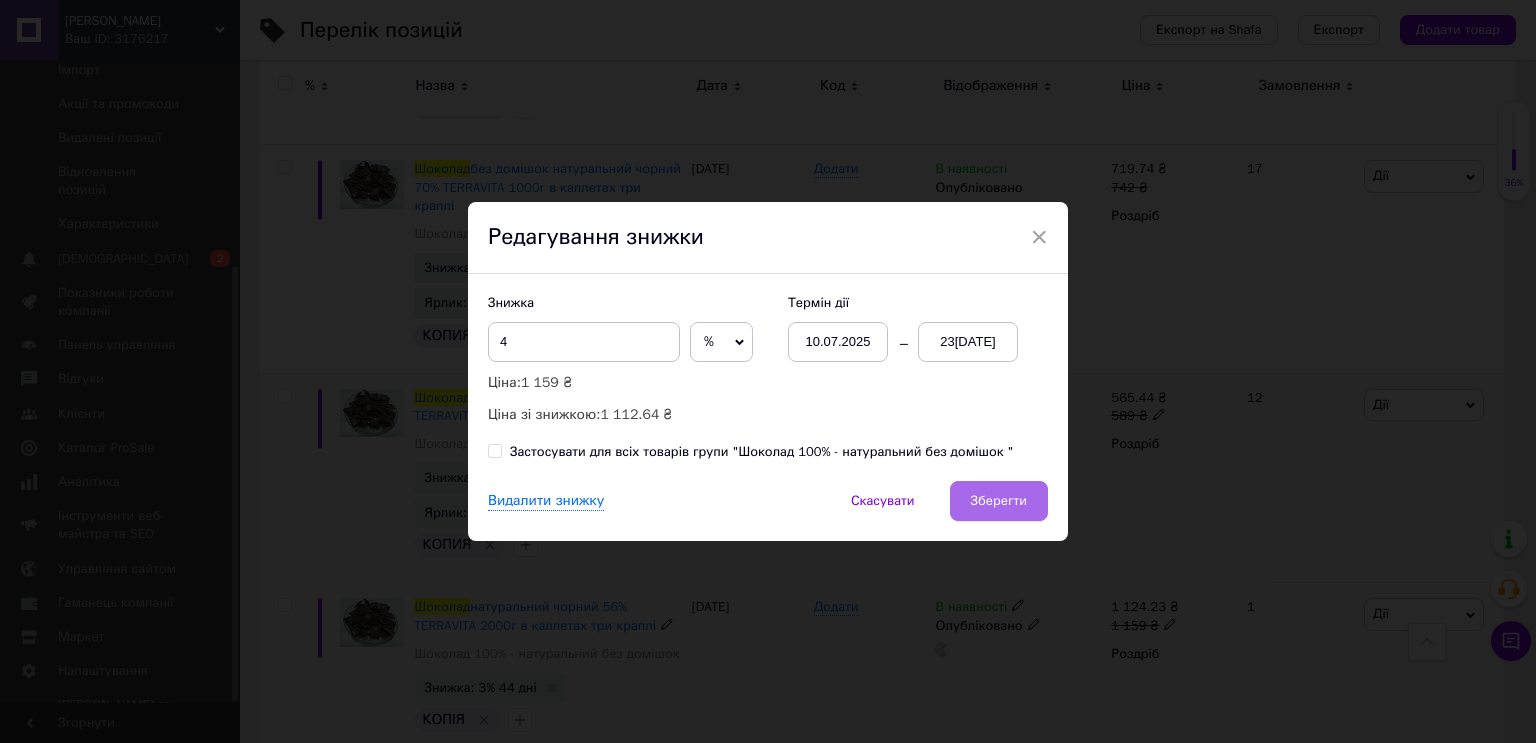 click on "Зберегти" 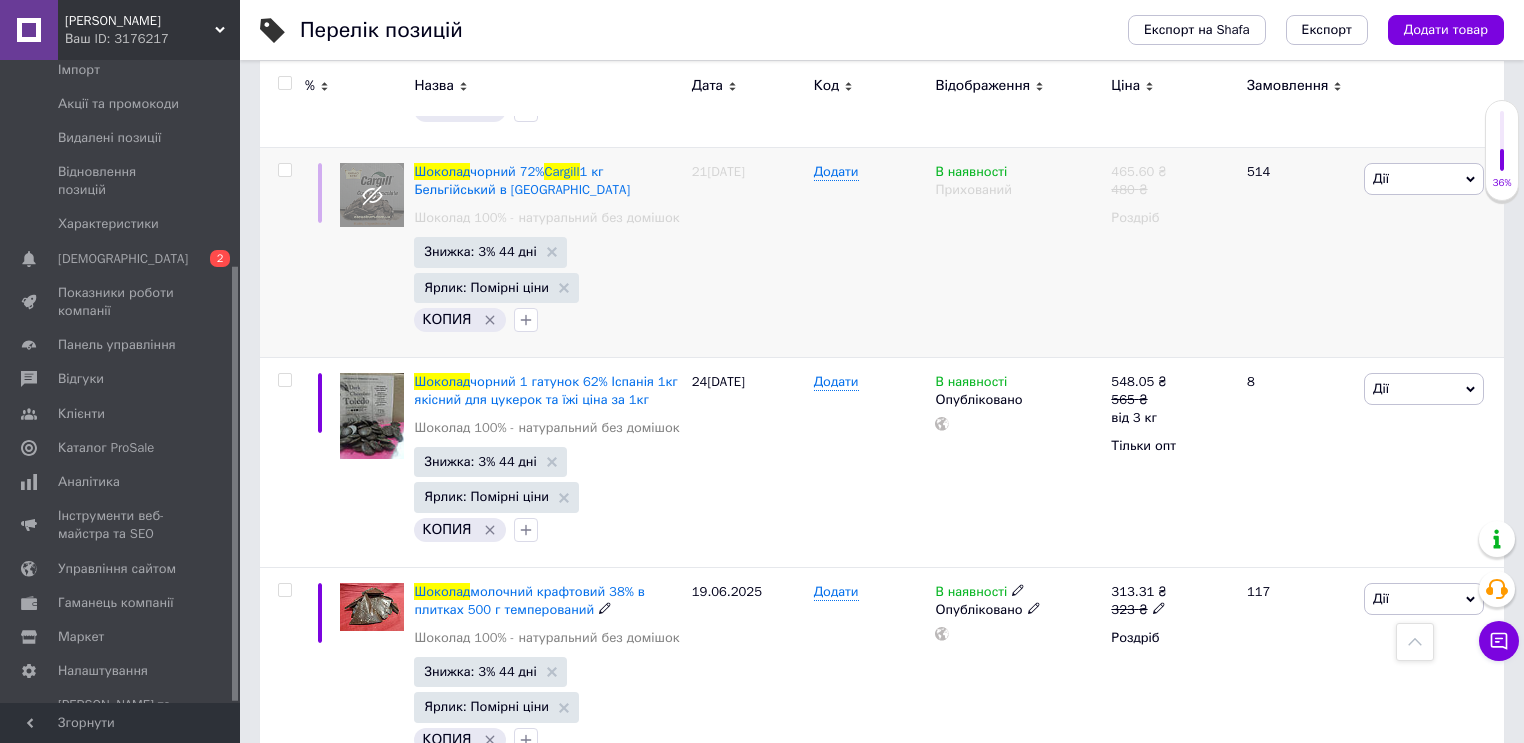 scroll, scrollTop: 8408, scrollLeft: 0, axis: vertical 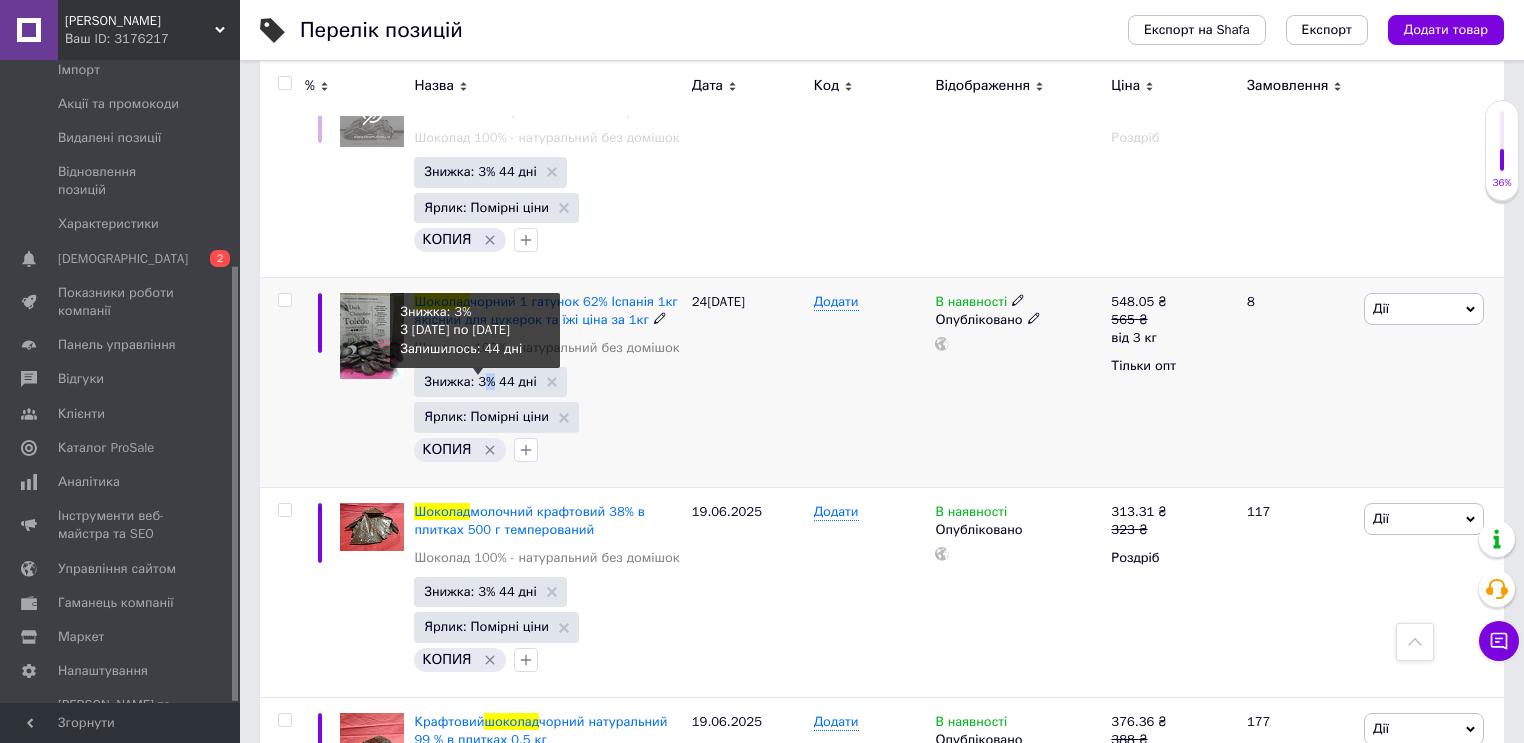 click on "Знижка: 3% 44 дні" 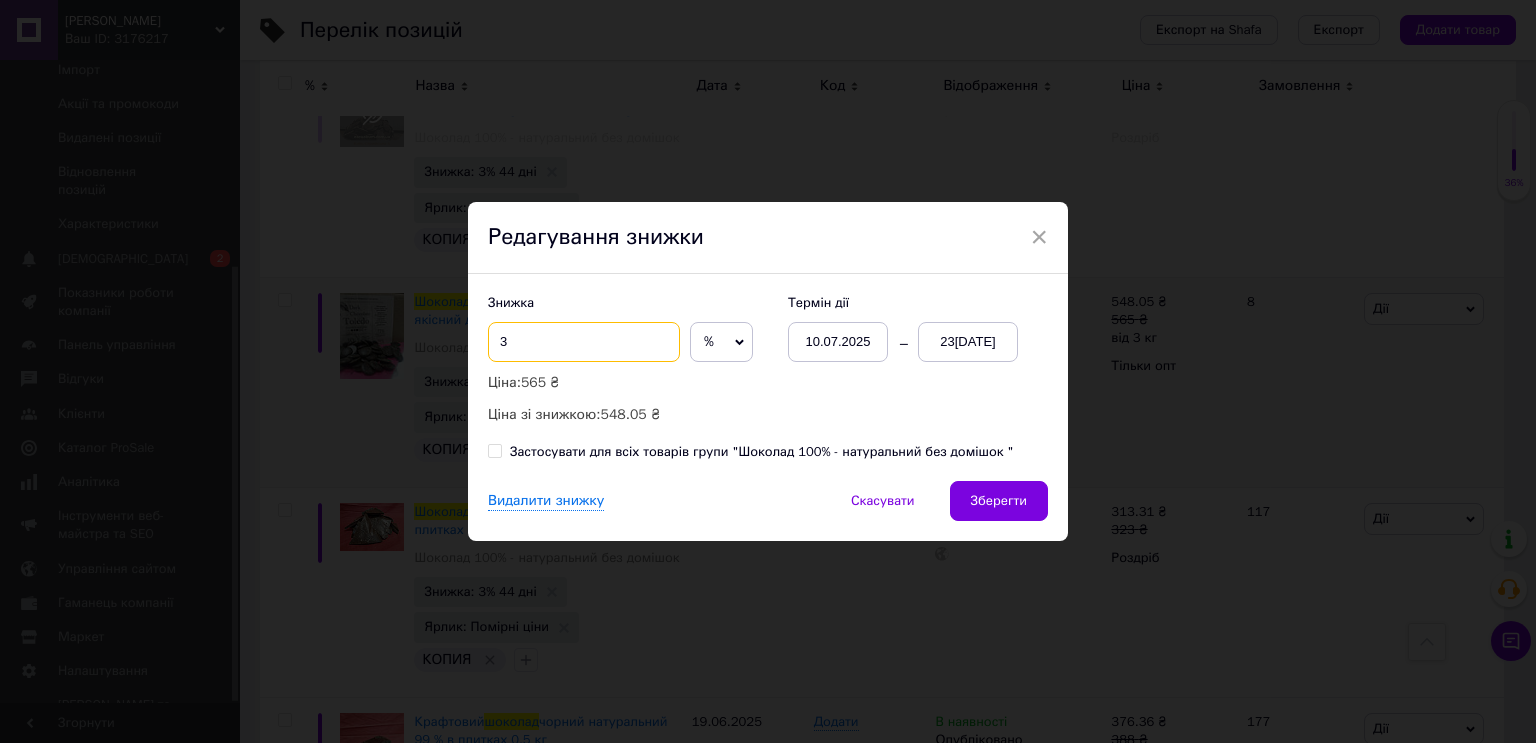 click on "3" 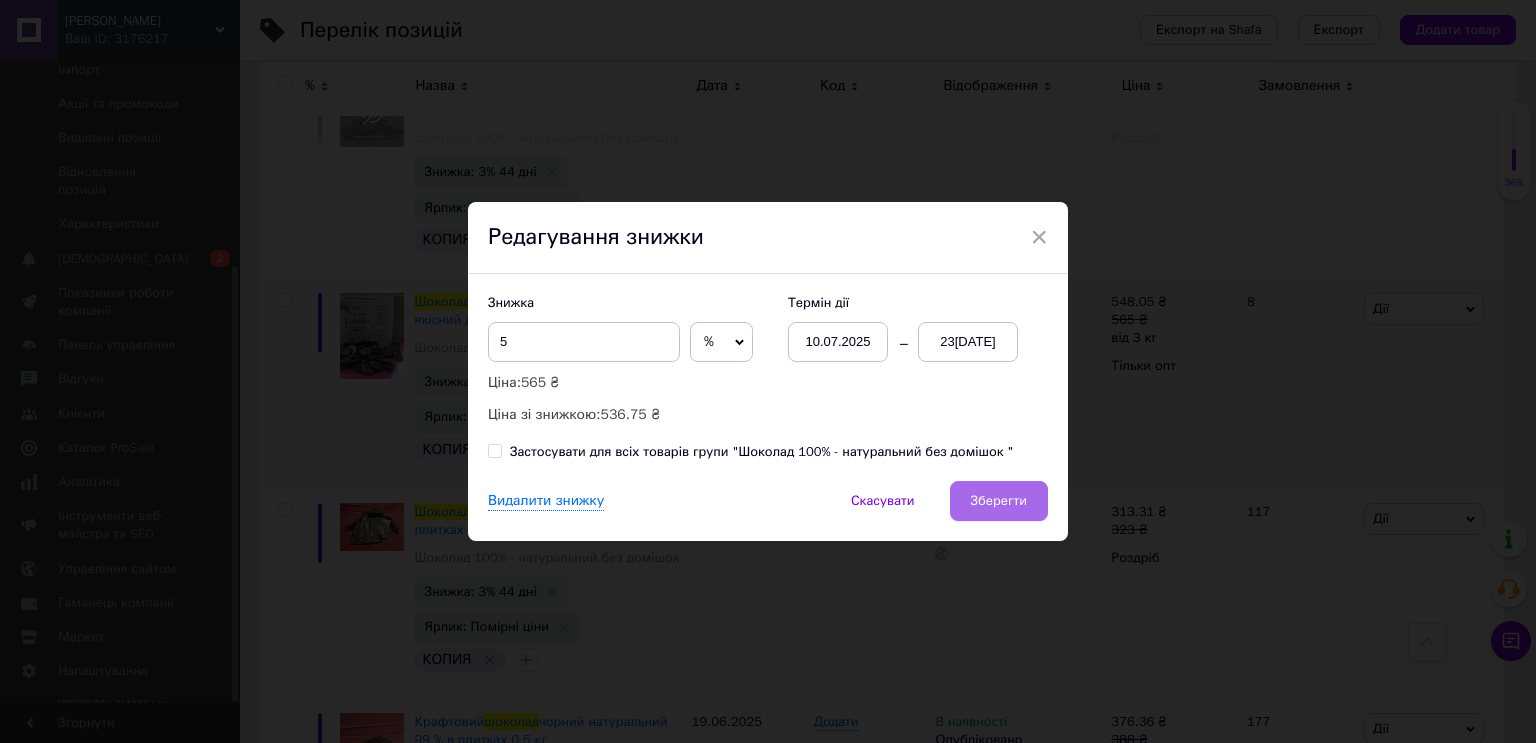 click on "Зберегти" 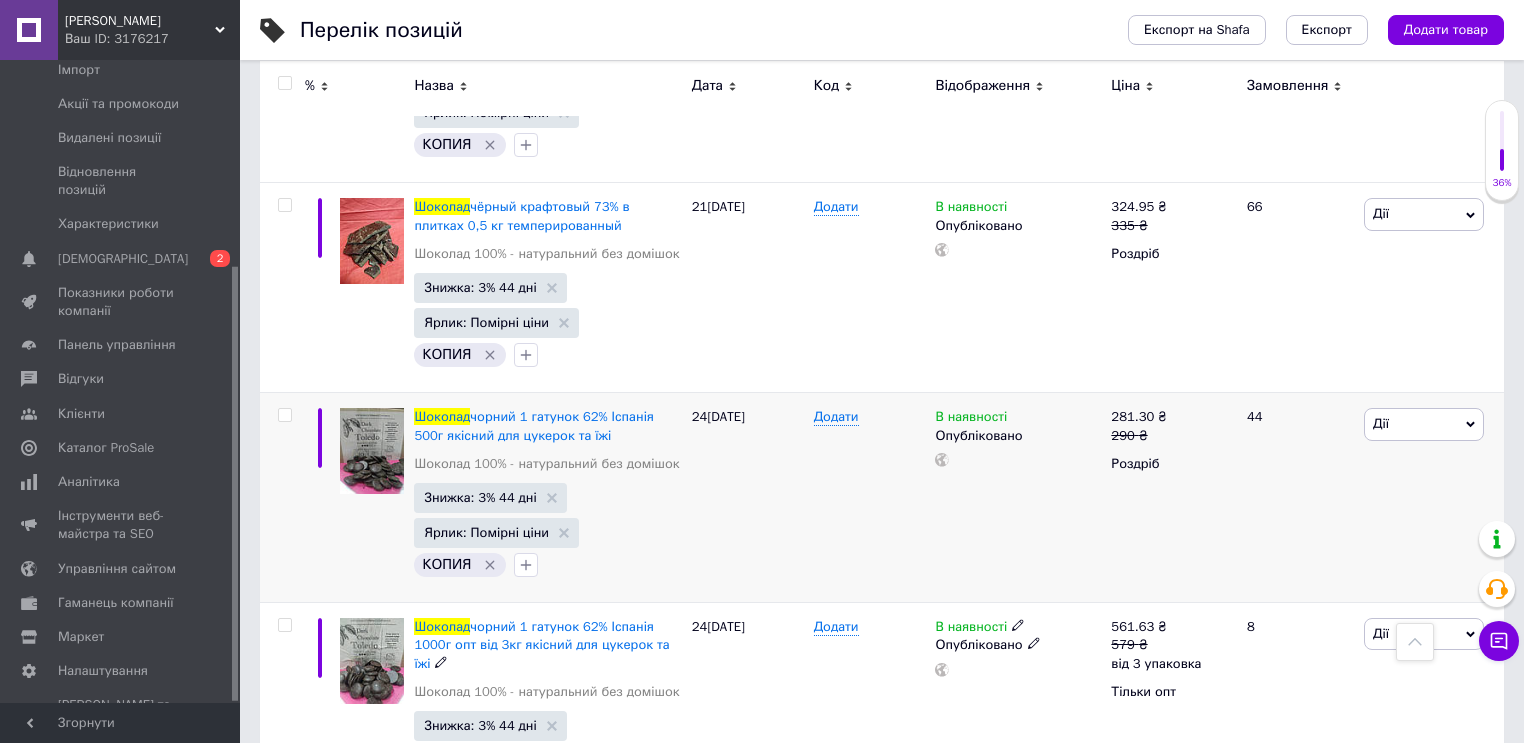 scroll, scrollTop: 10248, scrollLeft: 0, axis: vertical 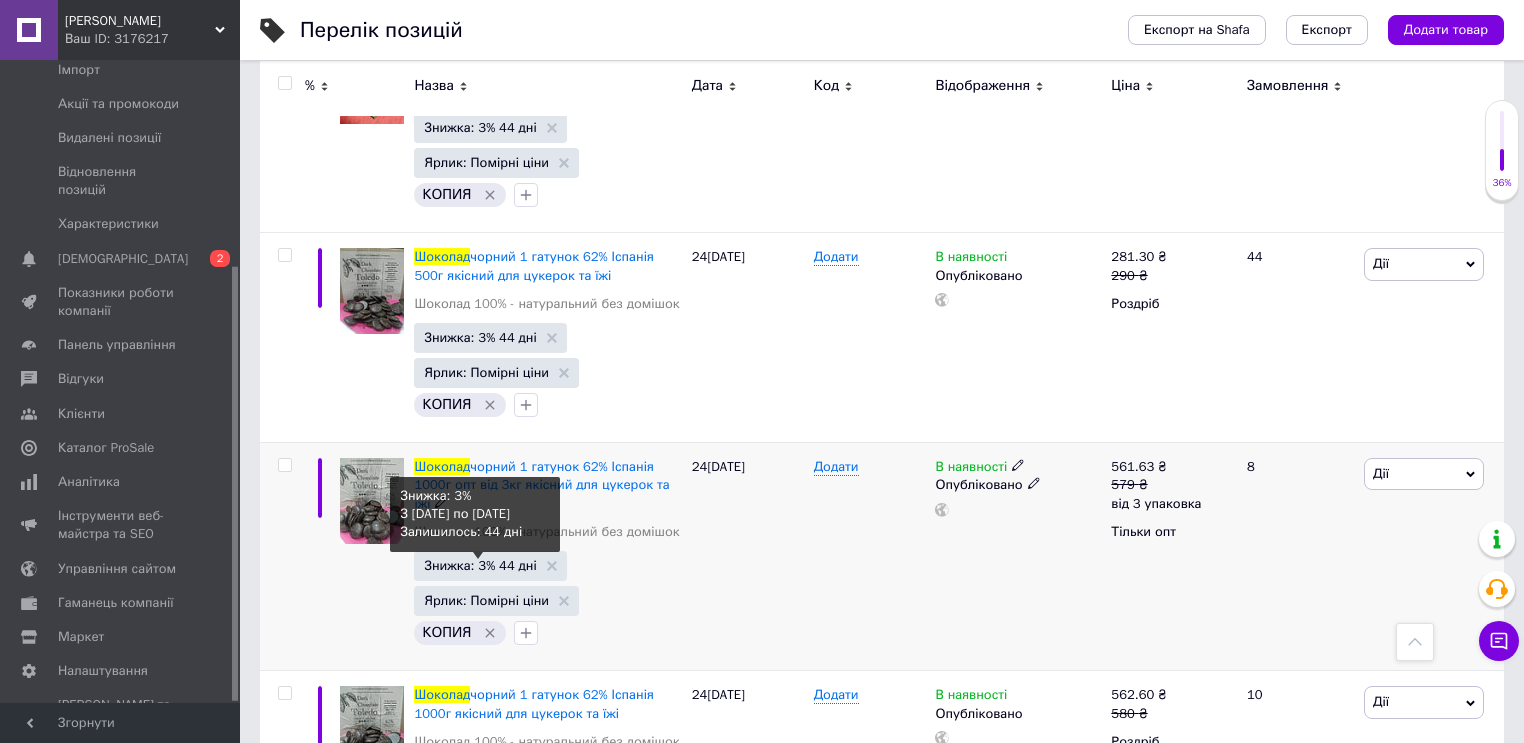 click on "Знижка: 3% 44 дні" 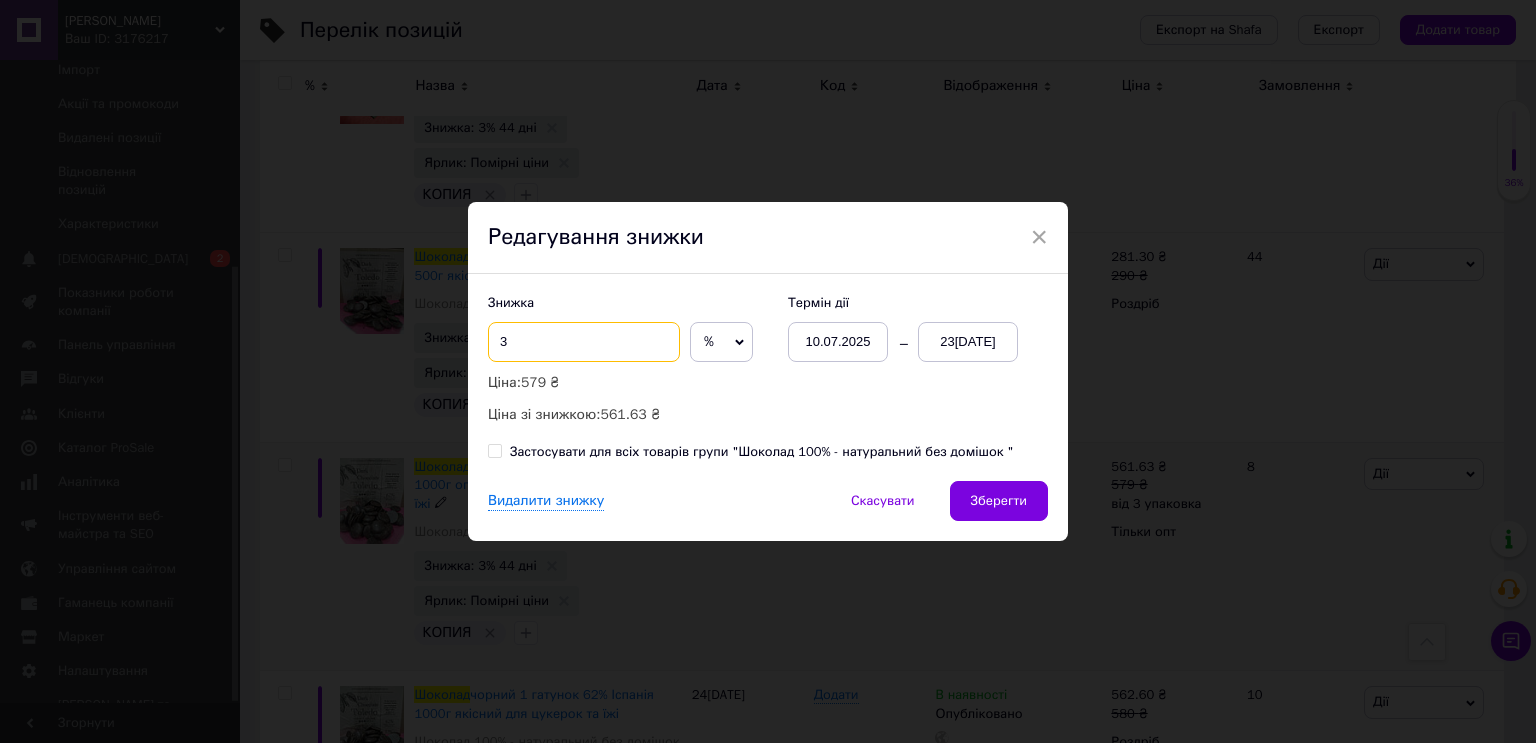click on "3" 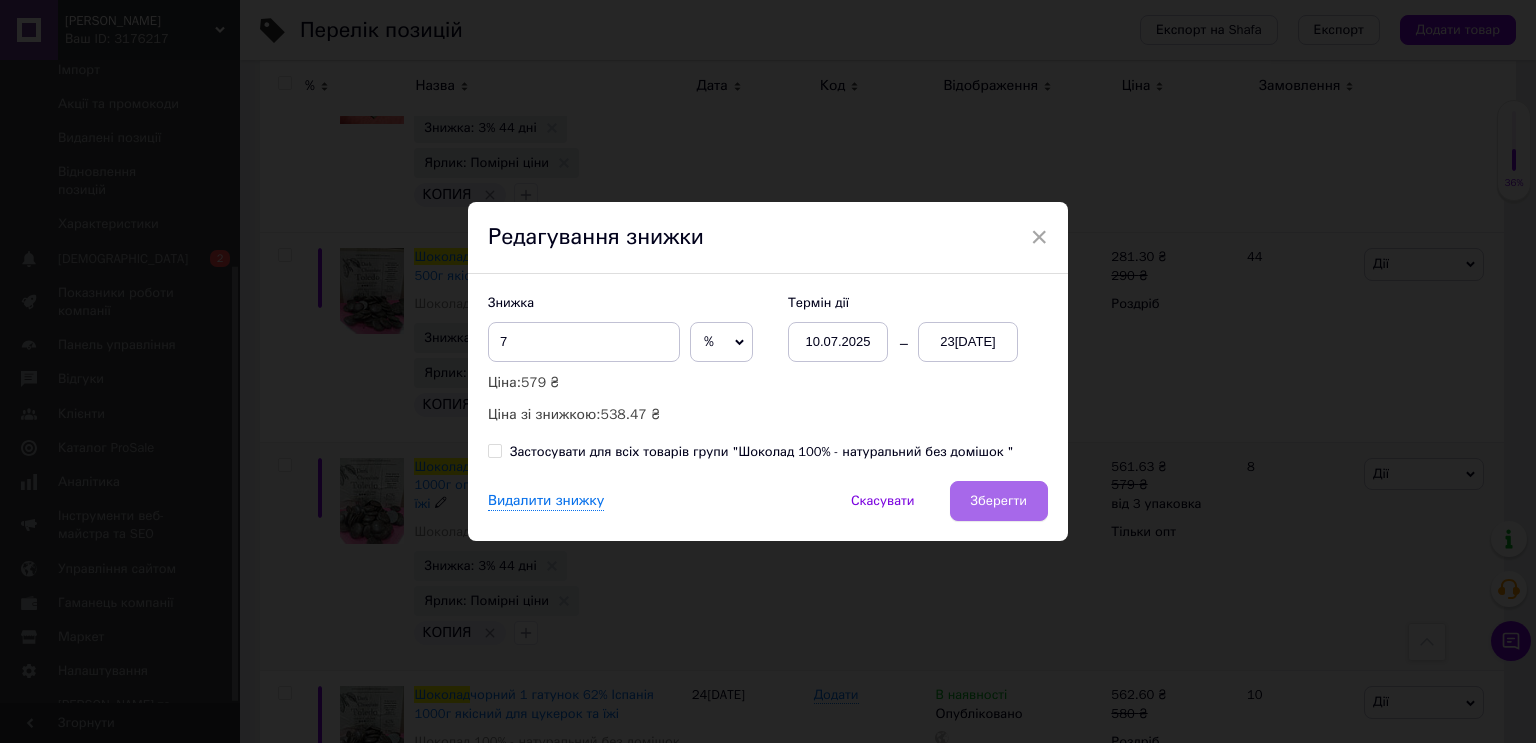 click on "Зберегти" 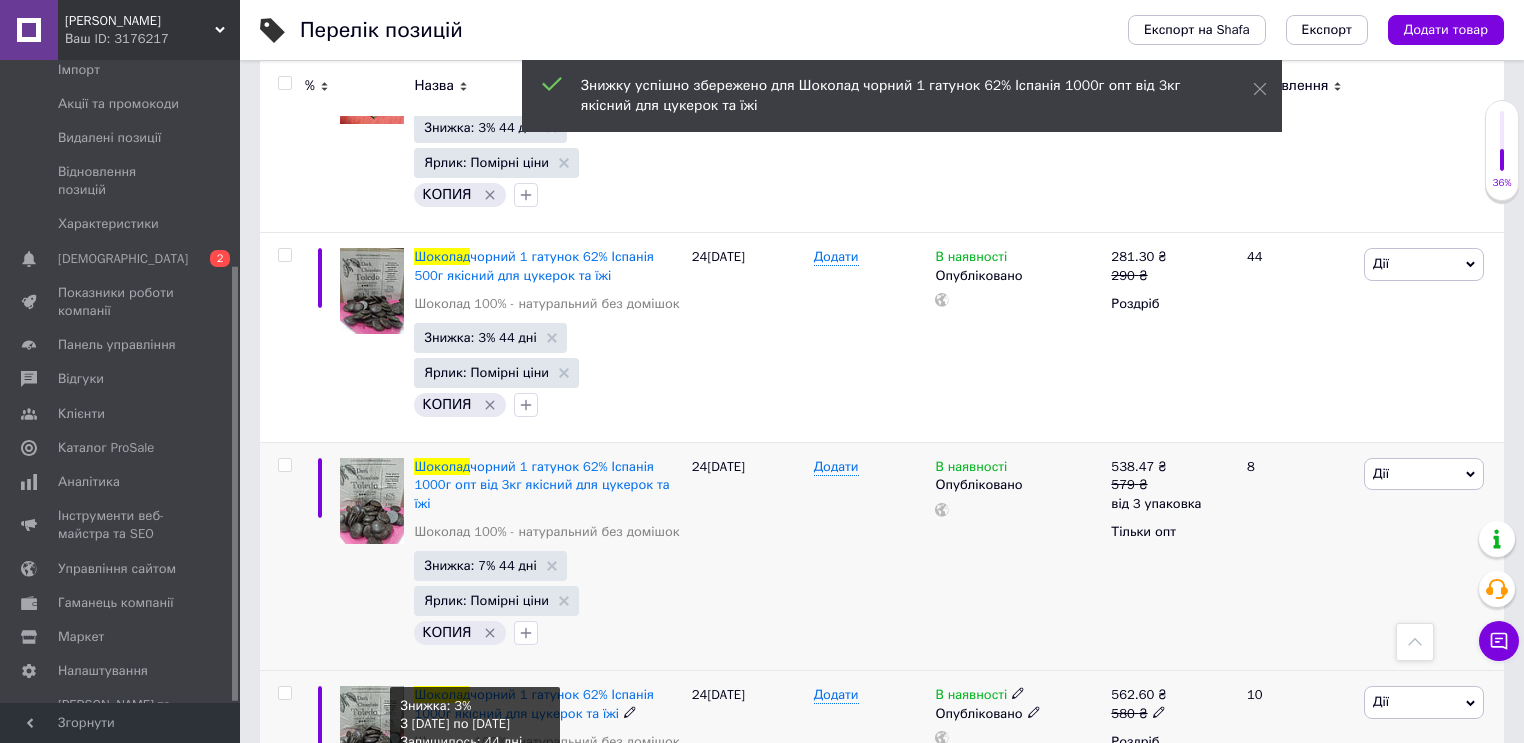 click on "Знижка: 3% 44 дні" 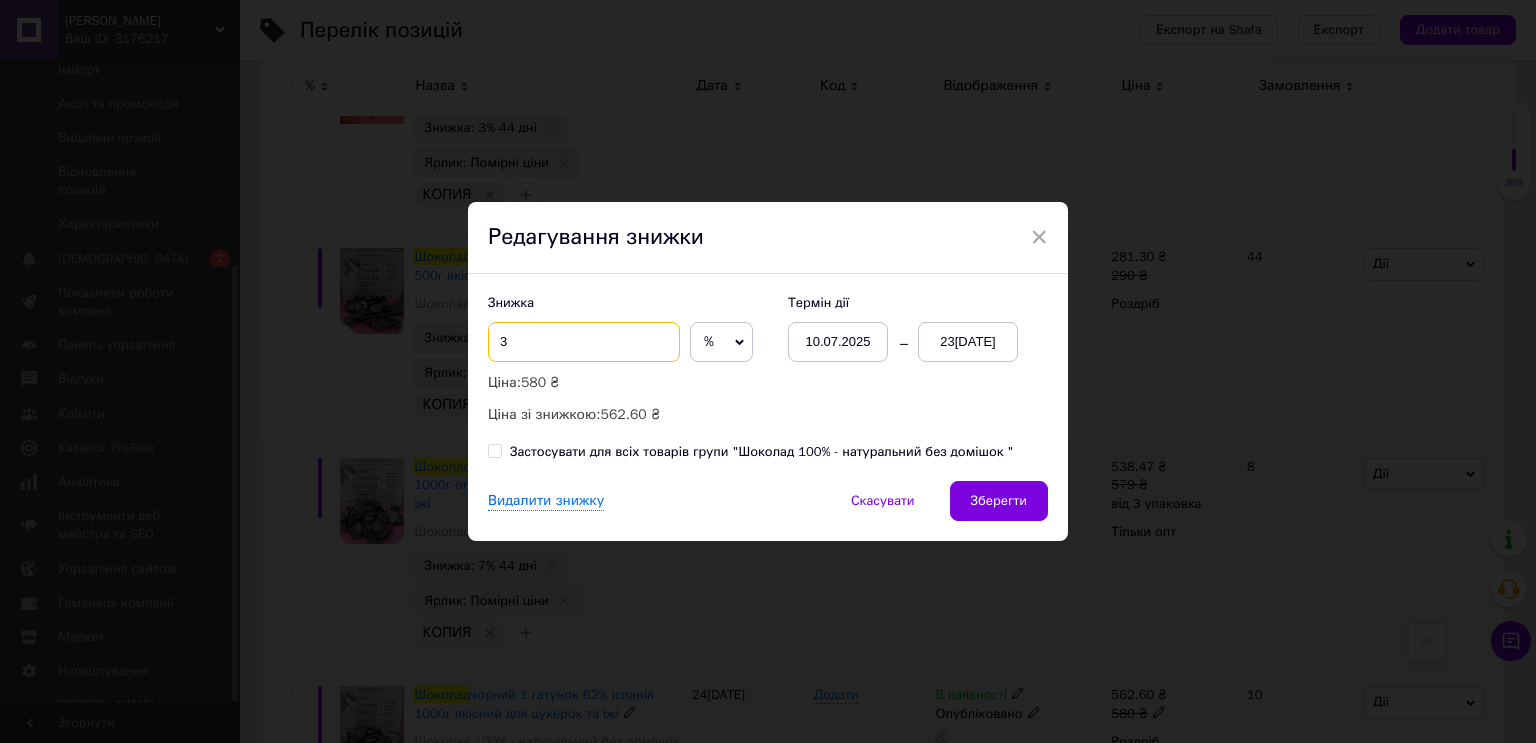 click on "3" 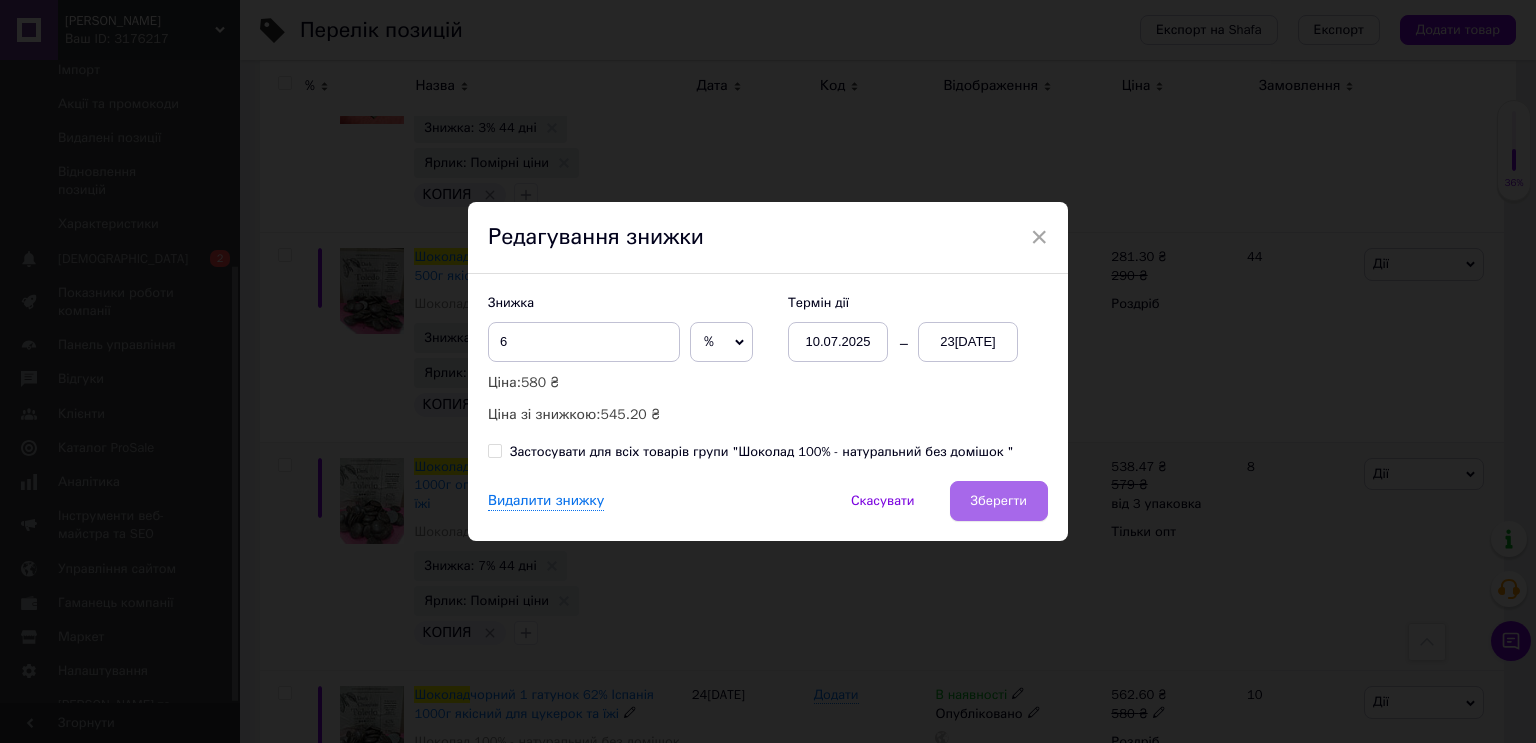 click on "Зберегти" 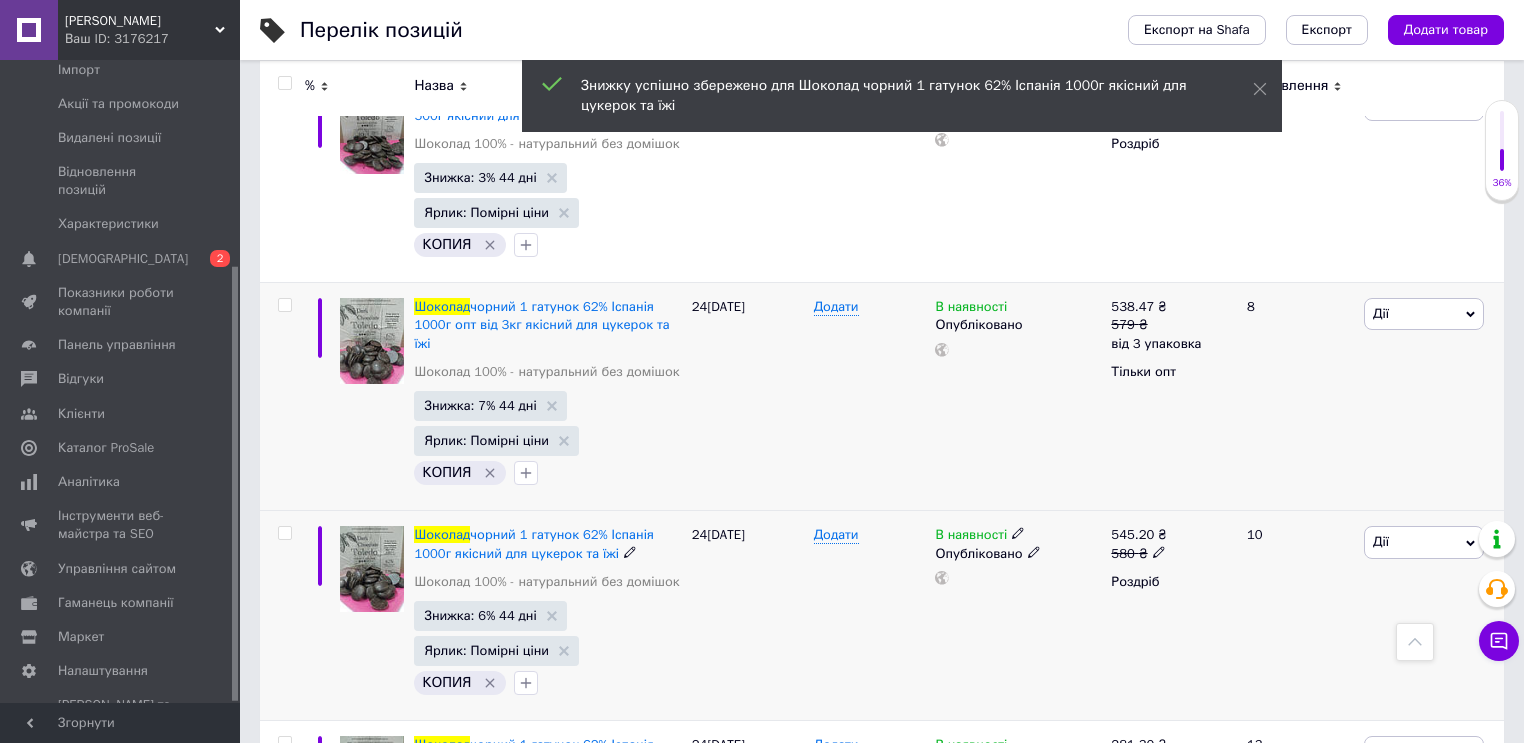 scroll, scrollTop: 10568, scrollLeft: 0, axis: vertical 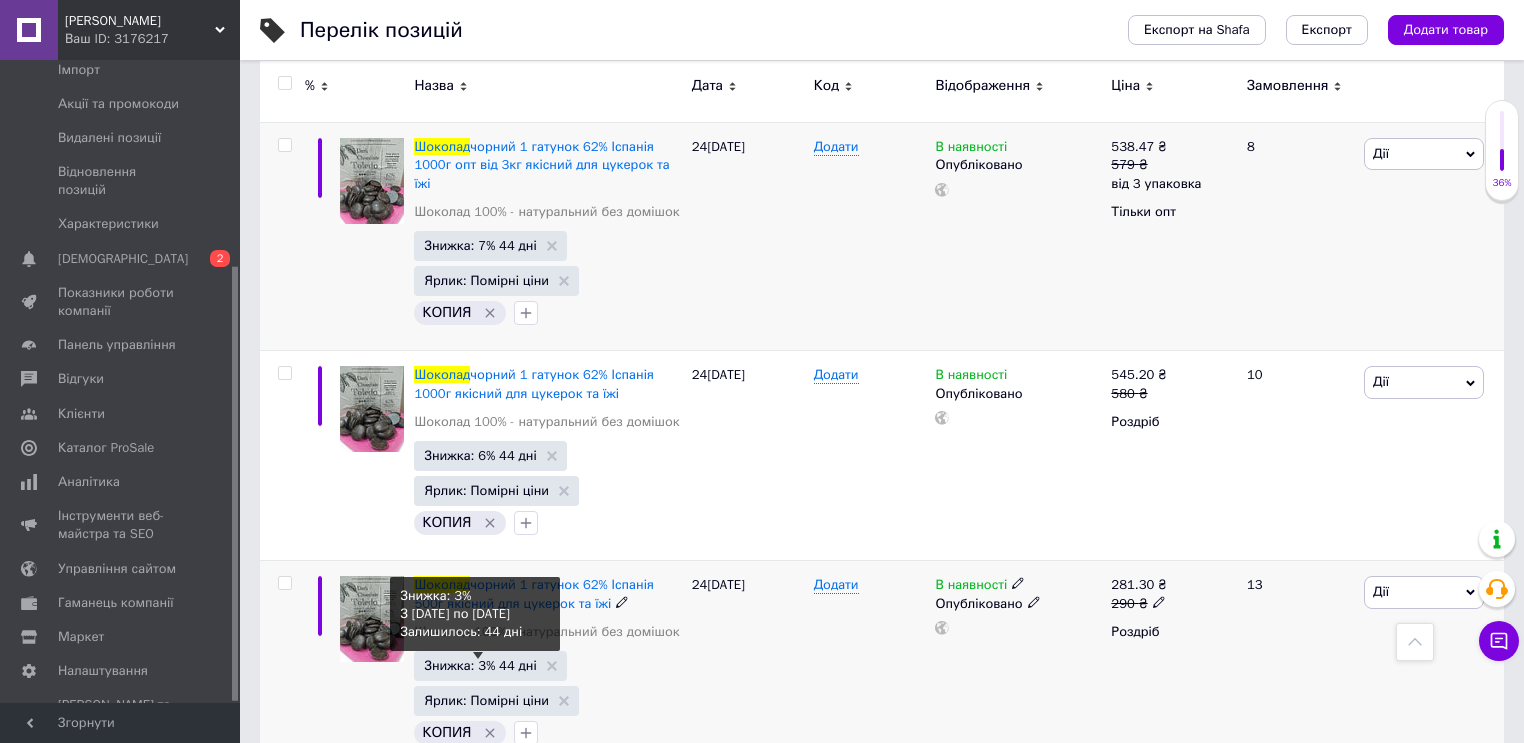 click on "Знижка: 3% 44 дні" 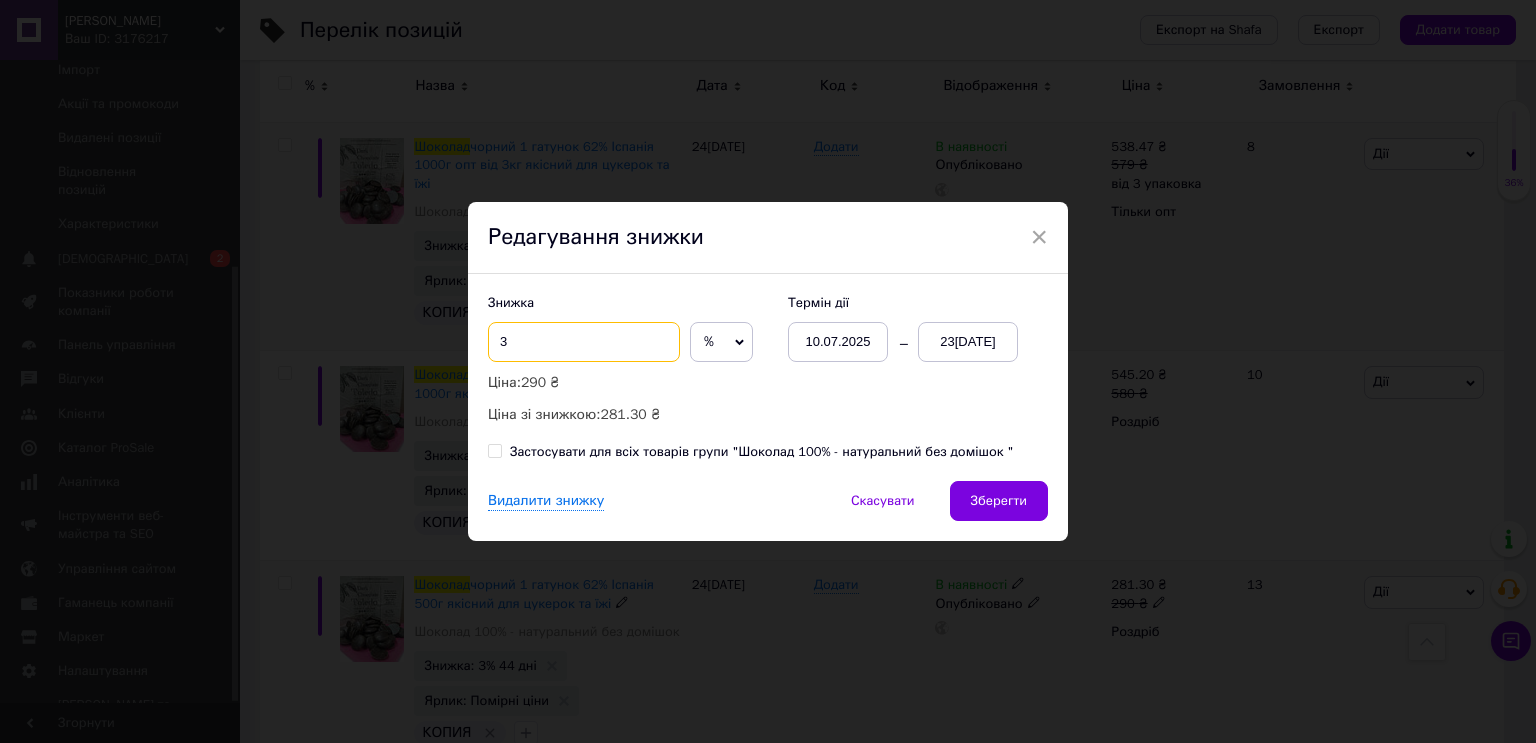 click on "3" 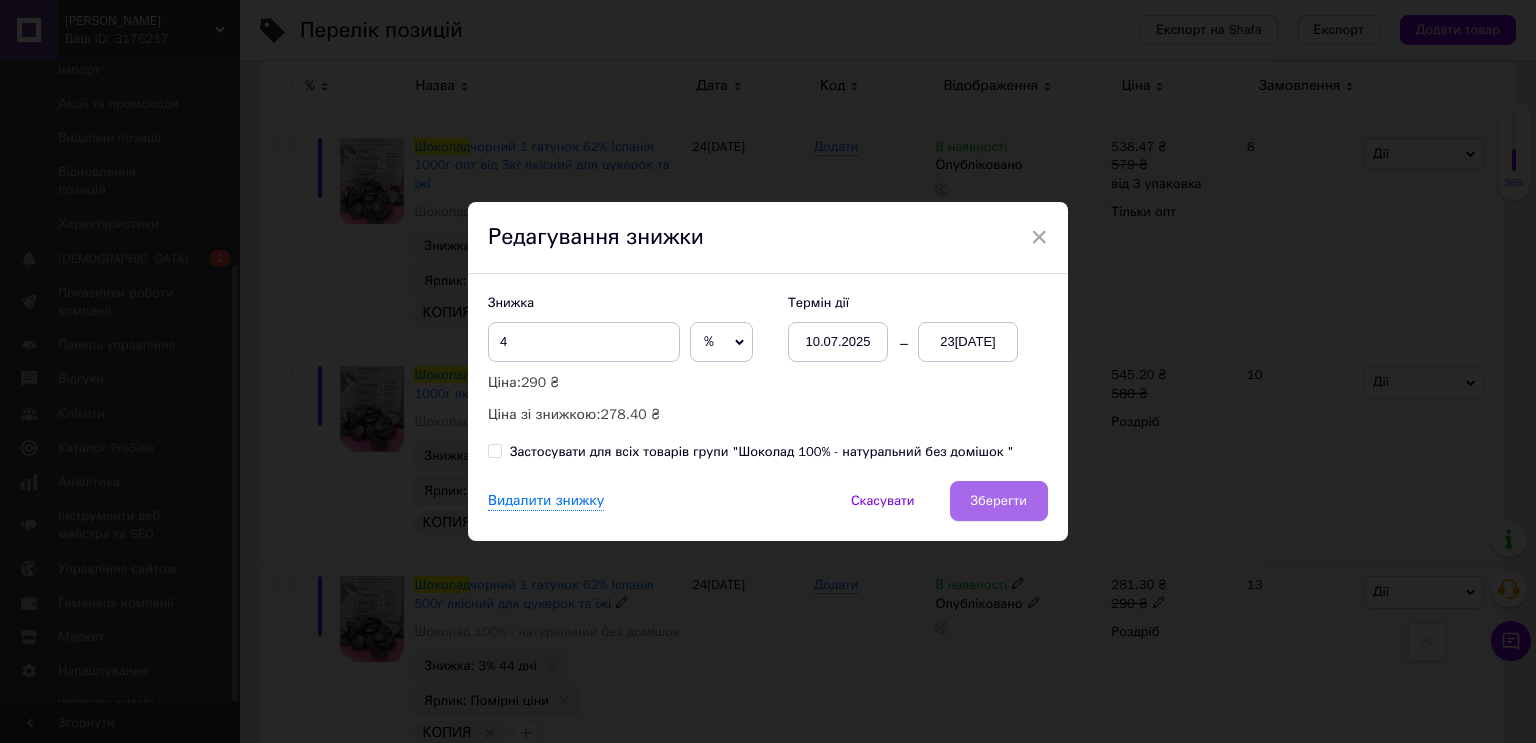 click on "Зберегти" 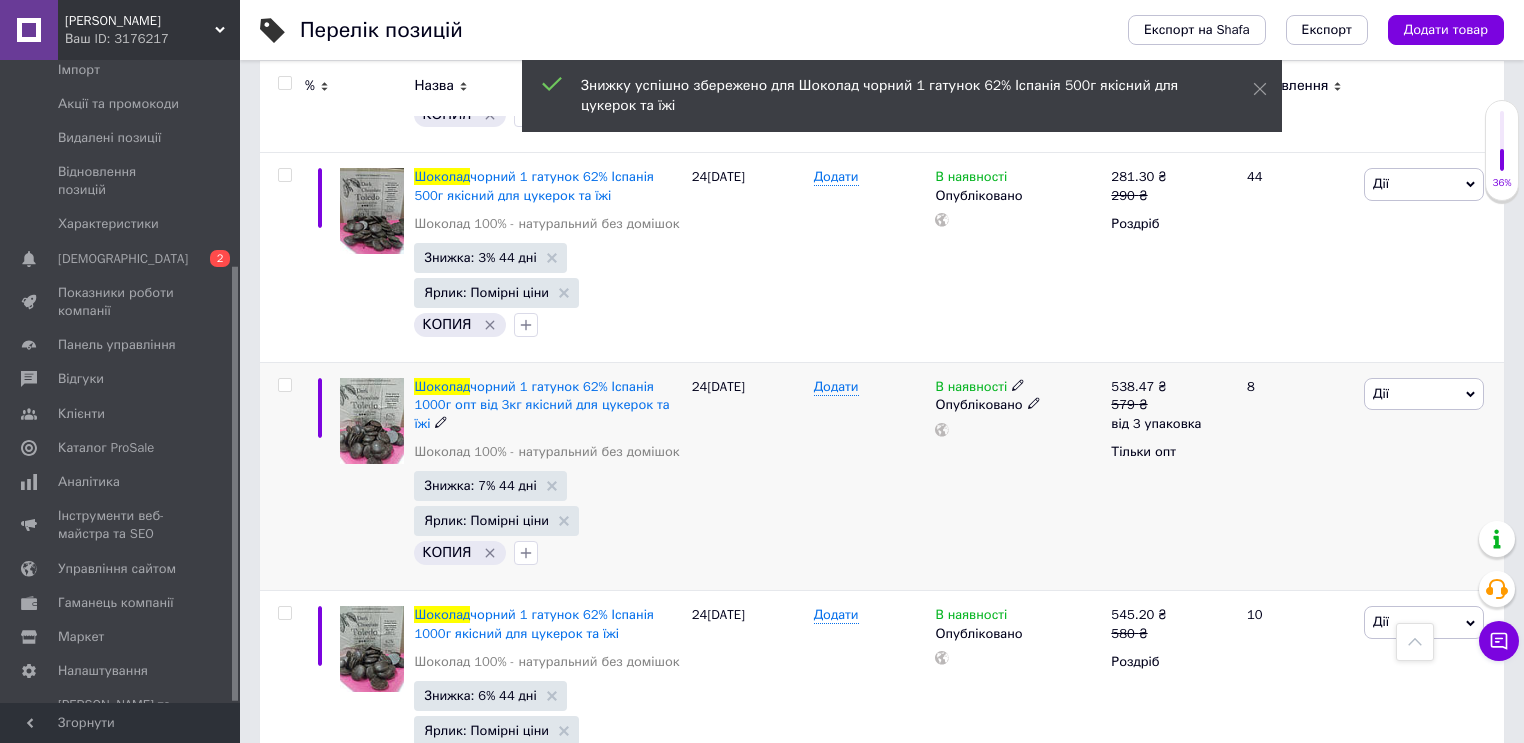 scroll, scrollTop: 10248, scrollLeft: 0, axis: vertical 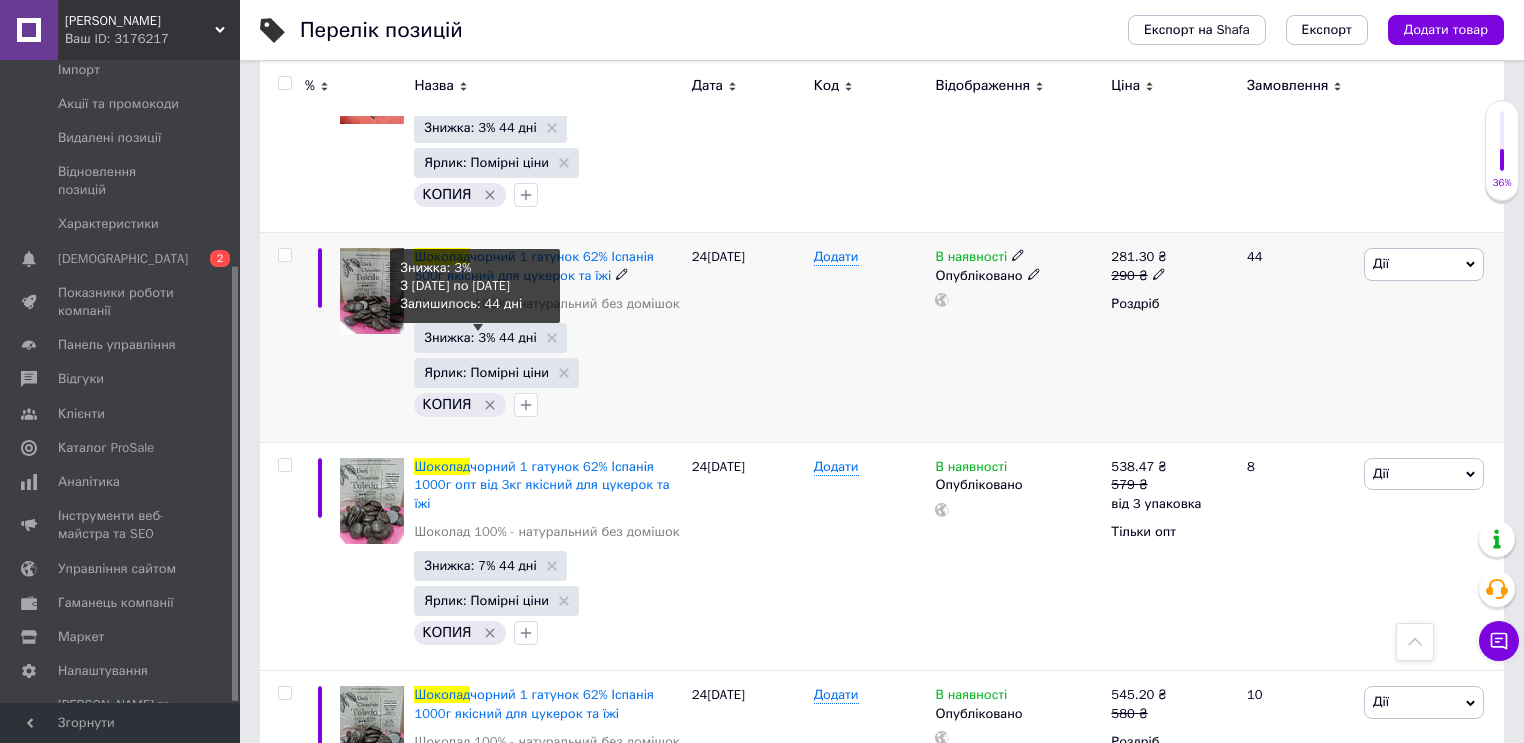 click on "Знижка: 3% 44 дні" 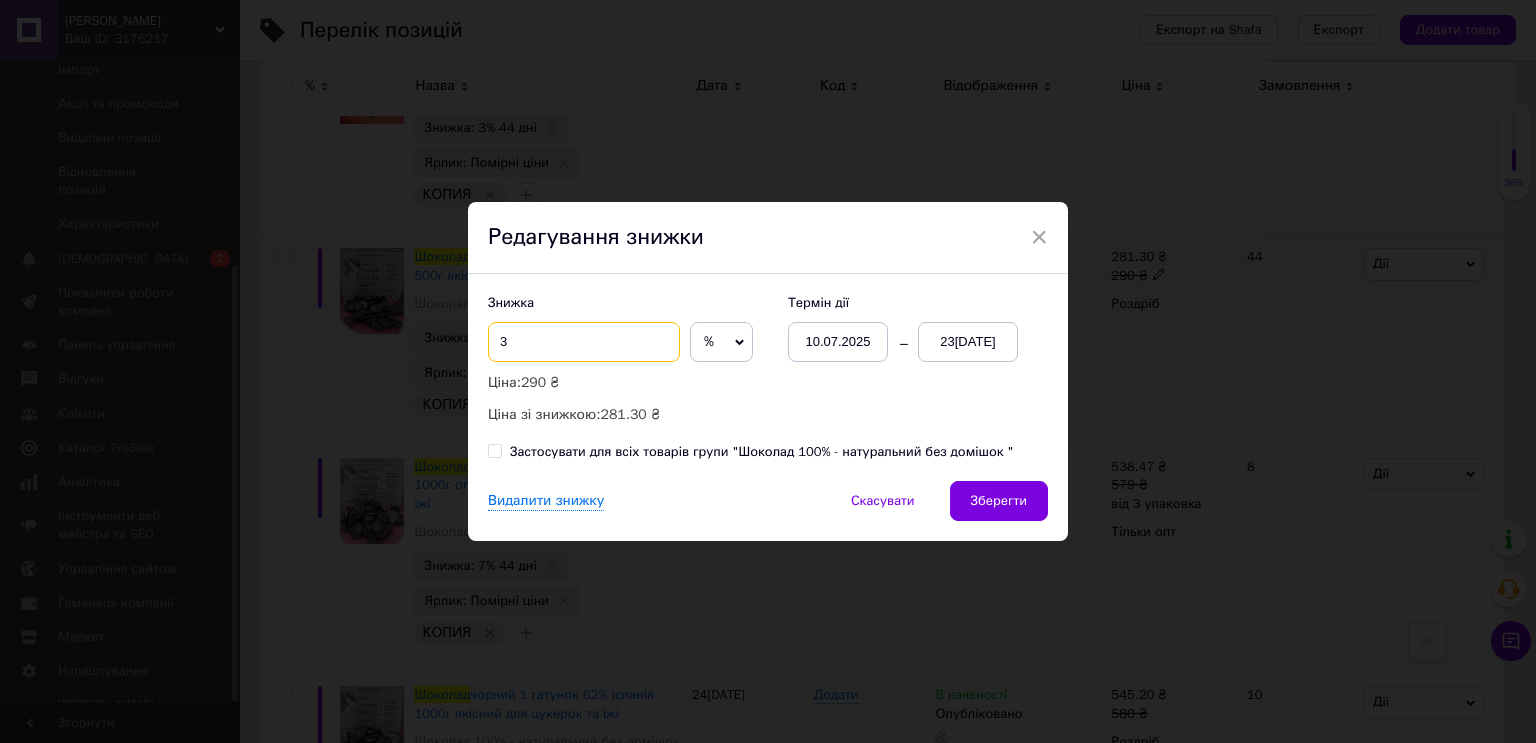 click on "3" 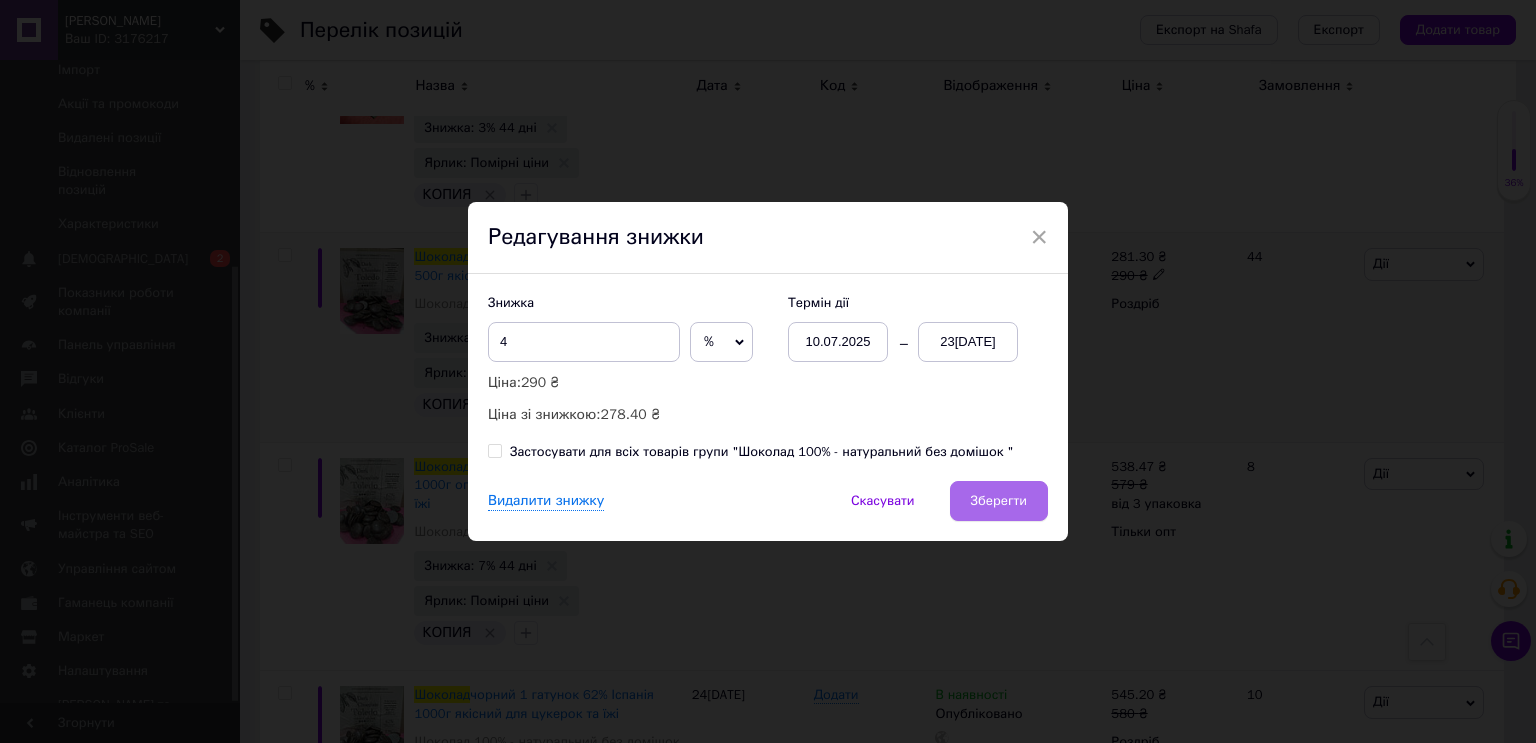 click on "Зберегти" 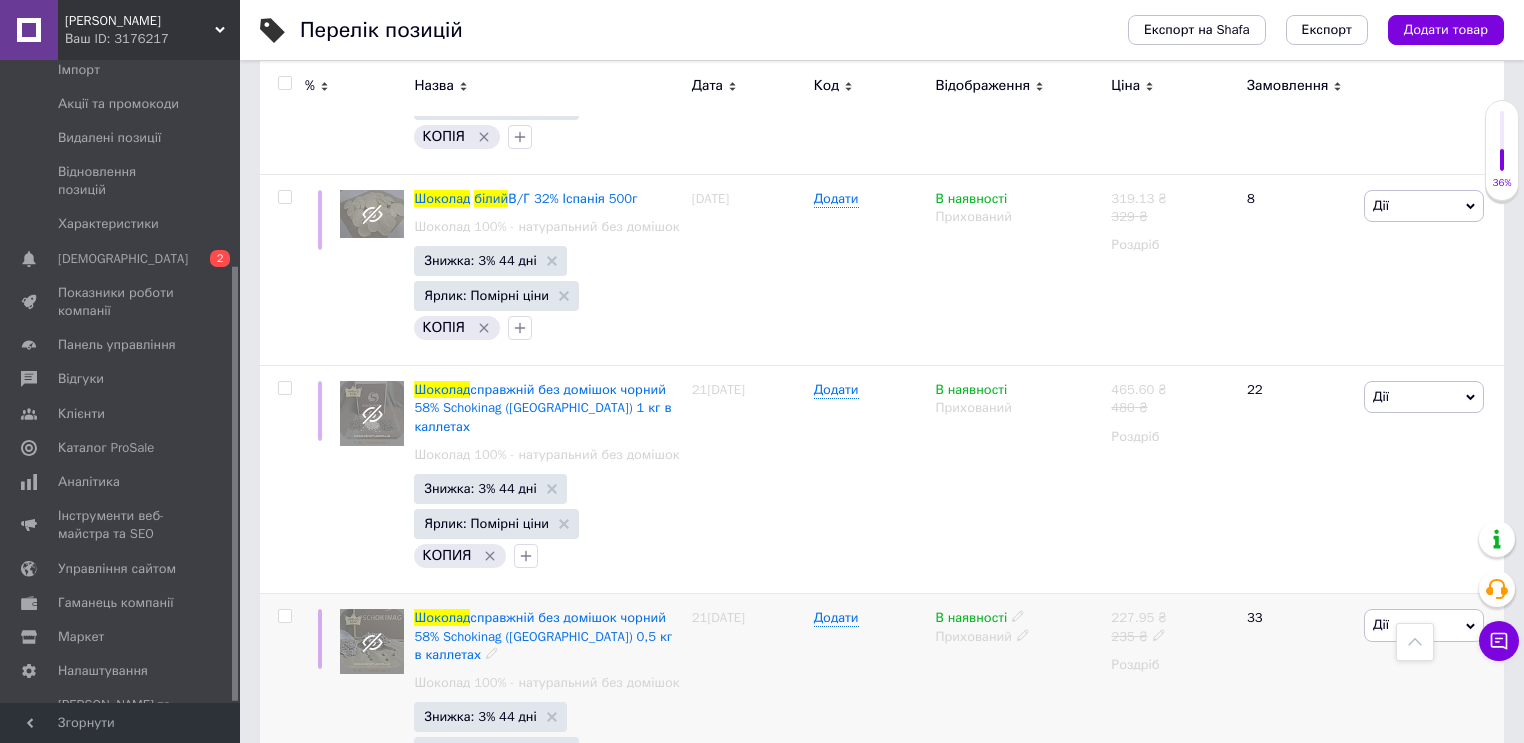 scroll, scrollTop: 16328, scrollLeft: 0, axis: vertical 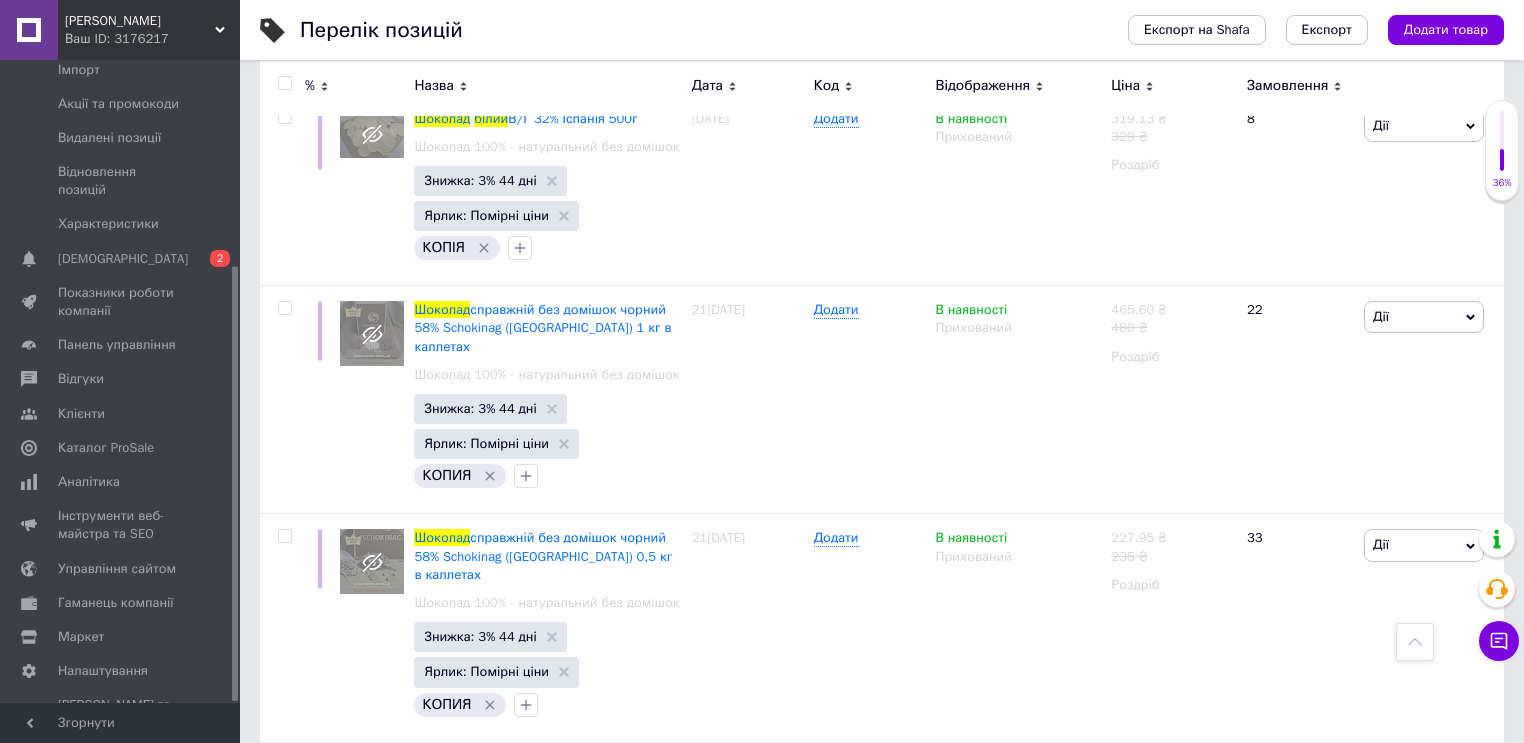 click on "Знижка: 3% 44 дні" 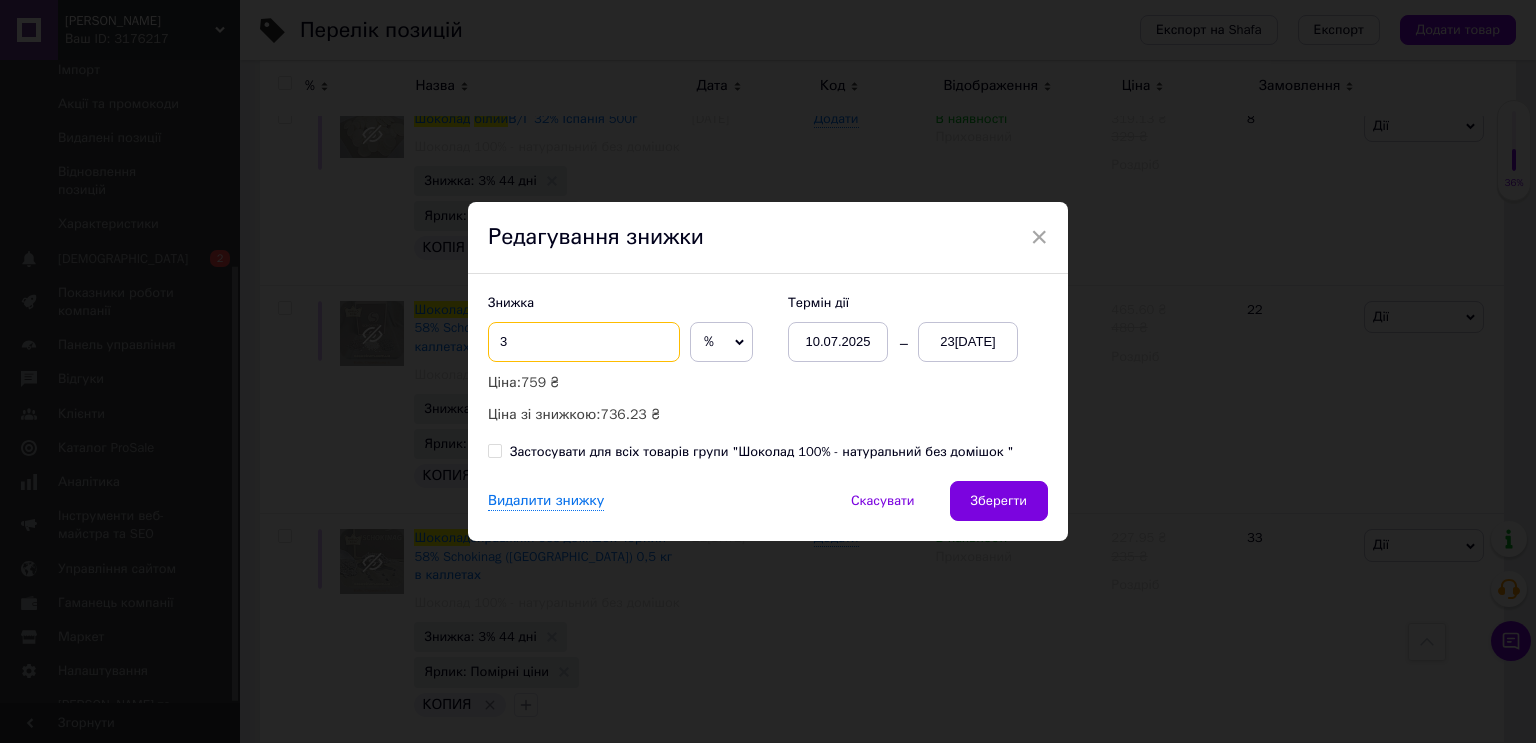 click on "3" 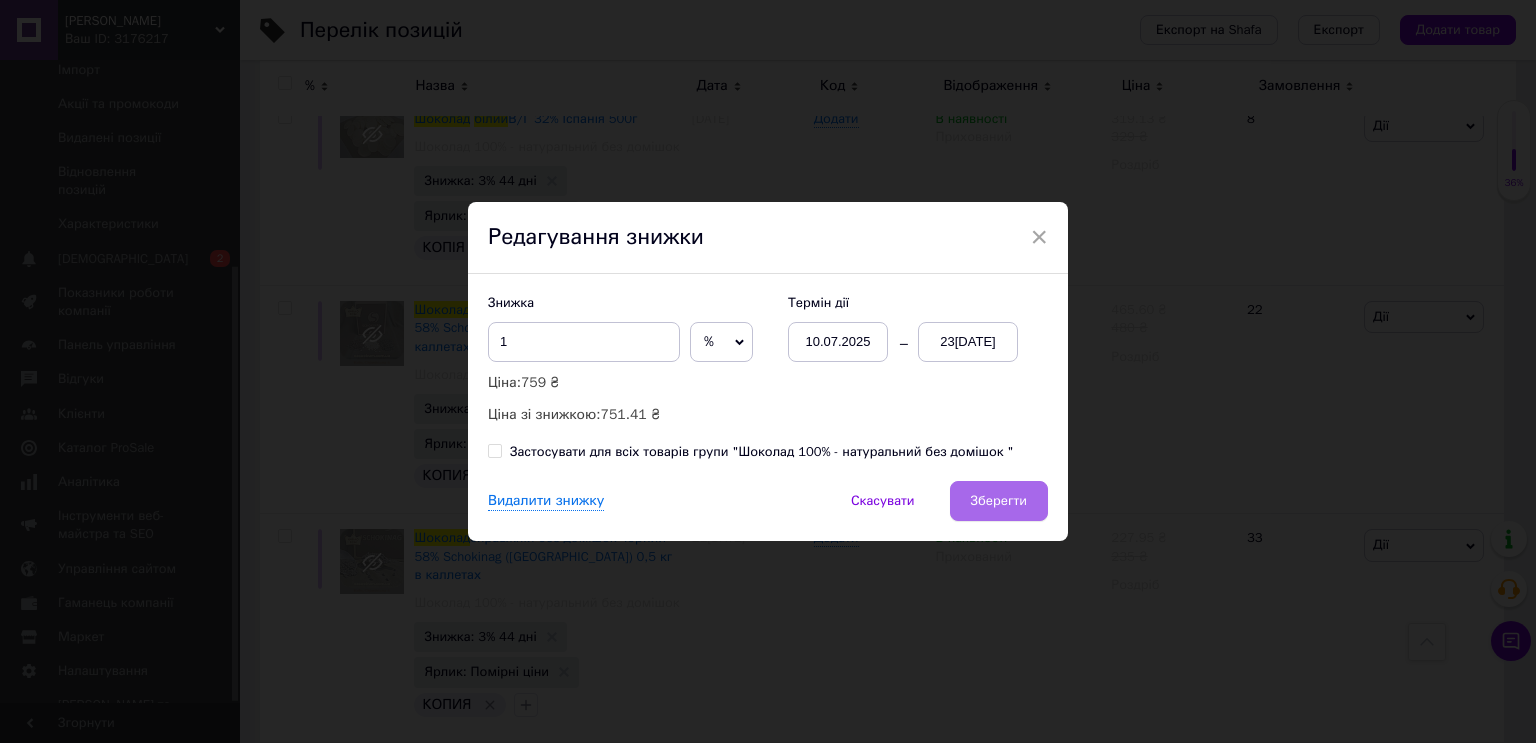 click on "Зберегти" 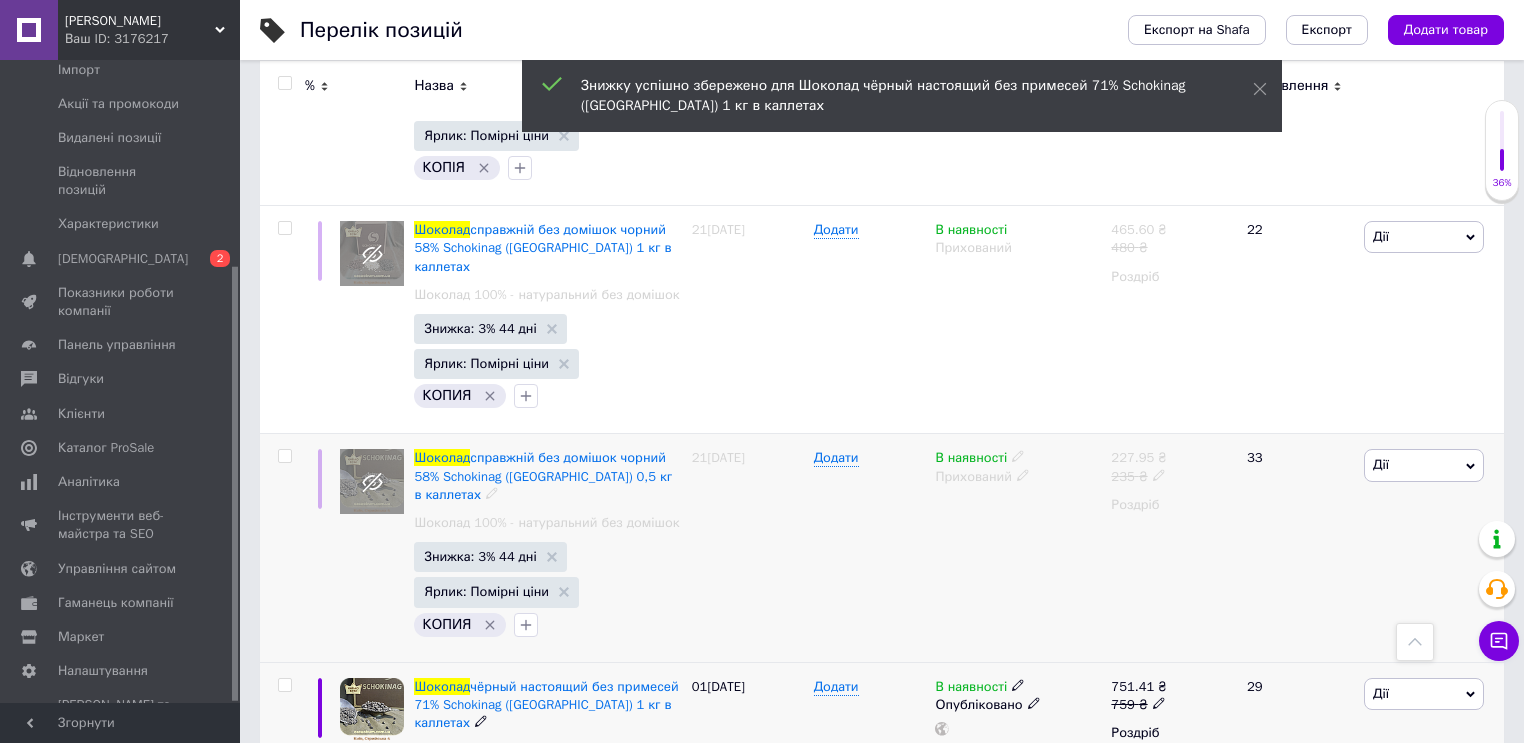 scroll, scrollTop: 16648, scrollLeft: 0, axis: vertical 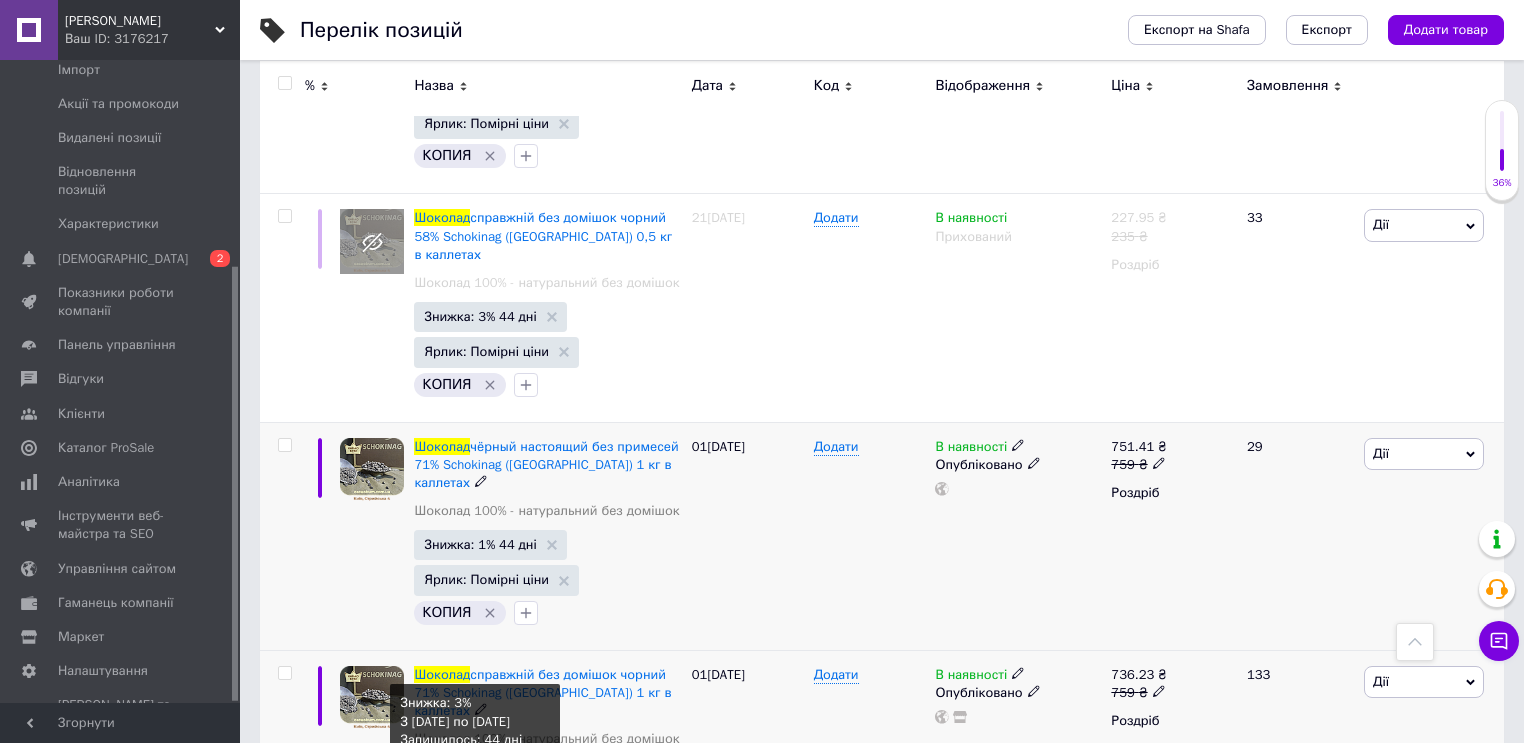 click on "Знижка: 3% 44 дні" 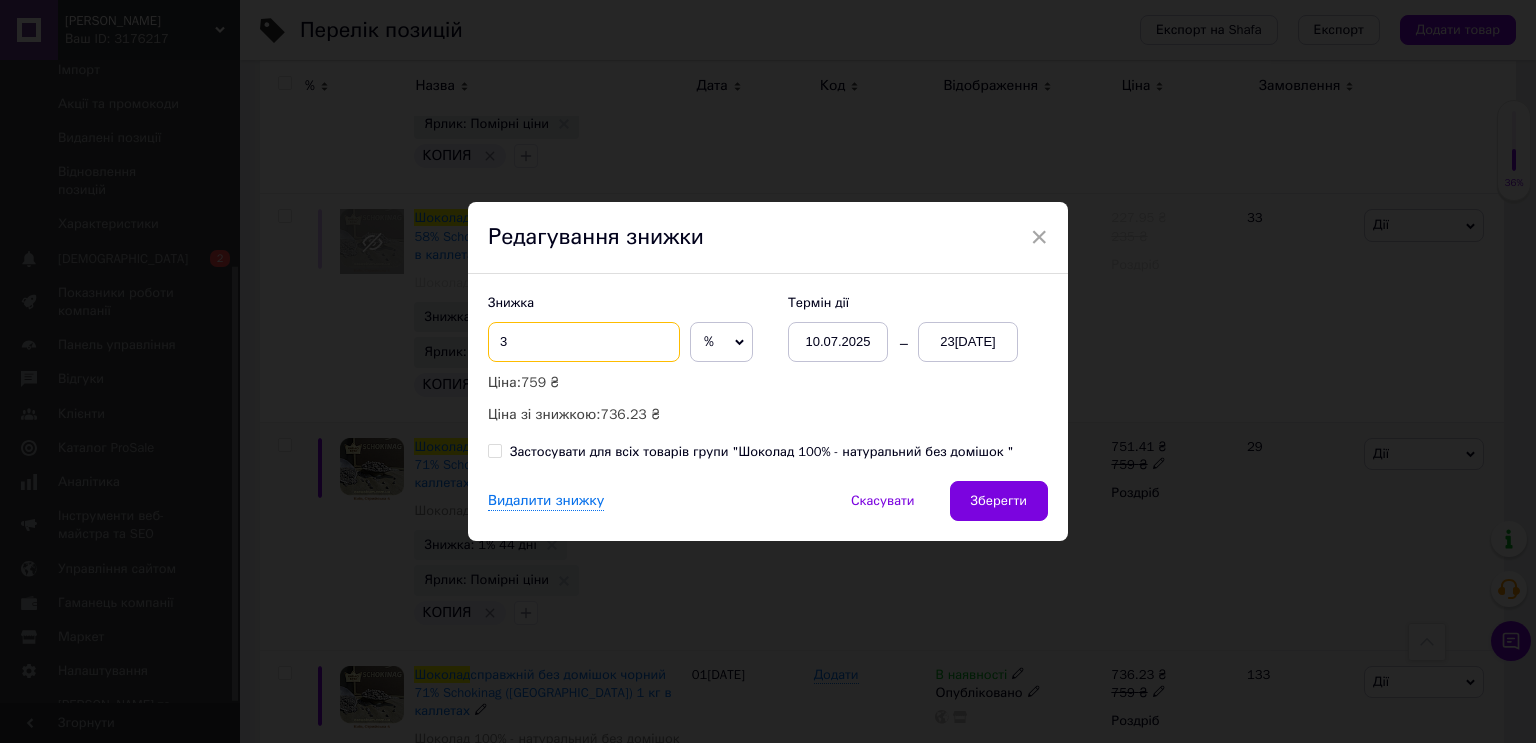 click on "3" 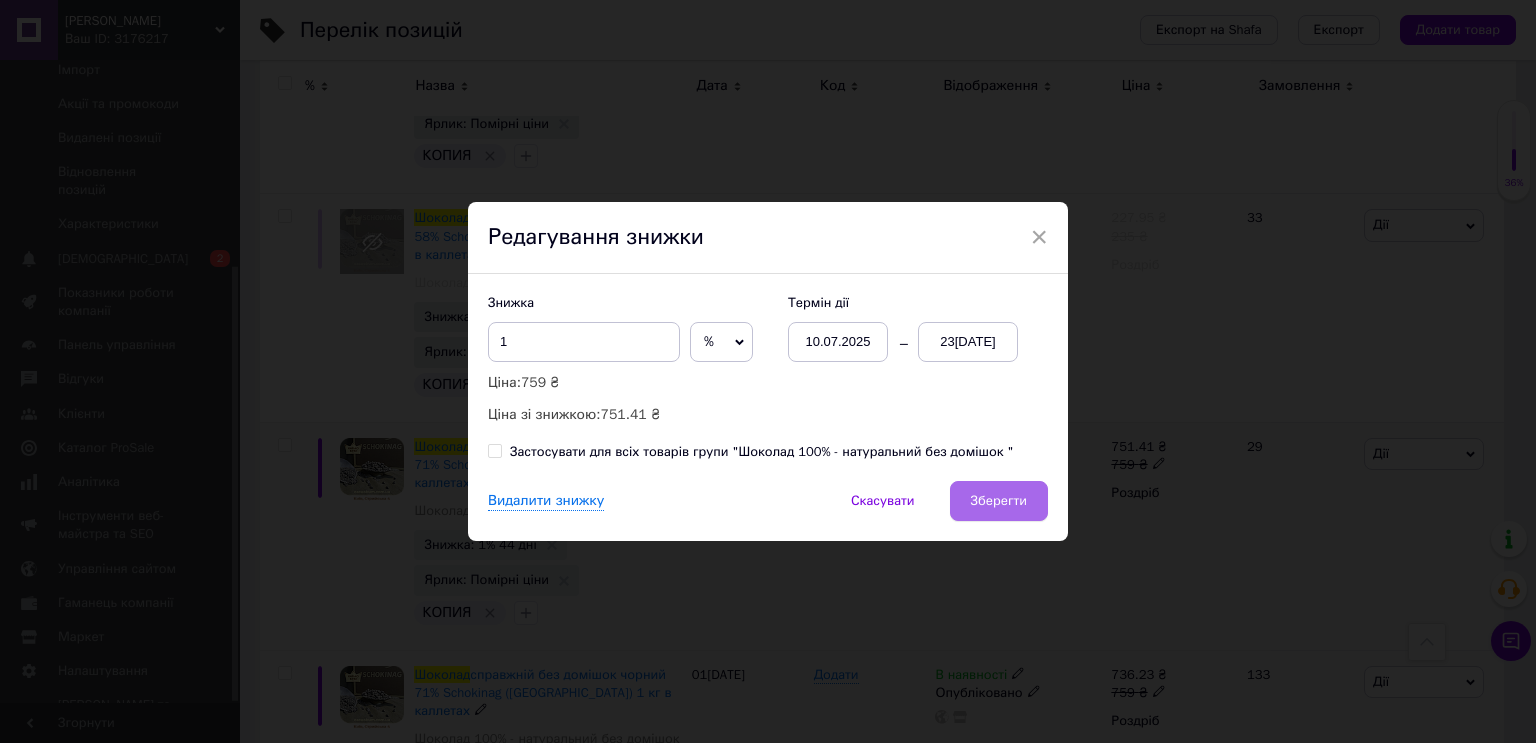 click on "Зберегти" 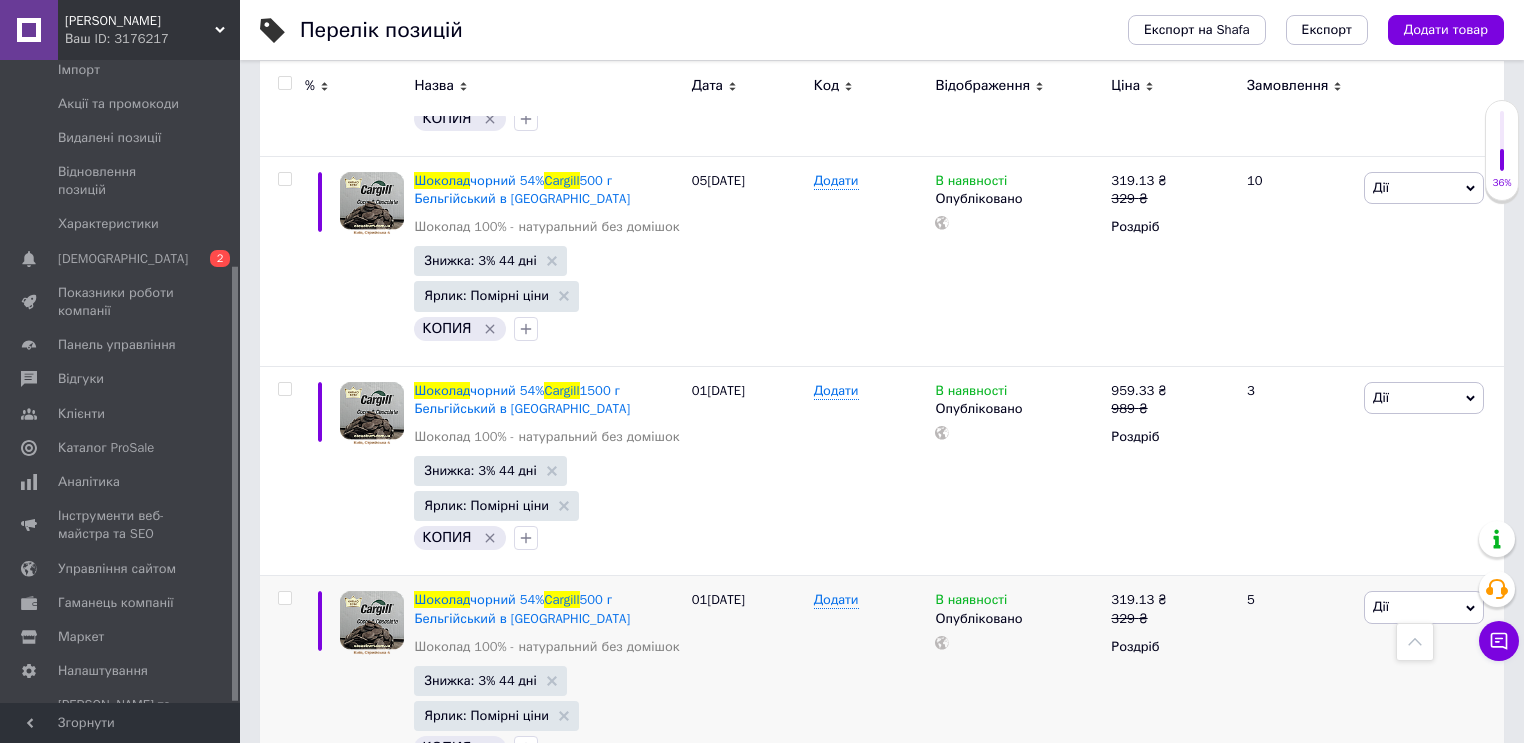 scroll, scrollTop: 18328, scrollLeft: 0, axis: vertical 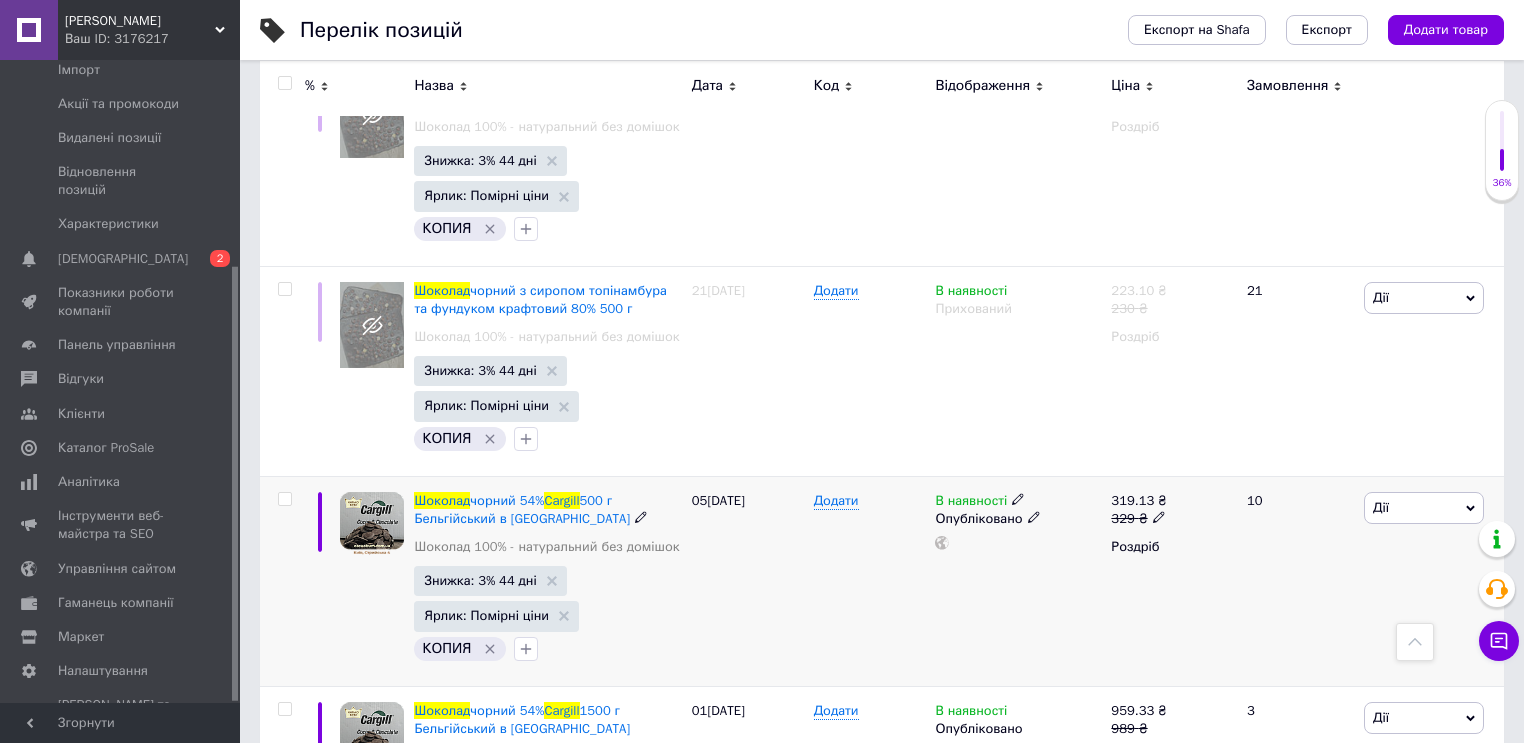 click 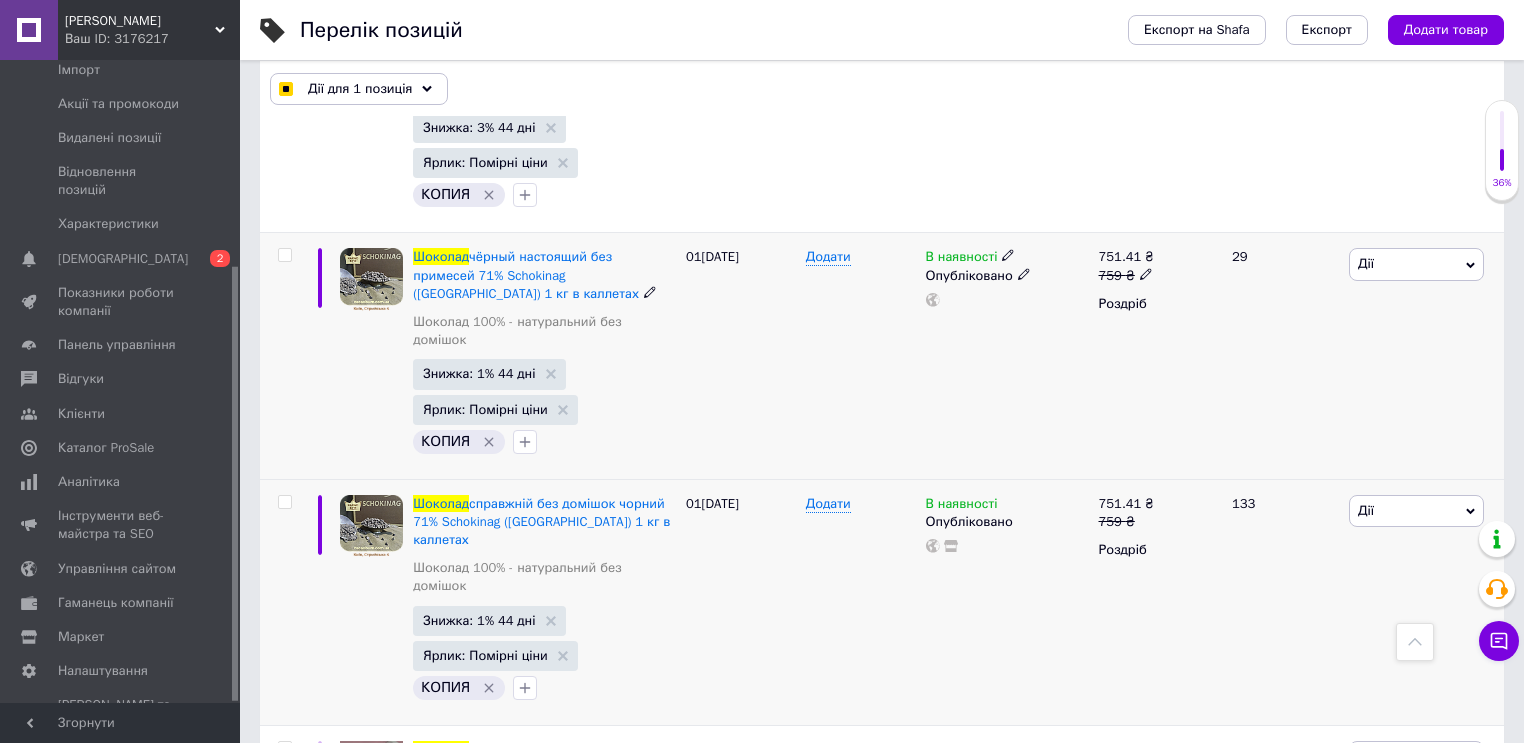 scroll, scrollTop: 18383, scrollLeft: 0, axis: vertical 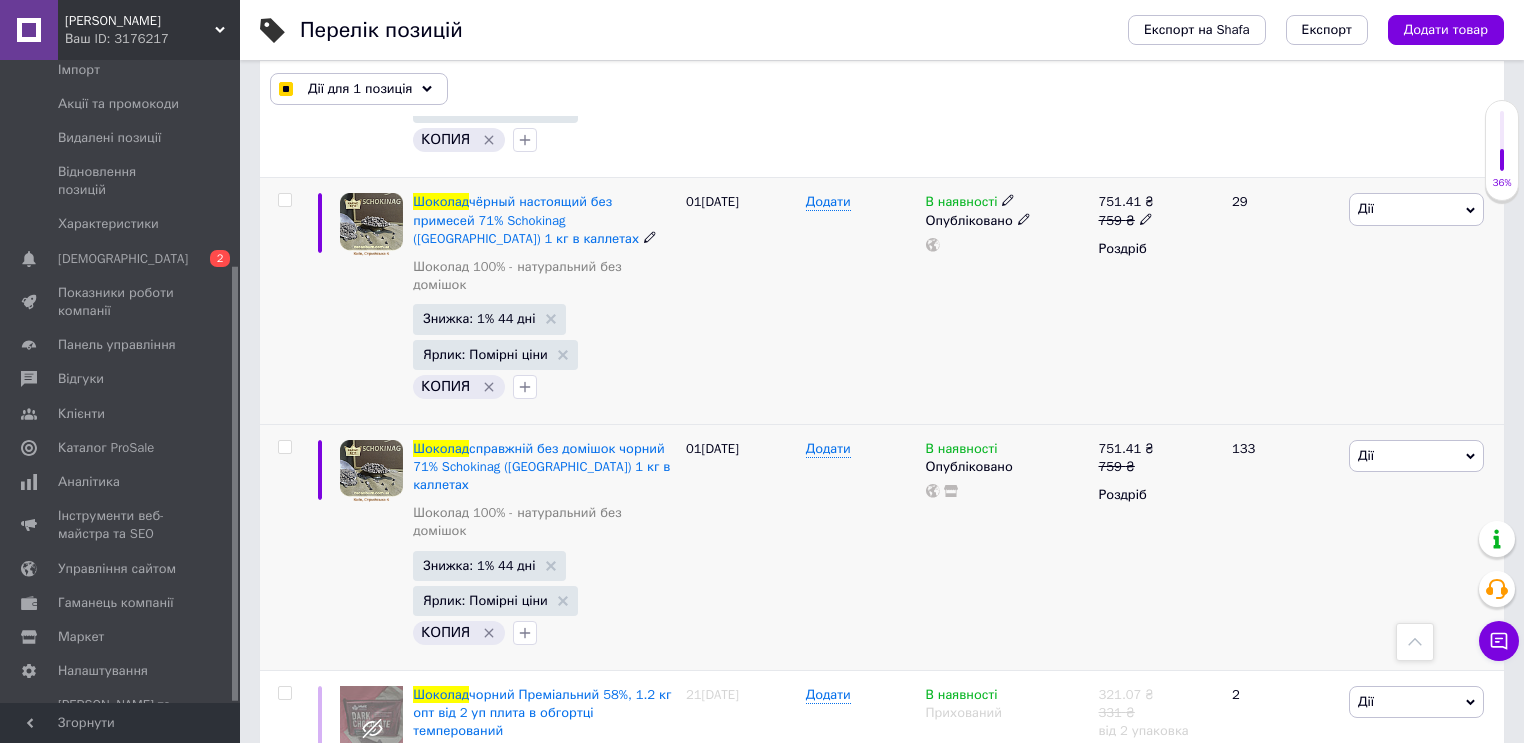 click 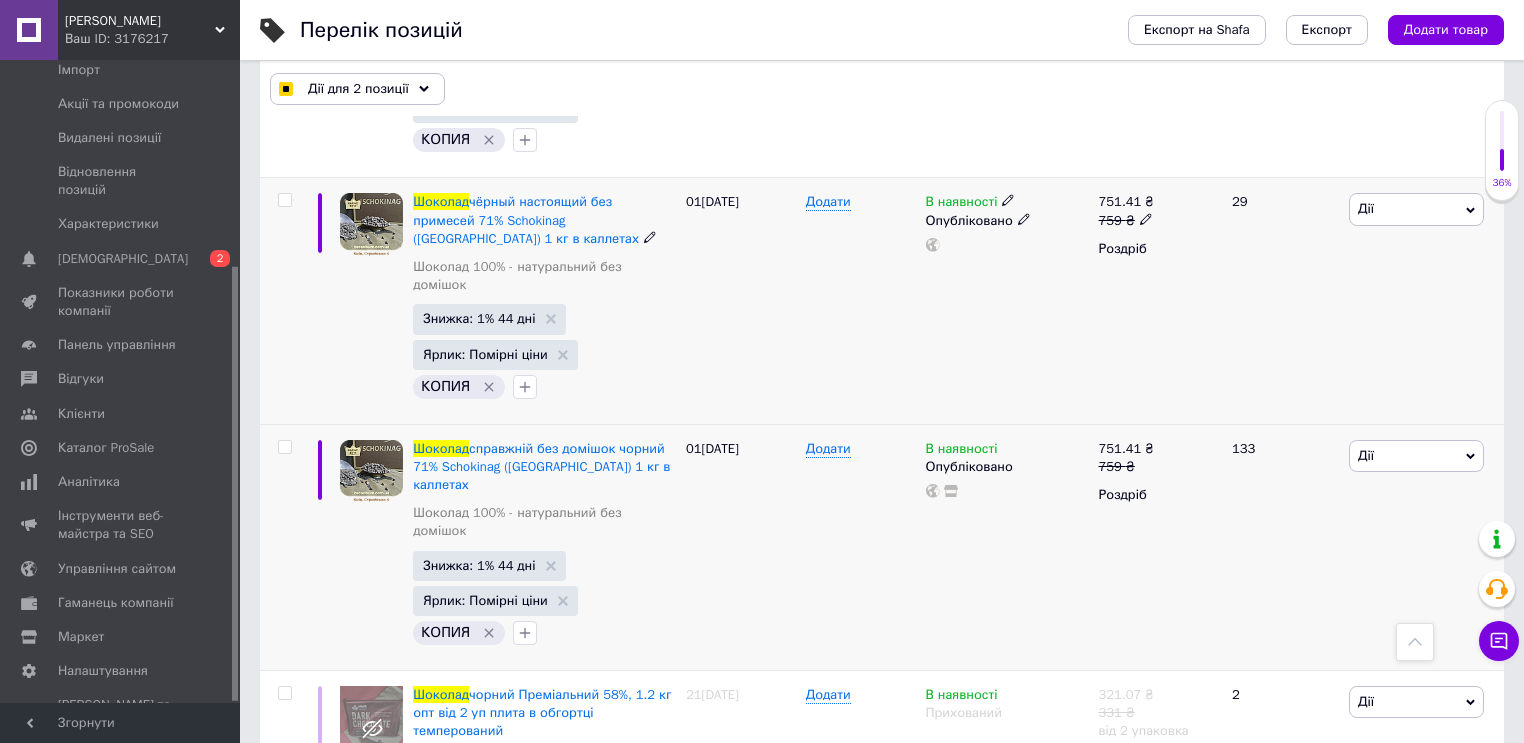 drag, startPoint x: 284, startPoint y: 702, endPoint x: 354, endPoint y: 664, distance: 79.64923 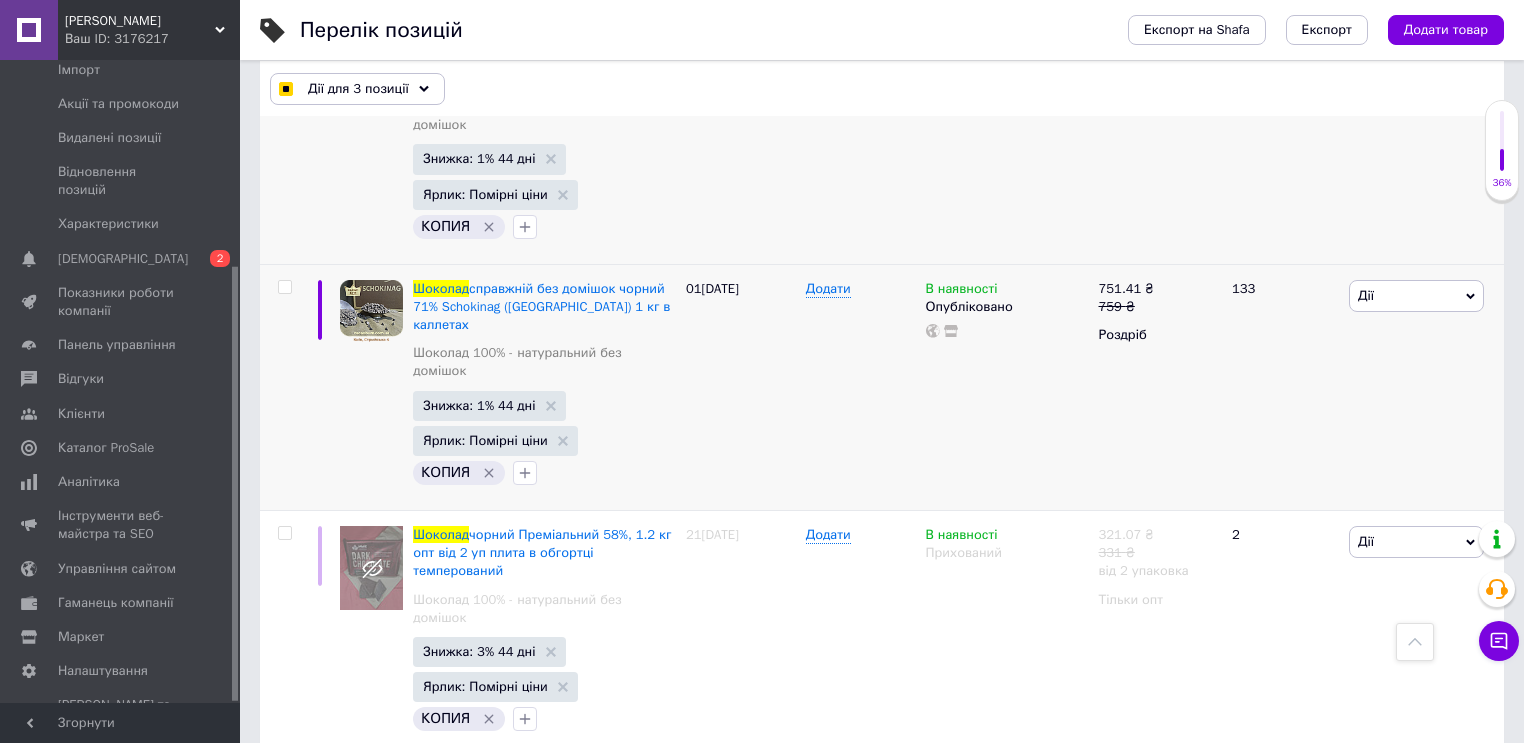scroll, scrollTop: 18703, scrollLeft: 0, axis: vertical 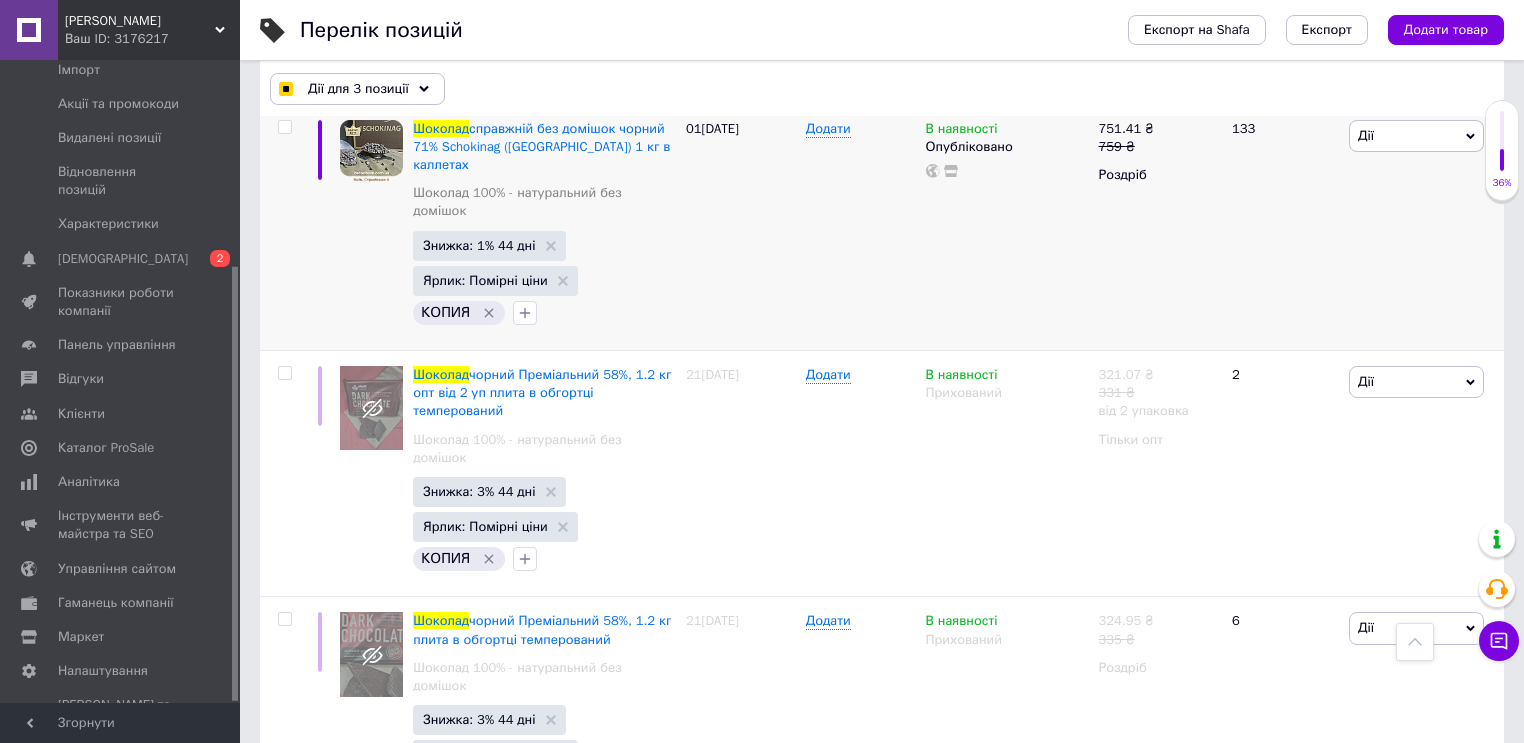 click 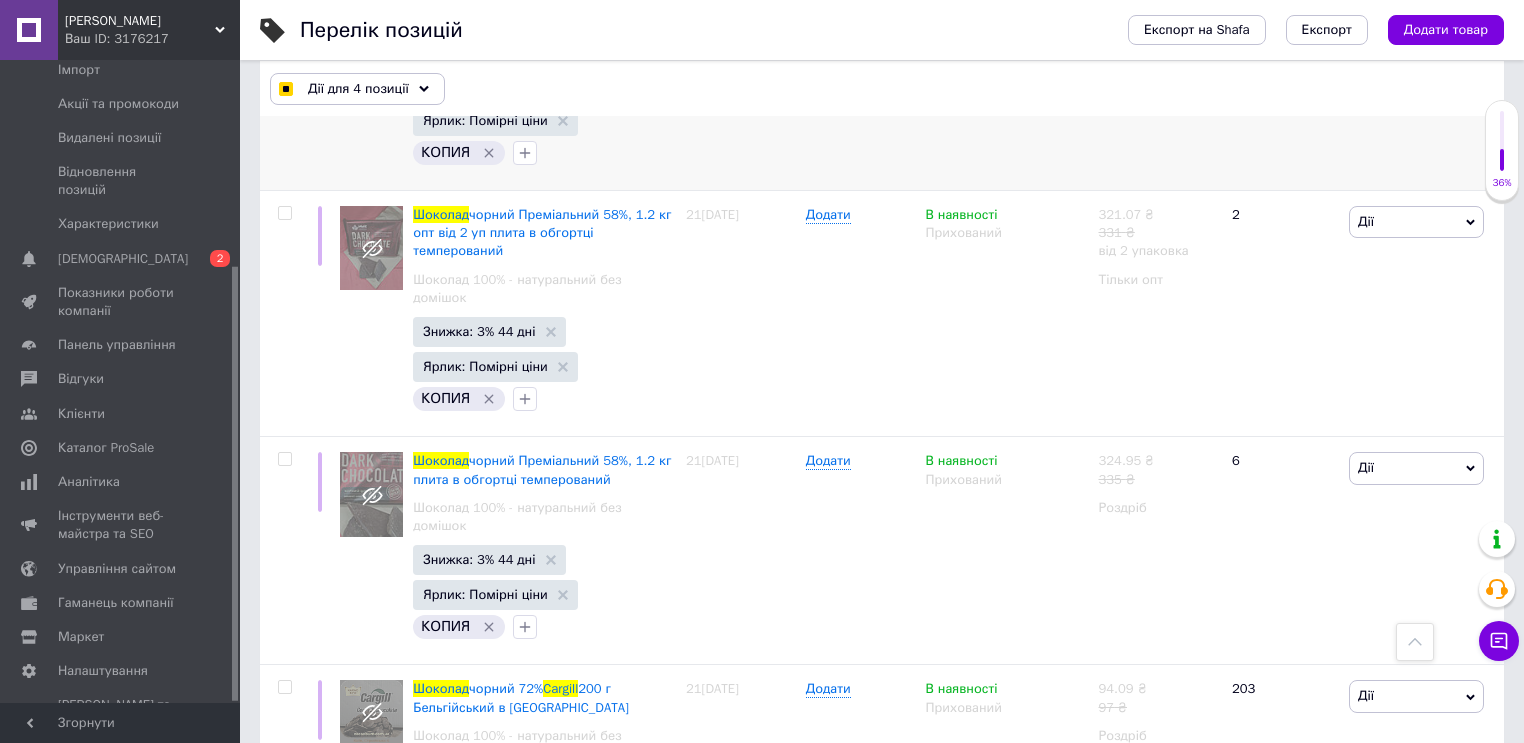 scroll, scrollTop: 19103, scrollLeft: 0, axis: vertical 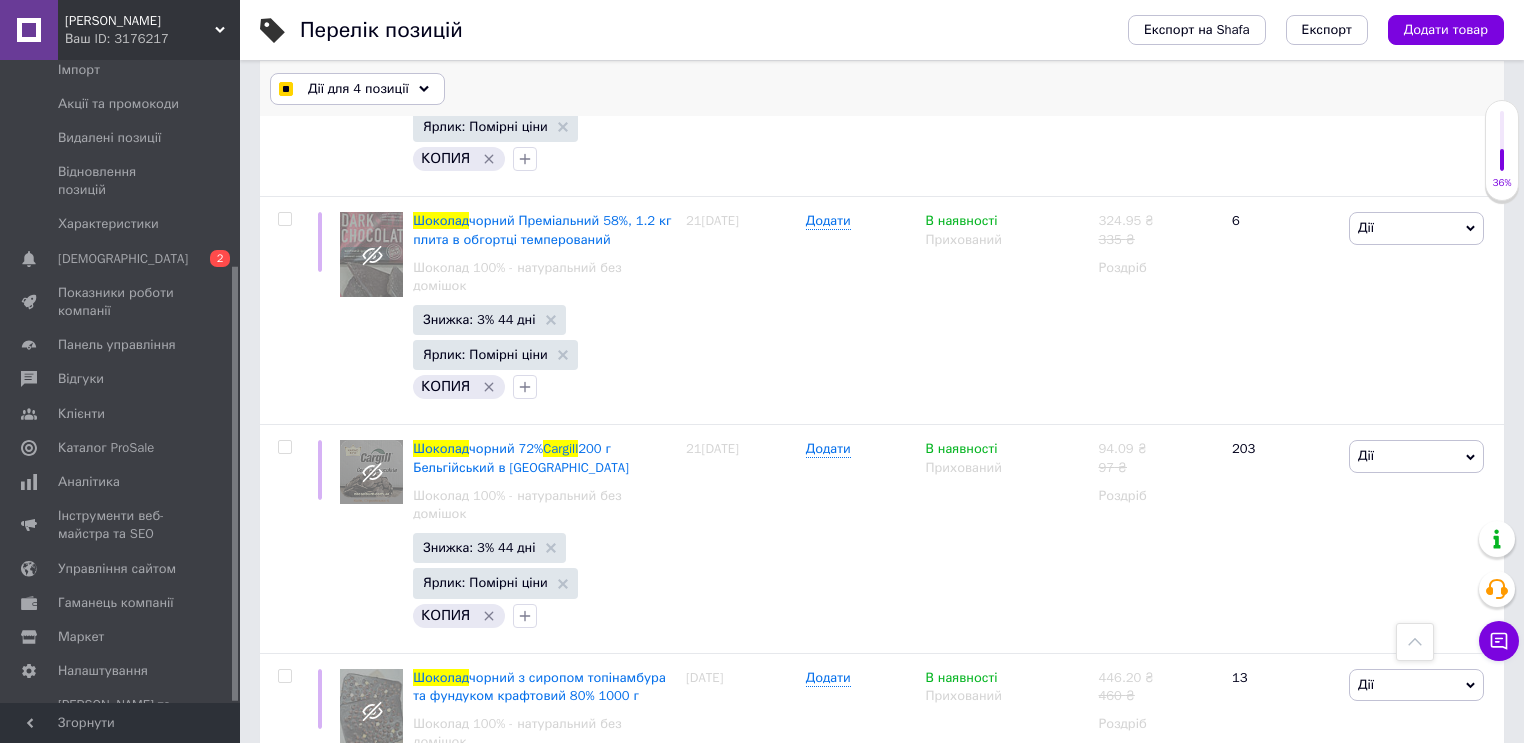 click on "Дії для 4 позиції" 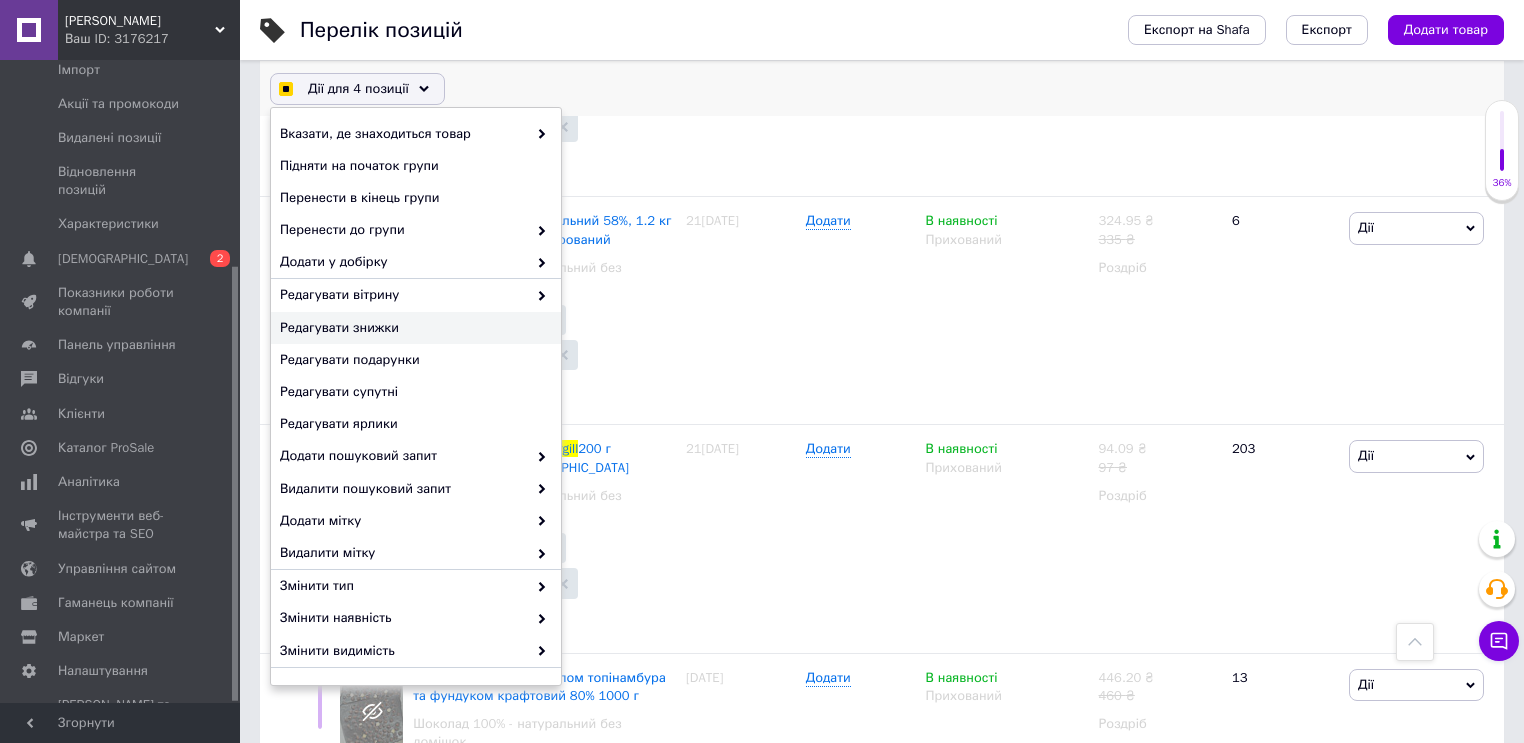 click on "Редагувати знижки" 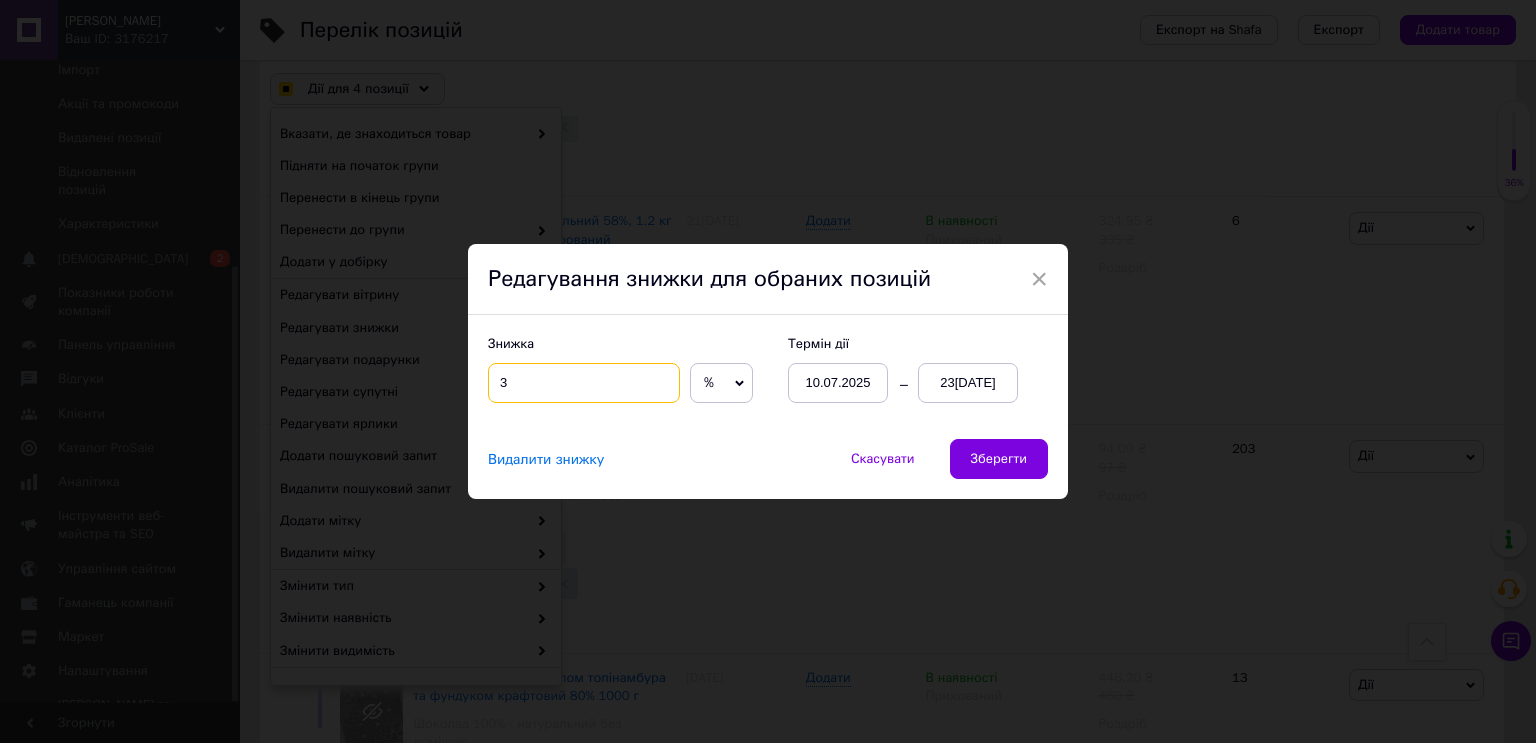 click on "3" 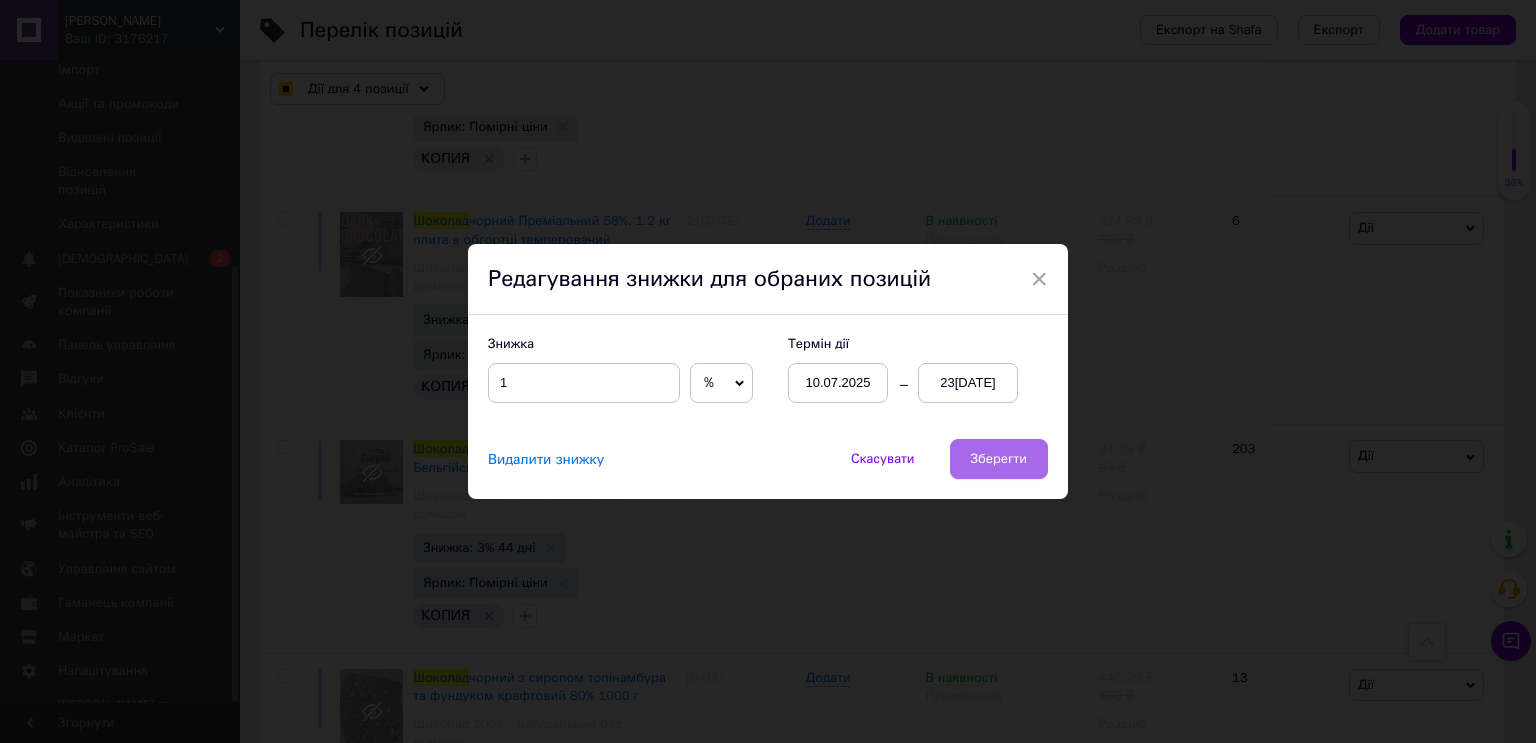 click on "Зберегти" 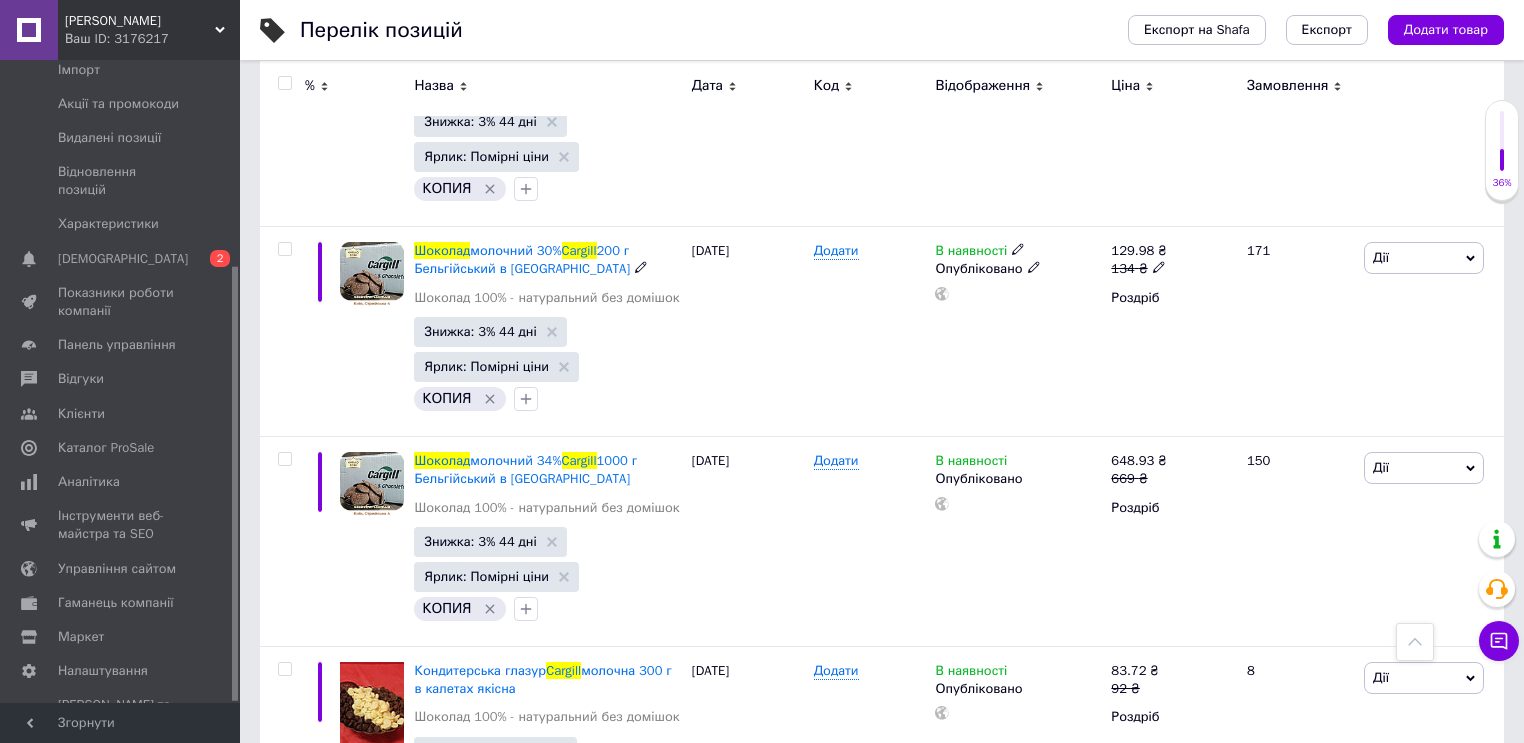 scroll, scrollTop: 20120, scrollLeft: 0, axis: vertical 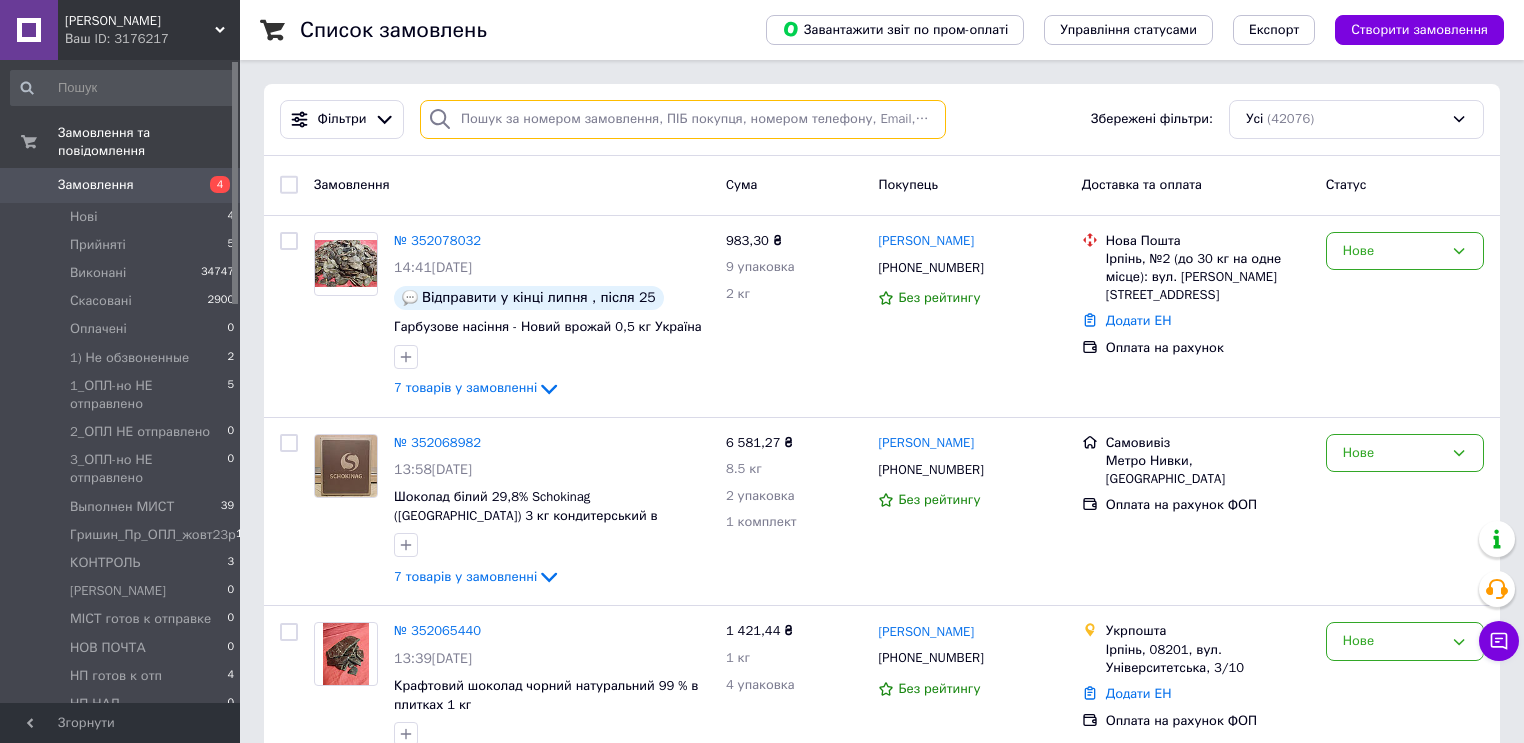 click at bounding box center (683, 119) 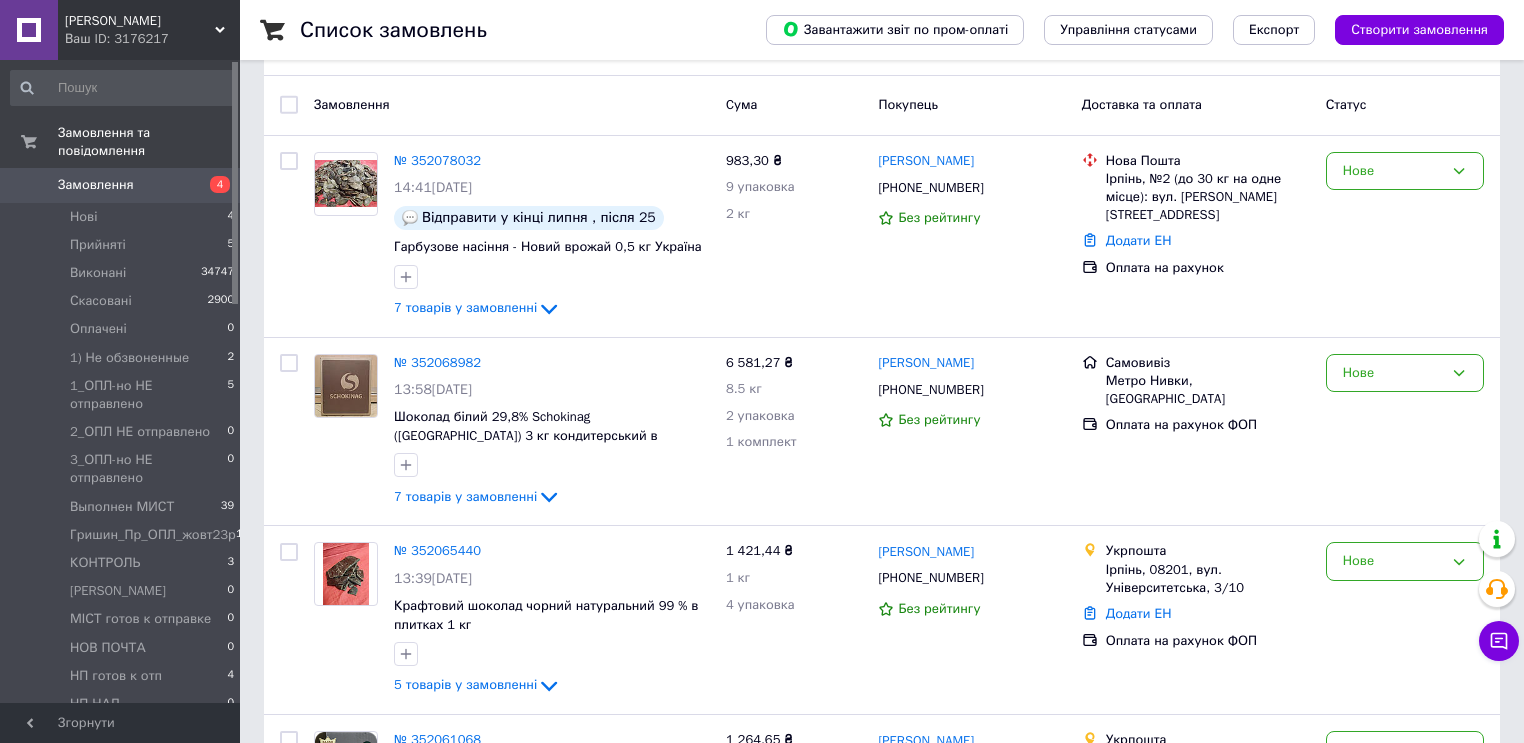 scroll, scrollTop: 0, scrollLeft: 0, axis: both 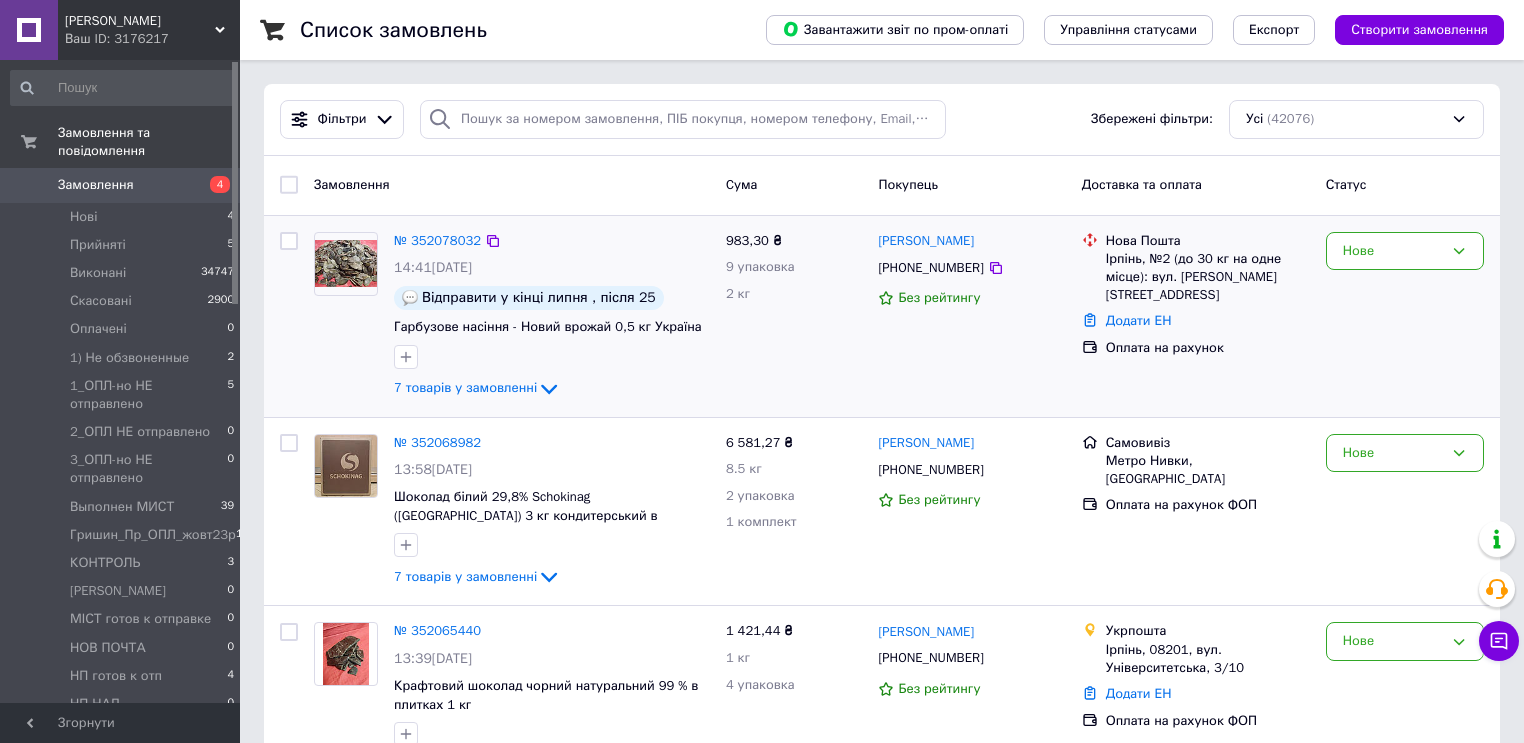 click at bounding box center [289, 241] 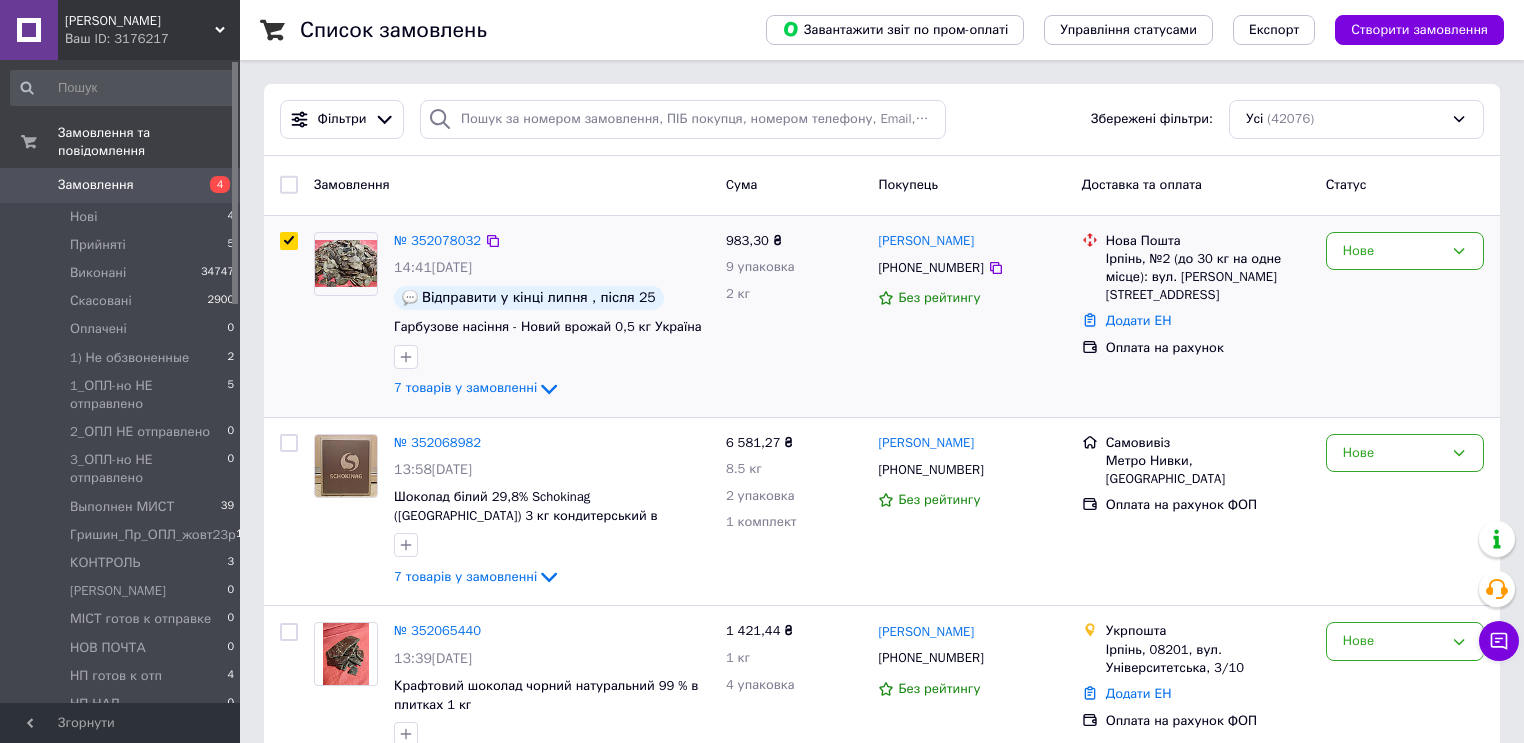 checkbox on "true" 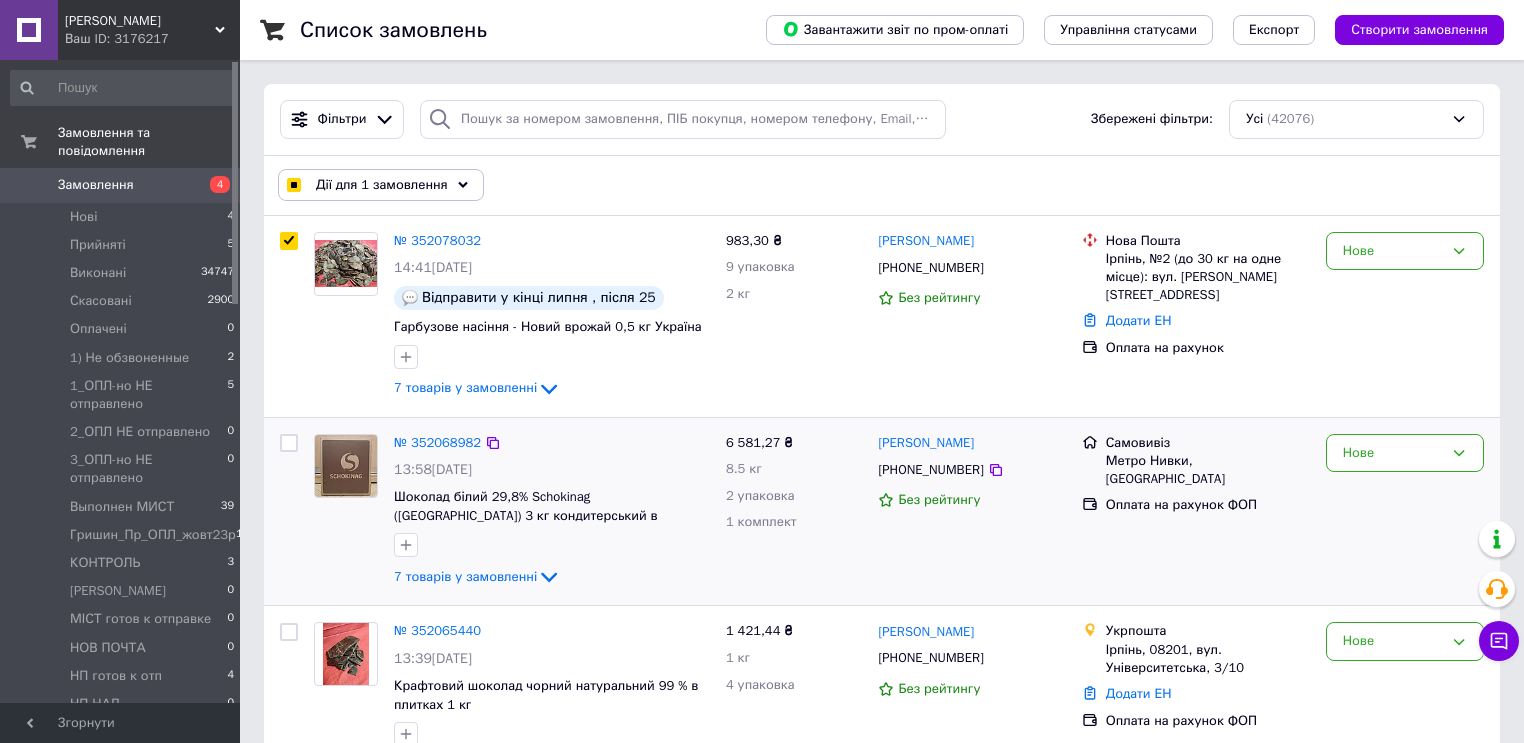 drag, startPoint x: 286, startPoint y: 439, endPoint x: 305, endPoint y: 438, distance: 19.026299 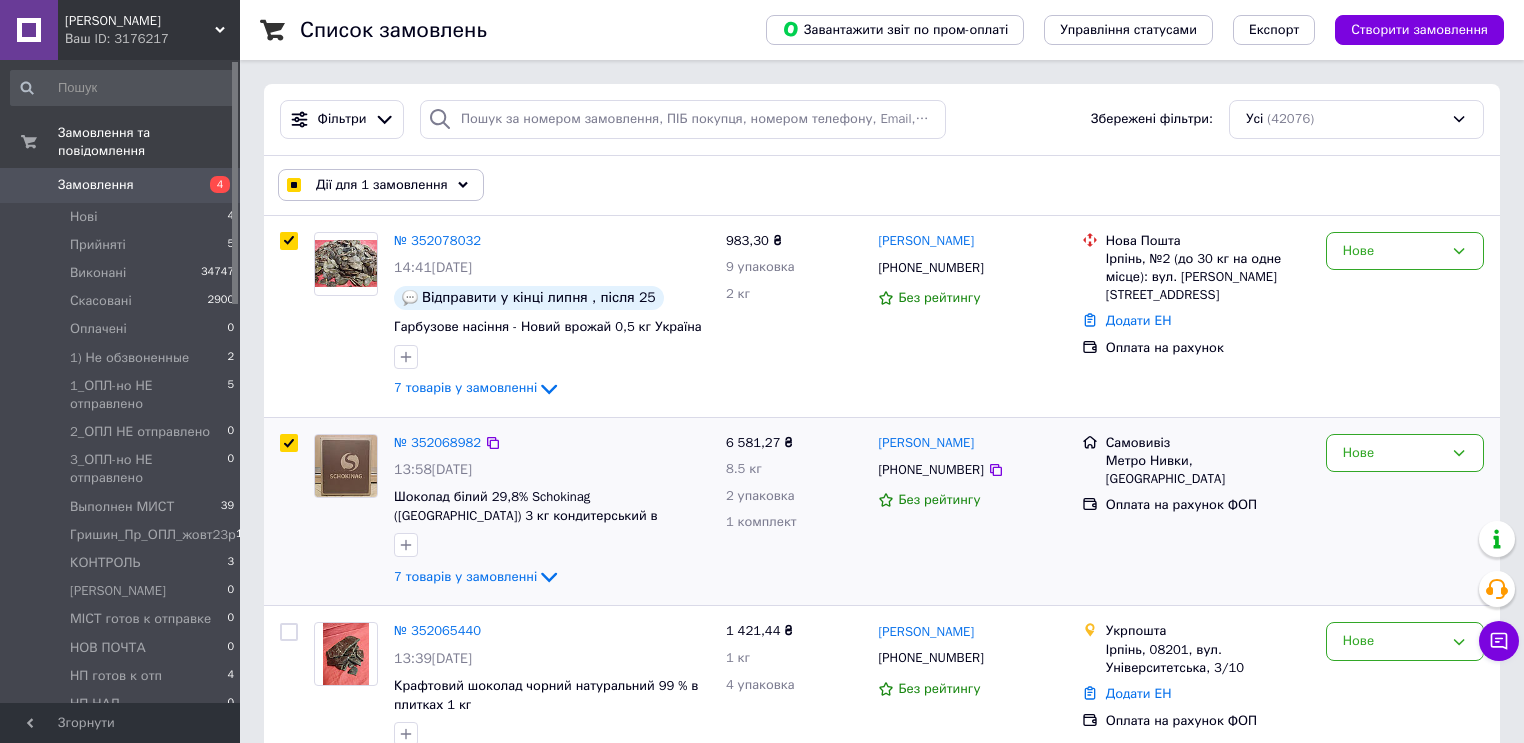 checkbox on "true" 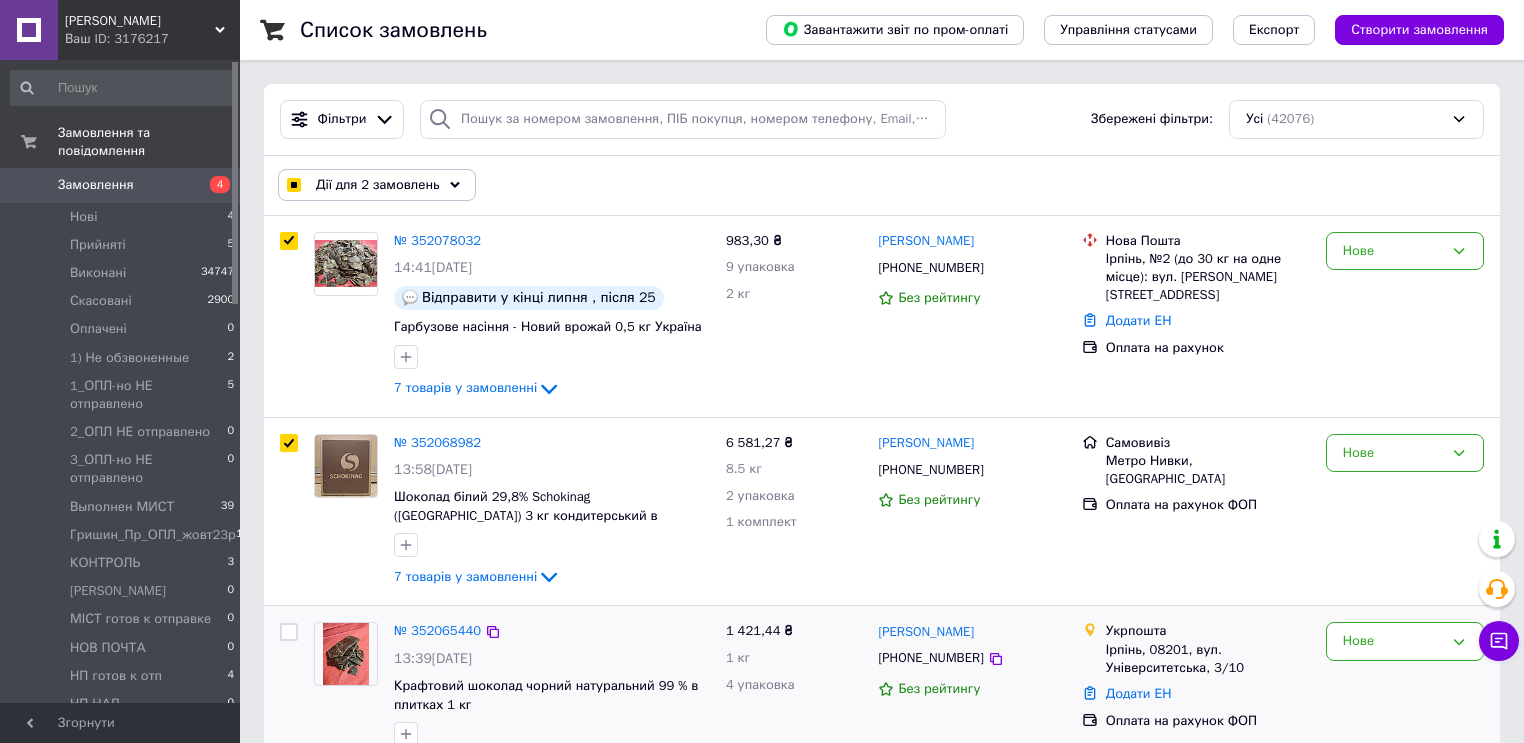 scroll, scrollTop: 240, scrollLeft: 0, axis: vertical 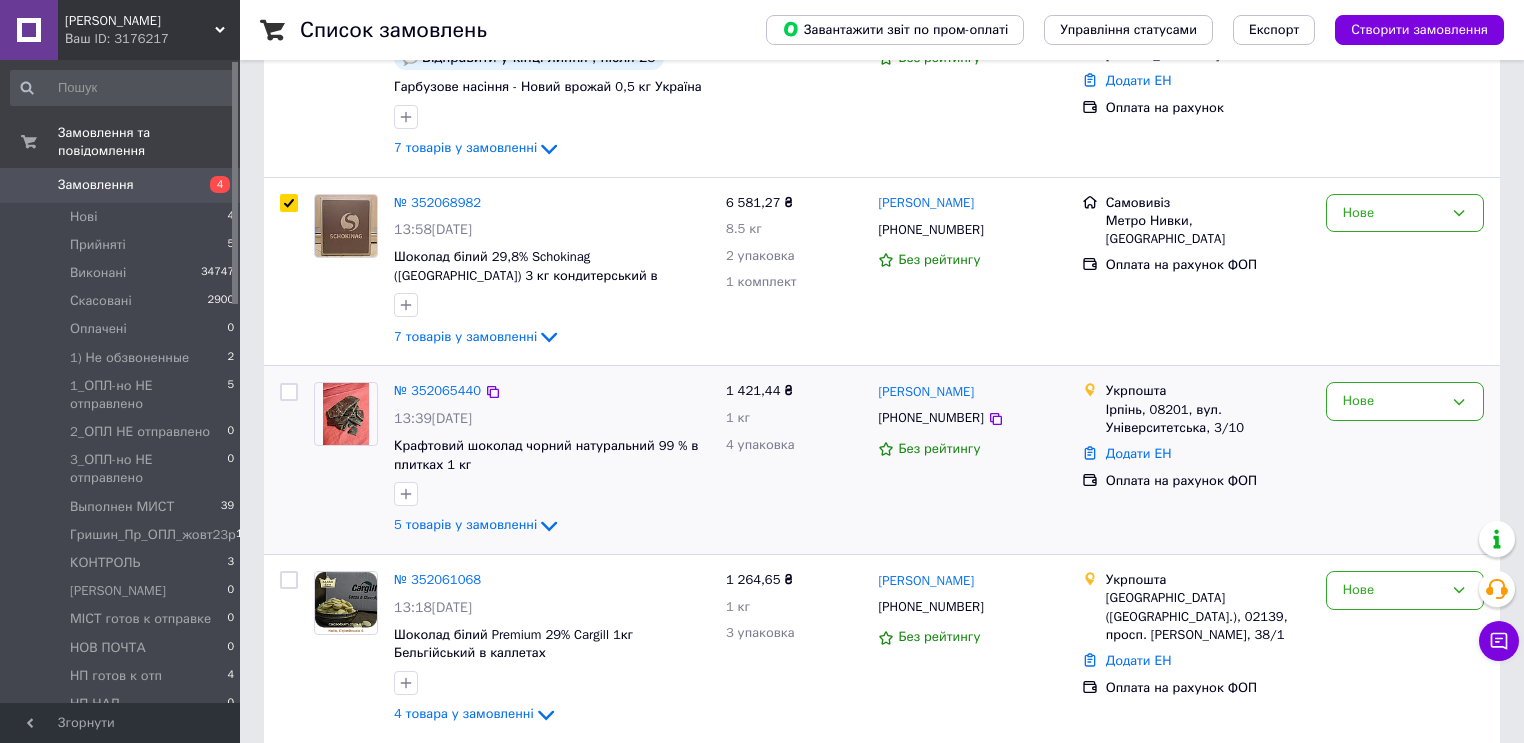 click at bounding box center [289, 392] 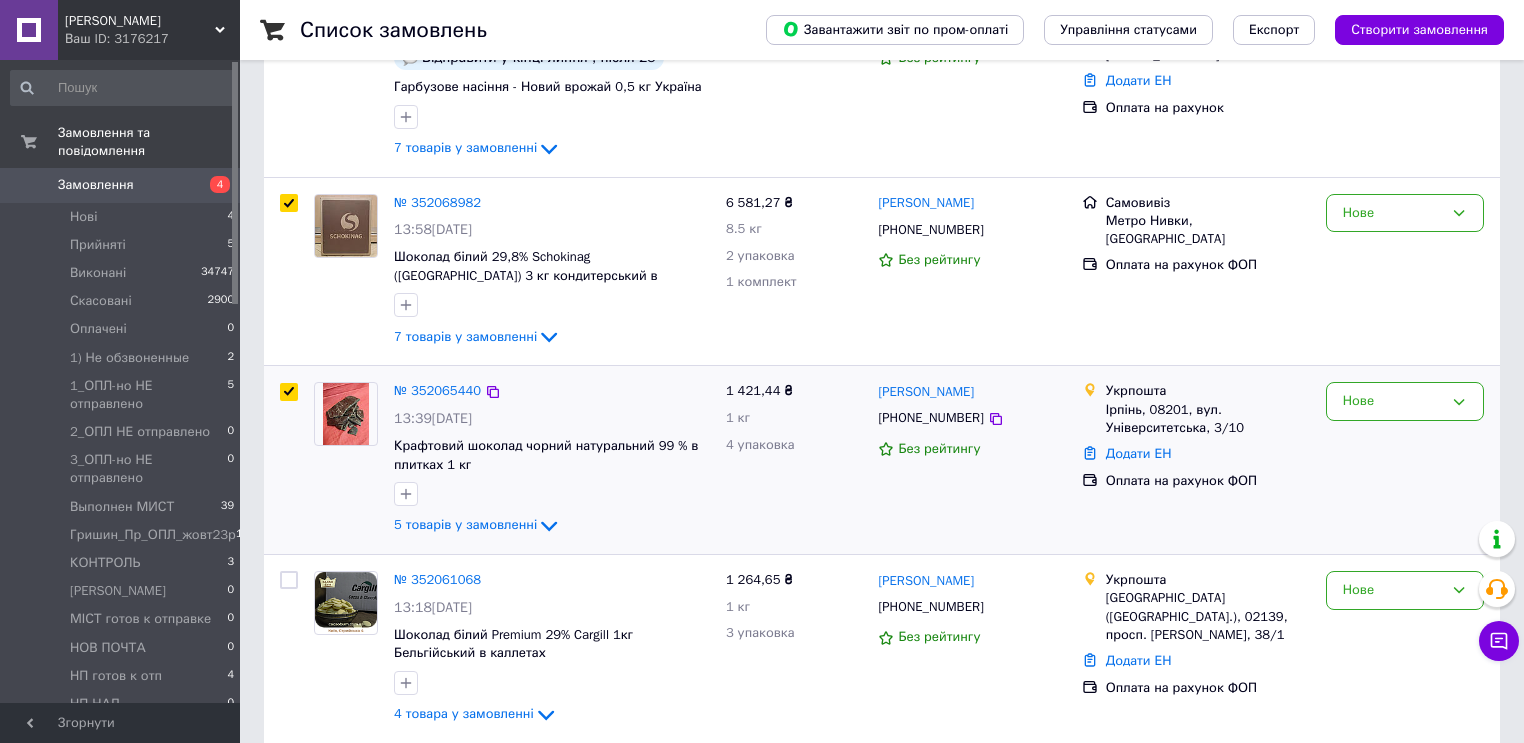 checkbox on "true" 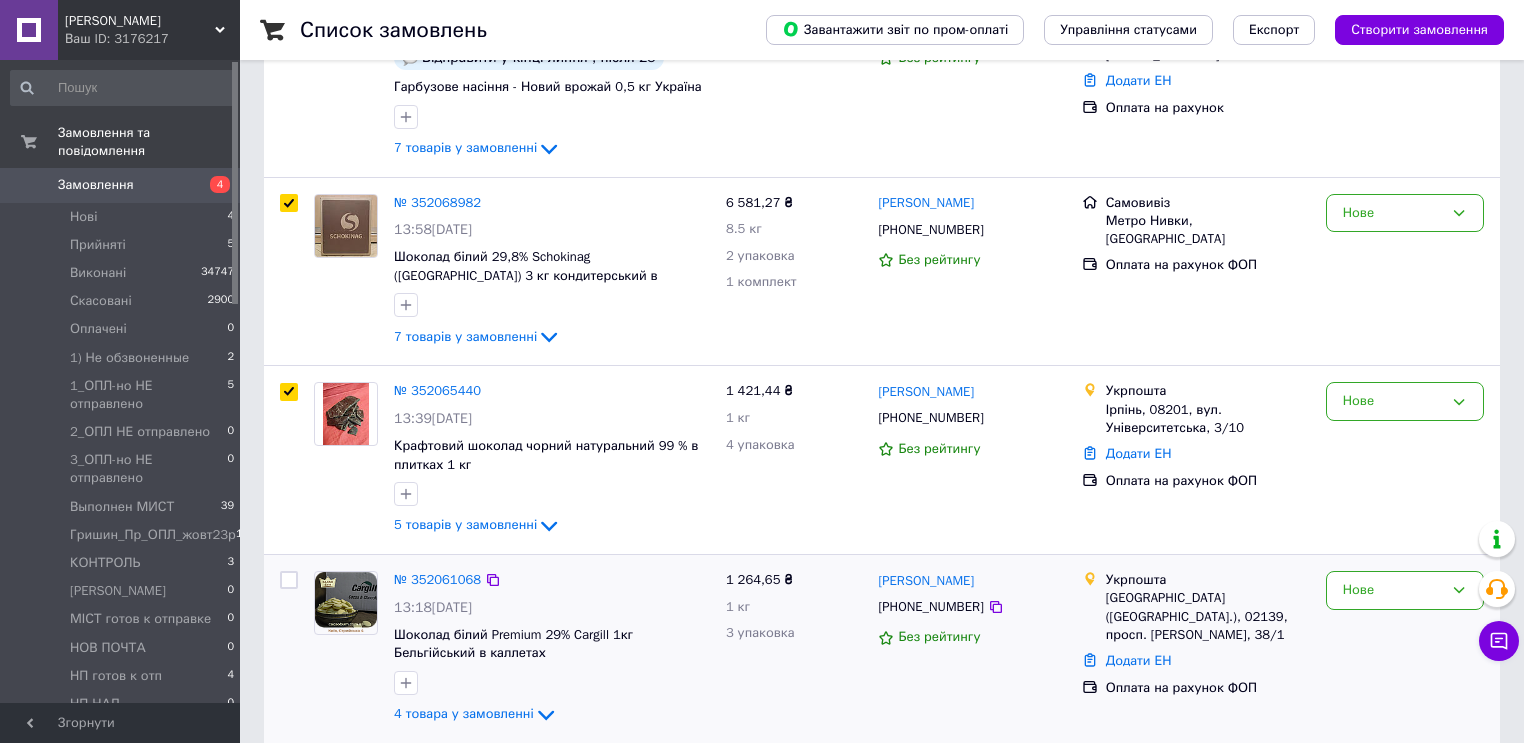 drag, startPoint x: 287, startPoint y: 581, endPoint x: 378, endPoint y: 553, distance: 95.2103 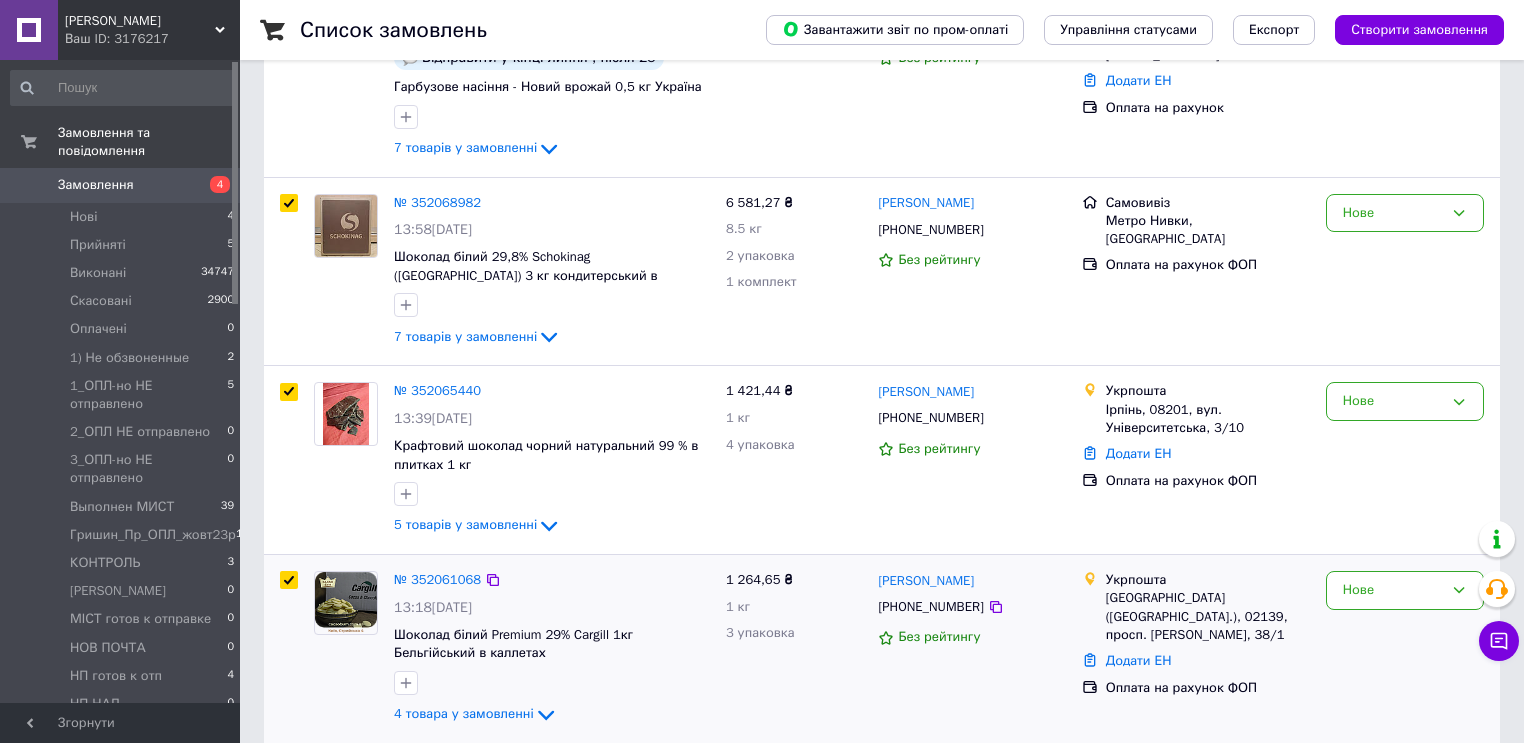 checkbox on "true" 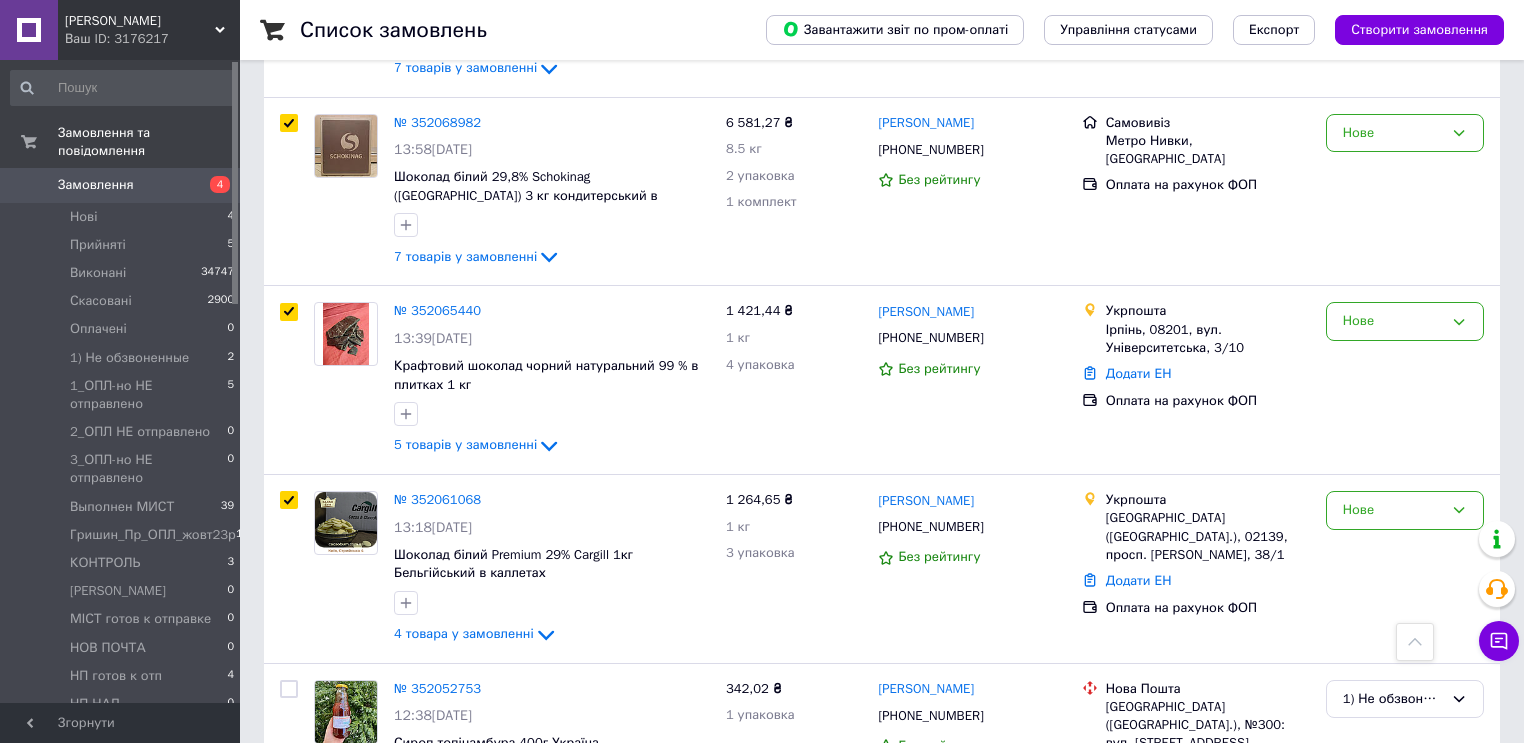 scroll, scrollTop: 0, scrollLeft: 0, axis: both 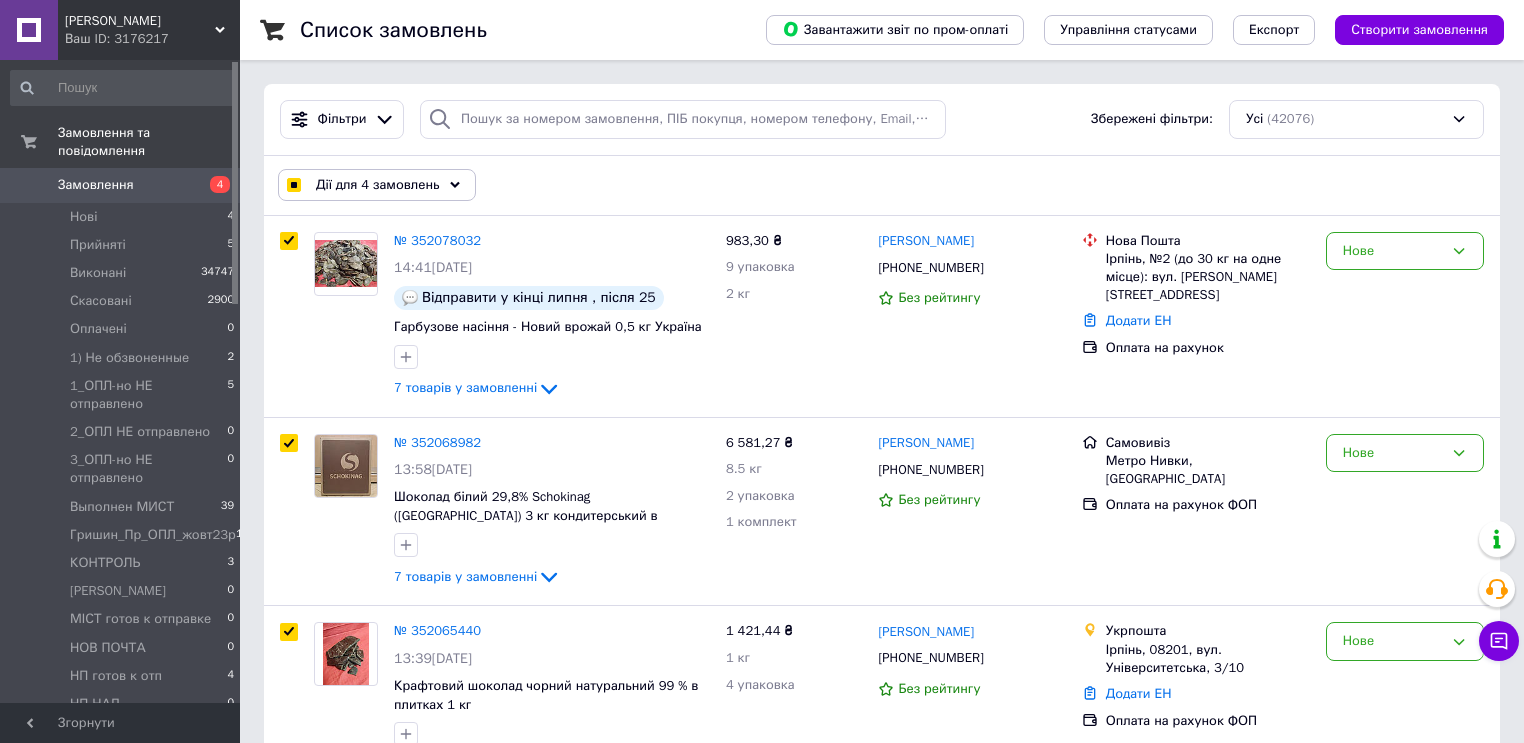 click 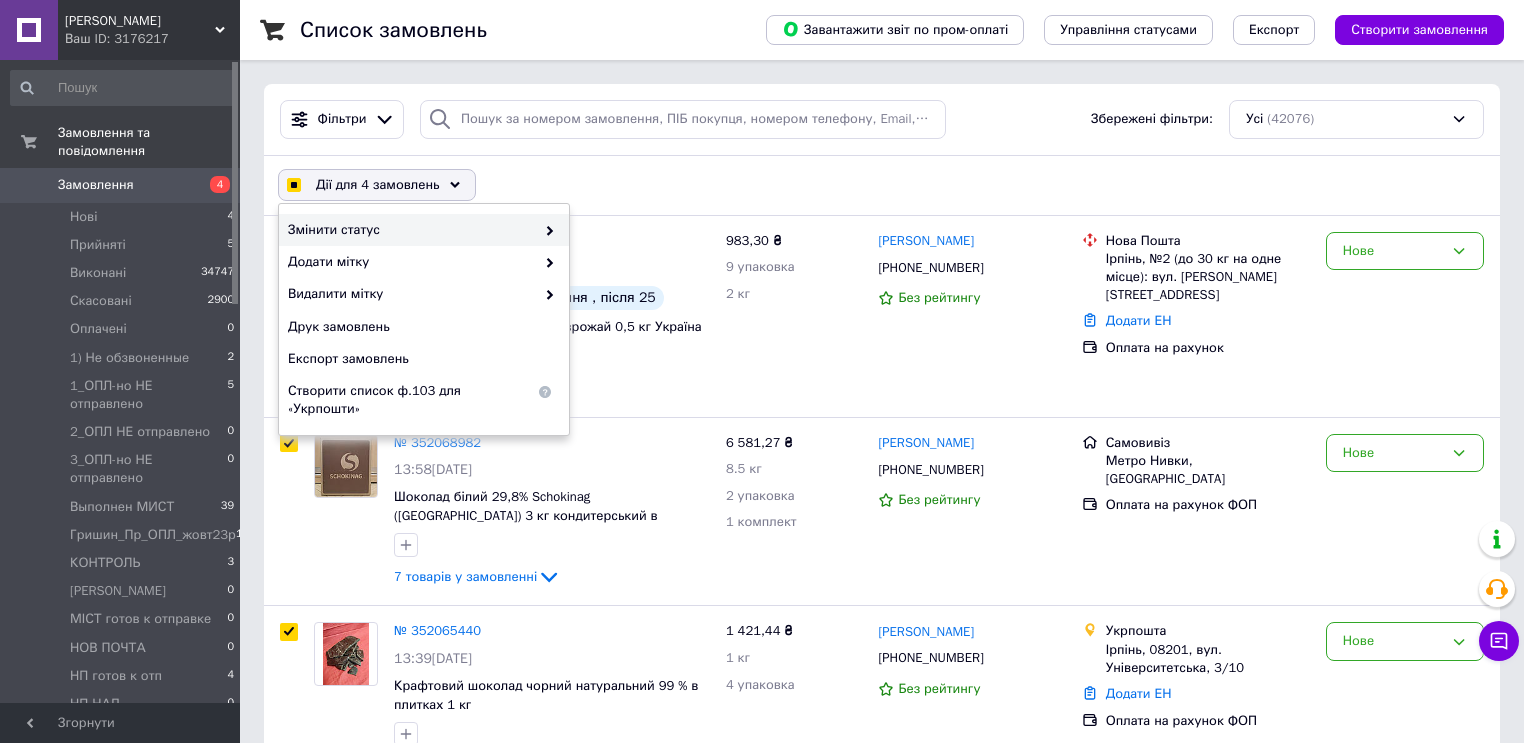 drag, startPoint x: 409, startPoint y: 224, endPoint x: 429, endPoint y: 228, distance: 20.396078 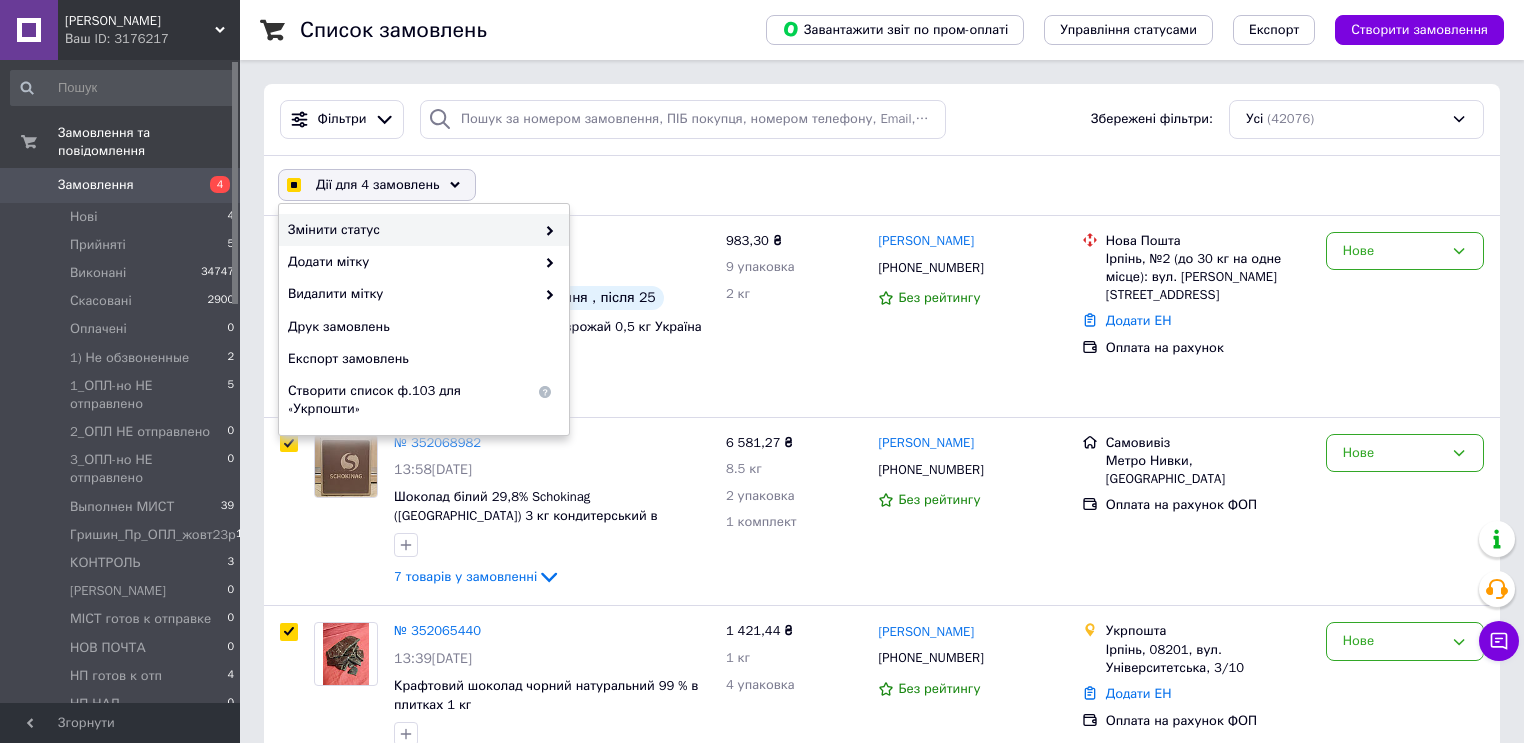 checkbox on "true" 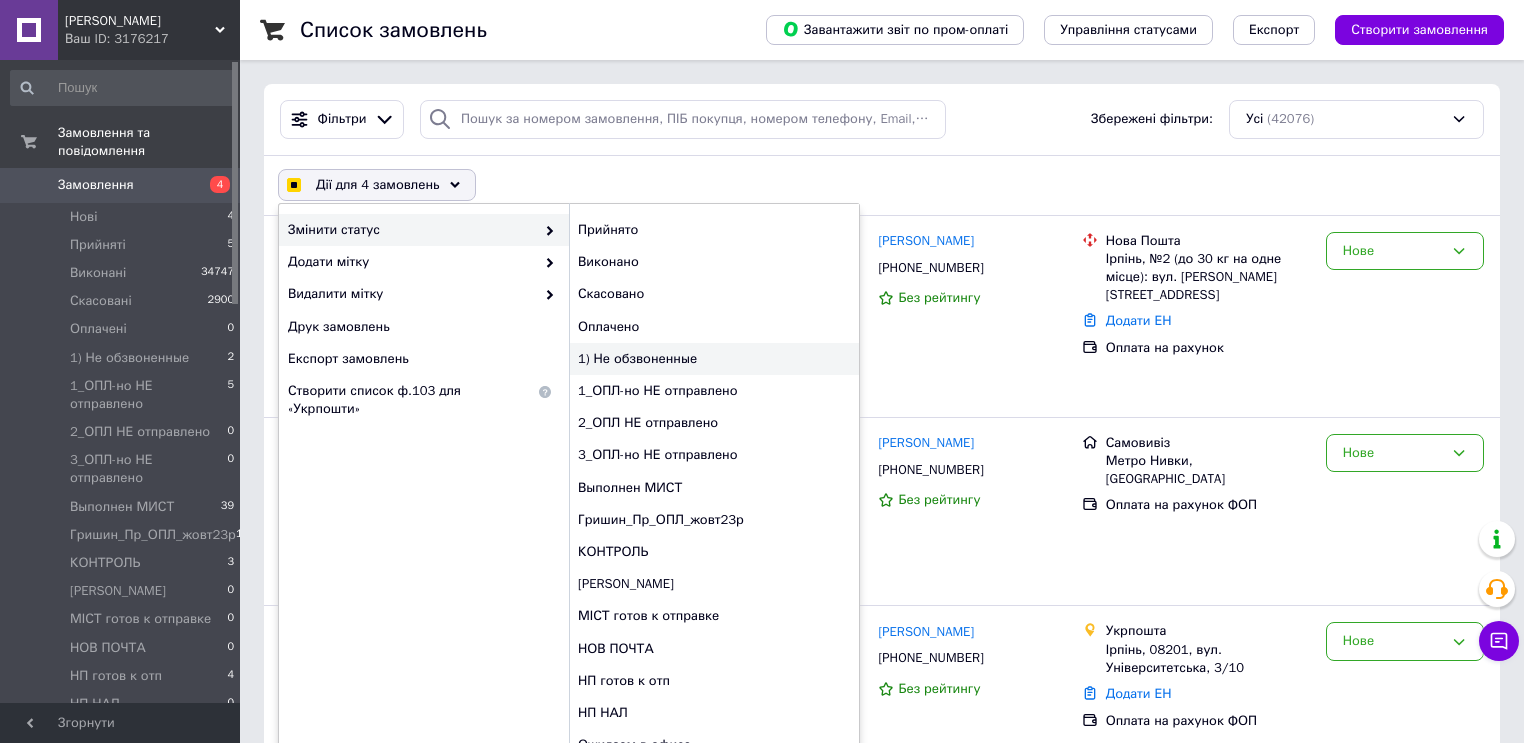 click on "1) Не обзвоненные" at bounding box center (714, 359) 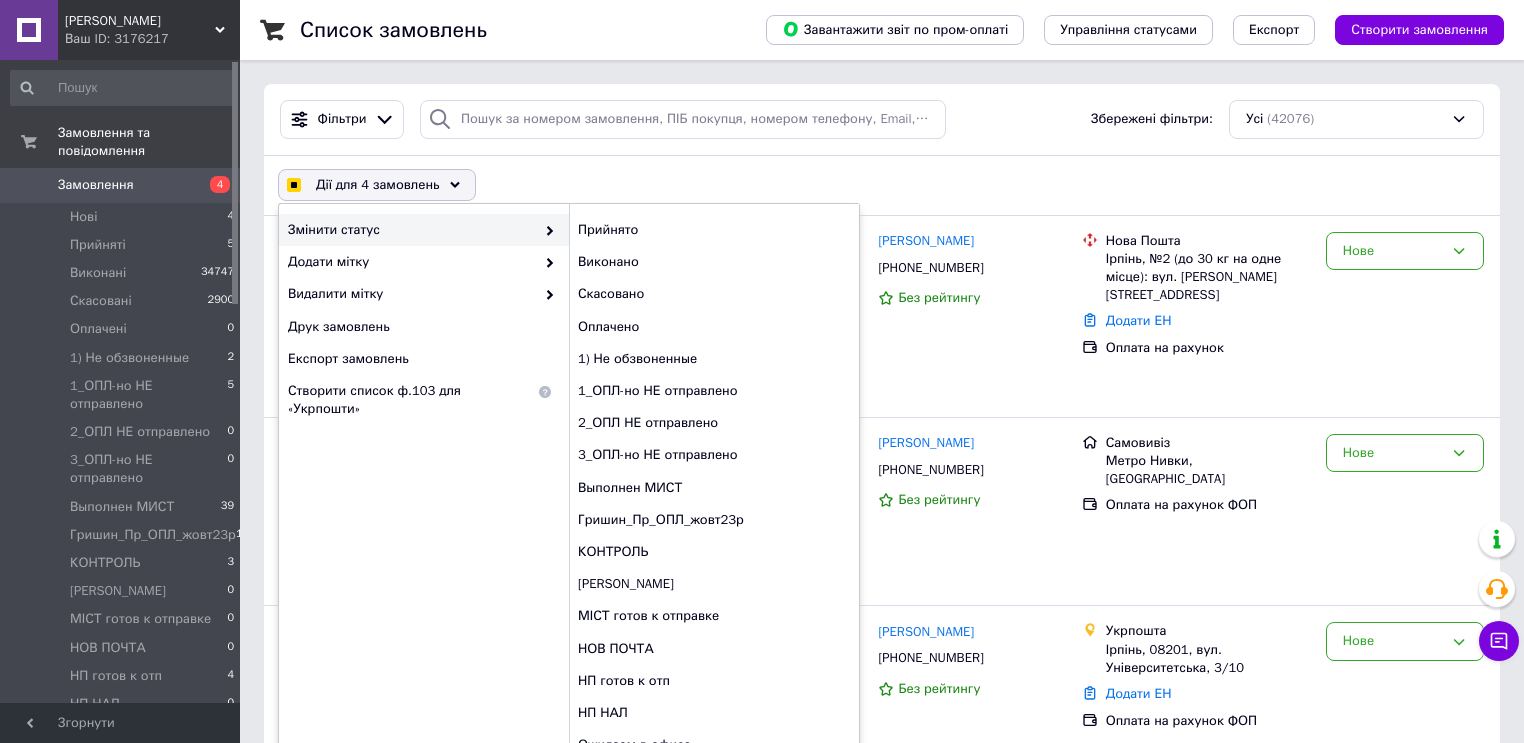 checkbox on "false" 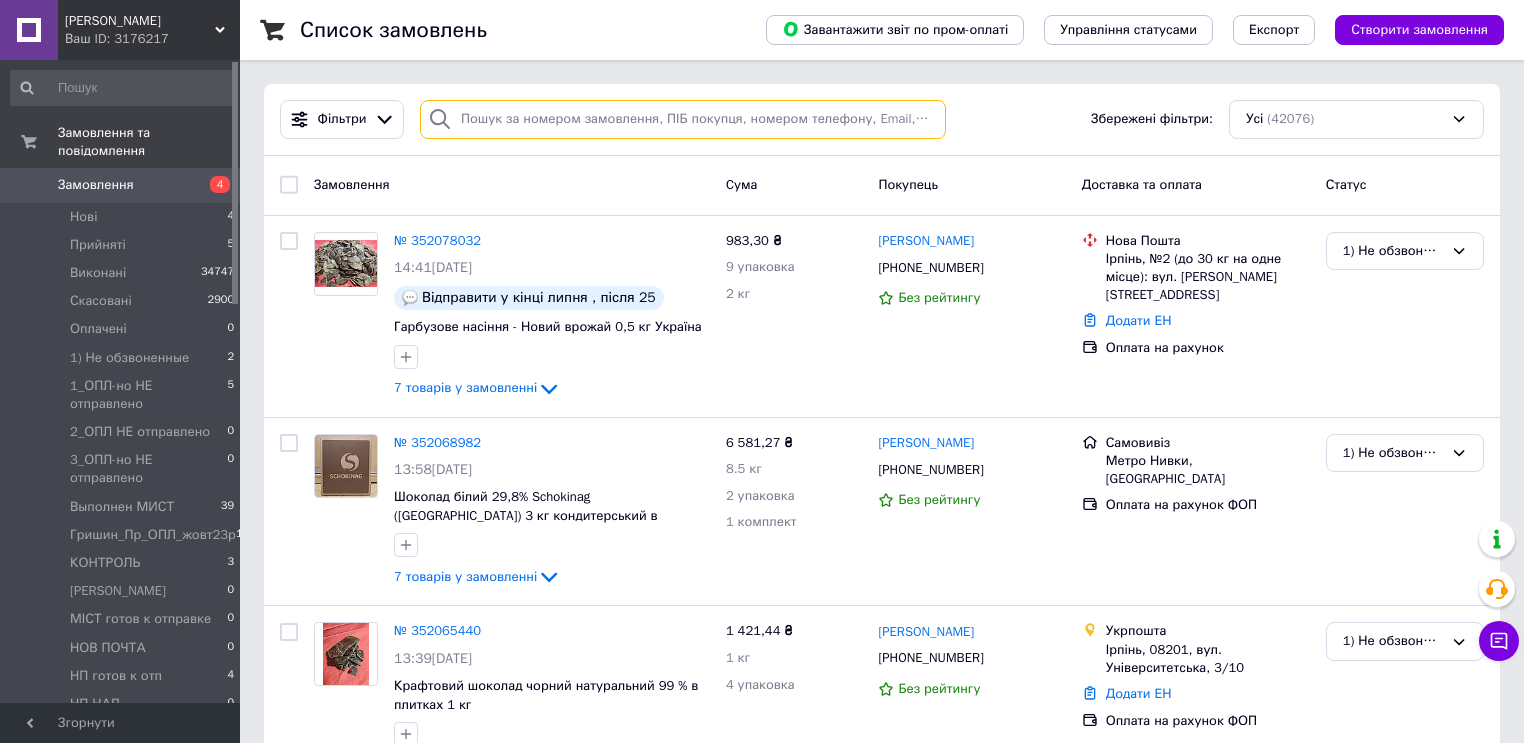 click at bounding box center (683, 119) 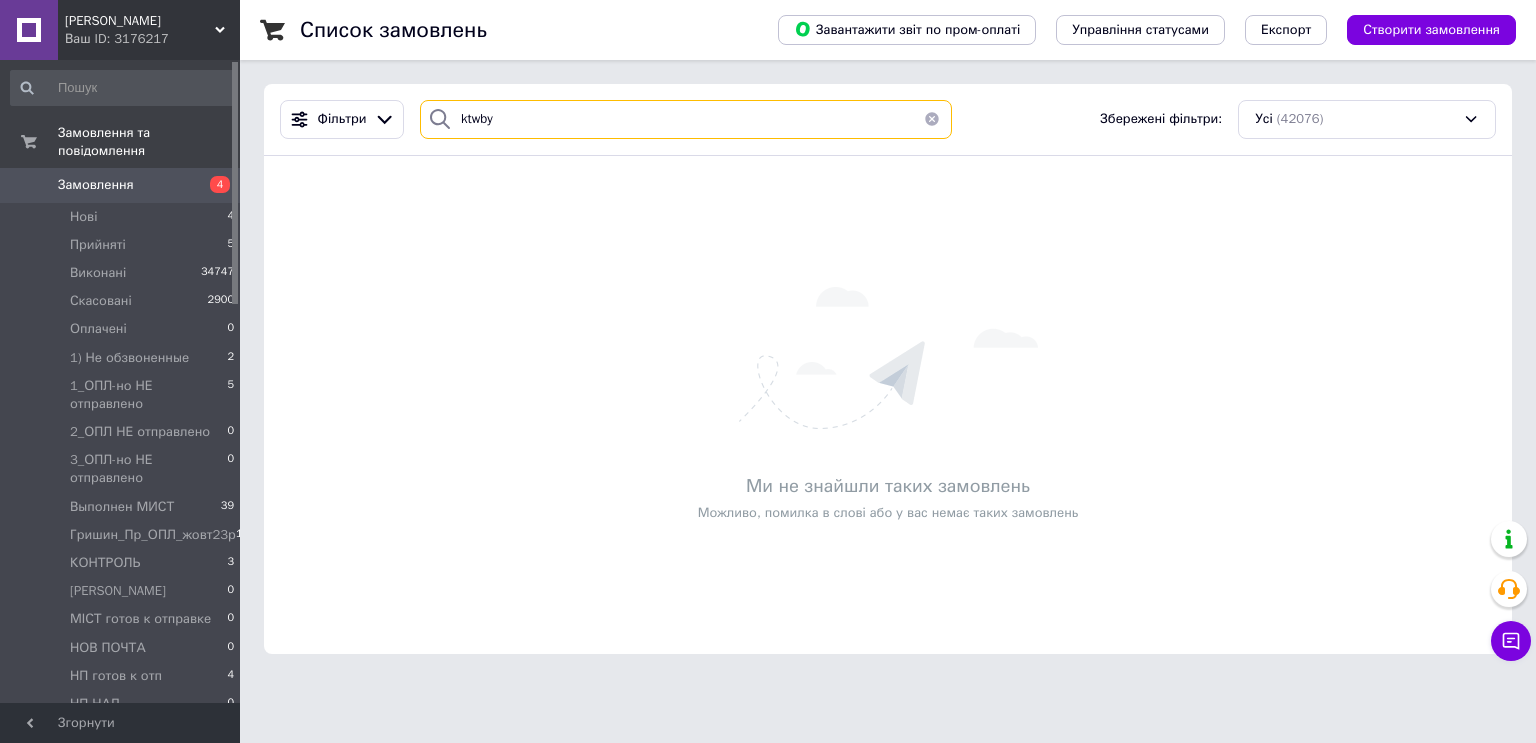 drag, startPoint x: 524, startPoint y: 111, endPoint x: 413, endPoint y: 108, distance: 111.040535 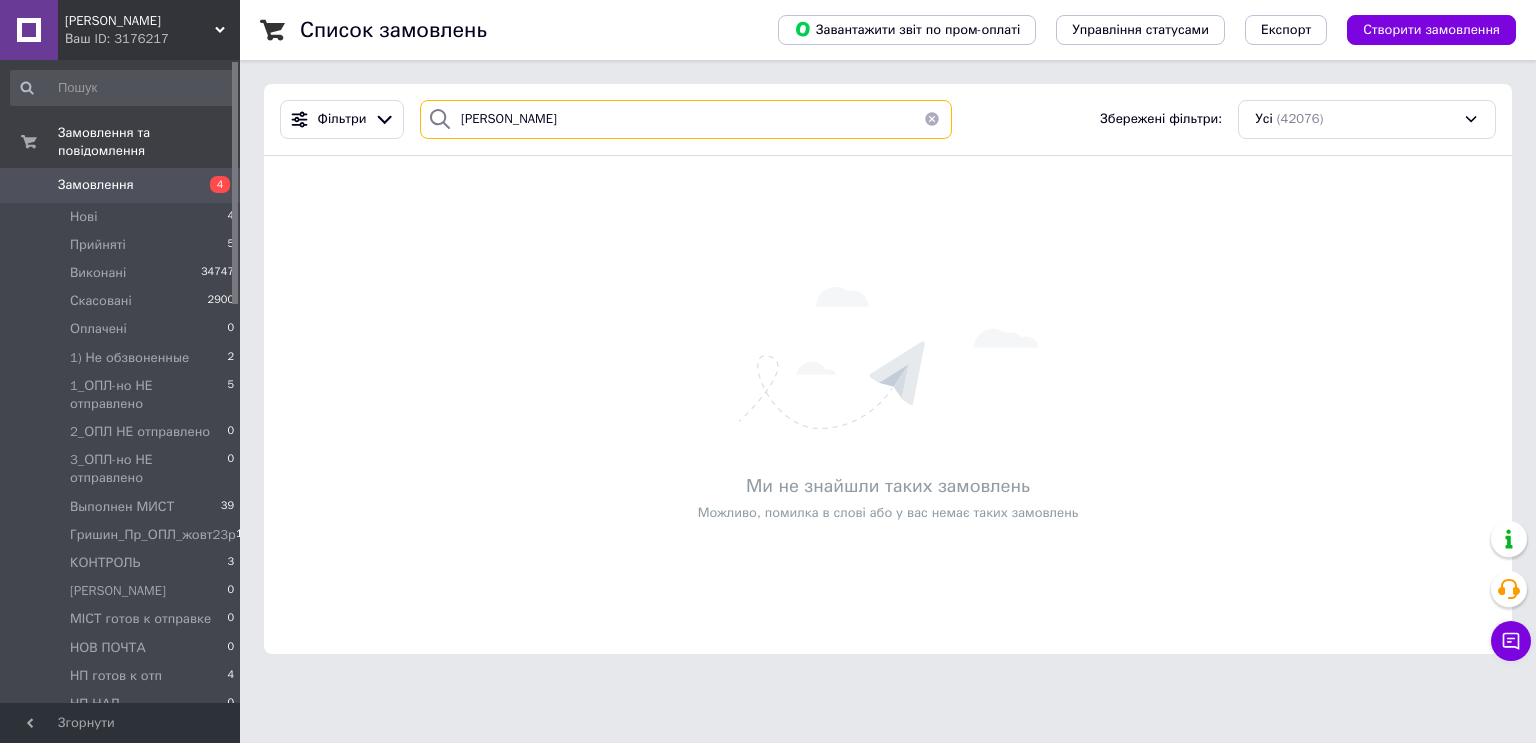 type on "лецин" 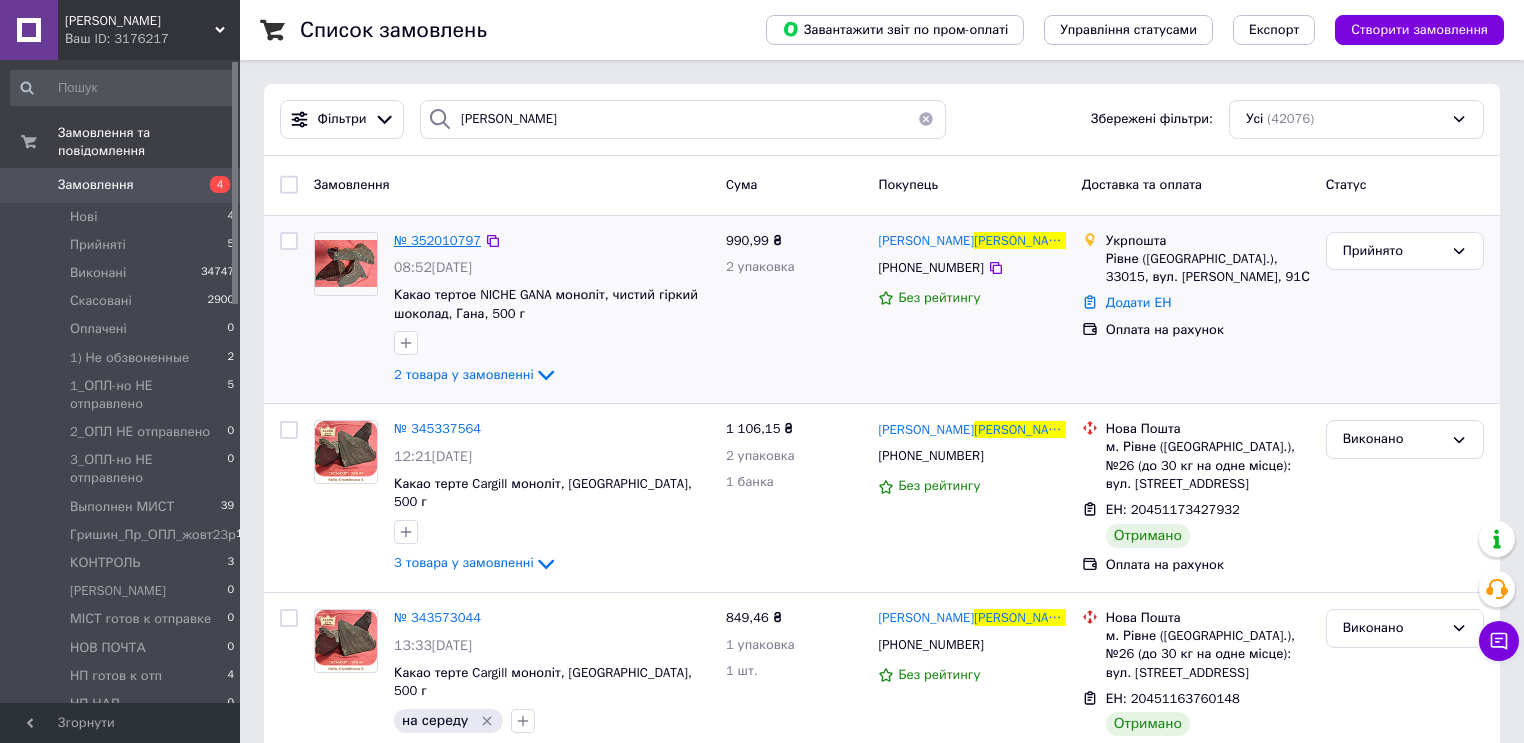 click on "№ 352010797" at bounding box center (437, 240) 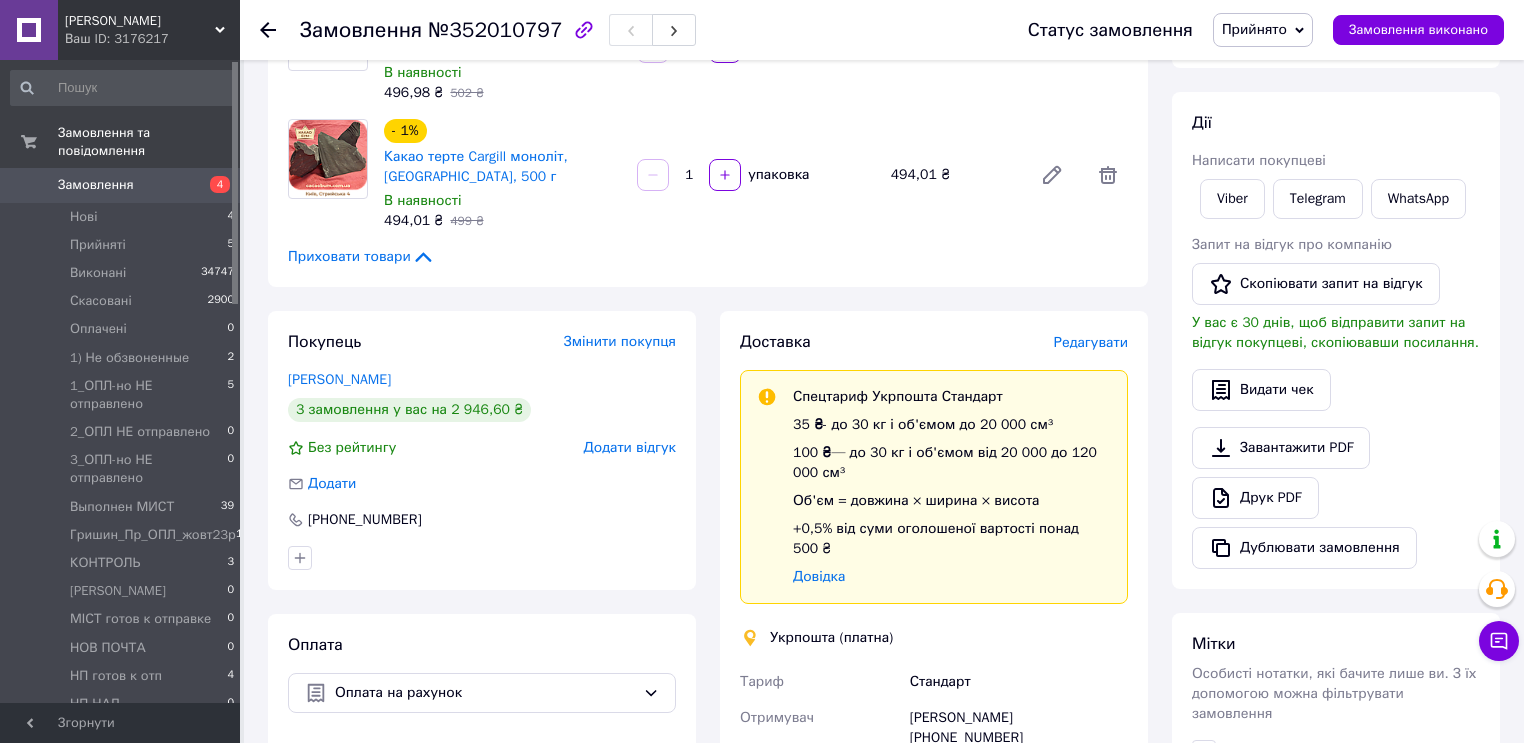 scroll, scrollTop: 480, scrollLeft: 0, axis: vertical 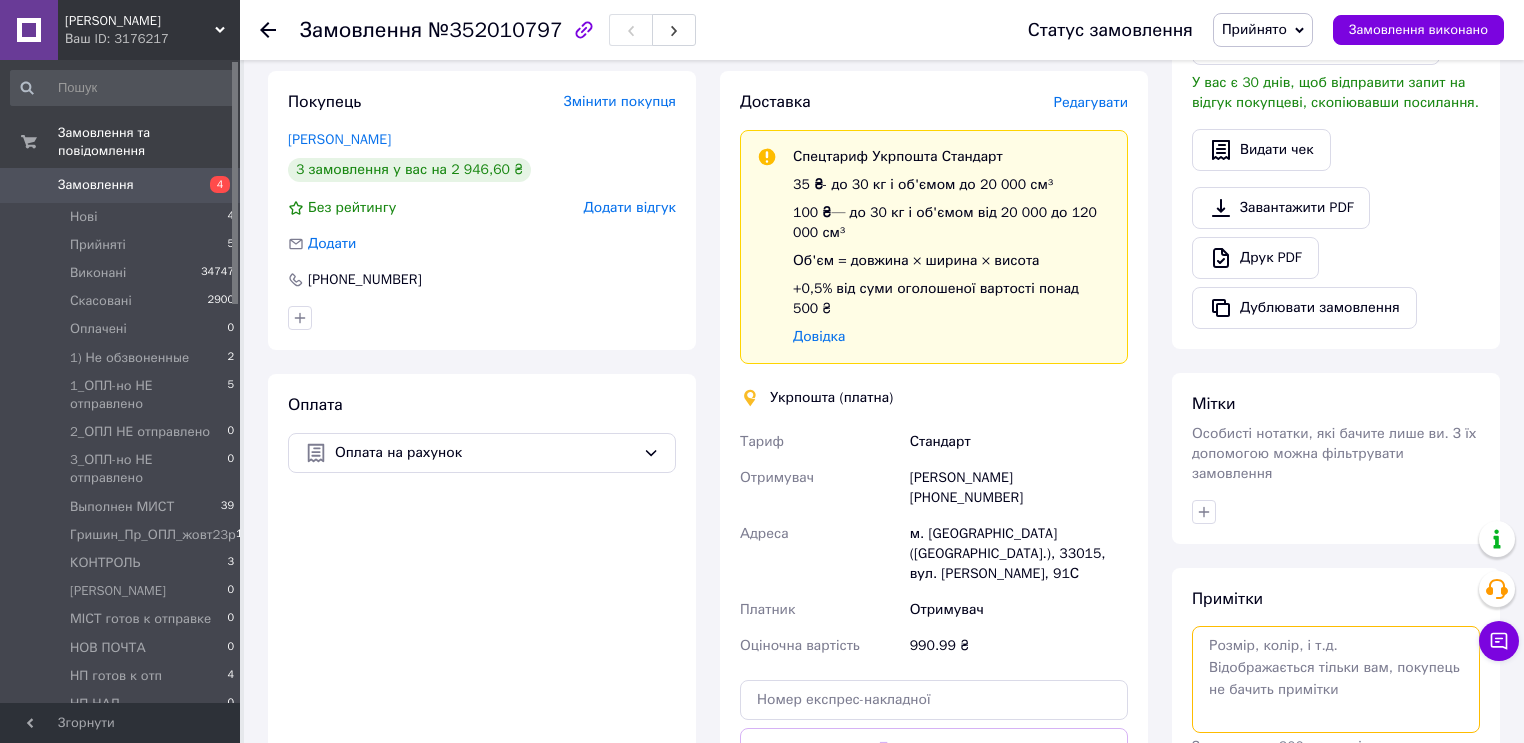 click at bounding box center (1336, 679) 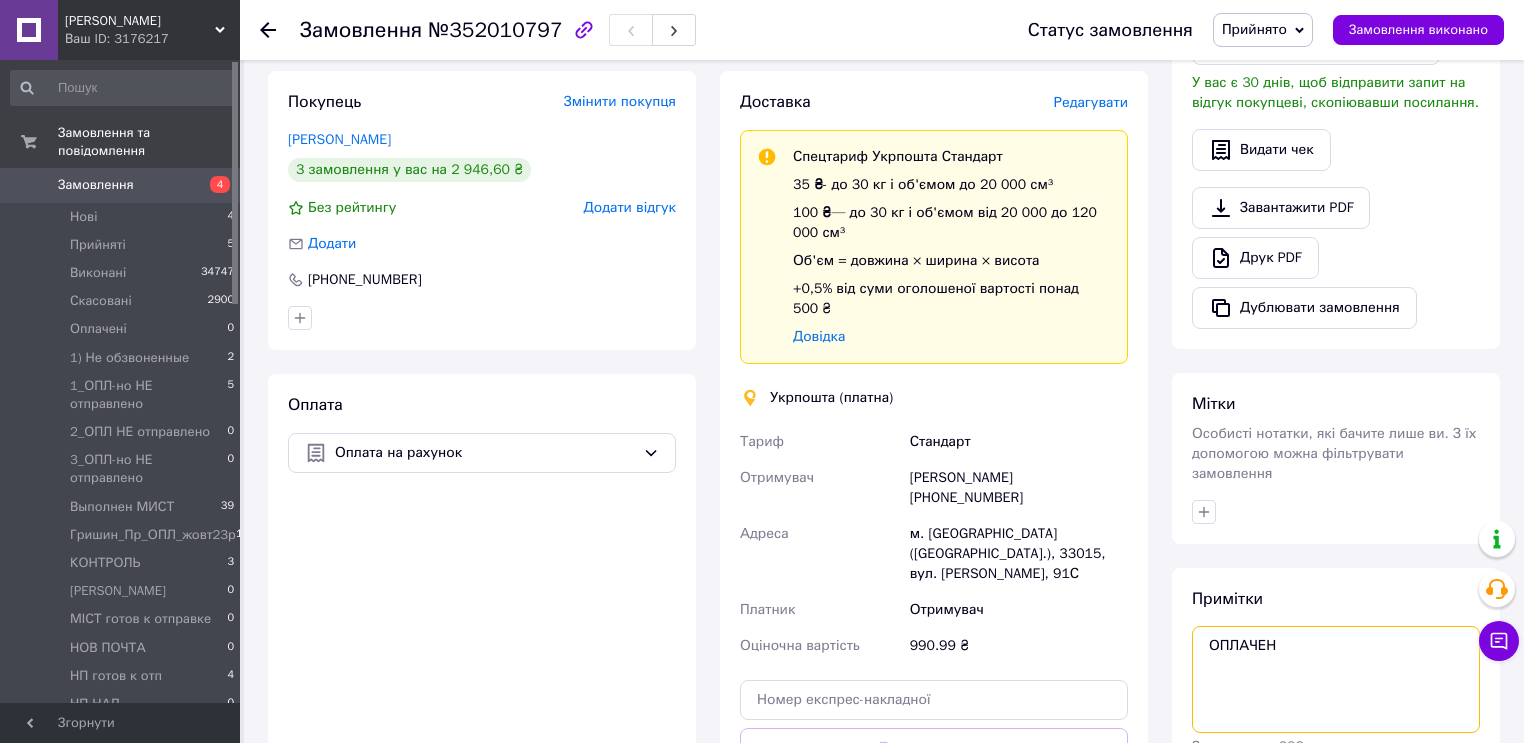 scroll, scrollTop: 817, scrollLeft: 0, axis: vertical 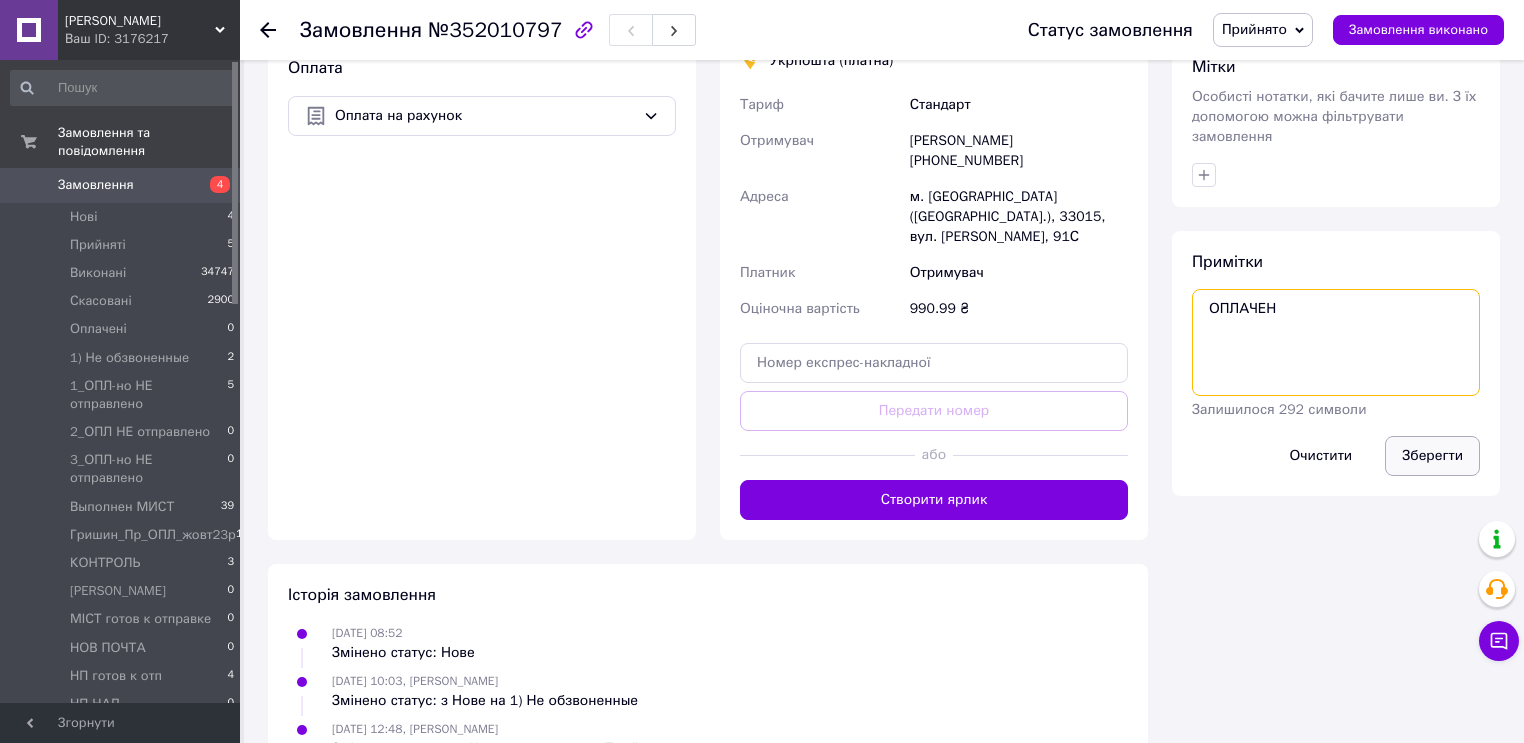 type on "ОПЛАЧЕН" 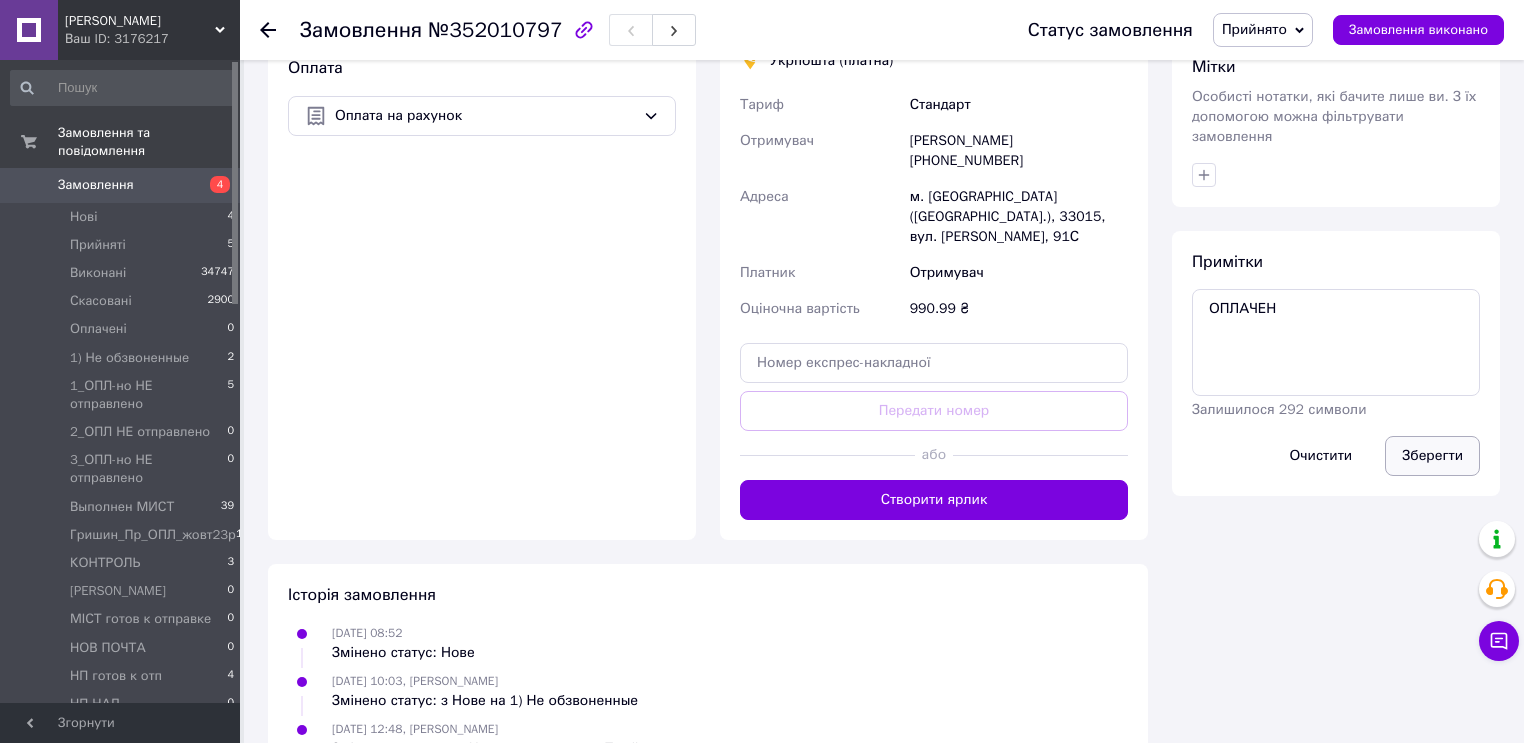 drag, startPoint x: 1456, startPoint y: 441, endPoint x: 1451, endPoint y: 428, distance: 13.928389 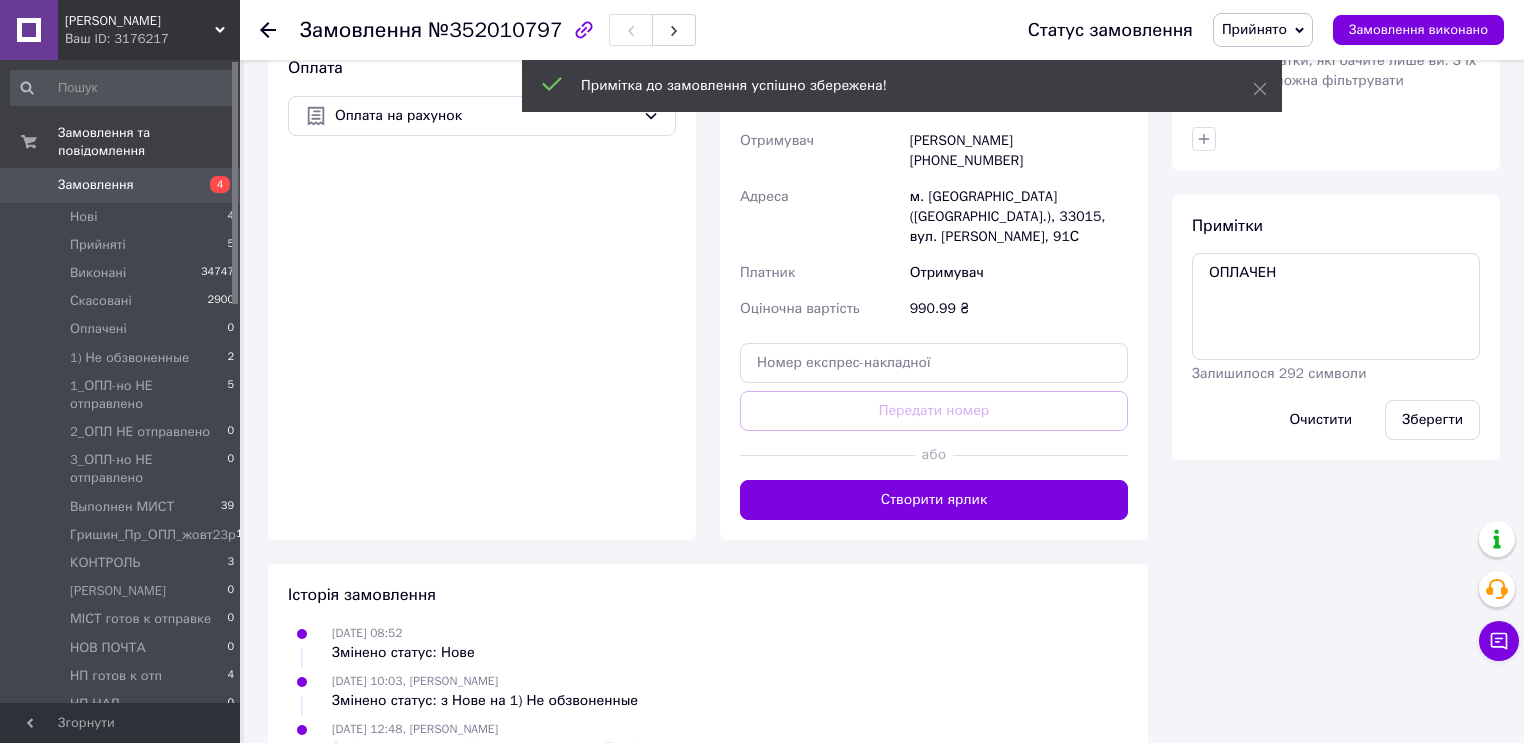 click 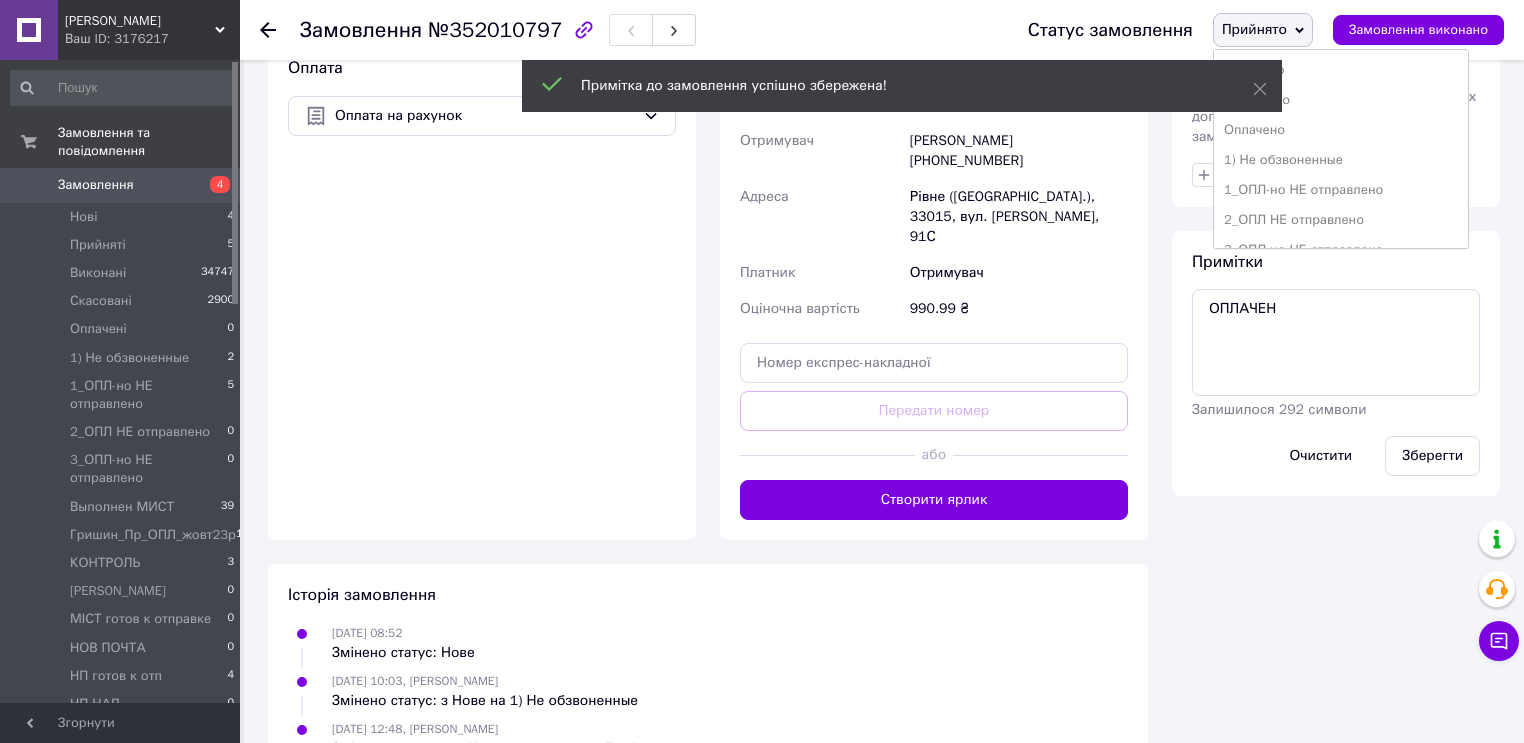 drag, startPoint x: 1282, startPoint y: 188, endPoint x: 990, endPoint y: 156, distance: 293.7482 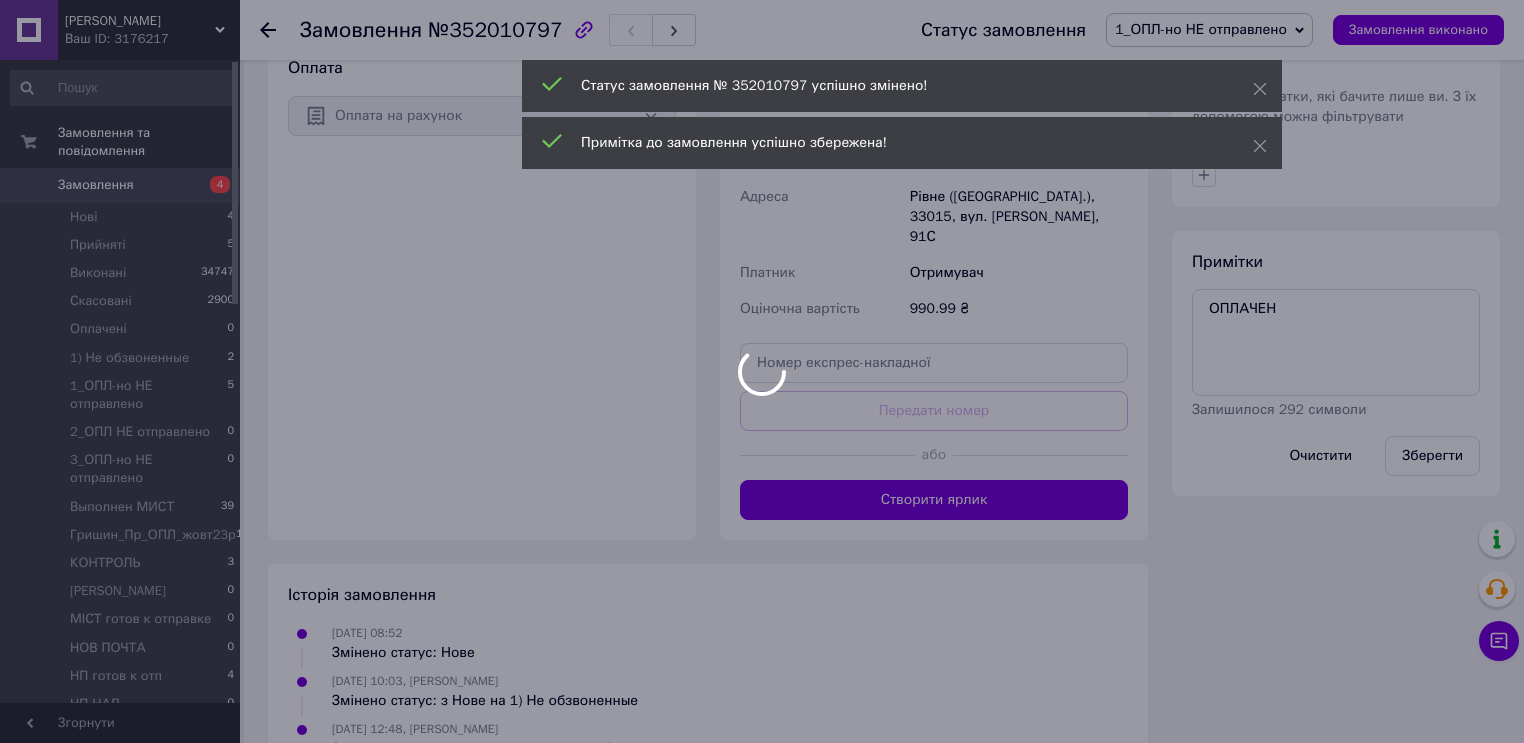 click on "Какао Бум Ваш ID: 3176217 Сайт Какао Бум Кабінет покупця Перевірити стан системи Сторінка на порталі Довідка Вийти Замовлення та повідомлення Замовлення 4 Нові 4 Прийняті 5 Виконані 34747 Скасовані 2900 Оплачені 0 1) Не обзвоненные 2 1_ОПЛ-но НЕ отправлено 5 2_ОПЛ НЕ отправлено 0 3_ОПЛ-но НЕ отправлено 0 Выполнен МИСТ 39 Гришин_Пр_ОПЛ_жовт23р 1076 КОНТРОЛЬ 3 ЛЕНА 0 МІСТ готов к отправке 0 НОВ ПОЧТА 0 НП готов к отп 4 НП НАЛ 0 Ожидаем в офисе 7 Офис СЛОЖЕН 0 Офіс 2 (Саша) 3 ПОДАРКИ 23 ПОДАРКИ 22г 31 ПОДАРУНКИ_лютий 23 10 ПРОМ ОПЛАТА верес 22р 2920 102" at bounding box center (762, 17) 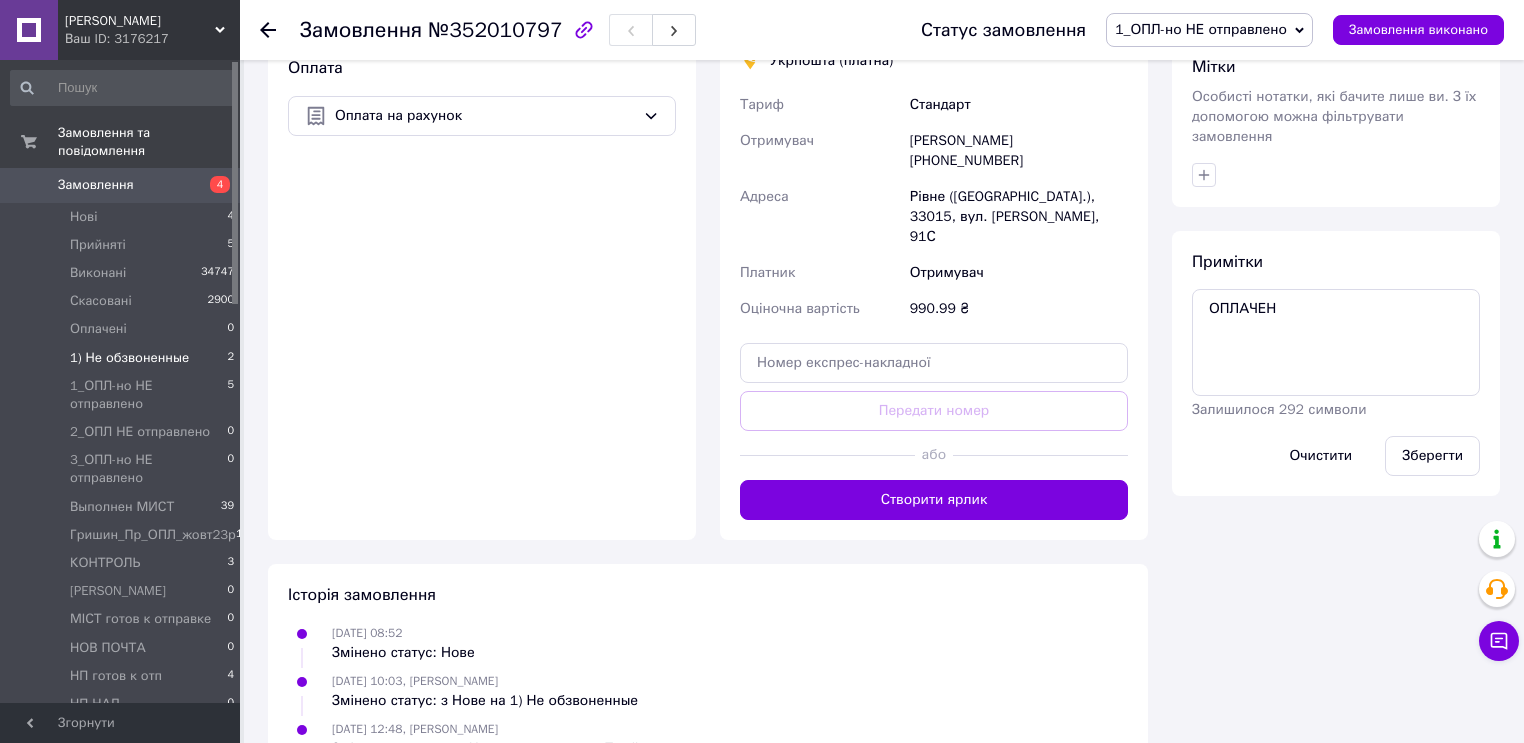 click on "1) Не обзвоненные" at bounding box center [129, 358] 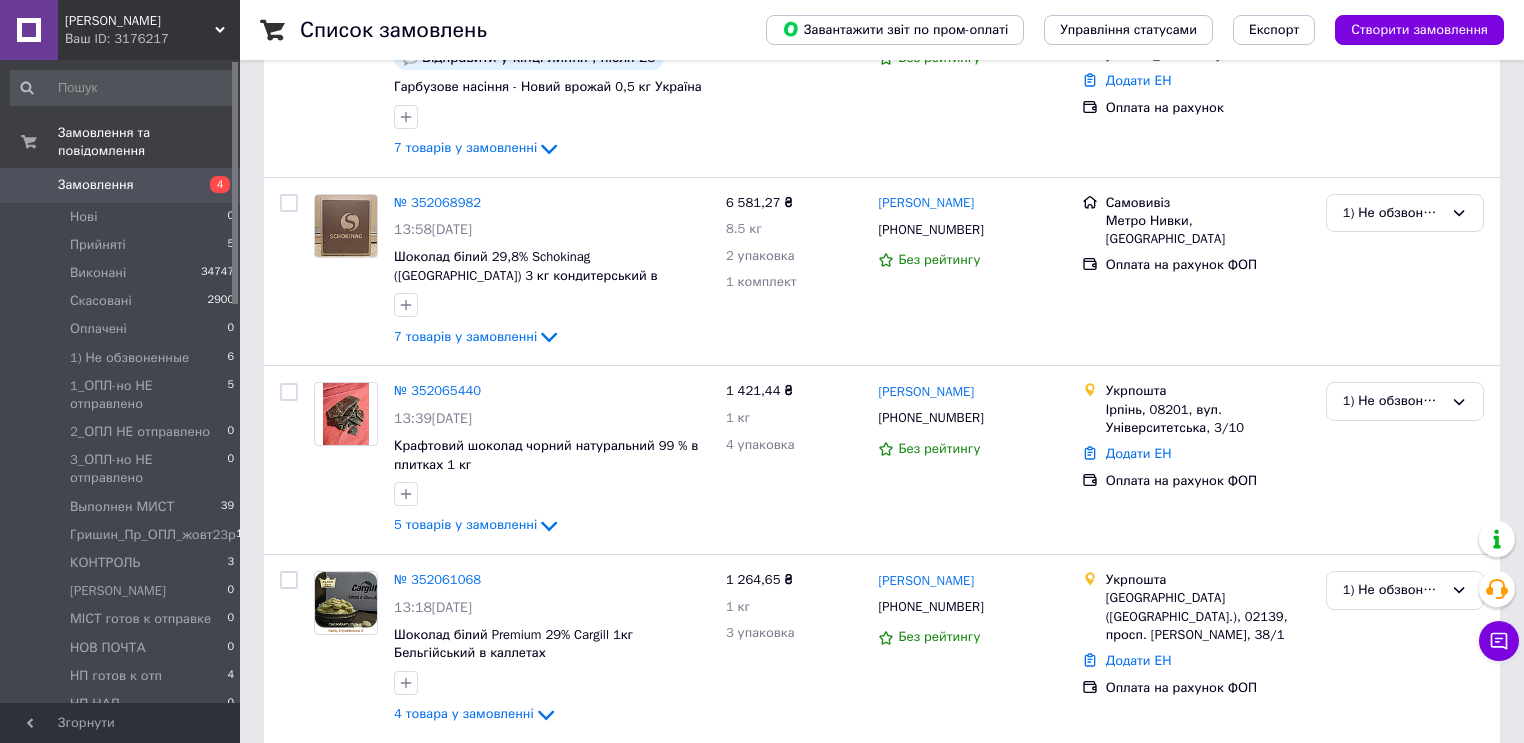scroll, scrollTop: 720, scrollLeft: 0, axis: vertical 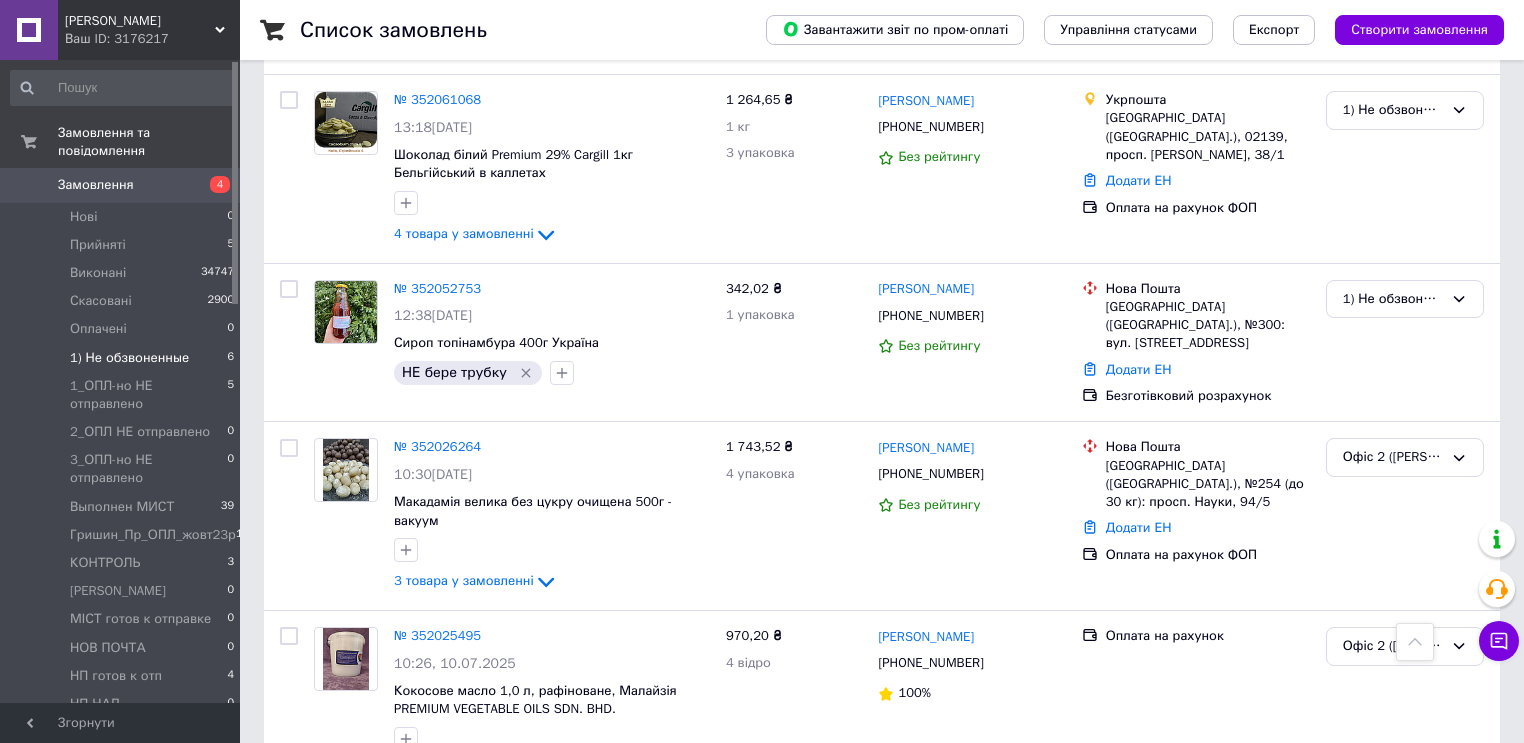 drag, startPoint x: 116, startPoint y: 331, endPoint x: 126, endPoint y: 338, distance: 12.206555 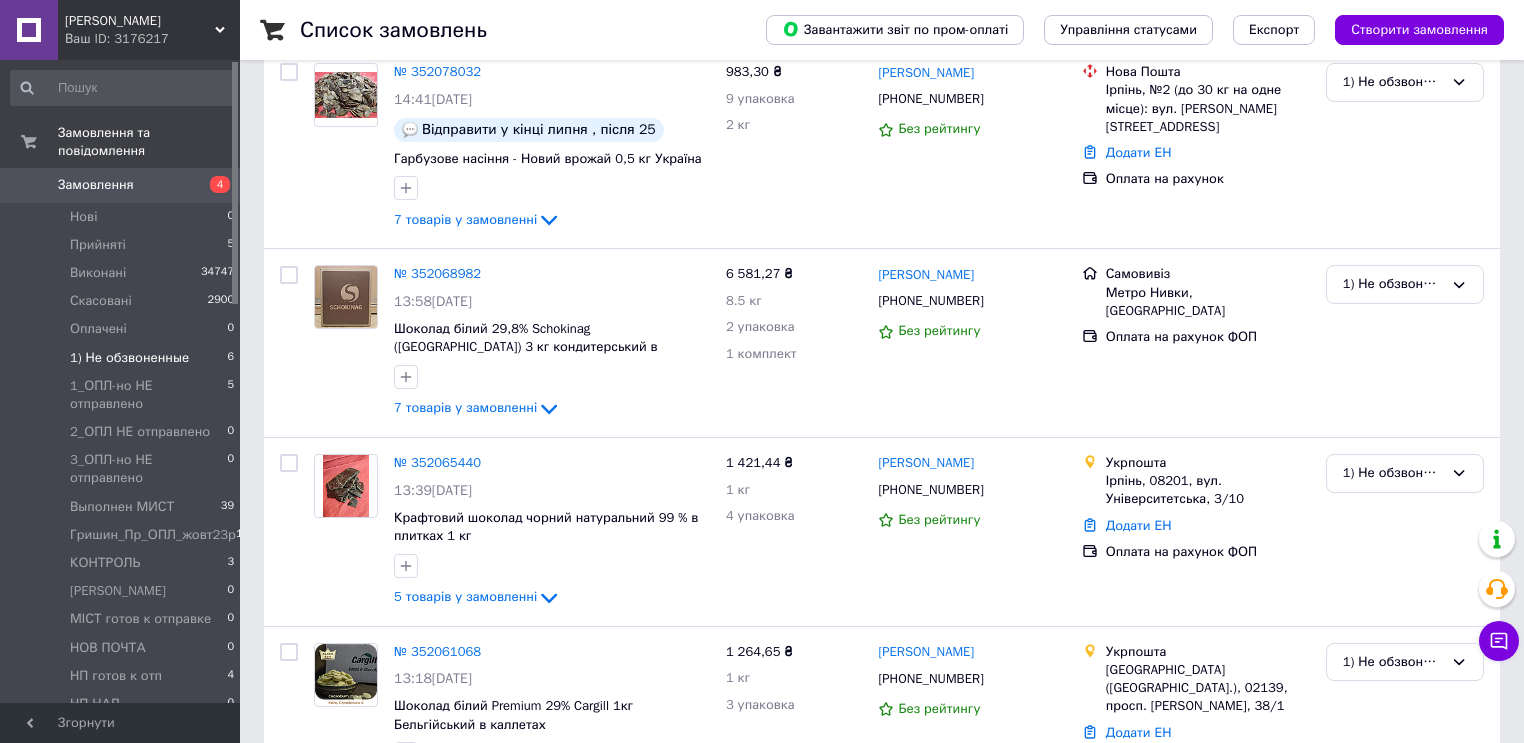 scroll, scrollTop: 612, scrollLeft: 0, axis: vertical 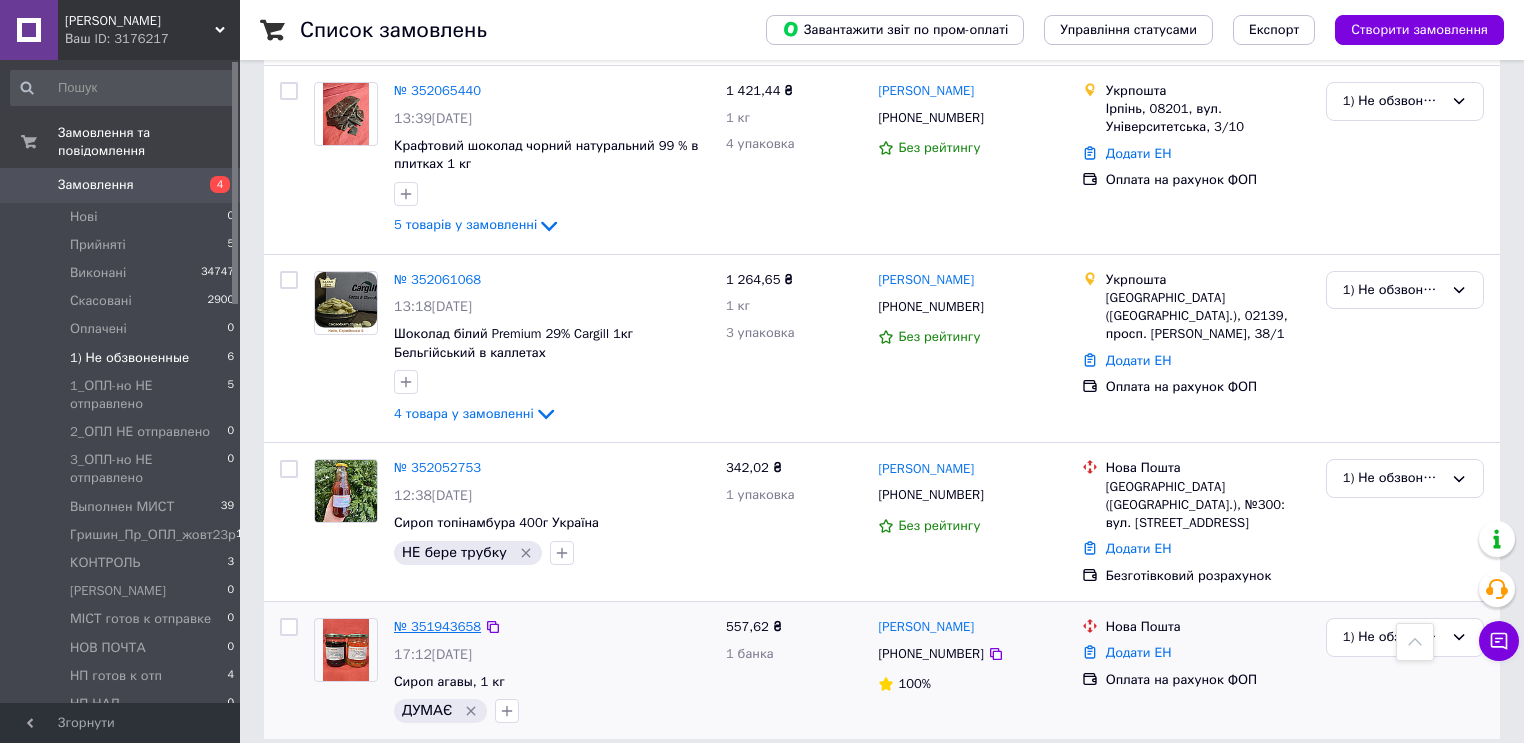 click on "№ 351943658" at bounding box center [437, 626] 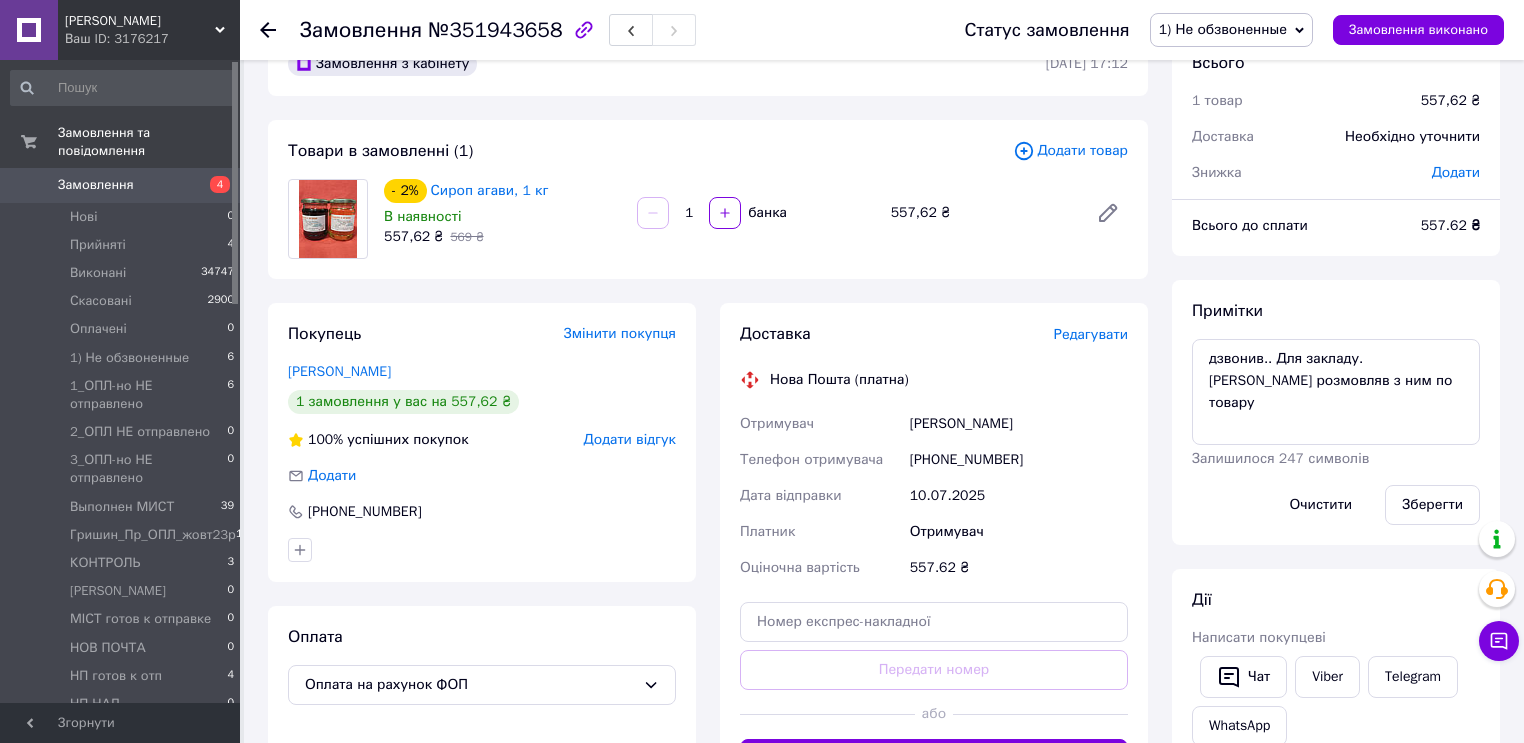 scroll, scrollTop: 0, scrollLeft: 0, axis: both 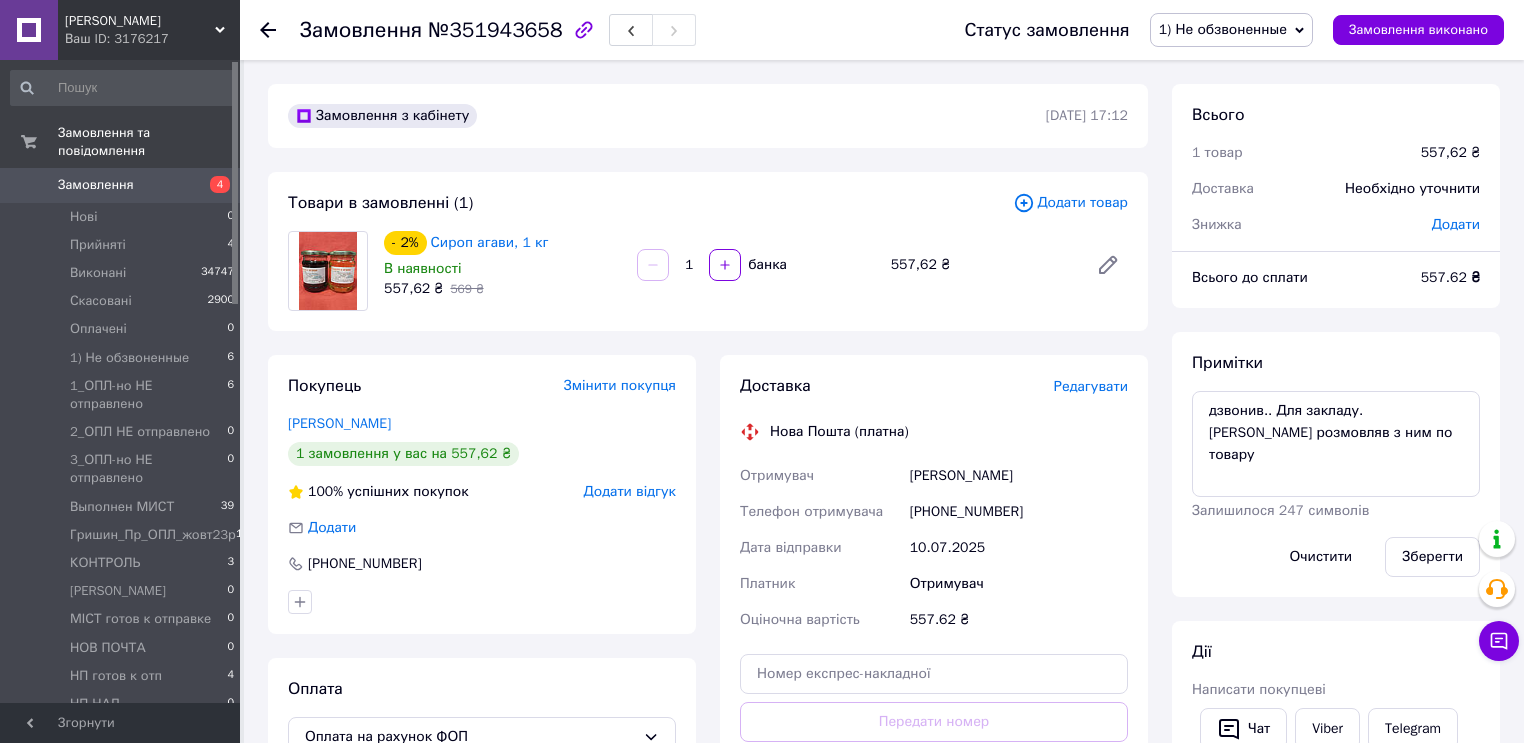 click 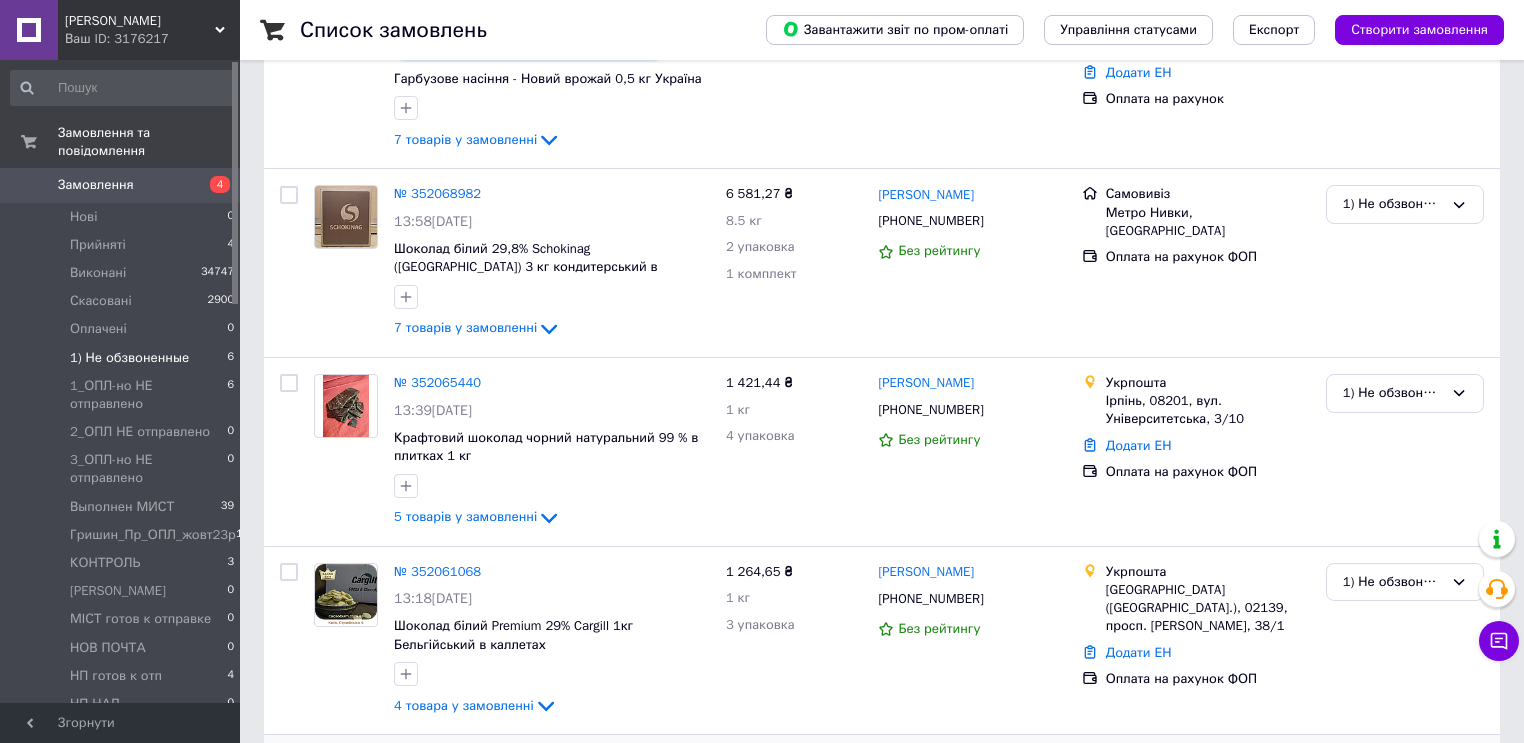 scroll, scrollTop: 612, scrollLeft: 0, axis: vertical 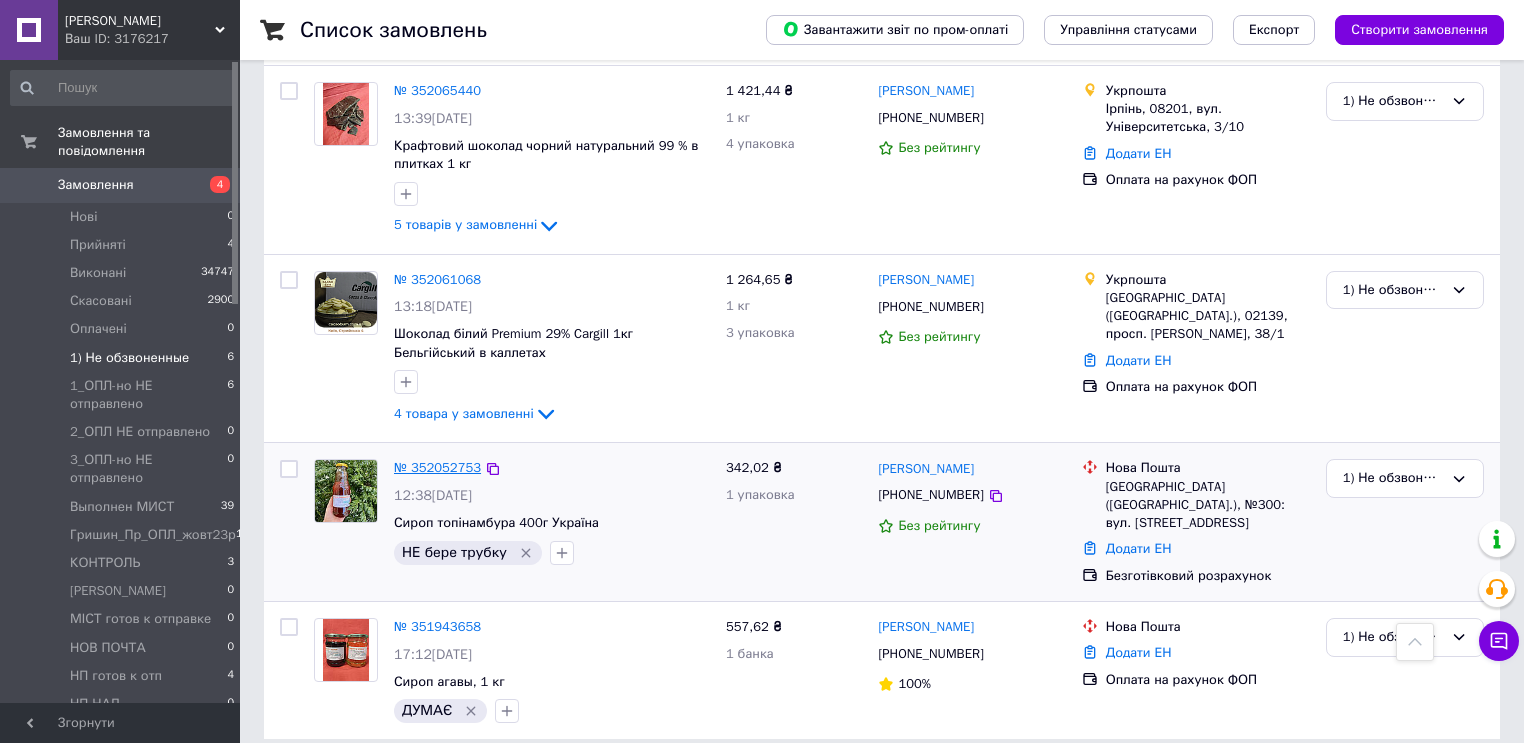 click on "№ 352052753" at bounding box center [437, 467] 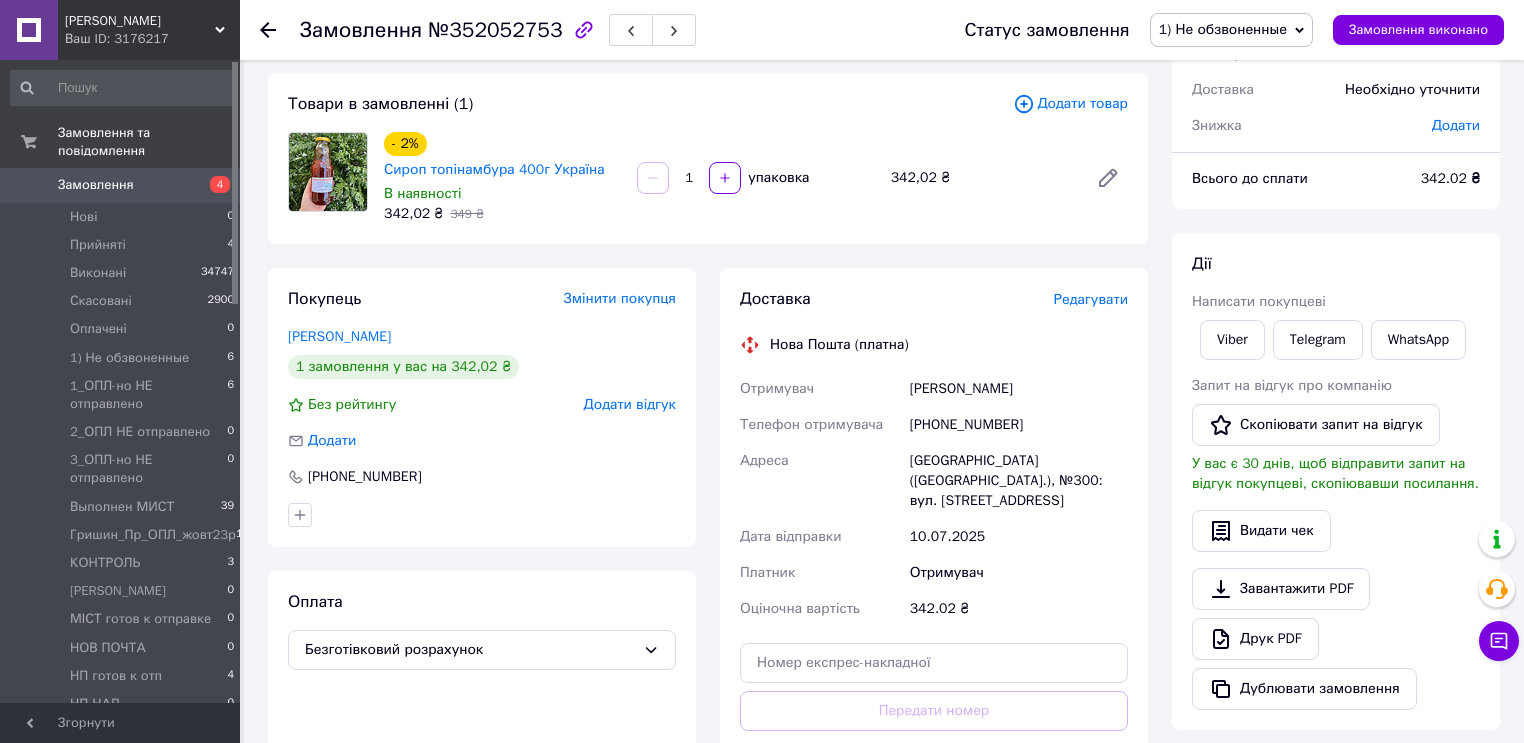 scroll, scrollTop: 604, scrollLeft: 0, axis: vertical 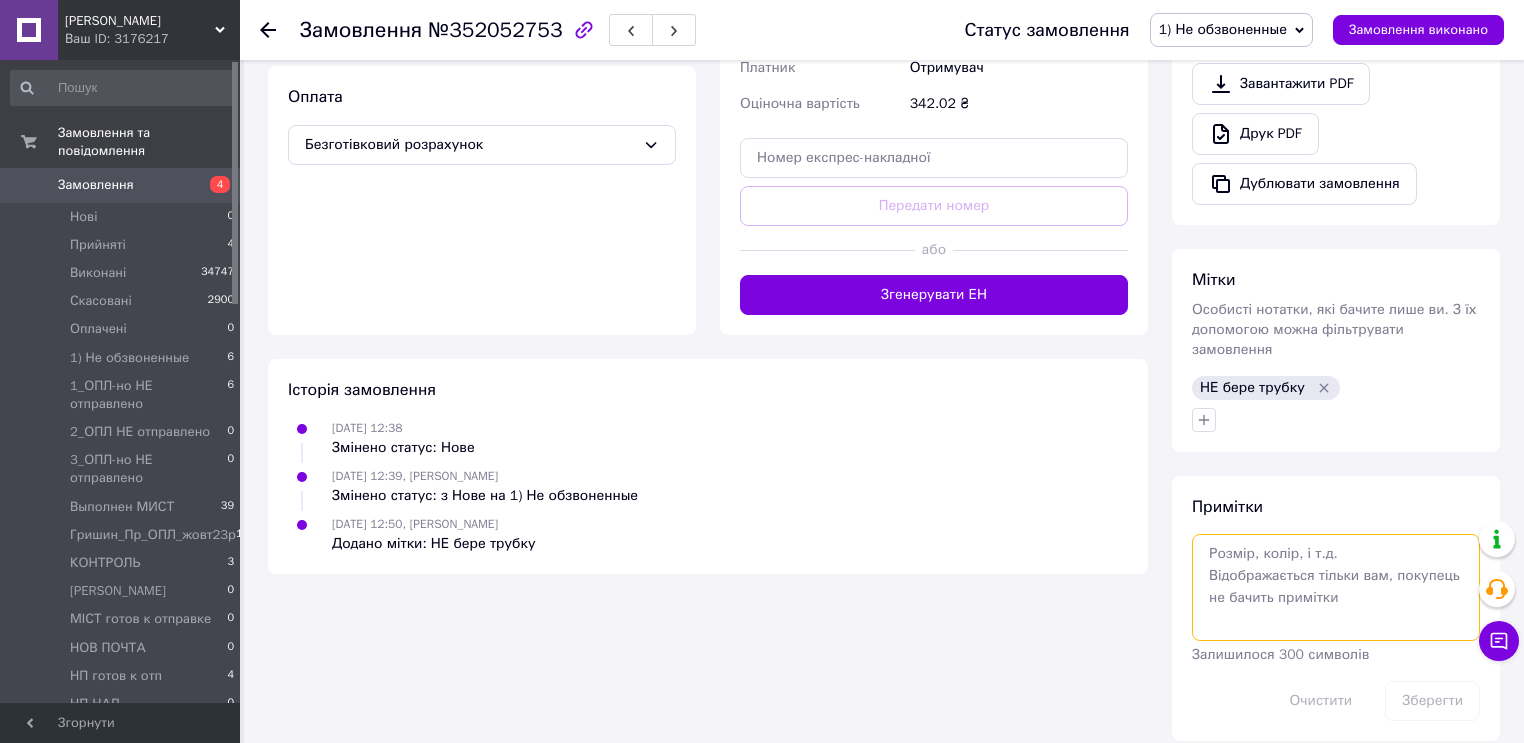 click at bounding box center [1336, 587] 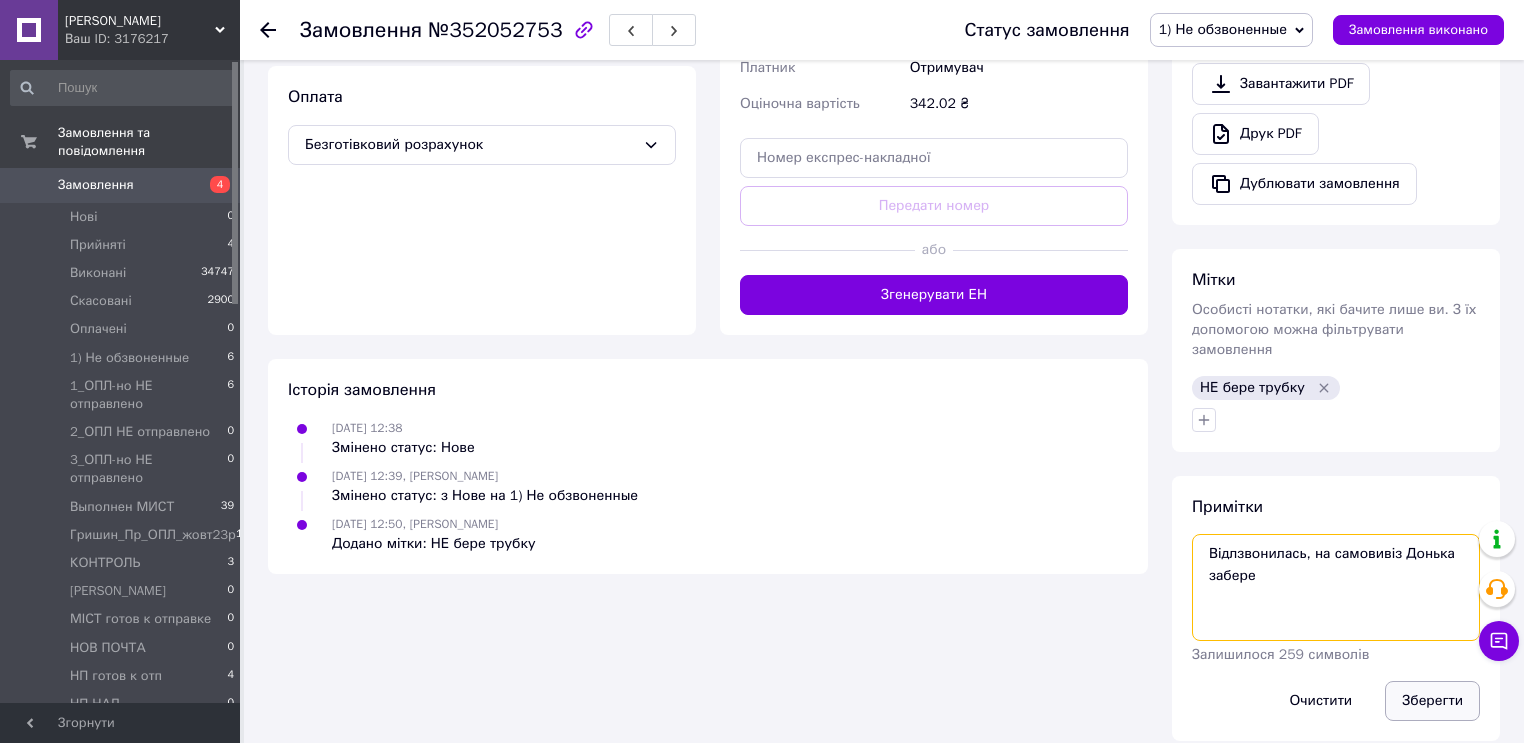 type on "Відлзвонилась, на самовивіз Донька забере" 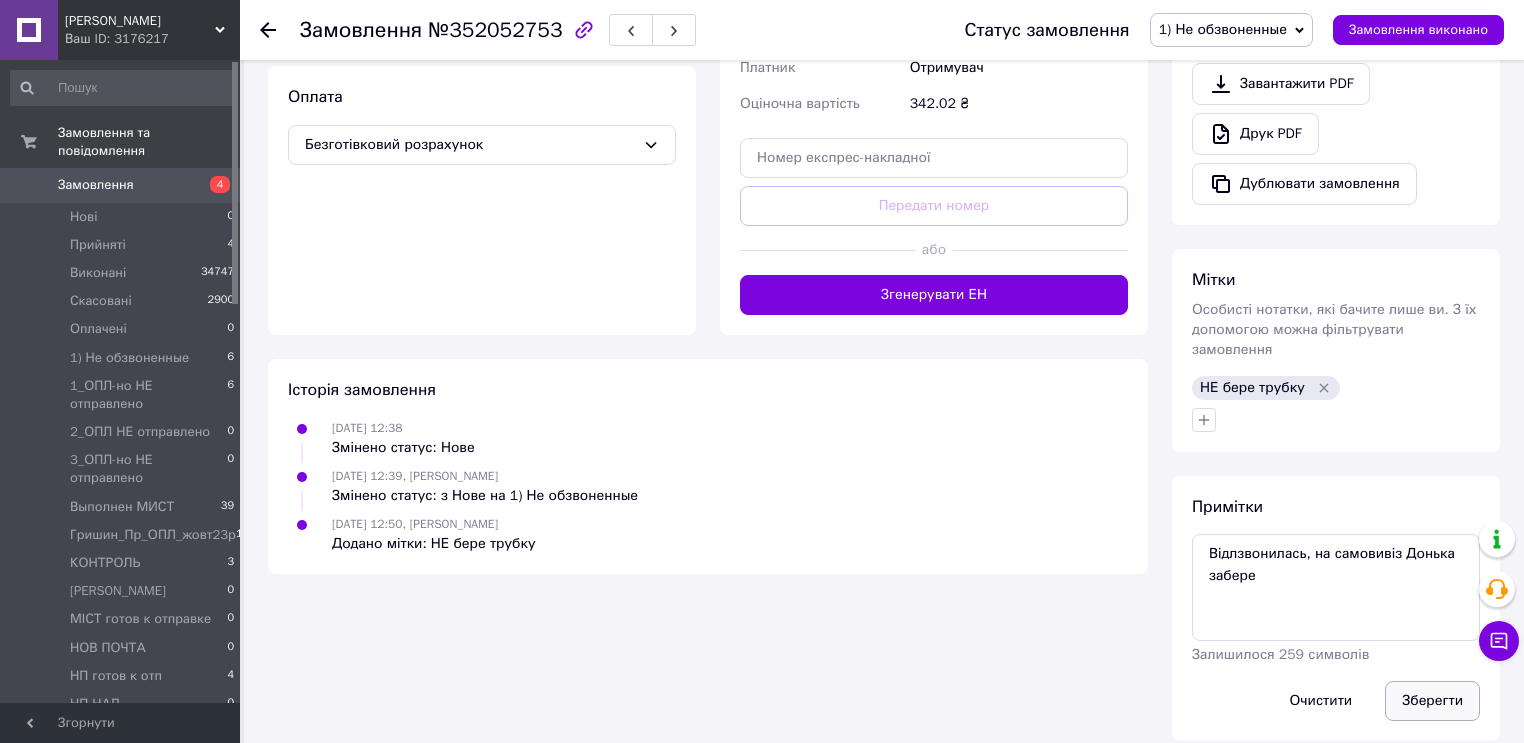 click on "Зберегти" at bounding box center (1432, 701) 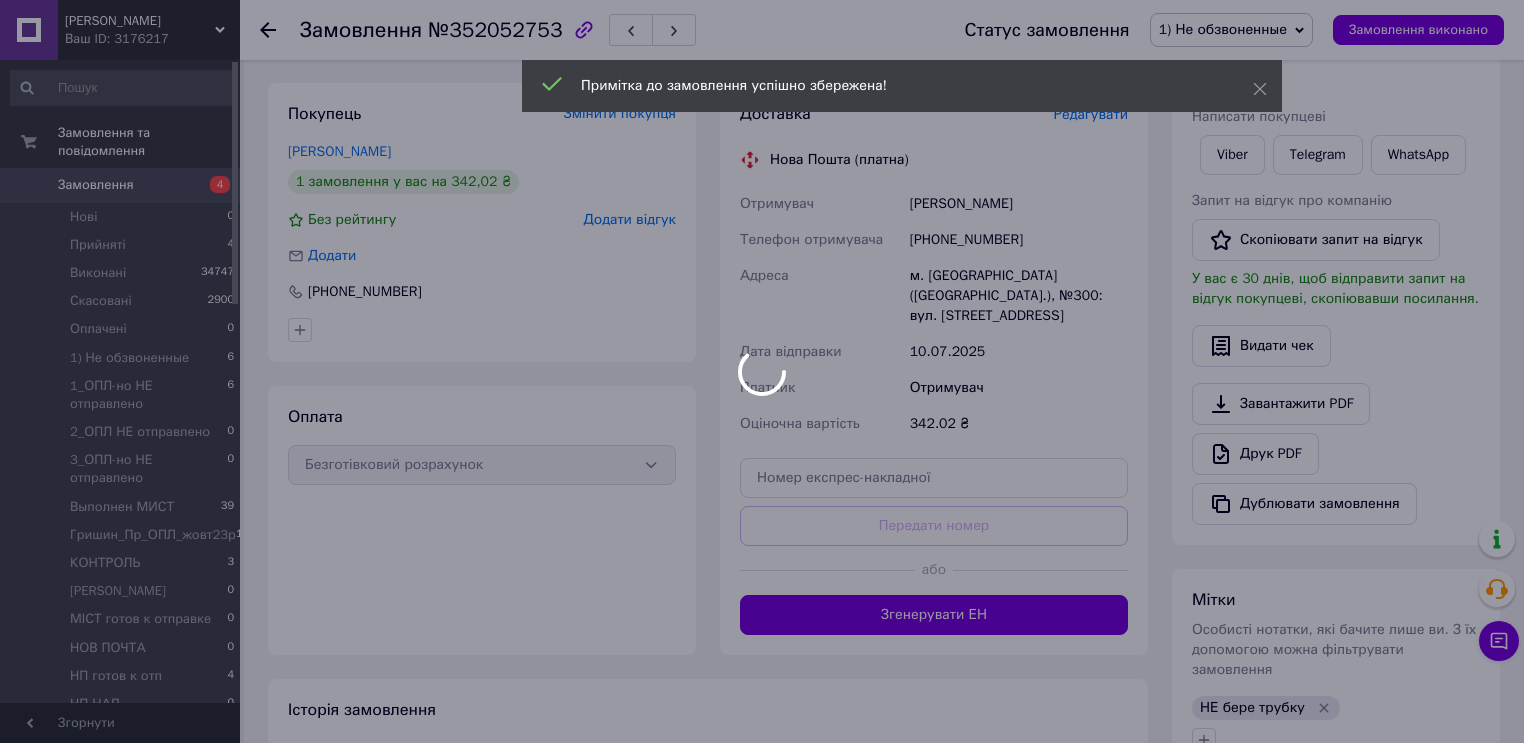scroll, scrollTop: 0, scrollLeft: 0, axis: both 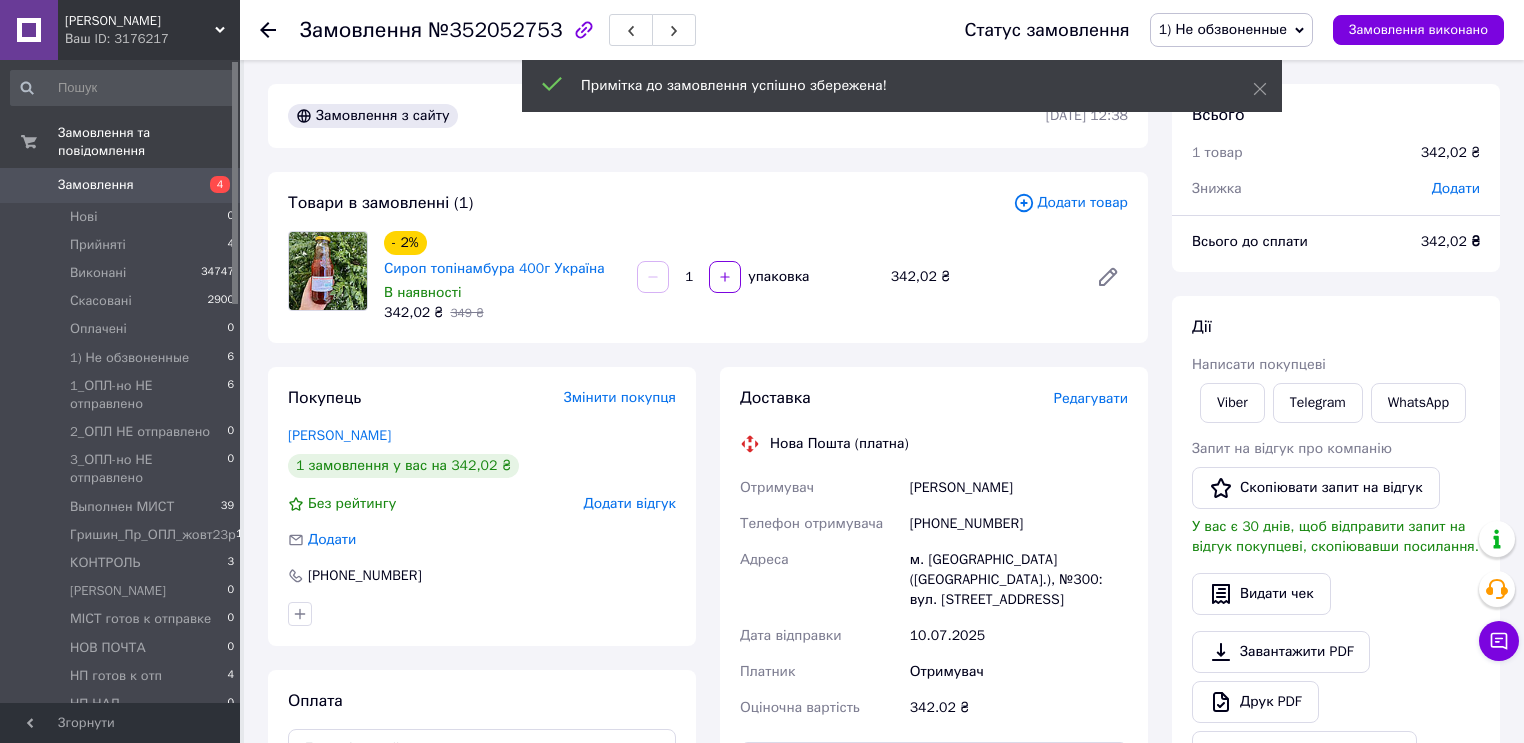click on "Написати покупцеві" at bounding box center (1259, 364) 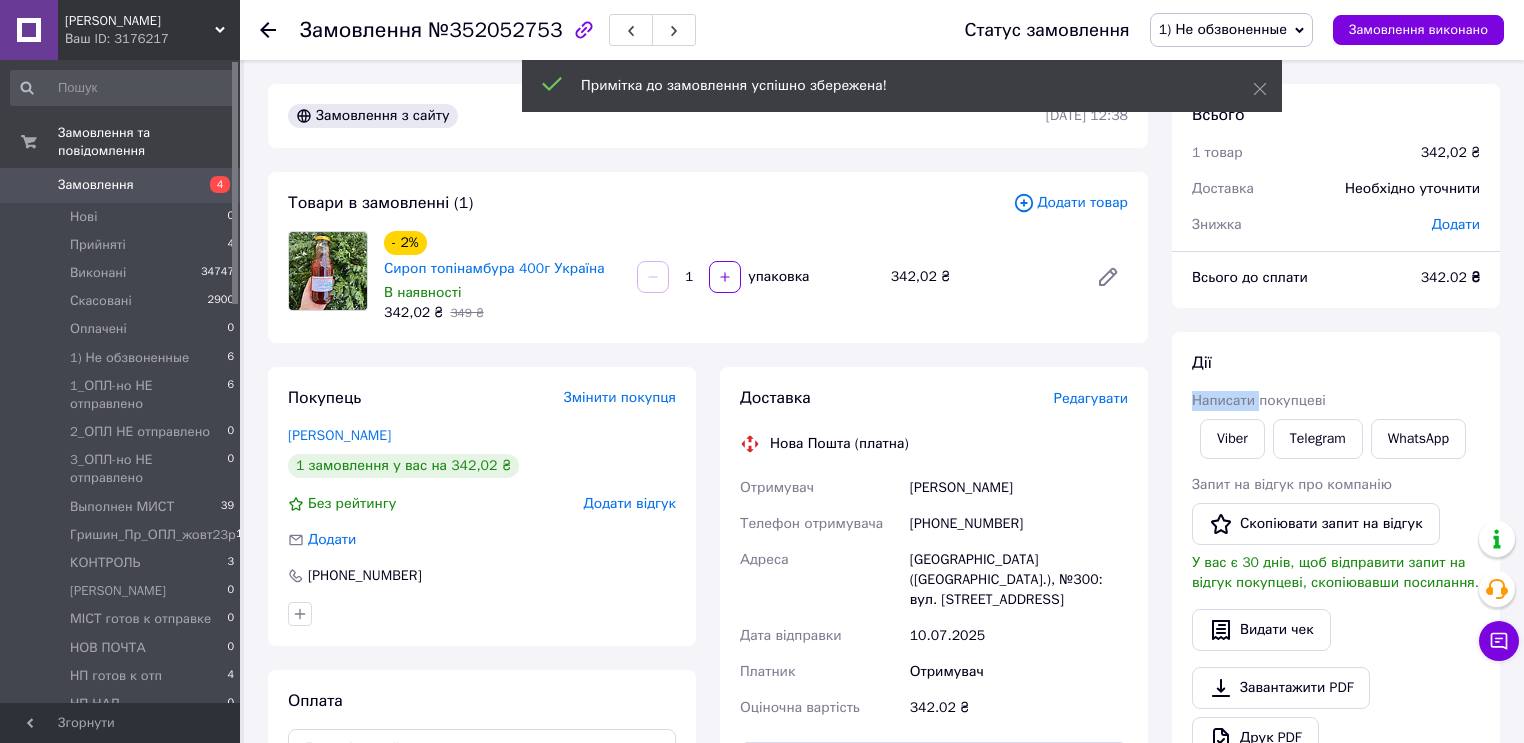click on "Написати покупцеві" at bounding box center (1259, 400) 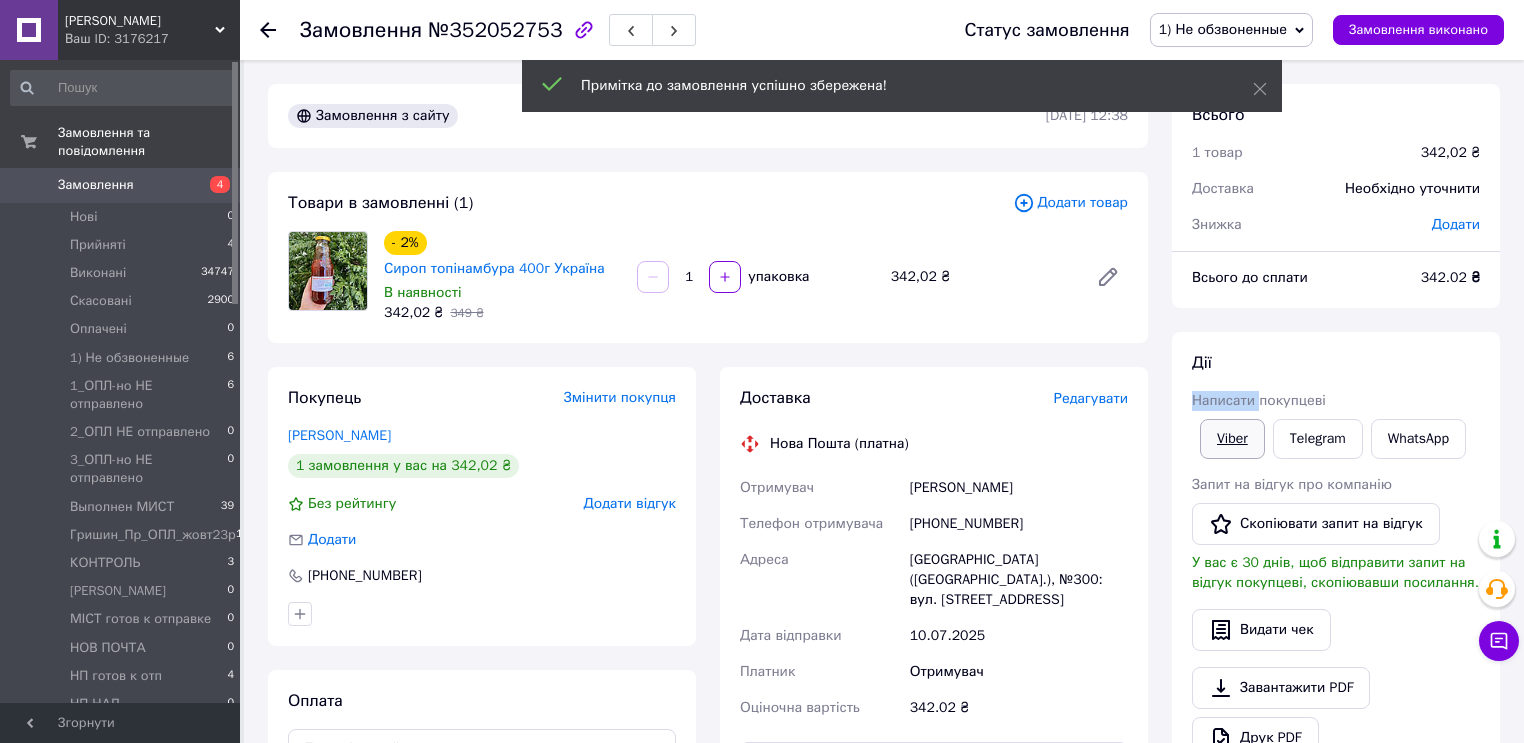 click on "Viber" at bounding box center [1232, 439] 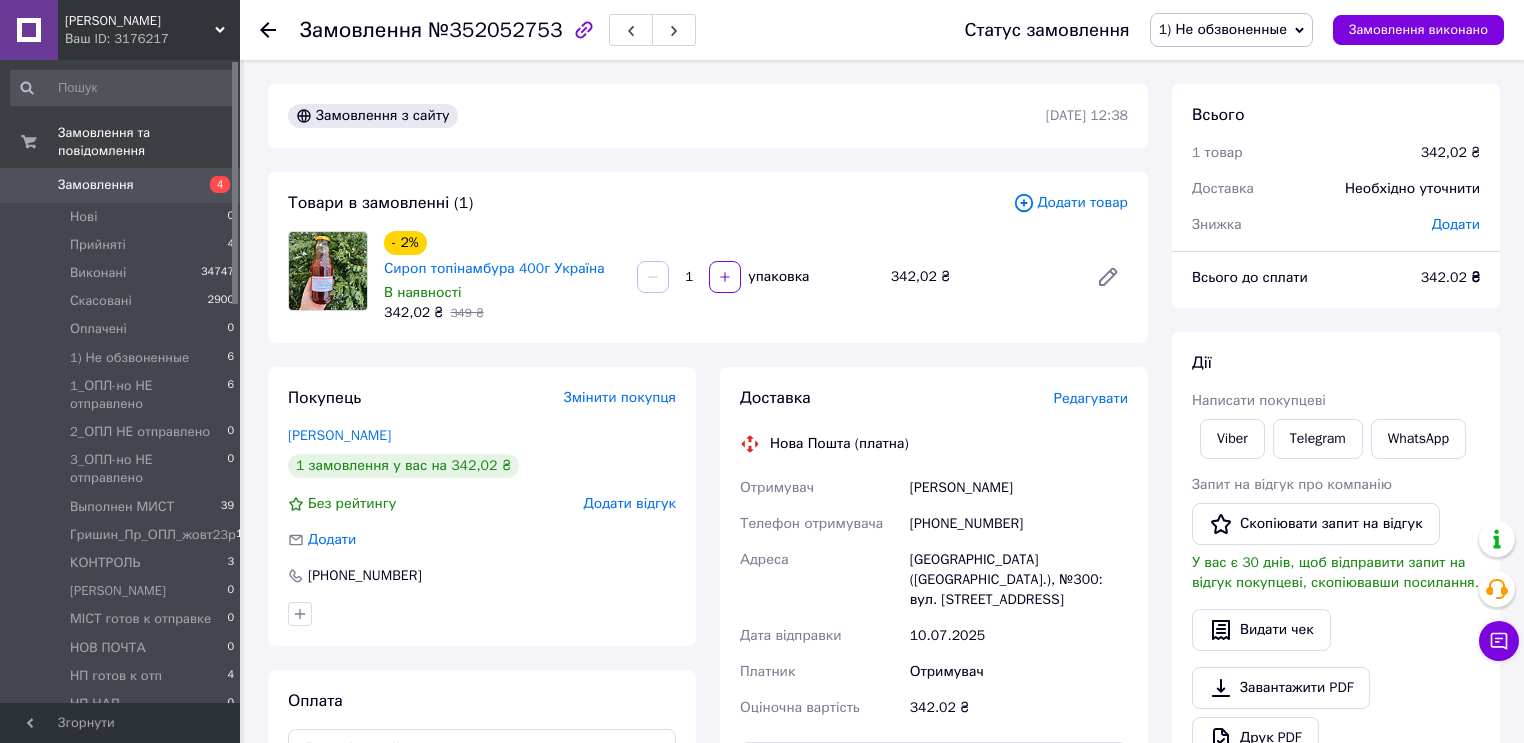 click on "Замовлення з сайту" at bounding box center (665, 116) 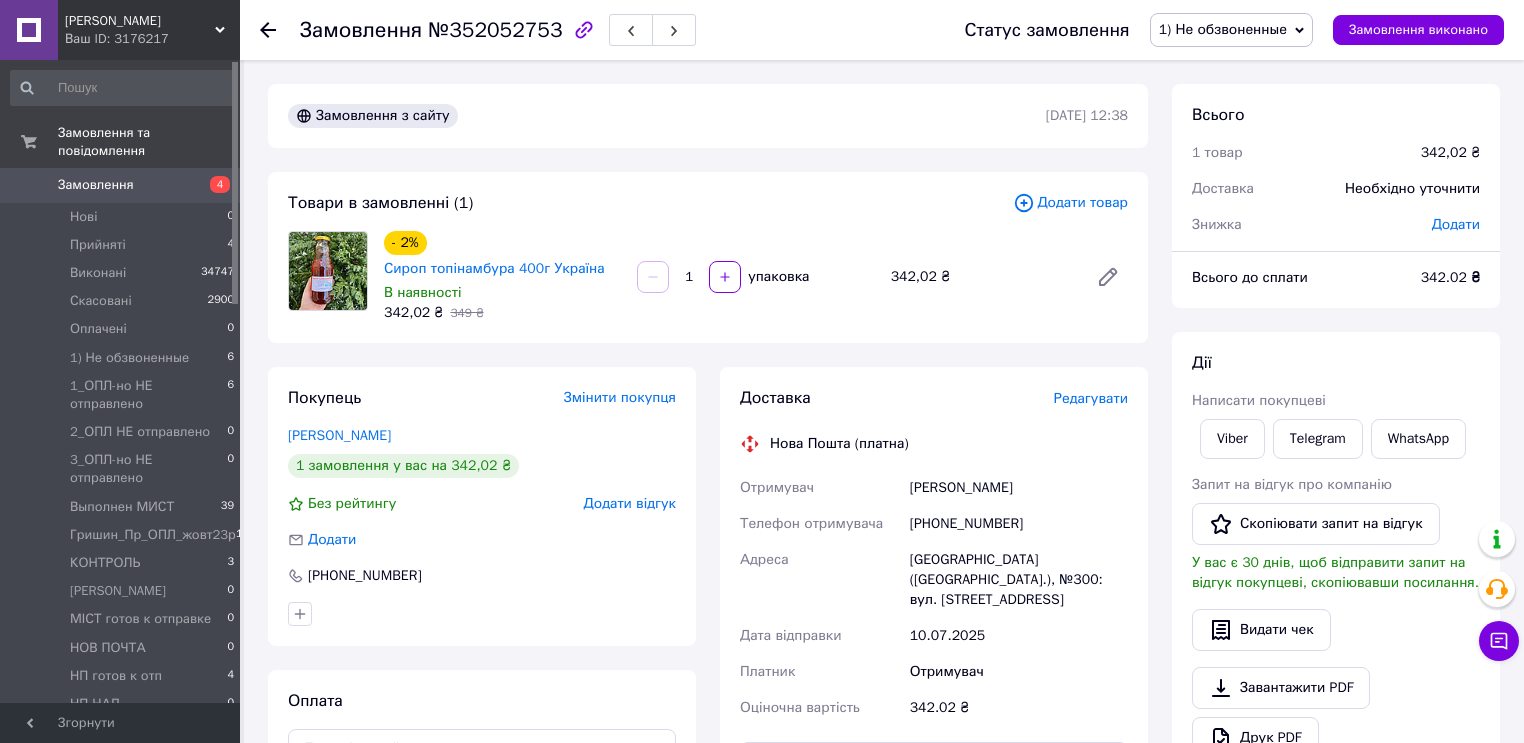 drag, startPoint x: 658, startPoint y: 117, endPoint x: 1362, endPoint y: 113, distance: 704.01135 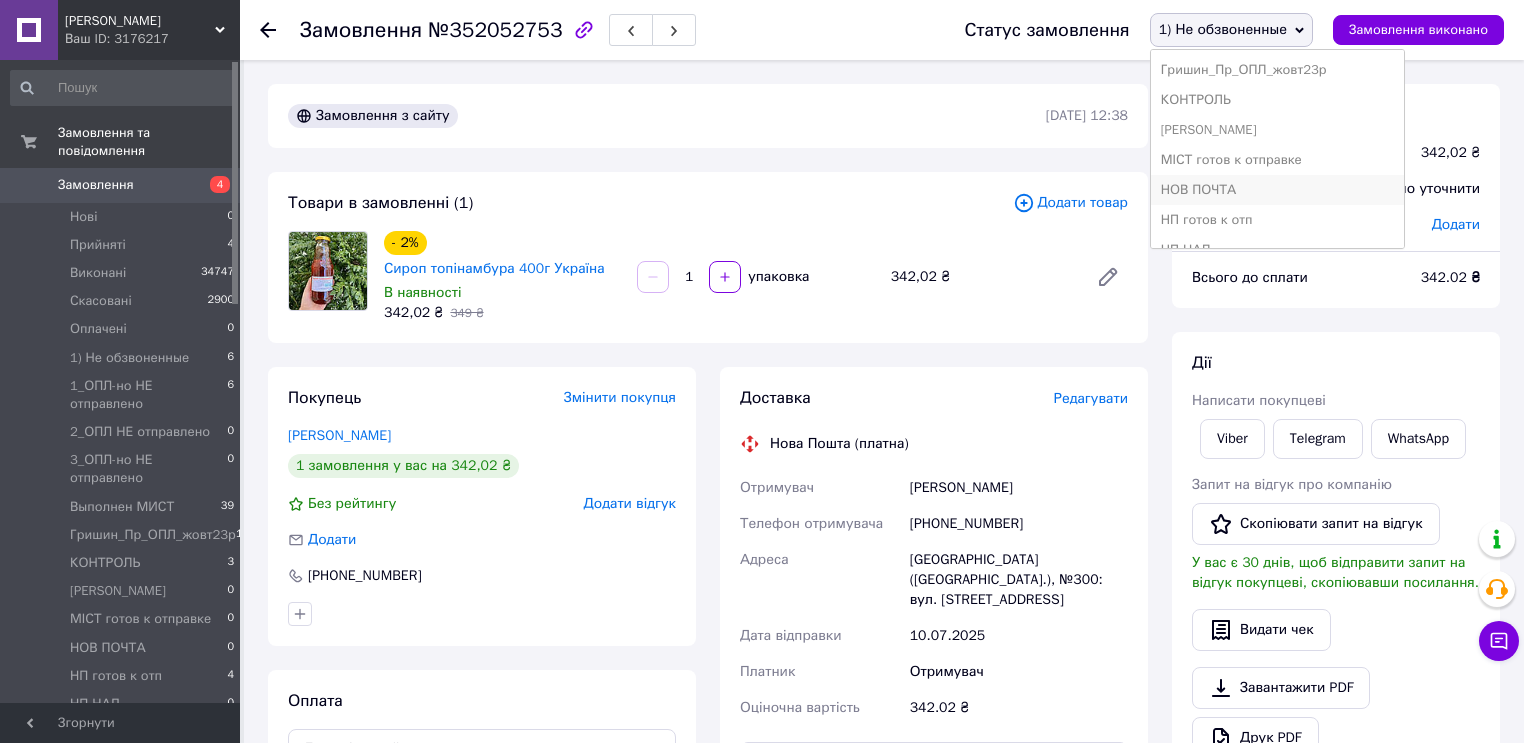 scroll, scrollTop: 320, scrollLeft: 0, axis: vertical 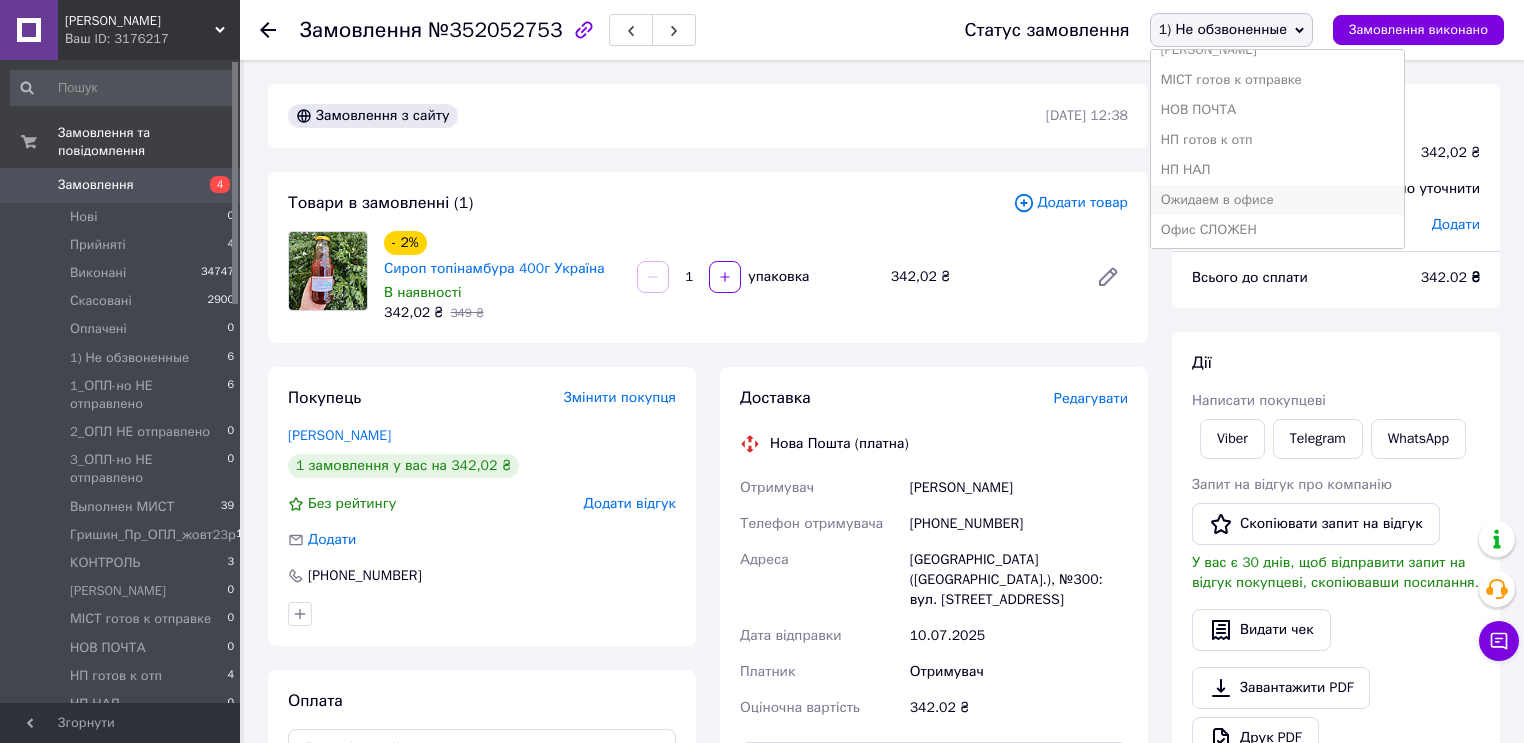 click on "Ожидаем в офисе" at bounding box center [1278, 200] 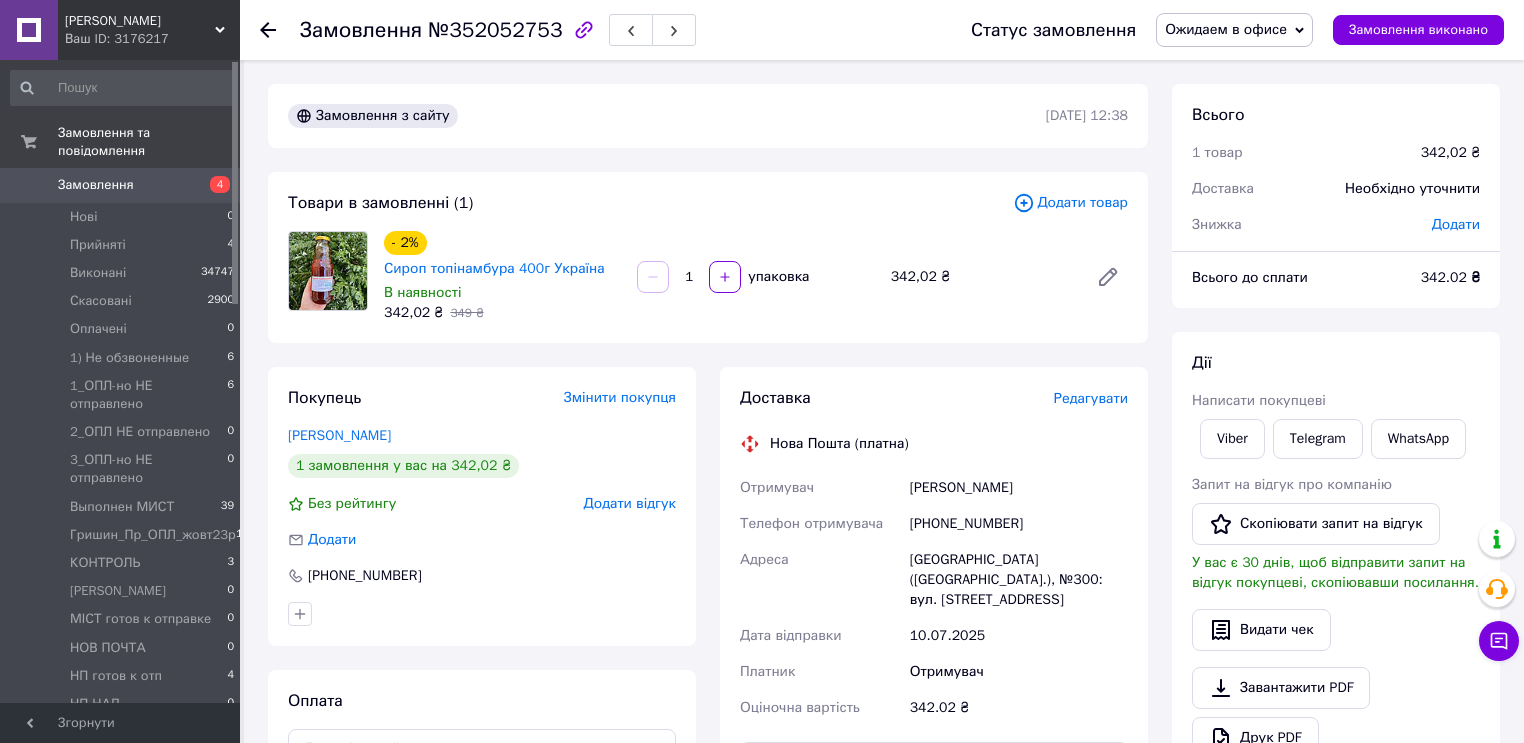 click 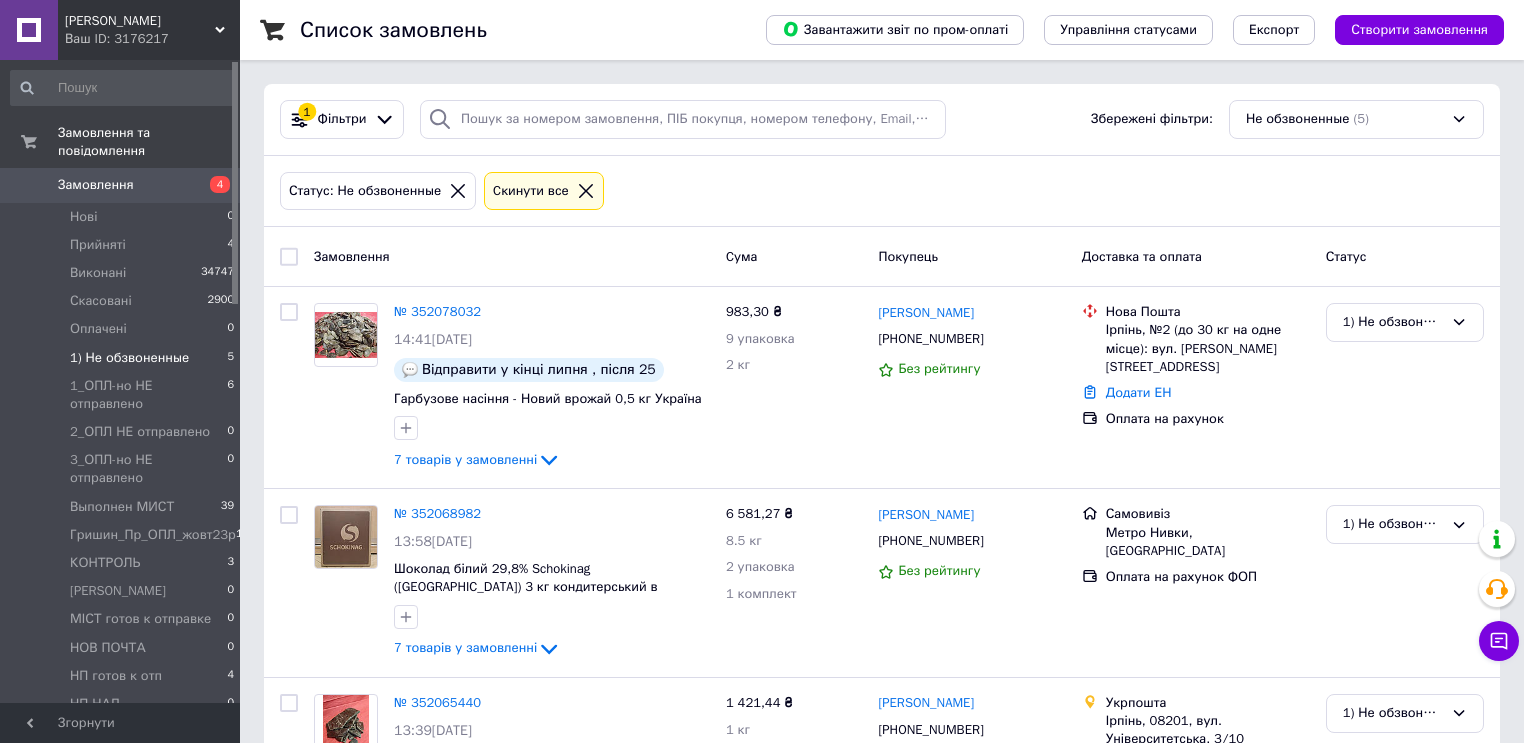 click 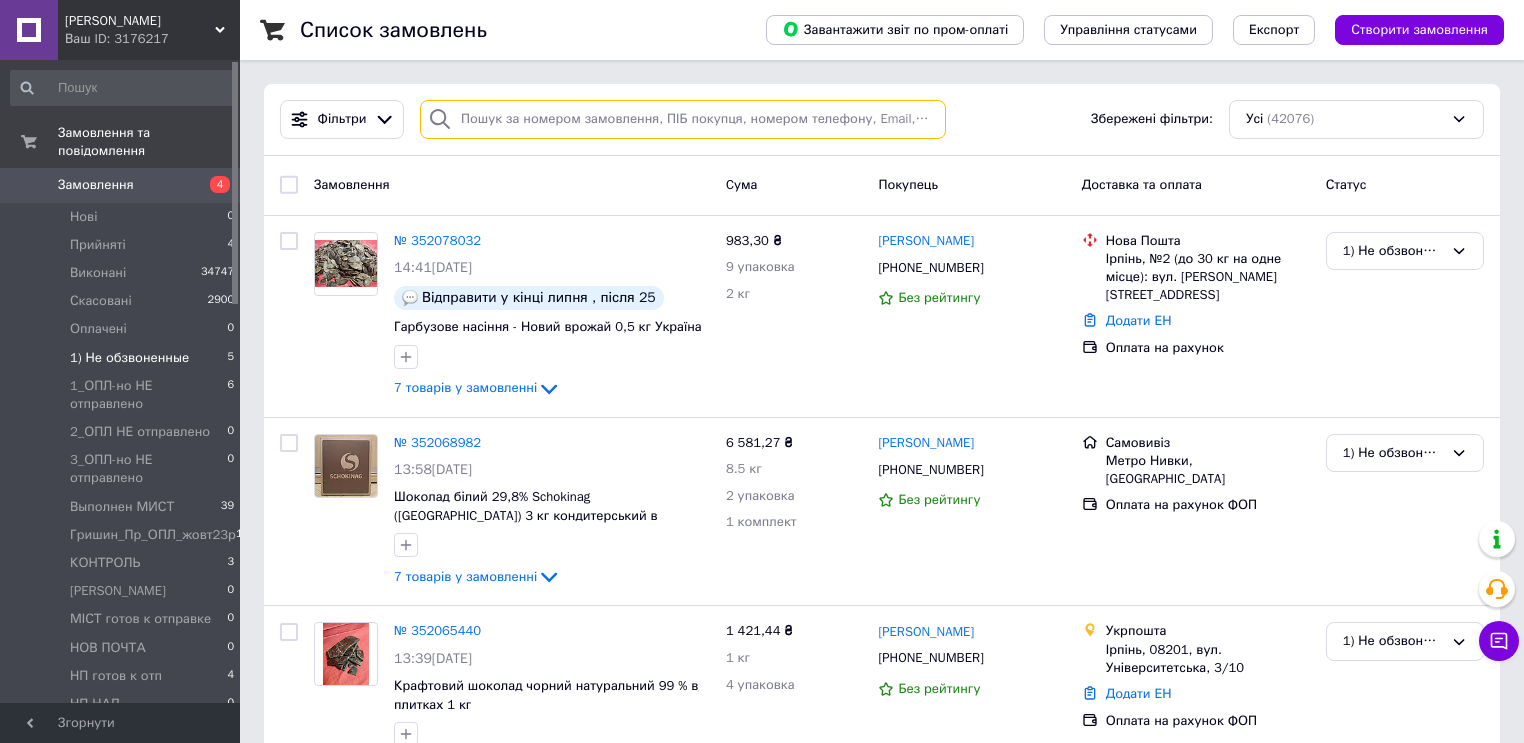 click at bounding box center (683, 119) 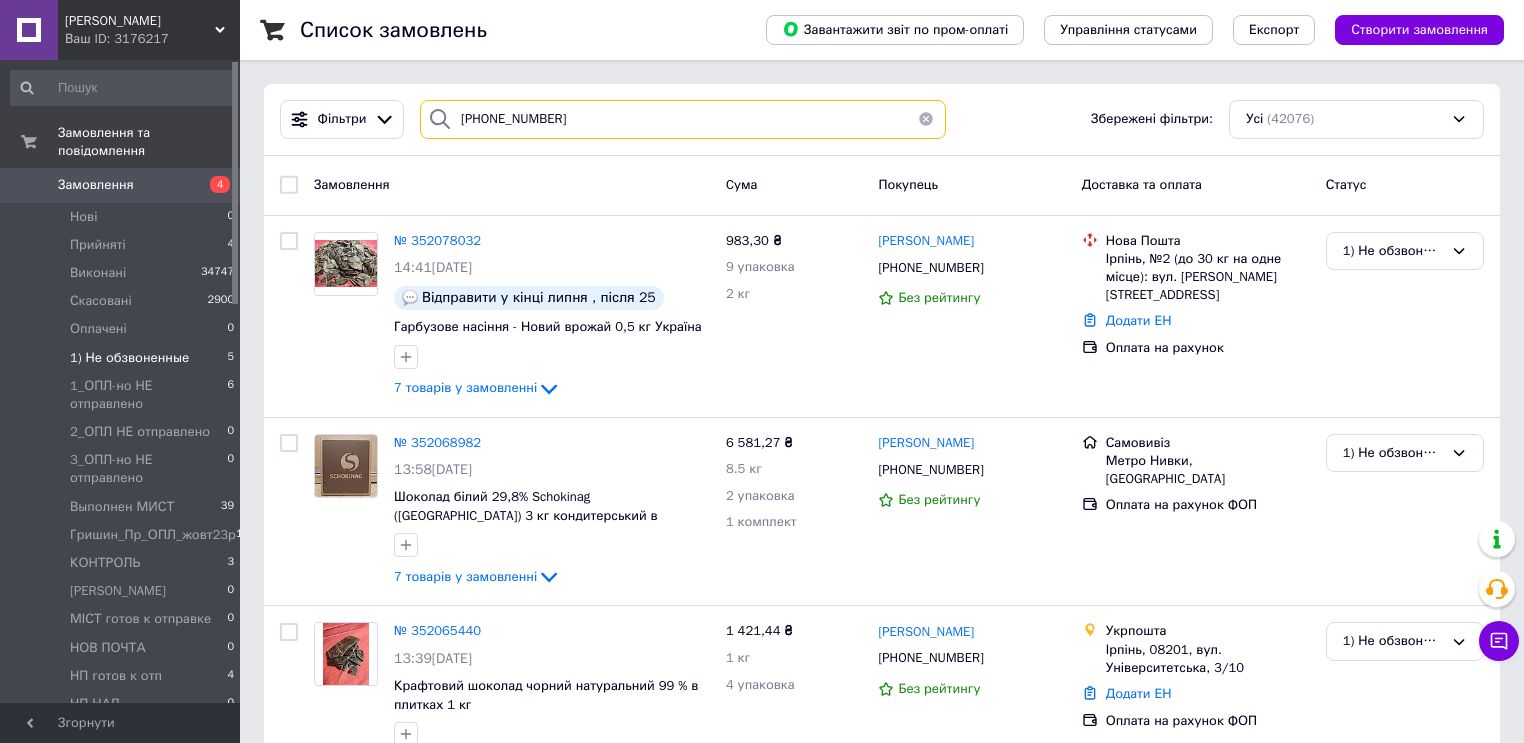 type on "[PHONE_NUMBER]" 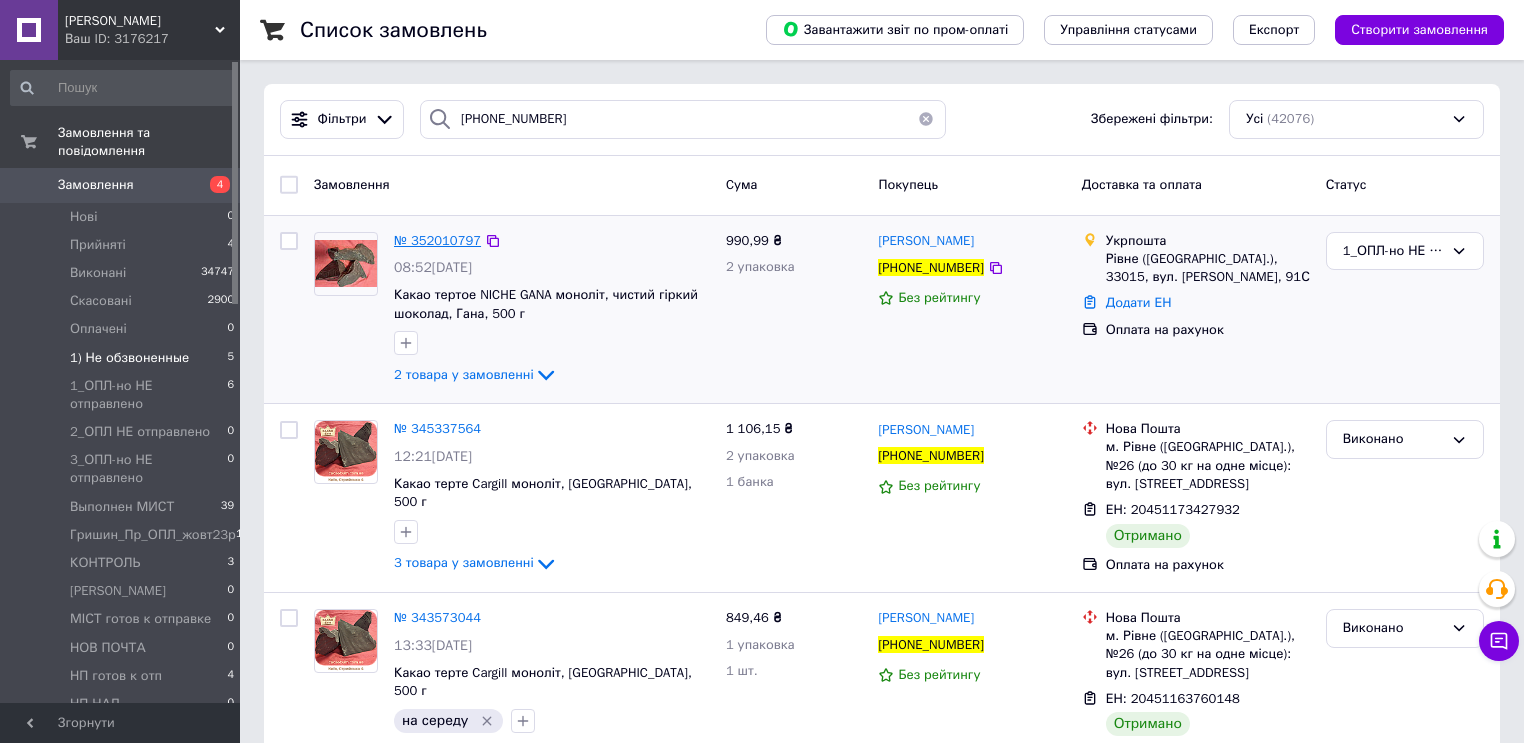 click on "№ 352010797" at bounding box center [437, 240] 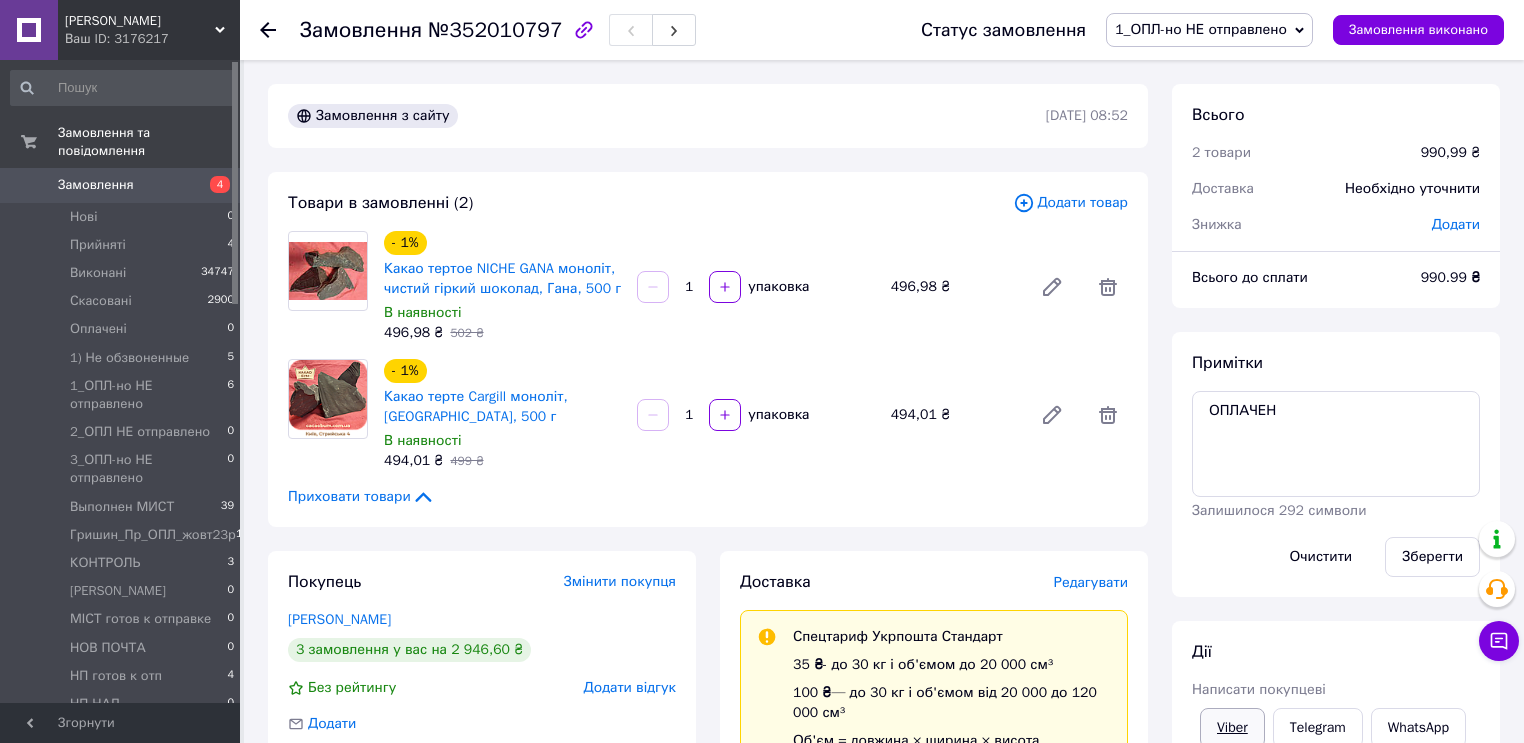 click on "Viber" at bounding box center [1232, 728] 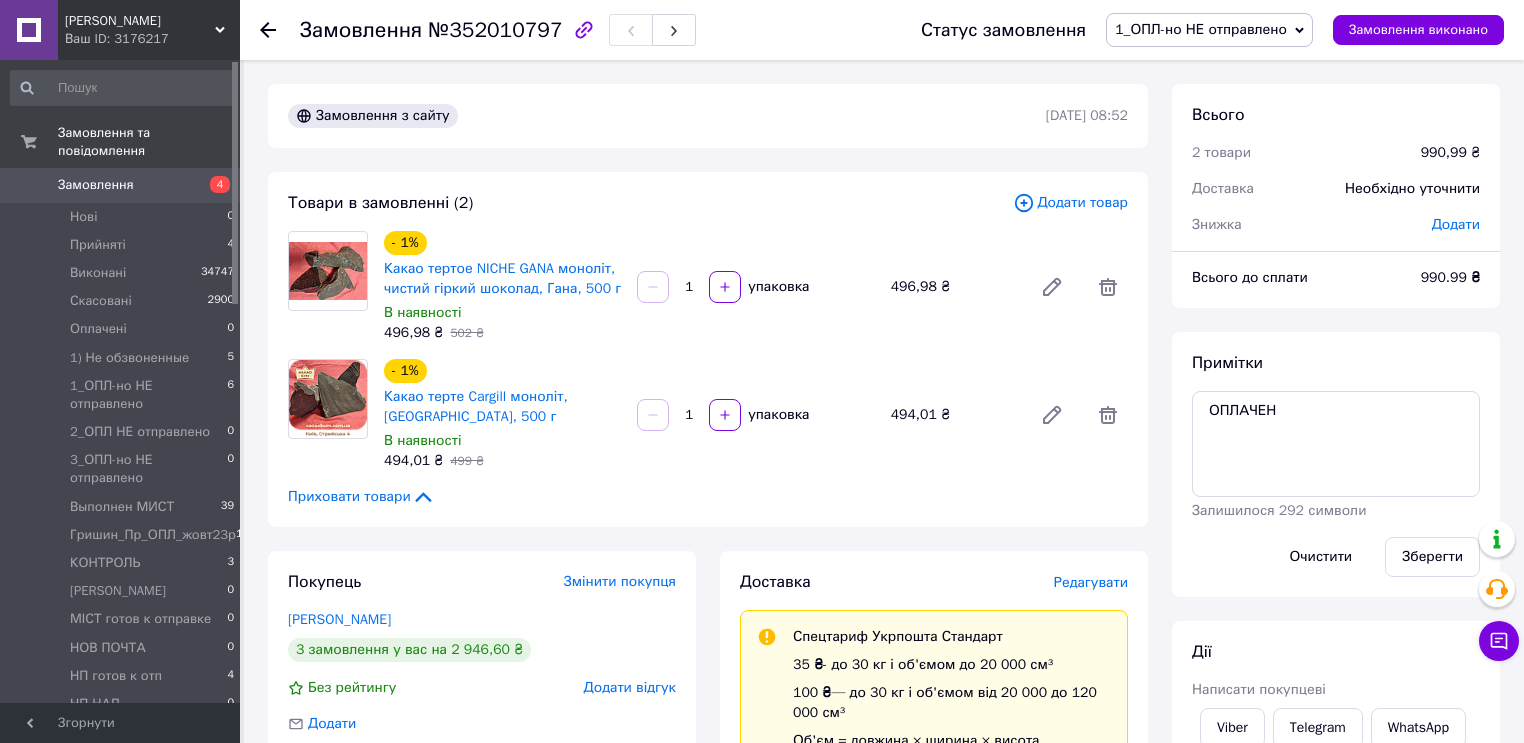 click 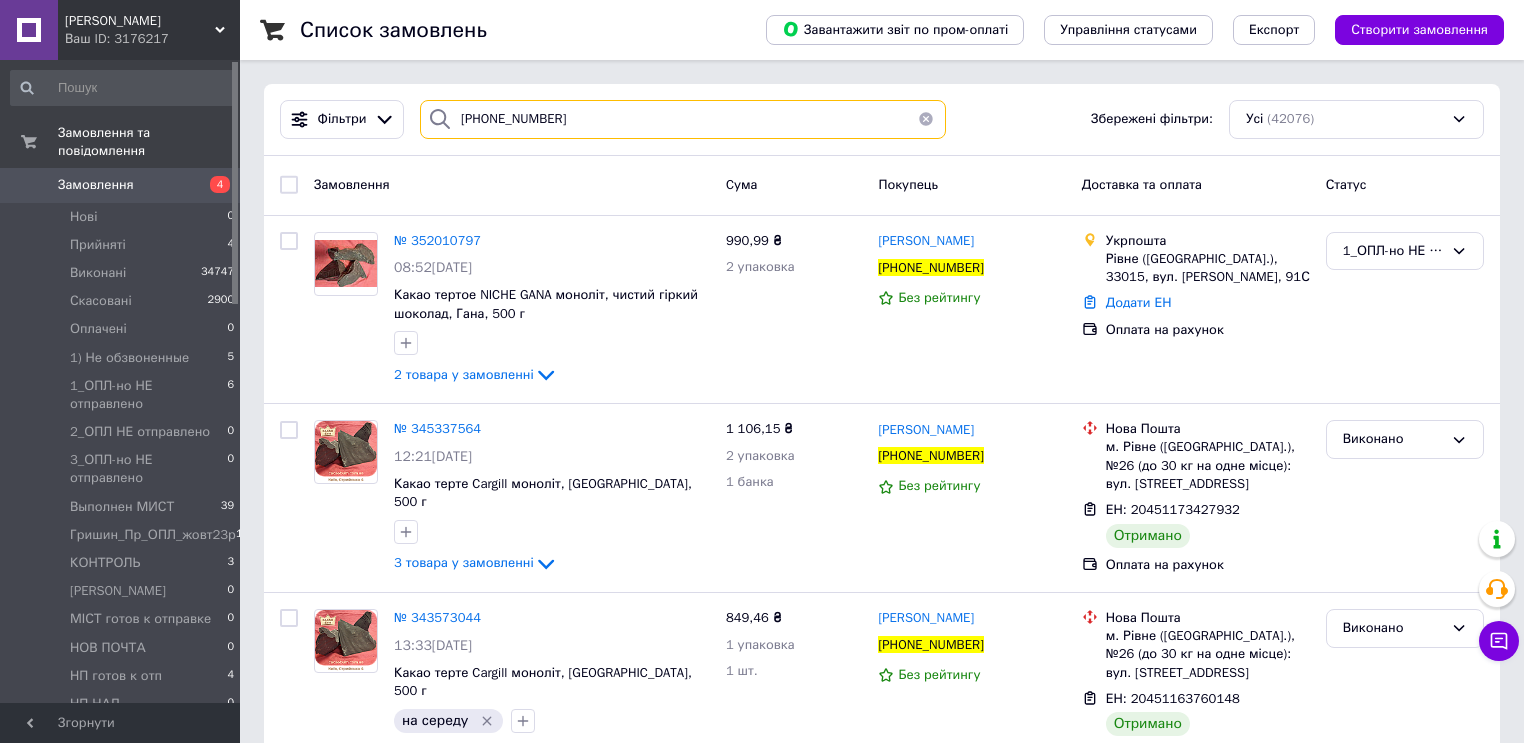 drag, startPoint x: 576, startPoint y: 102, endPoint x: 440, endPoint y: 97, distance: 136.09187 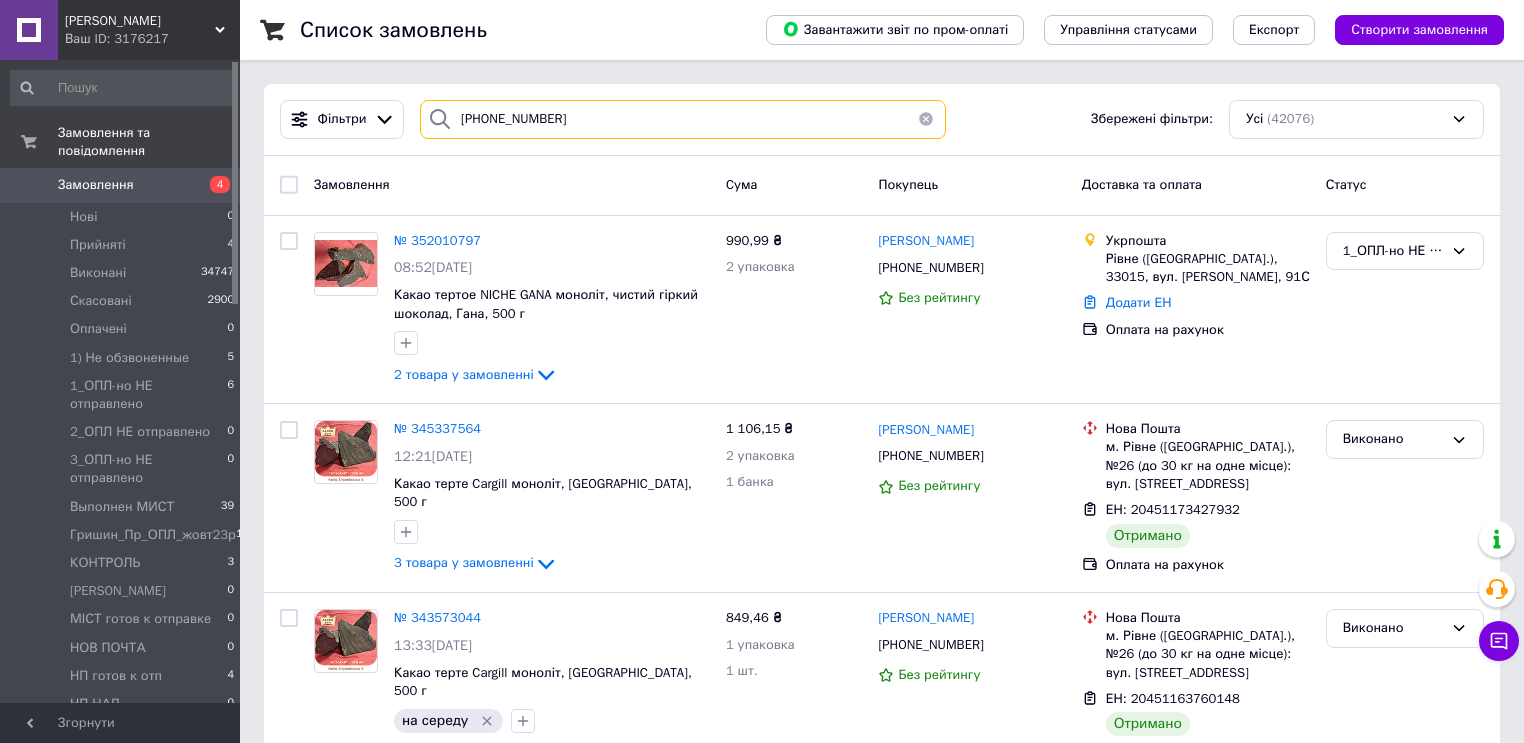 type on "[PHONE_NUMBER]" 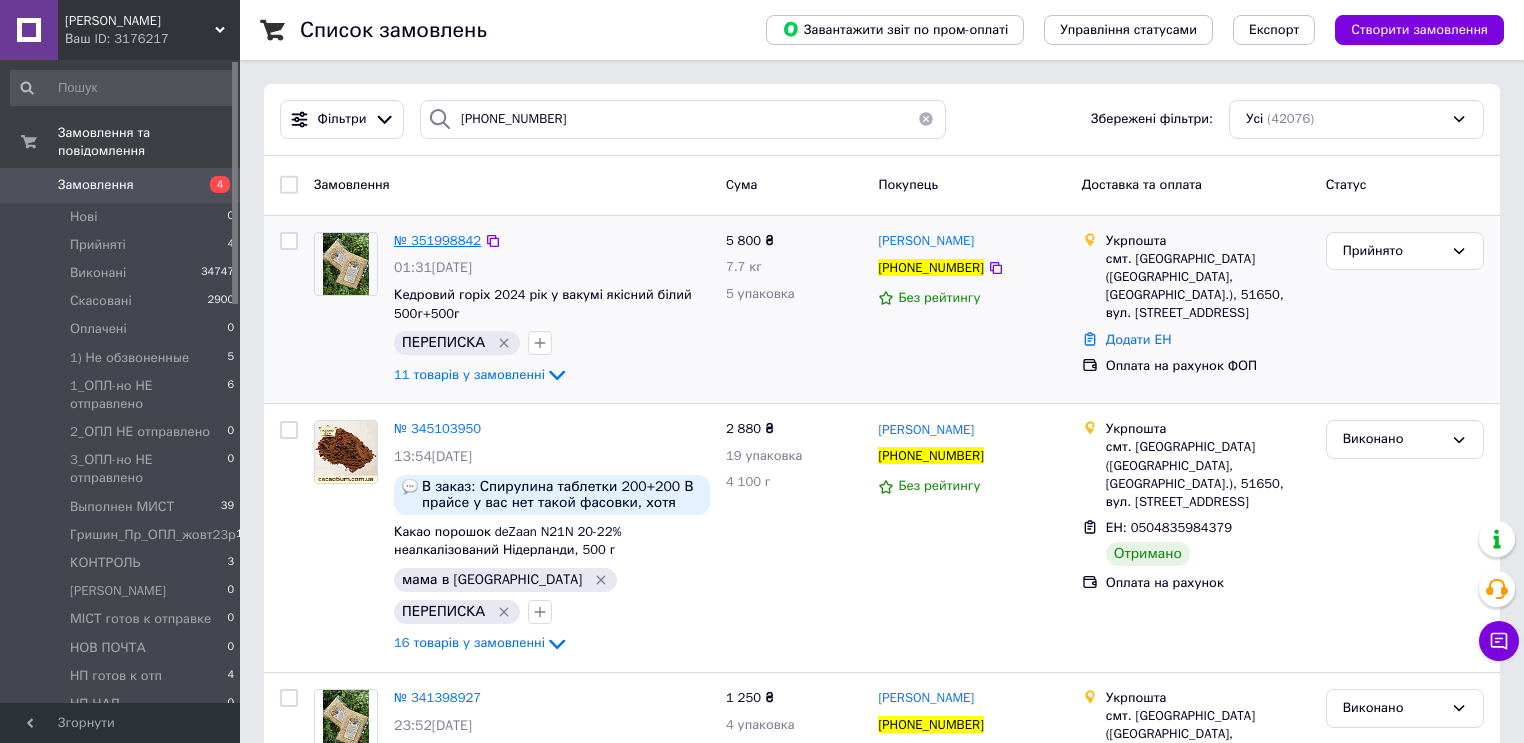 click on "№ 351998842" at bounding box center (437, 240) 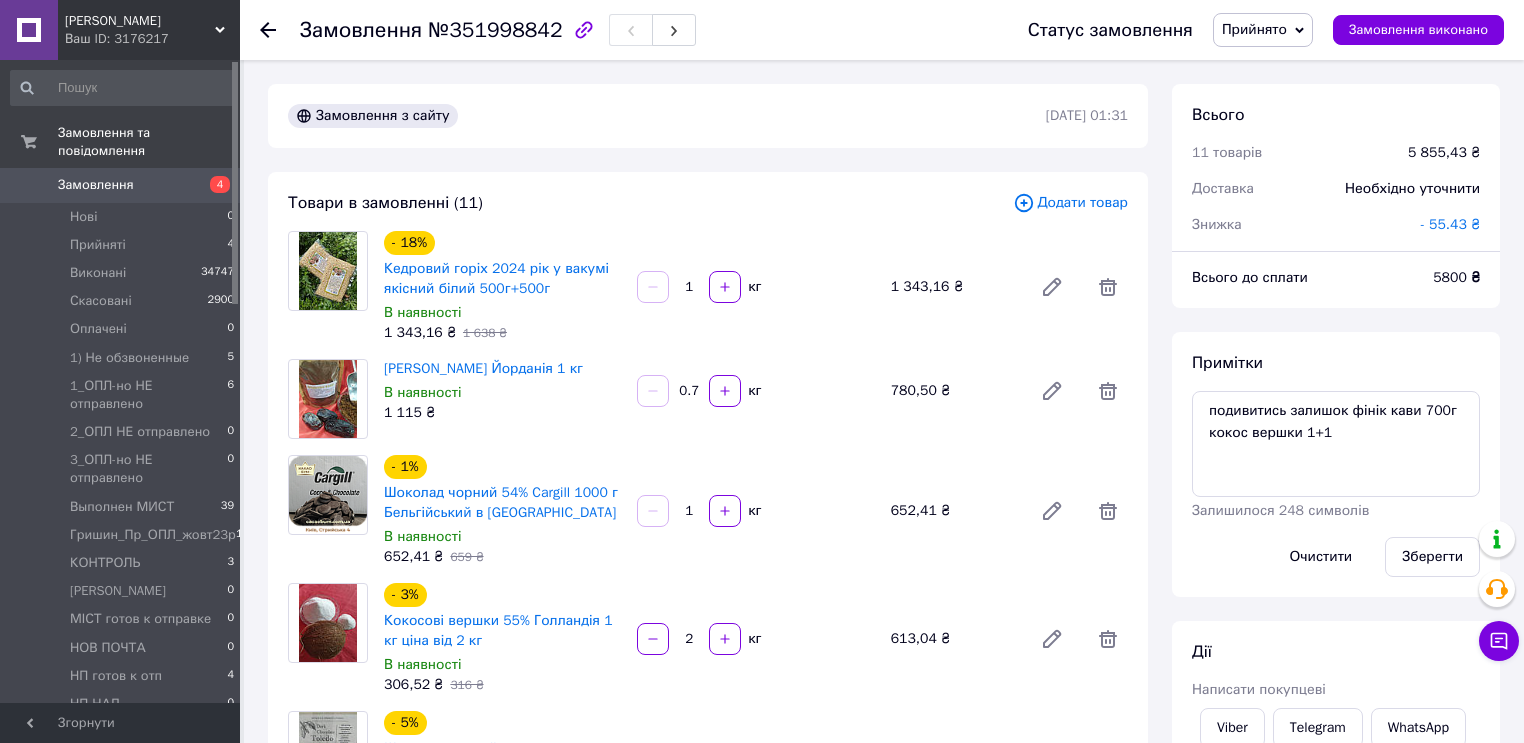 scroll, scrollTop: 117, scrollLeft: 0, axis: vertical 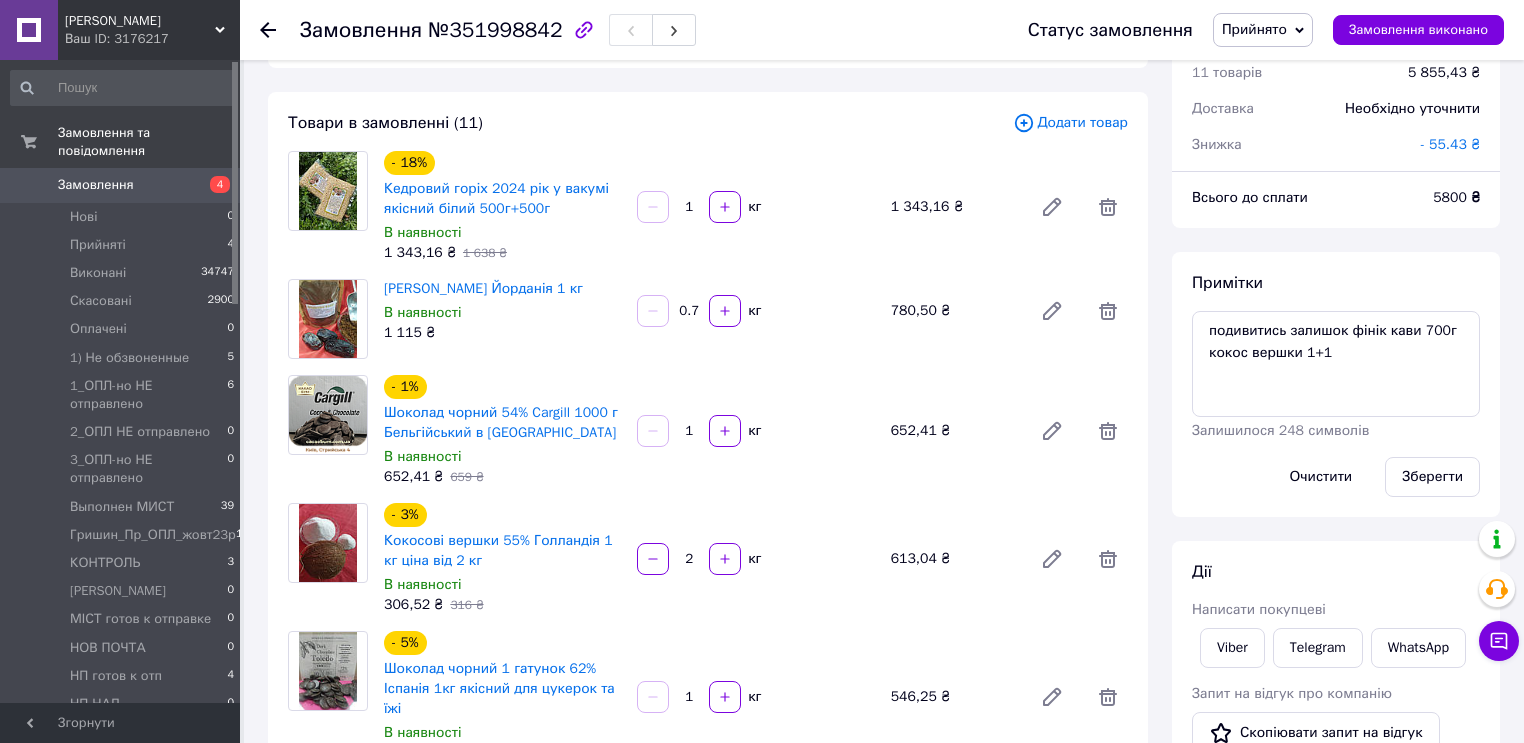 click on "Товари в замовленні (11) Додати товар - 18% Кедровий горіх 2024 рік у вакумі якісний  білий 500г+500г В наявності 1 343,16 ₴   1 638 ₴ 1   кг 1 343,16 ₴ Кава Фінікова Йорданія 1 кг В наявності 1 115 ₴ 0.7   кг 780,50 ₴ - 1% Шоколад чорний 54% Cargill 1000 г Бельгійський в каллетах В наявності 652,41 ₴   659 ₴ 1   кг 652,41 ₴ - 3% Кокосові вершки 55% Голландія 1 кг ціна від 2 кг В наявності 306,52 ₴   316 ₴ 2   кг 613,04 ₴ - 5% Шоколад чорний  1 гатунок 62% Іспанія 1кг якісний для цукерок та їжі В наявності 546,25 ₴   575 ₴ 1   кг 546,25 ₴ - 6% Какао терте Barry Callebaut Кот-д ' Івуар, 500г круглі чіпси В наявності 531,10 ₴   565 ₴ 1   531,10 ₴" at bounding box center (708, 827) 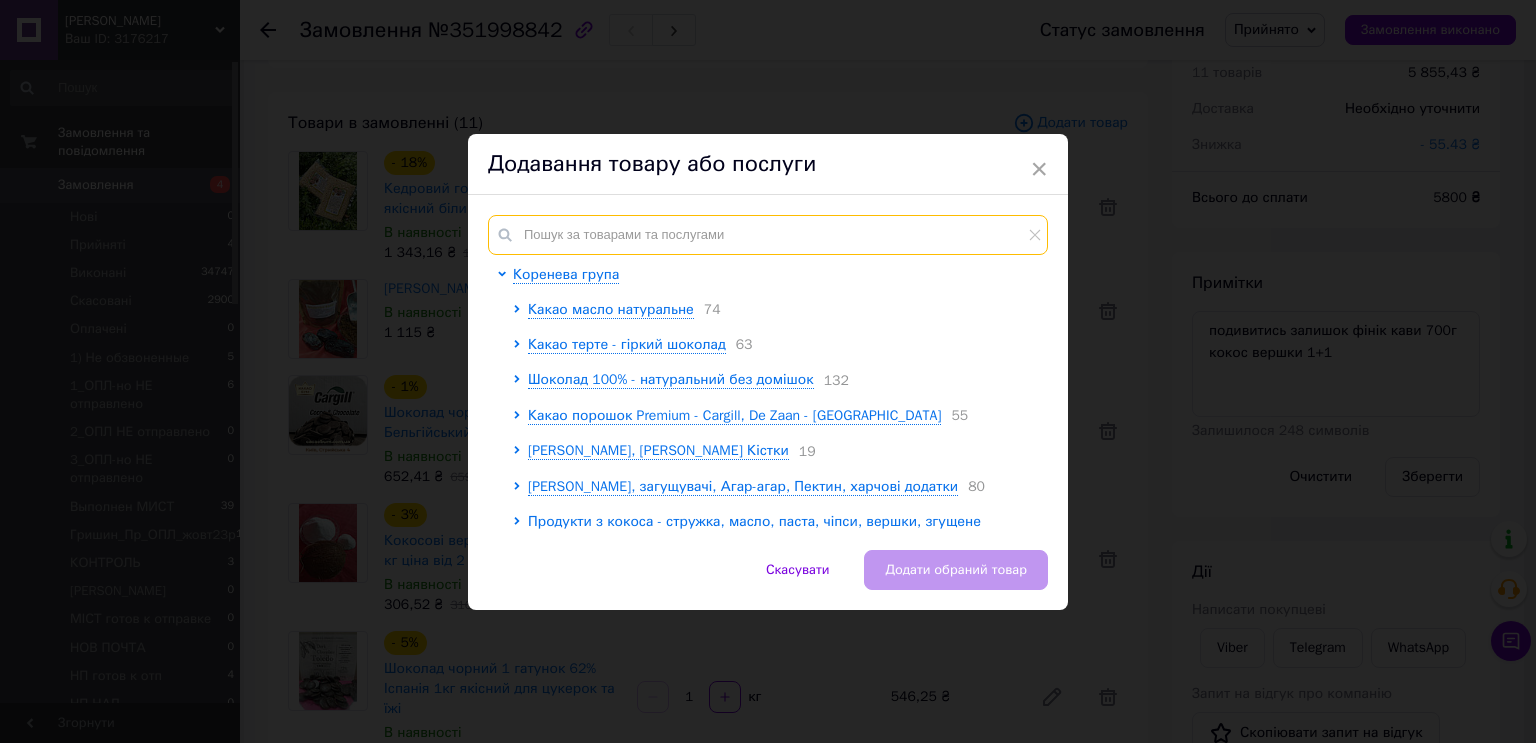 click at bounding box center [768, 235] 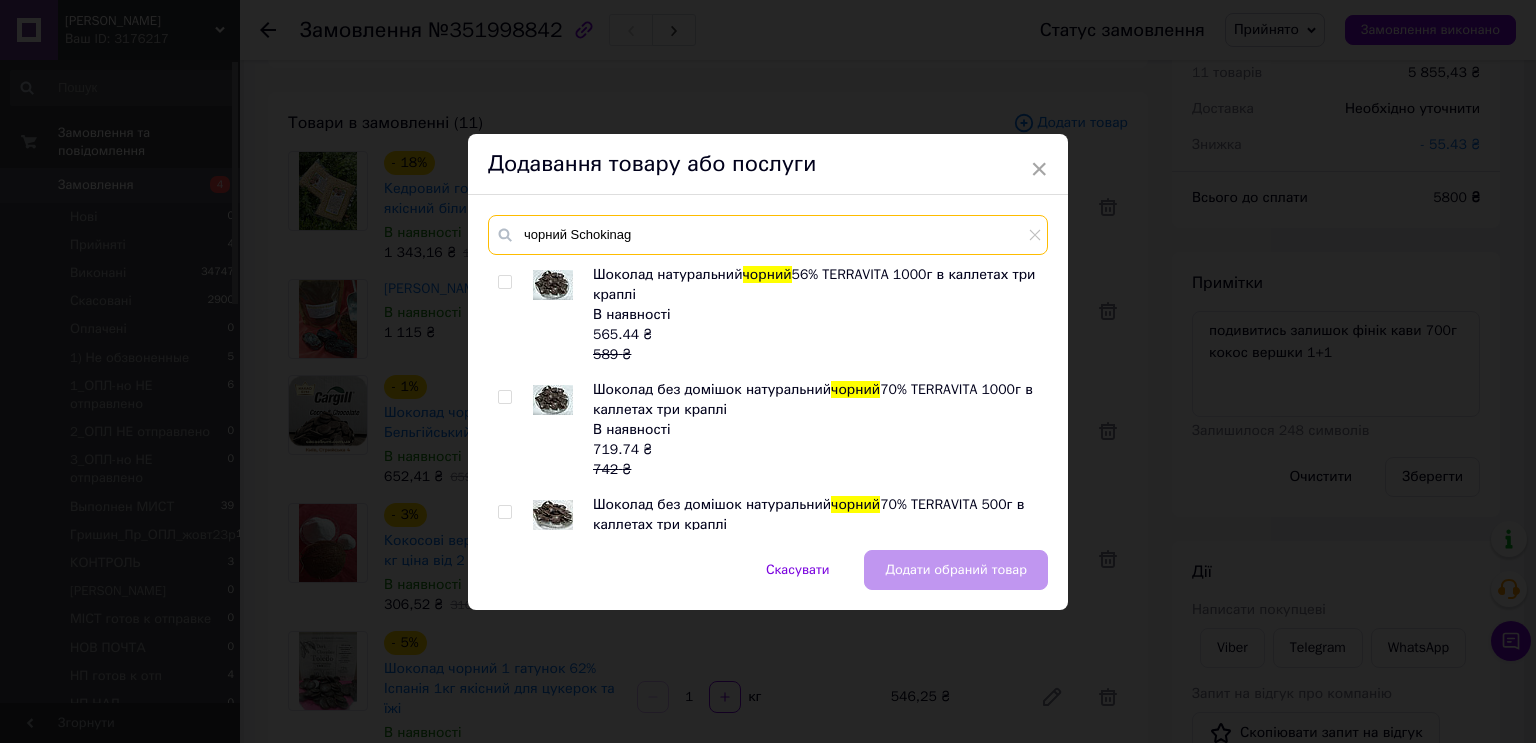 type on "чорний Schokinag" 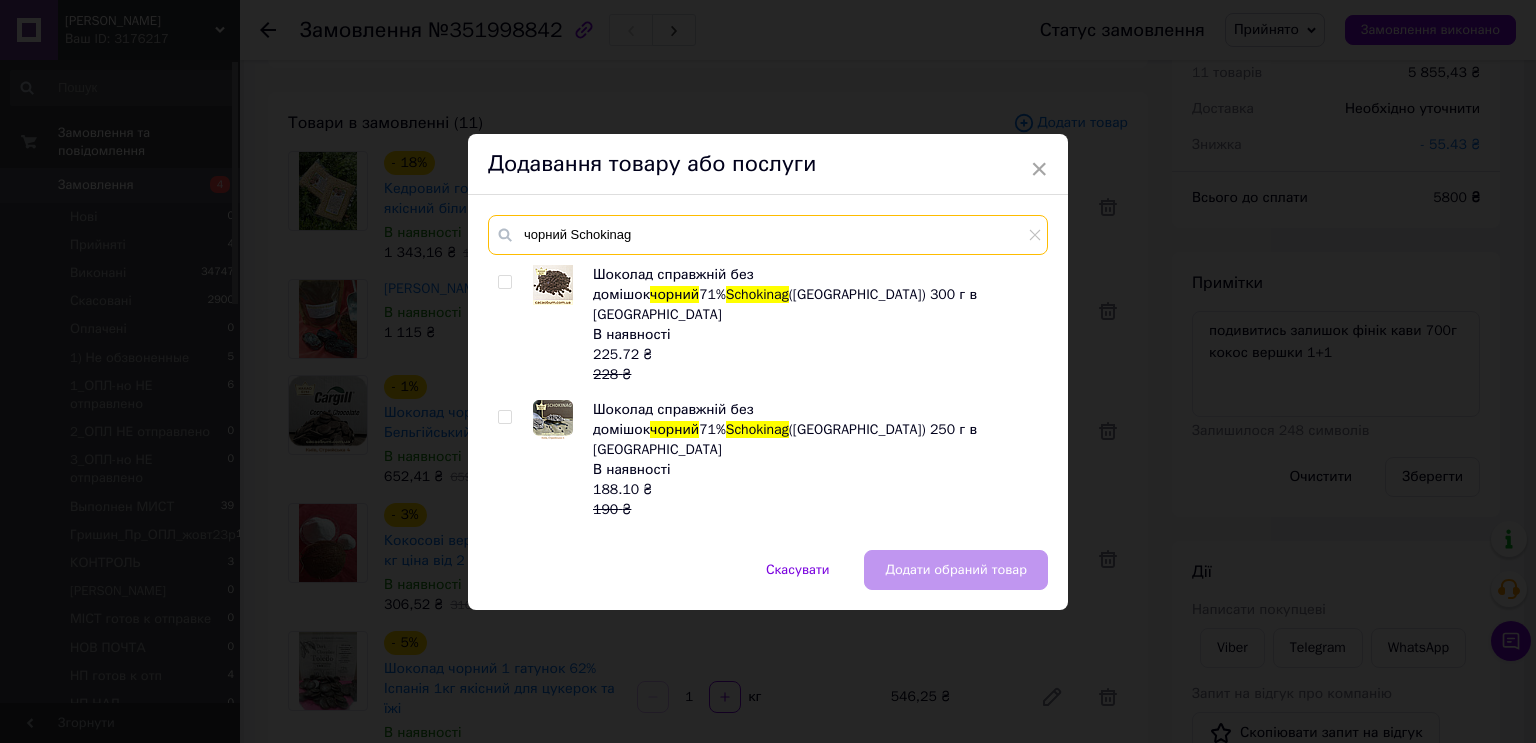scroll, scrollTop: 320, scrollLeft: 0, axis: vertical 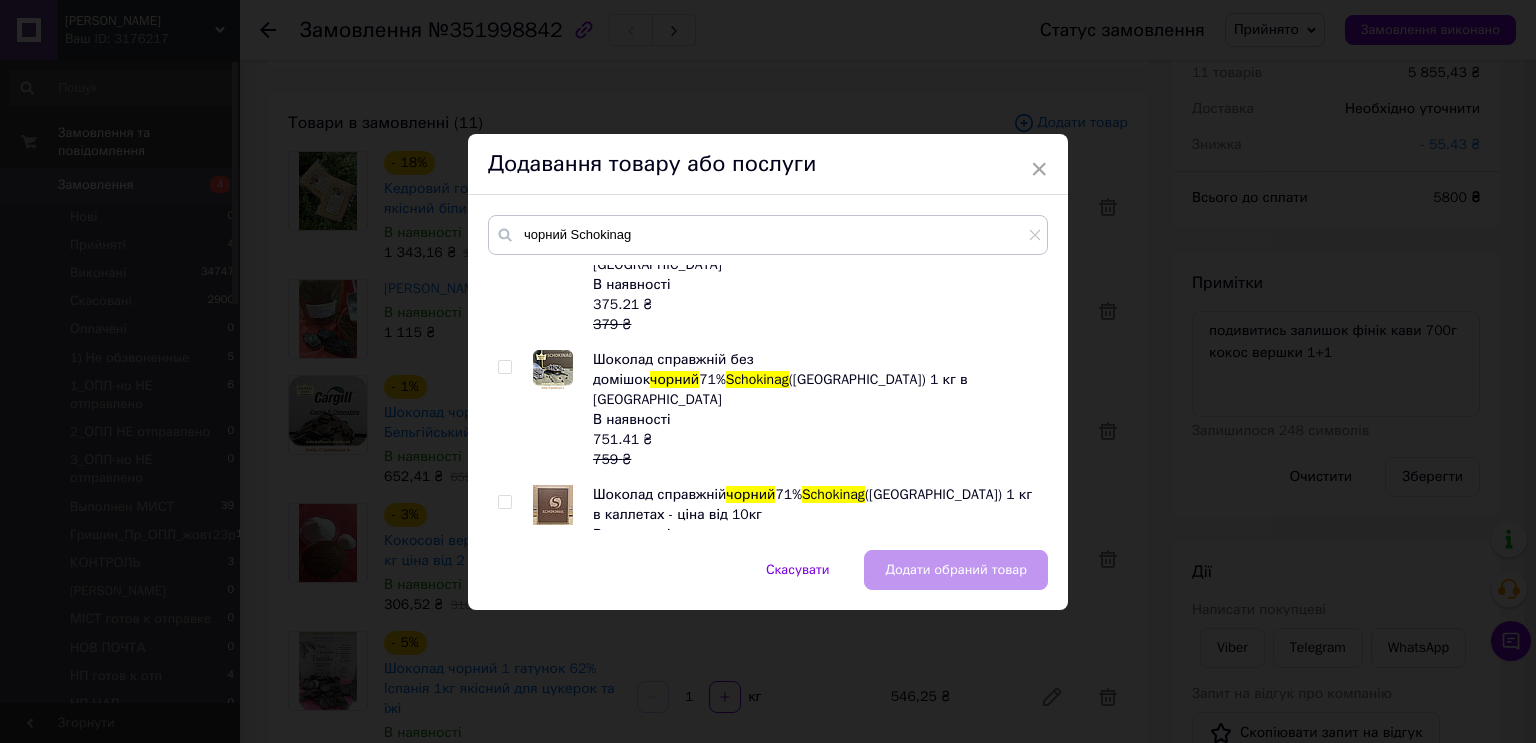 click at bounding box center (504, 367) 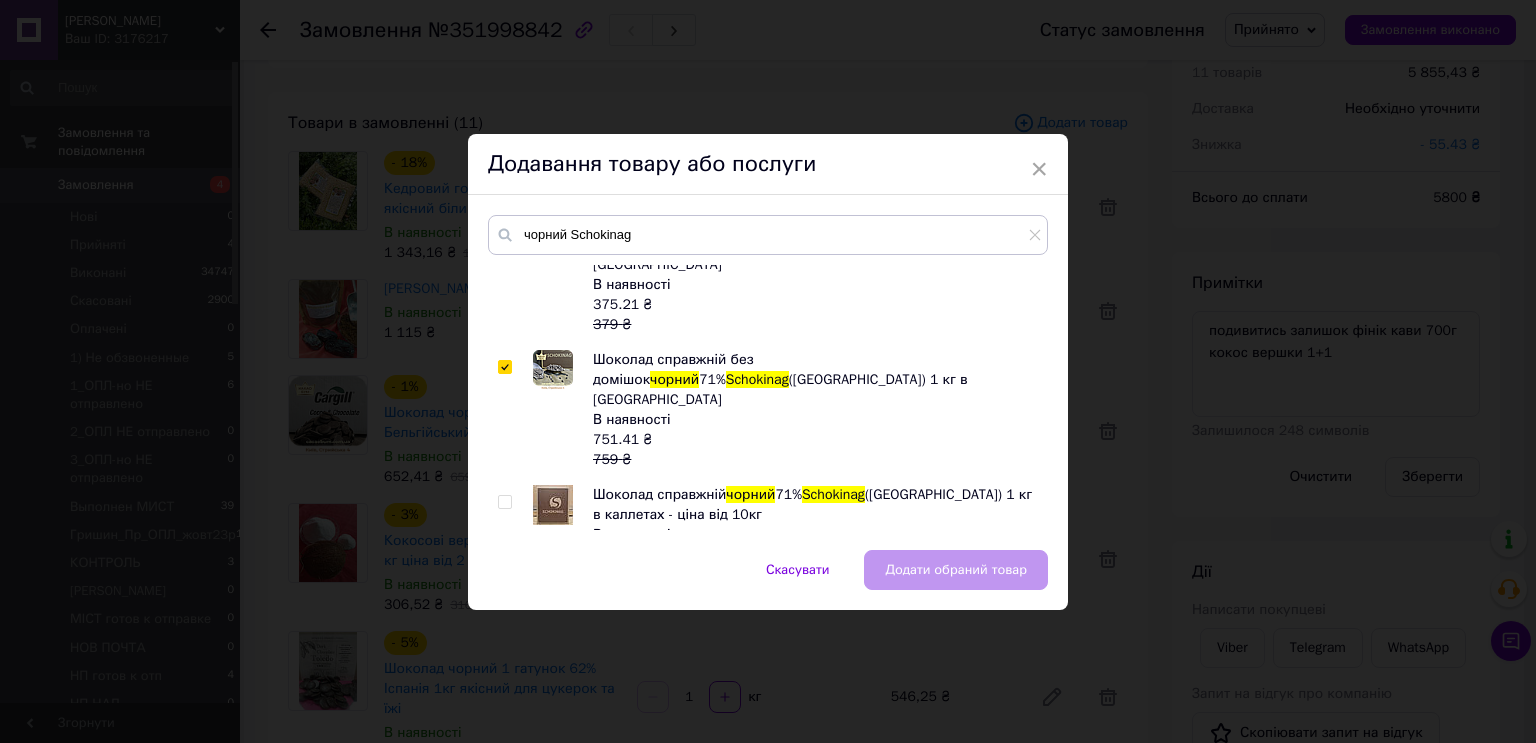 checkbox on "true" 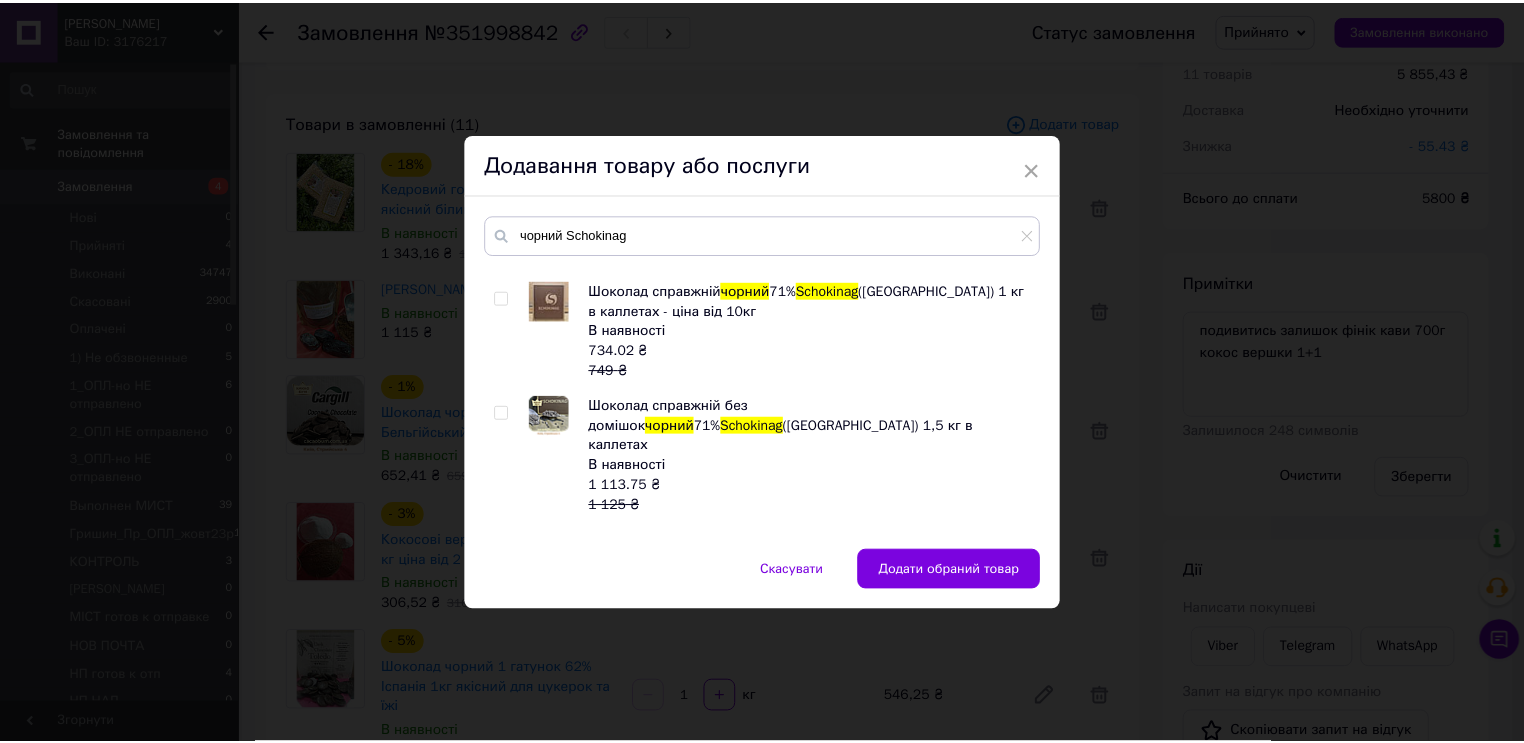 scroll, scrollTop: 524, scrollLeft: 0, axis: vertical 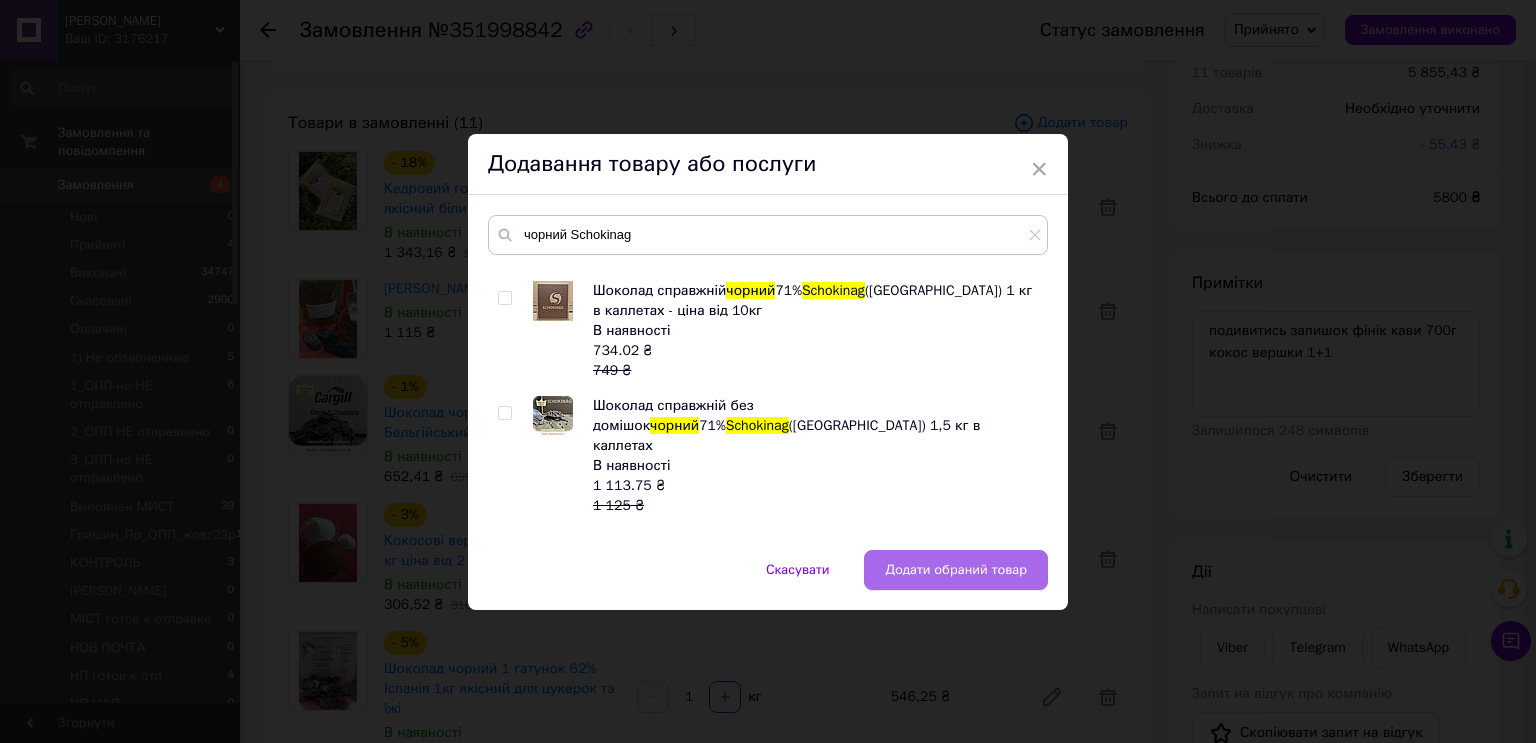 click on "Додати обраний товар" at bounding box center (956, 570) 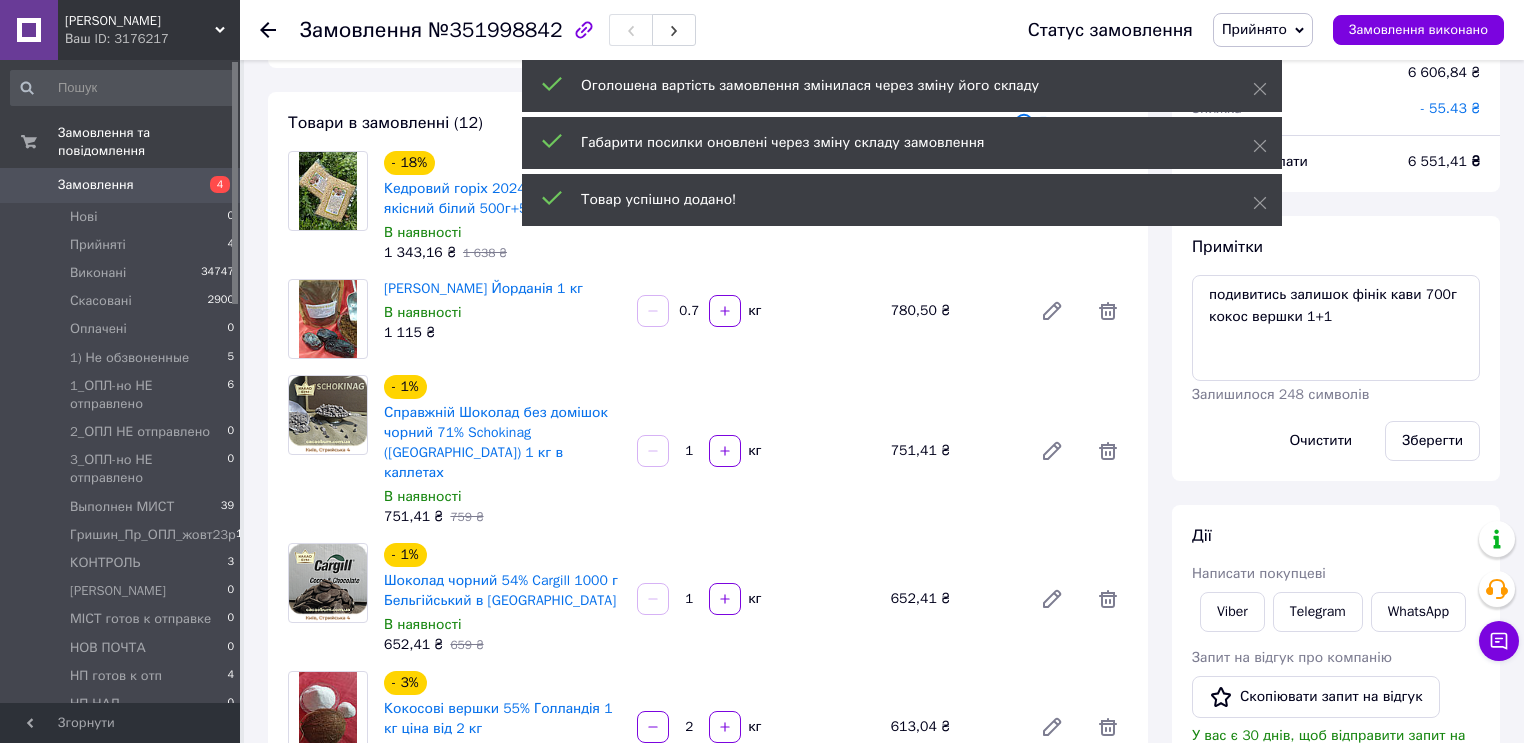 scroll, scrollTop: 165, scrollLeft: 0, axis: vertical 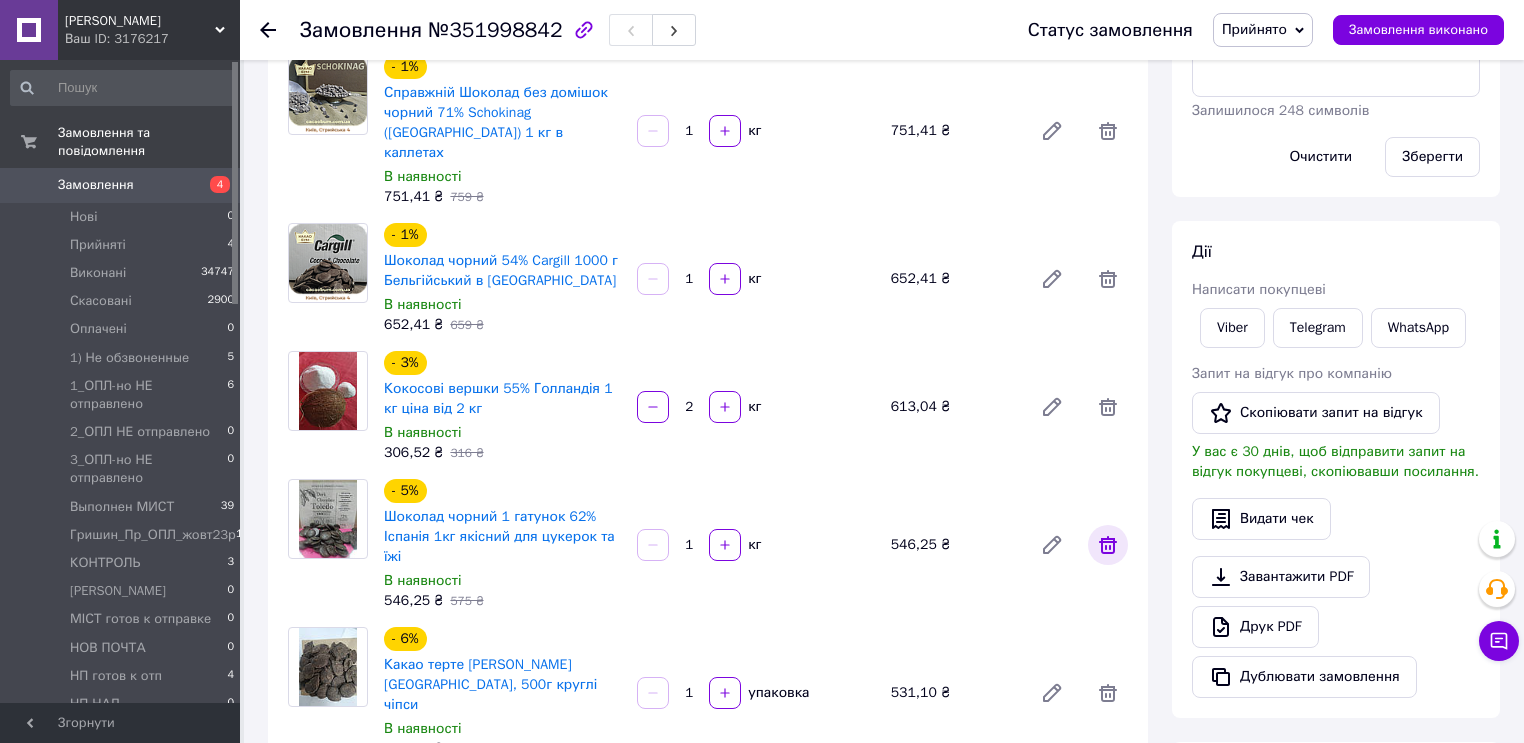 click 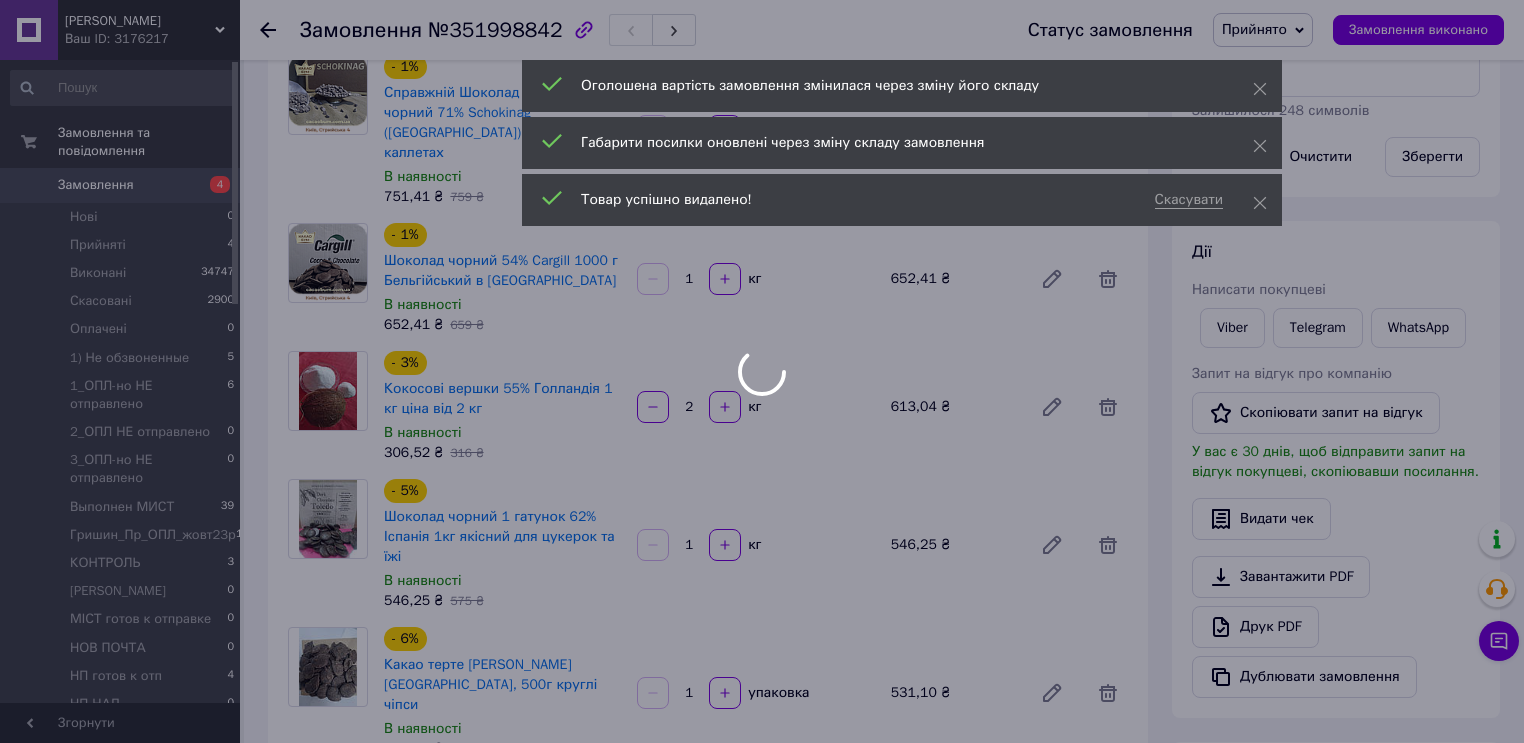 scroll, scrollTop: 213, scrollLeft: 0, axis: vertical 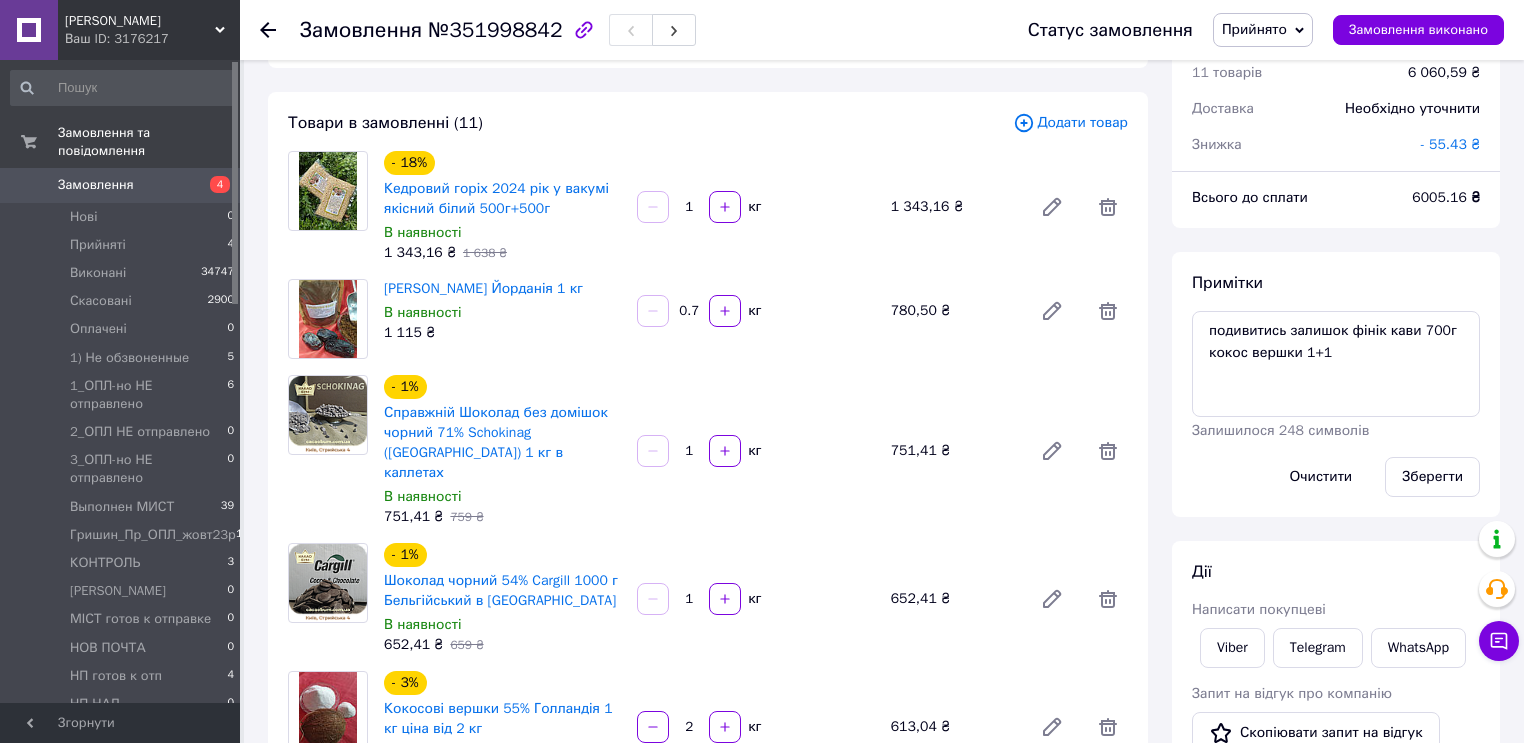 click on "Додати товар" at bounding box center (1070, 123) 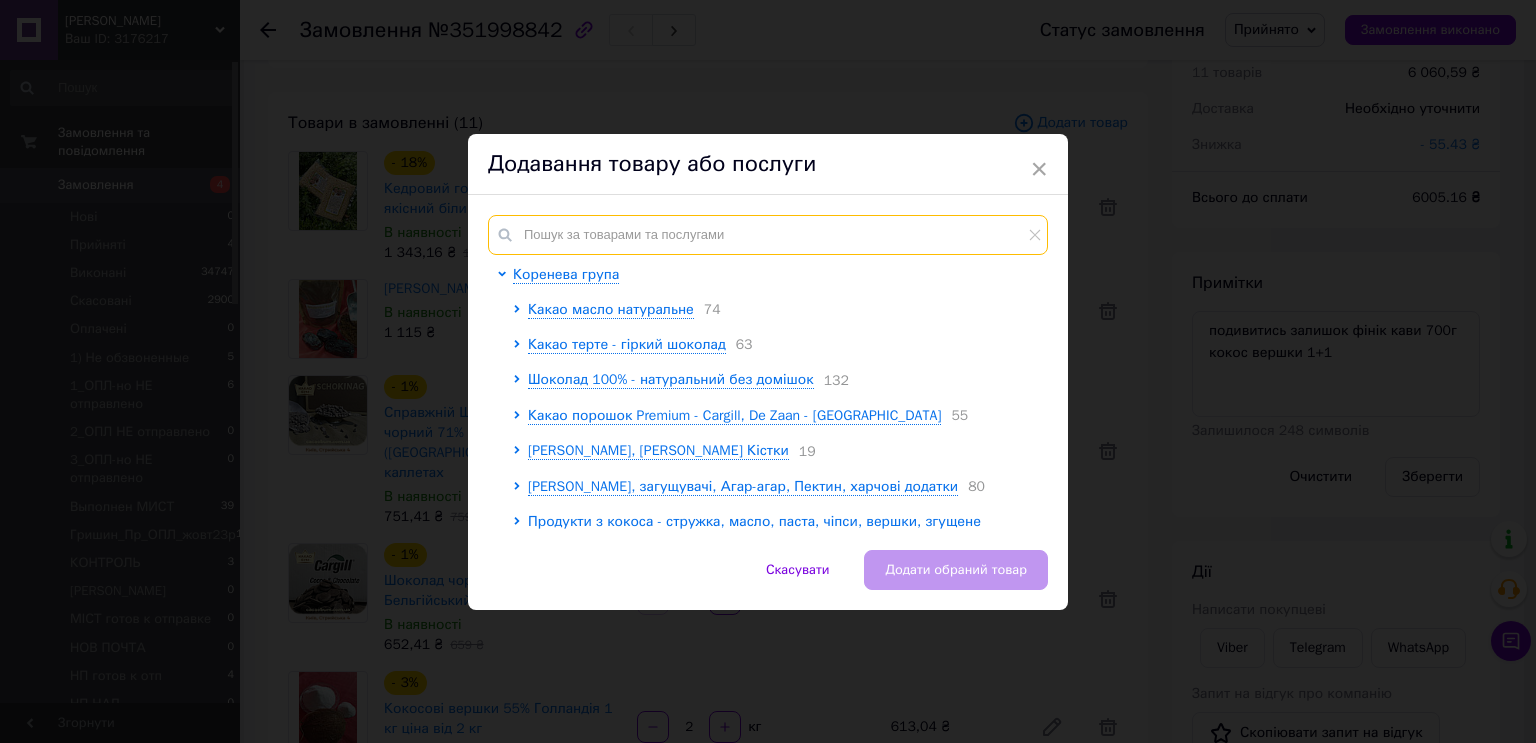 click at bounding box center (768, 235) 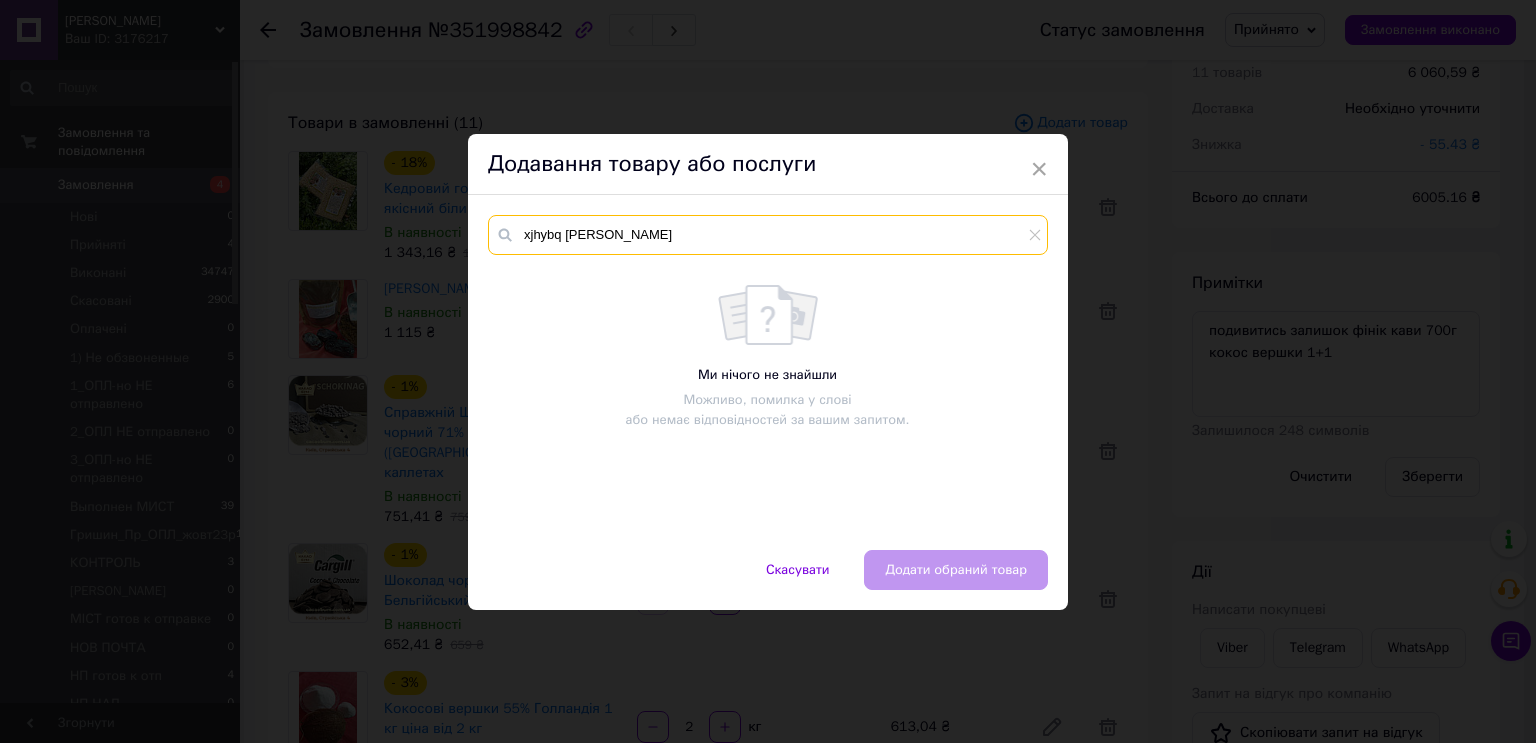 click on "xjhybq Barry" at bounding box center [768, 235] 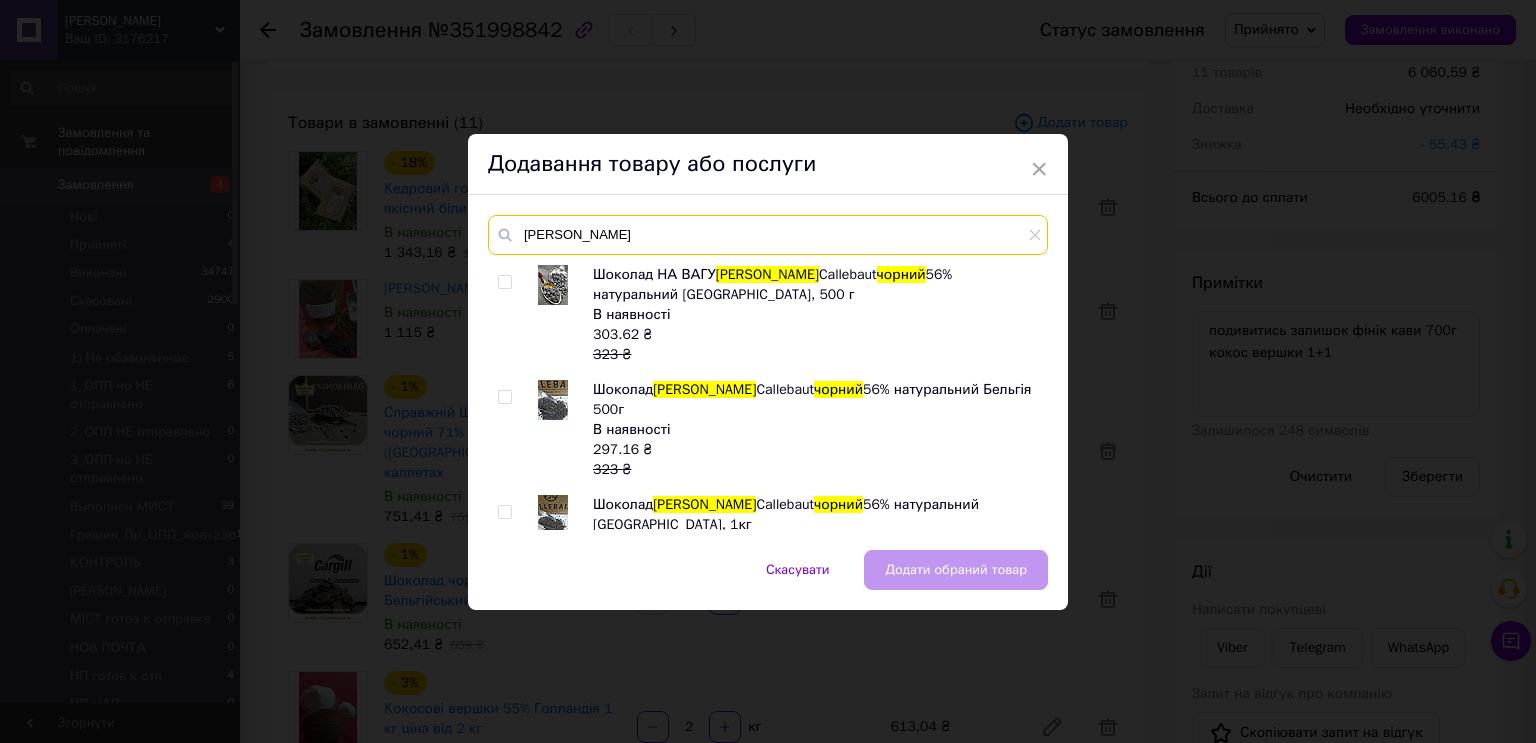 type on "чорний Barry" 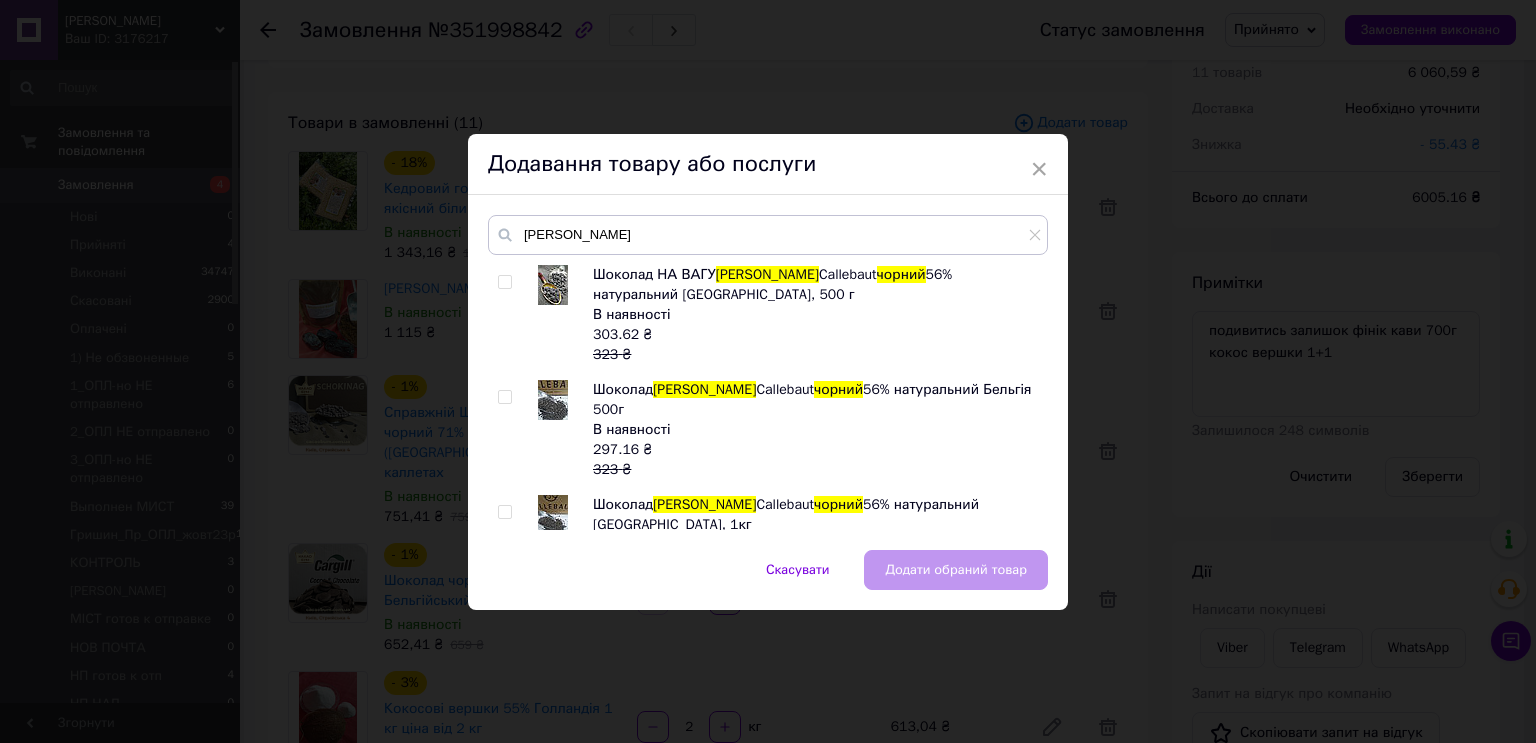 click at bounding box center (504, 512) 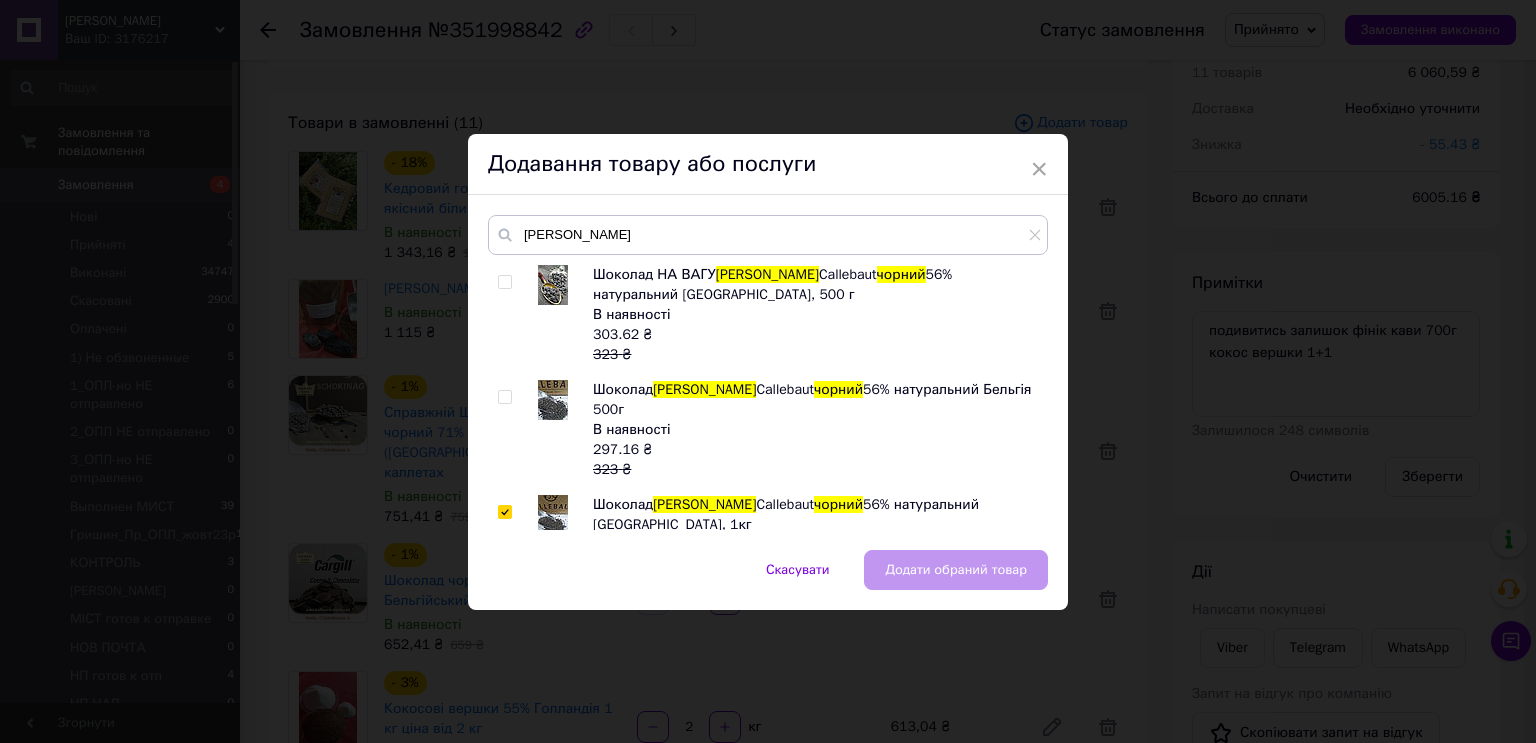 checkbox on "true" 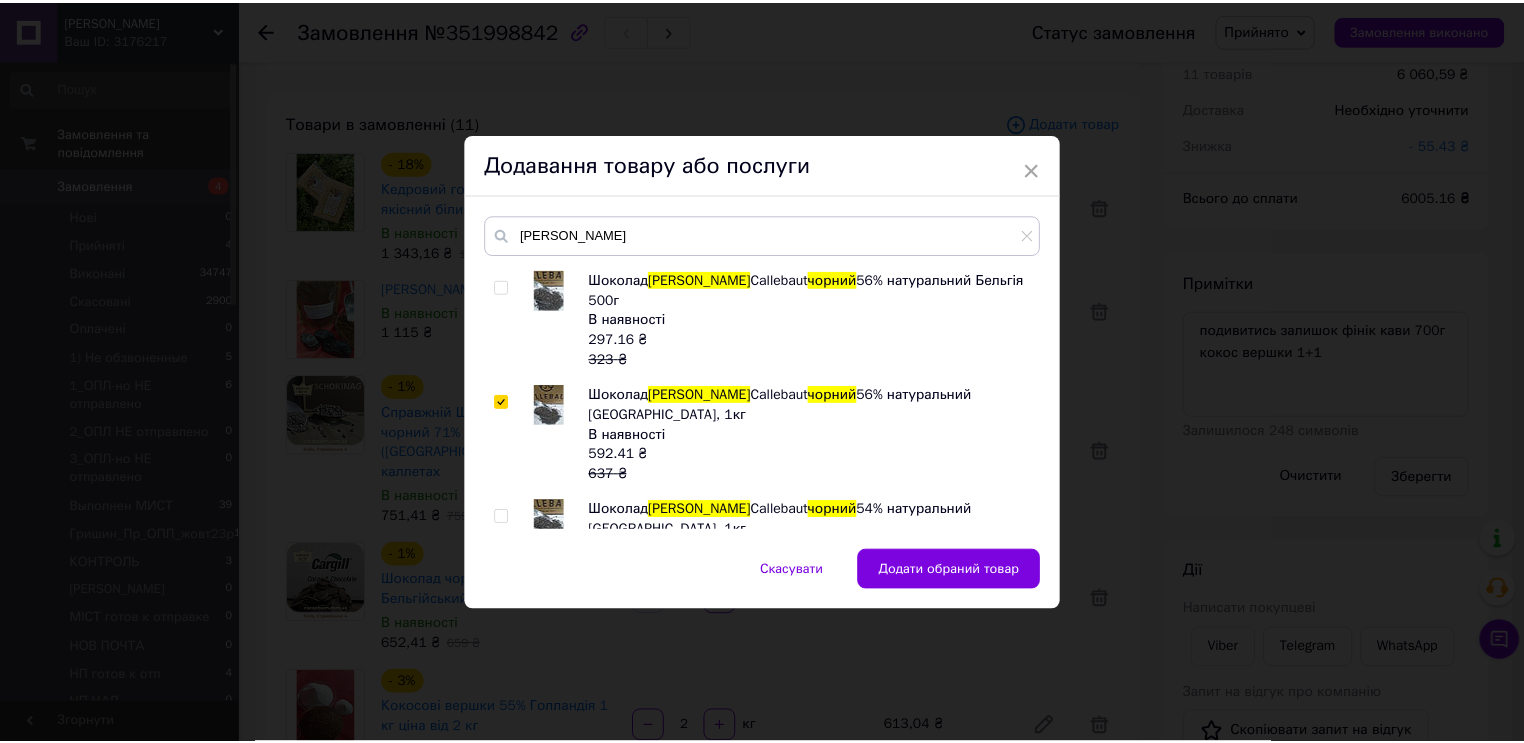 scroll, scrollTop: 140, scrollLeft: 0, axis: vertical 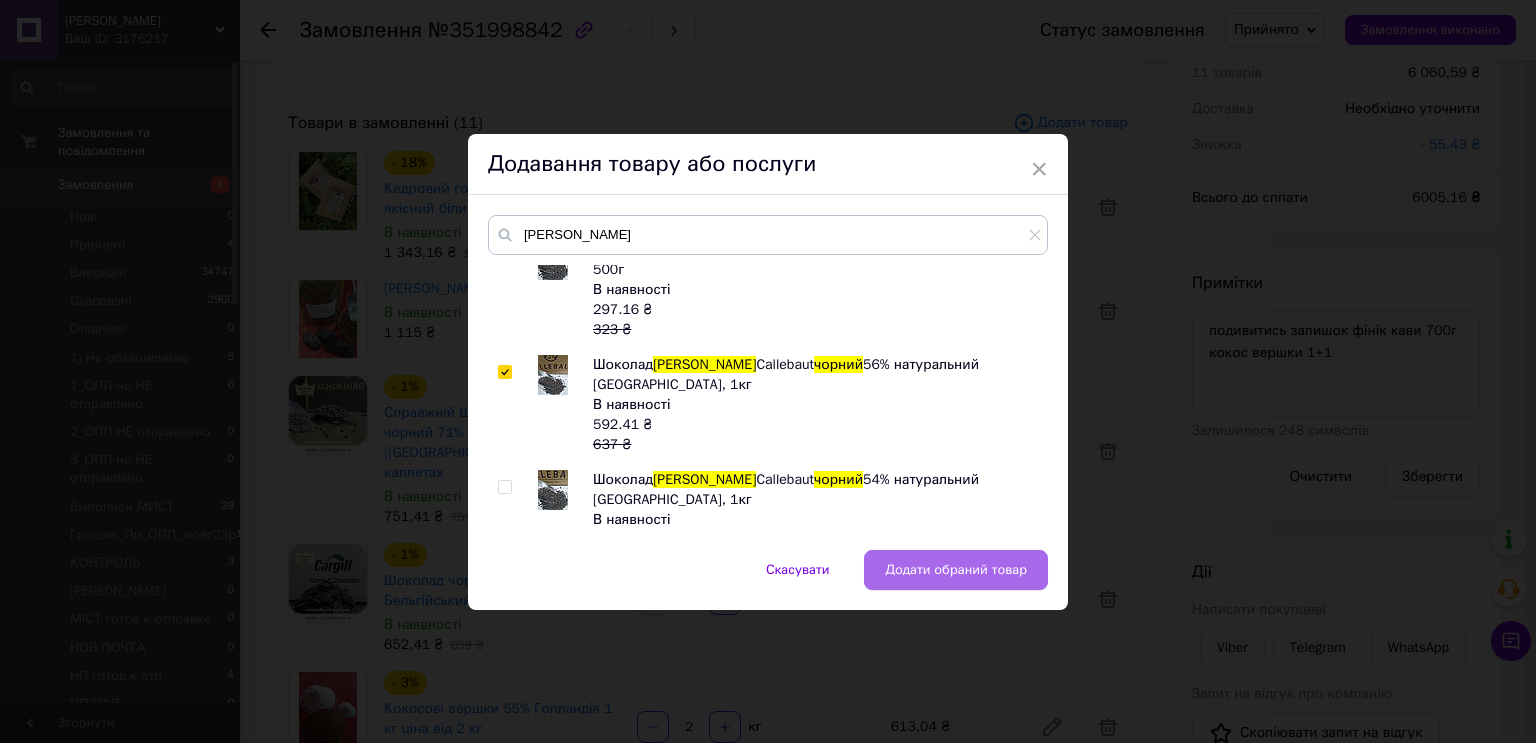click on "Додати обраний товар" at bounding box center [956, 570] 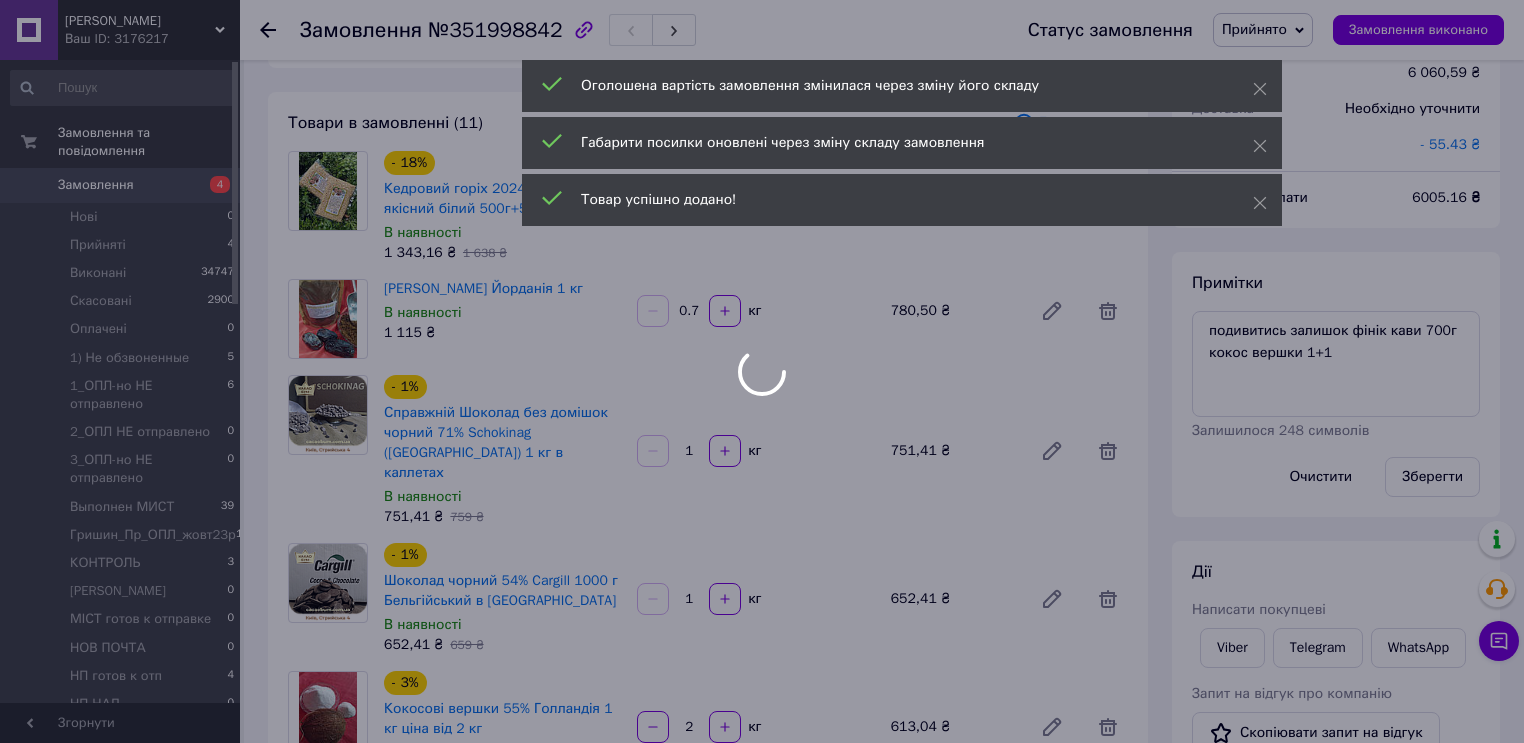 scroll, scrollTop: 262, scrollLeft: 0, axis: vertical 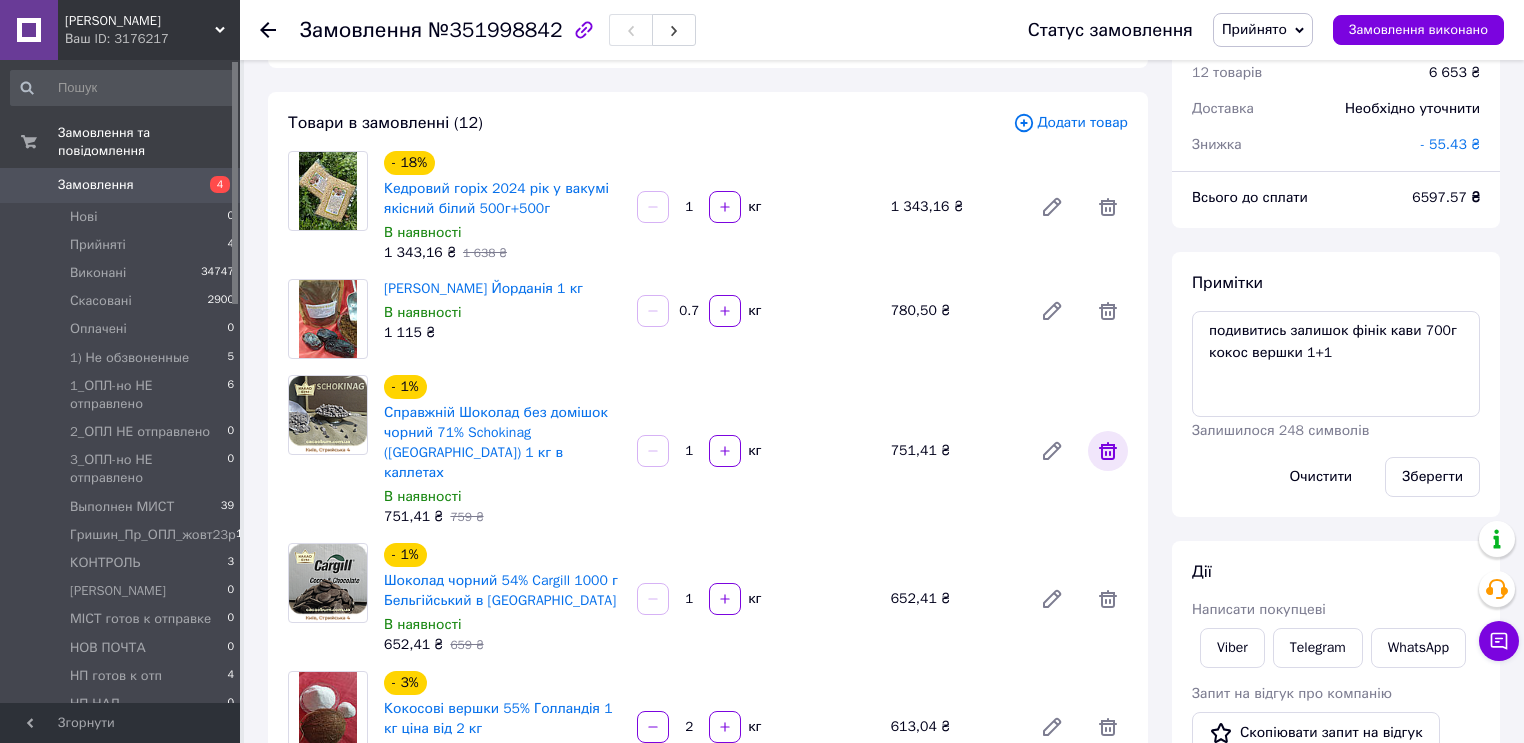 click 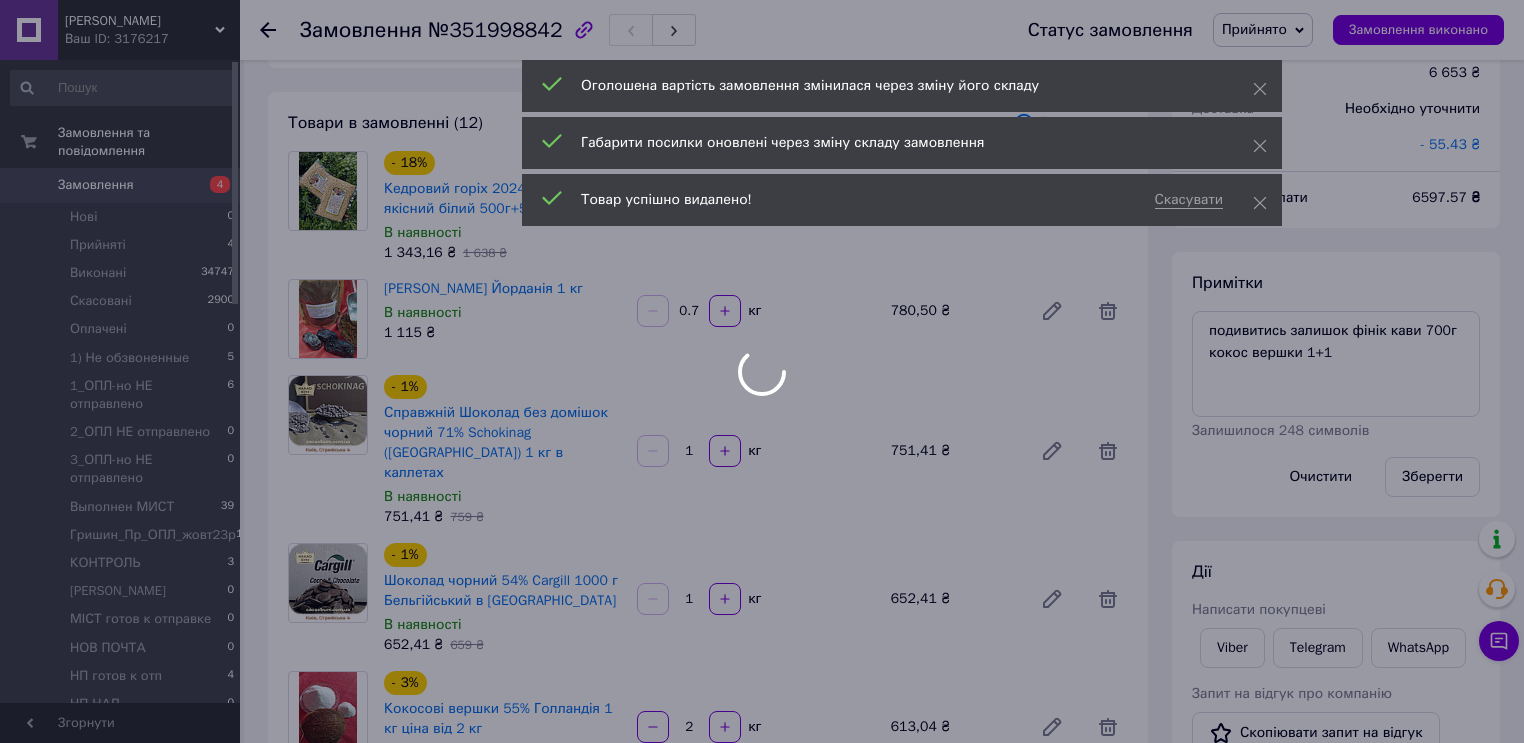 scroll, scrollTop: 240, scrollLeft: 0, axis: vertical 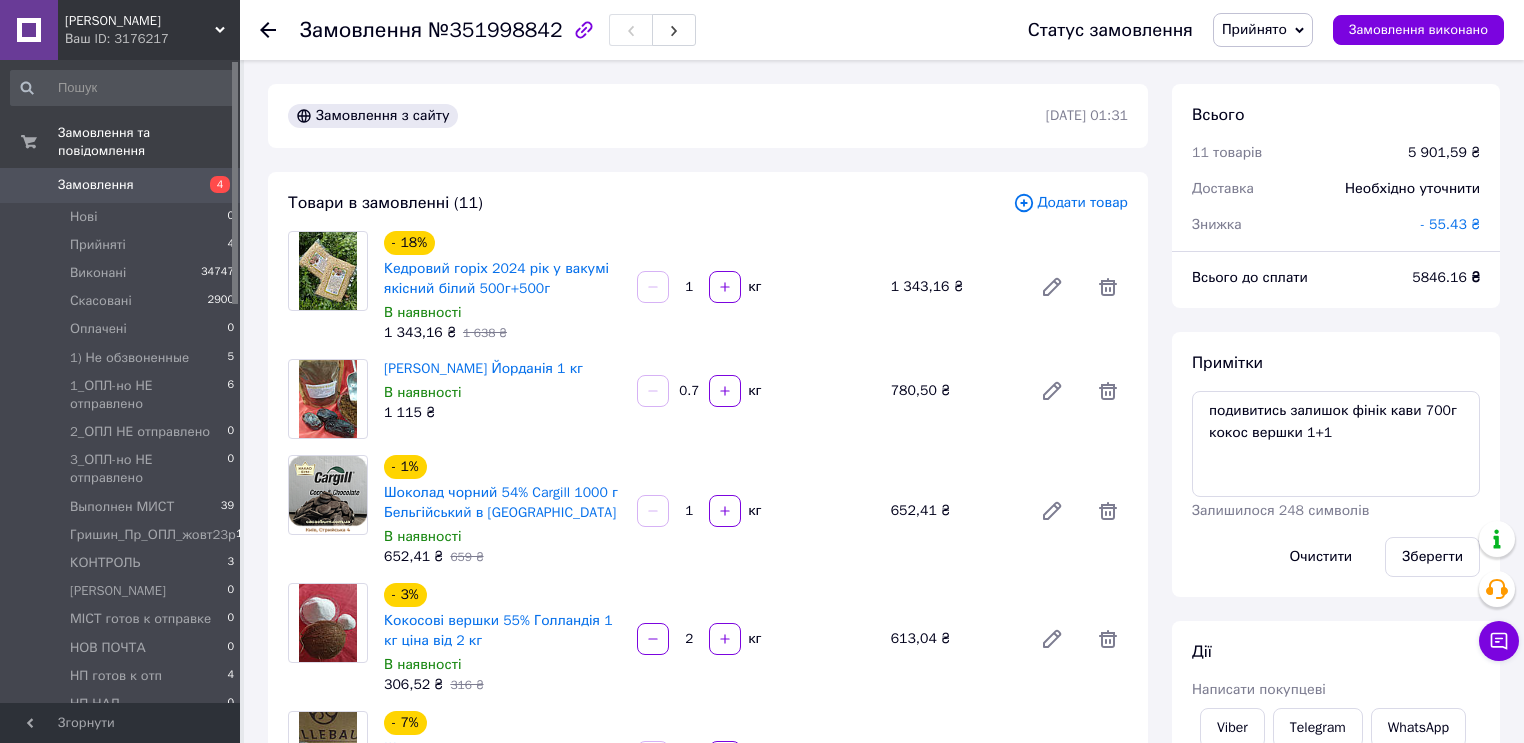 click on "- 55.43 ₴" at bounding box center [1450, 224] 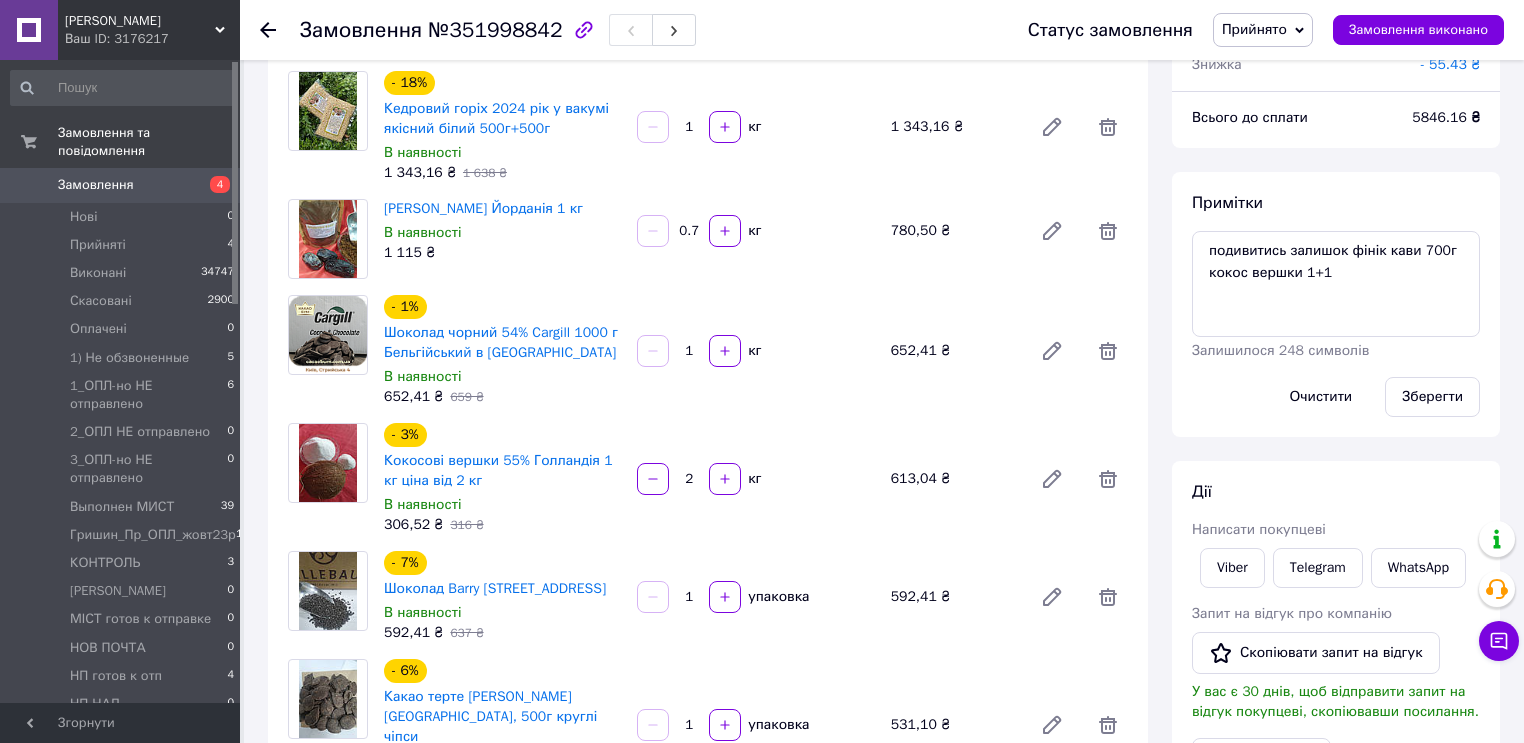 scroll, scrollTop: 0, scrollLeft: 0, axis: both 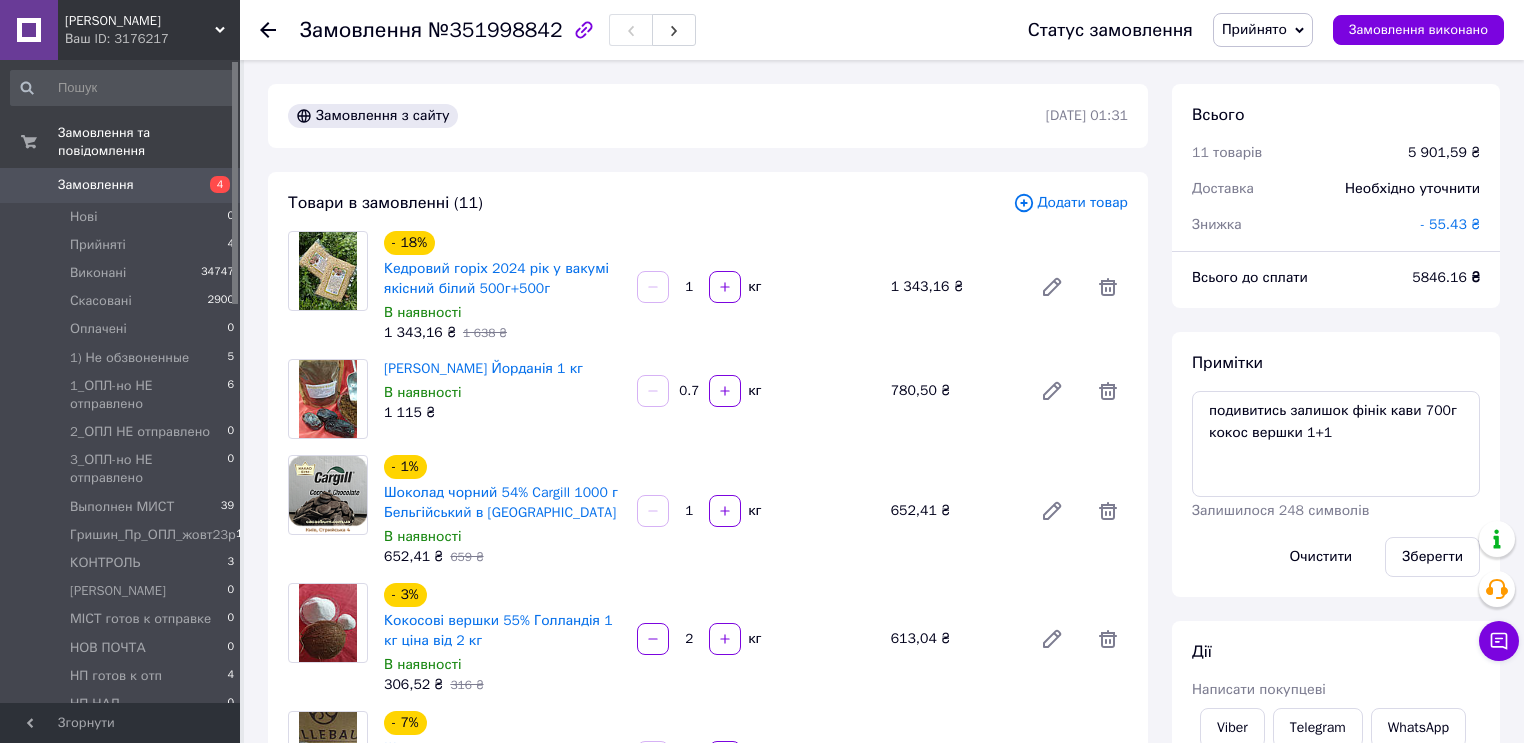 click on "- 55.43 ₴" at bounding box center [1450, 224] 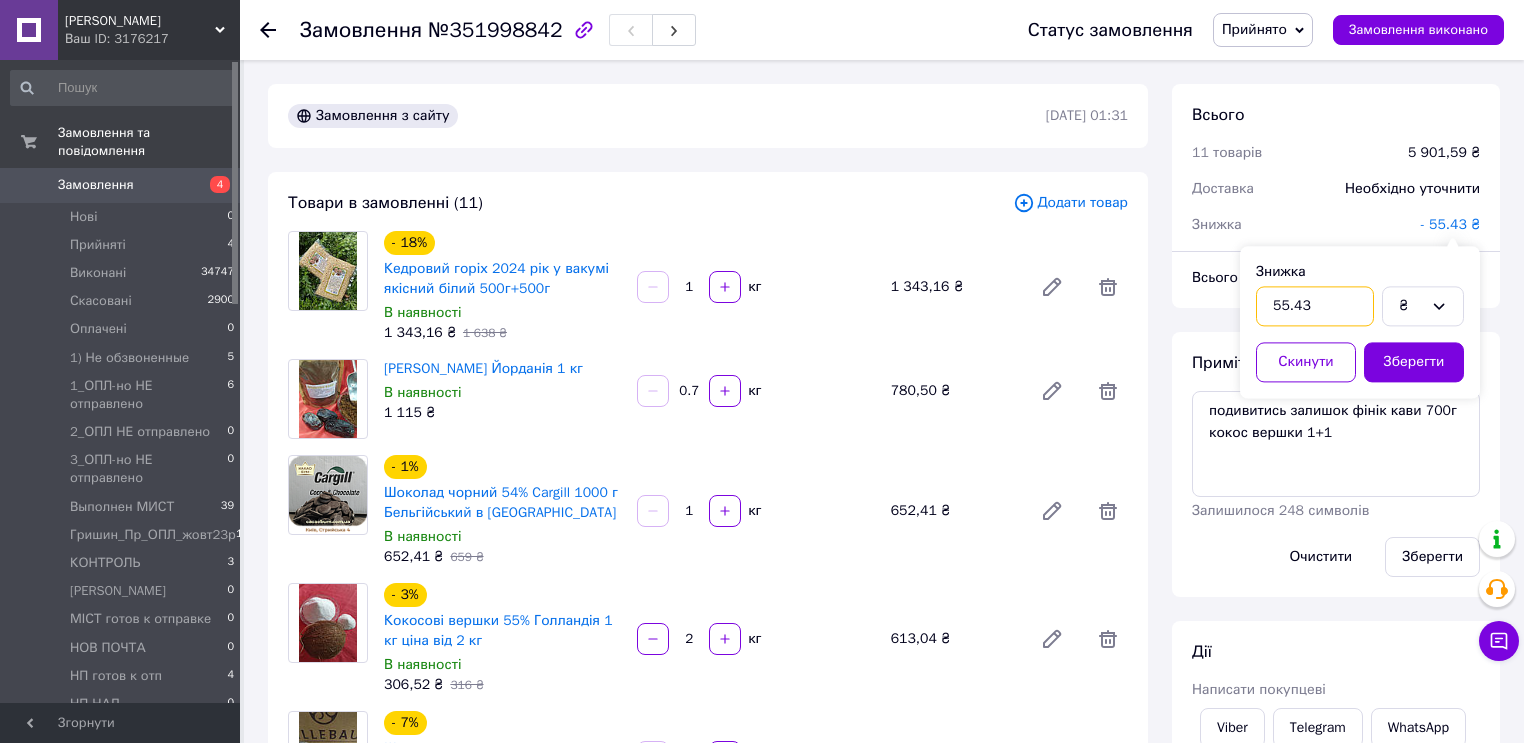 drag, startPoint x: 1317, startPoint y: 307, endPoint x: 1236, endPoint y: 306, distance: 81.00617 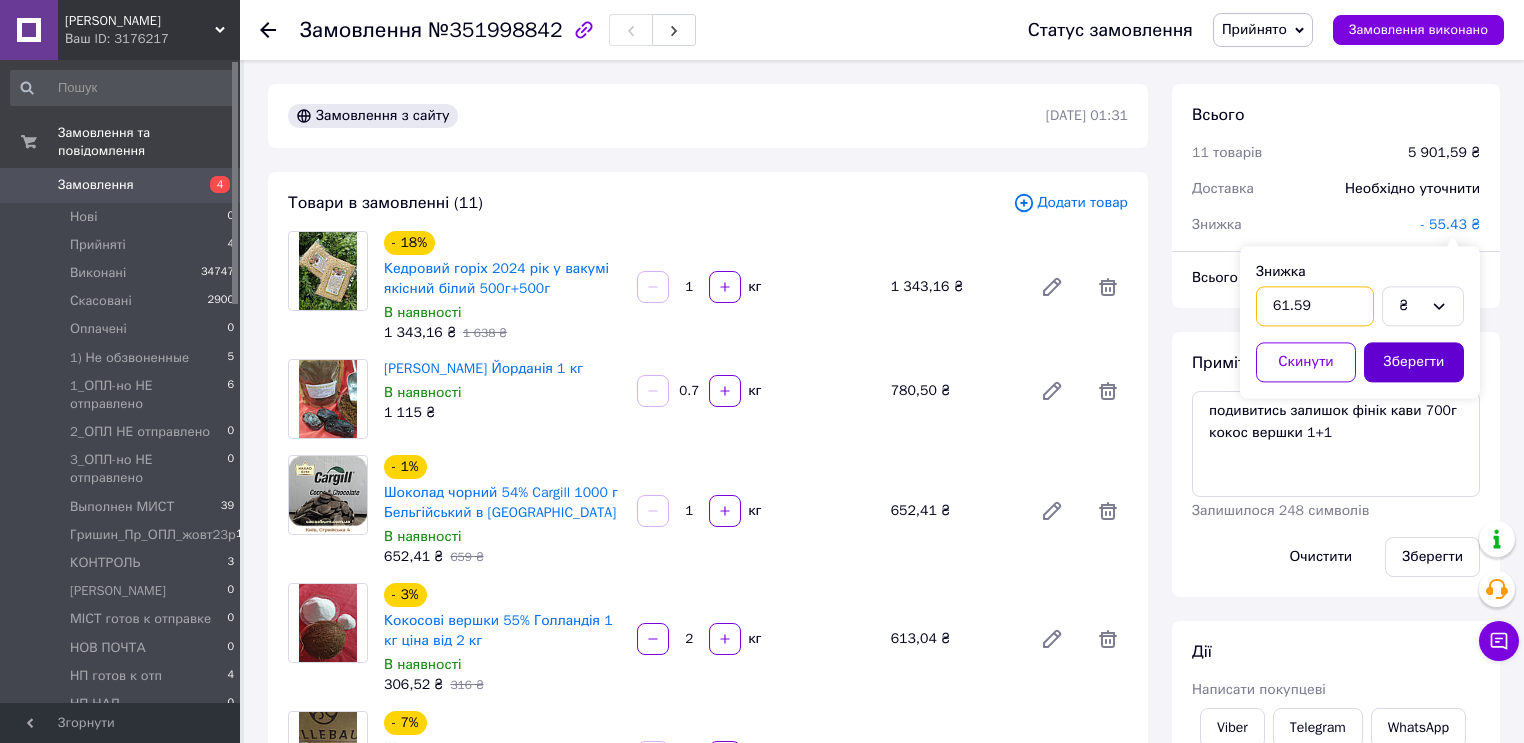 type on "61.59" 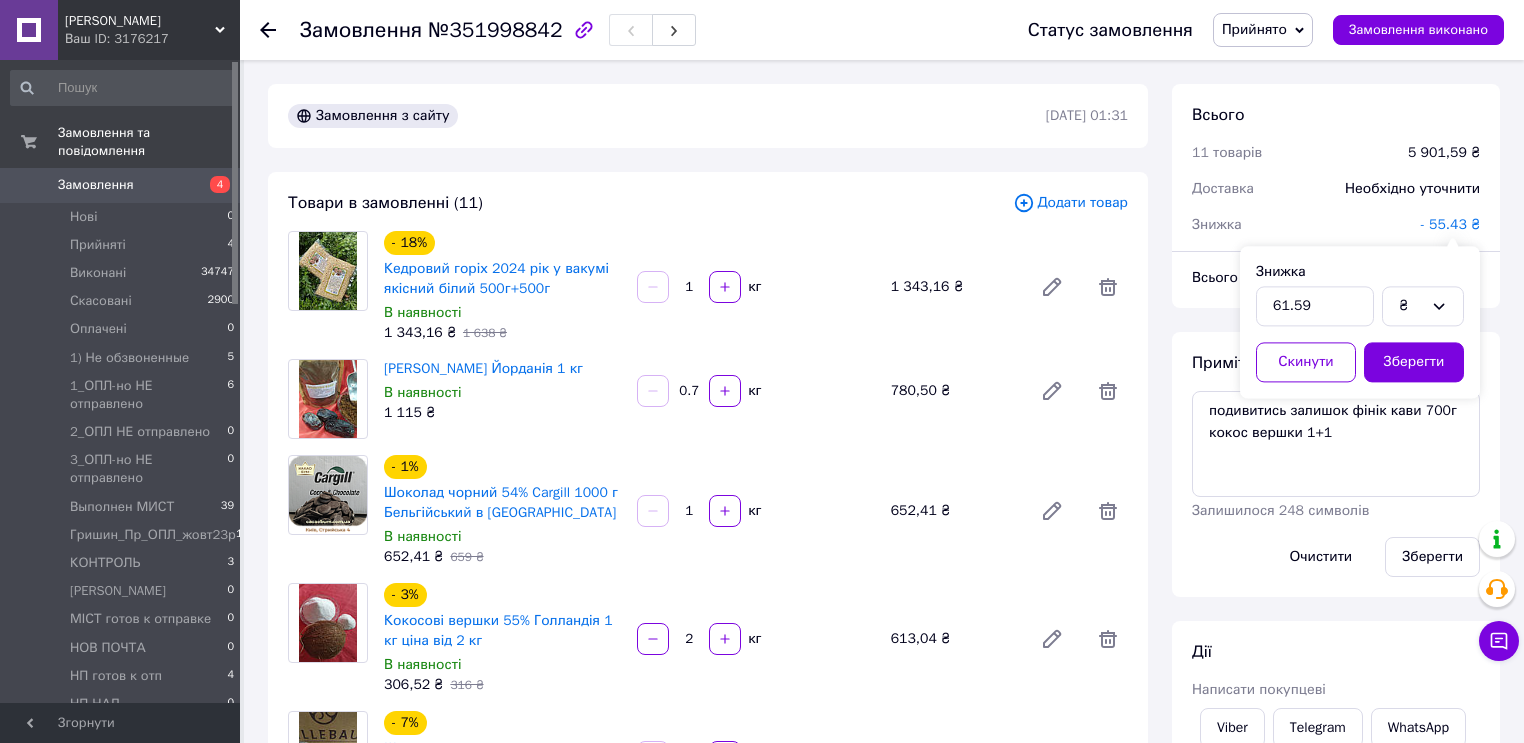 drag, startPoint x: 1396, startPoint y: 364, endPoint x: 1392, endPoint y: 339, distance: 25.317978 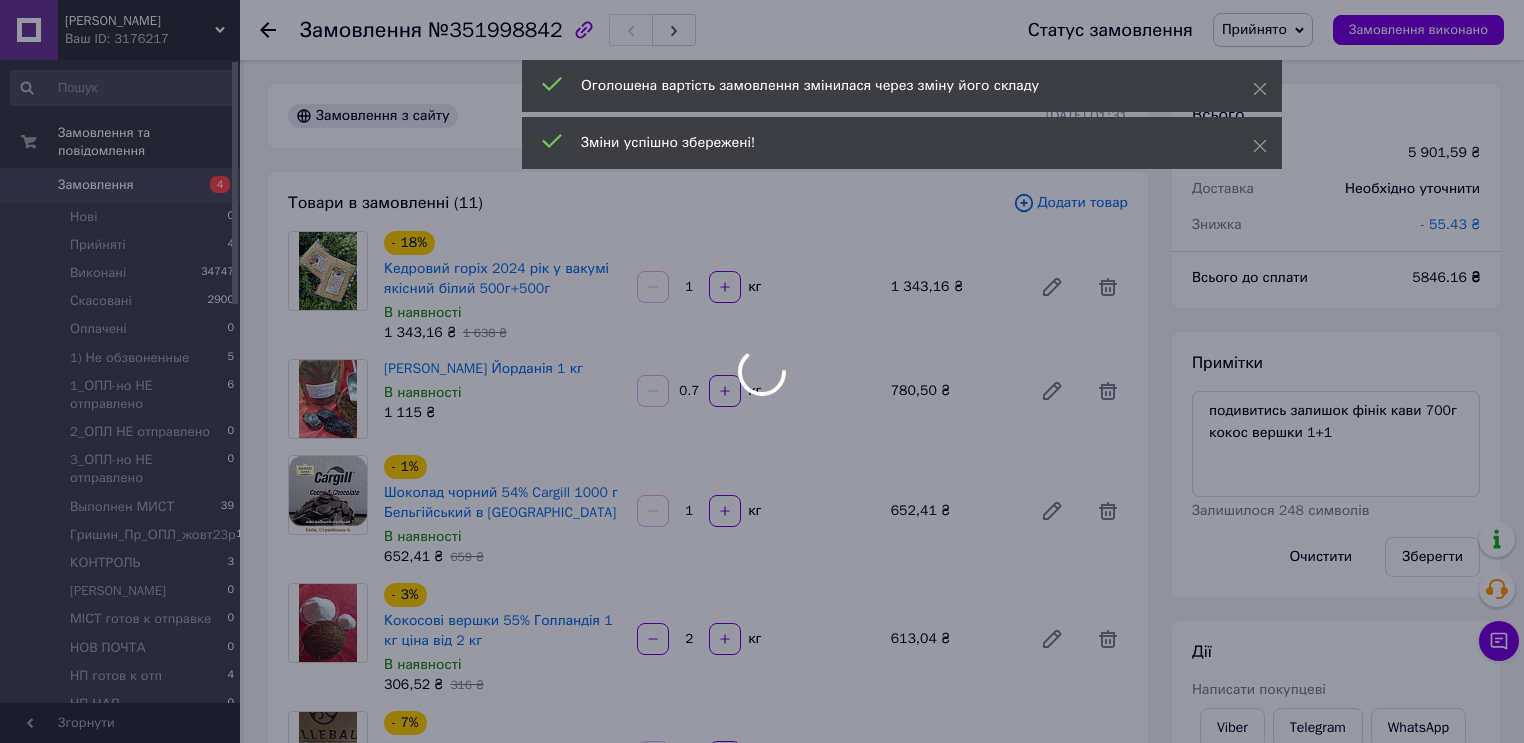 scroll, scrollTop: 359, scrollLeft: 0, axis: vertical 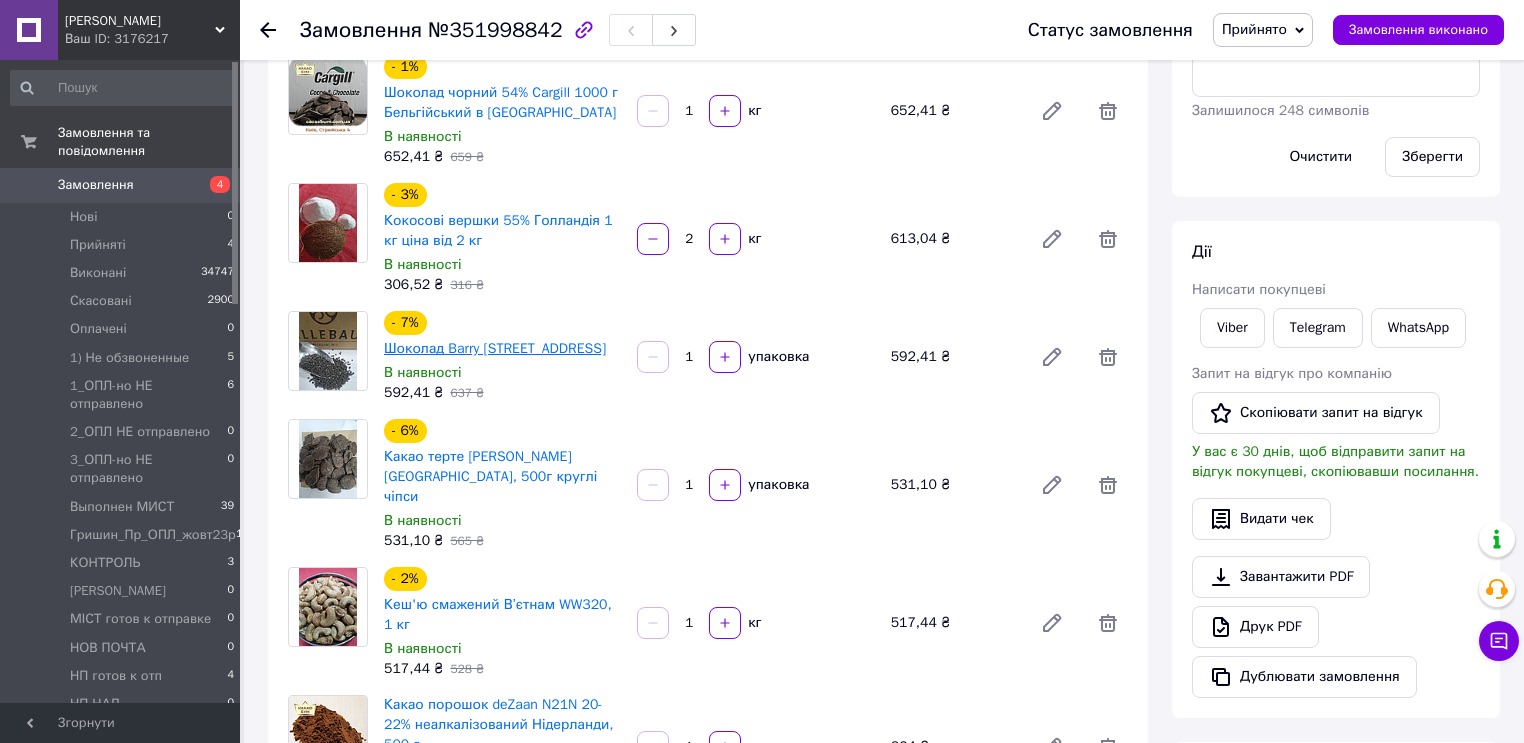 drag, startPoint x: 382, startPoint y: 337, endPoint x: 419, endPoint y: 372, distance: 50.931328 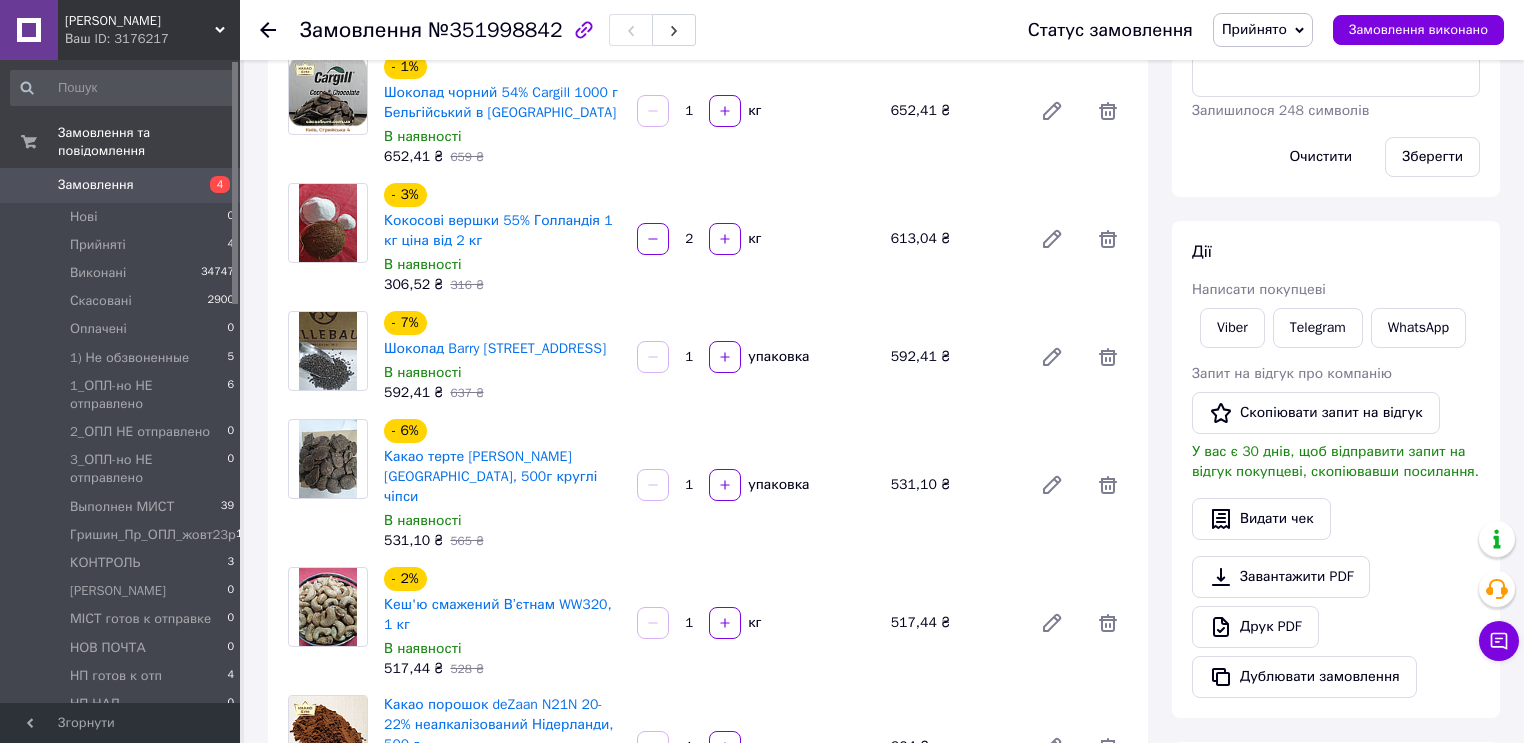 click on "- 6% Какао терте Barry Callebaut Кот-д ' Івуар, 500г круглі чіпси" at bounding box center [502, 463] 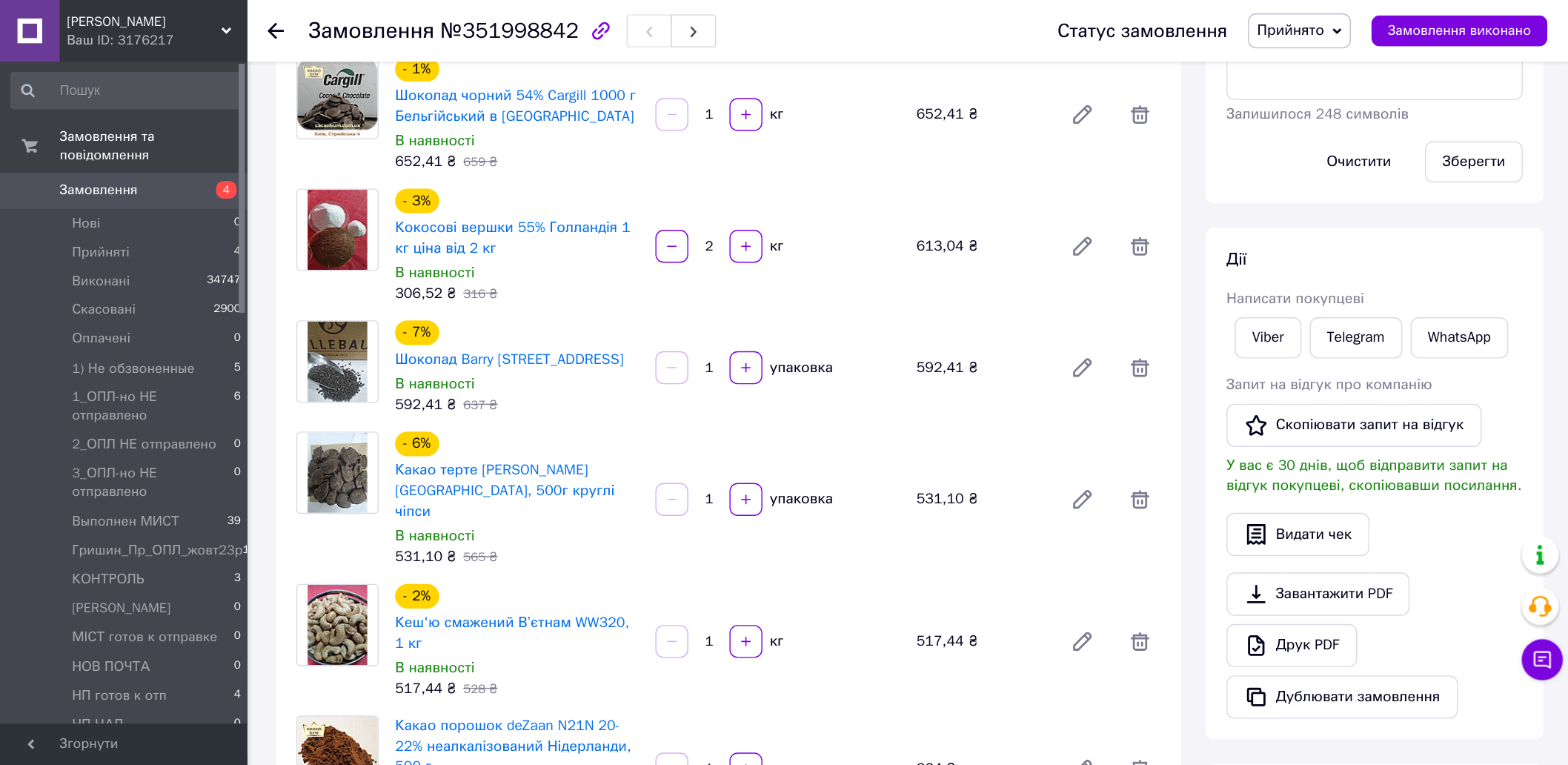 scroll, scrollTop: 0, scrollLeft: 0, axis: both 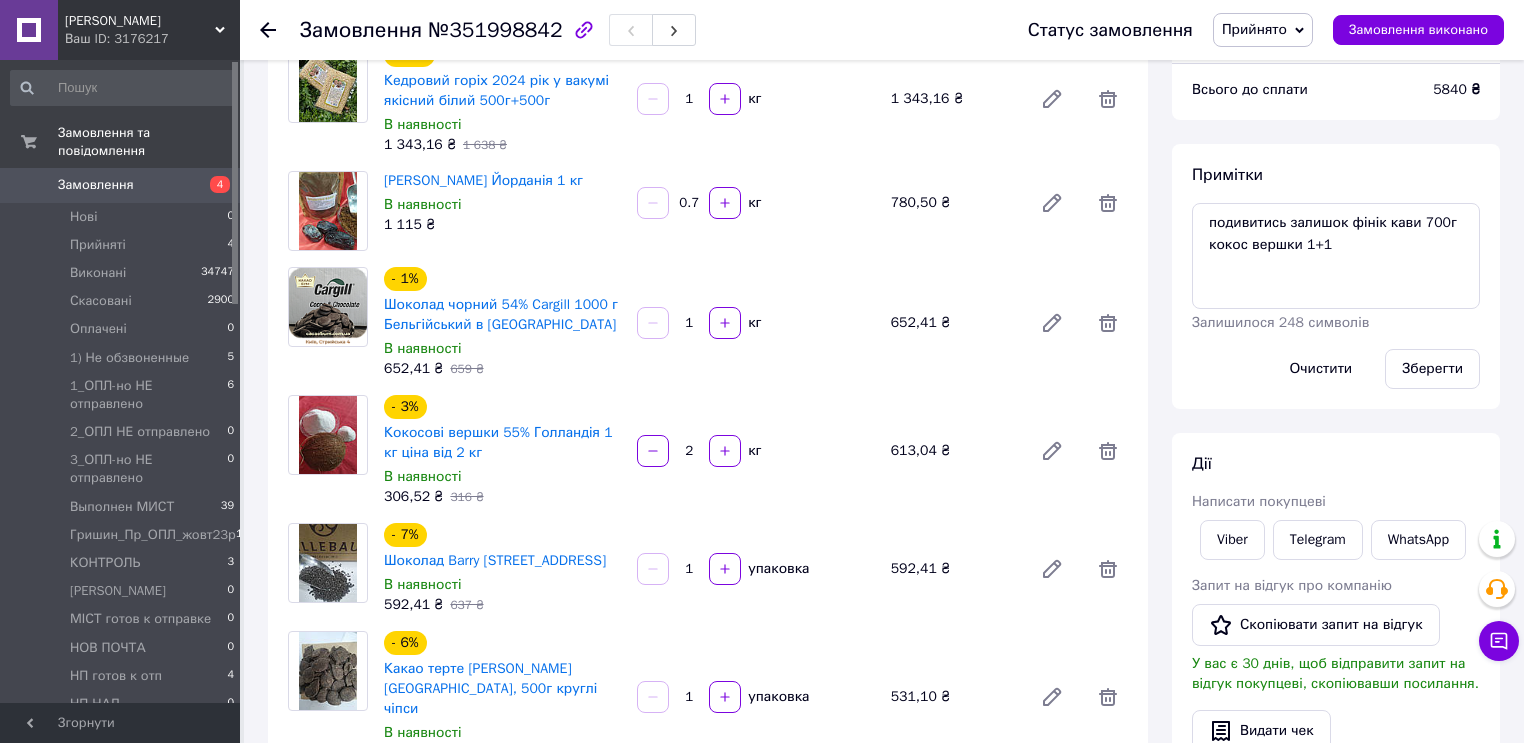 click on "592,41 ₴   637 ₴" at bounding box center [502, 605] 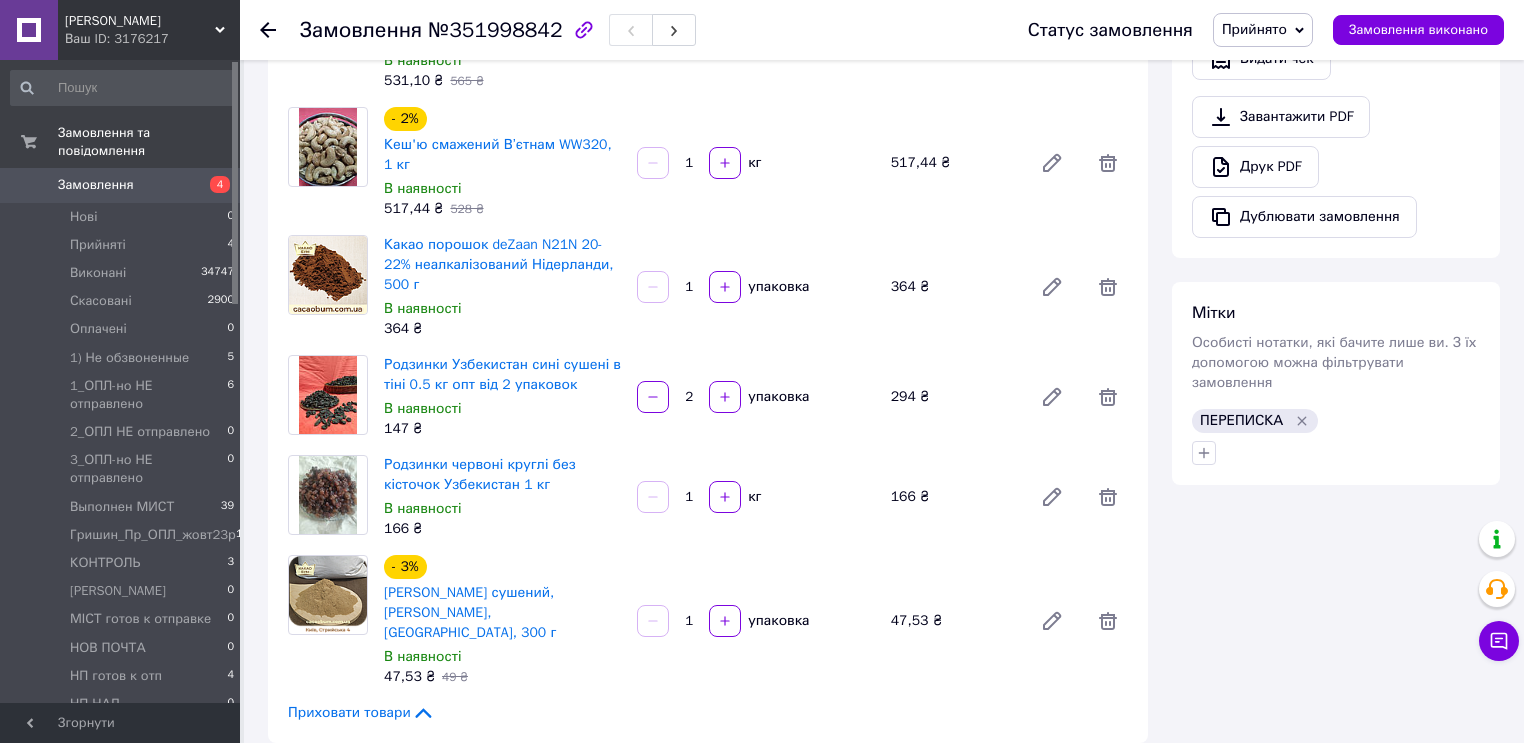 scroll, scrollTop: 870, scrollLeft: 0, axis: vertical 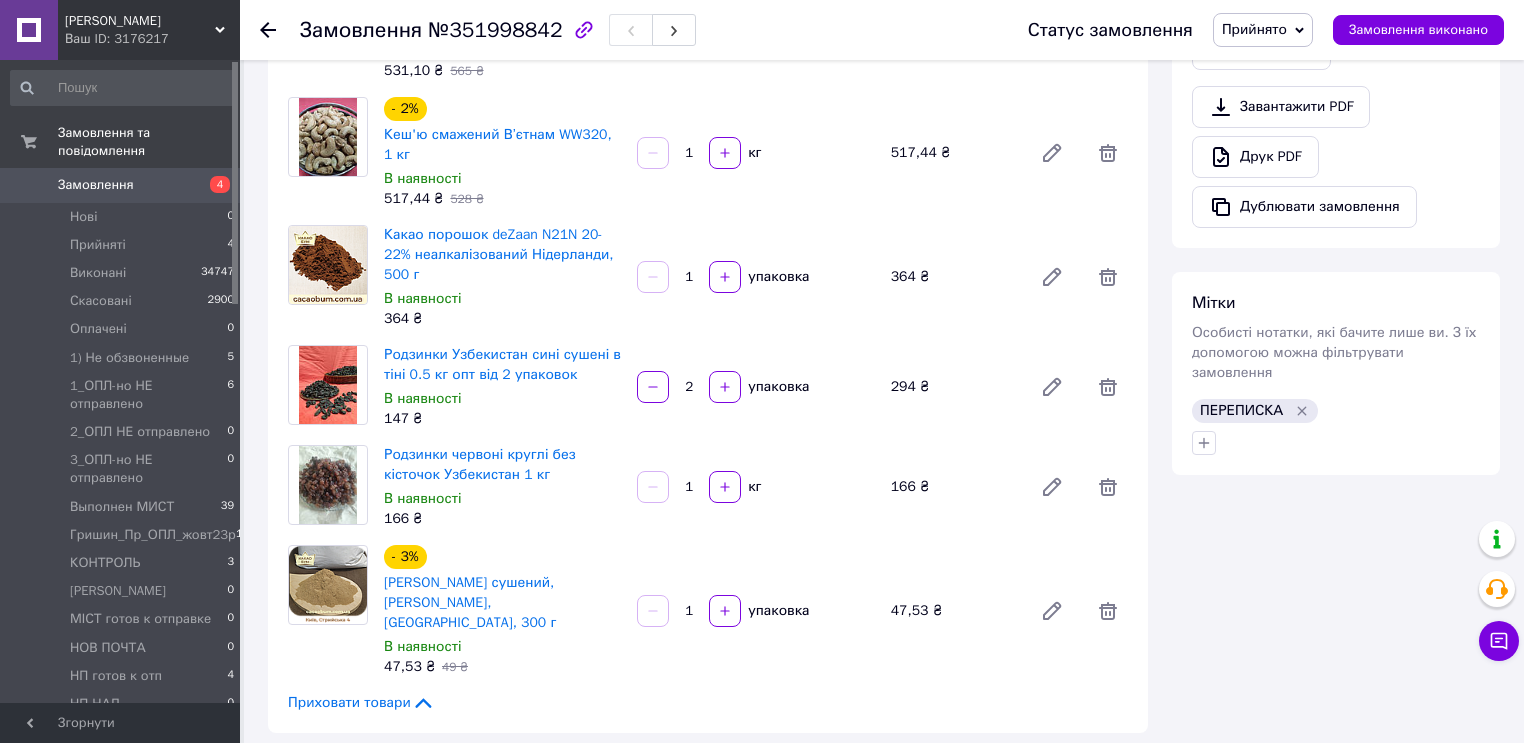 drag, startPoint x: 993, startPoint y: 83, endPoint x: 1100, endPoint y: 78, distance: 107.11676 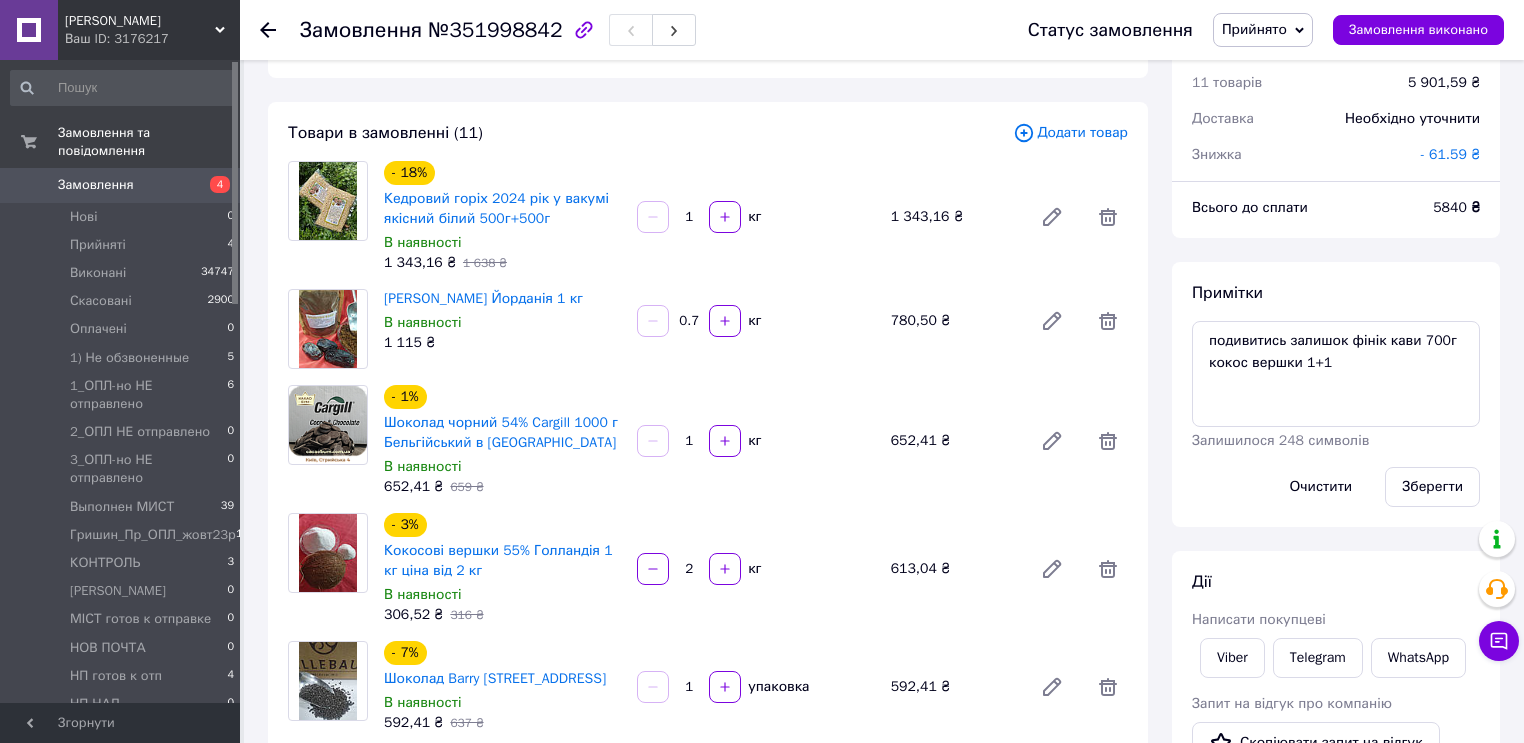 scroll, scrollTop: 0, scrollLeft: 0, axis: both 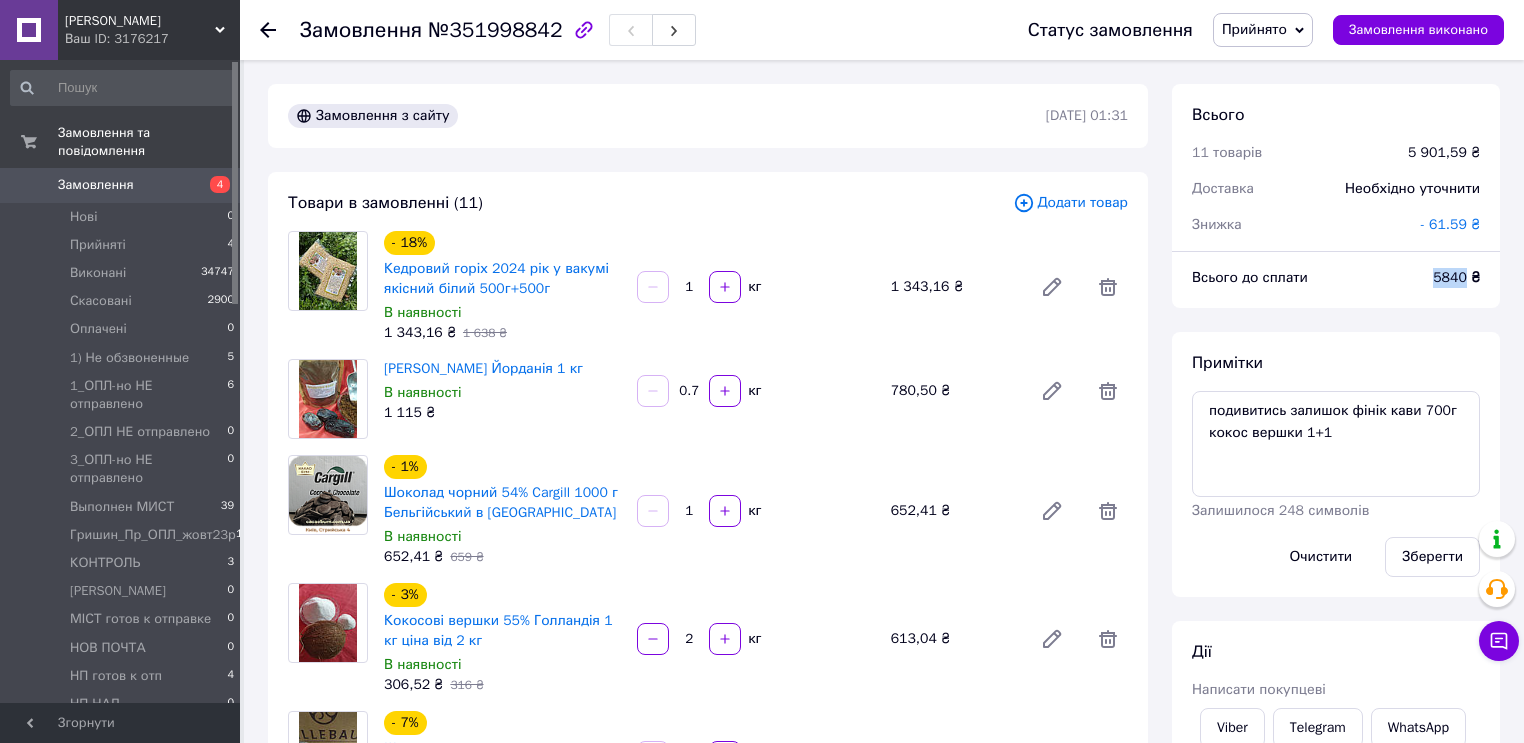 drag, startPoint x: 1468, startPoint y: 277, endPoint x: 1419, endPoint y: 279, distance: 49.0408 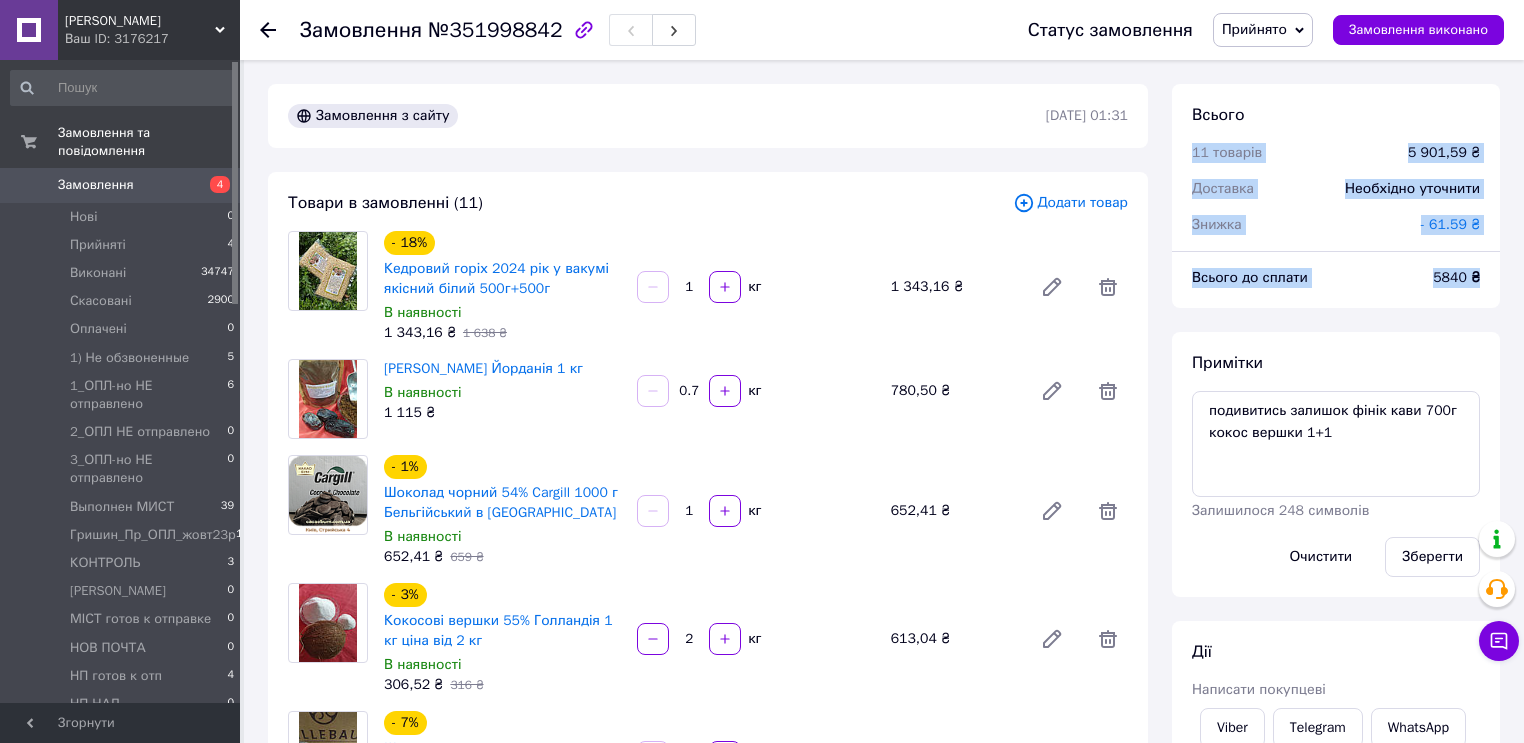 drag, startPoint x: 1192, startPoint y: 149, endPoint x: 1490, endPoint y: 285, distance: 327.56677 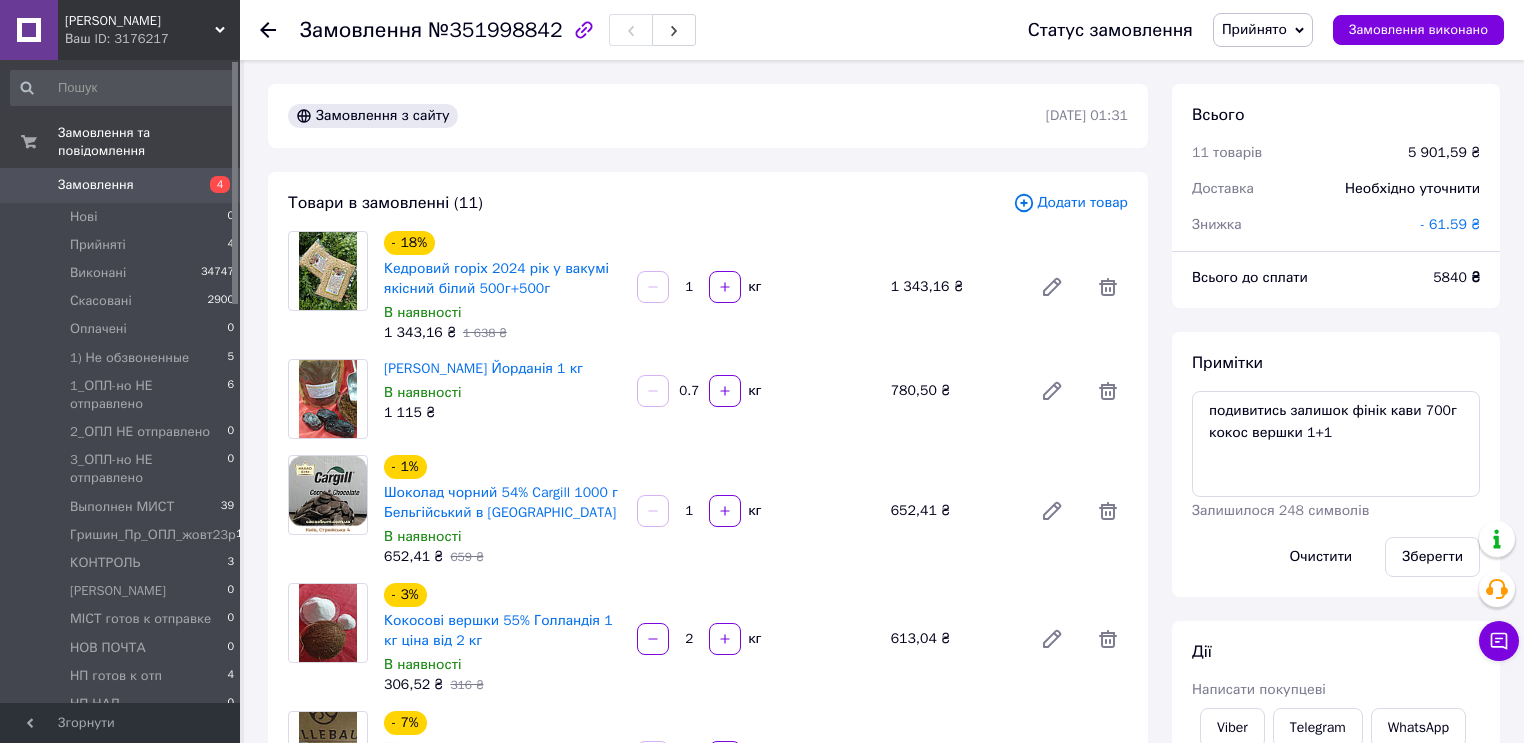 click on "Замовлення з сайту 10.07.2025 | 01:31" at bounding box center [708, 116] 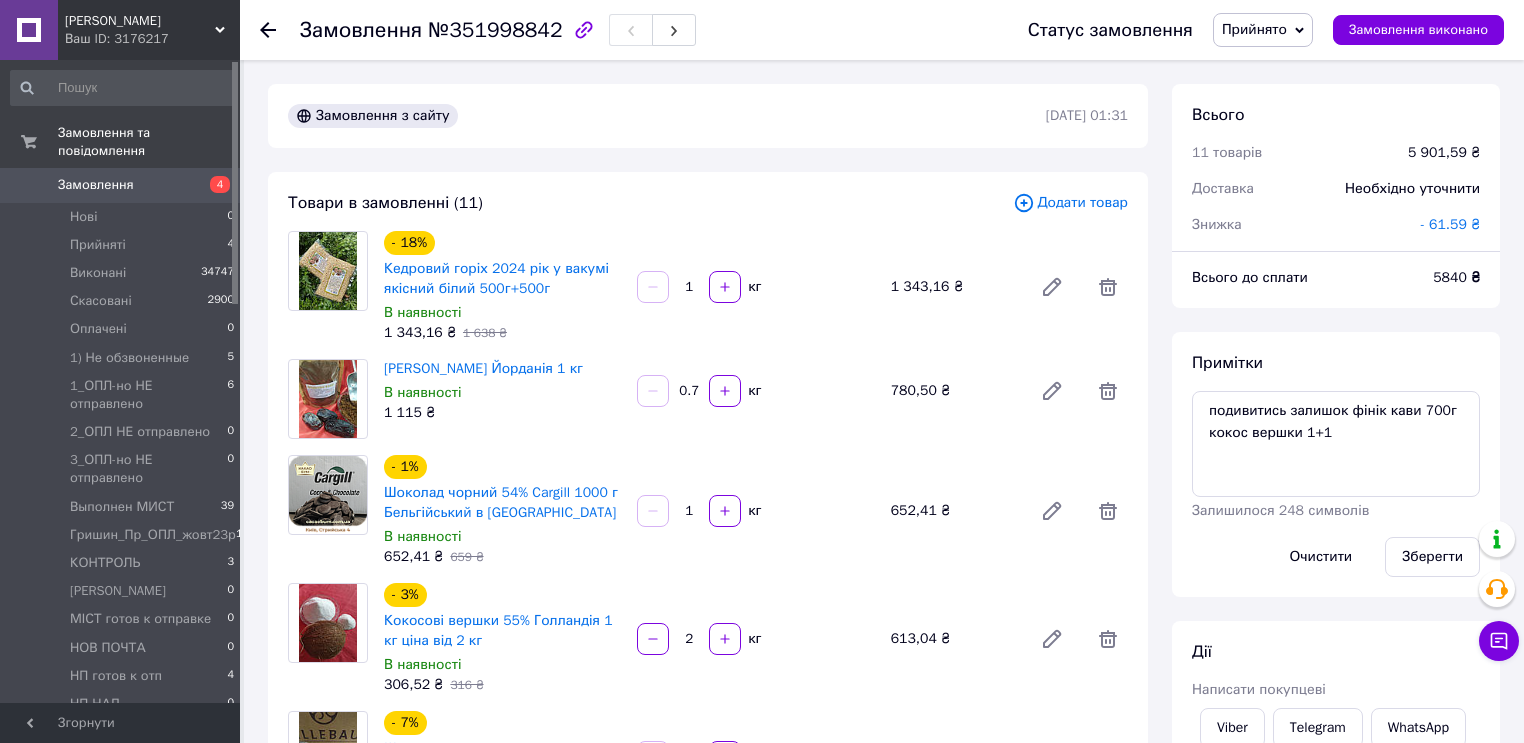 click 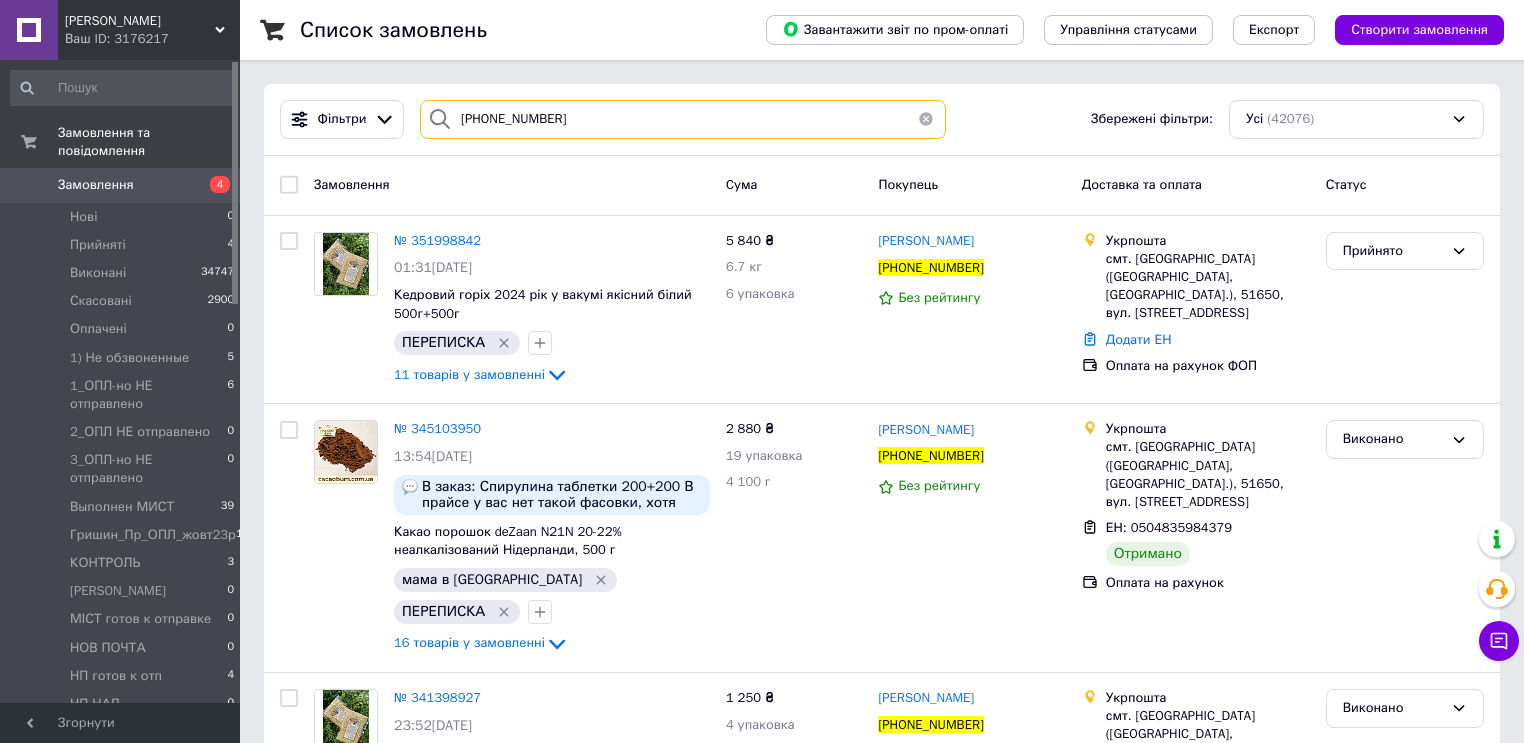 drag, startPoint x: 572, startPoint y: 128, endPoint x: 459, endPoint y: 104, distance: 115.52056 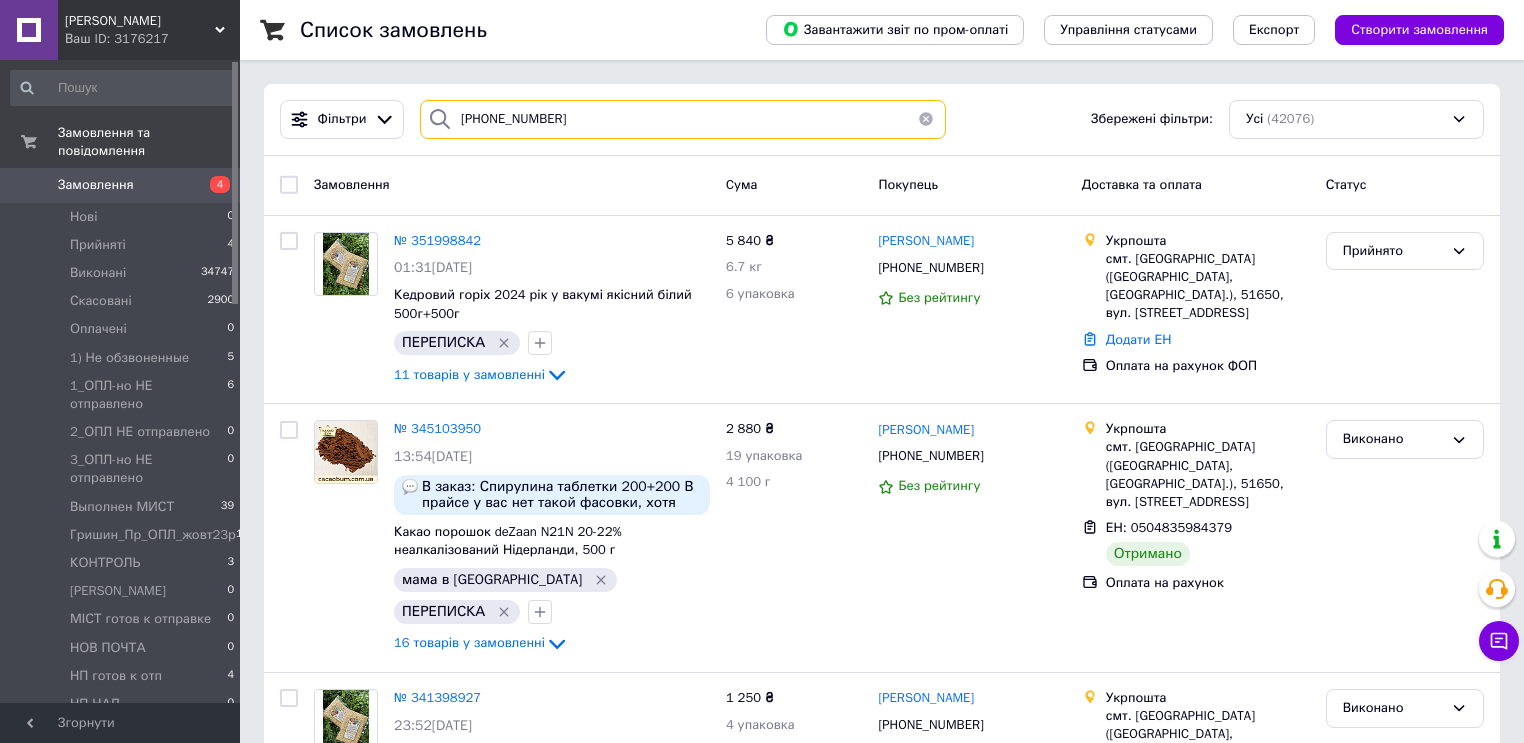 type on "+380950206324" 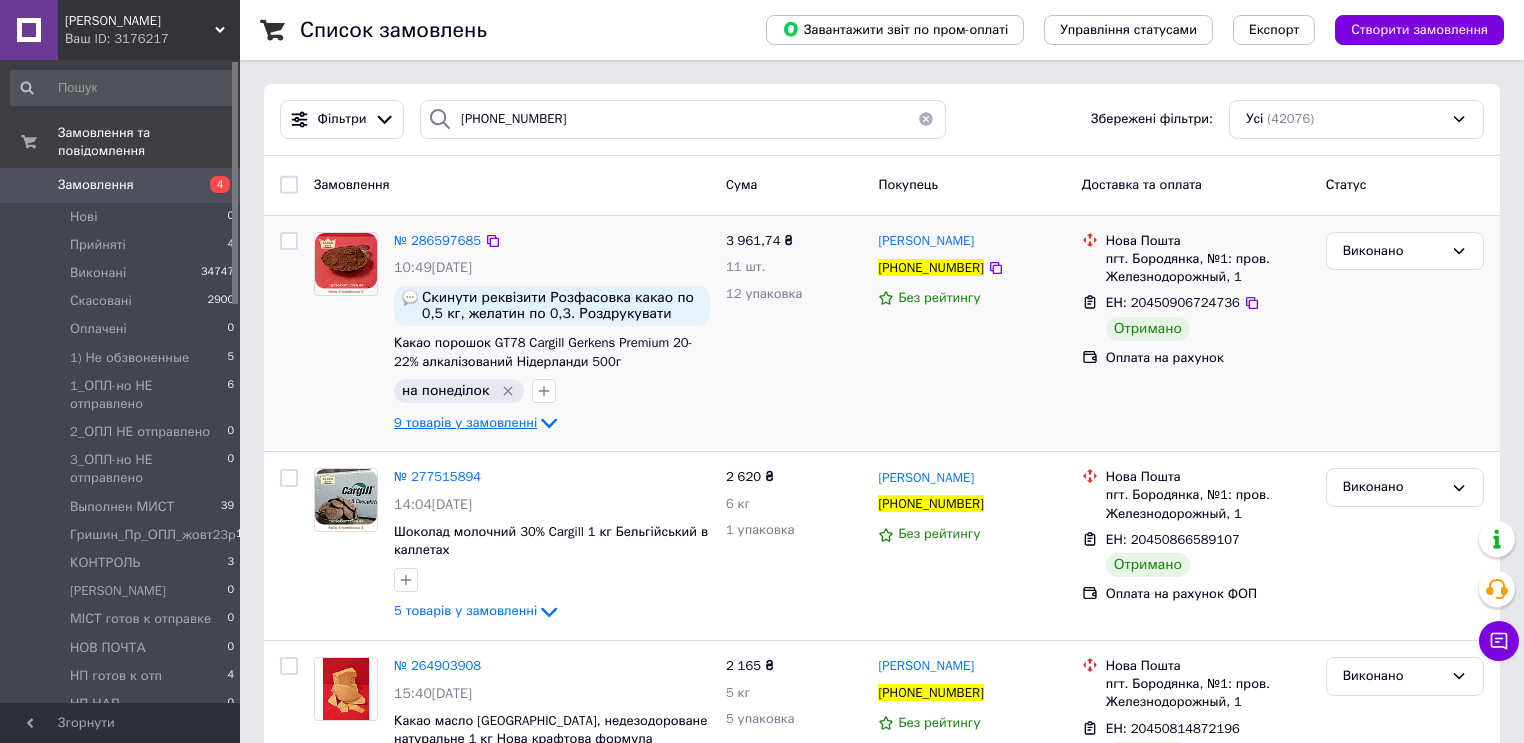 click 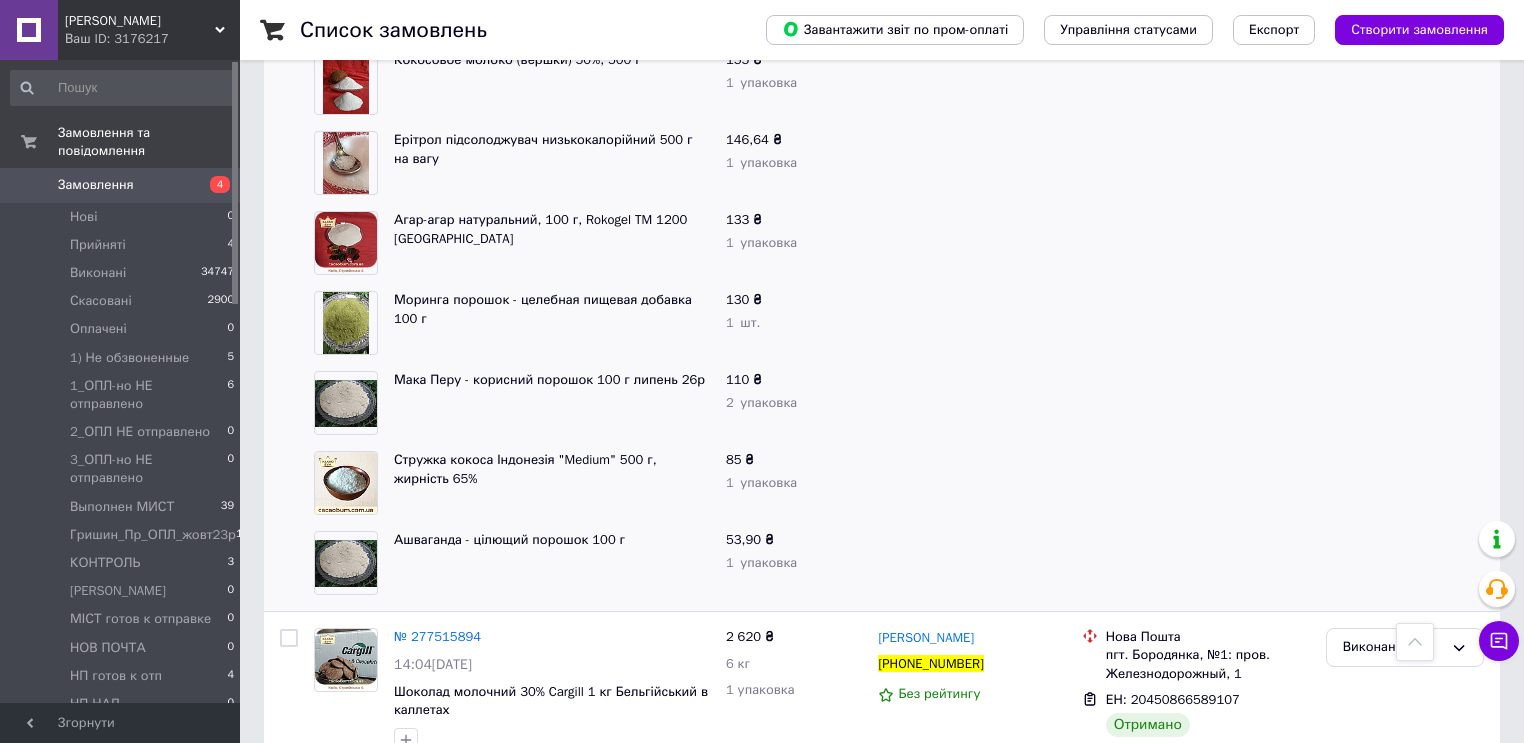 scroll, scrollTop: 960, scrollLeft: 0, axis: vertical 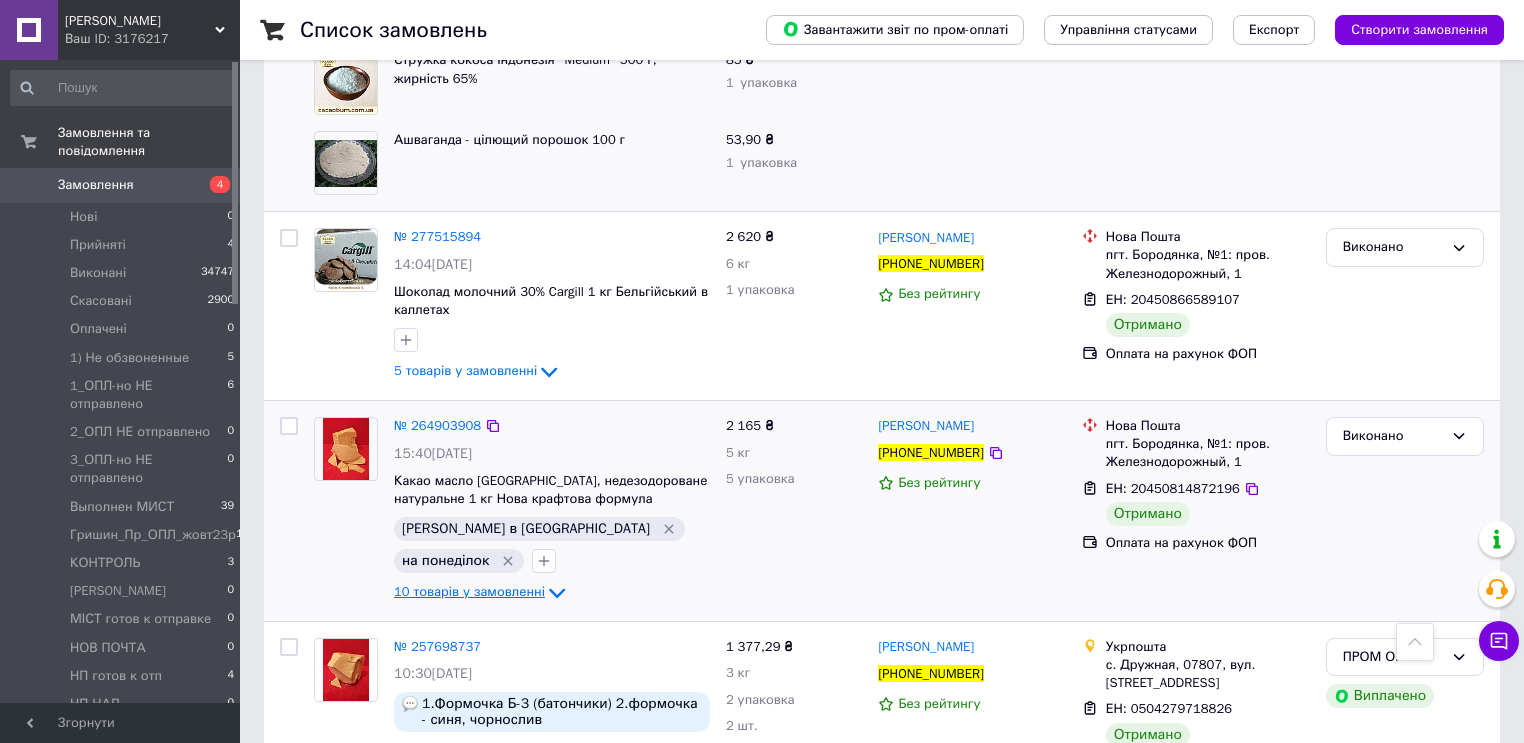 click 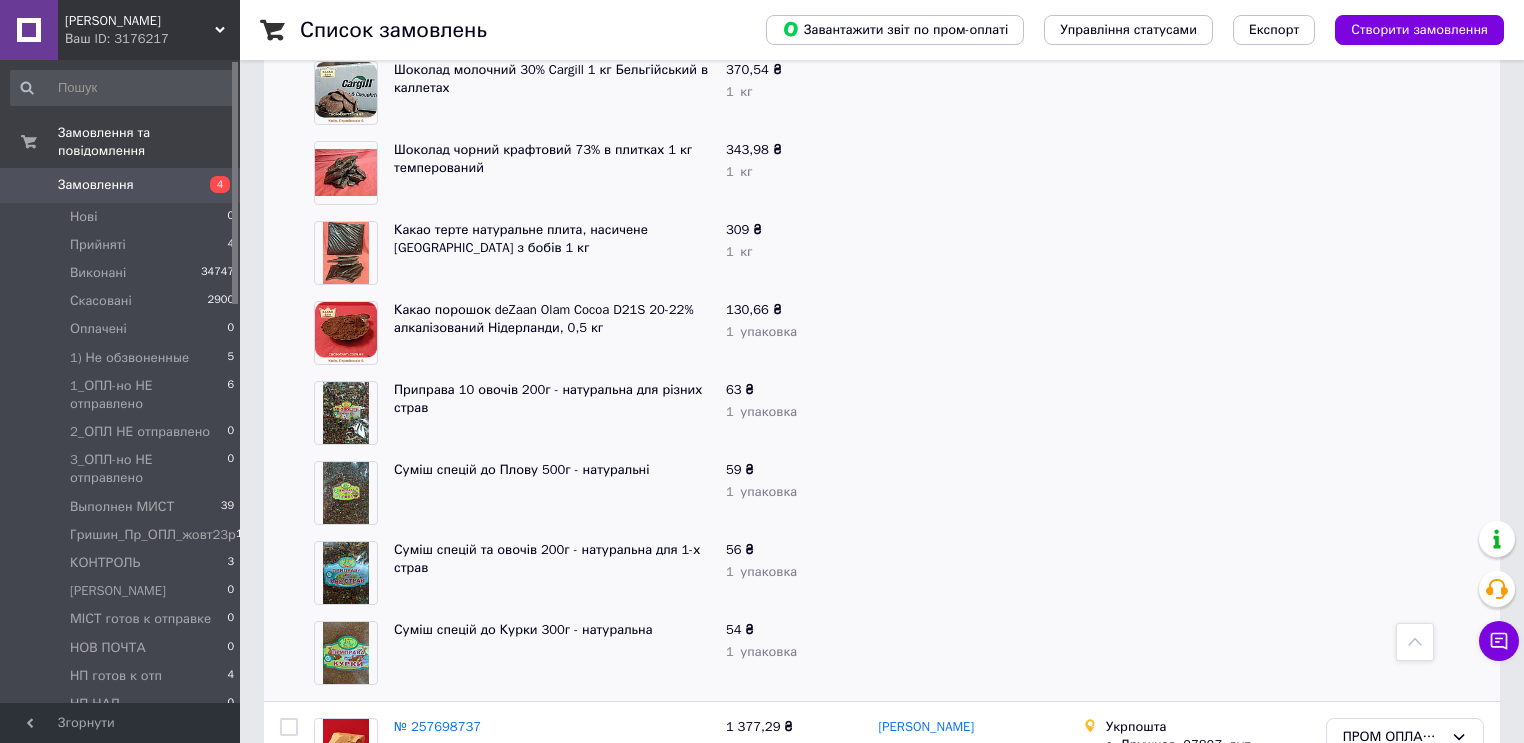 scroll, scrollTop: 2080, scrollLeft: 0, axis: vertical 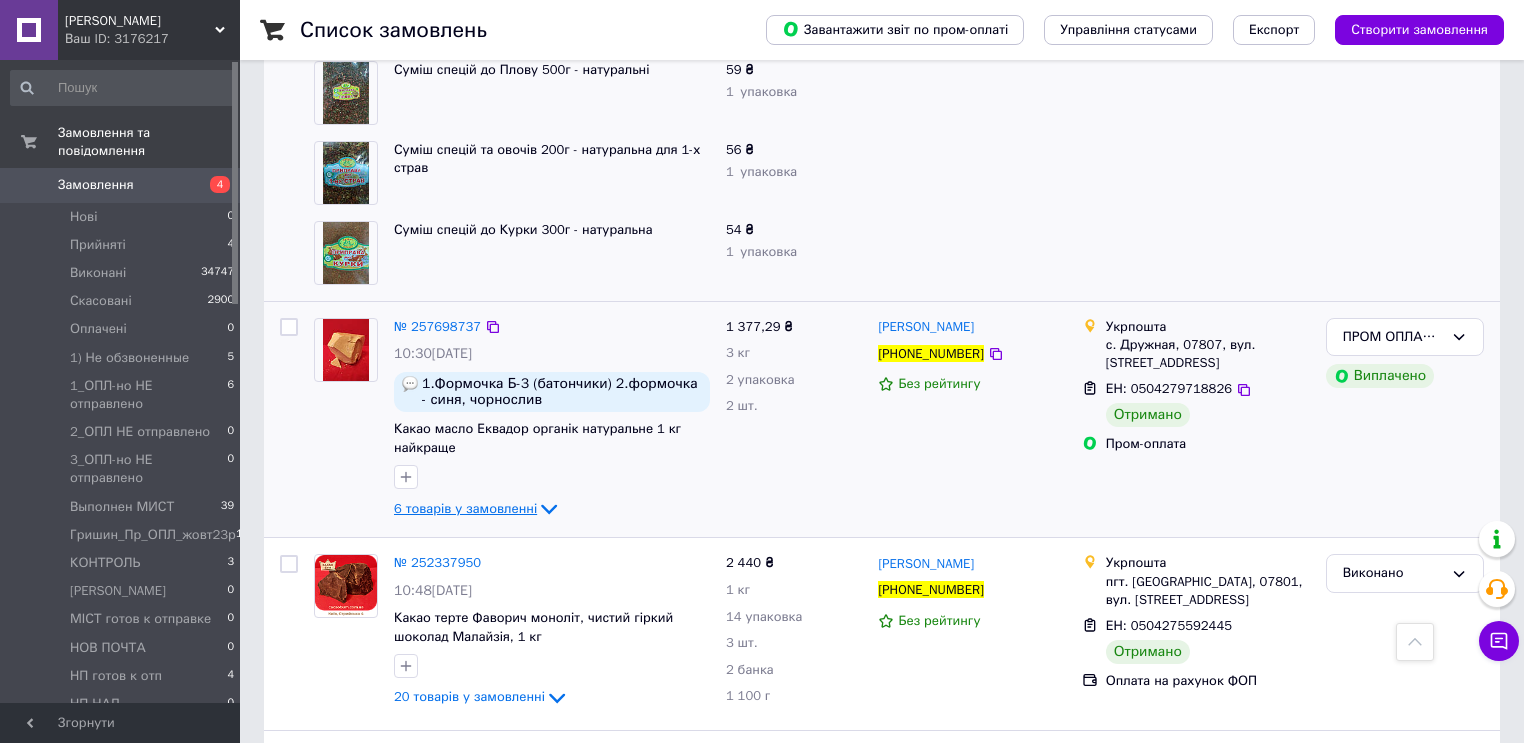 click 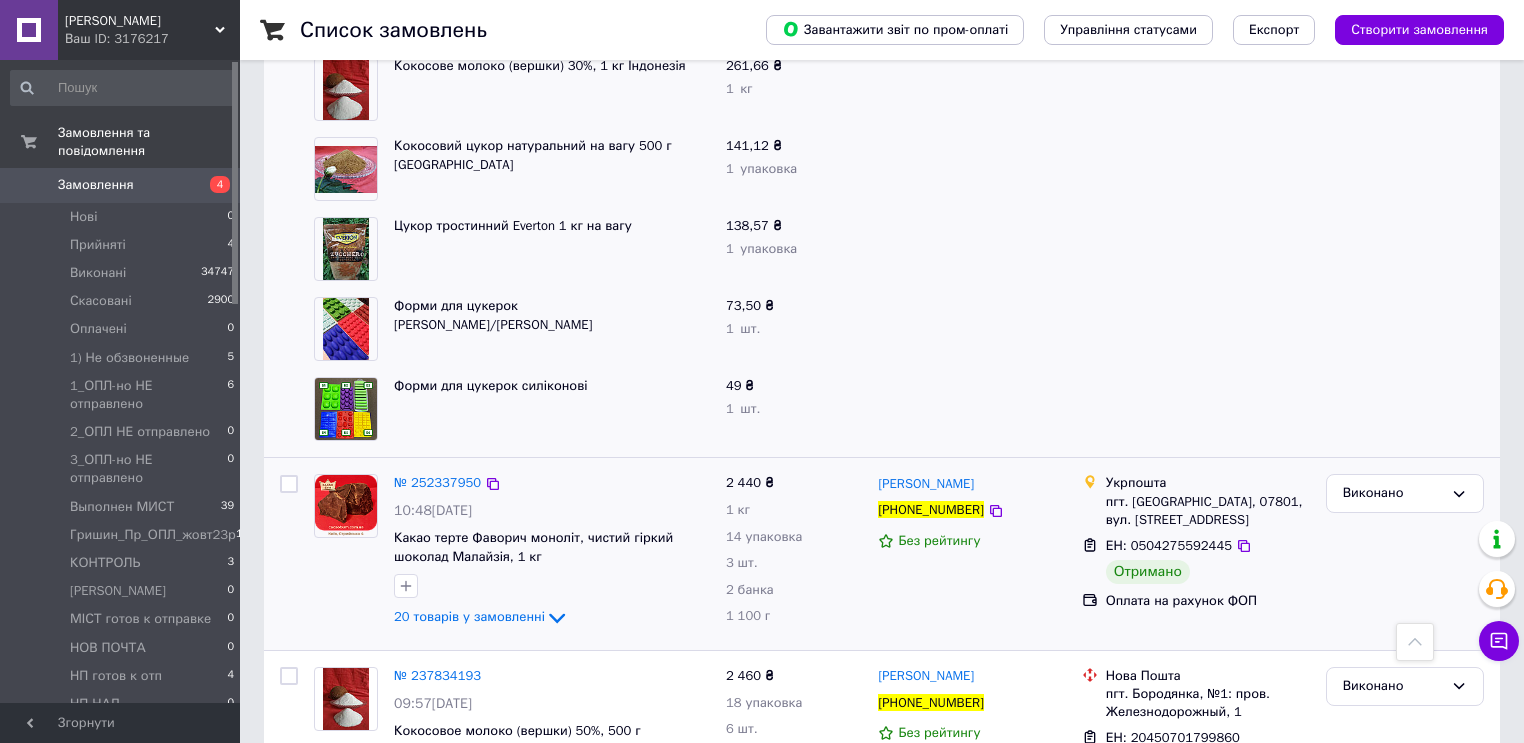 scroll, scrollTop: 2560, scrollLeft: 0, axis: vertical 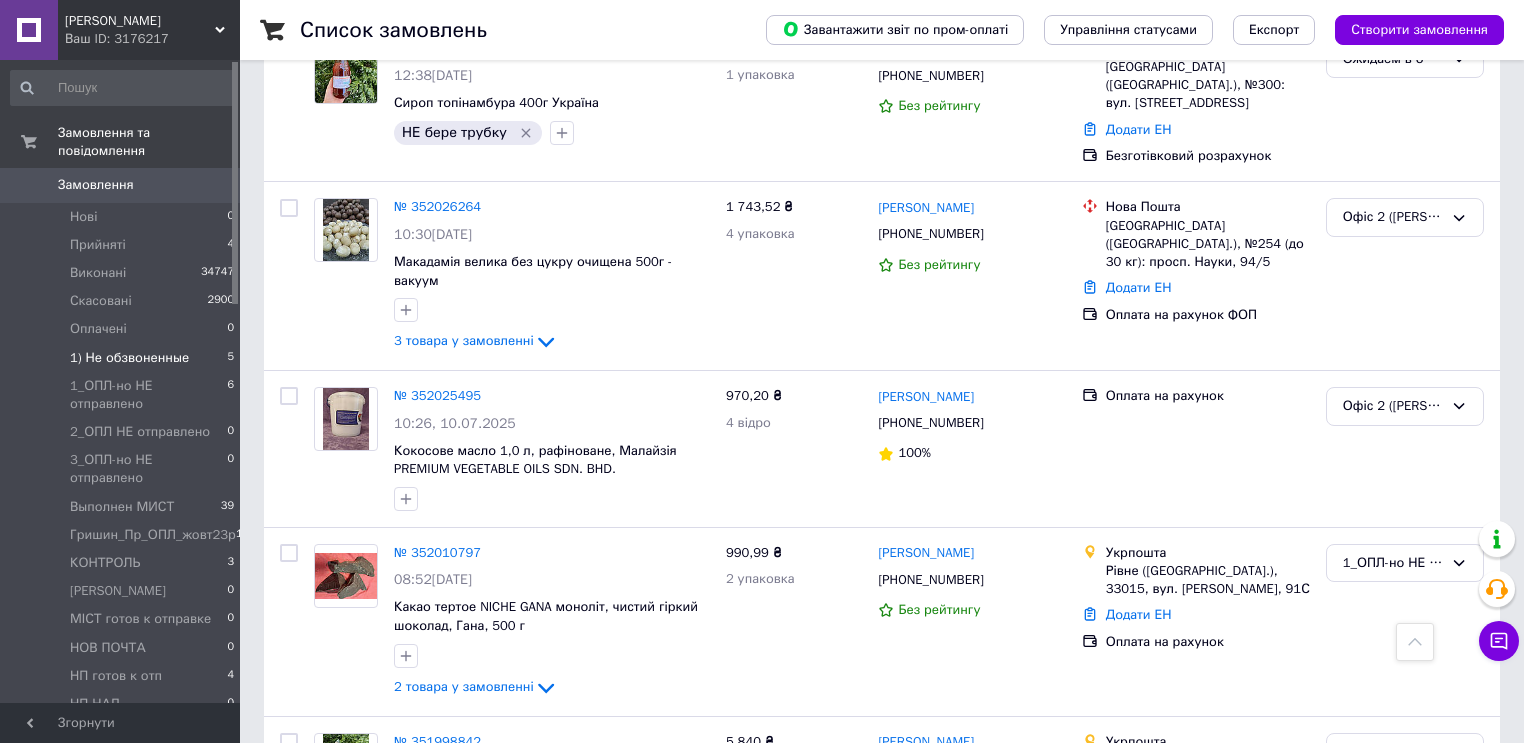click on "1) Не обзвоненные" at bounding box center [129, 358] 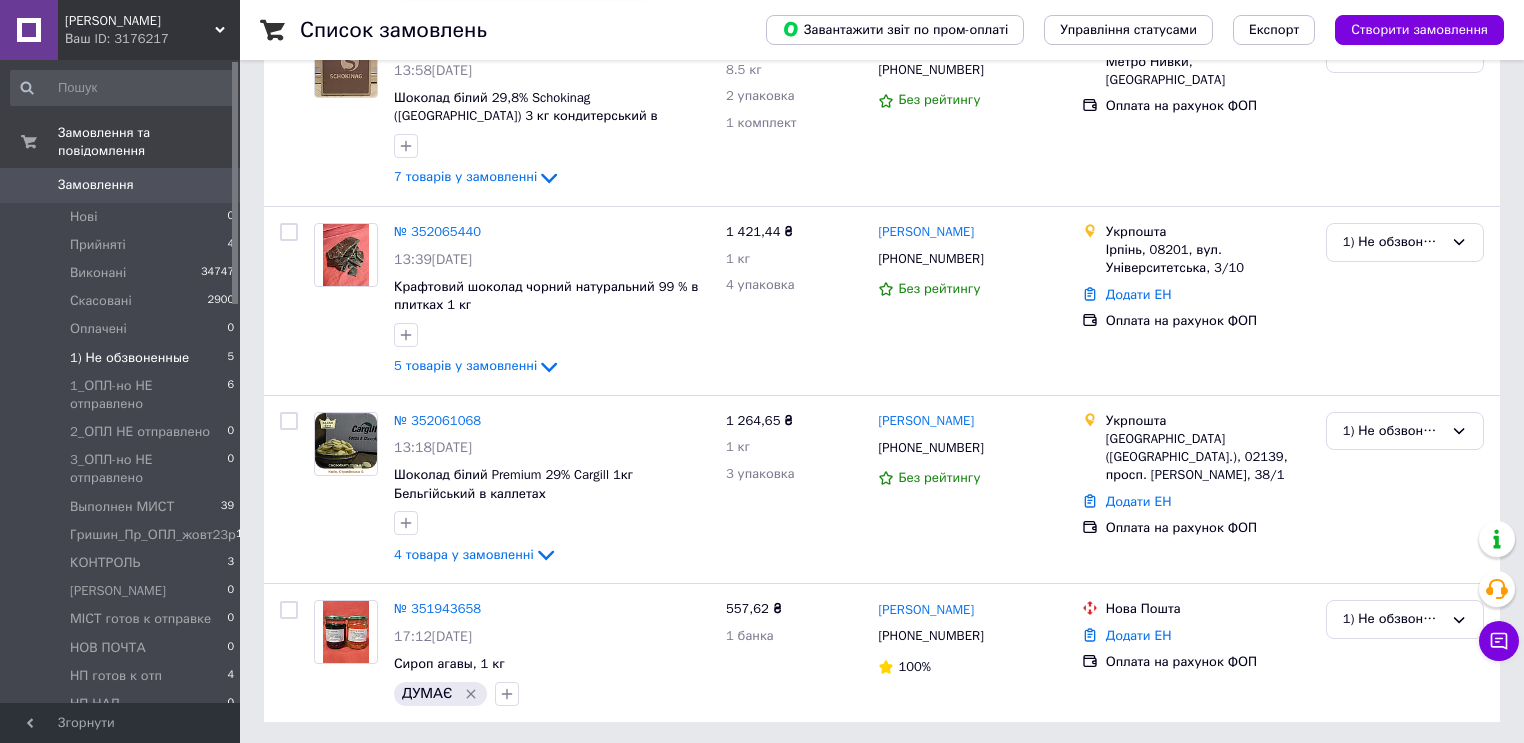 scroll, scrollTop: 71, scrollLeft: 0, axis: vertical 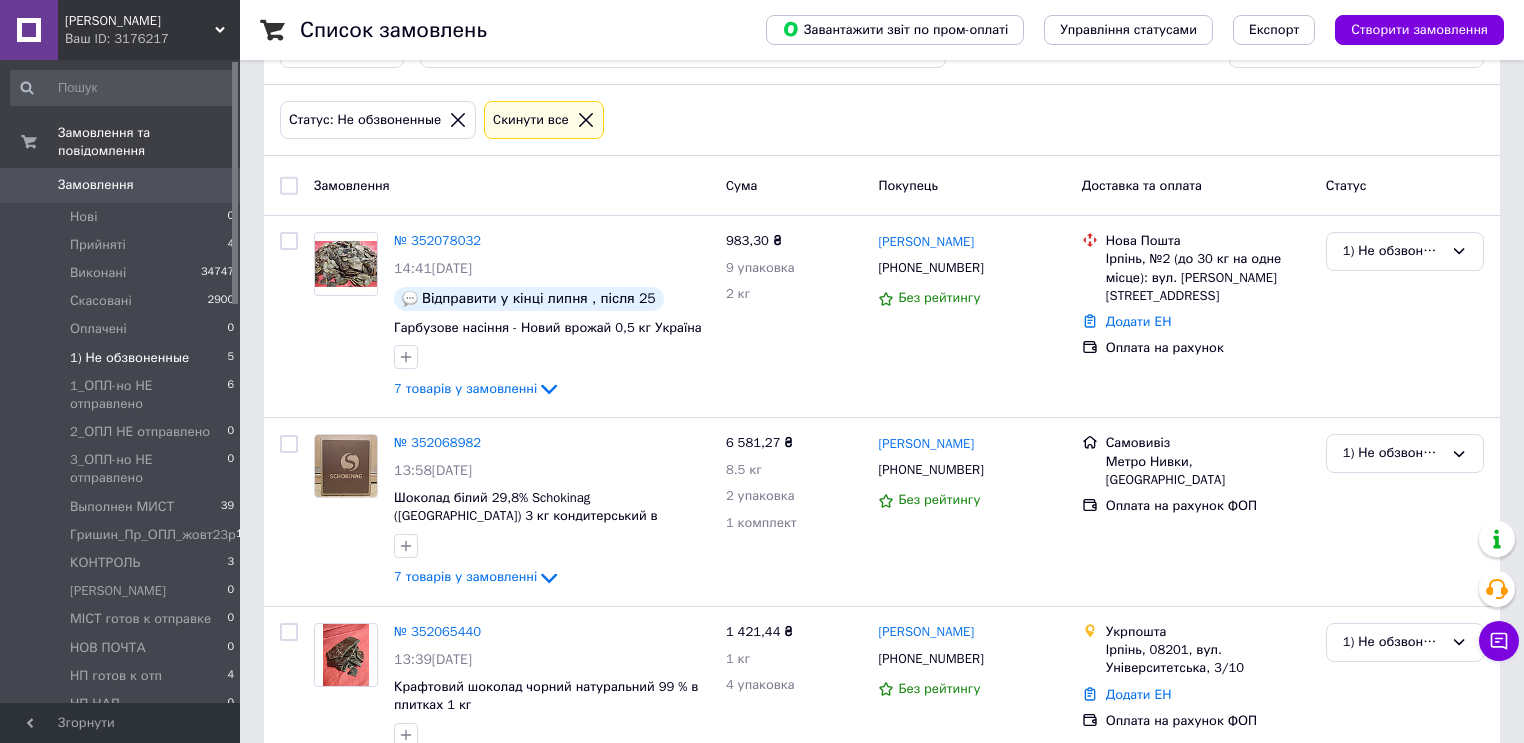 click on "1) Не обзвоненные" at bounding box center (129, 358) 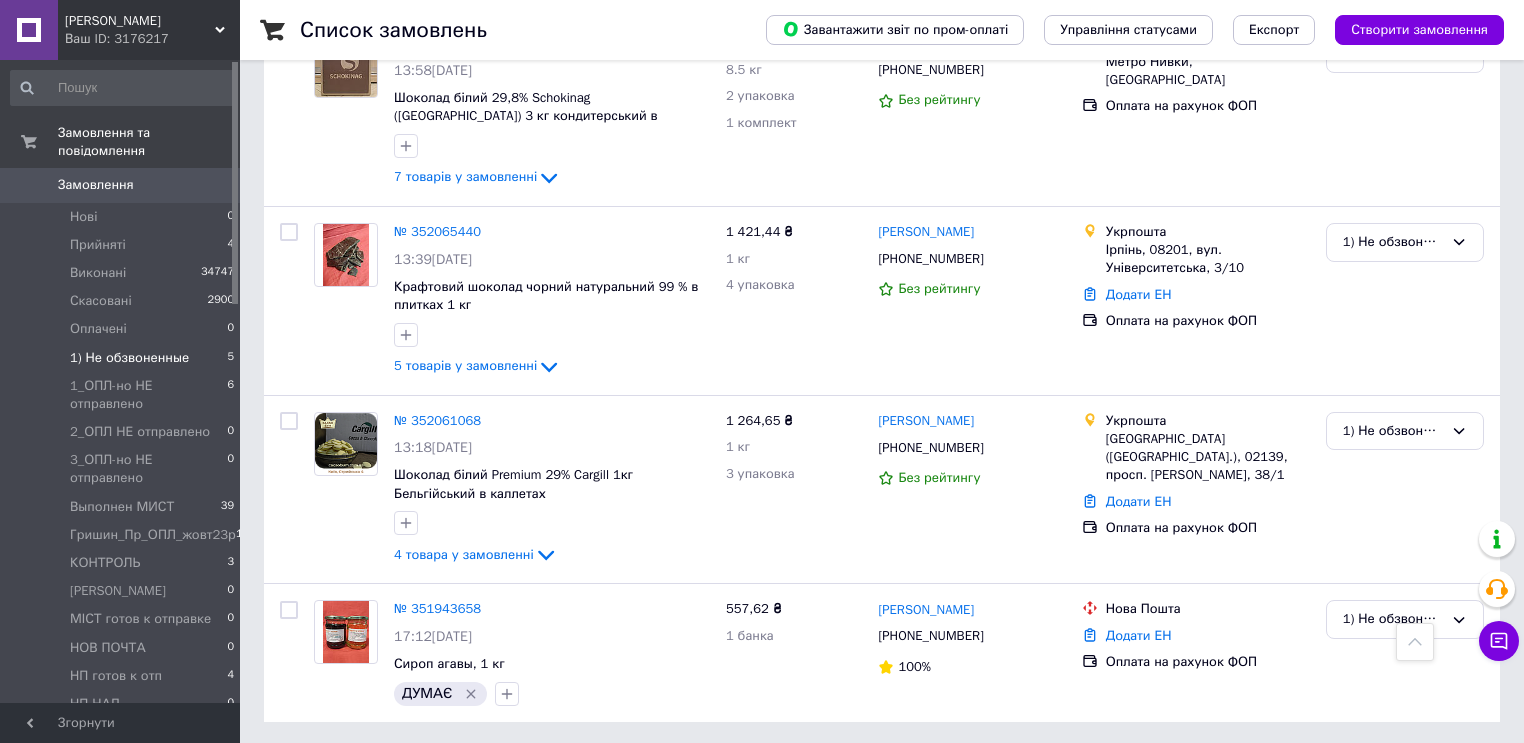 click on "№ 352061068" at bounding box center (437, 420) 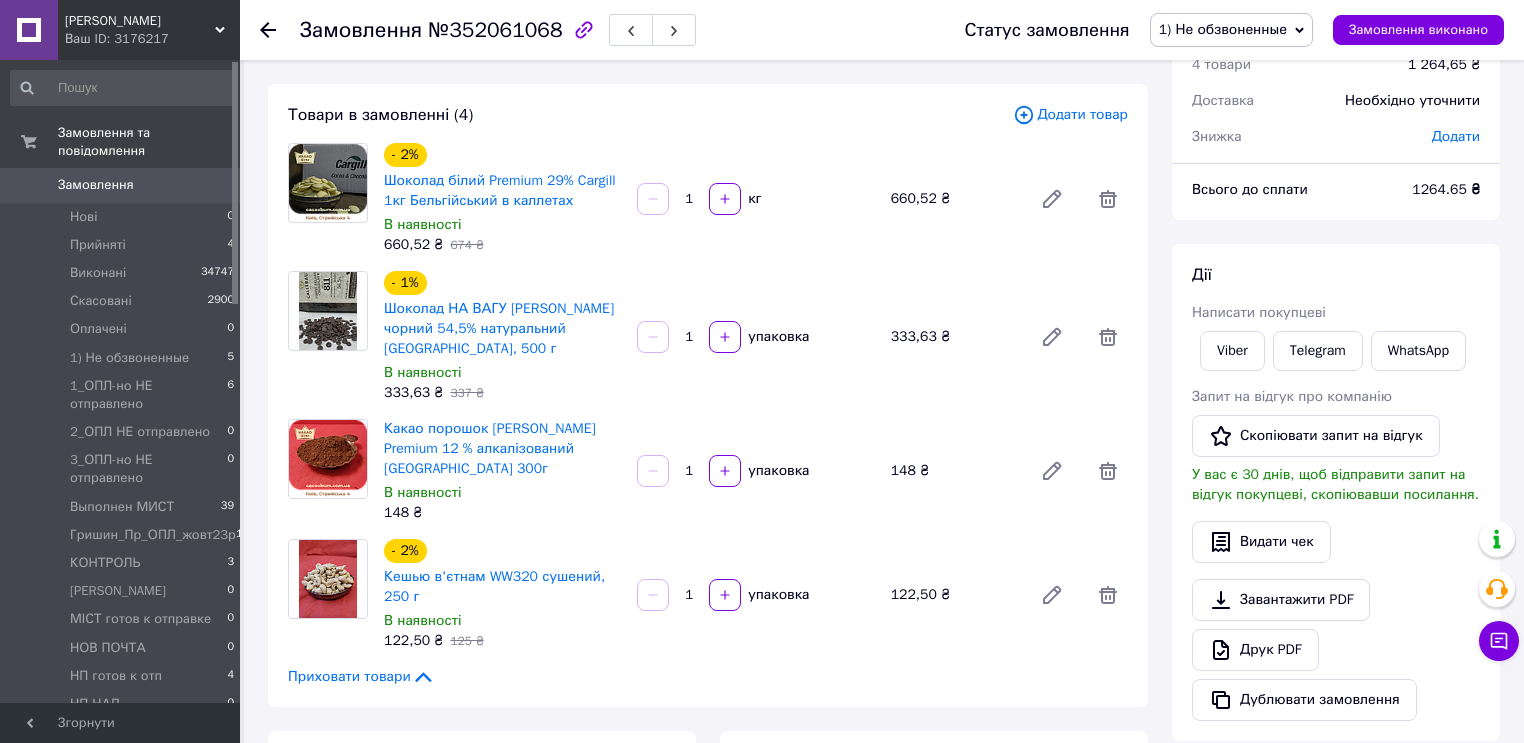 scroll, scrollTop: 92, scrollLeft: 0, axis: vertical 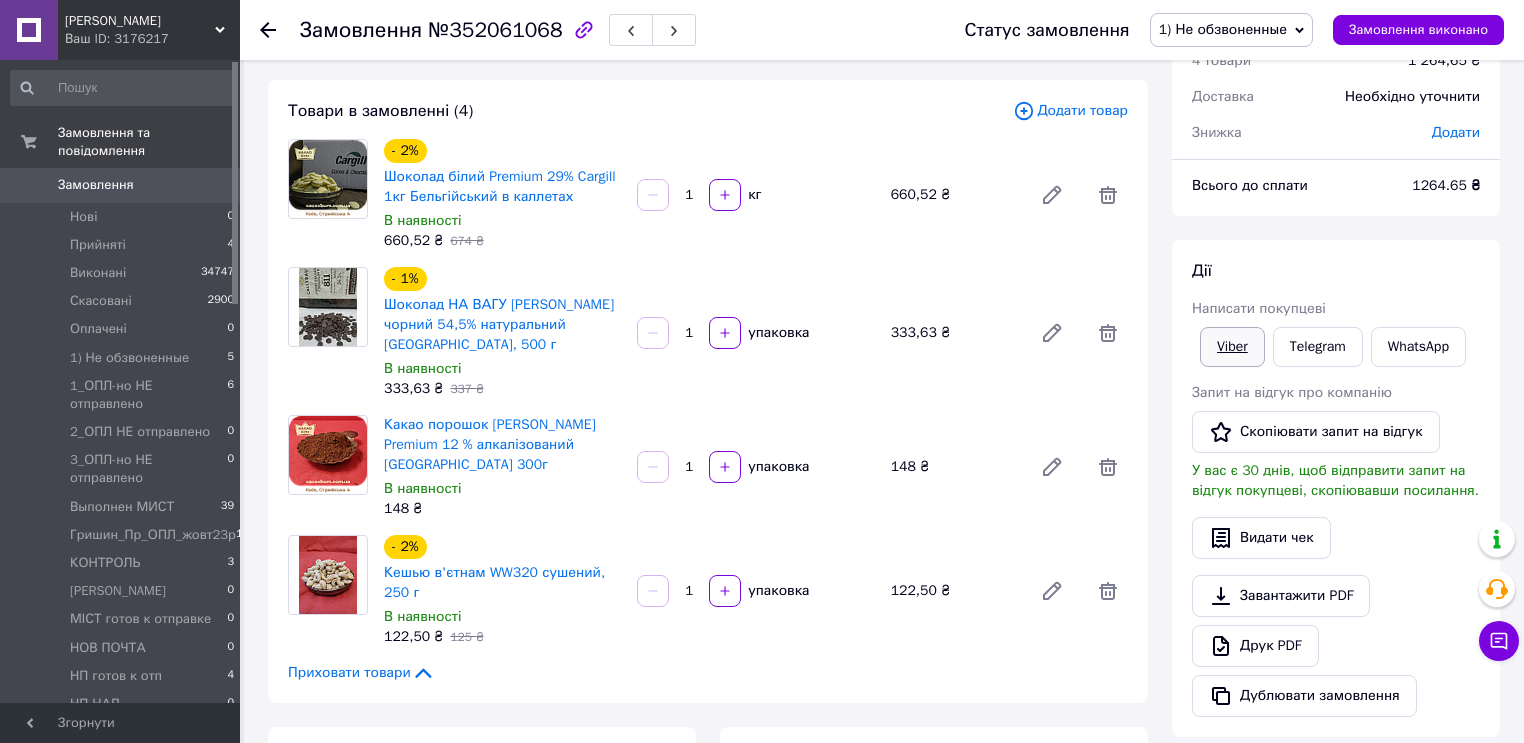 click on "Viber" at bounding box center (1232, 347) 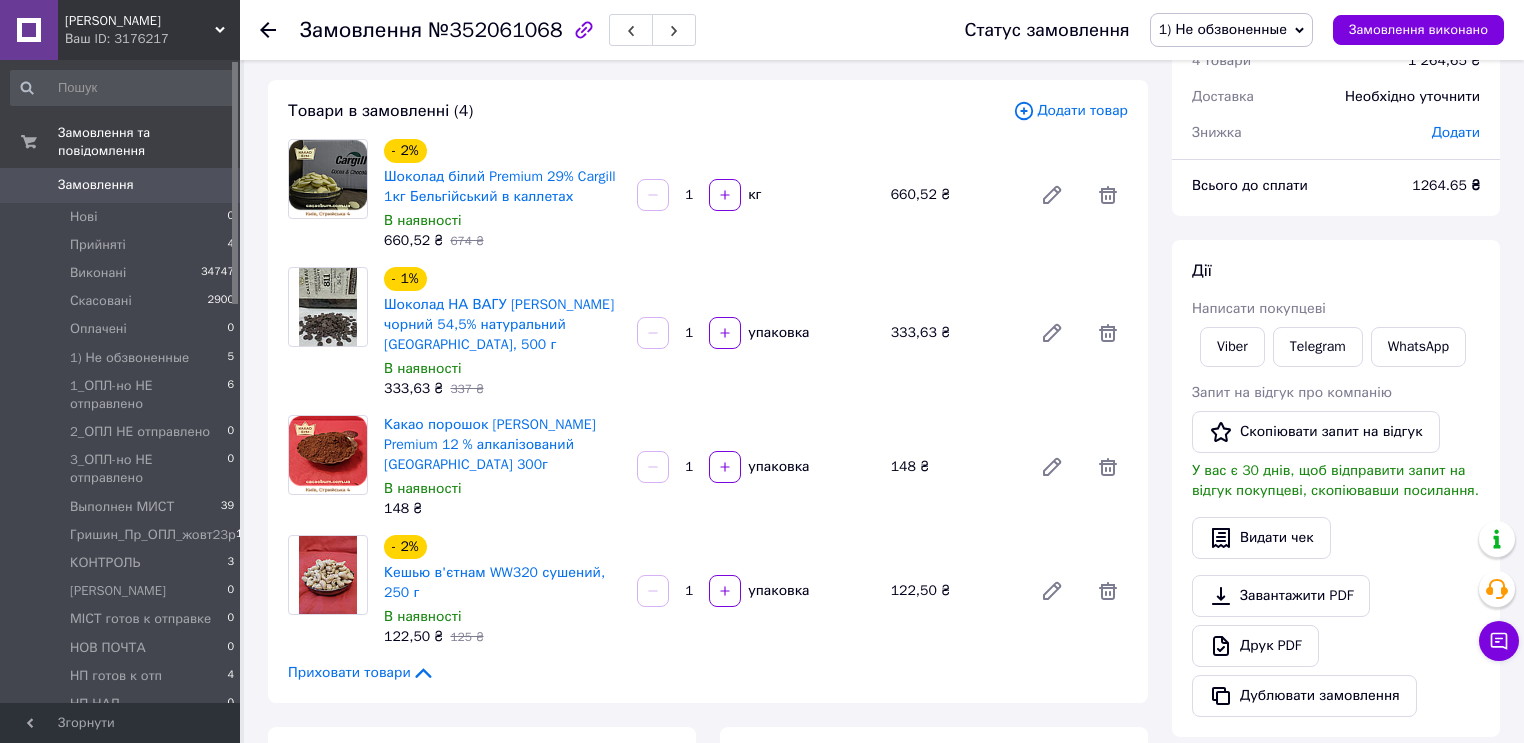 click on "Товари в замовленні (4) Додати товар - 2% Шоколад білий Premium 29% Cargill 1кг Бельгійський в каллетах В наявності 660,52 ₴   674 ₴ 1   кг 660,52 ₴ - 1% Шоколад НА ВАГУ [PERSON_NAME] чорний 54,5% натуральний Бельгія, 500 г В наявності 333,63 ₴   337 ₴ 1   упаковка 333,63 ₴ Какао порошок [PERSON_NAME] Premium 12 % алкалізований Німеччина 300г В наявності 148 ₴ 1   упаковка 148 ₴ - 2% Кешью в'єтнам WW320 сушений, 250 г В наявності 122,50 ₴   125 ₴ 1   упаковка 122,50 ₴ Приховати товари" at bounding box center [708, 391] 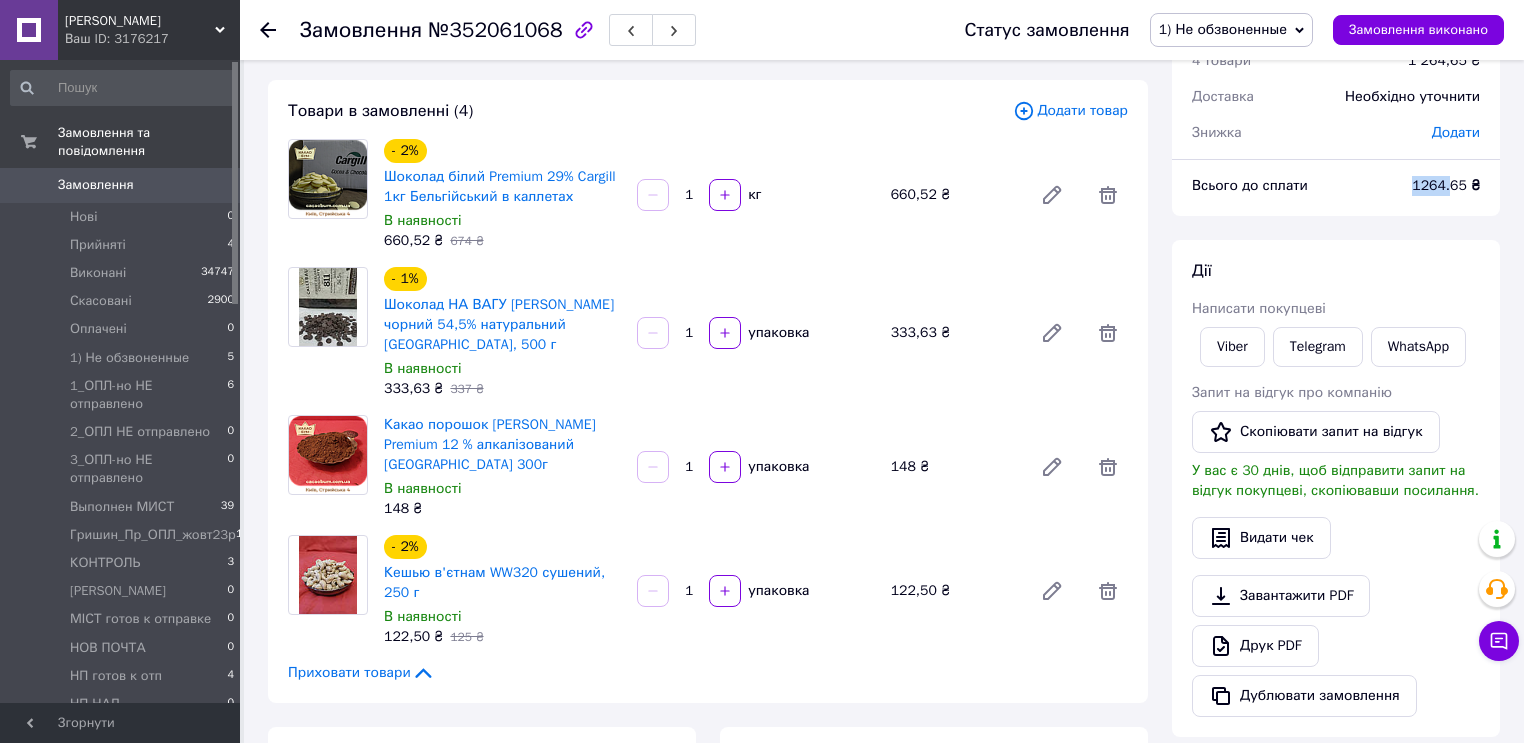 drag, startPoint x: 1451, startPoint y: 187, endPoint x: 1404, endPoint y: 188, distance: 47.010635 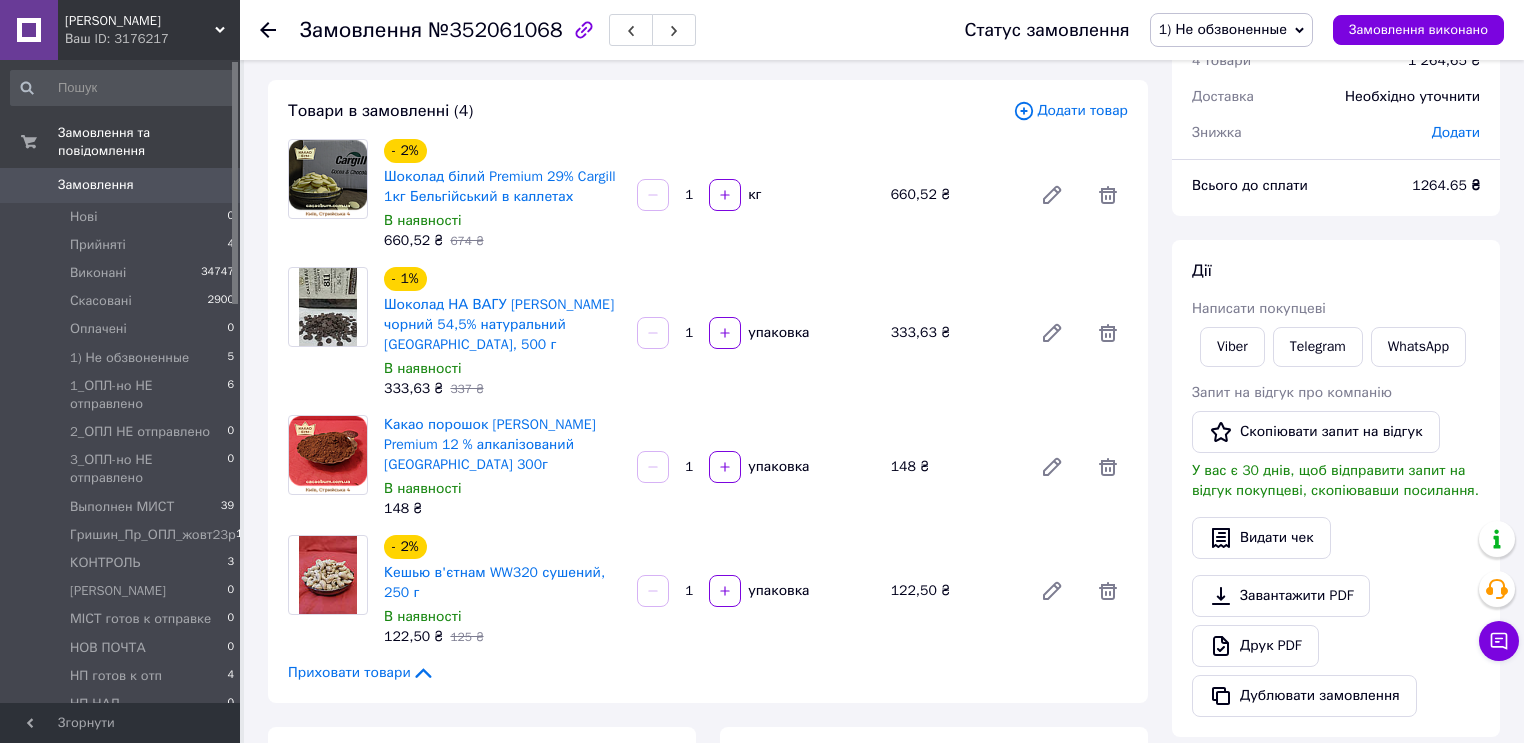 click on "Товари в замовленні (4) Додати товар - 2% Шоколад білий Premium 29% Cargill 1кг Бельгійський в каллетах В наявності 660,52 ₴   674 ₴ 1   кг 660,52 ₴ - 1% Шоколад НА ВАГУ [PERSON_NAME] чорний 54,5% натуральний Бельгія, 500 г В наявності 333,63 ₴   337 ₴ 1   упаковка 333,63 ₴ Какао порошок [PERSON_NAME] Premium 12 % алкалізований Німеччина 300г В наявності 148 ₴ 1   упаковка 148 ₴ - 2% Кешью в'єтнам WW320 сушений, 250 г В наявності 122,50 ₴   125 ₴ 1   упаковка 122,50 ₴ Приховати товари" at bounding box center (708, 391) 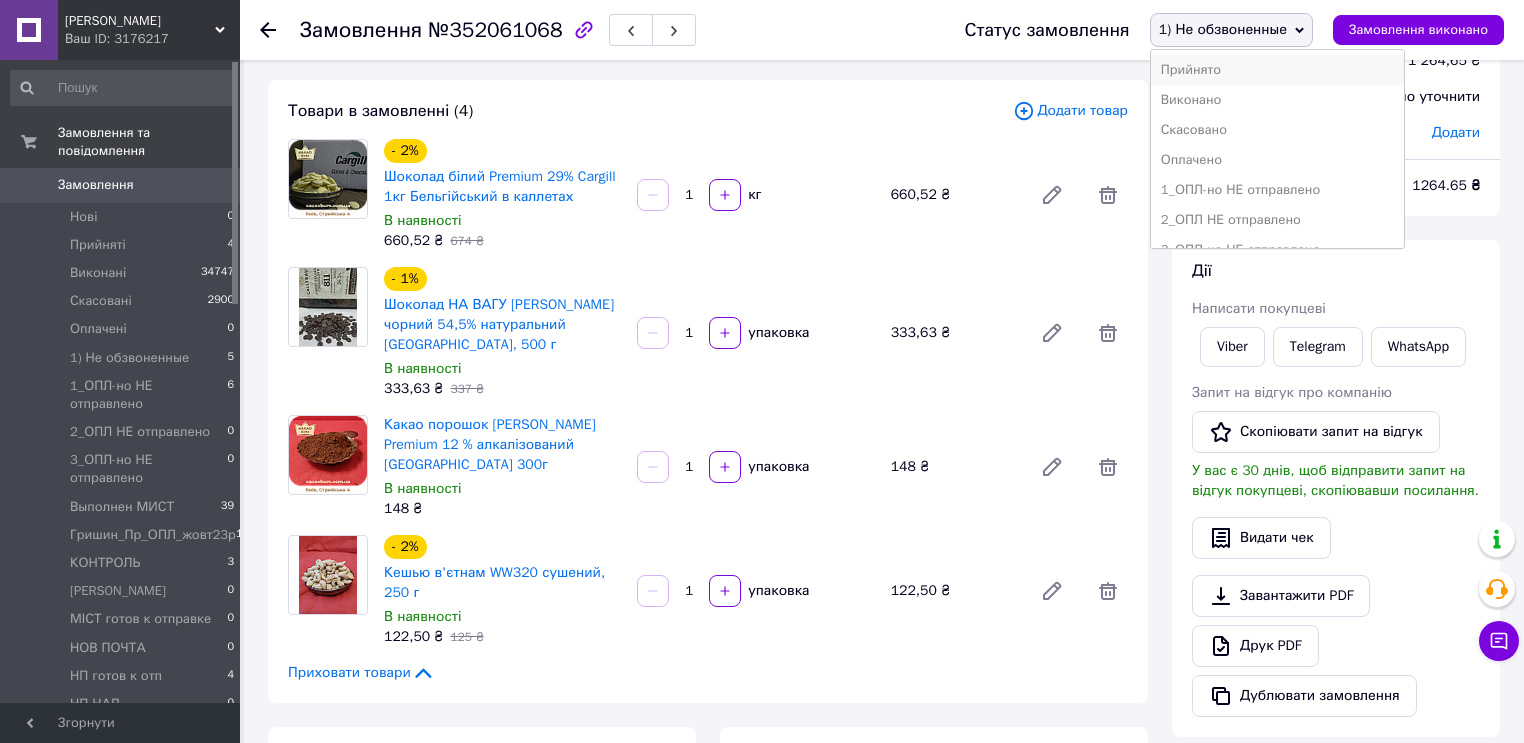 click on "Прийнято" at bounding box center (1278, 70) 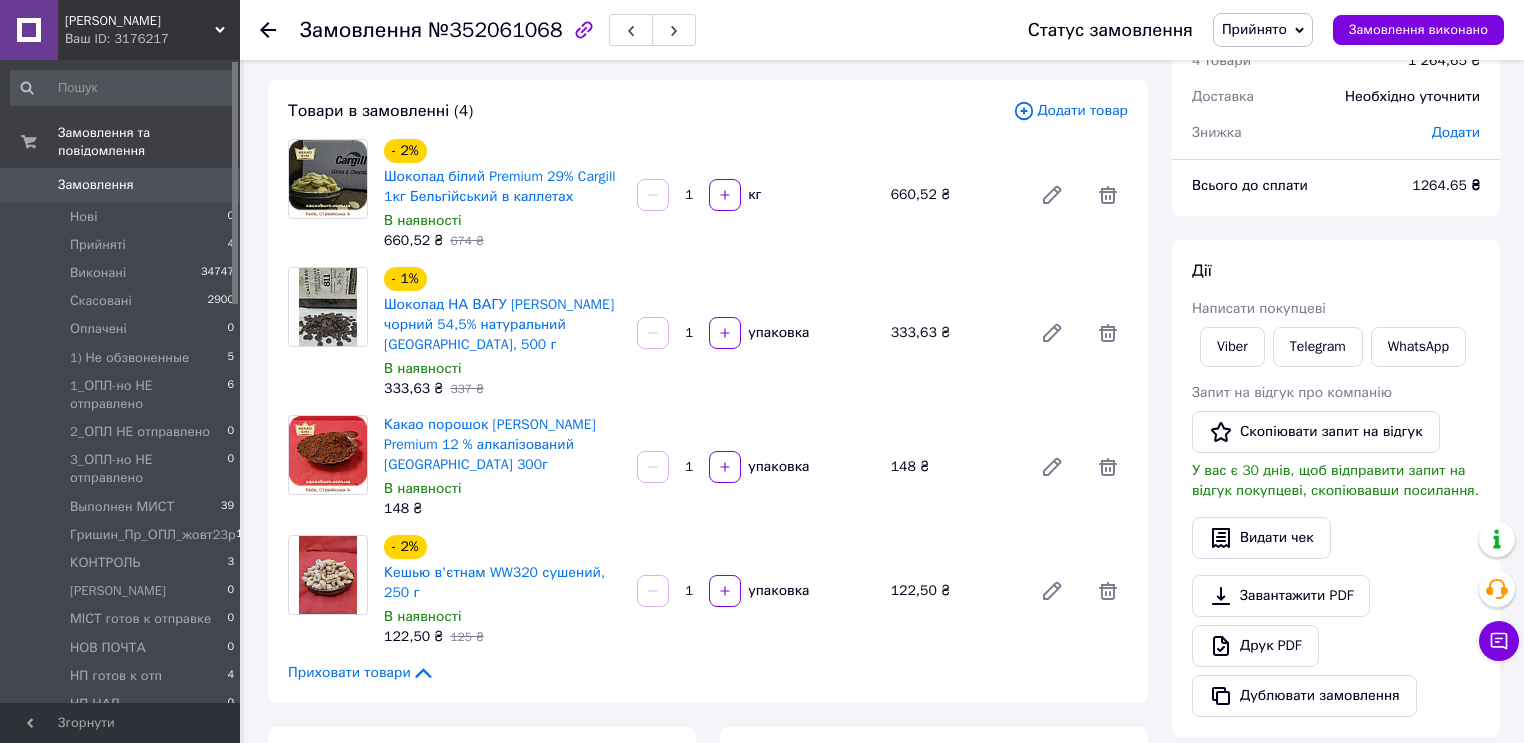 click 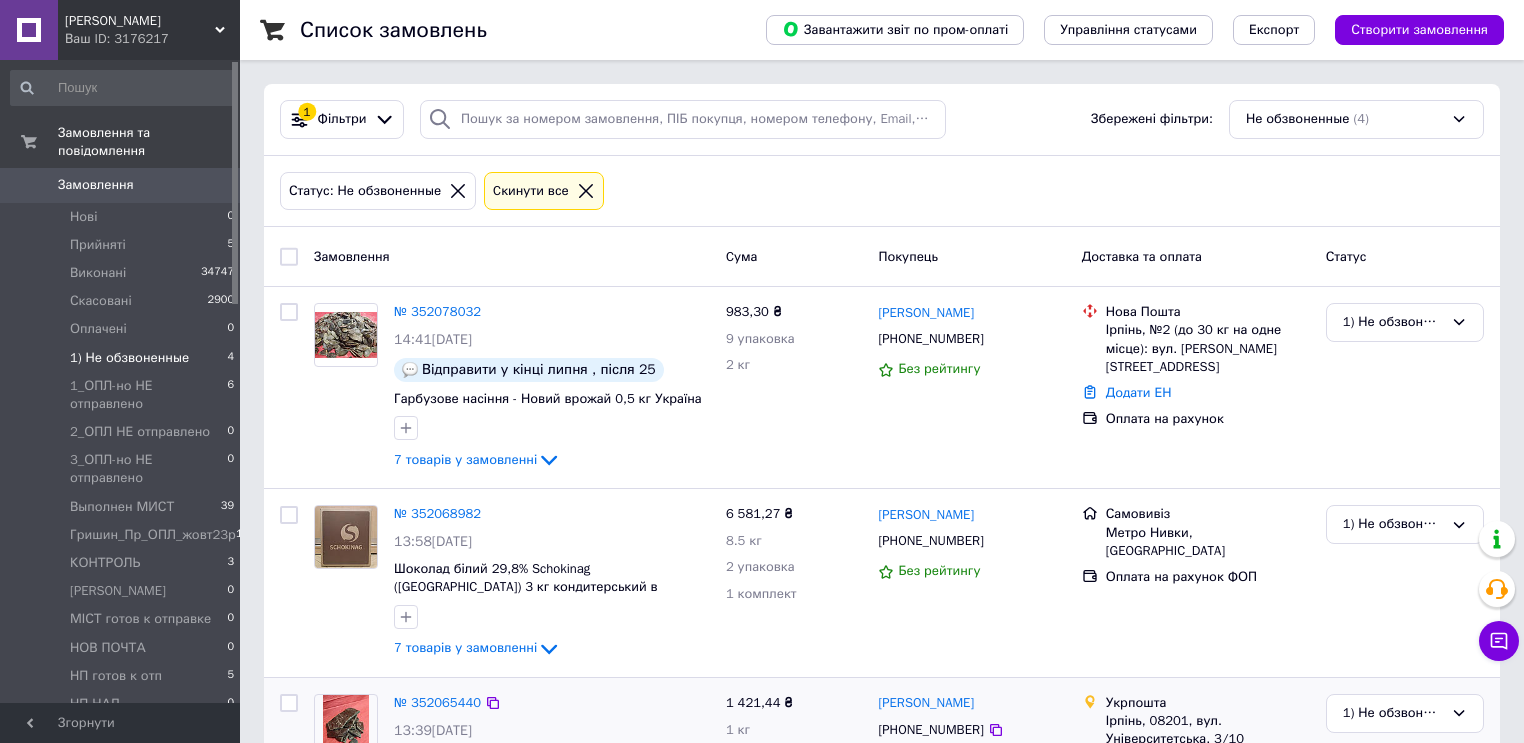 scroll, scrollTop: 471, scrollLeft: 0, axis: vertical 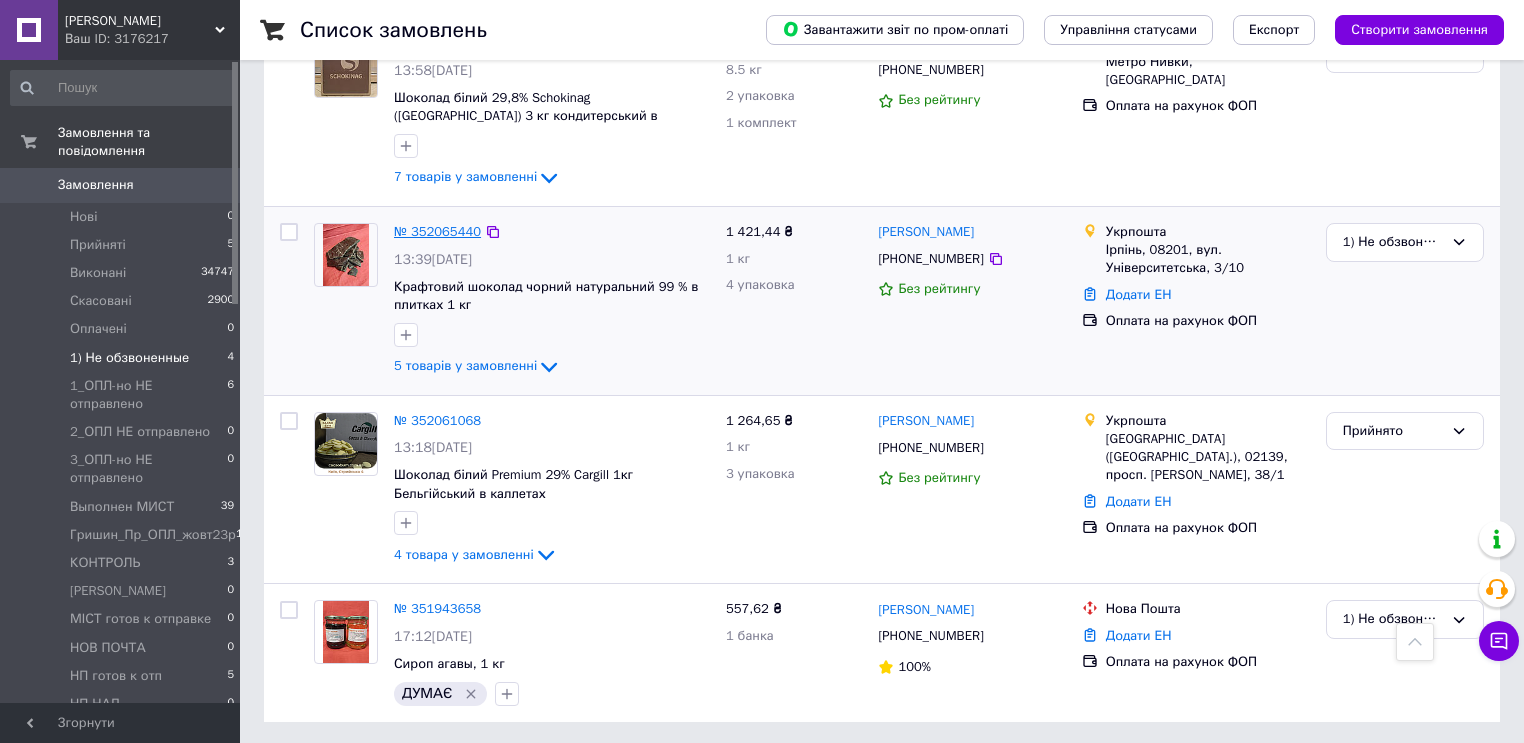 click on "№ 352065440" at bounding box center (437, 231) 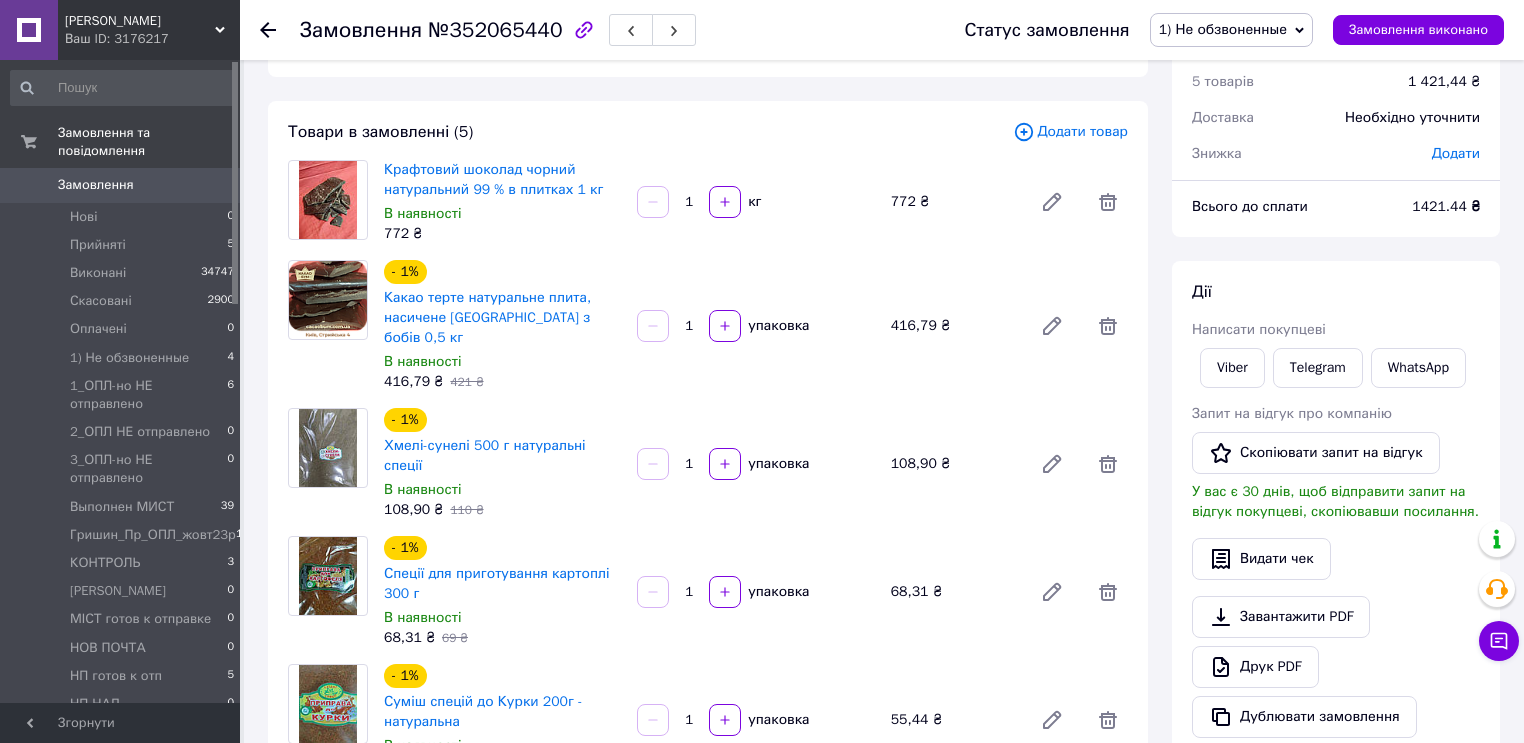 scroll, scrollTop: 0, scrollLeft: 0, axis: both 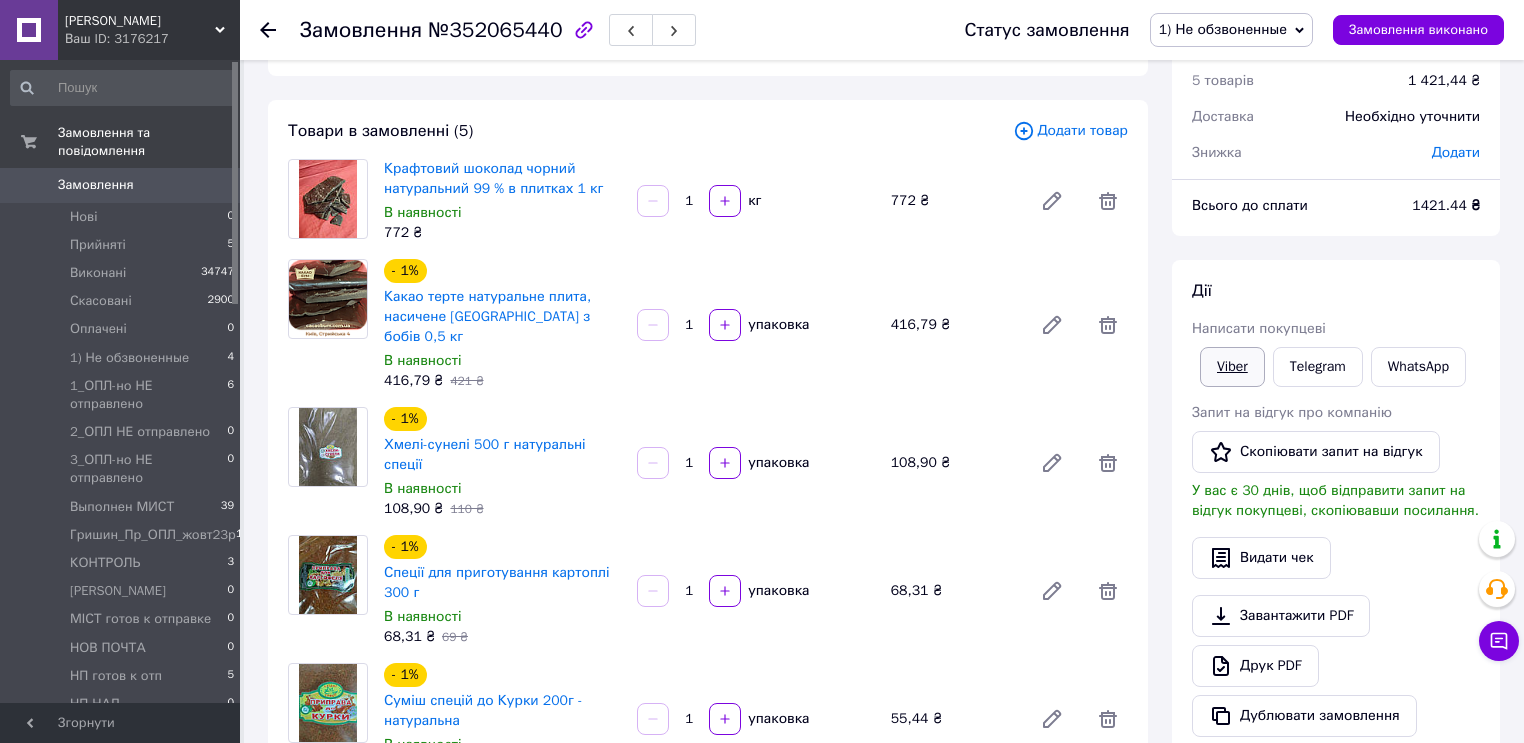 click on "Viber" at bounding box center (1232, 367) 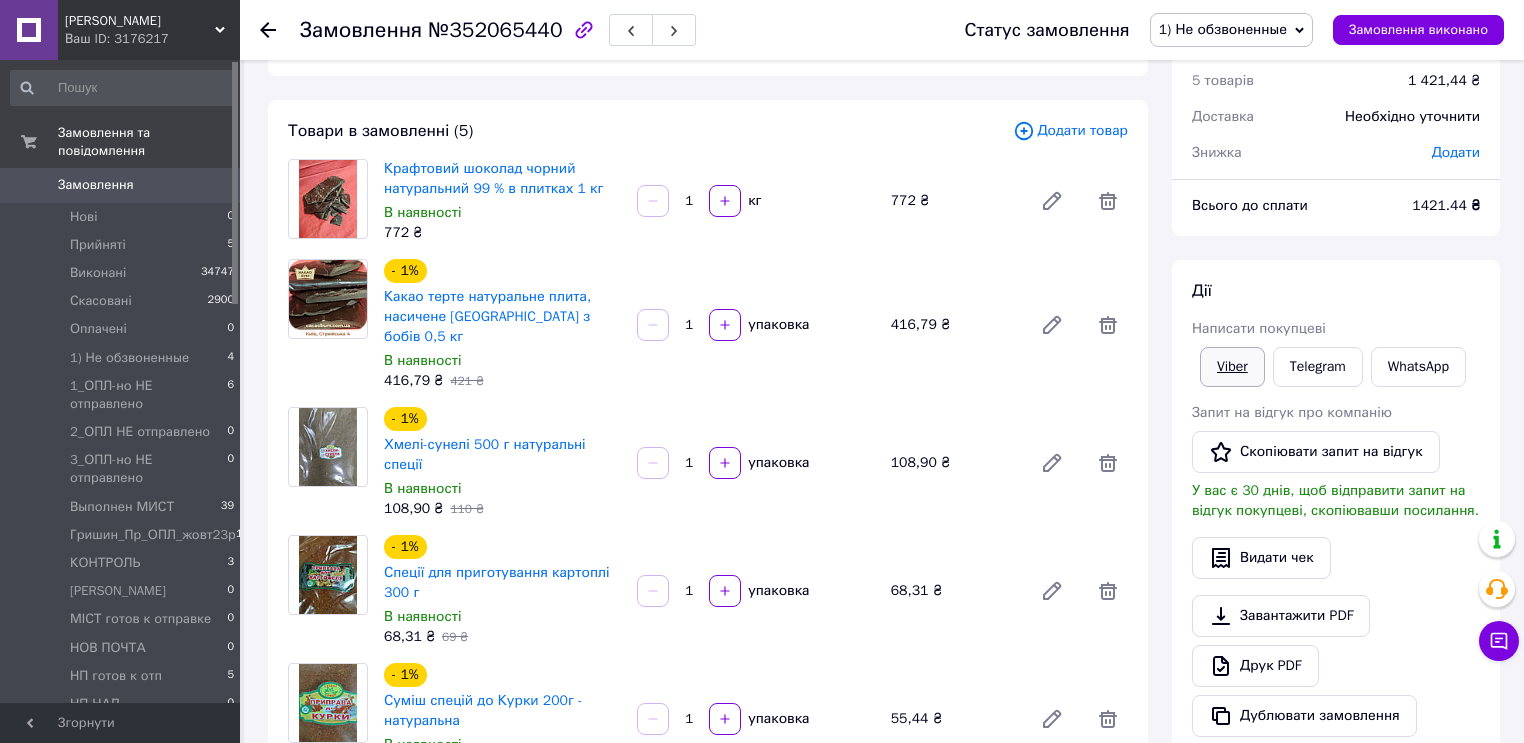 click on "Viber" at bounding box center (1232, 367) 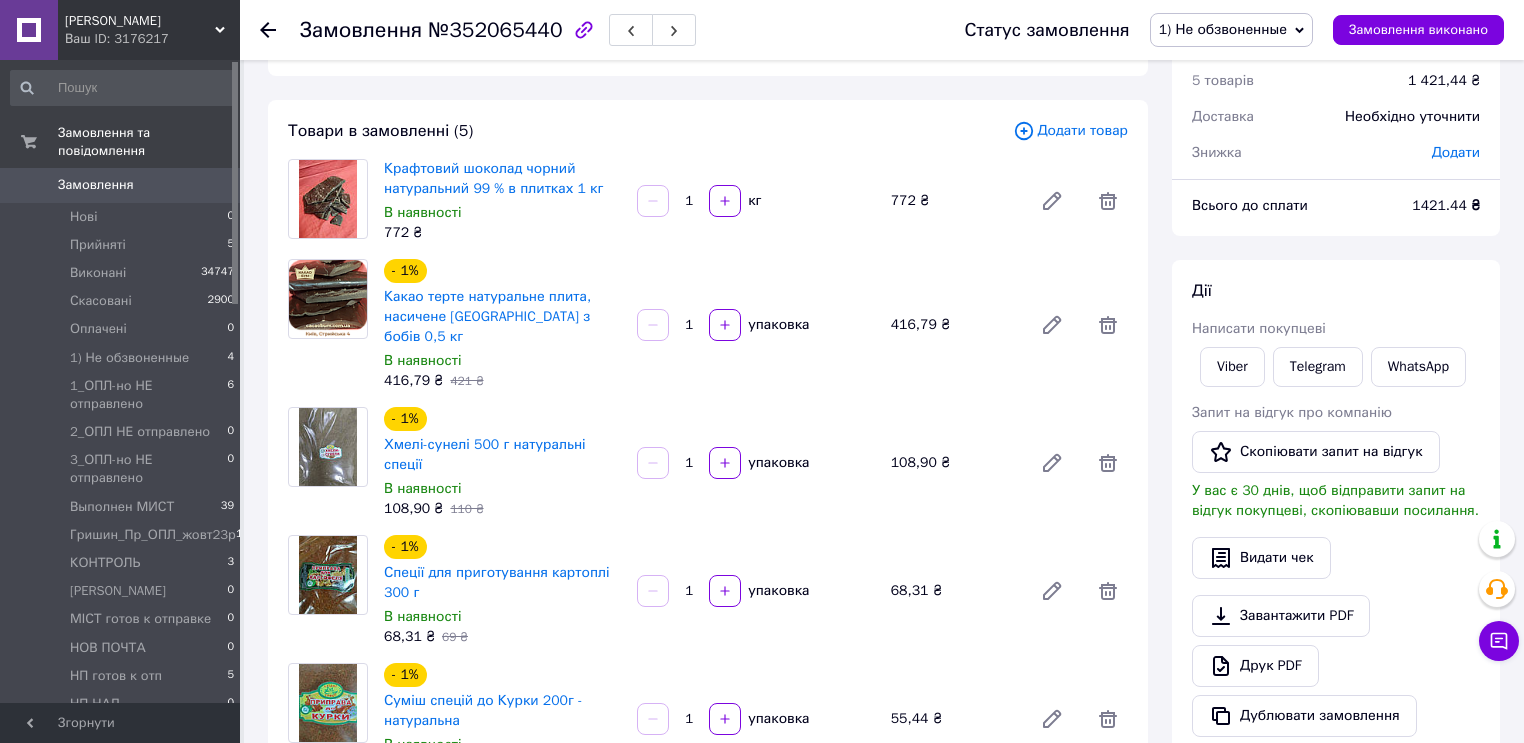 drag, startPoint x: 866, startPoint y: 121, endPoint x: 944, endPoint y: 117, distance: 78.10249 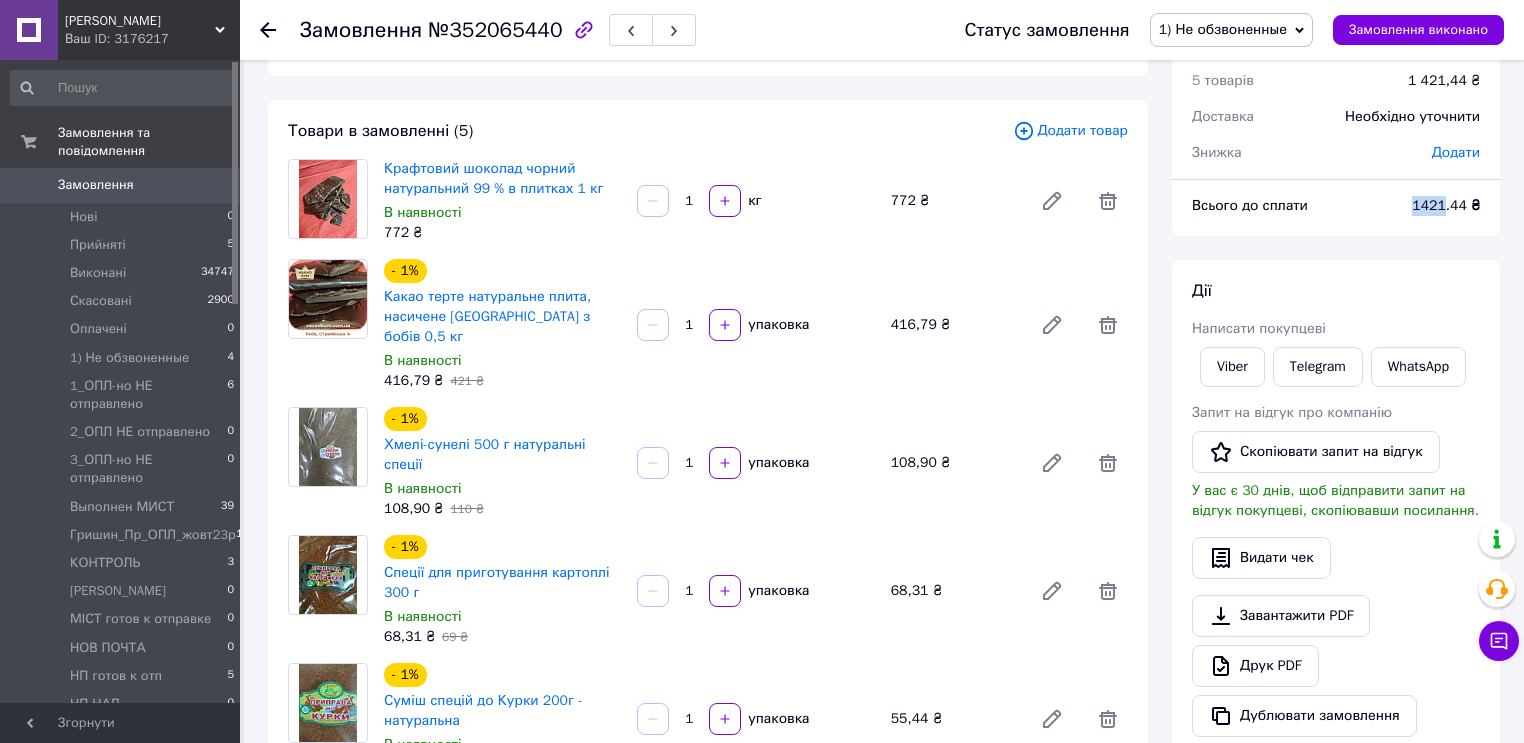 drag, startPoint x: 1447, startPoint y: 204, endPoint x: 1406, endPoint y: 203, distance: 41.01219 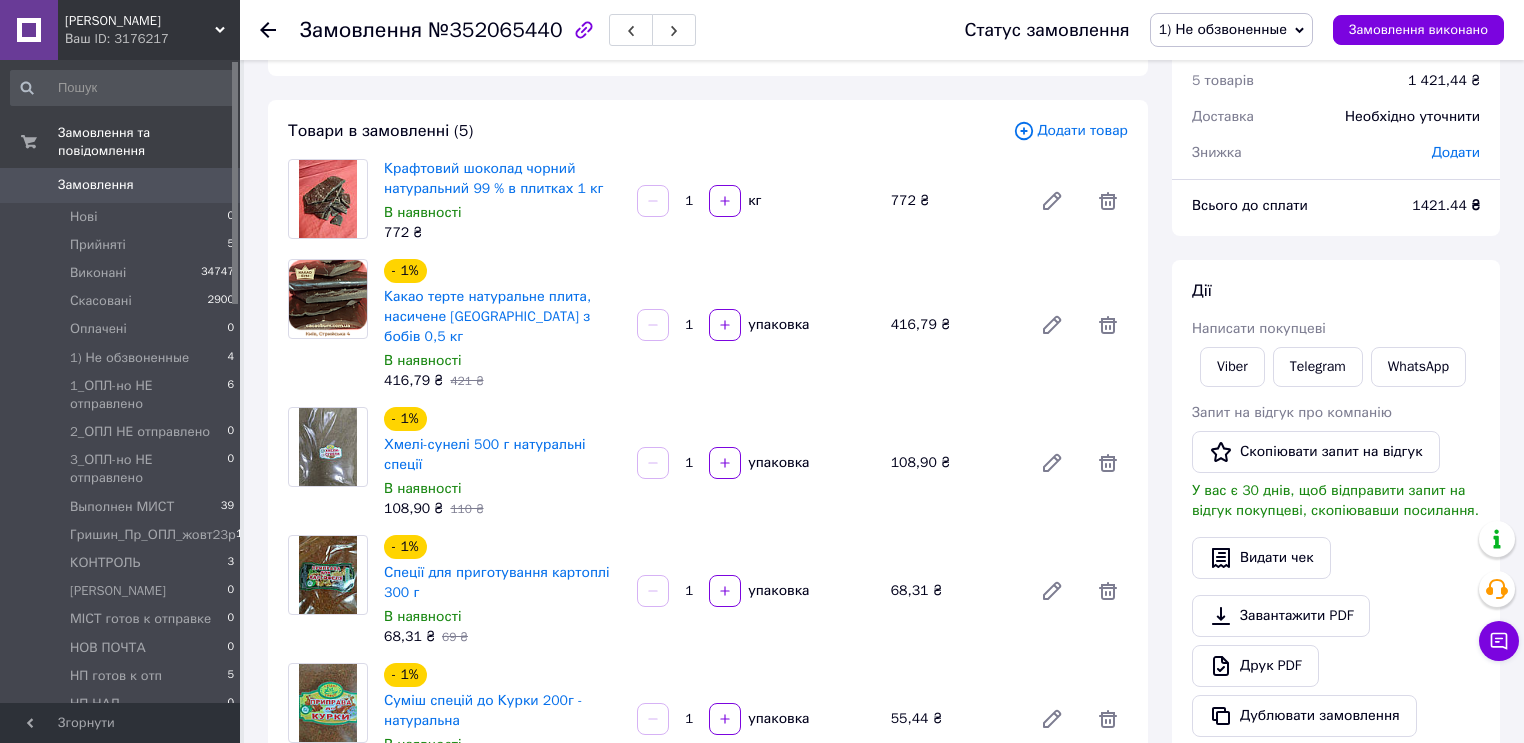 click 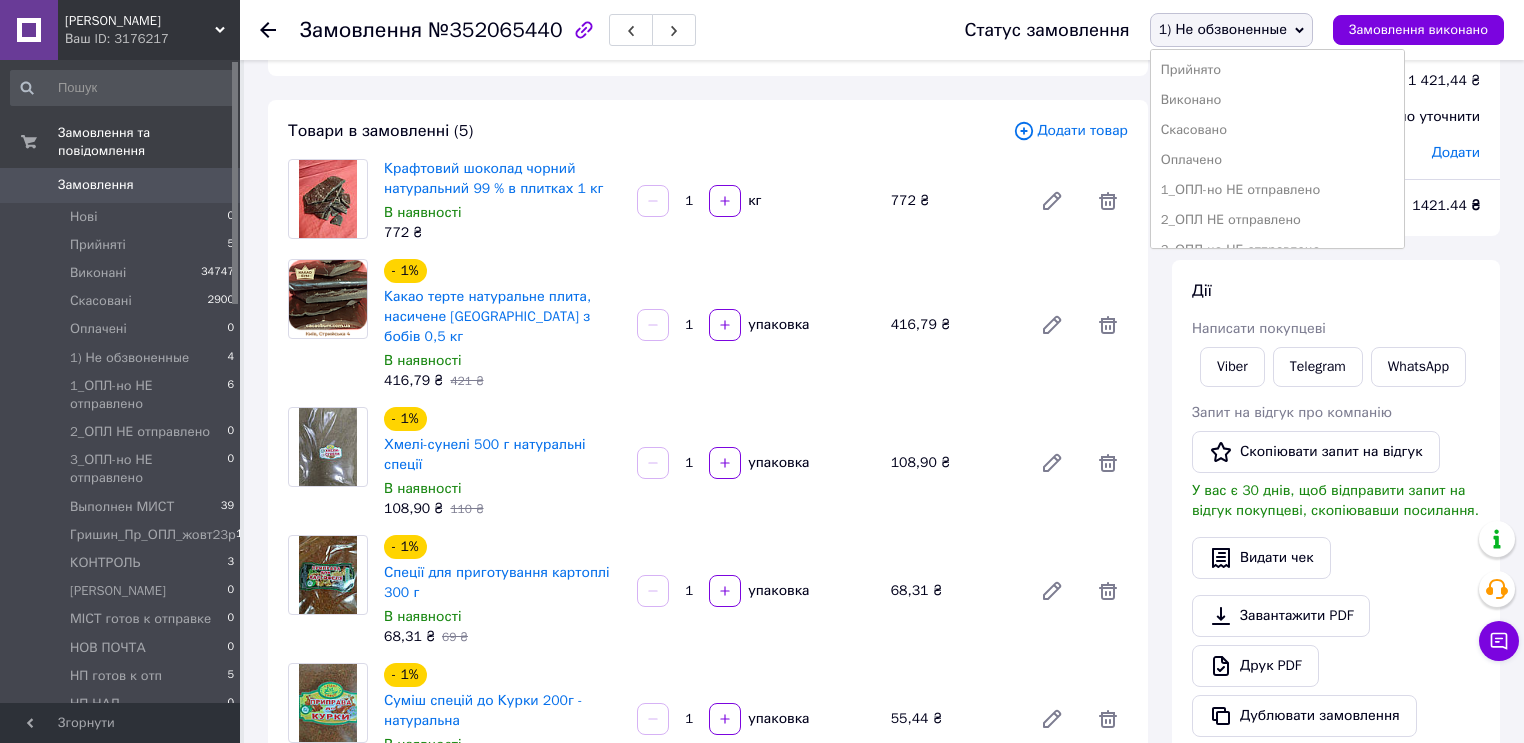 drag, startPoint x: 1216, startPoint y: 73, endPoint x: 728, endPoint y: 48, distance: 488.63995 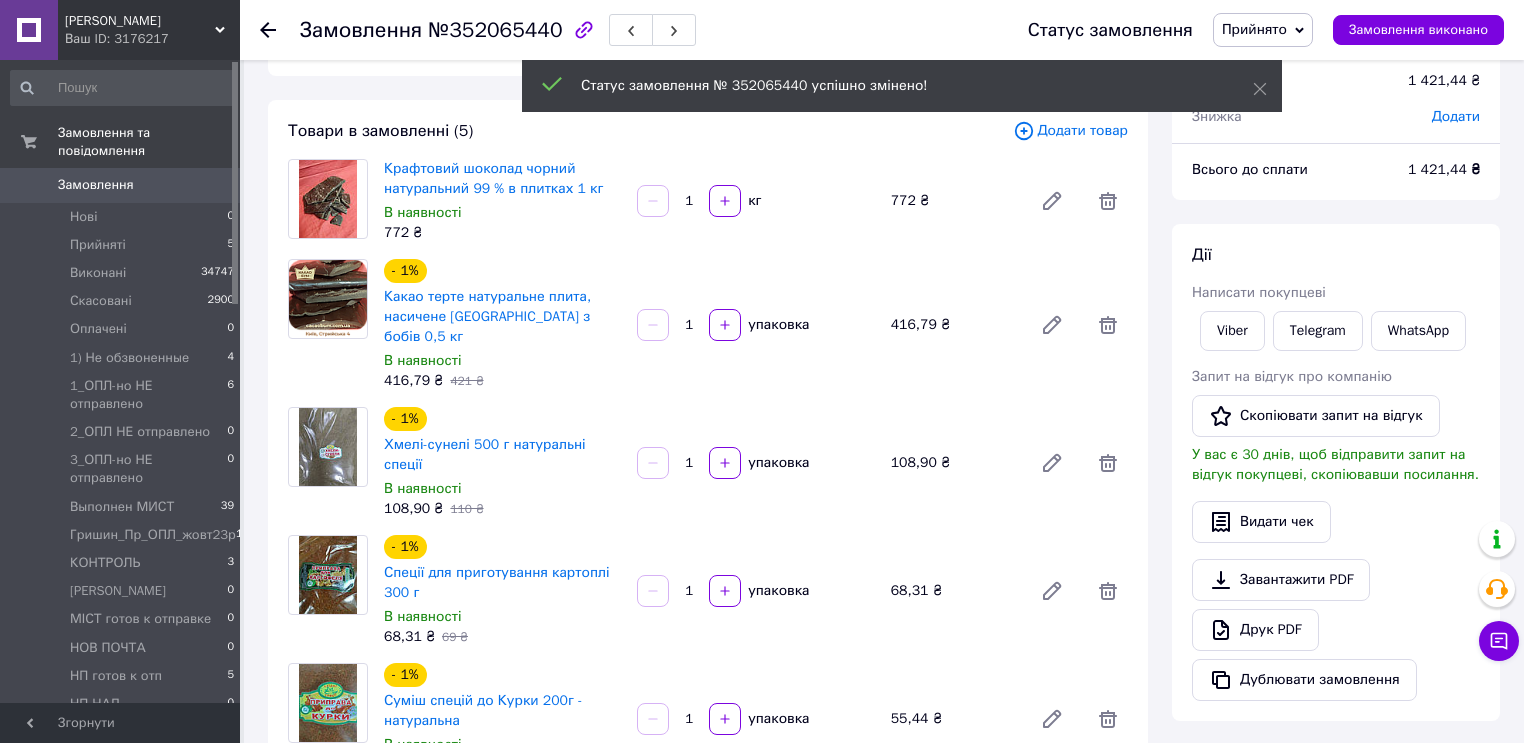 click 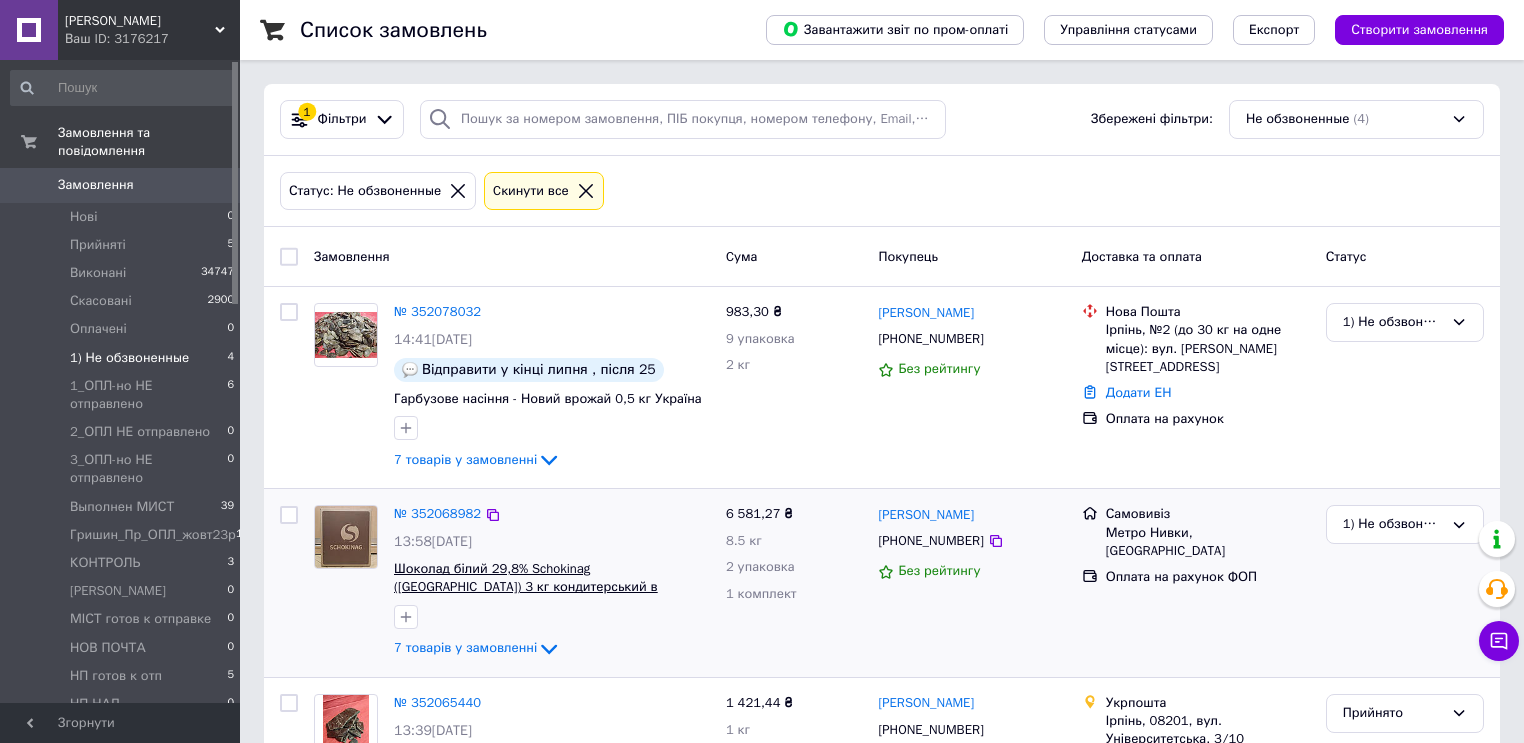scroll, scrollTop: 80, scrollLeft: 0, axis: vertical 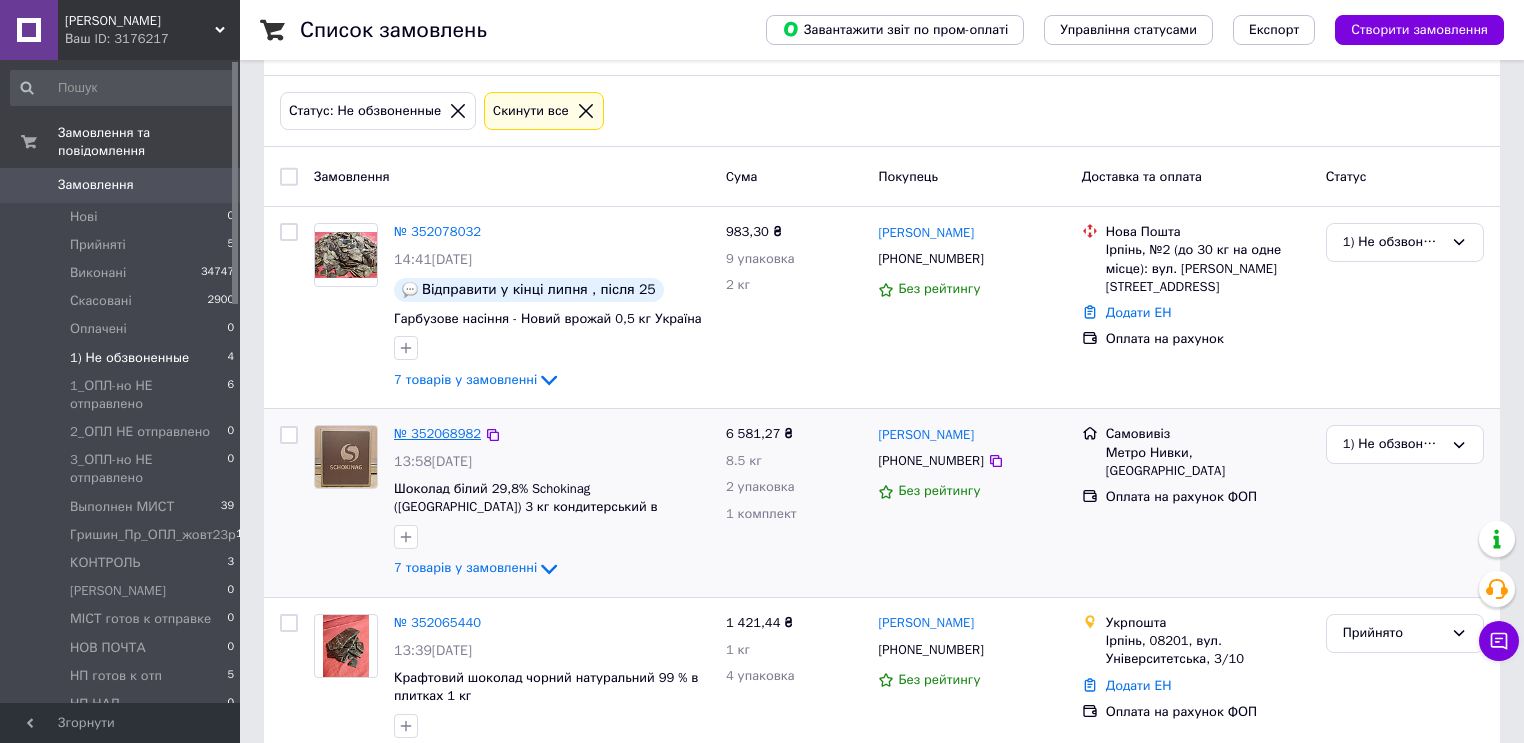 click on "№ 352068982" at bounding box center [437, 433] 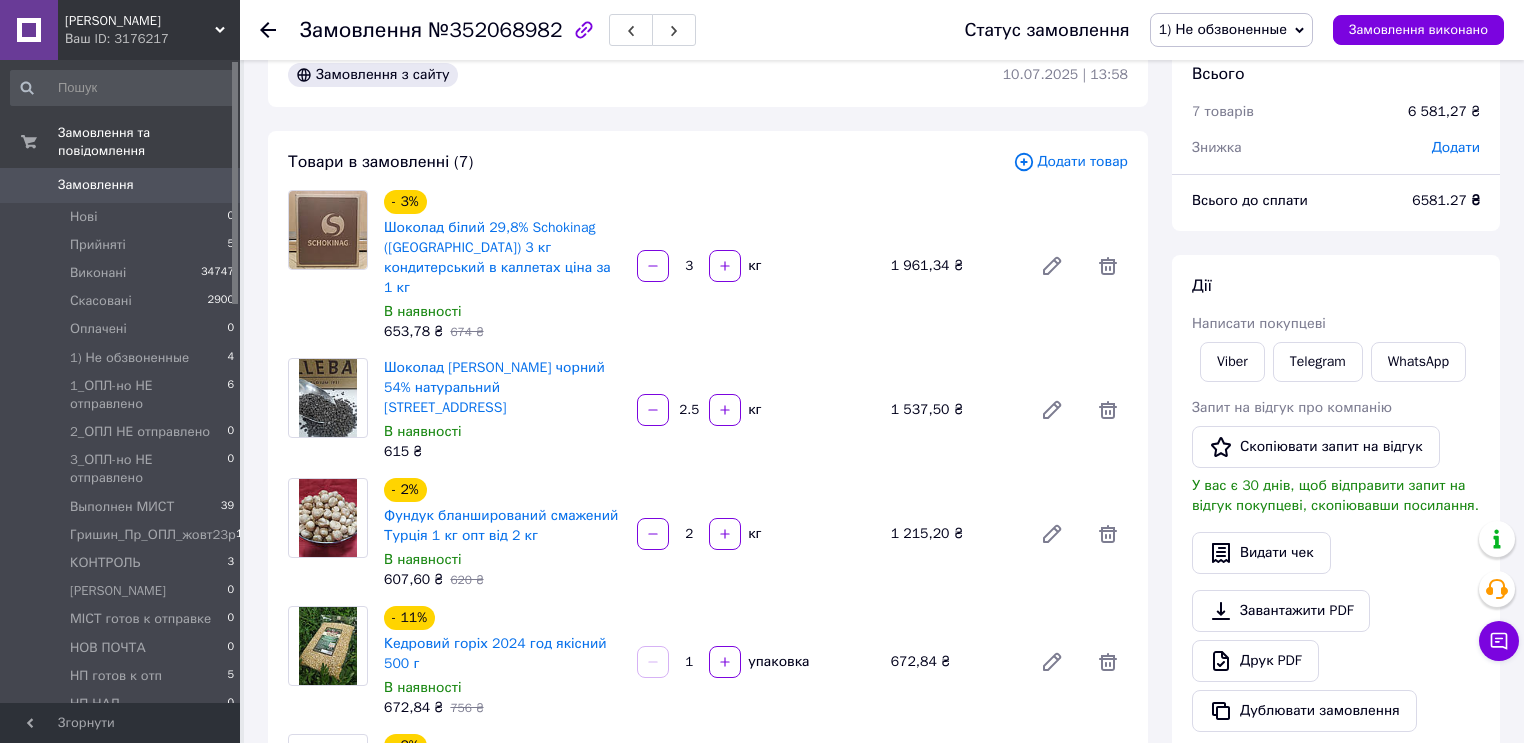 scroll, scrollTop: 32, scrollLeft: 0, axis: vertical 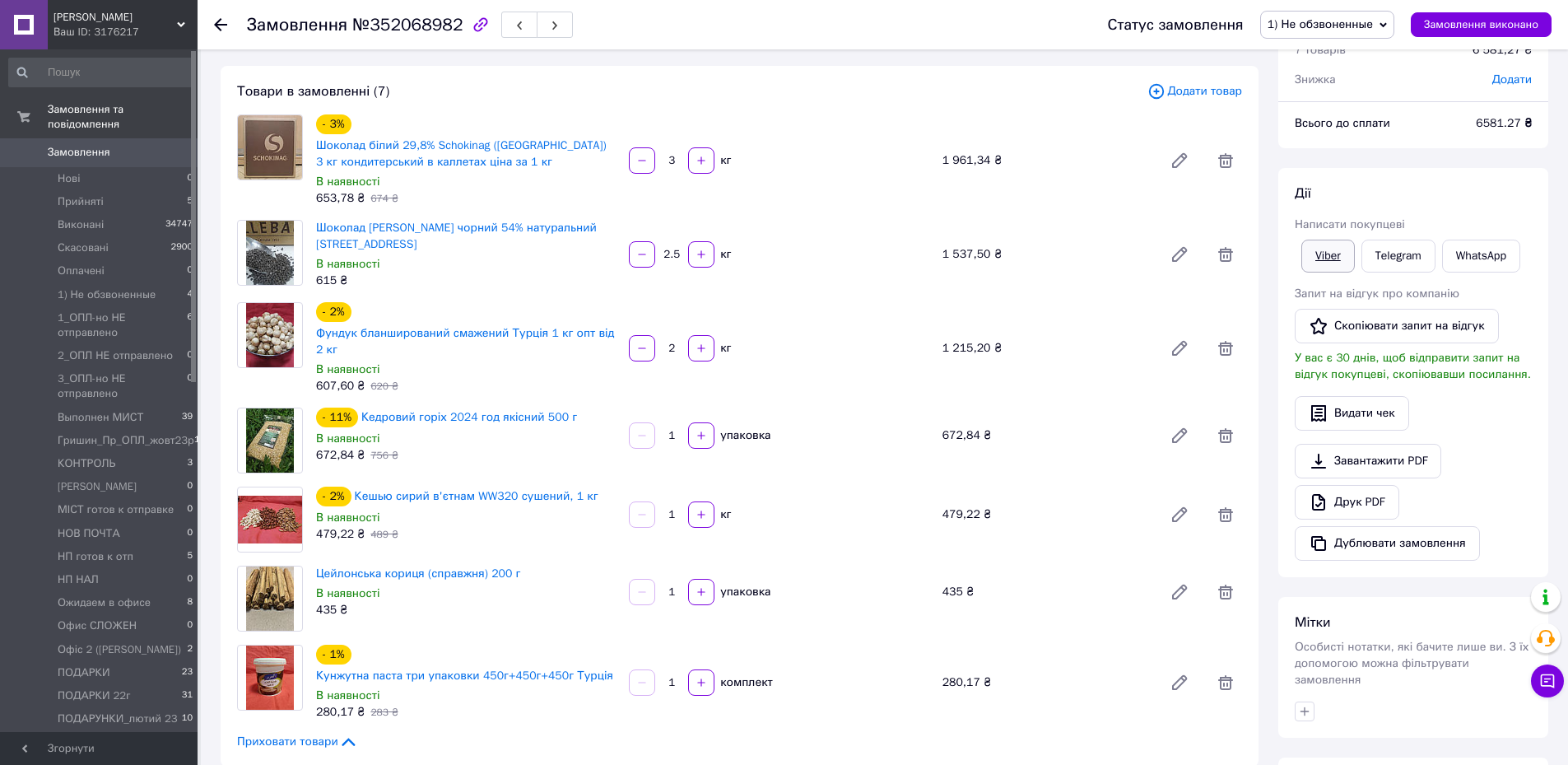click on "Viber" at bounding box center [1328, 256] 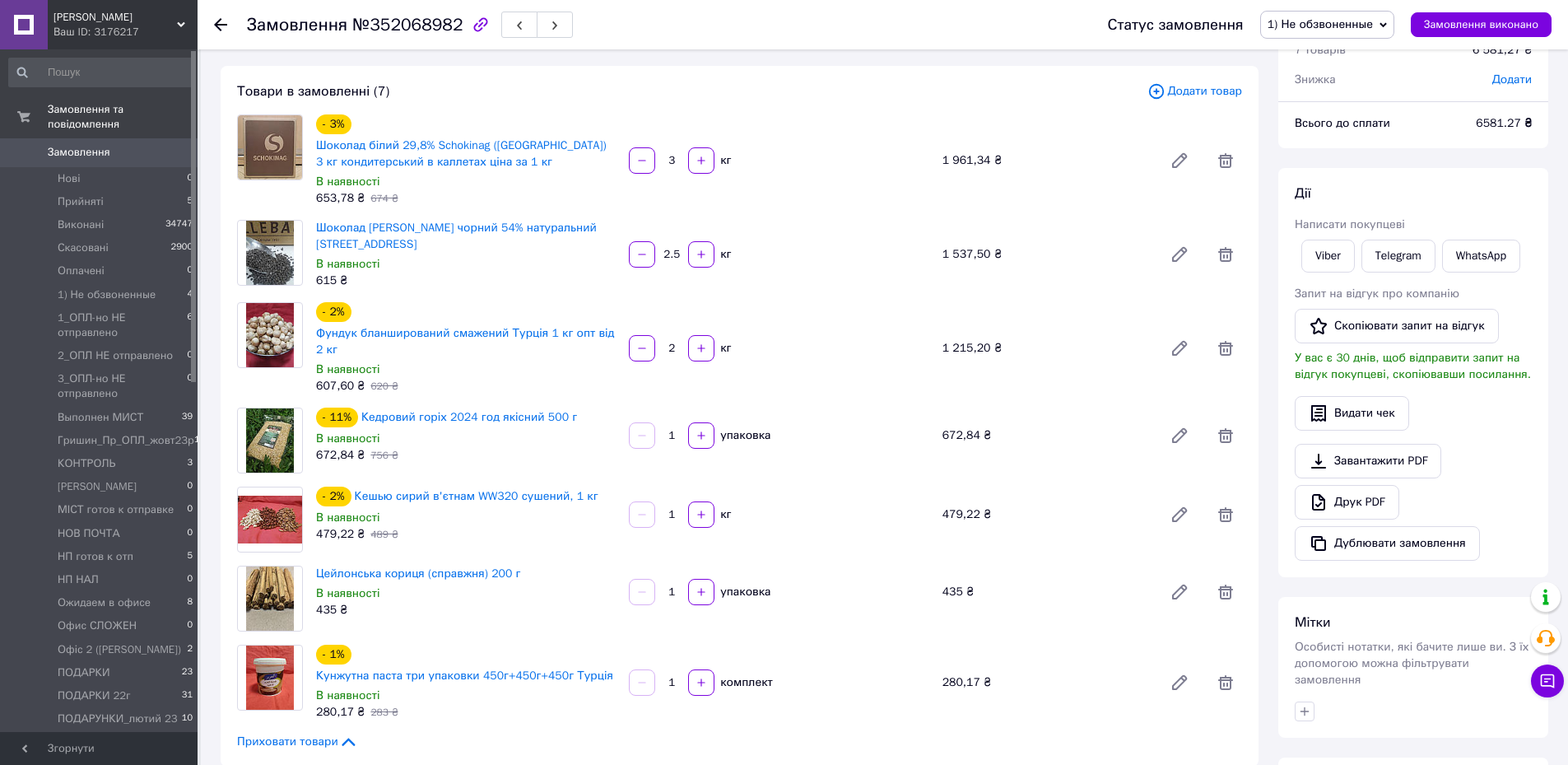 drag, startPoint x: 654, startPoint y: 78, endPoint x: 696, endPoint y: 100, distance: 47.413078 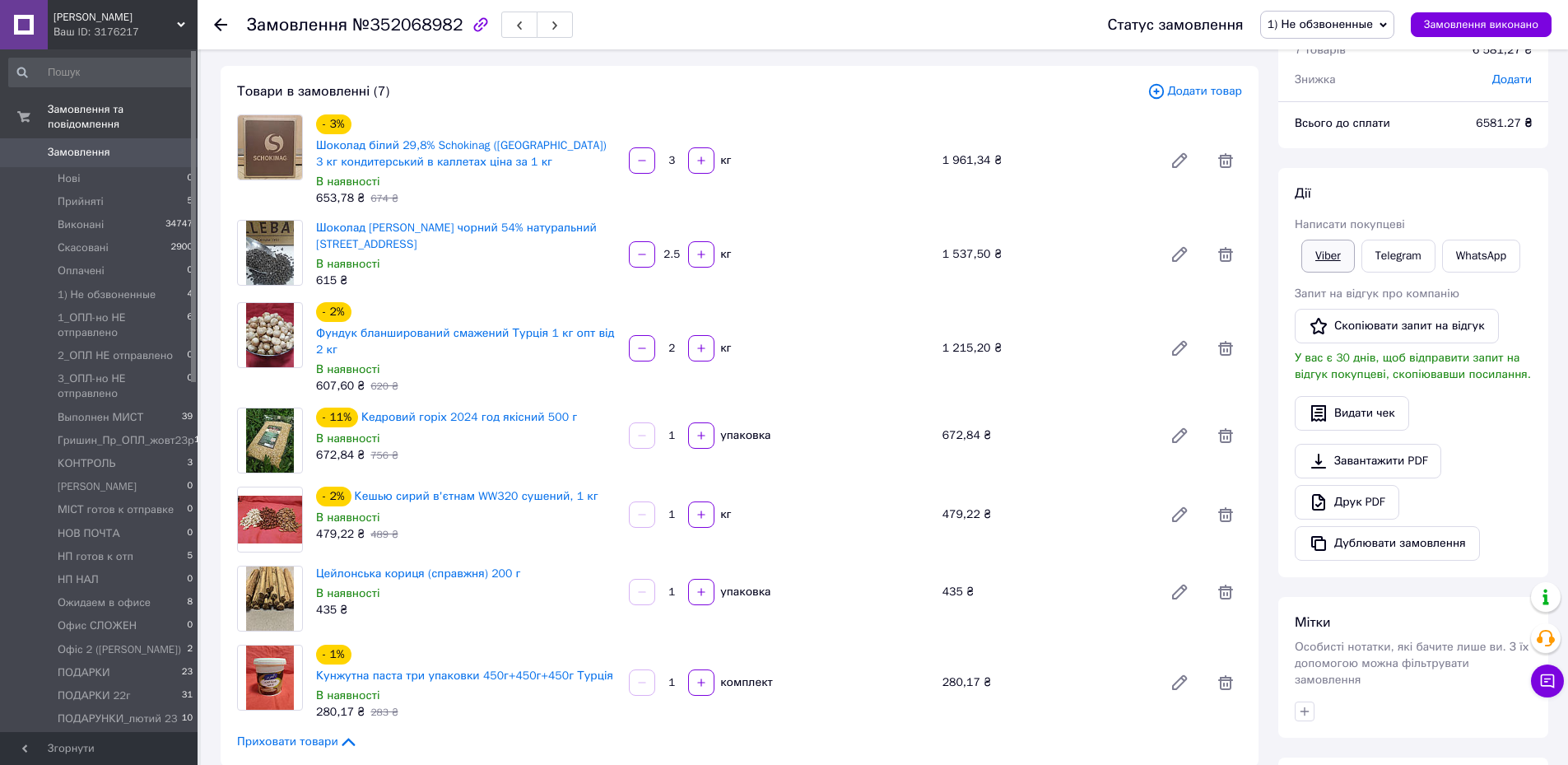 click on "Viber" at bounding box center [1328, 256] 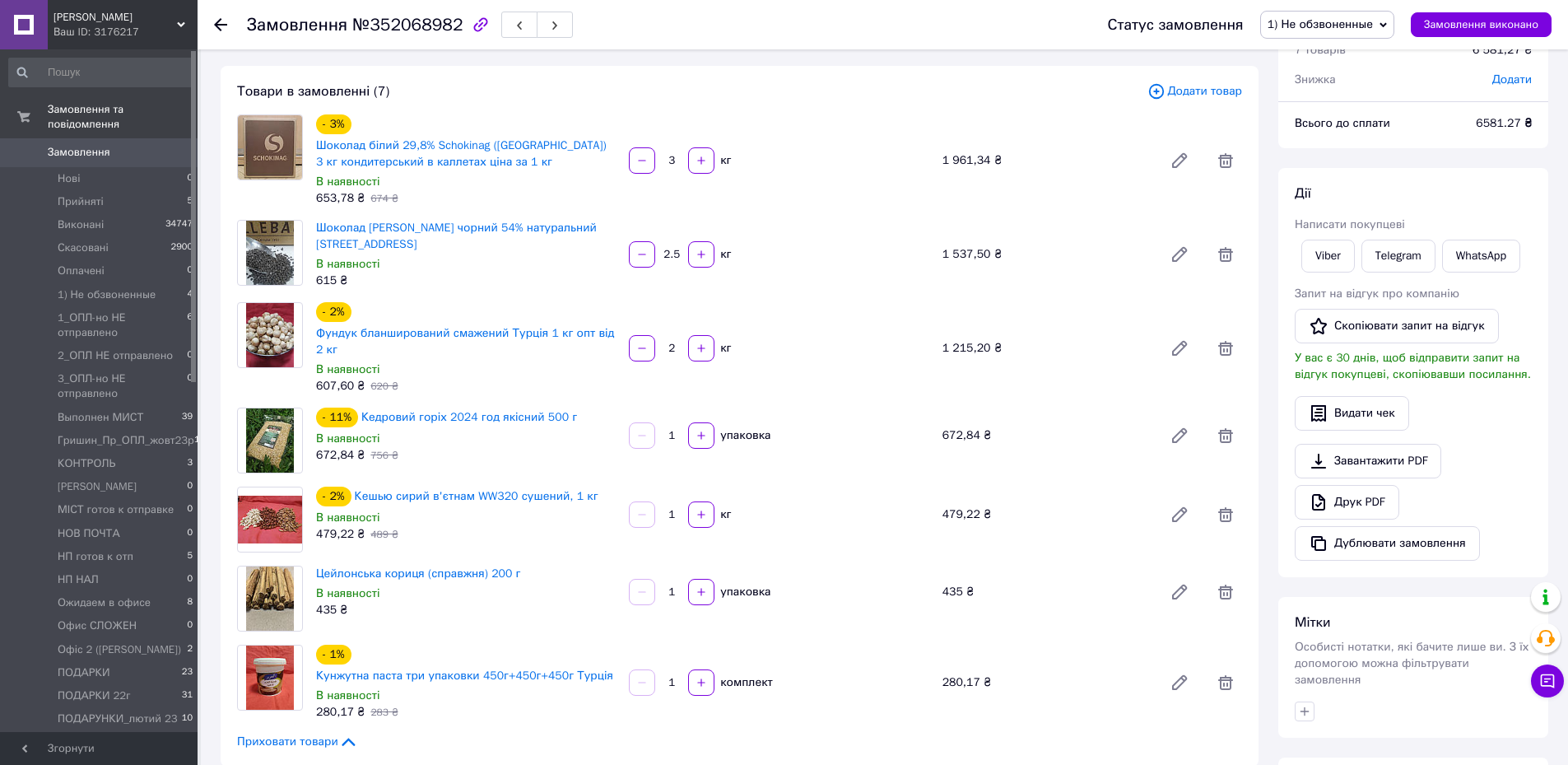 click on "Товари в замовленні (7) Додати товар - 3% Шоколад білий 29,8% Schokinag ([GEOGRAPHIC_DATA]) 3 кг кондитерський в каллетах ціна за 1 кг В наявності 653,78 ₴   674 ₴ 3   кг 1 961,34 ₴ Шоколад [PERSON_NAME] чорний 54% натуральний Бельгія, 1кг В наявності 615 ₴ 2.5   кг 1 537,50 ₴ - 2% Фундук бланширований смажений Турція 1 кг опт від 2 кг В наявності 607,60 ₴   620 ₴ 2   кг 1 215,20 ₴ - 11% Кедровий горіх 2024 год якісний 500 г В наявності 672,84 ₴   756 ₴ 1   упаковка 672,84 ₴ - 2% Кешью сирий в'єтнам WW320 сушений, 1 кг В наявності 479,22 ₴   489 ₴ 1   кг 479,22 ₴ Цейлонська кориця (справжня) 200 г В наявності 435 ₴ 1   упаковка 435 ₴ - 1% 280,17 ₴ 1" at bounding box center [739, 416] 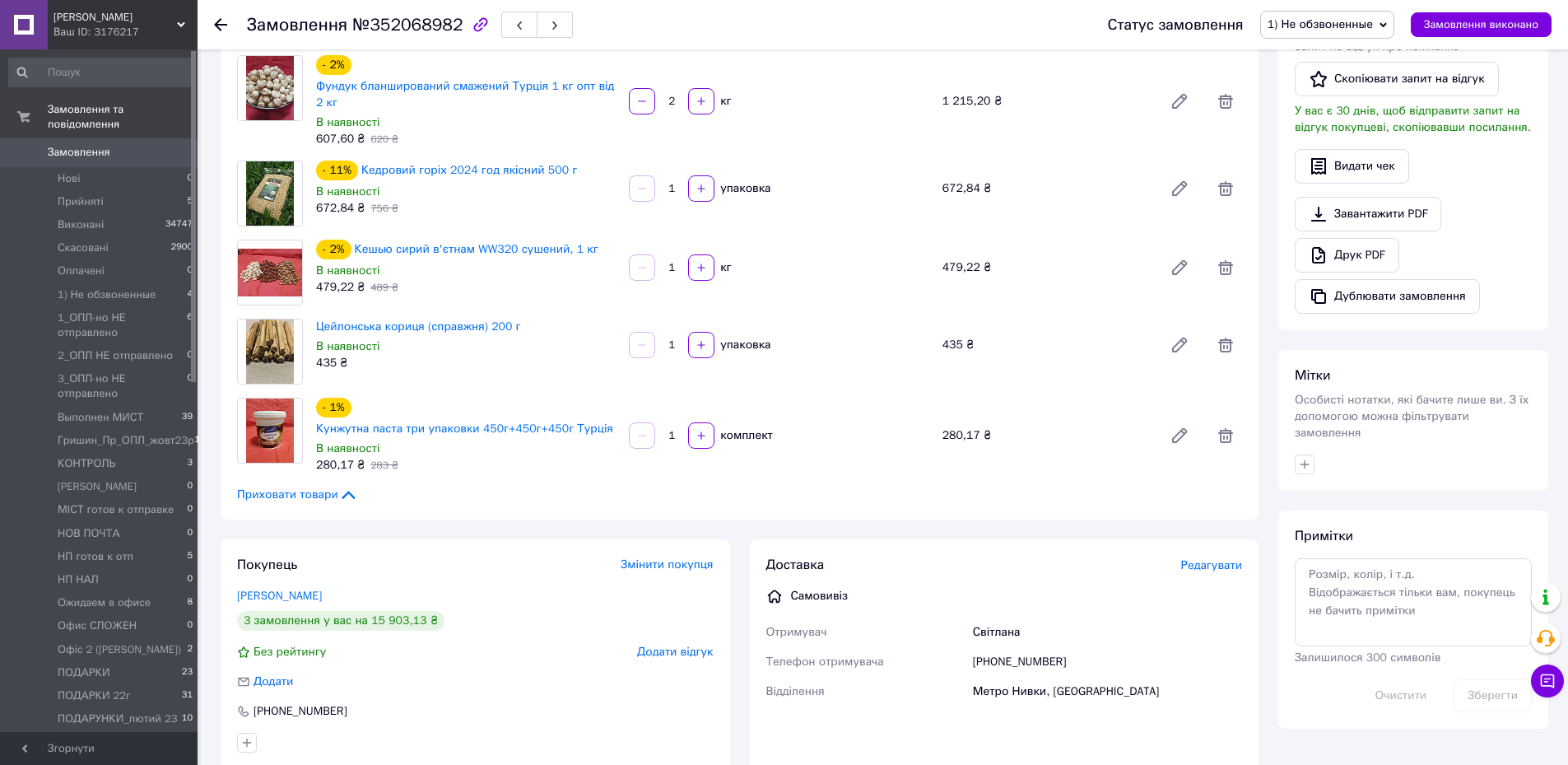 scroll, scrollTop: 621, scrollLeft: 0, axis: vertical 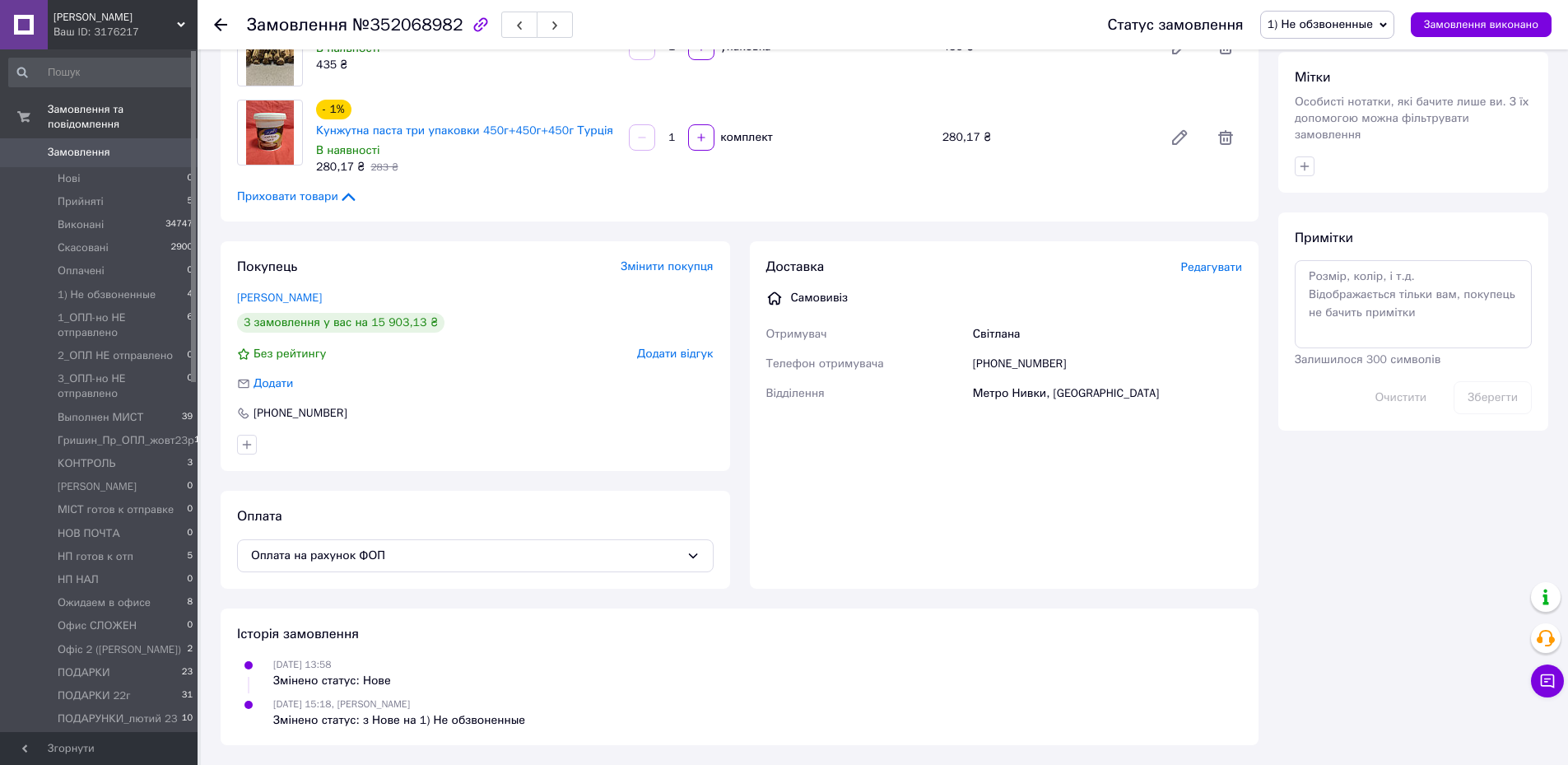 click on "[PHONE_NUMBER]" at bounding box center [1107, 364] 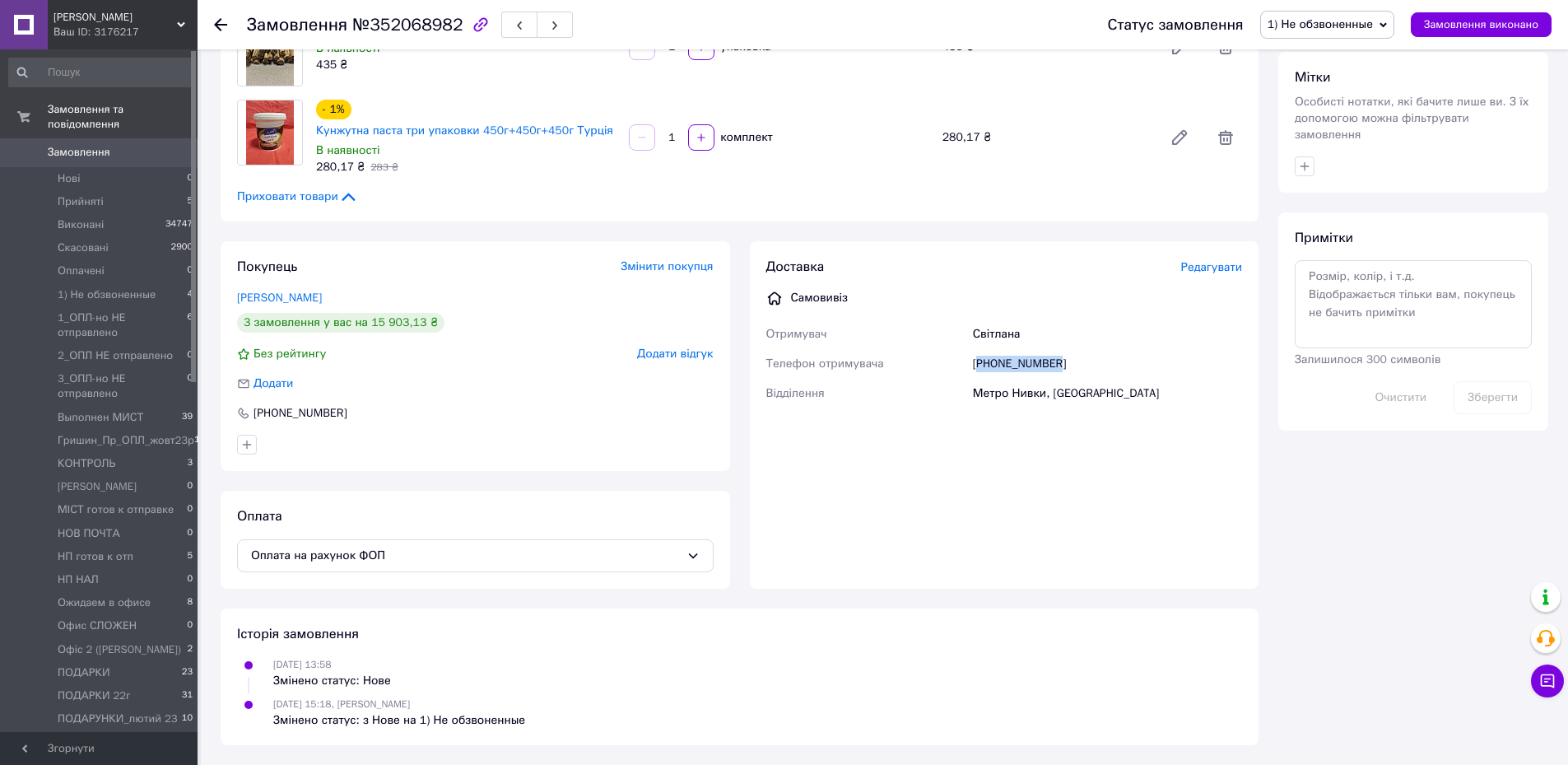 click on "[PHONE_NUMBER]" at bounding box center [1107, 364] 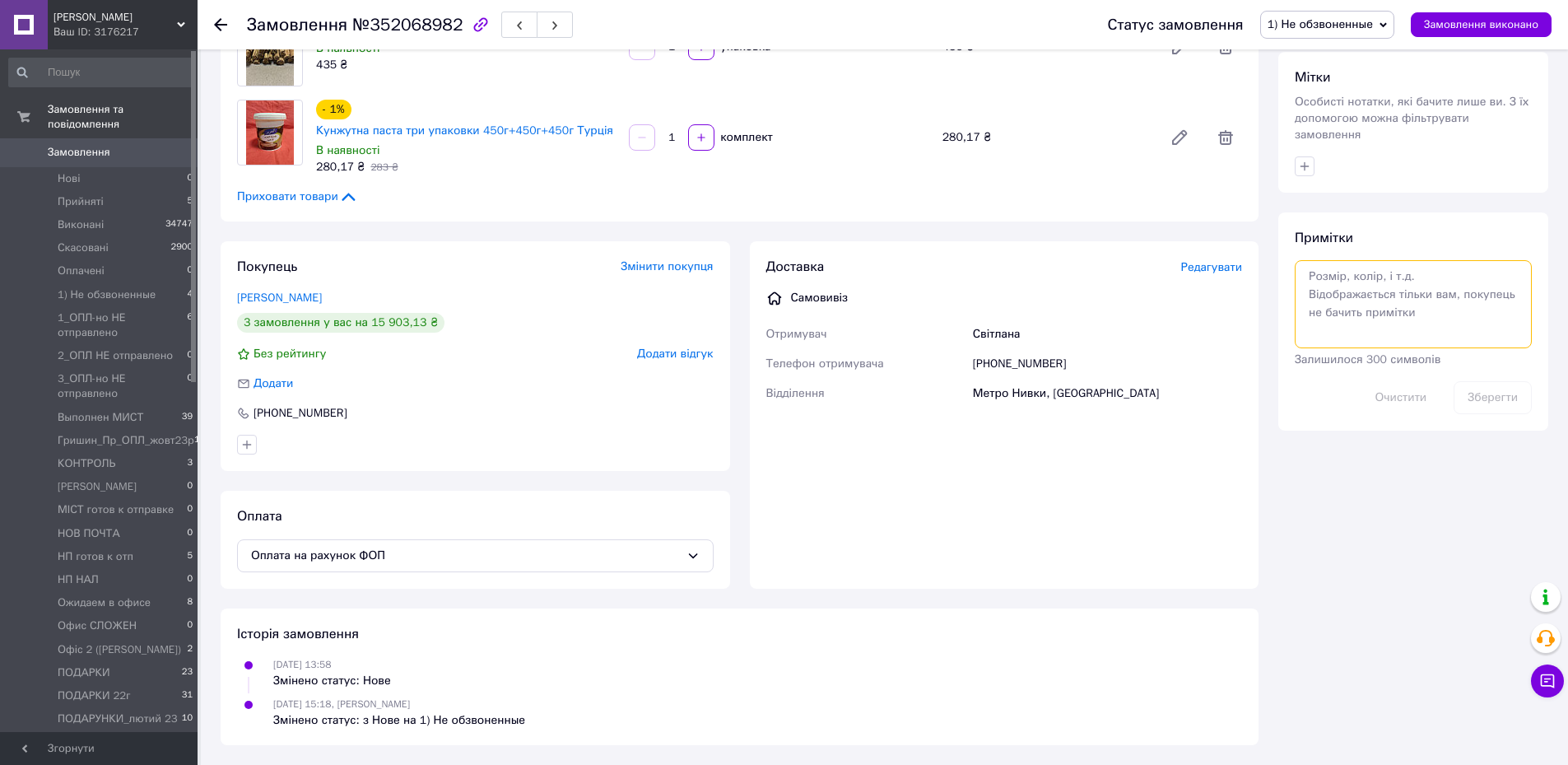 click at bounding box center (1413, 304) 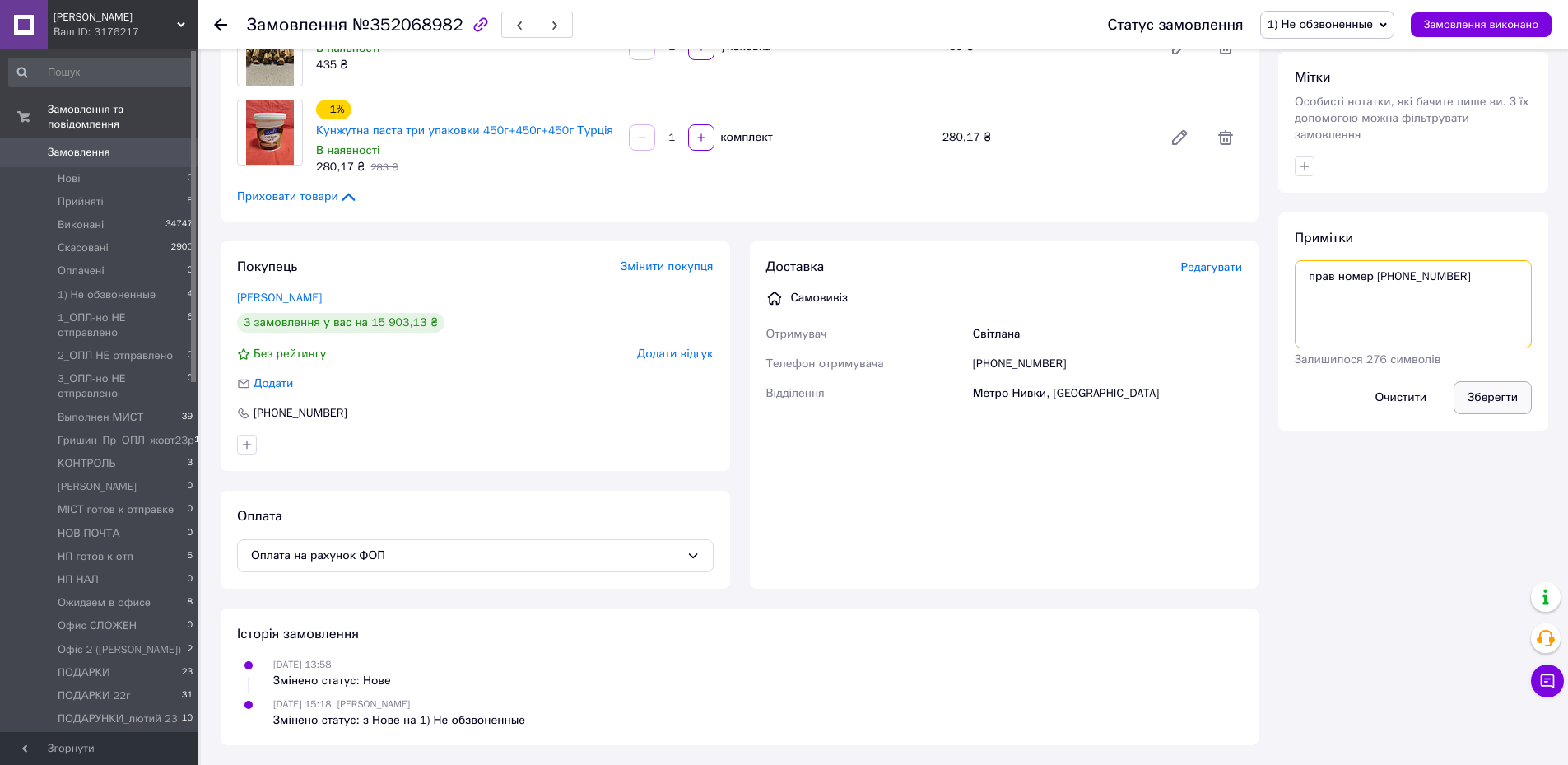 type on "прав номер [PHONE_NUMBER]" 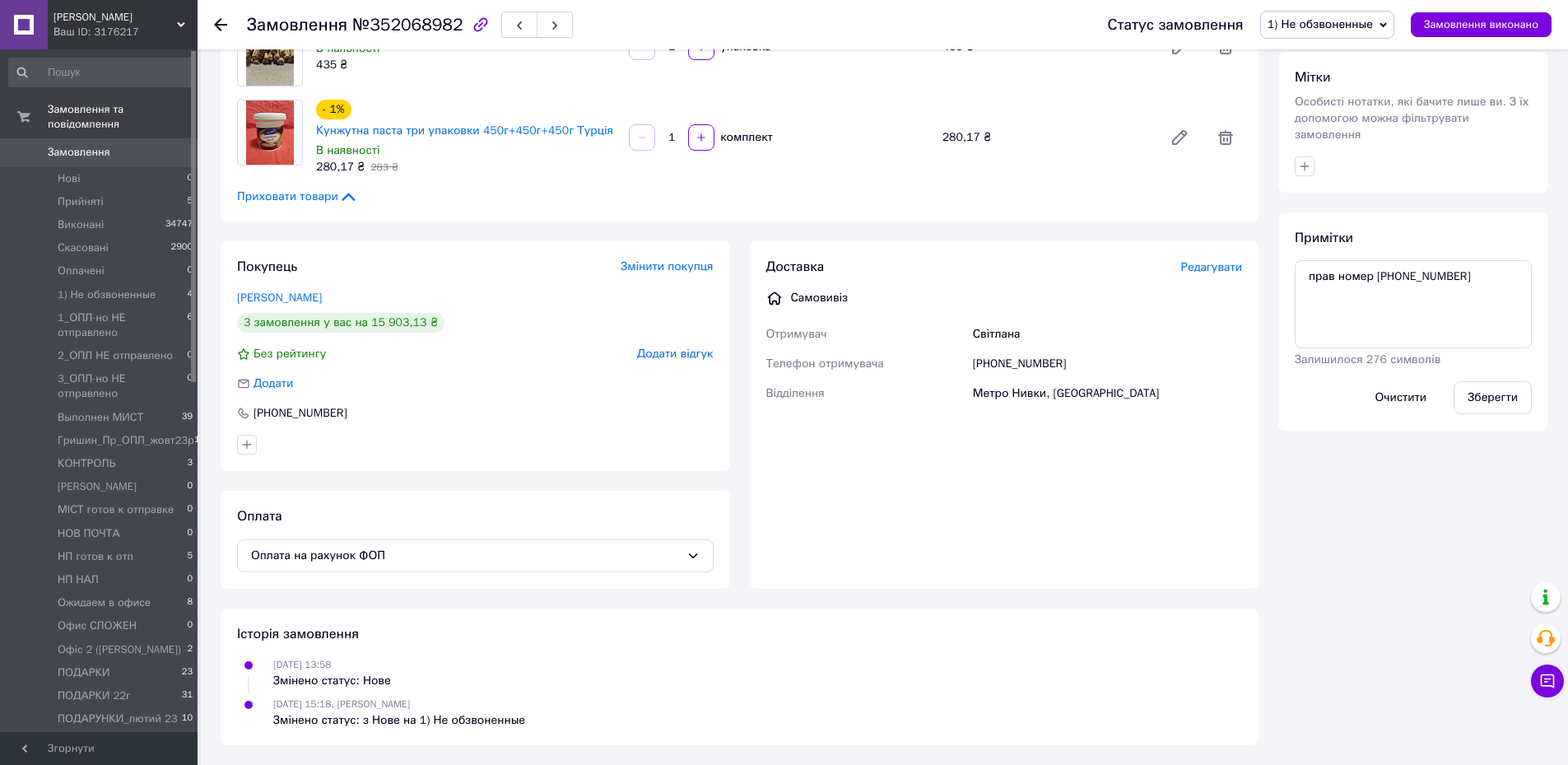 drag, startPoint x: 1481, startPoint y: 379, endPoint x: 1432, endPoint y: 343, distance: 60.80296 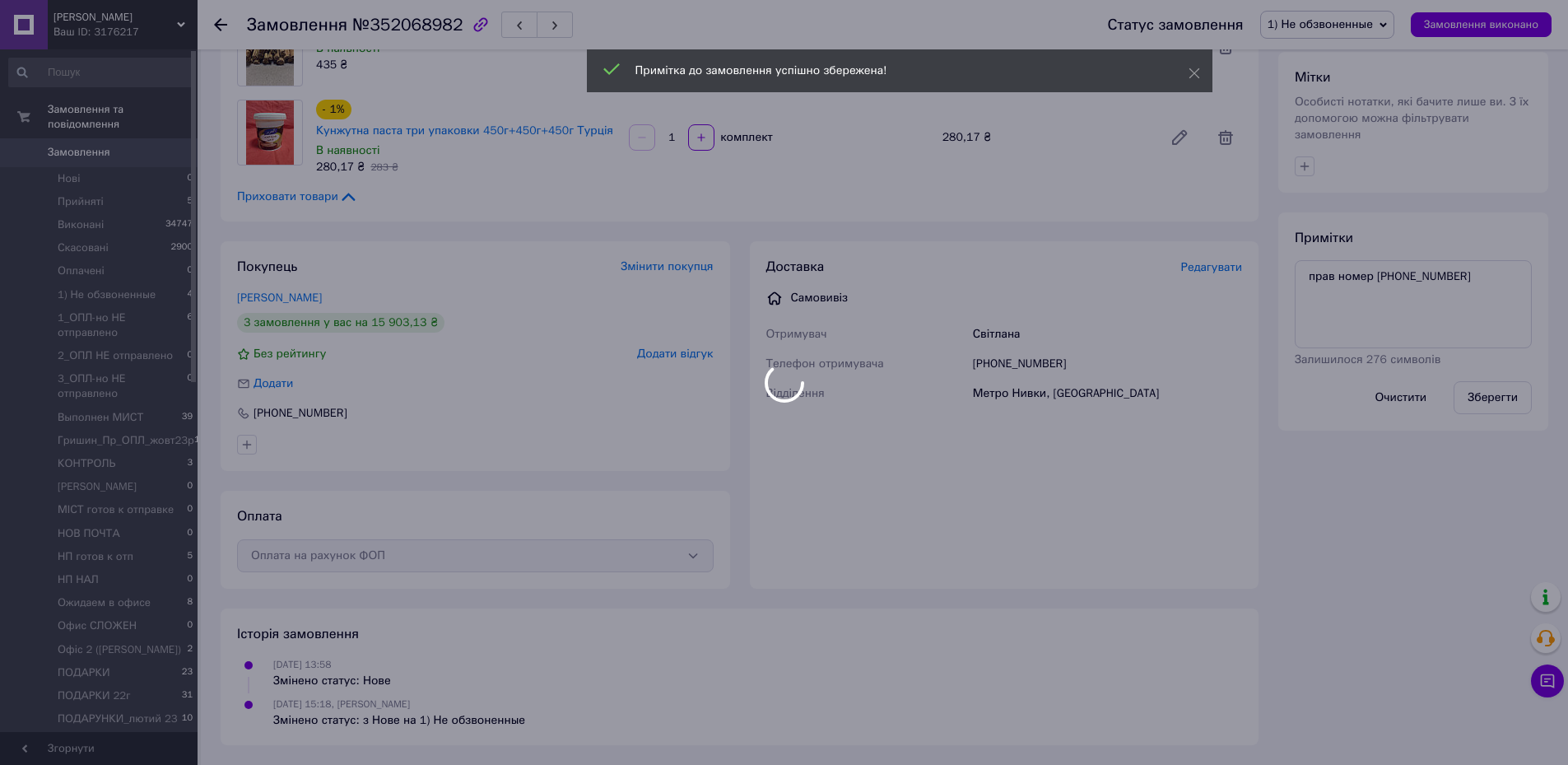 click at bounding box center (784, 382) 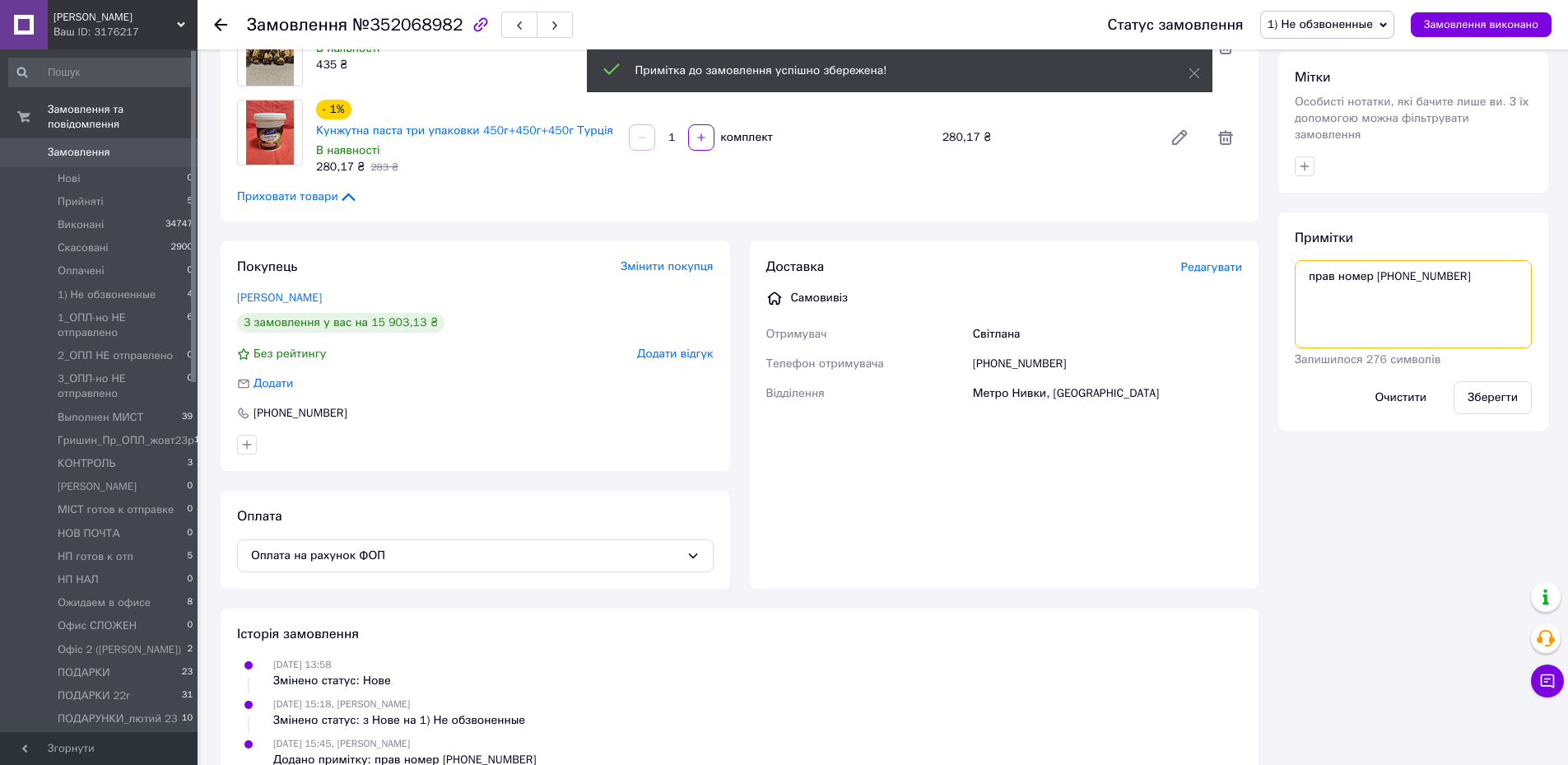 click on "прав номер [PHONE_NUMBER]" at bounding box center (1413, 304) 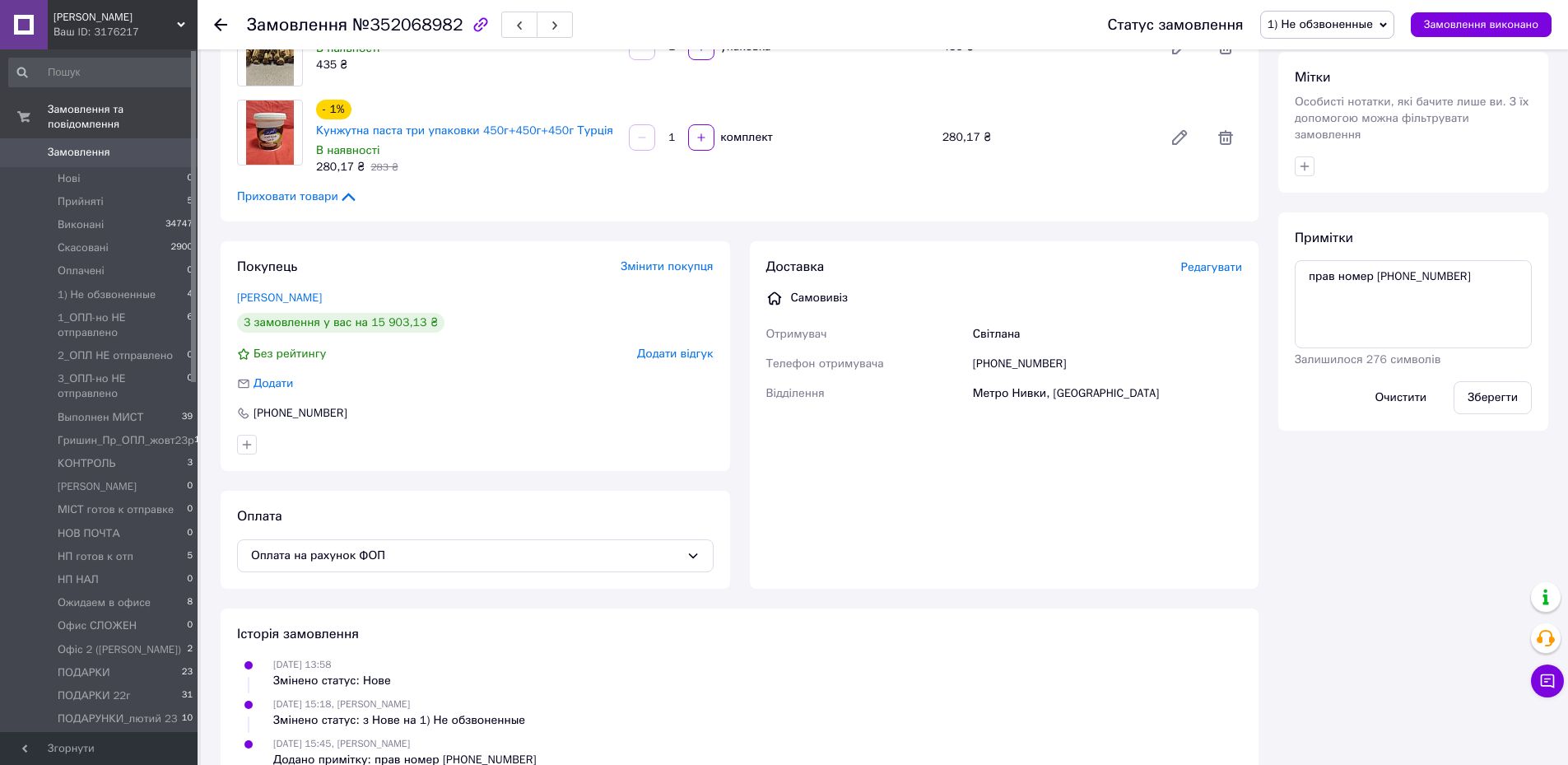 click on "3 замовлення у вас на 15 903,13 ₴" at bounding box center (475, 323) 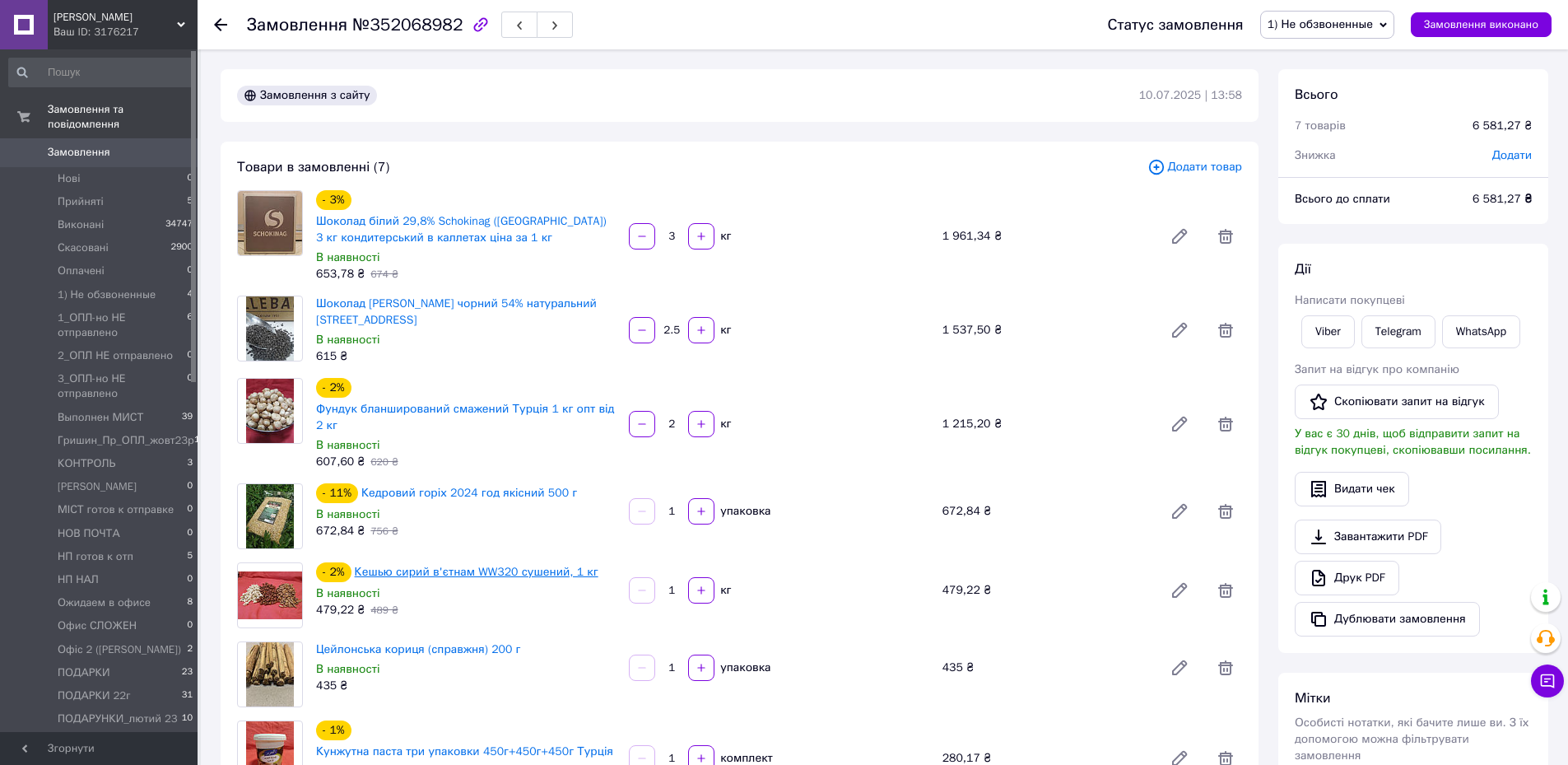 scroll, scrollTop: 82, scrollLeft: 0, axis: vertical 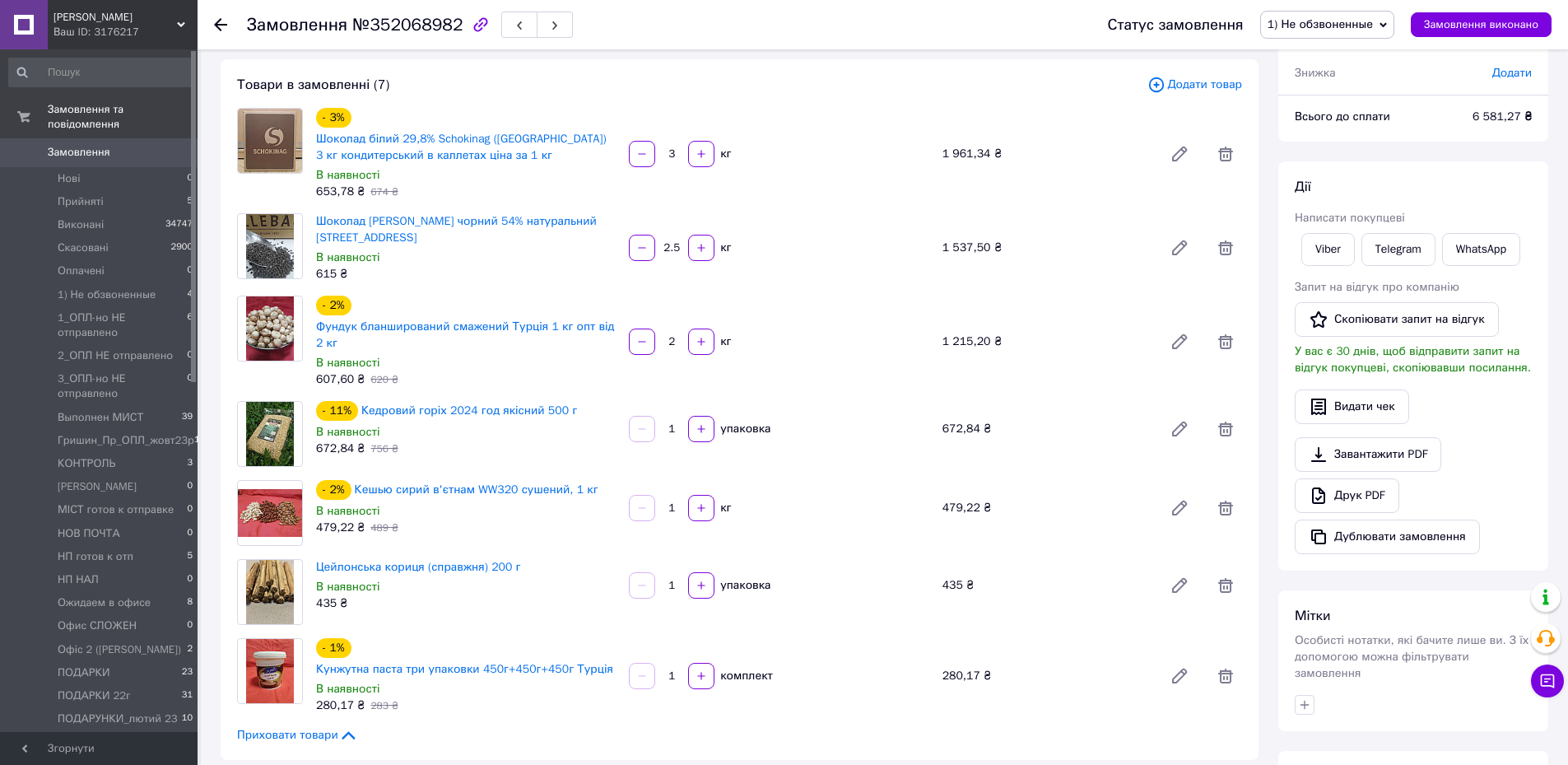 drag, startPoint x: 1035, startPoint y: 111, endPoint x: 1401, endPoint y: 229, distance: 384.55169 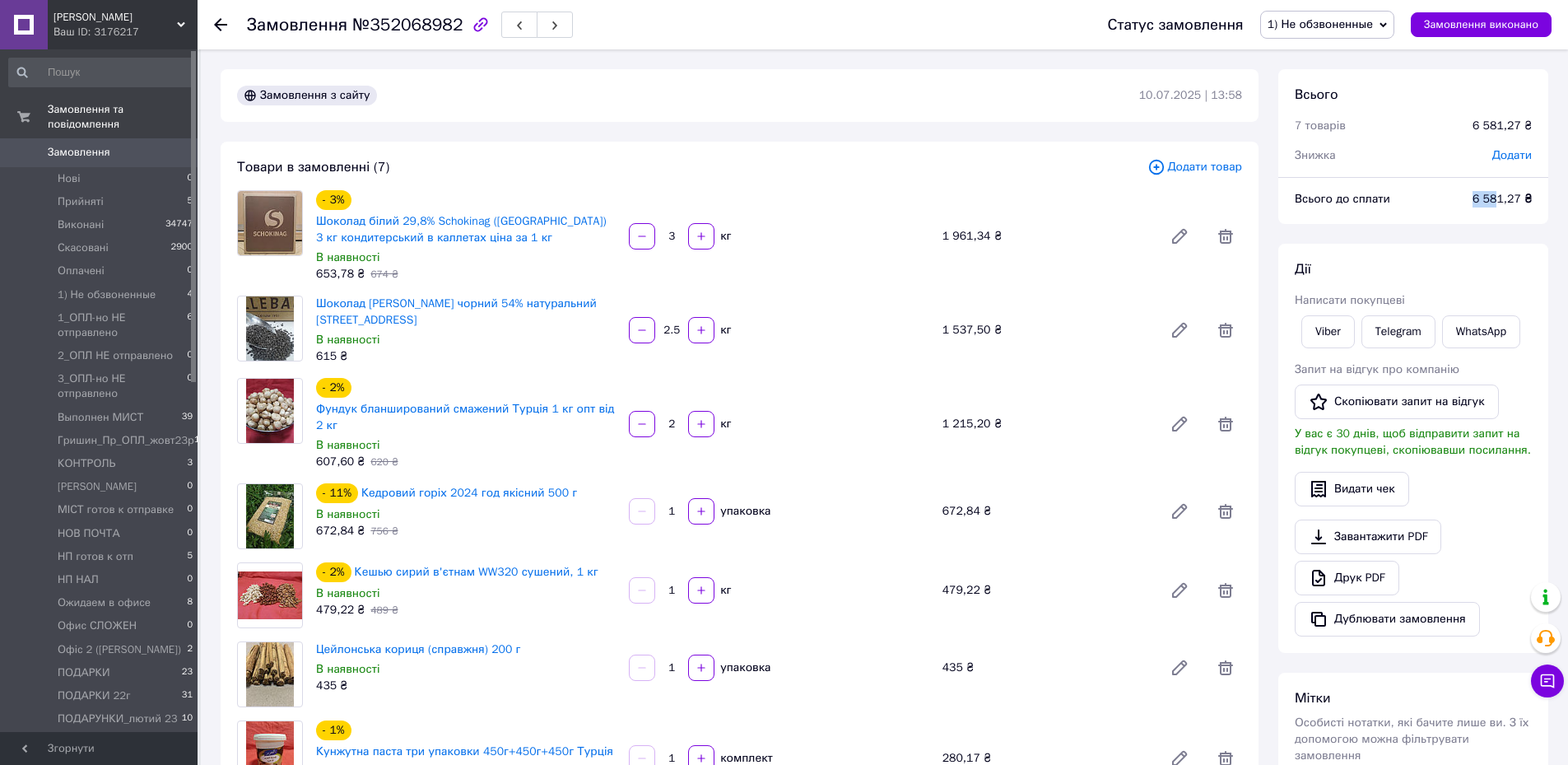 drag, startPoint x: 1502, startPoint y: 197, endPoint x: 1468, endPoint y: 198, distance: 34.014703 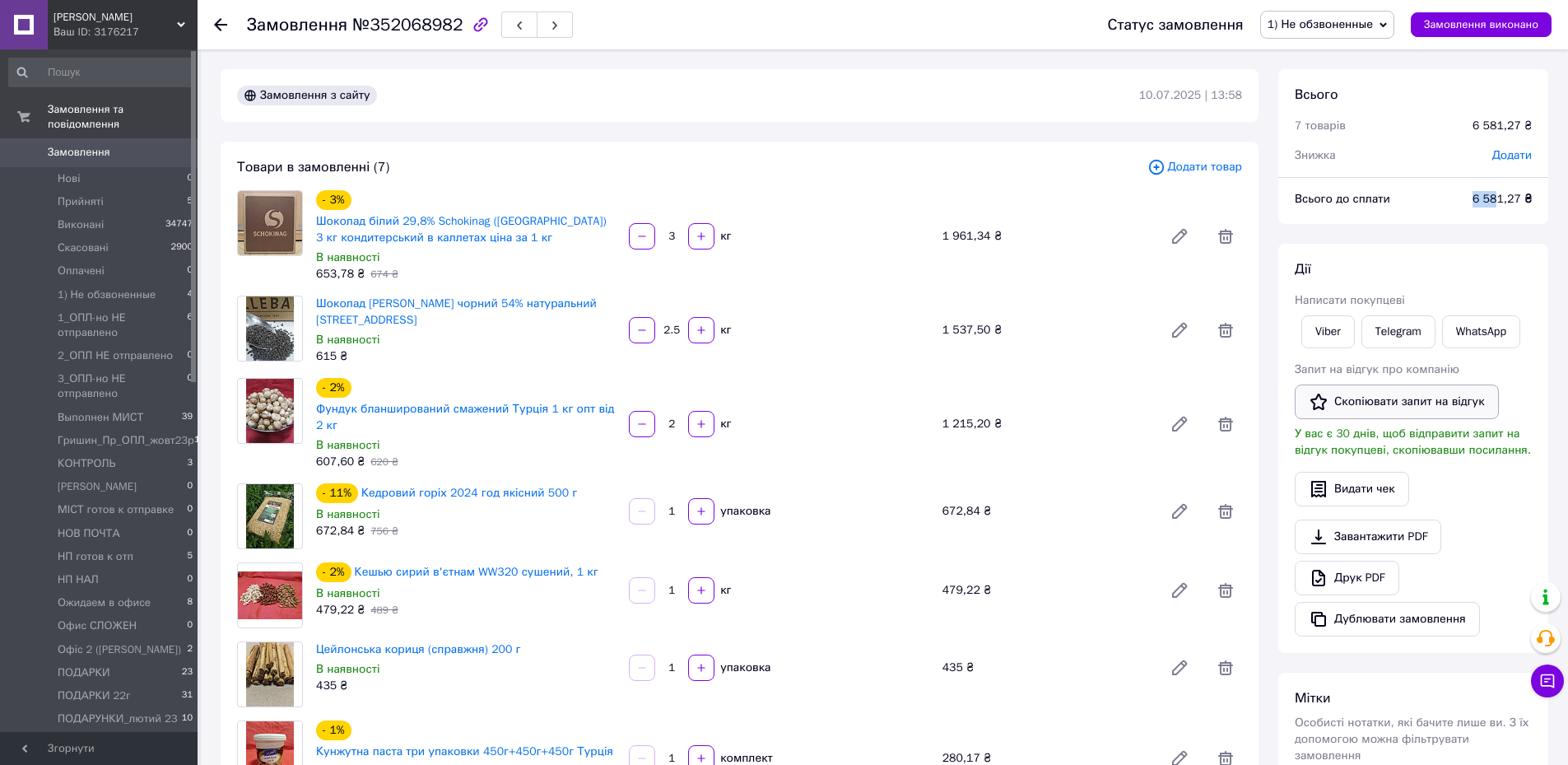 copy on "6 58" 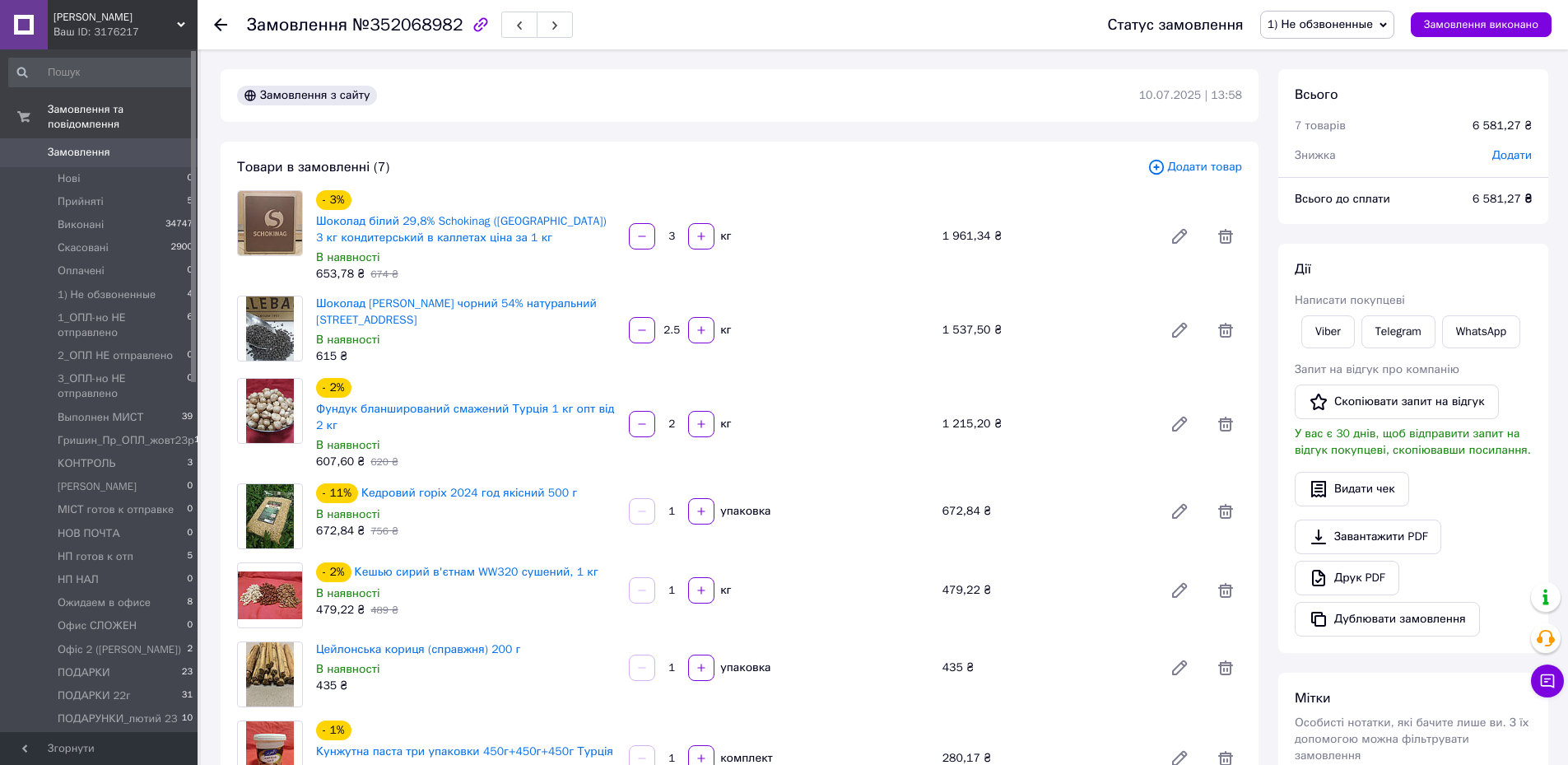 drag, startPoint x: 1465, startPoint y: 242, endPoint x: 1492, endPoint y: 226, distance: 31.38471 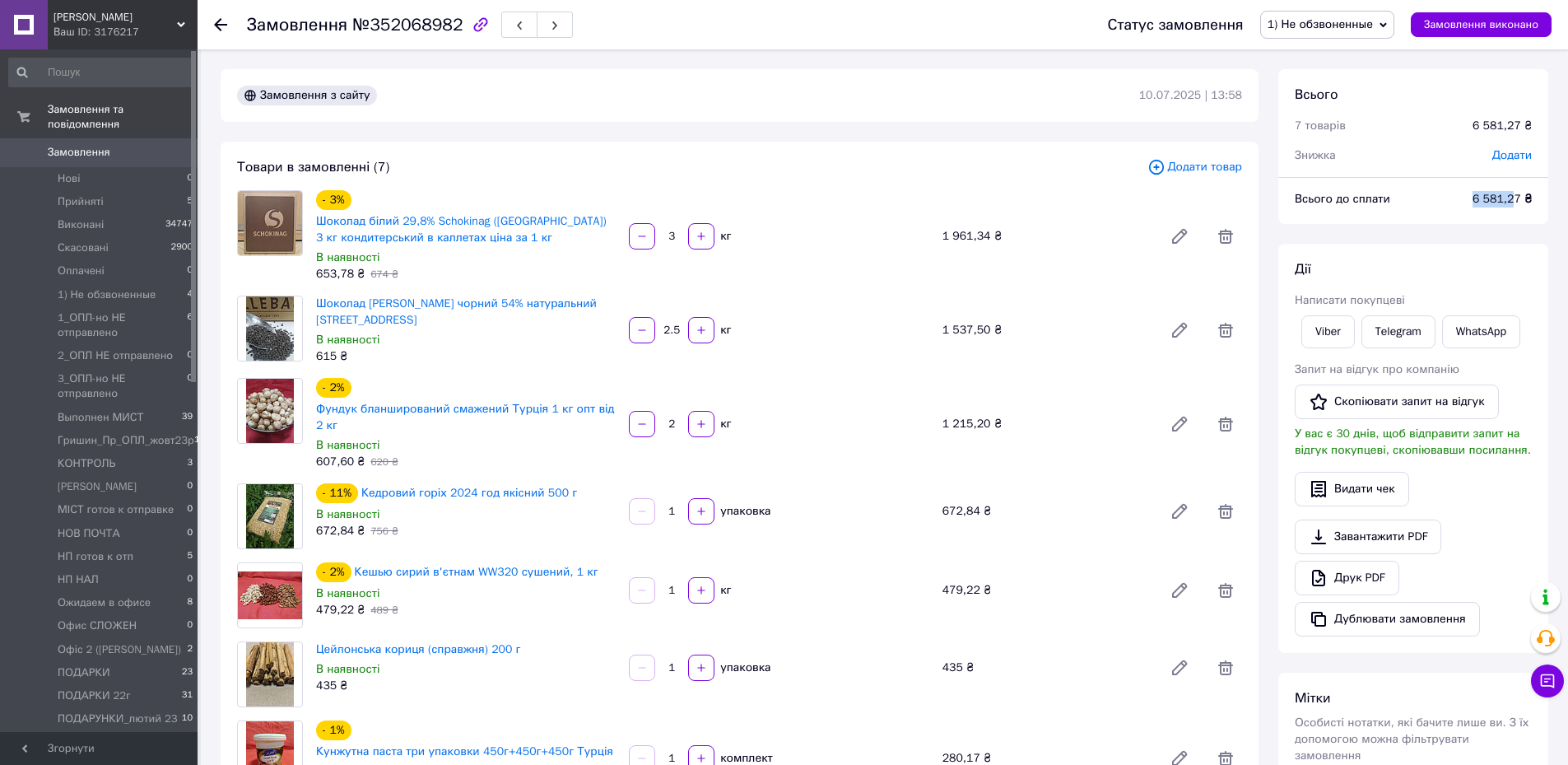 drag, startPoint x: 1513, startPoint y: 201, endPoint x: 1468, endPoint y: 196, distance: 45.27693 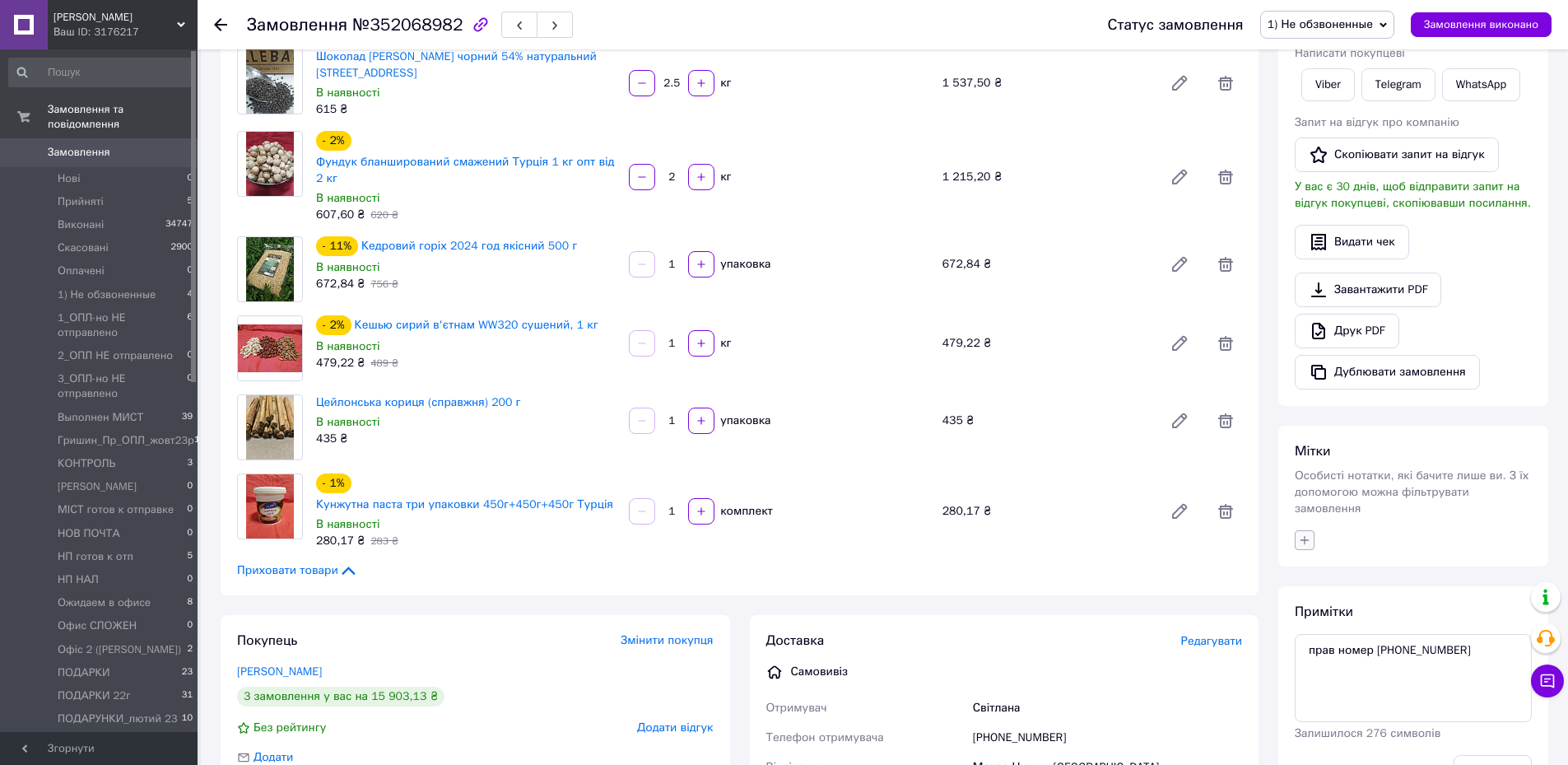 click 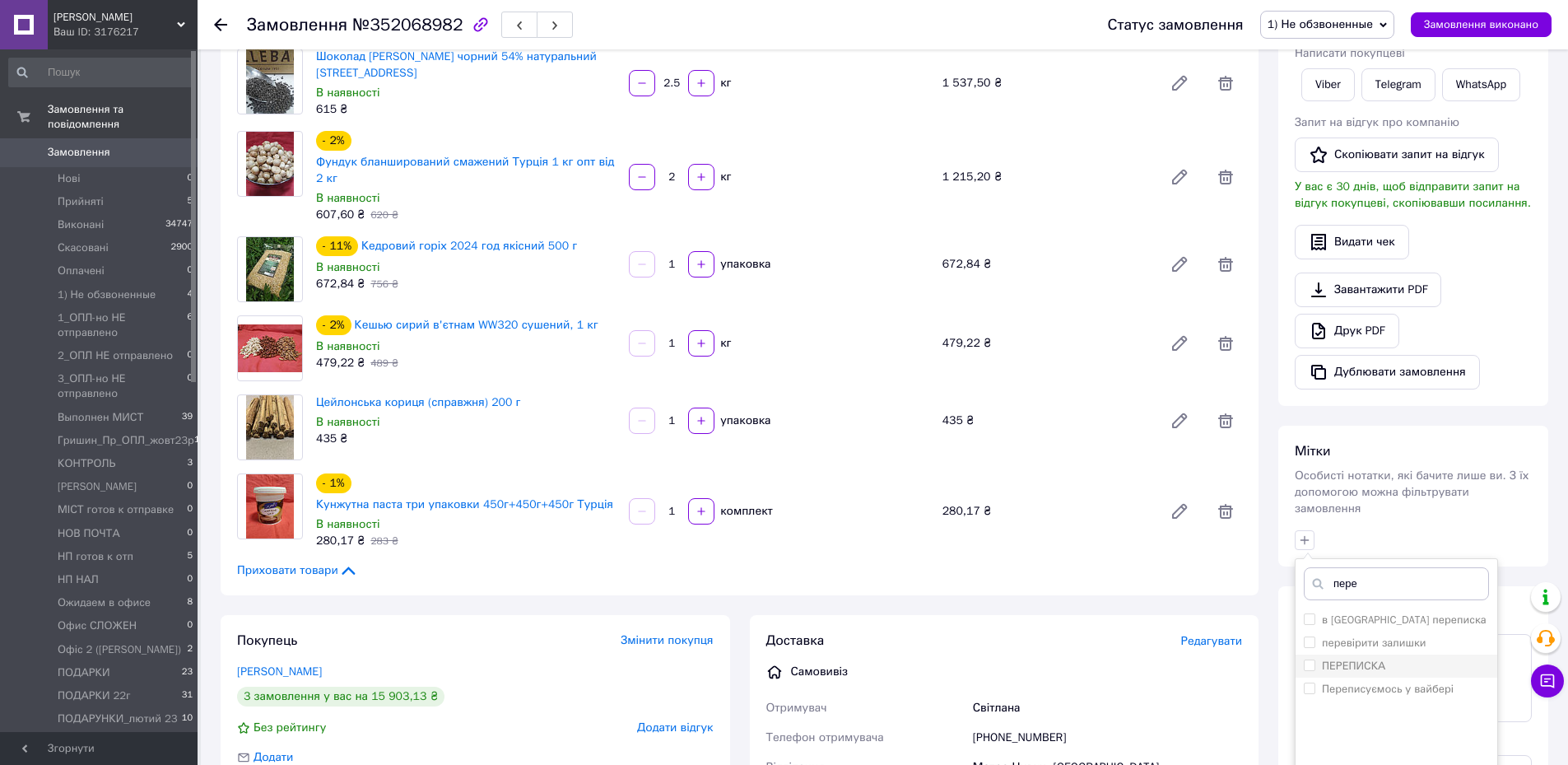 type on "пере" 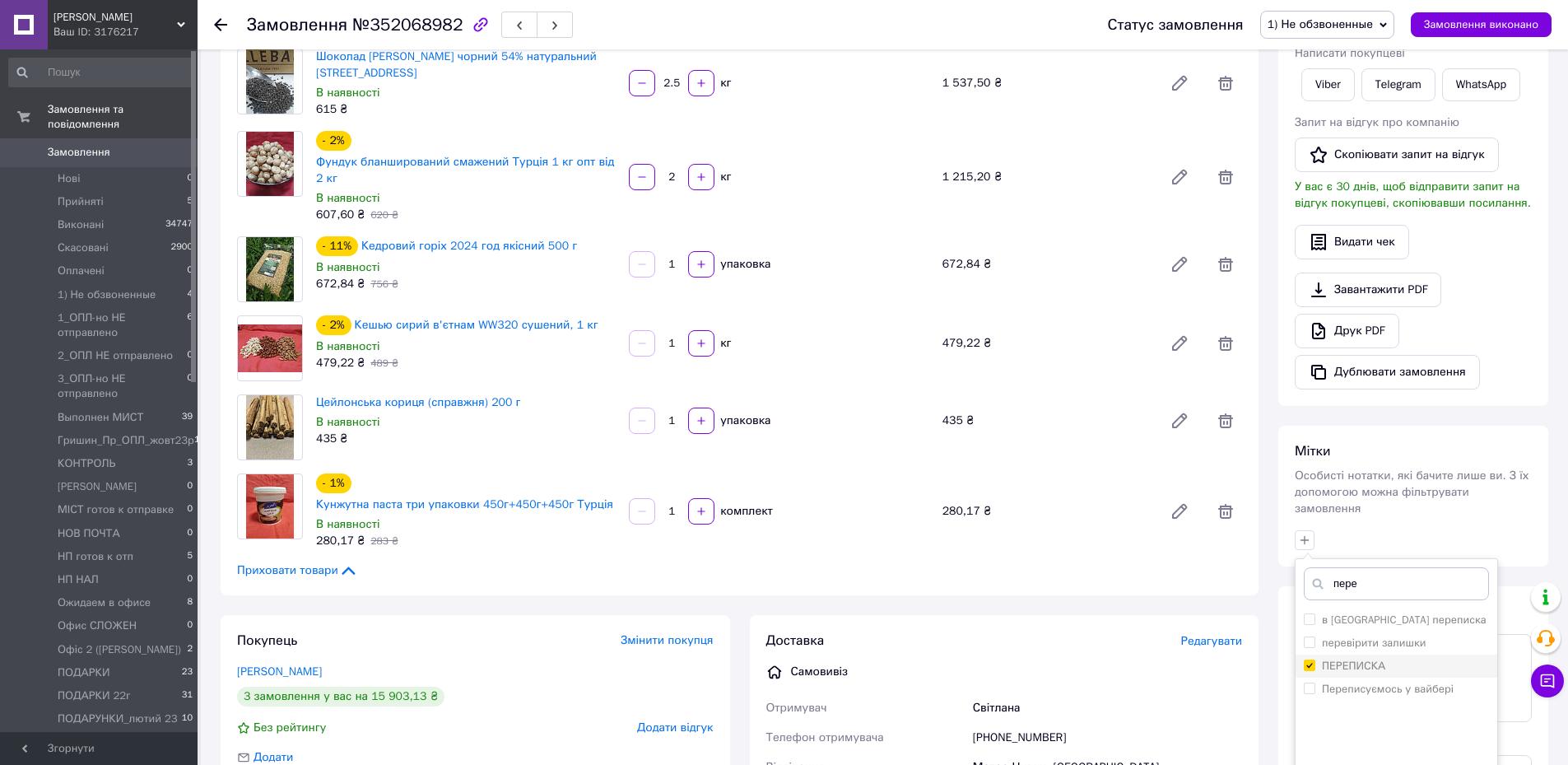 checkbox on "true" 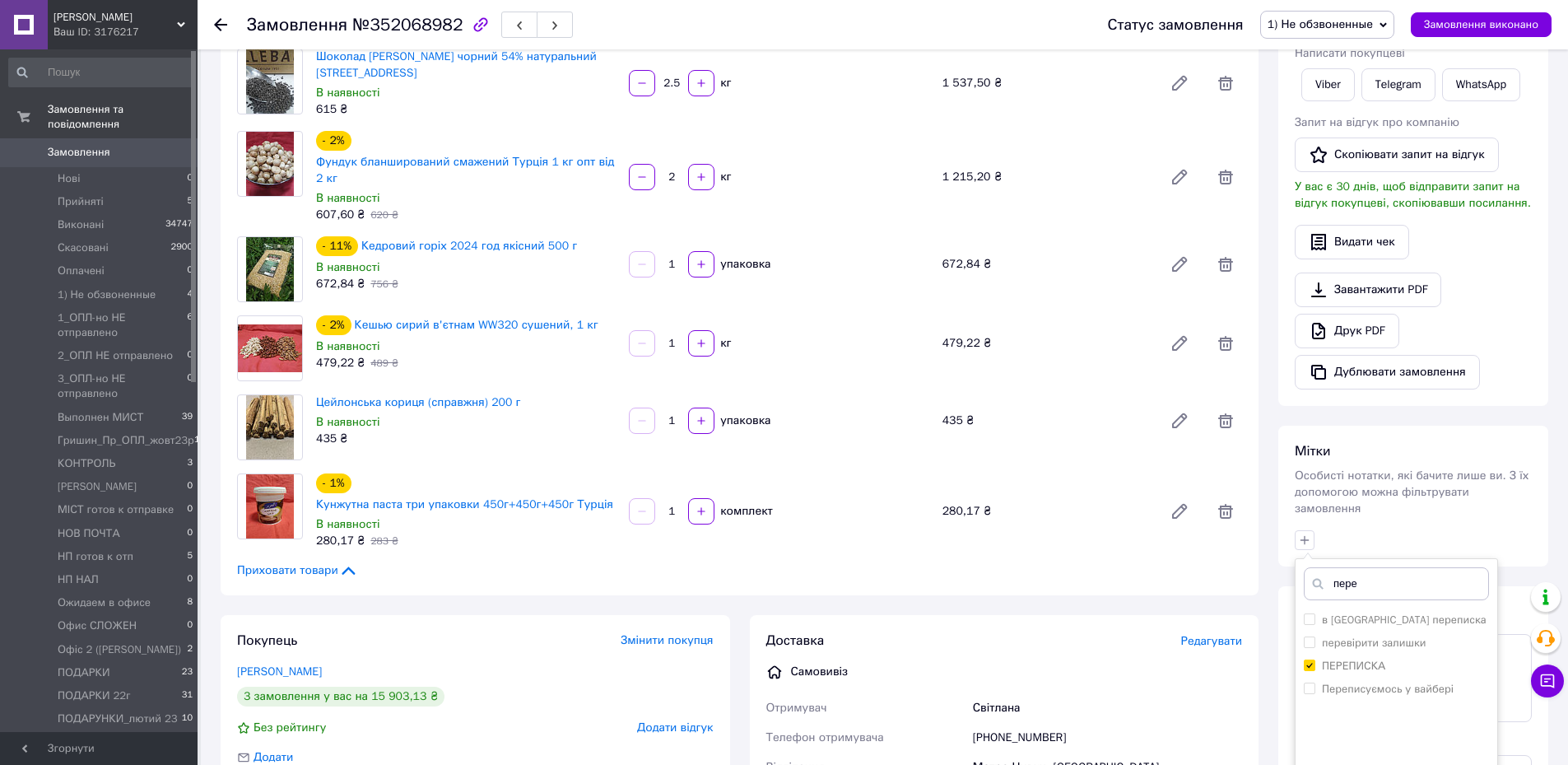 scroll, scrollTop: 329, scrollLeft: 0, axis: vertical 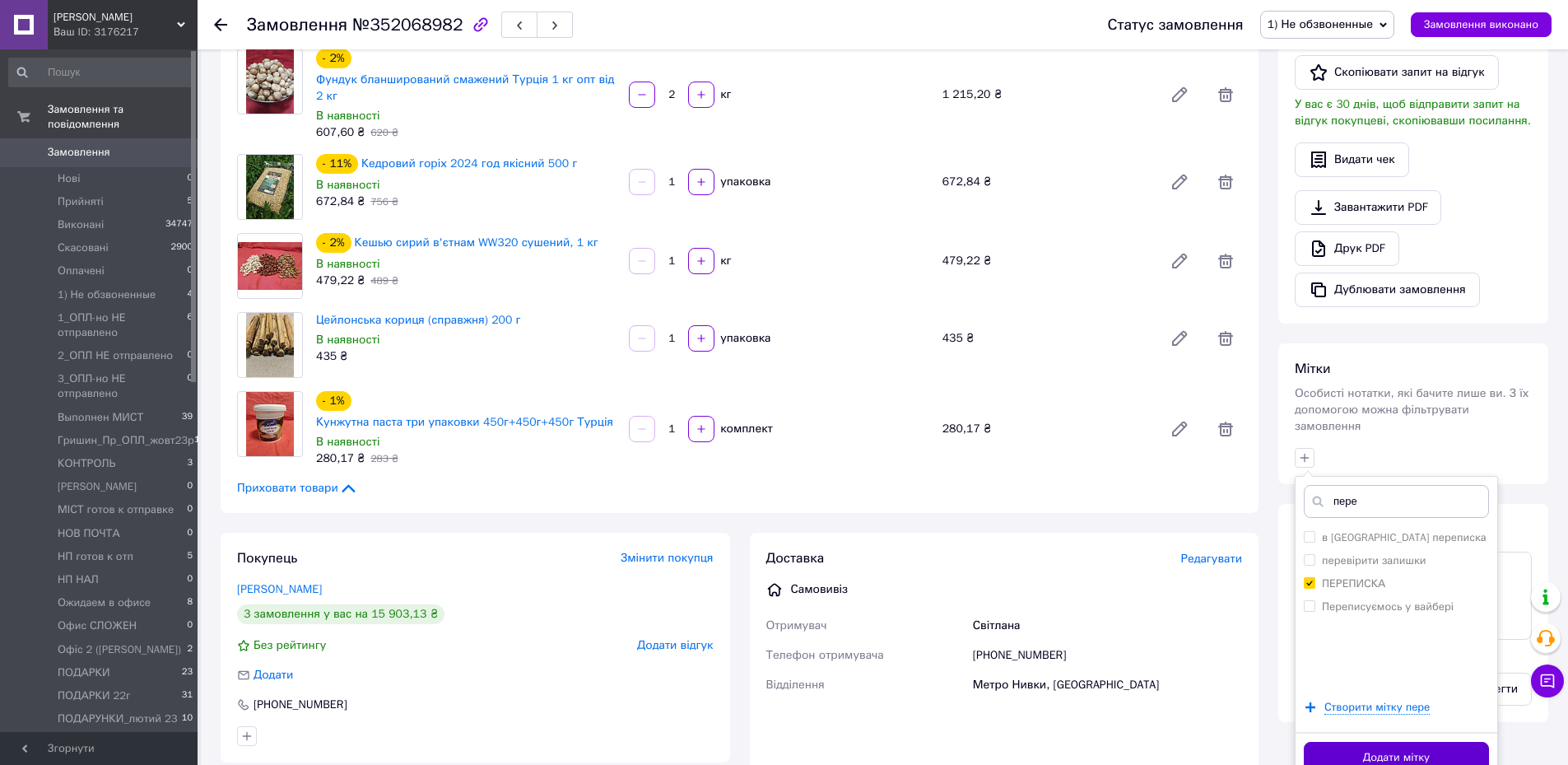 click on "Додати мітку" at bounding box center (1396, 758) 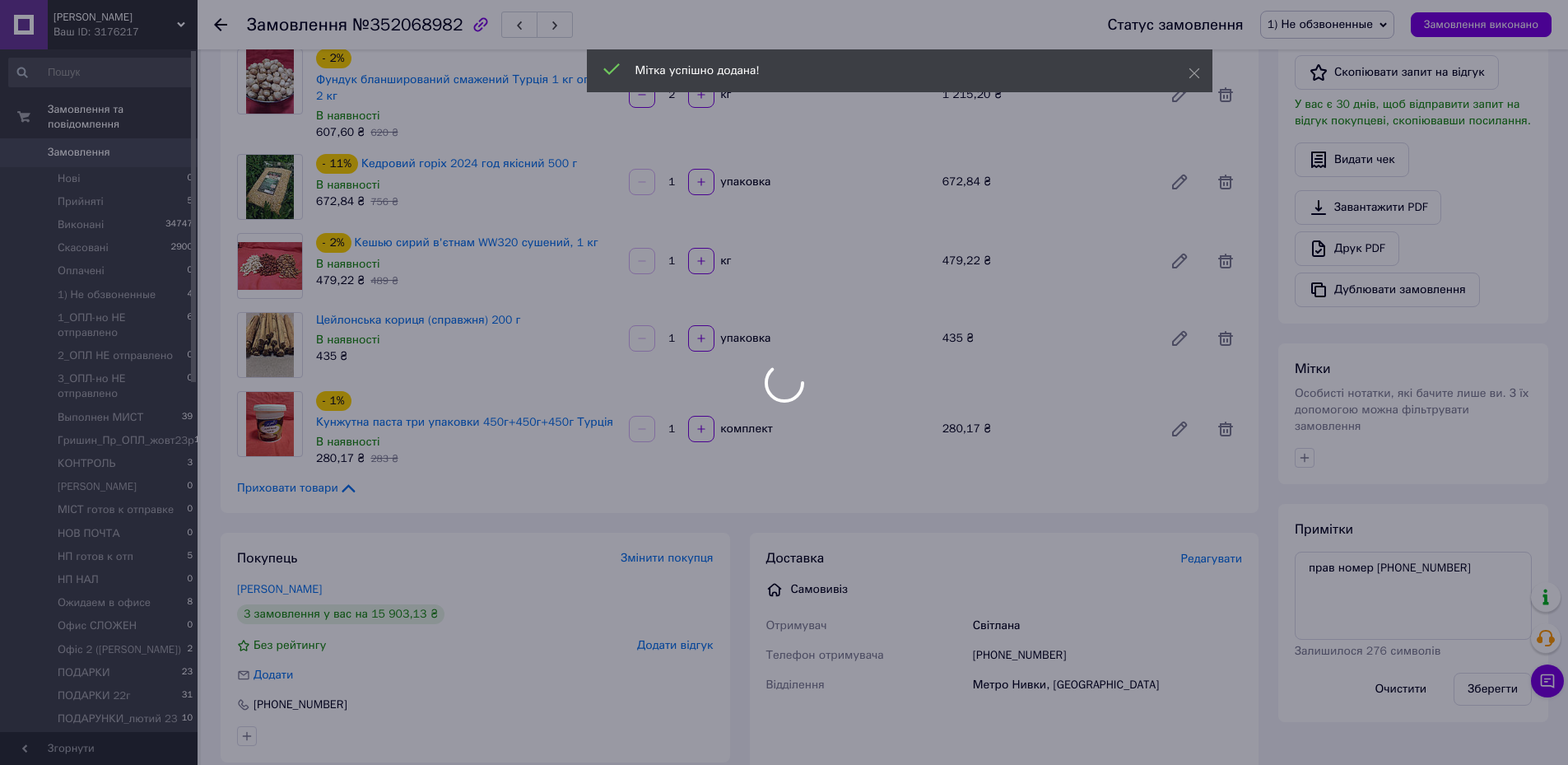 click at bounding box center (784, 382) 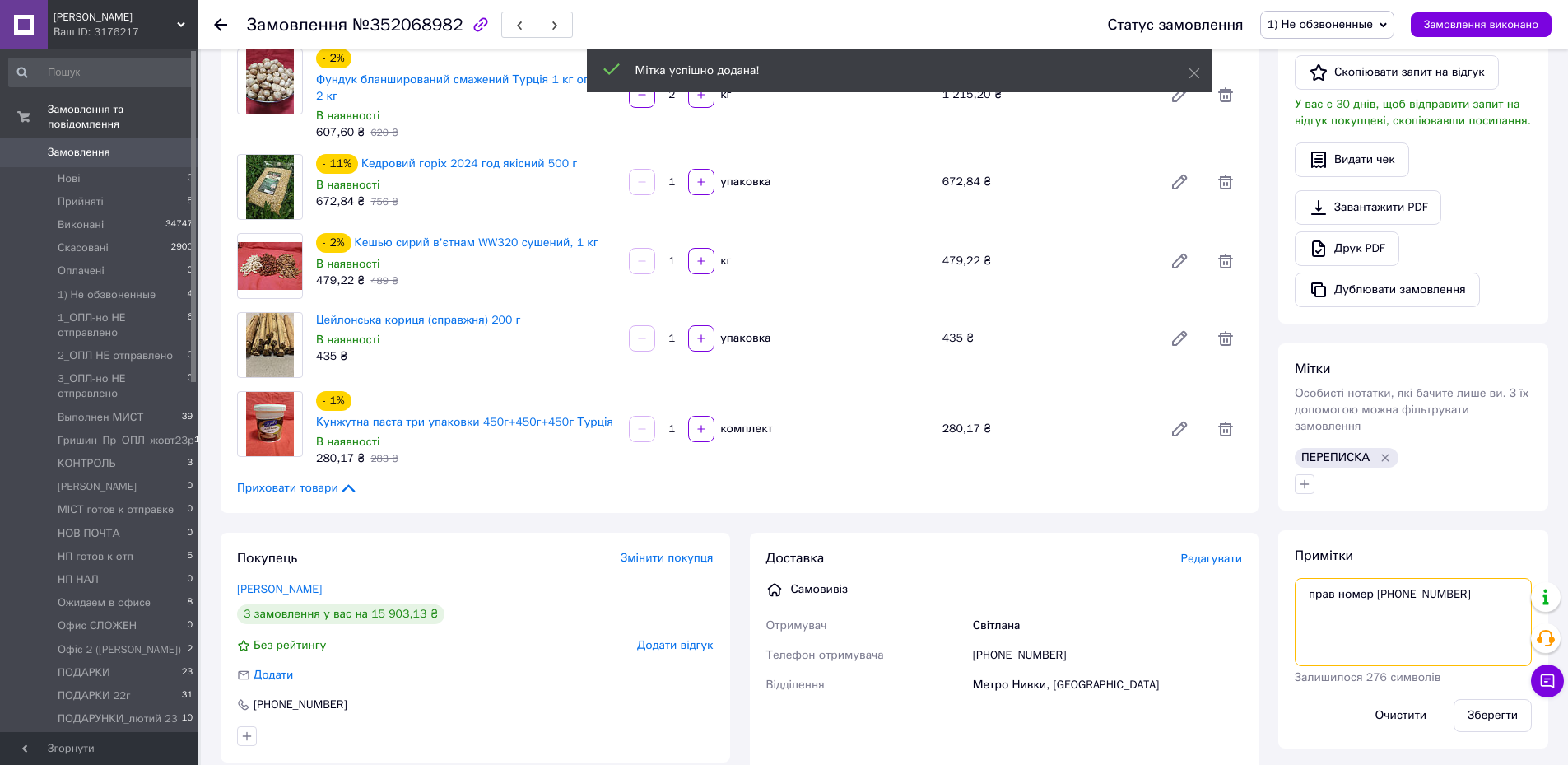 drag, startPoint x: 1477, startPoint y: 579, endPoint x: 1486, endPoint y: 574, distance: 10.29563 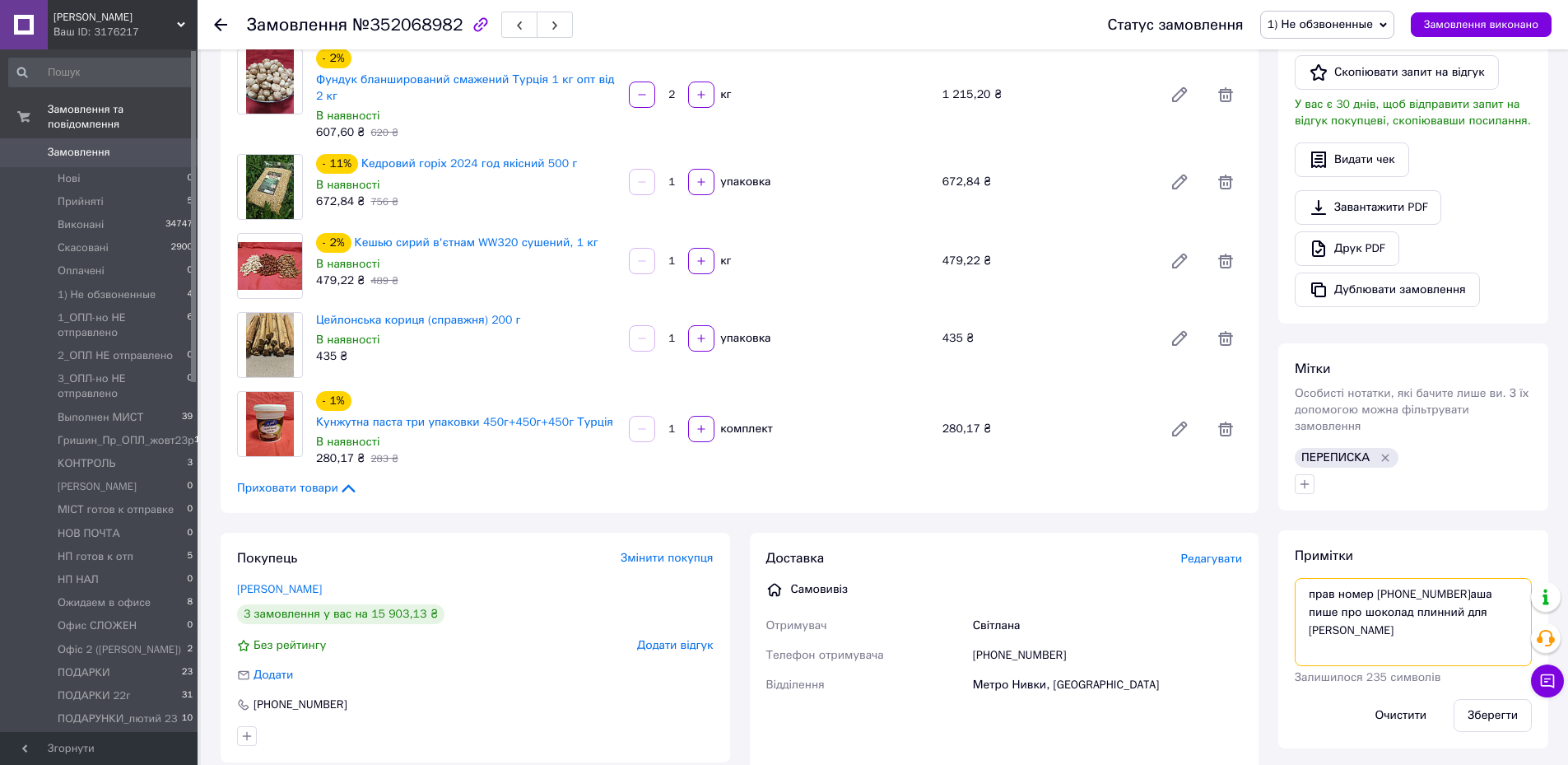 click on "прав номер [PHONE_NUMBER]аша пише про шоколад плинний для [PERSON_NAME]" at bounding box center (1413, 622) 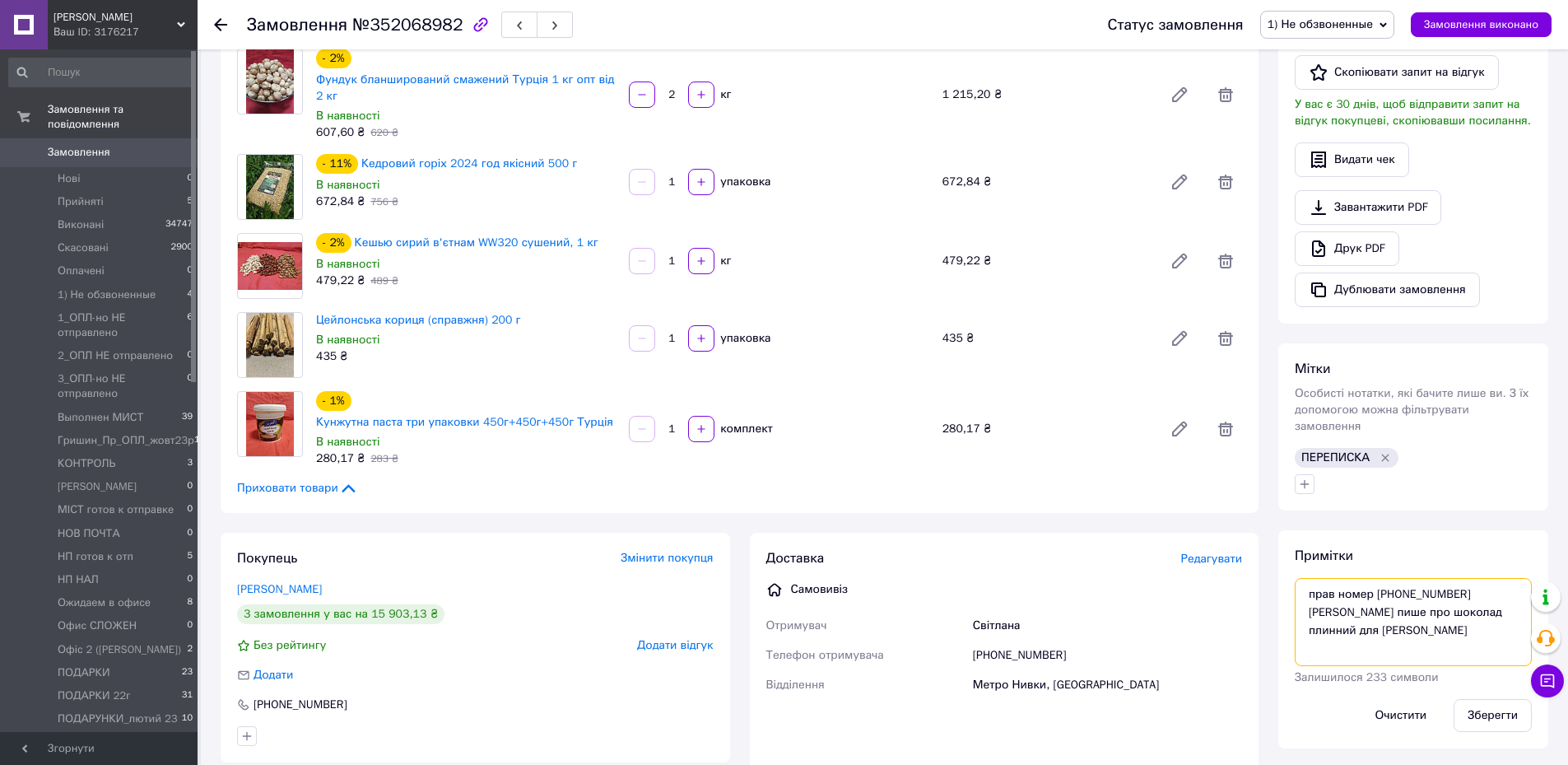 click on "прав номер [PHONE_NUMBER] [PERSON_NAME] пише про шоколад плинний для [PERSON_NAME]" at bounding box center [1413, 622] 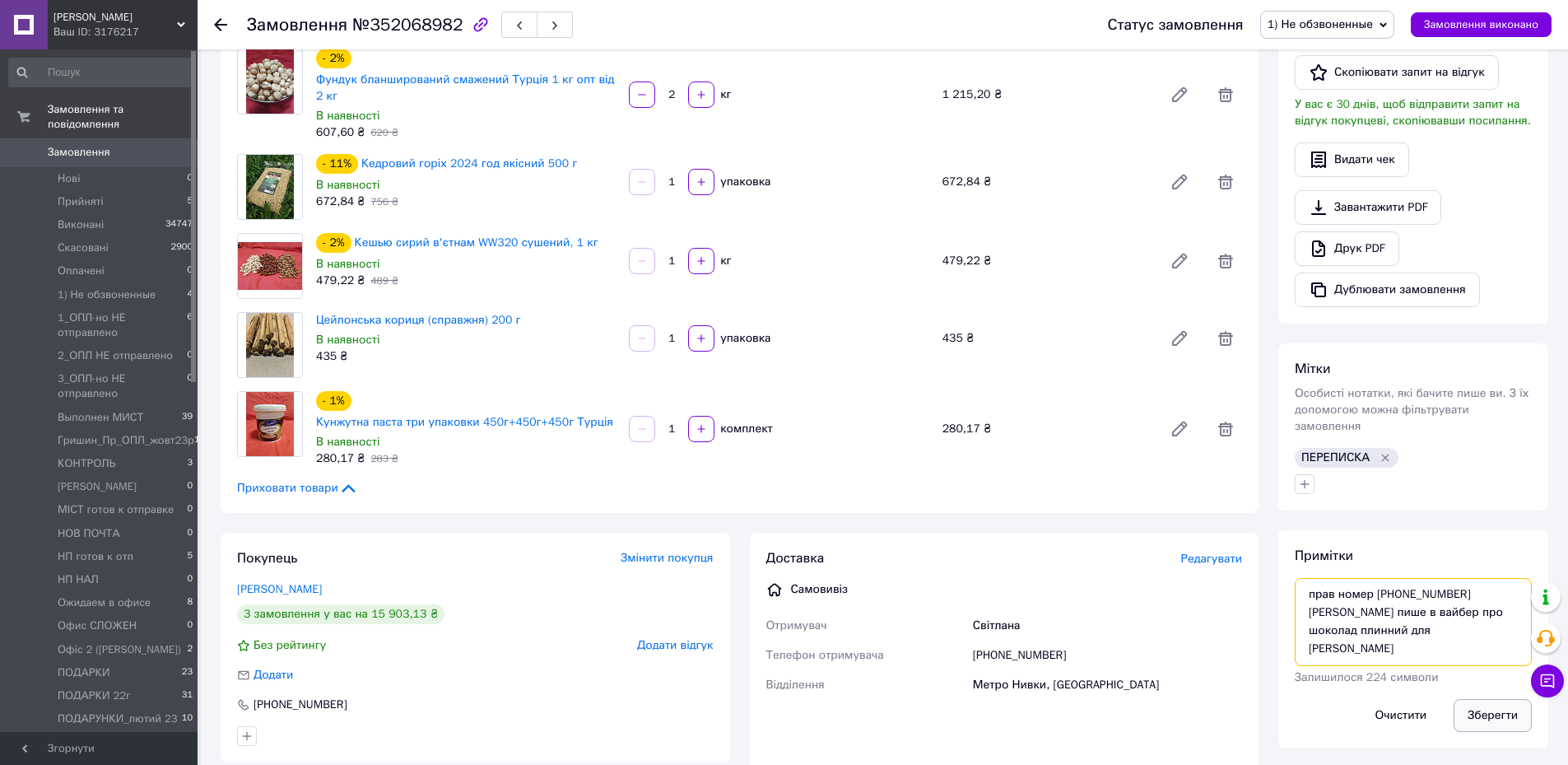 type on "прав номер [PHONE_NUMBER] [PERSON_NAME] пише в вайбер про шоколад плинний для [PERSON_NAME]" 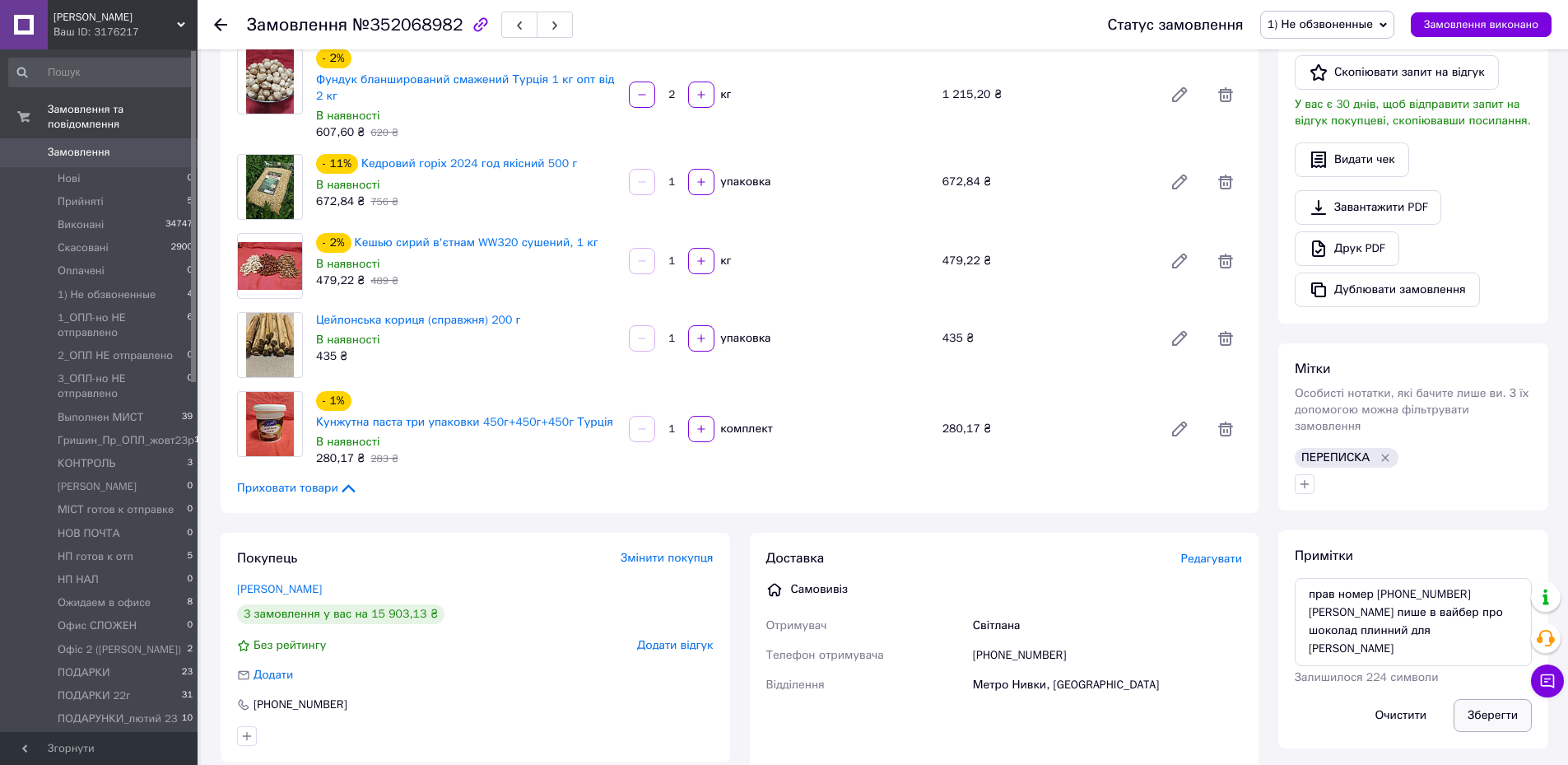click on "Зберегти" at bounding box center [1492, 716] 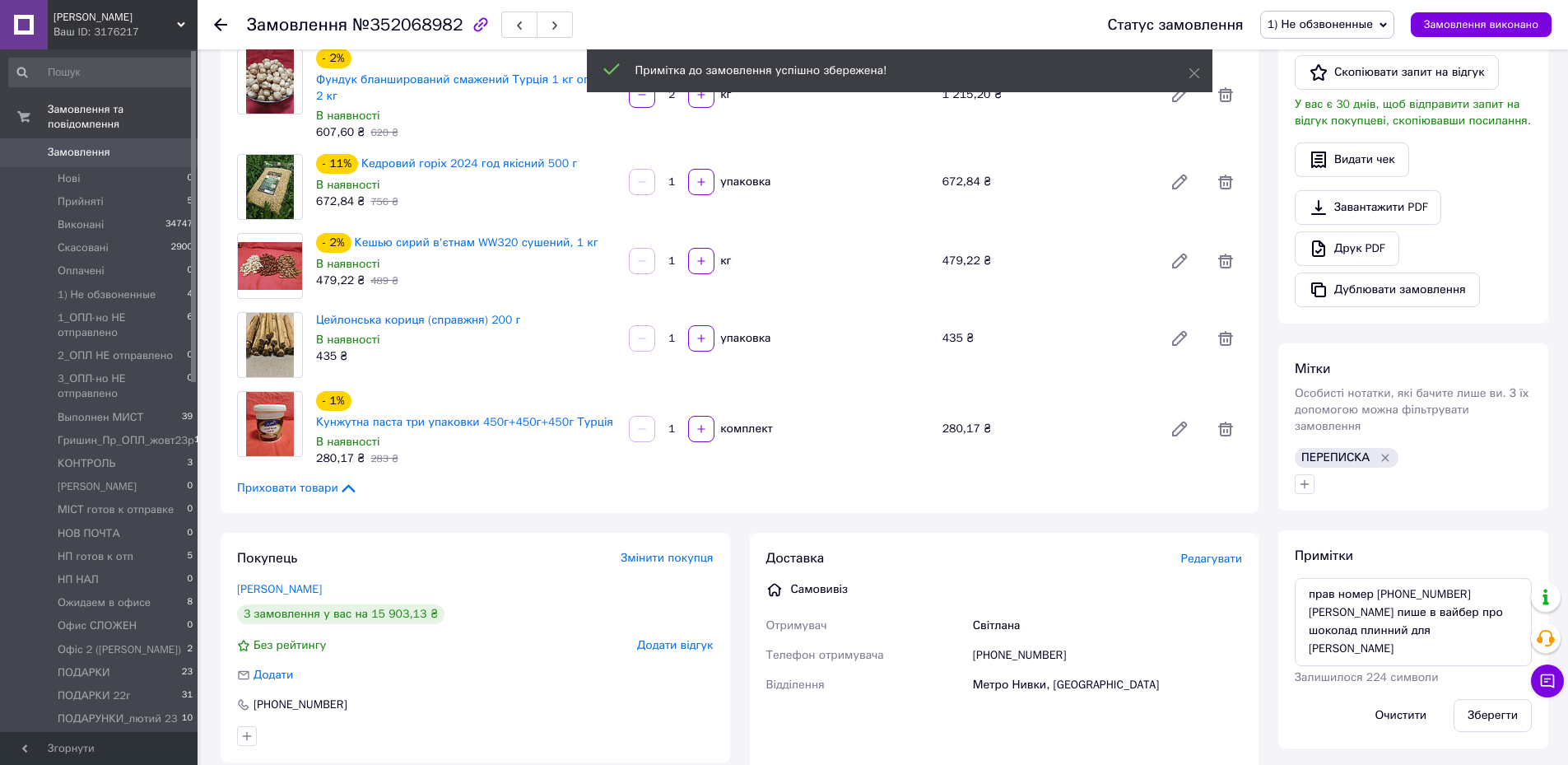 click 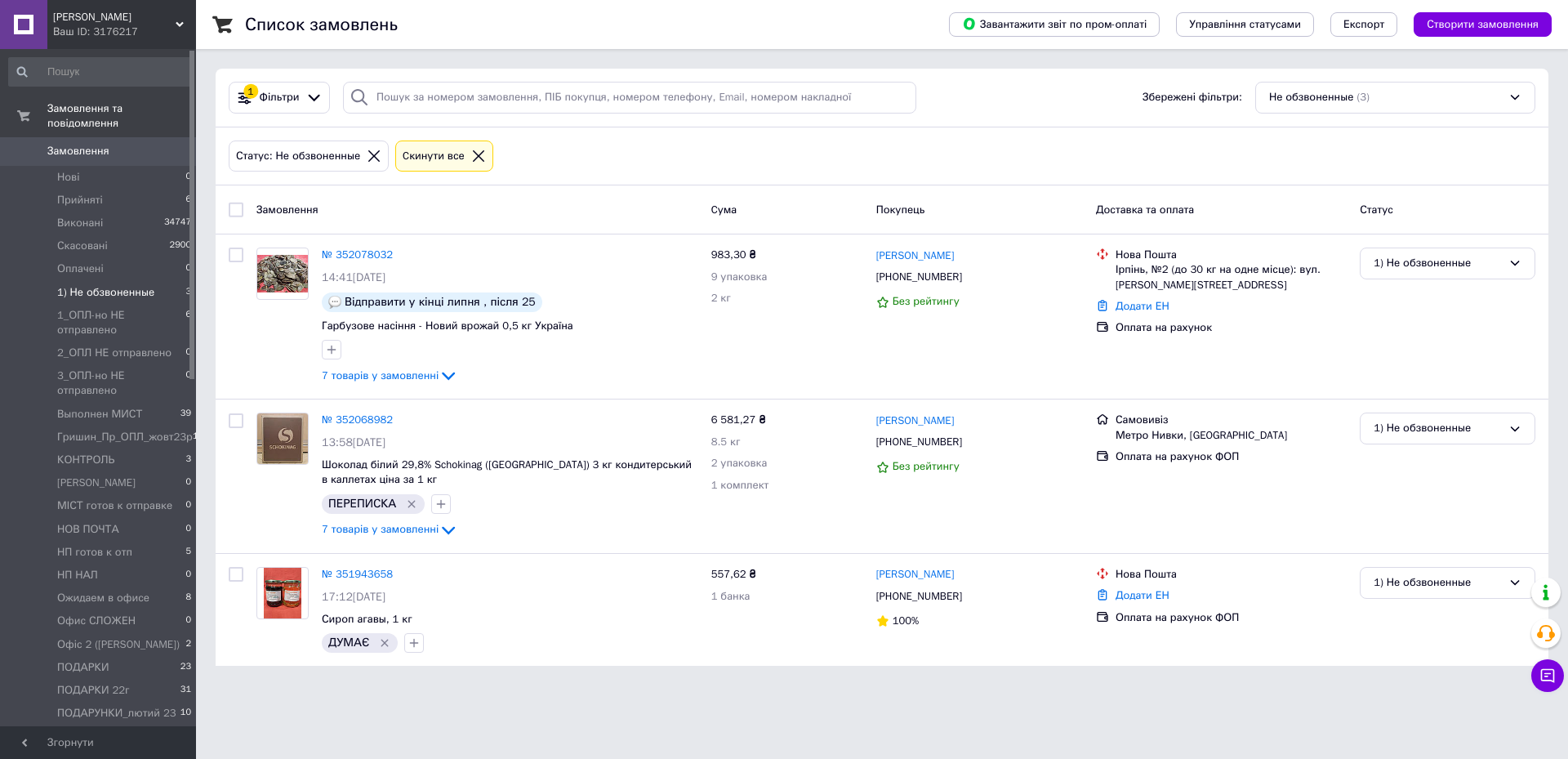 click 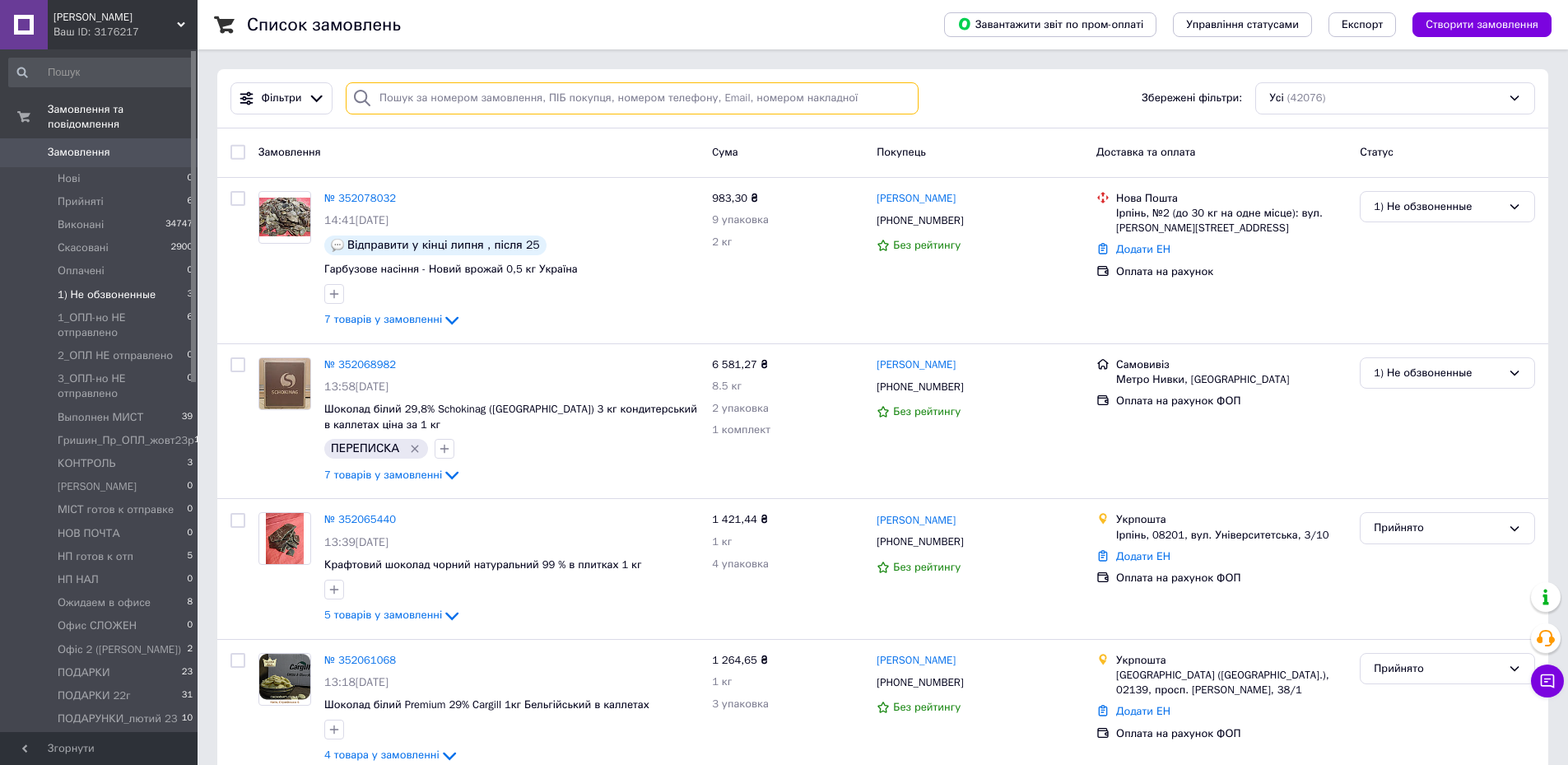 click at bounding box center [632, 98] 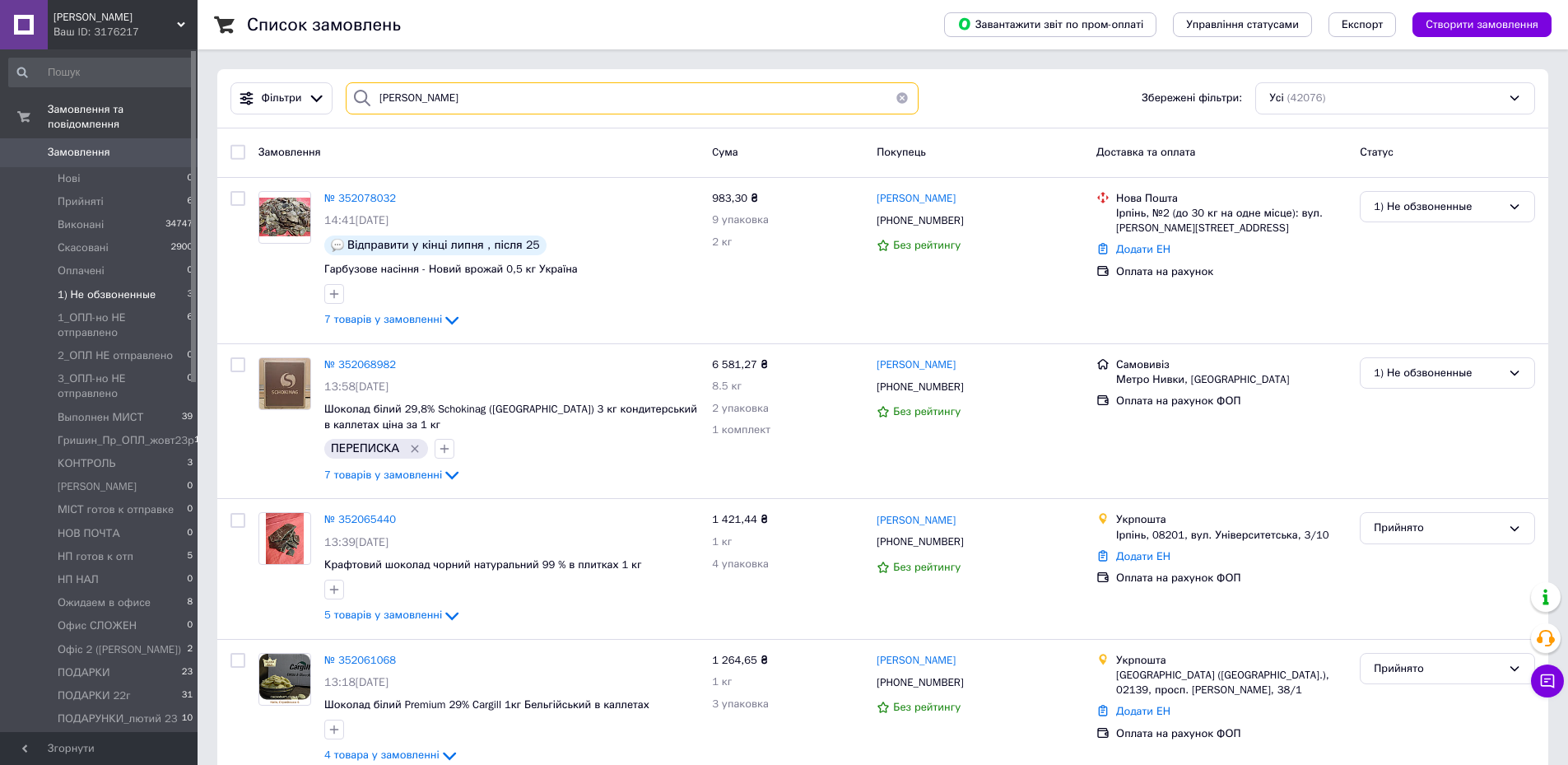 type on "[PERSON_NAME]" 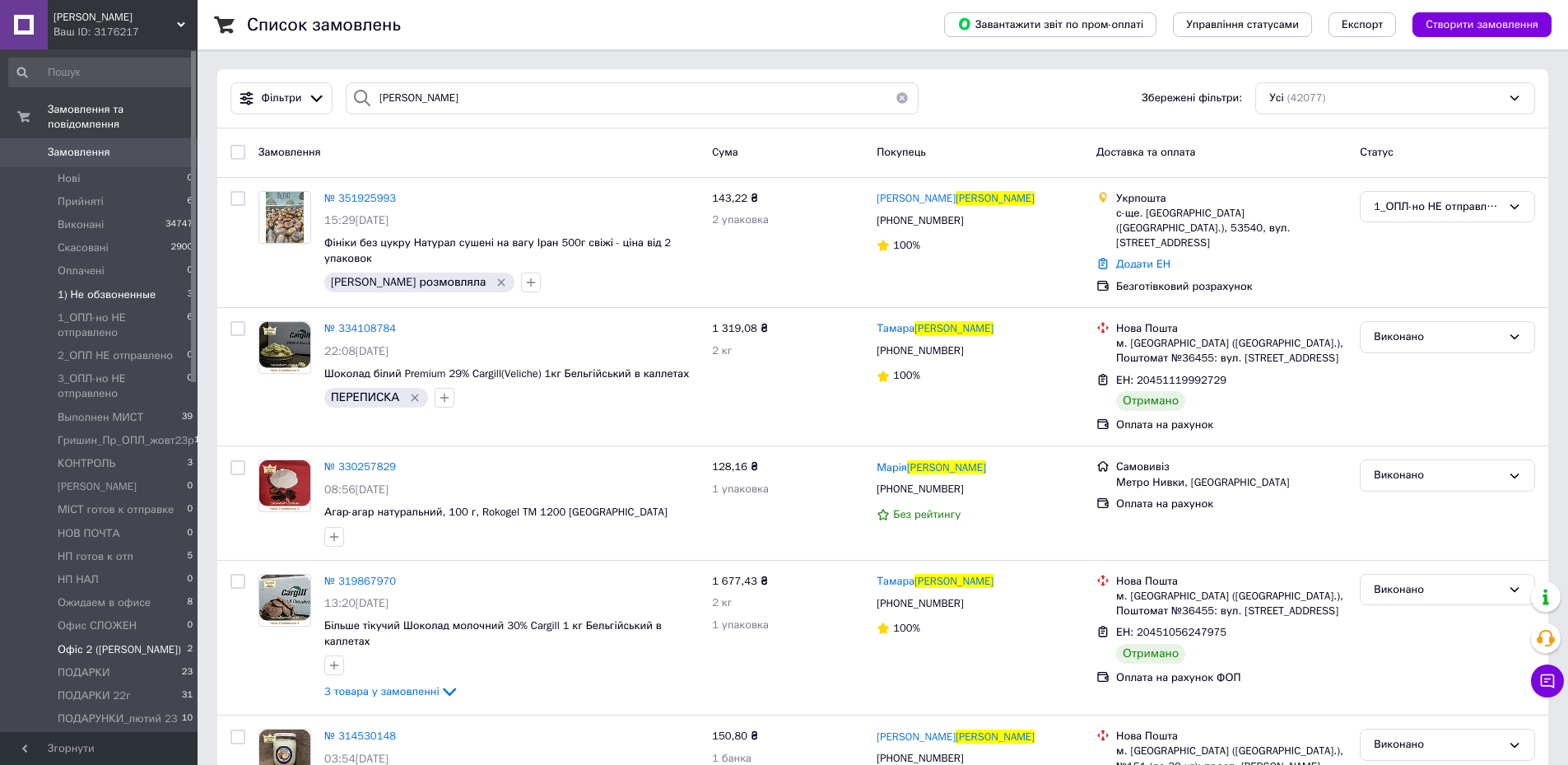 click on "Офіс 2 ([PERSON_NAME])" at bounding box center (119, 650) 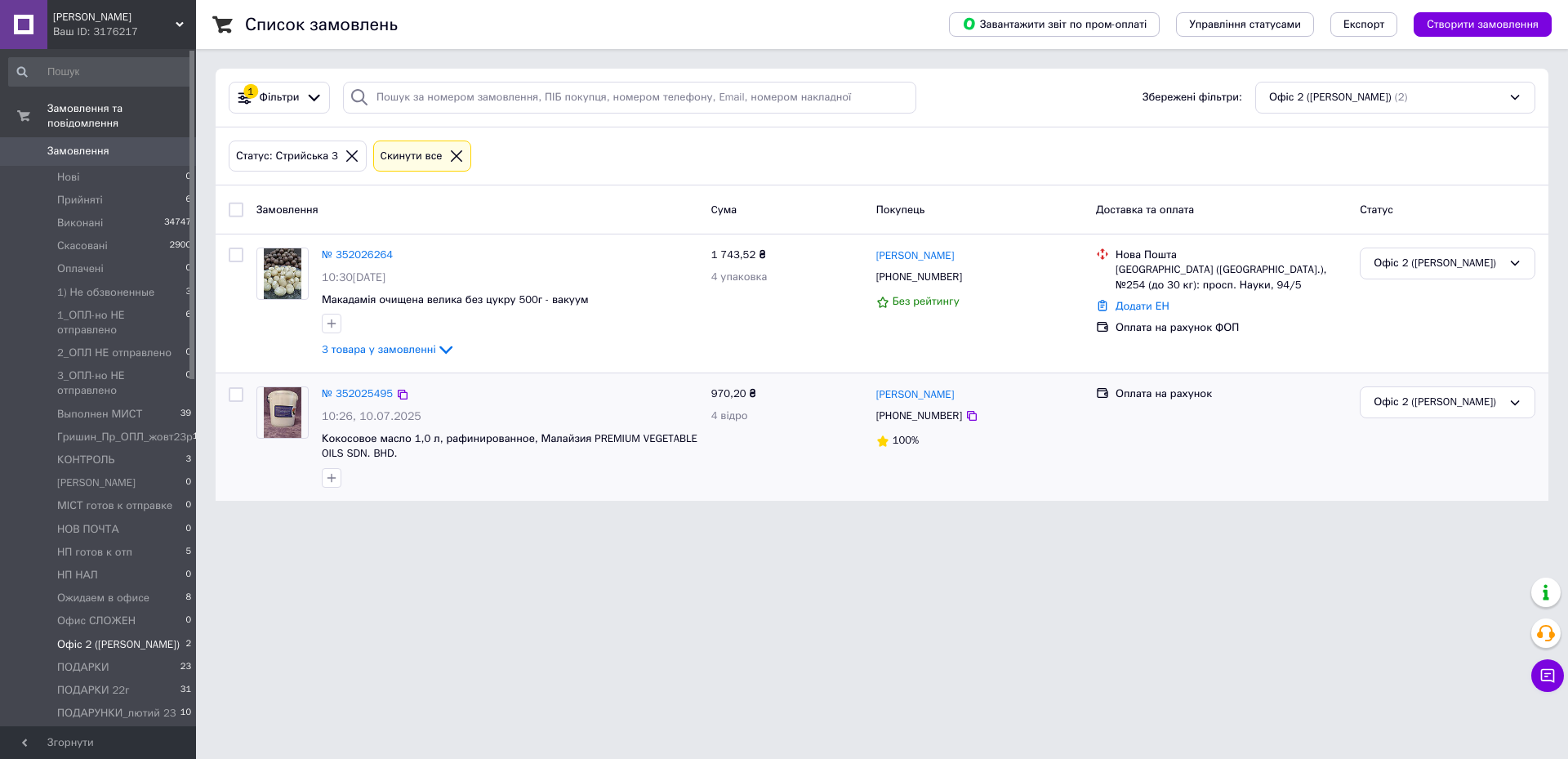 click on "№ 352025495" at bounding box center (357, 394) 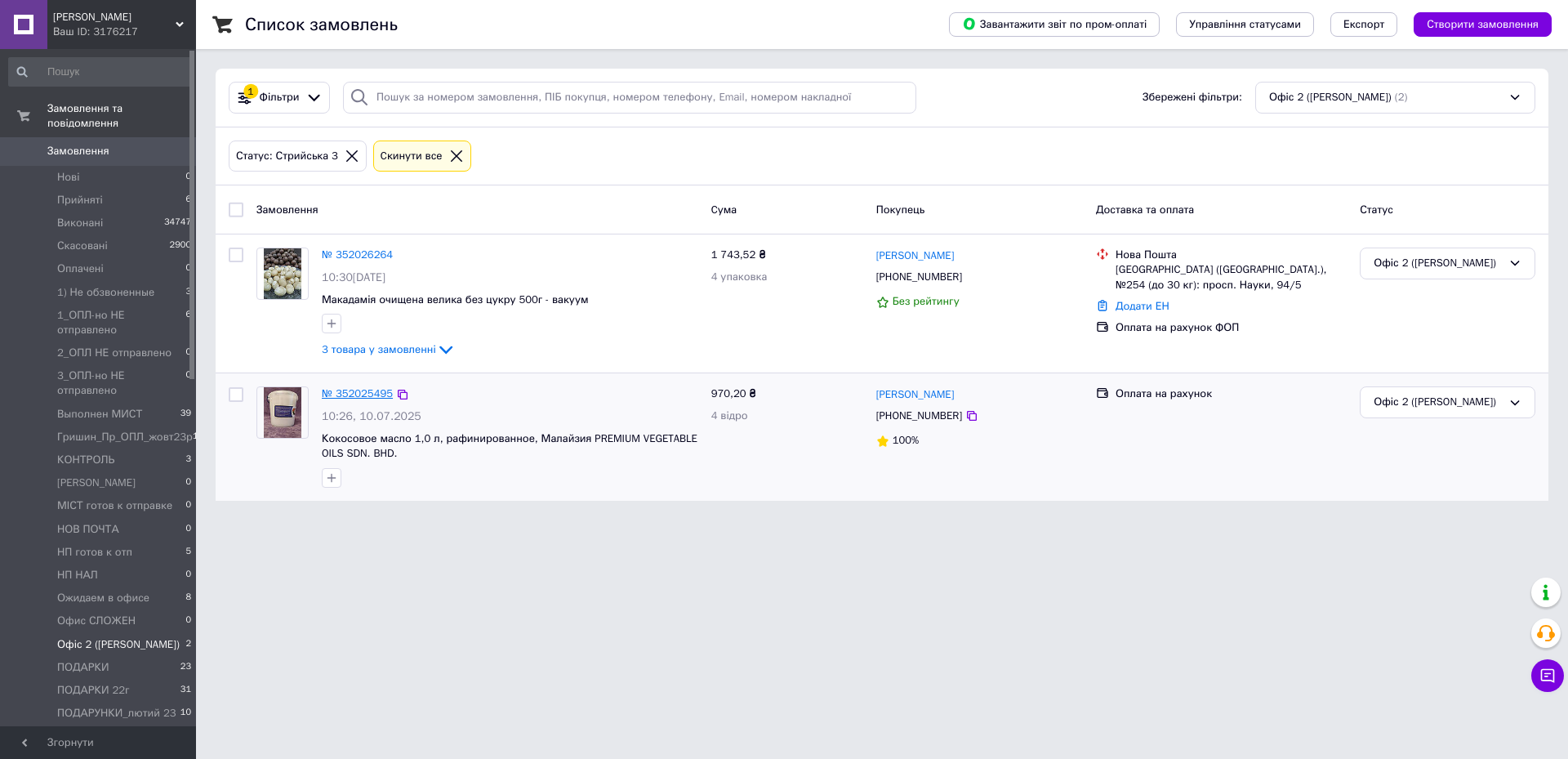 click on "№ 352025495" at bounding box center [357, 393] 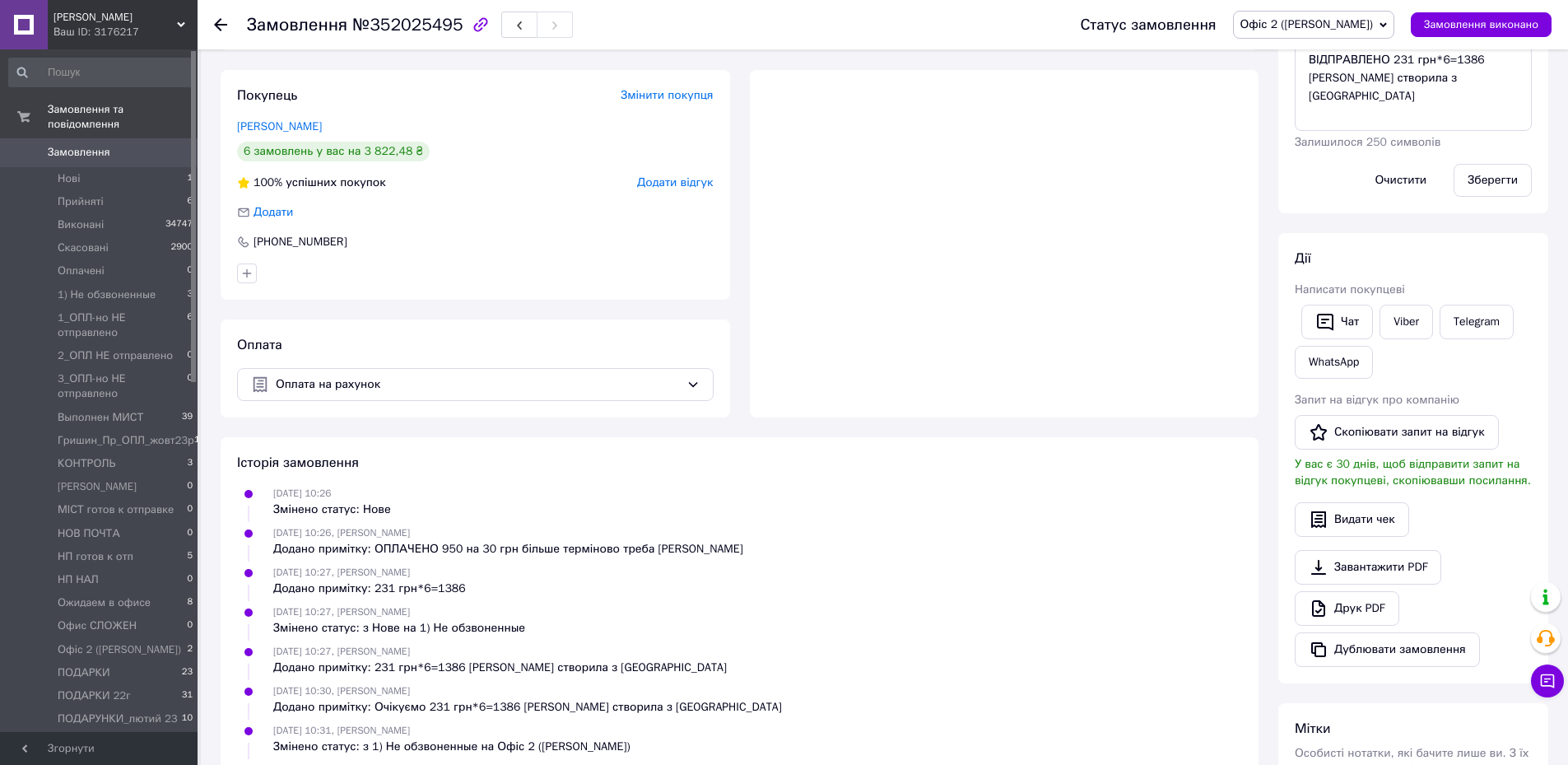 scroll, scrollTop: 0, scrollLeft: 0, axis: both 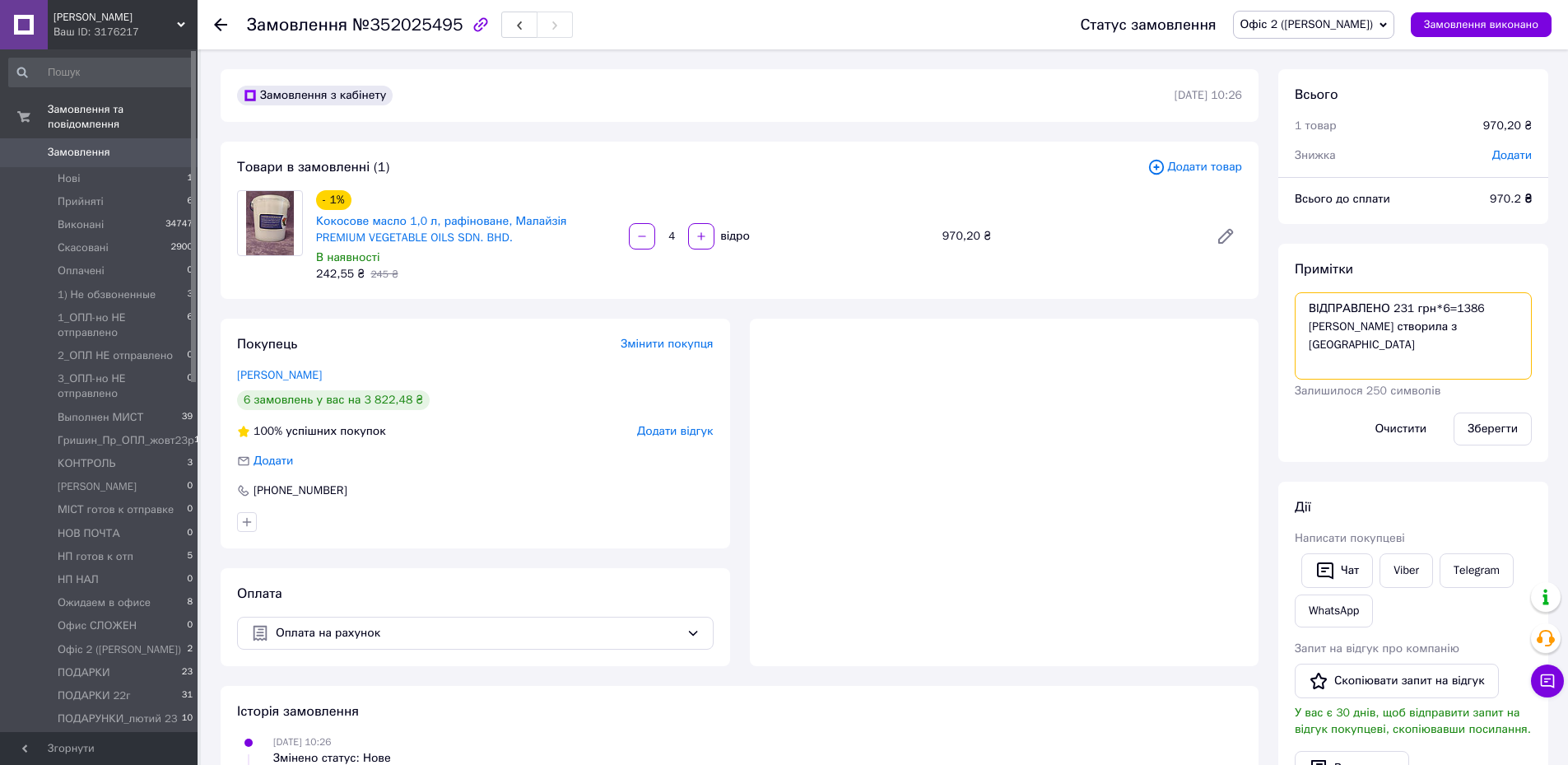 click on "ВІДПРАВЛЕНО 231 грн*6=1386
[PERSON_NAME] створила з [GEOGRAPHIC_DATA]" at bounding box center (1413, 336) 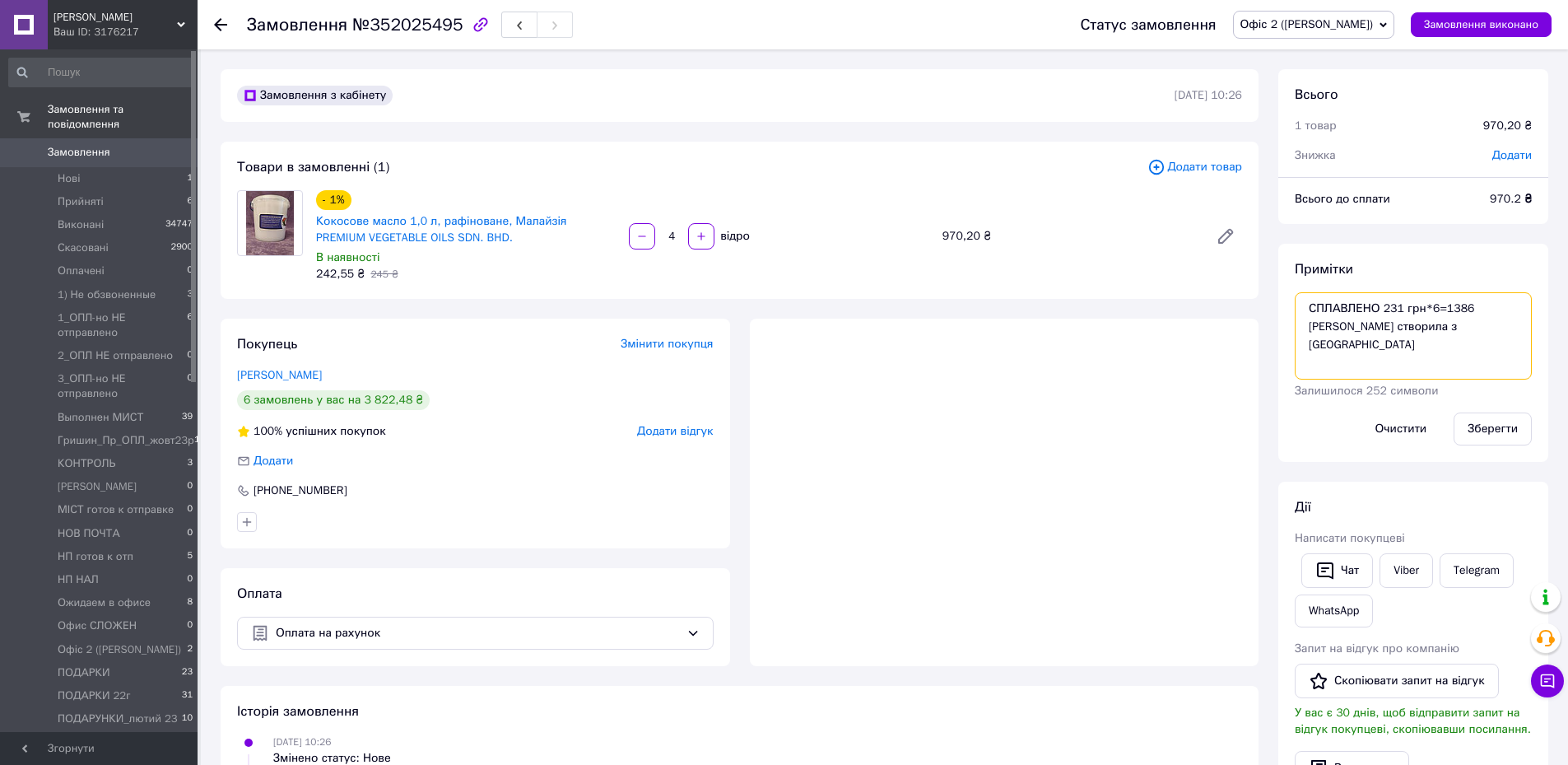 drag, startPoint x: 1308, startPoint y: 306, endPoint x: 1454, endPoint y: 343, distance: 150.6154 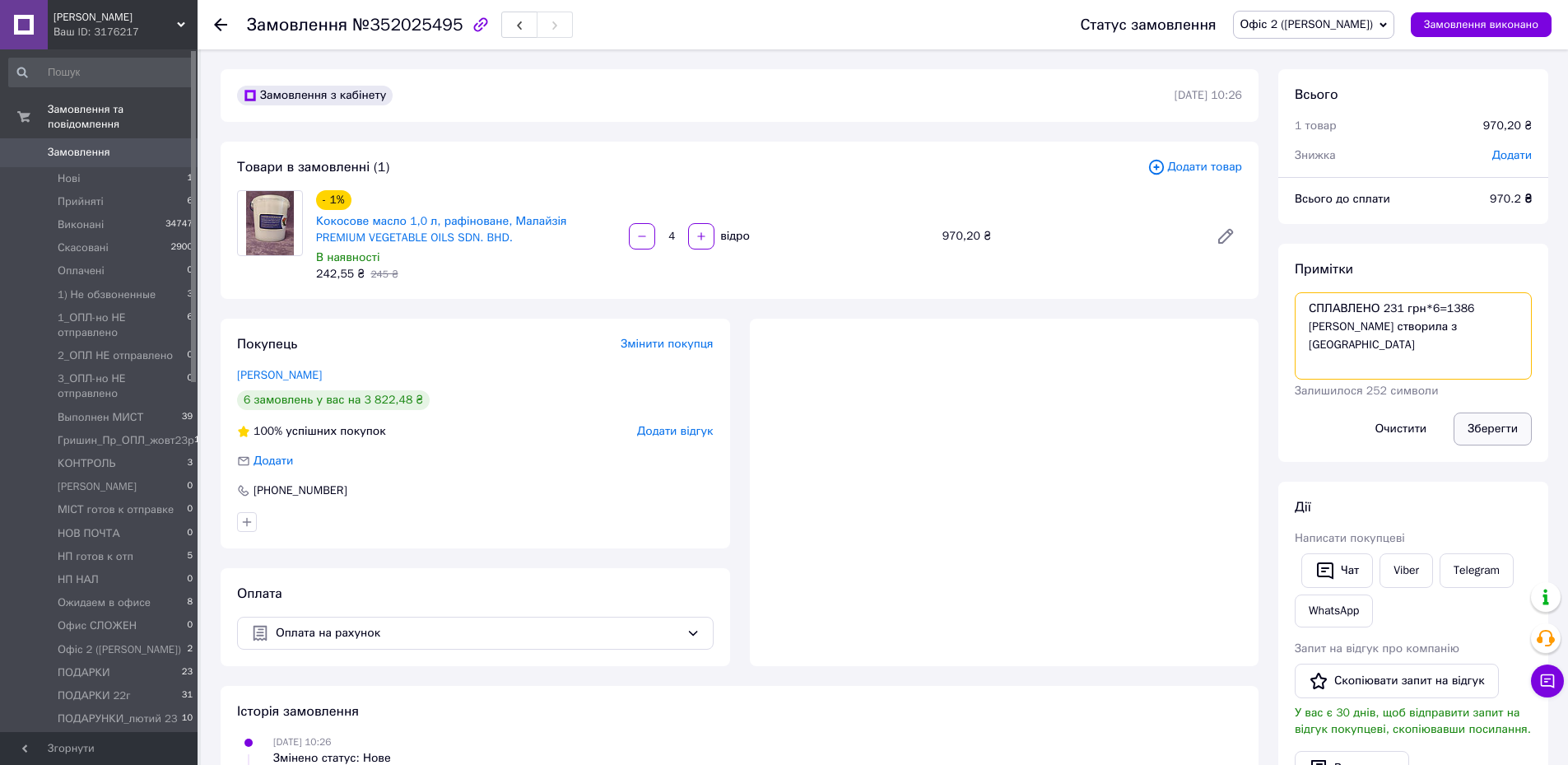 type on "СПЛАВЛЕНО 231 грн*6=1386
[PERSON_NAME] створила з [GEOGRAPHIC_DATA]" 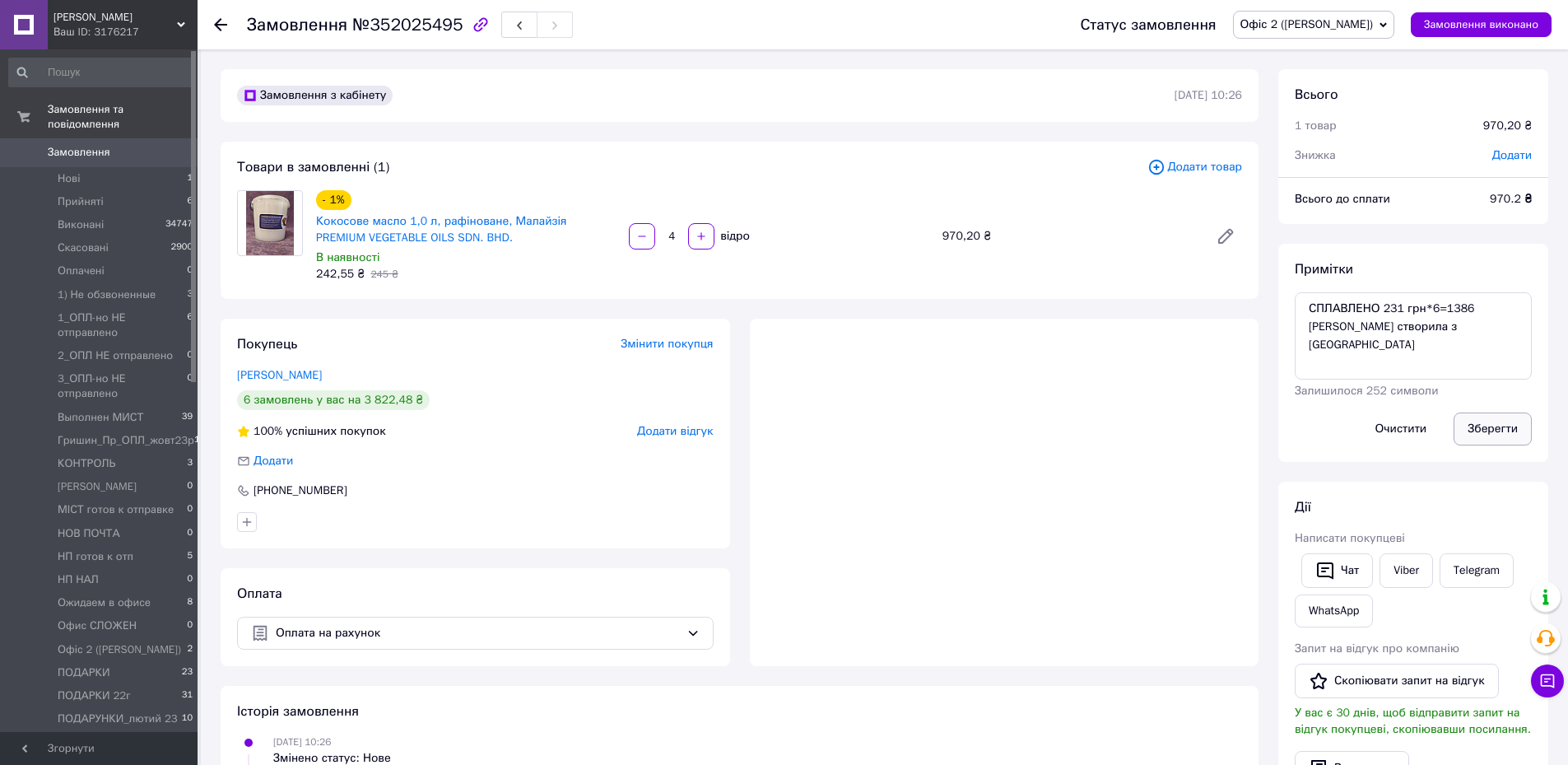 click on "Зберегти" at bounding box center (1492, 429) 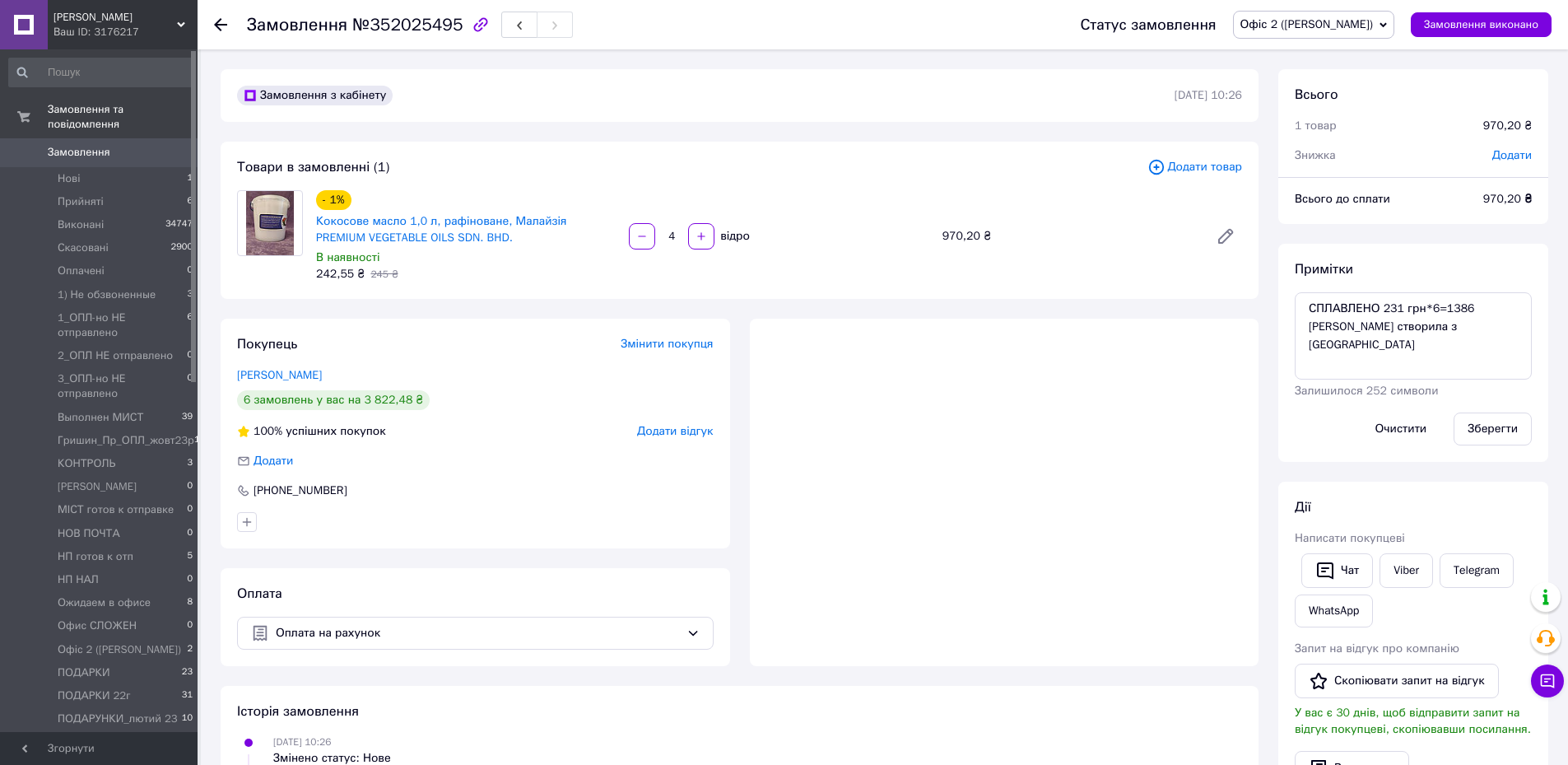 click on "Офіс 2 ([PERSON_NAME]) Прийнято Виконано Скасовано Оплачено 1) Не обзвоненные 1_ОПЛ-но НЕ отправлено 2_ОПЛ НЕ отправлено 3_ОПЛ-но НЕ отправлено Выполнен МИСТ Гришин_Пр_ОПЛ_жовт23р КОНТРОЛЬ [PERSON_NAME] МІСТ готов к отправке НОВ ПОЧТА НП готов к отп НП НАЛ Ожидаем в офисе Офис СЛОЖЕН ПОДАРКИ ПОДАРКИ 22г ПОДАРУНКИ_лютий 23 ПРОМ ОПЛАТА верес 22р ПРОМ опл КВІТНЬ 24 [PERSON_NAME] РОЗІБРАТИСЬ СКЛАДЕНО [PERSON_NAME] ПРОМ оплата УКР на СКЛАДАННЯ УКРПОЧТА УКРпочта готов к отп УКРпочта [PERSON_NAME]" at bounding box center (1314, 25) 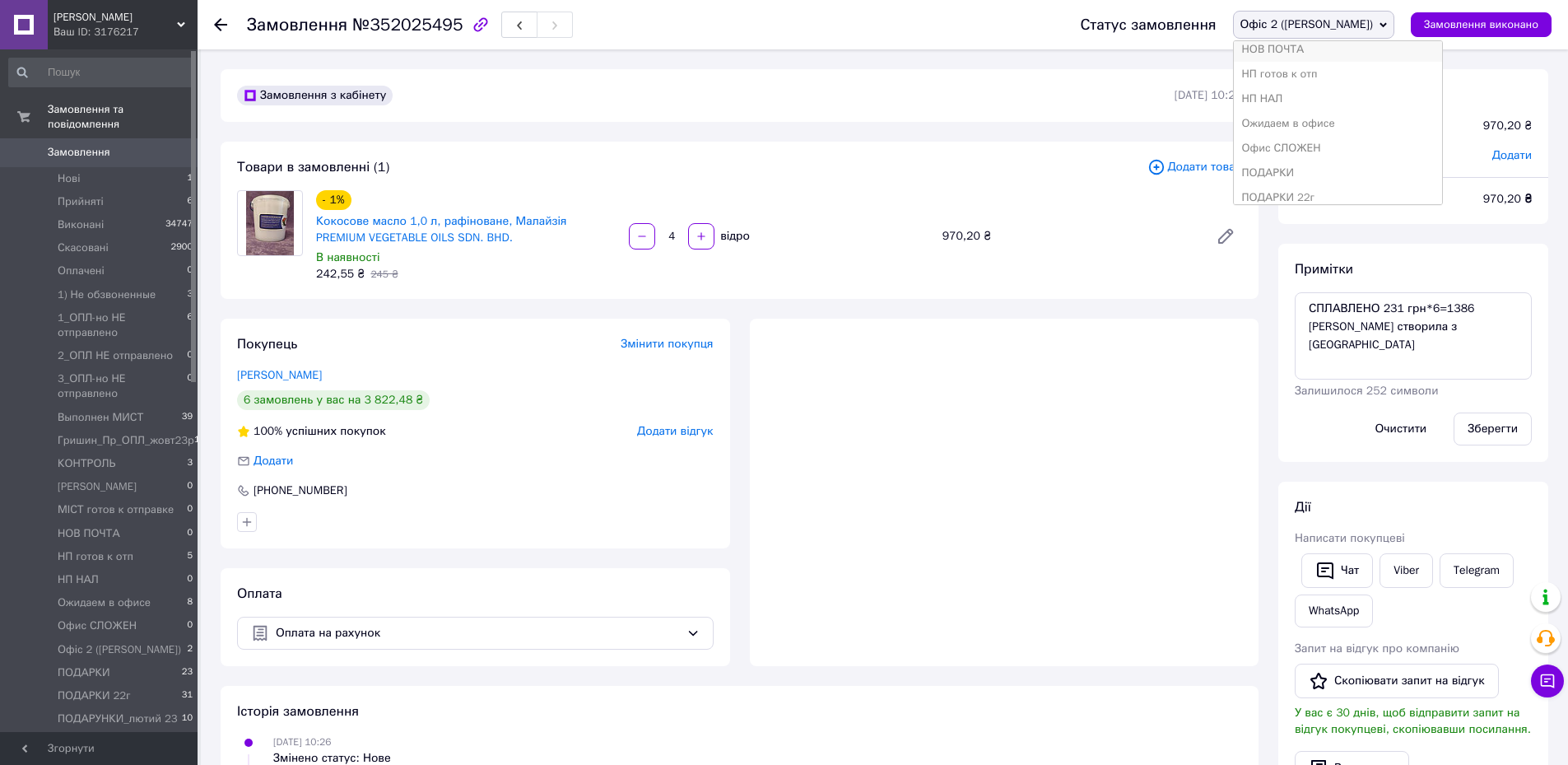 scroll, scrollTop: 247, scrollLeft: 0, axis: vertical 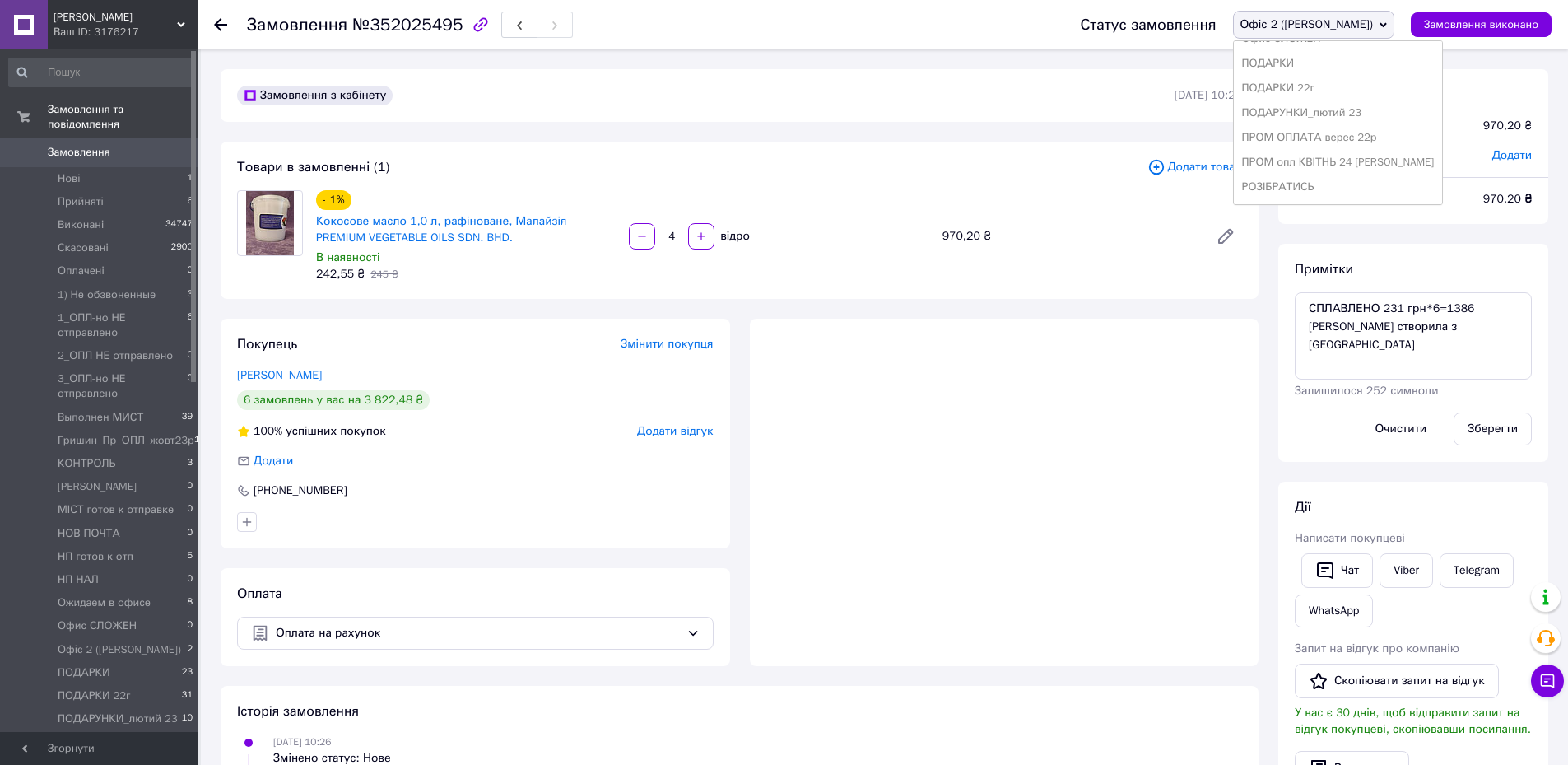 click on "РОЗІБРАТИСЬ" at bounding box center [1338, 187] 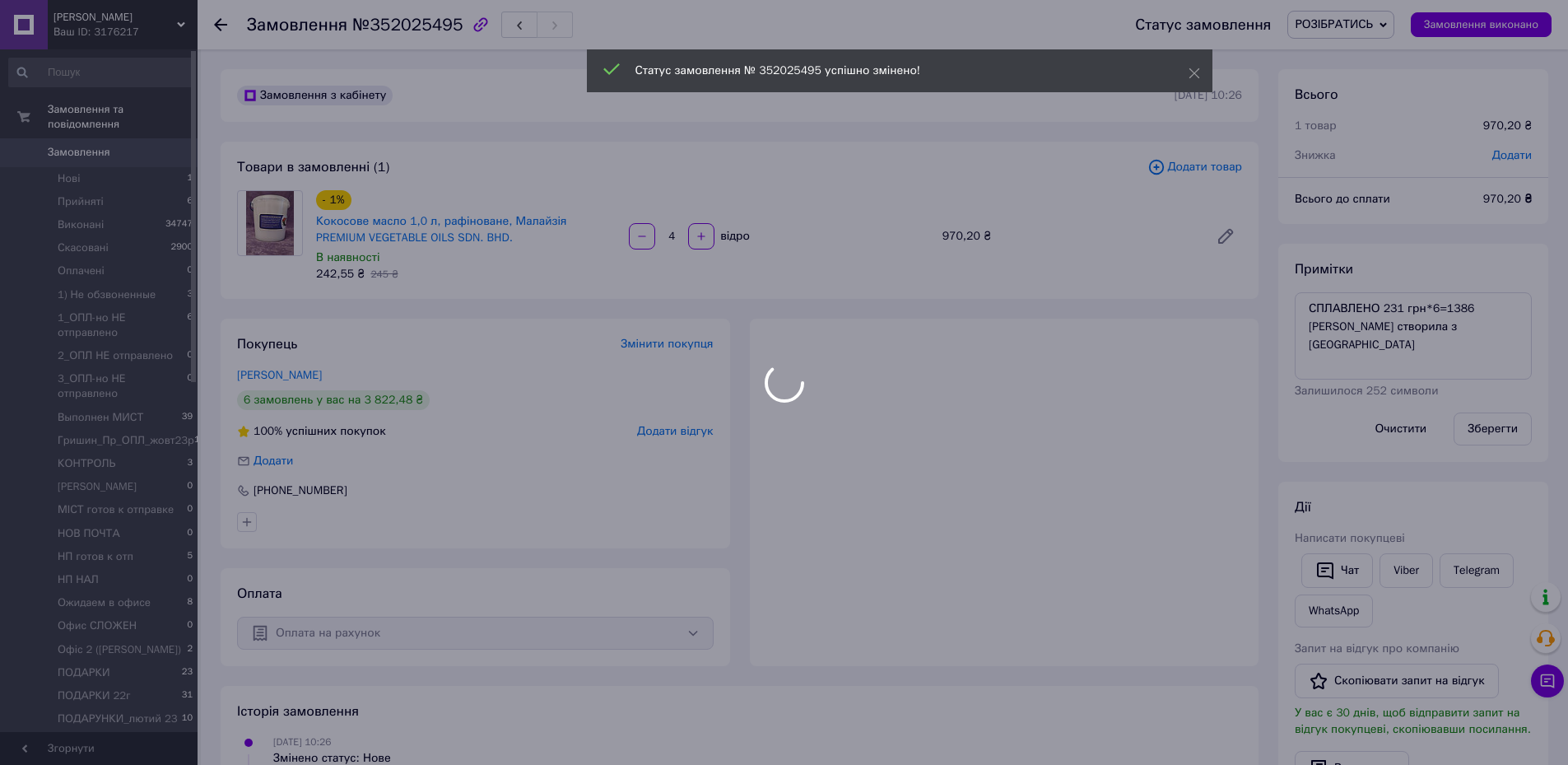 click on "[PERSON_NAME] Ваш ID: 3176217 Сайт Какао Бум Кабінет покупця Перевірити стан системи Сторінка на порталі Довідка Вийти Замовлення та повідомлення Замовлення 0 Нові 1 Прийняті 6 Виконані 34747 Скасовані 2900 Оплачені 0 1) Не обзвоненные 3 1_ОПЛ-но НЕ отправлено 6 2_ОПЛ НЕ отправлено 0 3_ОПЛ-но НЕ отправлено 0 Выполнен МИСТ 39 Гришин_Пр_ОПЛ_жовт23р 1076 КОНТРОЛЬ 3 [PERSON_NAME] 0 МІСТ готов к отправке 0 НОВ ПОЧТА 0 НП готов к отп 5 НП НАЛ 0 Ожидаем в офисе 8 Офис СЛОЖЕН 0 Офіс 2 ([PERSON_NAME]) 2 ПОДАРКИ 23 ПОДАРКИ 22г 31 ПОДАРУНКИ_лютий 23 10 ПРОМ ОПЛАТА верес 22р 2920 102" at bounding box center [784, 559] 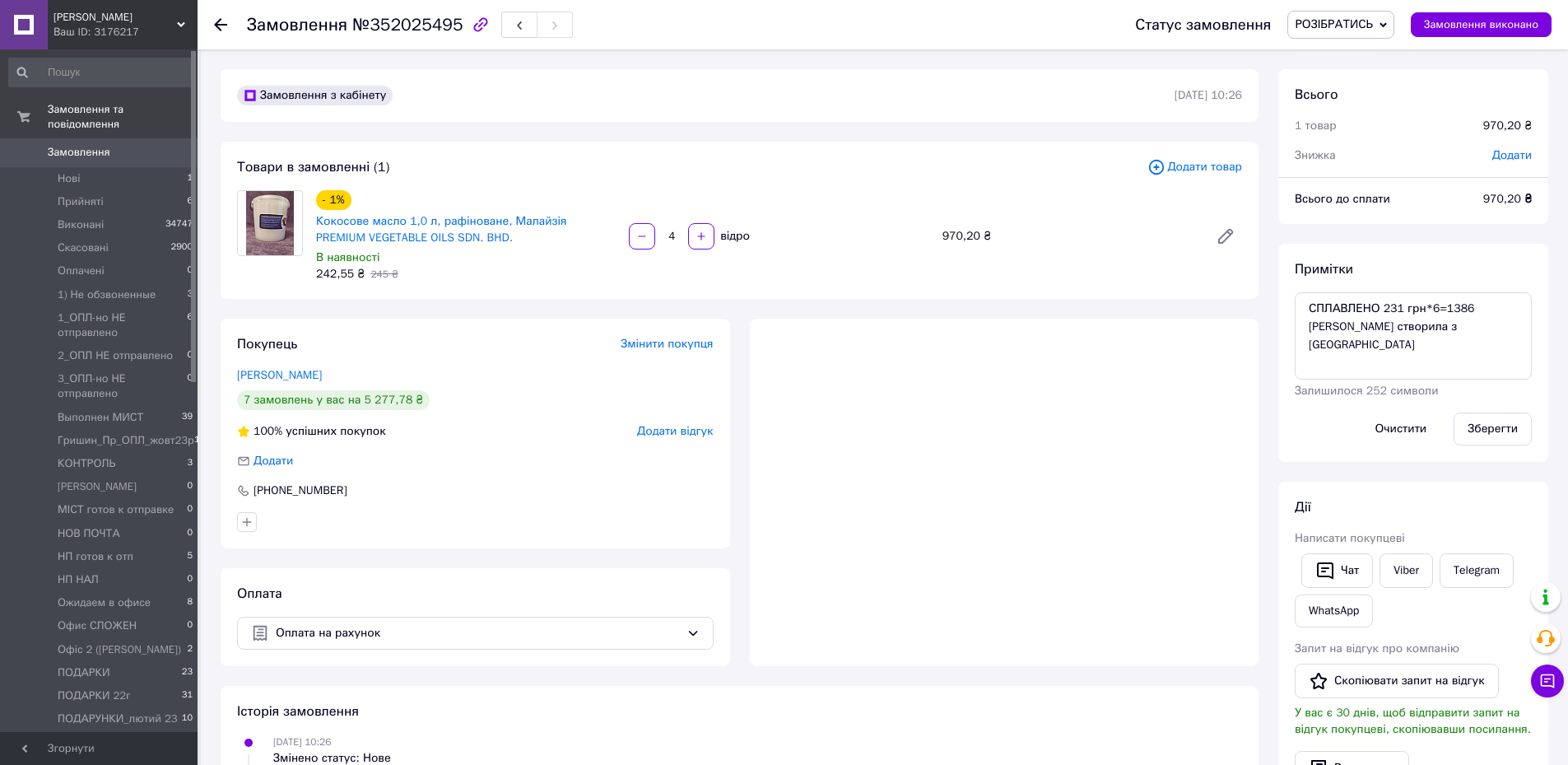 click 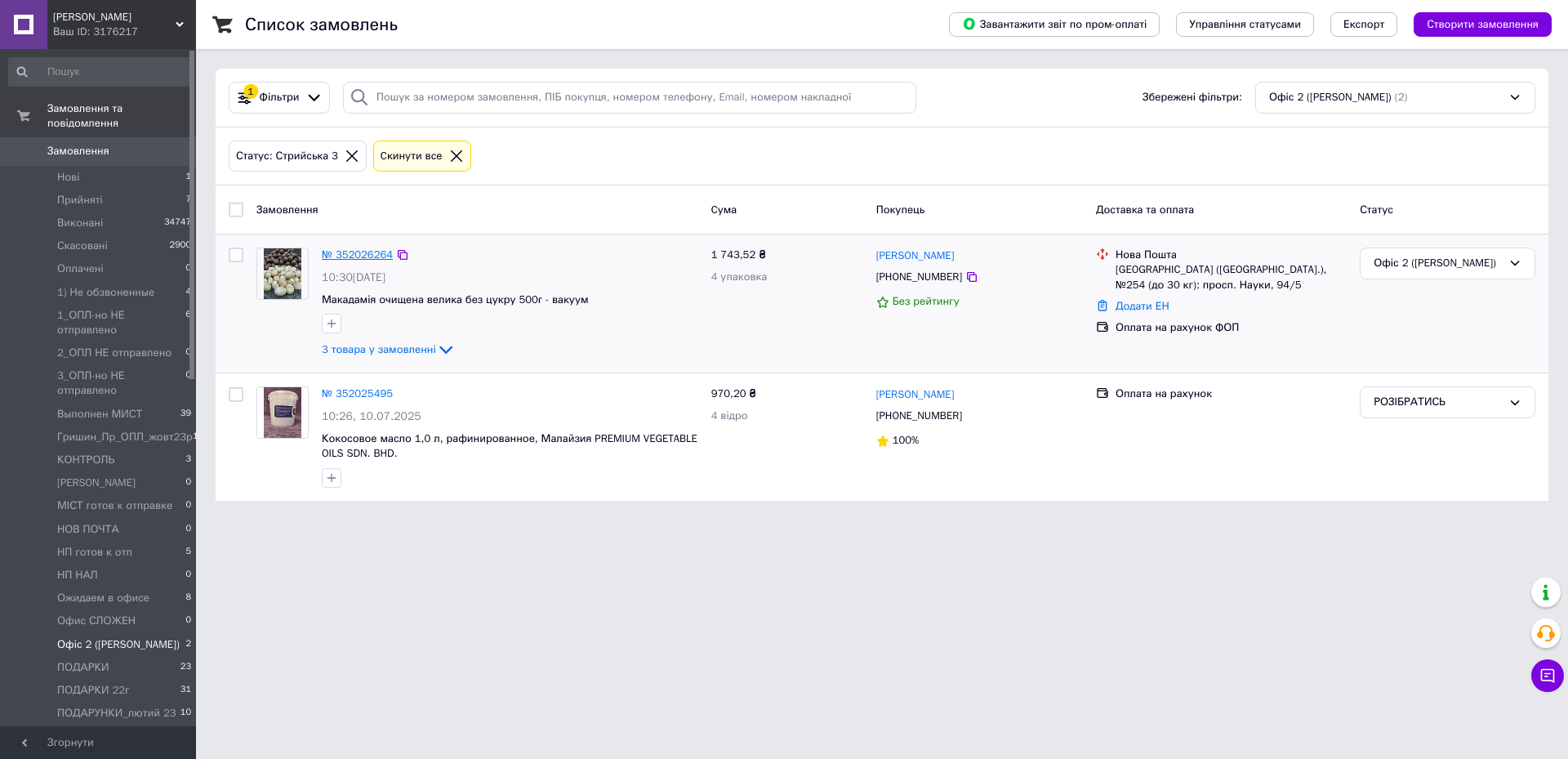click on "№ 352026264" at bounding box center (357, 254) 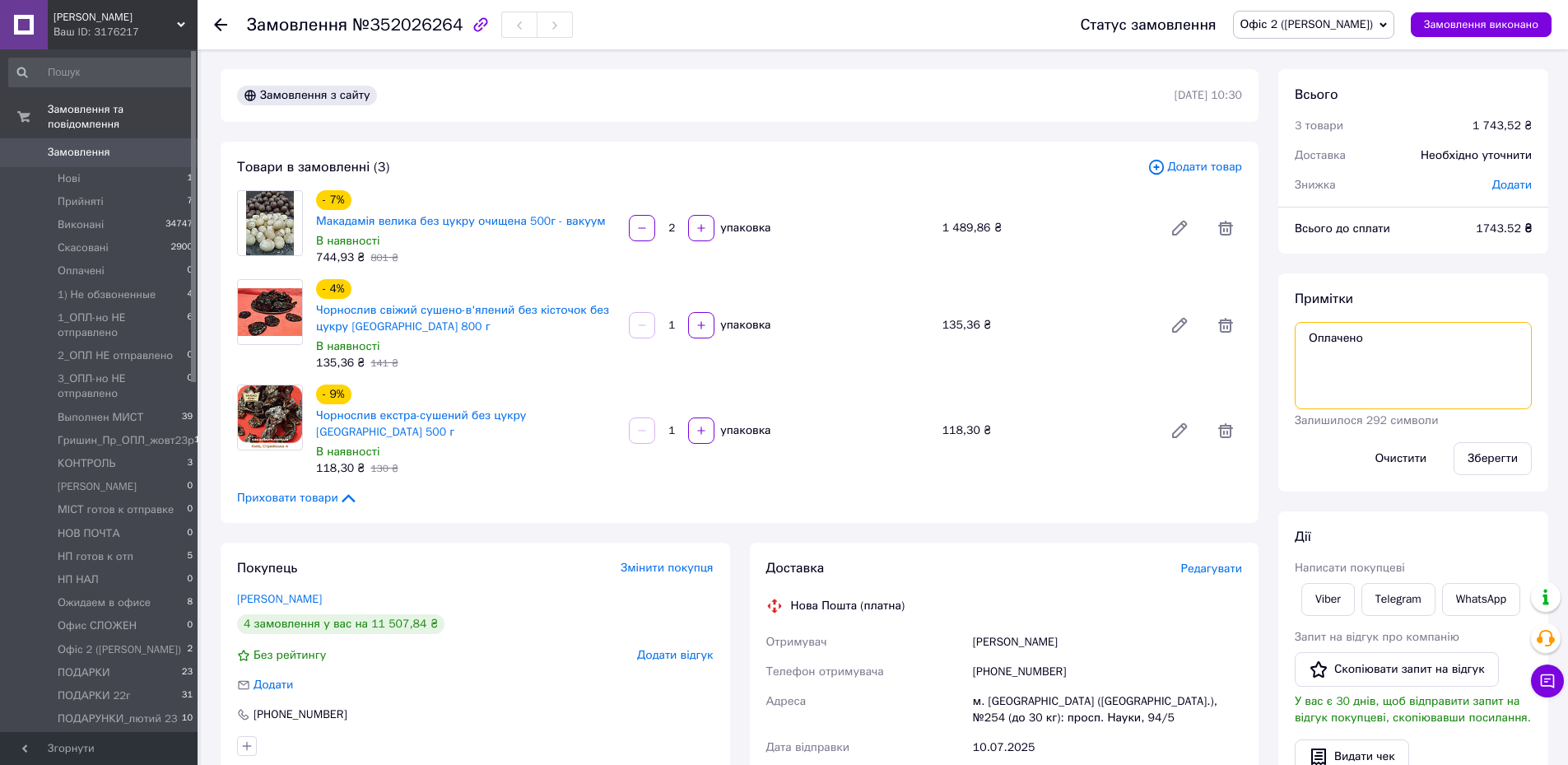 drag, startPoint x: 1364, startPoint y: 337, endPoint x: 1264, endPoint y: 326, distance: 100.60318 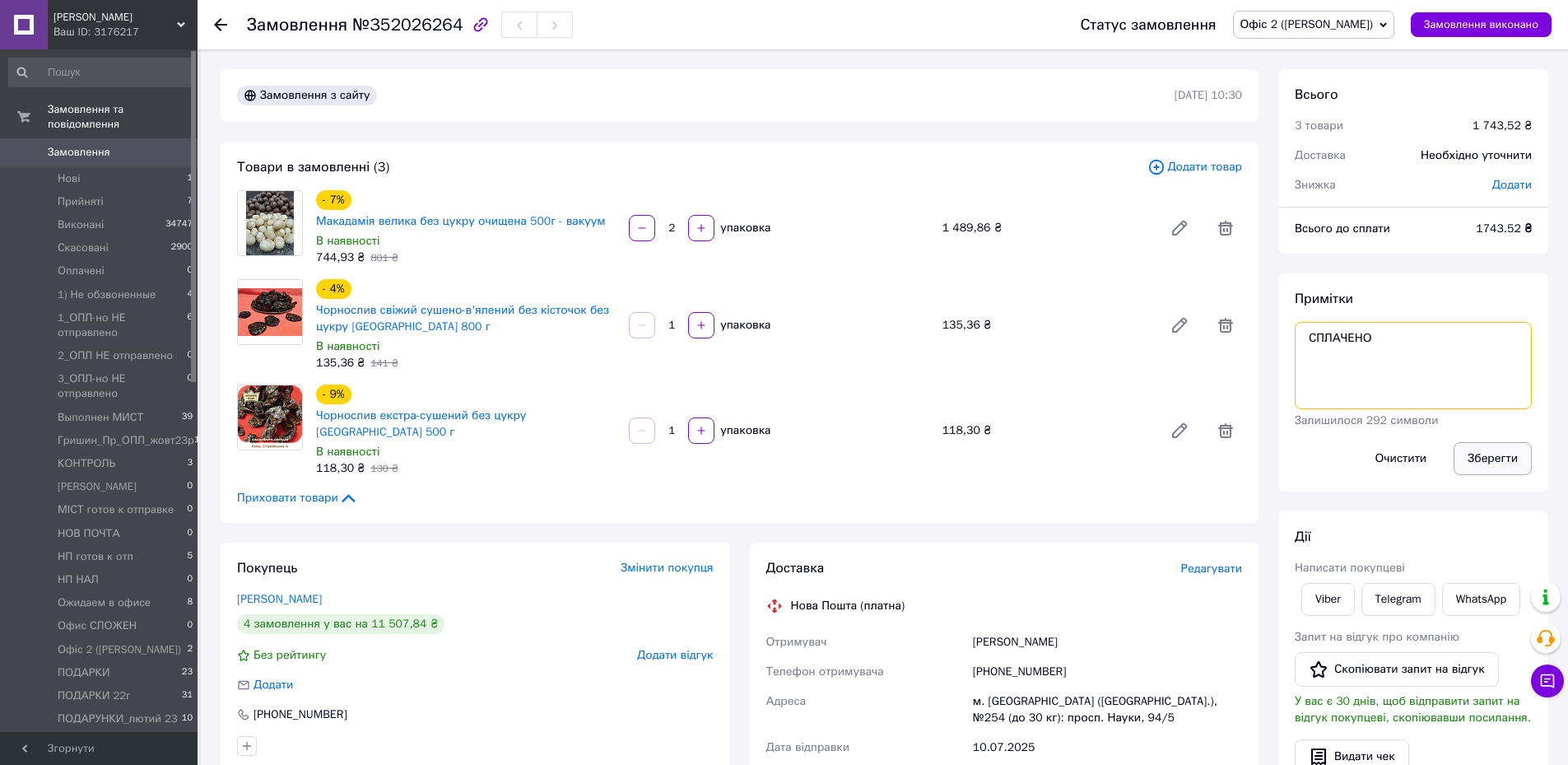 type on "СПЛАЧЕНО" 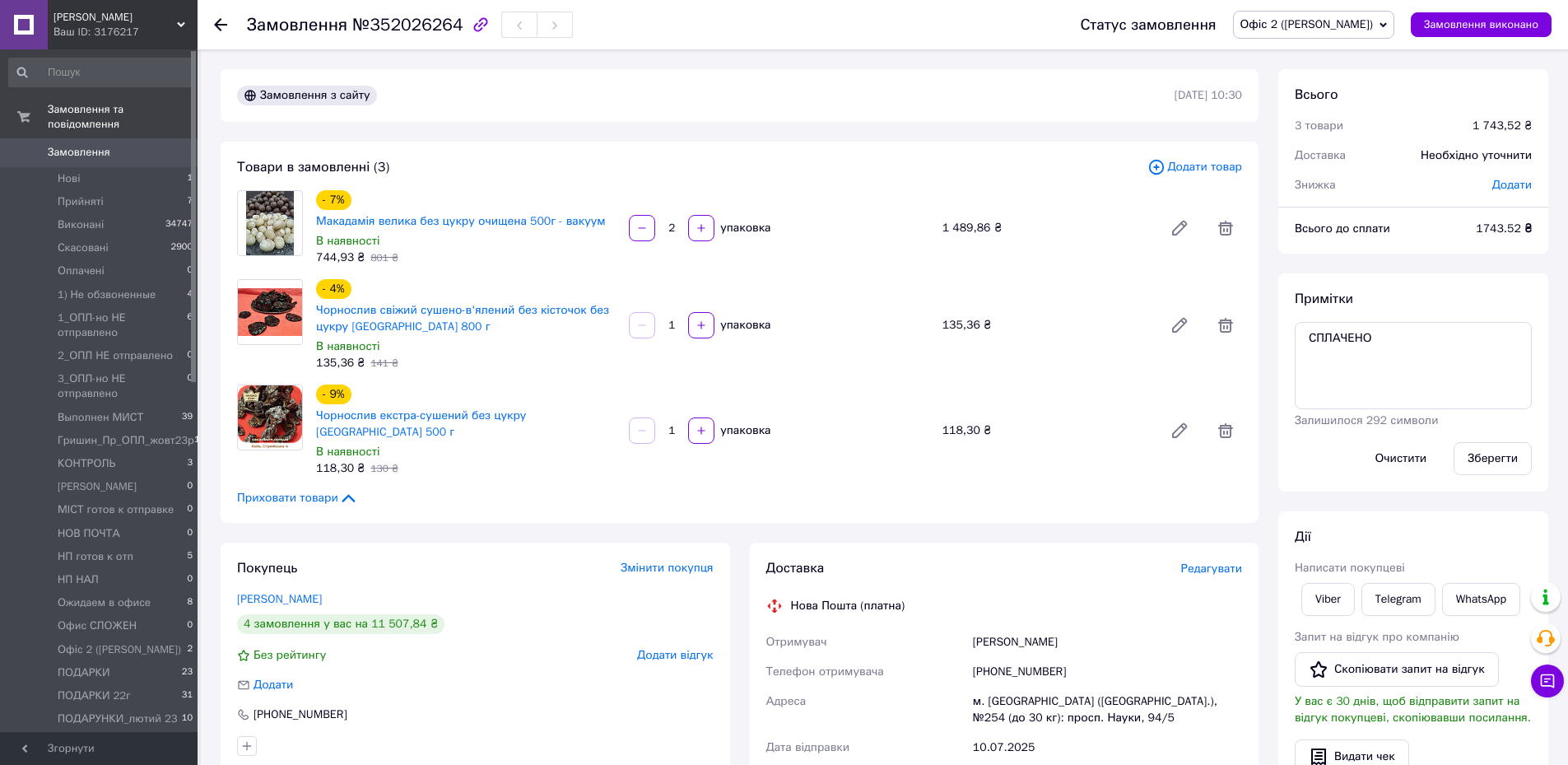 drag, startPoint x: 1479, startPoint y: 463, endPoint x: 1449, endPoint y: 466, distance: 30.149627 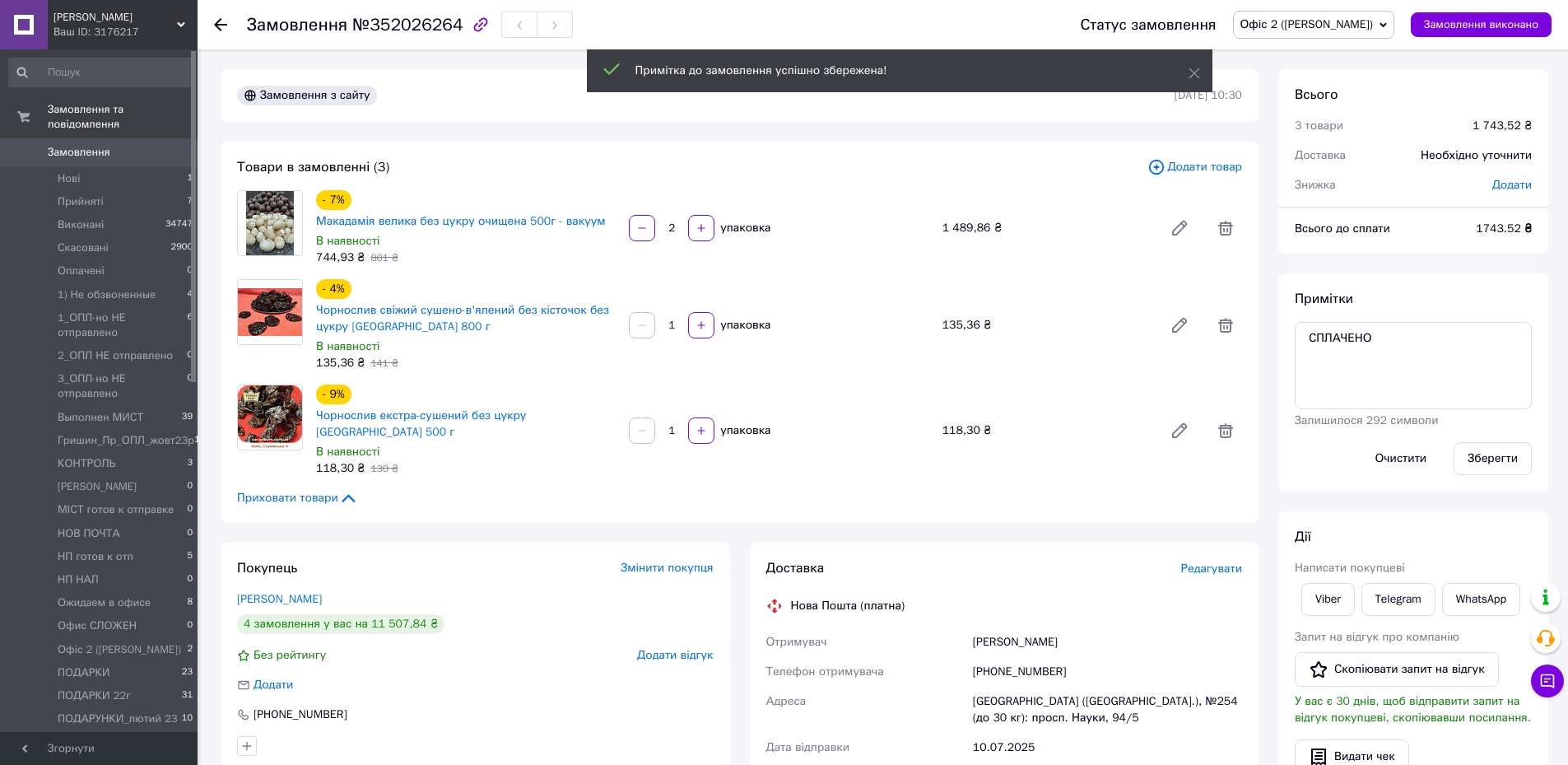 click on "Редагувати" at bounding box center (1212, 568) 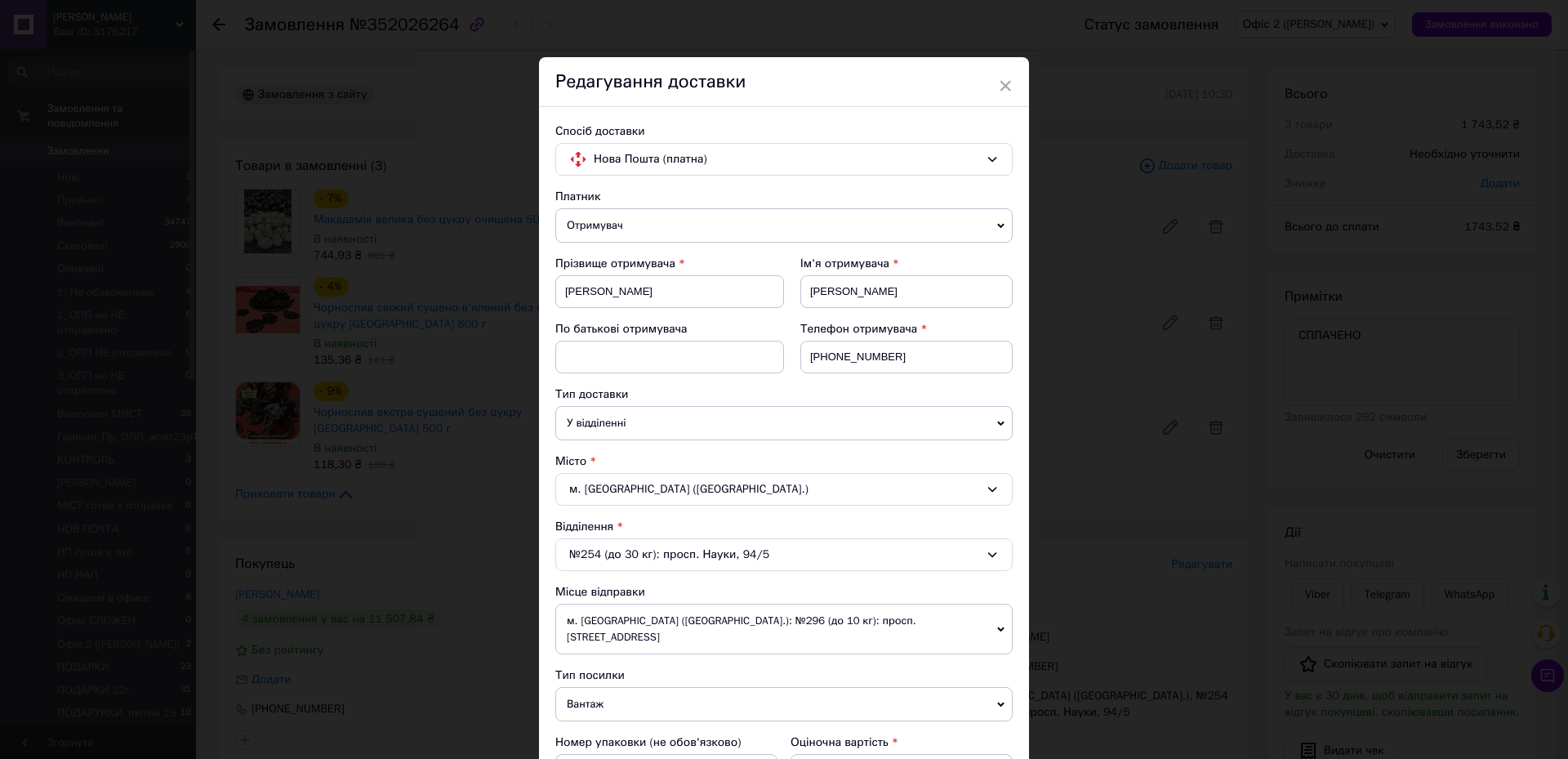 scroll, scrollTop: 245, scrollLeft: 0, axis: vertical 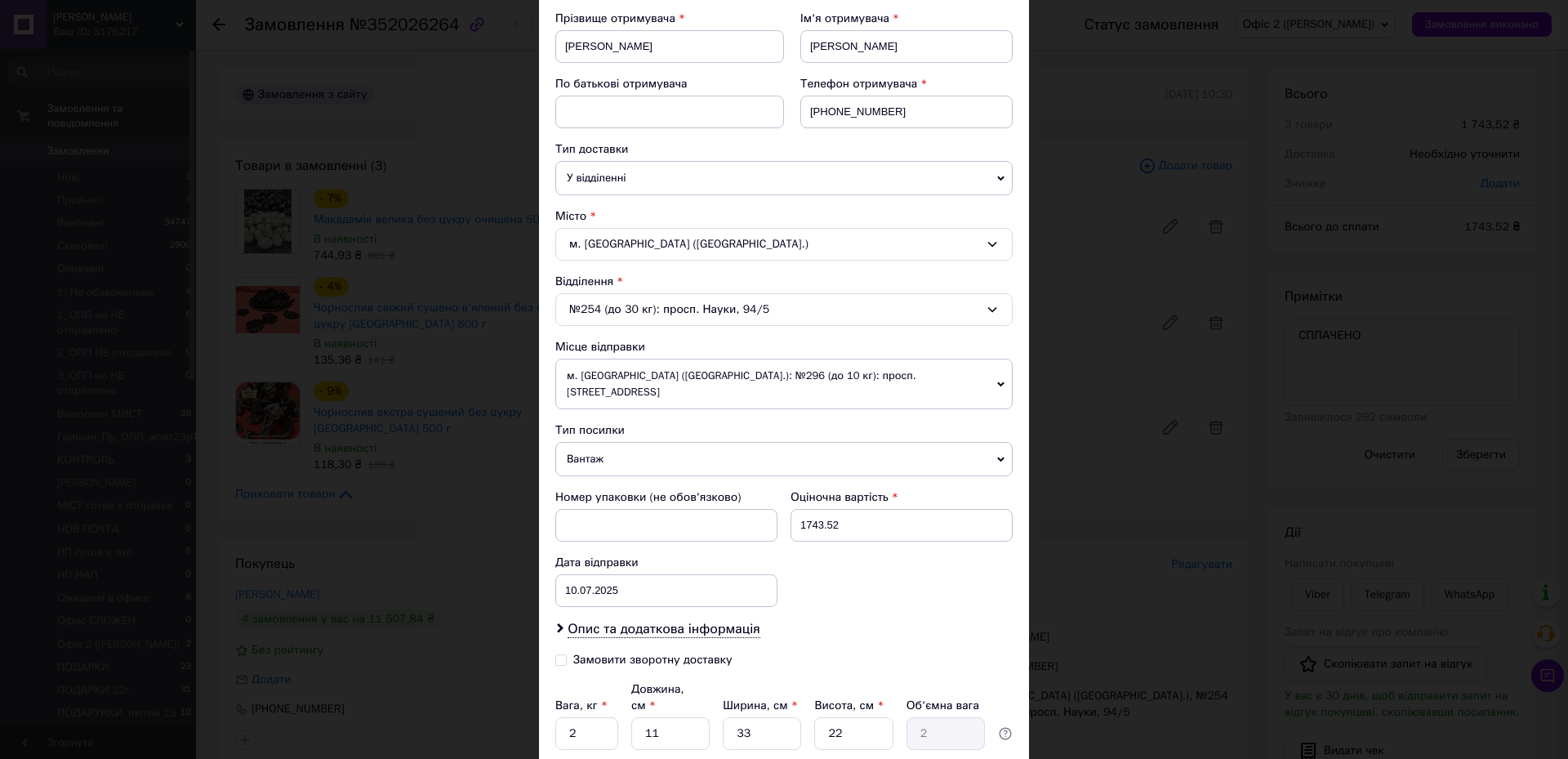 drag, startPoint x: 995, startPoint y: 375, endPoint x: 936, endPoint y: 404, distance: 65.74192 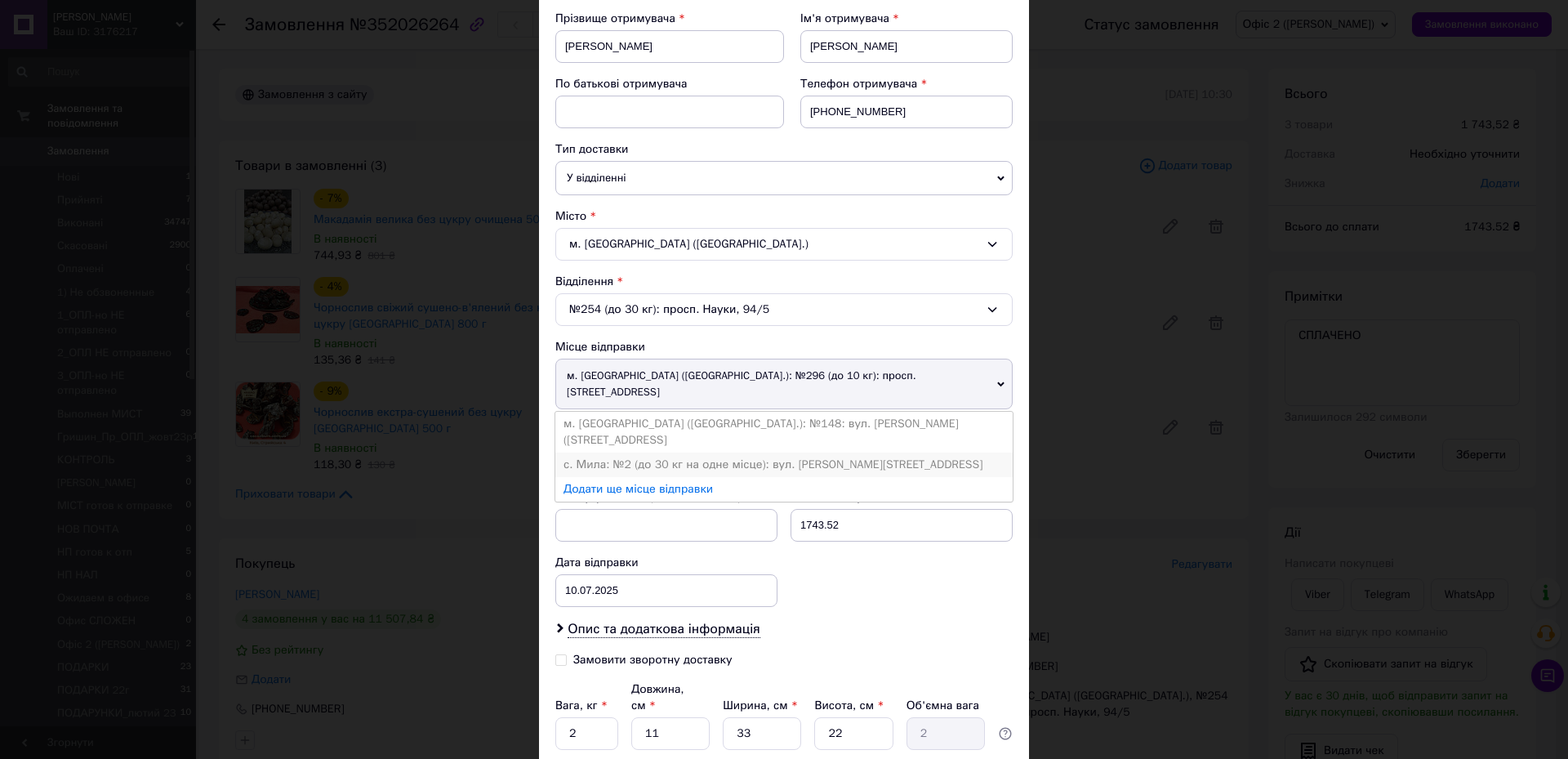 click on "с. Мила: №2 (до 30 кг на одне місце): вул. [PERSON_NAME][STREET_ADDRESS]" at bounding box center (784, 465) 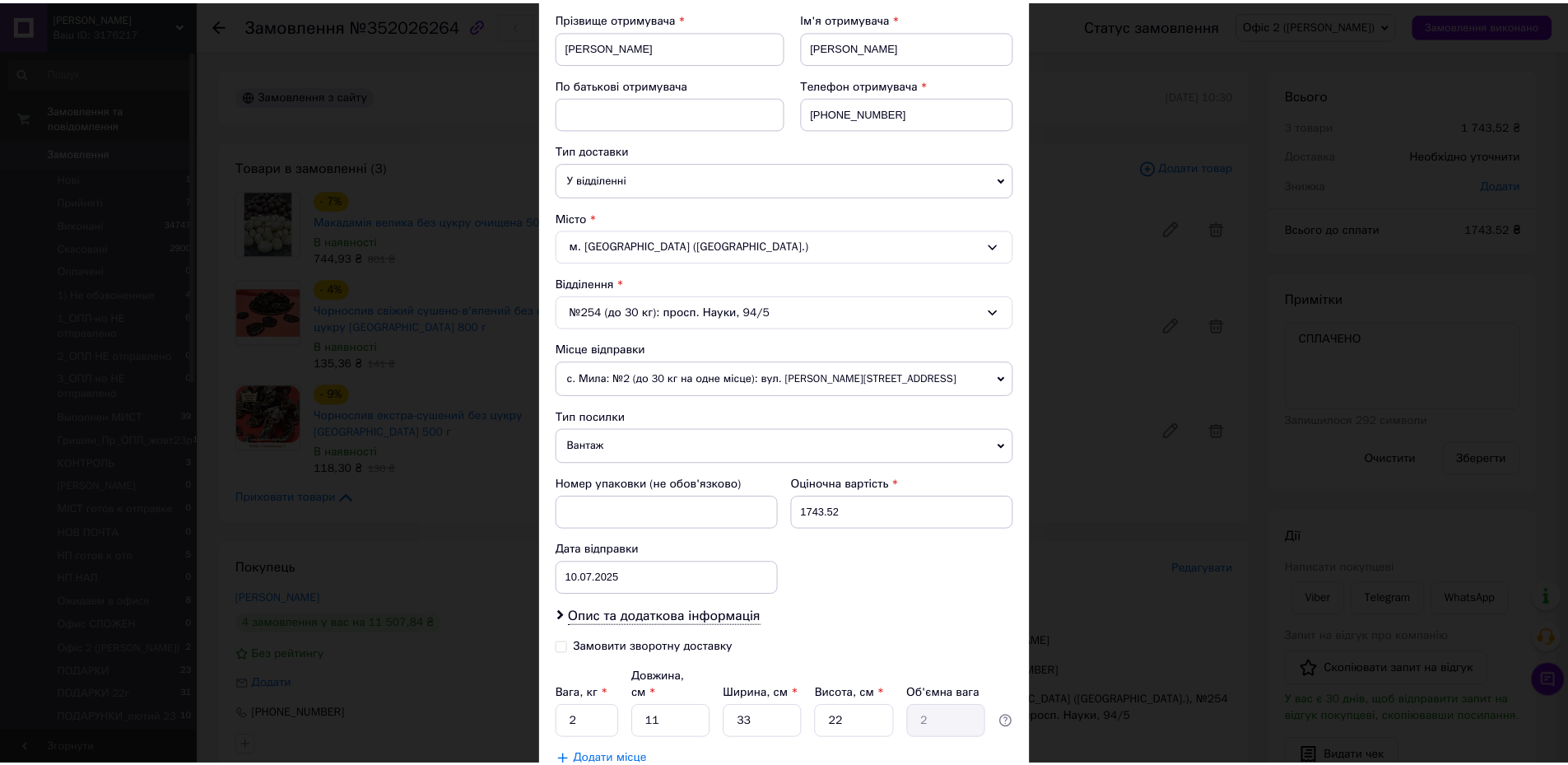 scroll, scrollTop: 358, scrollLeft: 0, axis: vertical 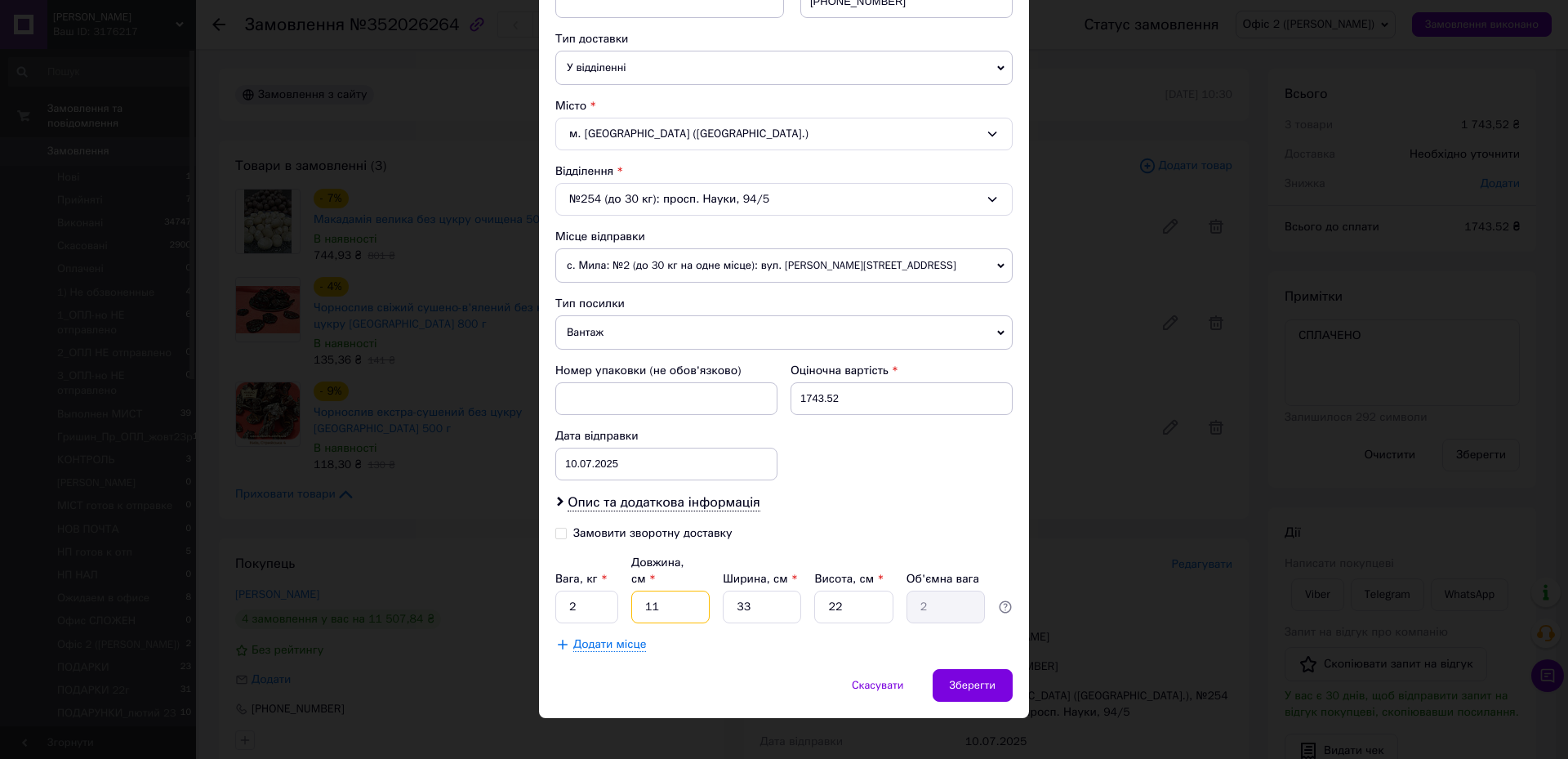 drag, startPoint x: 657, startPoint y: 602, endPoint x: 609, endPoint y: 597, distance: 48.2597 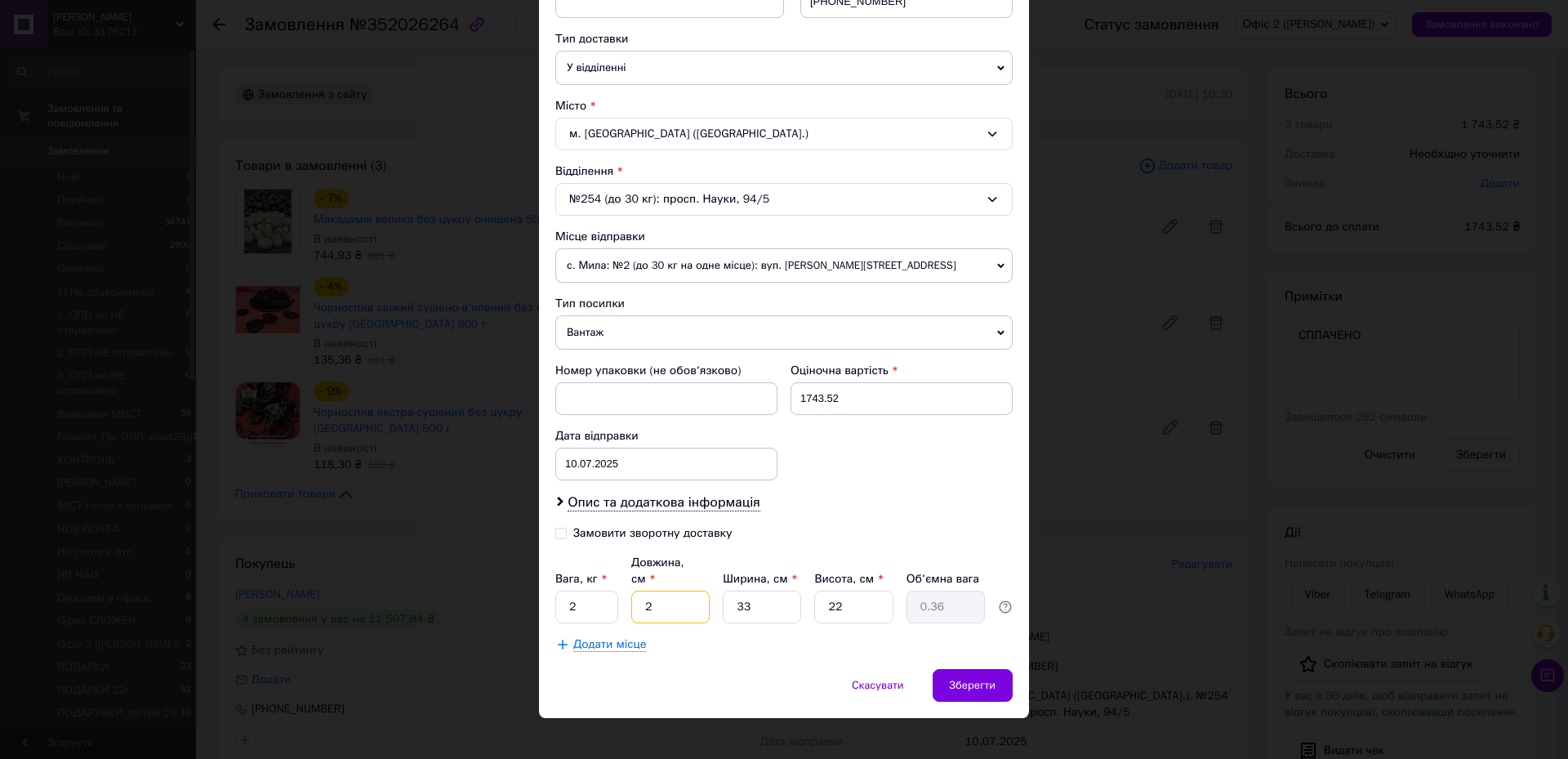 type on "24" 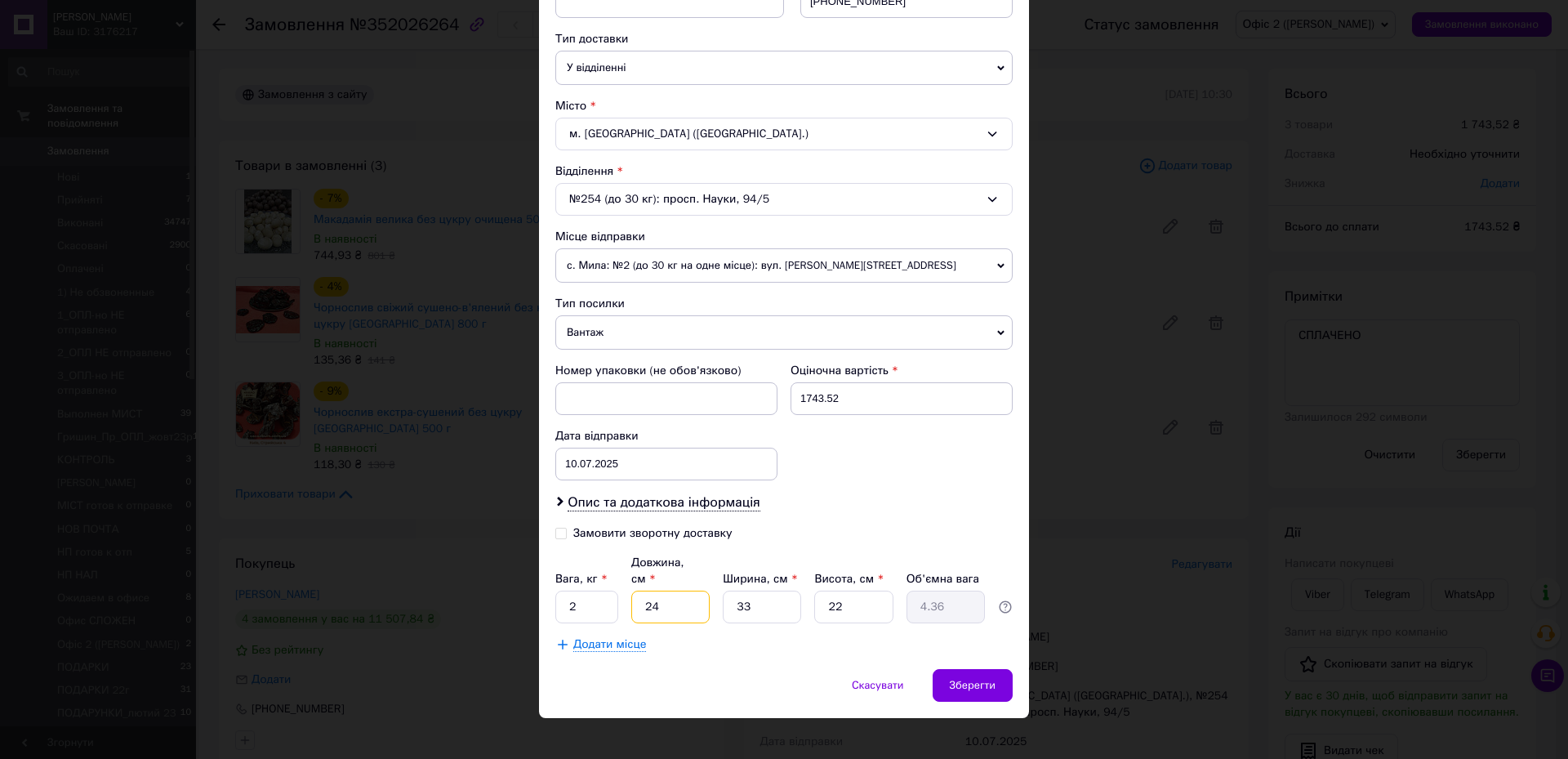 type on "24" 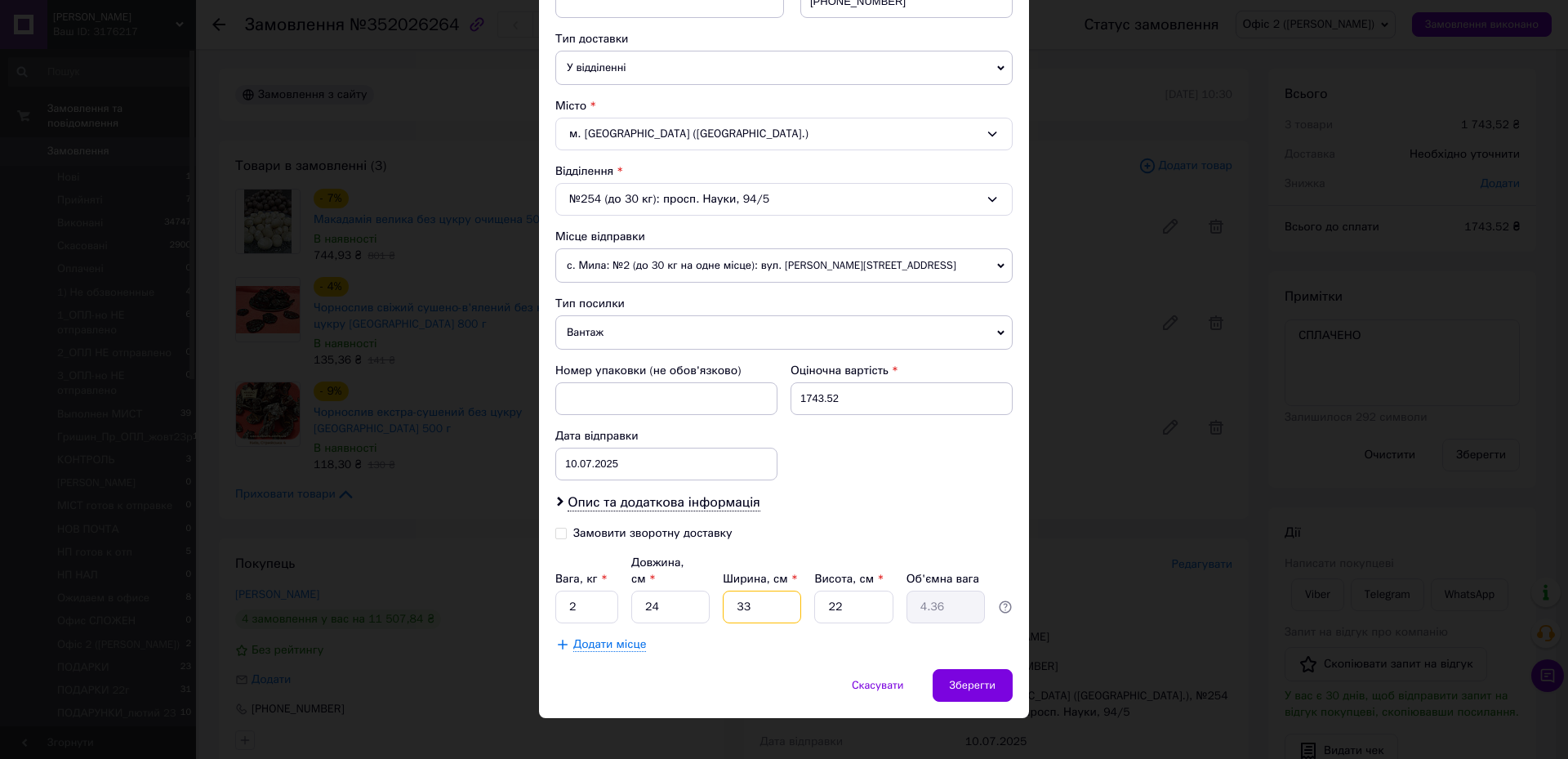 drag, startPoint x: 747, startPoint y: 595, endPoint x: 724, endPoint y: 593, distance: 23.086793 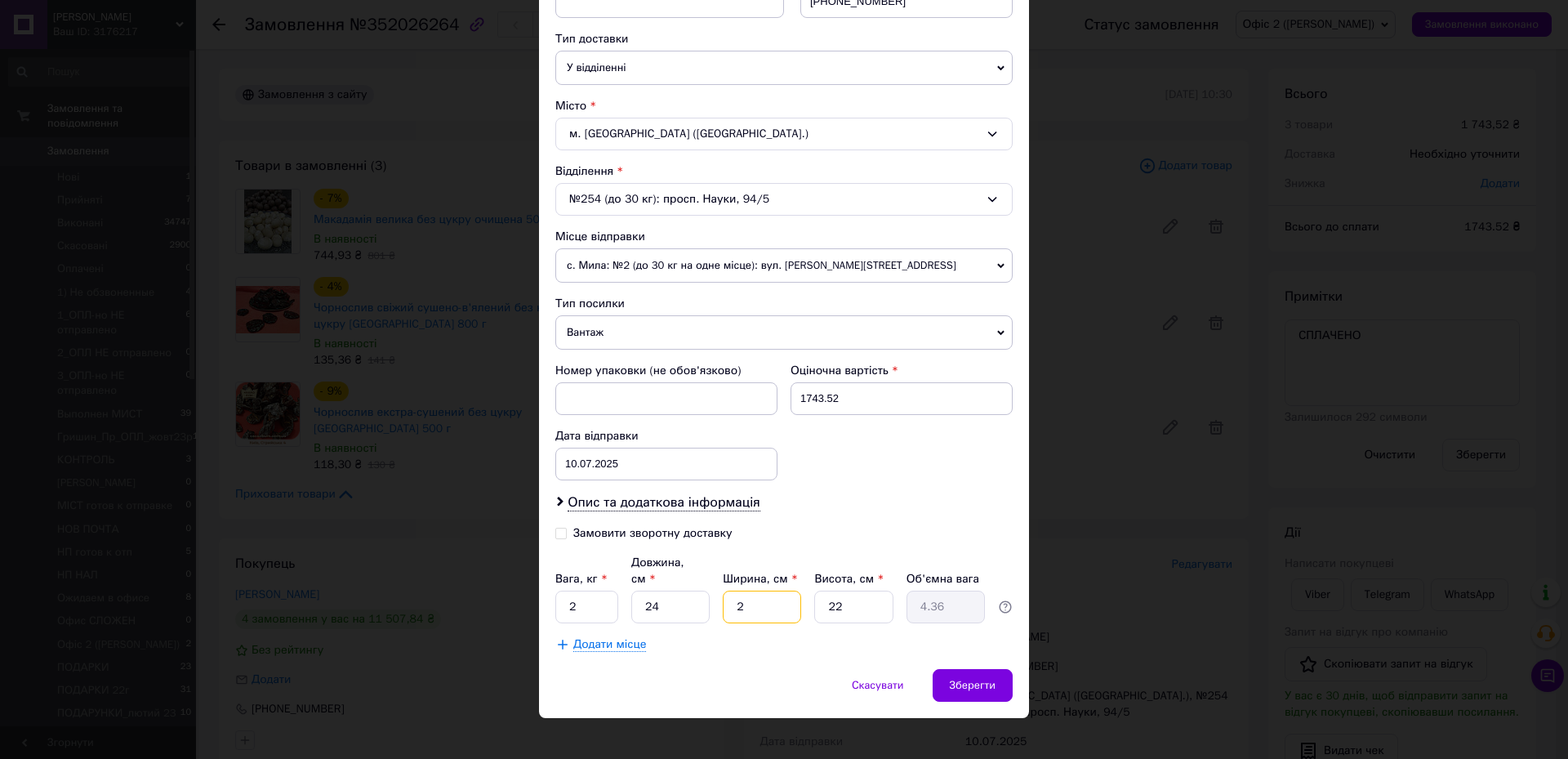 type on "0.26" 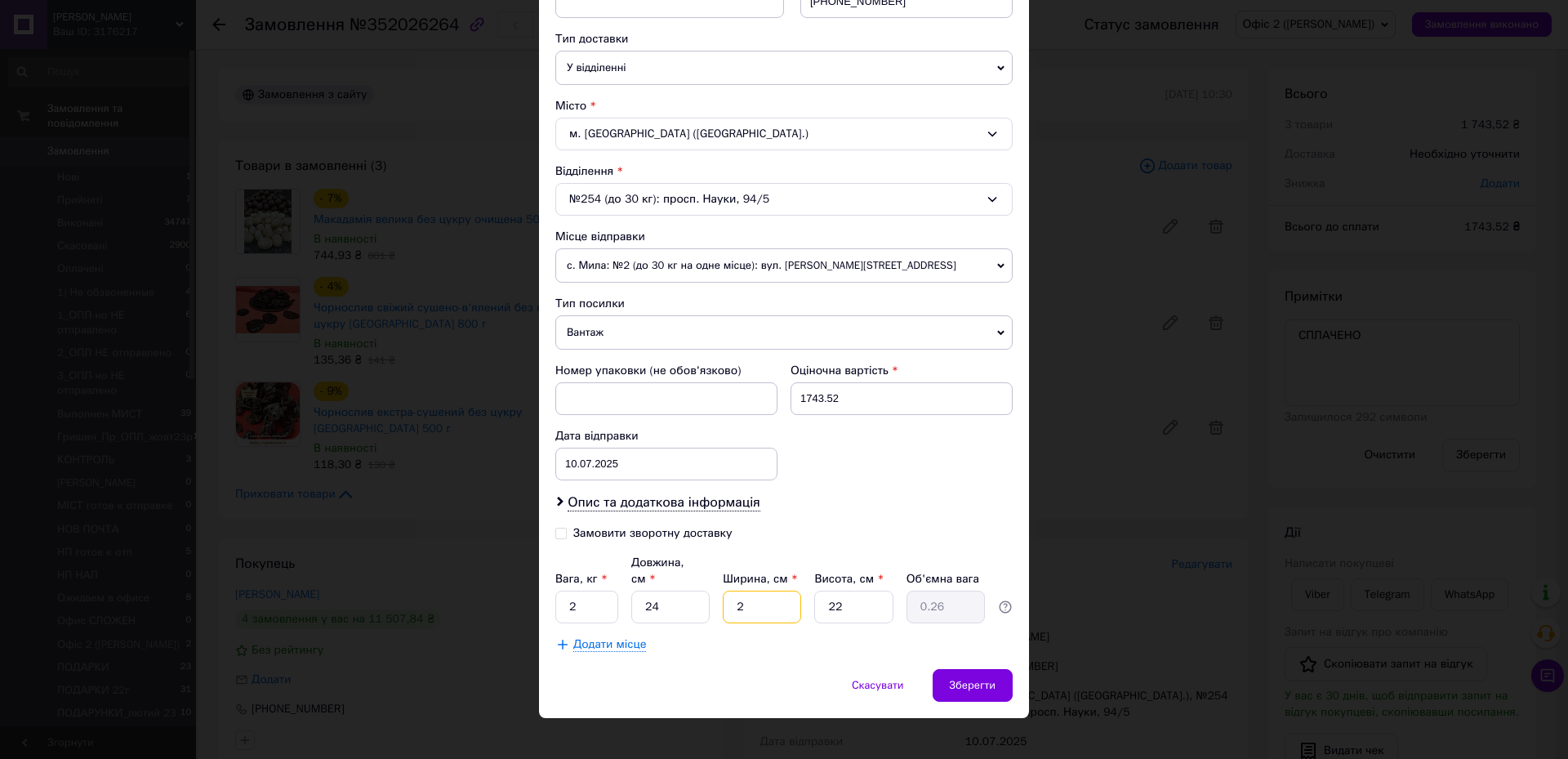 type on "20" 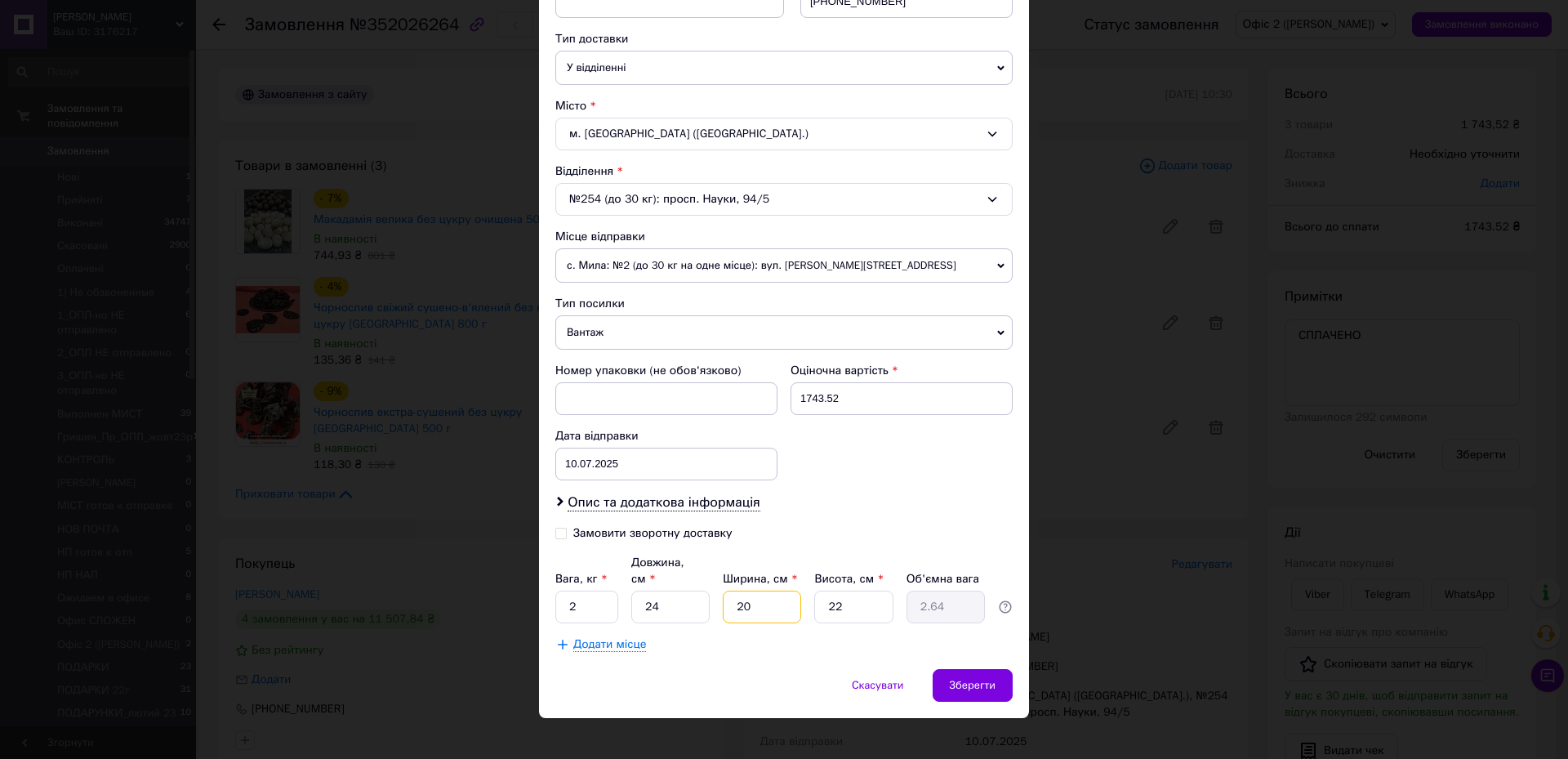 type on "20" 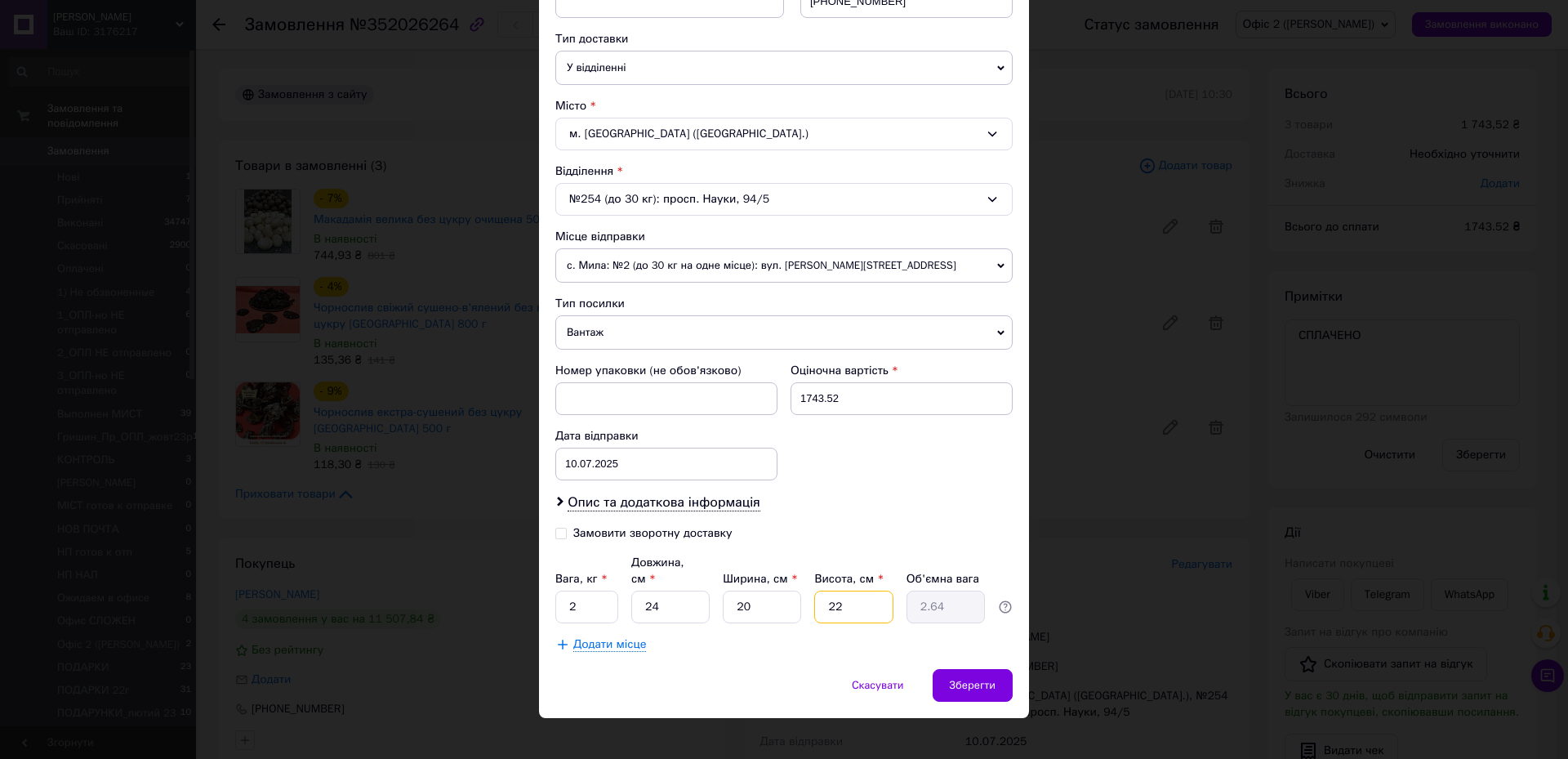 drag, startPoint x: 835, startPoint y: 592, endPoint x: 815, endPoint y: 591, distance: 20.024984 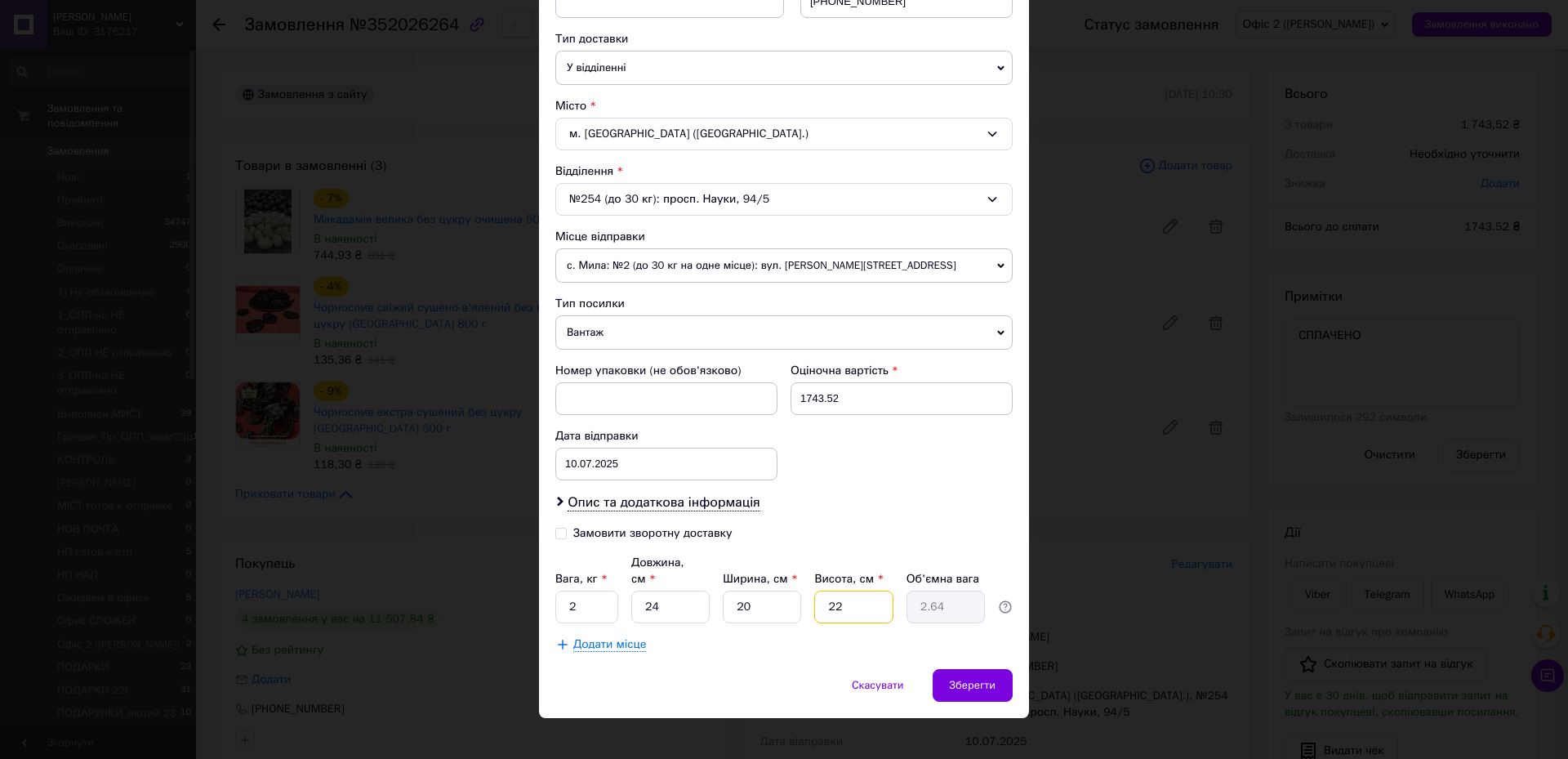 type on "1" 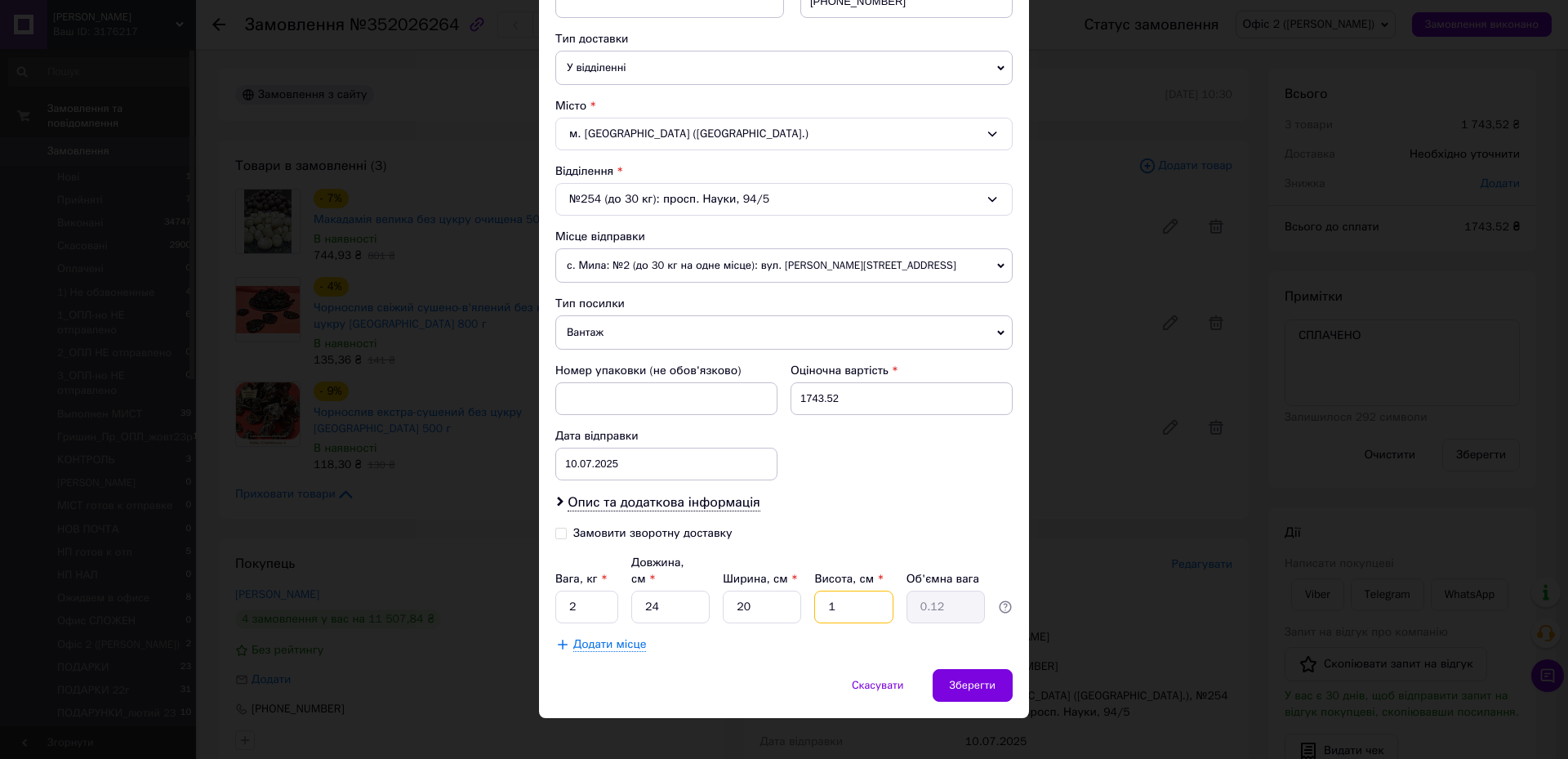type on "16" 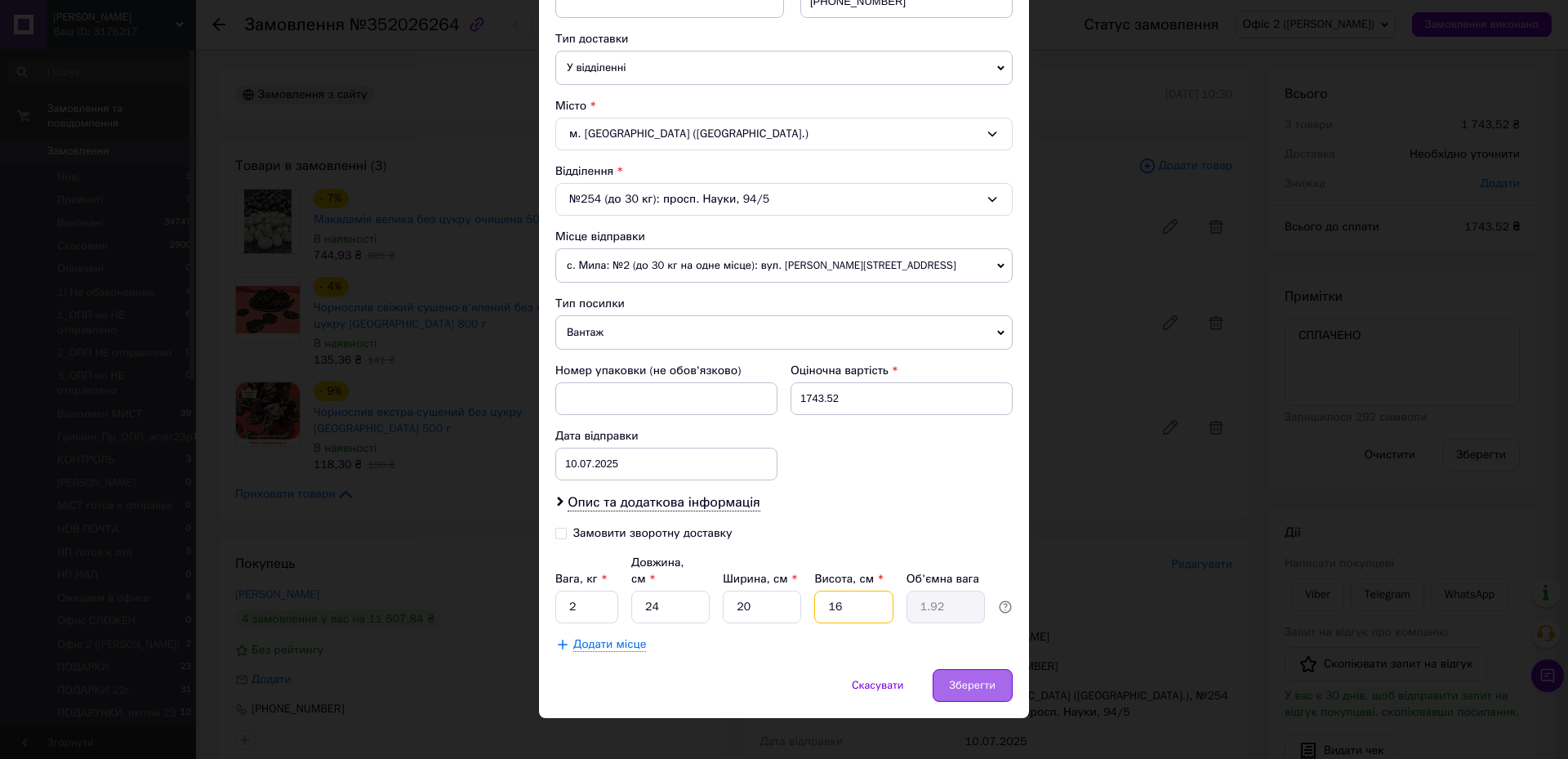 type on "16" 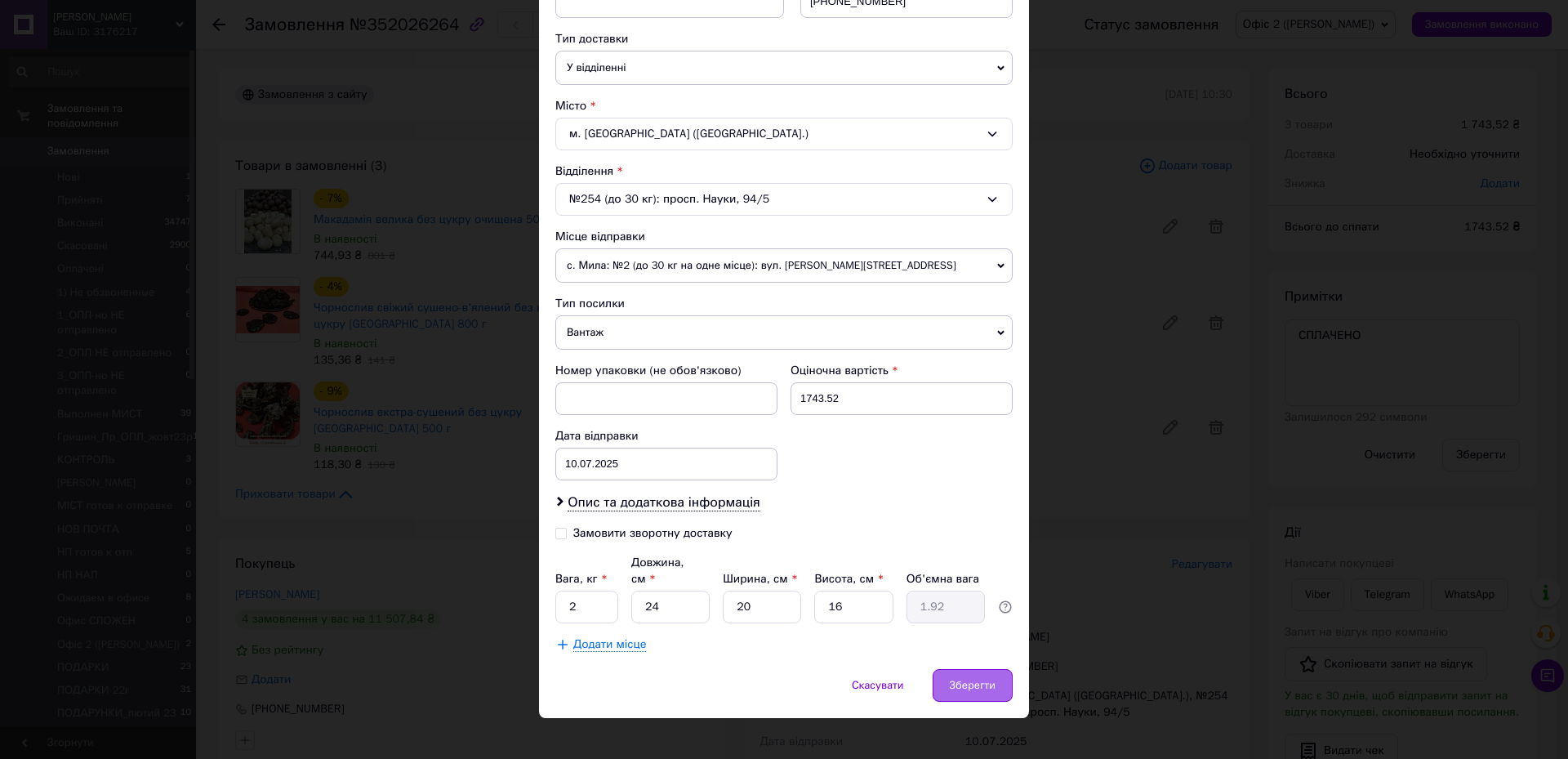 click on "Зберегти" at bounding box center [973, 685] 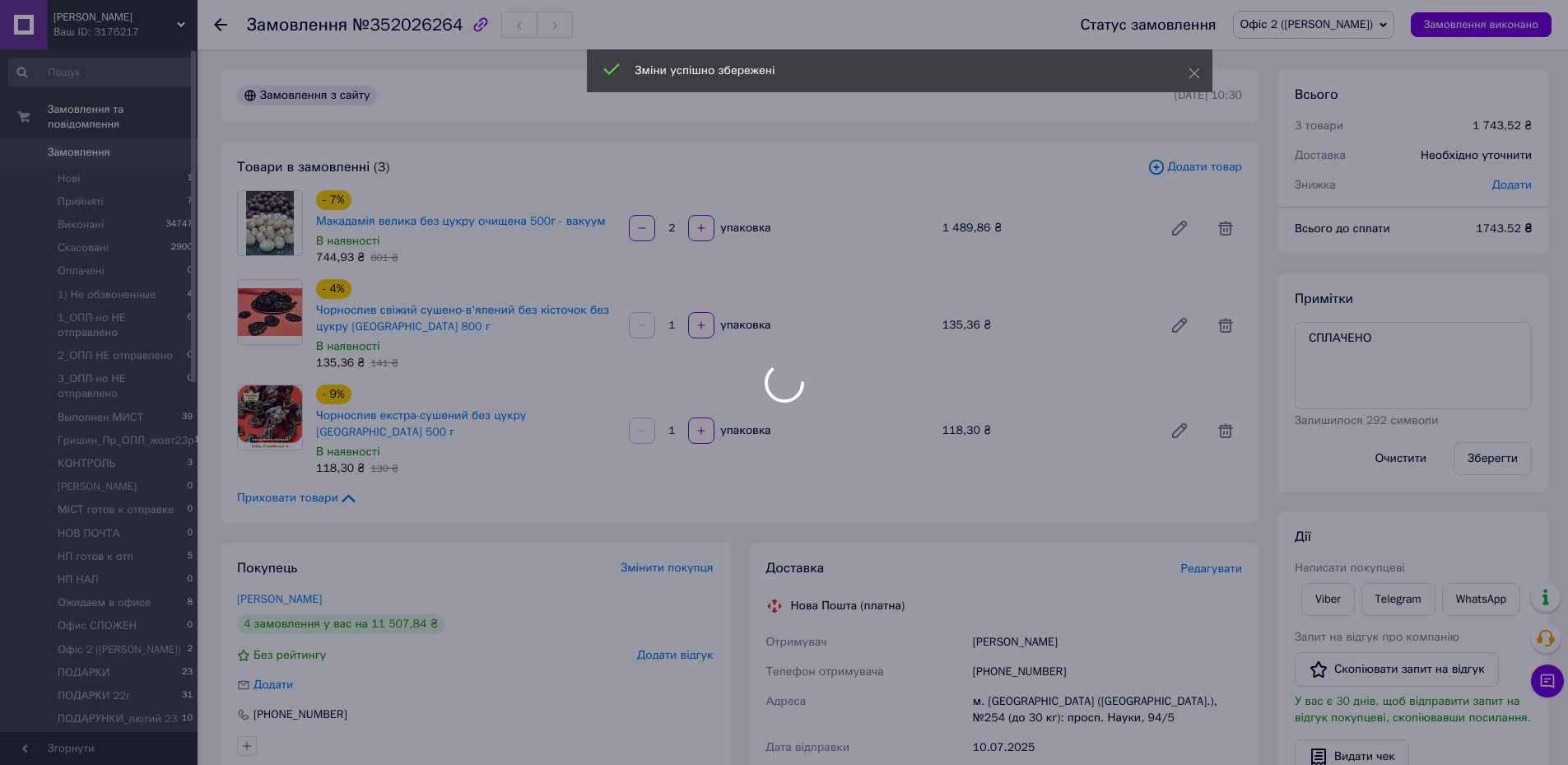 scroll, scrollTop: 494, scrollLeft: 0, axis: vertical 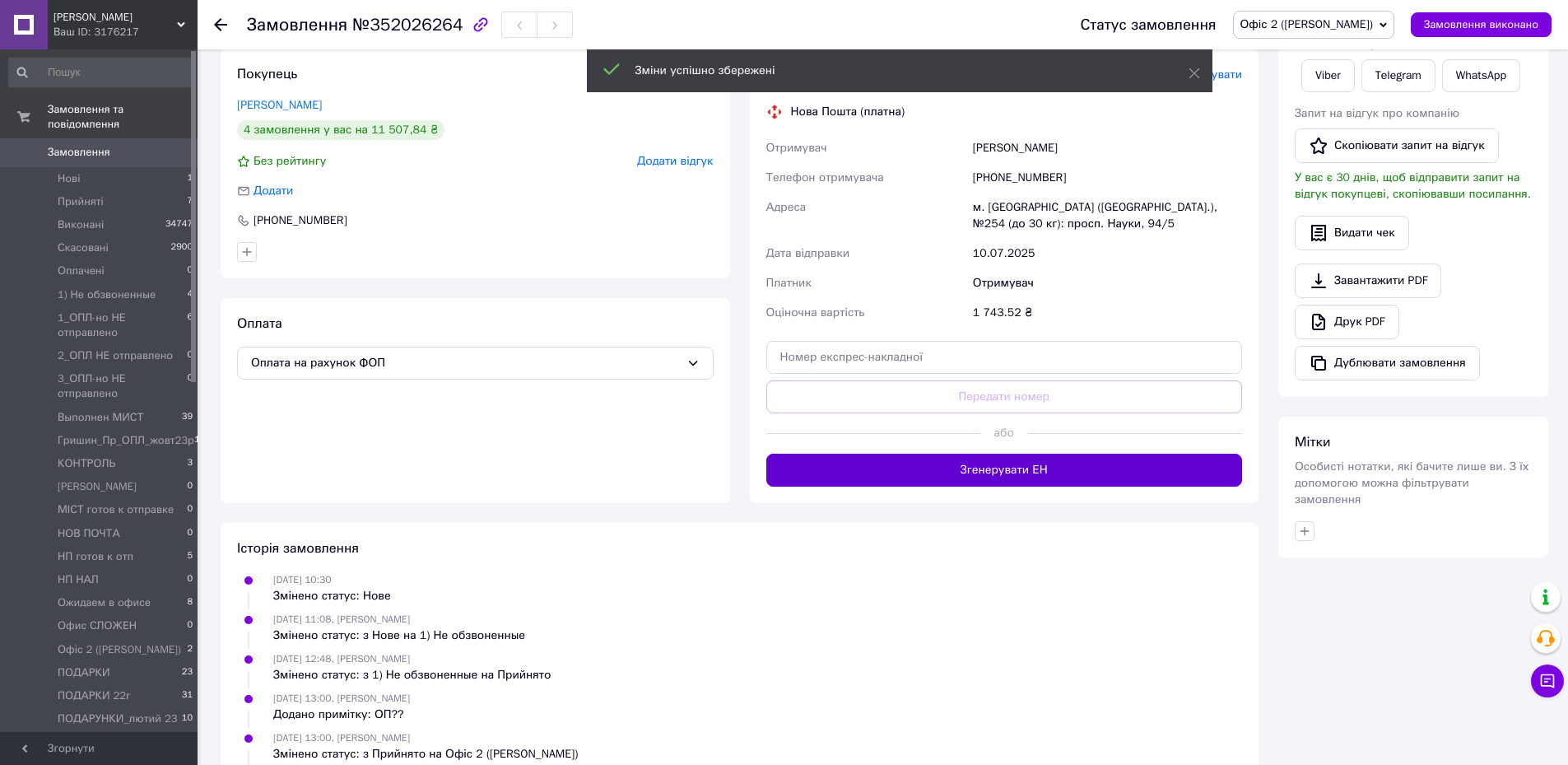 click on "Згенерувати ЕН" at bounding box center [1004, 470] 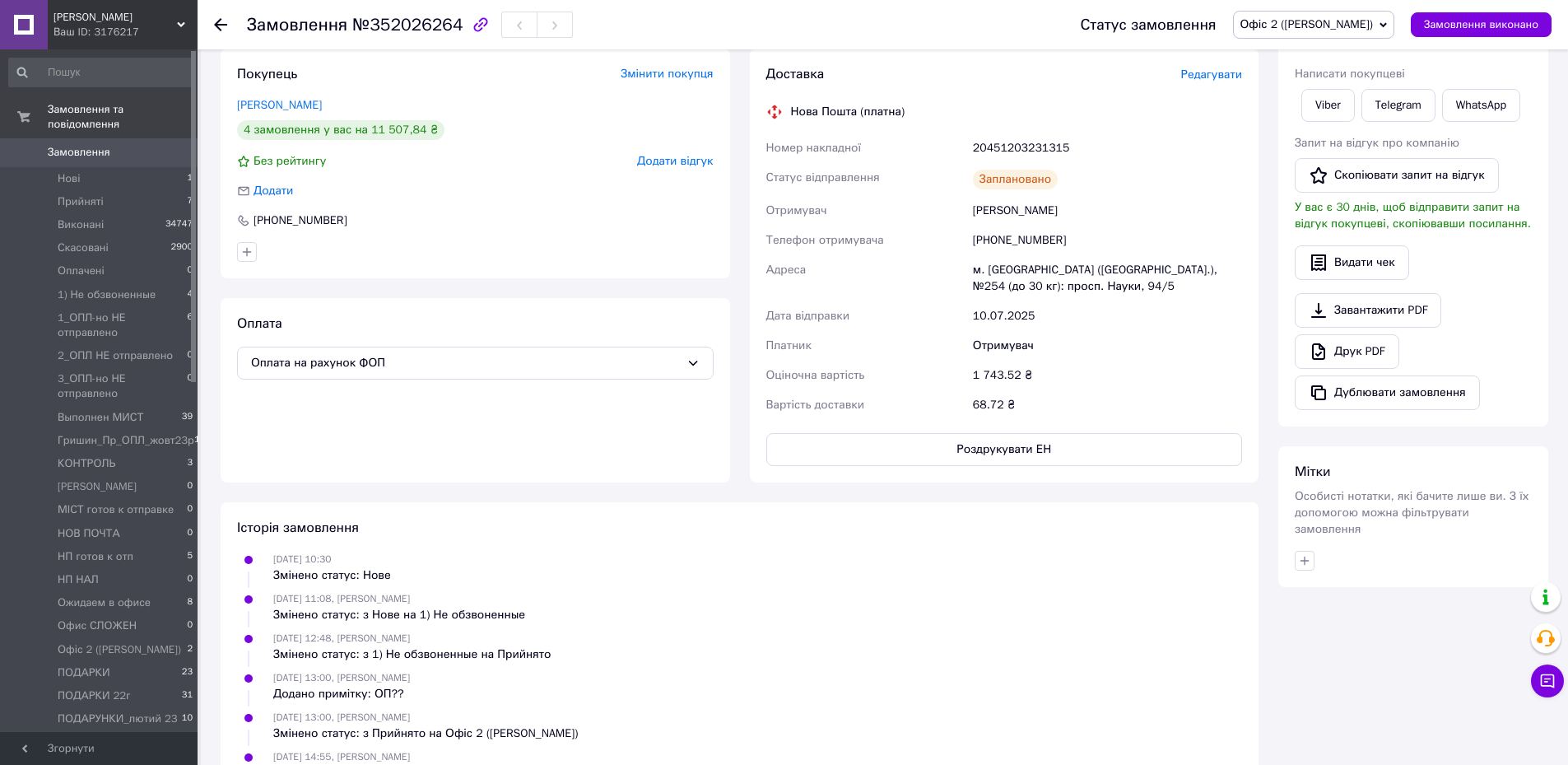 drag, startPoint x: 1334, startPoint y: 96, endPoint x: 1225, endPoint y: 87, distance: 109.37093 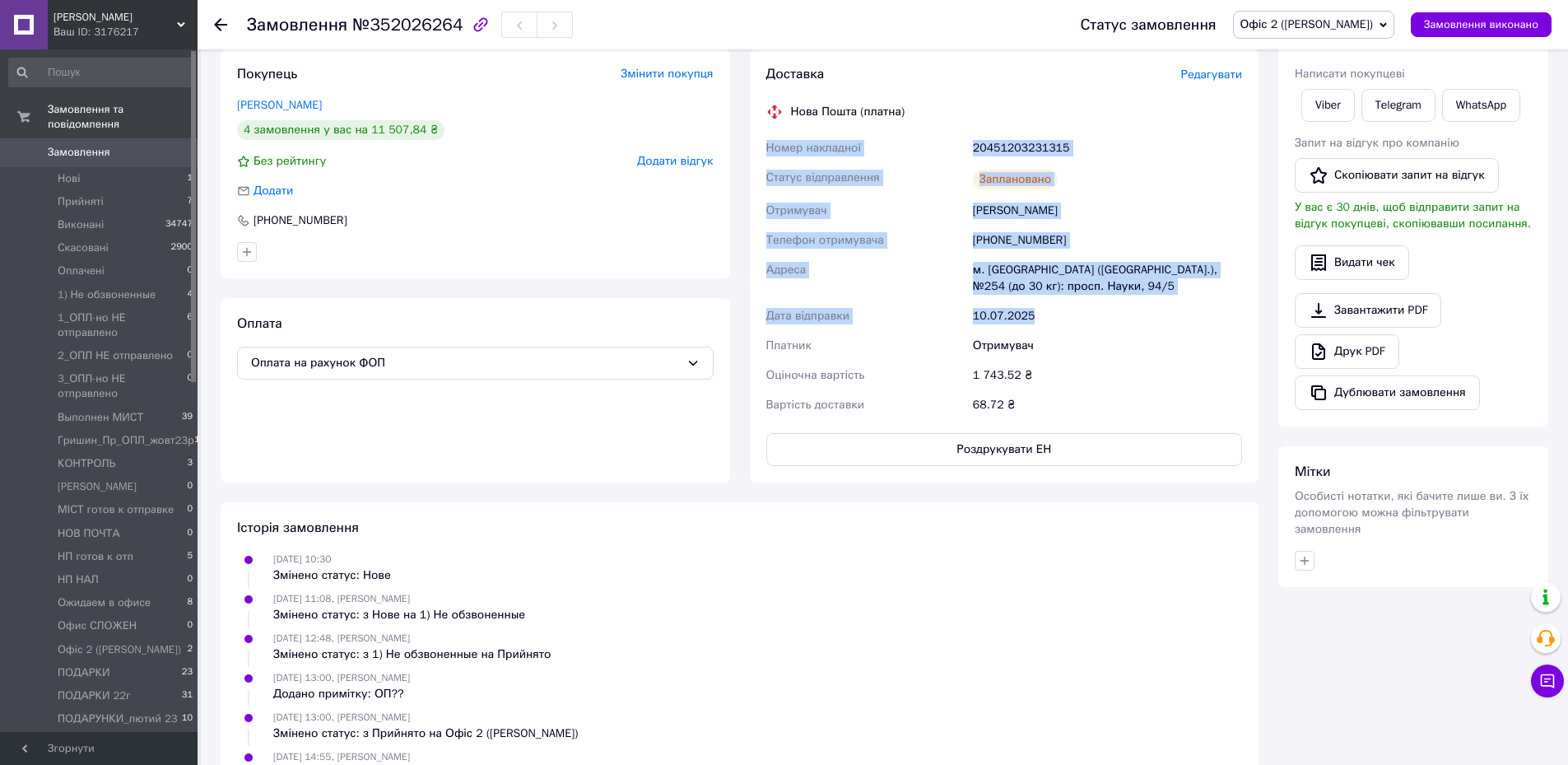 drag, startPoint x: 764, startPoint y: 128, endPoint x: 1128, endPoint y: 287, distance: 397.2115 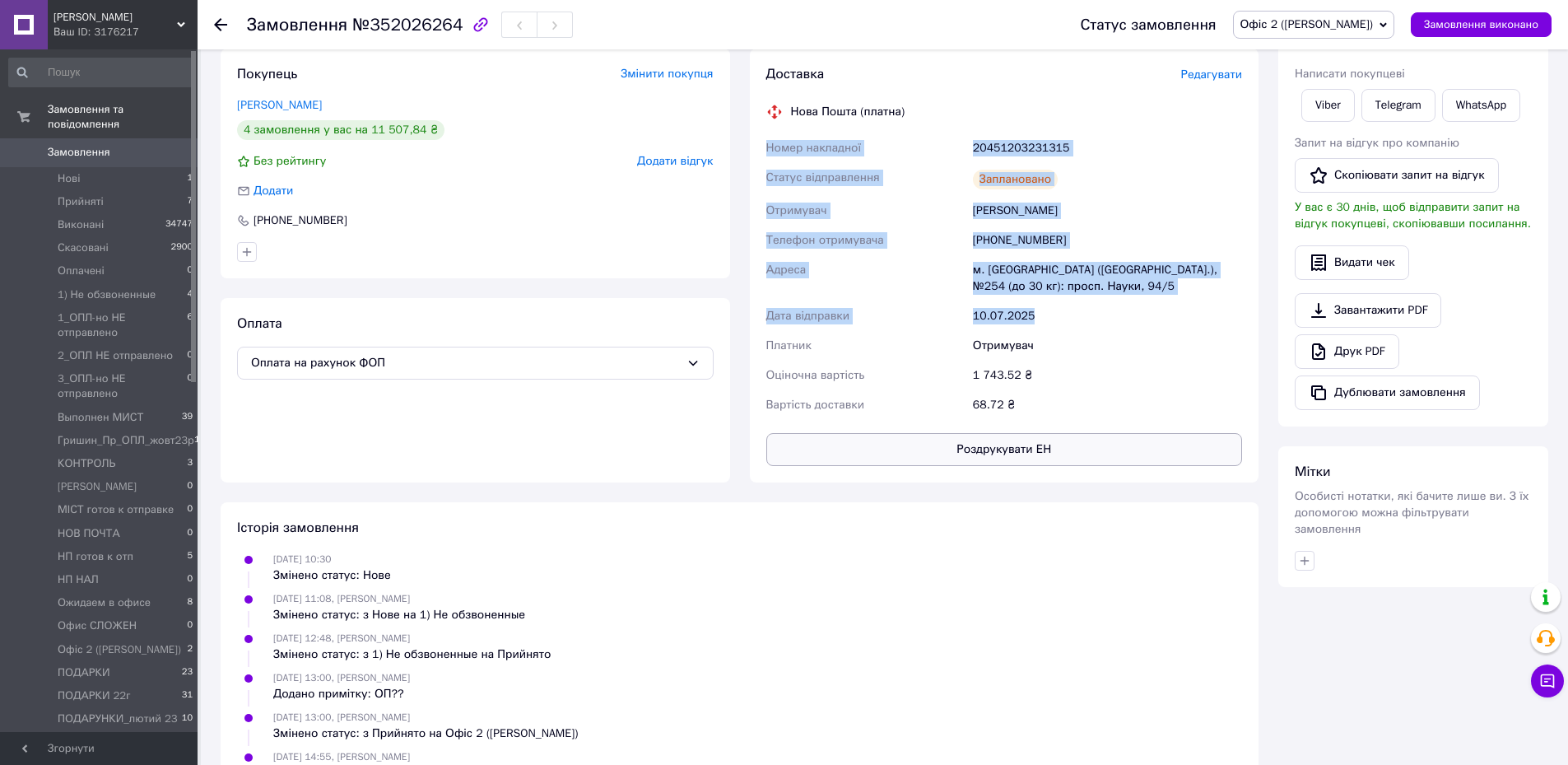 copy on "Номер накладної 20451203231315 Статус відправлення Заплановано Отримувач [PERSON_NAME] Телефон отримувача [PHONE_NUMBER] Адреса м. [GEOGRAPHIC_DATA] ([GEOGRAPHIC_DATA].), №254 (до 30 кг): просп. Науки, 94/5 Дата відправки [DATE]" 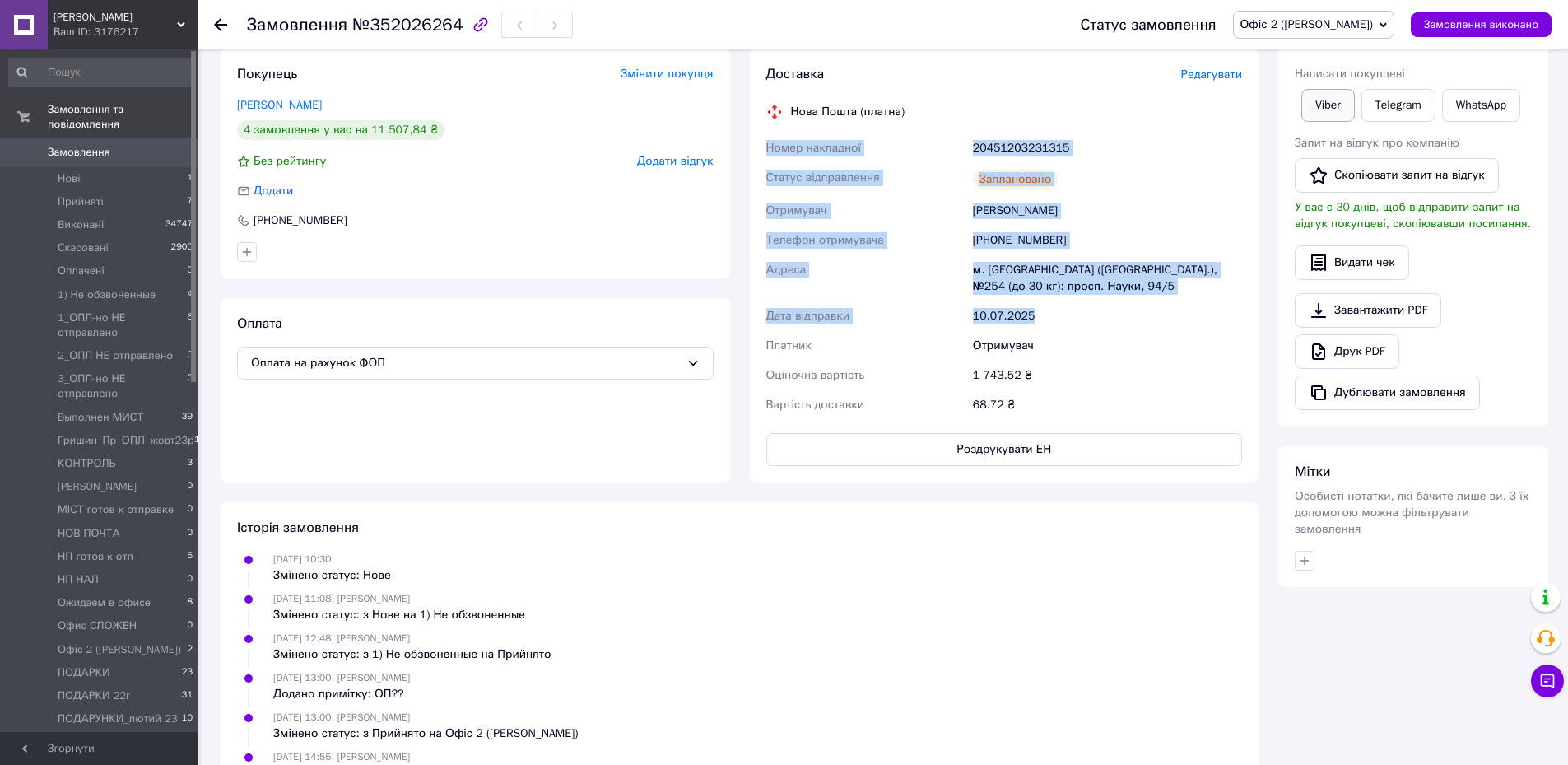 click on "Viber" at bounding box center (1328, 105) 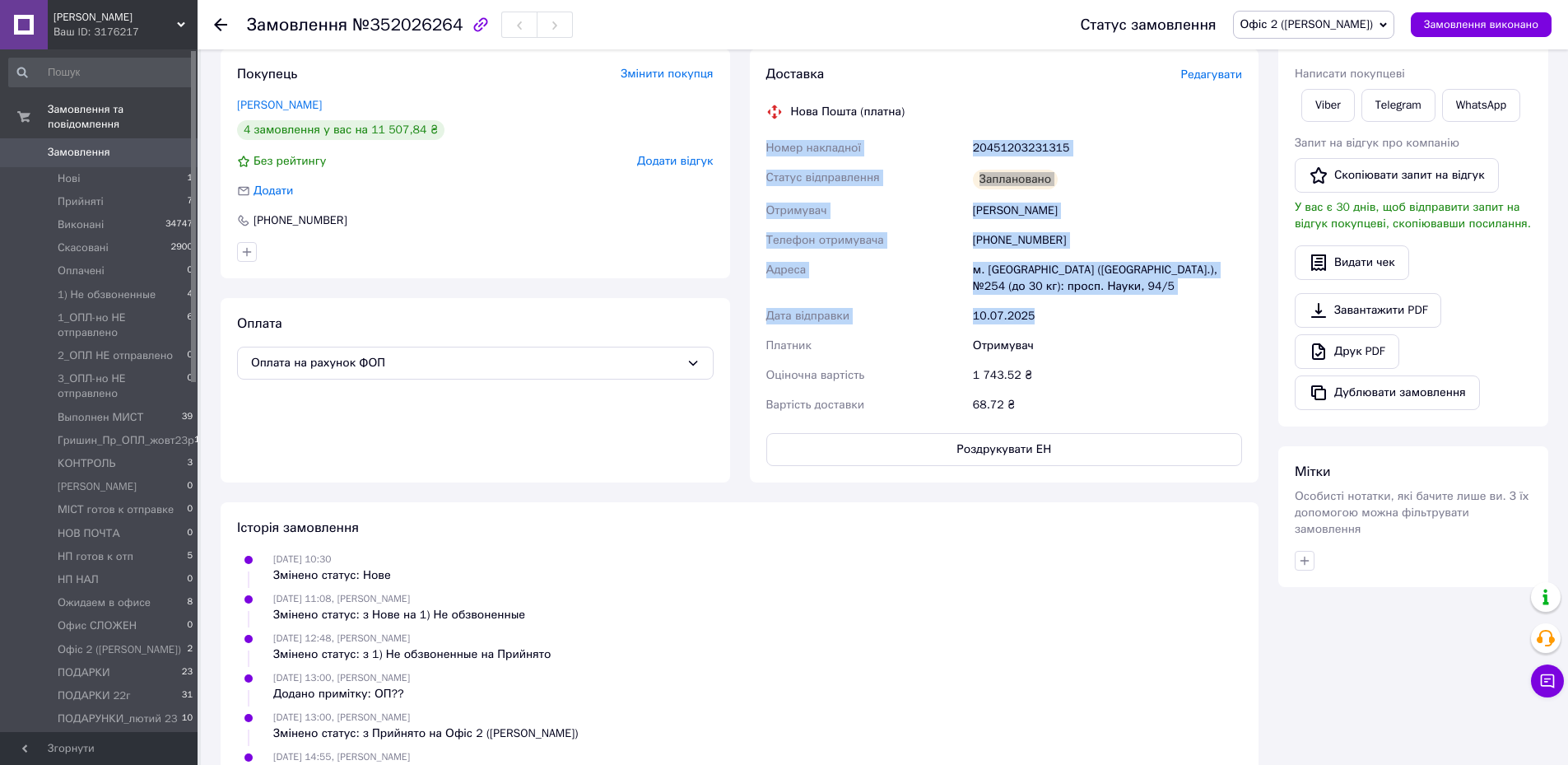 drag, startPoint x: 1138, startPoint y: 122, endPoint x: 1361, endPoint y: 45, distance: 235.91948 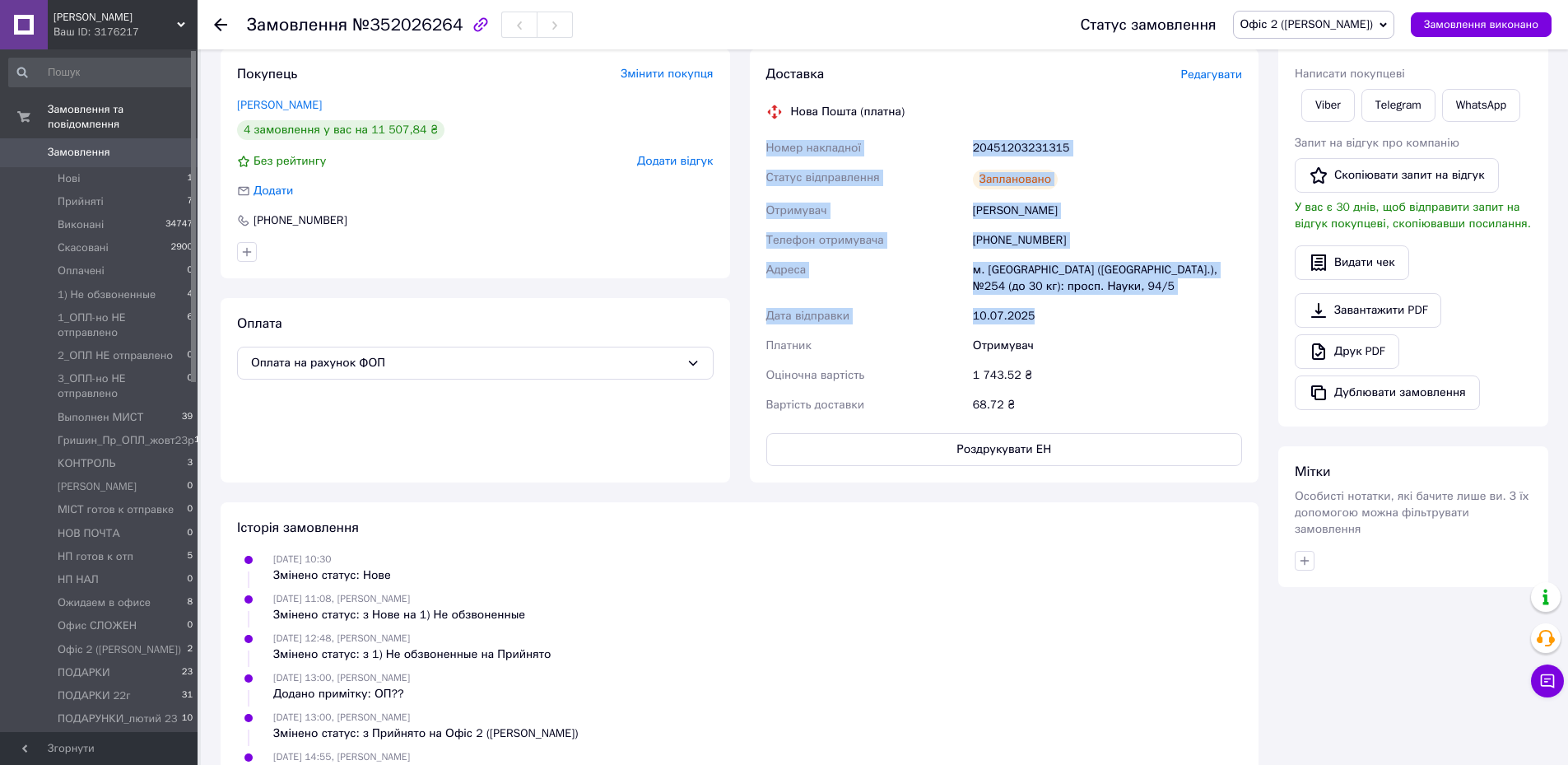 click on "Офіс 2 ([PERSON_NAME])" at bounding box center (1314, 25) 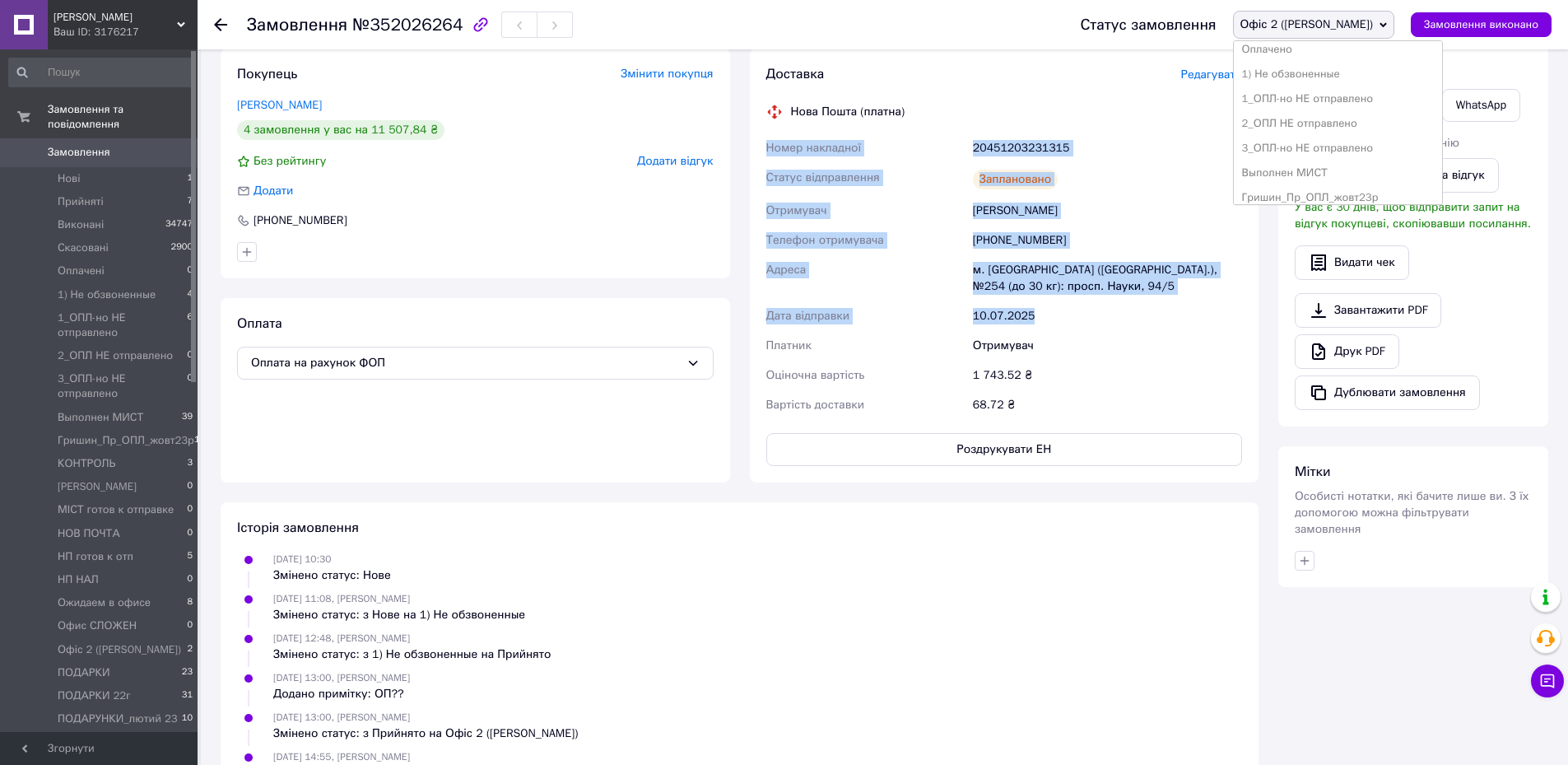 scroll, scrollTop: 247, scrollLeft: 0, axis: vertical 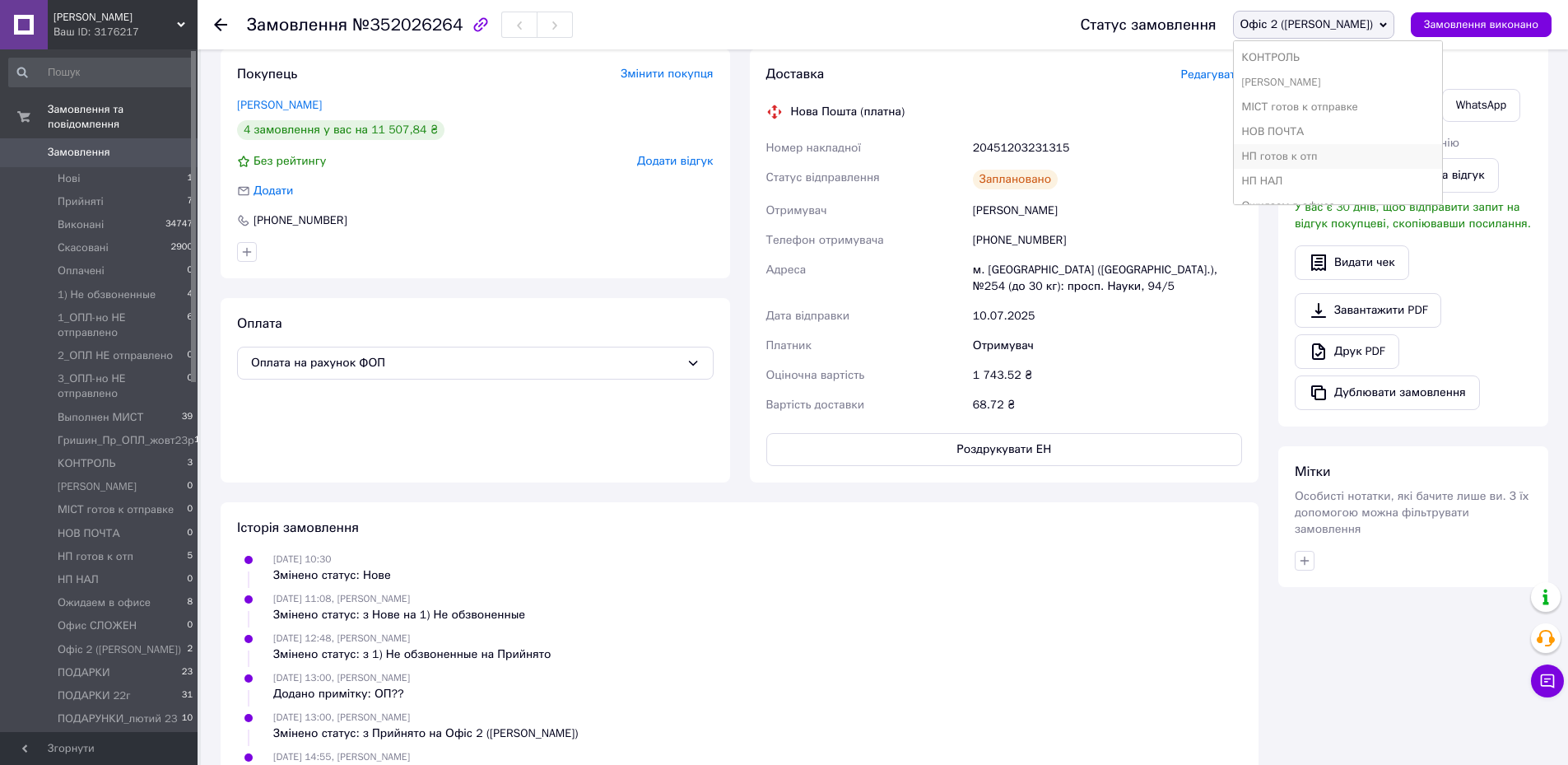 click on "НП готов к отп" at bounding box center (1338, 156) 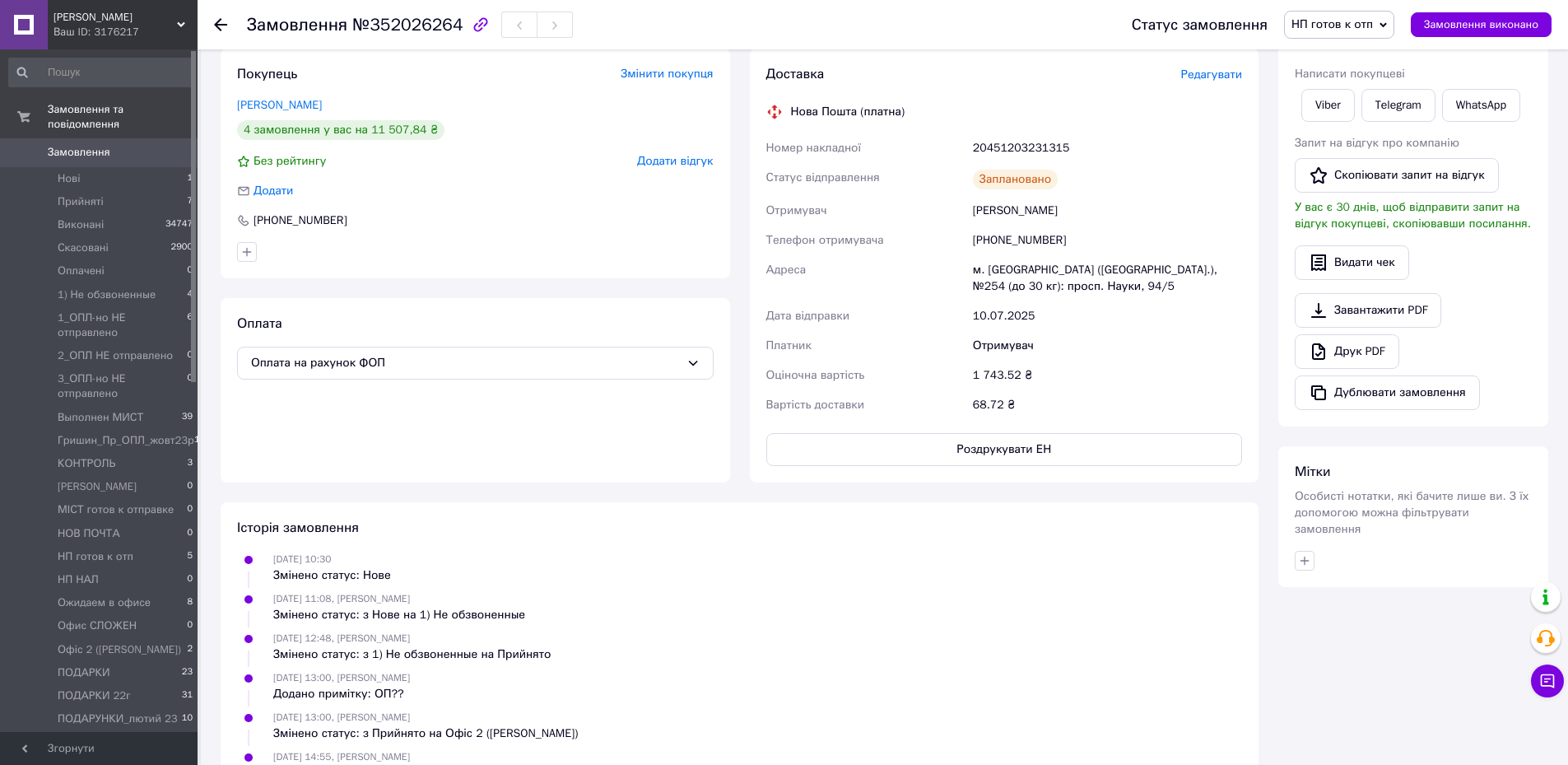 click 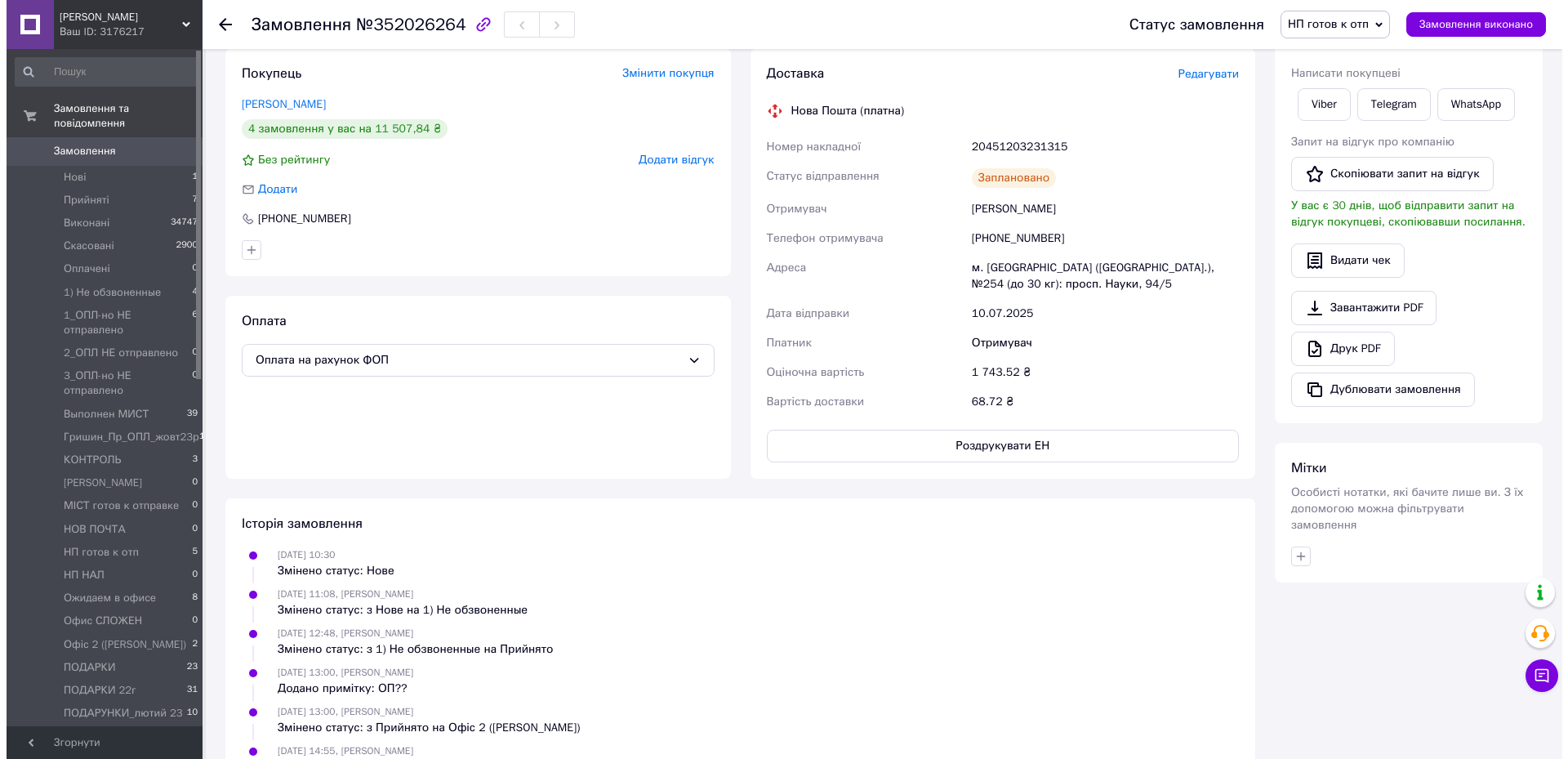 scroll, scrollTop: 0, scrollLeft: 0, axis: both 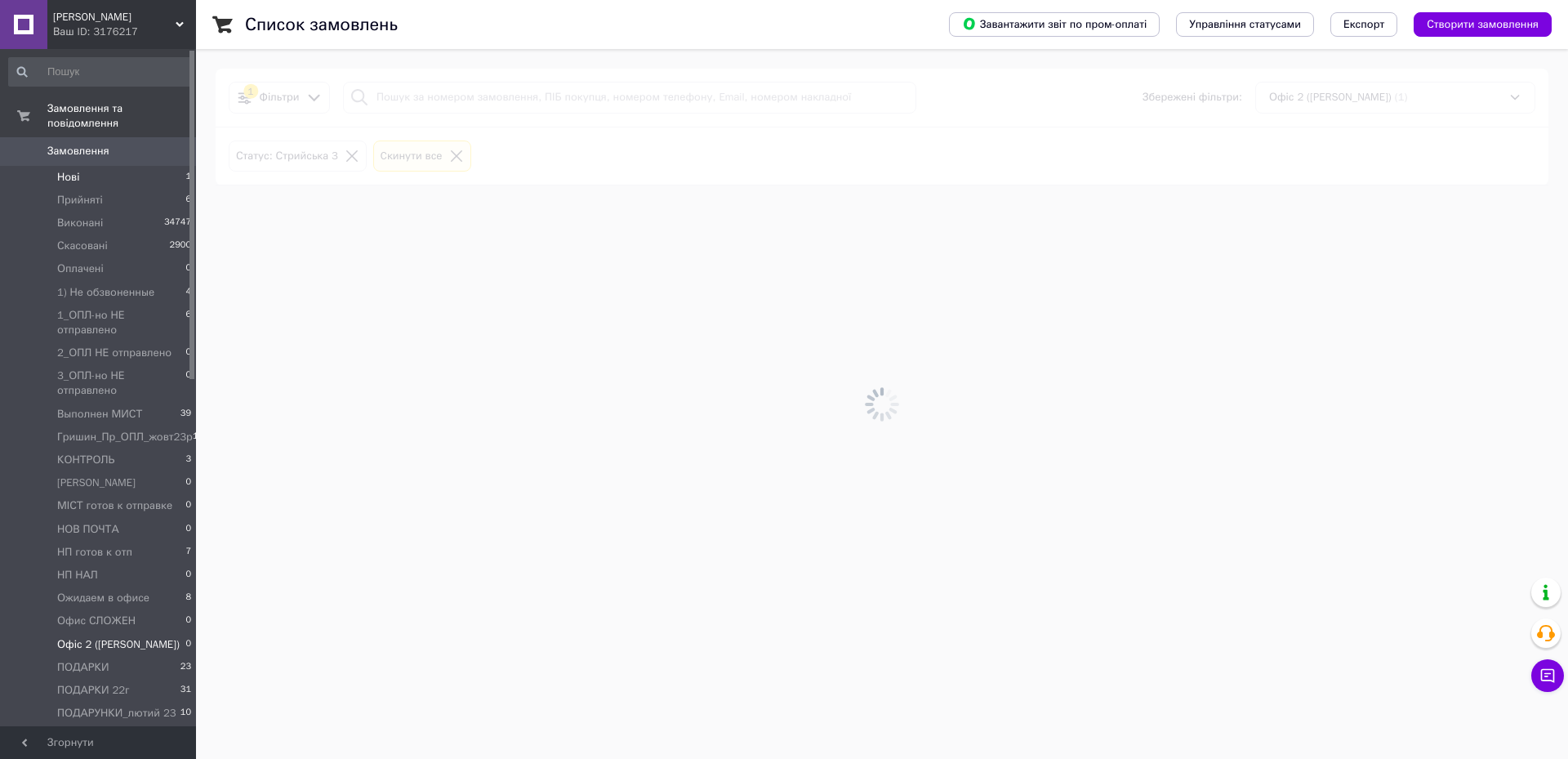 click on "Нові" at bounding box center (68, 177) 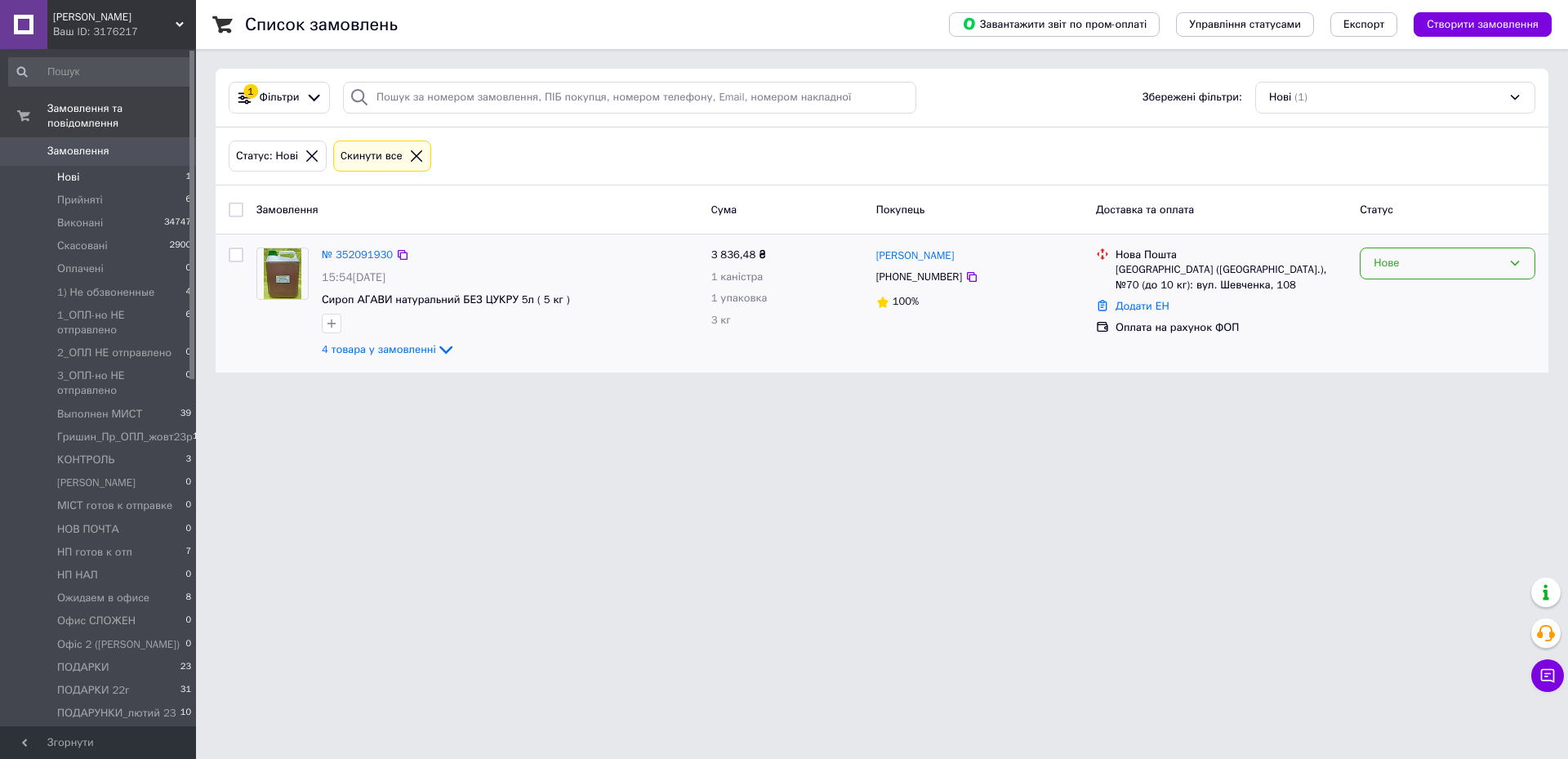 click 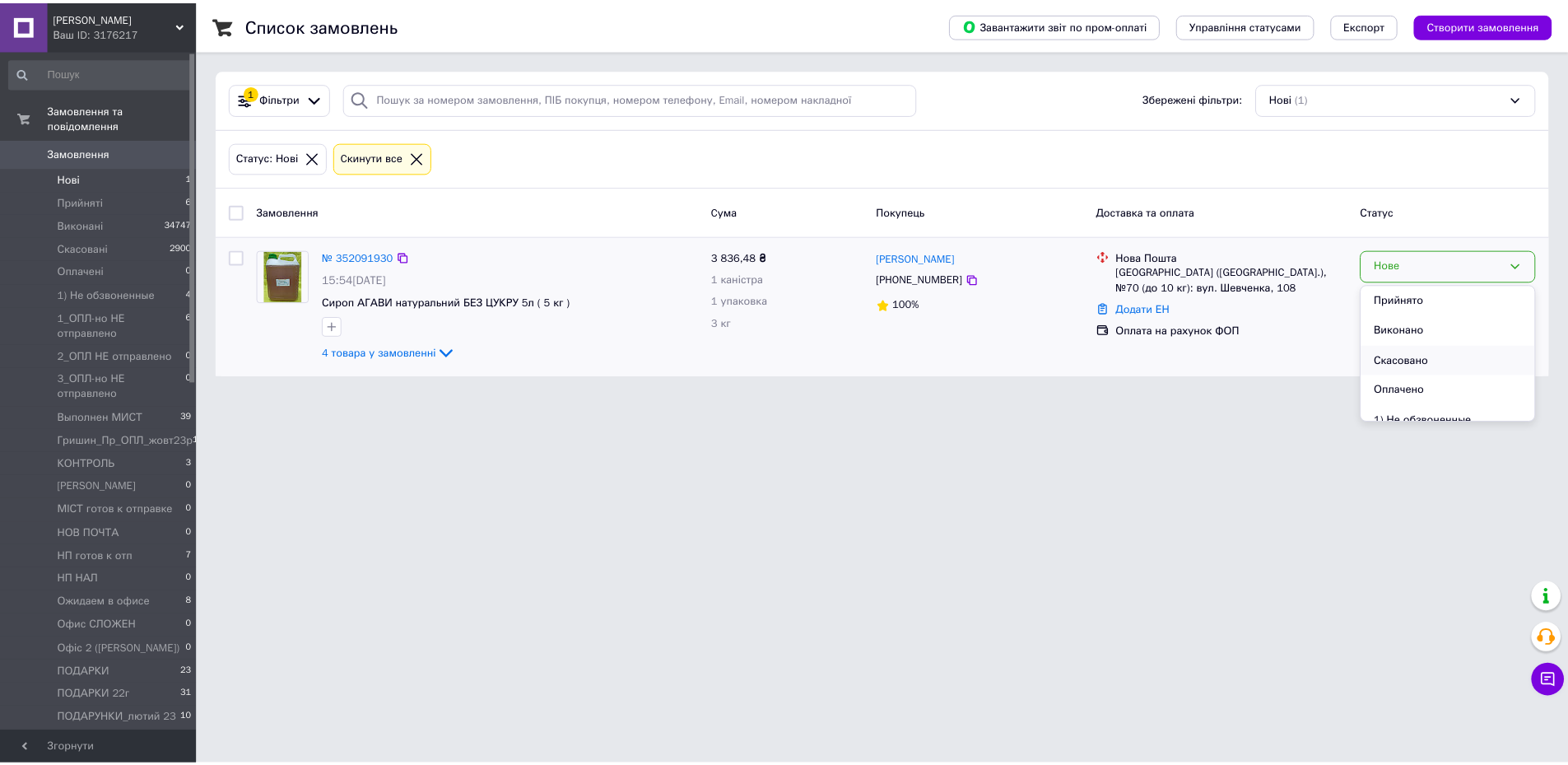 scroll, scrollTop: 82, scrollLeft: 0, axis: vertical 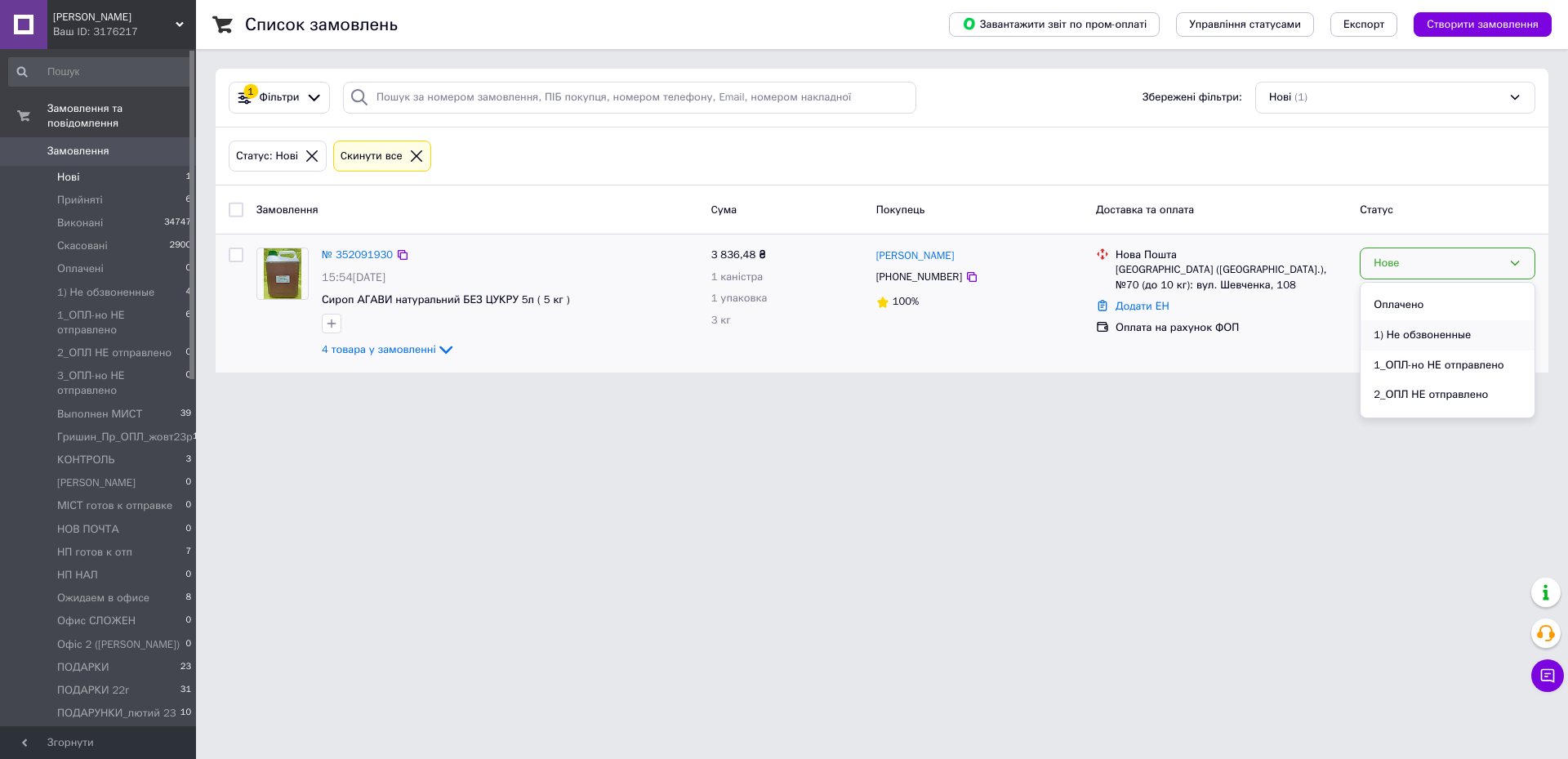 click on "1) Не обзвоненные" at bounding box center (1447, 335) 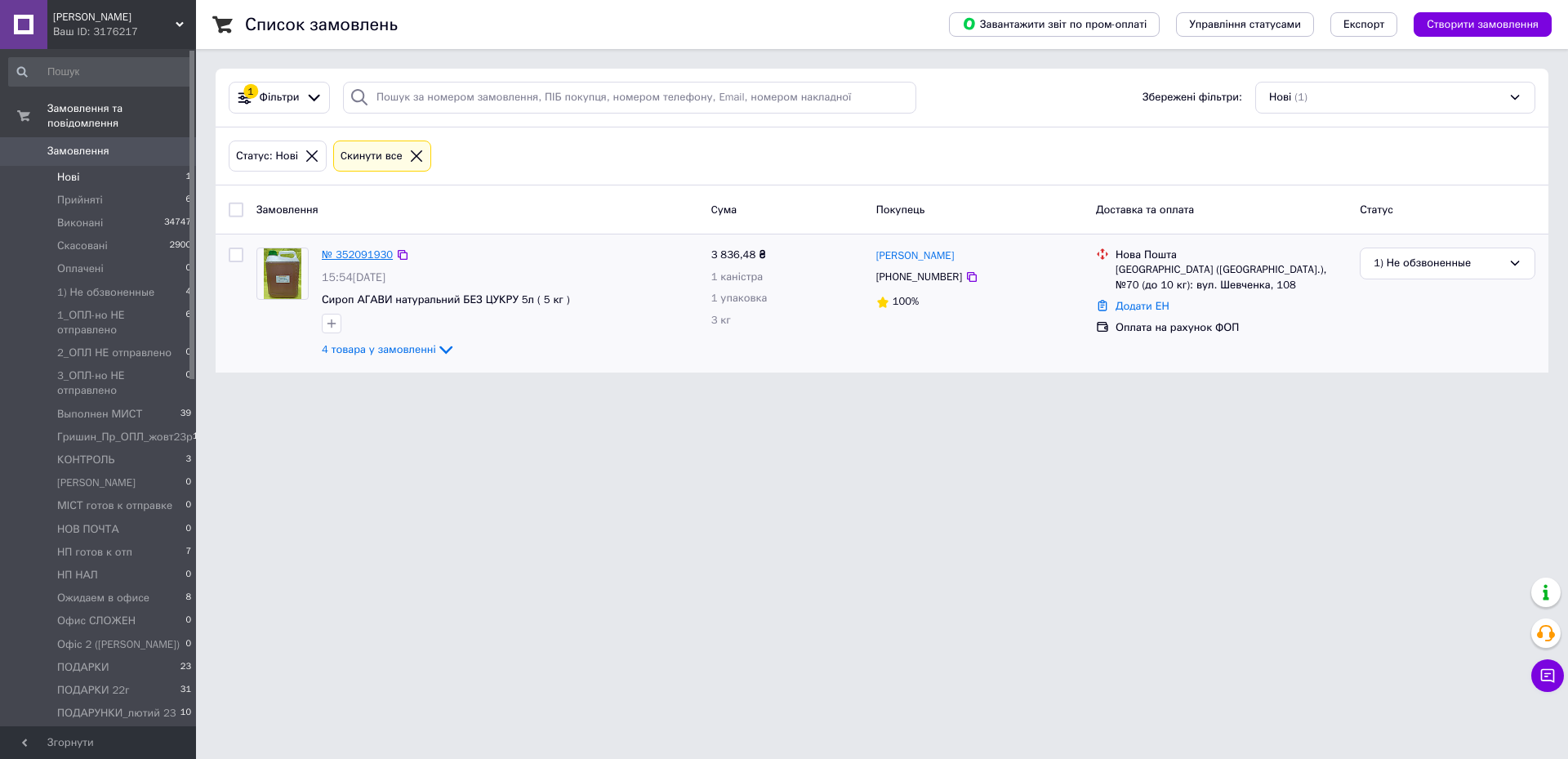 click on "№ 352091930" at bounding box center (357, 254) 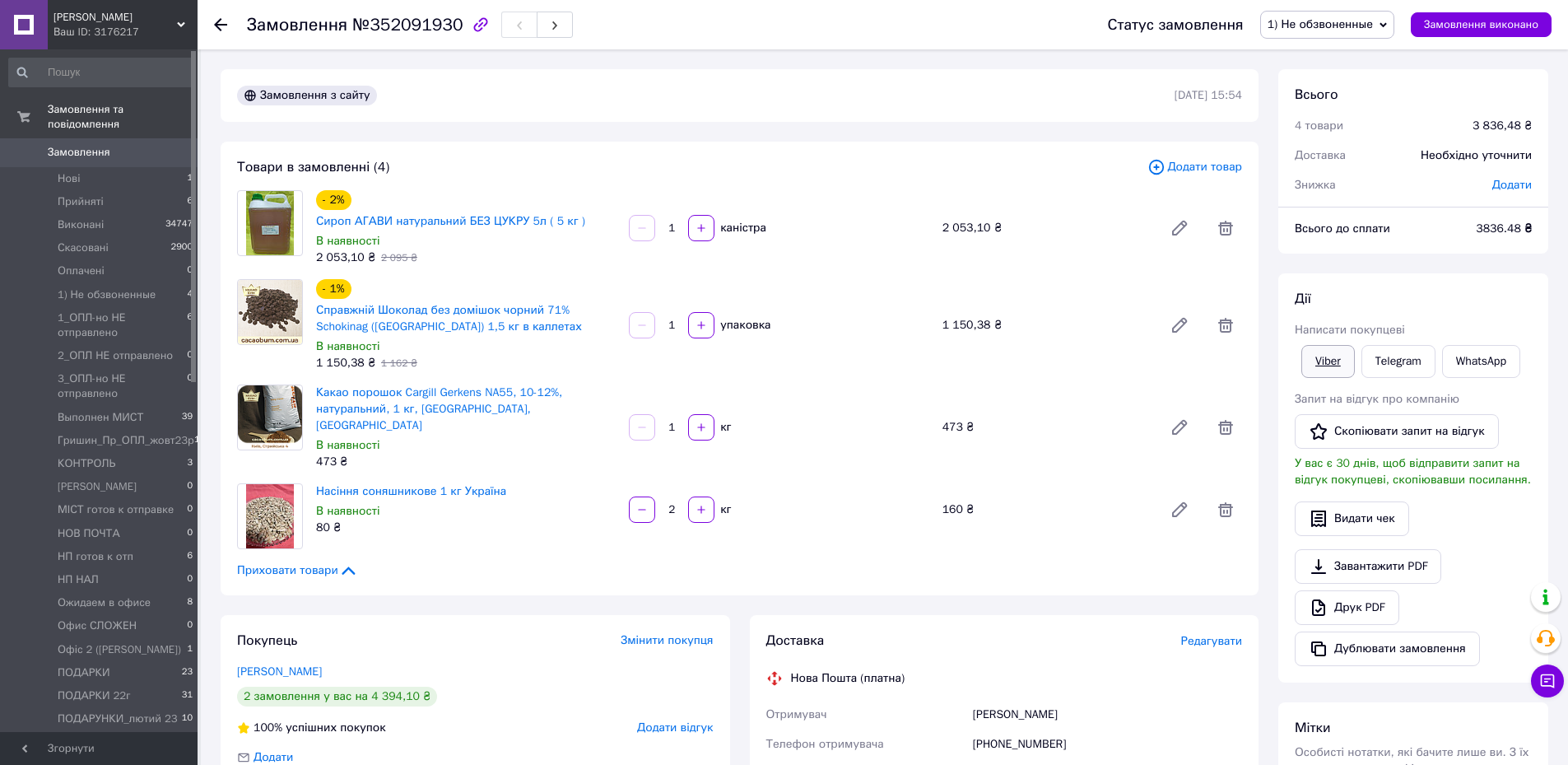 click on "Viber" at bounding box center [1328, 362] 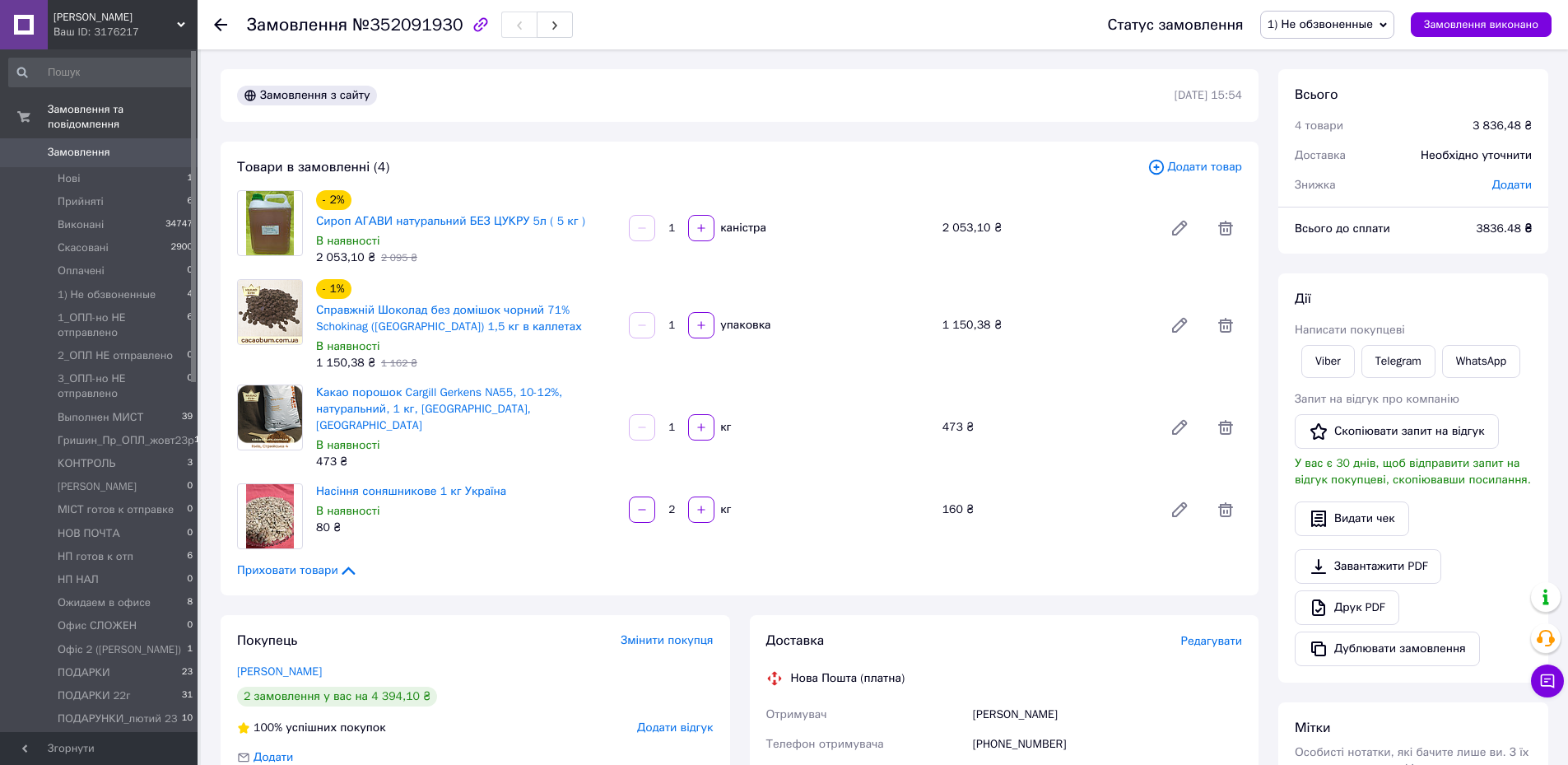 scroll, scrollTop: 82, scrollLeft: 0, axis: vertical 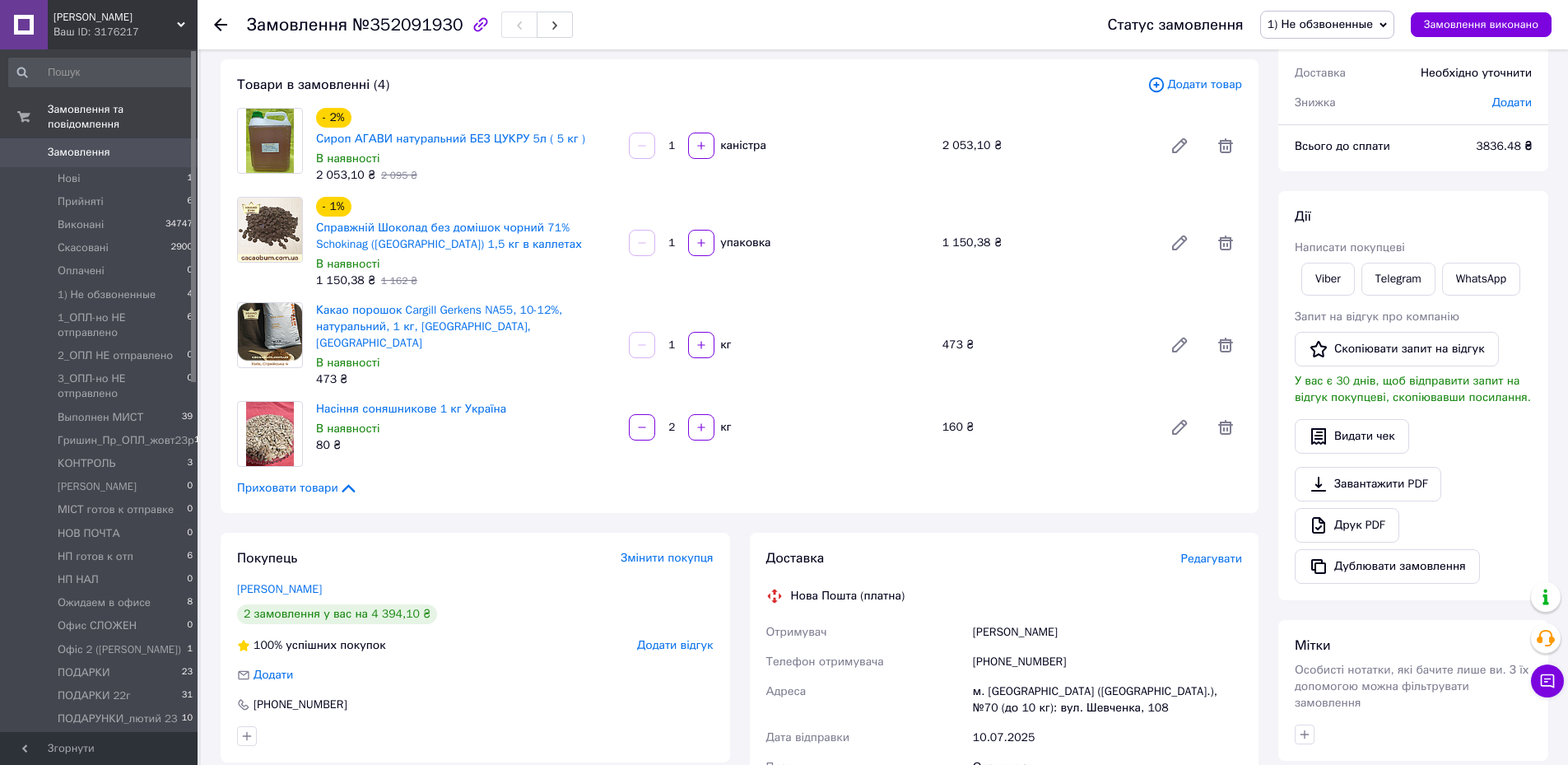 drag, startPoint x: 472, startPoint y: 456, endPoint x: 481, endPoint y: 450, distance: 10.816654 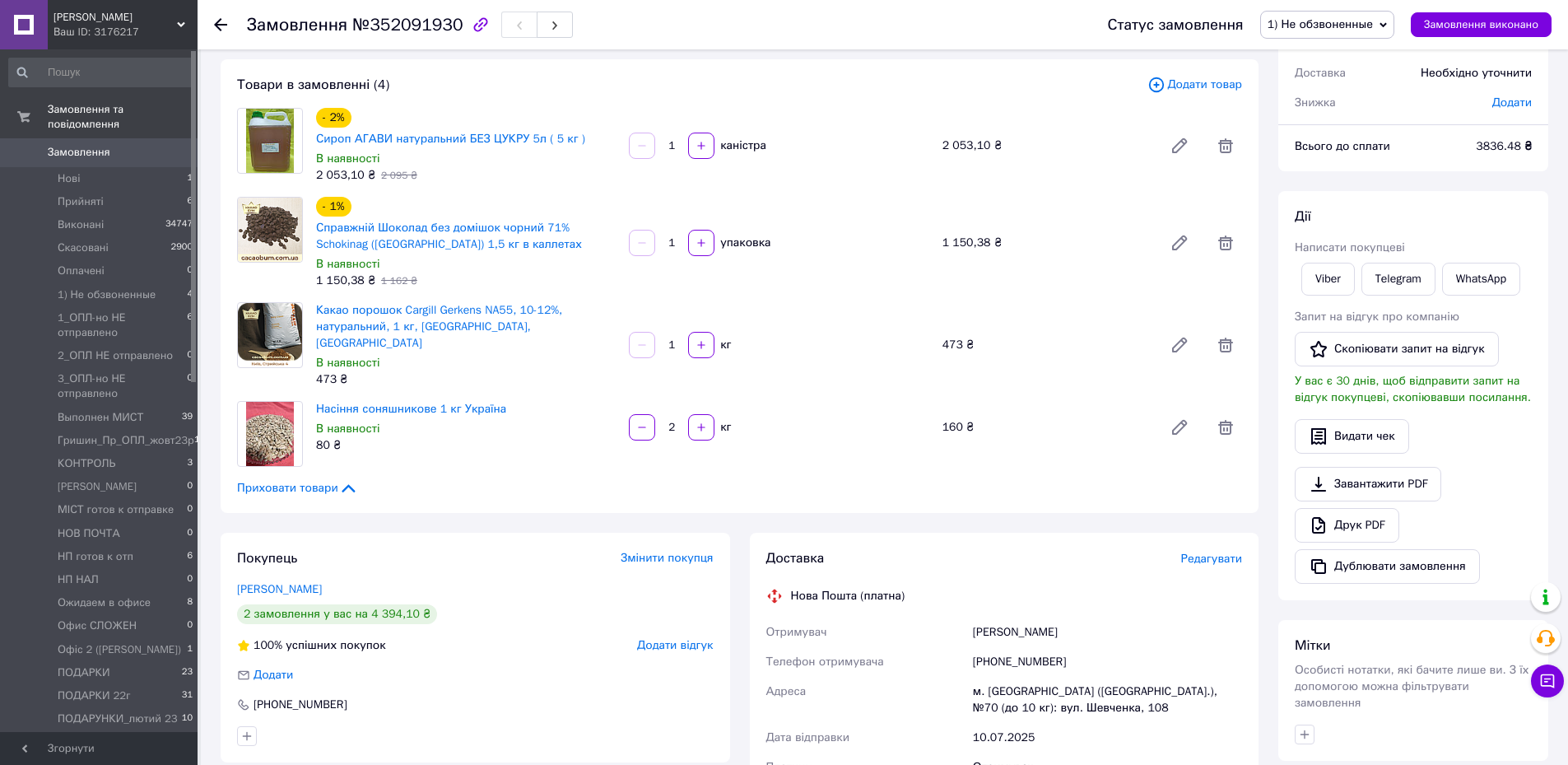 scroll, scrollTop: 329, scrollLeft: 0, axis: vertical 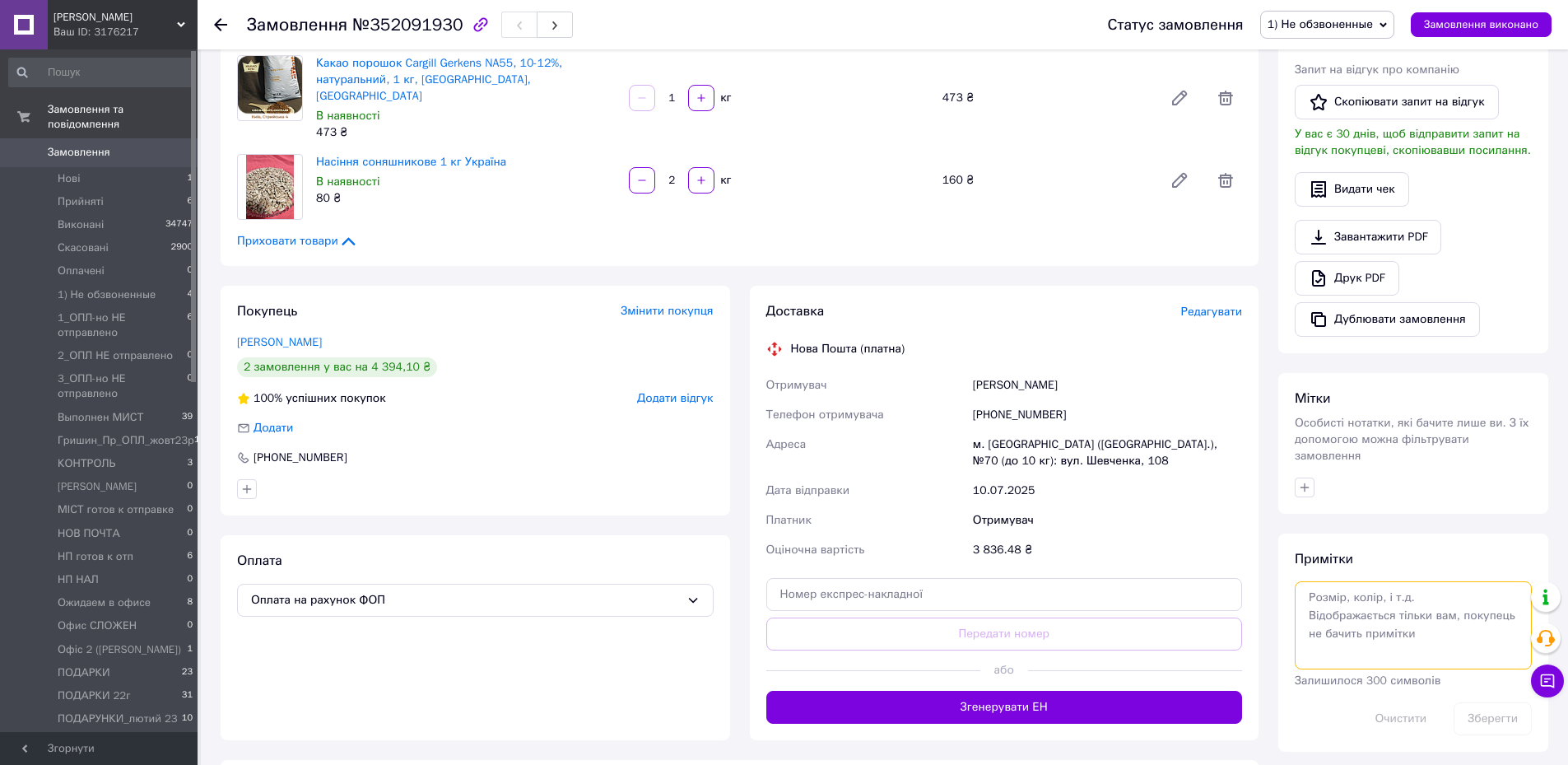 click at bounding box center (1413, 625) 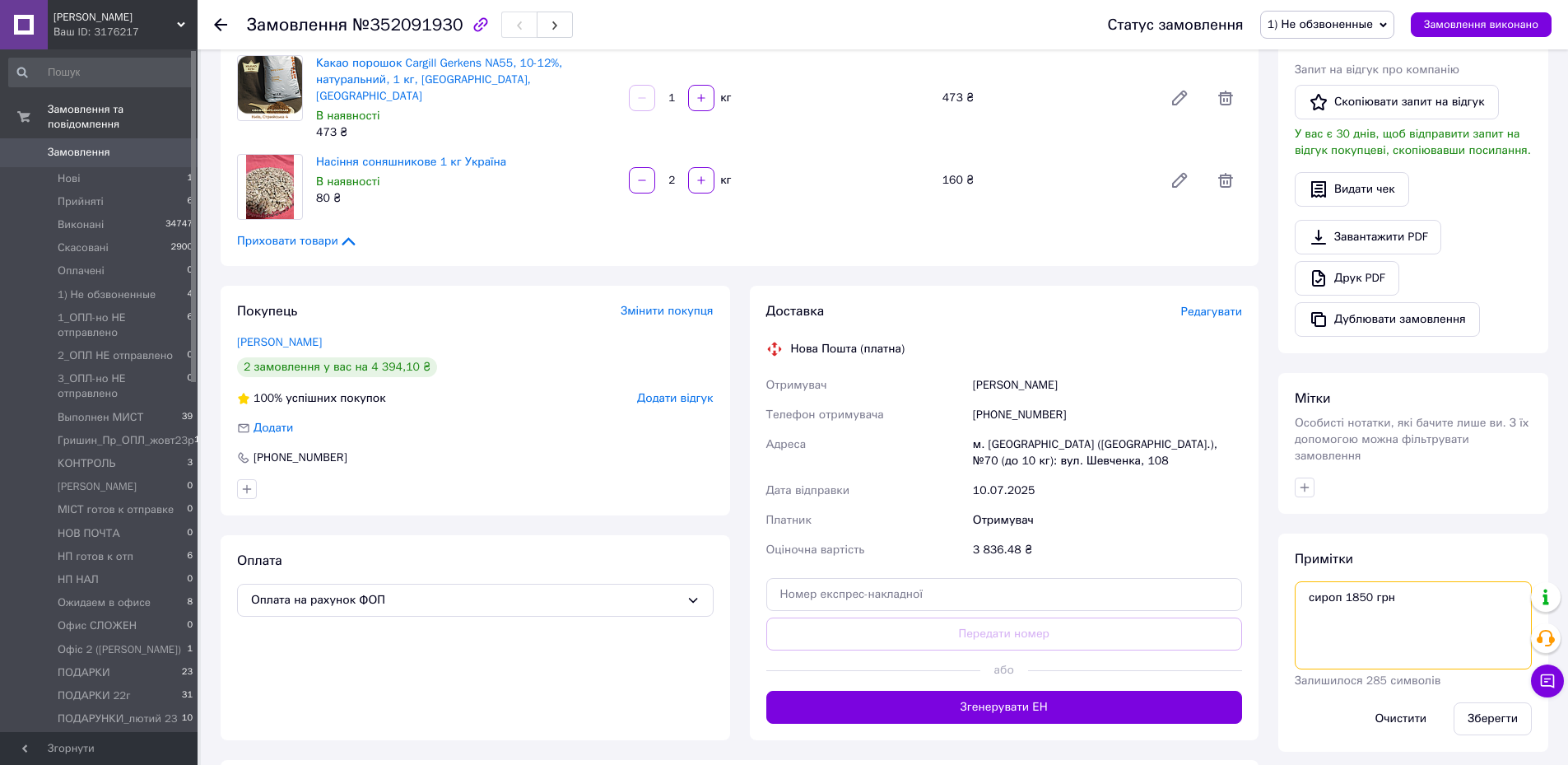 click on "сироп 1850 грн" at bounding box center (1413, 625) 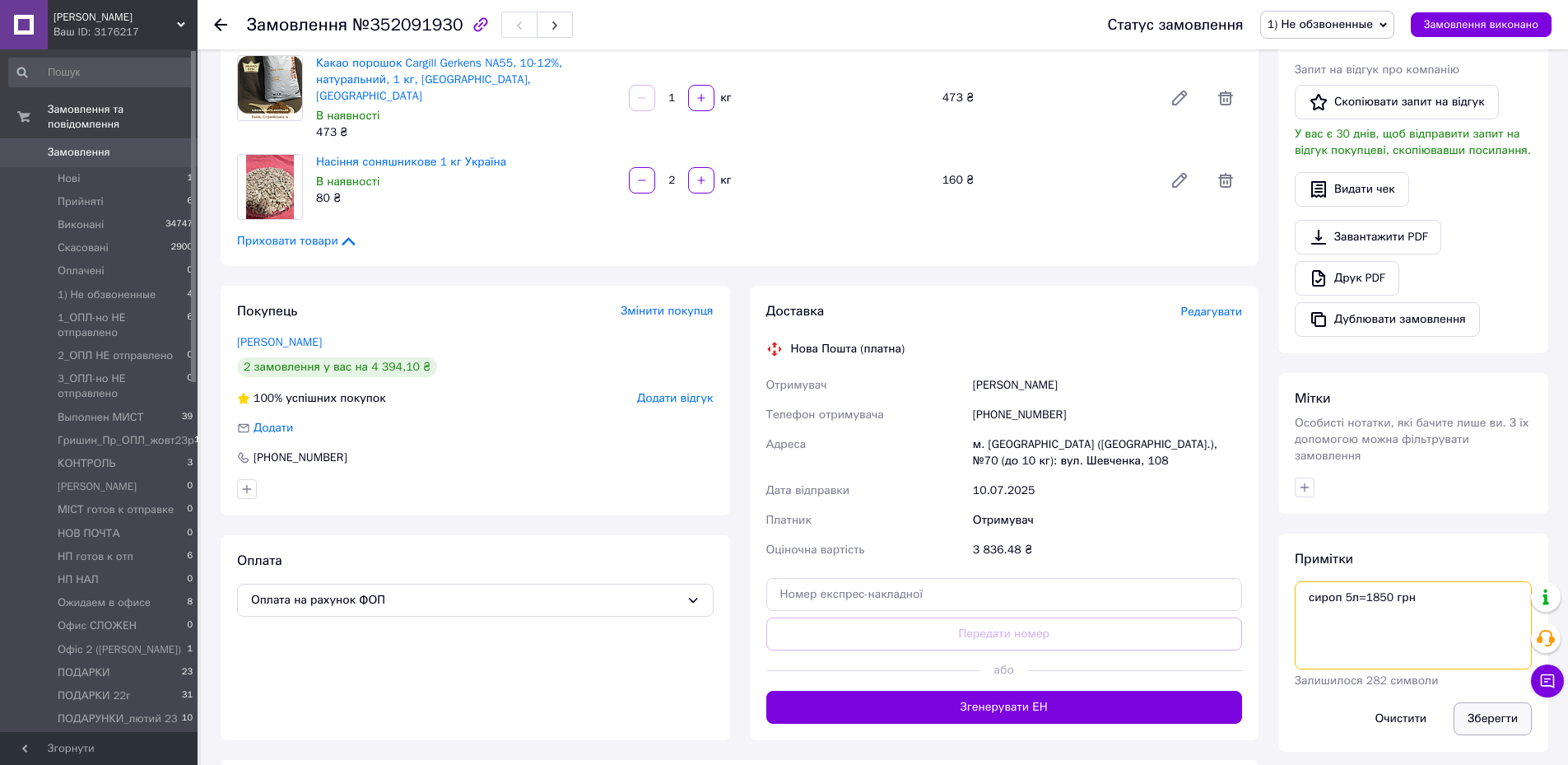 type on "сироп 5л=1850 грн" 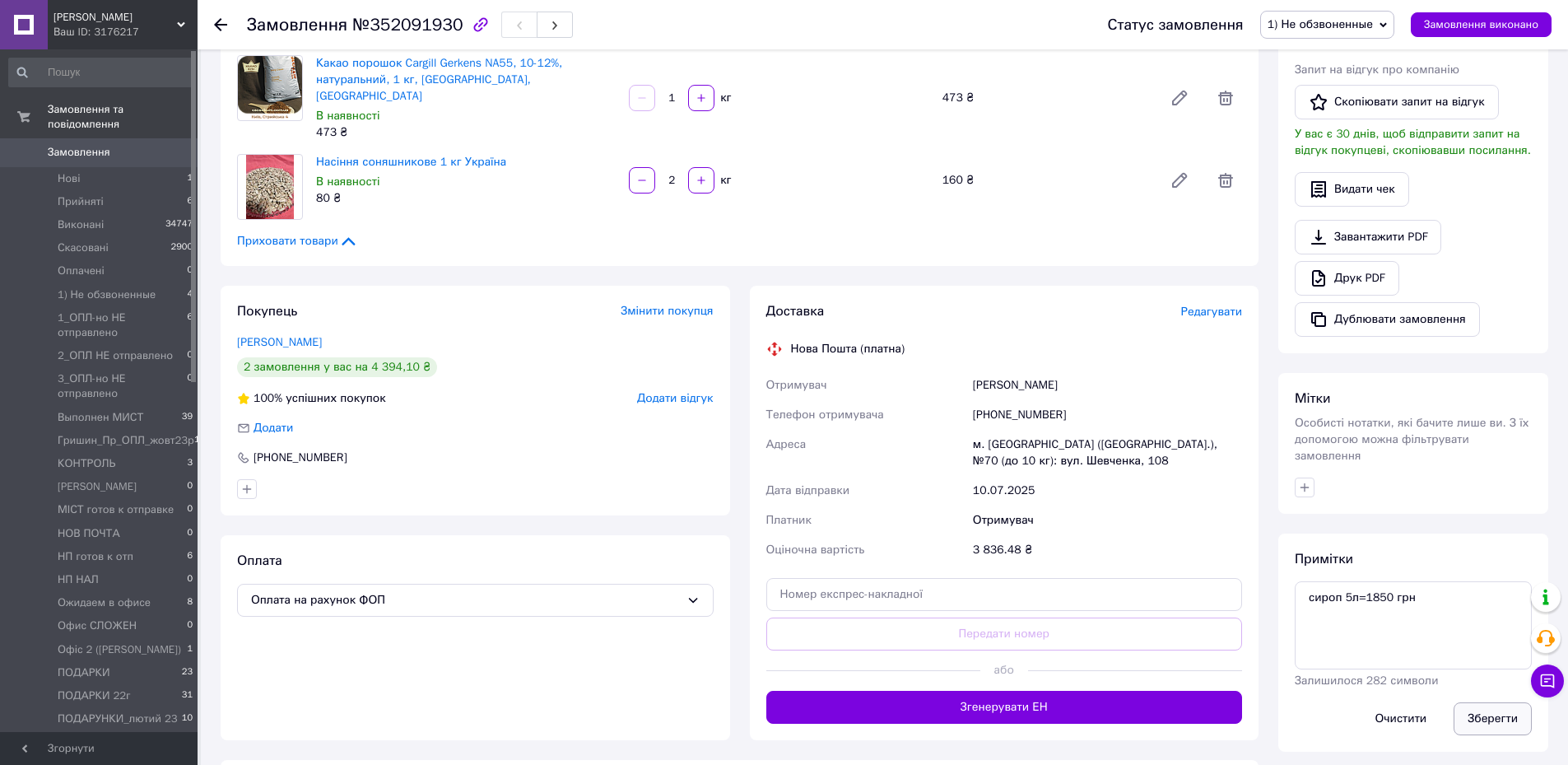 click on "Зберегти" at bounding box center (1492, 719) 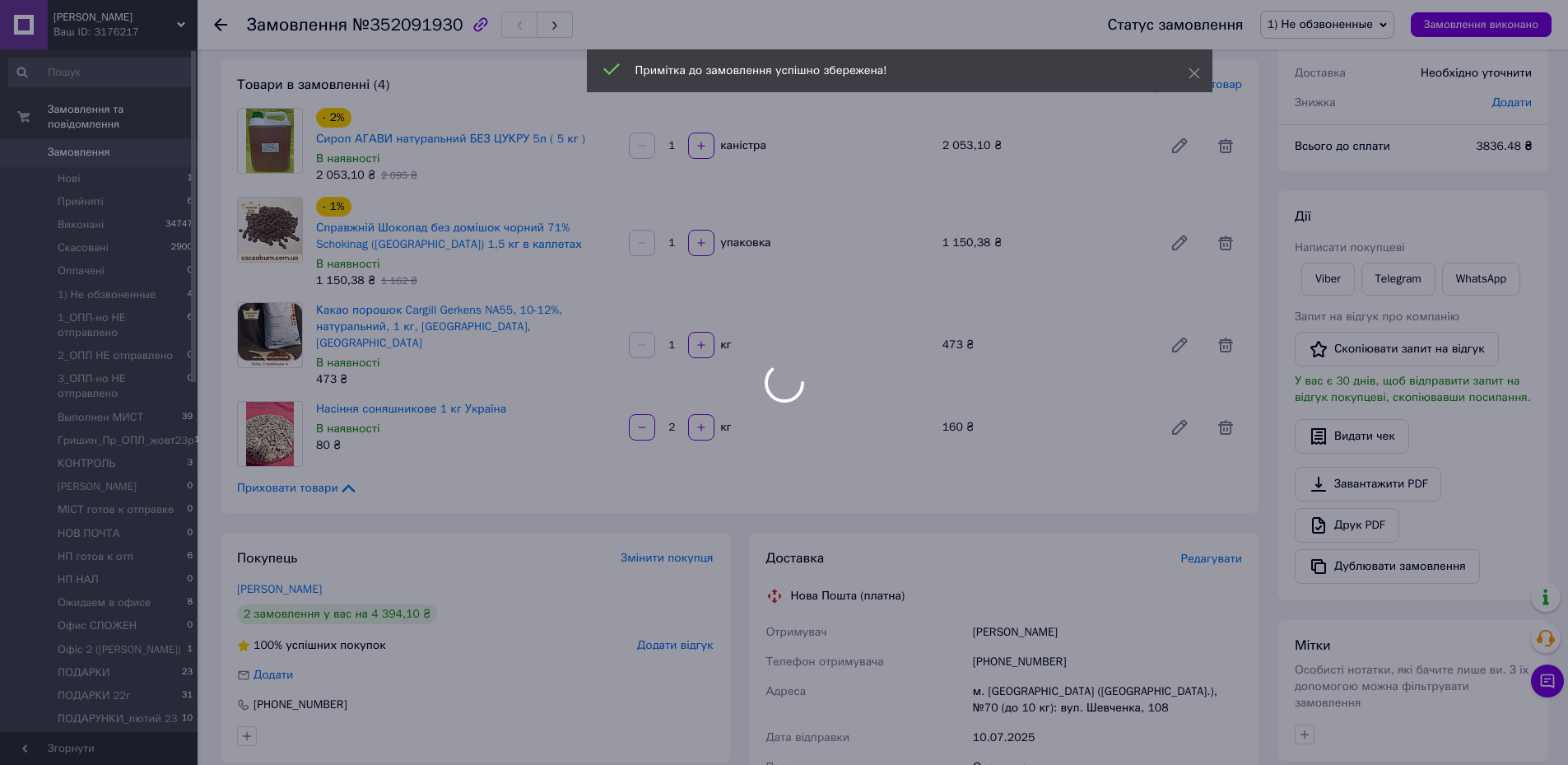 scroll, scrollTop: 0, scrollLeft: 0, axis: both 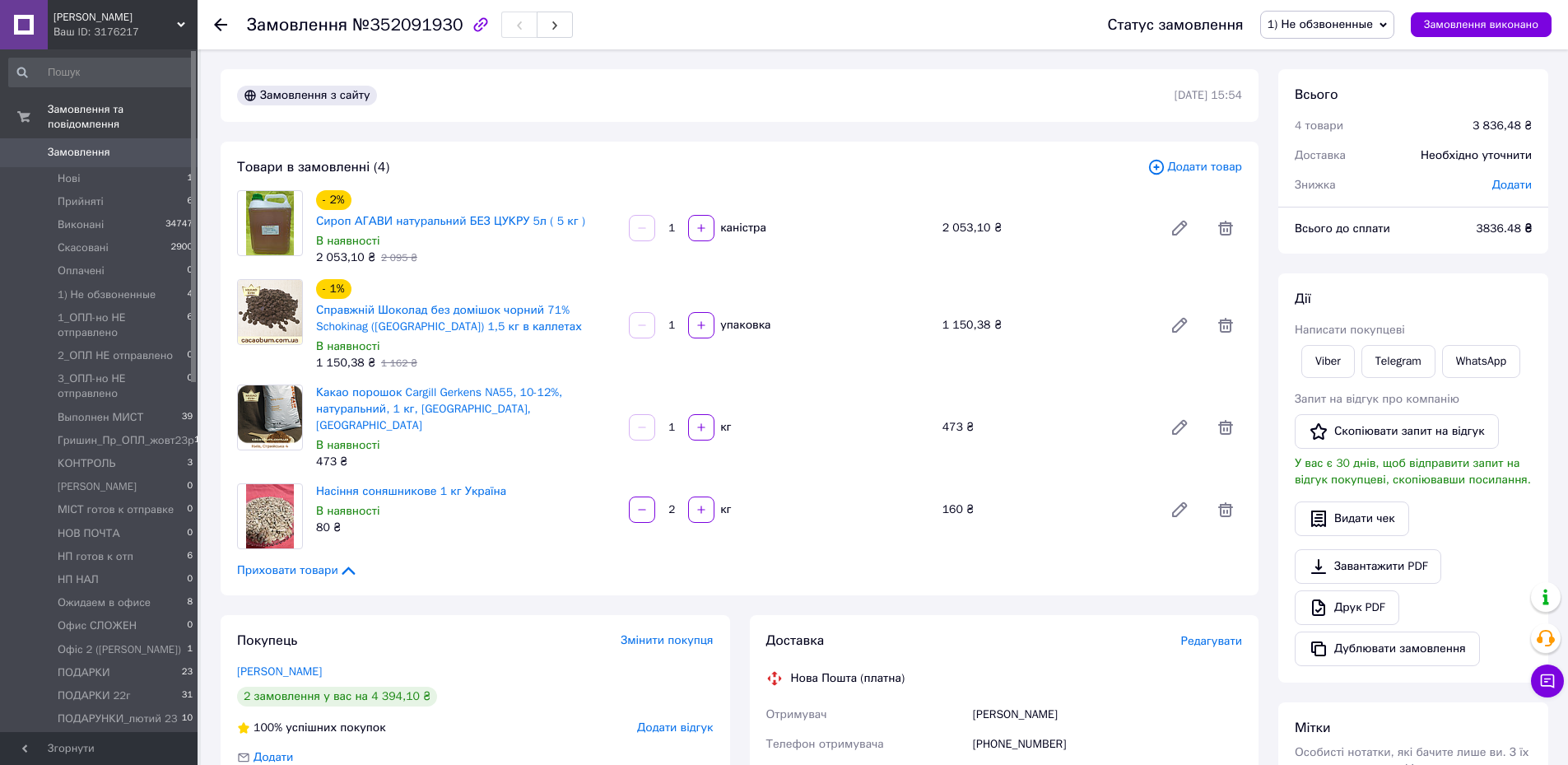 drag, startPoint x: 1512, startPoint y: 194, endPoint x: 1487, endPoint y: 191, distance: 25.179357 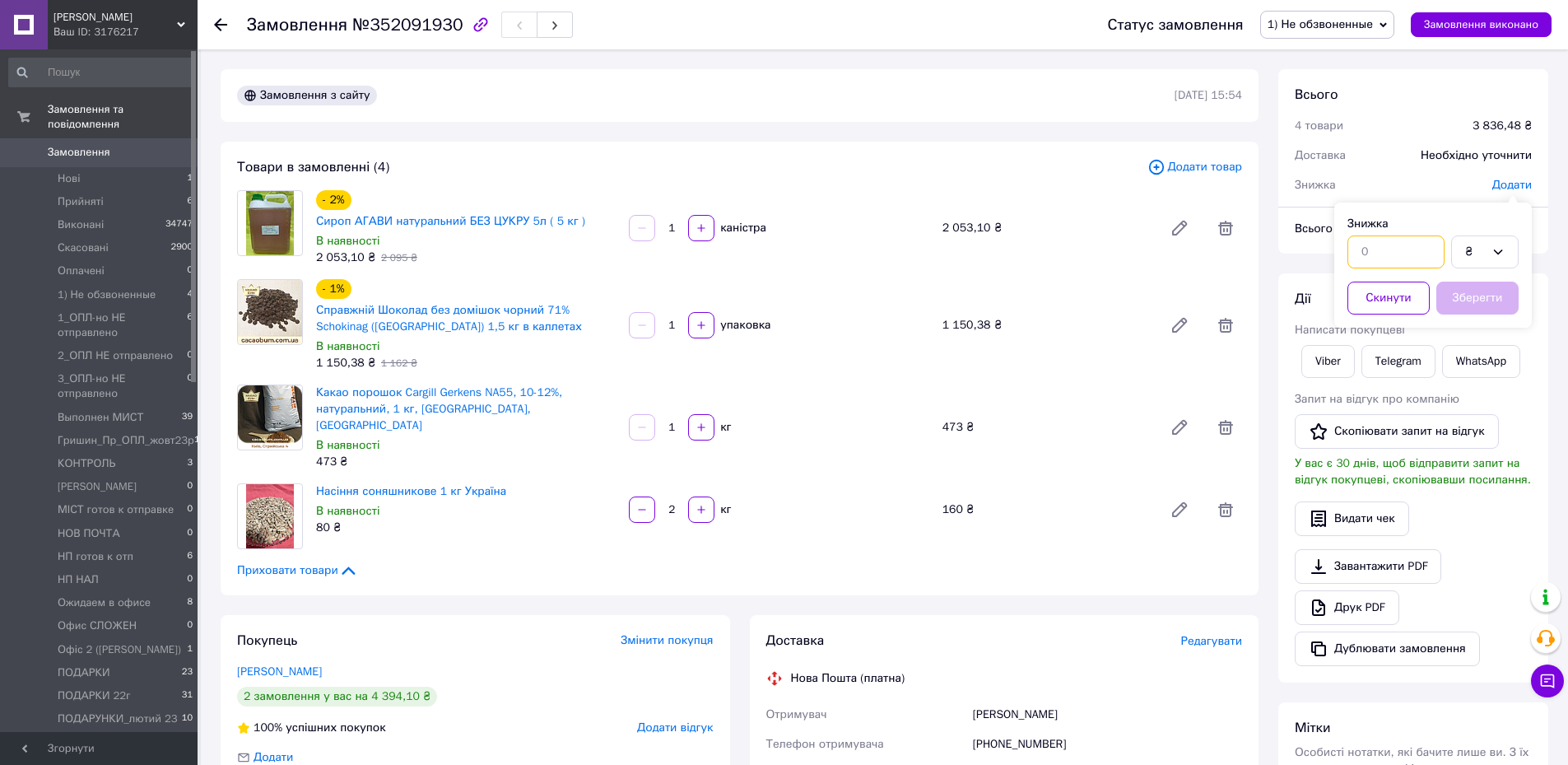 drag, startPoint x: 1379, startPoint y: 266, endPoint x: 1372, endPoint y: 242, distance: 25 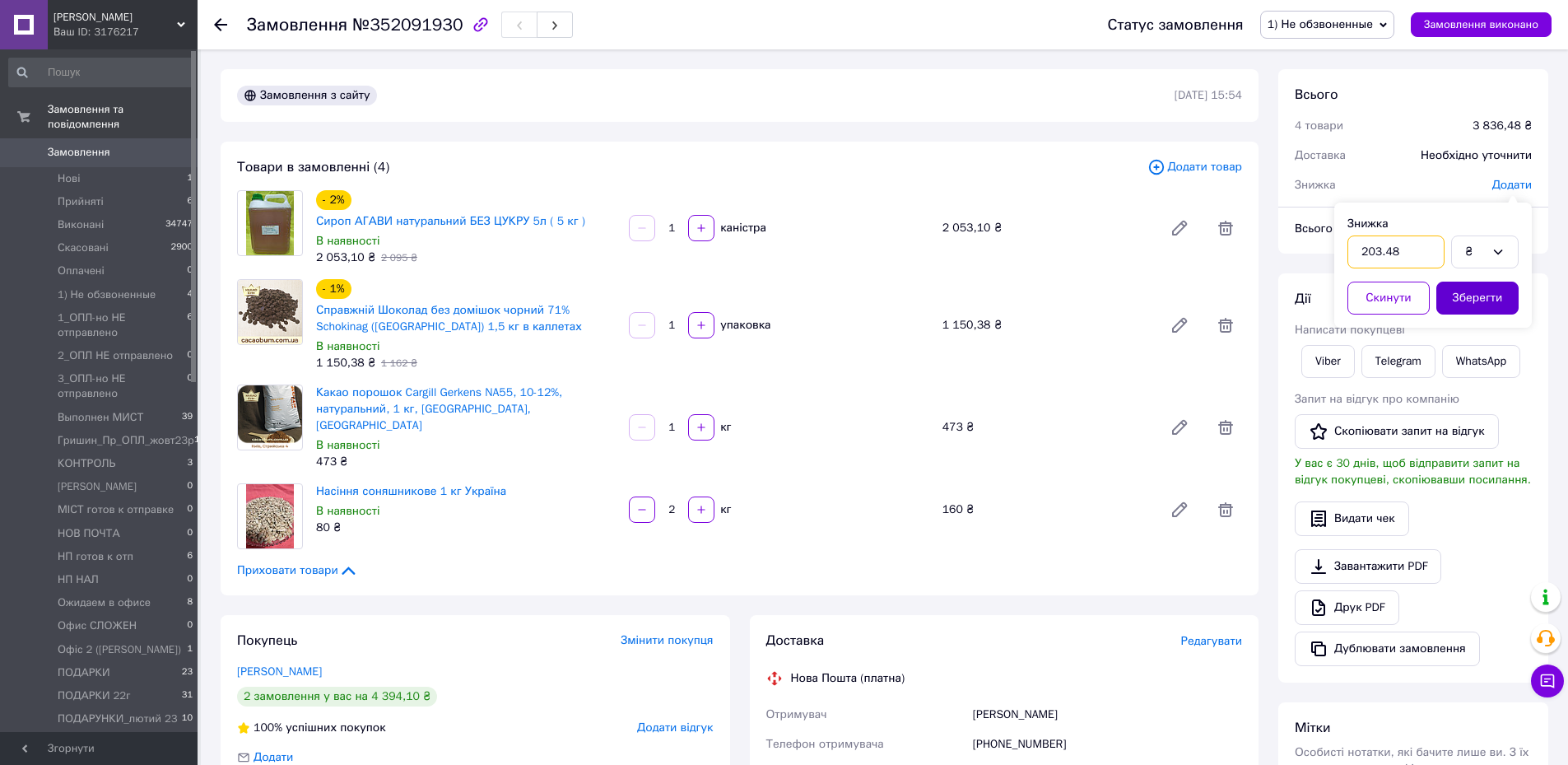 type on "203.48" 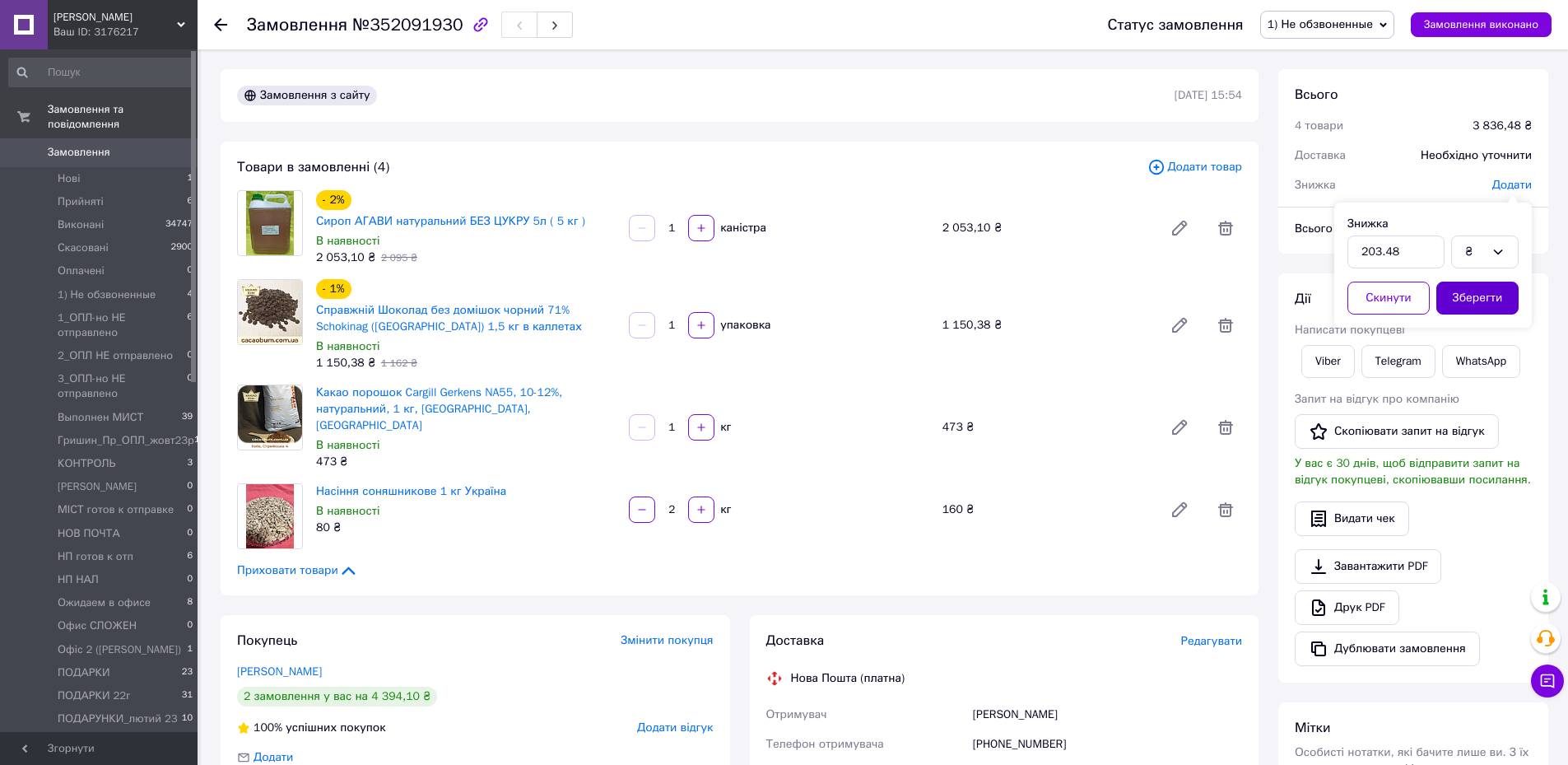 drag, startPoint x: 1482, startPoint y: 305, endPoint x: 1476, endPoint y: 299, distance: 8.485281 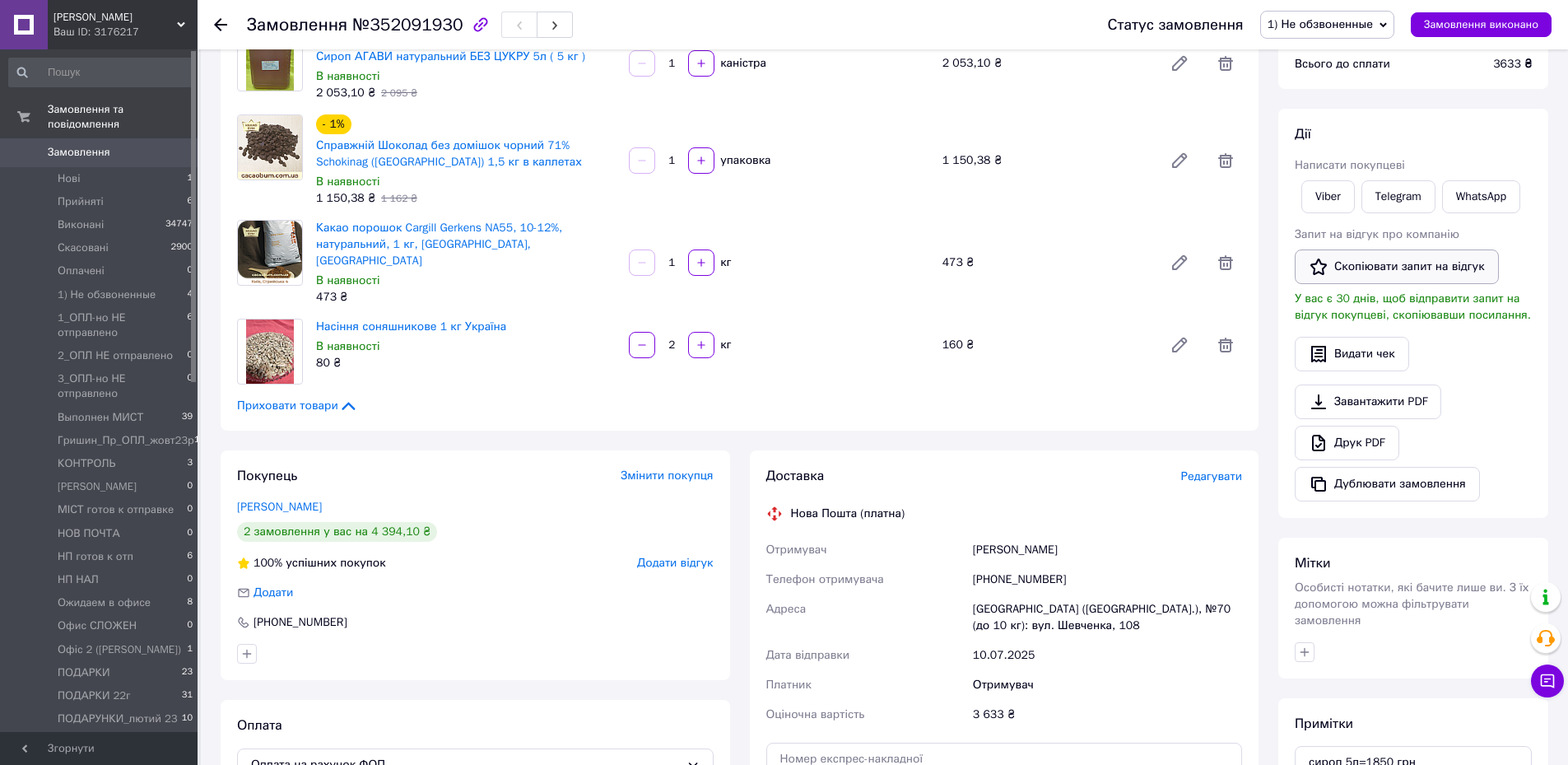 scroll, scrollTop: 0, scrollLeft: 0, axis: both 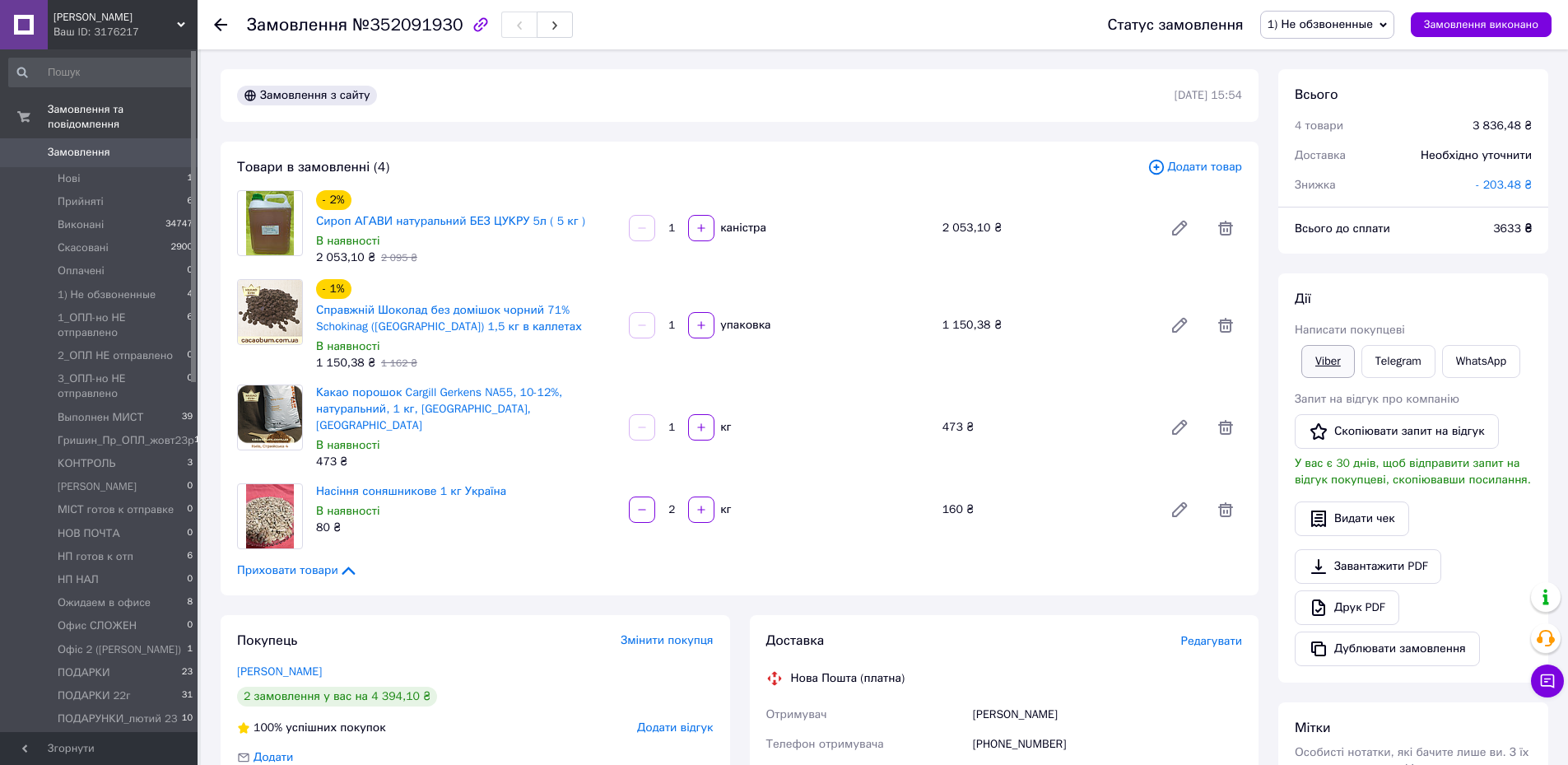 click on "Viber" at bounding box center (1328, 362) 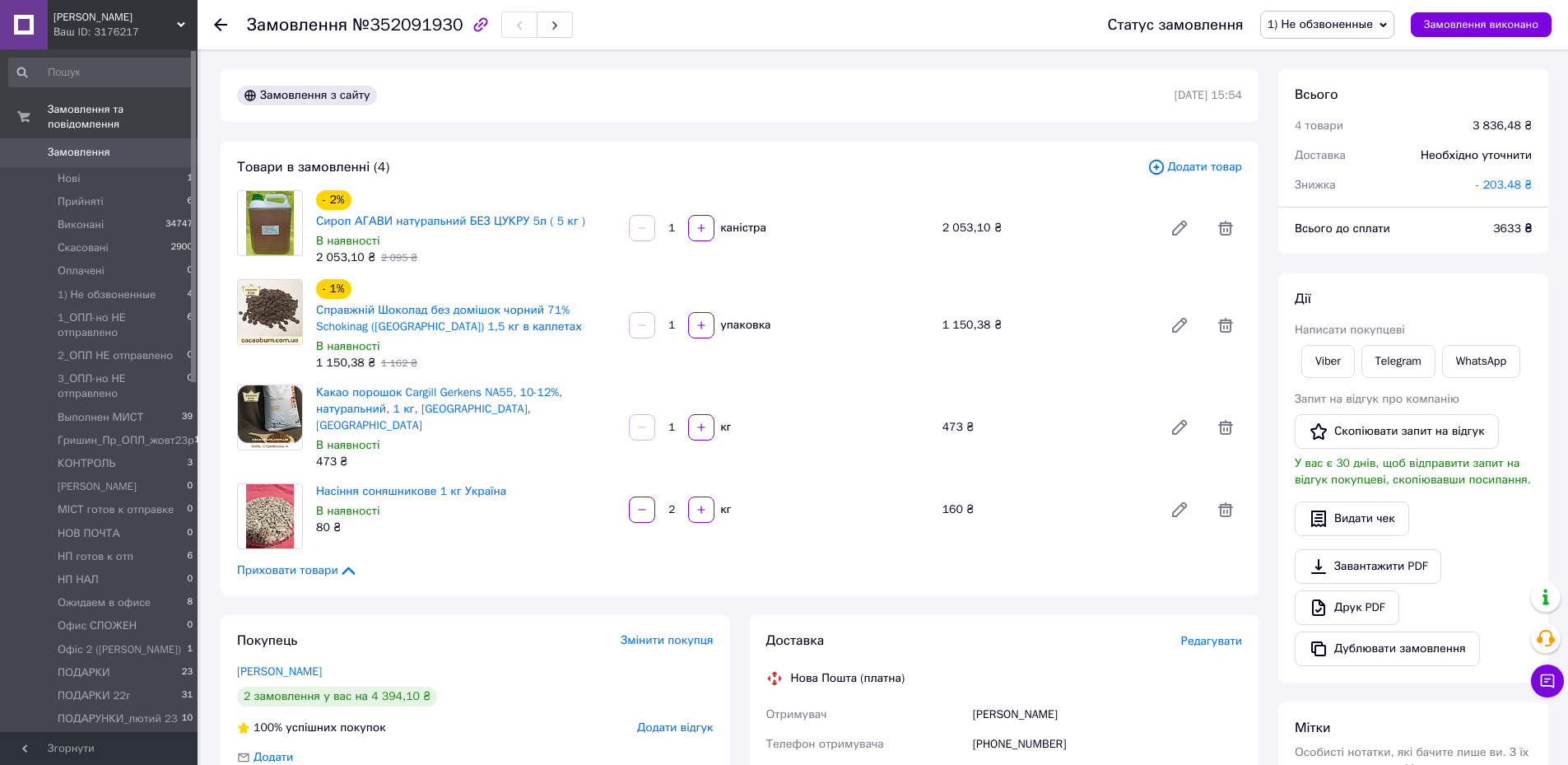 drag, startPoint x: 623, startPoint y: 81, endPoint x: 638, endPoint y: 96, distance: 21.213203 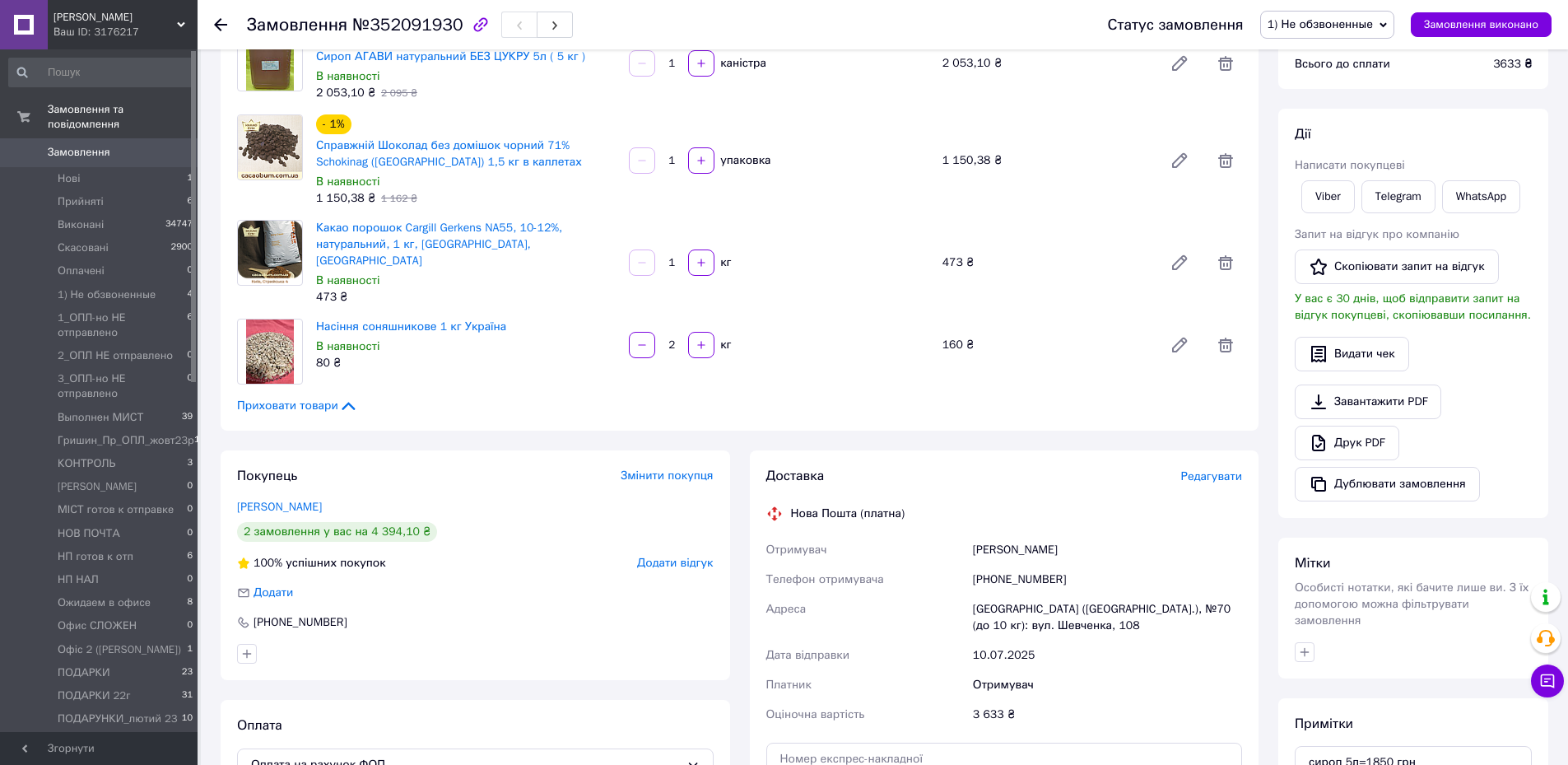scroll, scrollTop: 494, scrollLeft: 0, axis: vertical 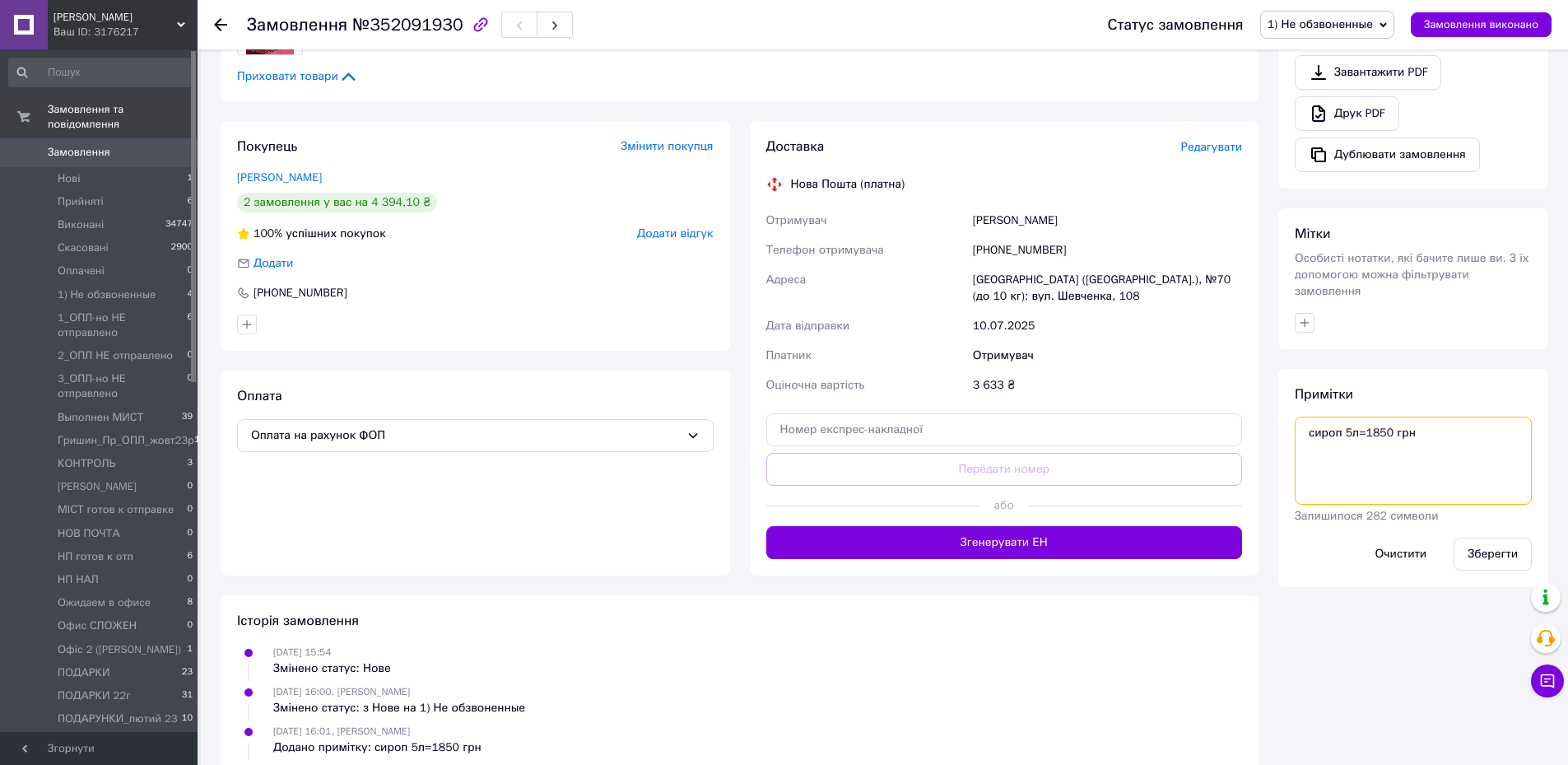 click on "сироп 5л=1850 грн" at bounding box center [1413, 460] 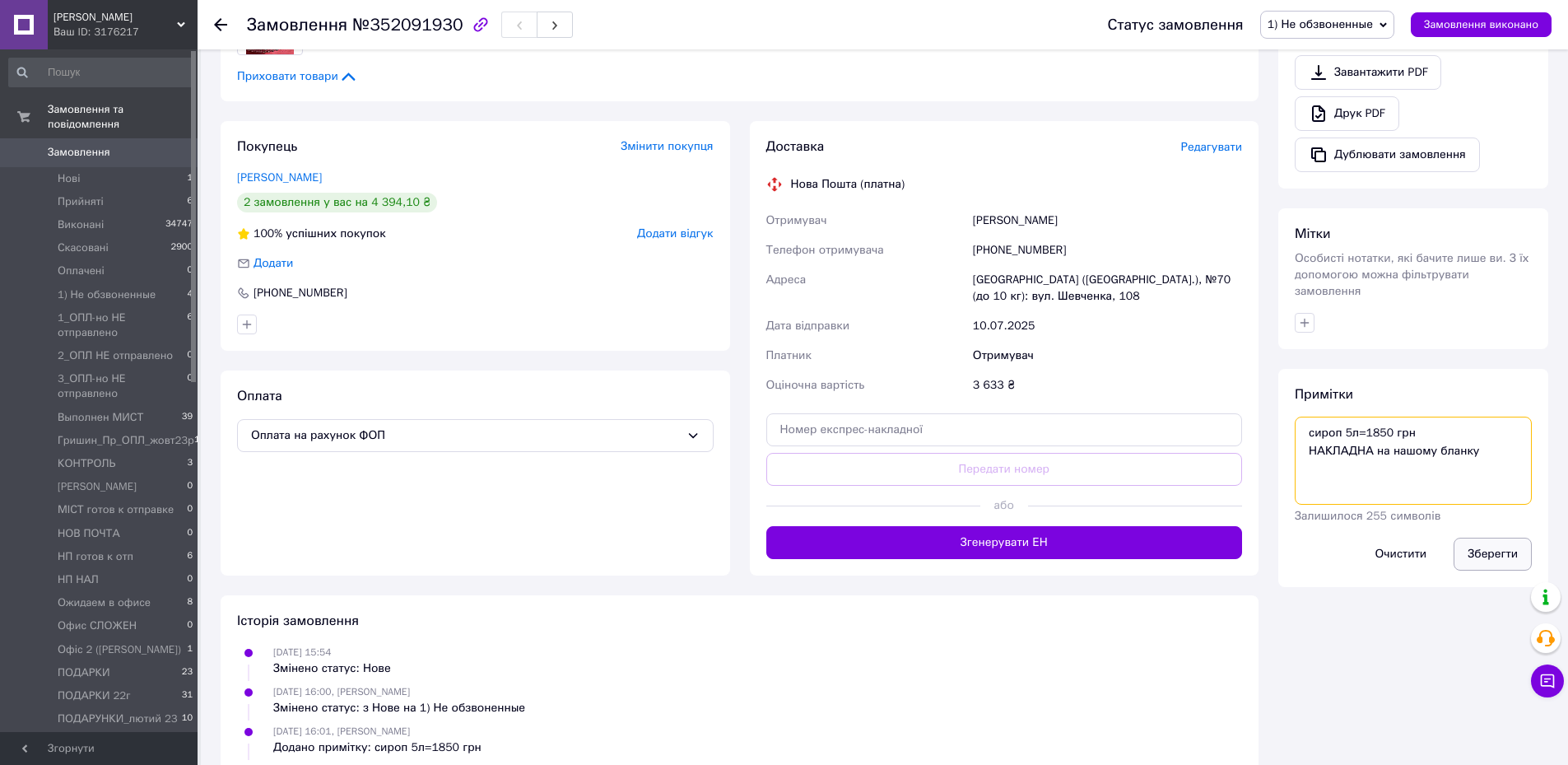 type on "сироп 5л=1850 грн
НАКЛАДНА на нашому бланку" 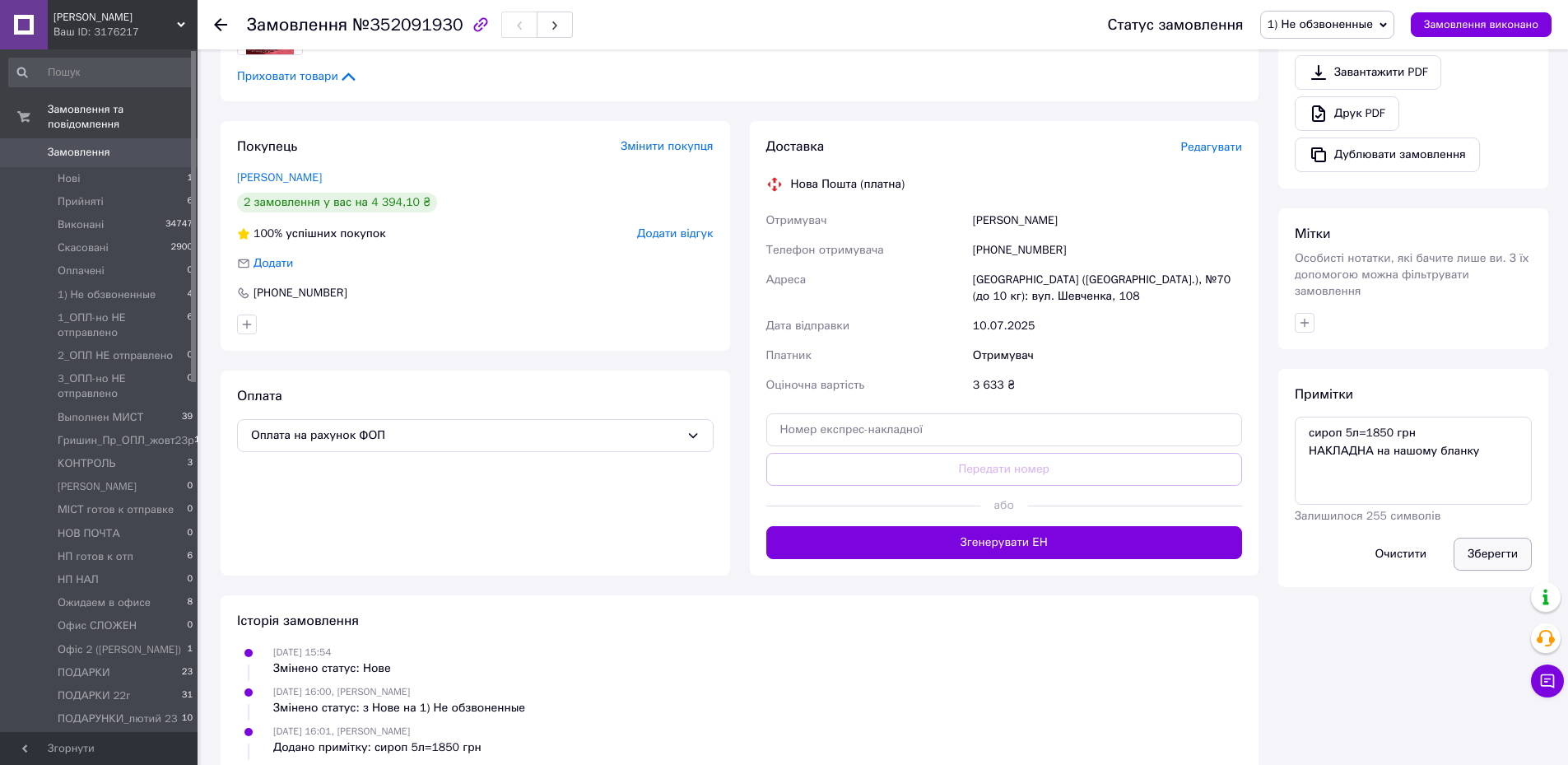 click on "Зберегти" at bounding box center [1492, 554] 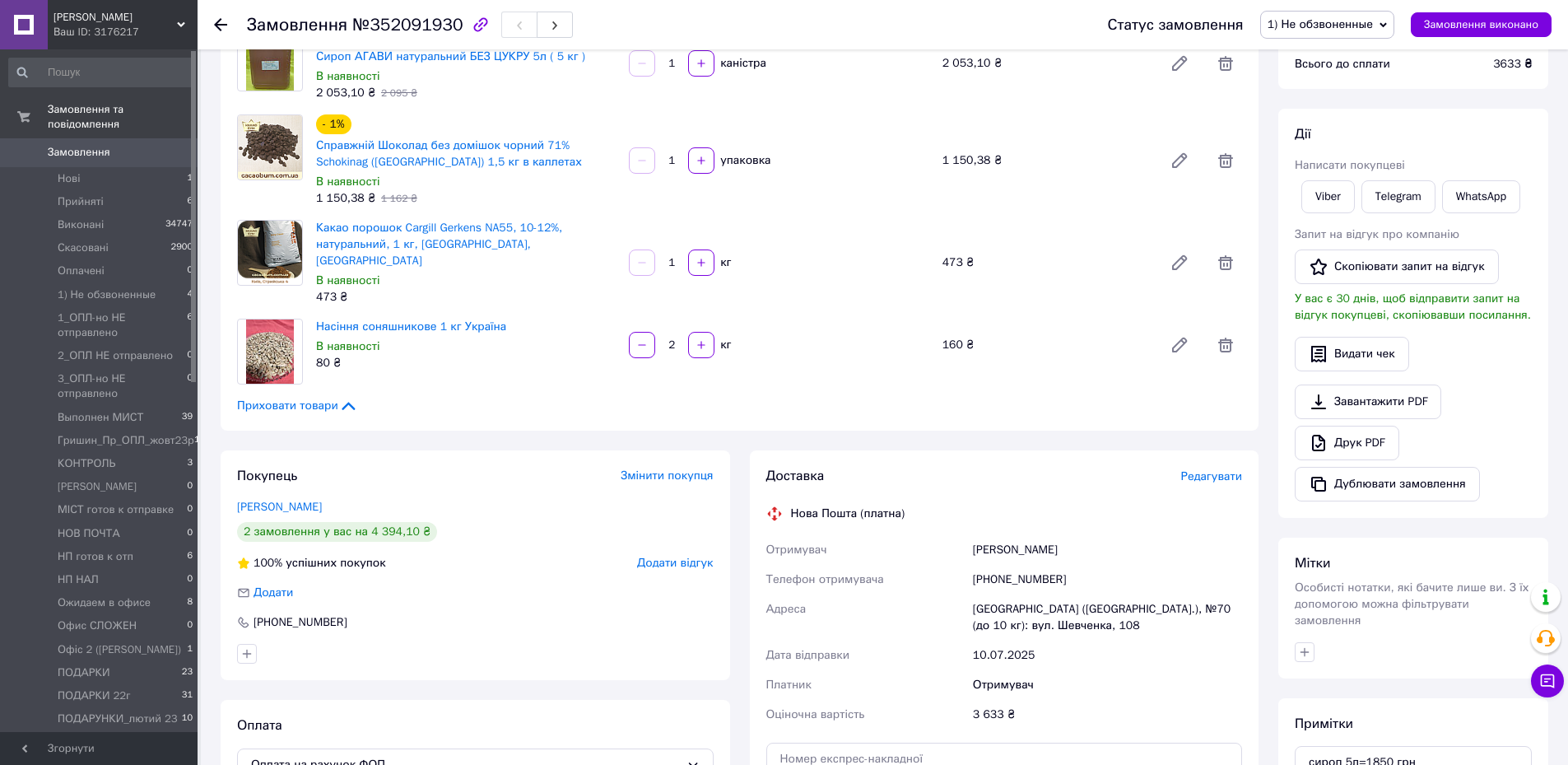 scroll, scrollTop: 0, scrollLeft: 0, axis: both 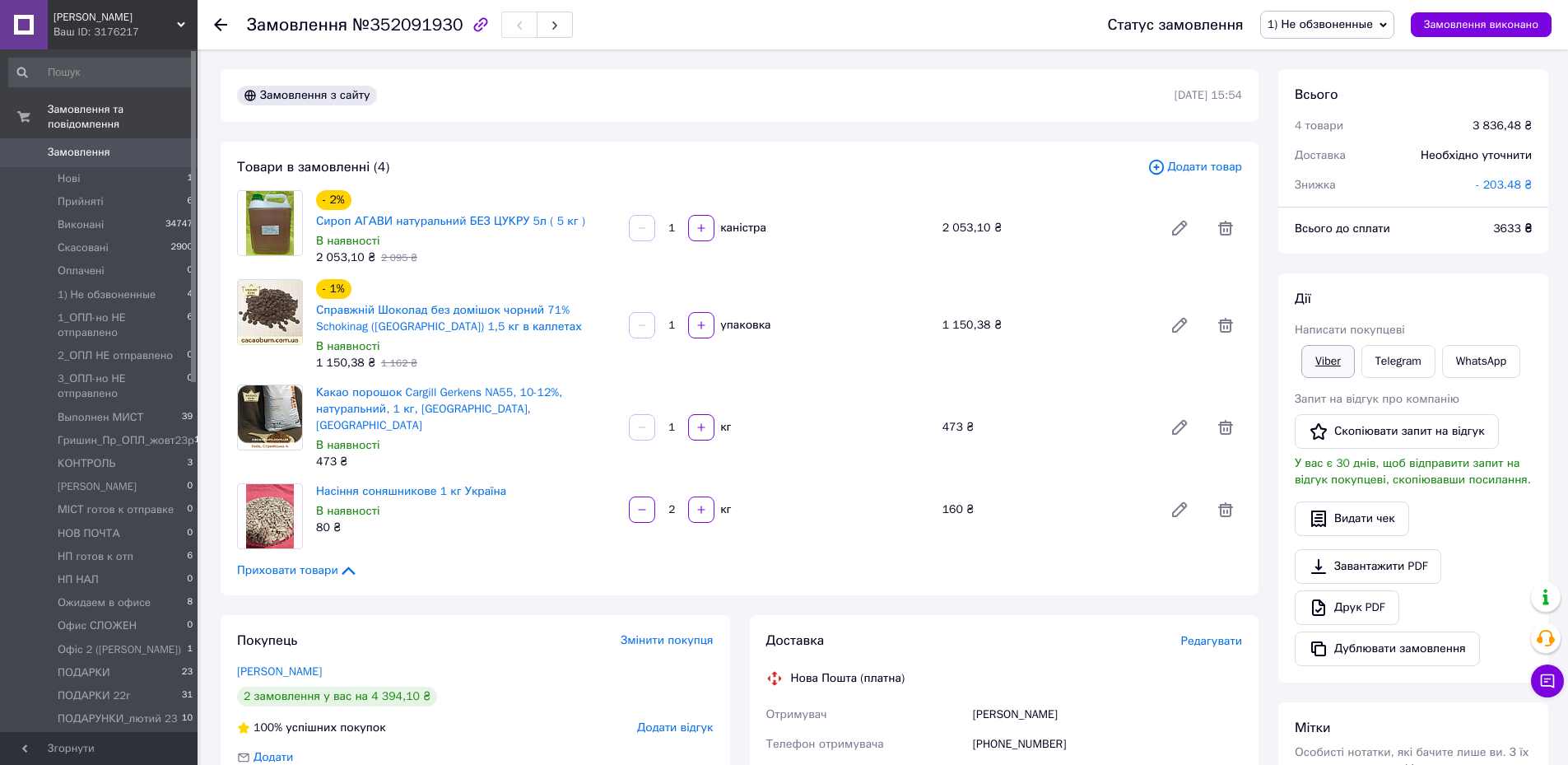 click on "Viber" at bounding box center (1328, 362) 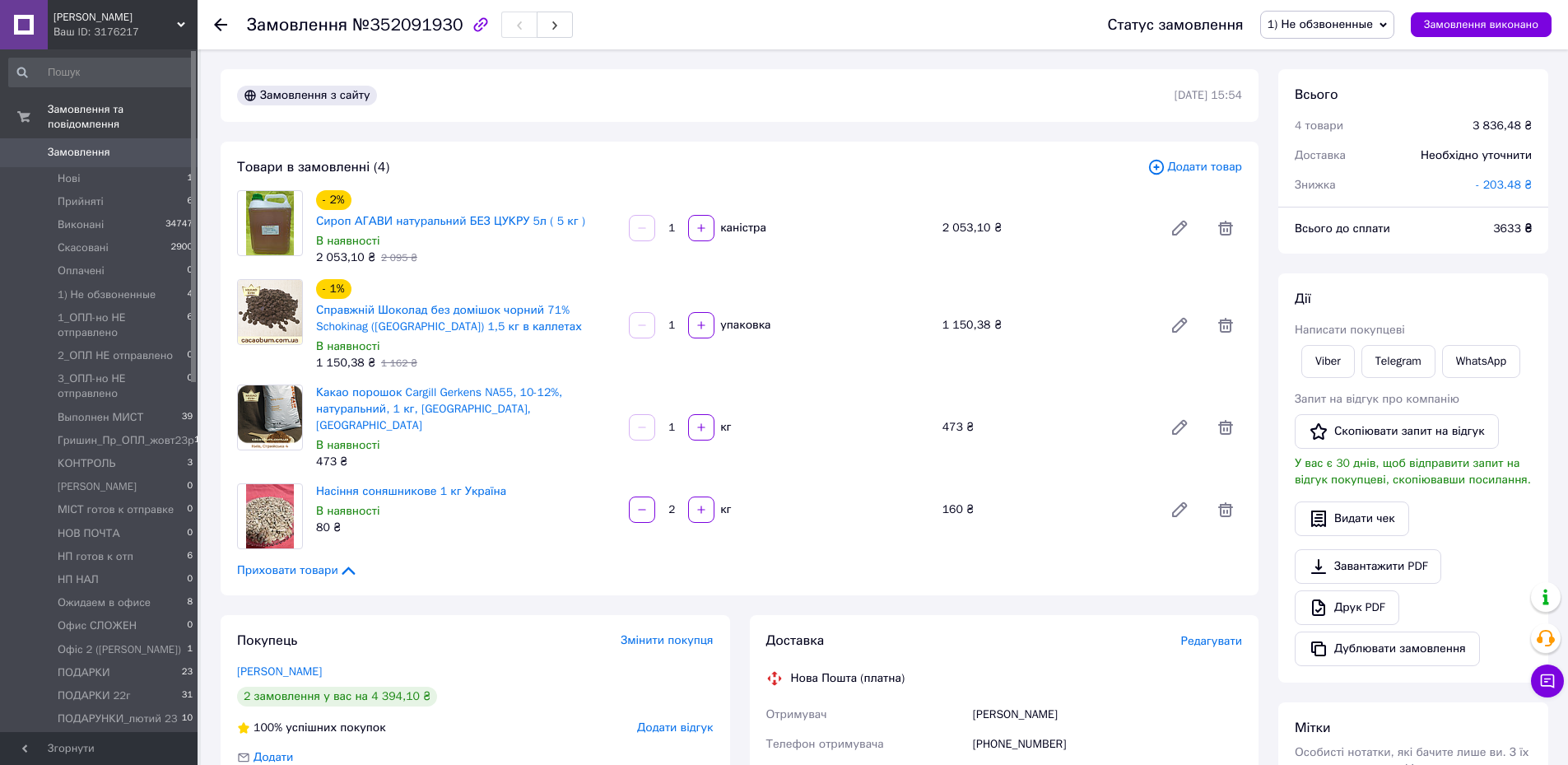 scroll, scrollTop: 247, scrollLeft: 0, axis: vertical 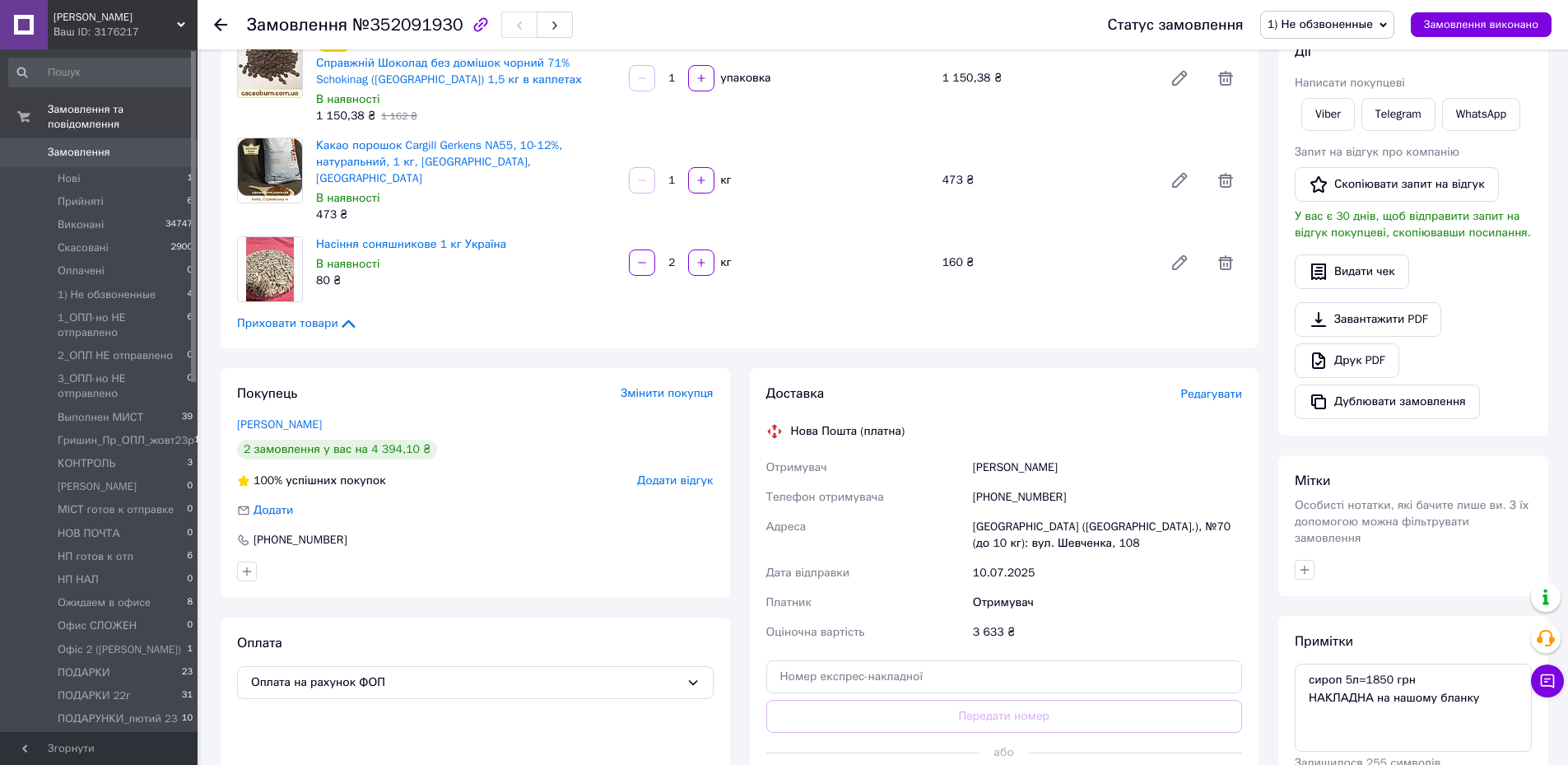 click on "Какао порошок Cargill Gerkens NA55, 10-12%, натуральний, 1 кг, [GEOGRAPHIC_DATA], [GEOGRAPHIC_DATA]" at bounding box center [466, 162] 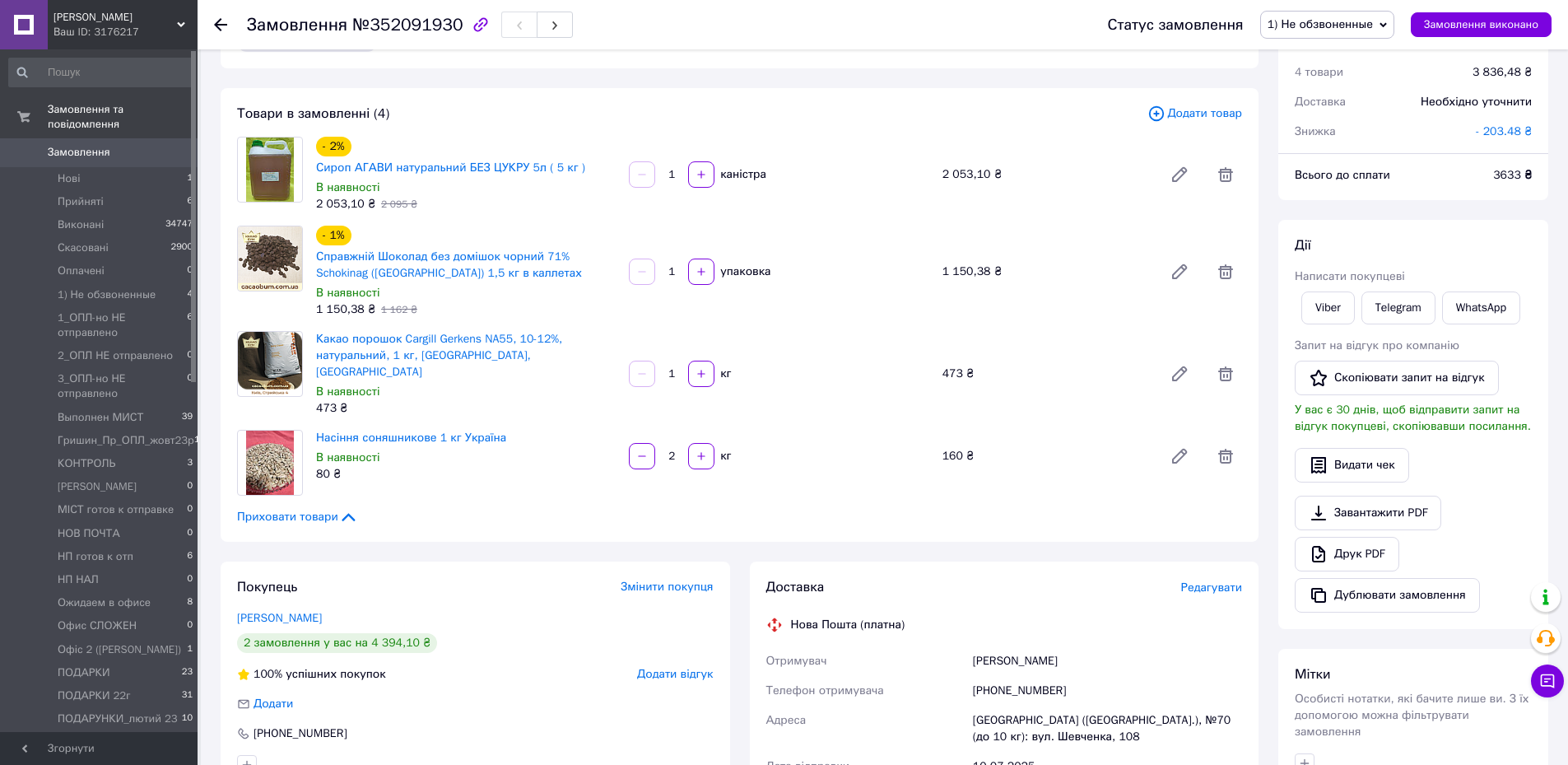 scroll, scrollTop: 55, scrollLeft: 0, axis: vertical 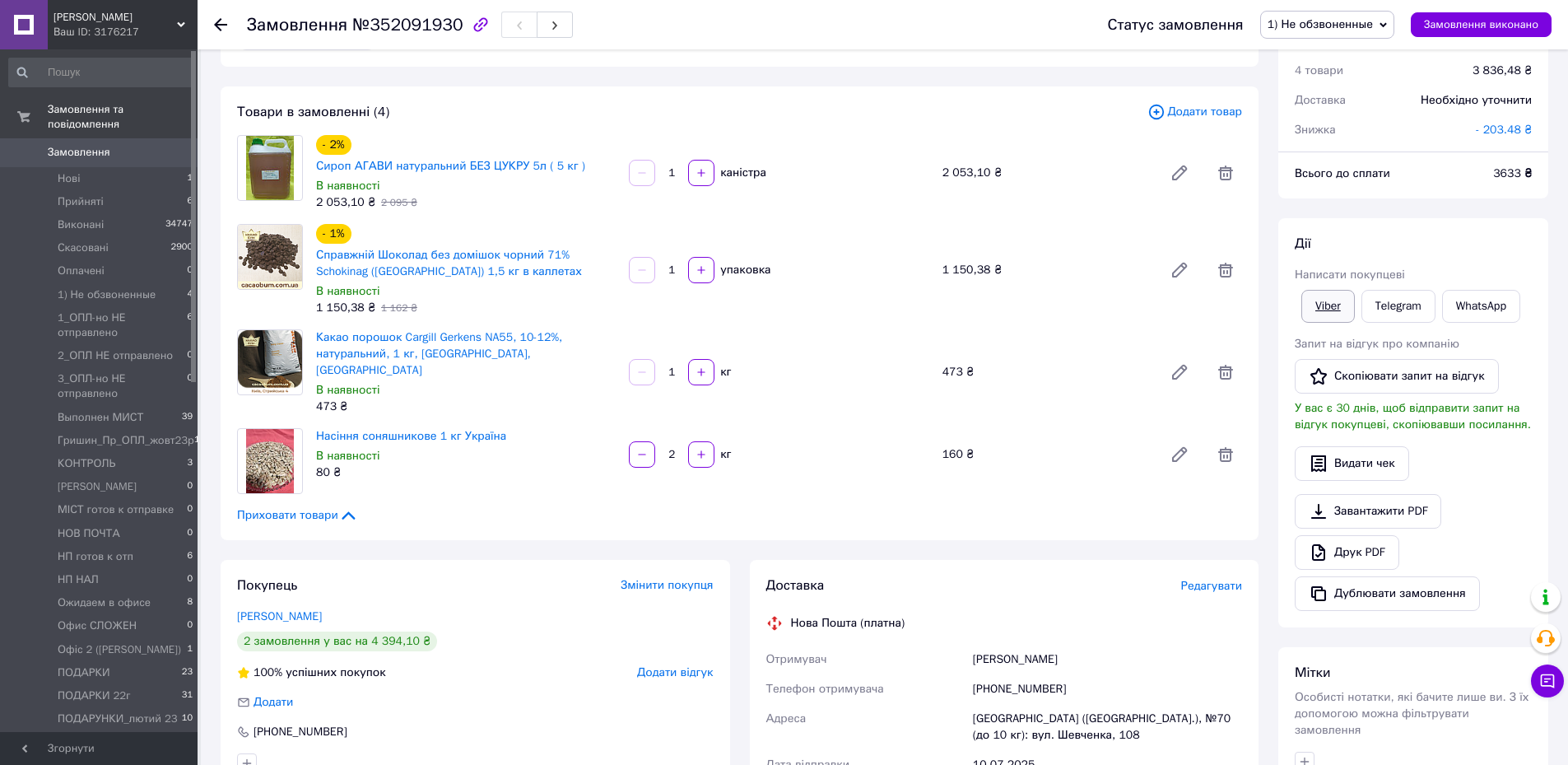 click on "Viber" at bounding box center [1328, 306] 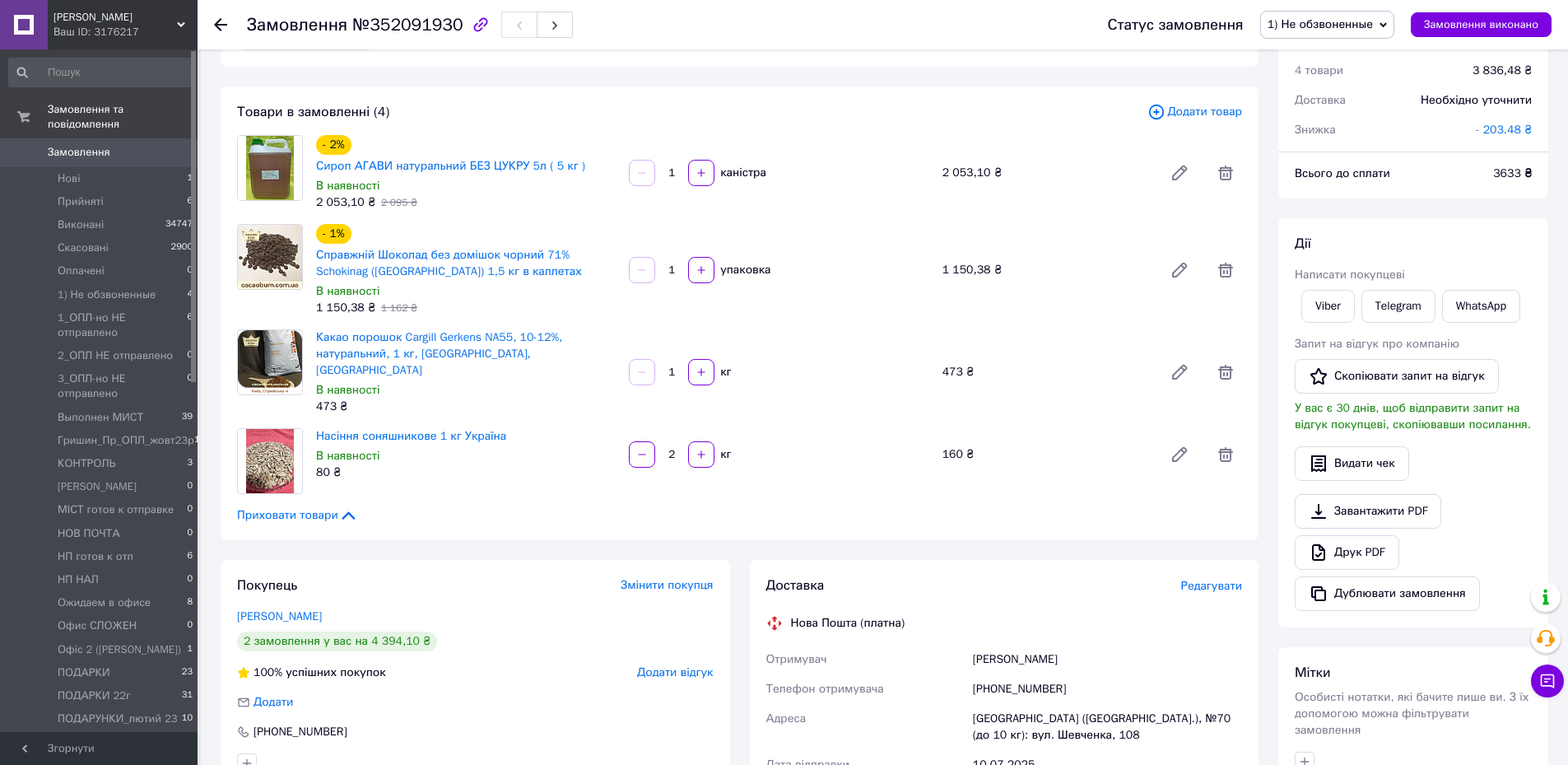 drag, startPoint x: 665, startPoint y: 72, endPoint x: 1194, endPoint y: 130, distance: 532.17 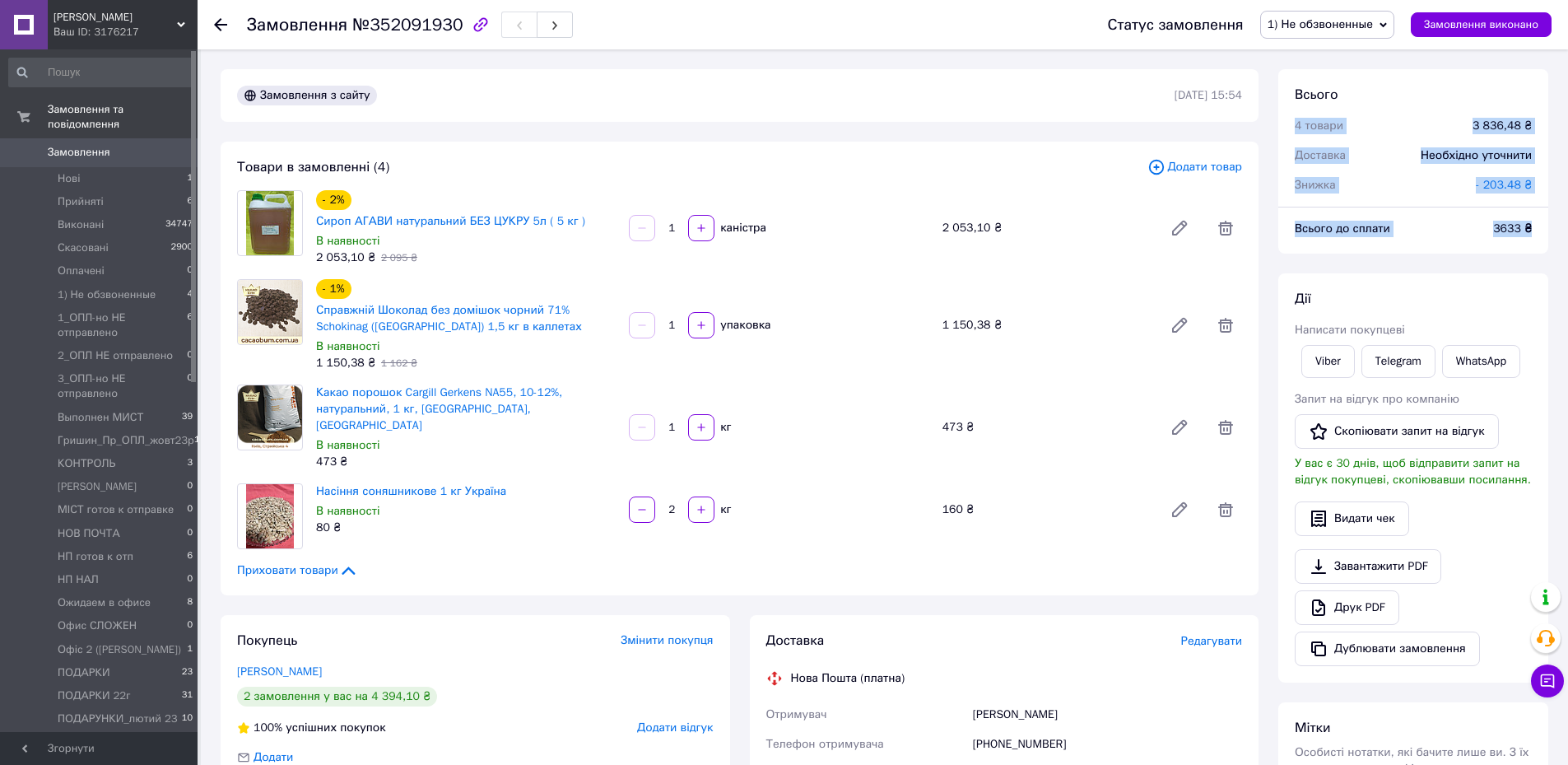 drag, startPoint x: 1293, startPoint y: 124, endPoint x: 1552, endPoint y: 230, distance: 279.852 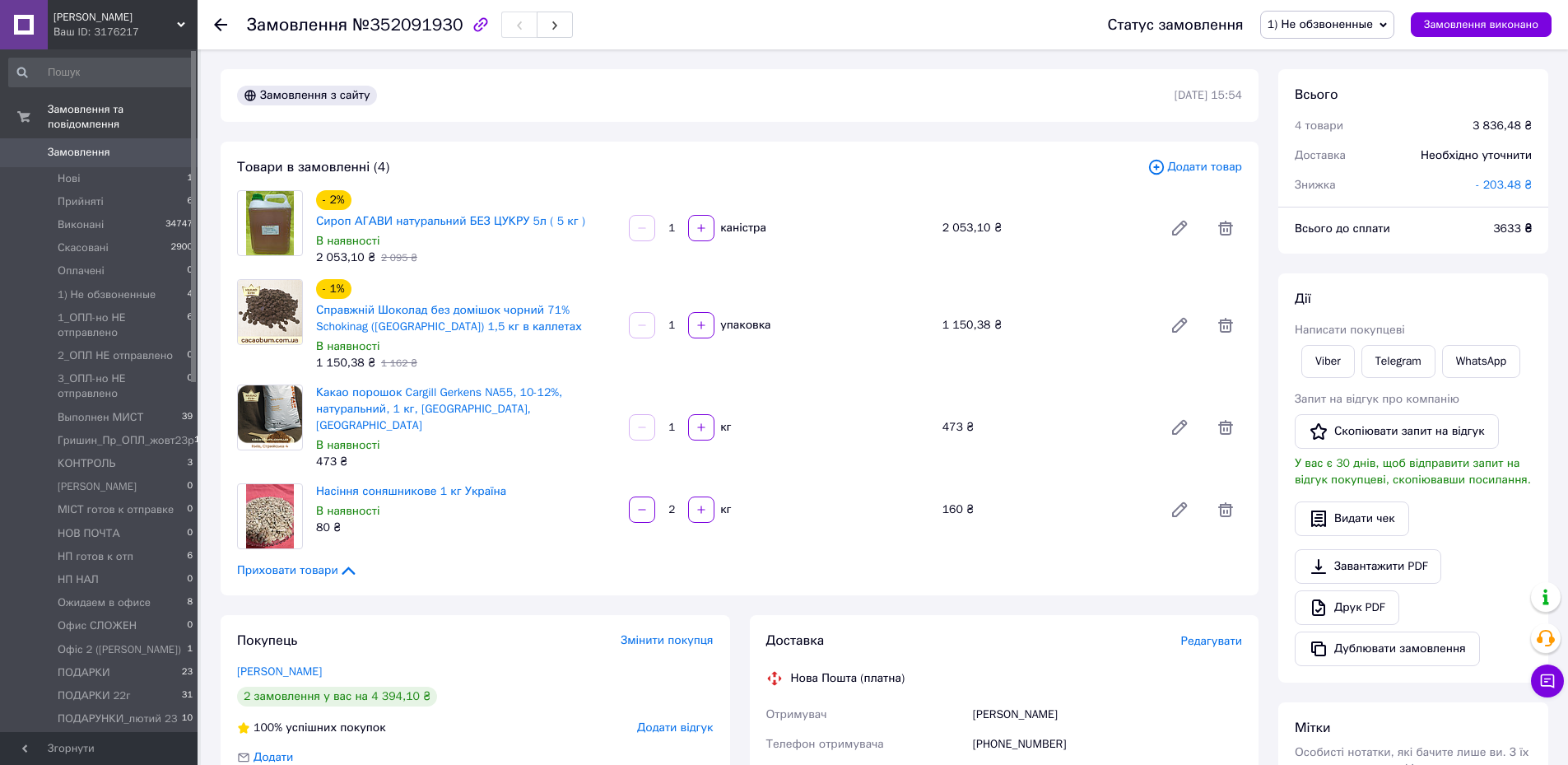 drag, startPoint x: 1445, startPoint y: 273, endPoint x: 1440, endPoint y: 266, distance: 8.602325 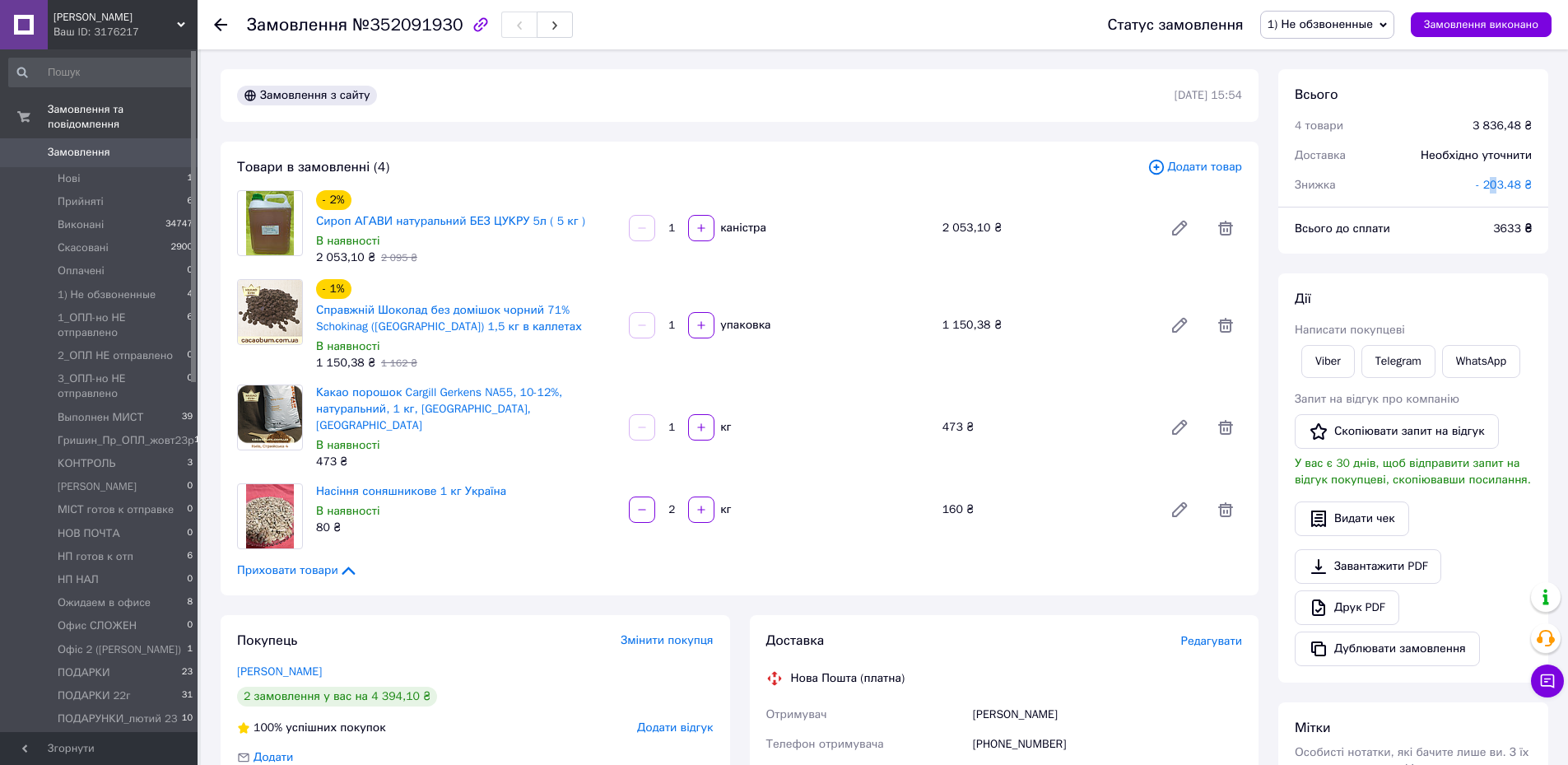 click on "- 203.48 ₴" at bounding box center (1504, 184) 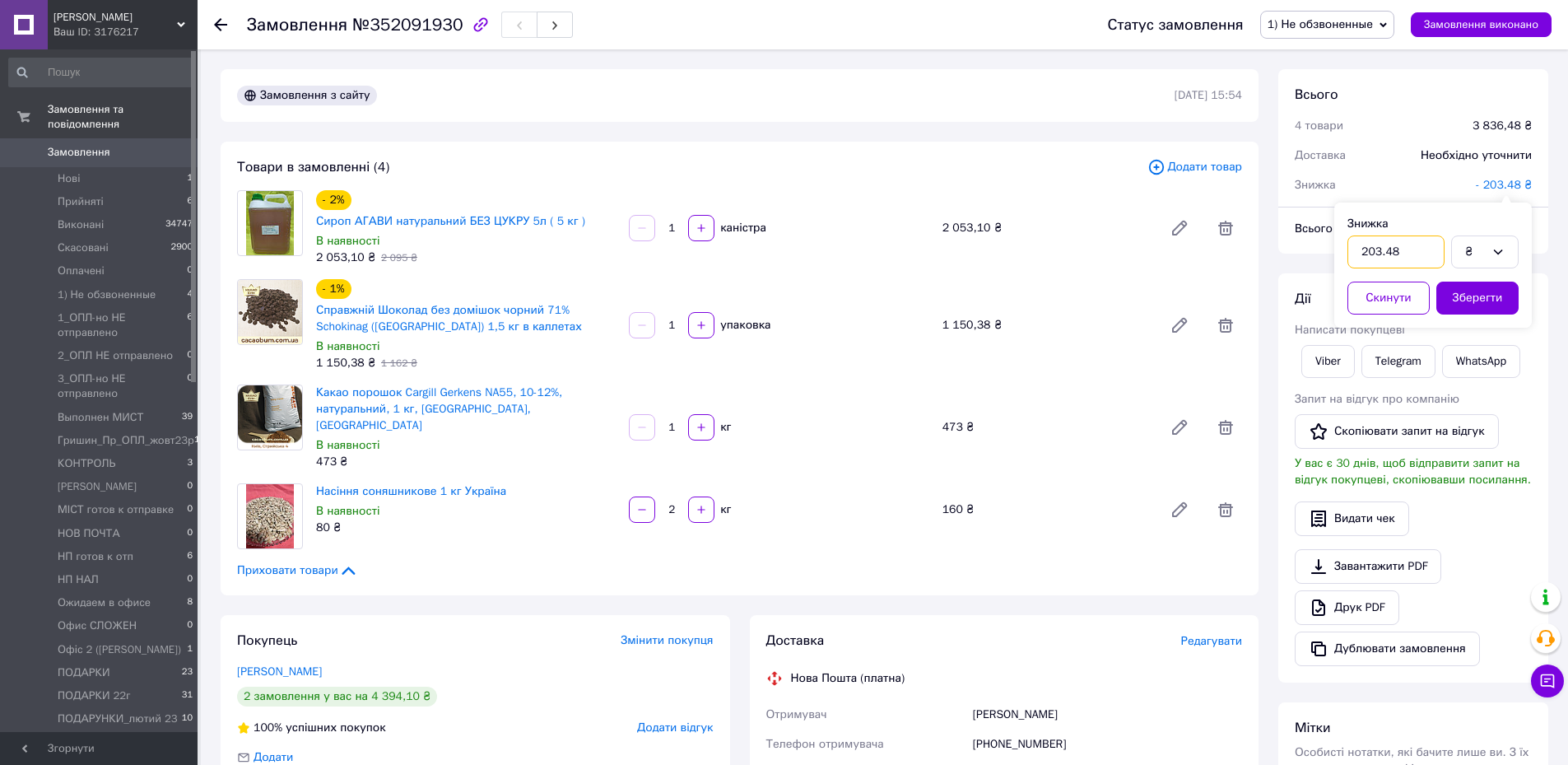 click on "203.48" at bounding box center [1396, 252] 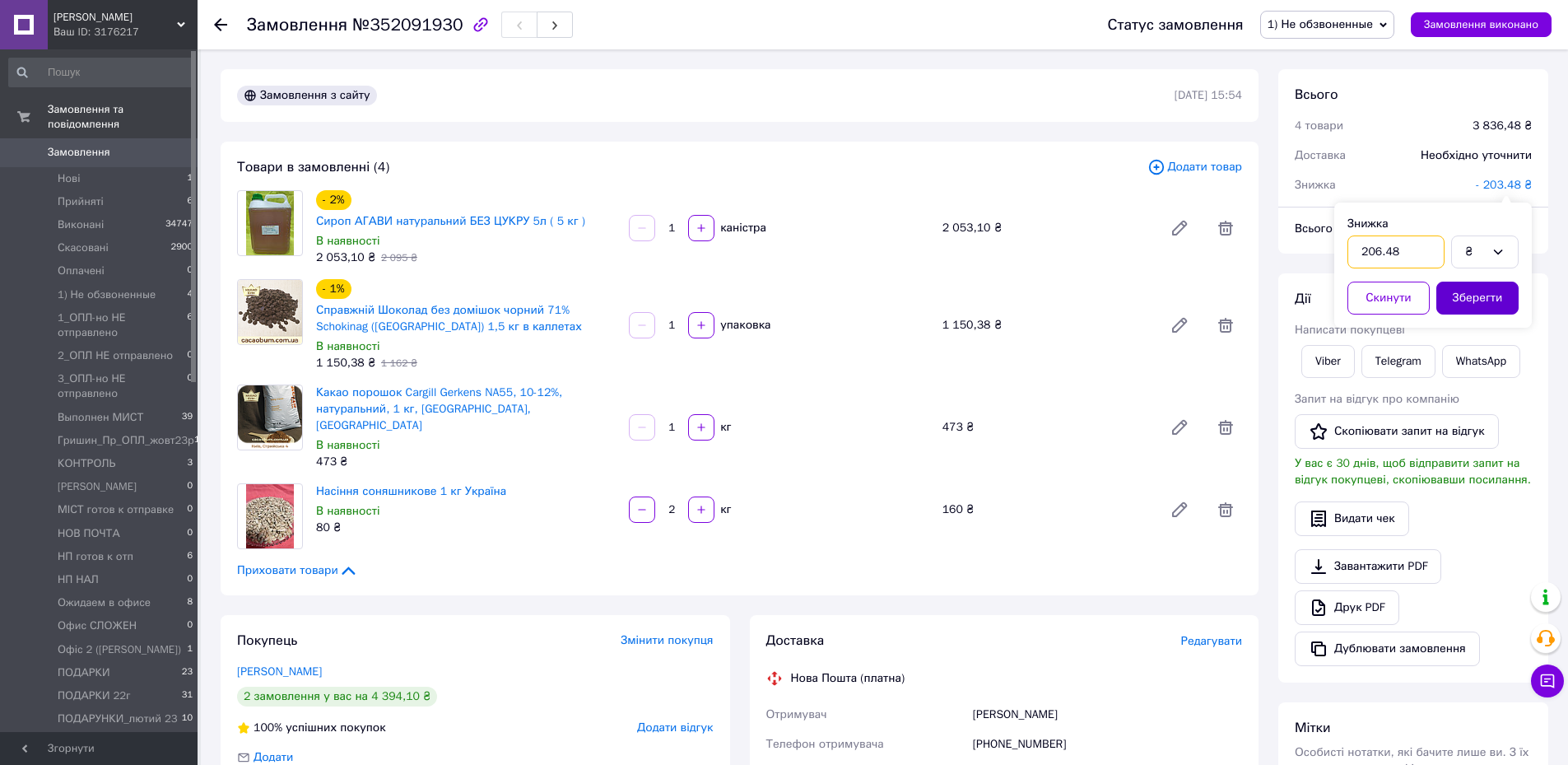 type on "206.48" 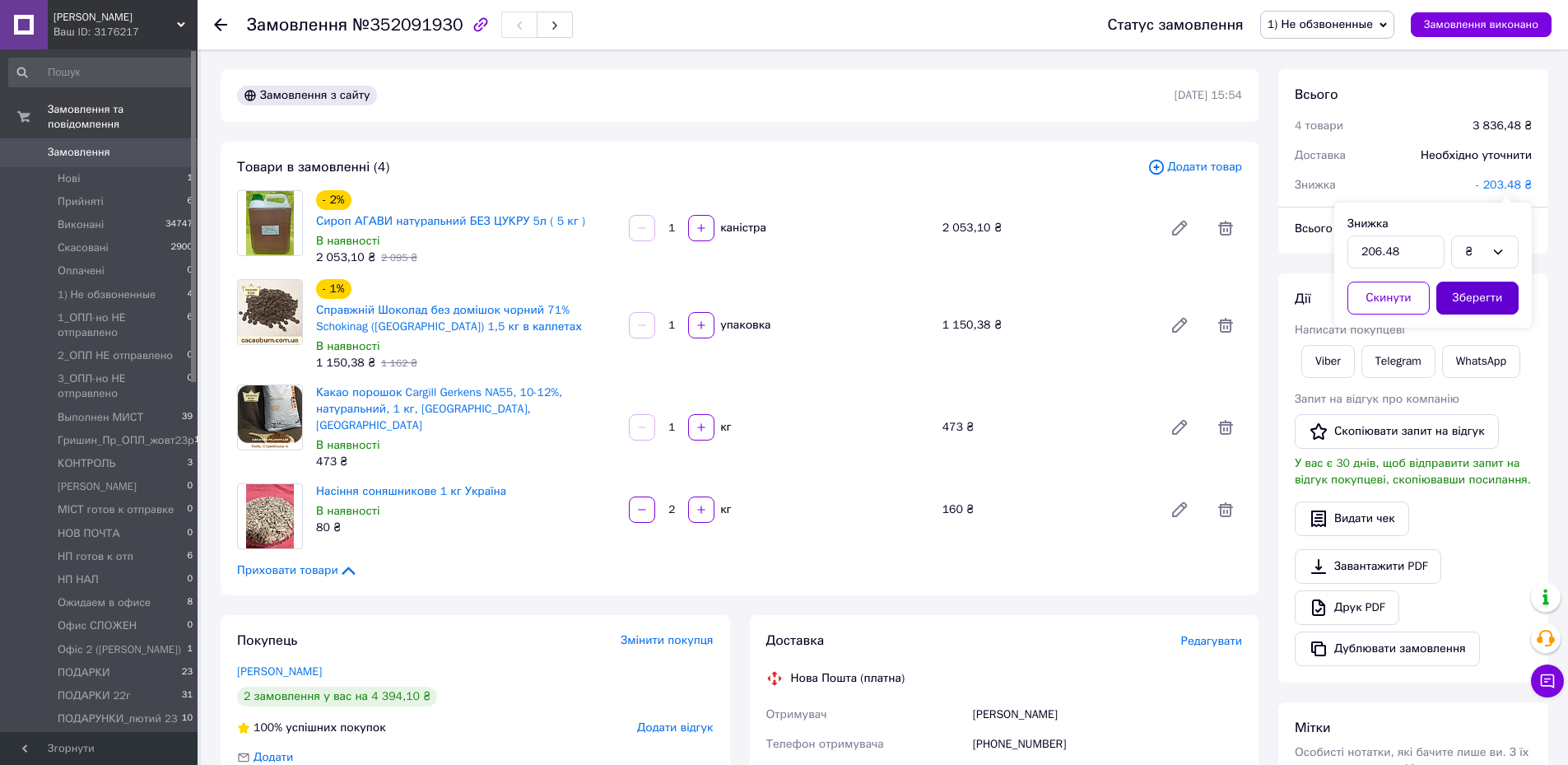 click on "Зберегти" at bounding box center (1477, 298) 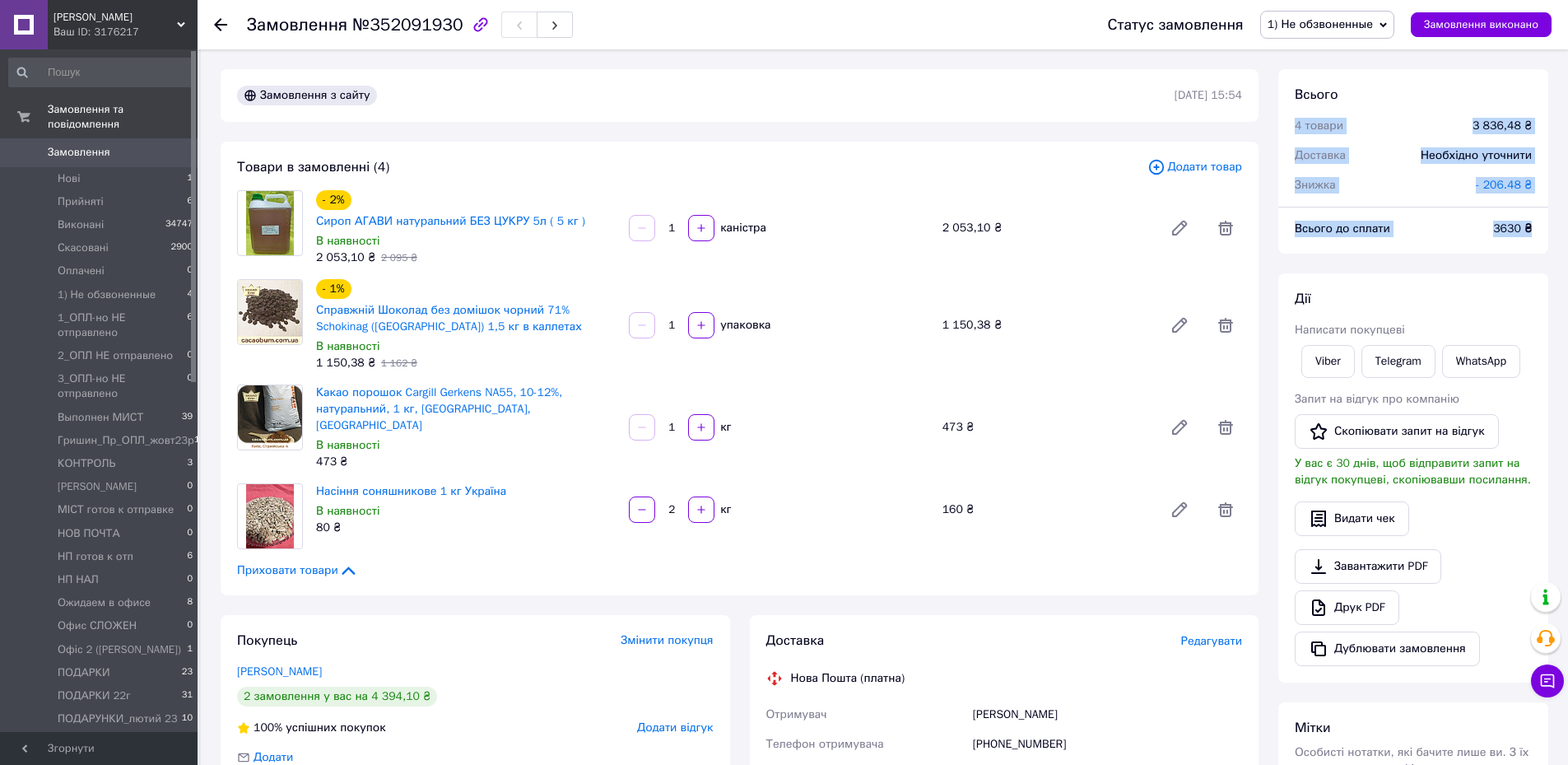 drag, startPoint x: 1296, startPoint y: 125, endPoint x: 1550, endPoint y: 232, distance: 275.61749 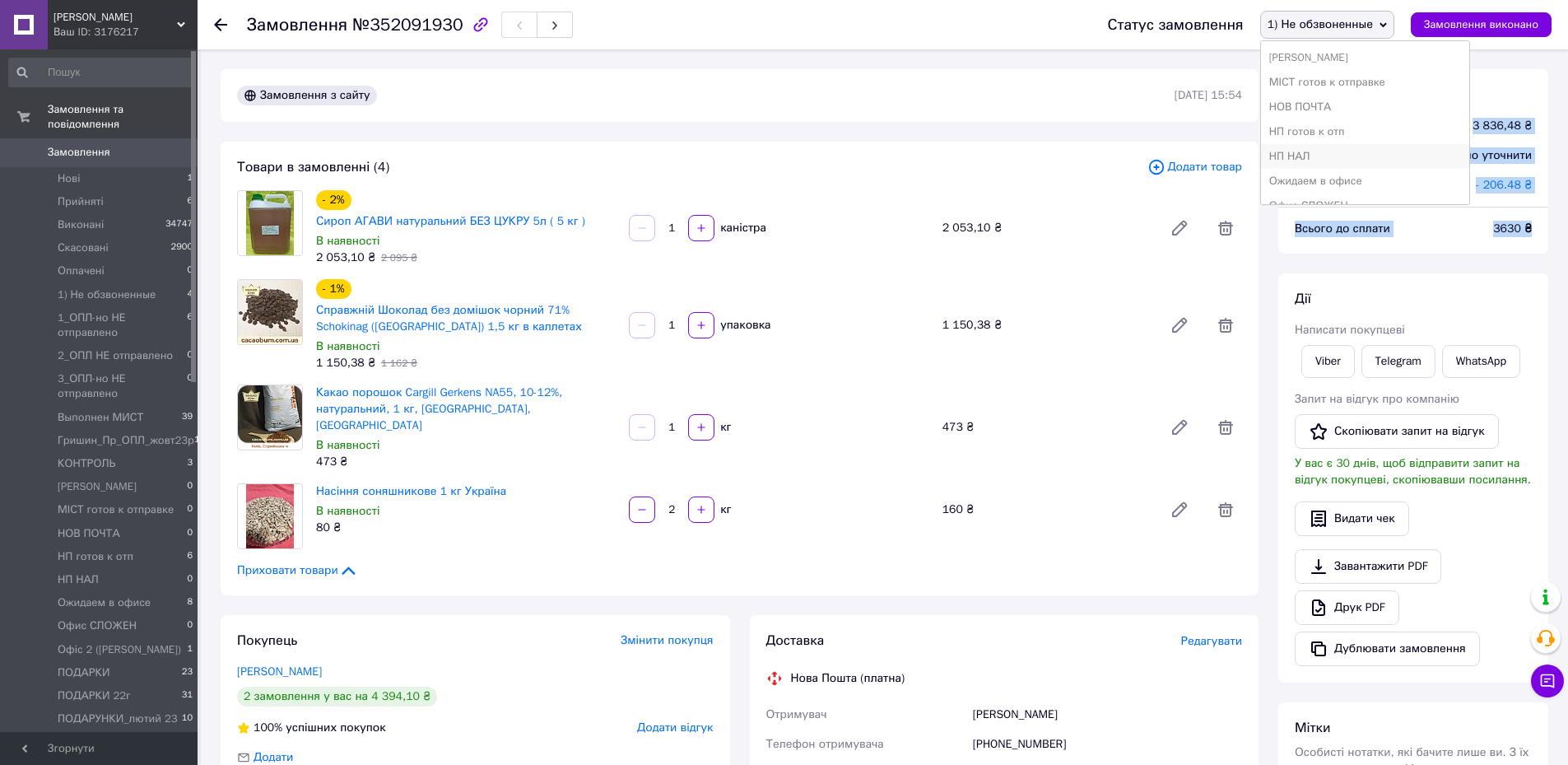 scroll, scrollTop: 329, scrollLeft: 0, axis: vertical 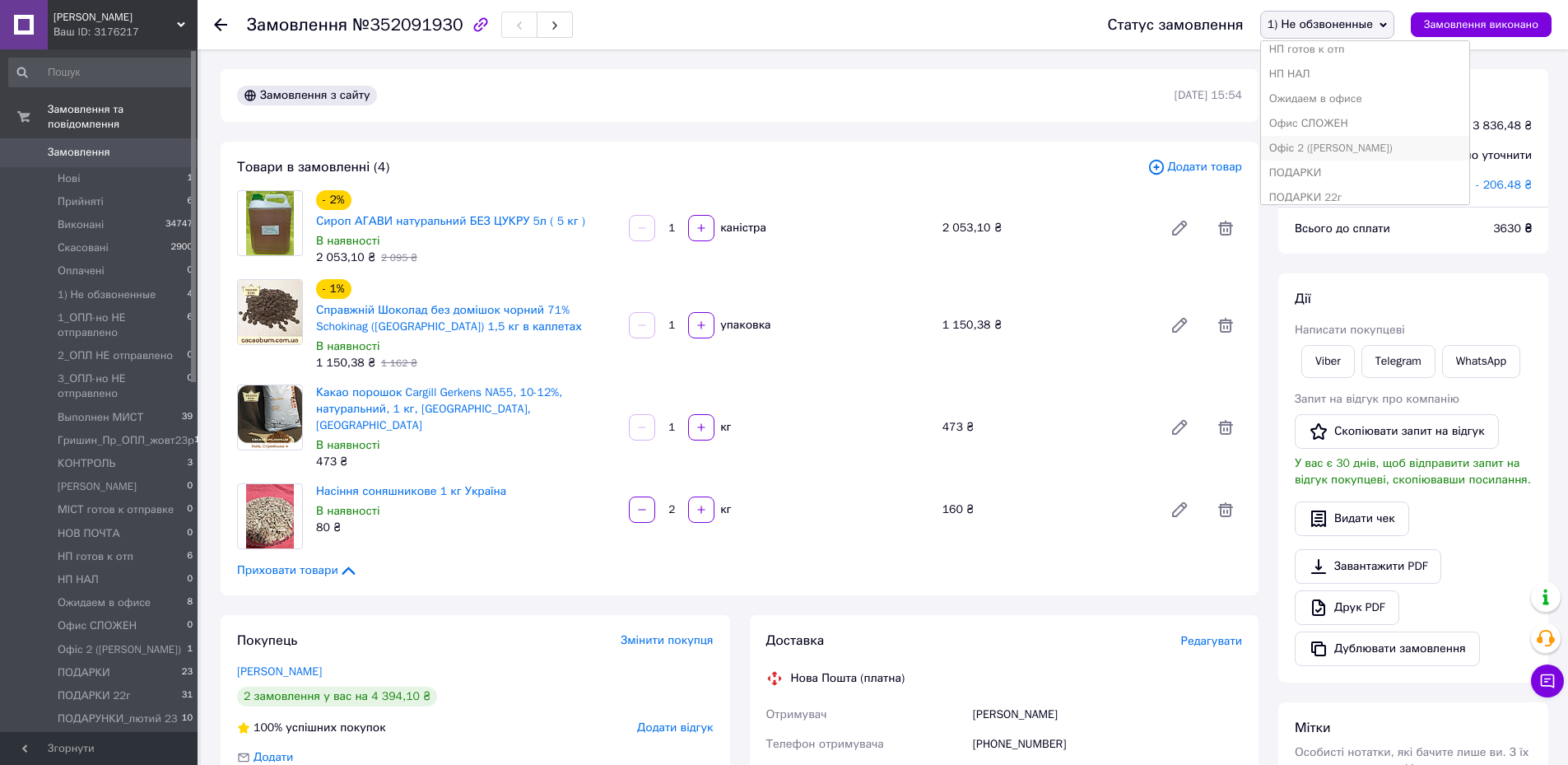 click on "Офіс 2 ([PERSON_NAME])" at bounding box center [1366, 148] 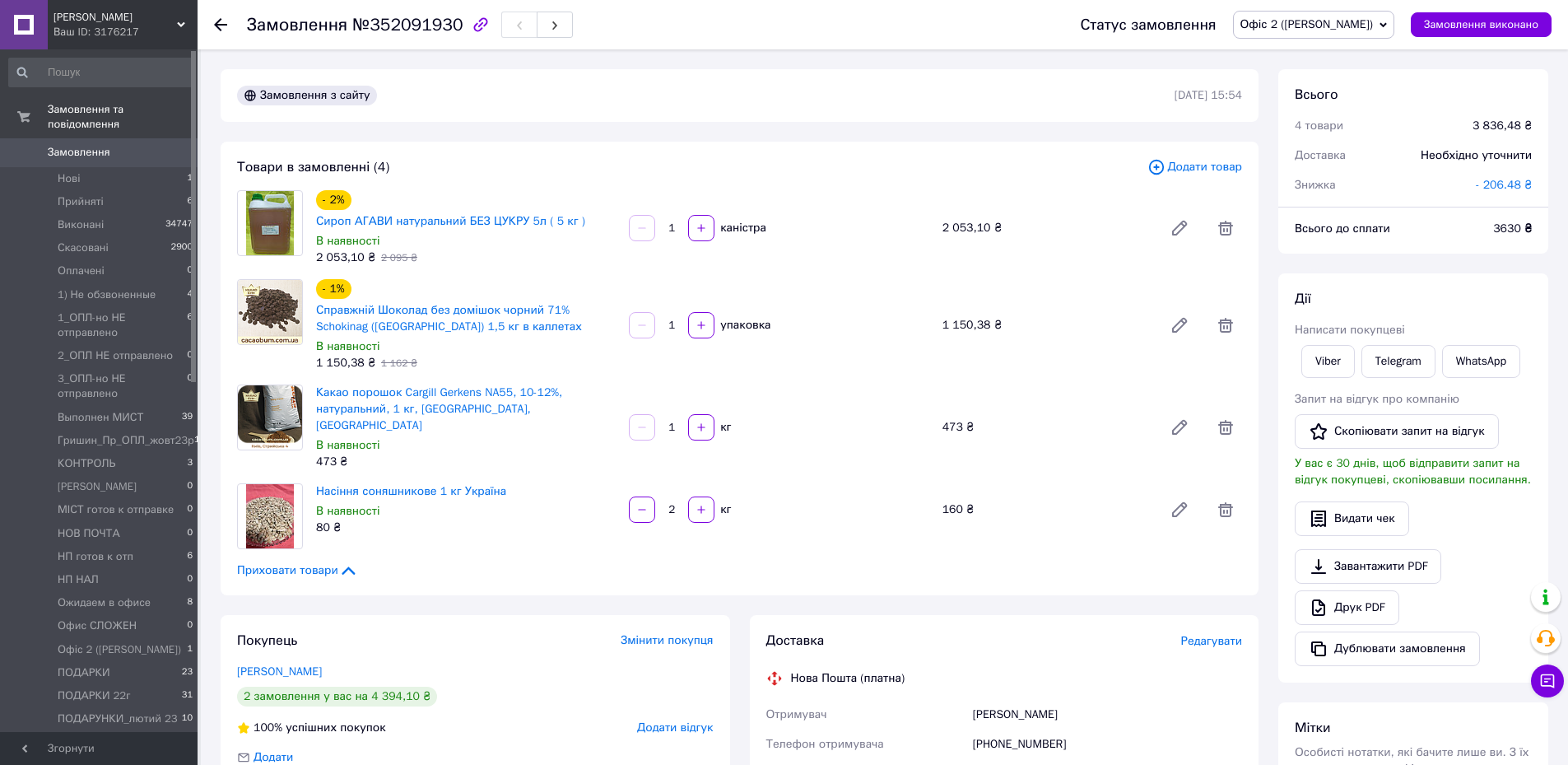 scroll, scrollTop: 329, scrollLeft: 0, axis: vertical 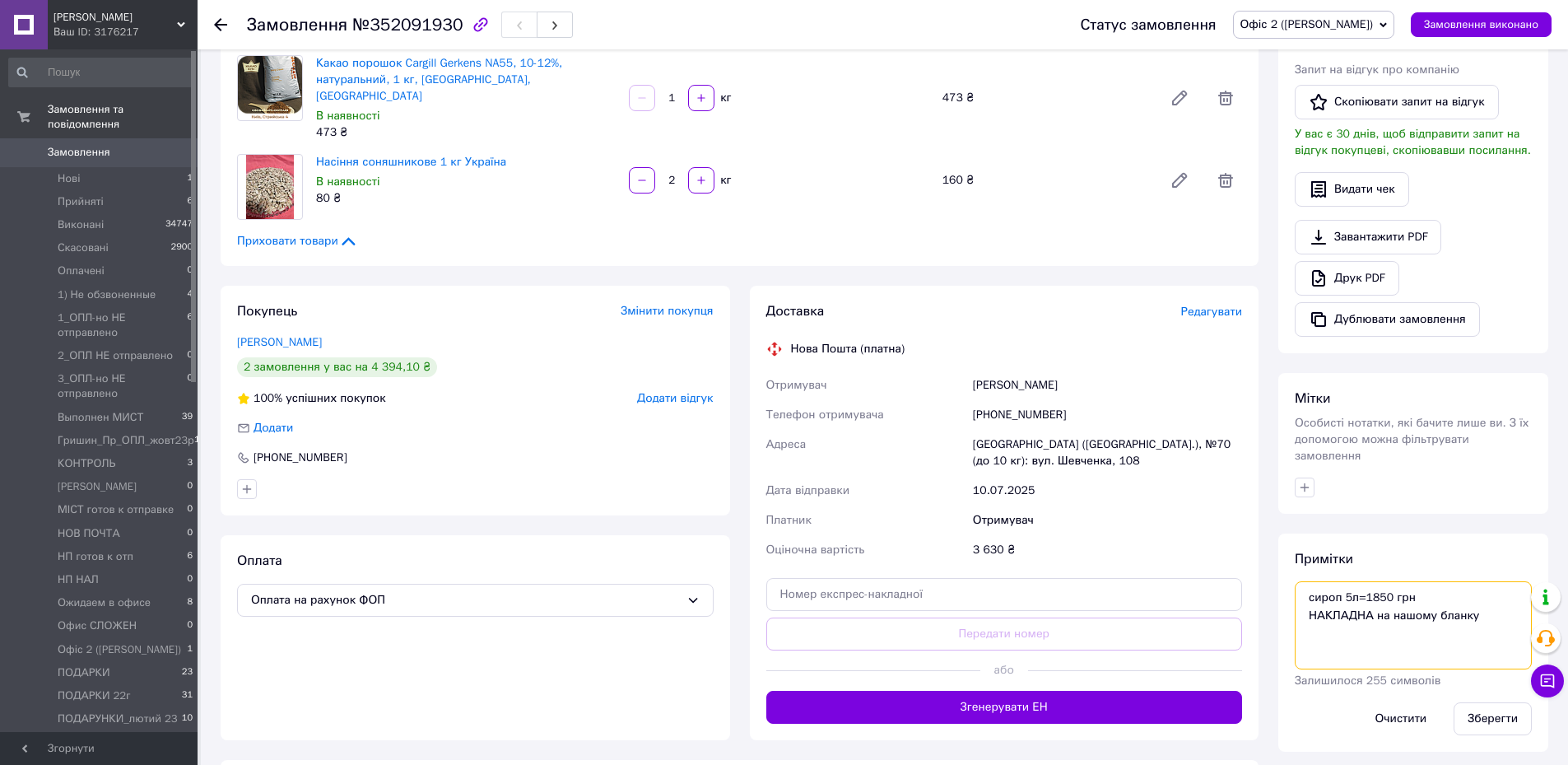 click on "сироп 5л=1850 грн
НАКЛАДНА на нашому бланку" at bounding box center (1413, 625) 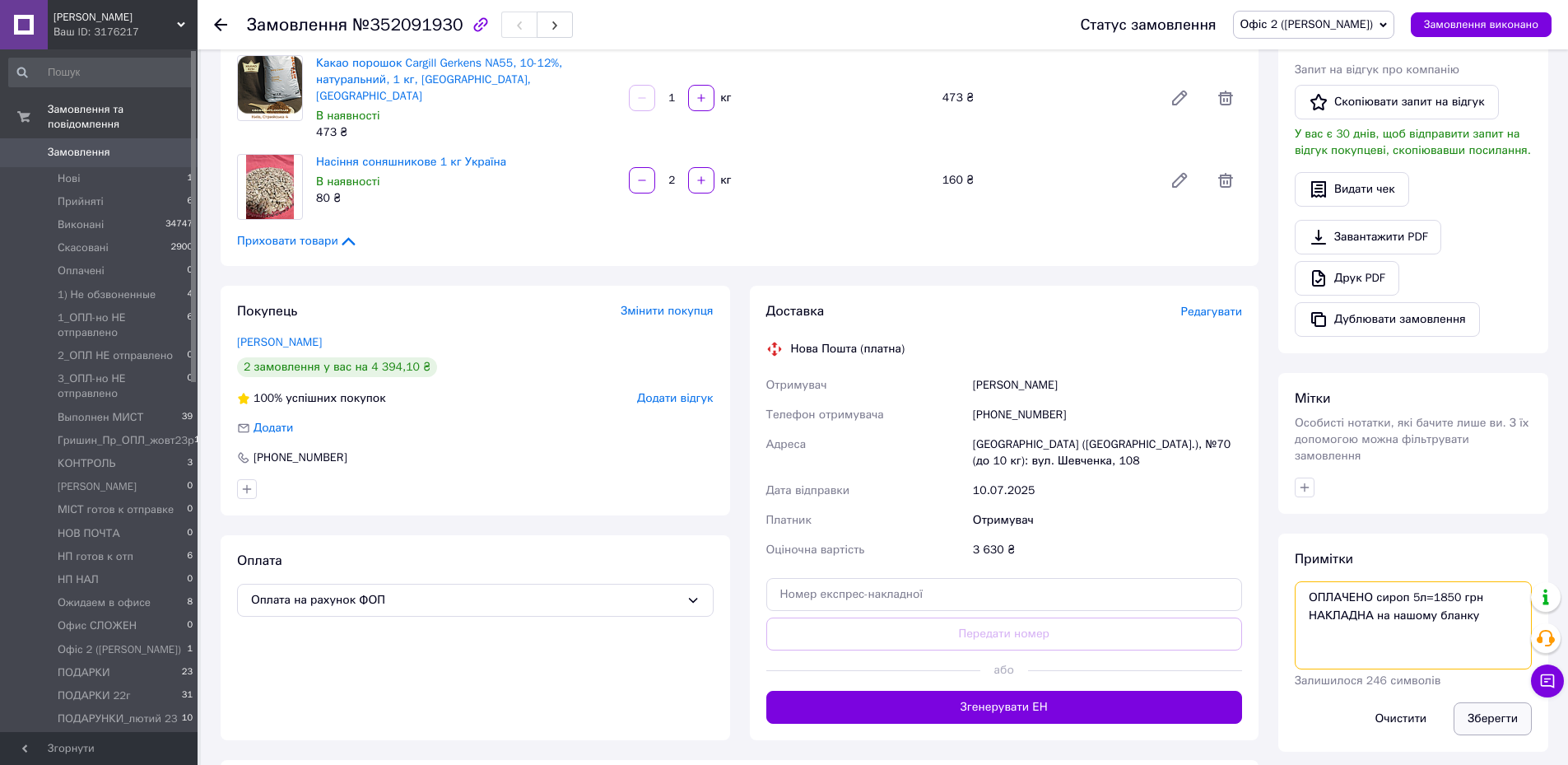 type on "ОПЛАЧЕНО сироп 5л=1850 грн
НАКЛАДНА на нашому бланку" 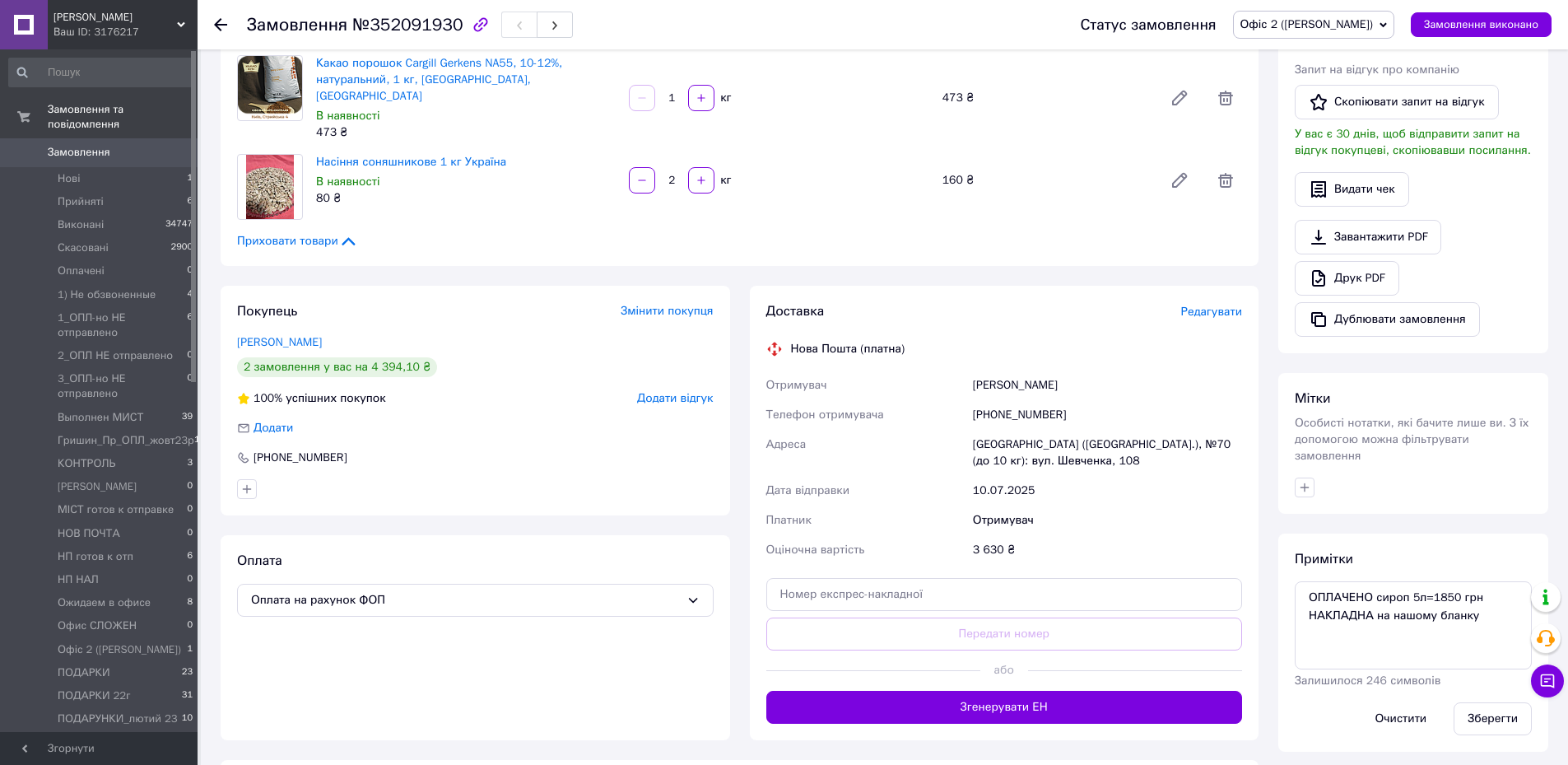 drag, startPoint x: 1498, startPoint y: 700, endPoint x: 1483, endPoint y: 510, distance: 190.59119 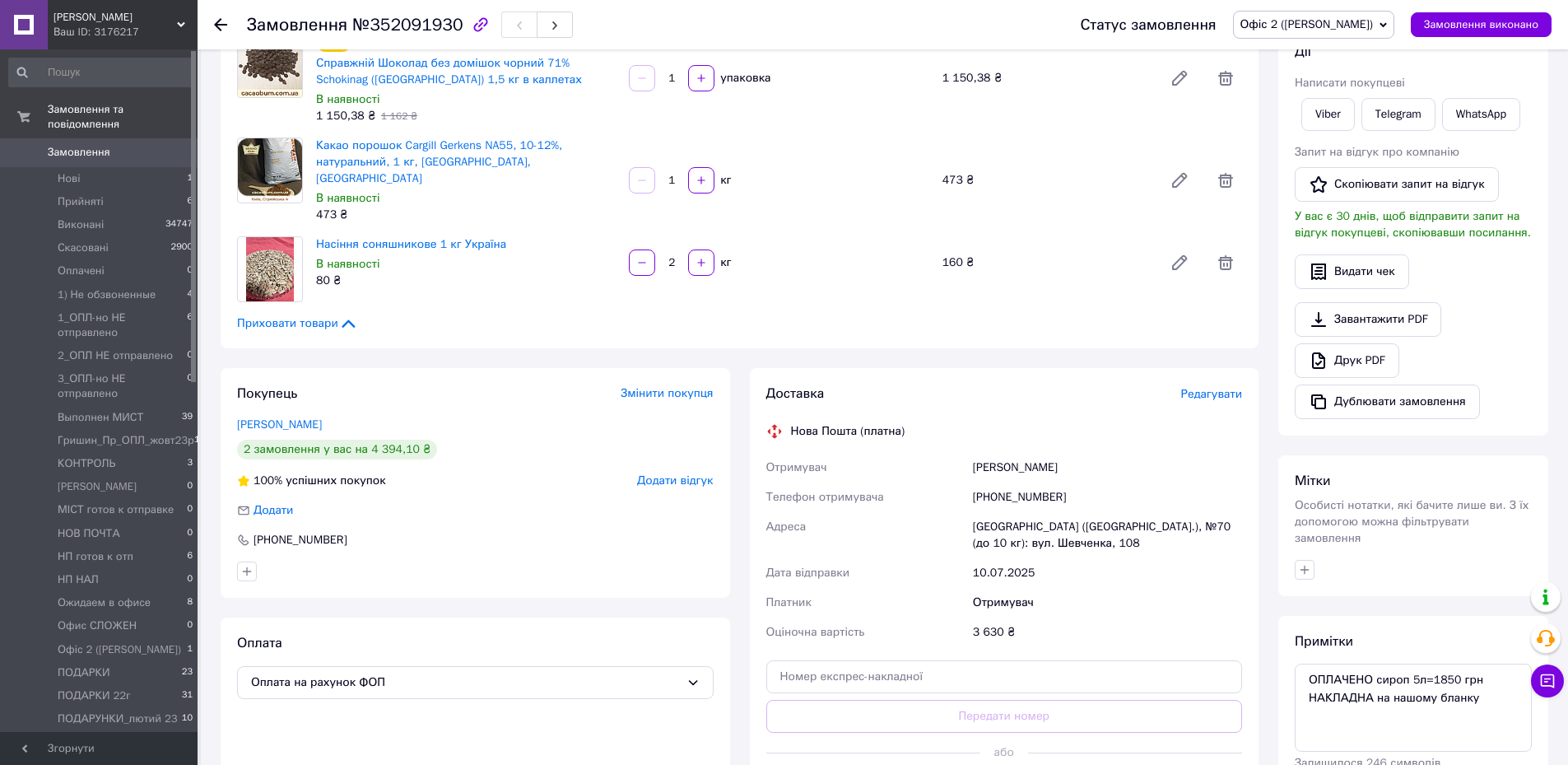 scroll, scrollTop: 0, scrollLeft: 0, axis: both 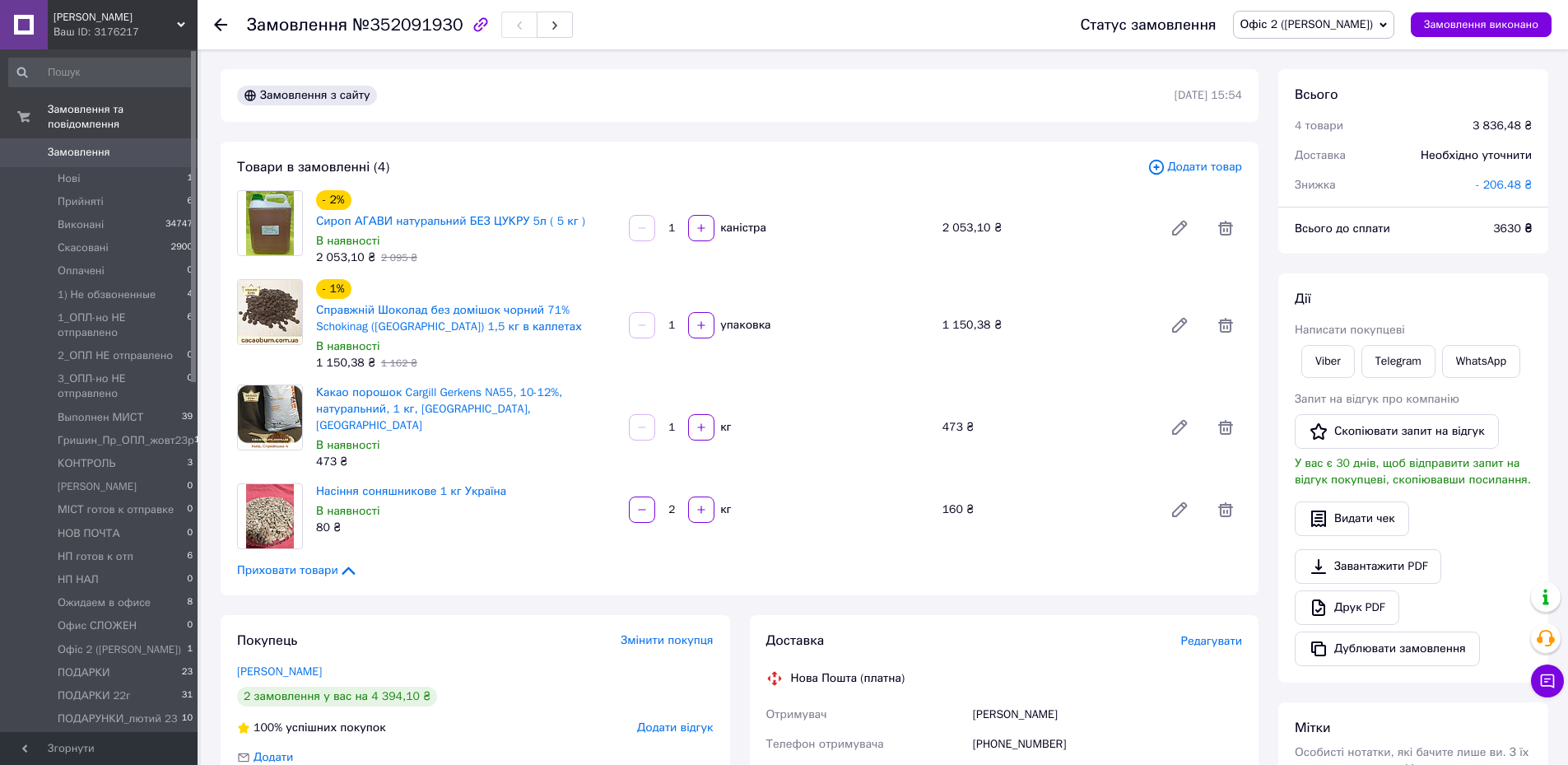click 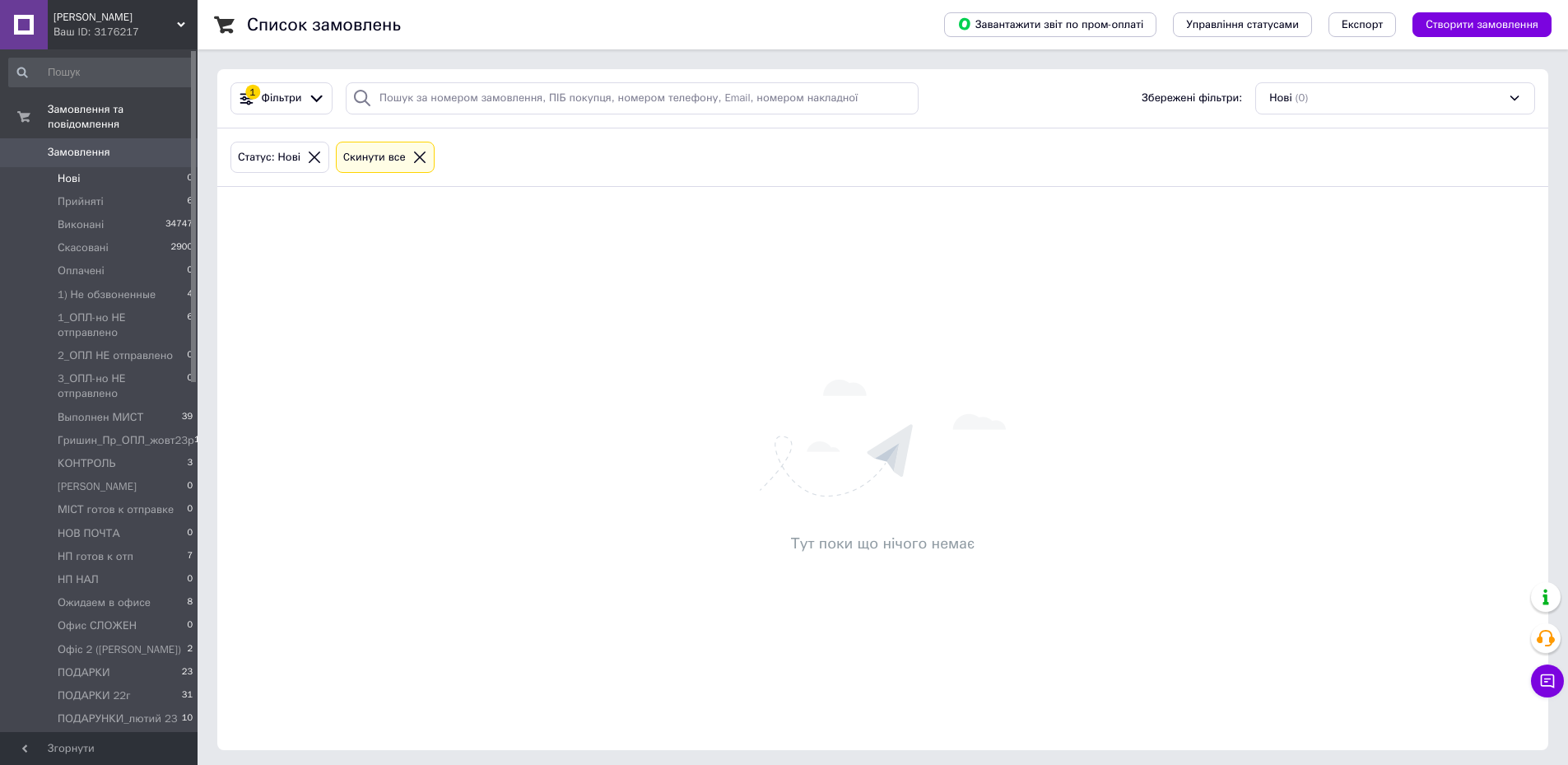 click 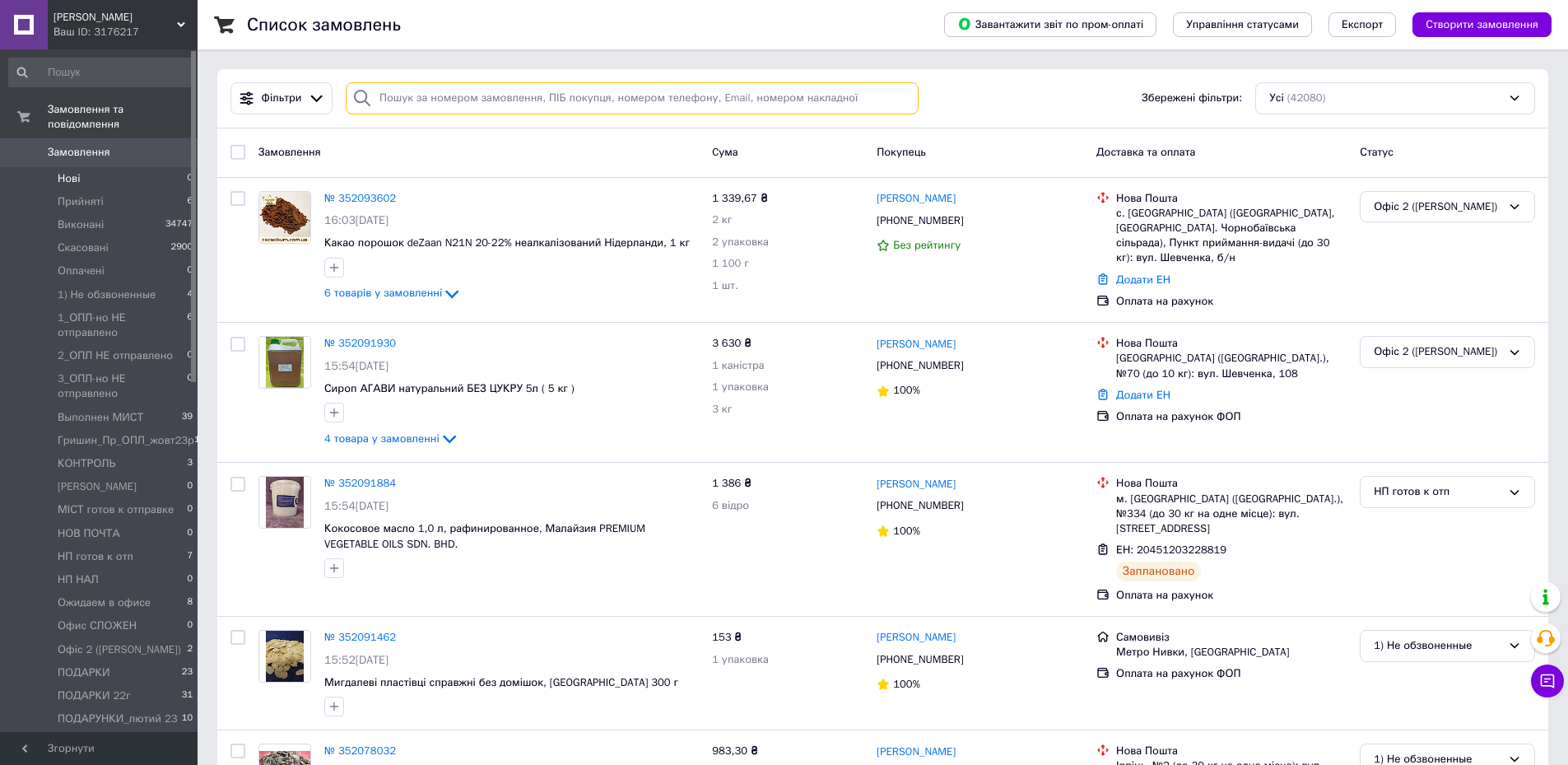 click at bounding box center [632, 98] 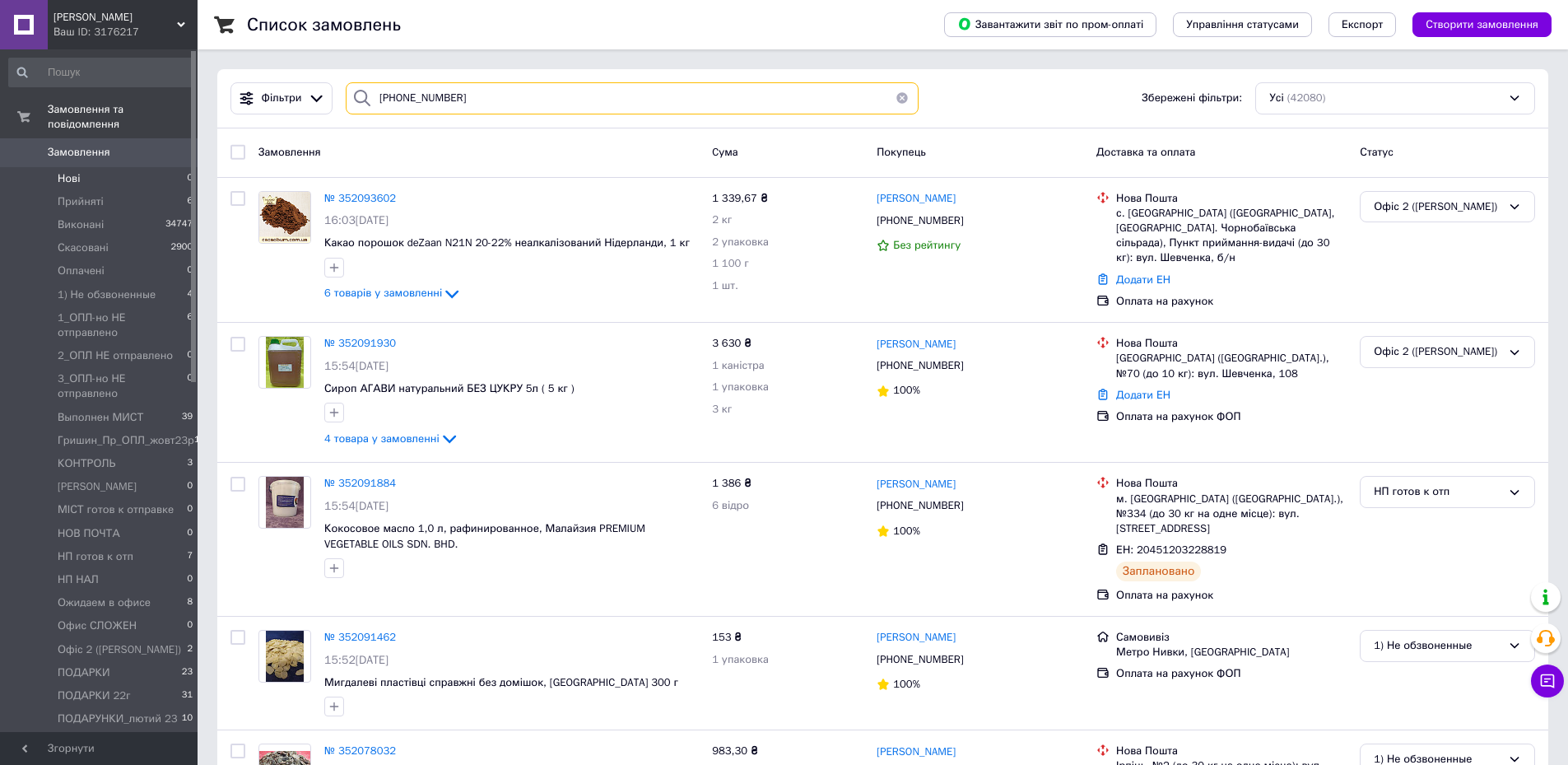 type on "[PHONE_NUMBER]" 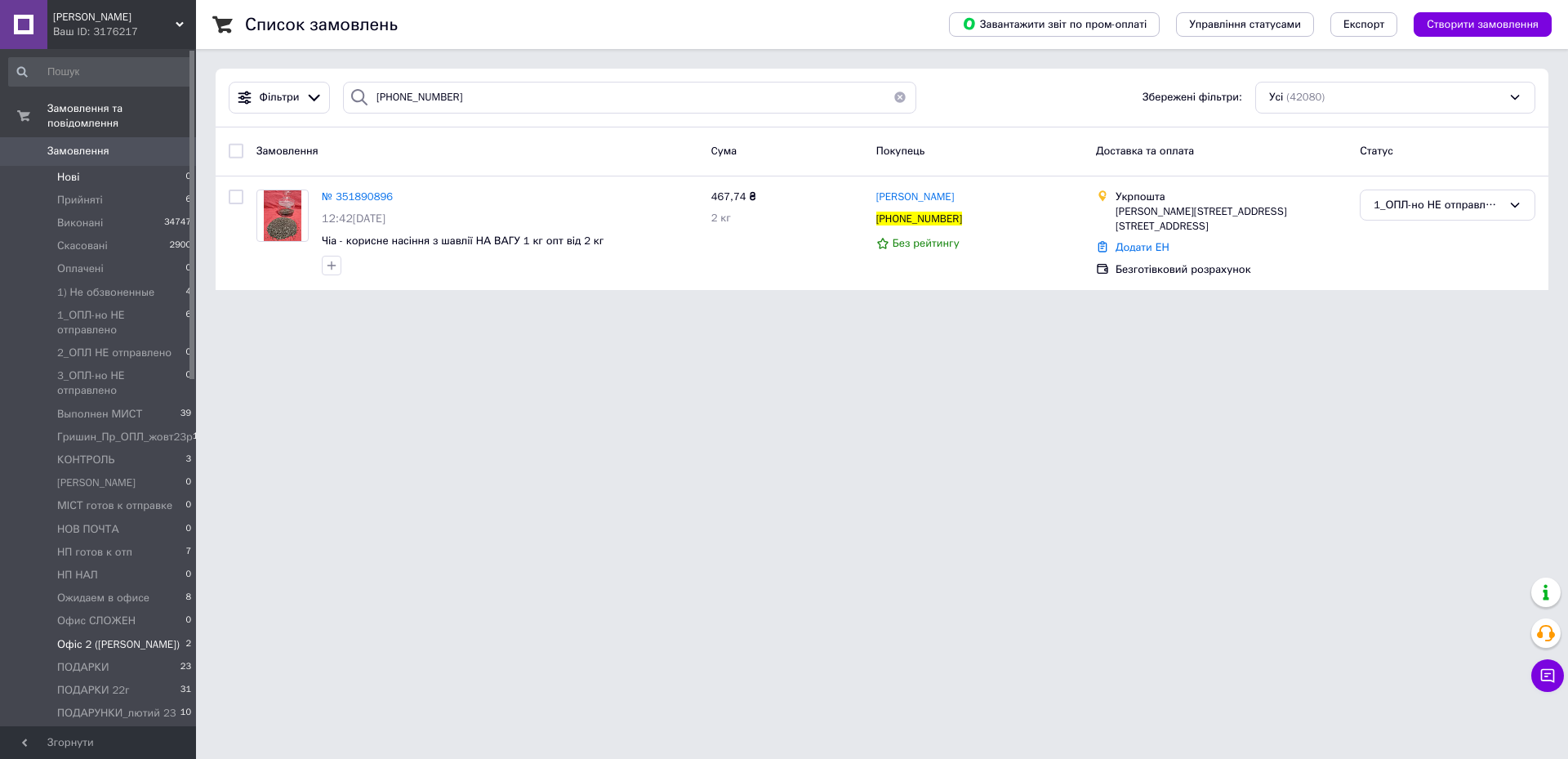 click on "Офіс 2 ([PERSON_NAME])" at bounding box center (118, 645) 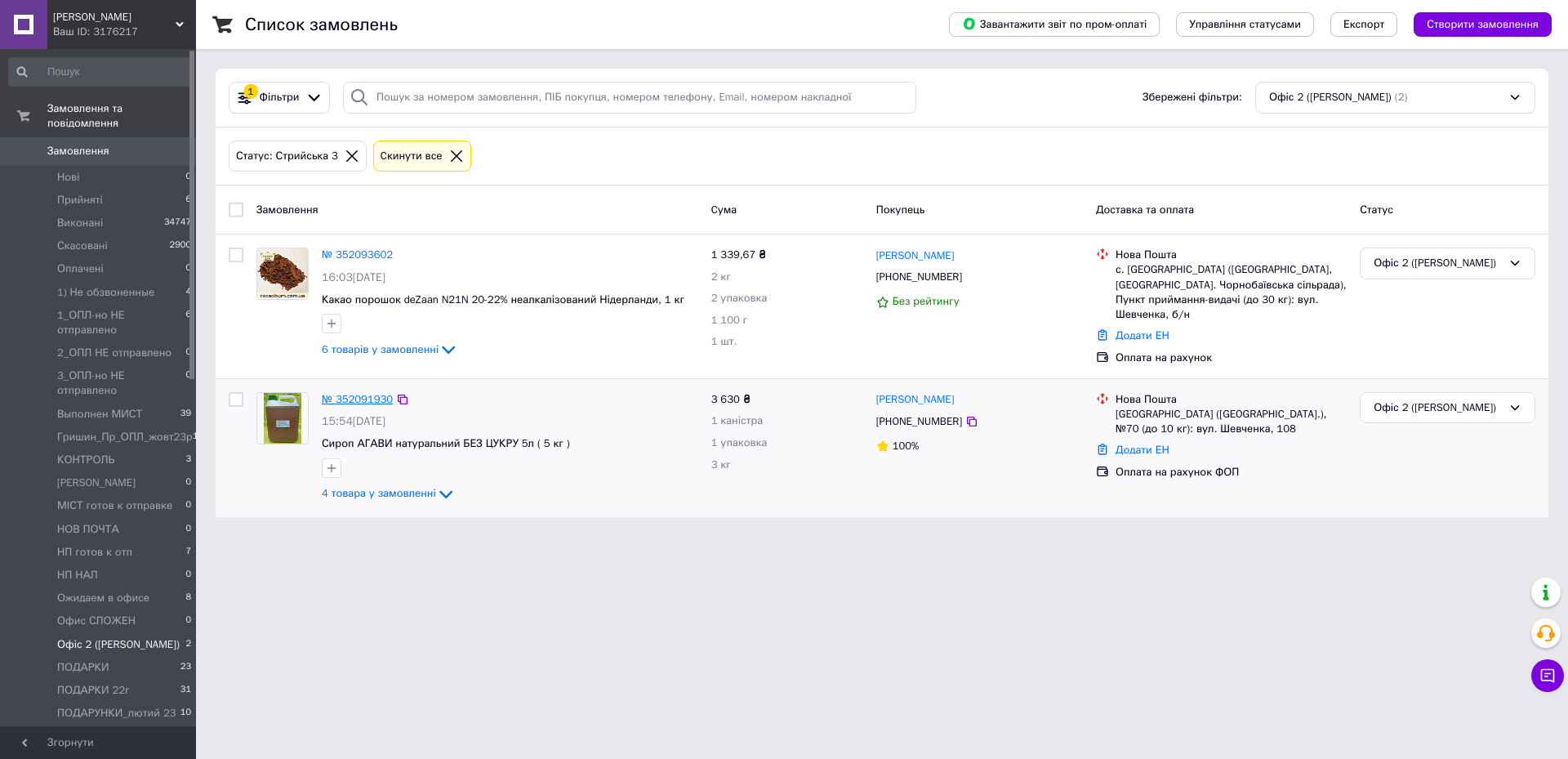 click on "№ 352091930" at bounding box center [357, 399] 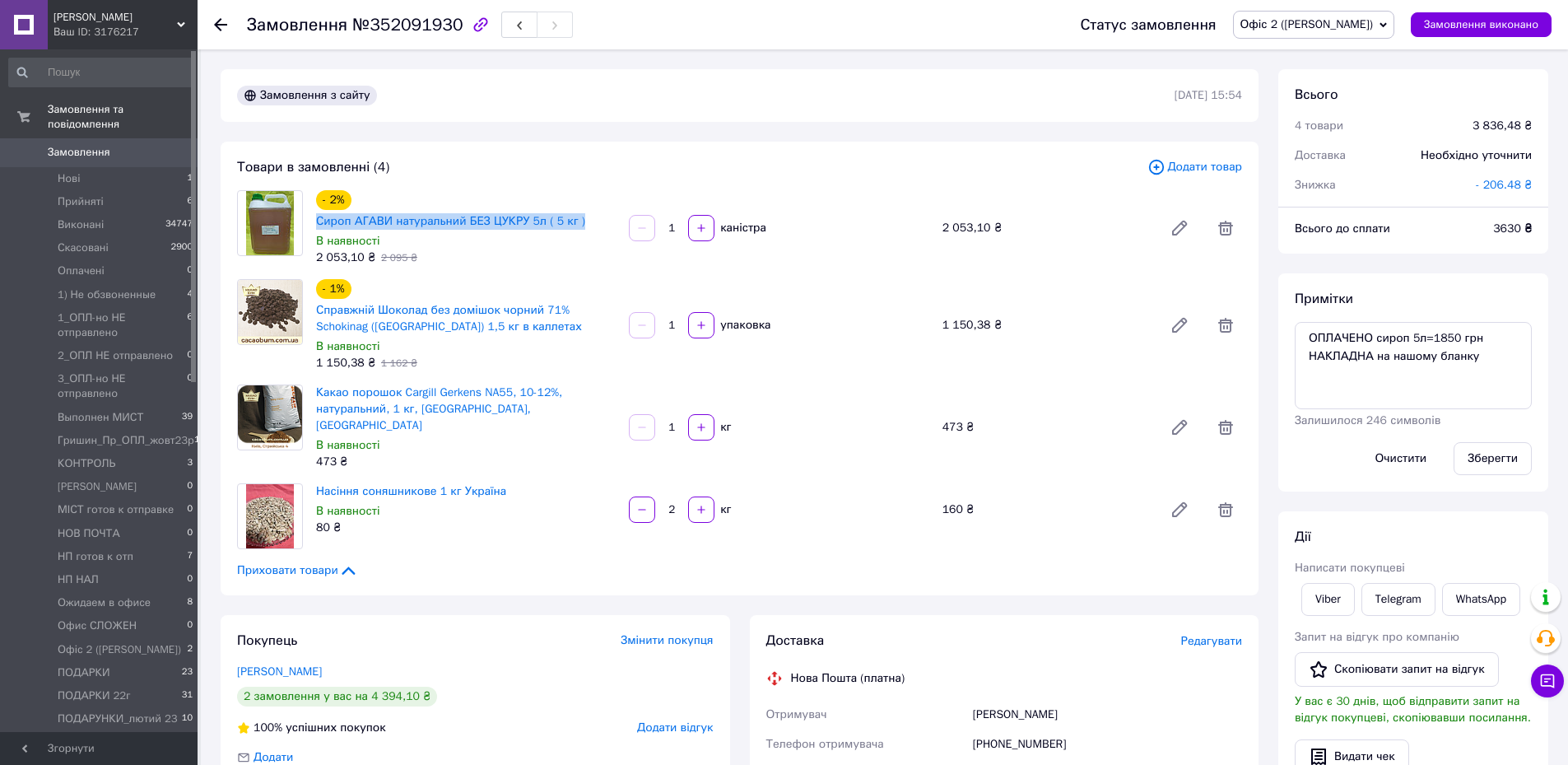 drag, startPoint x: 353, startPoint y: 198, endPoint x: 612, endPoint y: 194, distance: 259.0309 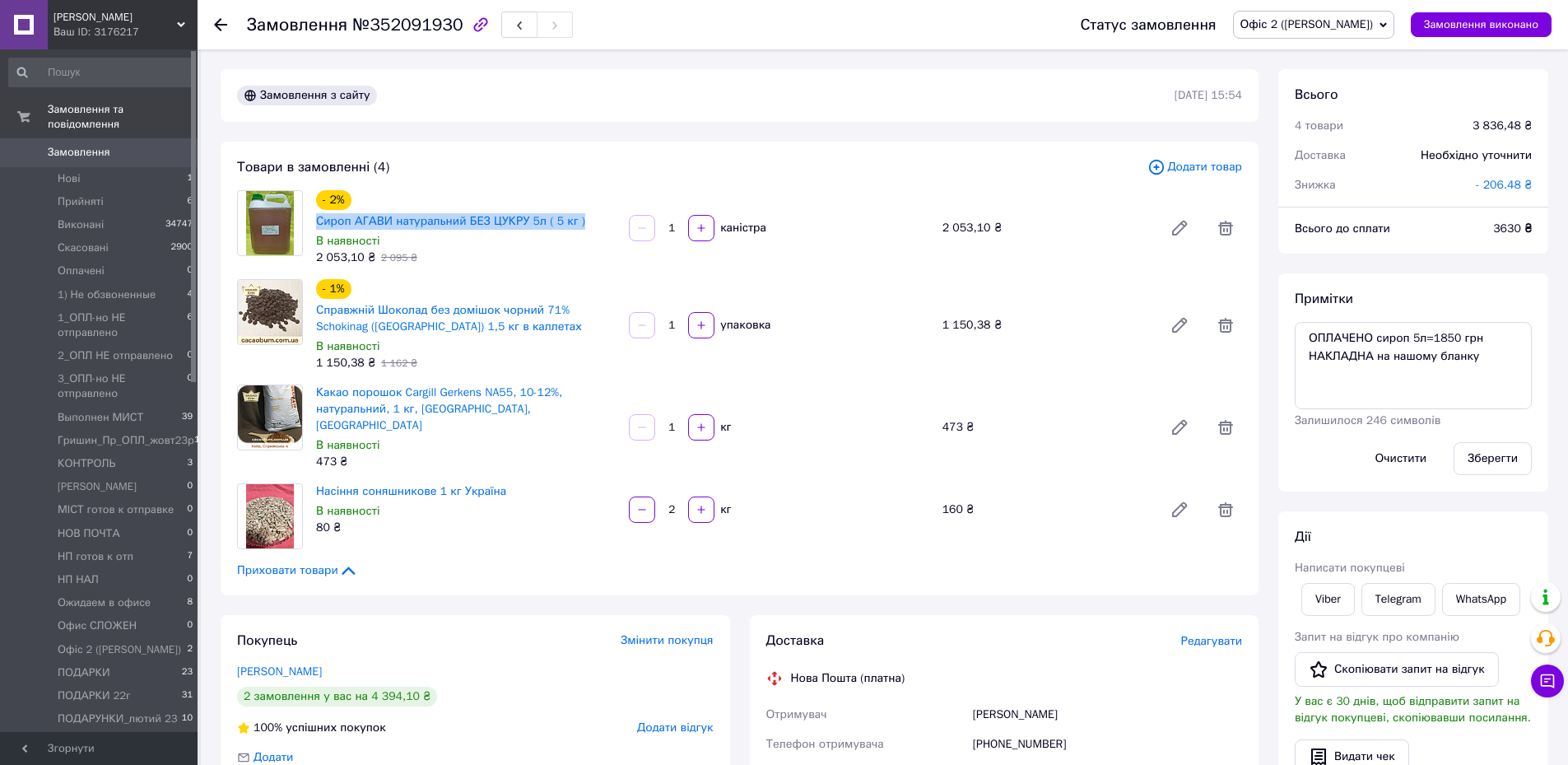 copy on "Сироп АГАВИ натуральний БЕЗ ЦУКРУ 5л ( 5 кг )" 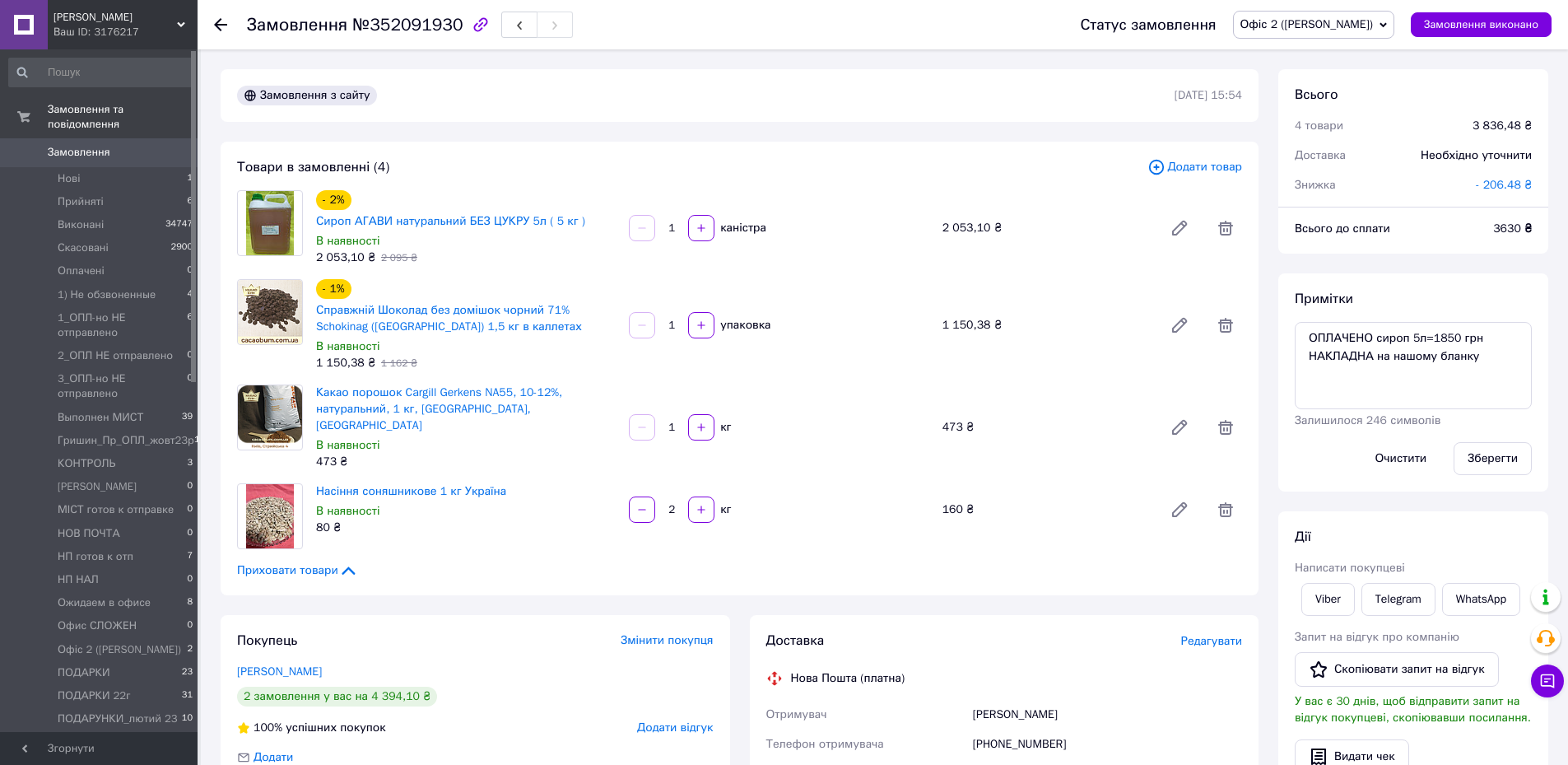 click on "- 2% Сироп АГАВИ натуральний БЕЗ ЦУКРУ 5л ( 5 кг ) В наявності 2 053,10 ₴   2 095 ₴ 1   каністра 2 053,10 ₴" at bounding box center [779, 228] 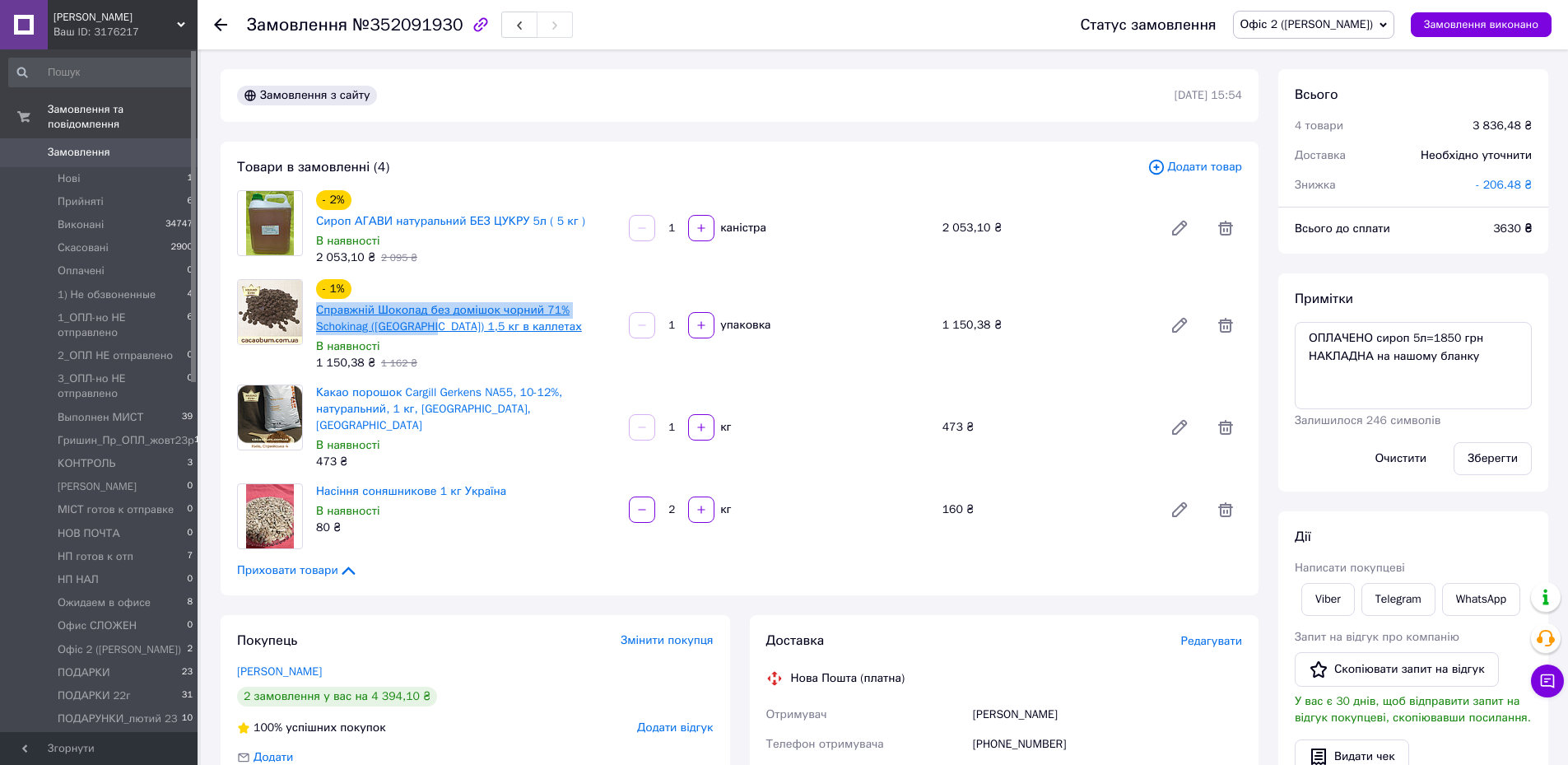 drag, startPoint x: 311, startPoint y: 299, endPoint x: 435, endPoint y: 323, distance: 126.30123 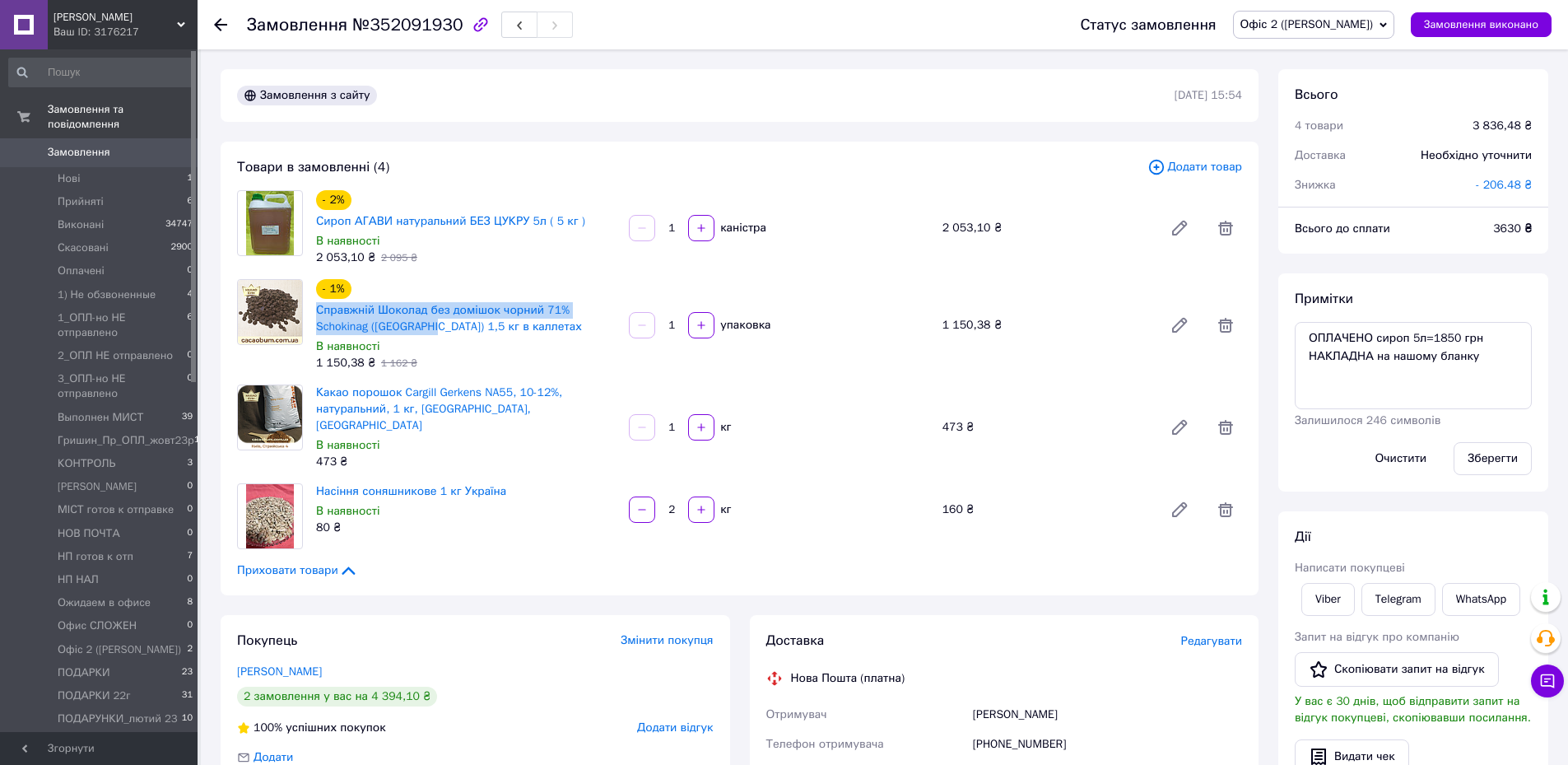 copy on "Справжній Шоколад без домішок чорний 71% Schokinag (Німеччина)" 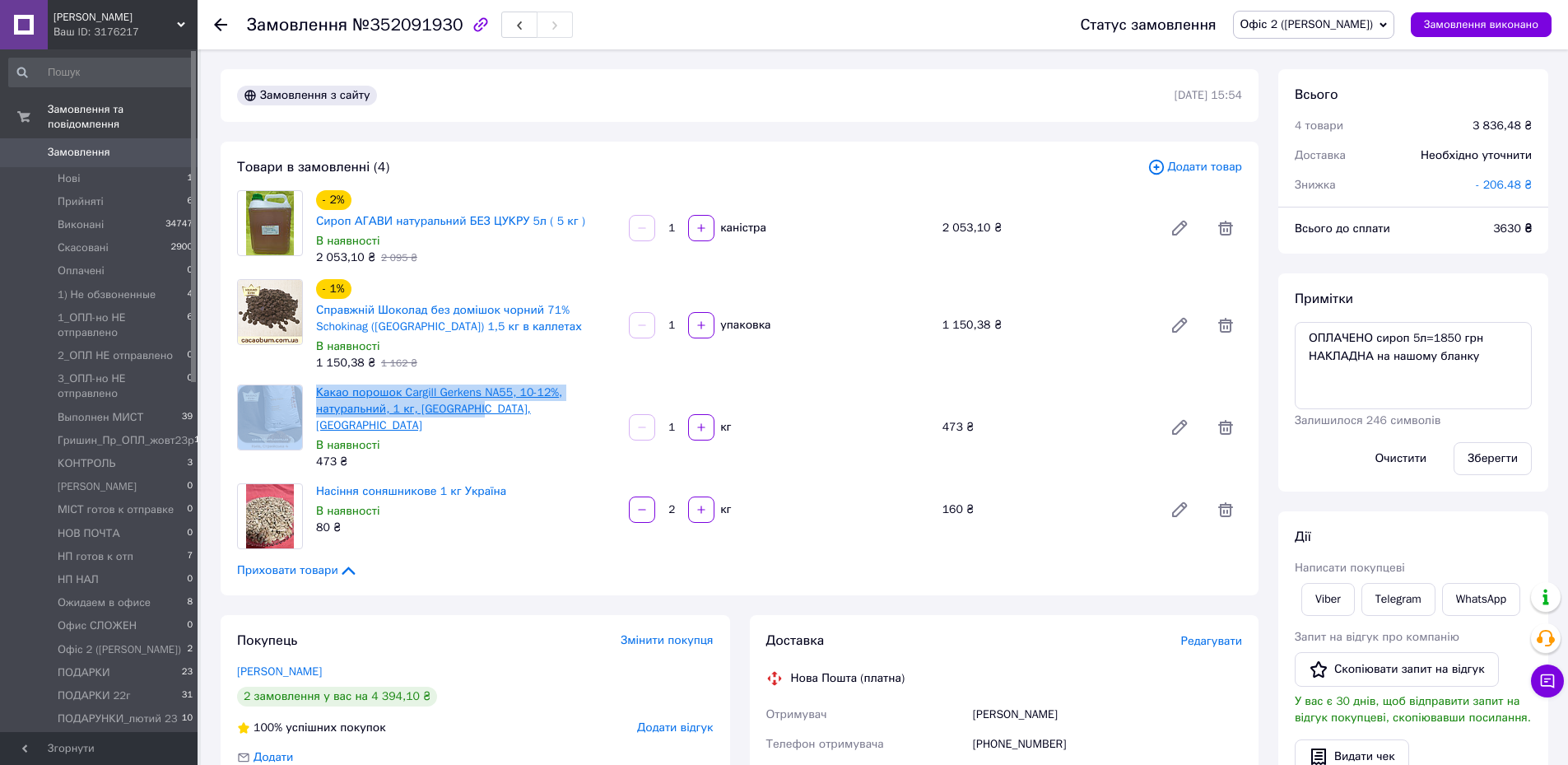 drag, startPoint x: 306, startPoint y: 379, endPoint x: 474, endPoint y: 400, distance: 169.30741 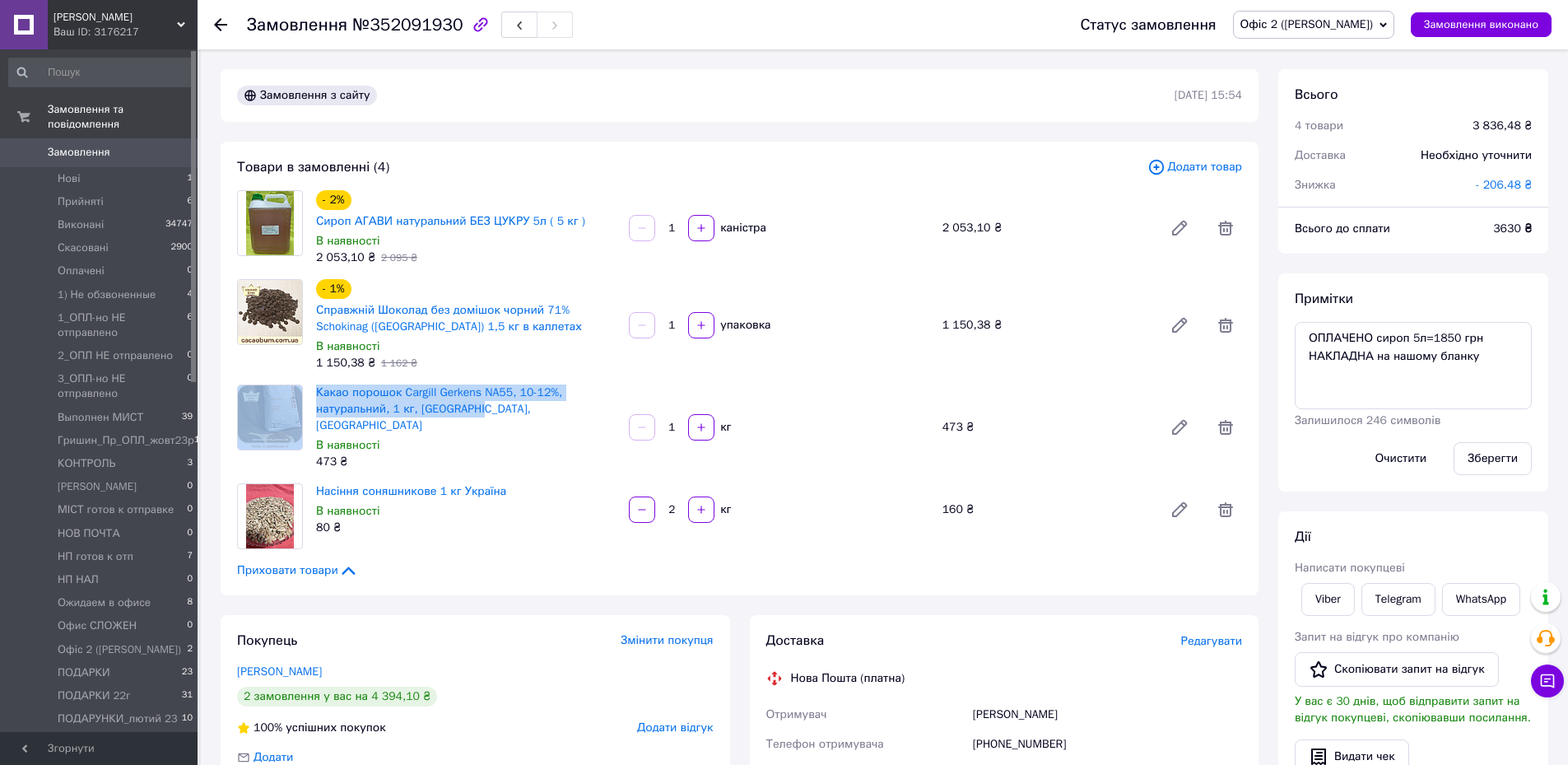 copy on "Какао порошок Cargill Gerkens NA55, 10-12%, натуральний, 1 кг, Нідерланди" 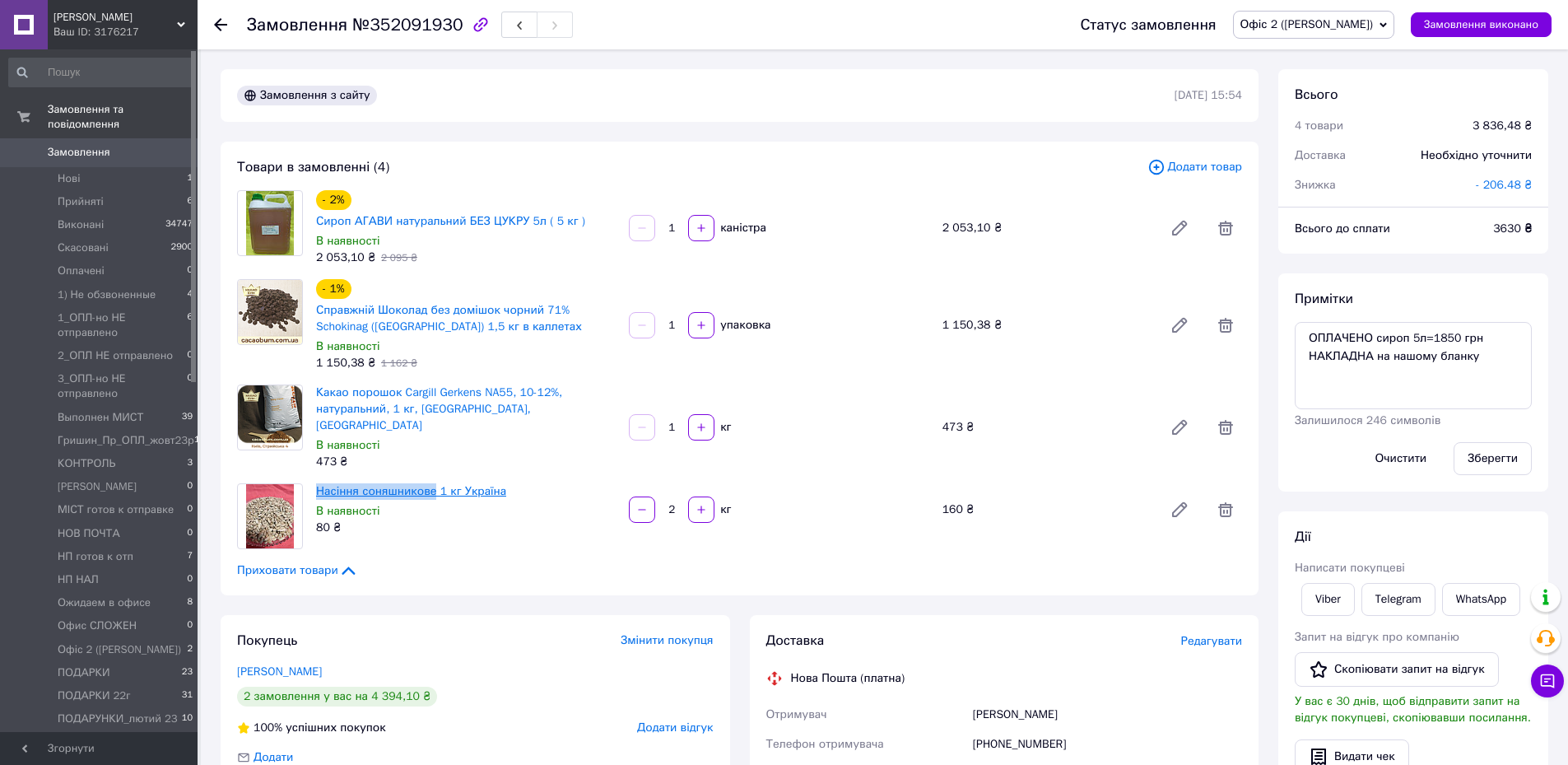 drag, startPoint x: 313, startPoint y: 460, endPoint x: 431, endPoint y: 469, distance: 118.3427 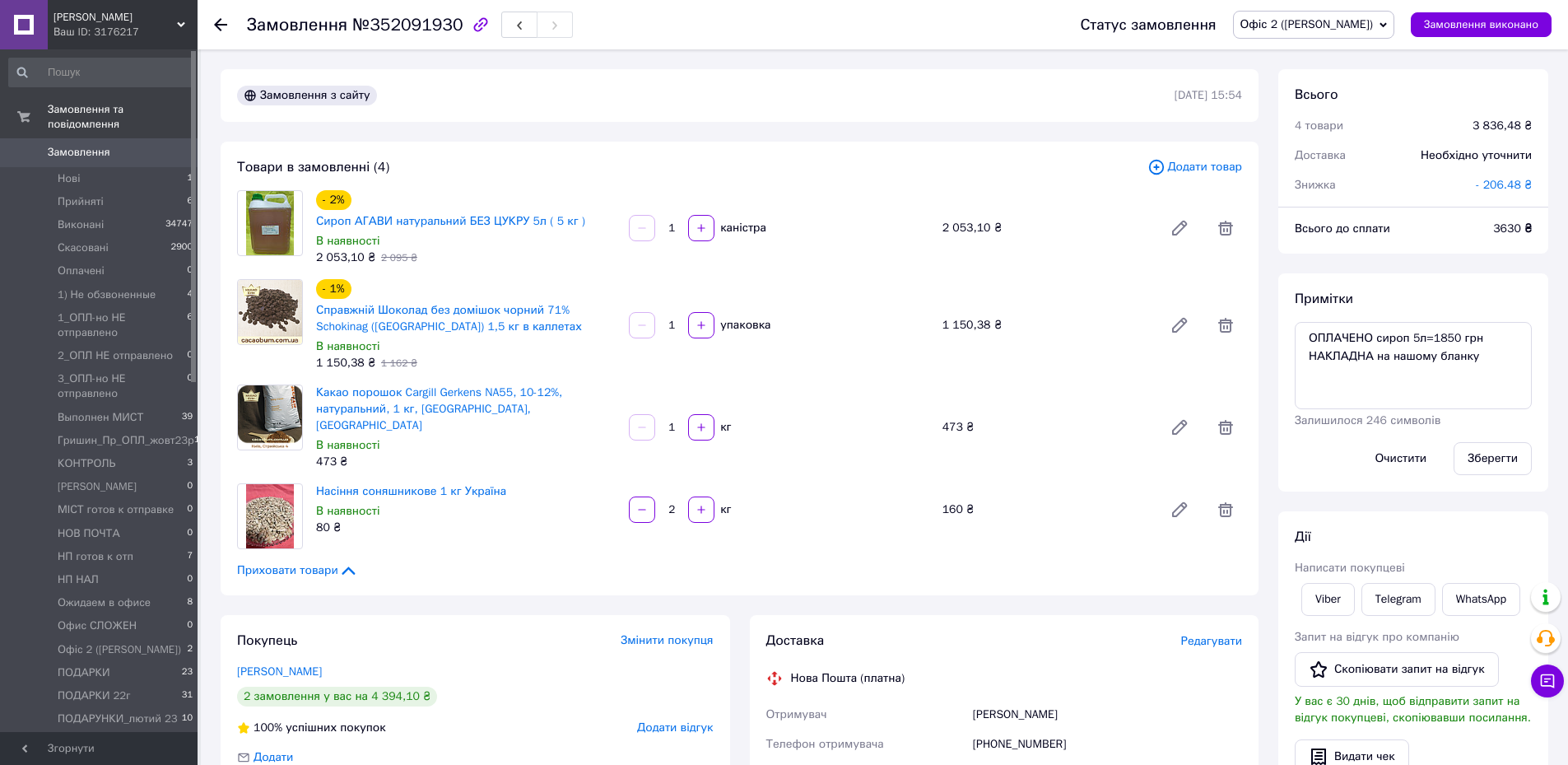 click 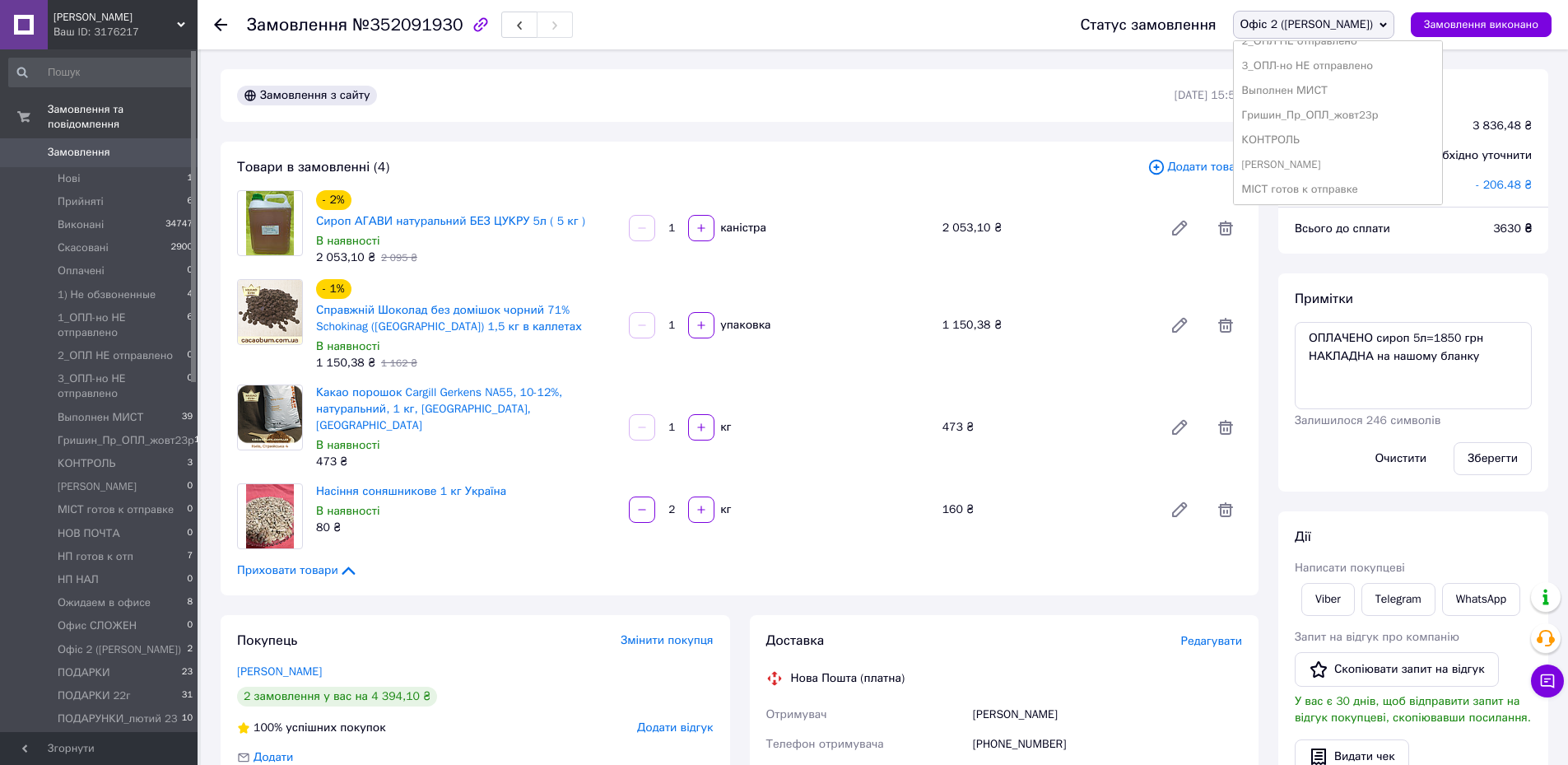 scroll, scrollTop: 247, scrollLeft: 0, axis: vertical 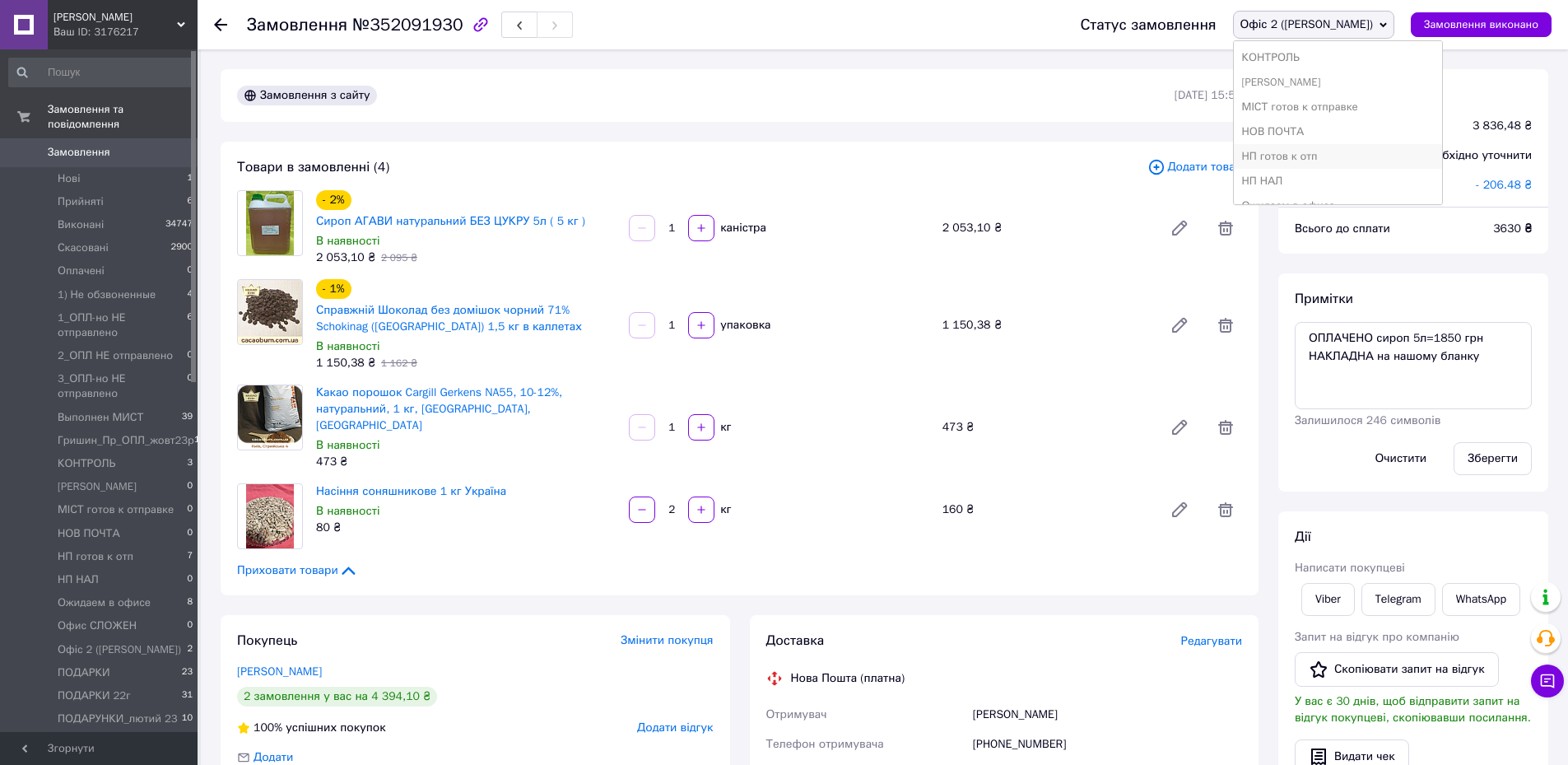 click on "НП готов к отп" at bounding box center [1338, 156] 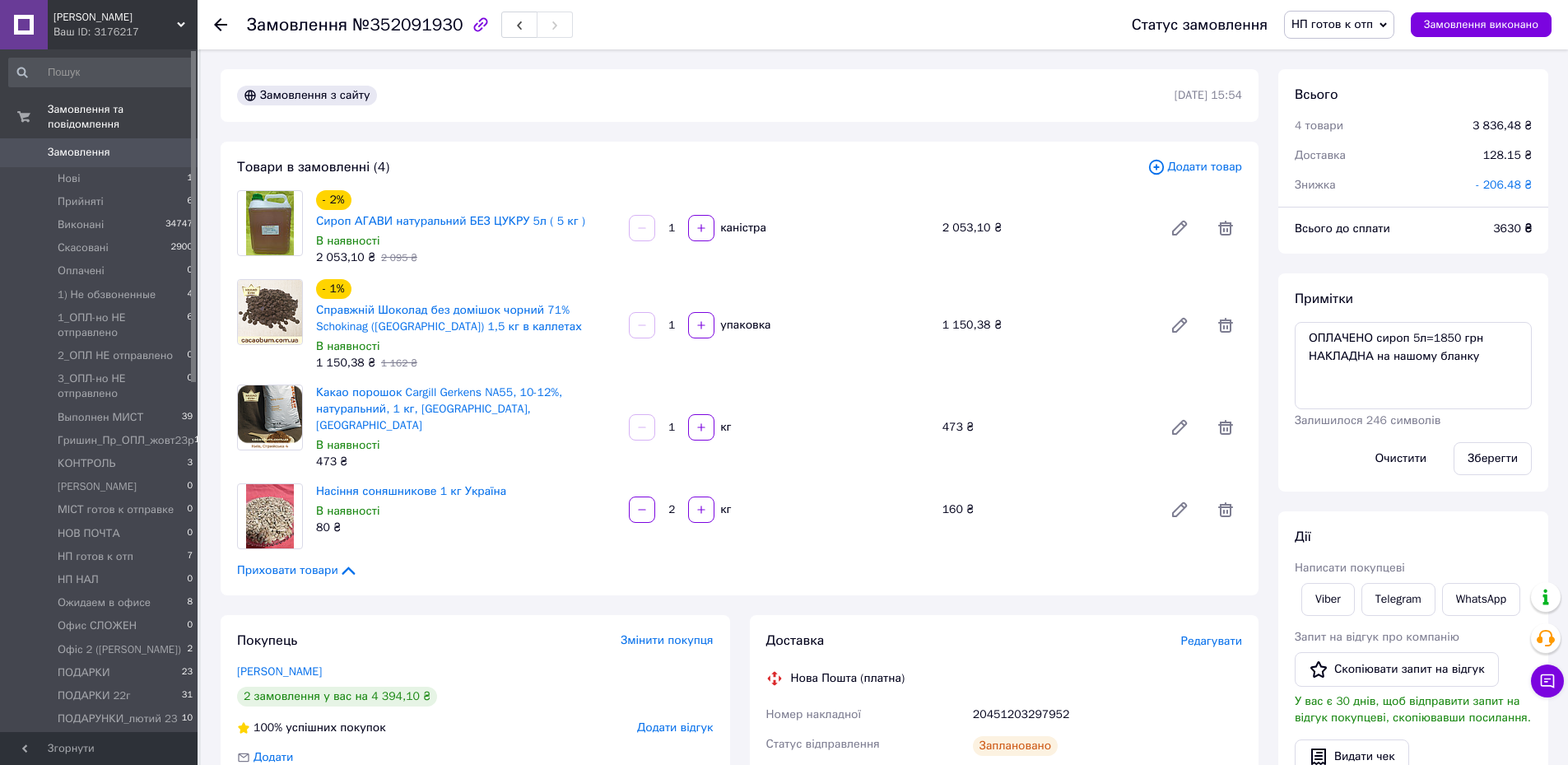 scroll, scrollTop: 247, scrollLeft: 0, axis: vertical 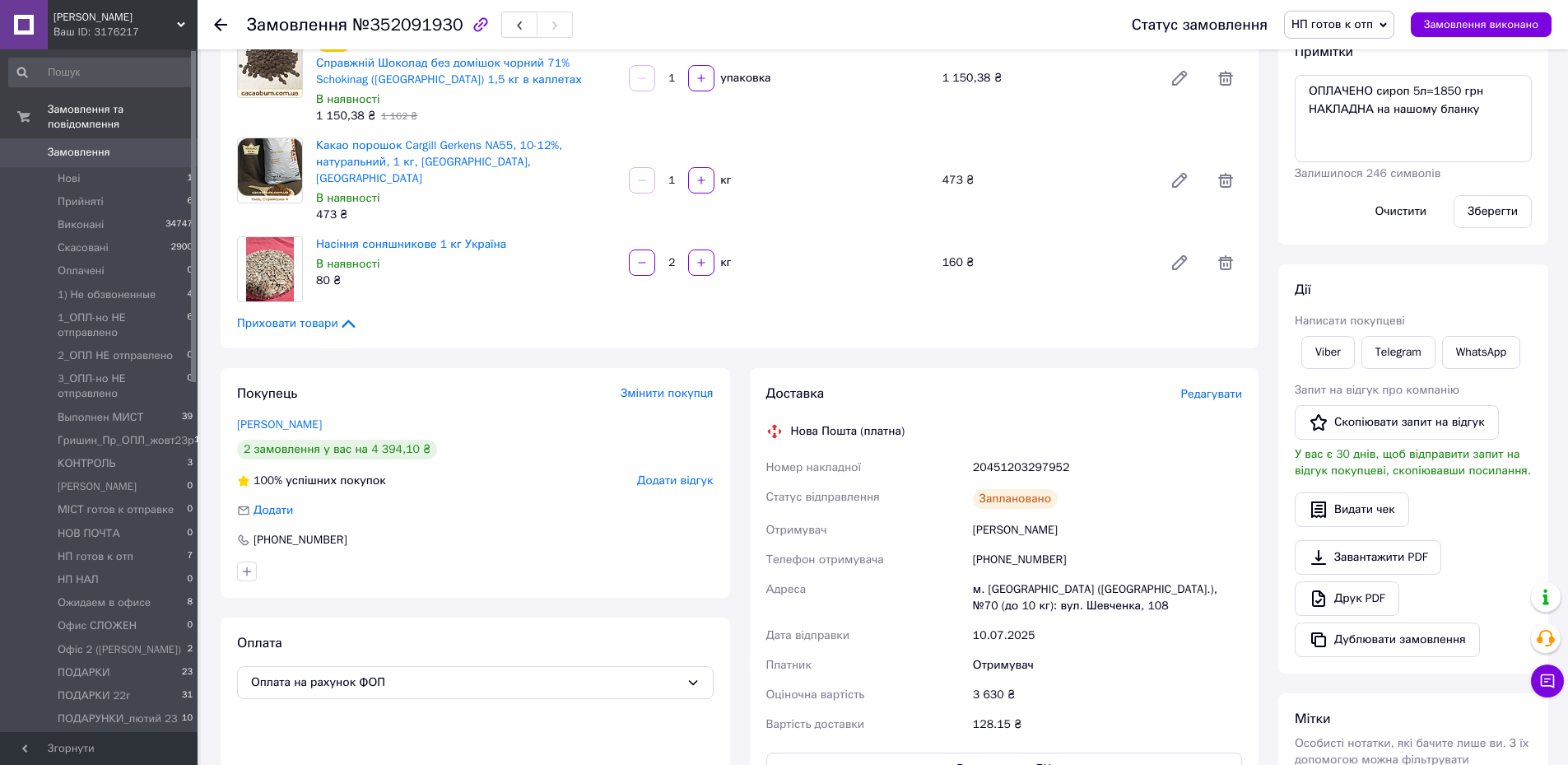 click 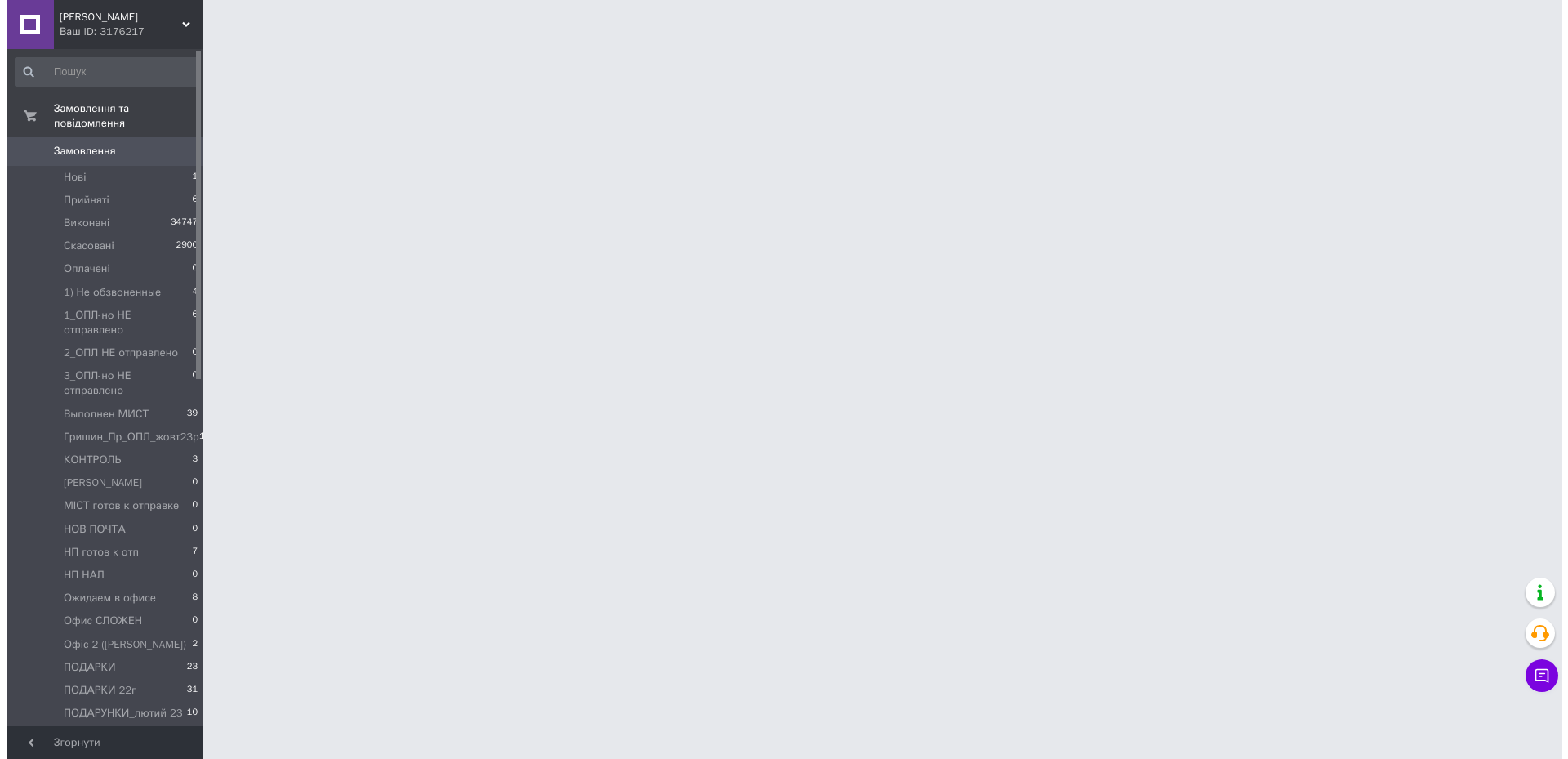 scroll, scrollTop: 0, scrollLeft: 0, axis: both 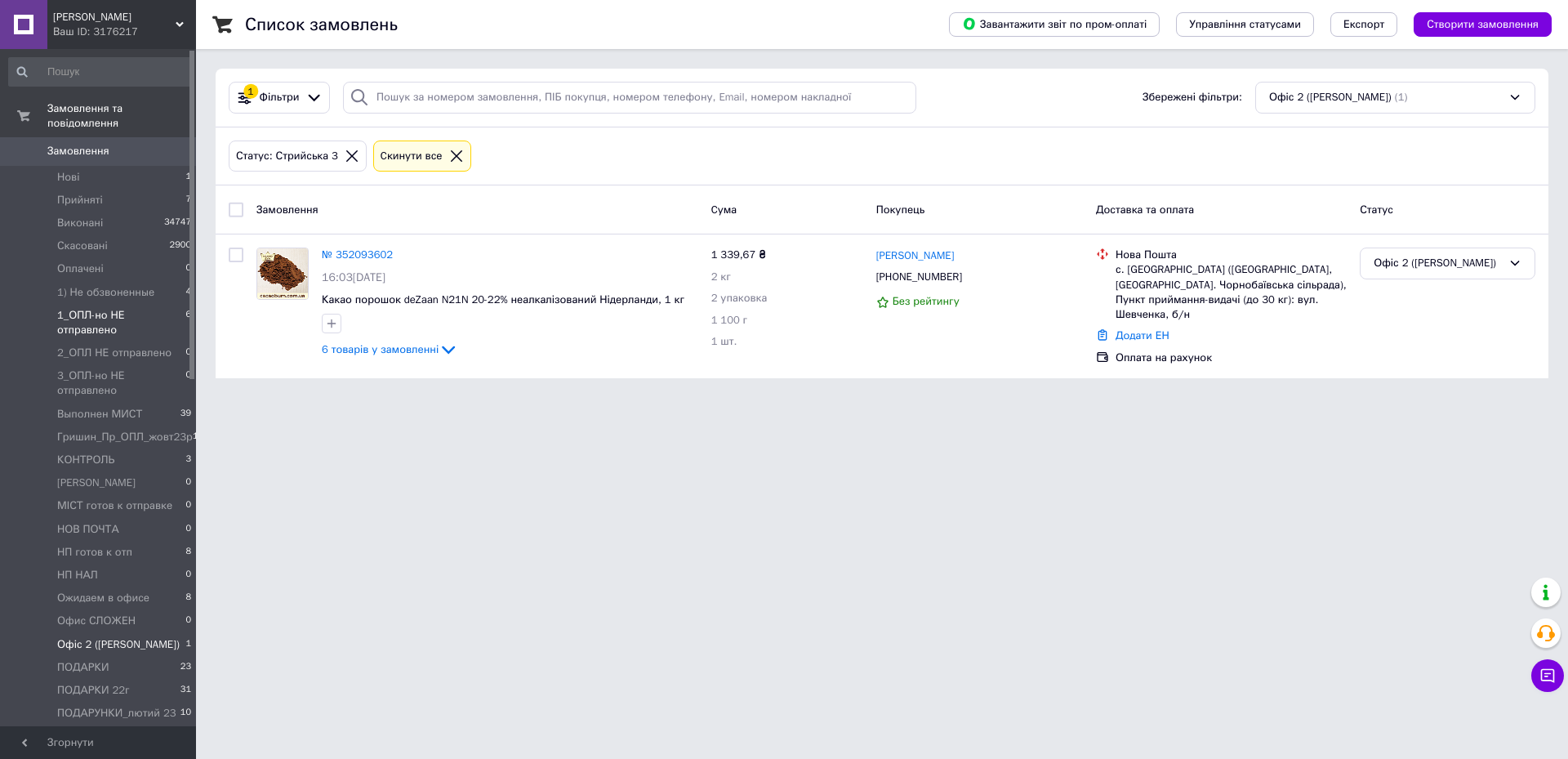 click on "1_ОПЛ-но НЕ отправлено" at bounding box center (121, 323) 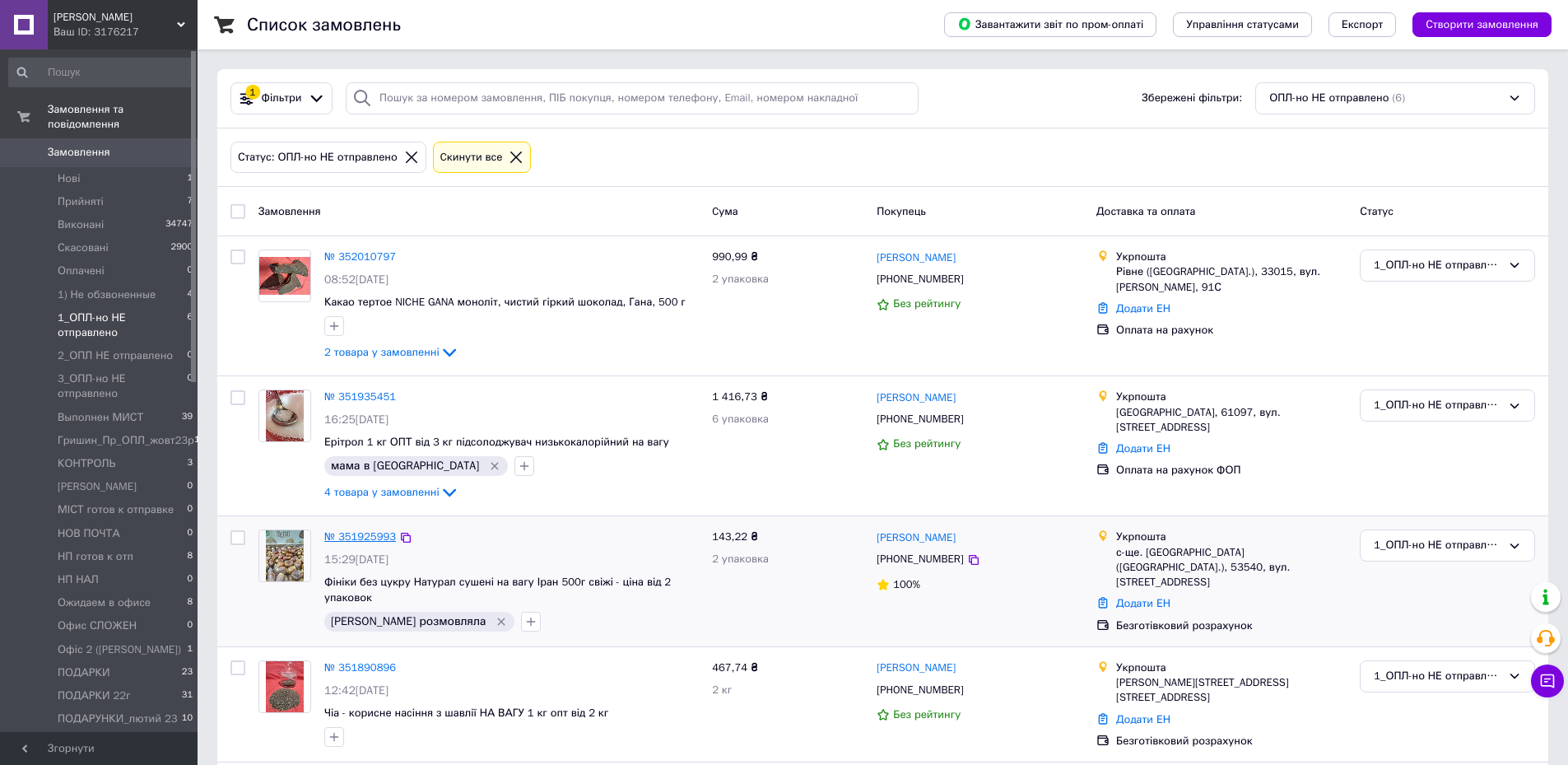 click on "№ 351925993" at bounding box center (360, 536) 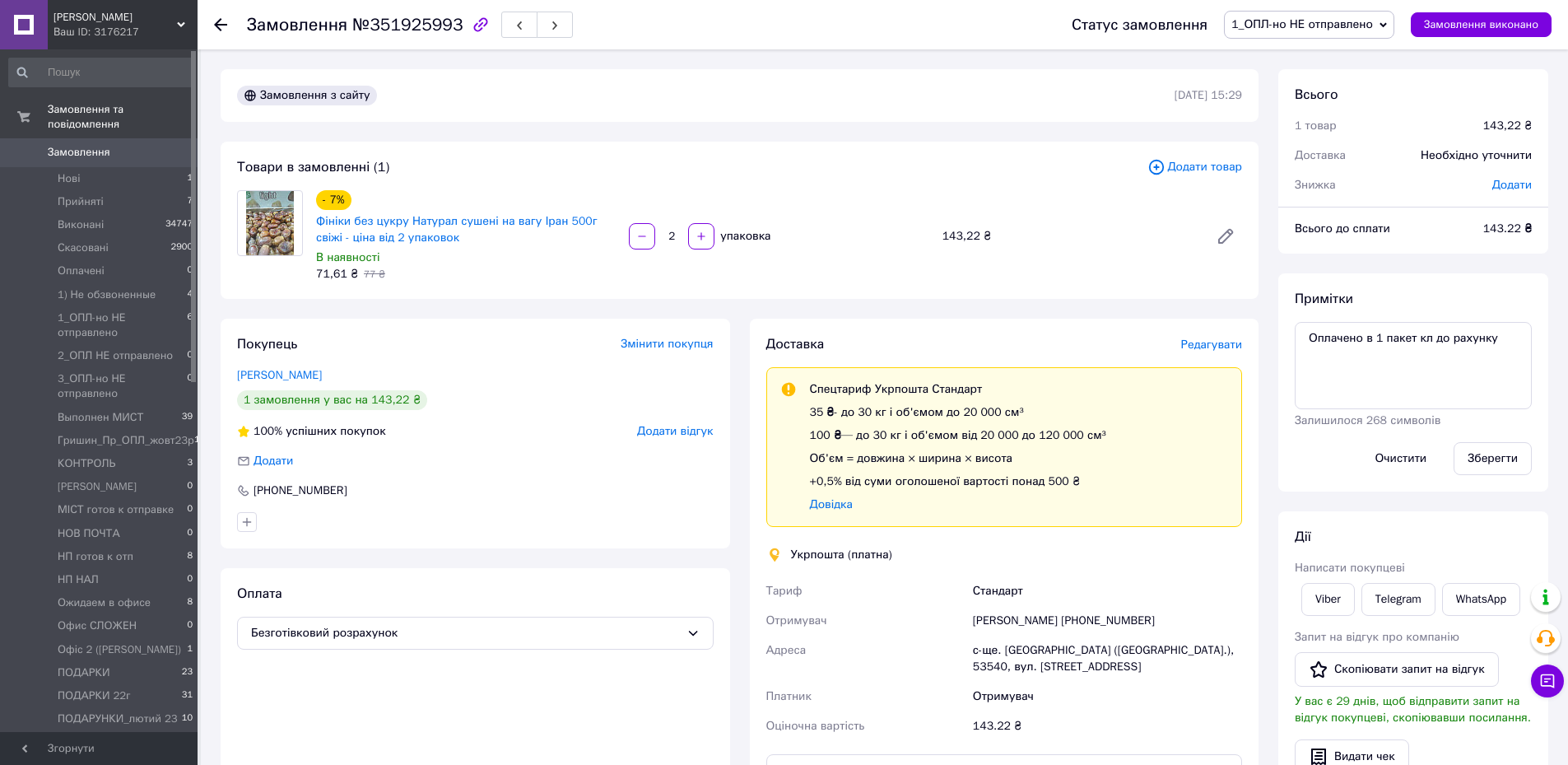 click on "Редагувати" at bounding box center (1212, 344) 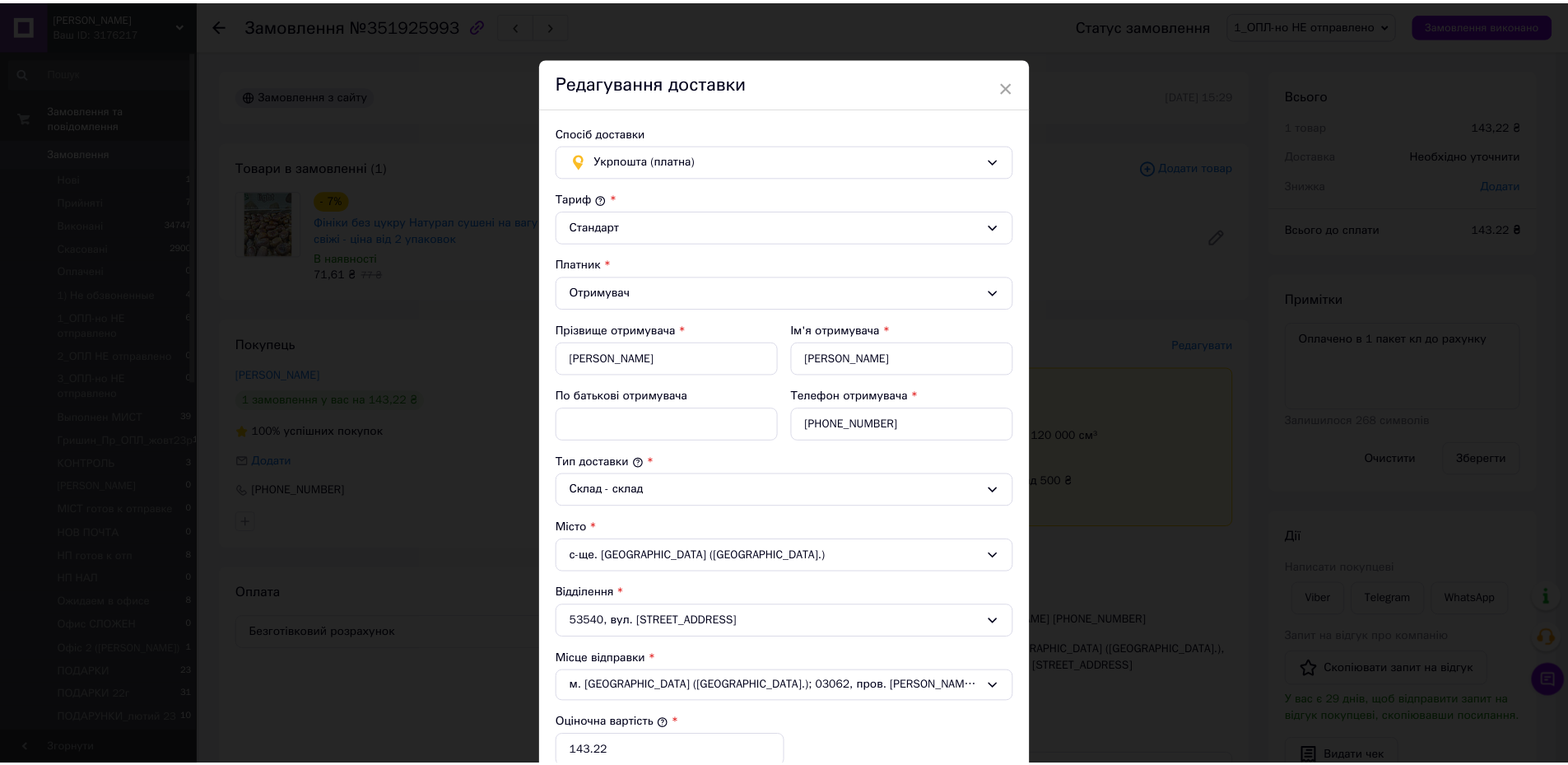 scroll, scrollTop: 324, scrollLeft: 0, axis: vertical 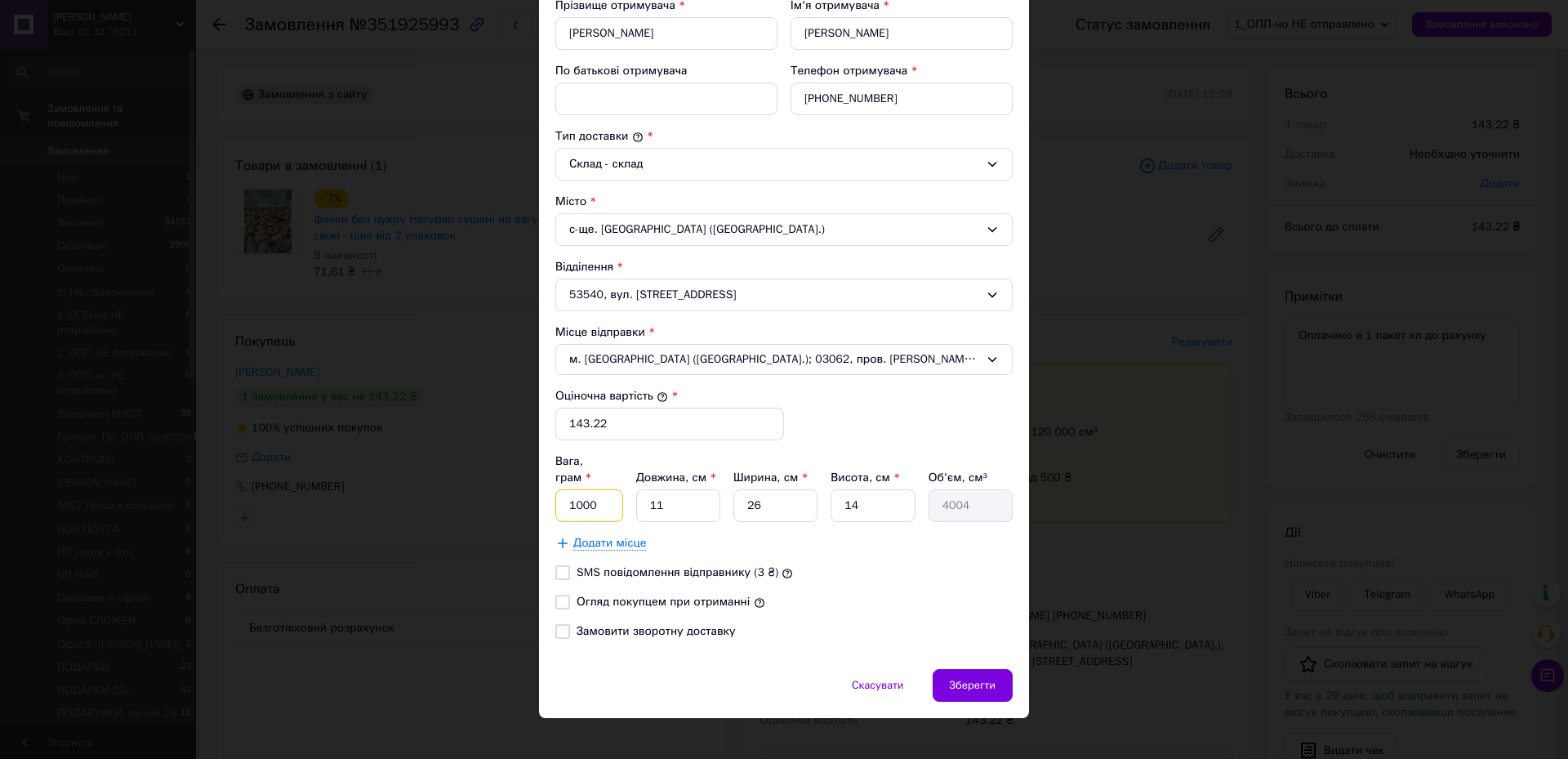 click on "1000" at bounding box center [589, 506] 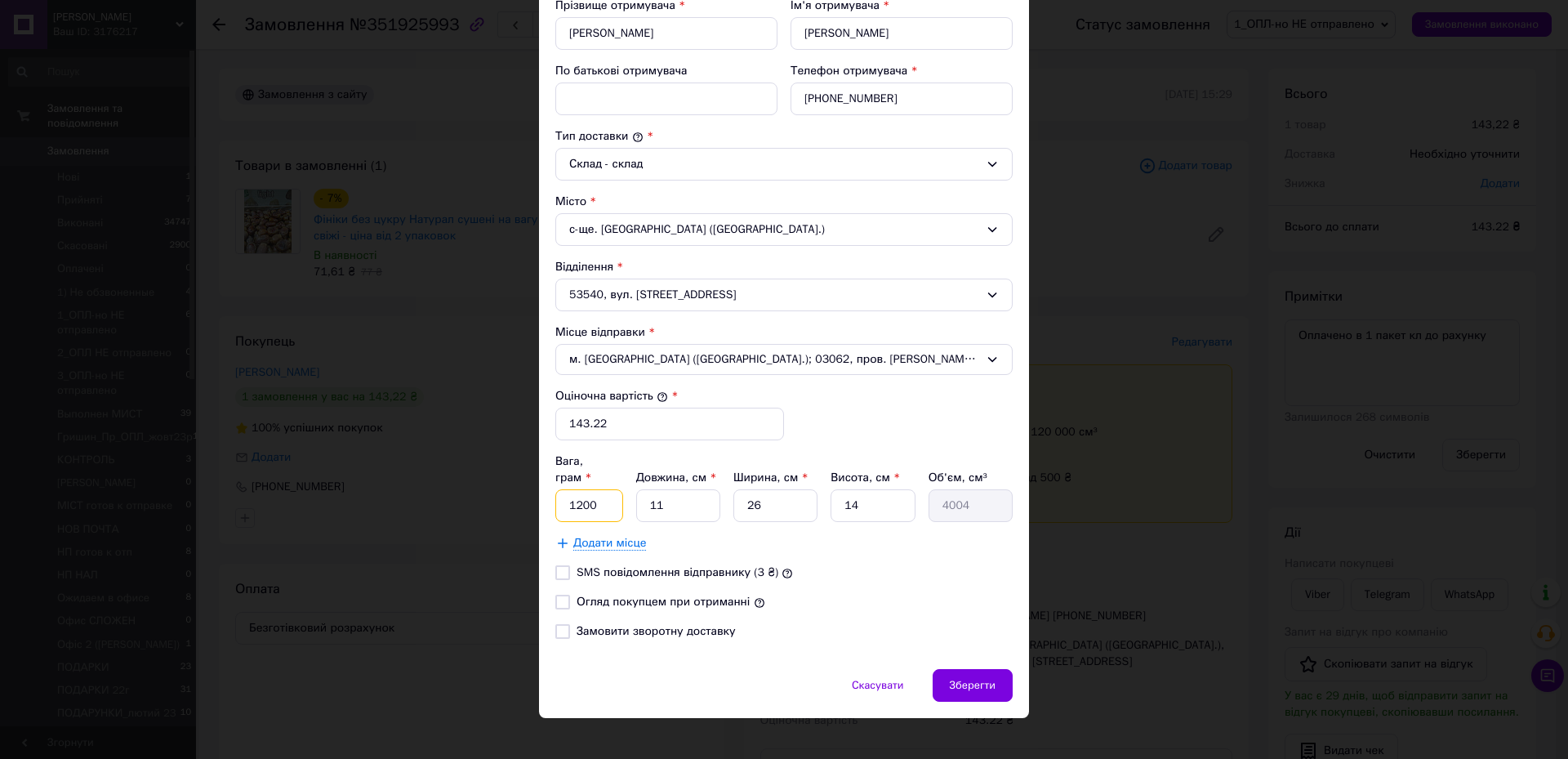 type on "1200" 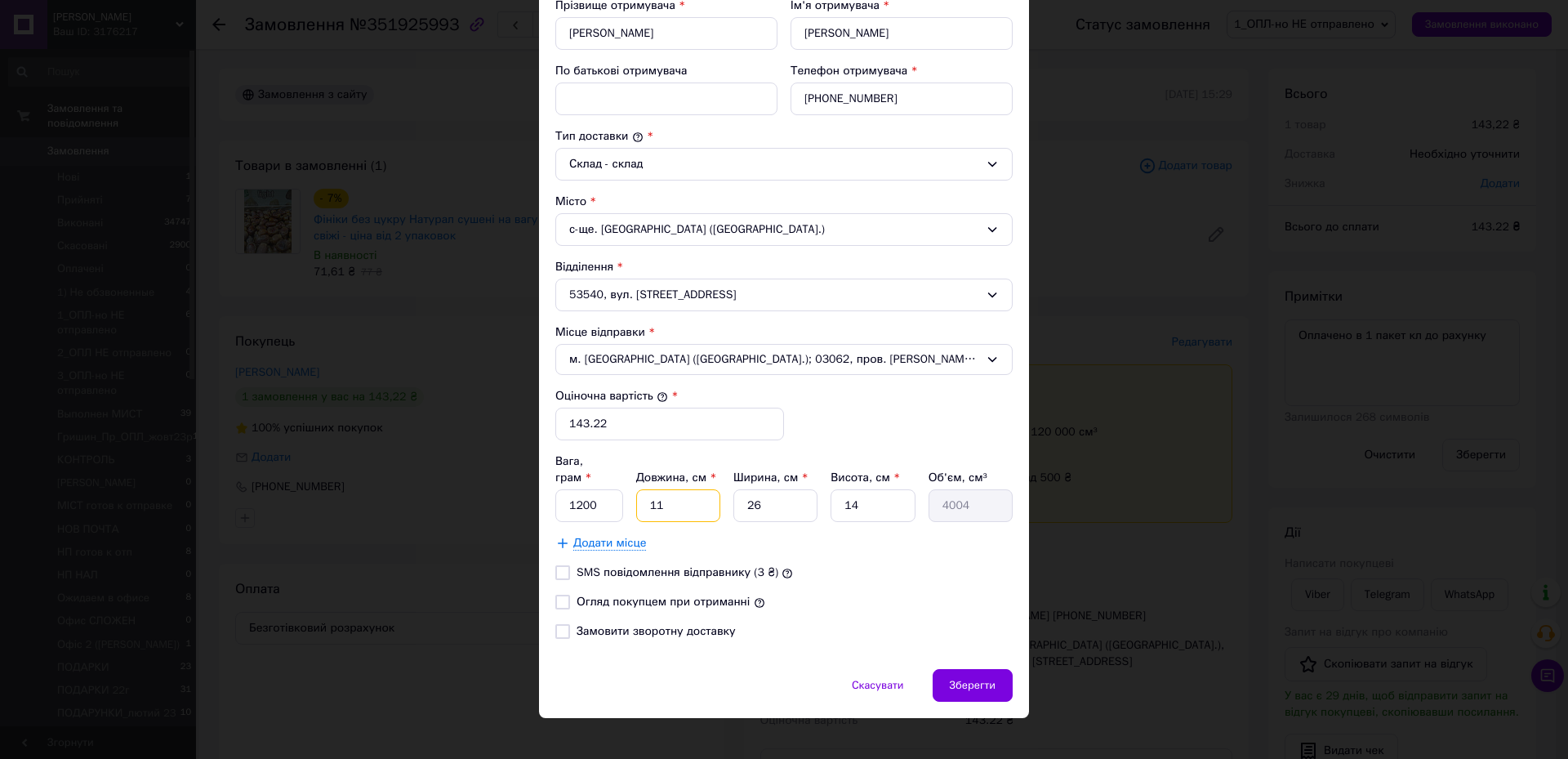 click on "11" at bounding box center [678, 506] 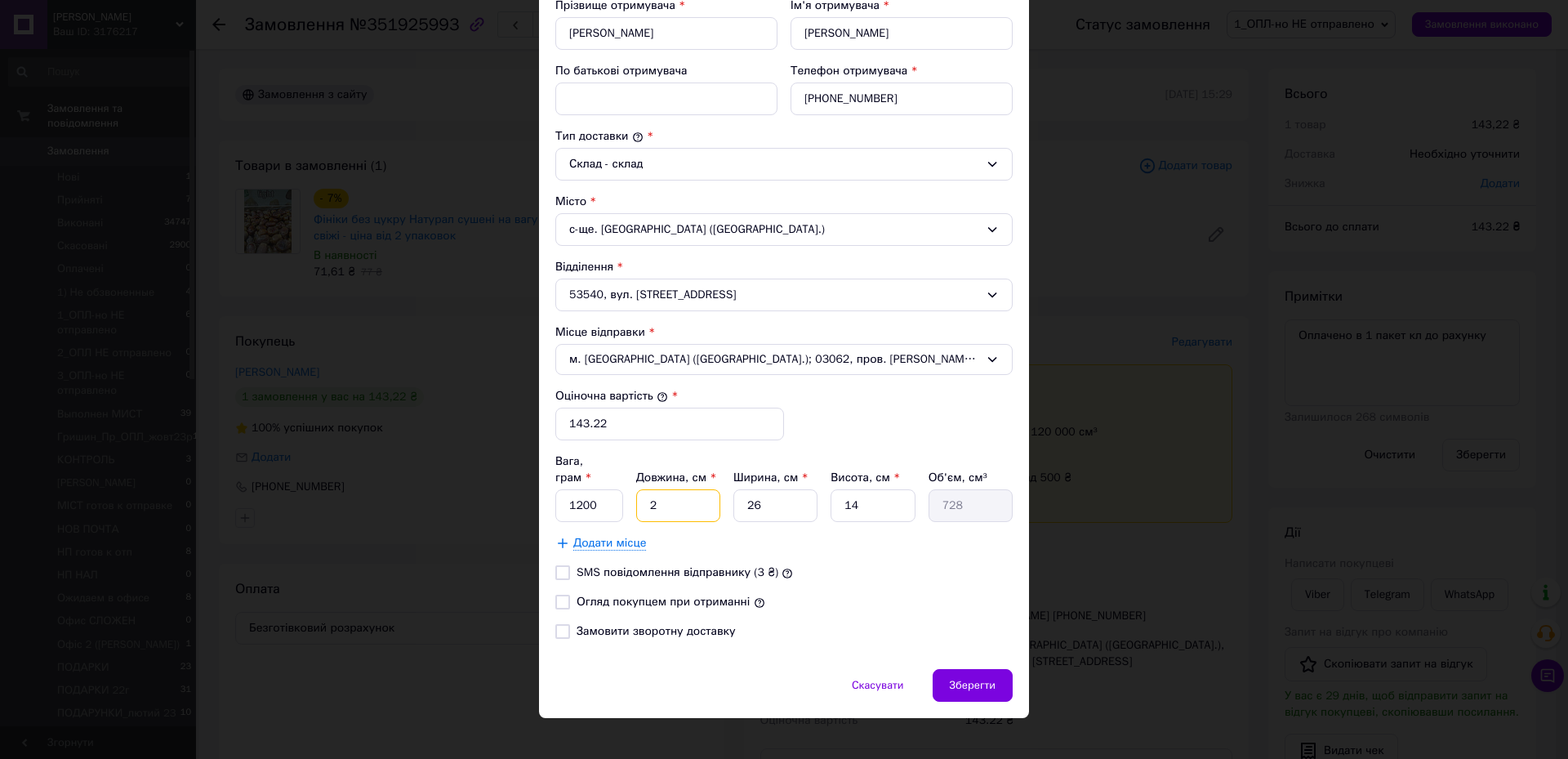 type on "24" 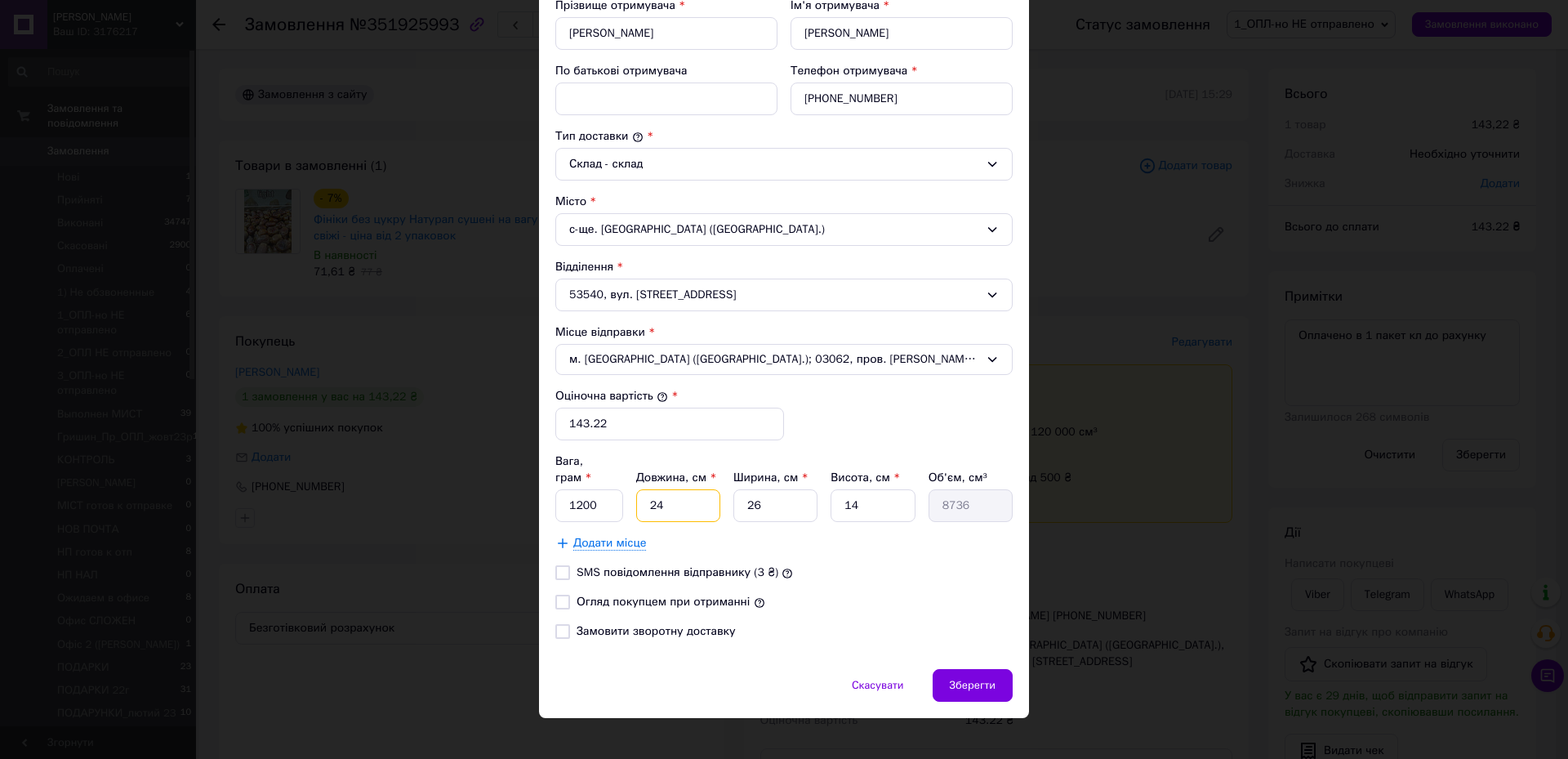 type on "24" 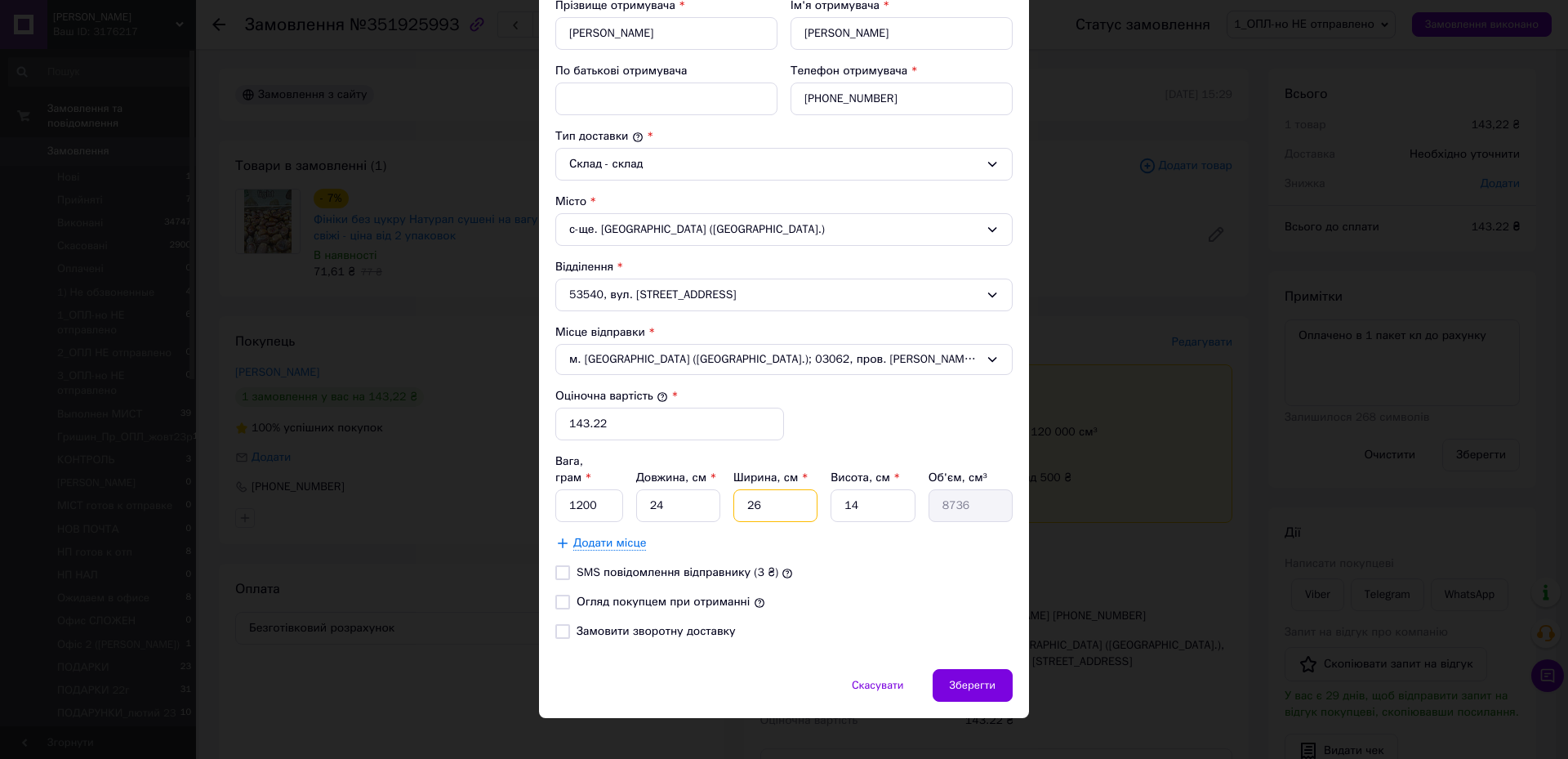 click on "26" at bounding box center [775, 506] 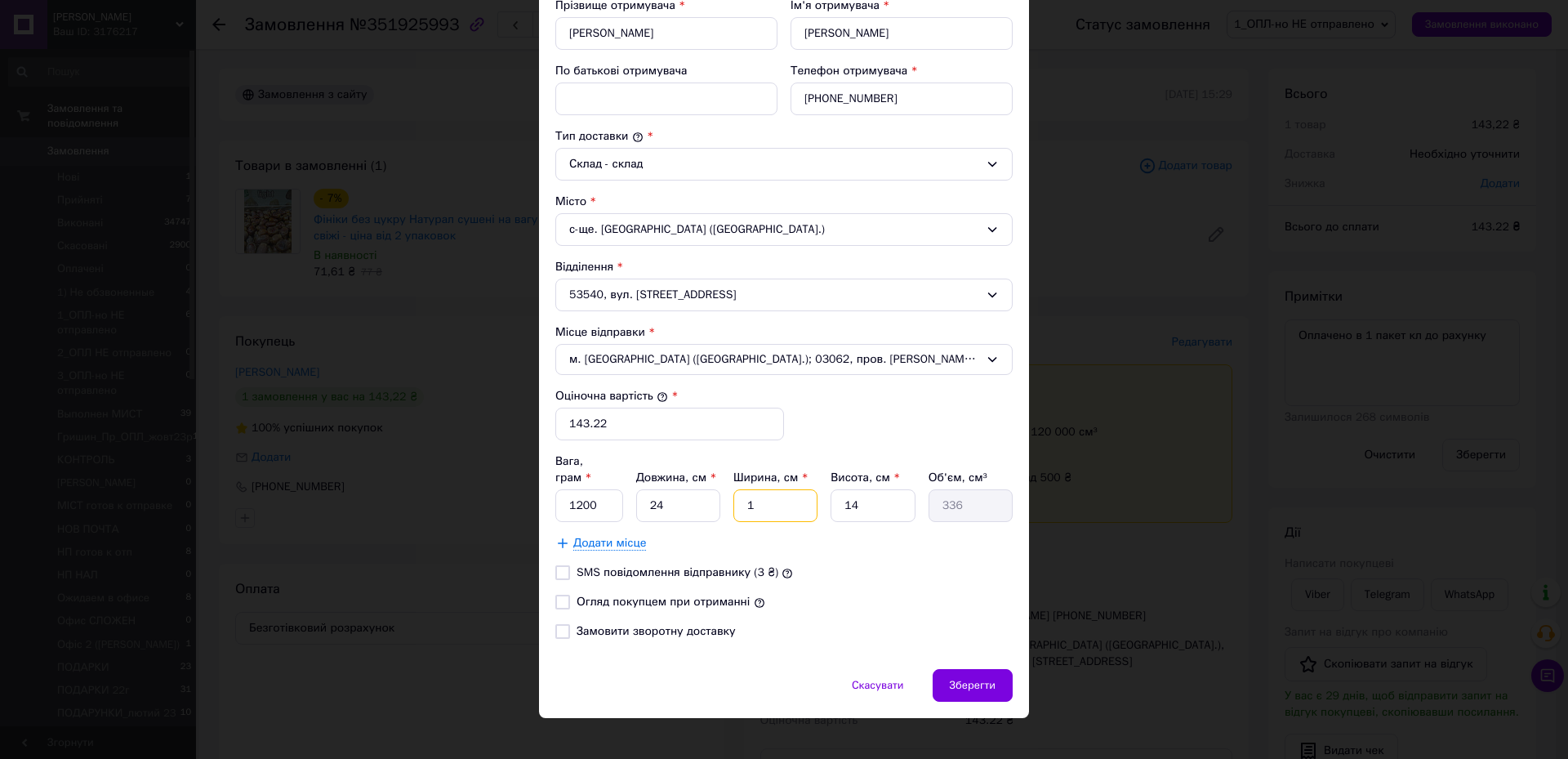 type on "17" 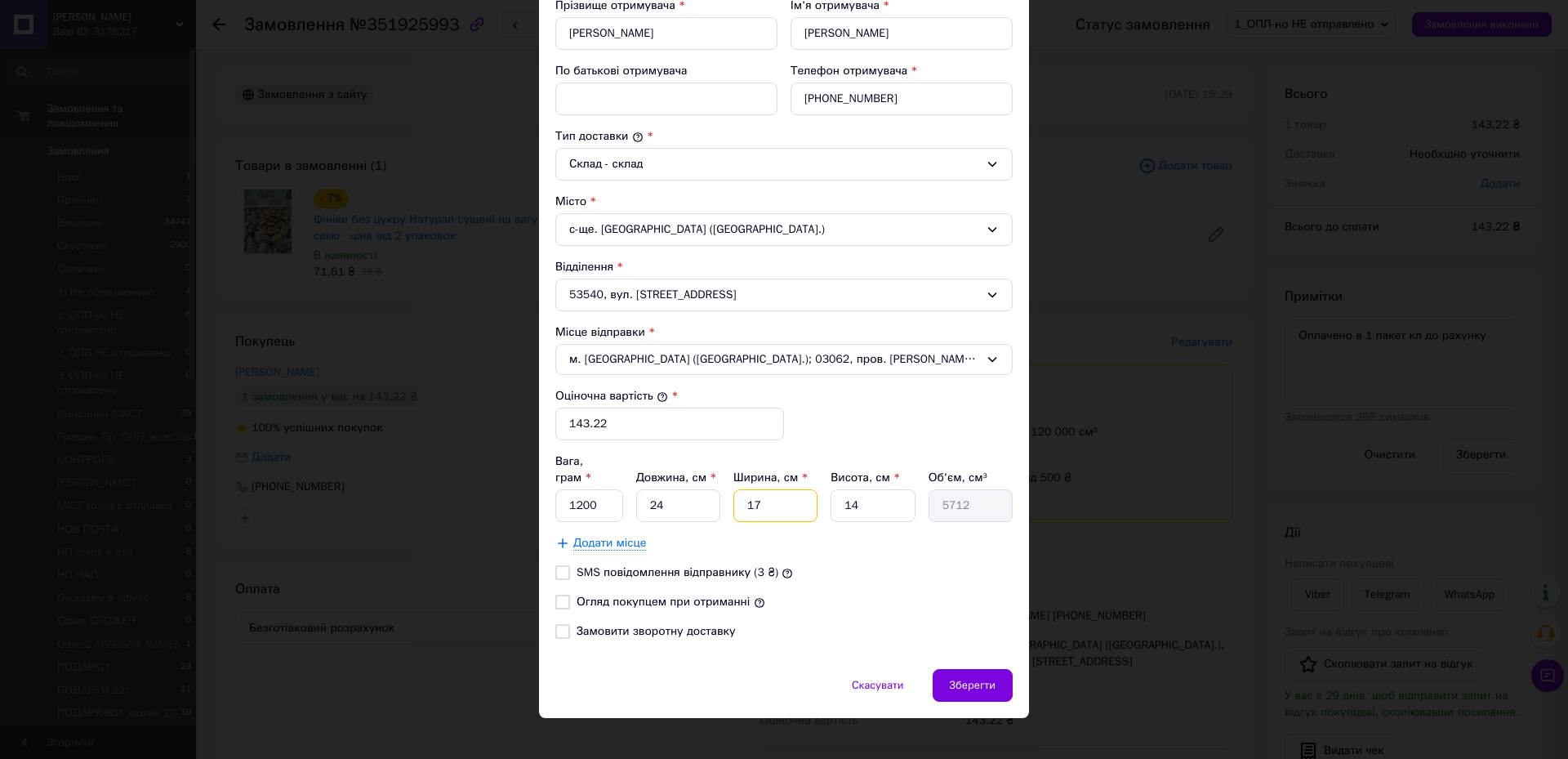 type on "17" 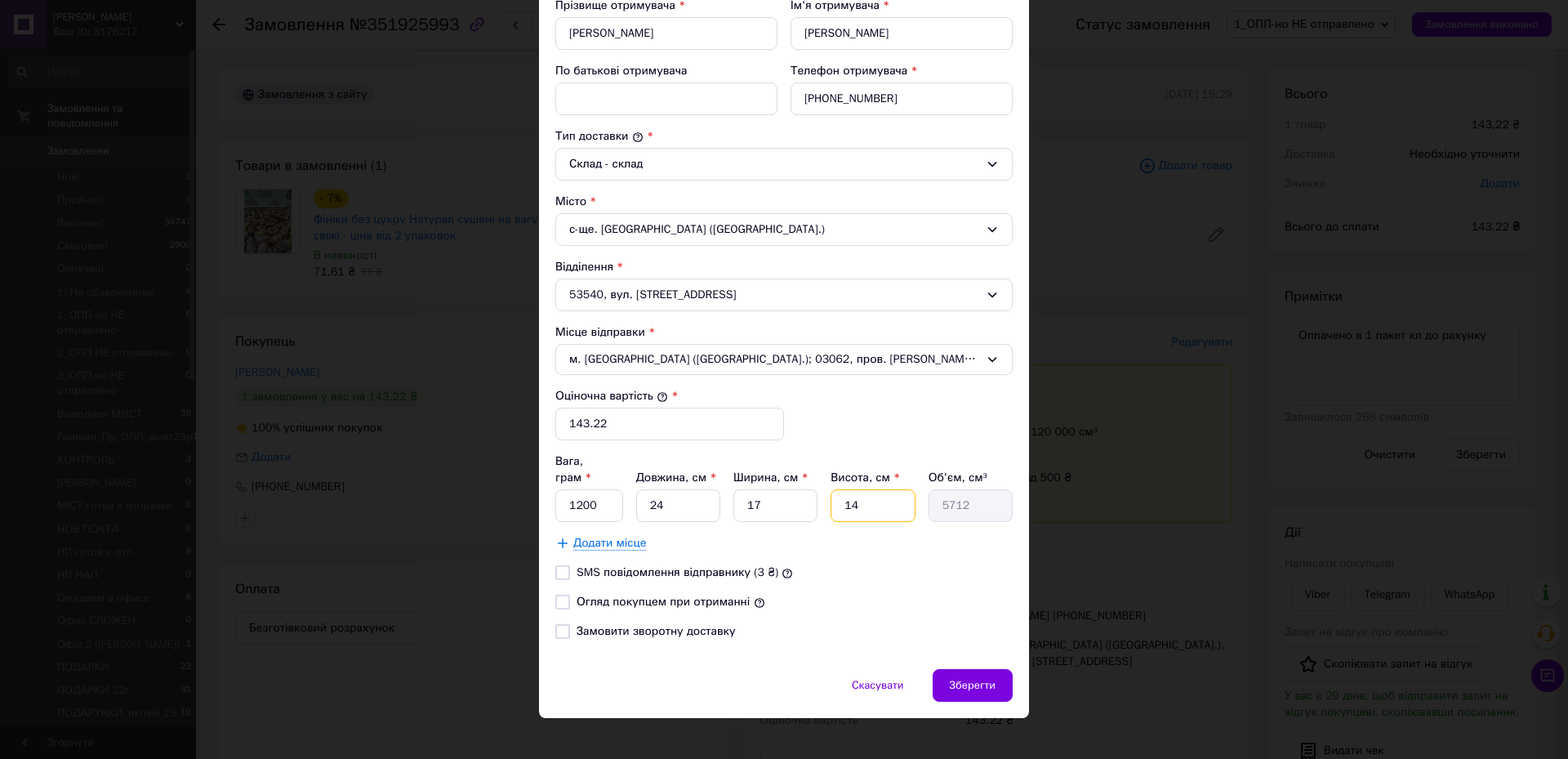 drag, startPoint x: 859, startPoint y: 493, endPoint x: 842, endPoint y: 493, distance: 17 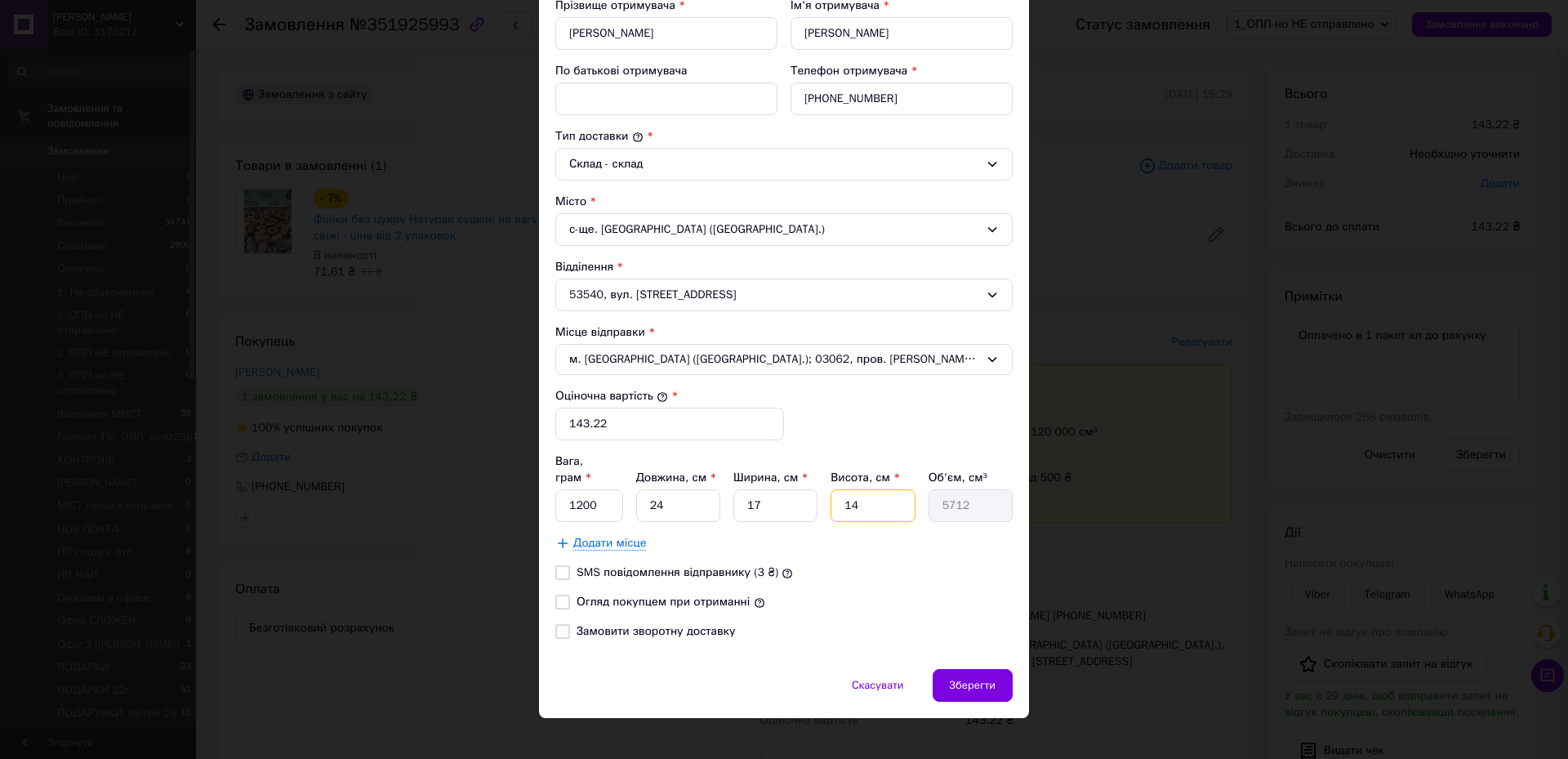 type on "9" 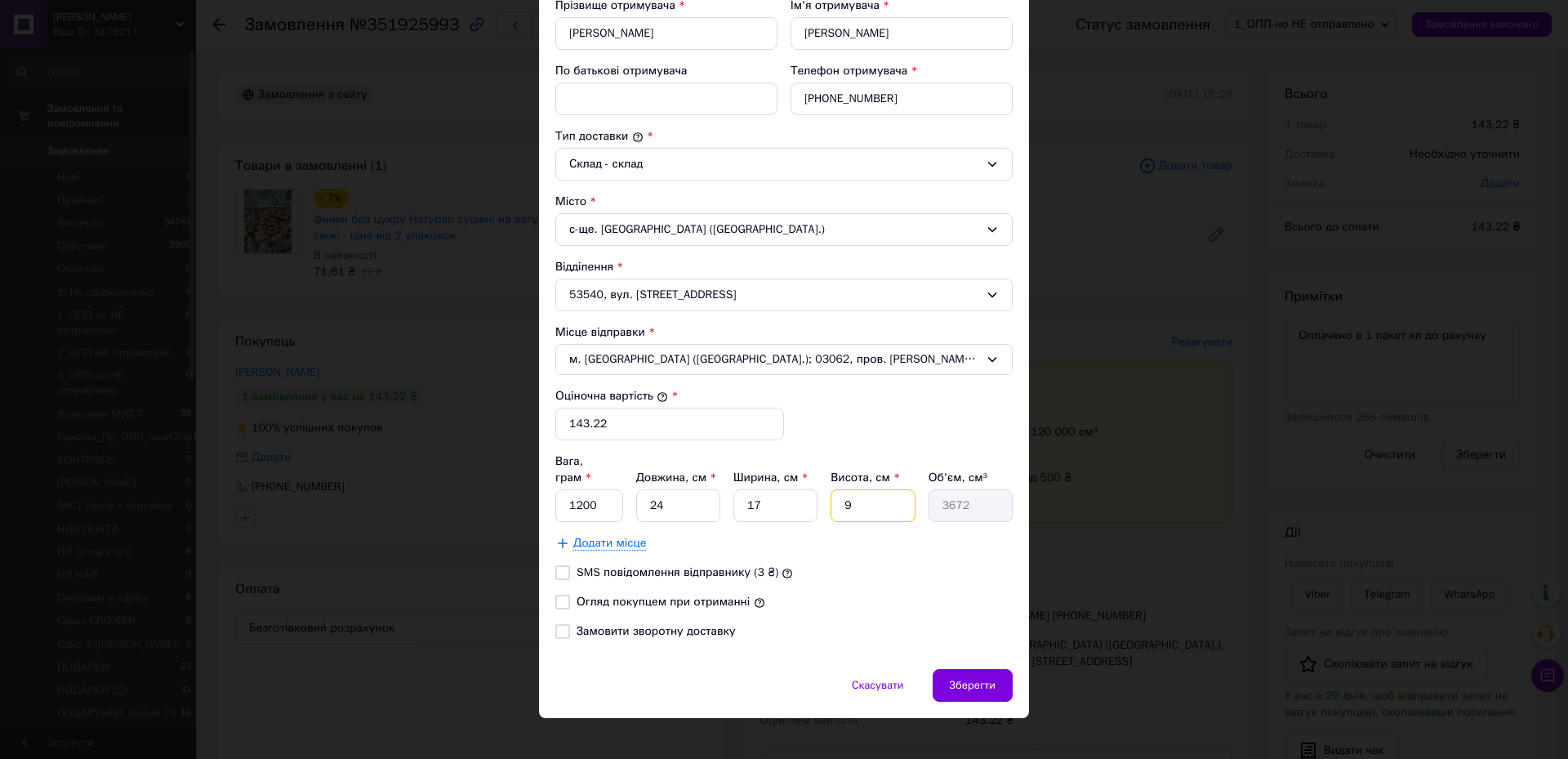 type on "9" 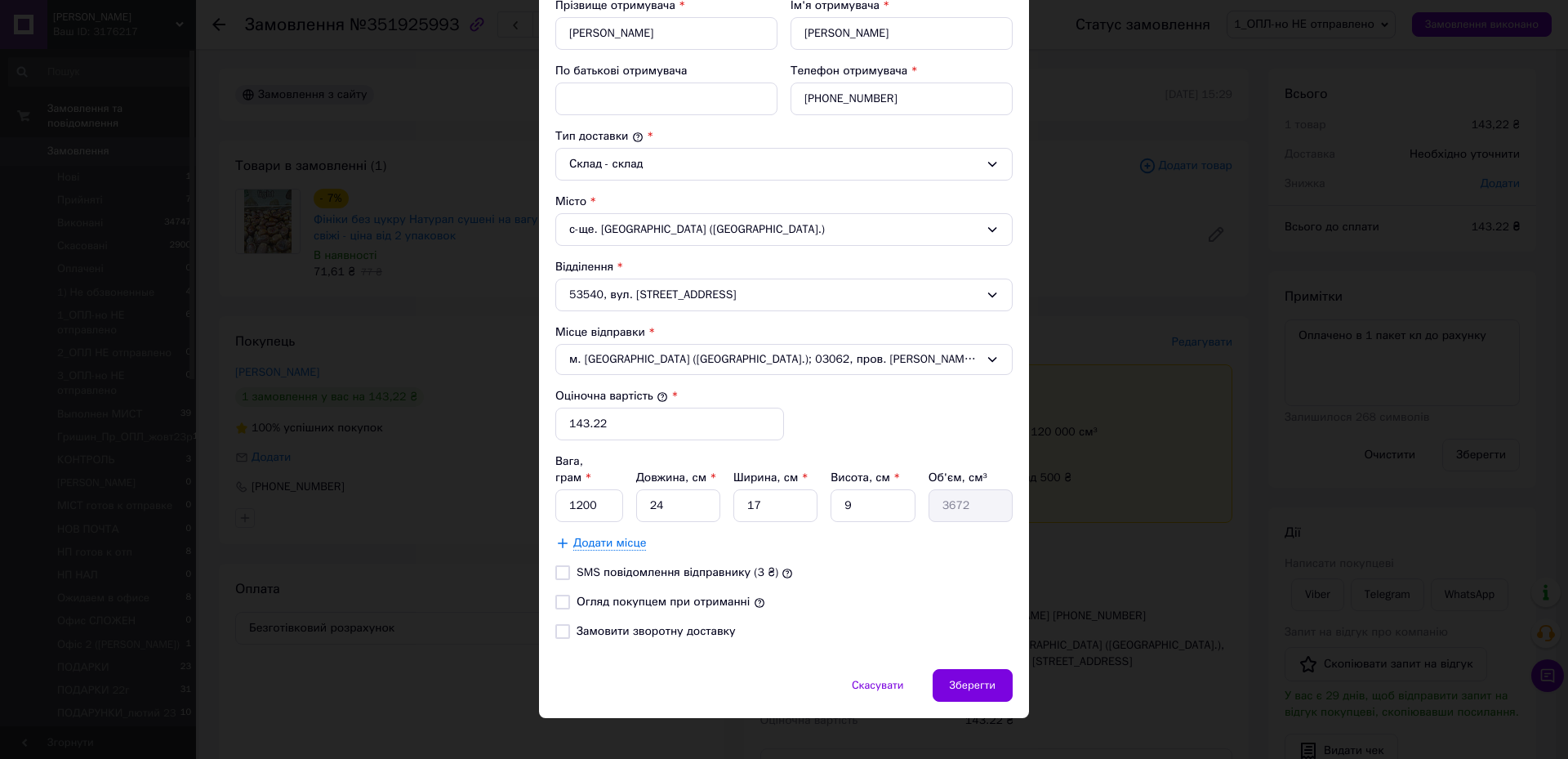 click on "Скасувати   Зберегти" at bounding box center (784, 694) 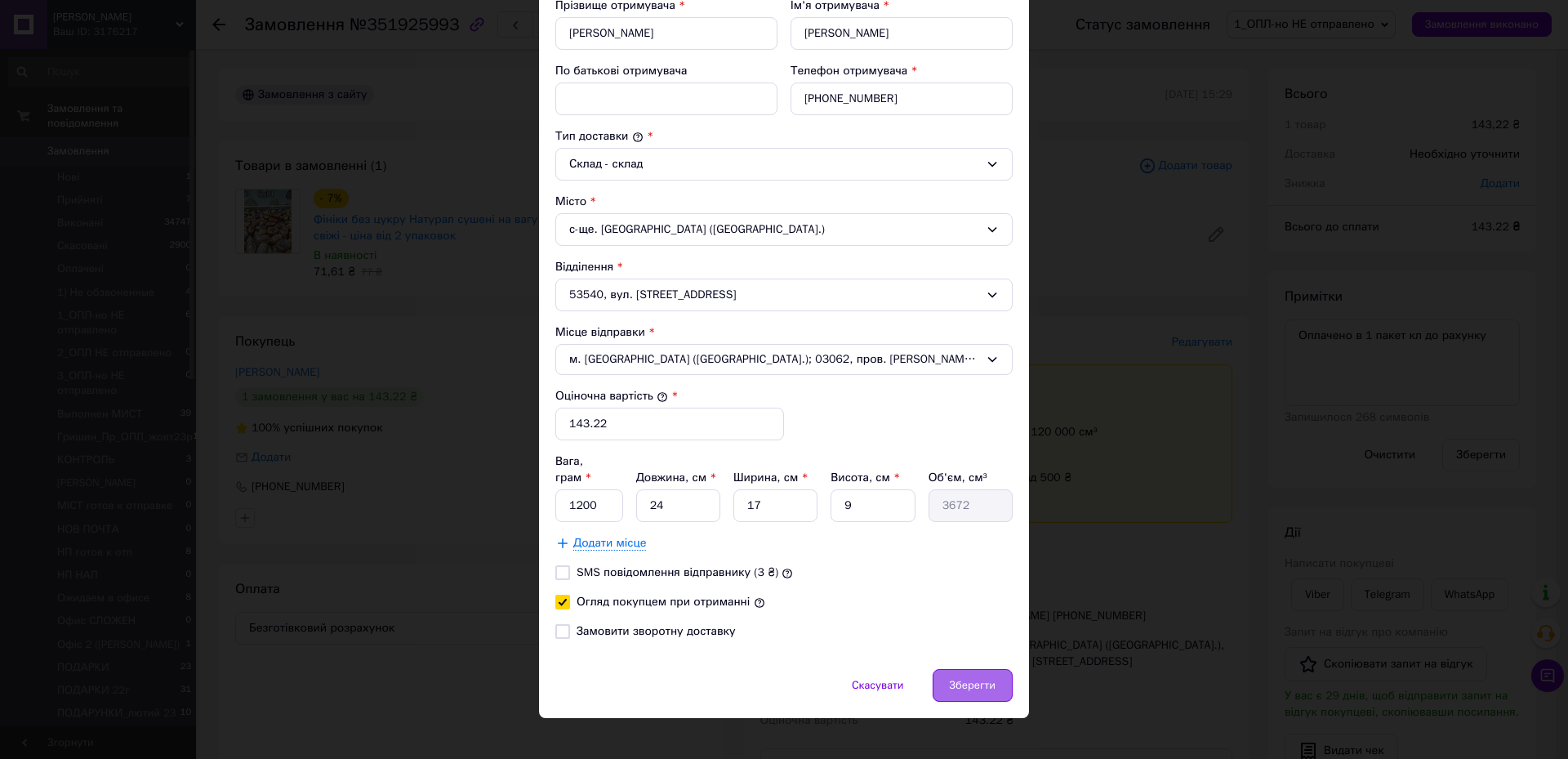 click on "Зберегти" at bounding box center (973, 685) 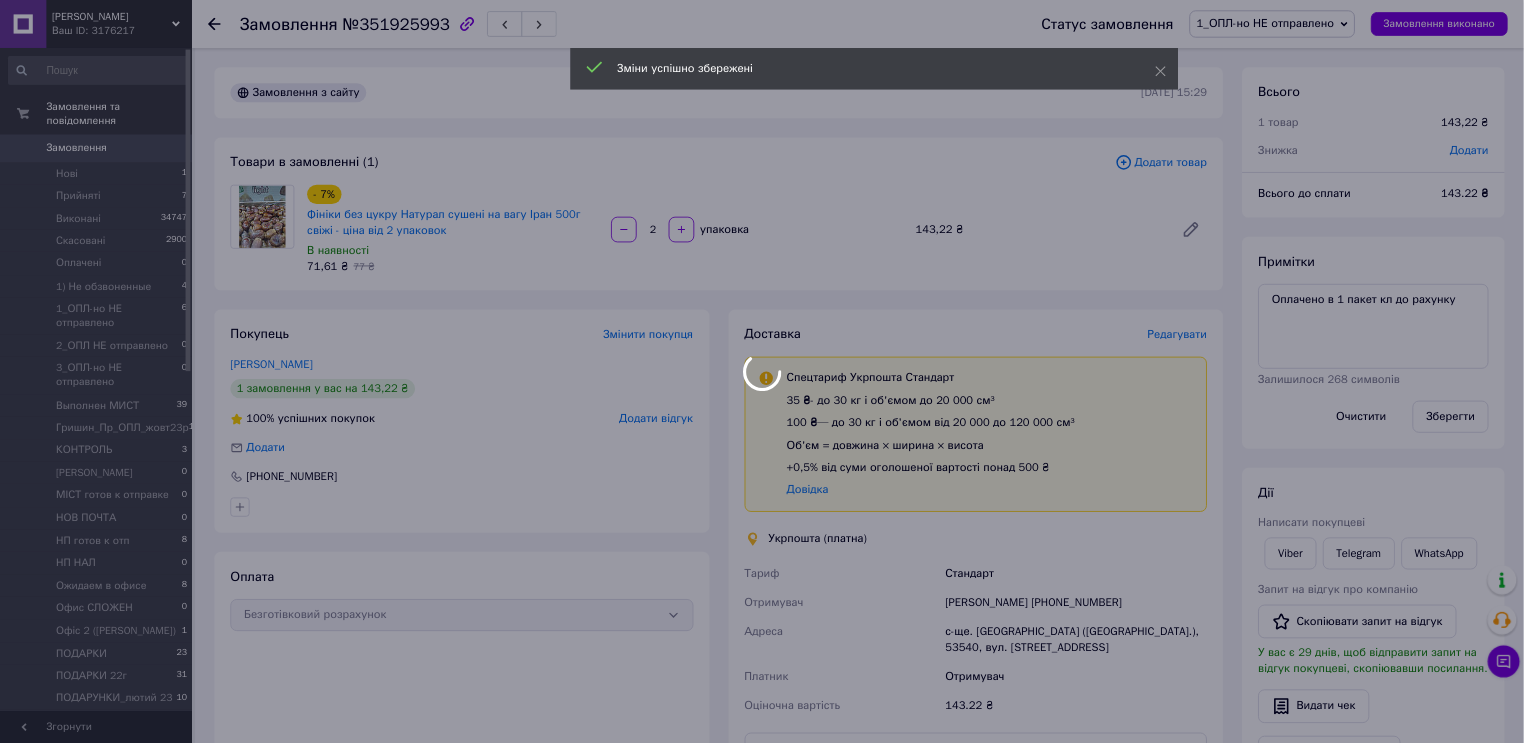 scroll, scrollTop: 400, scrollLeft: 0, axis: vertical 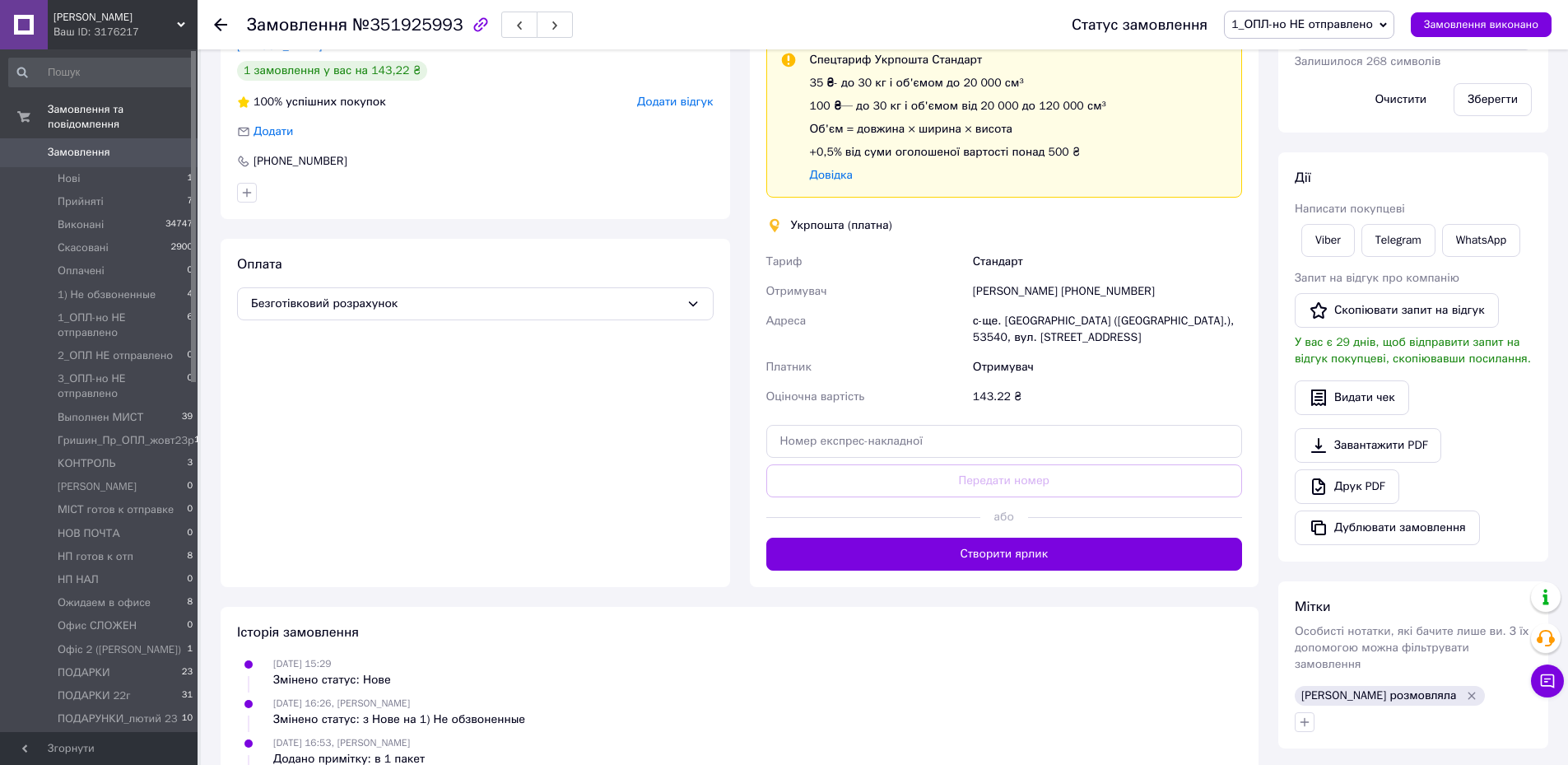 click on "Створити ярлик" at bounding box center [1004, 554] 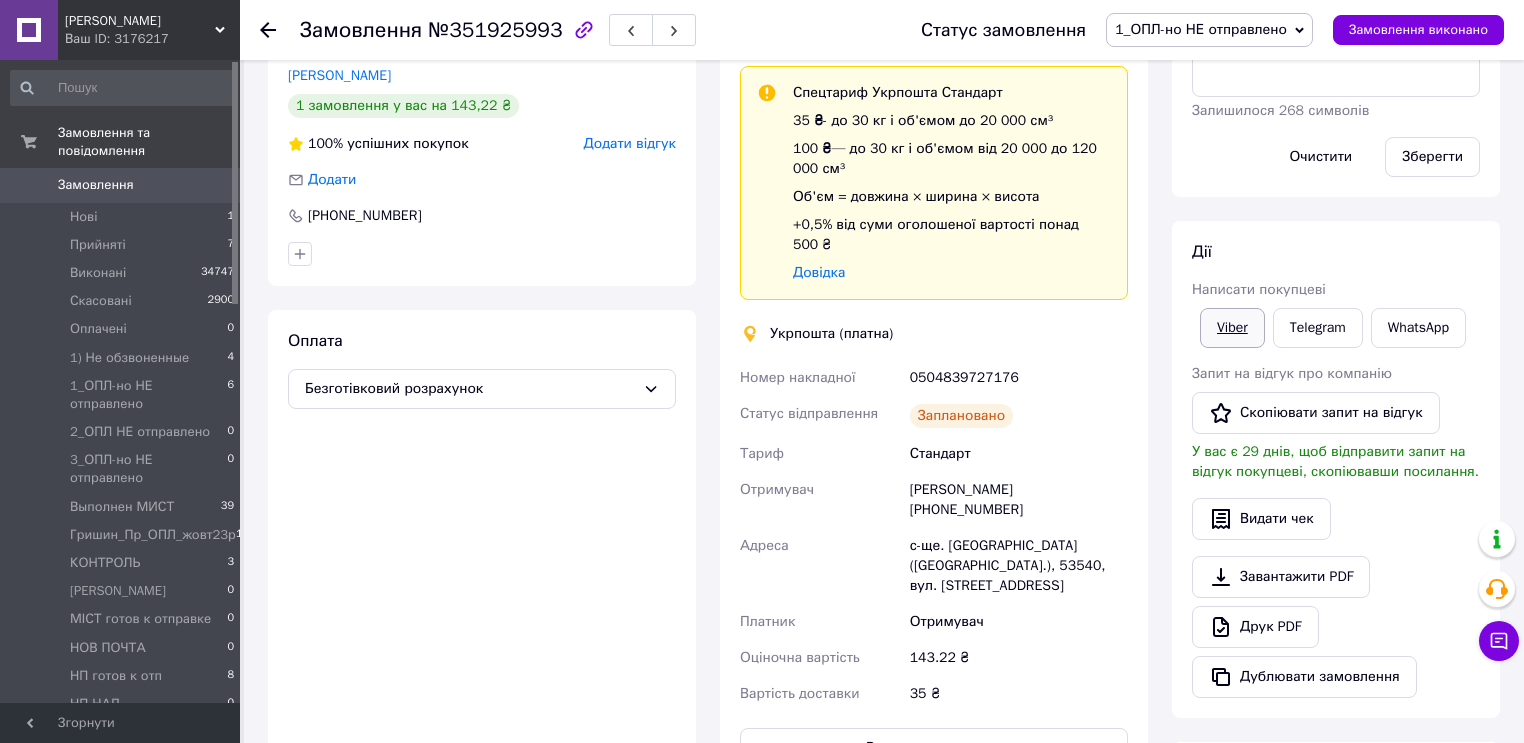 click on "Viber" at bounding box center (1232, 328) 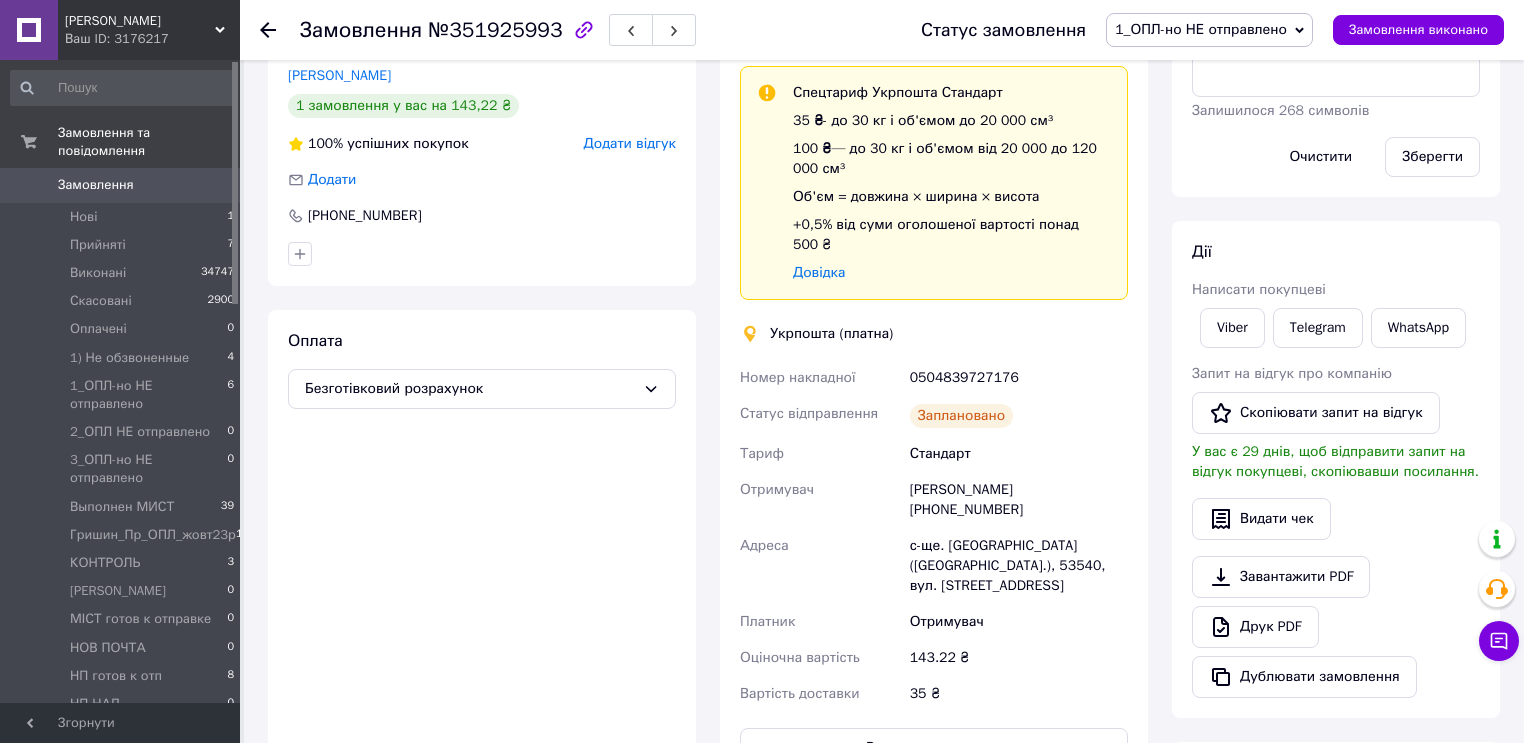 click on "0504839727176" at bounding box center [1019, 378] 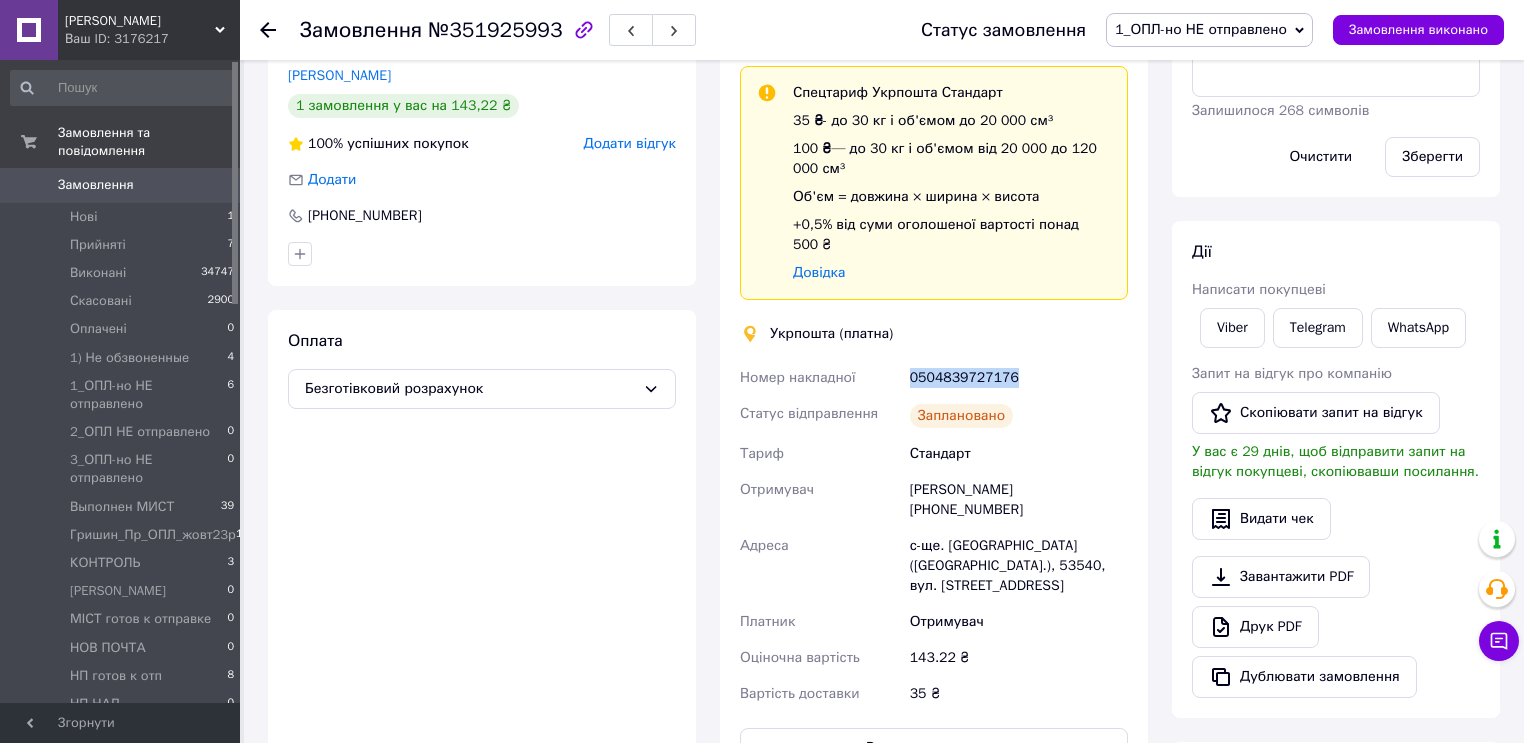 click on "0504839727176" at bounding box center (1019, 378) 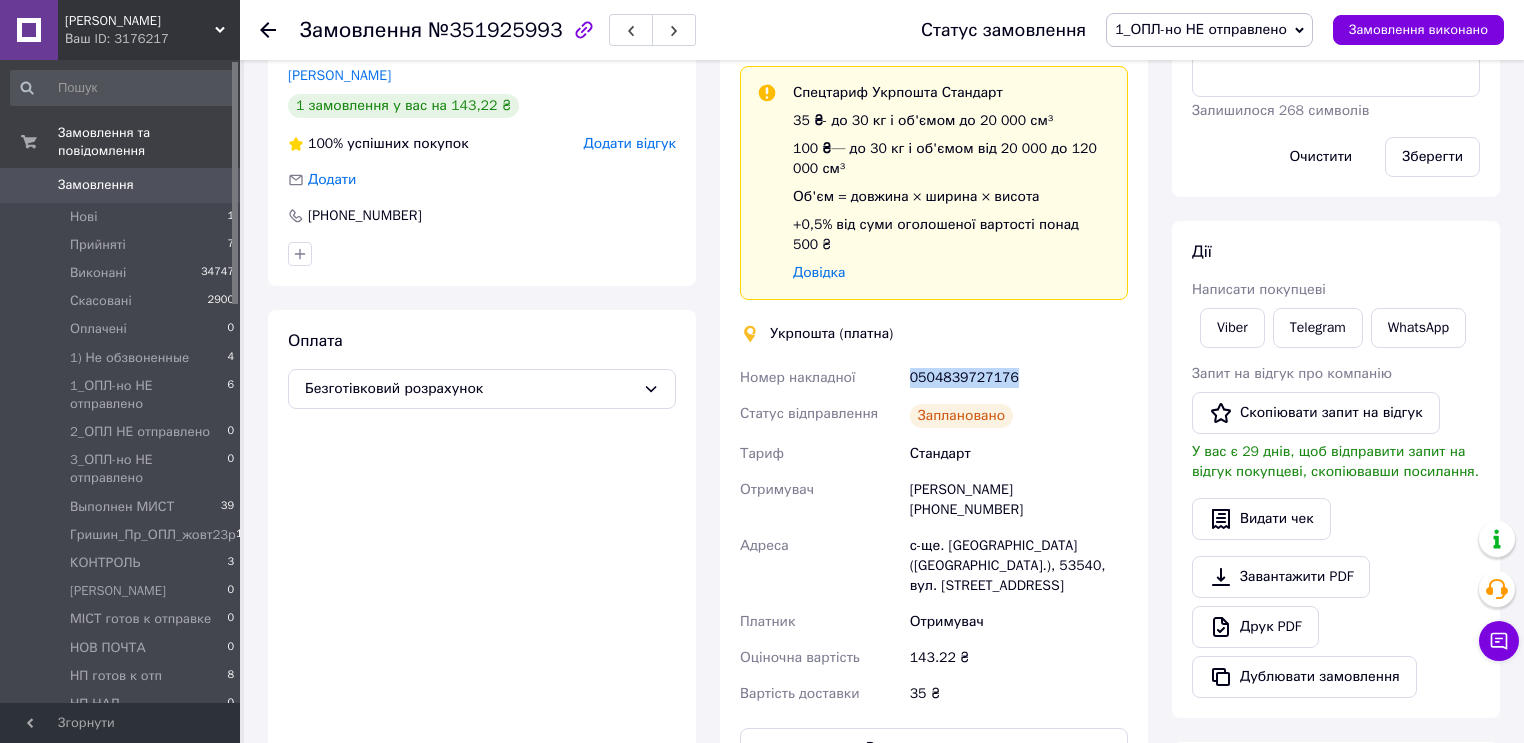 click on "1_ОПЛ-но НЕ отправлено" at bounding box center (1209, 30) 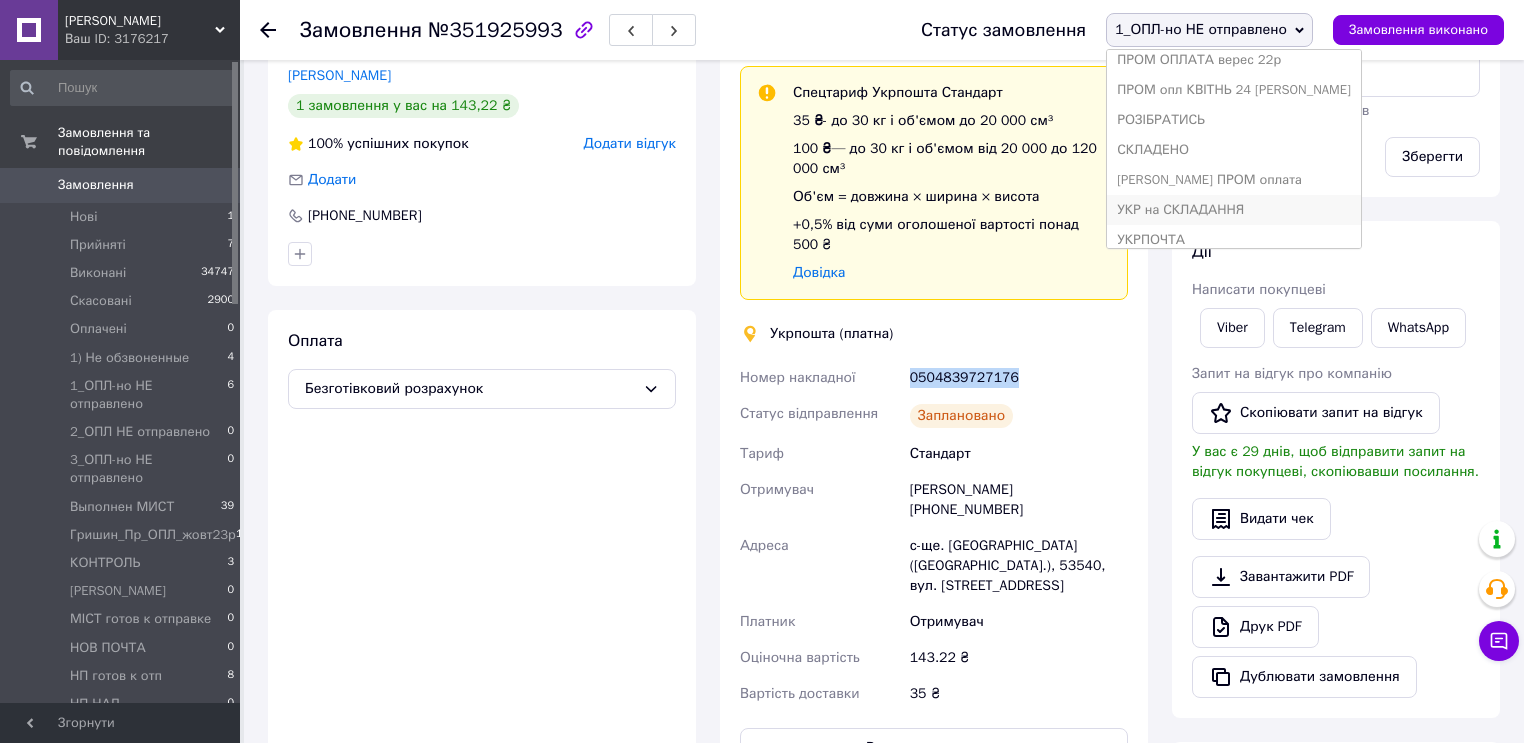 scroll, scrollTop: 741, scrollLeft: 0, axis: vertical 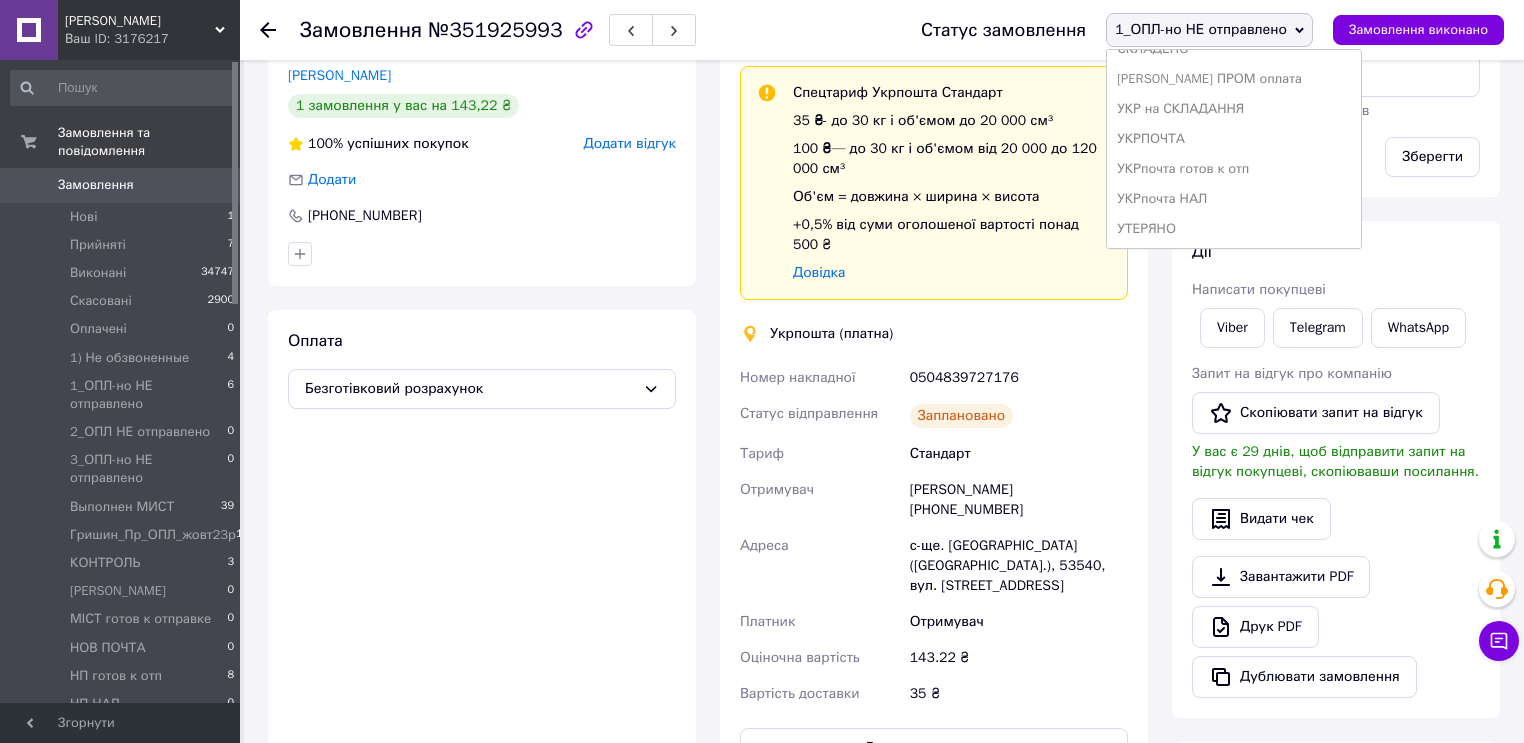 click on "УКРпочта готов к отп" at bounding box center [1234, 169] 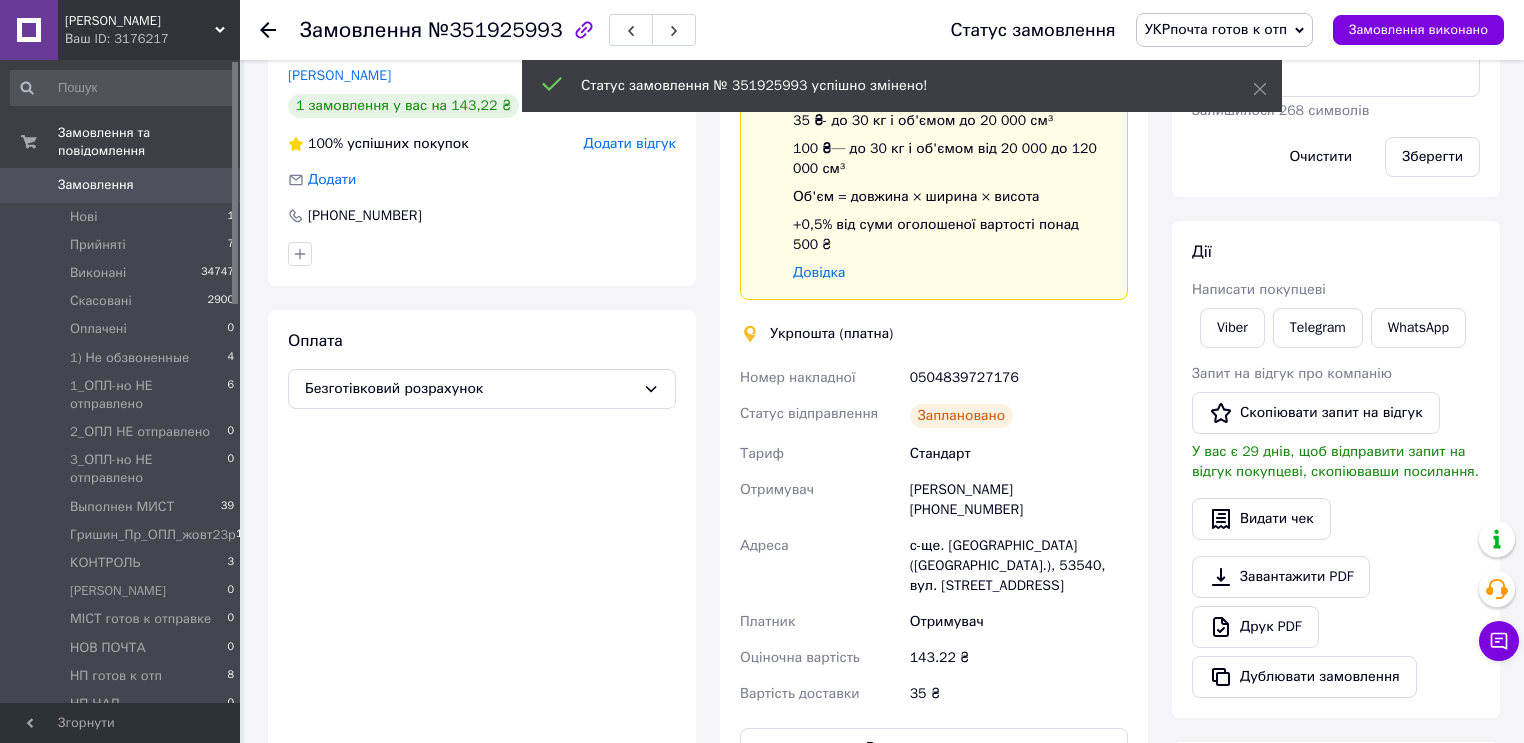 click 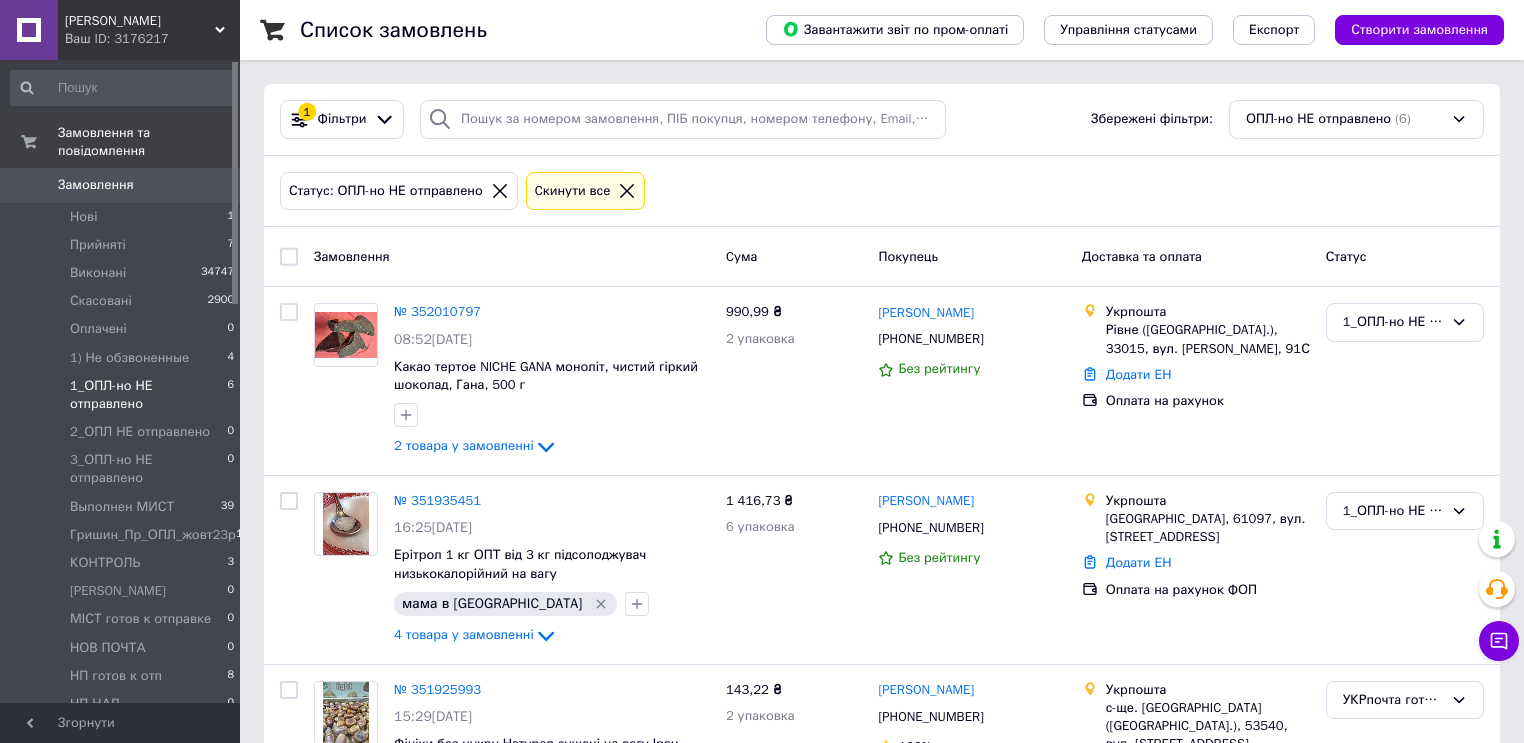 scroll, scrollTop: 480, scrollLeft: 0, axis: vertical 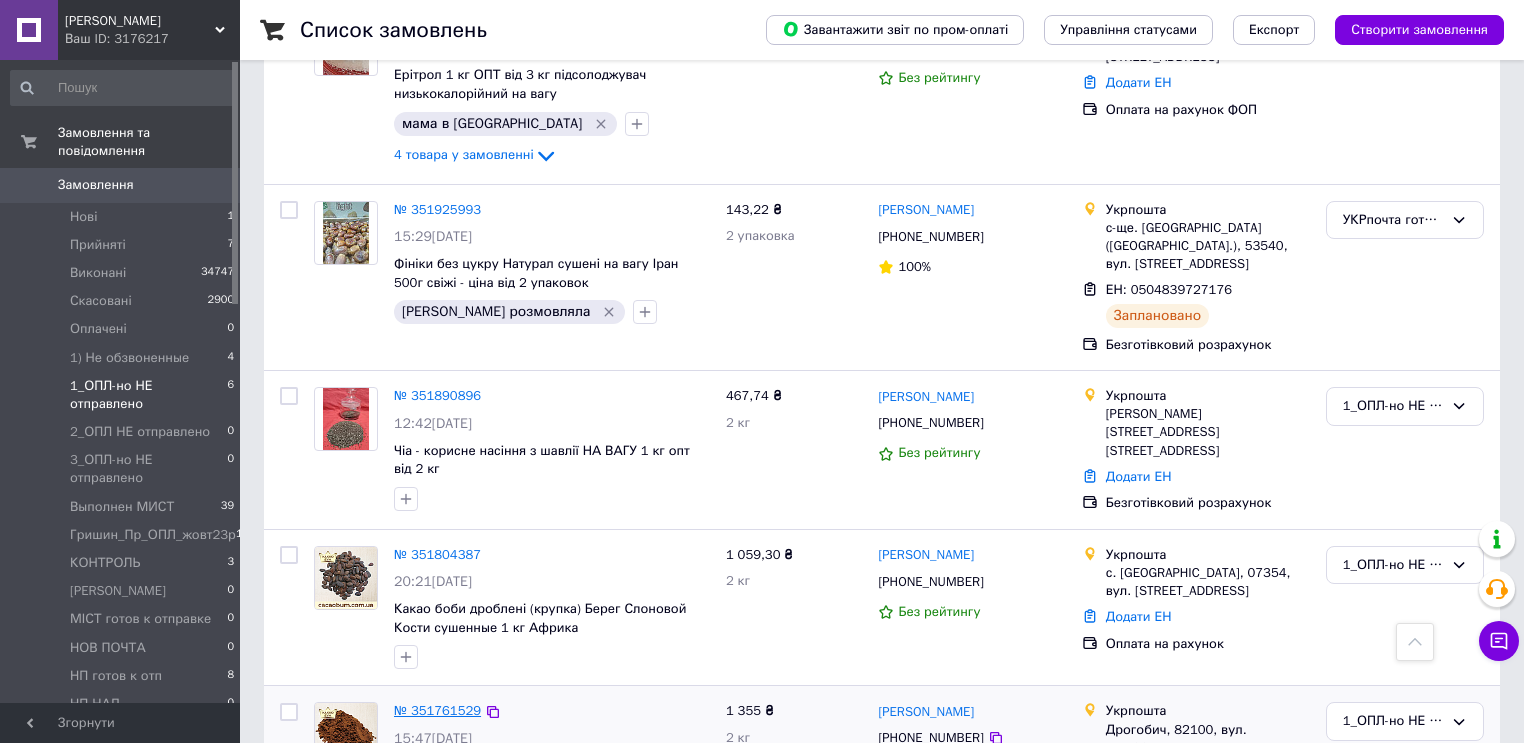 click on "№ 351761529" at bounding box center [437, 710] 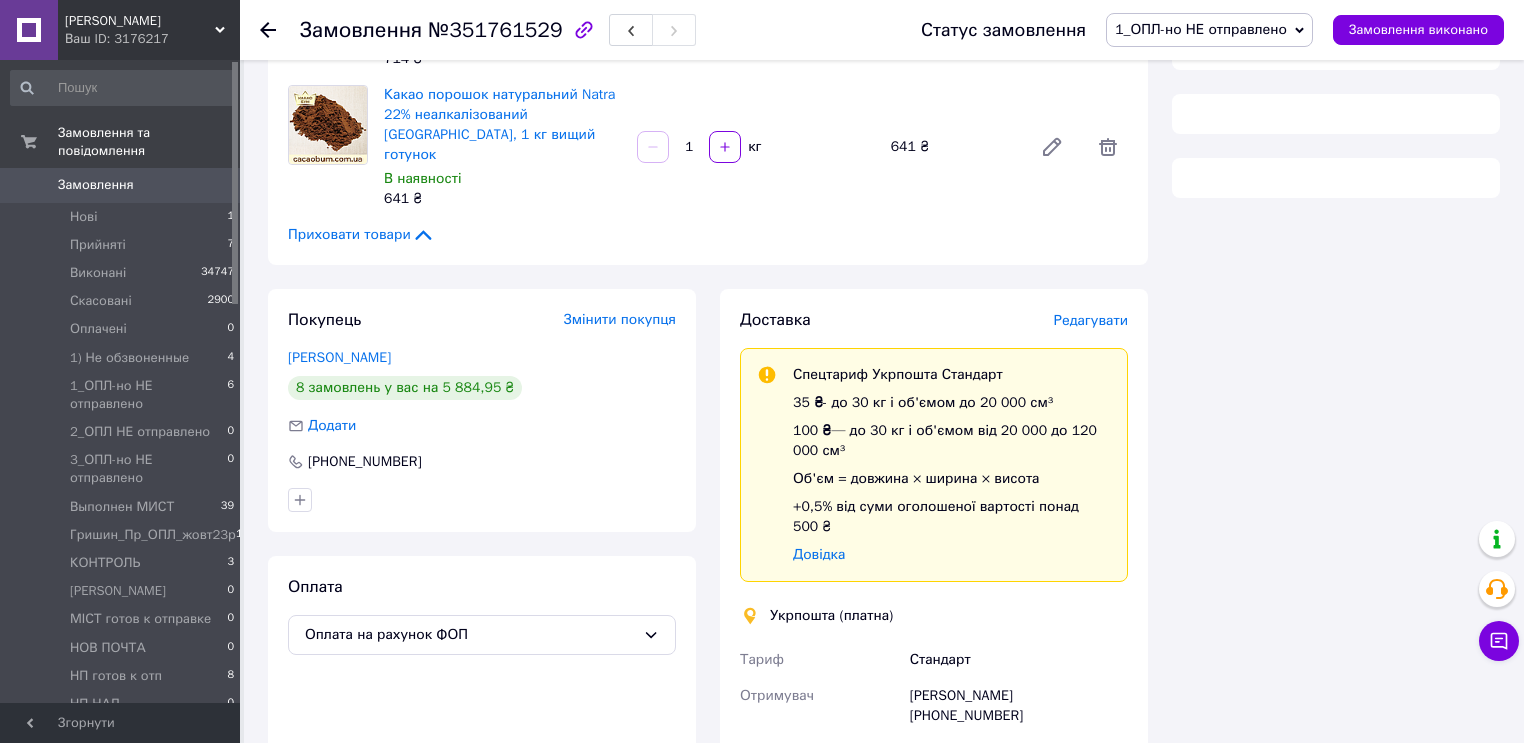 scroll, scrollTop: 480, scrollLeft: 0, axis: vertical 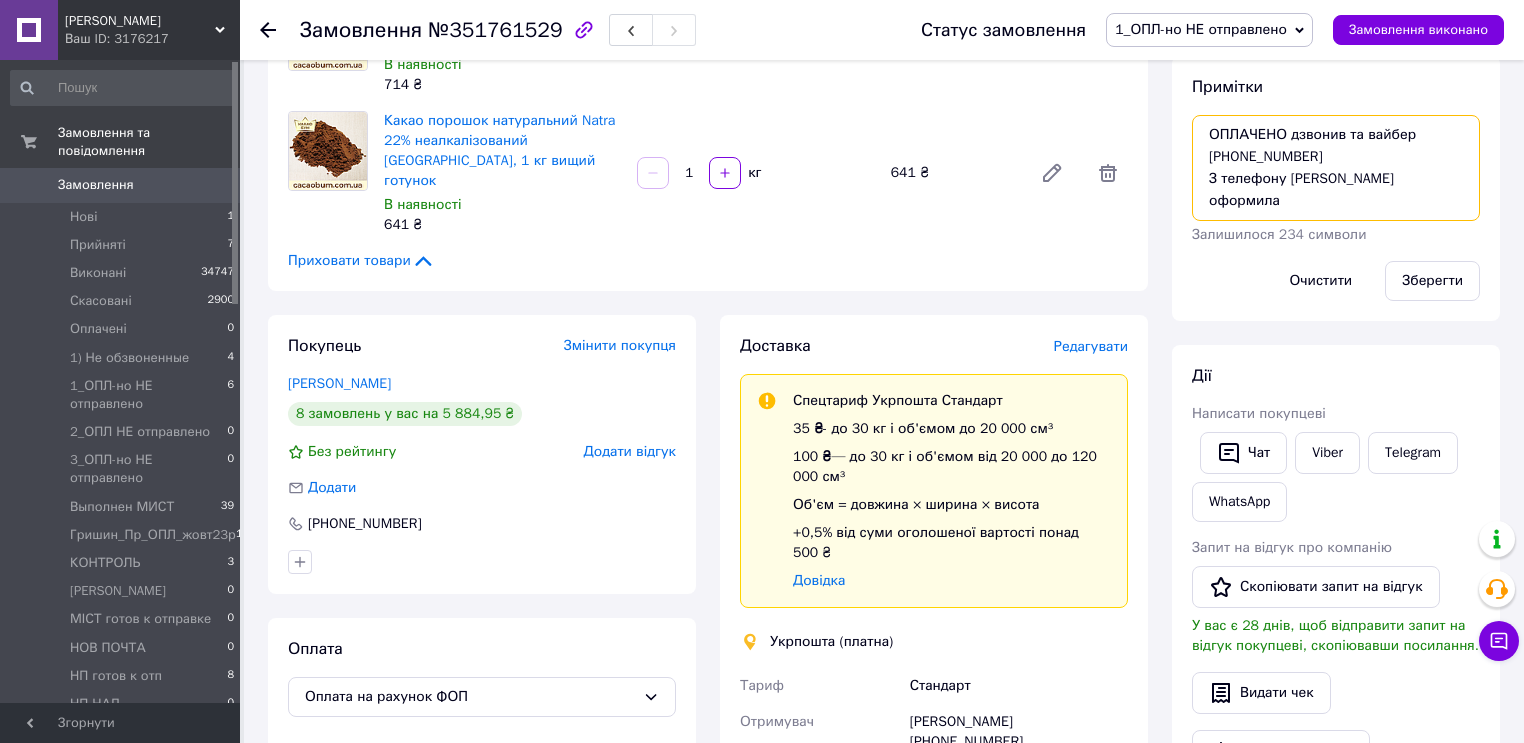 click on "ОПЛАЧЕНО дзвонив та вайбер  +380660149721
З телефону Таня оформила" at bounding box center (1336, 168) 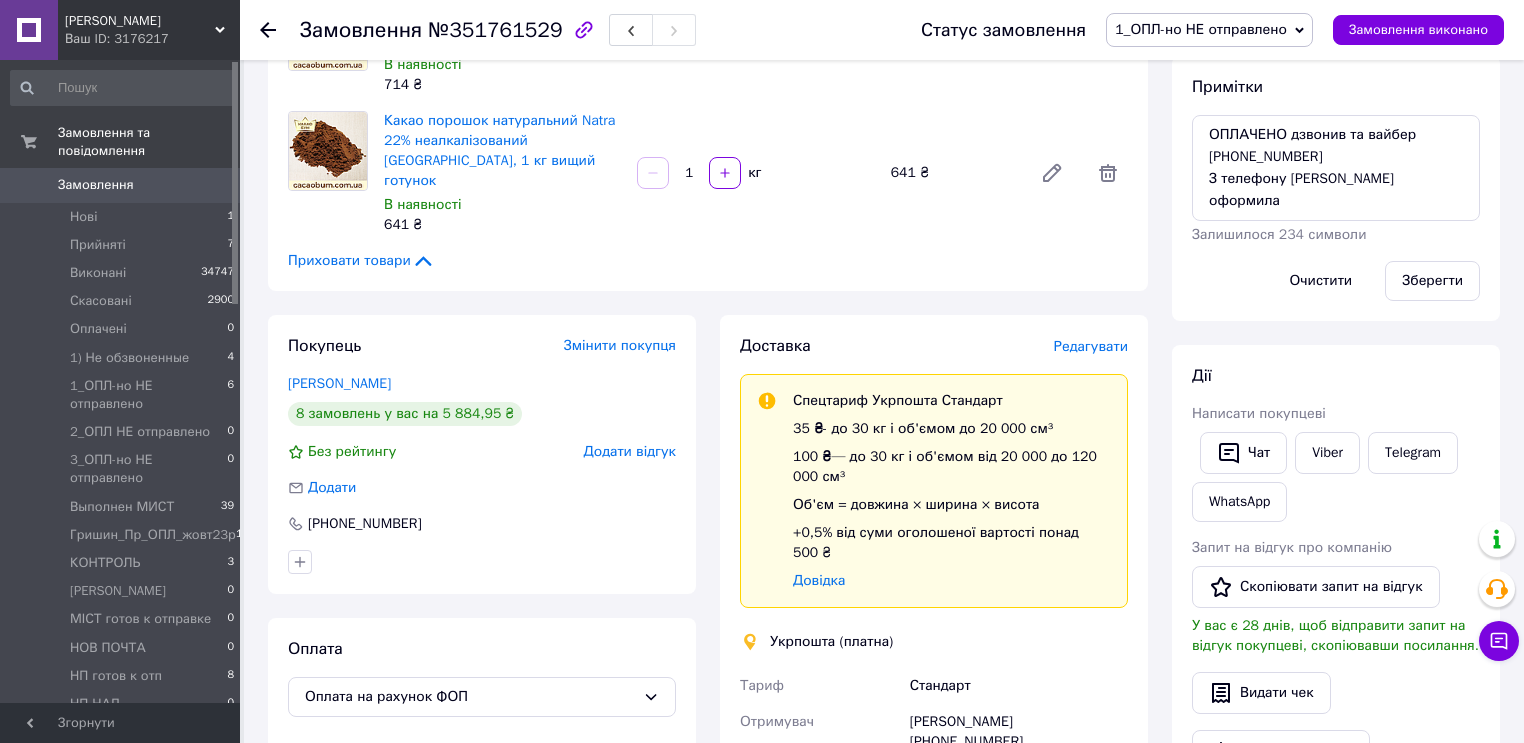 click on "641 ₴" at bounding box center (502, 225) 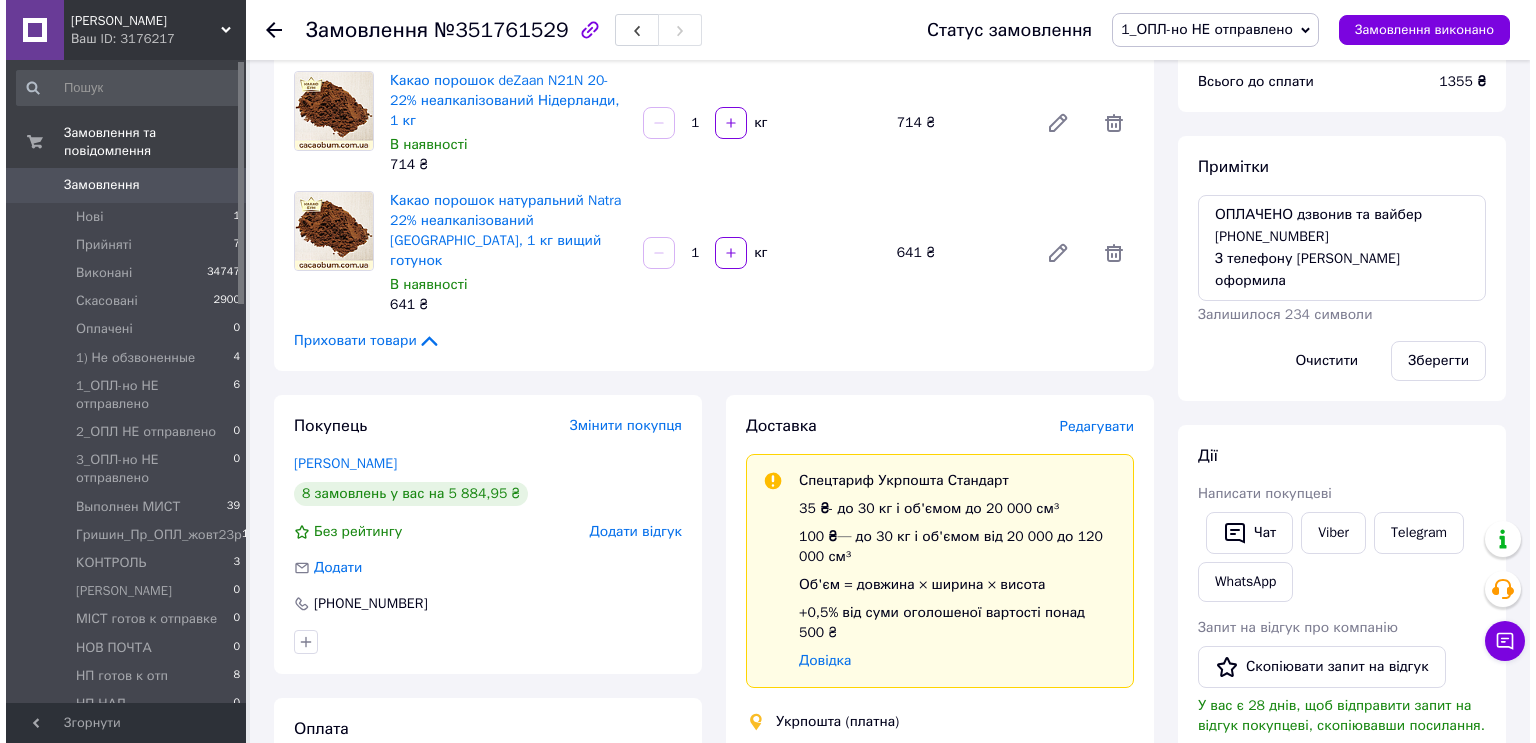 scroll, scrollTop: 0, scrollLeft: 0, axis: both 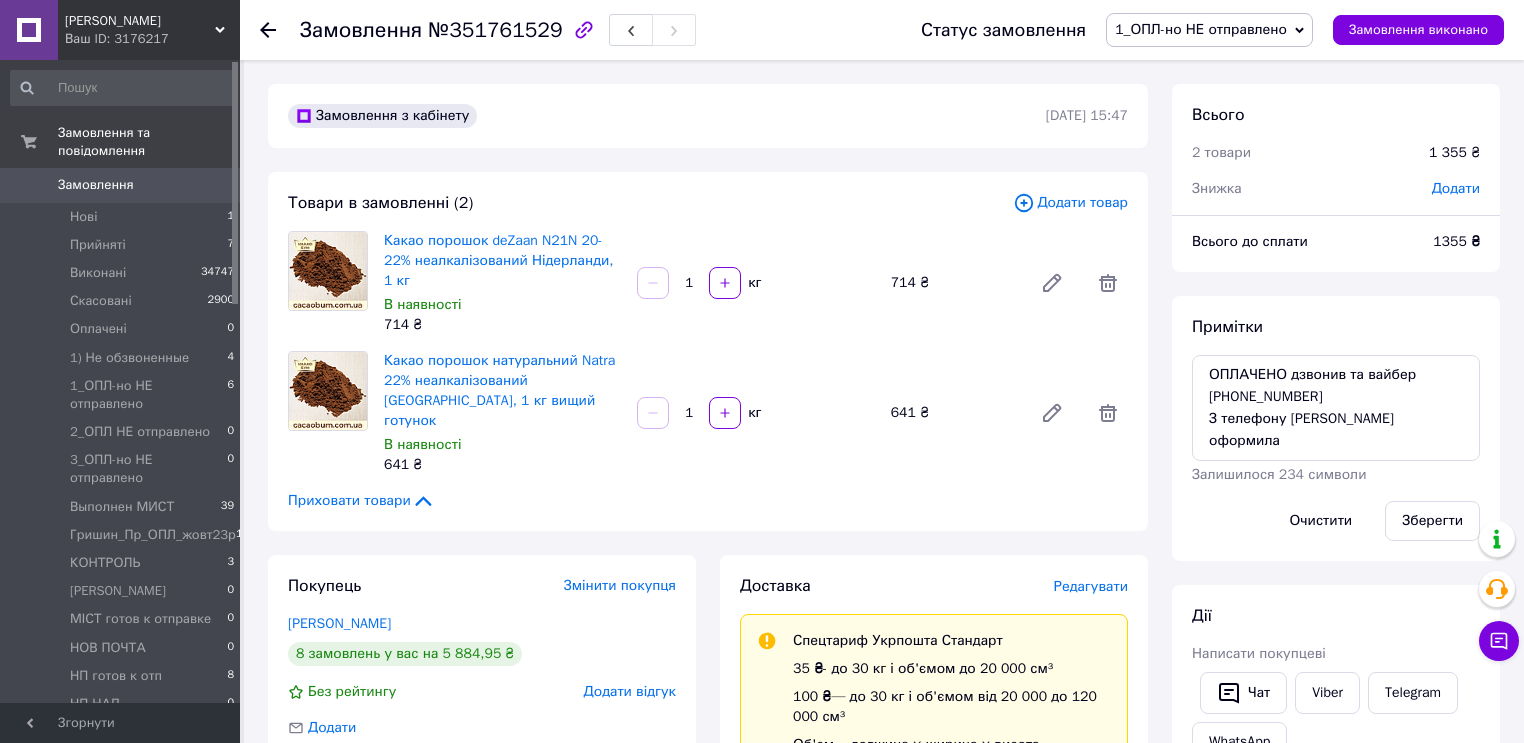 click on "Редагувати" at bounding box center [1091, 586] 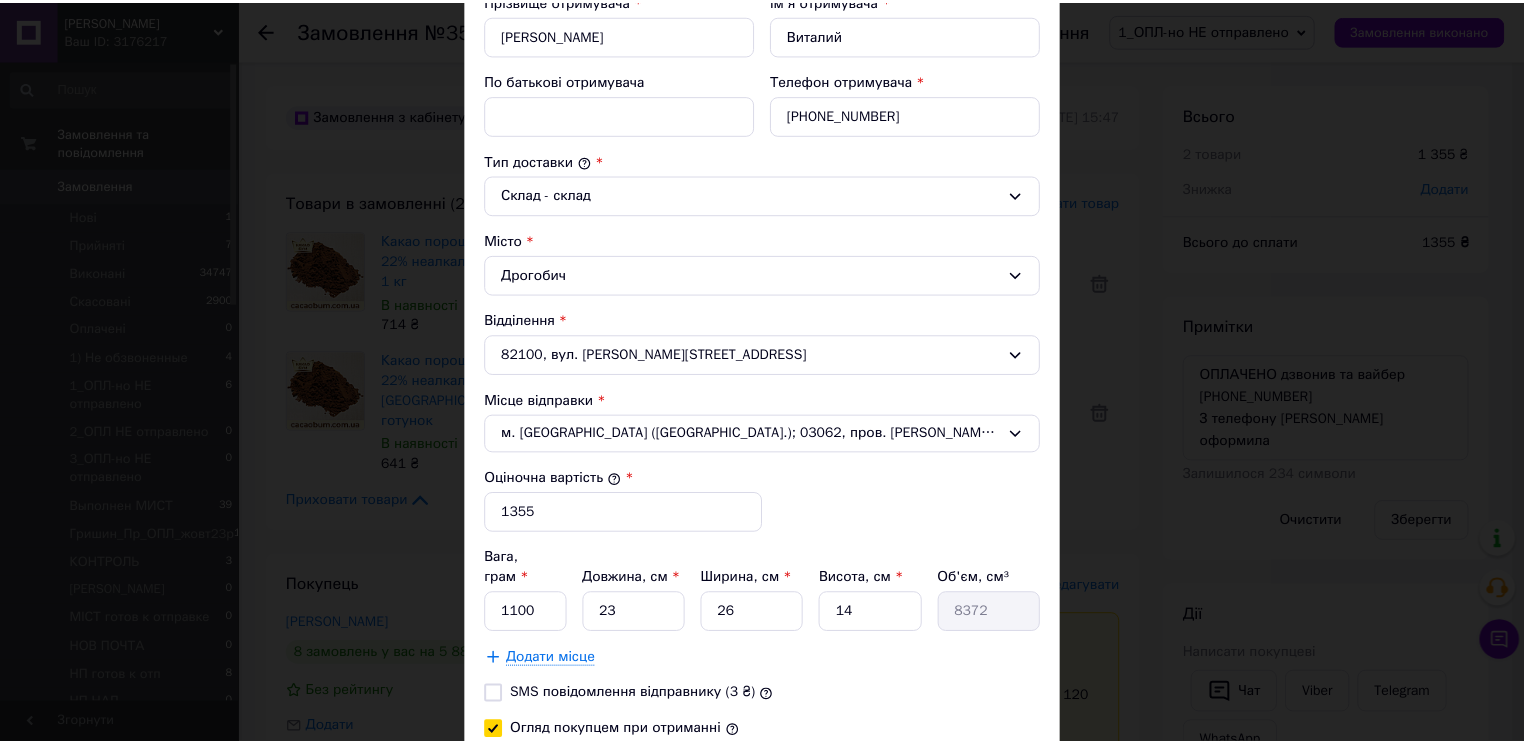 scroll, scrollTop: 575, scrollLeft: 0, axis: vertical 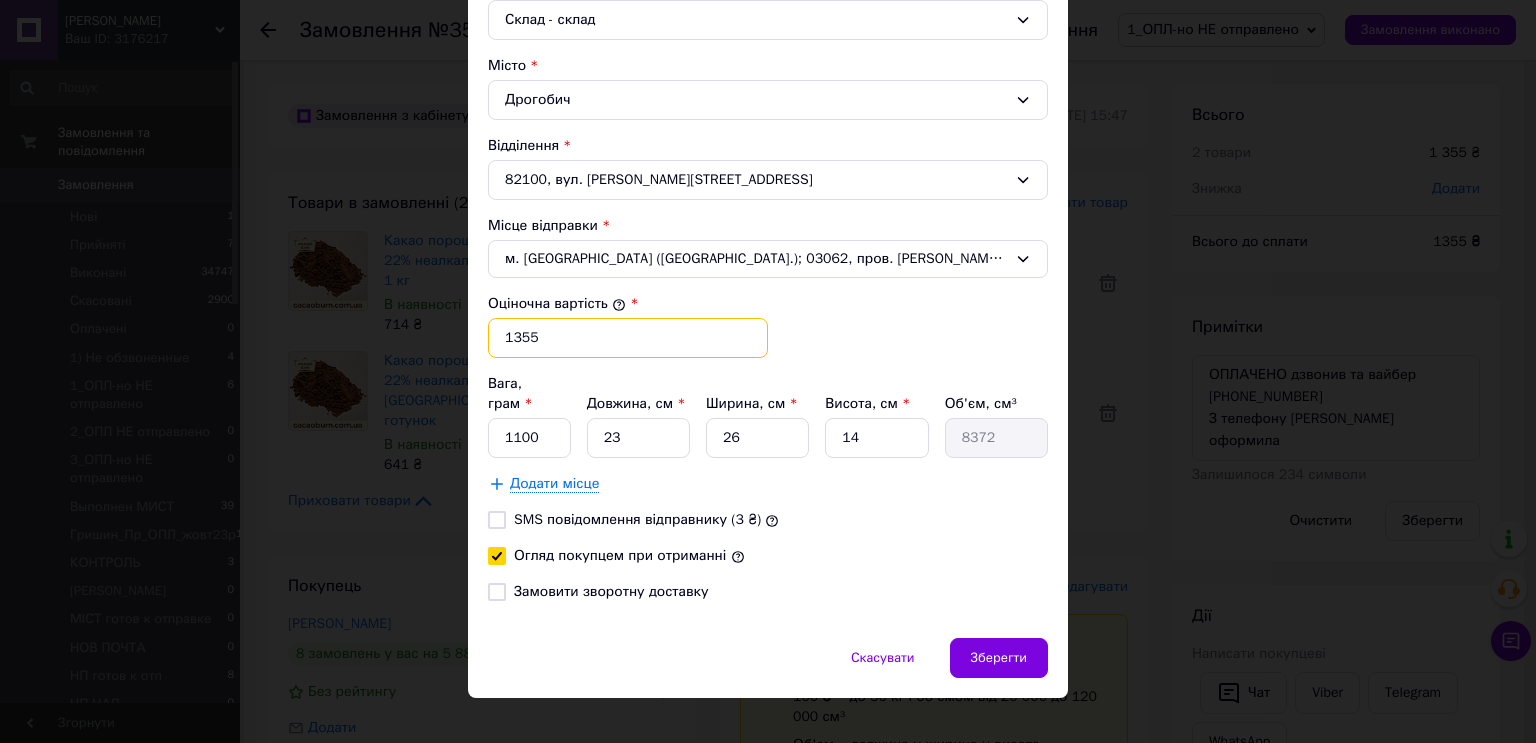 drag, startPoint x: 560, startPoint y: 326, endPoint x: 489, endPoint y: 332, distance: 71.25307 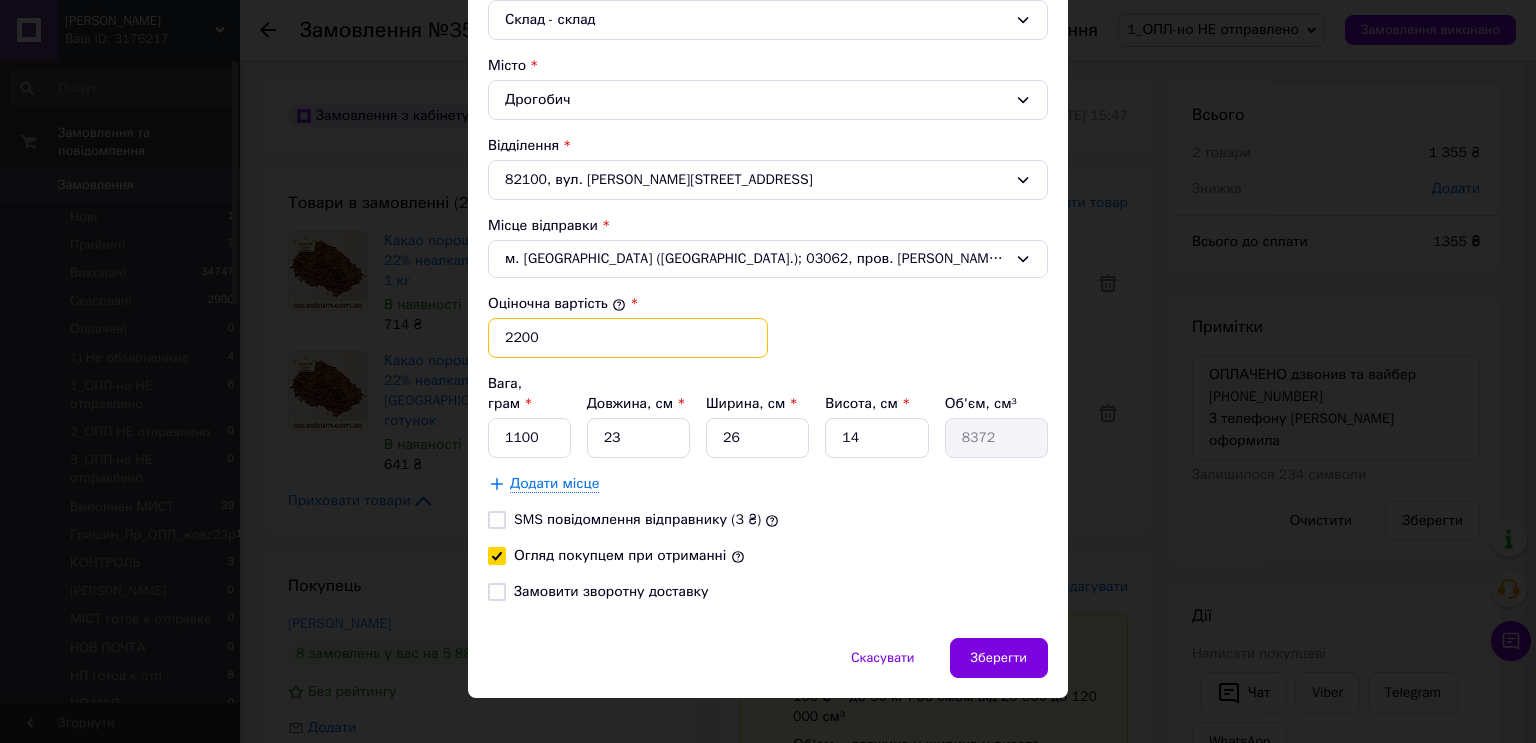 type on "1355" 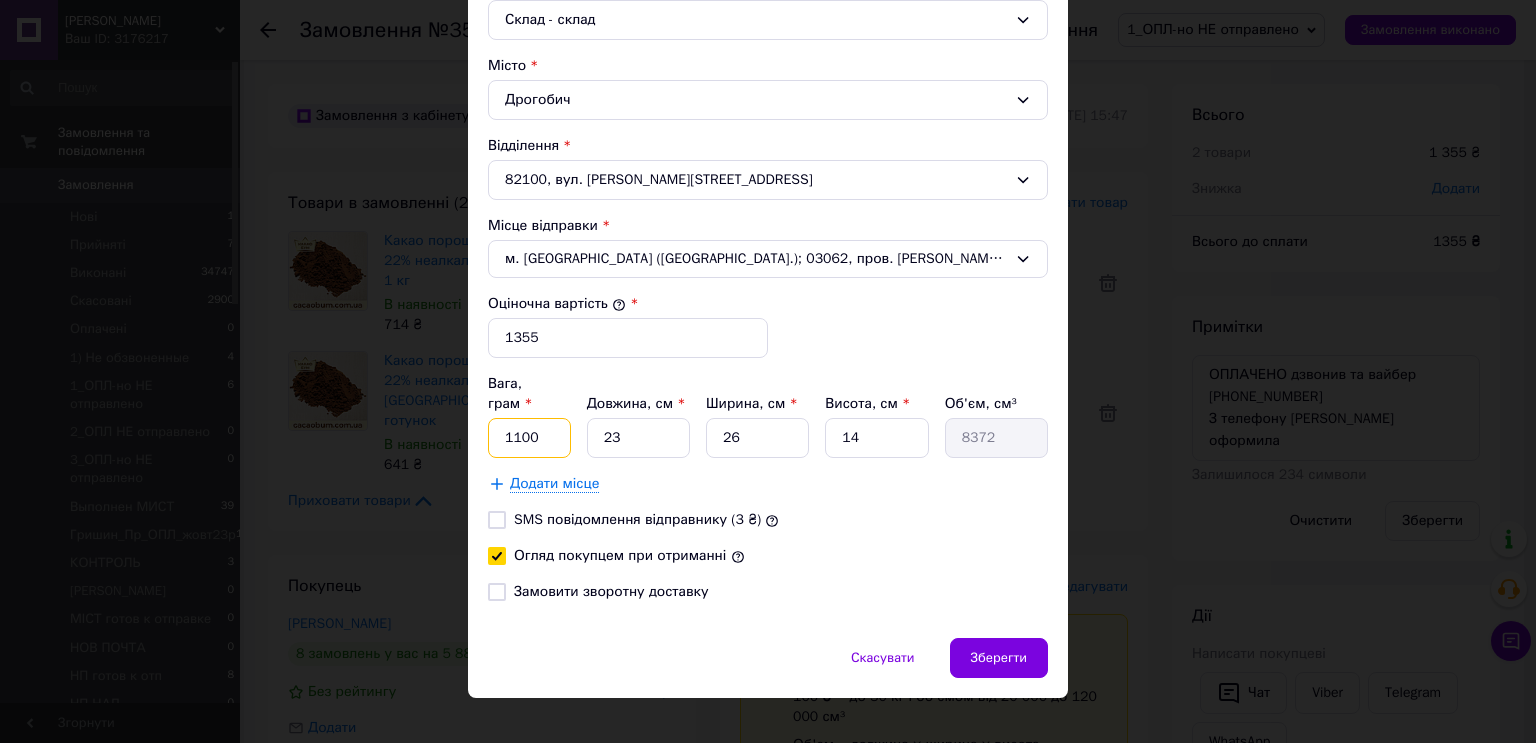 click on "1100" at bounding box center [529, 438] 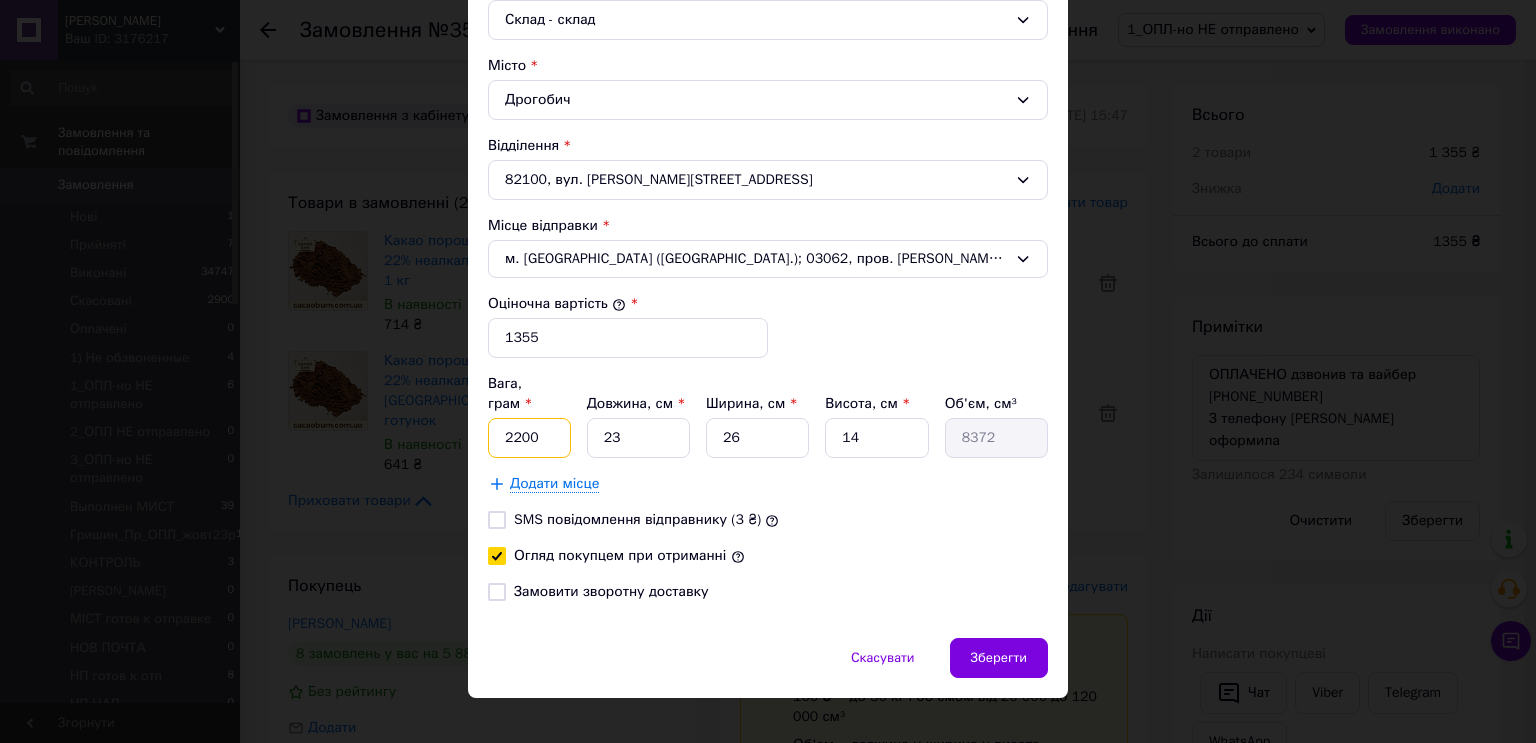 type on "2200" 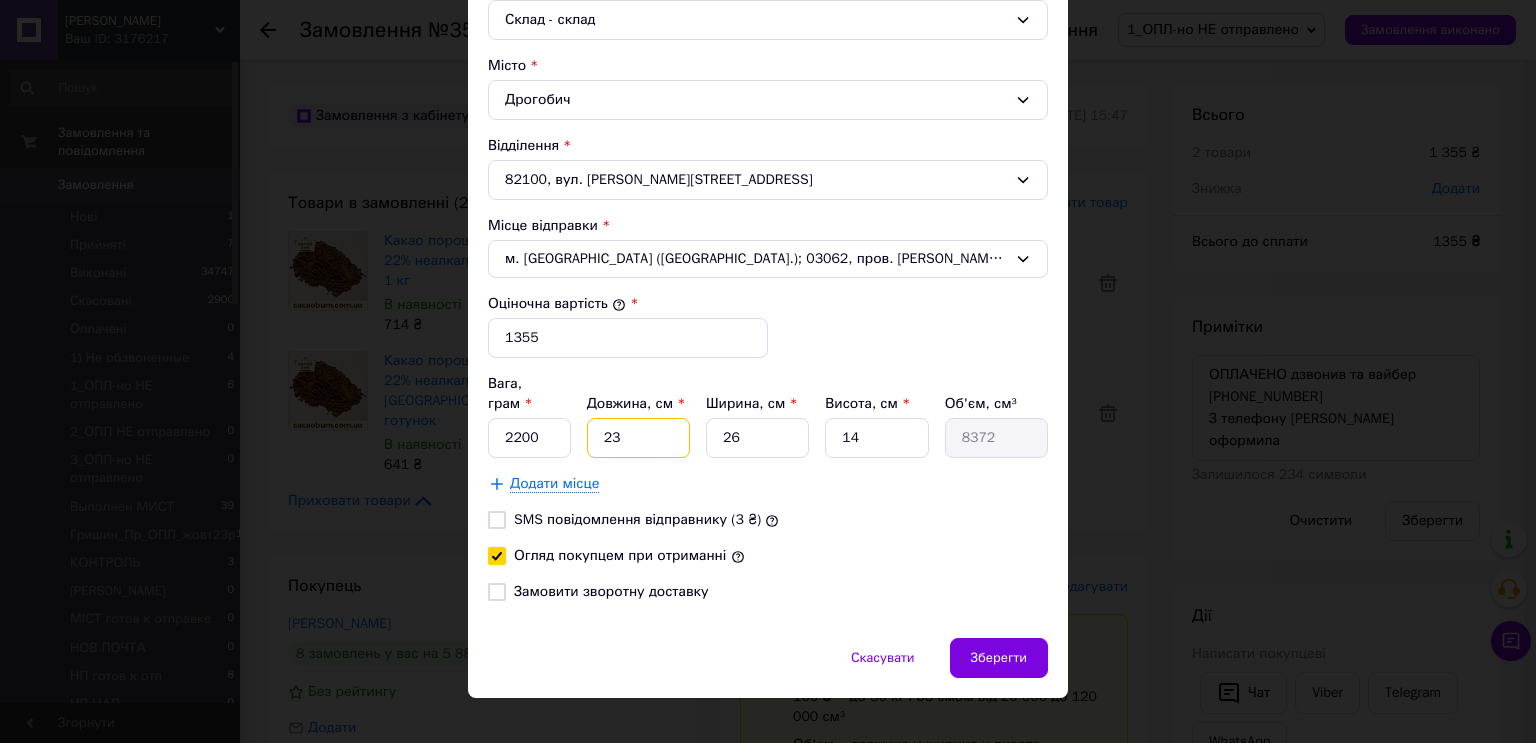 click on "23" at bounding box center (638, 438) 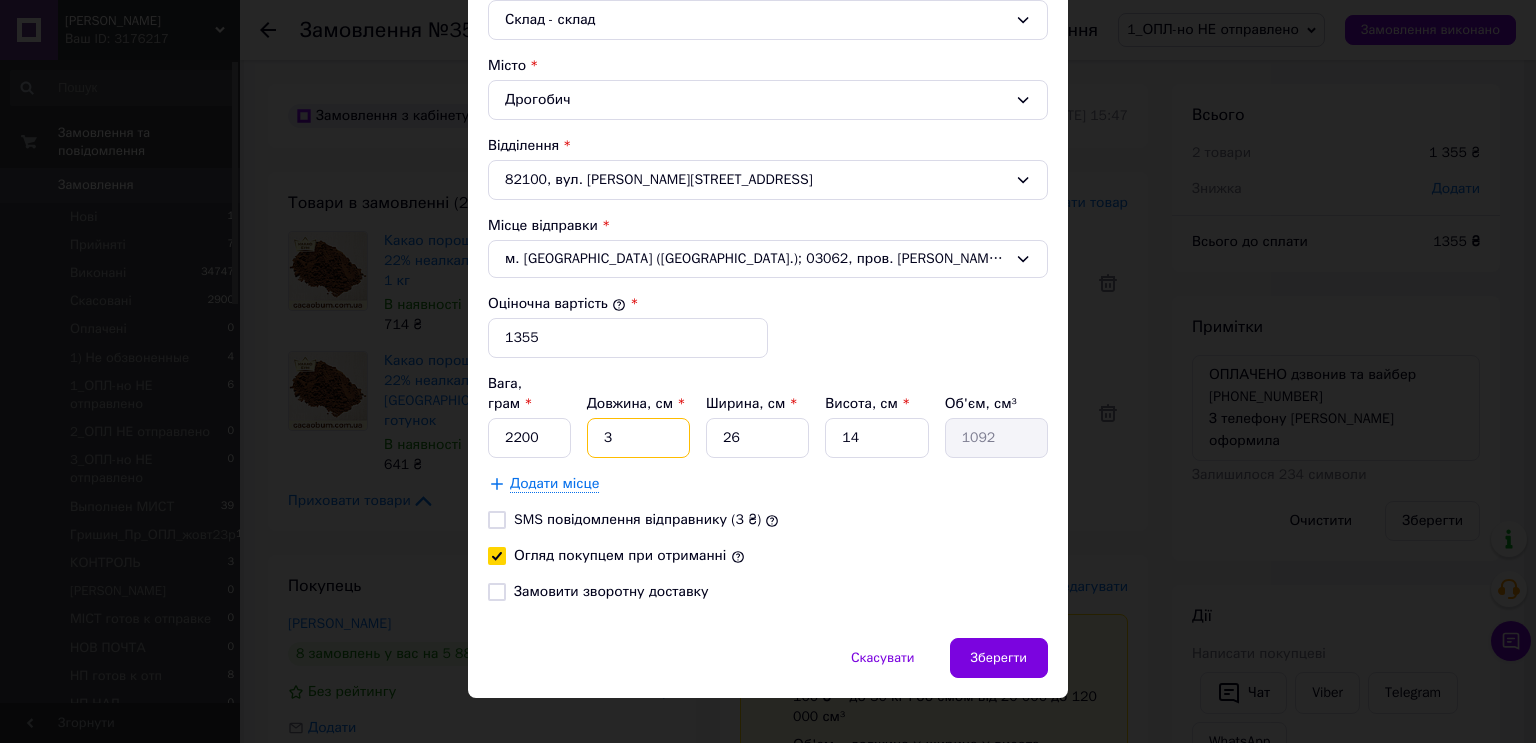 type on "34" 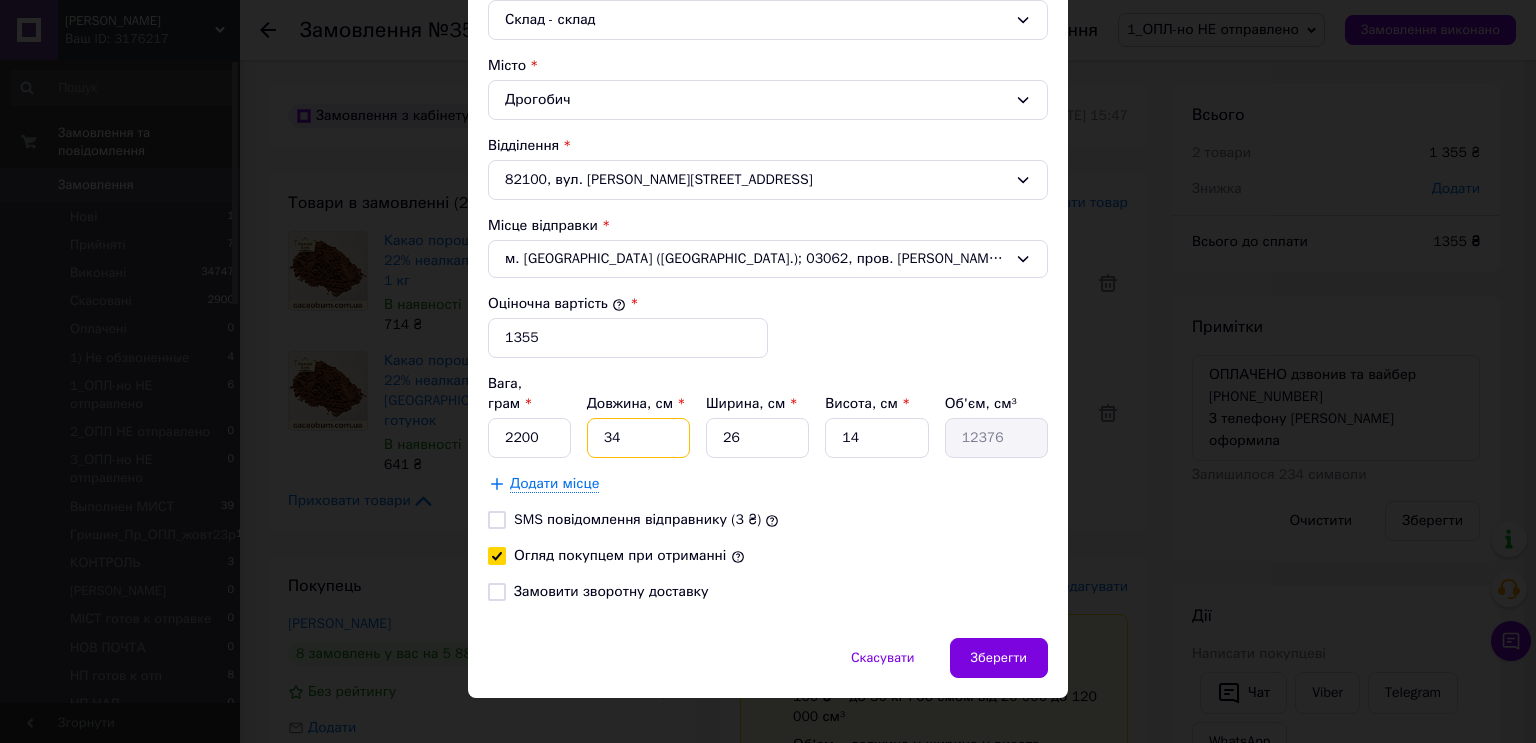 type on "34" 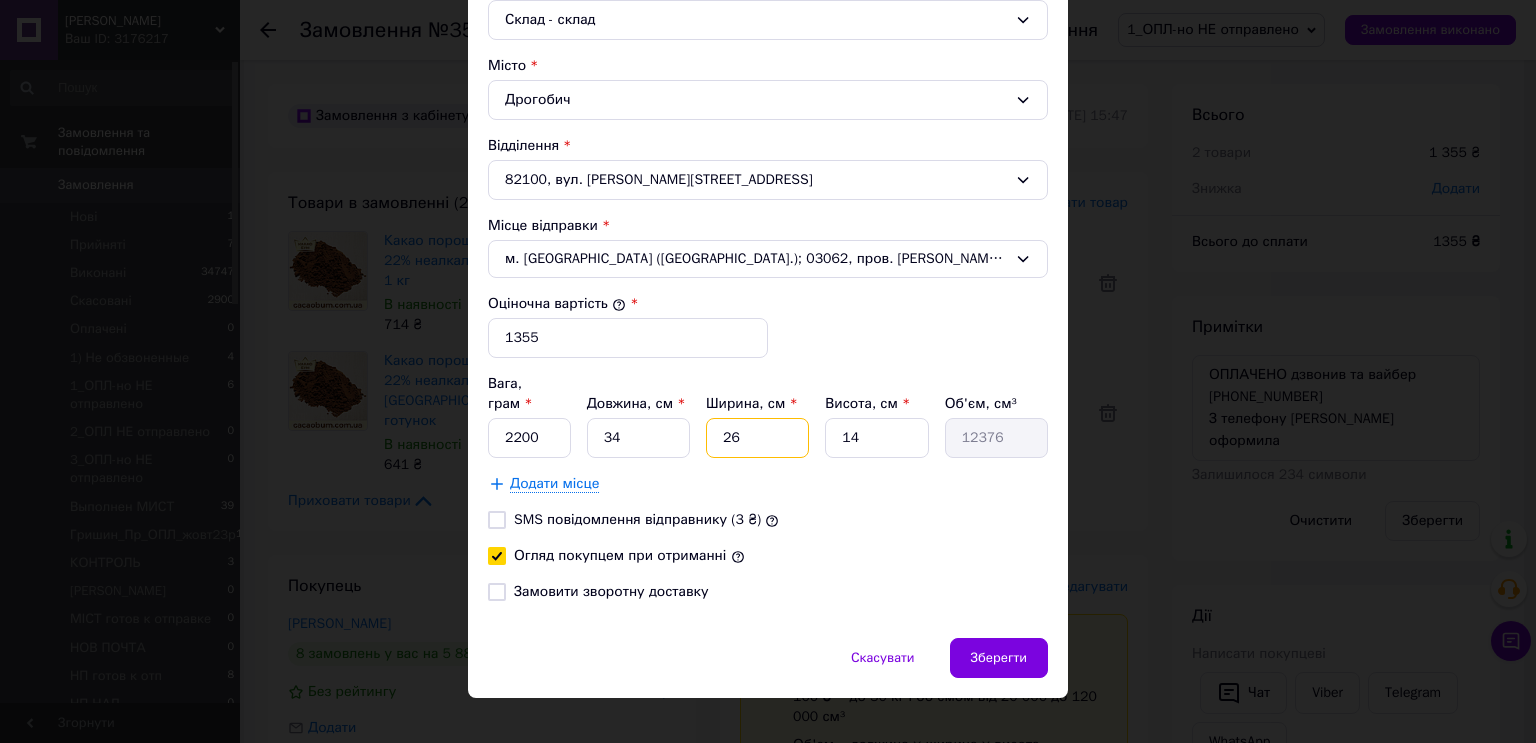 click on "26" at bounding box center [757, 438] 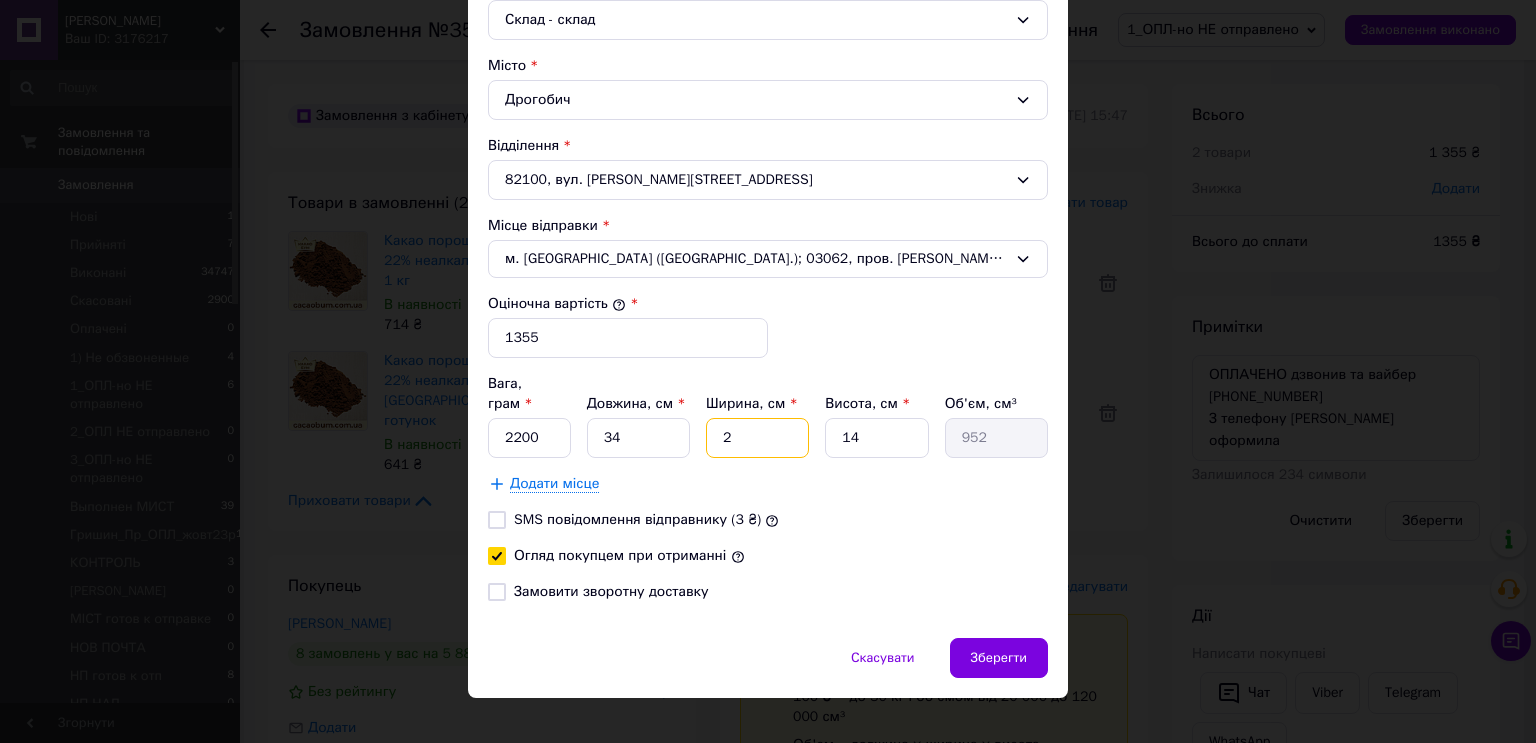 type on "24" 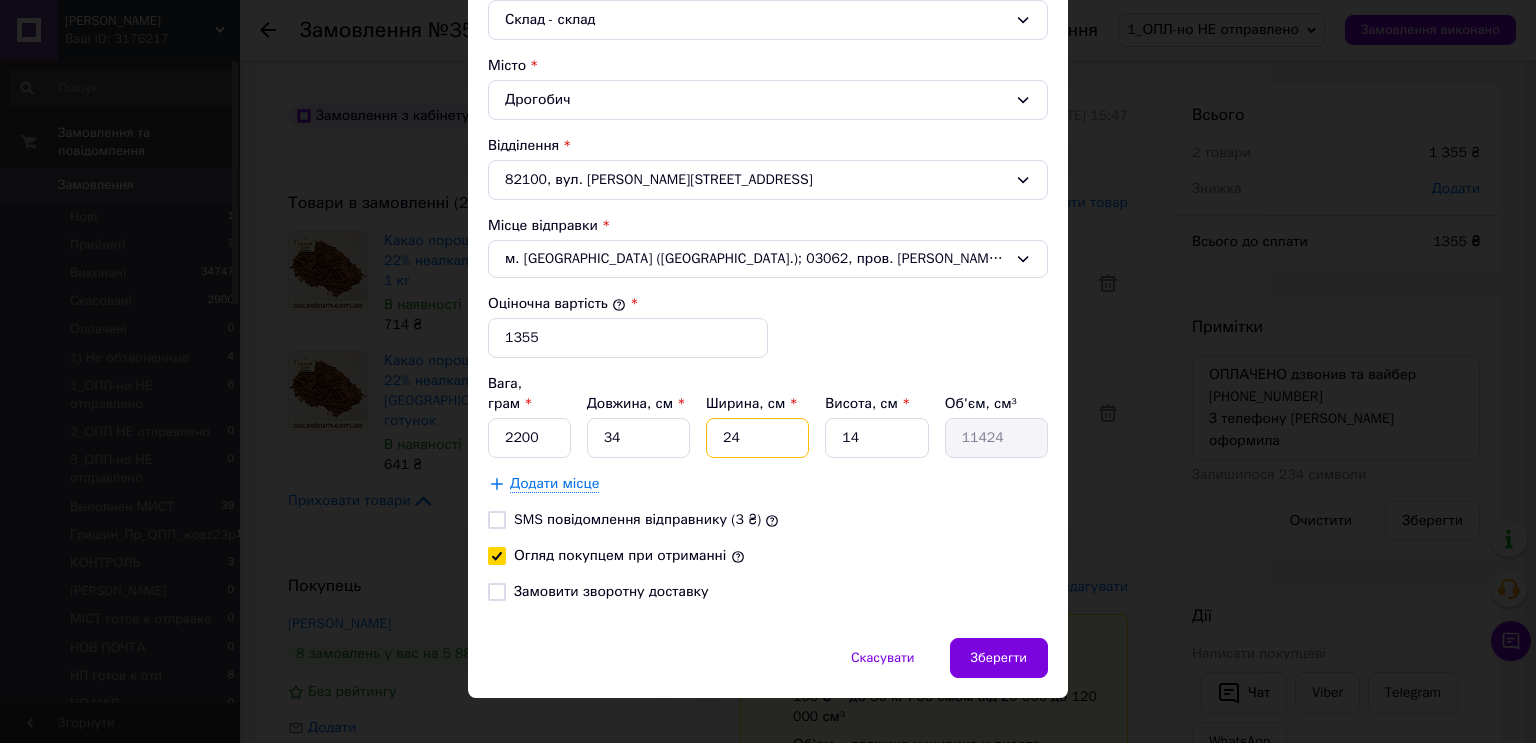 type on "24" 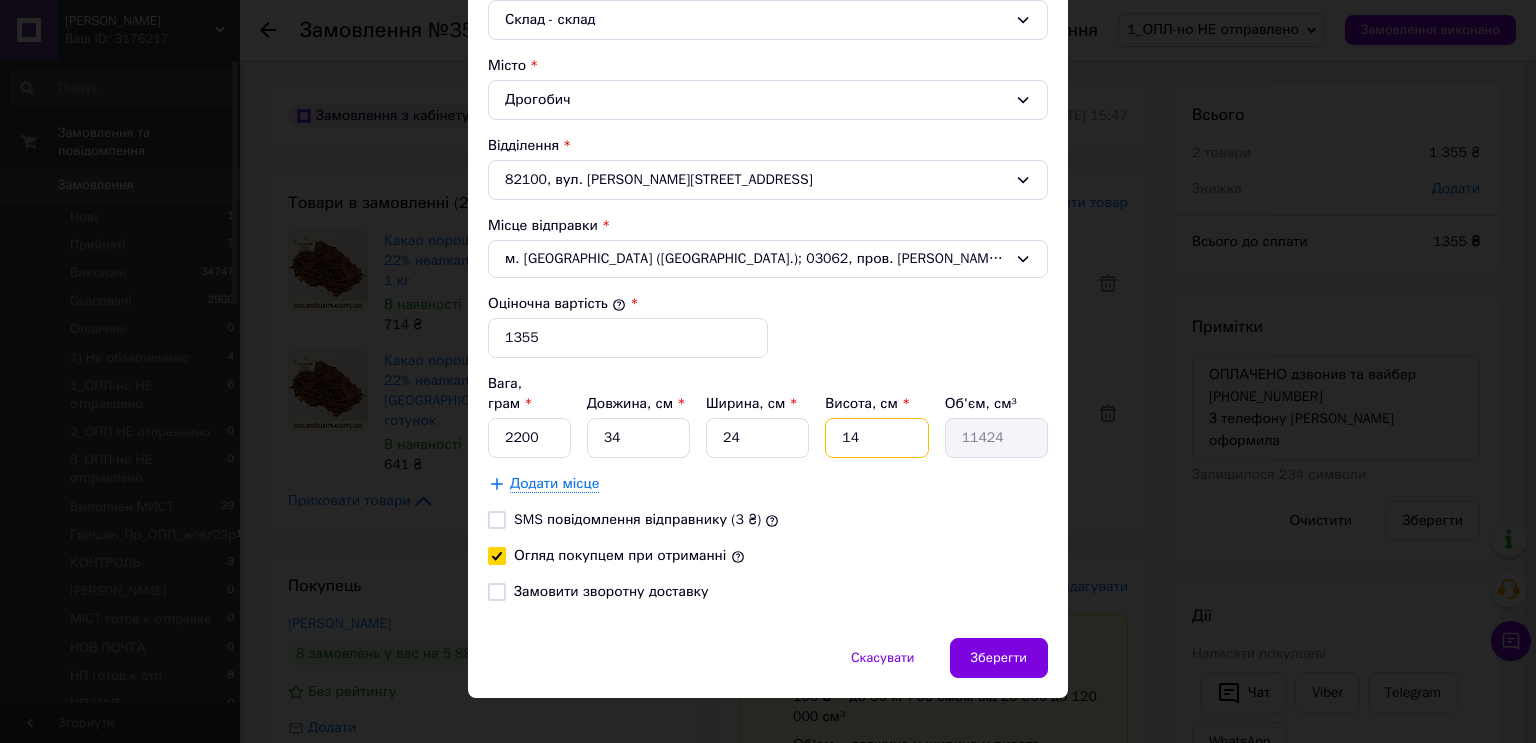drag, startPoint x: 856, startPoint y: 414, endPoint x: 840, endPoint y: 412, distance: 16.124516 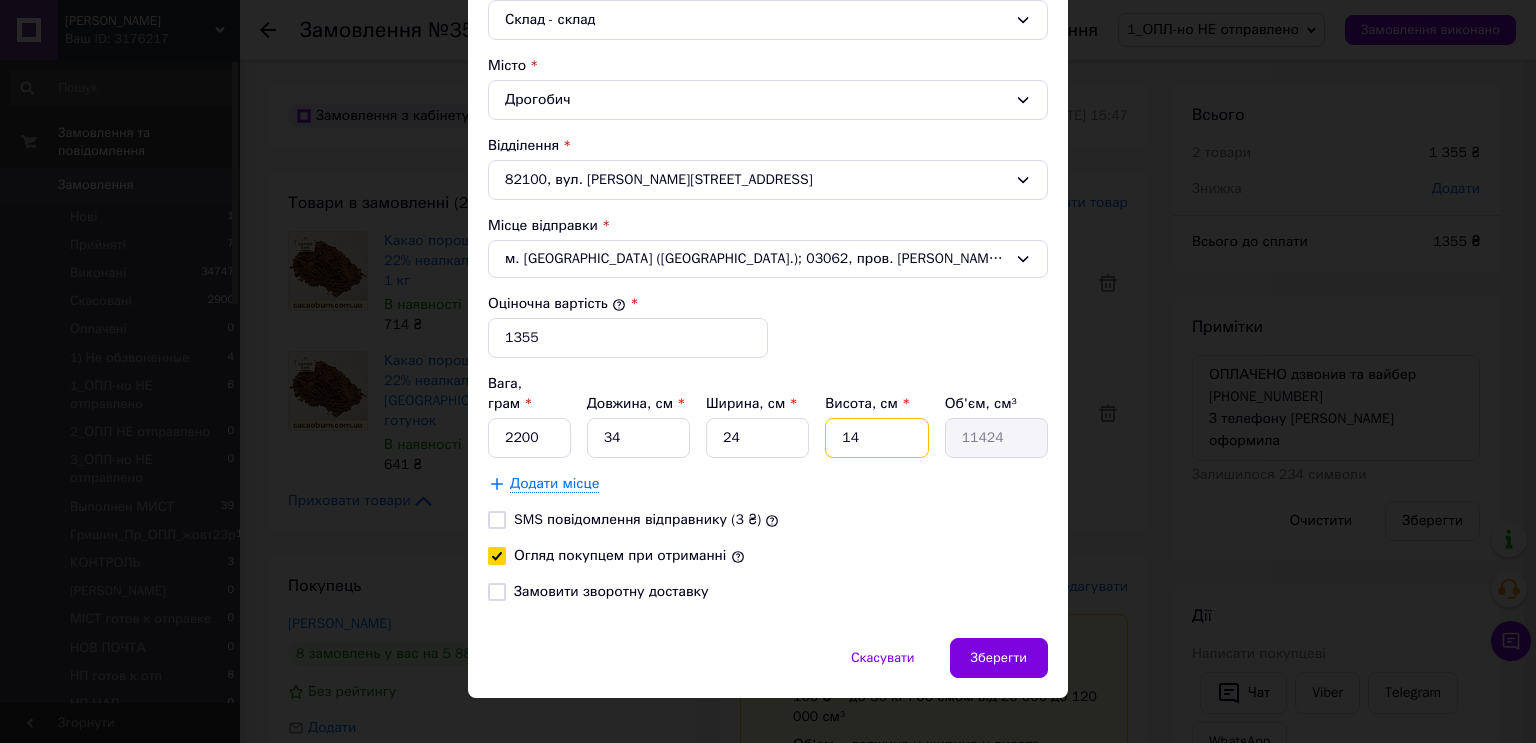 type on "9" 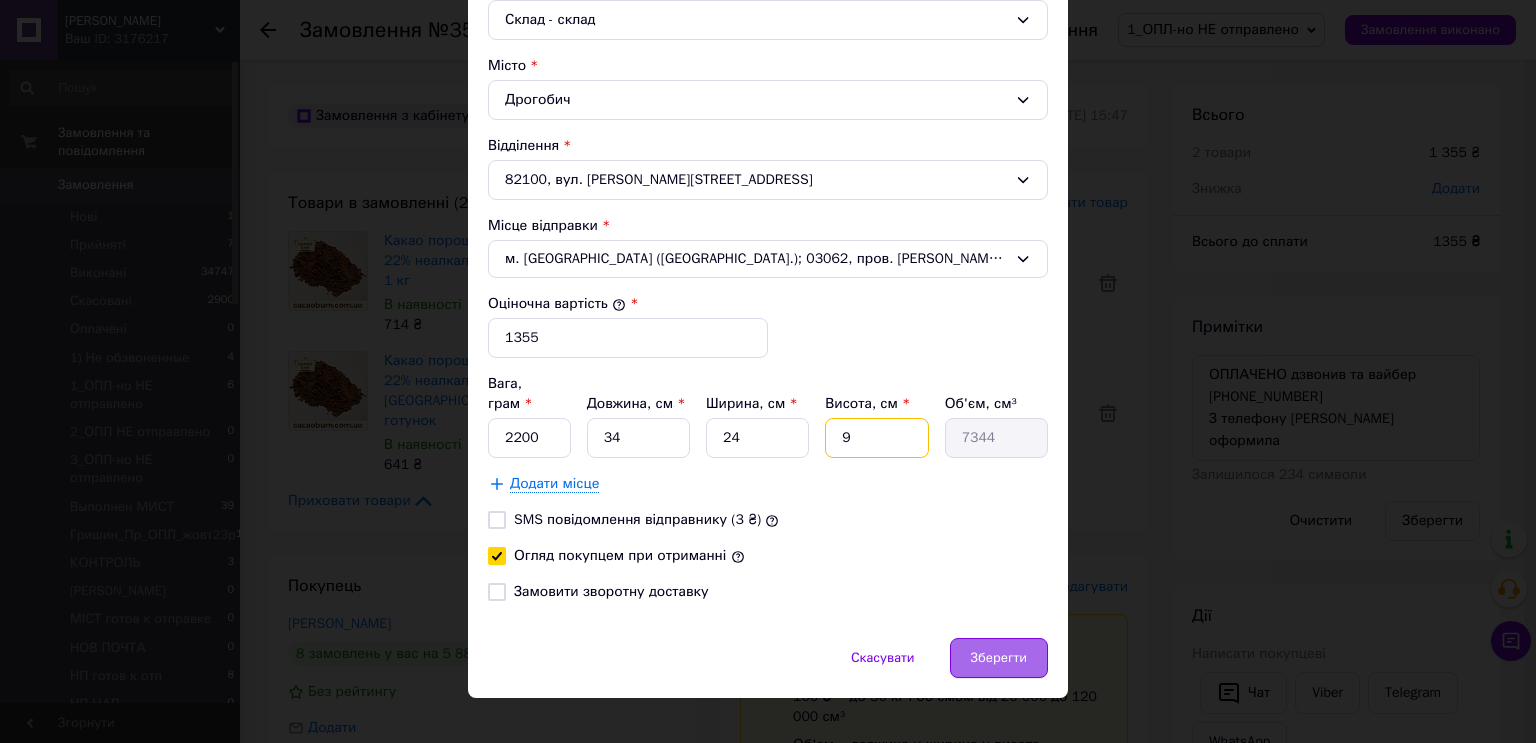 type on "9" 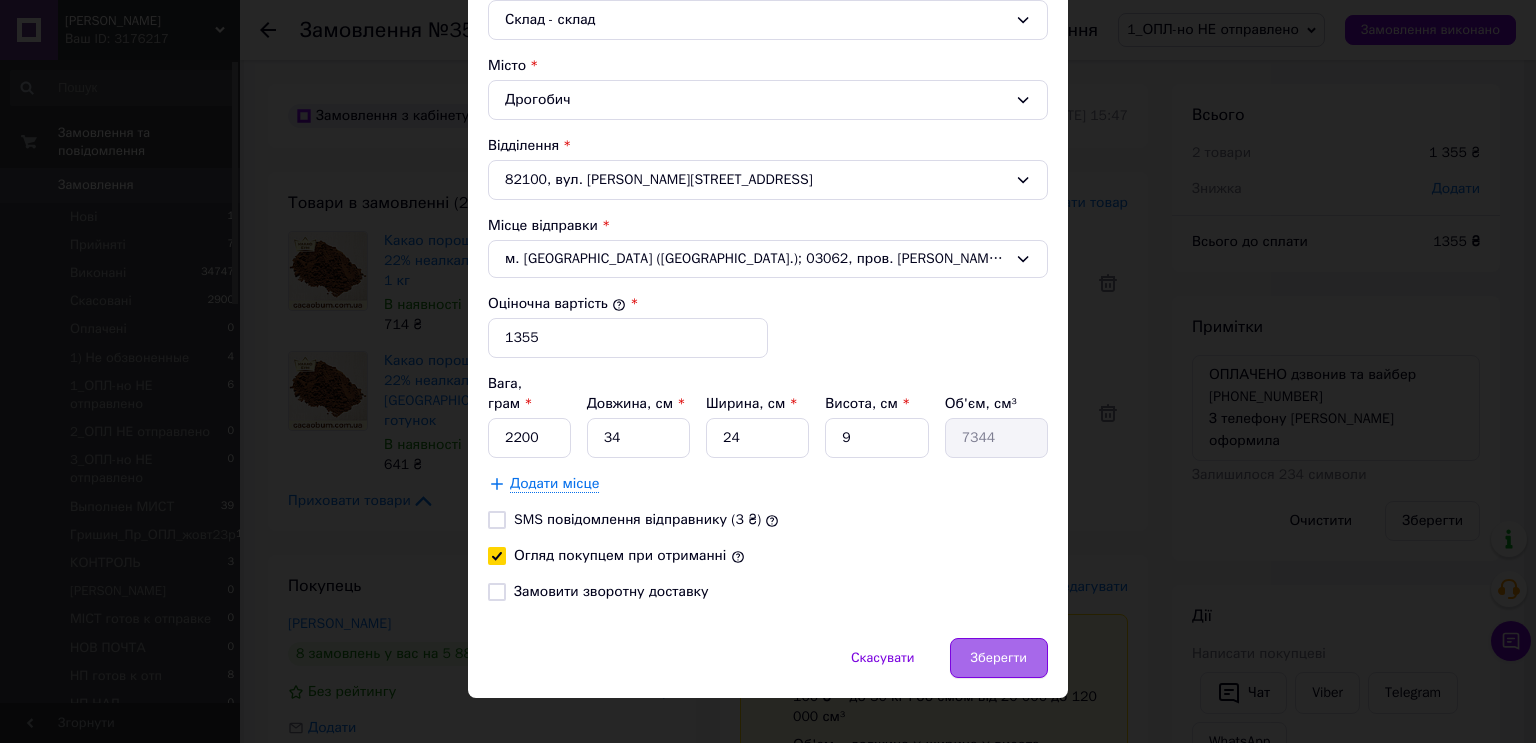 click on "Зберегти" at bounding box center (999, 658) 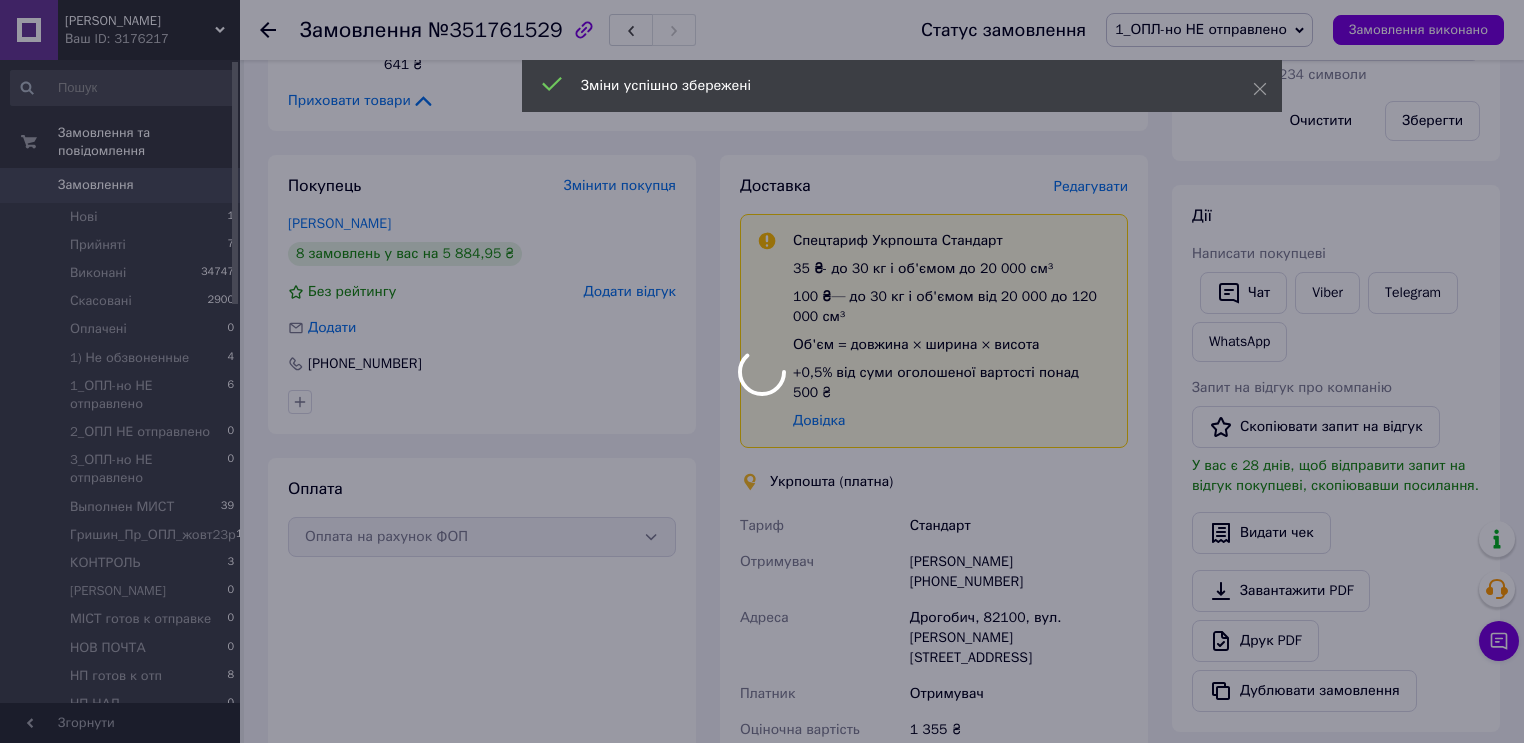 scroll, scrollTop: 720, scrollLeft: 0, axis: vertical 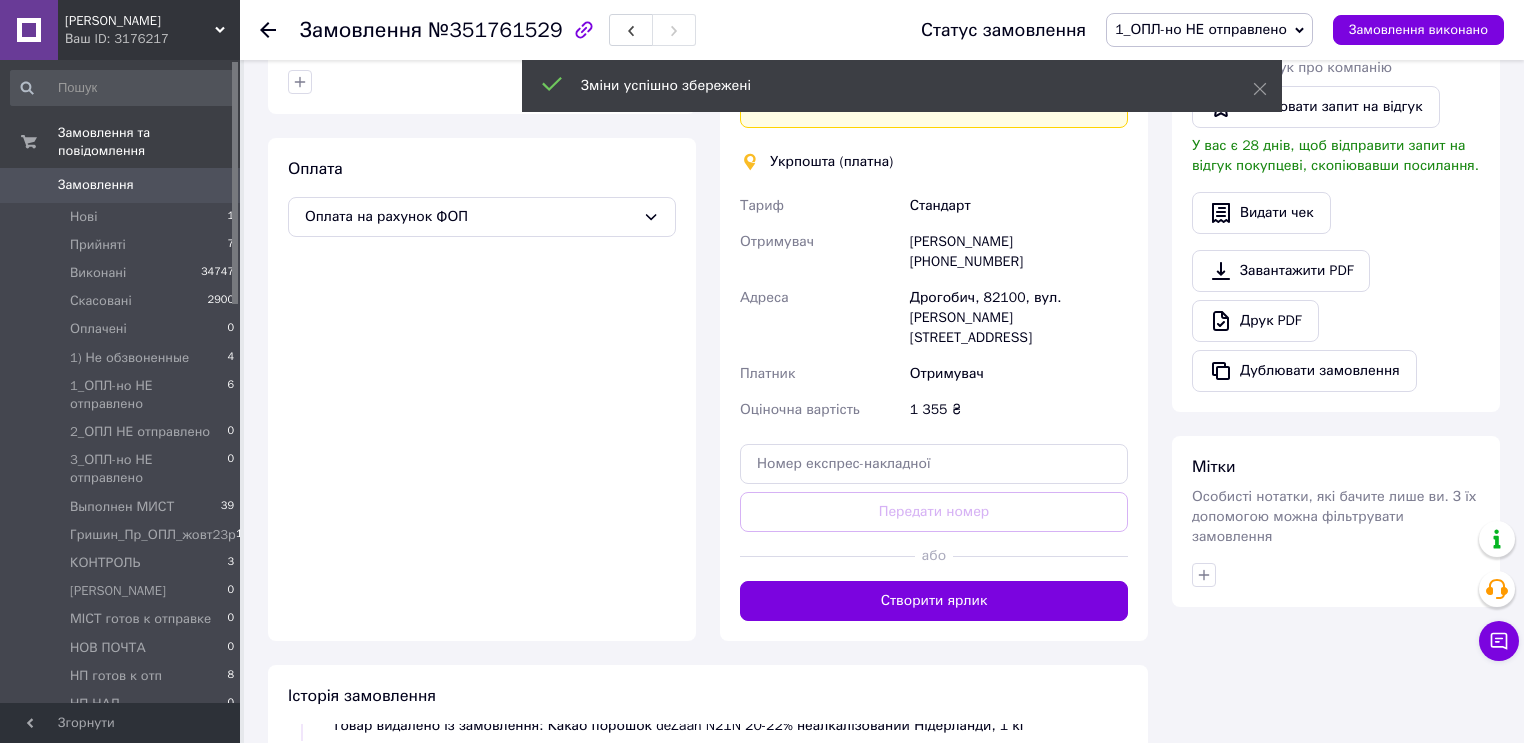 click on "Створити ярлик" at bounding box center (934, 601) 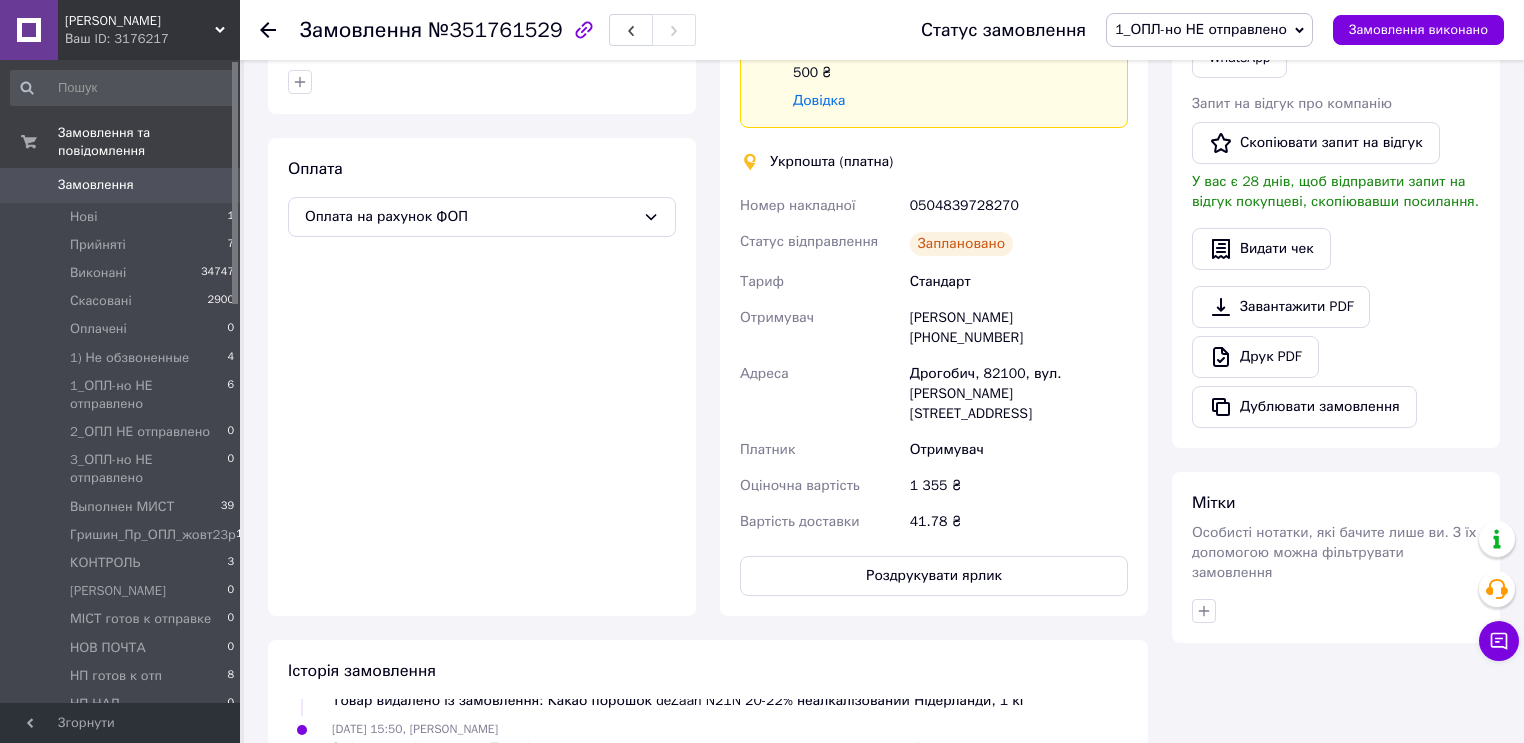 scroll, scrollTop: 400, scrollLeft: 0, axis: vertical 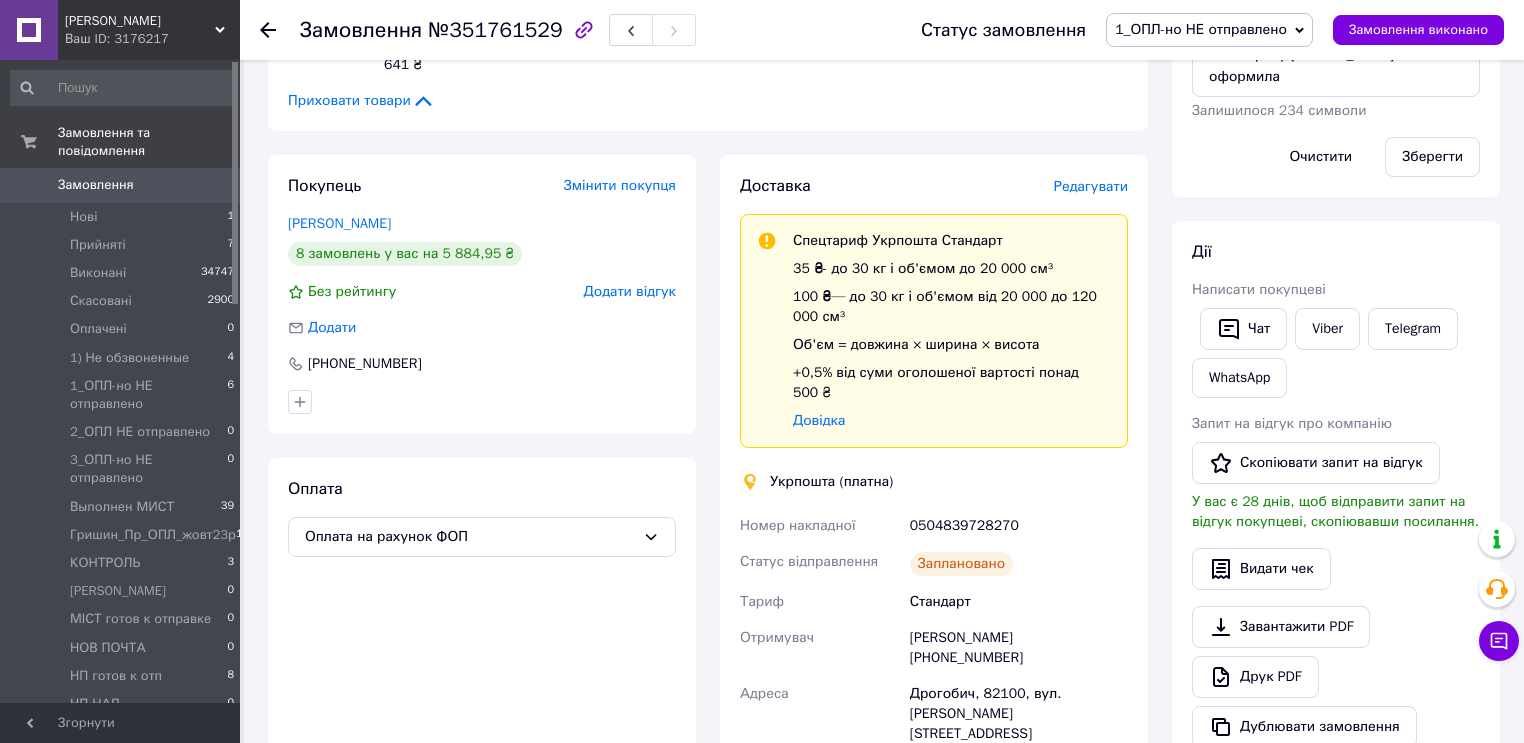 click on "0504839728270" at bounding box center [1019, 526] 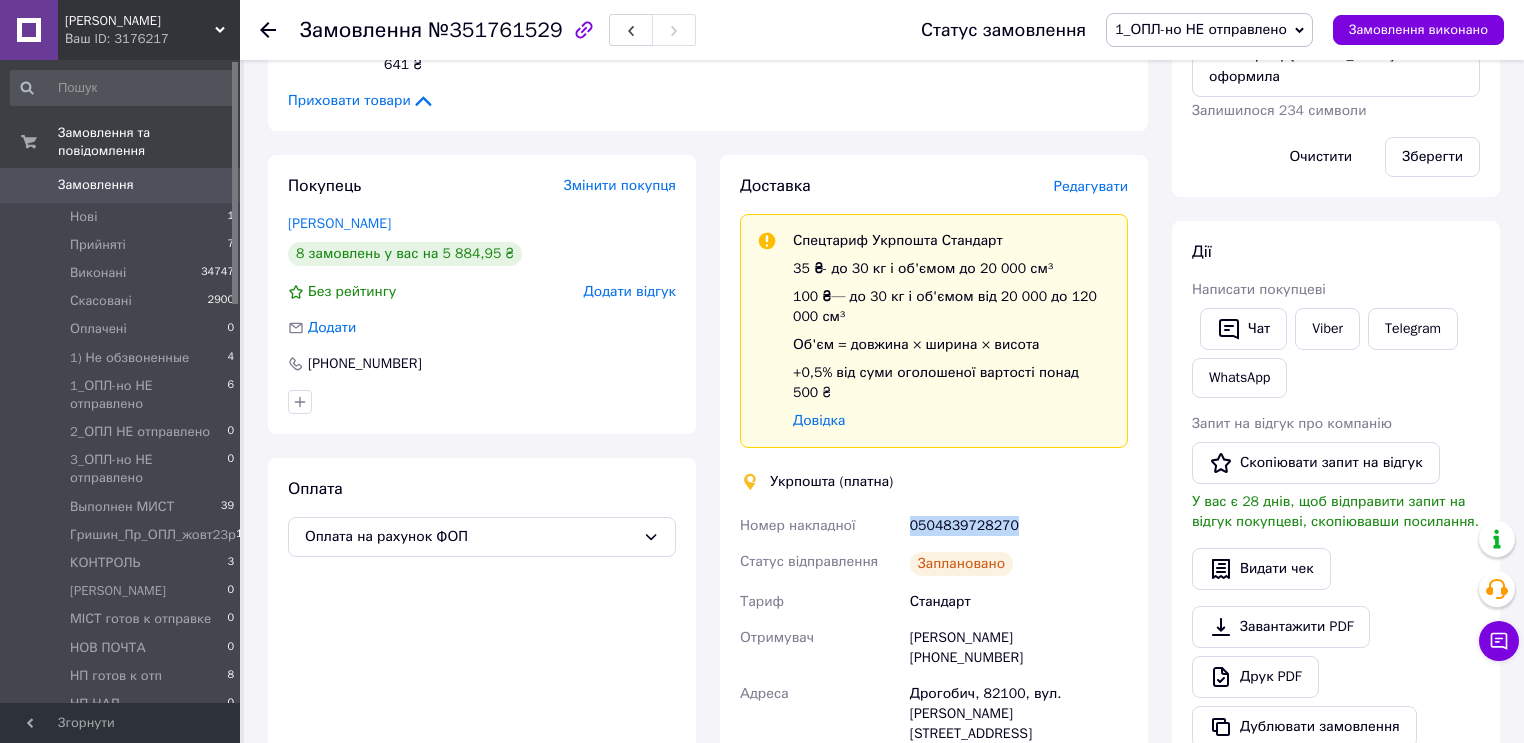 click on "0504839728270" at bounding box center [1019, 526] 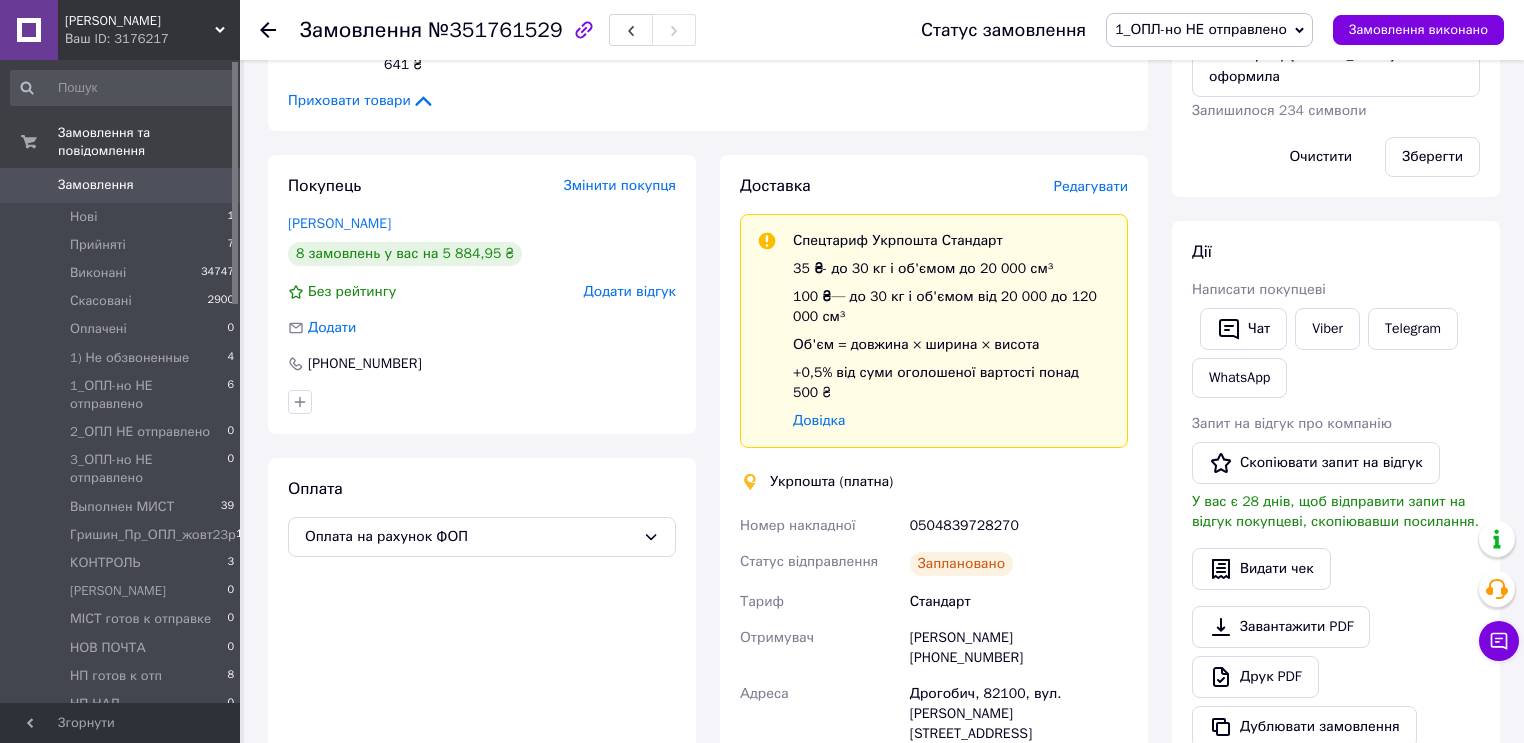 drag, startPoint x: 580, startPoint y: 264, endPoint x: 729, endPoint y: 325, distance: 161.00311 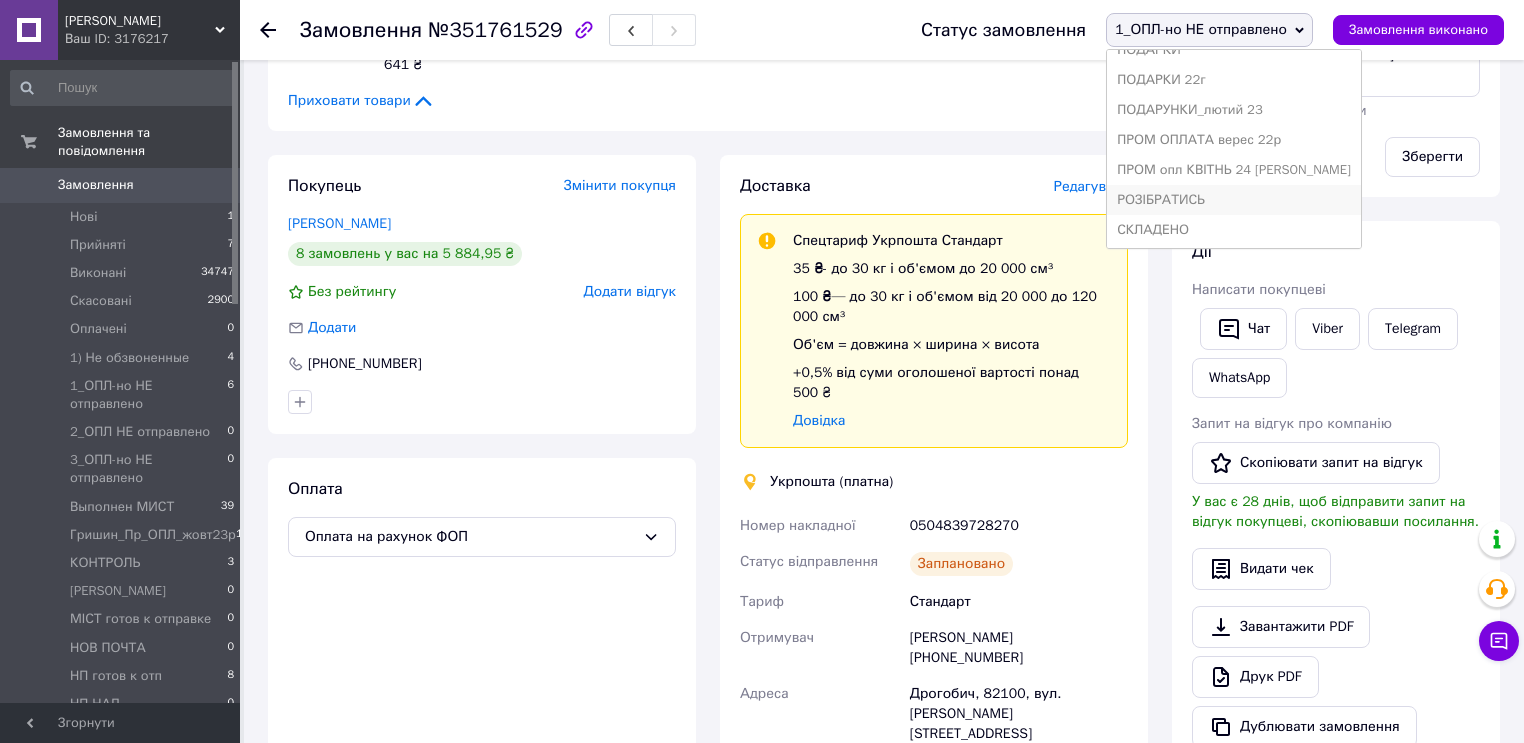 scroll, scrollTop: 741, scrollLeft: 0, axis: vertical 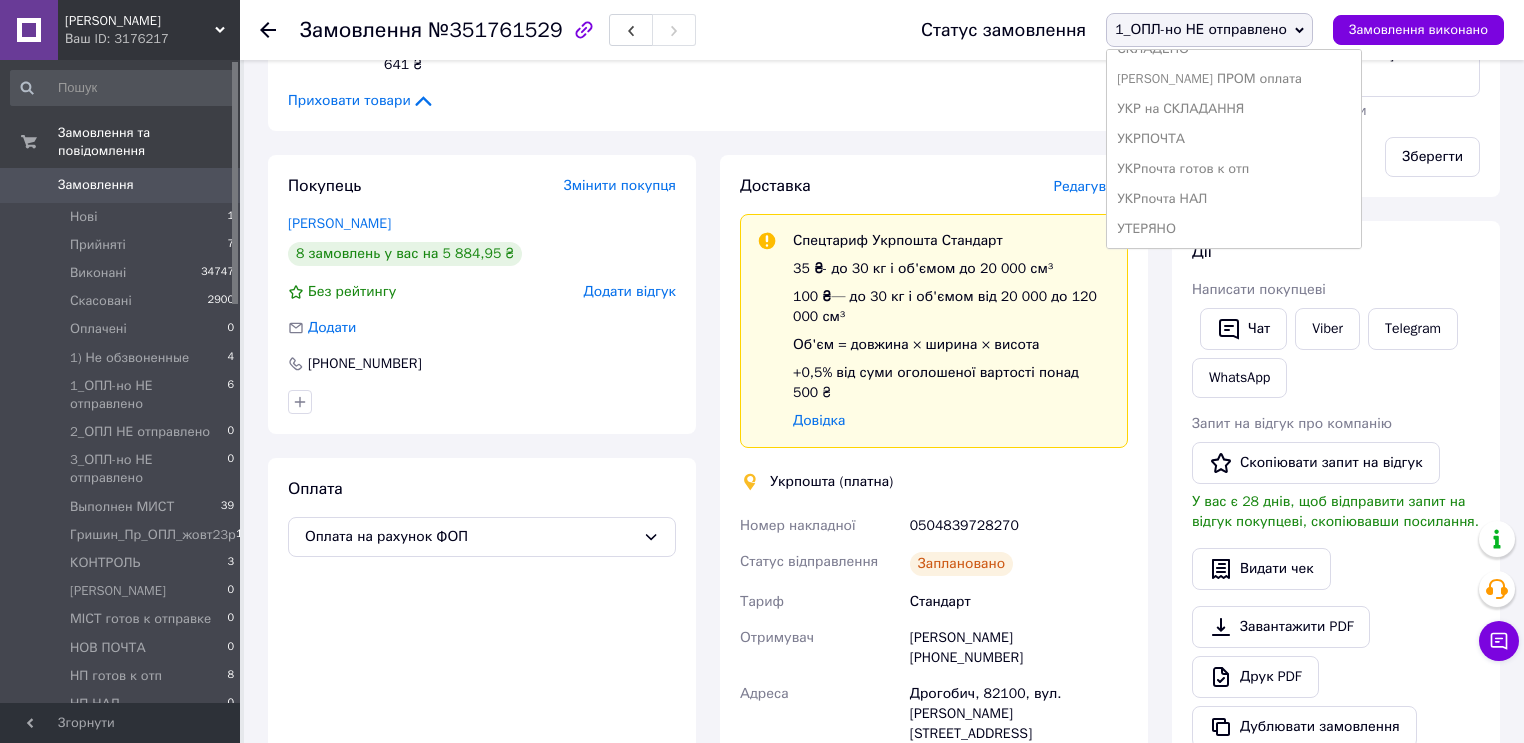 drag, startPoint x: 1219, startPoint y: 162, endPoint x: 909, endPoint y: 107, distance: 314.84122 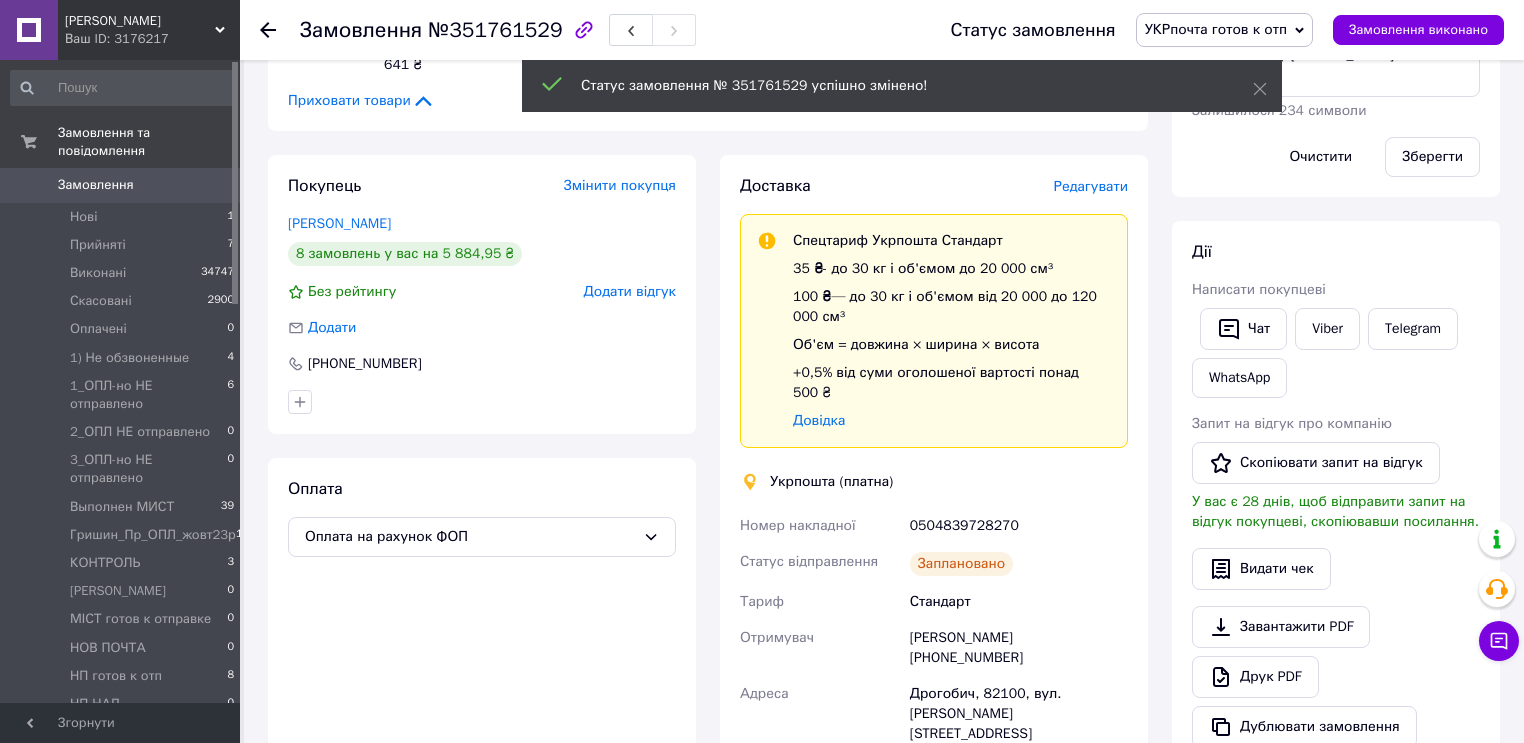 scroll, scrollTop: 225, scrollLeft: 0, axis: vertical 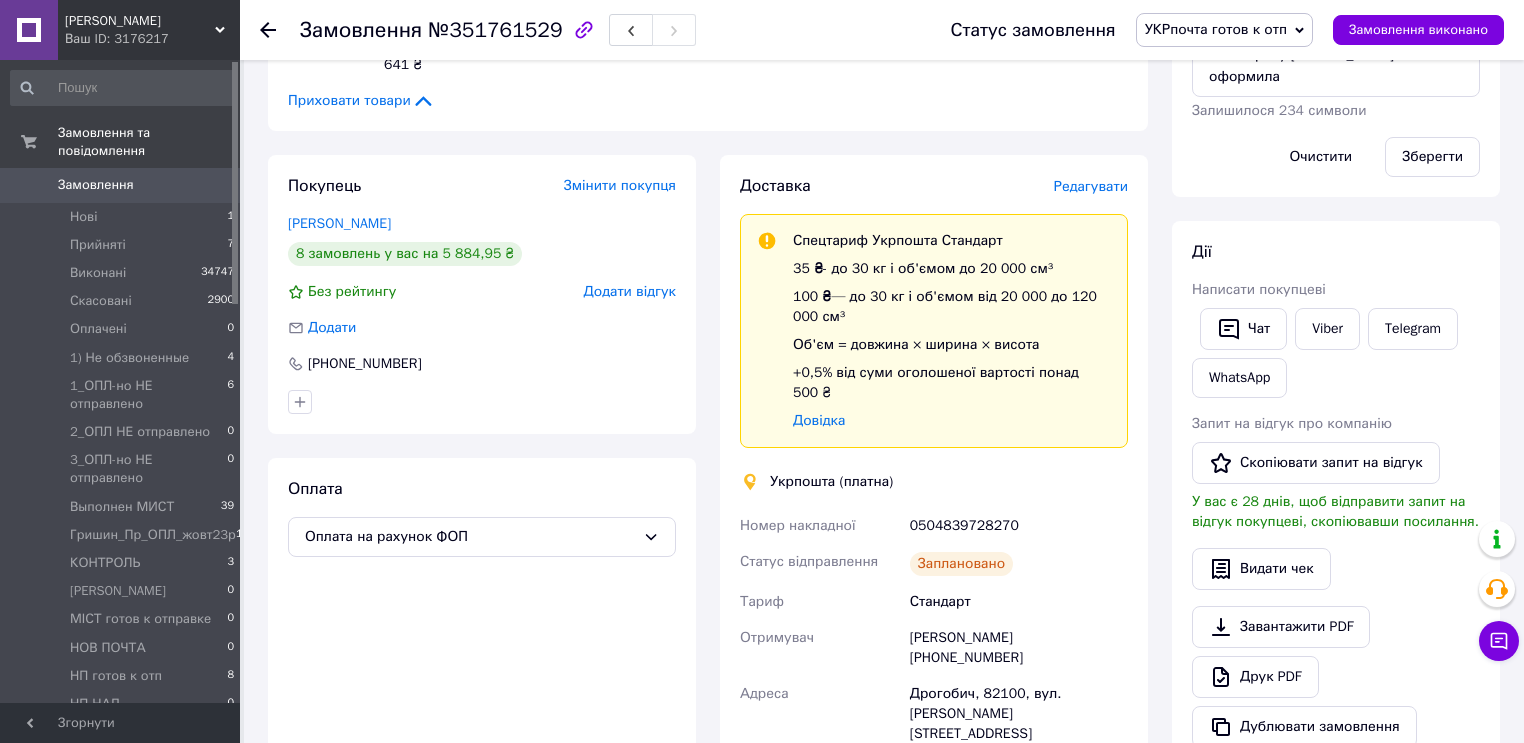 click 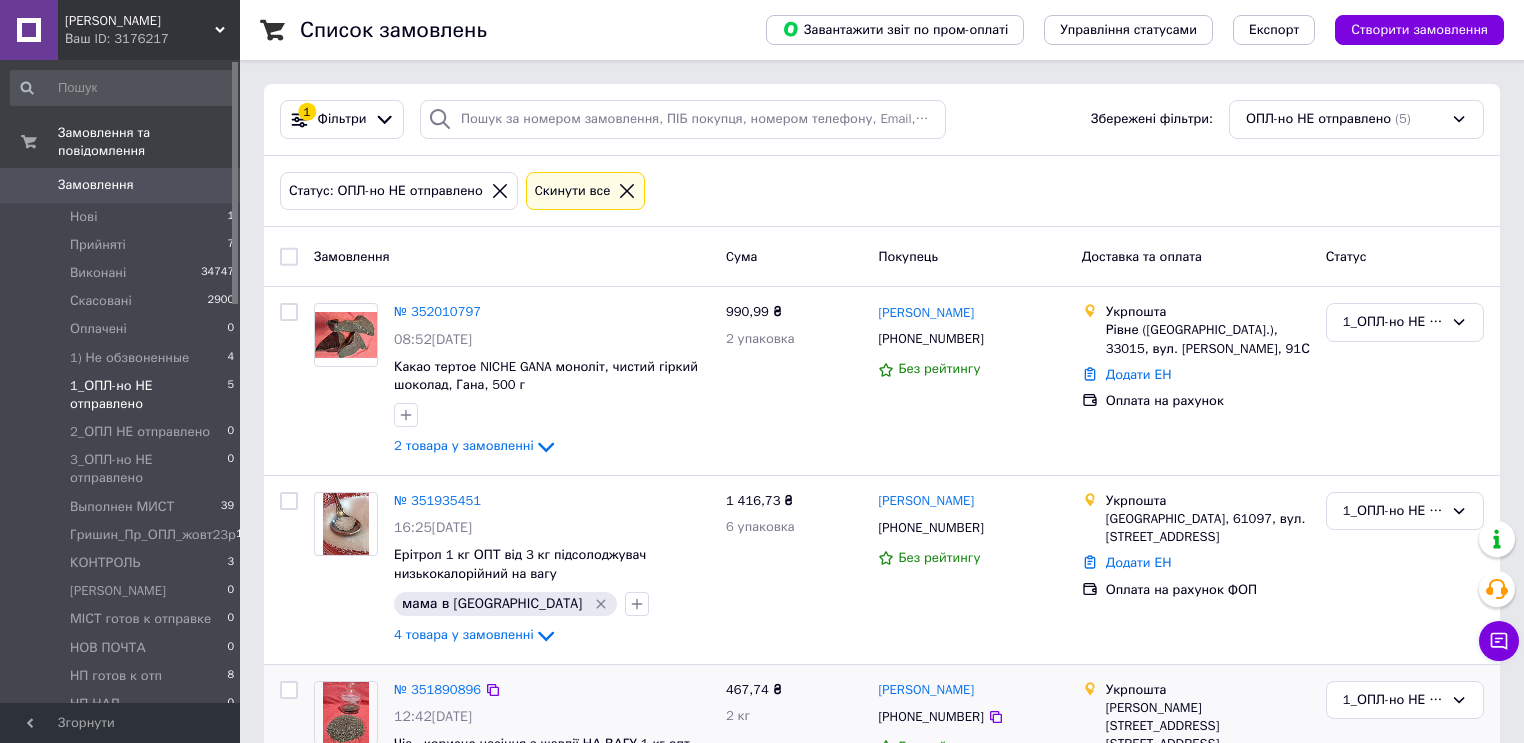 scroll, scrollTop: 320, scrollLeft: 0, axis: vertical 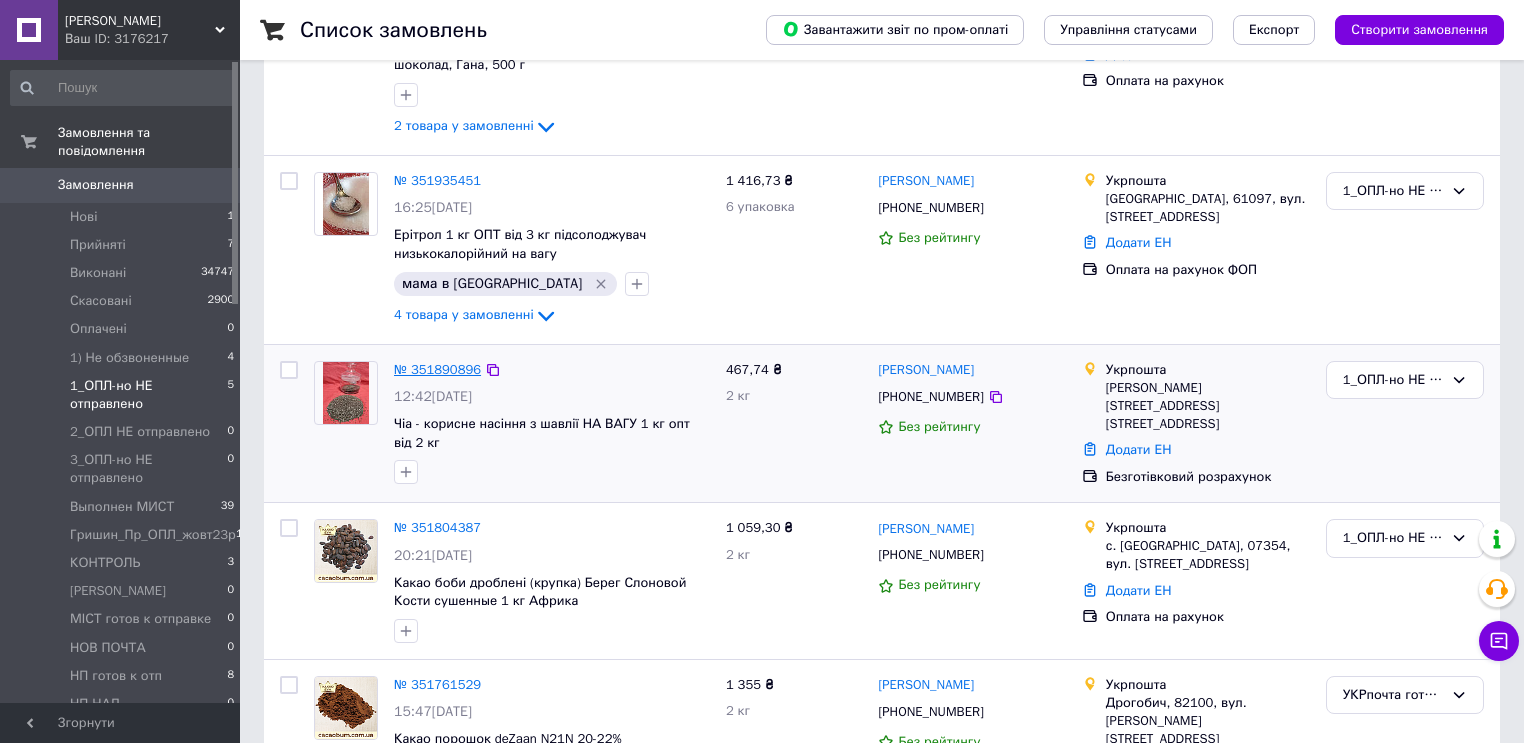click on "№ 351890896" at bounding box center (437, 369) 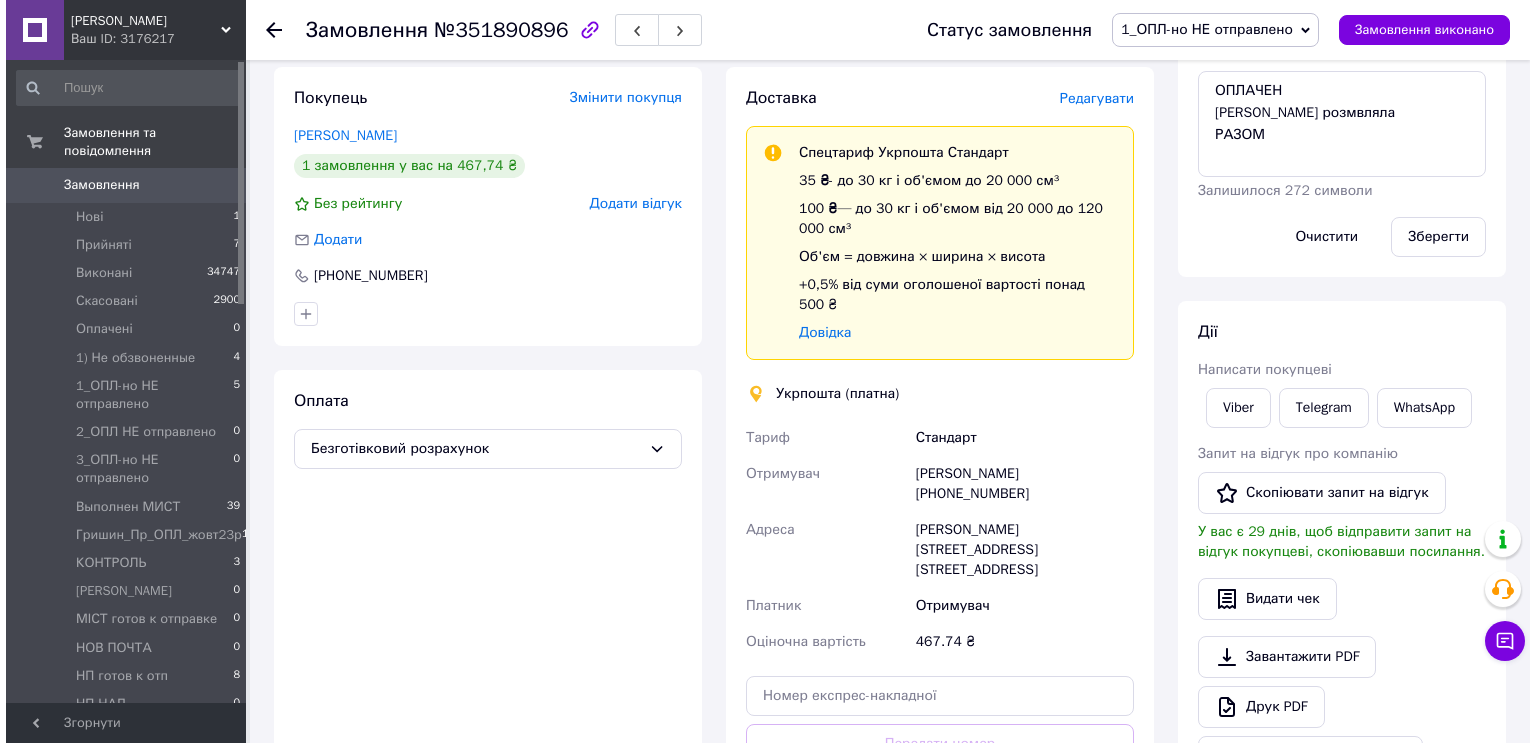 scroll, scrollTop: 160, scrollLeft: 0, axis: vertical 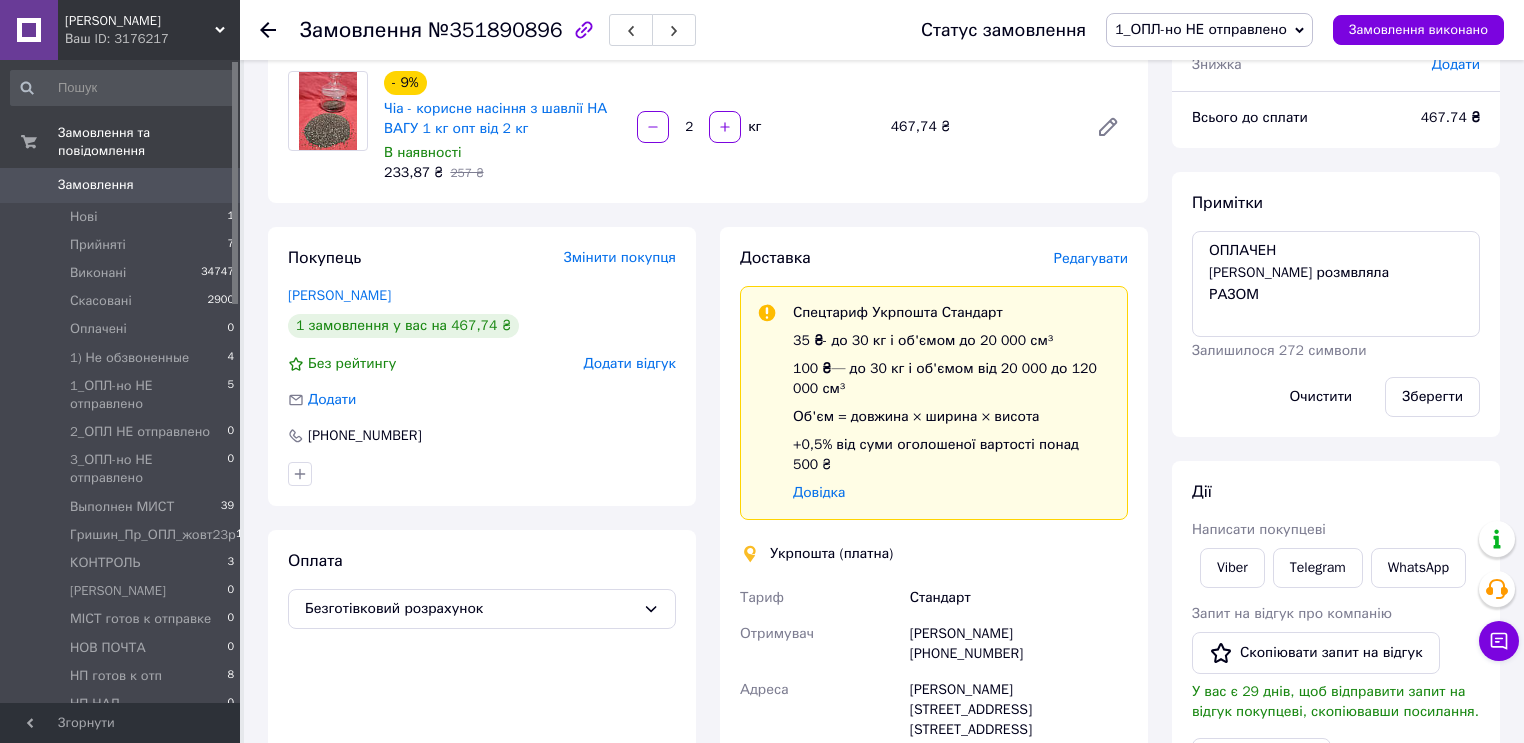 click on "Редагувати" at bounding box center [1091, 258] 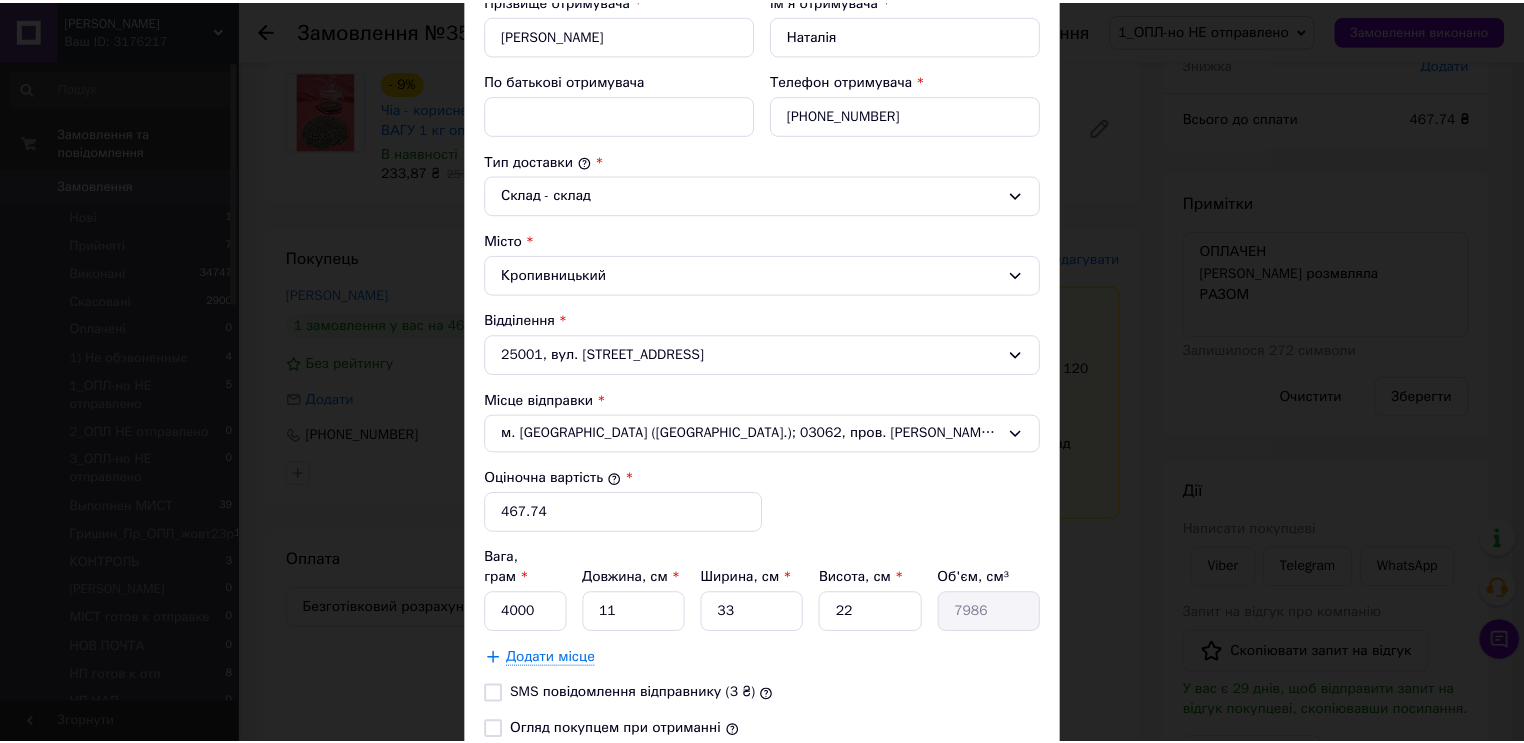 scroll, scrollTop: 575, scrollLeft: 0, axis: vertical 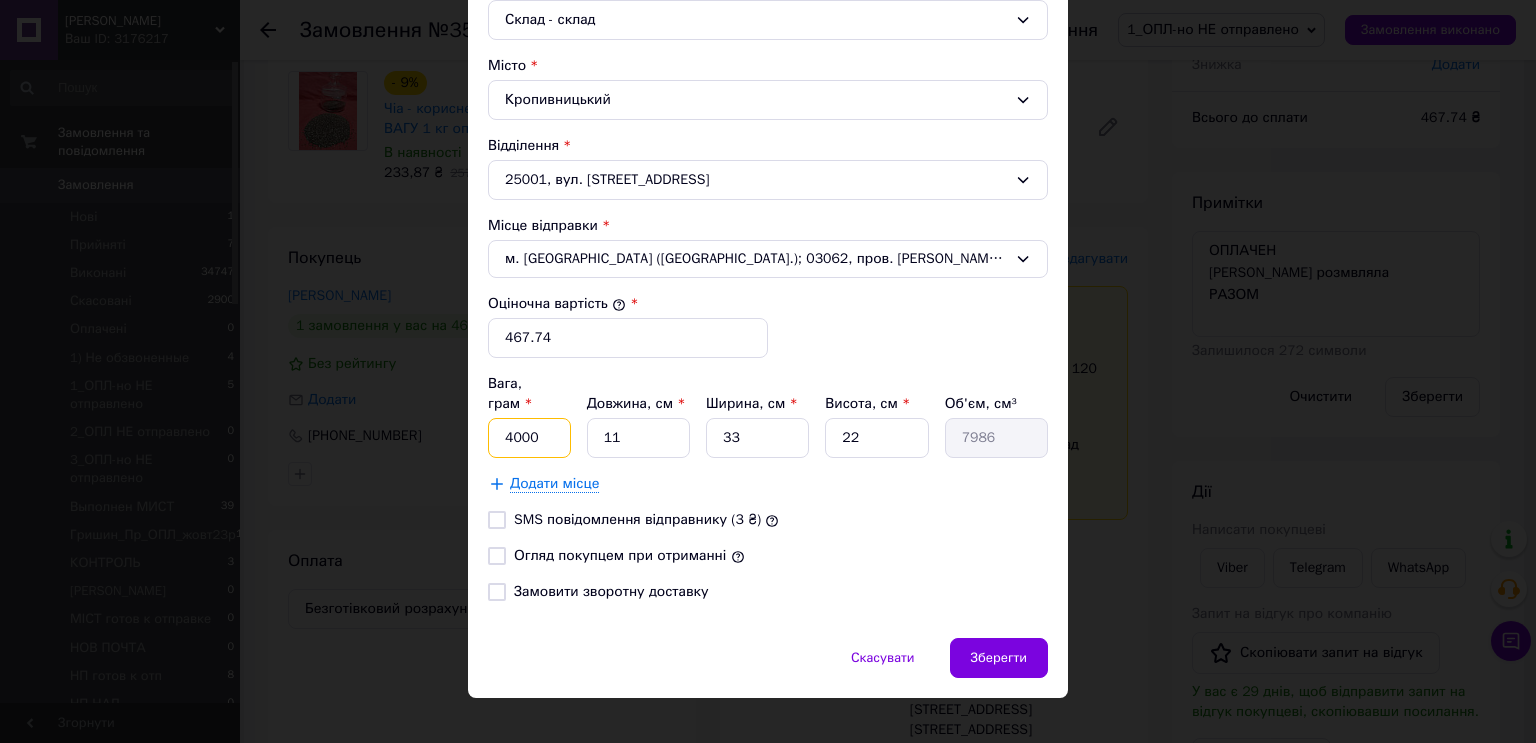 drag, startPoint x: 515, startPoint y: 412, endPoint x: 496, endPoint y: 410, distance: 19.104973 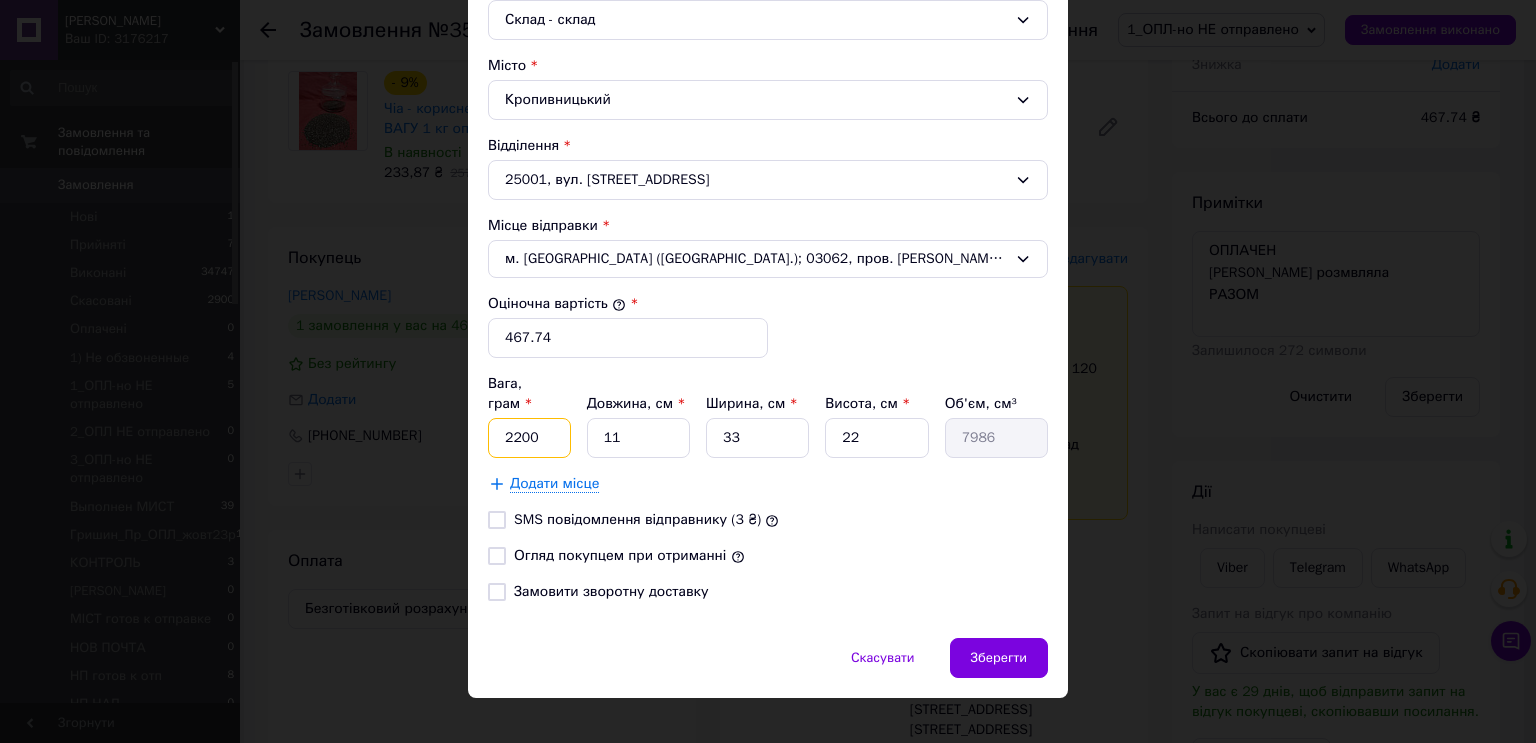 type on "2200" 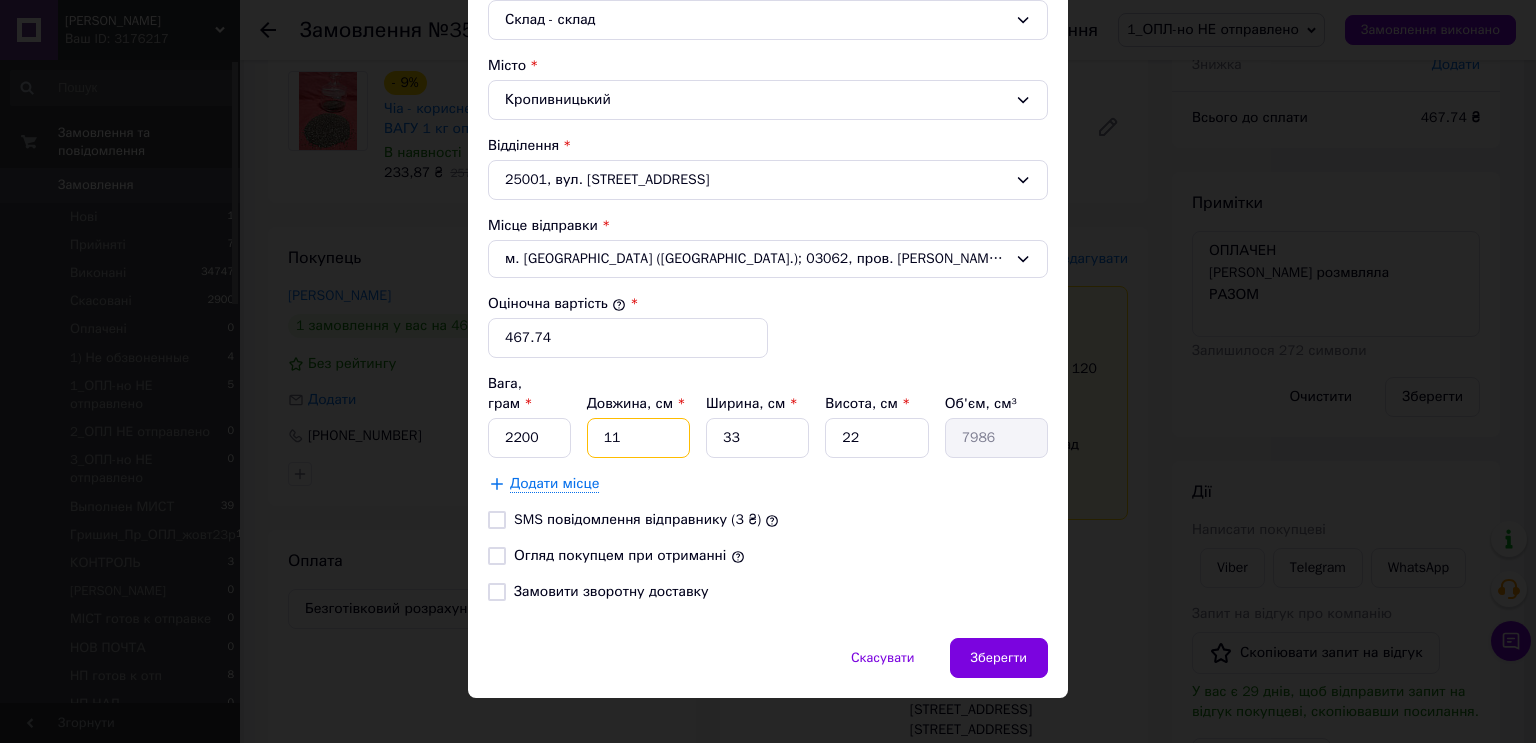drag, startPoint x: 632, startPoint y: 414, endPoint x: 592, endPoint y: 405, distance: 41 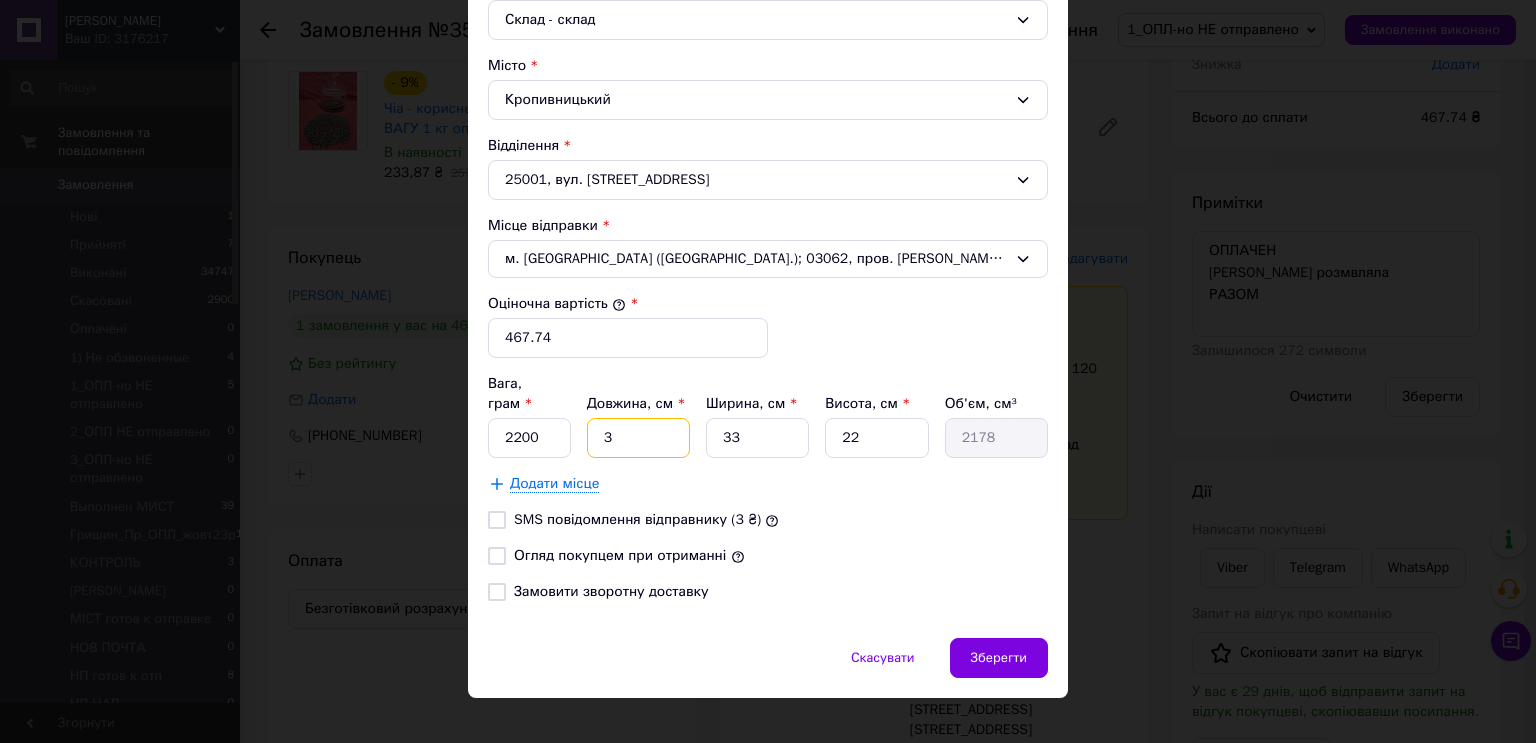 type on "34" 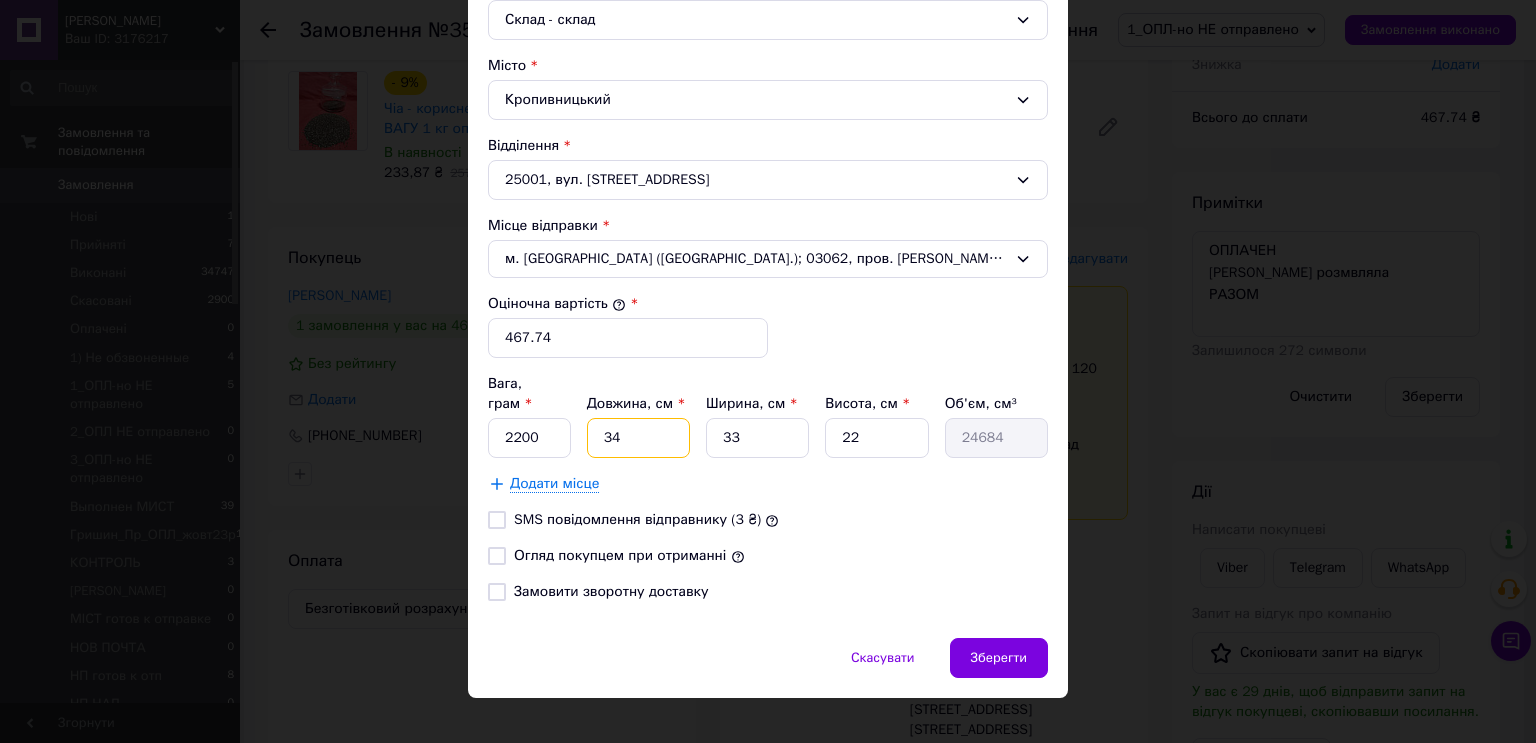 type on "34" 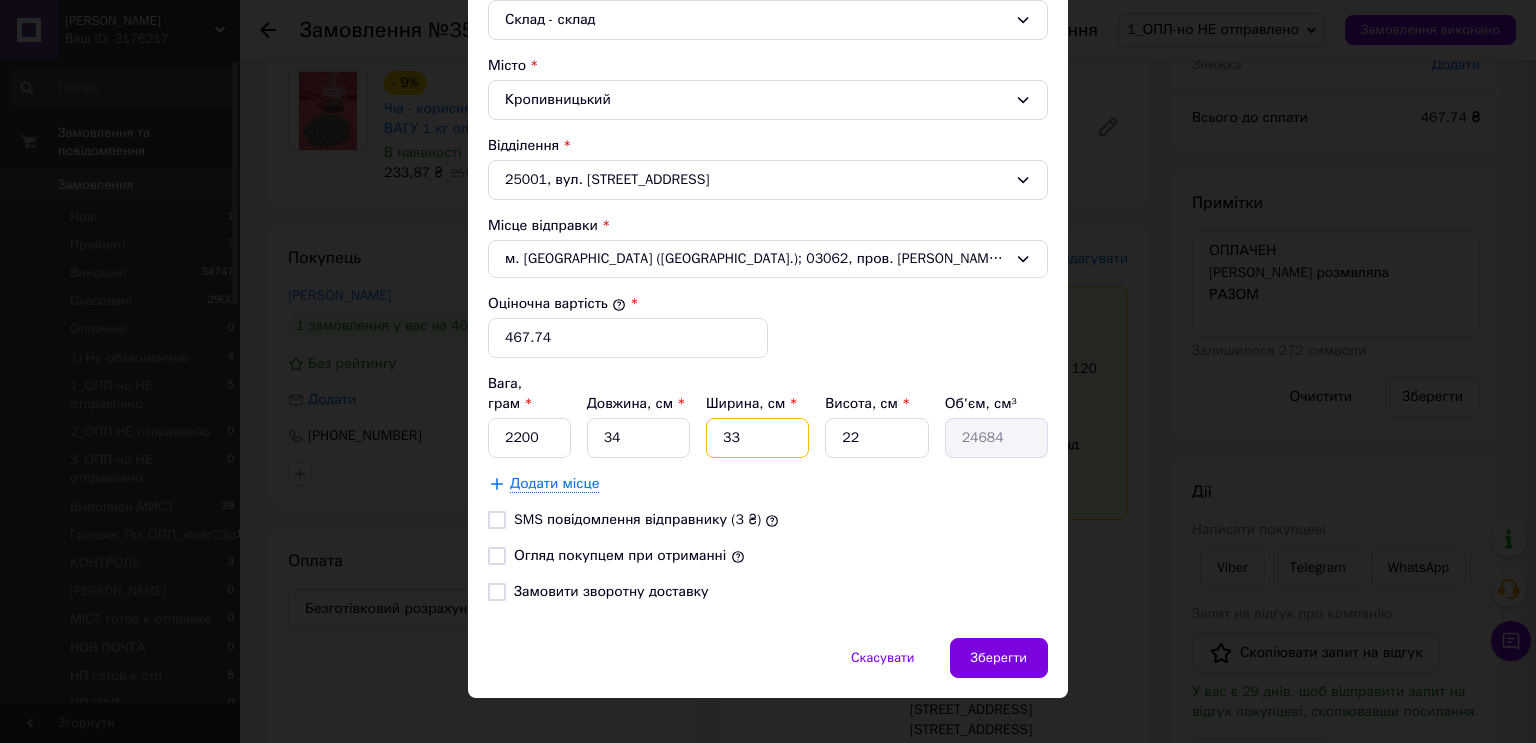 drag, startPoint x: 755, startPoint y: 402, endPoint x: 721, endPoint y: 405, distance: 34.132095 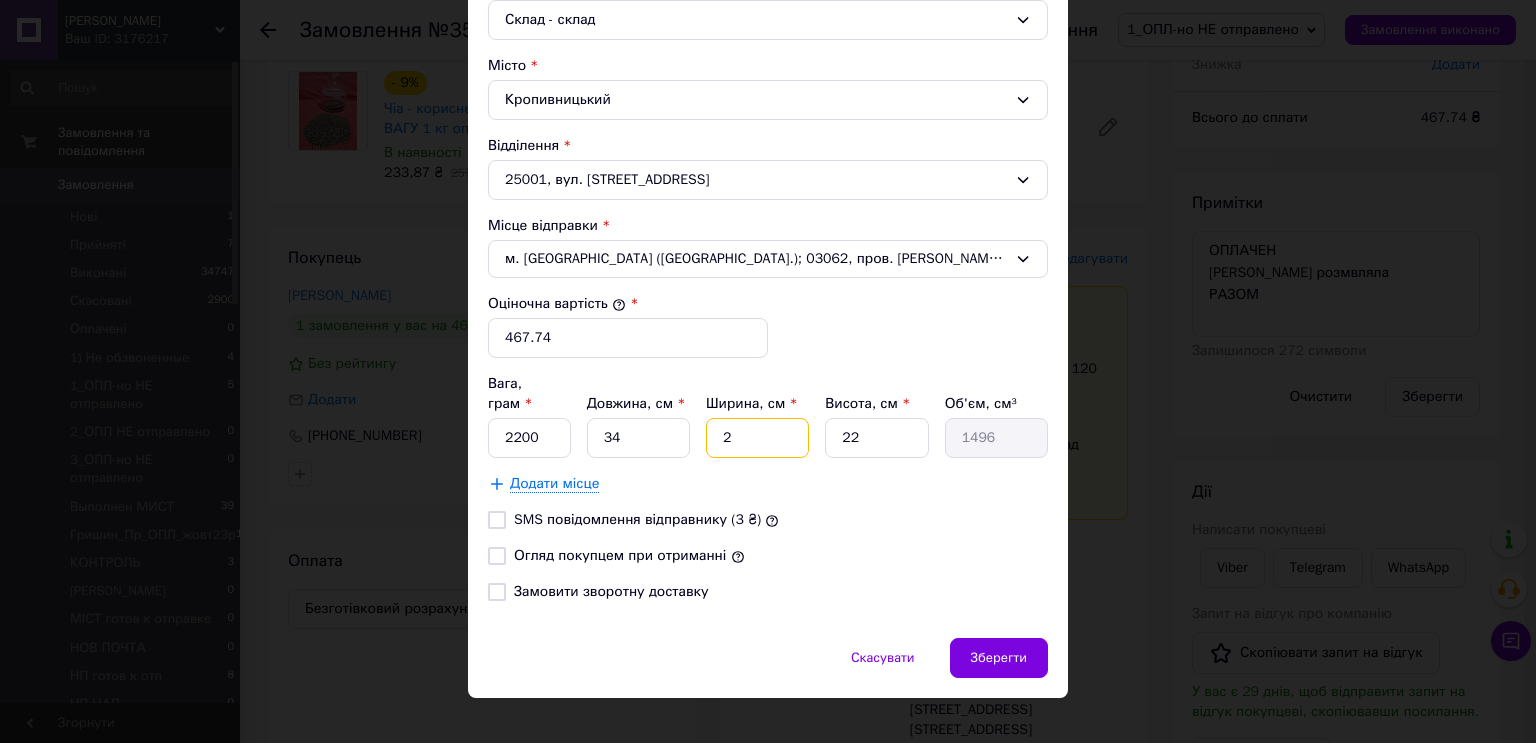 type on "24" 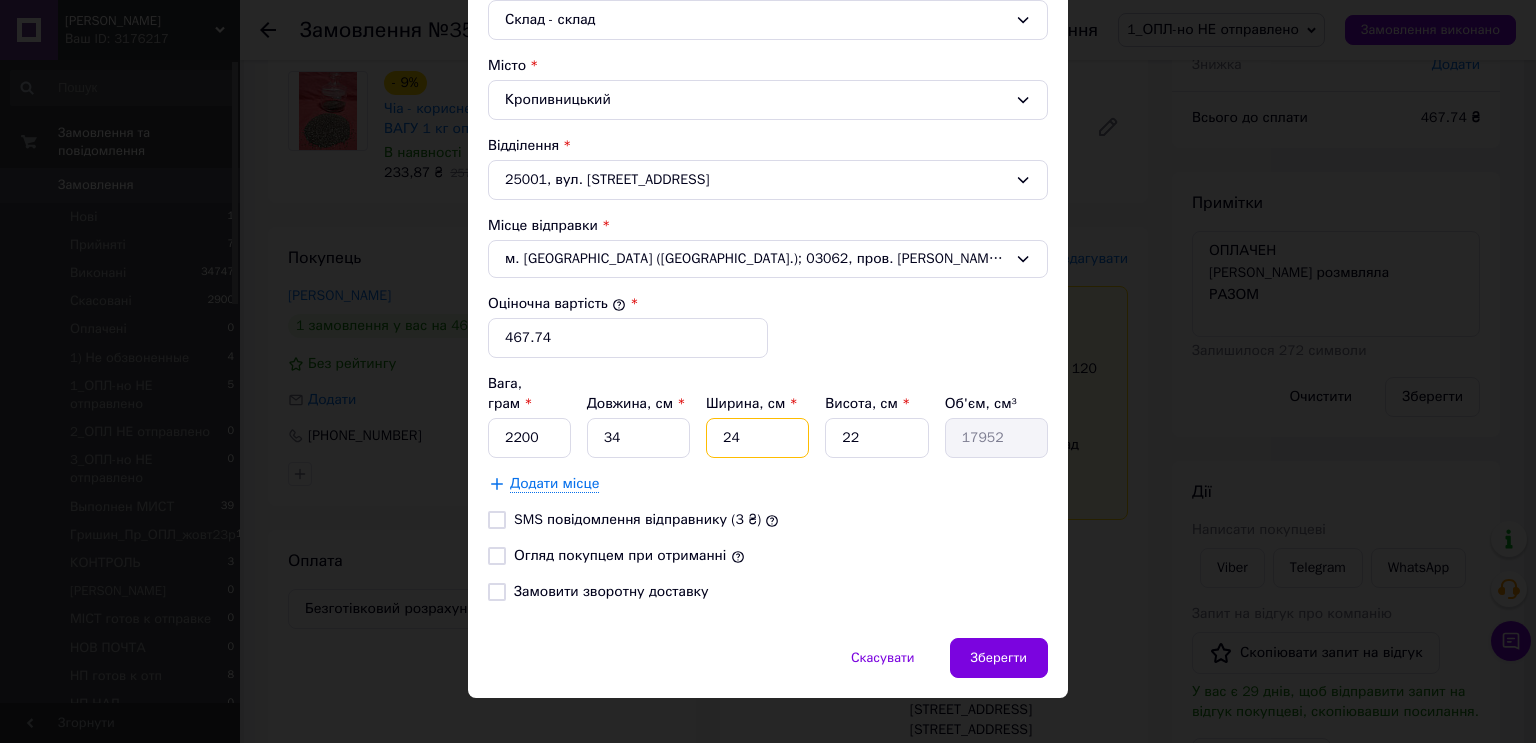 type on "24" 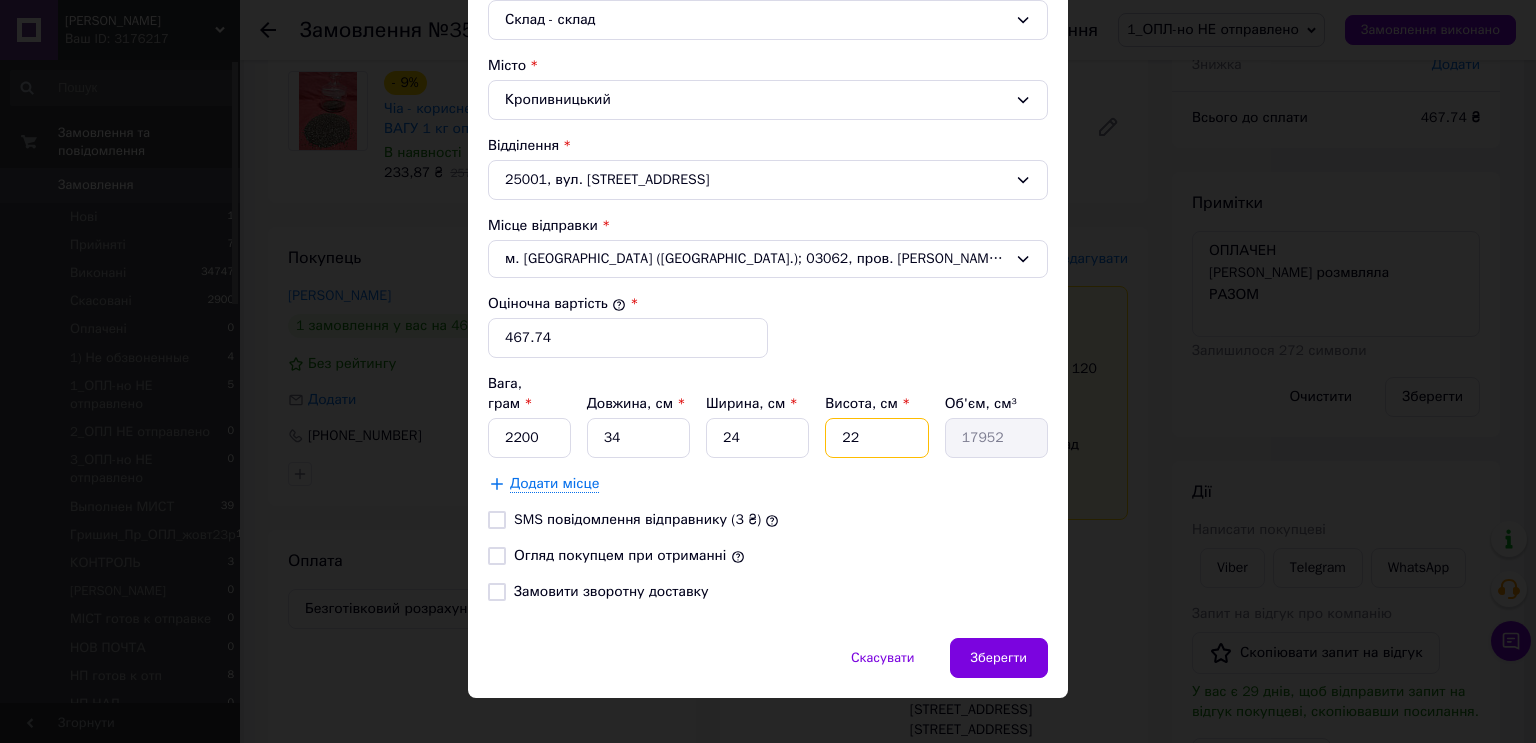 drag, startPoint x: 873, startPoint y: 421, endPoint x: 836, endPoint y: 418, distance: 37.12142 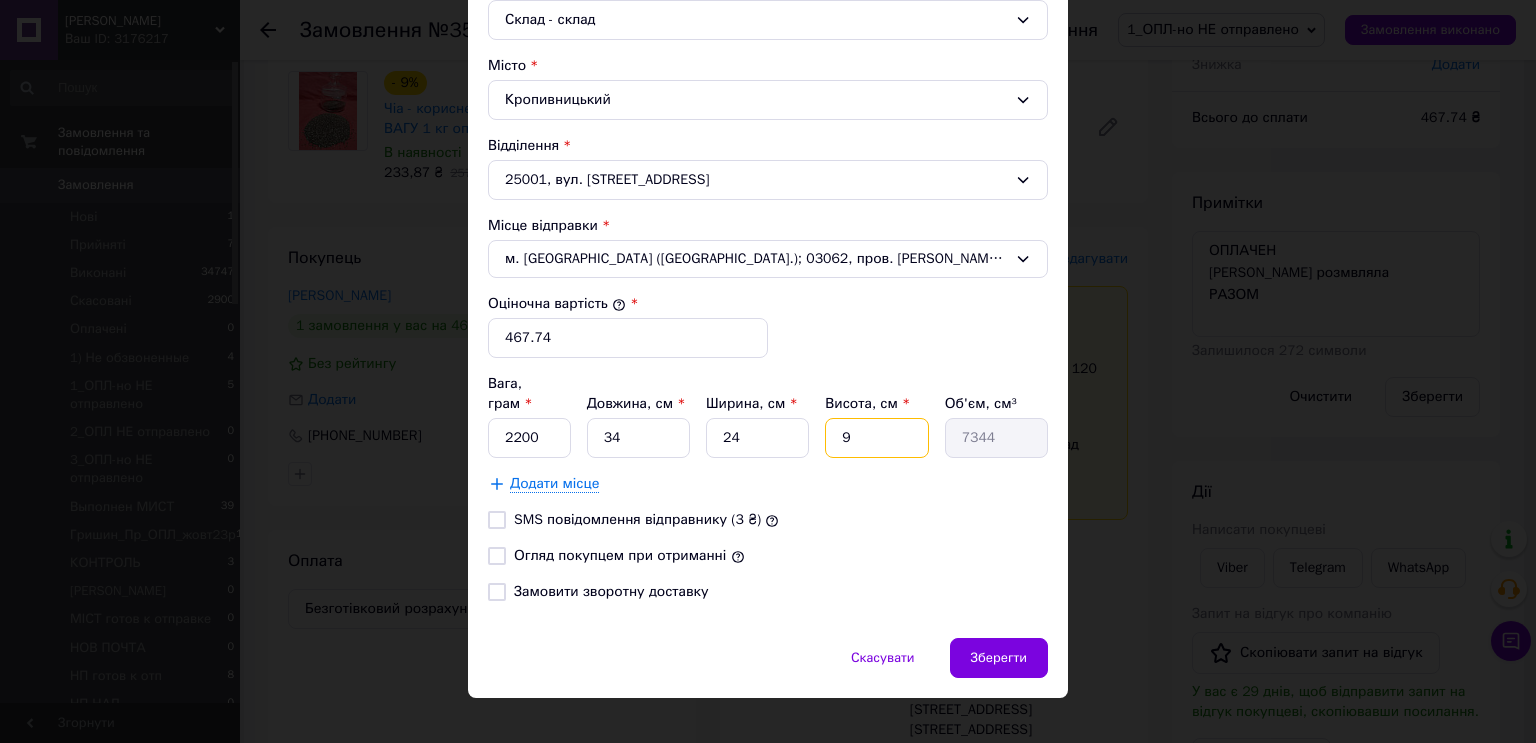 type on "9" 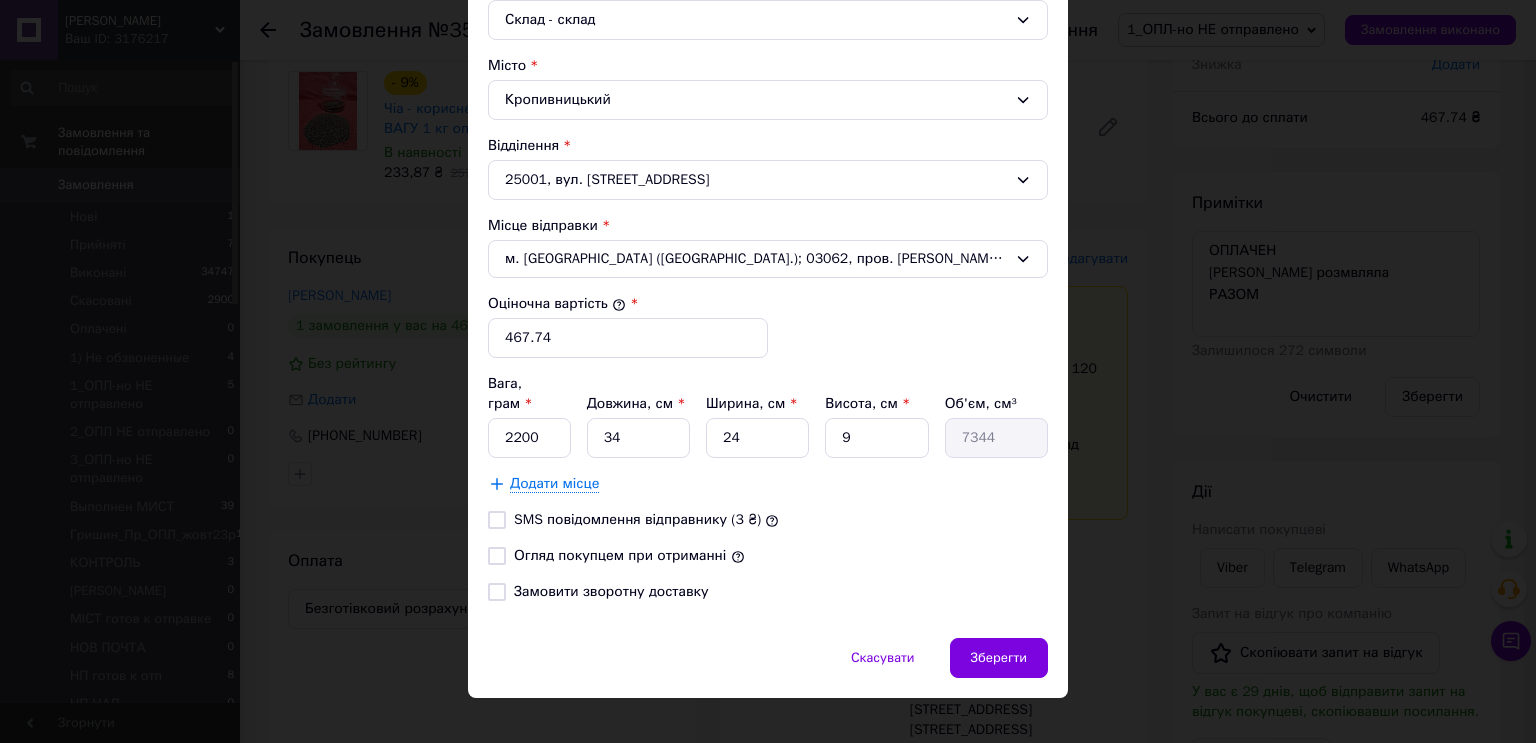 click on "Огляд покупцем при отриманні" at bounding box center (497, 556) 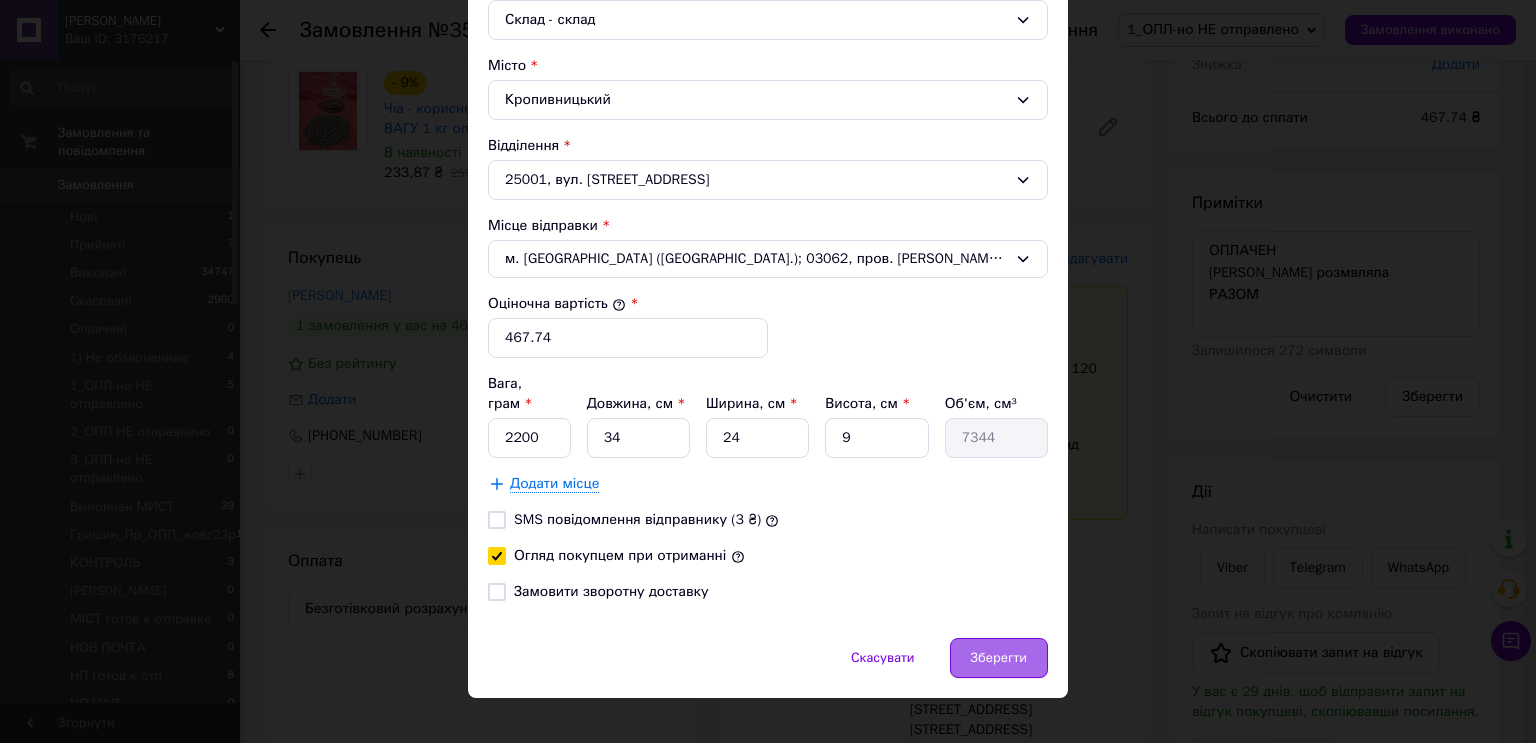 drag, startPoint x: 1007, startPoint y: 632, endPoint x: 992, endPoint y: 623, distance: 17.492855 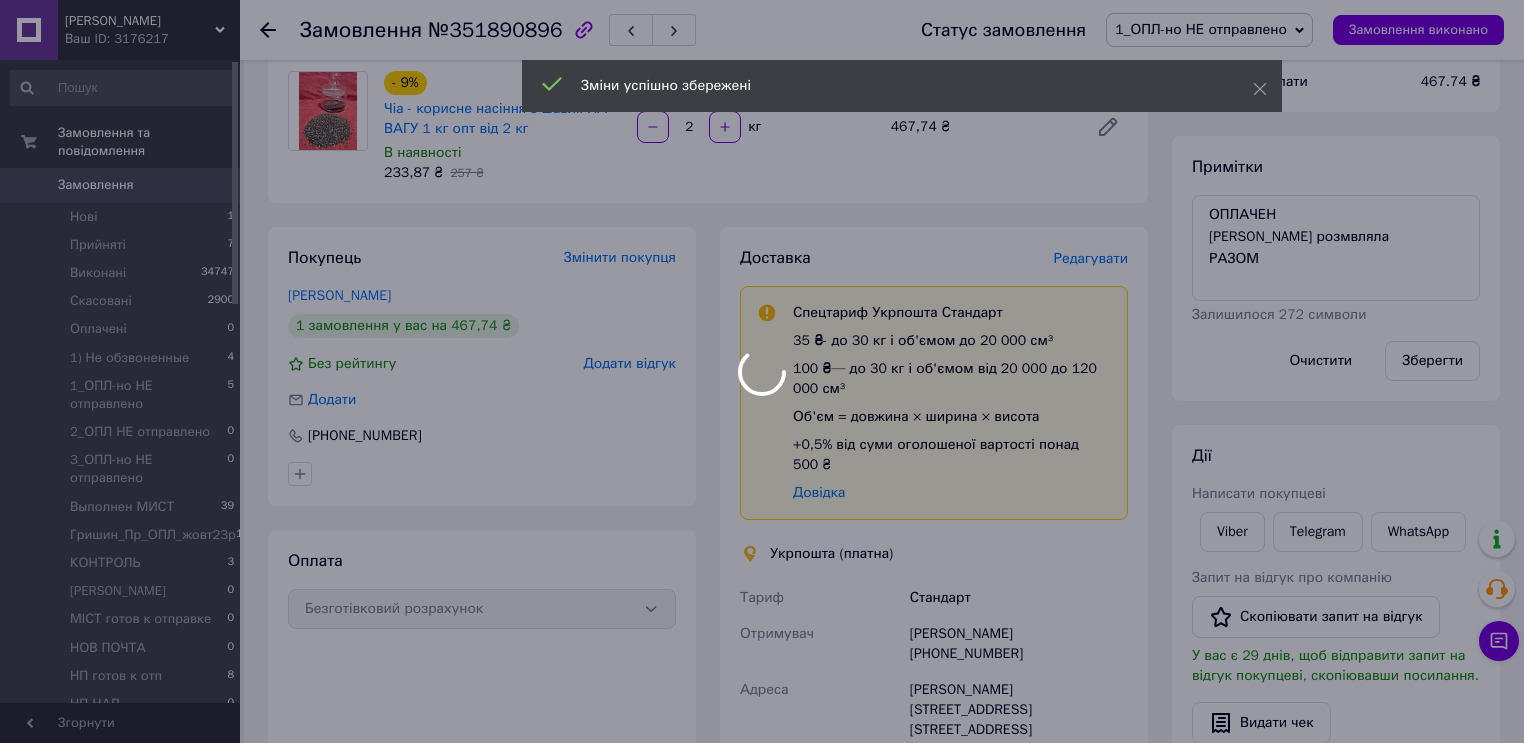 scroll, scrollTop: 560, scrollLeft: 0, axis: vertical 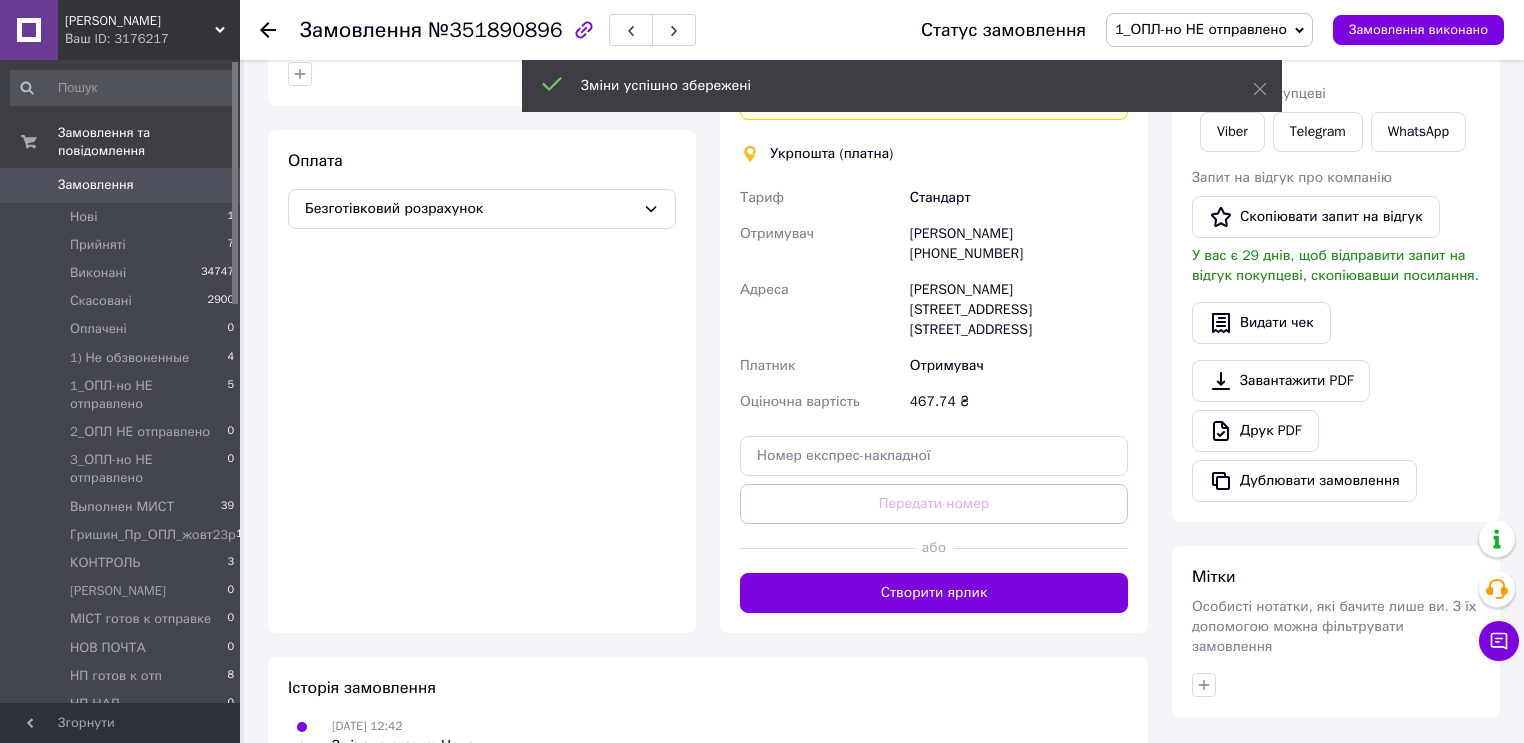 click on "Створити ярлик" at bounding box center [934, 593] 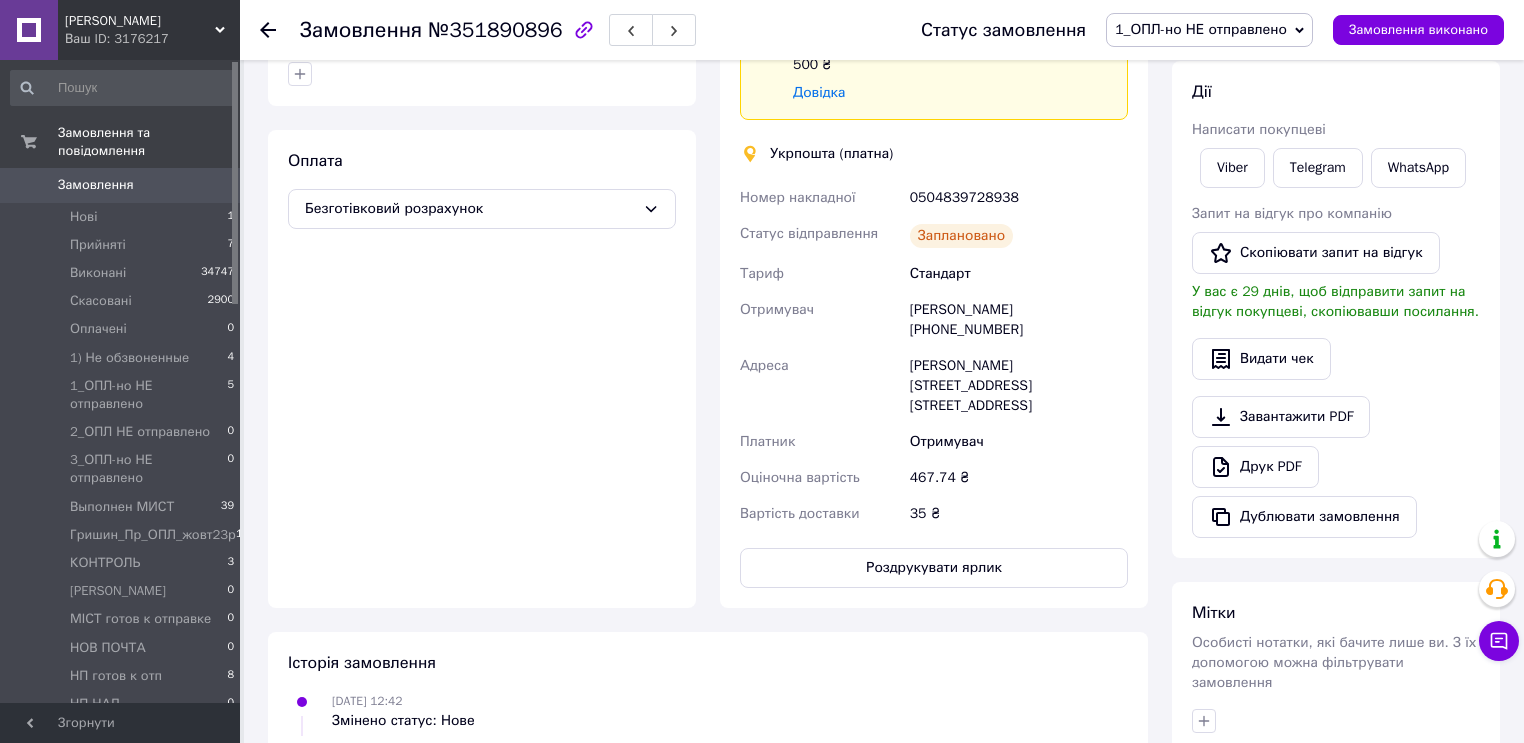 drag, startPoint x: 1248, startPoint y: 167, endPoint x: 968, endPoint y: 252, distance: 292.6175 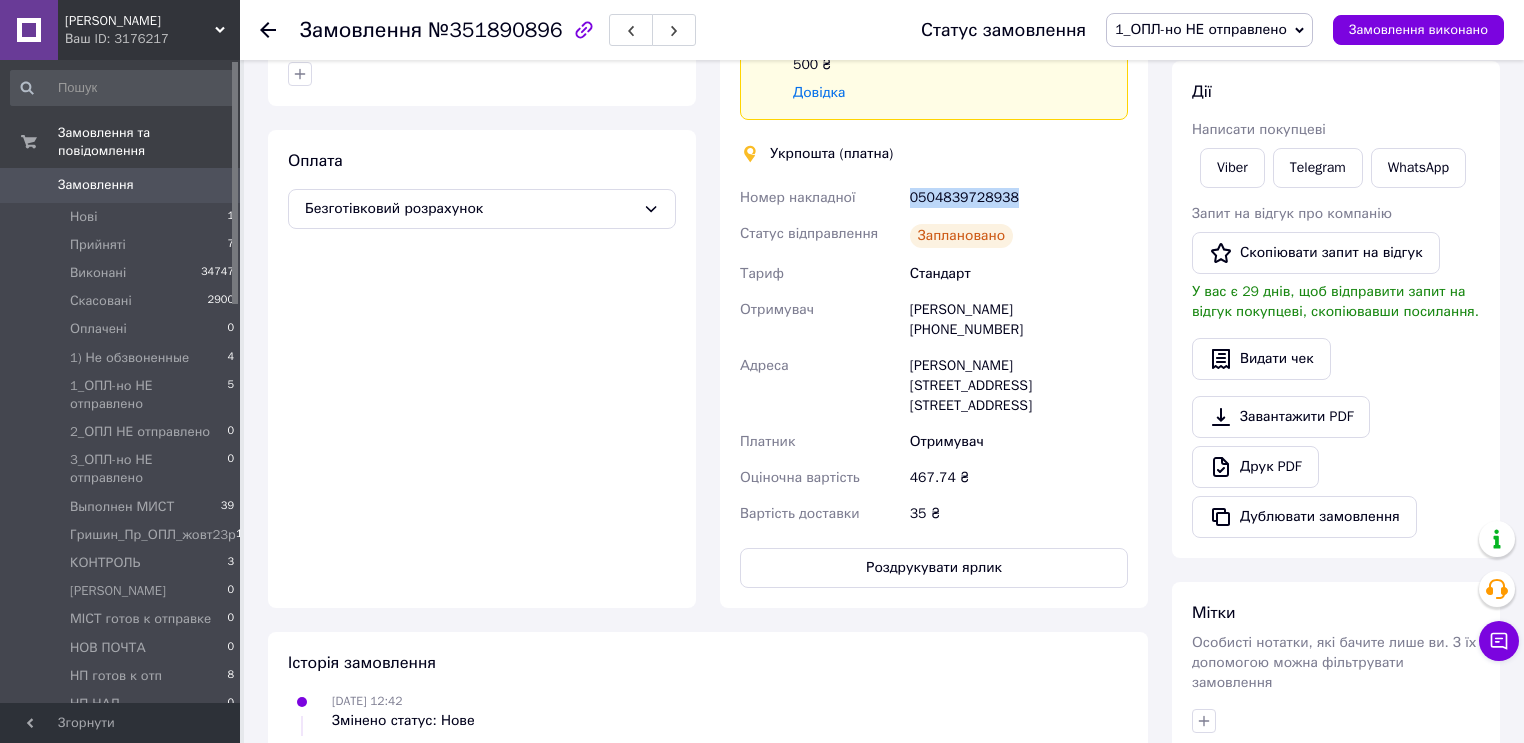 click on "0504839728938" at bounding box center (1019, 198) 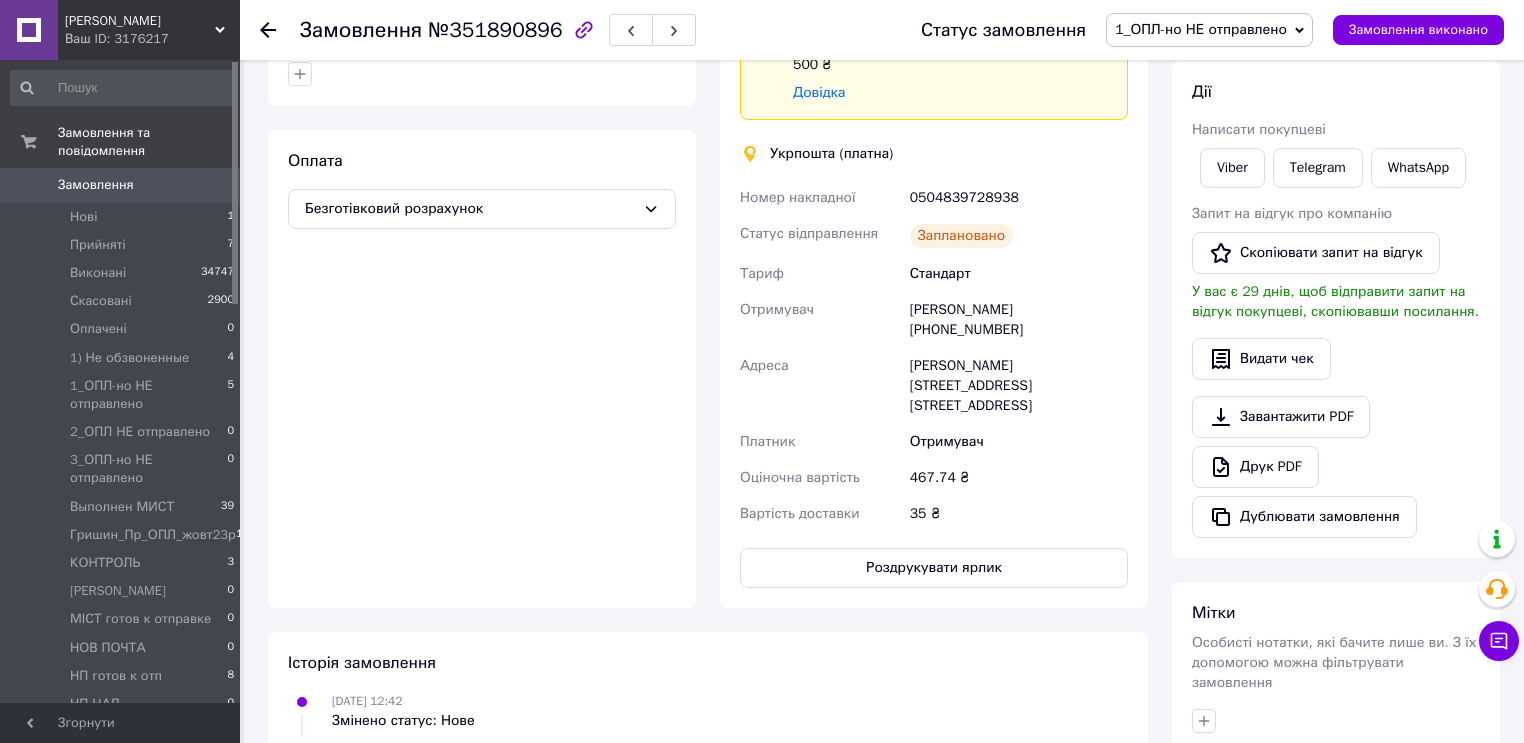 click on "Покупець Змінити покупця Карандашева Наталія 1 замовлення у вас на 467,74 ₴ Без рейтингу   Додати відгук Додати +380664720282 Оплата Безготівковий розрахунок" at bounding box center [482, 217] 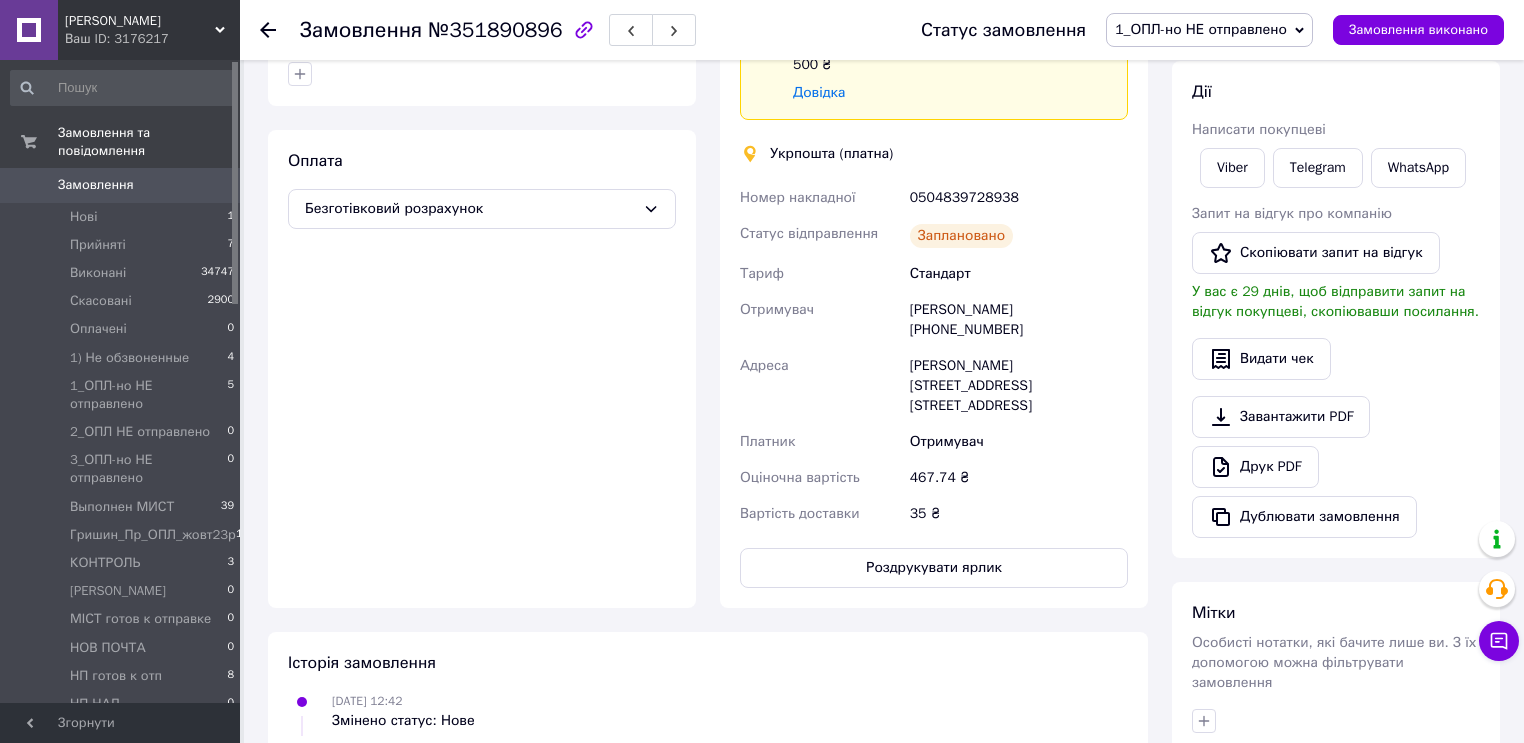 click 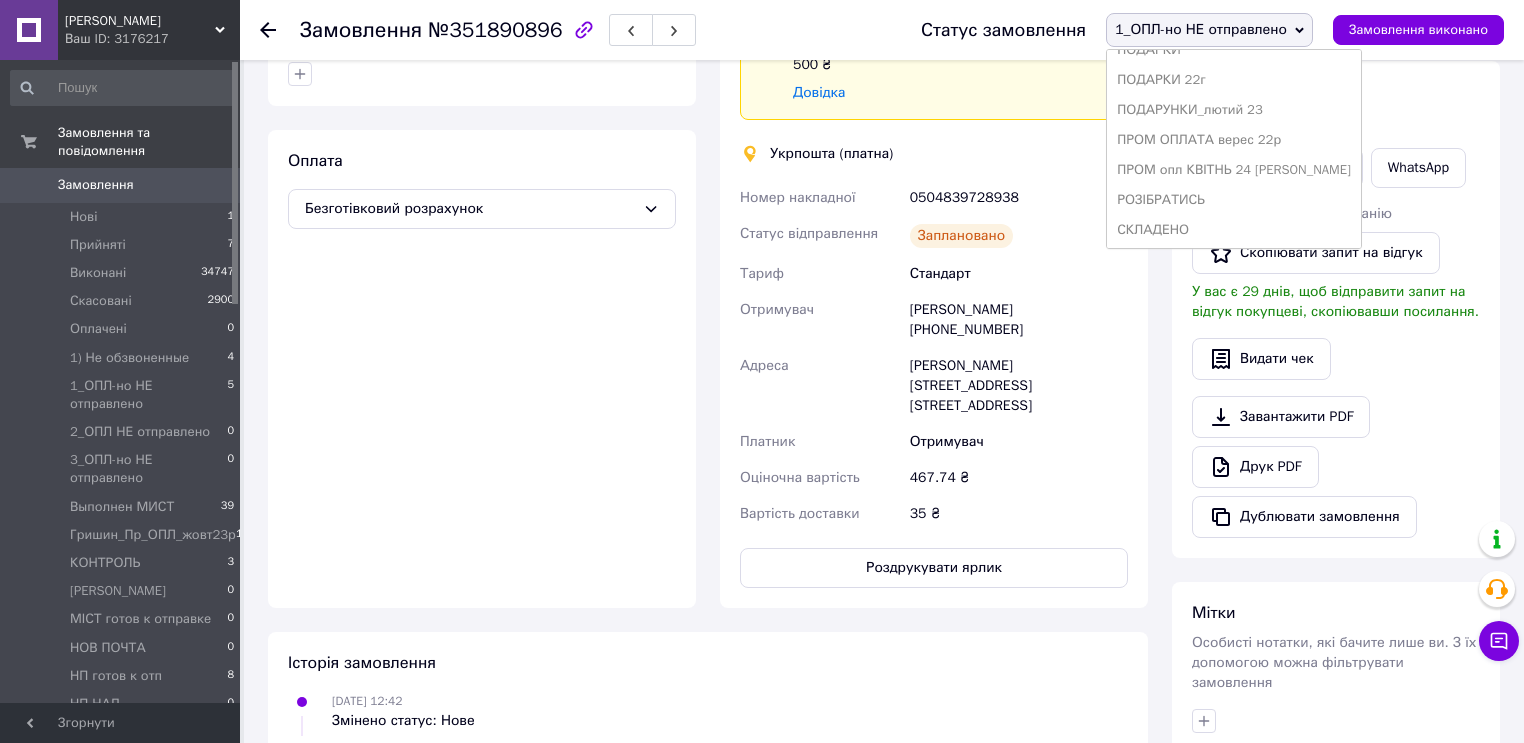 scroll, scrollTop: 741, scrollLeft: 0, axis: vertical 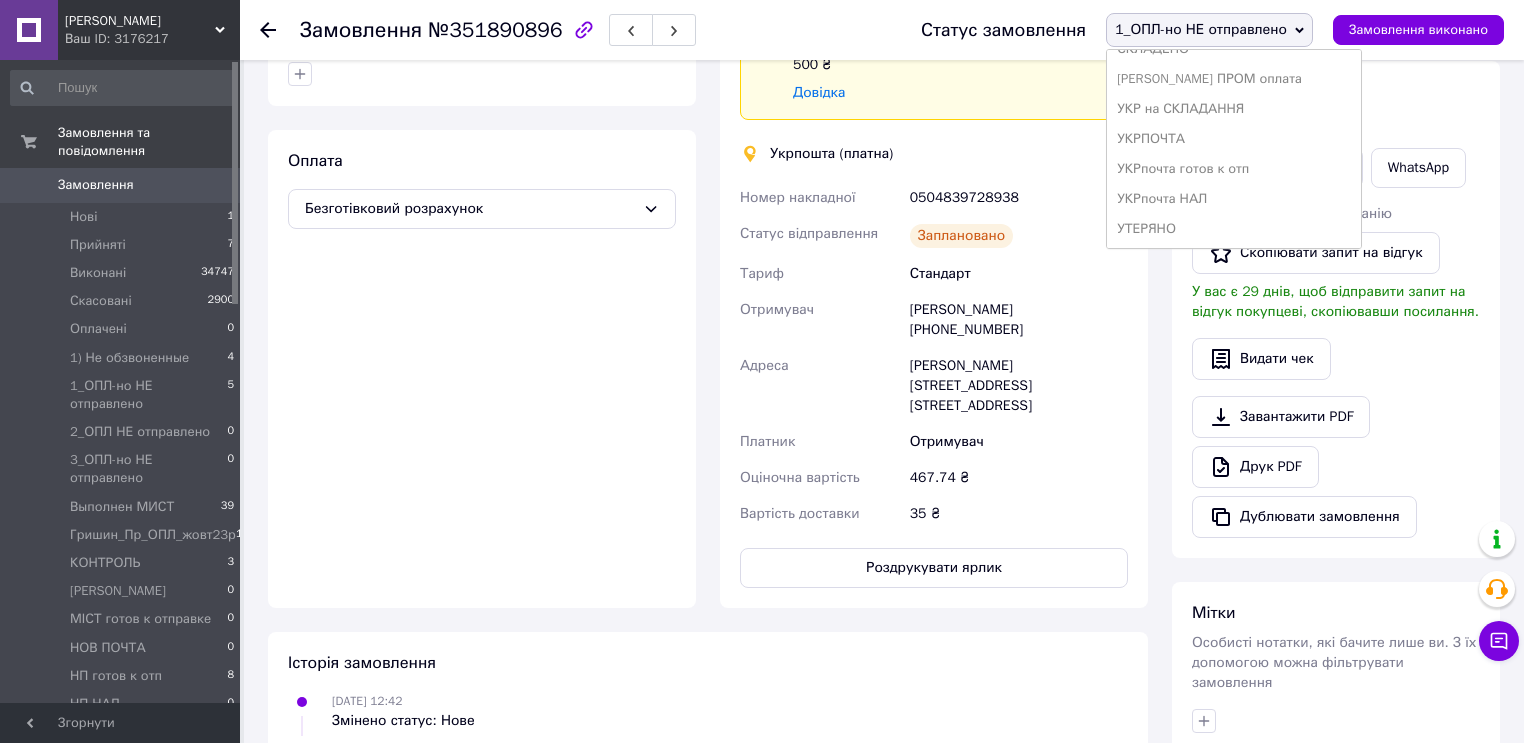 drag, startPoint x: 1207, startPoint y: 168, endPoint x: 1169, endPoint y: 168, distance: 38 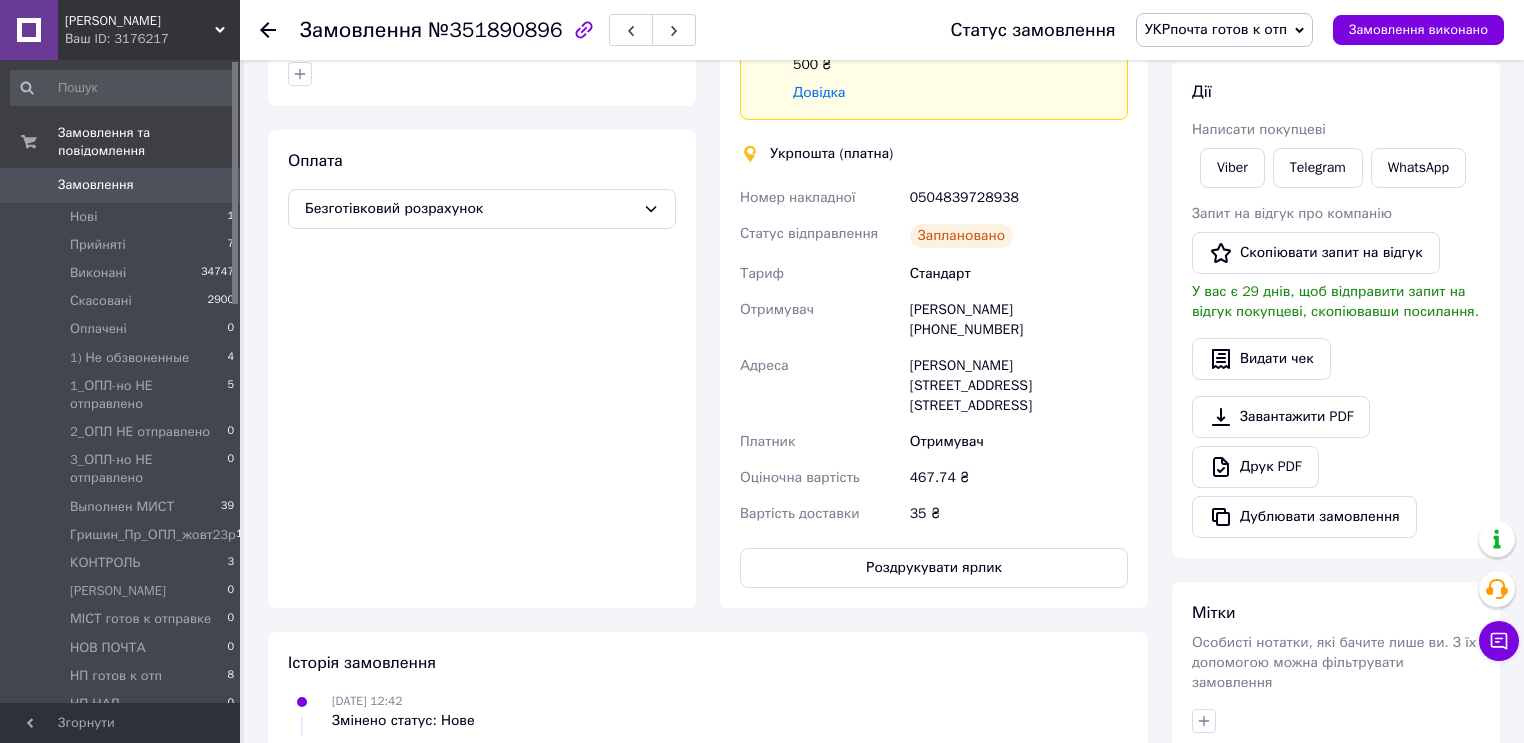 click 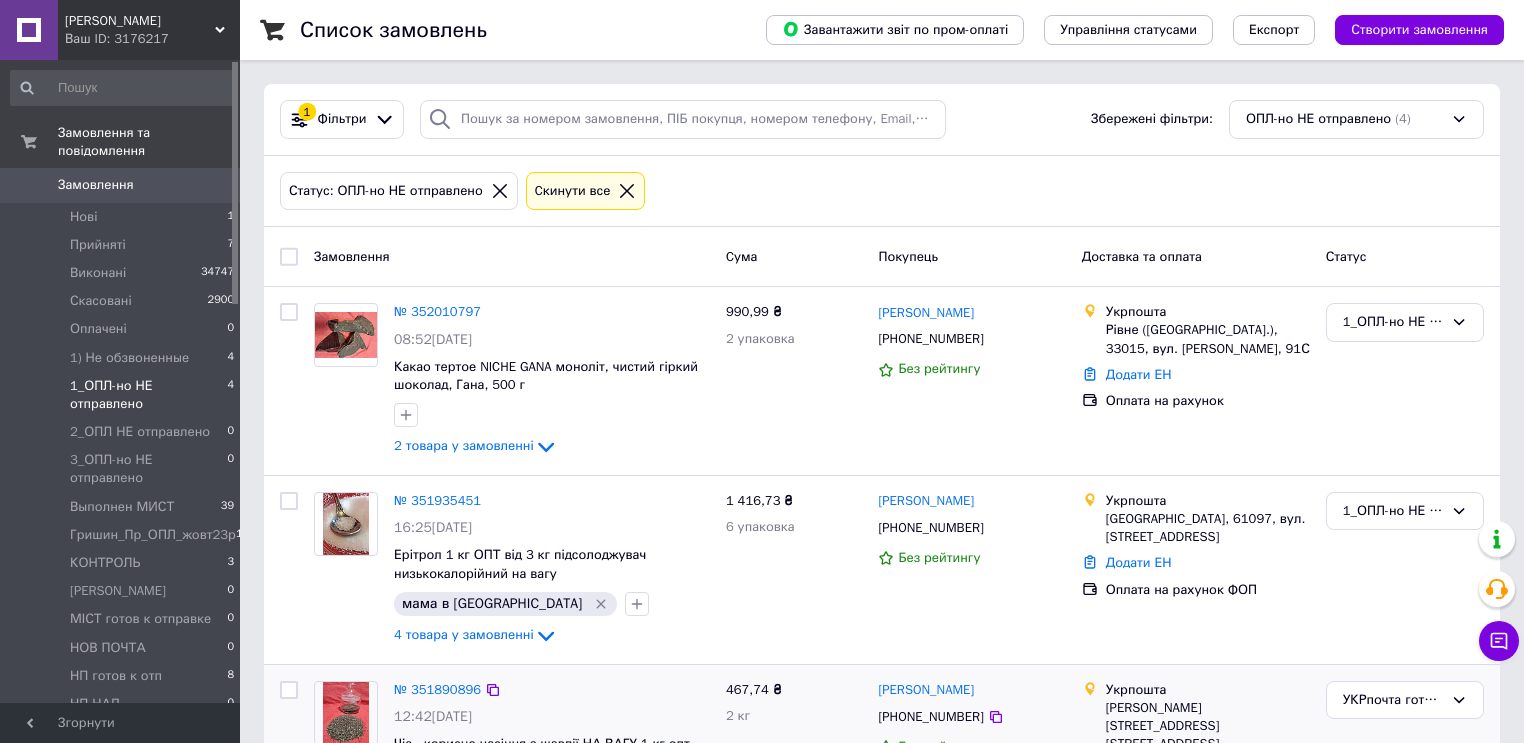 scroll, scrollTop: 240, scrollLeft: 0, axis: vertical 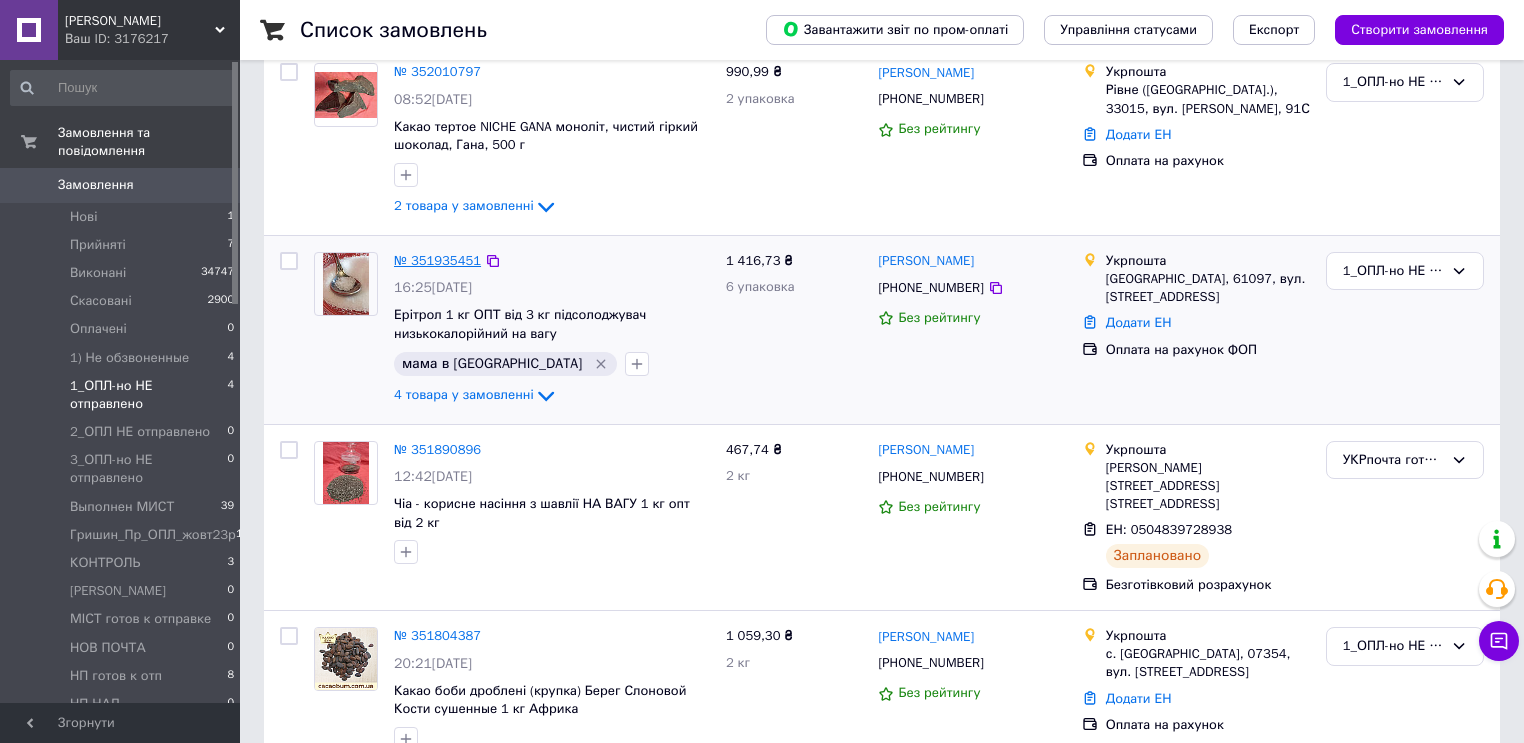 click on "№ 351935451" at bounding box center [437, 260] 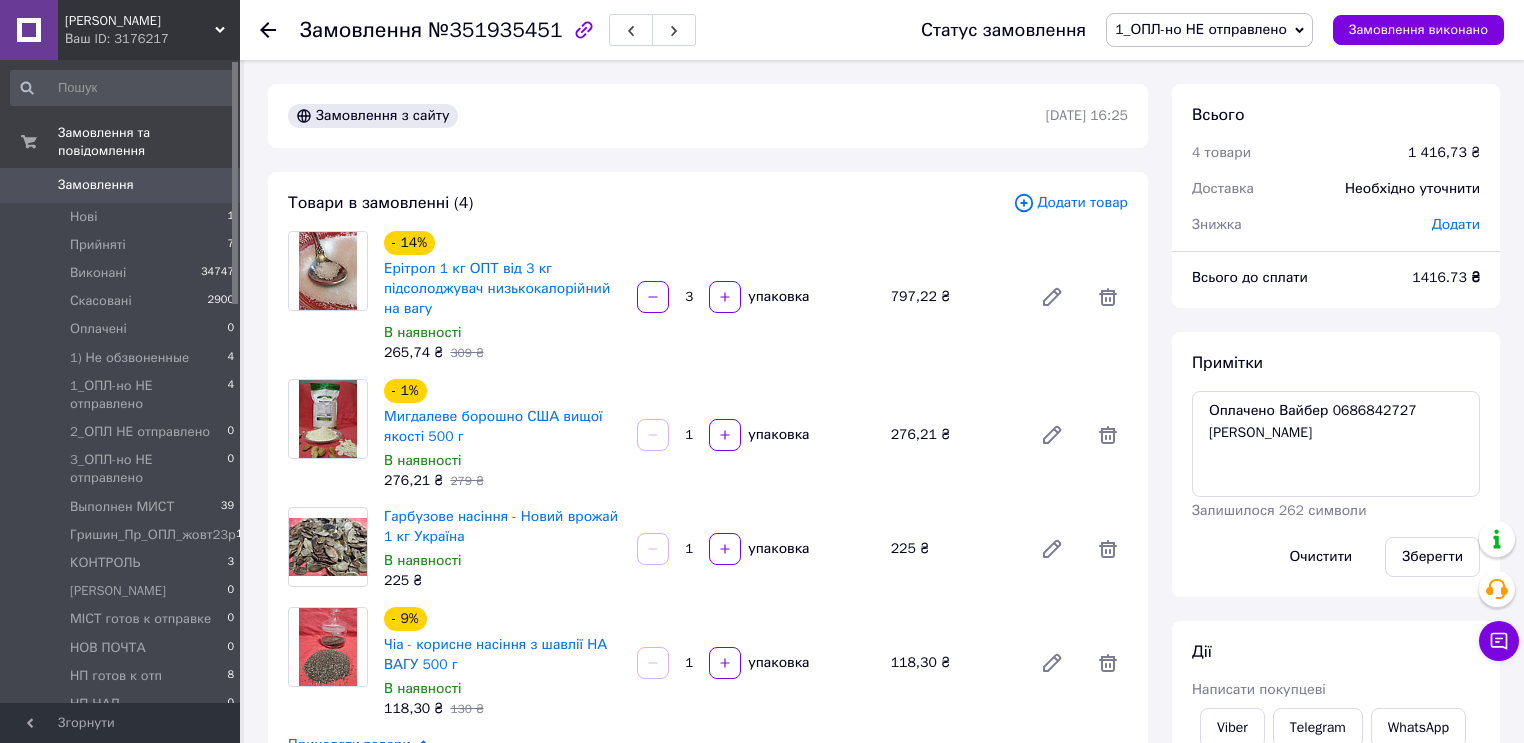 scroll, scrollTop: 80, scrollLeft: 0, axis: vertical 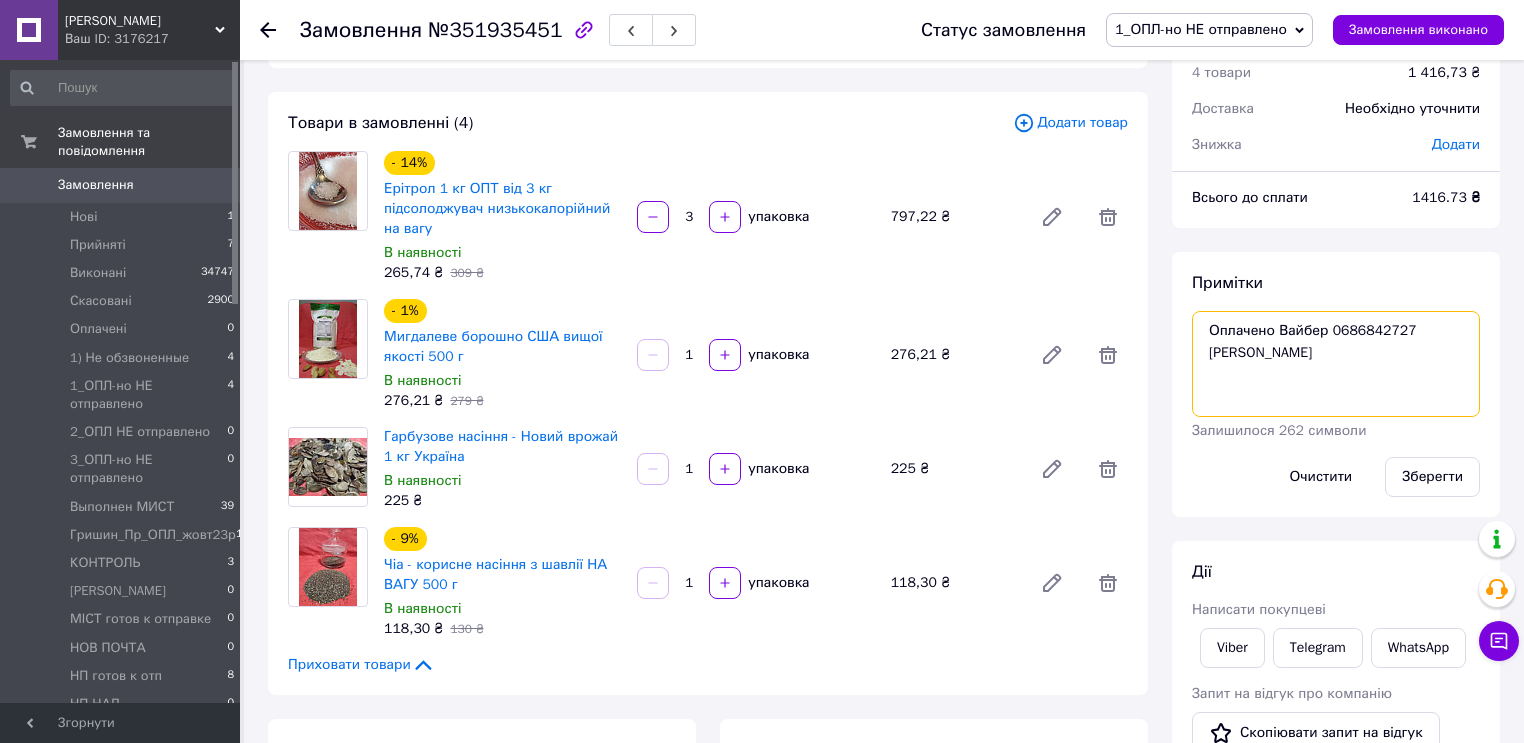 click on "Оплачено Вайбер 0686842727 Олена Olena" at bounding box center [1336, 364] 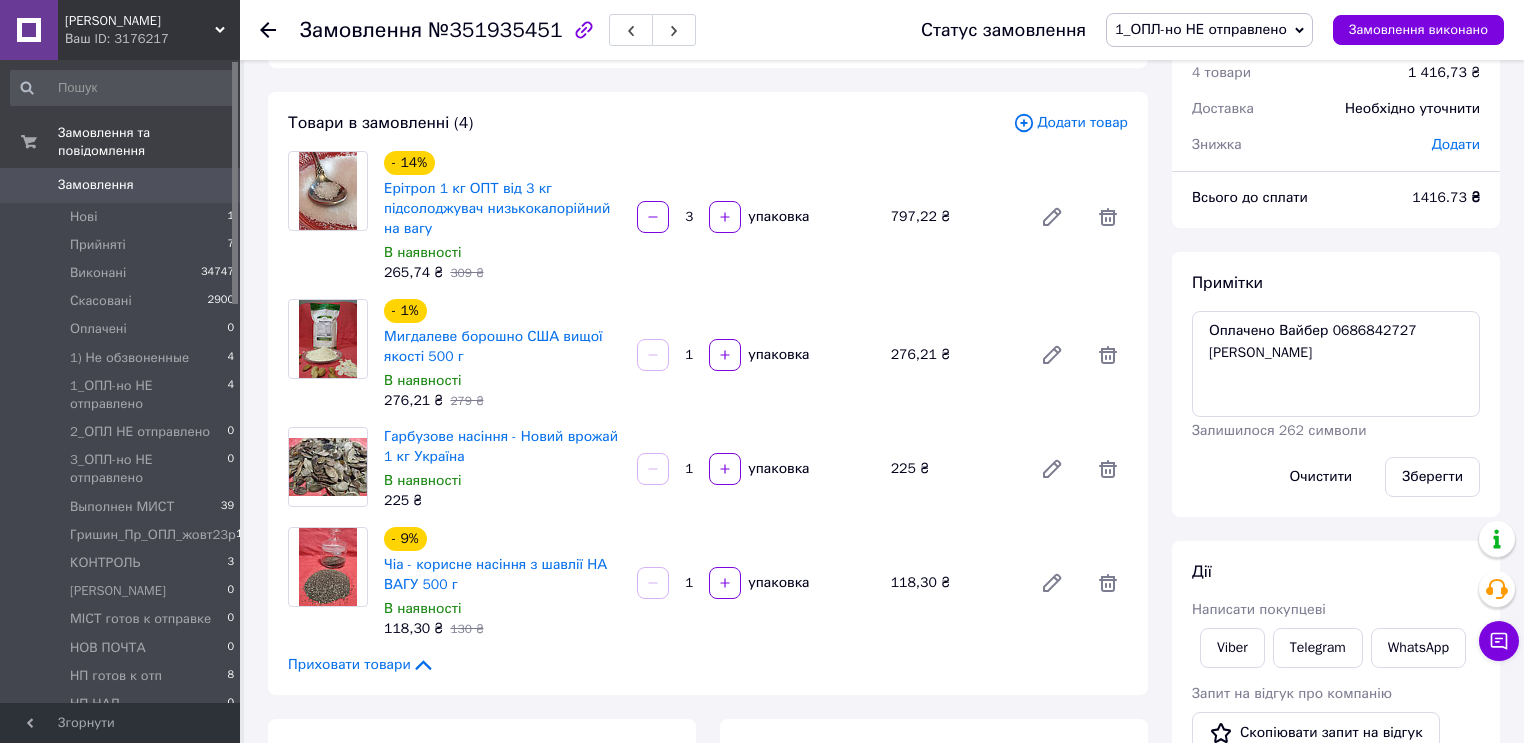 click on "В наявності" at bounding box center (502, 253) 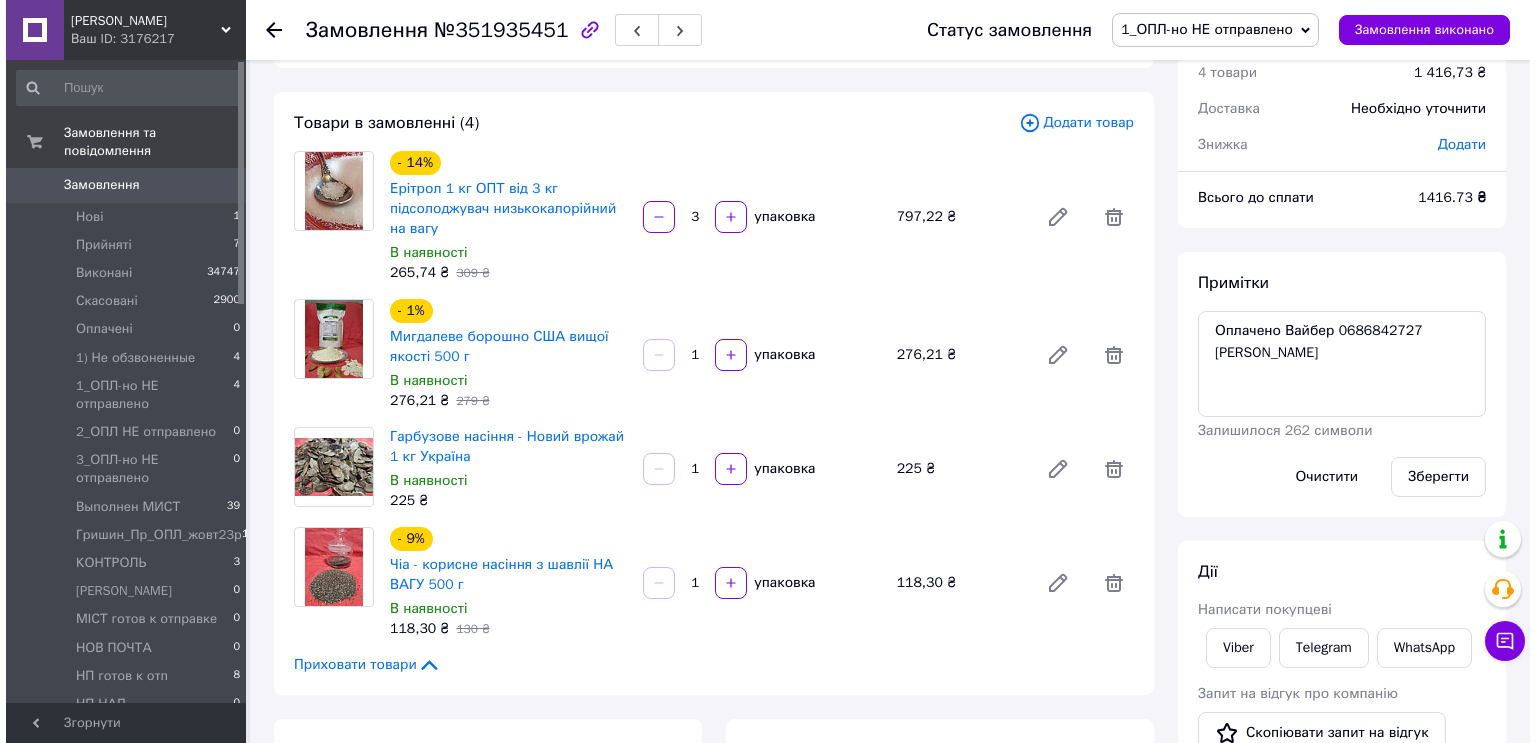 scroll, scrollTop: 240, scrollLeft: 0, axis: vertical 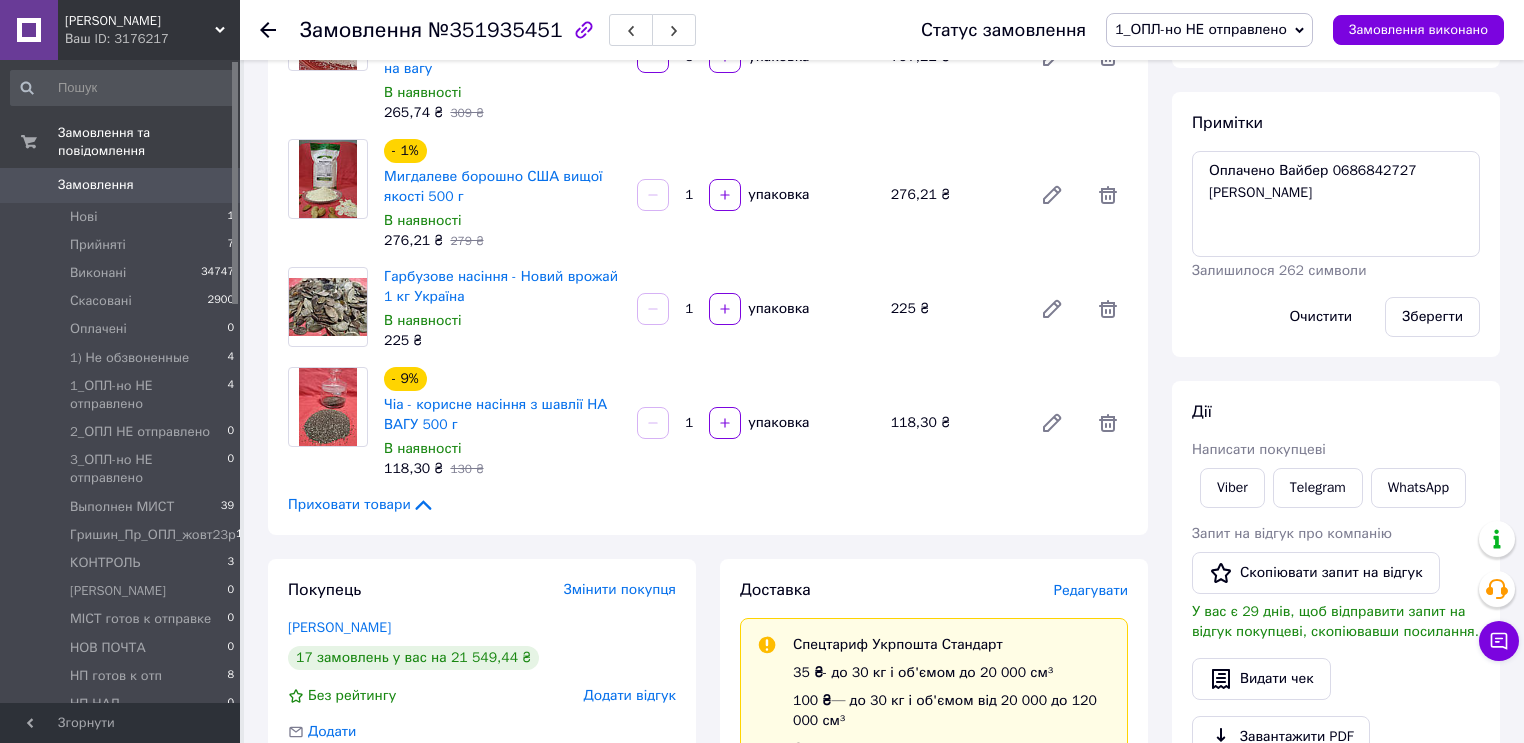 click on "Редагувати" at bounding box center (1091, 590) 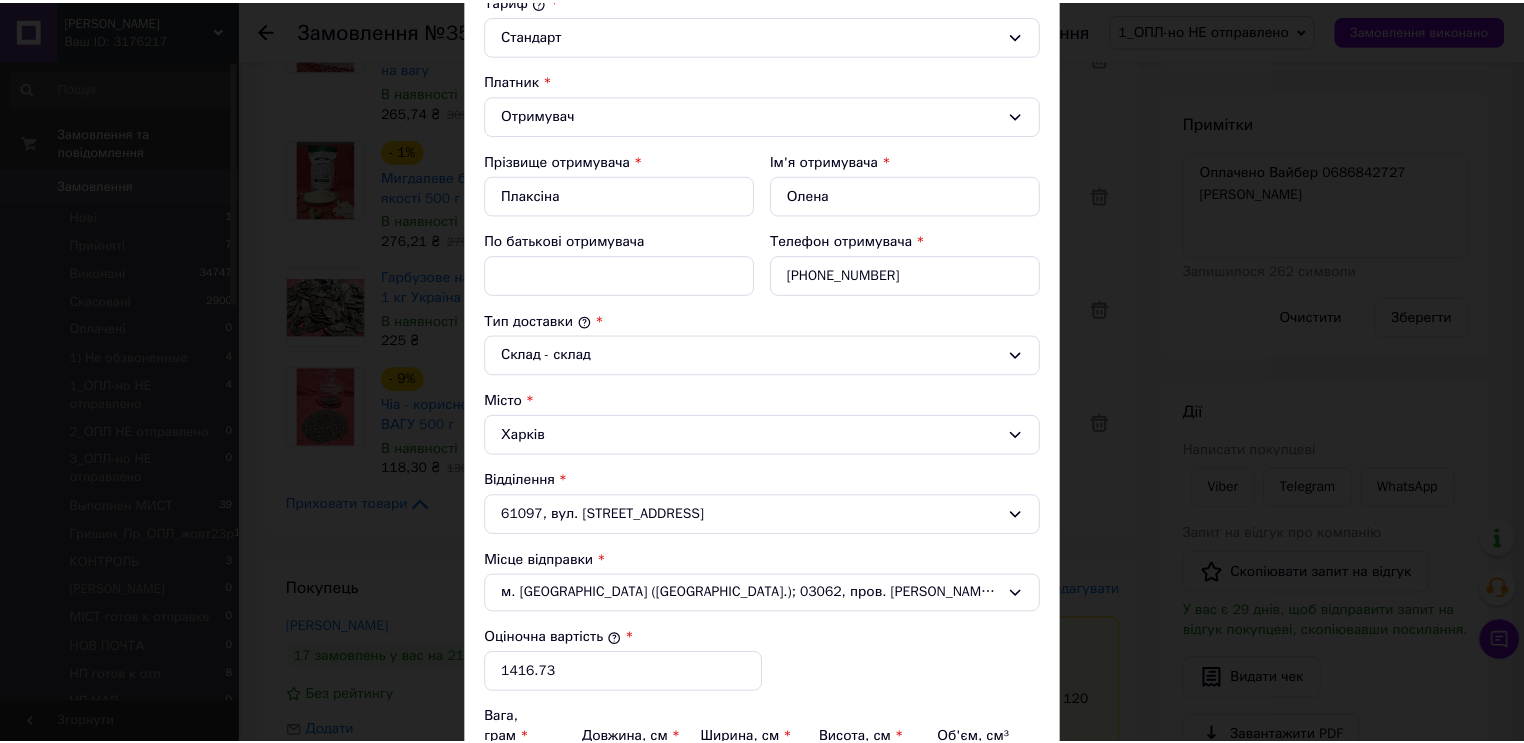 scroll, scrollTop: 575, scrollLeft: 0, axis: vertical 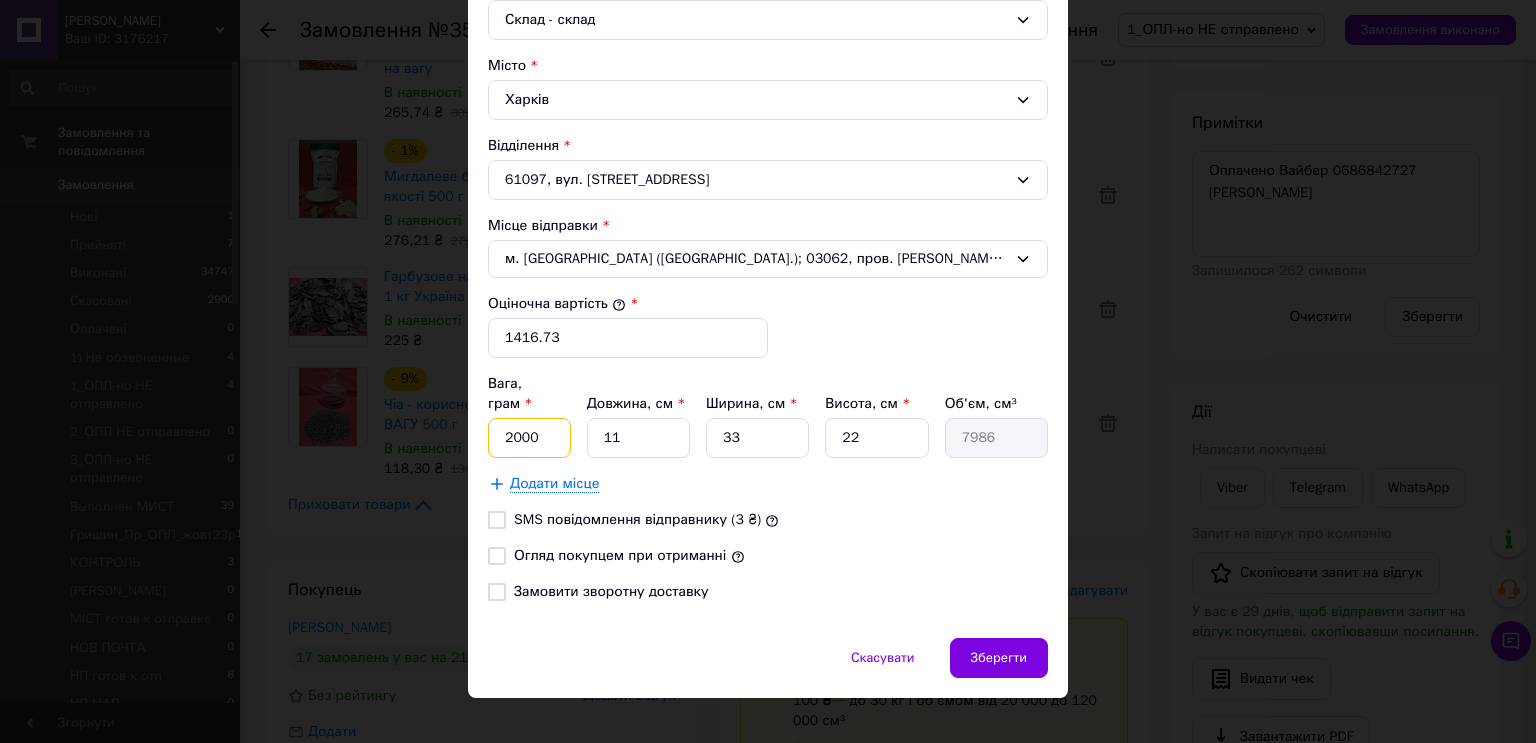 click on "2000" at bounding box center [529, 438] 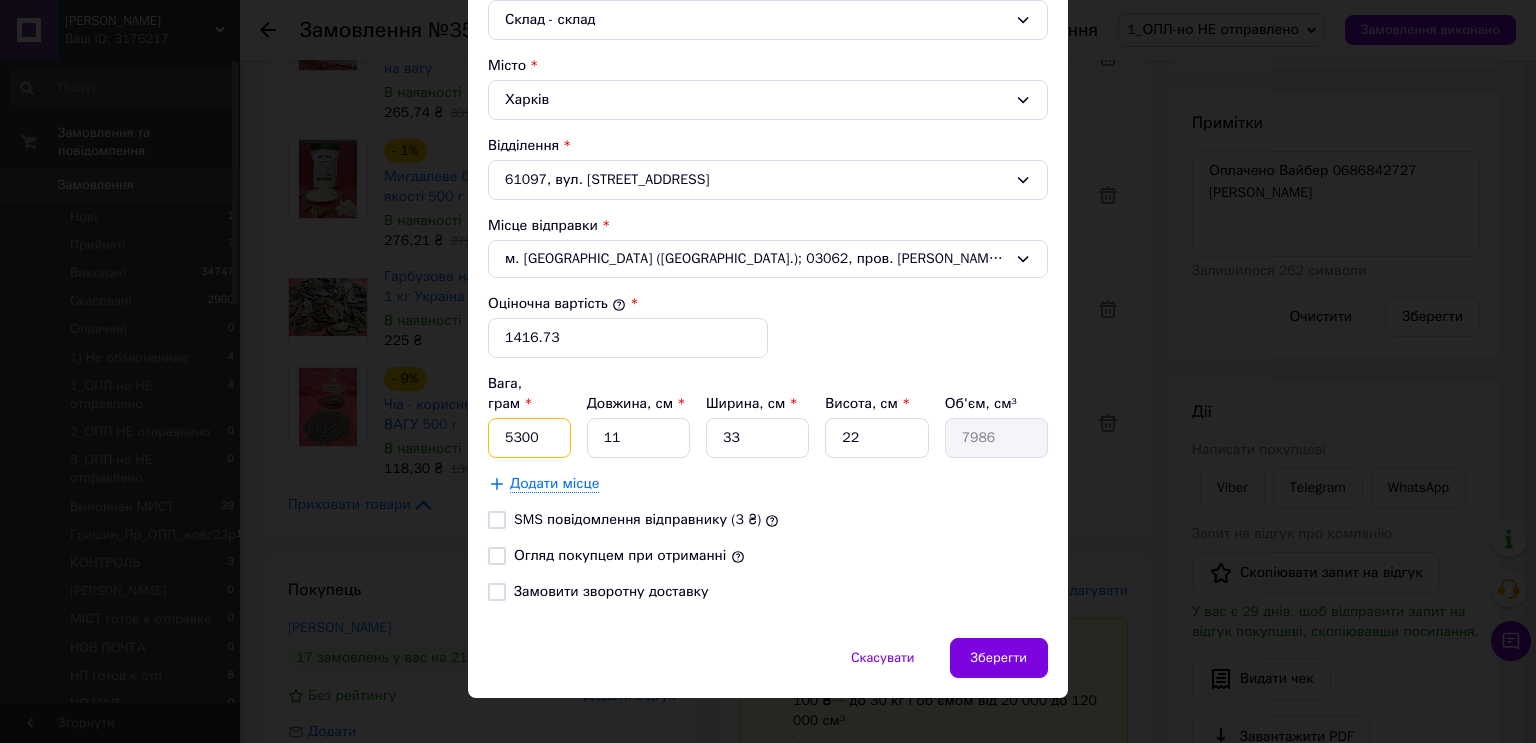 type on "5300" 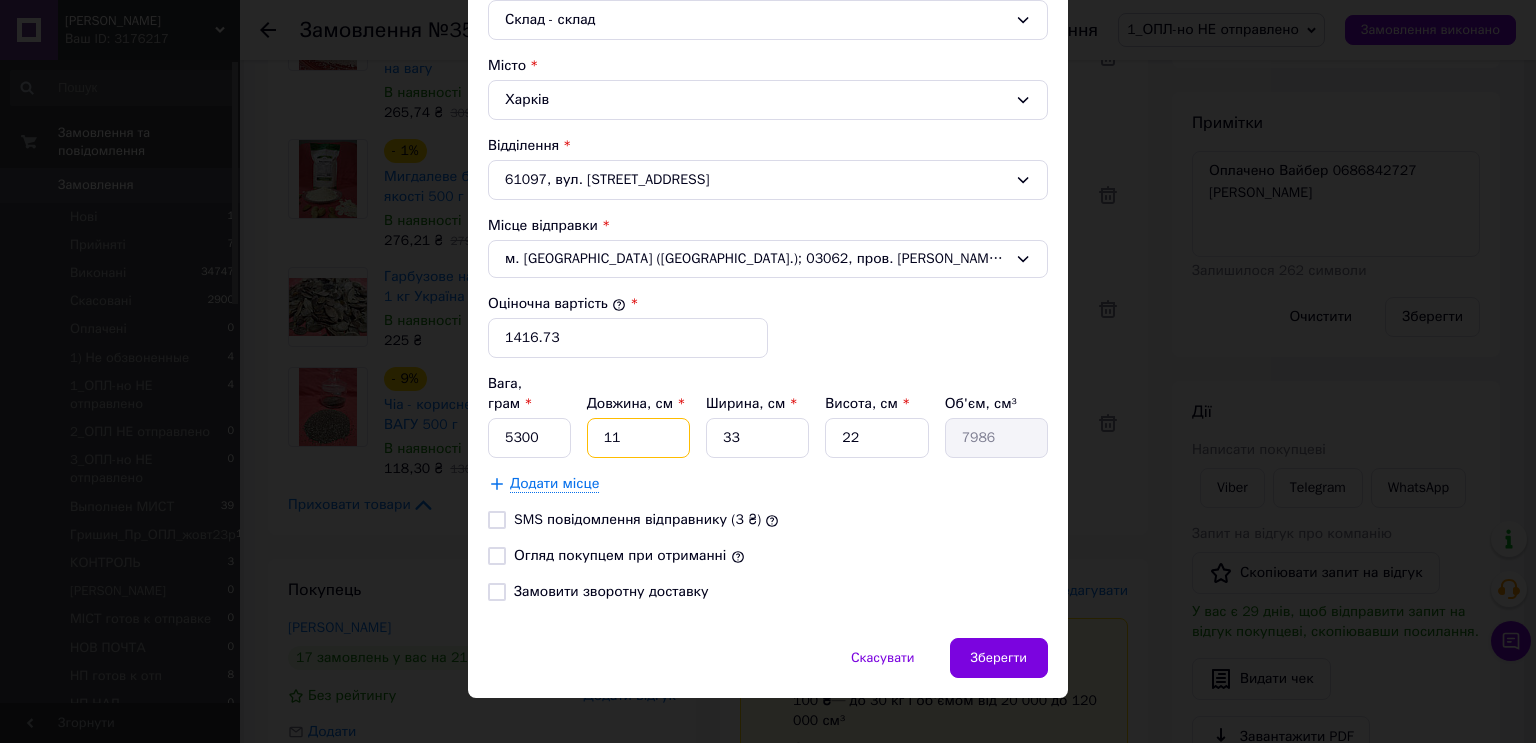 drag, startPoint x: 656, startPoint y: 400, endPoint x: 593, endPoint y: 403, distance: 63.07139 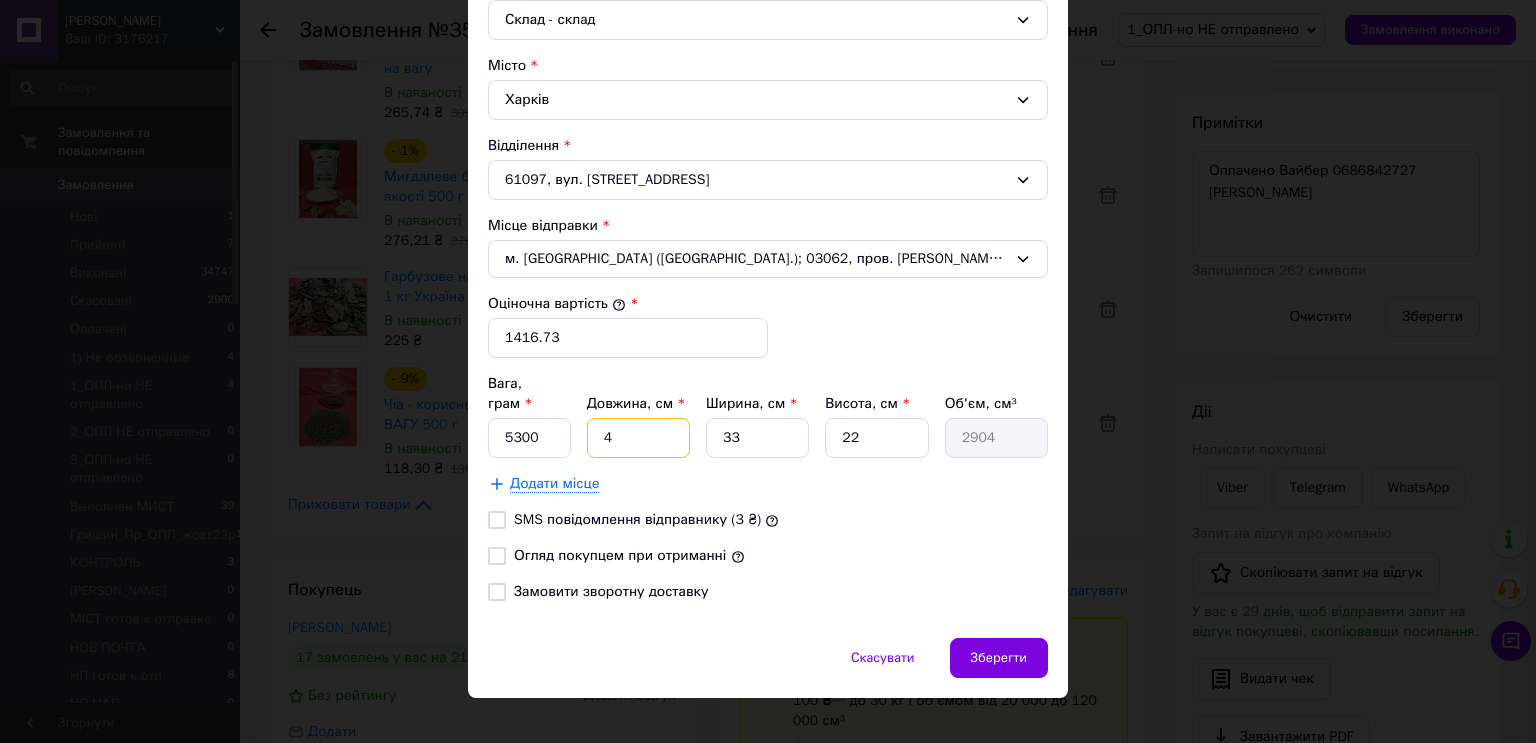 type 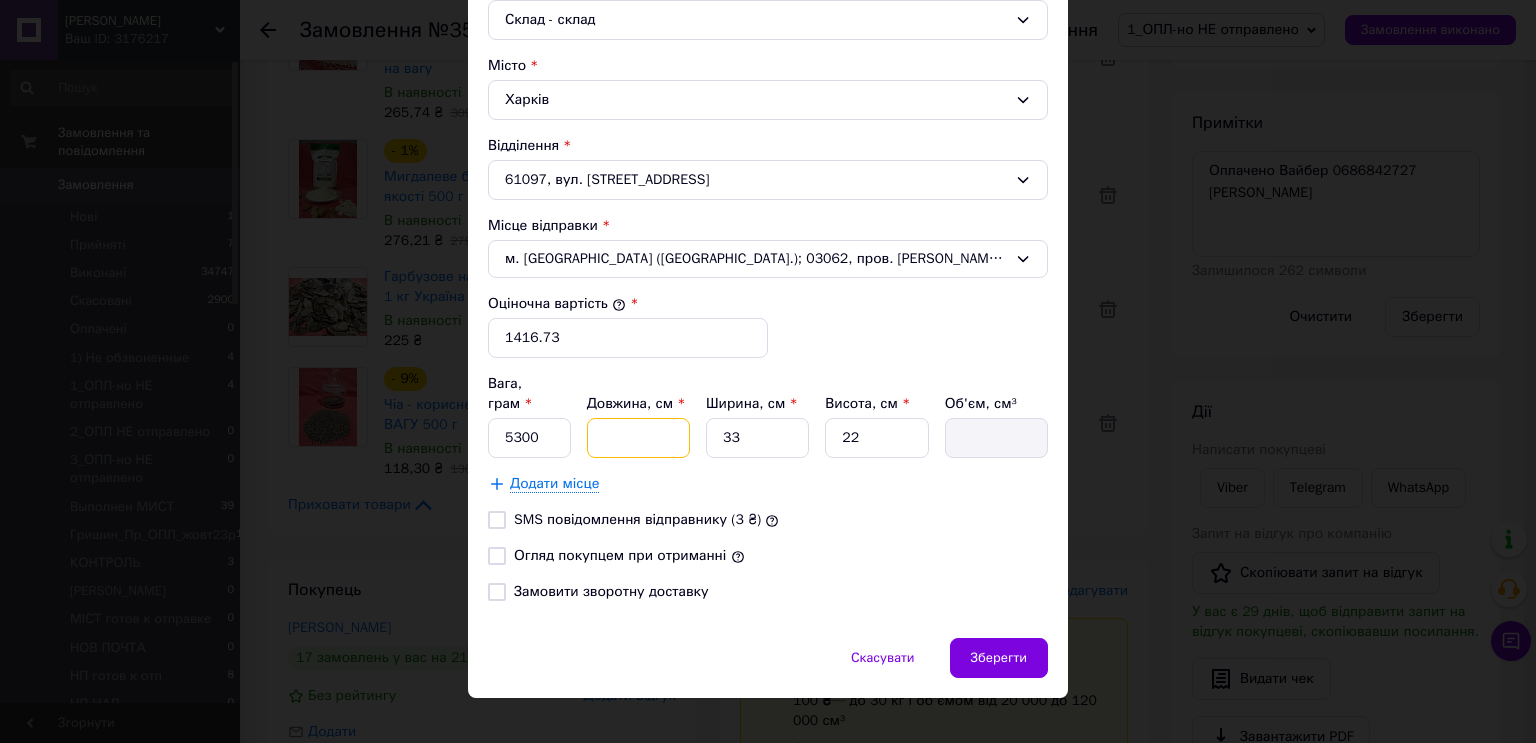 type on "3" 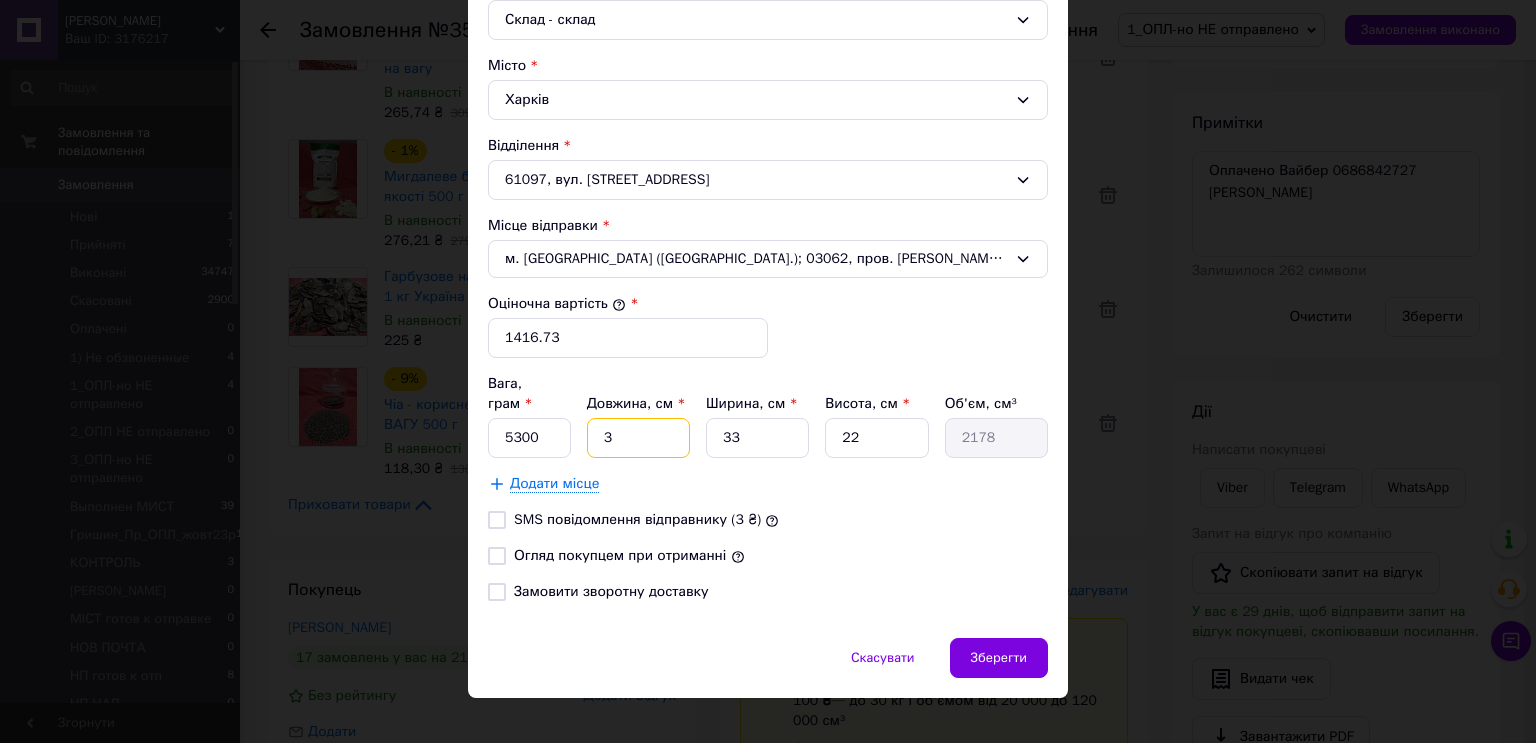 type on "34" 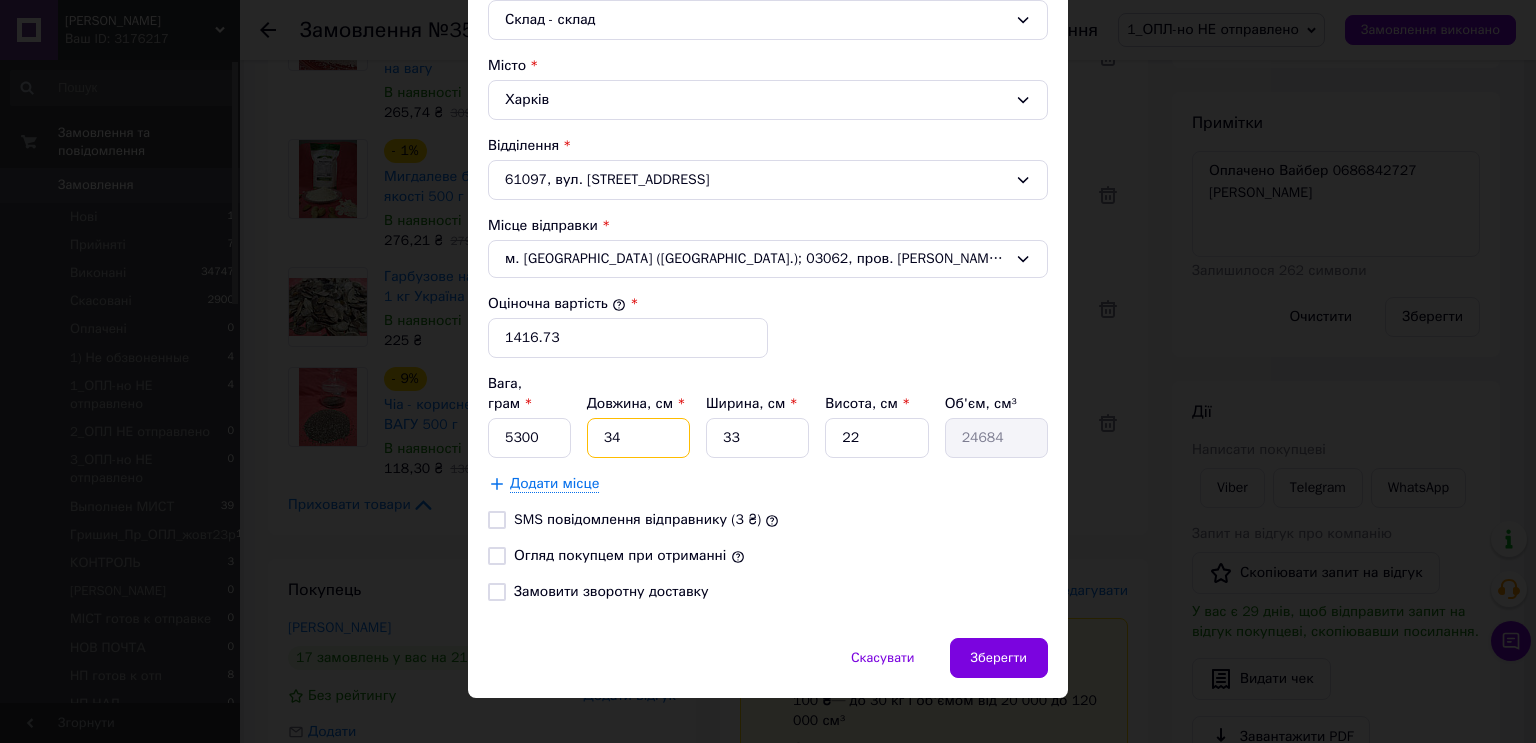 type on "34" 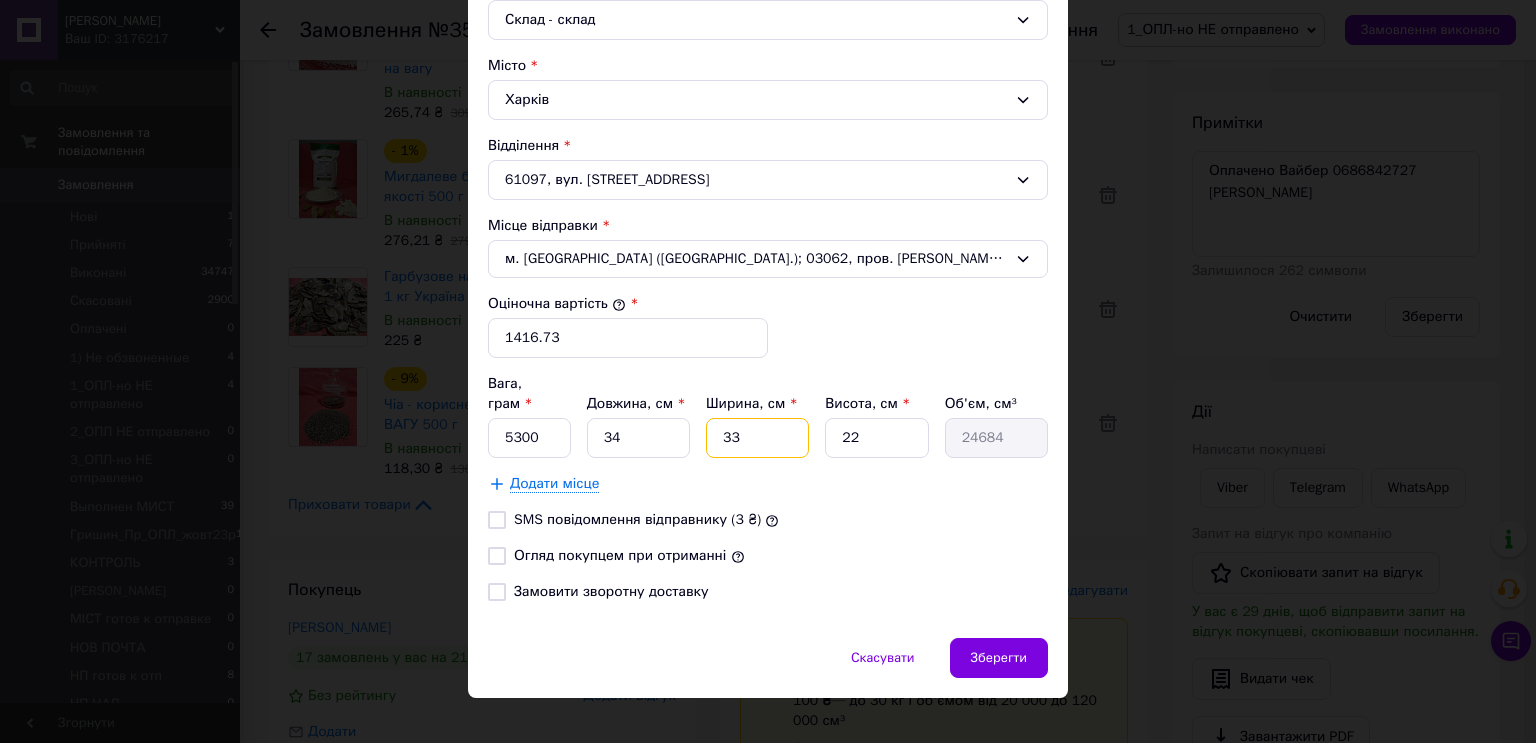 click on "33" at bounding box center [757, 438] 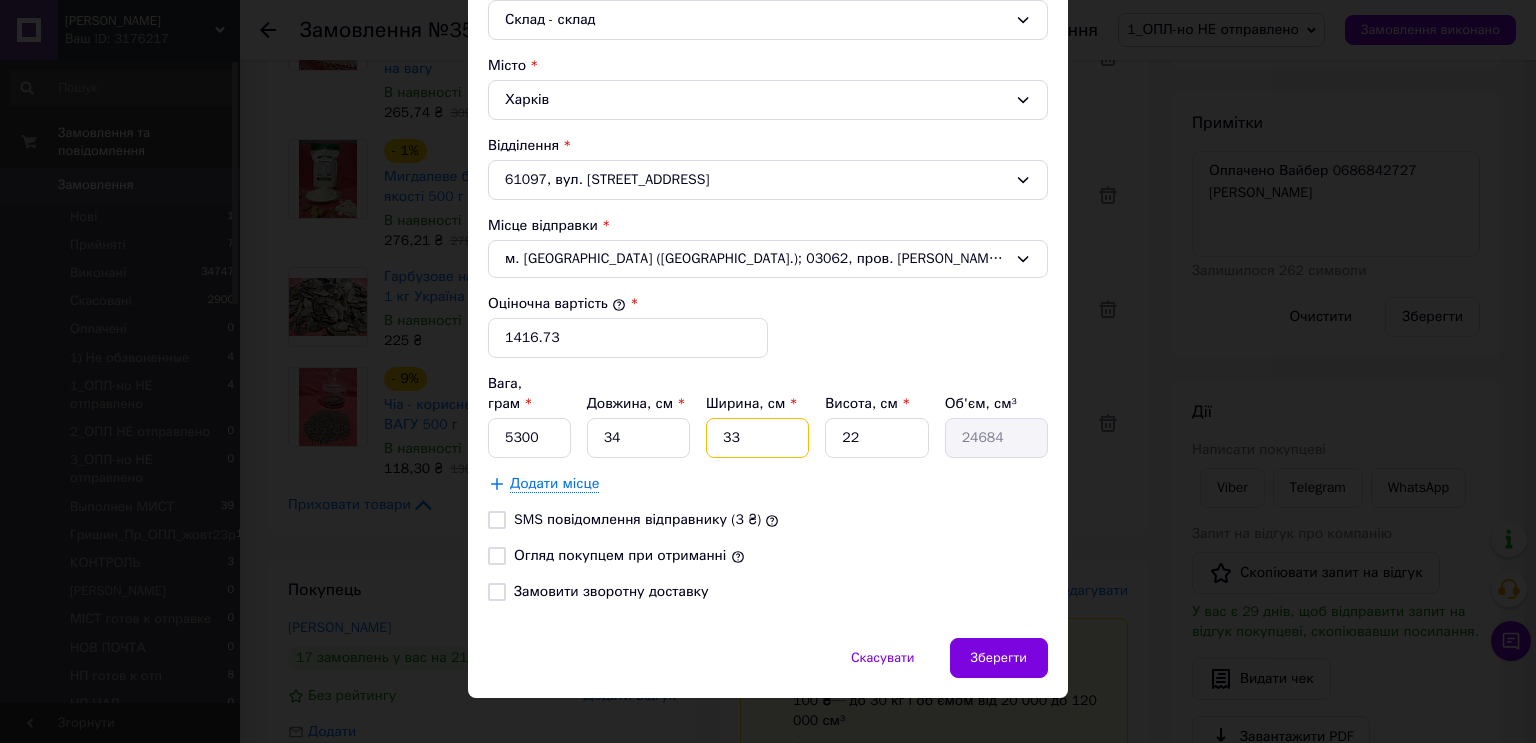 type on "2" 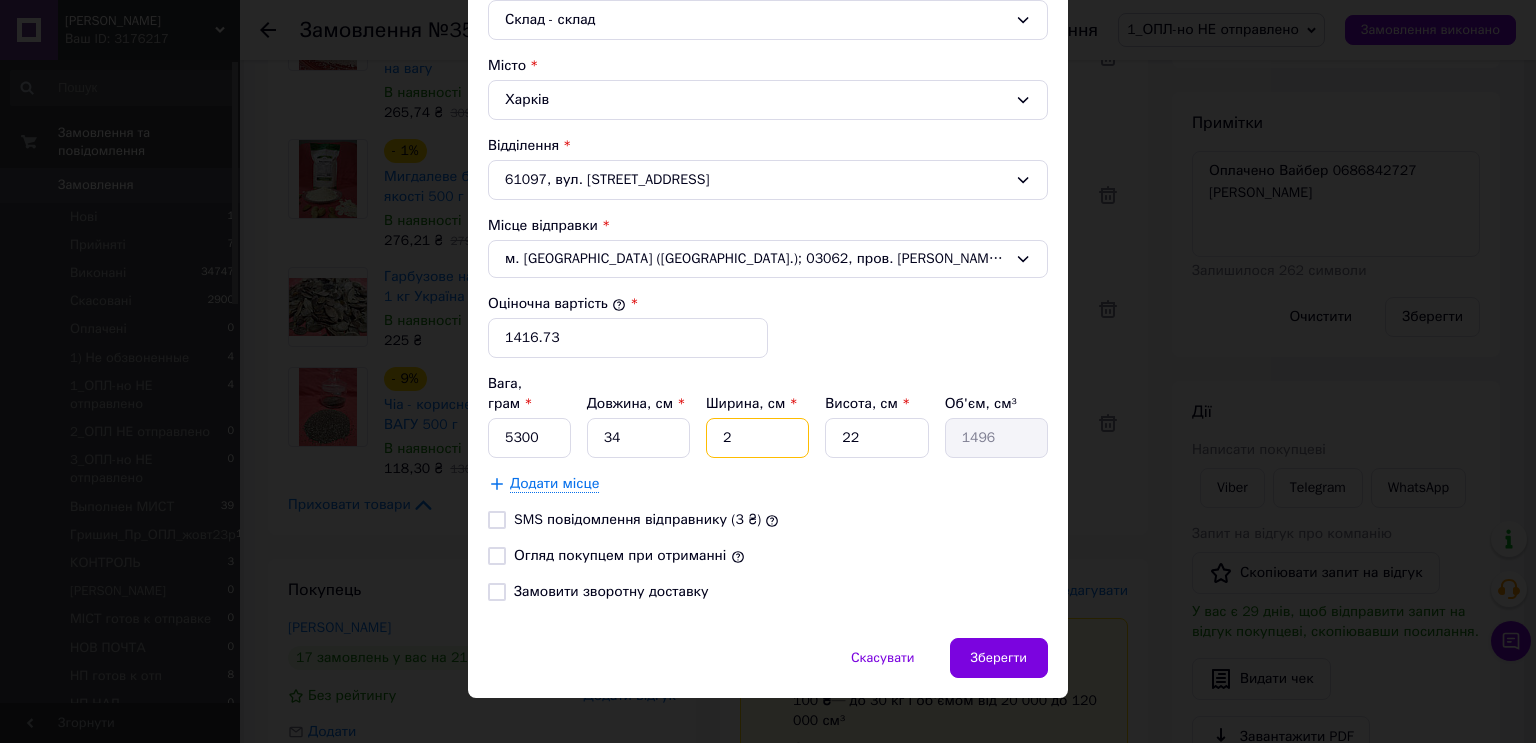 type on "24" 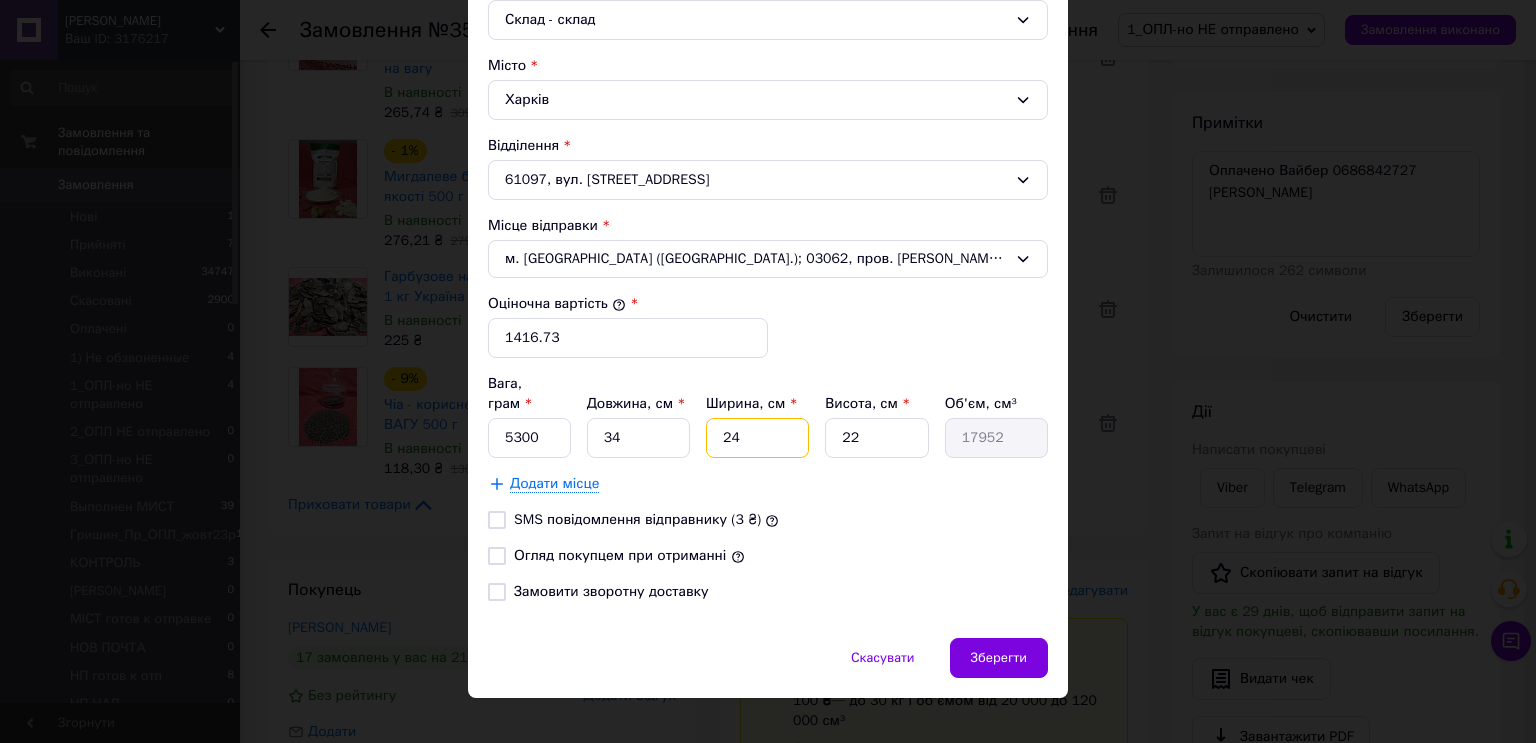 type on "24" 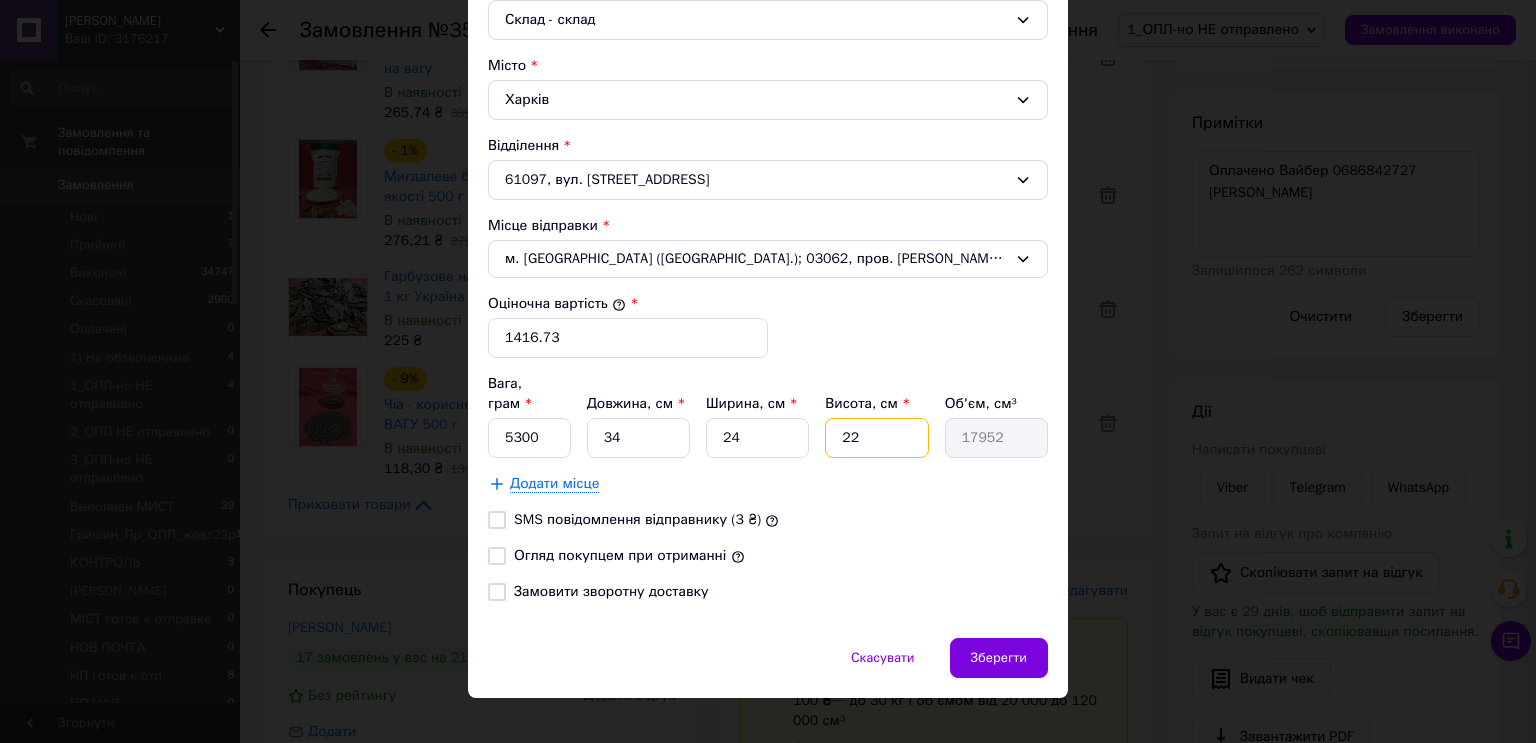 drag, startPoint x: 849, startPoint y: 409, endPoint x: 830, endPoint y: 414, distance: 19.646883 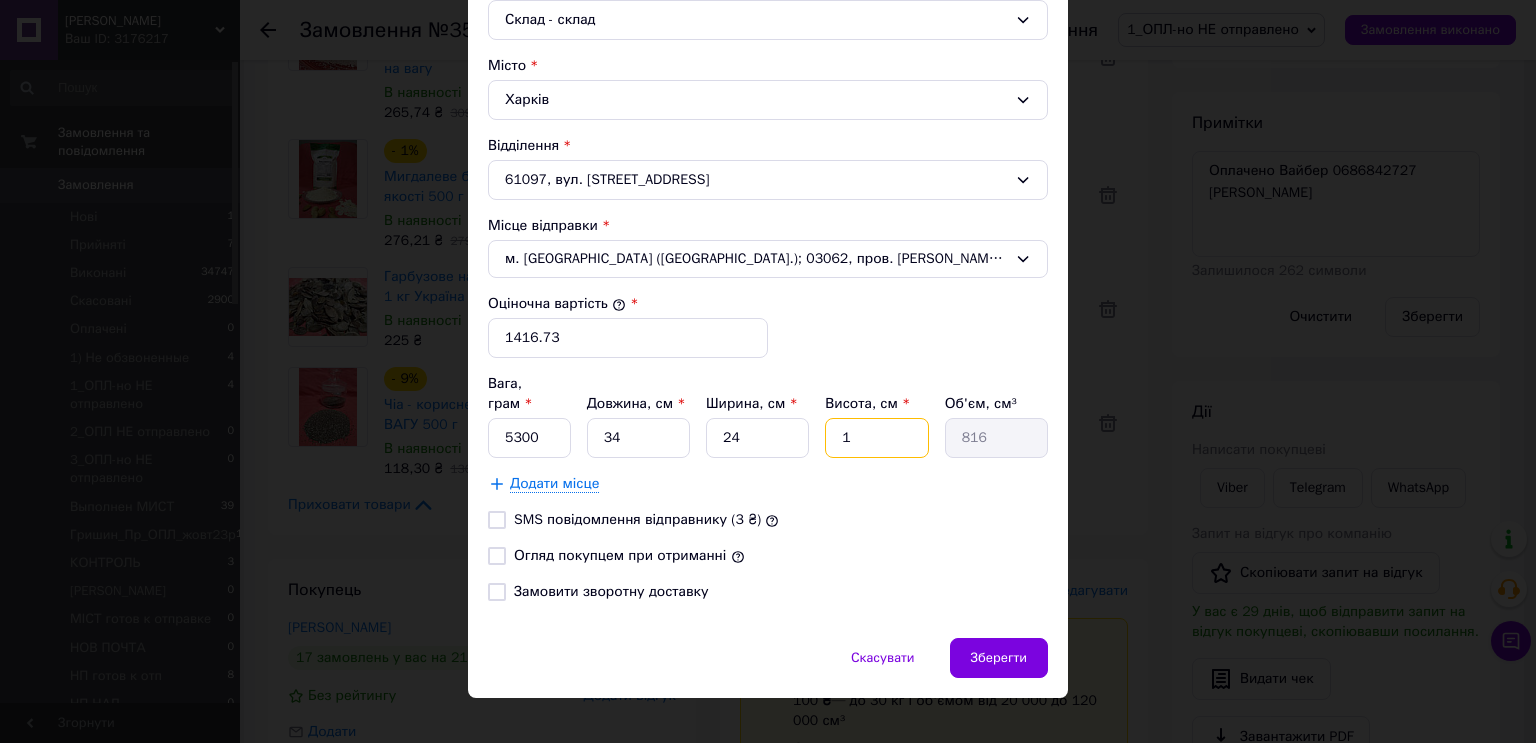 type on "14" 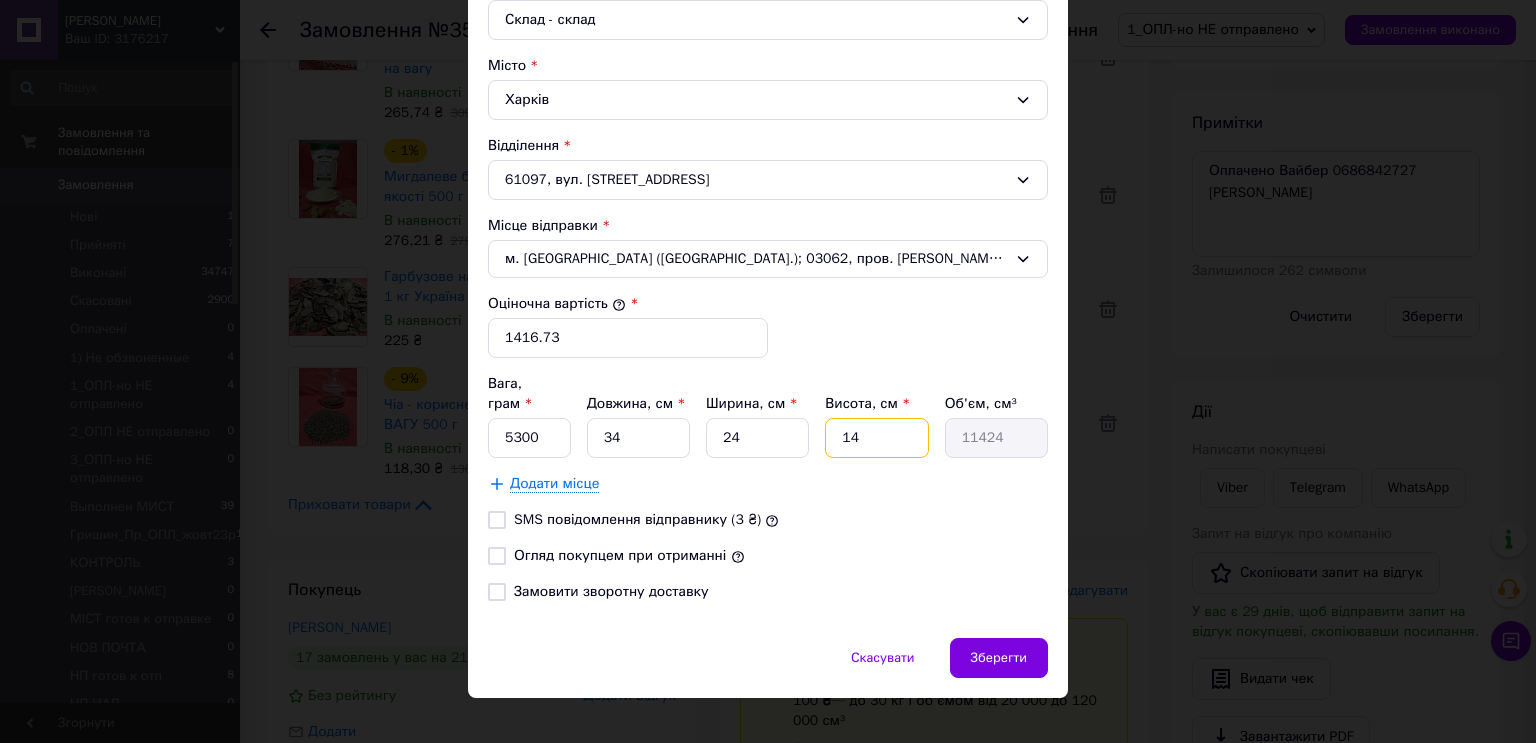 type on "14" 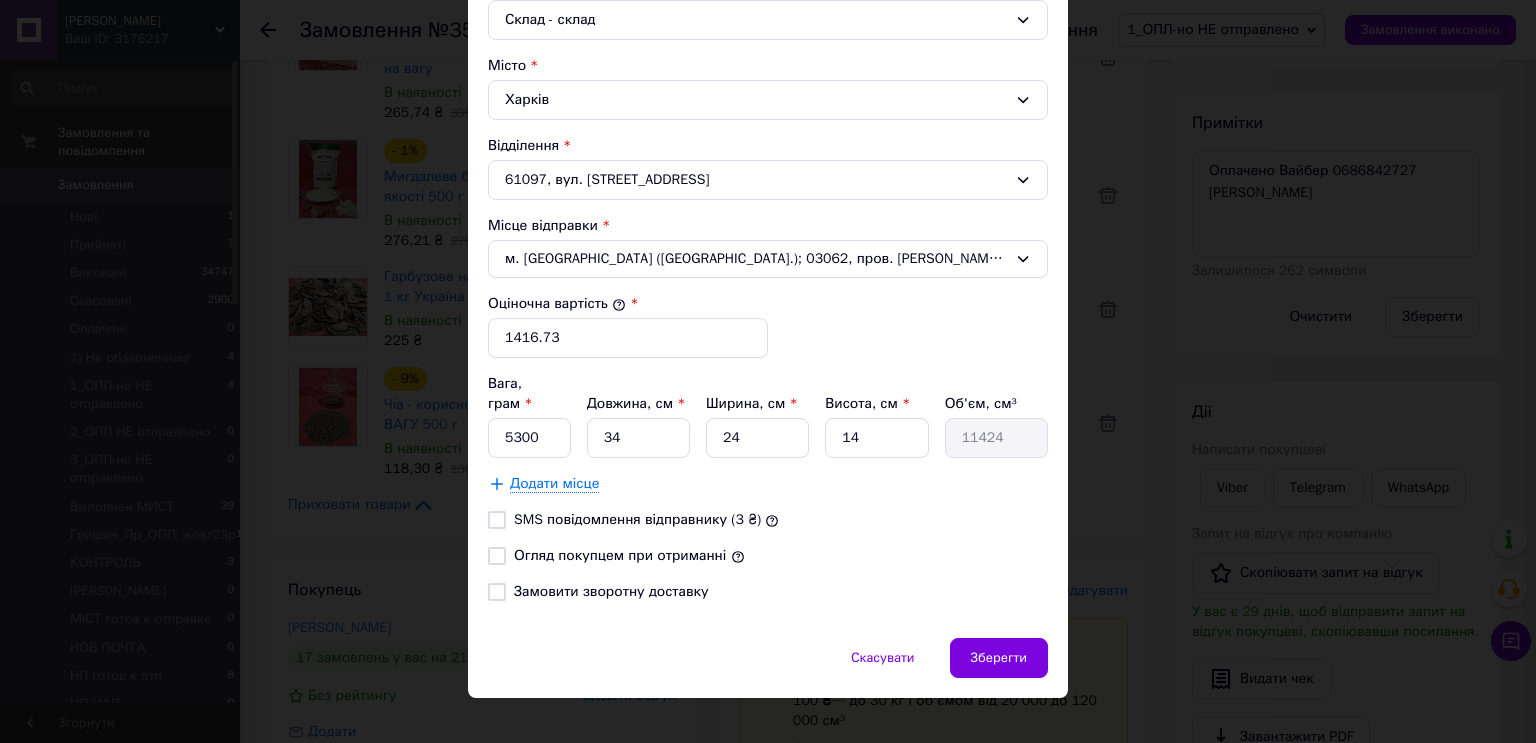click on "Огляд покупцем при отриманні" at bounding box center [497, 556] 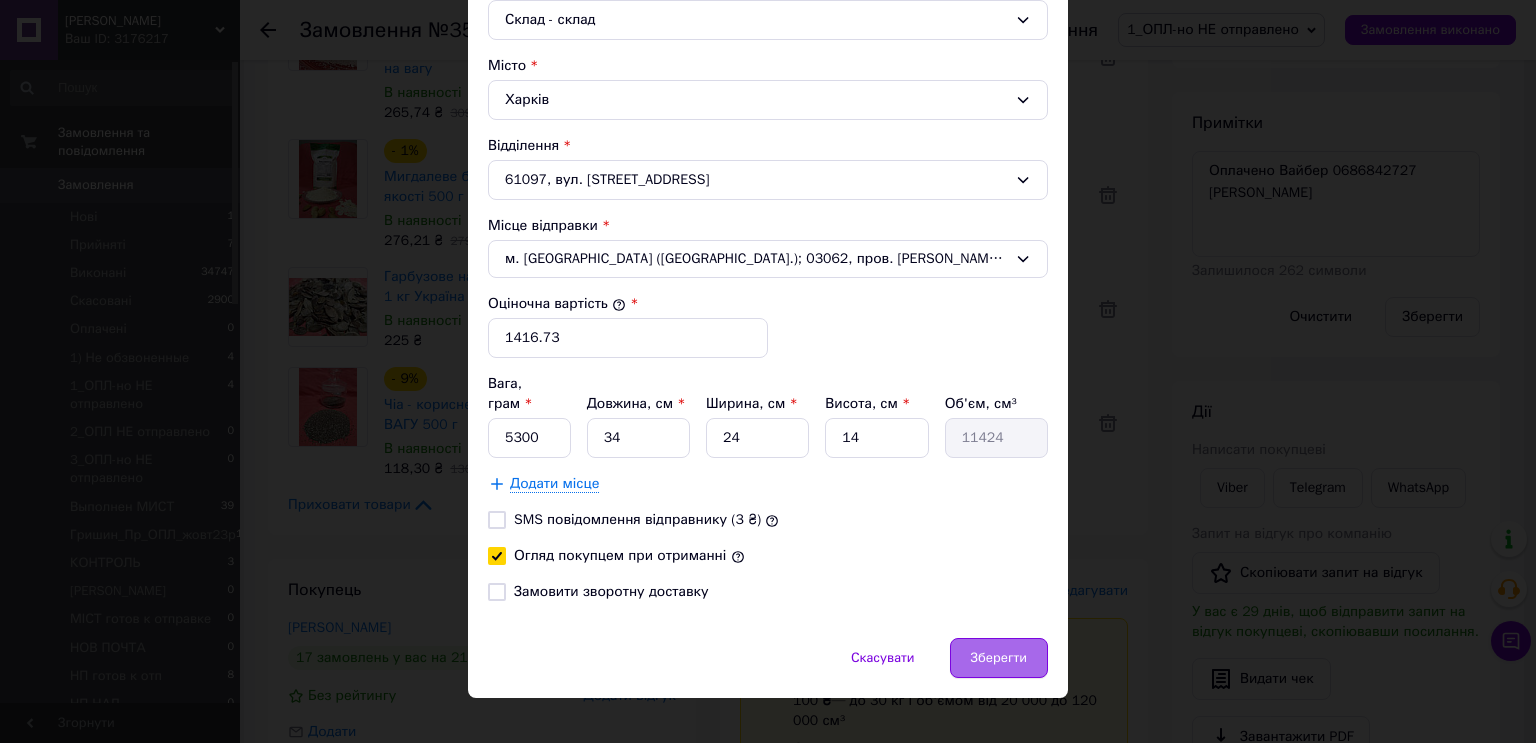 click on "Зберегти" at bounding box center [999, 658] 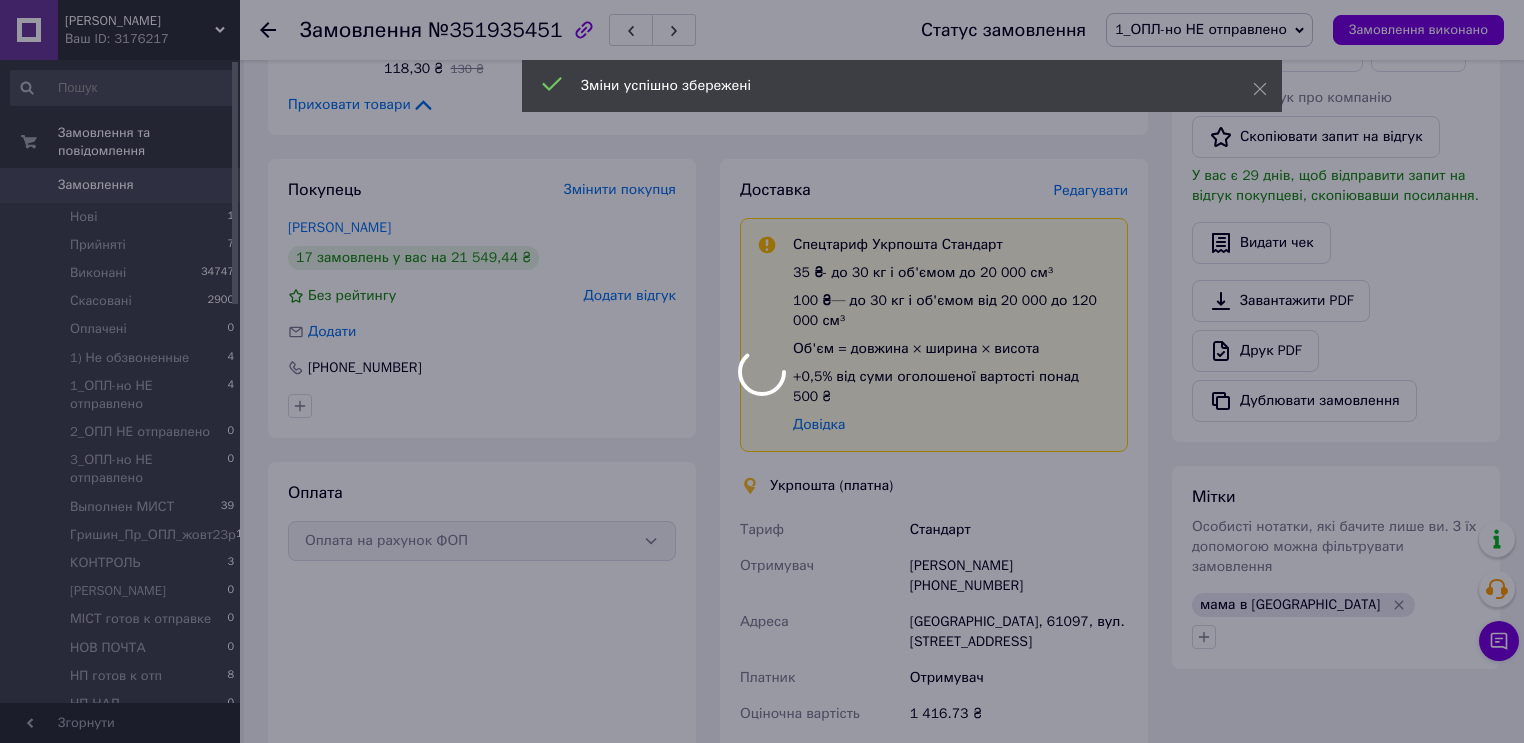 scroll, scrollTop: 1120, scrollLeft: 0, axis: vertical 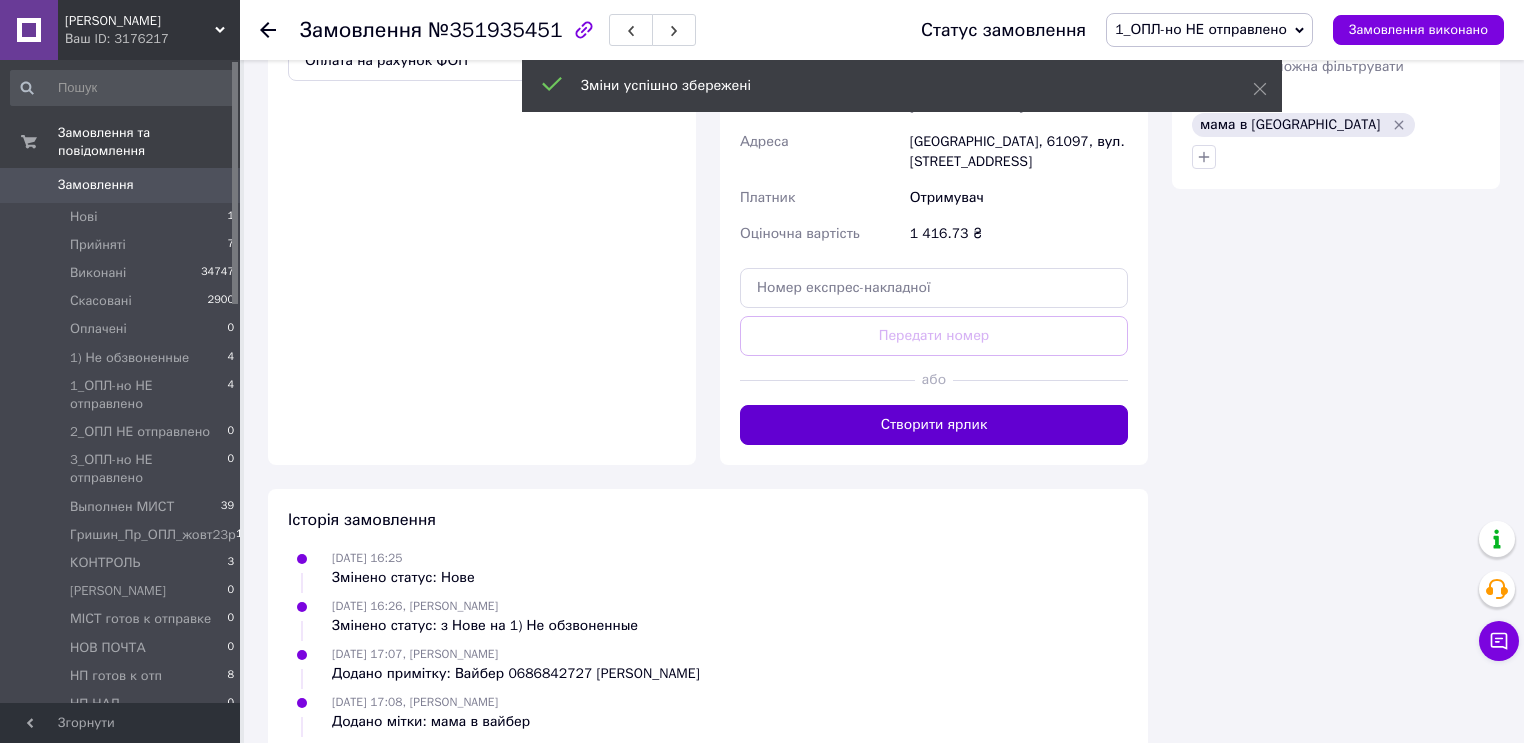 click on "Створити ярлик" at bounding box center [934, 425] 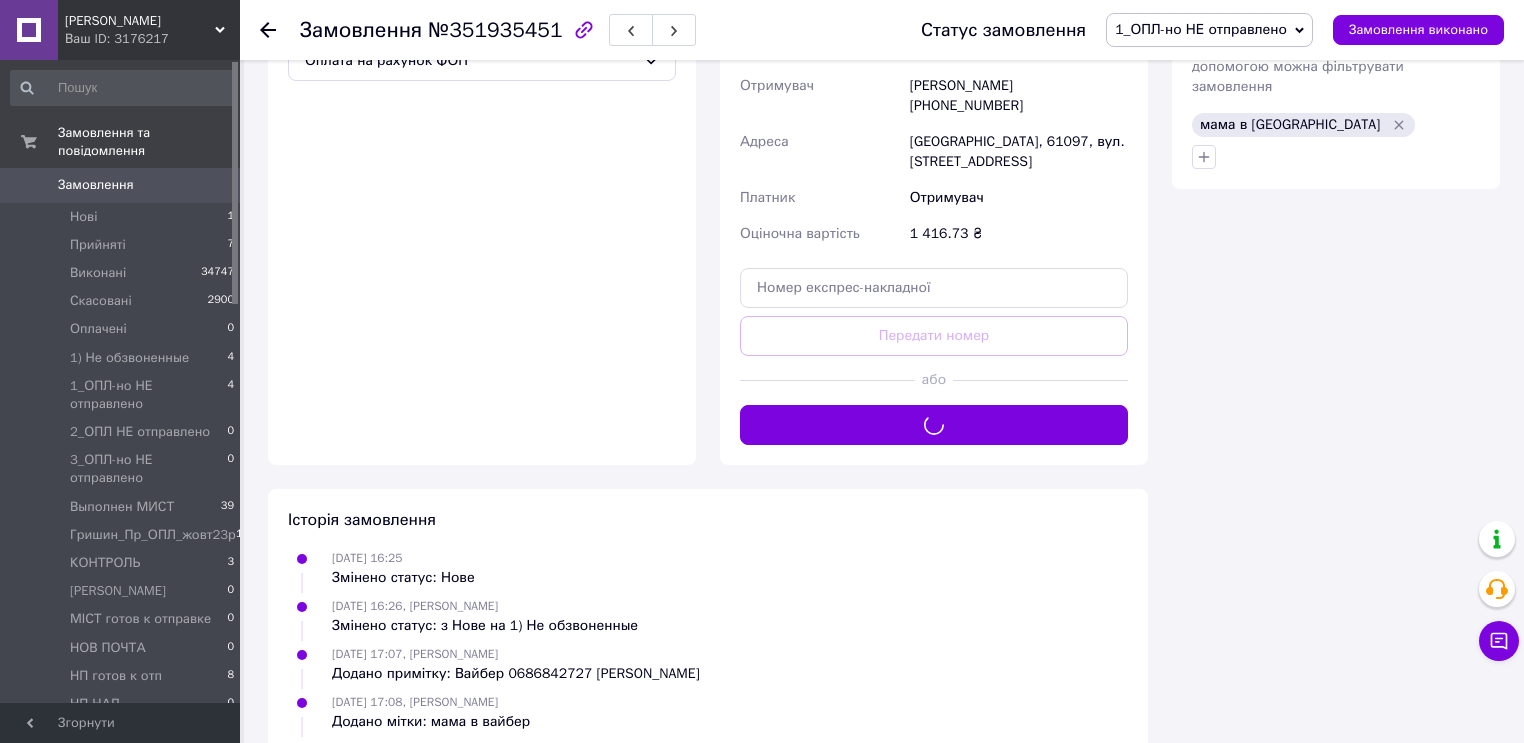 scroll, scrollTop: 880, scrollLeft: 0, axis: vertical 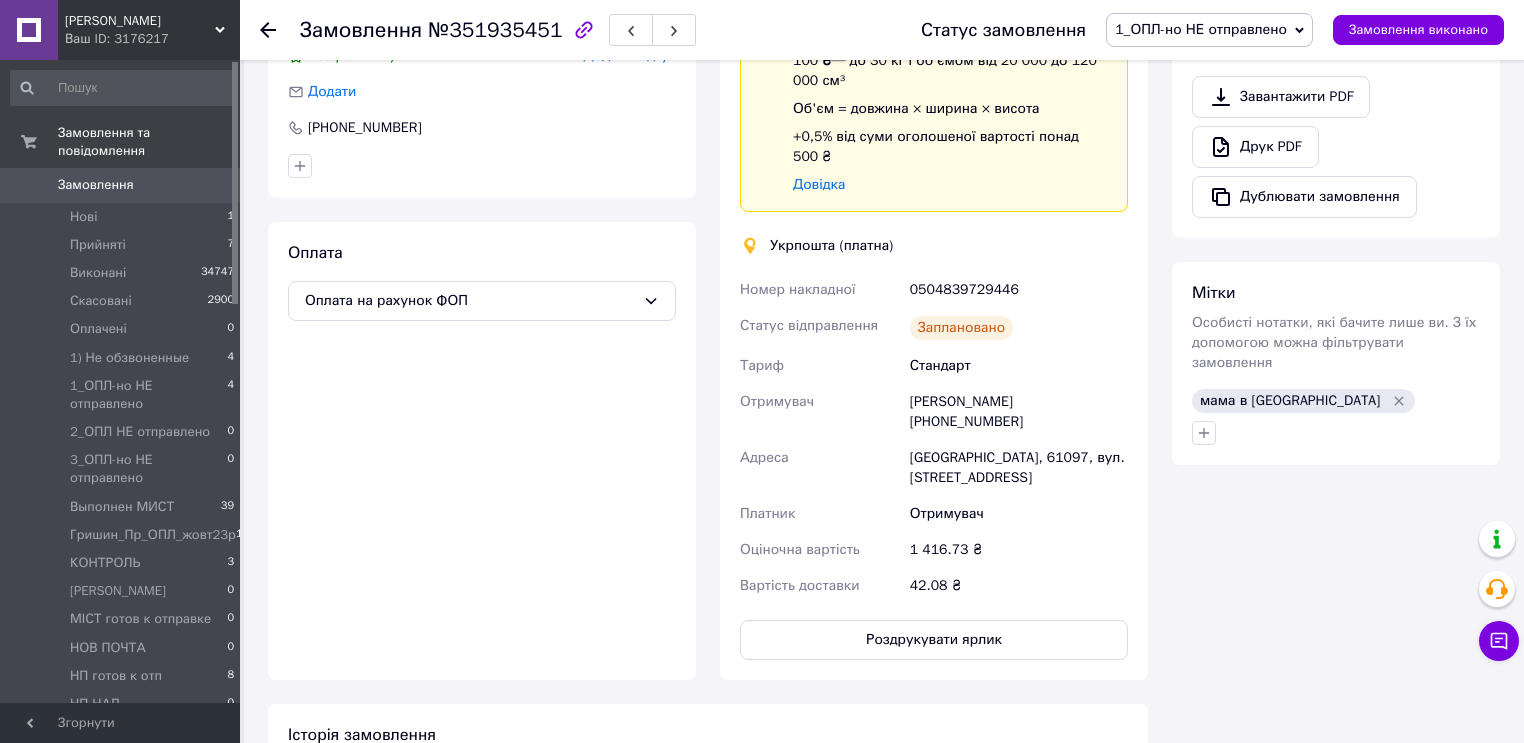 click on "0504839729446" at bounding box center (1019, 290) 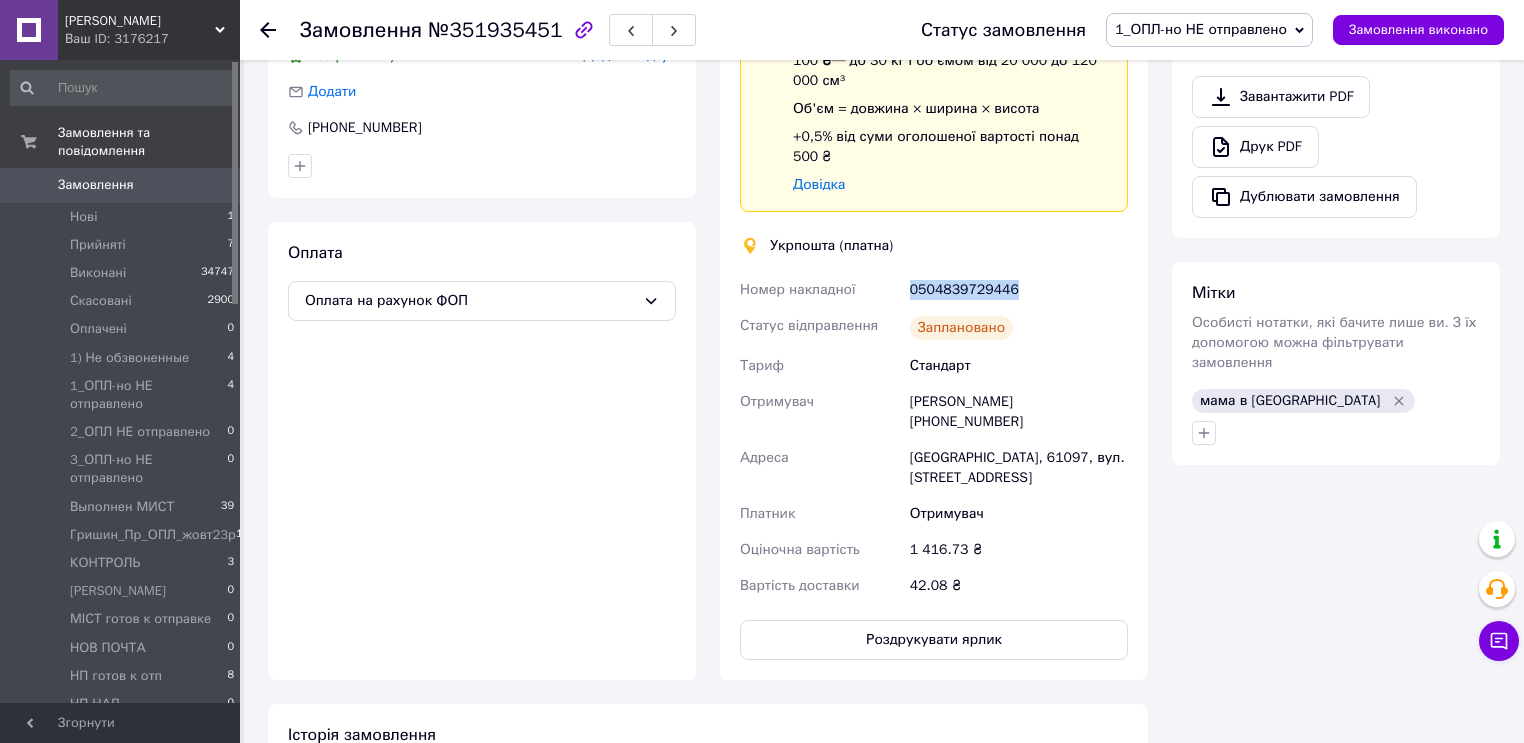 click on "0504839729446" at bounding box center (1019, 290) 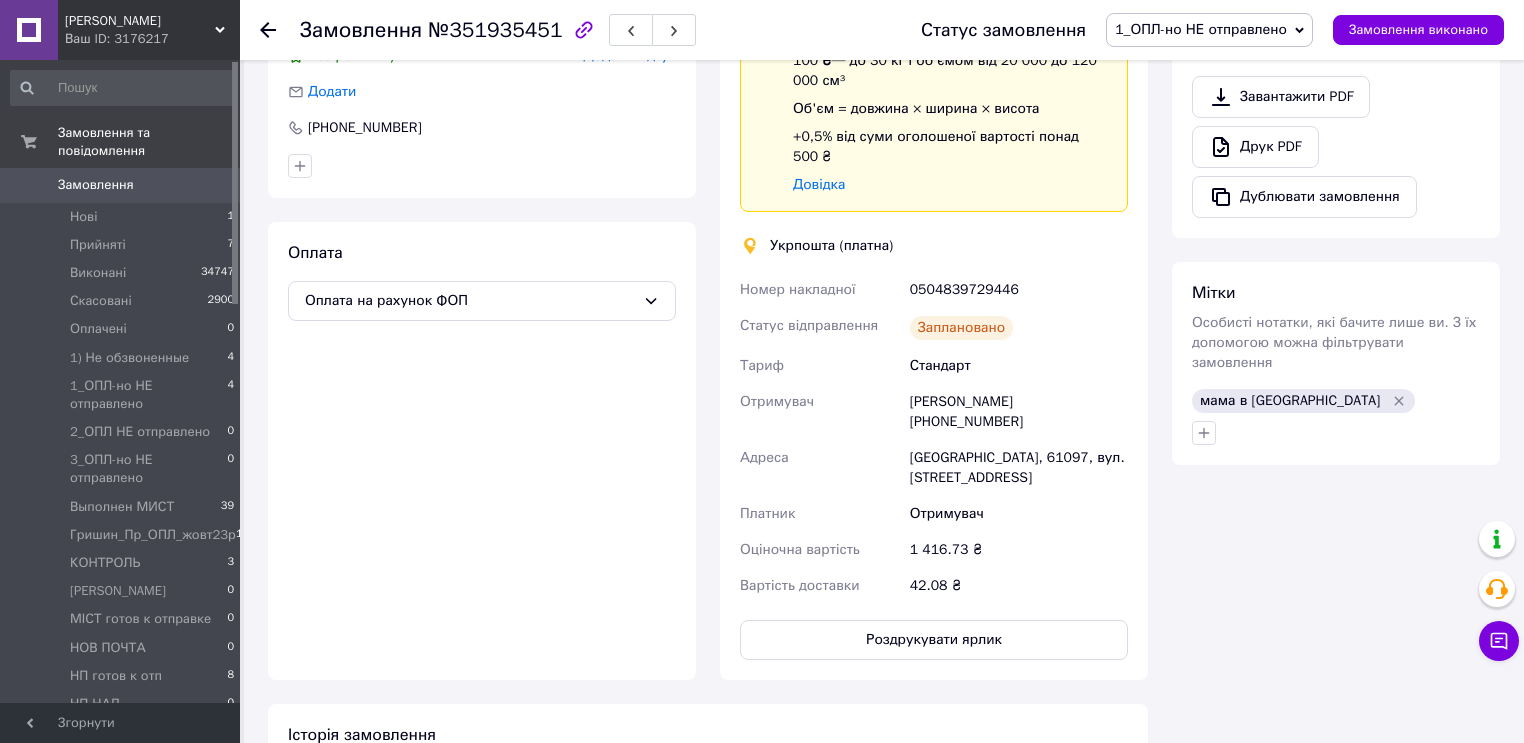 click 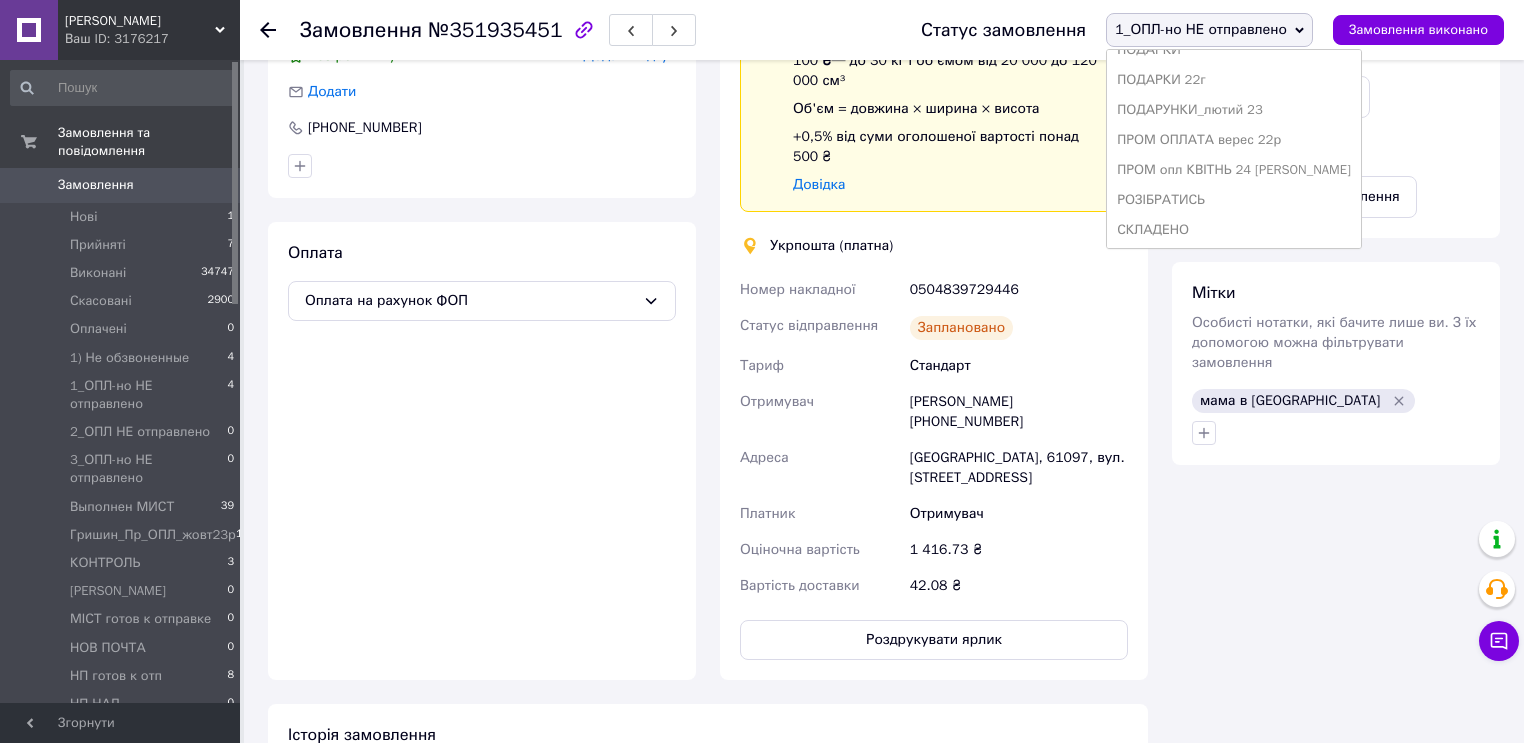 scroll, scrollTop: 741, scrollLeft: 0, axis: vertical 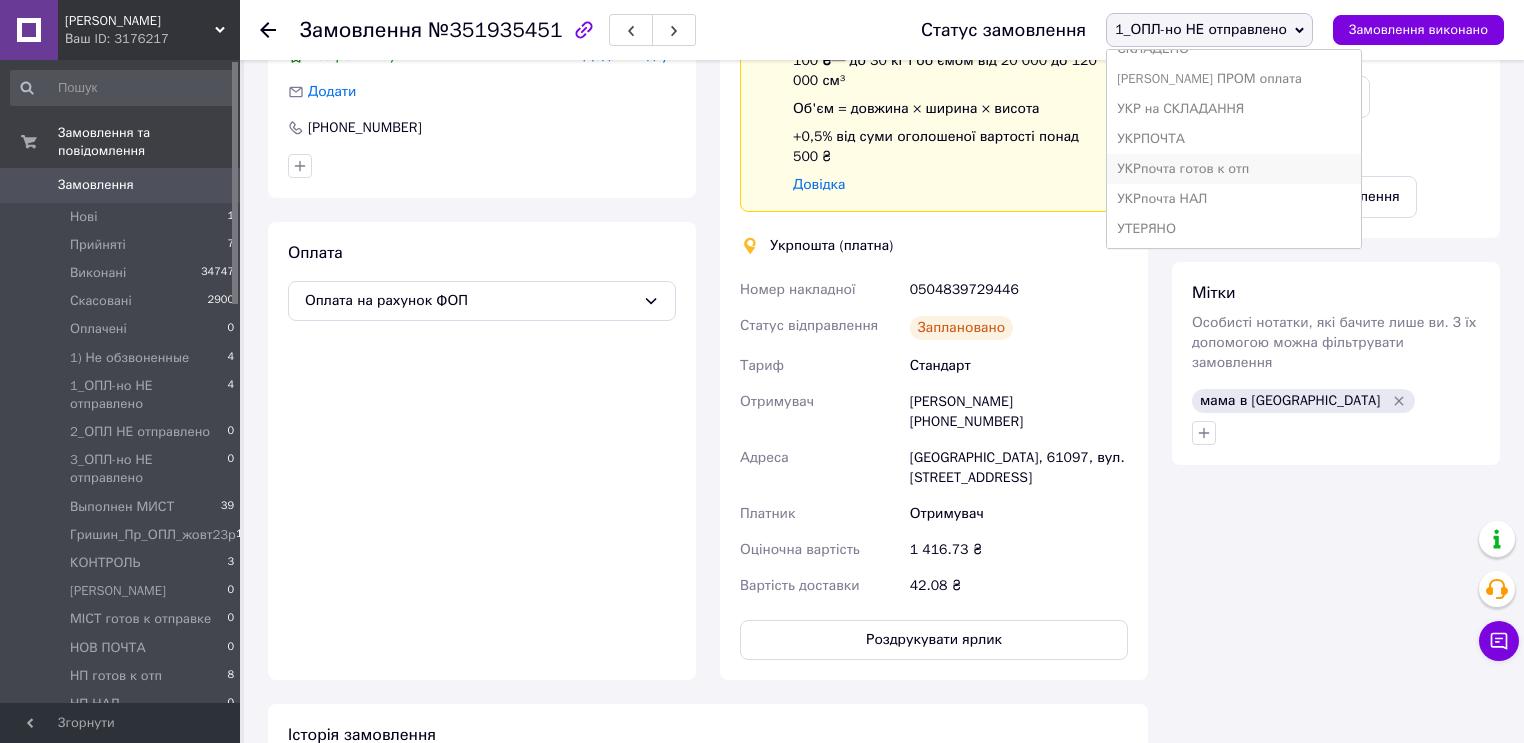 click on "УКРпочта готов к отп" at bounding box center (1234, 169) 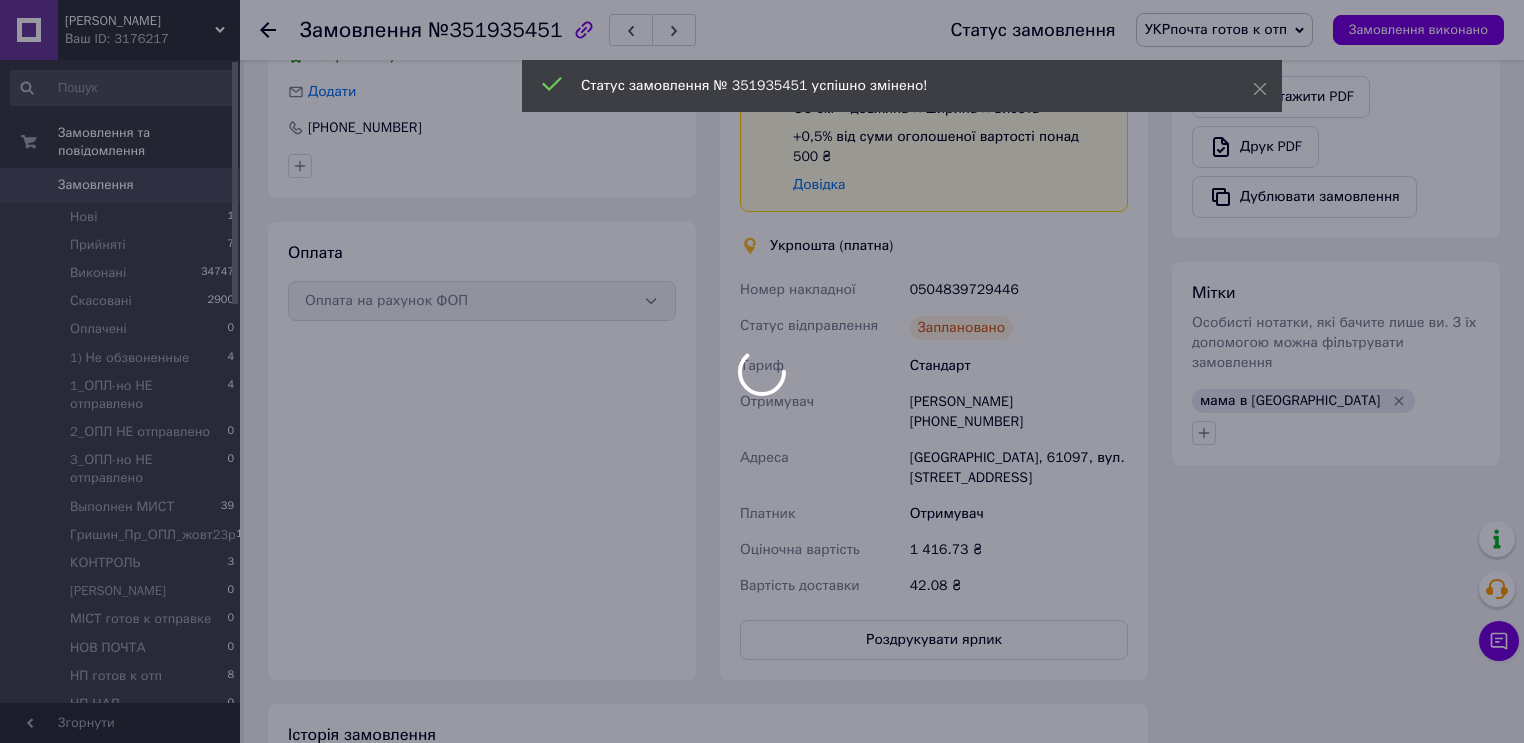 click at bounding box center (762, 371) 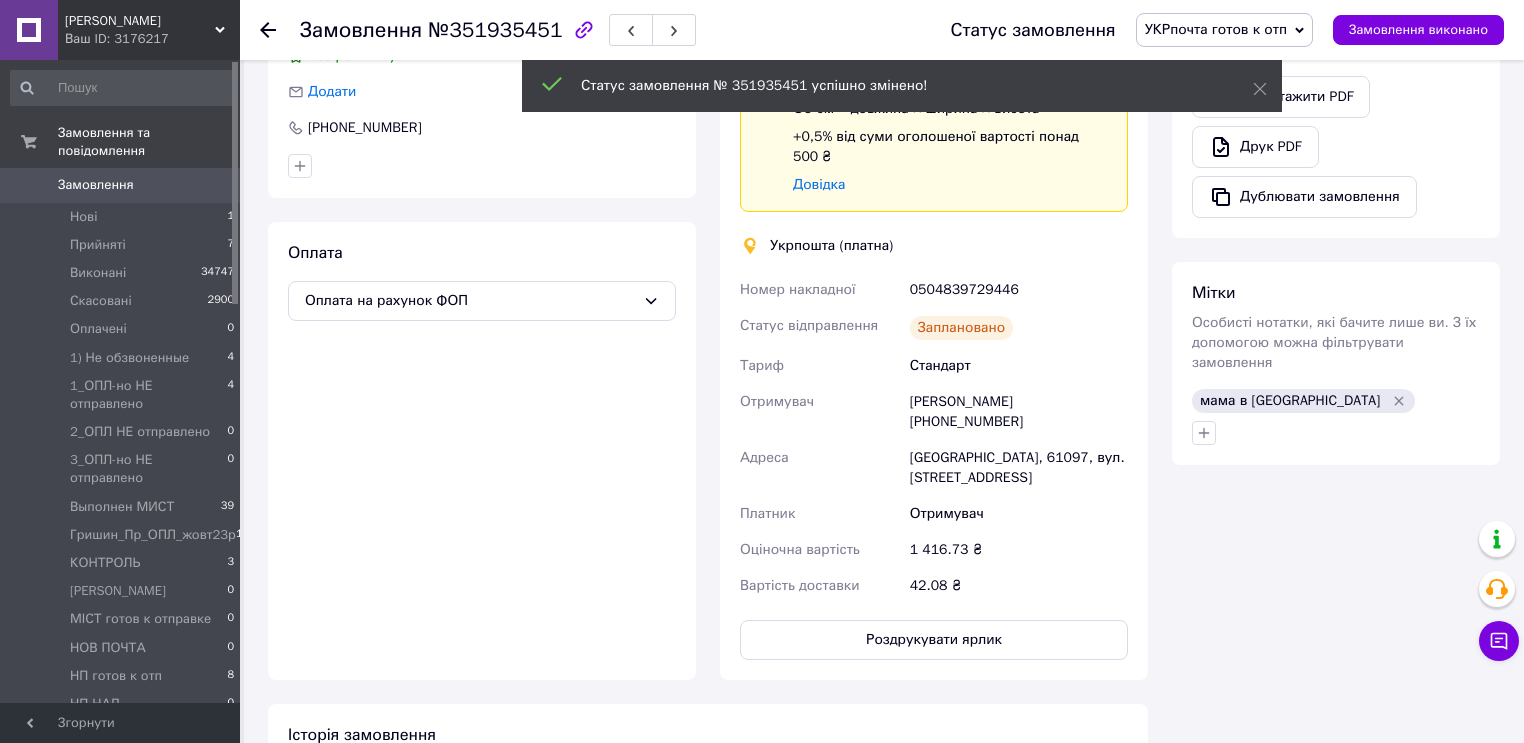 click 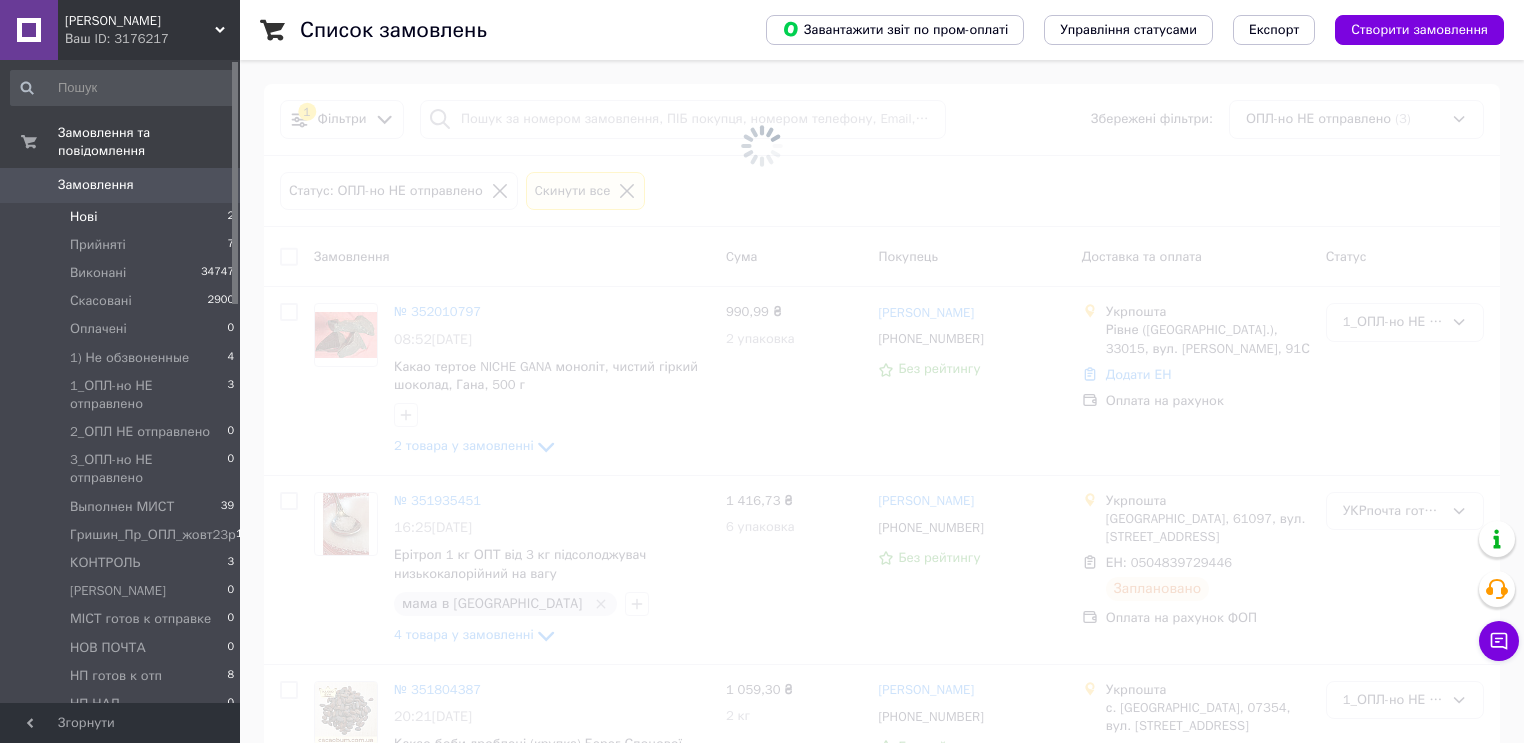 drag, startPoint x: 87, startPoint y: 193, endPoint x: 130, endPoint y: 199, distance: 43.416588 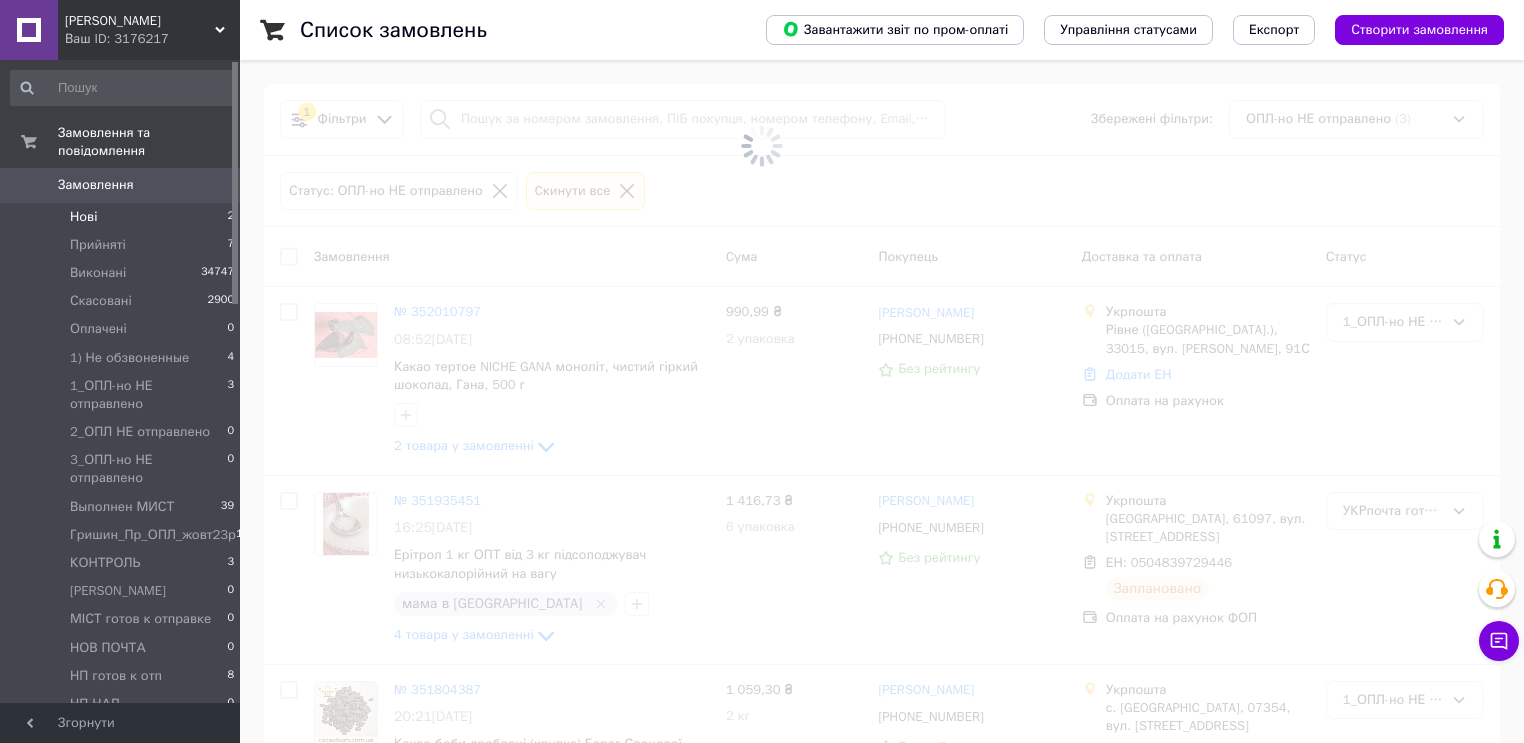 click on "Нові" at bounding box center (83, 217) 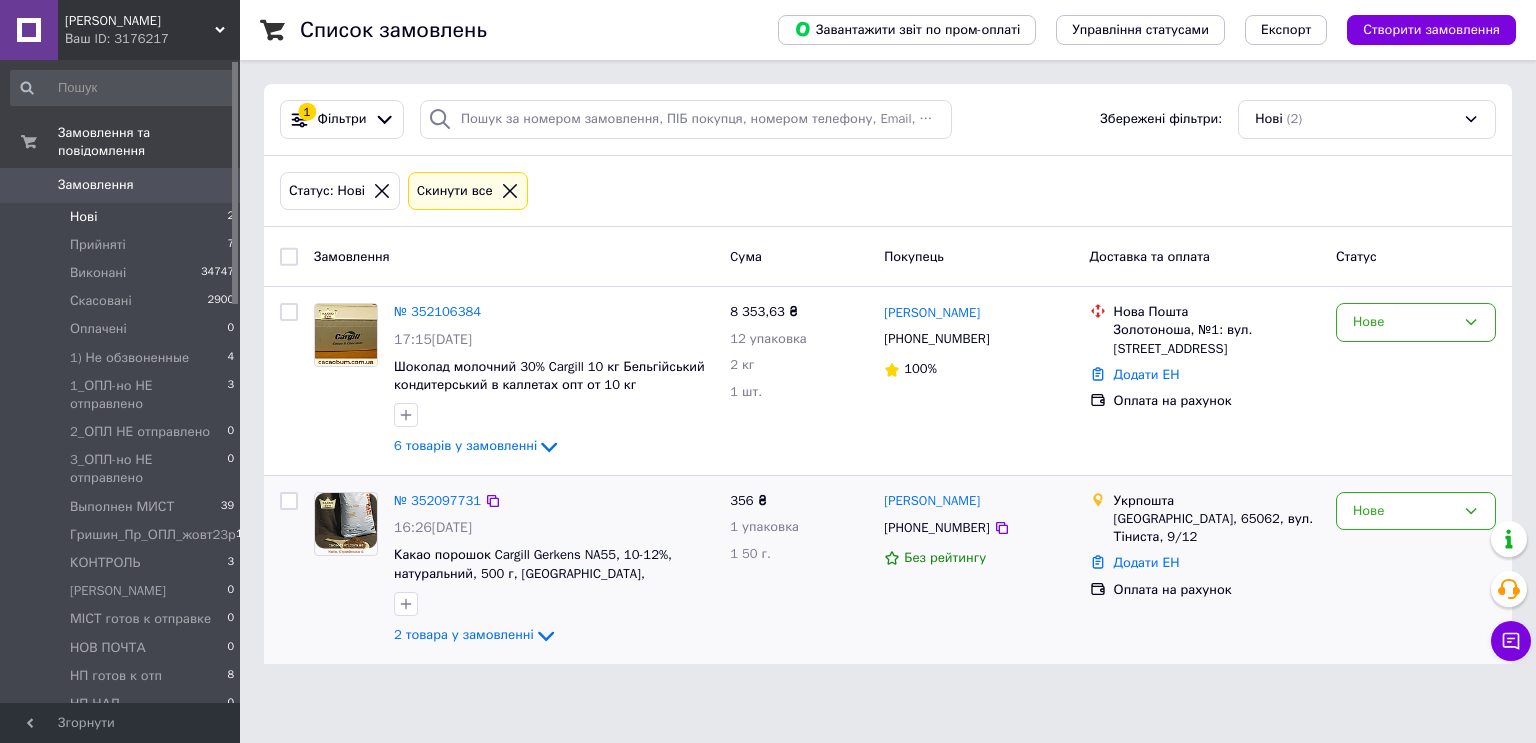 click at bounding box center (289, 501) 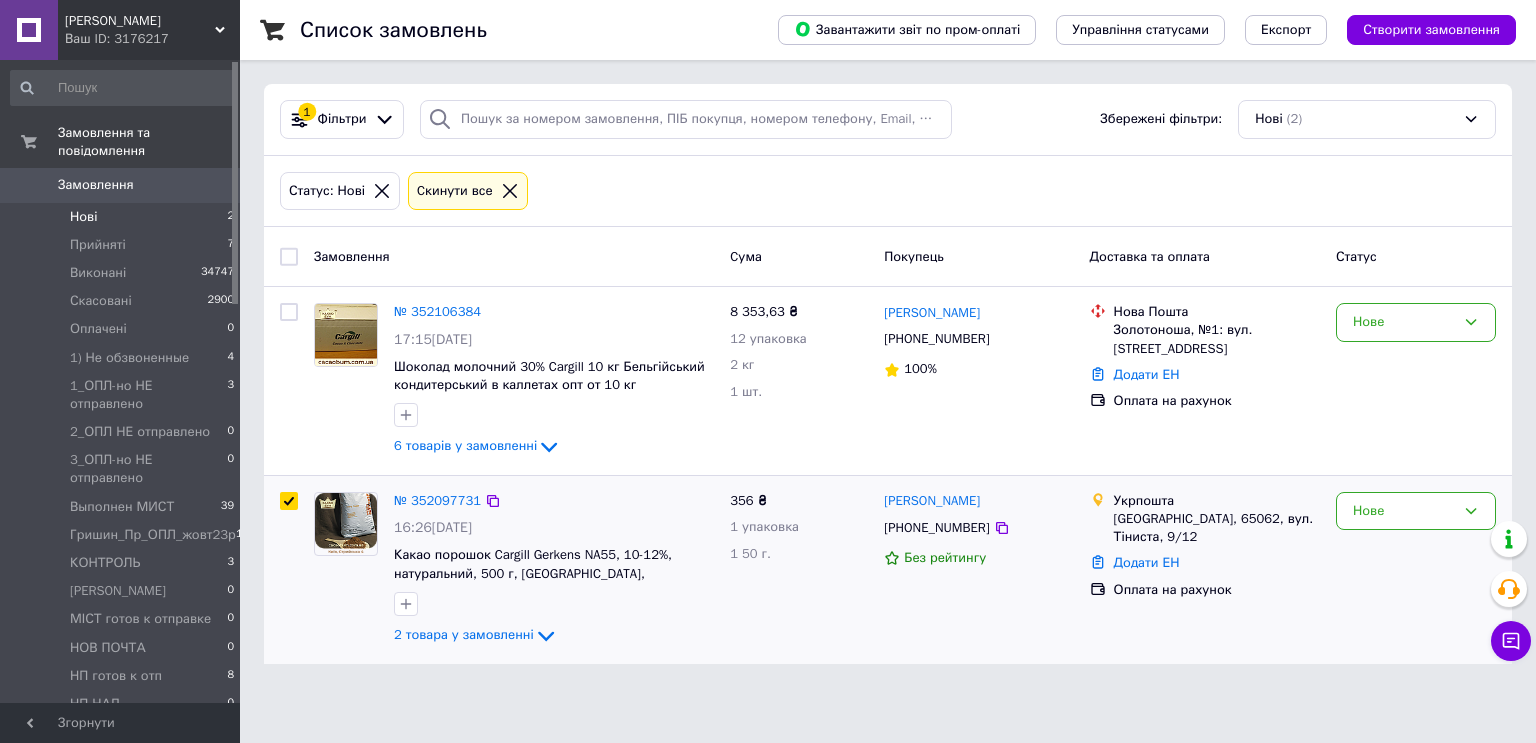 checkbox on "true" 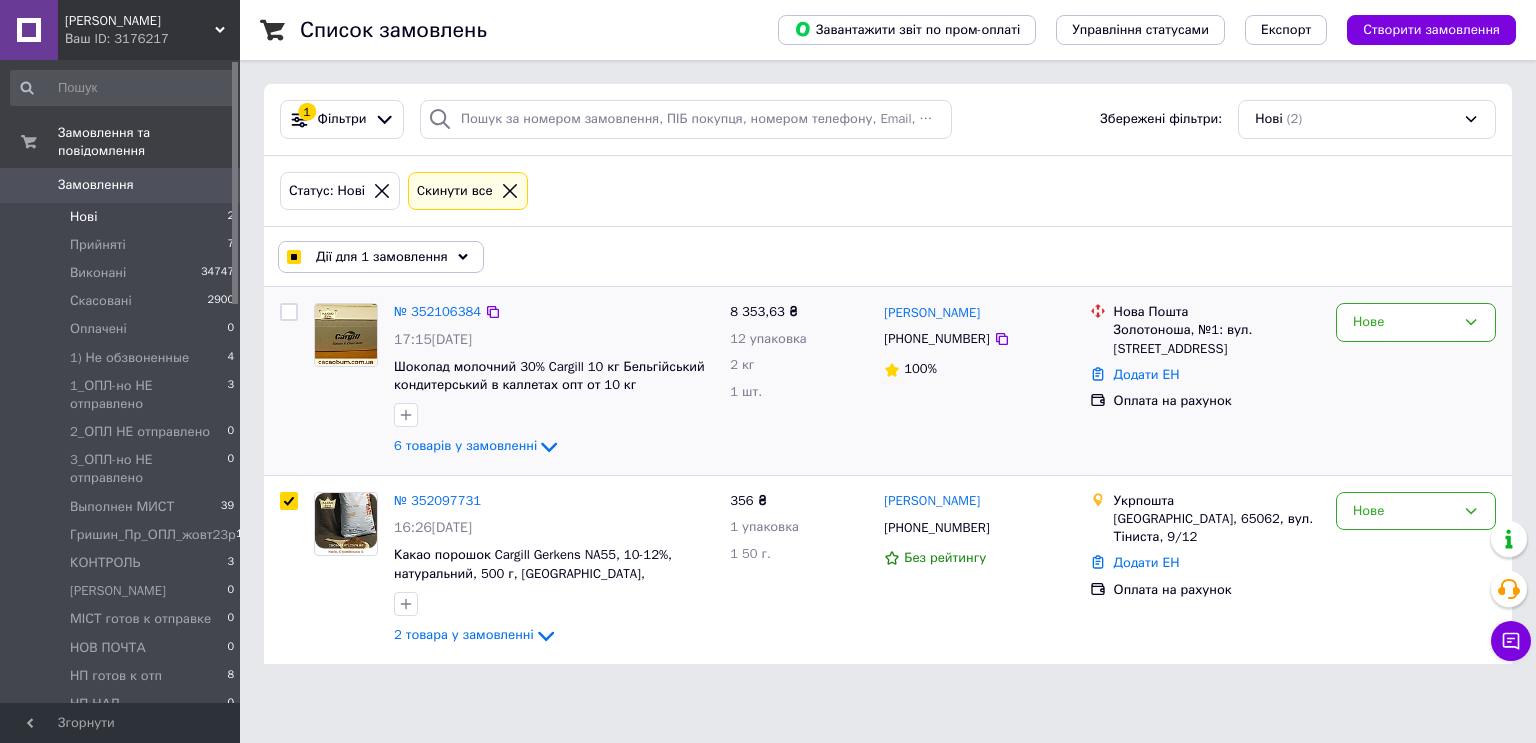 click at bounding box center (289, 312) 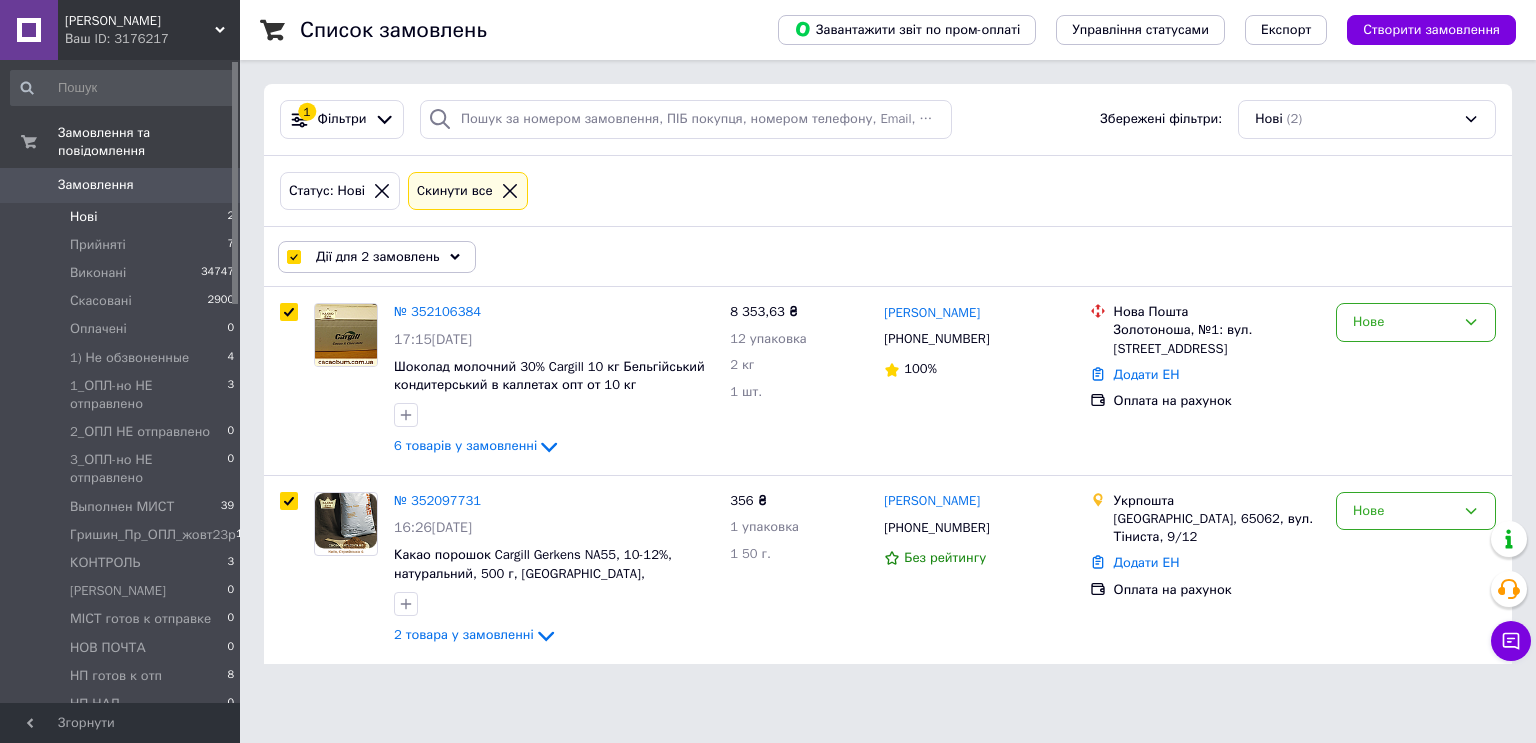 click 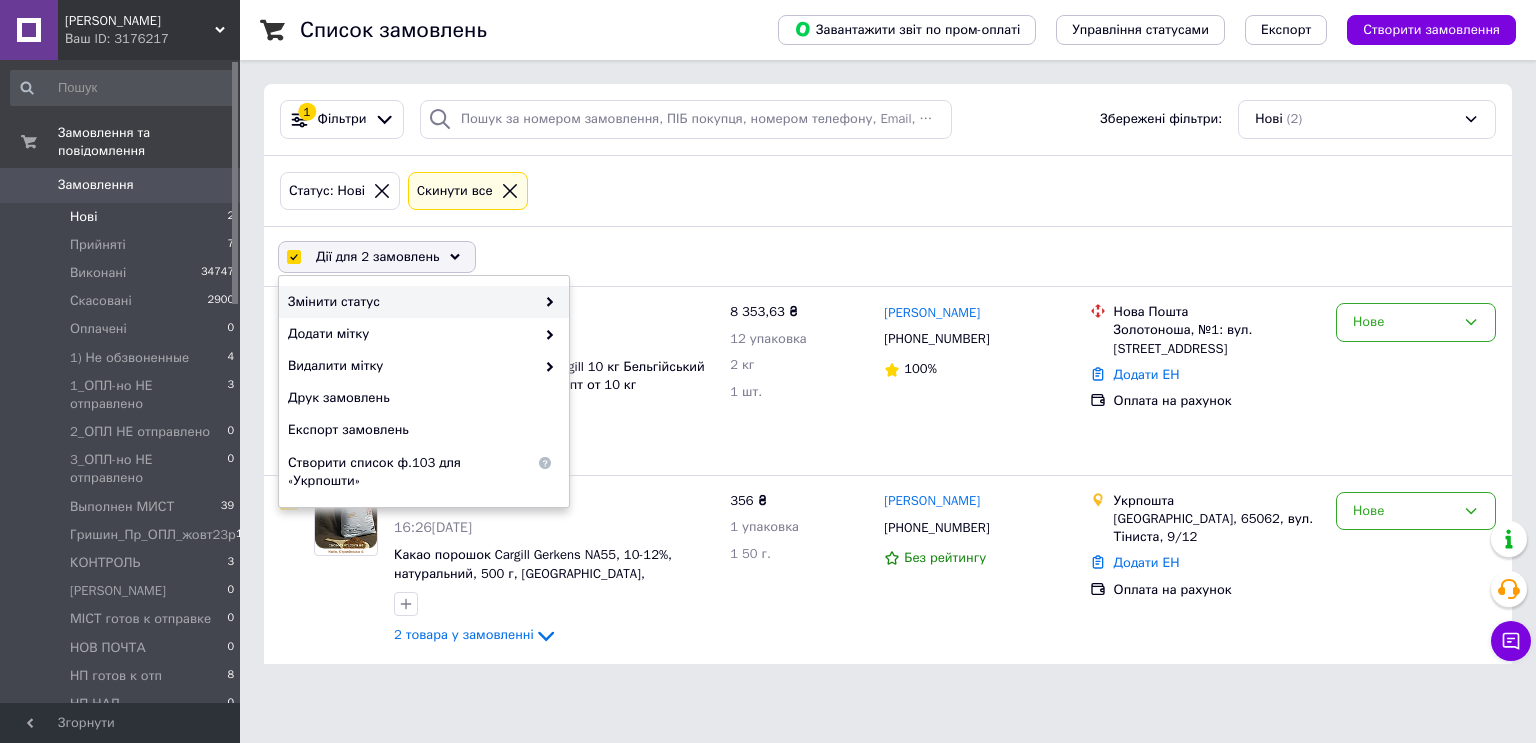 click on "Змінити статус" at bounding box center [424, 302] 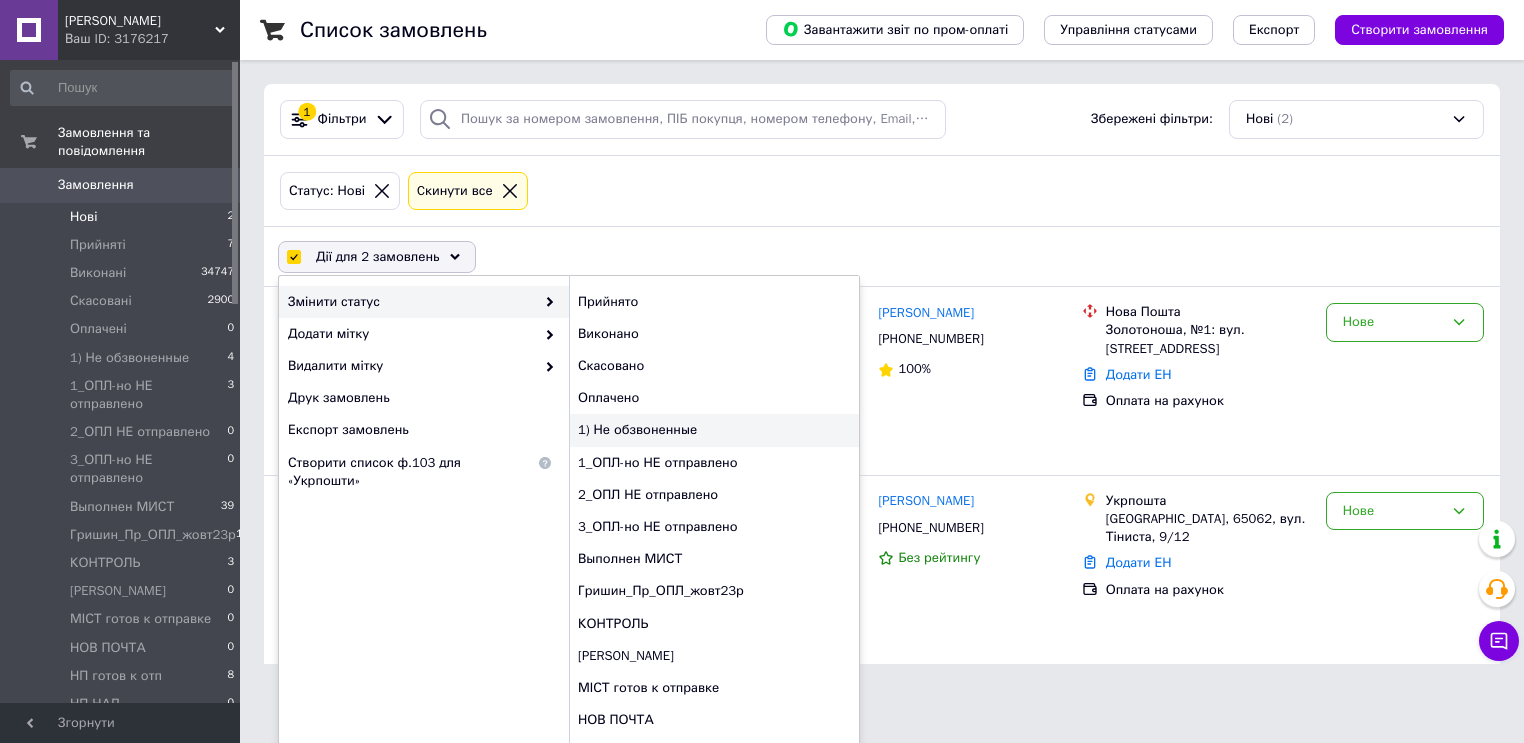 click on "1) Не обзвоненные" at bounding box center [714, 430] 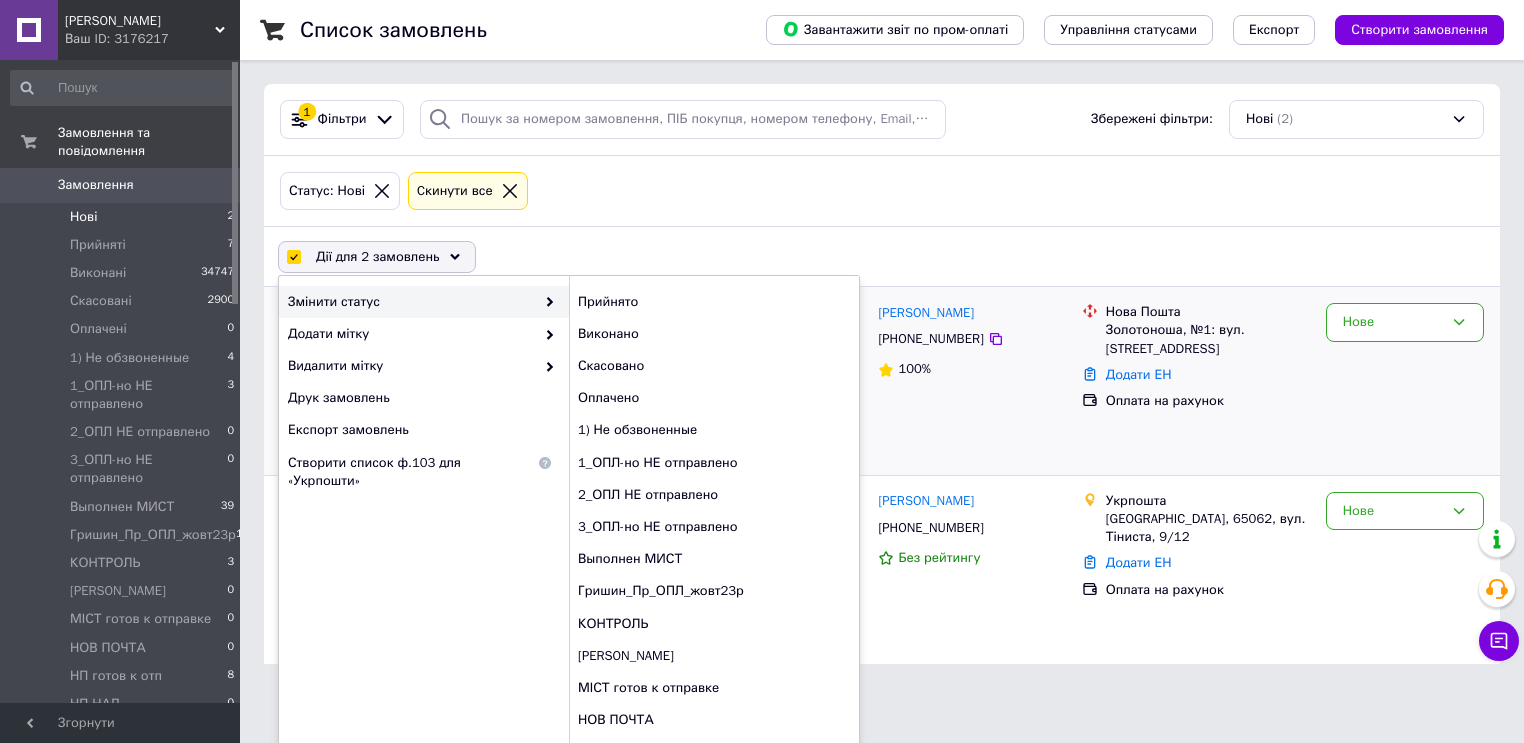 checkbox on "false" 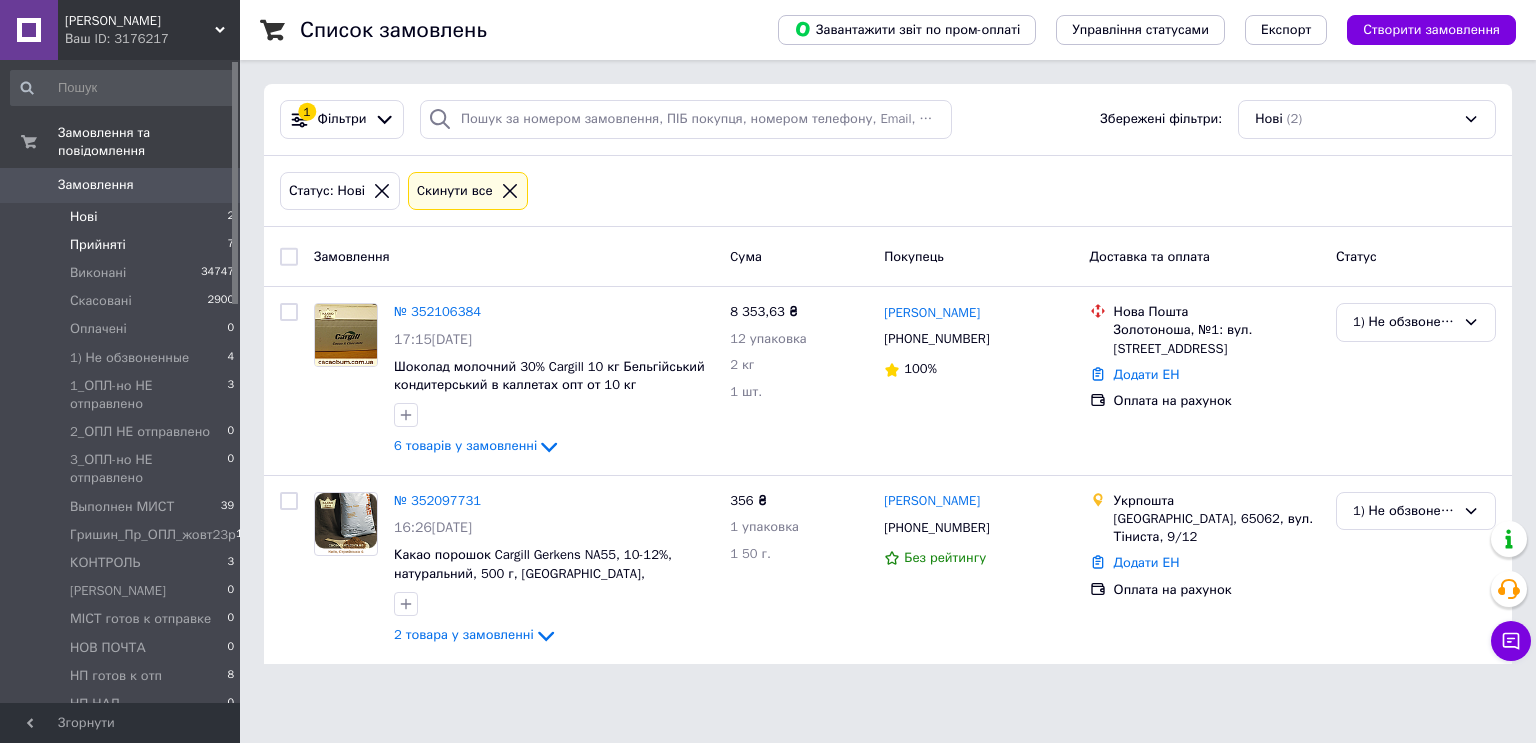 click on "Прийняті" at bounding box center [98, 245] 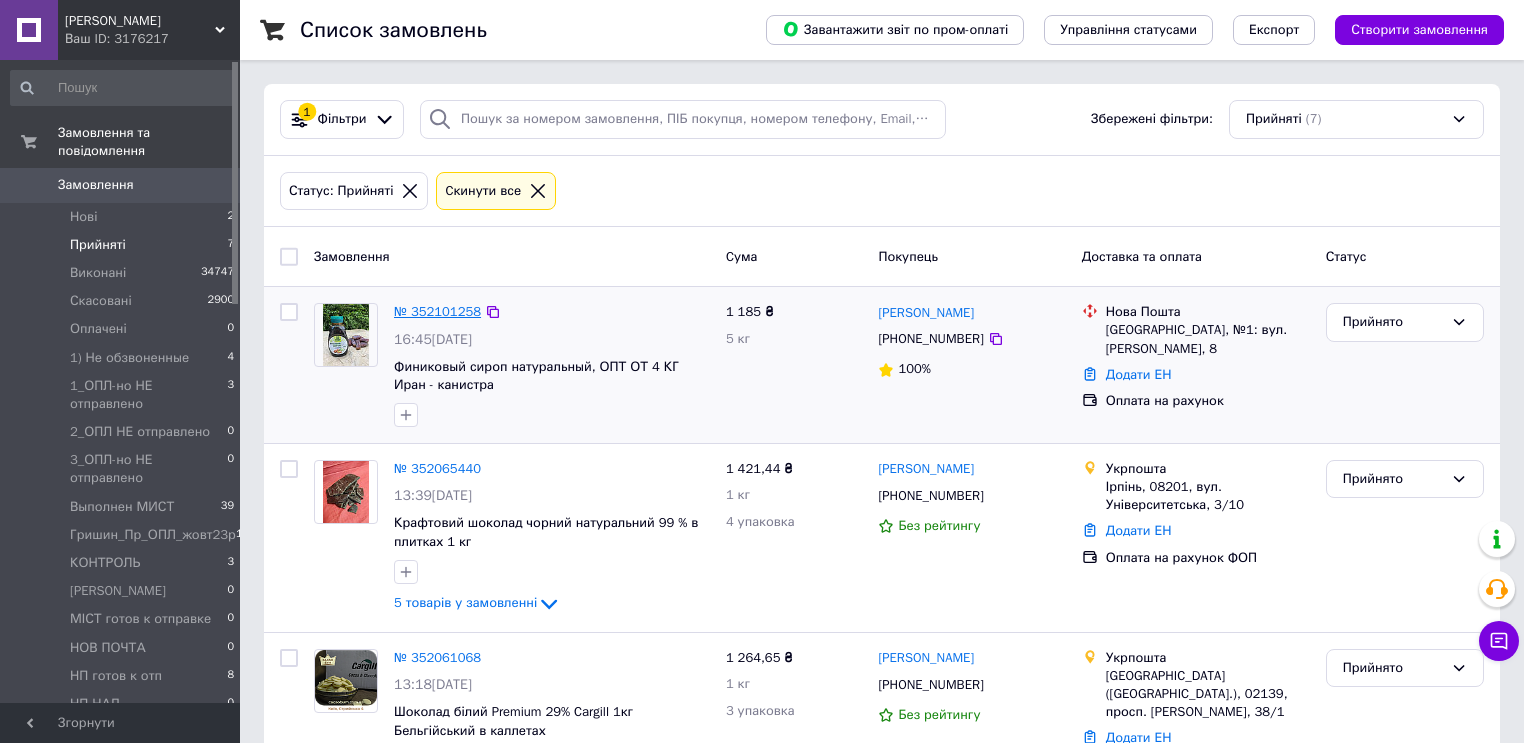 click on "№ 352101258" at bounding box center [437, 311] 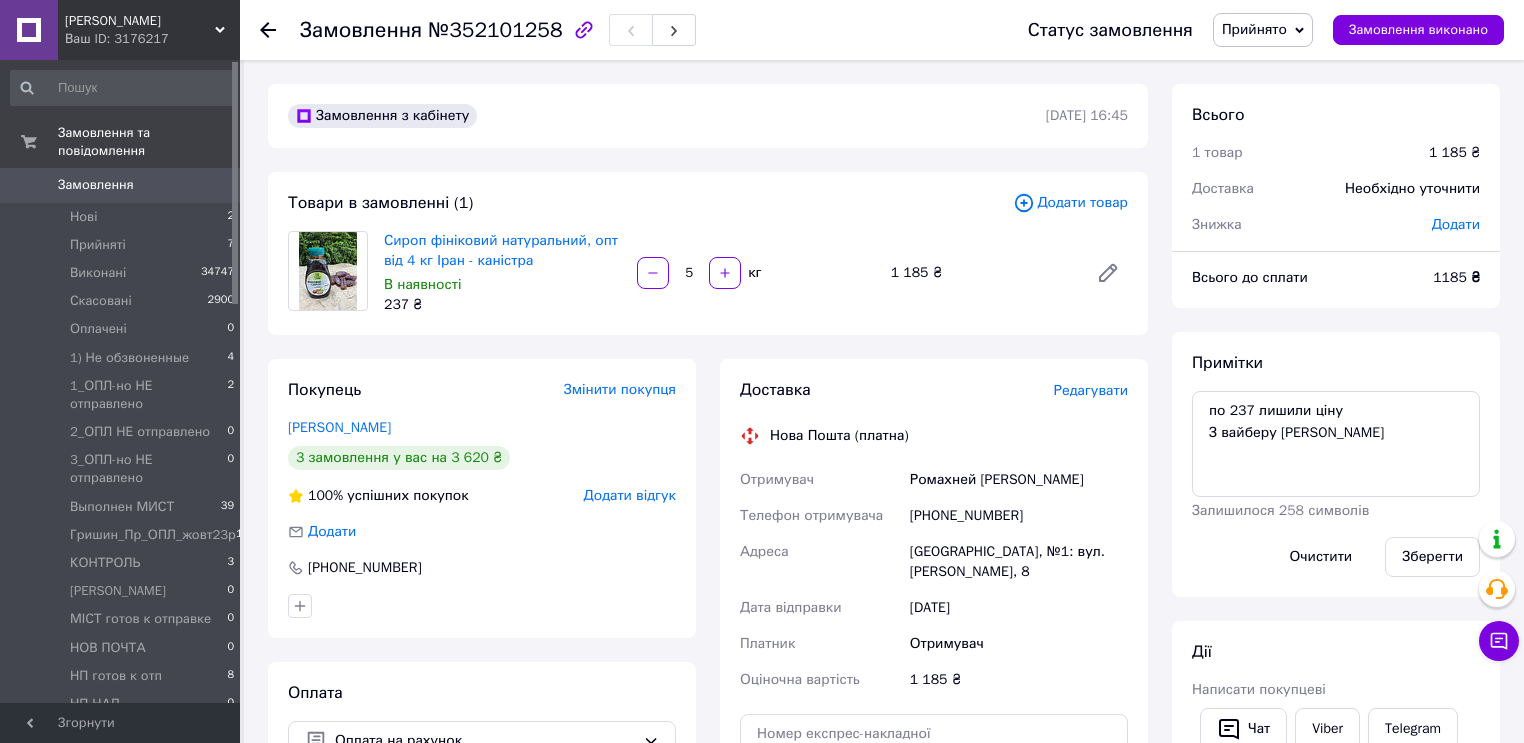 click 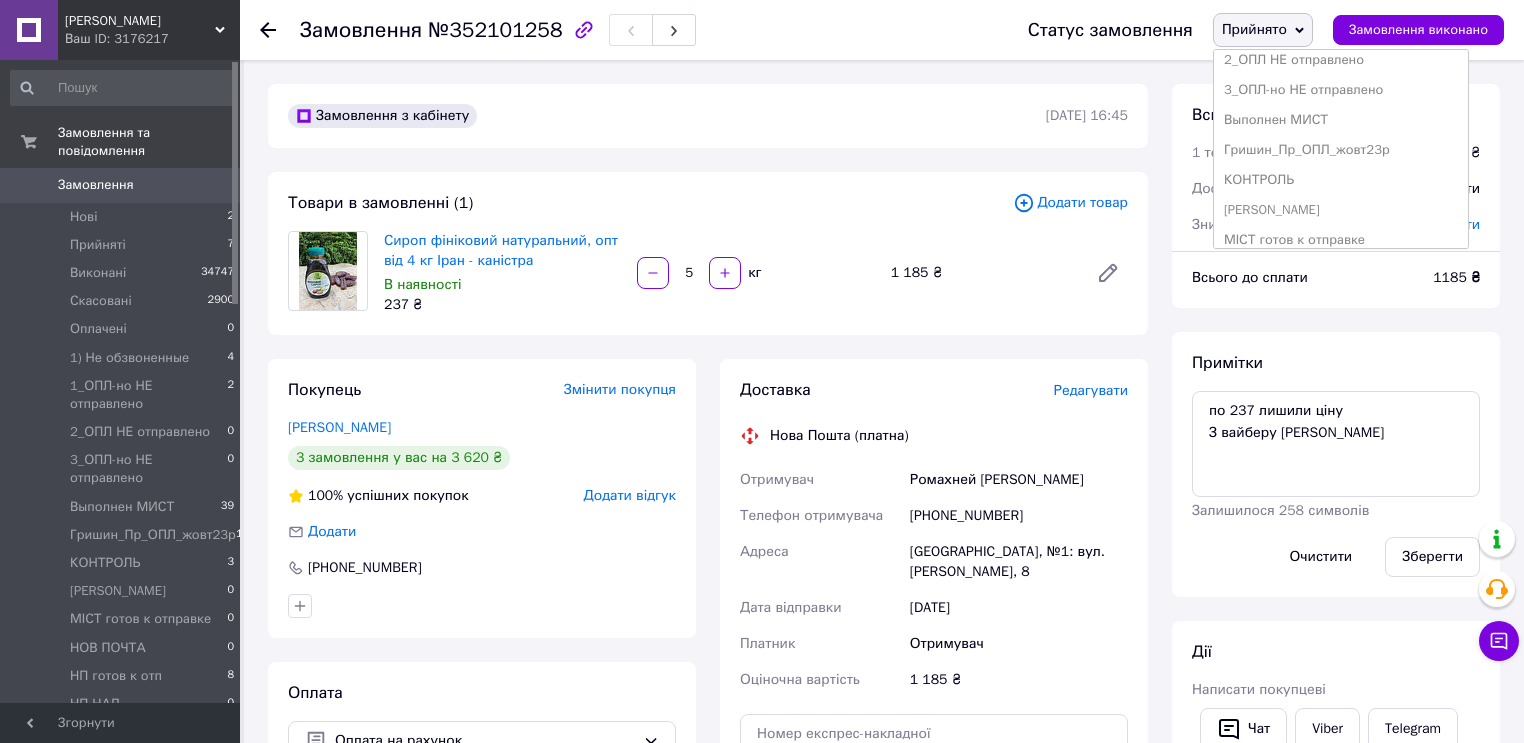 scroll, scrollTop: 400, scrollLeft: 0, axis: vertical 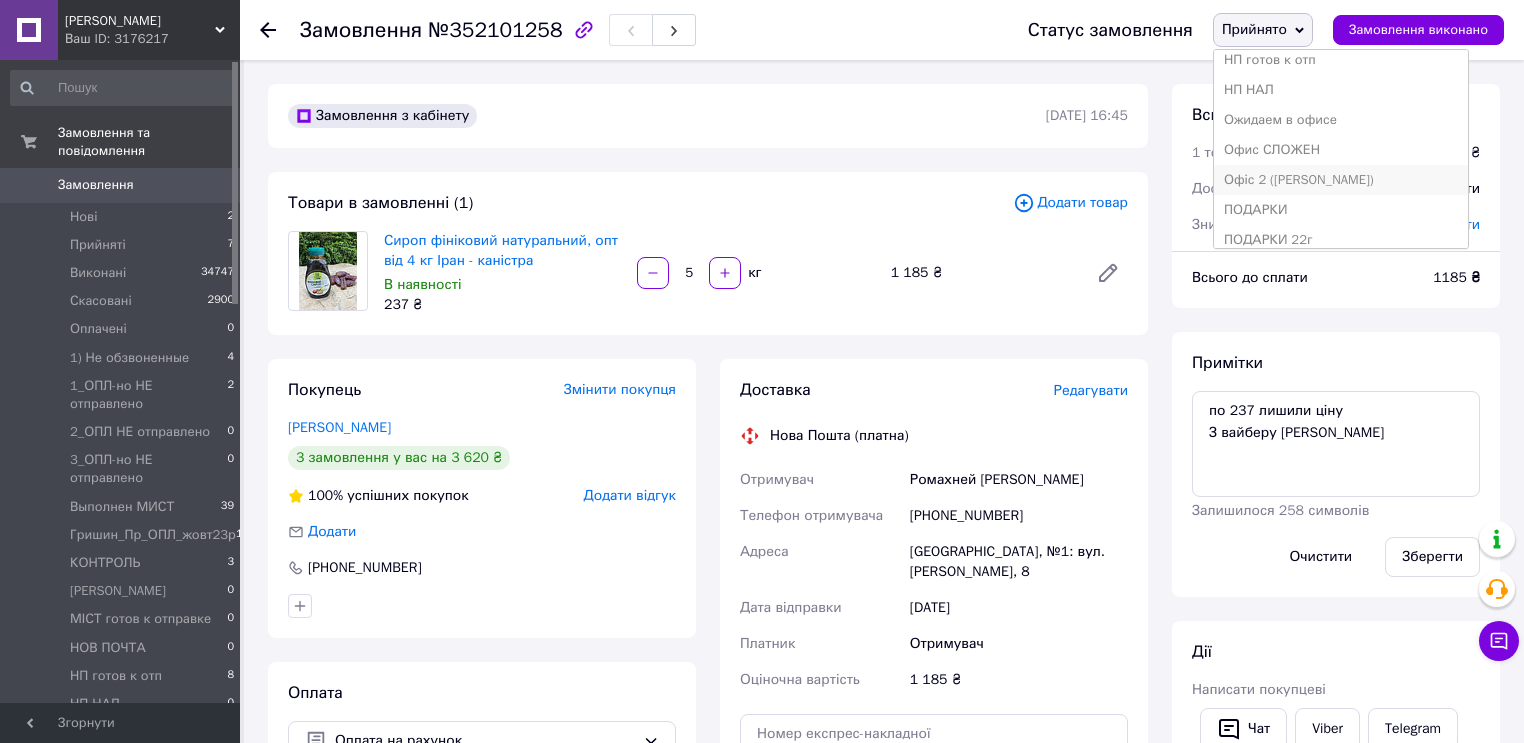click on "Офіс 2 ([PERSON_NAME])" at bounding box center (1341, 180) 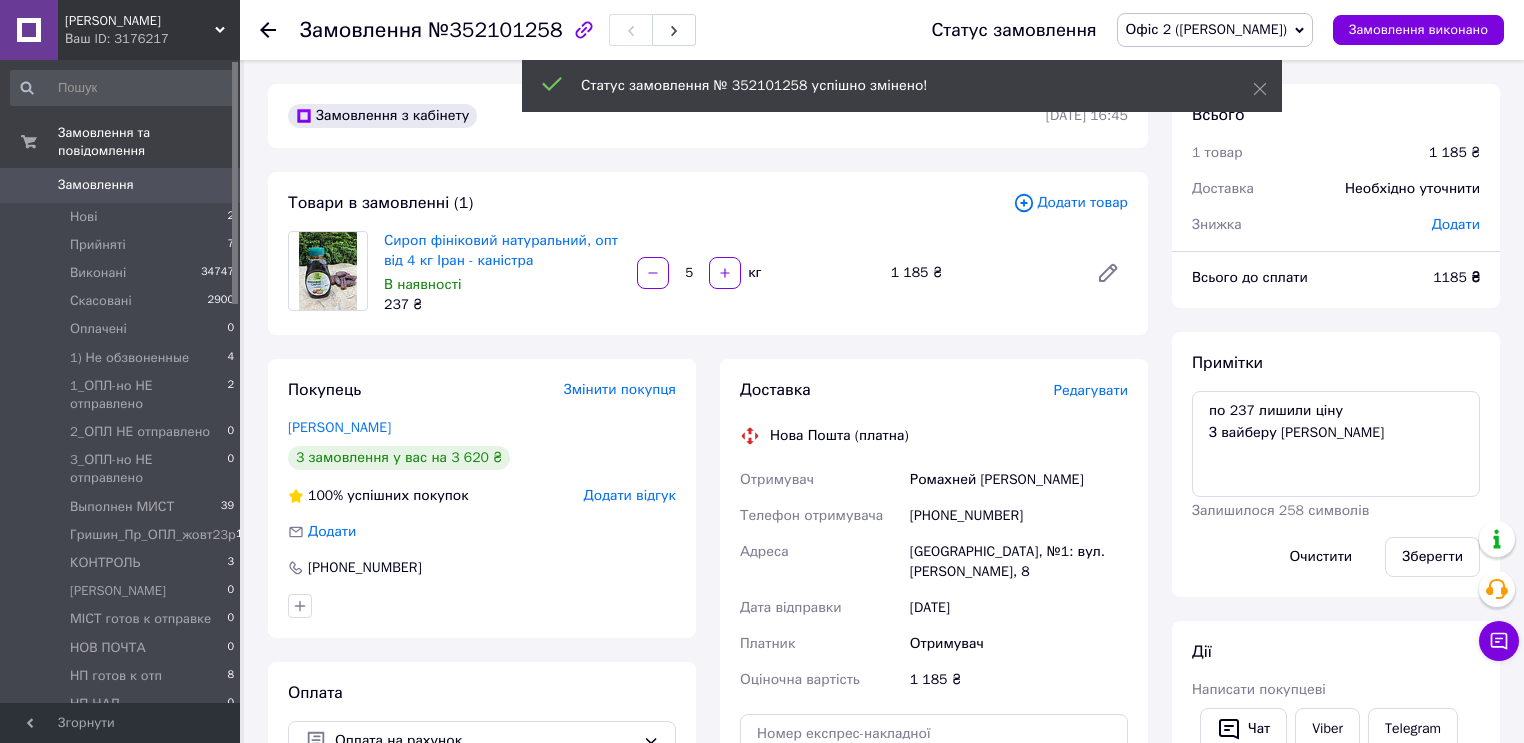 click on "Примітки по 237 лишили ціну
З вайберу Olga Rusanova Залишилося 258 символів Очистити Зберегти" at bounding box center [1336, 464] 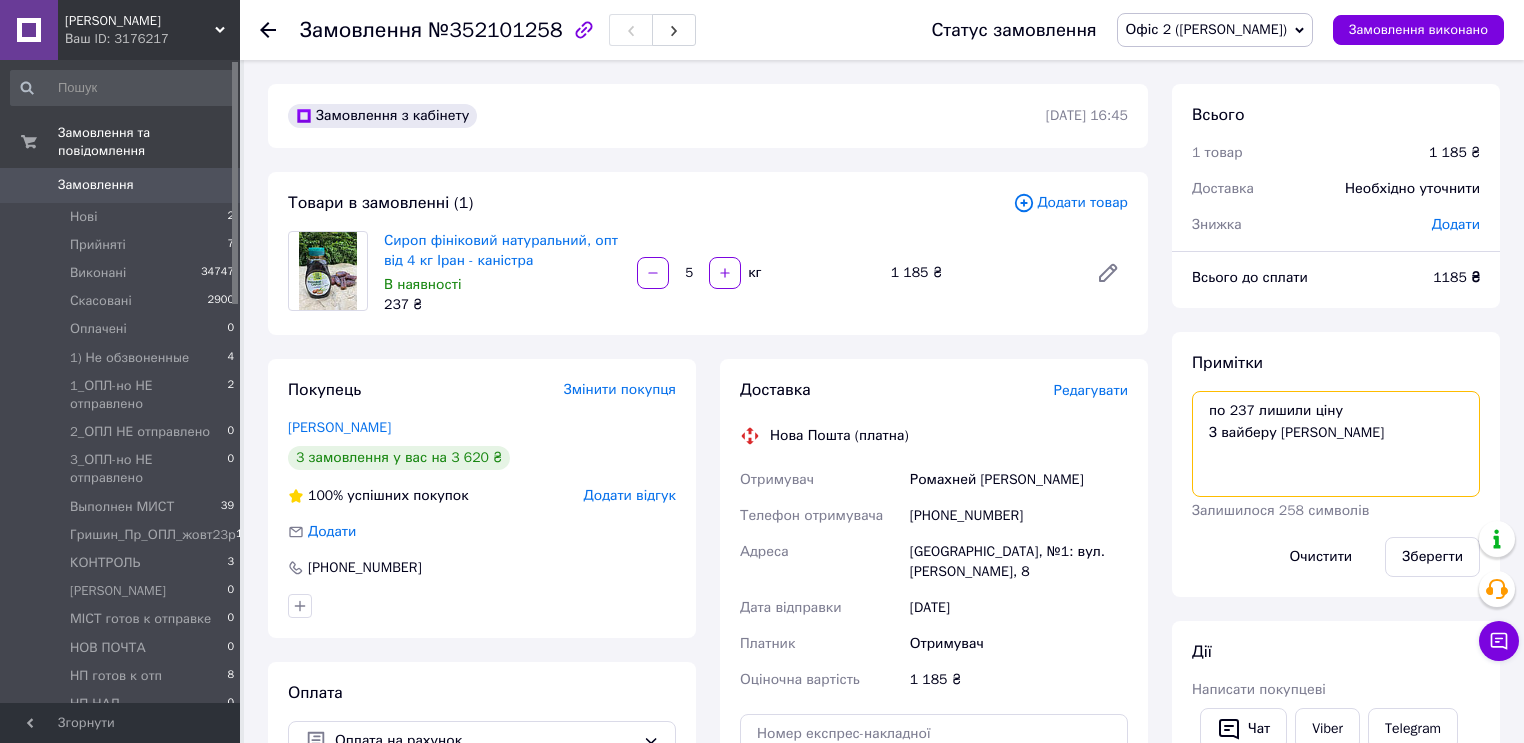 click on "по 237 лишили ціну
З вайберу [PERSON_NAME]" at bounding box center (1336, 444) 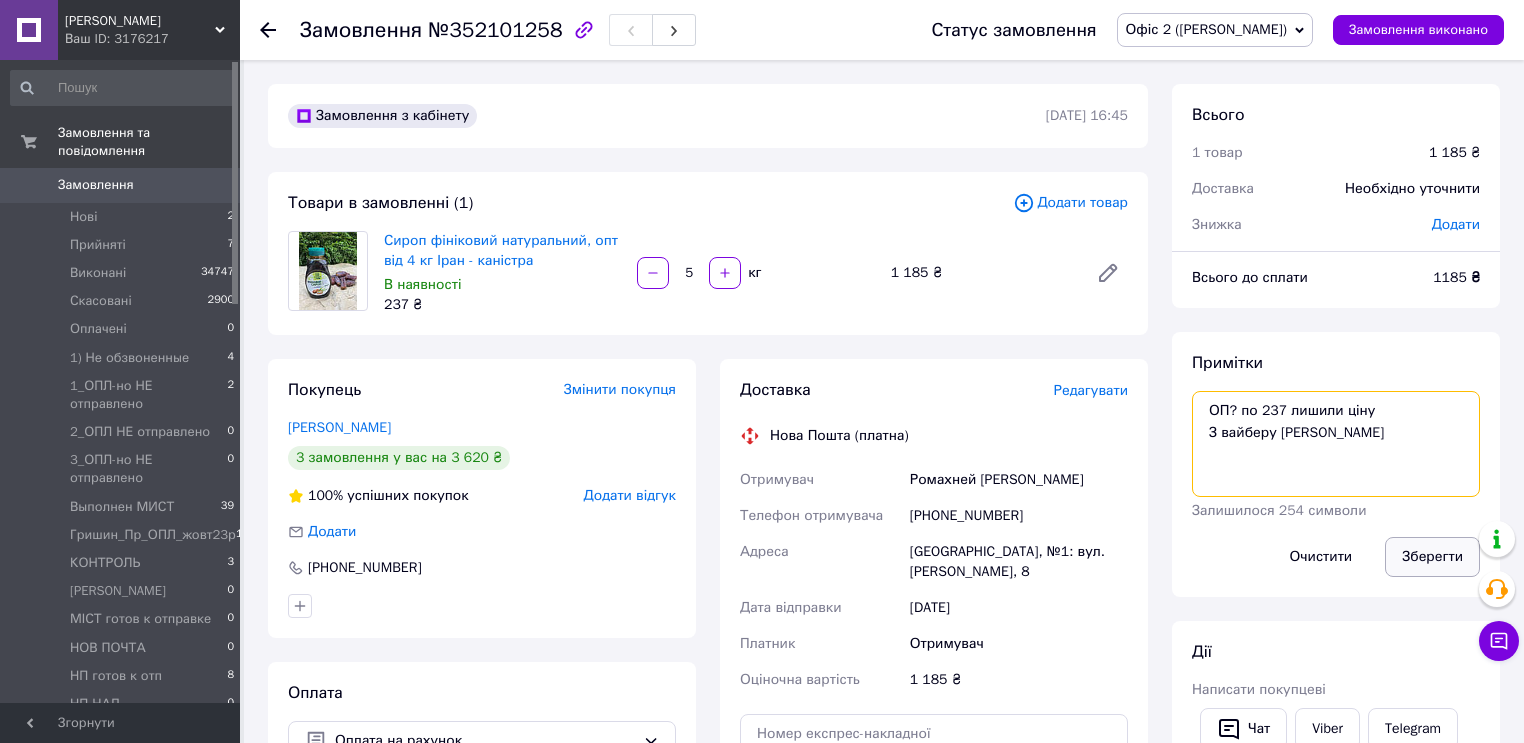 type on "ОП? по 237 лишили ціну
З вайберу Olga Rusanova" 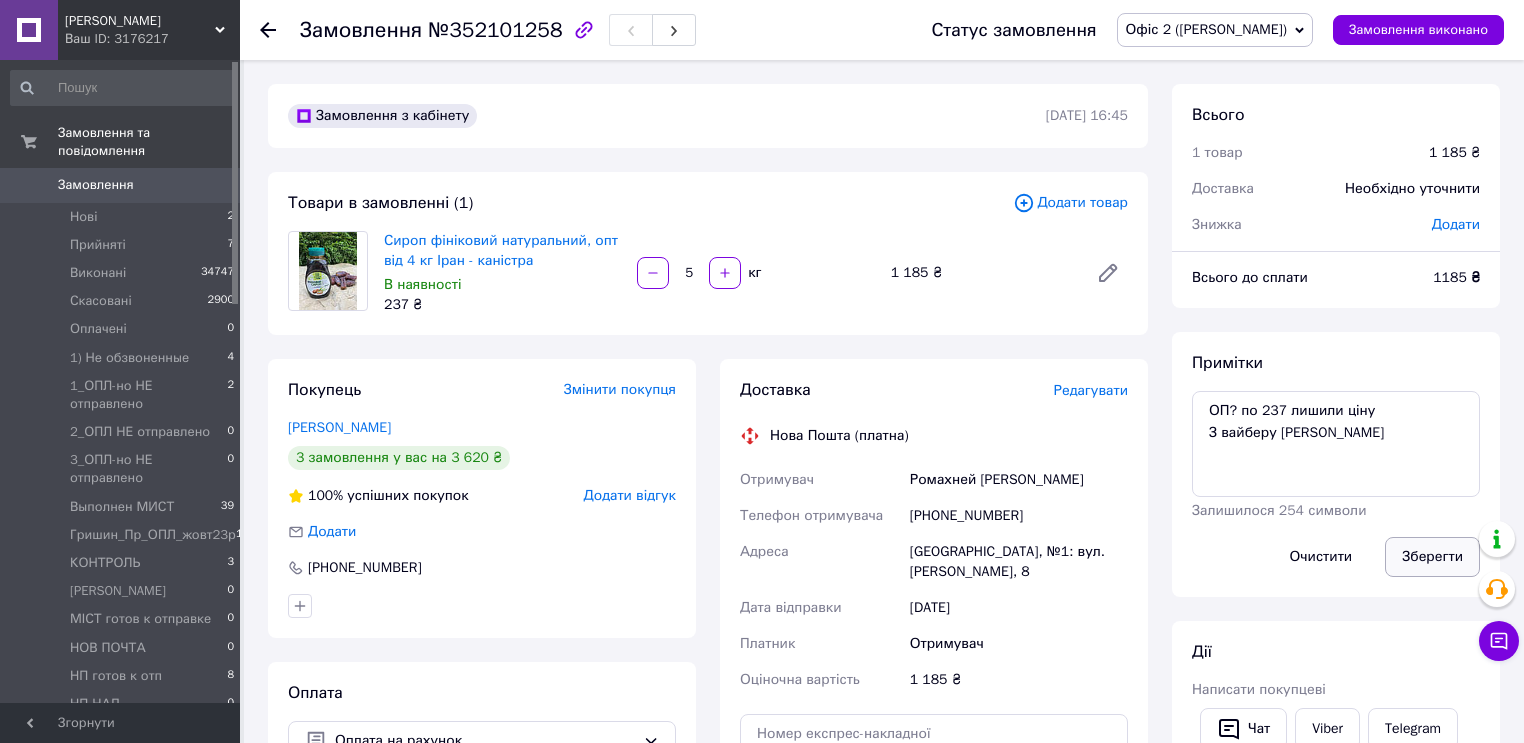 click on "Зберегти" at bounding box center (1432, 557) 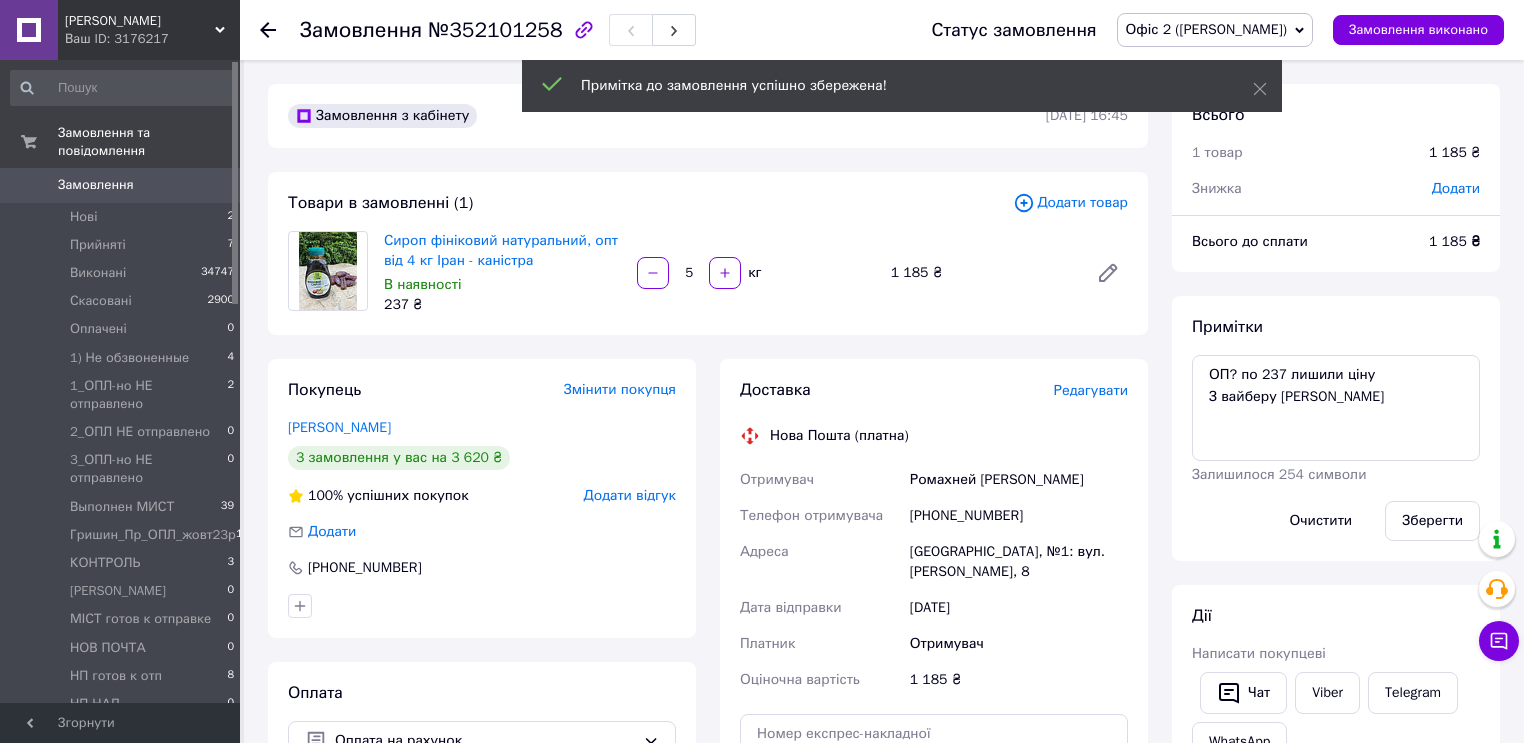 click 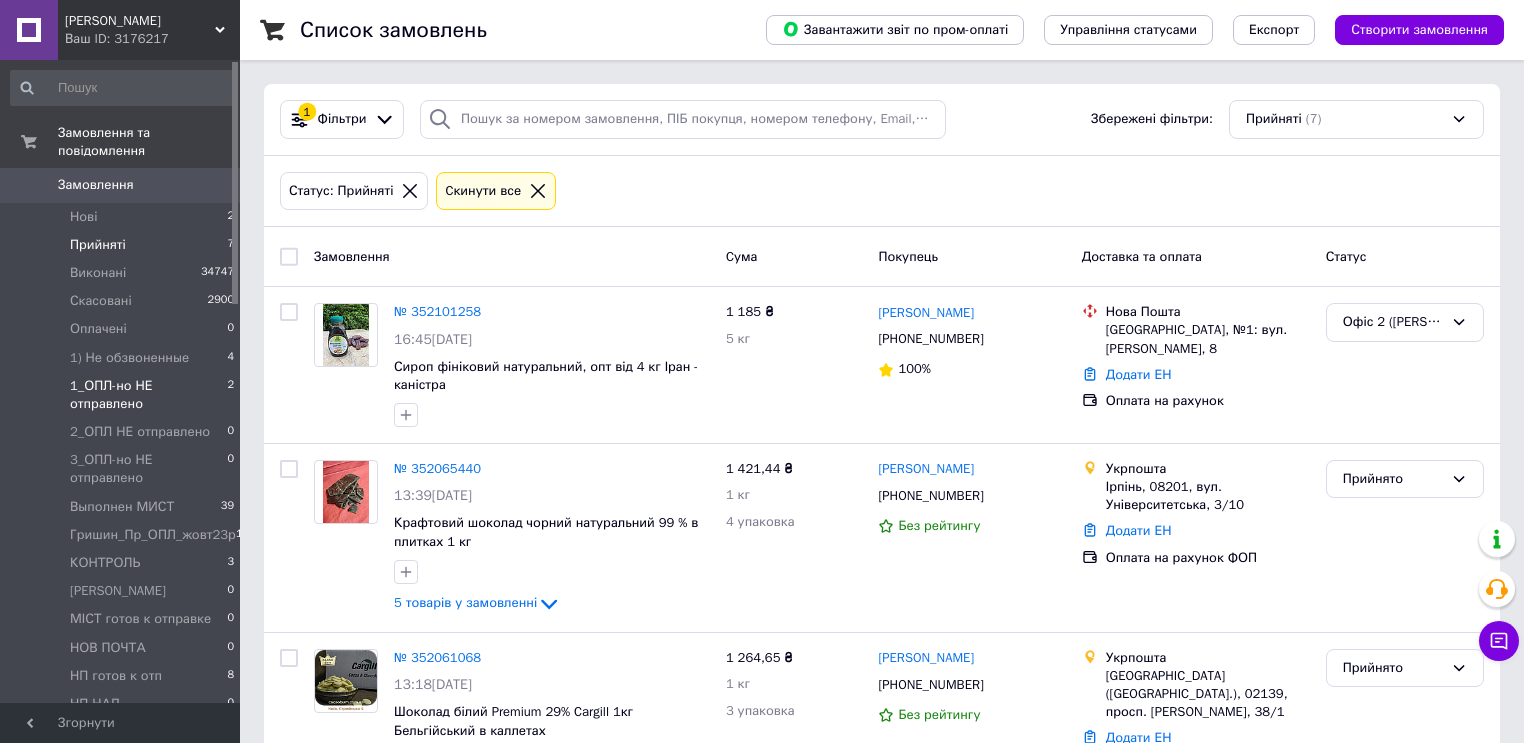 click on "1_ОПЛ-но НЕ отправлено" at bounding box center (148, 395) 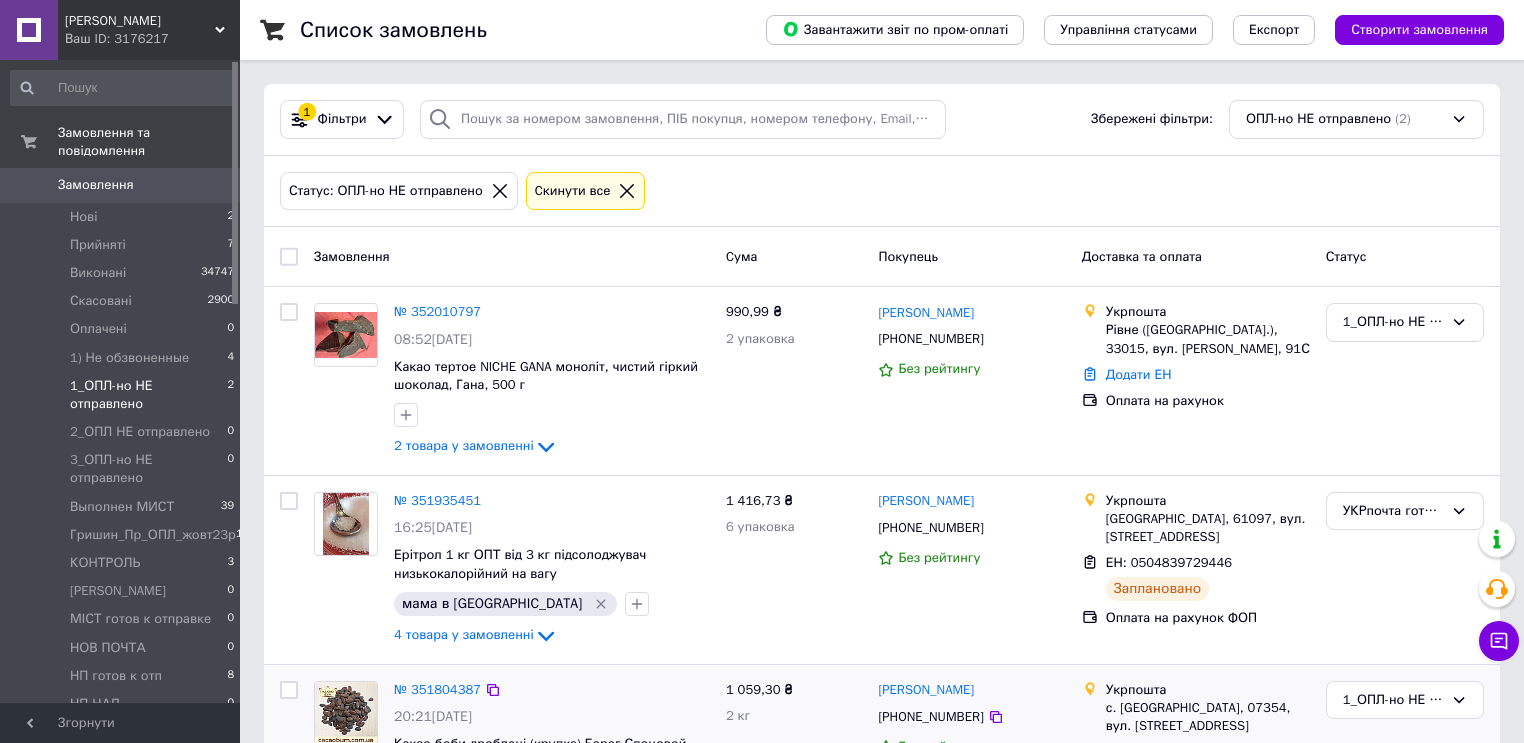 scroll, scrollTop: 80, scrollLeft: 0, axis: vertical 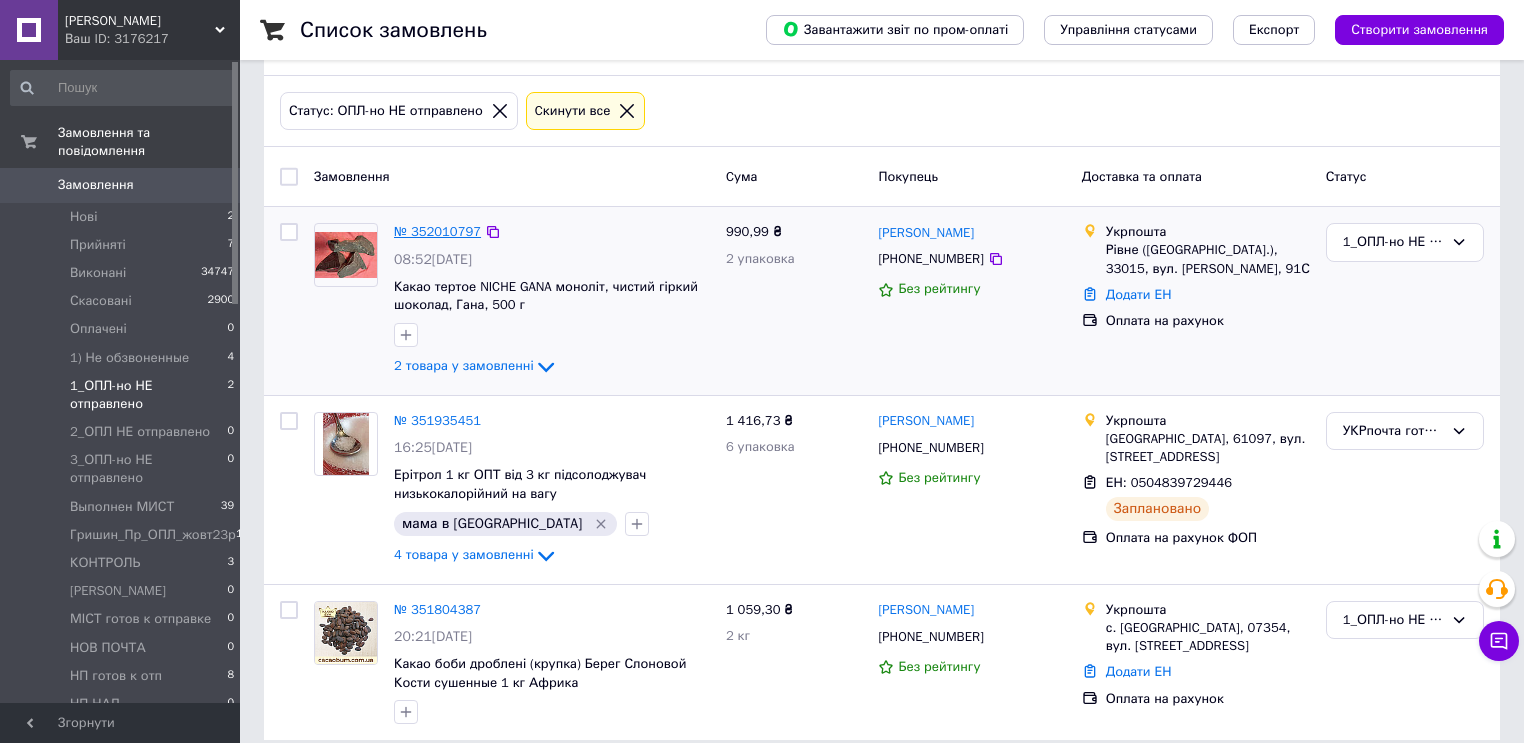 click on "№ 352010797" at bounding box center [437, 231] 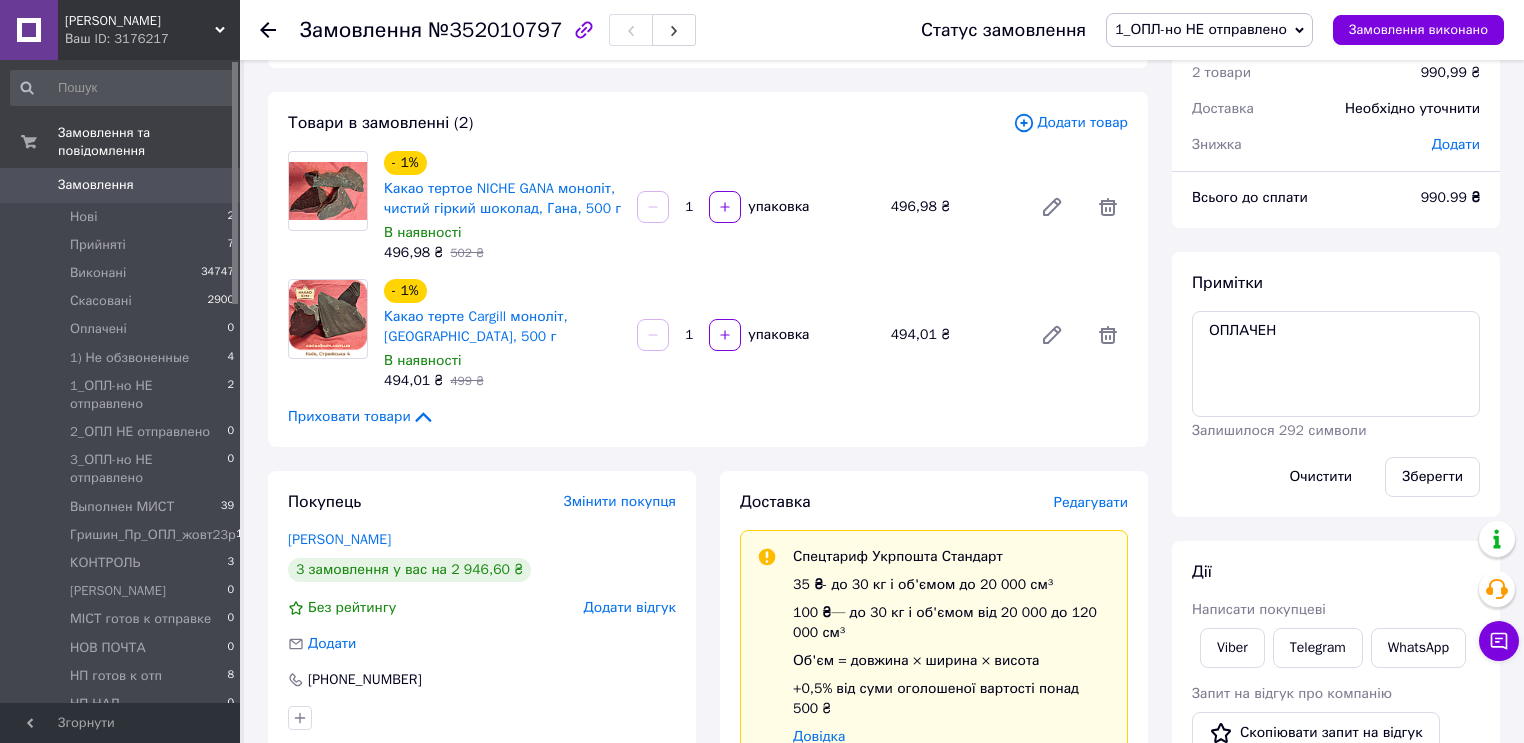 click at bounding box center [268, 30] 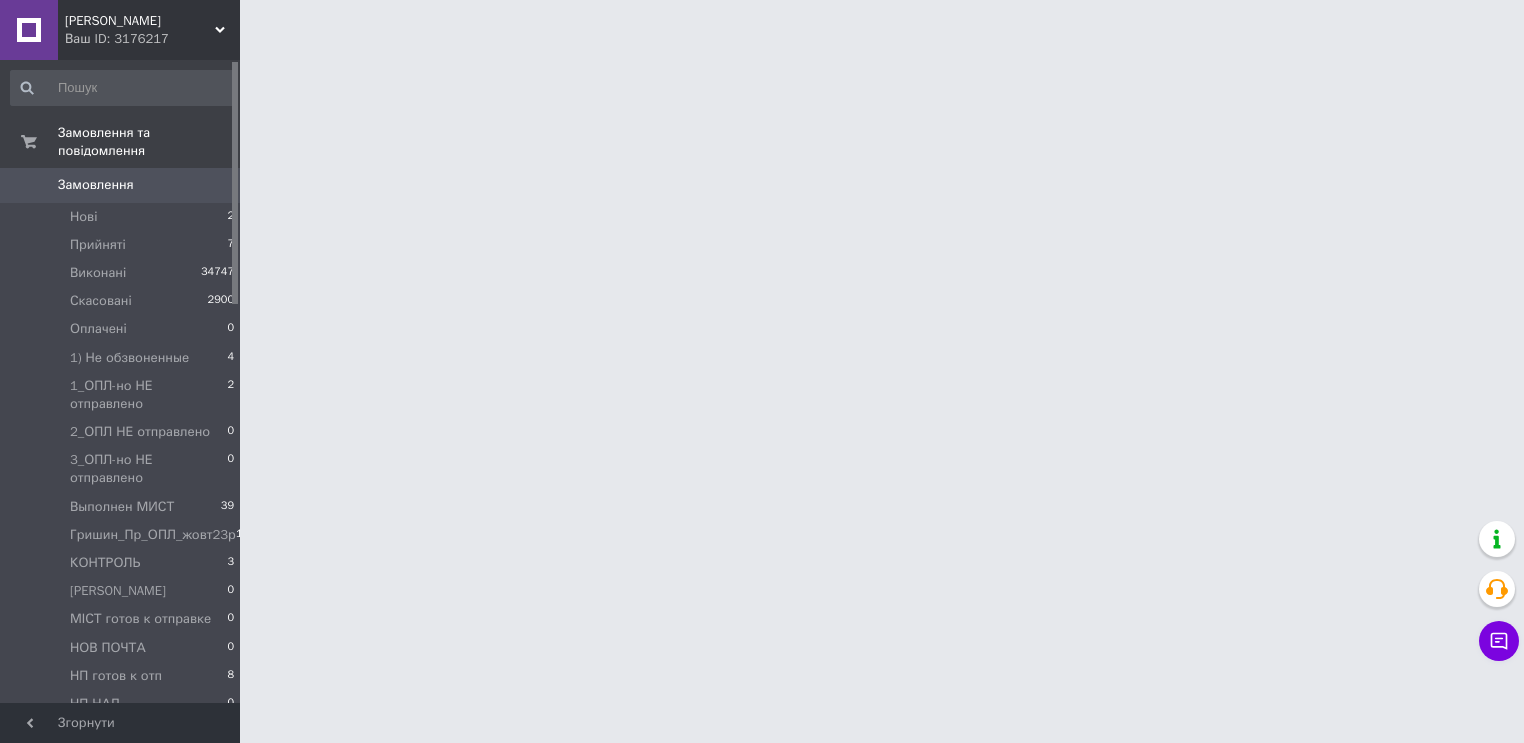scroll, scrollTop: 0, scrollLeft: 0, axis: both 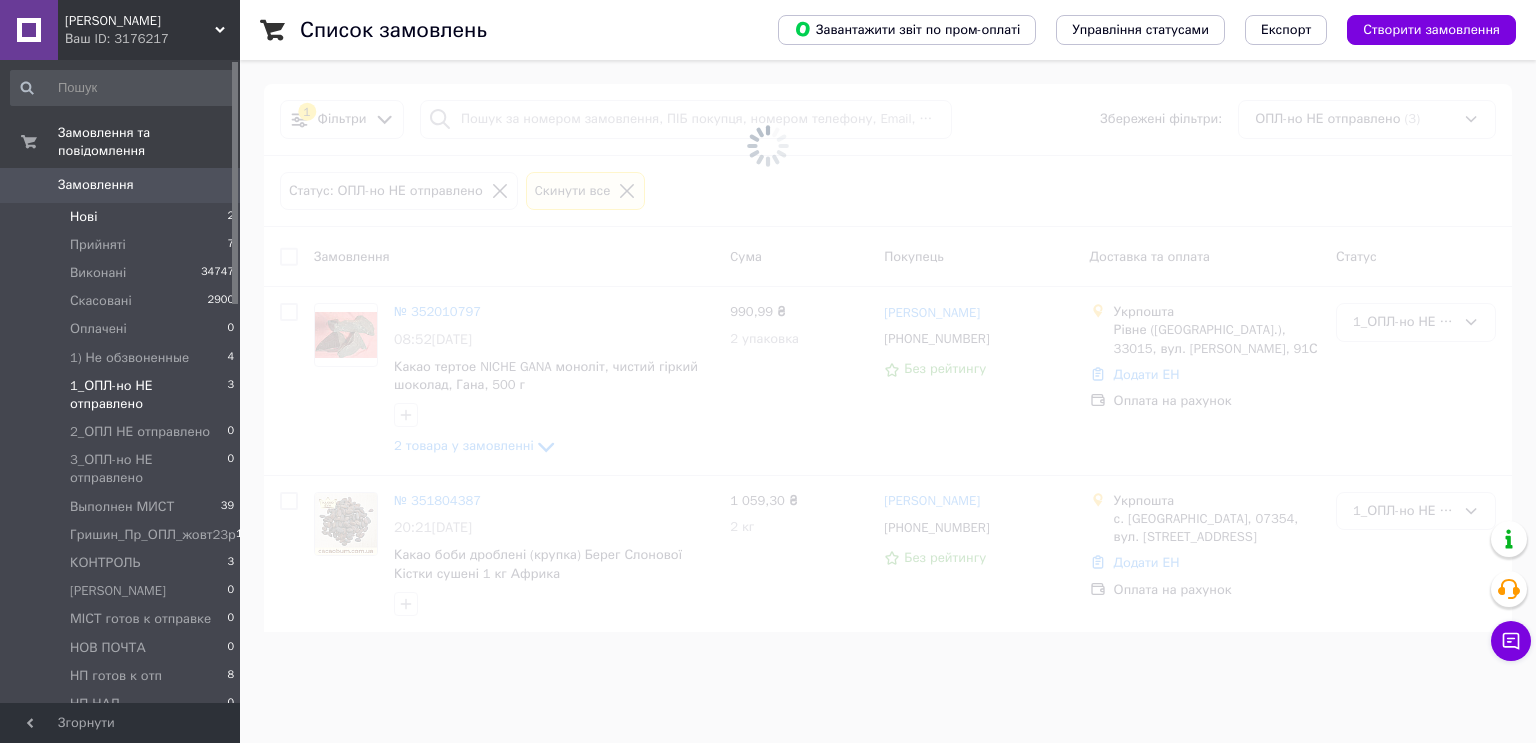click on "Нові" at bounding box center [83, 217] 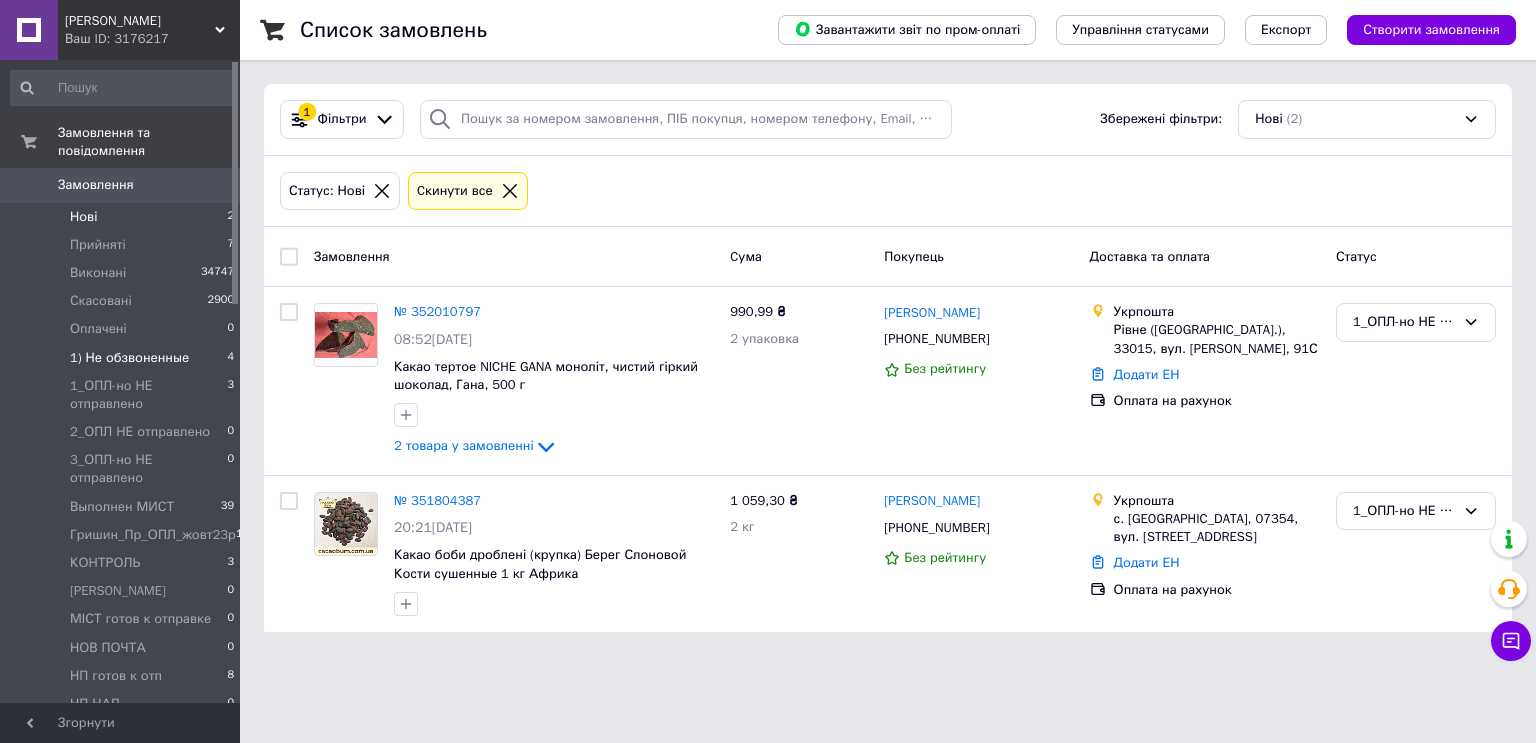 click on "1) Не обзвоненные" at bounding box center (129, 358) 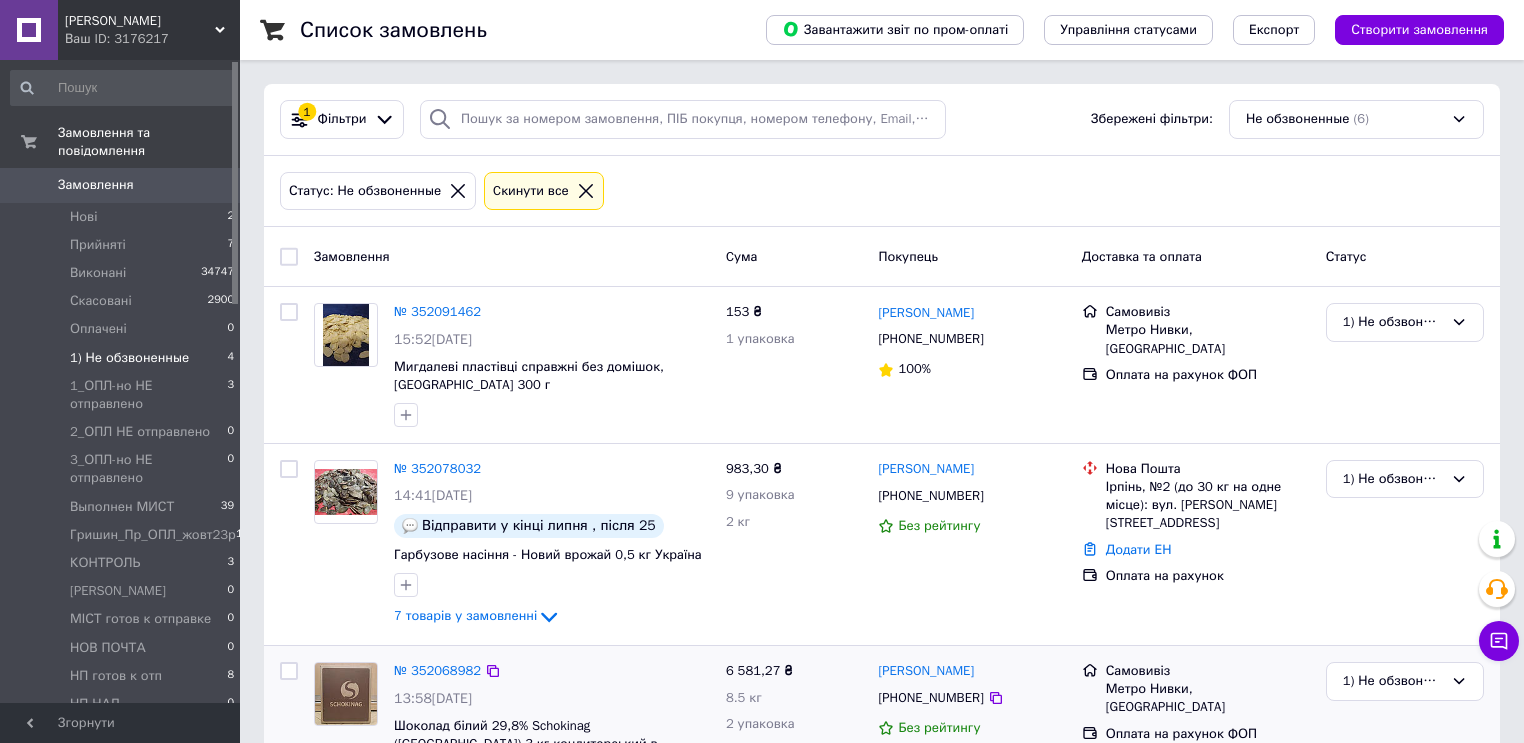 scroll, scrollTop: 251, scrollLeft: 0, axis: vertical 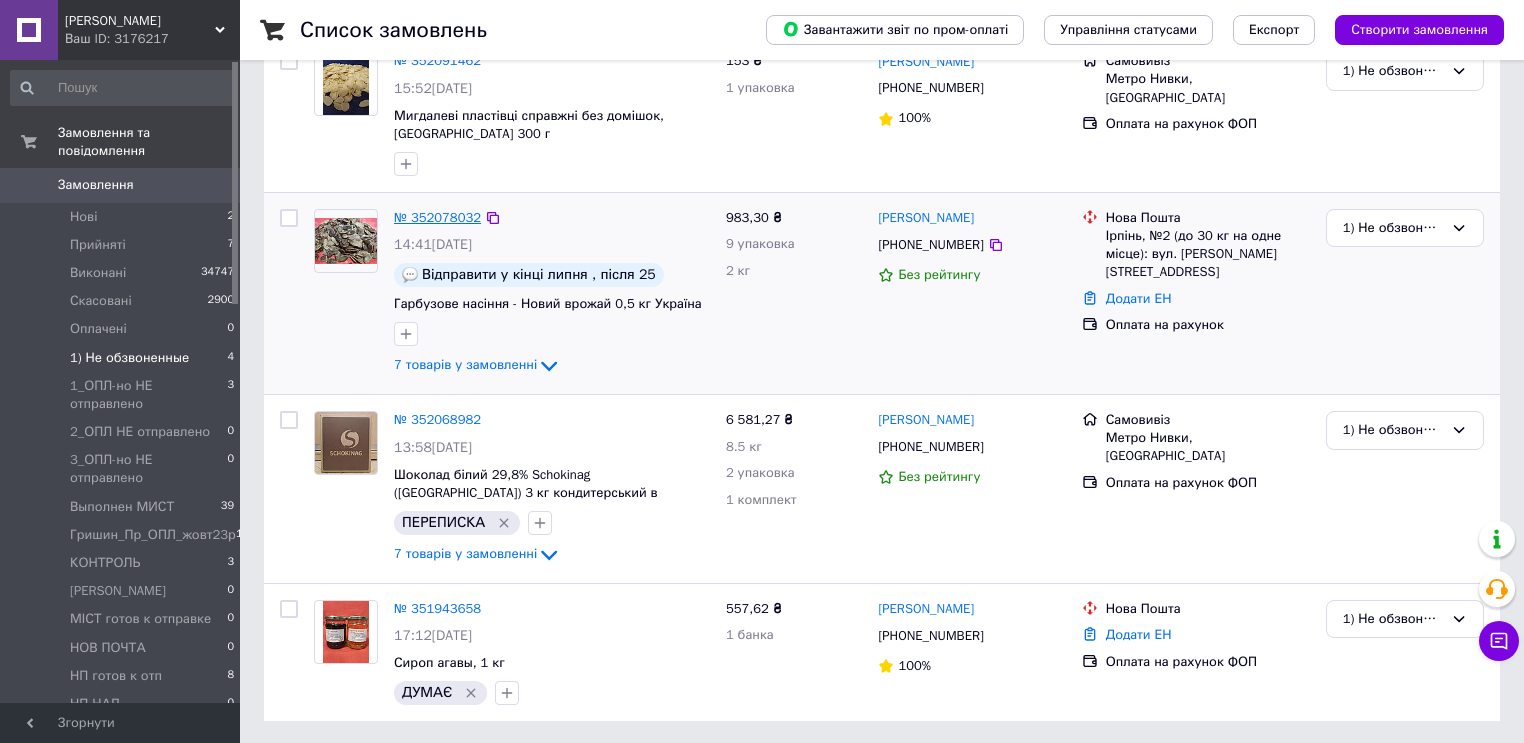 click on "№ 352078032" at bounding box center [437, 217] 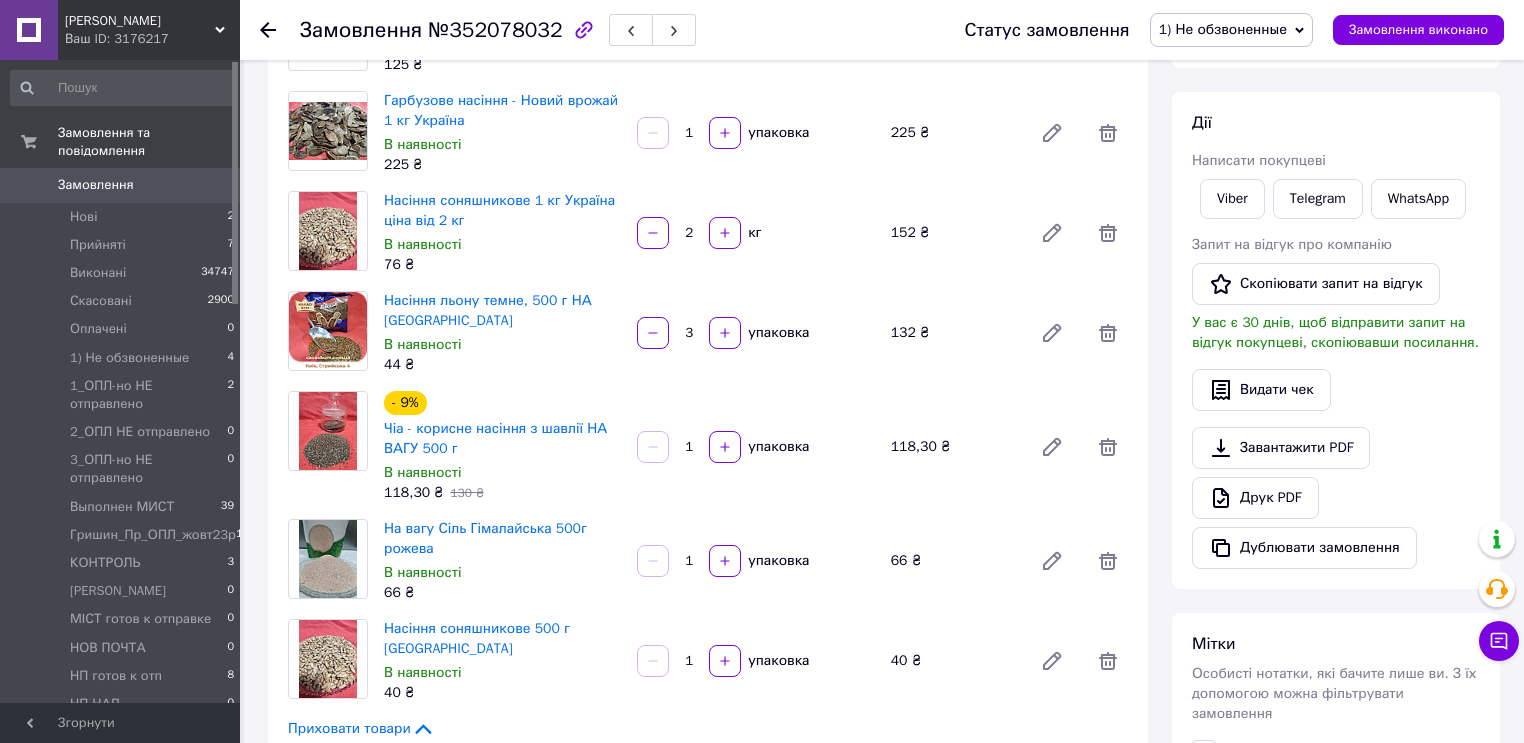 scroll, scrollTop: 560, scrollLeft: 0, axis: vertical 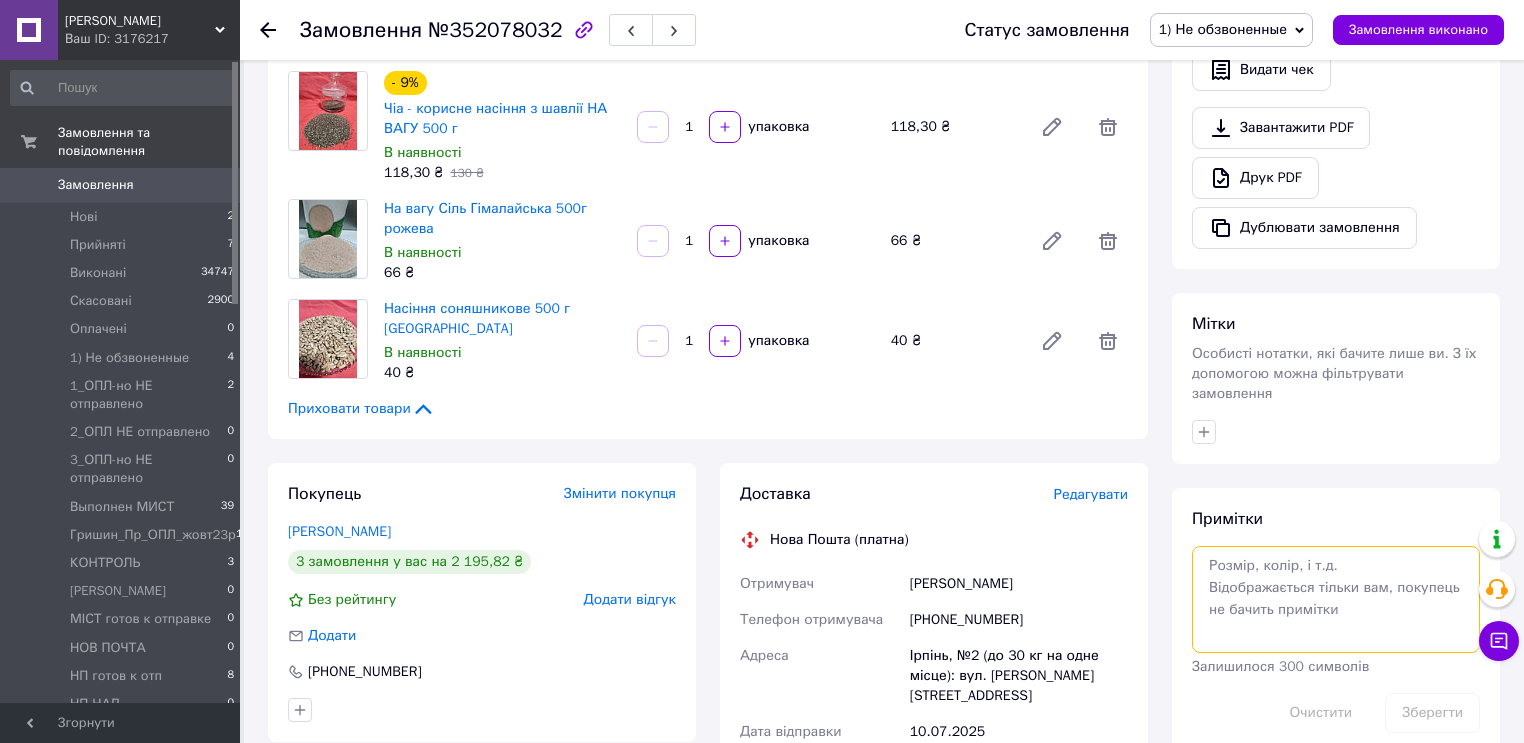 click at bounding box center (1336, 599) 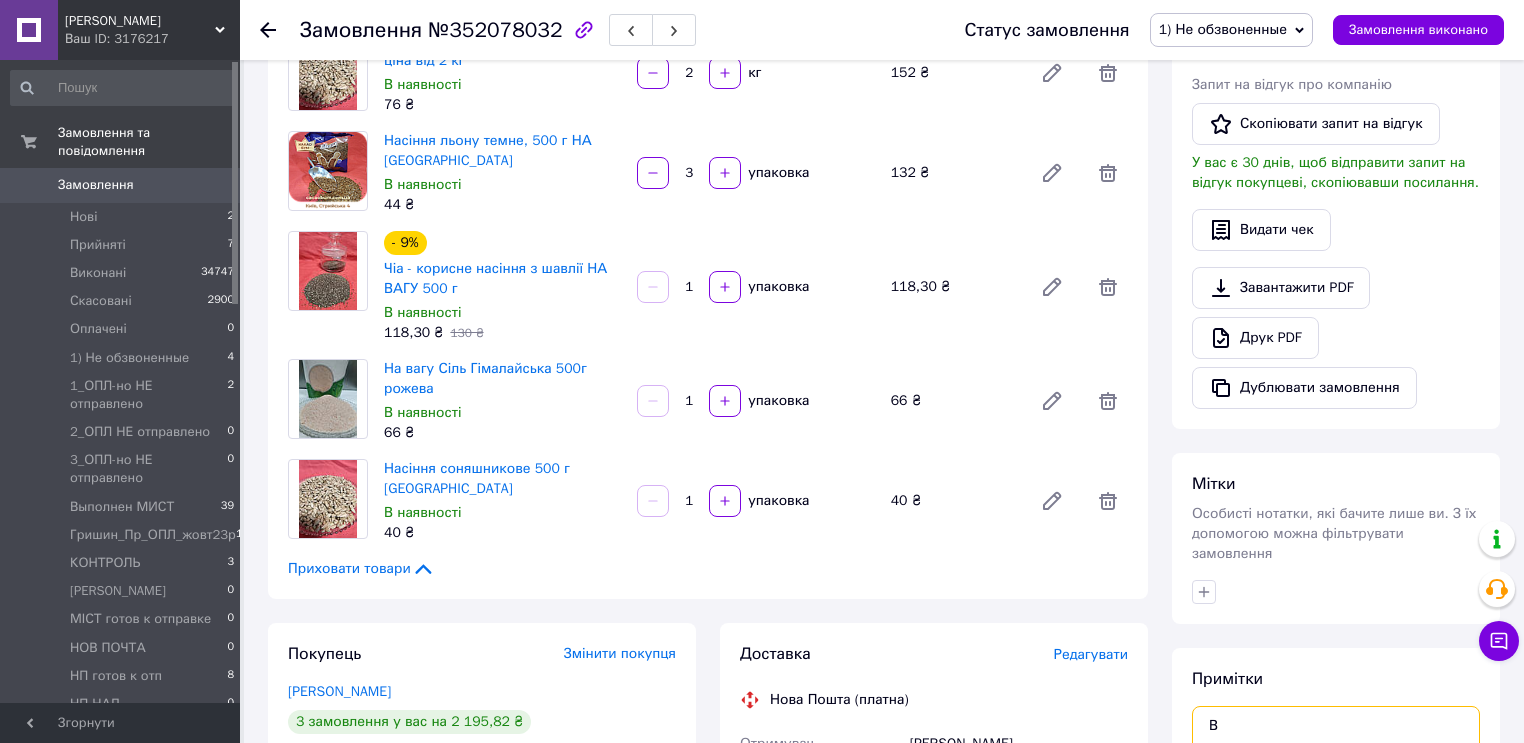 scroll, scrollTop: 0, scrollLeft: 0, axis: both 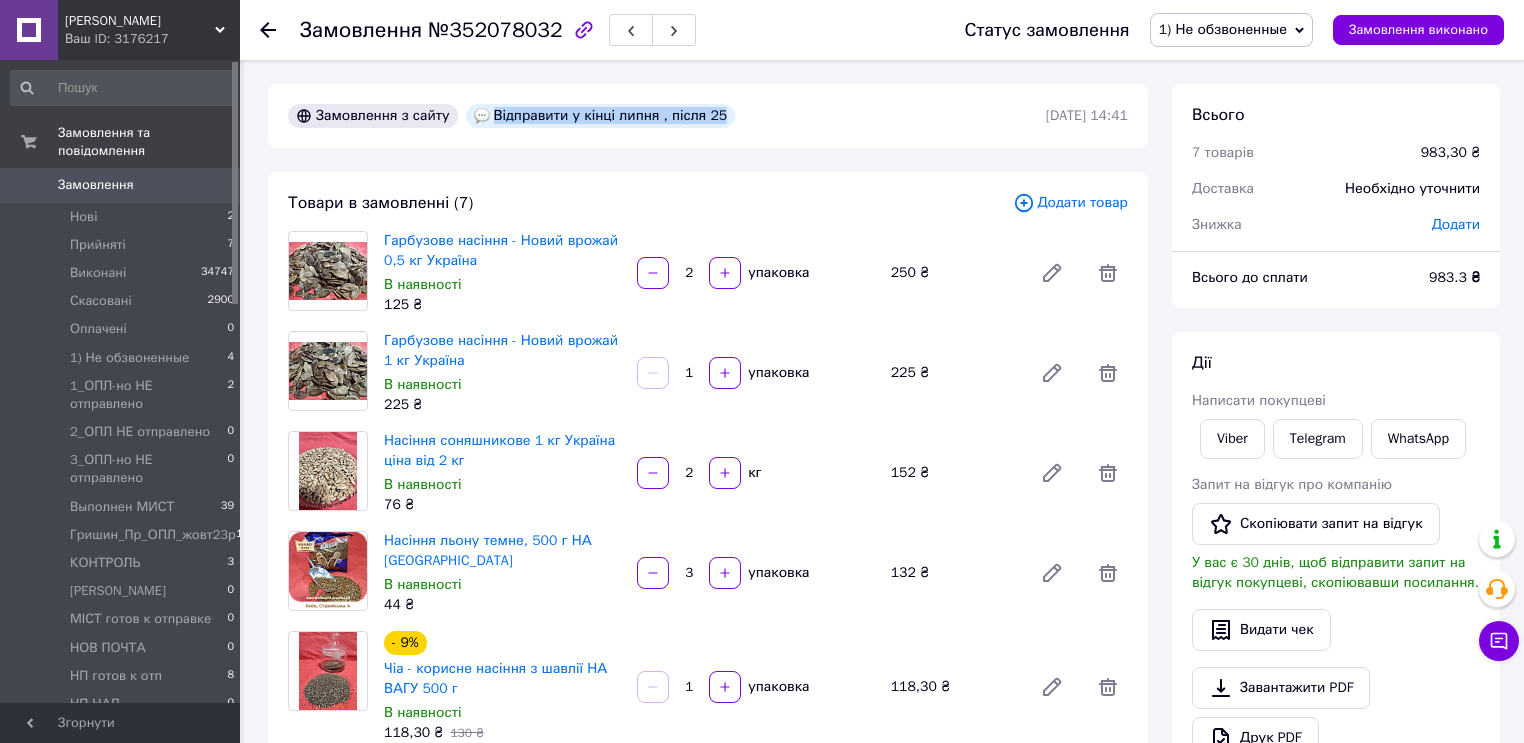 drag, startPoint x: 486, startPoint y: 112, endPoint x: 706, endPoint y: 120, distance: 220.1454 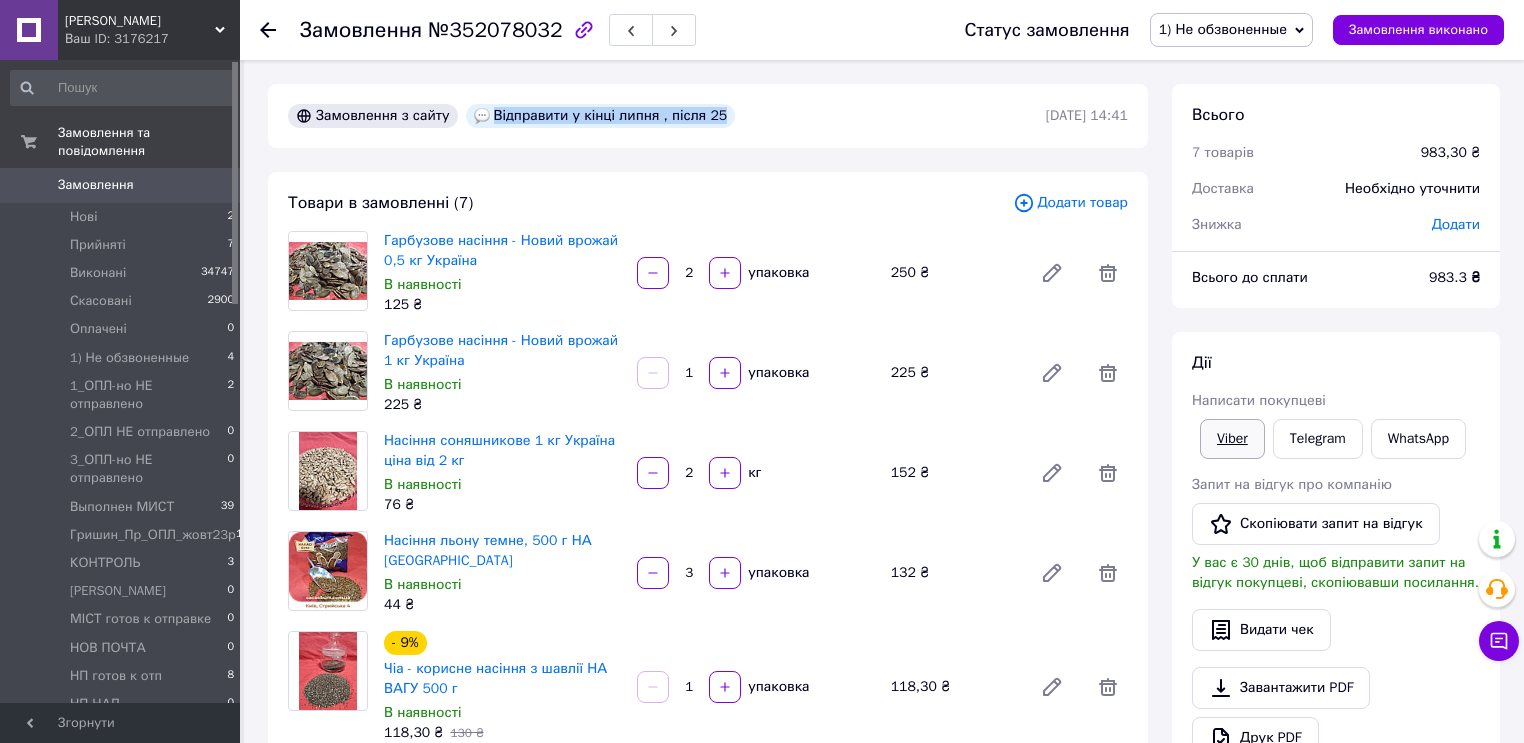 click on "Viber" at bounding box center [1232, 439] 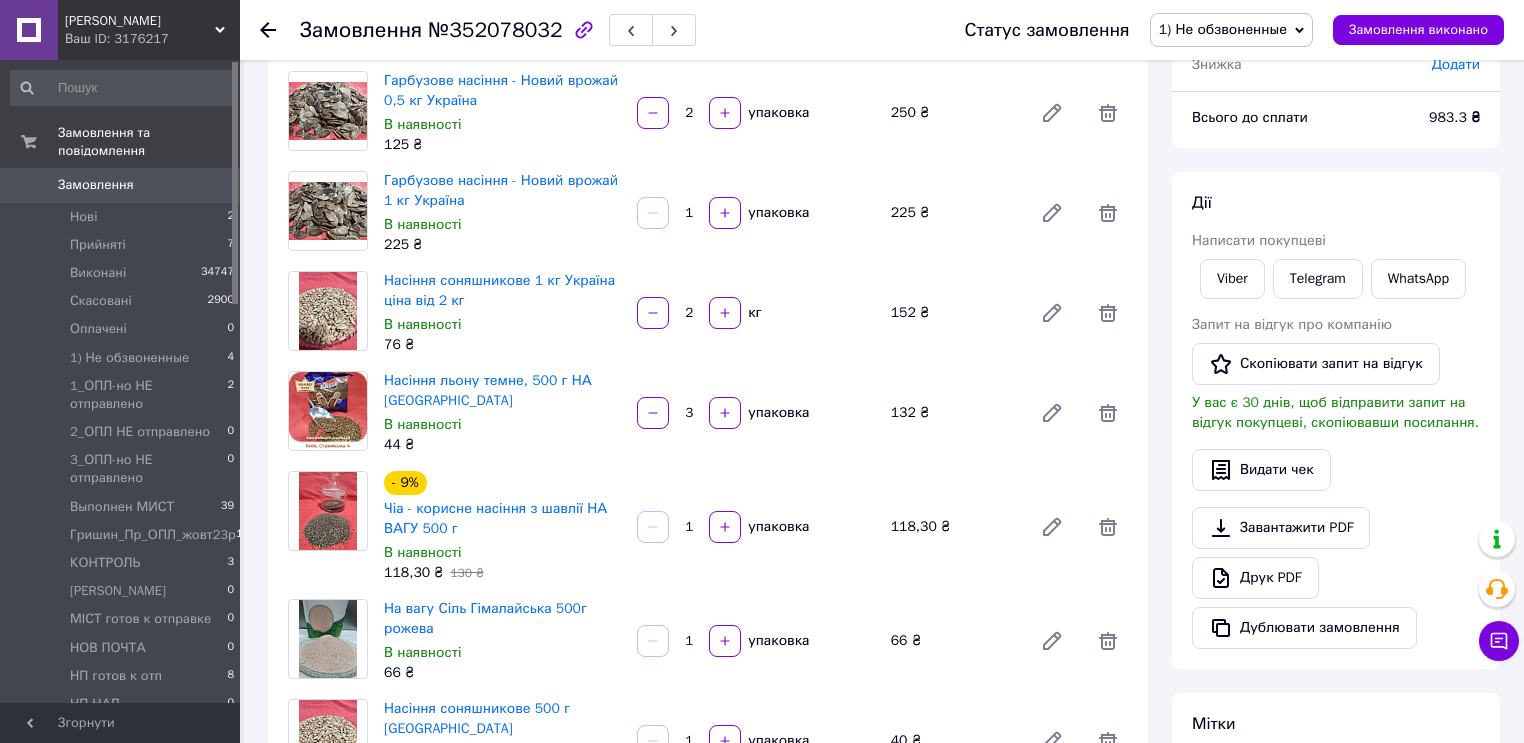 scroll, scrollTop: 480, scrollLeft: 0, axis: vertical 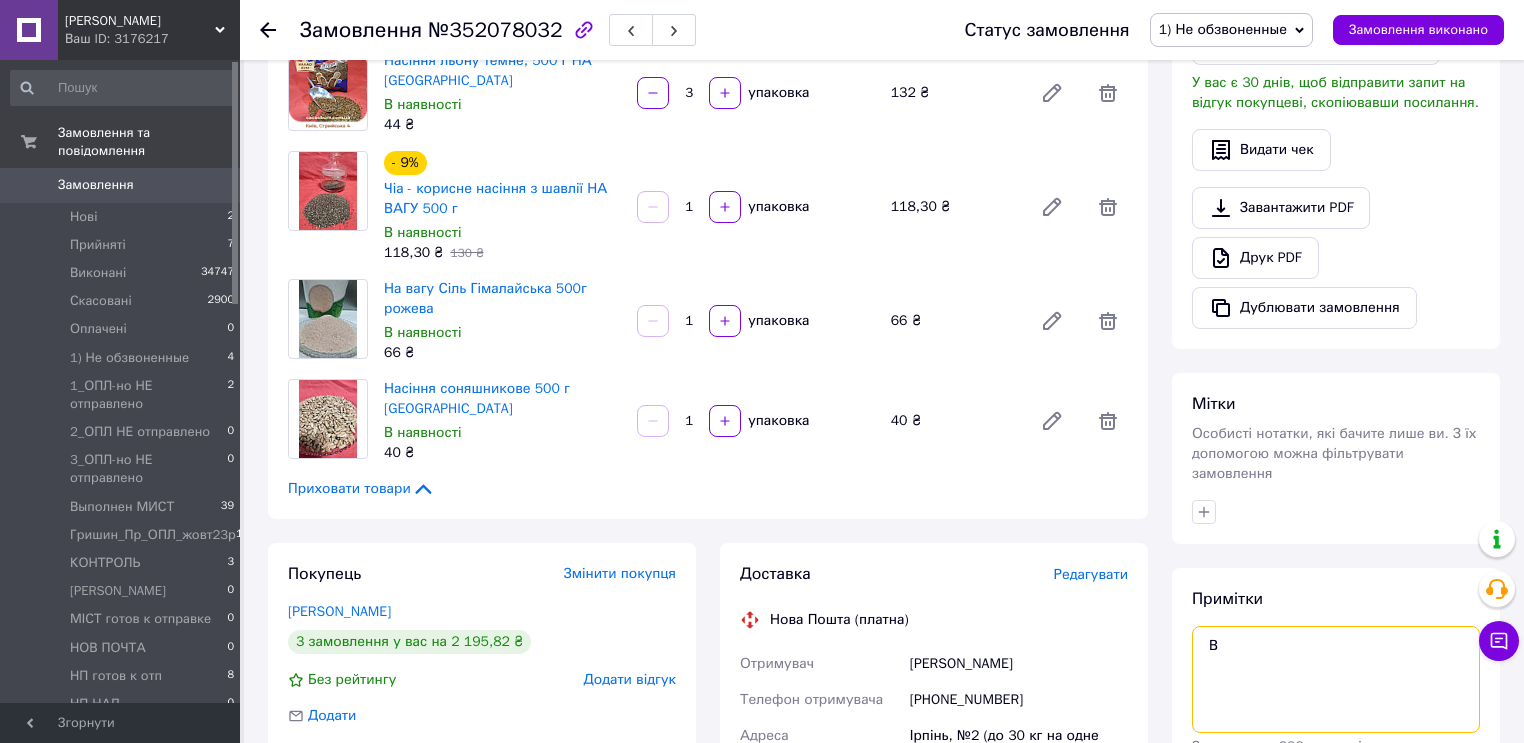 drag, startPoint x: 1219, startPoint y: 626, endPoint x: 1206, endPoint y: 625, distance: 13.038404 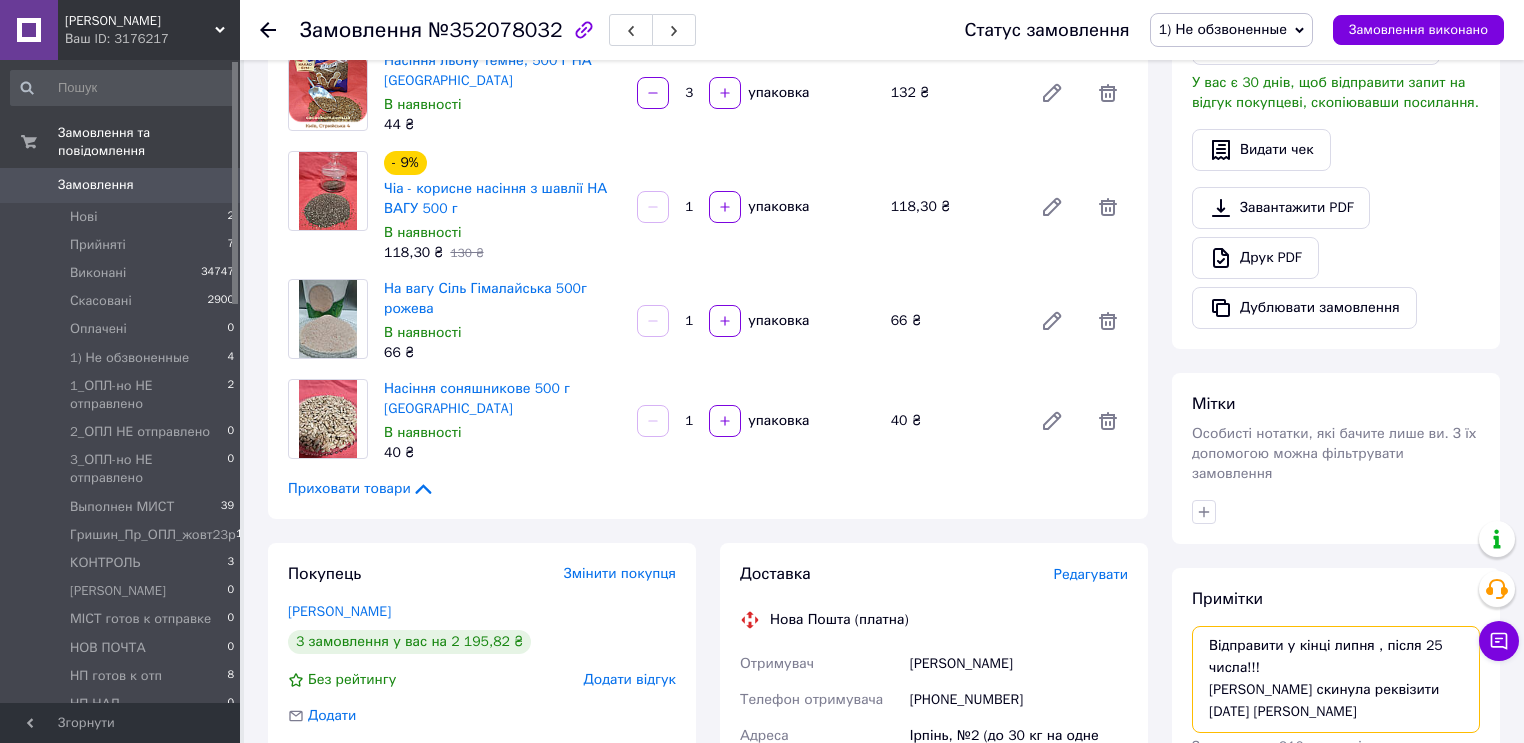 scroll, scrollTop: 720, scrollLeft: 0, axis: vertical 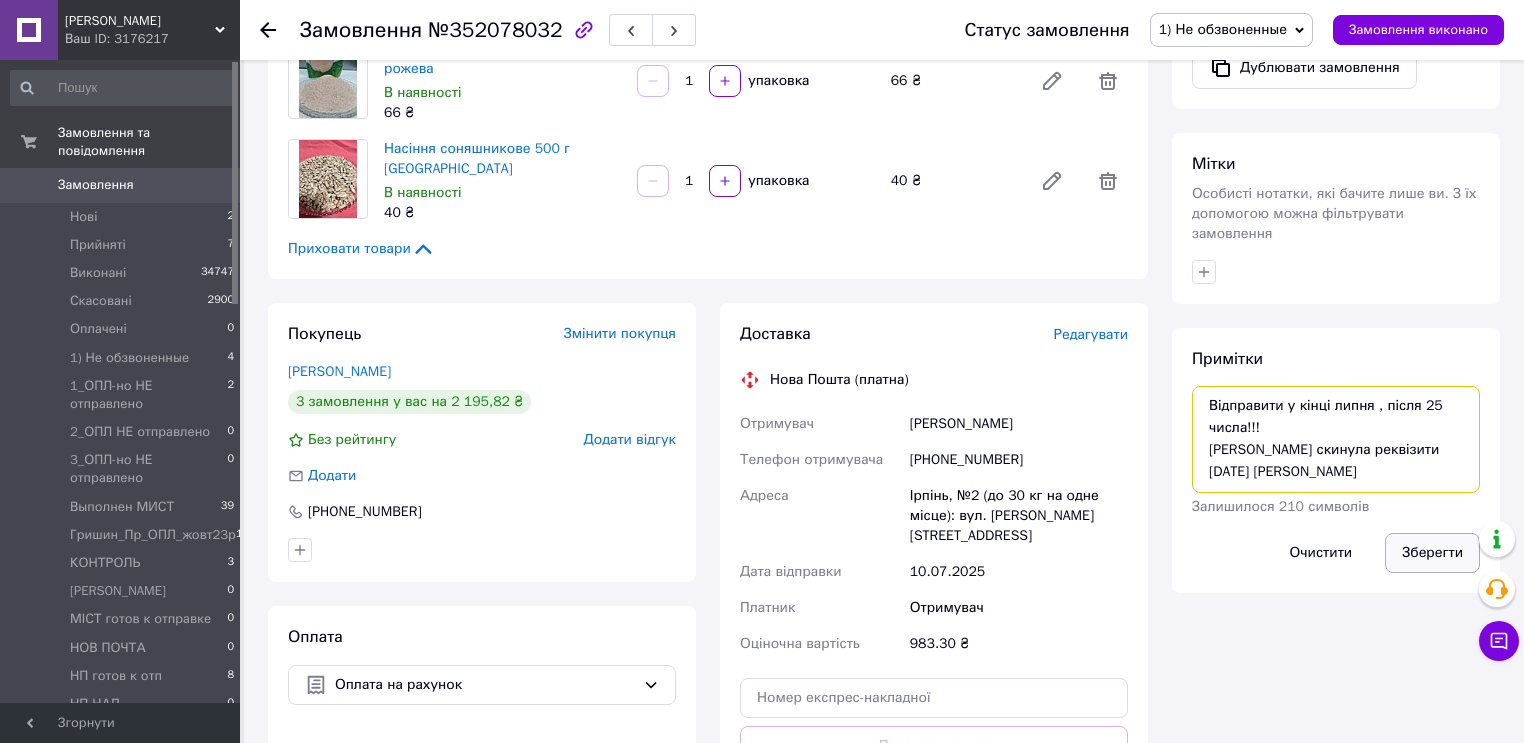 type on "Відправити у кінці липня , після 25 числа!!!
Таня скинула реквізити 10 го липня ФОП Івашко" 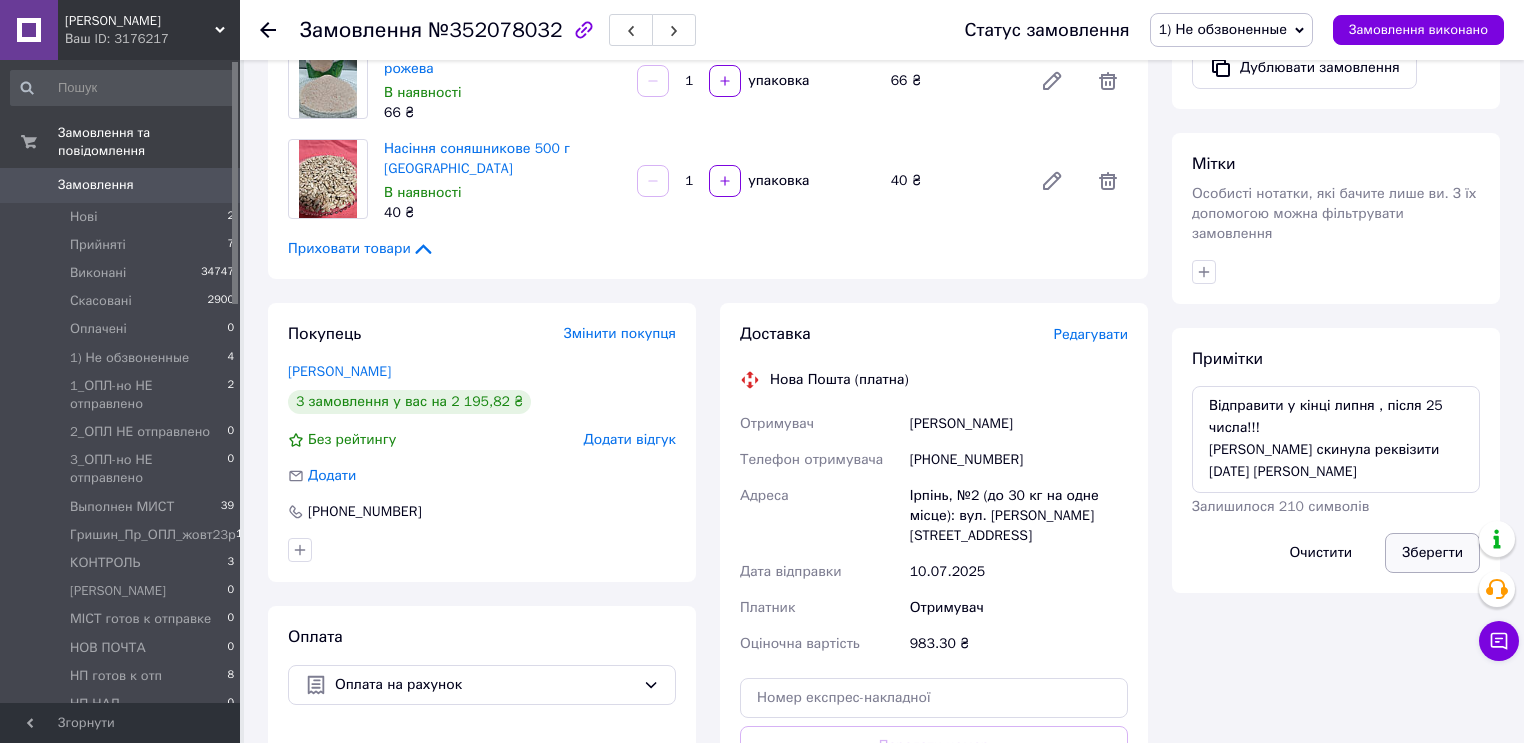 click on "Зберегти" at bounding box center [1432, 553] 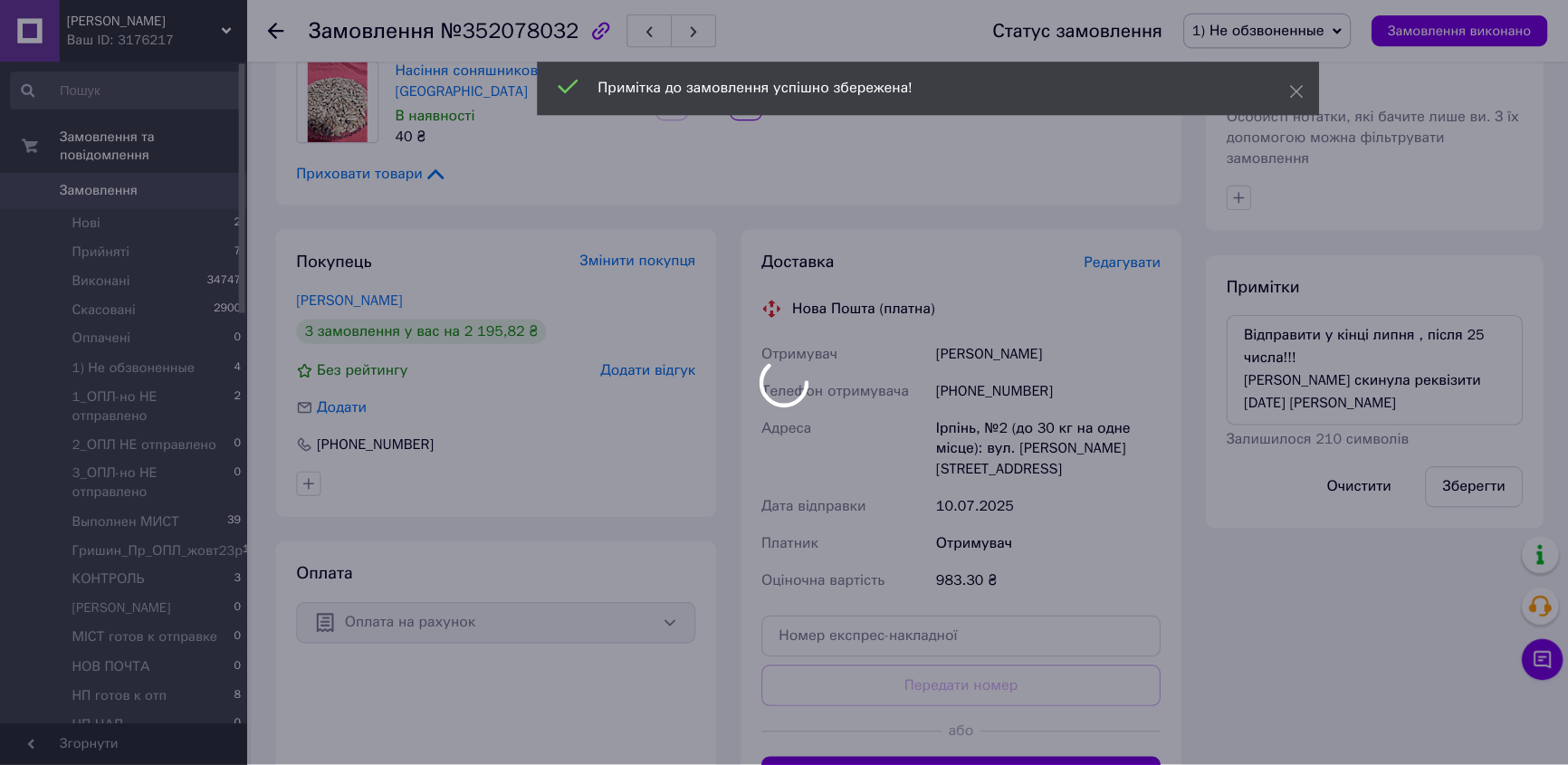 scroll, scrollTop: 362, scrollLeft: 0, axis: vertical 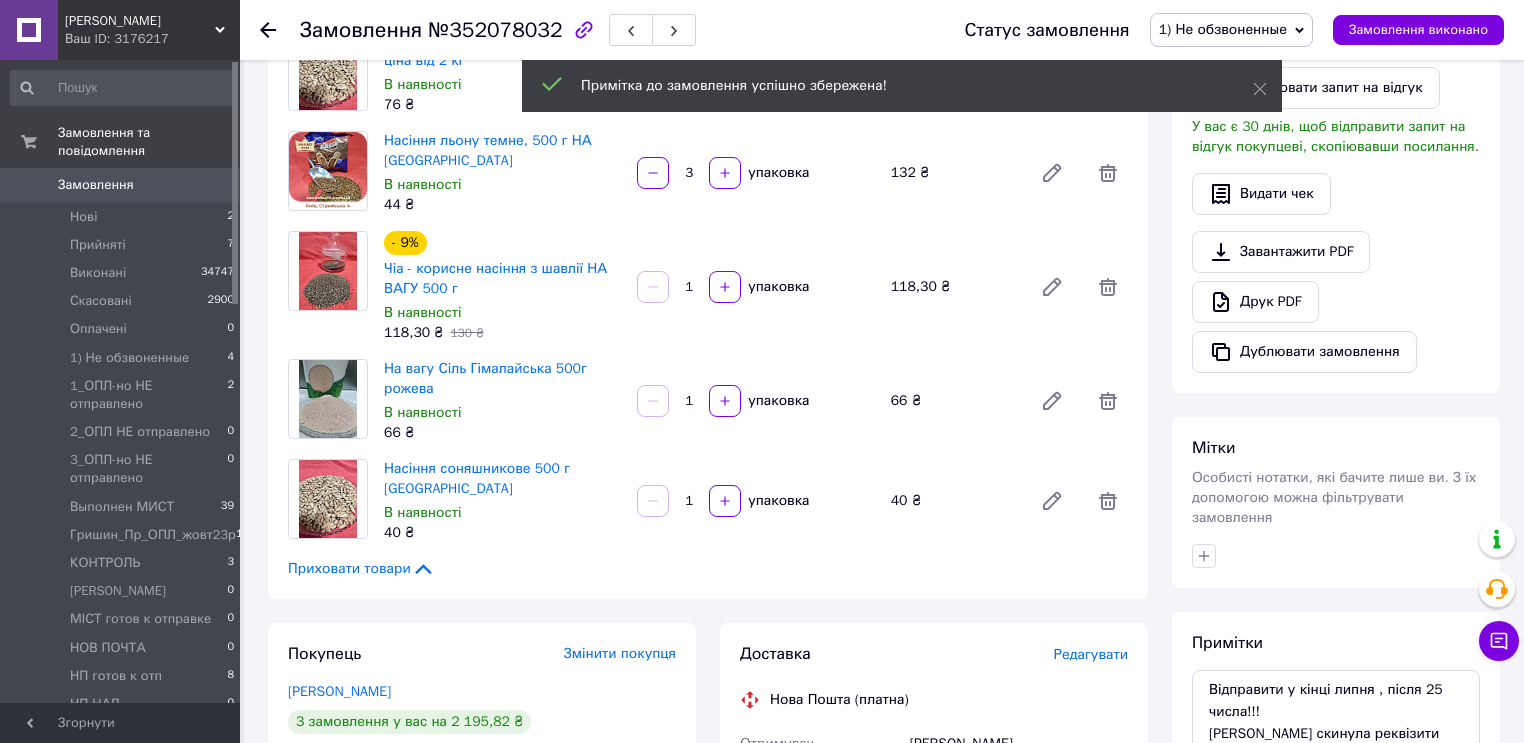 type 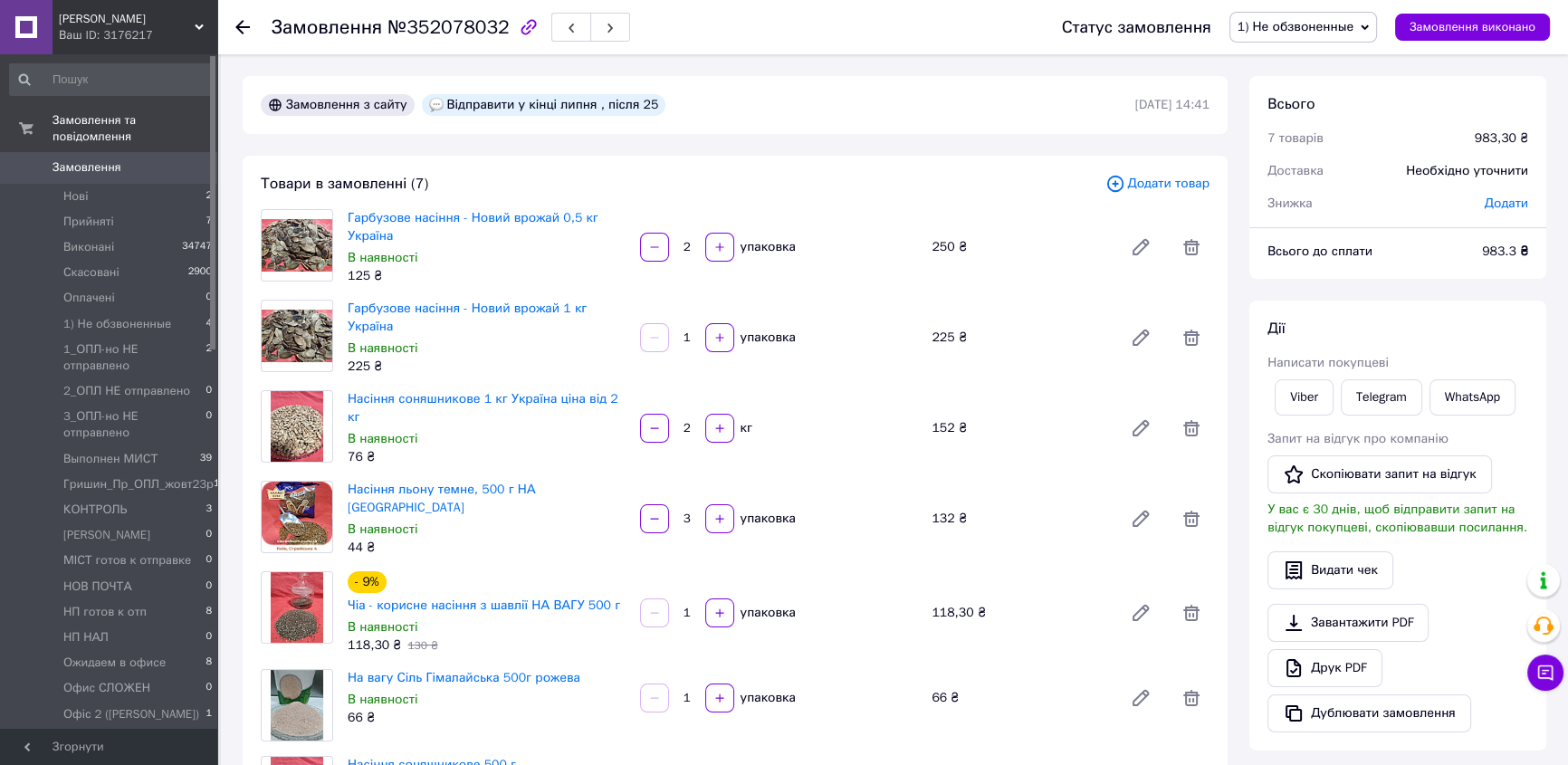 scroll, scrollTop: 329, scrollLeft: 0, axis: vertical 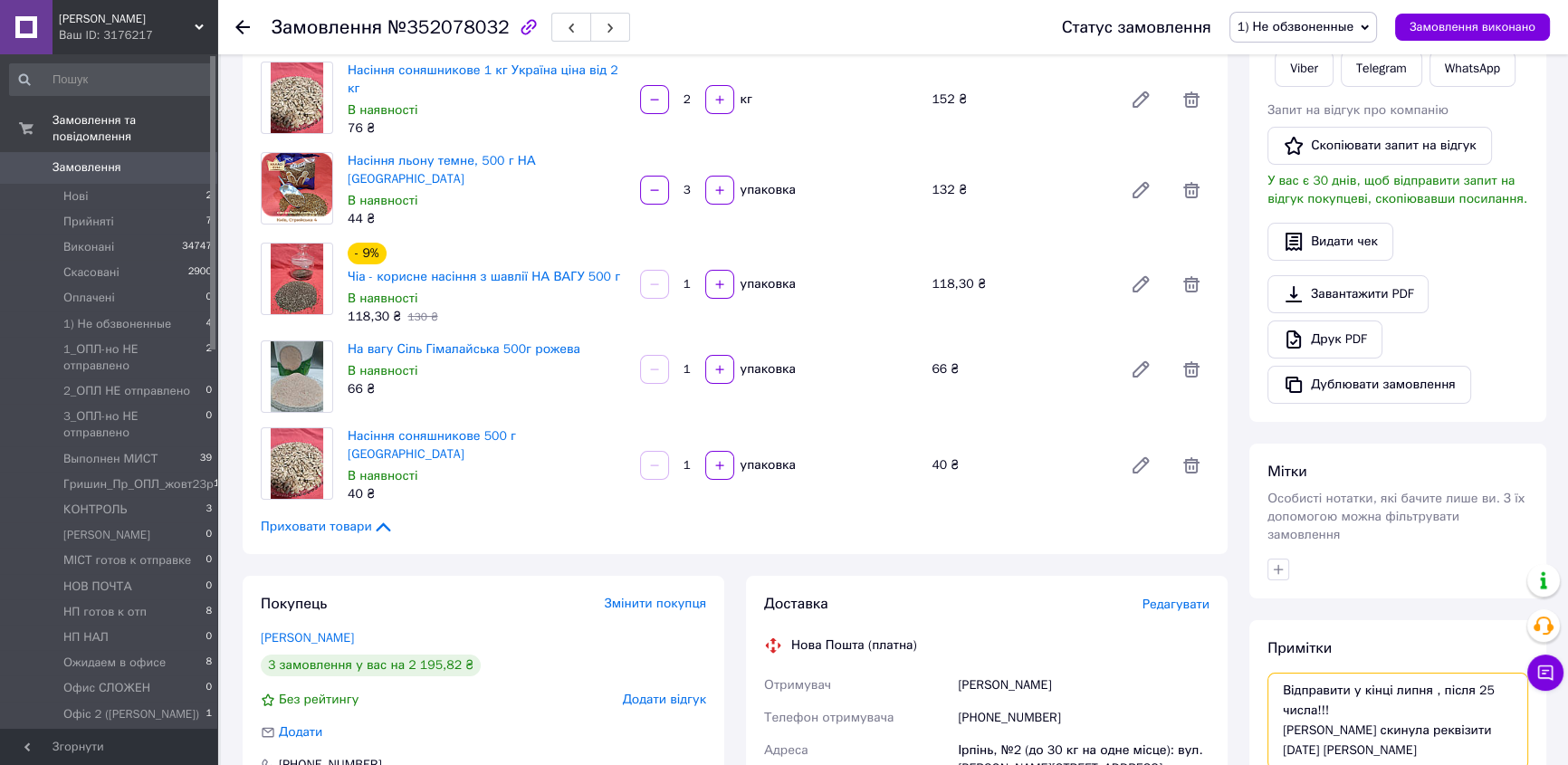 click on "Відправити у кінці липня , після 25 числа!!!
Таня скинула реквізити 10 го липня ФОП Івашко" at bounding box center [1398, 721] 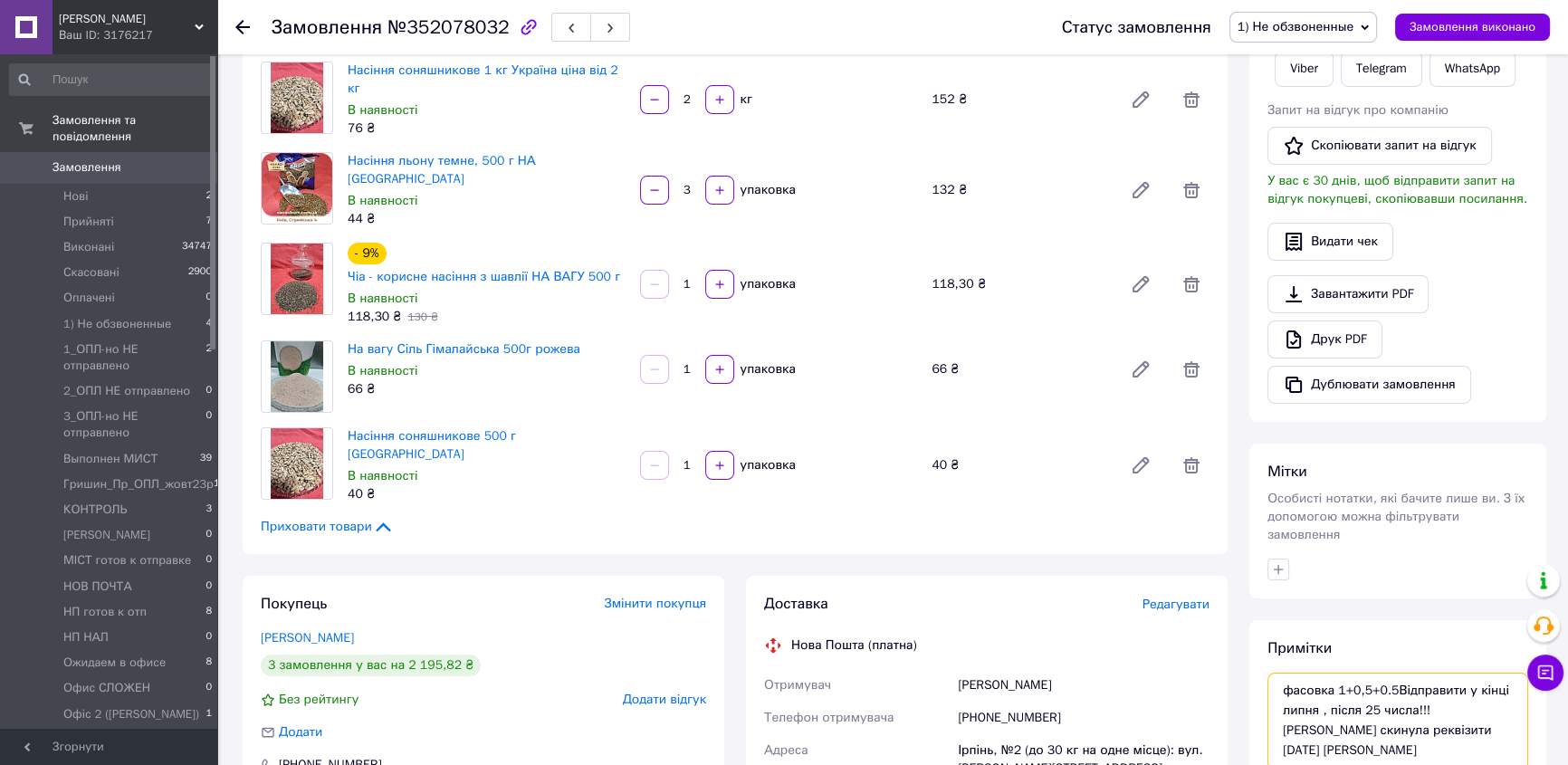 scroll, scrollTop: 741, scrollLeft: 0, axis: vertical 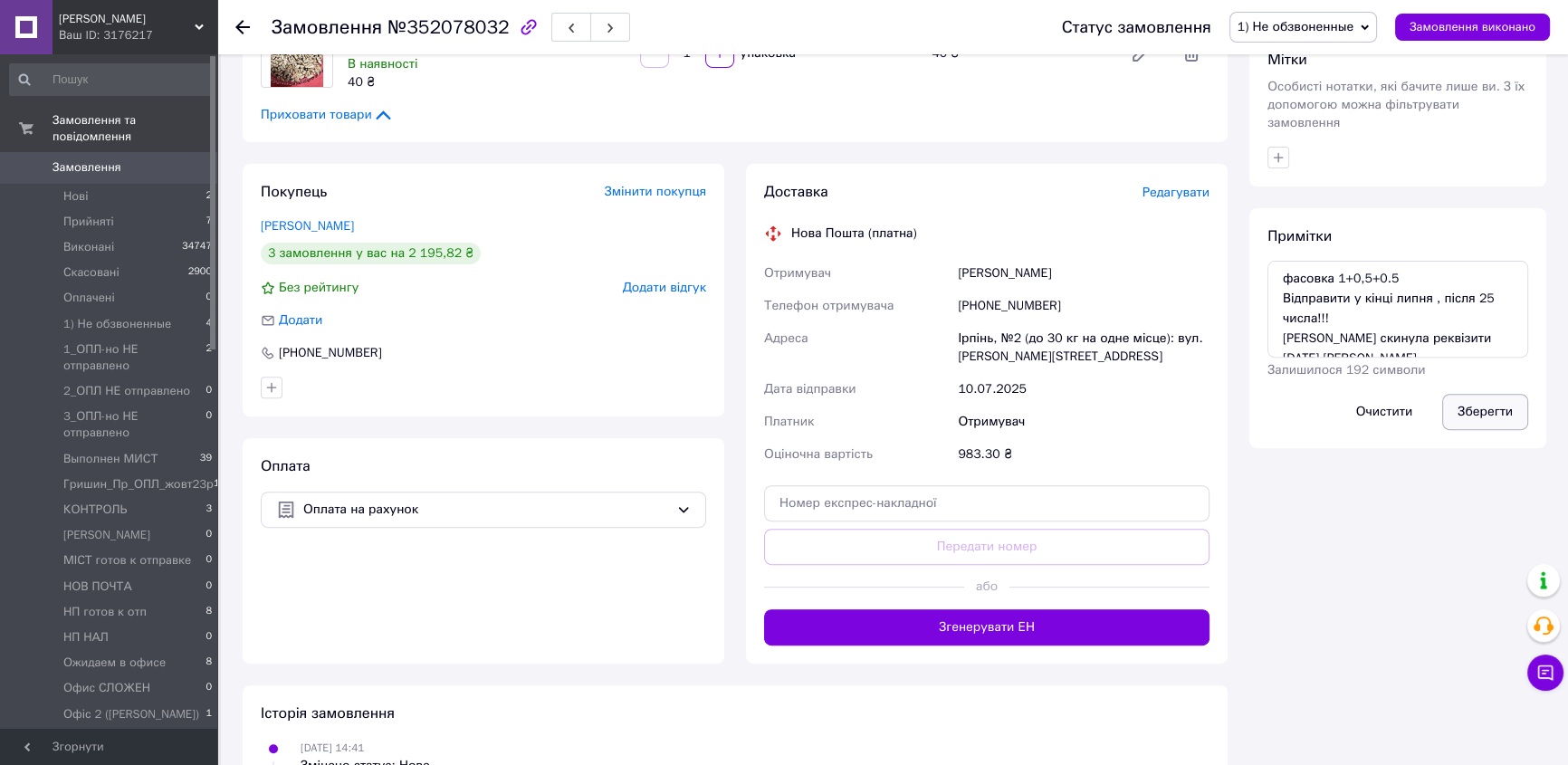 click on "Зберегти" at bounding box center (1485, 412) 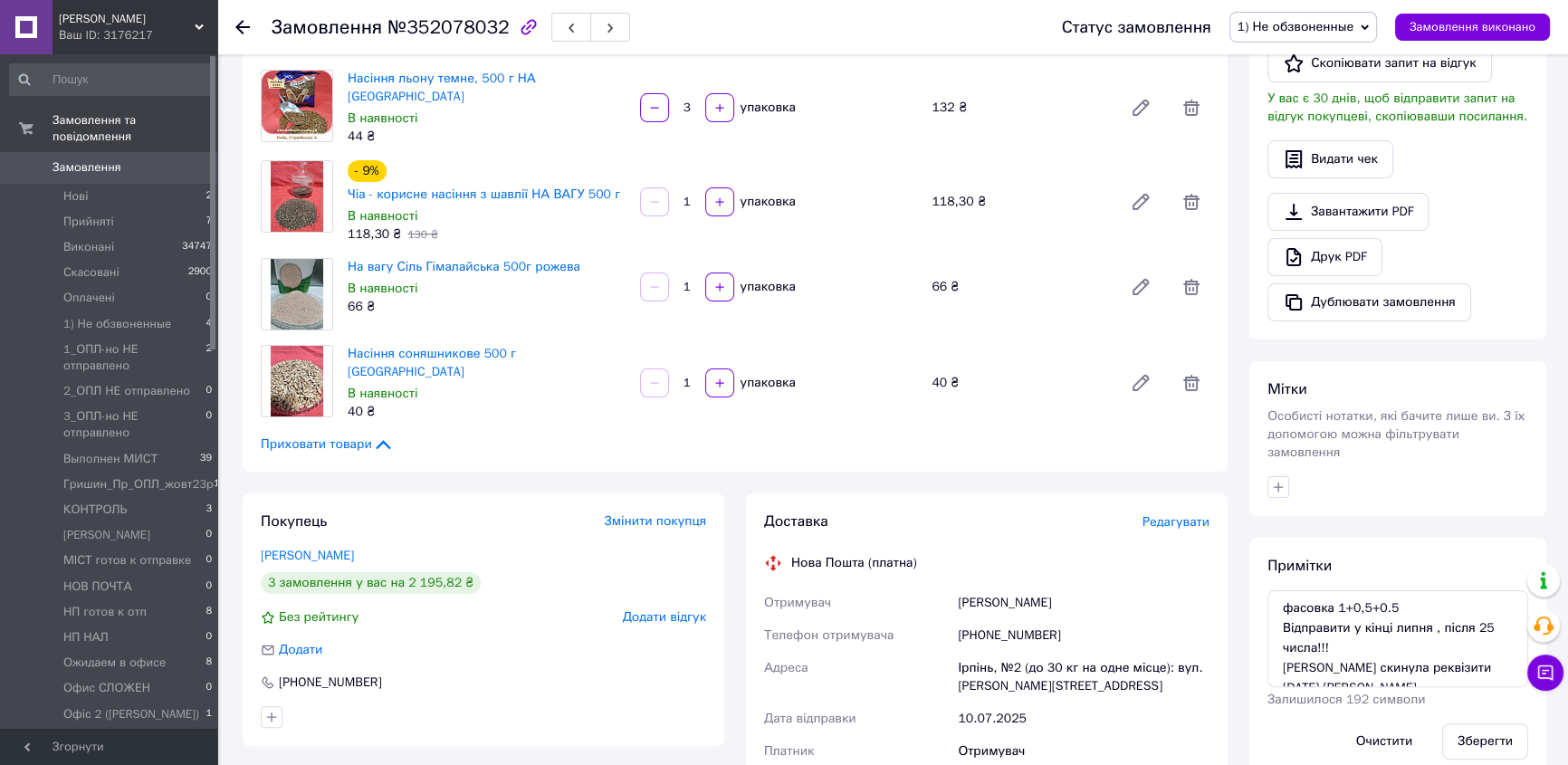 scroll, scrollTop: 576, scrollLeft: 0, axis: vertical 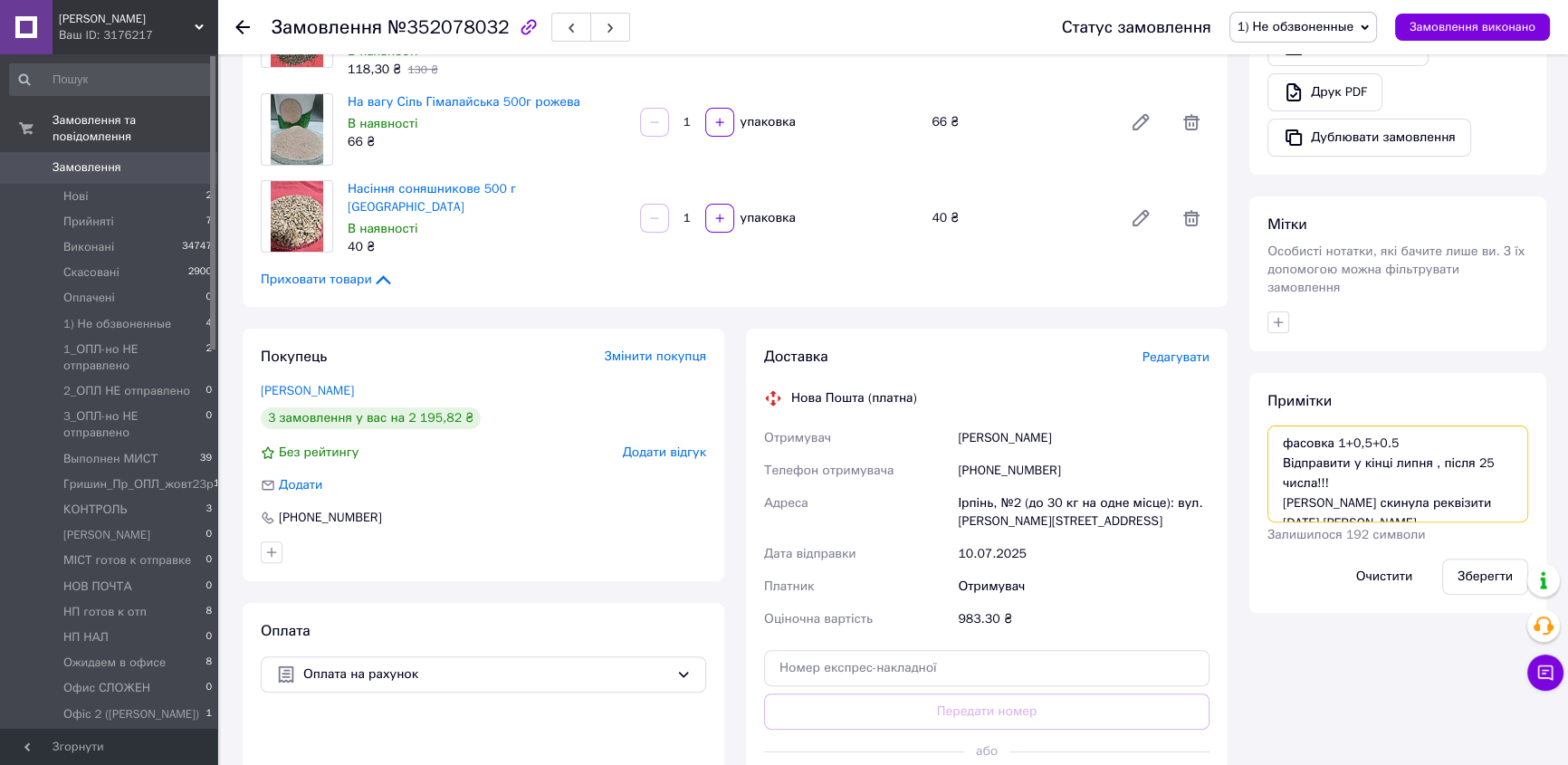 click on "фасовка 1+0,5+0.5
Відправити у кінці липня , після 25 числа!!!
Таня скинула реквізити 10 го липня ФОП Івашко" at bounding box center [1398, 473] 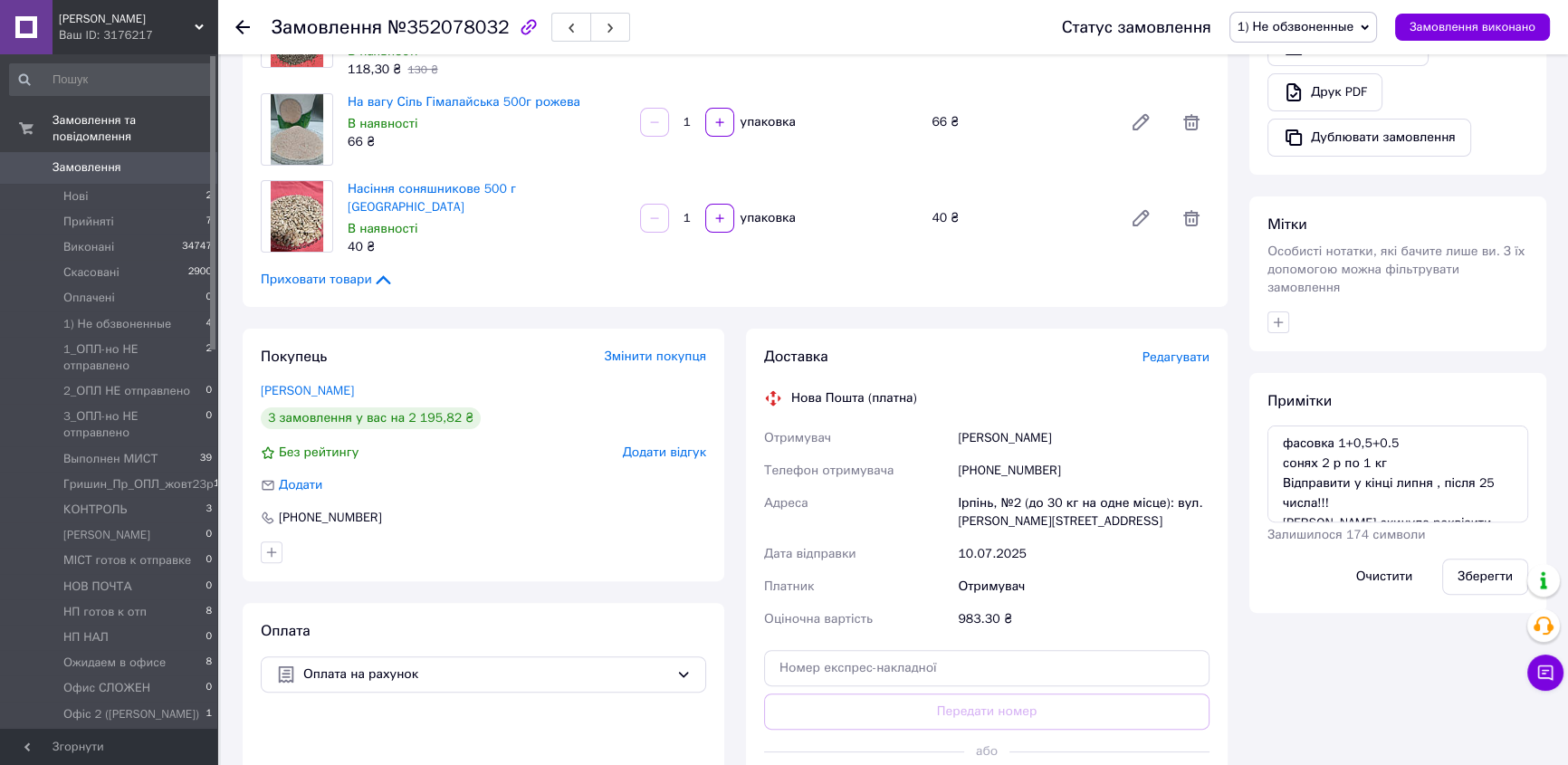 drag, startPoint x: 1465, startPoint y: 545, endPoint x: 1320, endPoint y: 529, distance: 145.88009 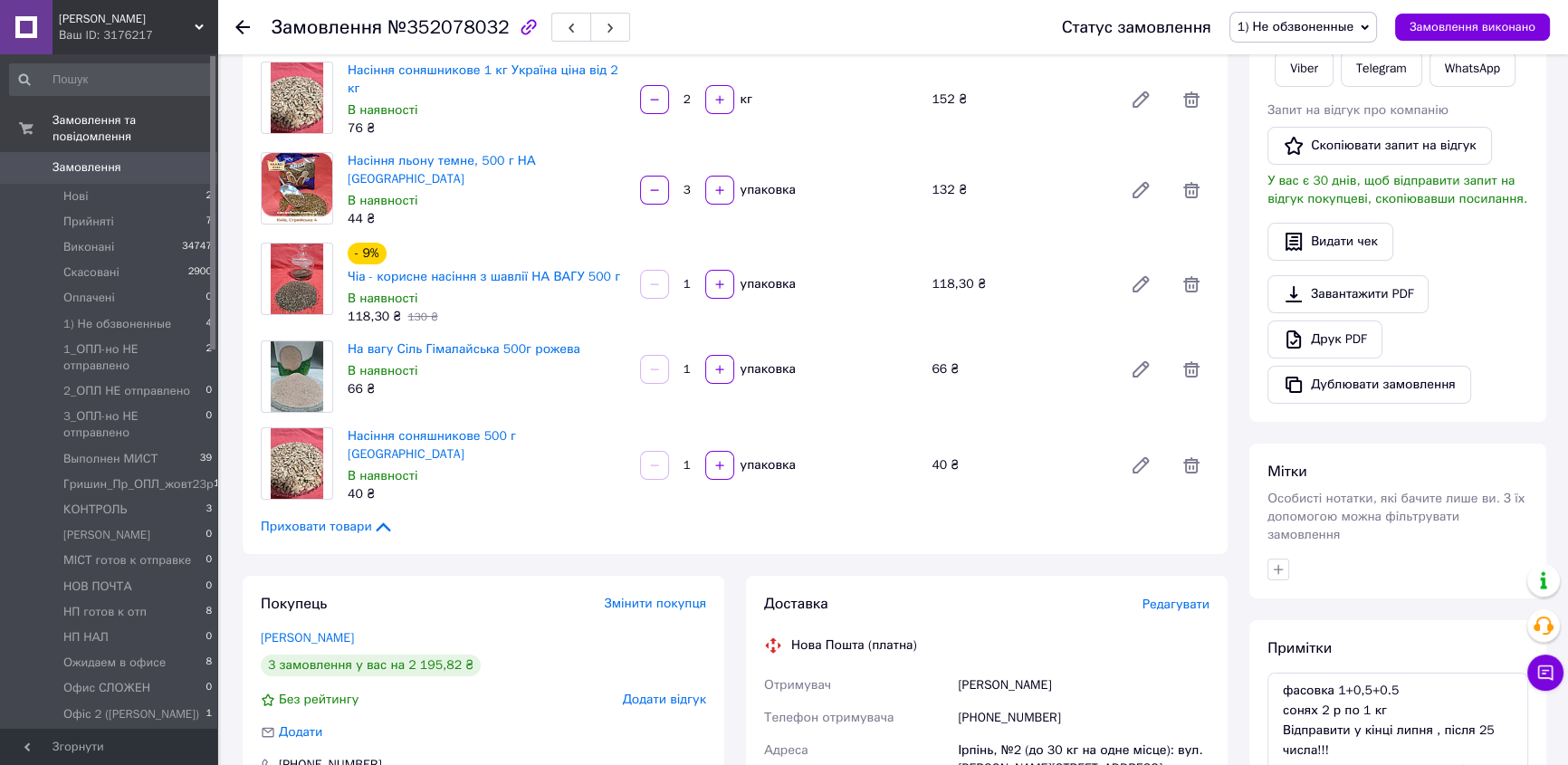 scroll, scrollTop: 576, scrollLeft: 0, axis: vertical 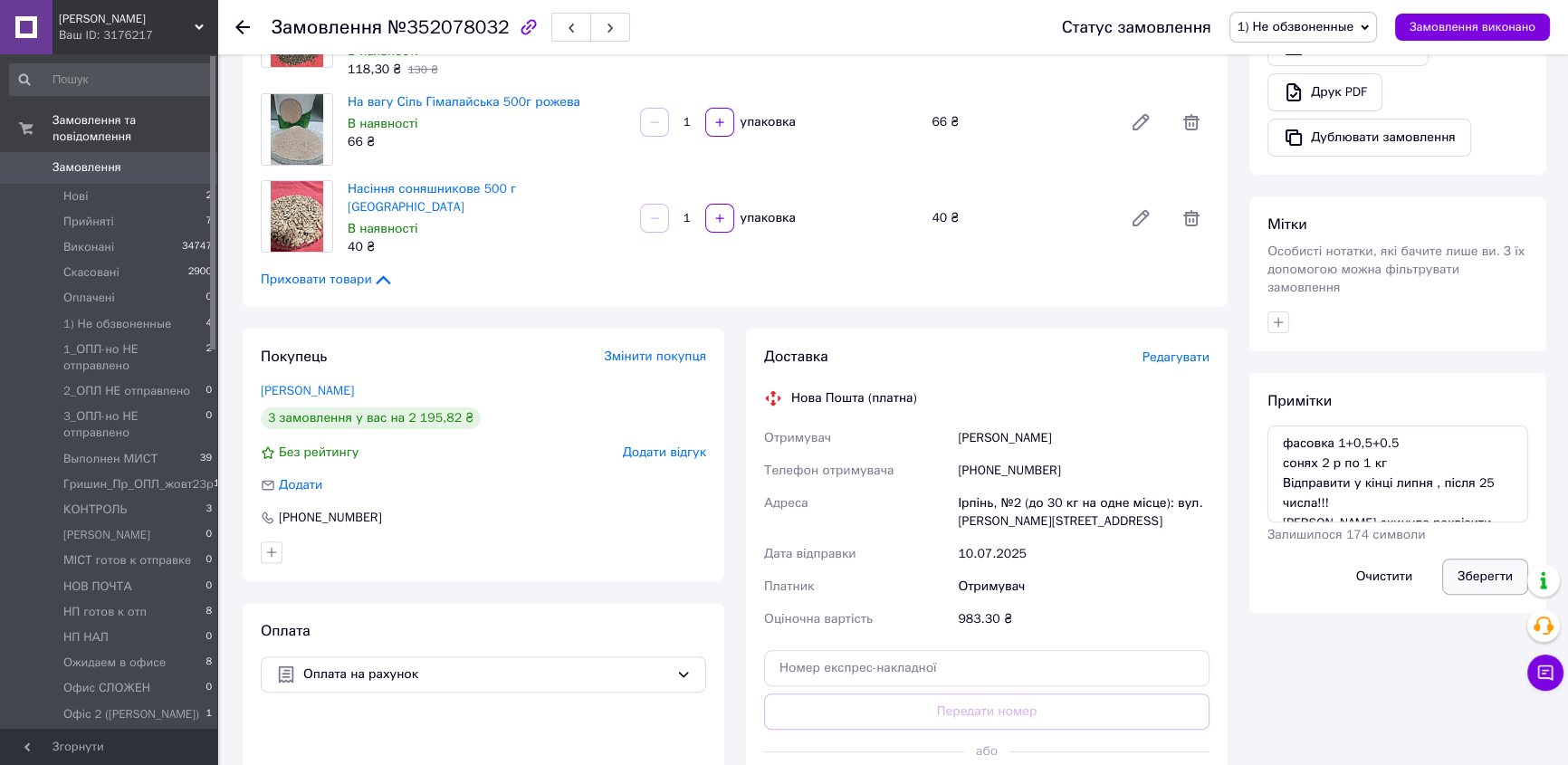 click on "Зберегти" at bounding box center [1485, 577] 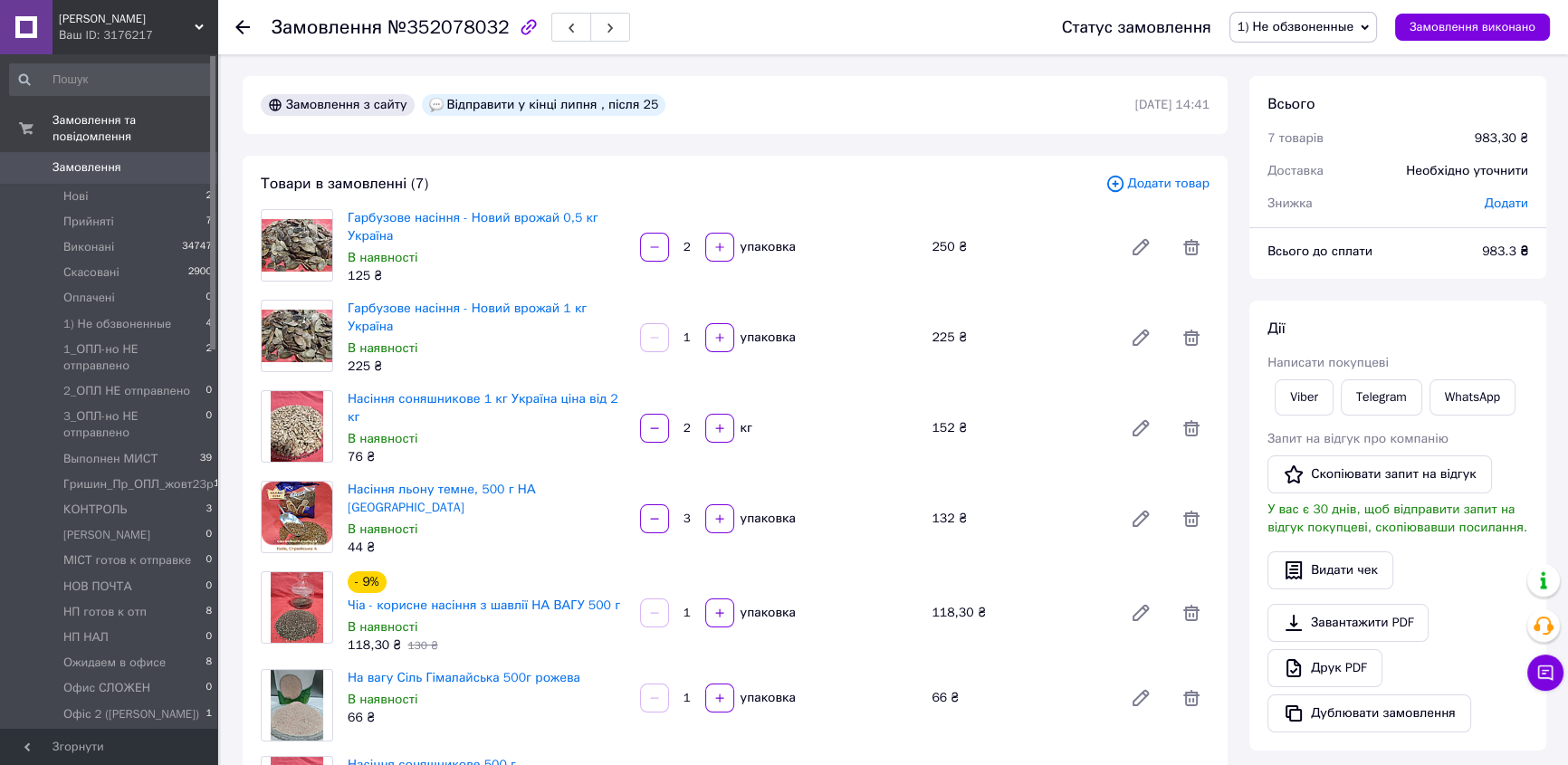 scroll, scrollTop: 493, scrollLeft: 0, axis: vertical 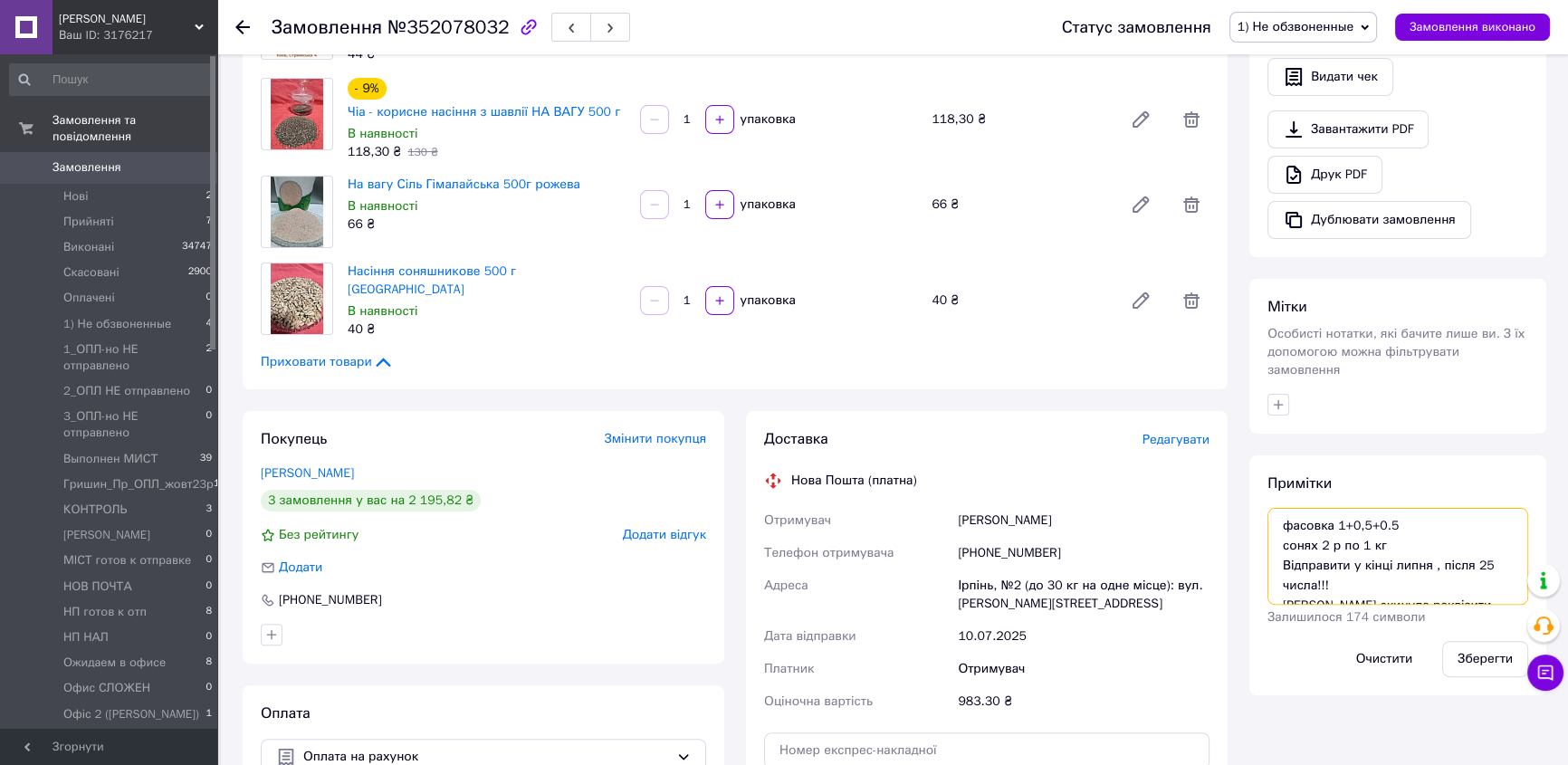 click on "фасовка 1+0,5+0.5
сонях 2 р по 1 кг
Відправити у кінці липня , після 25 числа!!!
Таня скинула реквізити 10 го липня ФОП Івашко" at bounding box center (1398, 556) 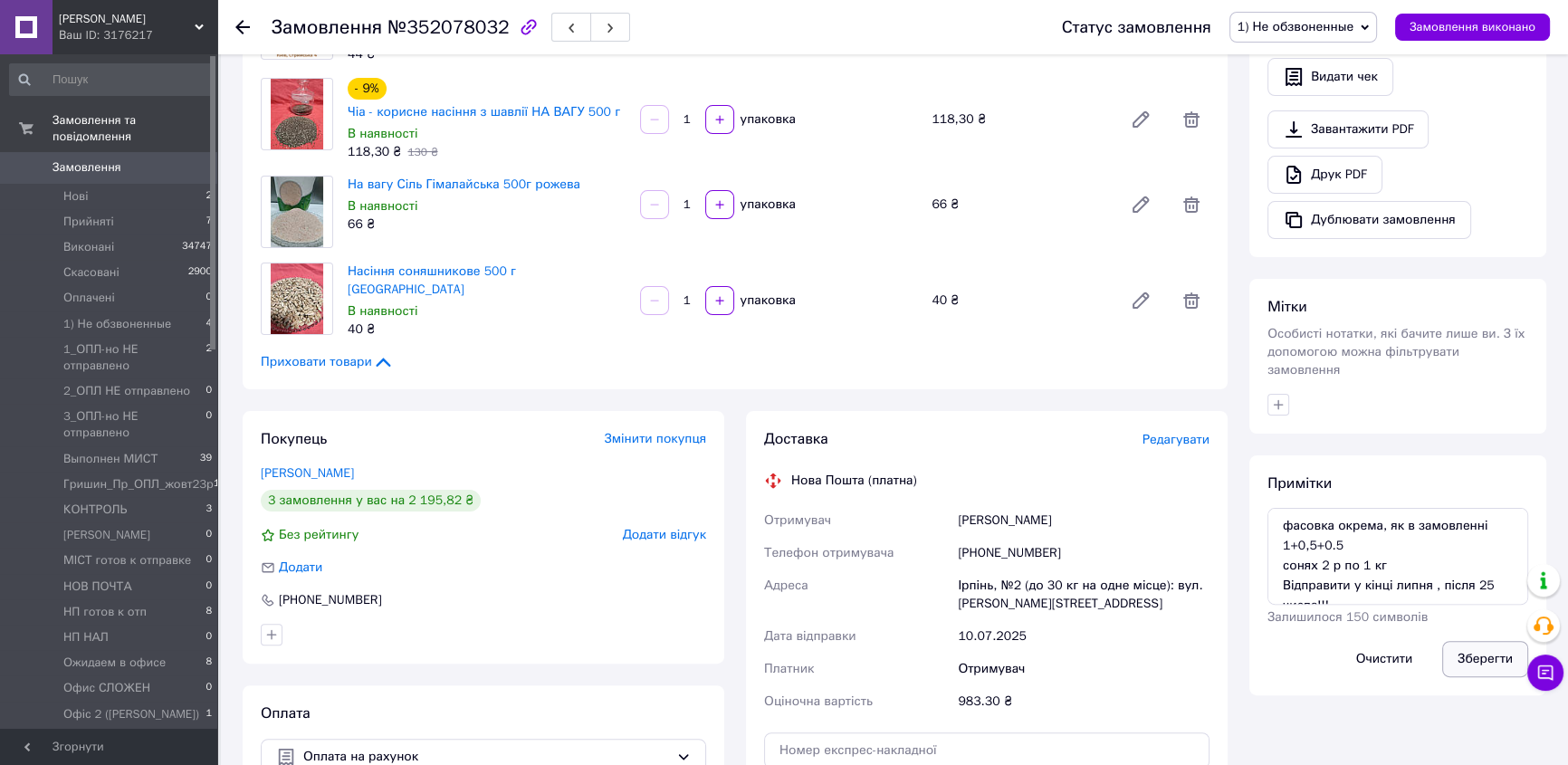 click on "Зберегти" at bounding box center (1485, 659) 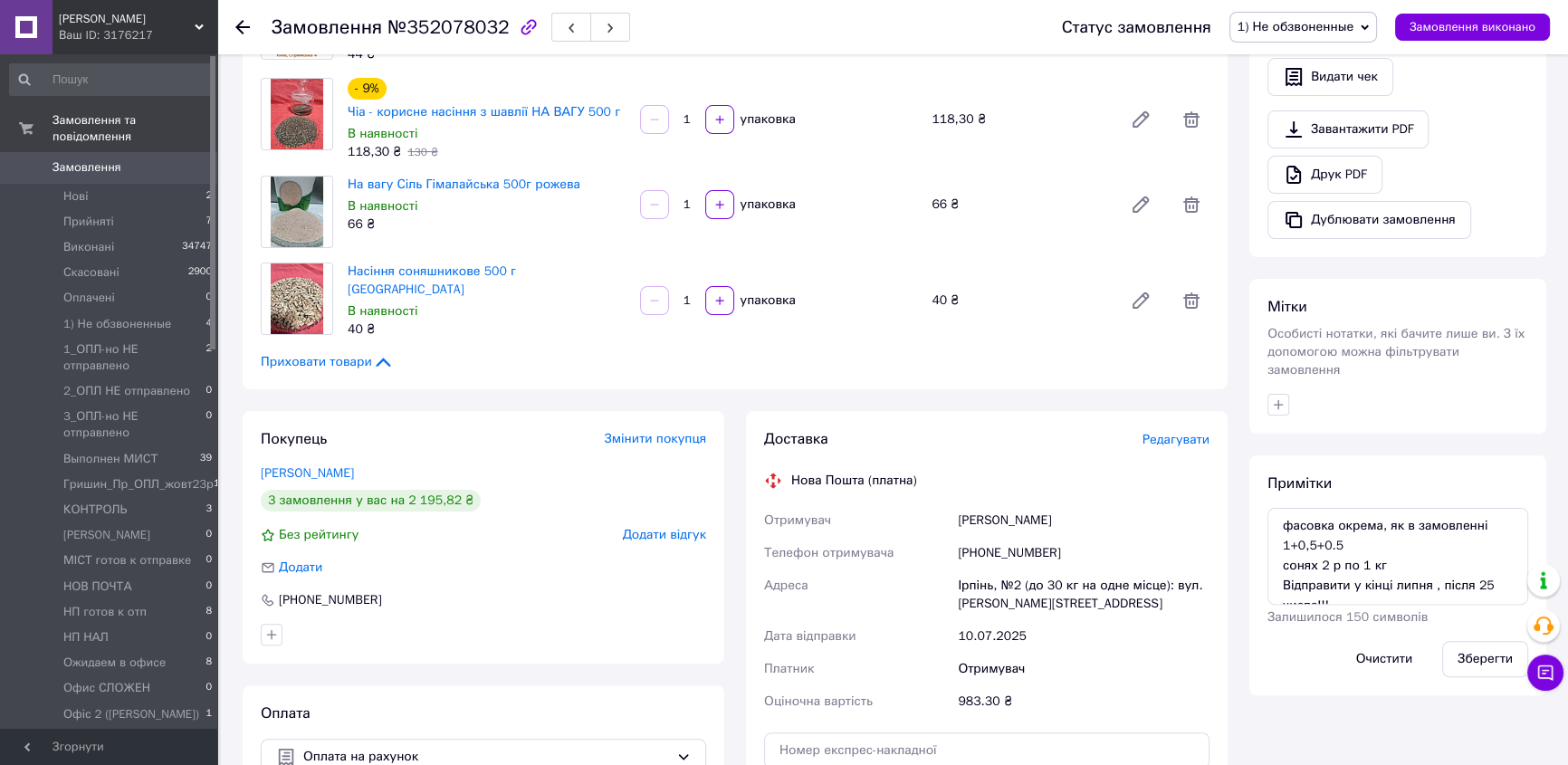 scroll, scrollTop: 59, scrollLeft: 0, axis: vertical 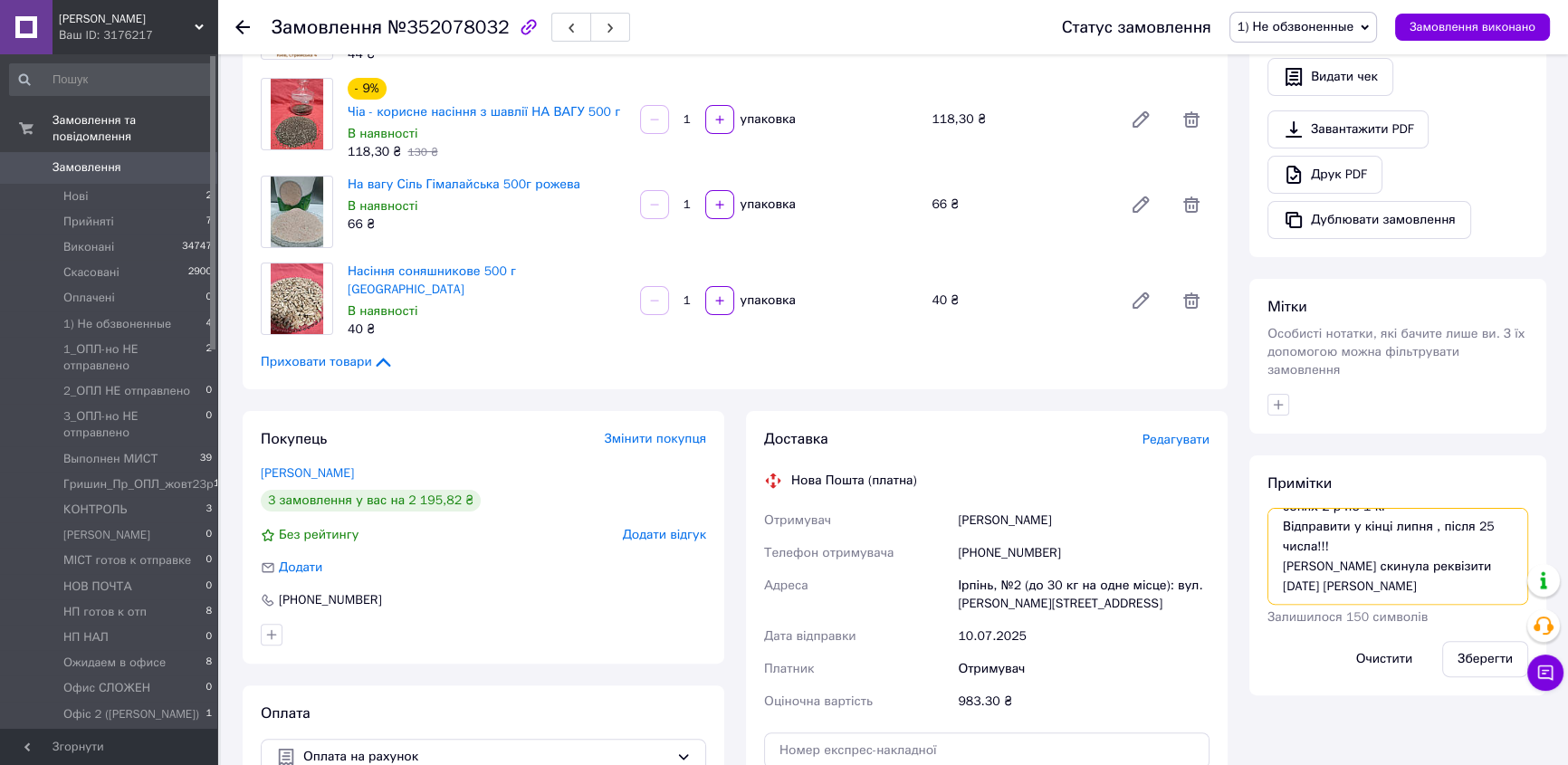 drag, startPoint x: 1313, startPoint y: 546, endPoint x: 1449, endPoint y: 565, distance: 137.32079 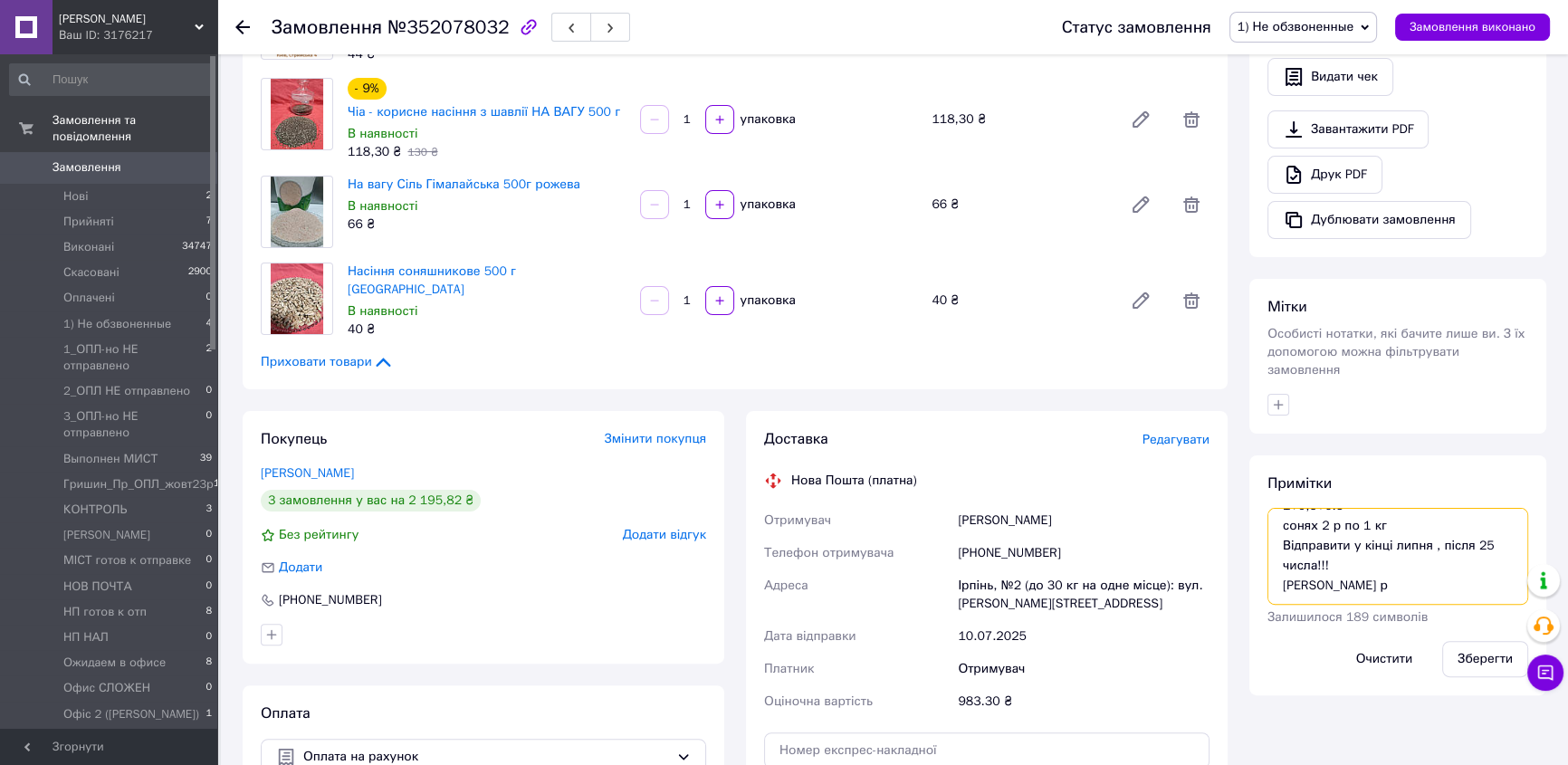scroll, scrollTop: 39, scrollLeft: 0, axis: vertical 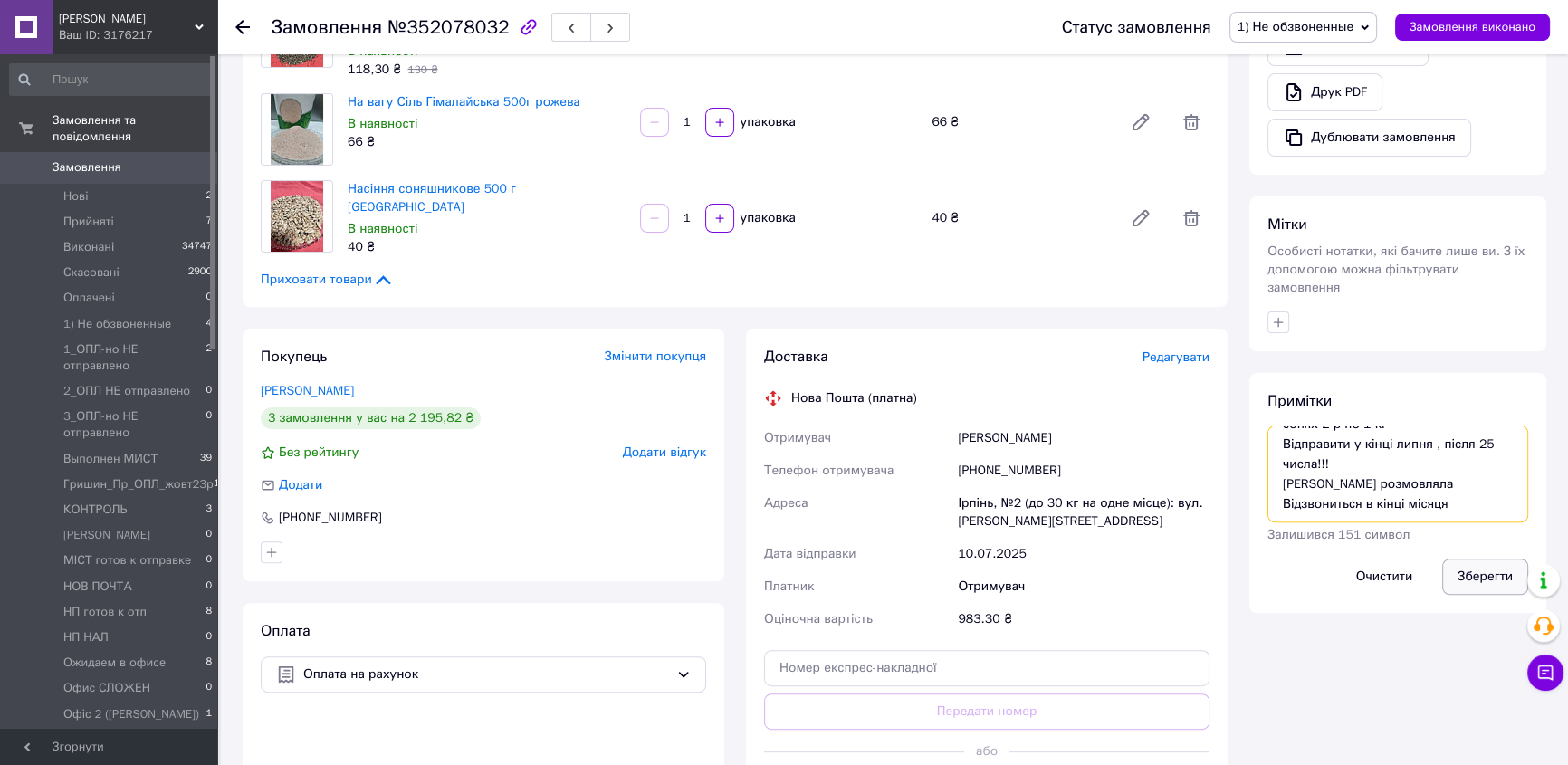 type on "фасовка окрема, як в замовленні 1+0,5+0.5
сонях 2 р по 1 кг
Відправити у кінці липня , після 25 числа!!!
Таня розмовляла
Відзвониться в кінці місяця" 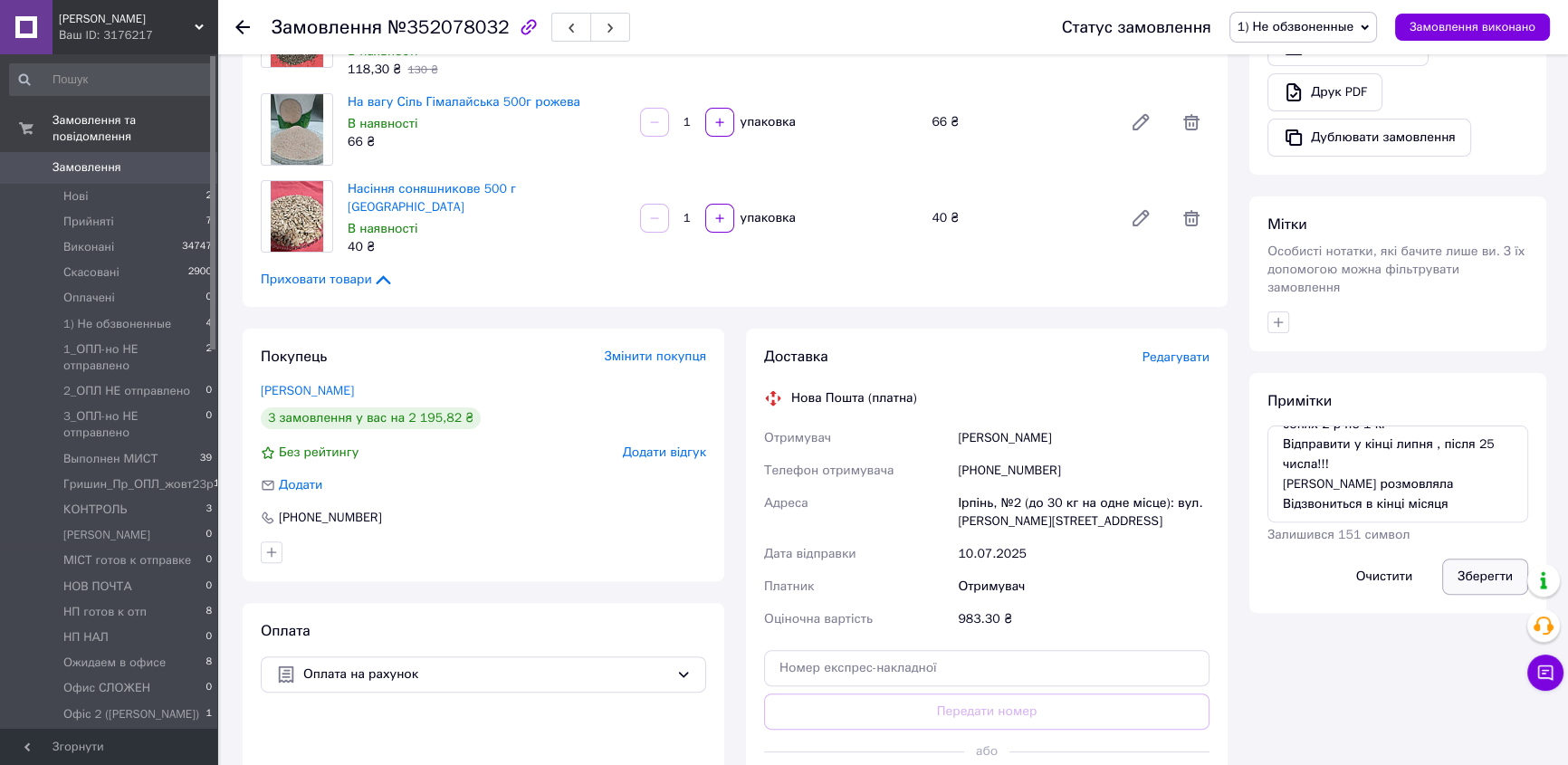 click on "Зберегти" at bounding box center (1485, 577) 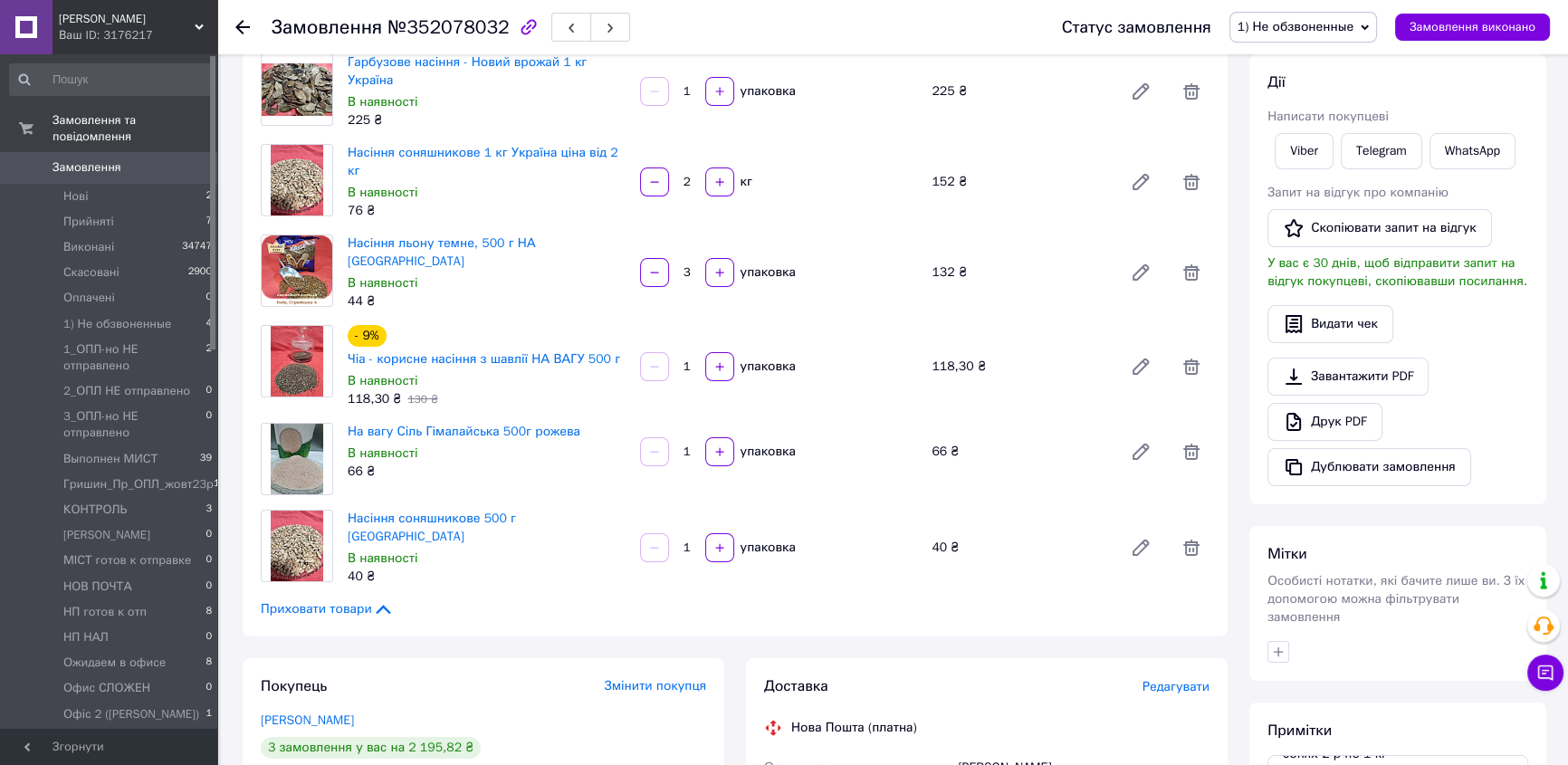 scroll, scrollTop: 411, scrollLeft: 0, axis: vertical 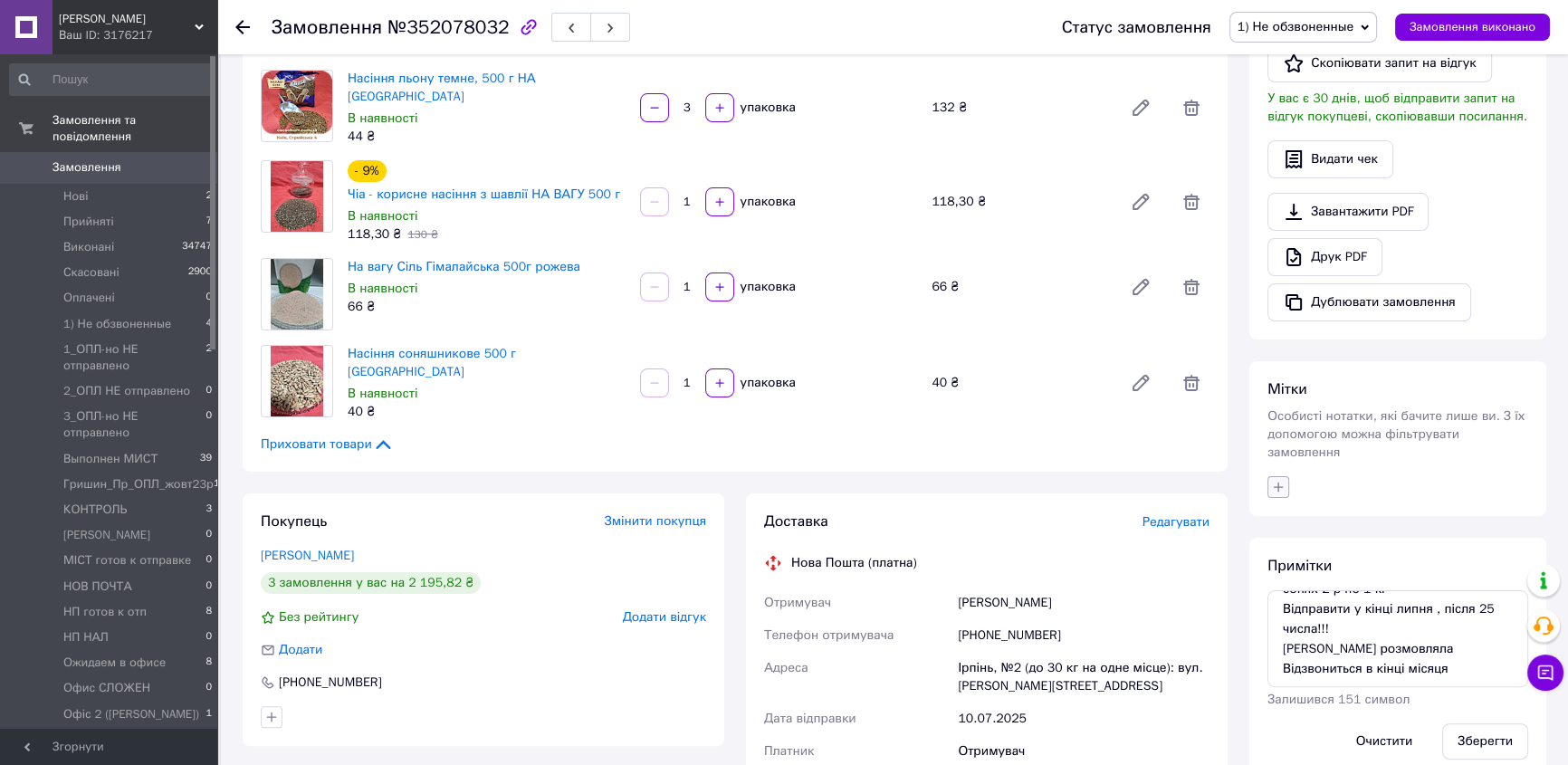 click 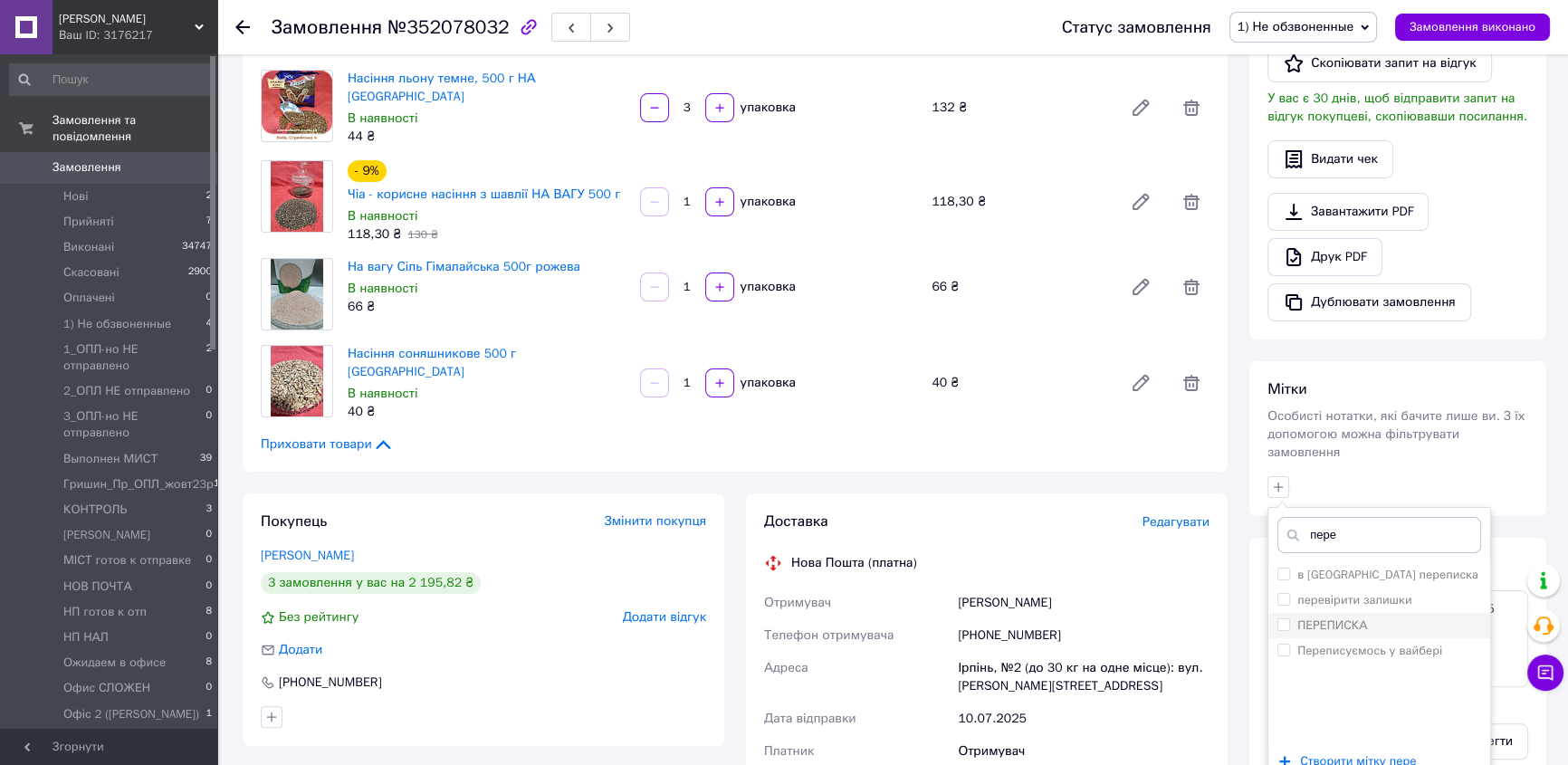 type on "пере" 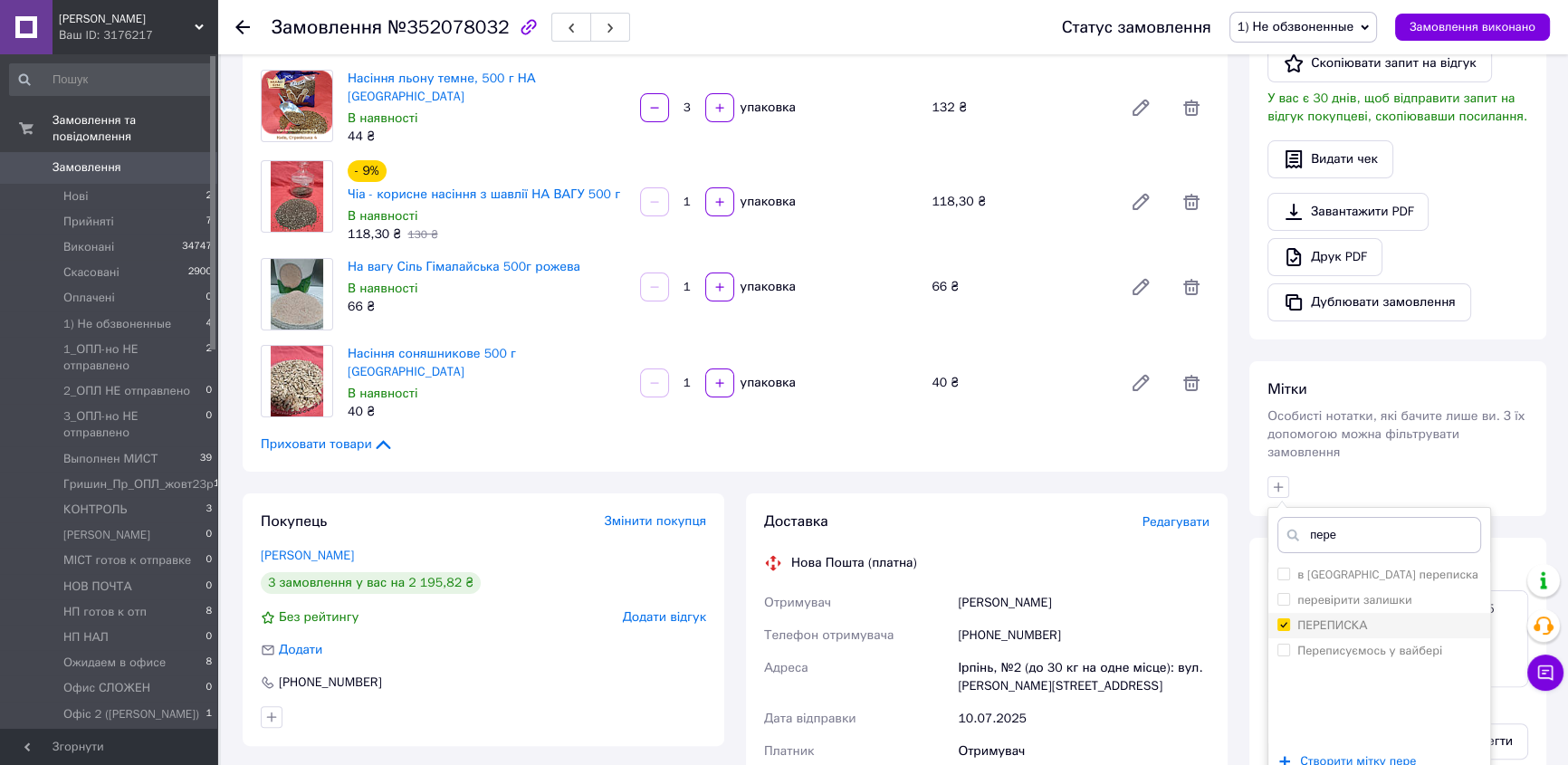 checkbox on "true" 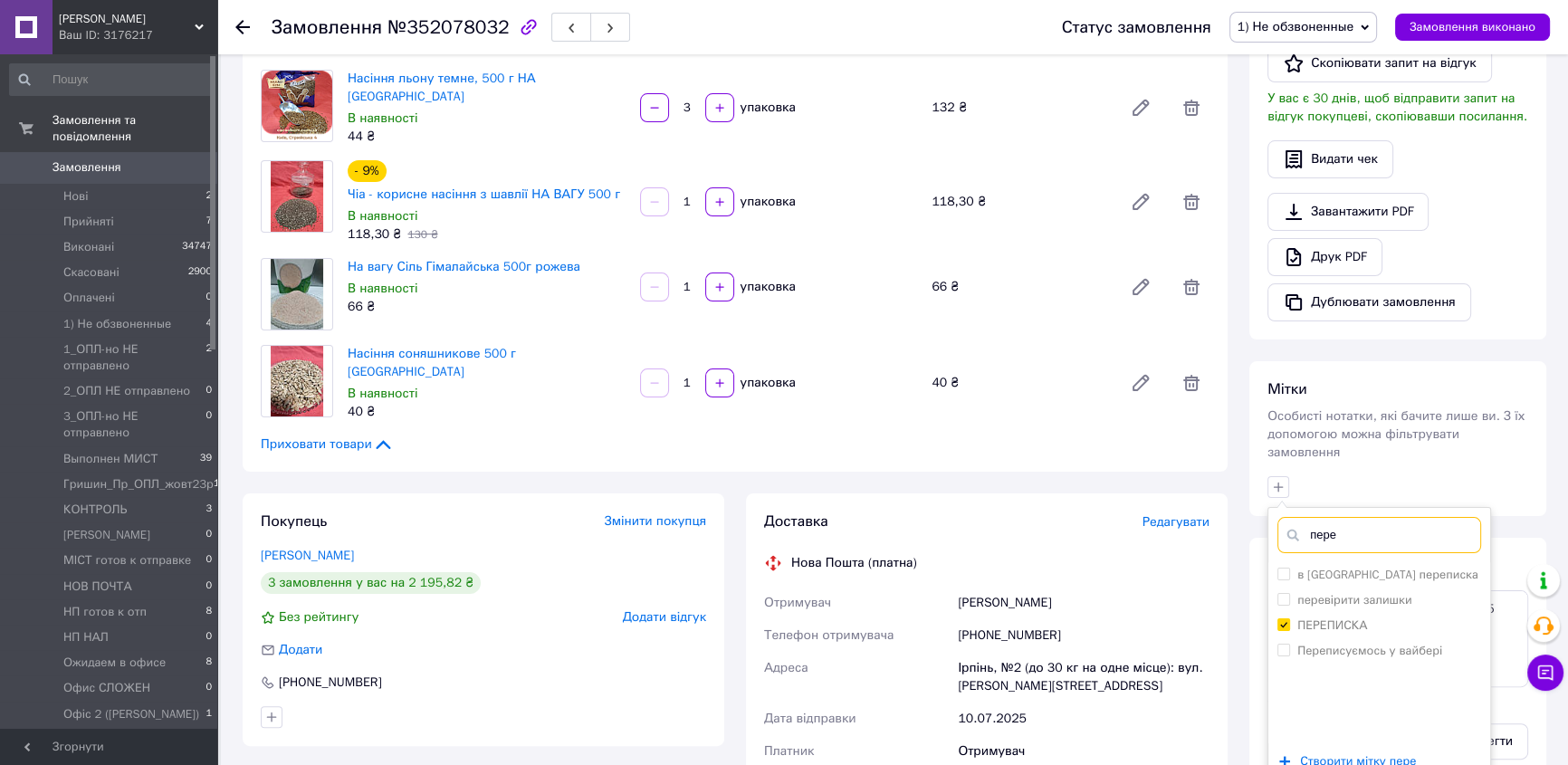 drag, startPoint x: 1340, startPoint y: 522, endPoint x: 1296, endPoint y: 516, distance: 44.407207 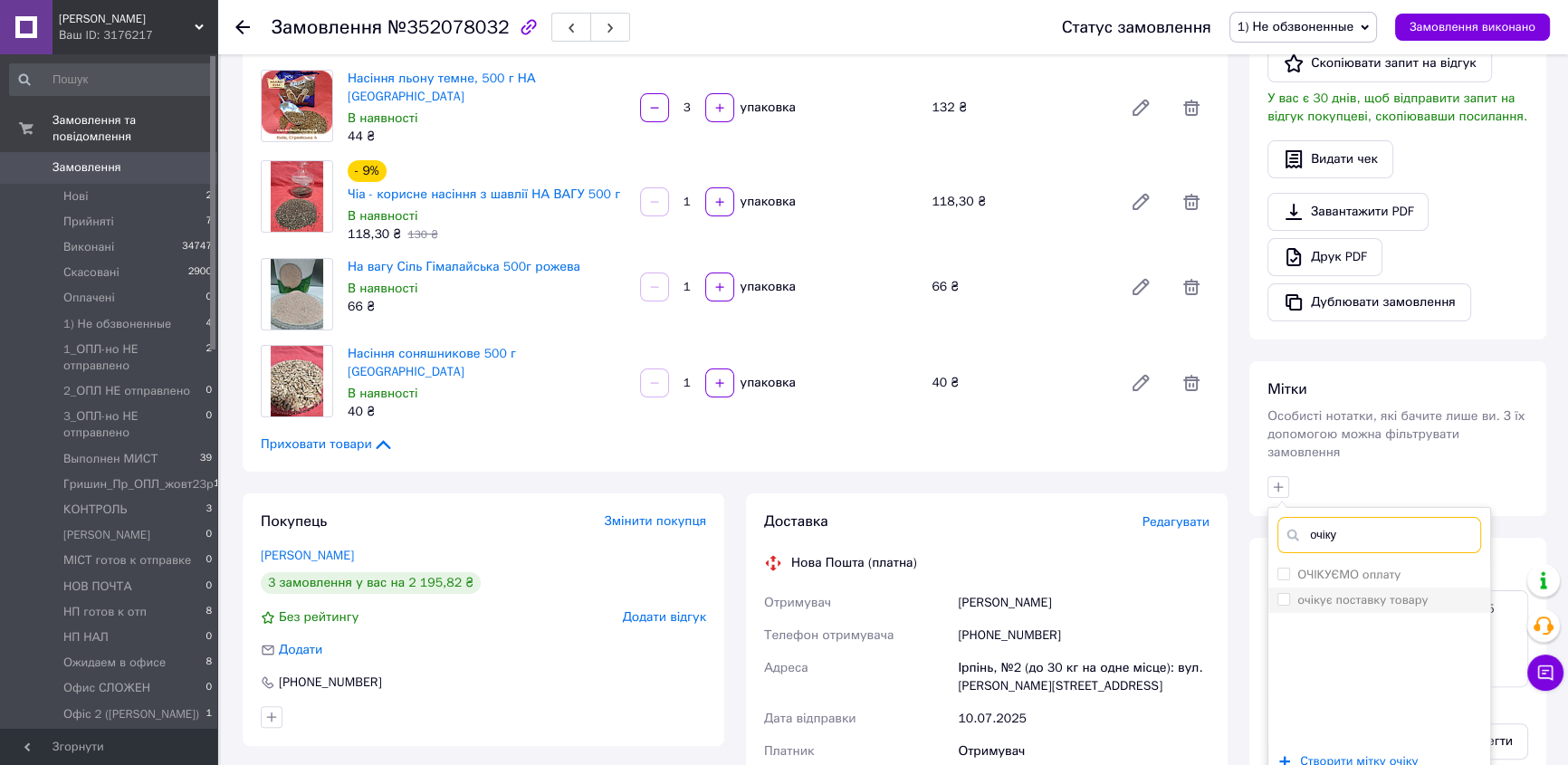 type on "очіку" 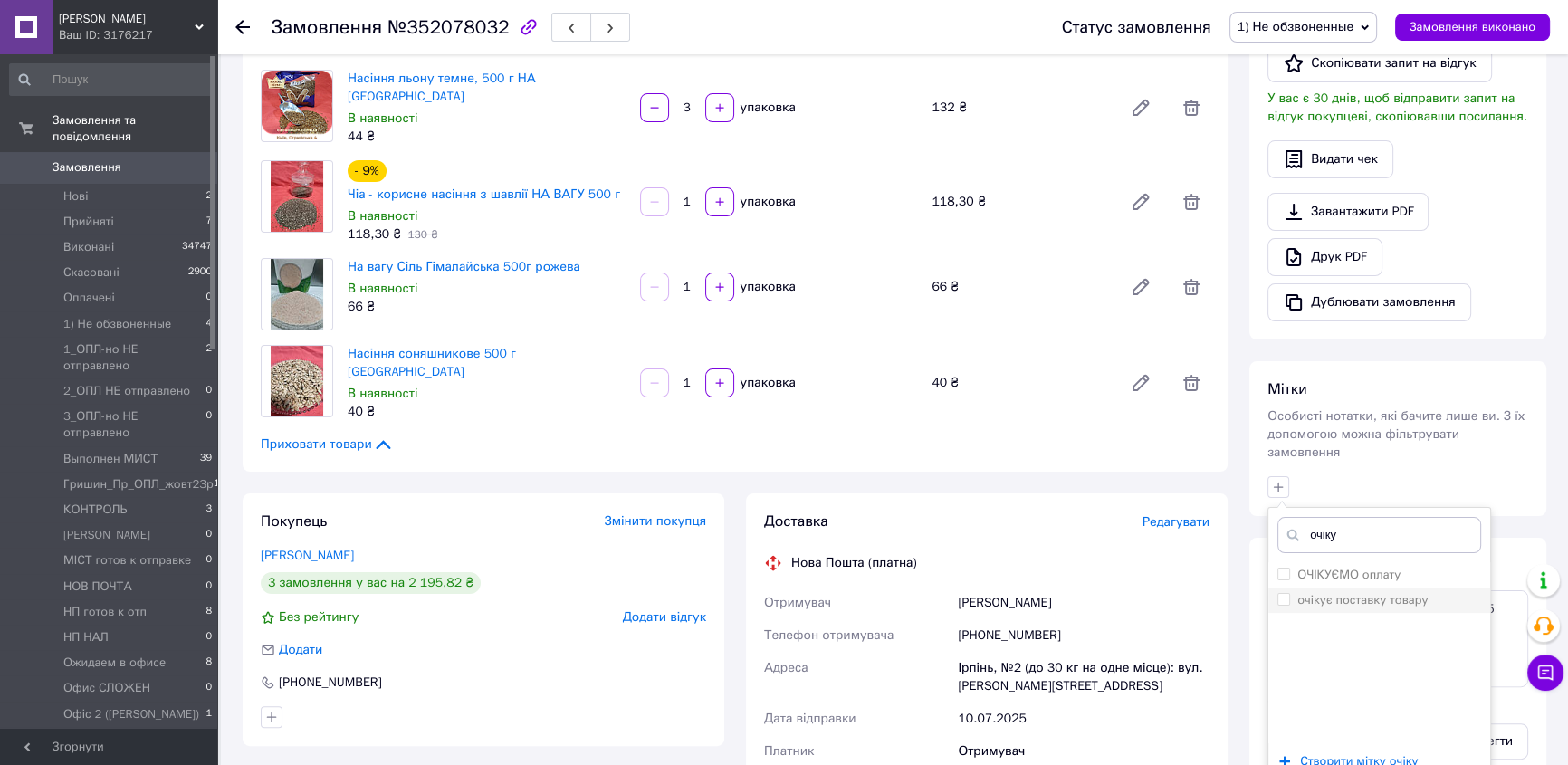 click on "очікує поставку товару" at bounding box center (1283, 598) 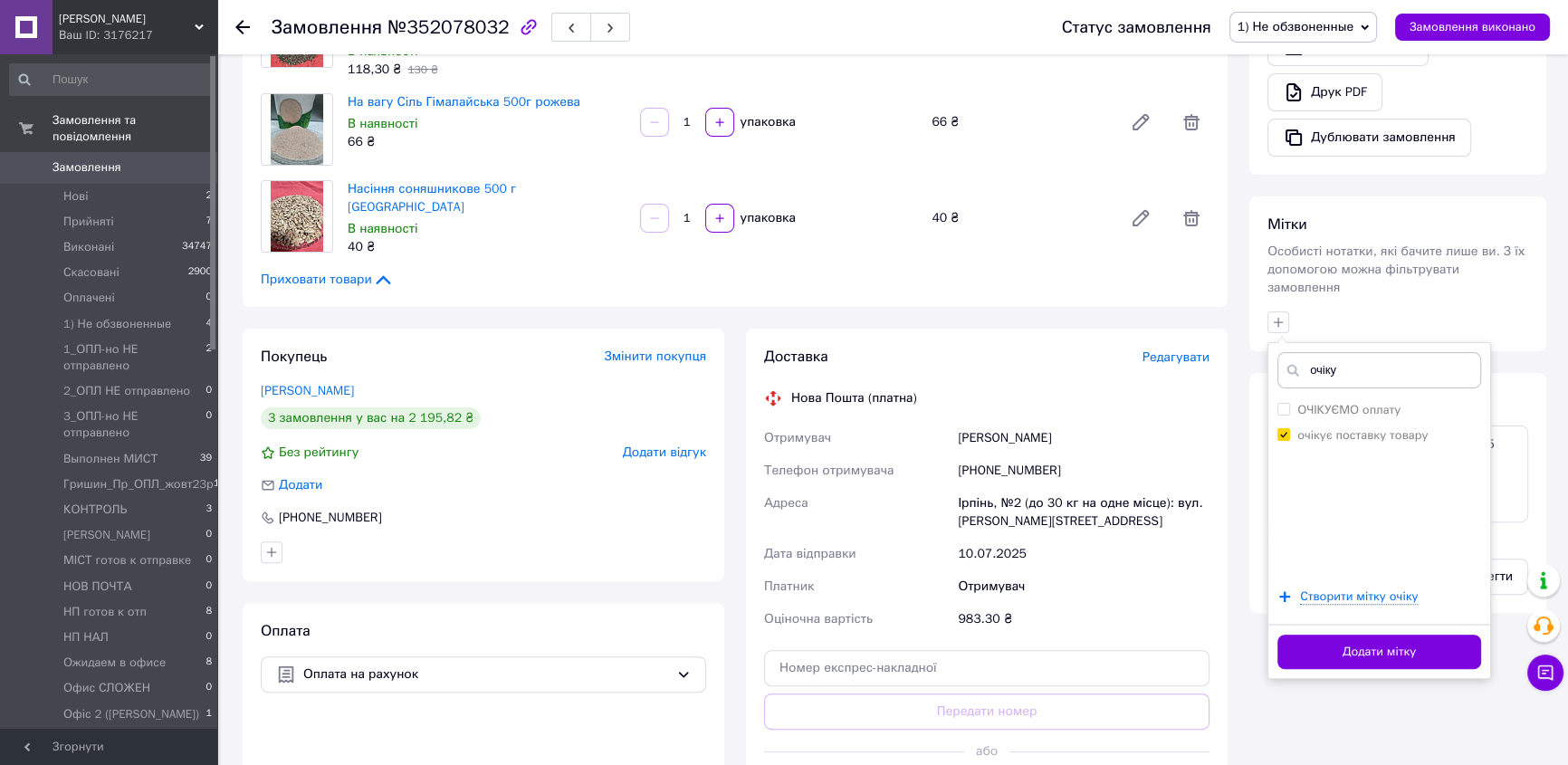 scroll, scrollTop: 658, scrollLeft: 0, axis: vertical 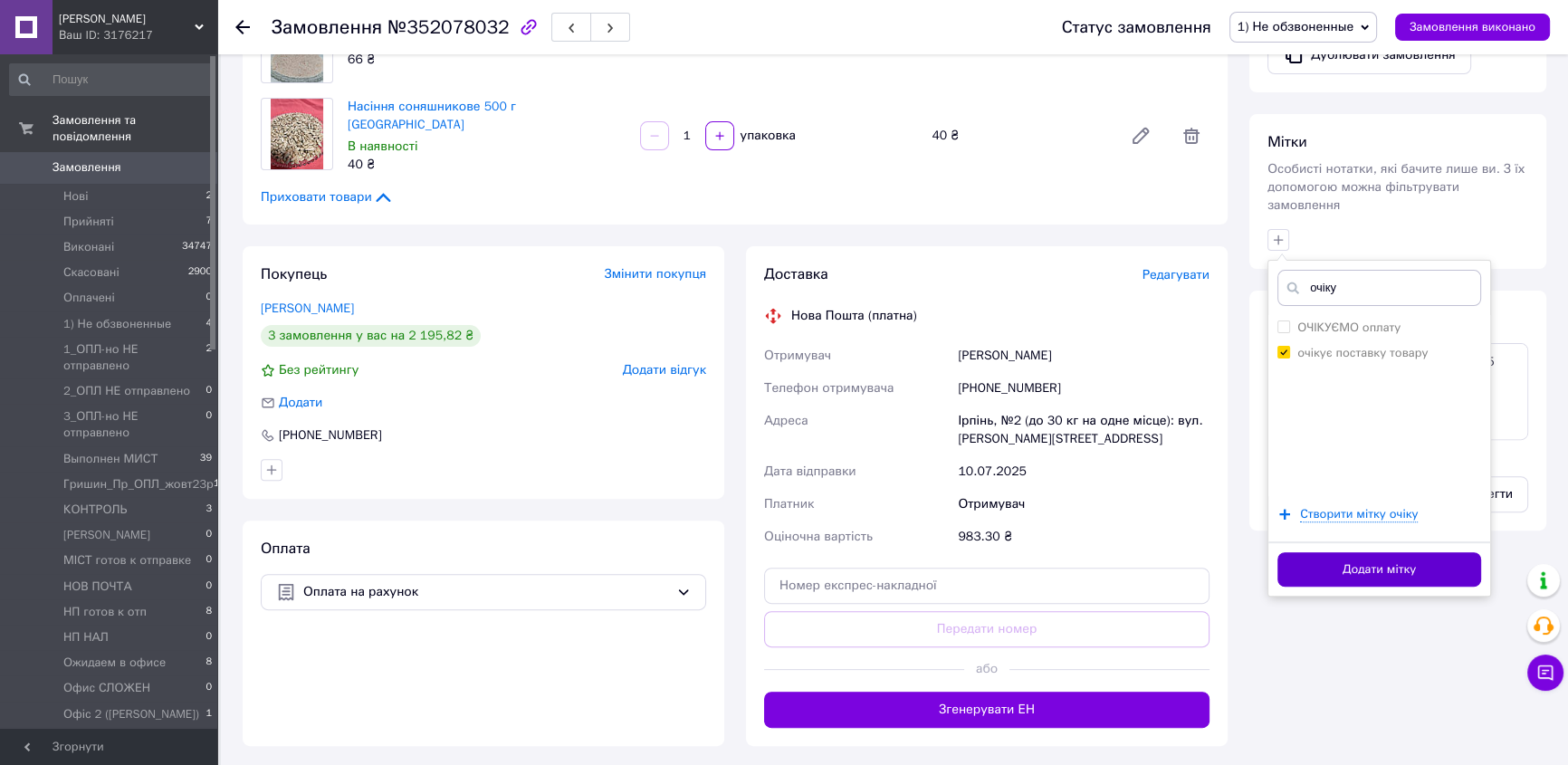 click on "Додати мітку" at bounding box center [1379, 569] 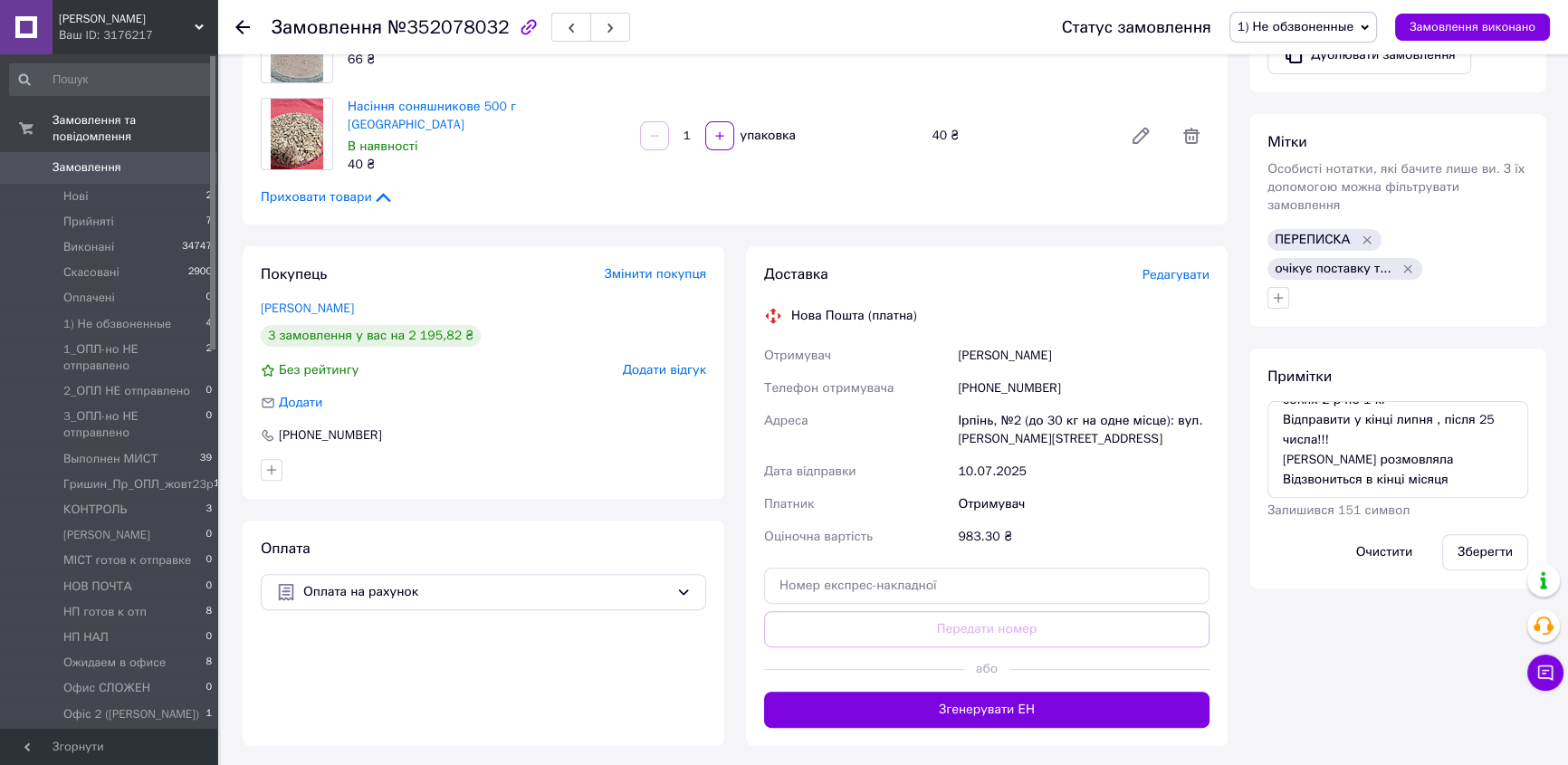 click 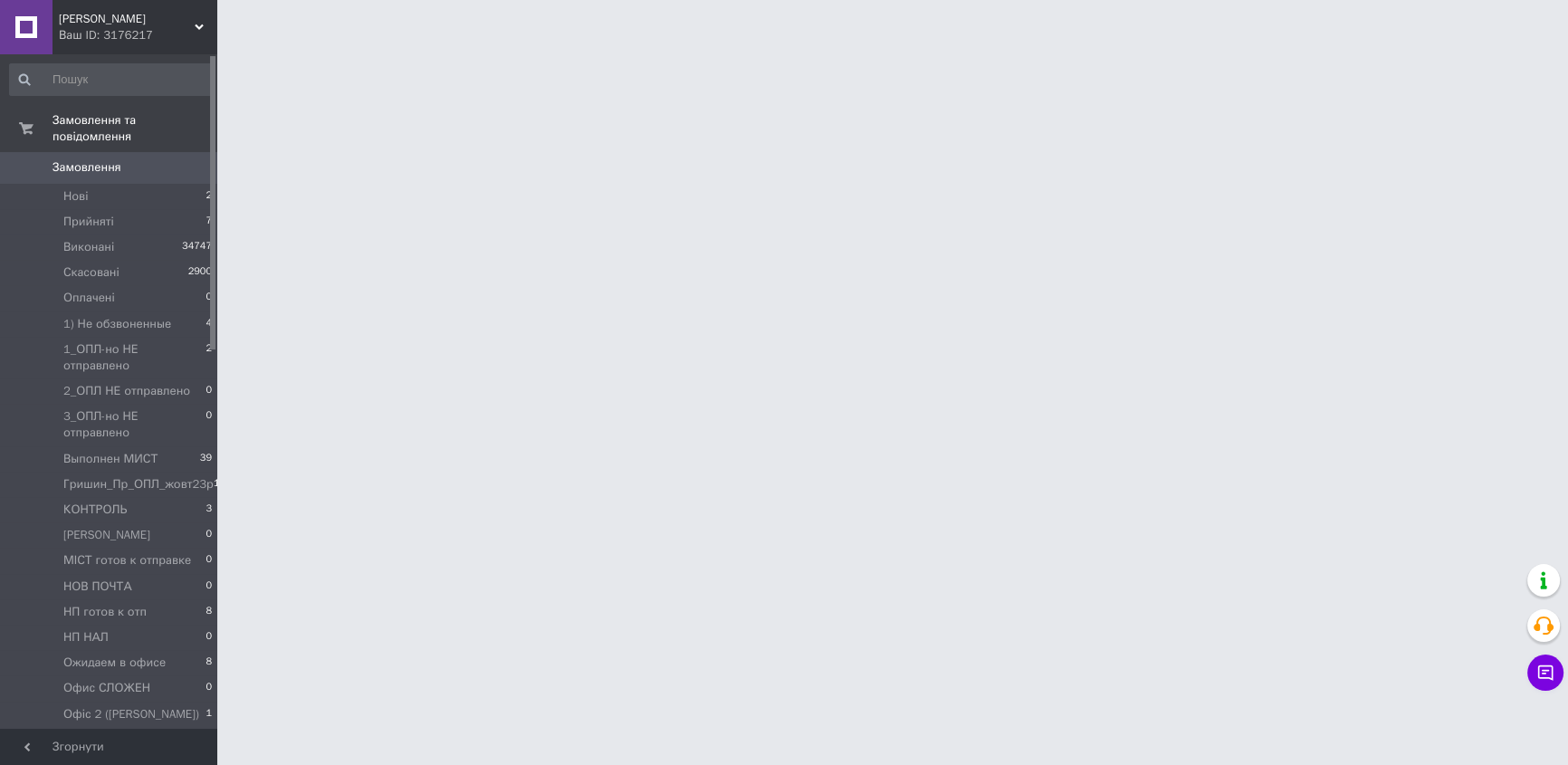scroll, scrollTop: 0, scrollLeft: 0, axis: both 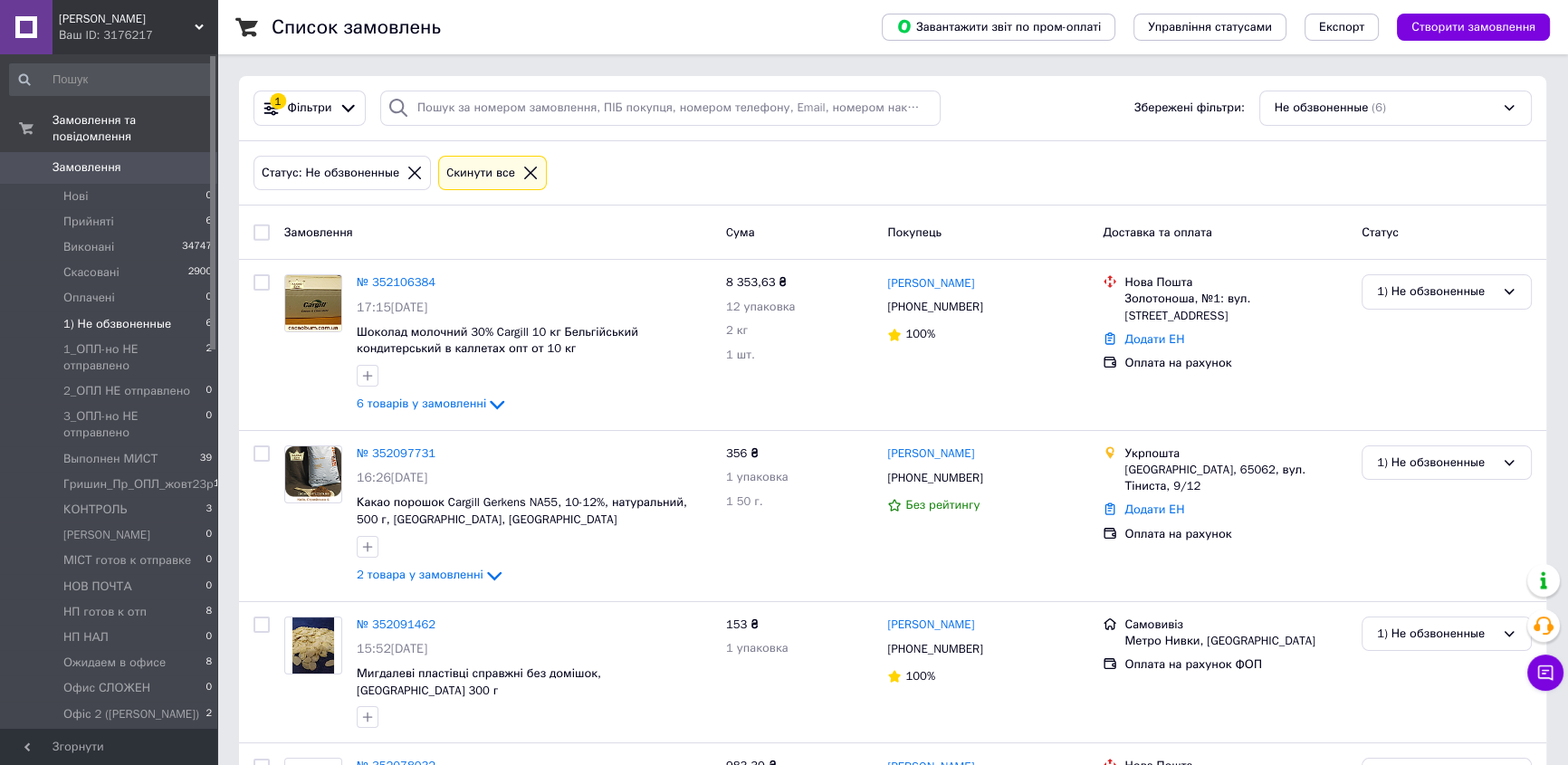 click 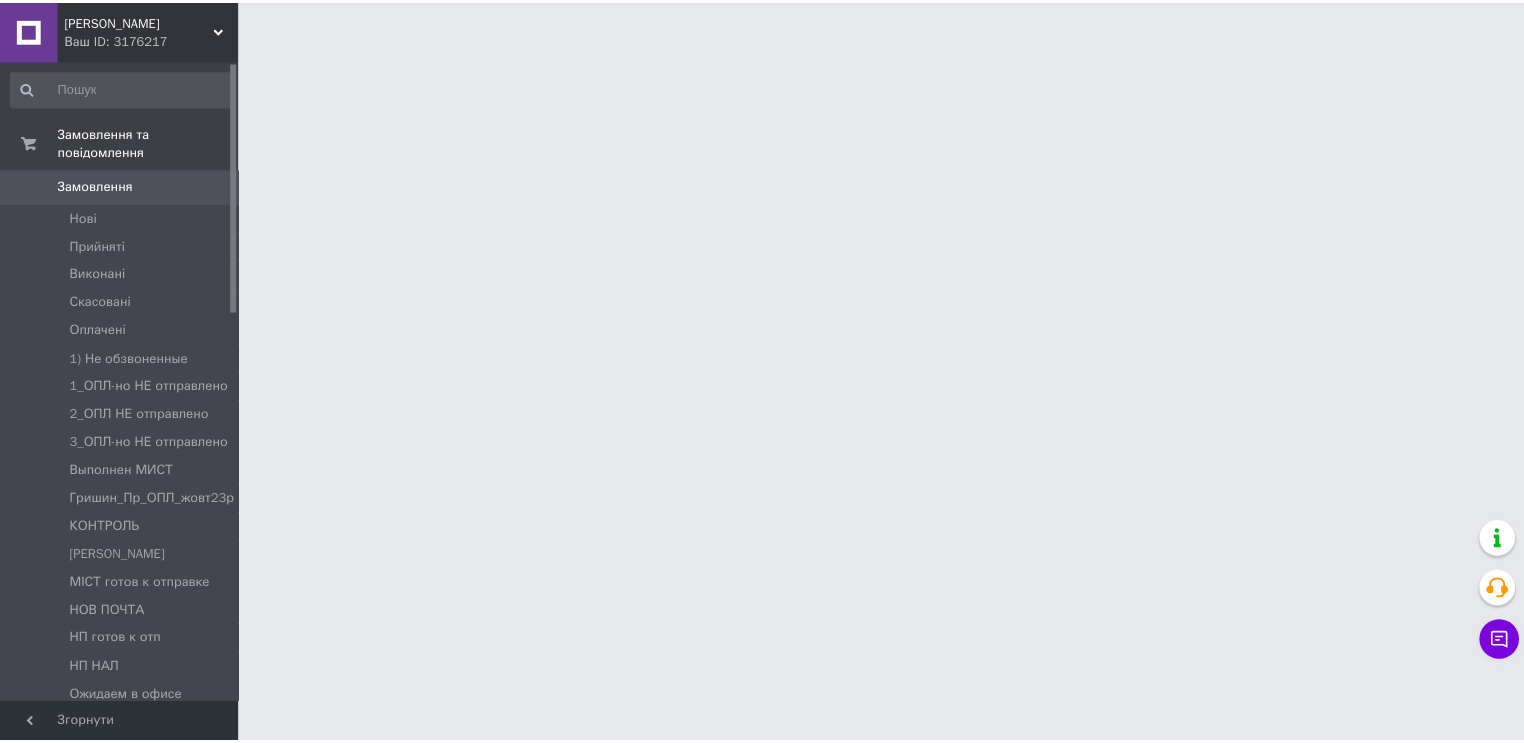 scroll, scrollTop: 0, scrollLeft: 0, axis: both 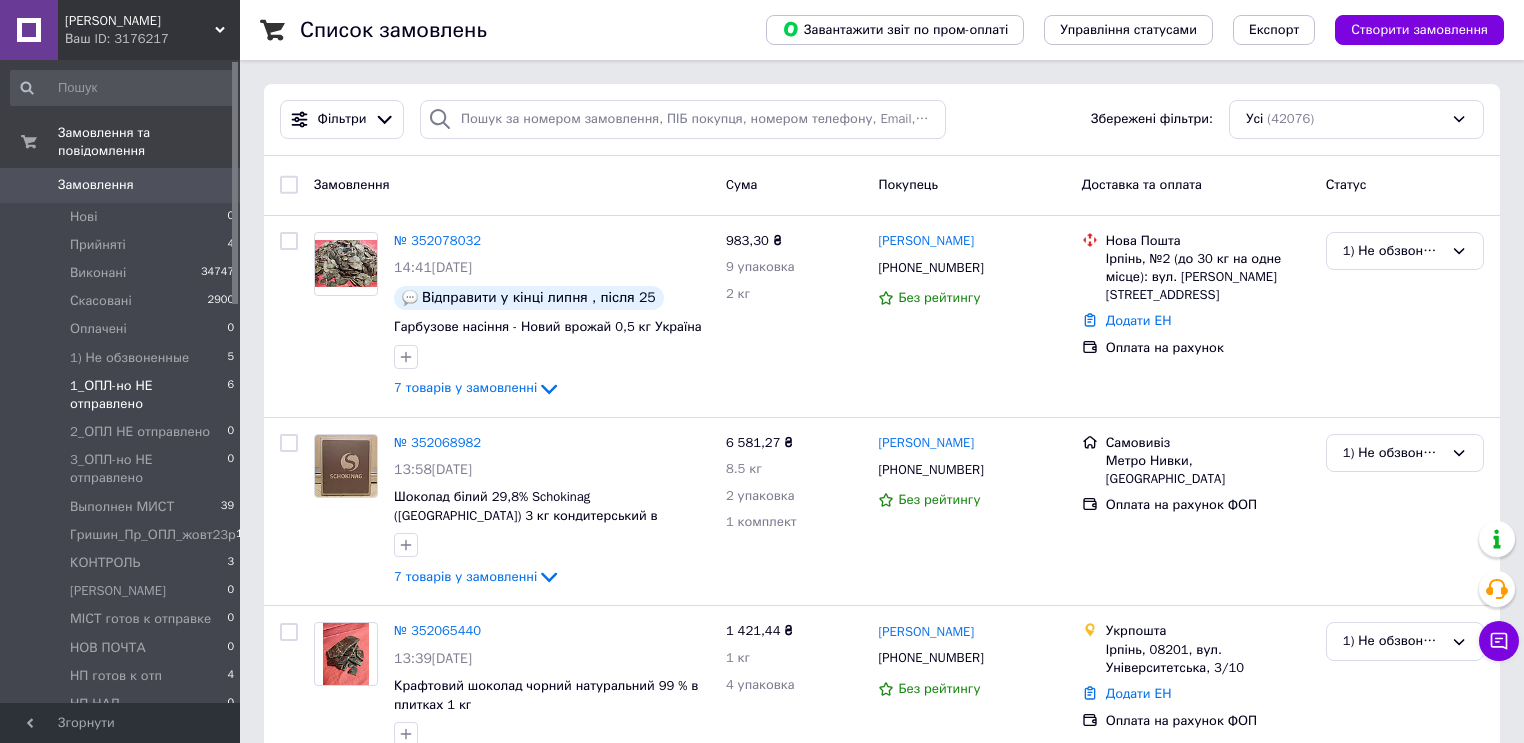 click on "1_ОПЛ-но НЕ отправлено" at bounding box center [148, 395] 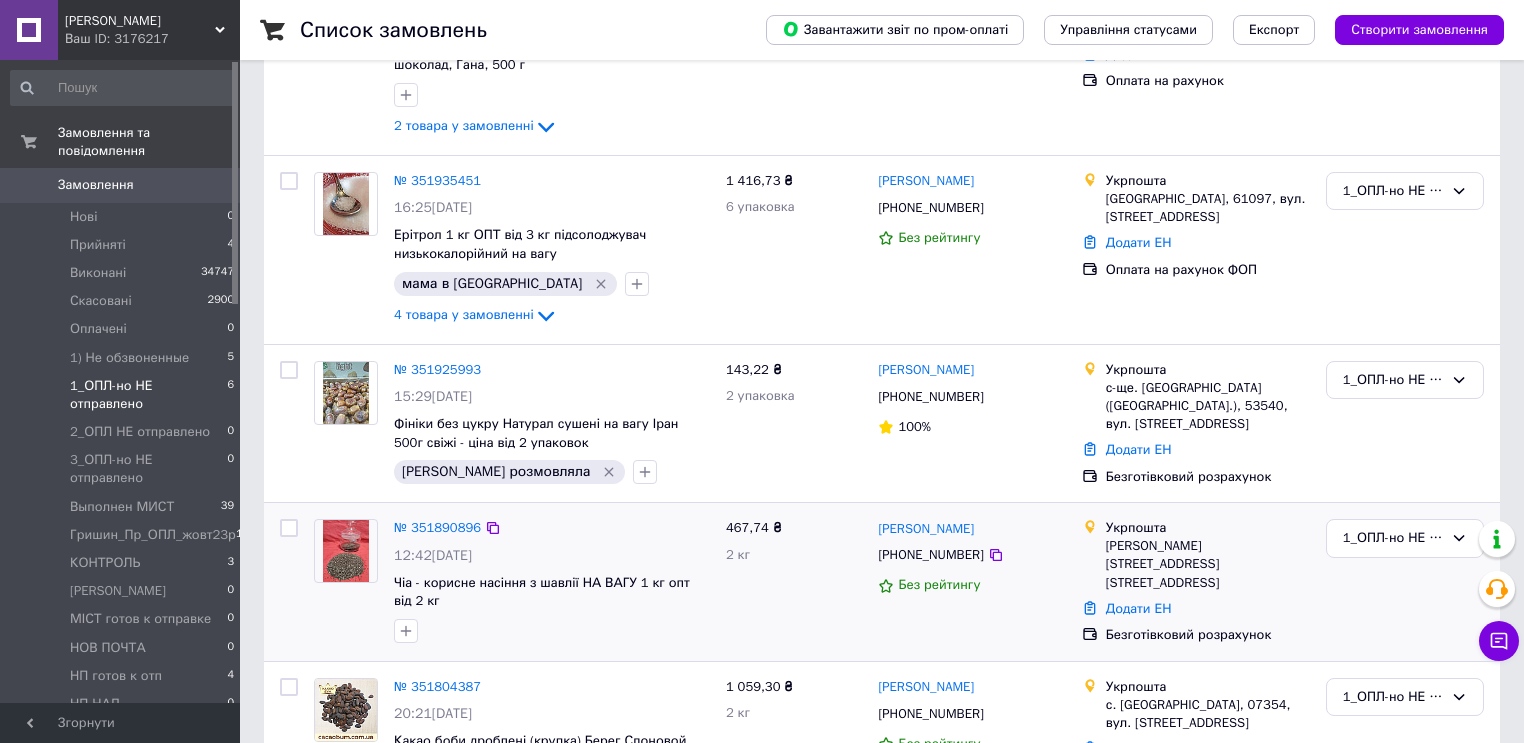 scroll, scrollTop: 600, scrollLeft: 0, axis: vertical 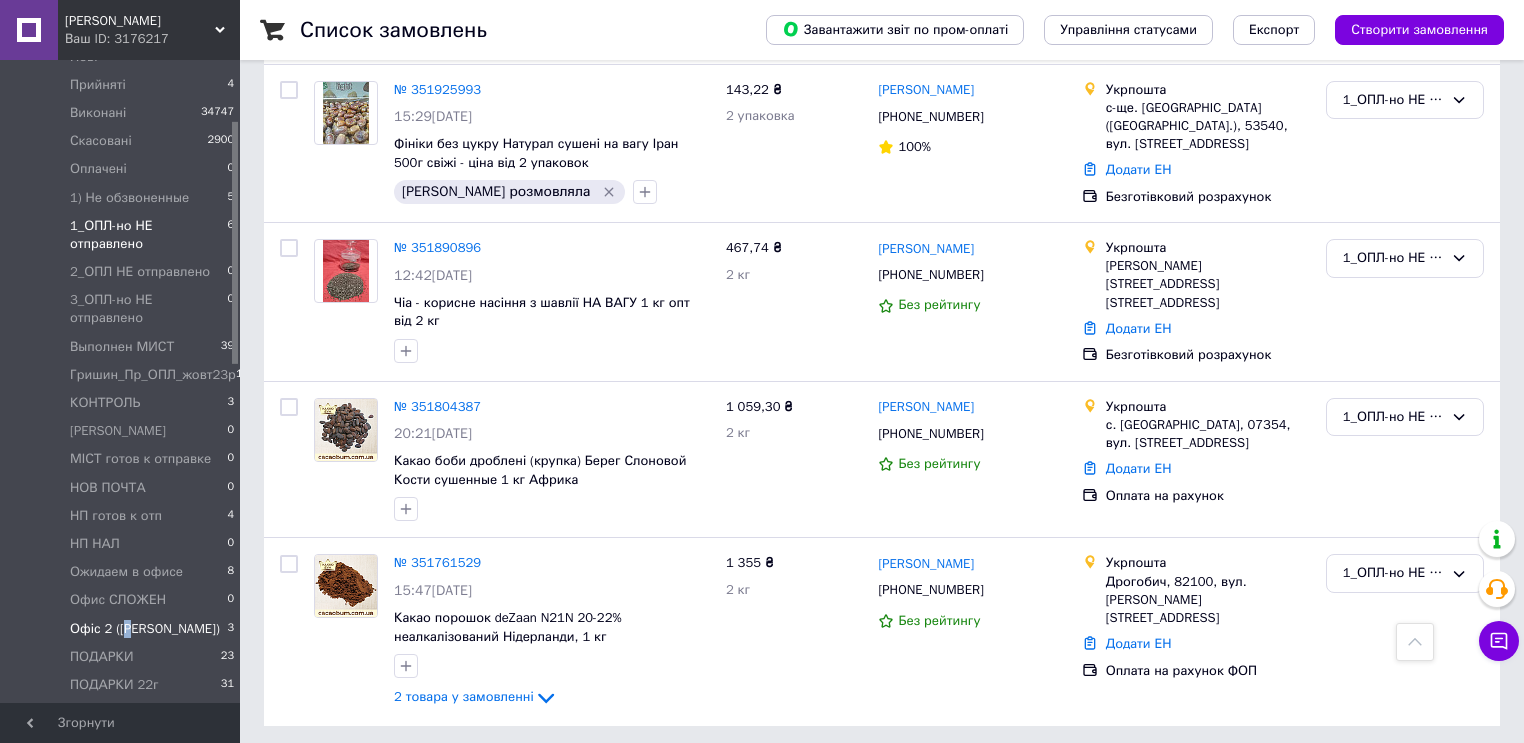 click on "Офіс 2 ([PERSON_NAME])" at bounding box center (145, 629) 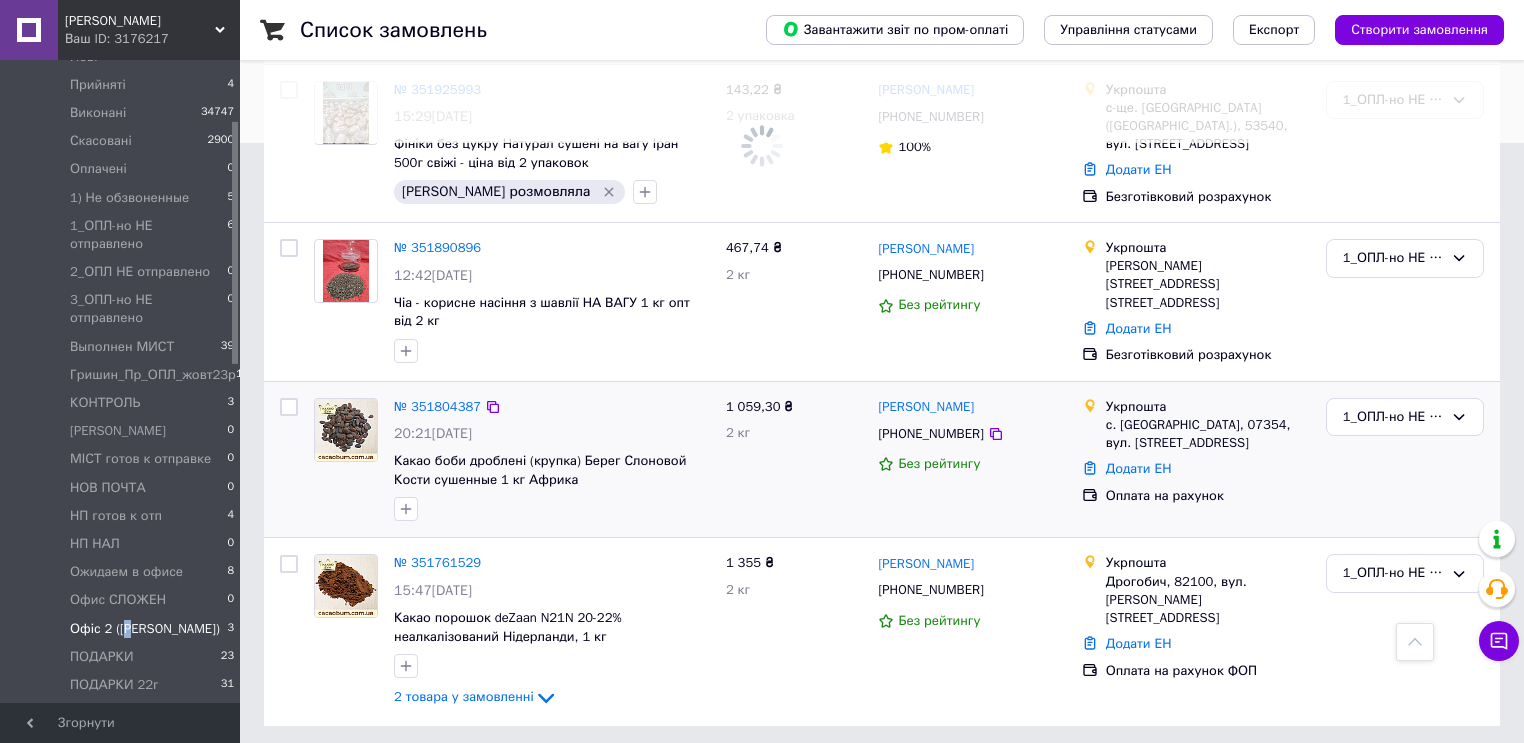 scroll, scrollTop: 0, scrollLeft: 0, axis: both 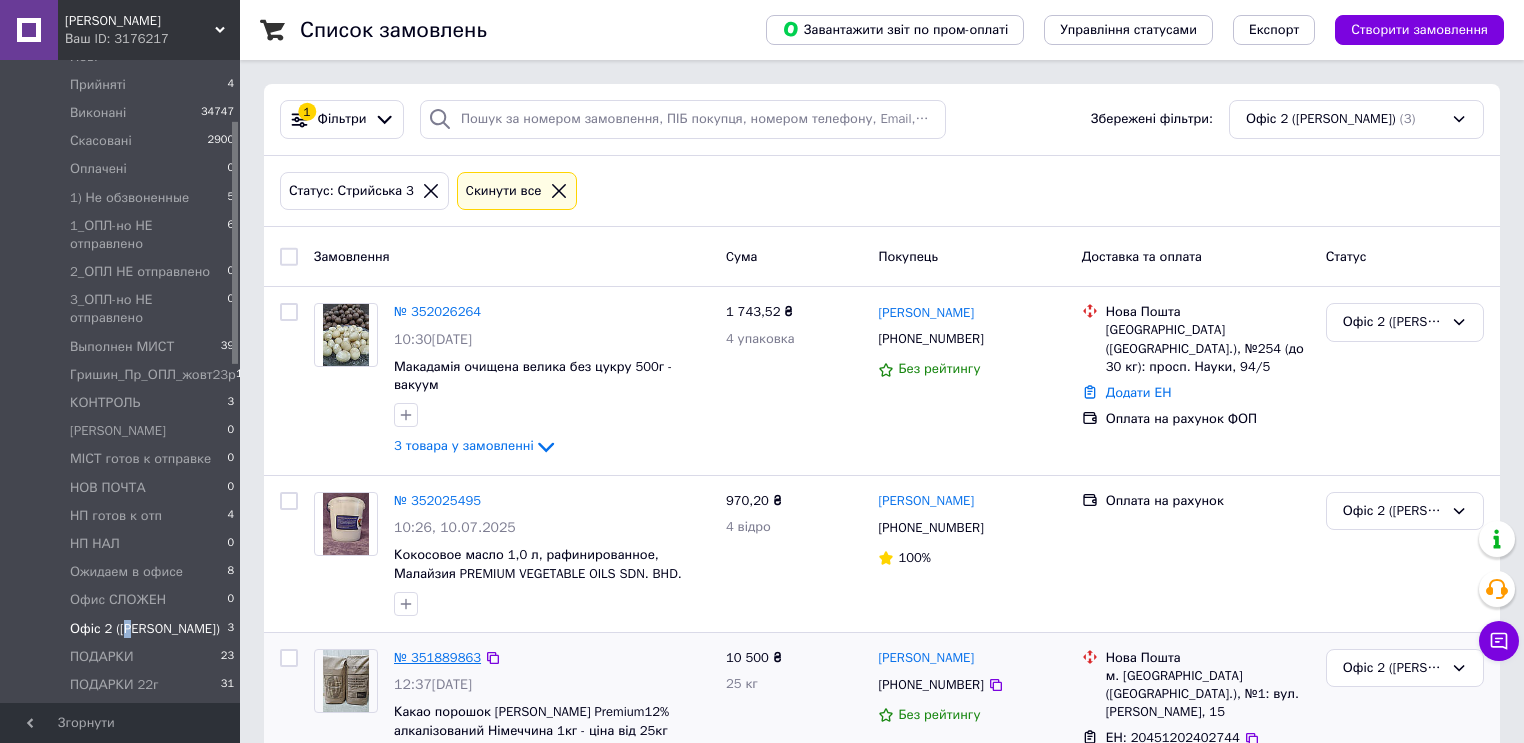 click on "№ 351889863" at bounding box center [437, 657] 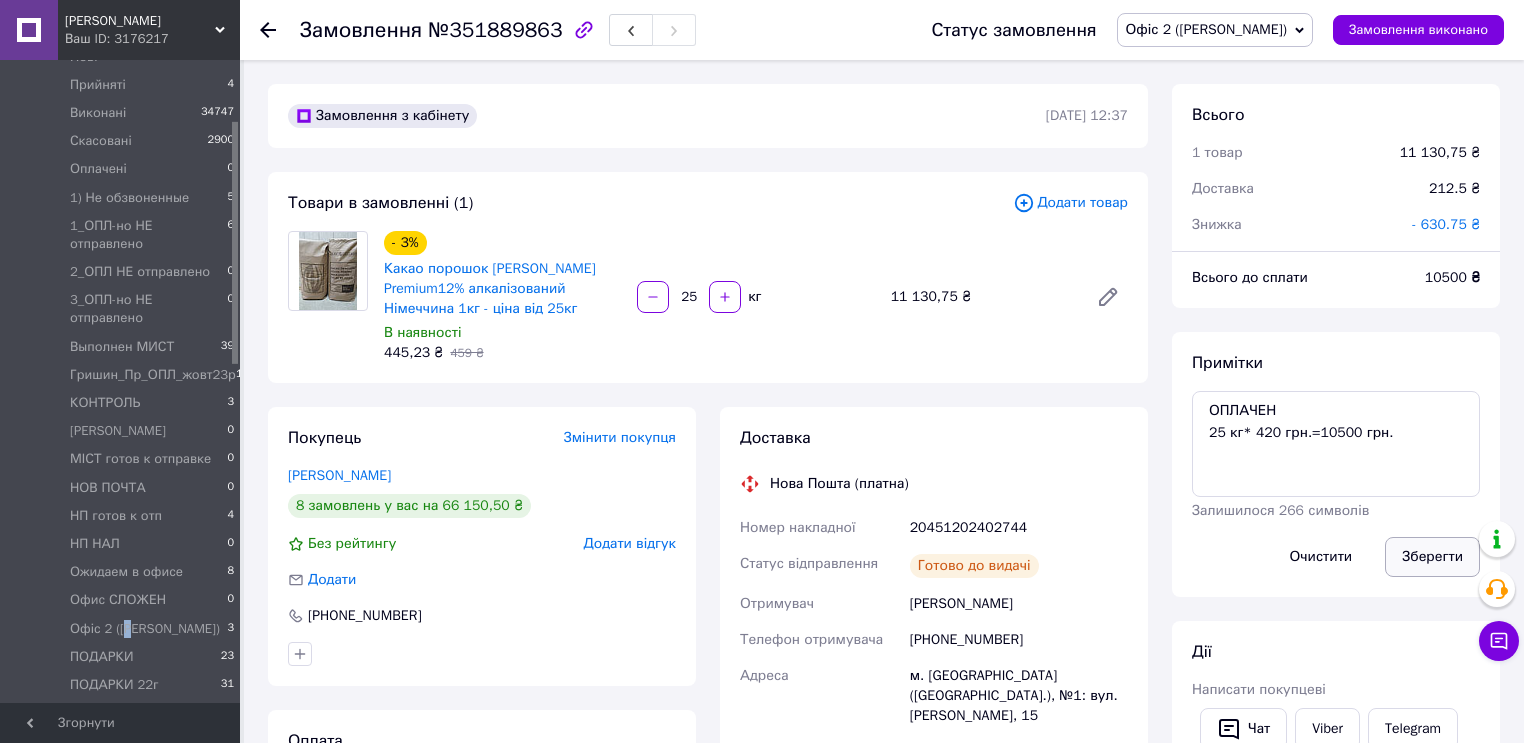 click on "Зберегти" at bounding box center (1432, 557) 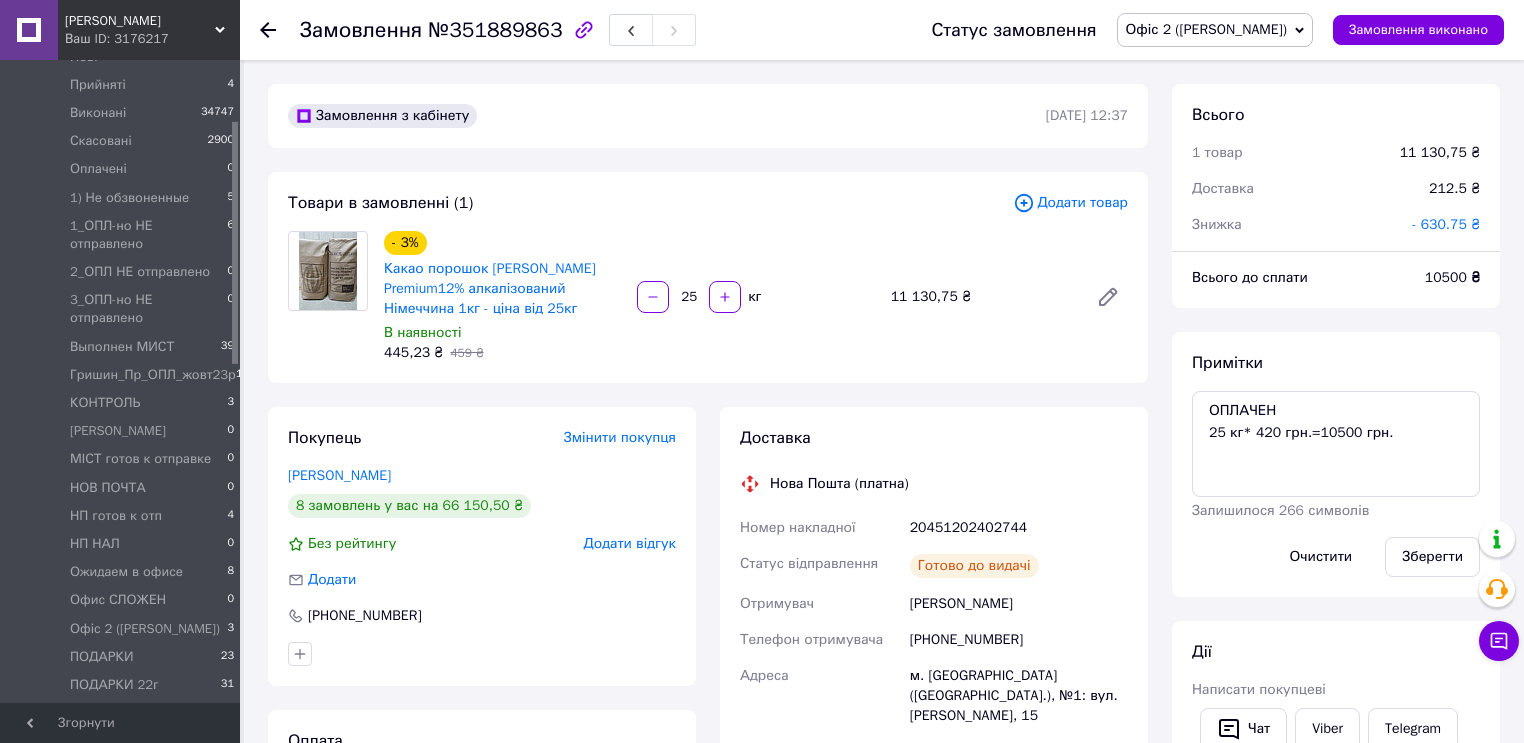 click 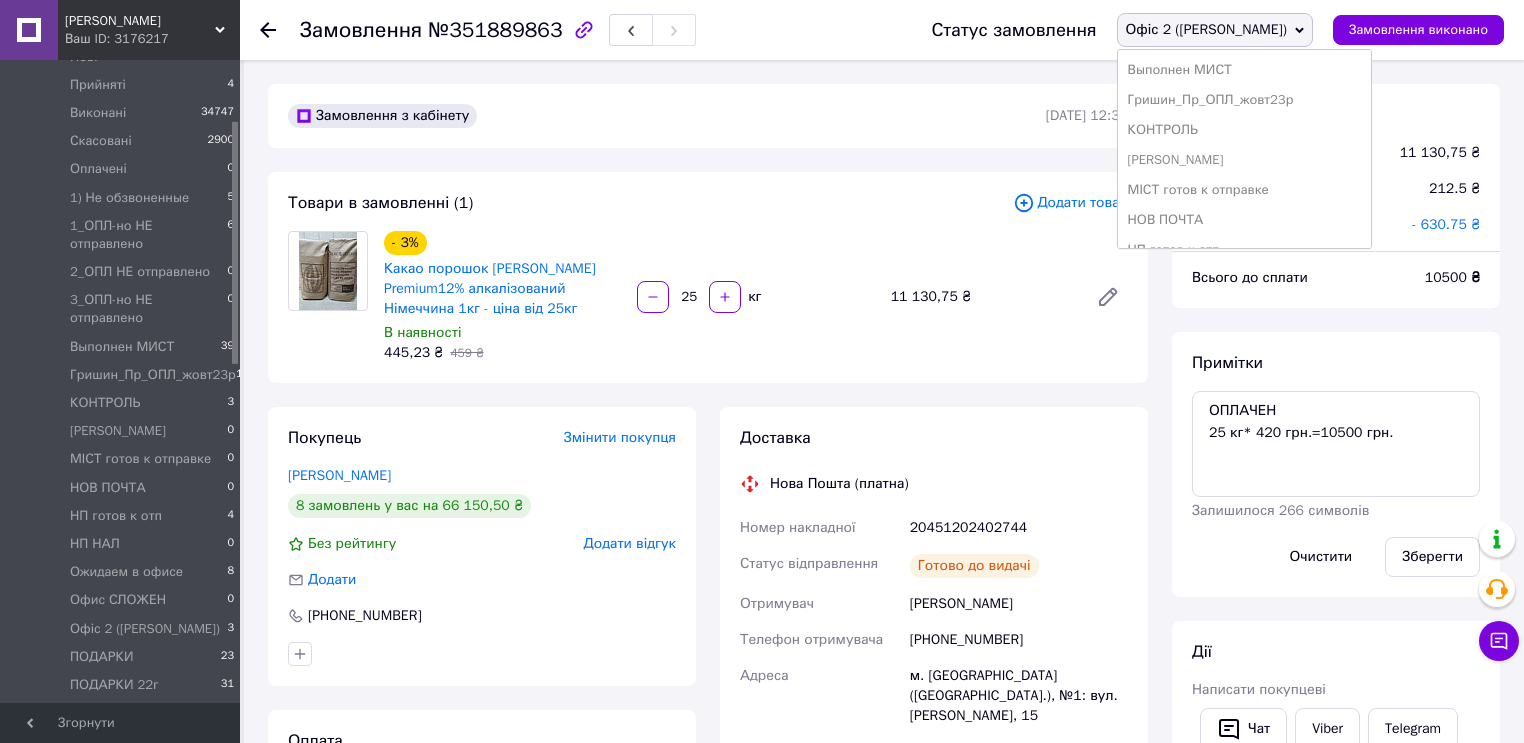 scroll, scrollTop: 400, scrollLeft: 0, axis: vertical 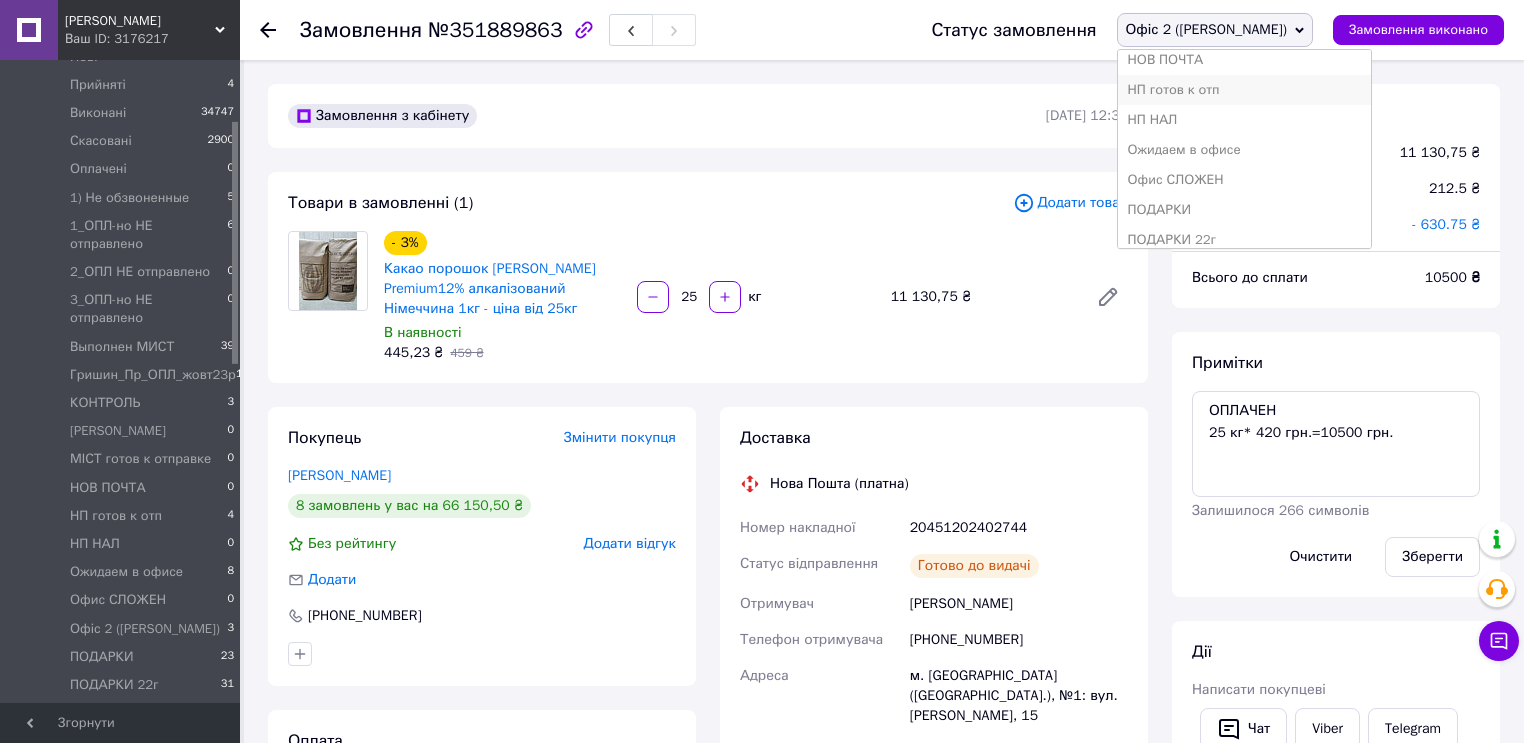 click on "НП готов к отп" at bounding box center [1245, 90] 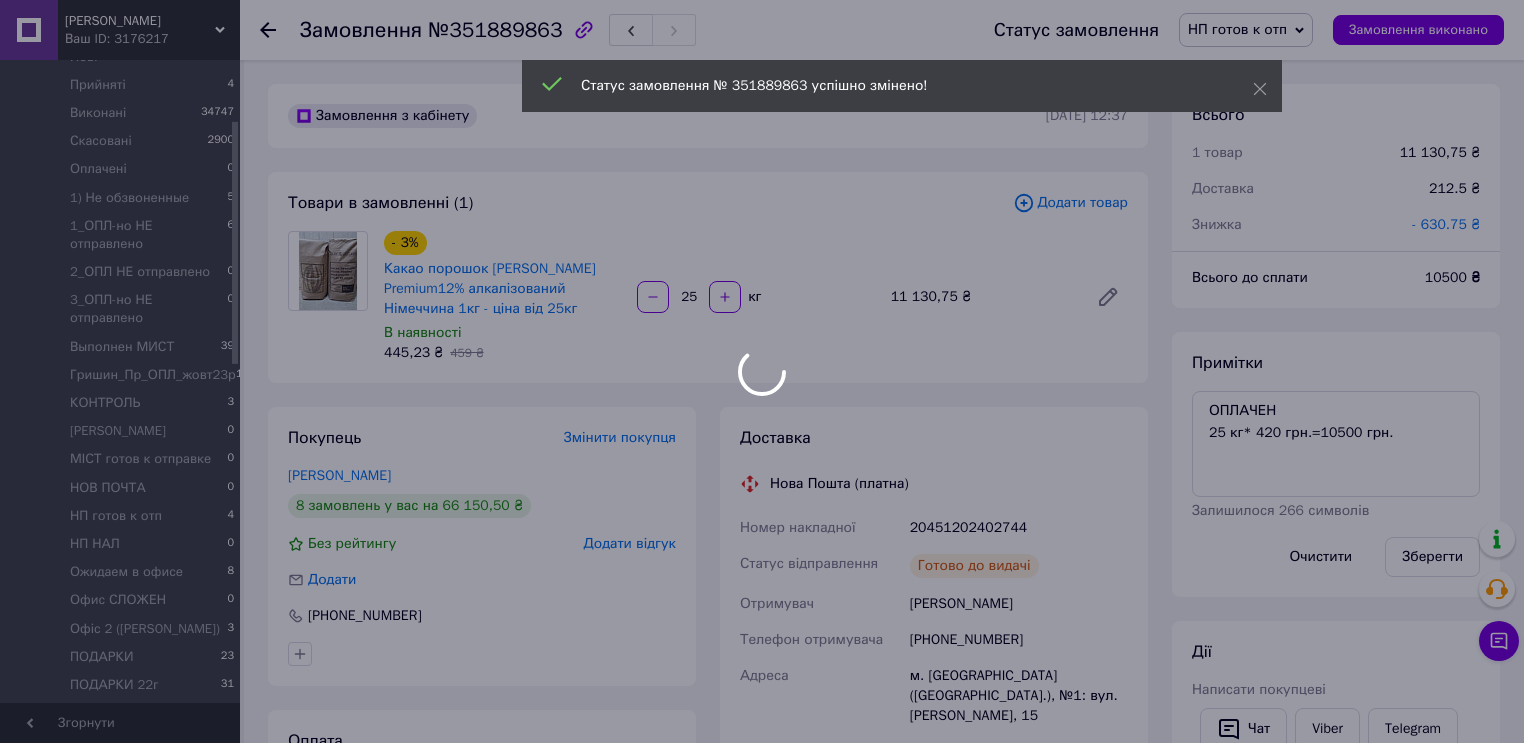 click at bounding box center [762, 371] 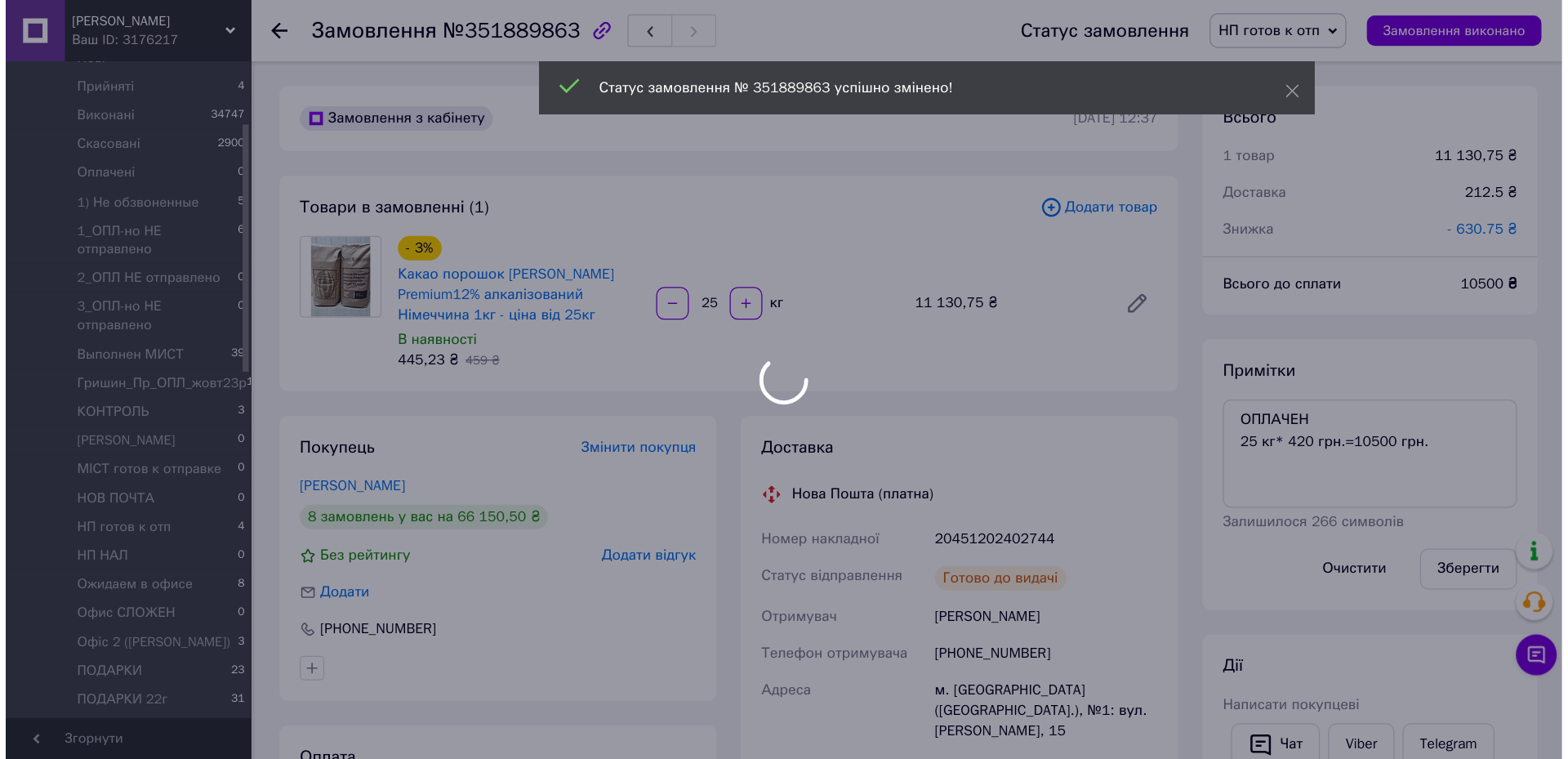 scroll, scrollTop: 33, scrollLeft: 0, axis: vertical 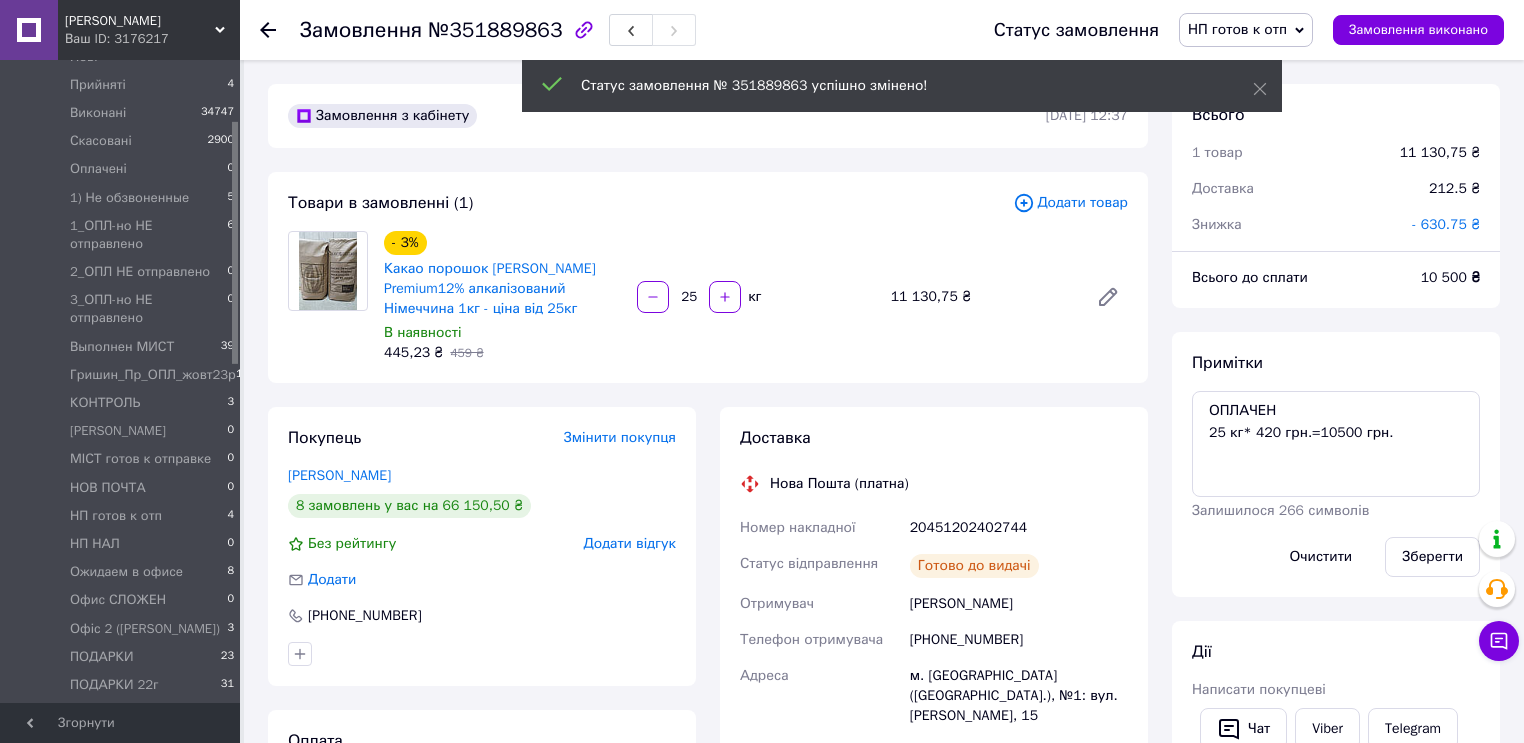 click 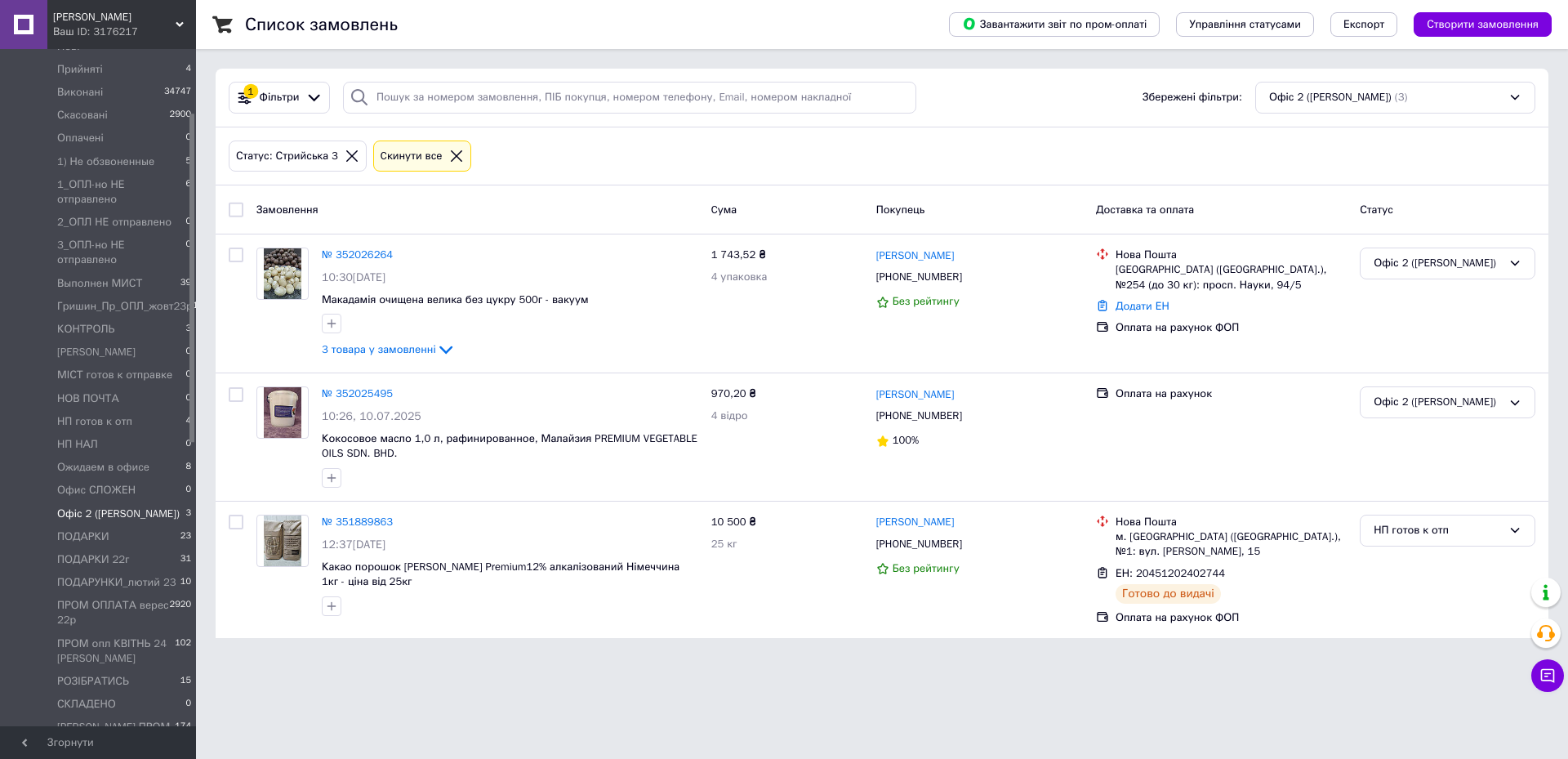 scroll, scrollTop: 131, scrollLeft: 0, axis: vertical 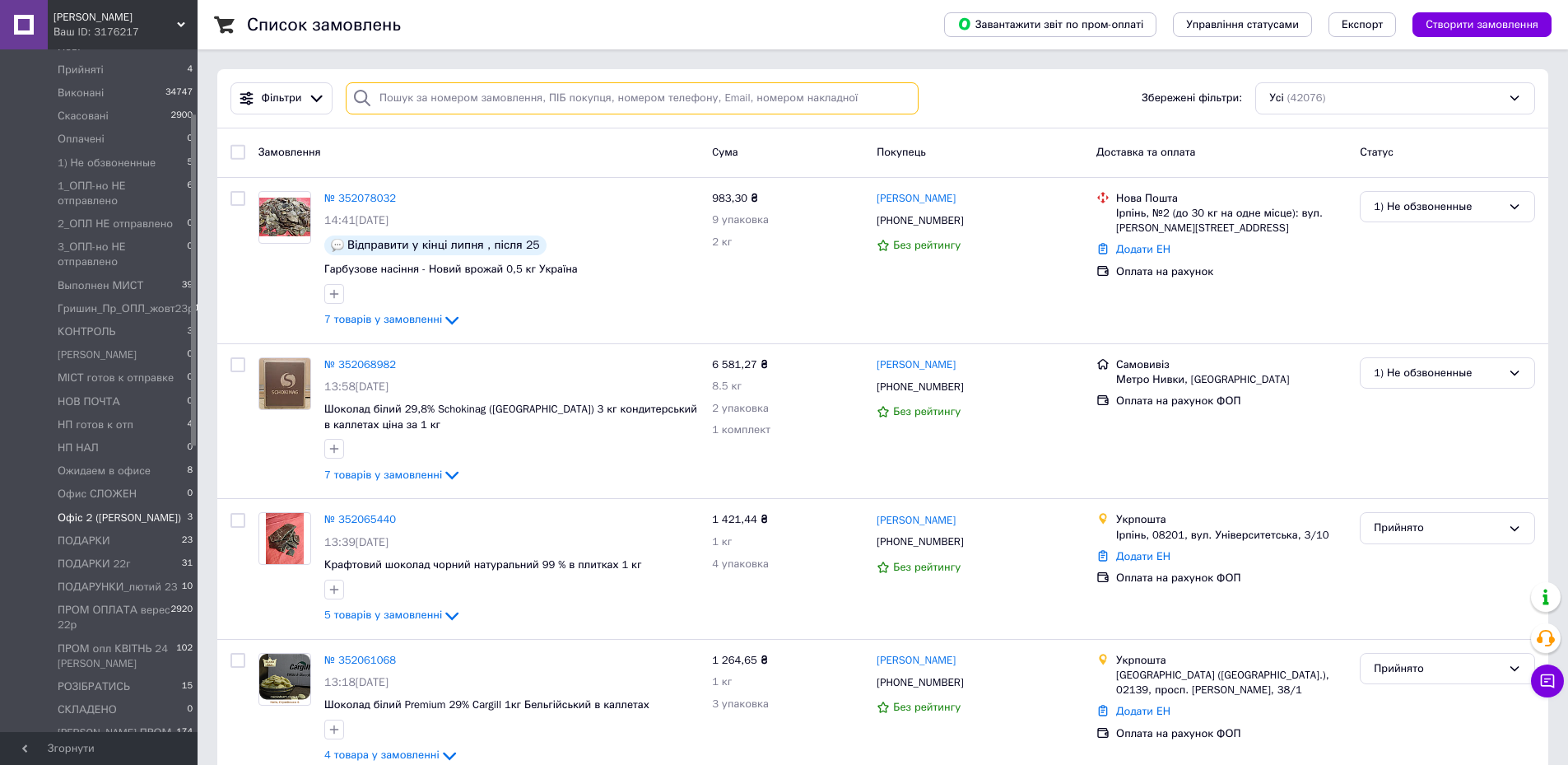 click at bounding box center (632, 98) 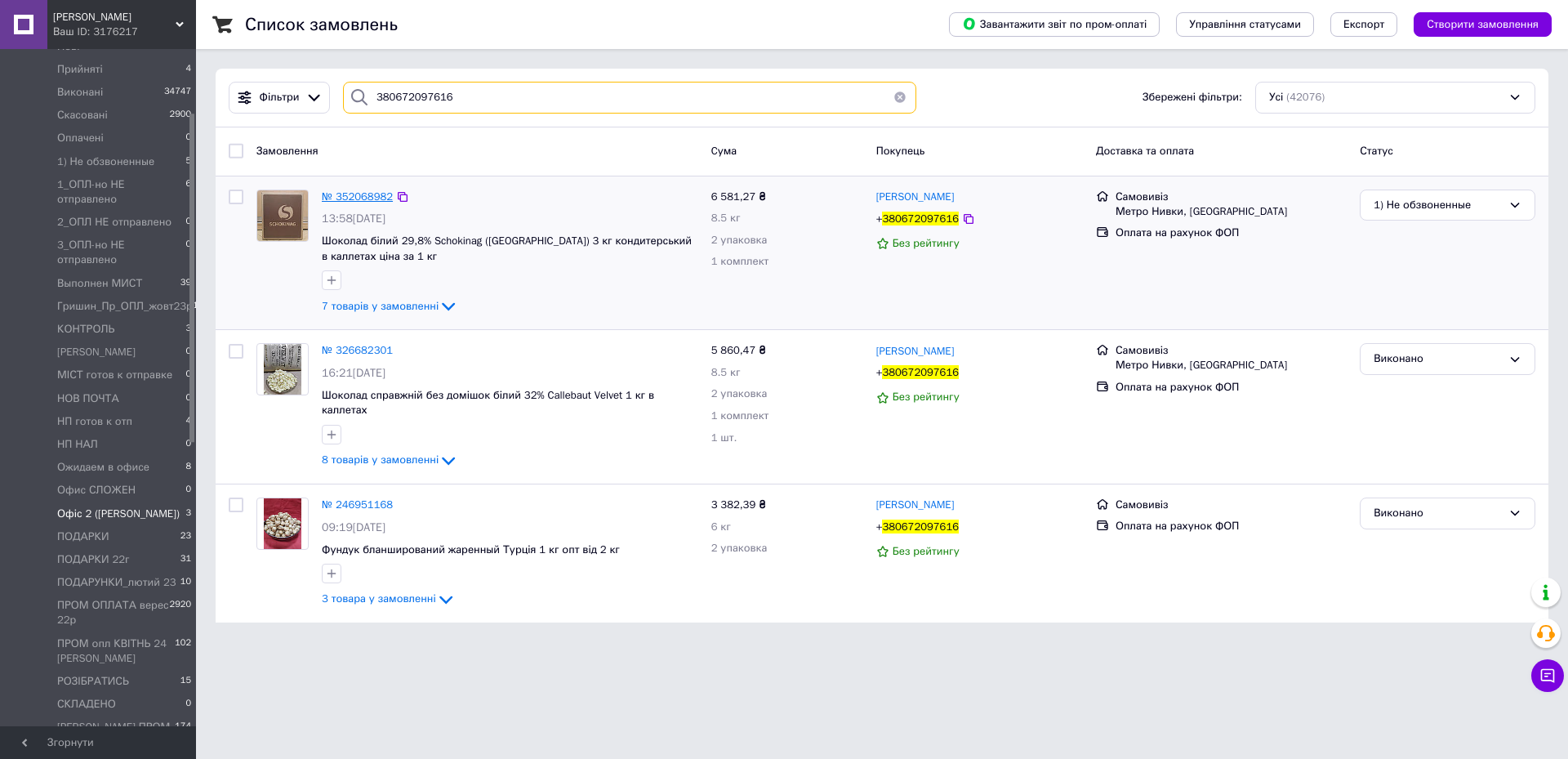 type on "380672097616" 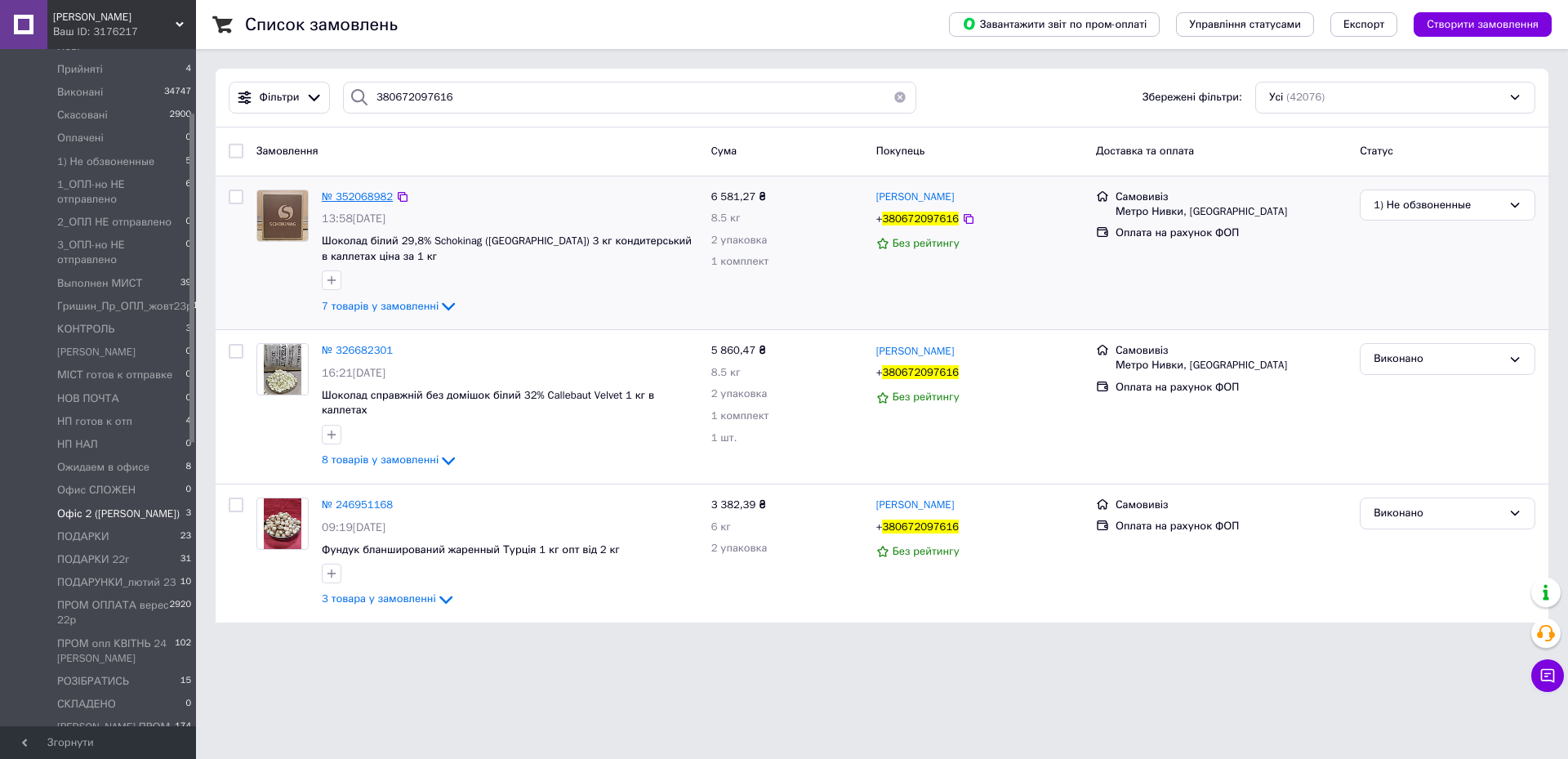 click on "№ 352068982" at bounding box center [357, 196] 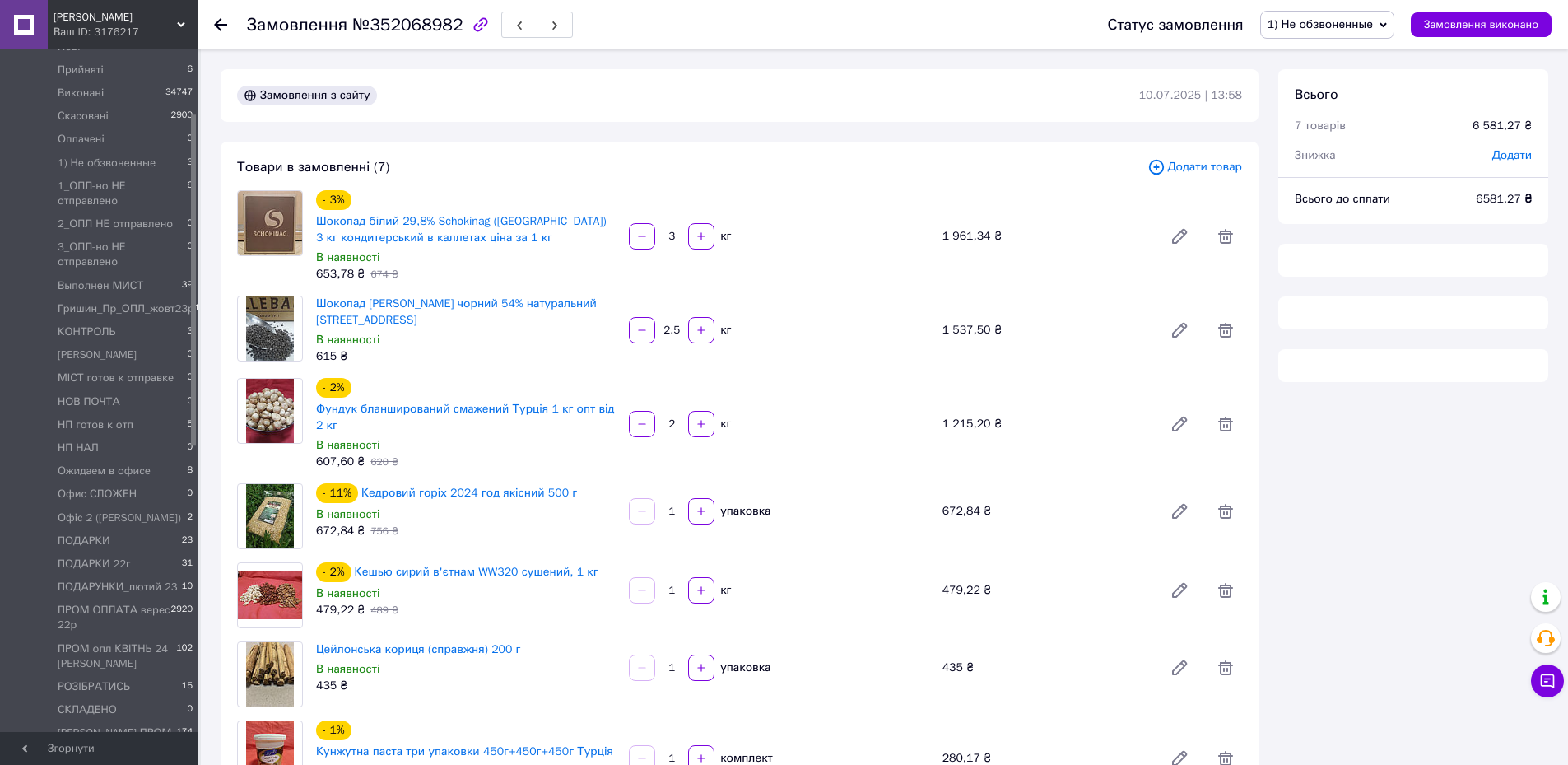 drag, startPoint x: 226, startPoint y: 22, endPoint x: 220, endPoint y: 33, distance: 12.529964 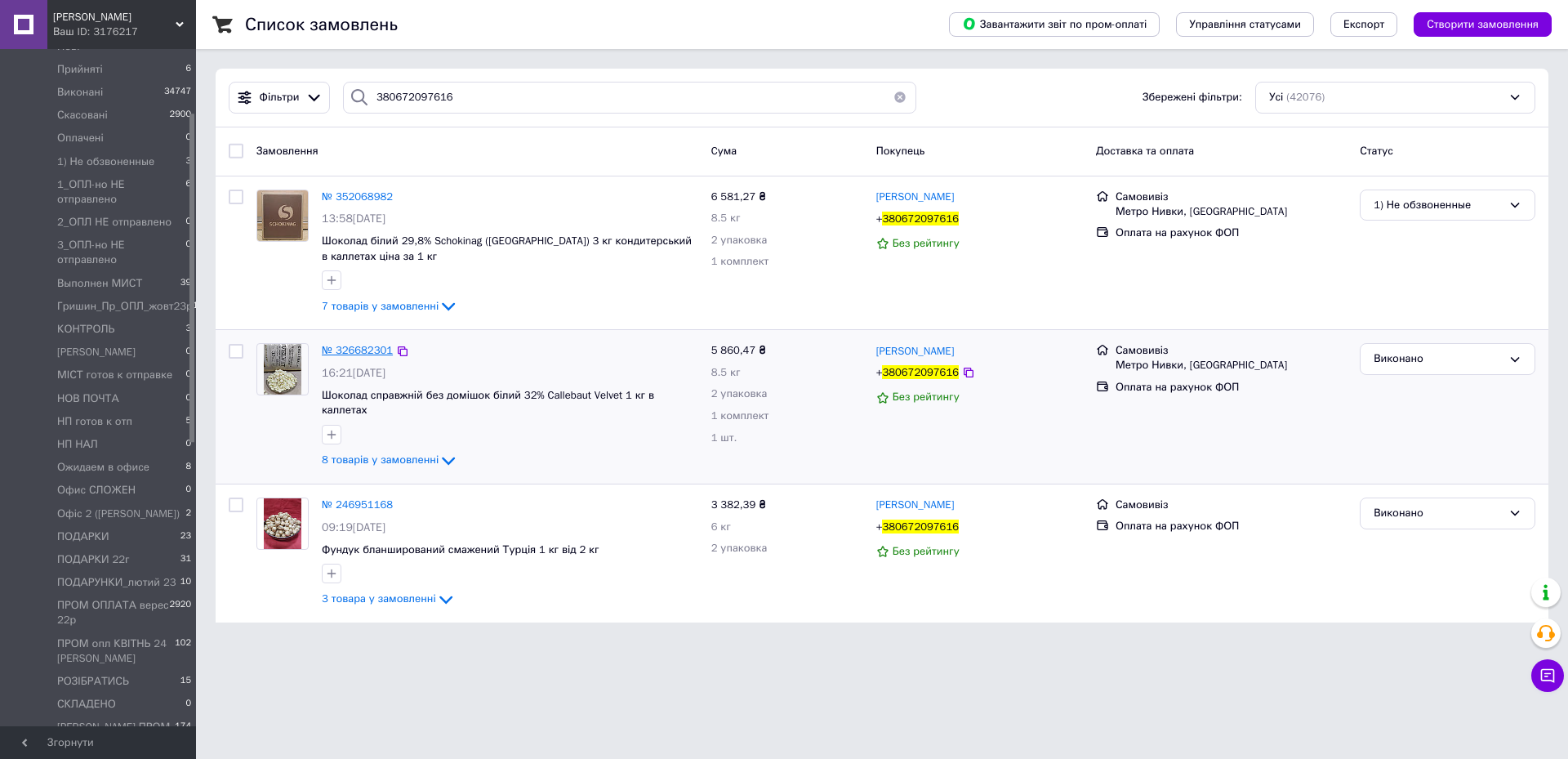 click on "№ 326682301" at bounding box center (357, 350) 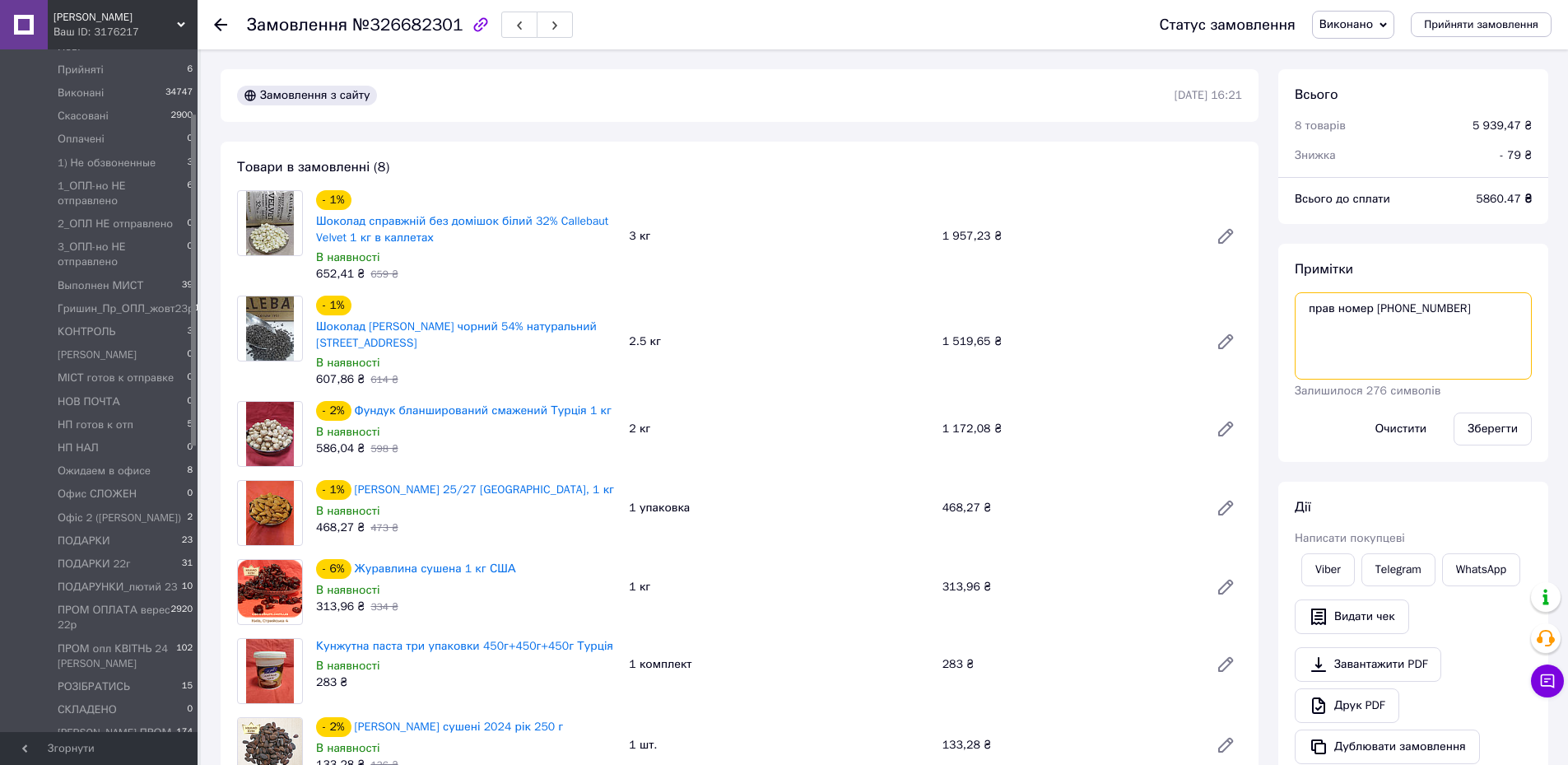 drag, startPoint x: 1309, startPoint y: 306, endPoint x: 1492, endPoint y: 311, distance: 183.0683 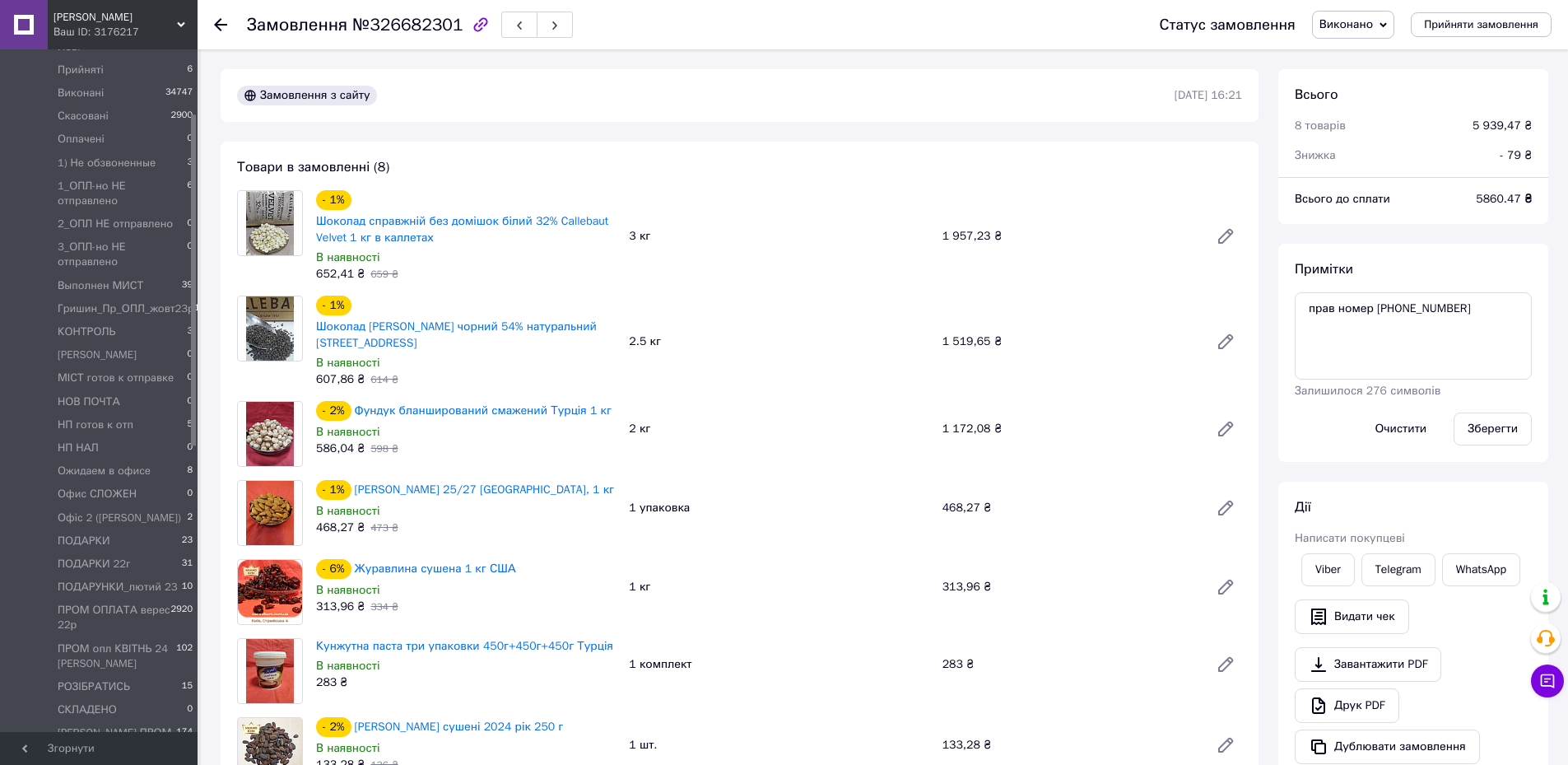 click 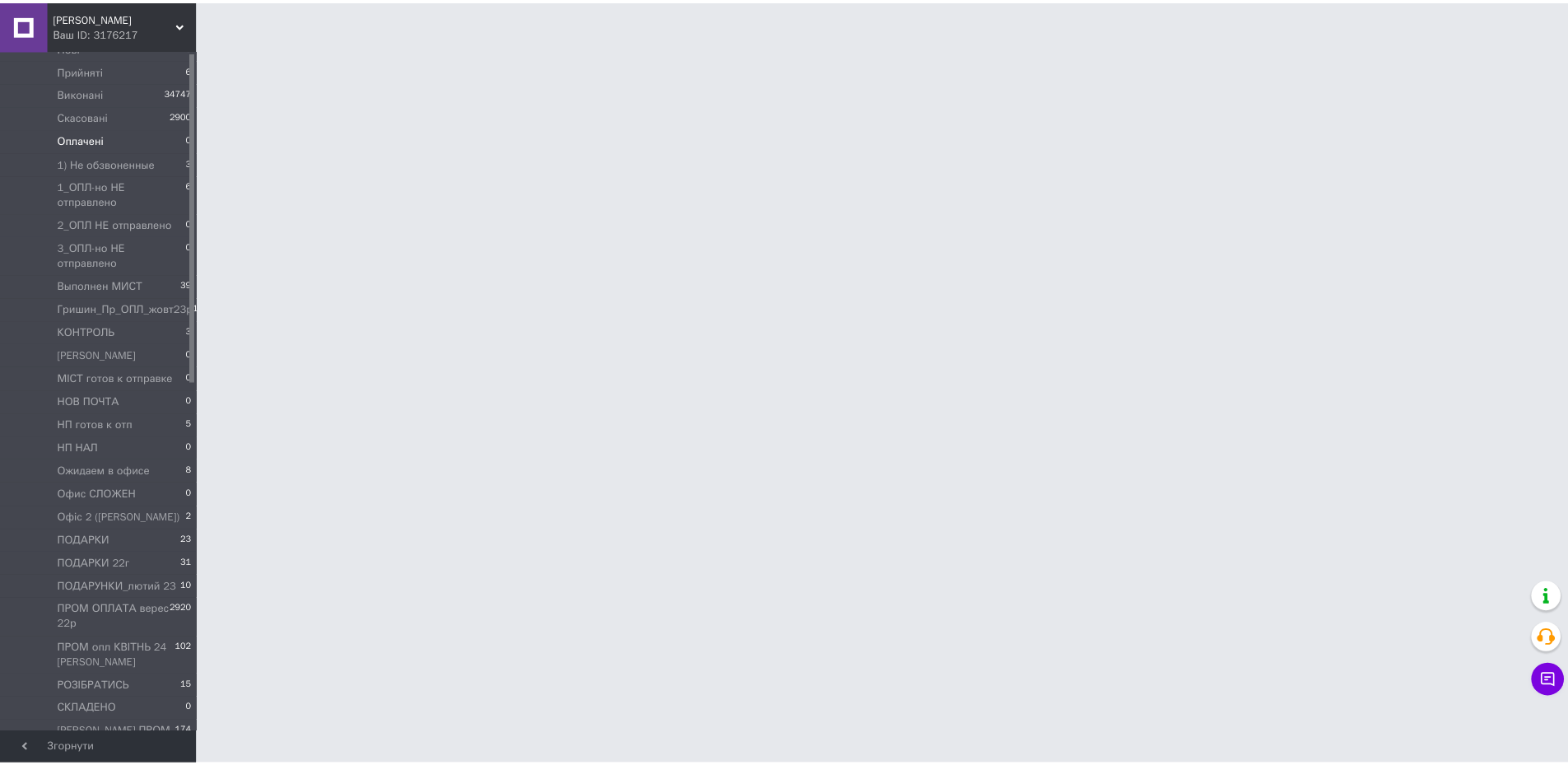 scroll, scrollTop: 0, scrollLeft: 0, axis: both 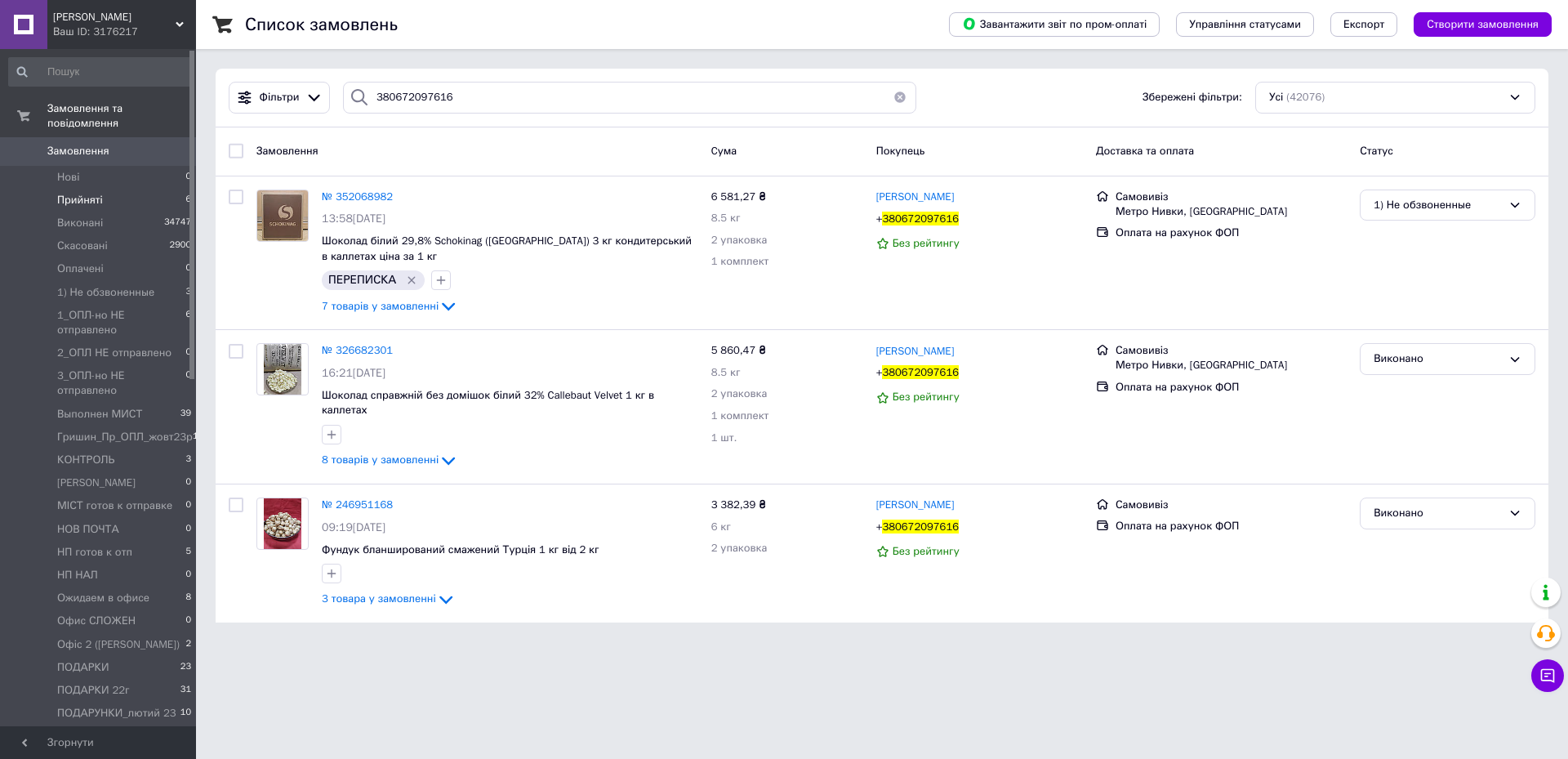 click on "Прийняті" at bounding box center (80, 200) 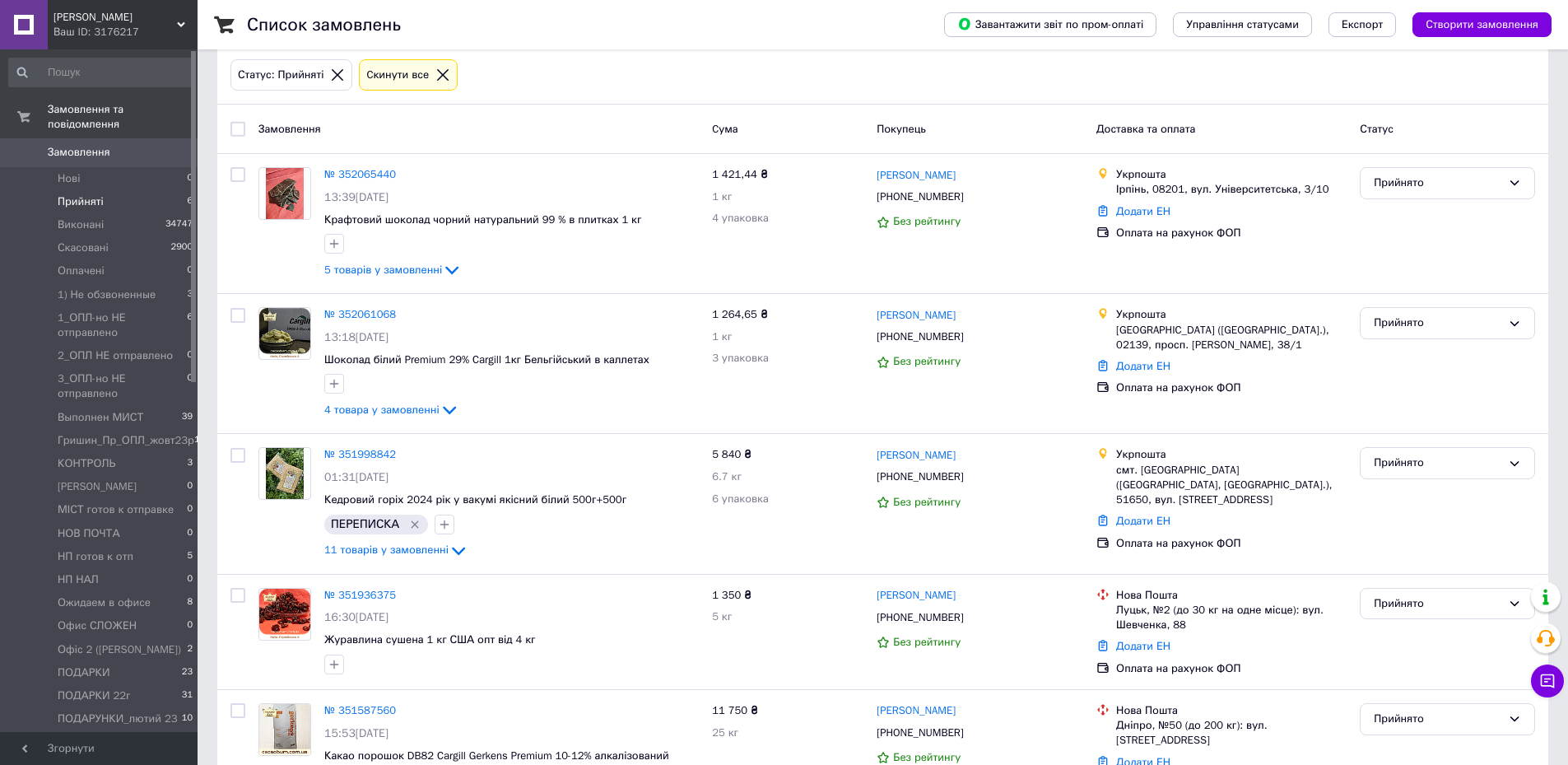 scroll, scrollTop: 0, scrollLeft: 0, axis: both 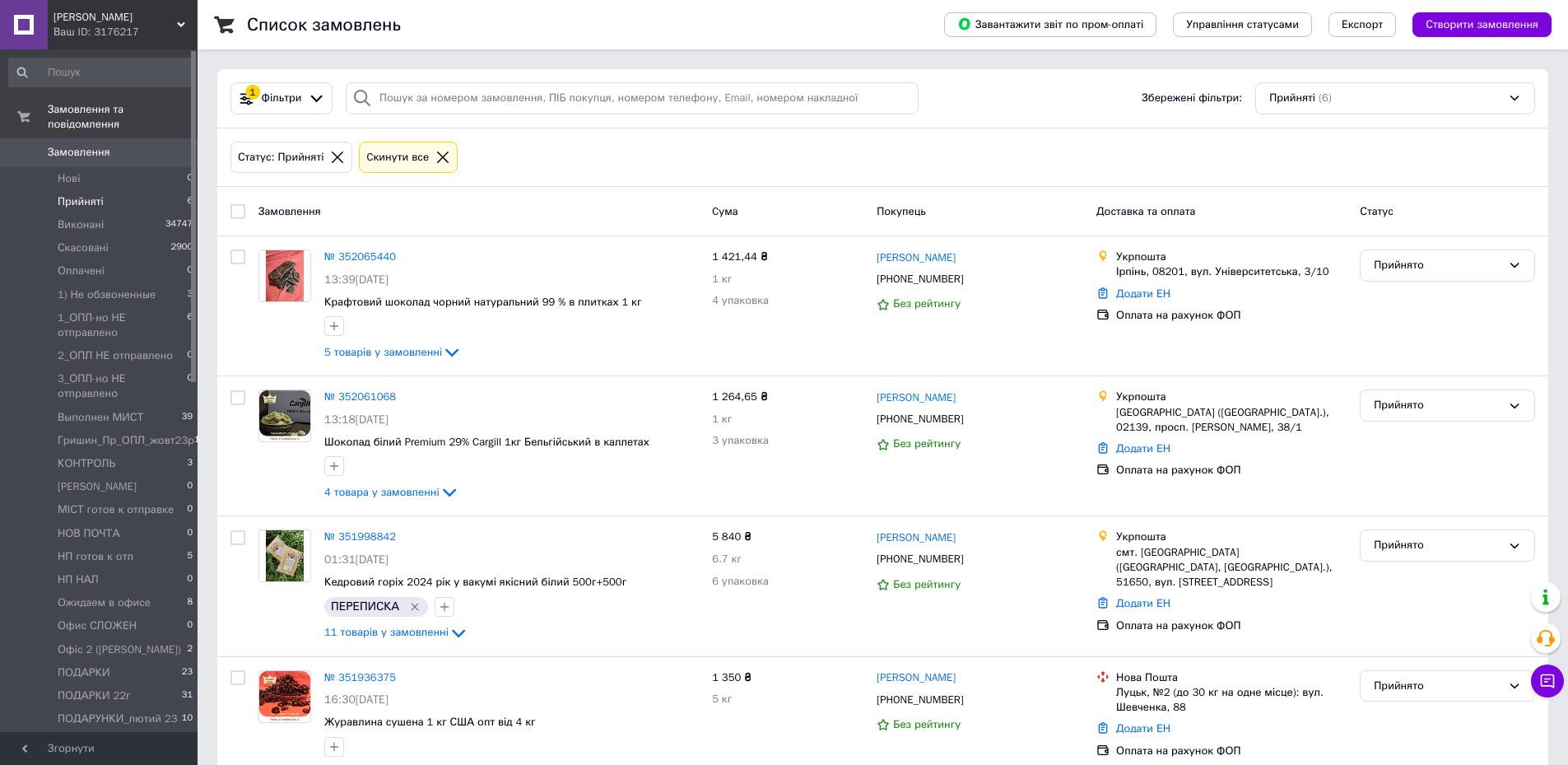 click 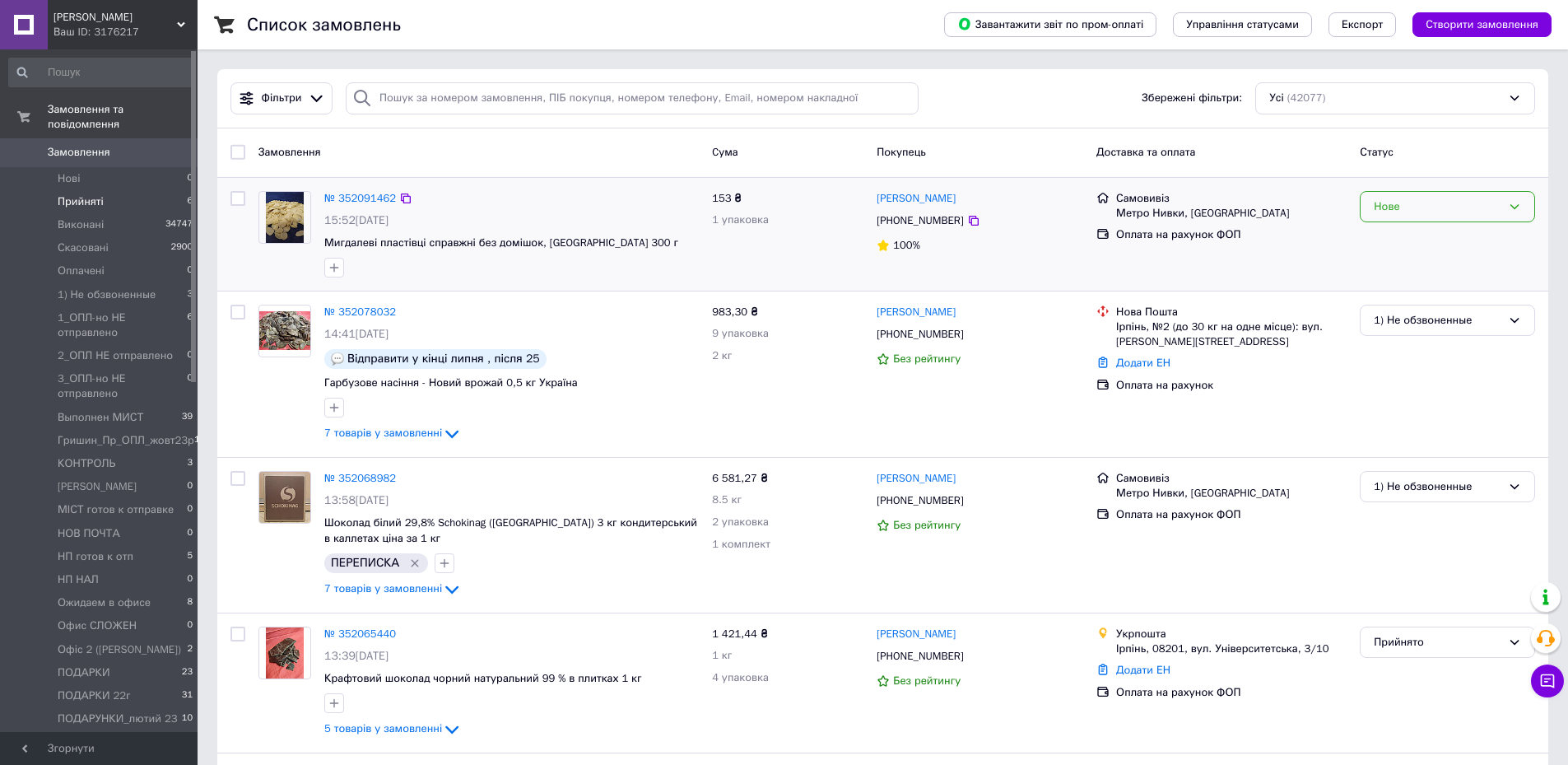 click on "Нове" at bounding box center (1447, 207) 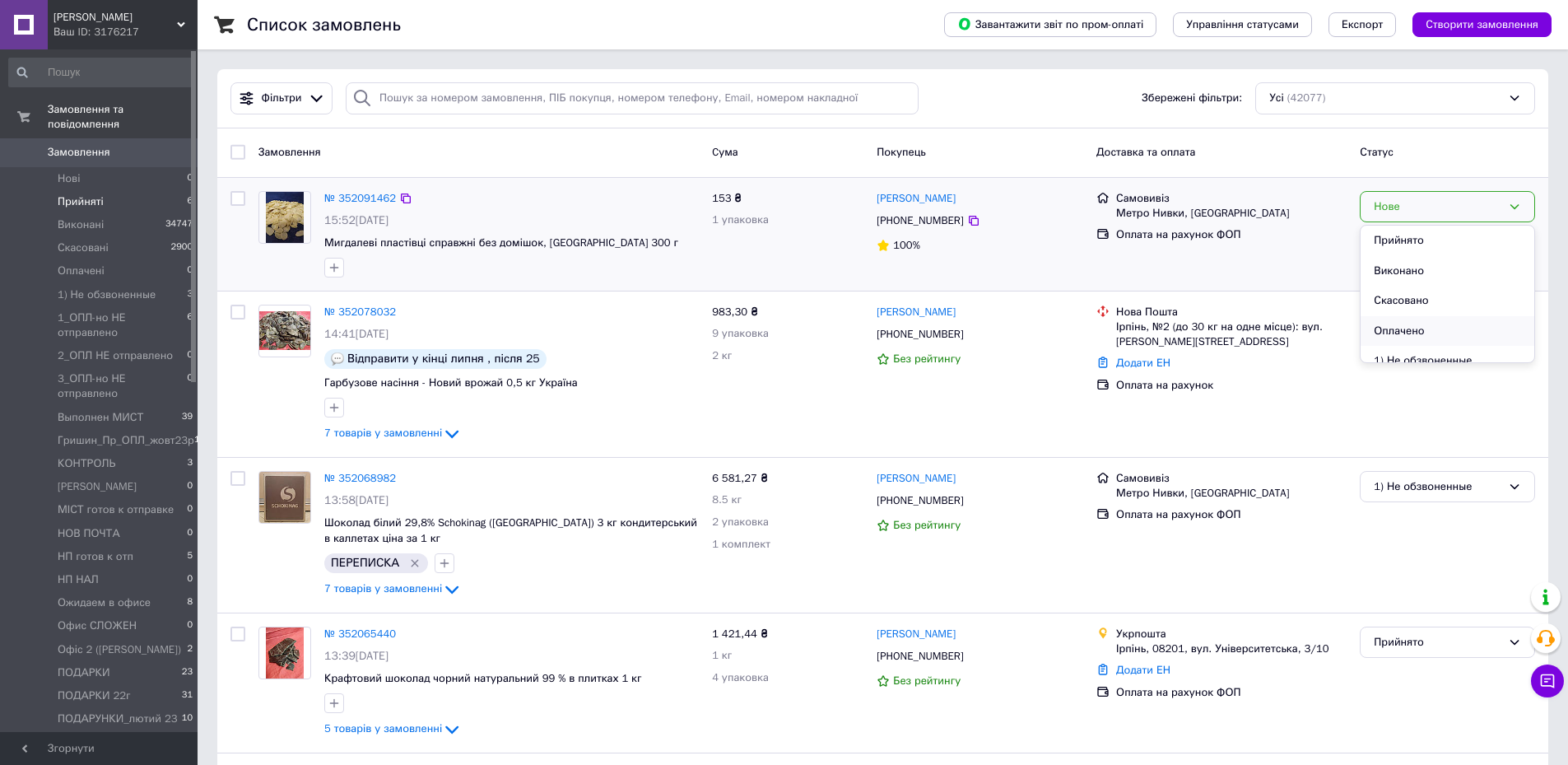 scroll, scrollTop: 82, scrollLeft: 0, axis: vertical 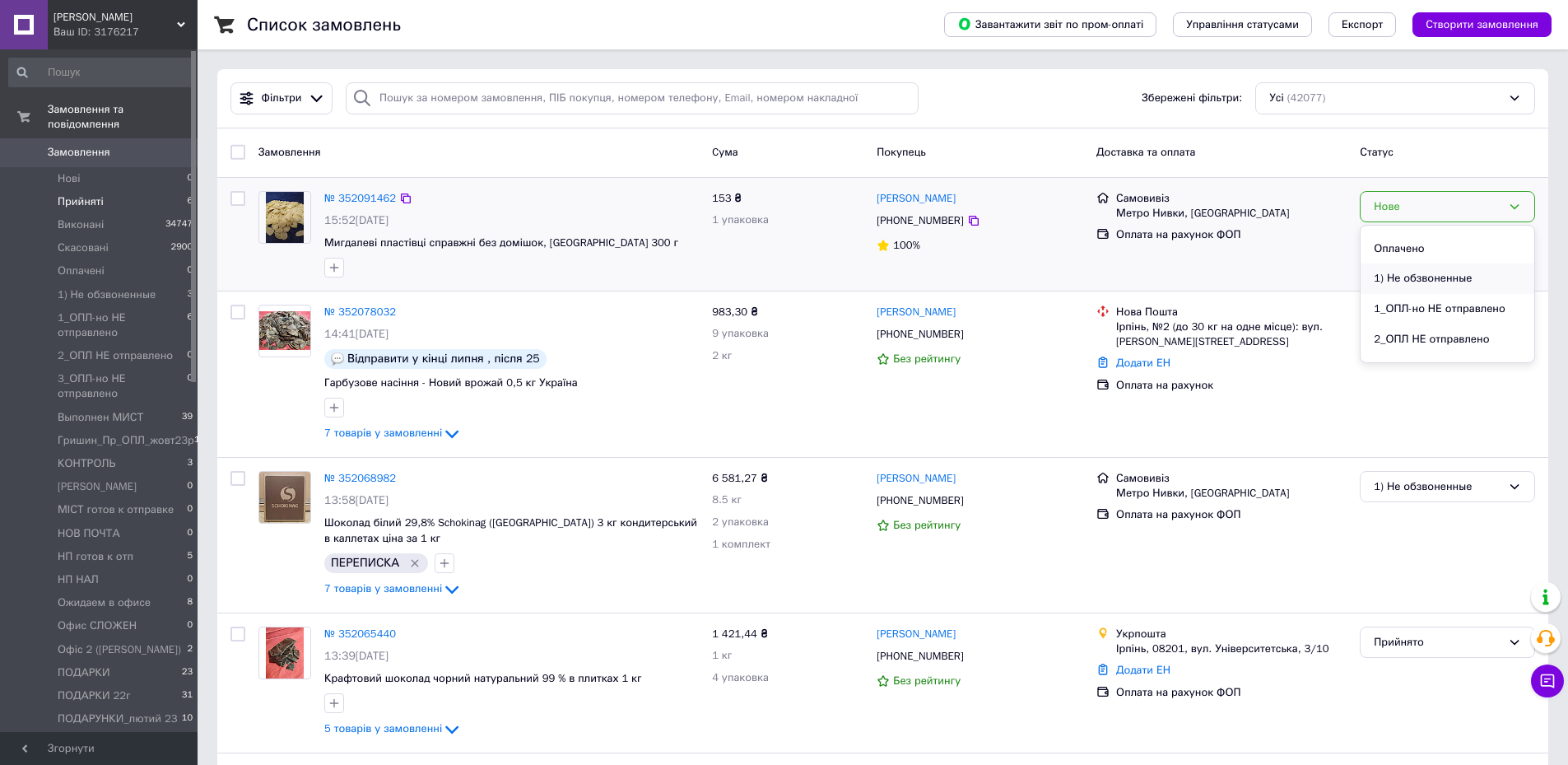 click on "1) Не обзвоненные" at bounding box center (1447, 278) 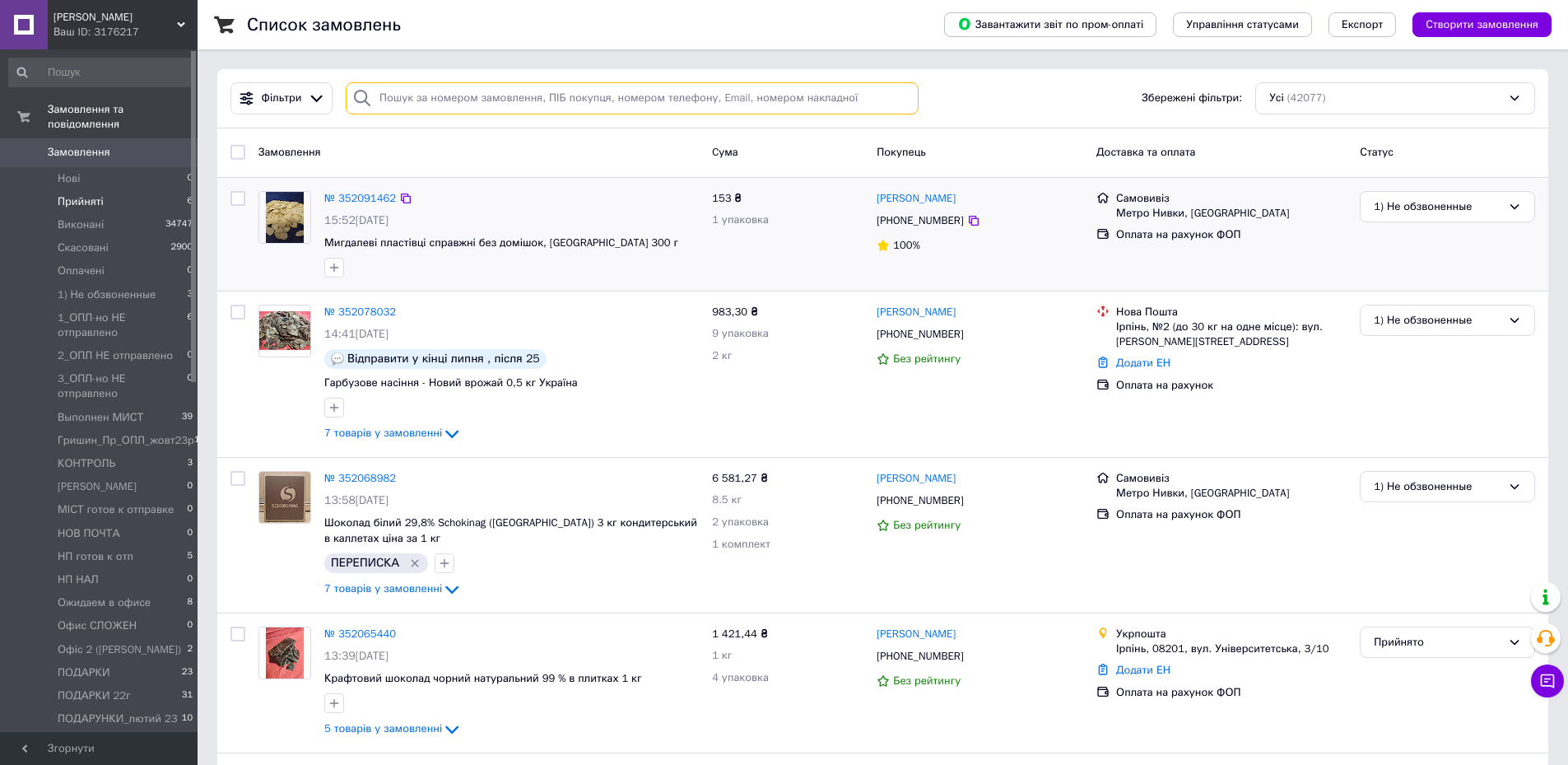 click at bounding box center [632, 98] 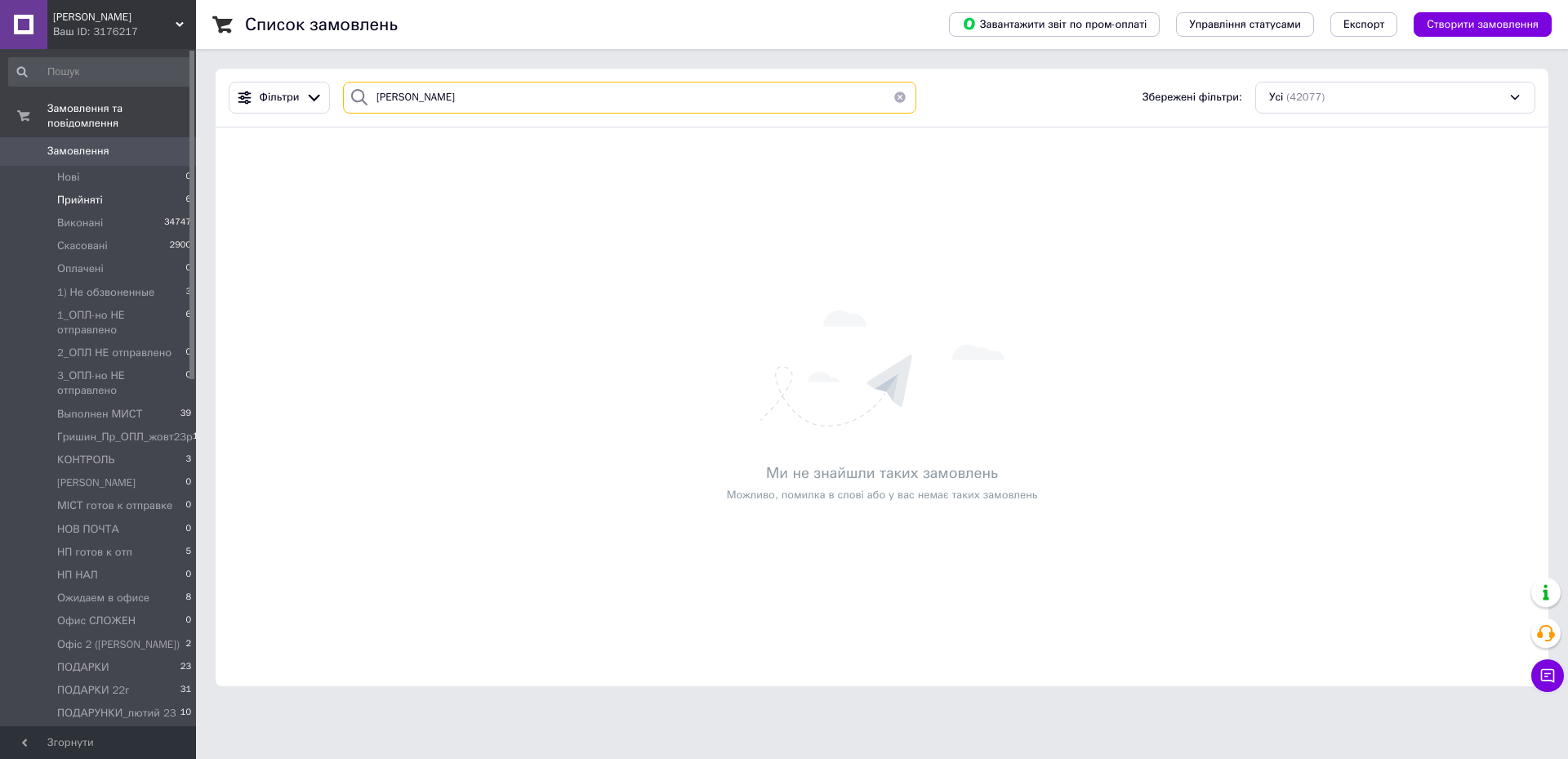 type on "[PERSON_NAME]" 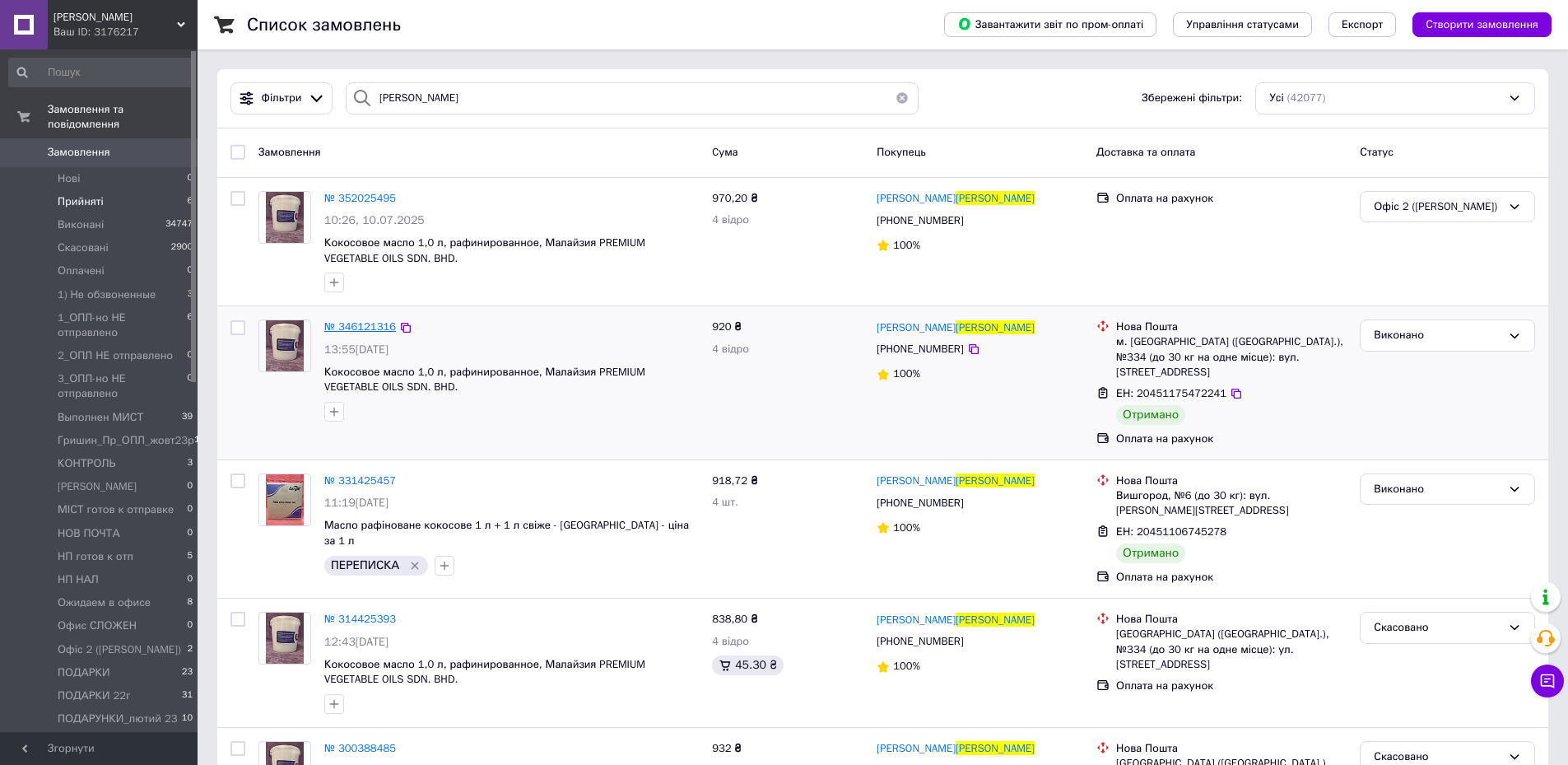 click on "№ 346121316" at bounding box center [360, 326] 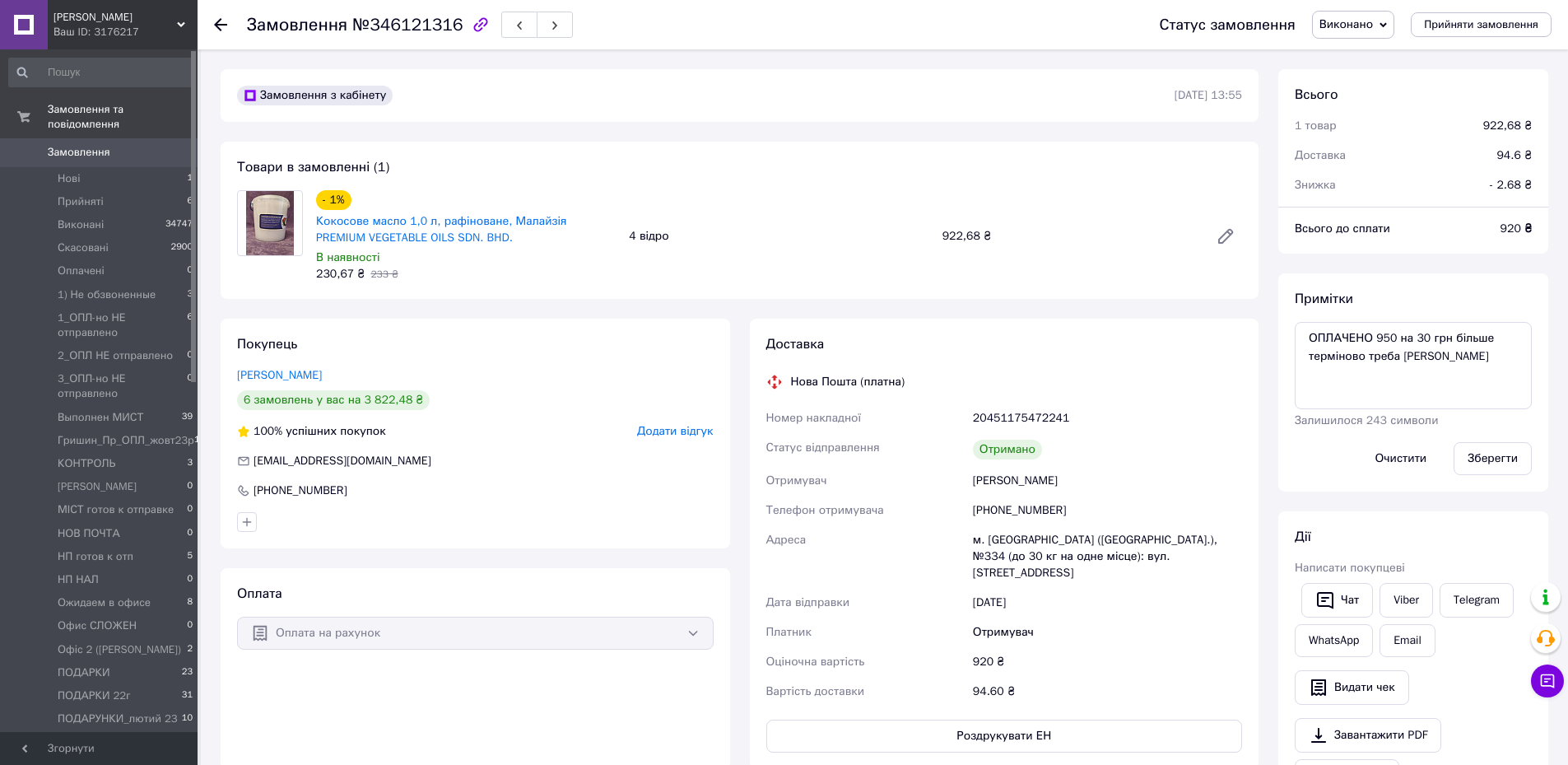 scroll, scrollTop: 260, scrollLeft: 0, axis: vertical 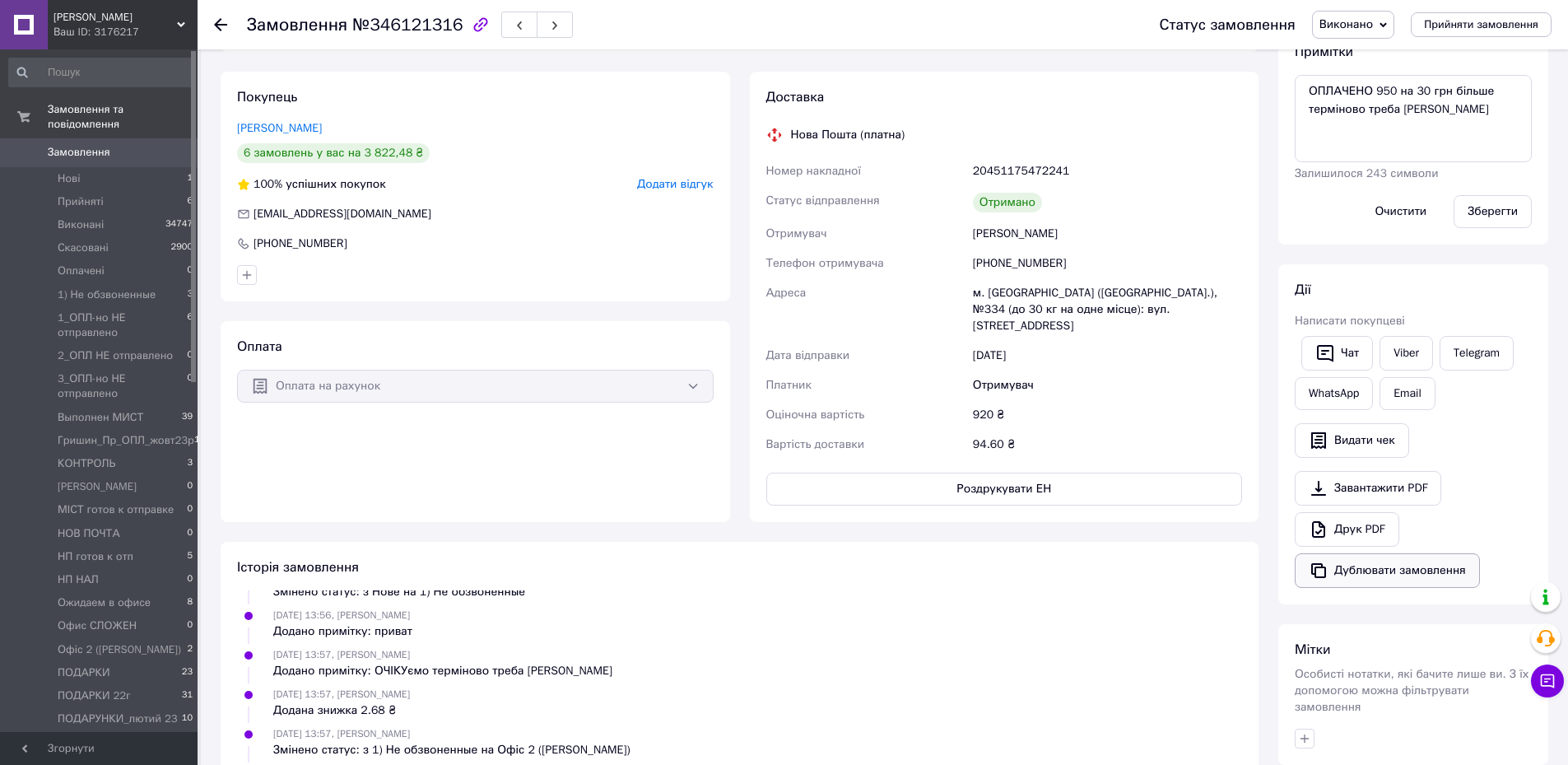 click on "Дублювати замовлення" at bounding box center (1387, 571) 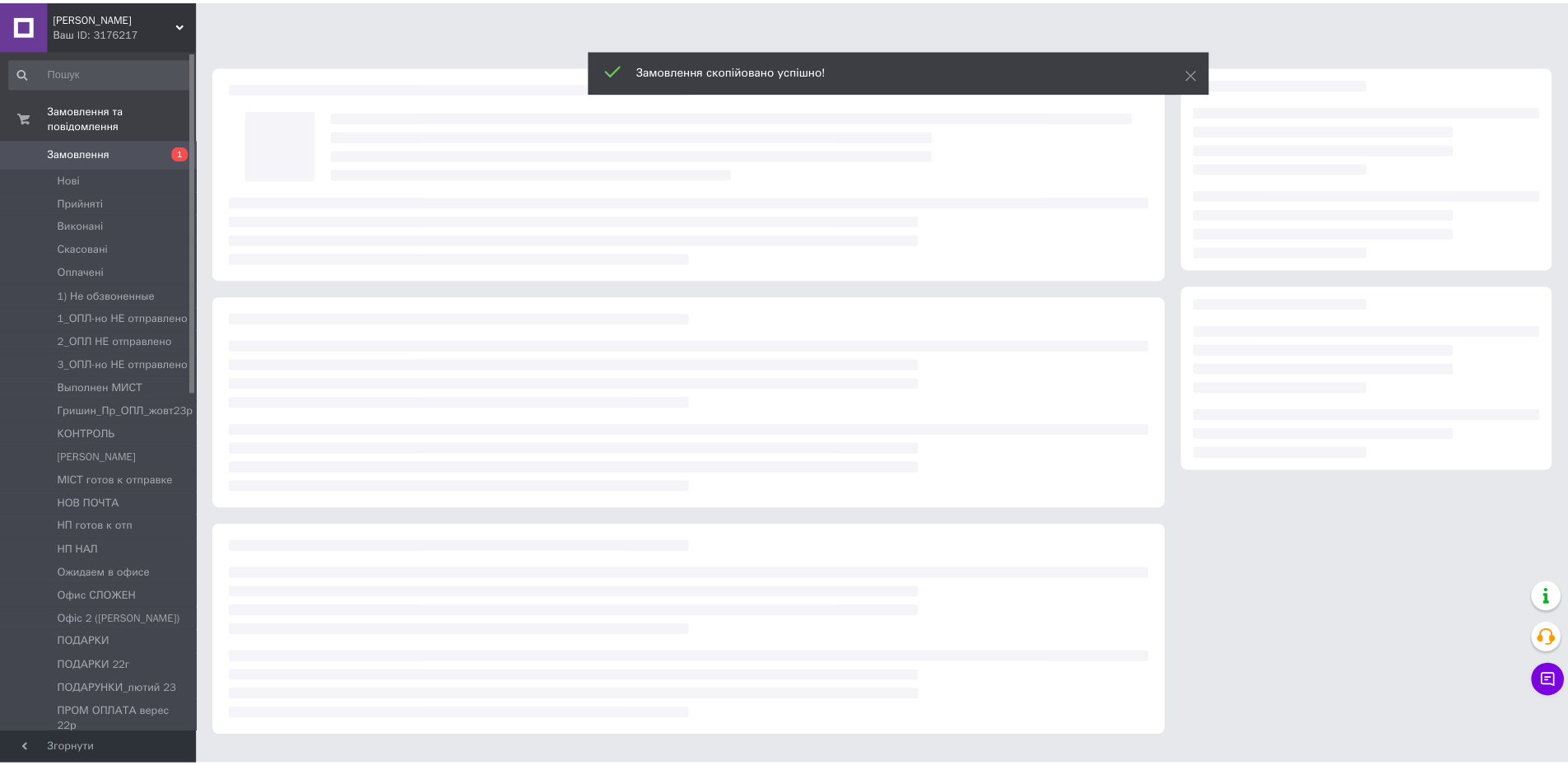 scroll, scrollTop: 0, scrollLeft: 0, axis: both 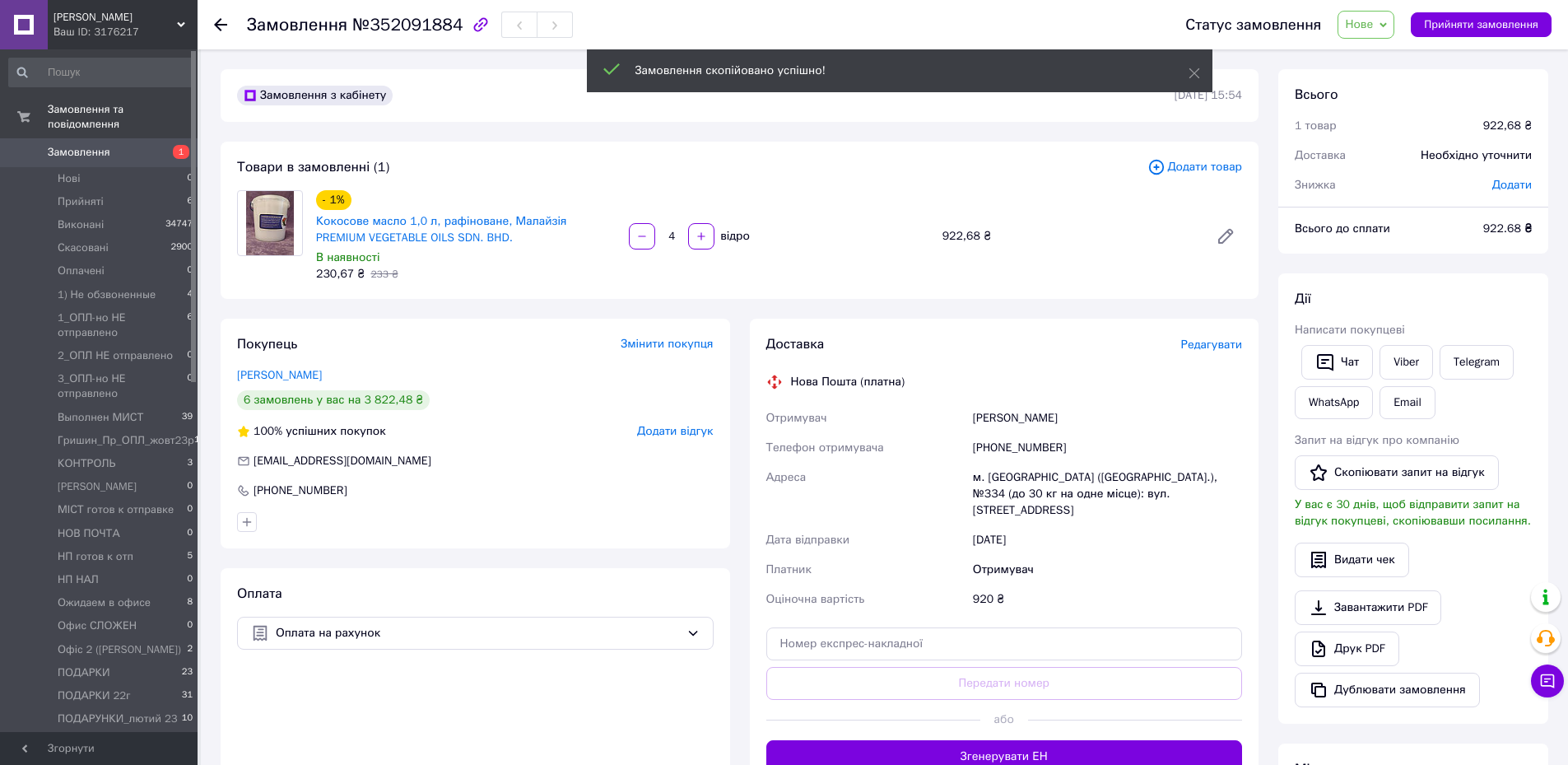 click on "Нове" at bounding box center (1366, 25) 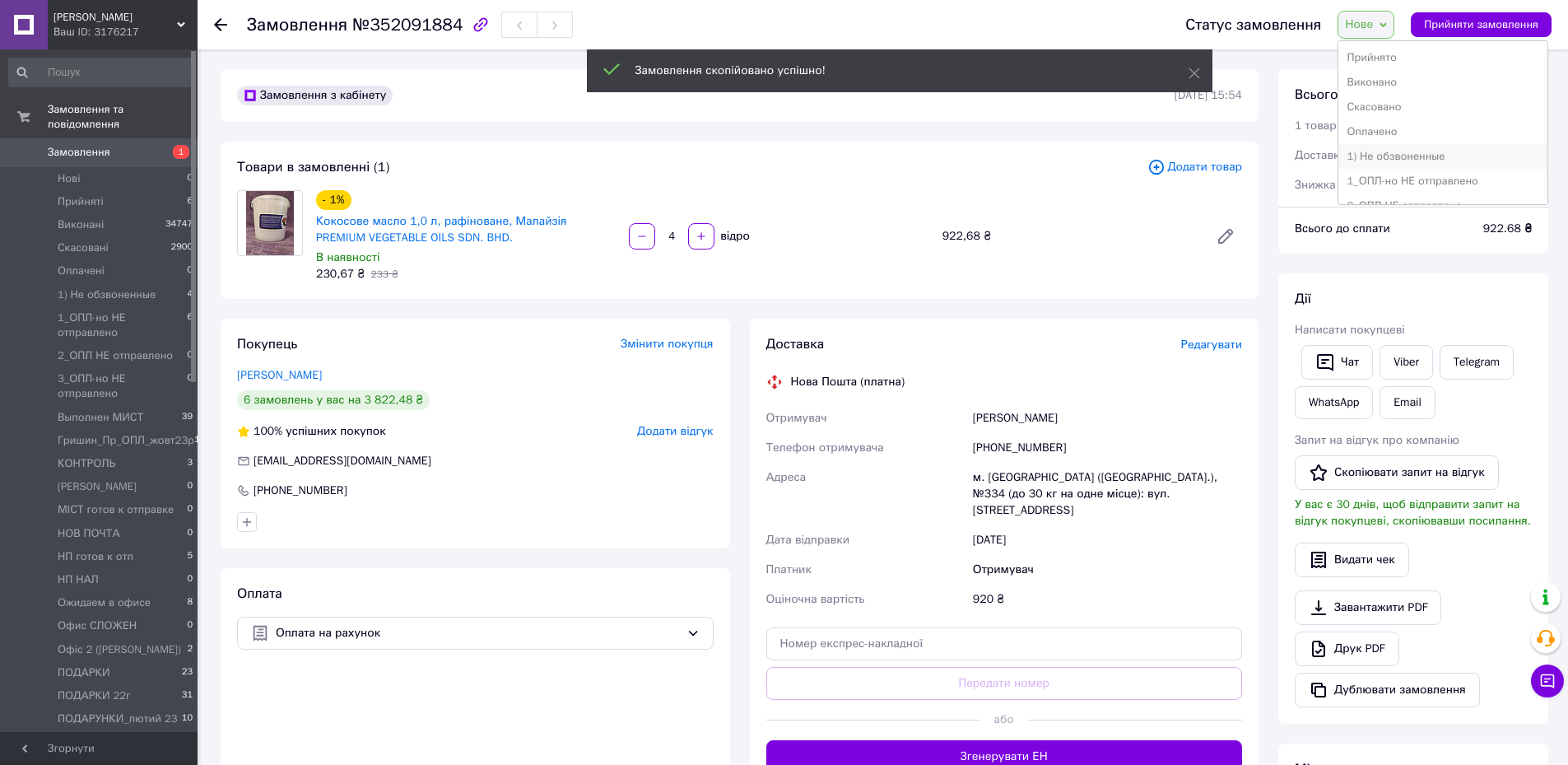 click on "1) Не обзвоненные" at bounding box center (1443, 156) 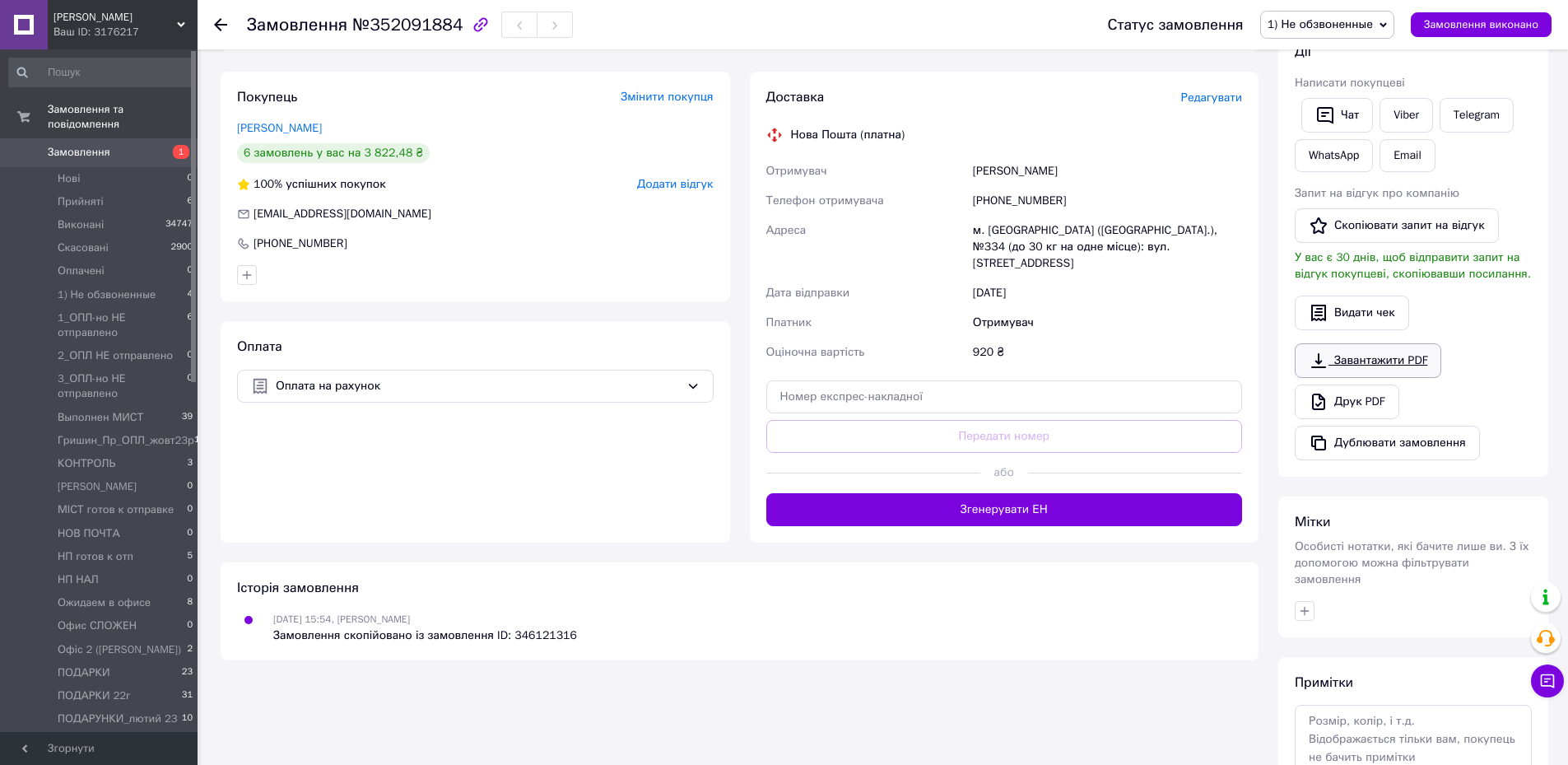 scroll, scrollTop: 329, scrollLeft: 0, axis: vertical 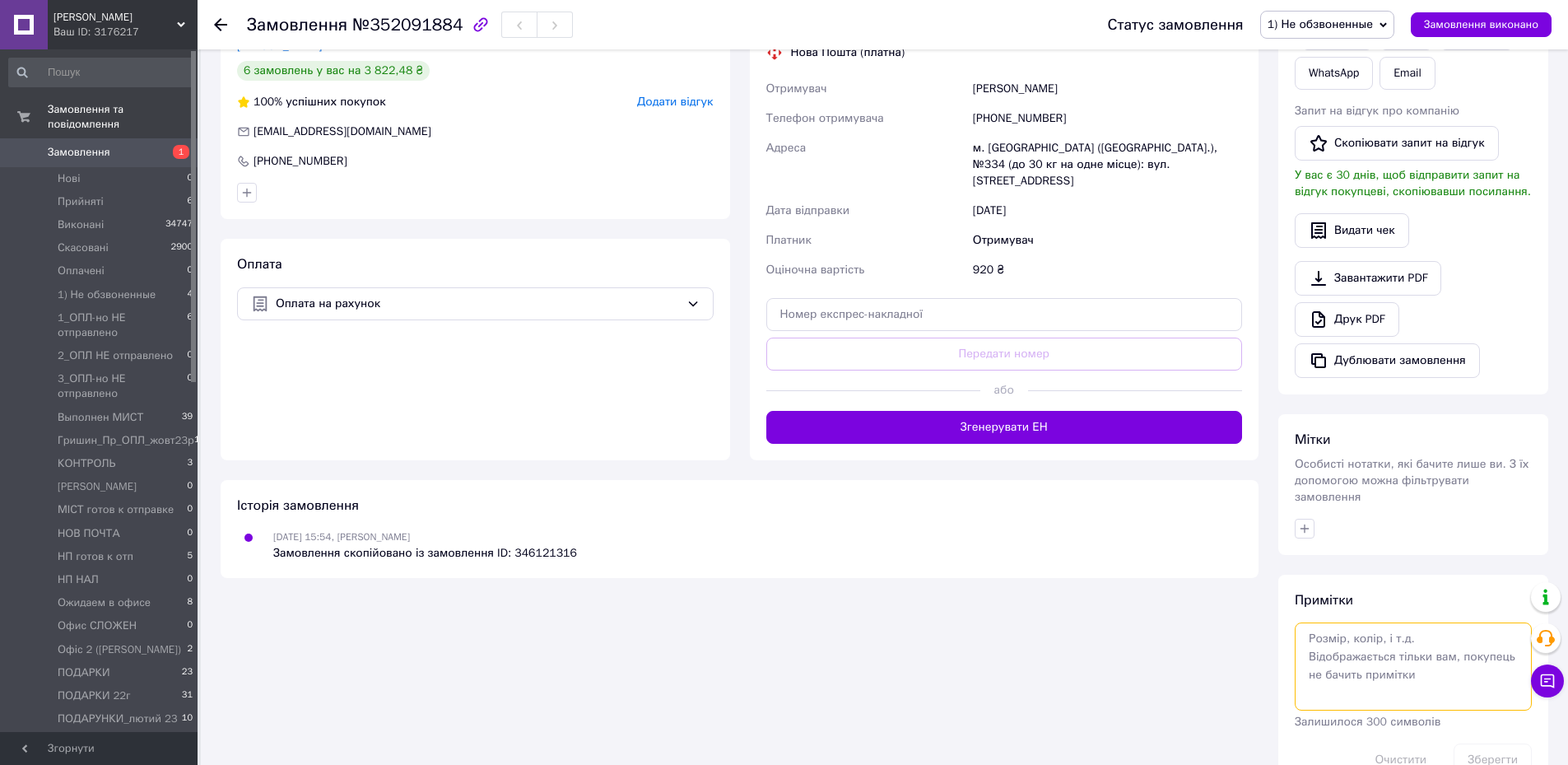 click at bounding box center [1413, 666] 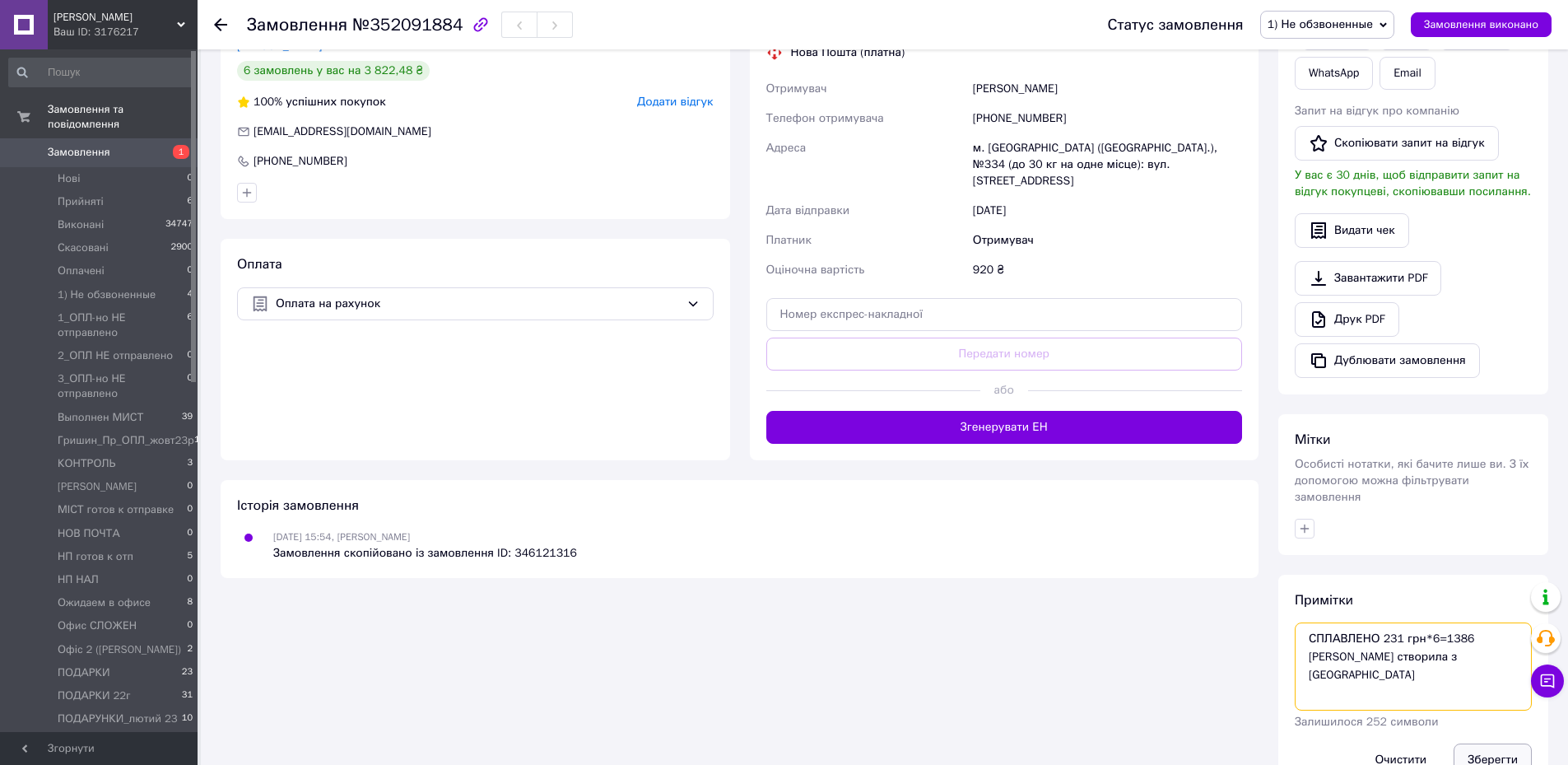 type on "СПЛАВЛЕНО 231 грн*6=1386
[PERSON_NAME] створила з [GEOGRAPHIC_DATA]" 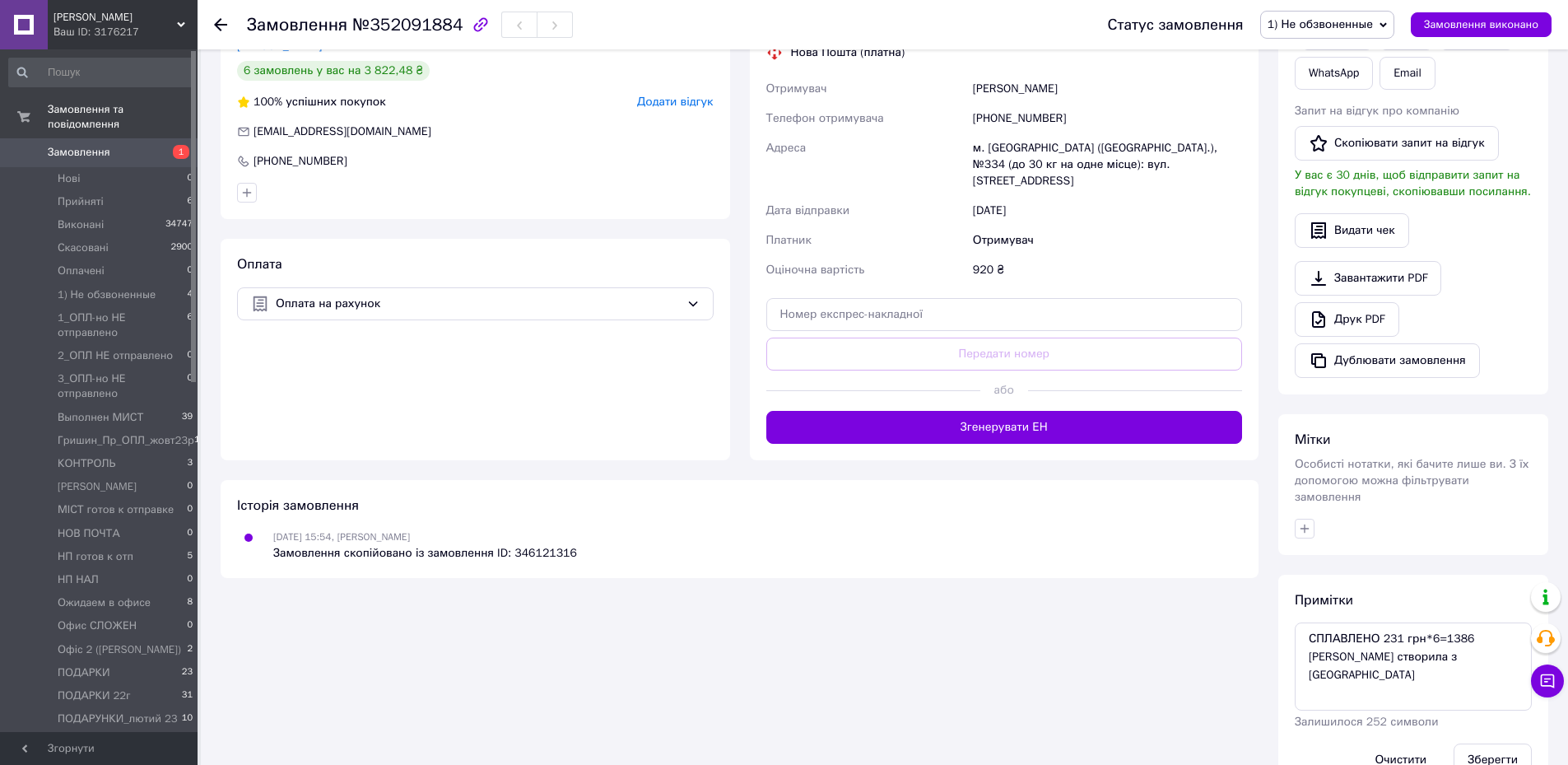 drag, startPoint x: 1493, startPoint y: 741, endPoint x: 1025, endPoint y: 374, distance: 594.73776 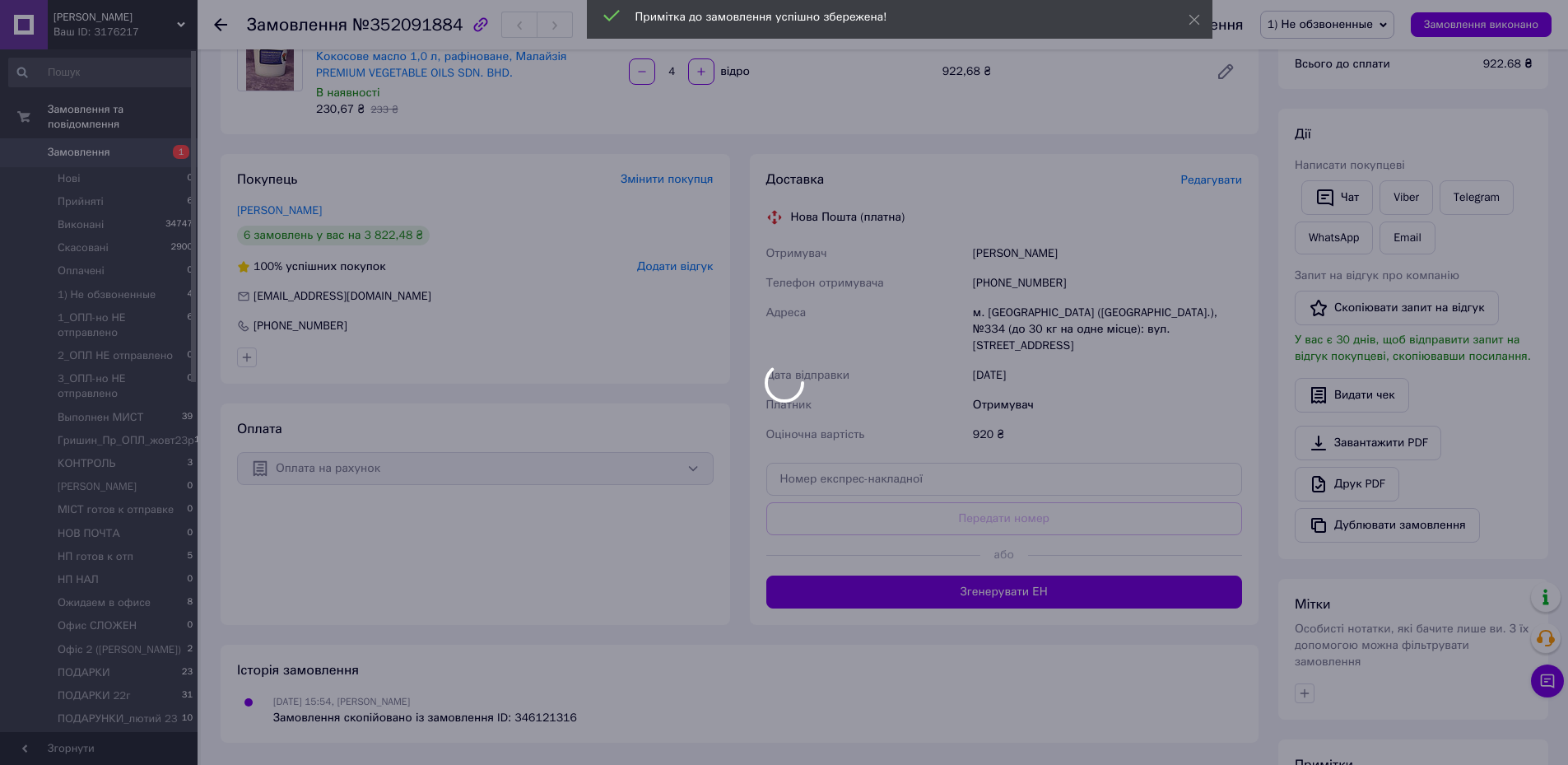 scroll, scrollTop: 0, scrollLeft: 0, axis: both 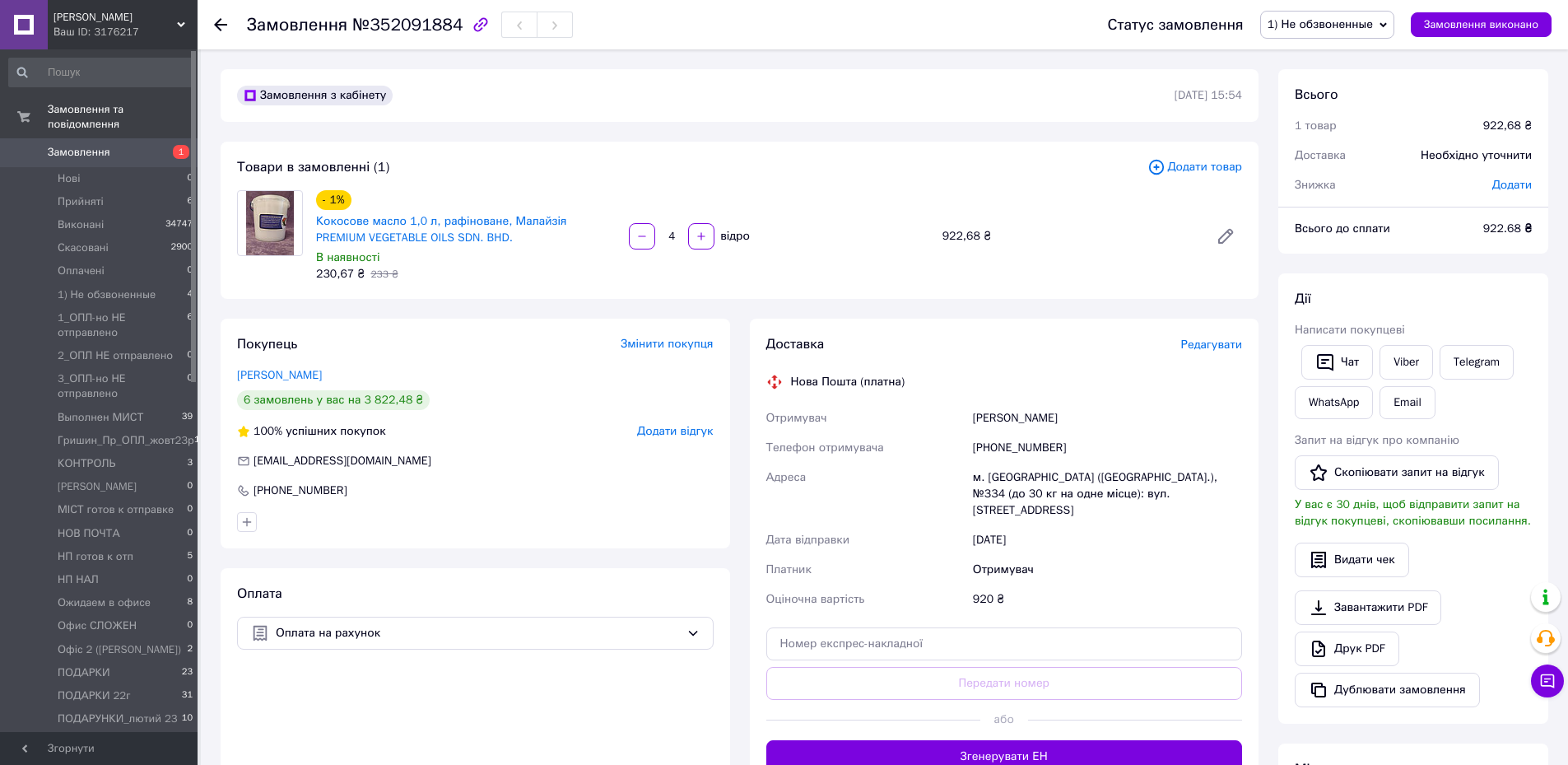 click on "1) Не обзвоненные" at bounding box center (1327, 25) 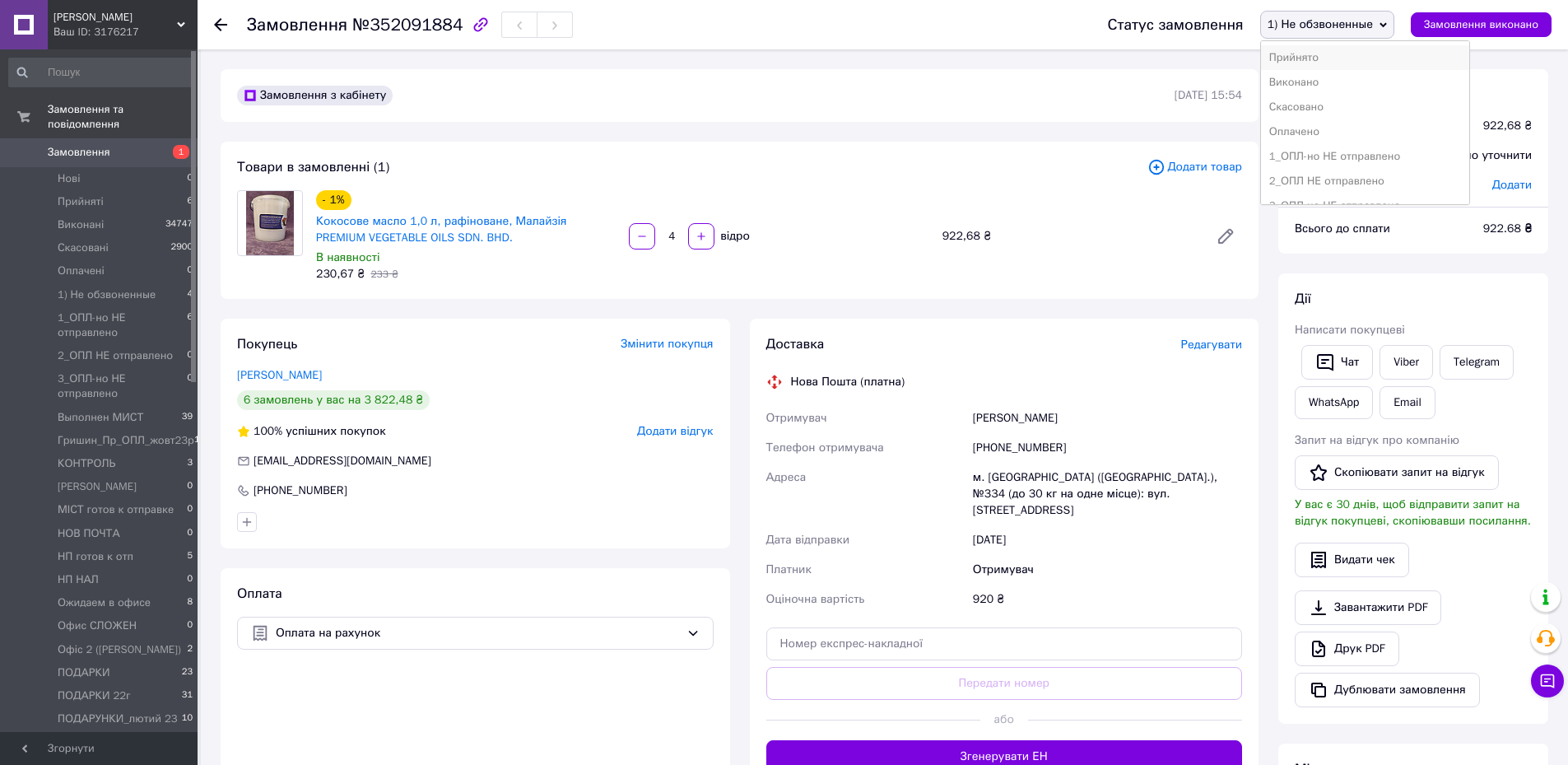 click on "Прийнято" at bounding box center (1366, 58) 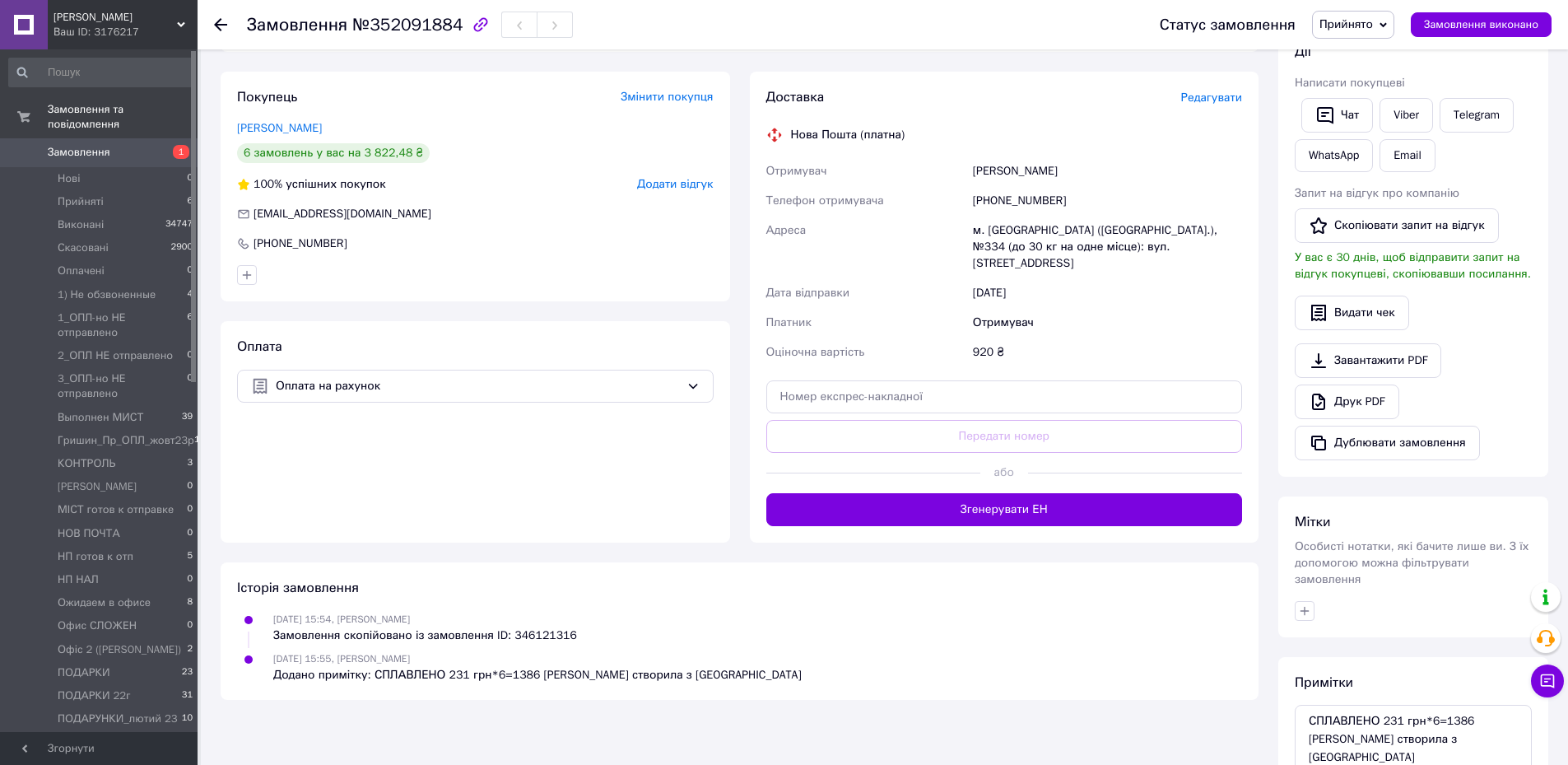 scroll, scrollTop: 0, scrollLeft: 0, axis: both 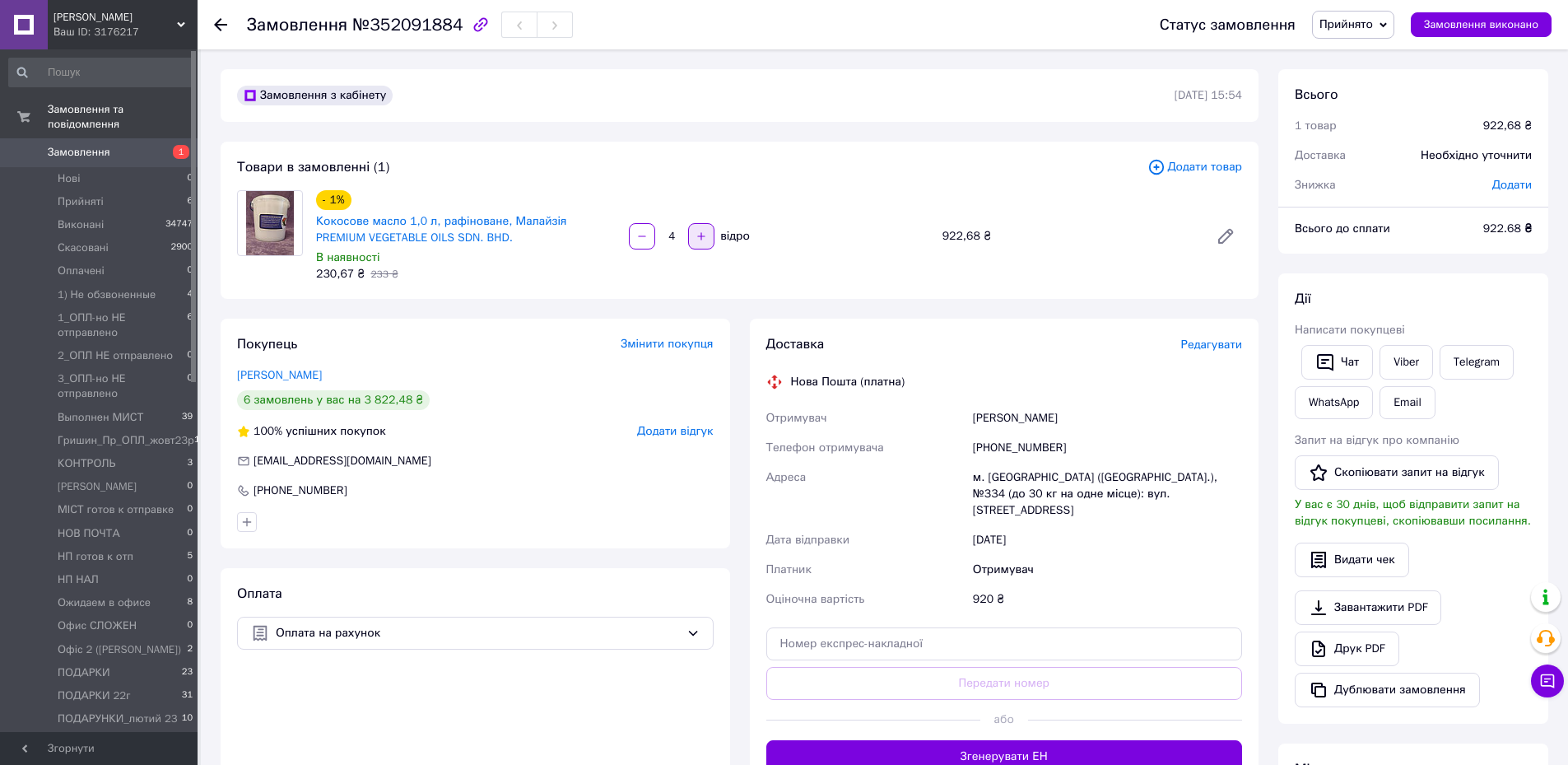 click 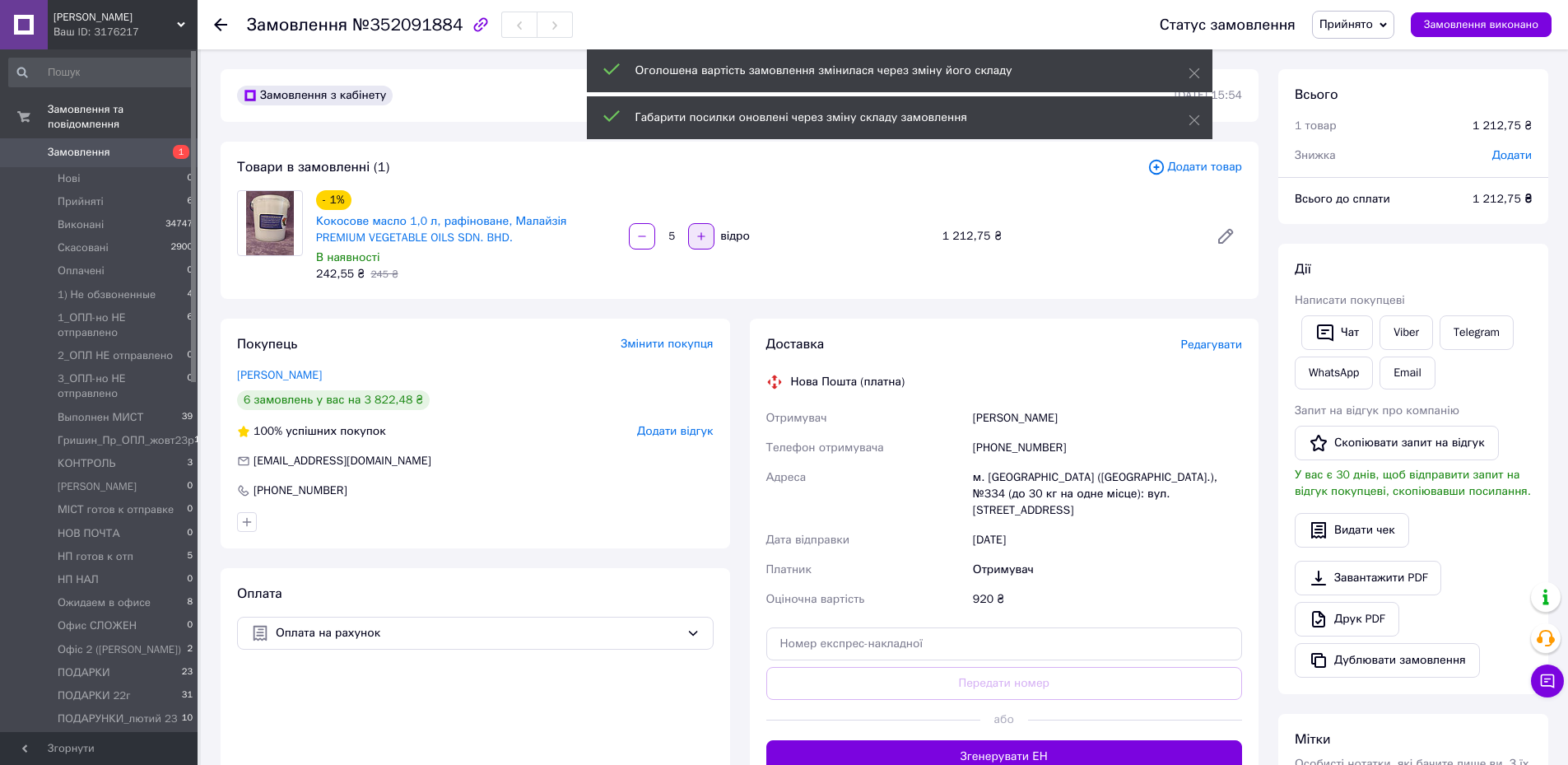 click 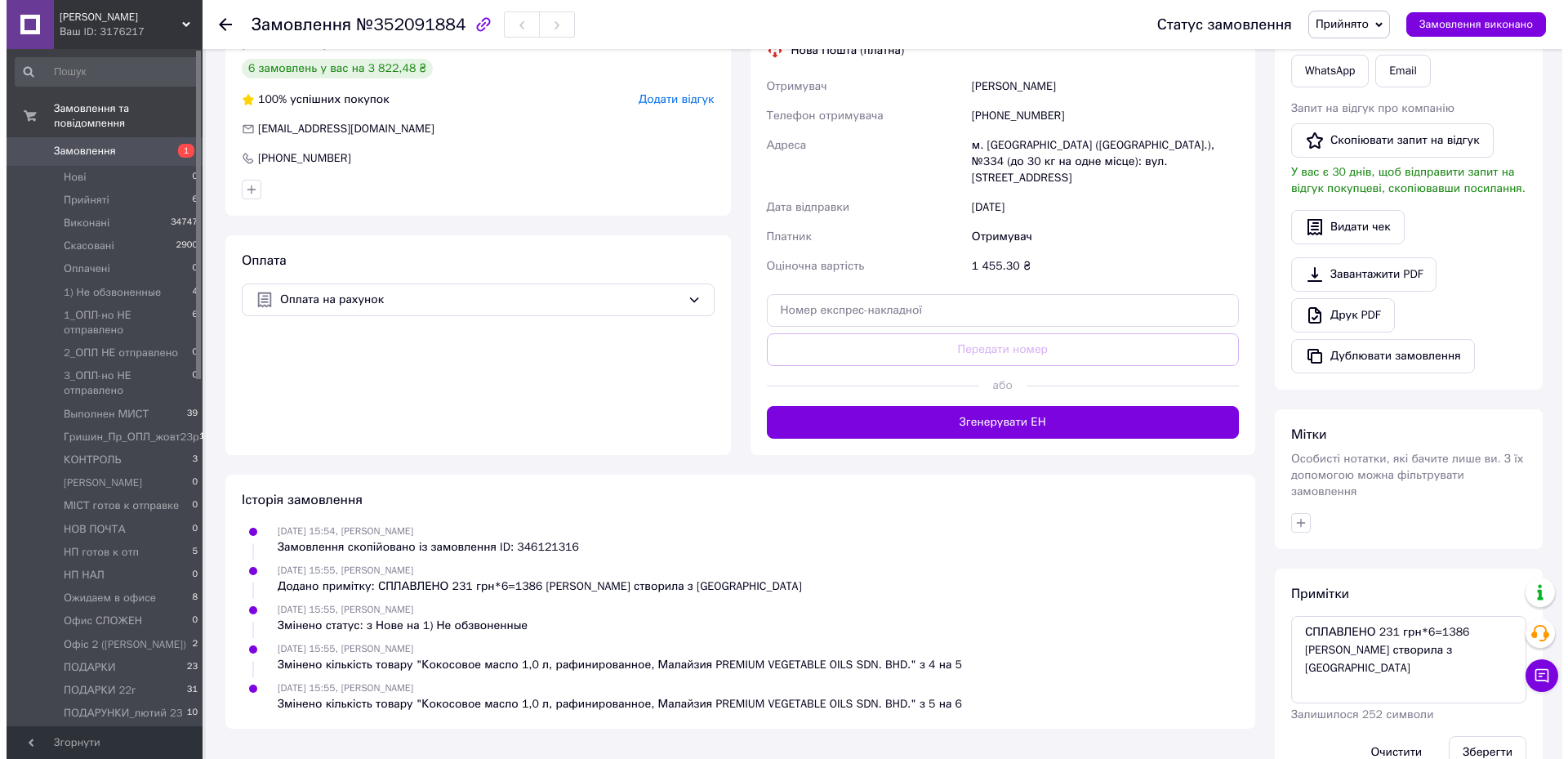 scroll, scrollTop: 0, scrollLeft: 0, axis: both 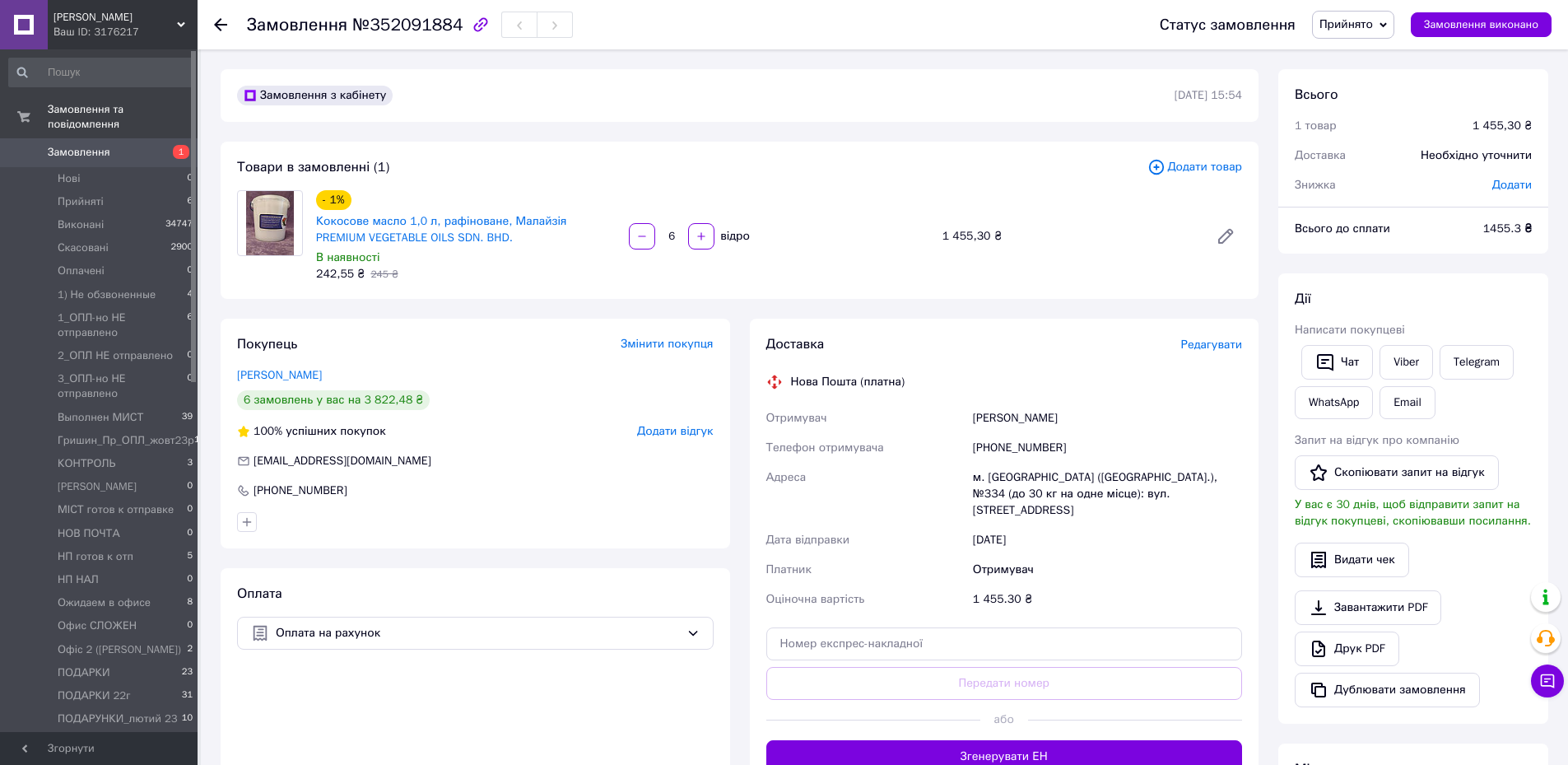 click on "Додати" at bounding box center [1512, 185] 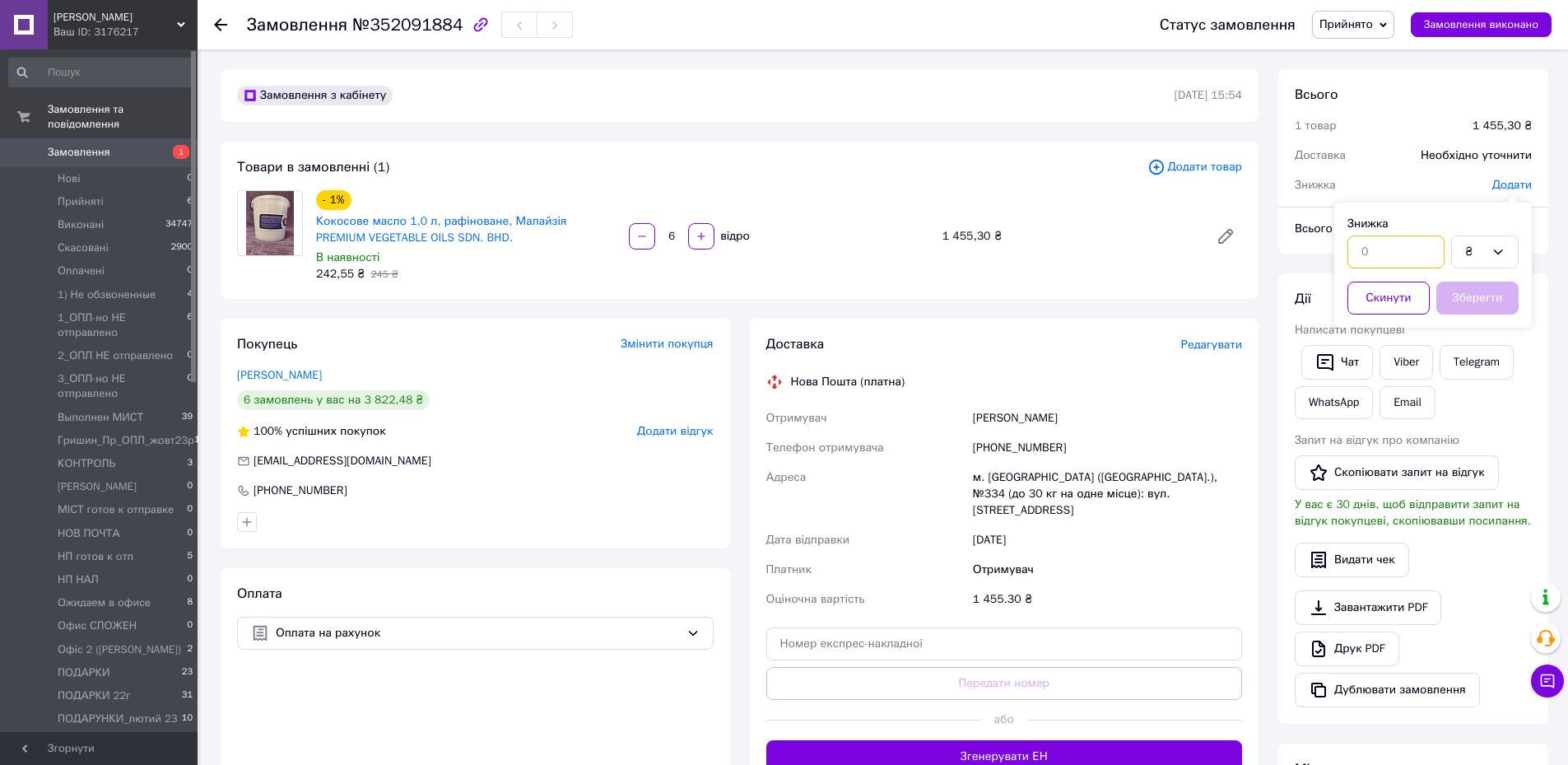 click at bounding box center [1396, 252] 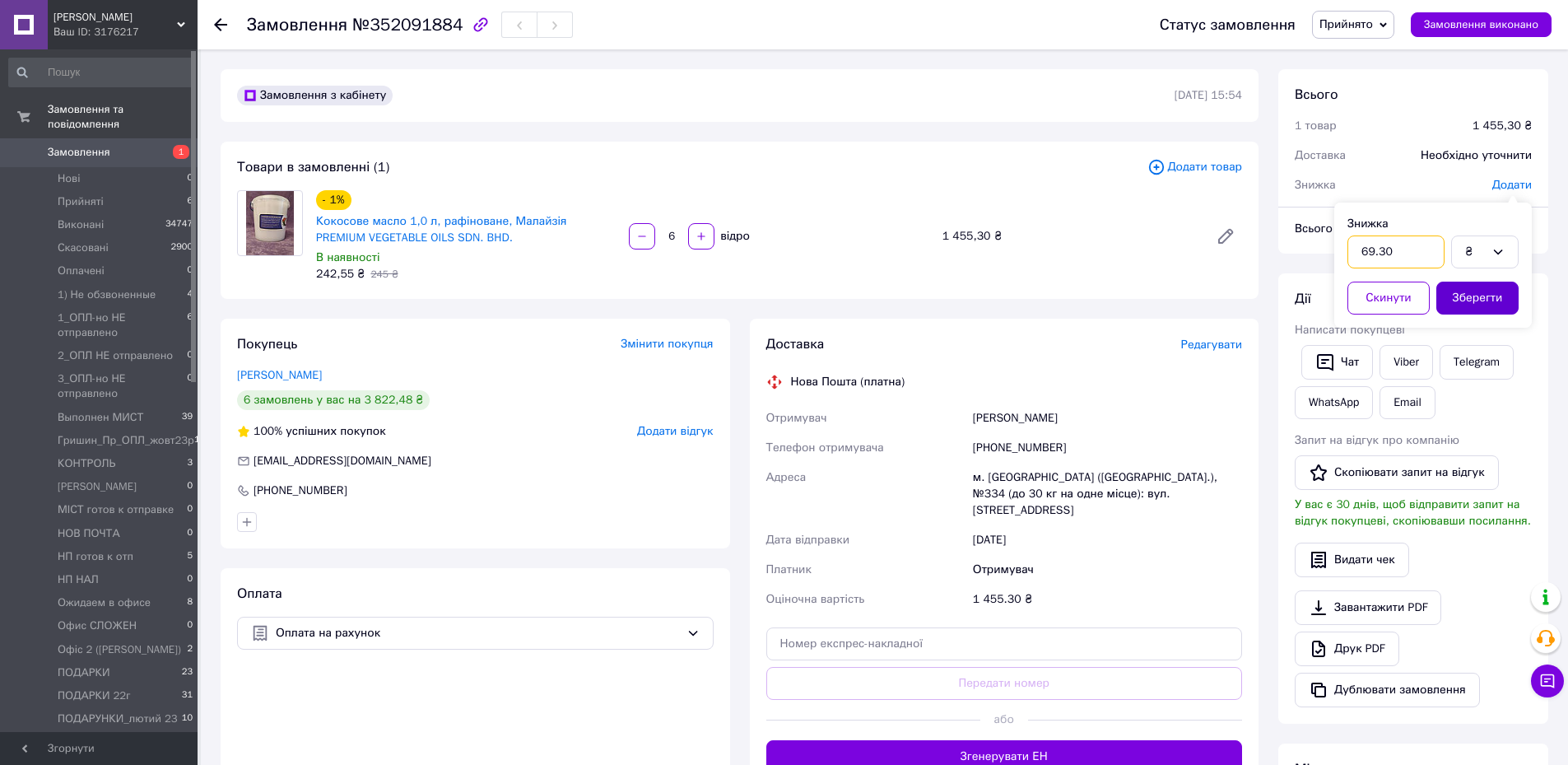 type on "69.30" 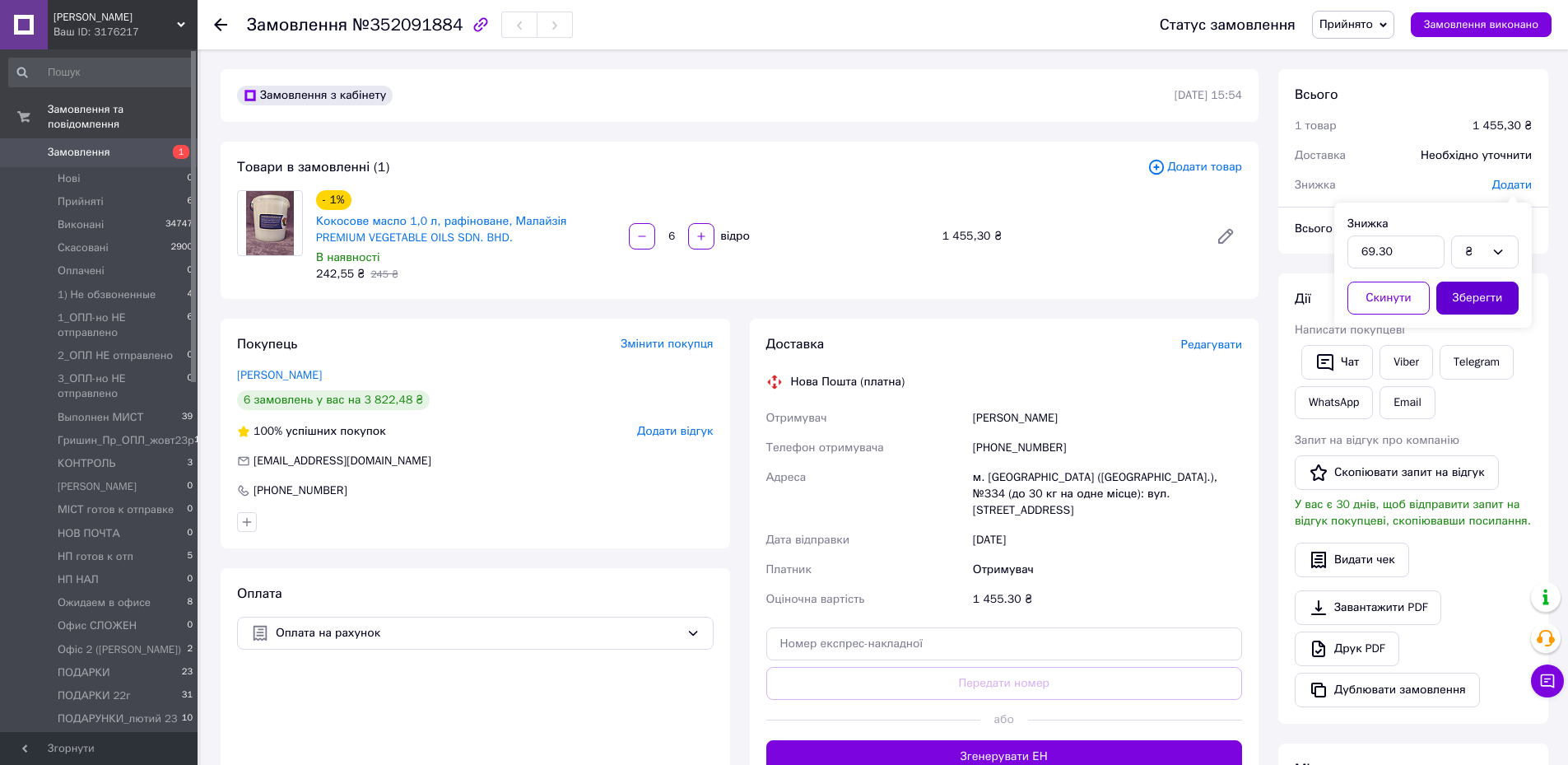click on "Зберегти" at bounding box center [1477, 298] 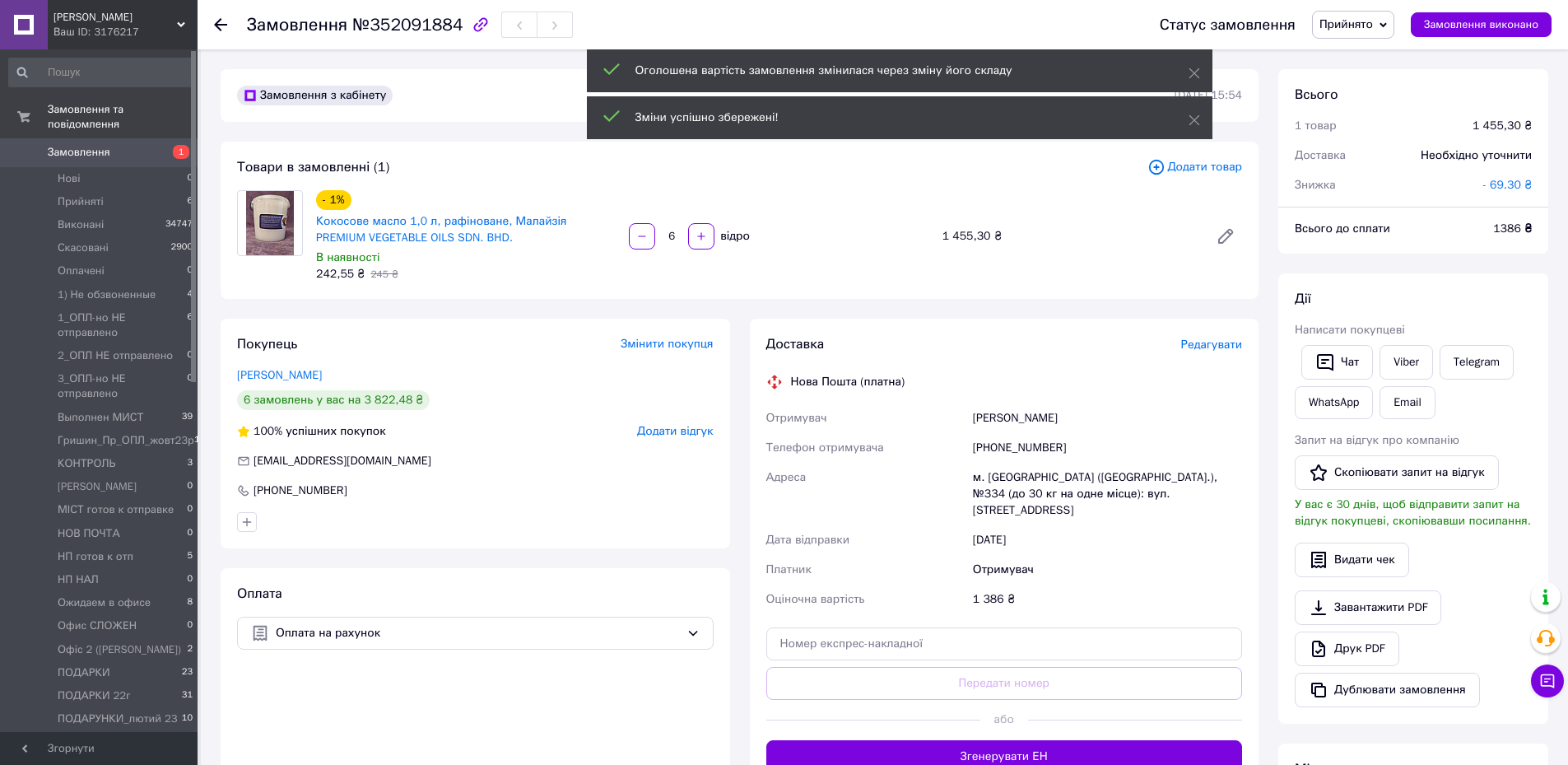 click on "[PERSON_NAME] покупцеві   Чат Viber Telegram WhatsApp Email Запит на відгук про компанію   Скопіювати запит на відгук У вас є 30 днів, щоб відправити запит на відгук покупцеві, скопіювавши посилання.   Видати чек   Завантажити PDF   Друк PDF   Дублювати замовлення" at bounding box center (1413, 498) 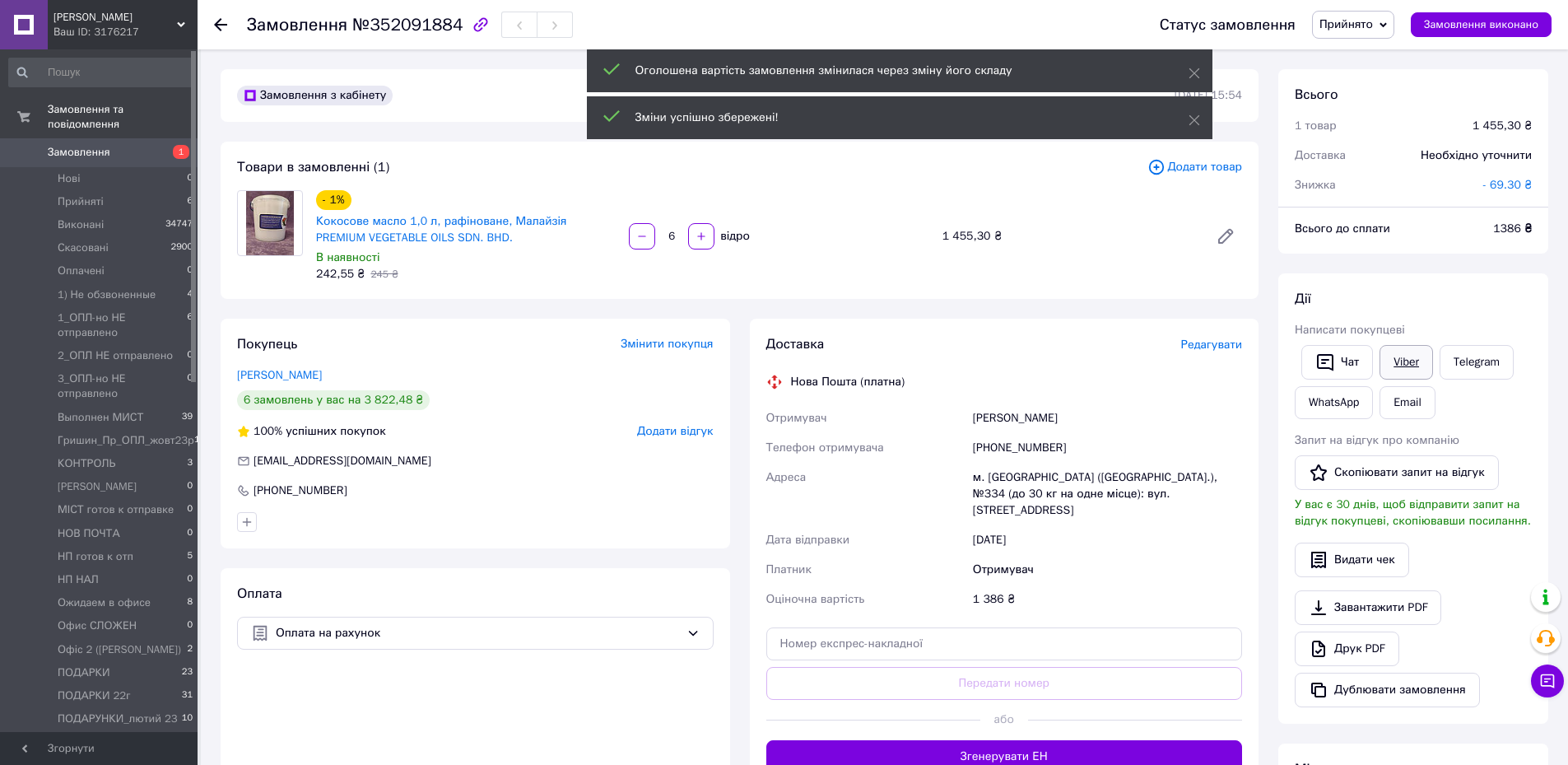 click on "Viber" at bounding box center (1406, 362) 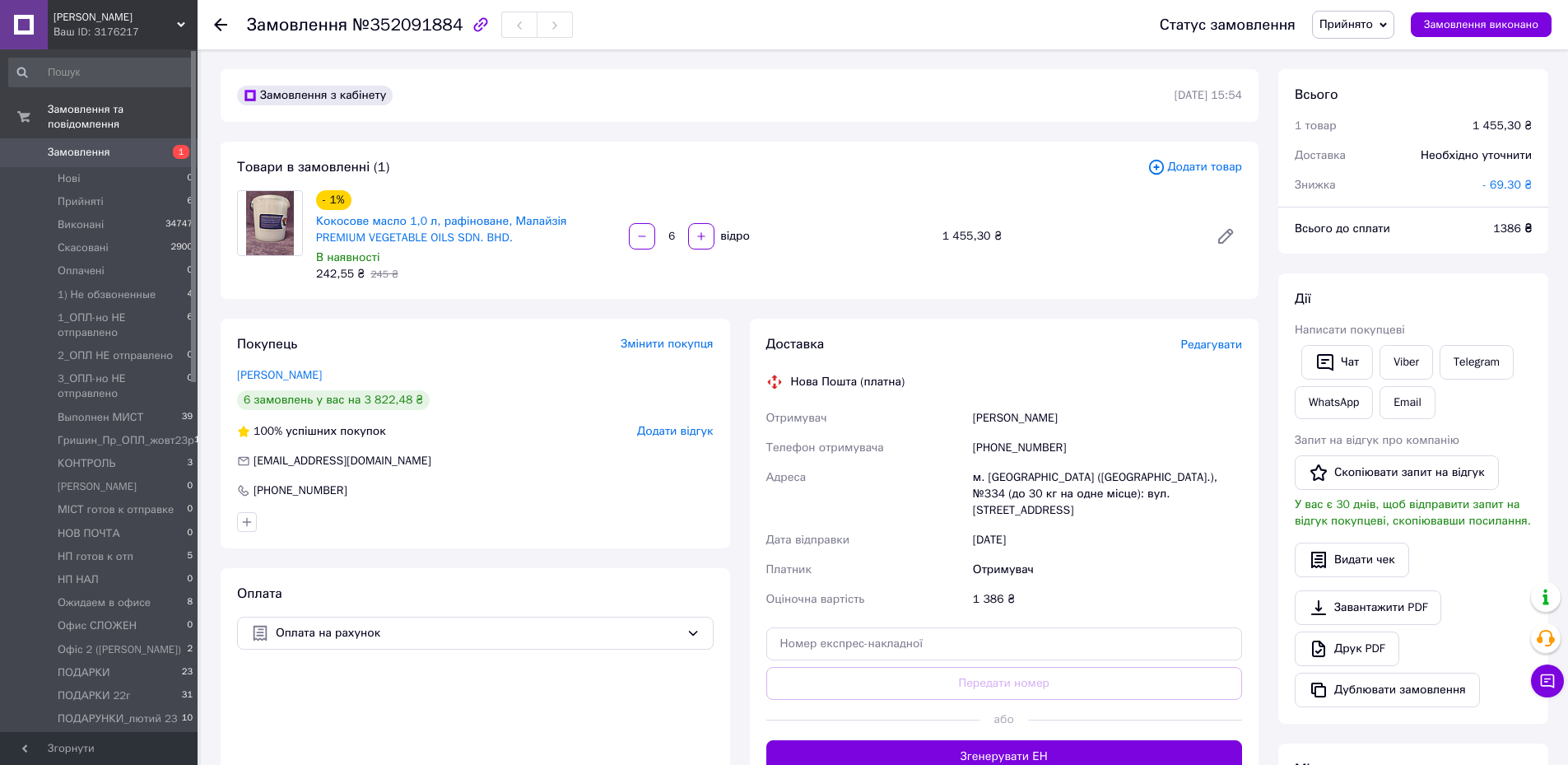 click on "Редагувати" at bounding box center [1212, 344] 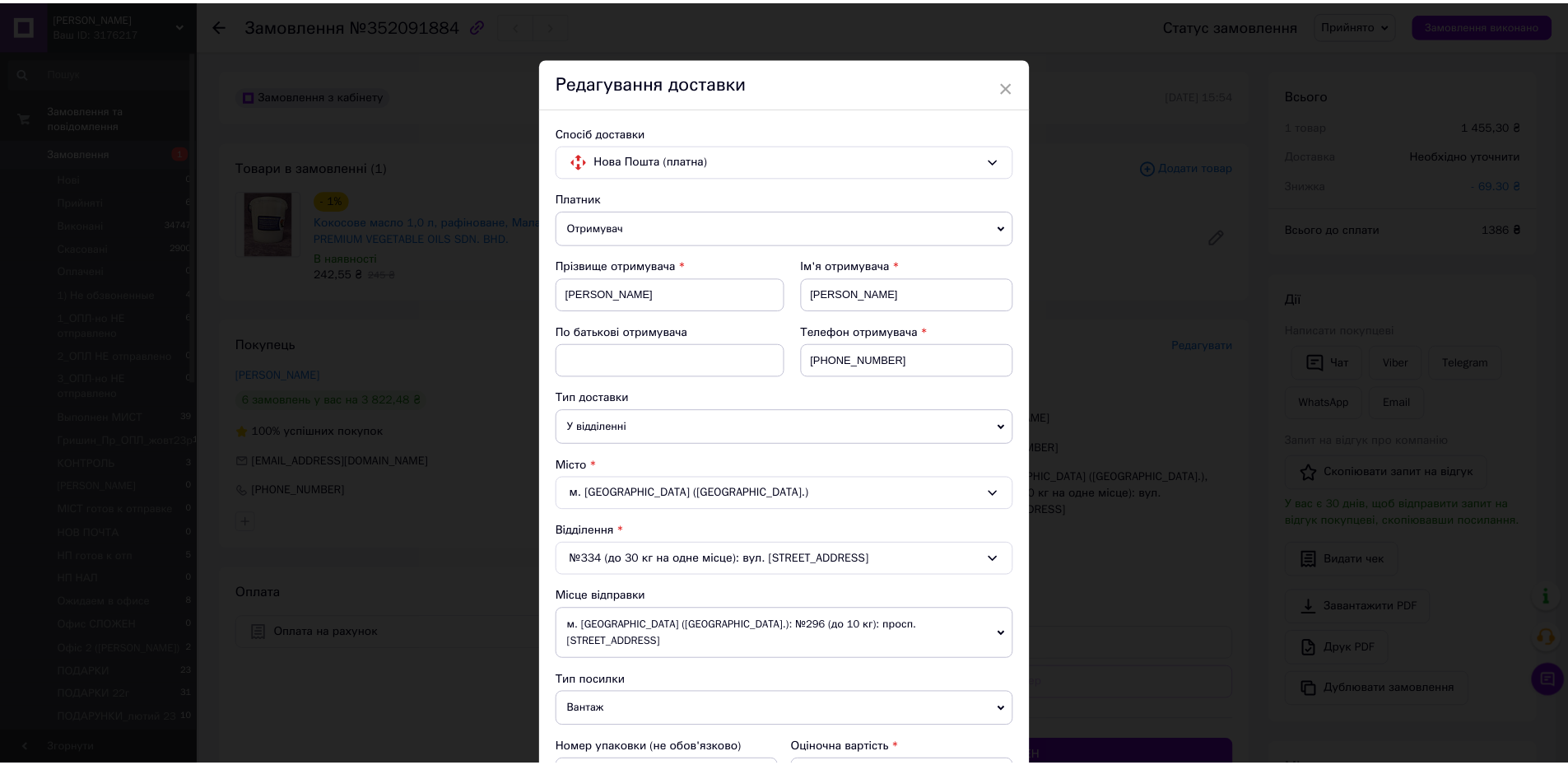 scroll, scrollTop: 329, scrollLeft: 0, axis: vertical 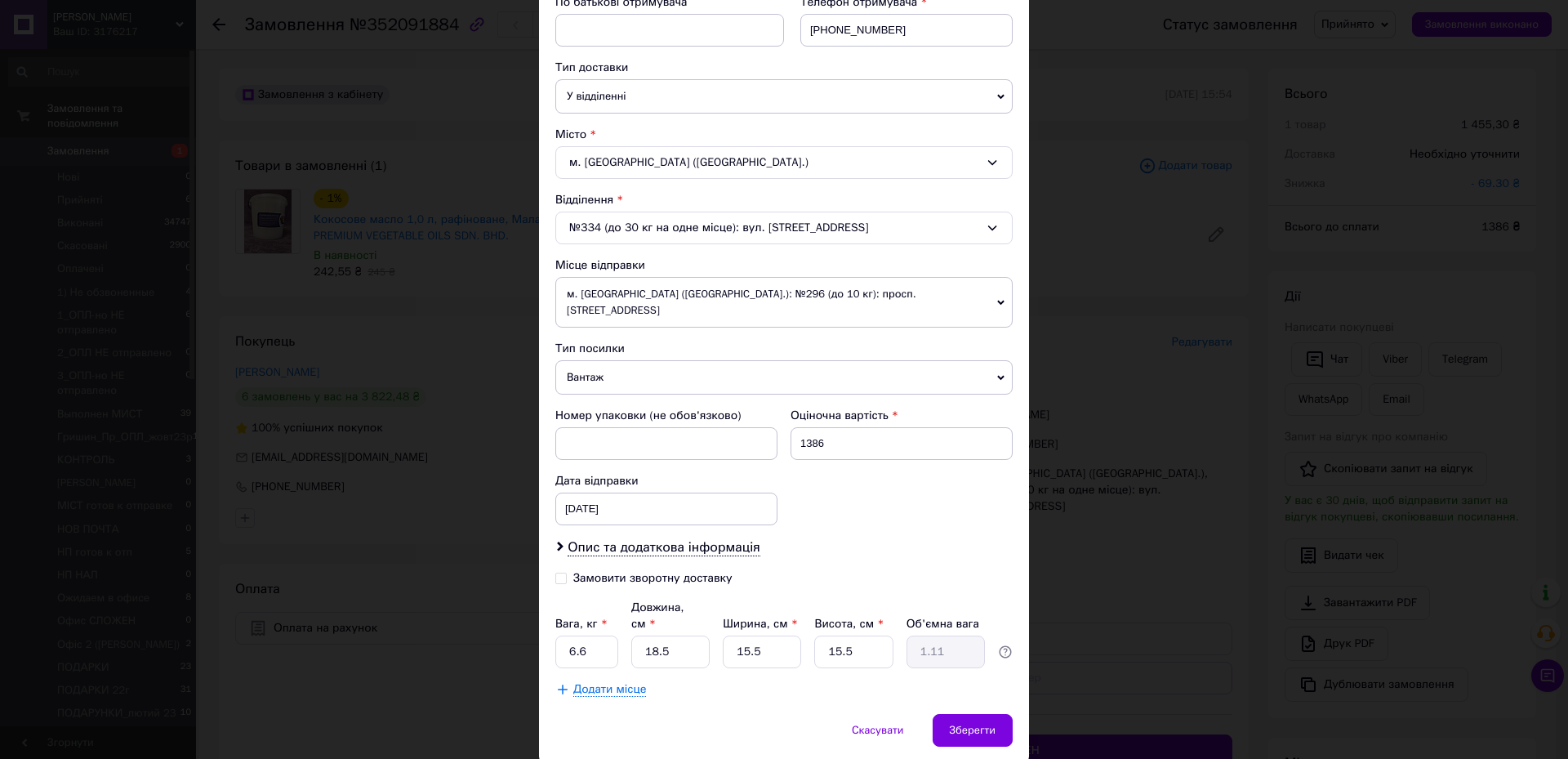 click 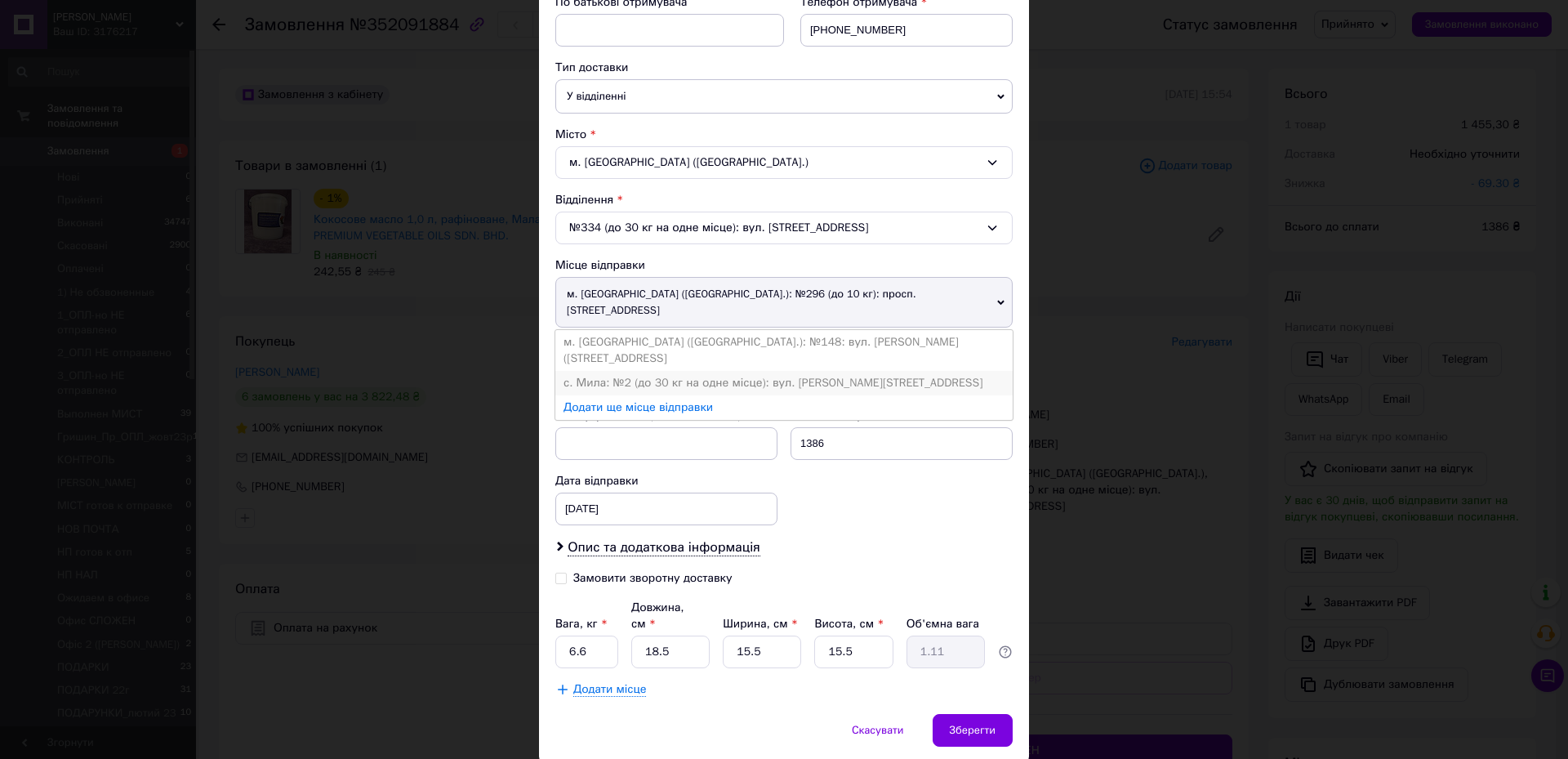 click on "с. Мила: №2 (до 30 кг на одне місце): вул. [PERSON_NAME][STREET_ADDRESS]" at bounding box center (784, 383) 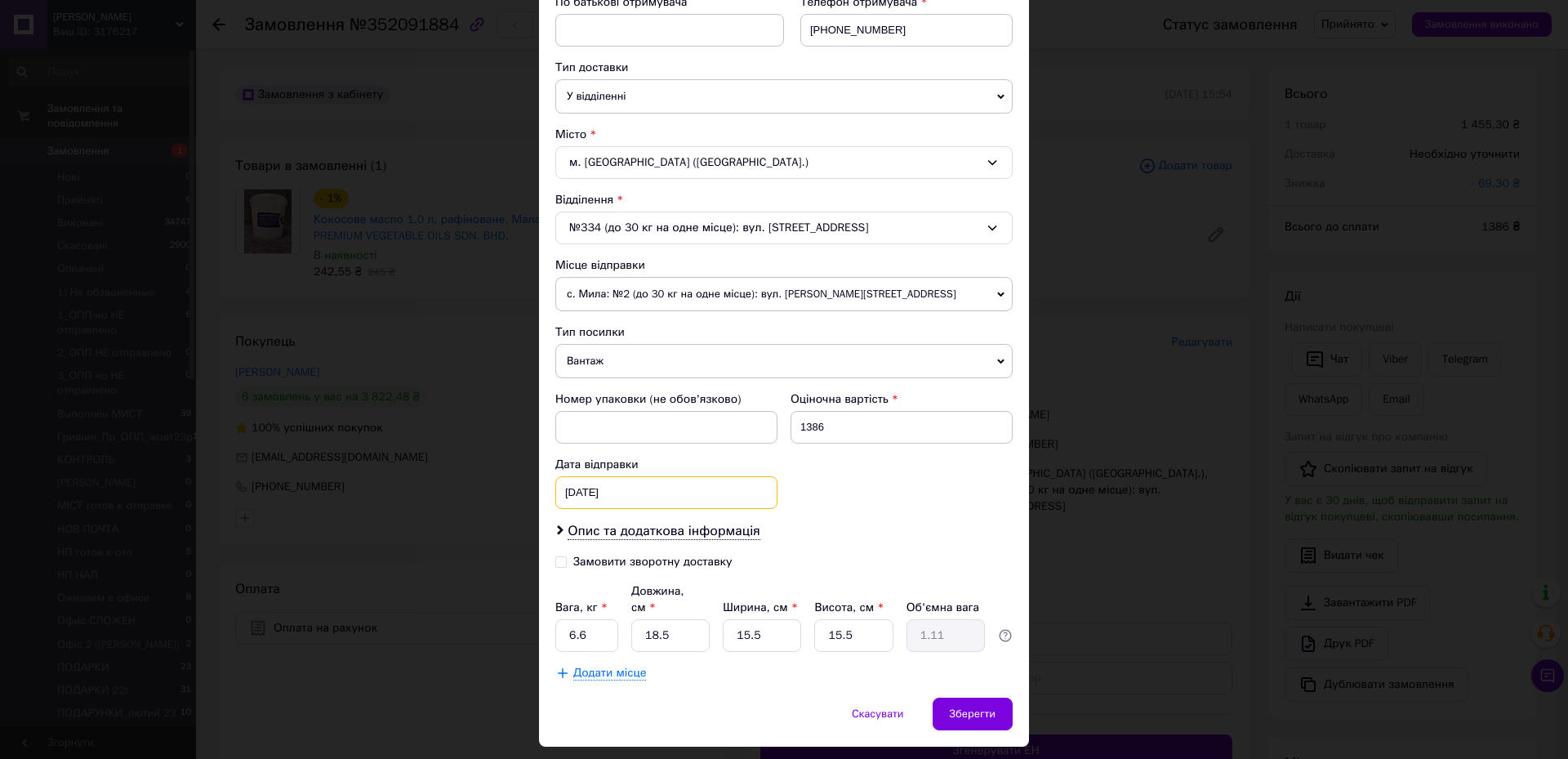 click on "30[DATE] 2025 > < Май > Пн Вт Ср Чт Пт Сб Вс 28 29 30 1 2 3 4 5 6 7 8 9 10 11 12 13 14 15 16 17 18 19 20 21 22 23 24 25 26 27 28 29 30 31 1 2 3 4 5 6 7 8" at bounding box center (666, 493) 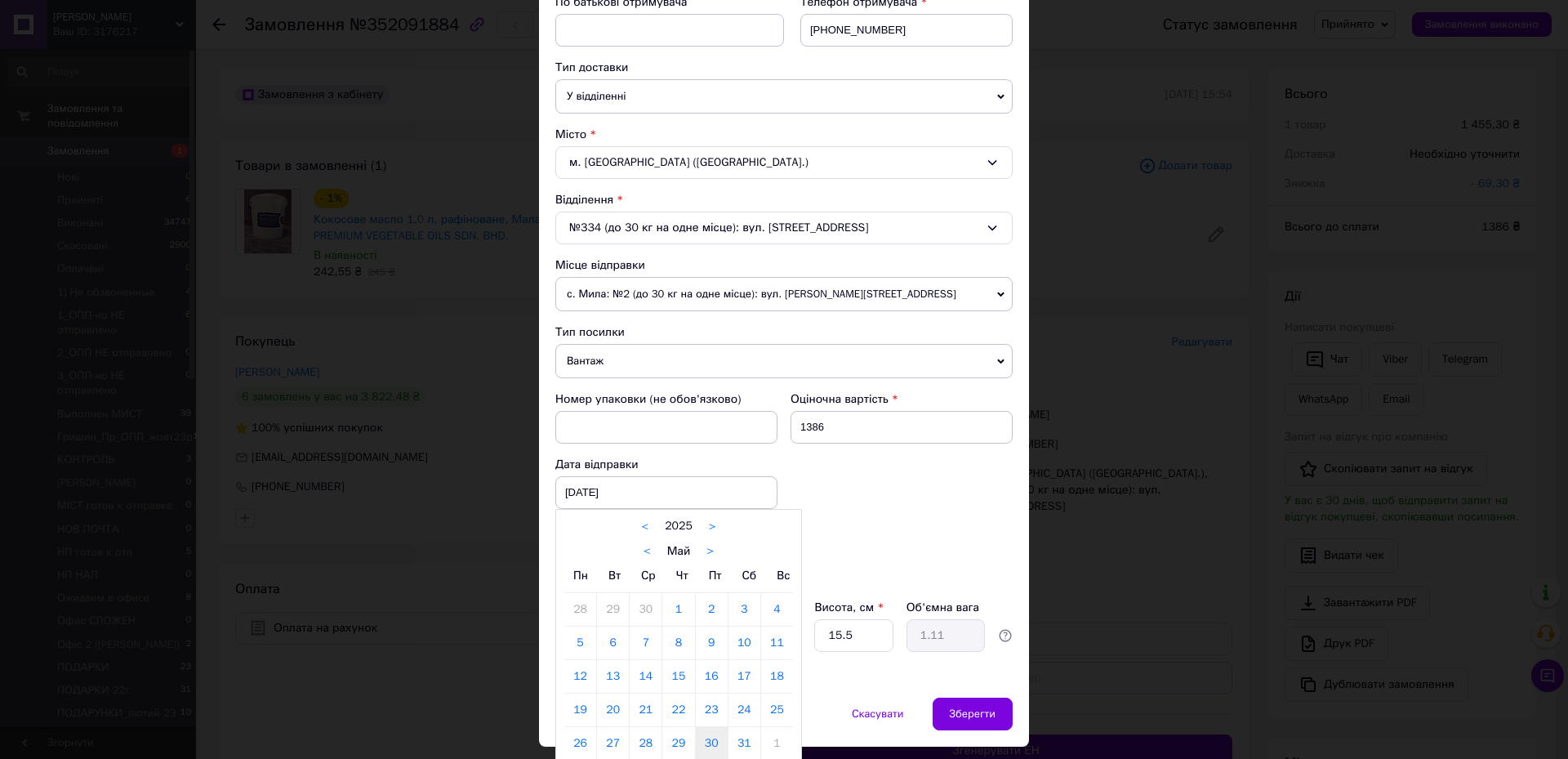 click on ">" at bounding box center (710, 551) 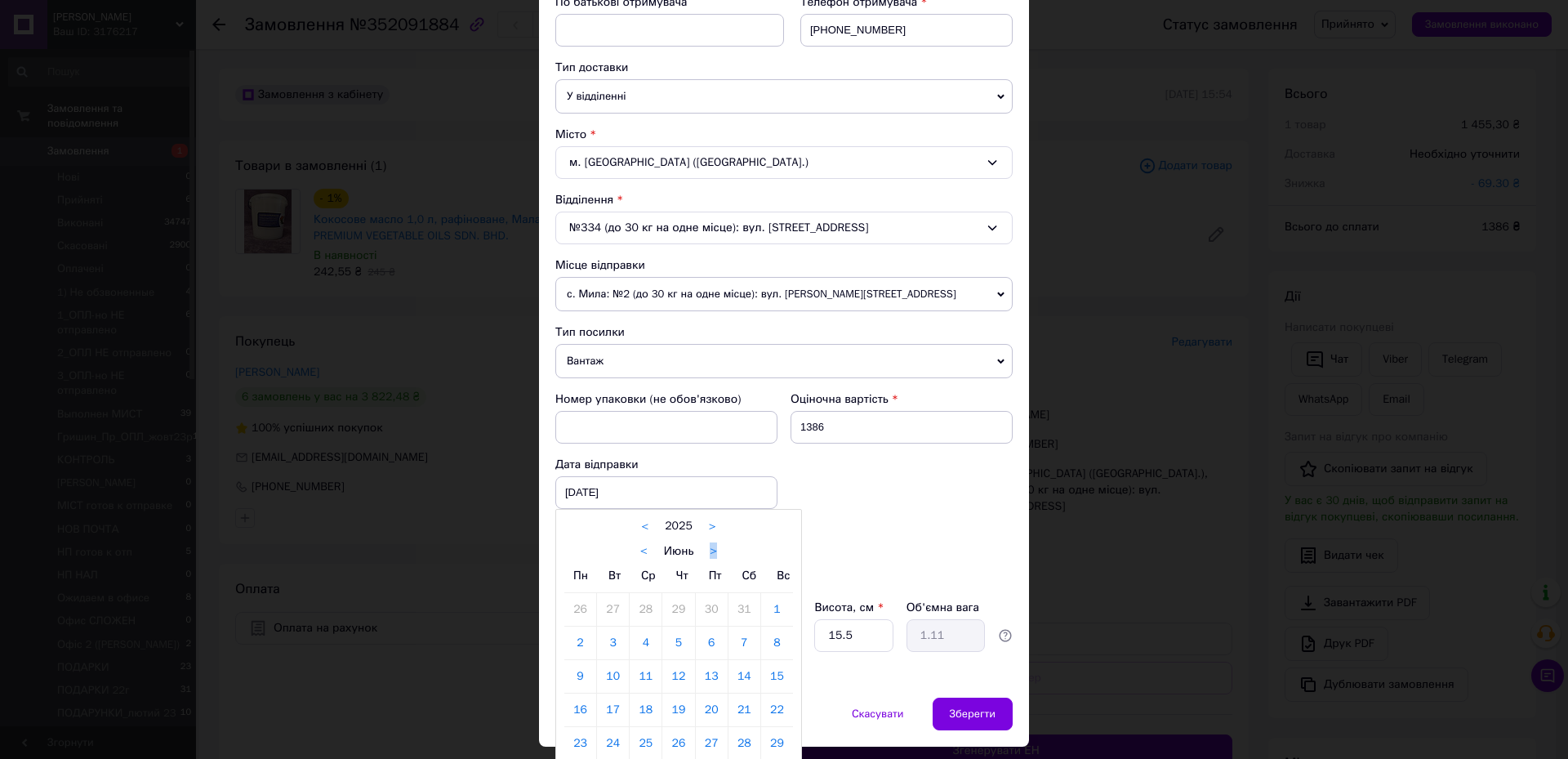 click on "< Июнь >" at bounding box center (679, 551) 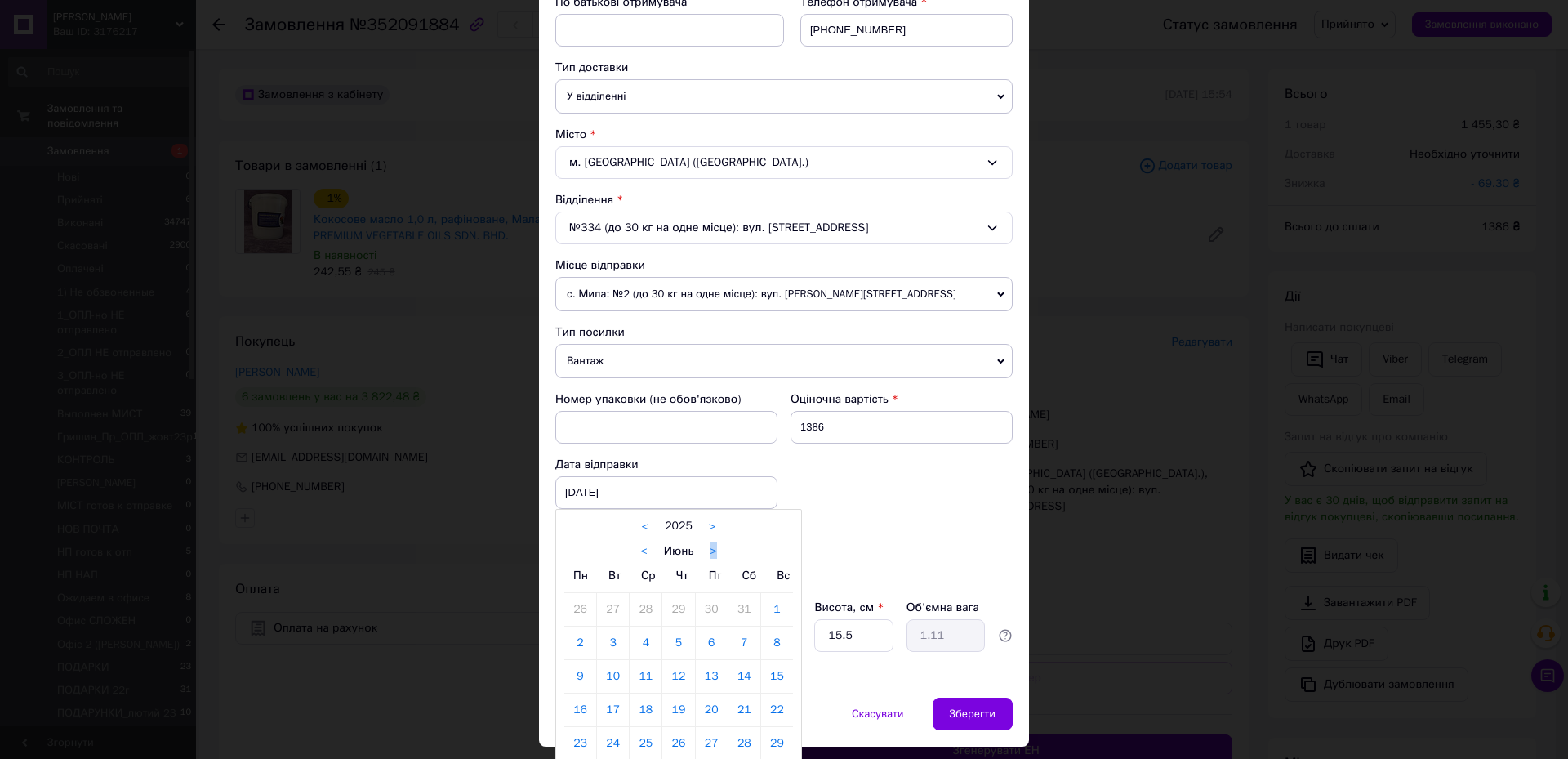click on ">" at bounding box center [713, 551] 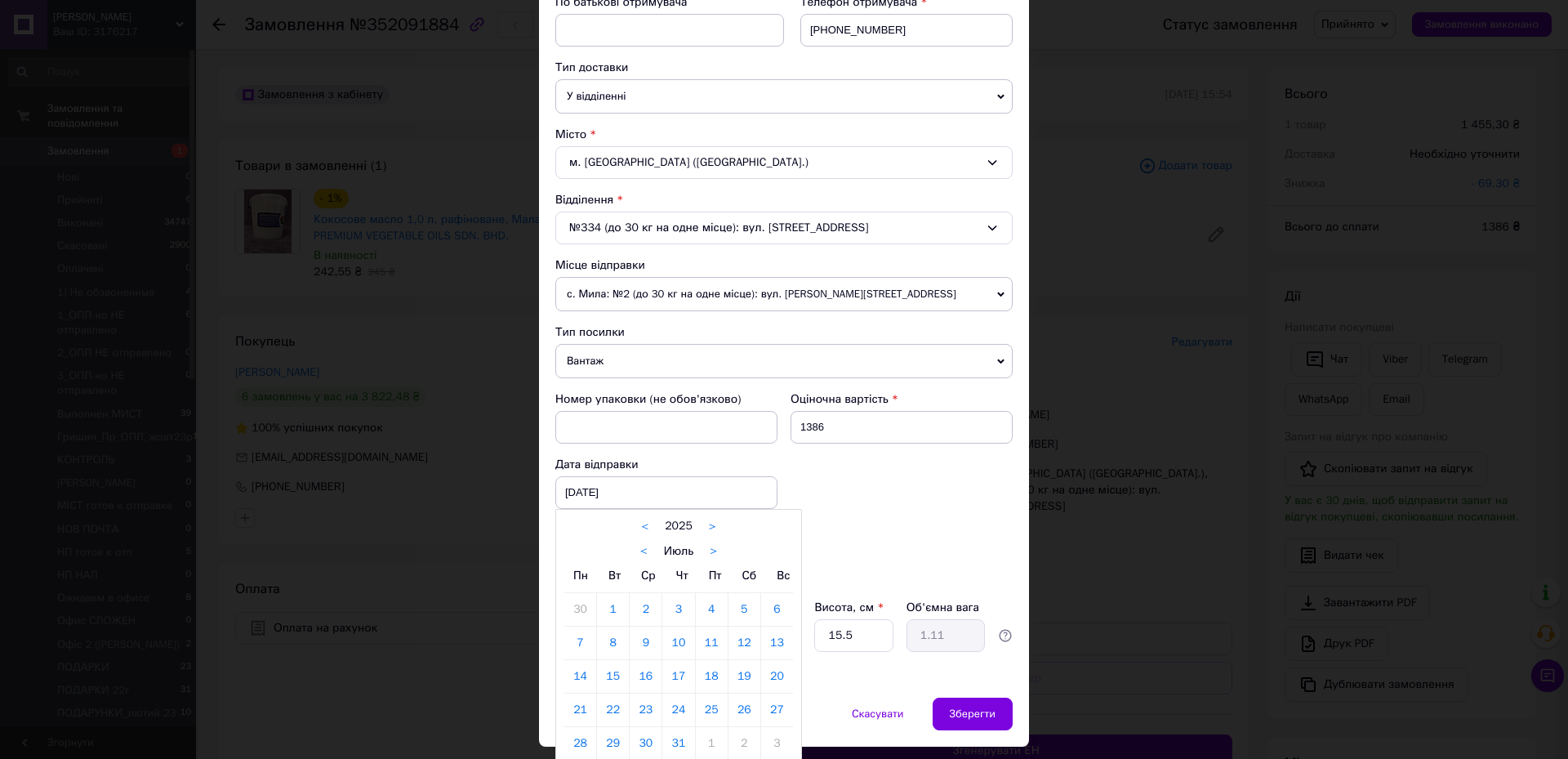 click on "10" at bounding box center (678, 643) 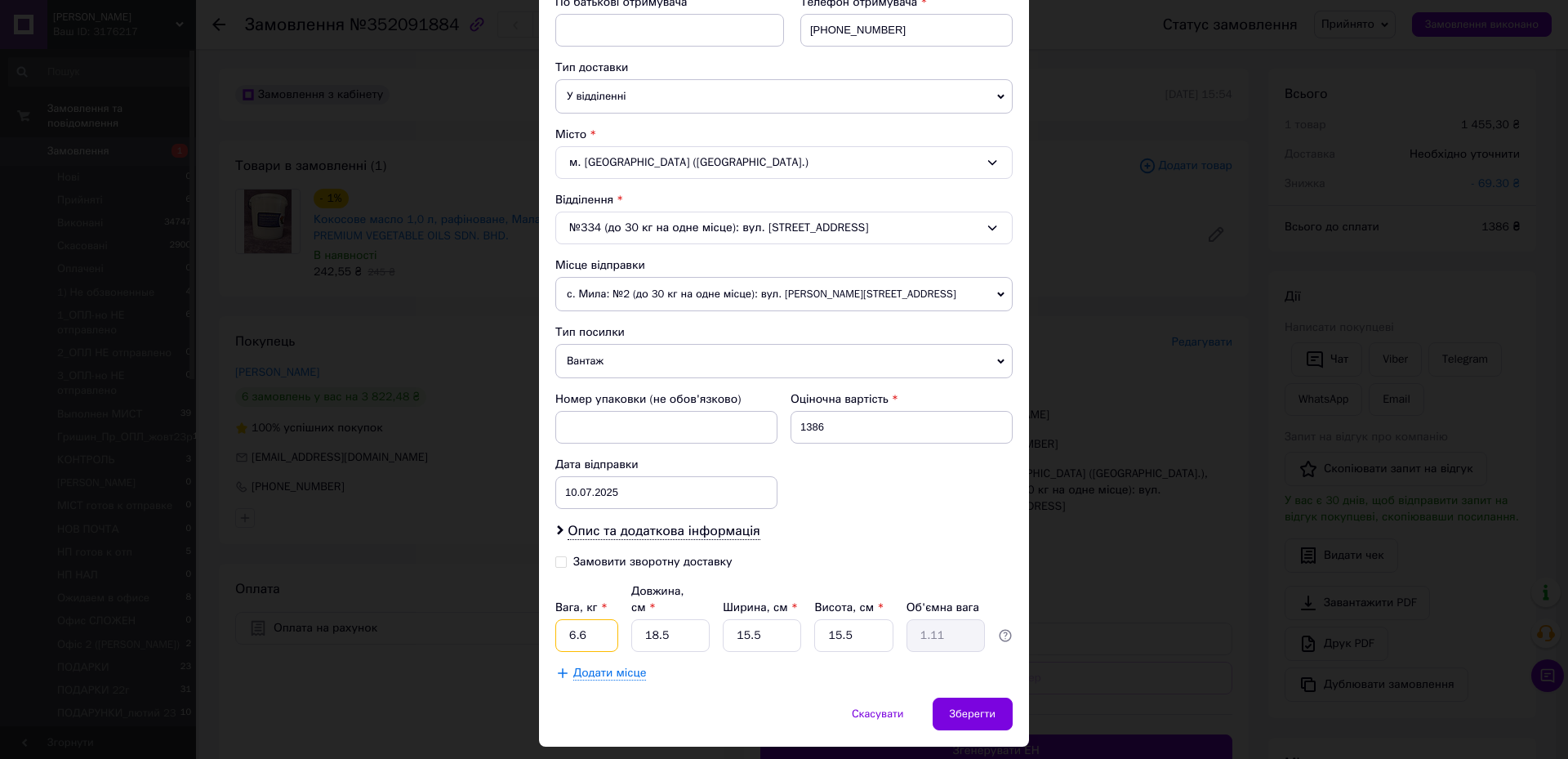 click on "6.6" at bounding box center (586, 636) 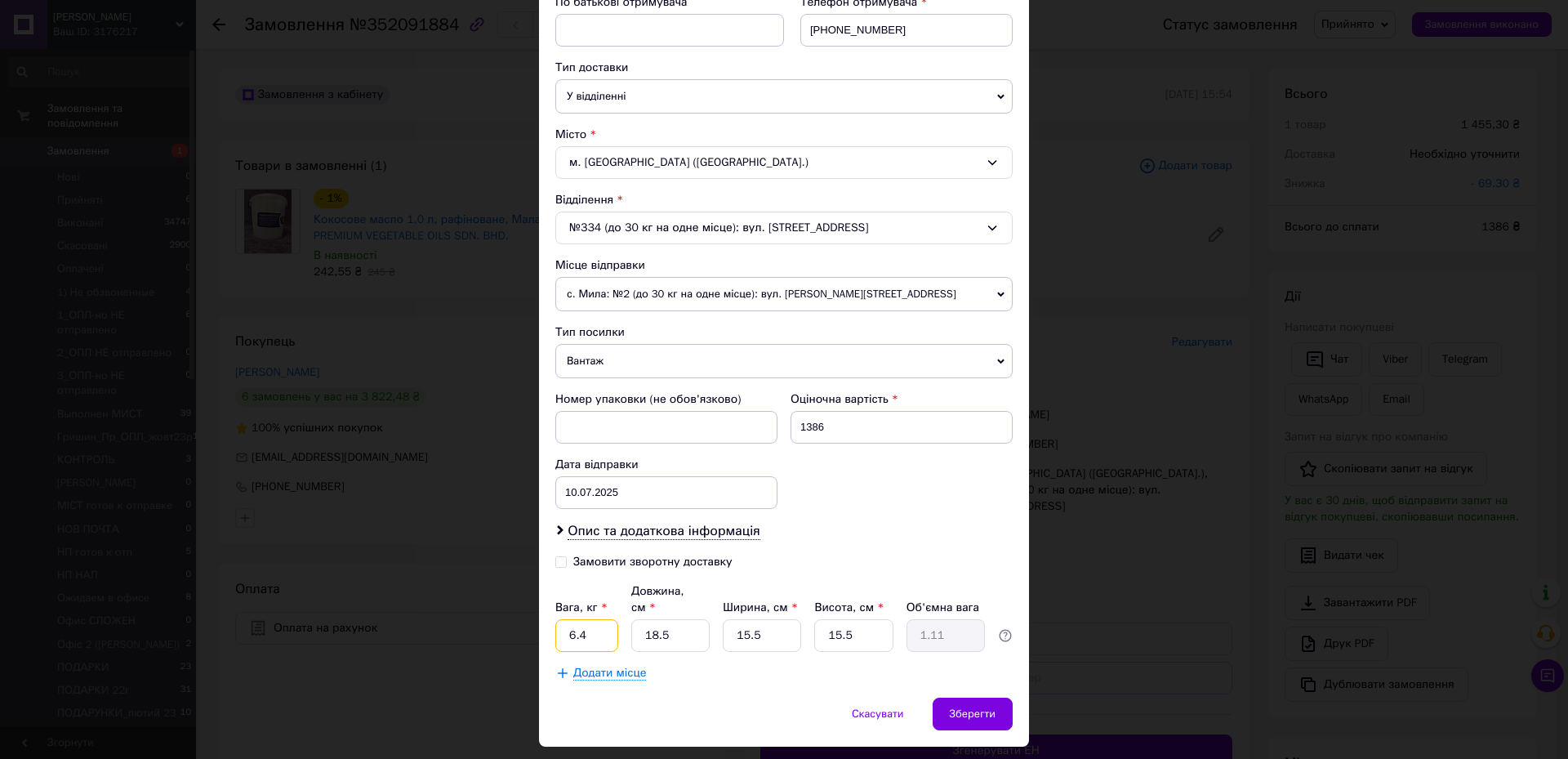 type on "6.4" 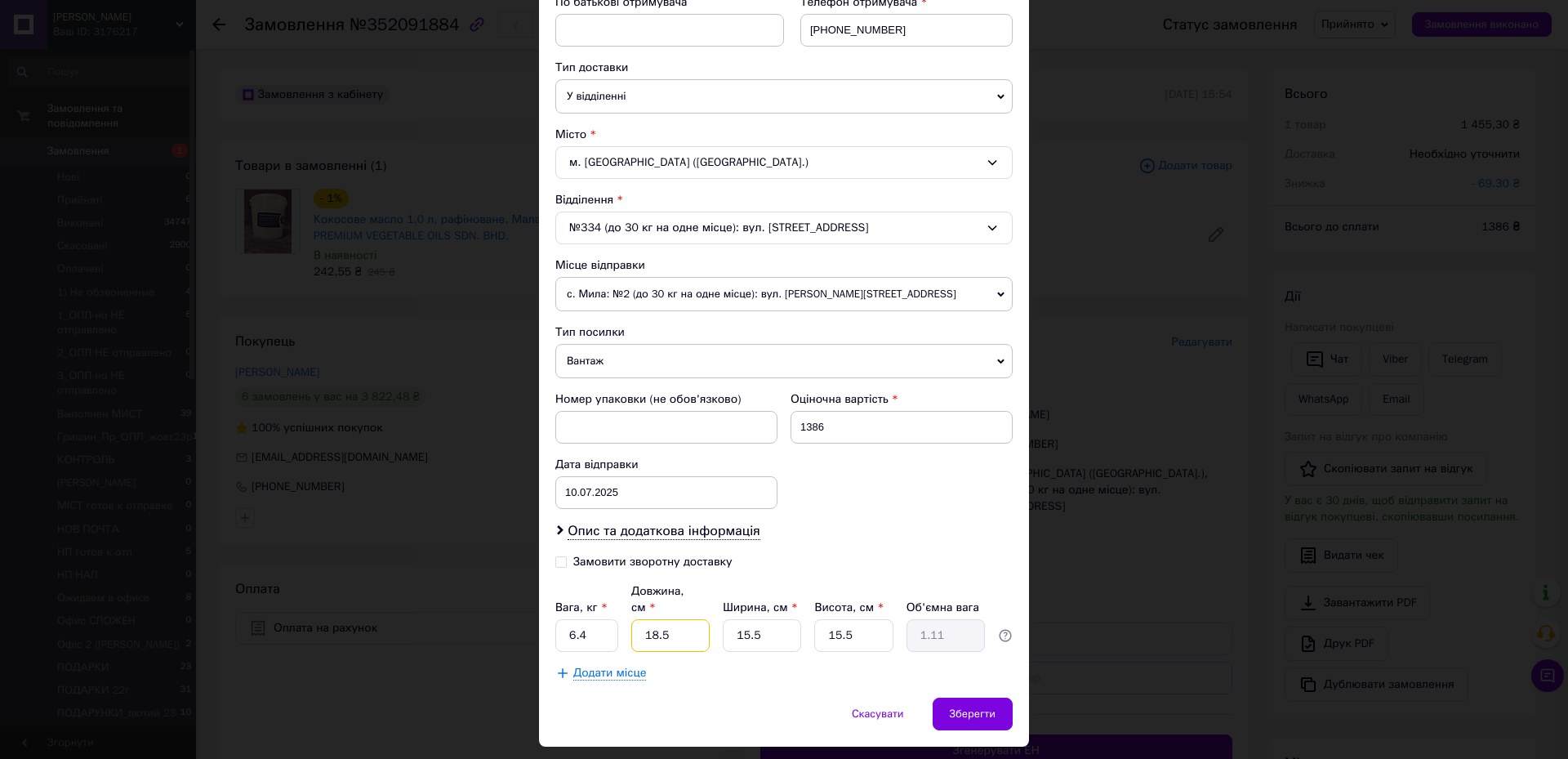 drag, startPoint x: 677, startPoint y: 617, endPoint x: 642, endPoint y: 615, distance: 35.057096 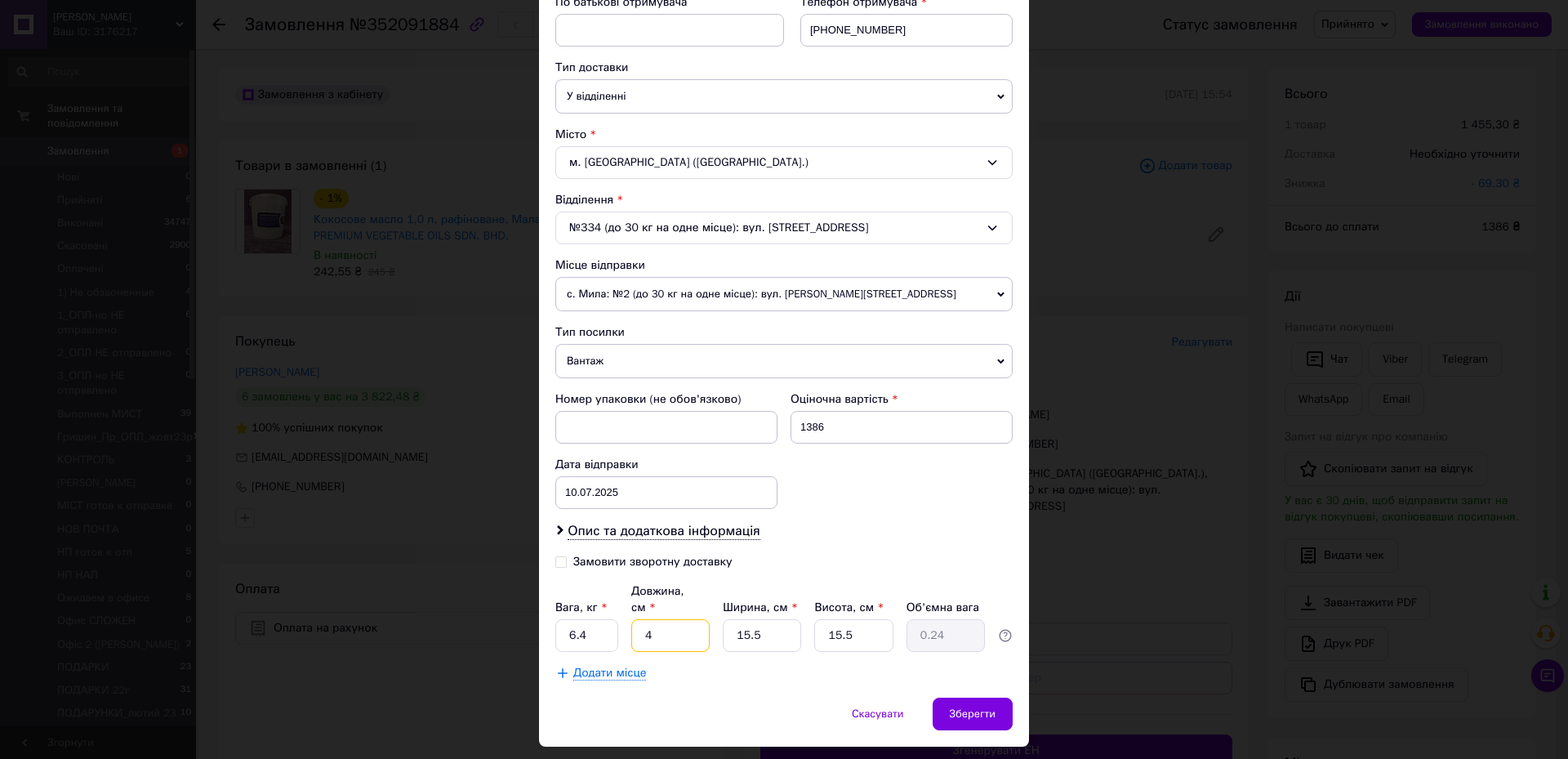 type on "45" 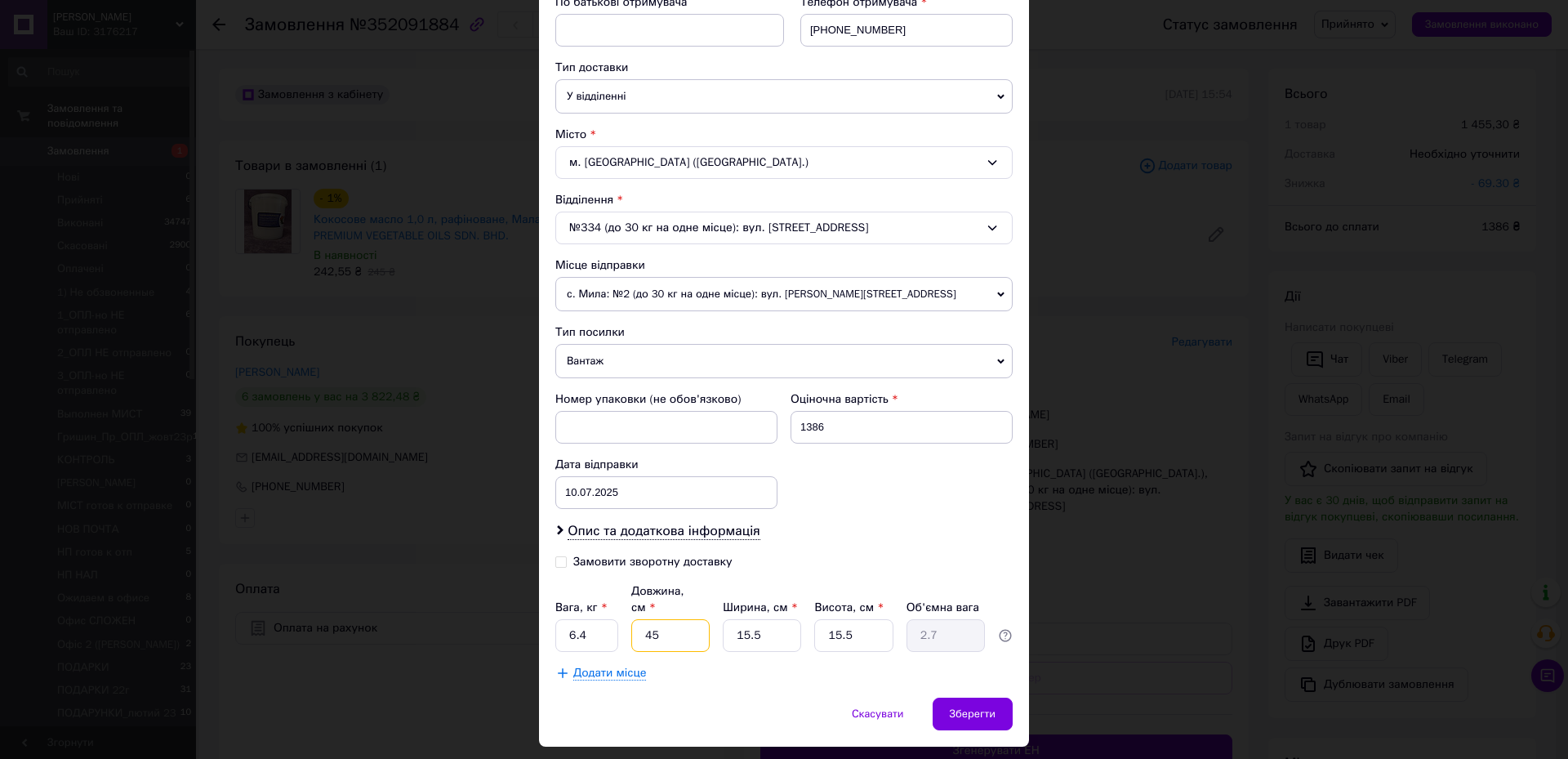 type on "45" 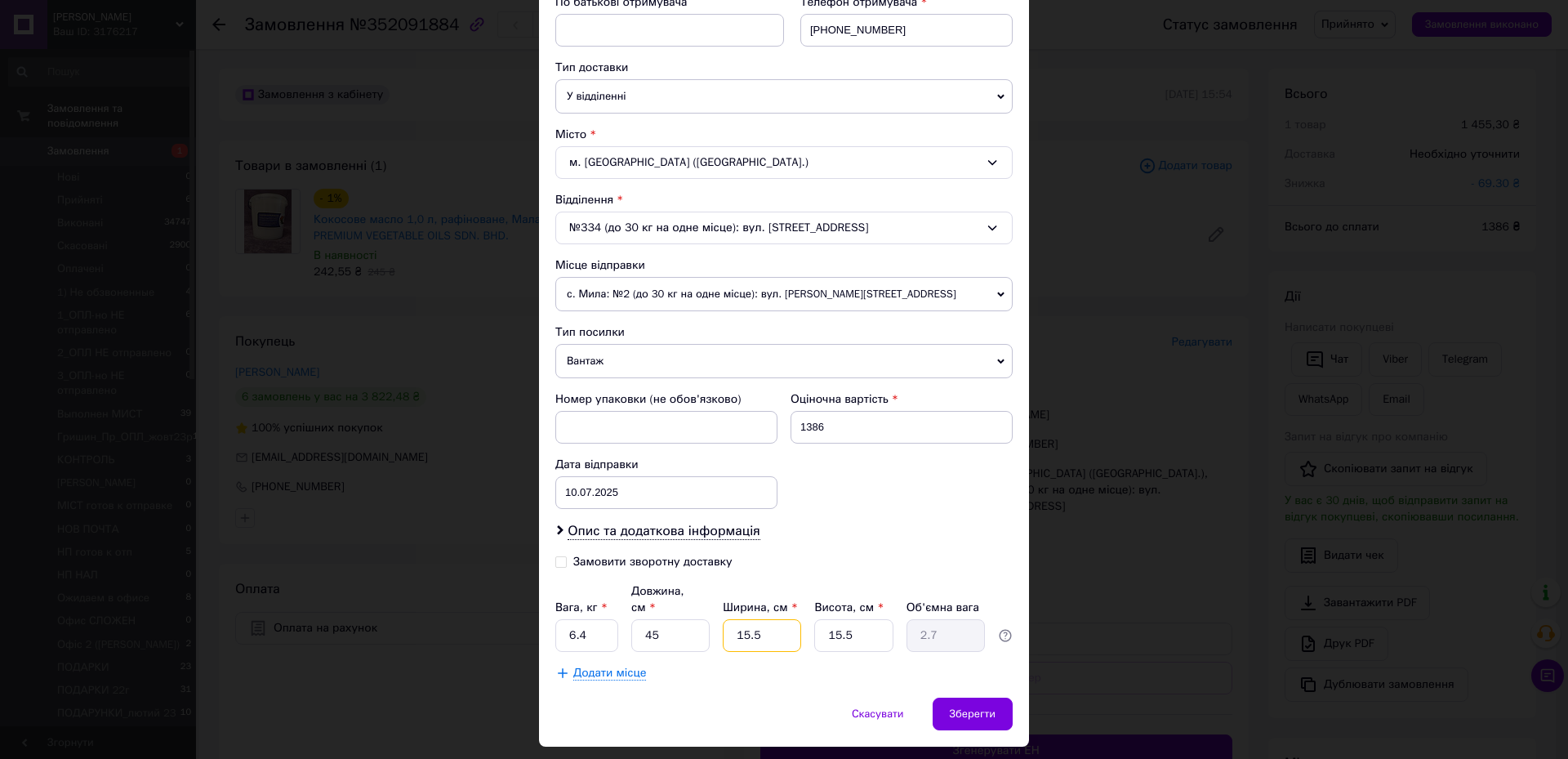 drag, startPoint x: 768, startPoint y: 620, endPoint x: 732, endPoint y: 614, distance: 36.496575 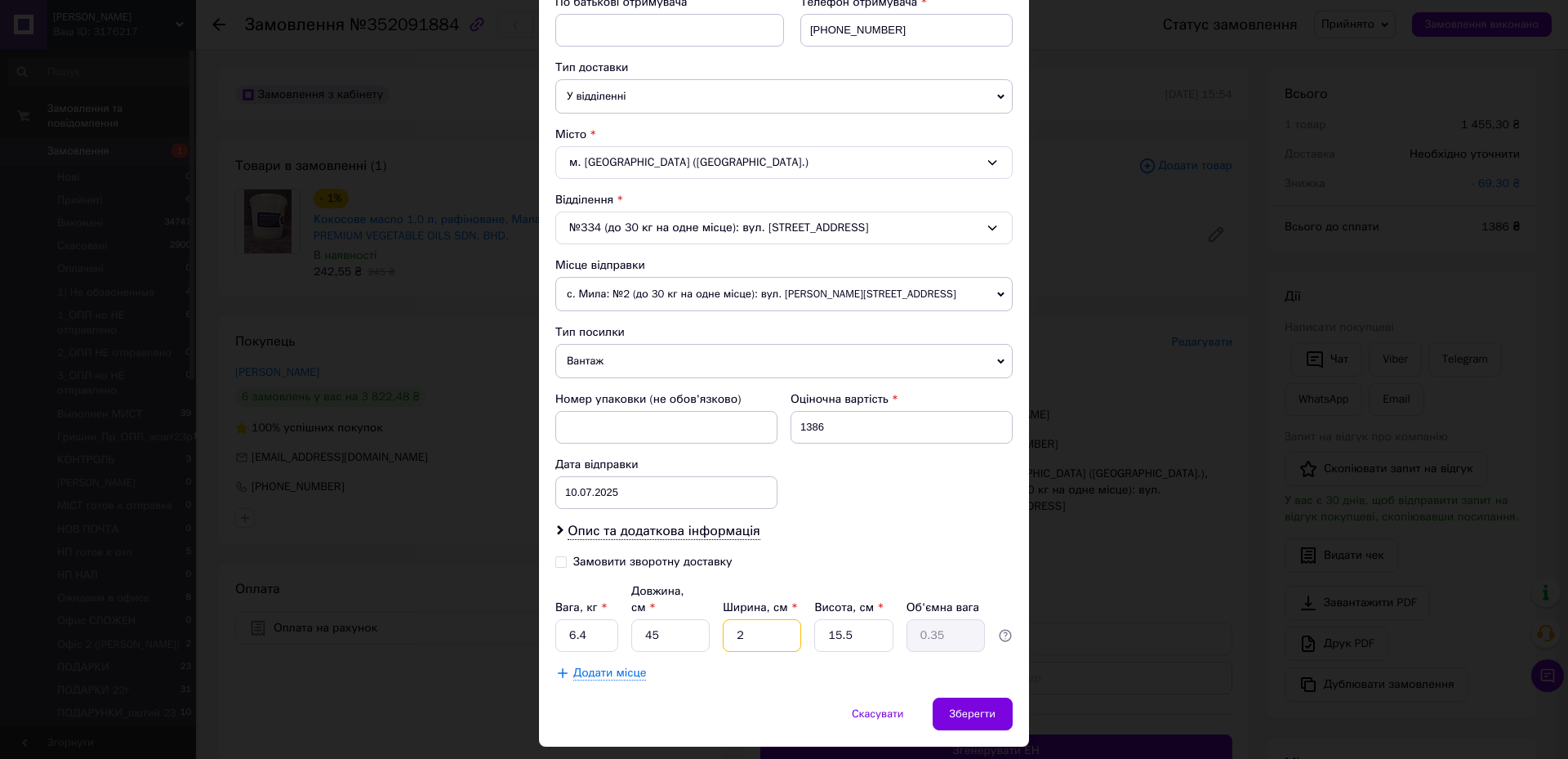 type on "26" 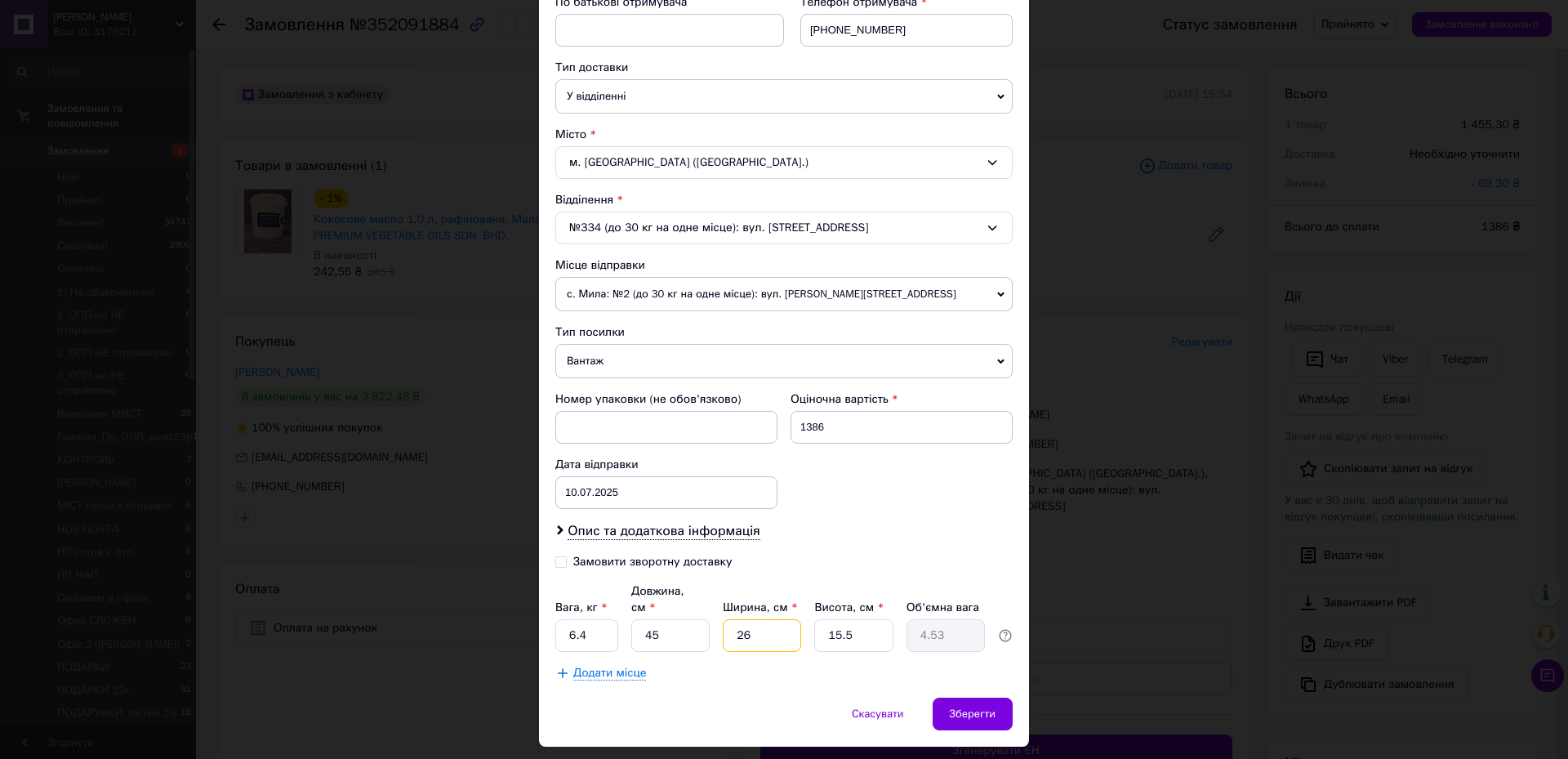 type on "26" 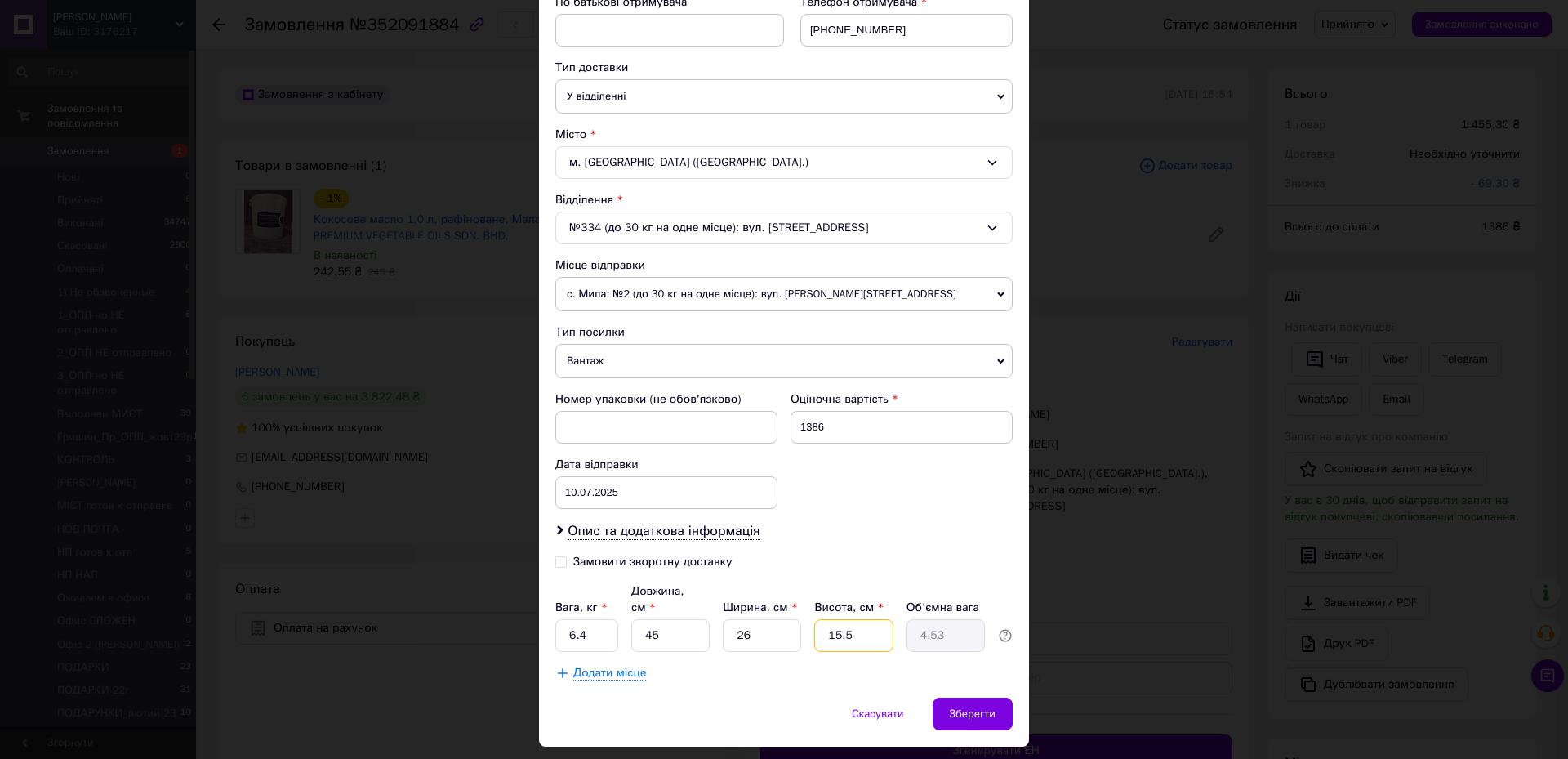 drag, startPoint x: 846, startPoint y: 620, endPoint x: 822, endPoint y: 618, distance: 24.083189 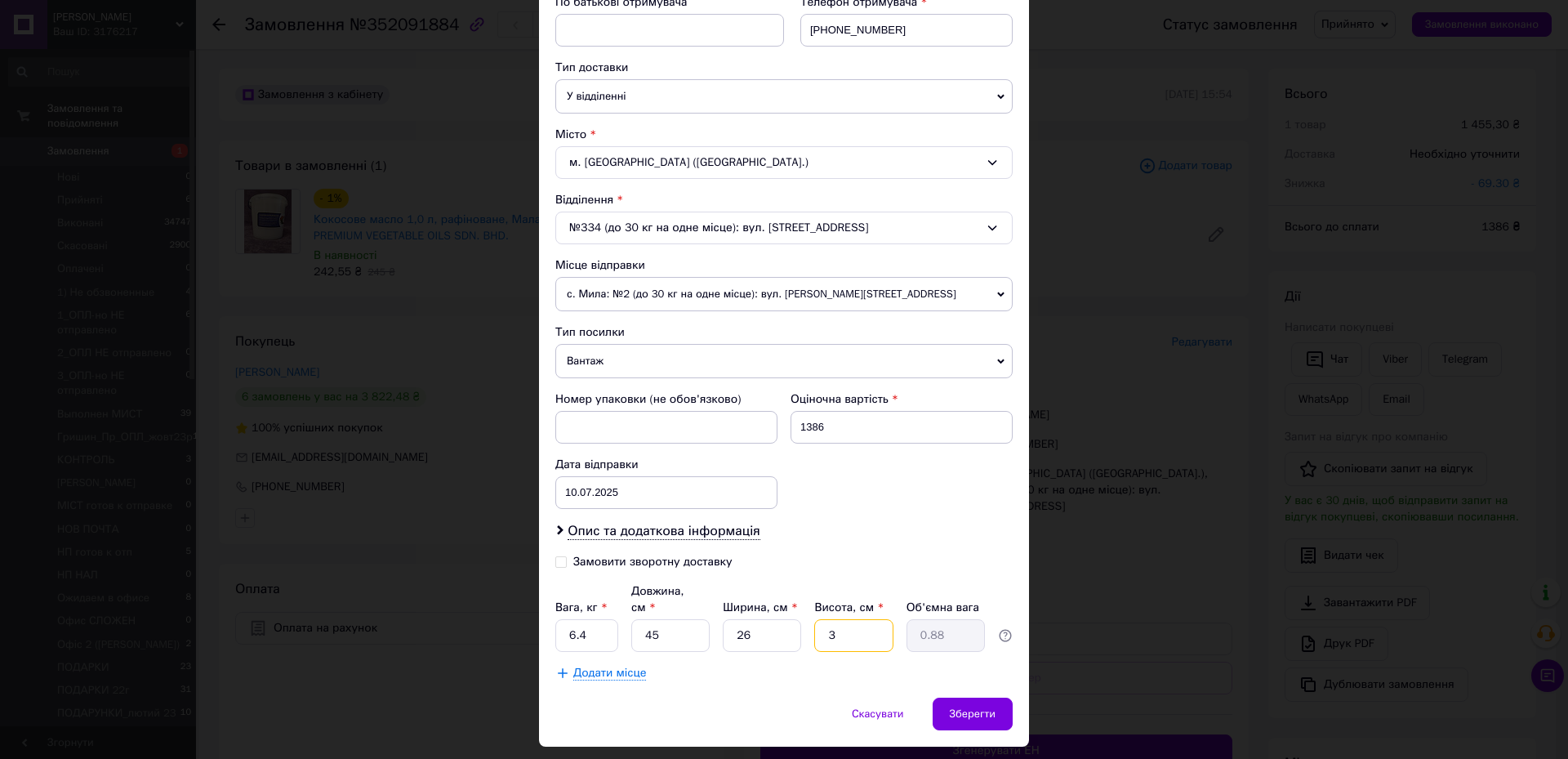 type on "33" 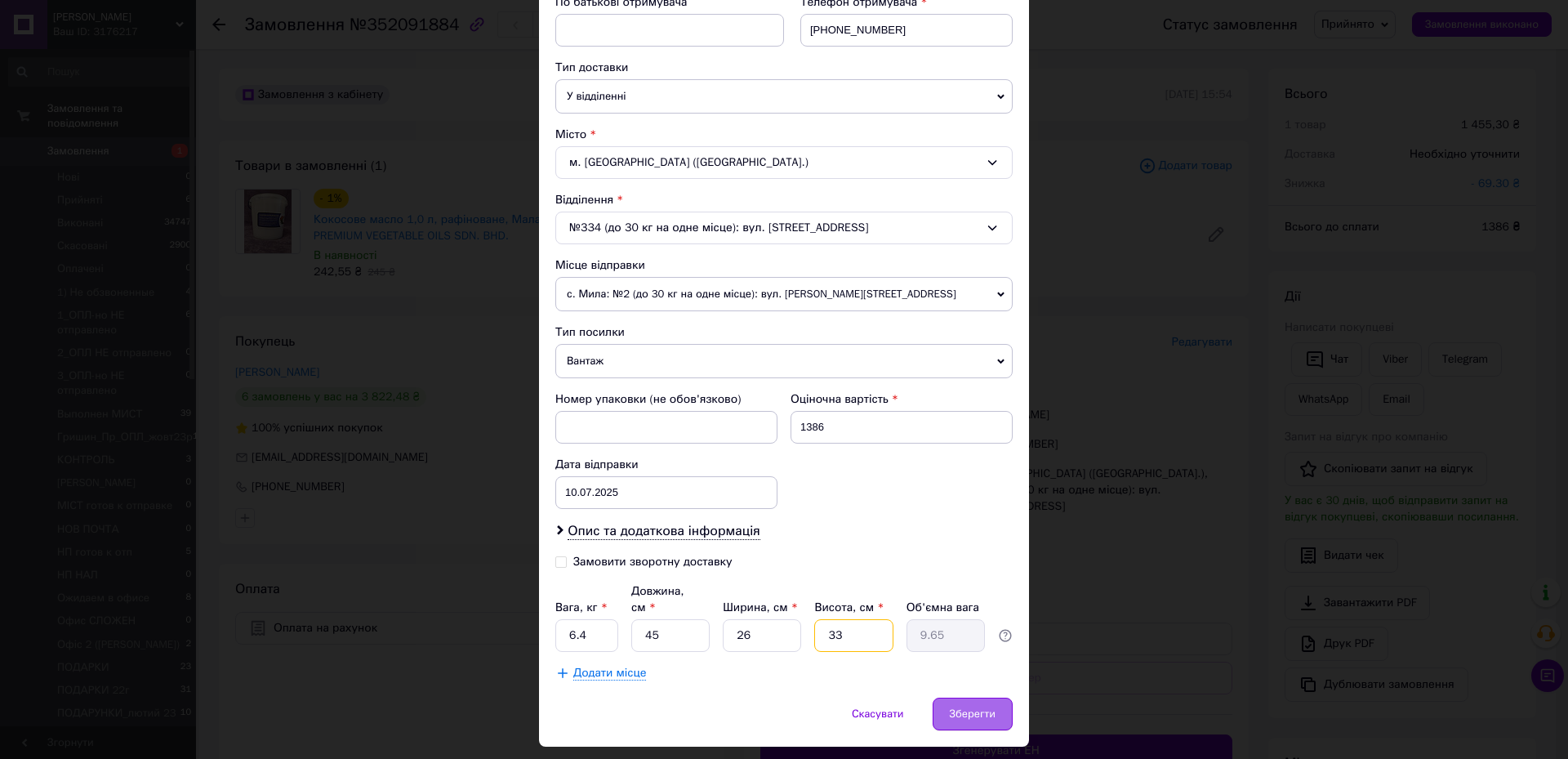 type on "33" 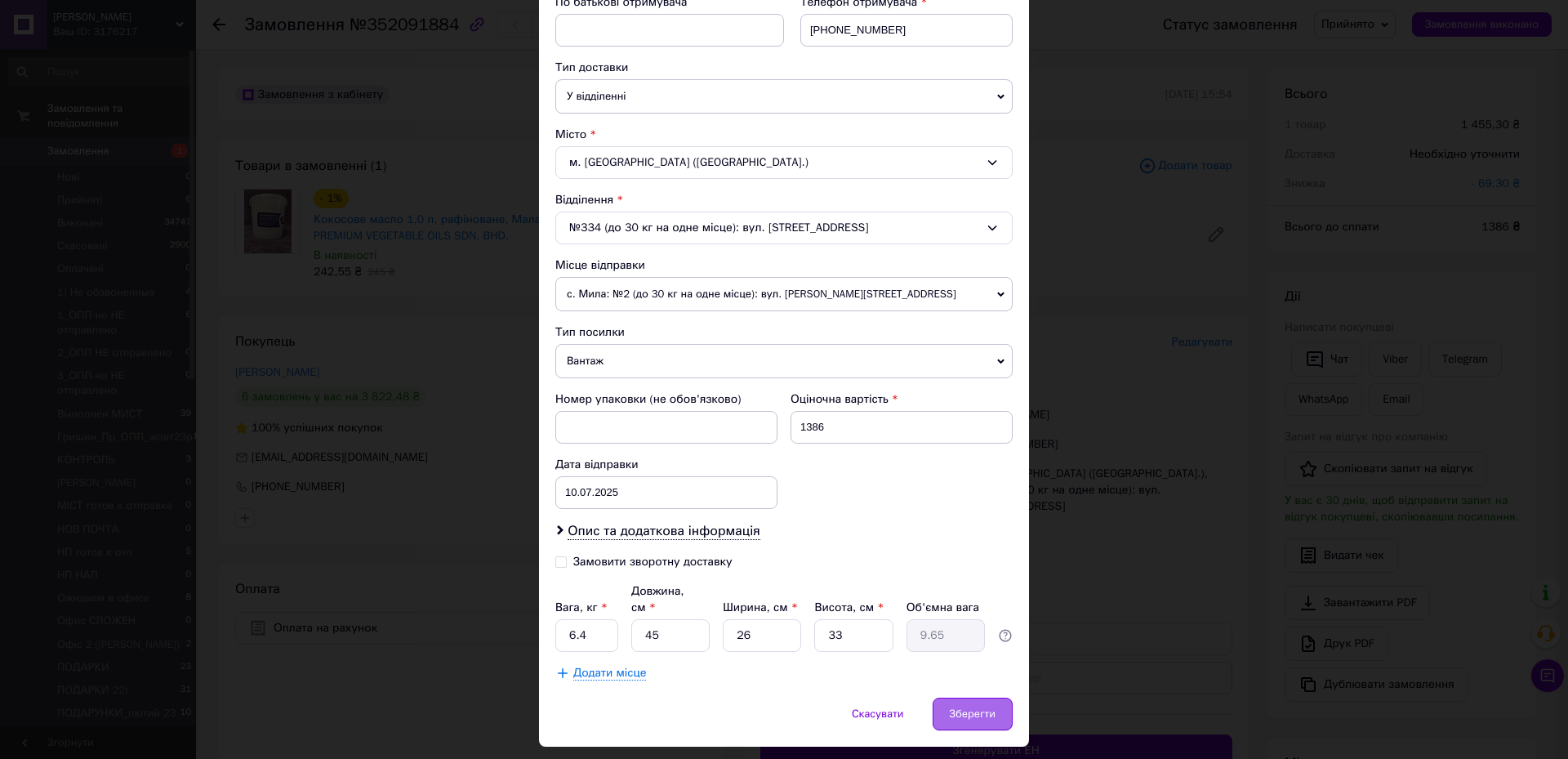 click on "Зберегти" at bounding box center (973, 714) 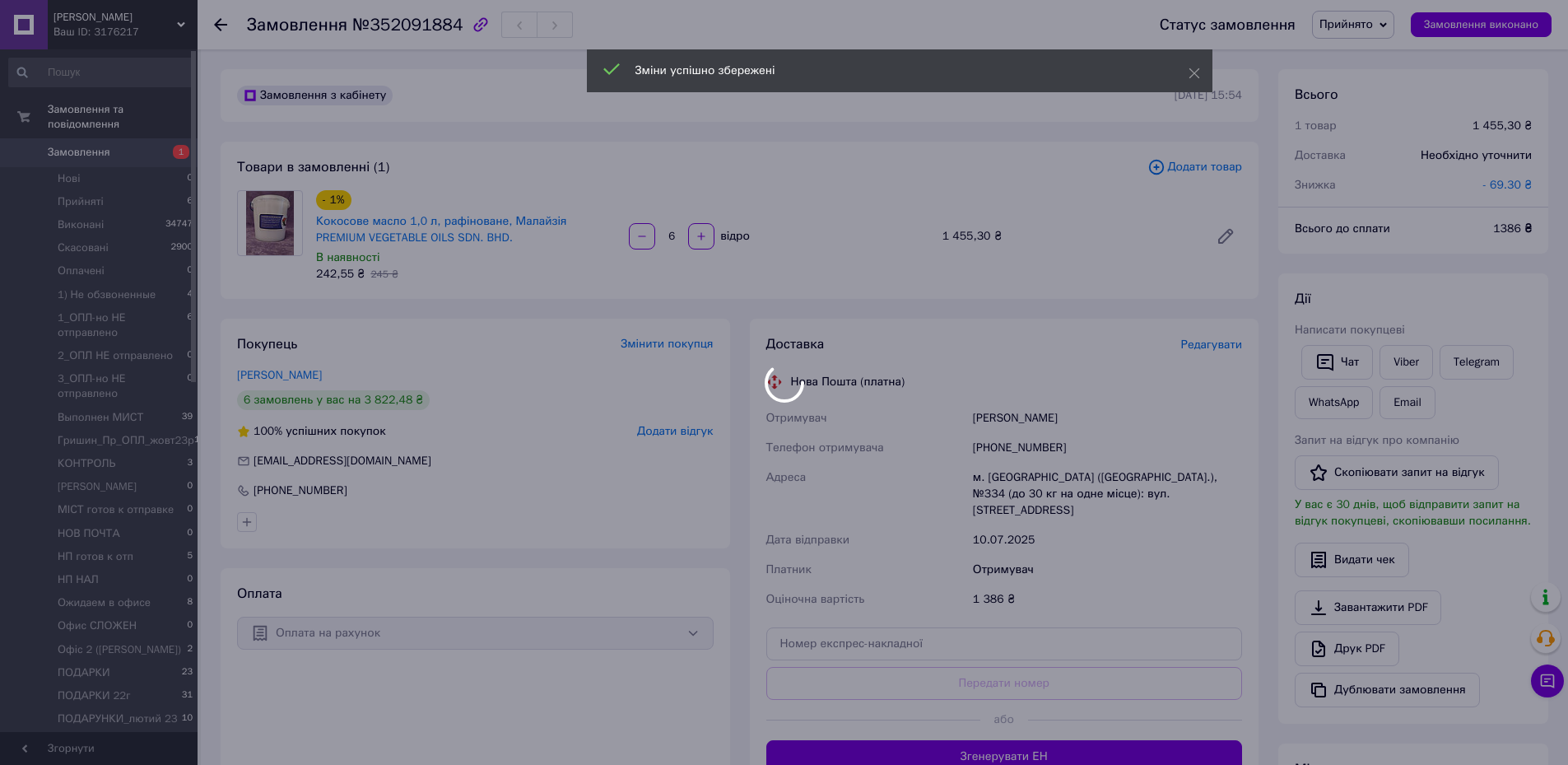 scroll, scrollTop: 329, scrollLeft: 0, axis: vertical 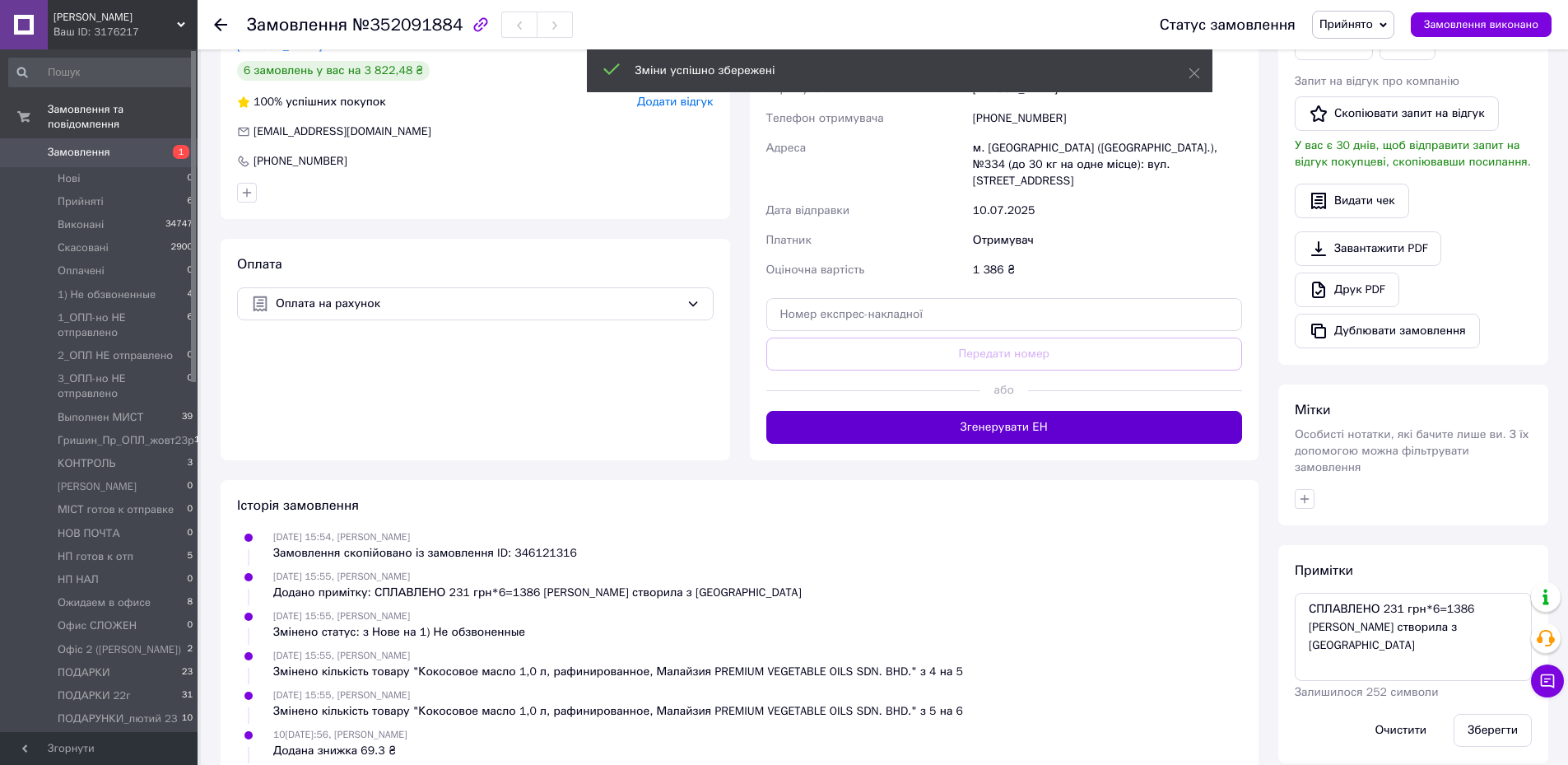 click on "Згенерувати ЕН" at bounding box center [1004, 427] 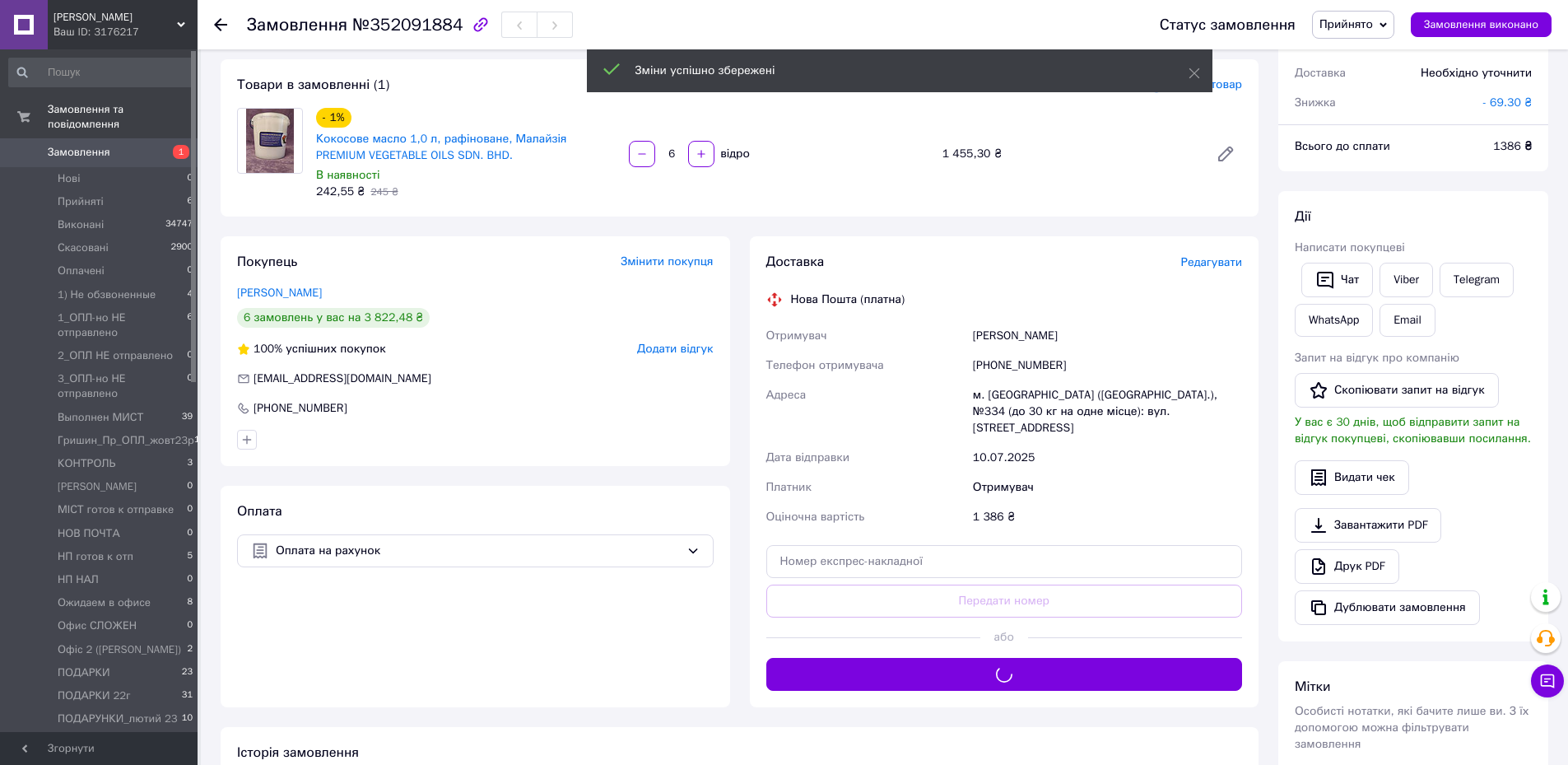scroll, scrollTop: 0, scrollLeft: 0, axis: both 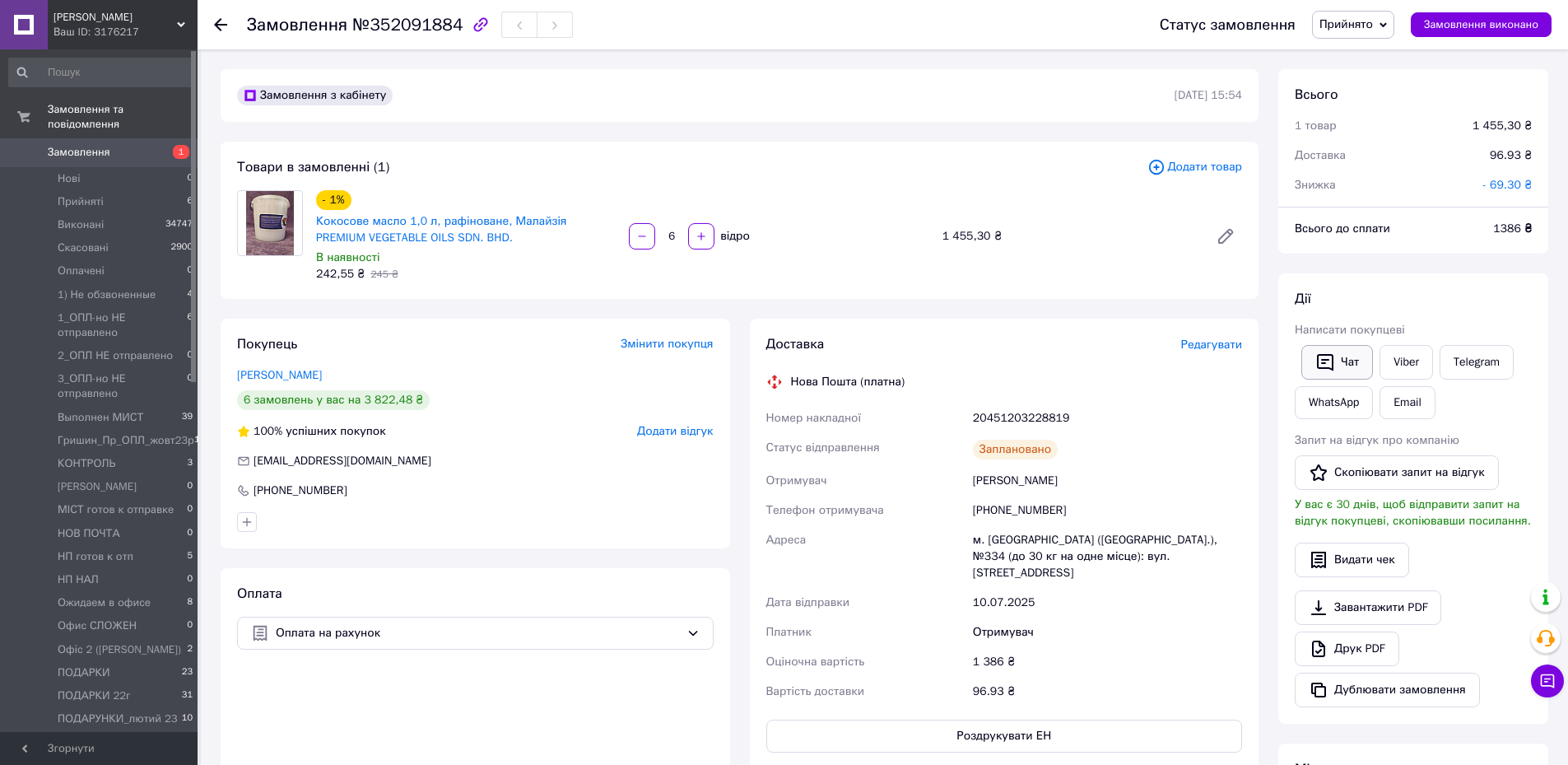drag, startPoint x: 1412, startPoint y: 349, endPoint x: 1342, endPoint y: 379, distance: 76.157731 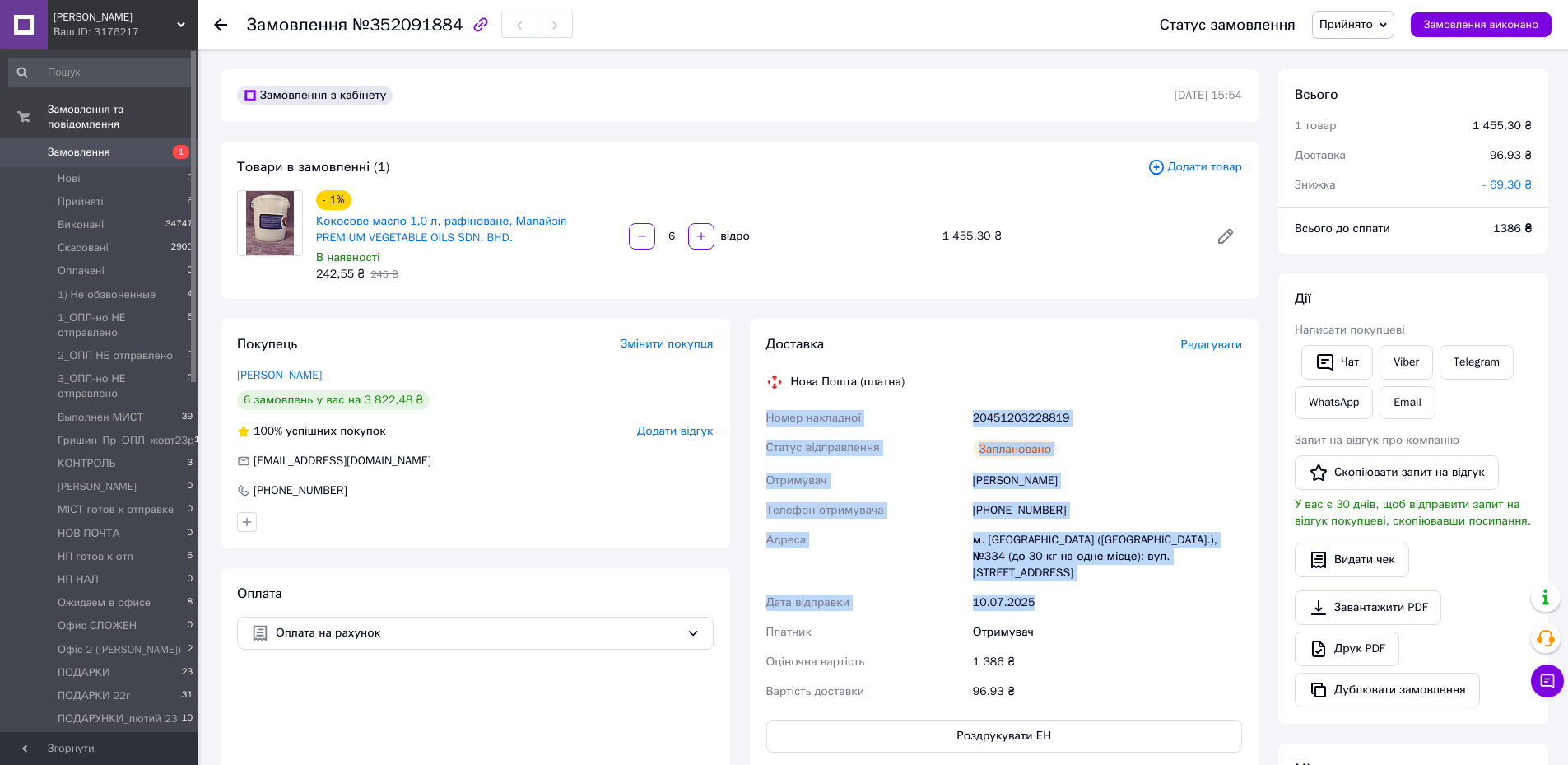 drag, startPoint x: 766, startPoint y: 411, endPoint x: 1073, endPoint y: 578, distance: 349.48247 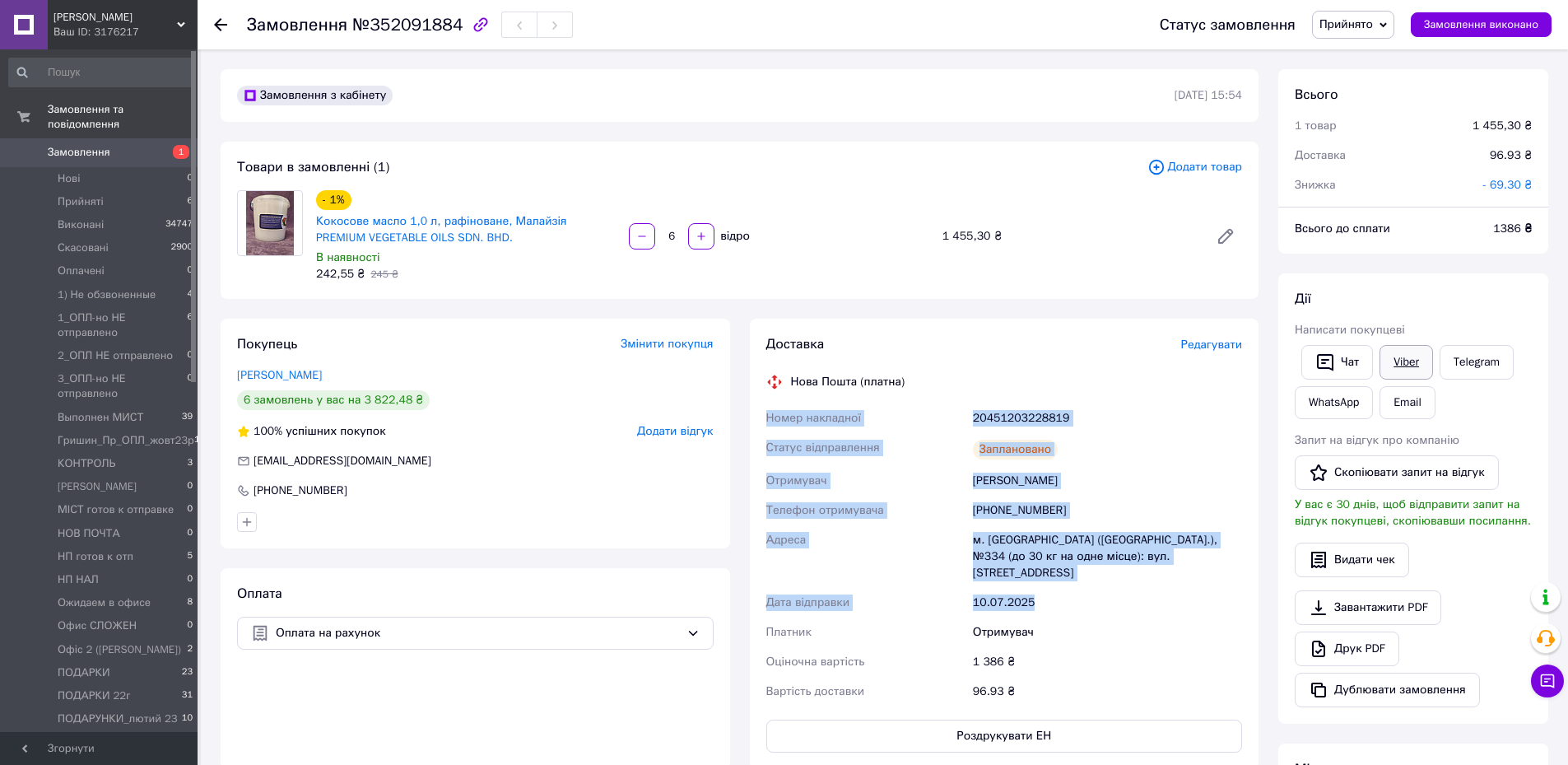 drag, startPoint x: 1411, startPoint y: 356, endPoint x: 1404, endPoint y: 365, distance: 11.401754 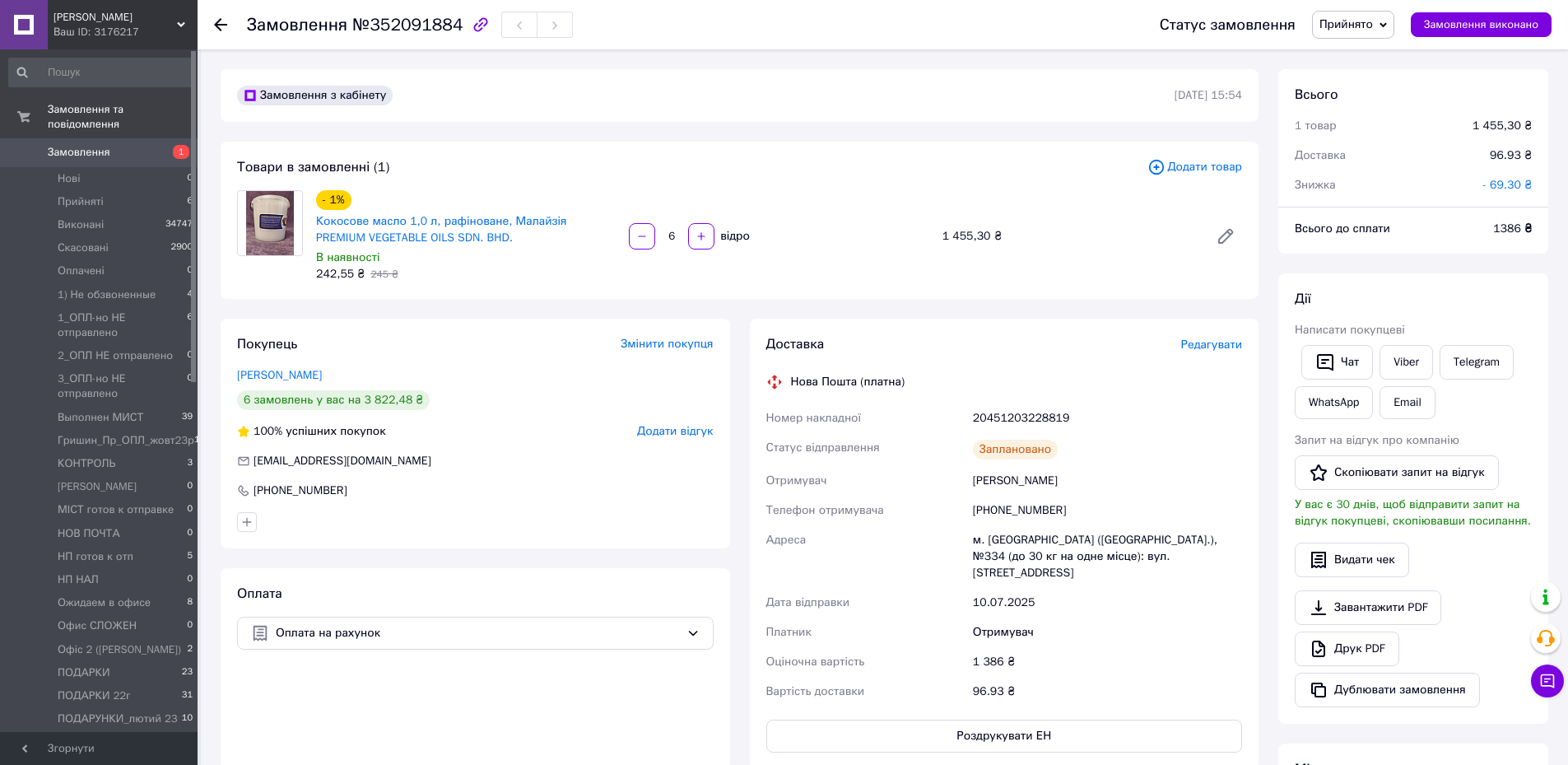 click on "Замовлення з кабінету" at bounding box center (704, 96) 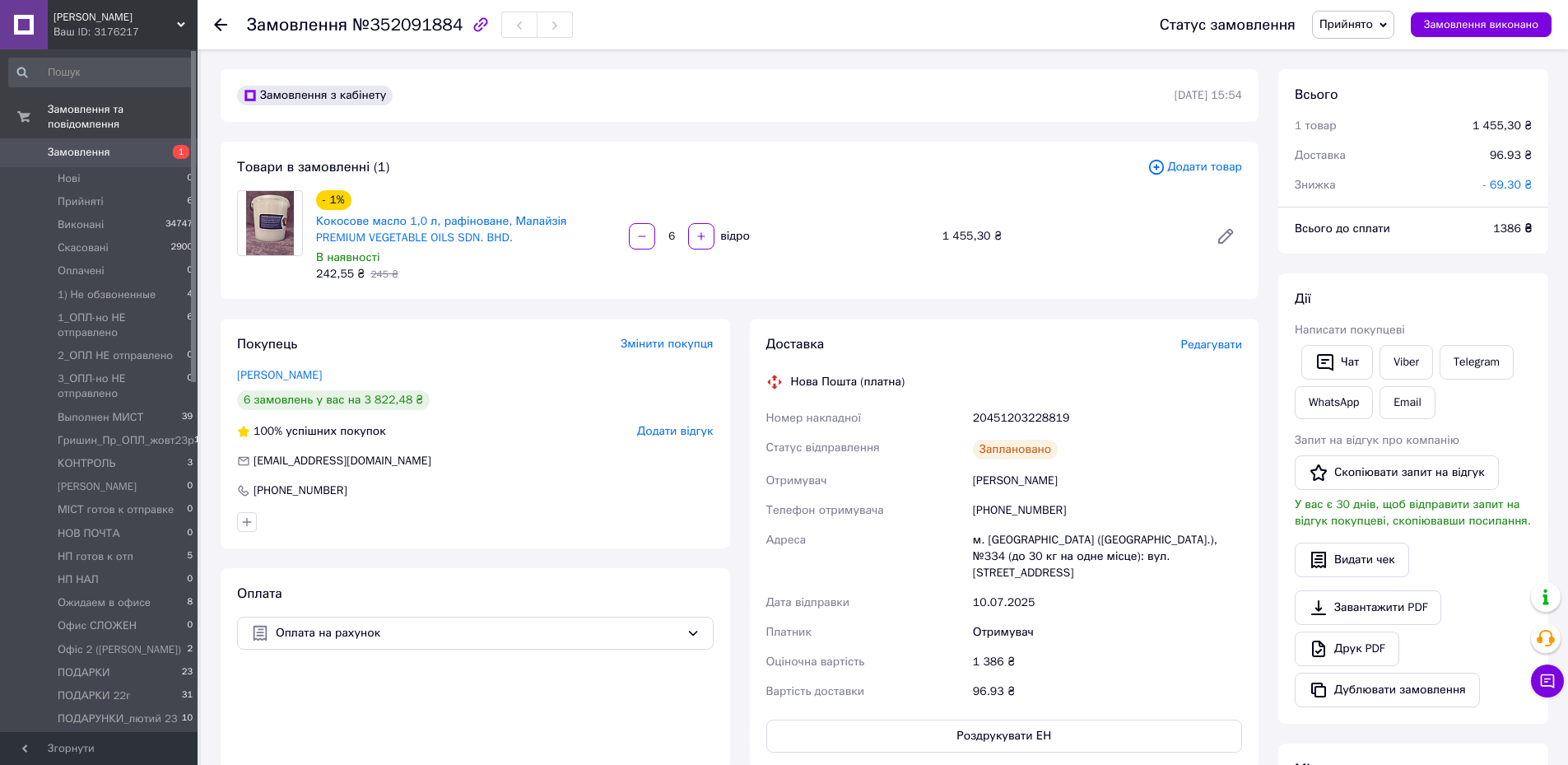 drag, startPoint x: 1387, startPoint y: 16, endPoint x: 1375, endPoint y: 34, distance: 21.633308 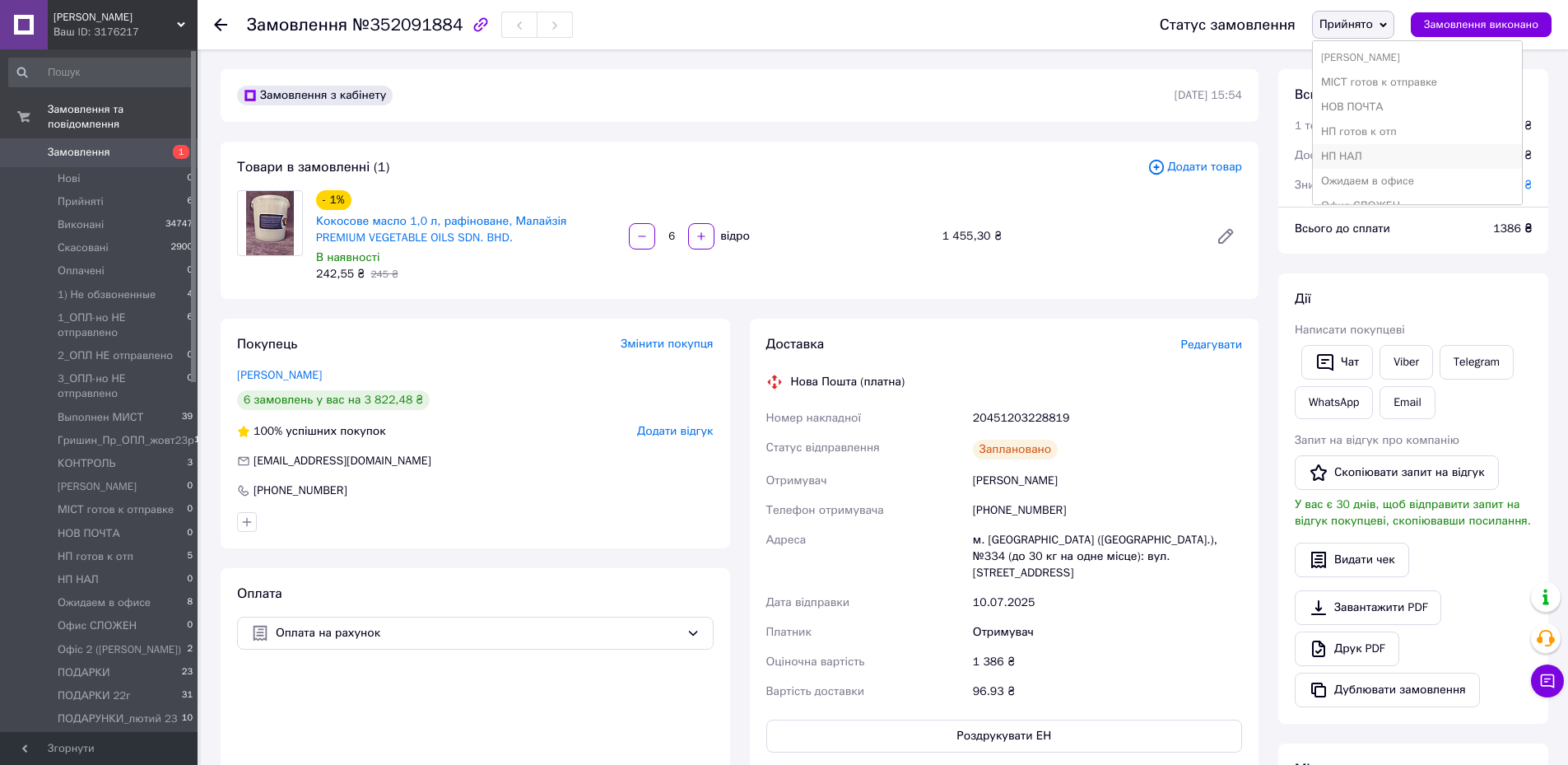 scroll, scrollTop: 412, scrollLeft: 0, axis: vertical 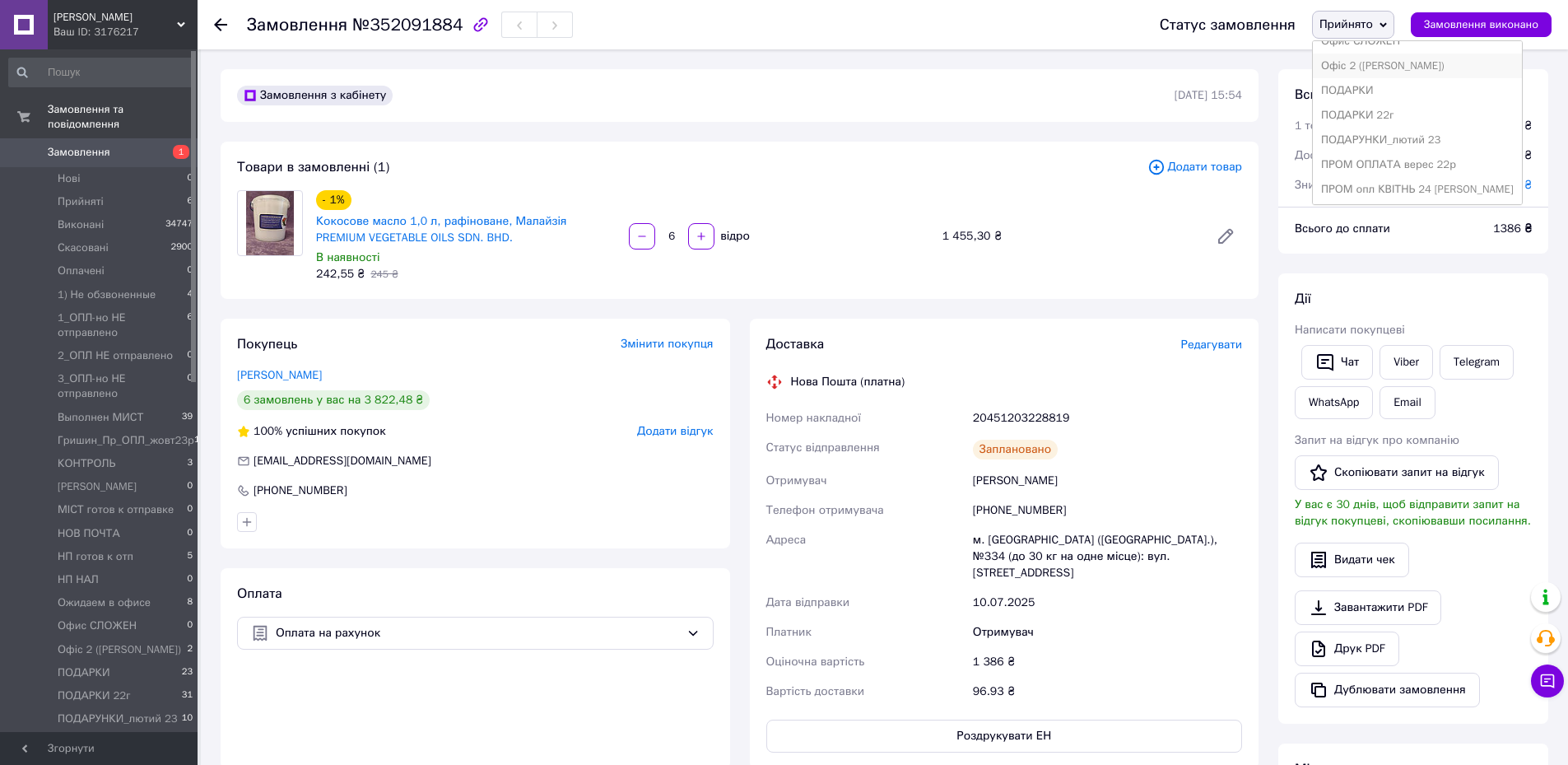 click on "Офіс 2 ([PERSON_NAME])" at bounding box center [1417, 66] 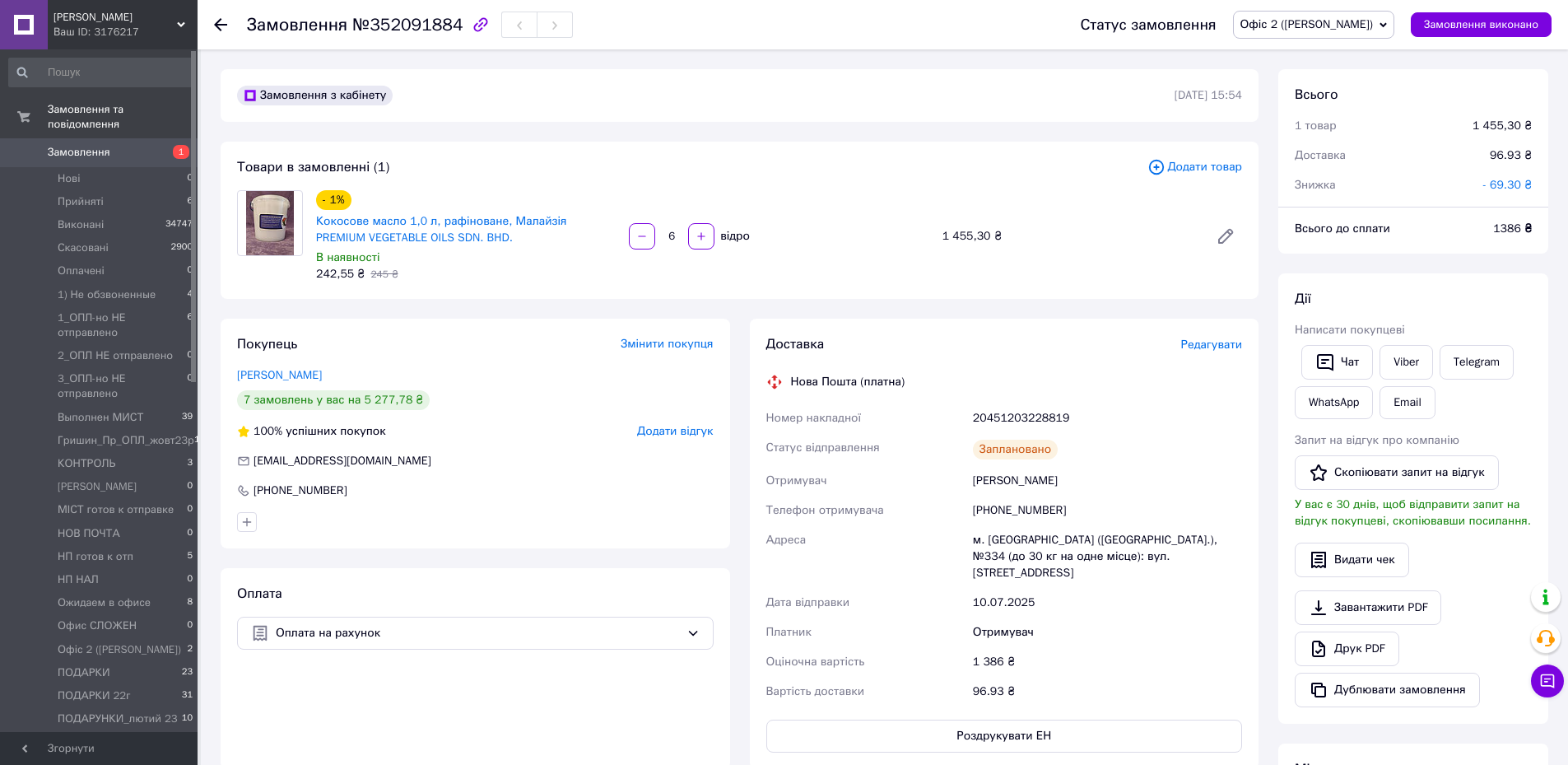 click 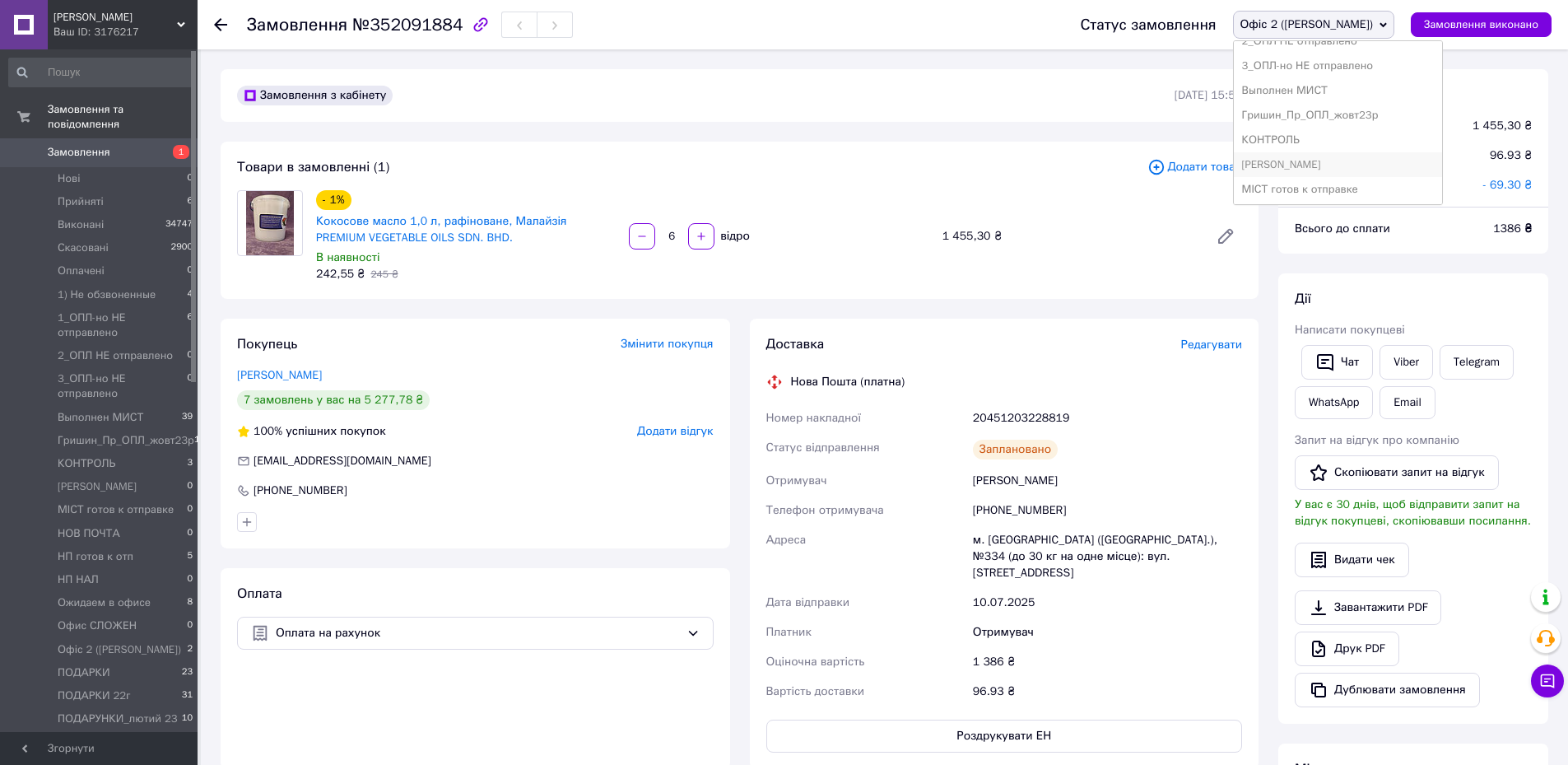scroll, scrollTop: 247, scrollLeft: 0, axis: vertical 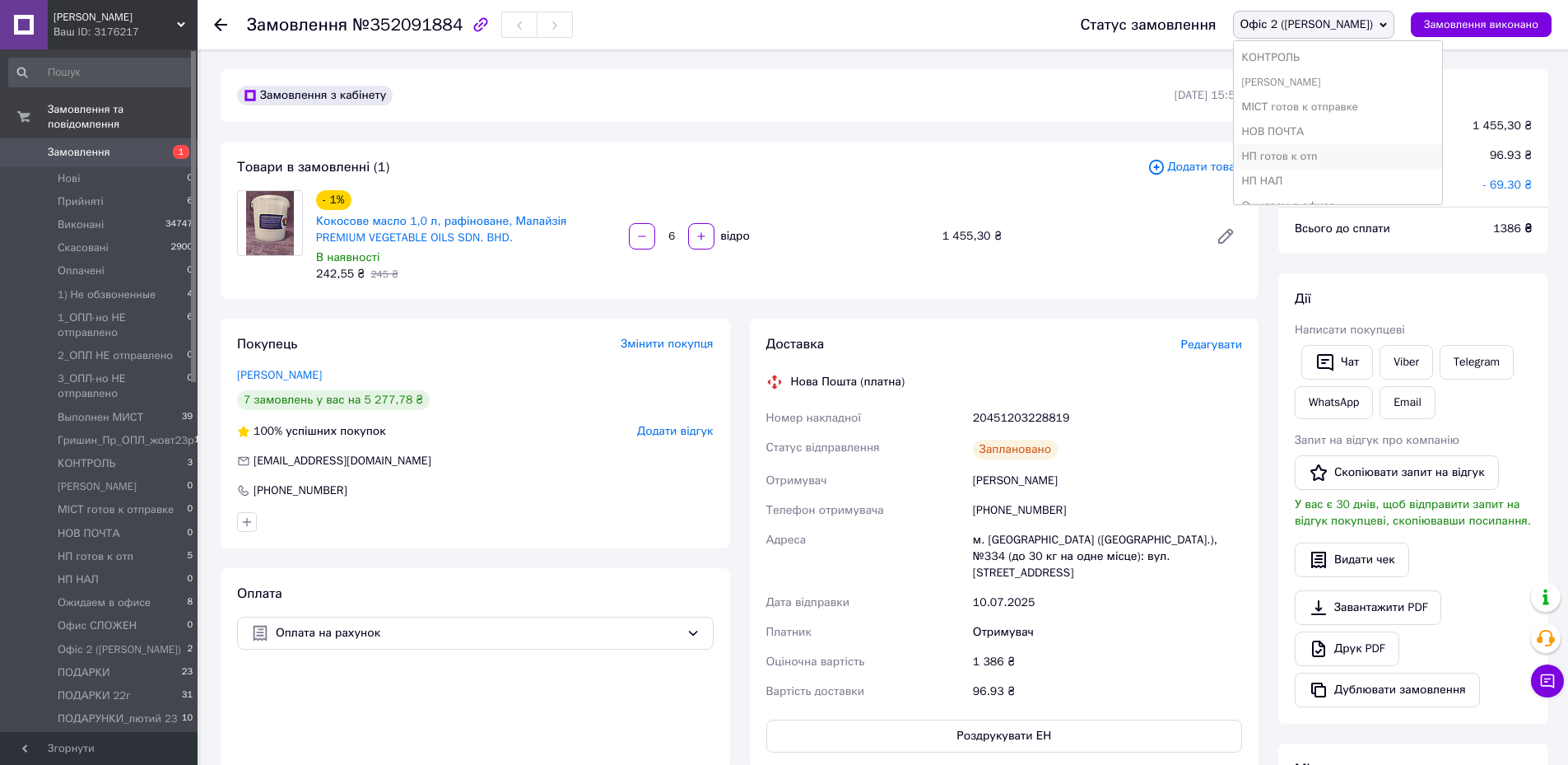 click on "НП готов к отп" at bounding box center (1338, 156) 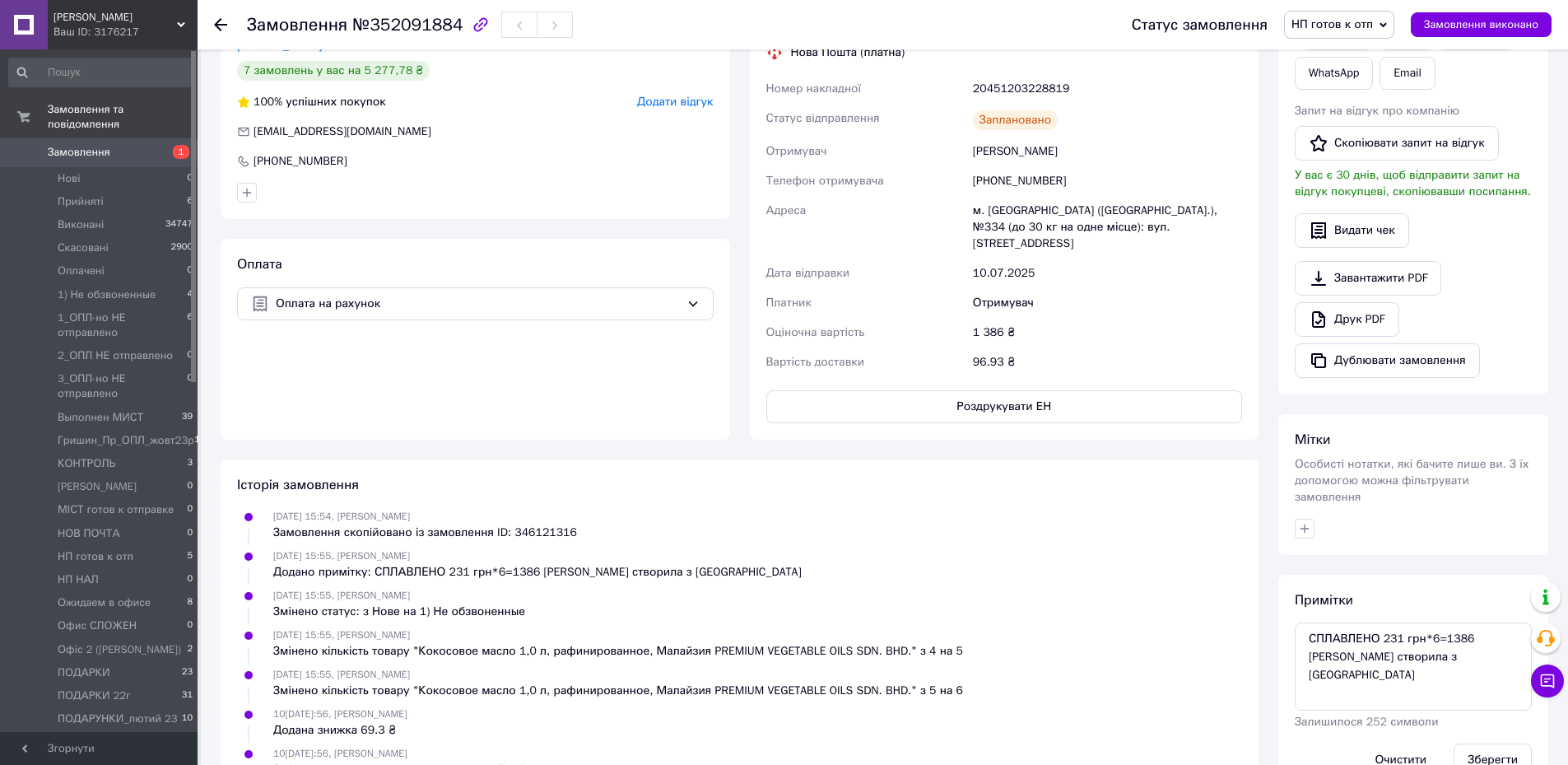 scroll, scrollTop: 0, scrollLeft: 0, axis: both 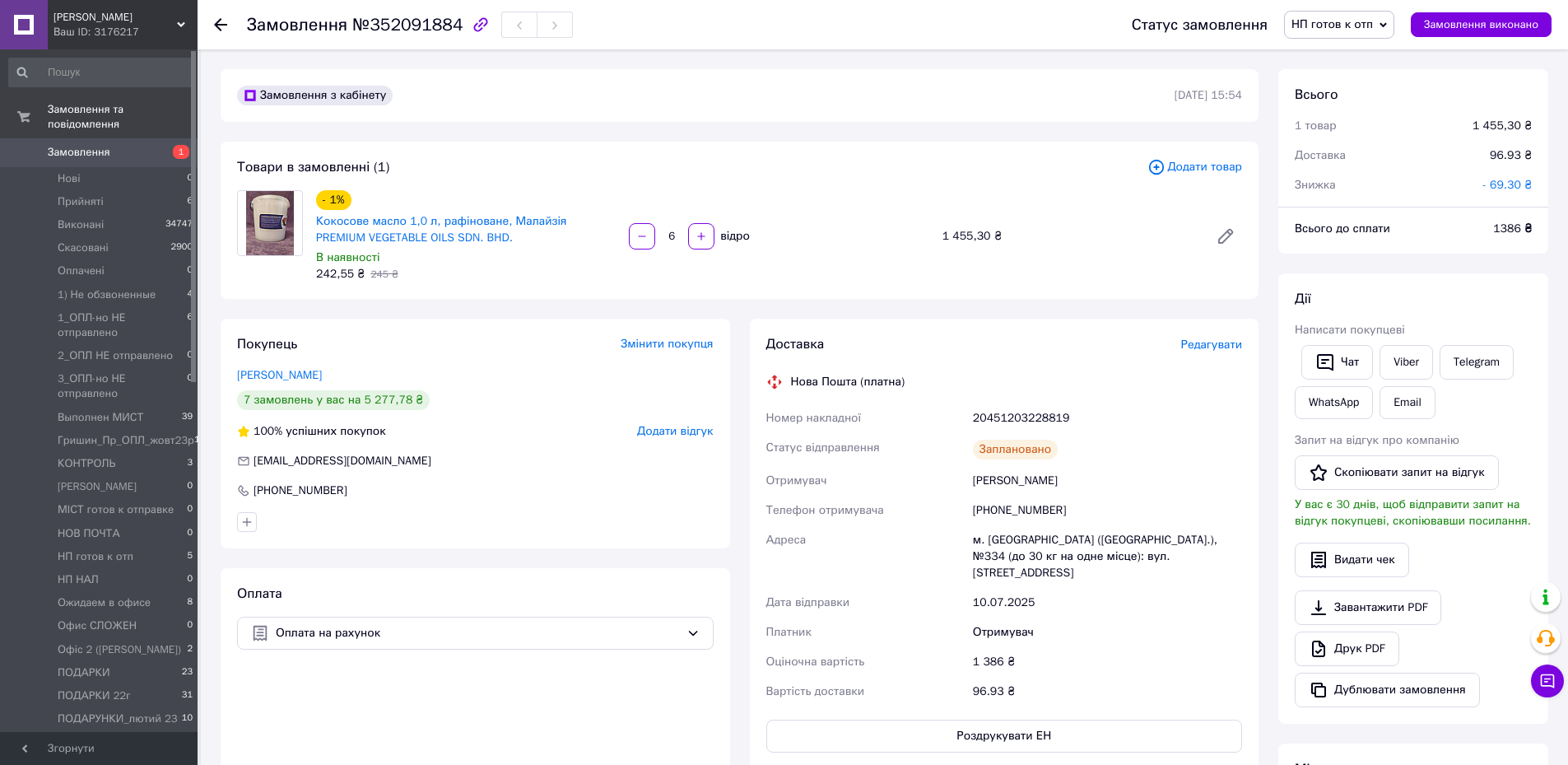 click 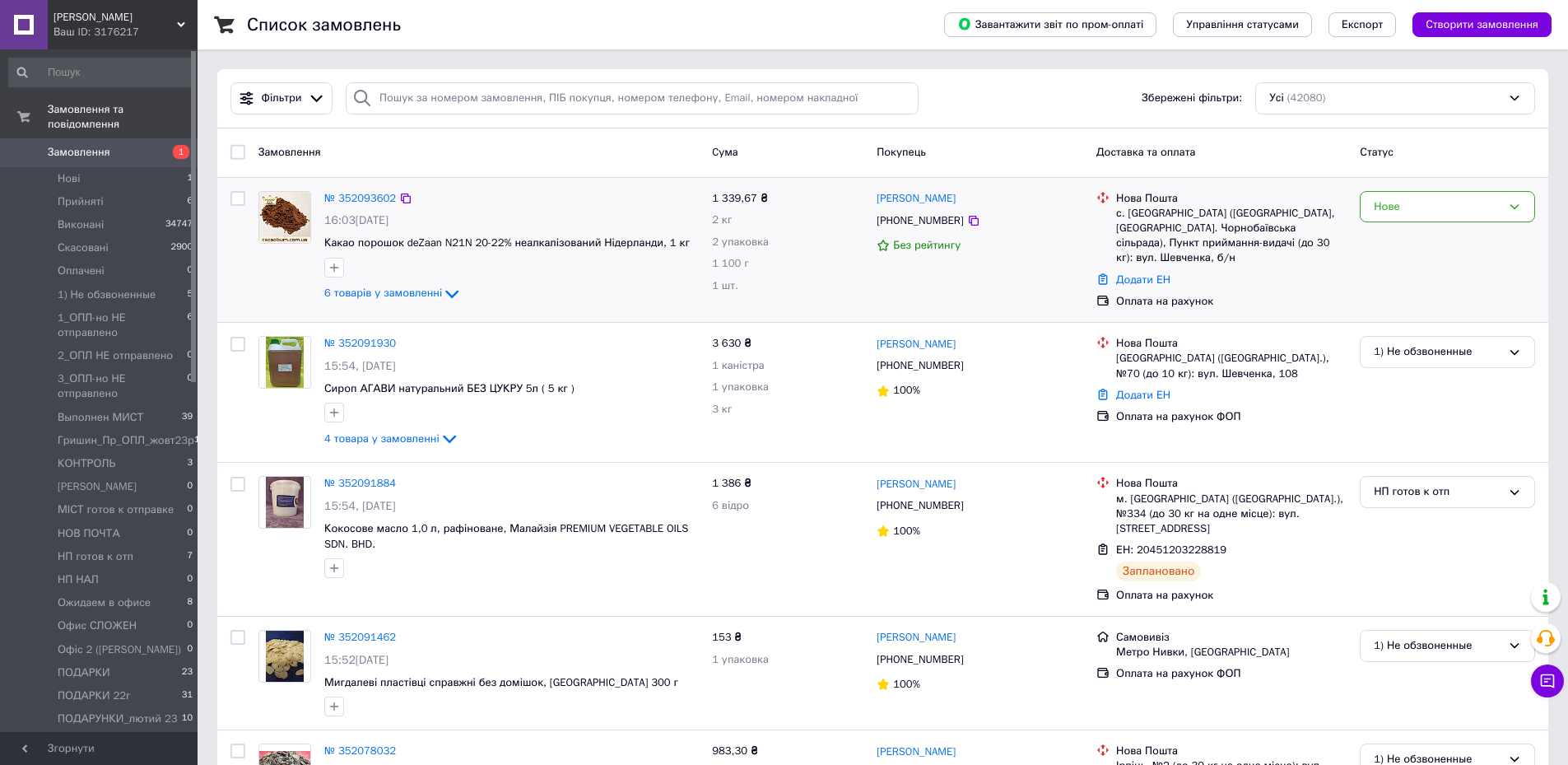 click on "№ 352093602" at bounding box center [360, 198] 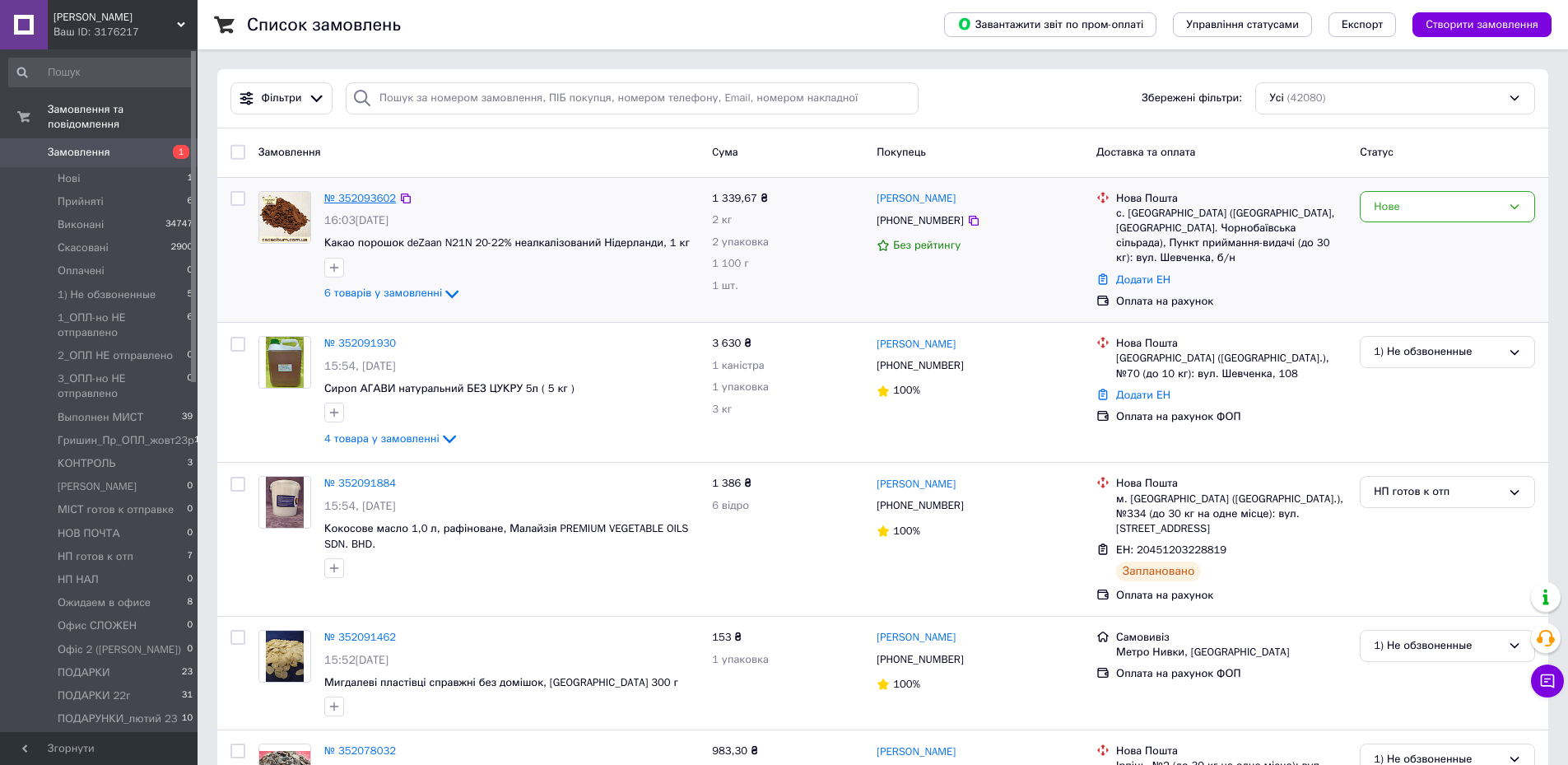 click on "№ 352093602" at bounding box center [360, 198] 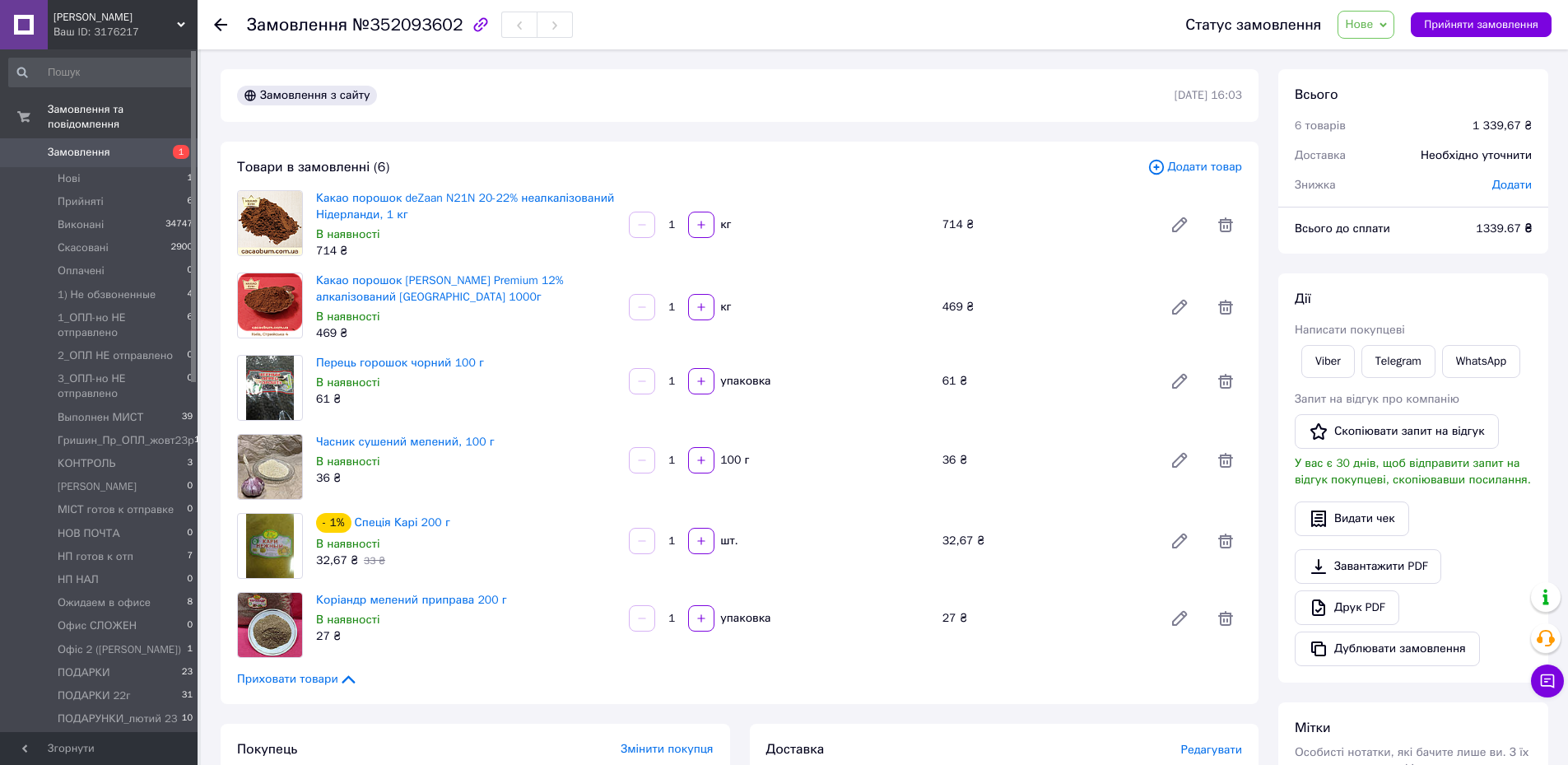 click 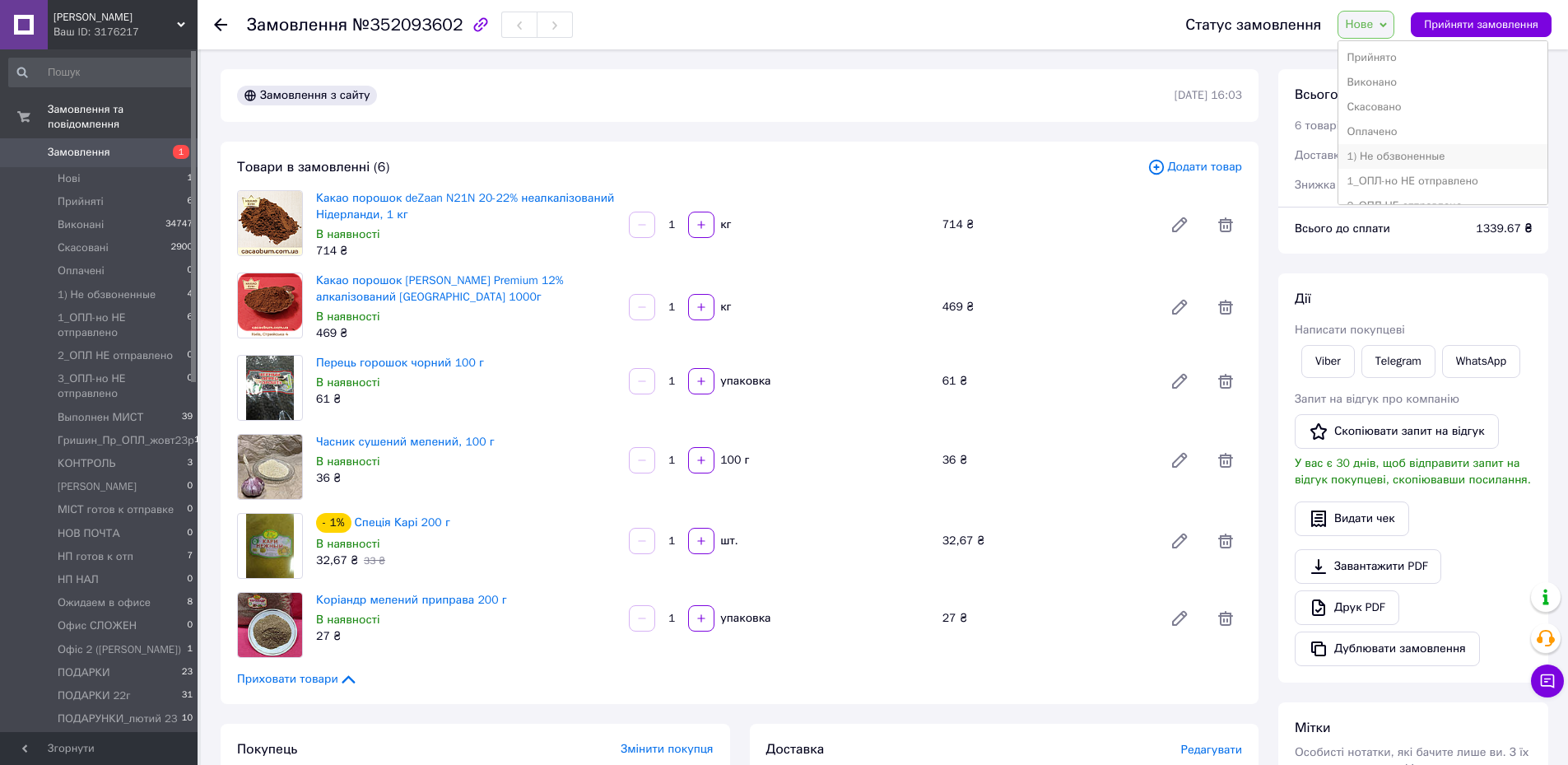 click on "1) Не обзвоненные" at bounding box center [1443, 156] 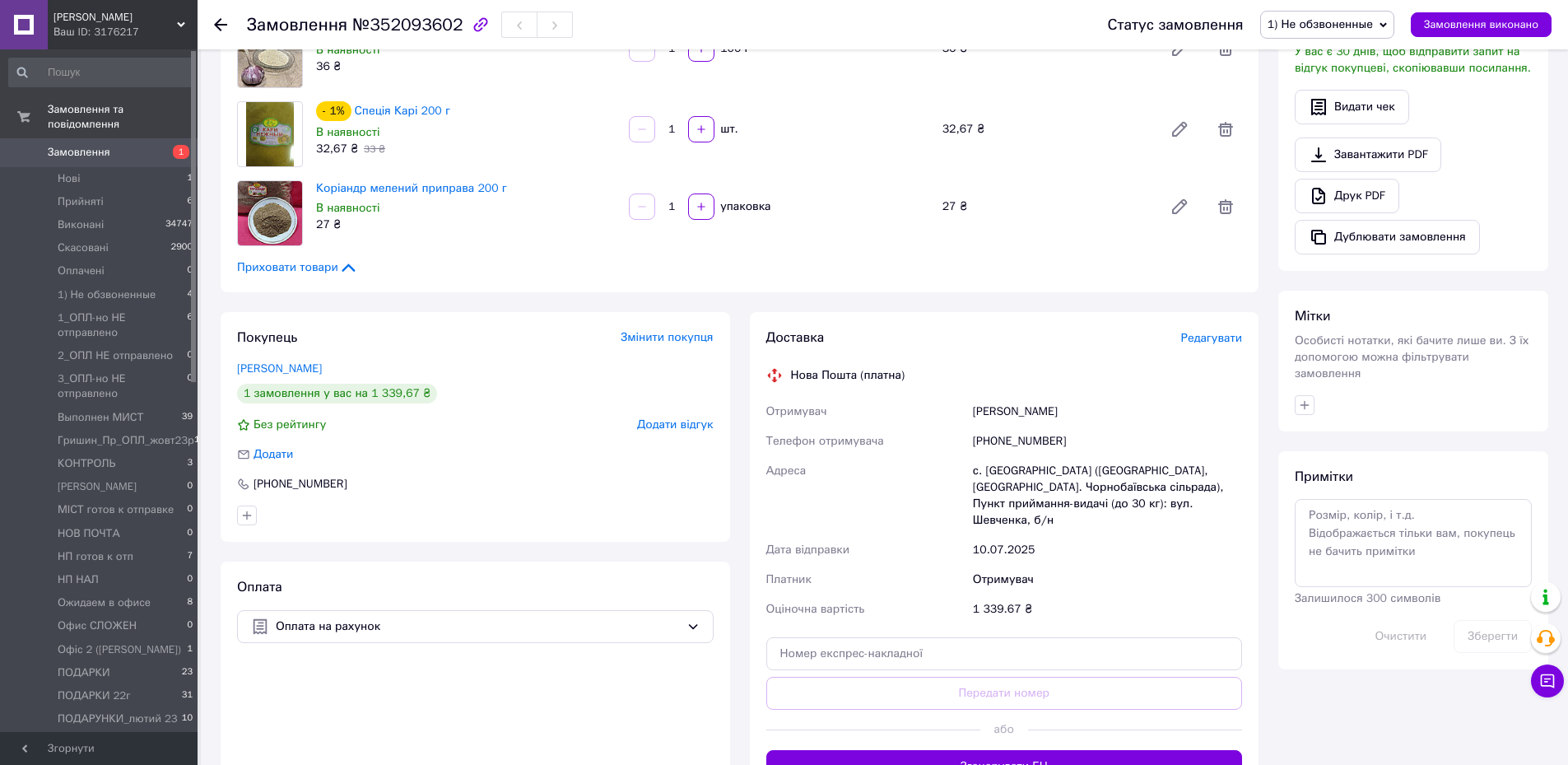 scroll, scrollTop: 0, scrollLeft: 0, axis: both 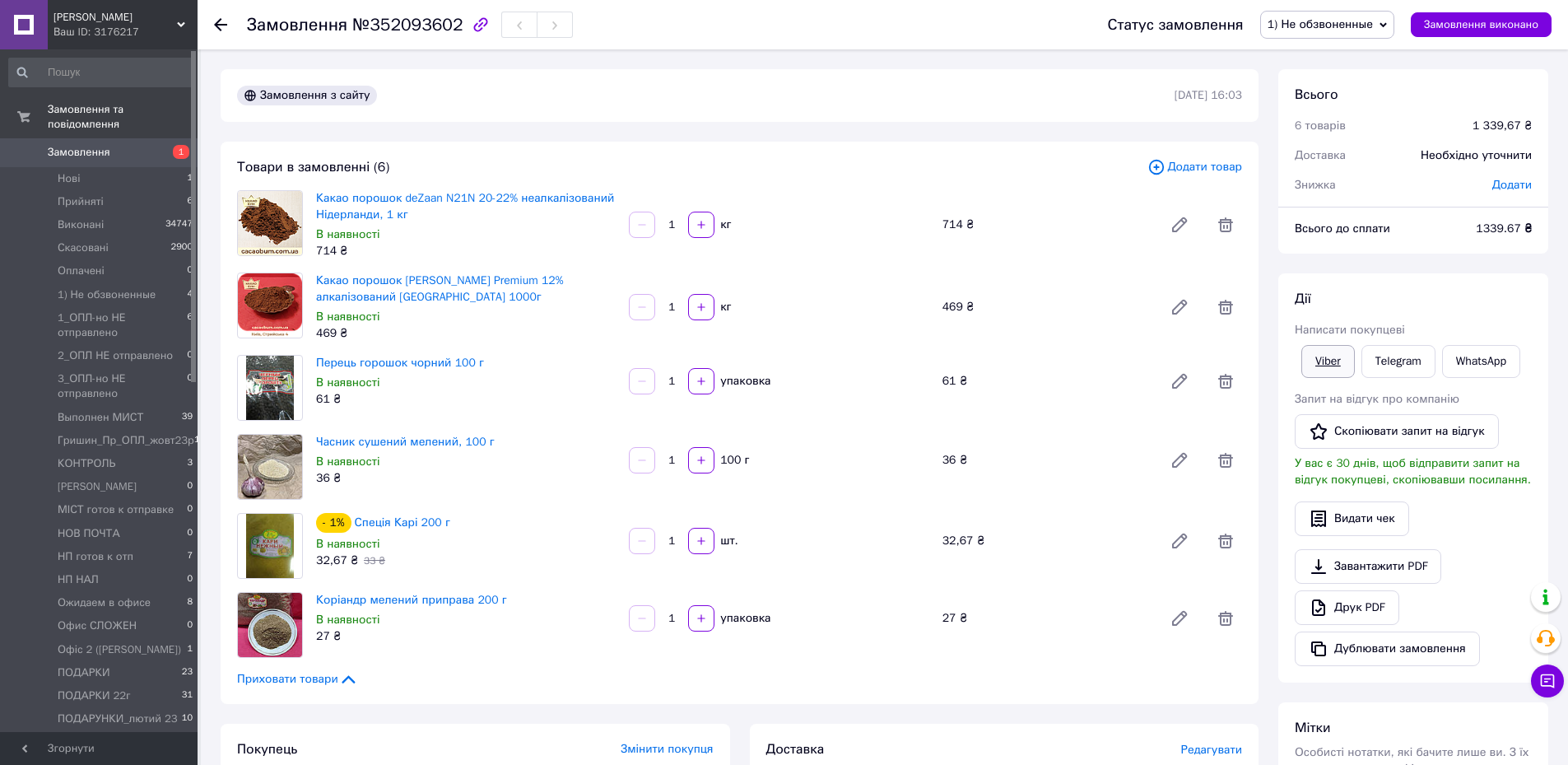 click on "Viber" at bounding box center [1328, 362] 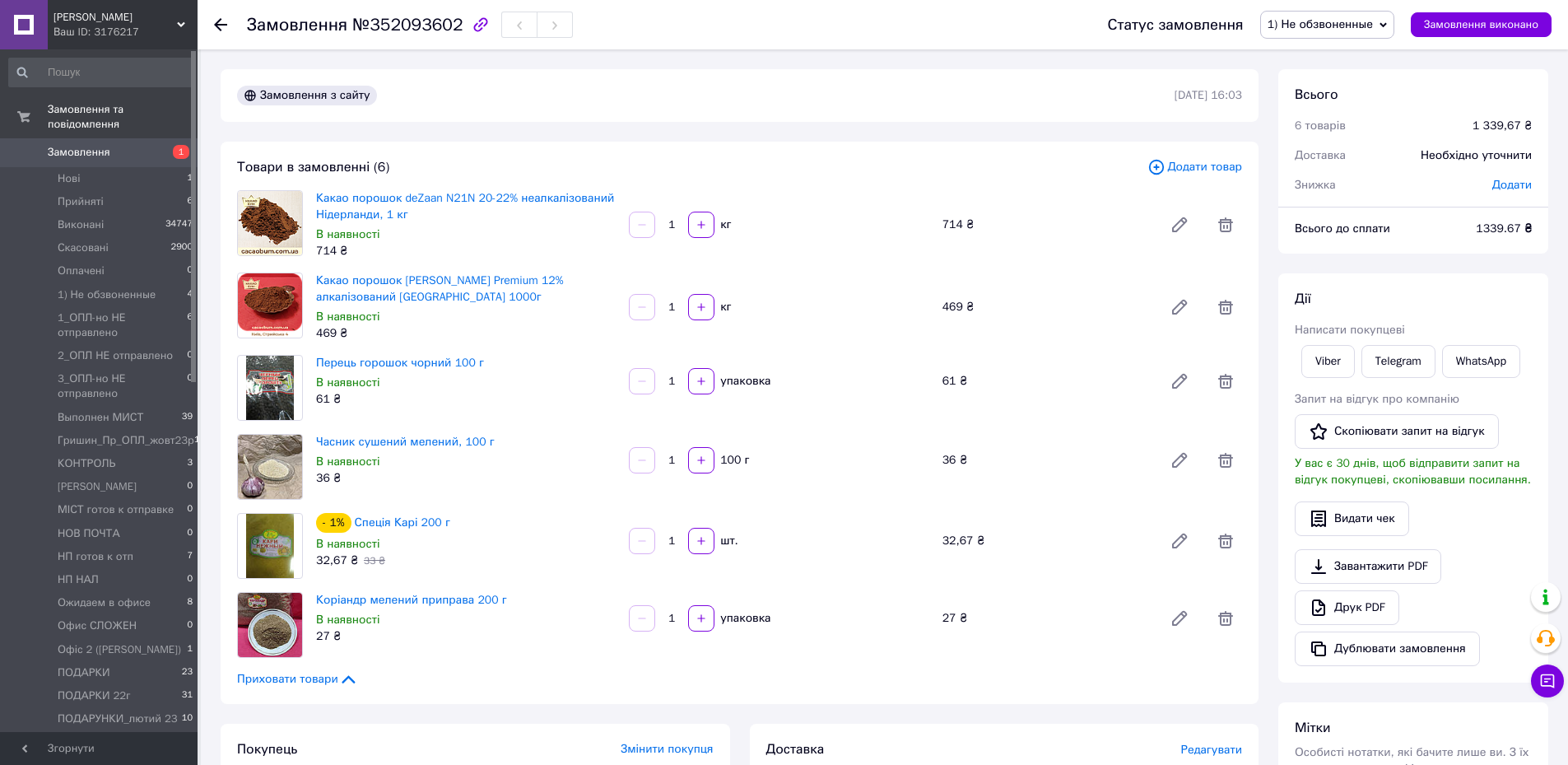 click on "Замовлення з сайту 10.07.2025 | 16:03" at bounding box center (739, 96) 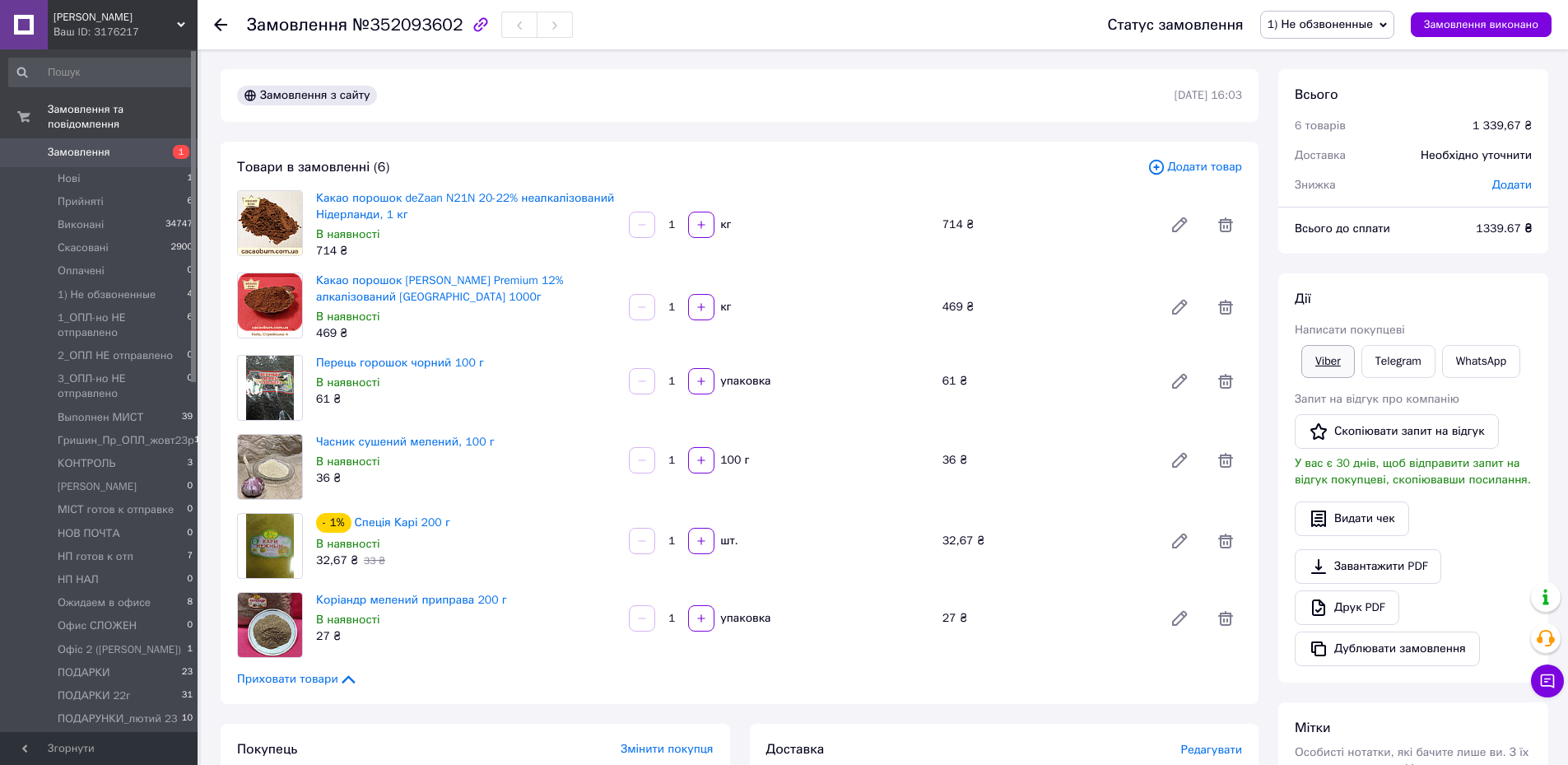 click on "Viber" at bounding box center [1328, 362] 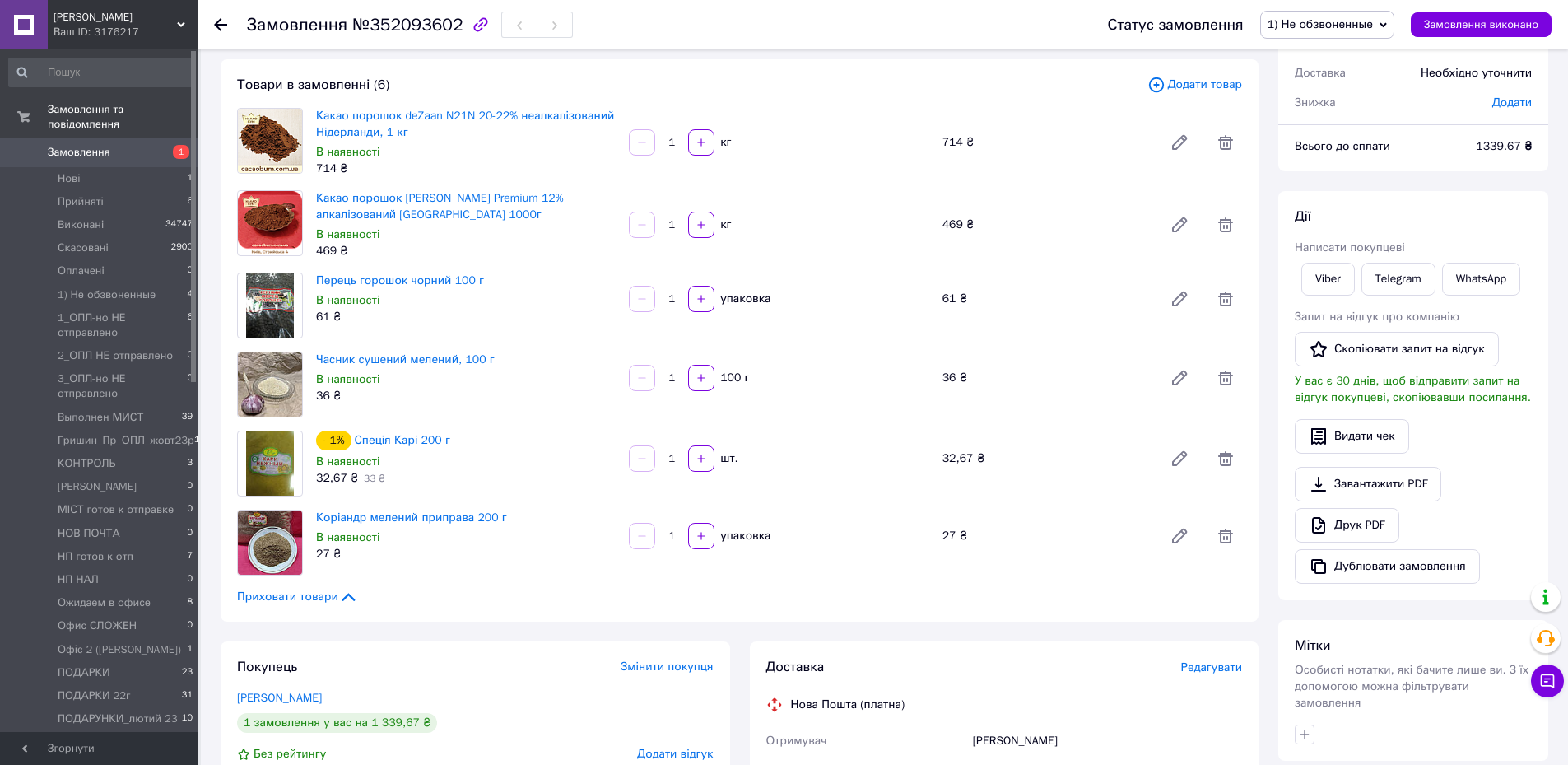 scroll, scrollTop: 0, scrollLeft: 0, axis: both 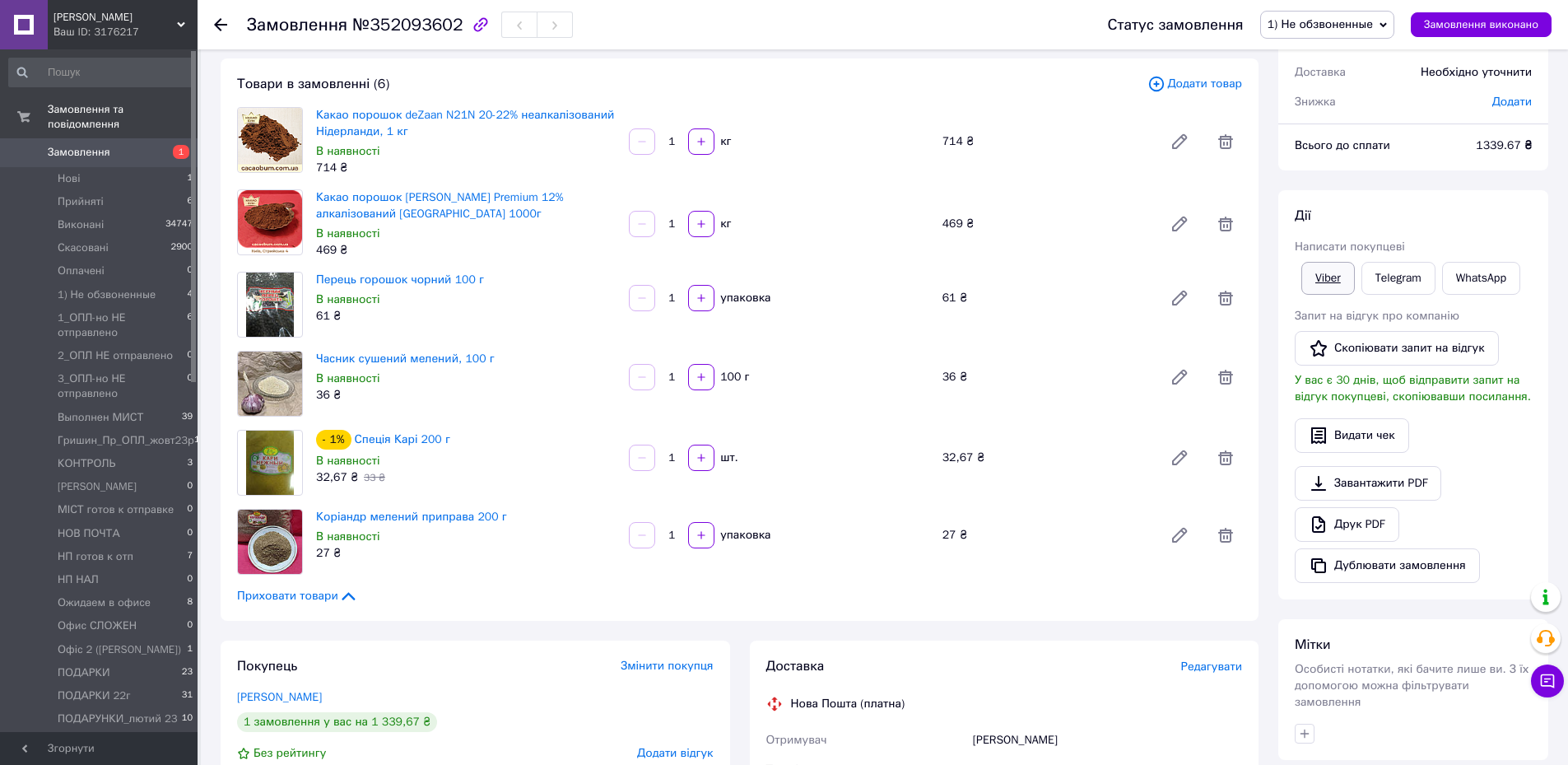 drag, startPoint x: 1338, startPoint y: 268, endPoint x: 1328, endPoint y: 279, distance: 14.866069 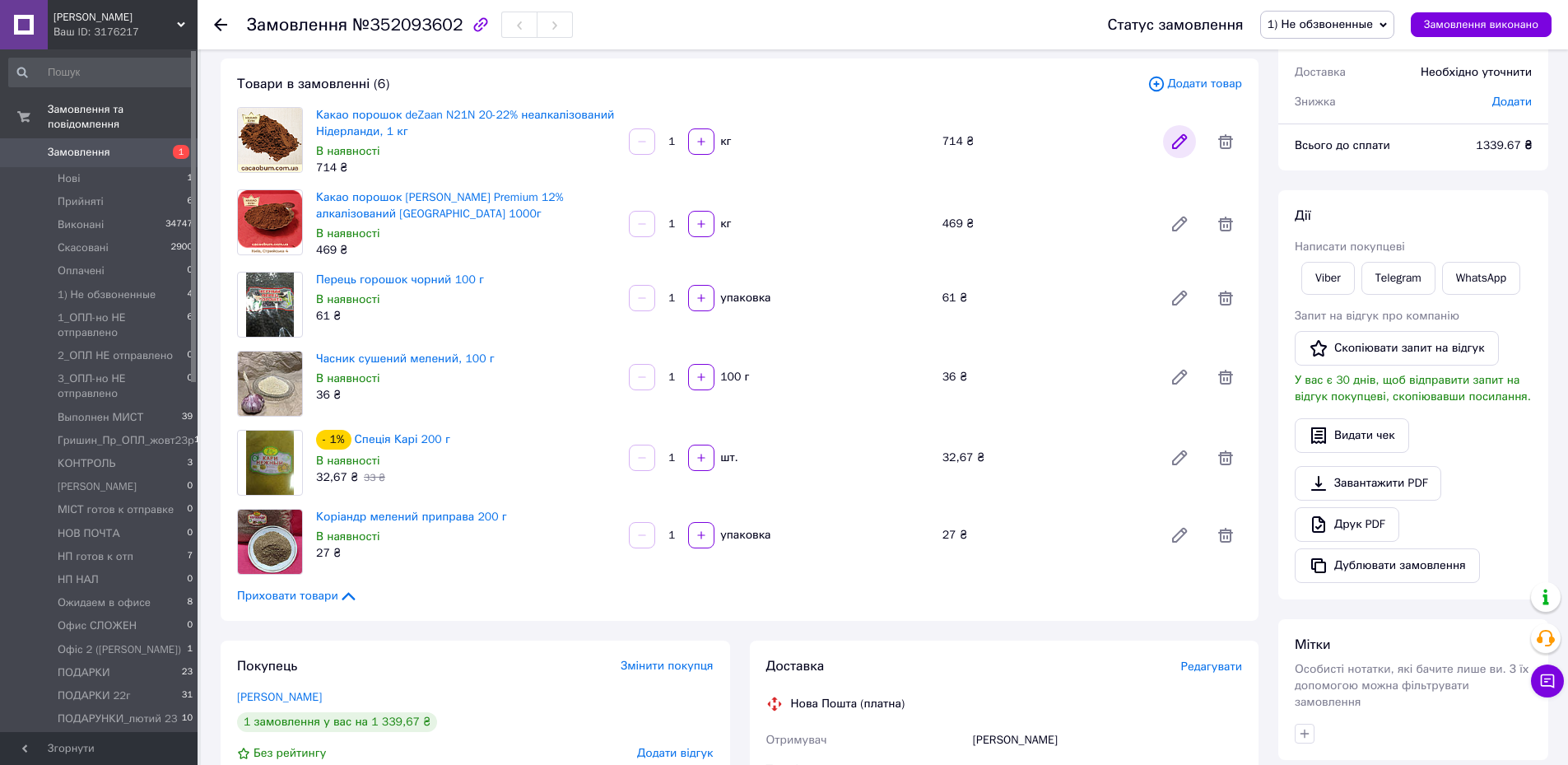 drag, startPoint x: 662, startPoint y: 99, endPoint x: 1191, endPoint y: 139, distance: 530.5101 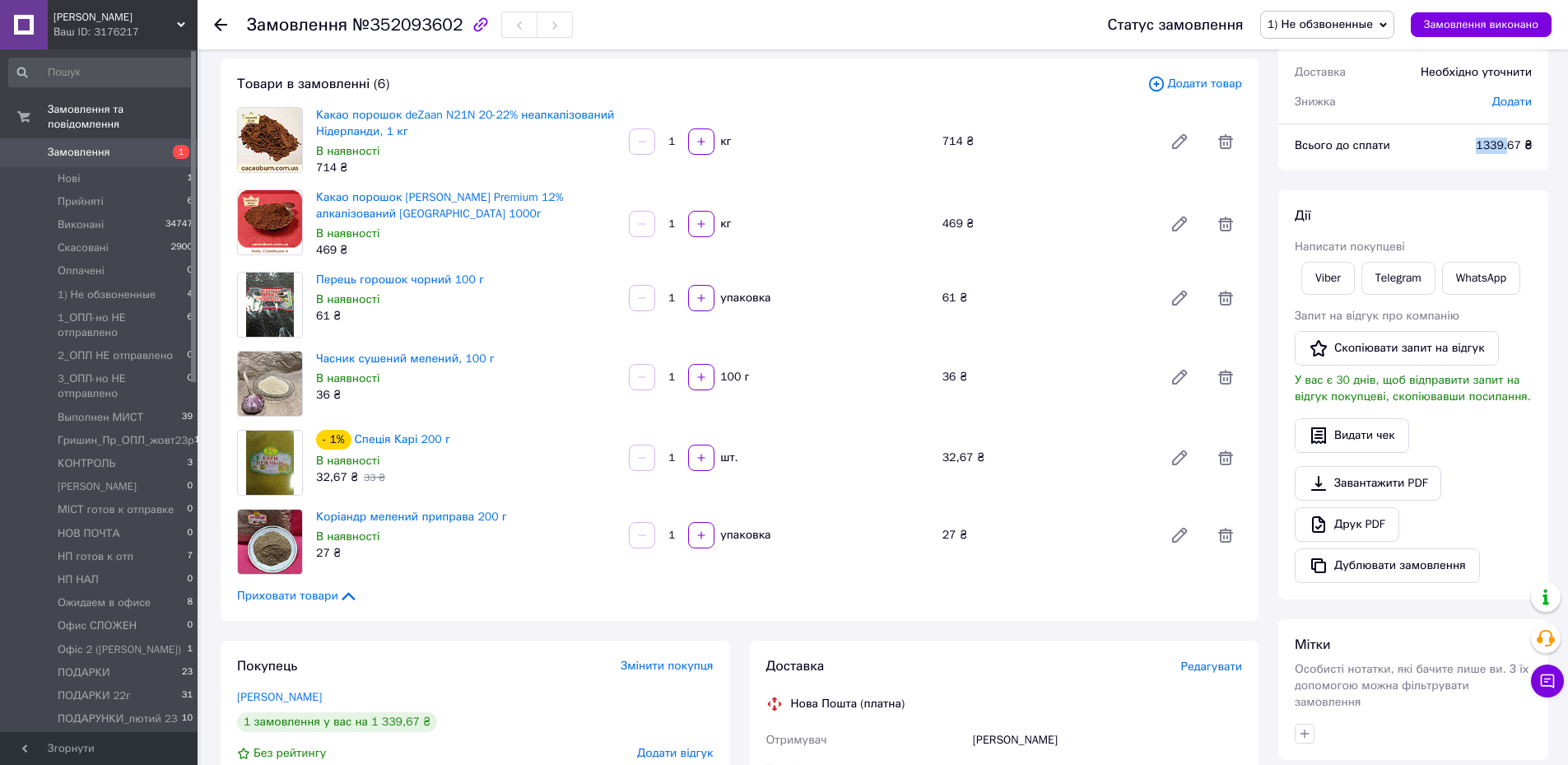drag, startPoint x: 1508, startPoint y: 147, endPoint x: 1463, endPoint y: 150, distance: 45.09989 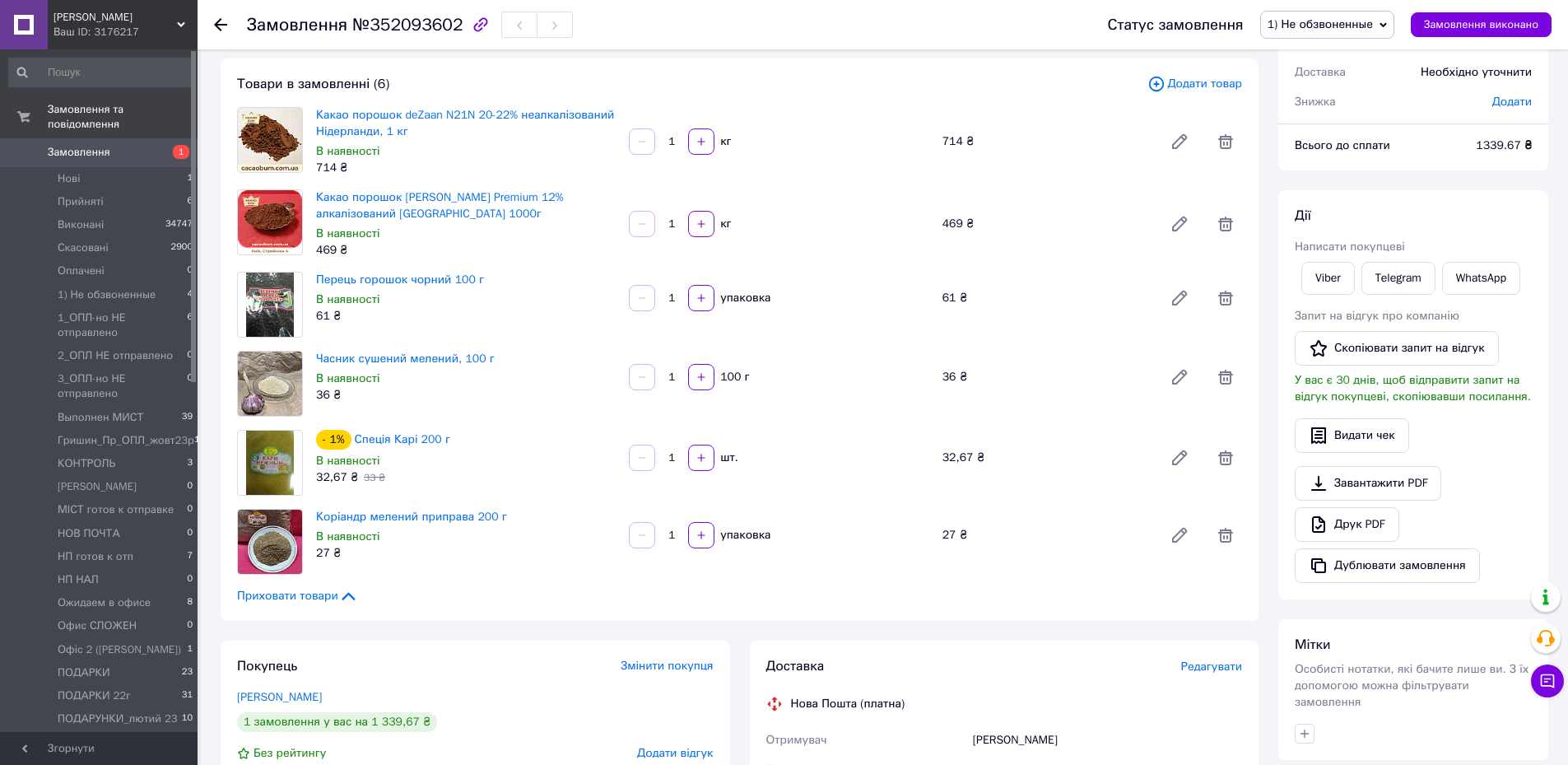 drag, startPoint x: 578, startPoint y: 159, endPoint x: 1321, endPoint y: 175, distance: 743.1723 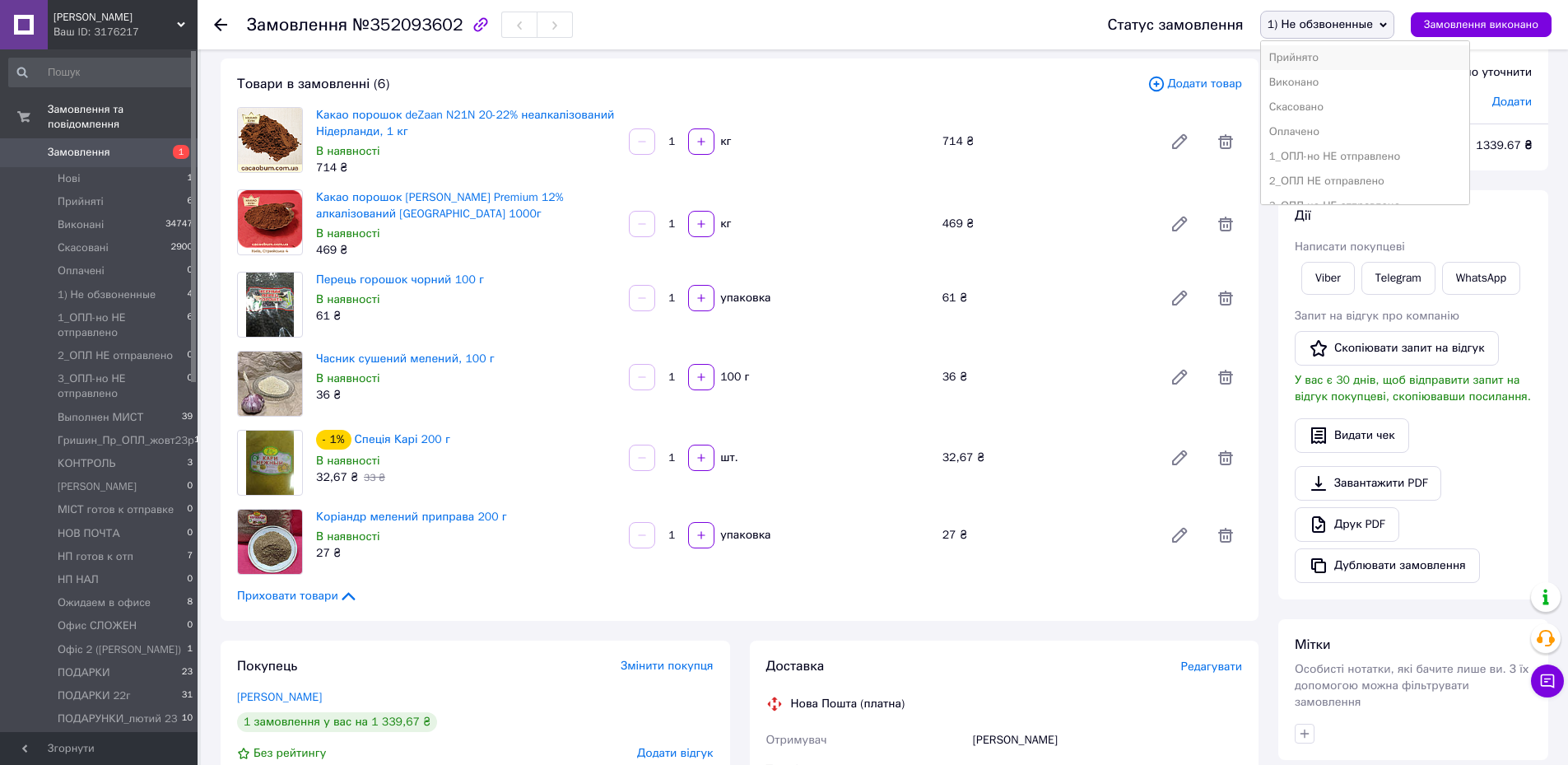 click on "Прийнято" at bounding box center [1366, 58] 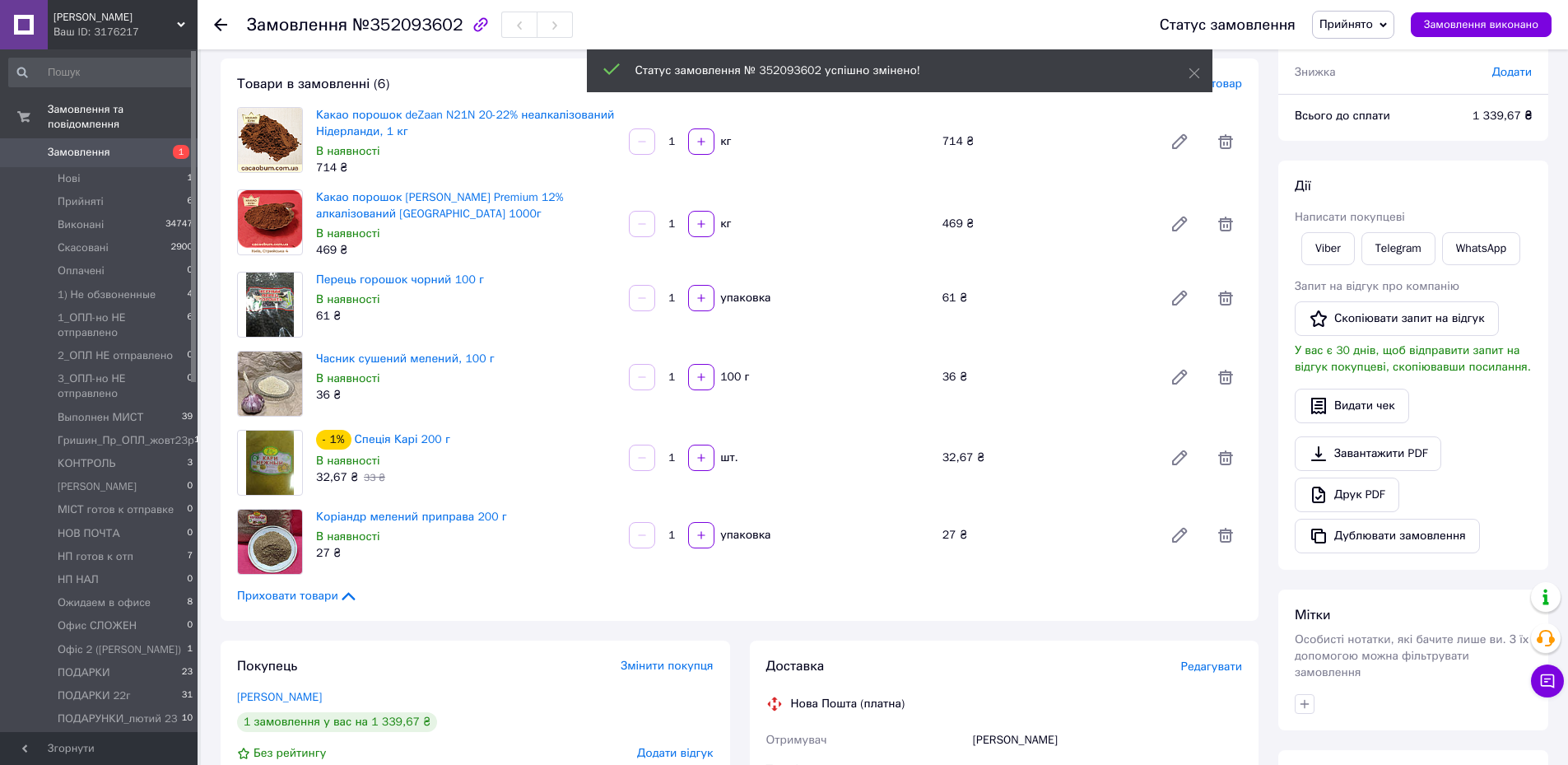 scroll, scrollTop: 0, scrollLeft: 0, axis: both 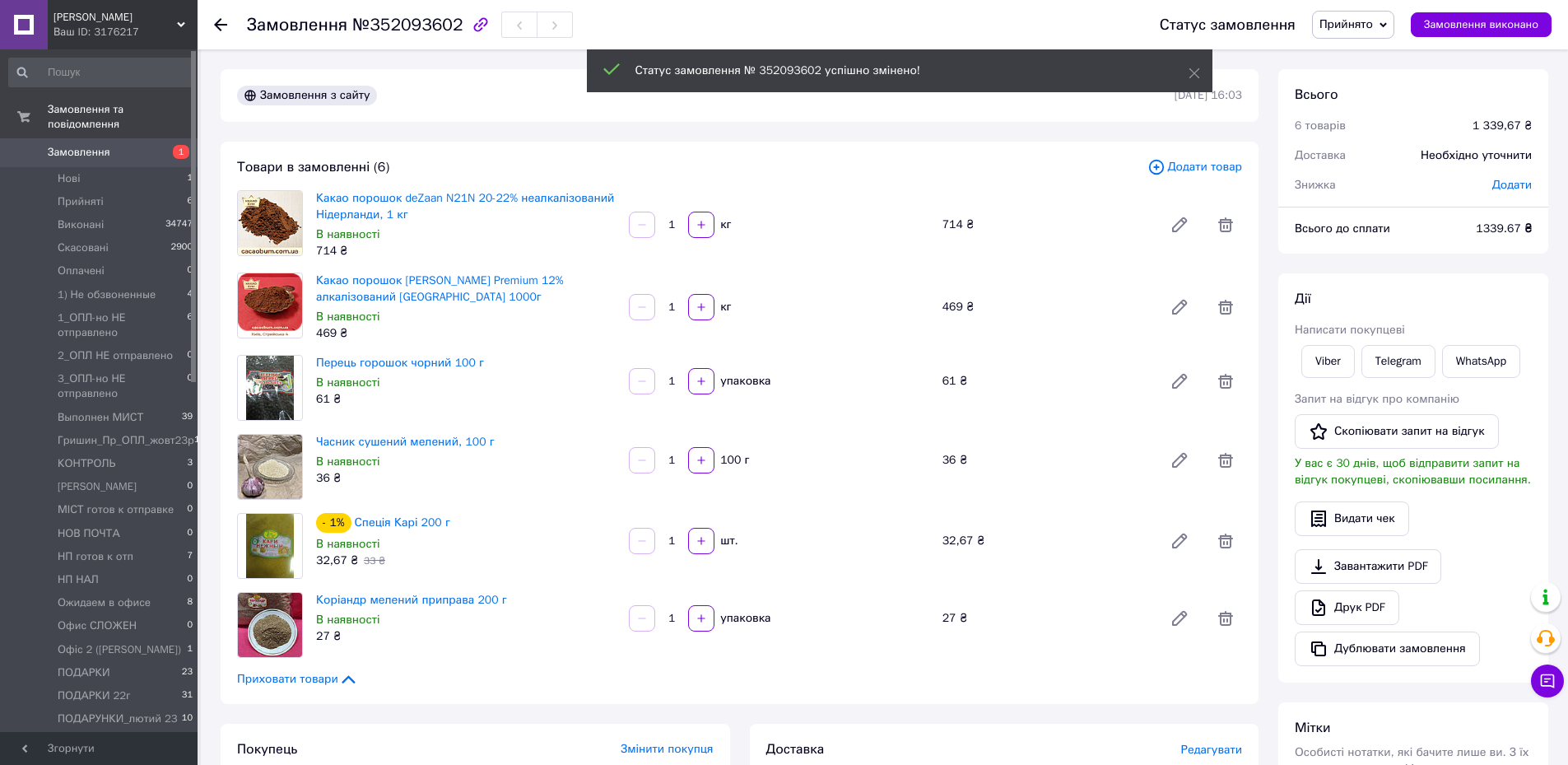click 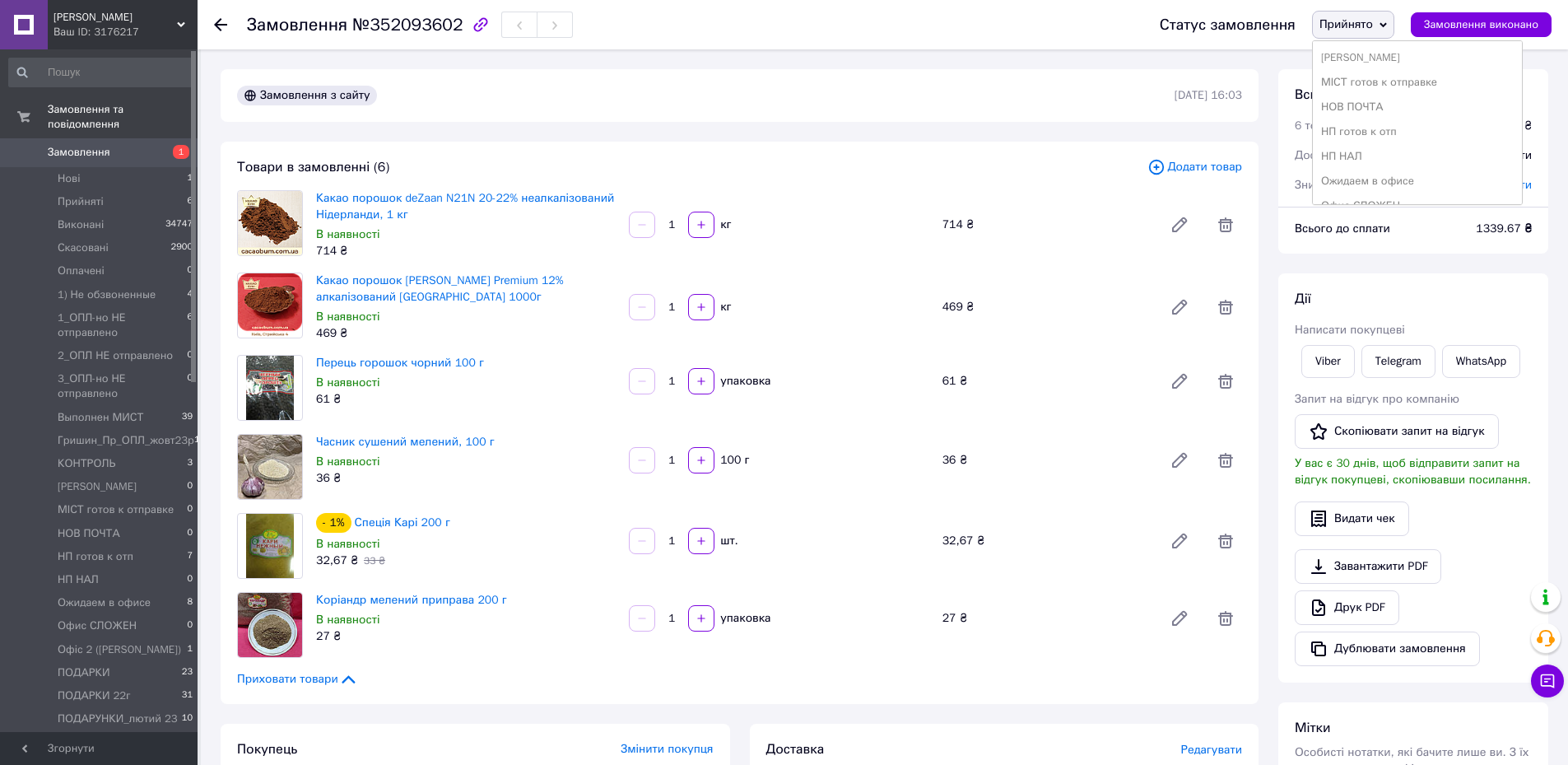 scroll, scrollTop: 412, scrollLeft: 0, axis: vertical 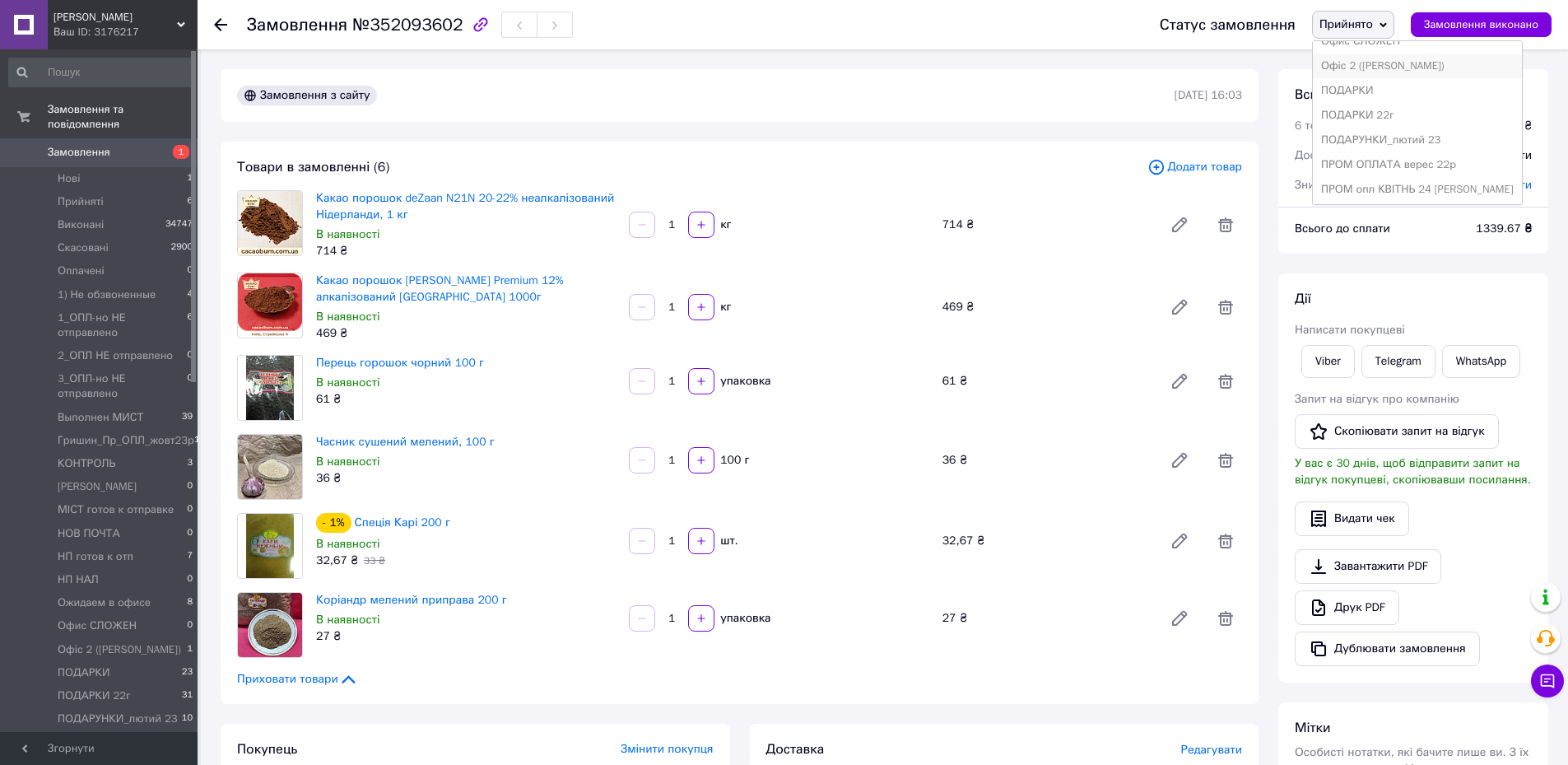 click on "Офіс 2 ([PERSON_NAME])" at bounding box center [1417, 66] 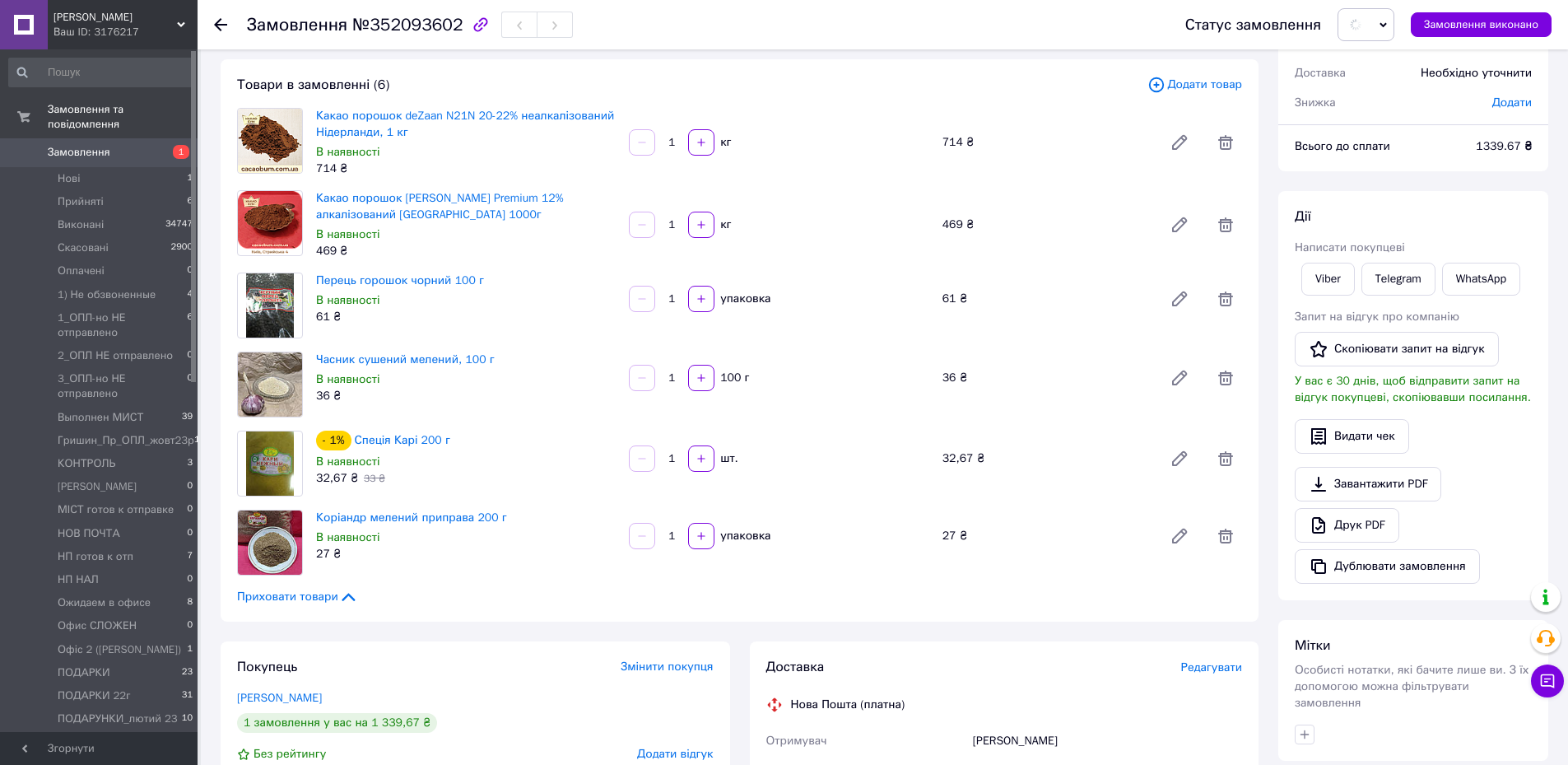scroll, scrollTop: 412, scrollLeft: 0, axis: vertical 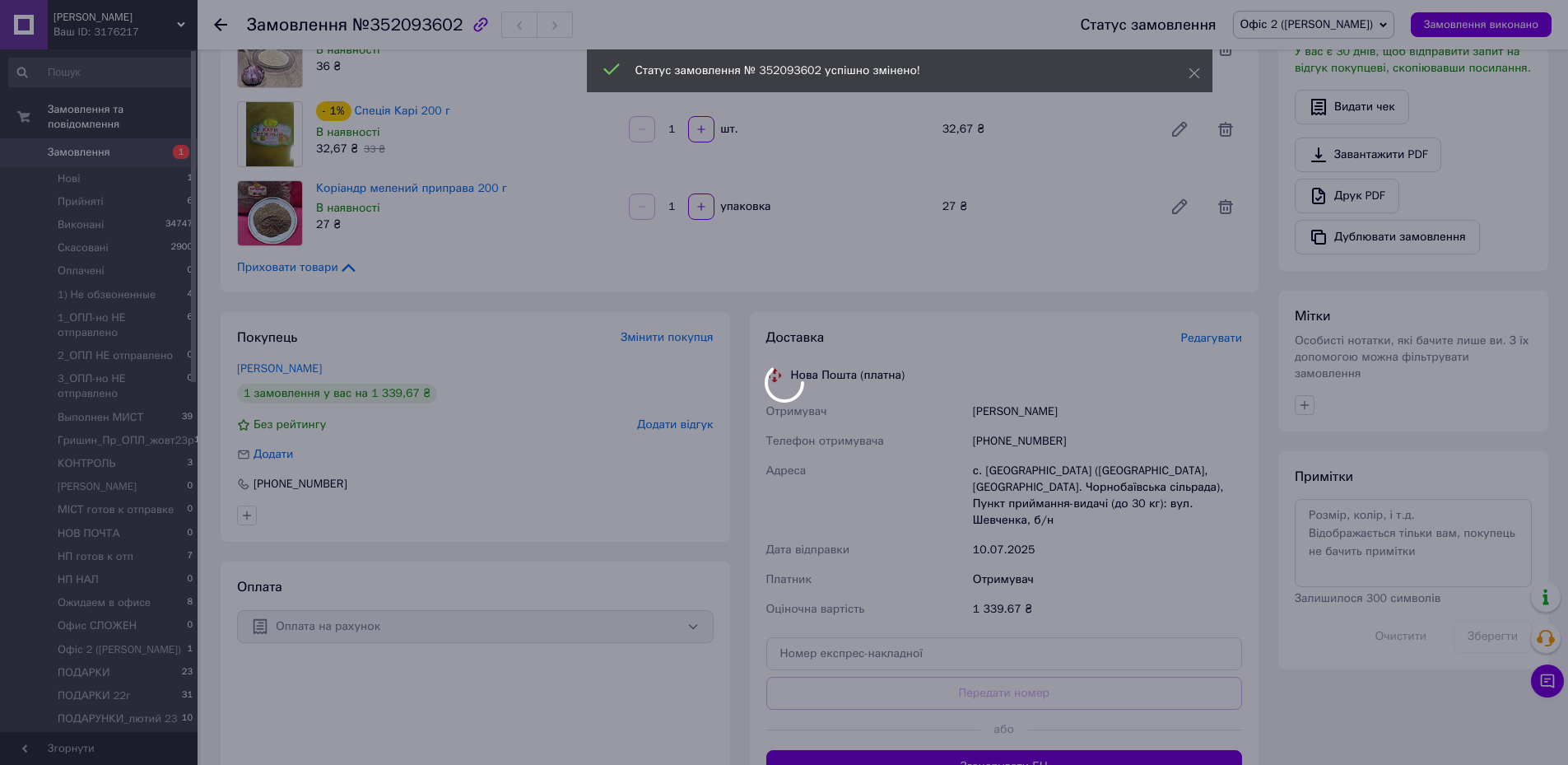 click at bounding box center [784, 382] 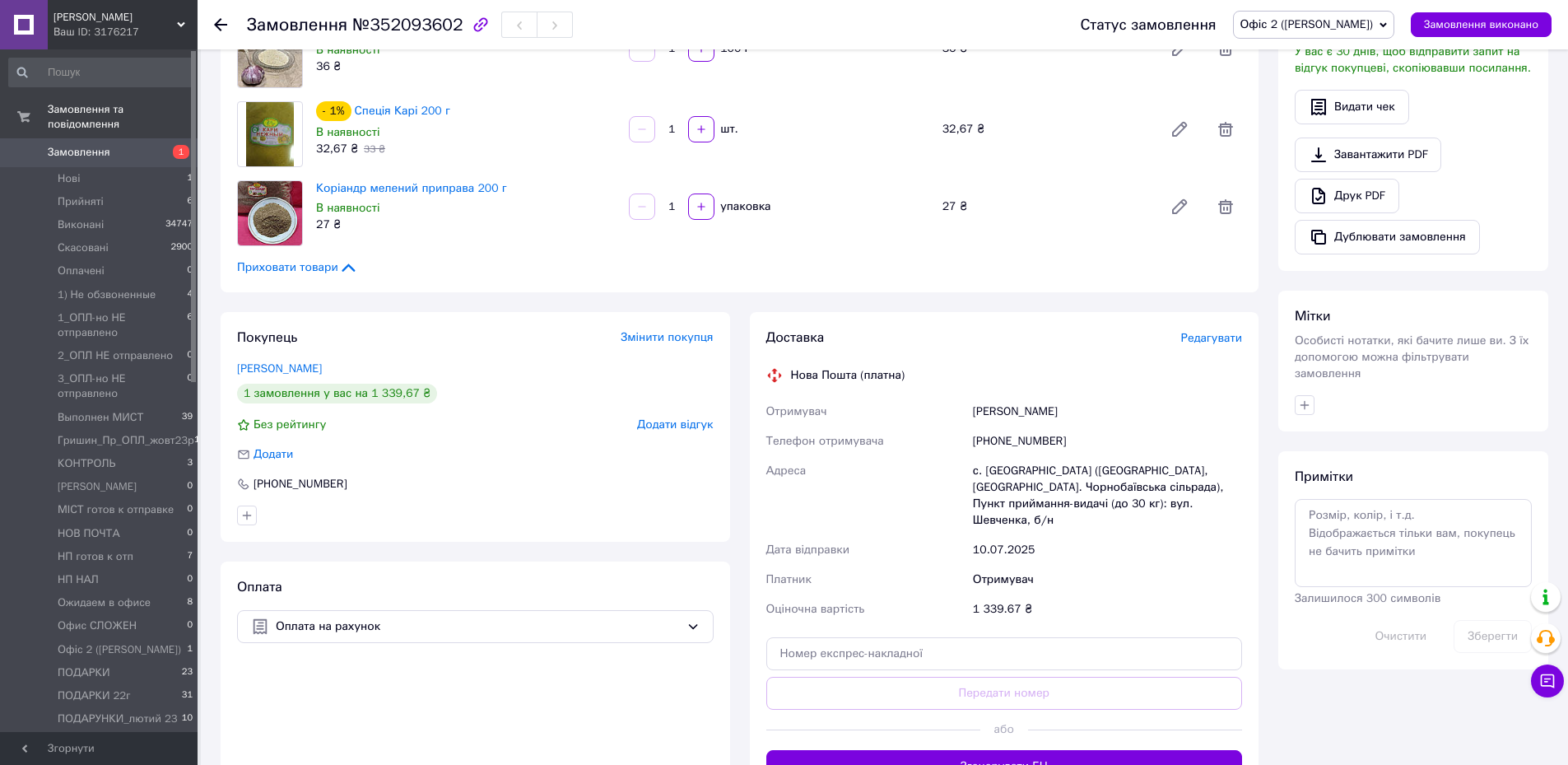 scroll, scrollTop: 82, scrollLeft: 0, axis: vertical 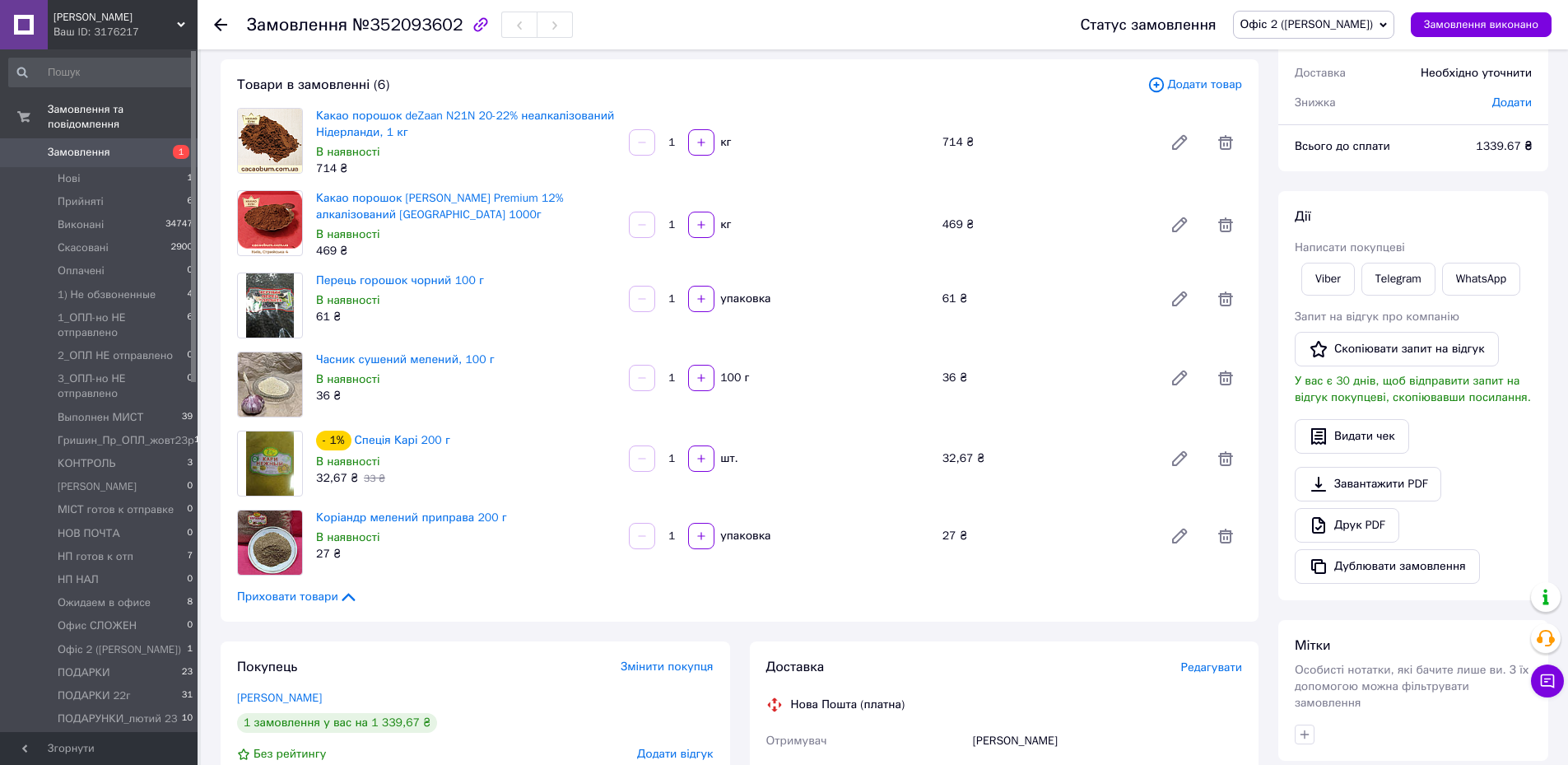 drag, startPoint x: 1335, startPoint y: 276, endPoint x: 1340, endPoint y: 260, distance: 16.763055 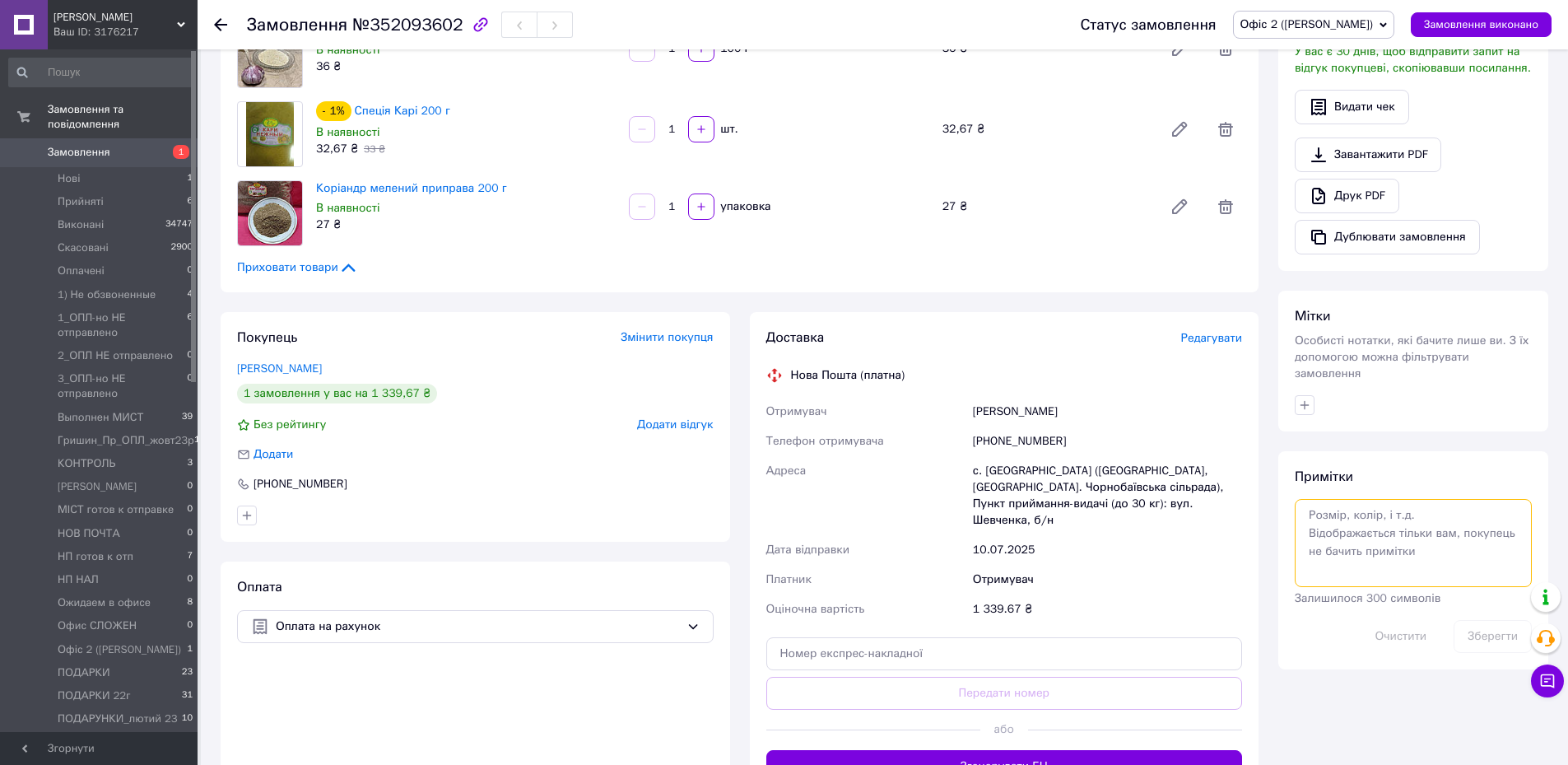 click at bounding box center [1413, 543] 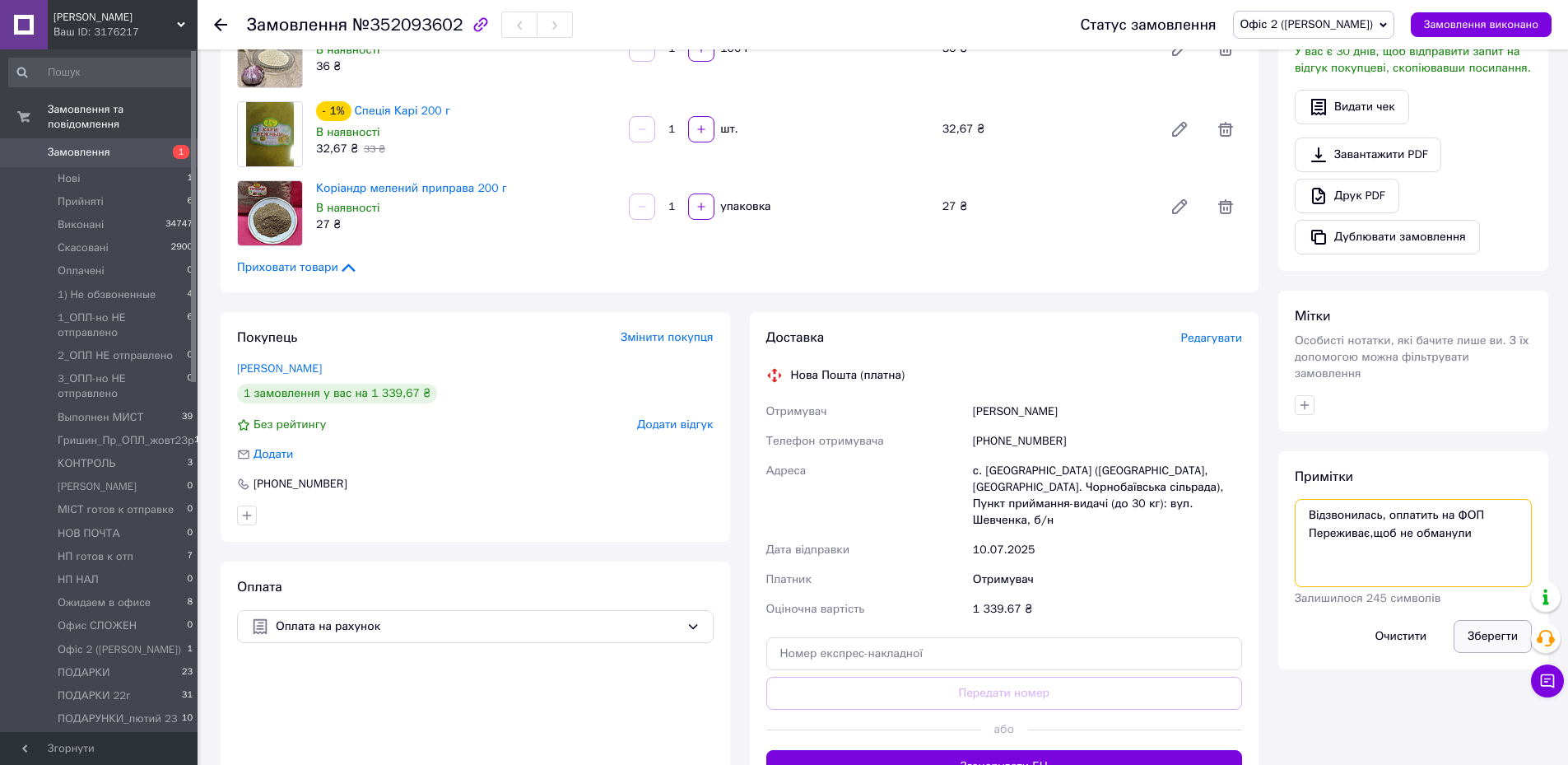 type on "Відзвонилась, оплатить на ФОП
Переживає,щоб не обманули" 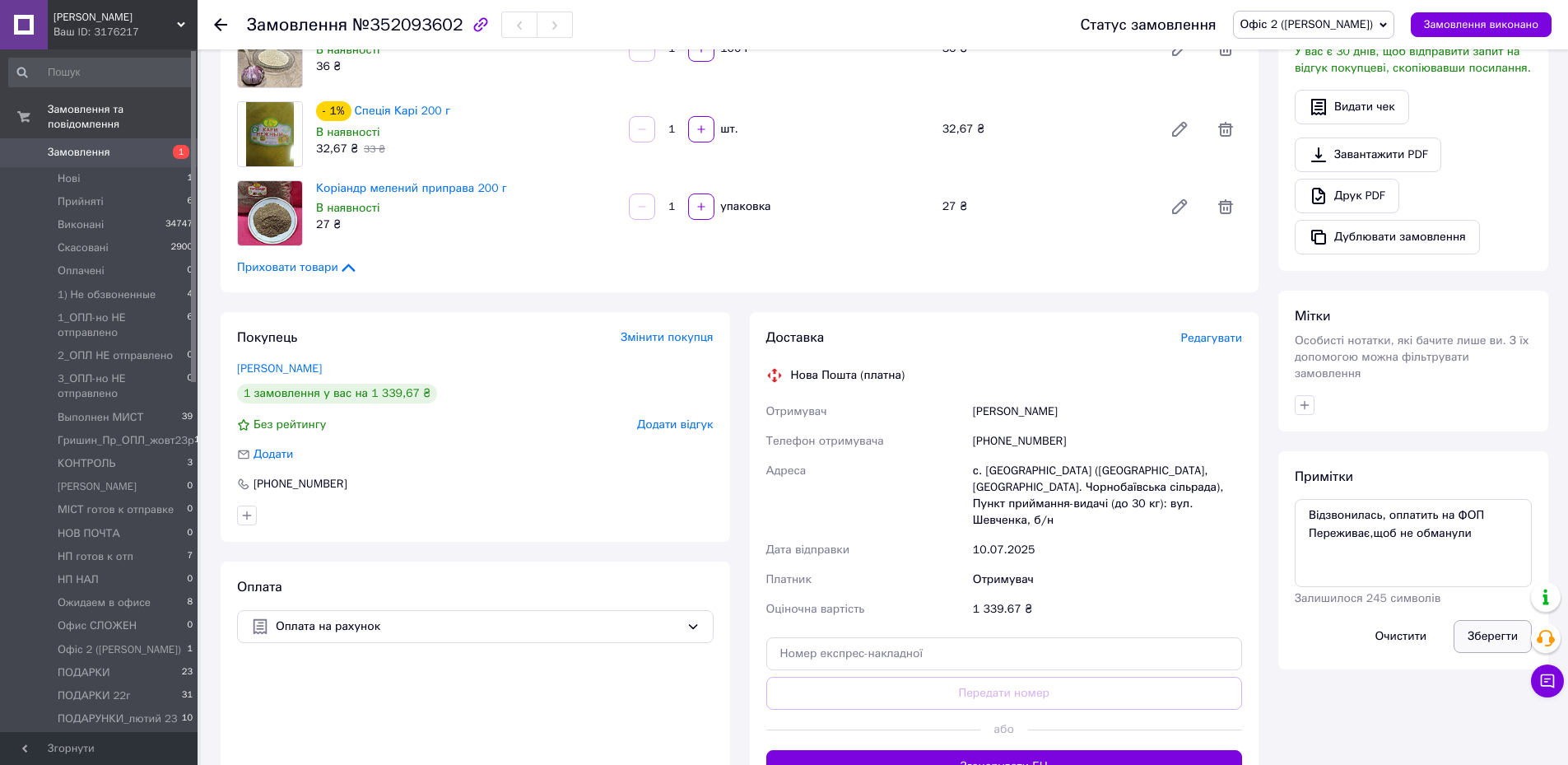 click on "Зберегти" at bounding box center (1492, 637) 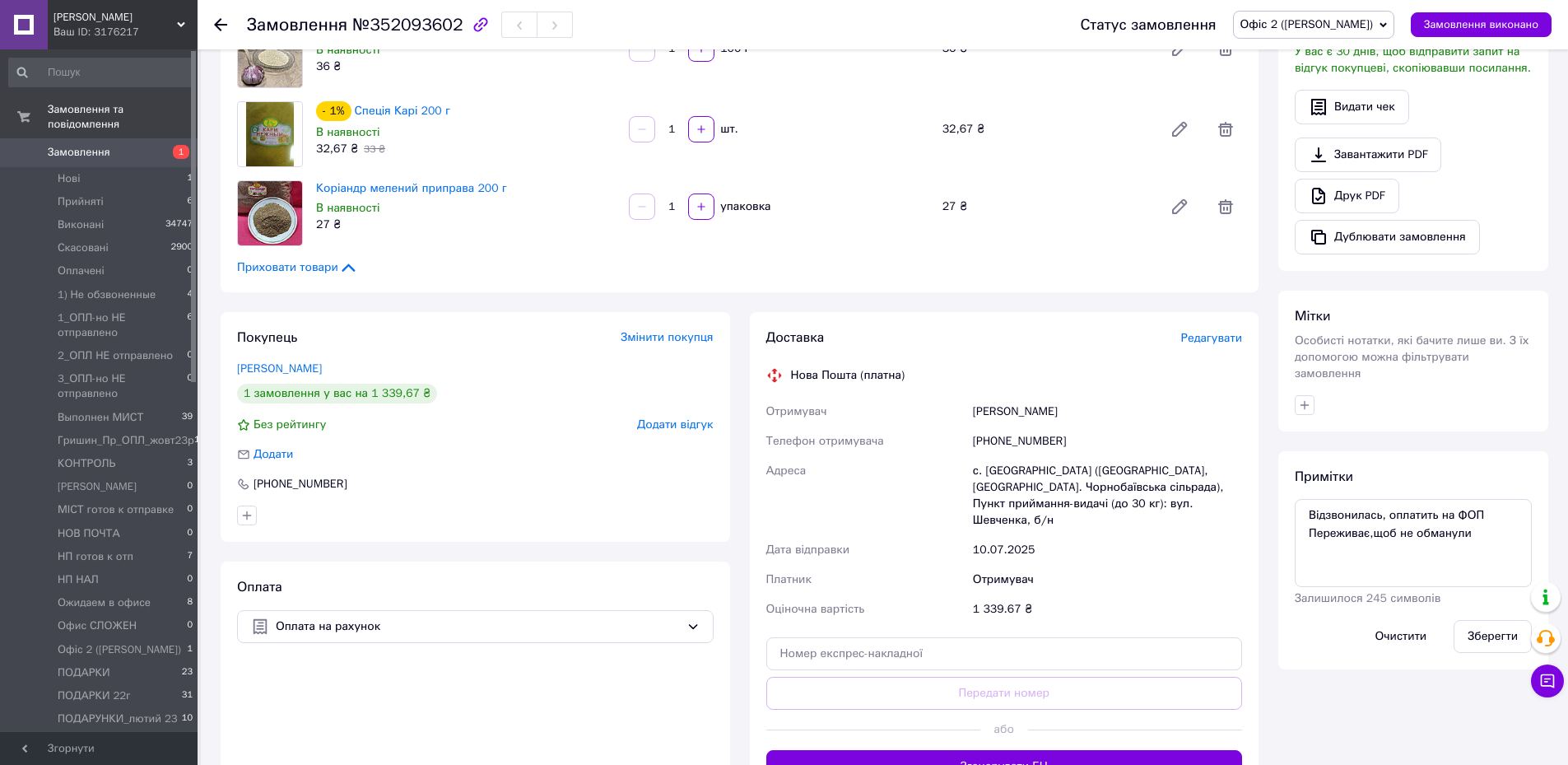 scroll, scrollTop: 0, scrollLeft: 0, axis: both 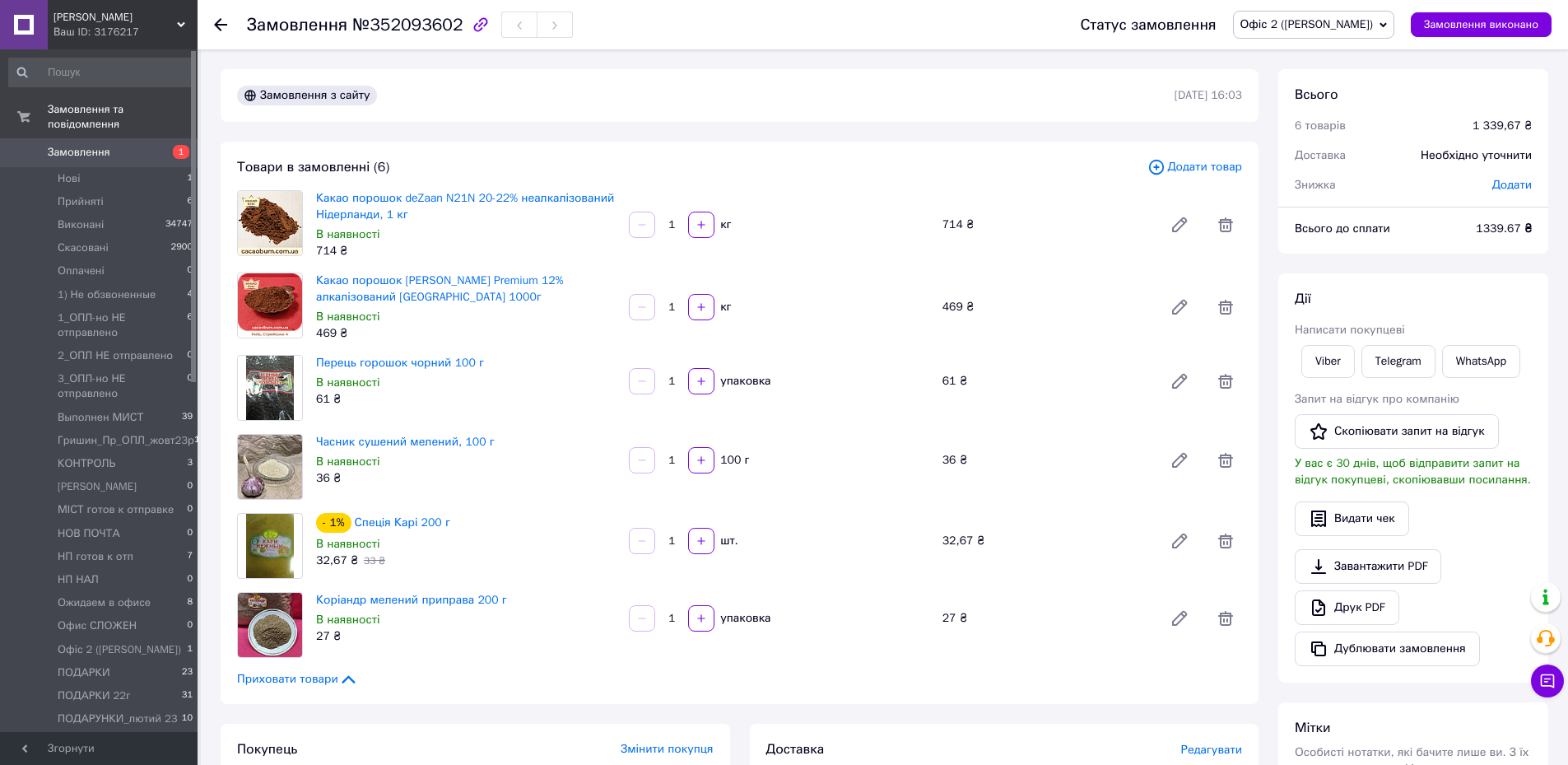 click 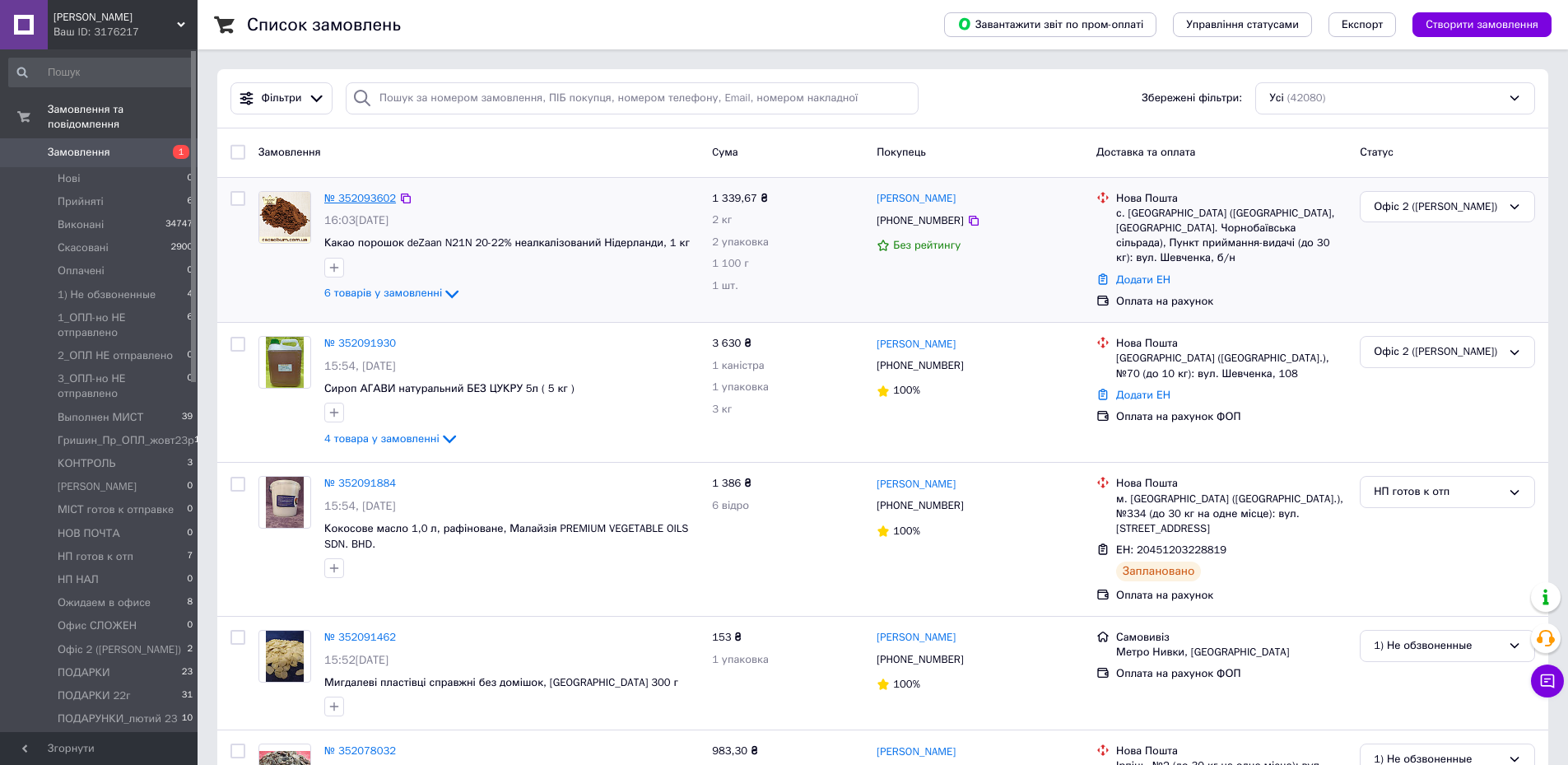 click on "№ 352093602" at bounding box center (360, 198) 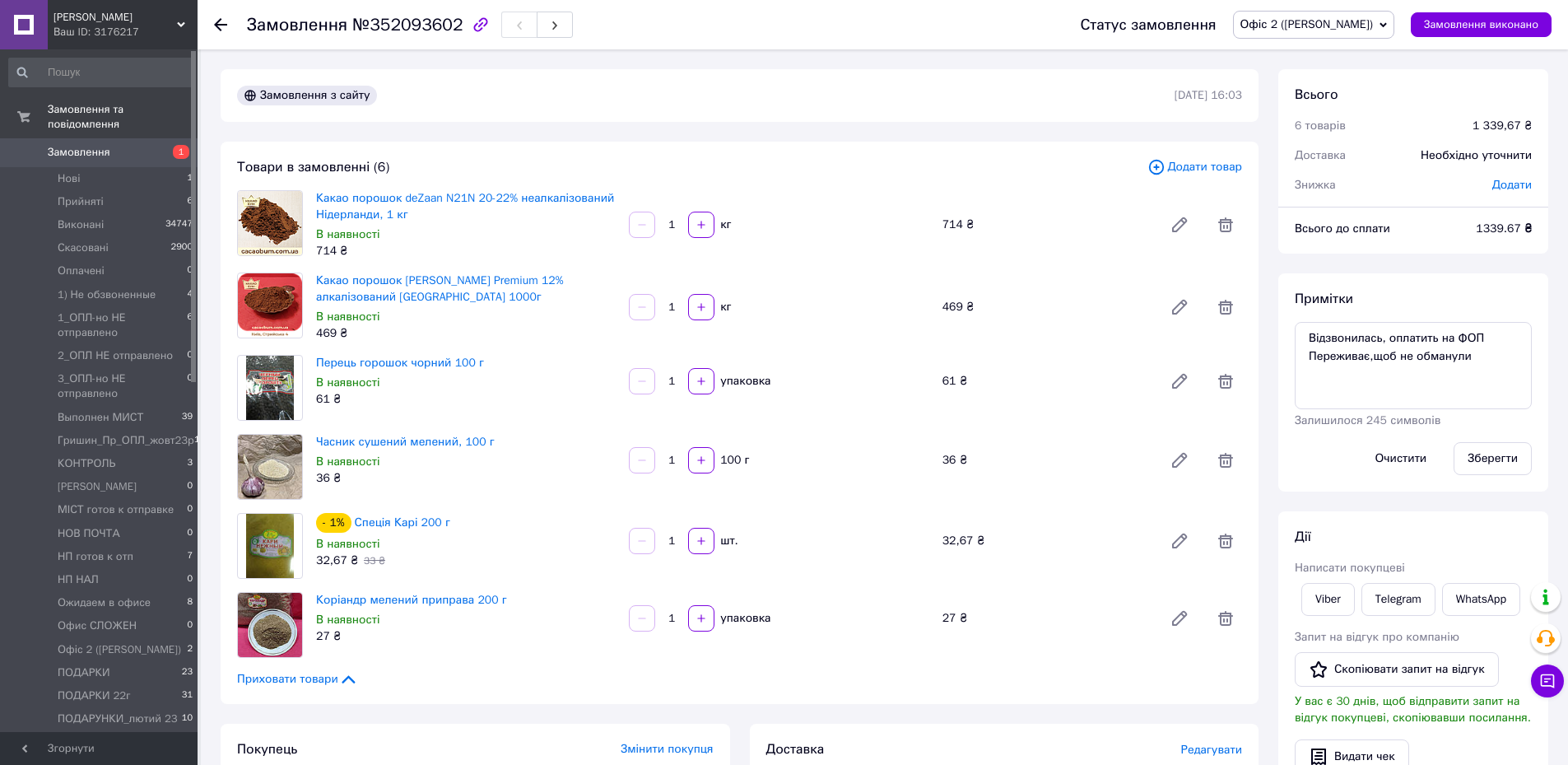click on "Примітки" at bounding box center (1324, 299) 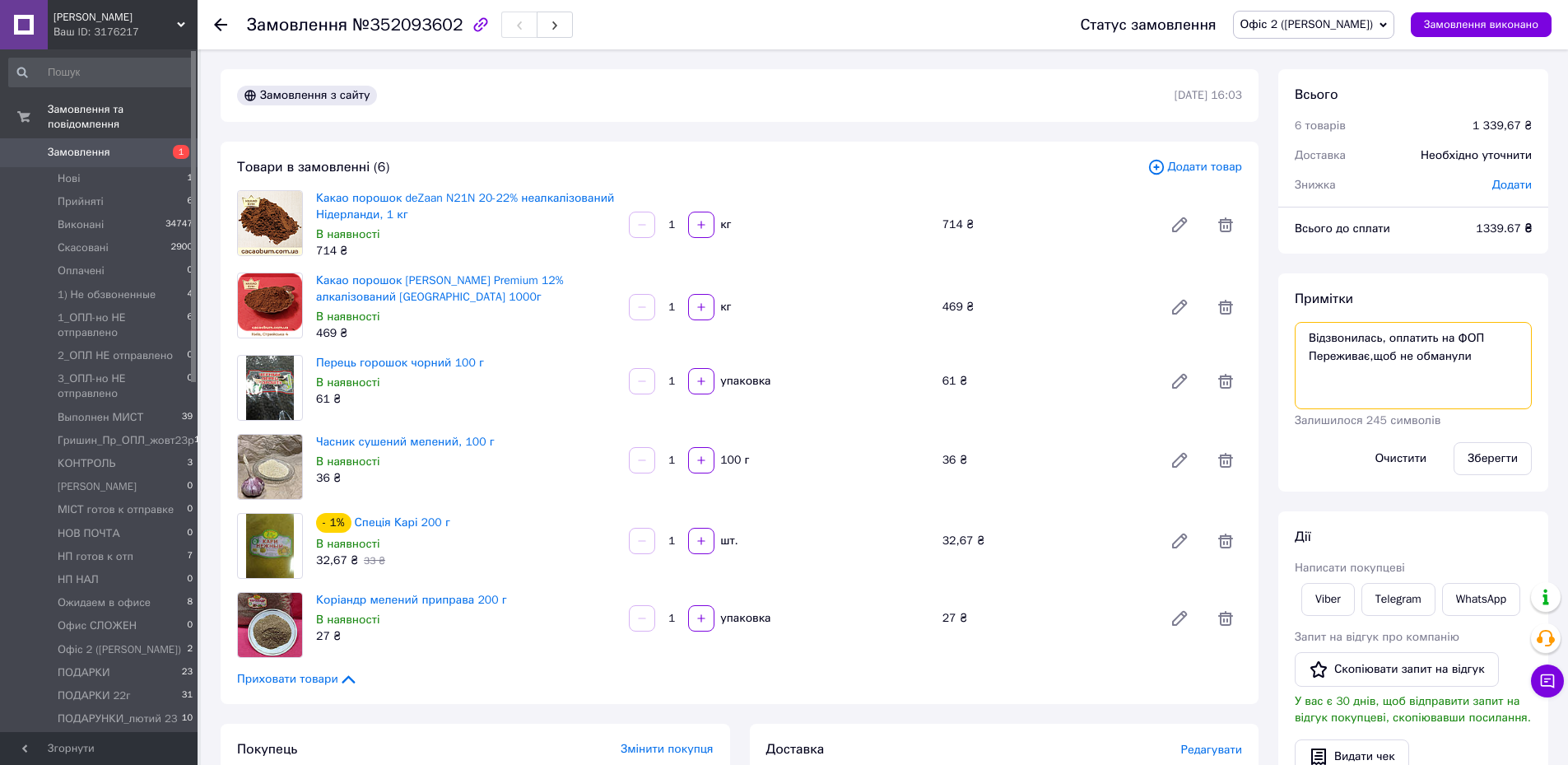 click on "Відзвонилась, оплатить на ФОП
Переживає,щоб не обманули" at bounding box center (1413, 366) 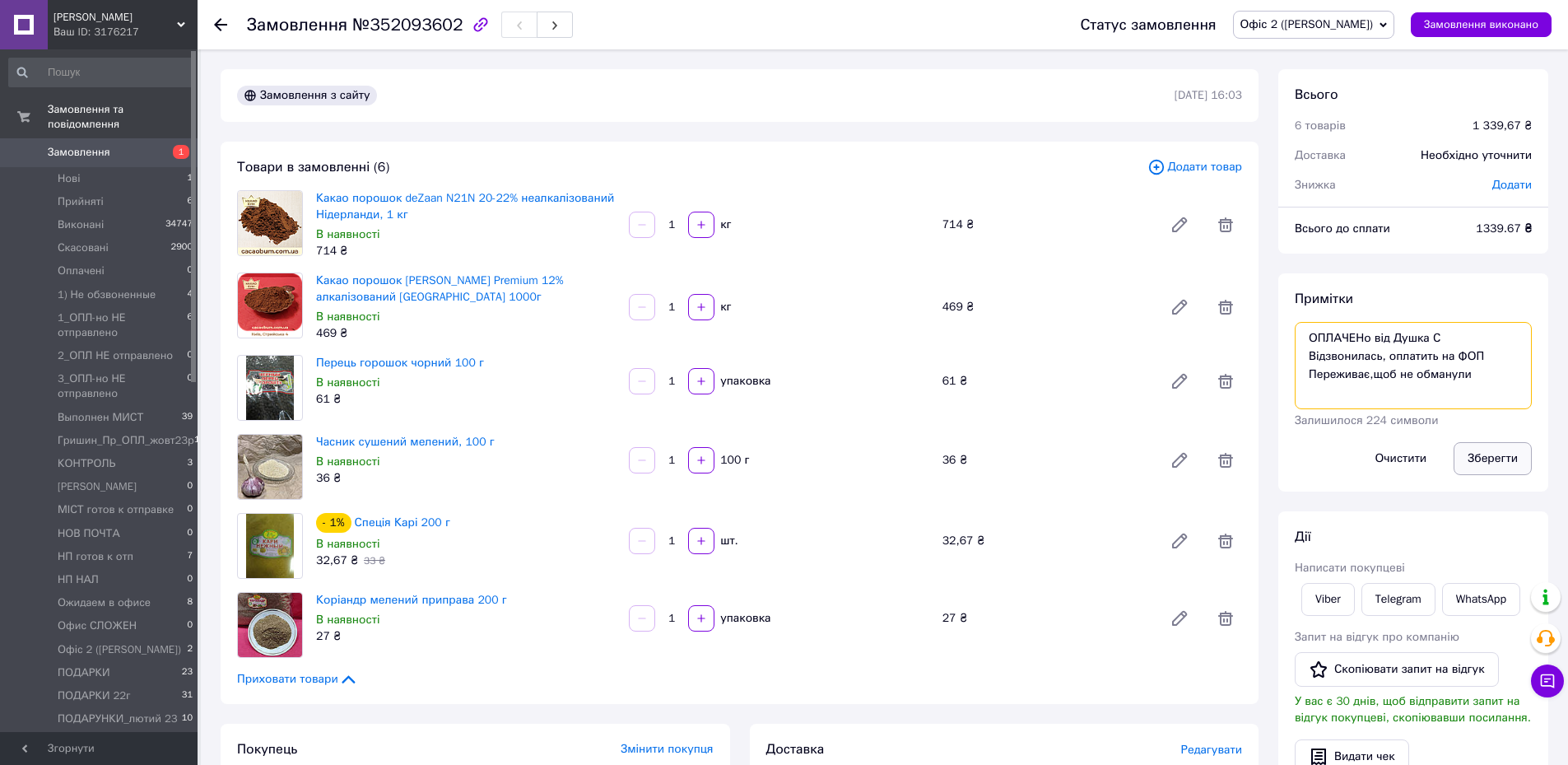type on "ОПЛАЧЕНо від Душка С Відзвонилась, оплатить на ФОП
Переживає,щоб не обманули" 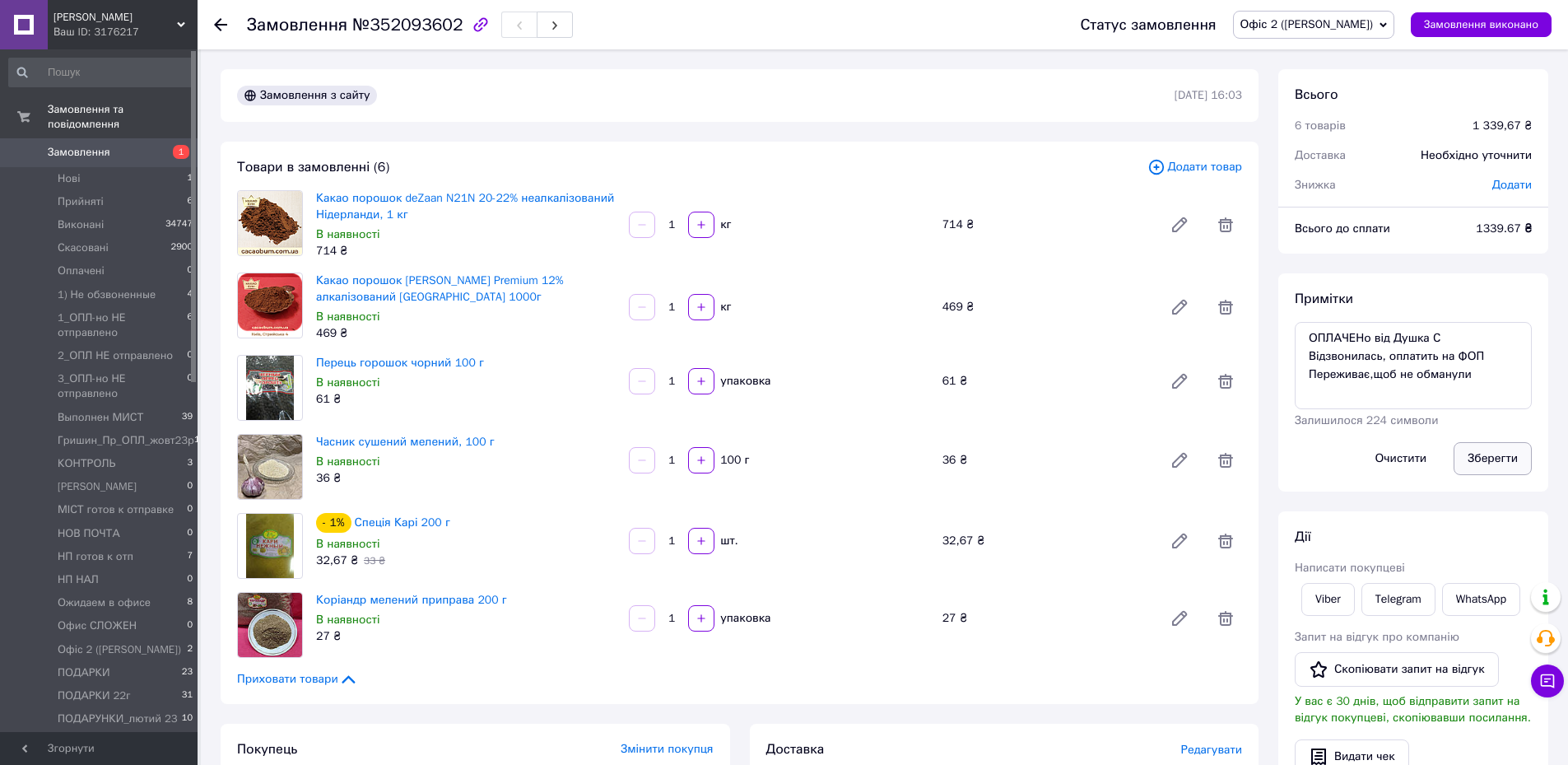 click on "Зберегти" at bounding box center (1492, 459) 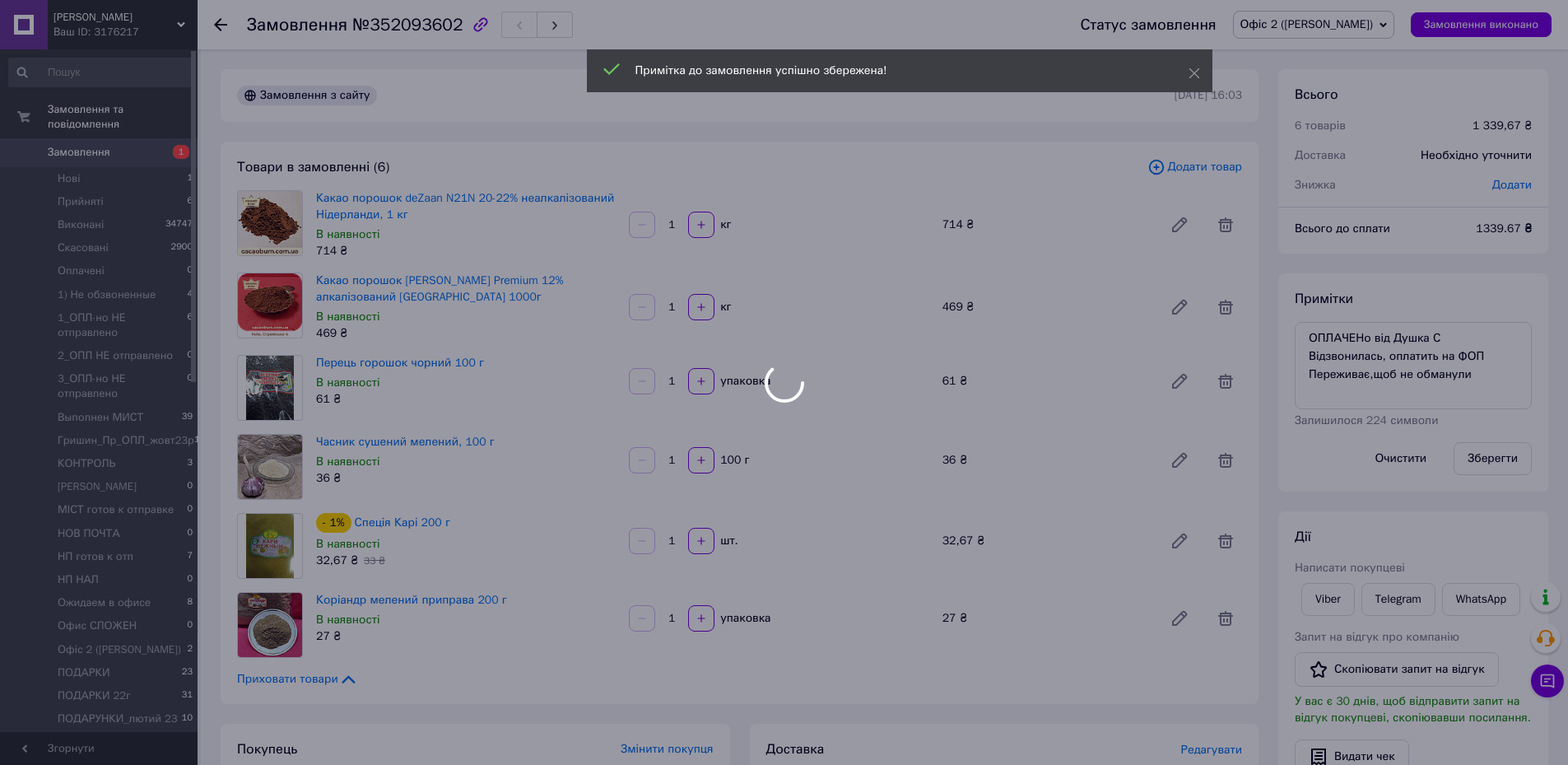 click at bounding box center [784, 382] 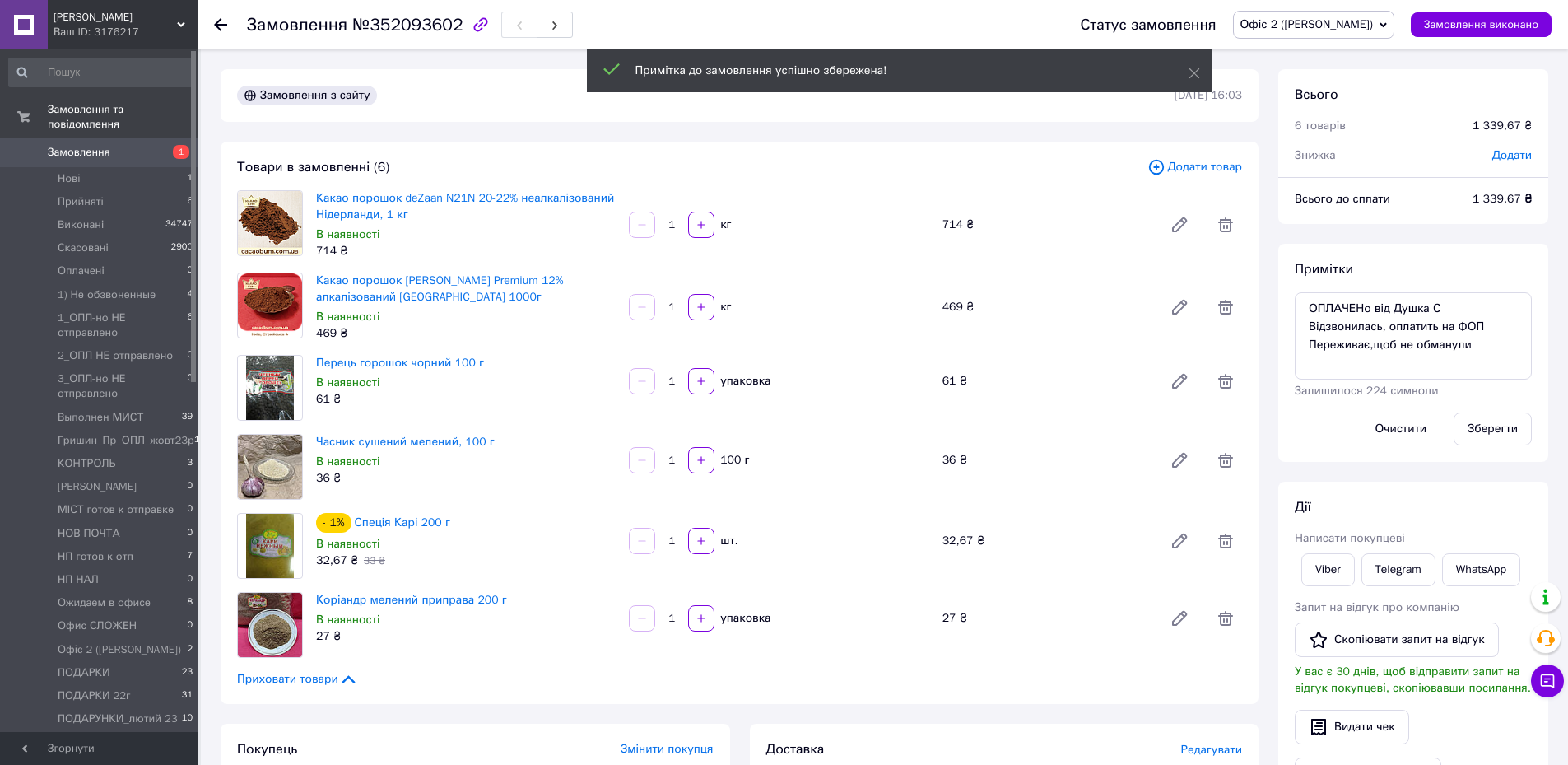 click on "Дії Написати покупцеві Viber Telegram WhatsApp Запит на відгук про компанію   Скопіювати запит на відгук У вас є 30 днів, щоб відправити запит на відгук покупцеві, скопіювавши посилання.   Видати чек   Завантажити PDF   Друк PDF   Дублювати замовлення" at bounding box center [1413, 686] 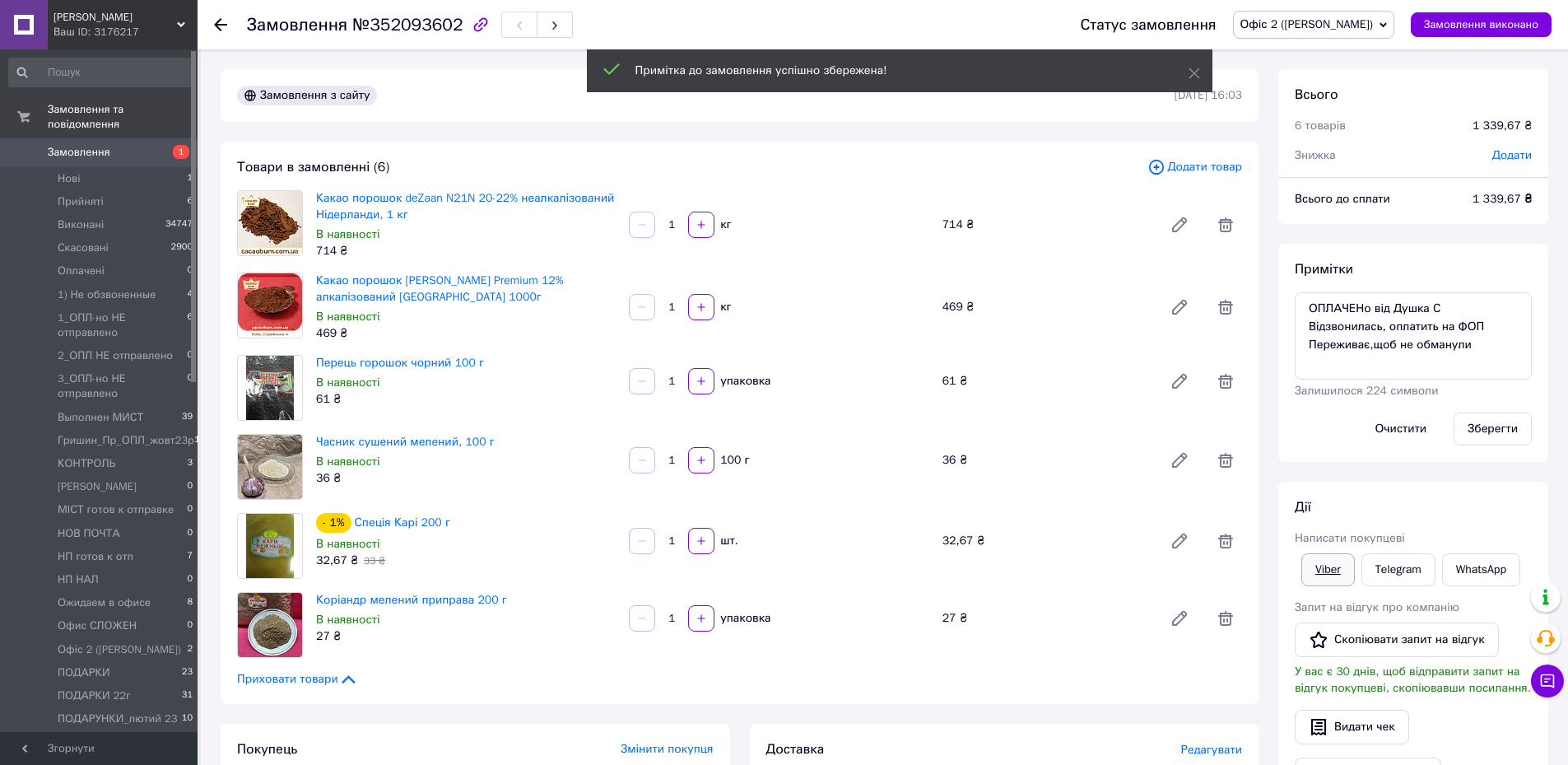 drag, startPoint x: 1324, startPoint y: 571, endPoint x: 1171, endPoint y: 686, distance: 191.4001 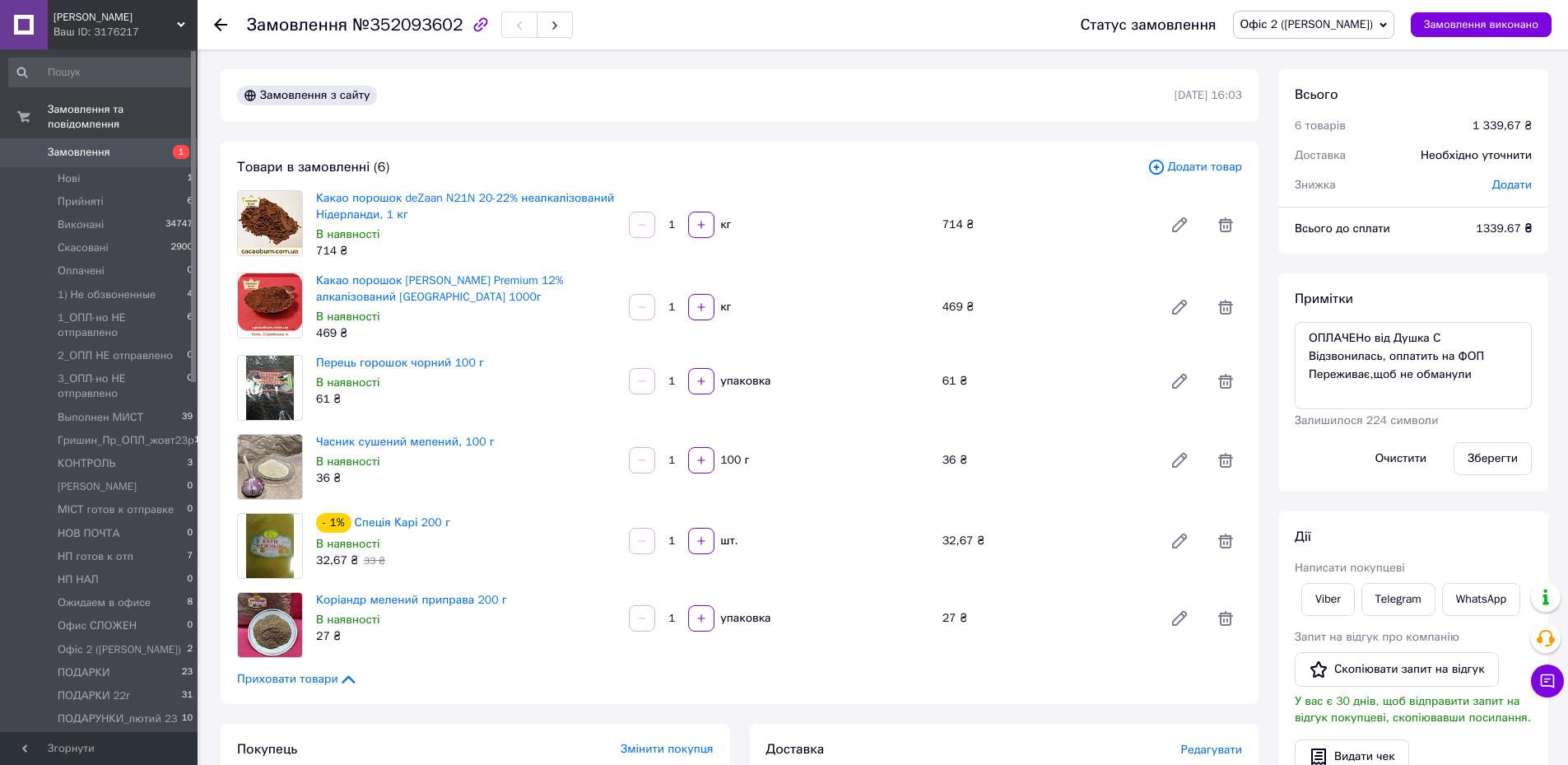 click on "Замовлення з сайту" at bounding box center [704, 96] 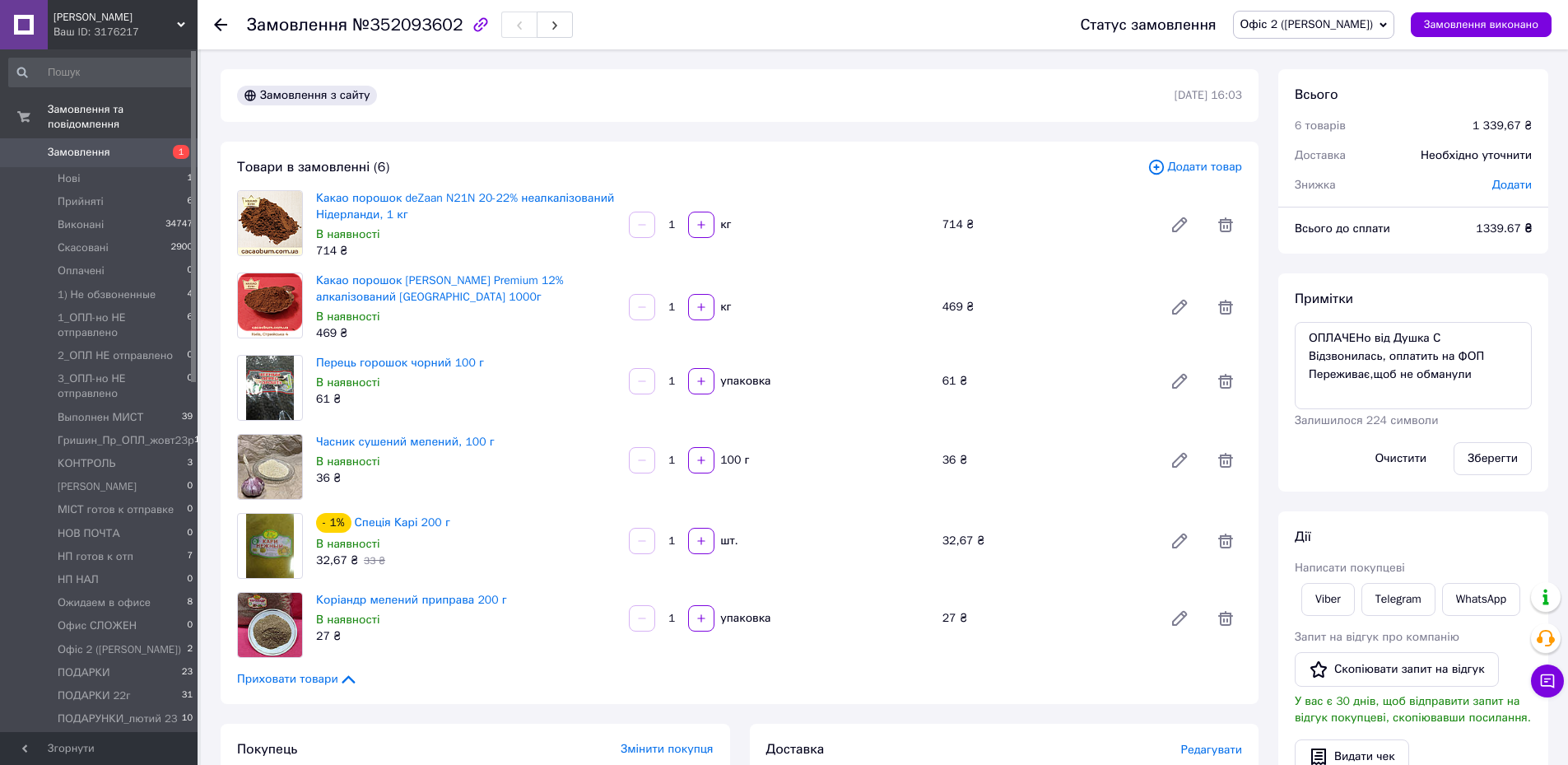click 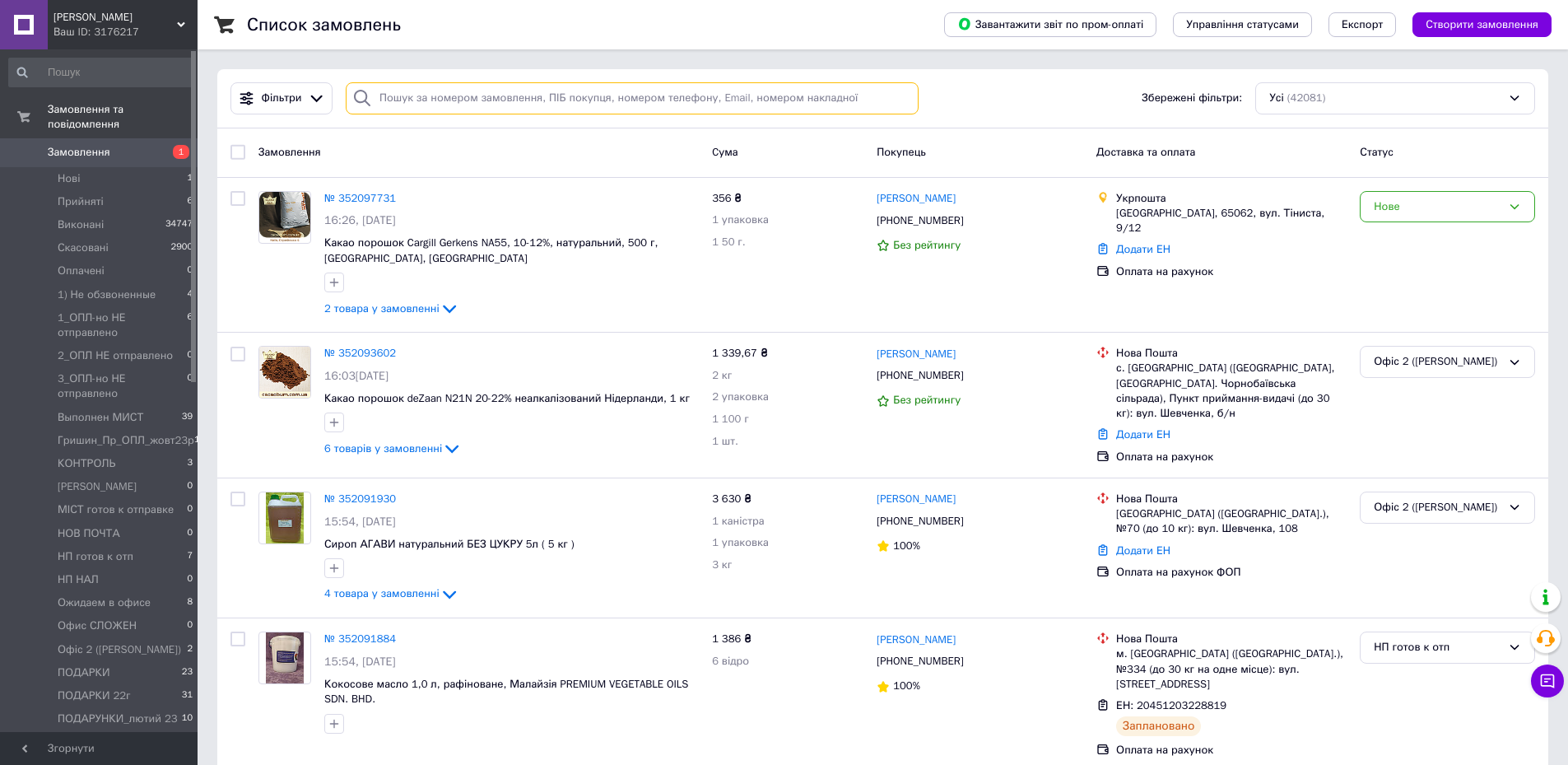 click at bounding box center [632, 98] 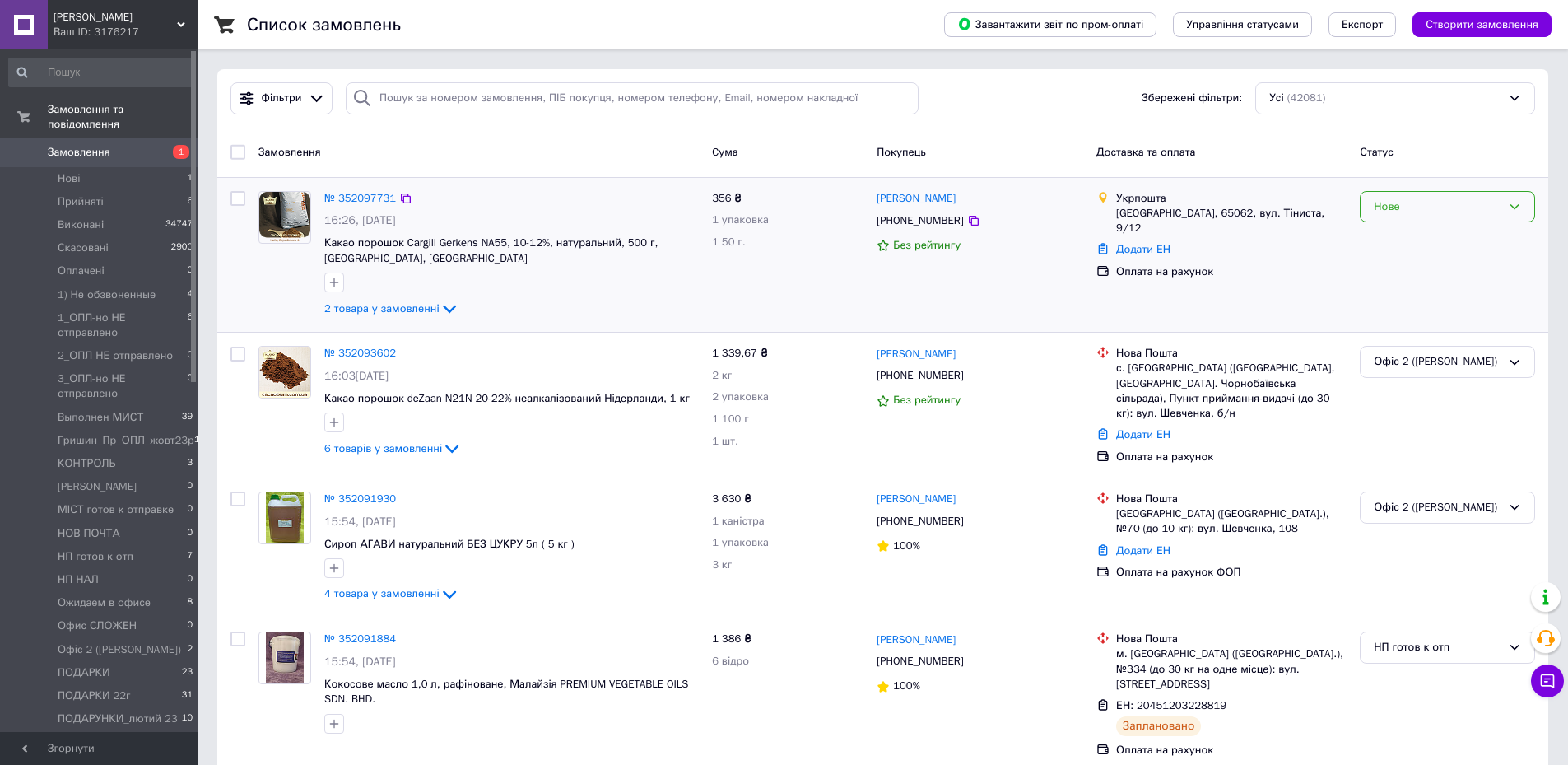 click 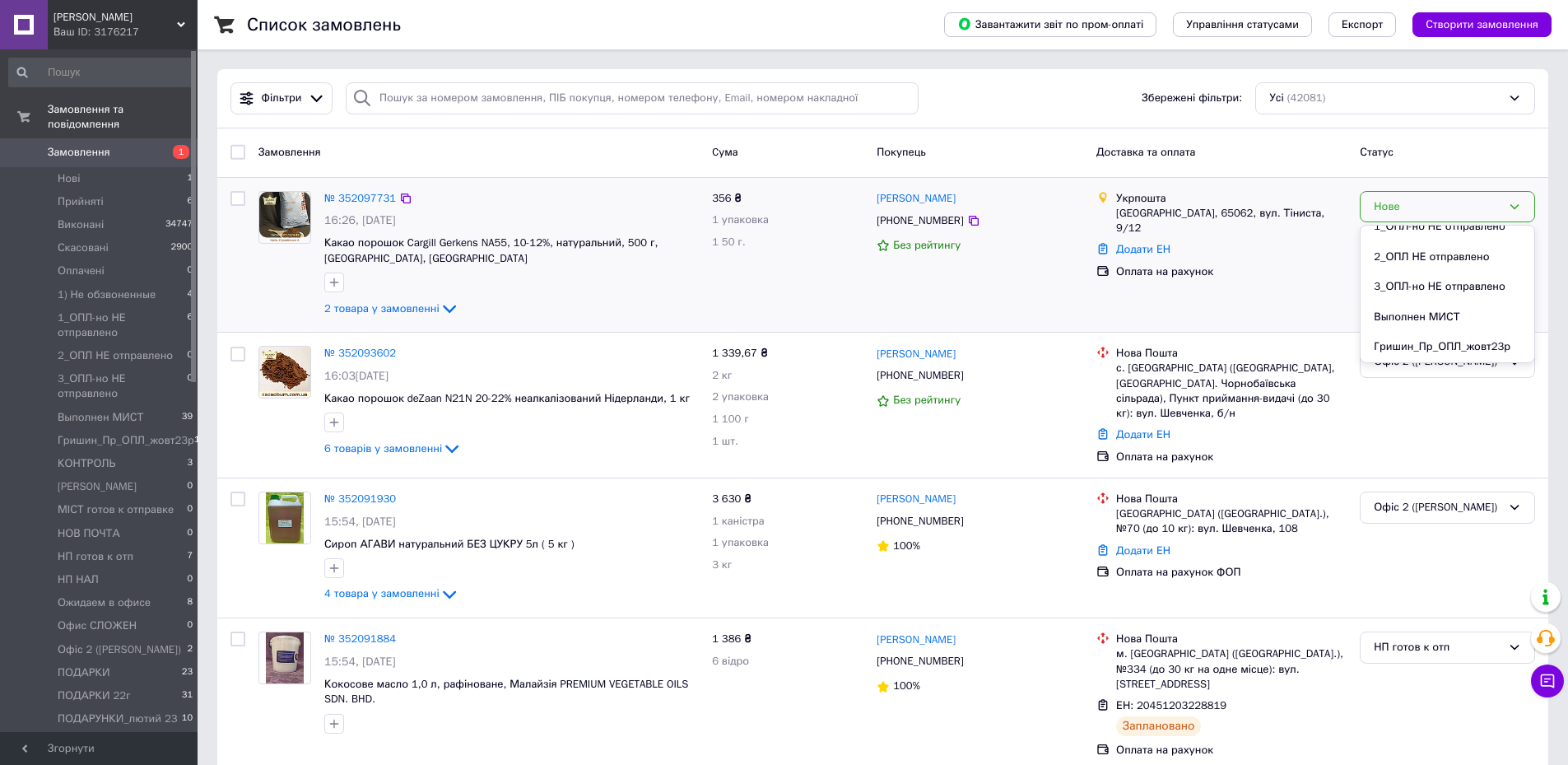 scroll, scrollTop: 0, scrollLeft: 0, axis: both 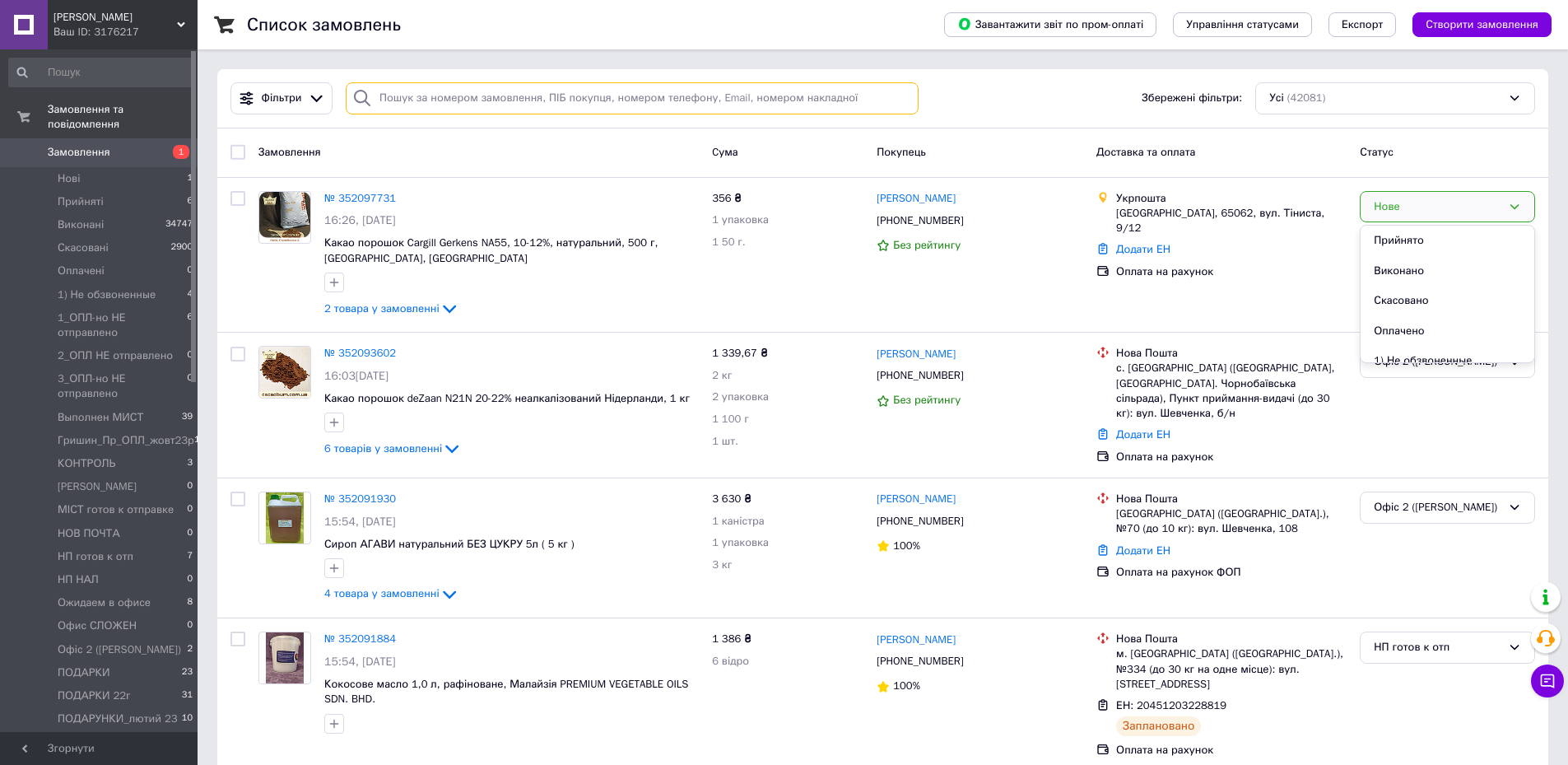 click at bounding box center (632, 98) 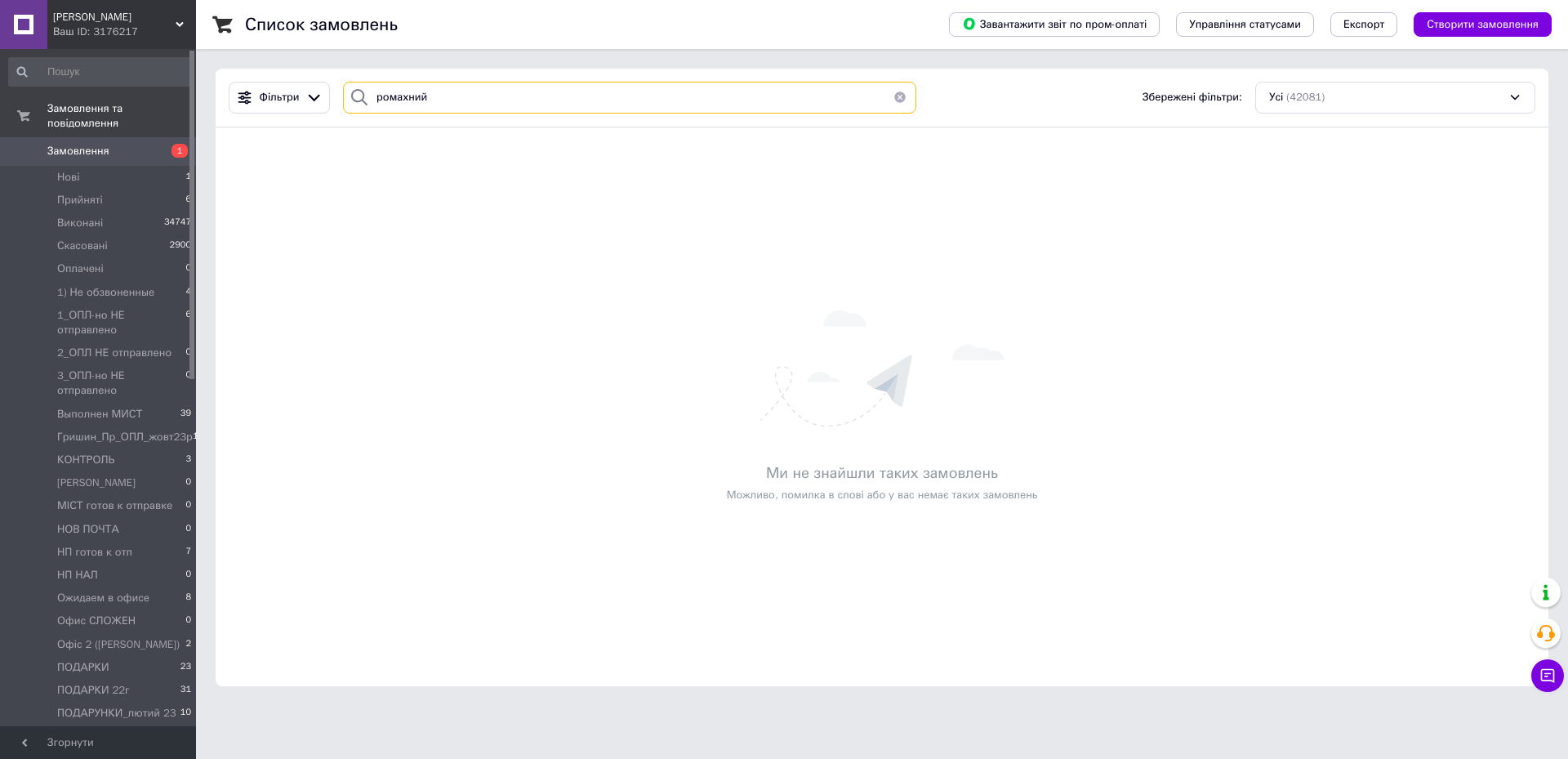 drag, startPoint x: 434, startPoint y: 96, endPoint x: 365, endPoint y: 91, distance: 69.18092 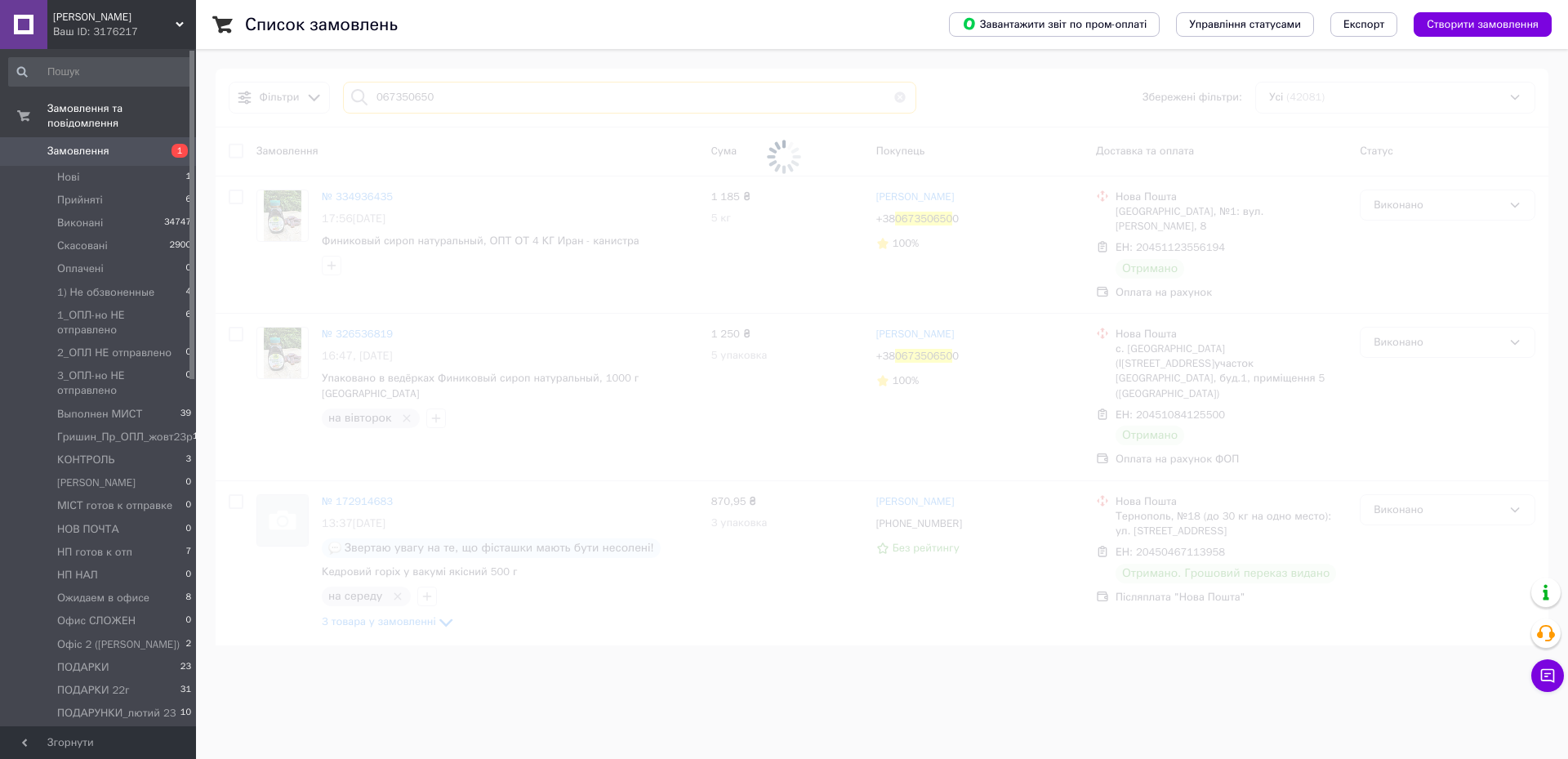 type on "0673506500" 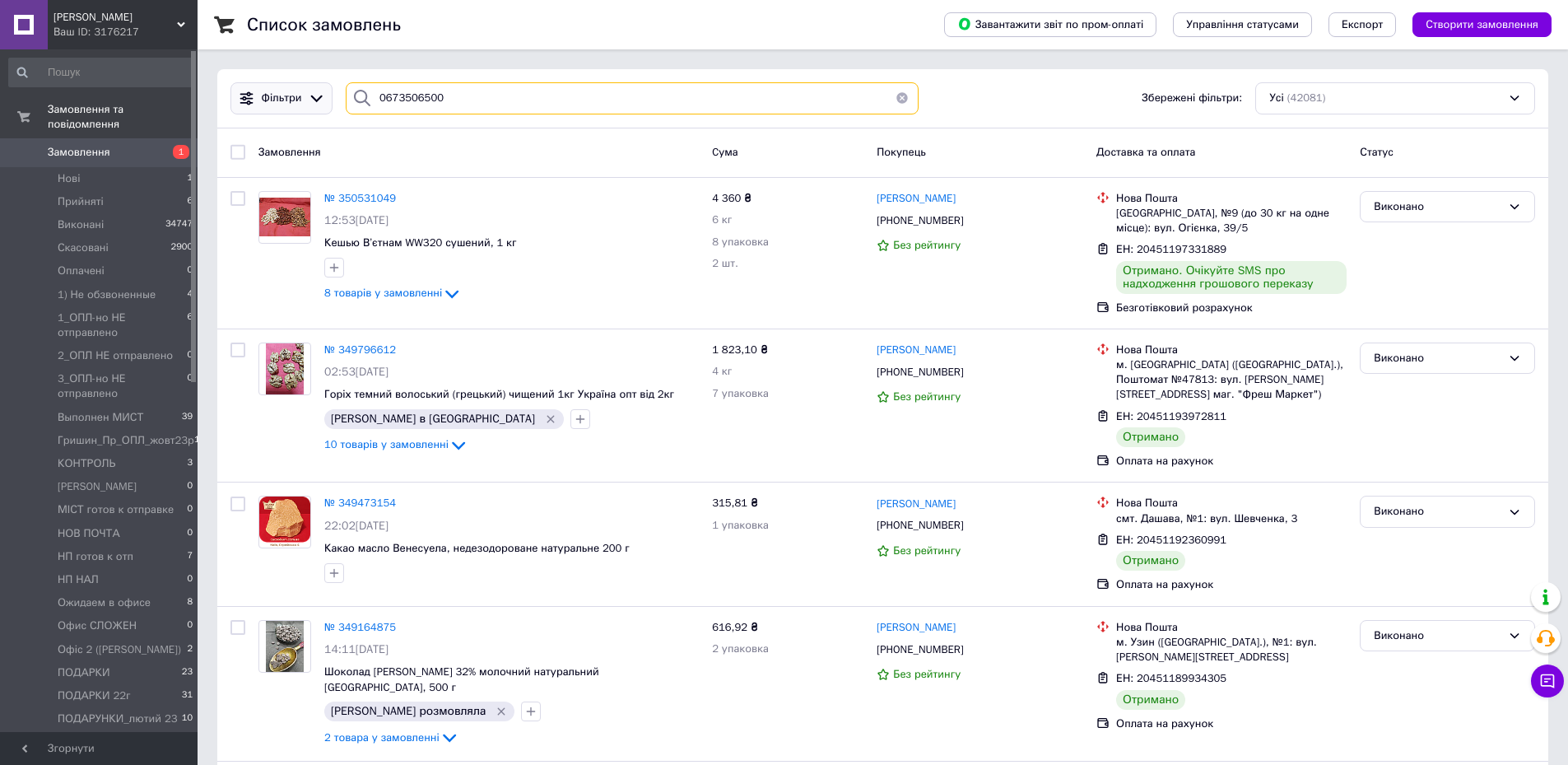 drag, startPoint x: 460, startPoint y: 104, endPoint x: 319, endPoint y: 99, distance: 141.08862 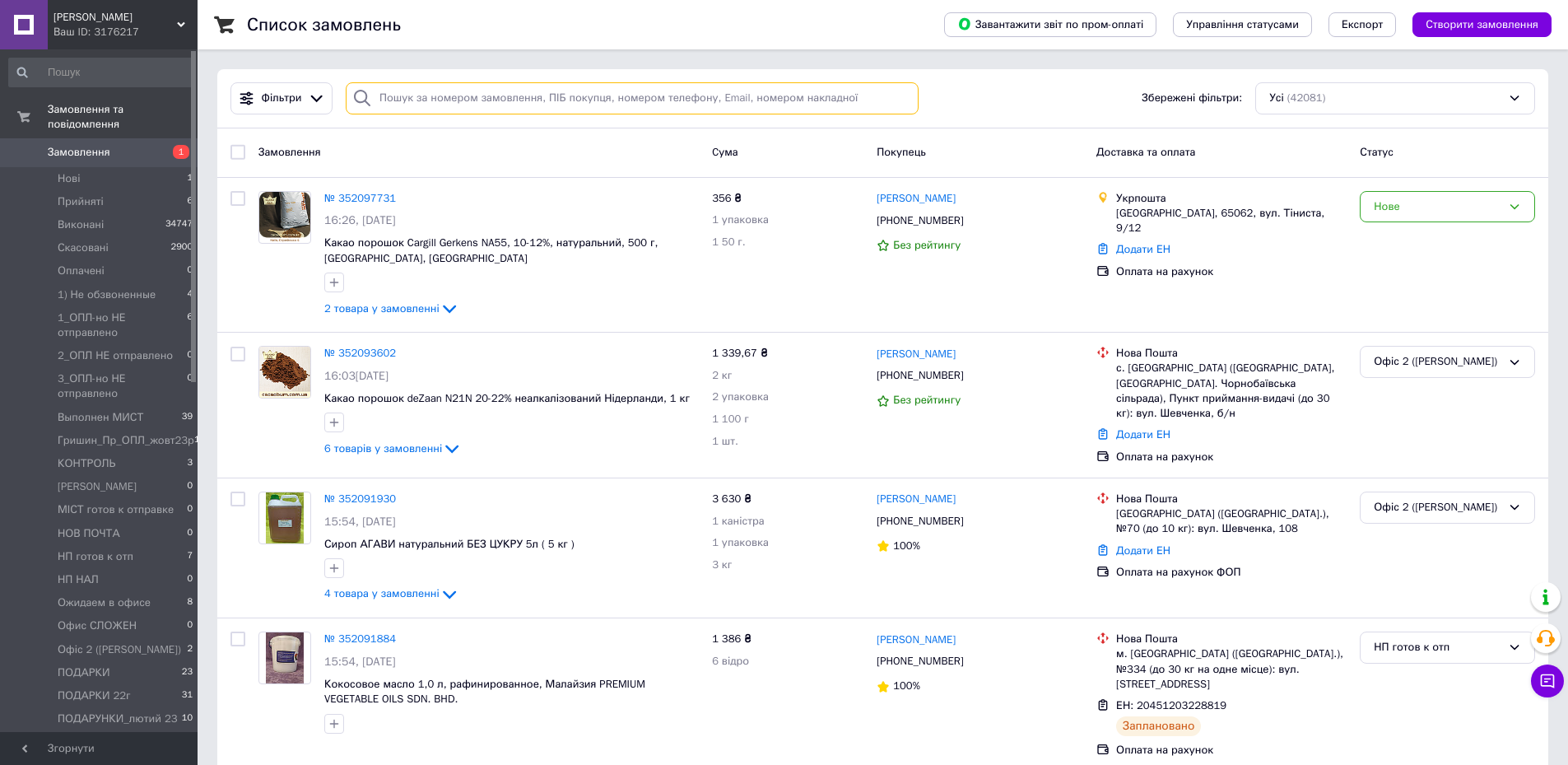 click at bounding box center [632, 98] 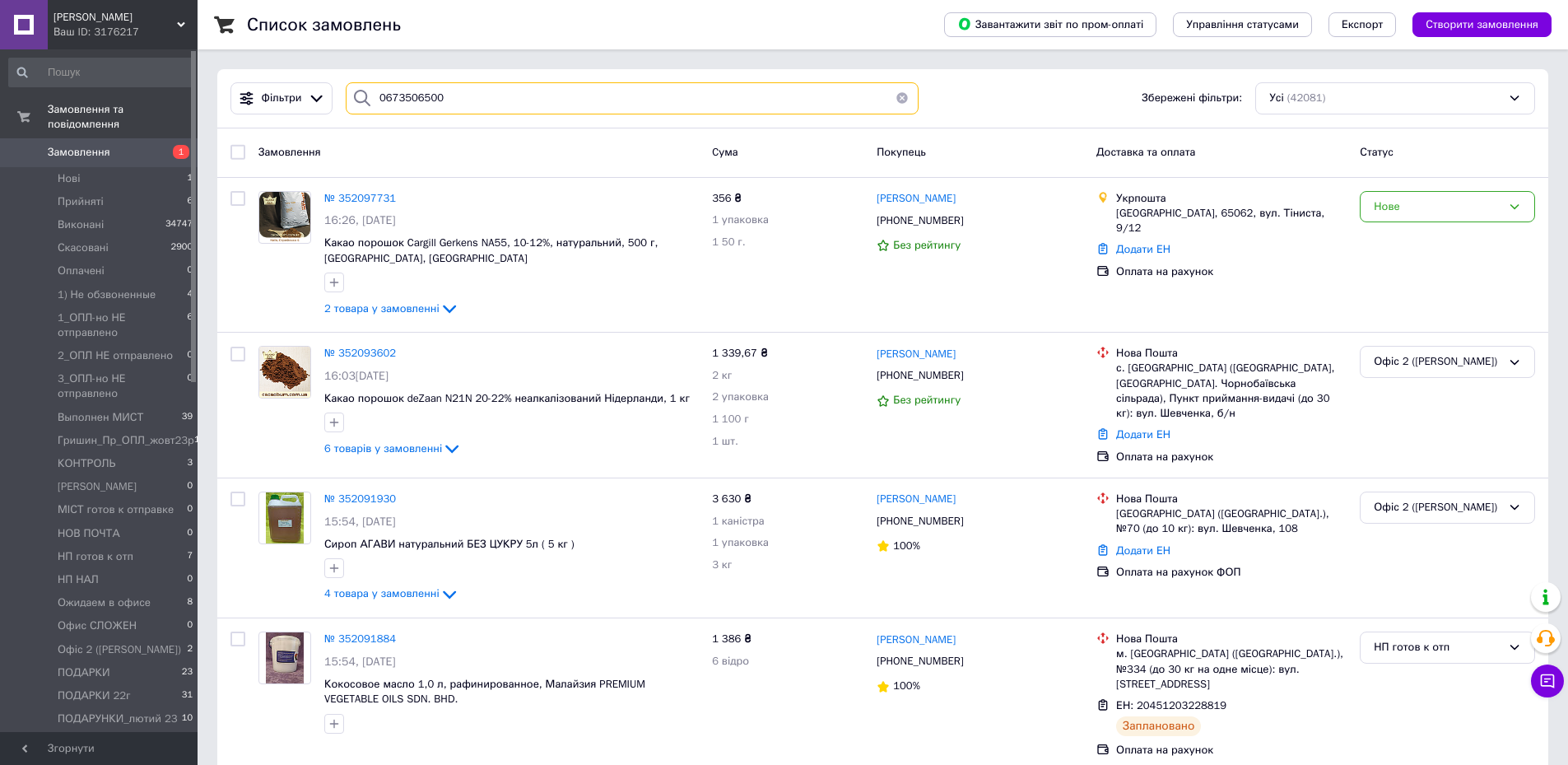 type on "0673506500" 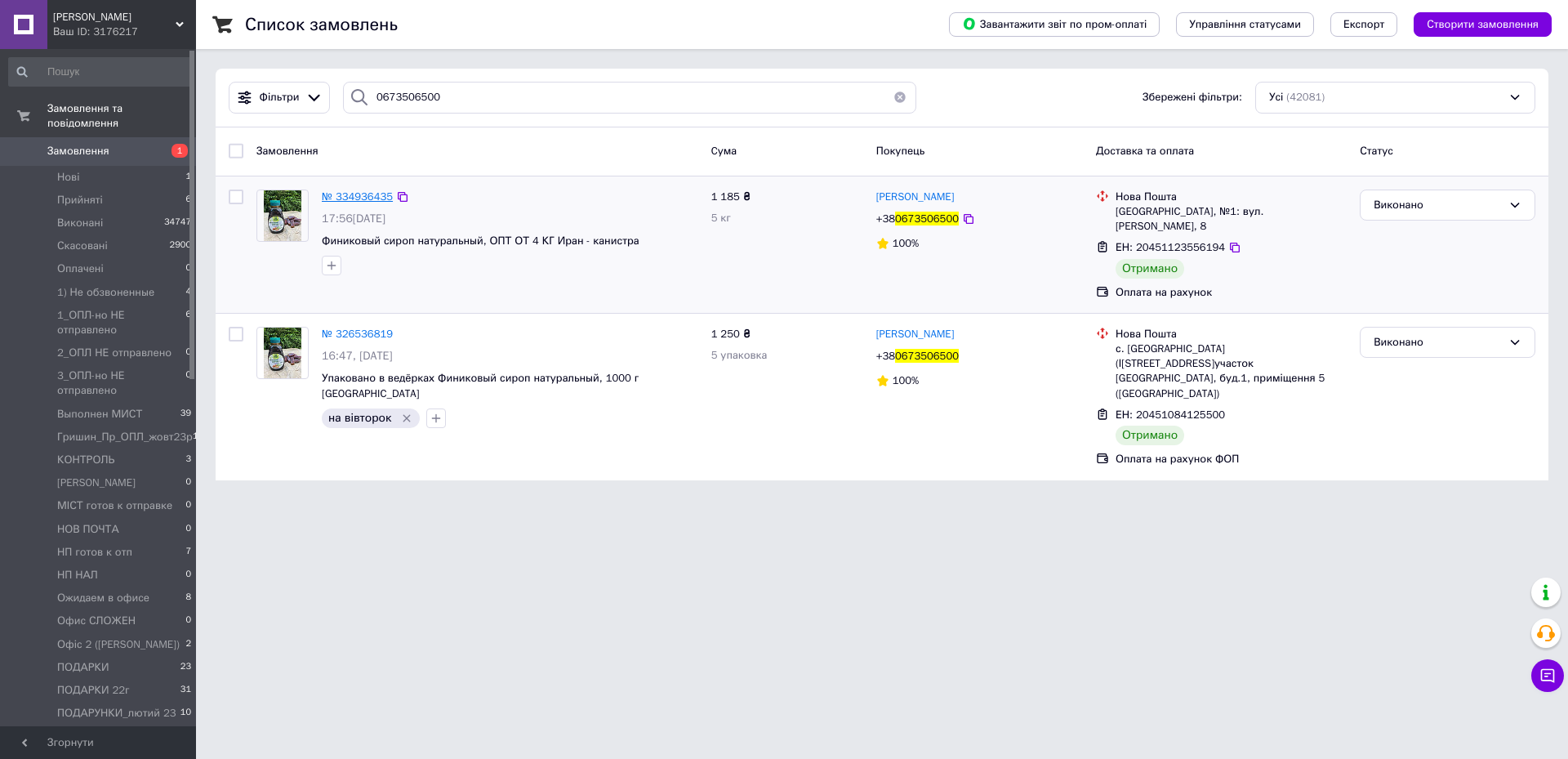 click on "№ 334936435" at bounding box center [357, 196] 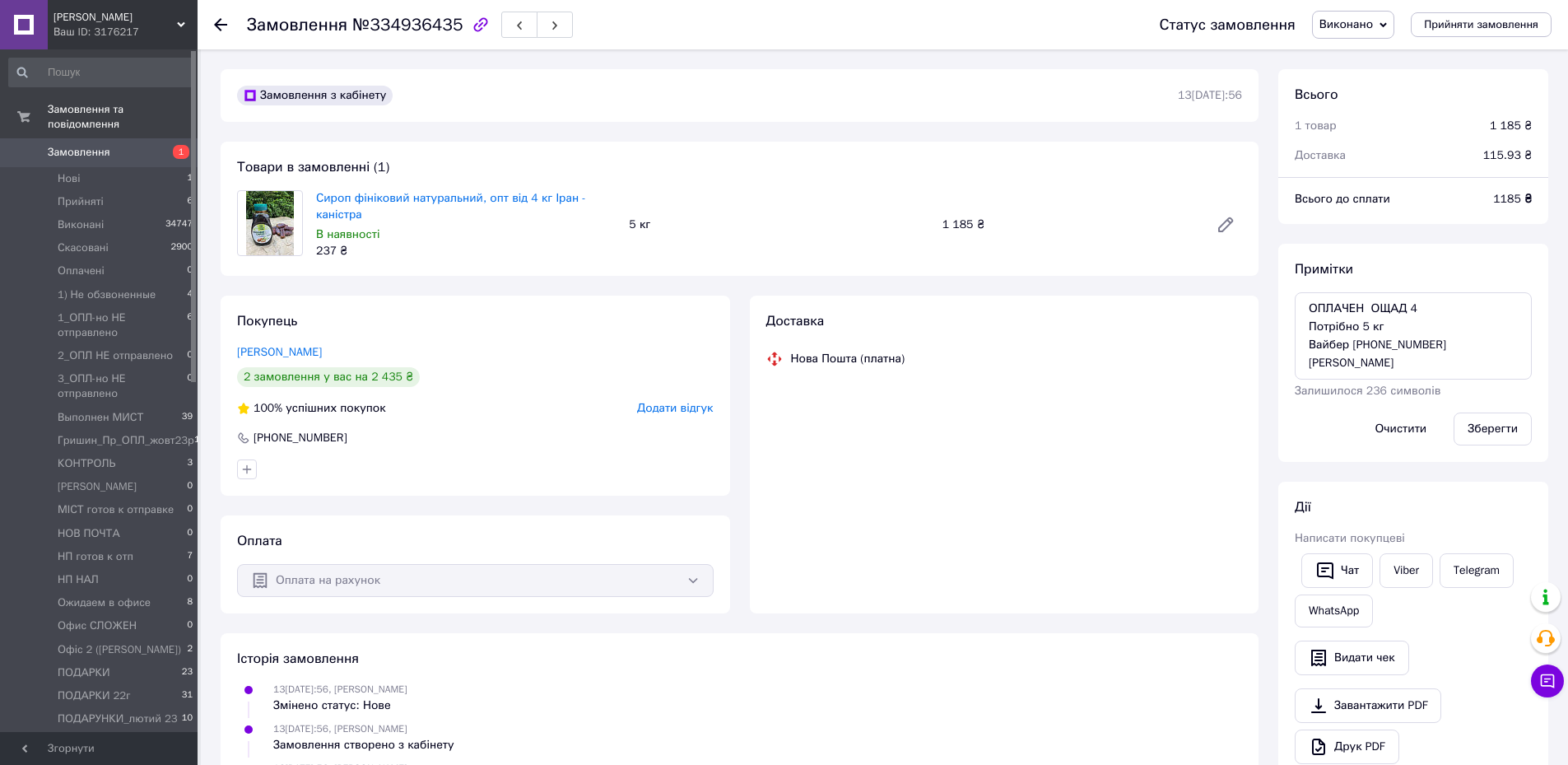 scroll, scrollTop: 300, scrollLeft: 0, axis: vertical 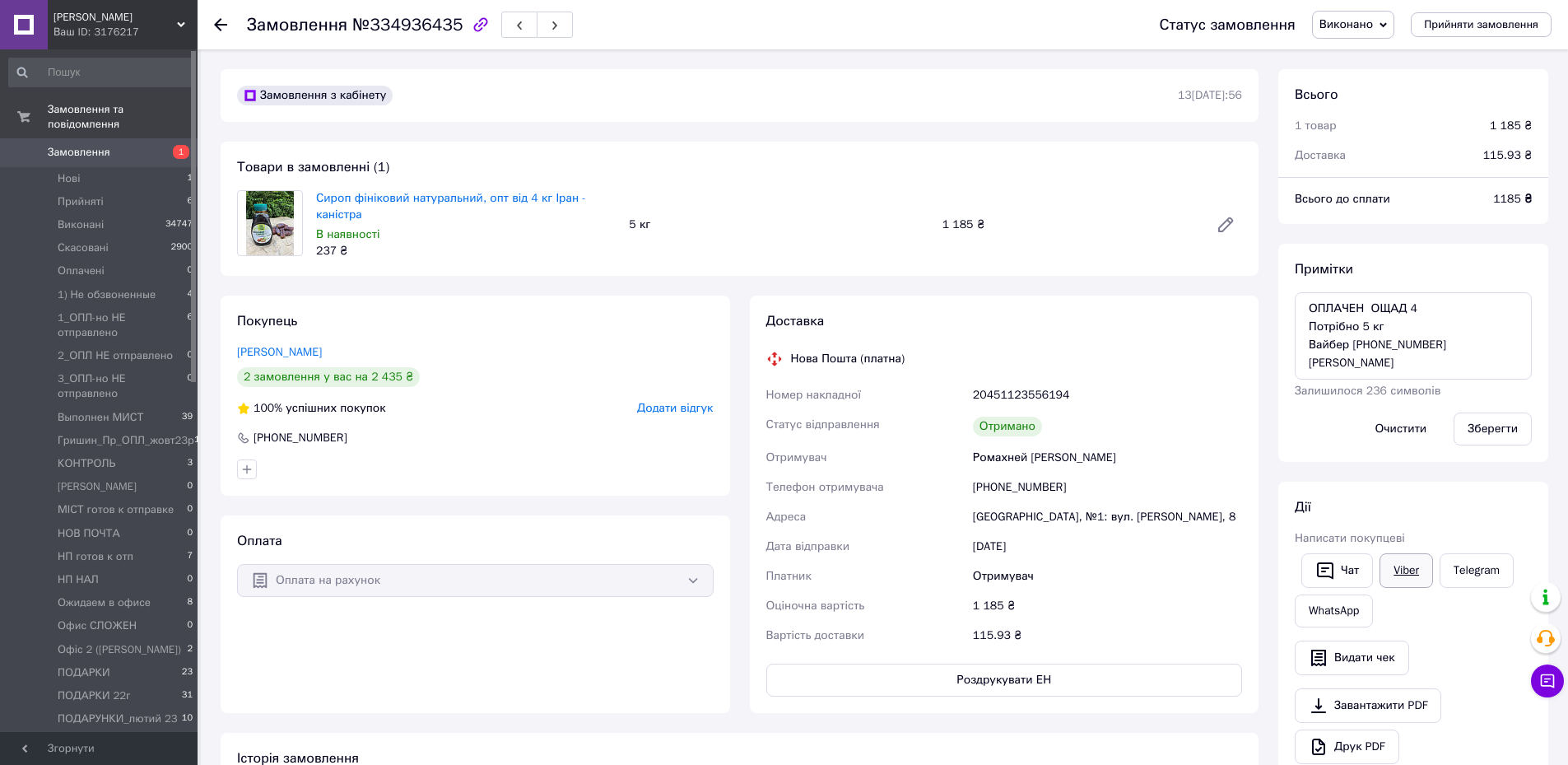 click on "Viber" at bounding box center (1406, 571) 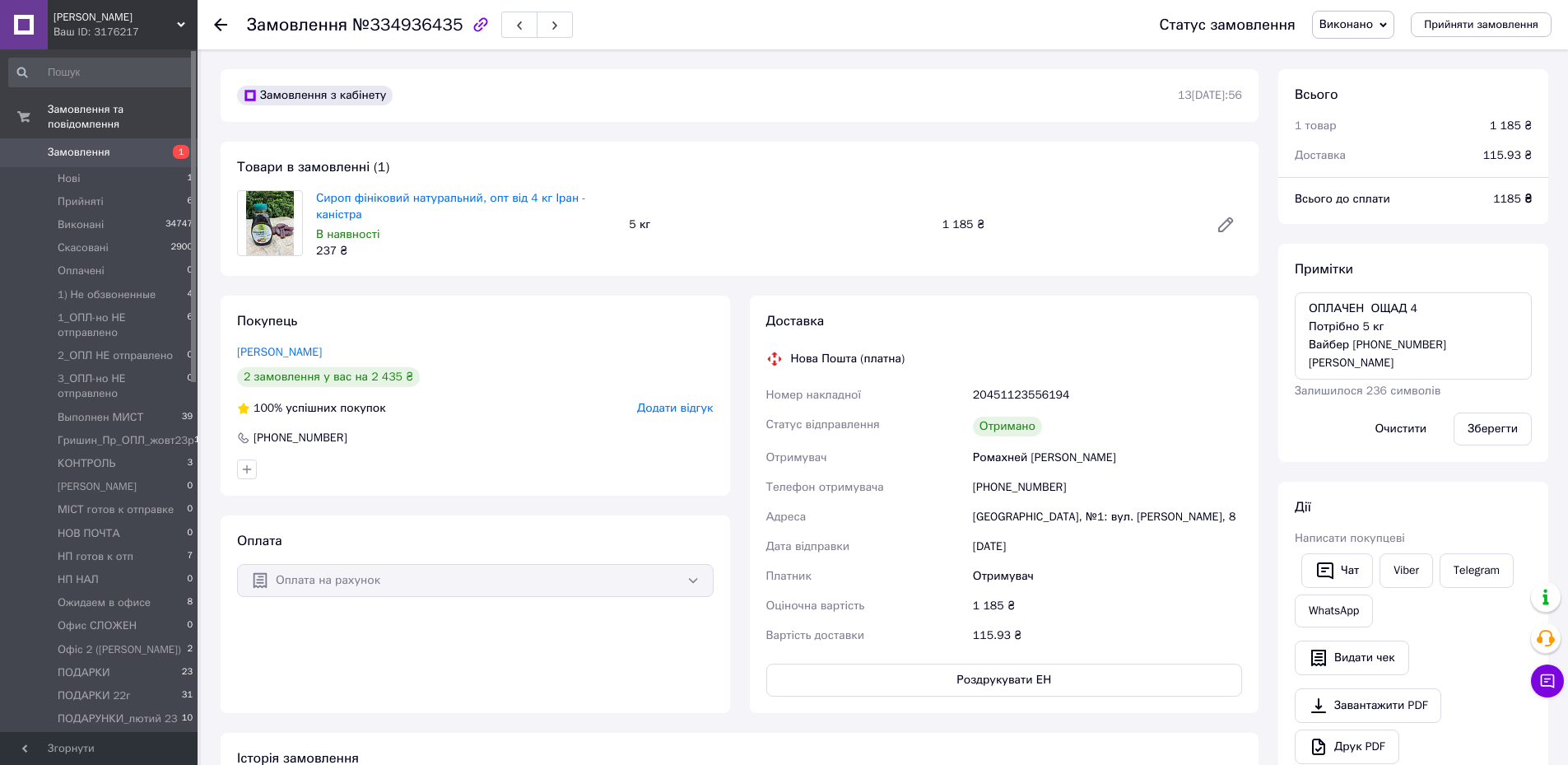 click on "Замовлення №334936435 Статус замовлення Виконано Прийнято Скасовано Оплачено 1) Не обзвоненные 1_ОПЛ-но НЕ отправлено 2_ОПЛ НЕ отправлено 3_ОПЛ-но НЕ отправлено Выполнен МИСТ Гришин_Пр_ОПЛ_жовт23р КОНТРОЛЬ ЛЕНА МІСТ готов к отправке НОВ ПОЧТА НП готов к отп НП НАЛ Ожидаем в офисе Офис СЛОЖЕН Офіс 2 (Саша) ПОДАРКИ ПОДАРКИ 22г ПОДАРУНКИ_лютий 23 ПРОМ ОПЛАТА верес 22р ПРОМ опл КВІТНЬ 24 Івашко РОЗІБРАТИСЬ СКЛАДЕНО ТАНЯ ПРОМ оплата УКР на СКЛАДАННЯ УКРПОЧТА УКРпочта готов к отп УКРпочта НАЛ УТЕРЯНО Прийняти замовлення Замовлення з кабінету 13.03.2025 | 17:56 В наявності 237 ₴ 5 кг" at bounding box center (884, 680) 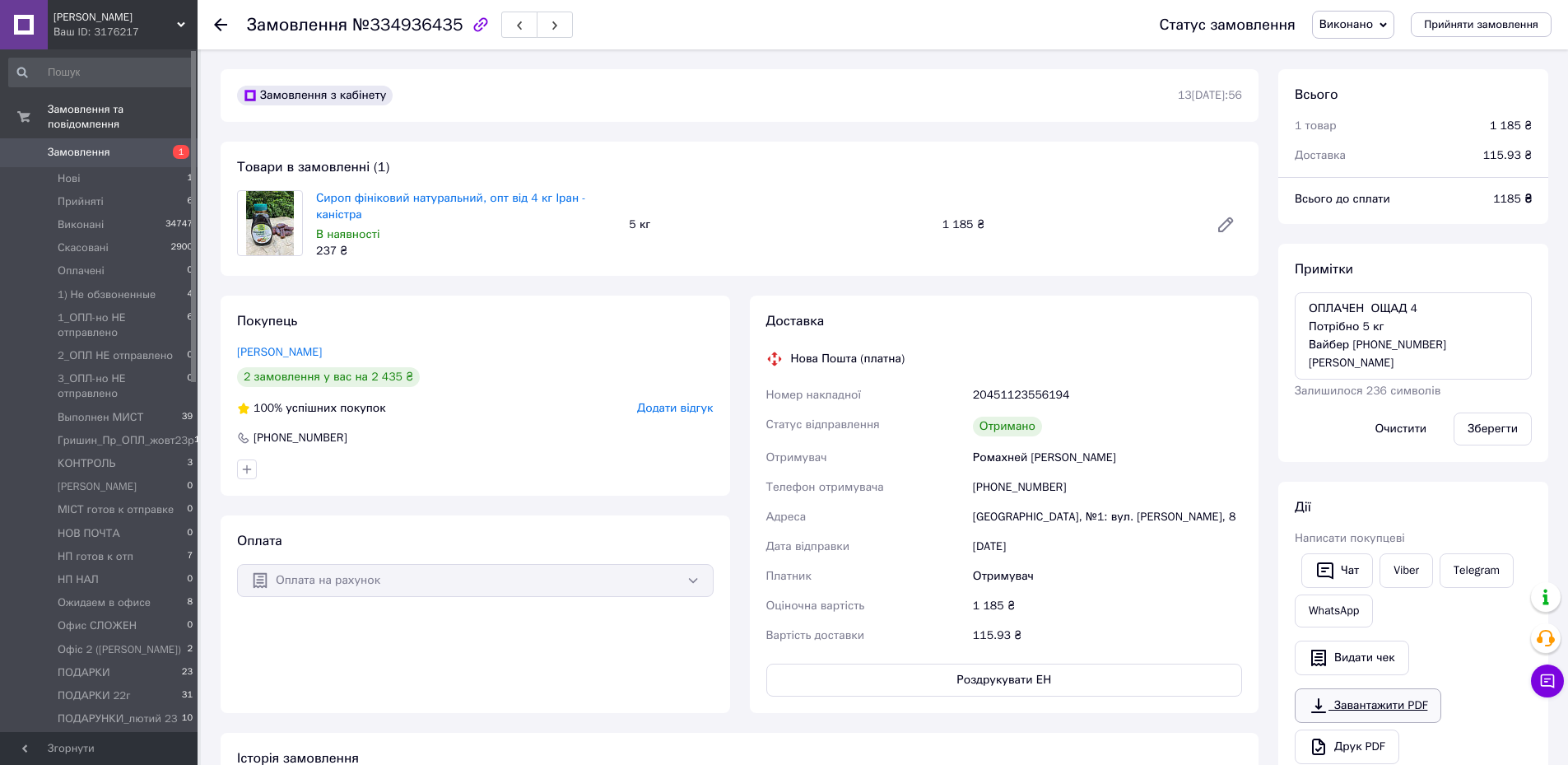 scroll, scrollTop: 82, scrollLeft: 0, axis: vertical 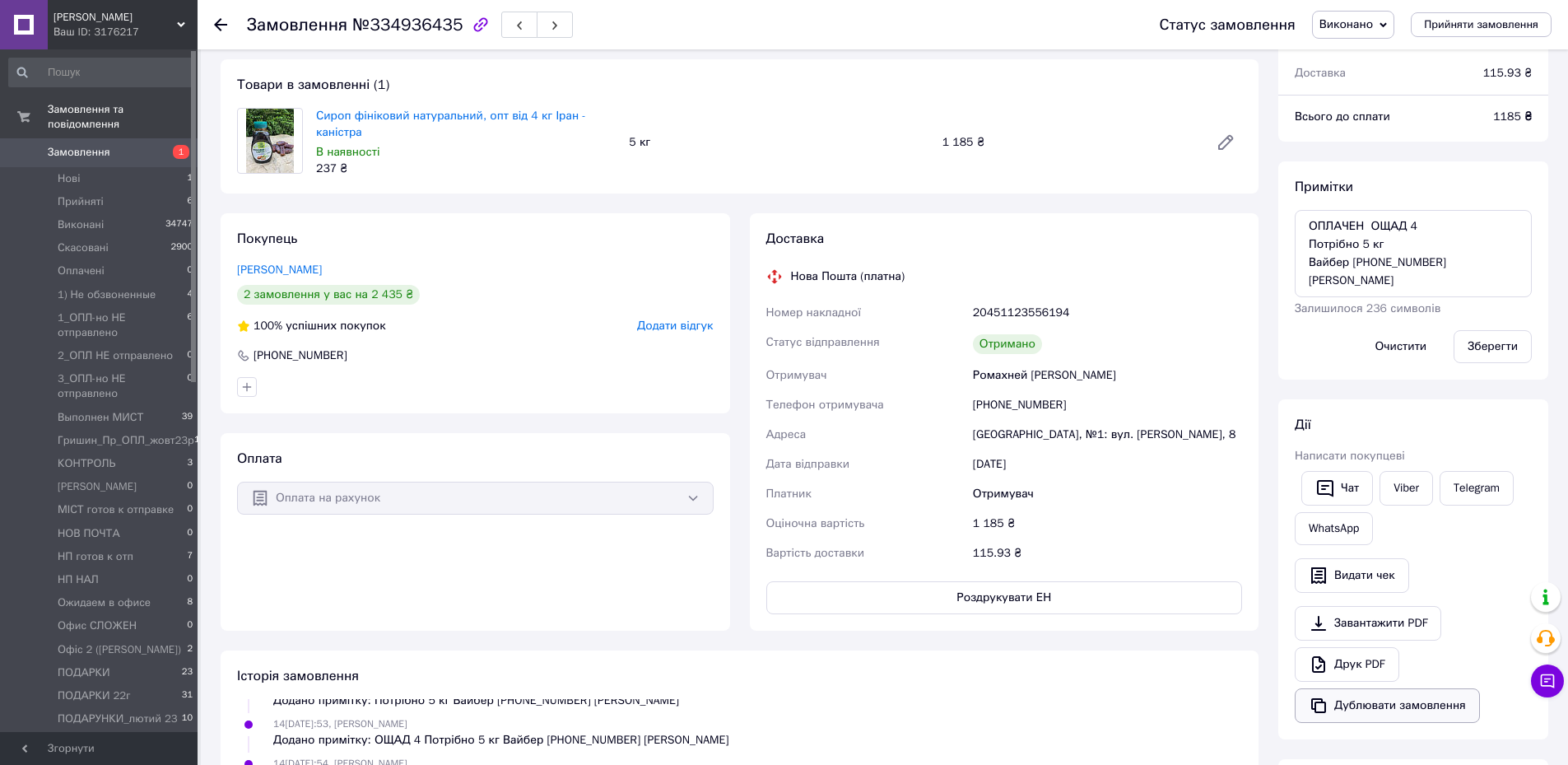 drag, startPoint x: 1379, startPoint y: 705, endPoint x: 1370, endPoint y: 706, distance: 9.055385 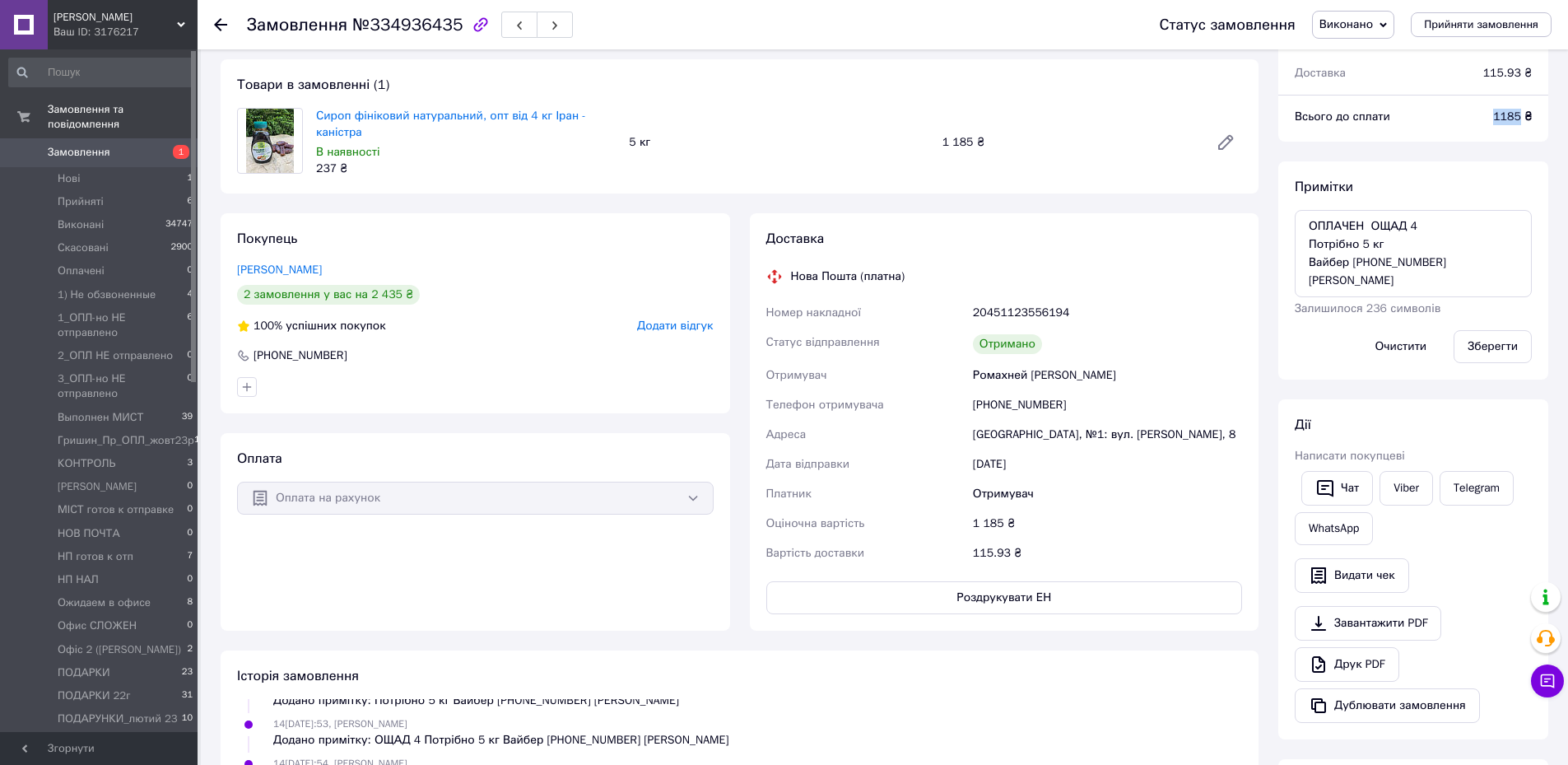 drag, startPoint x: 1524, startPoint y: 121, endPoint x: 1488, endPoint y: 118, distance: 36.124784 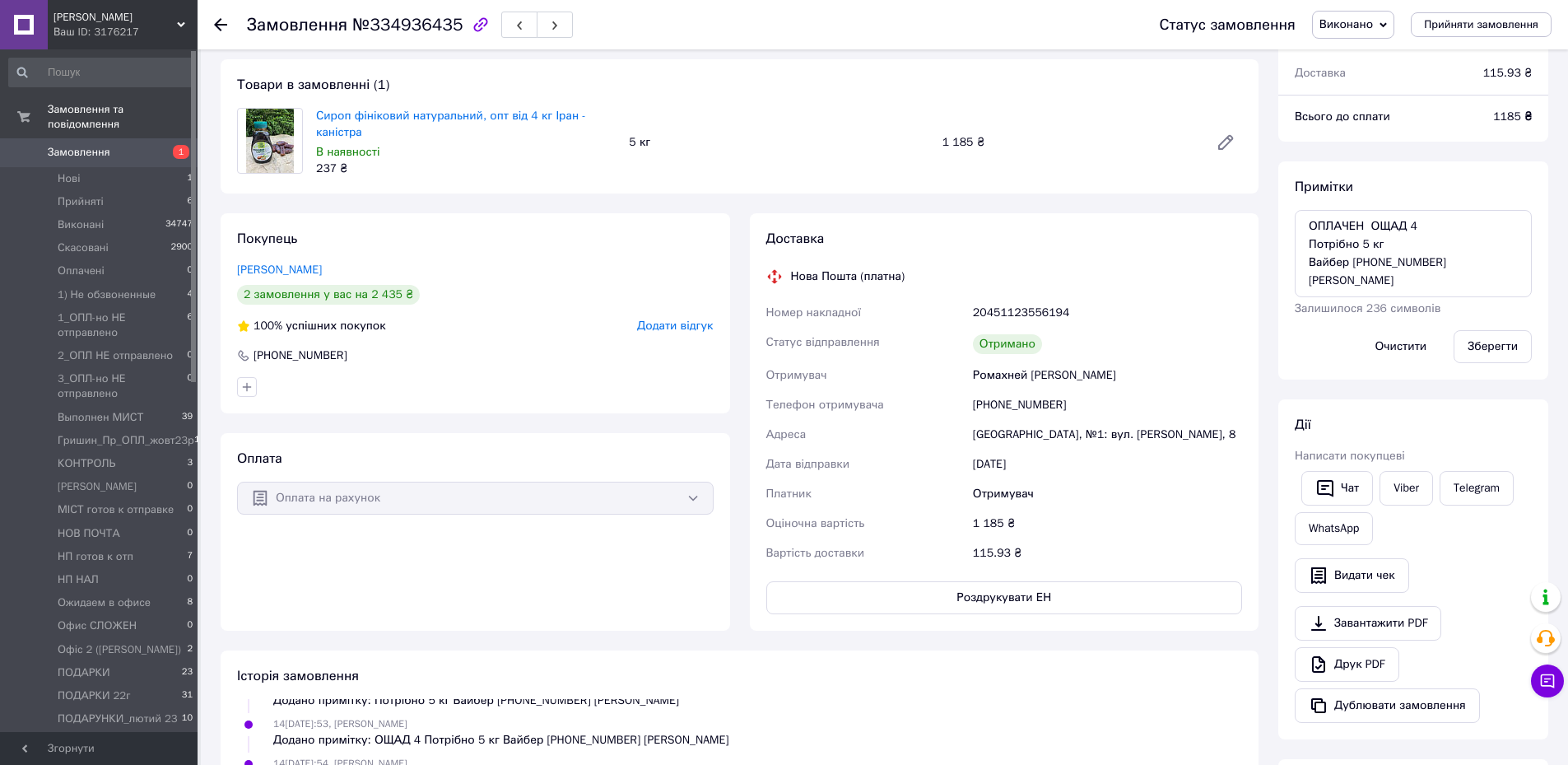click 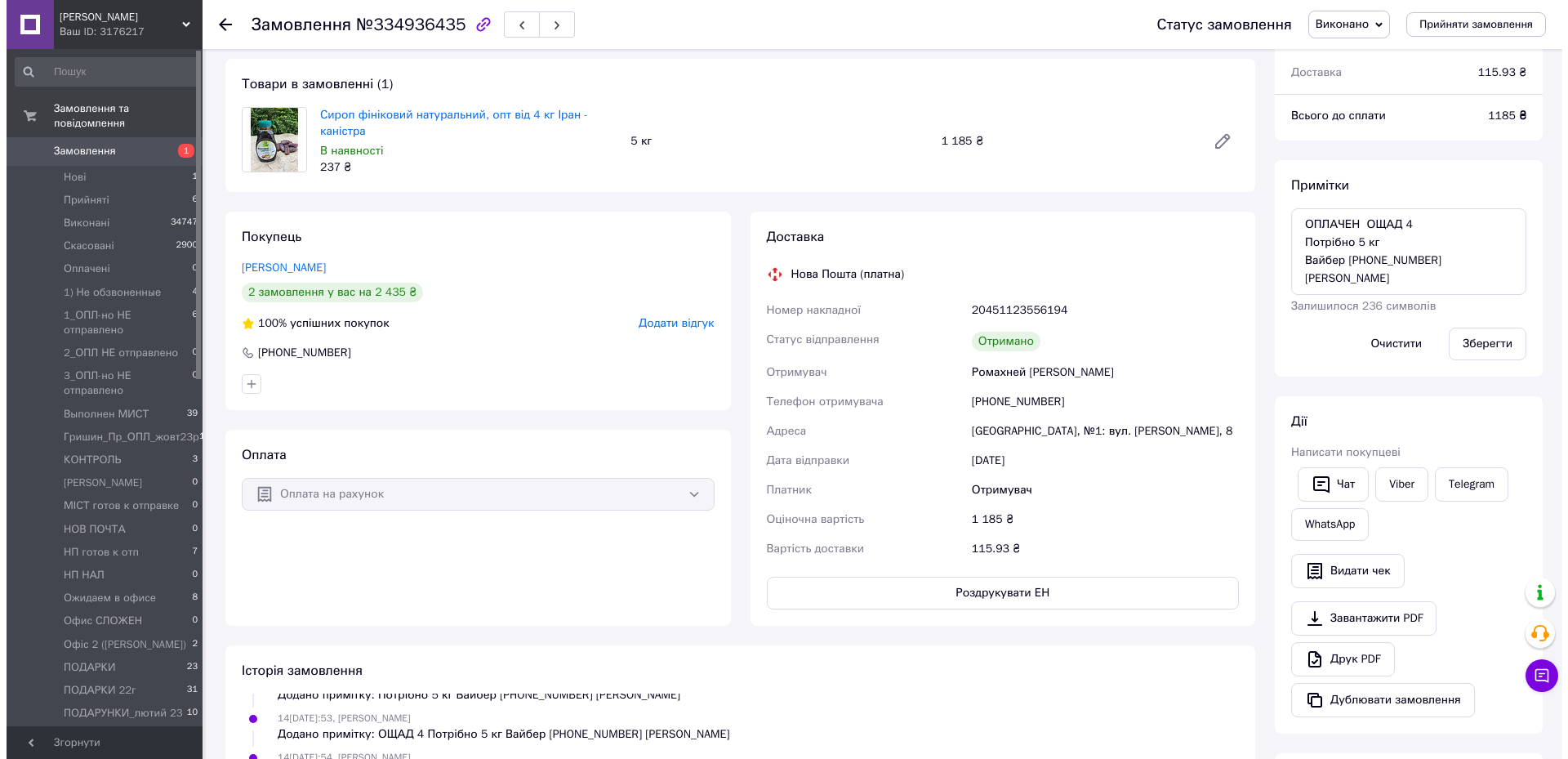 scroll, scrollTop: 0, scrollLeft: 0, axis: both 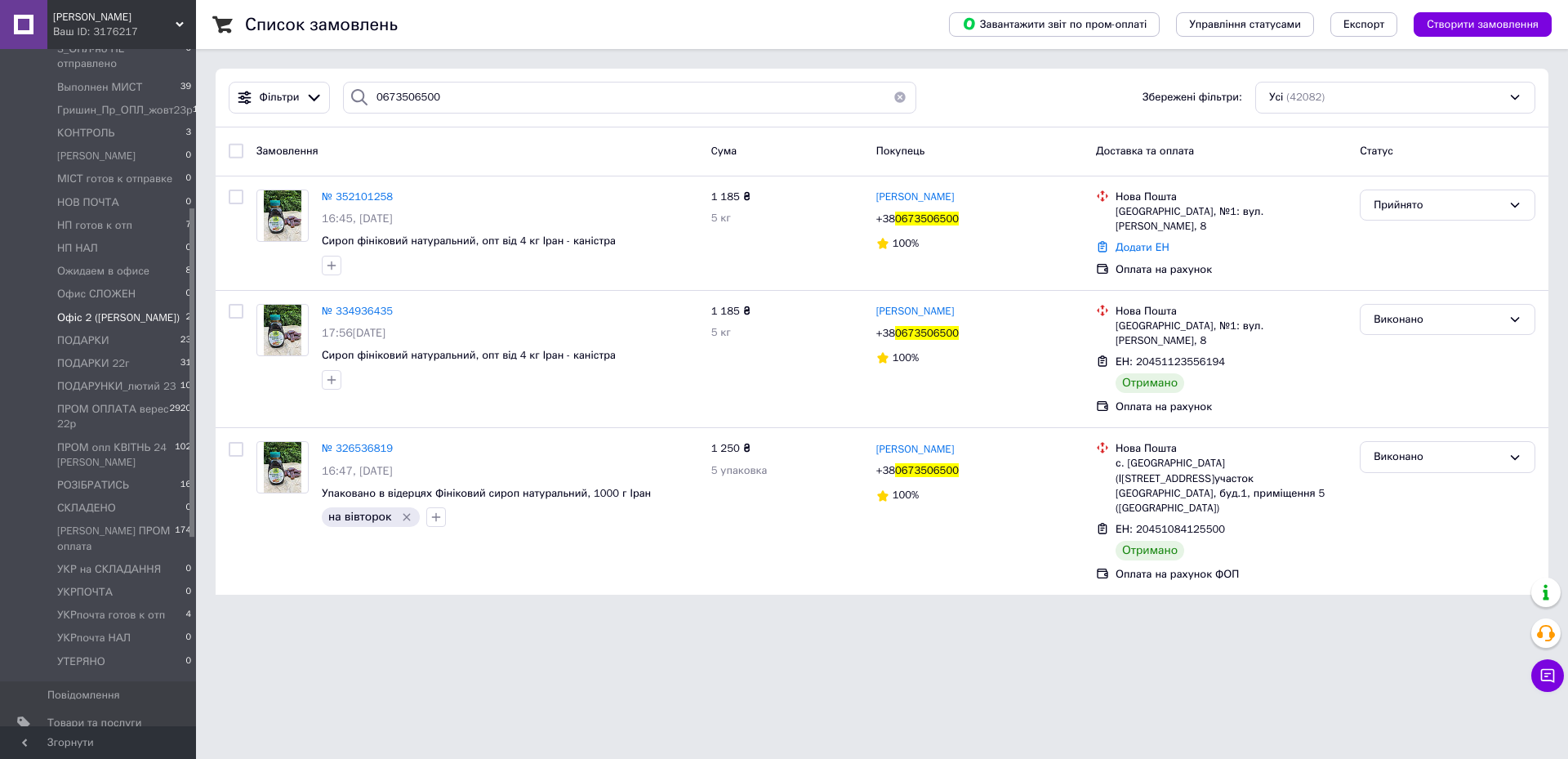 click on "Офіс 2 ([PERSON_NAME])" at bounding box center [118, 318] 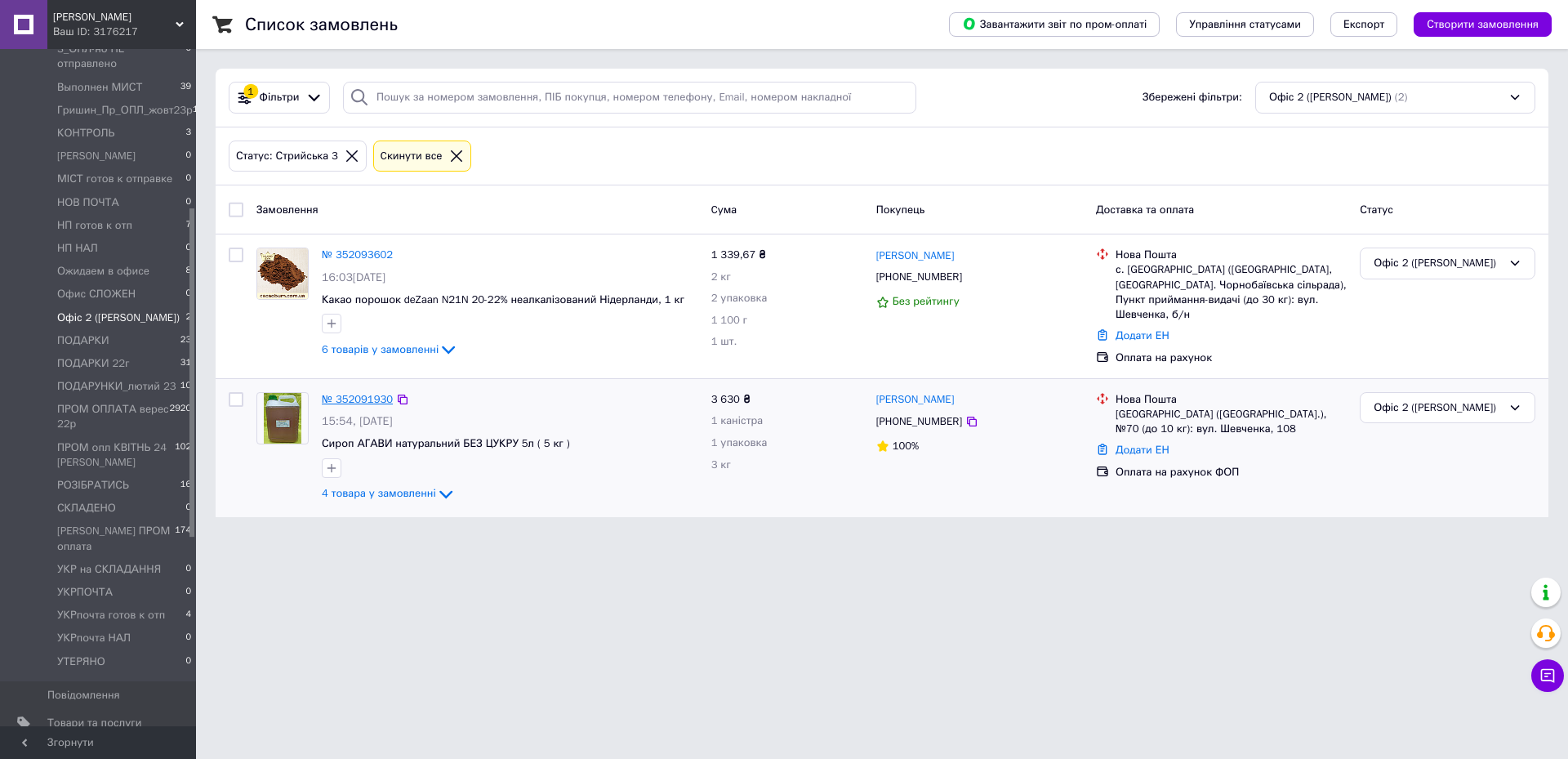 click on "№ 352091930" at bounding box center [357, 399] 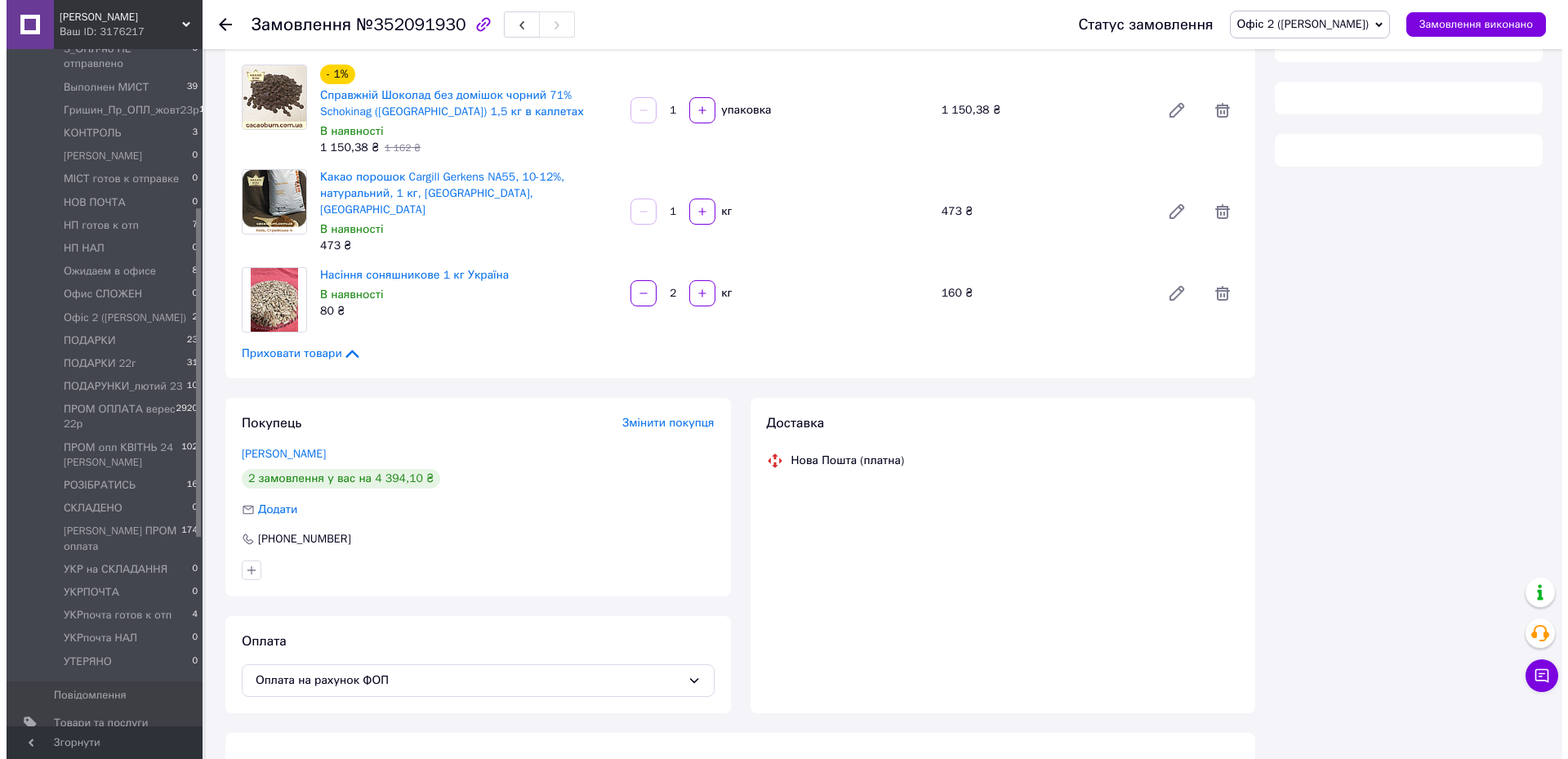 scroll, scrollTop: 131, scrollLeft: 0, axis: vertical 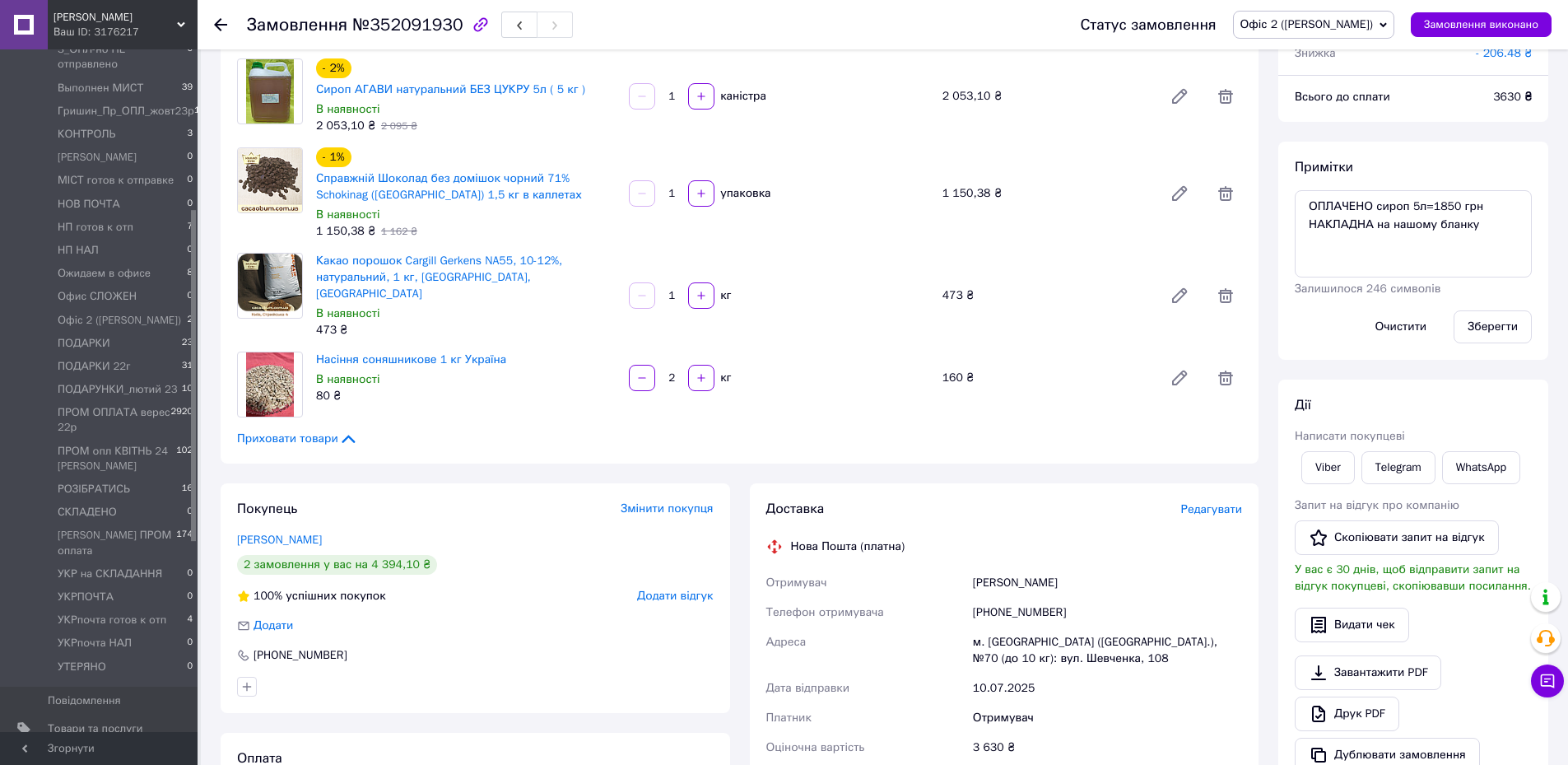 click on "Редагувати" at bounding box center [1212, 509] 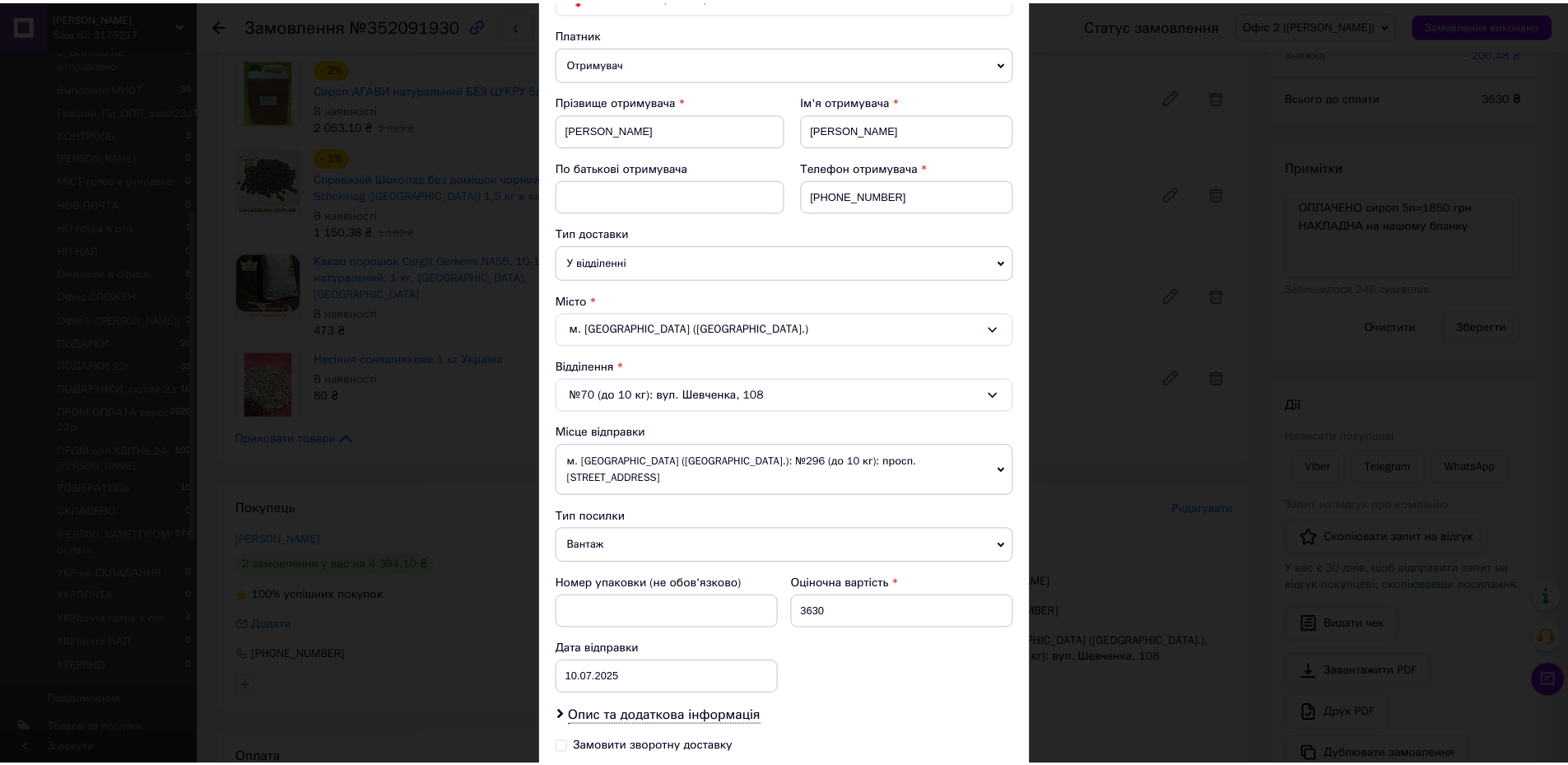 scroll, scrollTop: 358, scrollLeft: 0, axis: vertical 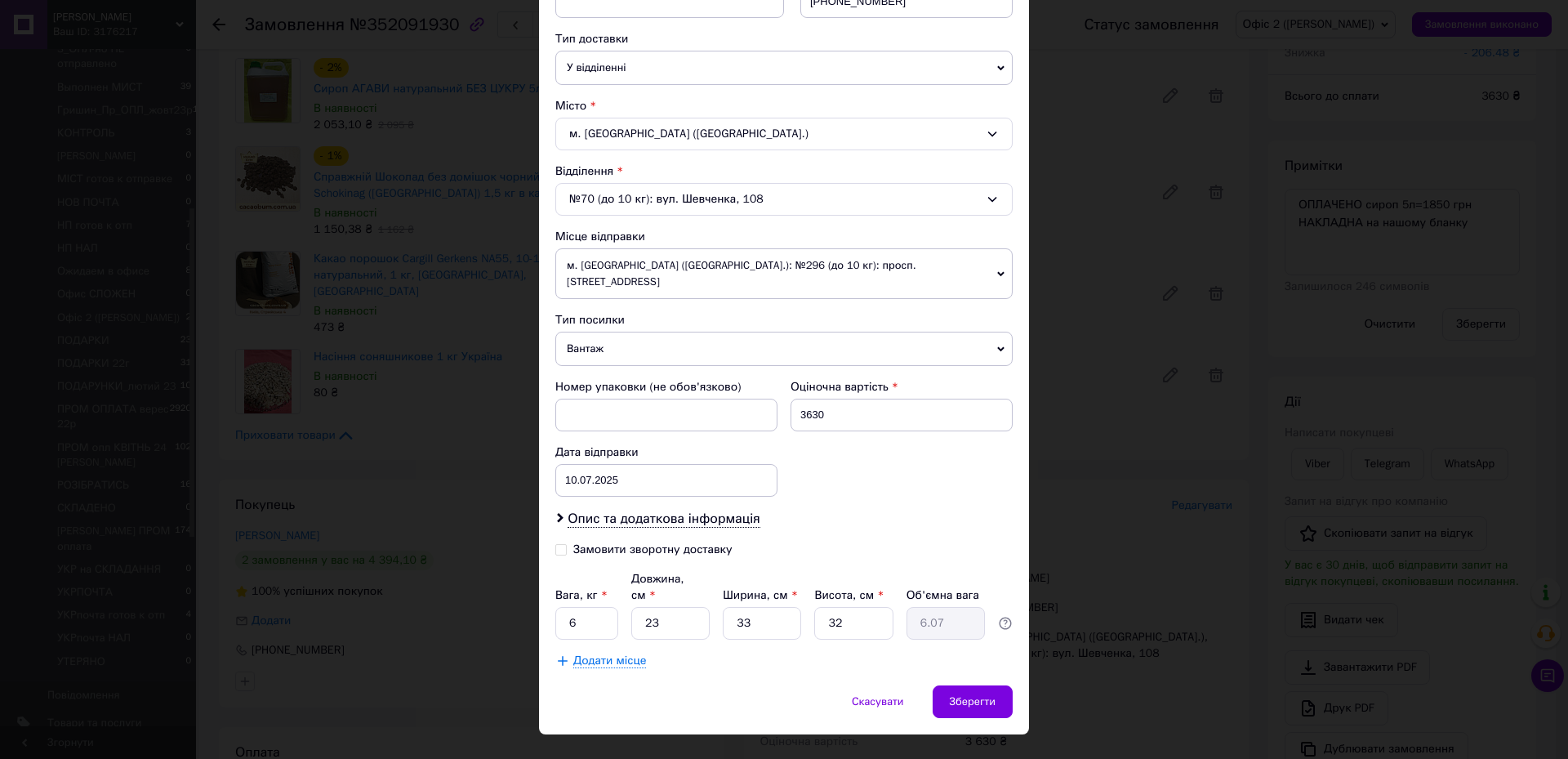 click on "м. [GEOGRAPHIC_DATA] ([GEOGRAPHIC_DATA].): №296 (до 10 кг): просп. [STREET_ADDRESS]" at bounding box center [784, 274] 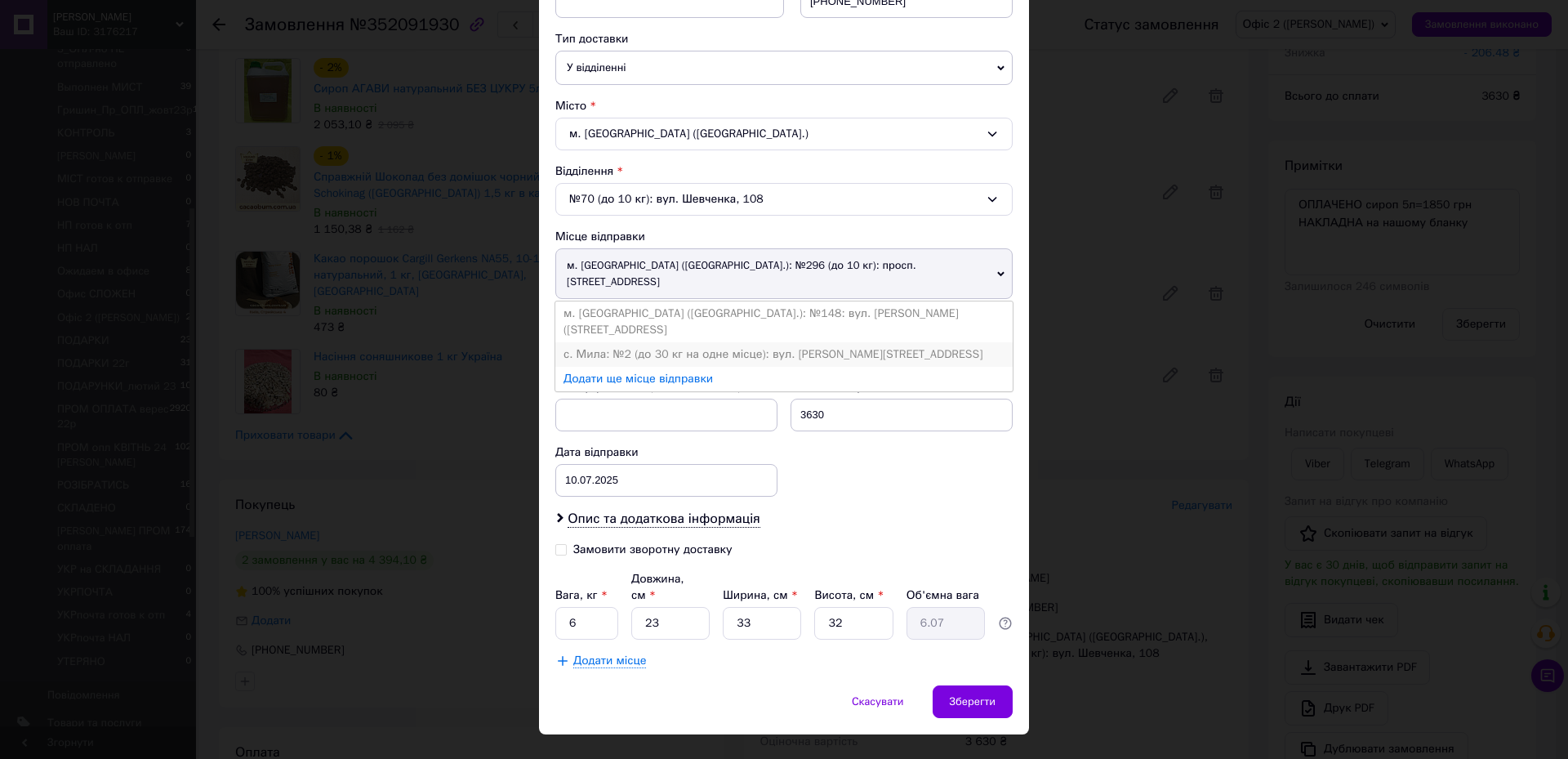 click on "с. Мила: №2 (до 30 кг на одне місце): вул. [PERSON_NAME][STREET_ADDRESS]" at bounding box center (784, 355) 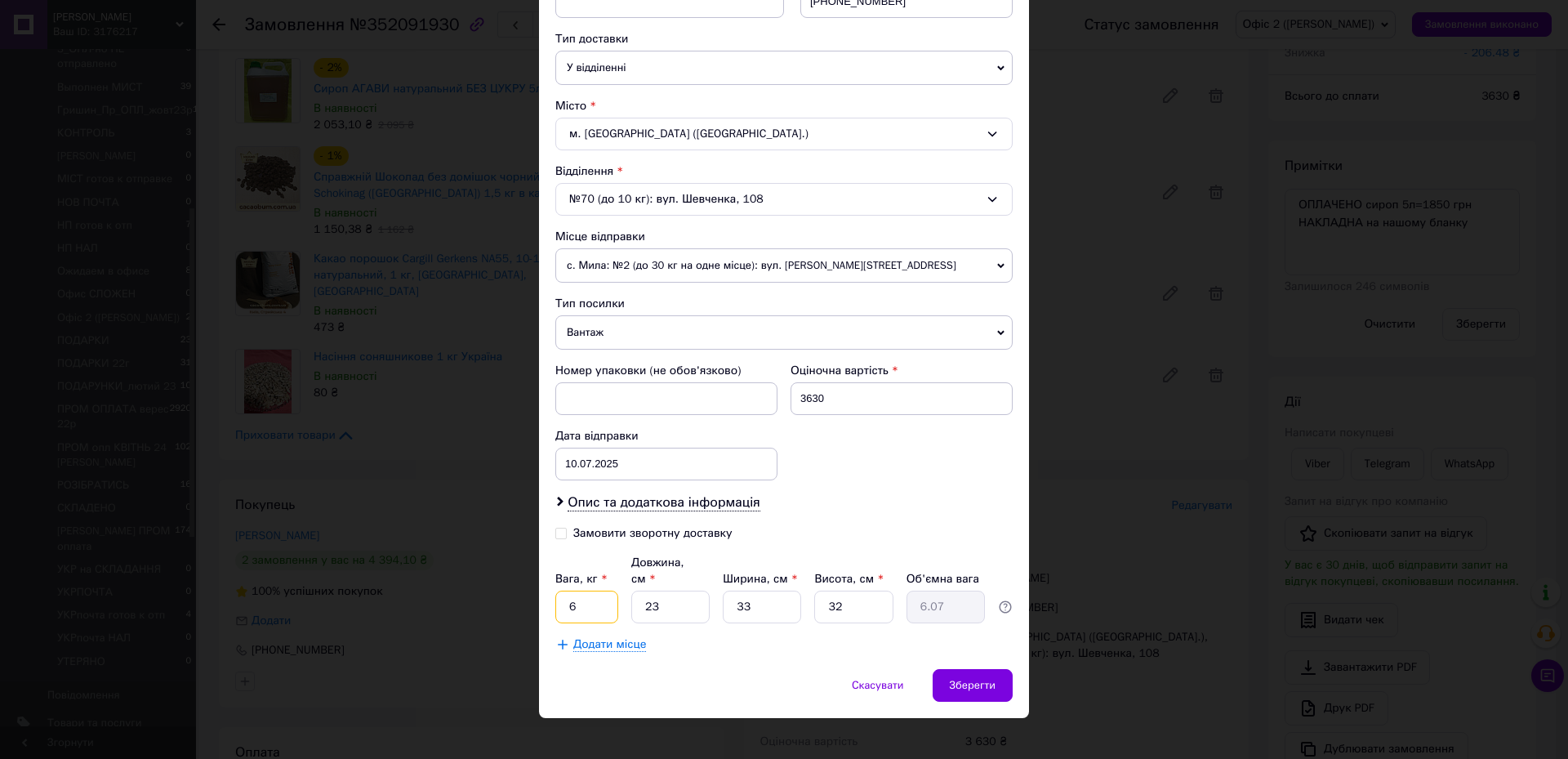 click on "6" at bounding box center [586, 607] 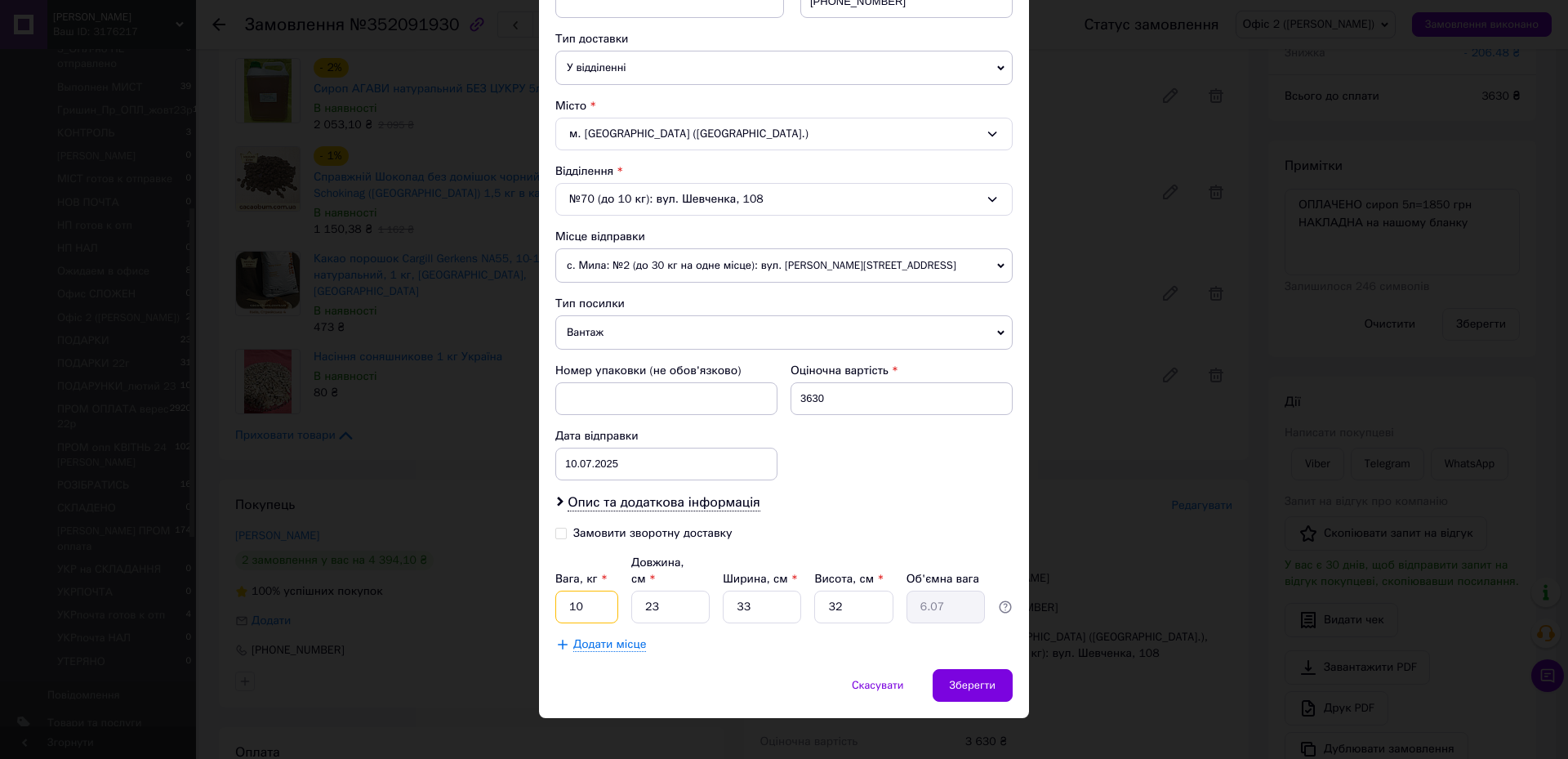 type on "10" 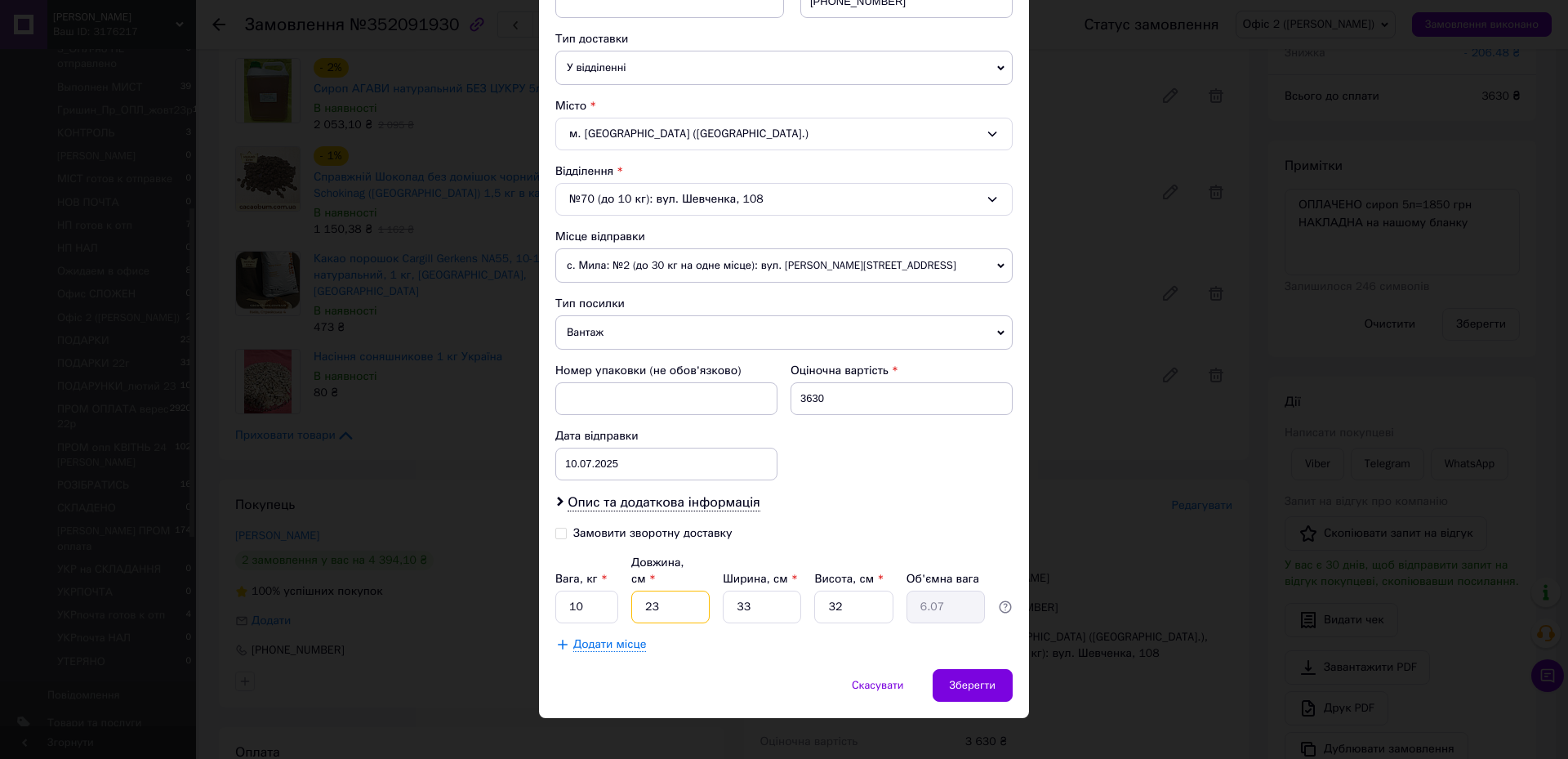 drag, startPoint x: 651, startPoint y: 593, endPoint x: 636, endPoint y: 592, distance: 15.033296 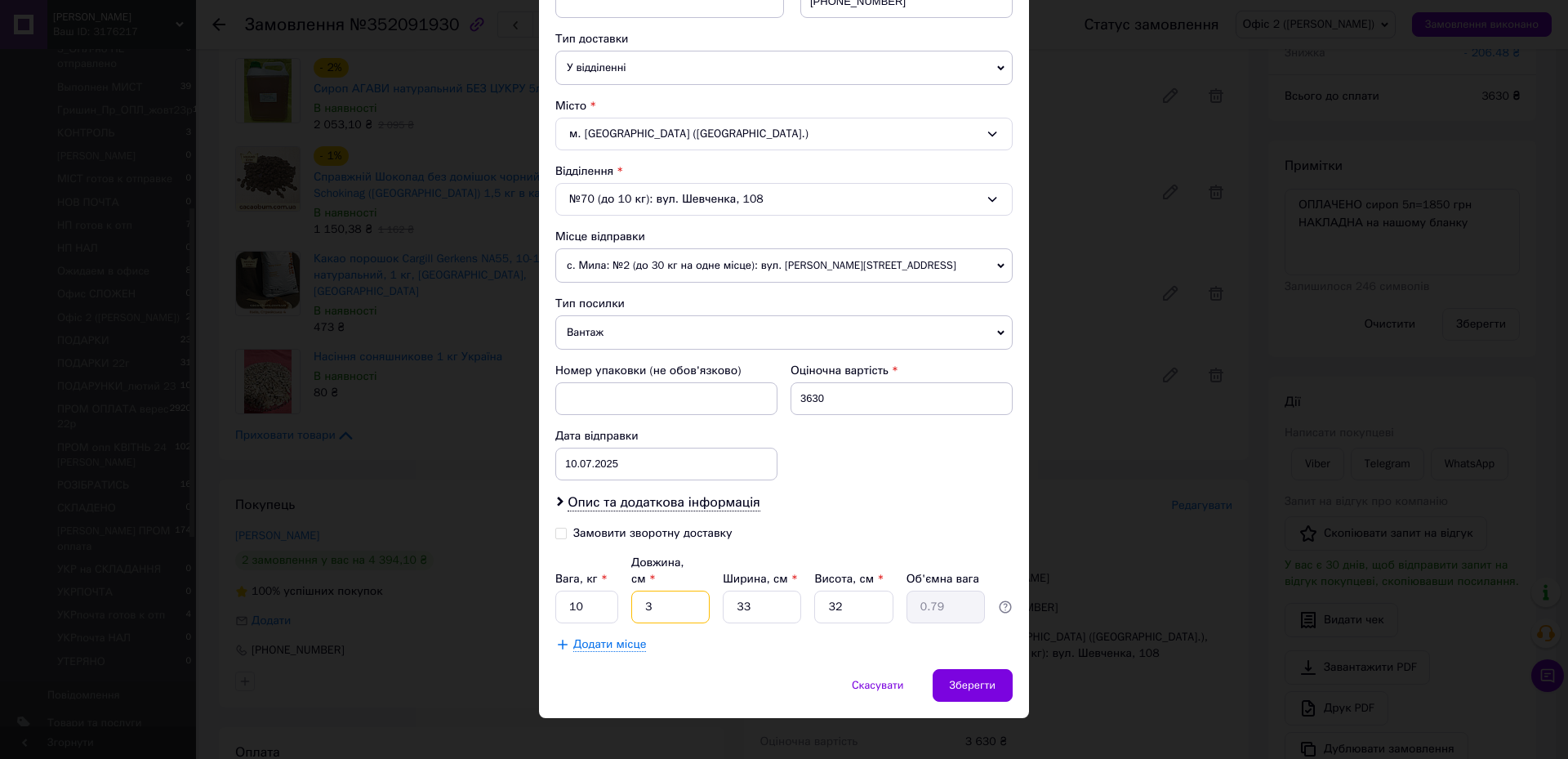 type on "30" 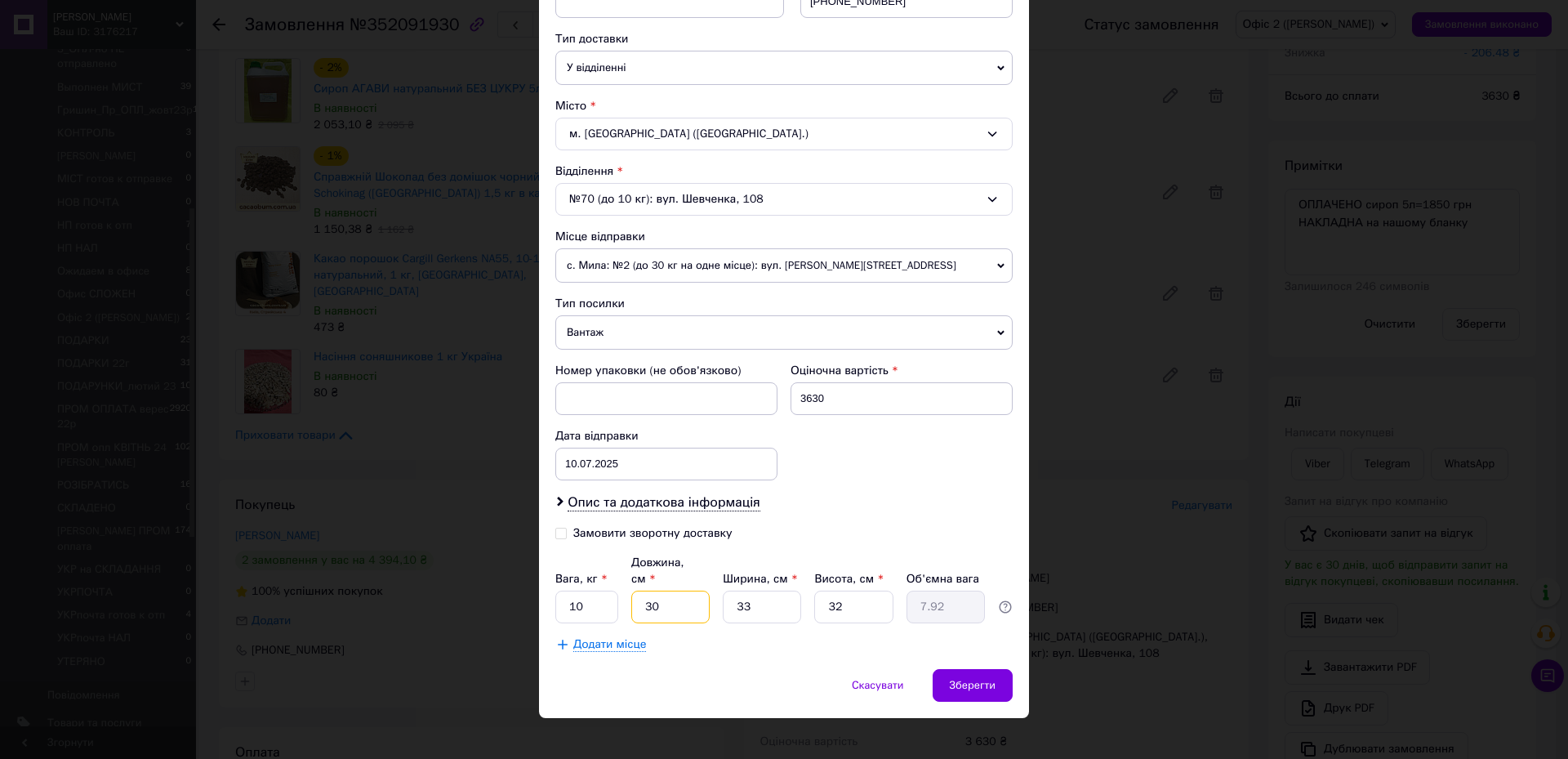 type on "30" 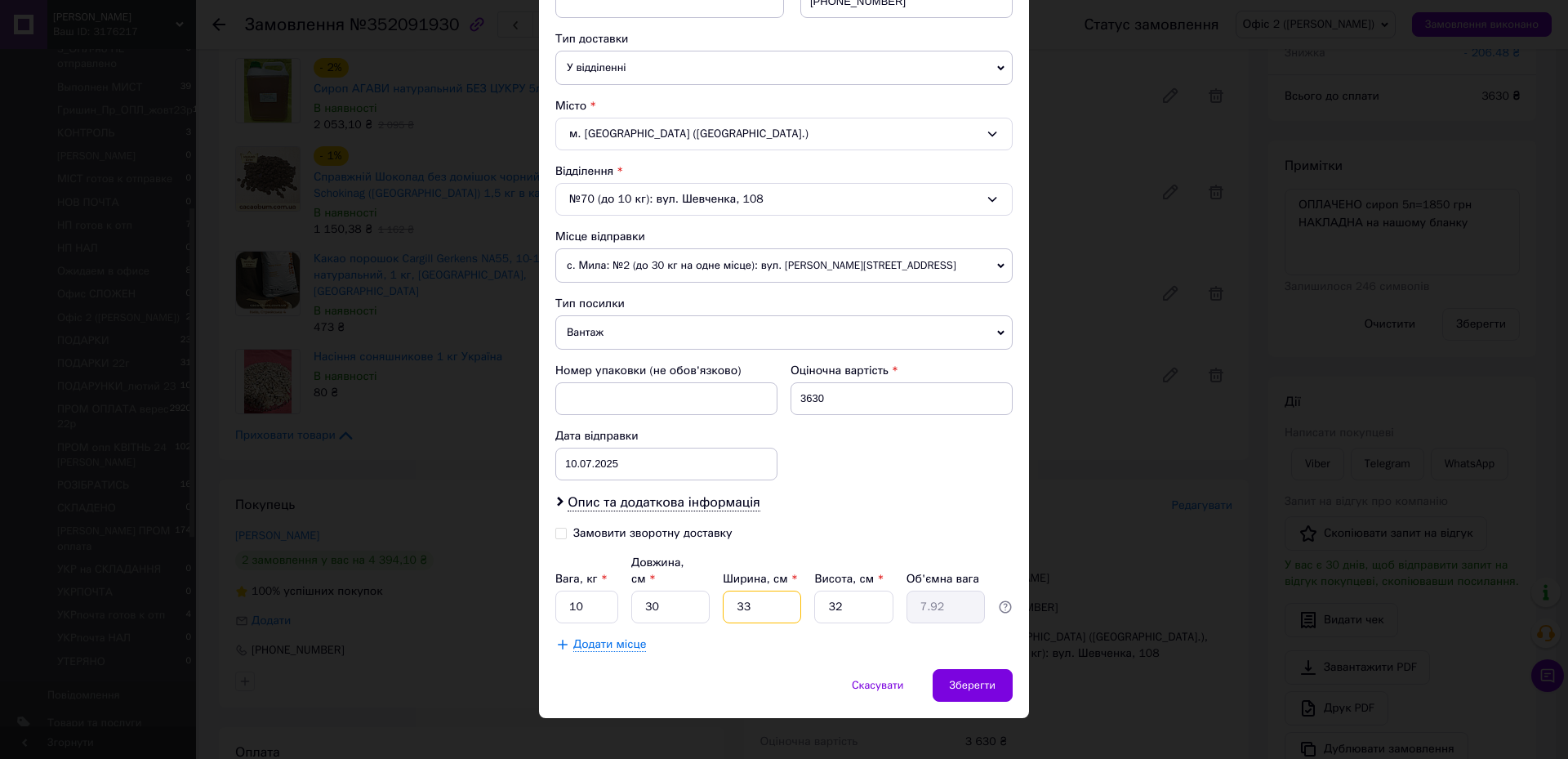drag, startPoint x: 764, startPoint y: 593, endPoint x: 719, endPoint y: 581, distance: 46.572524 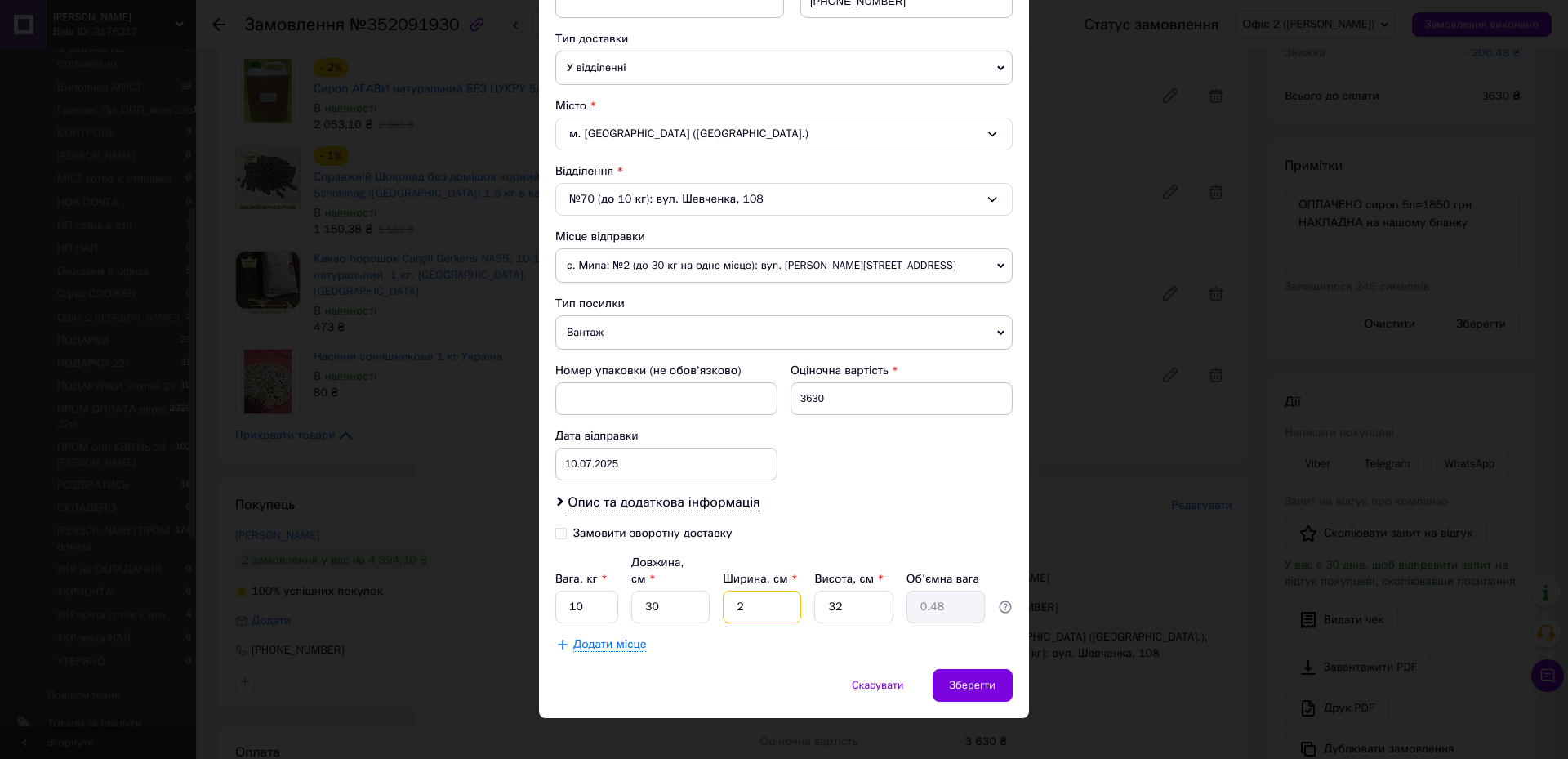 type on "25" 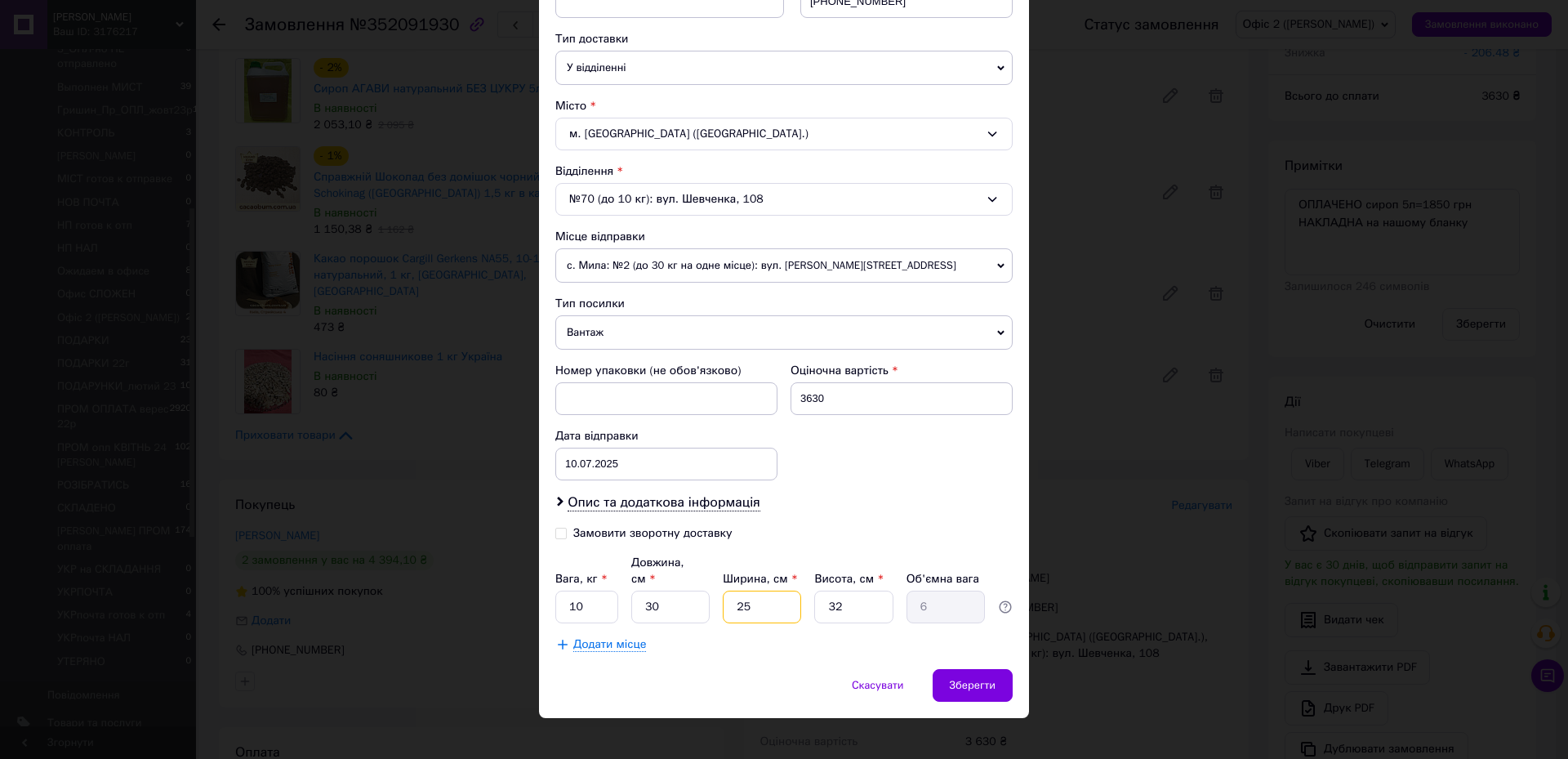 type on "25" 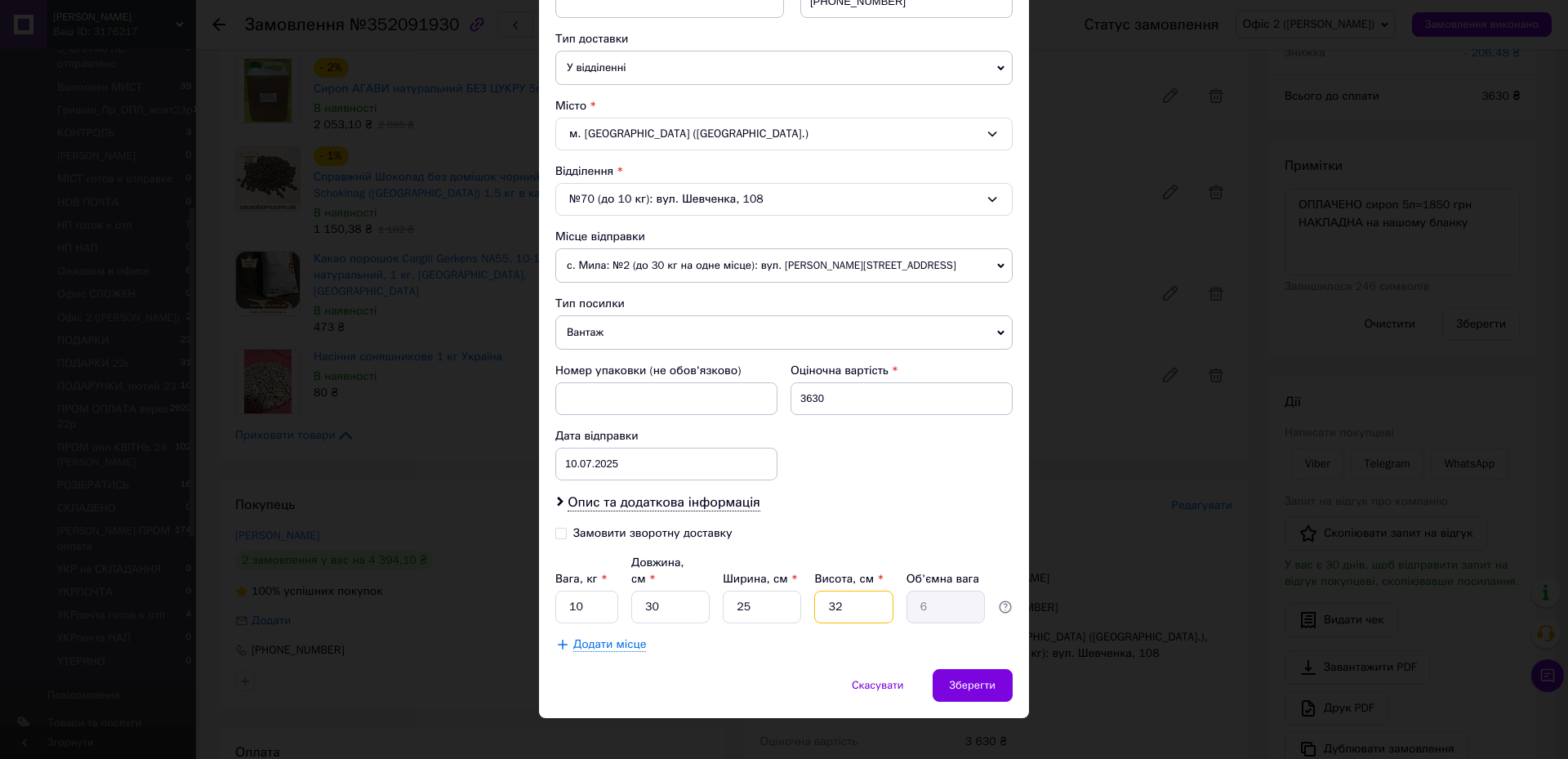 click on "32" at bounding box center (853, 607) 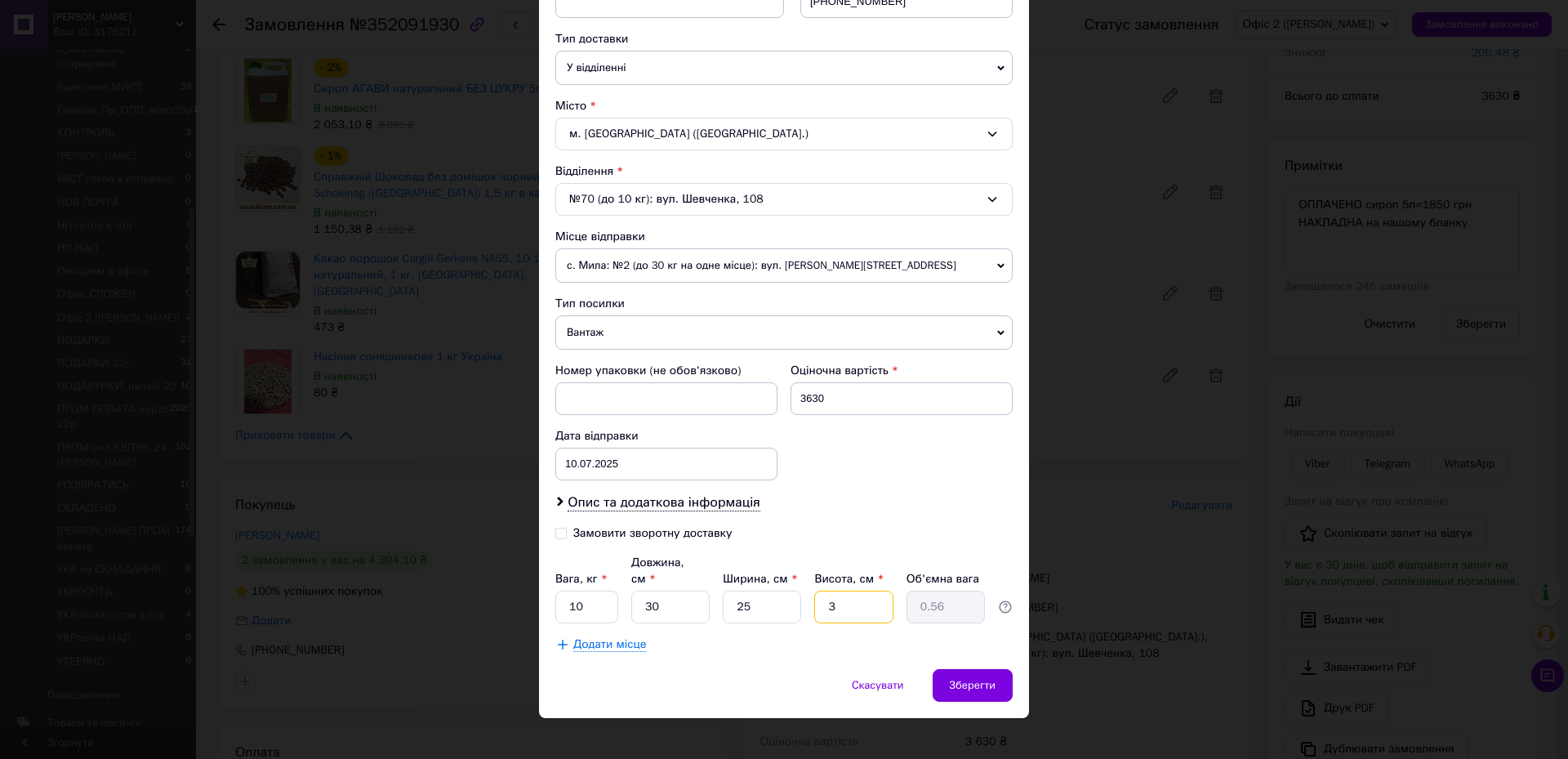 type on "35" 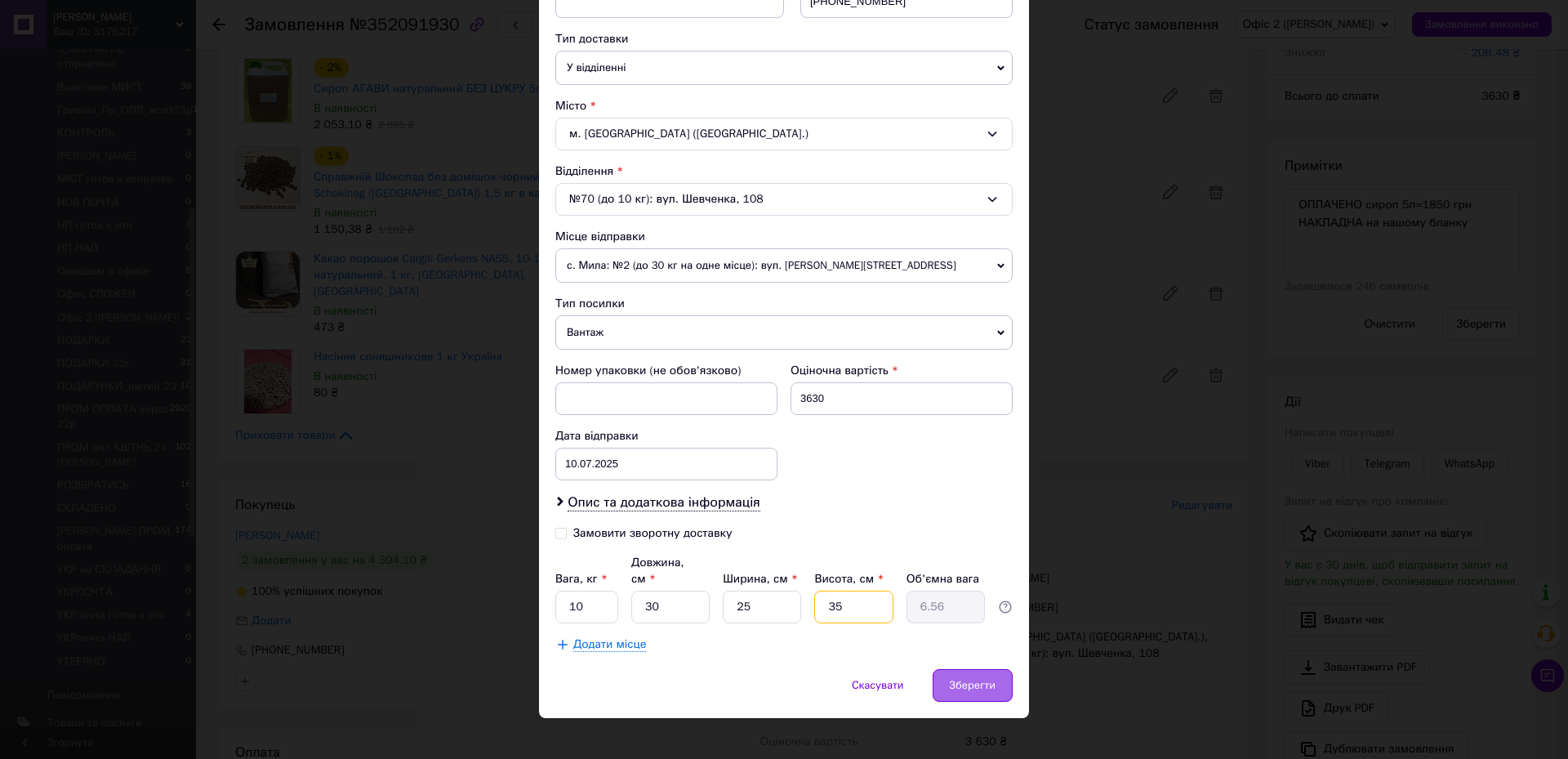 type on "35" 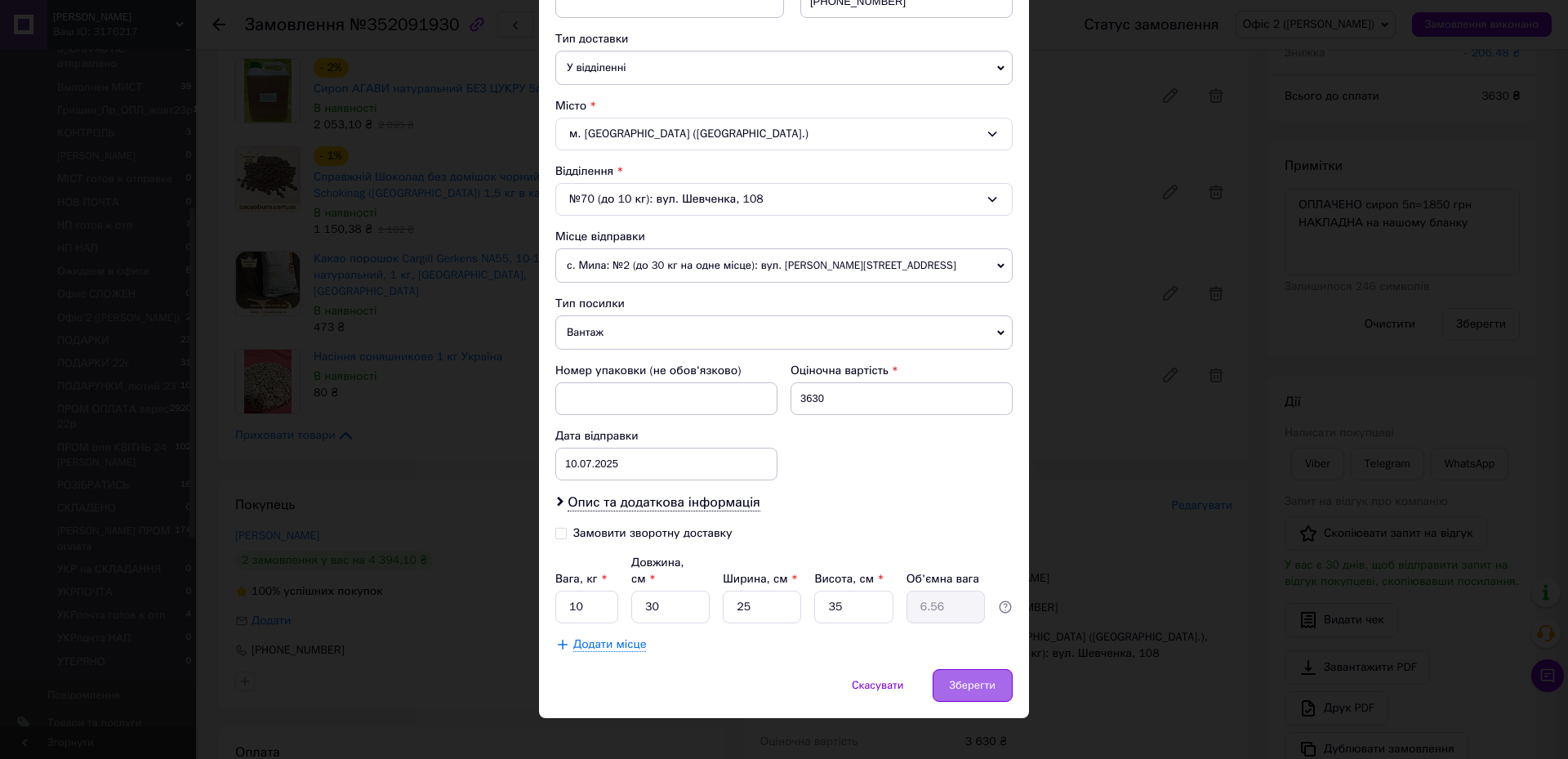 click on "Зберегти" at bounding box center [973, 685] 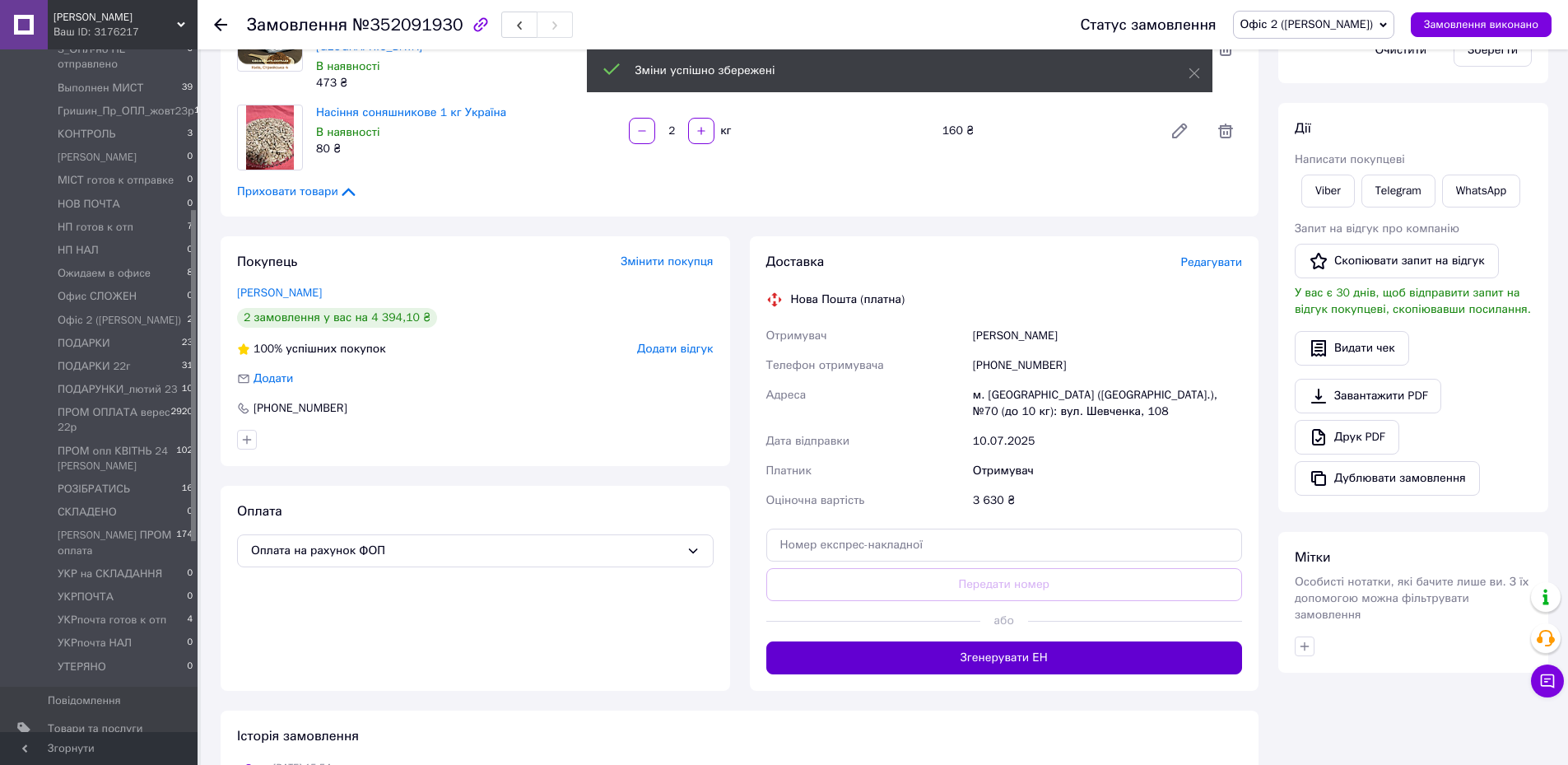 scroll, scrollTop: 461, scrollLeft: 0, axis: vertical 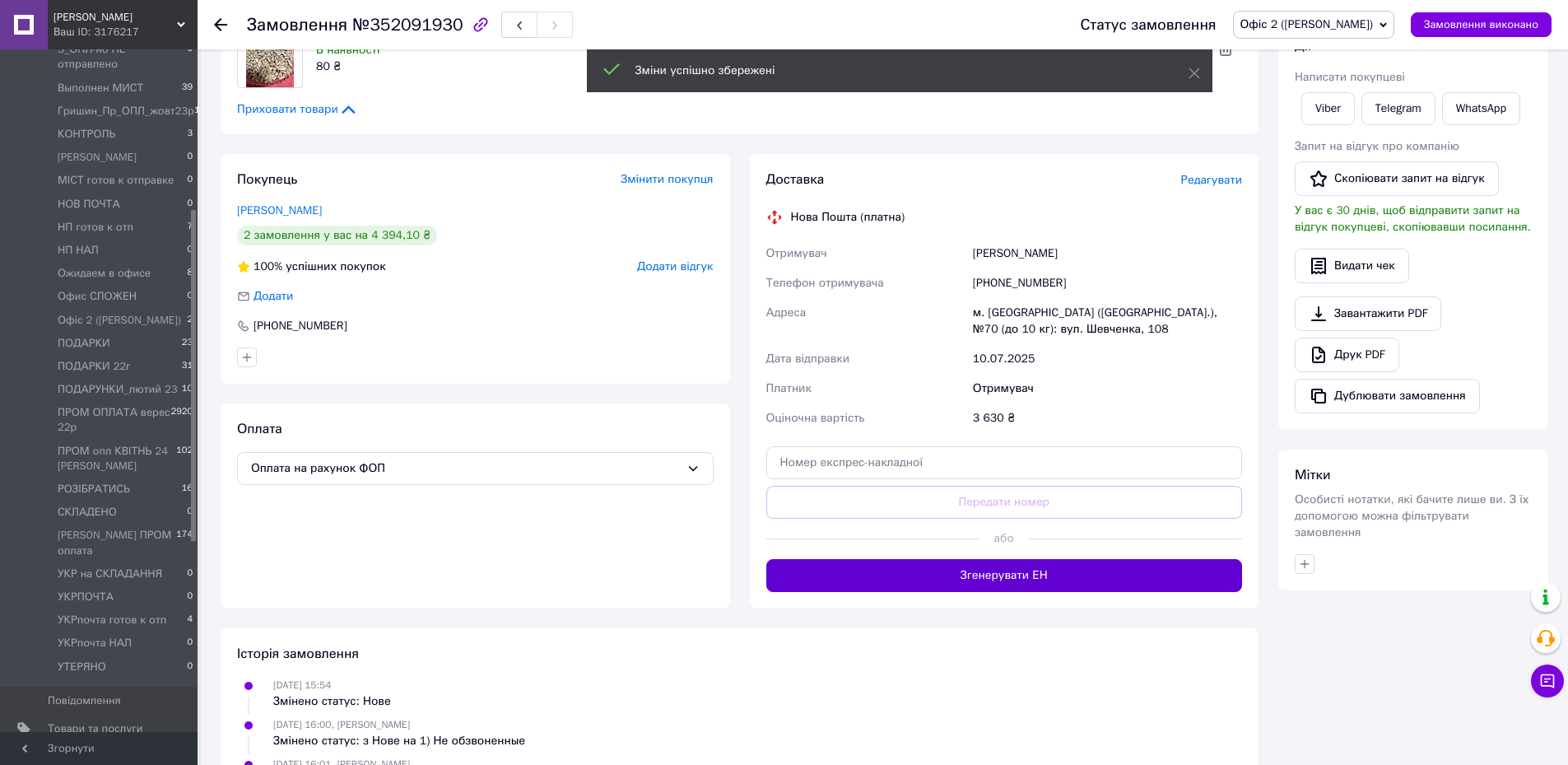click on "Згенерувати ЕН" at bounding box center [1004, 576] 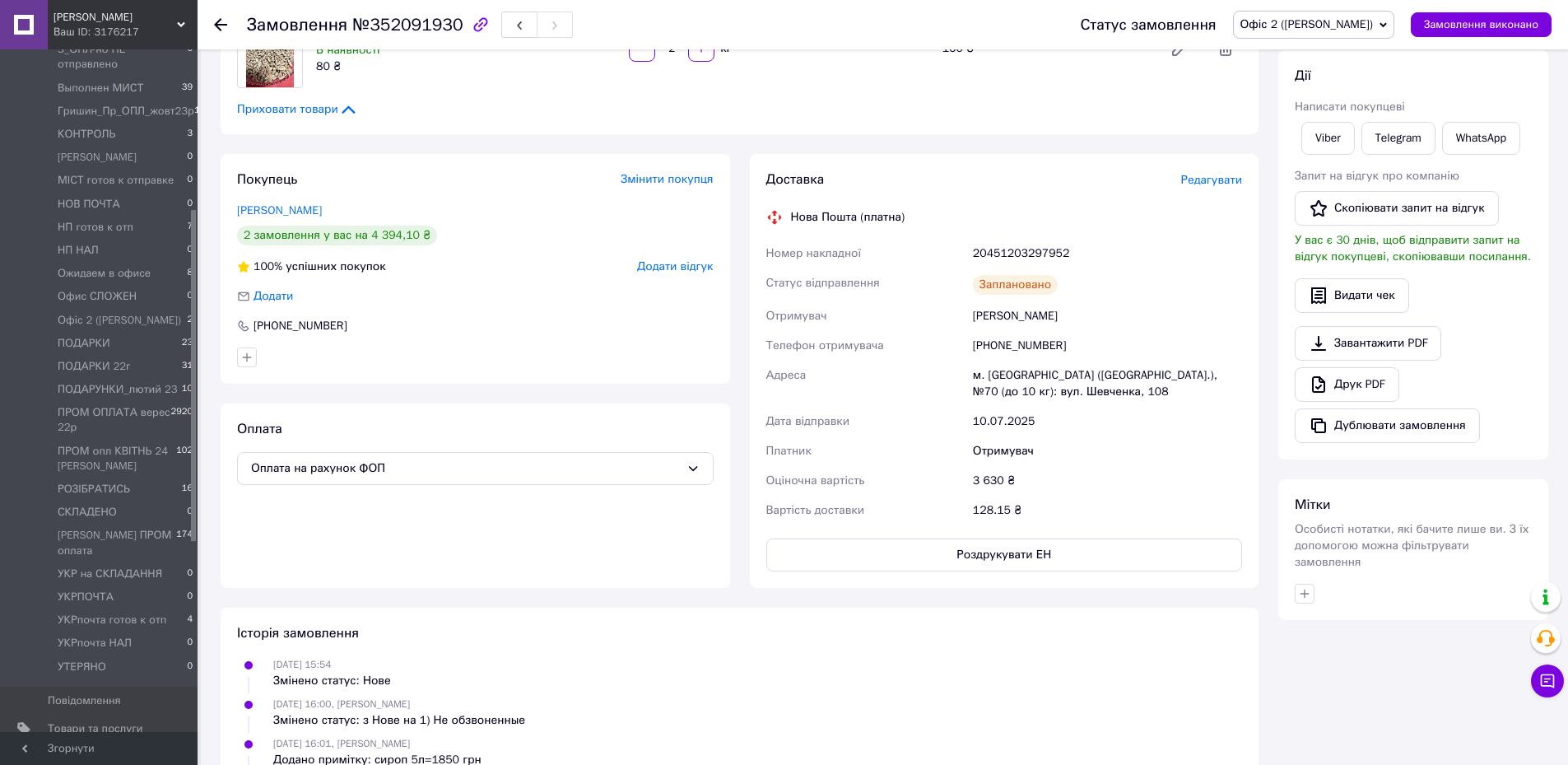 scroll, scrollTop: 49, scrollLeft: 0, axis: vertical 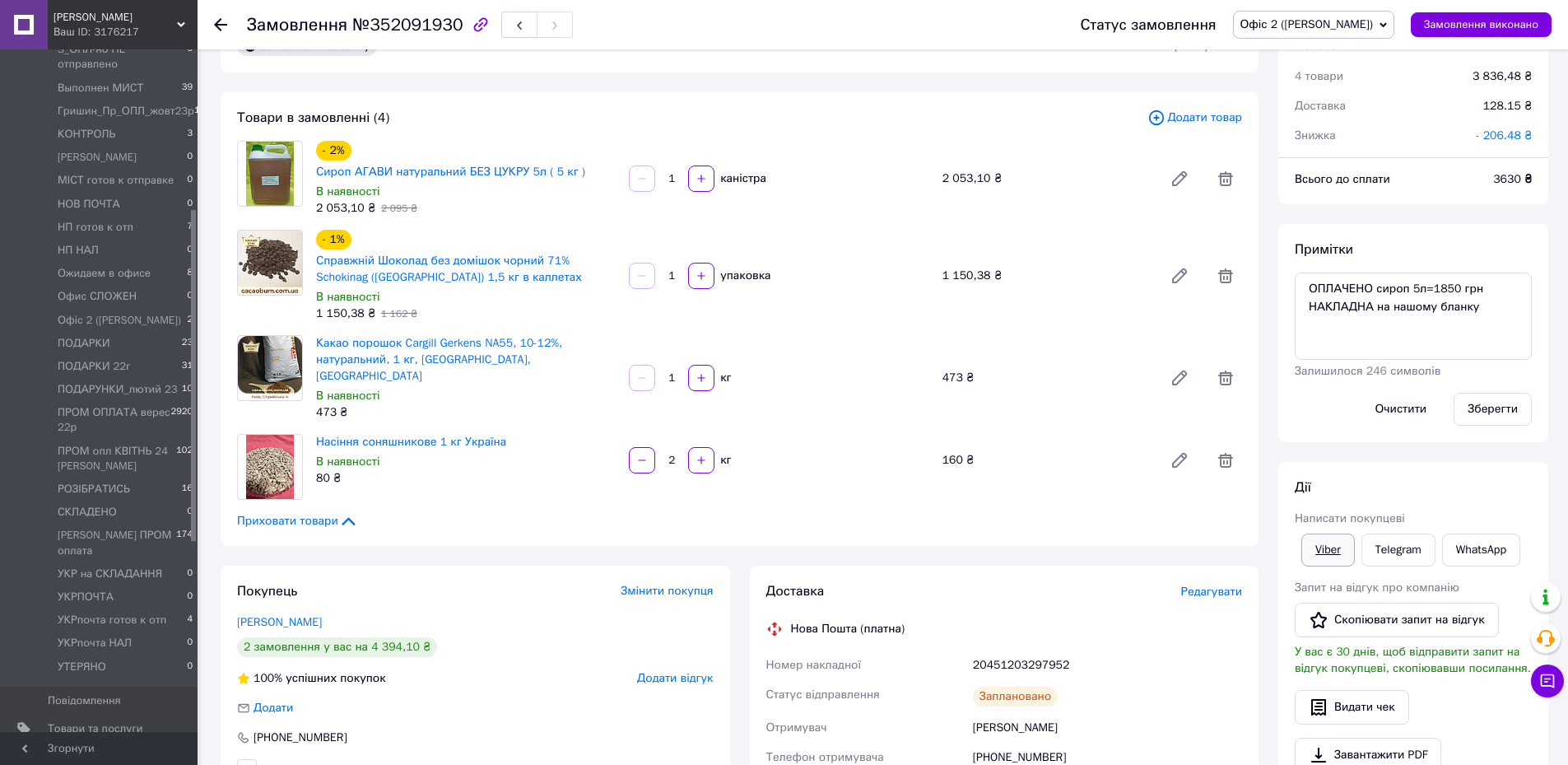 click on "Viber" at bounding box center [1328, 550] 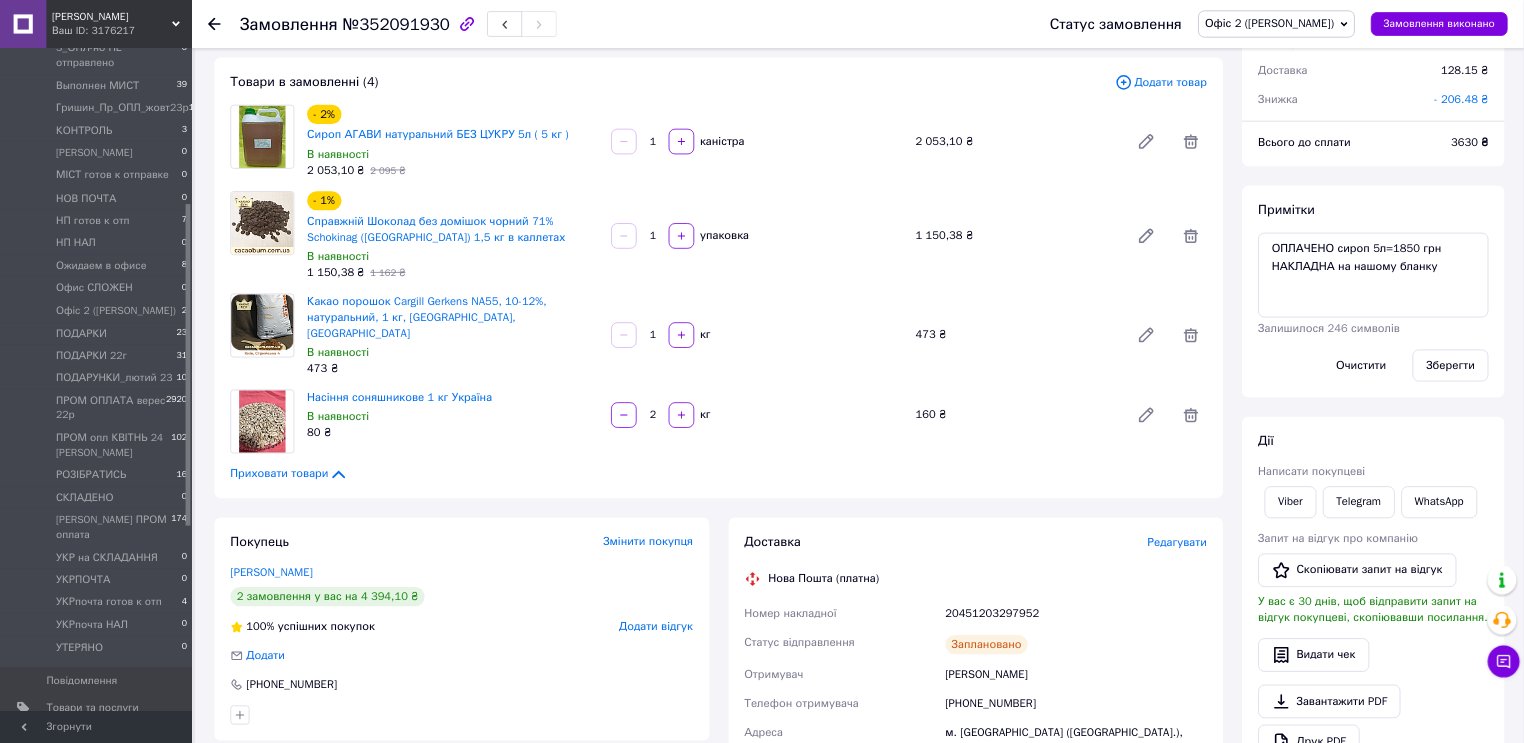 scroll, scrollTop: 400, scrollLeft: 0, axis: vertical 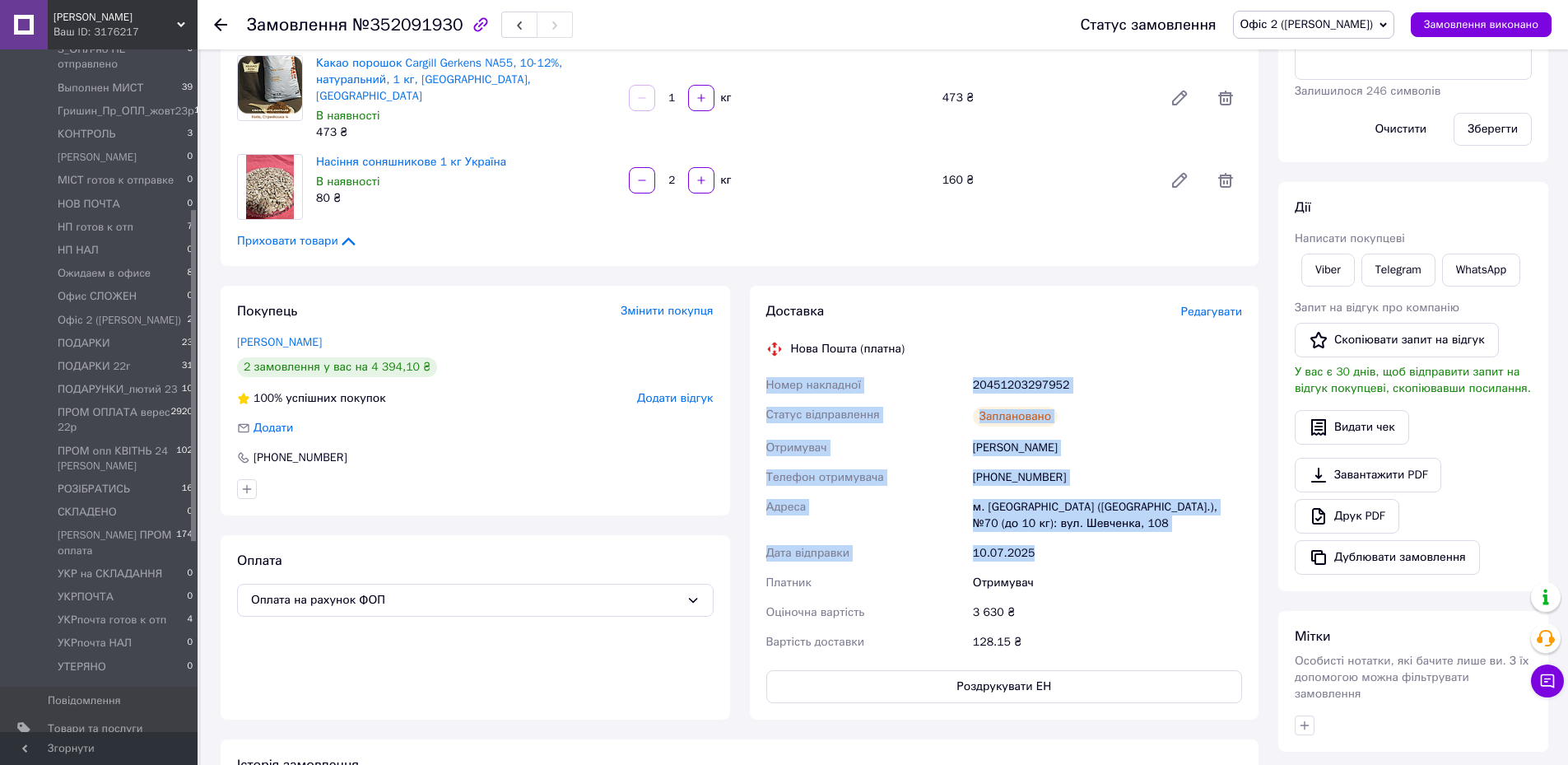 drag, startPoint x: 765, startPoint y: 354, endPoint x: 1110, endPoint y: 525, distance: 385.05324 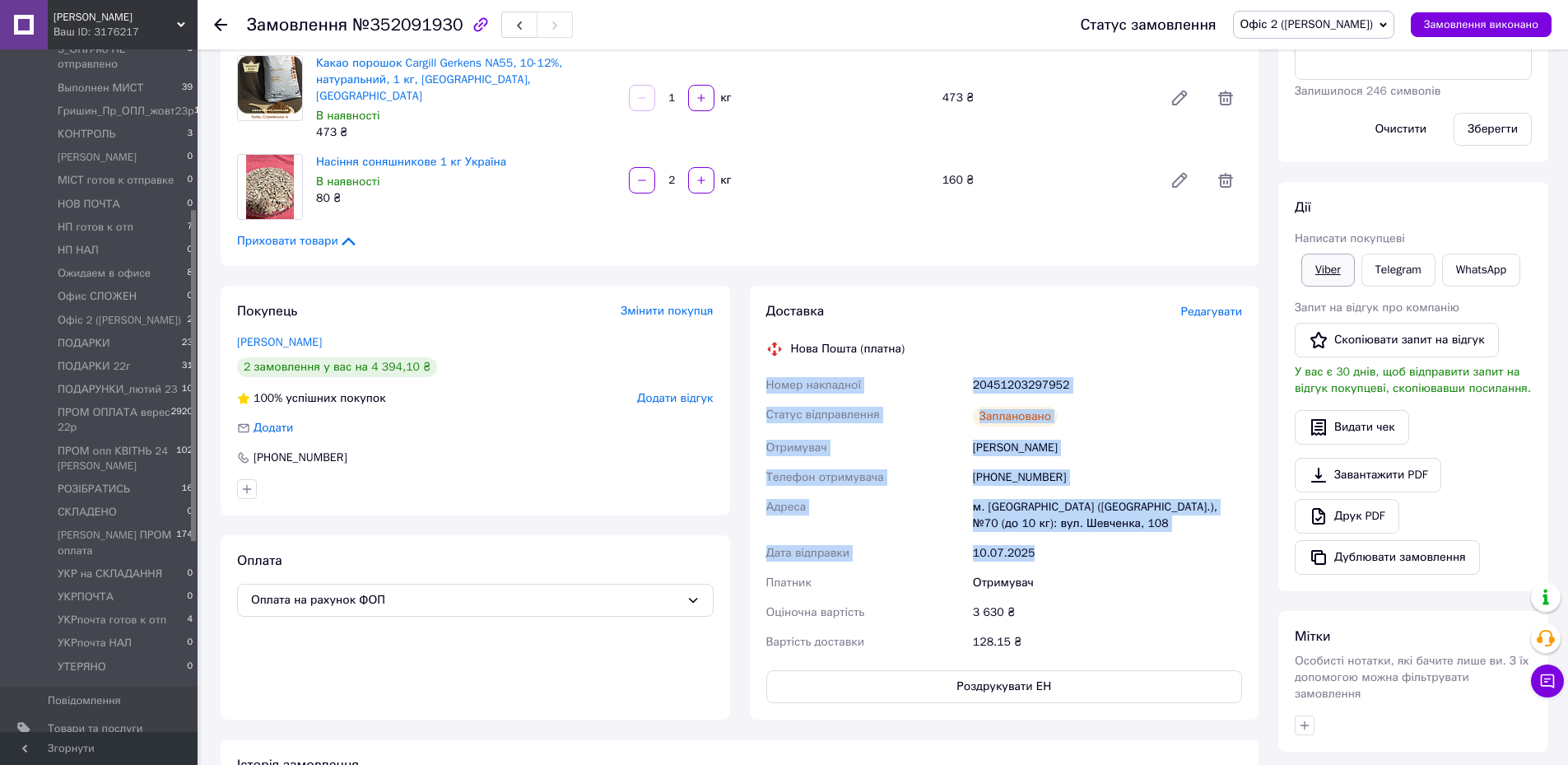 click on "Viber" at bounding box center (1328, 270) 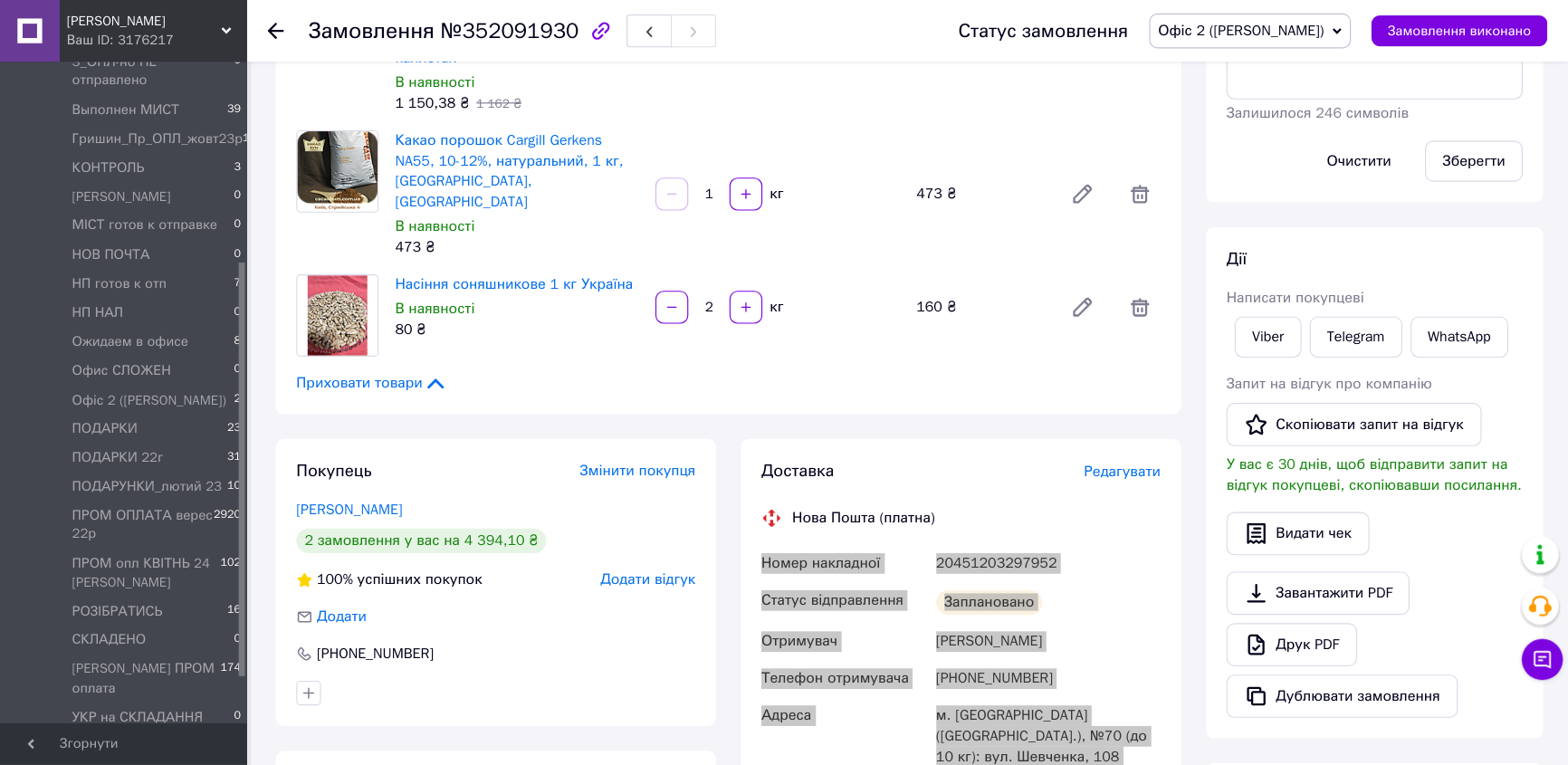 scroll, scrollTop: 362, scrollLeft: 0, axis: vertical 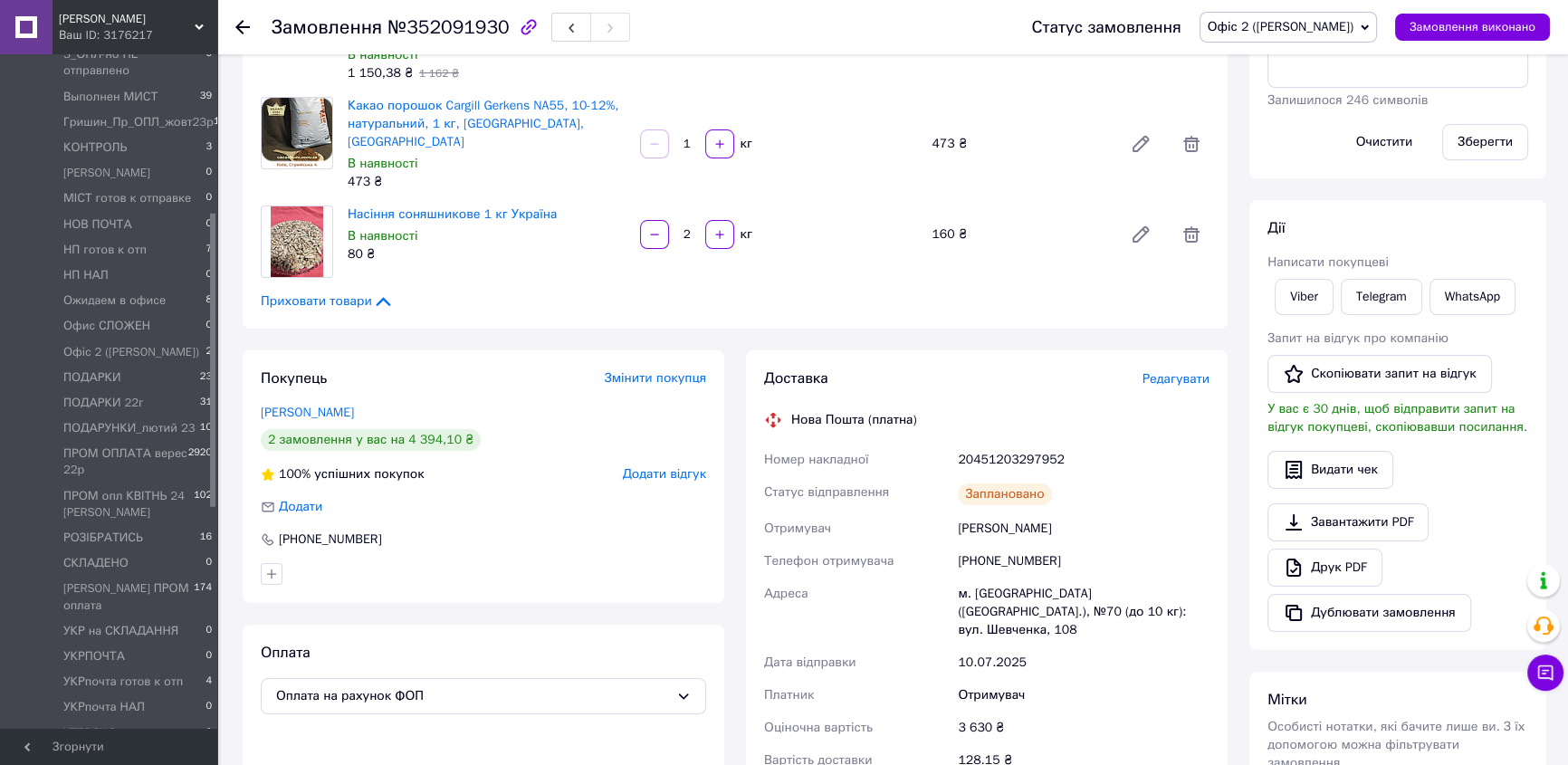 click on "Насіння соняшникове 1 кг Україна В наявності 80 ₴ 2   кг 160 ₴" at bounding box center [779, 234] 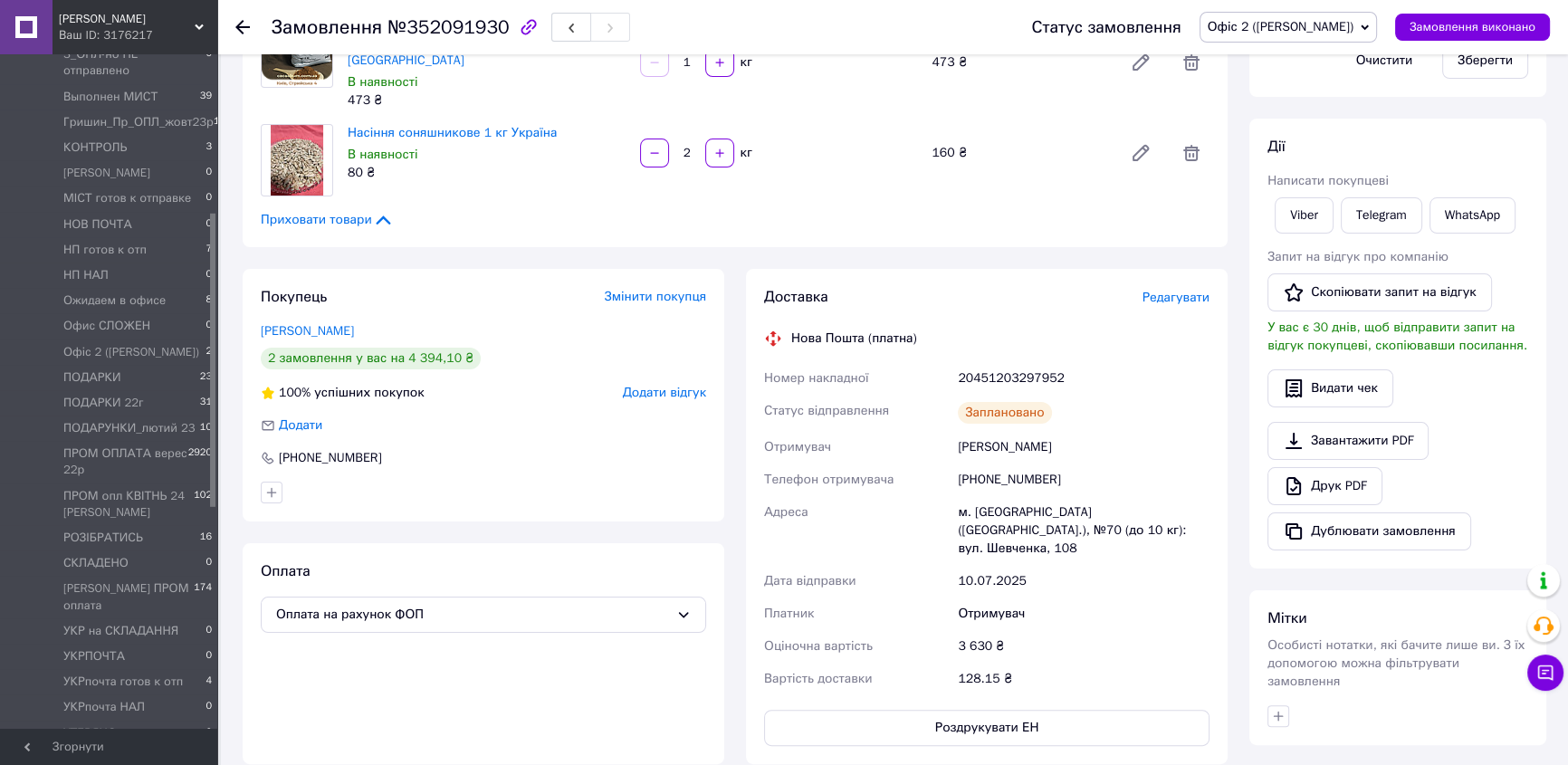 scroll, scrollTop: 33, scrollLeft: 0, axis: vertical 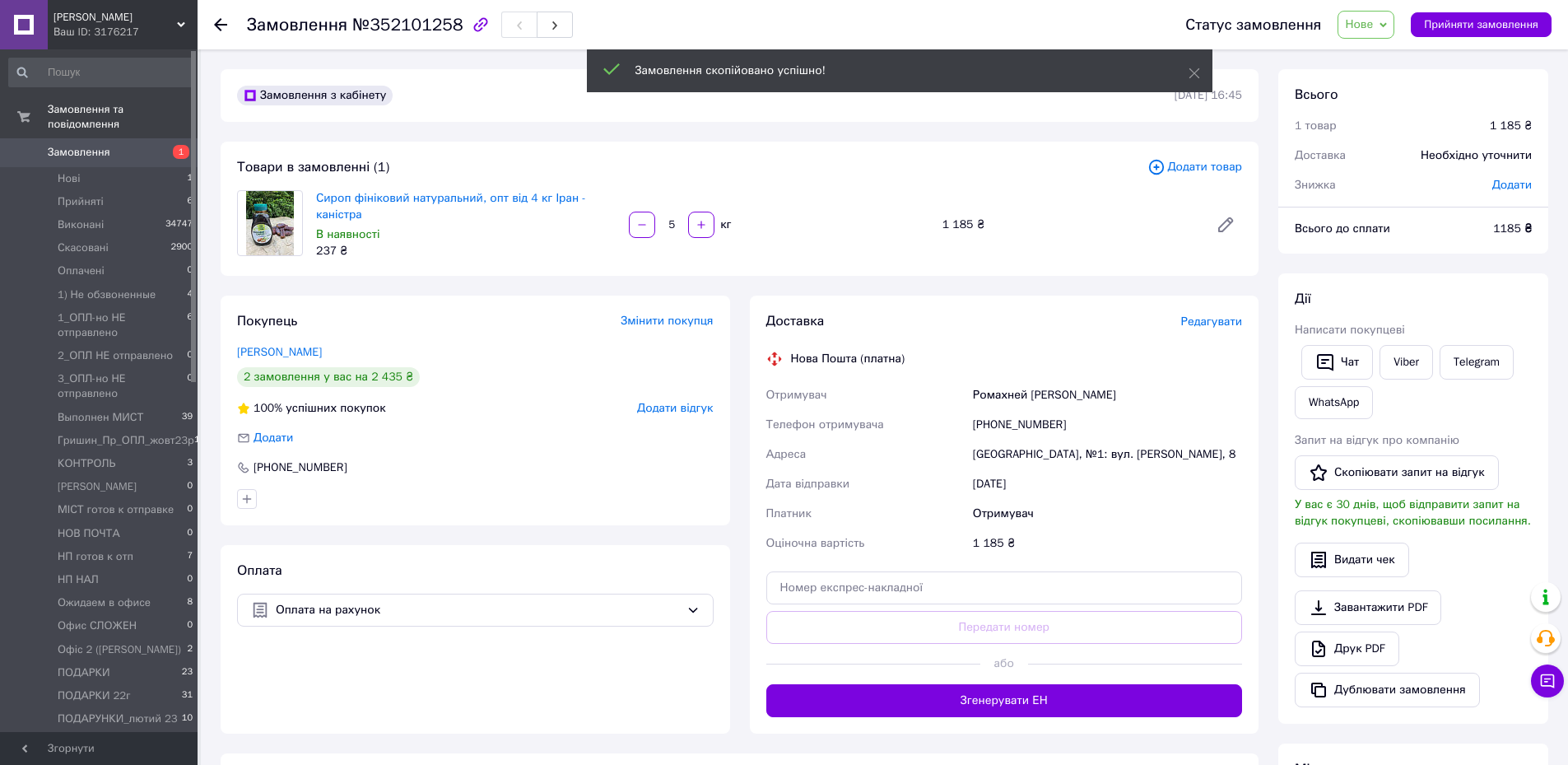 click 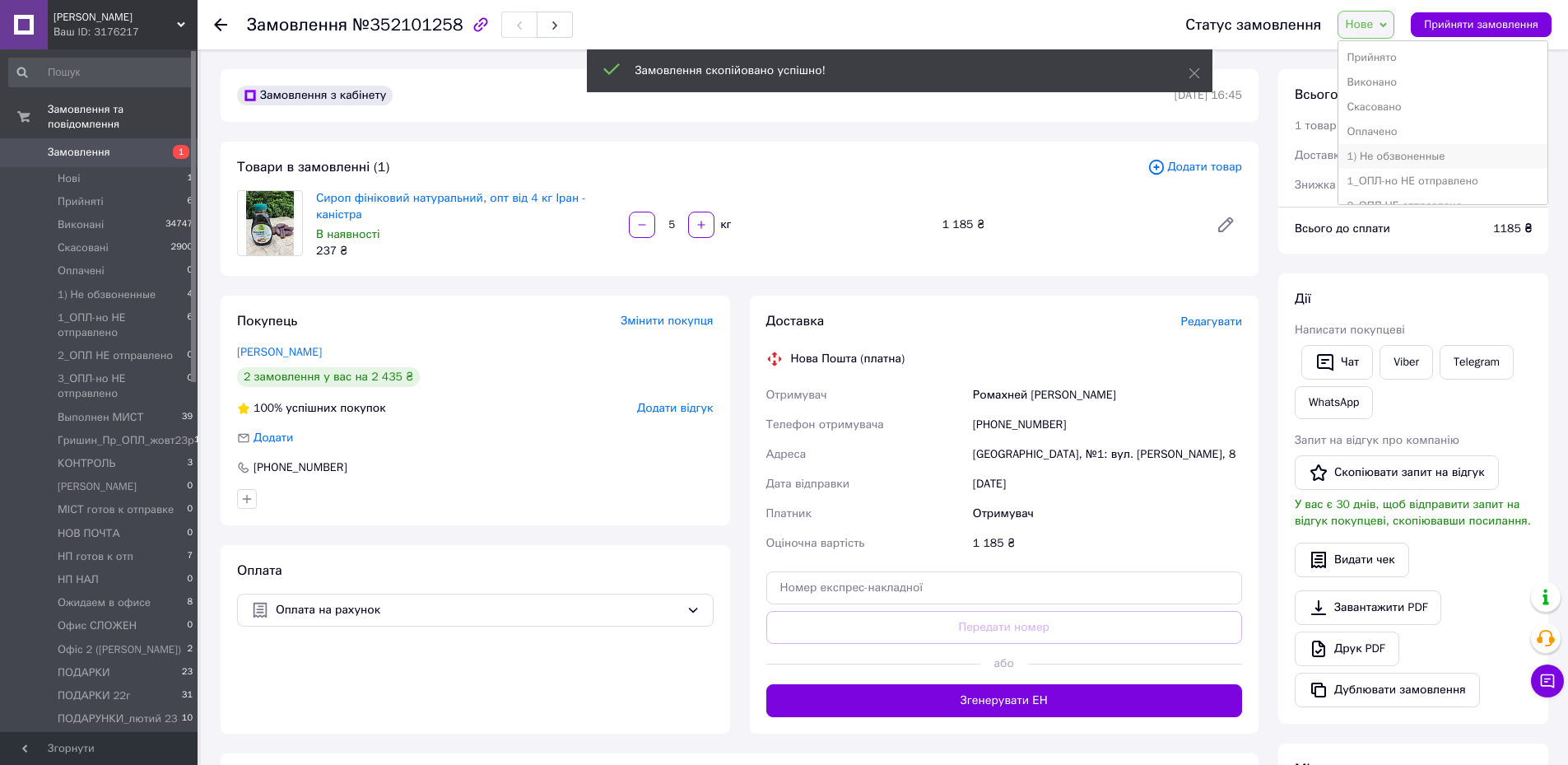click on "1) Не обзвоненные" at bounding box center (1443, 156) 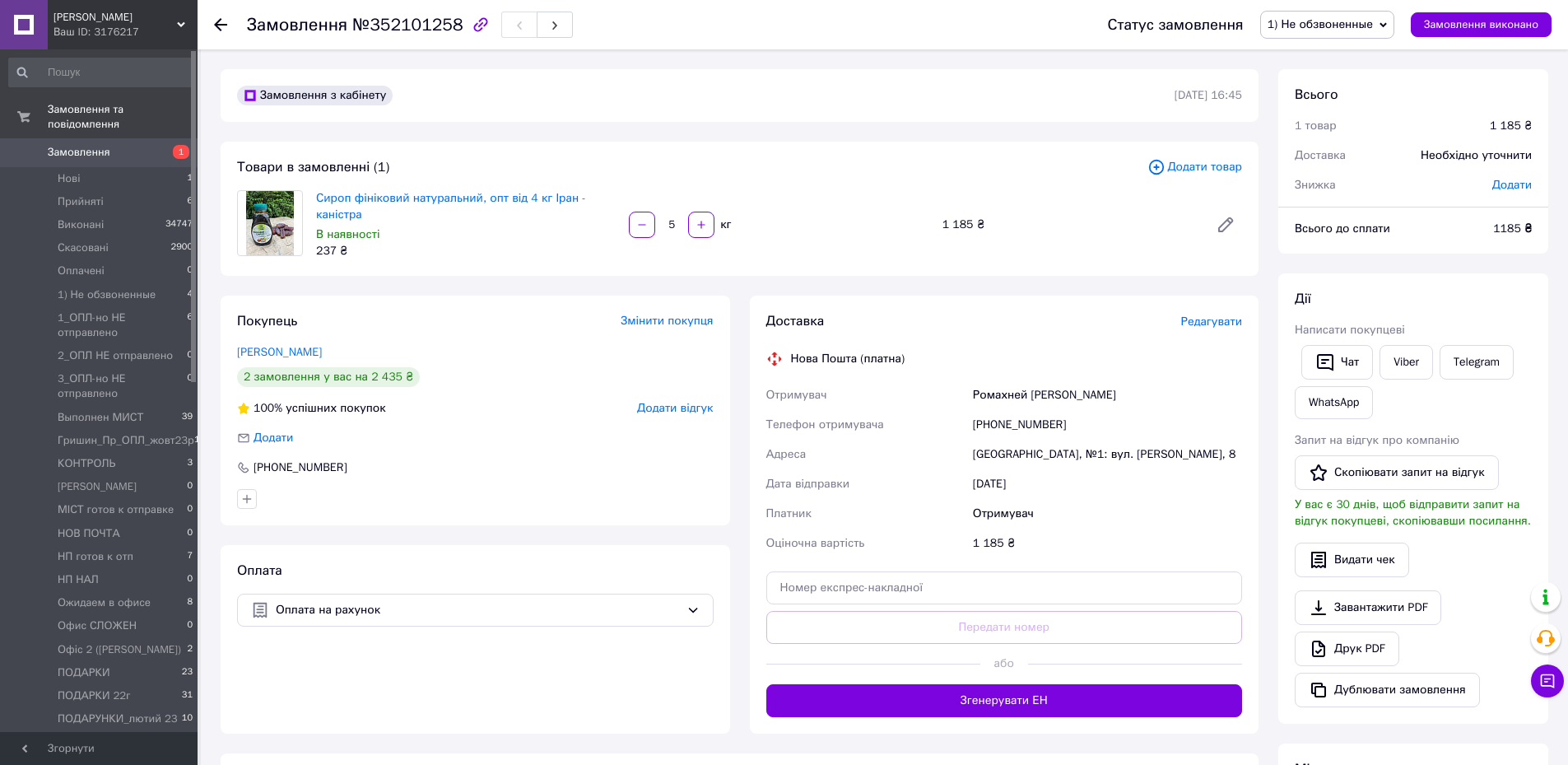 click on "Додати товар" at bounding box center [1194, 167] 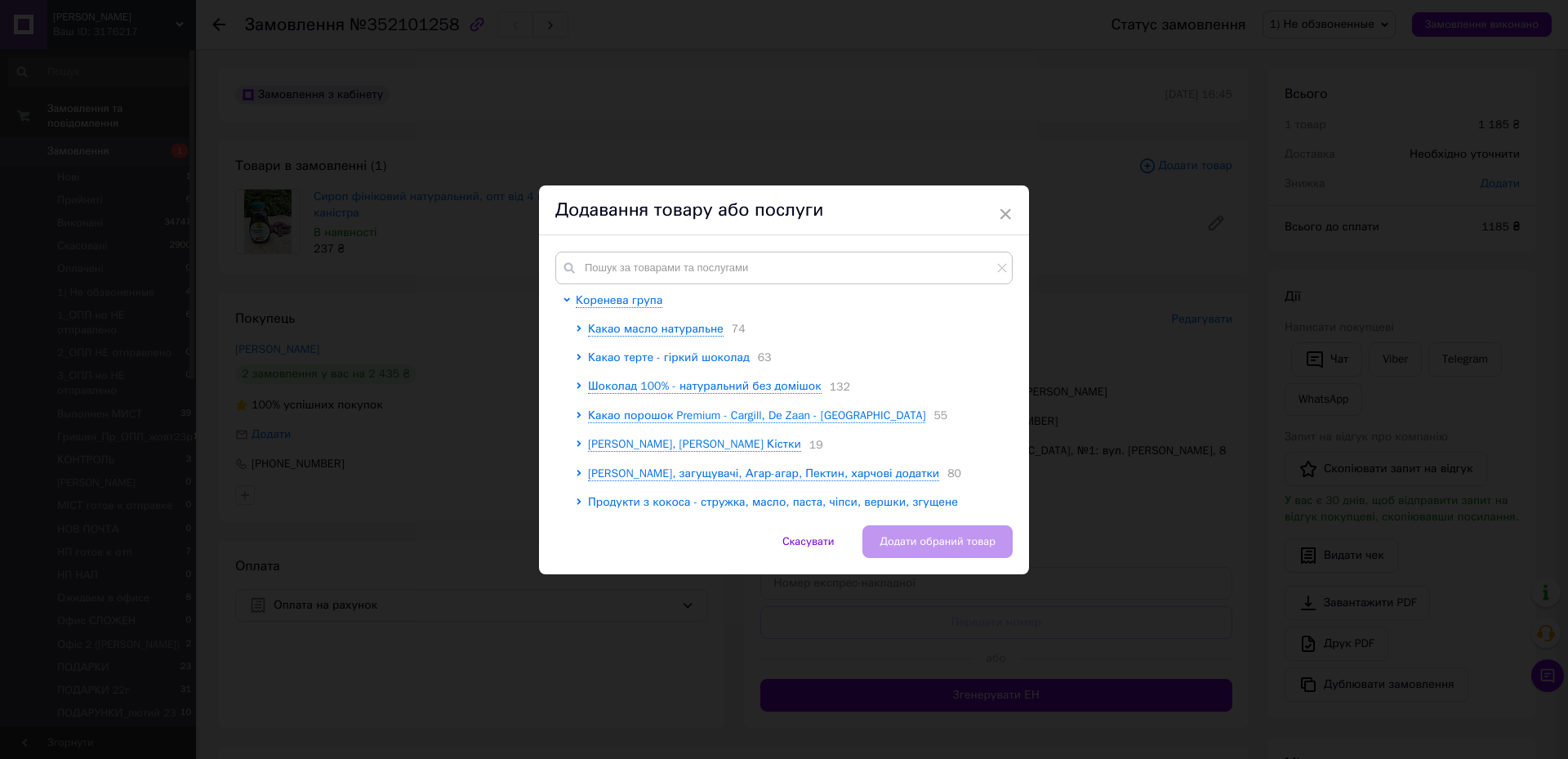 click on "Какао терте - гіркий шоколад" at bounding box center (669, 357) 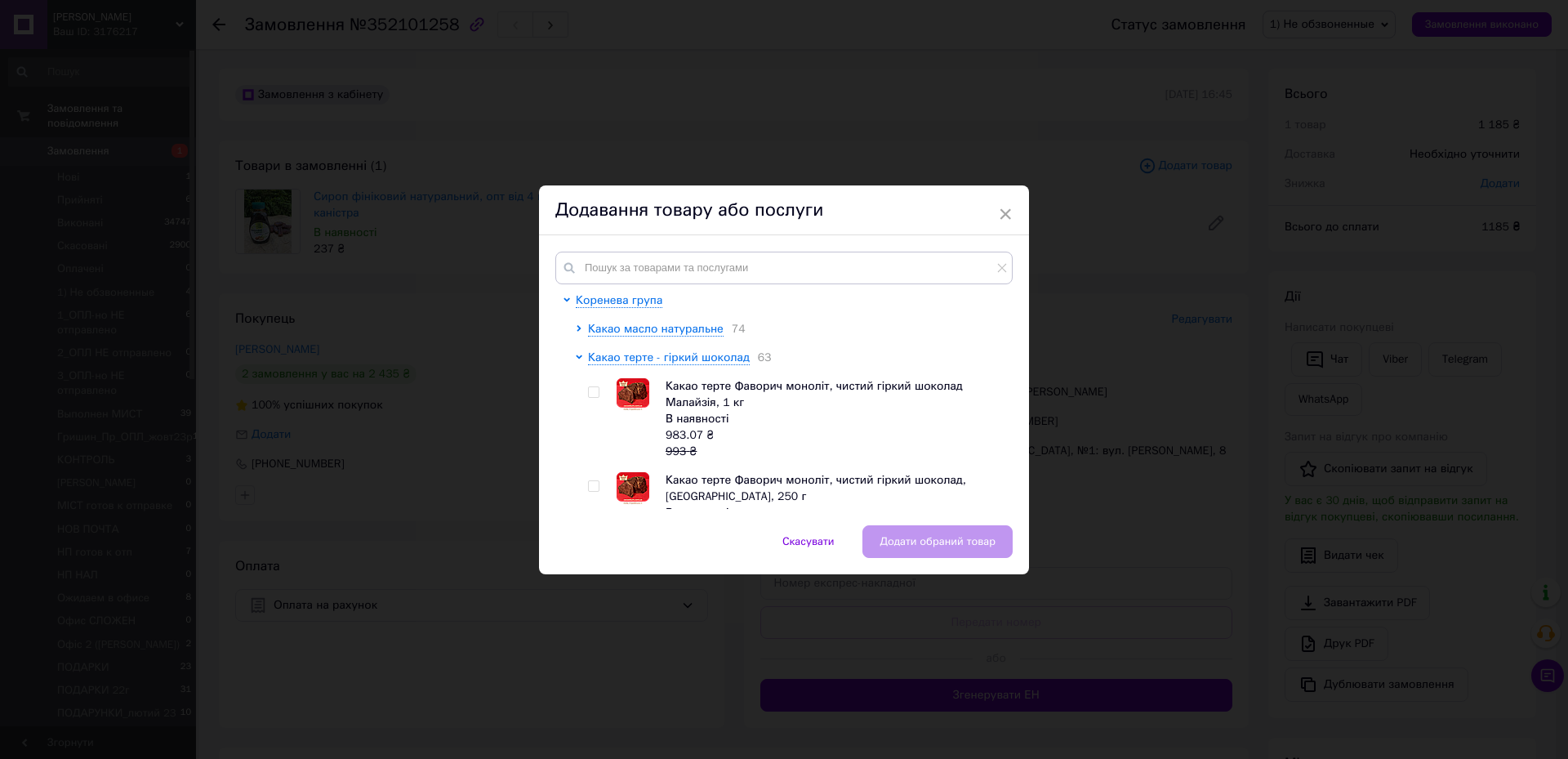 click at bounding box center [593, 392] 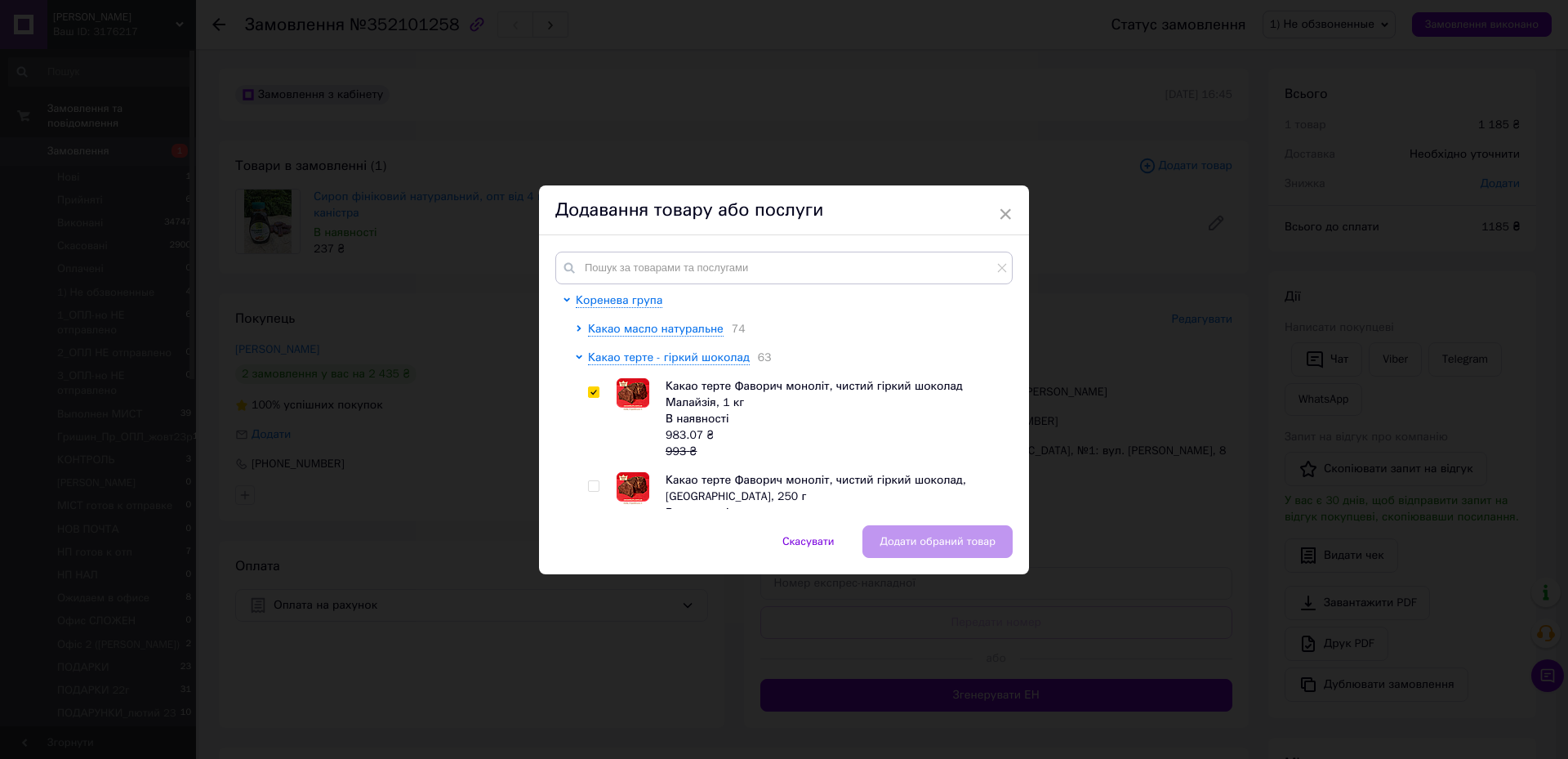 checkbox on "true" 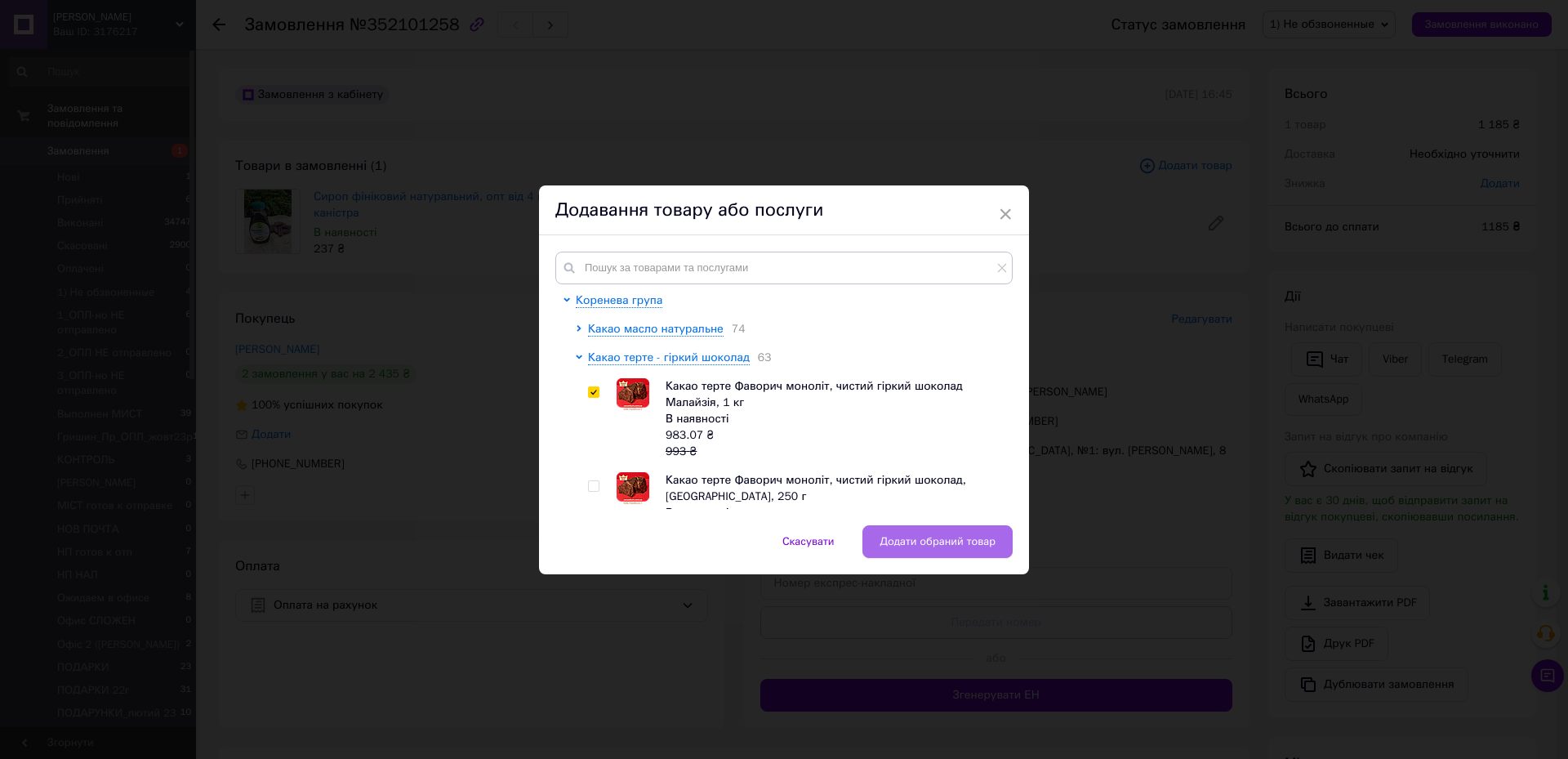 click on "Додати обраний товар" at bounding box center [938, 542] 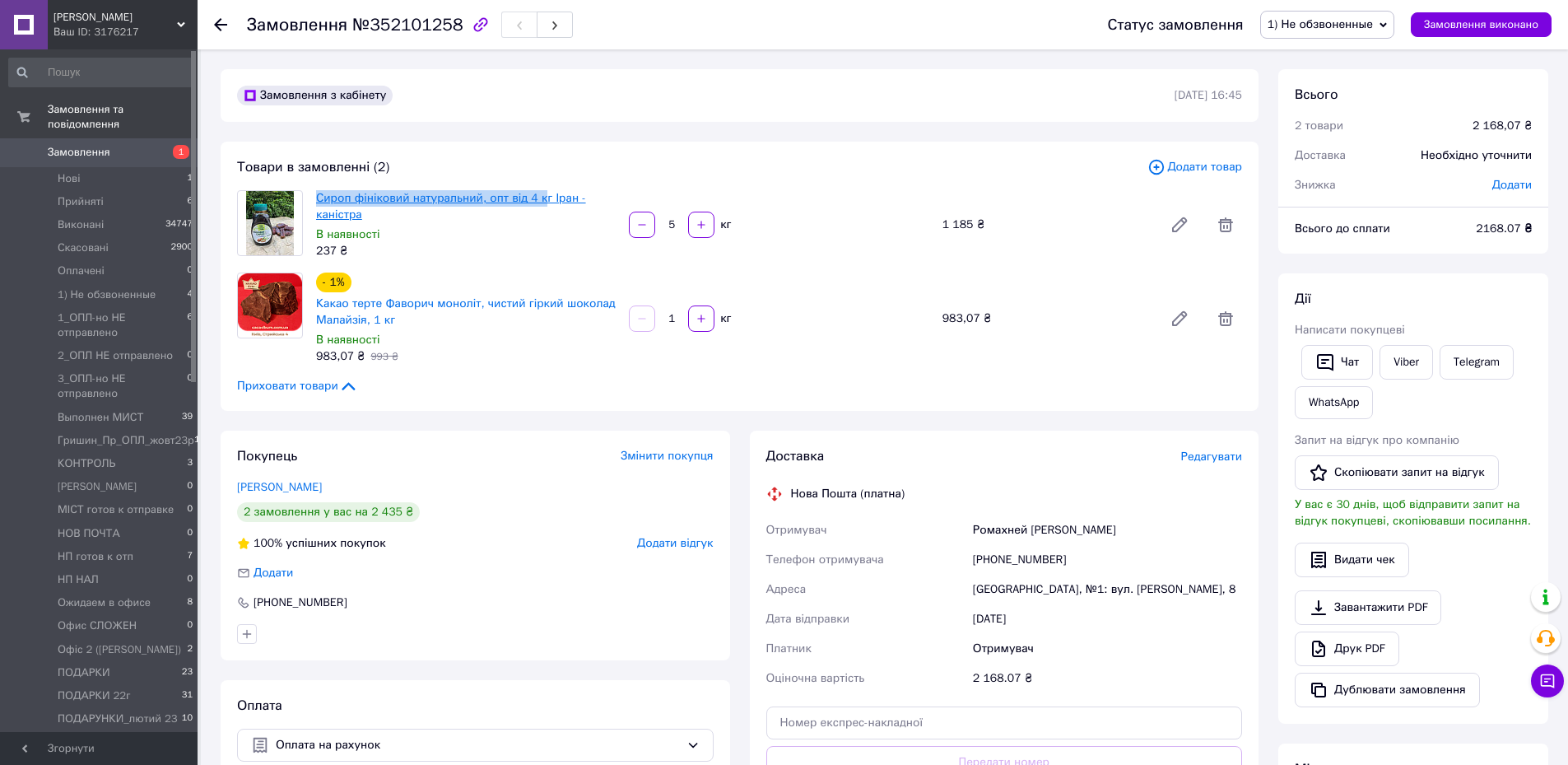 drag, startPoint x: 310, startPoint y: 196, endPoint x: 537, endPoint y: 194, distance: 227.0088 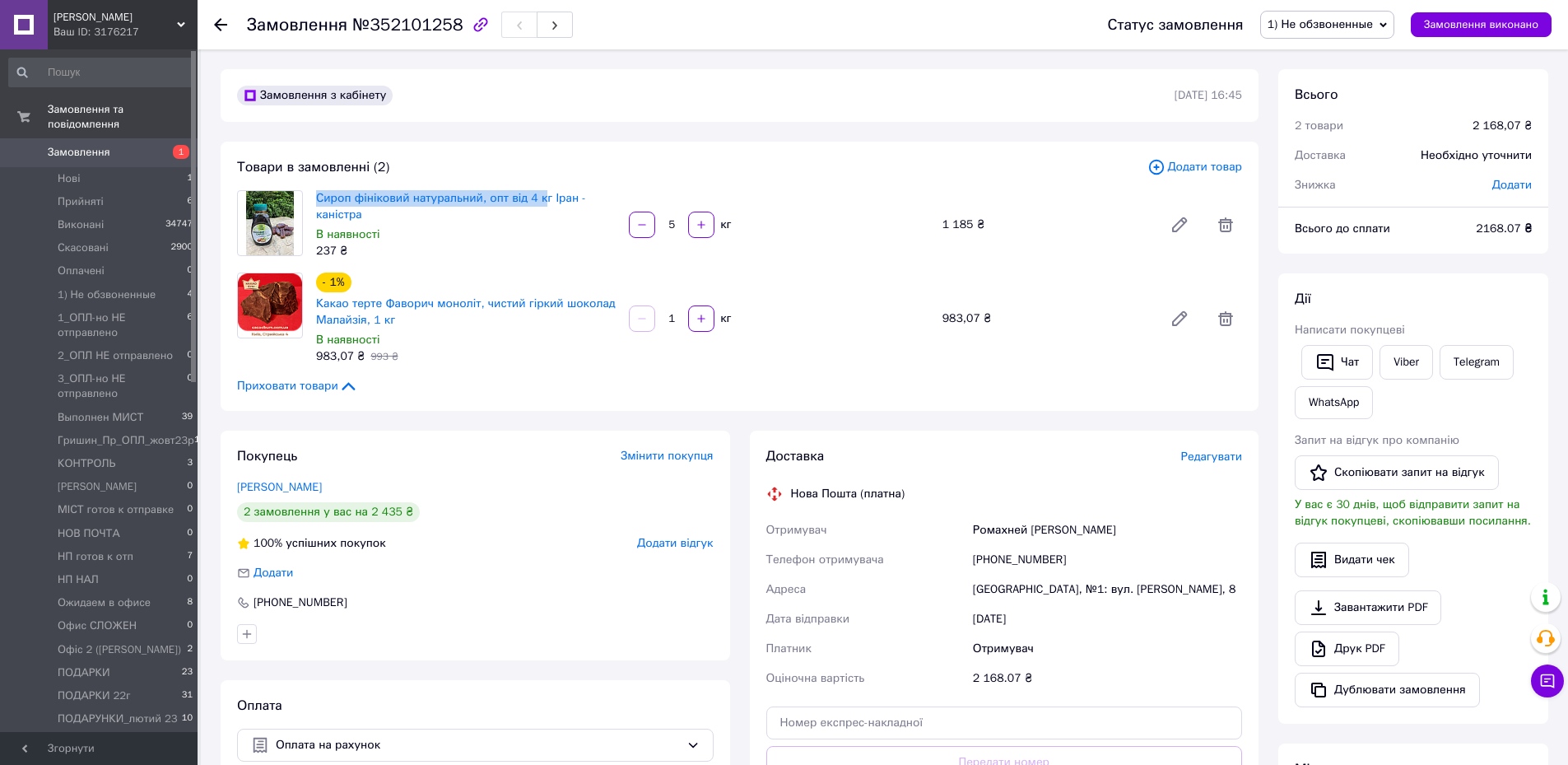 scroll, scrollTop: 247, scrollLeft: 0, axis: vertical 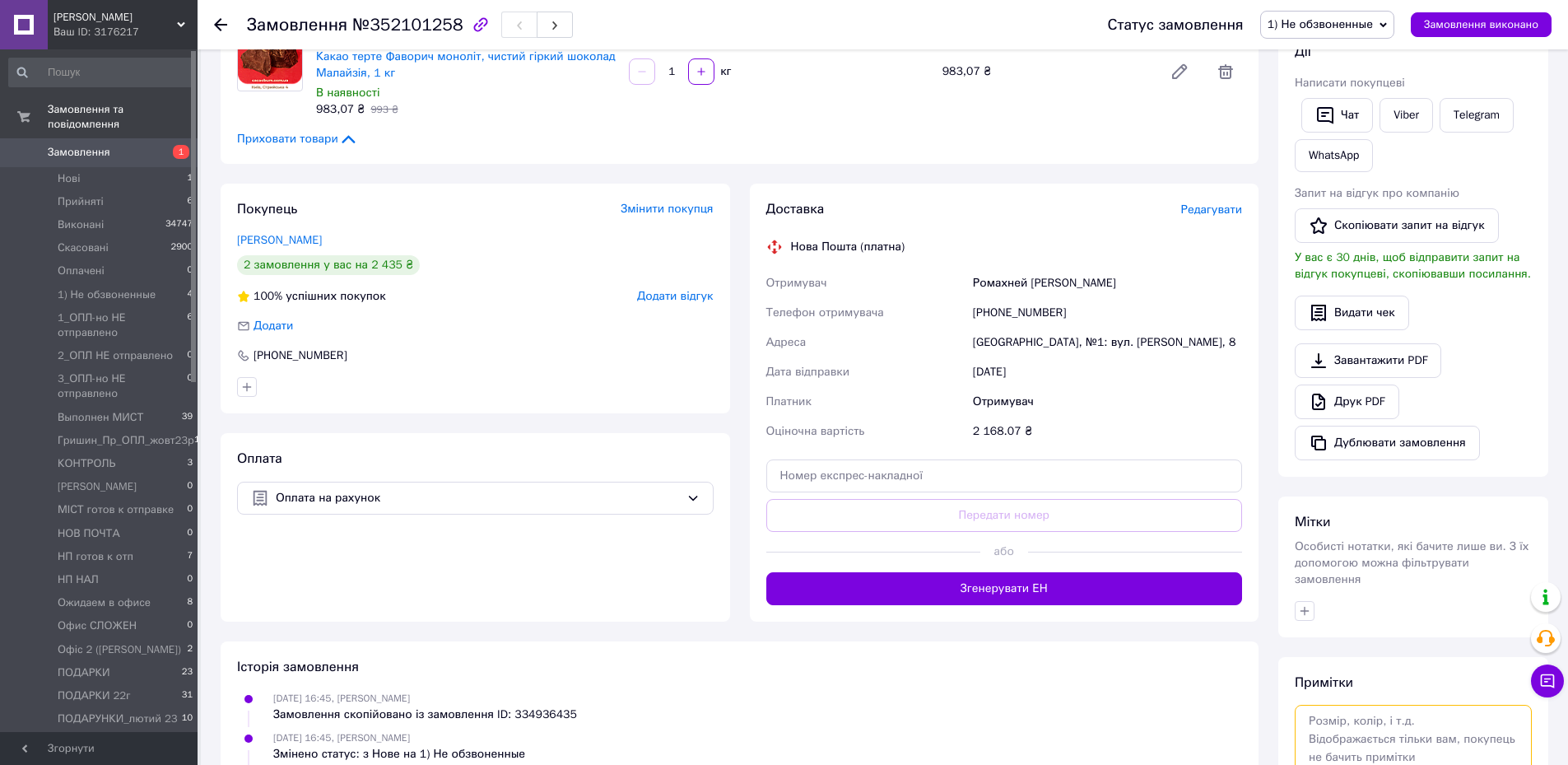 drag, startPoint x: 1338, startPoint y: 721, endPoint x: 1354, endPoint y: 713, distance: 17.888544 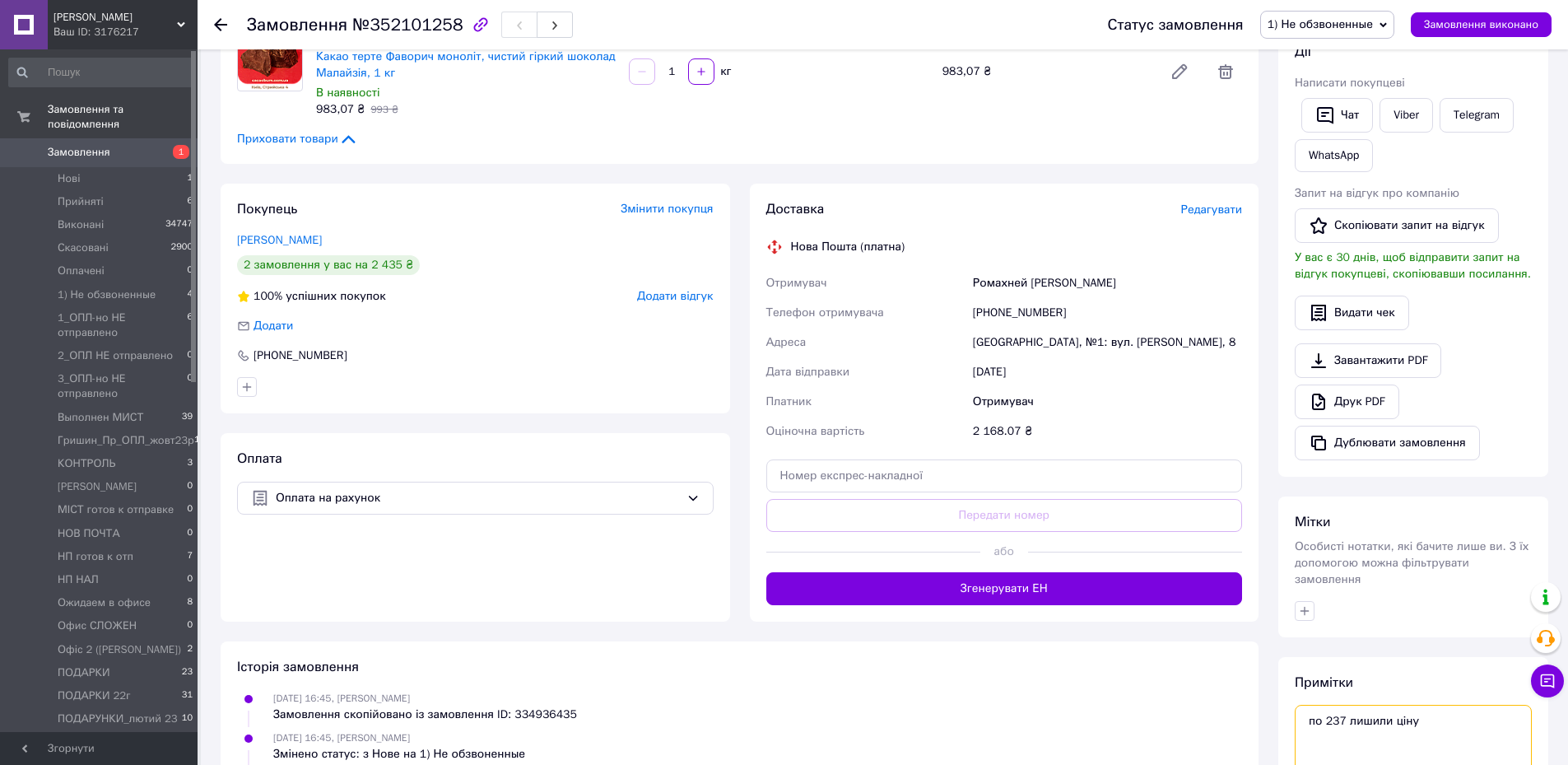scroll, scrollTop: 361, scrollLeft: 0, axis: vertical 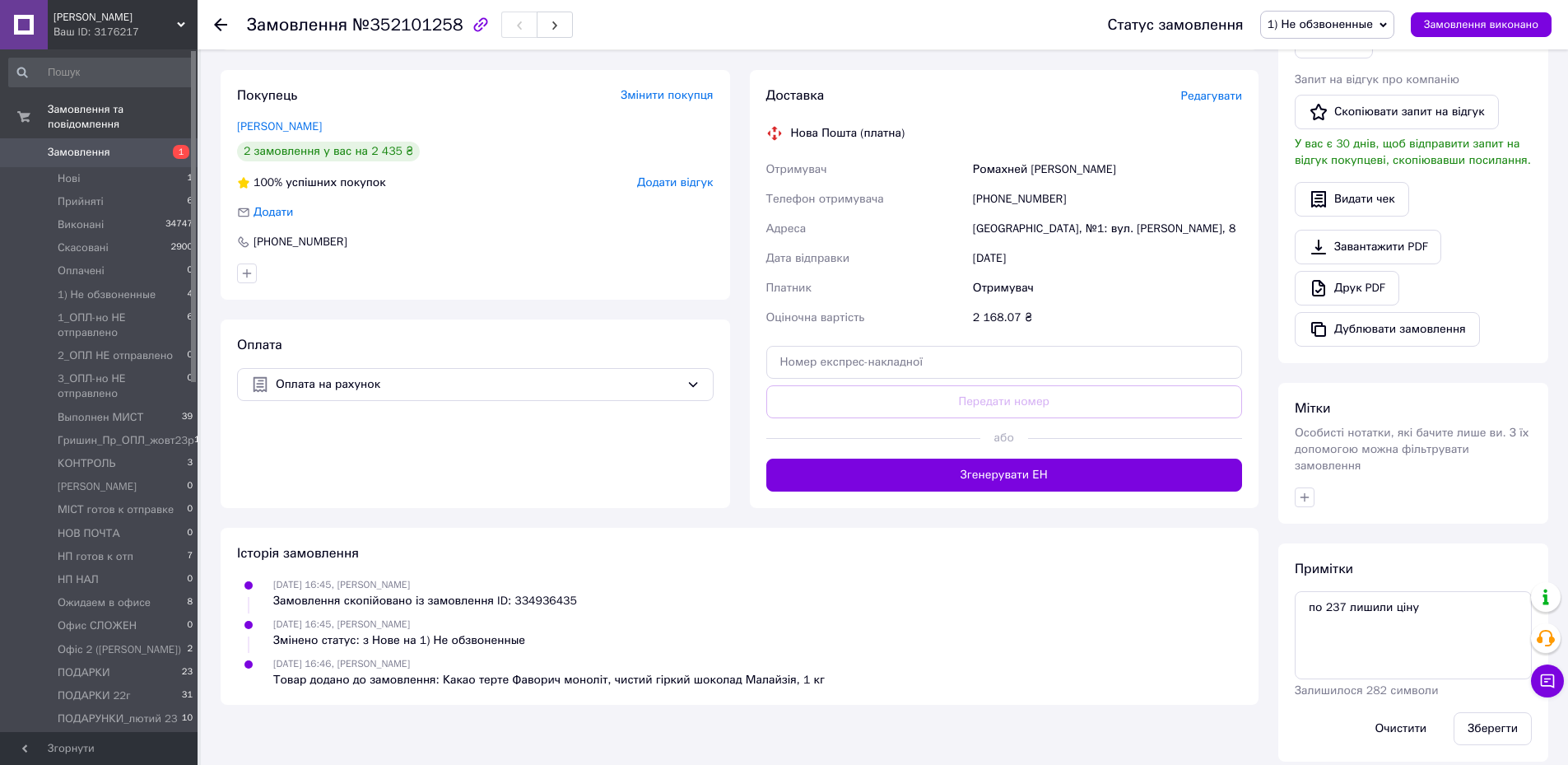 drag, startPoint x: 1500, startPoint y: 722, endPoint x: 1451, endPoint y: 688, distance: 59.64059 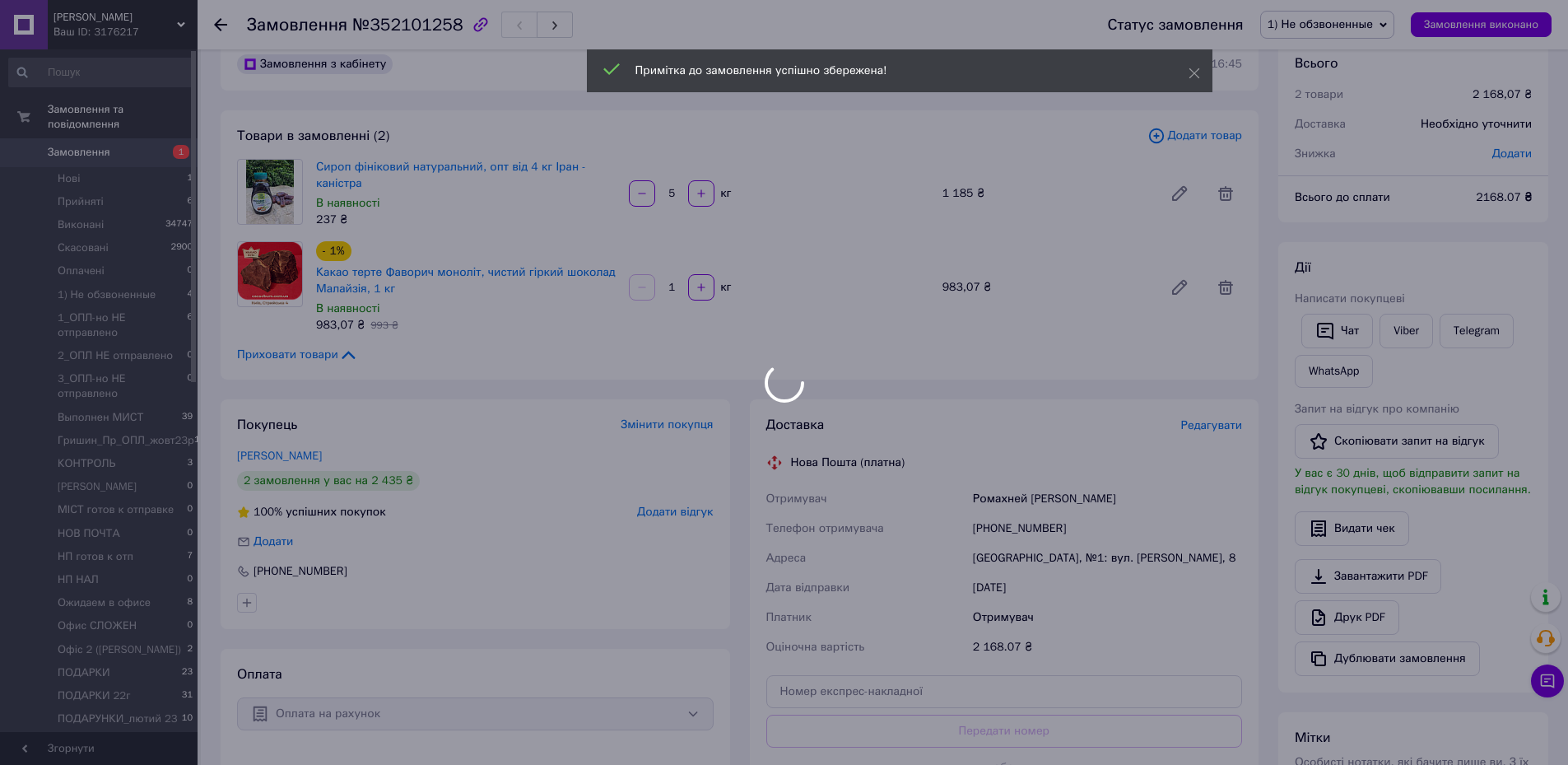 scroll, scrollTop: 0, scrollLeft: 0, axis: both 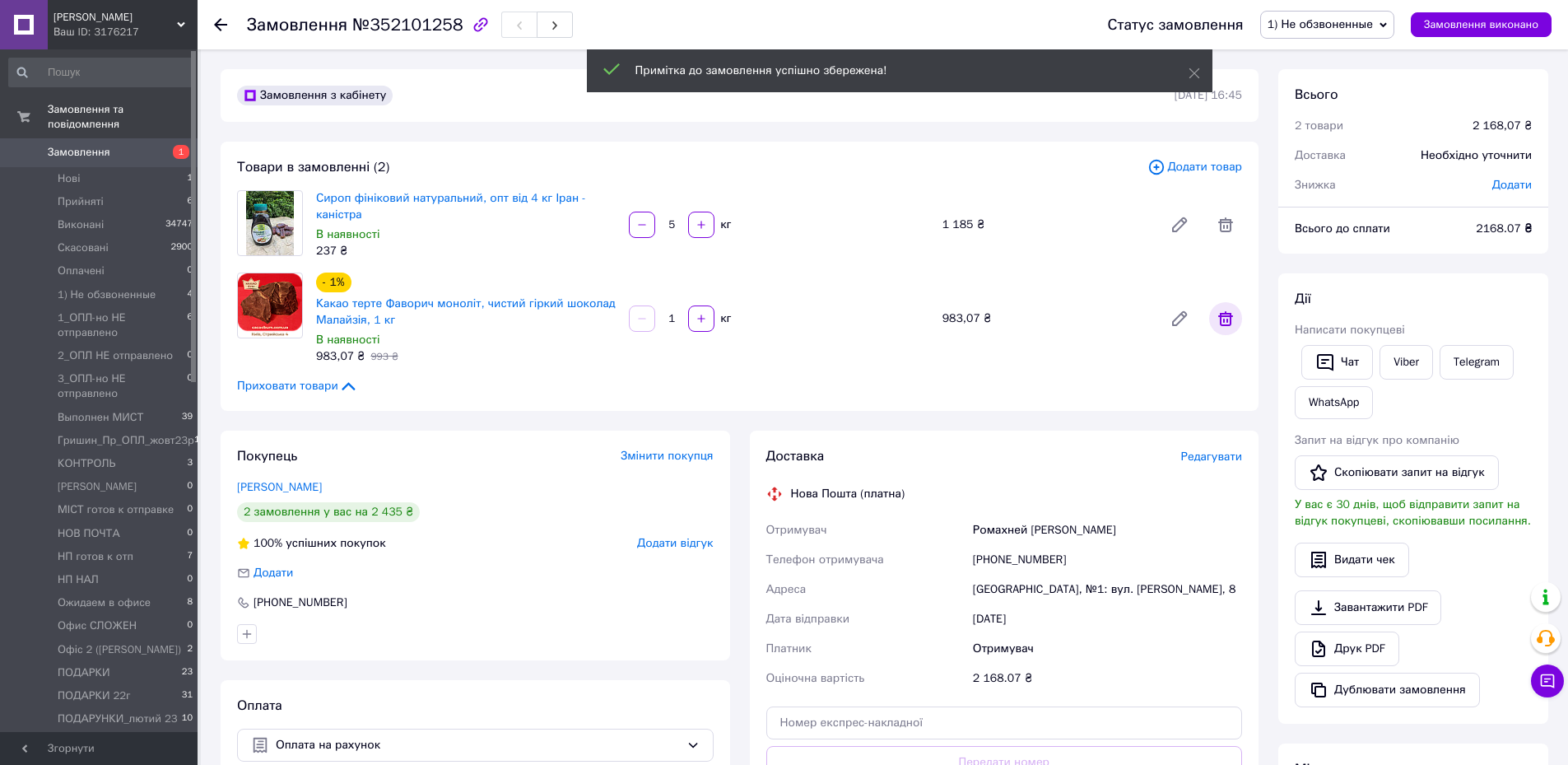 click 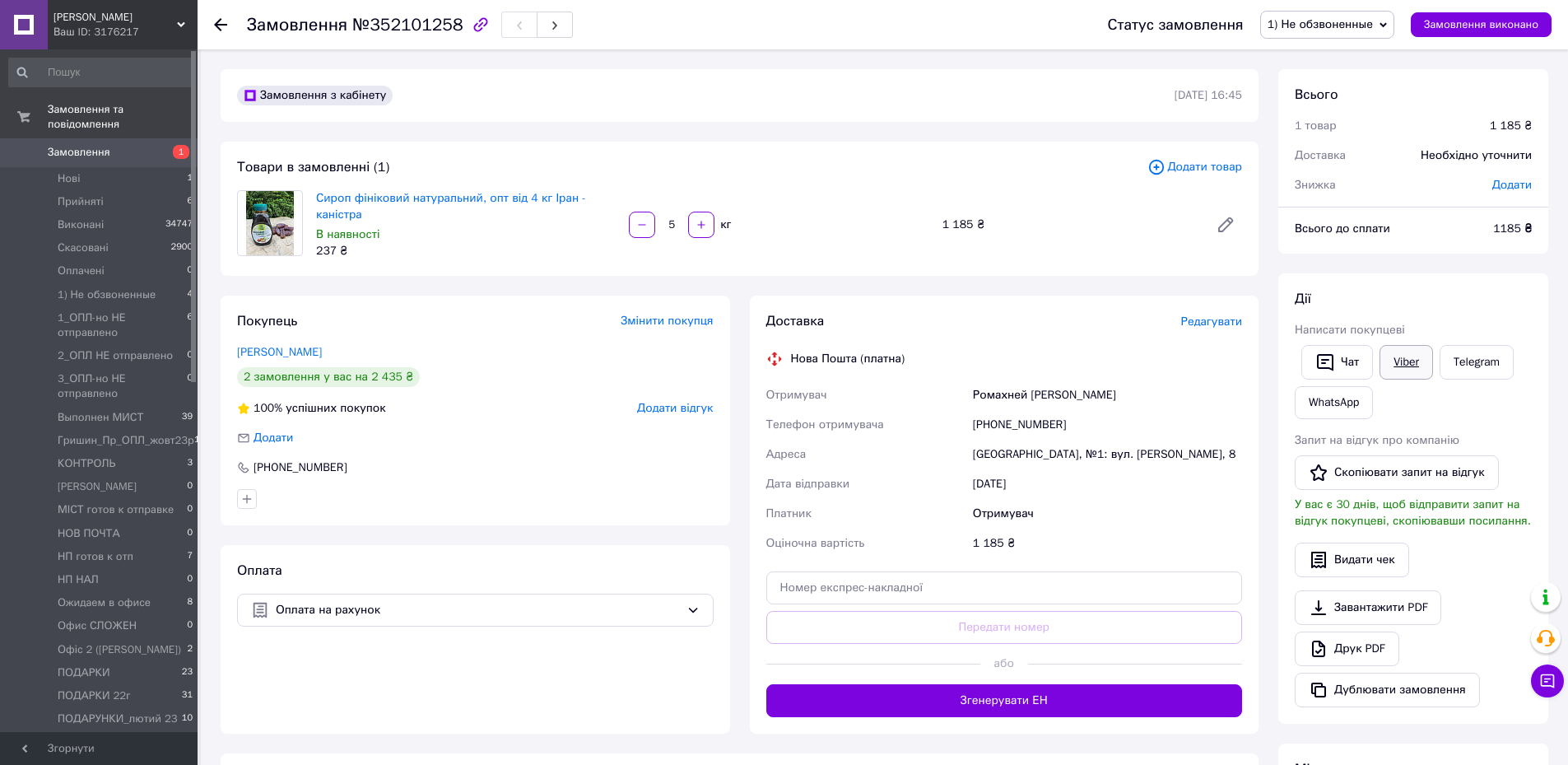 click on "Viber" at bounding box center (1406, 362) 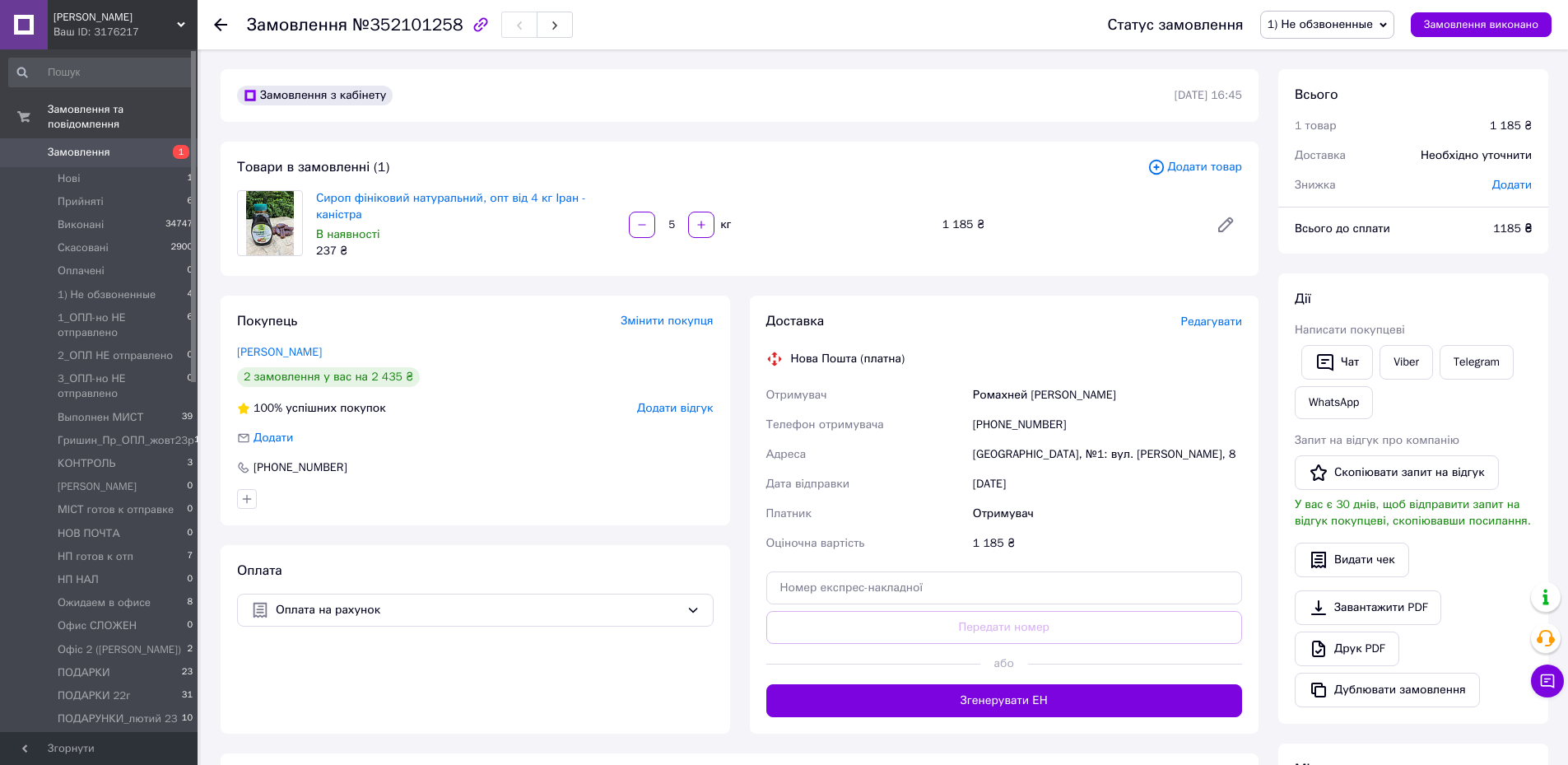 click on "Замовлення з кабінету [DATE] 16:45" at bounding box center (739, 96) 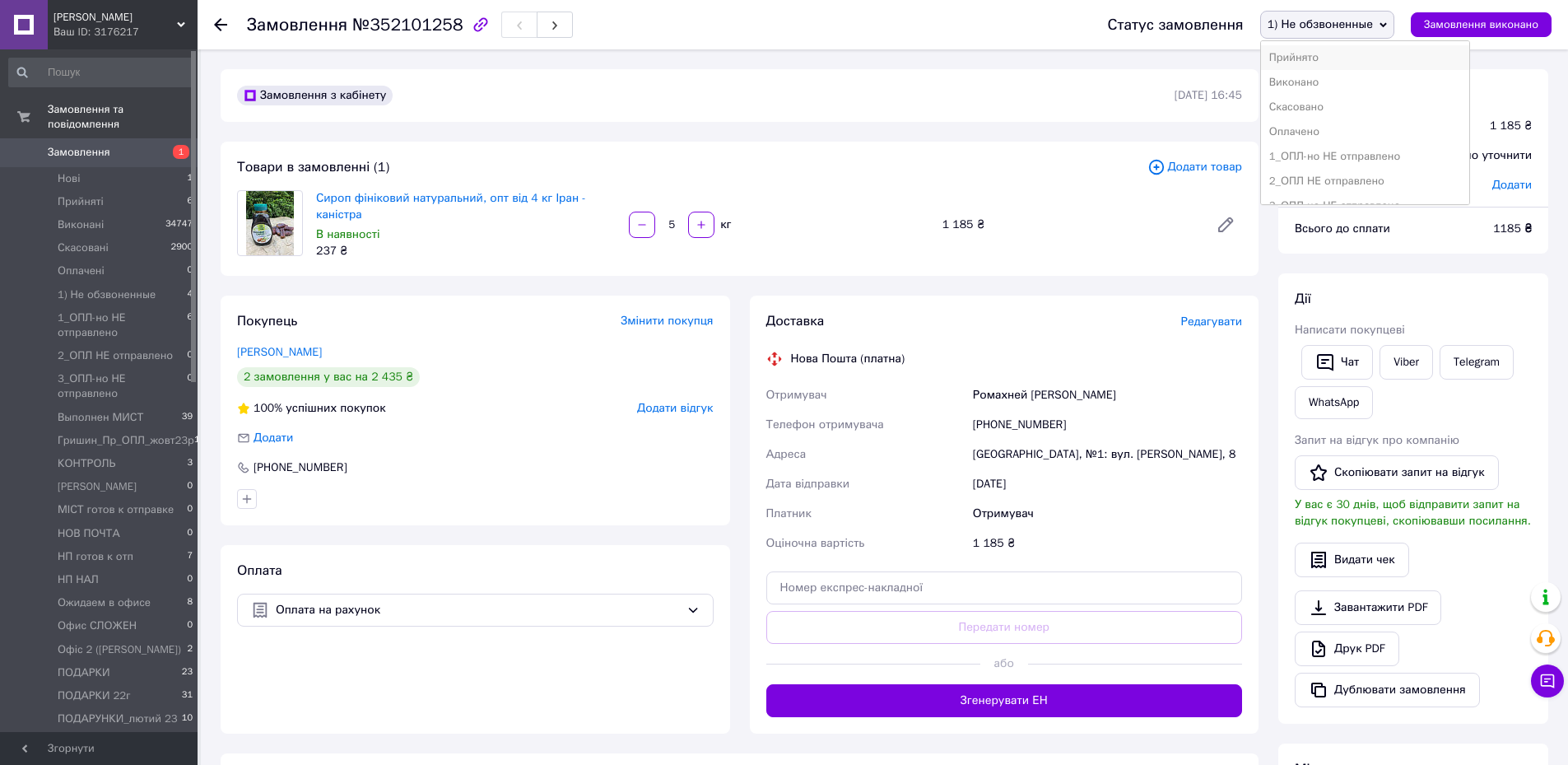 click on "Прийнято" at bounding box center (1366, 58) 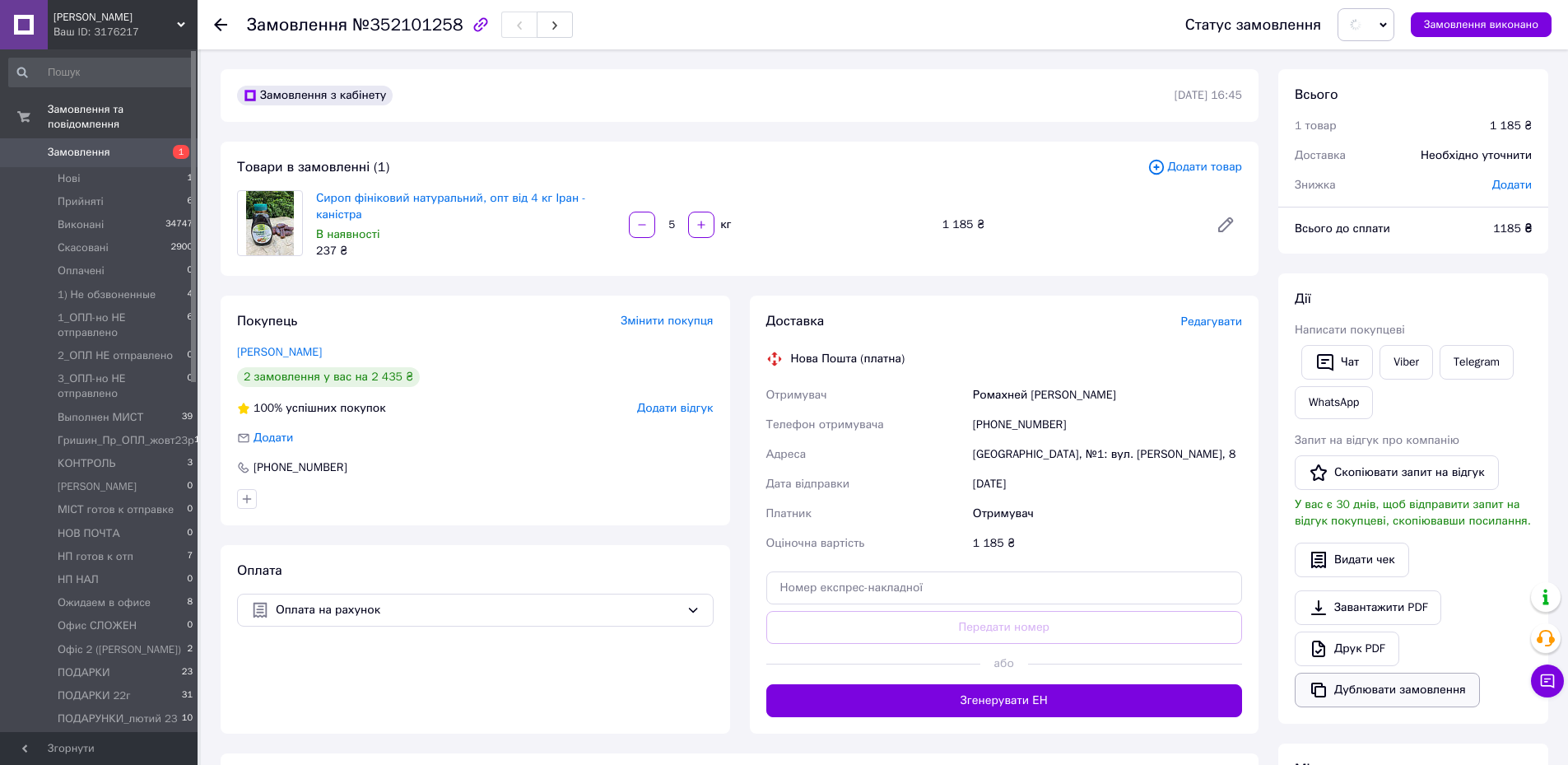 scroll, scrollTop: 247, scrollLeft: 0, axis: vertical 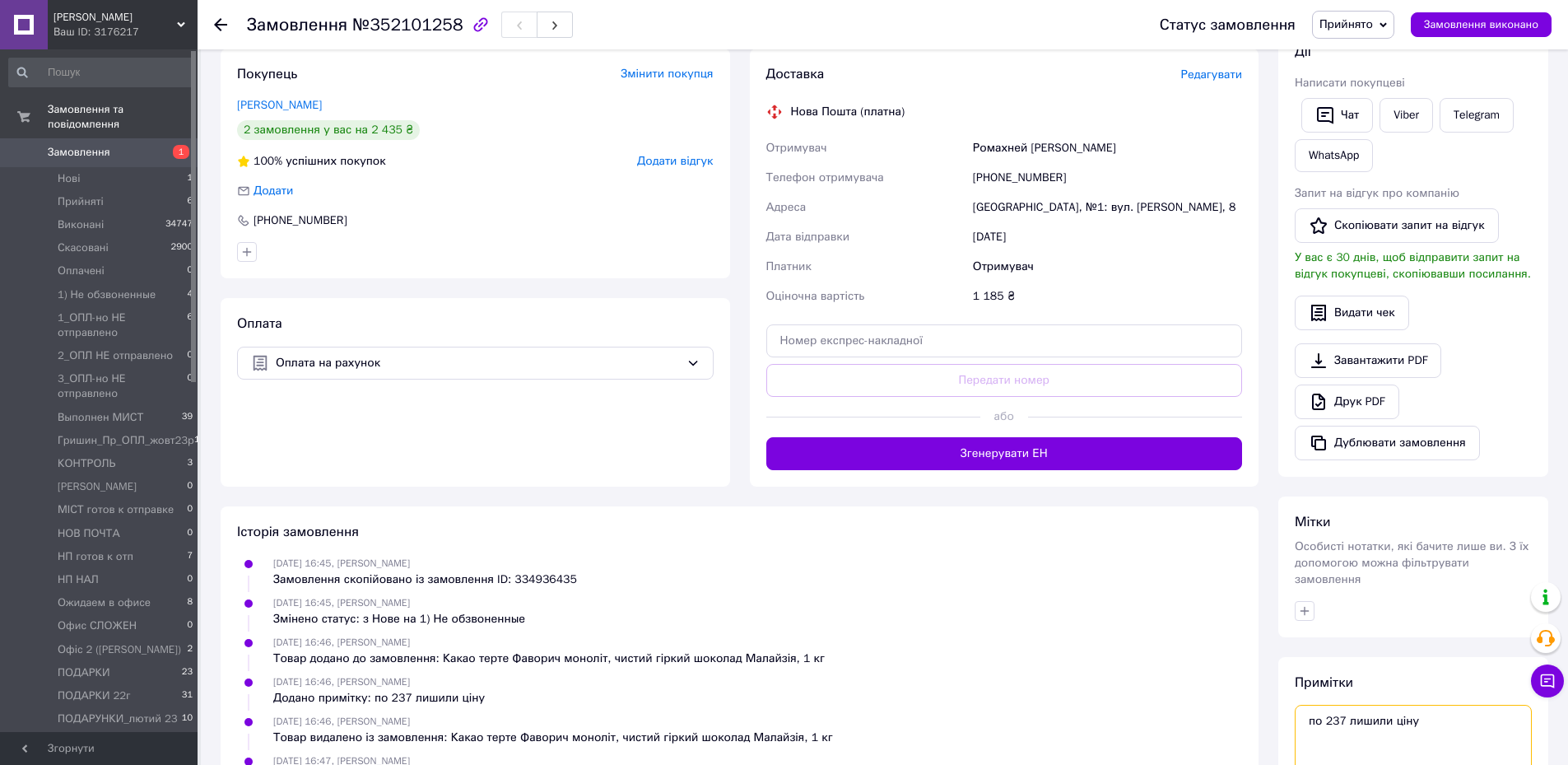 drag, startPoint x: 1420, startPoint y: 707, endPoint x: 1436, endPoint y: 703, distance: 16.492423 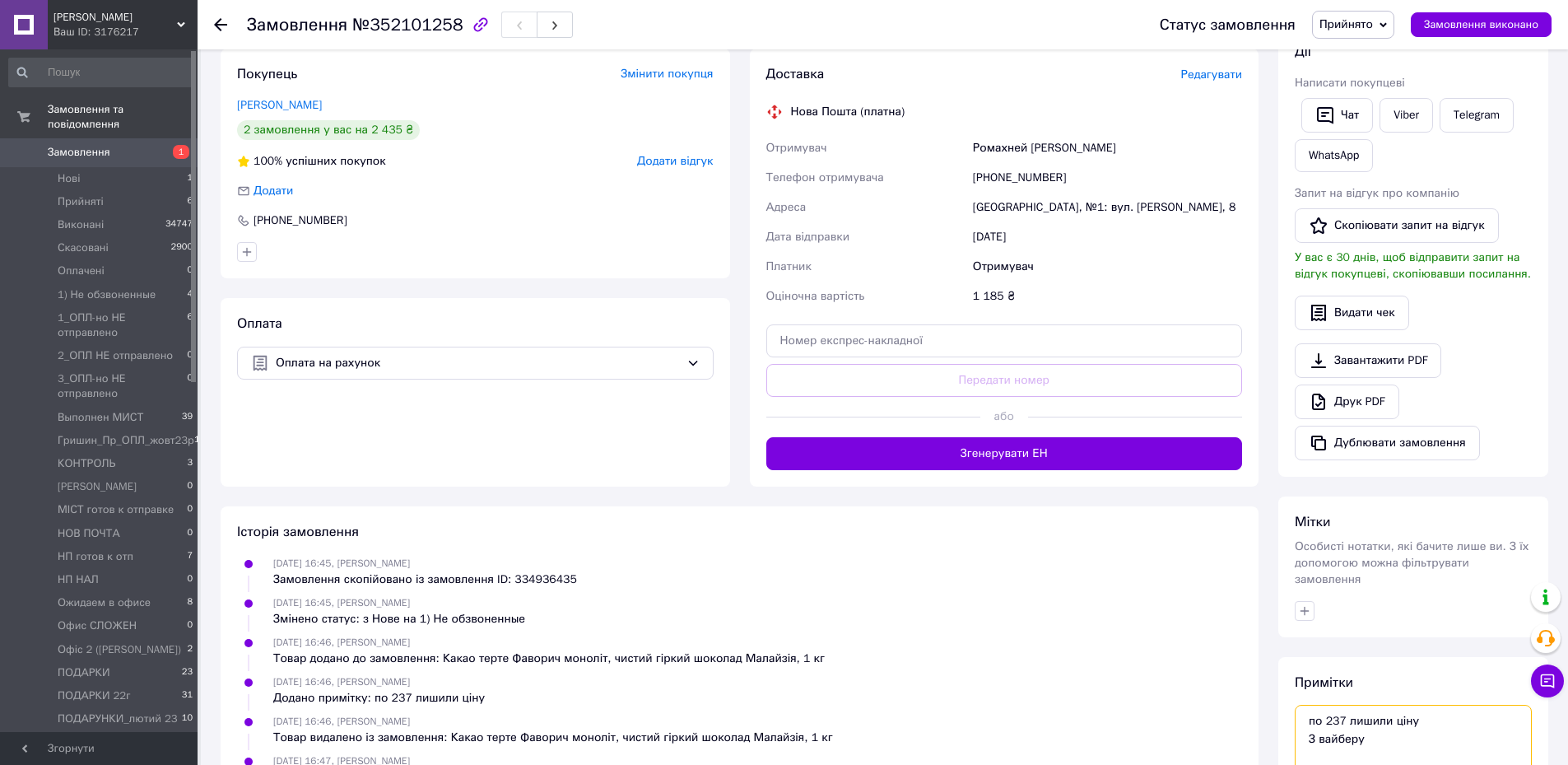 paste on "[PERSON_NAME]" 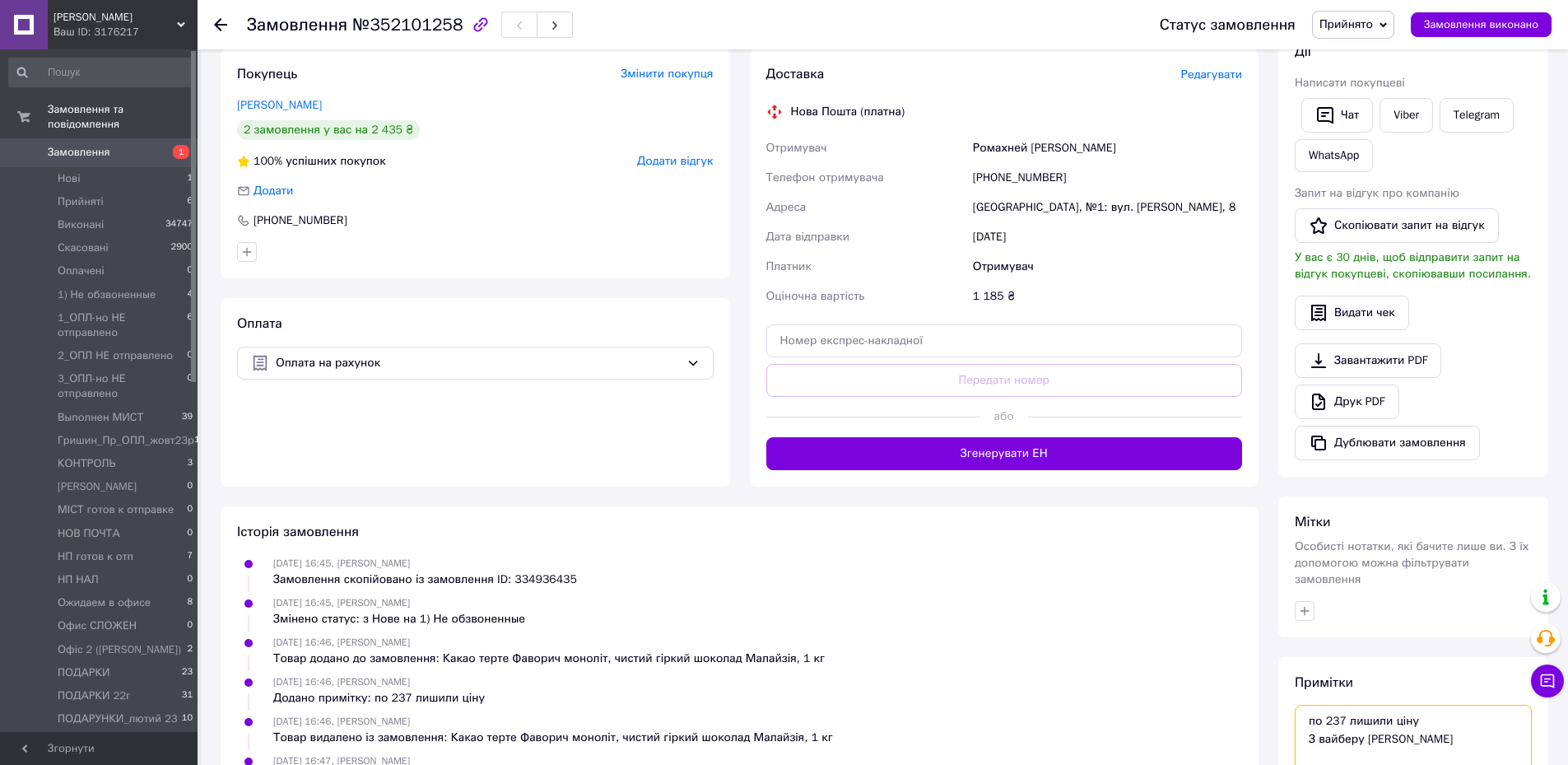 scroll, scrollTop: 361, scrollLeft: 0, axis: vertical 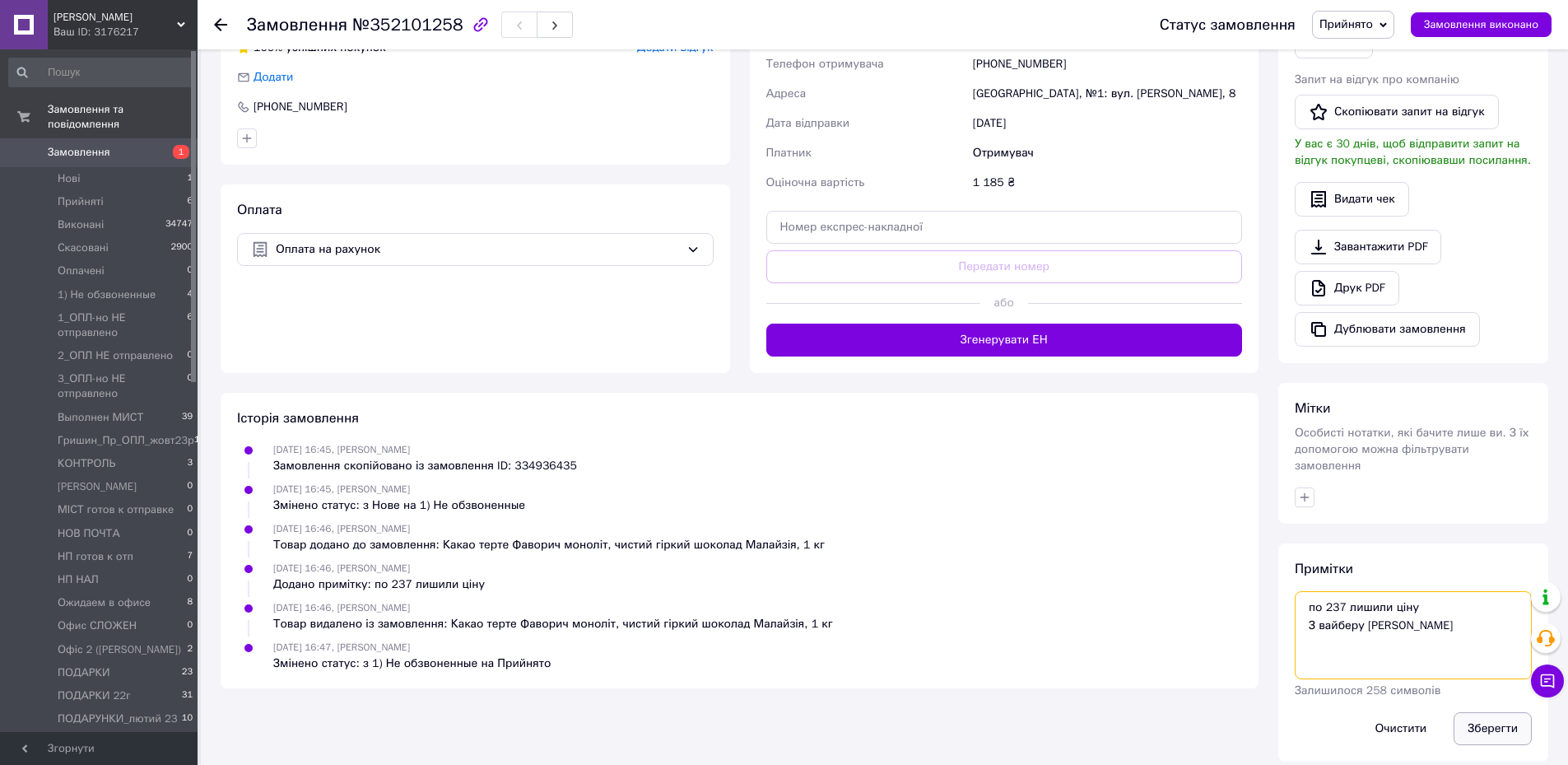 type on "по 237 лишили ціну
З вайберу [PERSON_NAME]" 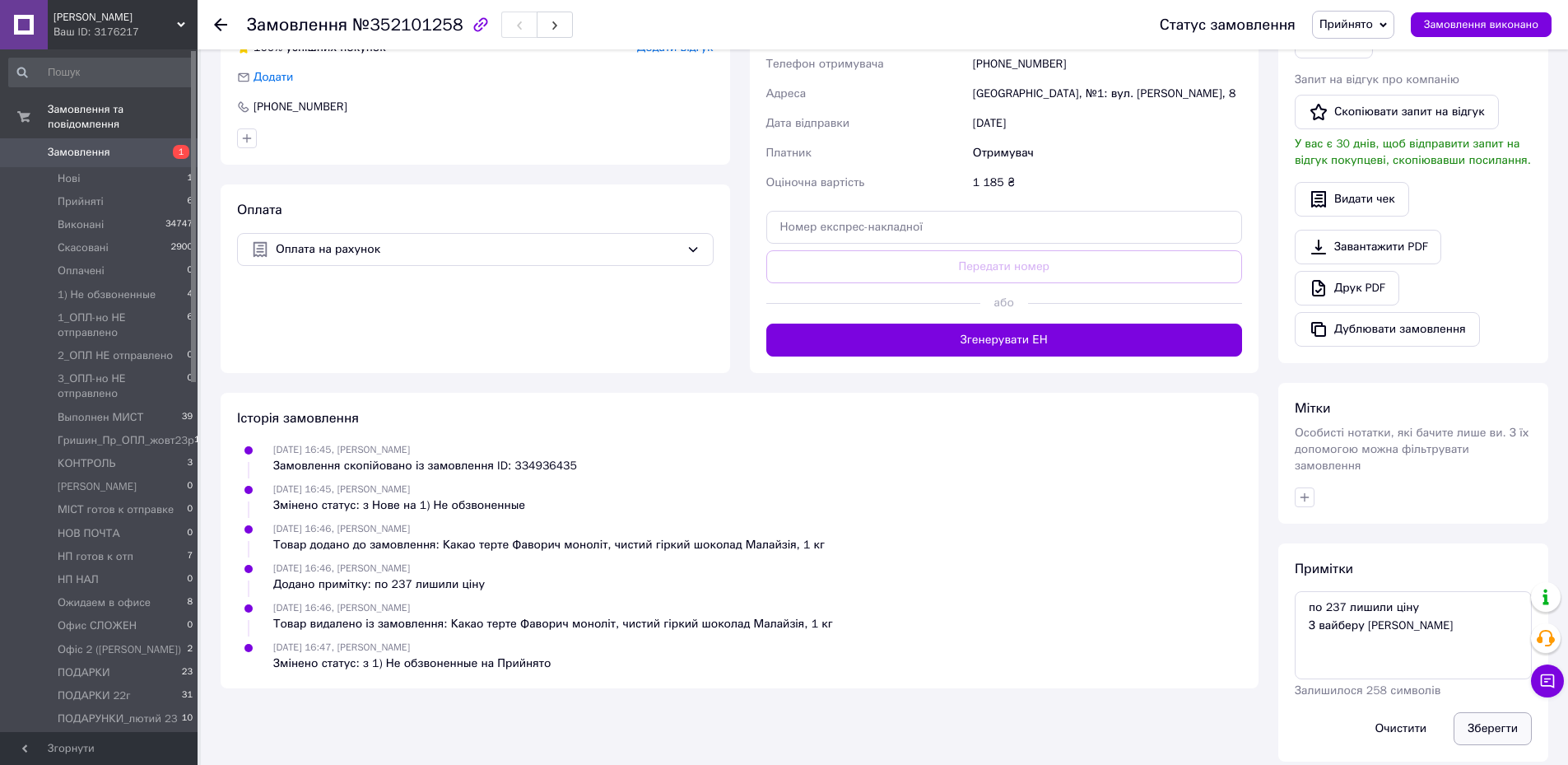 click on "Зберегти" at bounding box center (1492, 729) 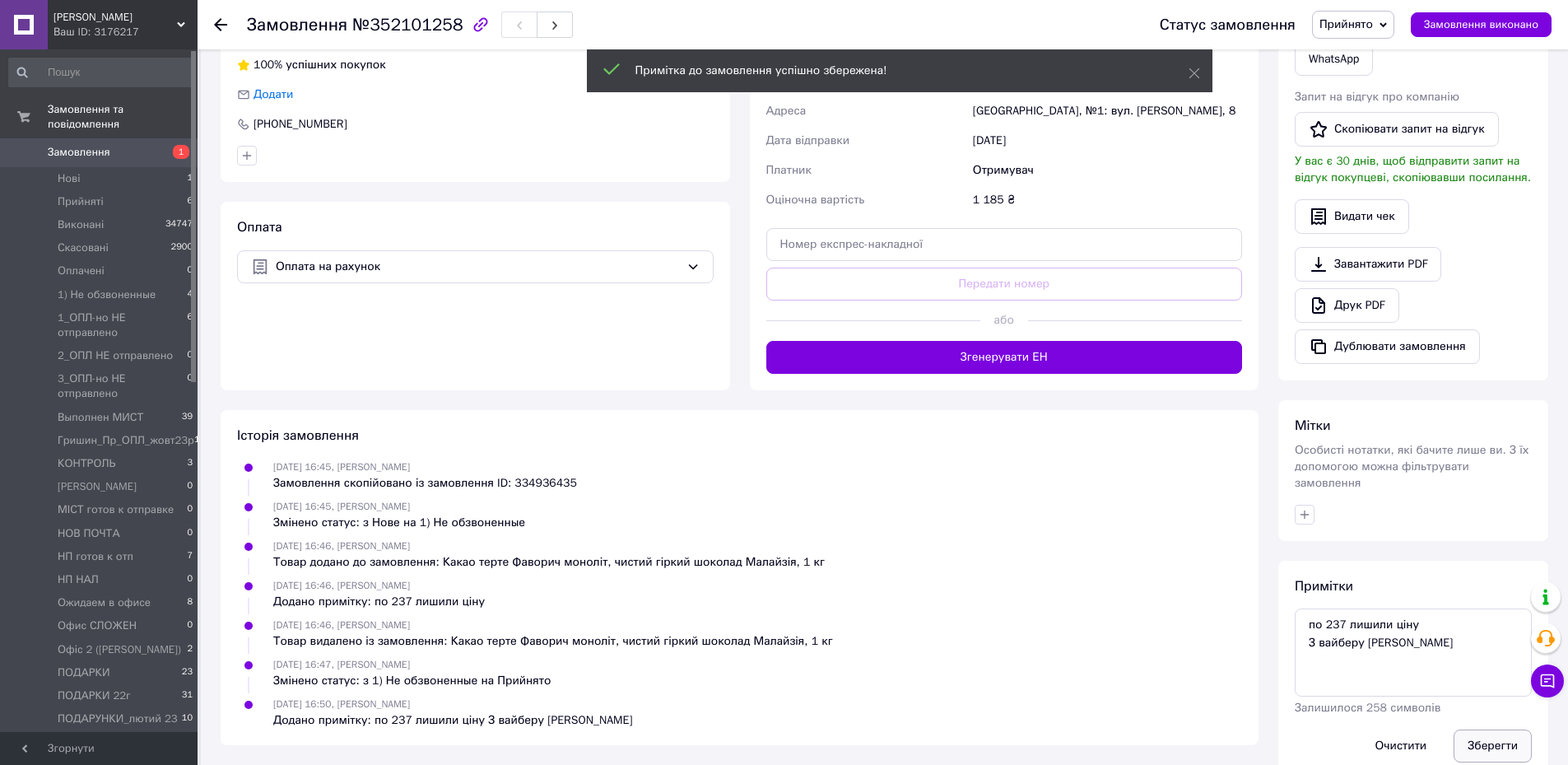 scroll, scrollTop: 361, scrollLeft: 0, axis: vertical 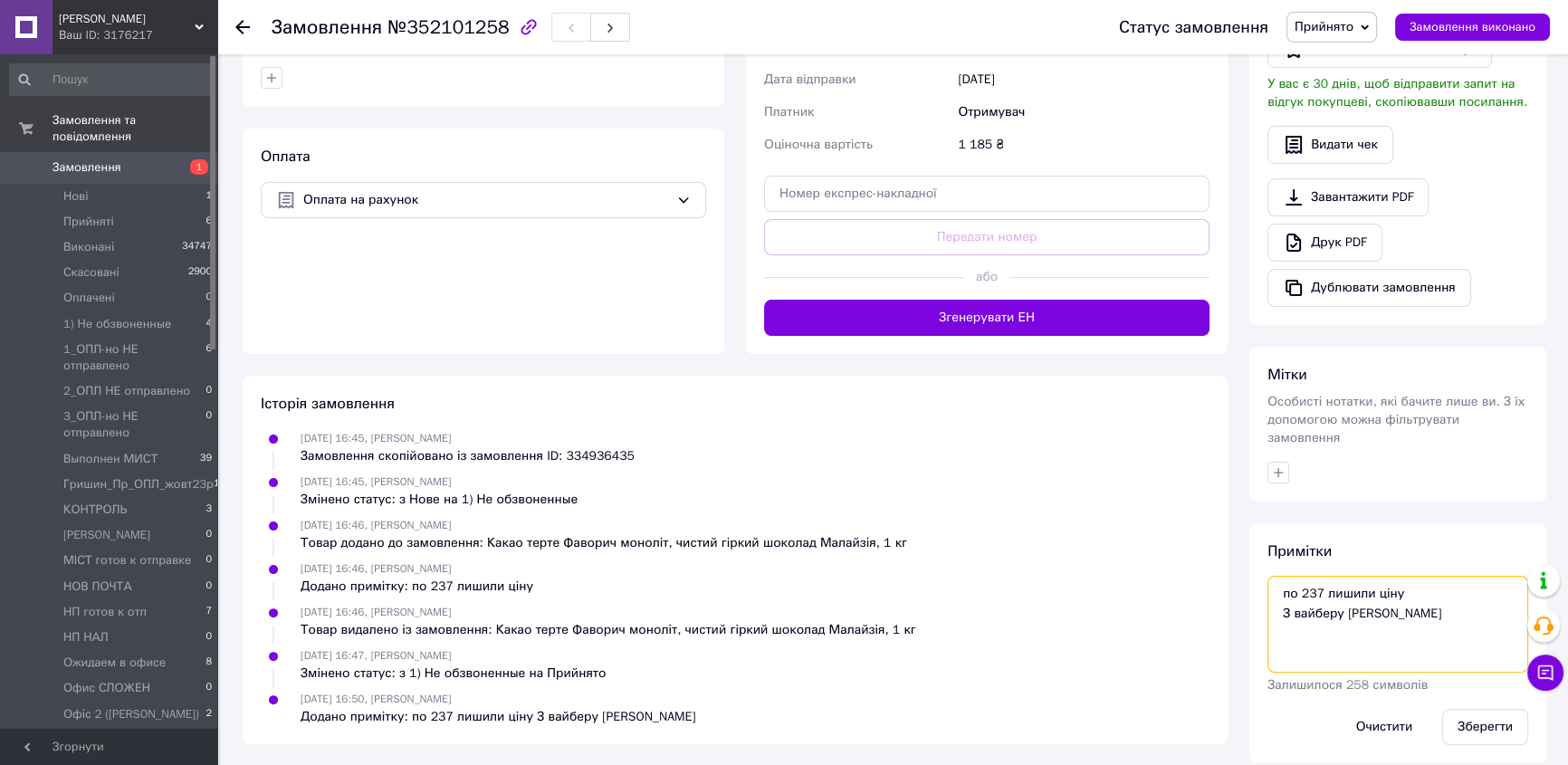 click on "по 237 лишили ціну
З вайберу [PERSON_NAME]" at bounding box center (1398, 624) 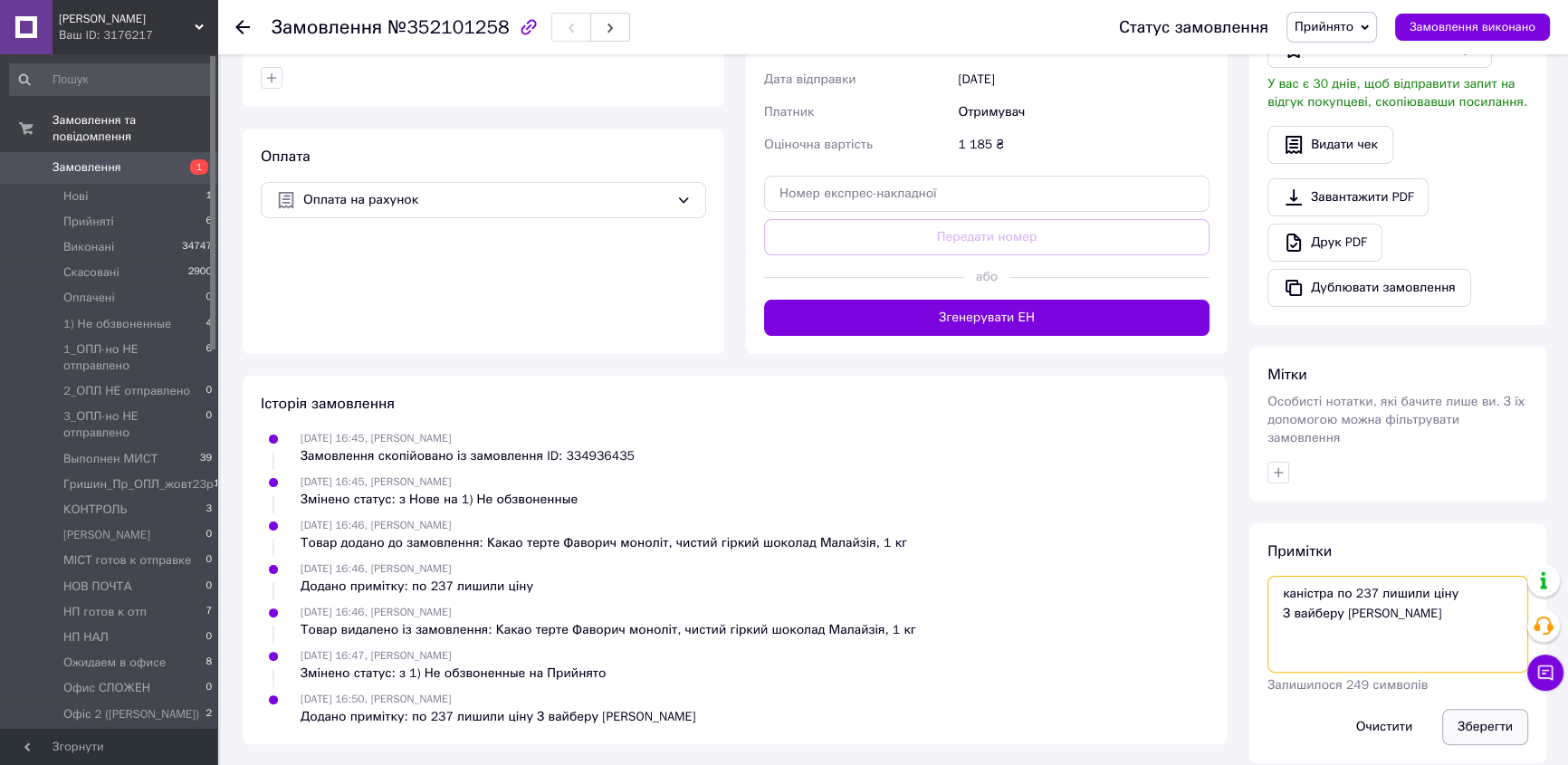 type on "каністра по 237 лишили ціну
З вайберу [PERSON_NAME]" 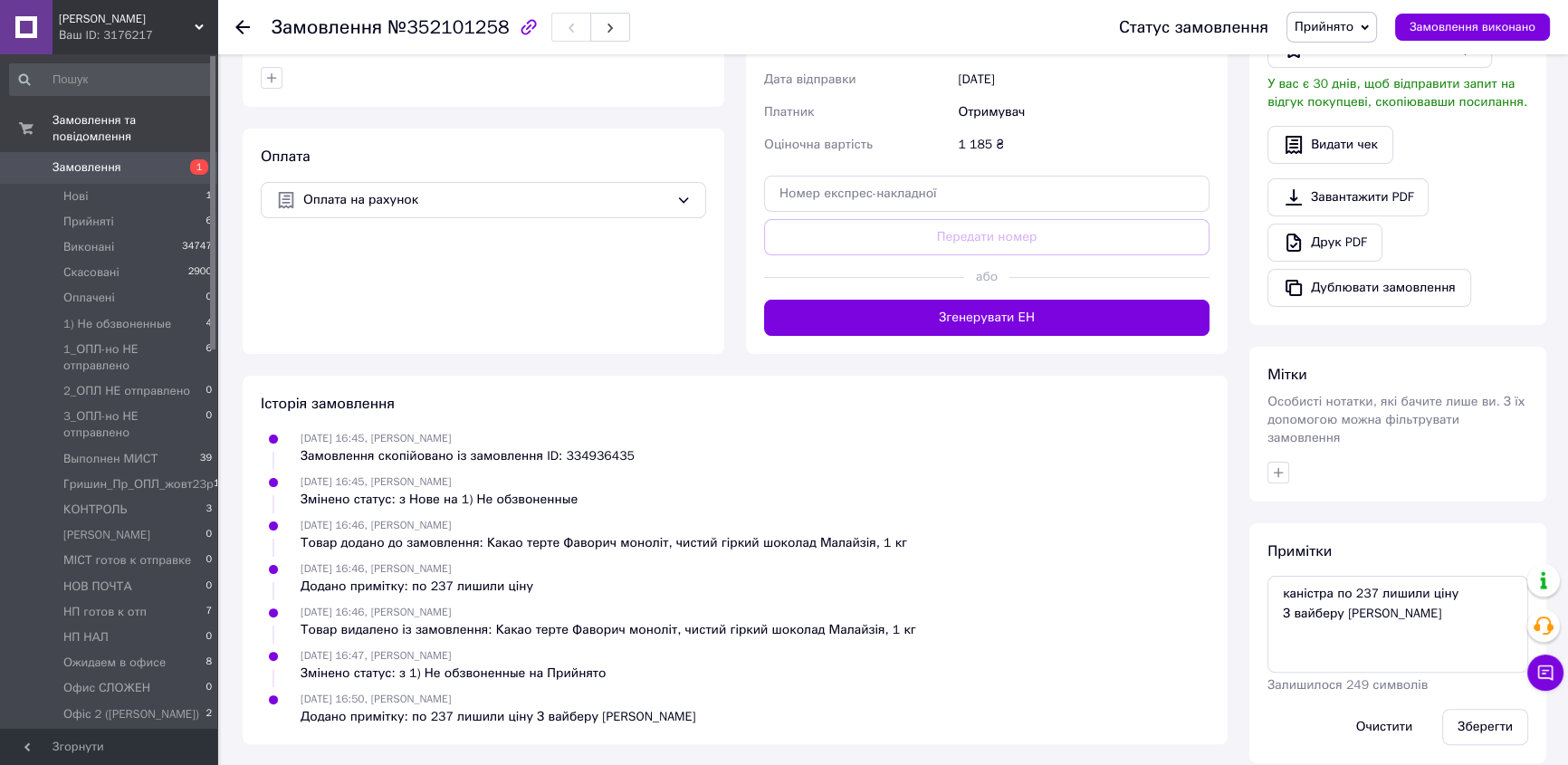 drag, startPoint x: 1473, startPoint y: 697, endPoint x: 1440, endPoint y: 677, distance: 38.587563 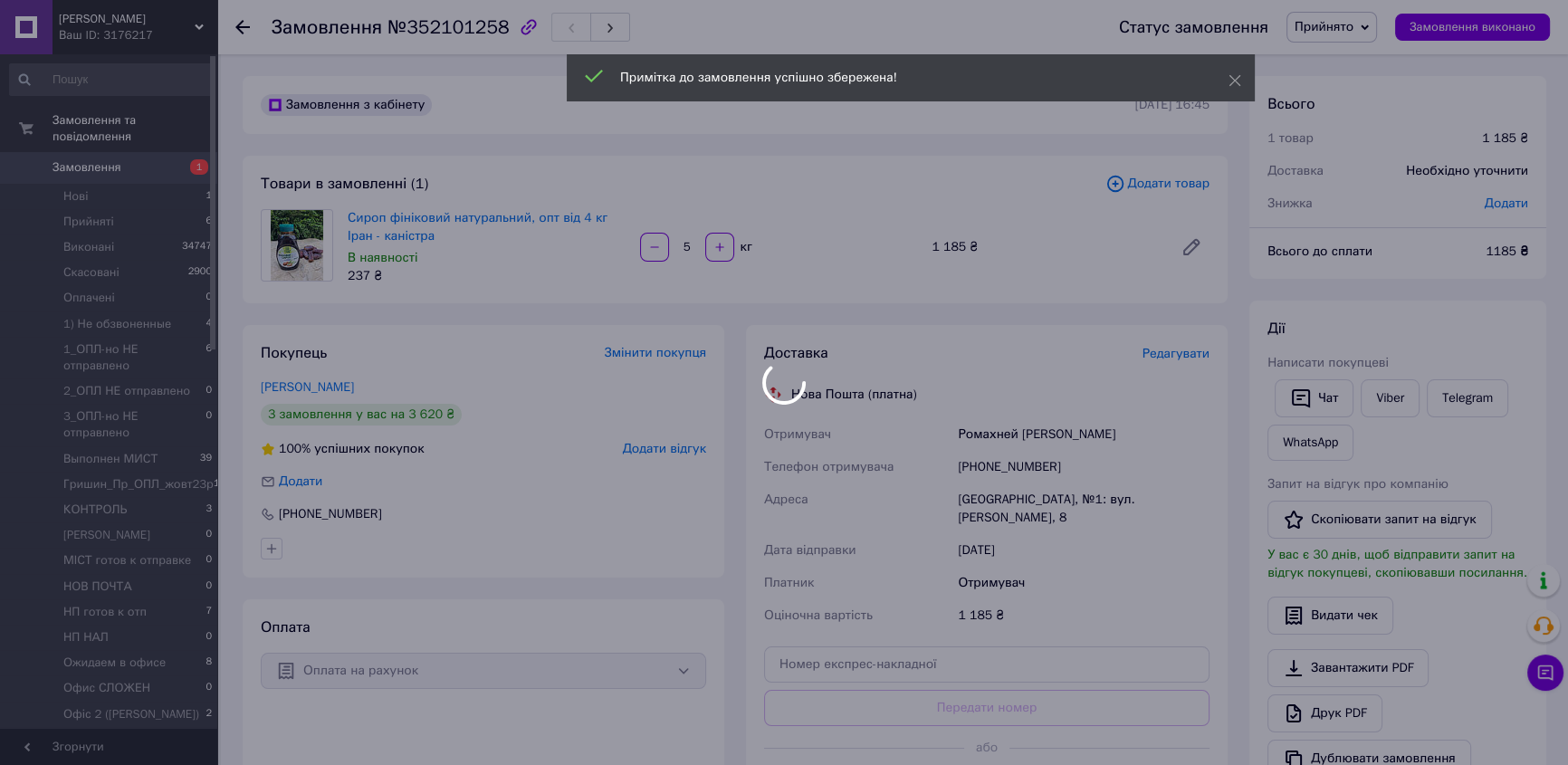 scroll, scrollTop: 81, scrollLeft: 0, axis: vertical 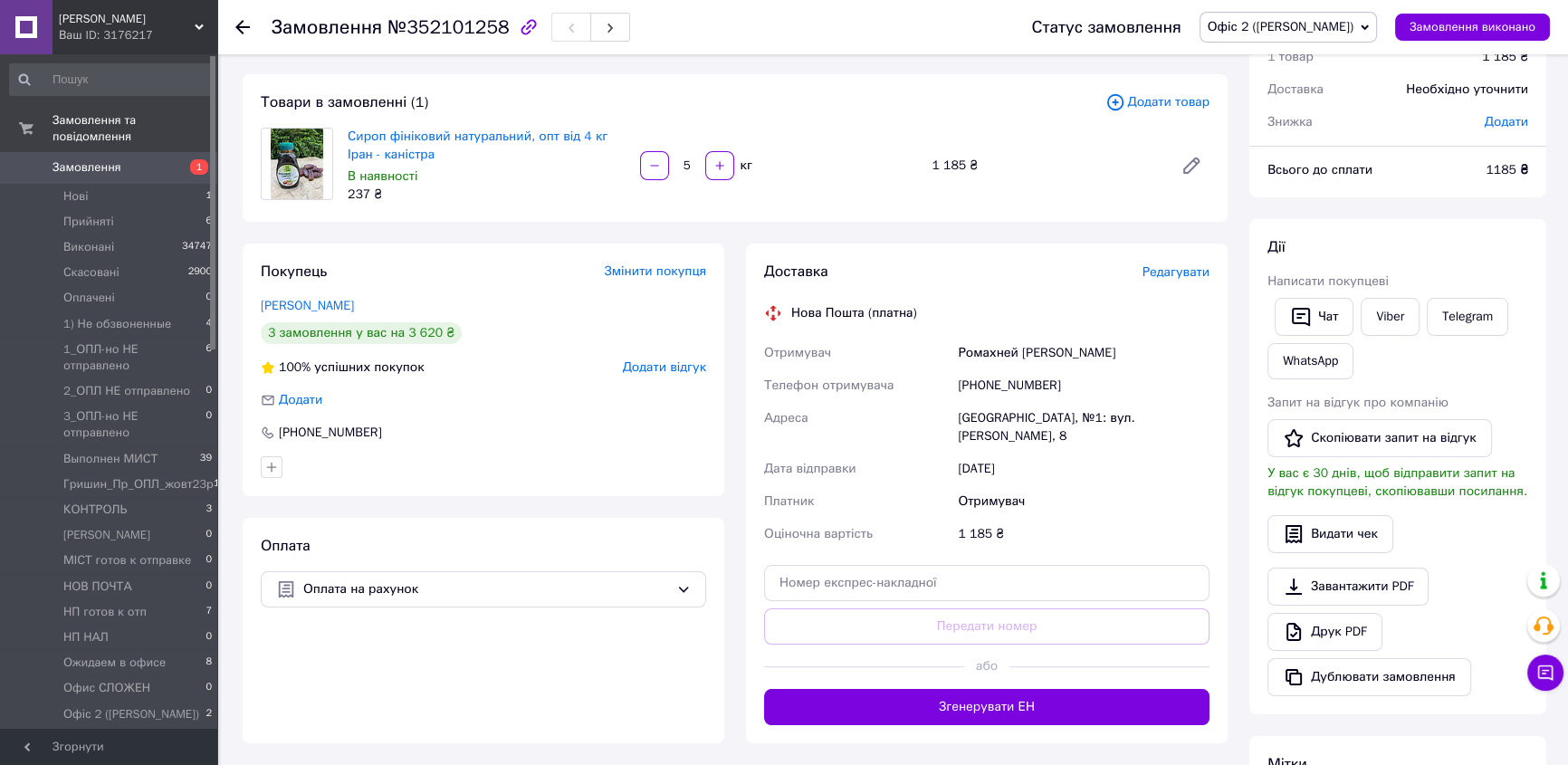 drag, startPoint x: 244, startPoint y: 28, endPoint x: 542, endPoint y: 0, distance: 299.31255 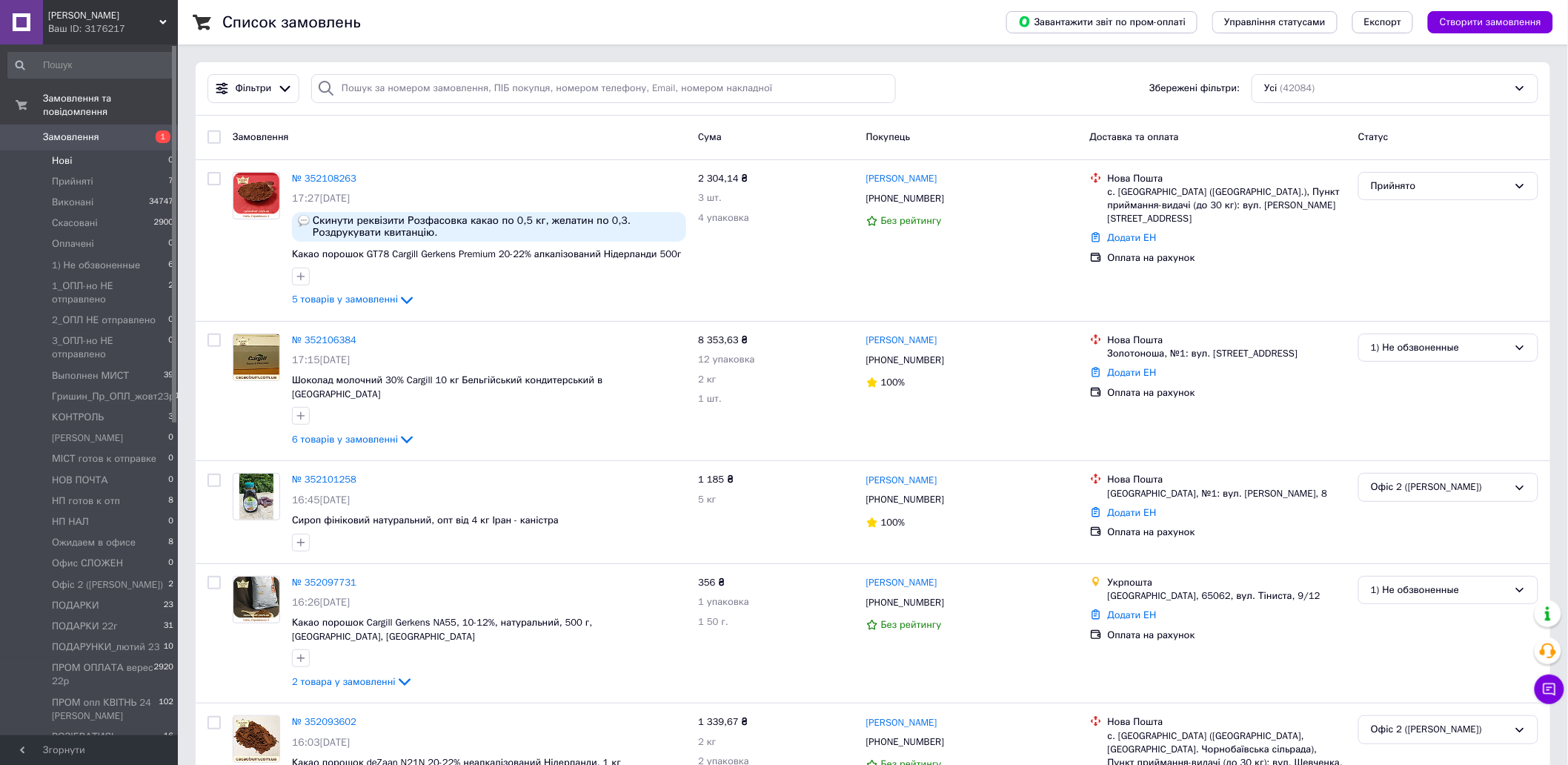 click on "Нові" at bounding box center [62, 161] 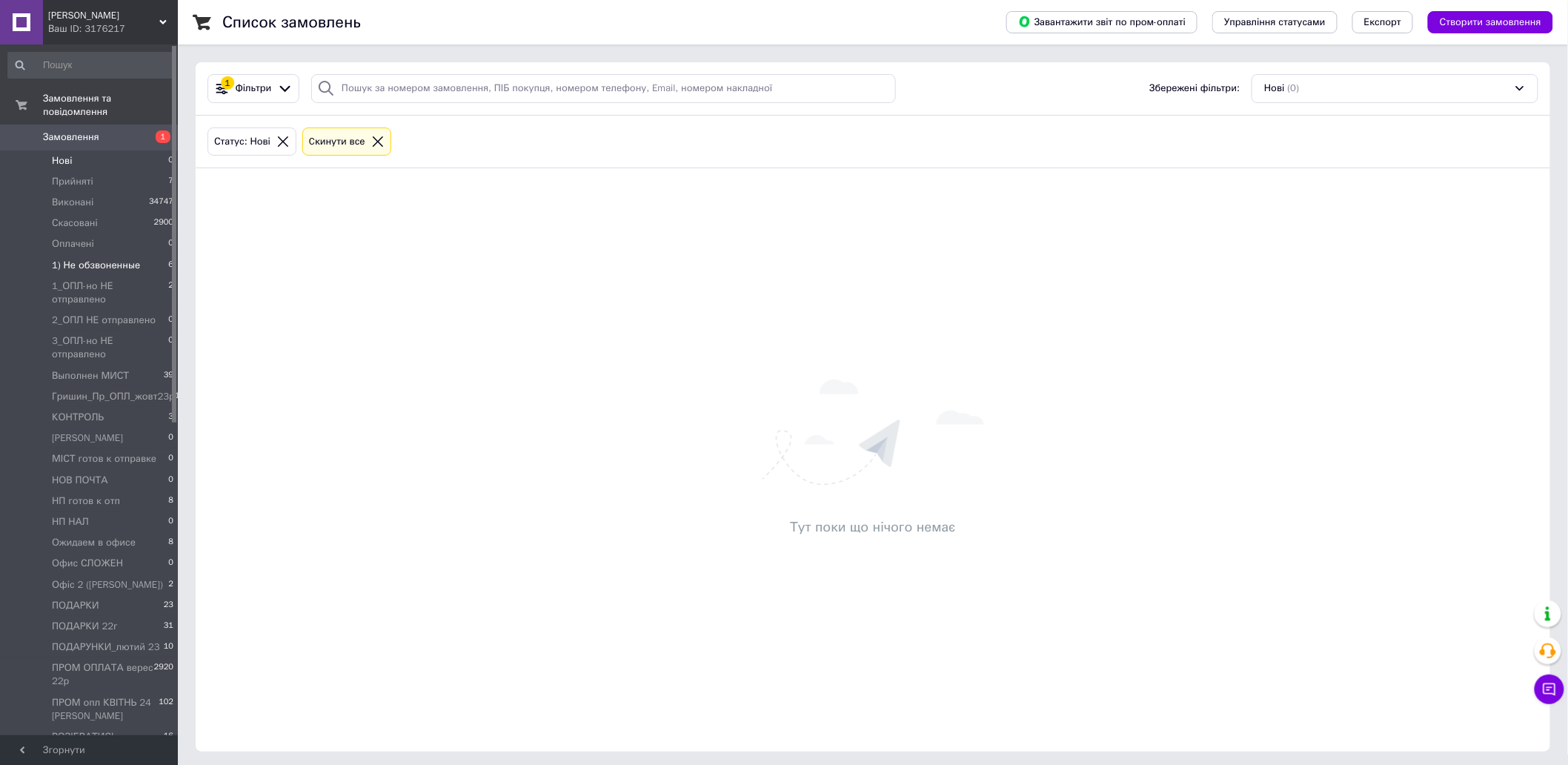 click on "1) Не обзвоненные" at bounding box center (96, 265) 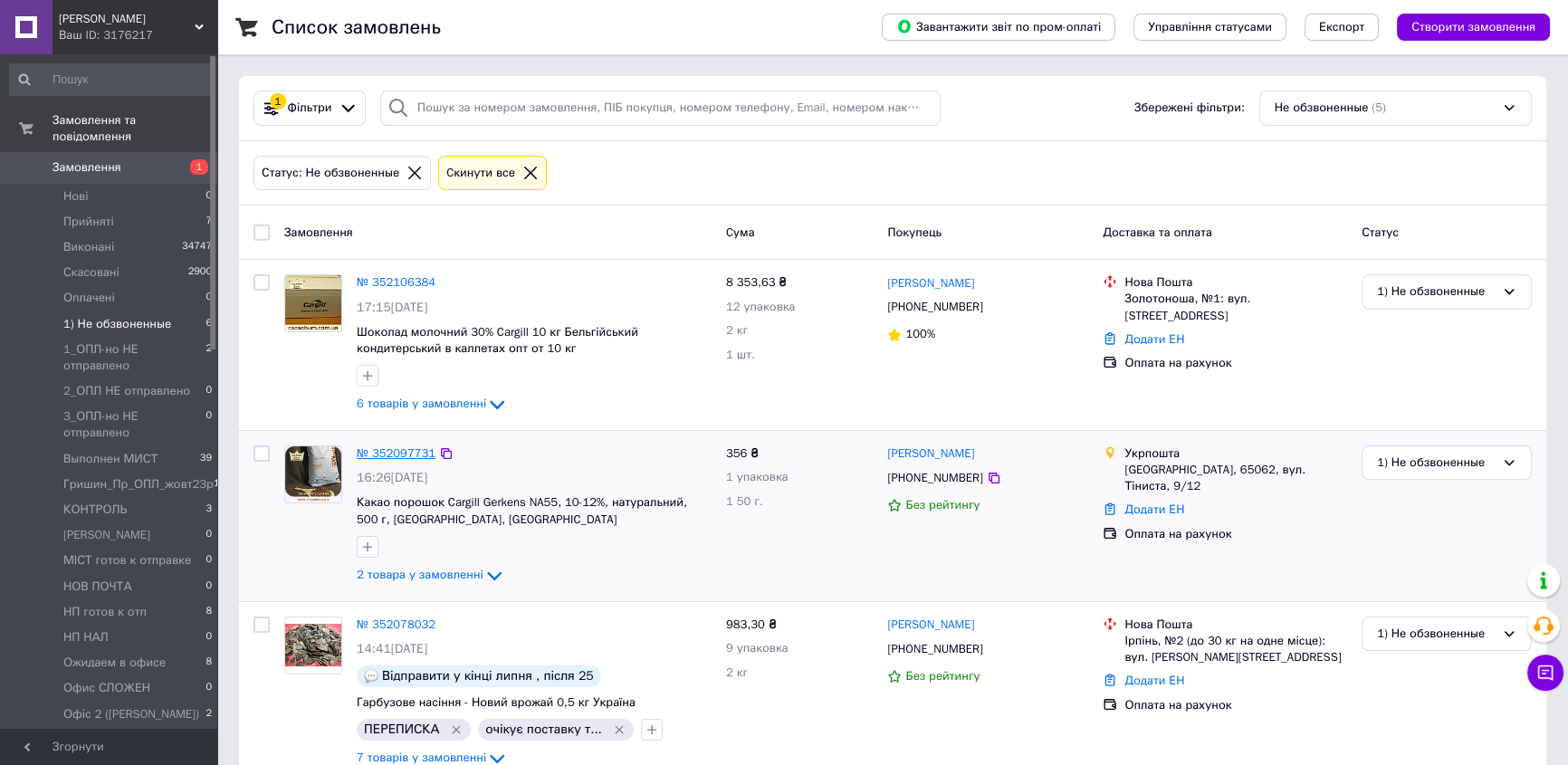 click on "№ 352097731" at bounding box center [396, 453] 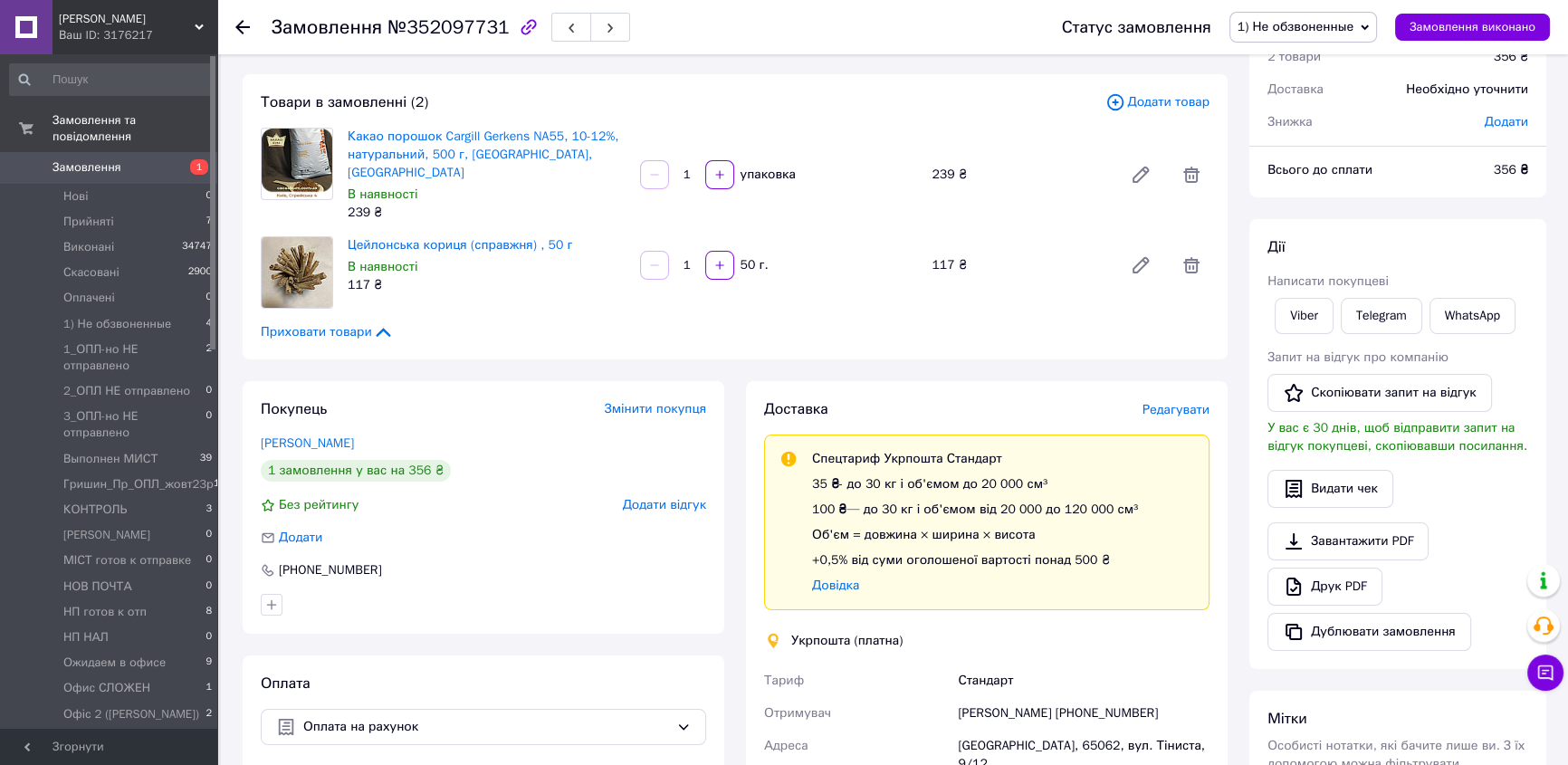 scroll, scrollTop: 164, scrollLeft: 0, axis: vertical 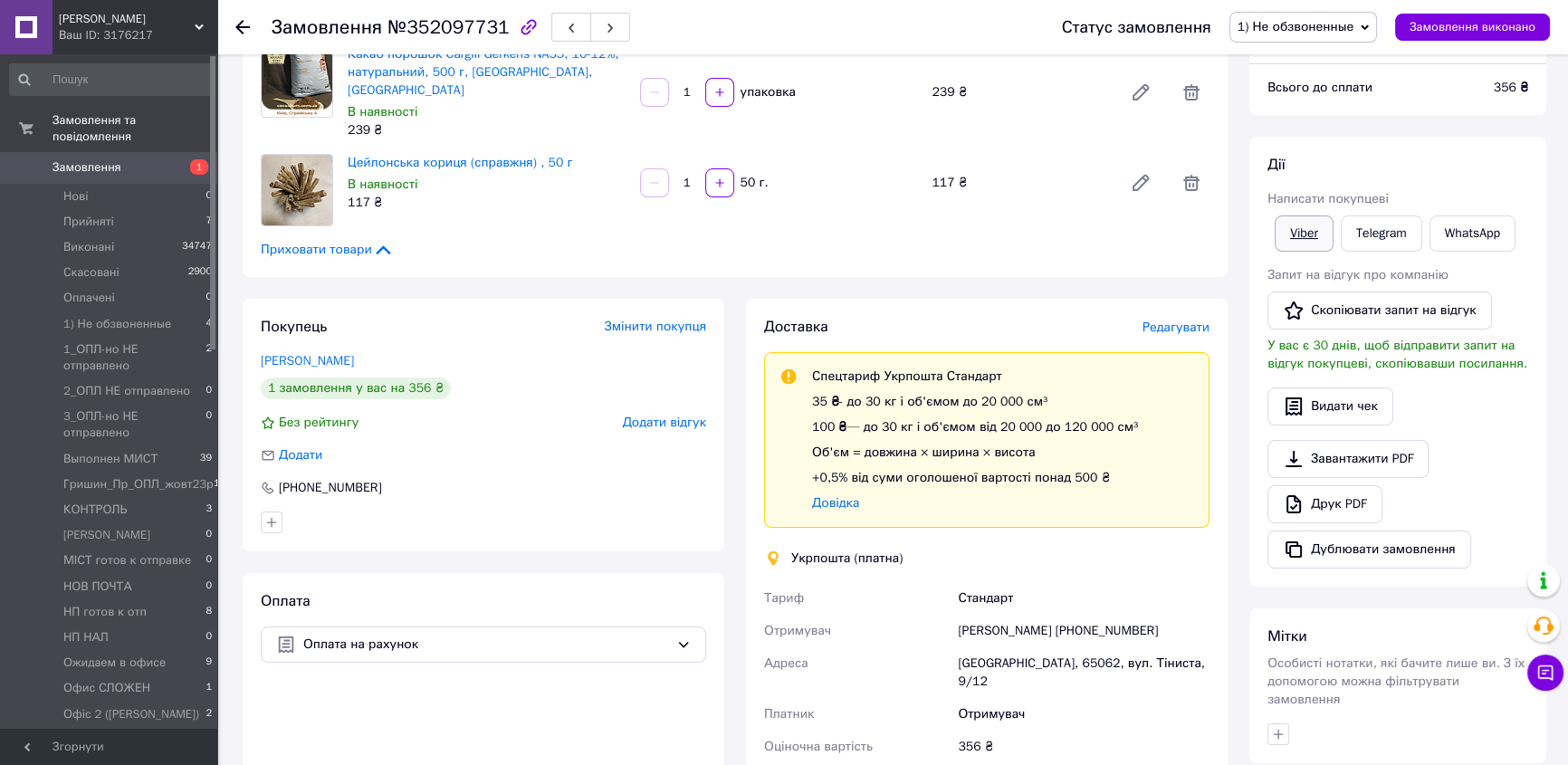 click on "Viber" at bounding box center (1304, 234) 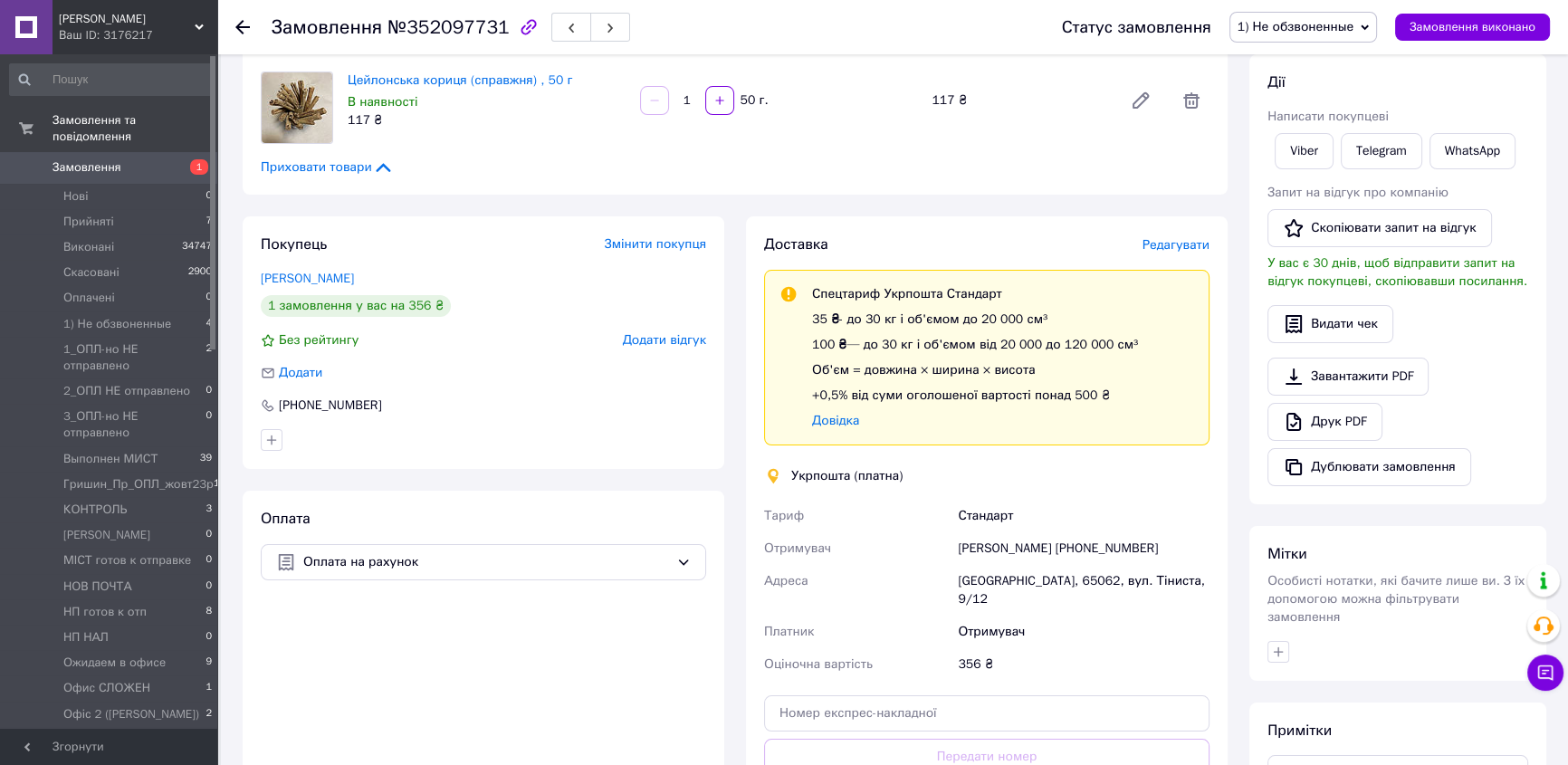 scroll, scrollTop: 164, scrollLeft: 0, axis: vertical 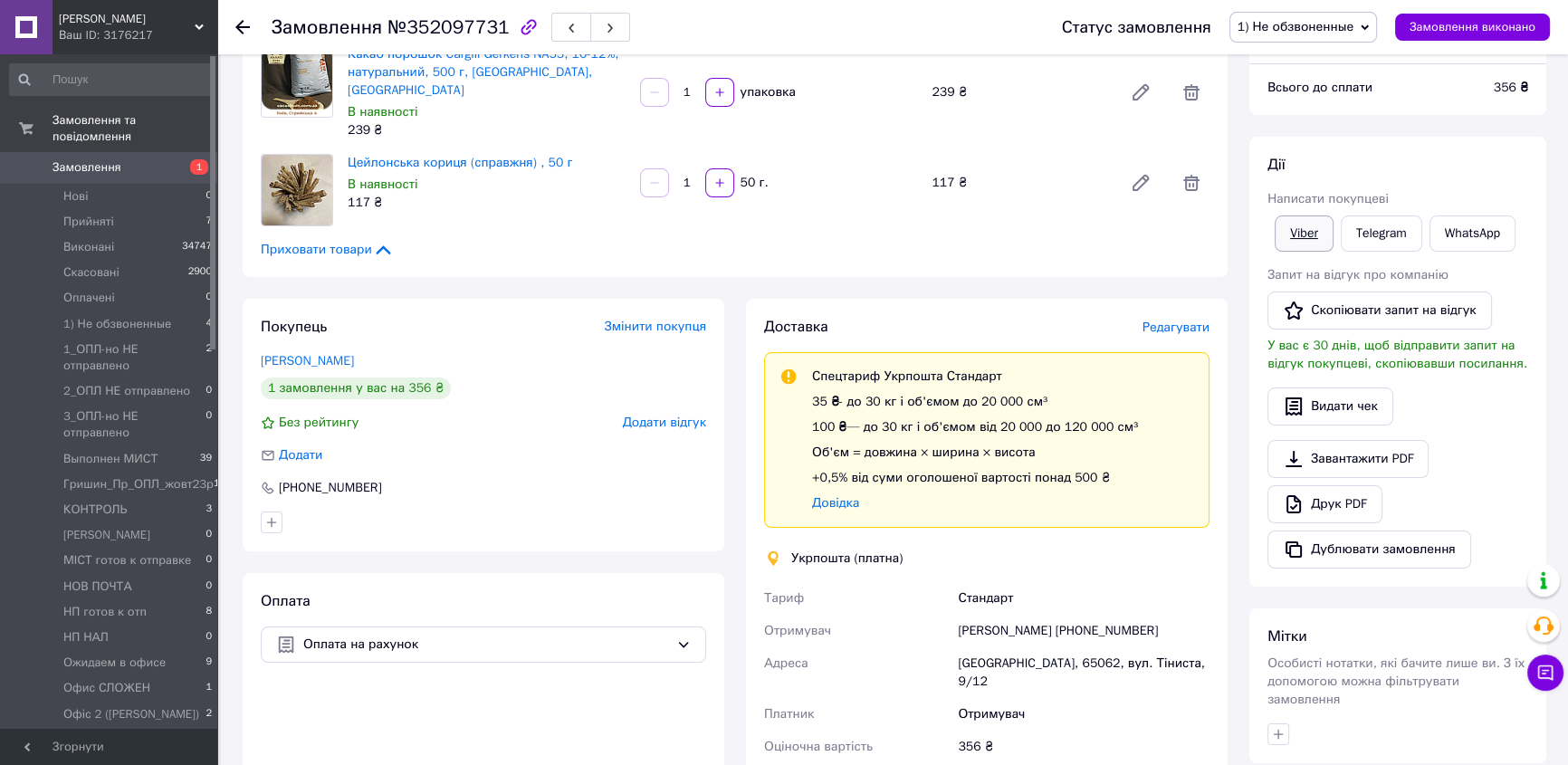 click on "Viber" at bounding box center [1304, 234] 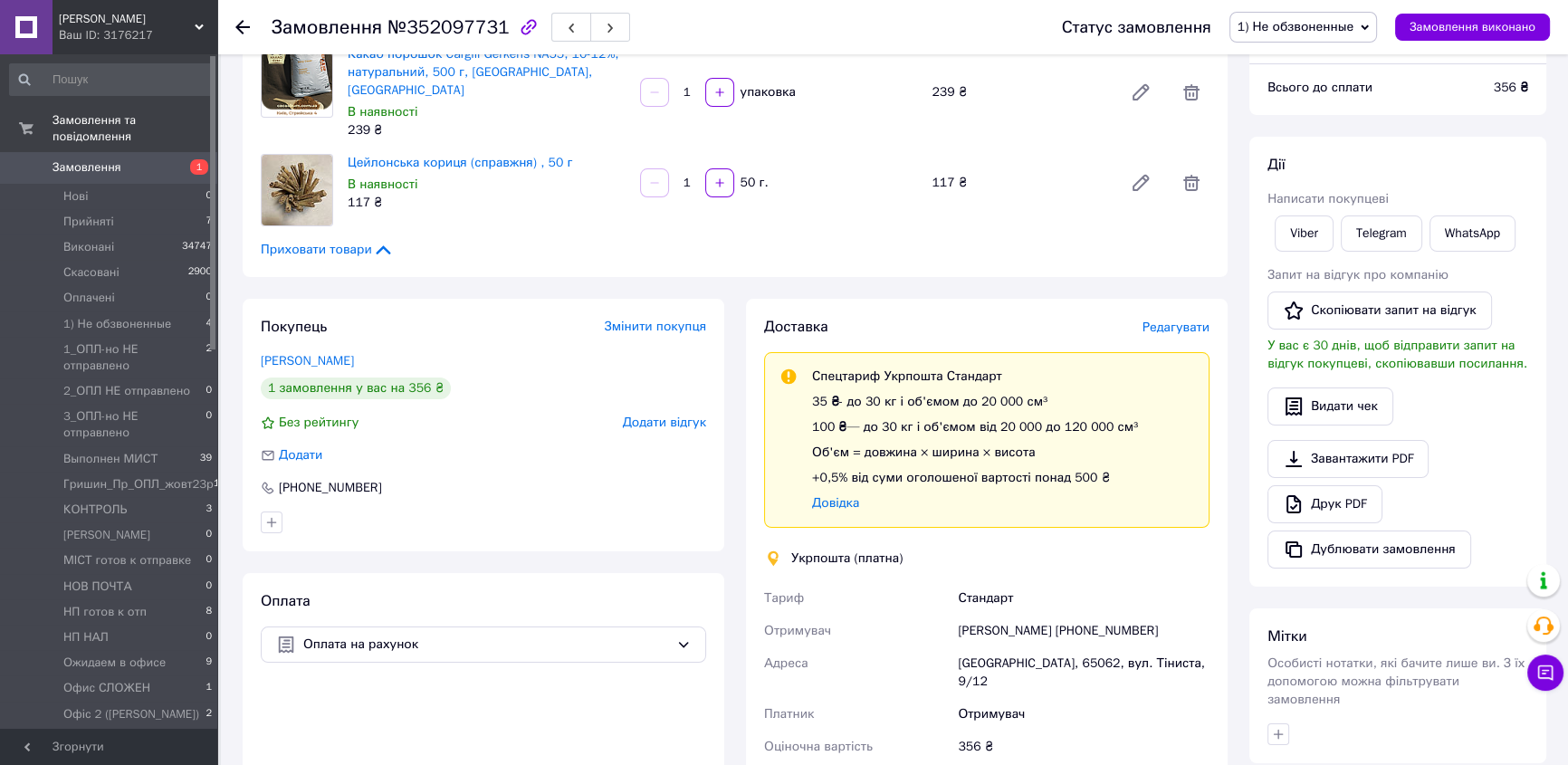 click on "Цейлонська кориця (справжня) , 50 г В наявності 117 ₴ 1   50 г. 117 ₴" at bounding box center (779, 190) 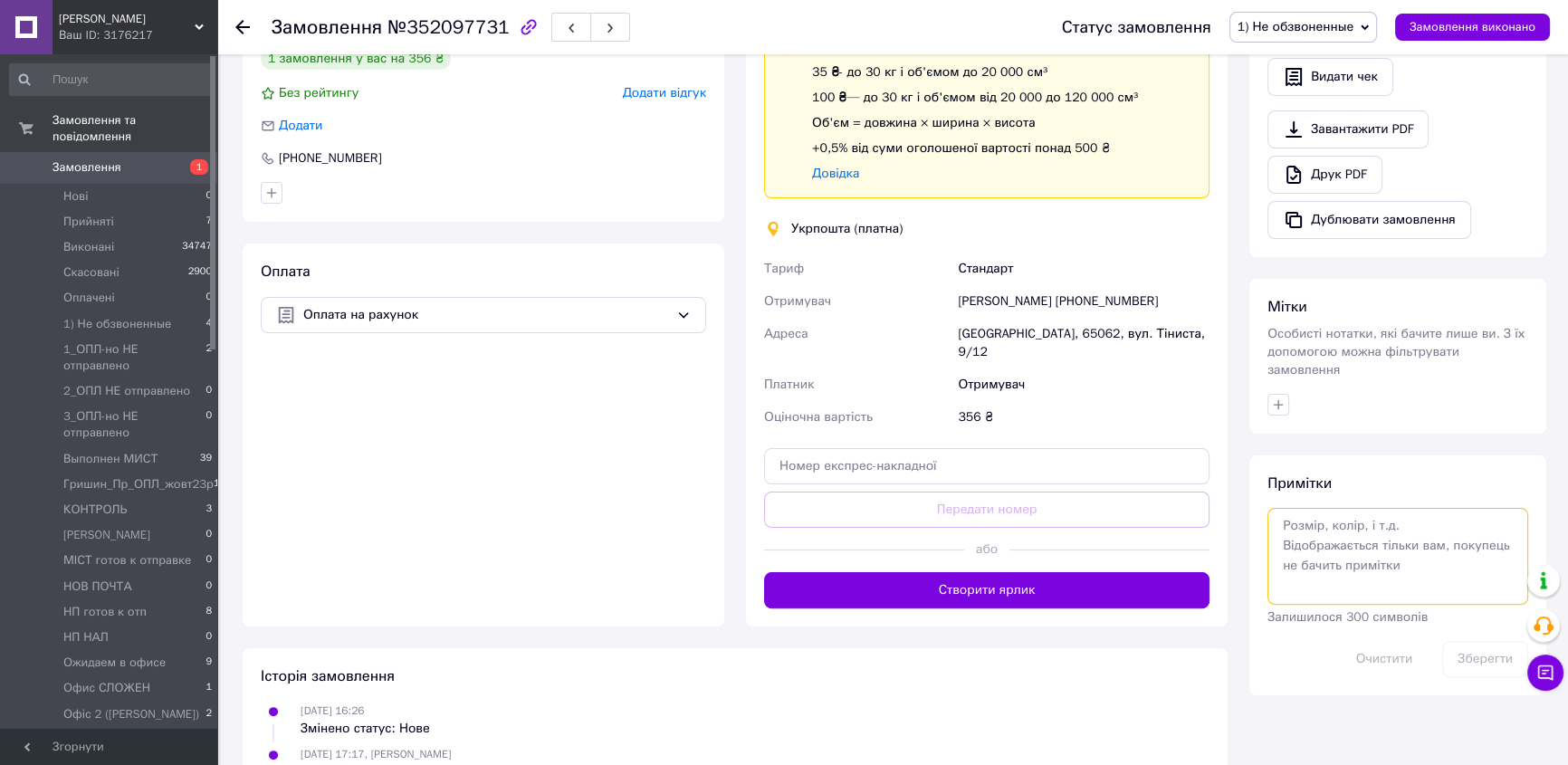 click at bounding box center (1398, 556) 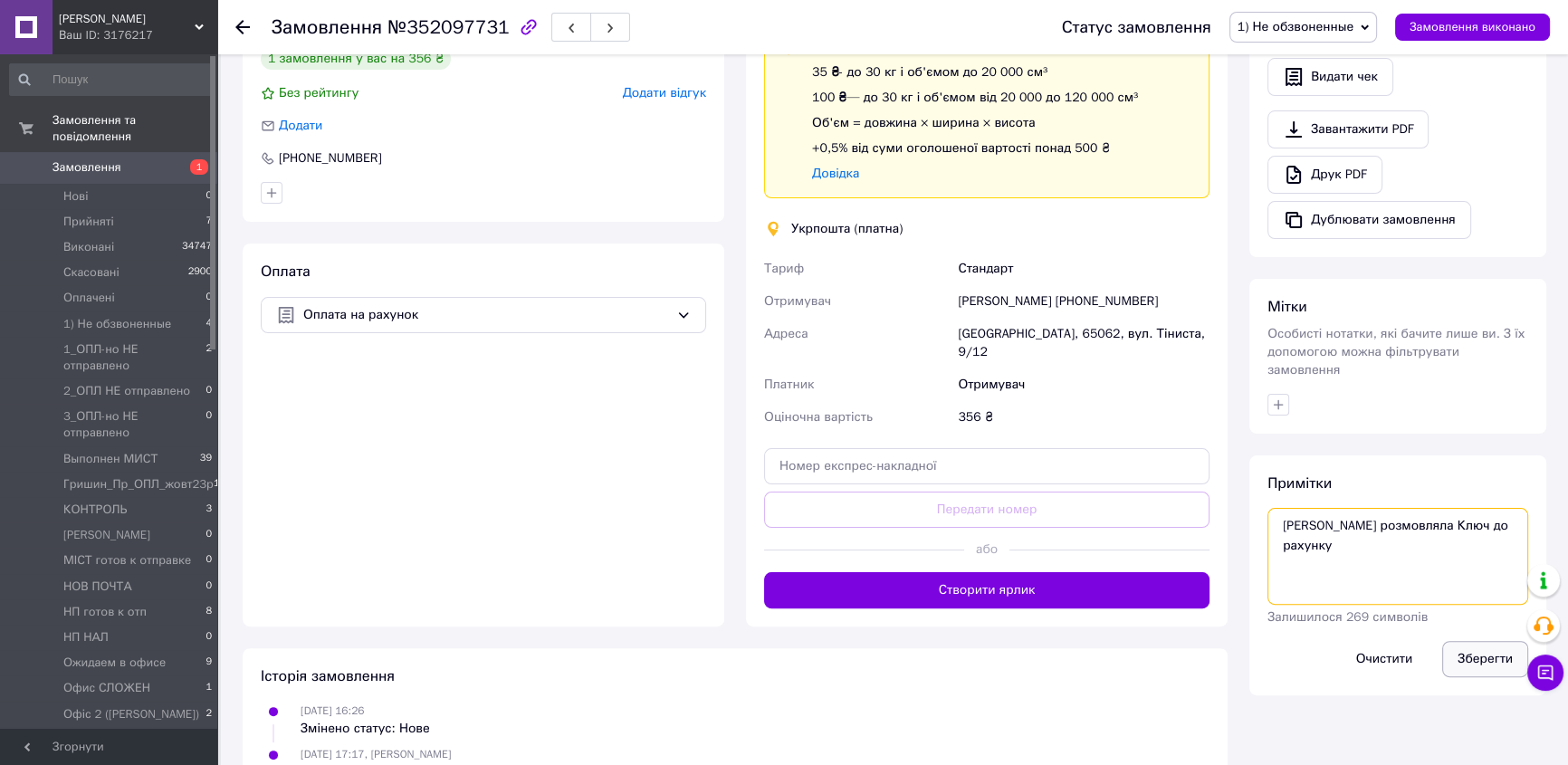 type on "[PERSON_NAME] розмовляла Ключ до рахунку" 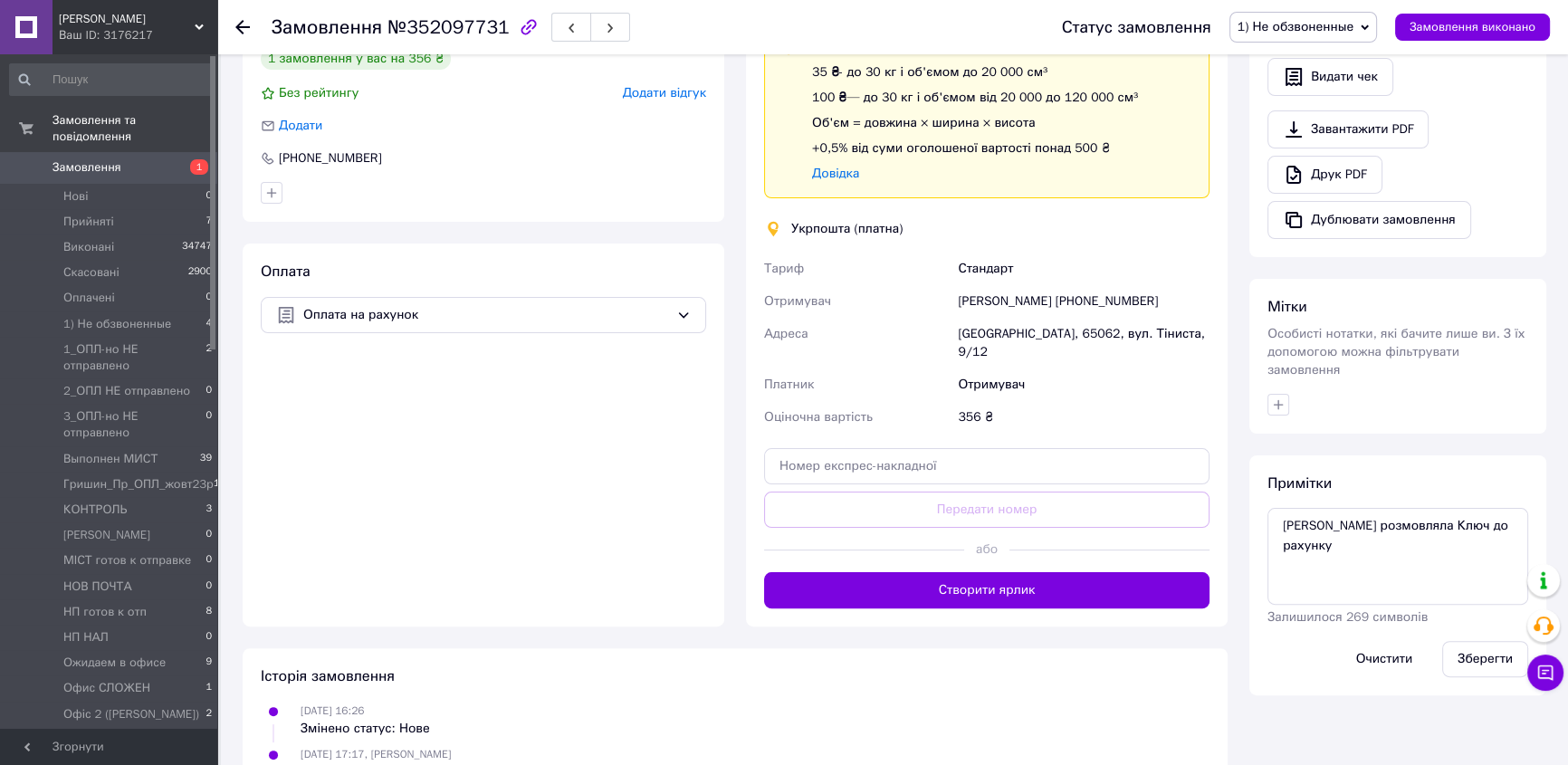 drag, startPoint x: 1483, startPoint y: 630, endPoint x: 1421, endPoint y: 619, distance: 62.968246 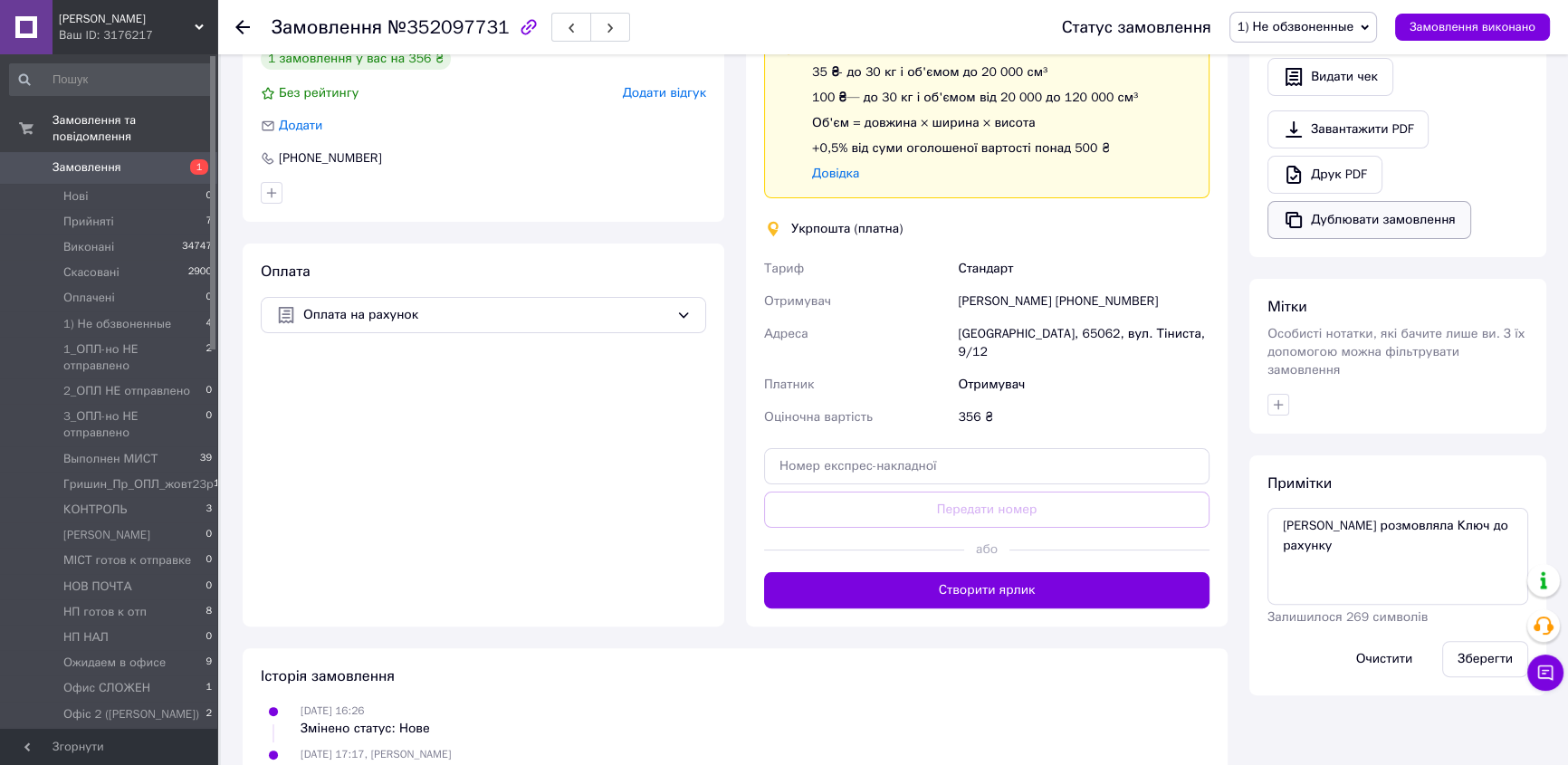 scroll, scrollTop: 164, scrollLeft: 0, axis: vertical 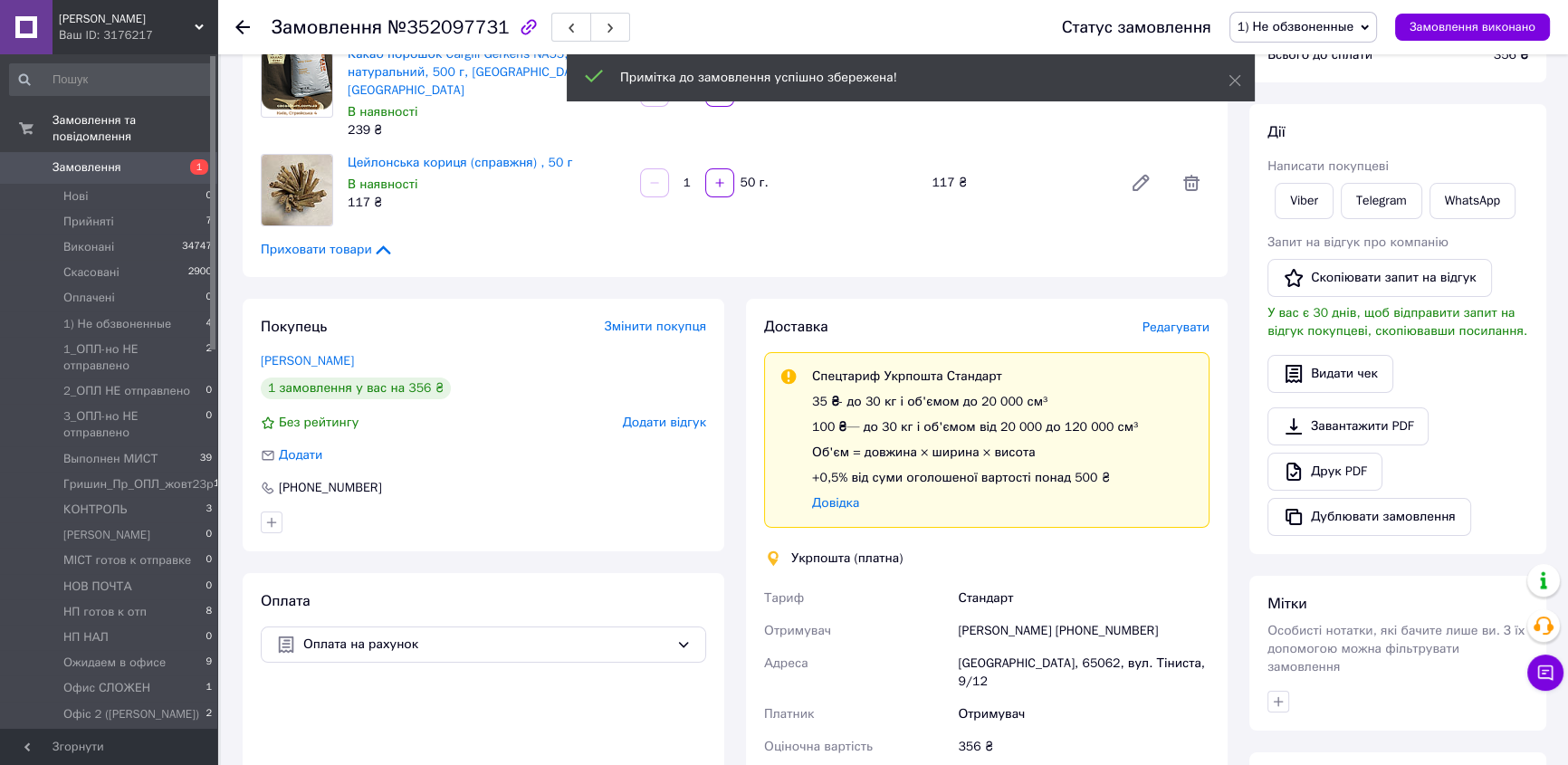 click on "Доставка Редагувати Спецтариф Укрпошта Стандарт 35 ₴  - до 30 кг і об'ємом до 20 000 см³ 100 ₴  — до 30 кг і об'ємом від 20 000 до 120 000 см³ Об'єм = довжина × ширина × висота +0,5% від суми оголошеної вартості понад 500 ₴ Довідка Укрпошта (платна) Тариф Стандарт Отримувач [PERSON_NAME] [PHONE_NUMBER] Адреса Одеса, 65062, вул. Тіниста, 9/12 Платник Отримувач Оціночна вартість 356 ₴ Передати номер або Створити ярлик Тариф     * Стандарт Платник   * Отримувач Прізвище отримувача   * [PERSON_NAME] отримувача   * [PERSON_NAME] По батькові отримувача Телефон отримувача   * [PHONE_NUMBER] Тип доставки     * *" at bounding box center (987, 627) 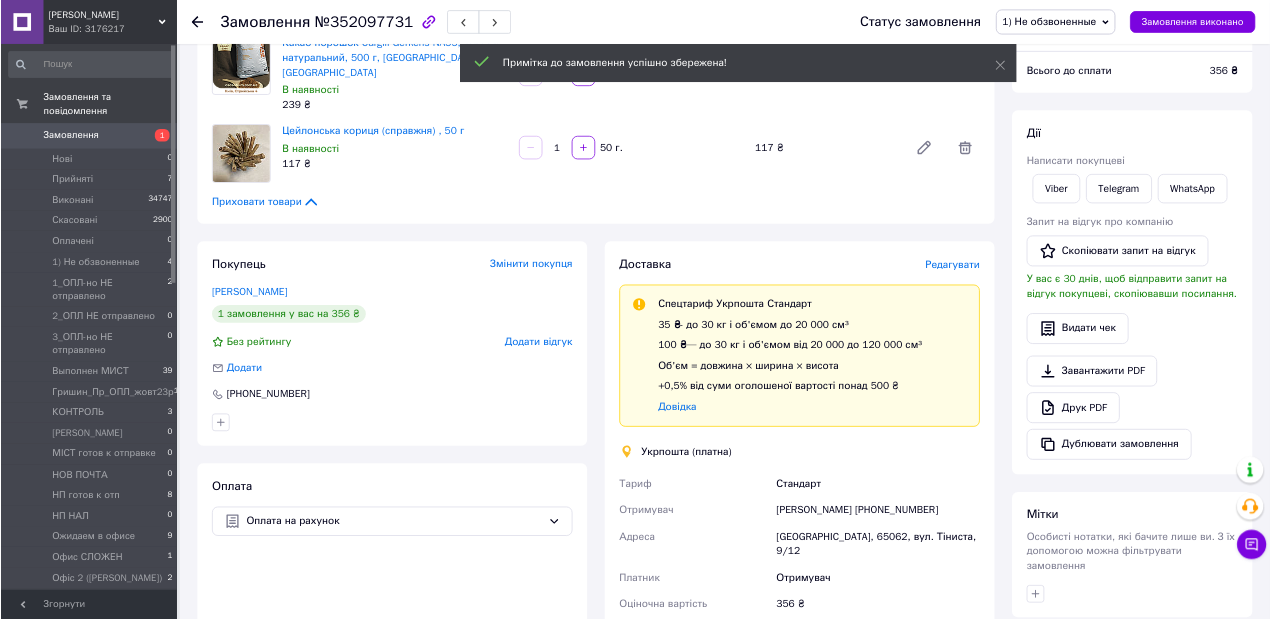 scroll, scrollTop: 0, scrollLeft: 0, axis: both 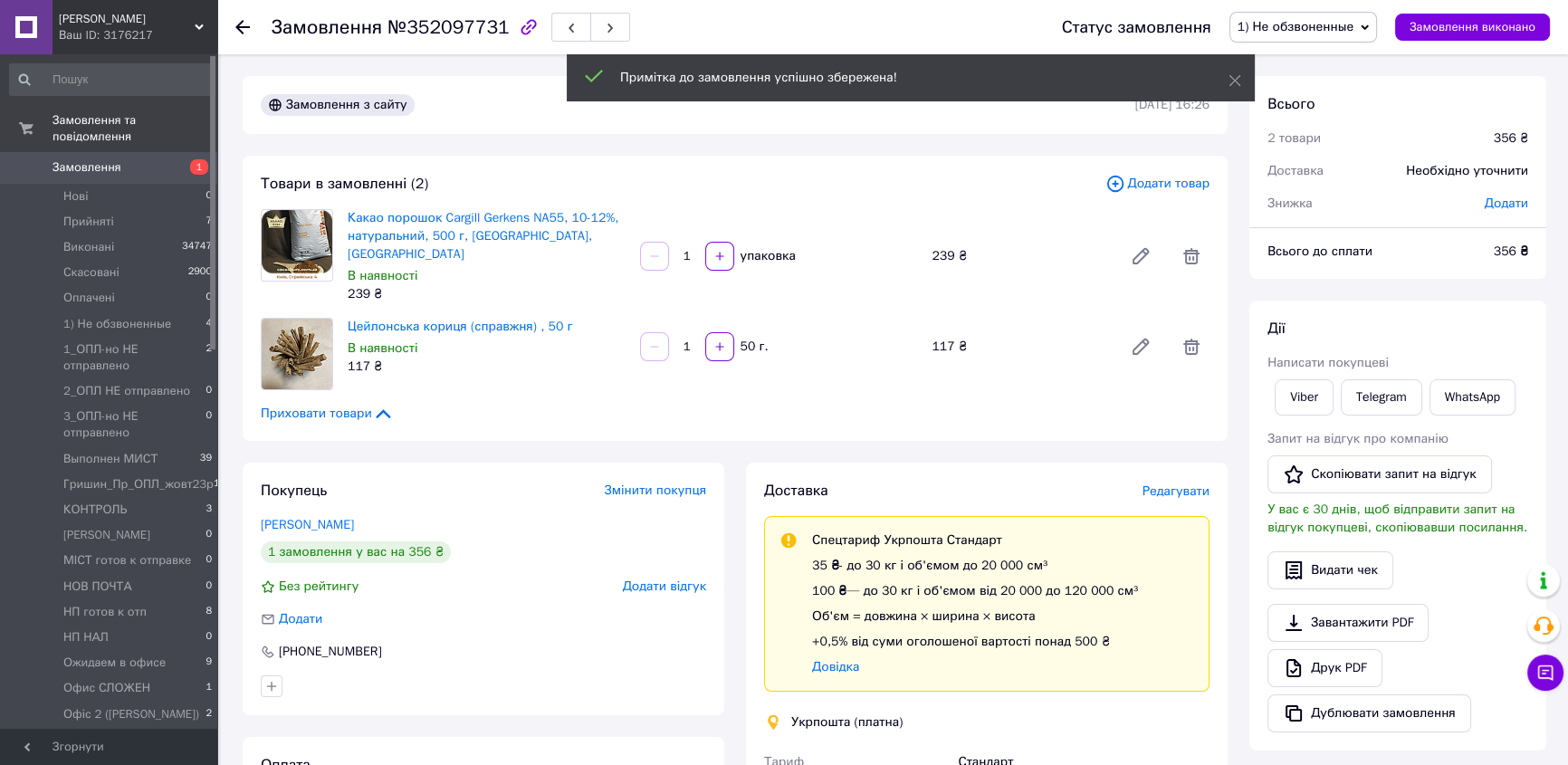 drag, startPoint x: 1367, startPoint y: 26, endPoint x: 1338, endPoint y: 39, distance: 31.780497 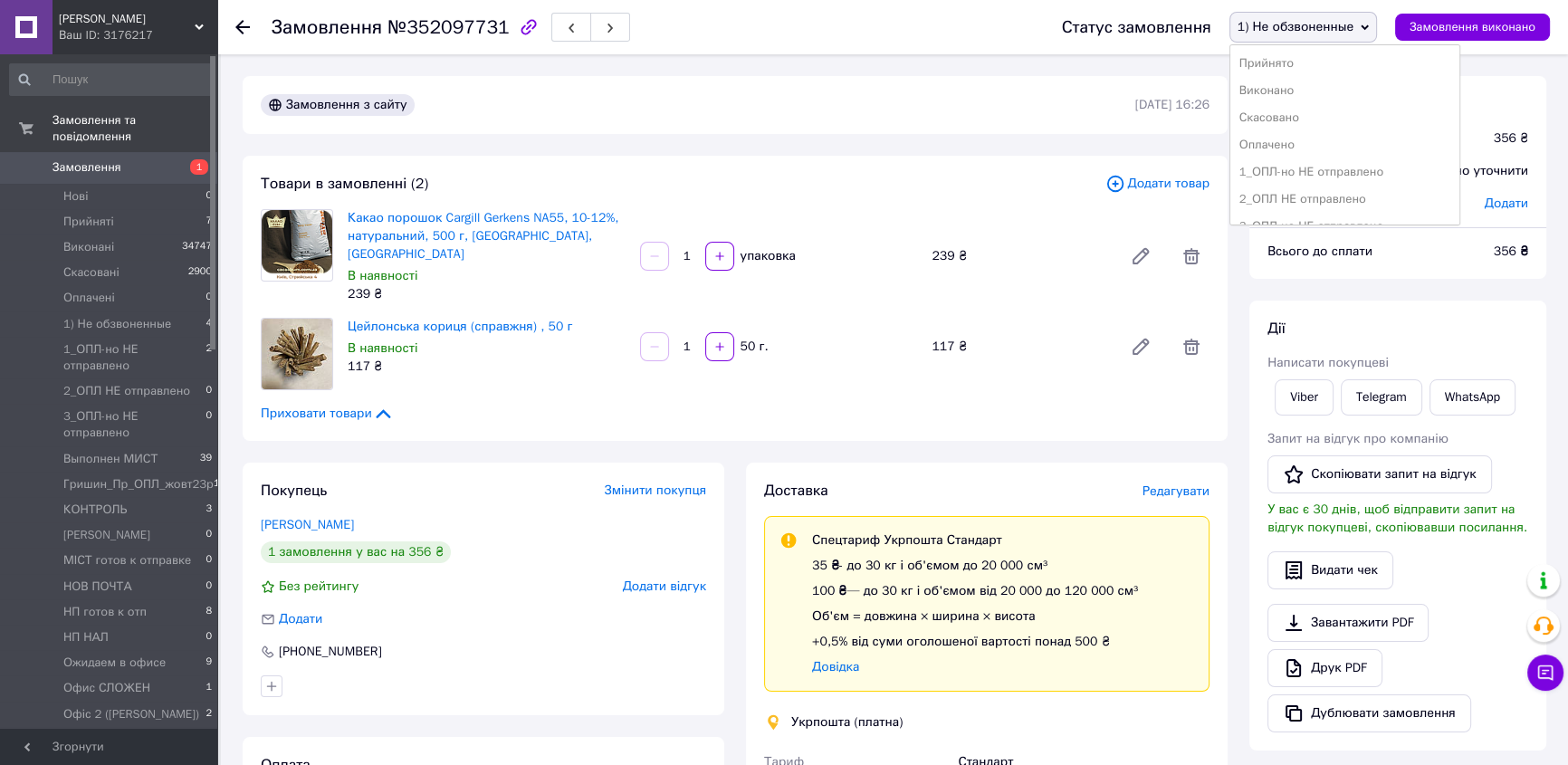 click on "Прийнято" at bounding box center [1345, 63] 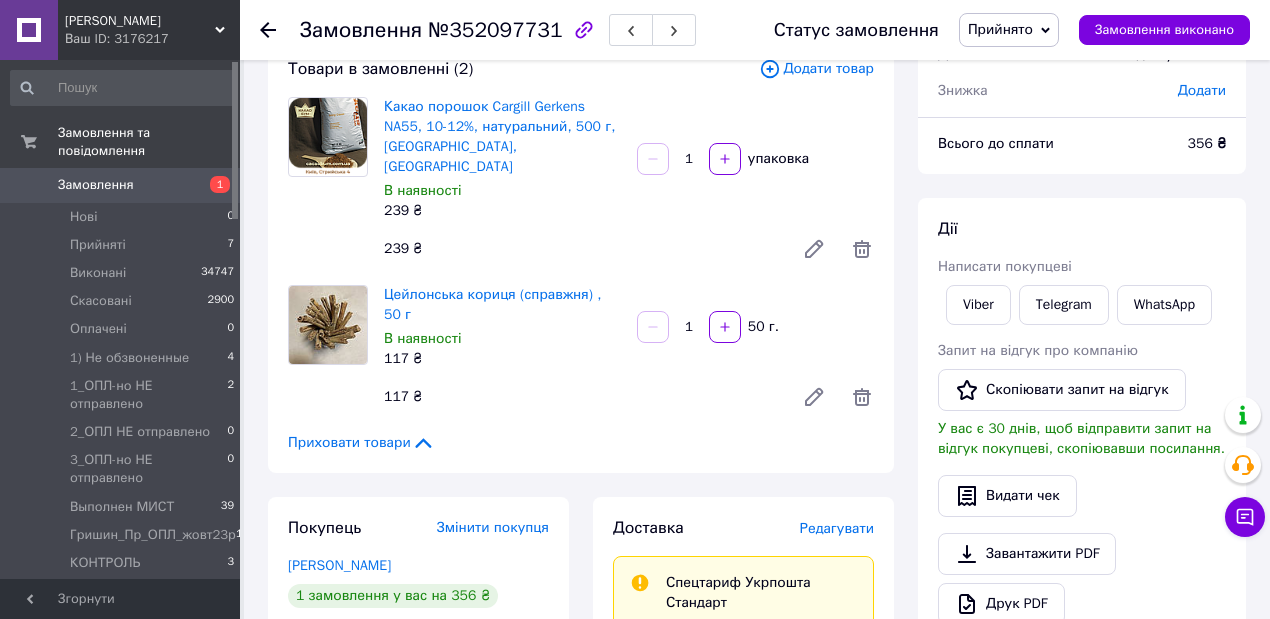 scroll, scrollTop: 118, scrollLeft: 0, axis: vertical 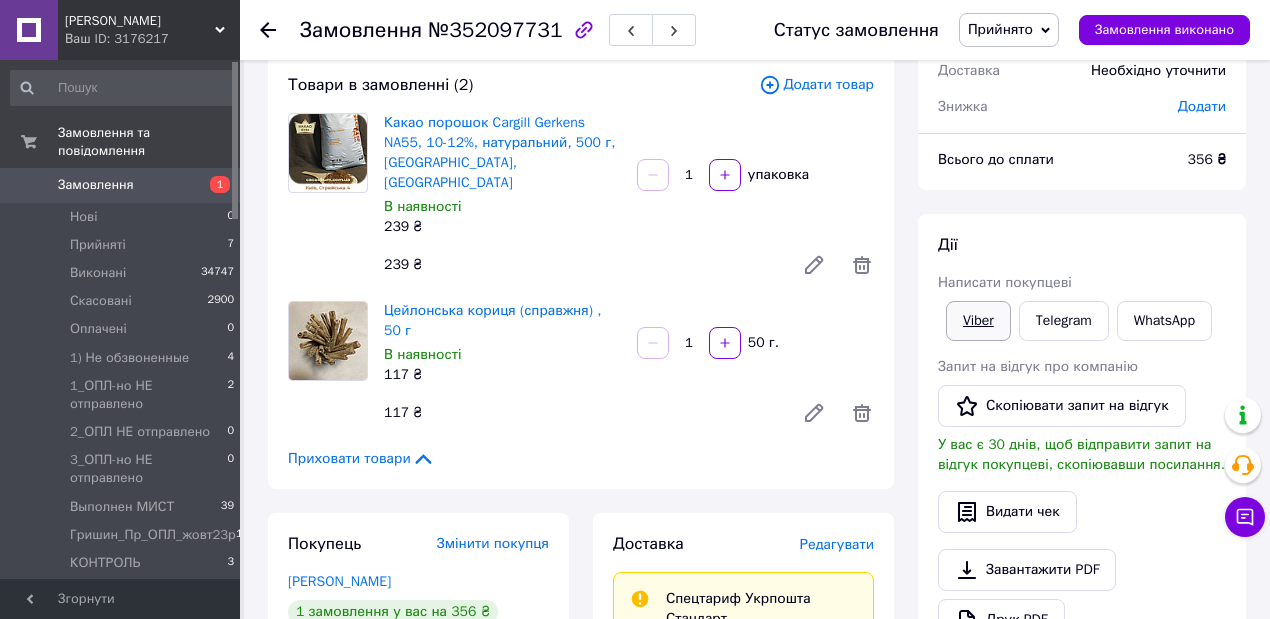 click on "Viber" at bounding box center [978, 321] 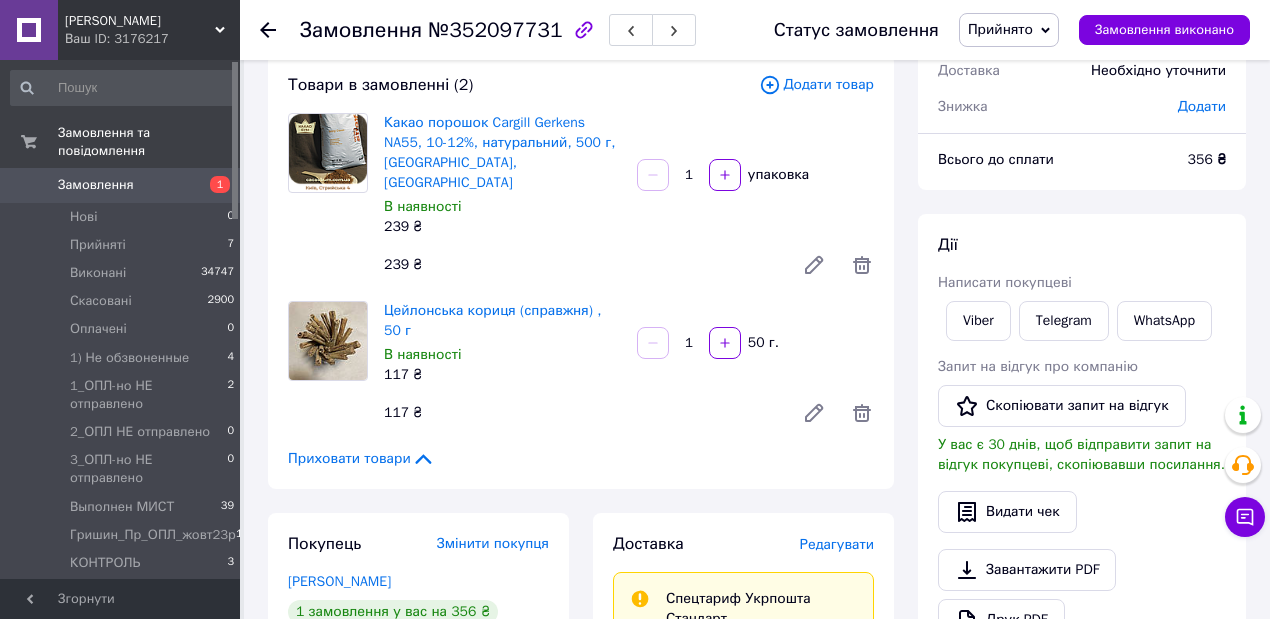 click on "239 ₴" at bounding box center [581, 265] 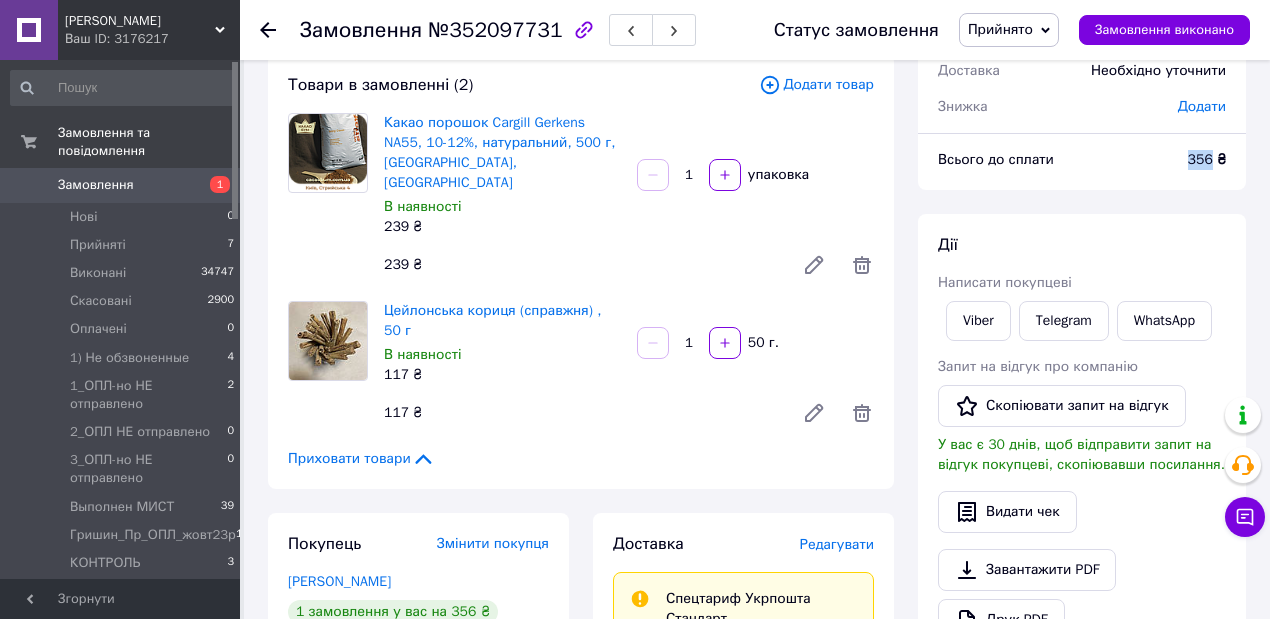drag, startPoint x: 1216, startPoint y: 159, endPoint x: 1172, endPoint y: 157, distance: 44.04543 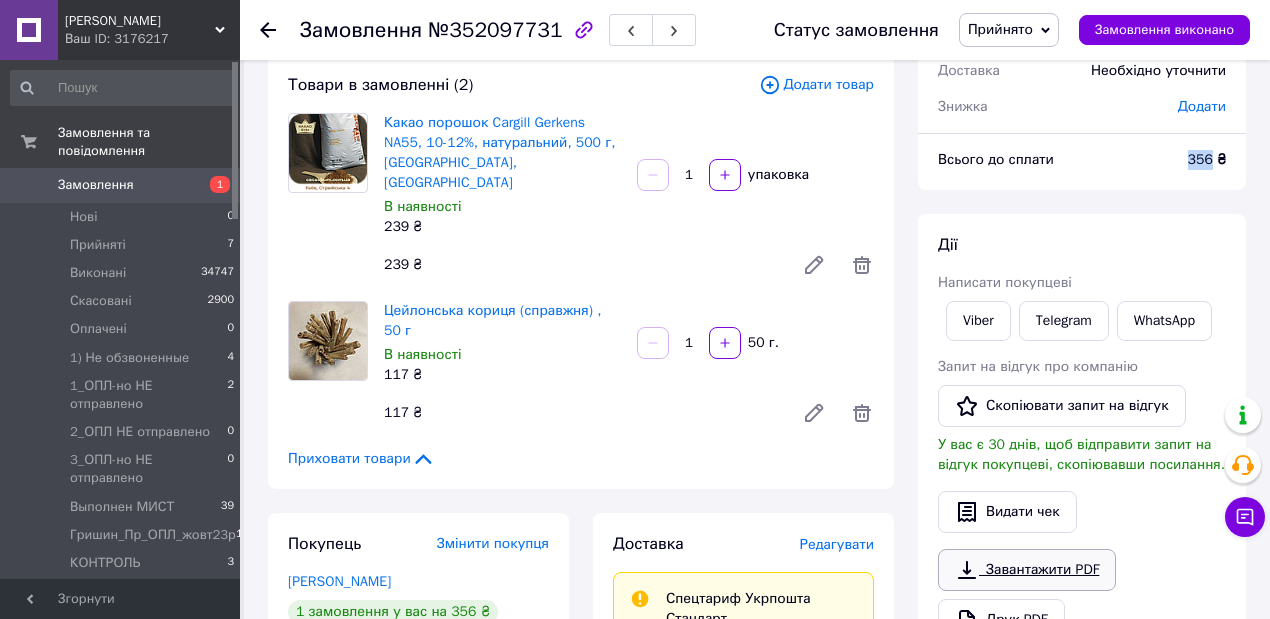 copy on "Всього до сплати 356" 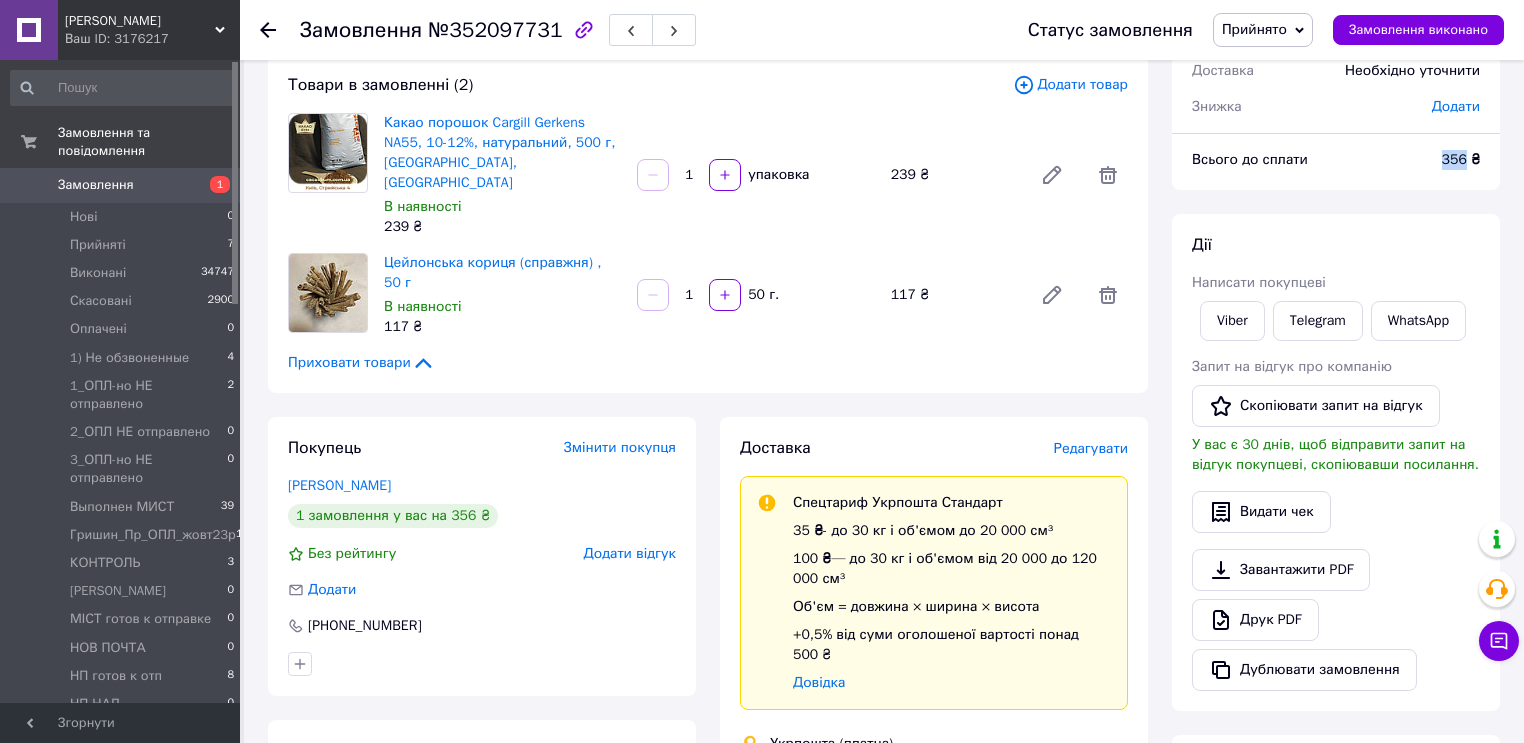 scroll, scrollTop: 0, scrollLeft: 0, axis: both 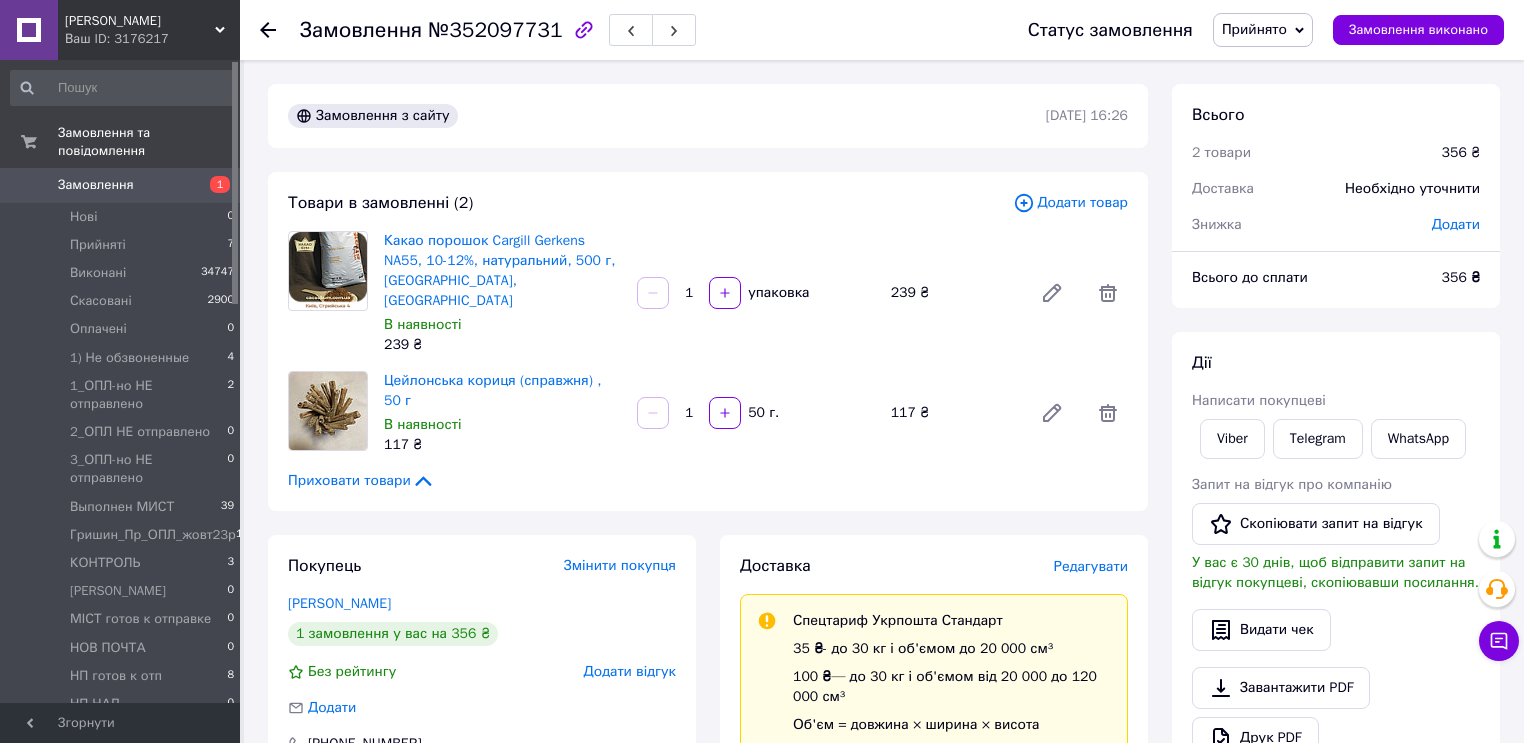 click at bounding box center [280, 30] 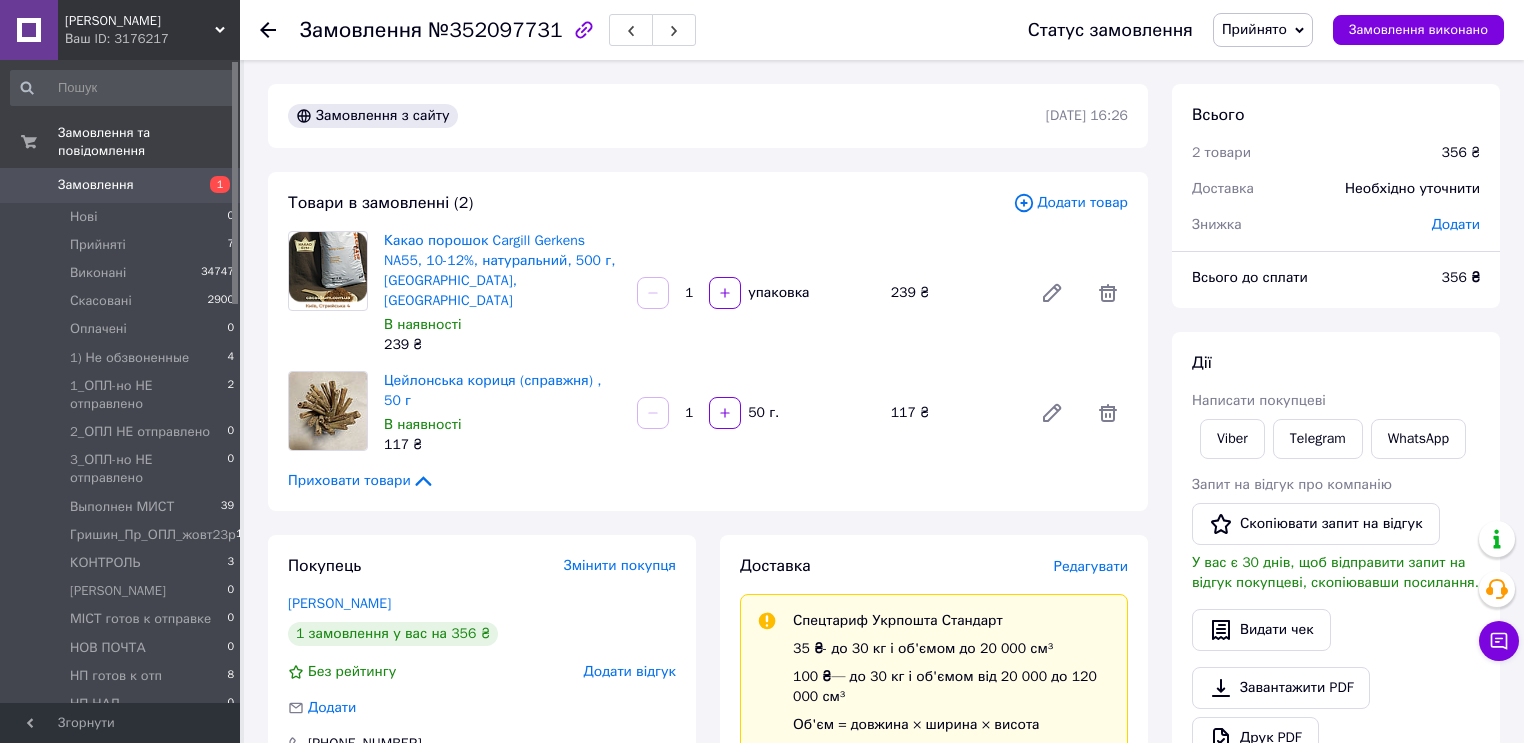 click 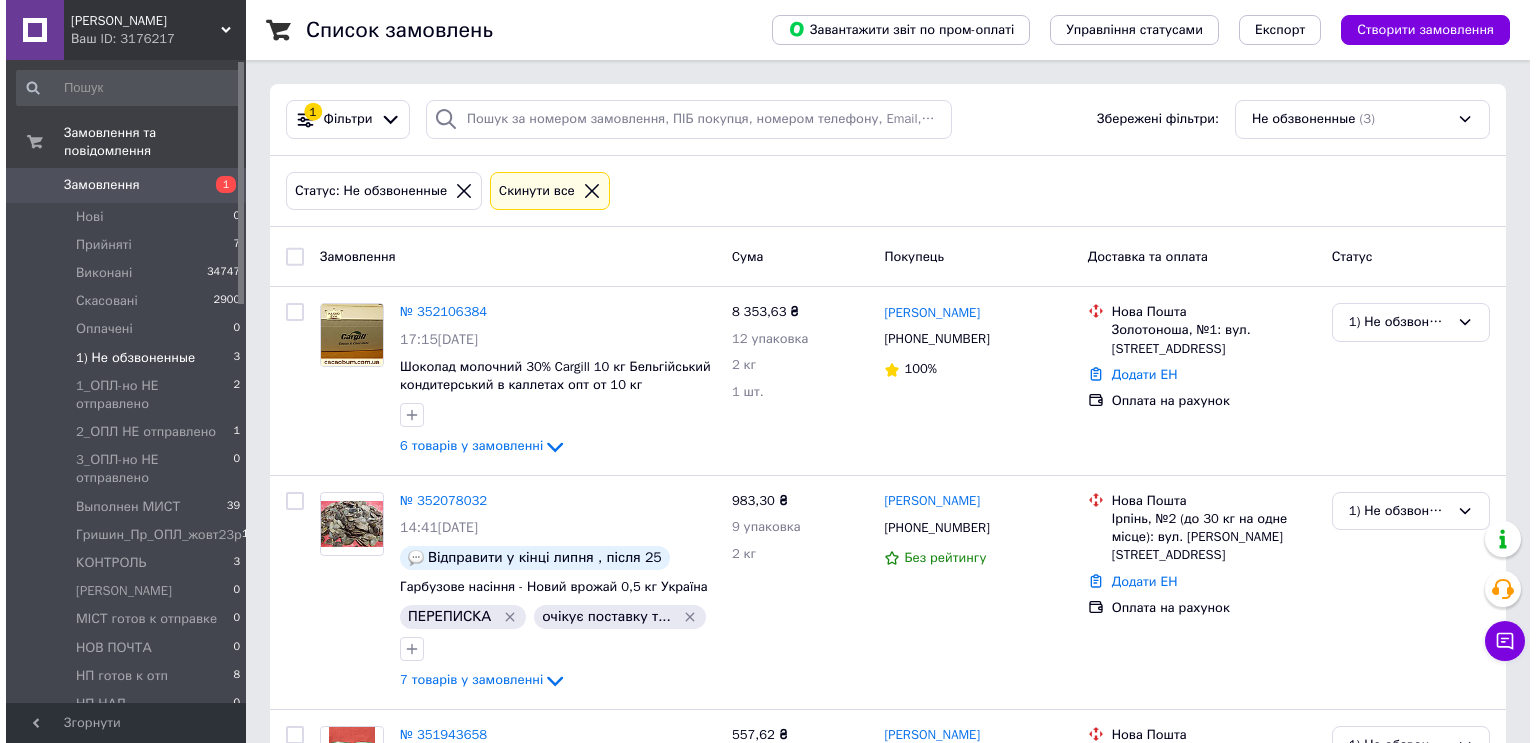 scroll, scrollTop: 400, scrollLeft: 0, axis: vertical 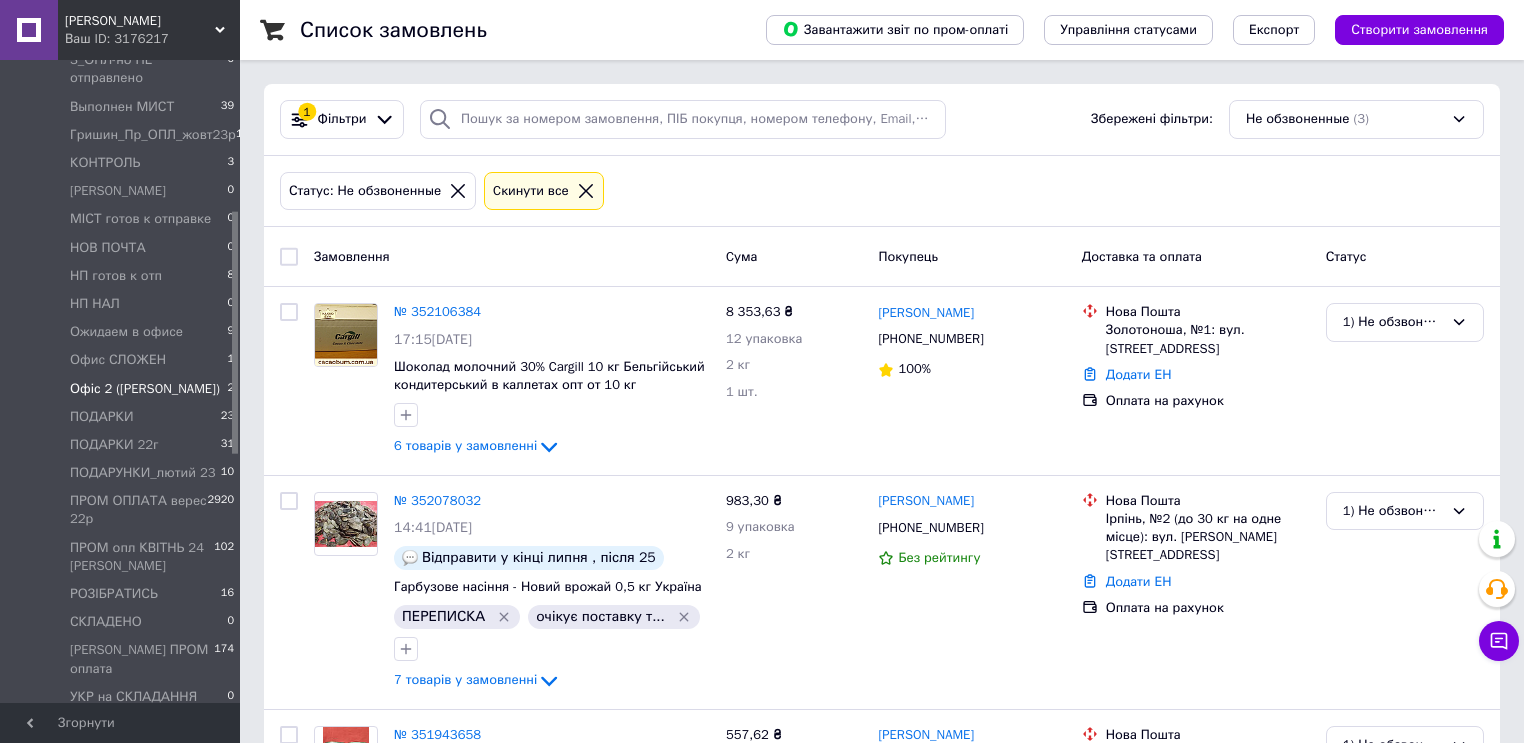 click on "Офіс 2 ([PERSON_NAME]) 2" at bounding box center [123, 389] 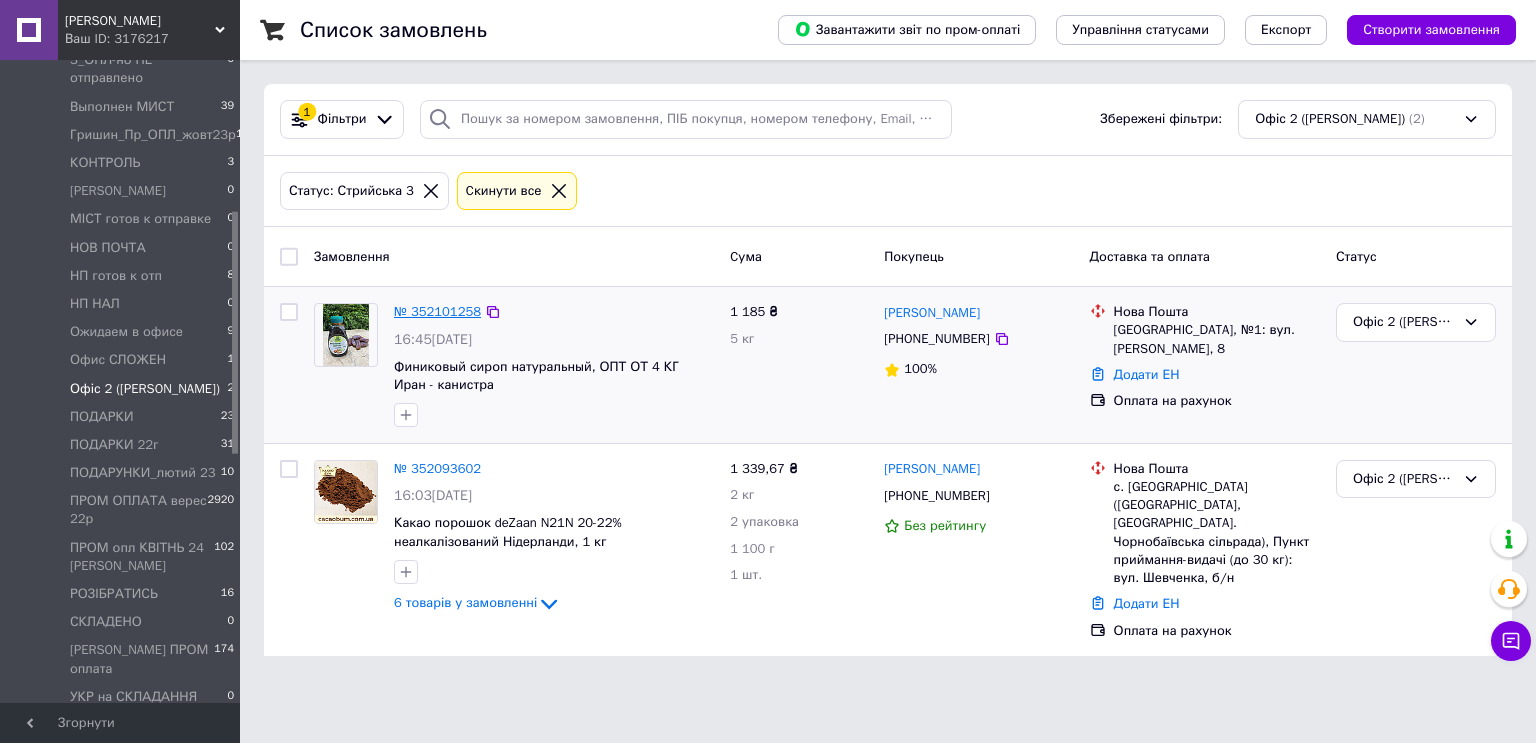 click on "№ 352101258" at bounding box center (437, 311) 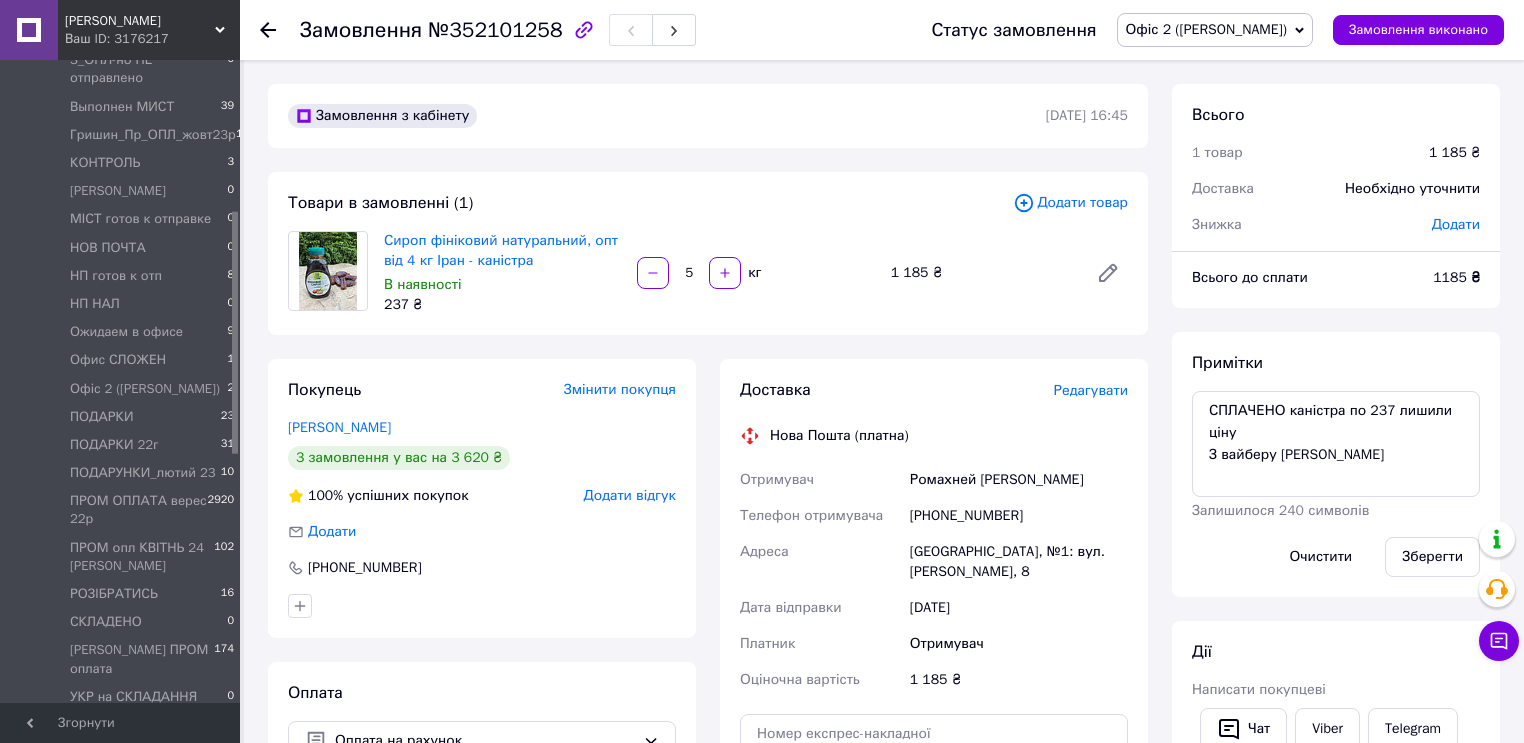click on "Редагувати" at bounding box center [1091, 390] 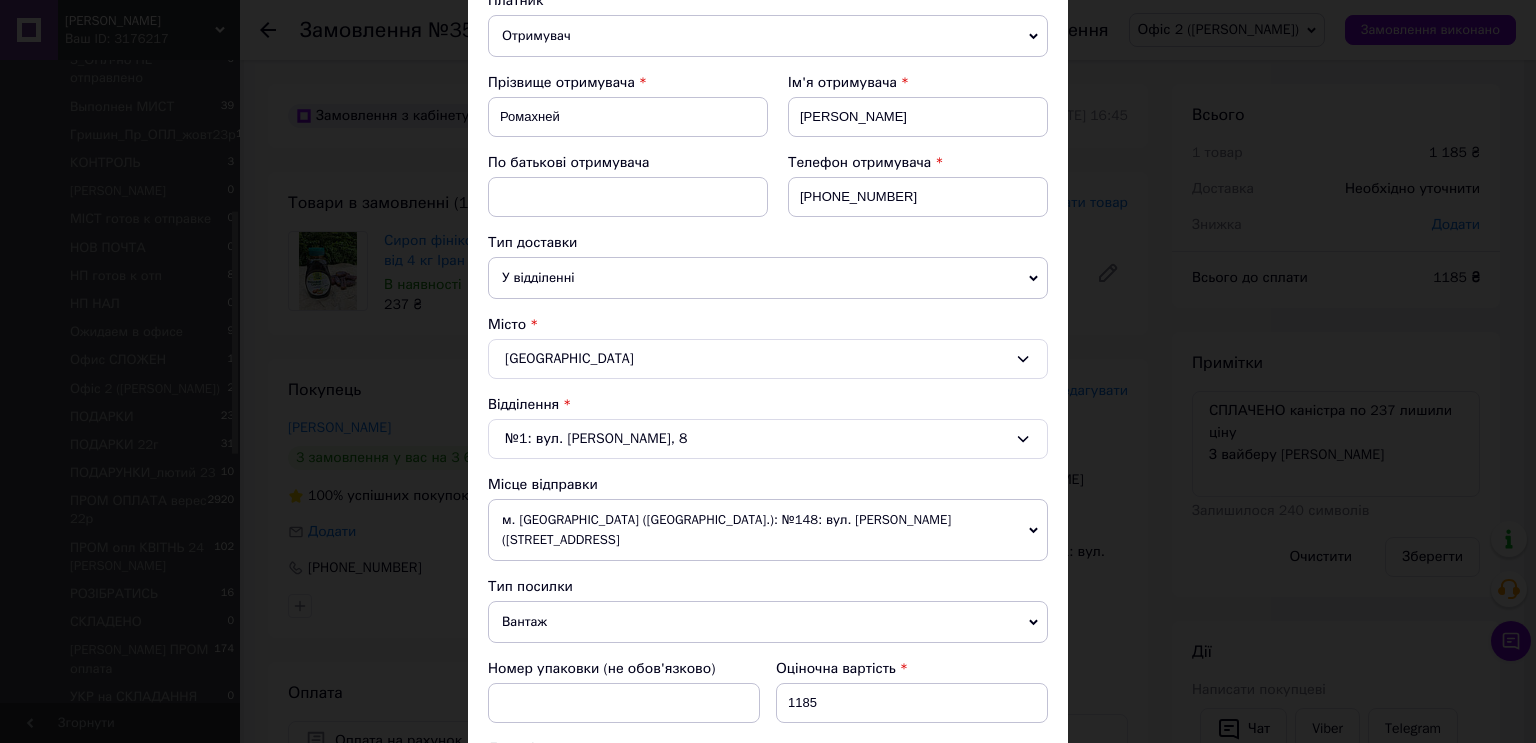 scroll, scrollTop: 635, scrollLeft: 0, axis: vertical 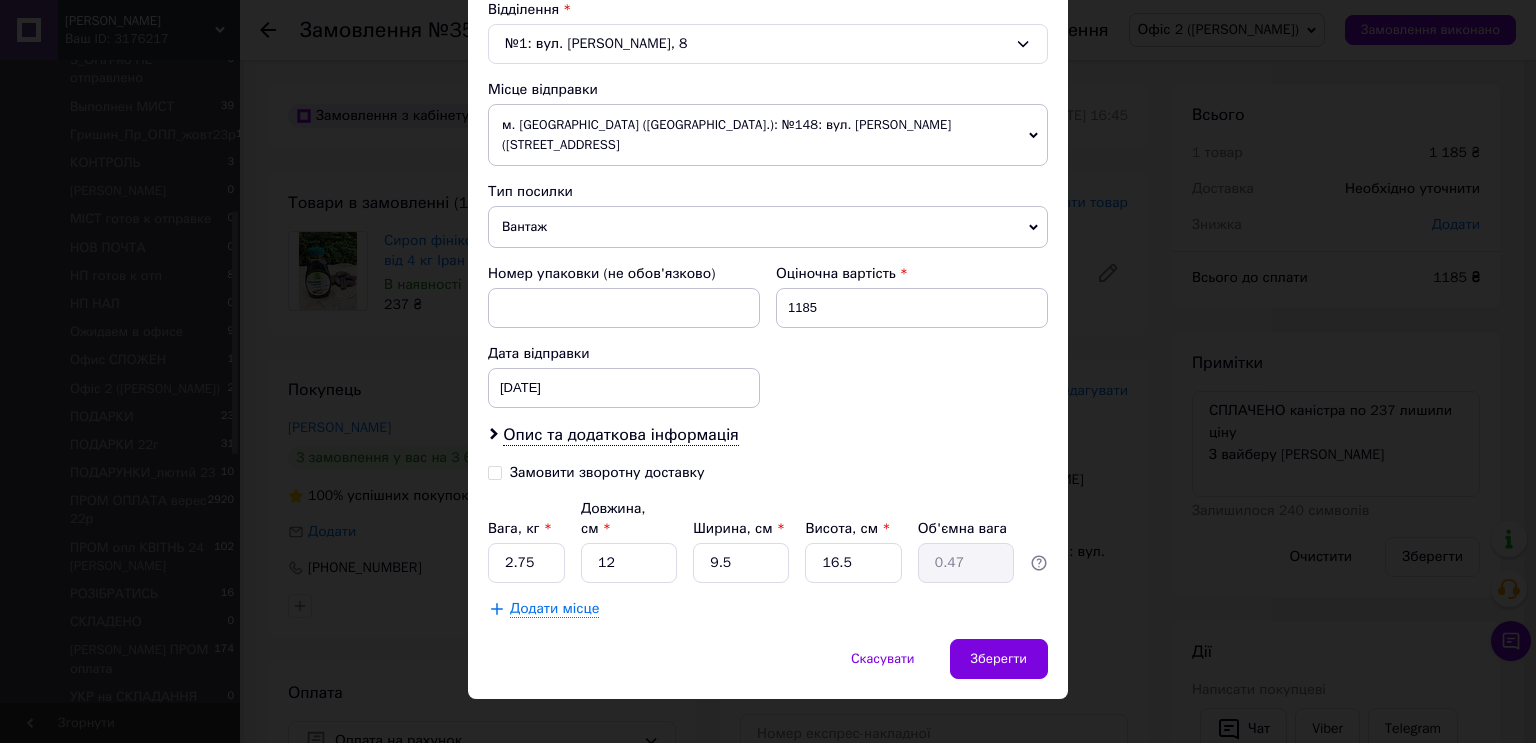 click on "м. [GEOGRAPHIC_DATA] ([GEOGRAPHIC_DATA].): №148: вул. [PERSON_NAME] ([STREET_ADDRESS]" at bounding box center [768, 135] 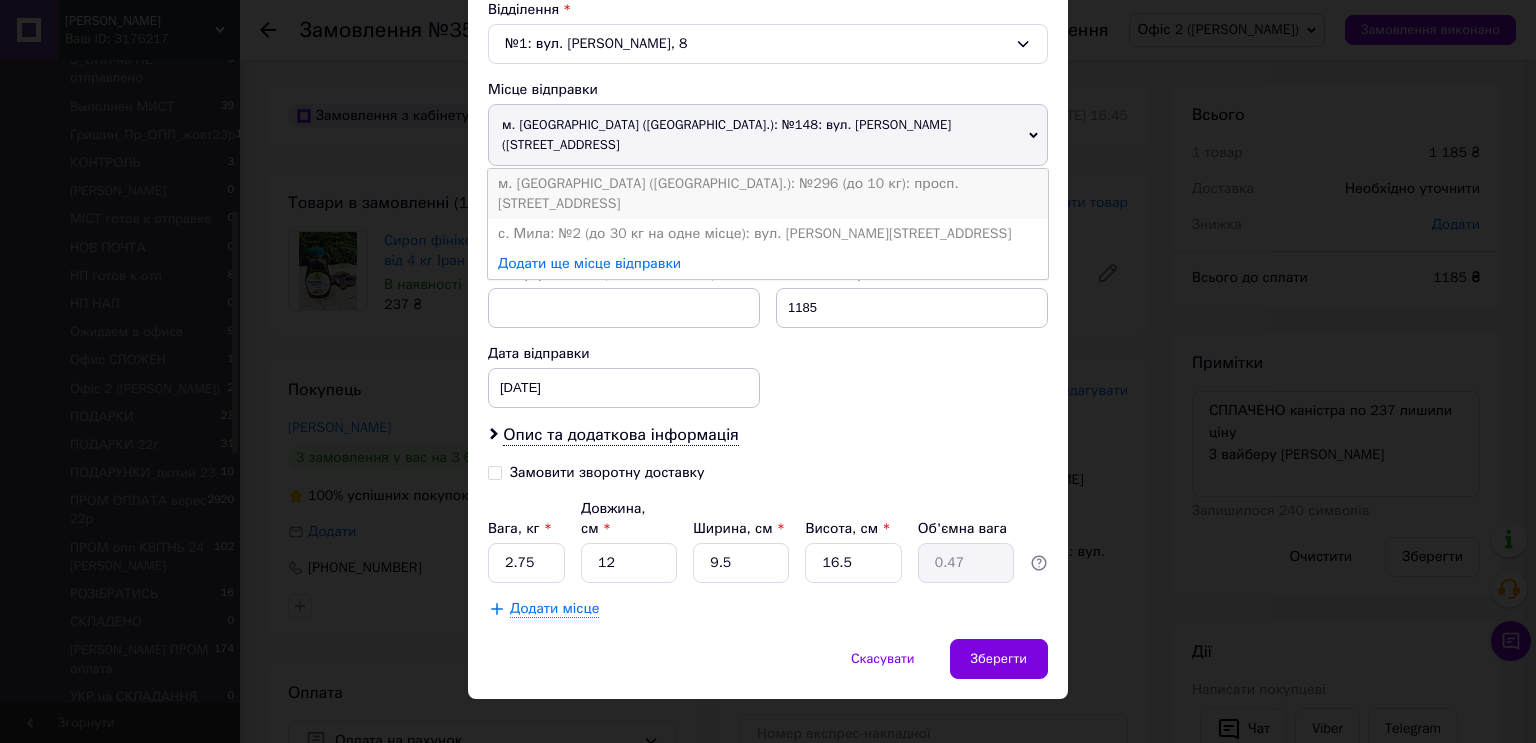 click on "м. [GEOGRAPHIC_DATA] ([GEOGRAPHIC_DATA].): №296 (до 10 кг): просп. [STREET_ADDRESS]" at bounding box center [768, 194] 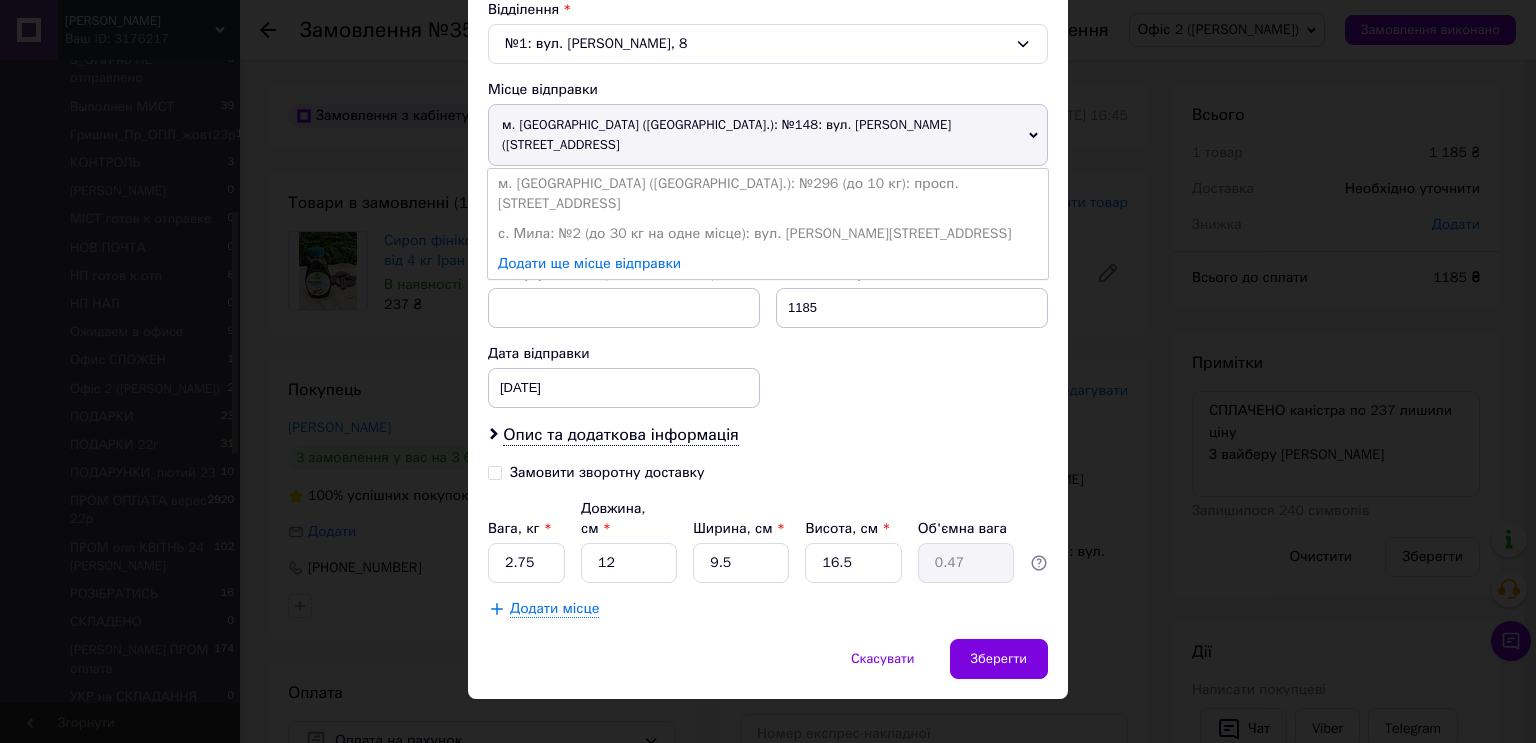 scroll, scrollTop: 615, scrollLeft: 0, axis: vertical 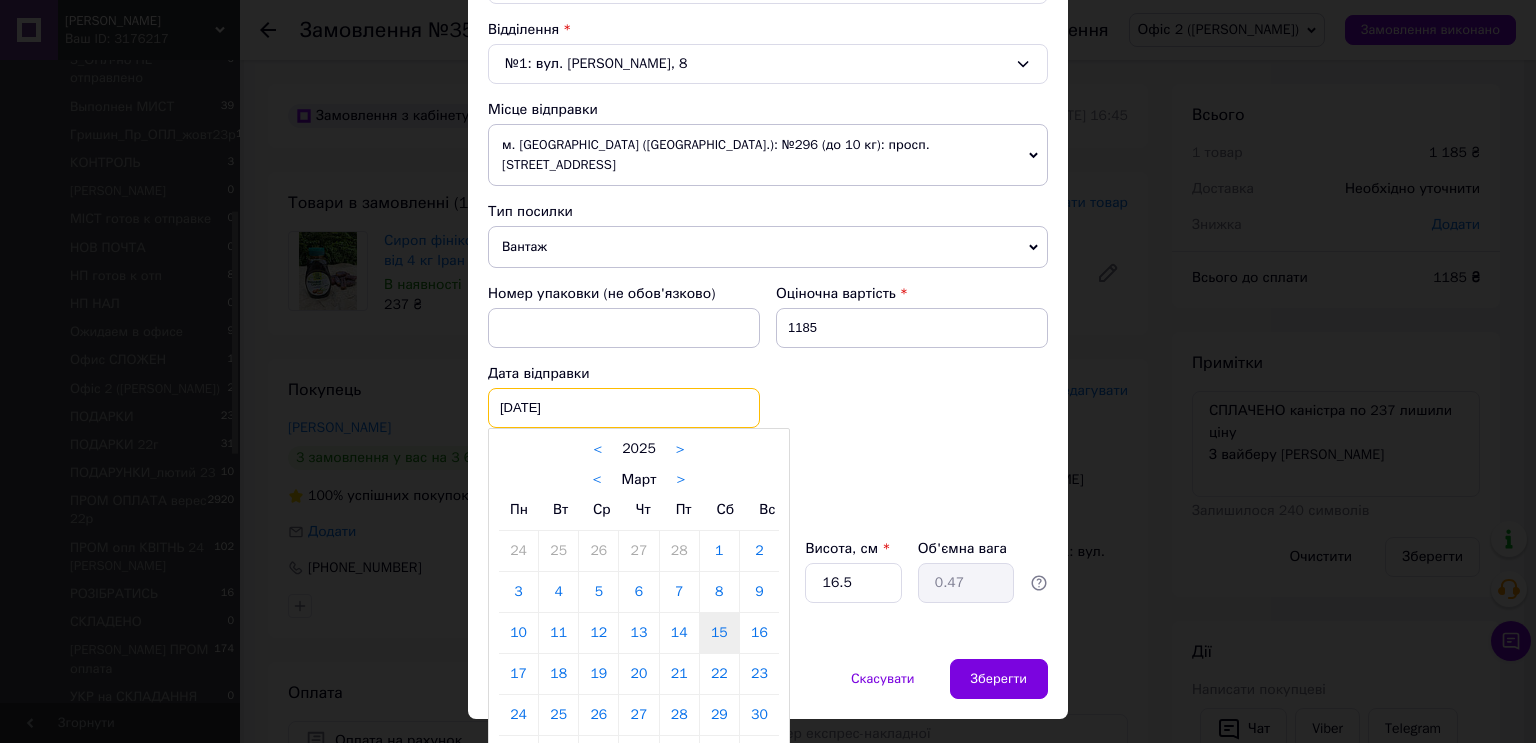 click on "[DATE] < 2025 > < Март > Пн Вт Ср Чт Пт Сб Вс 24 25 26 27 28 1 2 3 4 5 6 7 8 9 10 11 12 13 14 15 16 17 18 19 20 21 22 23 24 25 26 27 28 29 30 31 1 2 3 4 5 6" at bounding box center (624, 408) 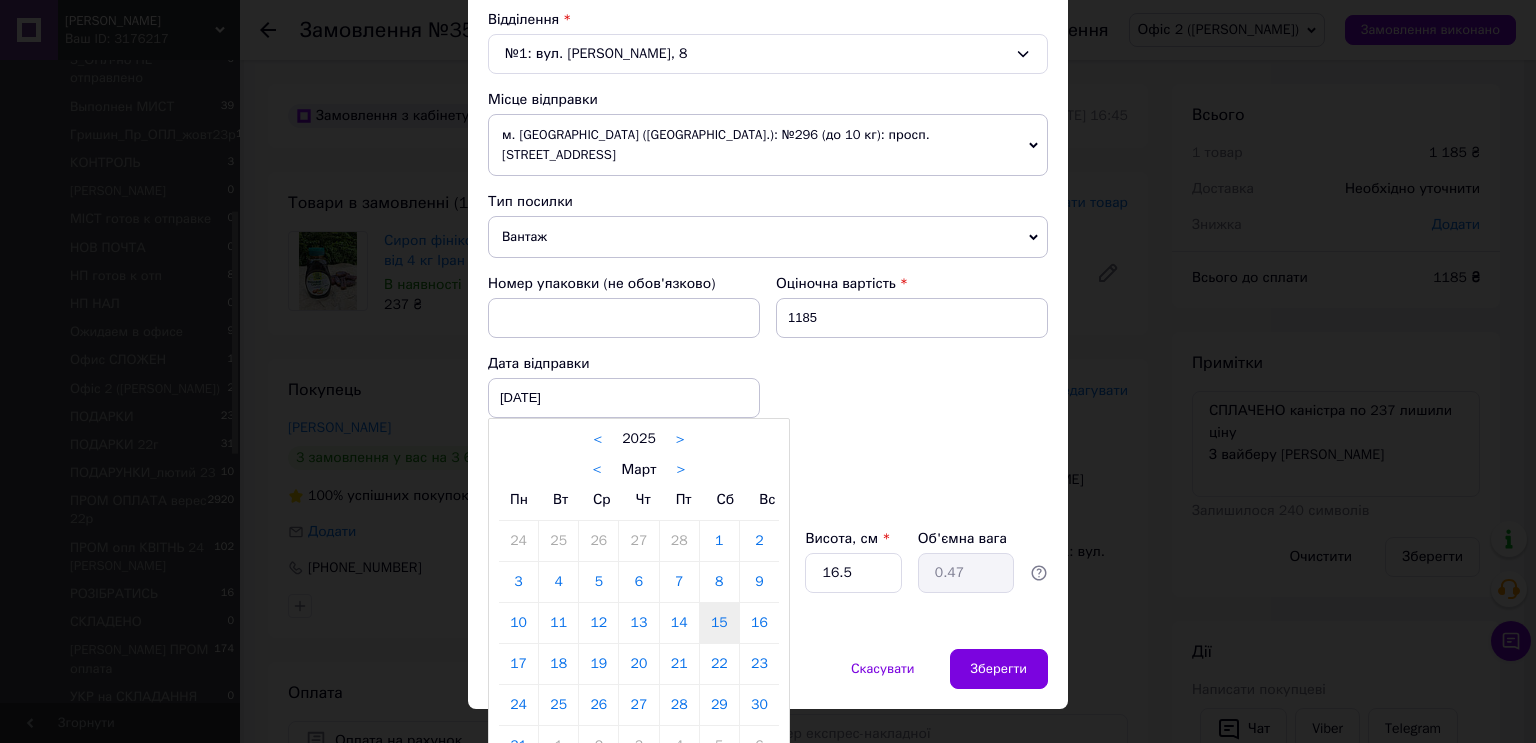 click on ">" at bounding box center (680, 470) 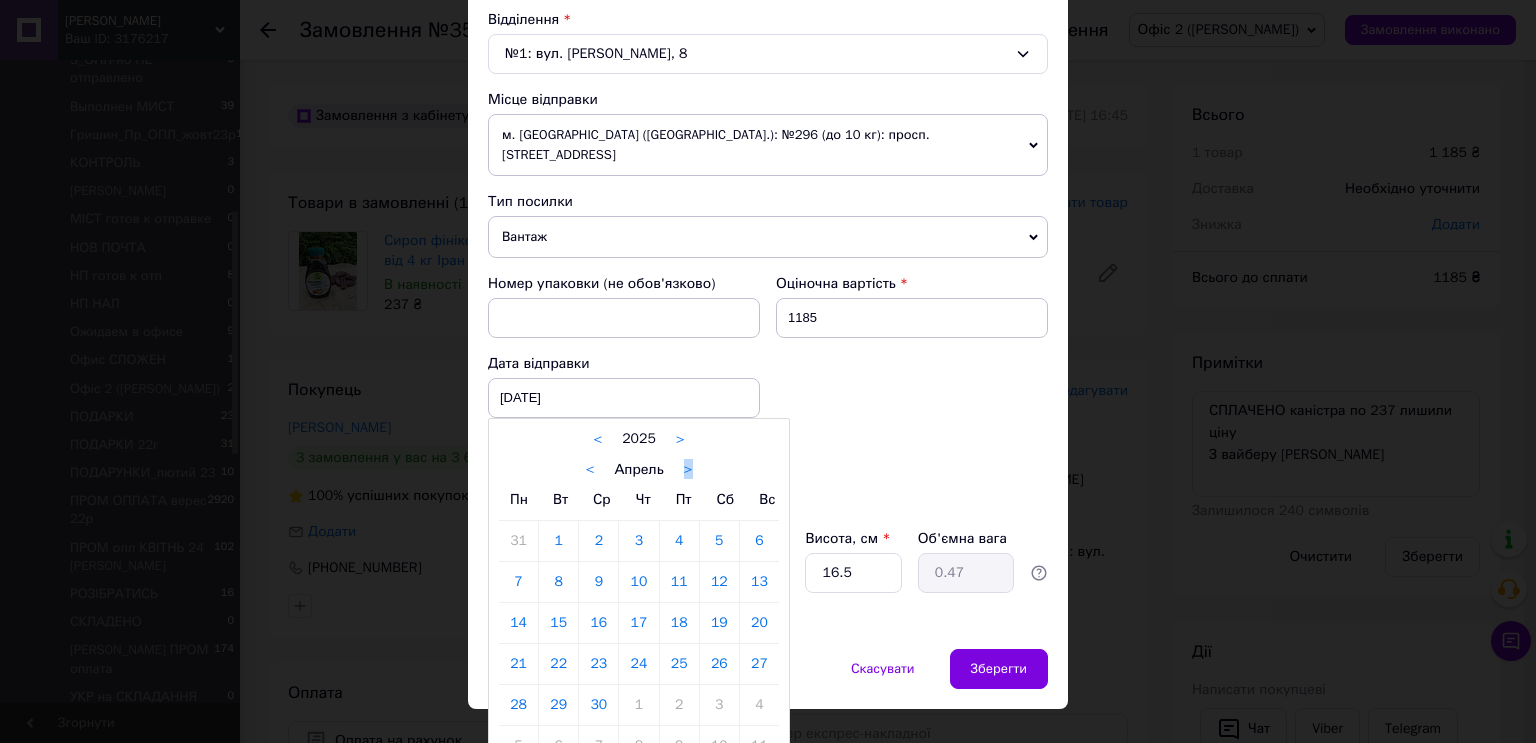 click on "< Апрель >" at bounding box center (639, 469) 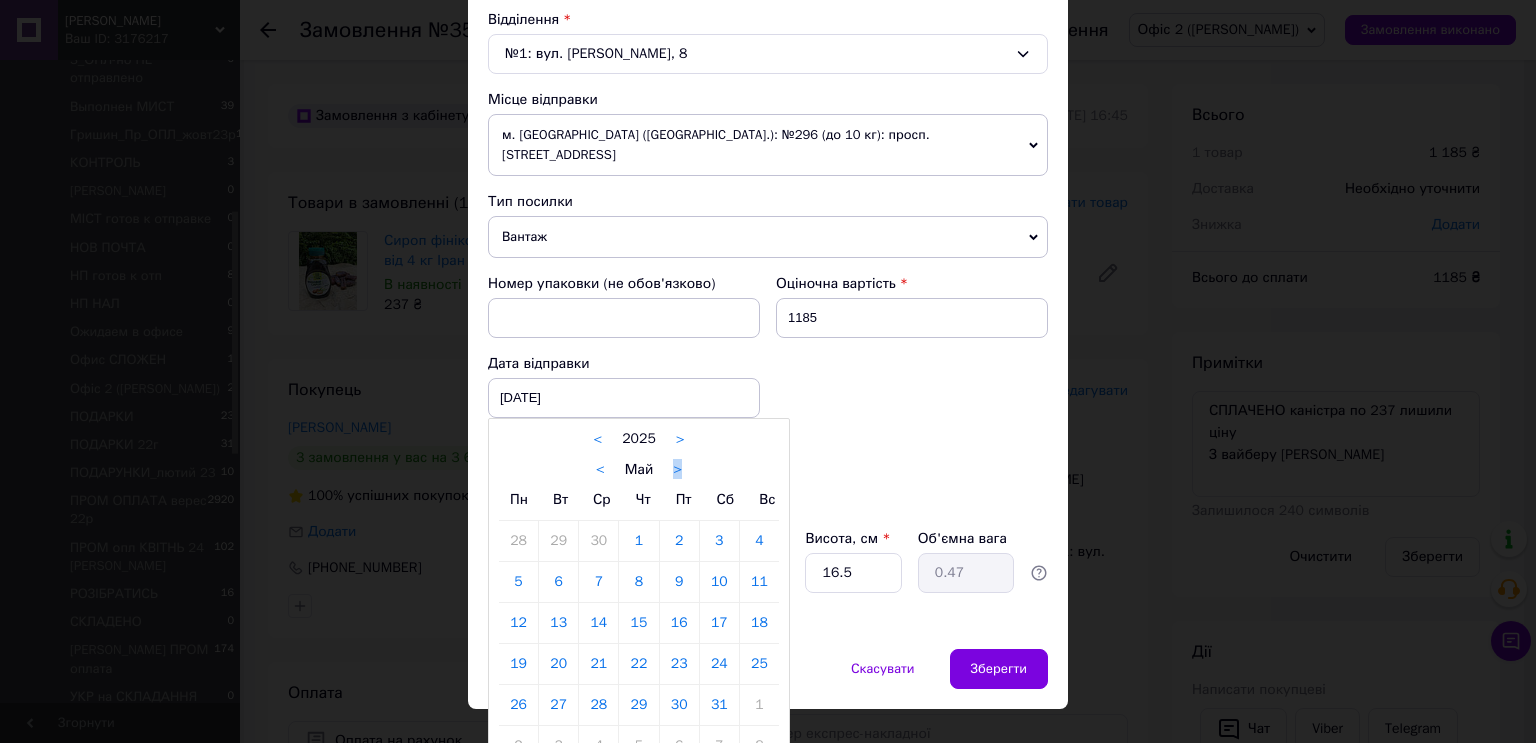 click on "< Май >" at bounding box center [639, 469] 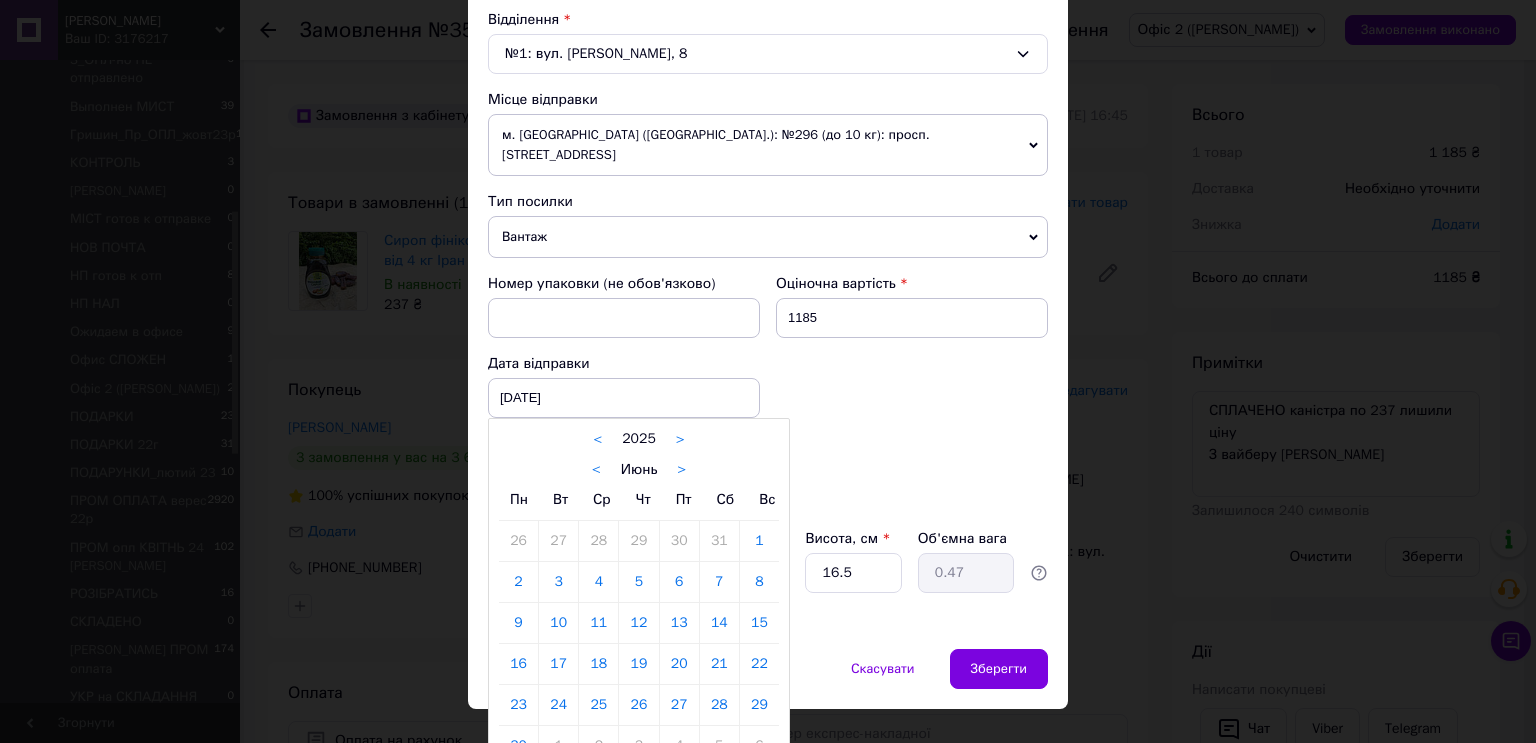 click on ">" at bounding box center [681, 470] 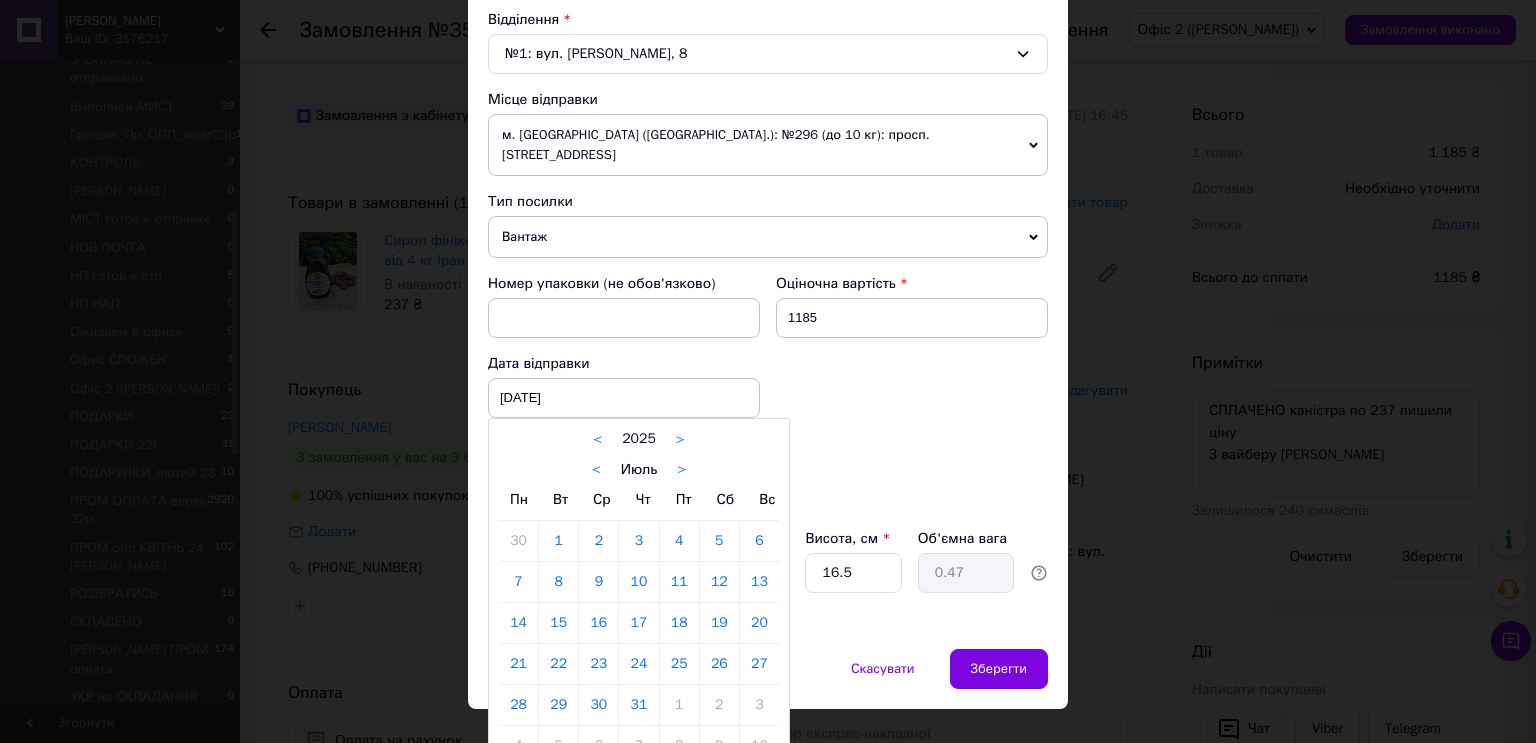 click on "10" at bounding box center (638, 582) 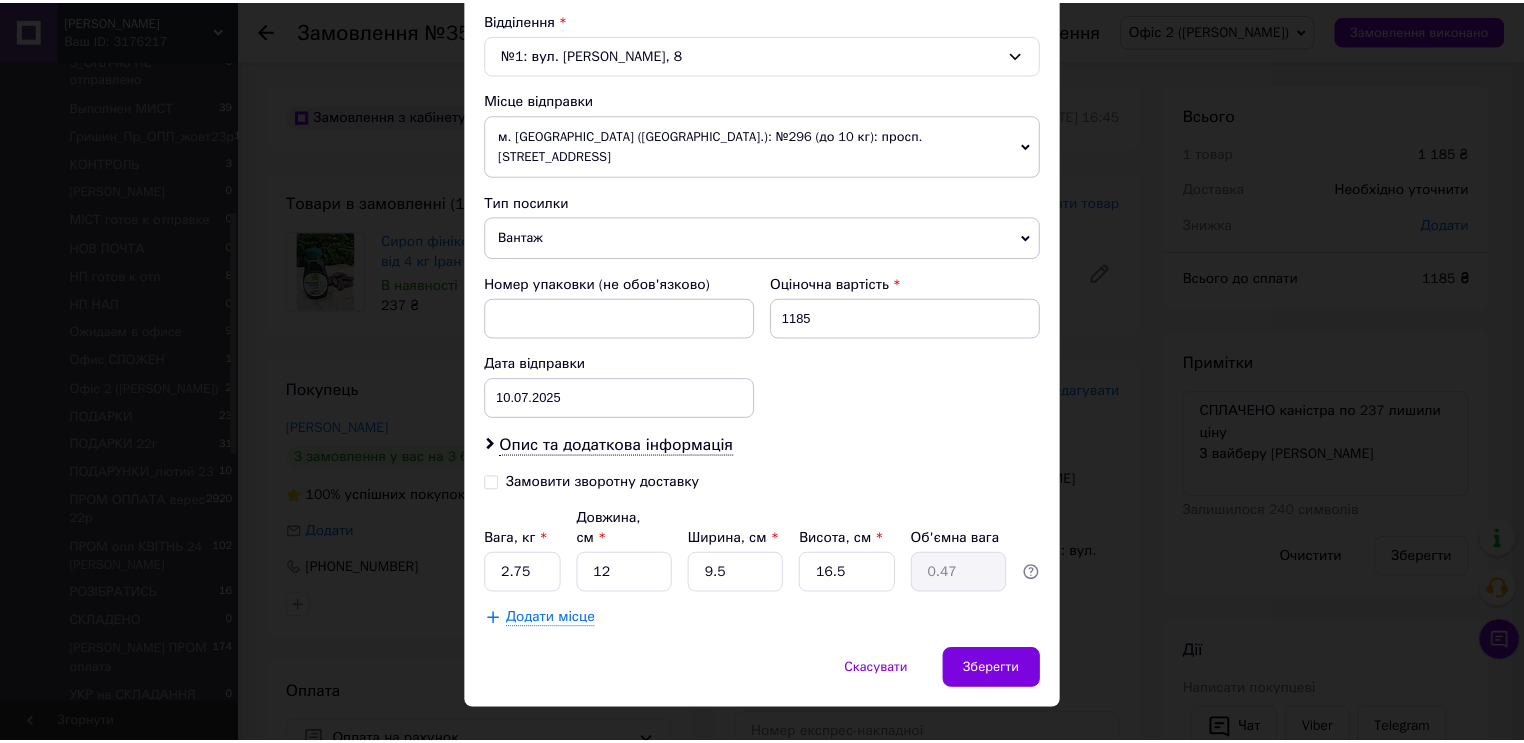 scroll, scrollTop: 615, scrollLeft: 0, axis: vertical 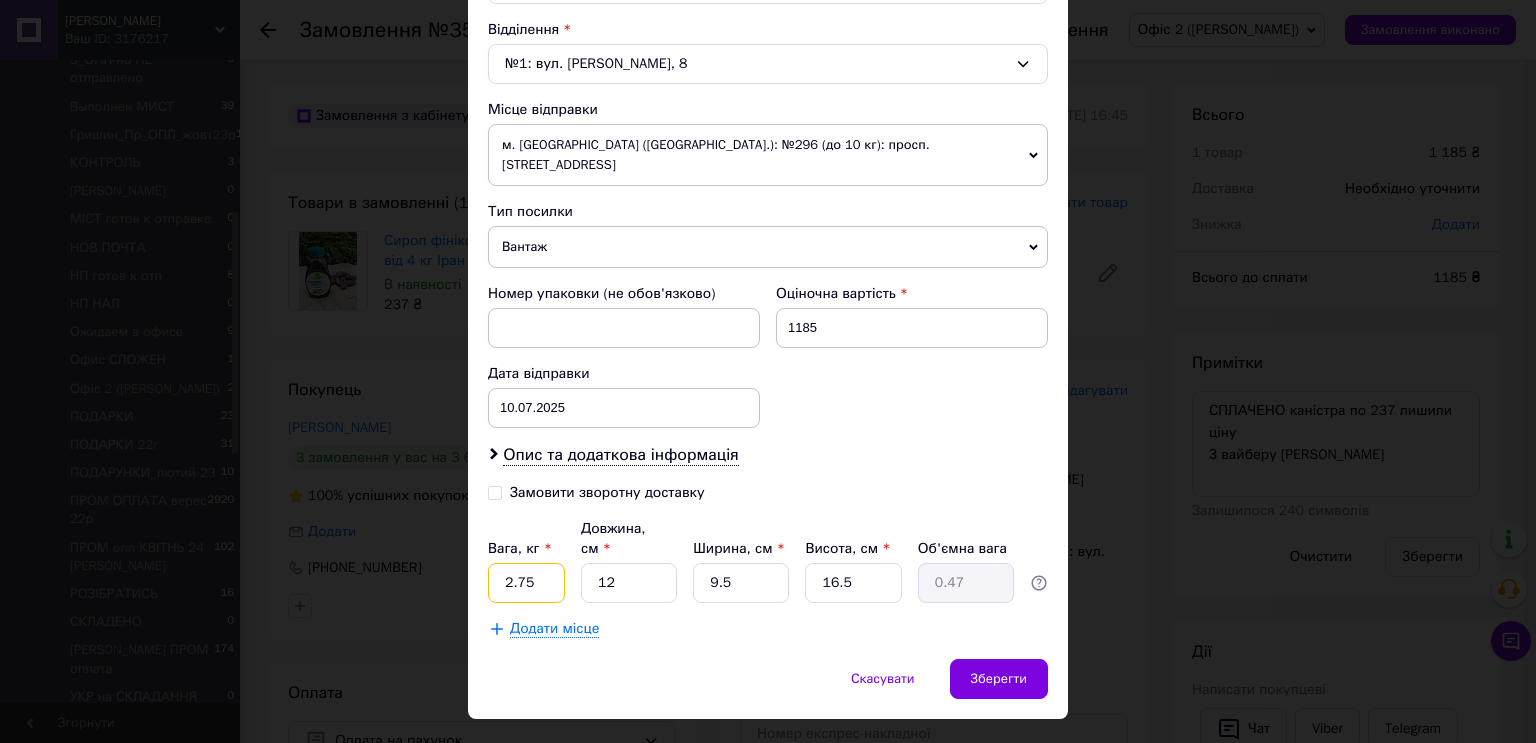 drag, startPoint x: 536, startPoint y: 530, endPoint x: 469, endPoint y: 529, distance: 67.00746 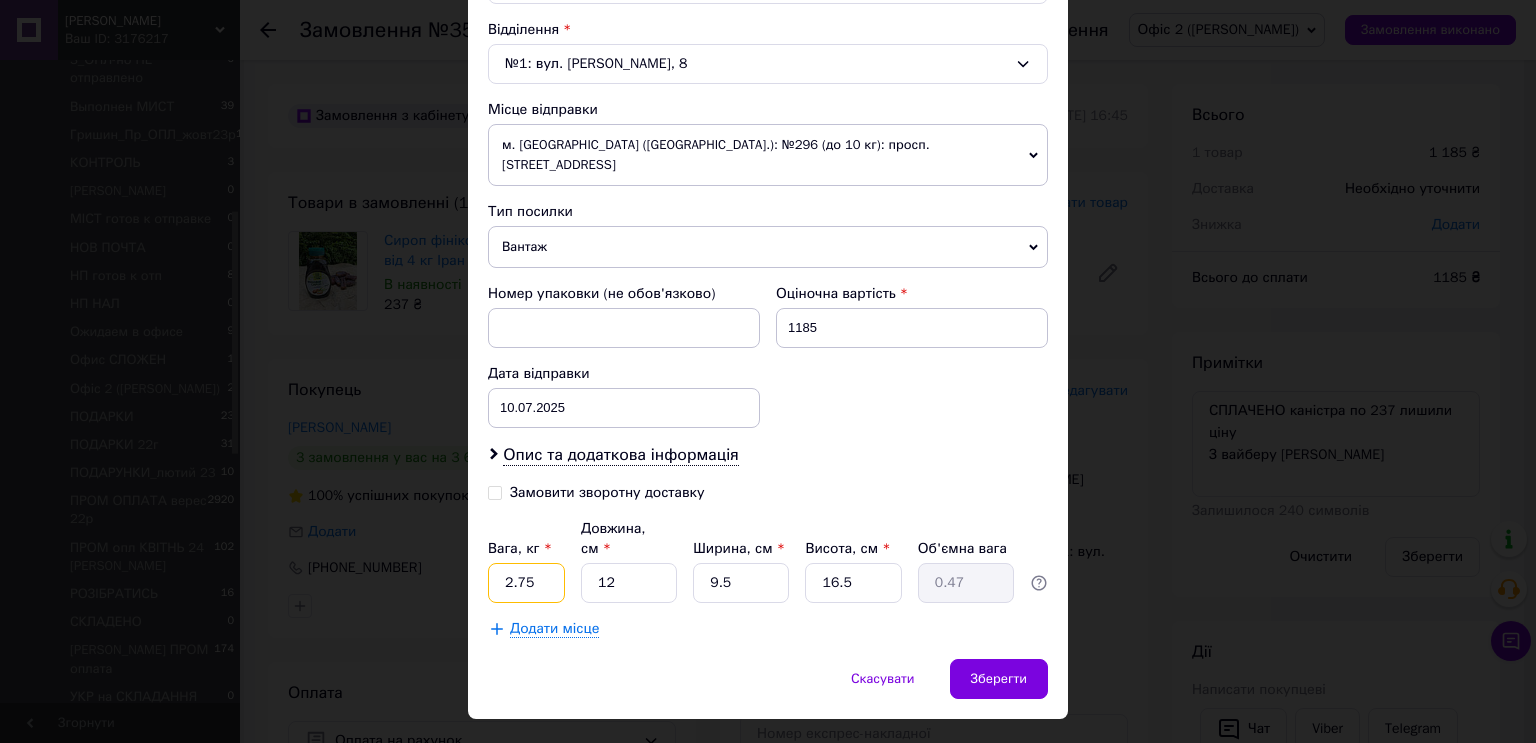click on "Спосіб доставки Нова Пошта (платна) Платник Отримувач Відправник Прізвище отримувача Ромахней Ім'я отримувача [PERSON_NAME] батькові отримувача Телефон отримувача [PHONE_NUMBER] Тип доставки У відділенні Кур'єром В поштоматі Місто [GEOGRAPHIC_DATA] Відділення №1: вул. [PERSON_NAME], 8 Місце відправки м. [GEOGRAPHIC_DATA] ([GEOGRAPHIC_DATA].): №296 (до 10 кг): просп. [STREET_ADDRESS] [GEOGRAPHIC_DATA] ([GEOGRAPHIC_DATA].): №148: вул. [PERSON_NAME] ([STREET_ADDRESS] с. Мила: №2 (до 30 кг на одне місце): вул. [PERSON_NAME][STREET_ADDRESS] Додати ще місце відправки Тип посилки Вантаж Документи 1185 [DATE] < 2025 > < >" at bounding box center [768, 87] 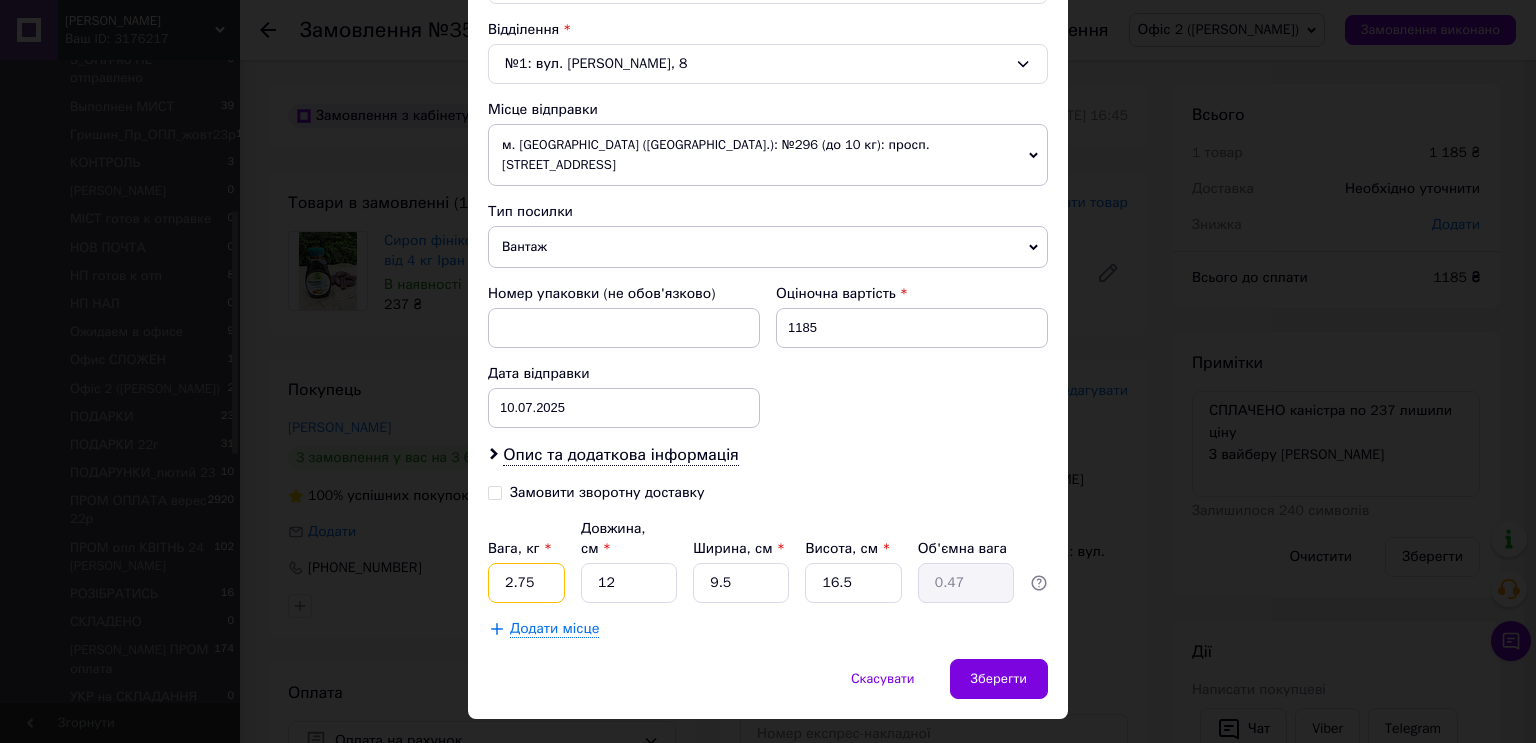 type on "6" 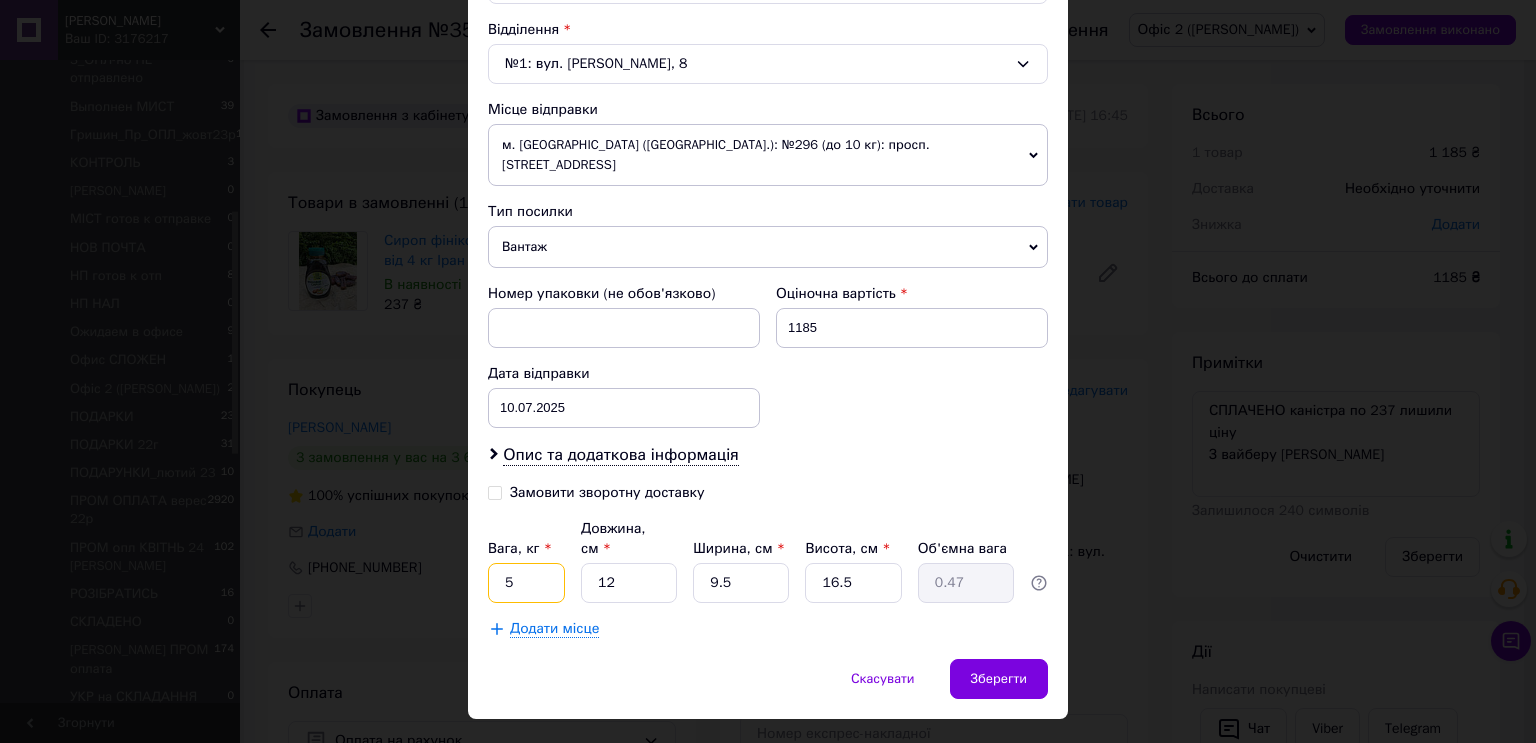 type on "5" 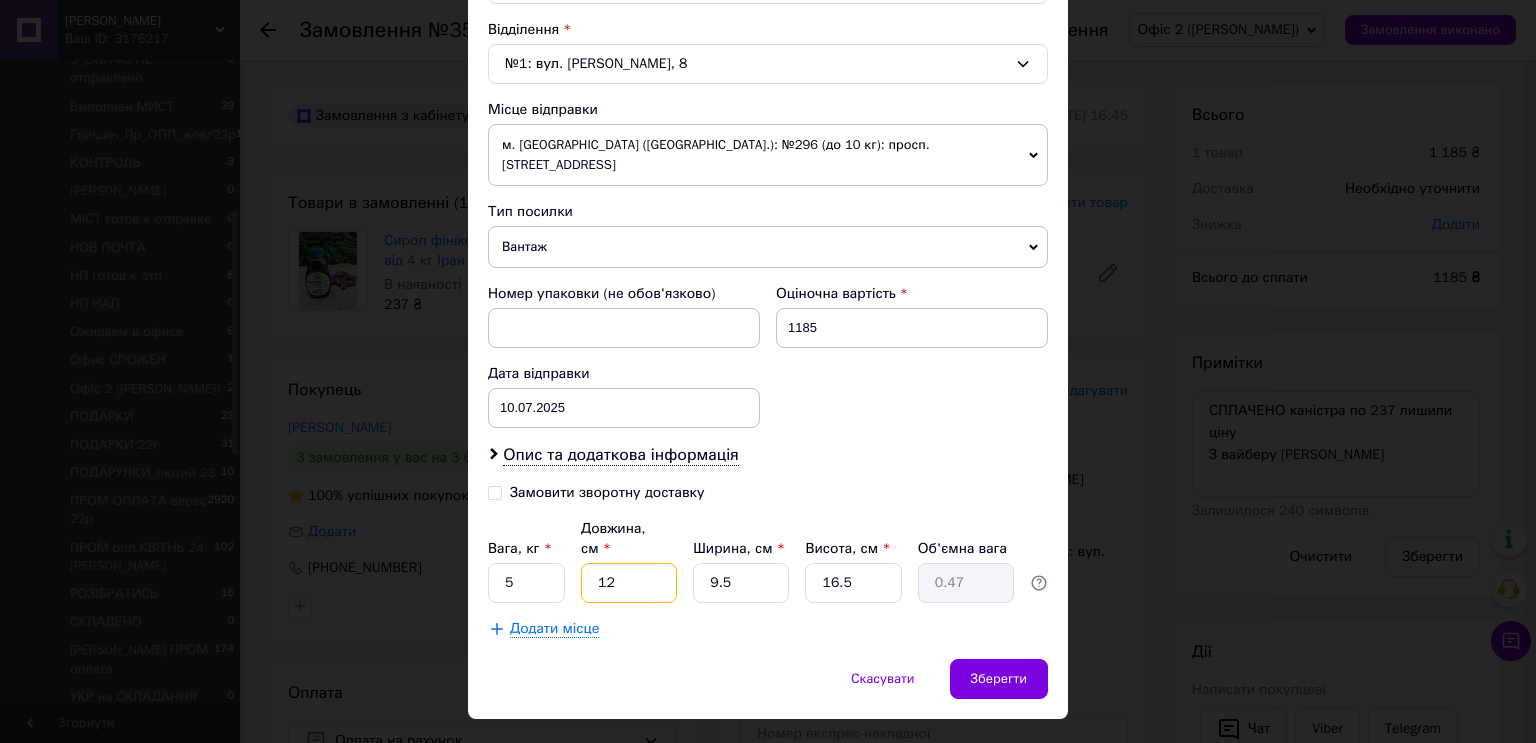 drag, startPoint x: 609, startPoint y: 534, endPoint x: 596, endPoint y: 535, distance: 13.038404 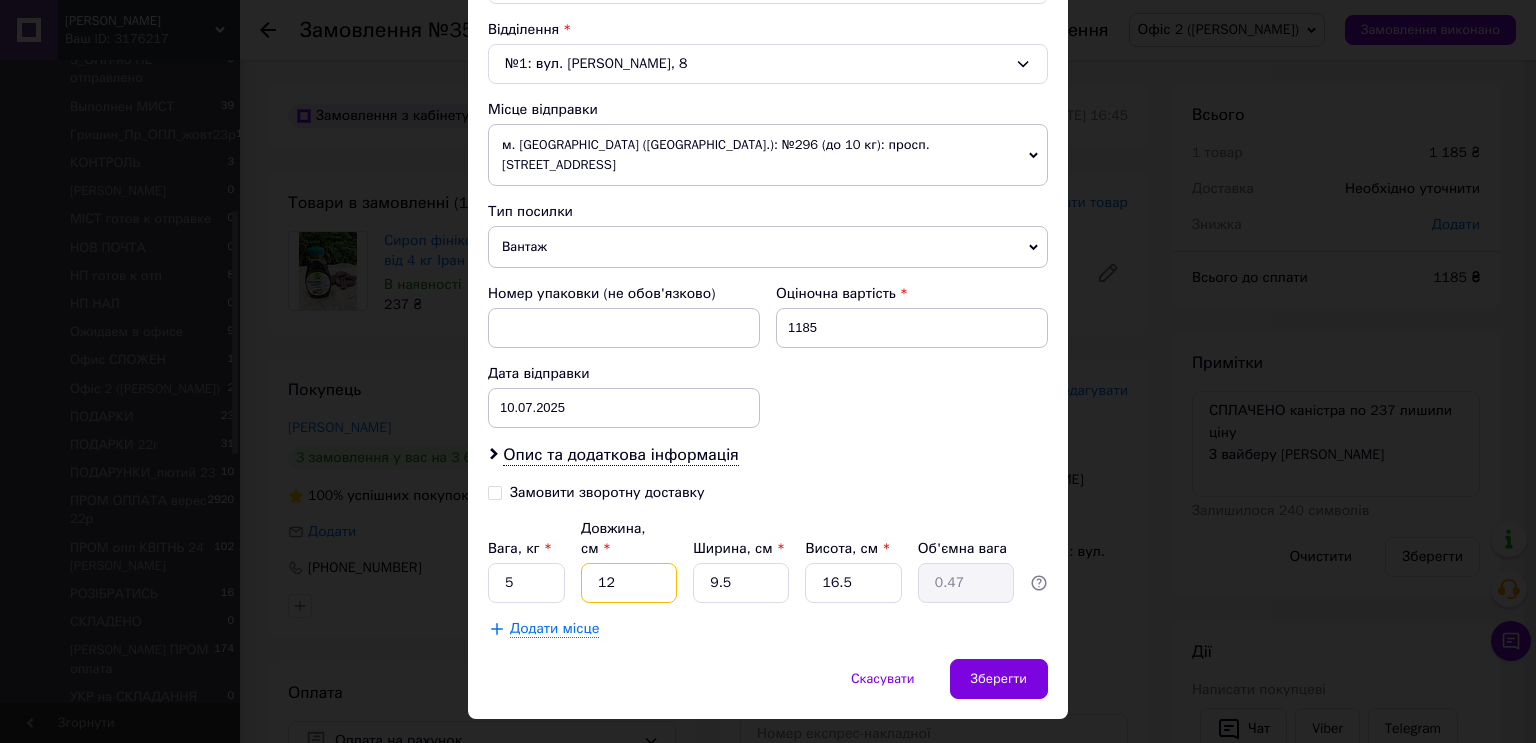 type on "3" 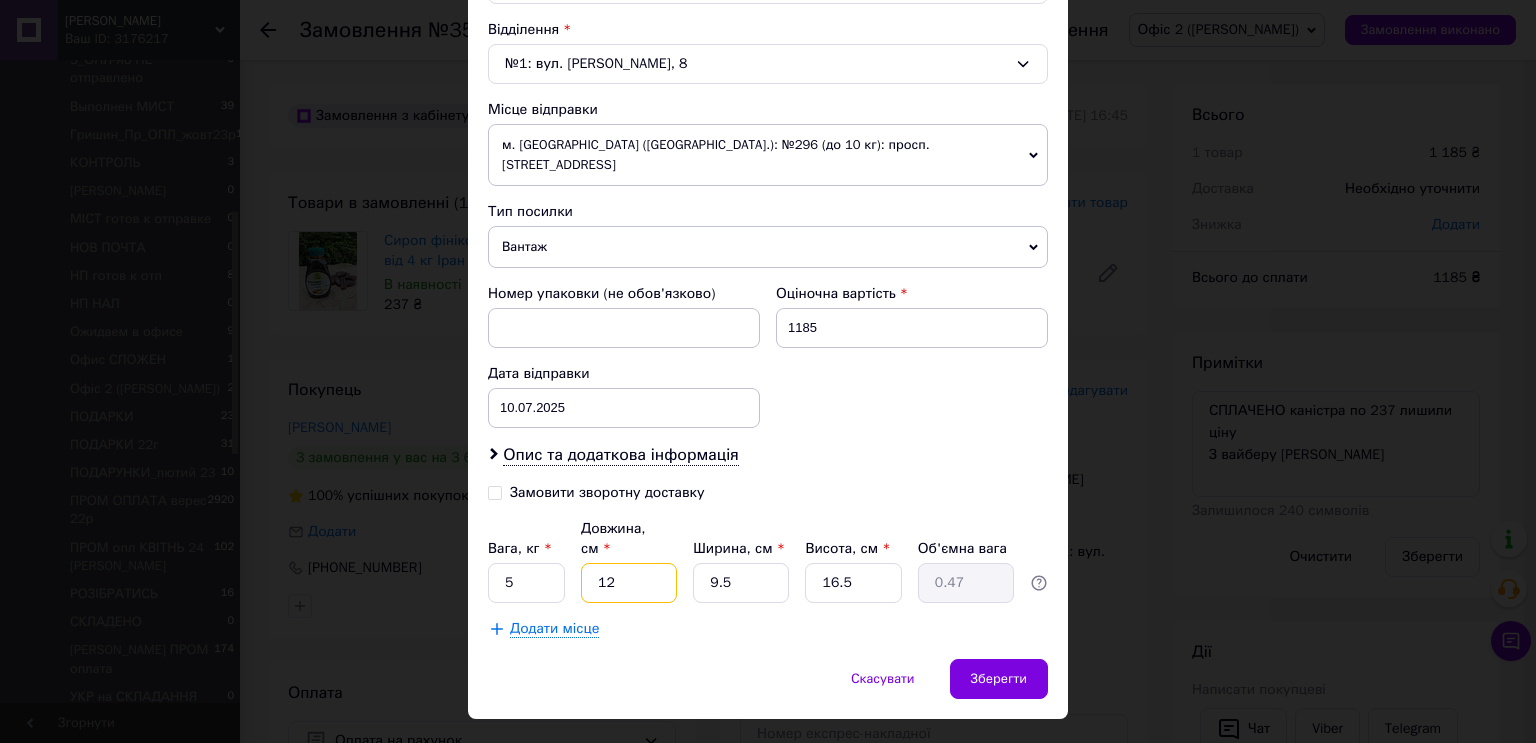 type on "0.12" 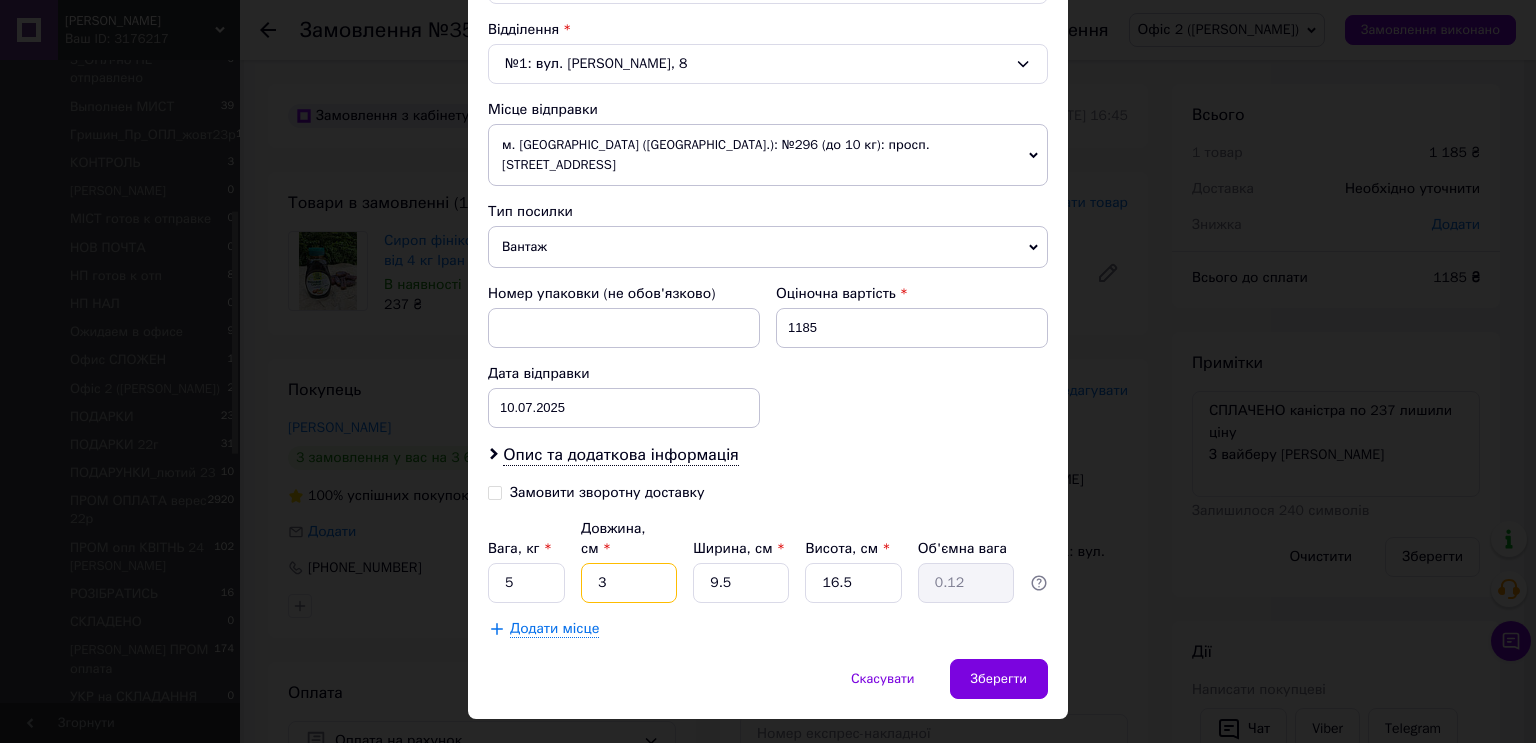 type on "30" 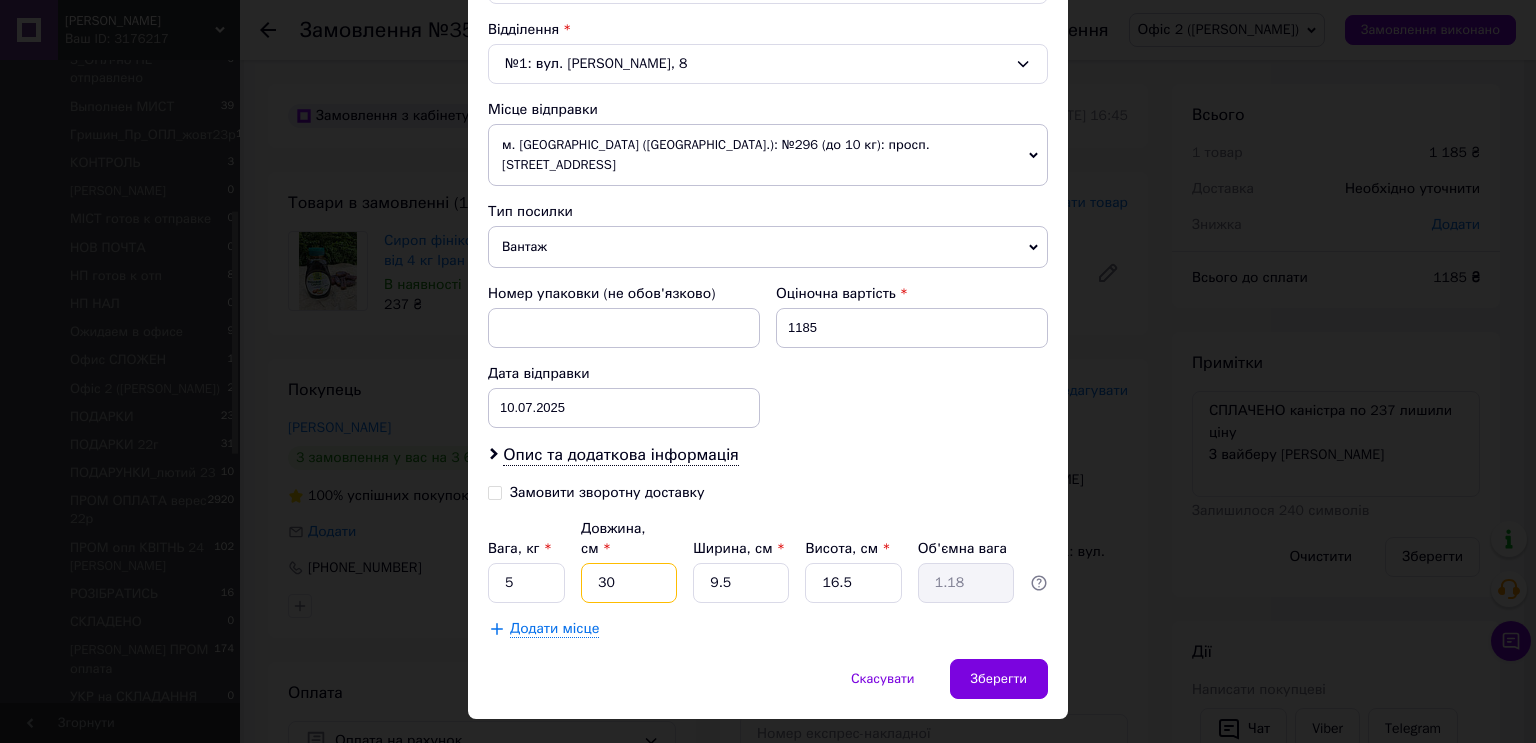type on "30" 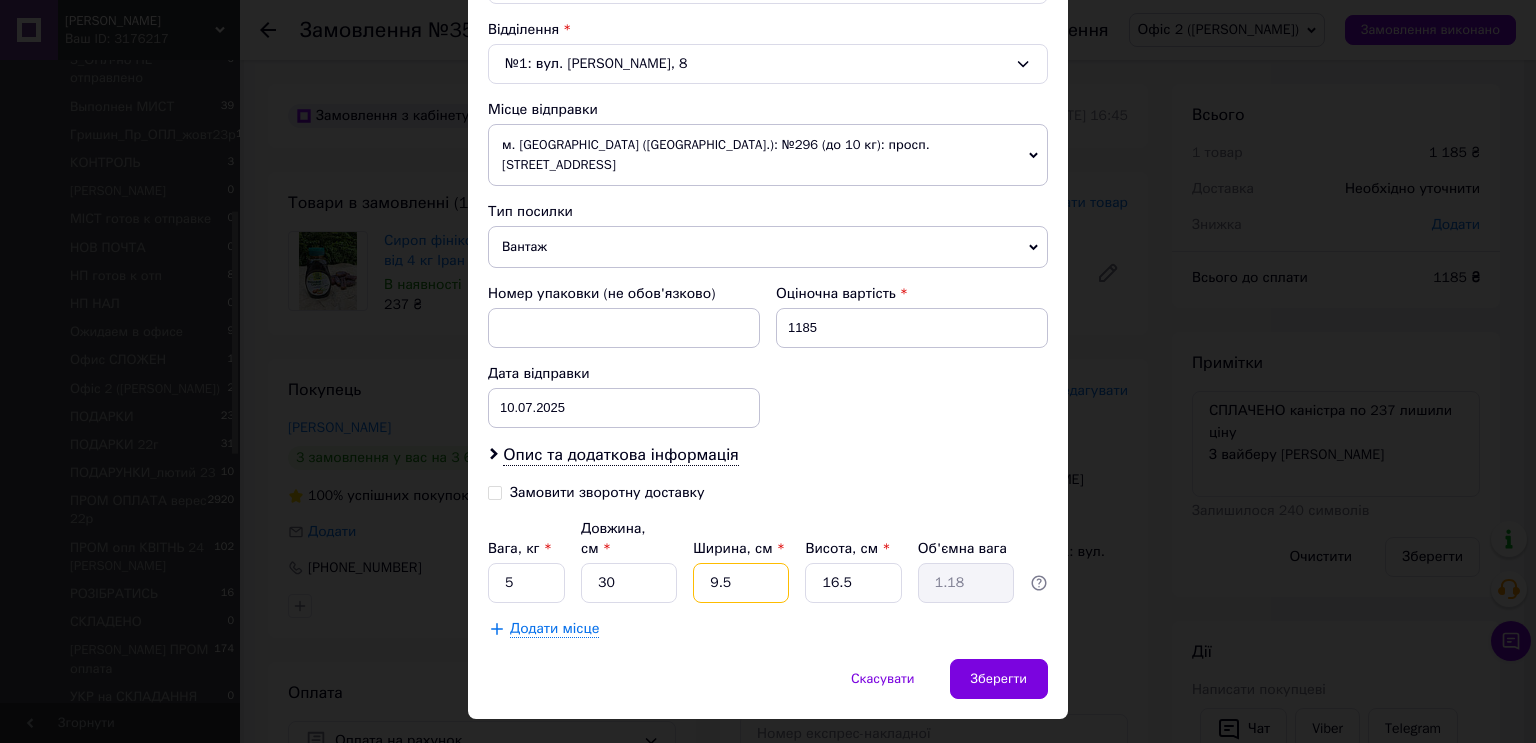 drag, startPoint x: 722, startPoint y: 546, endPoint x: 701, endPoint y: 540, distance: 21.84033 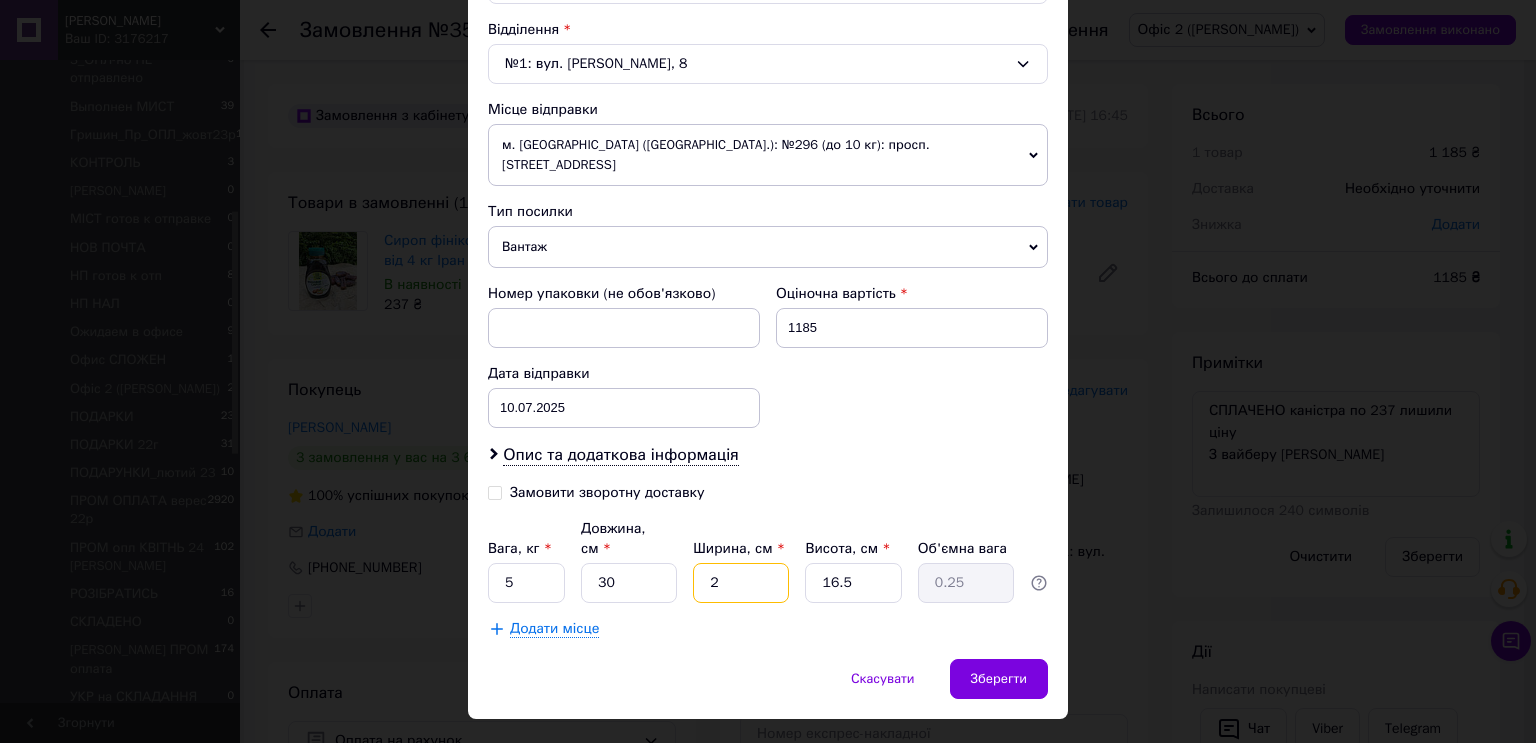 type on "27" 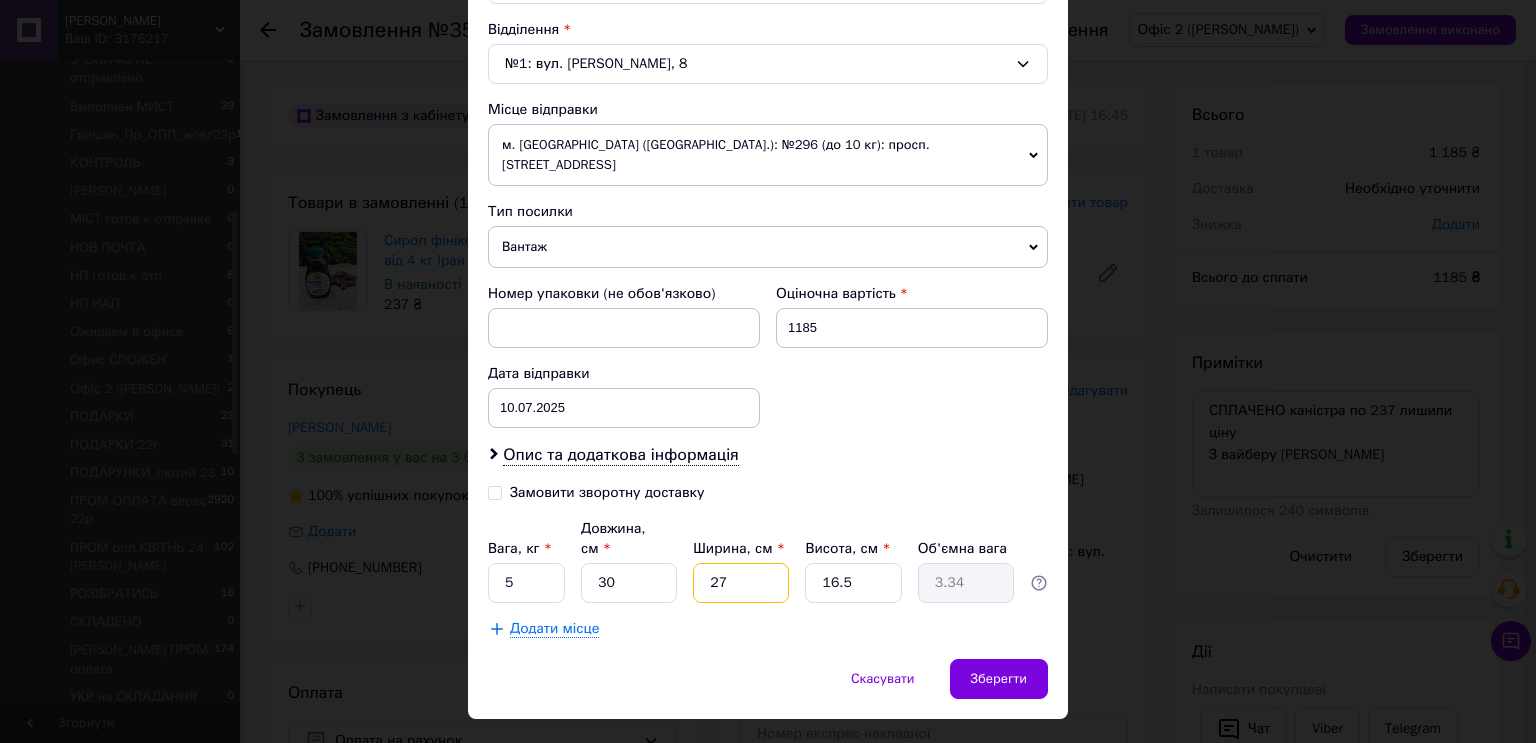 type on "27" 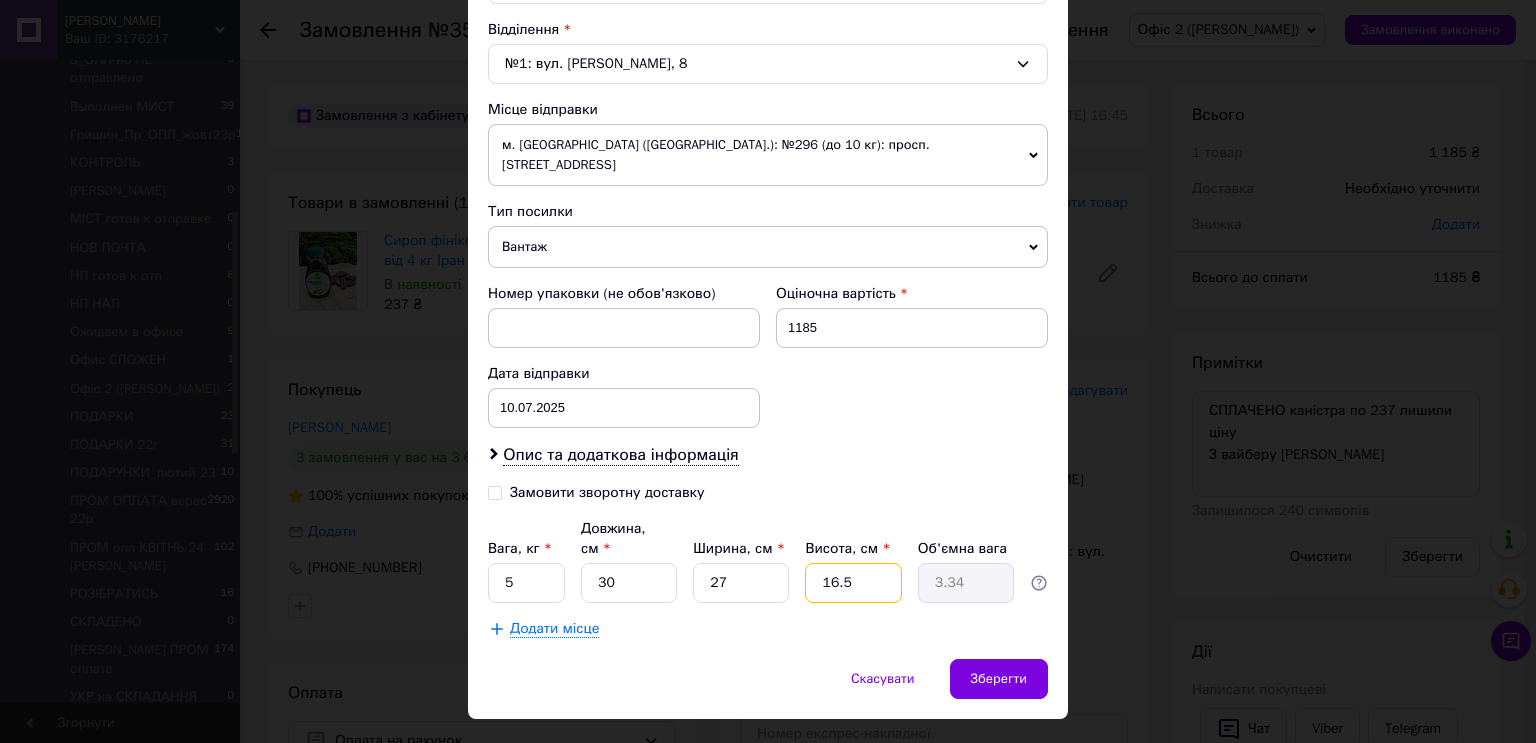 click on "16.5" at bounding box center (853, 583) 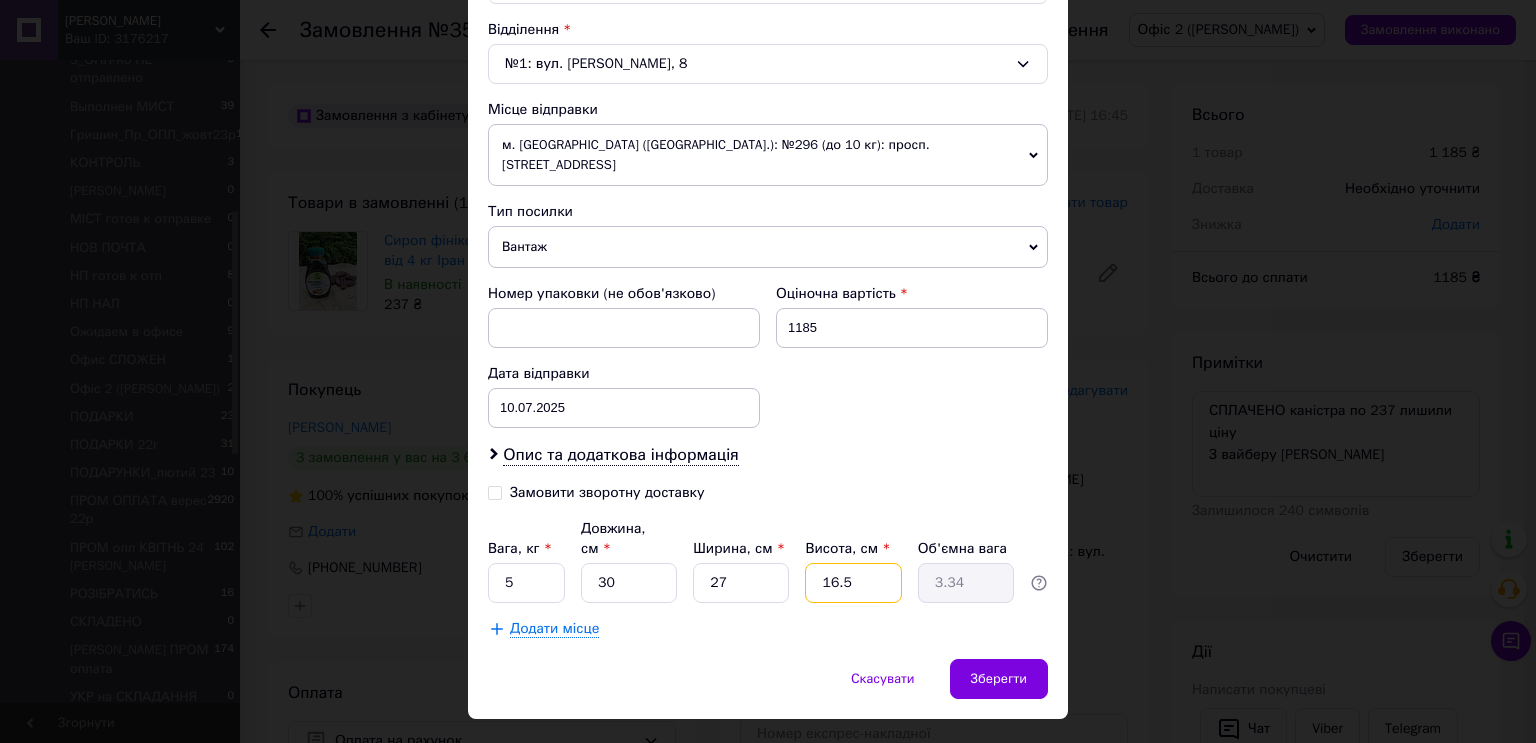 type on "3" 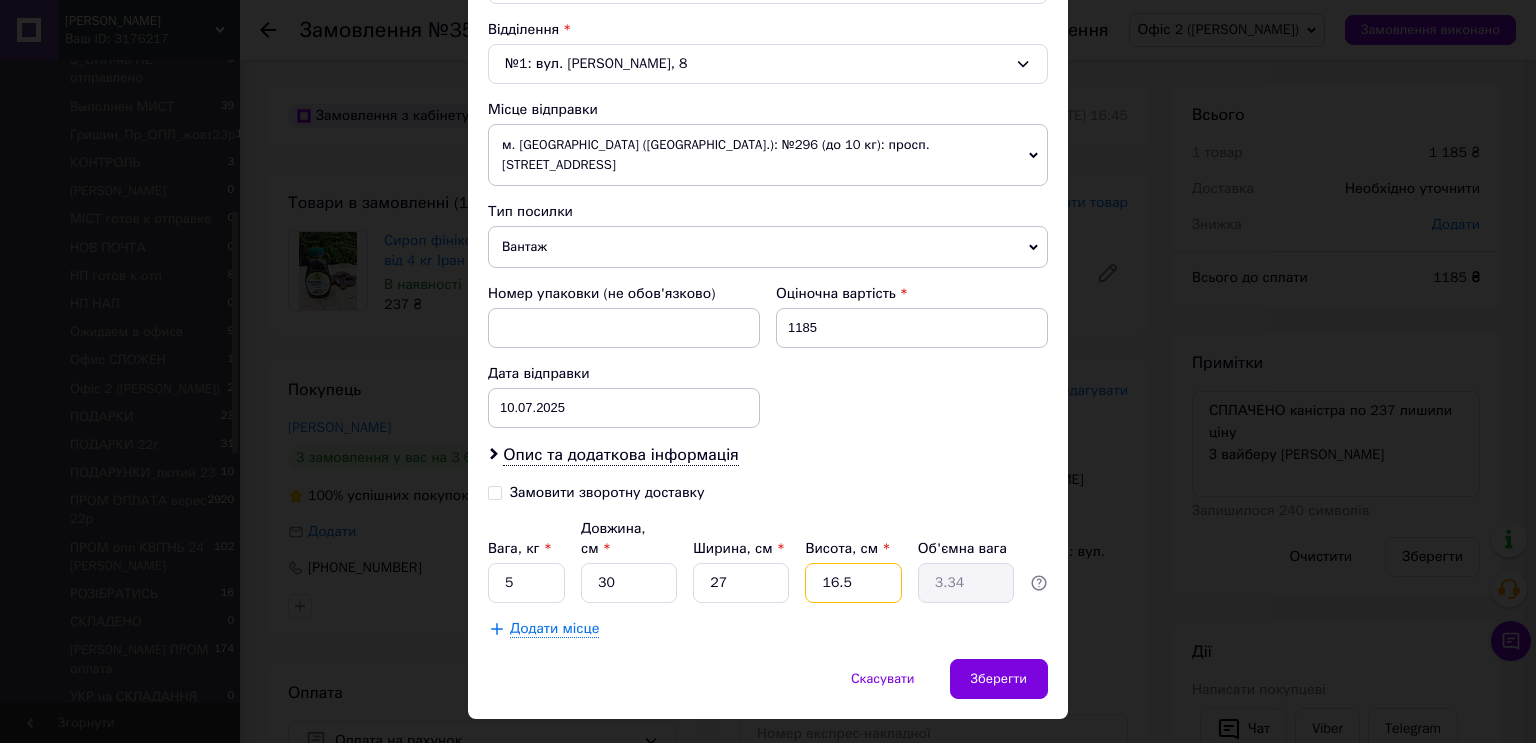 type on "0.61" 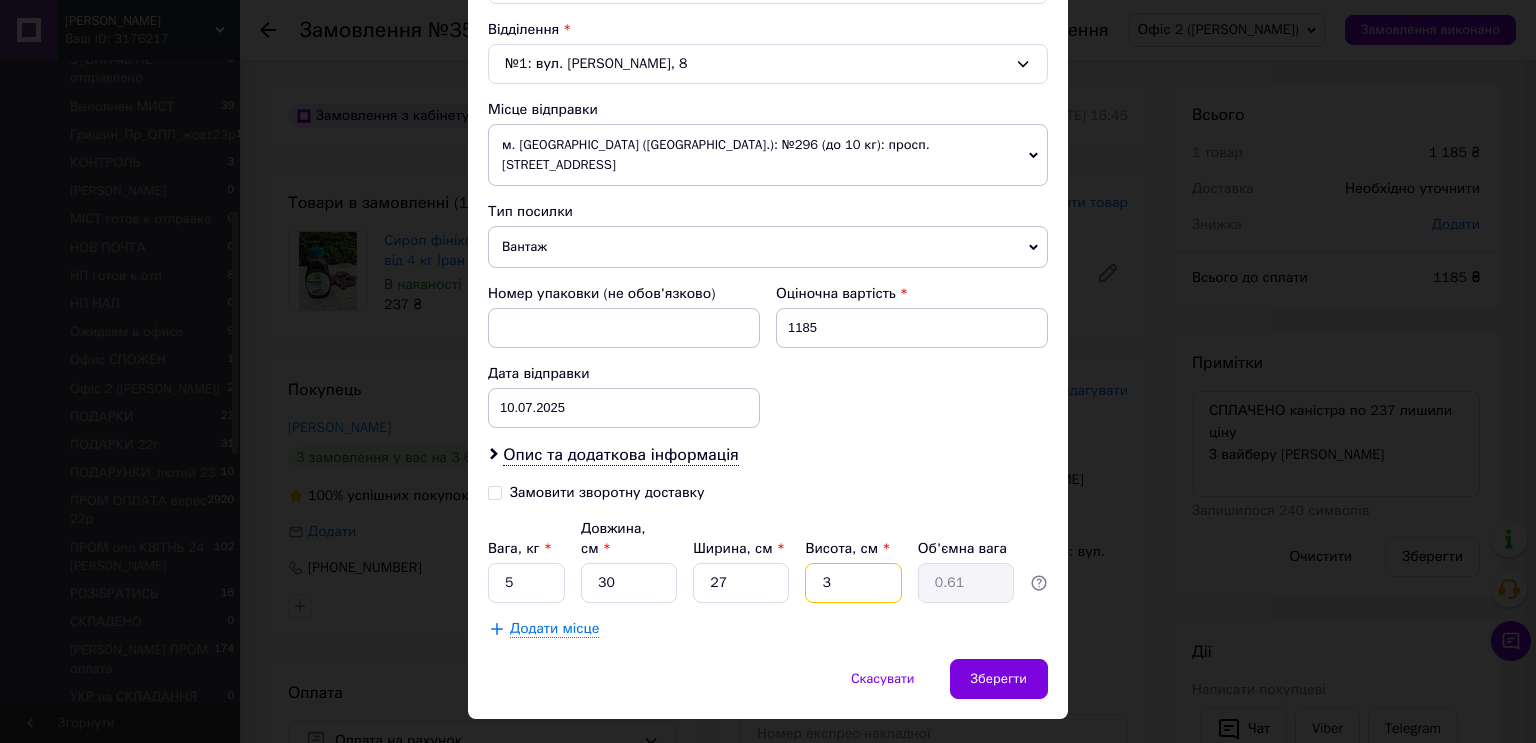 type on "35" 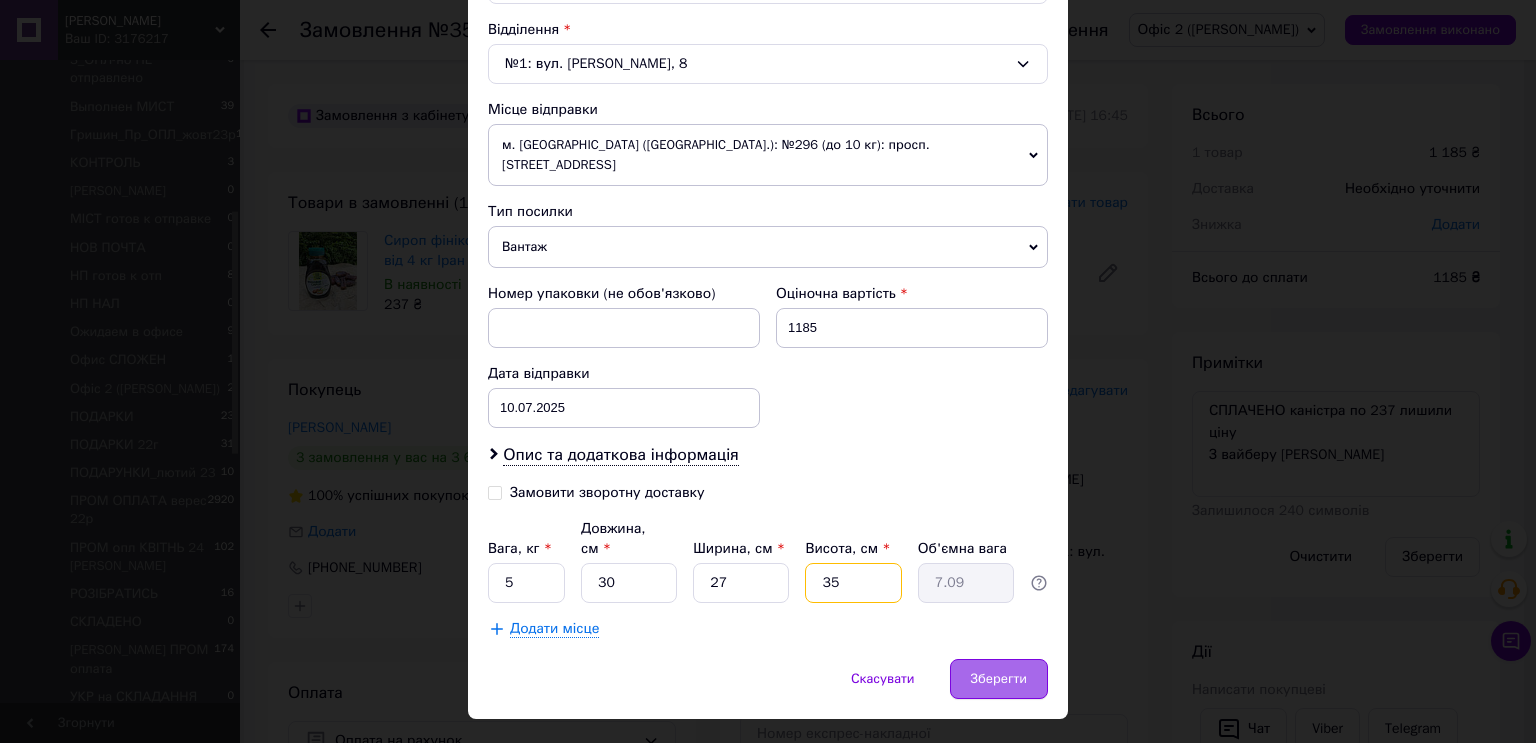 type on "35" 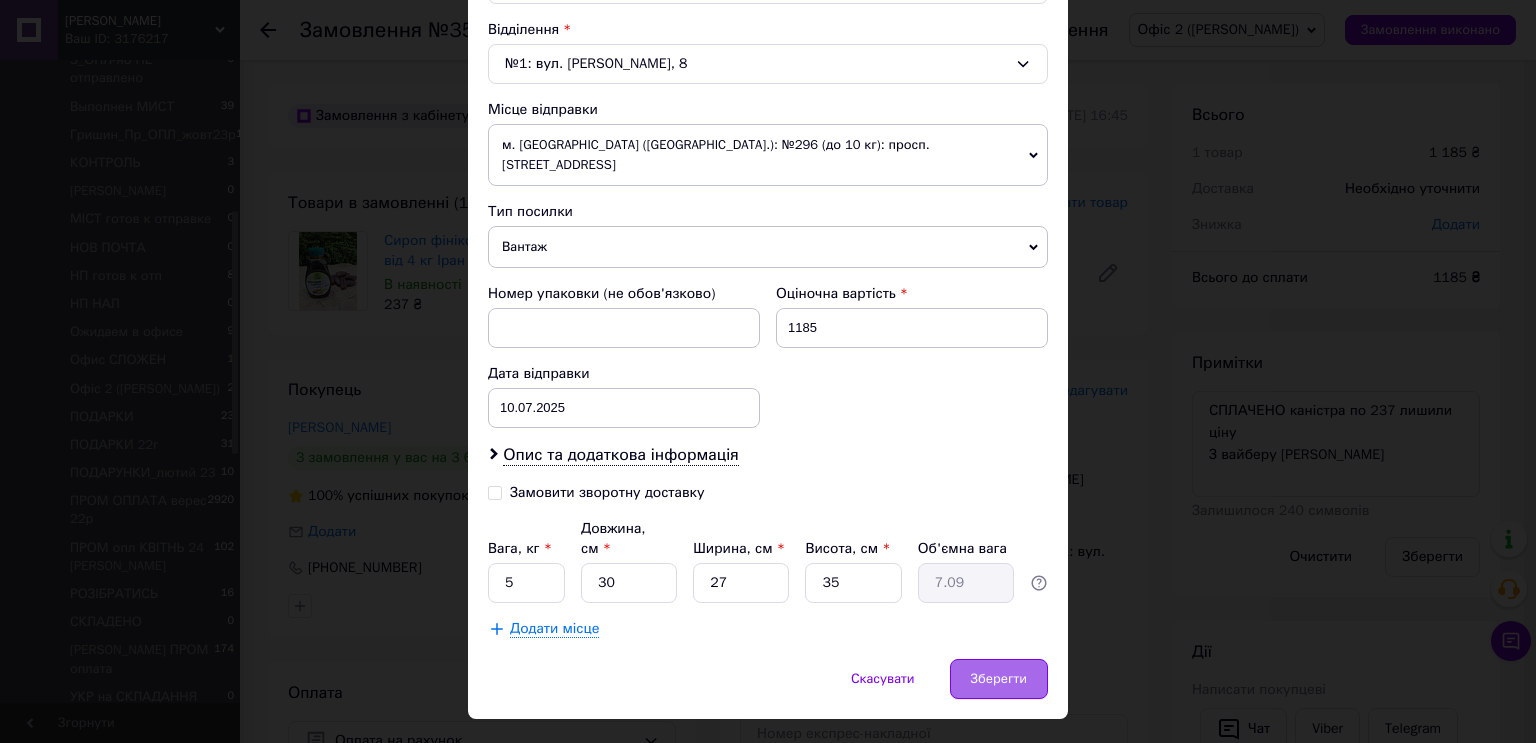click on "Зберегти" at bounding box center (999, 679) 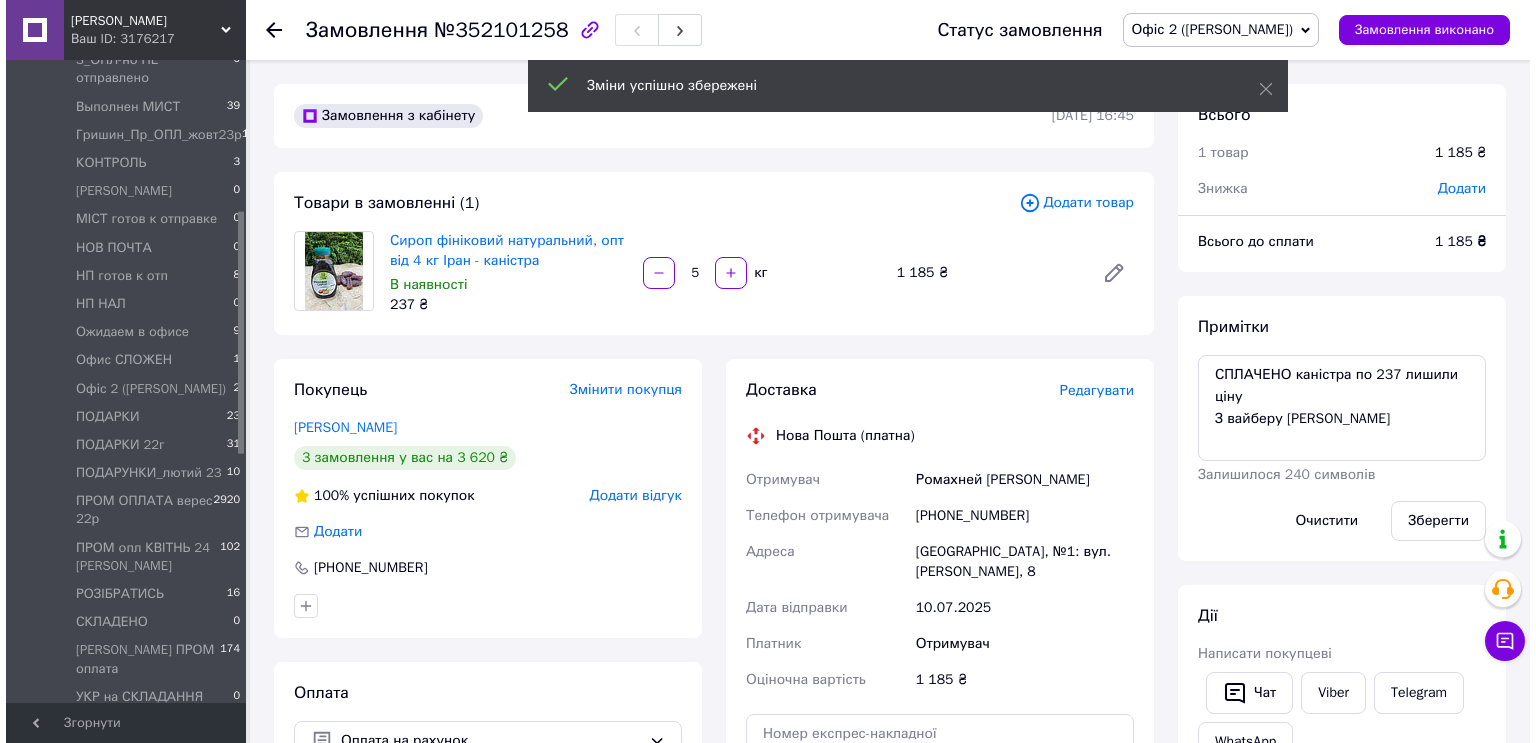 scroll, scrollTop: 240, scrollLeft: 0, axis: vertical 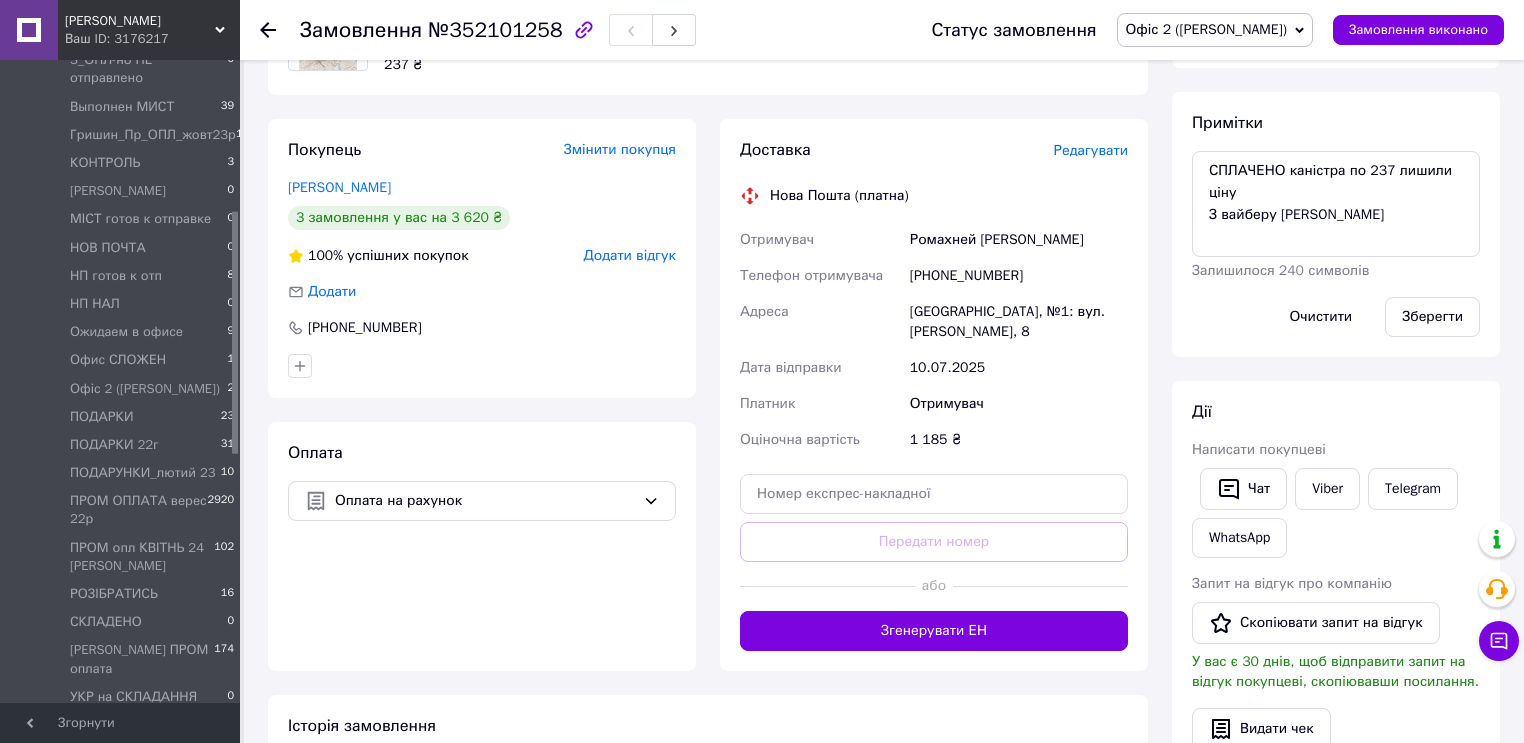 click on "Редагувати" at bounding box center (1091, 150) 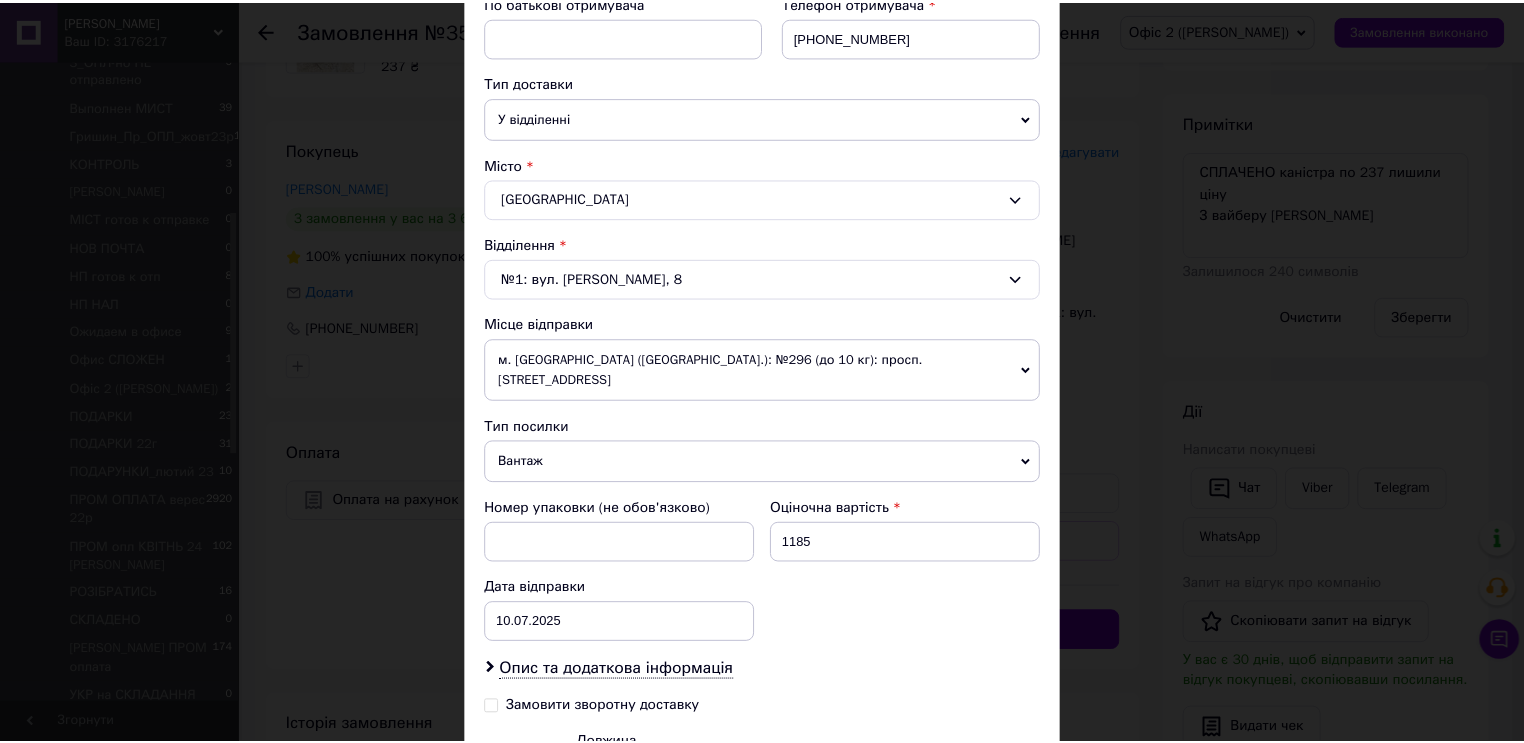 scroll, scrollTop: 615, scrollLeft: 0, axis: vertical 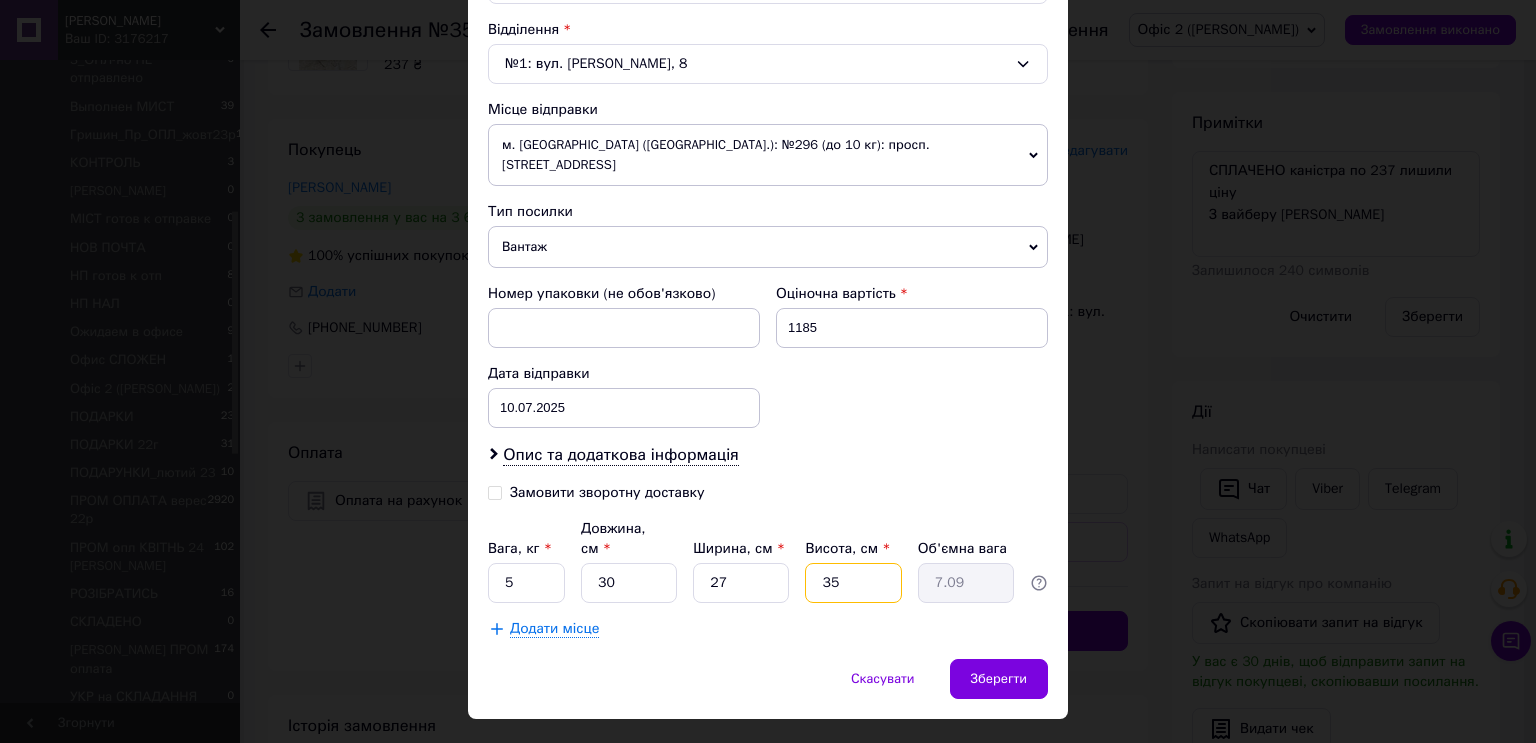 click on "35" at bounding box center [853, 583] 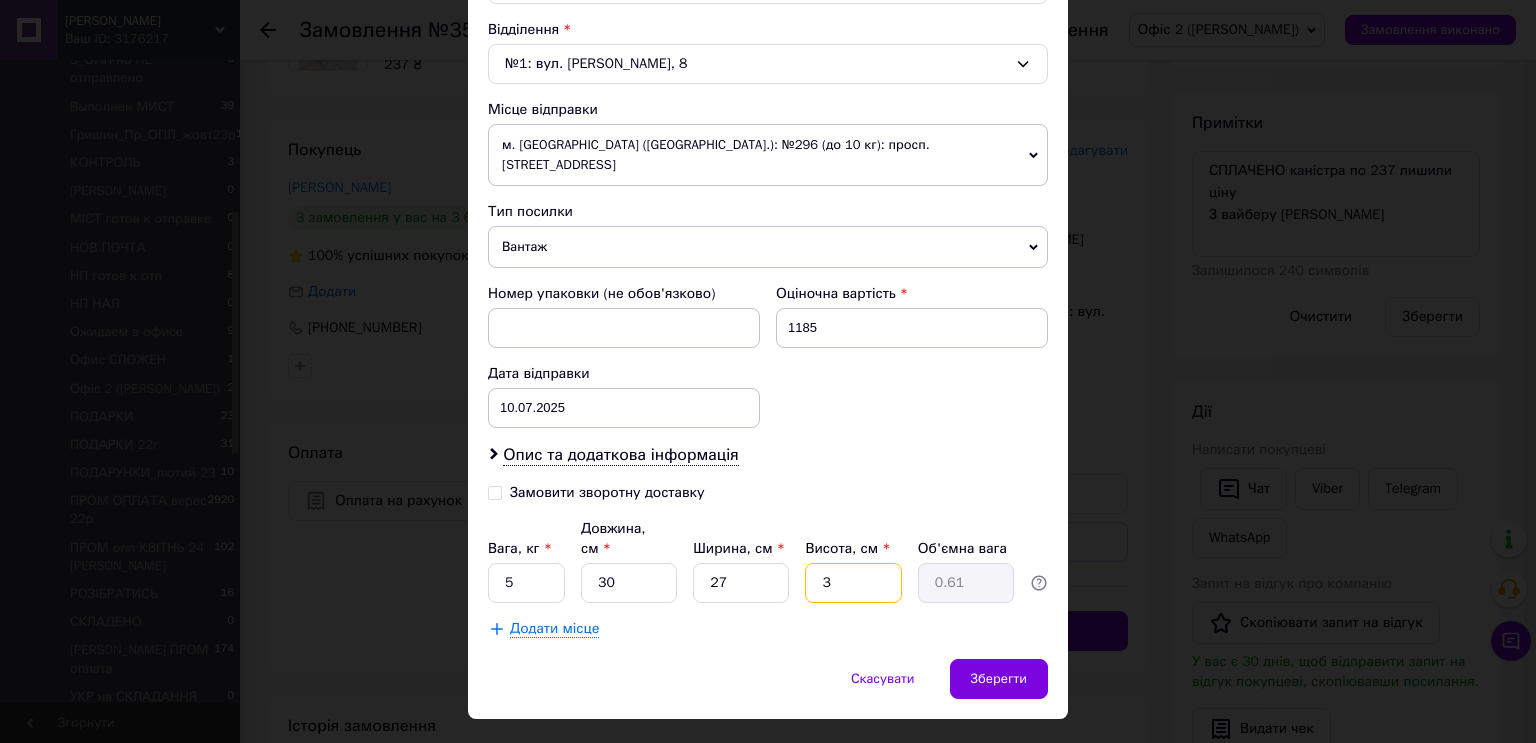 type on "30" 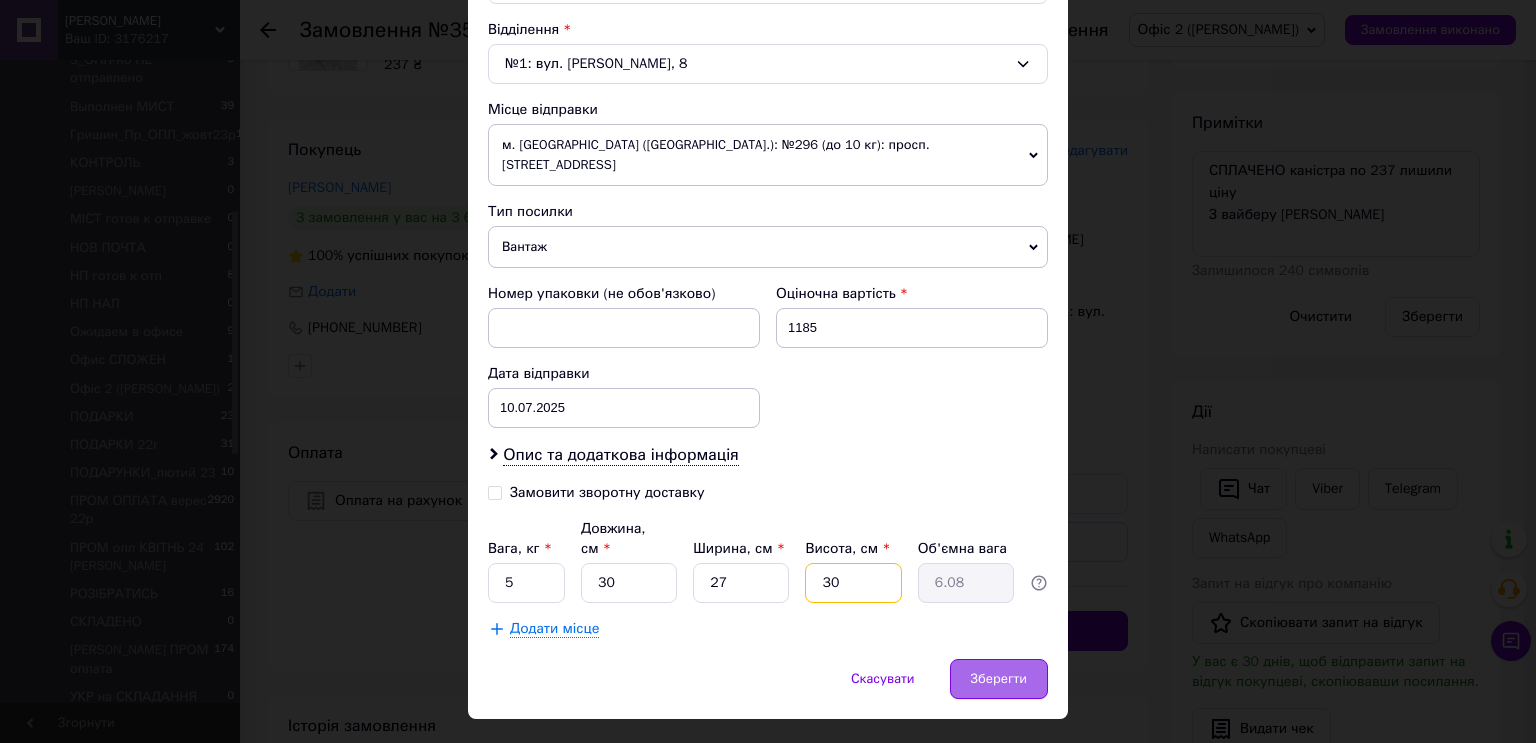 type on "30" 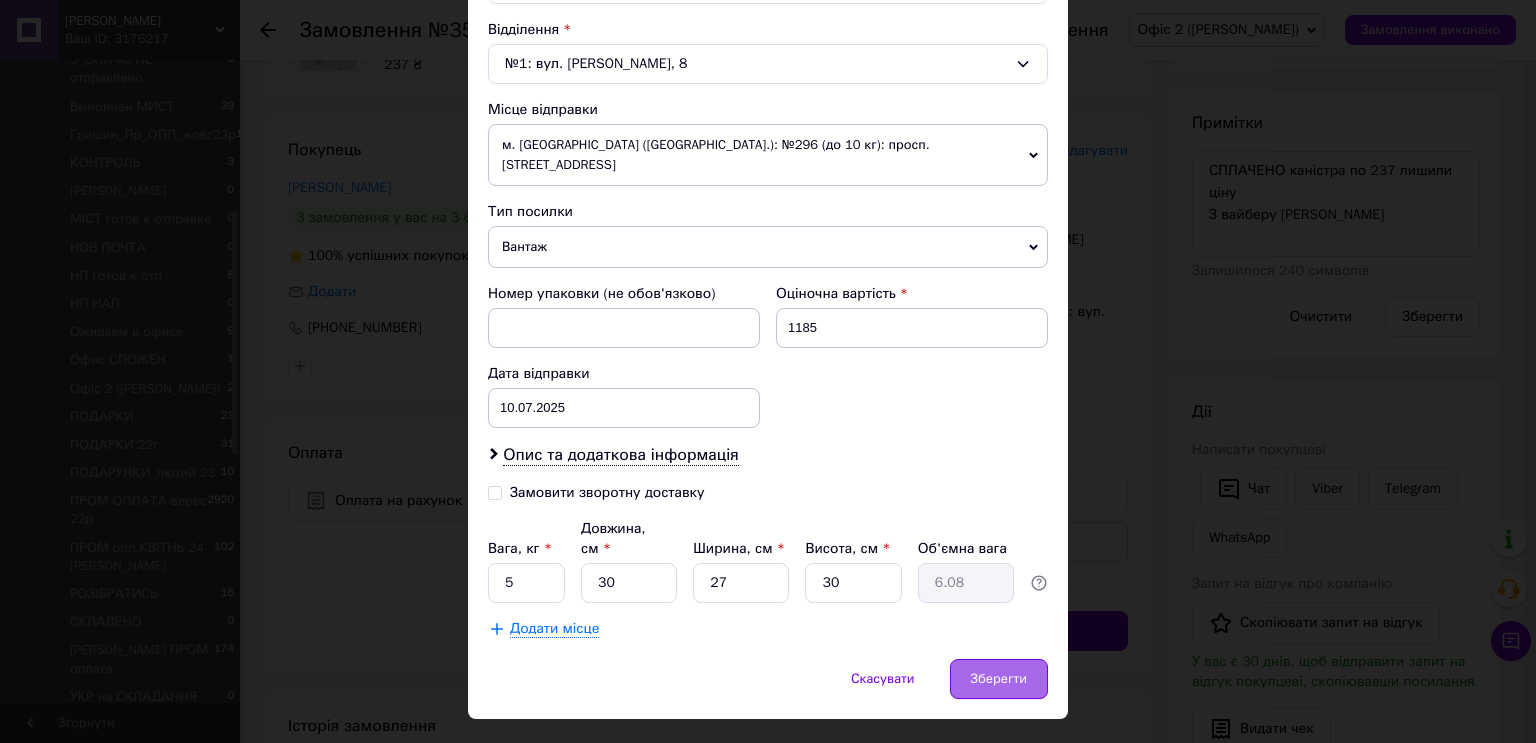 click on "Зберегти" at bounding box center [999, 679] 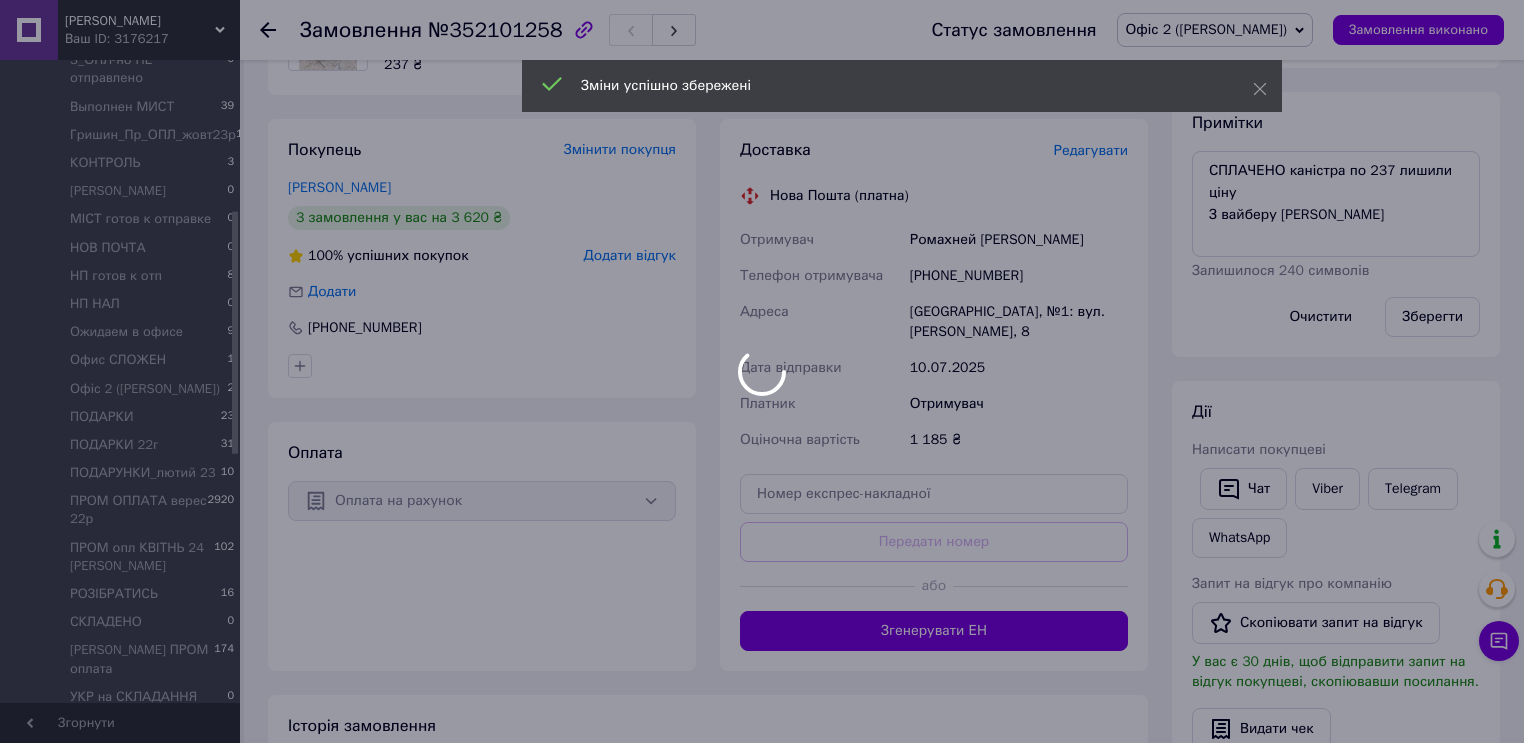 scroll, scrollTop: 560, scrollLeft: 0, axis: vertical 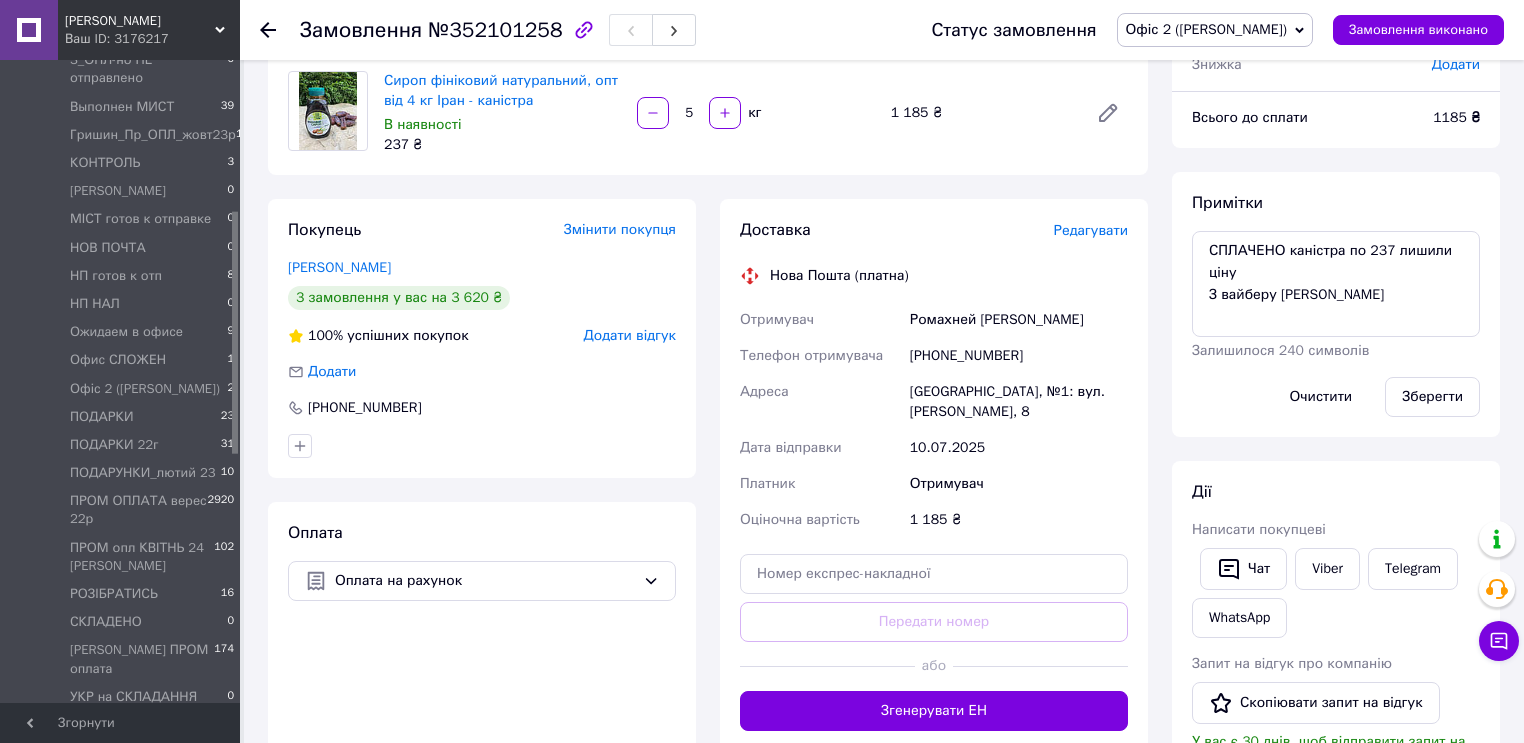 click on "Редагувати" at bounding box center (1091, 230) 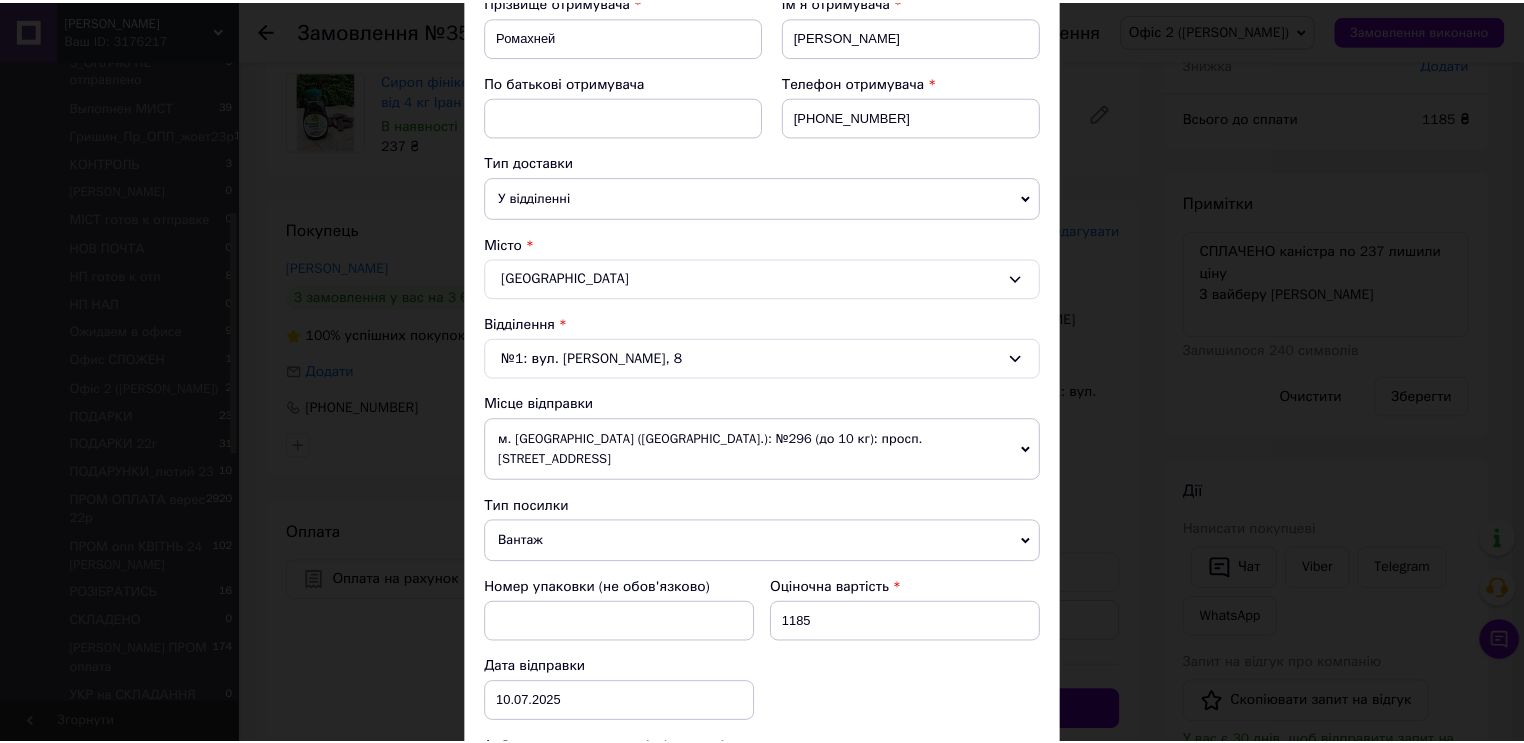 scroll, scrollTop: 560, scrollLeft: 0, axis: vertical 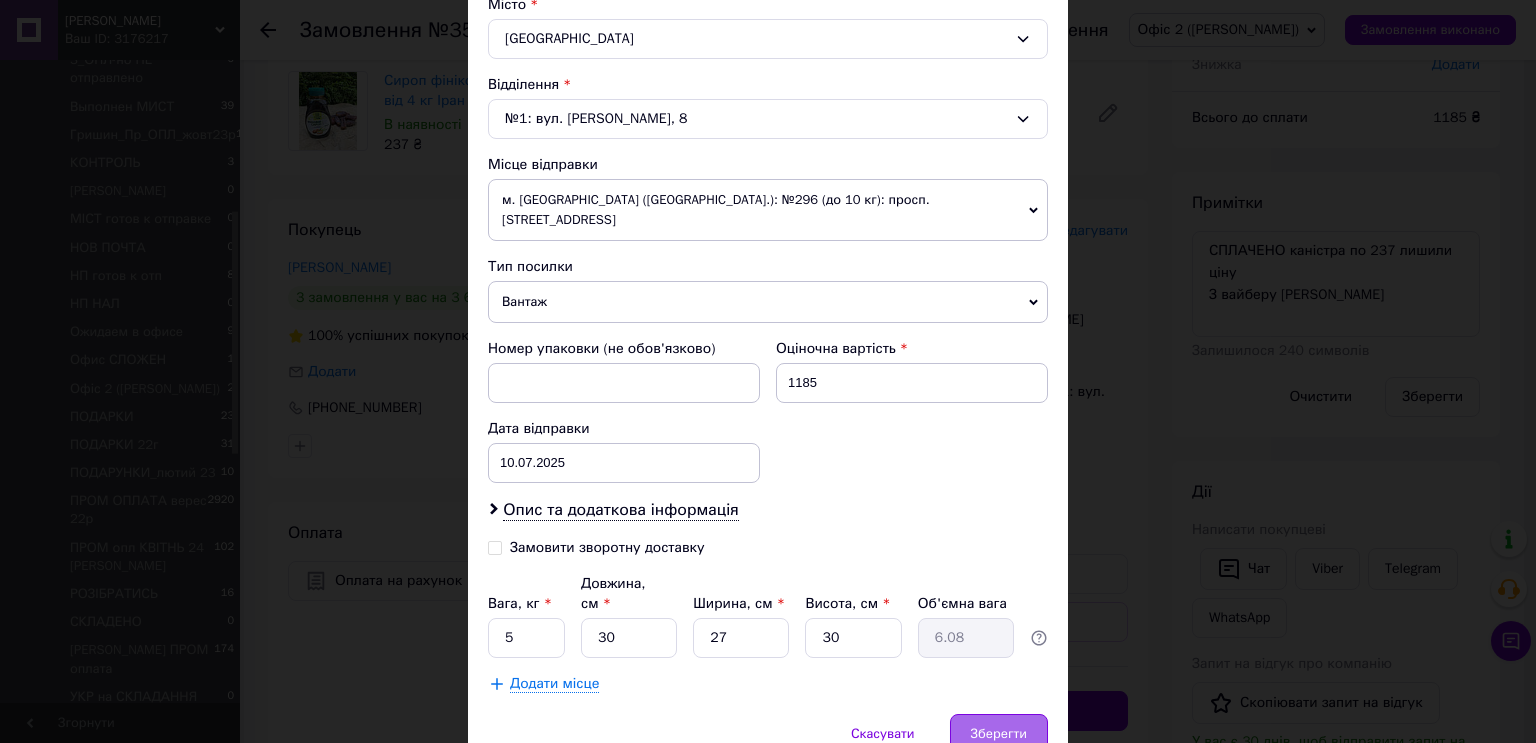 click on "Зберегти" at bounding box center [999, 734] 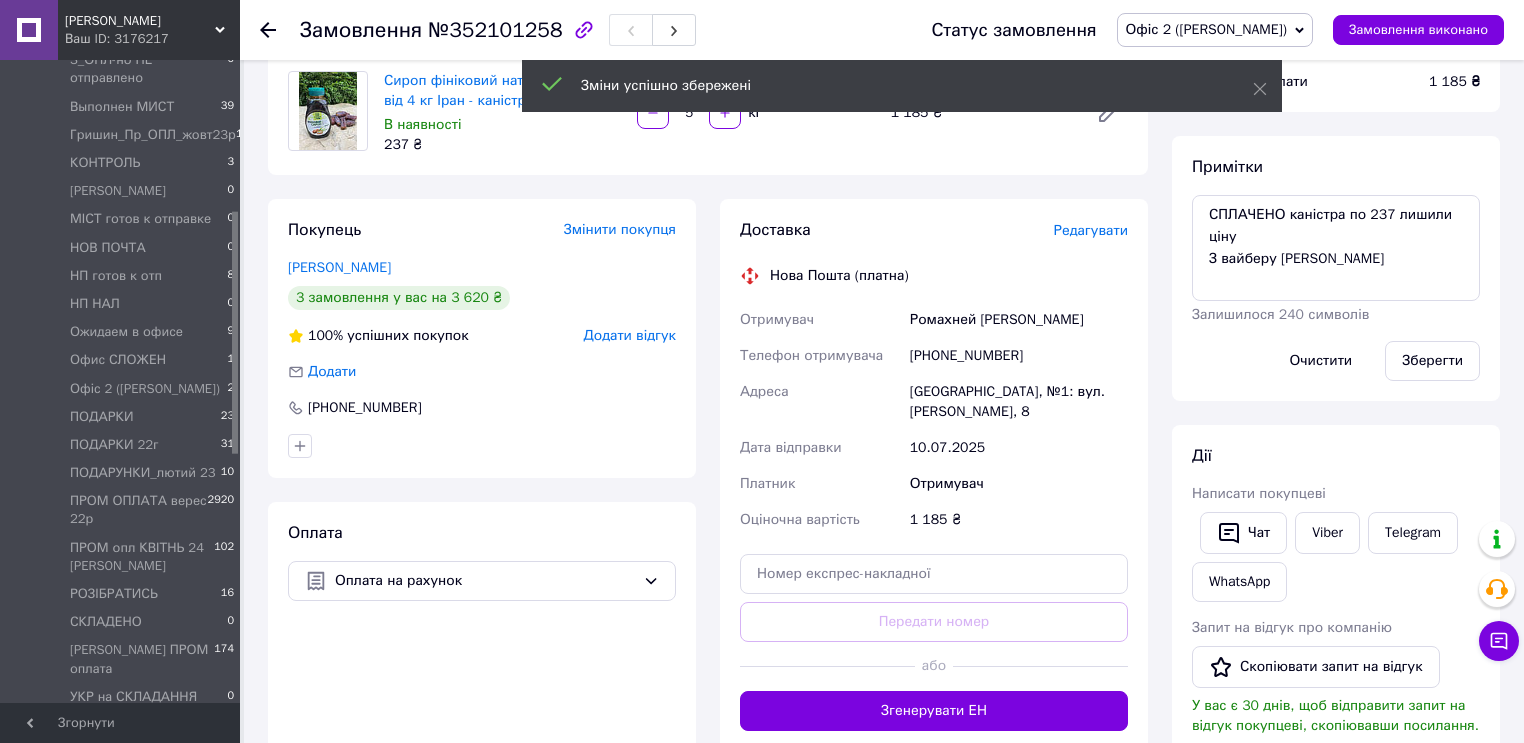 scroll, scrollTop: 320, scrollLeft: 0, axis: vertical 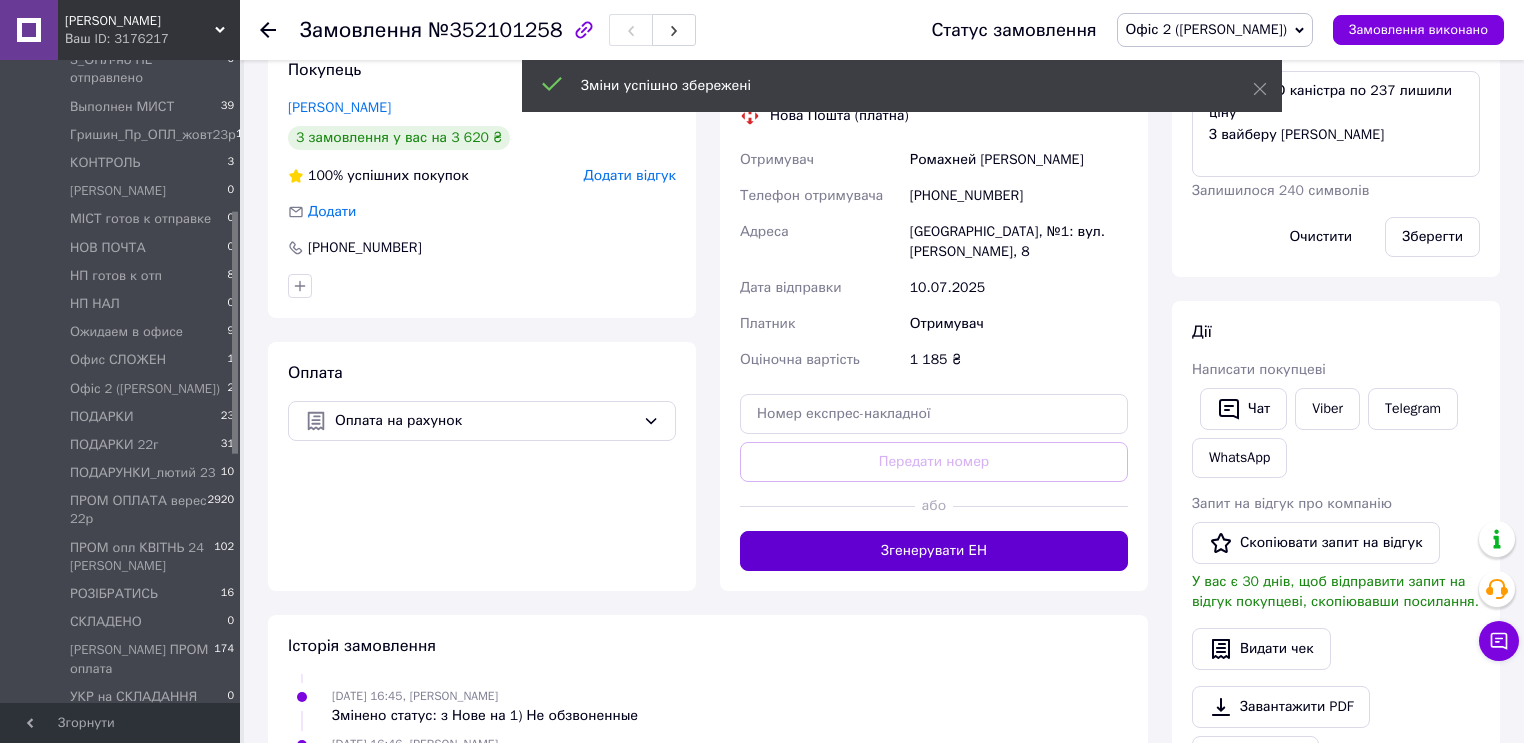 click on "Згенерувати ЕН" at bounding box center [934, 551] 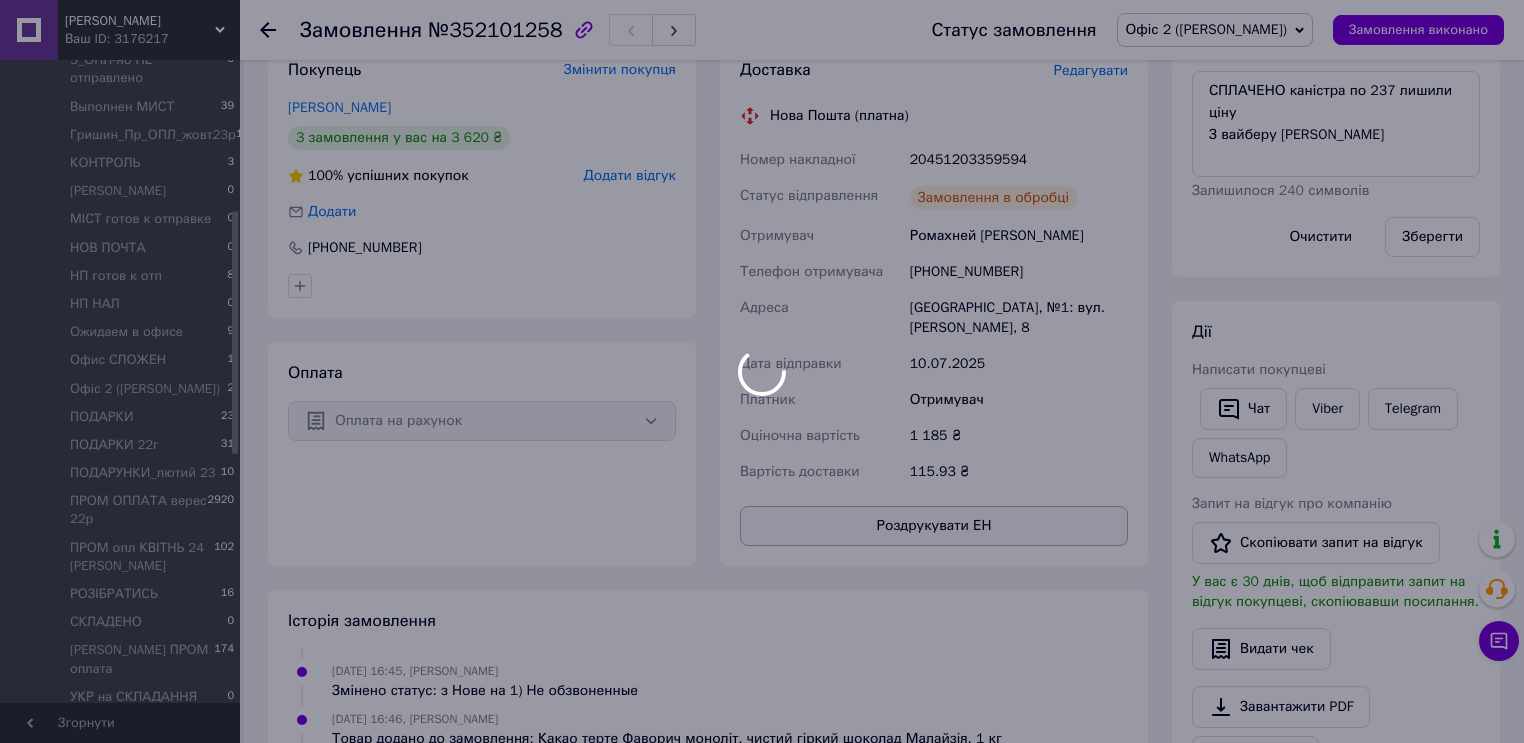 scroll, scrollTop: 88, scrollLeft: 0, axis: vertical 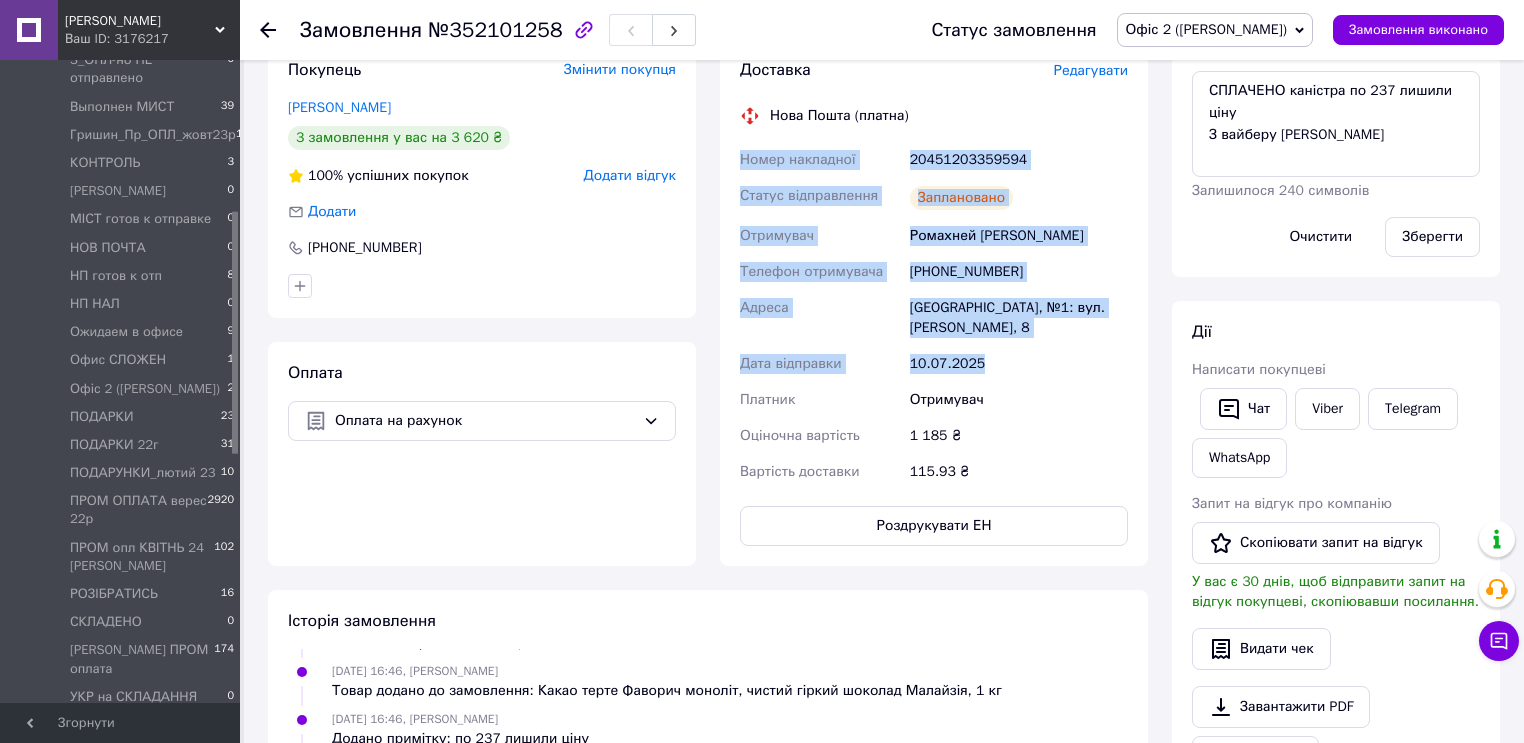 drag, startPoint x: 740, startPoint y: 156, endPoint x: 1044, endPoint y: 372, distance: 372.92358 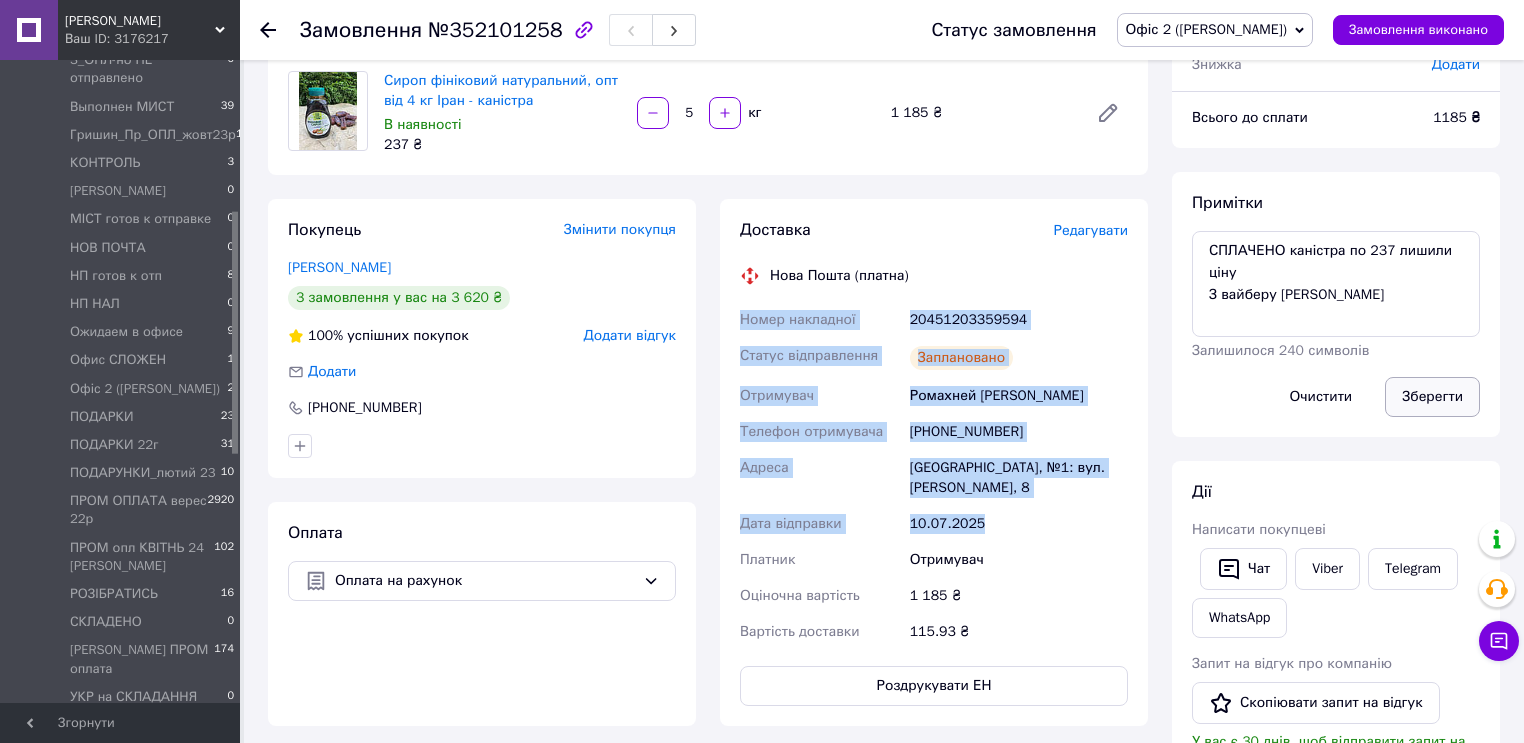 click on "Зберегти" at bounding box center (1432, 397) 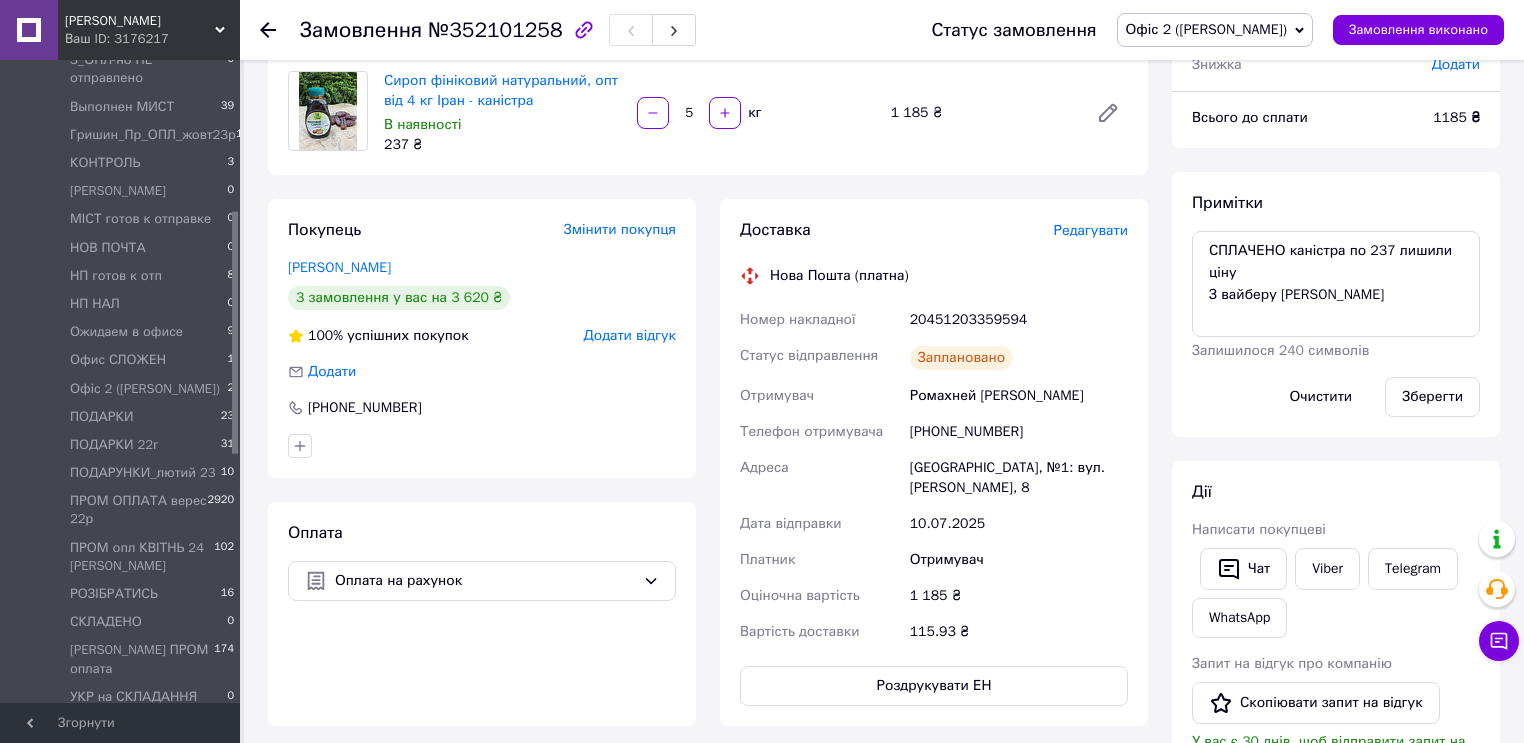 click 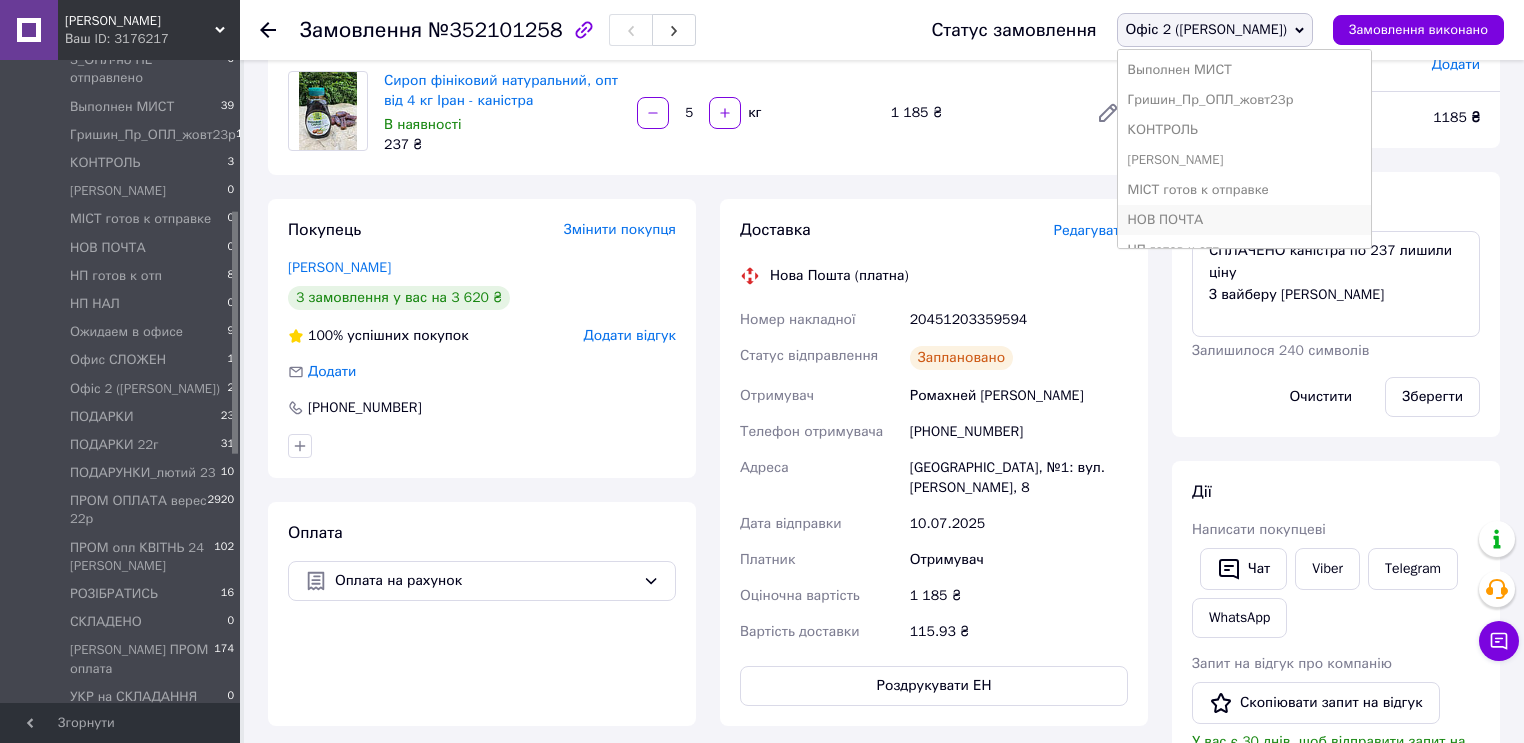 scroll, scrollTop: 320, scrollLeft: 0, axis: vertical 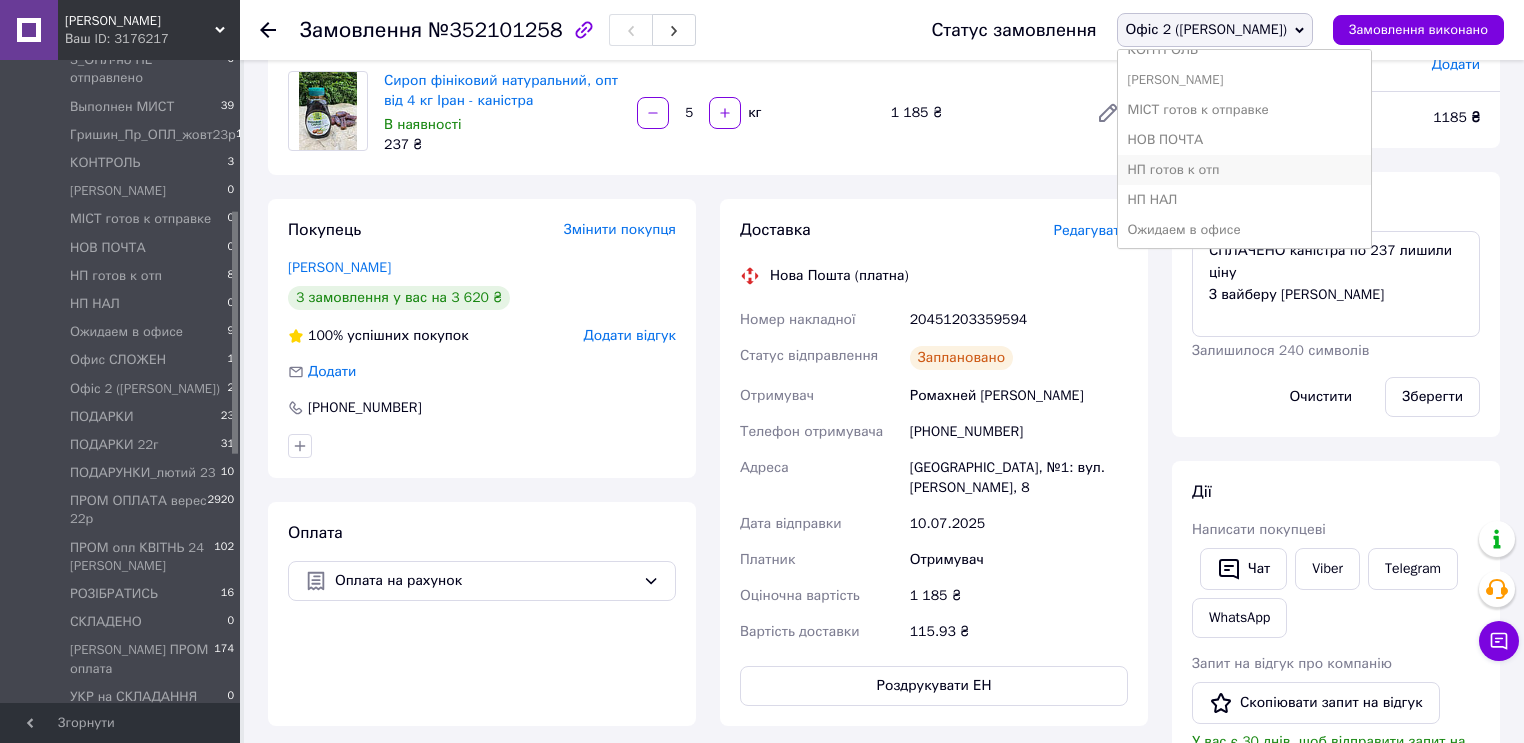 click on "НП готов к отп" at bounding box center (1245, 170) 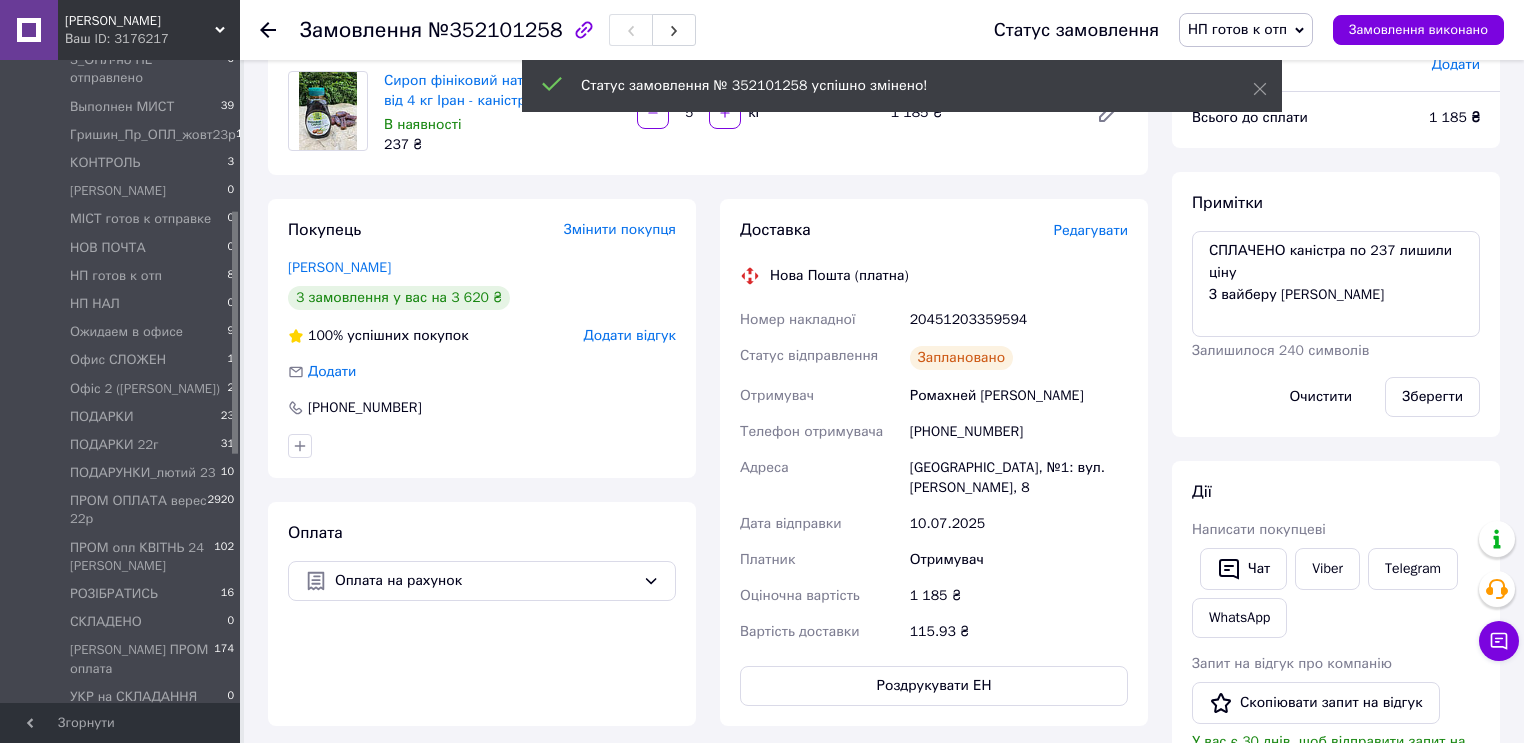 scroll, scrollTop: 137, scrollLeft: 0, axis: vertical 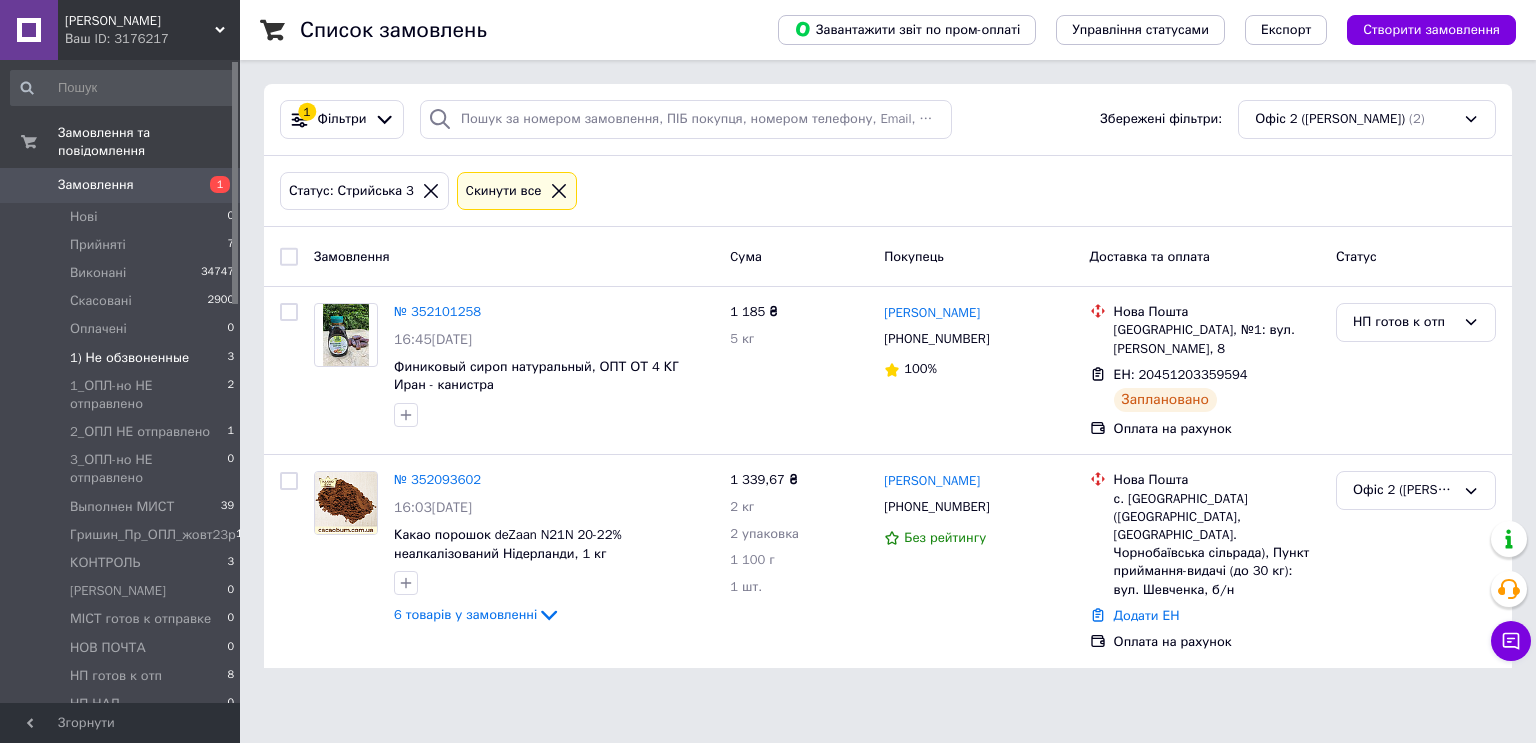 click on "1) Не обзвоненные" at bounding box center [129, 358] 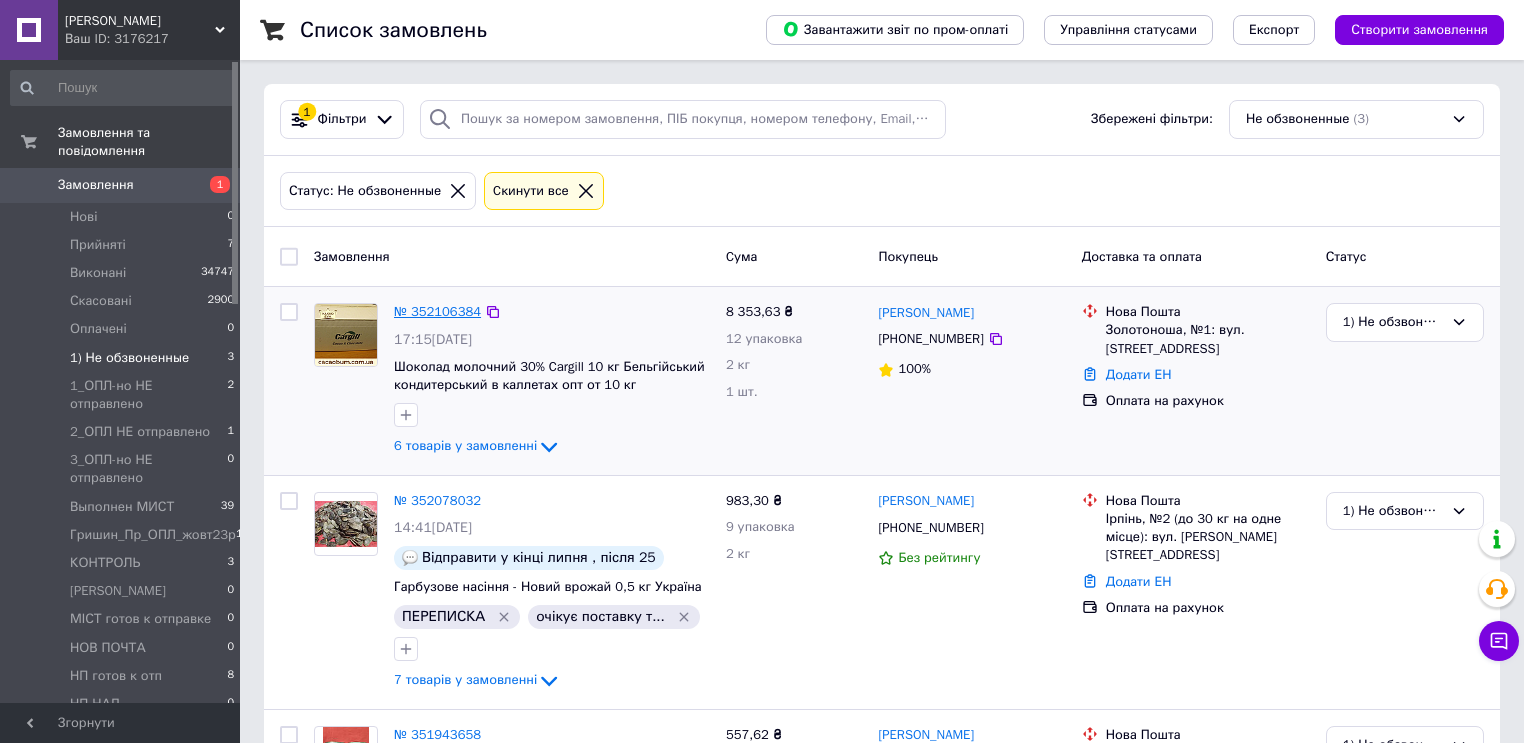 click on "№ 352106384" at bounding box center [437, 311] 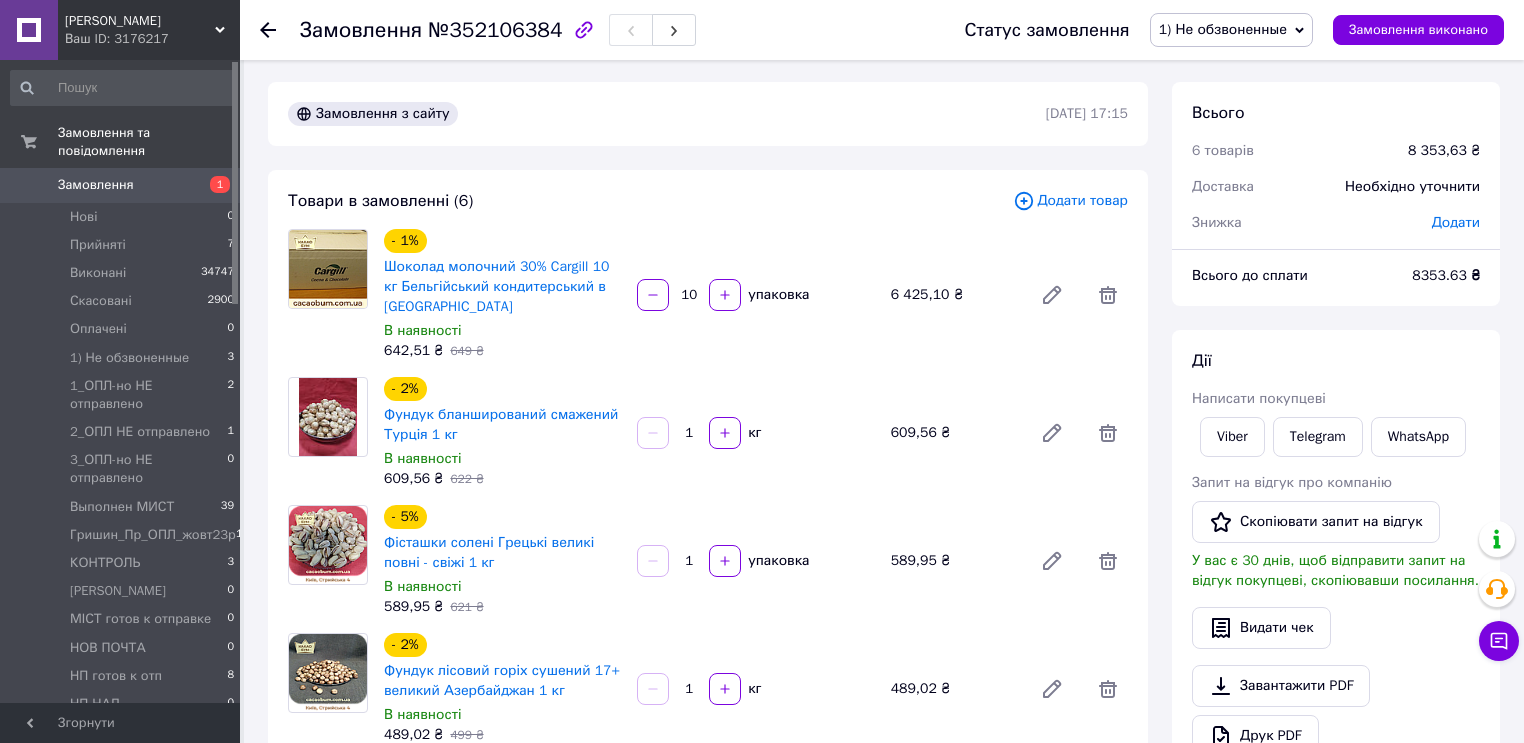scroll, scrollTop: 0, scrollLeft: 0, axis: both 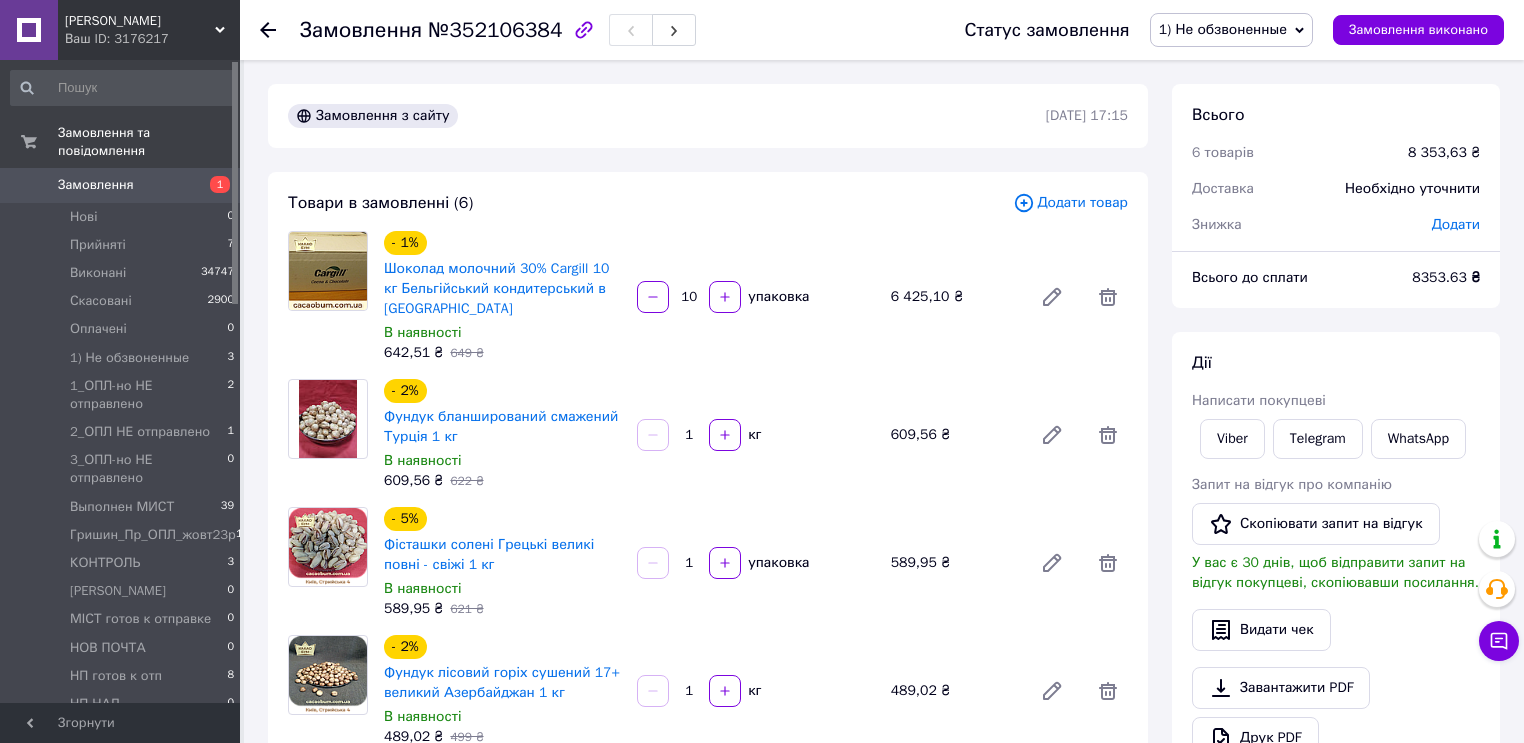 click 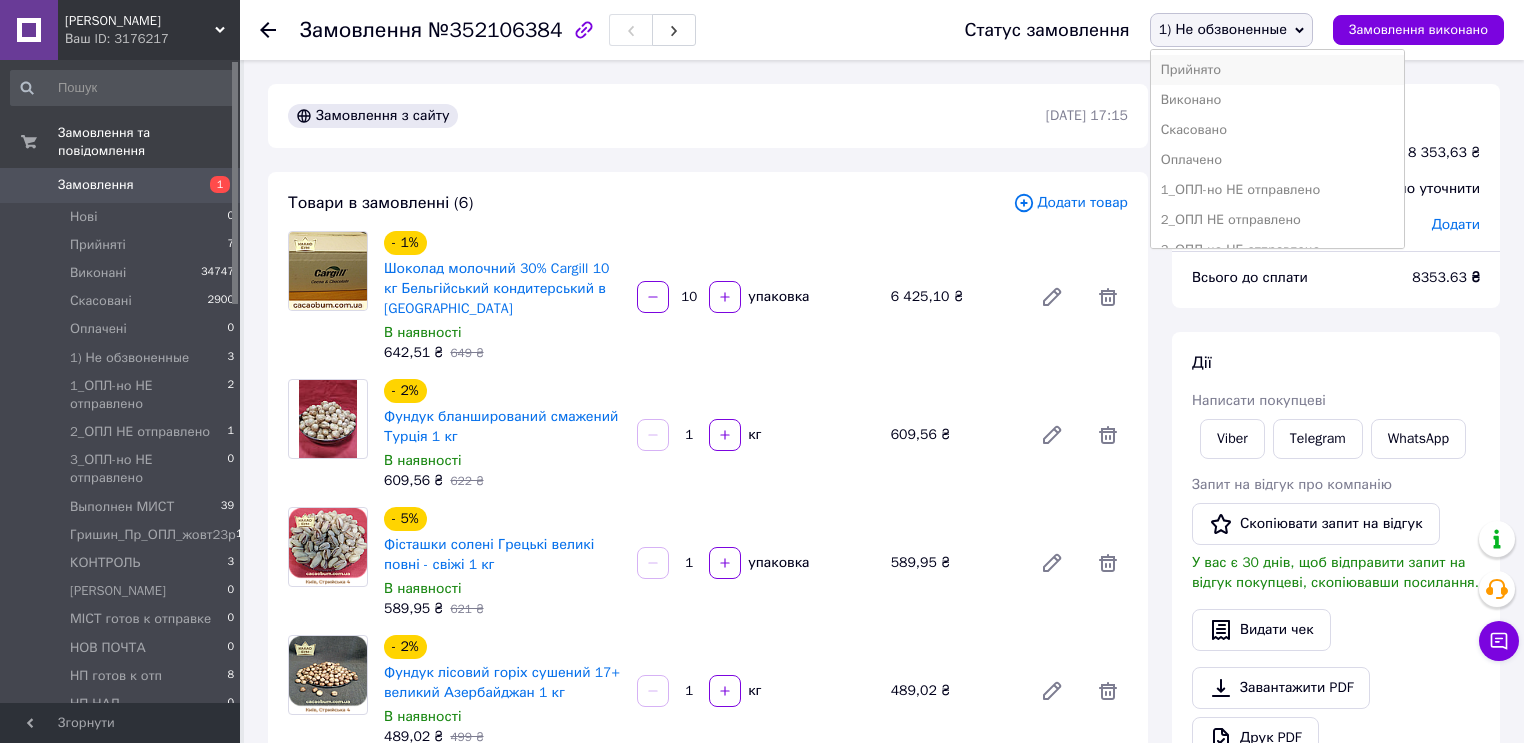 click on "Прийнято" at bounding box center (1278, 70) 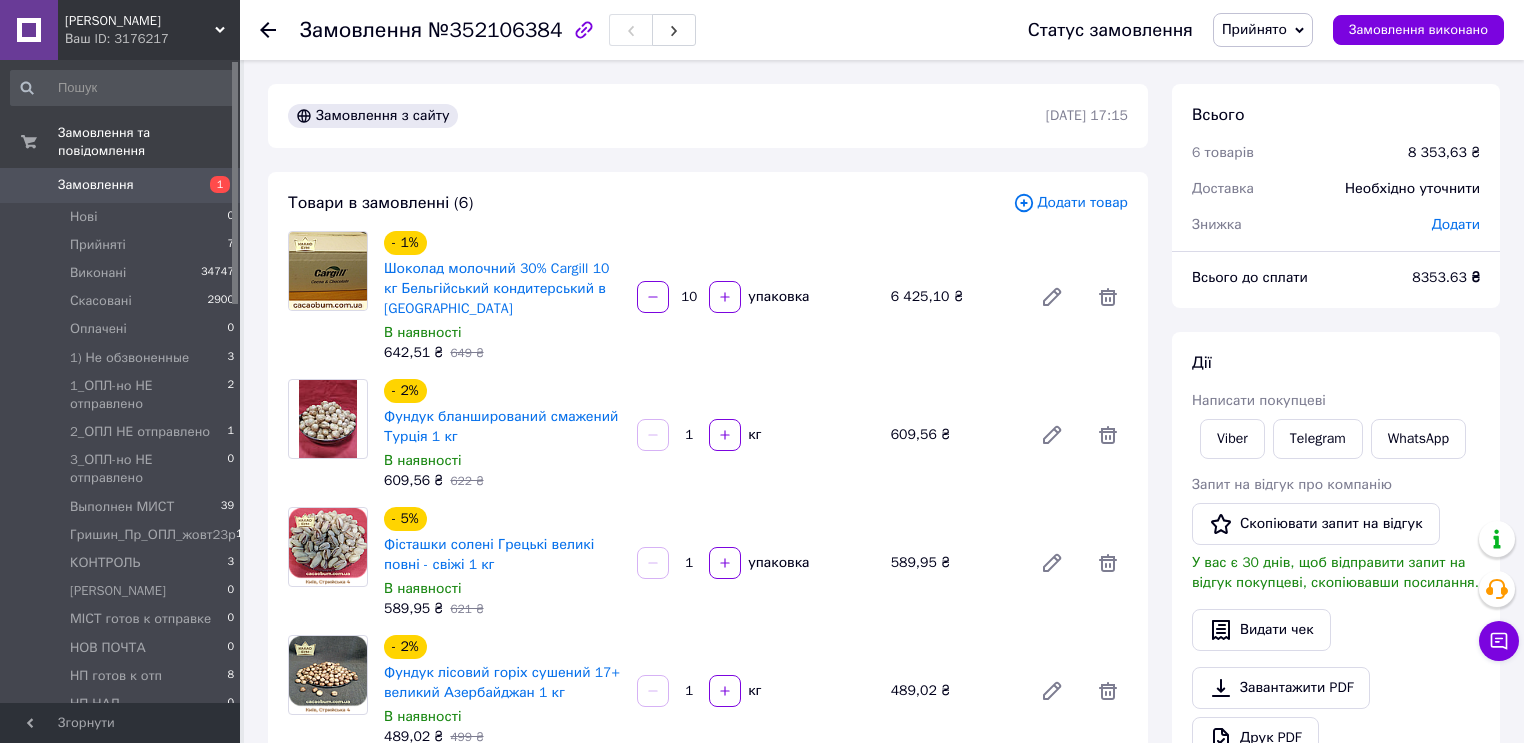 click on "Додати" at bounding box center (1456, 224) 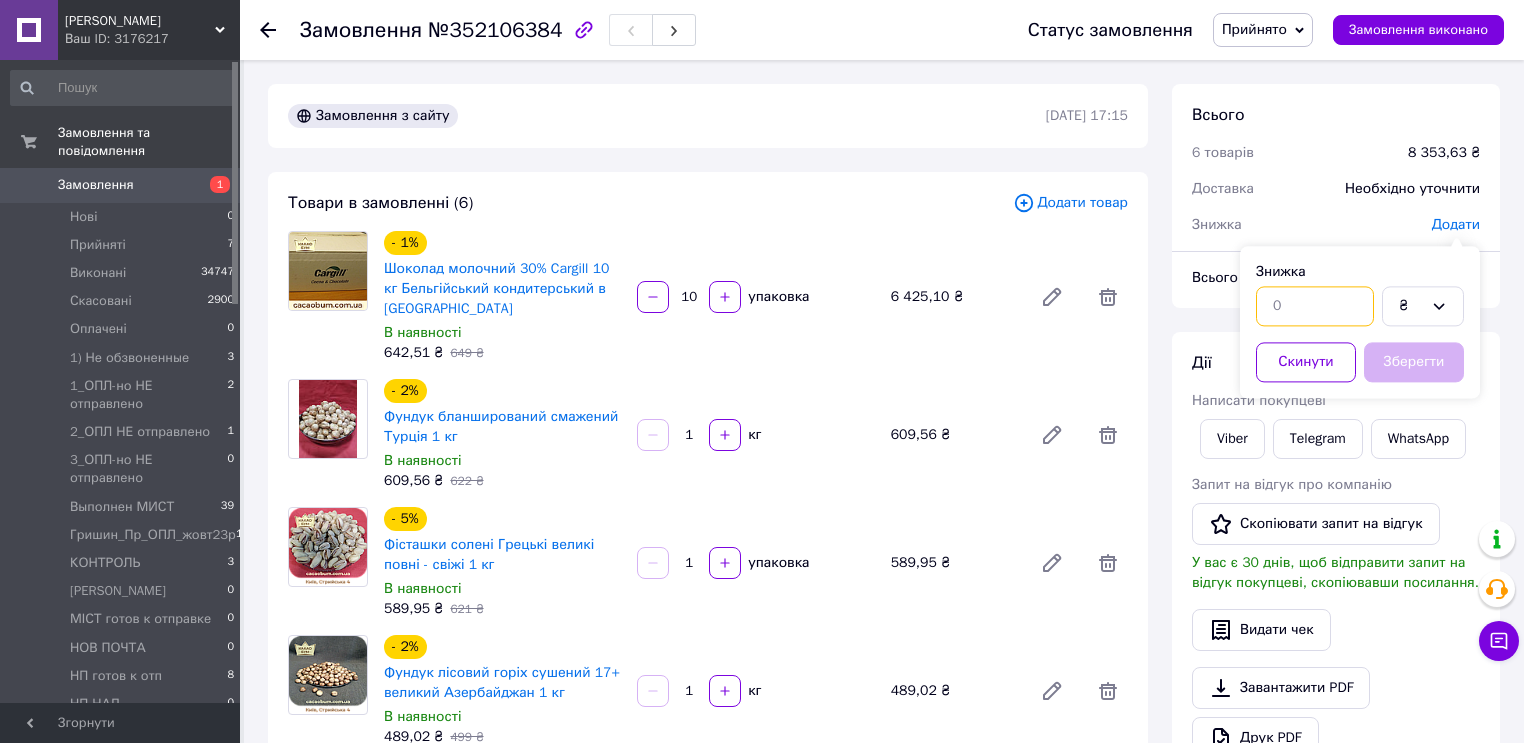 click at bounding box center (1315, 306) 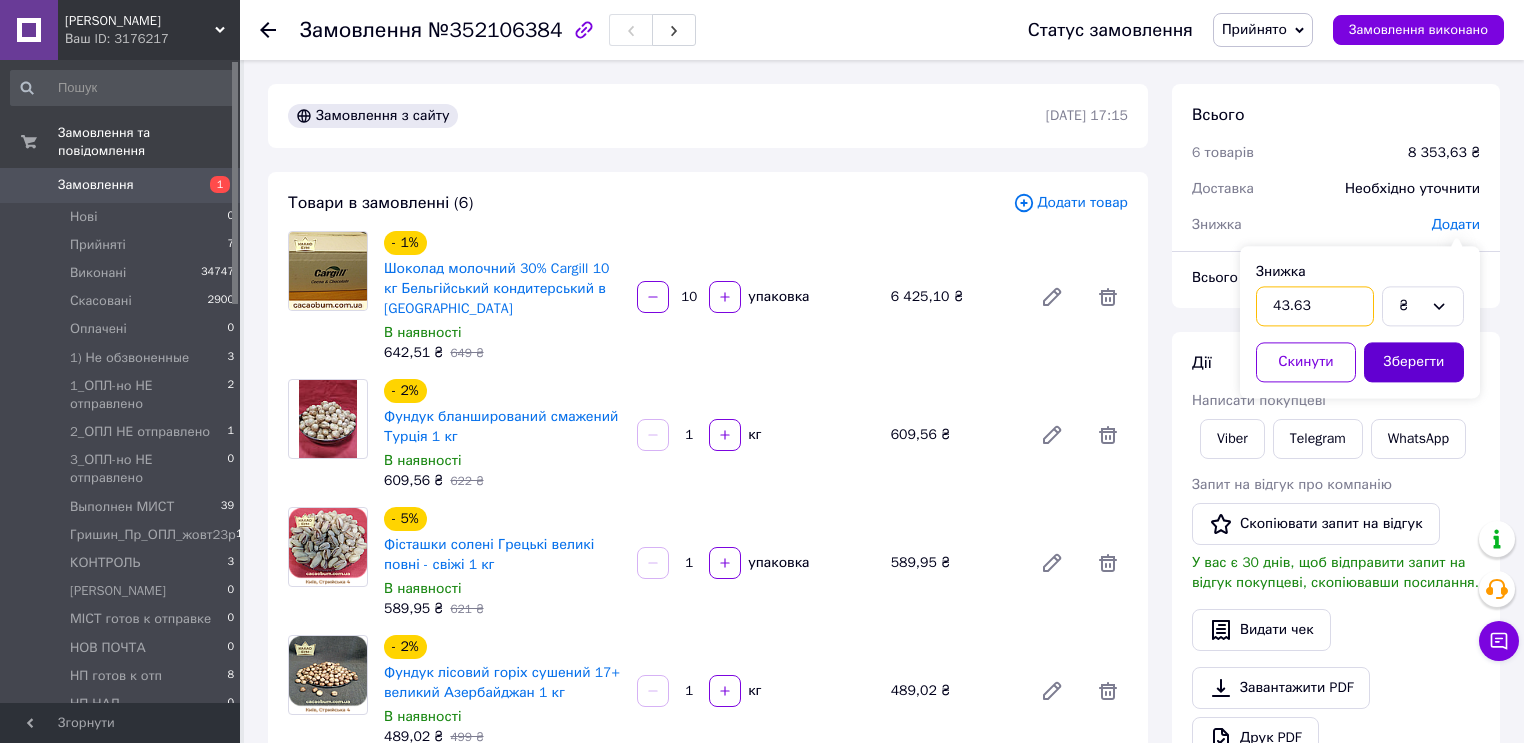 type on "43.63" 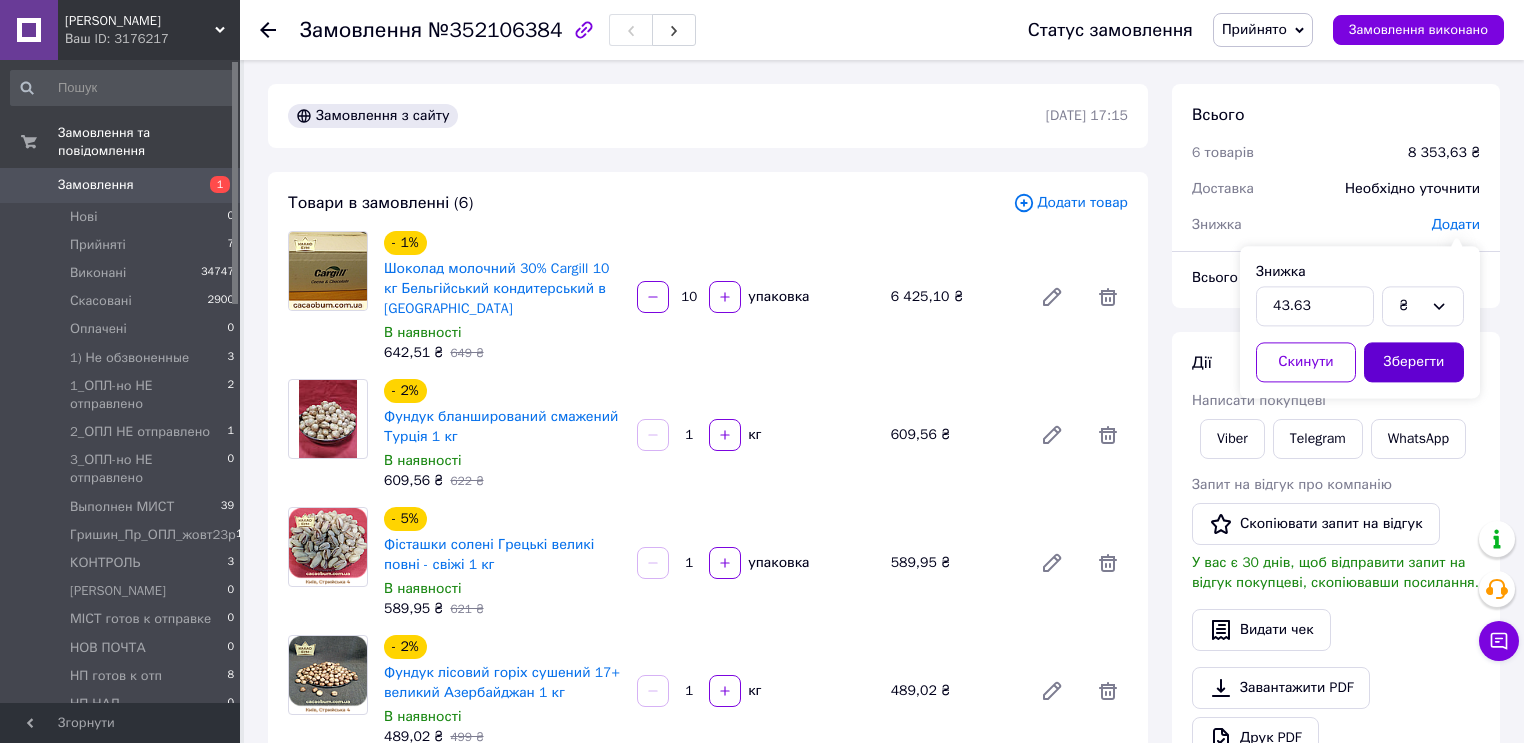 click on "Зберегти" at bounding box center (1414, 362) 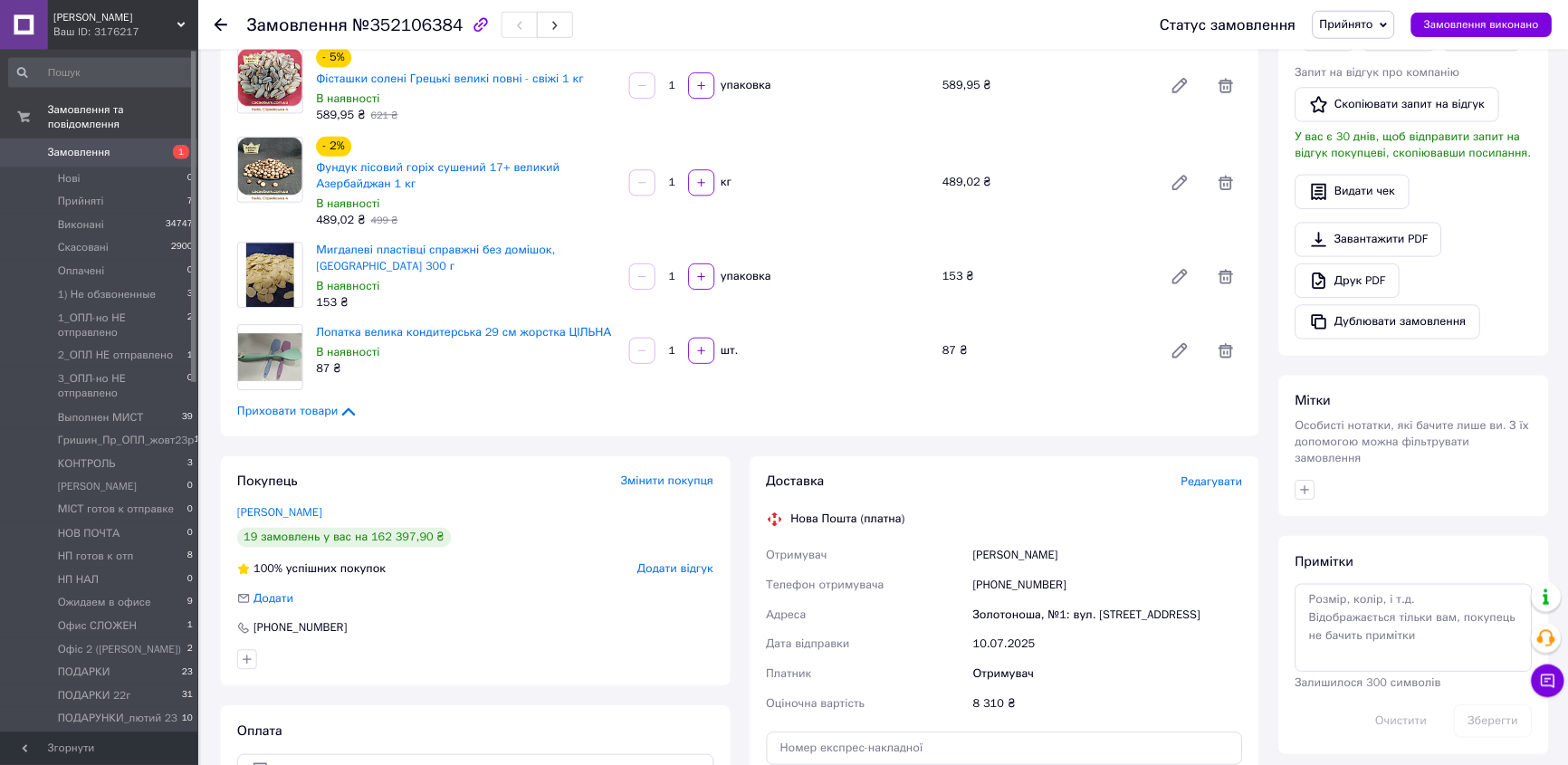scroll, scrollTop: 0, scrollLeft: 0, axis: both 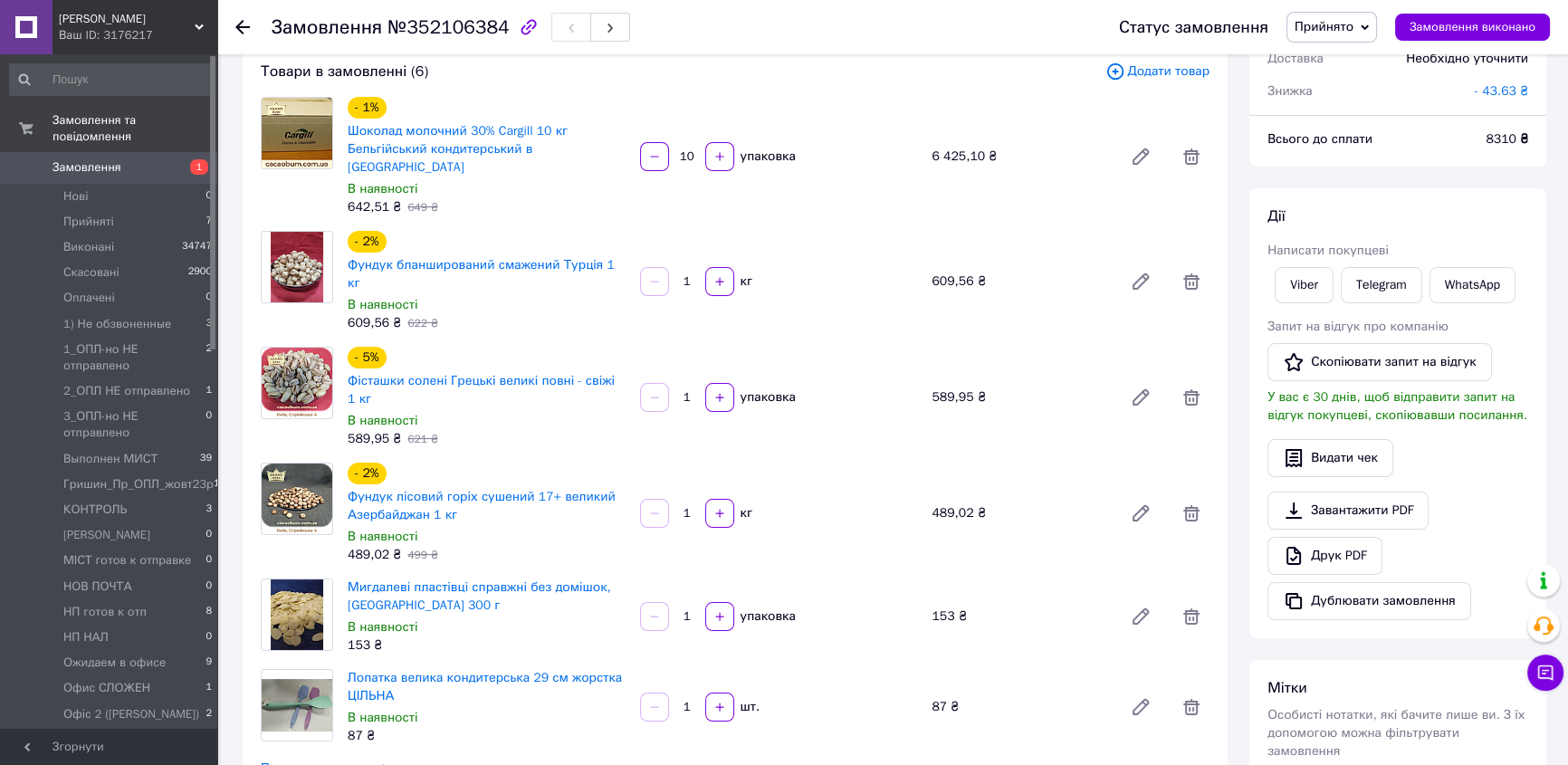 drag, startPoint x: 1280, startPoint y: 135, endPoint x: 1429, endPoint y: 119, distance: 149.8566 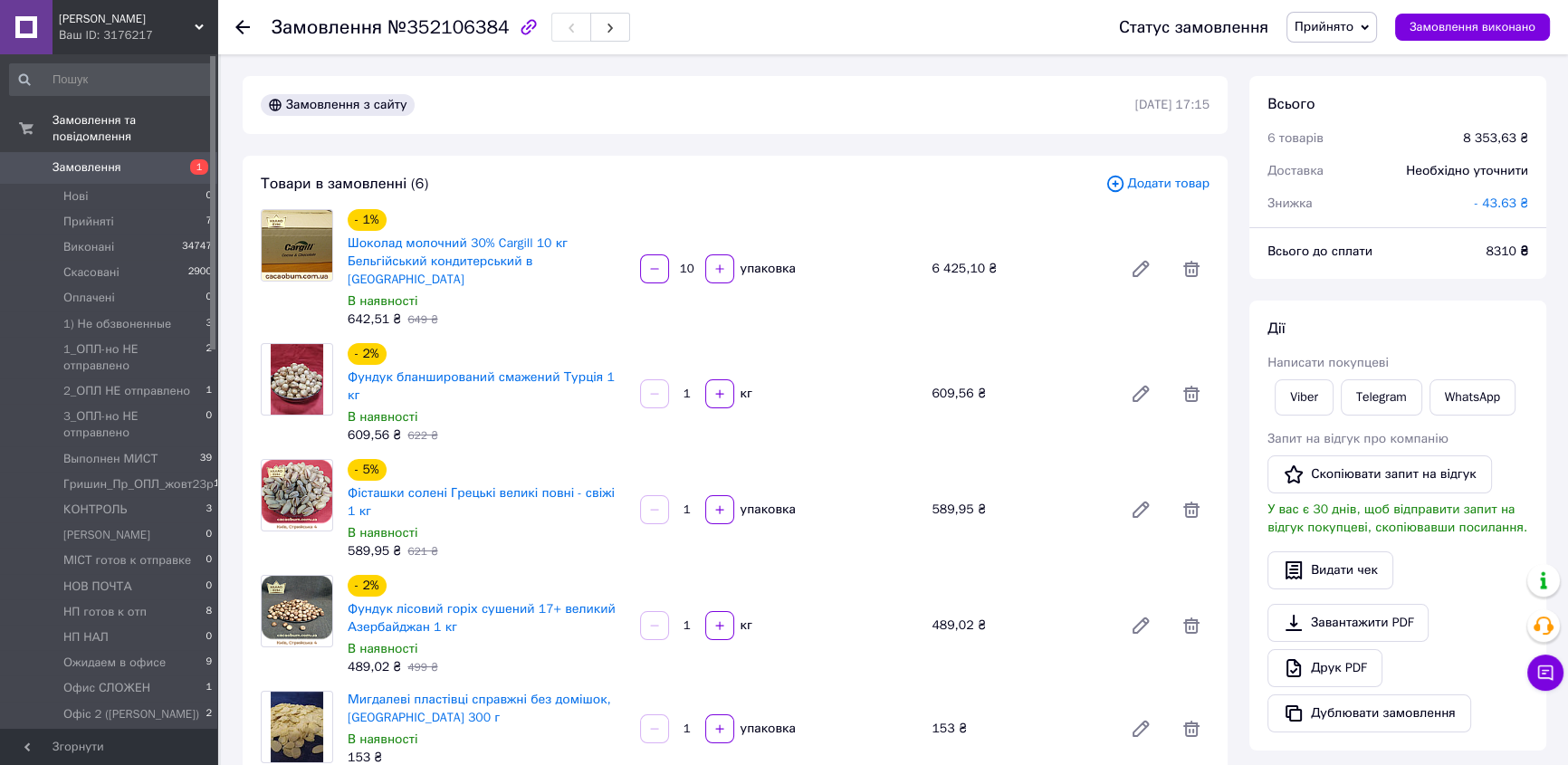 click on "- 43.63 ₴" at bounding box center [1501, 203] 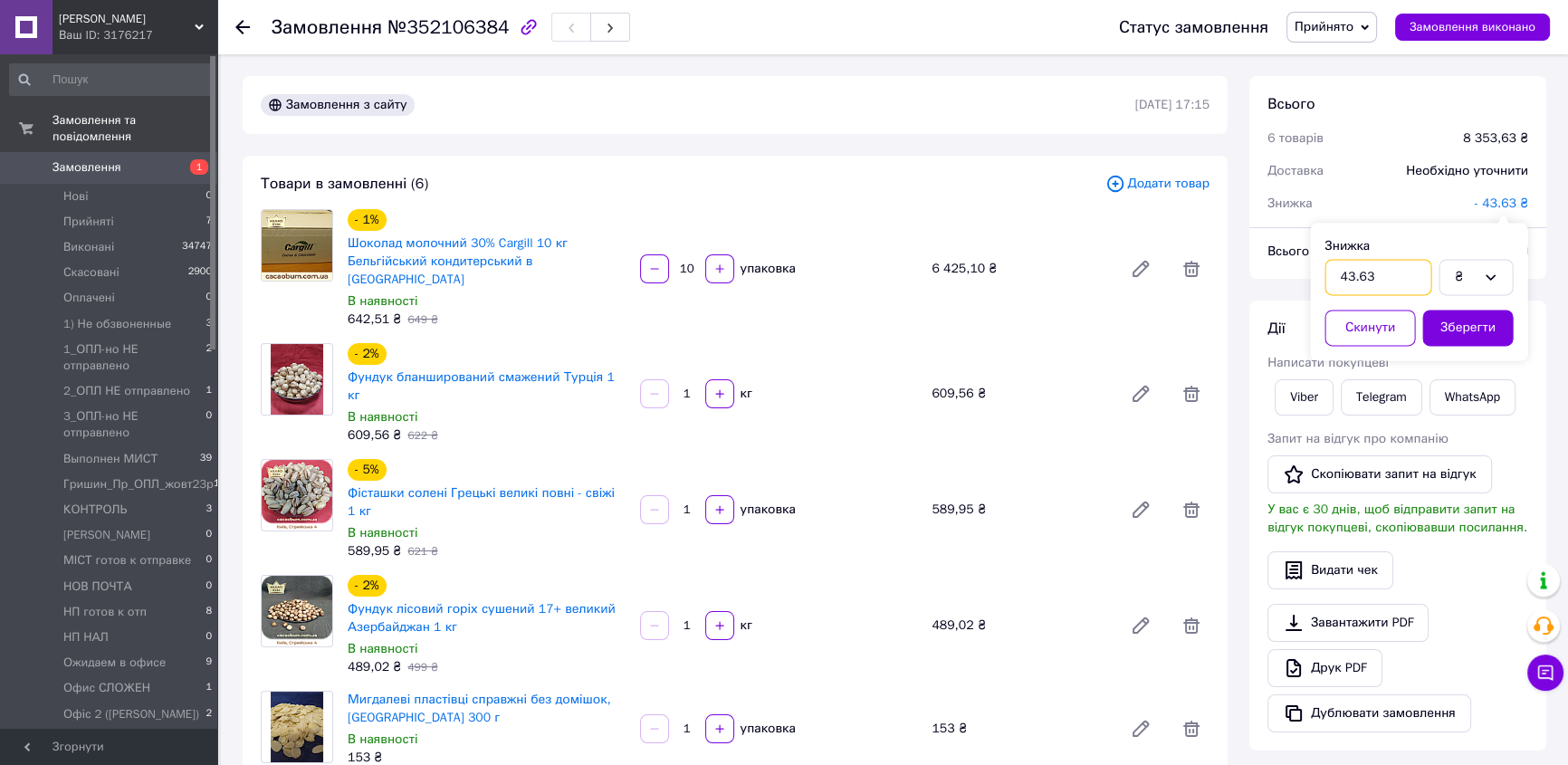 click on "43.63" at bounding box center (1378, 277) 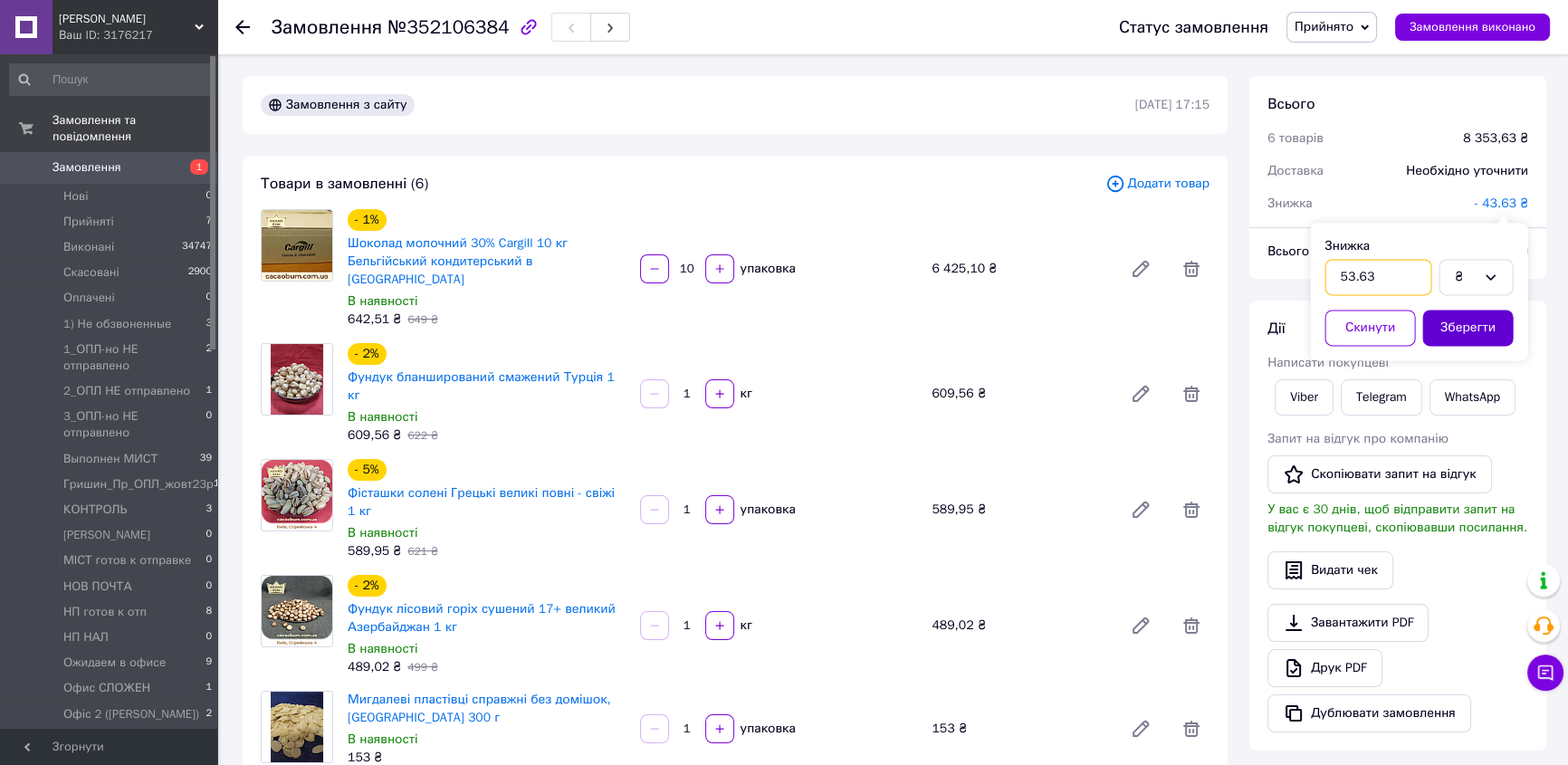 type on "53.63" 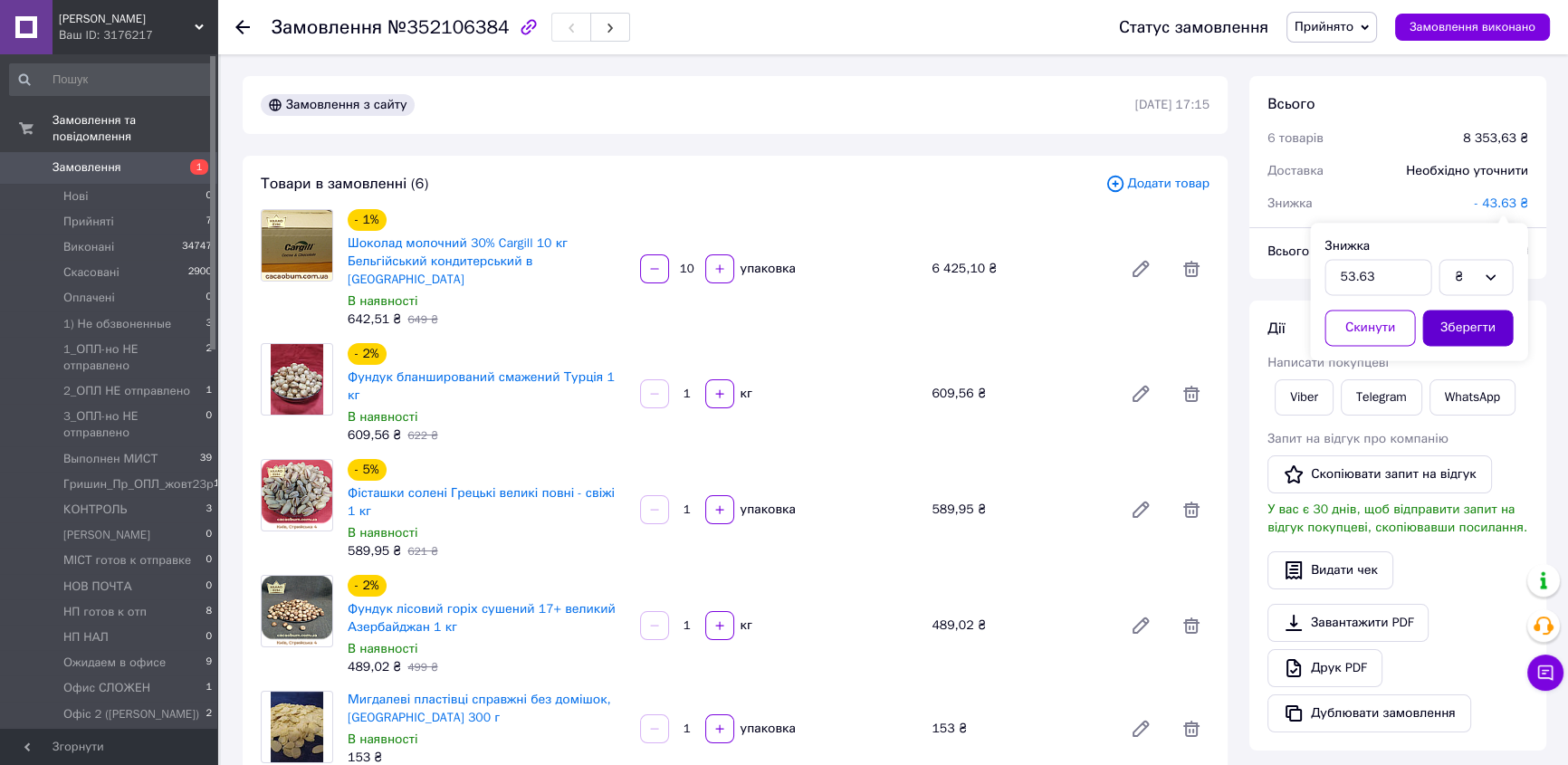 click on "Зберегти" at bounding box center (1468, 328) 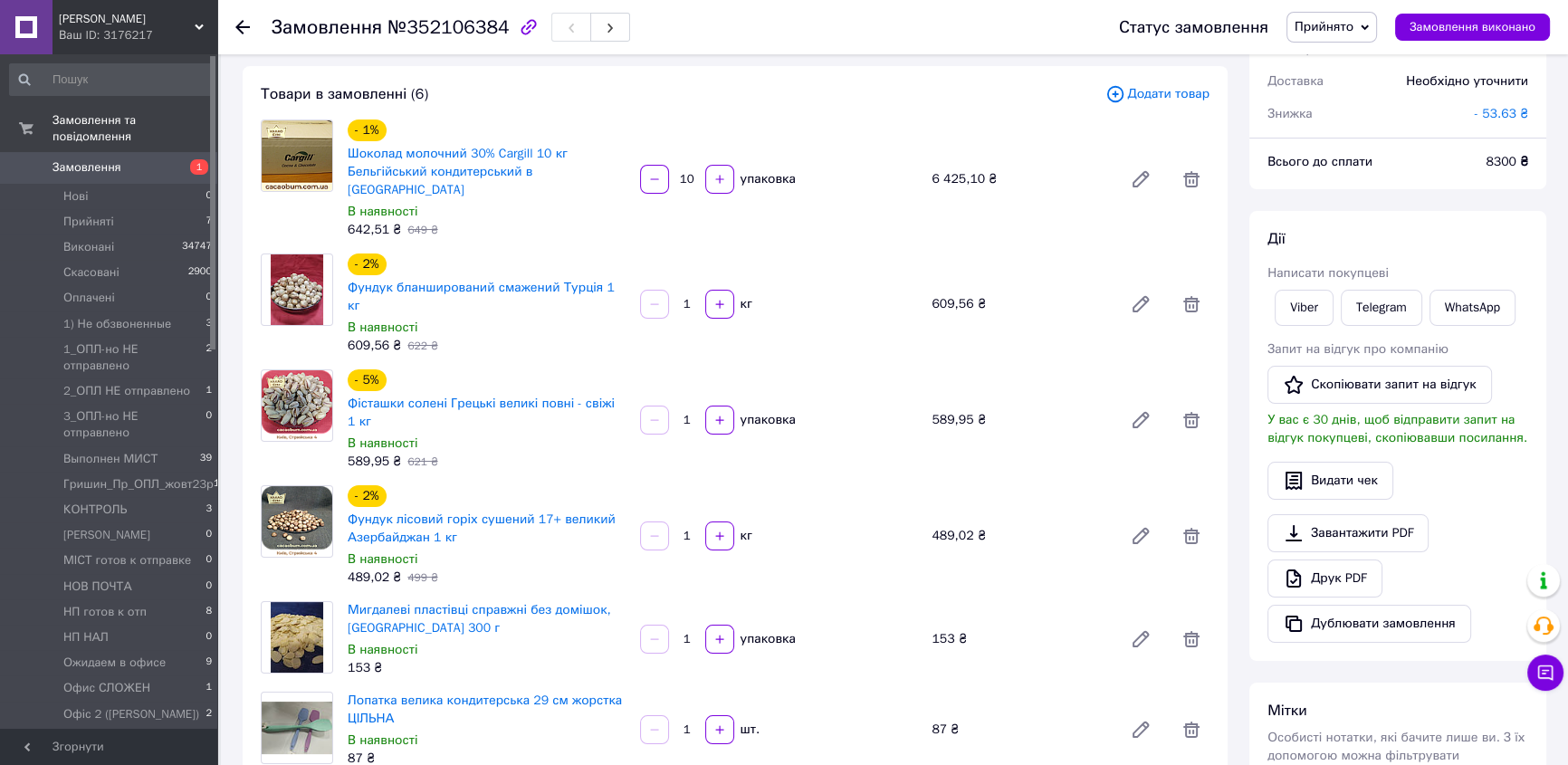 scroll, scrollTop: 106, scrollLeft: 0, axis: vertical 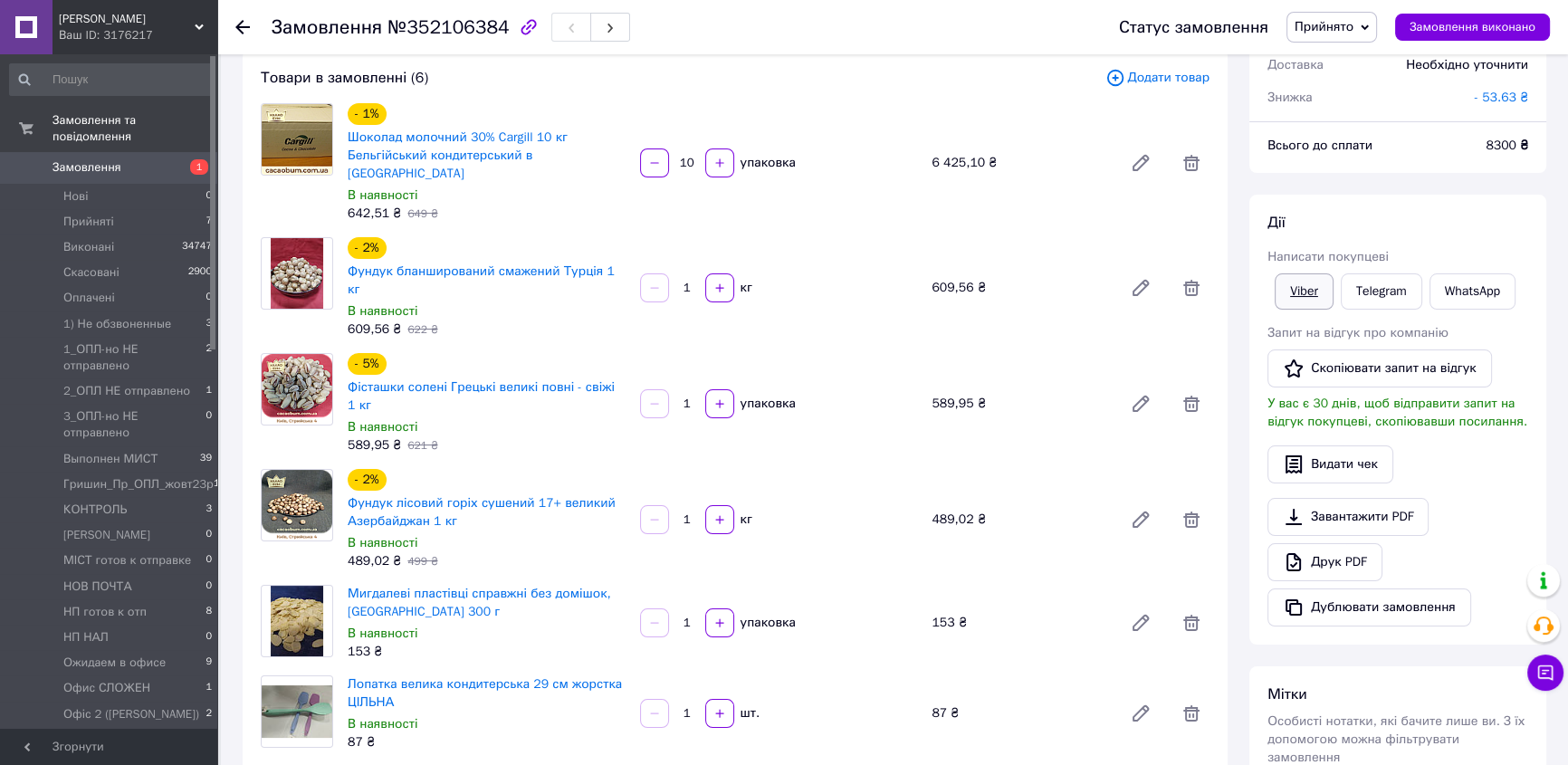 click on "Viber" at bounding box center [1304, 292] 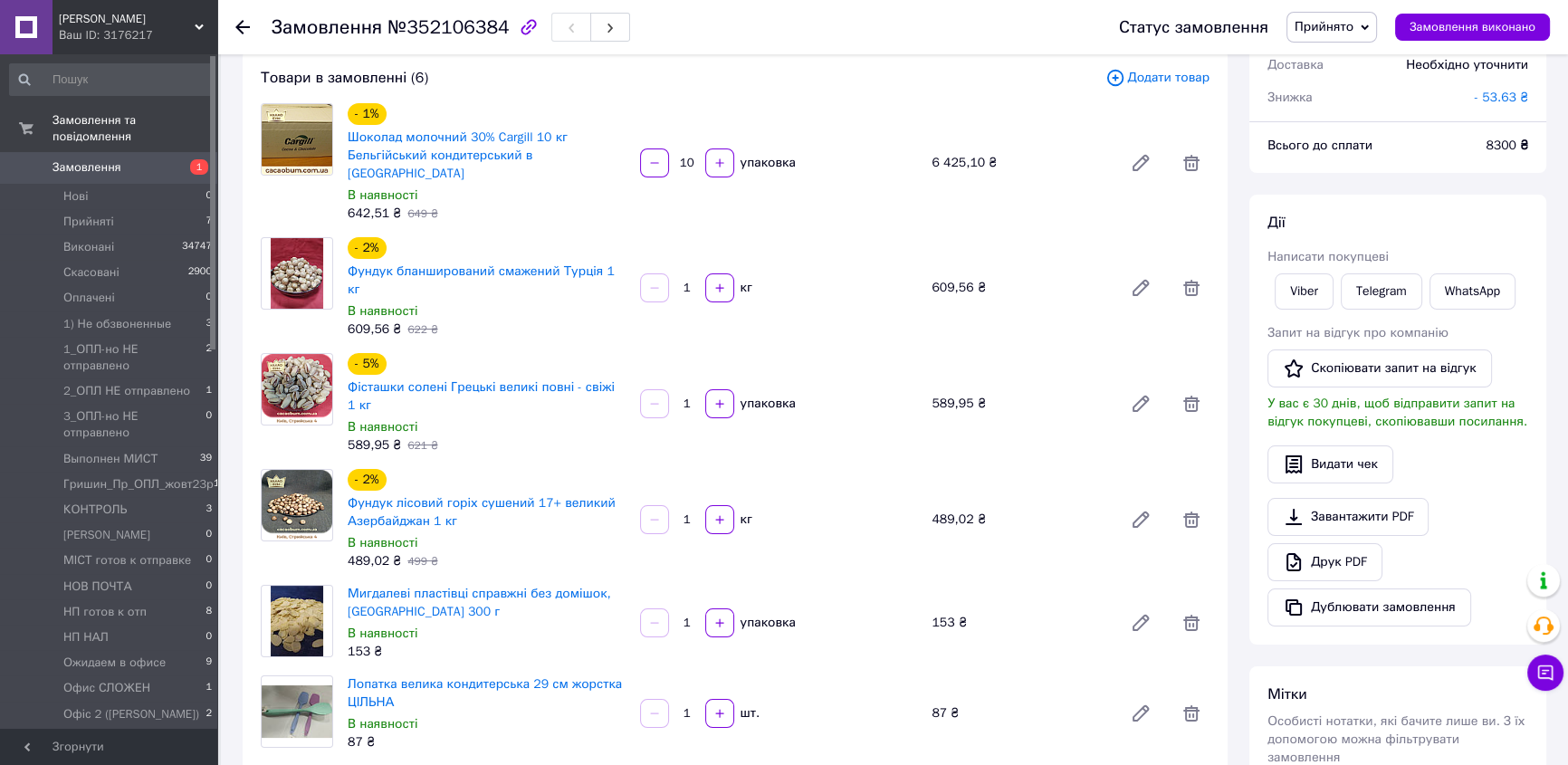 drag, startPoint x: 675, startPoint y: 217, endPoint x: 856, endPoint y: 188, distance: 183.30848 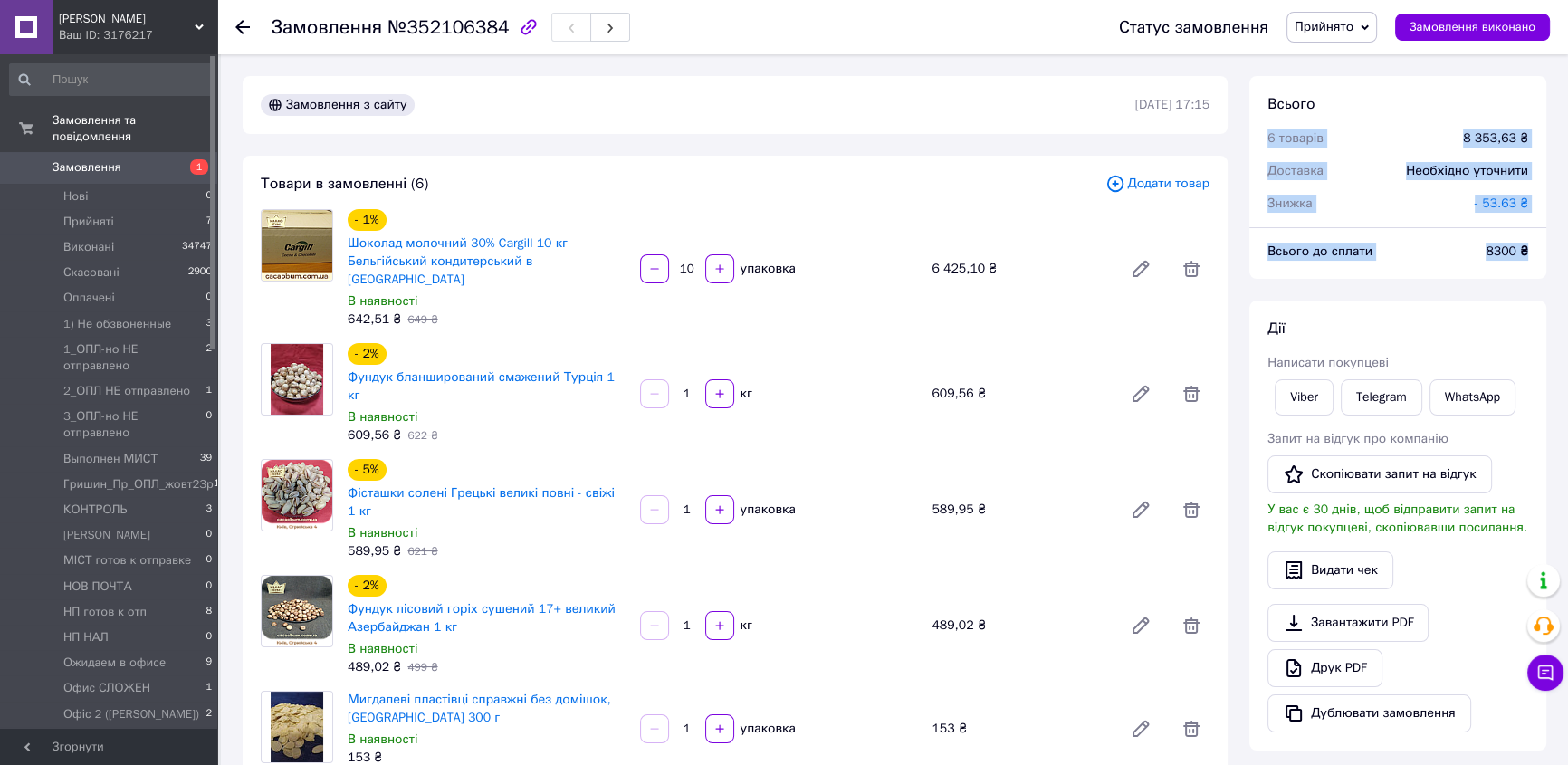 drag, startPoint x: 1269, startPoint y: 139, endPoint x: 1539, endPoint y: 247, distance: 290.7989 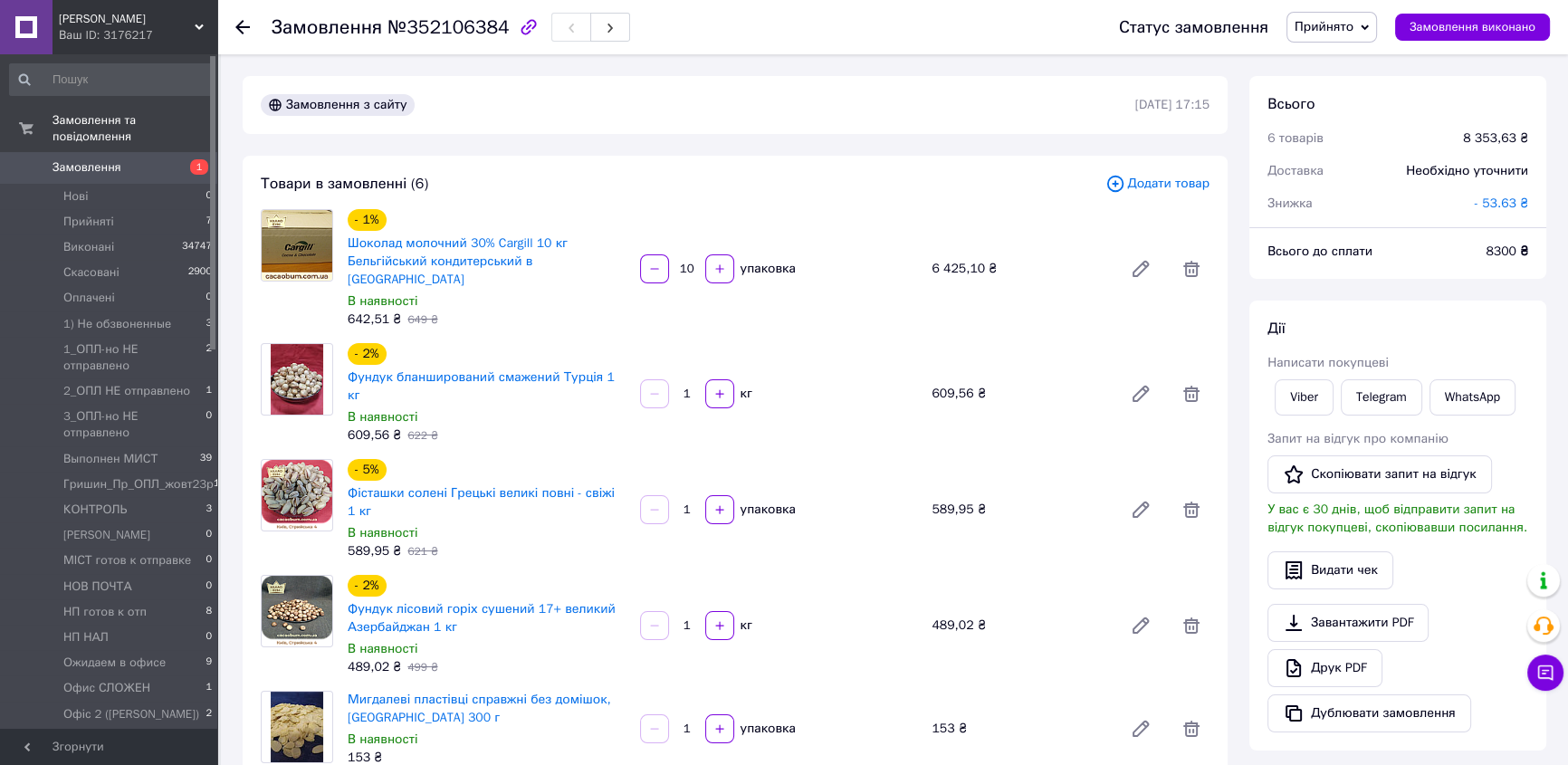 click on "Лопатка велика кондитерська 29 см жорстка ЦІЛЬНА В наявності 87 ₴ 1   шт. 87 ₴" at bounding box center [779, 819] 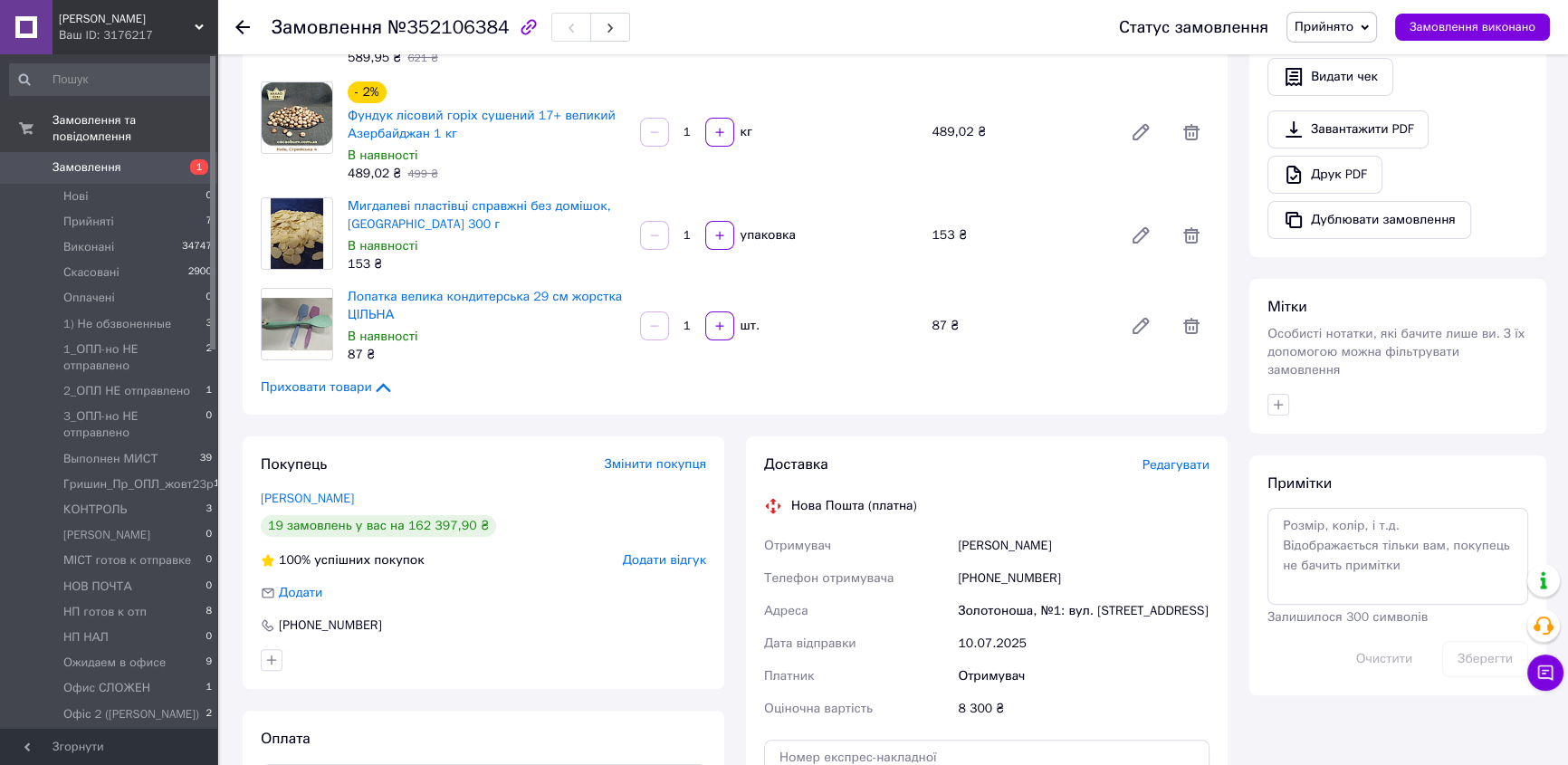 scroll, scrollTop: 164, scrollLeft: 0, axis: vertical 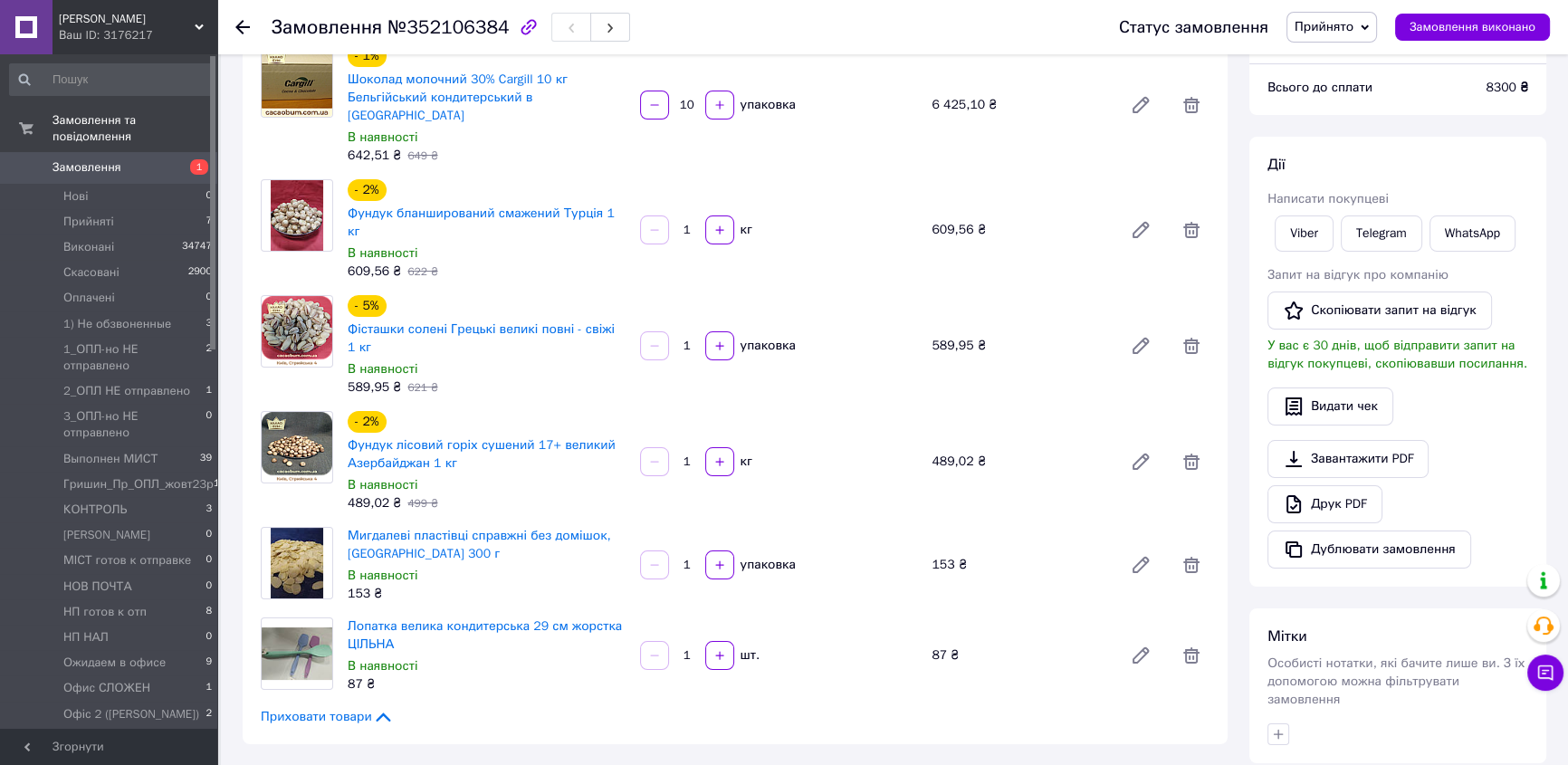 click 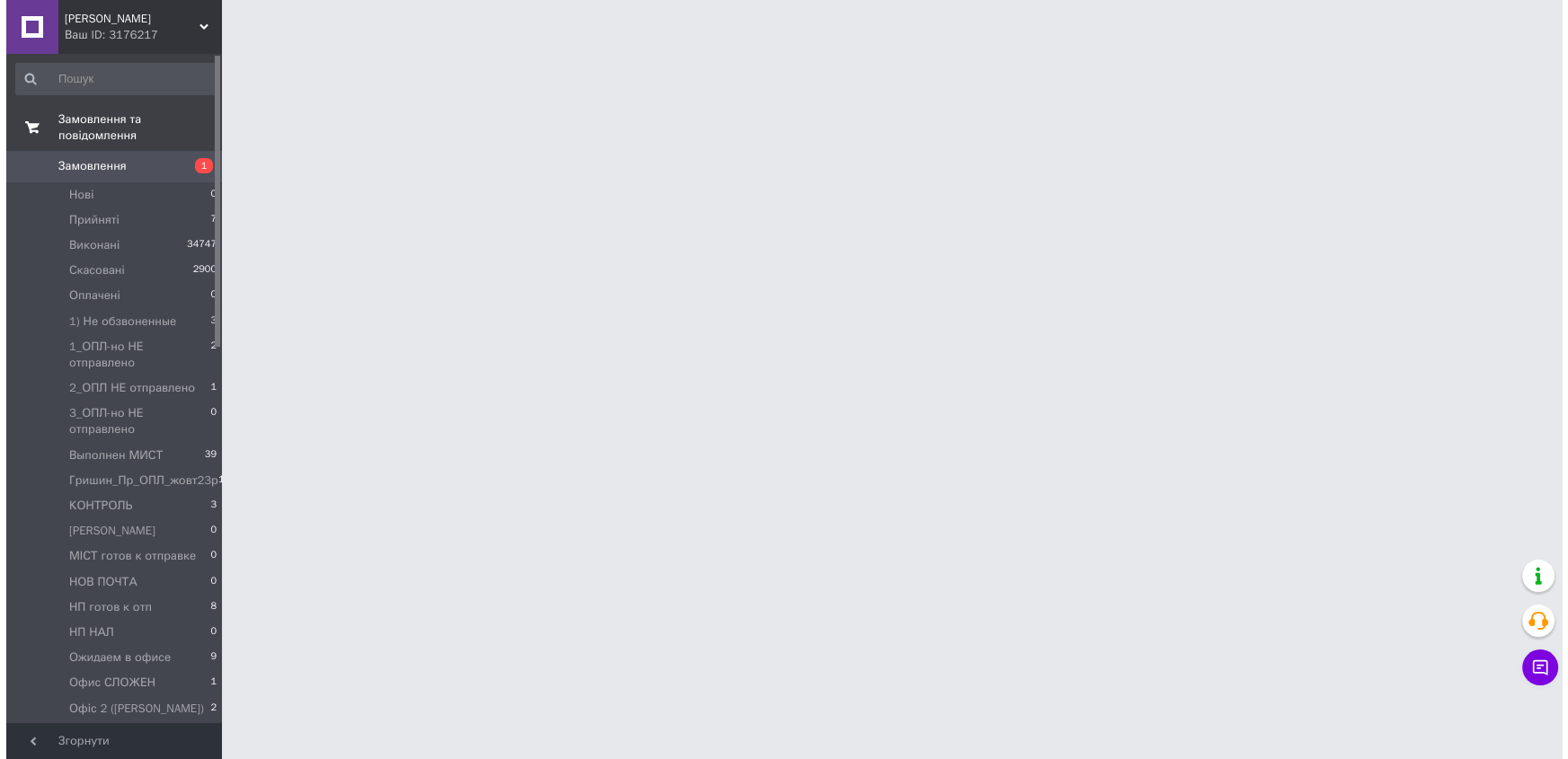 scroll, scrollTop: 0, scrollLeft: 0, axis: both 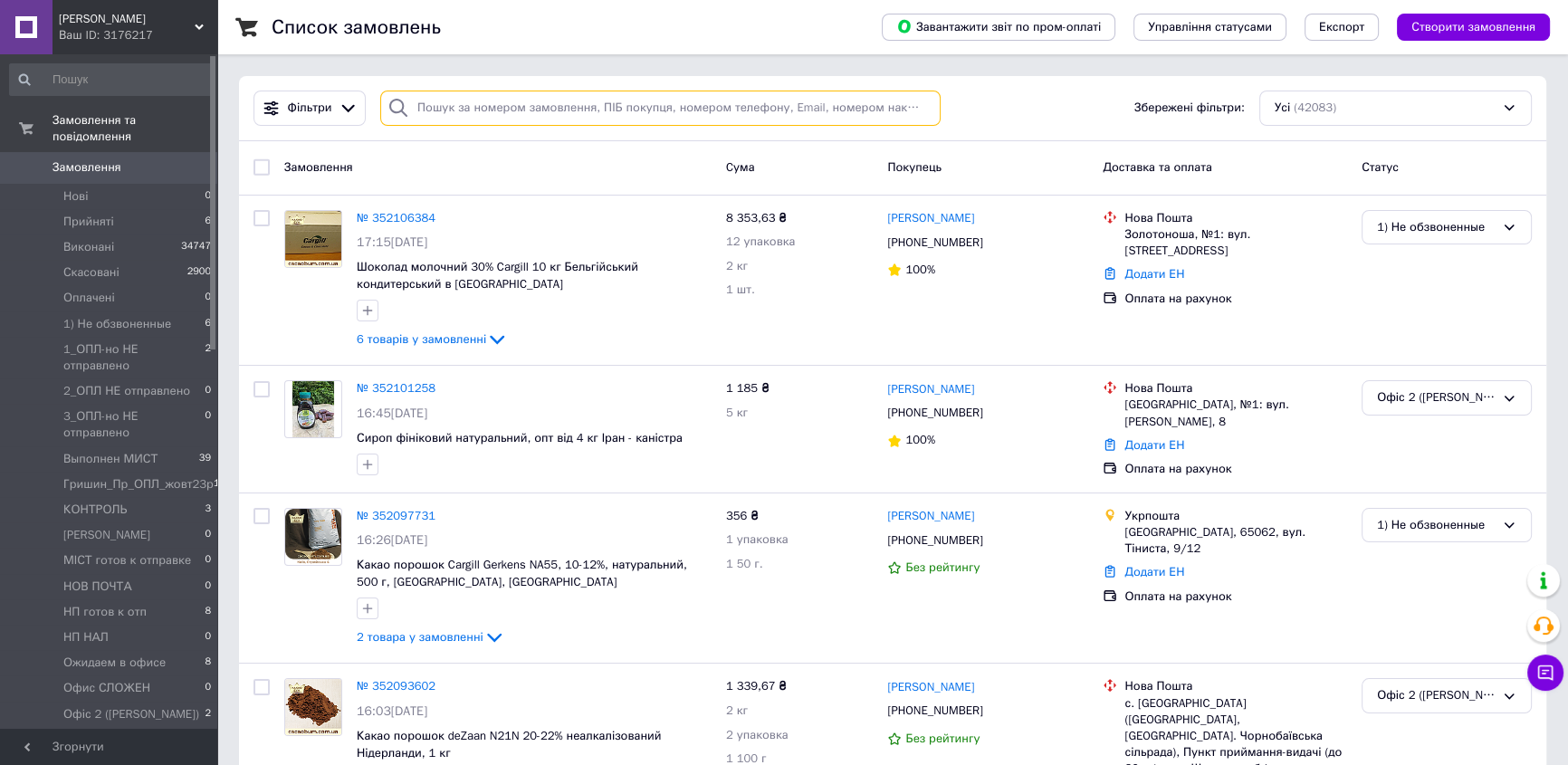 click at bounding box center (660, 108) 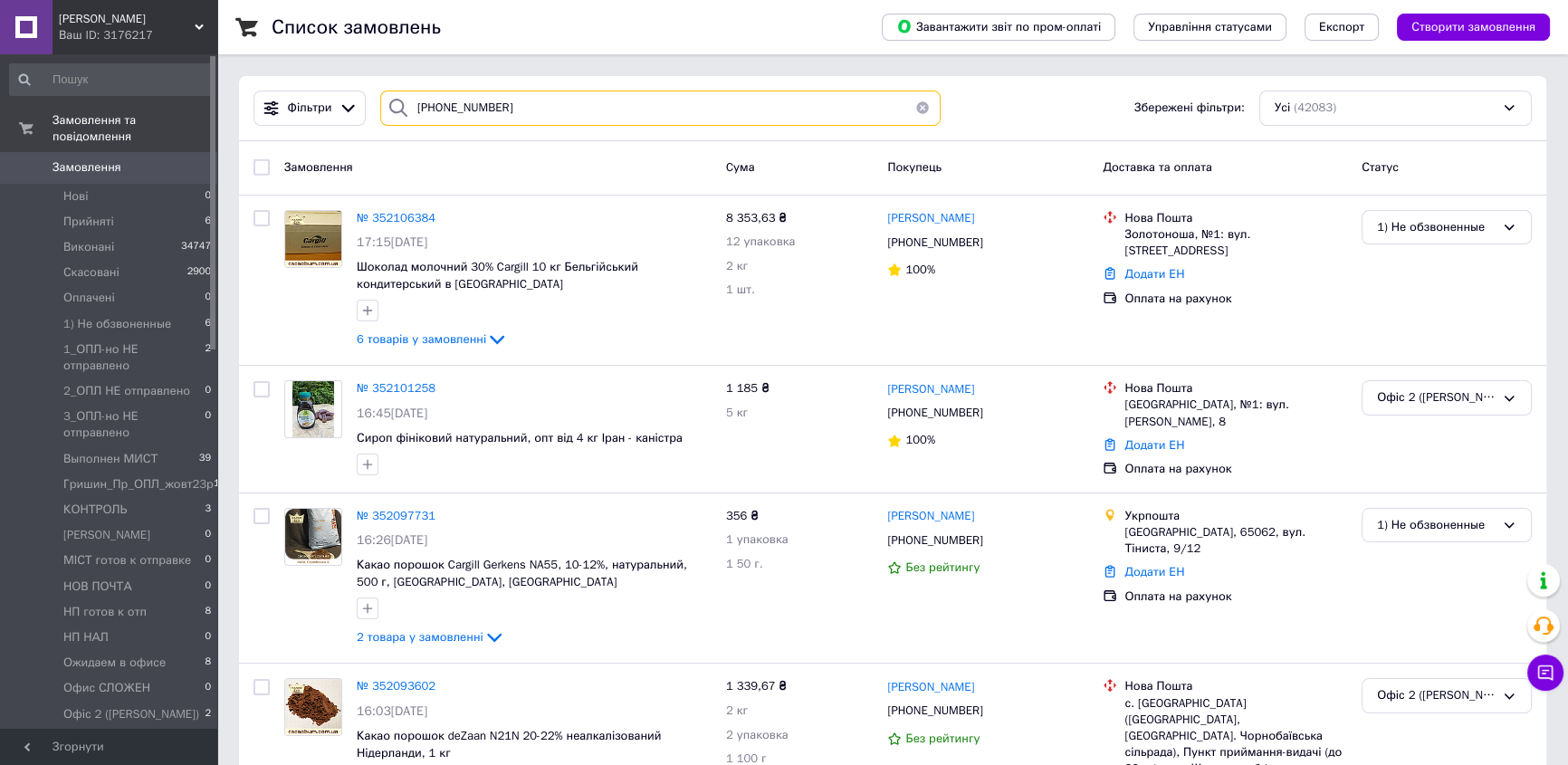 type on "[PHONE_NUMBER]" 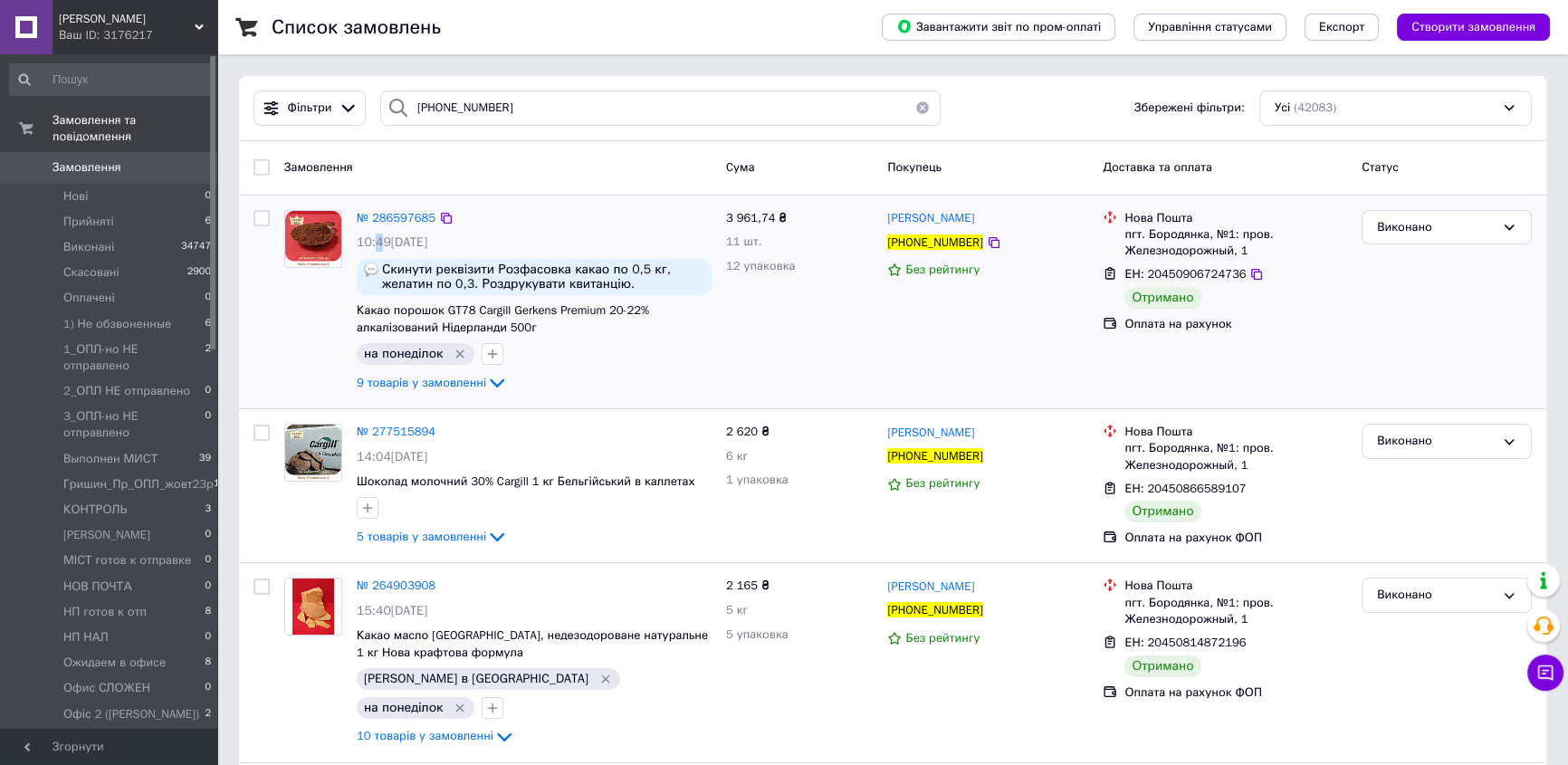 click on "№ 286597685 10:49, 11.04.2024 Скинути реквізити
Розфасовка какао по 0,5 кг, желатин по 0,3.
Роздрукувати квитанцію. Какао порошок  GT78 Cargill Gerkens Premium 20-22% алкалізований Нідерланди 500г на понеділок   9 товарів у замовленні" at bounding box center [534, 302] 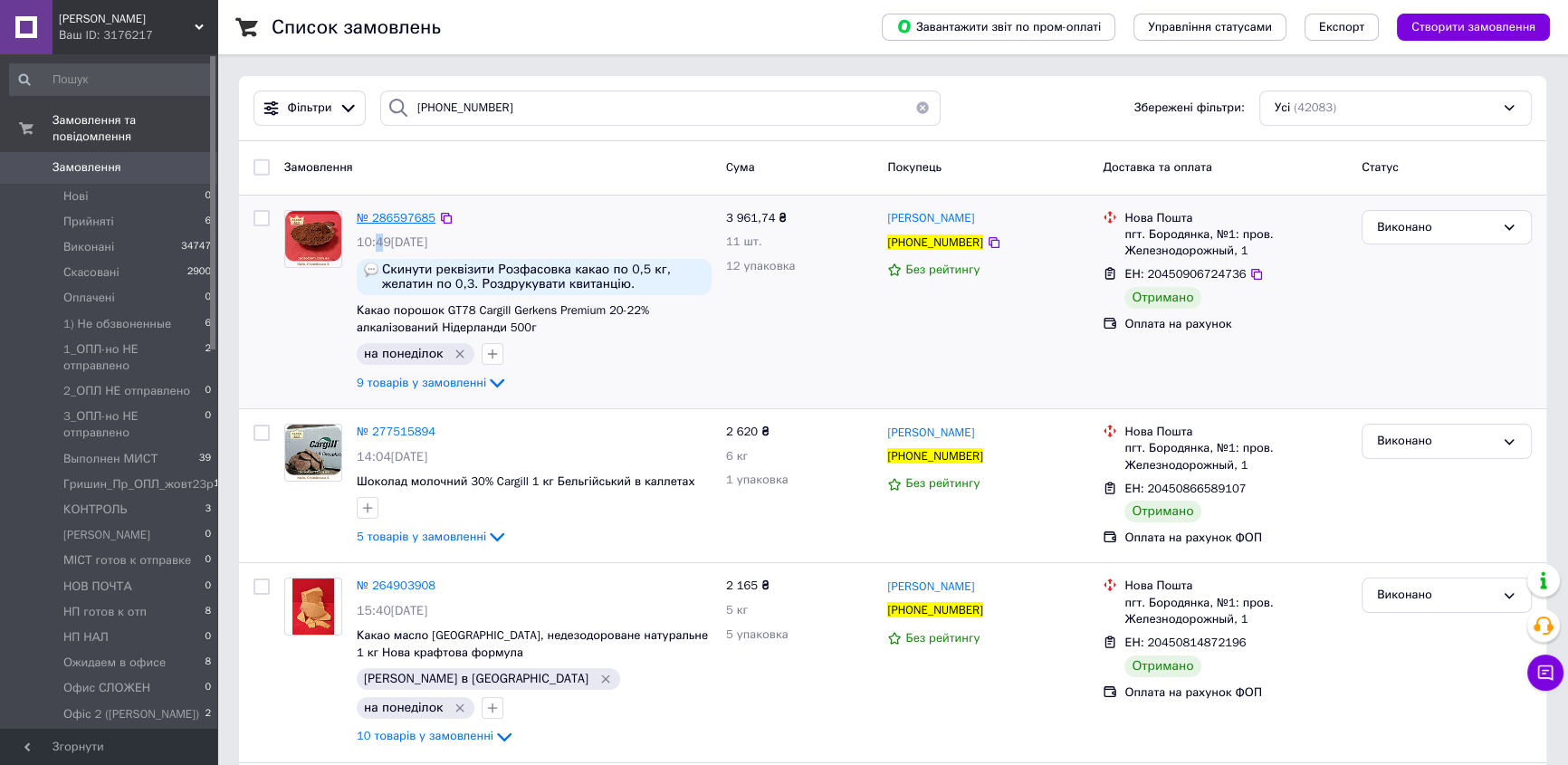 click on "№ 286597685" at bounding box center (396, 217) 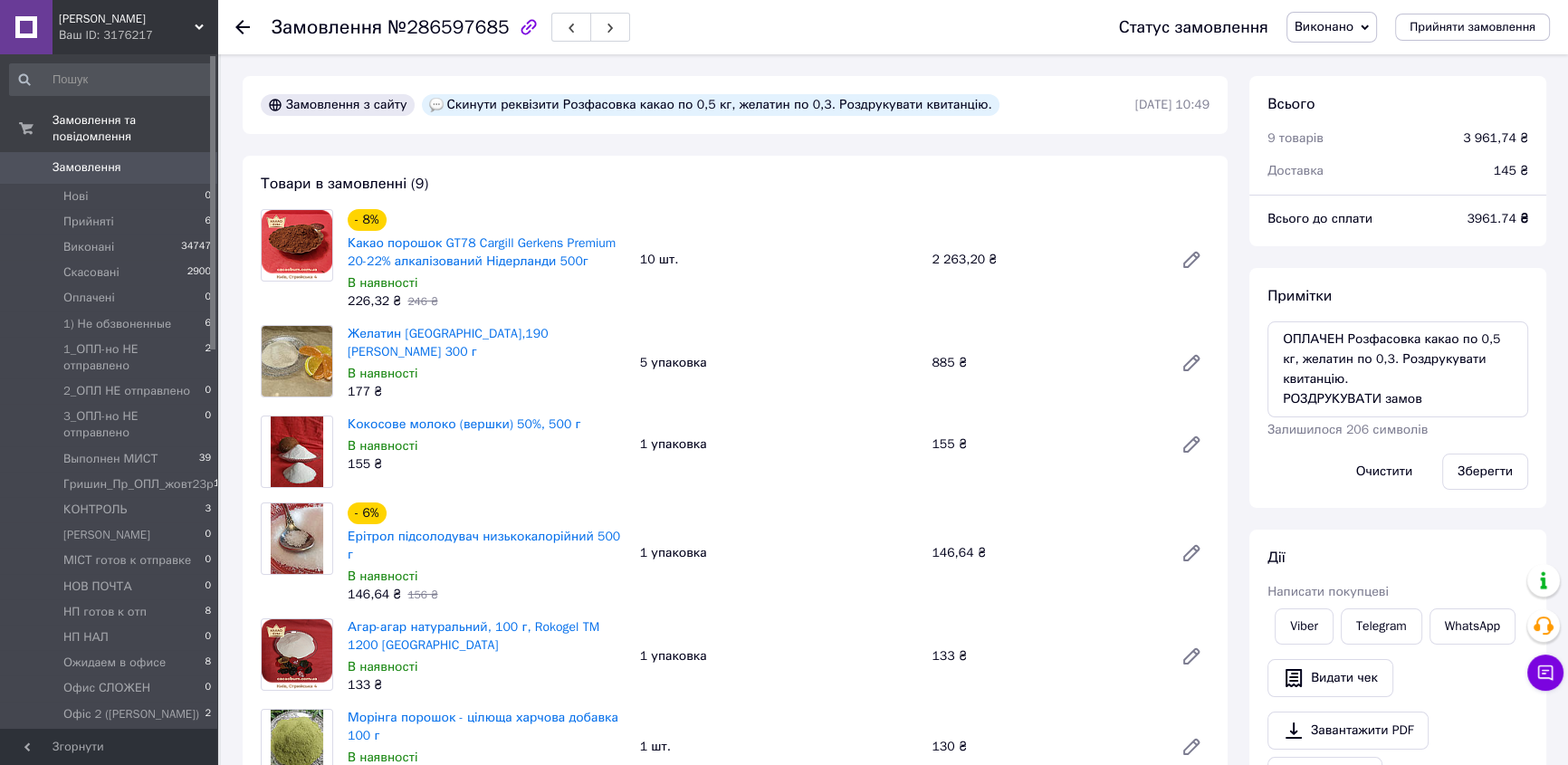scroll, scrollTop: 243, scrollLeft: 0, axis: vertical 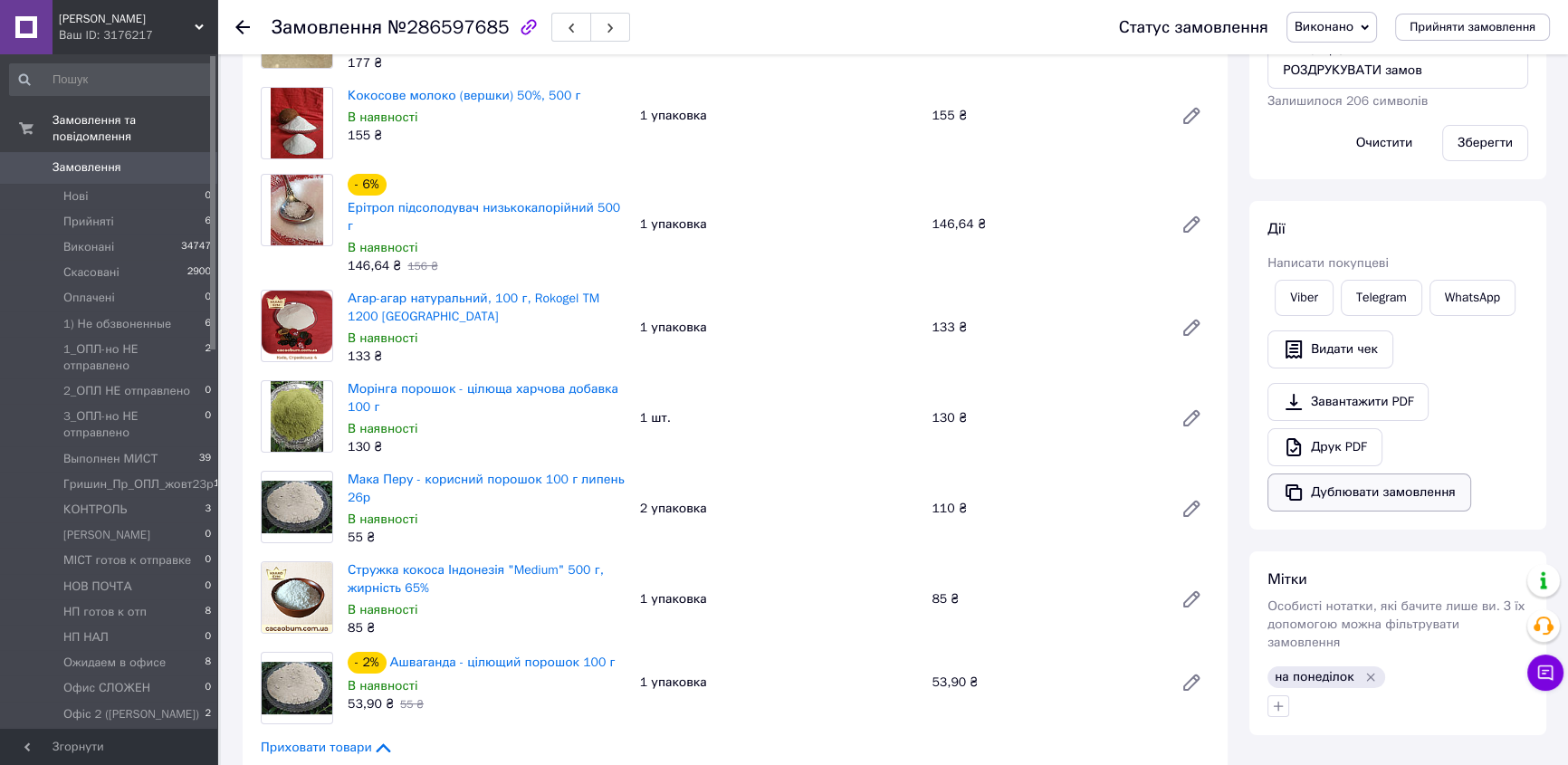 click on "Дублювати замовлення" at bounding box center (1369, 492) 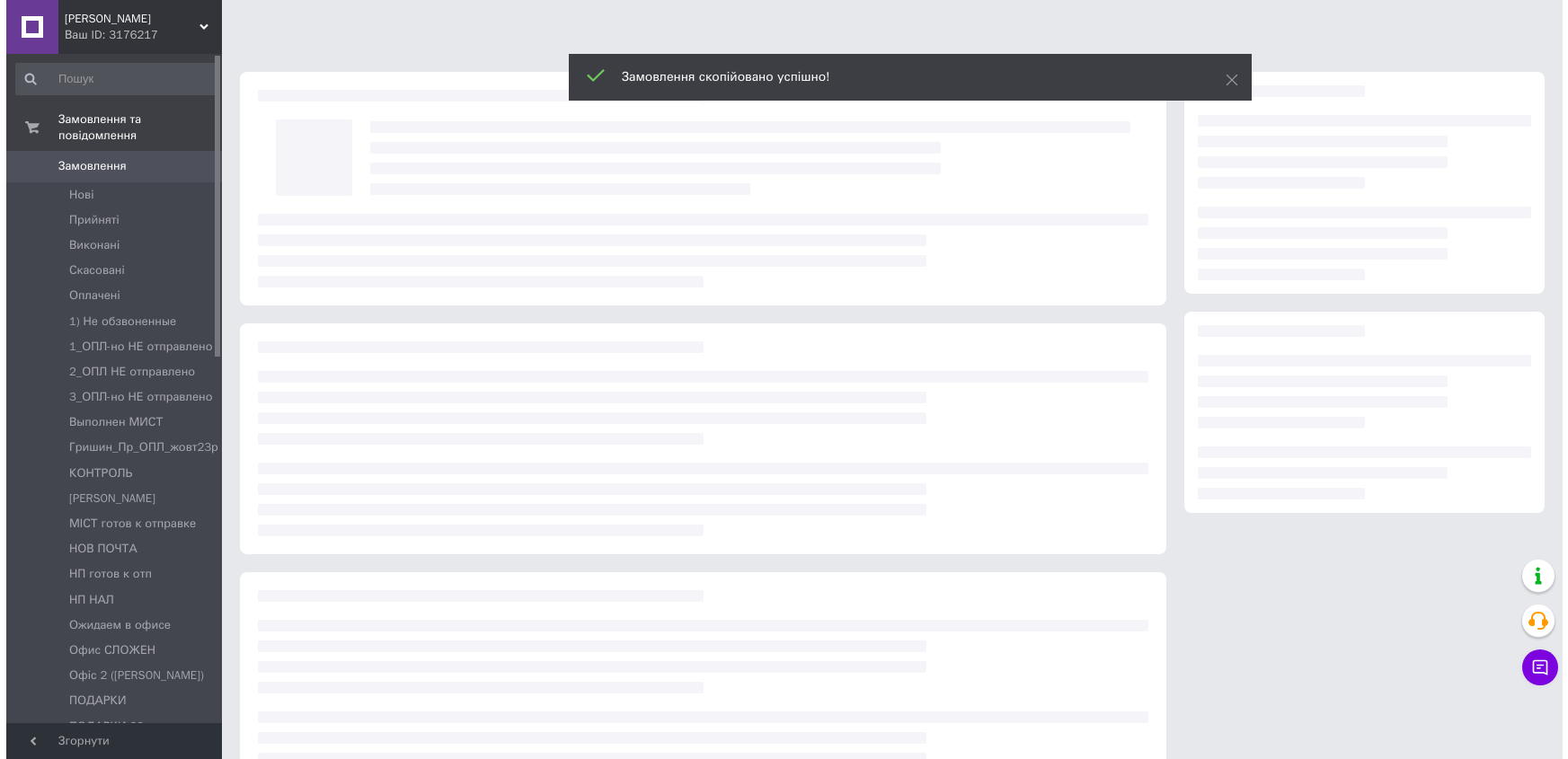 scroll, scrollTop: 0, scrollLeft: 0, axis: both 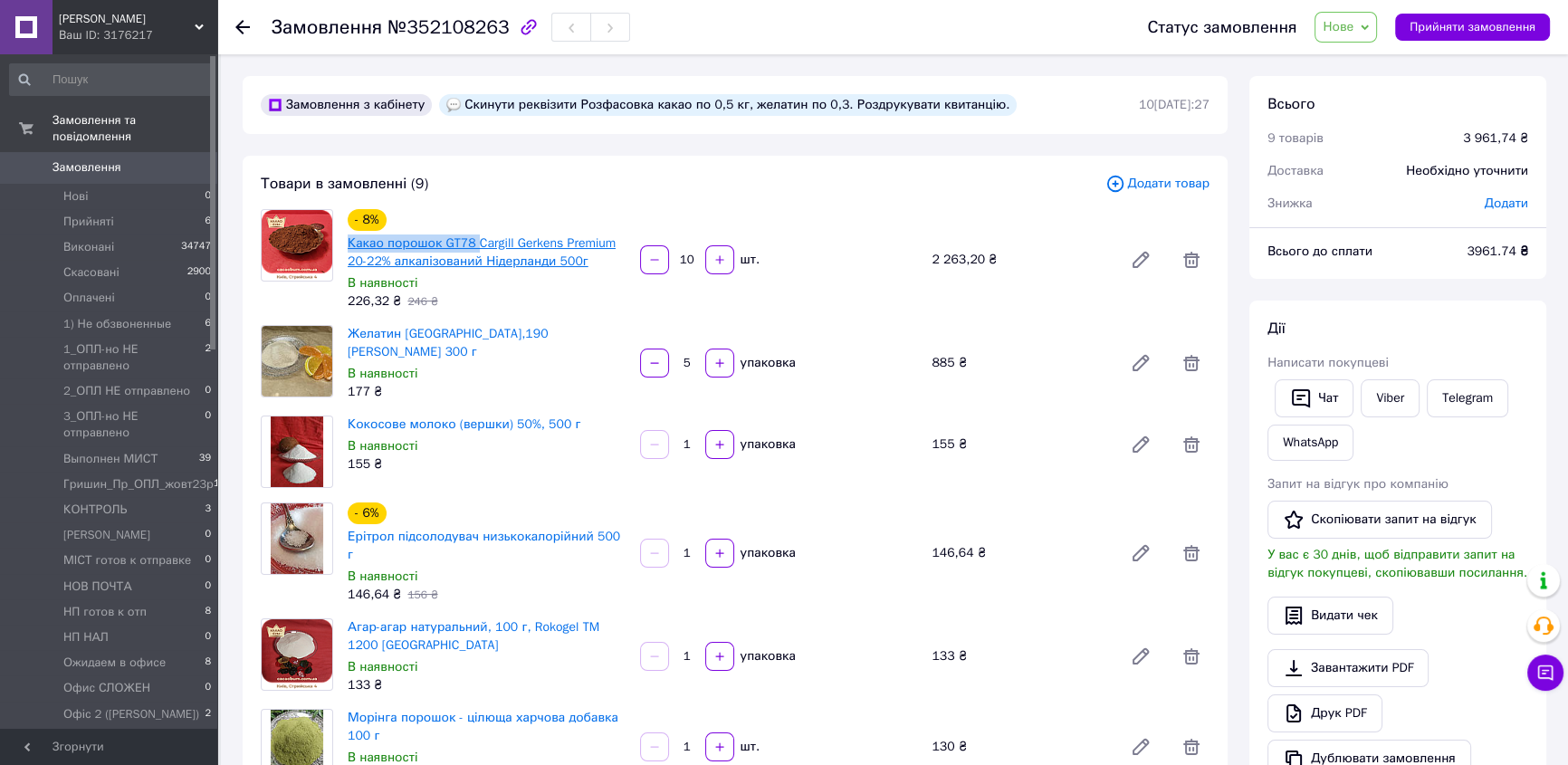 drag, startPoint x: 344, startPoint y: 239, endPoint x: 477, endPoint y: 245, distance: 133.13527 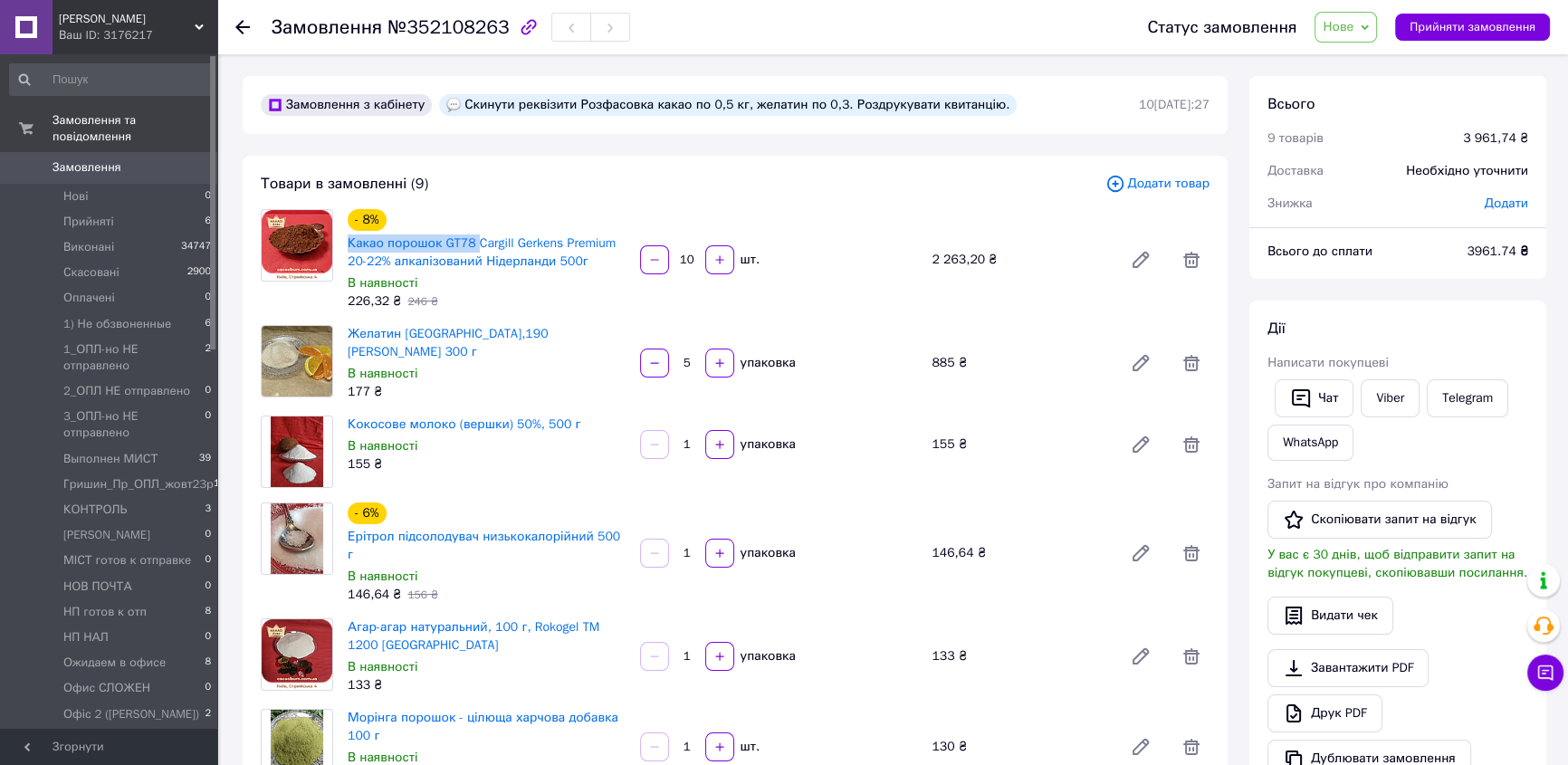 copy on "Какао порошок  GT78" 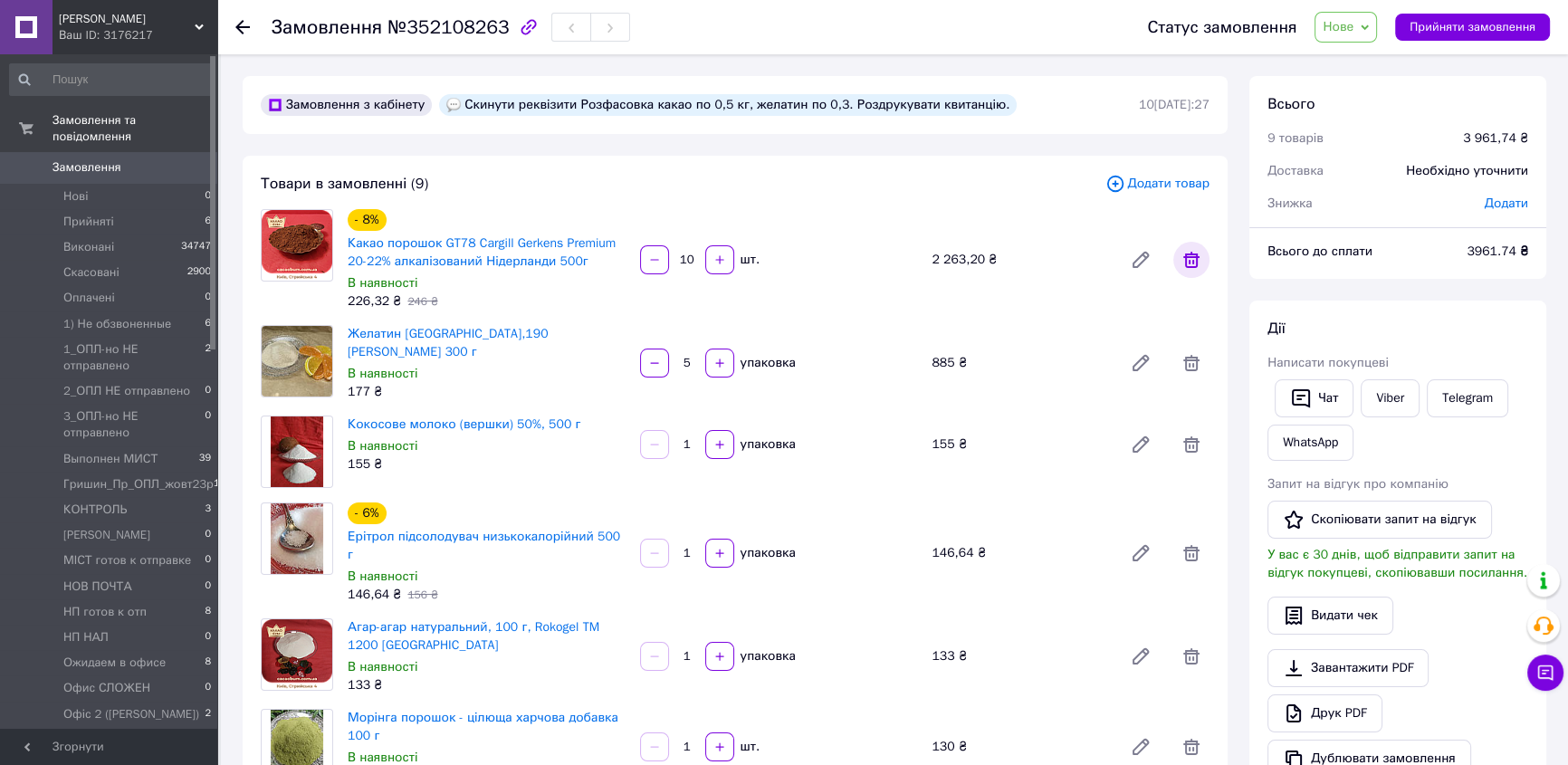 click 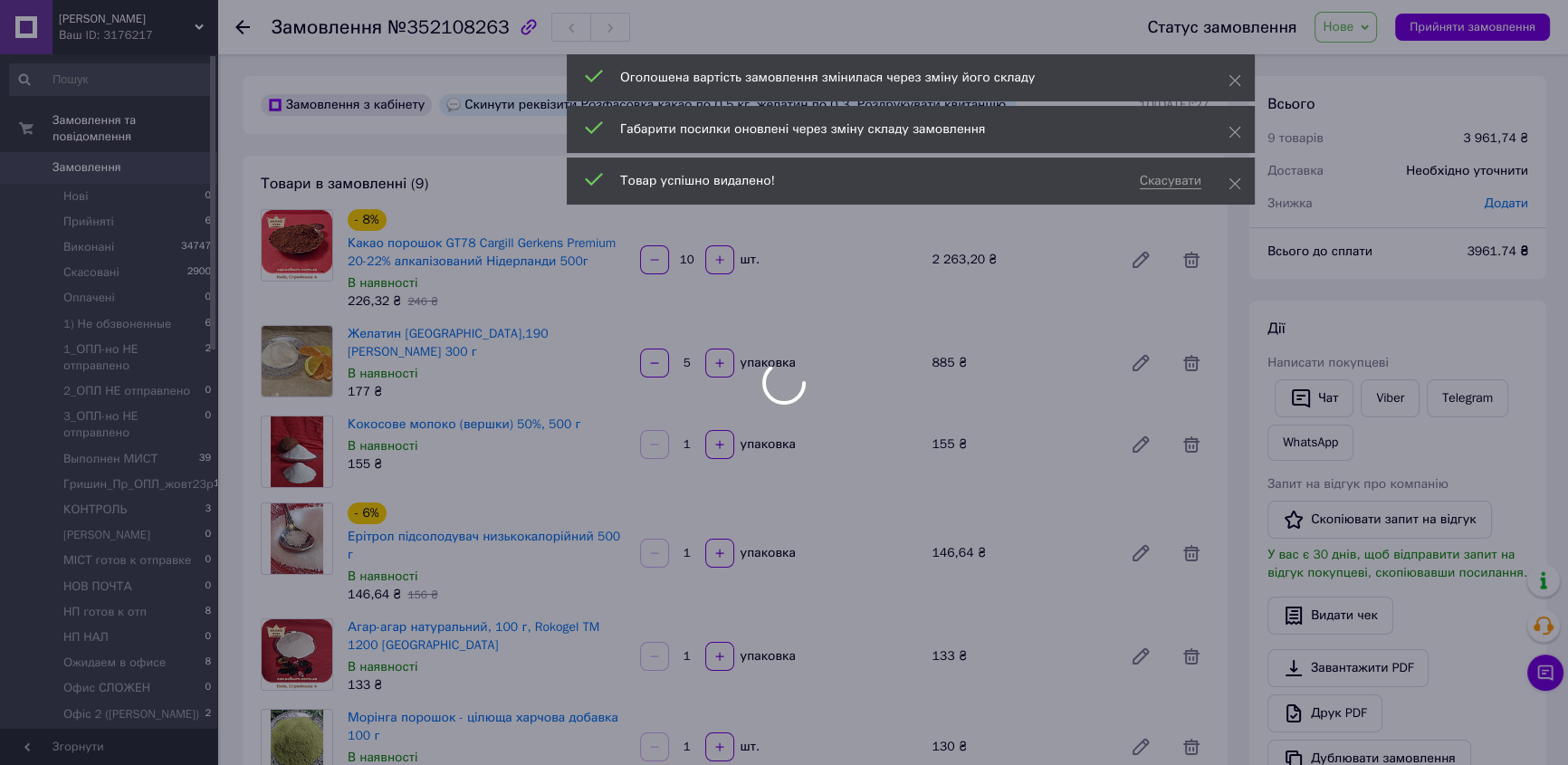type on "5" 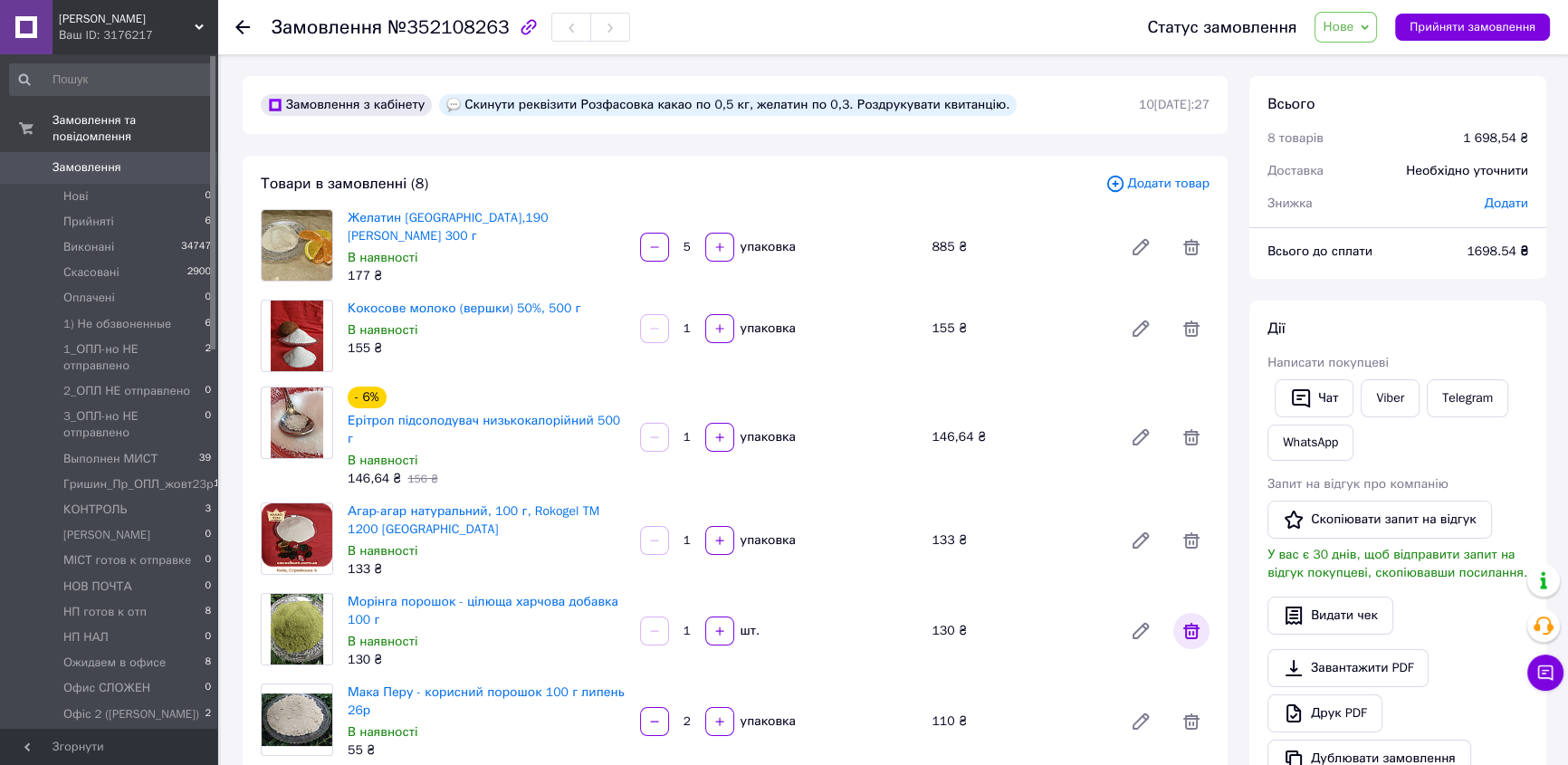 click 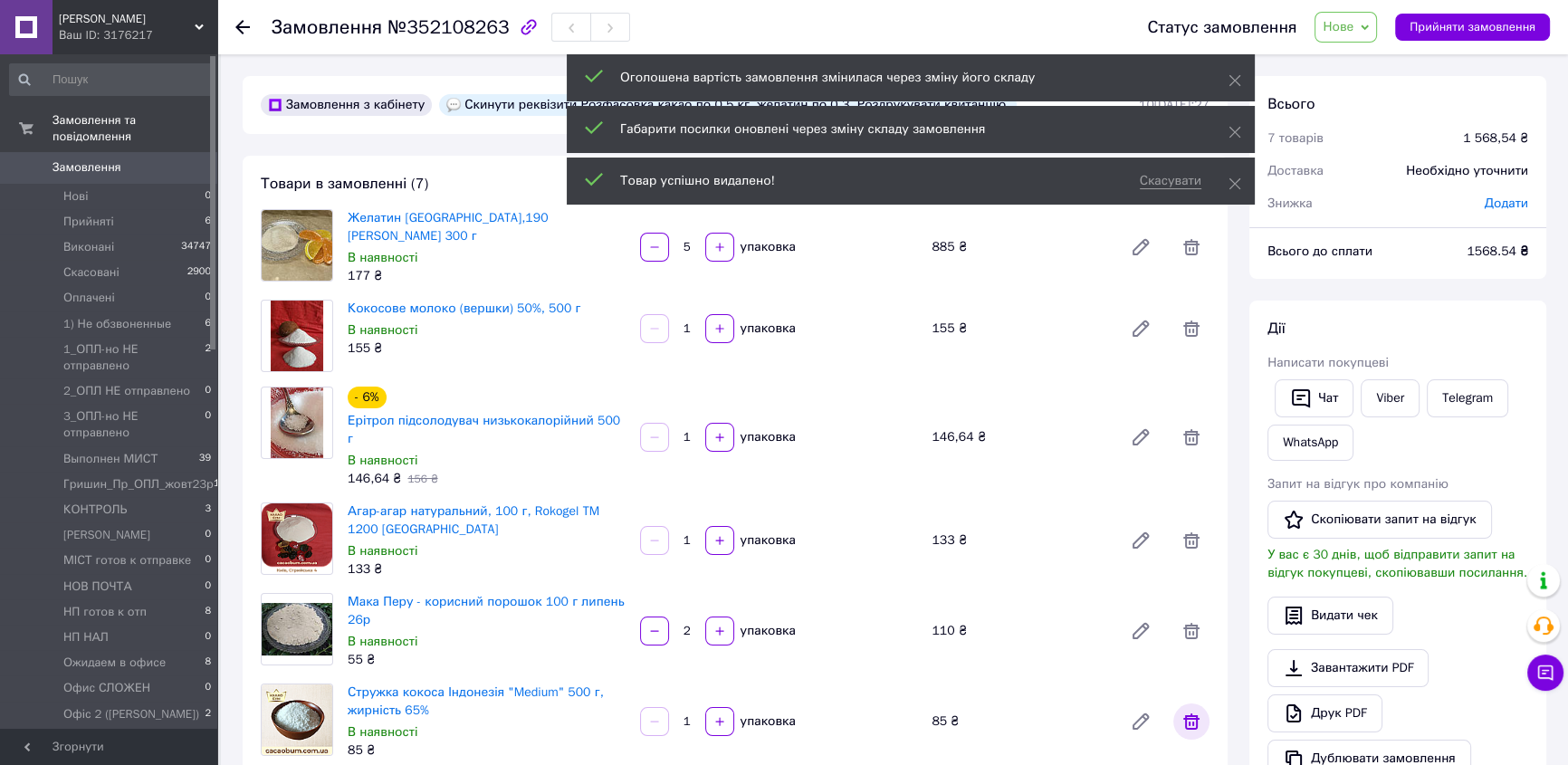 click 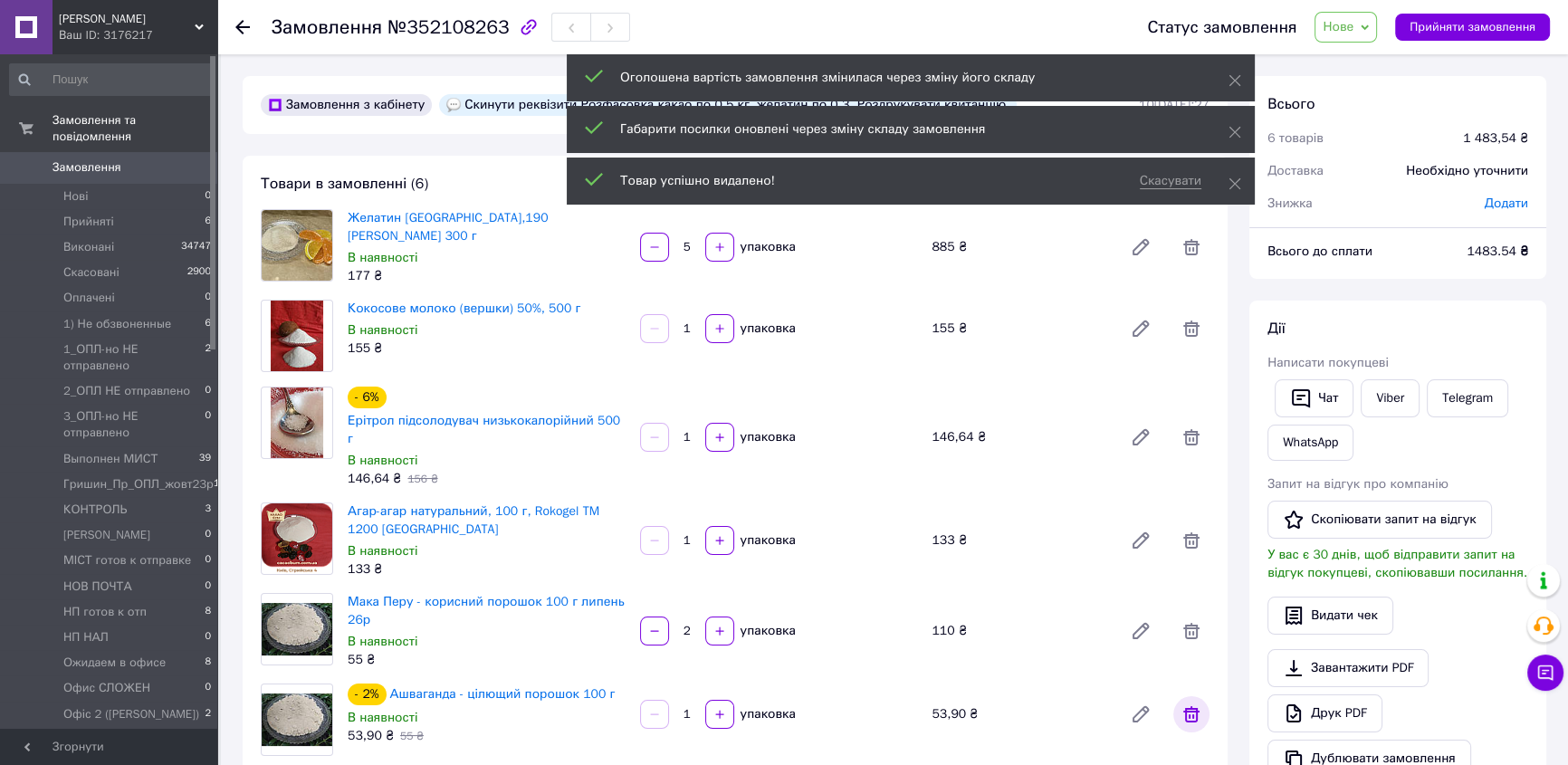 click 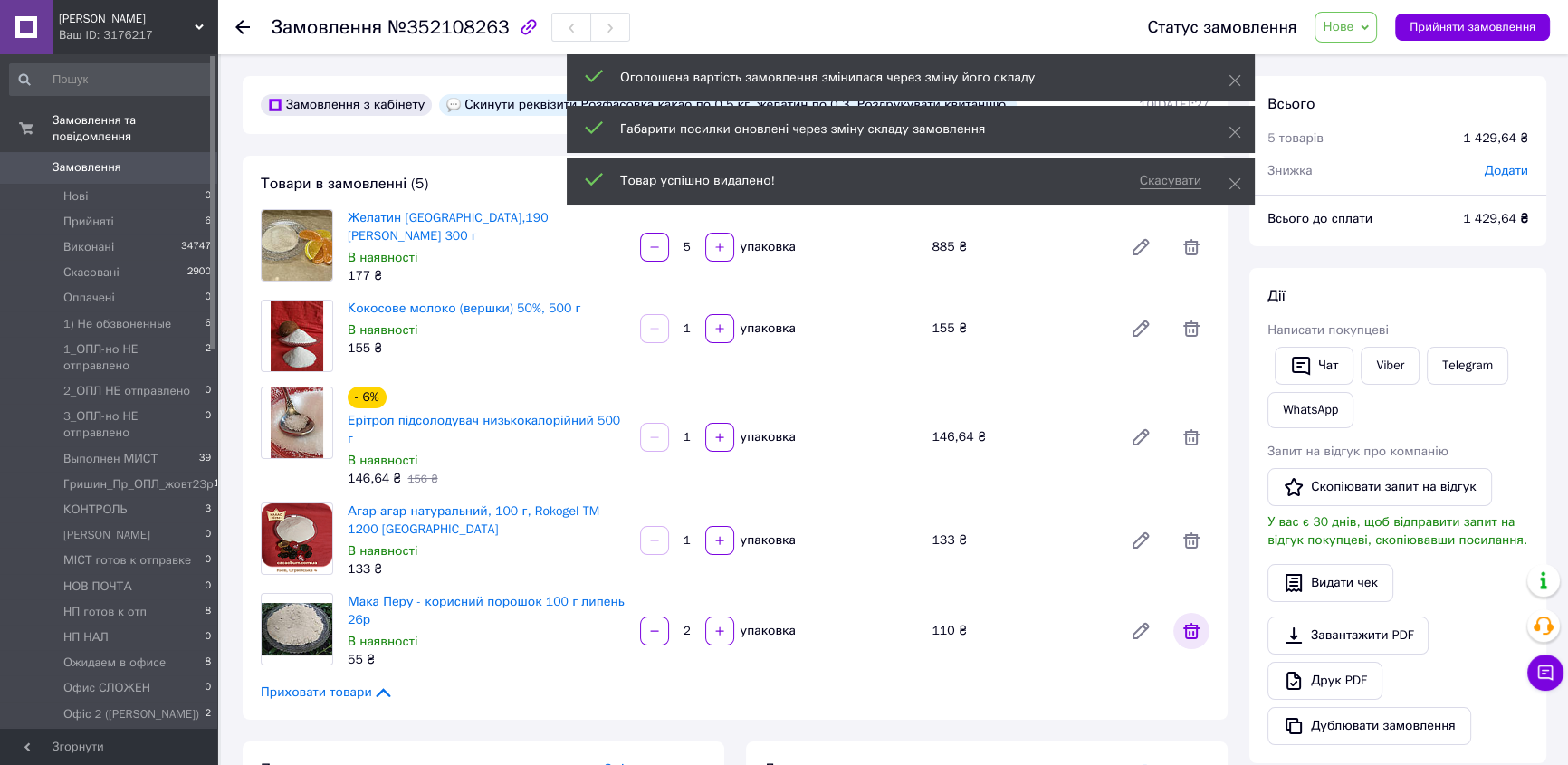 click 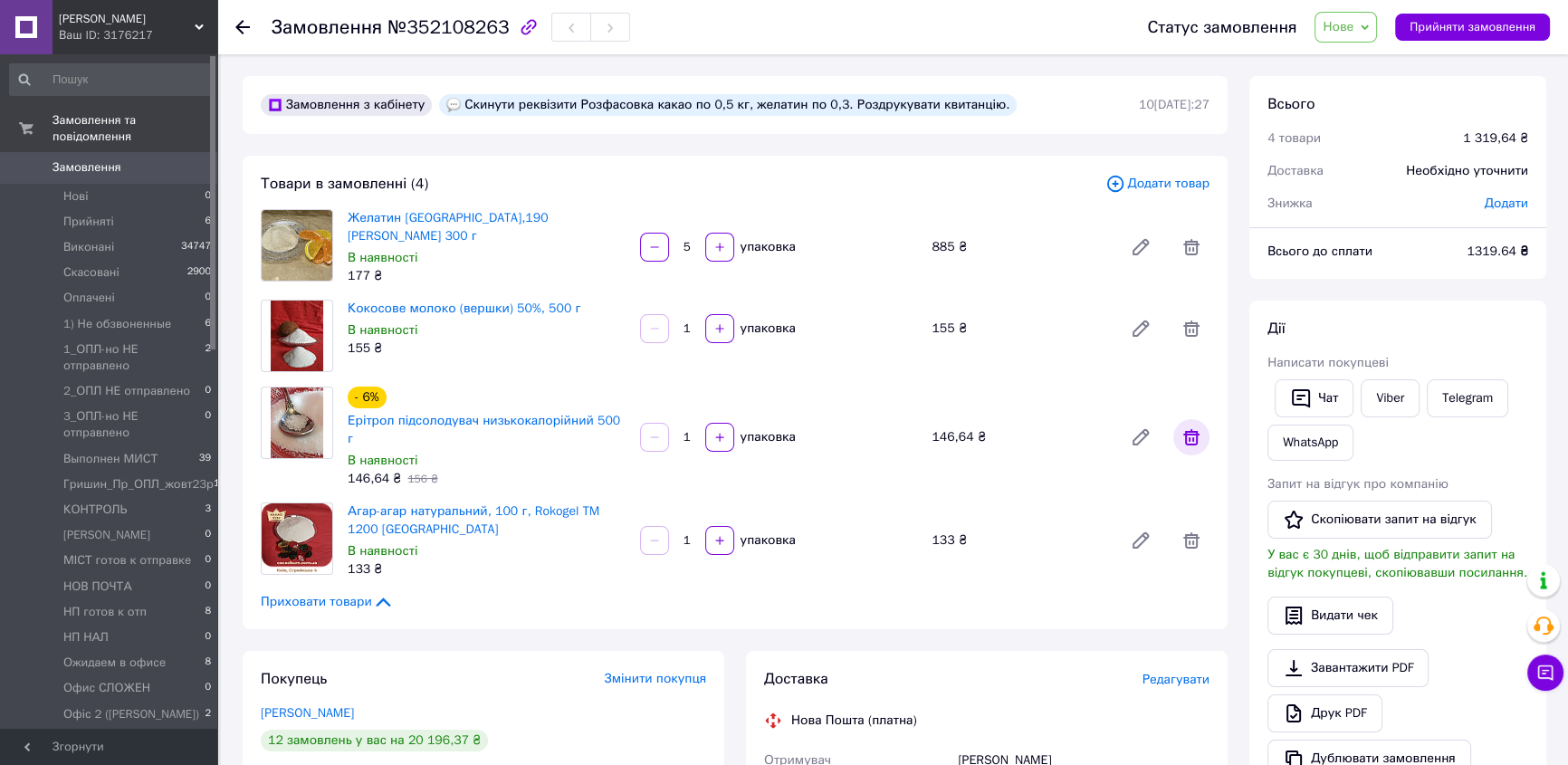 click 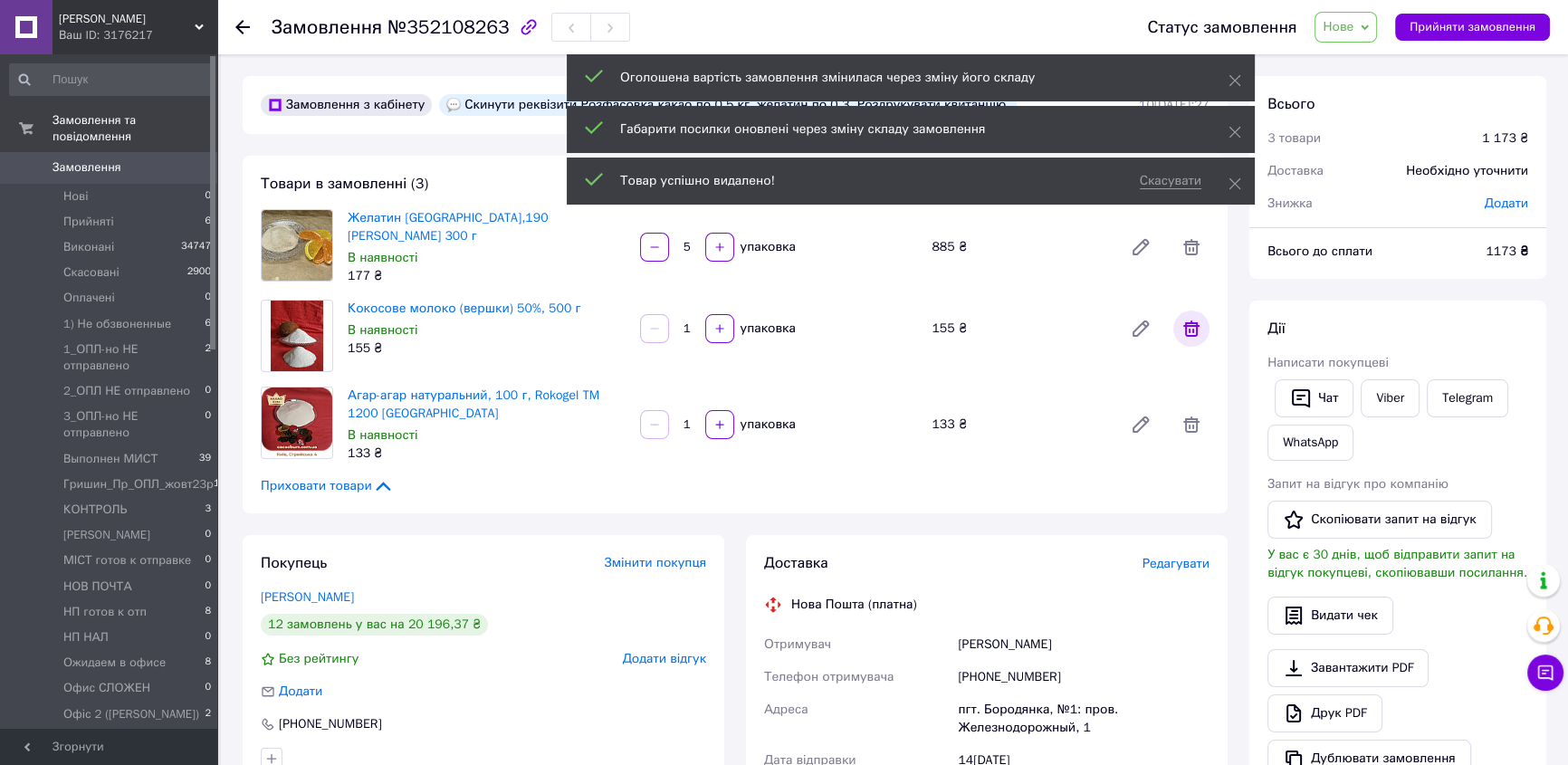 click 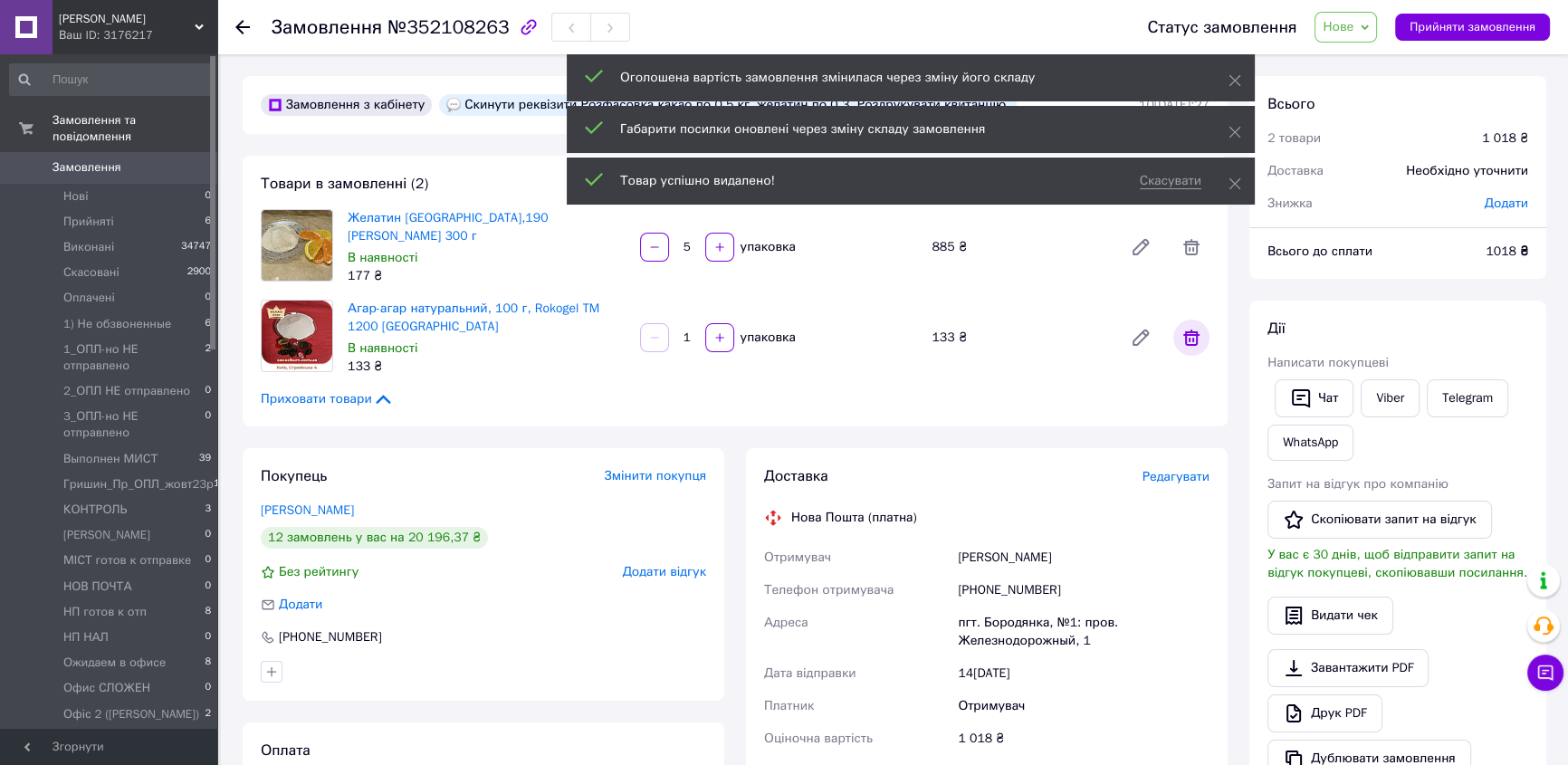click 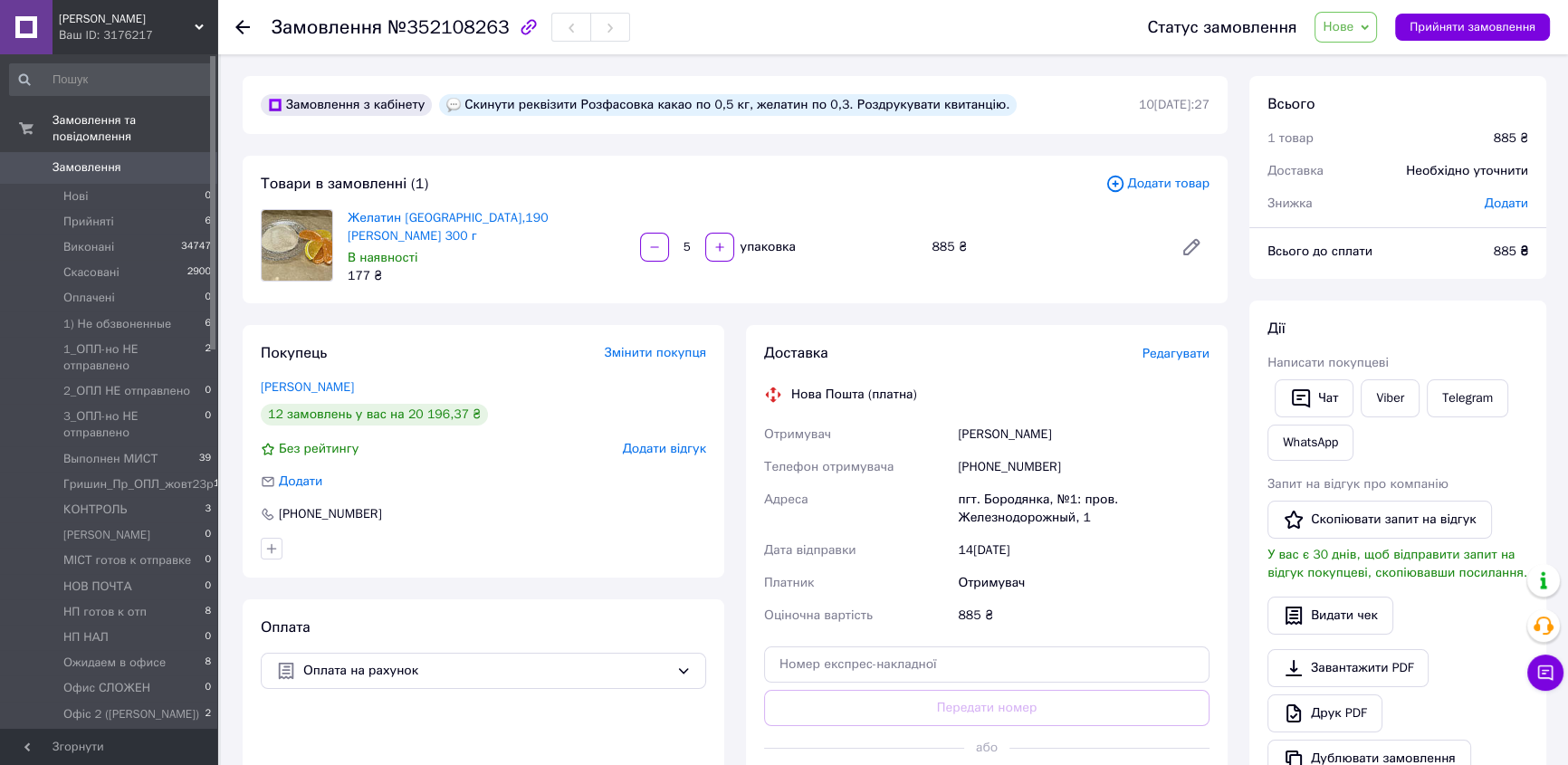 drag, startPoint x: 1367, startPoint y: 28, endPoint x: 1379, endPoint y: 59, distance: 33.24154 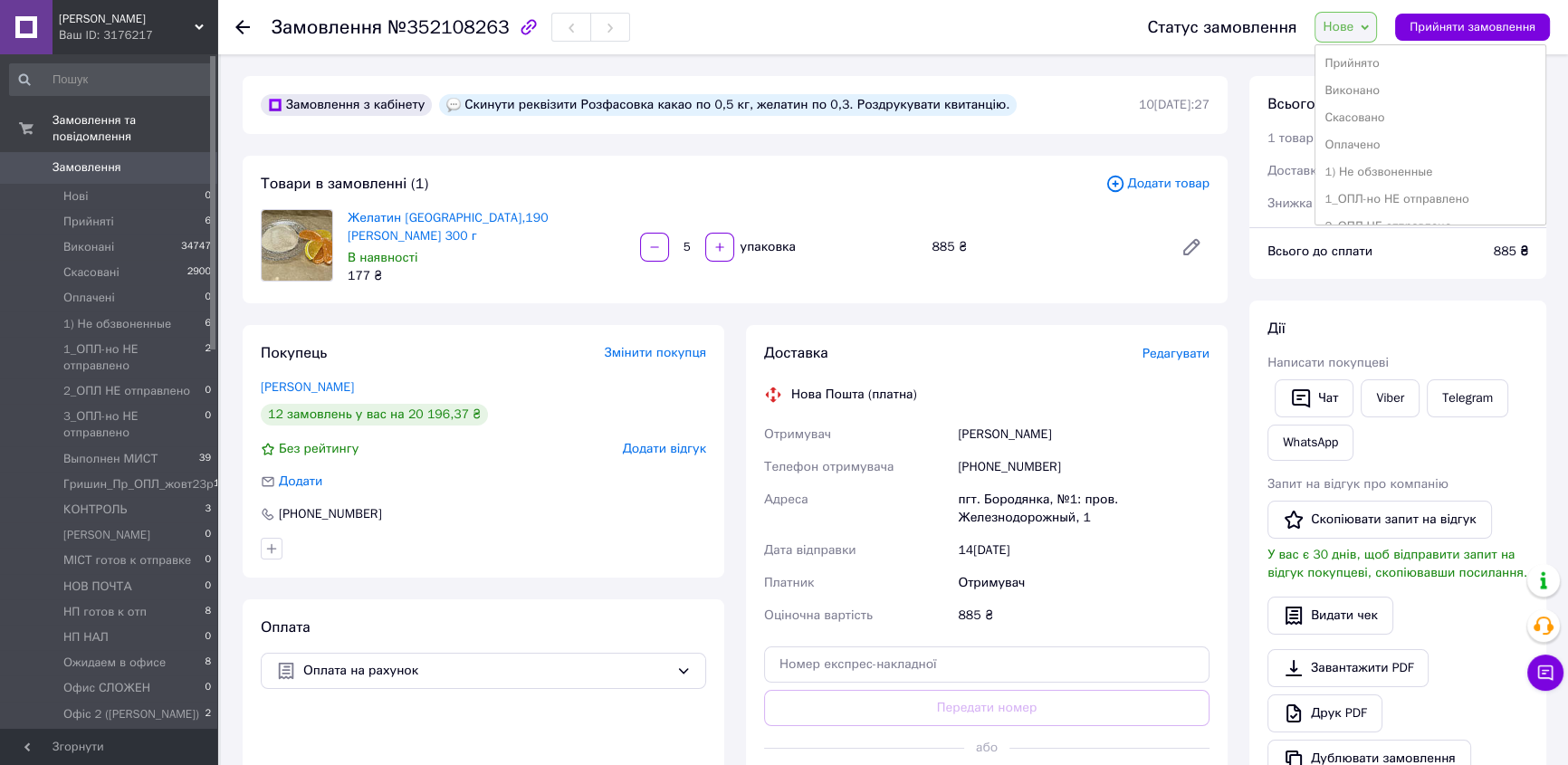 drag, startPoint x: 1383, startPoint y: 170, endPoint x: 1147, endPoint y: 154, distance: 236.54175 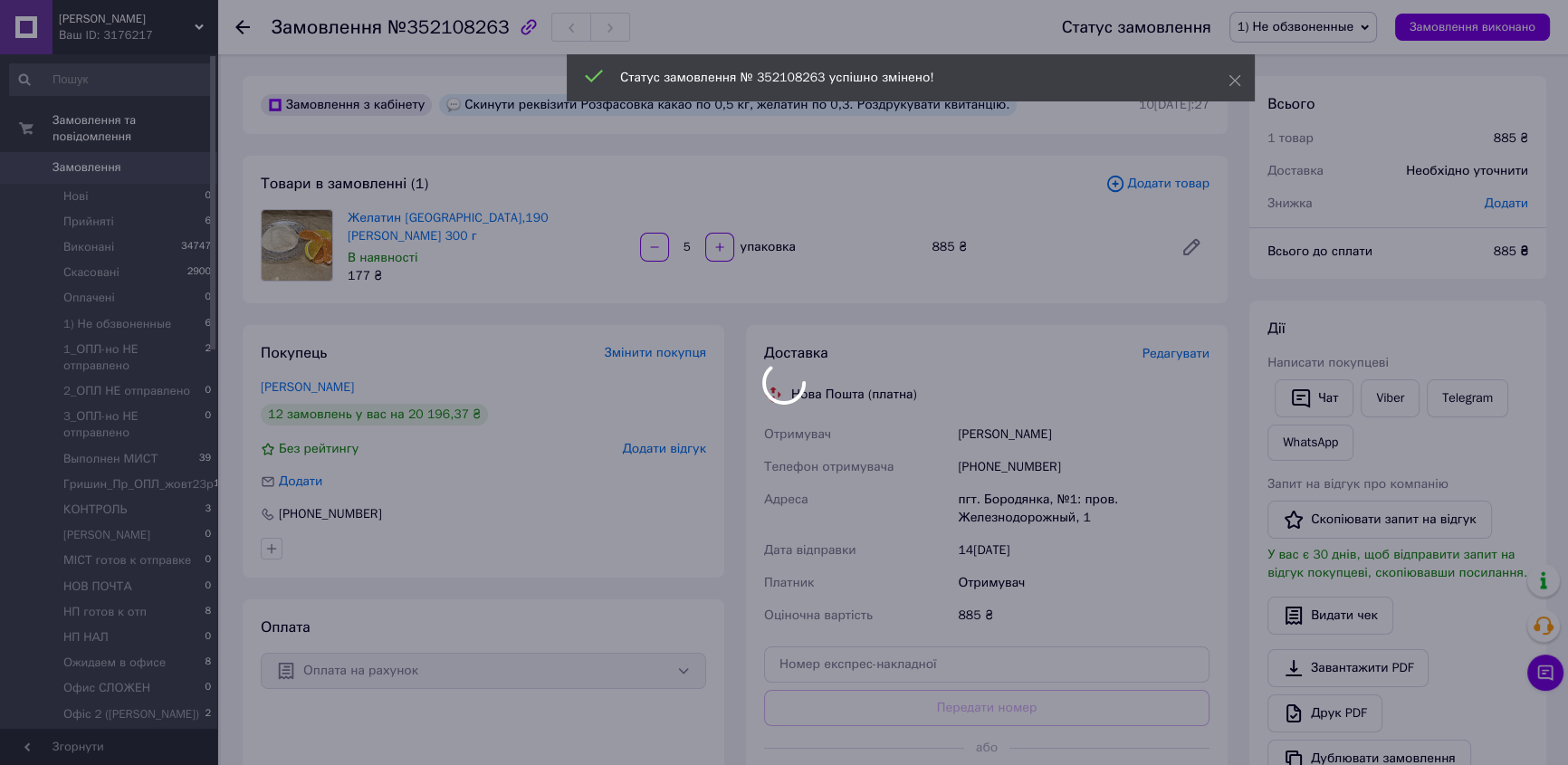 click at bounding box center [784, 382] 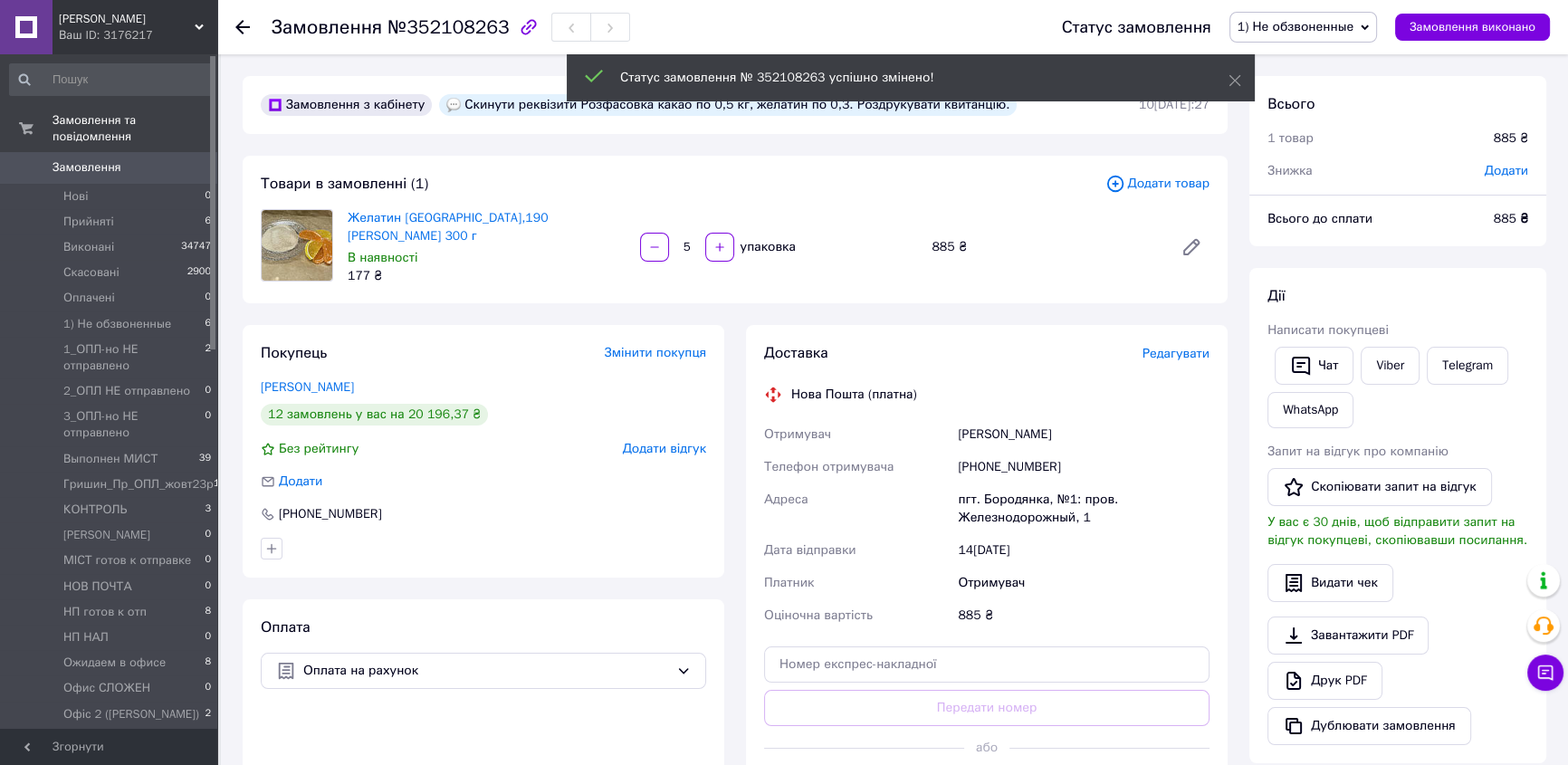 click on "Додати товар" at bounding box center [1157, 184] 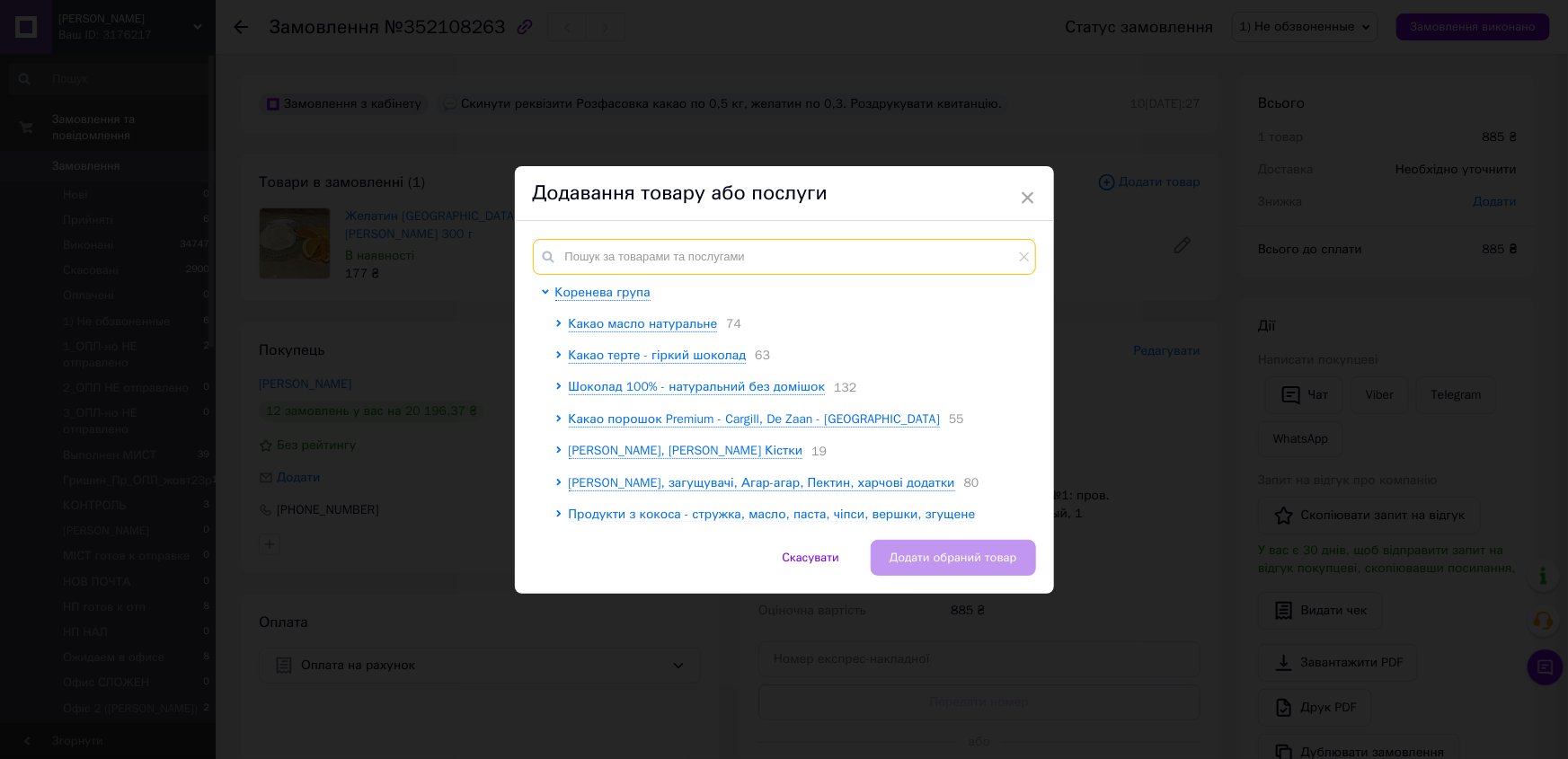 click at bounding box center (784, 257) 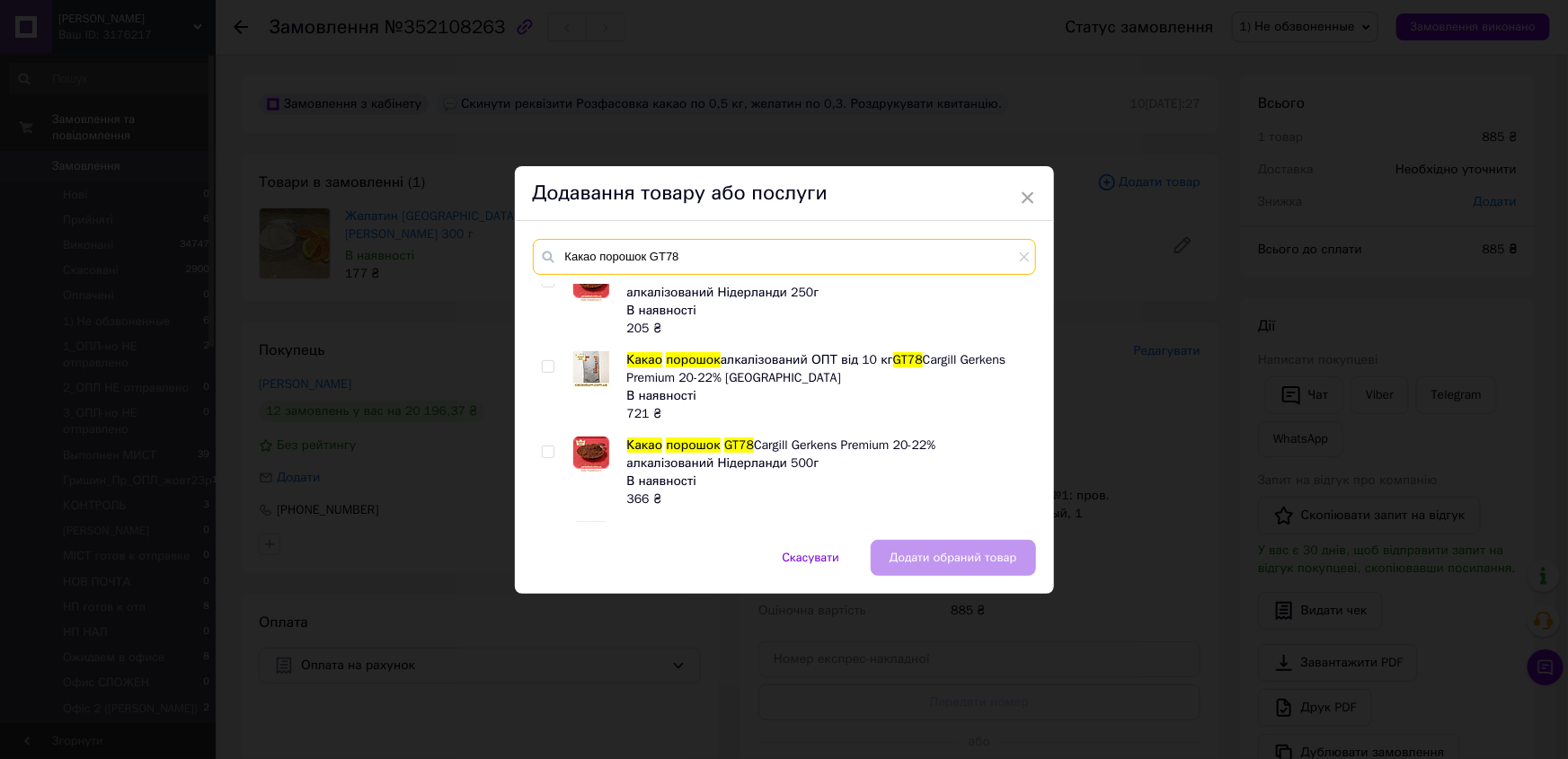 scroll, scrollTop: 0, scrollLeft: 0, axis: both 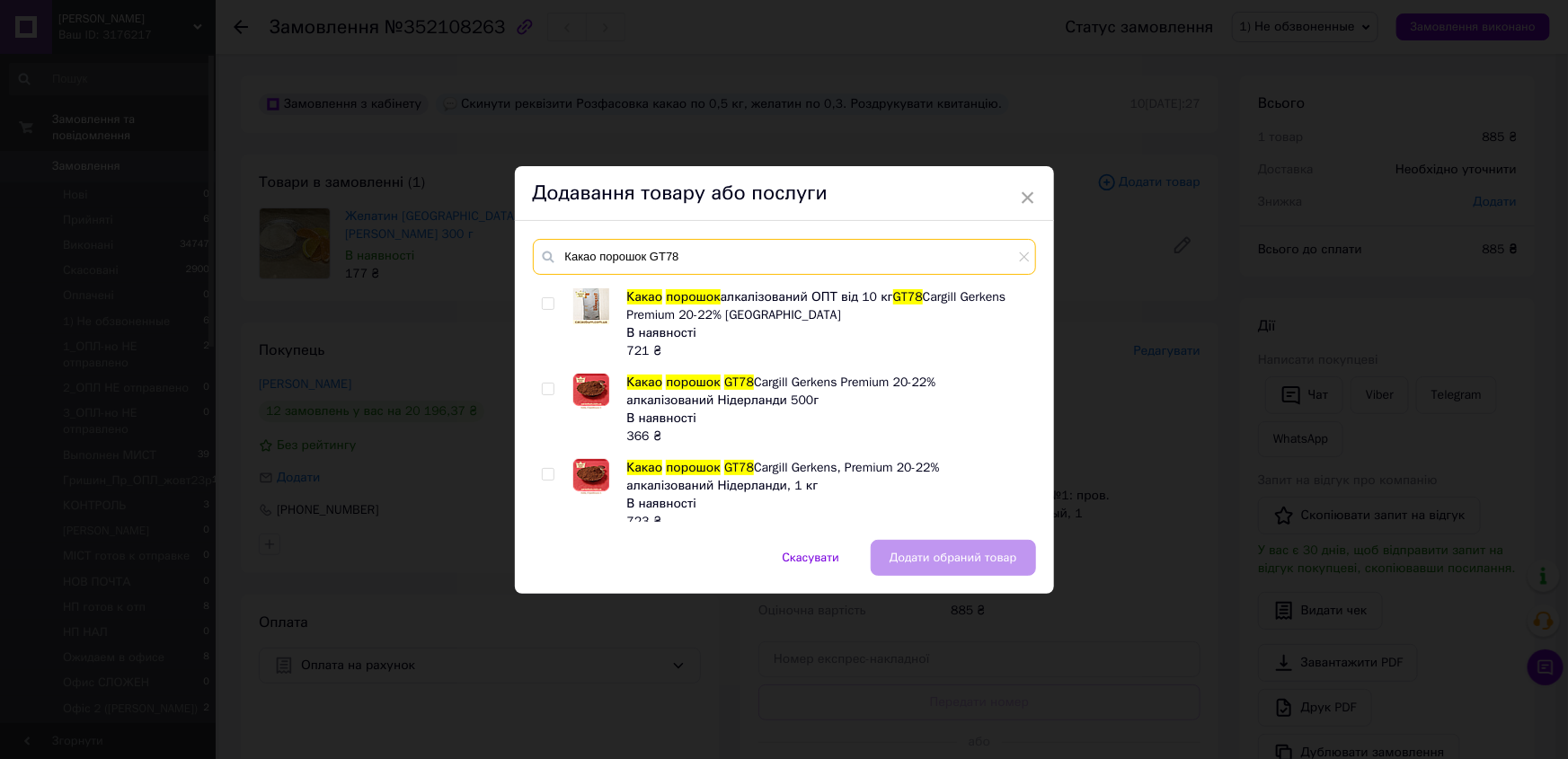 type on "Какао порошок GT78" 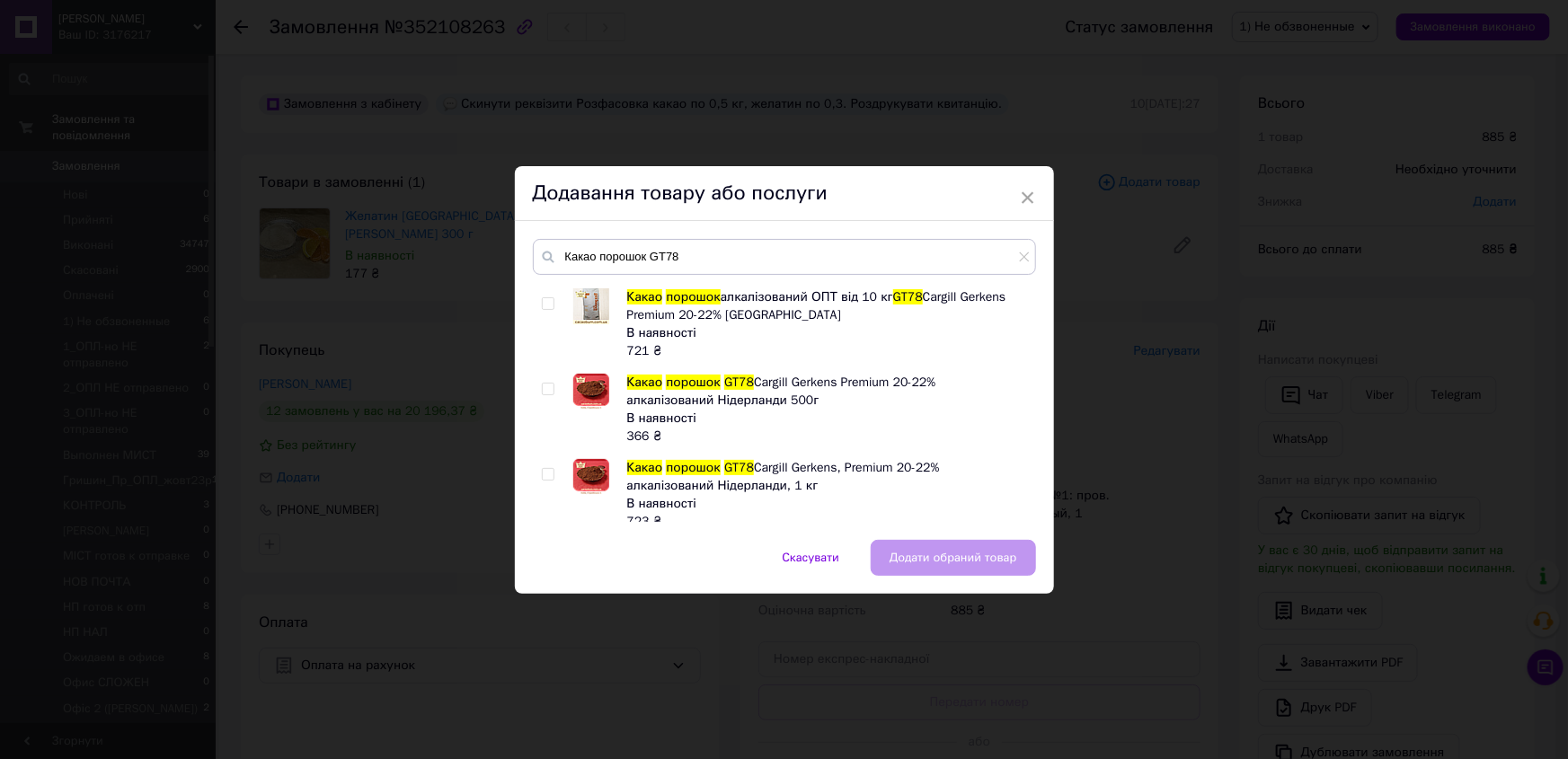 click at bounding box center (547, 474) 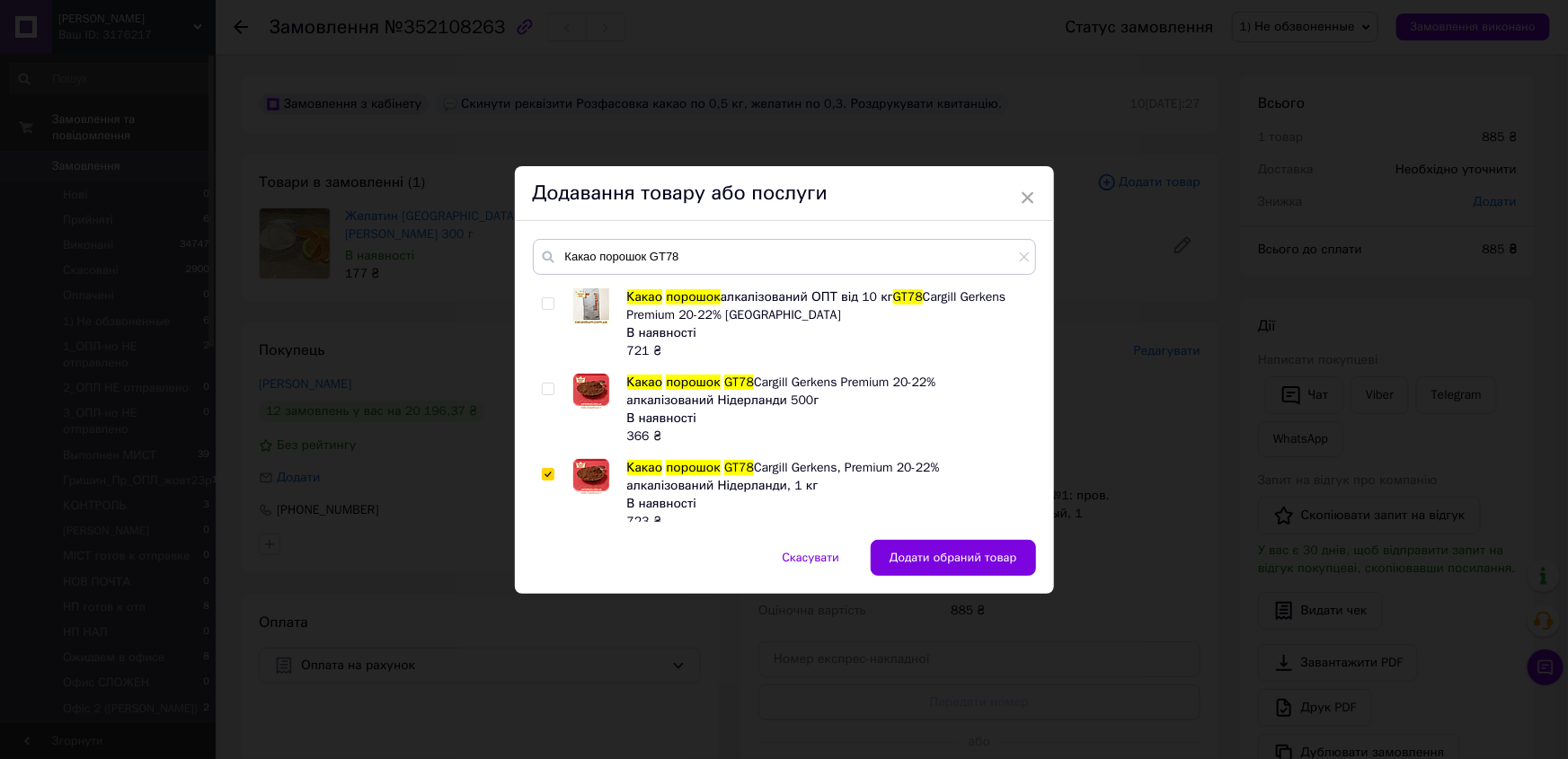 click on "Додати обраний товар" at bounding box center [953, 558] 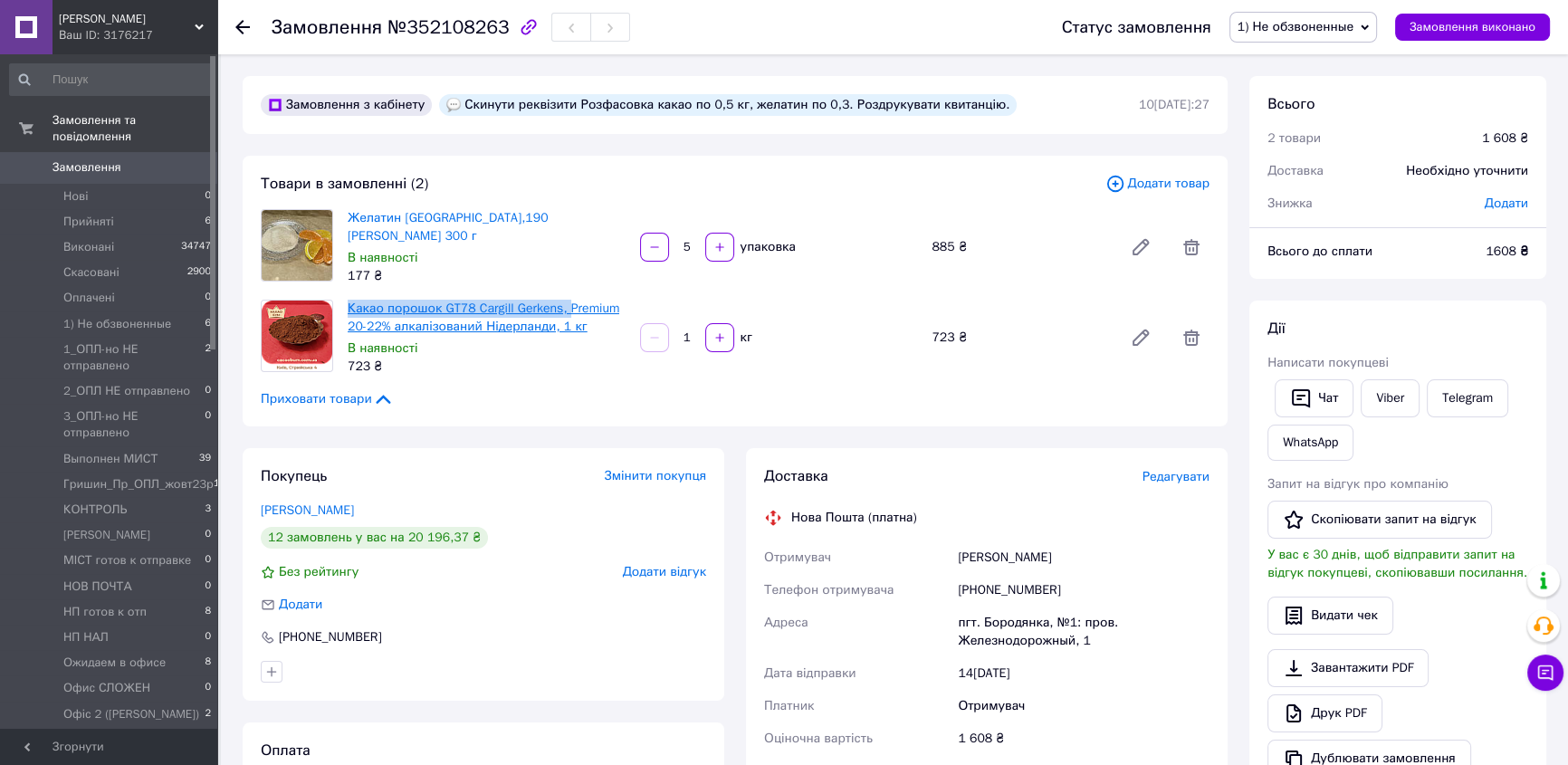 drag, startPoint x: 341, startPoint y: 304, endPoint x: 565, endPoint y: 311, distance: 224.10935 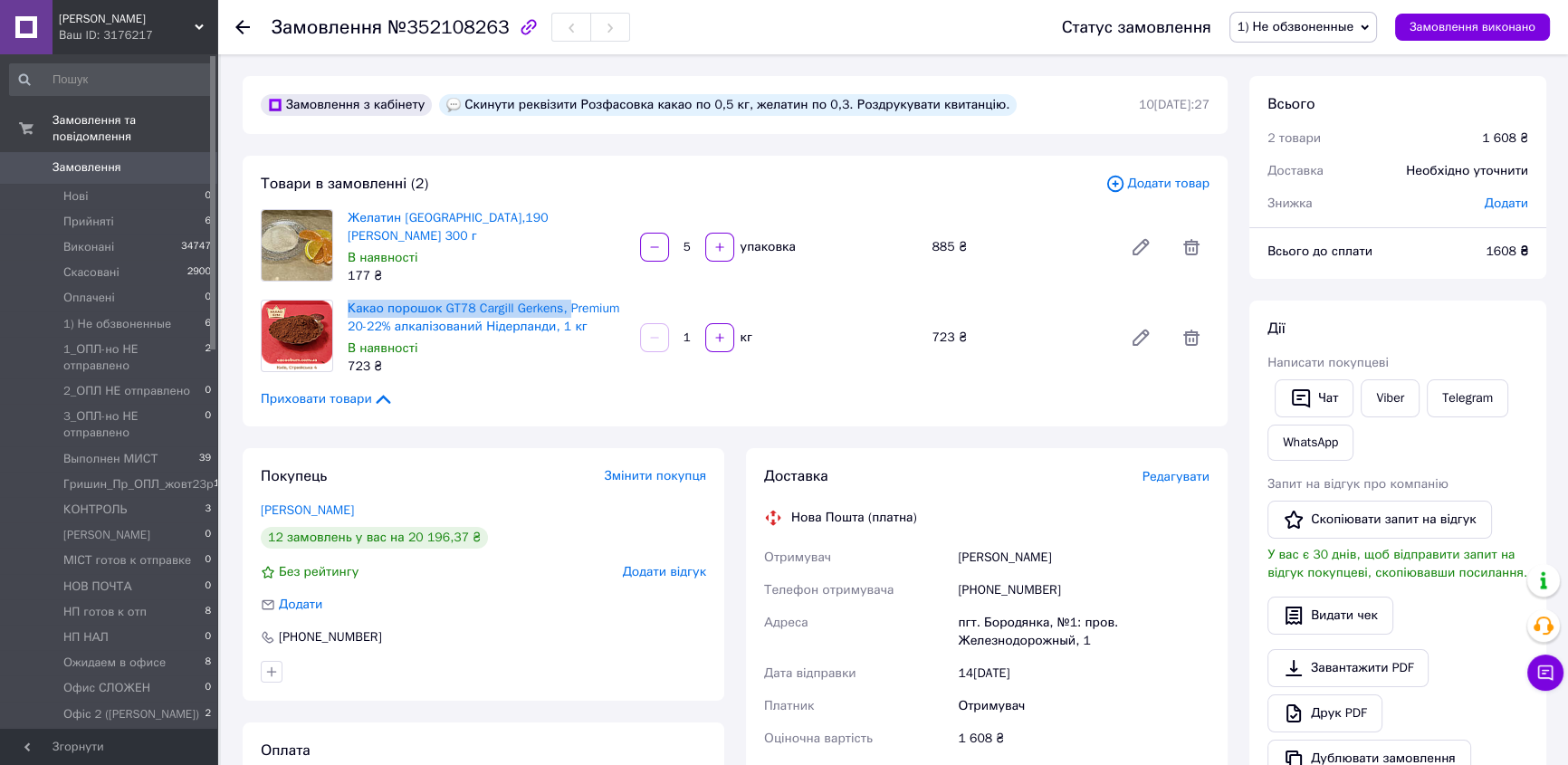 copy on "Какао порошок GT78 Cargill Gerkens," 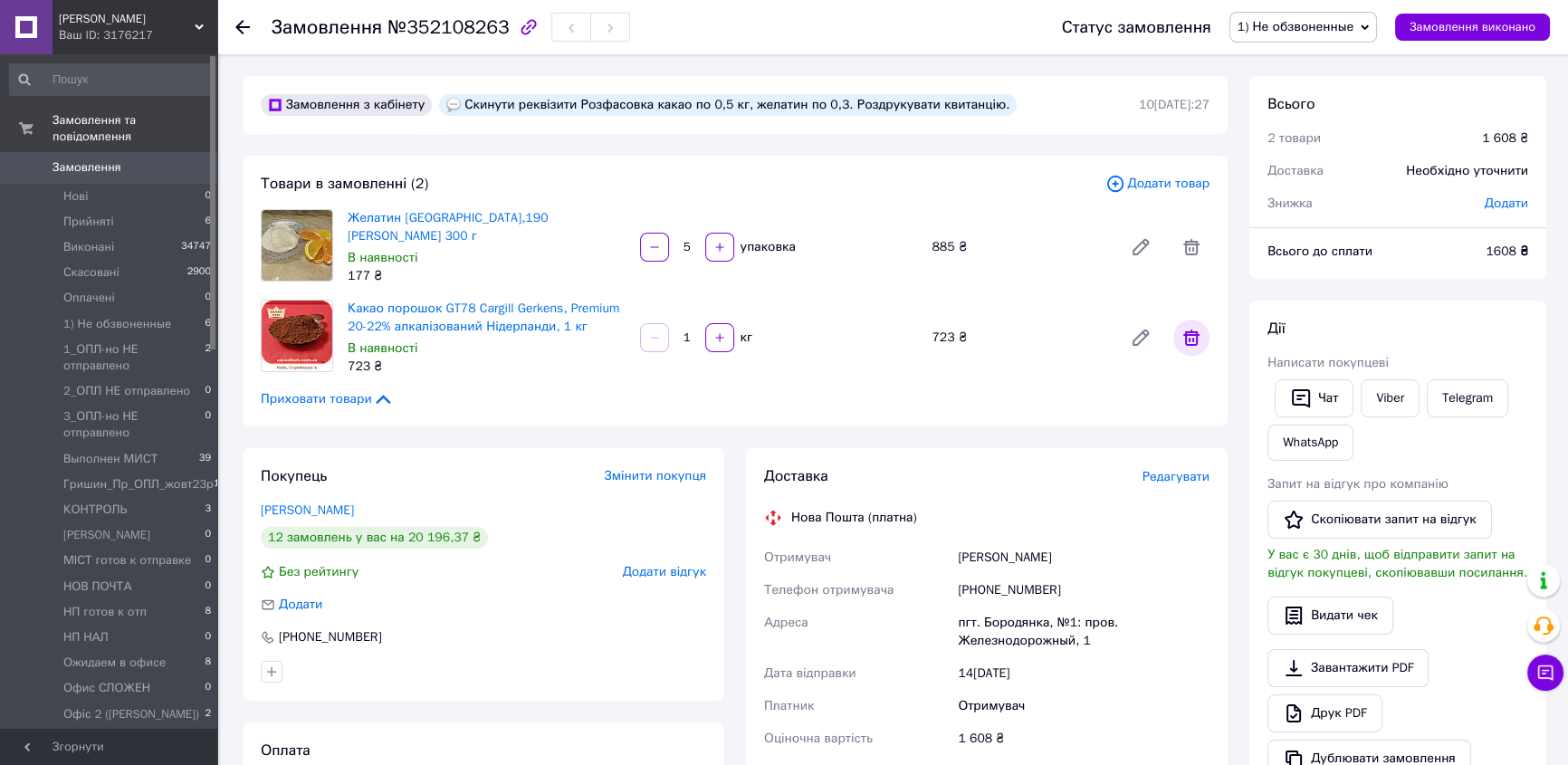 click 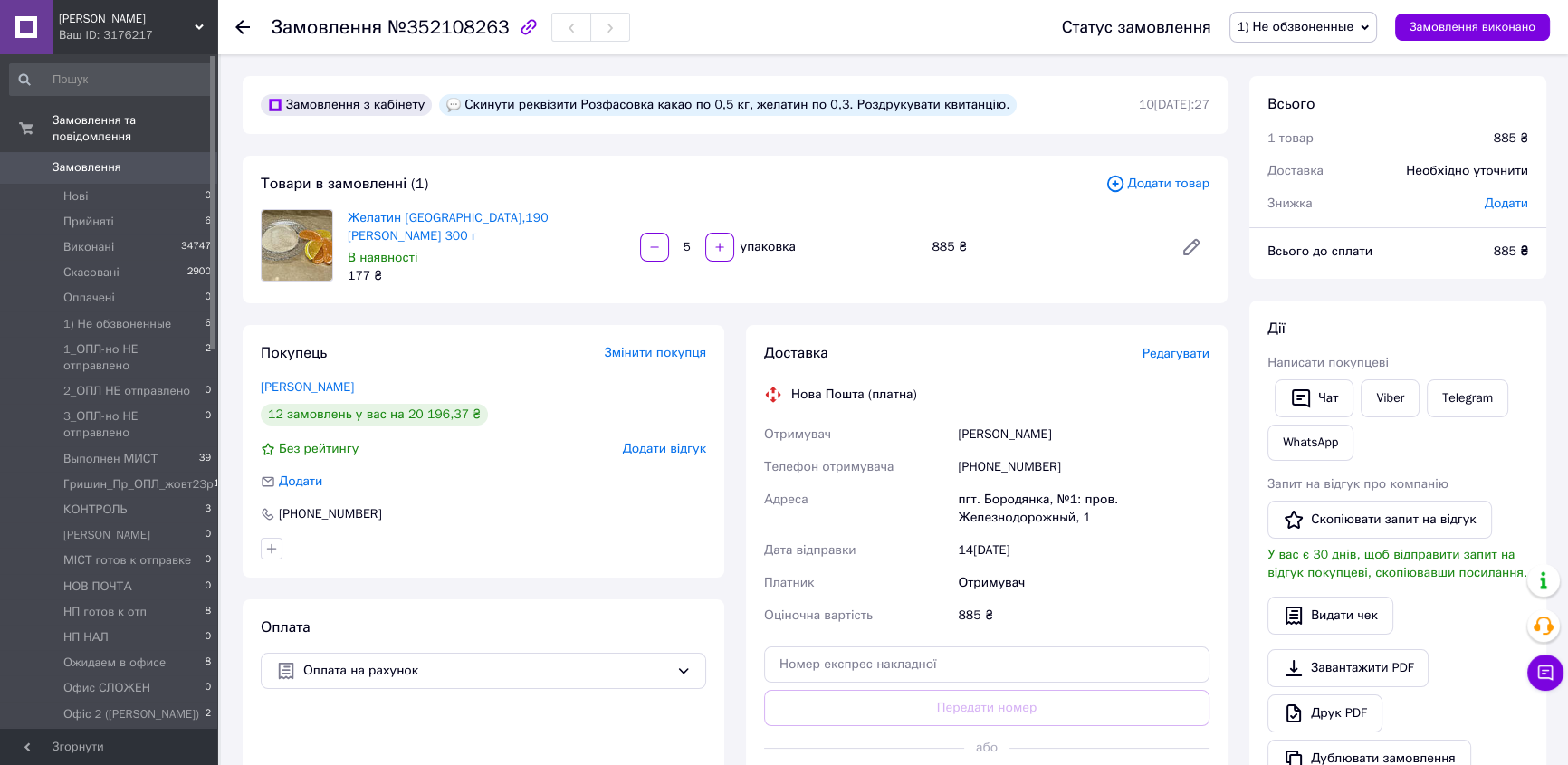 click on "Додати товар" at bounding box center (1157, 184) 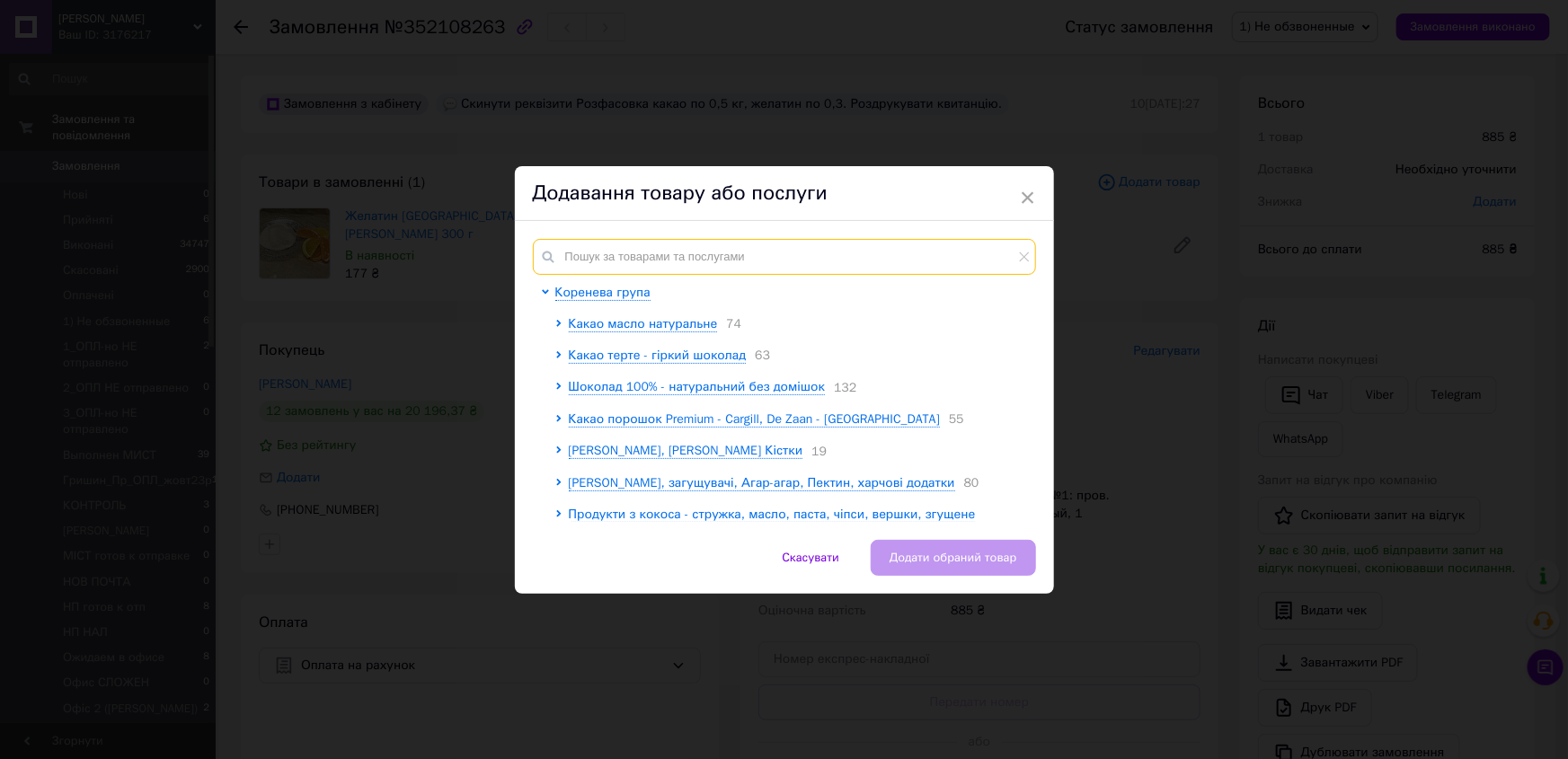 click at bounding box center [784, 257] 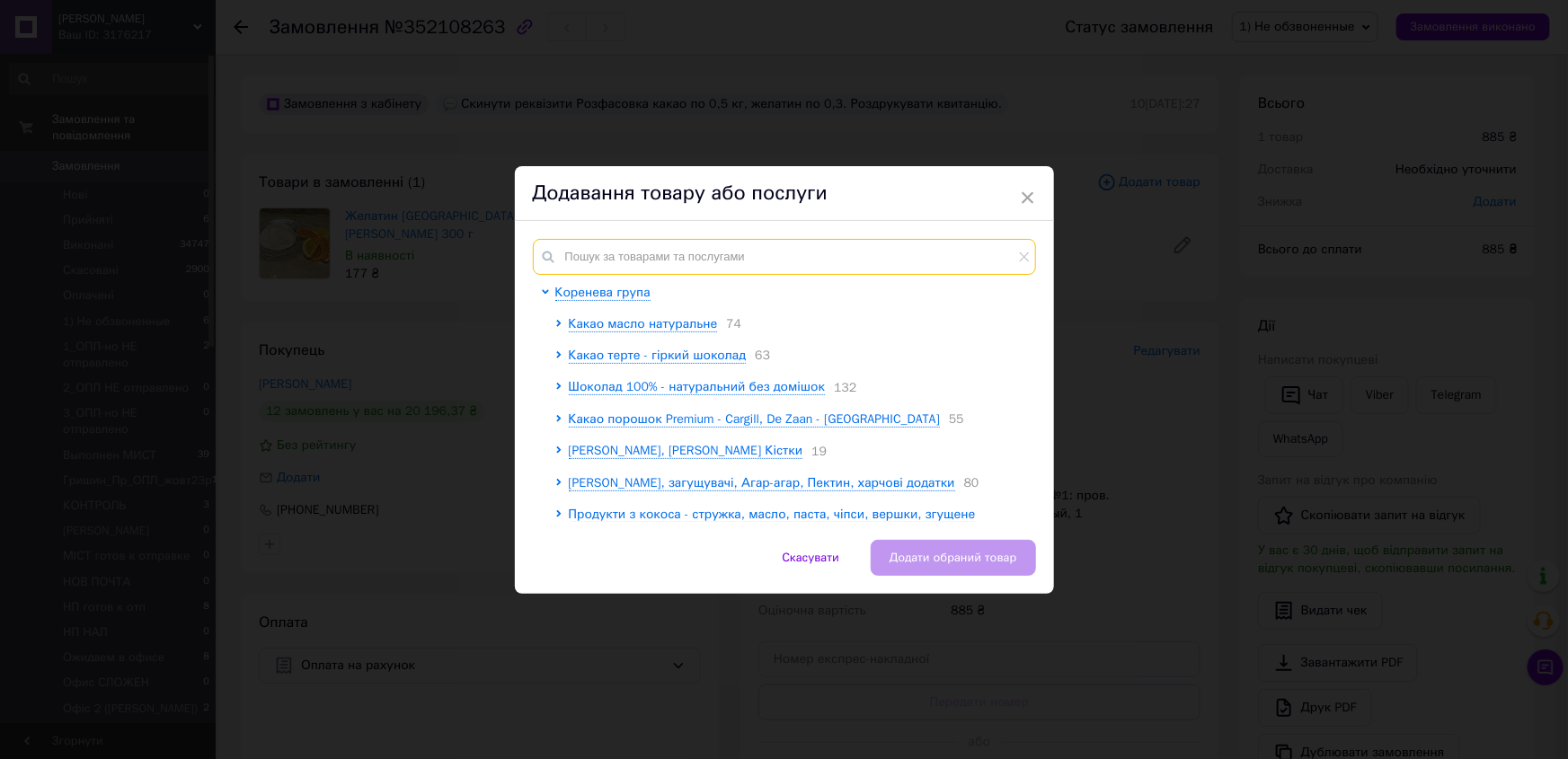paste on "Какао порошок GT78 Cargill Gerkens," 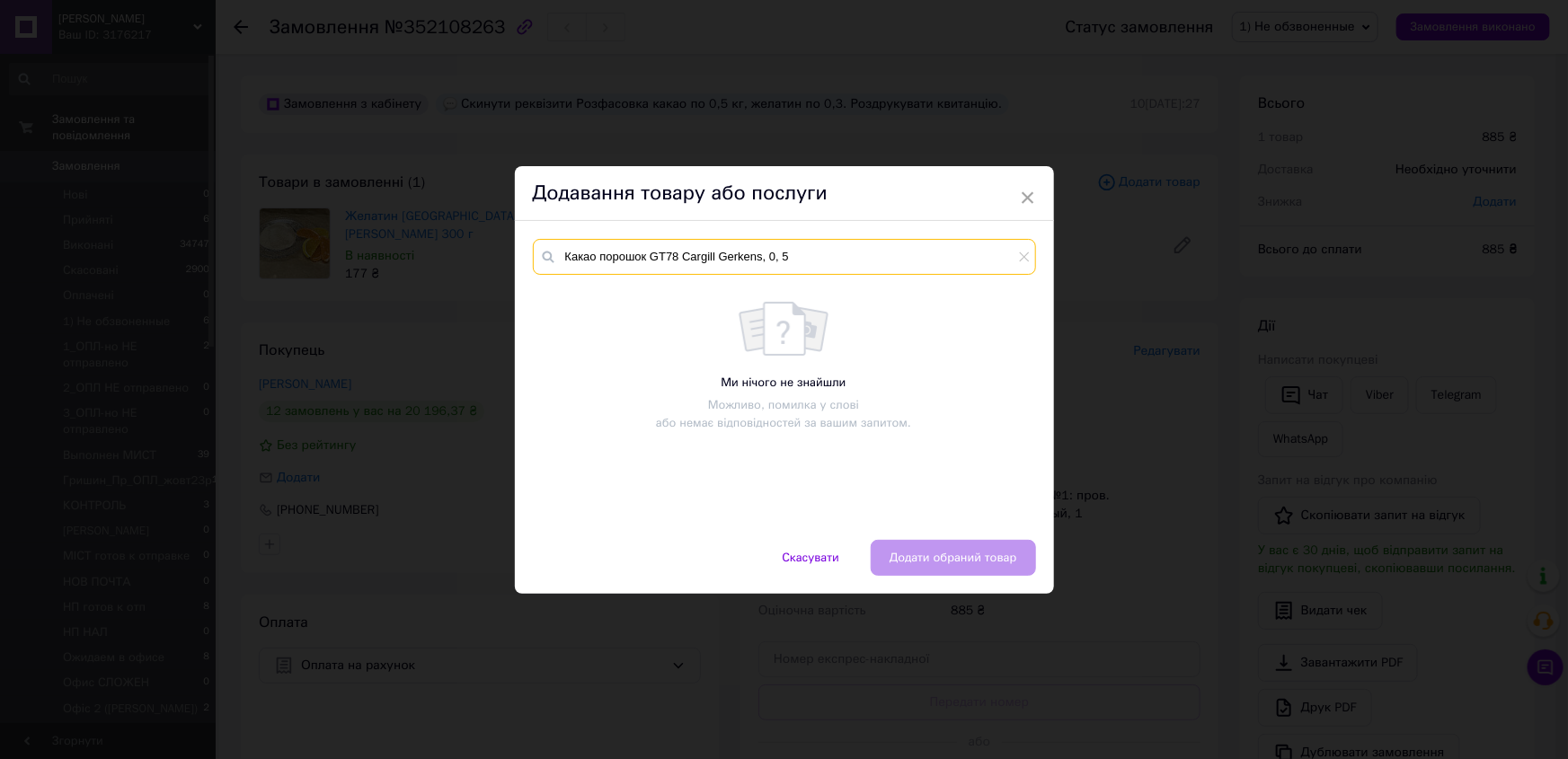 click on "Какао порошок GT78 Cargill Gerkens, 0, 5" at bounding box center (784, 257) 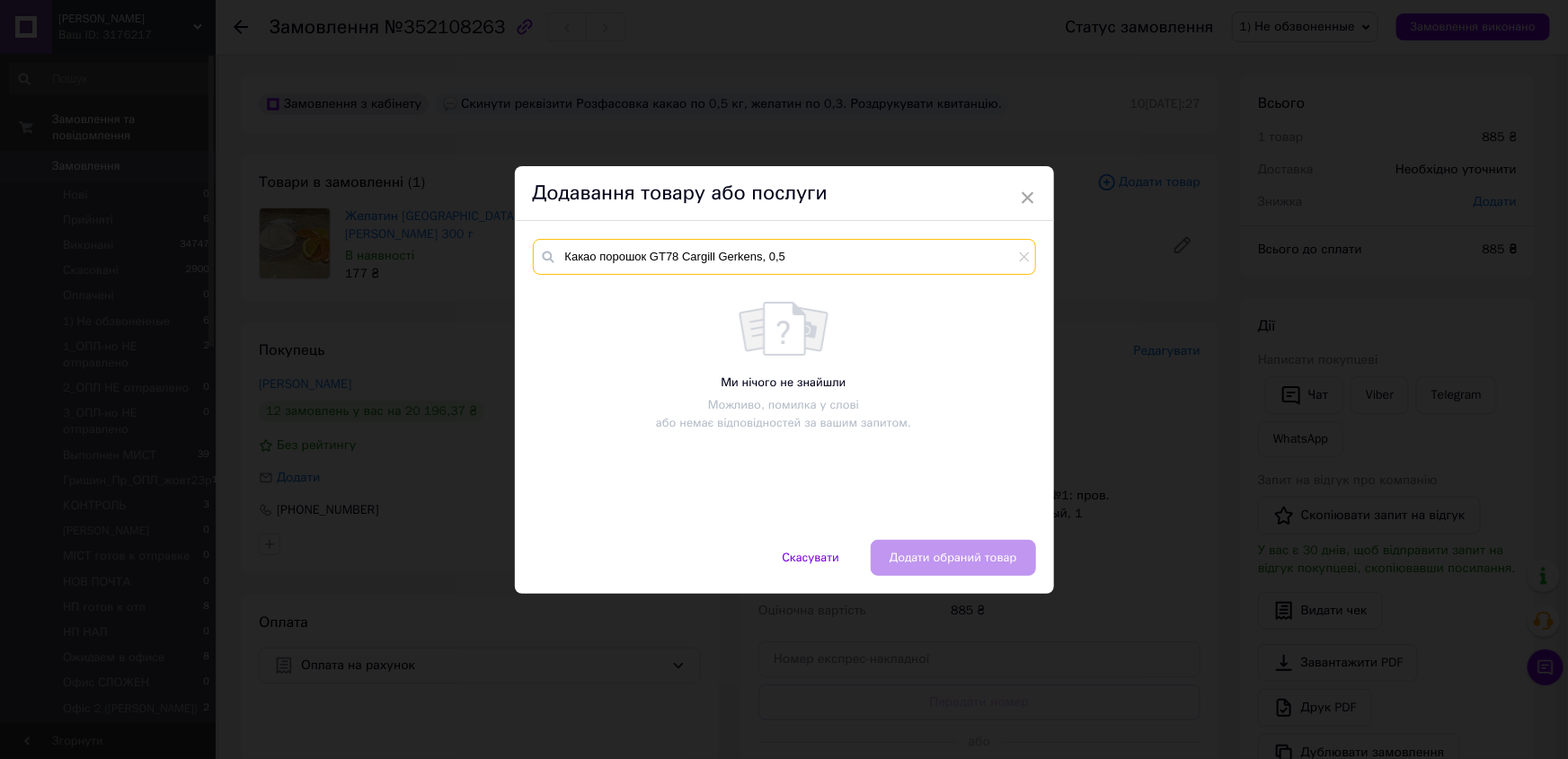 drag, startPoint x: 765, startPoint y: 252, endPoint x: 808, endPoint y: 260, distance: 43.73786 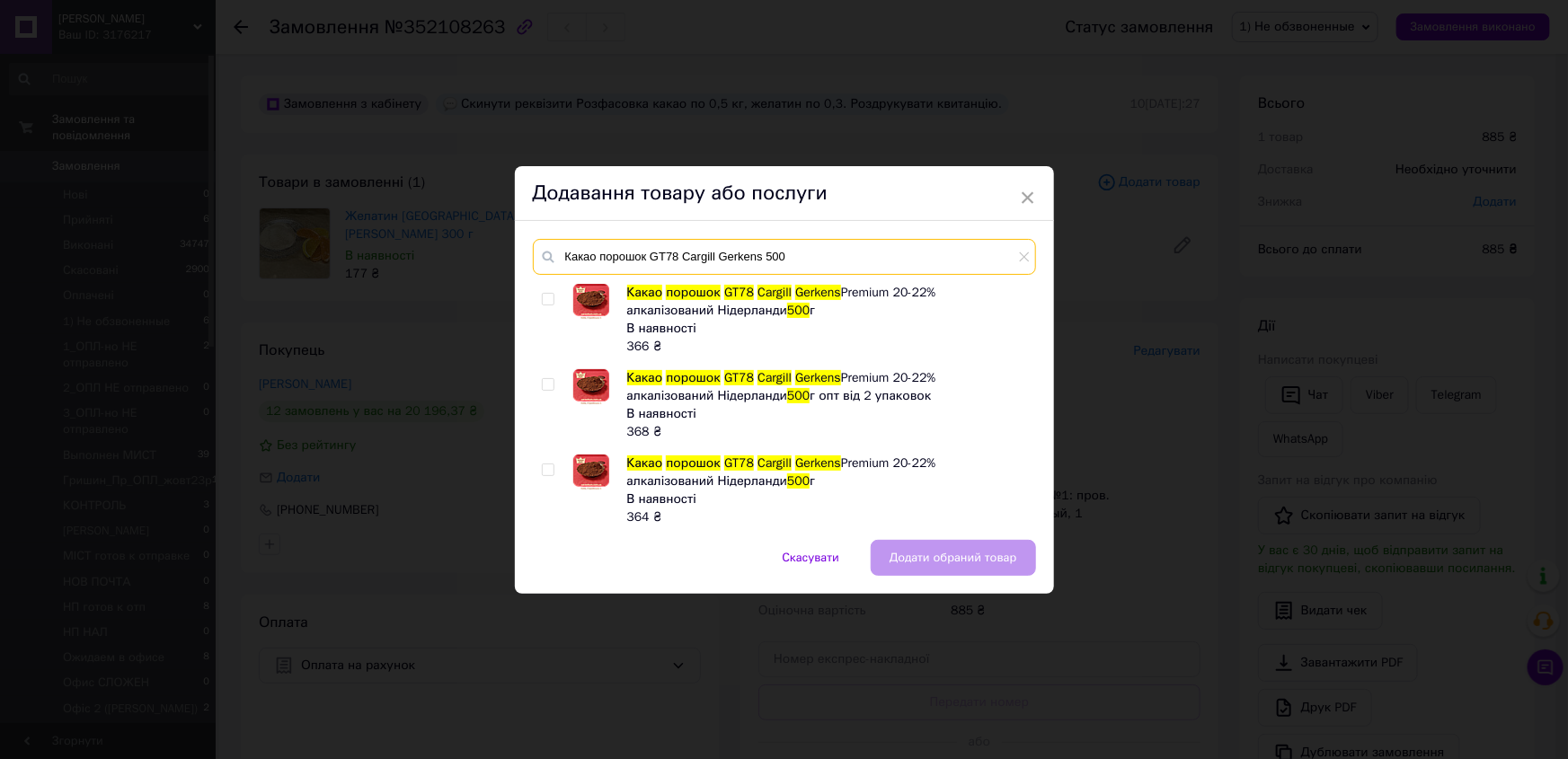 type on "Какао порошок GT78 Cargill Gerkens 500" 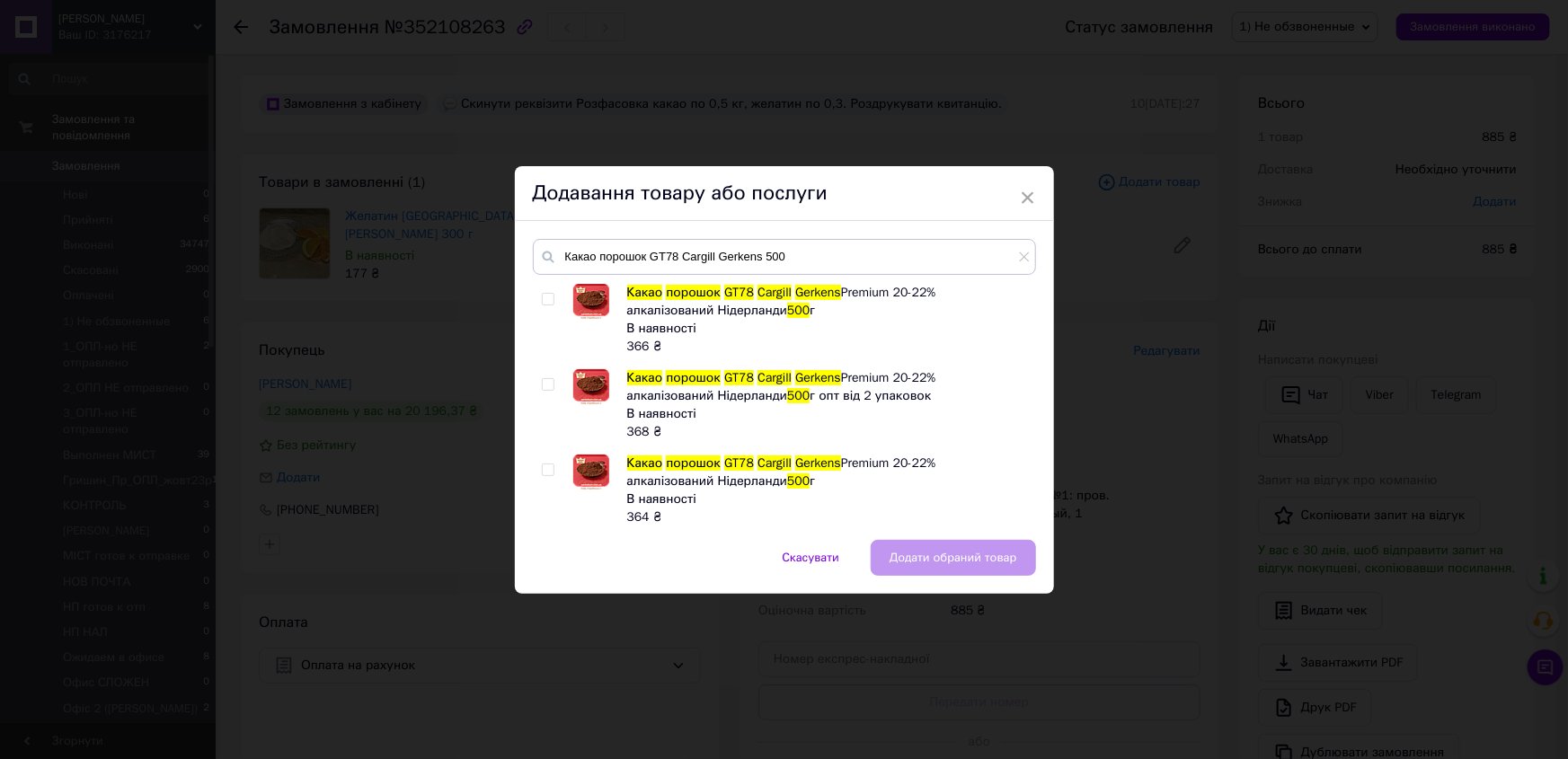 click at bounding box center (547, 299) 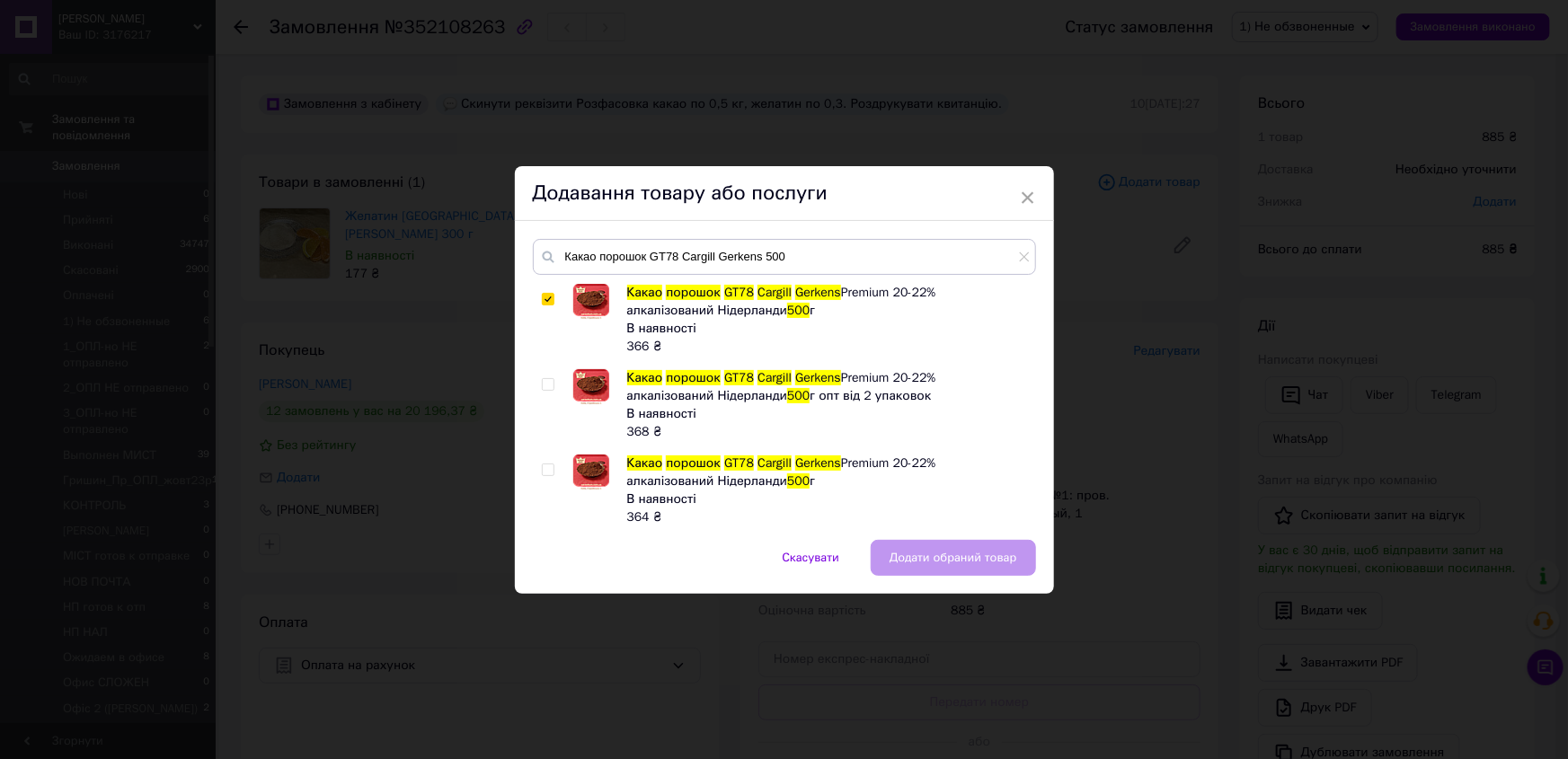 checkbox on "true" 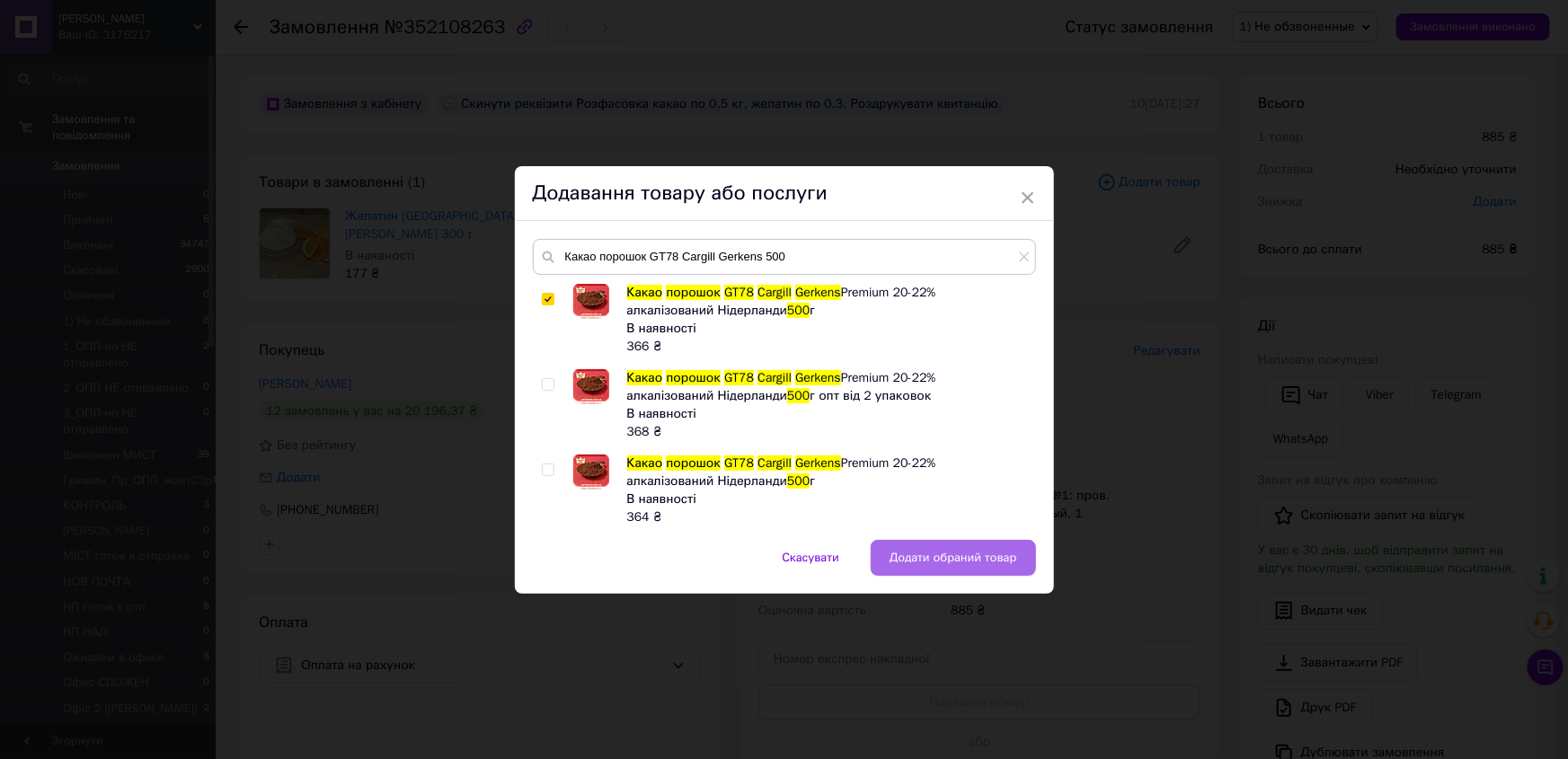 click on "Додати обраний товар" at bounding box center (953, 558) 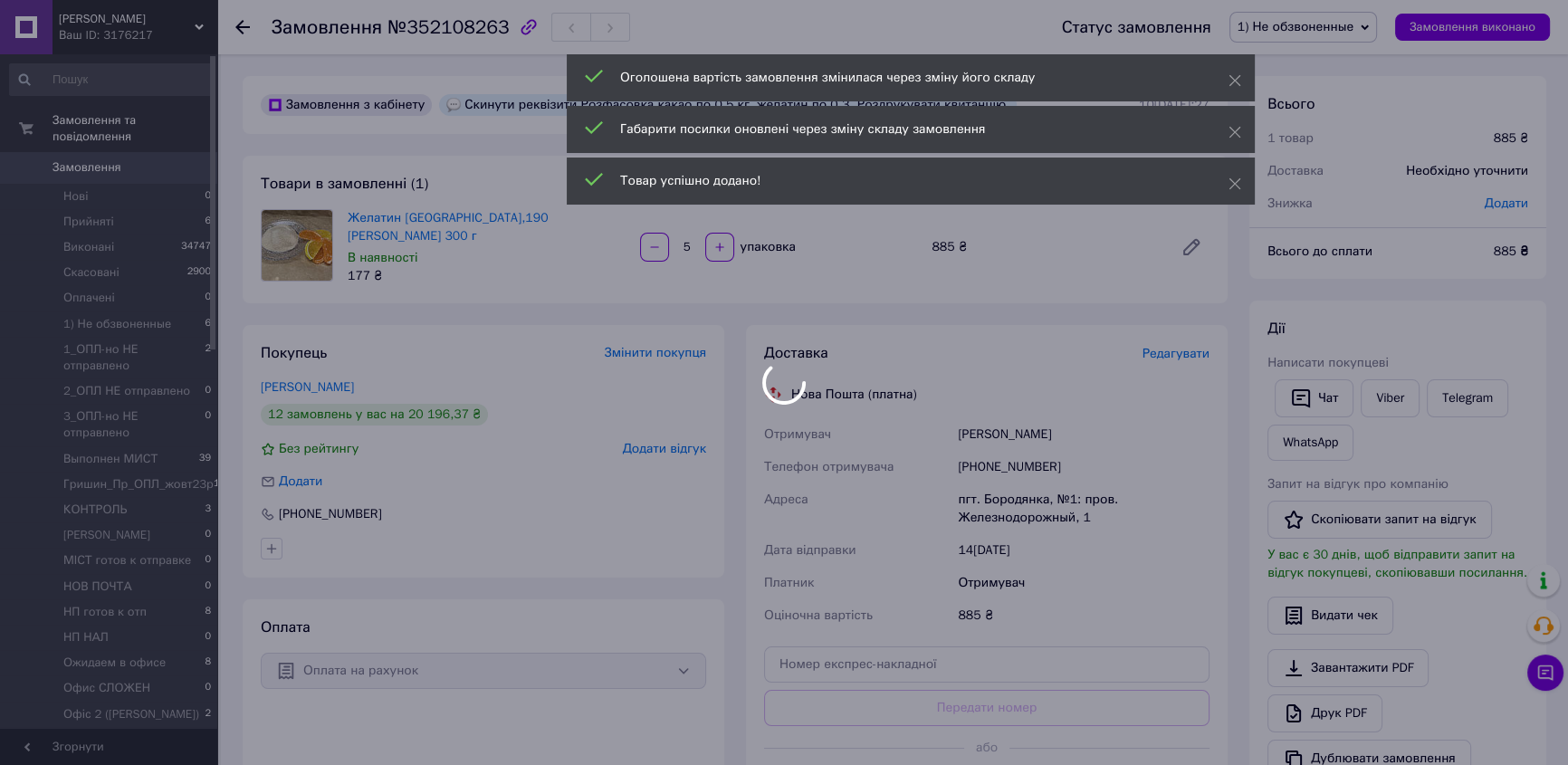 scroll, scrollTop: 14, scrollLeft: 0, axis: vertical 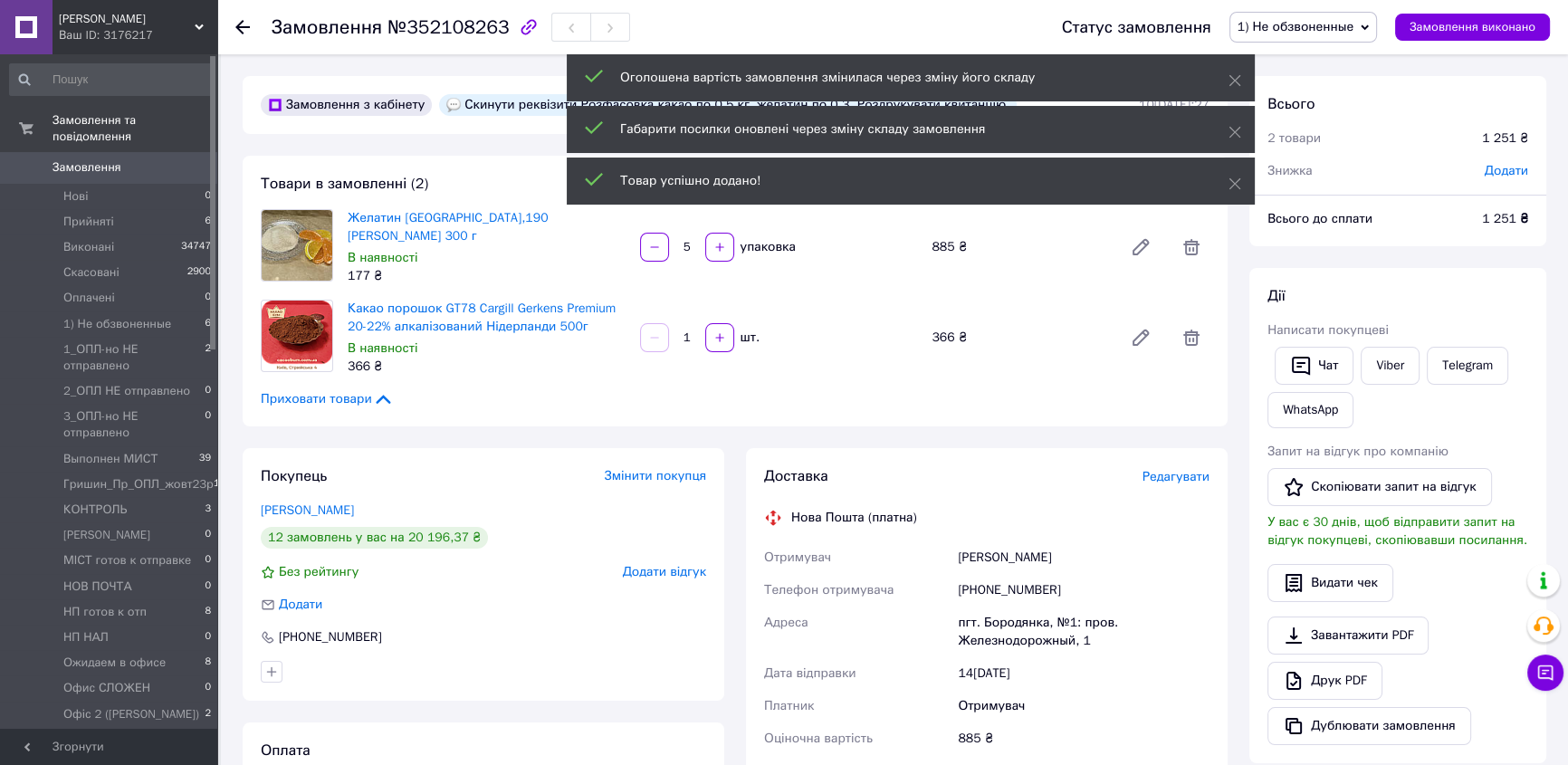 drag, startPoint x: 721, startPoint y: 334, endPoint x: 733, endPoint y: 343, distance: 15 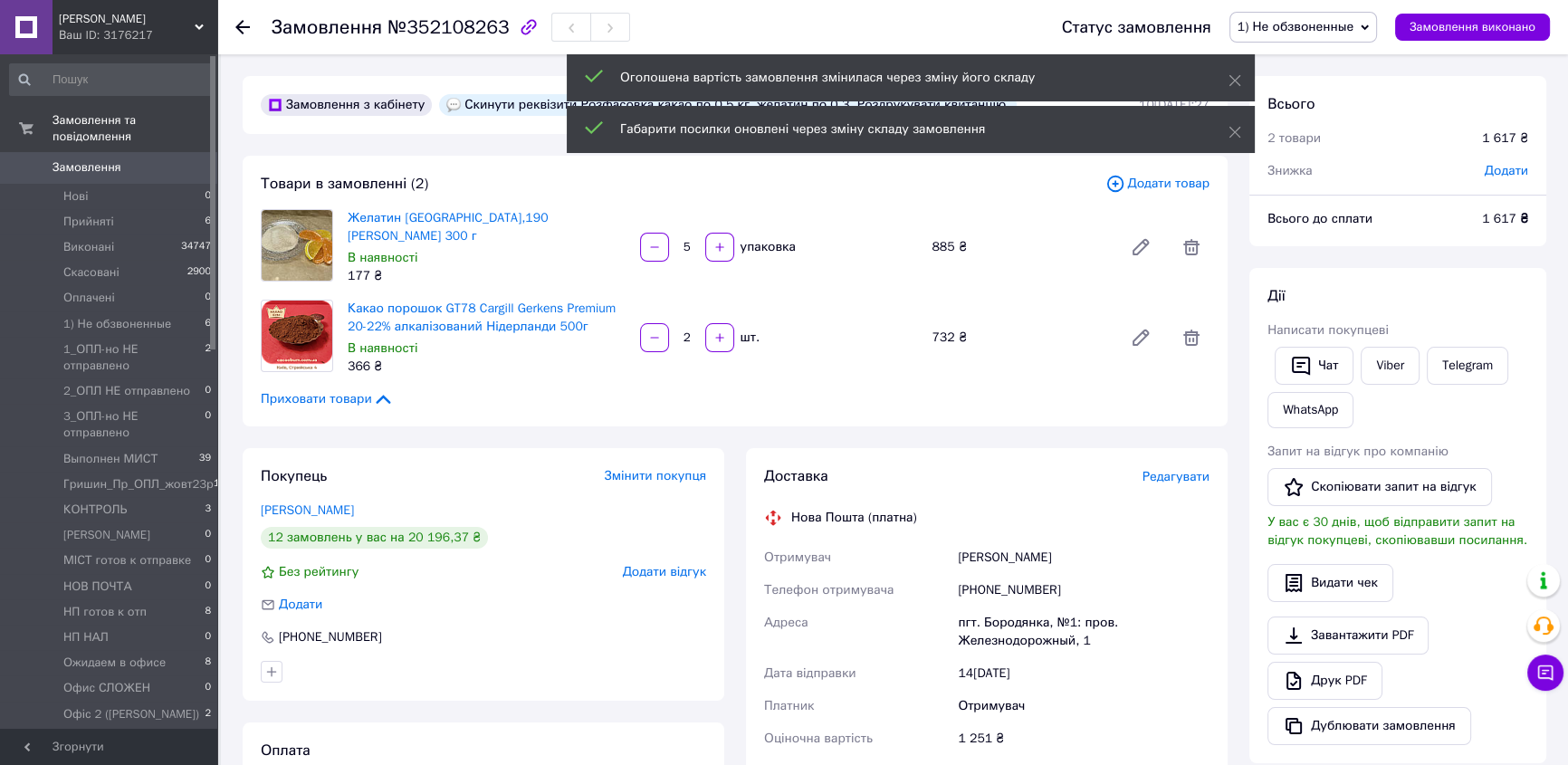 scroll, scrollTop: 57, scrollLeft: 0, axis: vertical 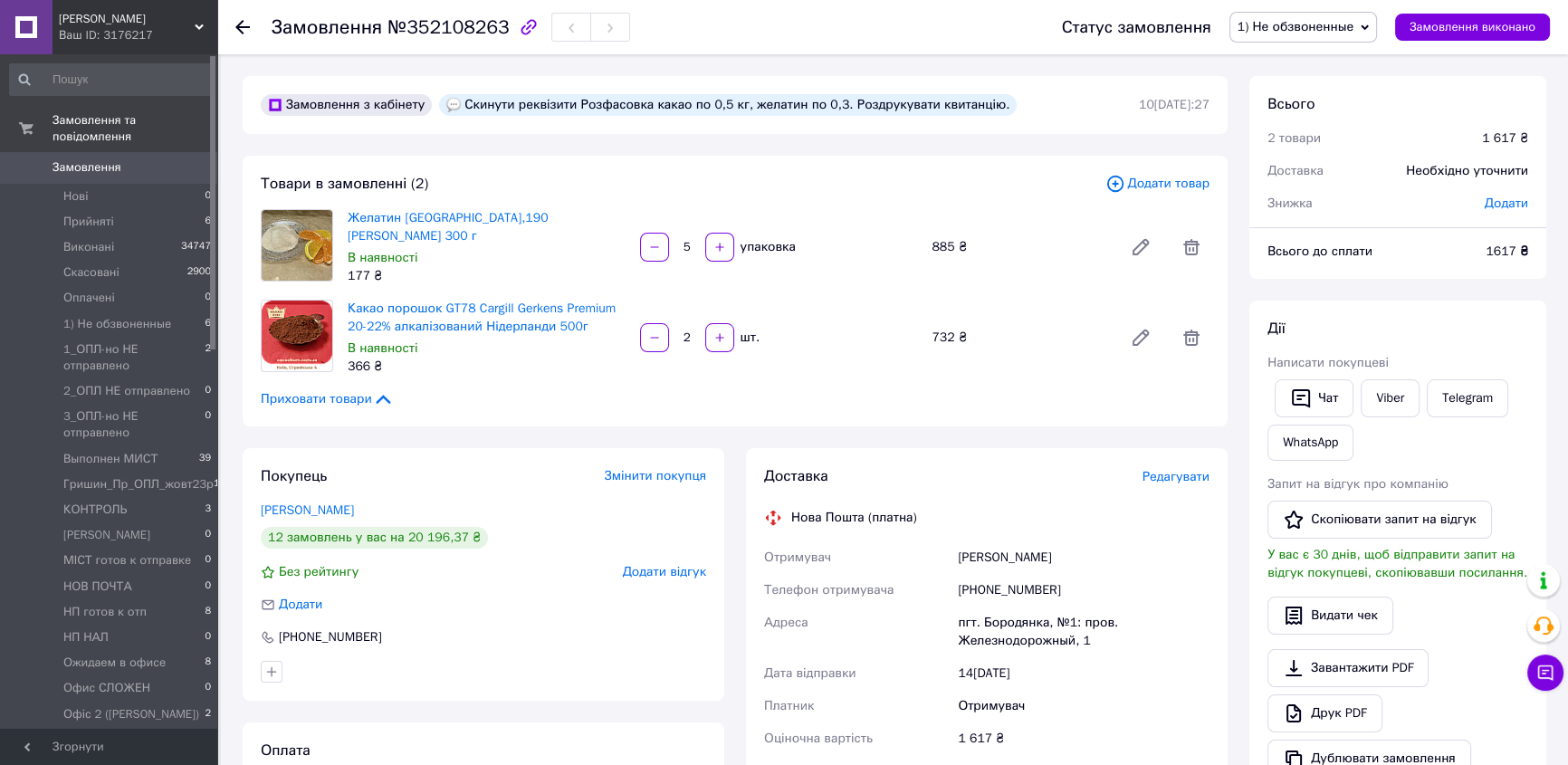 click on "5" at bounding box center (687, 247) 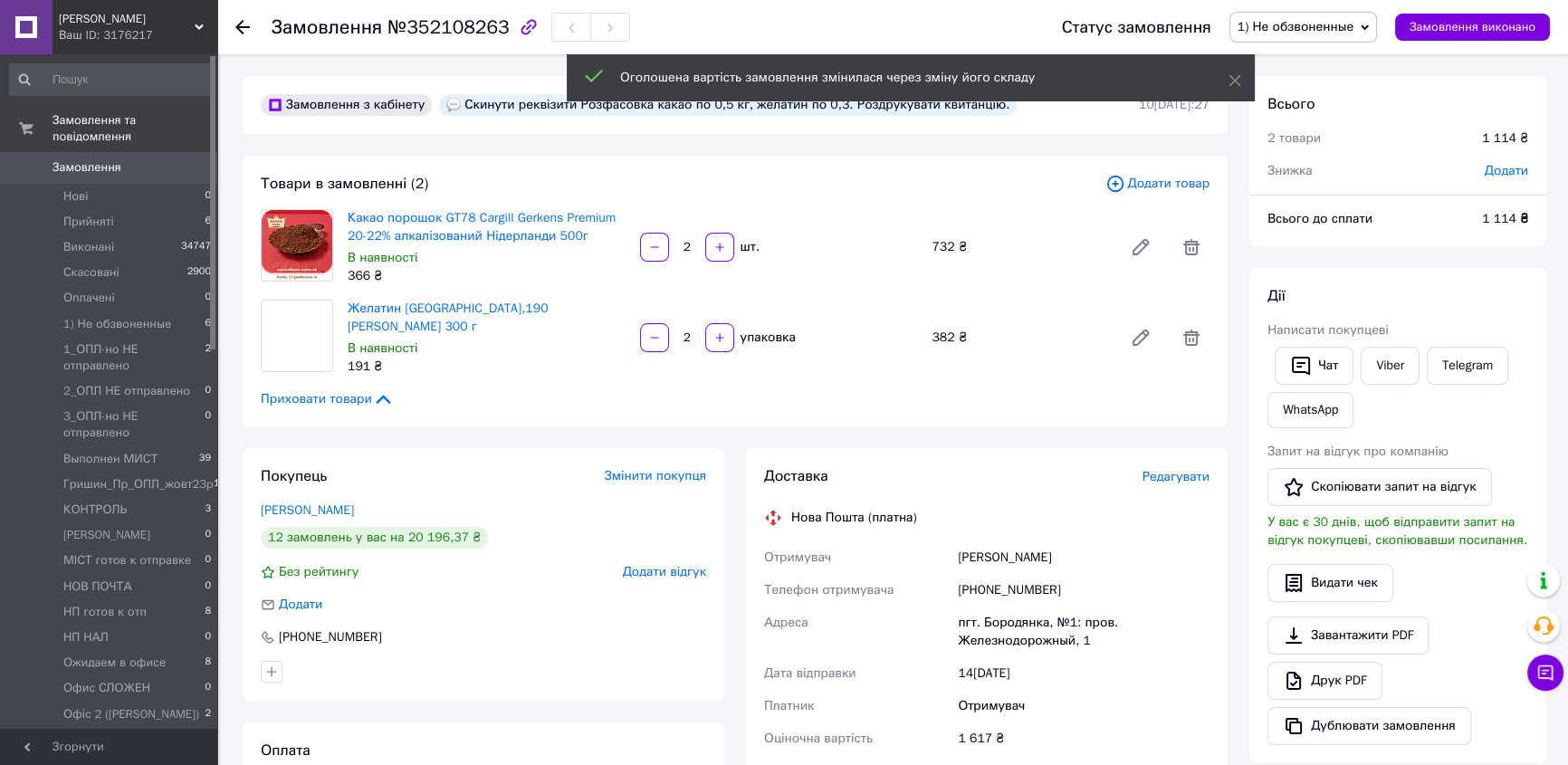scroll, scrollTop: 100, scrollLeft: 0, axis: vertical 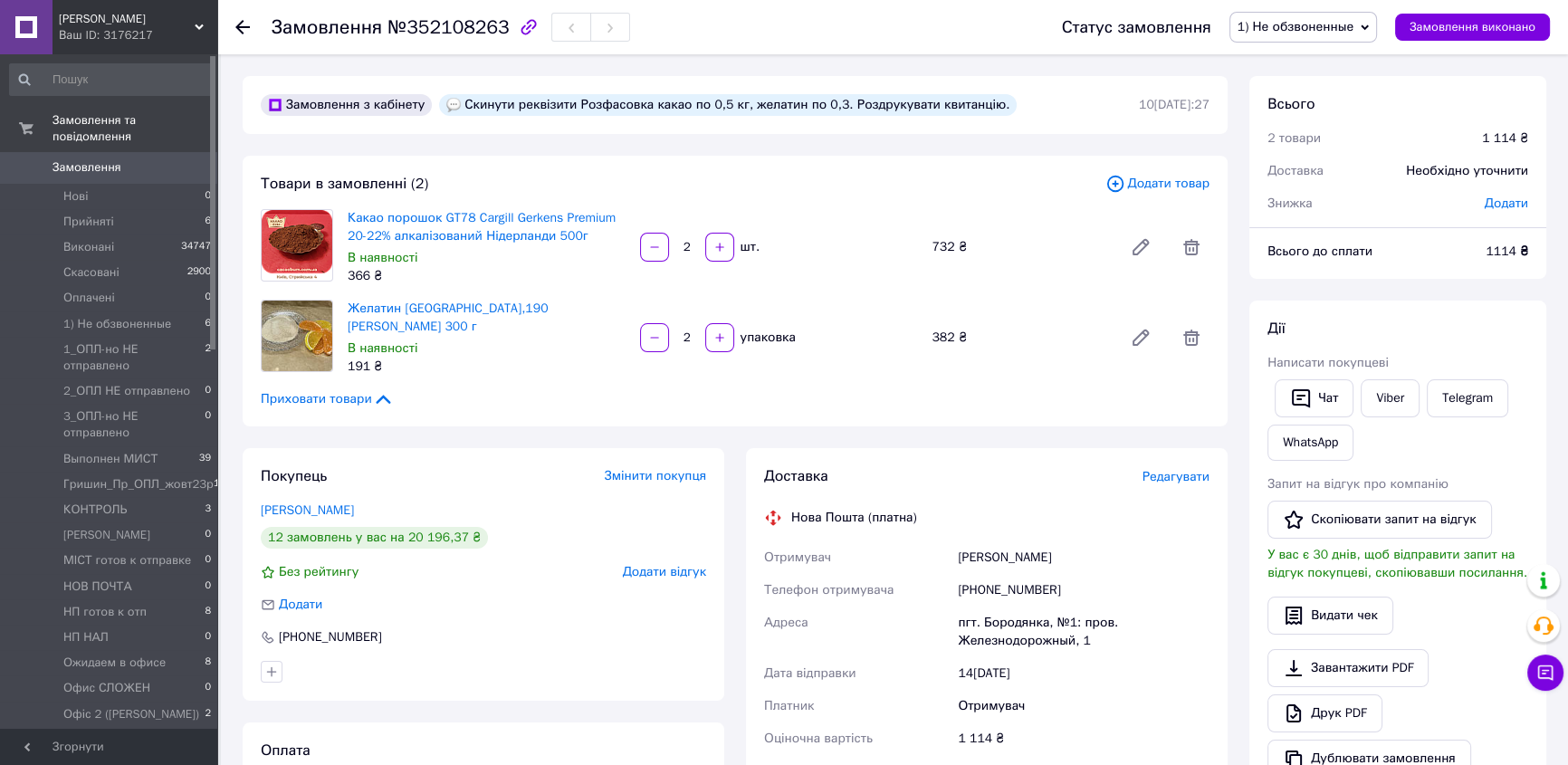 type on "2" 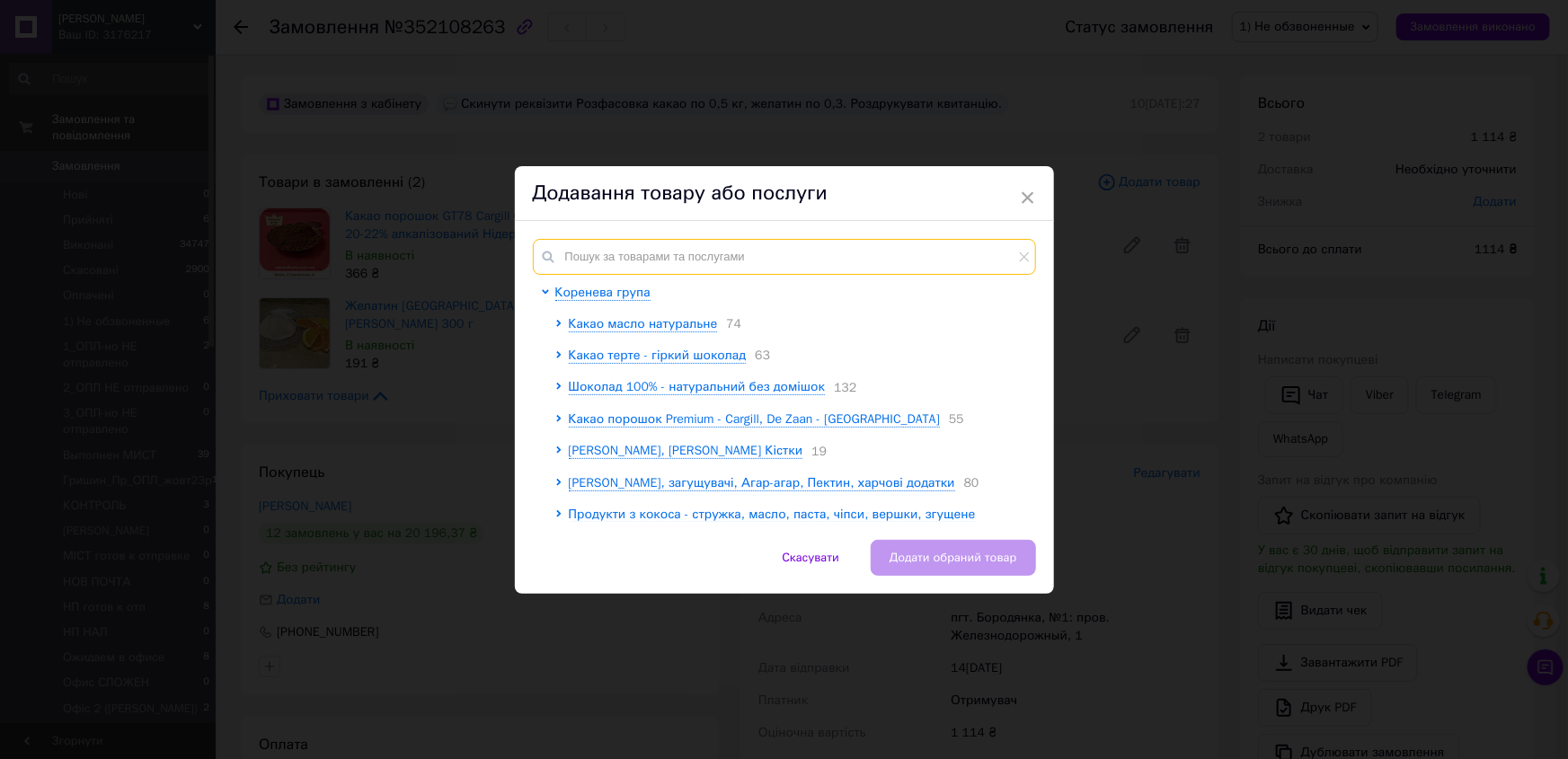 click at bounding box center (784, 257) 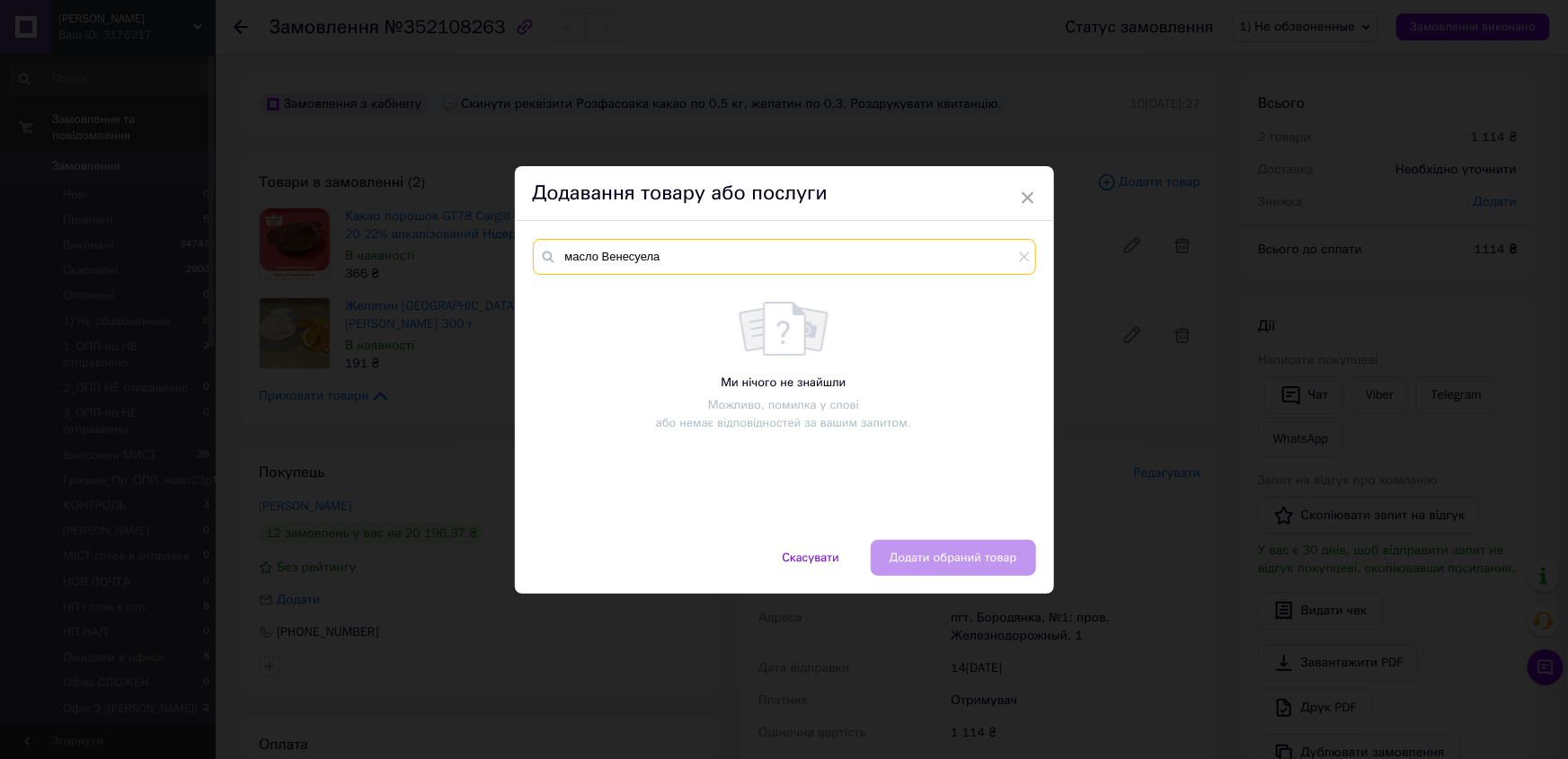 type on "масло Венесуела" 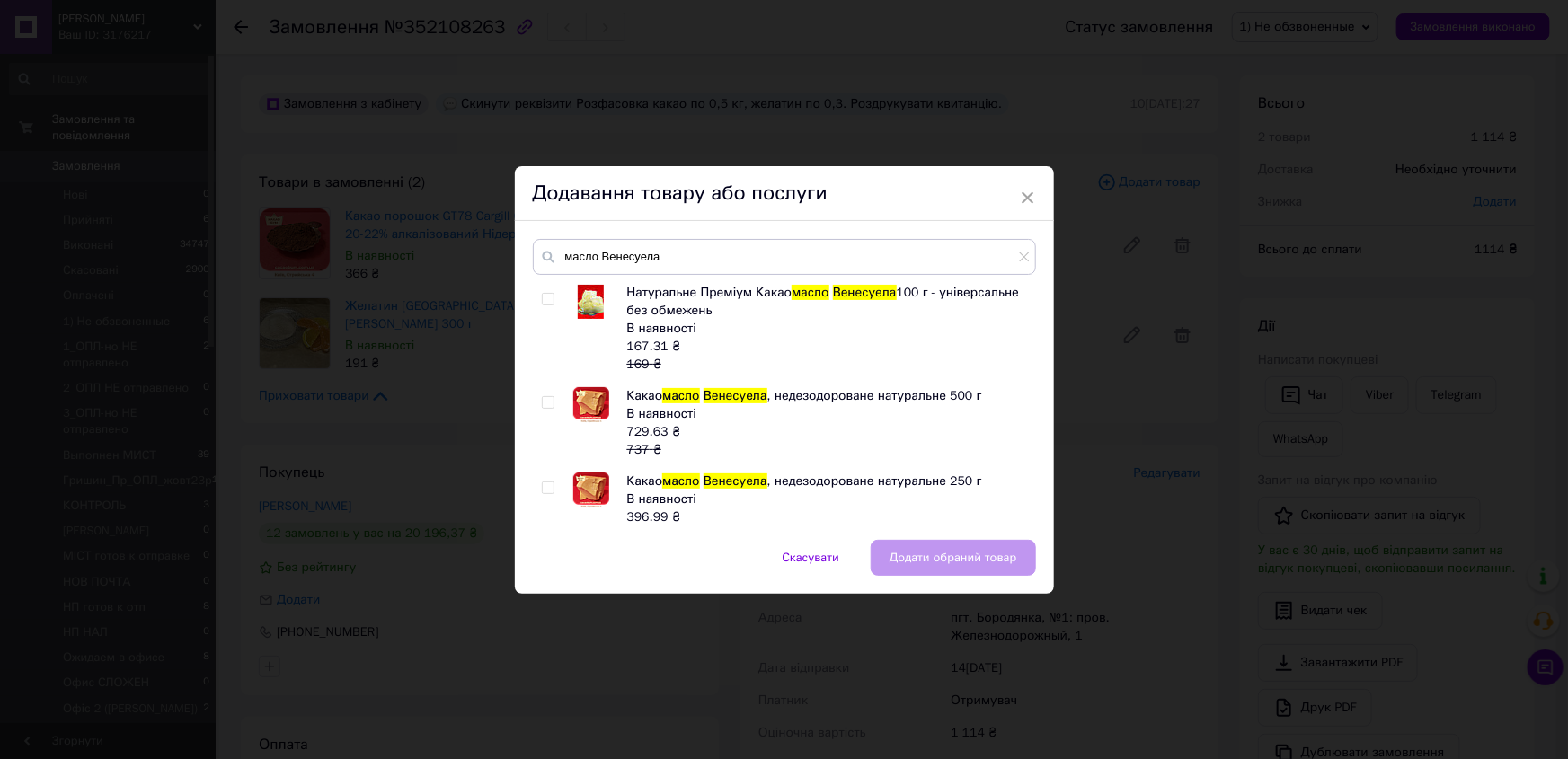 click at bounding box center [551, 508] 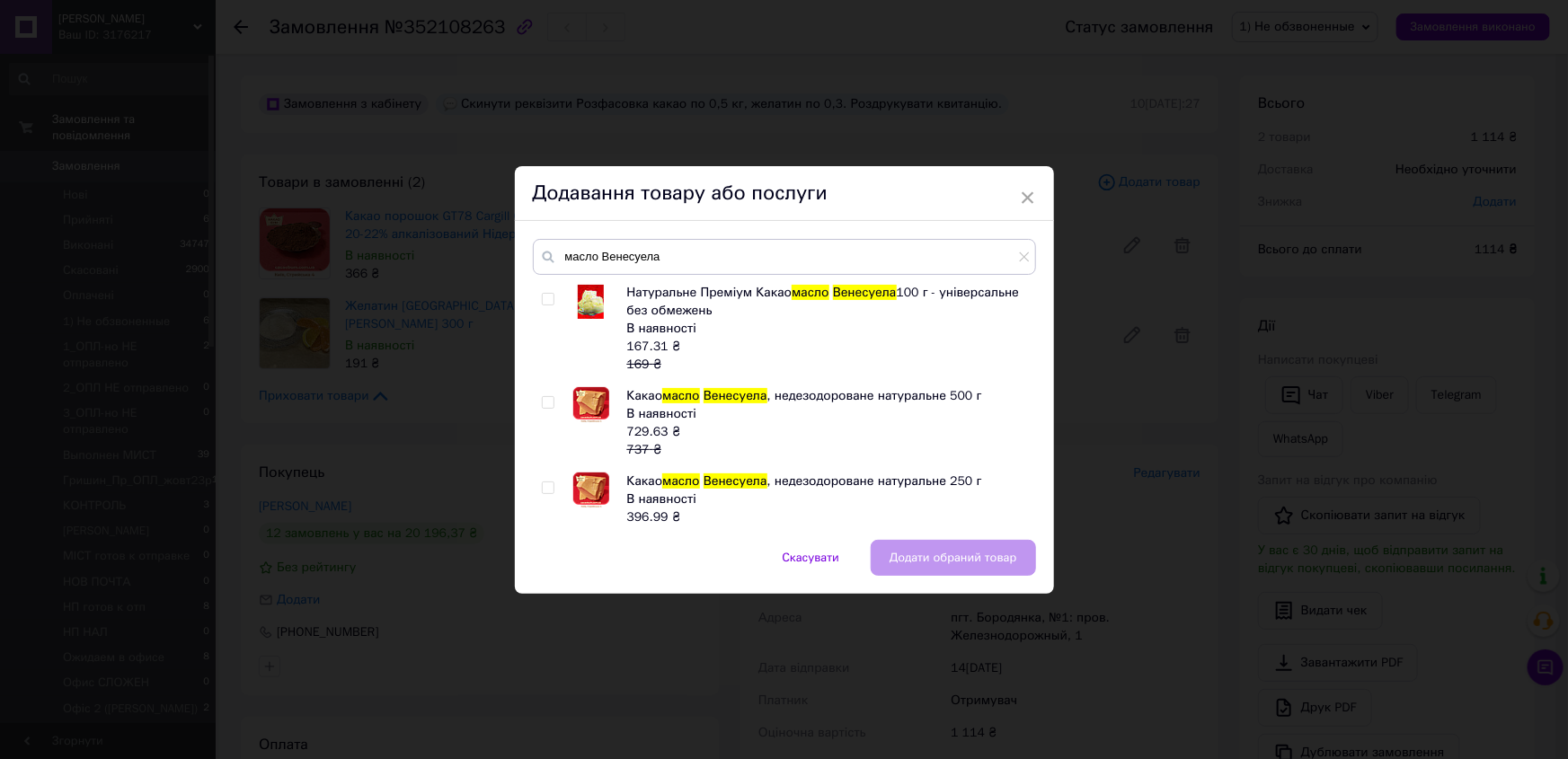 click at bounding box center (547, 488) 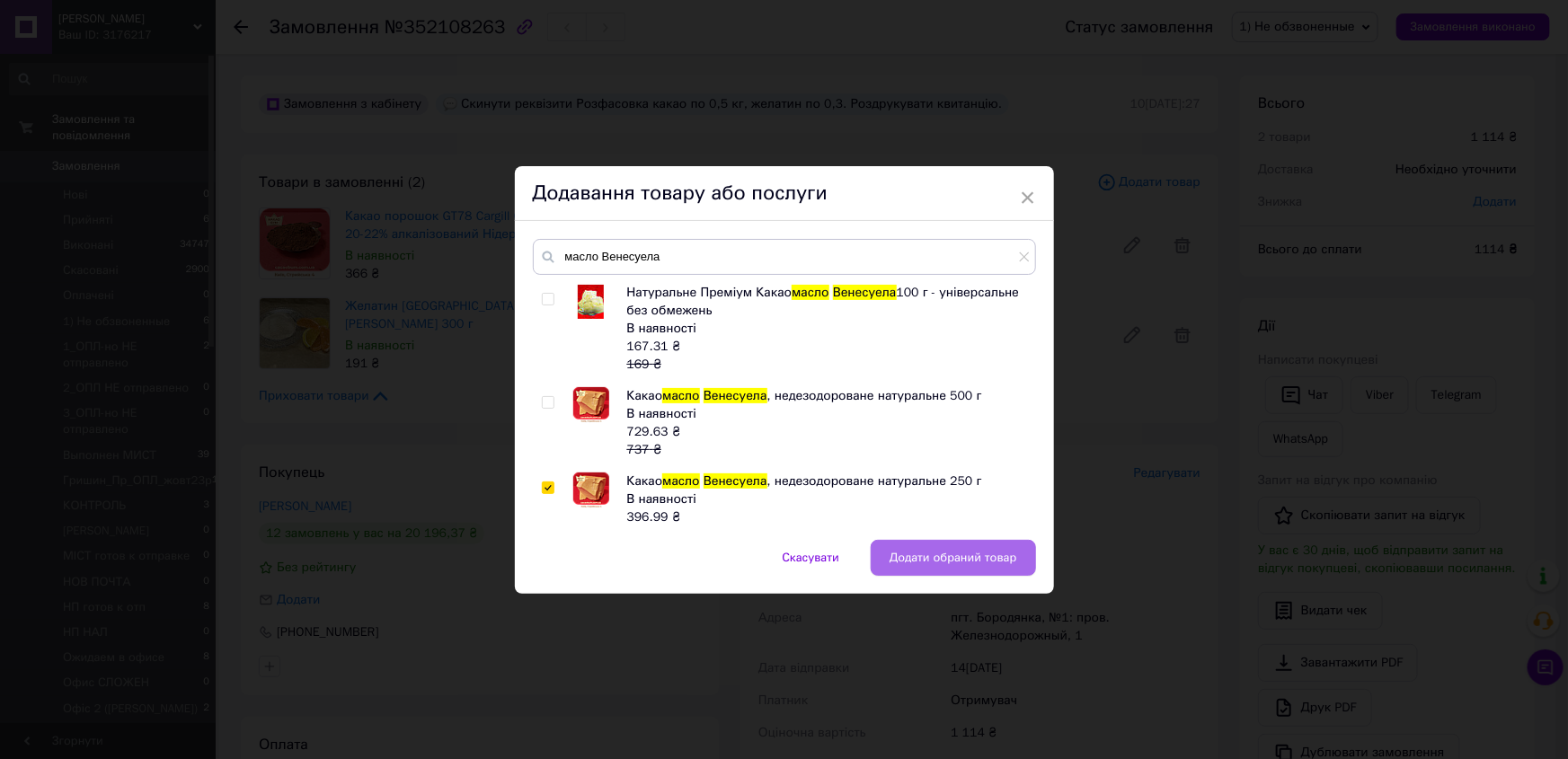 click on "Додати обраний товар" at bounding box center [953, 558] 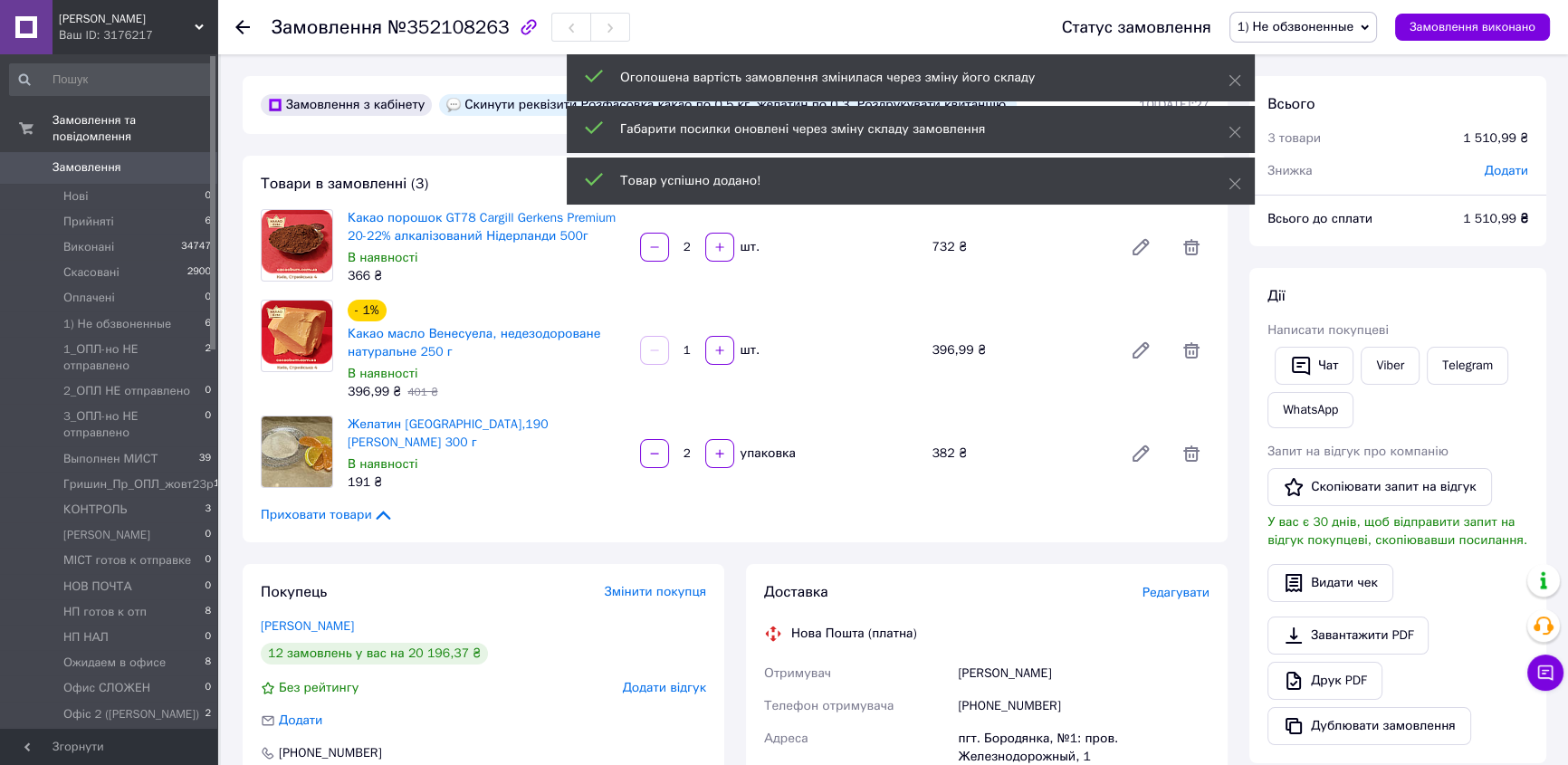 scroll, scrollTop: 145, scrollLeft: 0, axis: vertical 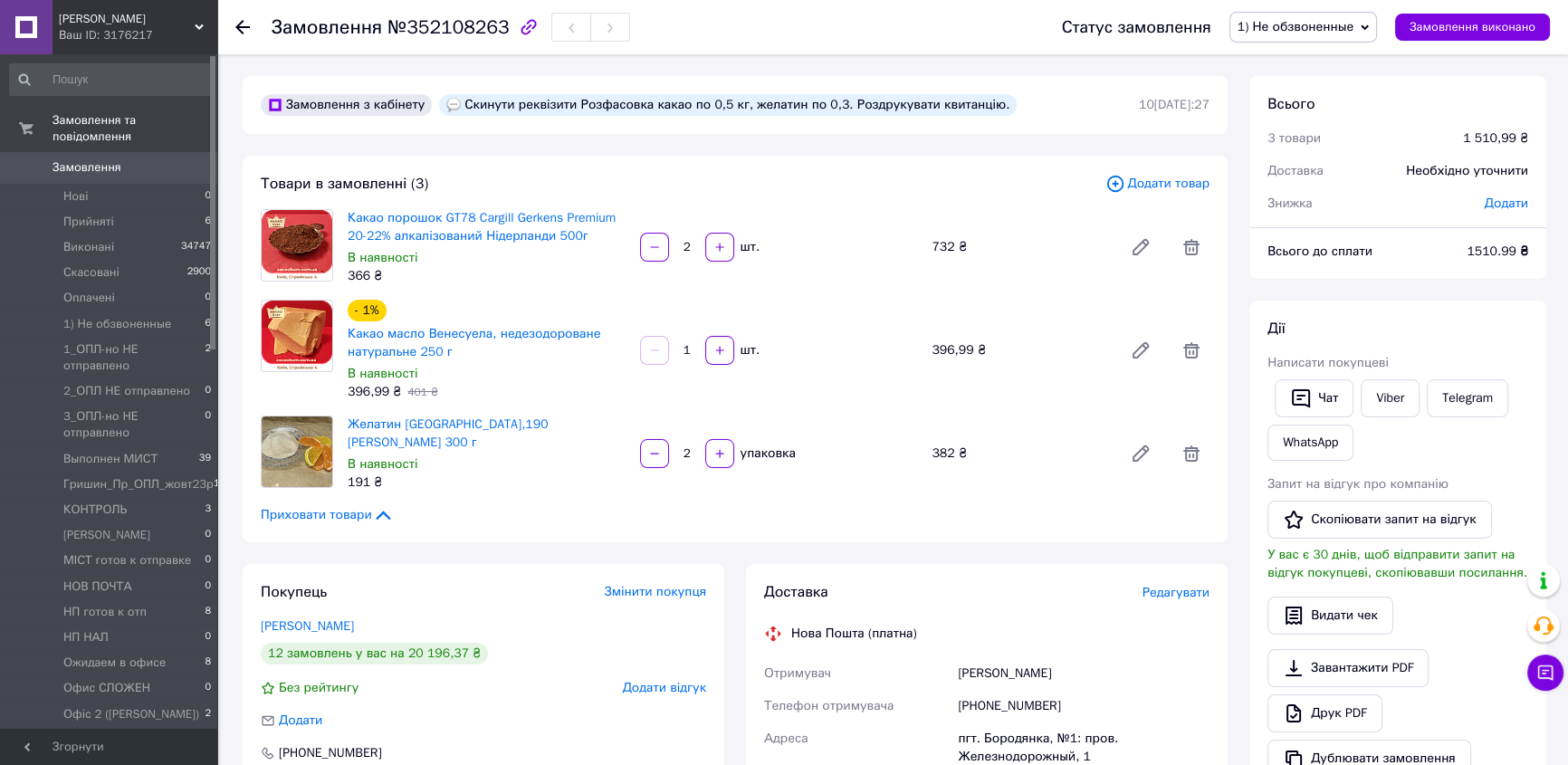 click on "Додати товар" at bounding box center (1157, 184) 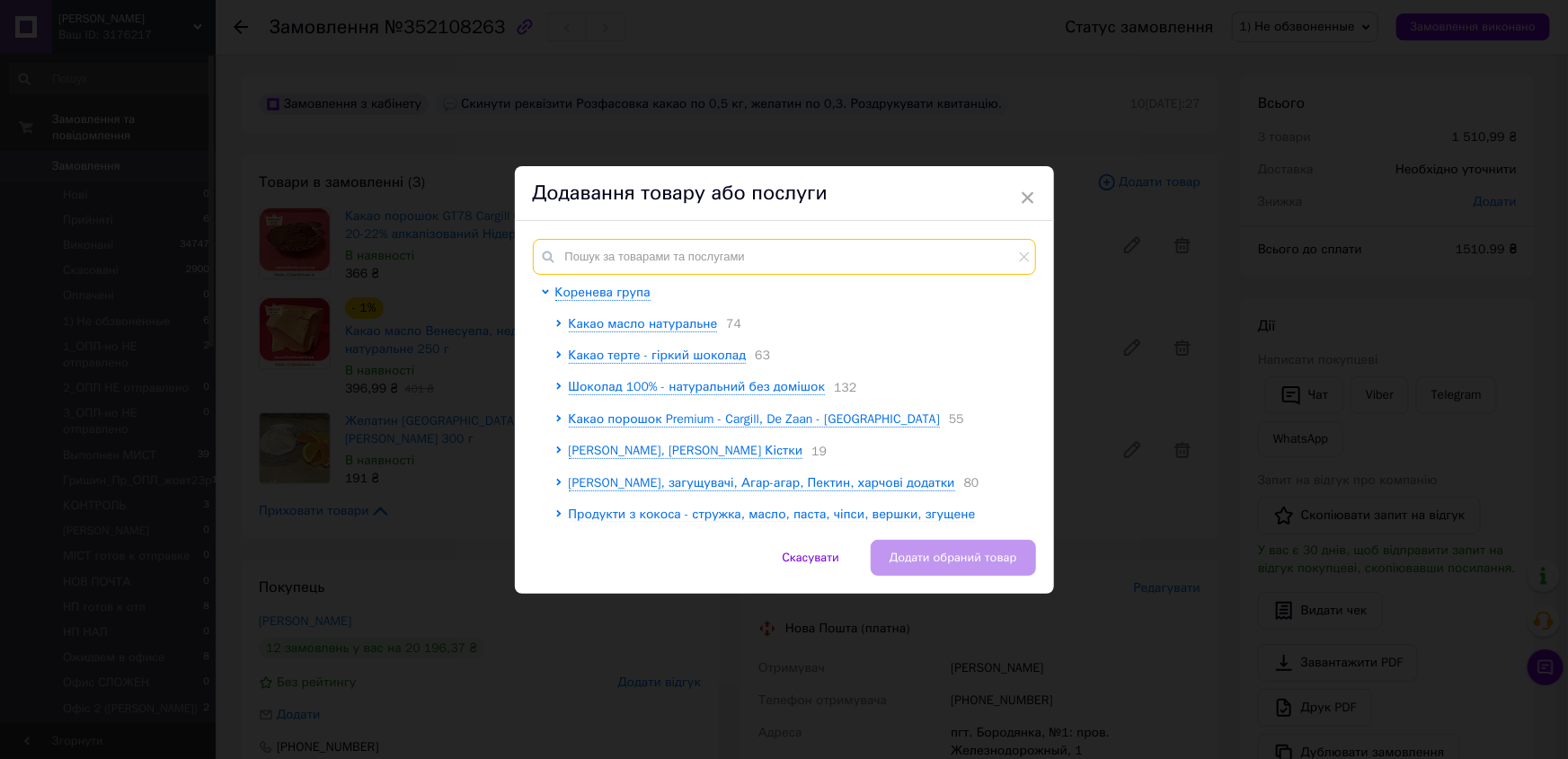click at bounding box center [784, 257] 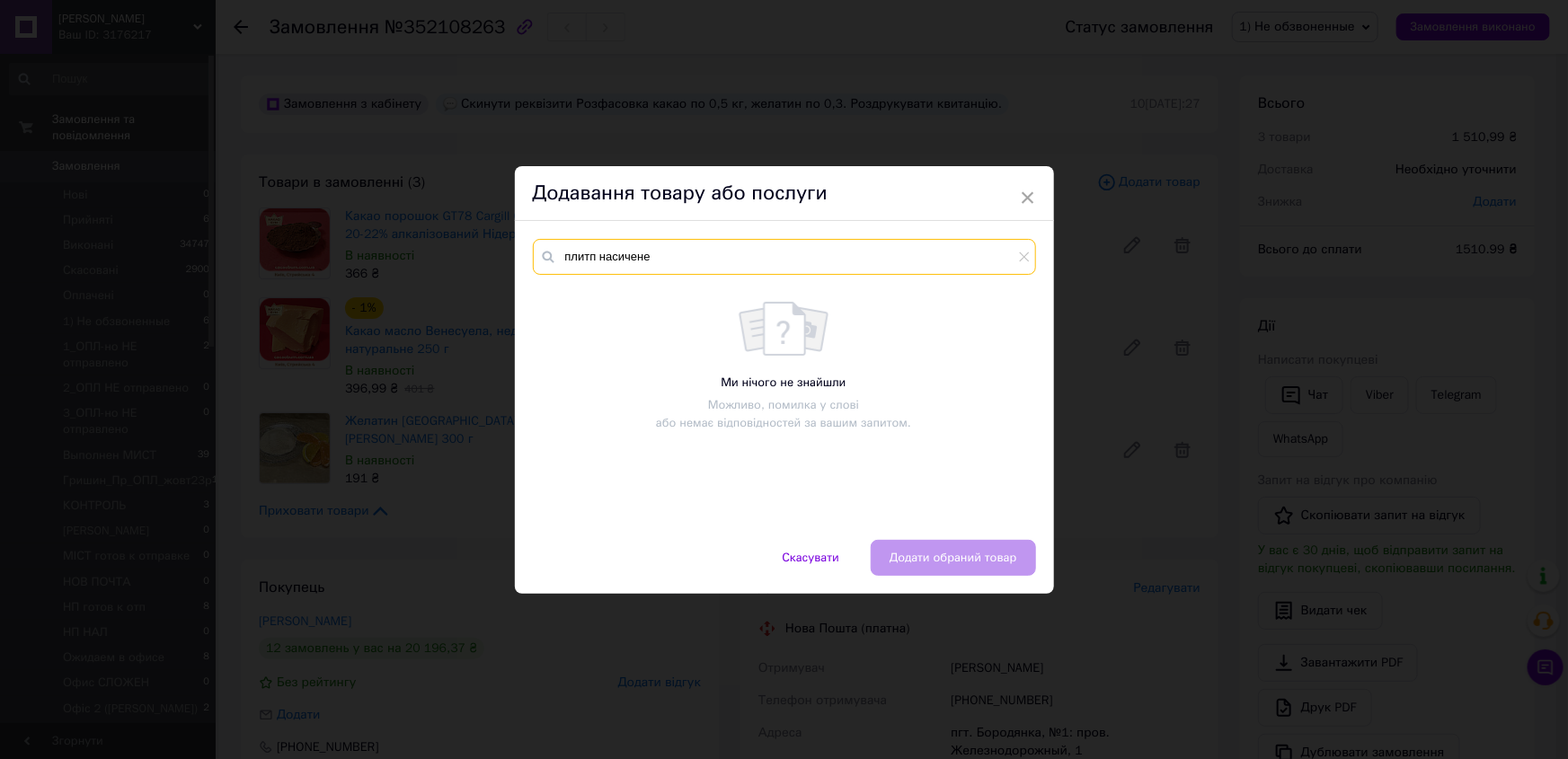 click on "плитп насичене" at bounding box center [784, 257] 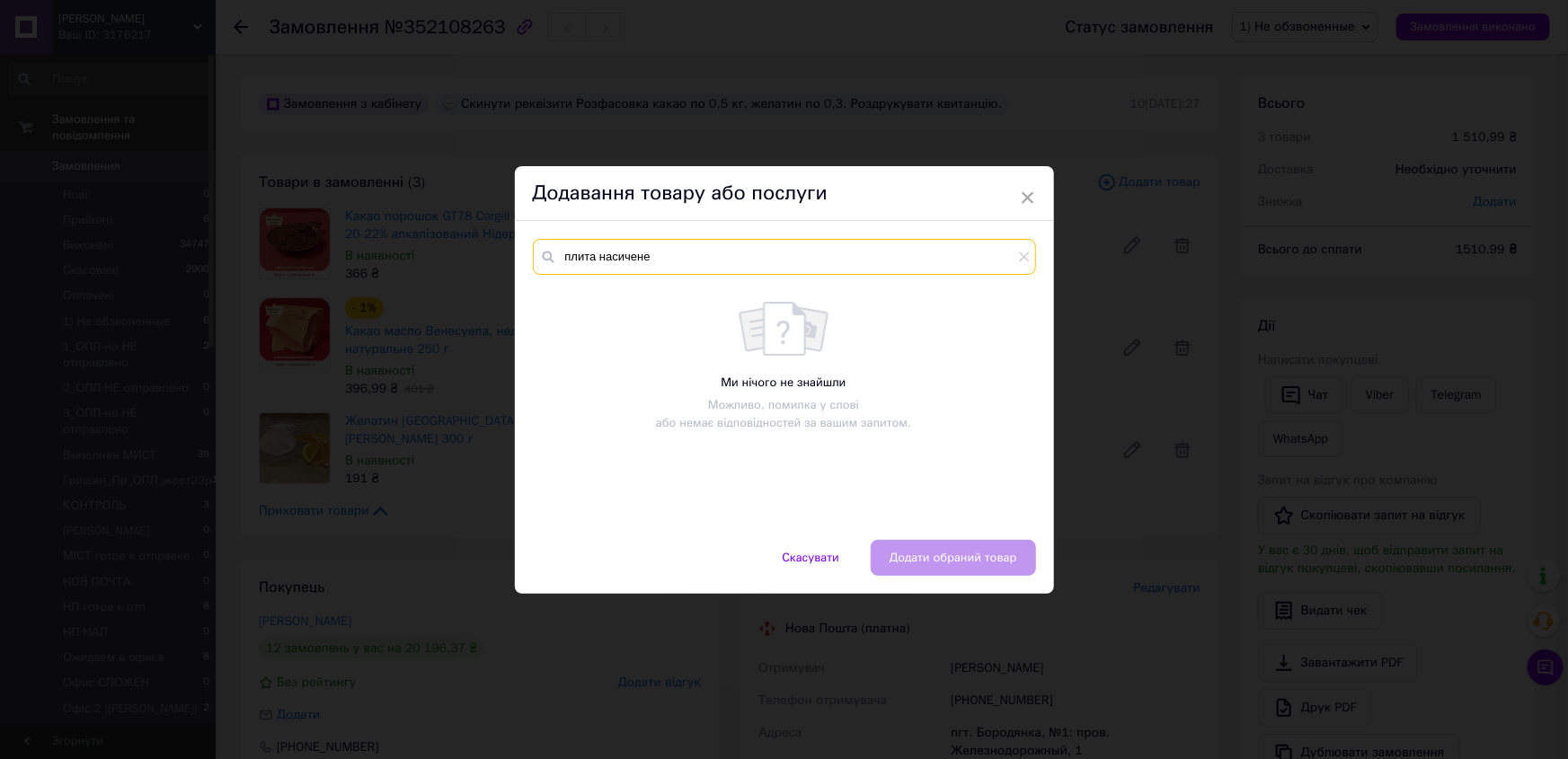 type on "плита насичене" 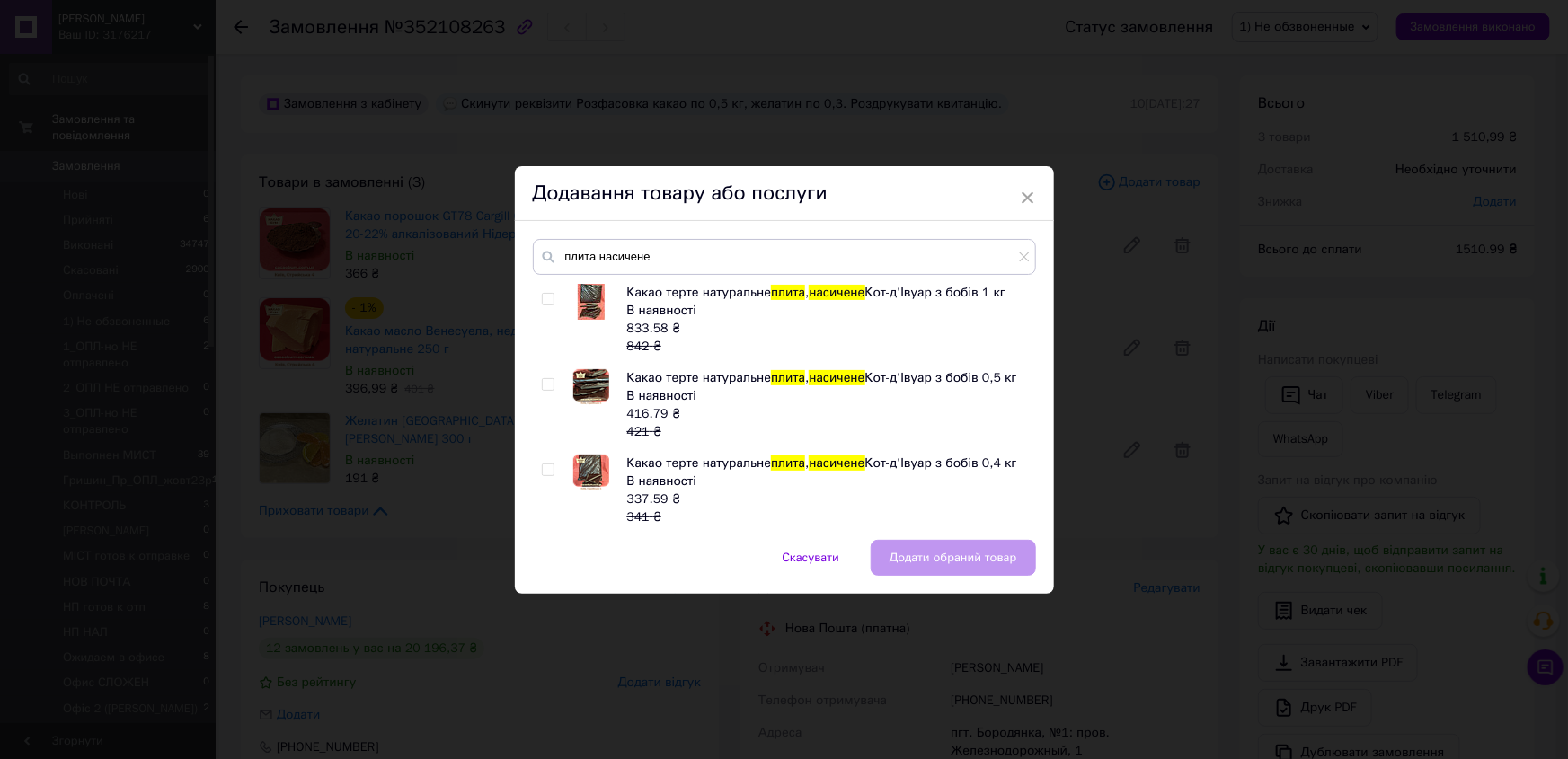 click at bounding box center [547, 384] 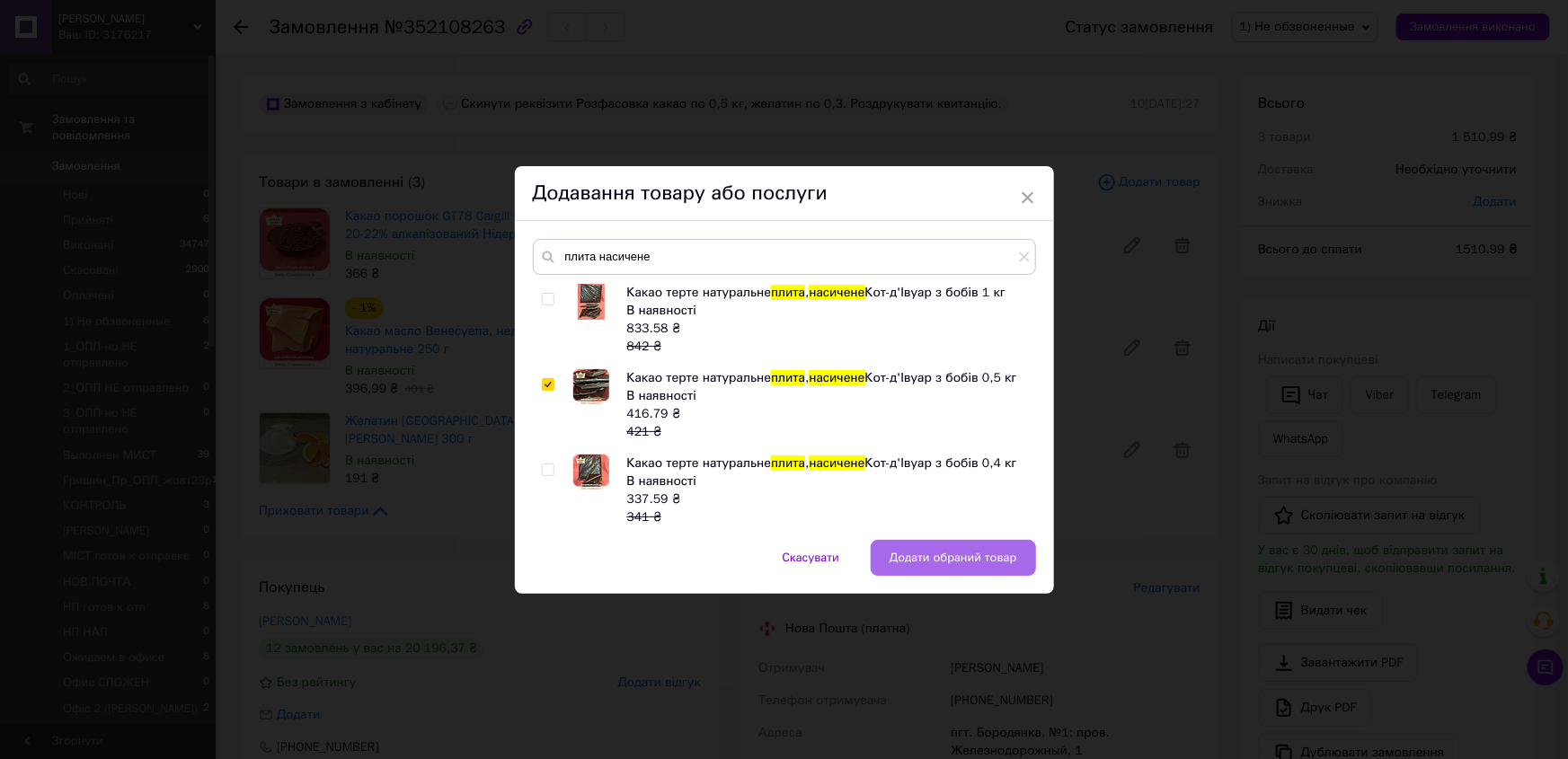 click on "Додати обраний товар" at bounding box center [953, 558] 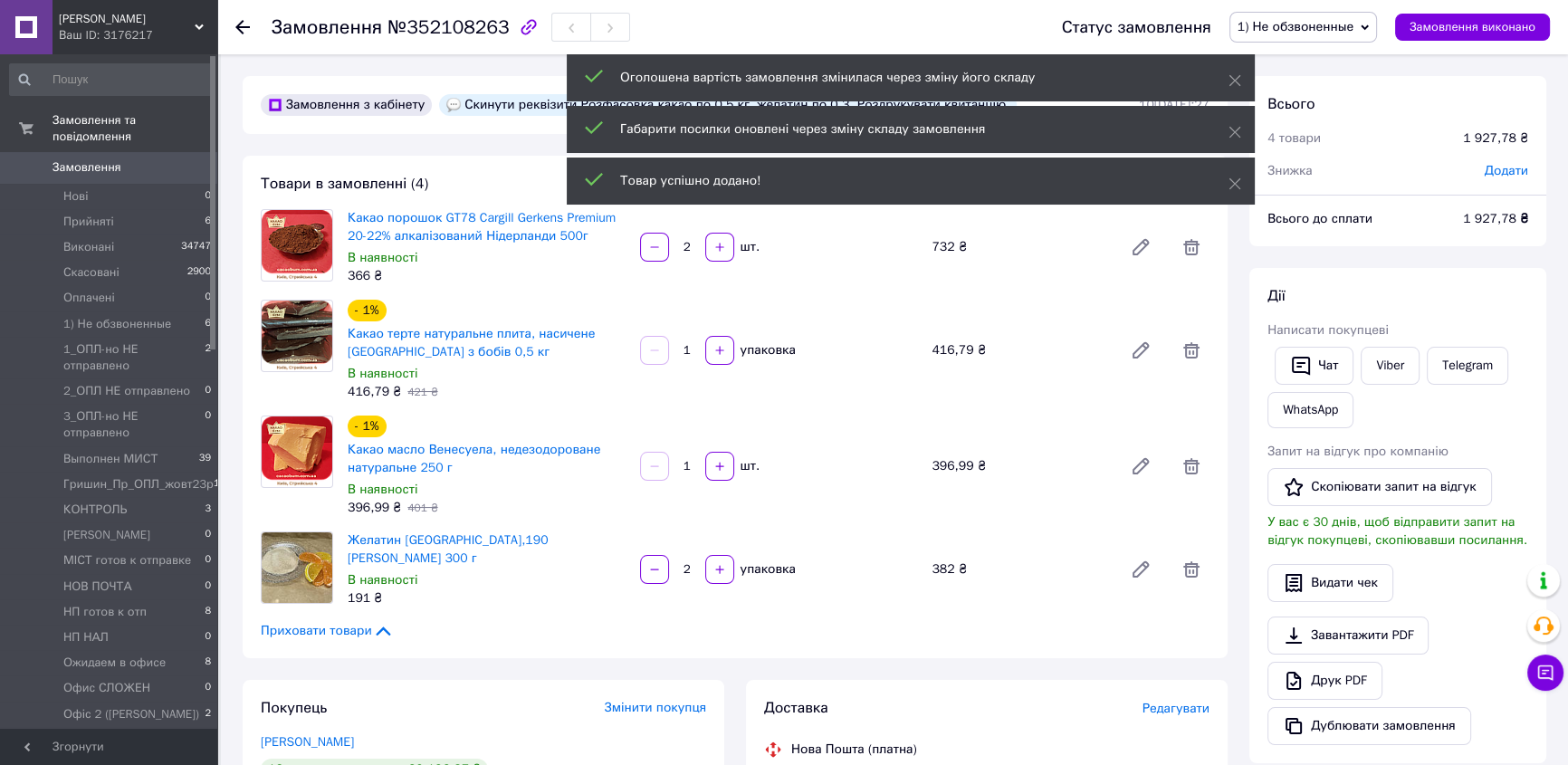 scroll, scrollTop: 188, scrollLeft: 0, axis: vertical 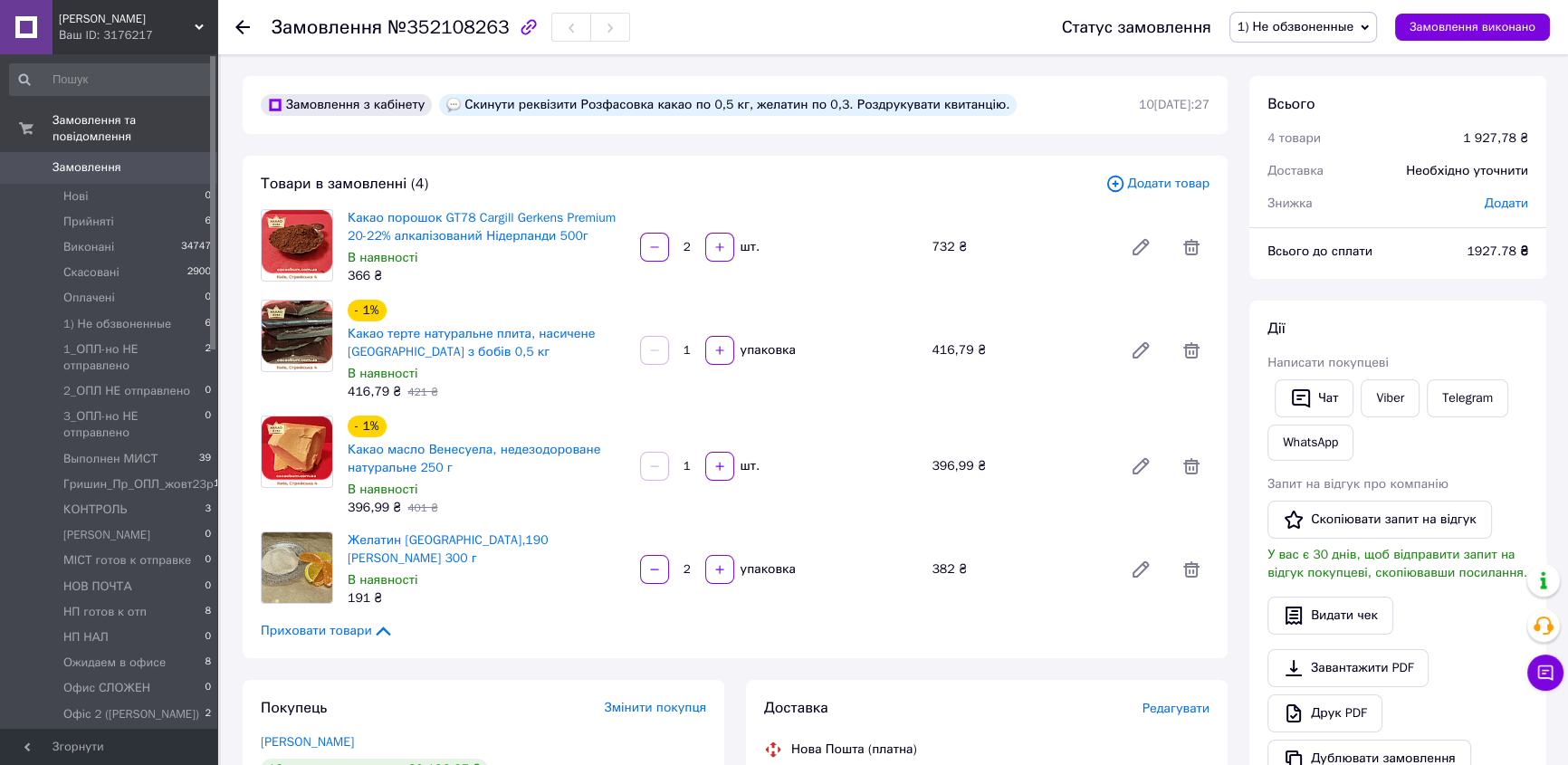 click on "Додати товар" at bounding box center (1157, 184) 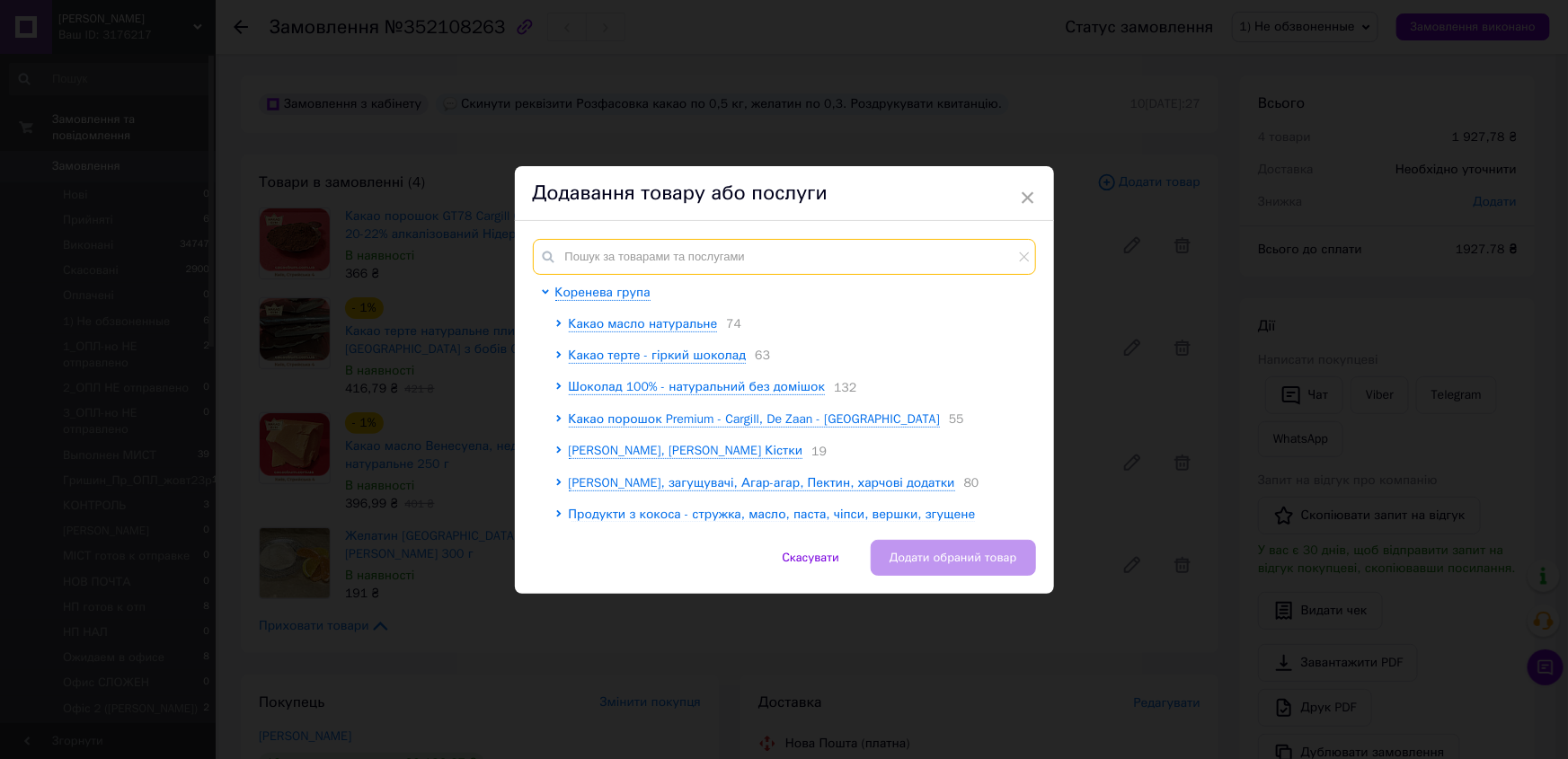 click at bounding box center (784, 257) 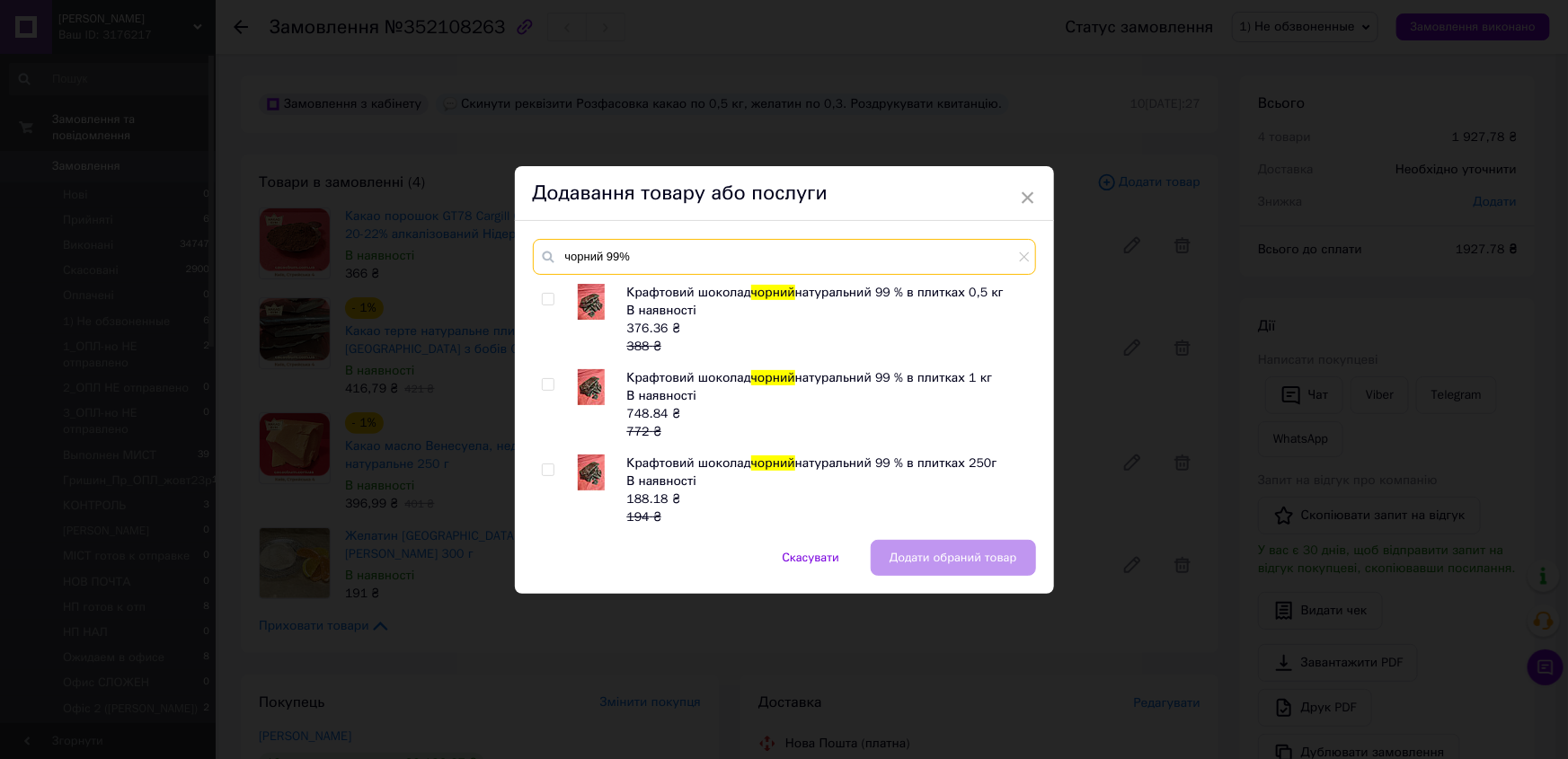 type on "чорний 99%" 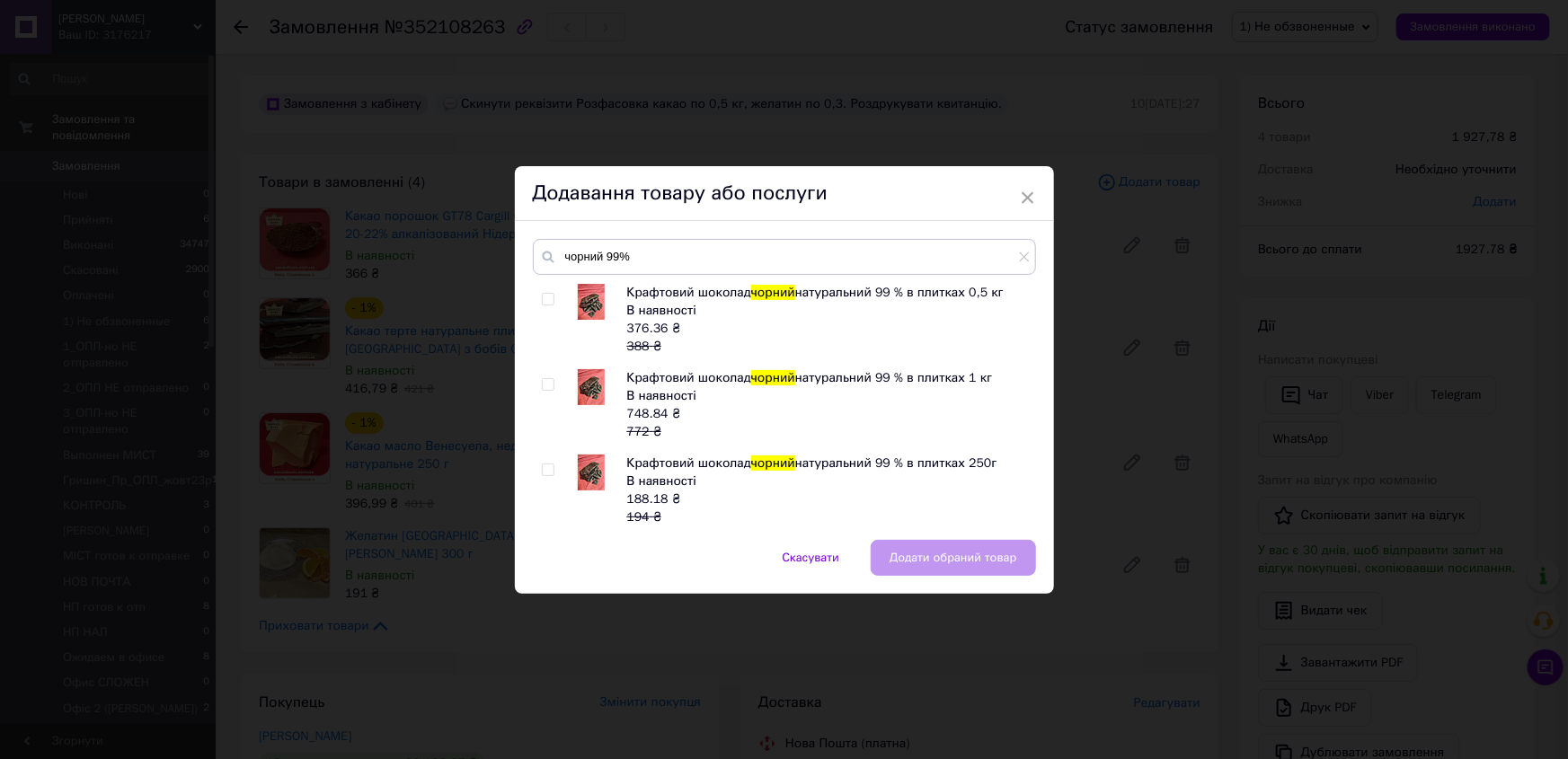 click at bounding box center (547, 299) 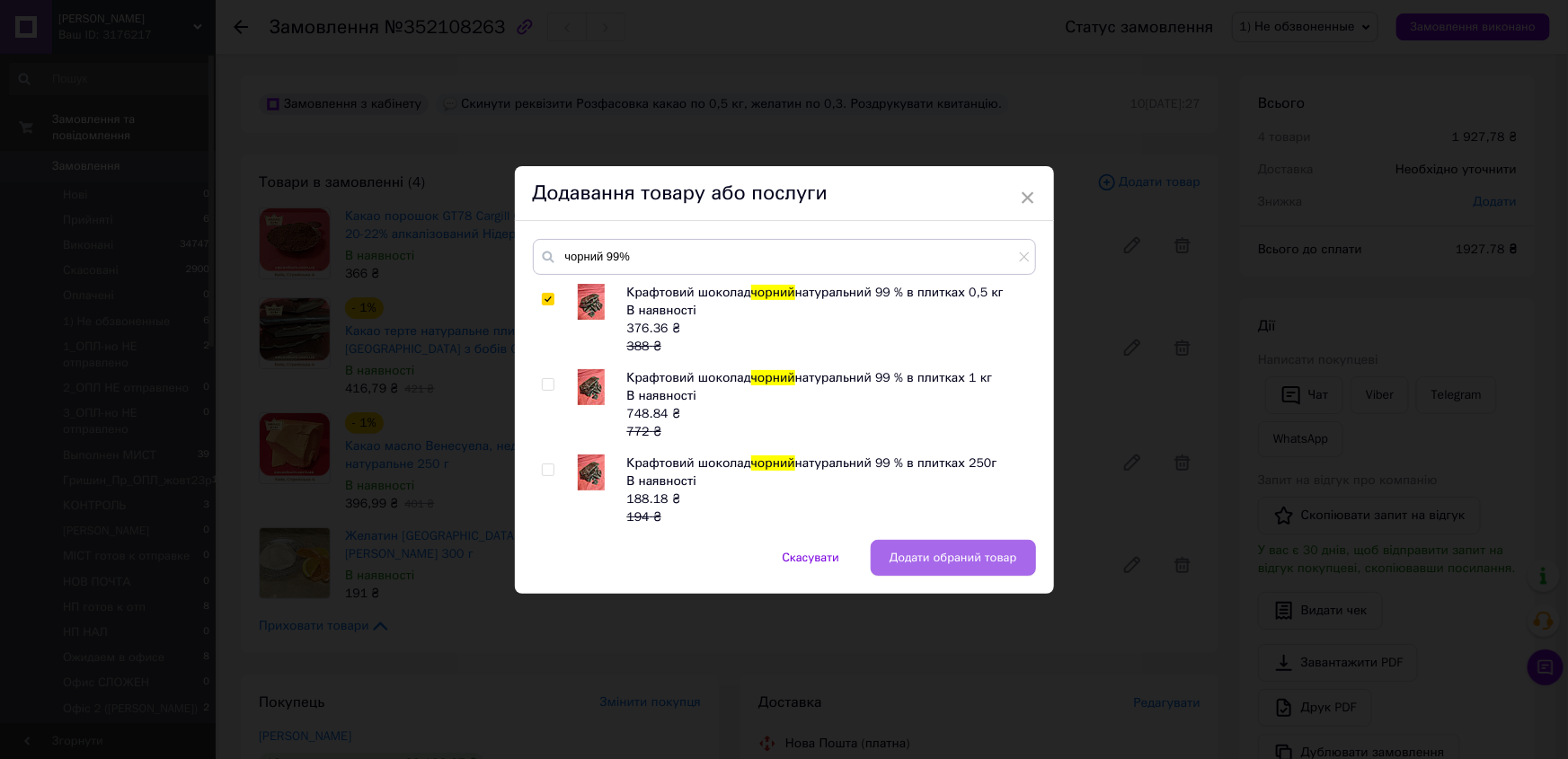 click on "Додати обраний товар" at bounding box center (953, 558) 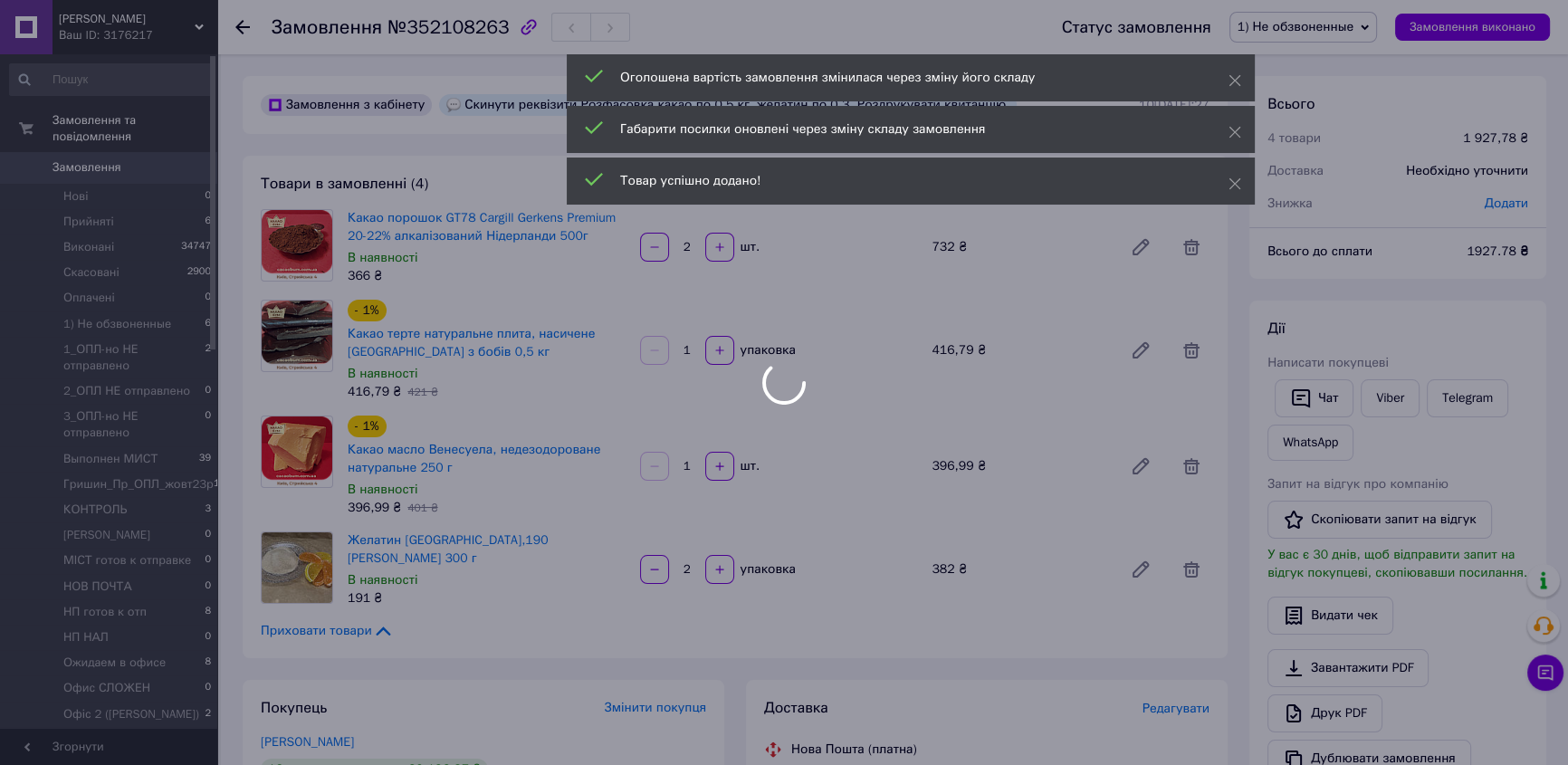 scroll, scrollTop: 232, scrollLeft: 0, axis: vertical 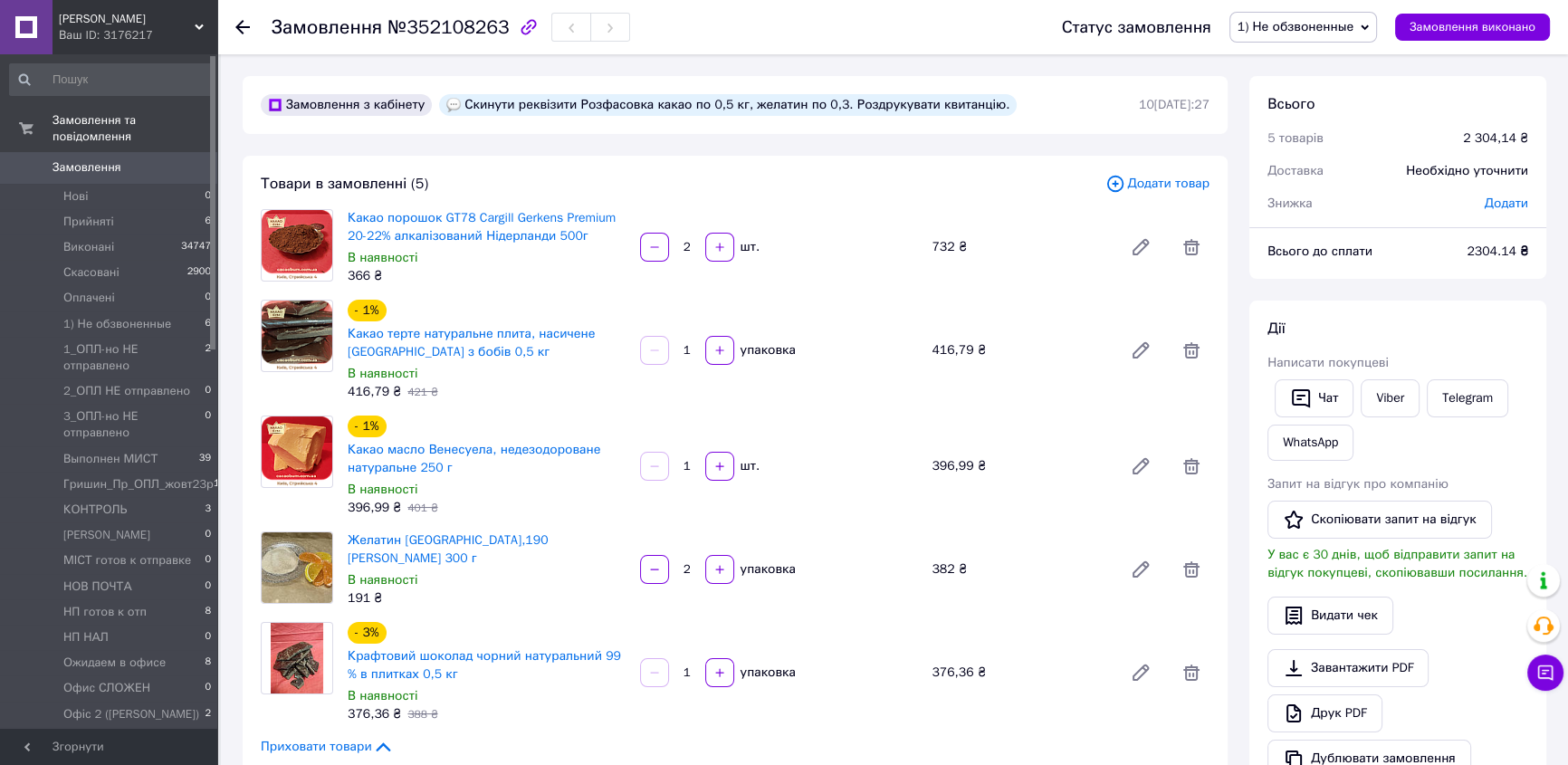 drag, startPoint x: 1514, startPoint y: 203, endPoint x: 1492, endPoint y: 215, distance: 25.059928 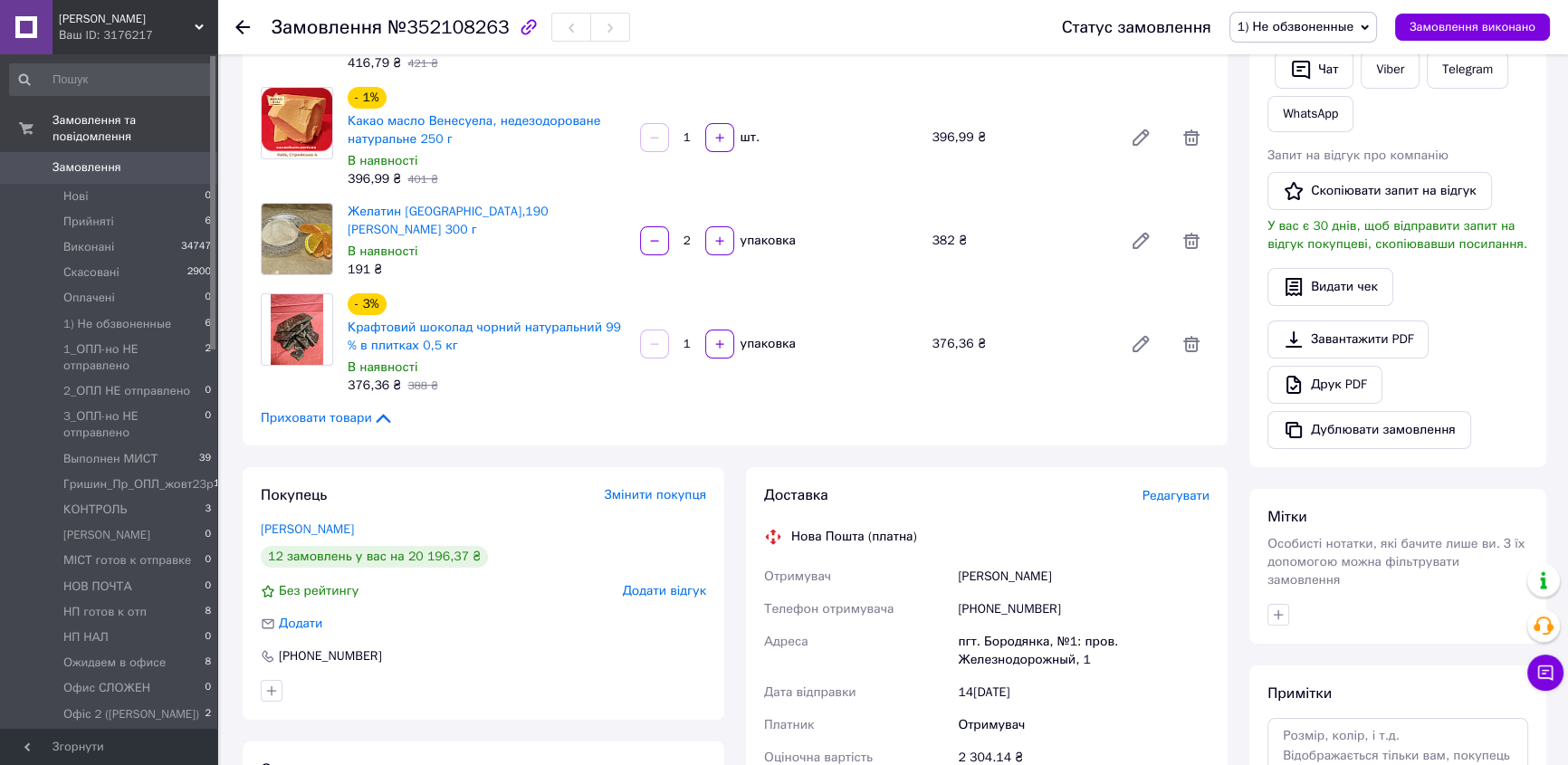 scroll, scrollTop: 741, scrollLeft: 0, axis: vertical 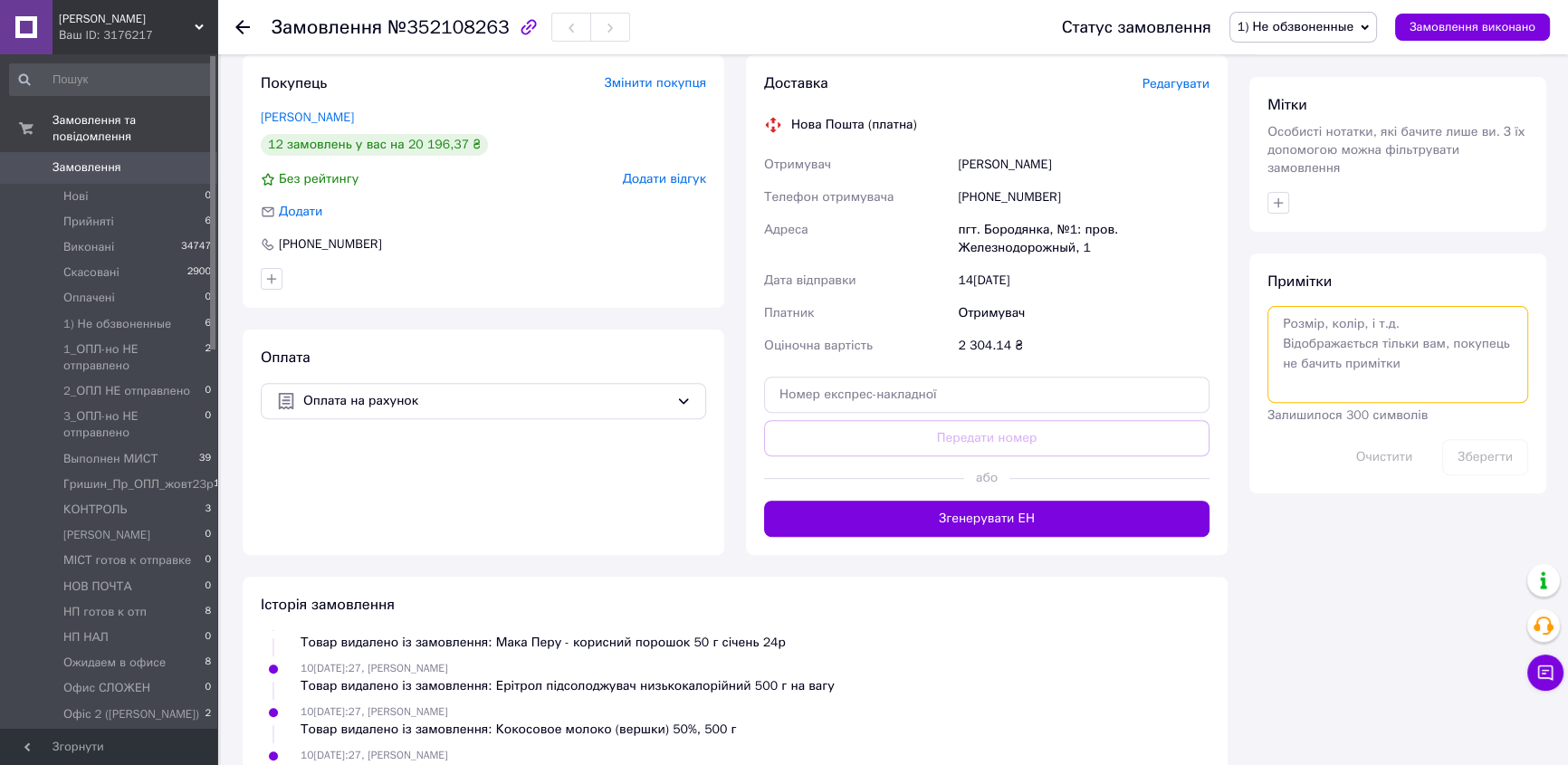 click at bounding box center [1398, 354] 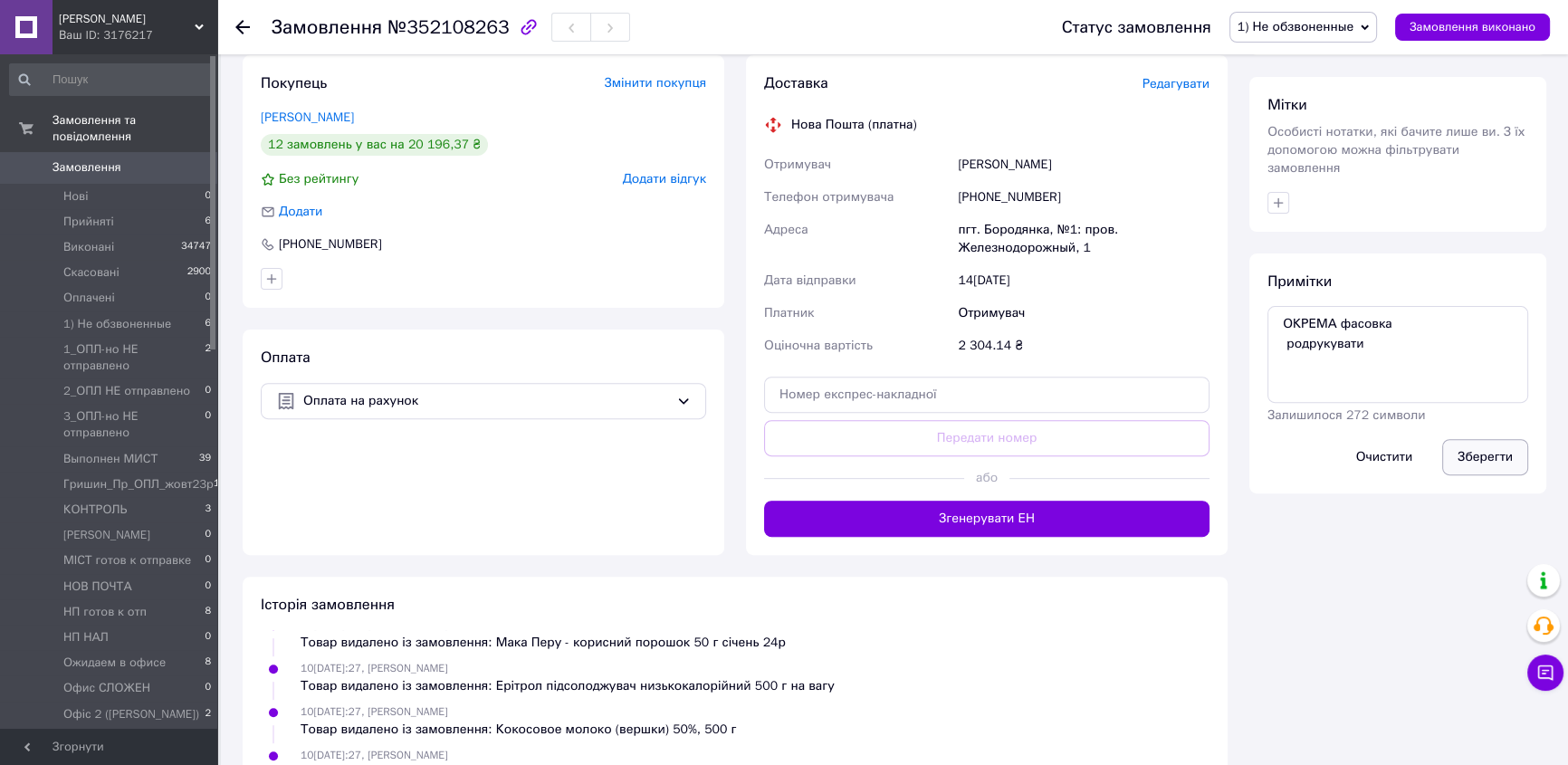 click on "Зберегти" at bounding box center [1485, 457] 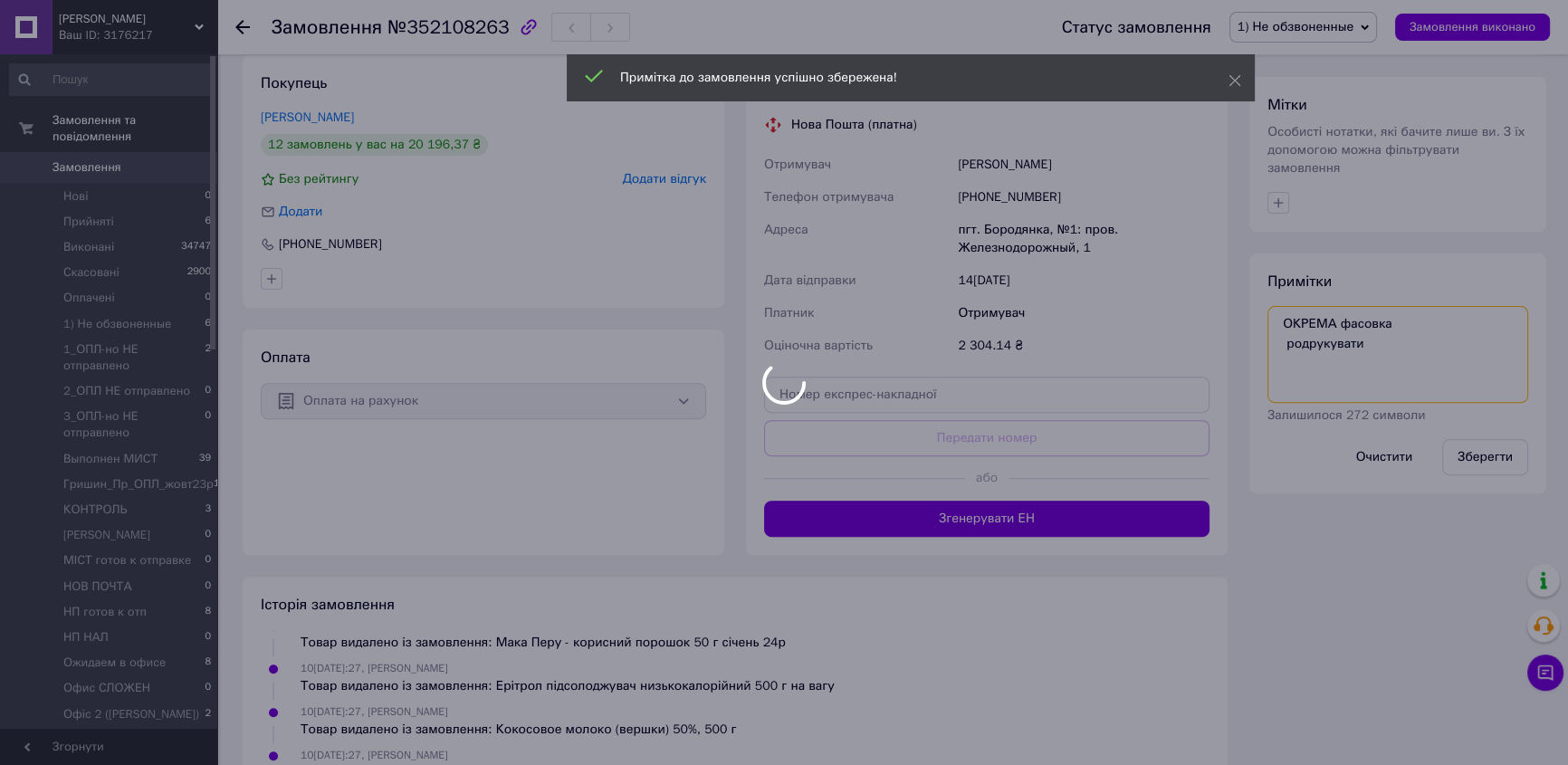 click on "ОКРЕМА фасовка
родрукувати" at bounding box center (1398, 354) 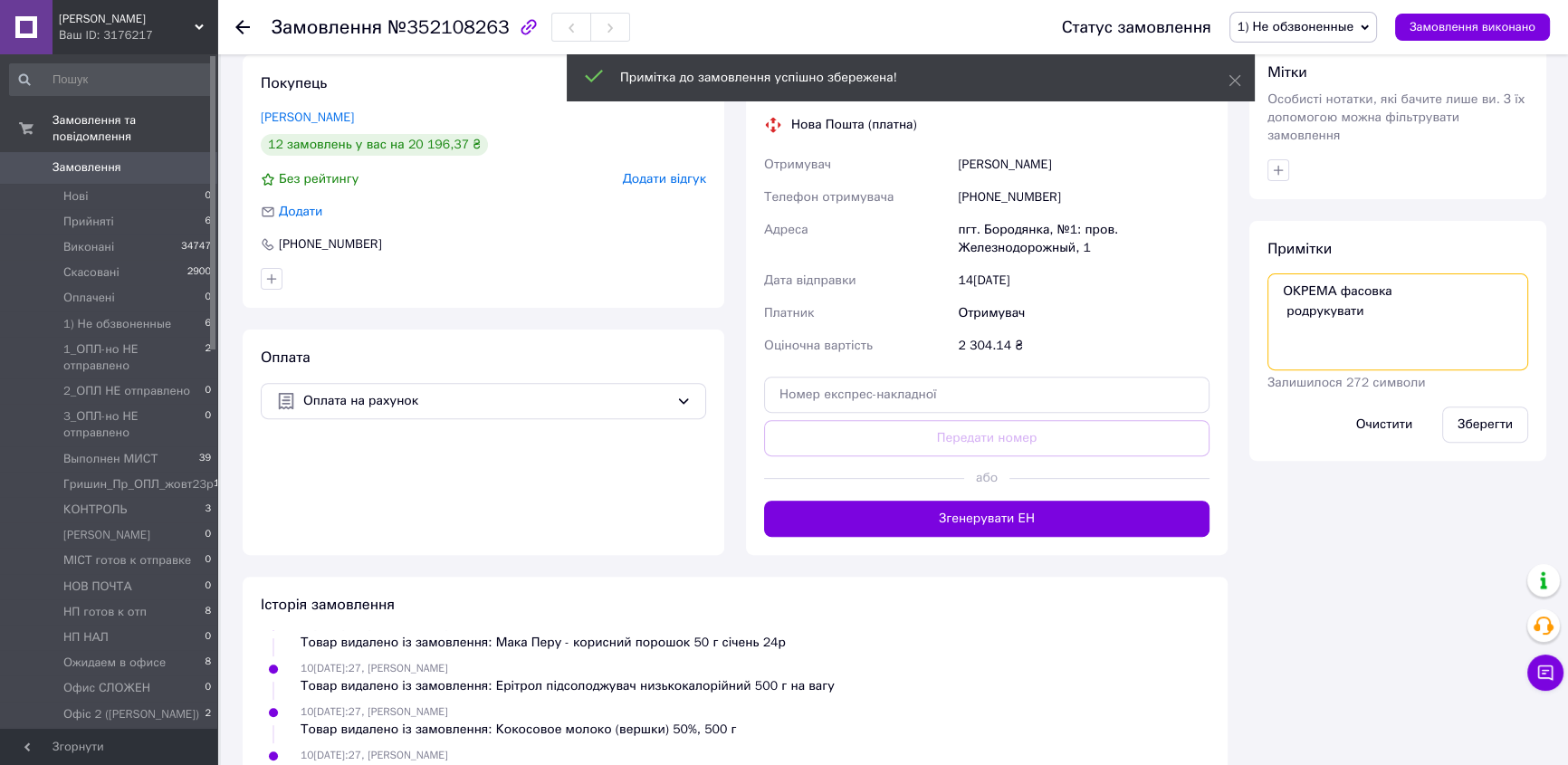 scroll, scrollTop: 274, scrollLeft: 0, axis: vertical 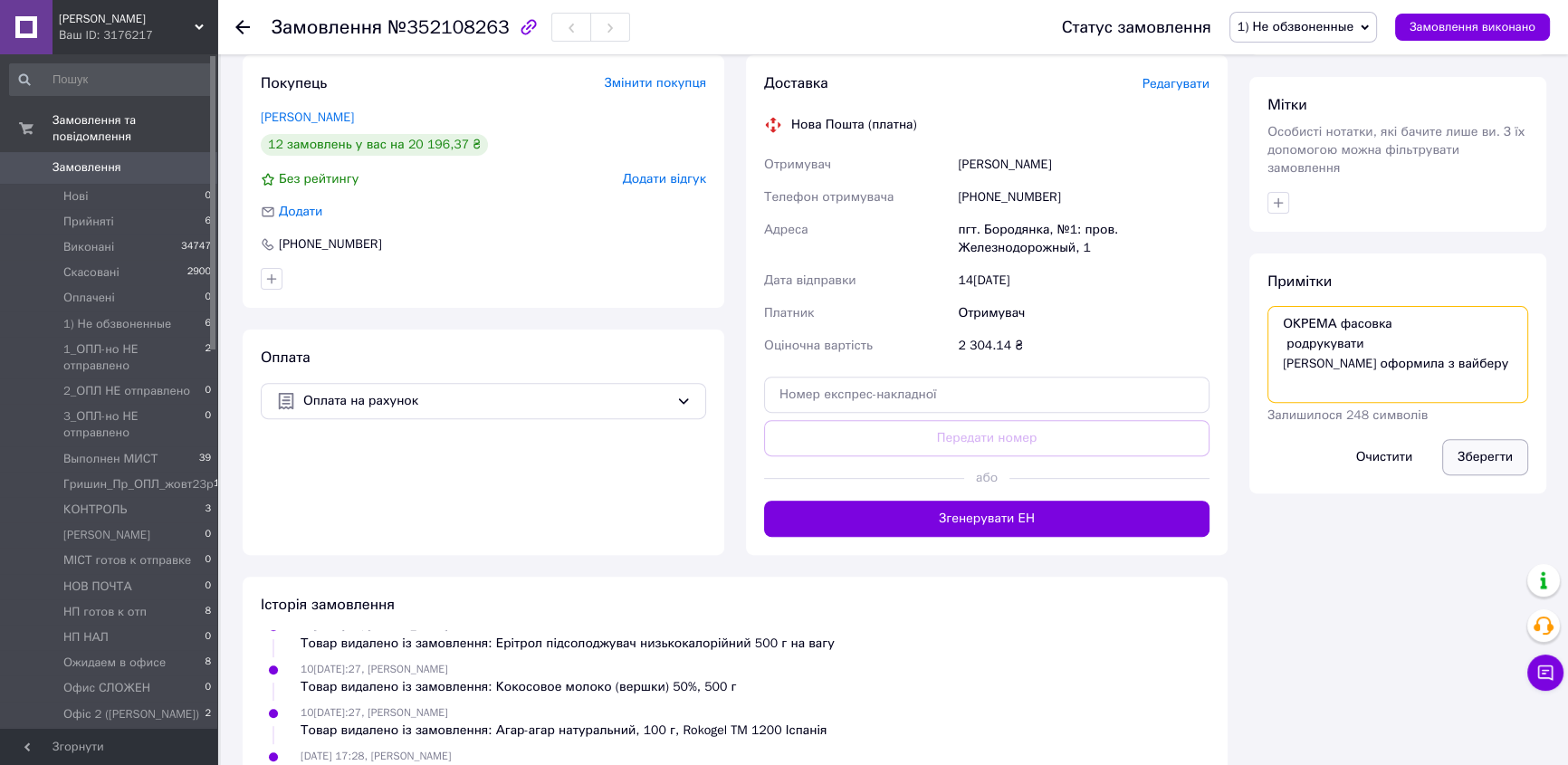 type on "ОКРЕМА фасовка
родрукувати
[PERSON_NAME] оформила з вайберу" 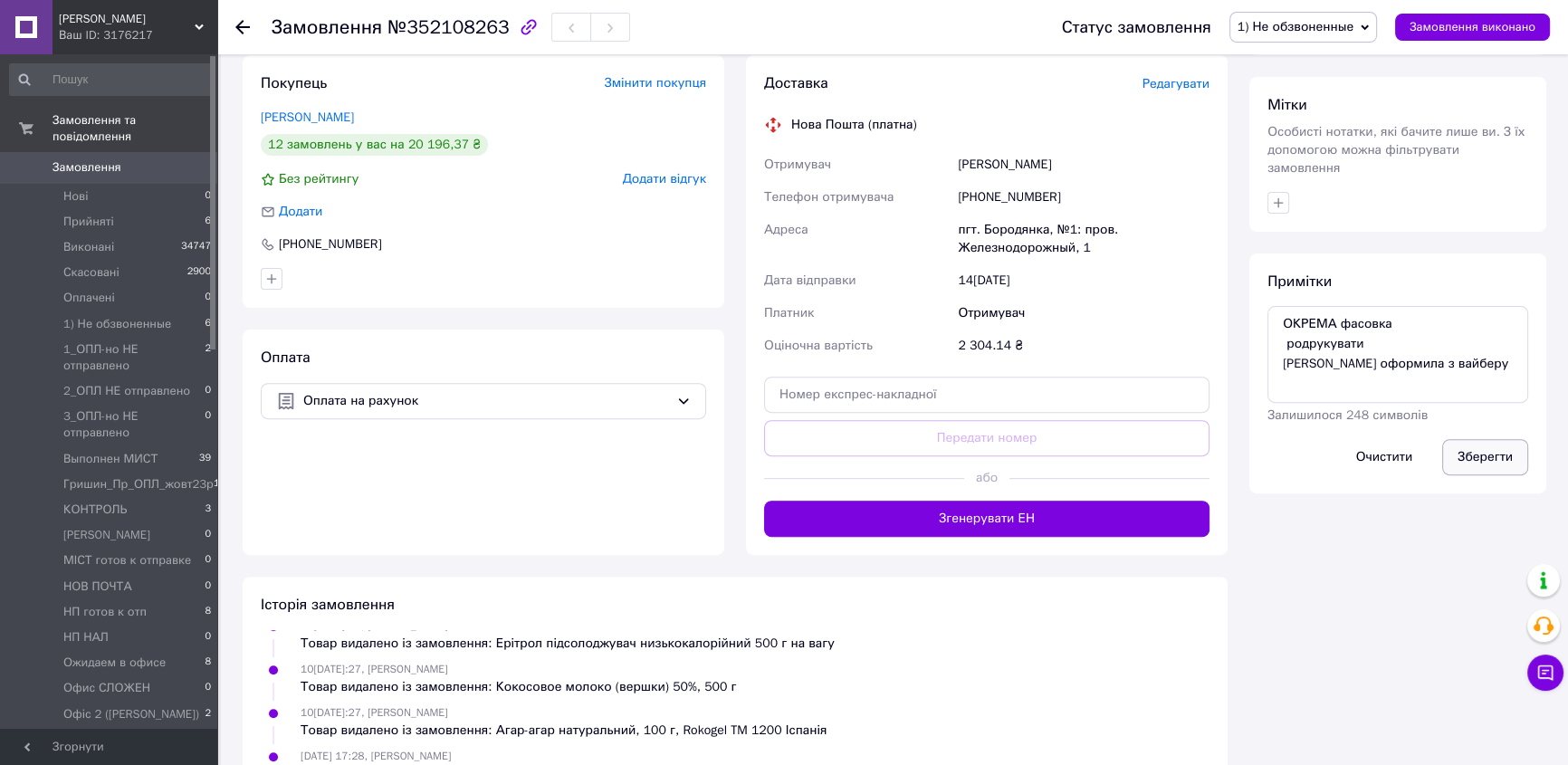 click on "Зберегти" at bounding box center [1485, 457] 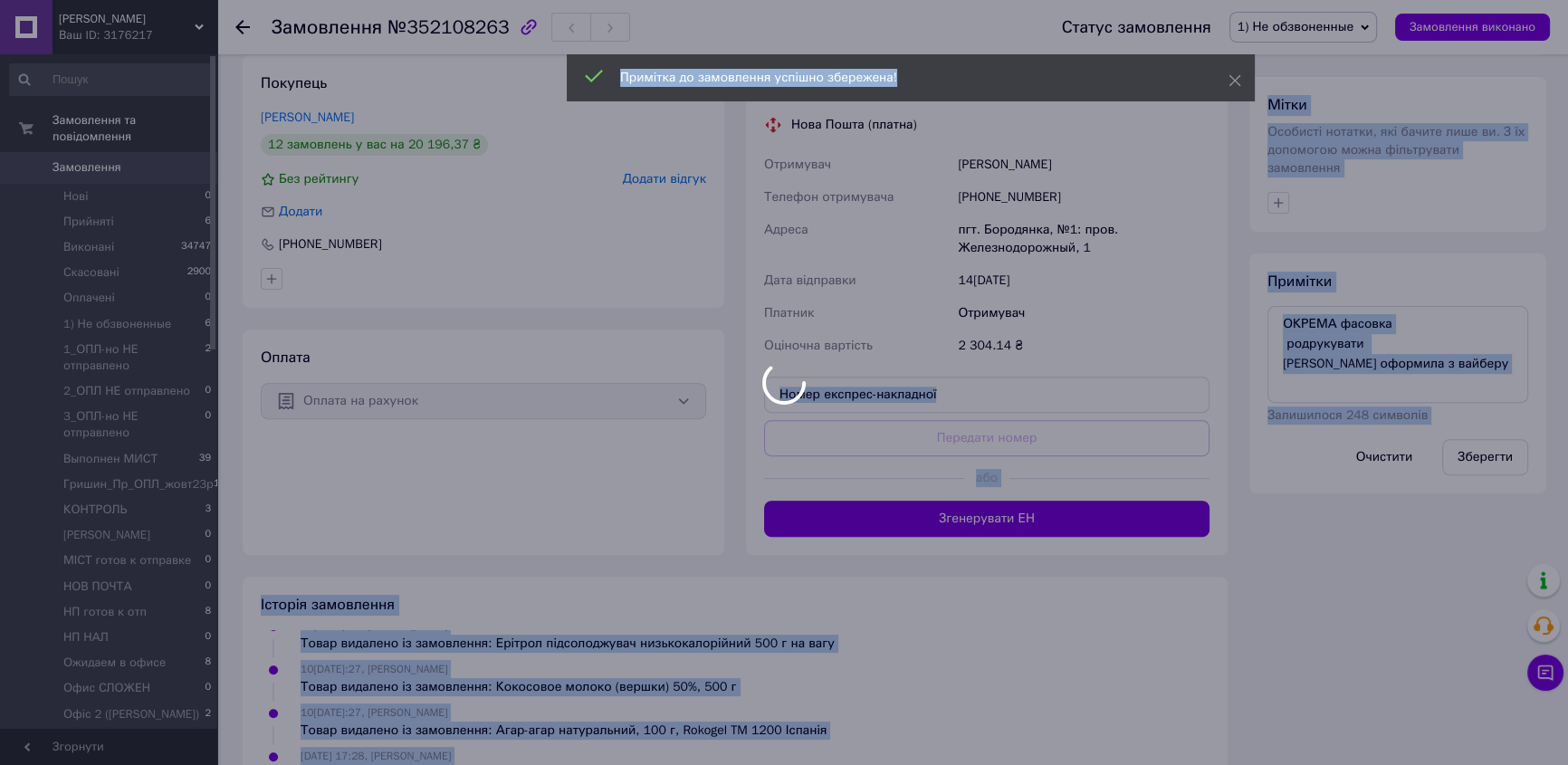 drag, startPoint x: 1205, startPoint y: 332, endPoint x: 1190, endPoint y: 326, distance: 16.155494 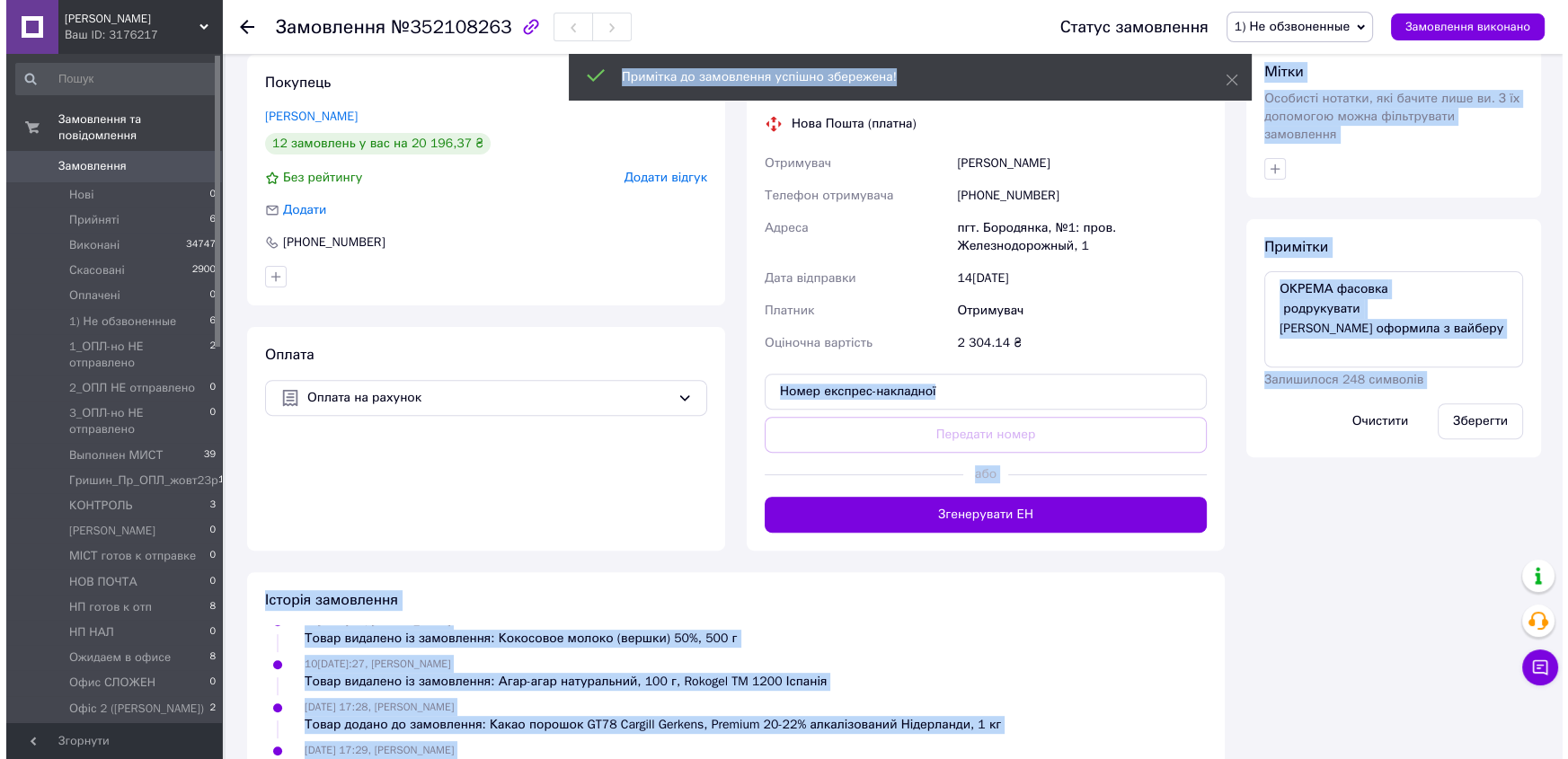 scroll, scrollTop: 408, scrollLeft: 0, axis: vertical 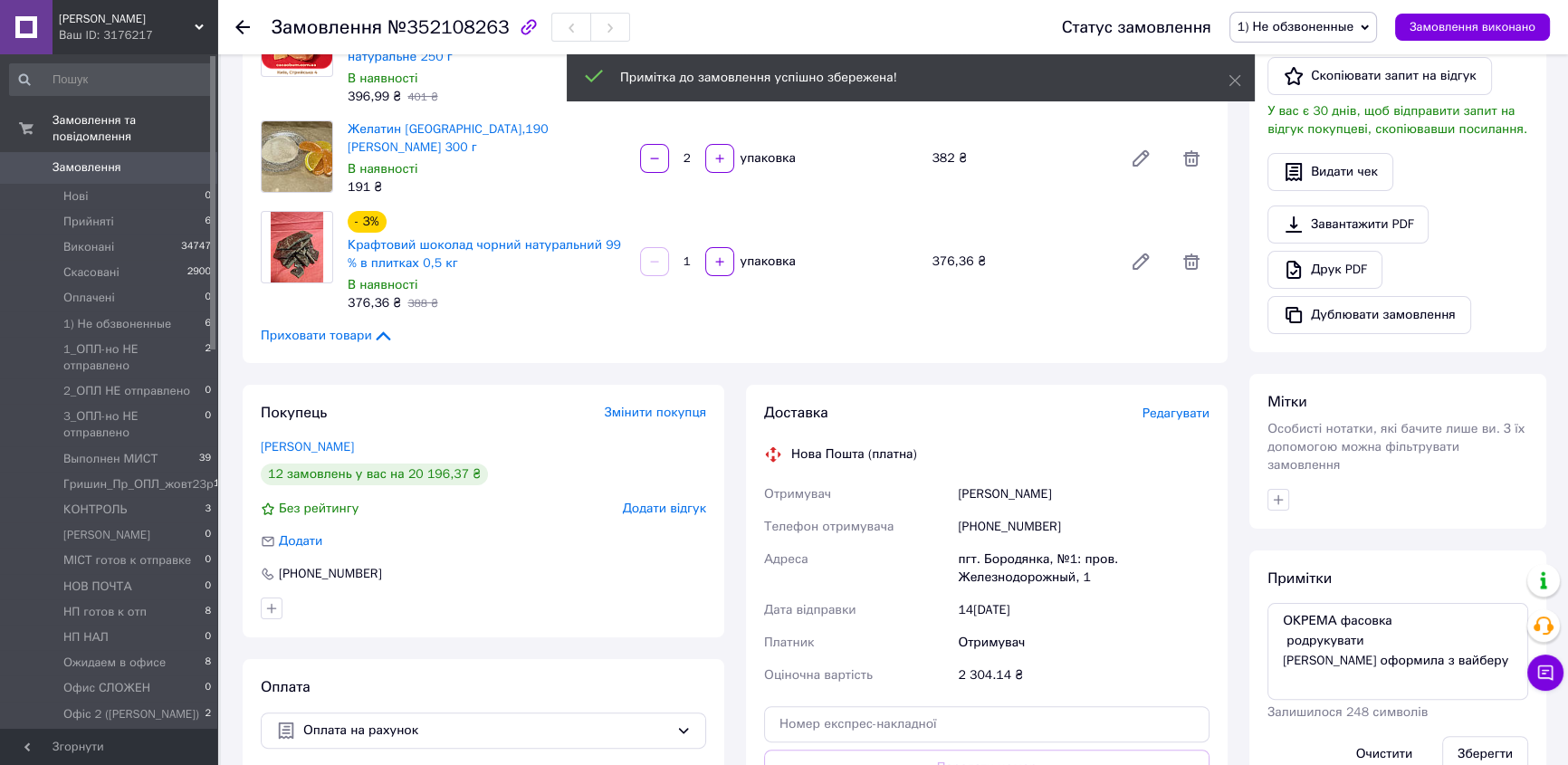 click on "[PHONE_NUMBER]" at bounding box center [1084, 527] 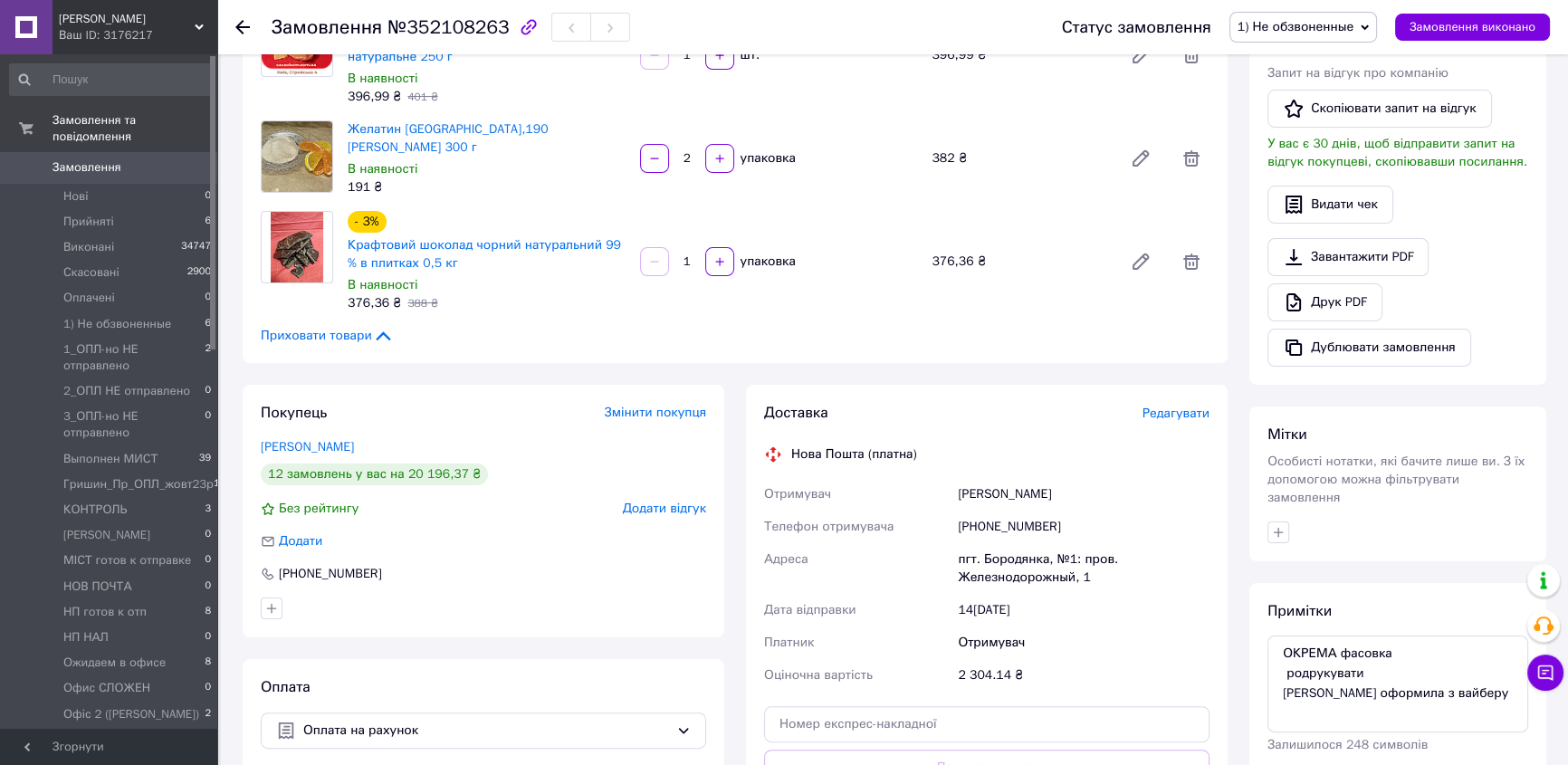 click on "Редагувати" at bounding box center (1176, 413) 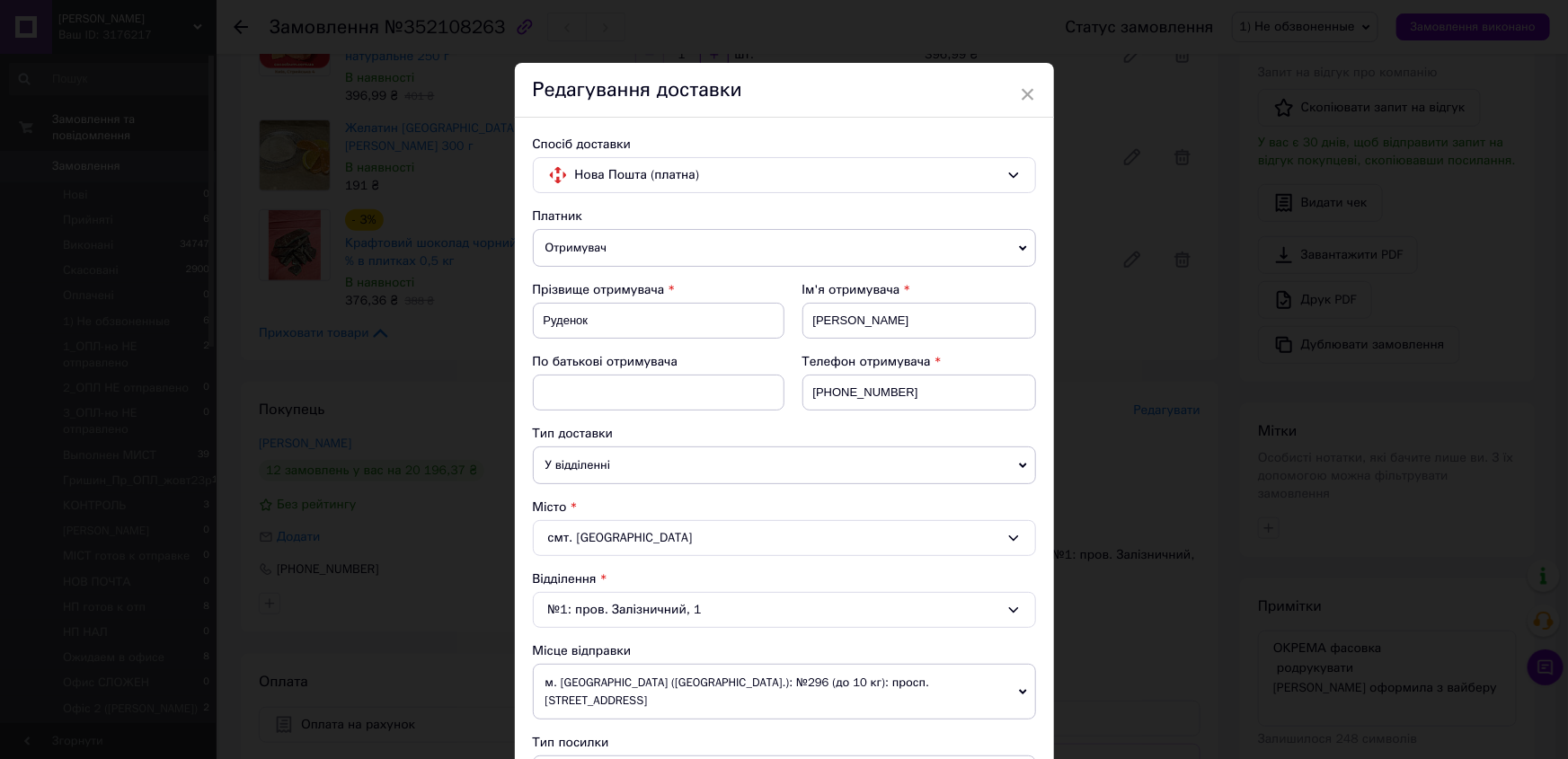 scroll, scrollTop: 326, scrollLeft: 0, axis: vertical 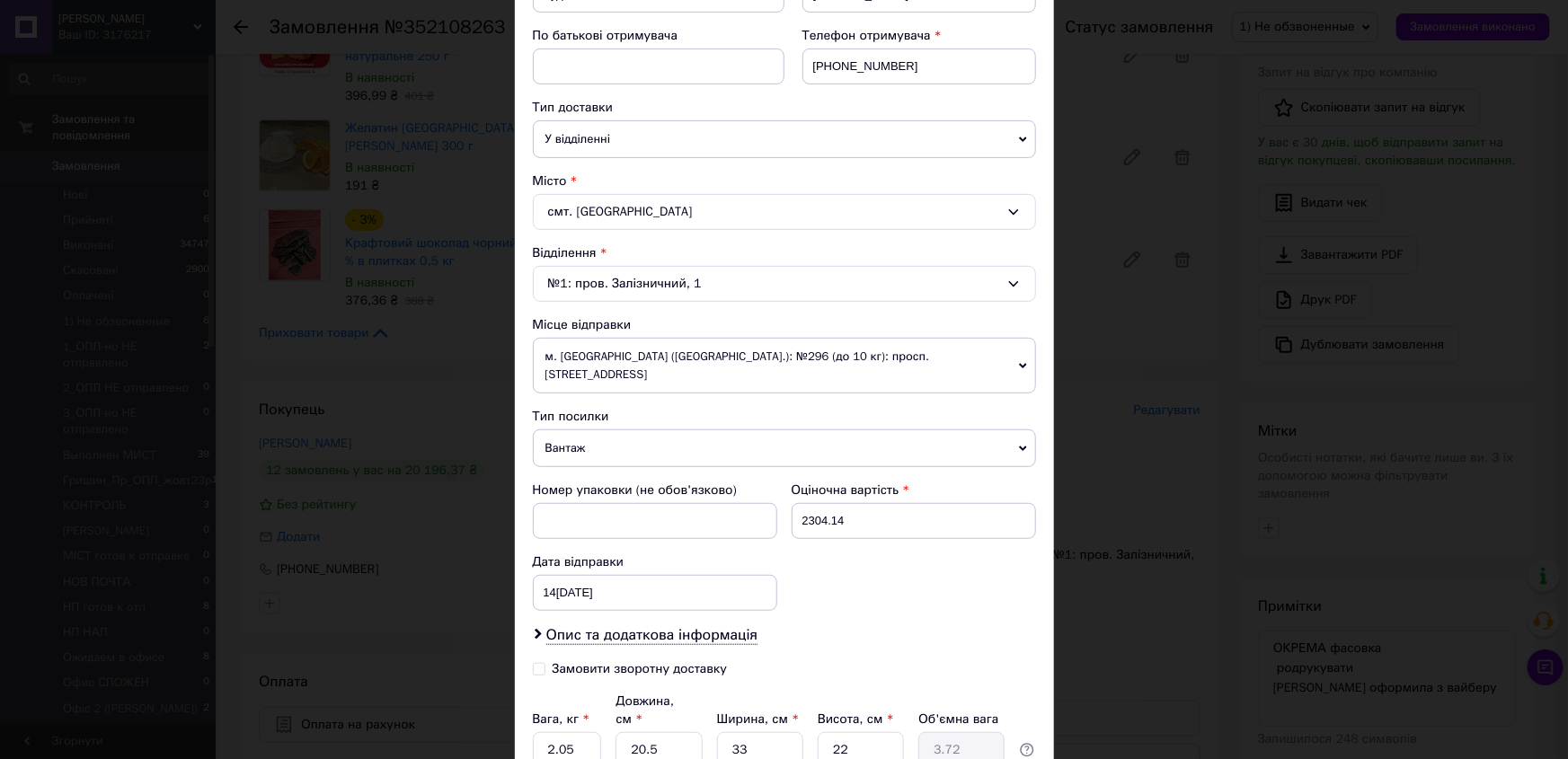 click 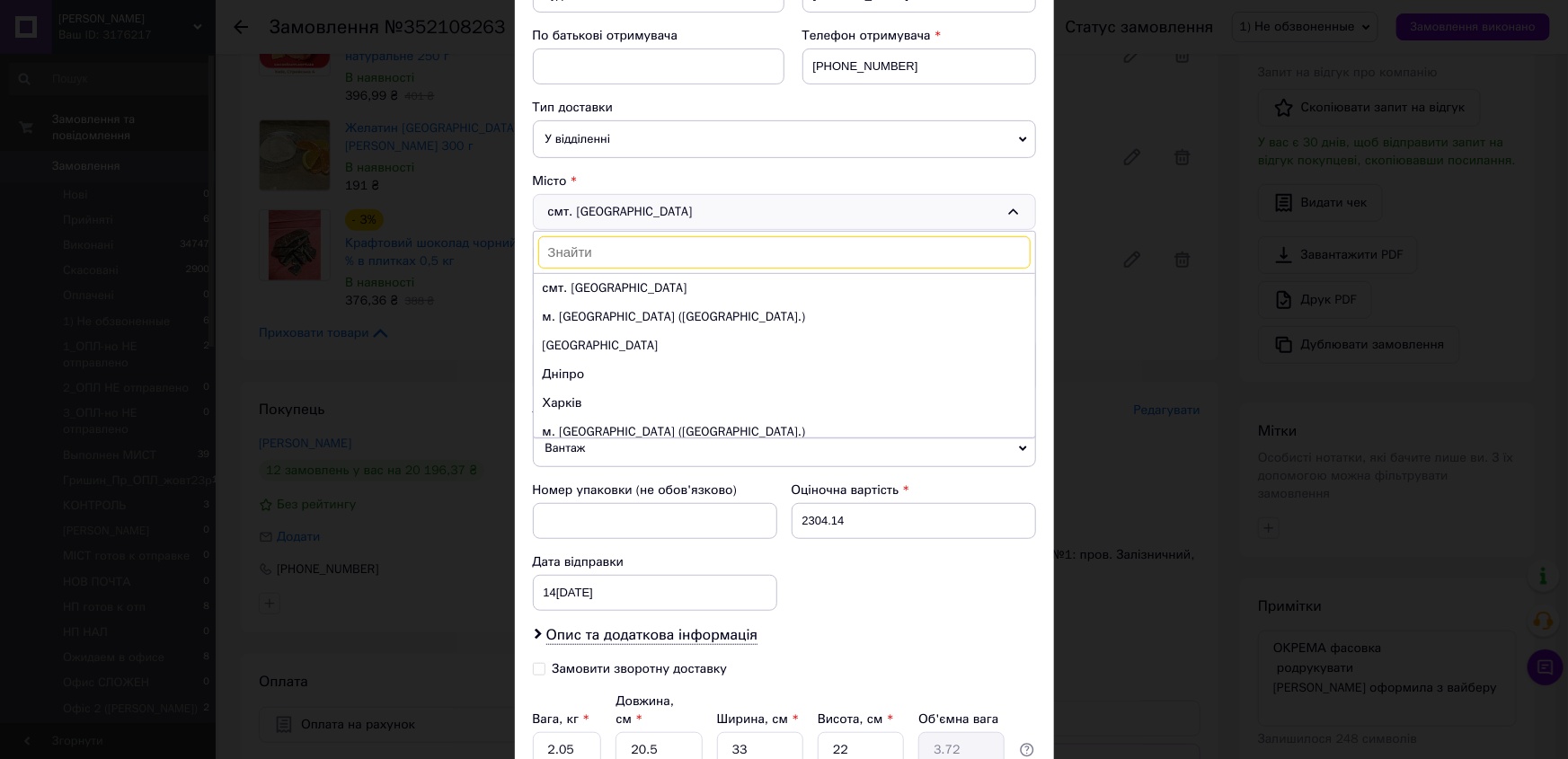 click at bounding box center [784, 252] 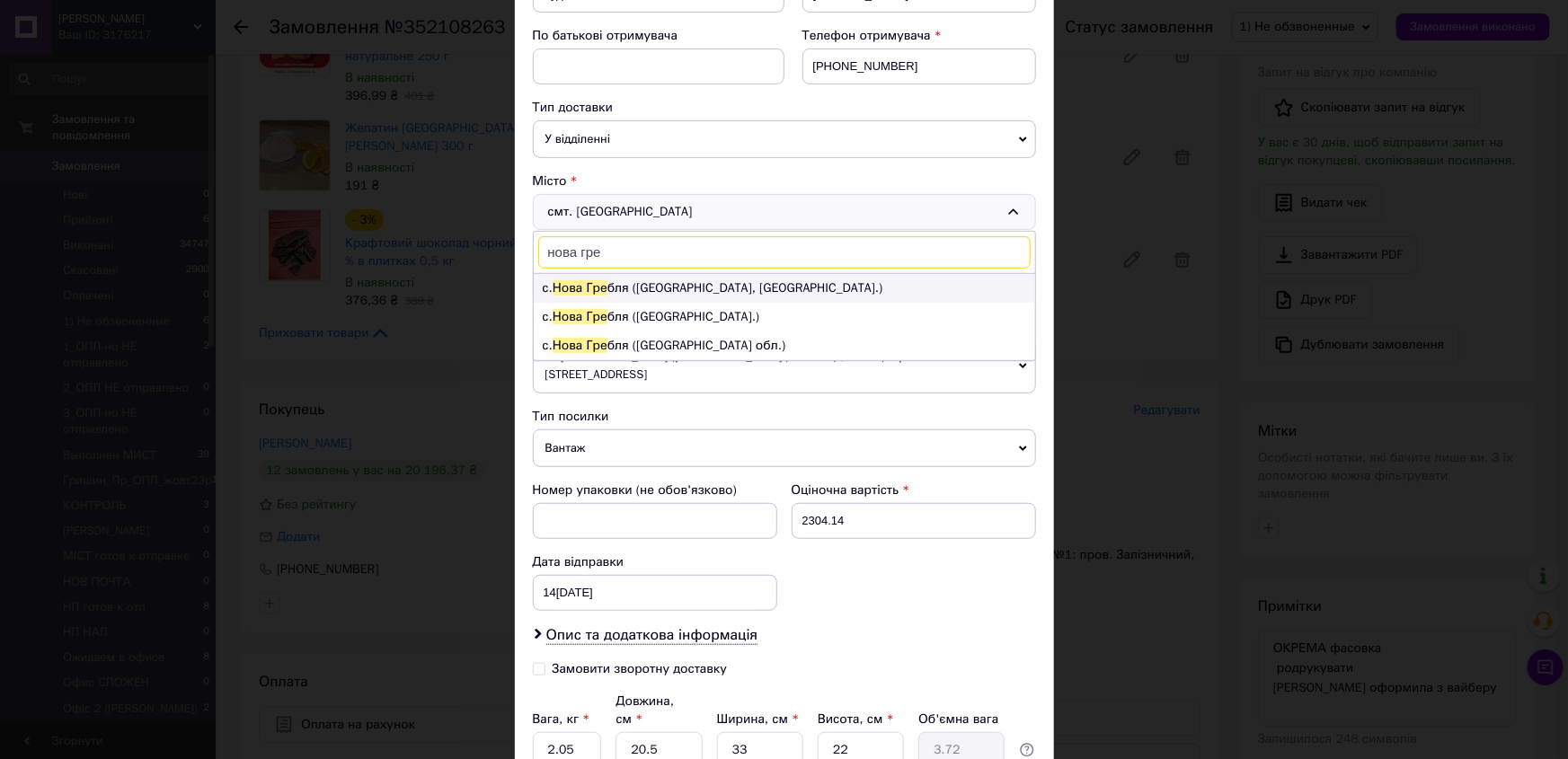 type on "нова гре" 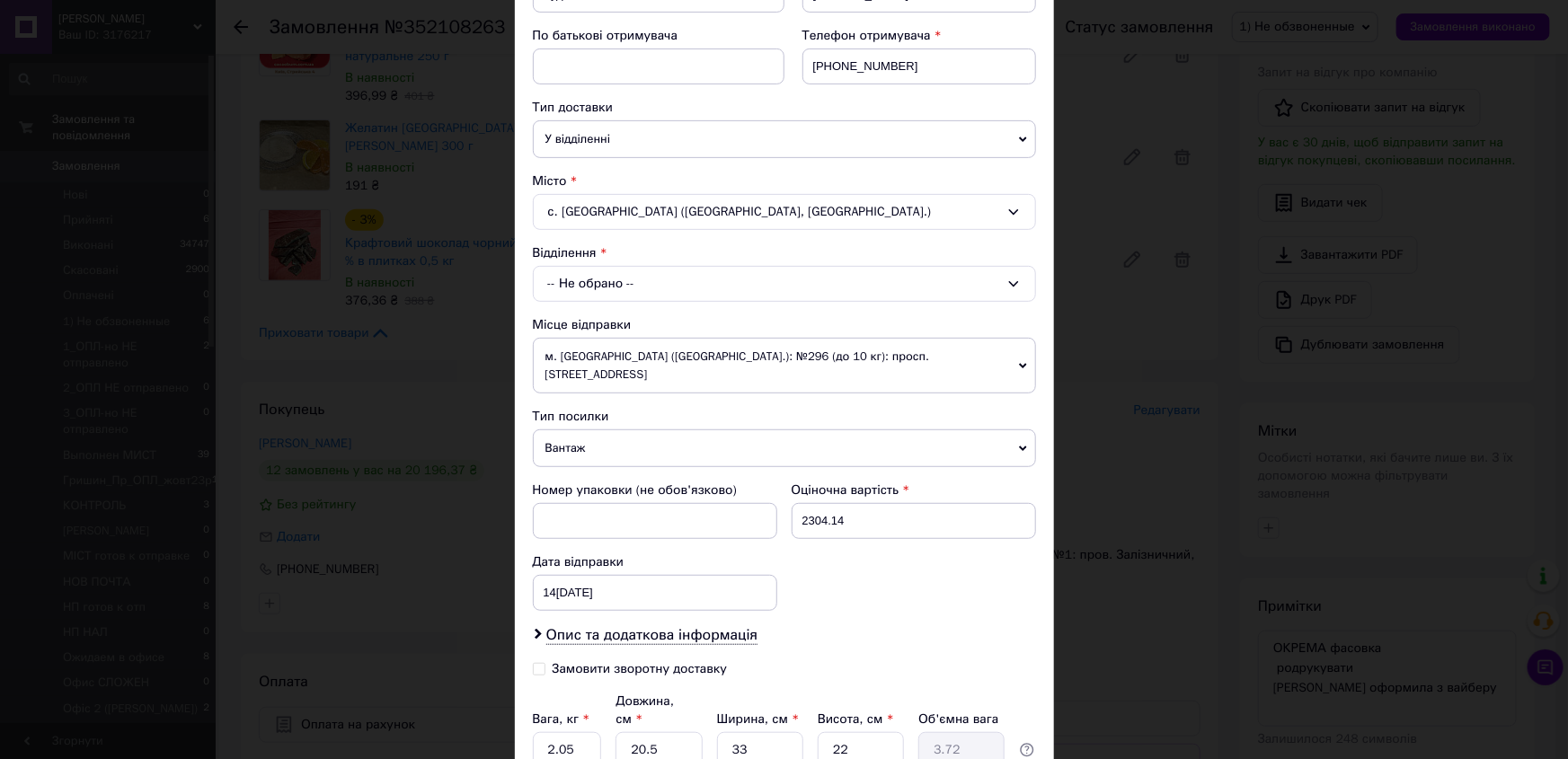 click on "-- Не обрано --" at bounding box center [784, 284] 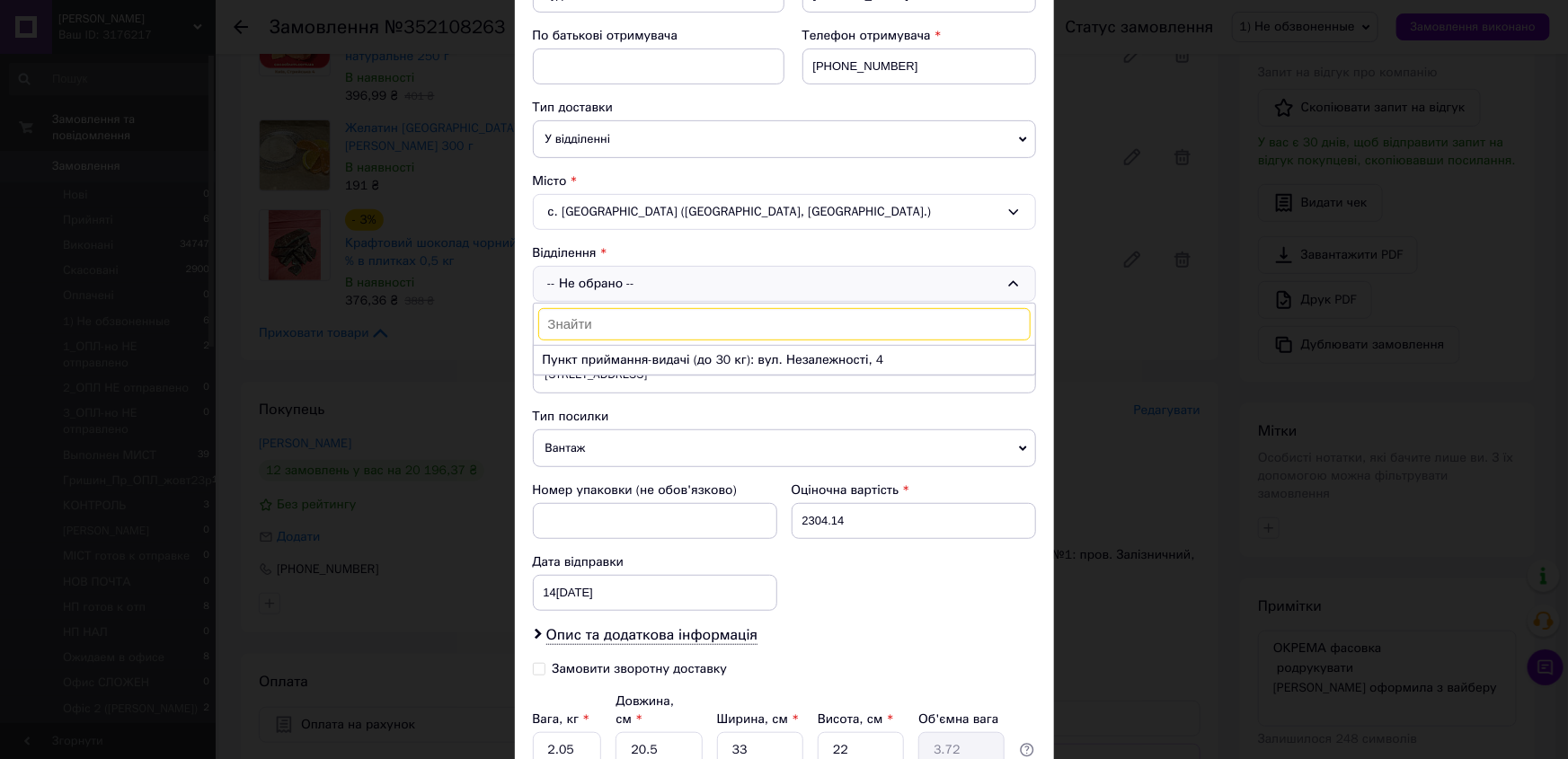 click 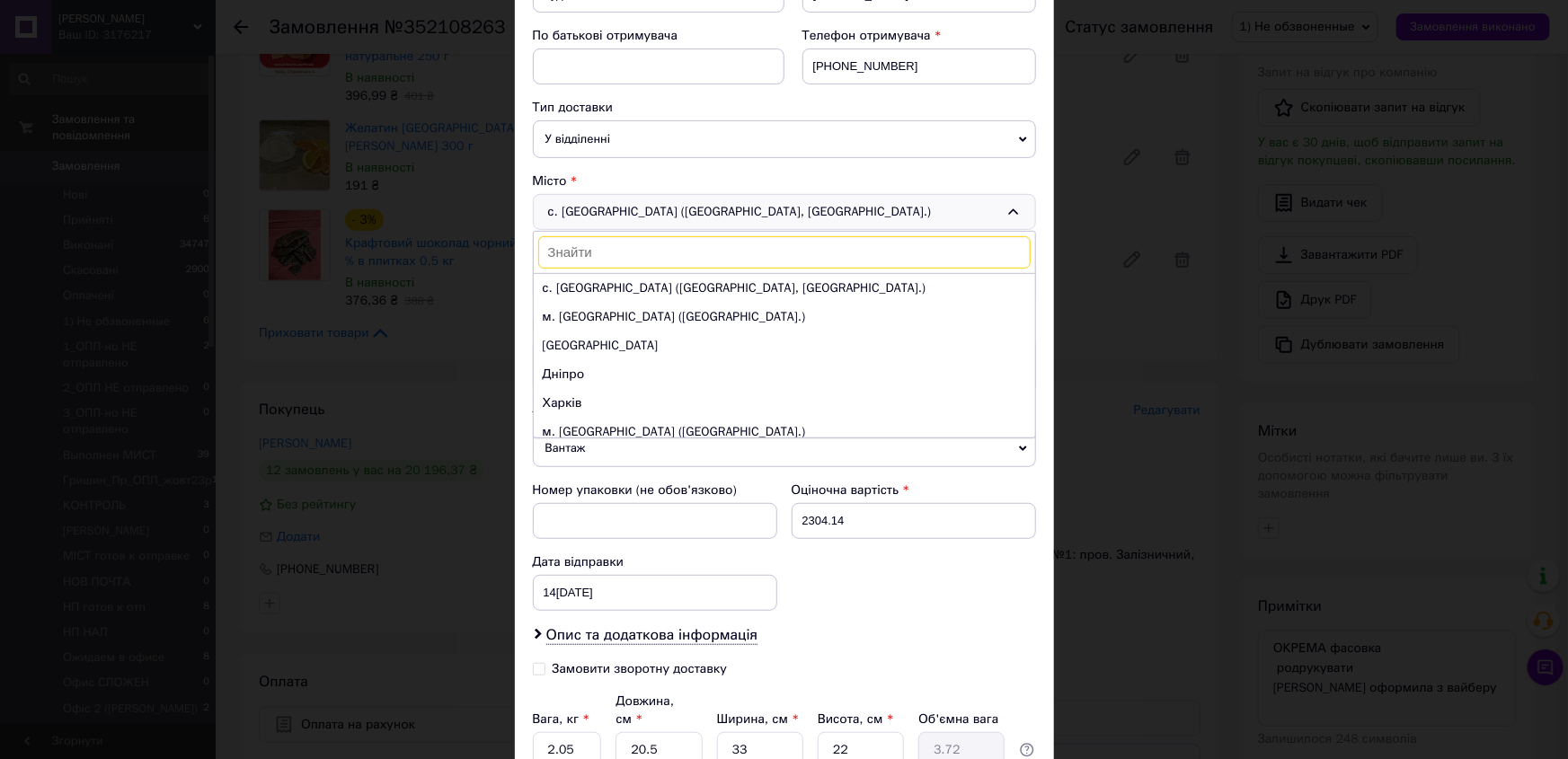 click at bounding box center (784, 252) 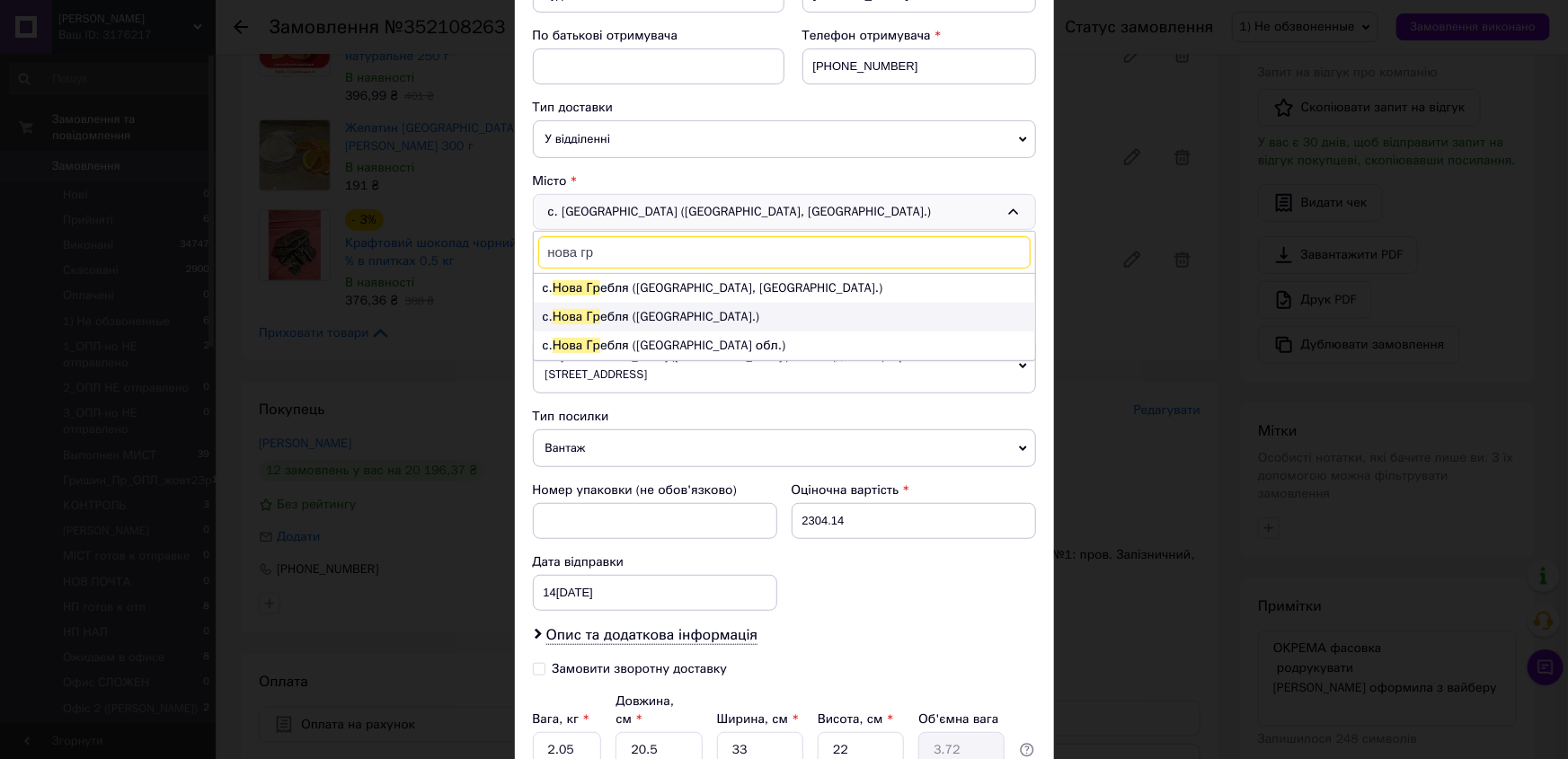 type on "нова гр" 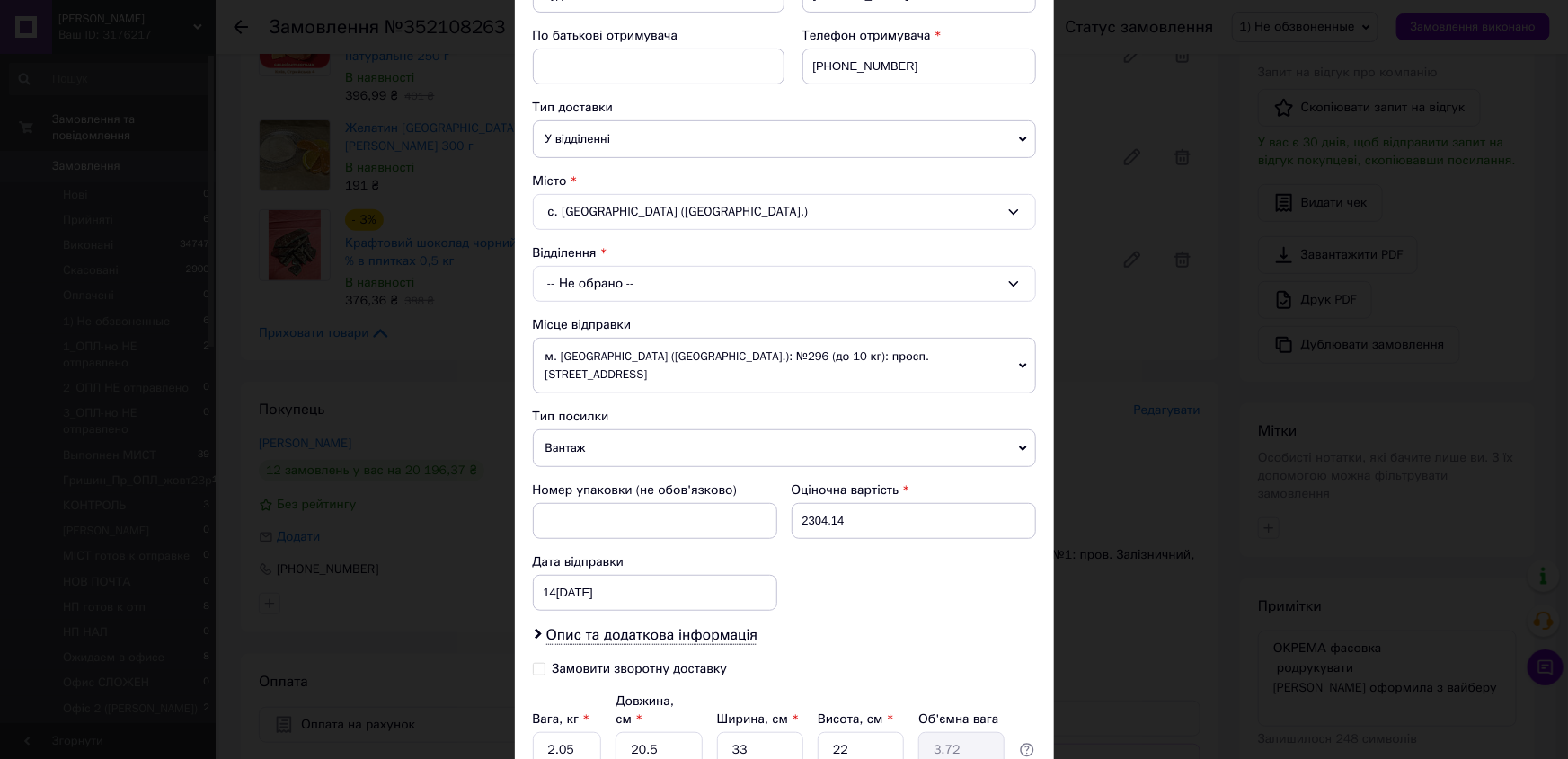 click 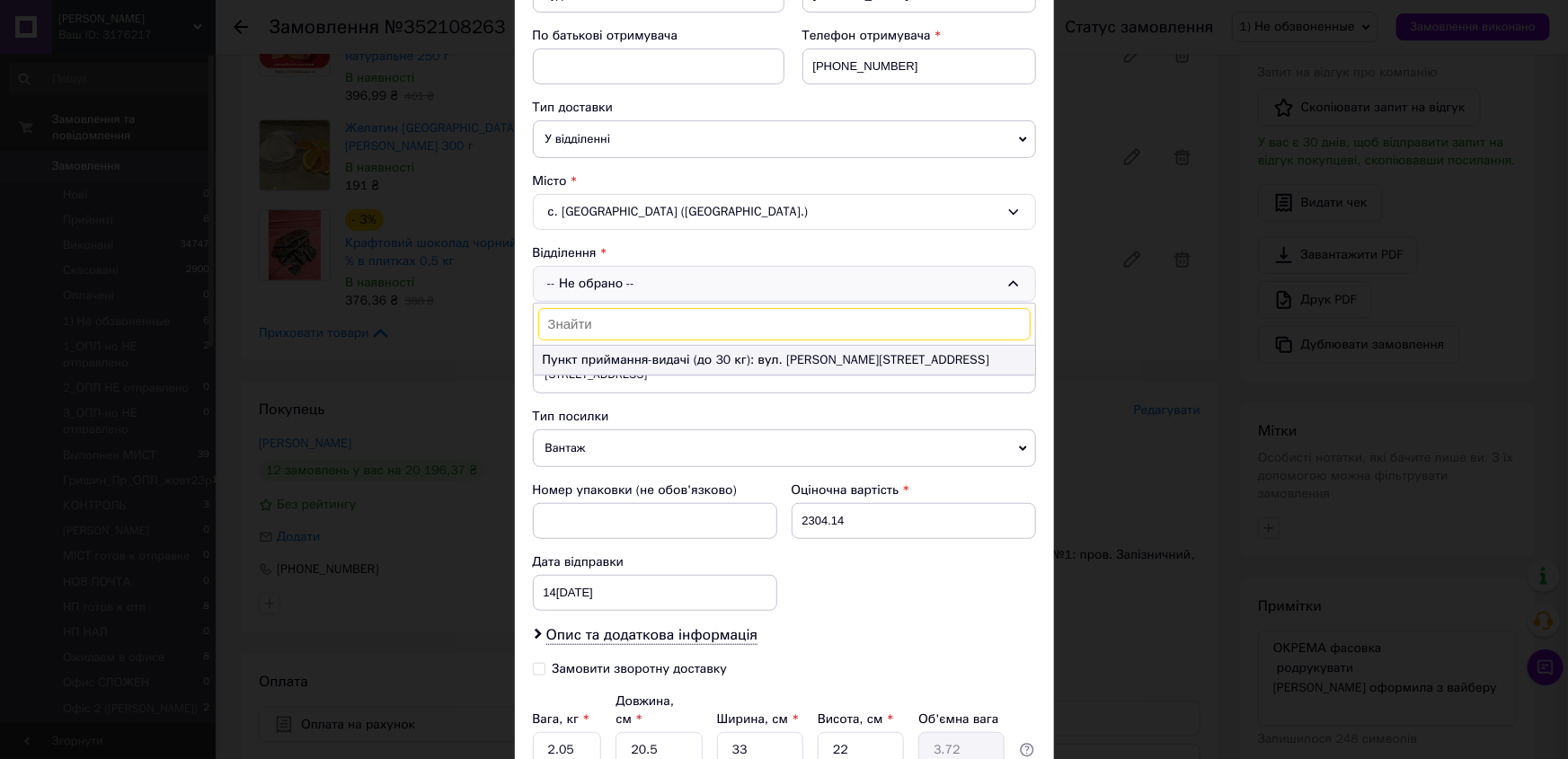 click on "Пункт приймання-видачі (до 30 кг): вул. [PERSON_NAME][STREET_ADDRESS]" at bounding box center (784, 360) 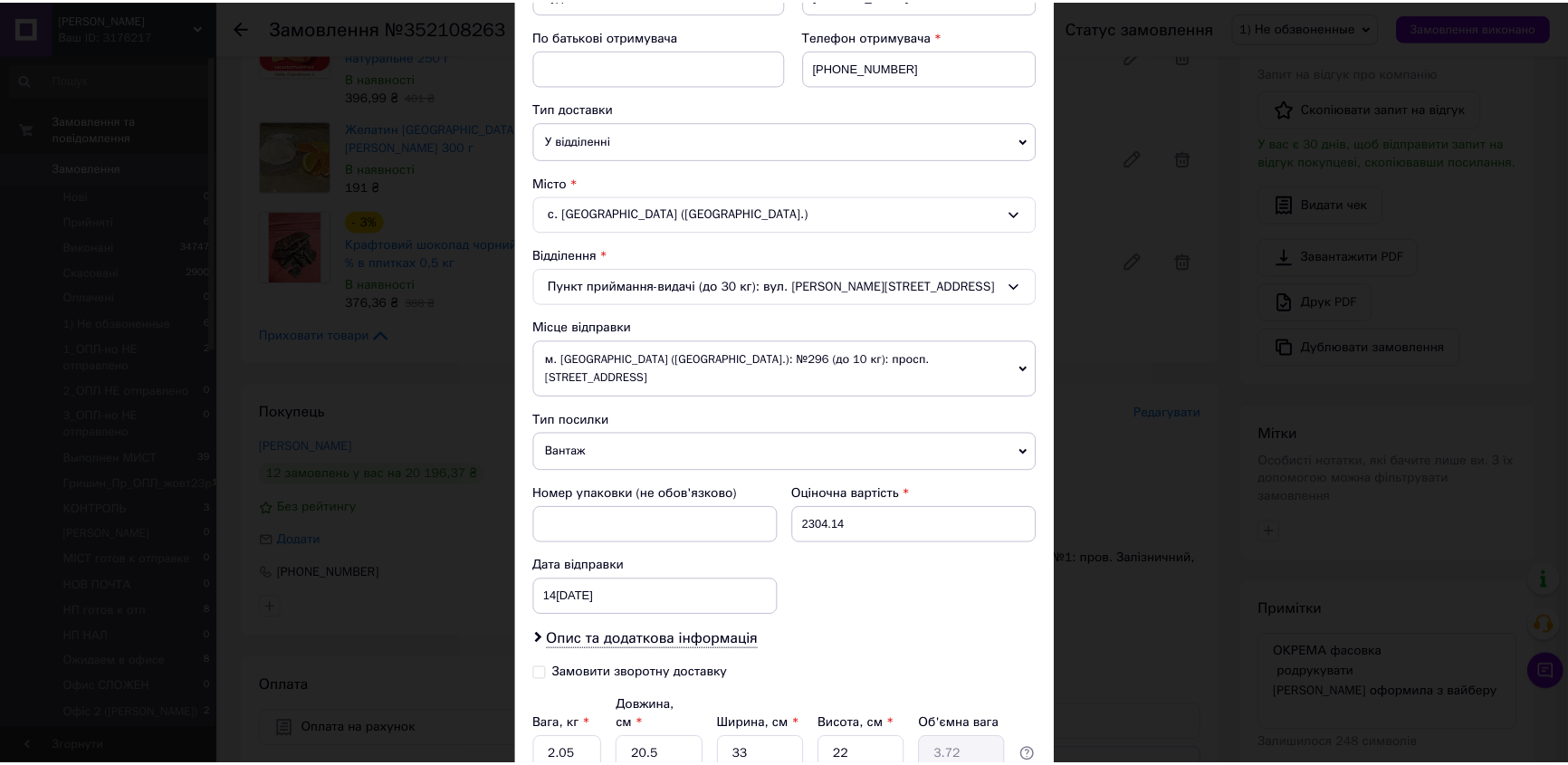scroll, scrollTop: 467, scrollLeft: 0, axis: vertical 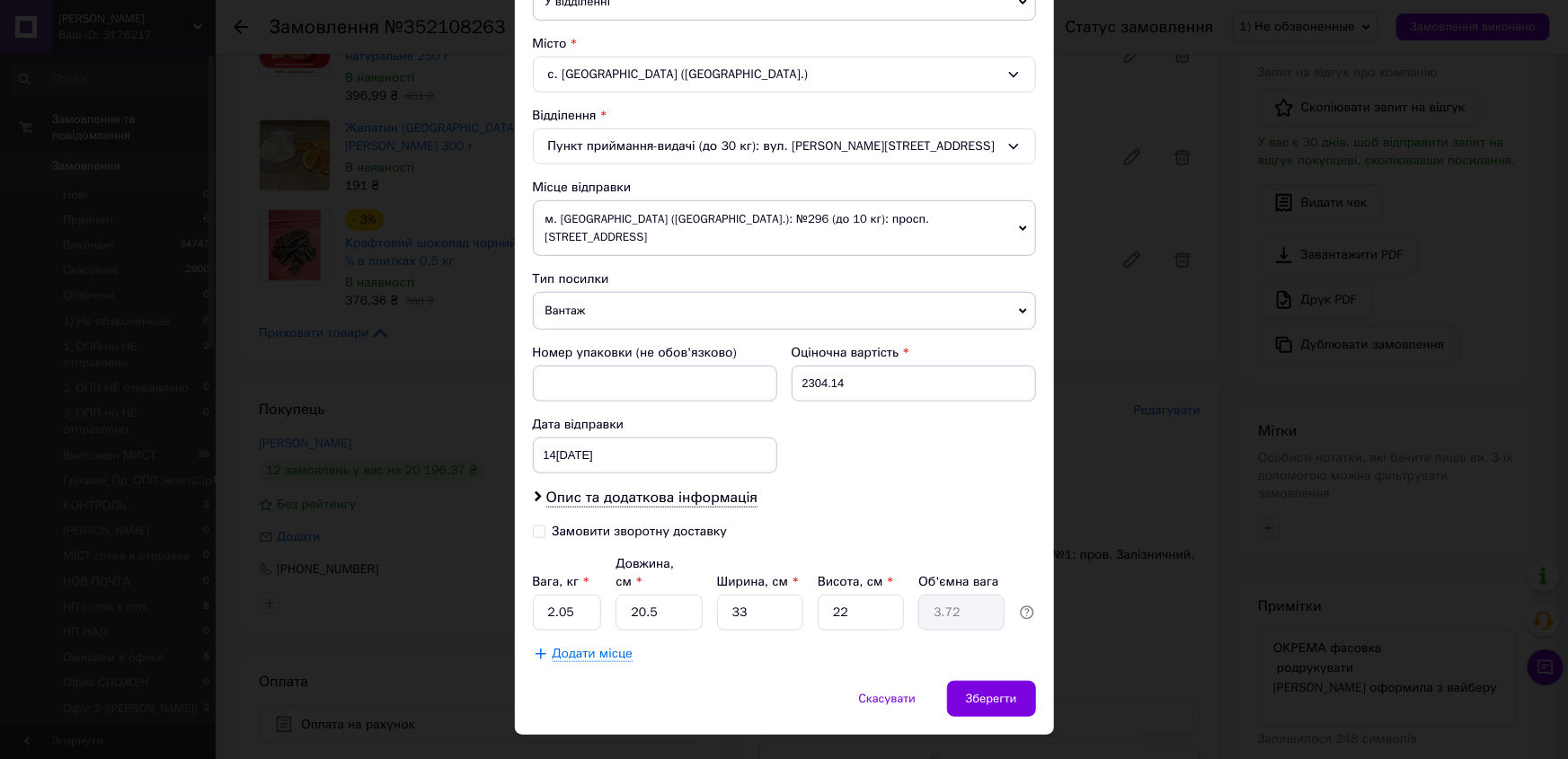 click on "Дата відправки [DATE] < 2024 > < Апрель > Пн Вт Ср Чт Пт Сб Вс 1 2 3 4 5 6 7 8 9 10 11 12 13 14 15 16 17 18 19 20 21 22 23 24 25 26 27 28 29 30 1 2 3 4 5 6 7 8 9 10 11 12" at bounding box center (655, 445) 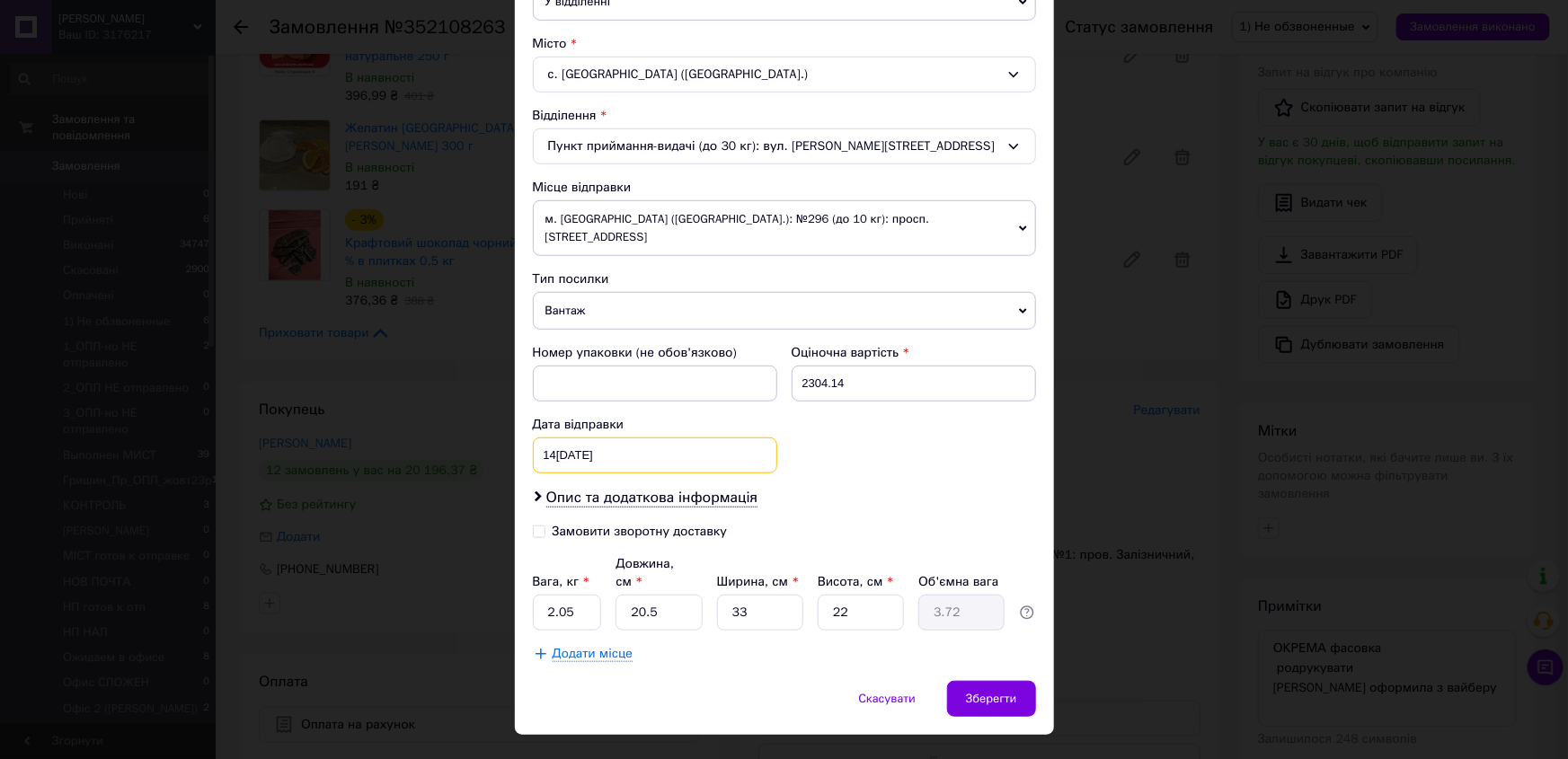 click on "14[DATE] 2024 > < Апрель > Пн Вт Ср Чт Пт Сб Вс 1 2 3 4 5 6 7 8 9 10 11 12 13 14 15 16 17 18 19 20 21 22 23 24 25 26 27 28 29 30 1 2 3 4 5 6 7 8 9 10 11 12" at bounding box center [655, 455] 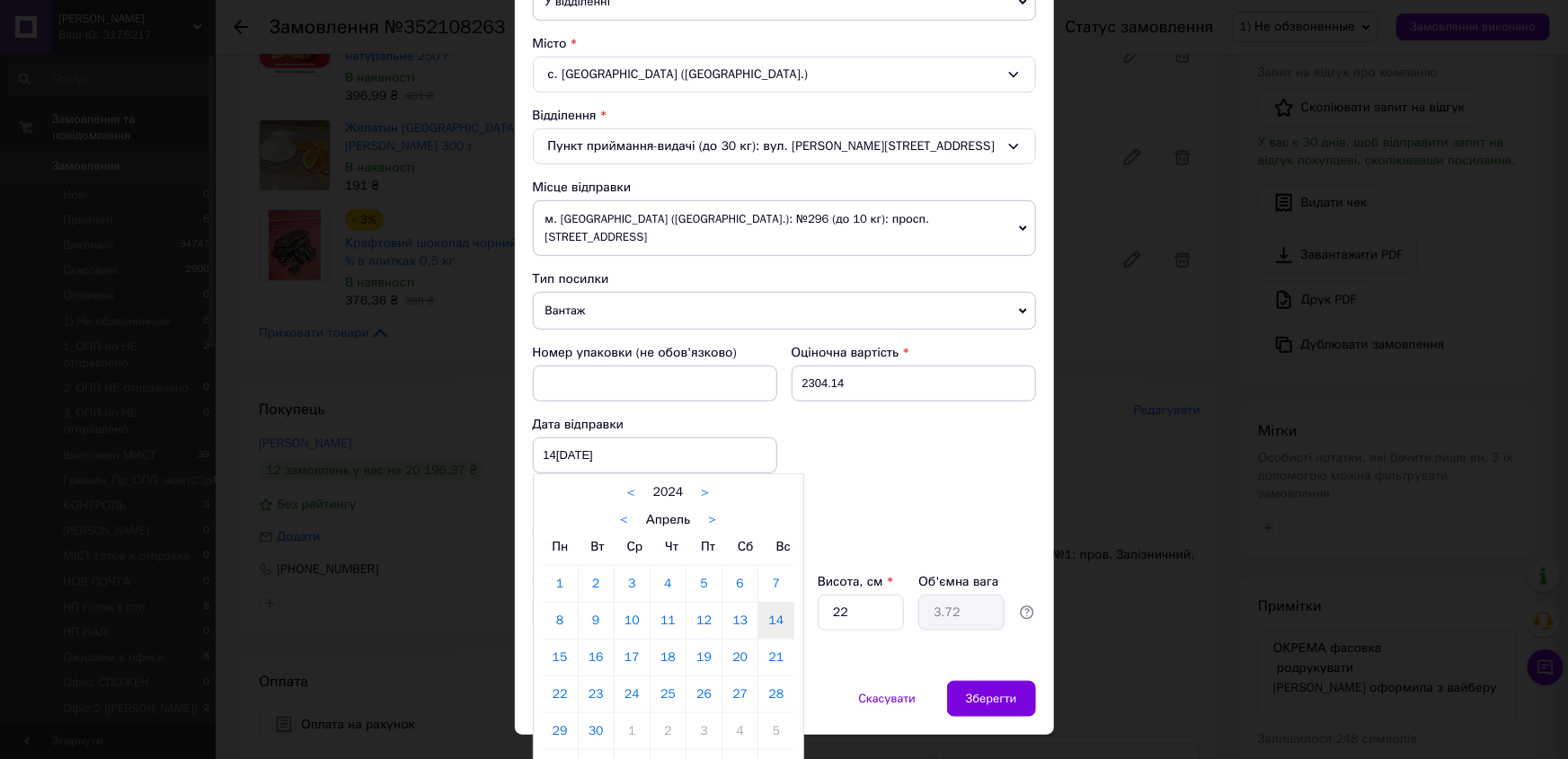 click on ">" at bounding box center (712, 520) 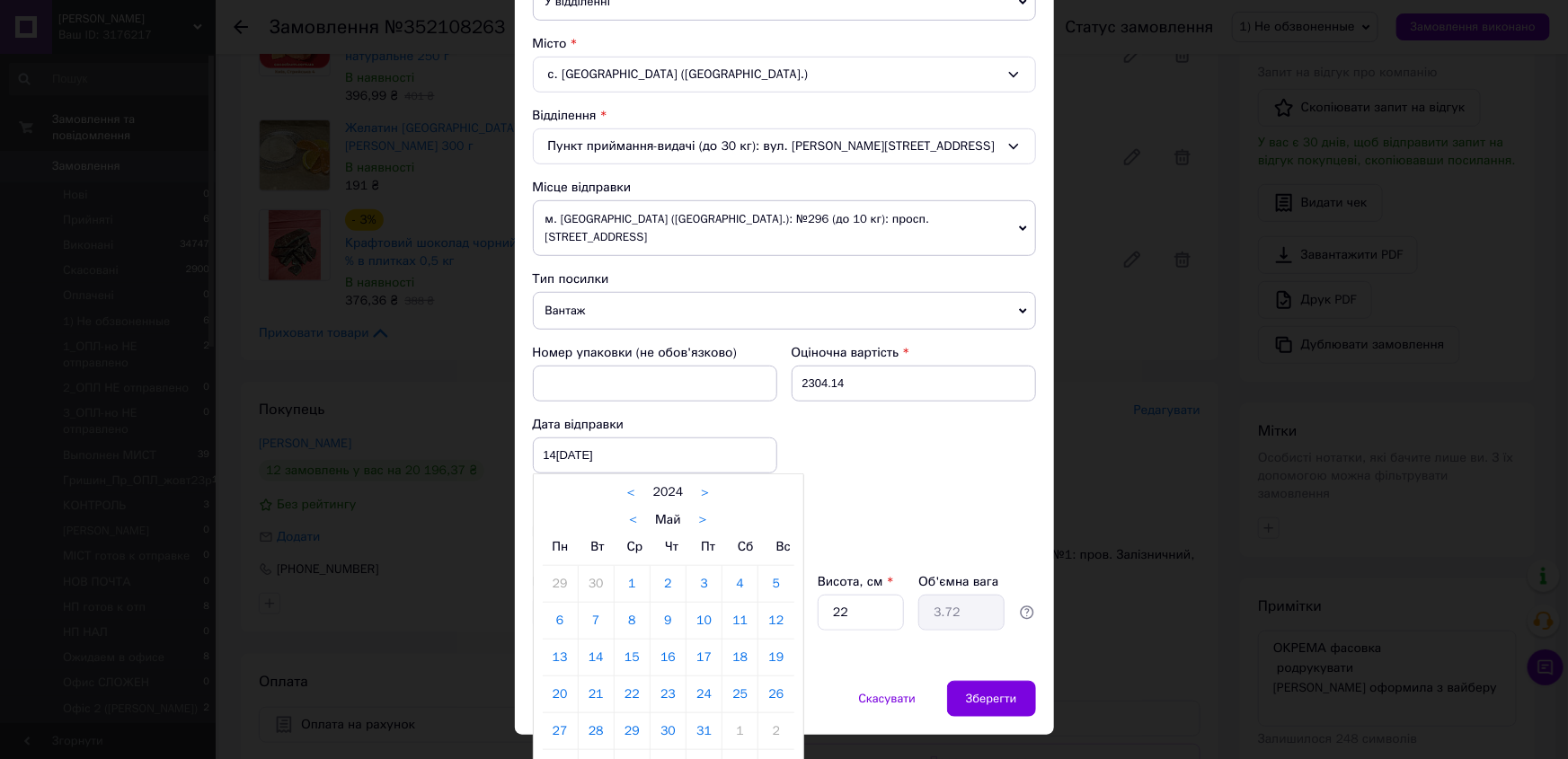 click on ">" at bounding box center (703, 520) 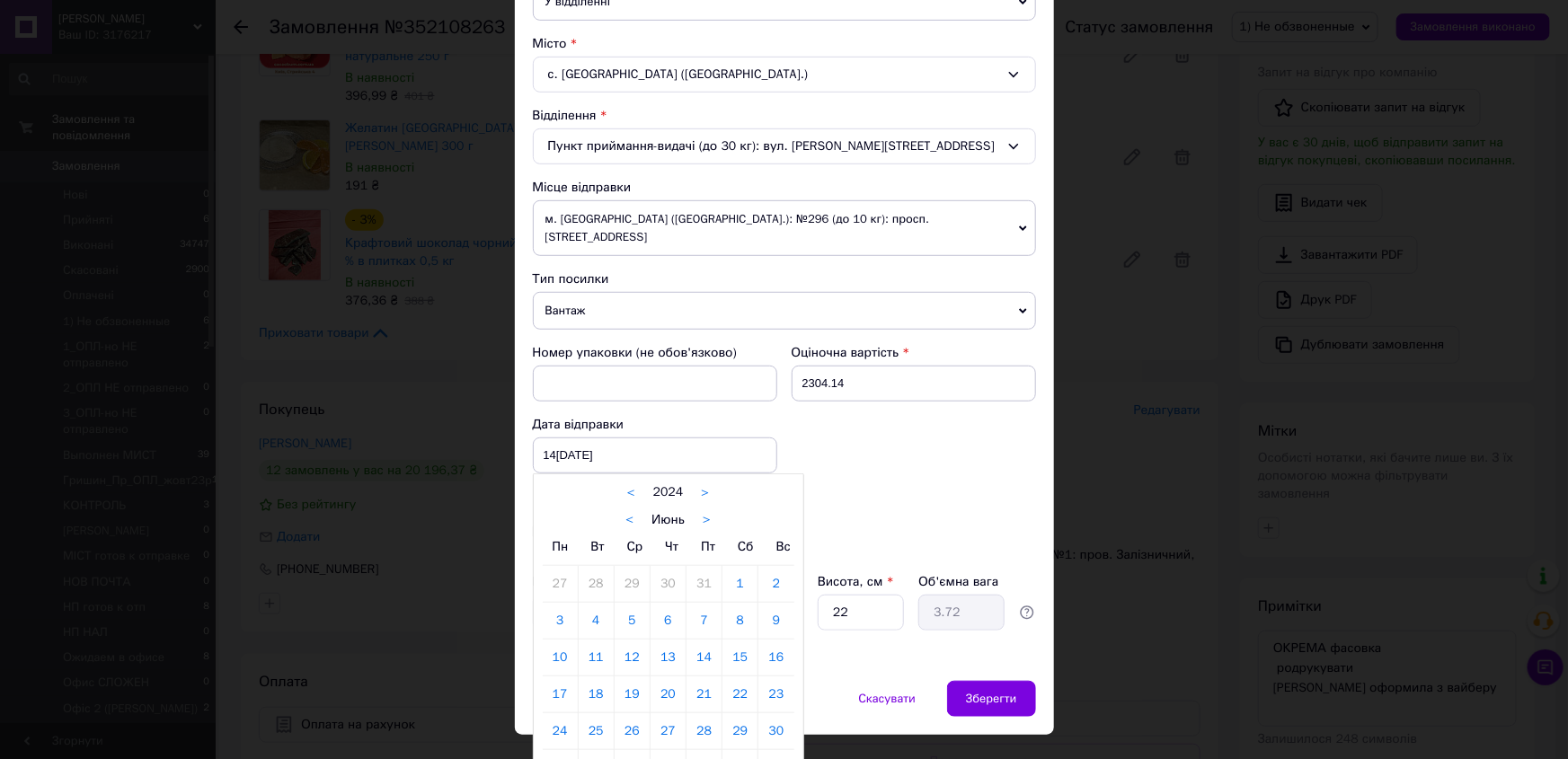 click on ">" at bounding box center [706, 520] 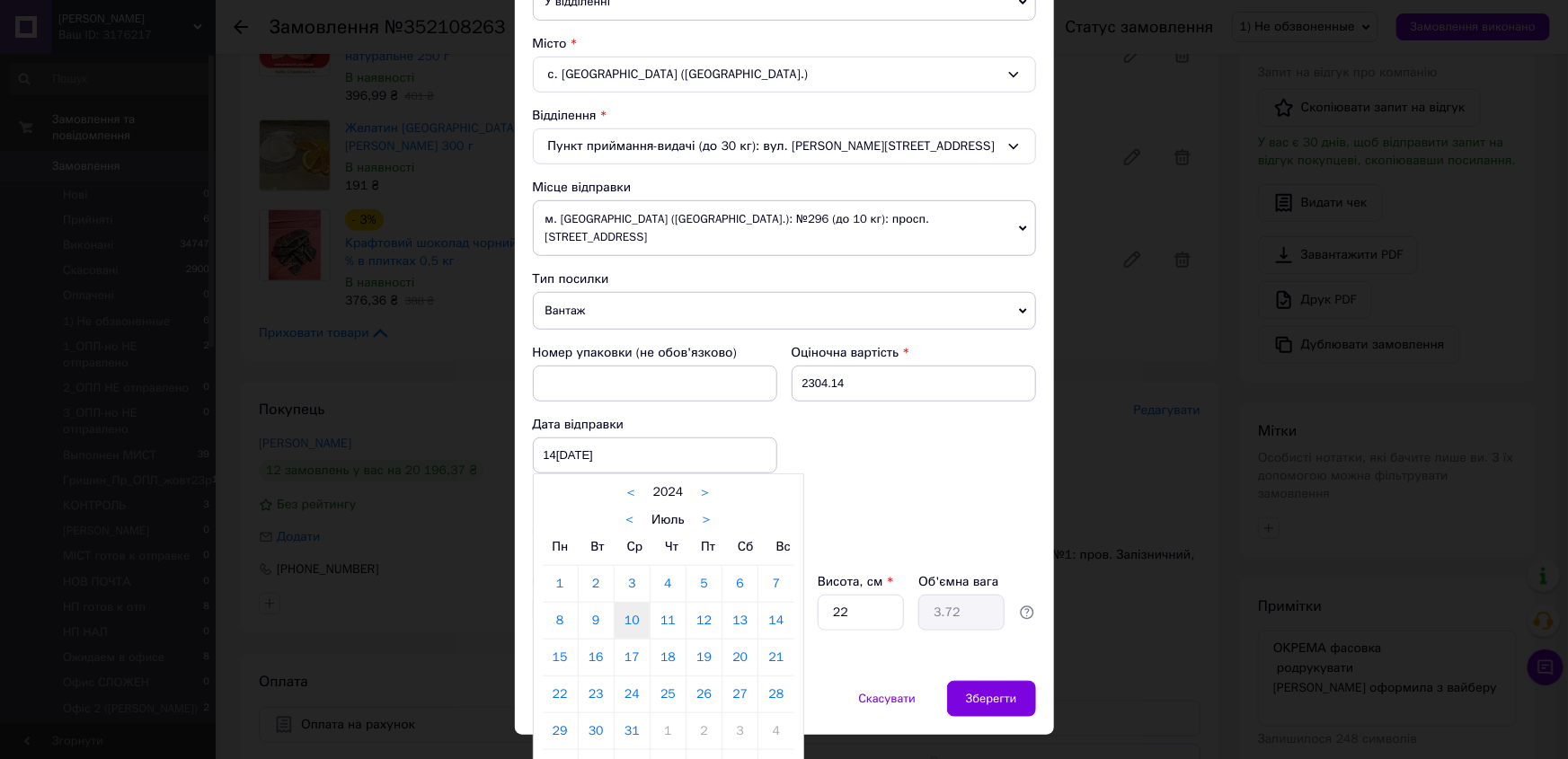 click on "10" at bounding box center [632, 621] 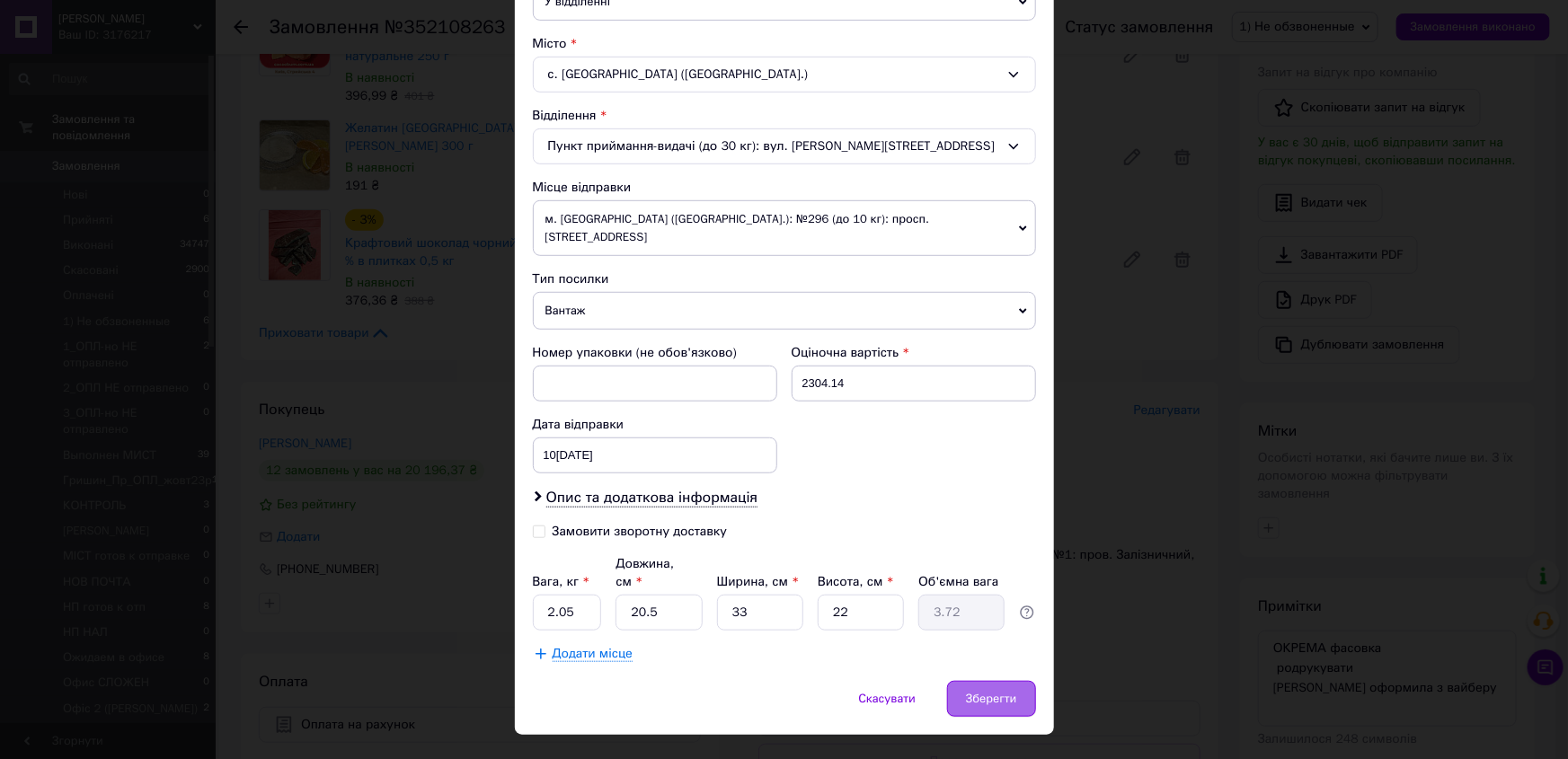 click on "Зберегти" at bounding box center [991, 699] 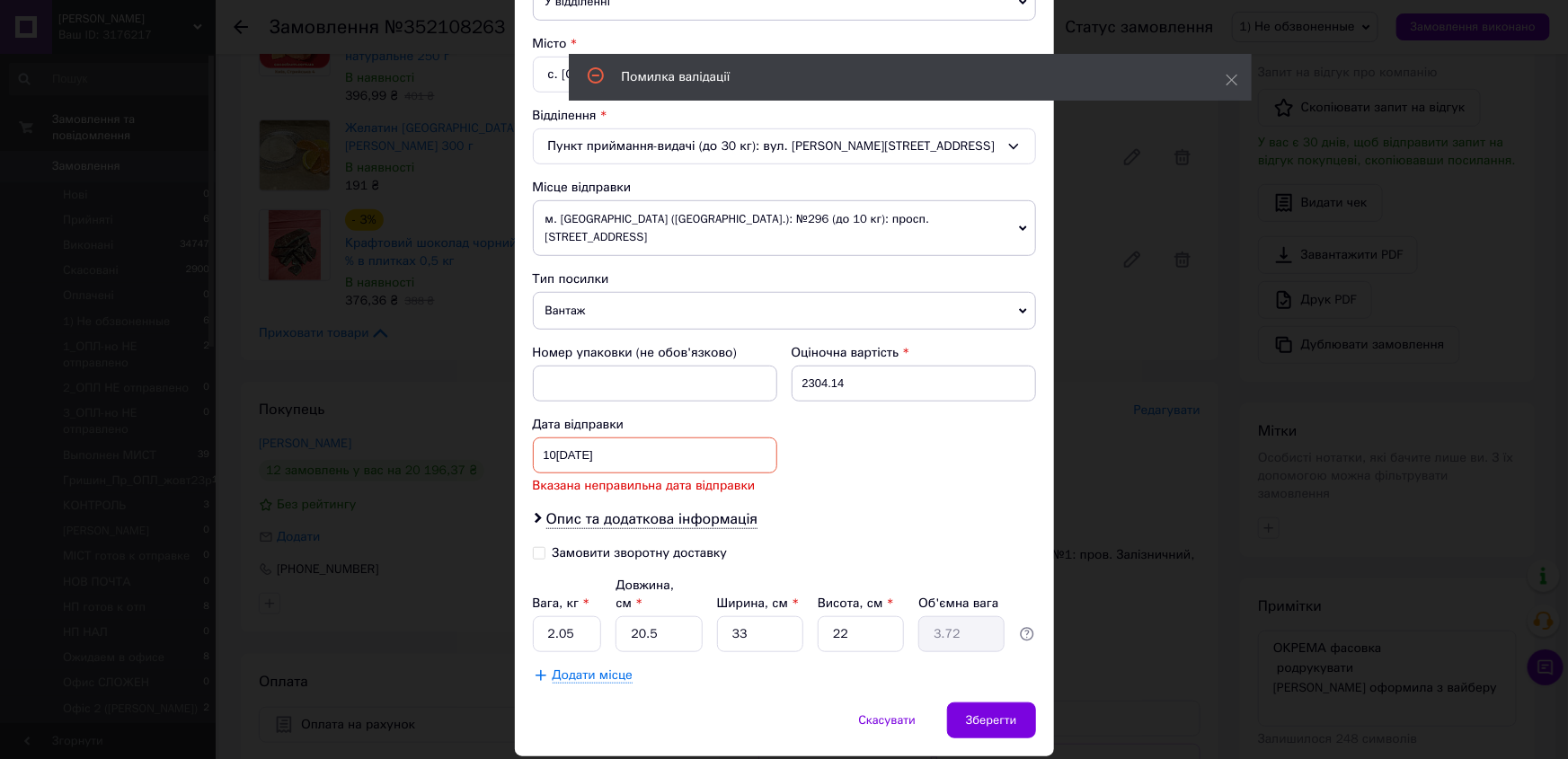 click on "[DATE] < 2024 > < Июль > Пн Вт Ср Чт Пт Сб Вс 1 2 3 4 5 6 7 8 9 10 11 12 13 14 15 16 17 18 19 20 21 22 23 24 25 26 27 28 29 30 31 1 2 3 4 5 6 7 8 9 10 11" at bounding box center [655, 455] 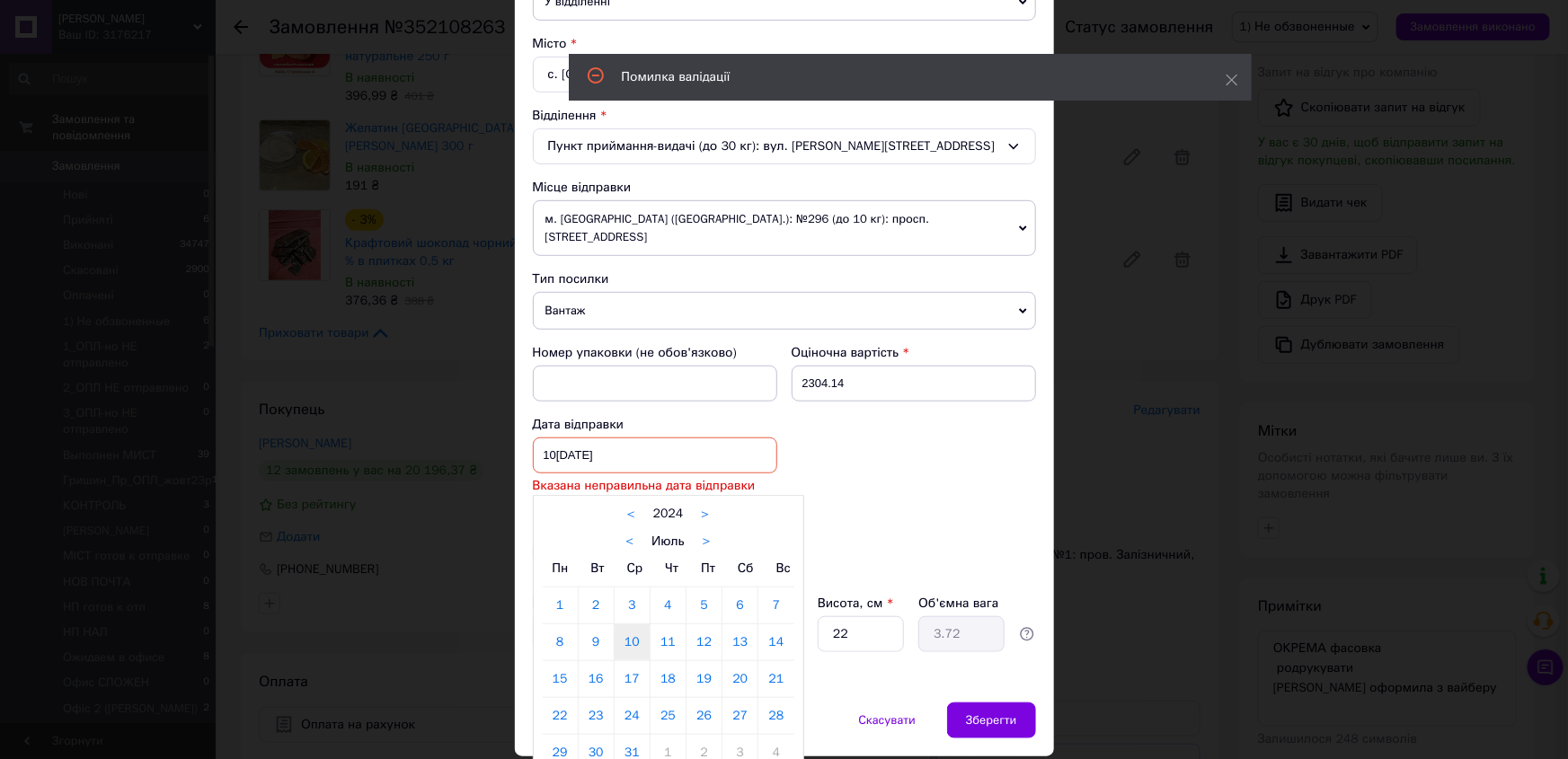 click on "< 2024 >" at bounding box center [669, 514] 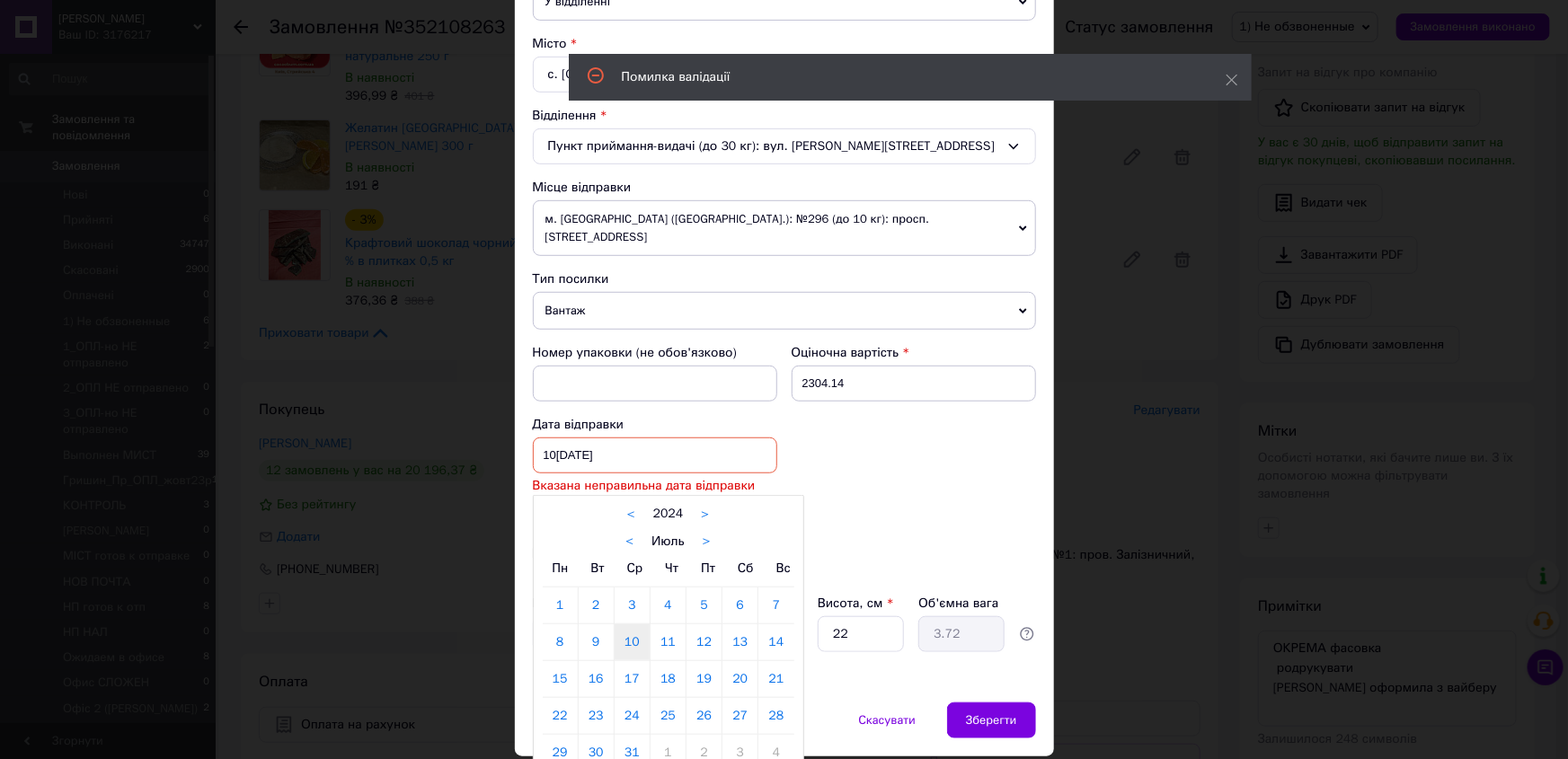 click on ">" at bounding box center [704, 514] 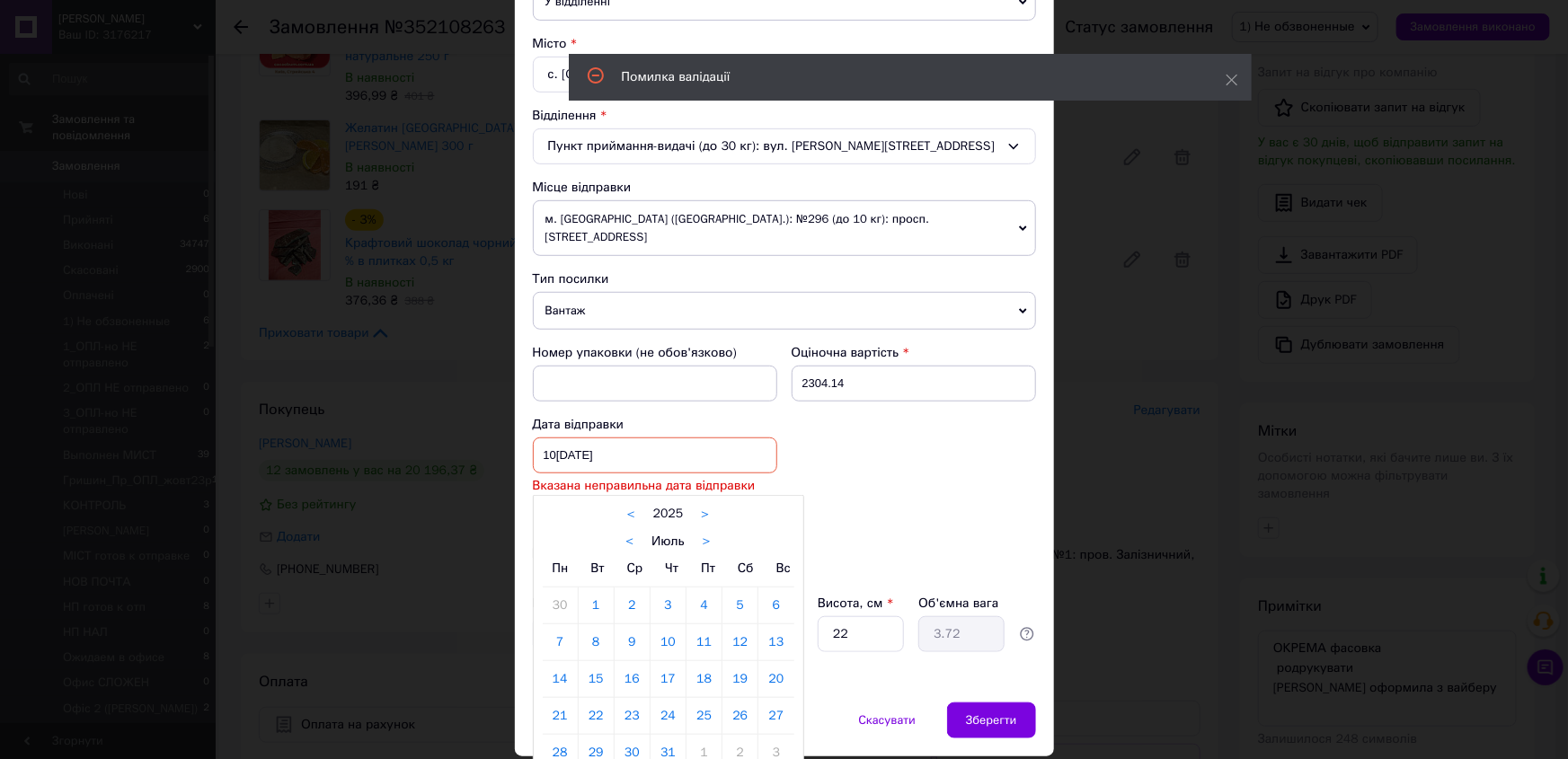 click on "10" at bounding box center [668, 642] 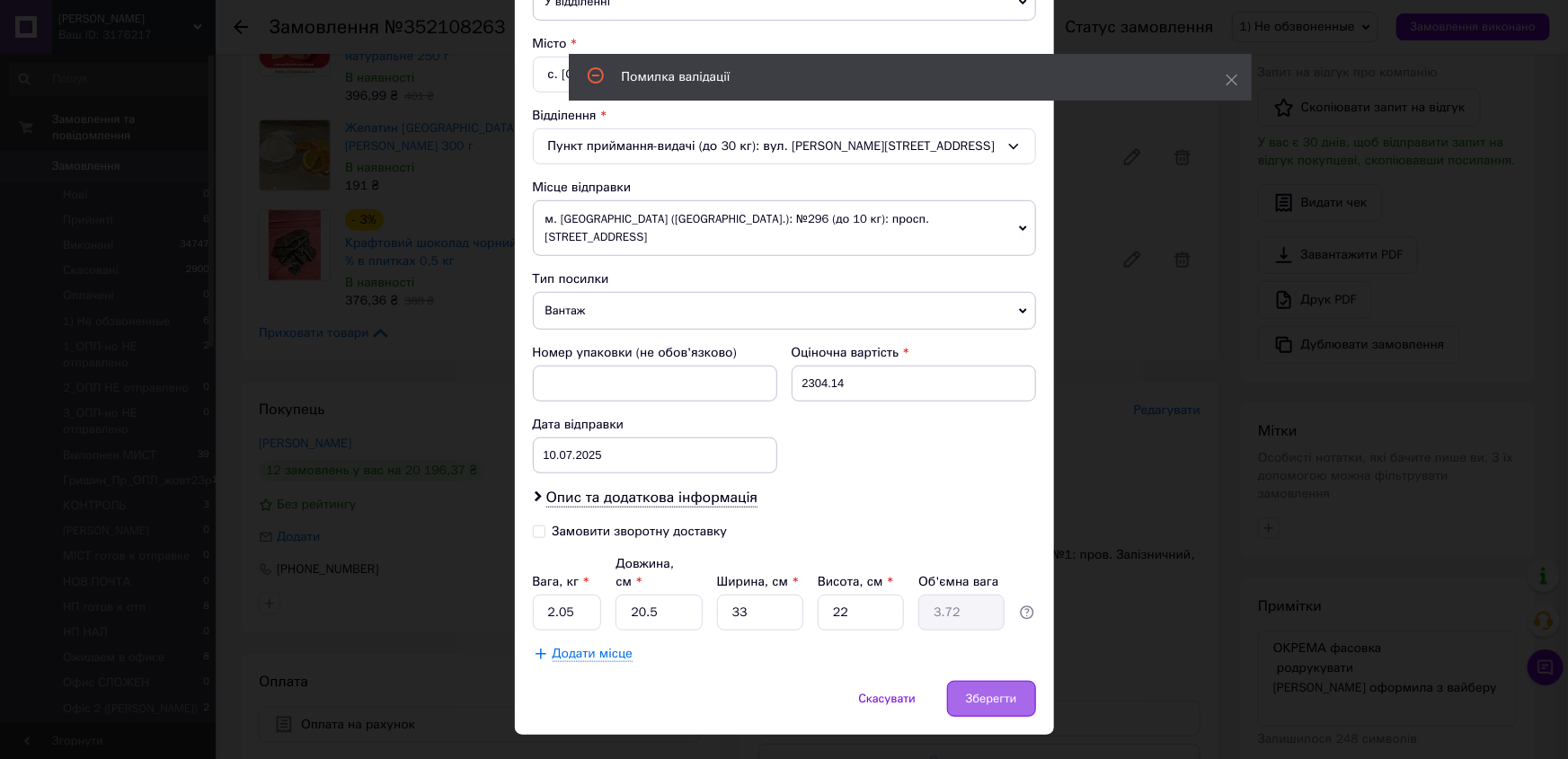 click on "Зберегти" at bounding box center (991, 699) 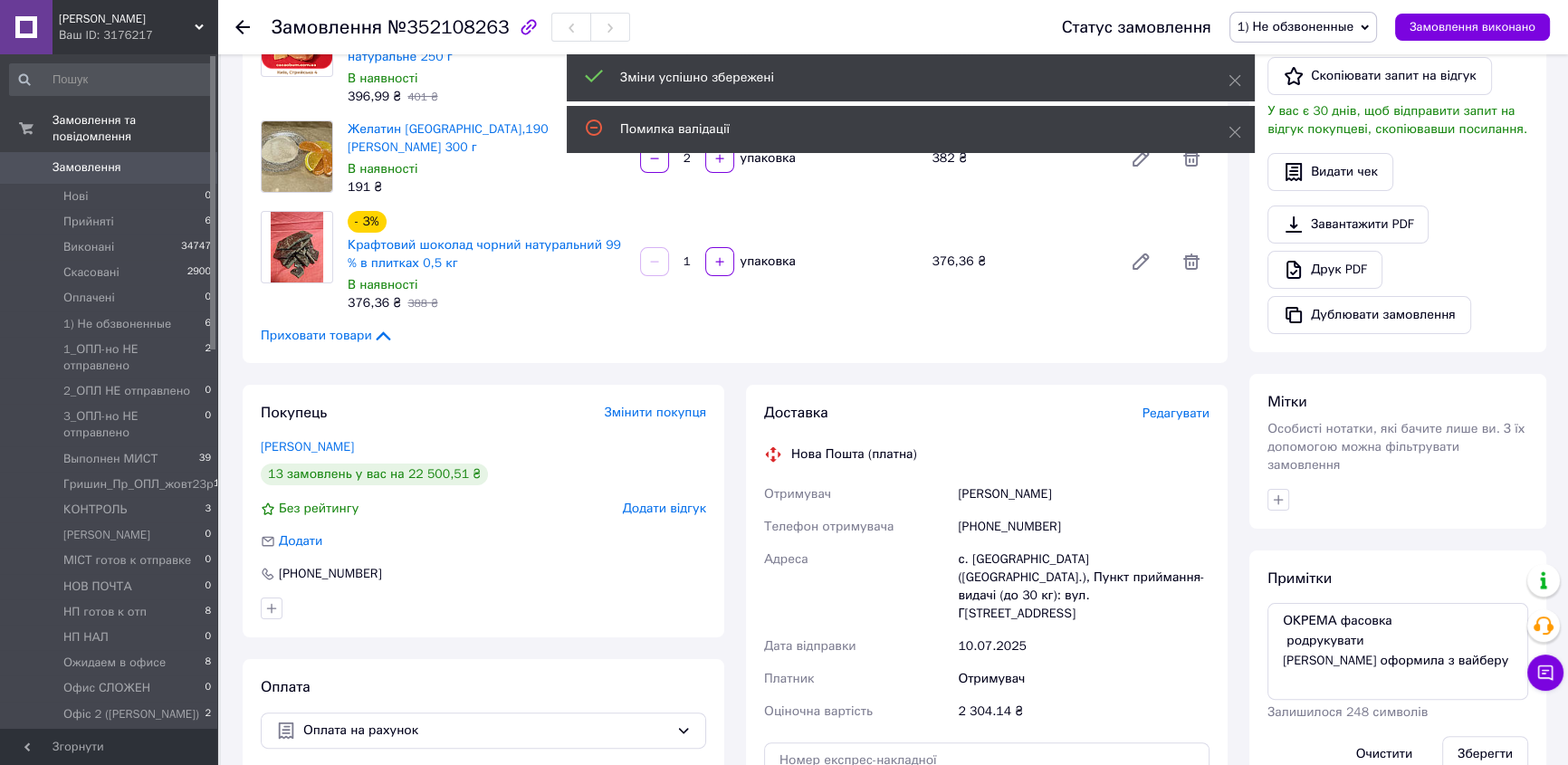 scroll, scrollTop: 398, scrollLeft: 0, axis: vertical 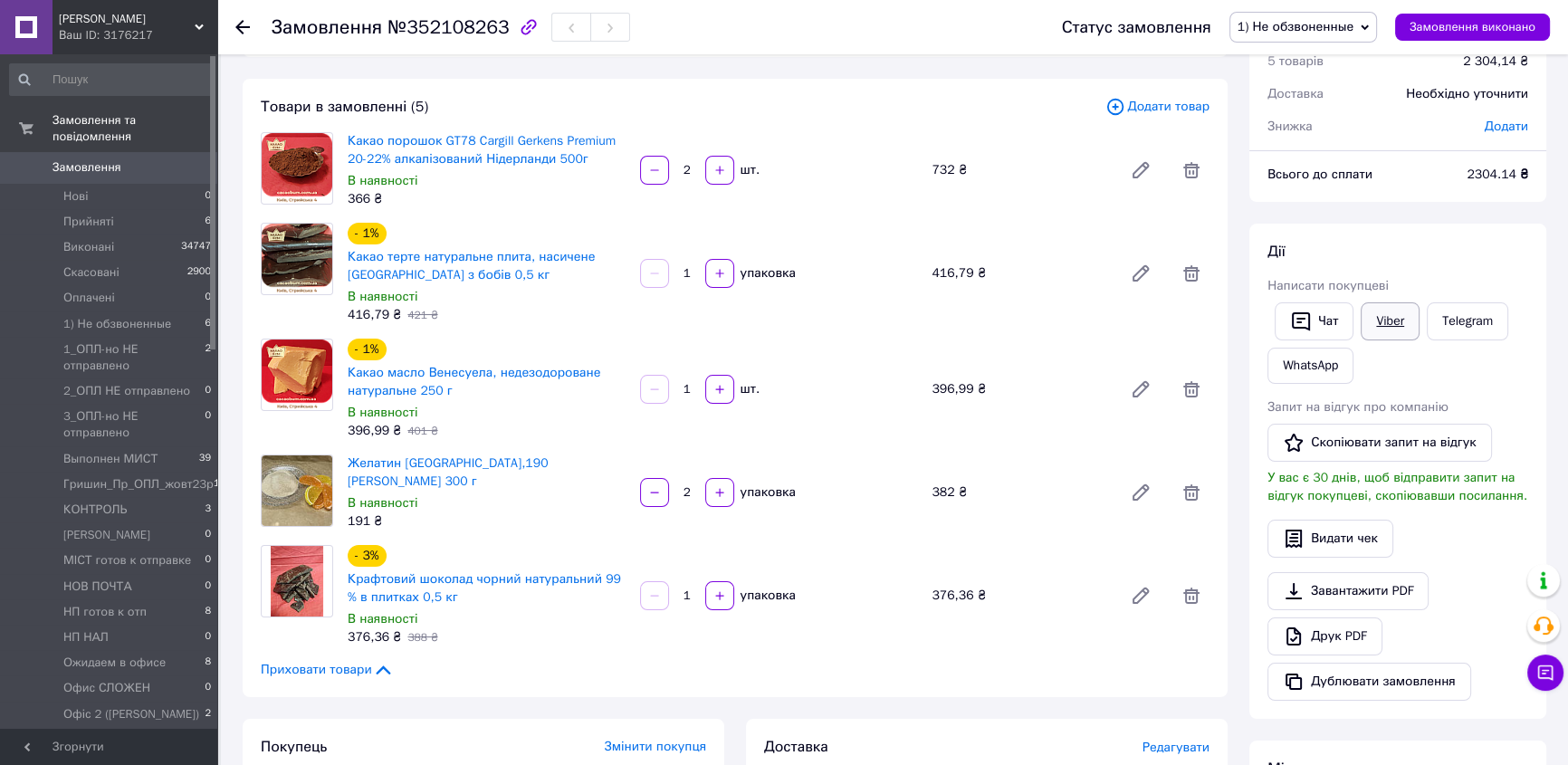 click on "Viber" at bounding box center (1390, 321) 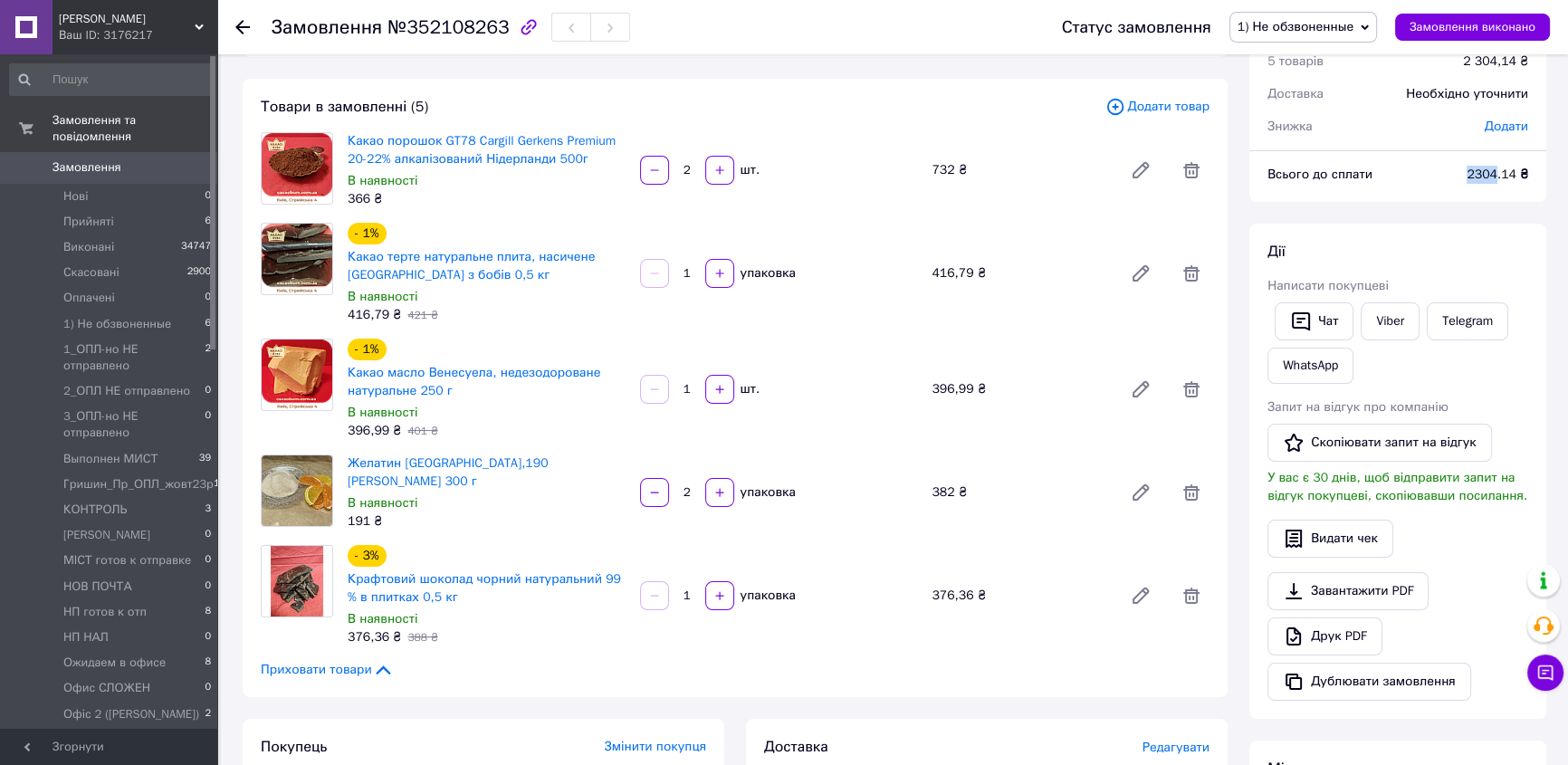 drag, startPoint x: 1499, startPoint y: 167, endPoint x: 1464, endPoint y: 167, distance: 35 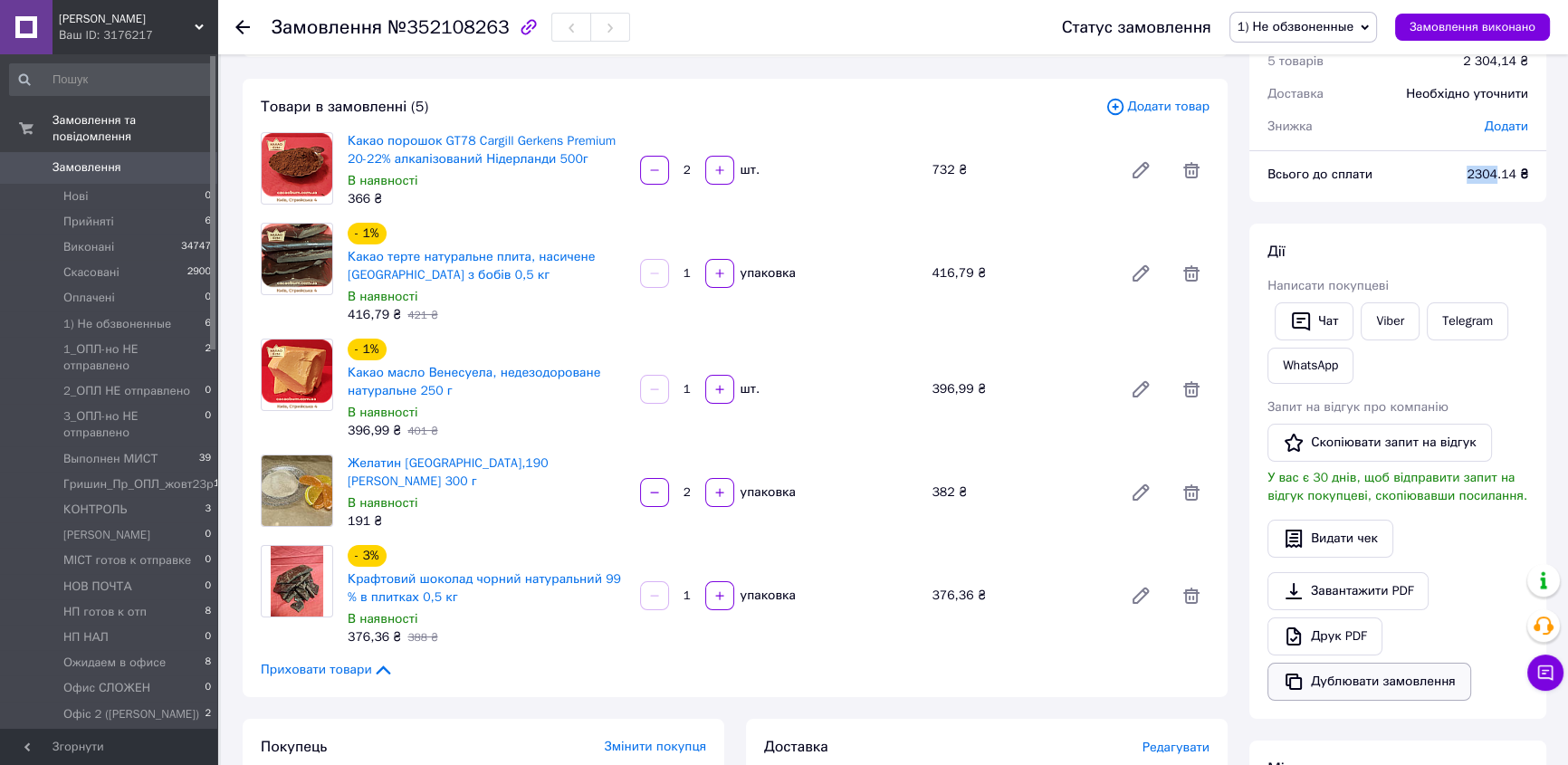 copy on "2304" 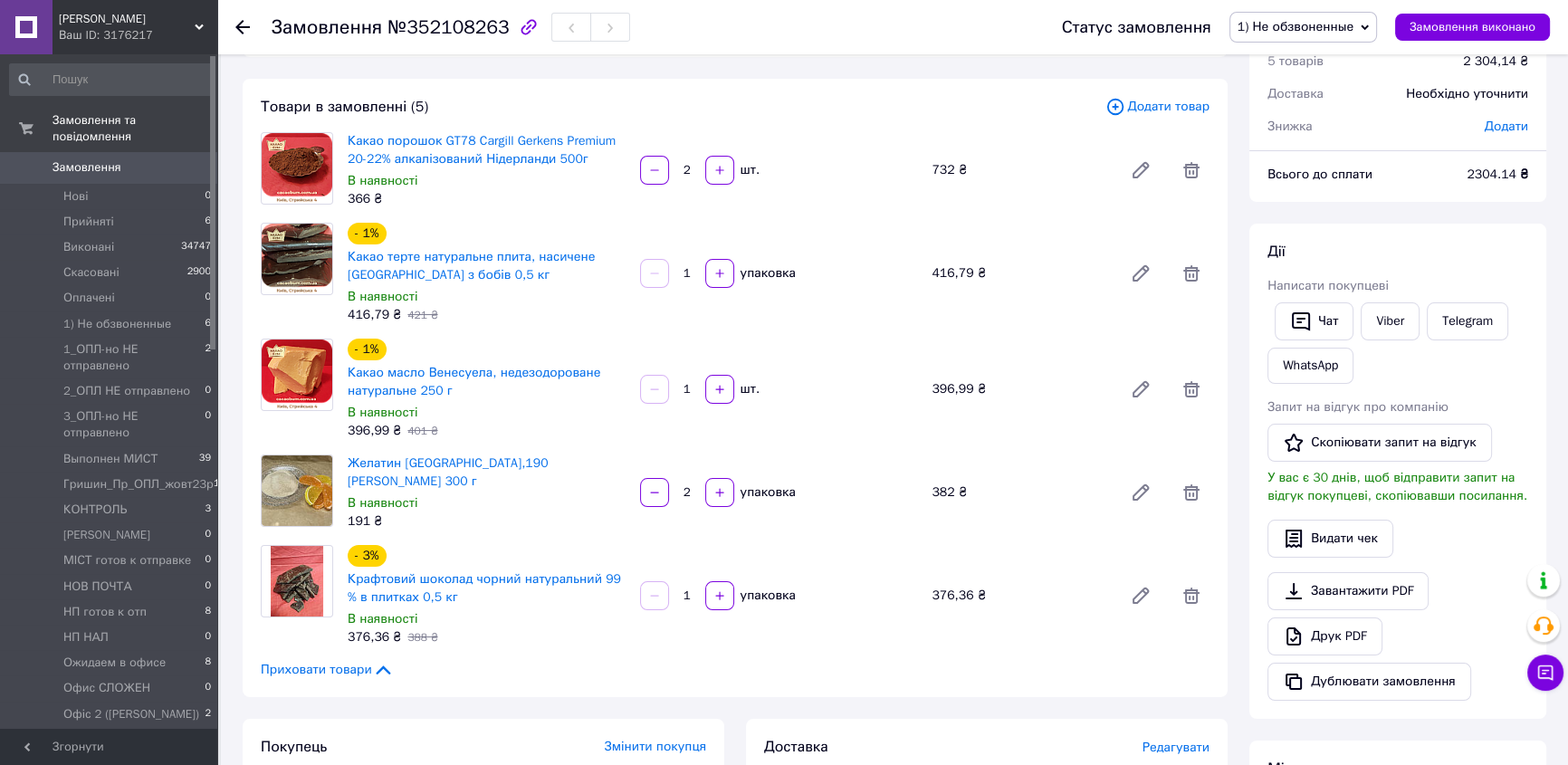 click on "2   упаковка" at bounding box center [779, 492] 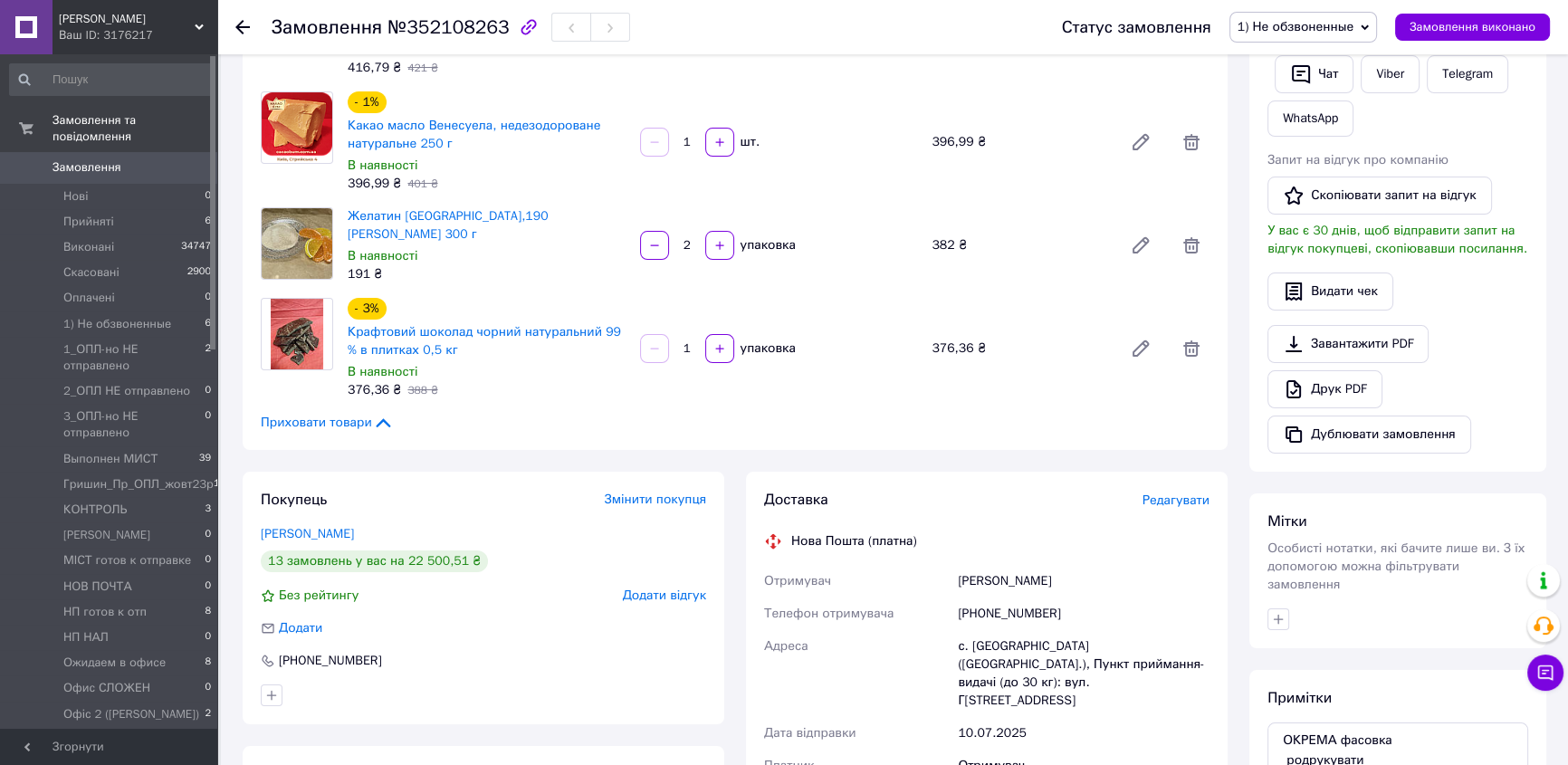 scroll, scrollTop: 570, scrollLeft: 0, axis: vertical 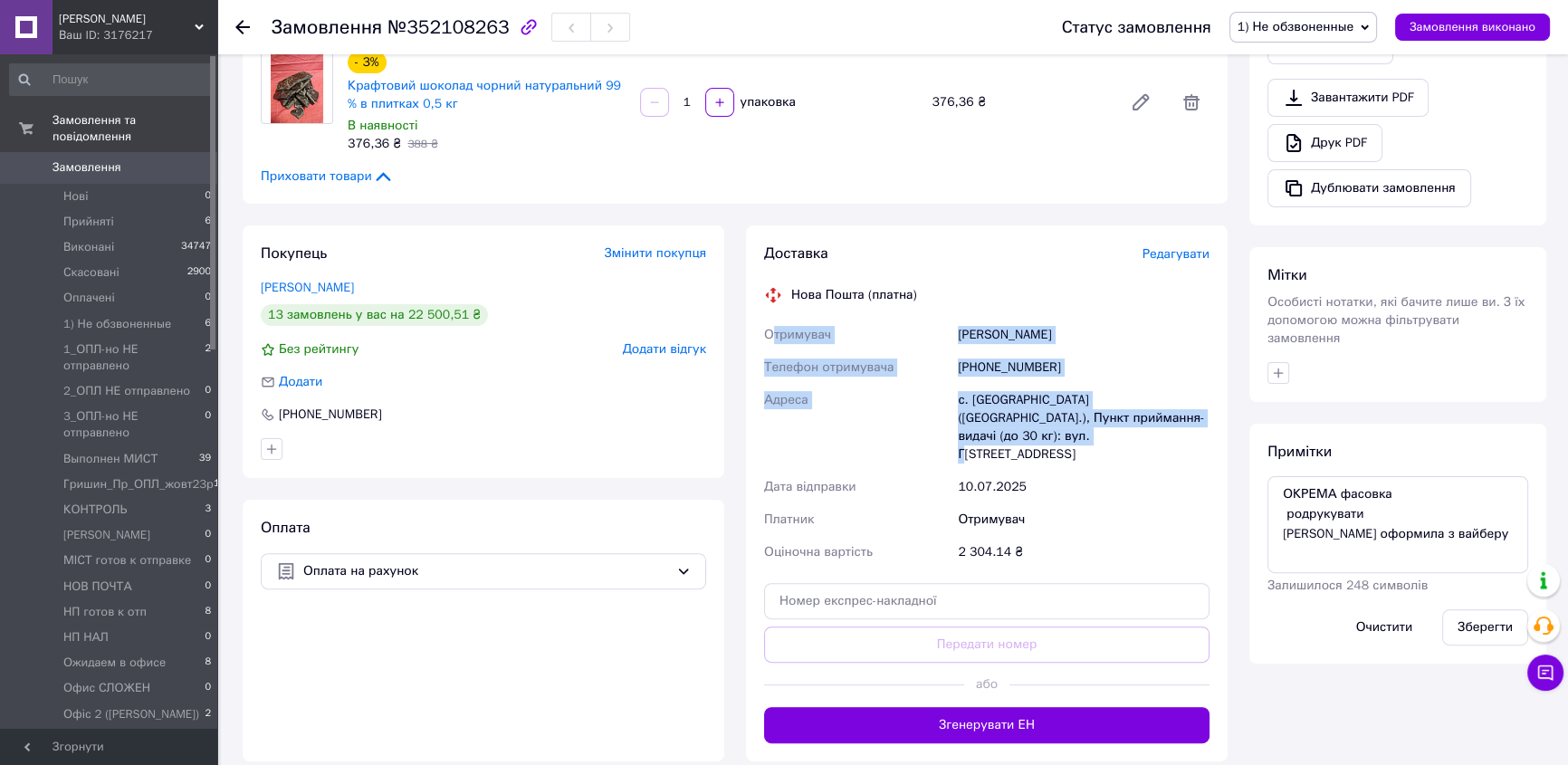 drag, startPoint x: 899, startPoint y: 339, endPoint x: 1237, endPoint y: 423, distance: 348.2815 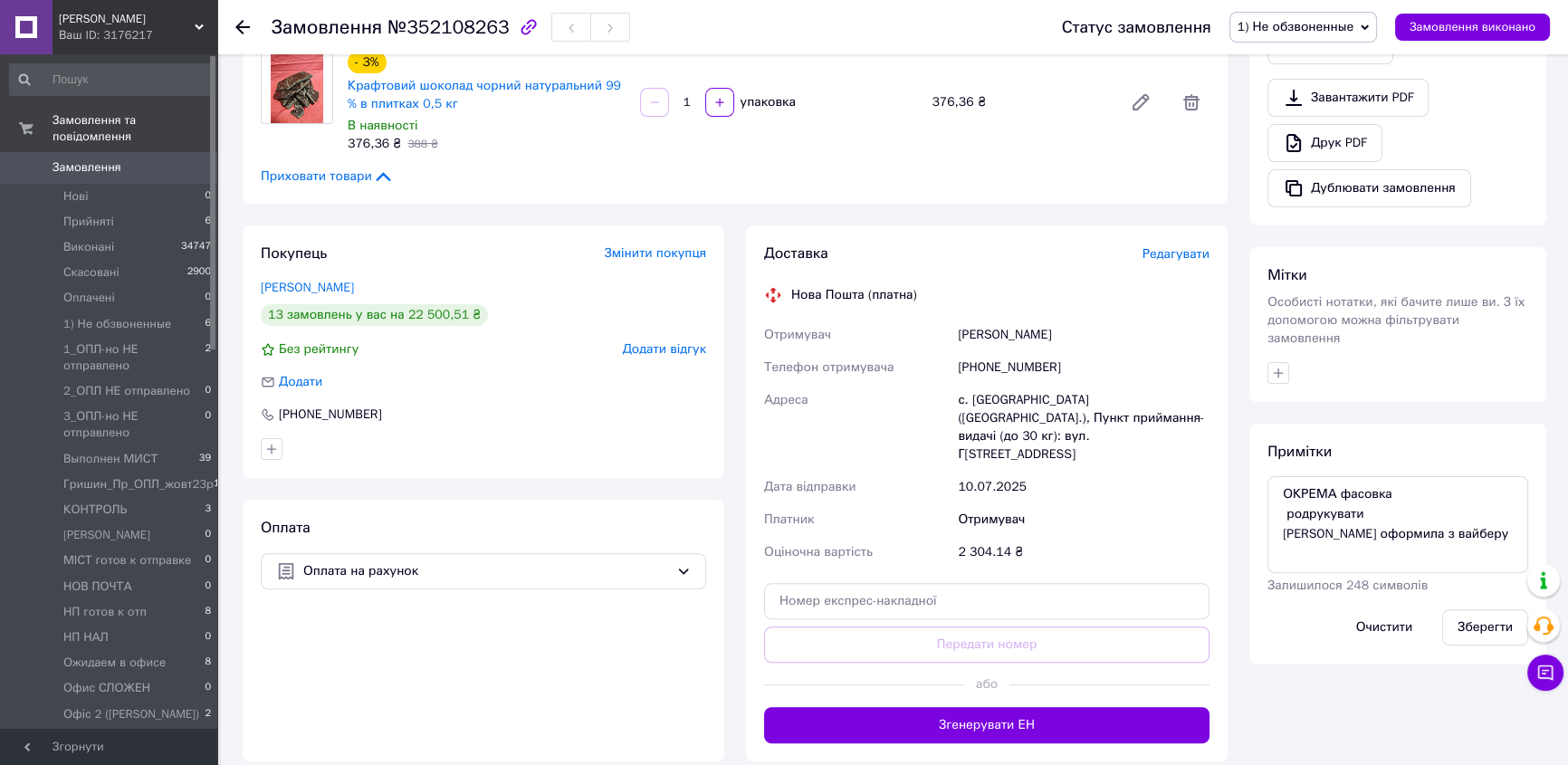 click on "- 3% Крафтовий шоколад чорний натуральний 99 % в плитках 0,5 кг В наявності 376,36 ₴   388 ₴ 1   упаковка 376,36 ₴" at bounding box center (779, 102) 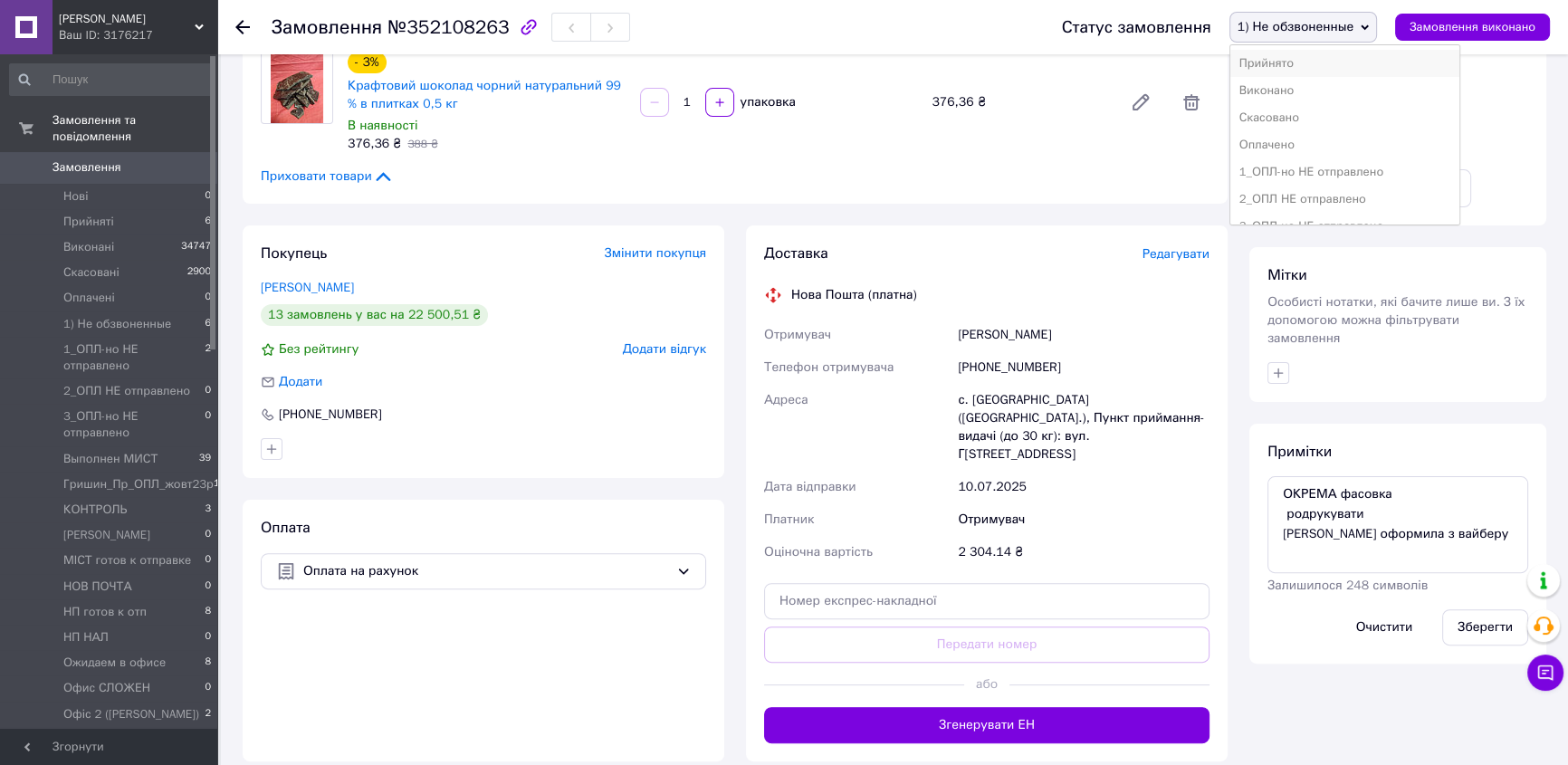 click on "Прийнято" at bounding box center (1345, 63) 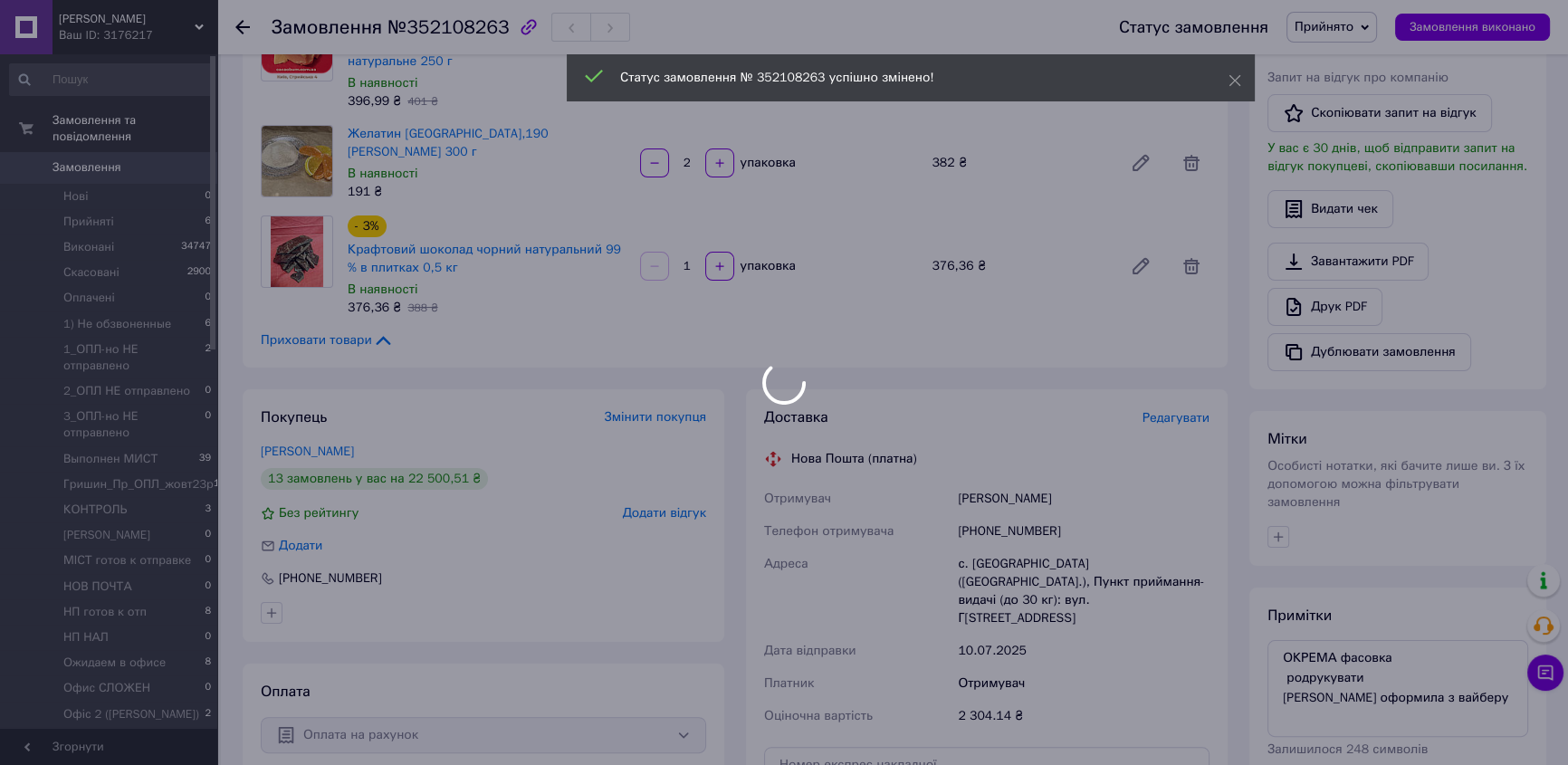 scroll, scrollTop: 324, scrollLeft: 0, axis: vertical 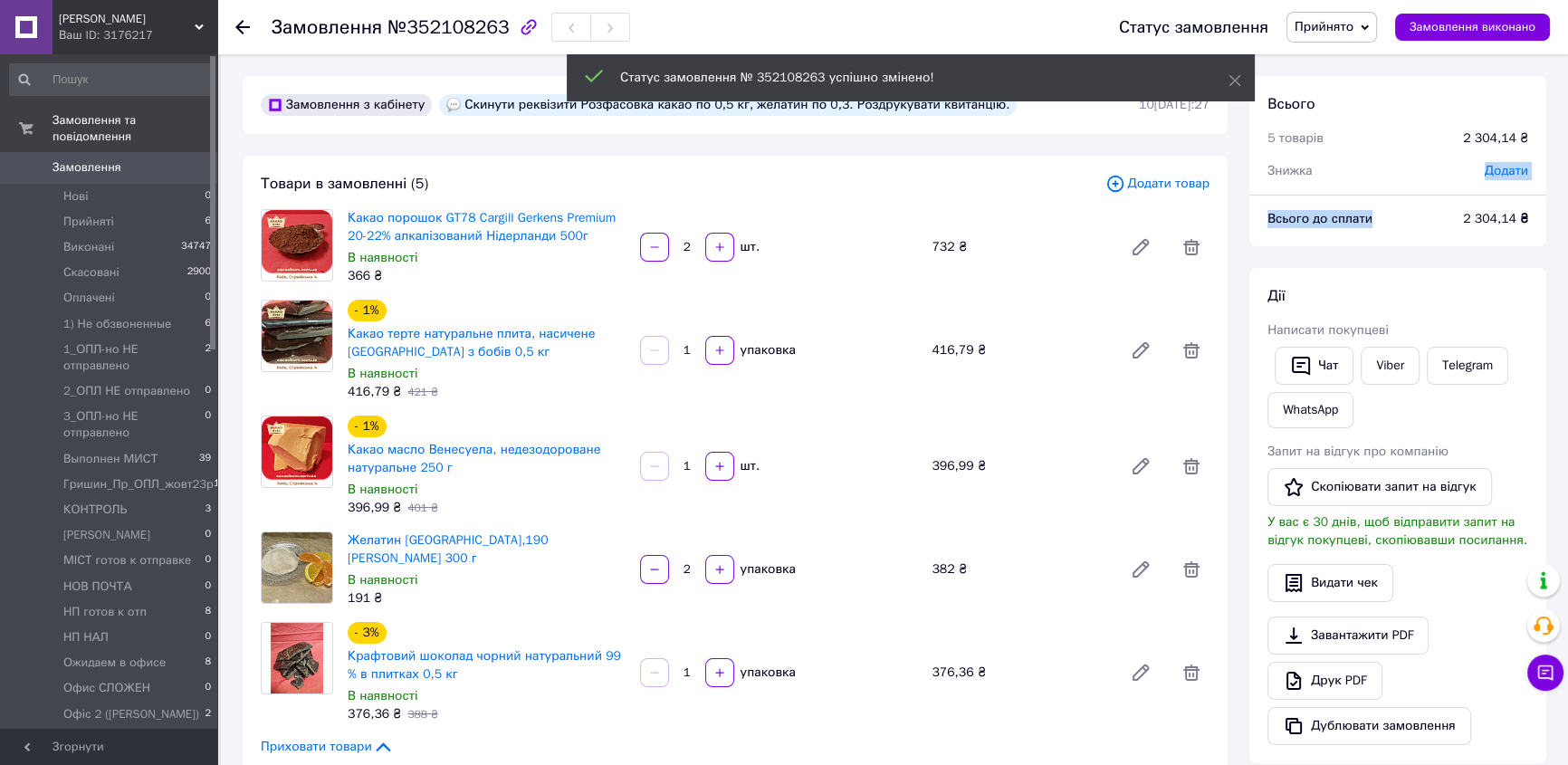 drag, startPoint x: 1502, startPoint y: 216, endPoint x: 1437, endPoint y: 214, distance: 65.03076 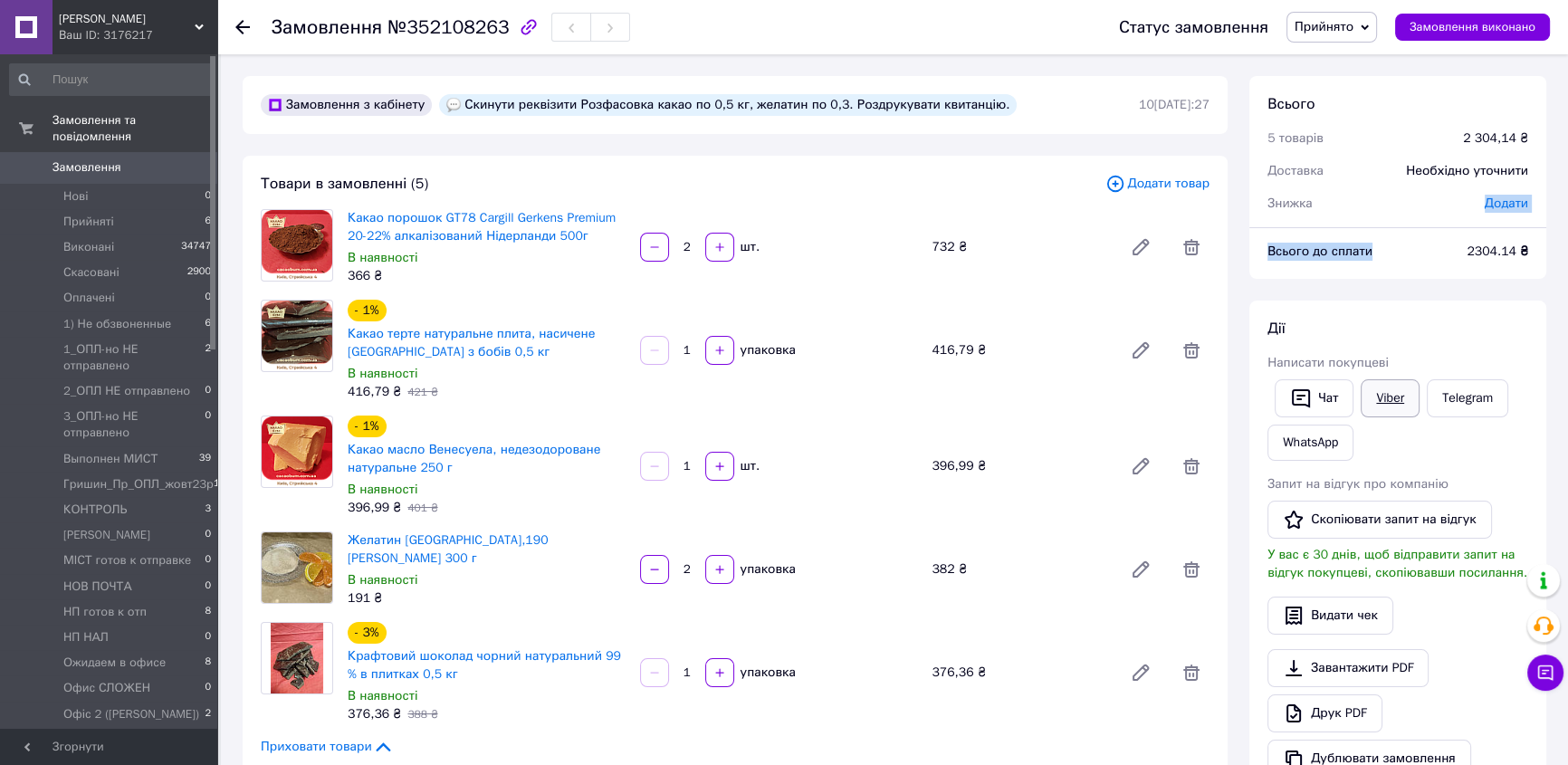 copy on "Знижка Додати Всього до сплати" 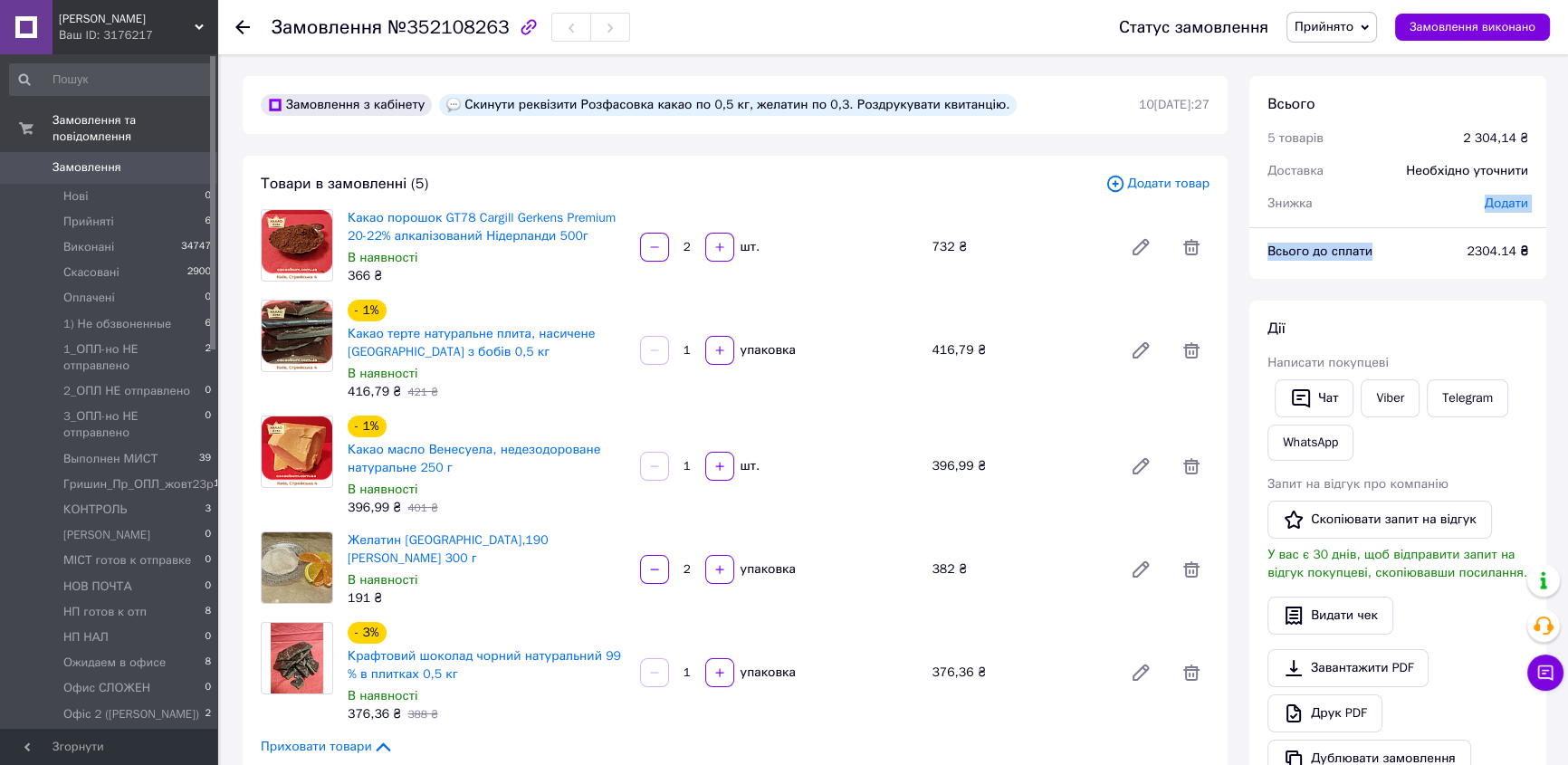 click on "Знижка" at bounding box center [1365, 204] 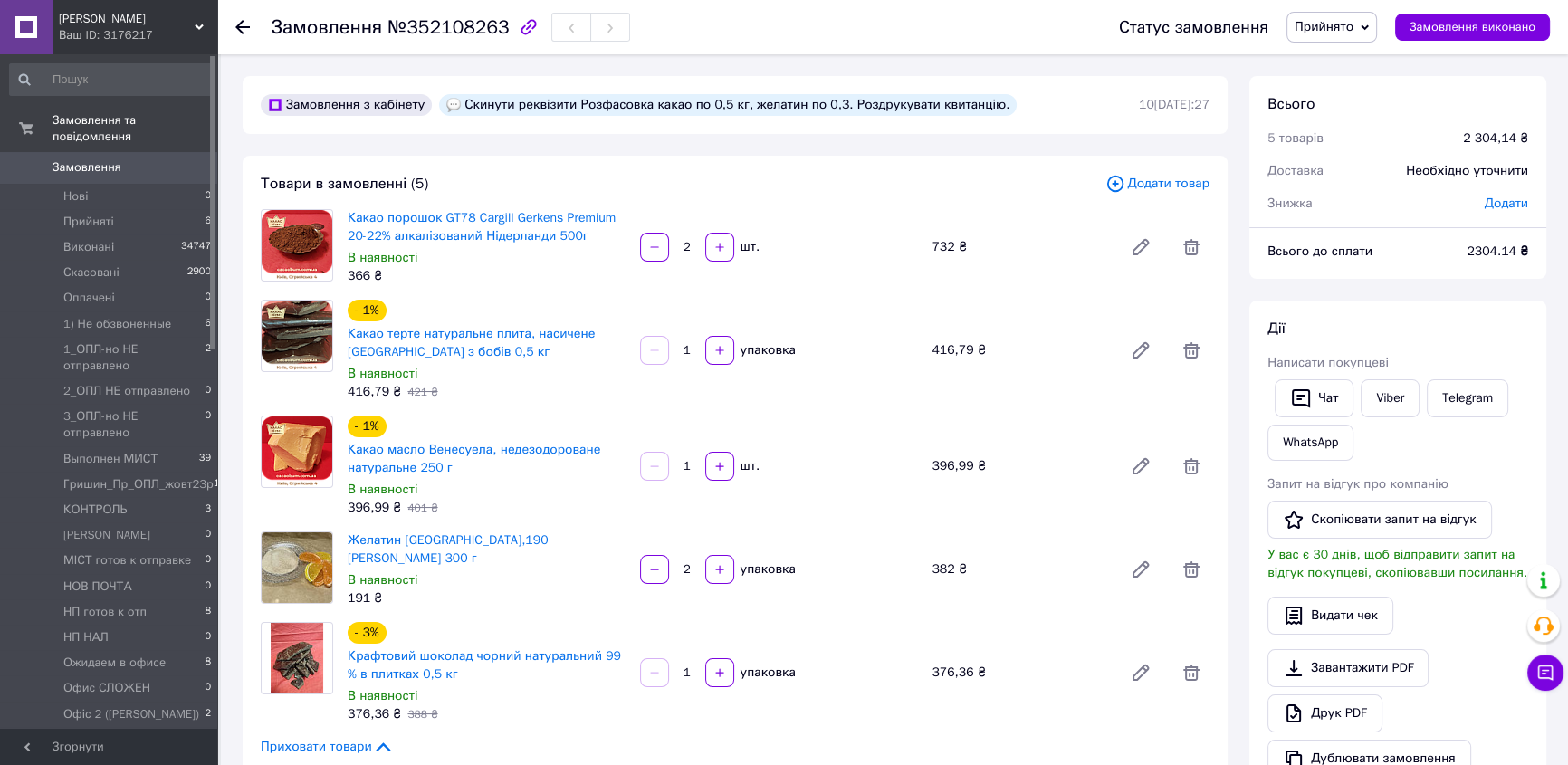 click on "2304.14 ₴" at bounding box center [1497, 251] 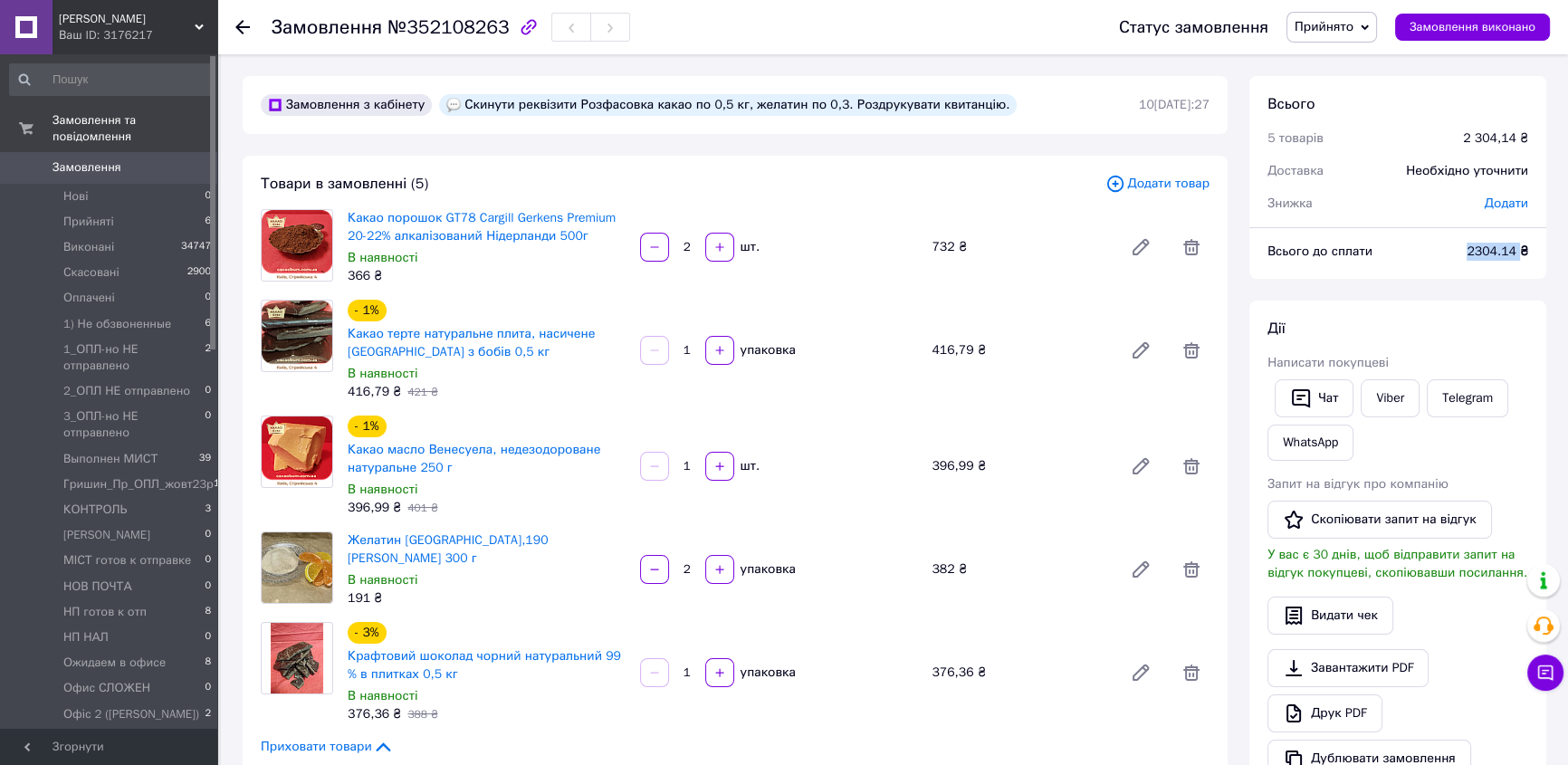 click on "2304.14 ₴" at bounding box center (1497, 251) 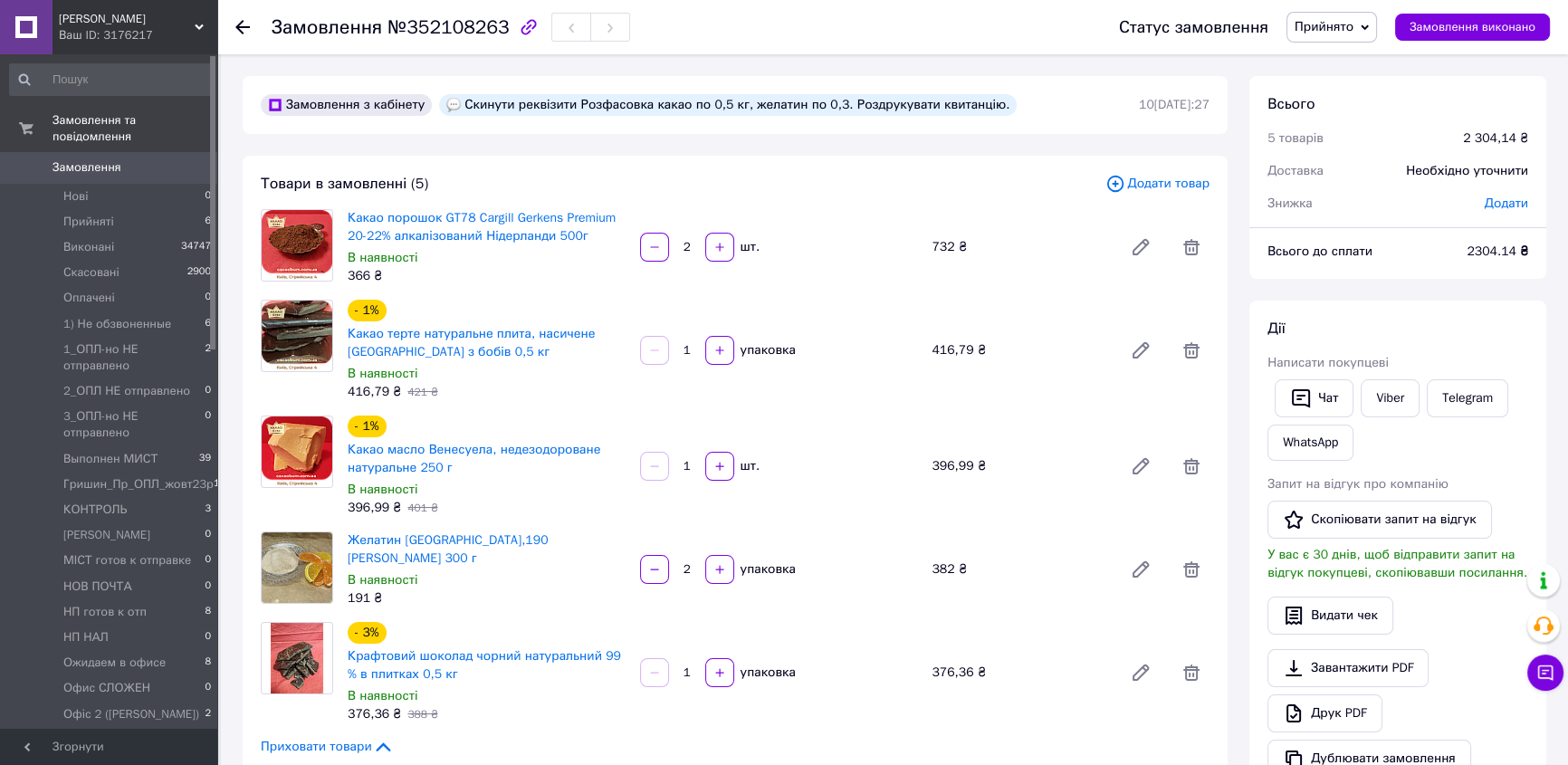 click 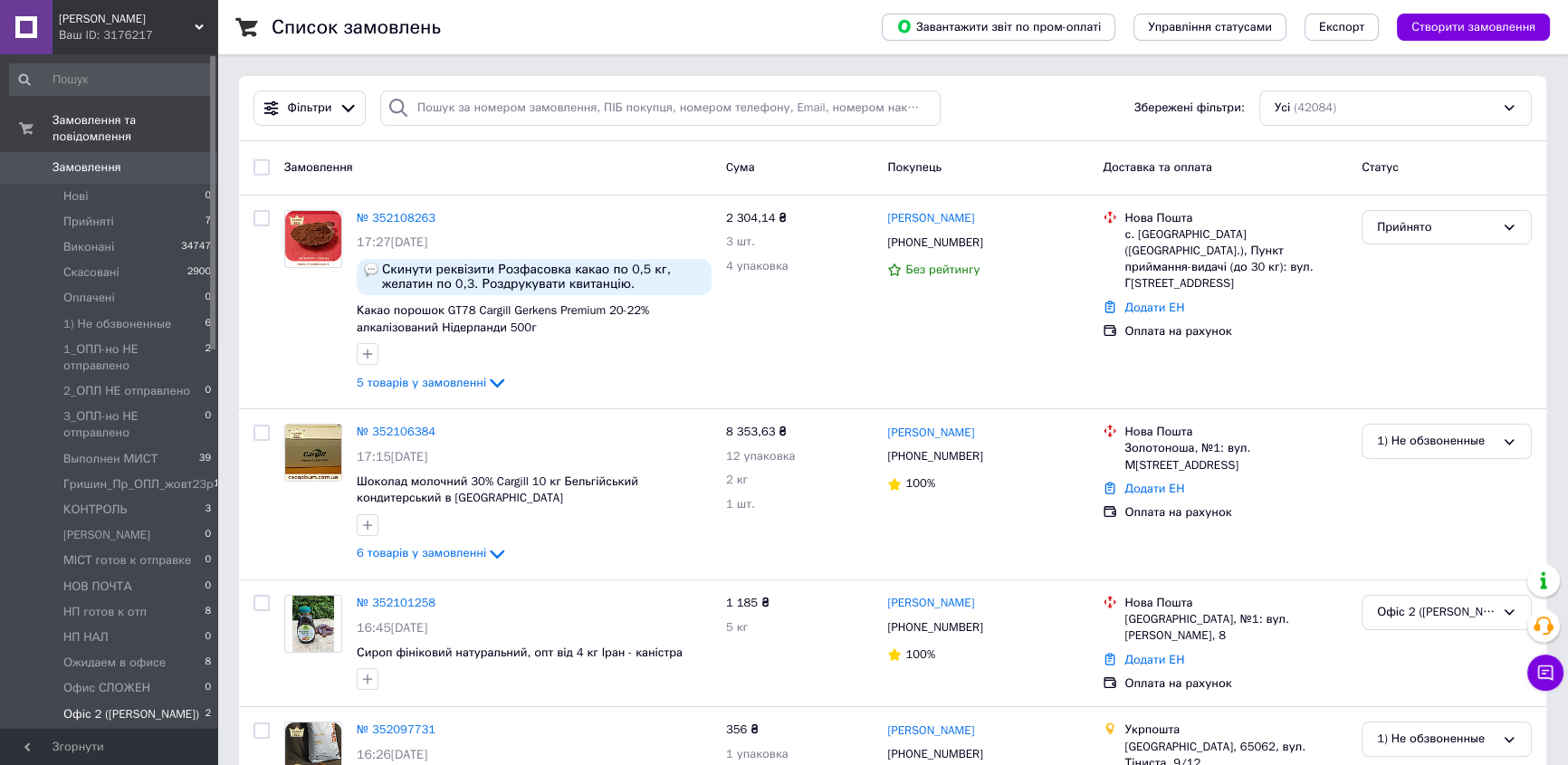 click on "Офіс 2 ([PERSON_NAME]) 2" at bounding box center (110, 714) 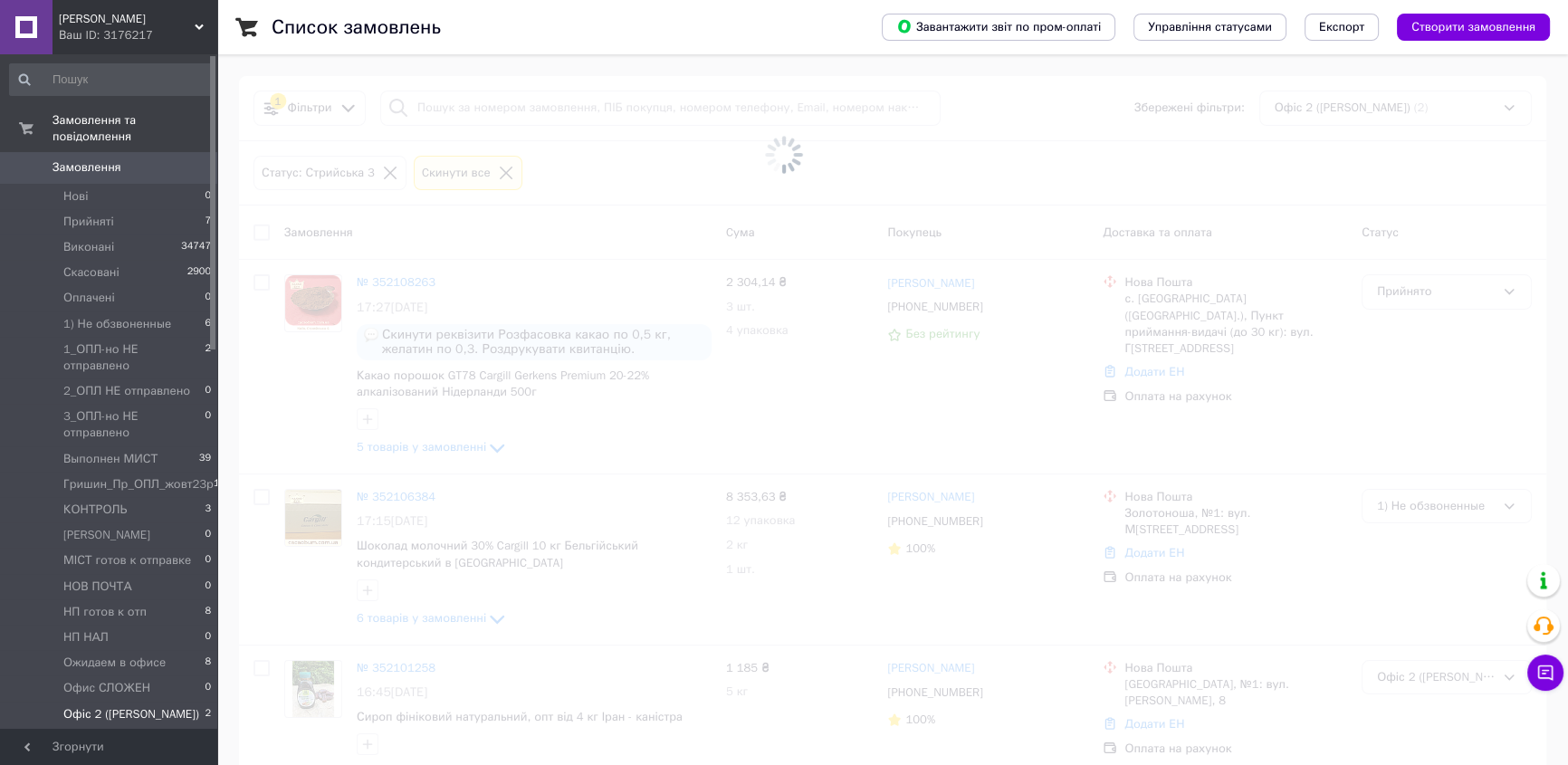 click on "Офіс 2 ([PERSON_NAME])" at bounding box center (131, 714) 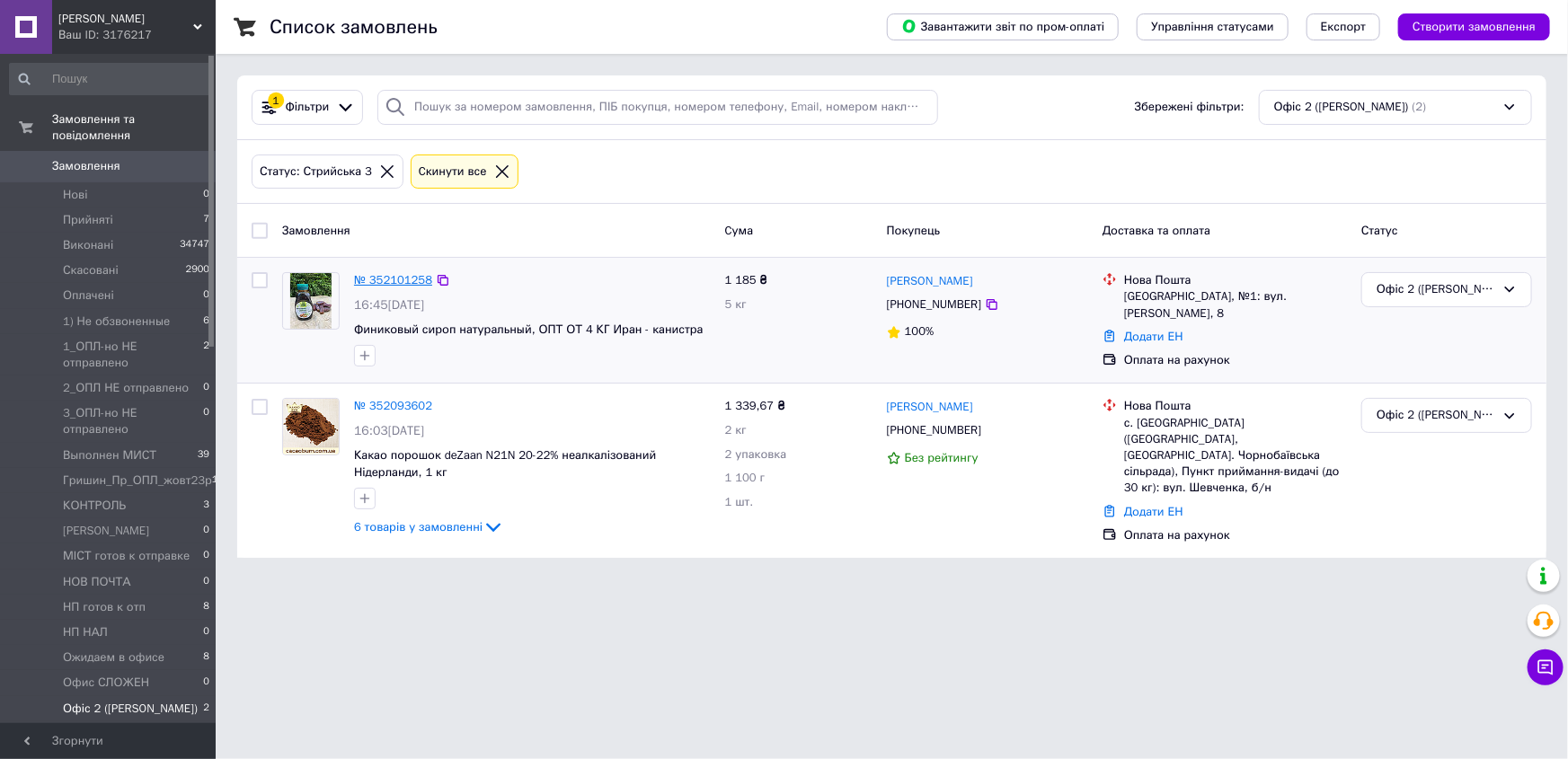 click on "№ 352101258" at bounding box center (393, 279) 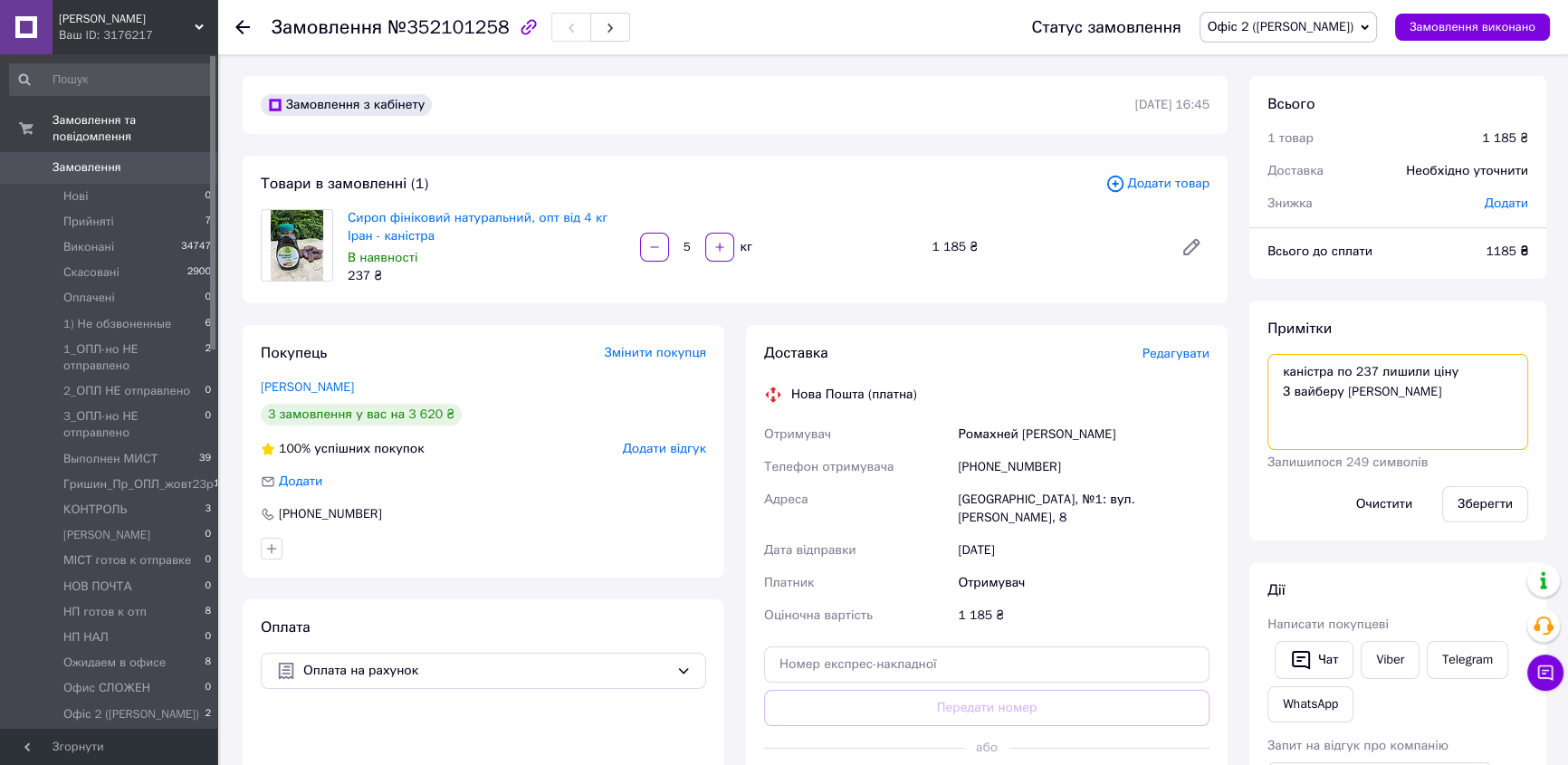 click on "каністра по 237 лишили ціну
З вайберу [PERSON_NAME]" at bounding box center (1398, 402) 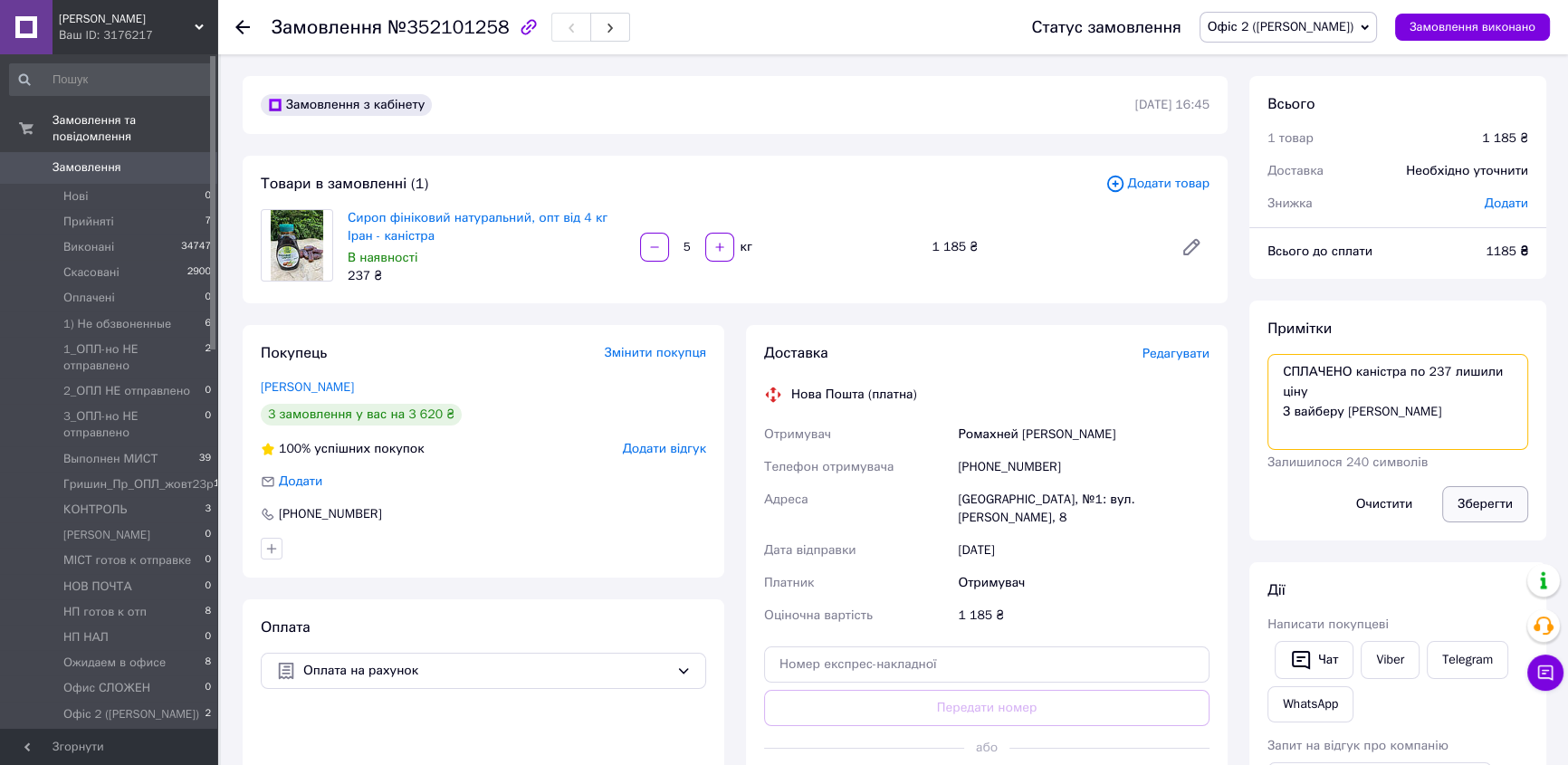 type on "СПЛАЧЕНО каністра по 237 лишили ціну
З вайберу [PERSON_NAME]" 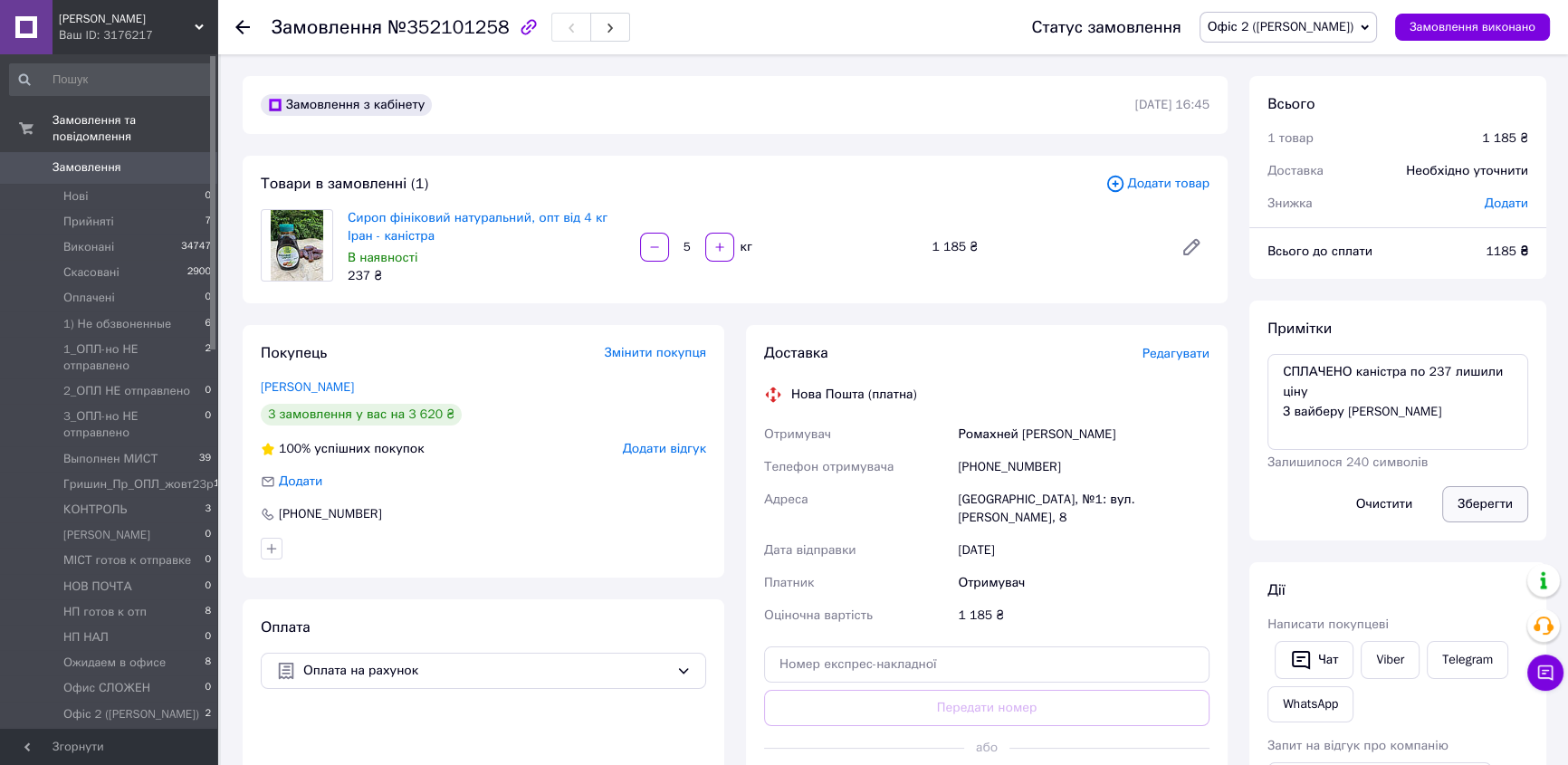 click on "Зберегти" at bounding box center [1485, 504] 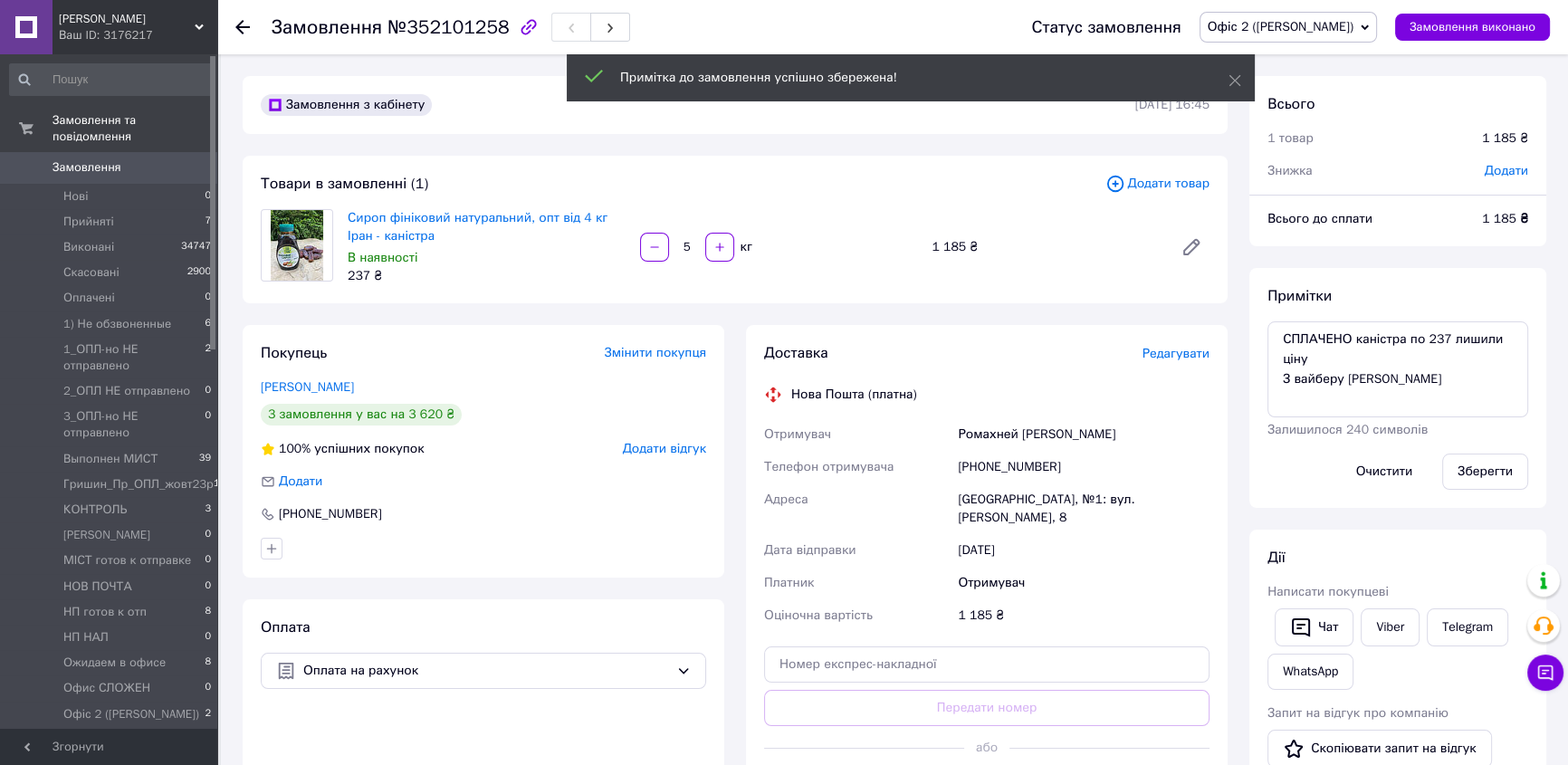 click 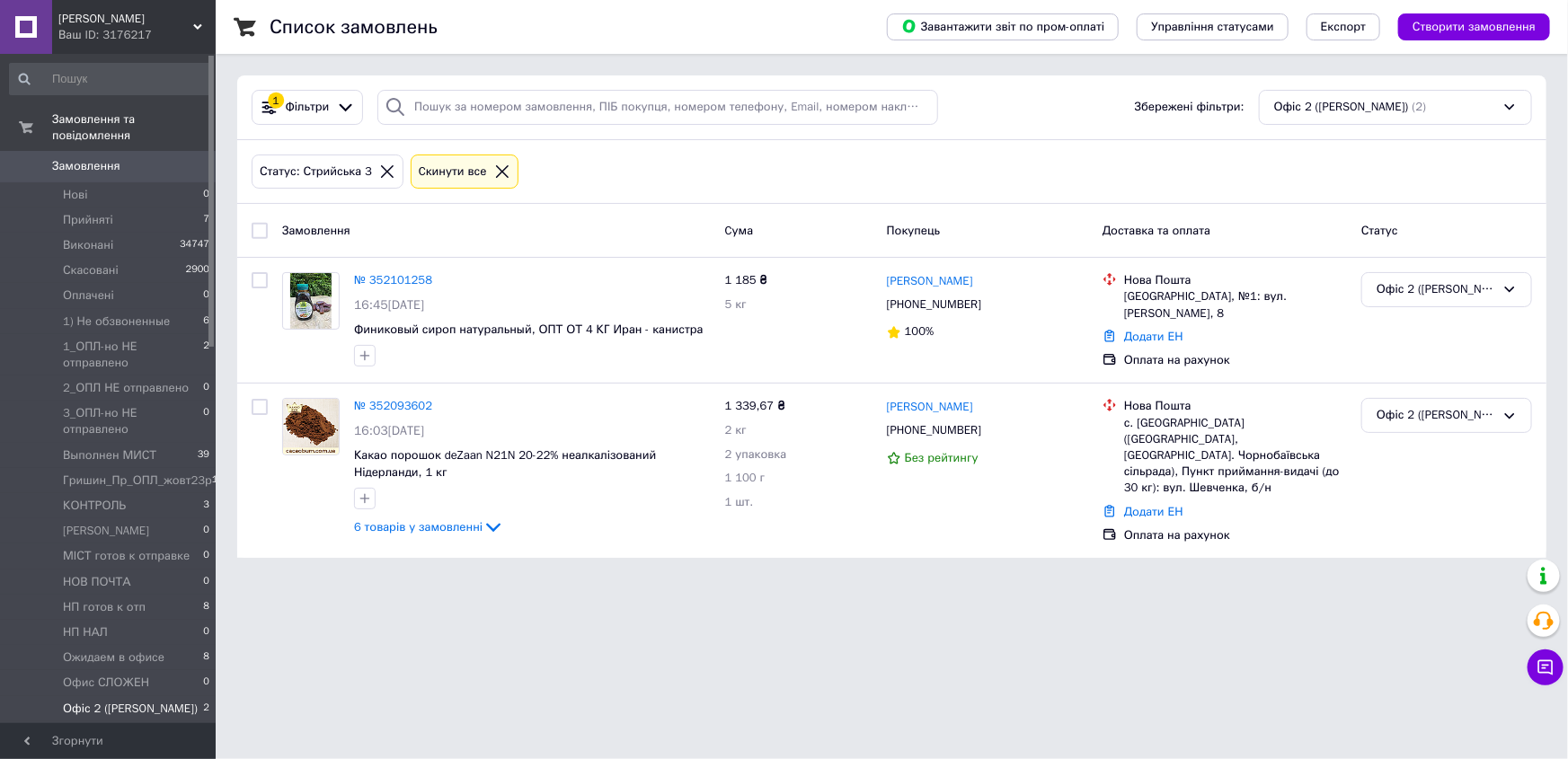 click at bounding box center (502, 172) 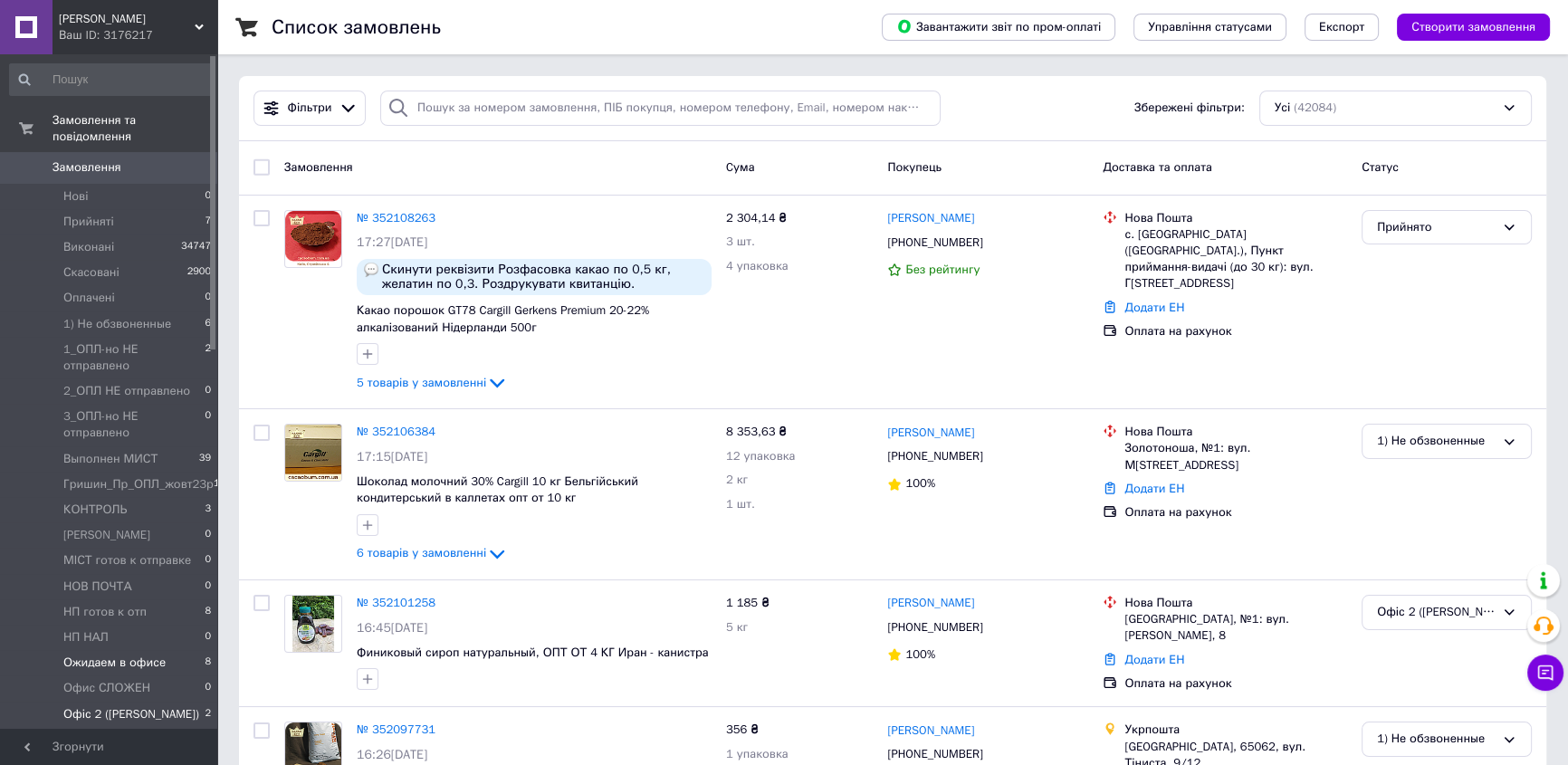 click on "Ожидаем в офисе" at bounding box center [114, 663] 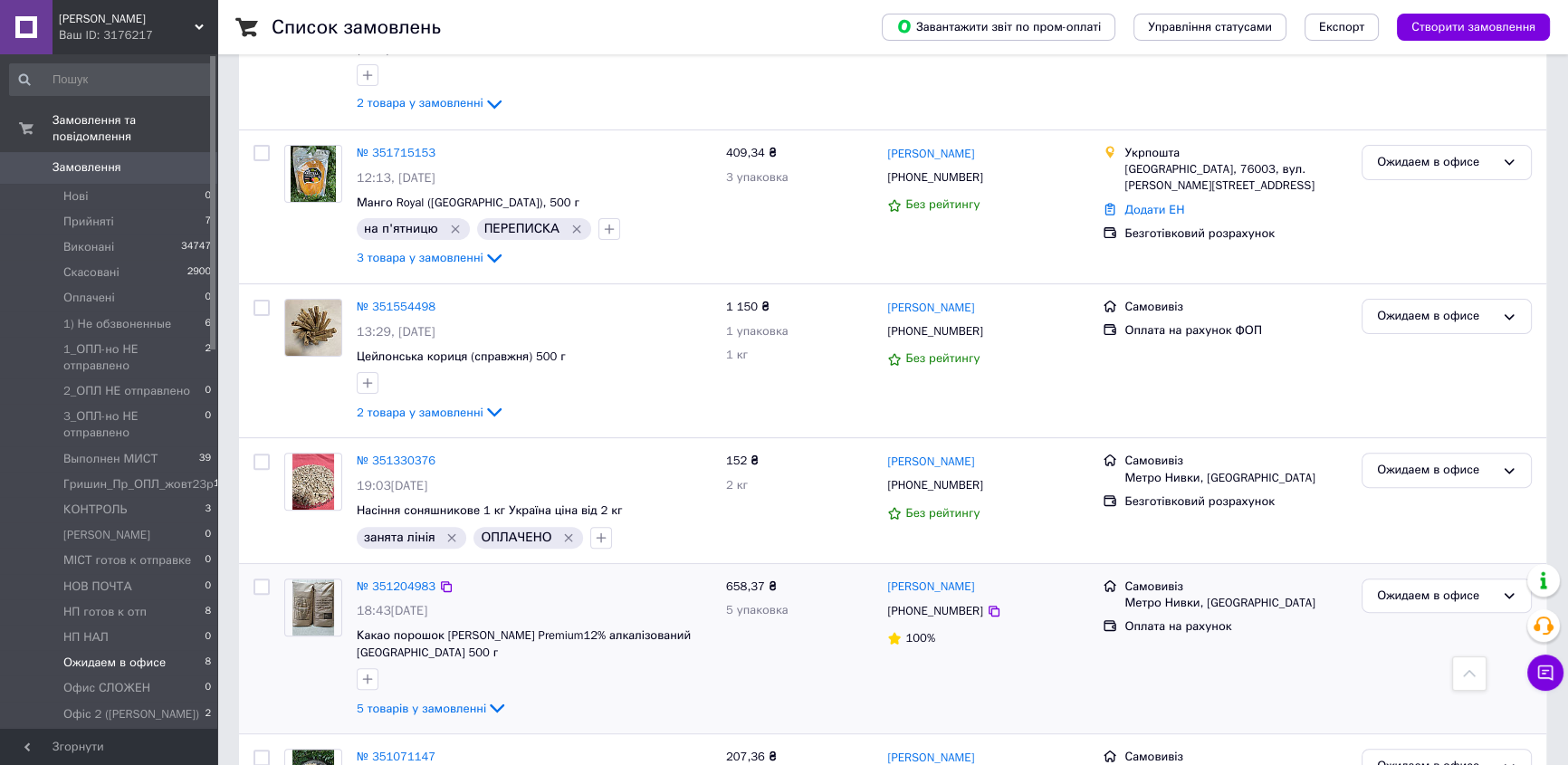 scroll, scrollTop: 756, scrollLeft: 0, axis: vertical 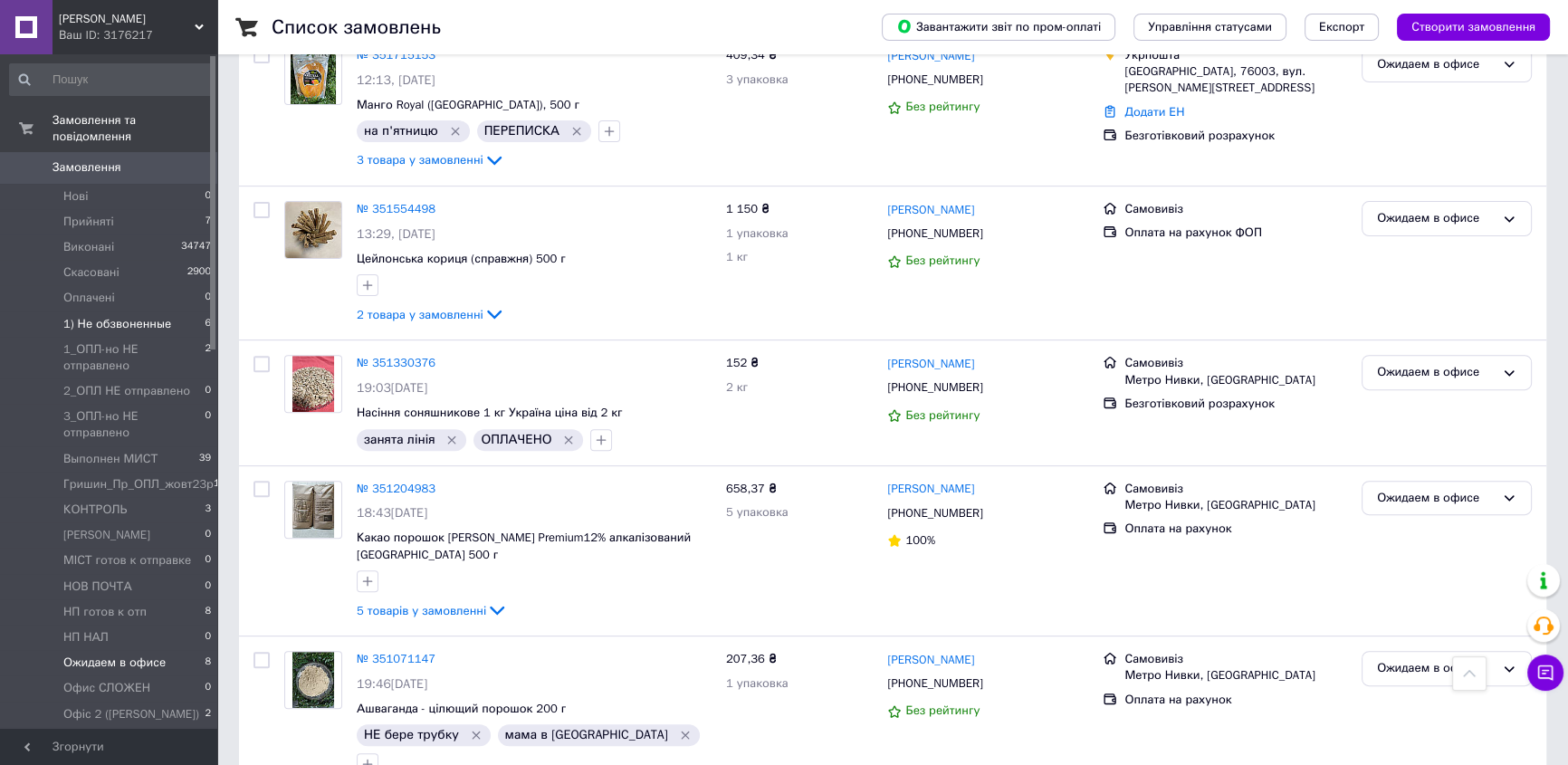 click on "1) Не обзвоненные" at bounding box center [117, 324] 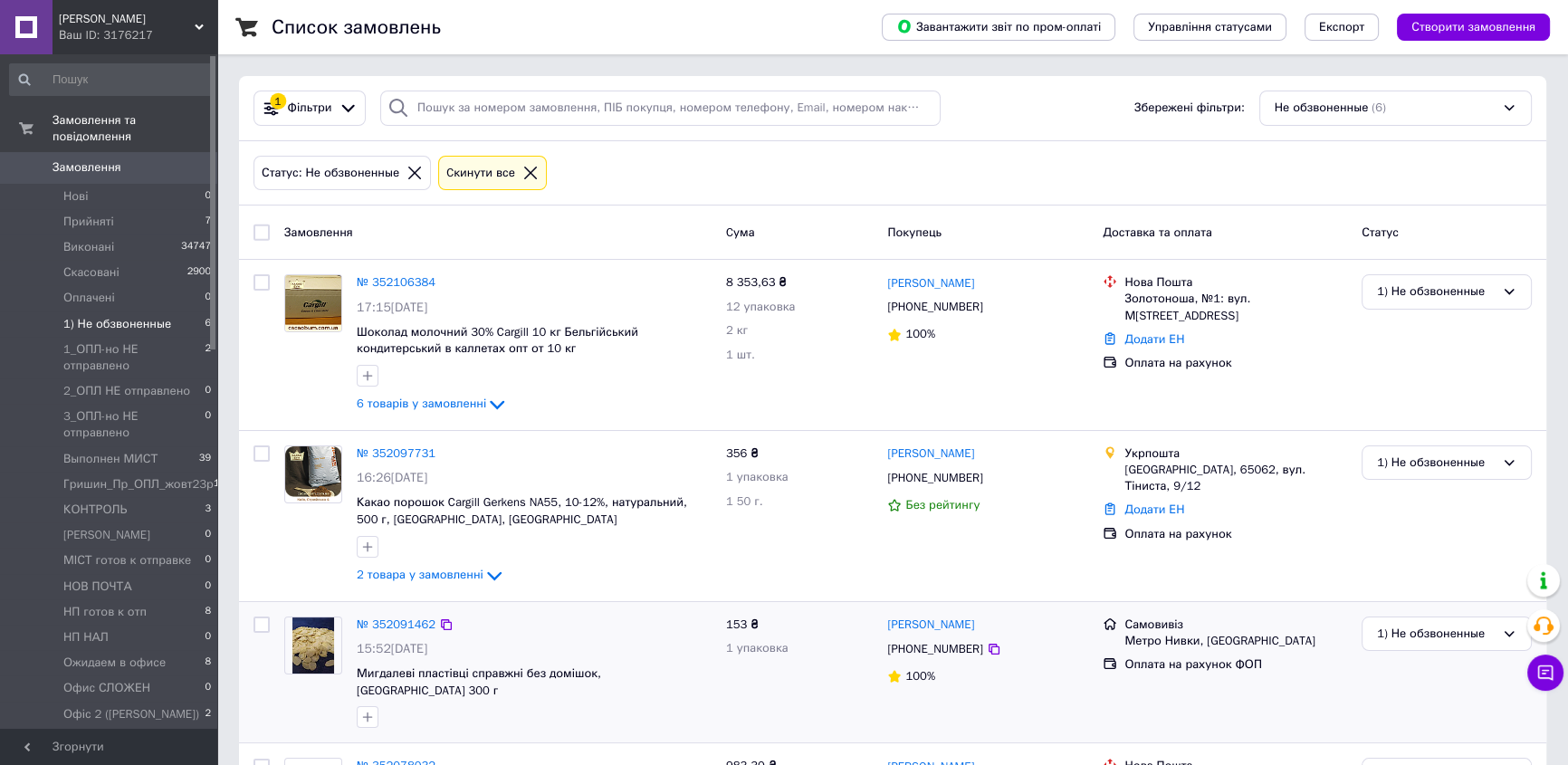 scroll, scrollTop: 246, scrollLeft: 0, axis: vertical 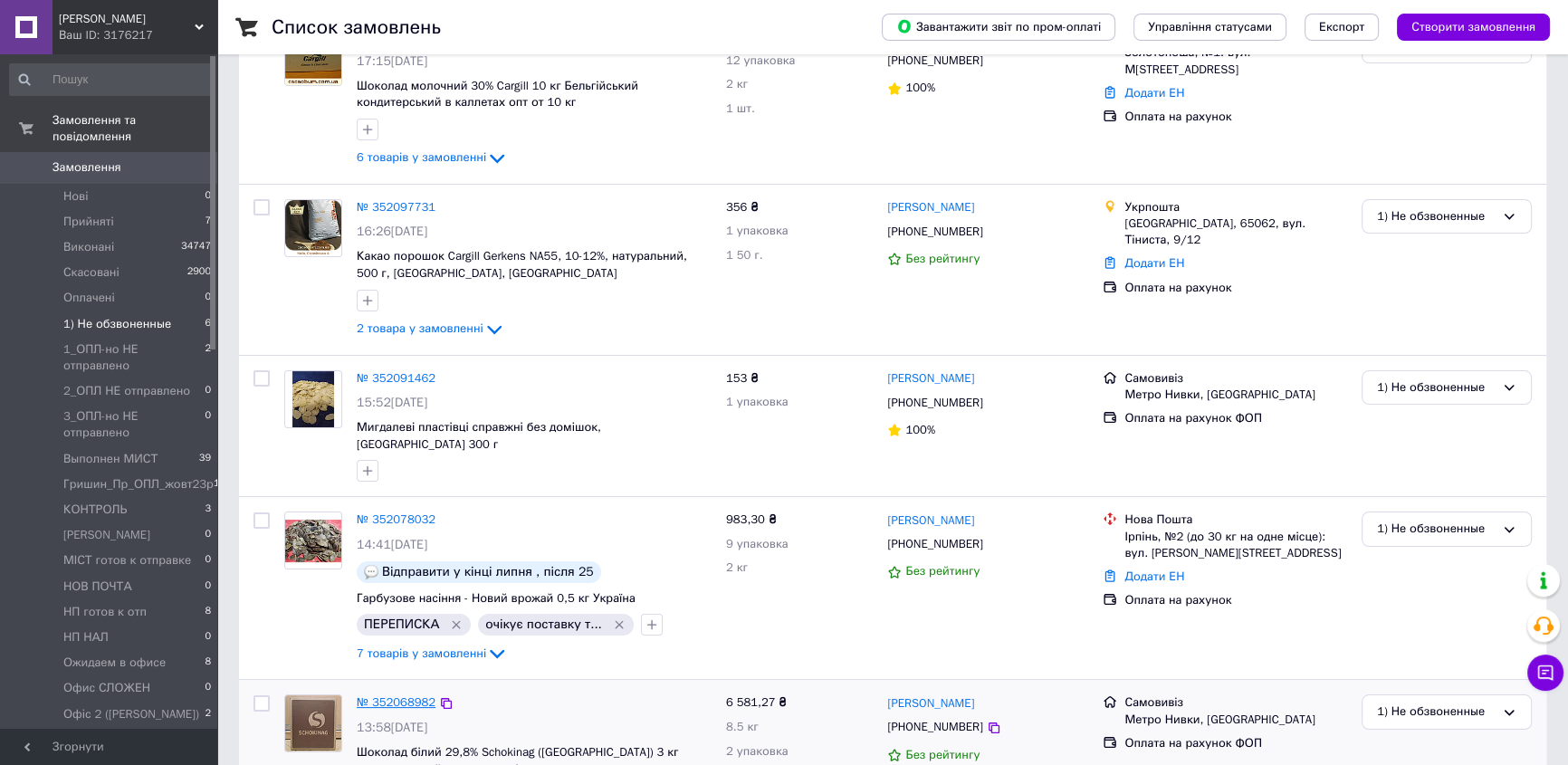 click on "№ 352068982" at bounding box center [396, 702] 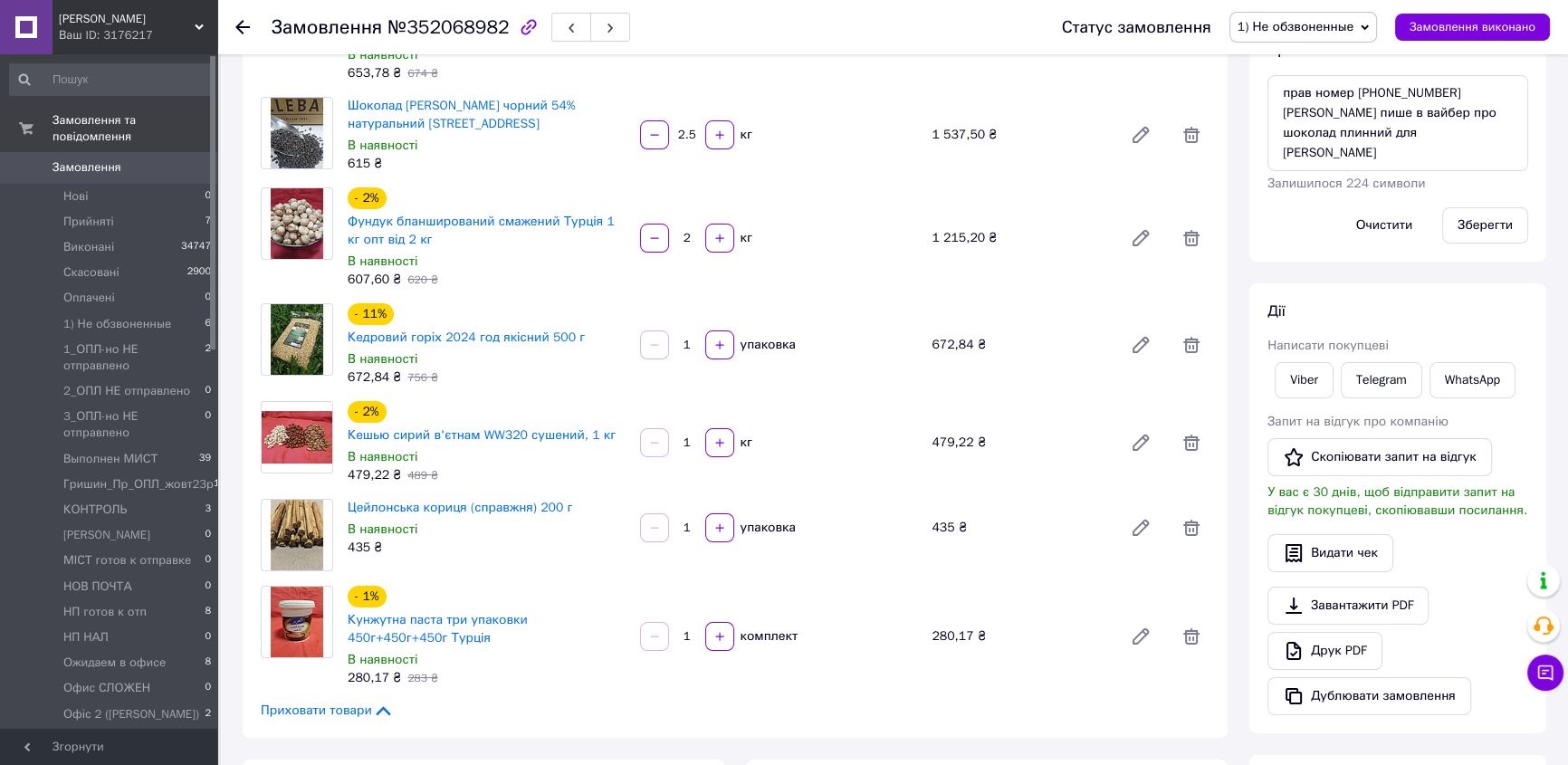 scroll, scrollTop: 0, scrollLeft: 0, axis: both 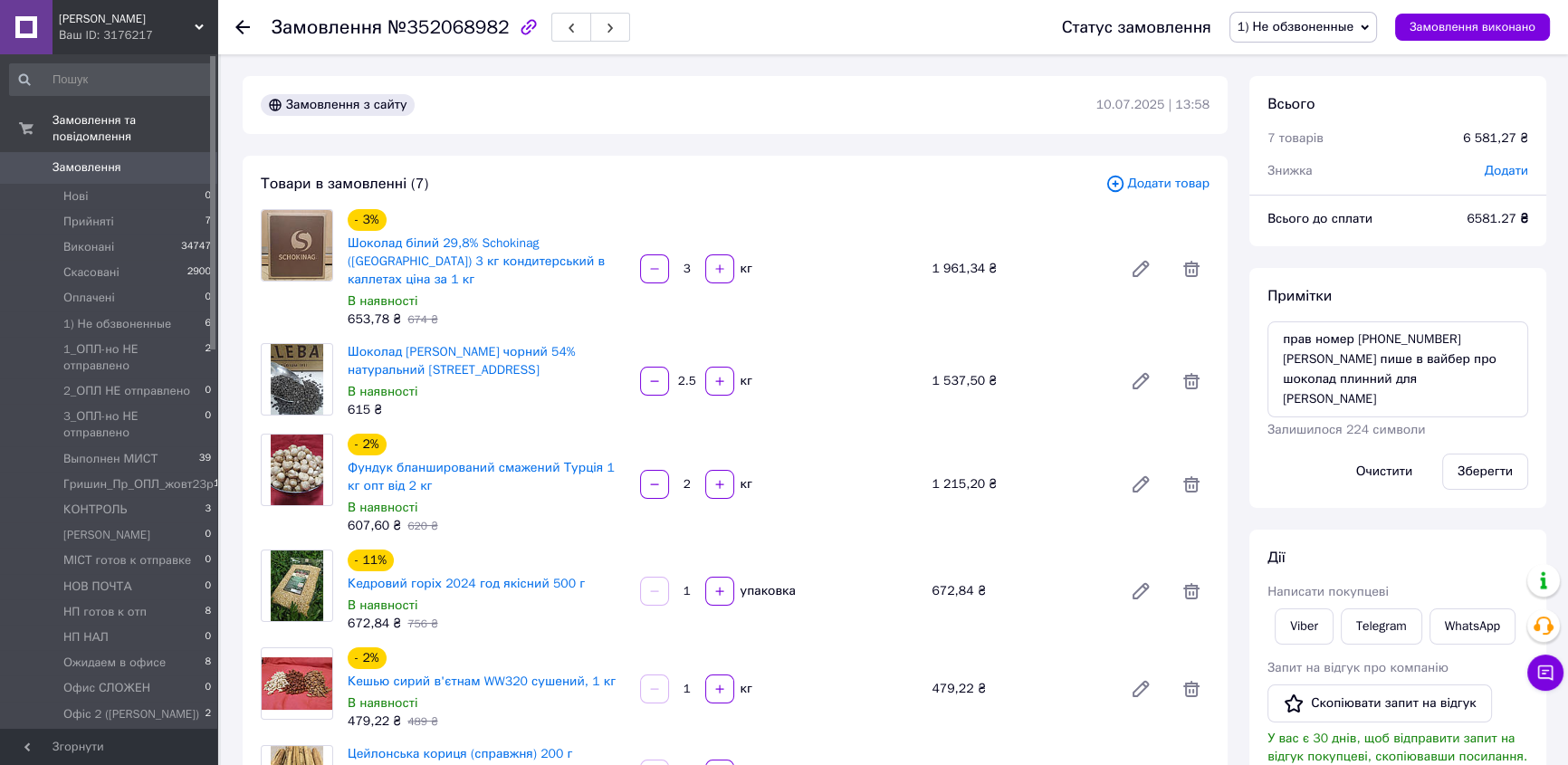 click on "2.5" at bounding box center (687, 381) 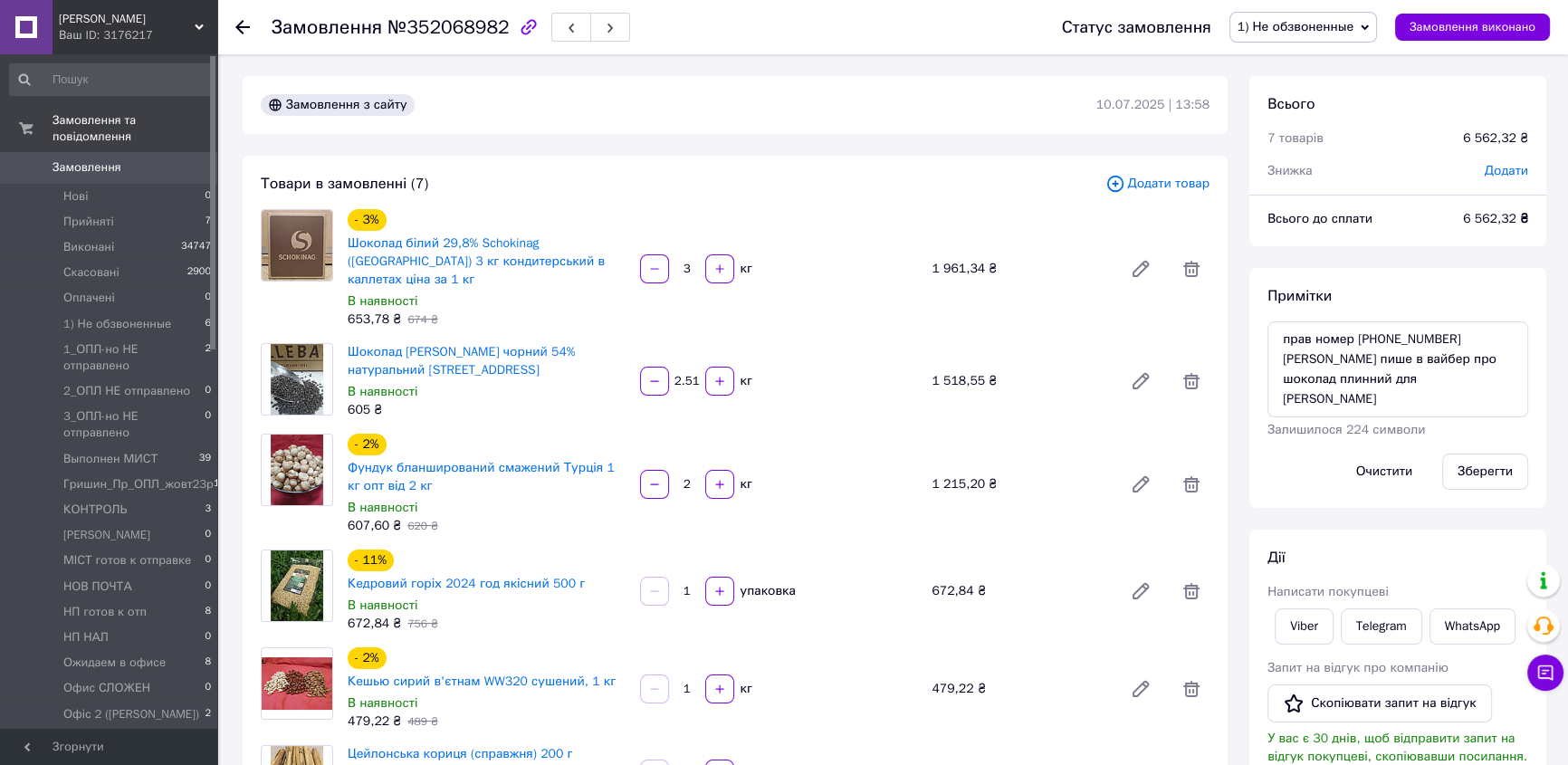 drag, startPoint x: 684, startPoint y: 363, endPoint x: 674, endPoint y: 364, distance: 10.049876 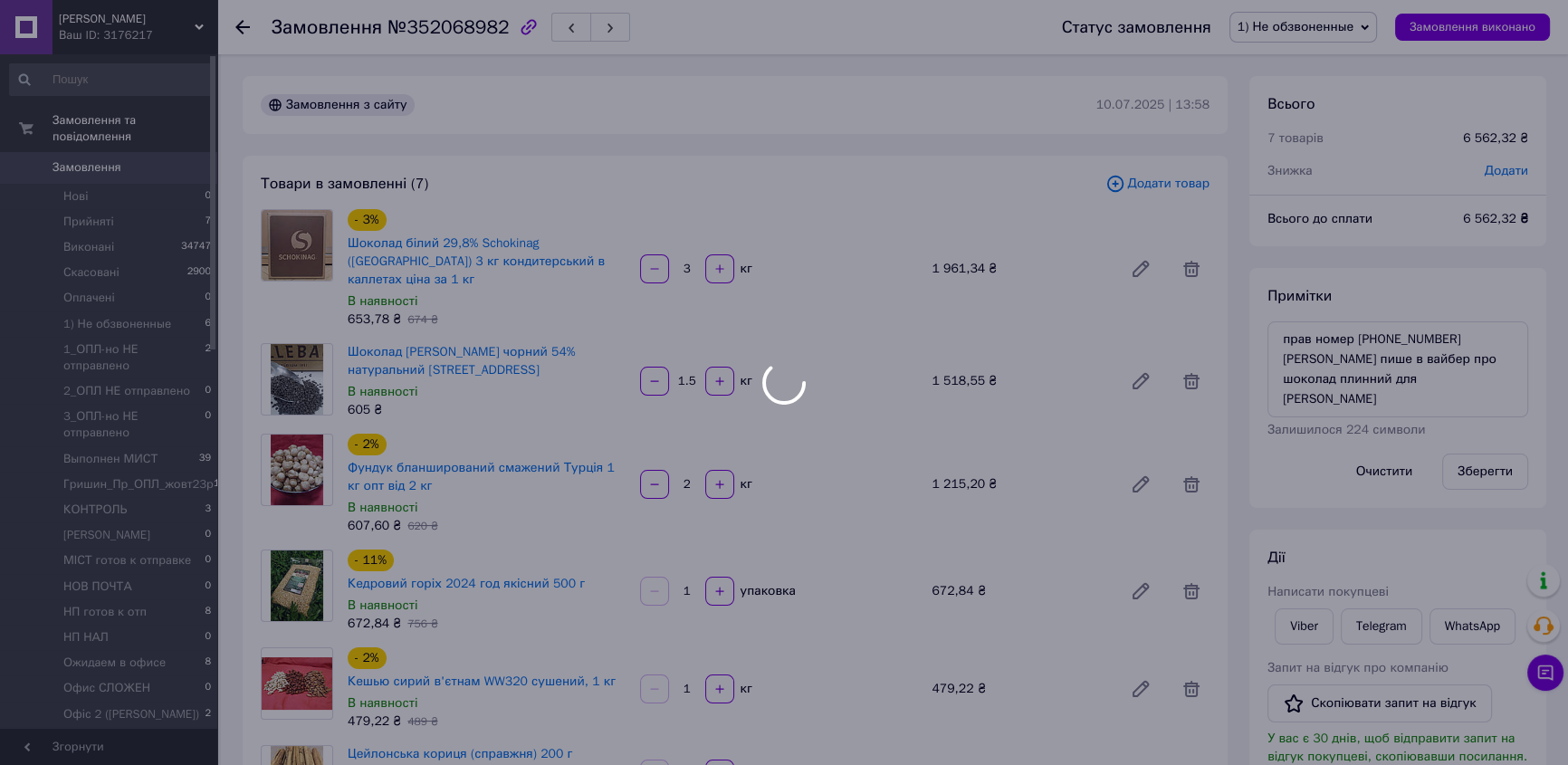 type on "1.5" 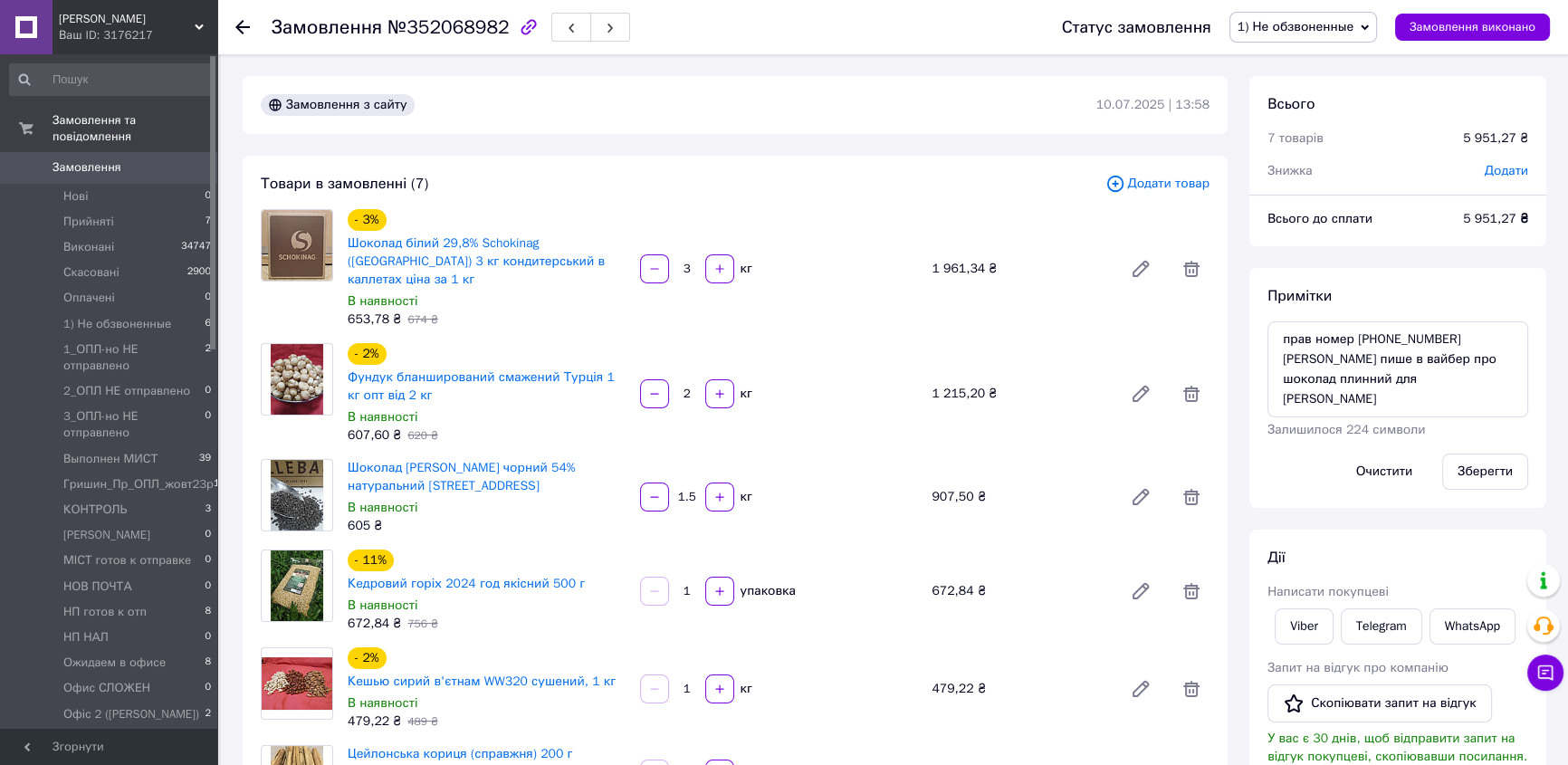 click 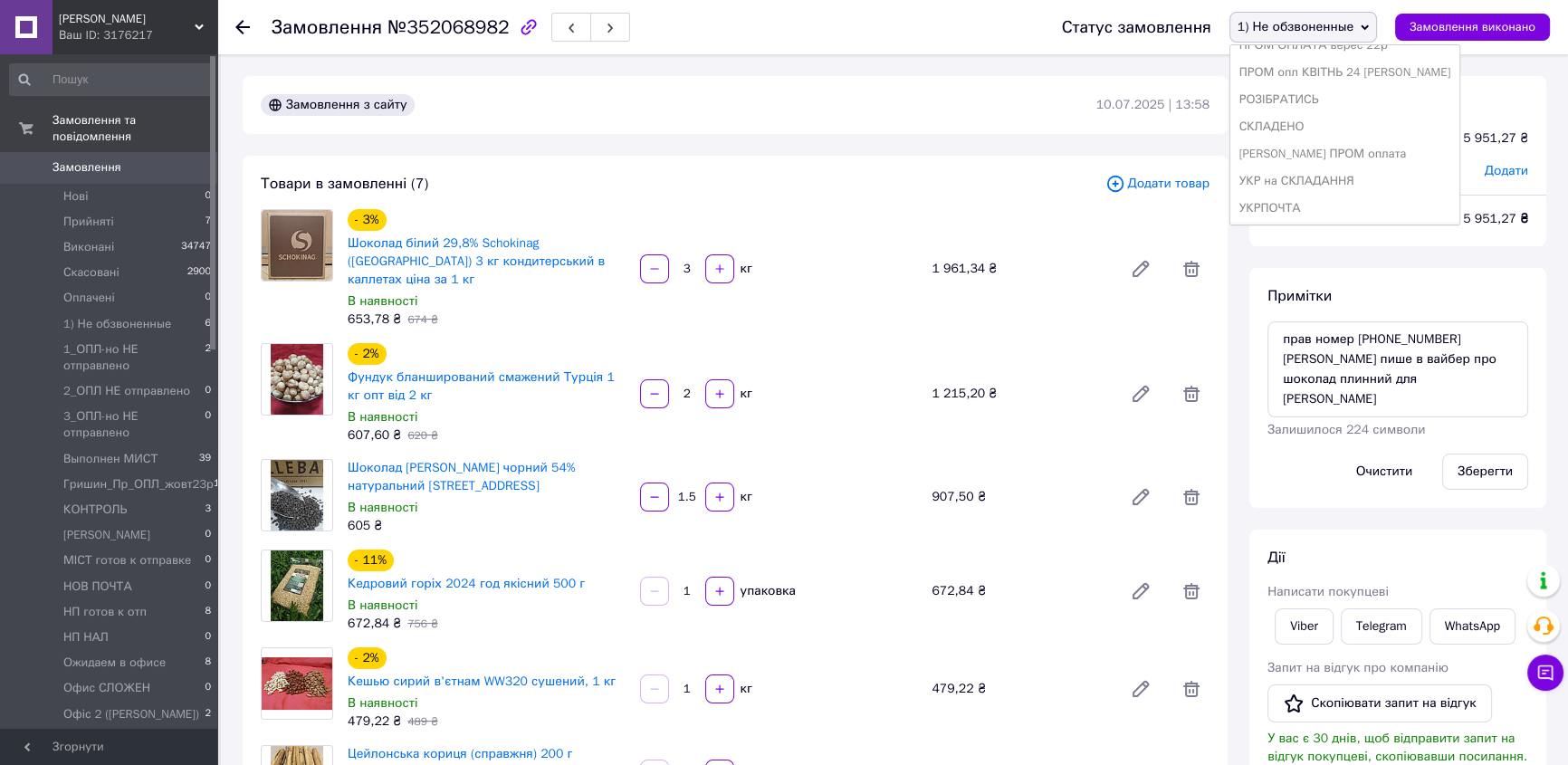 scroll, scrollTop: 671, scrollLeft: 0, axis: vertical 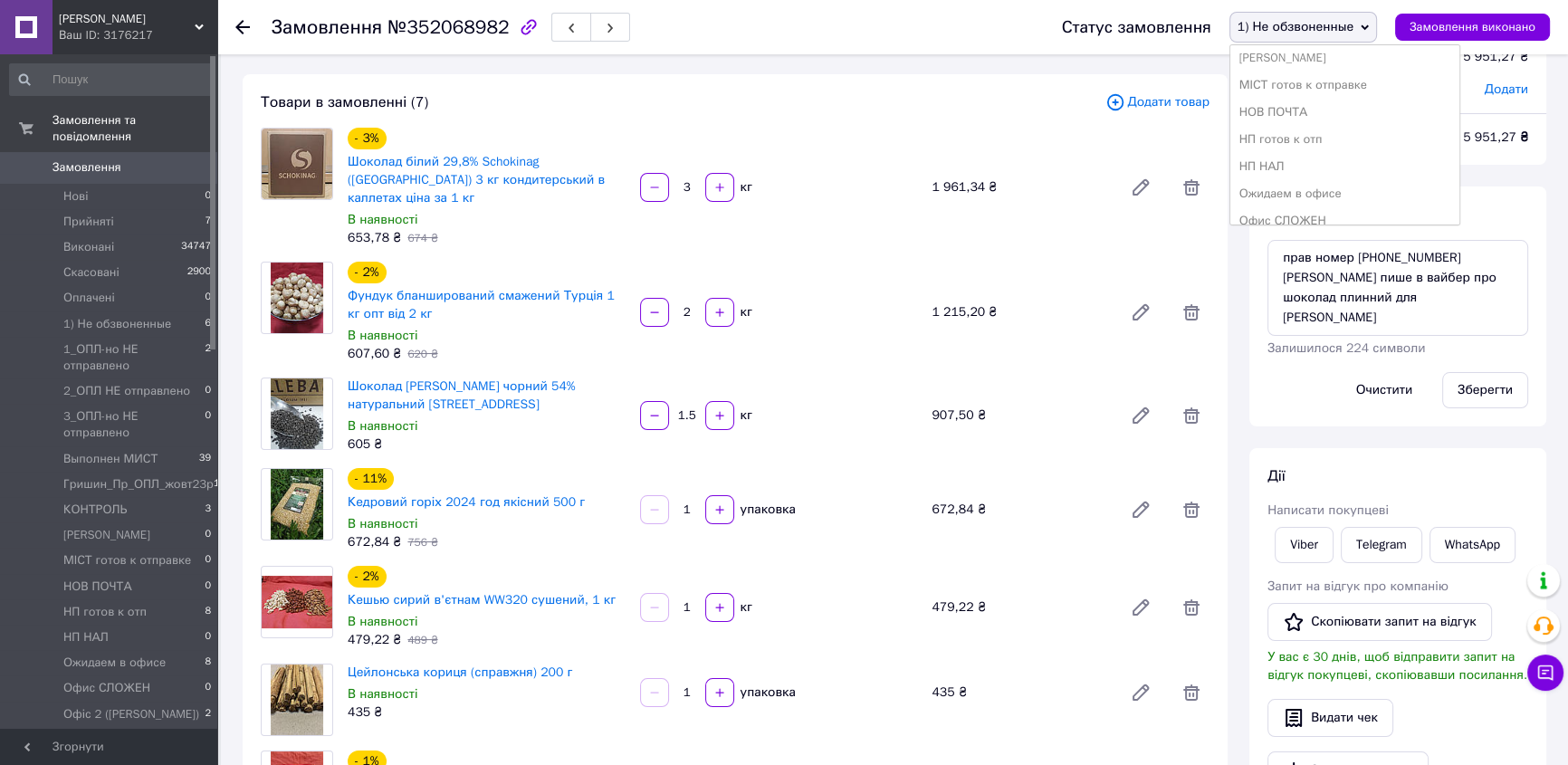 click on "Офис СЛОЖЕН" at bounding box center [1345, 221] 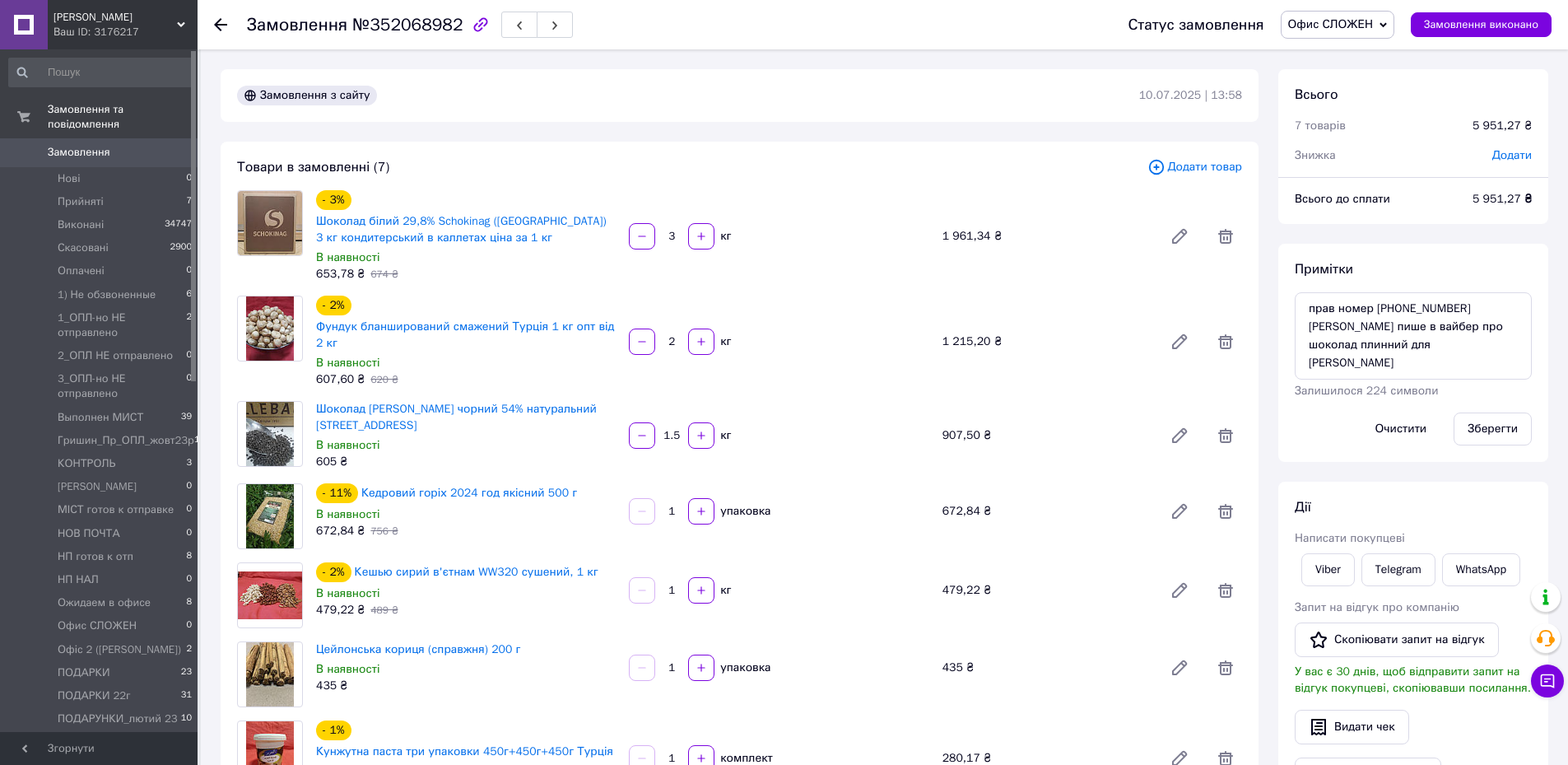 scroll, scrollTop: 82, scrollLeft: 0, axis: vertical 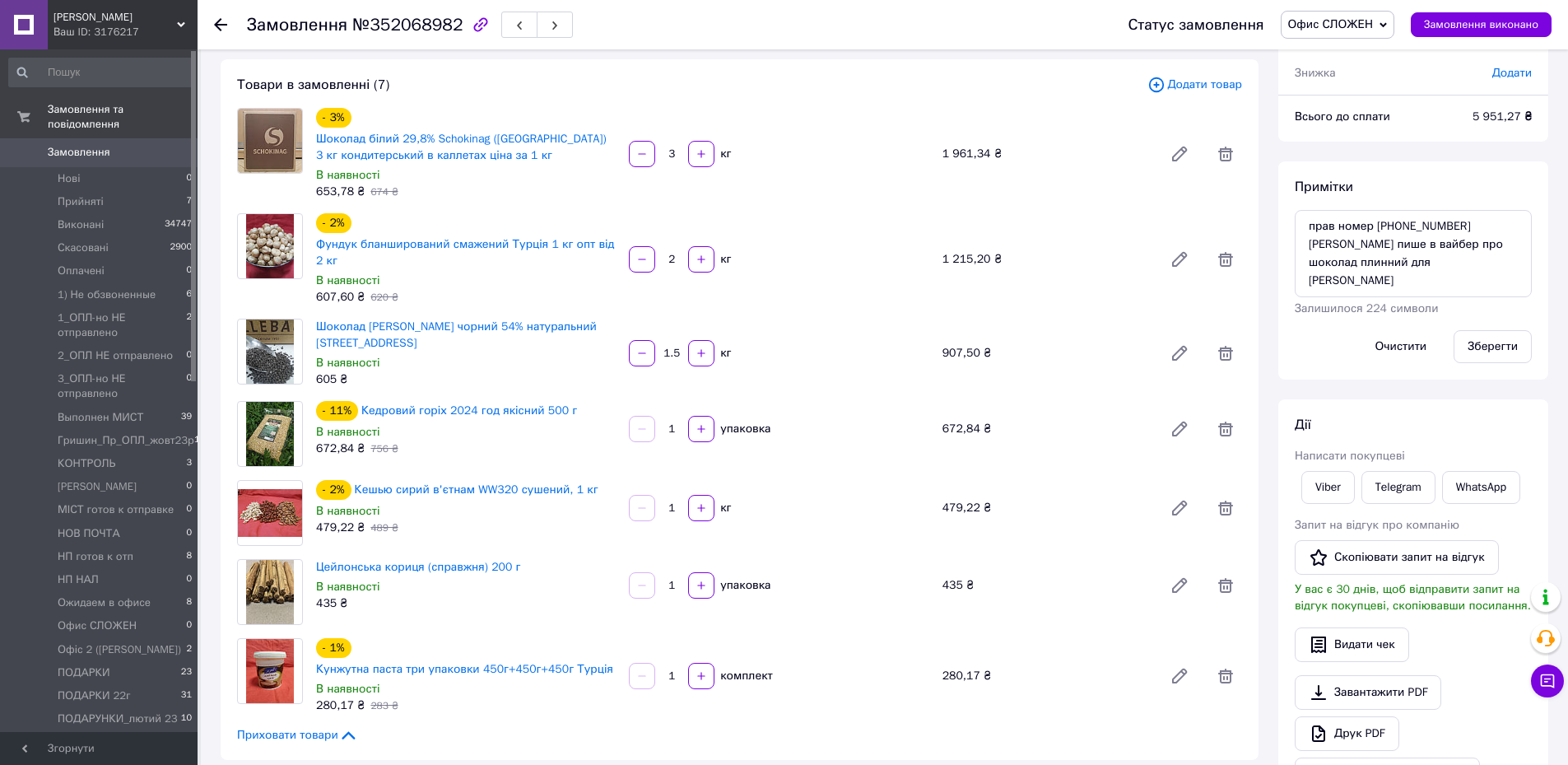 click on "Товари в замовленні (7) Додати товар - 3% Шоколад білий 29,8% Schokinag ([GEOGRAPHIC_DATA]) 3 кг кондитерський в каллетах ціна за 1 кг В наявності 653,78 ₴   674 ₴ 3   кг 1 961,34 ₴ - 2% Фундук бланширований смажений Турція 1 кг опт від 2 кг В наявності 607,60 ₴   620 ₴ 2   кг 1 215,20 ₴ Шоколад [PERSON_NAME] чорний 54% натуральний Бельгія, 1кг В наявності 605 ₴ 1.5   кг 907,50 ₴ - 11% Кедровий горіх 2024 год якісний 500 г В наявності 672,84 ₴   756 ₴ 1   упаковка 672,84 ₴ - 2% Кешью сирий в'єтнам WW320 сушений, 1 кг В наявності 479,22 ₴   489 ₴ 1   кг 479,22 ₴ Цейлонська кориця (справжня) 200 г В наявності 435 ₴ 1   упаковка 435 ₴ - 1% 280,17 ₴   1" at bounding box center (739, 409) 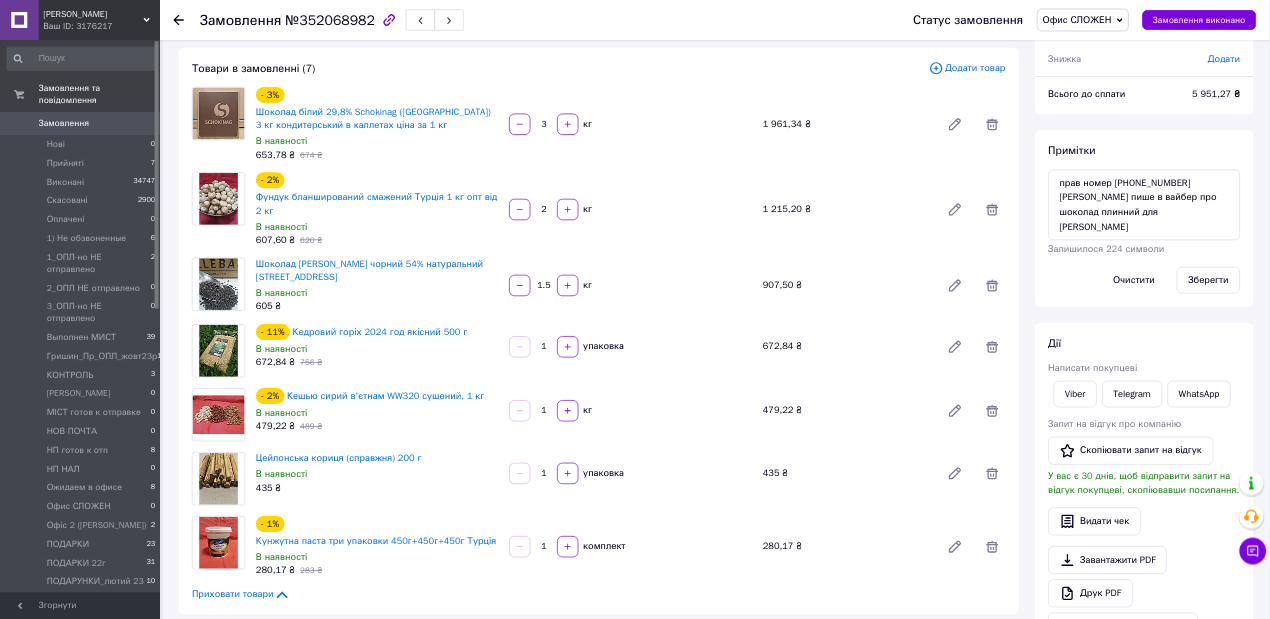scroll, scrollTop: 0, scrollLeft: 0, axis: both 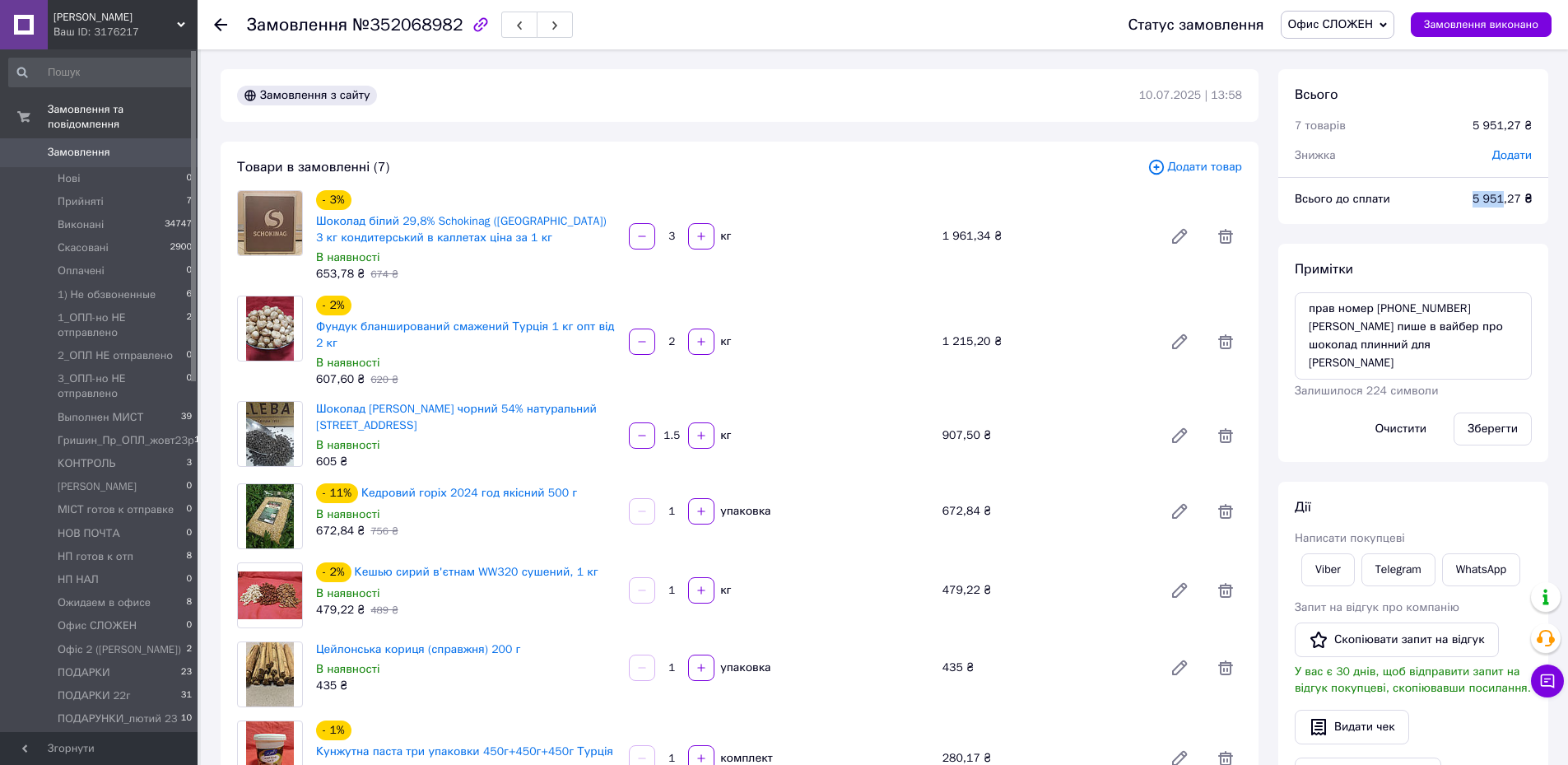 drag, startPoint x: 1506, startPoint y: 194, endPoint x: 1454, endPoint y: 193, distance: 52.009614 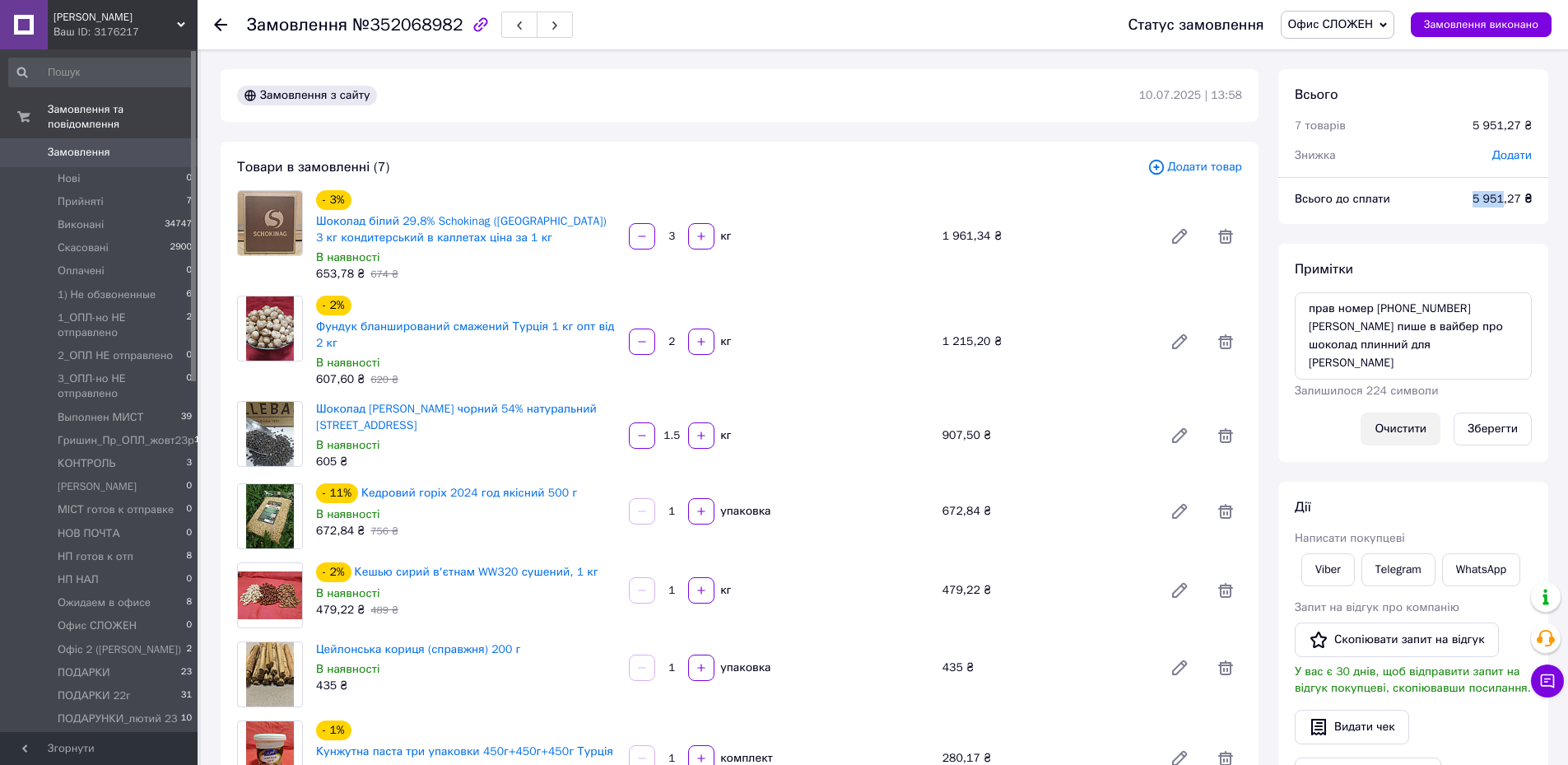 copy on "Всього до сплати 5 951" 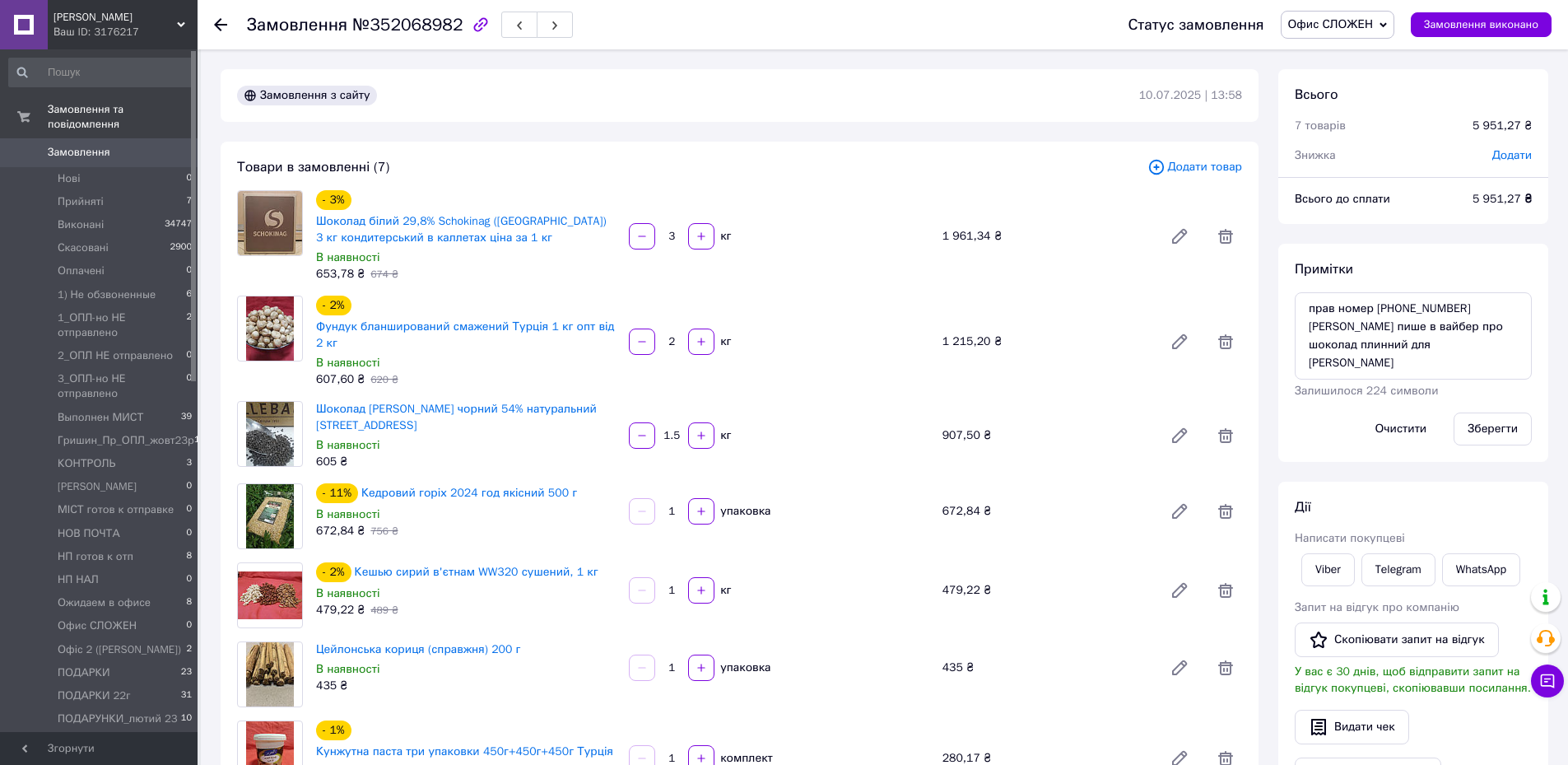 click 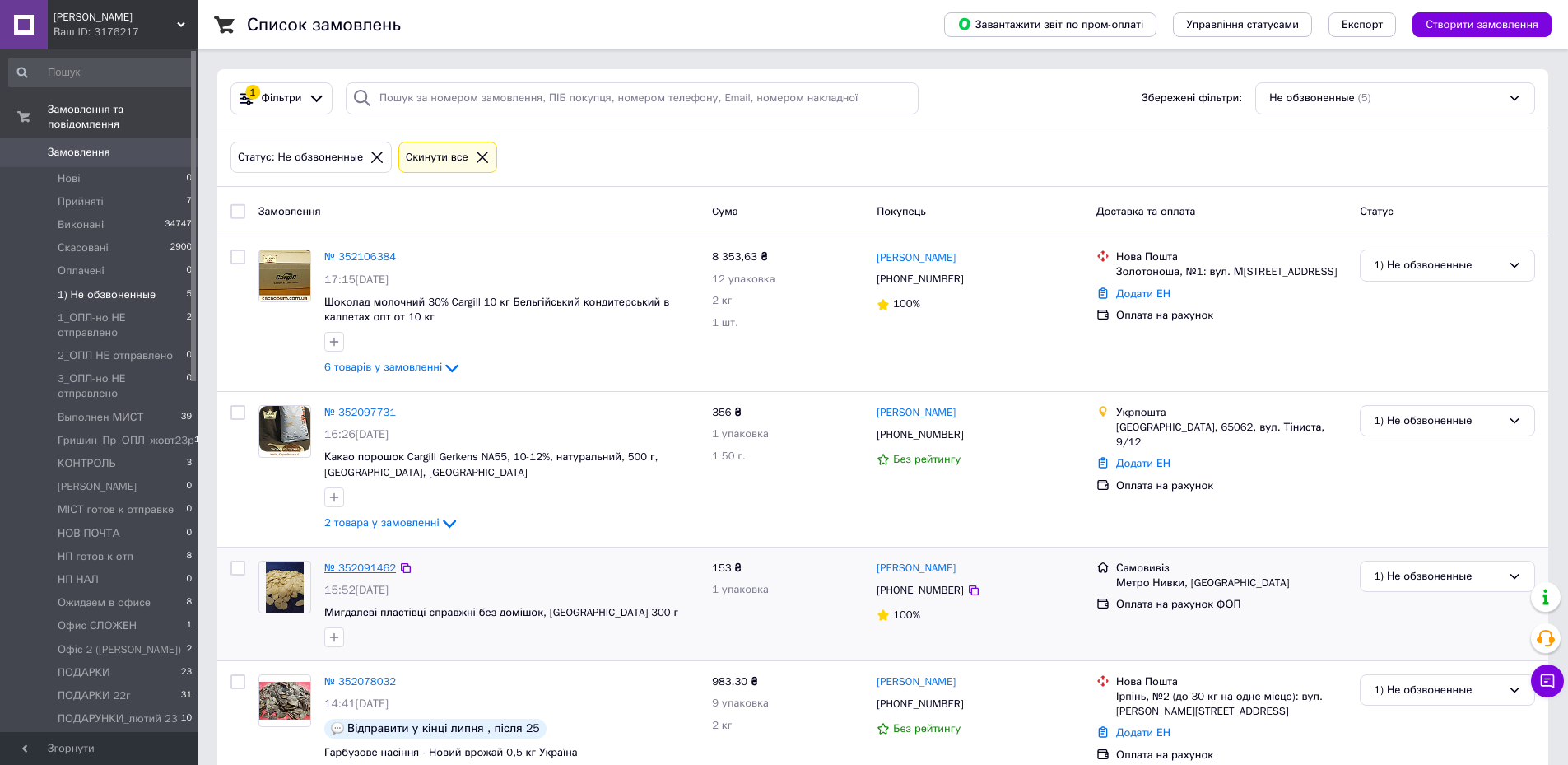 click on "№ 352091462" at bounding box center (360, 567) 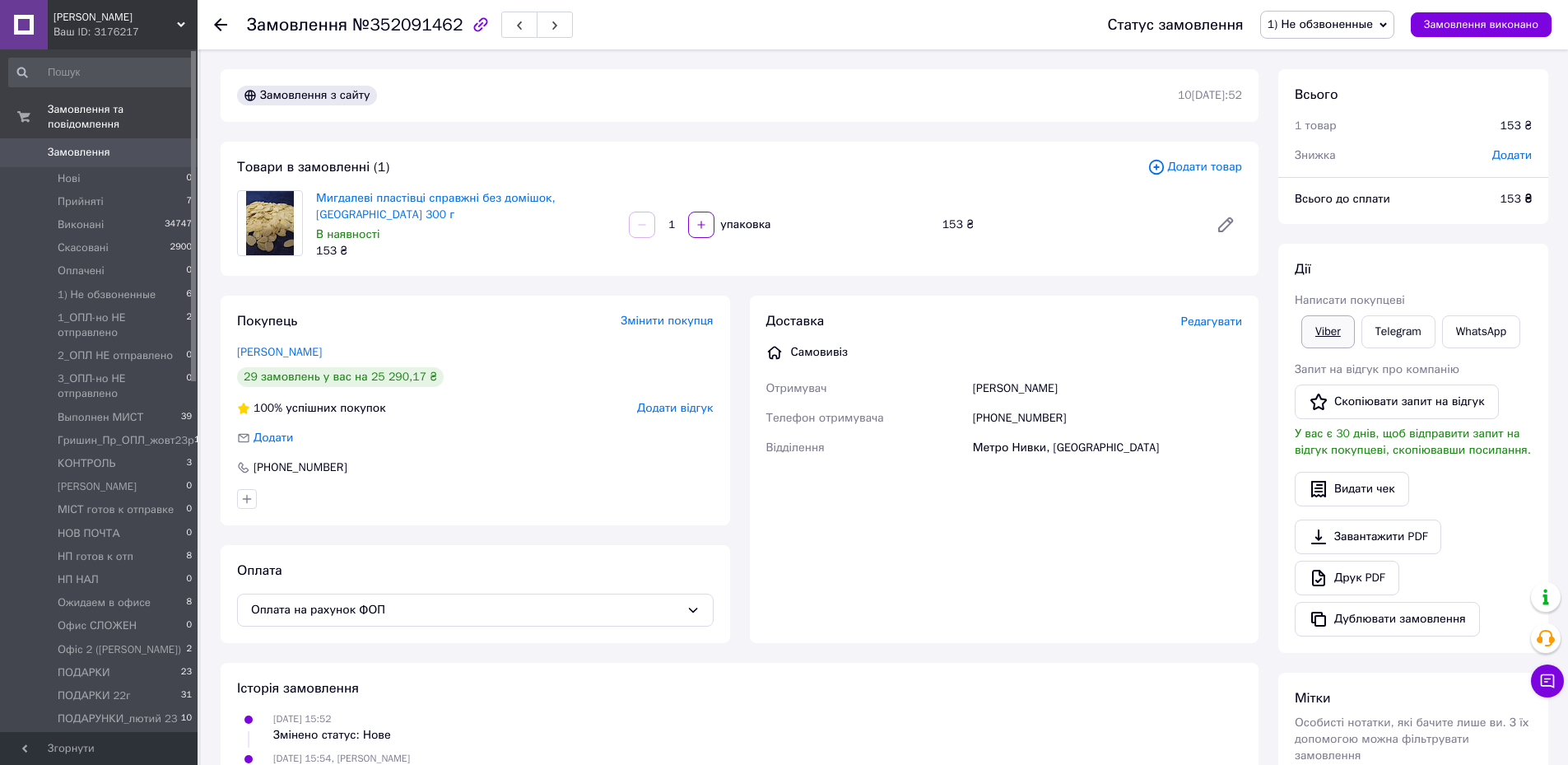 click on "Viber" at bounding box center (1328, 332) 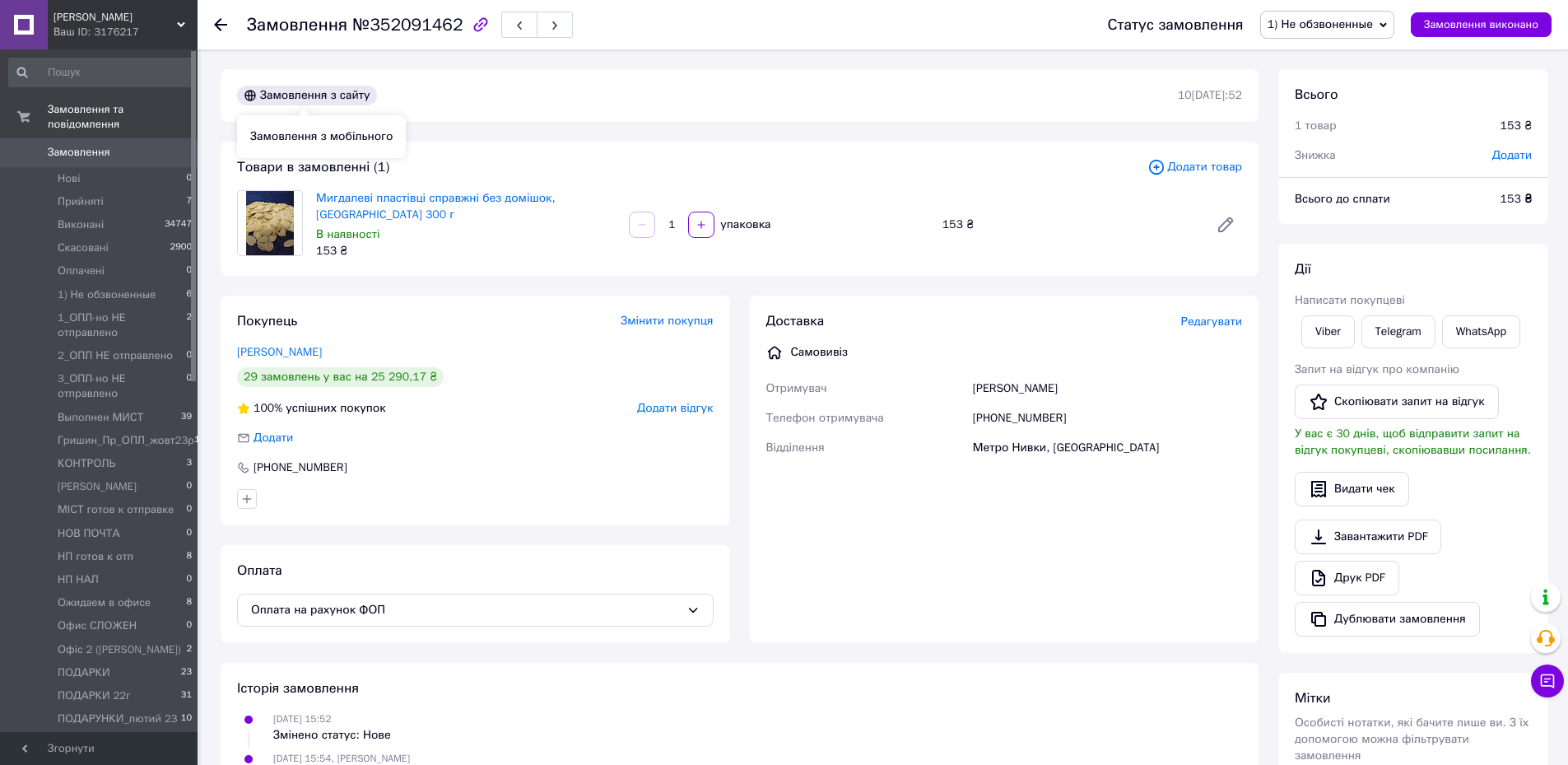 click on "Замовлення з сайту [DATE] 15:52 Товари в замовленні (1) Додати товар Мигдалеві пластівці справжні без домішок, [GEOGRAPHIC_DATA] 300 г В наявності 153 ₴ 1   упаковка 153 ₴ Покупець Змінити покупця [PERSON_NAME] 29 замовлень у вас на 25 290,17 ₴ 100%   успішних покупок Додати відгук Додати [PHONE_NUMBER] Оплата Оплата на рахунок ФОП Доставка Редагувати Самовивіз Отримувач [PERSON_NAME] Телефон отримувача [PHONE_NUMBER] Відділення Метро Нивки, [GEOGRAPHIC_DATA] Ім'я [PERSON_NAME] Телефон отримувача [PHONE_NUMBER] Пункт самовивозу Оберіть пункт самовивозу Метро Нивки, [GEOGRAPHIC_DATA] Додати ще пункт самовивозу Номер накладної Історія замовлення" at bounding box center (739, 560) 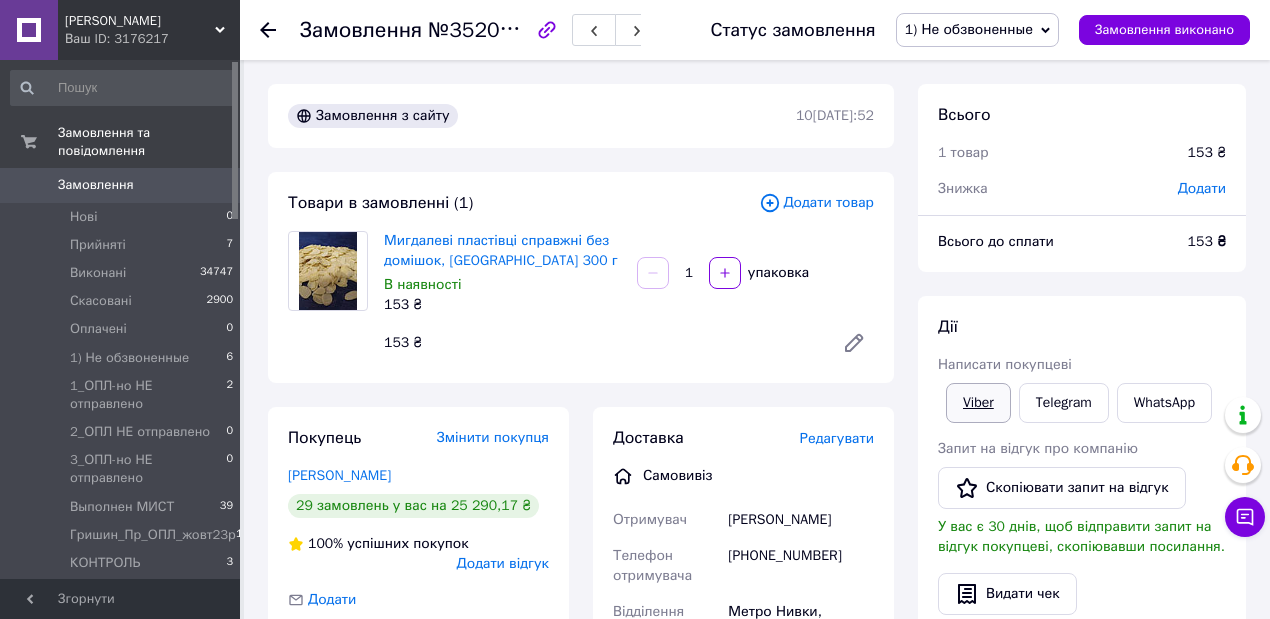 click on "Viber" at bounding box center [978, 403] 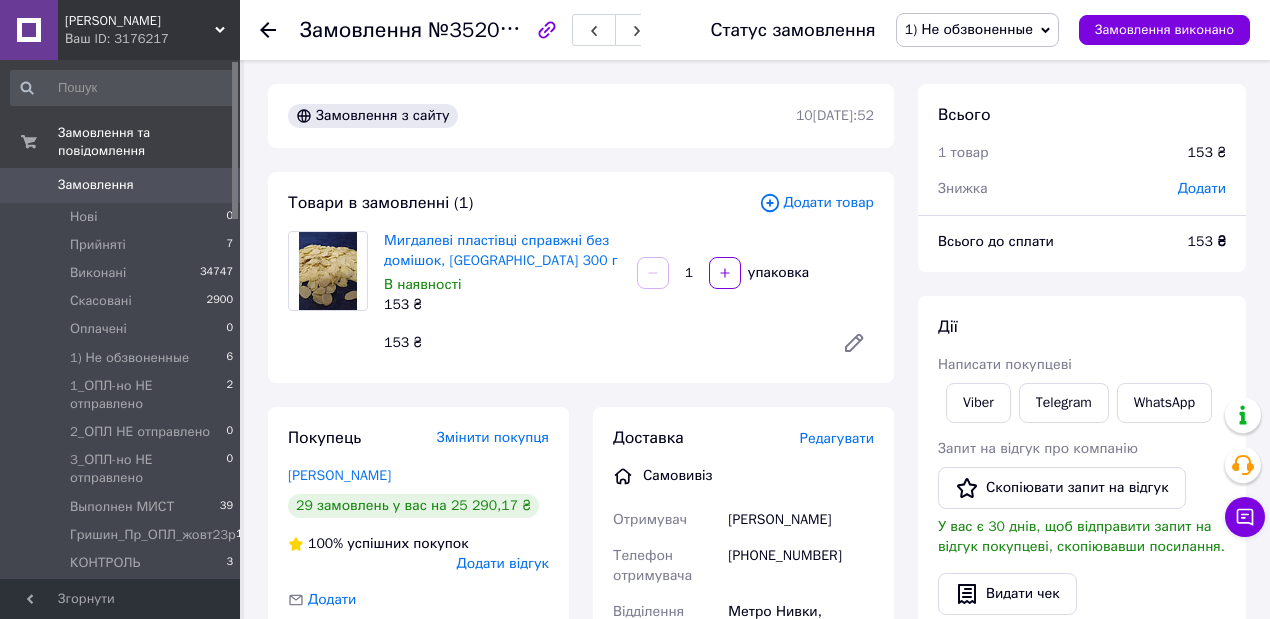 click on "Товари в замовленні (1)" at bounding box center (523, 203) 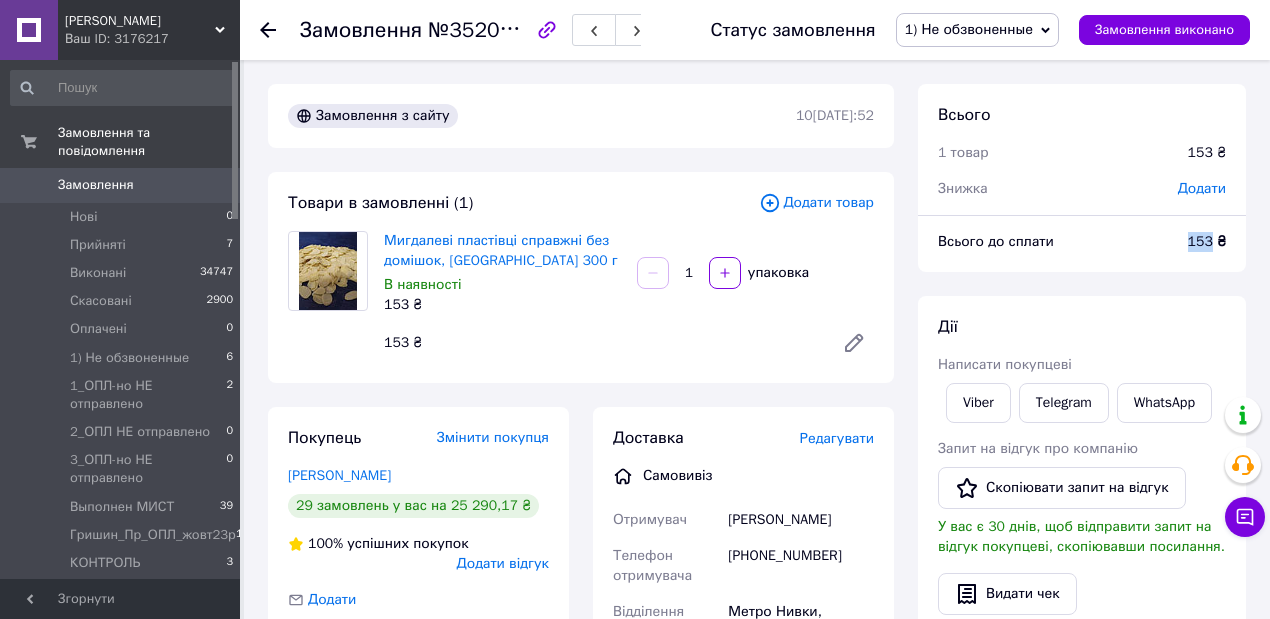 drag, startPoint x: 1213, startPoint y: 242, endPoint x: 1184, endPoint y: 242, distance: 29 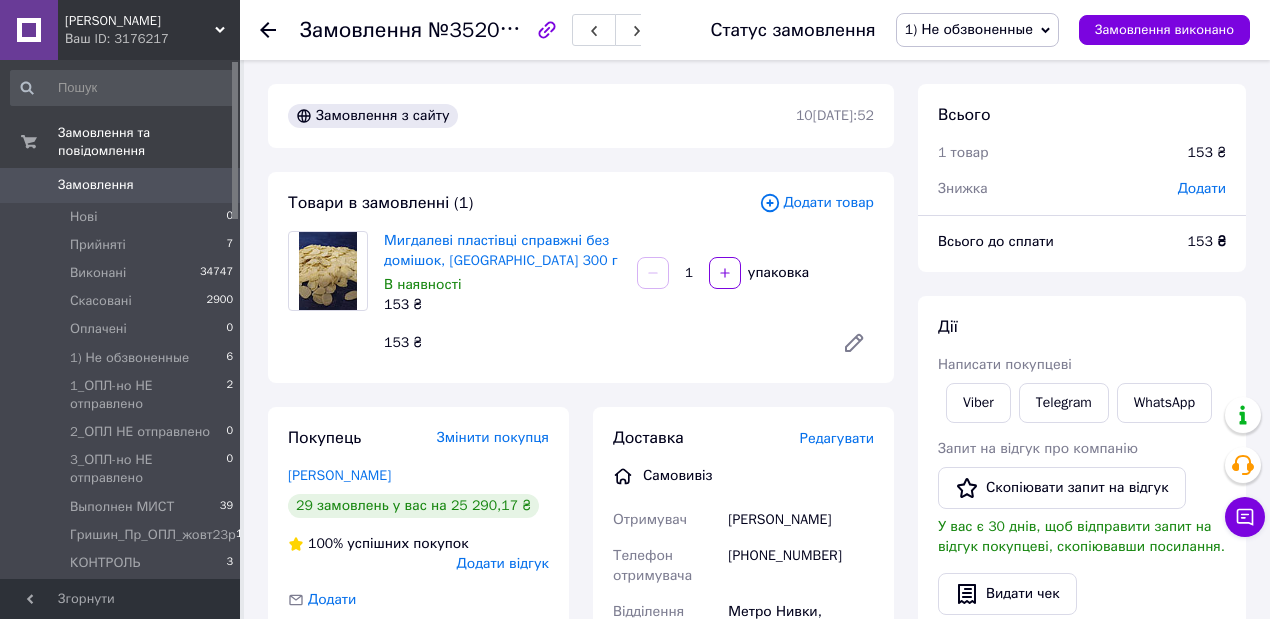 click on "Товари в замовленні (1) Додати товар Мигдалеві пластівці справжні без домішок, [GEOGRAPHIC_DATA] 300 г В наявності 153 ₴ 1   упаковка 153 ₴" at bounding box center [581, 277] 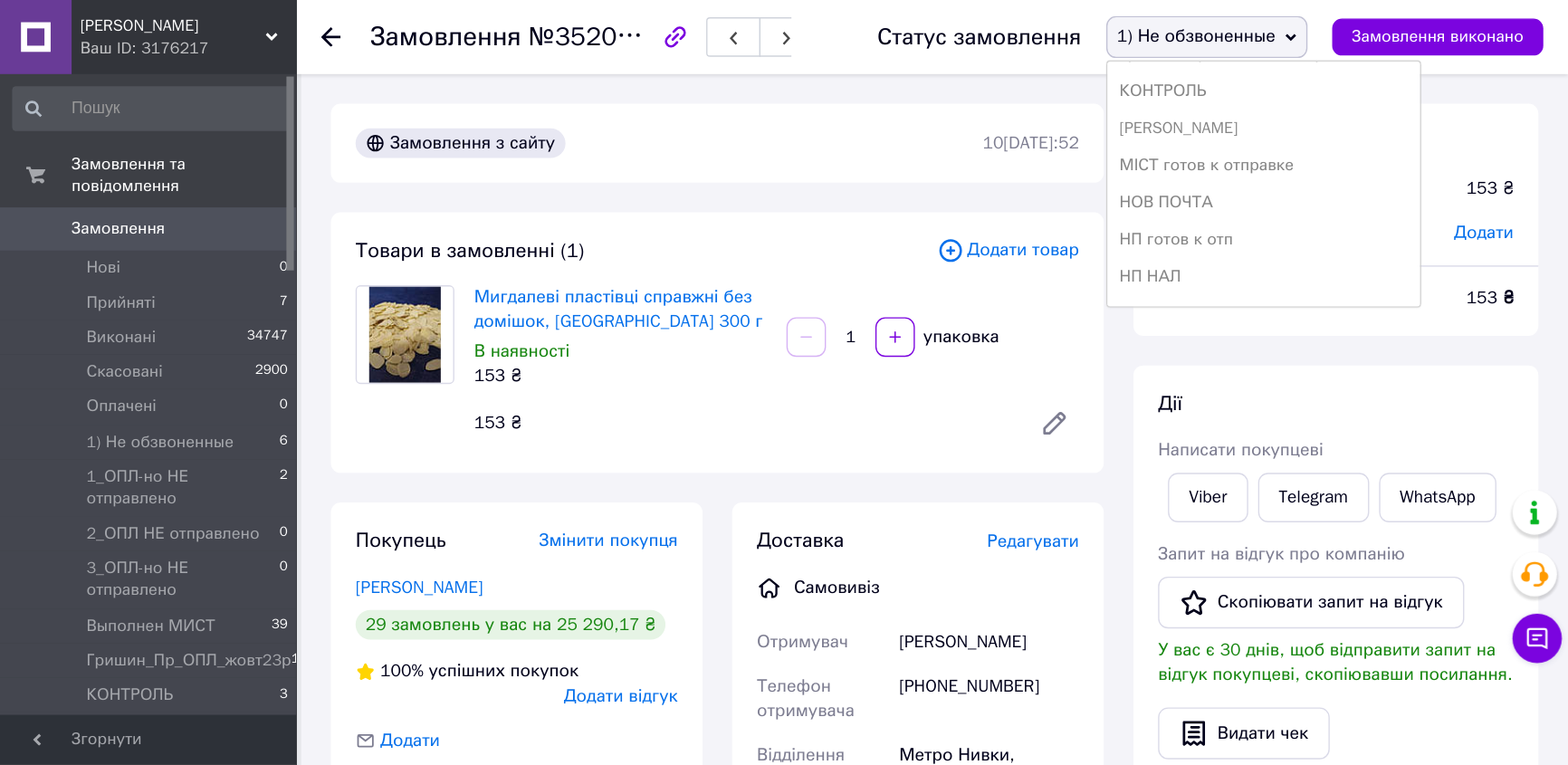 scroll, scrollTop: 362, scrollLeft: 0, axis: vertical 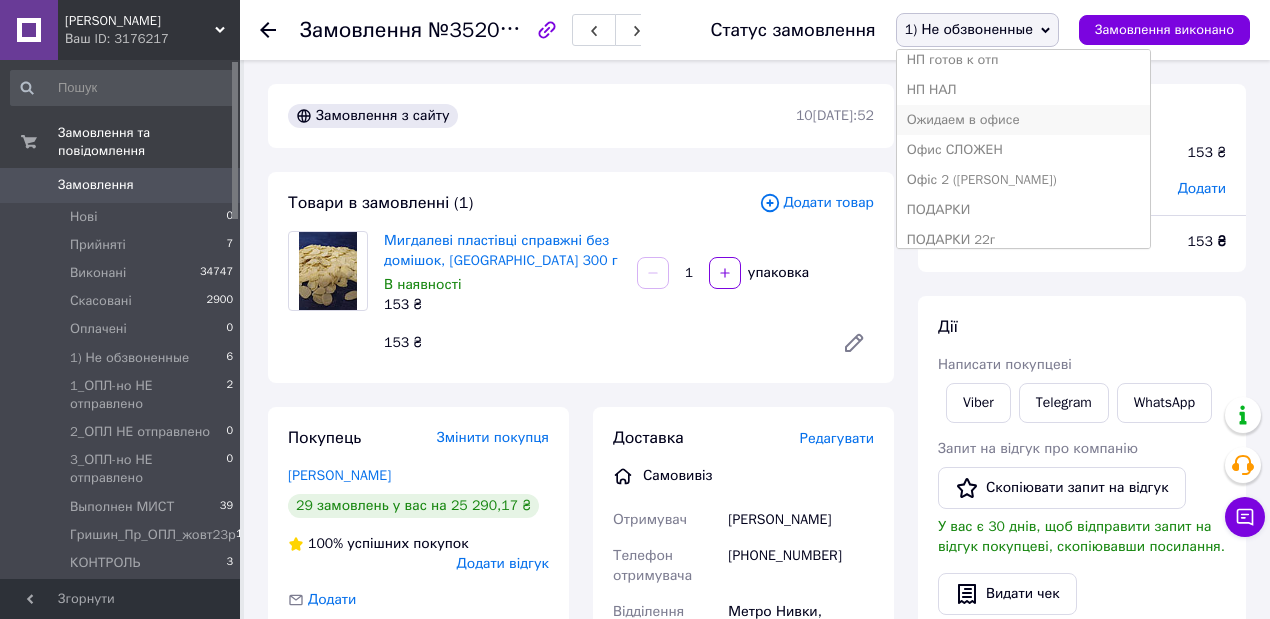 click on "Ожидаем в офисе" at bounding box center [1024, 120] 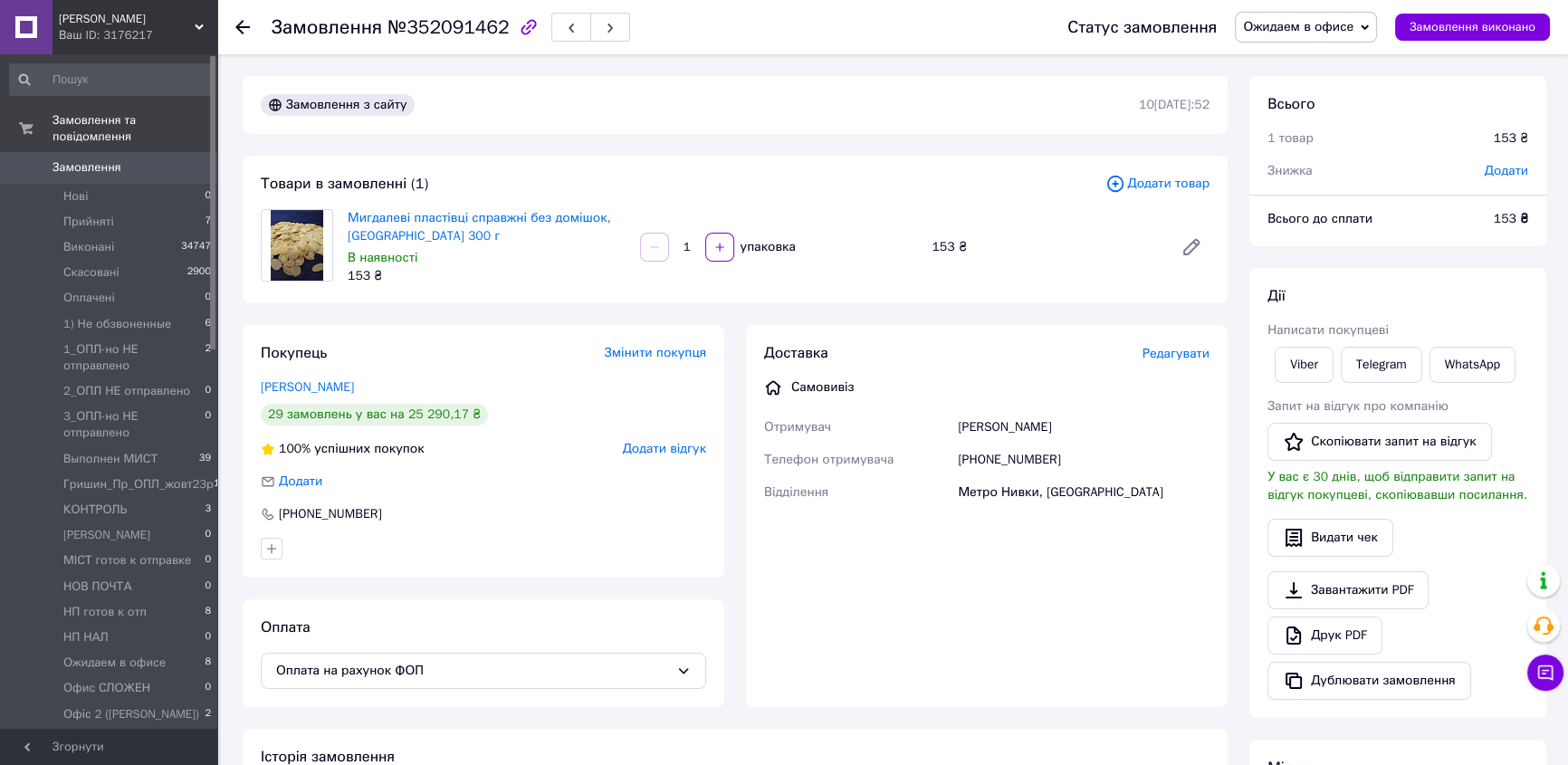 click 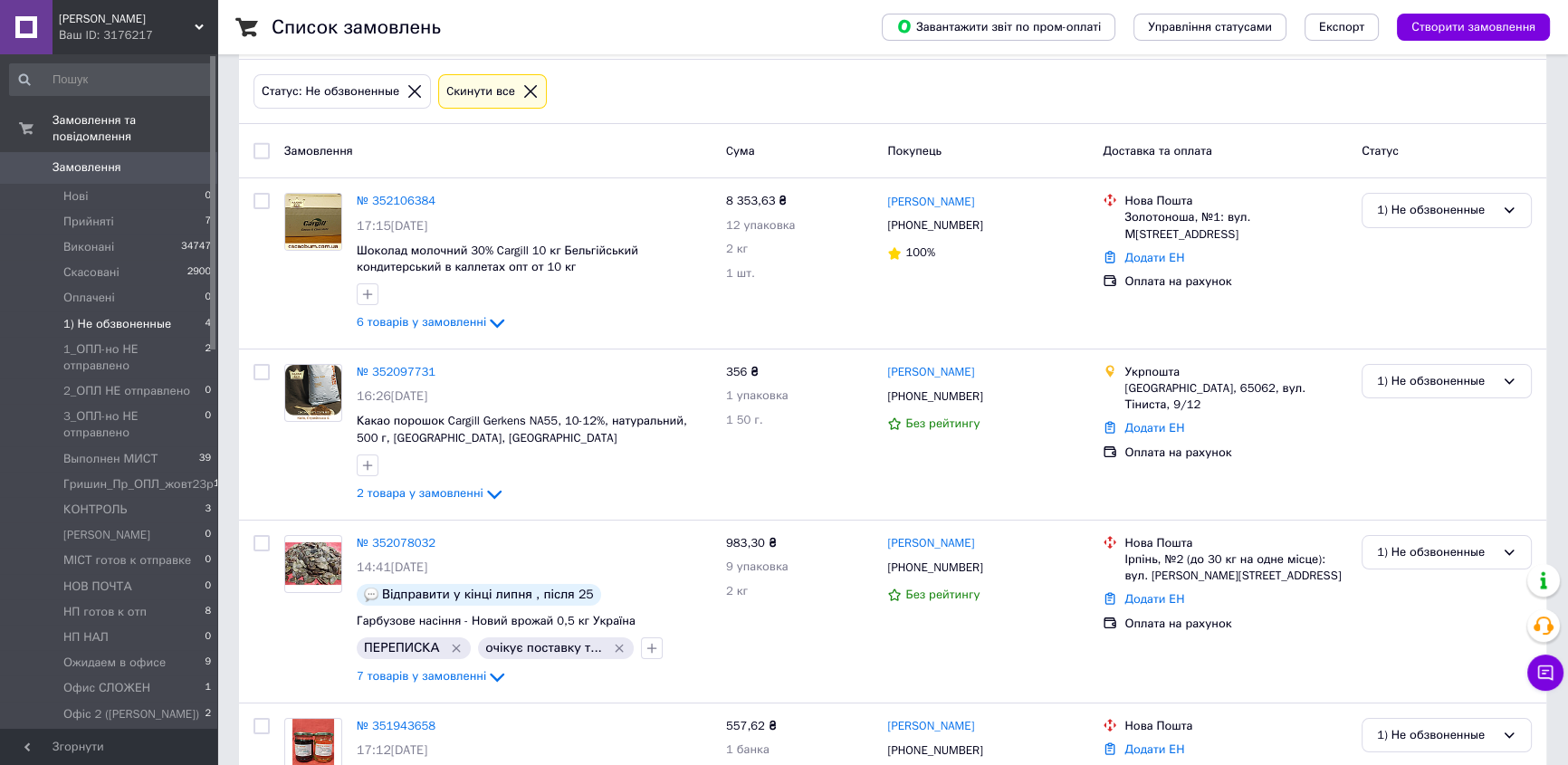 scroll, scrollTop: 0, scrollLeft: 0, axis: both 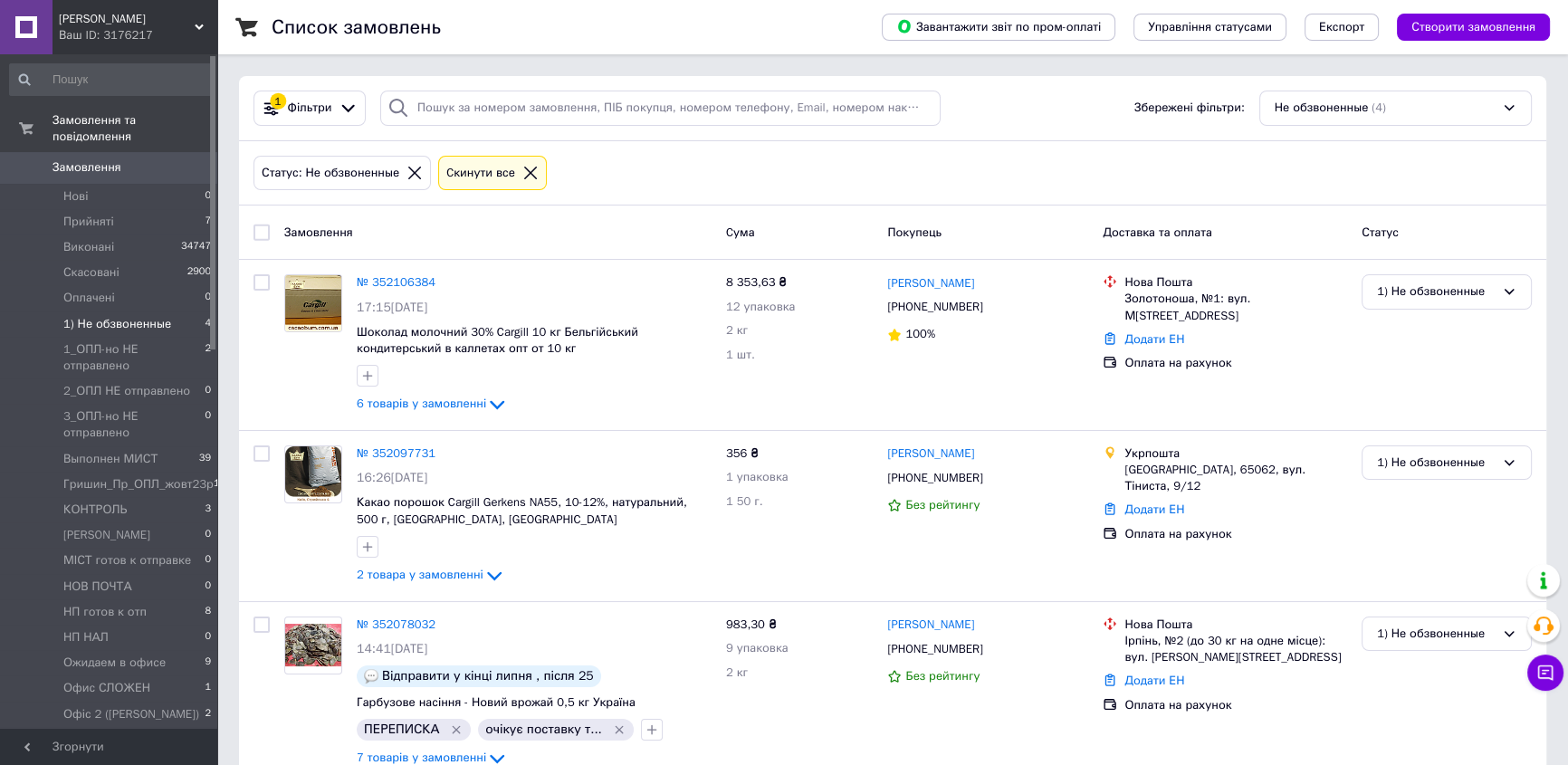 click 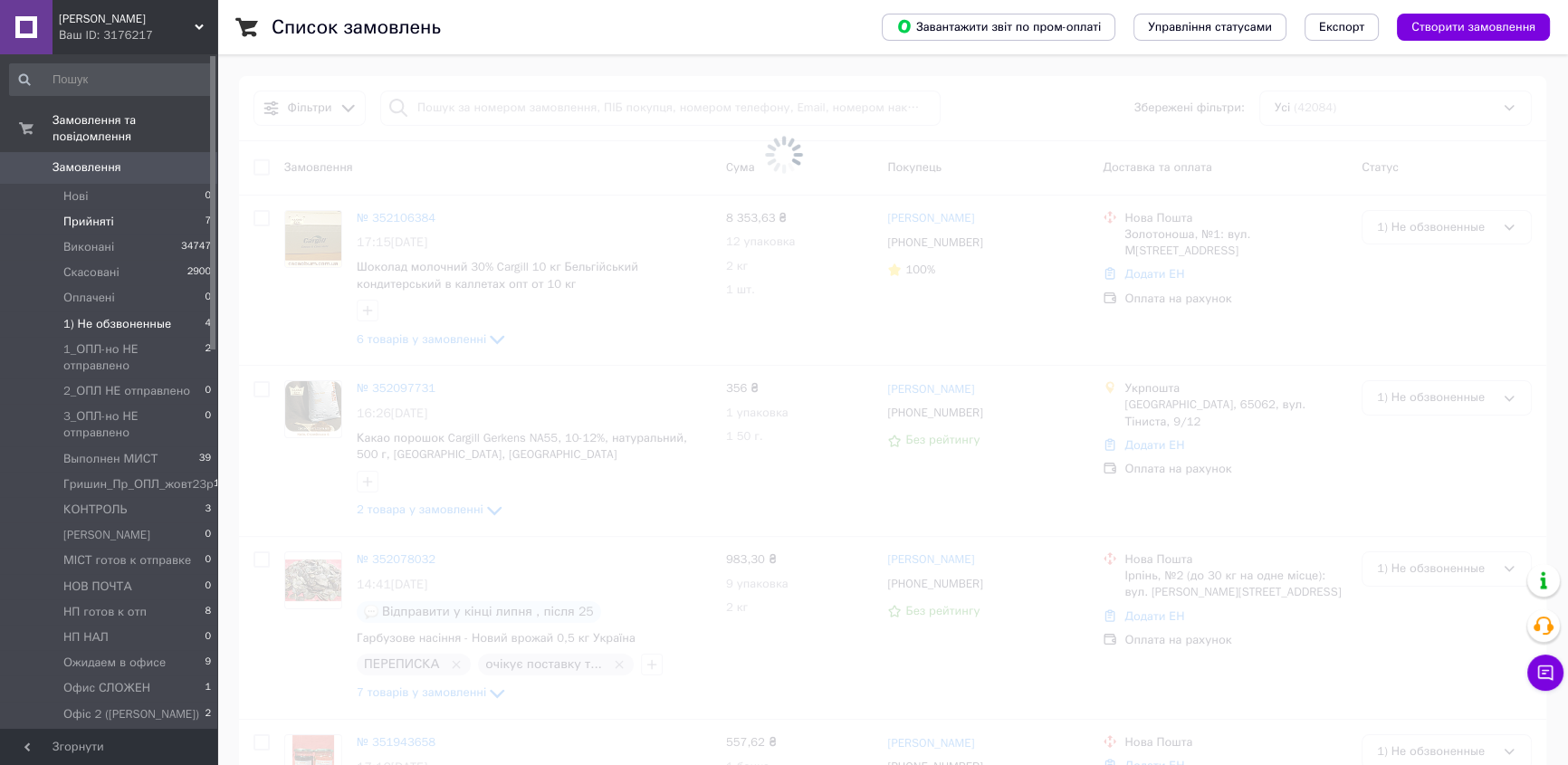 click on "Прийняті" at bounding box center [89, 222] 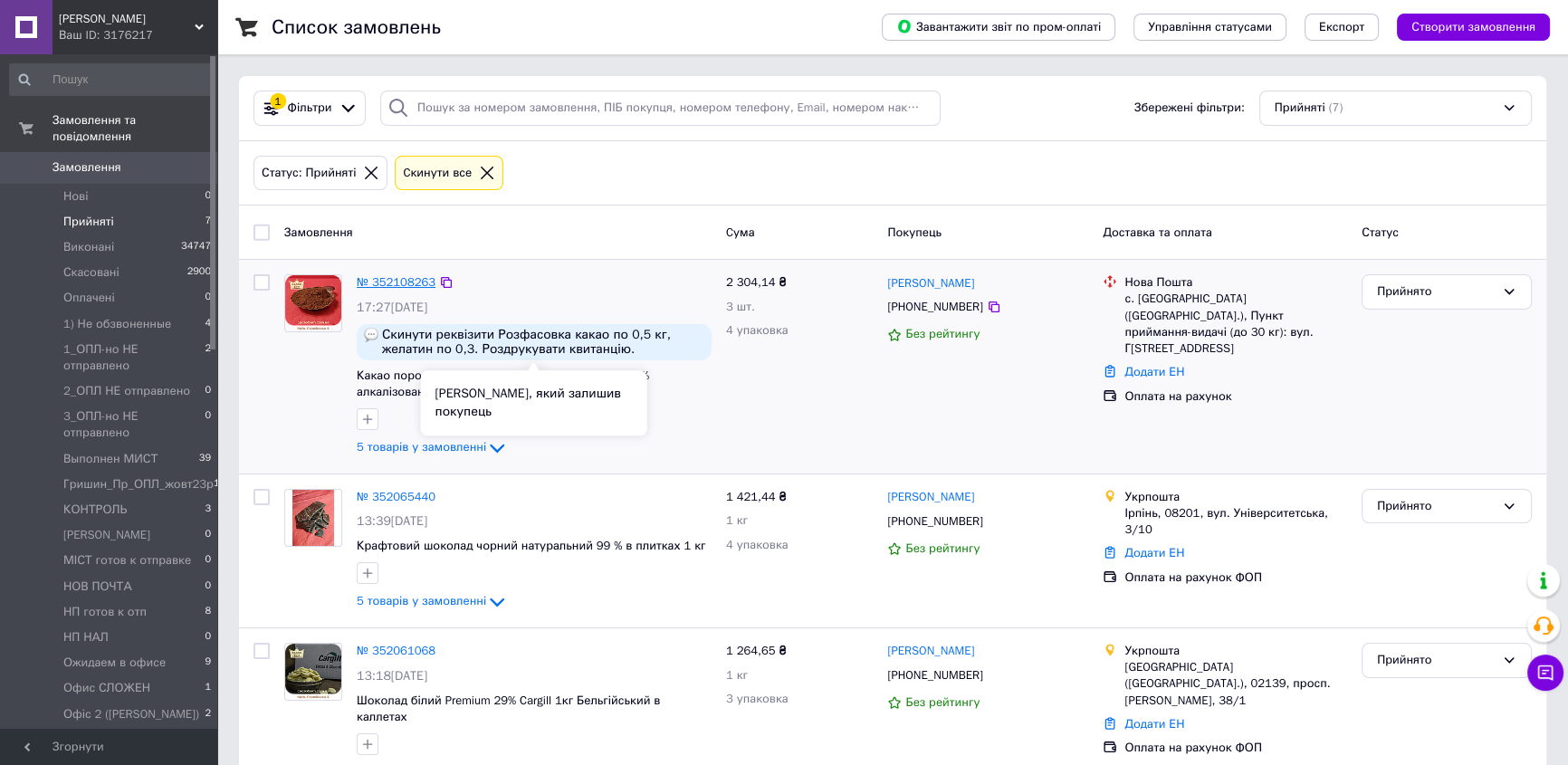 click on "№ 352108263" at bounding box center (396, 282) 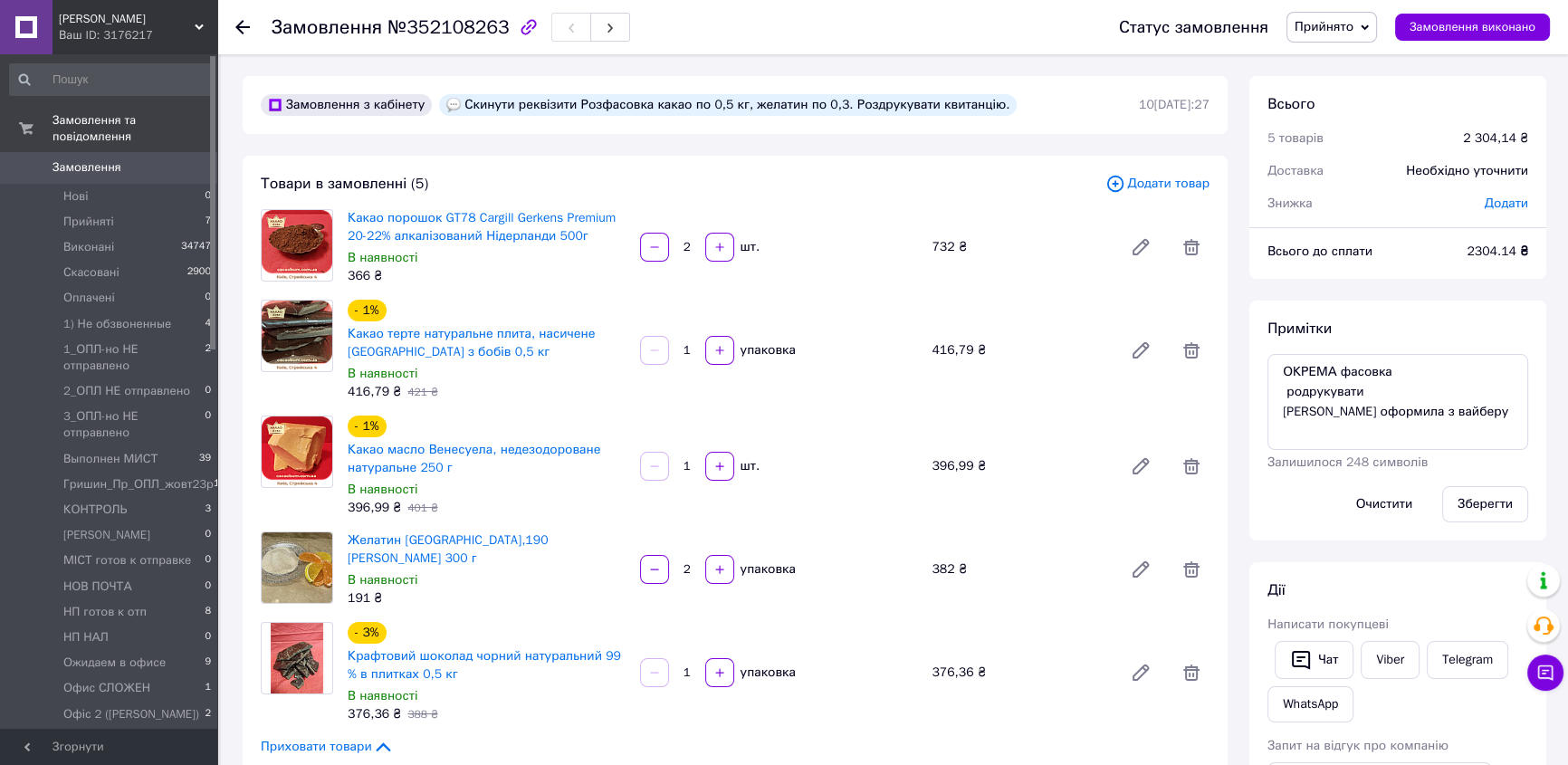 scroll, scrollTop: 442, scrollLeft: 0, axis: vertical 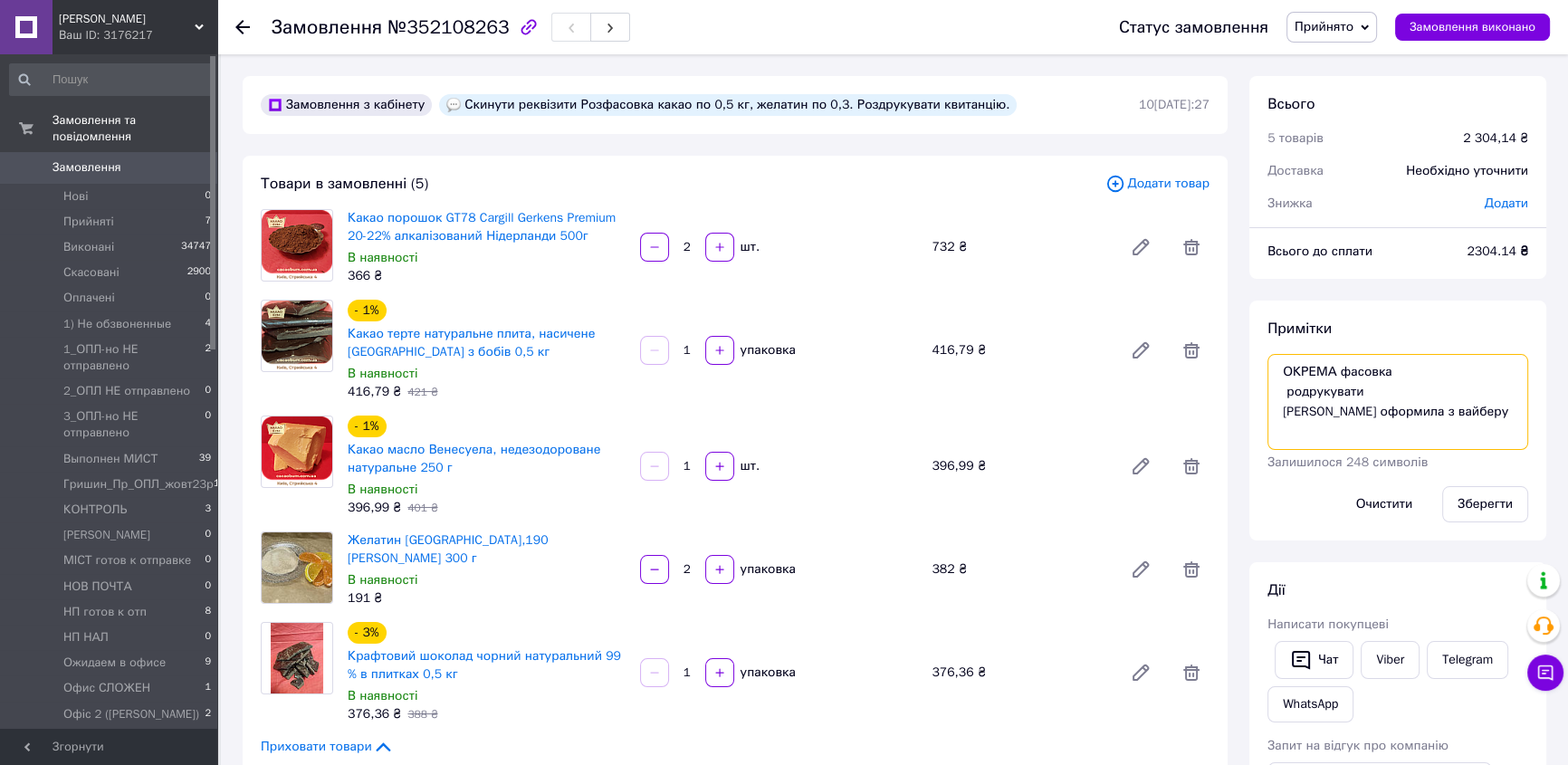 click on "ОКРЕМА фасовка
родрукувати
[PERSON_NAME] оформила з вайберу" at bounding box center [1398, 402] 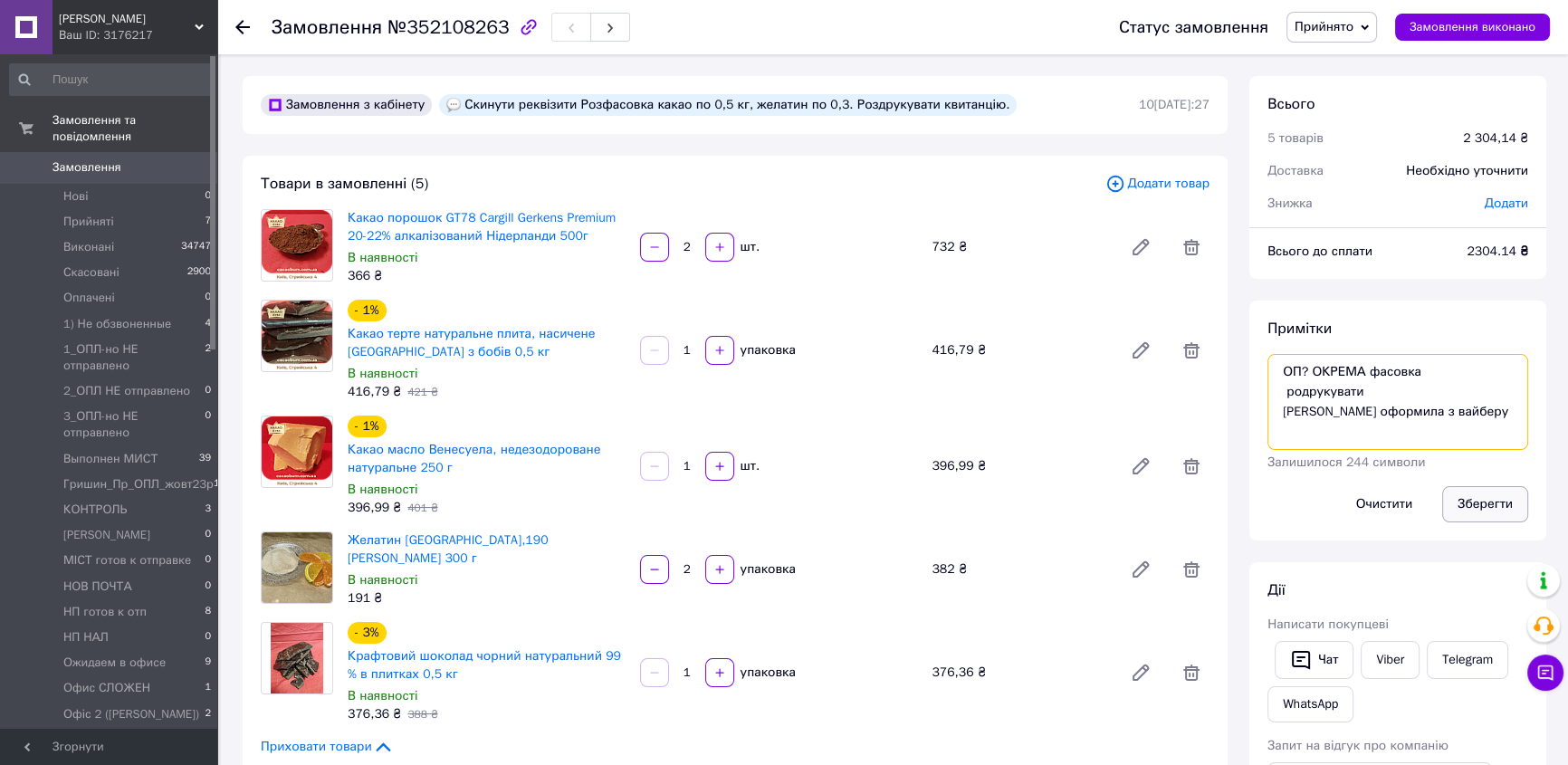 type on "ОП? ОКРЕМА фасовка
родрукувати
[PERSON_NAME] оформила з вайберу" 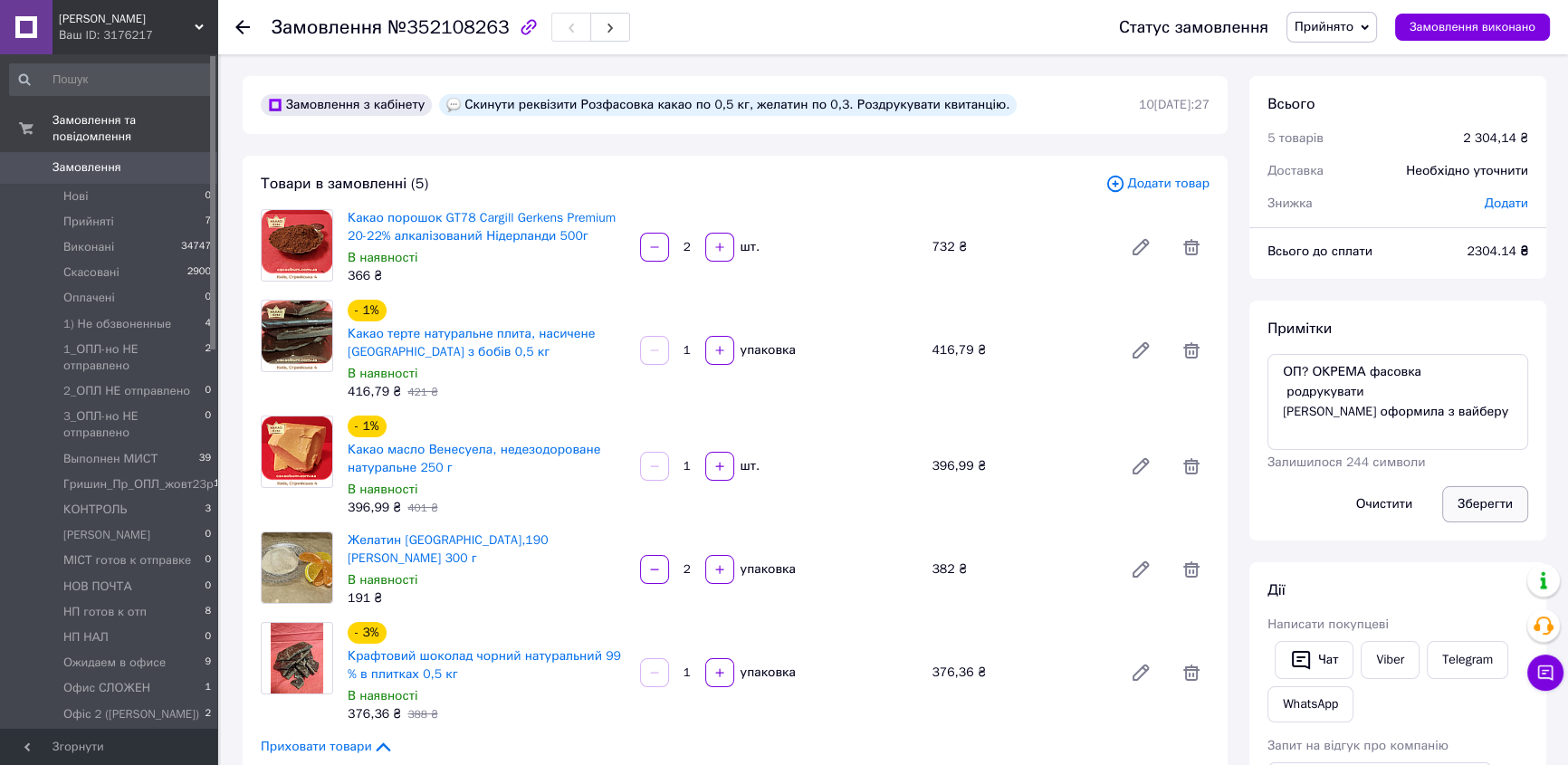 click on "Зберегти" at bounding box center [1485, 504] 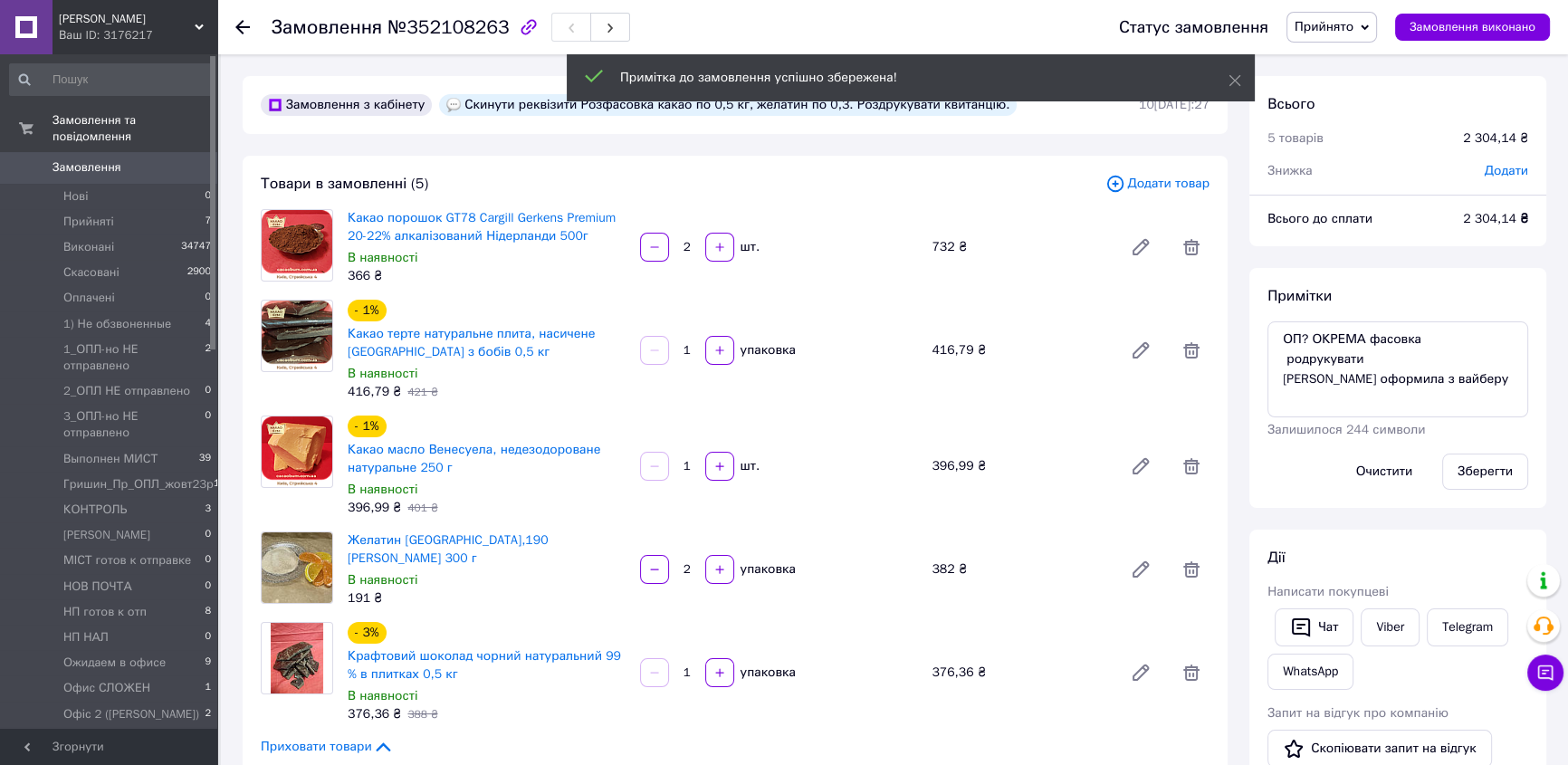 scroll, scrollTop: 485, scrollLeft: 0, axis: vertical 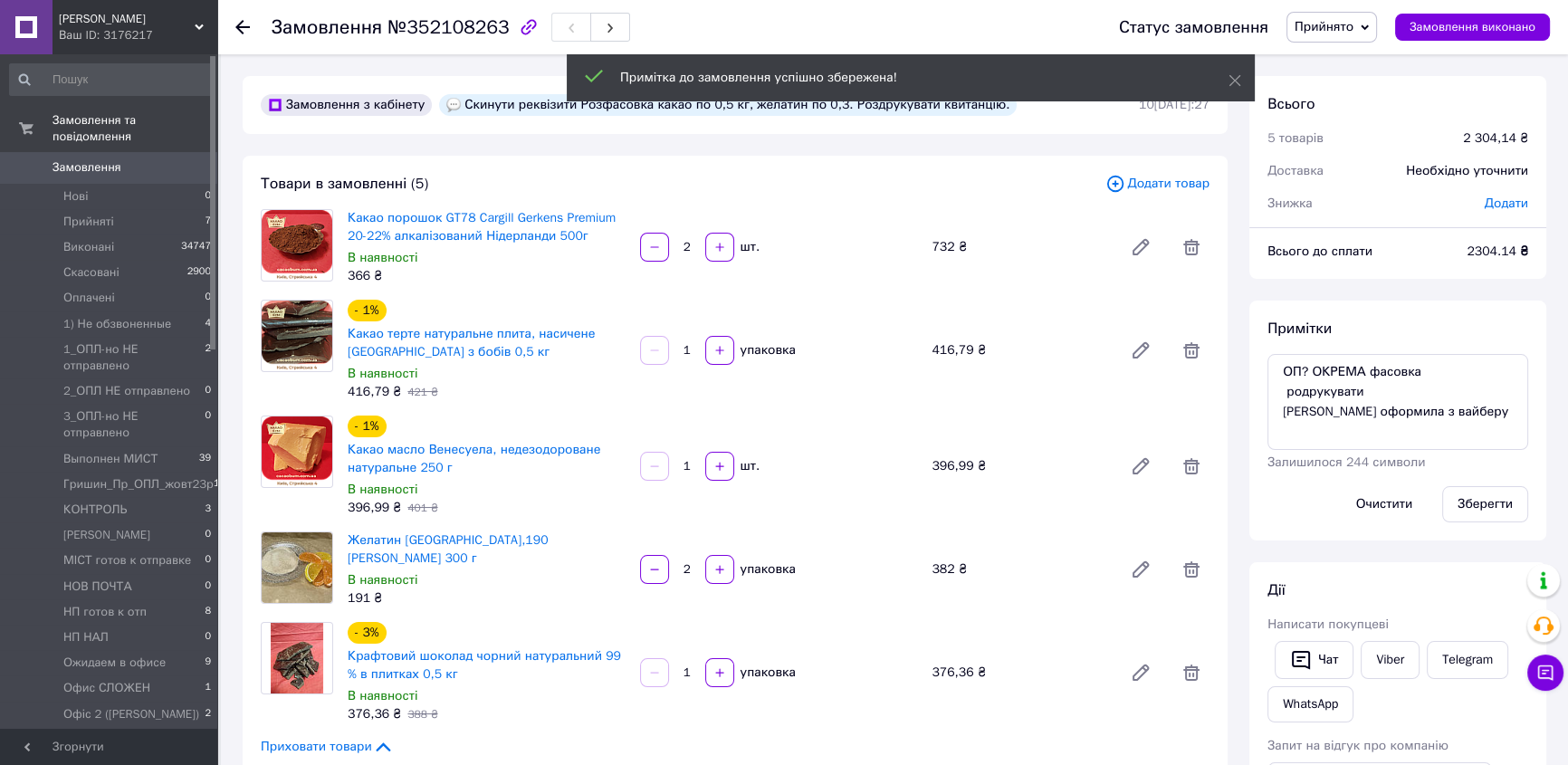 click on "Прийнято Виконано Скасовано Оплачено 1) Не обзвоненные 1_ОПЛ-но НЕ отправлено 2_ОПЛ НЕ отправлено 3_ОПЛ-но НЕ отправлено Выполнен МИСТ Гришин_Пр_ОПЛ_жовт23р КОНТРОЛЬ [PERSON_NAME] МІСТ готов к отправке НОВ ПОЧТА НП готов к отп НП НАЛ Ожидаем в офисе Офис СЛОЖЕН Офіс 2 ([PERSON_NAME]) ПОДАРКИ ПОДАРКИ 22г ПОДАРУНКИ_лютий 23 ПРОМ ОПЛАТА верес 22р ПРОМ опл КВІТНЬ 24 [PERSON_NAME] РОЗІБРАТИСЬ СКЛАДЕНО [PERSON_NAME] ПРОМ оплата УКР на СКЛАДАННЯ УКРПОЧТА УКРпочта готов к отп УКРпочта [PERSON_NAME]" at bounding box center (1332, 27) 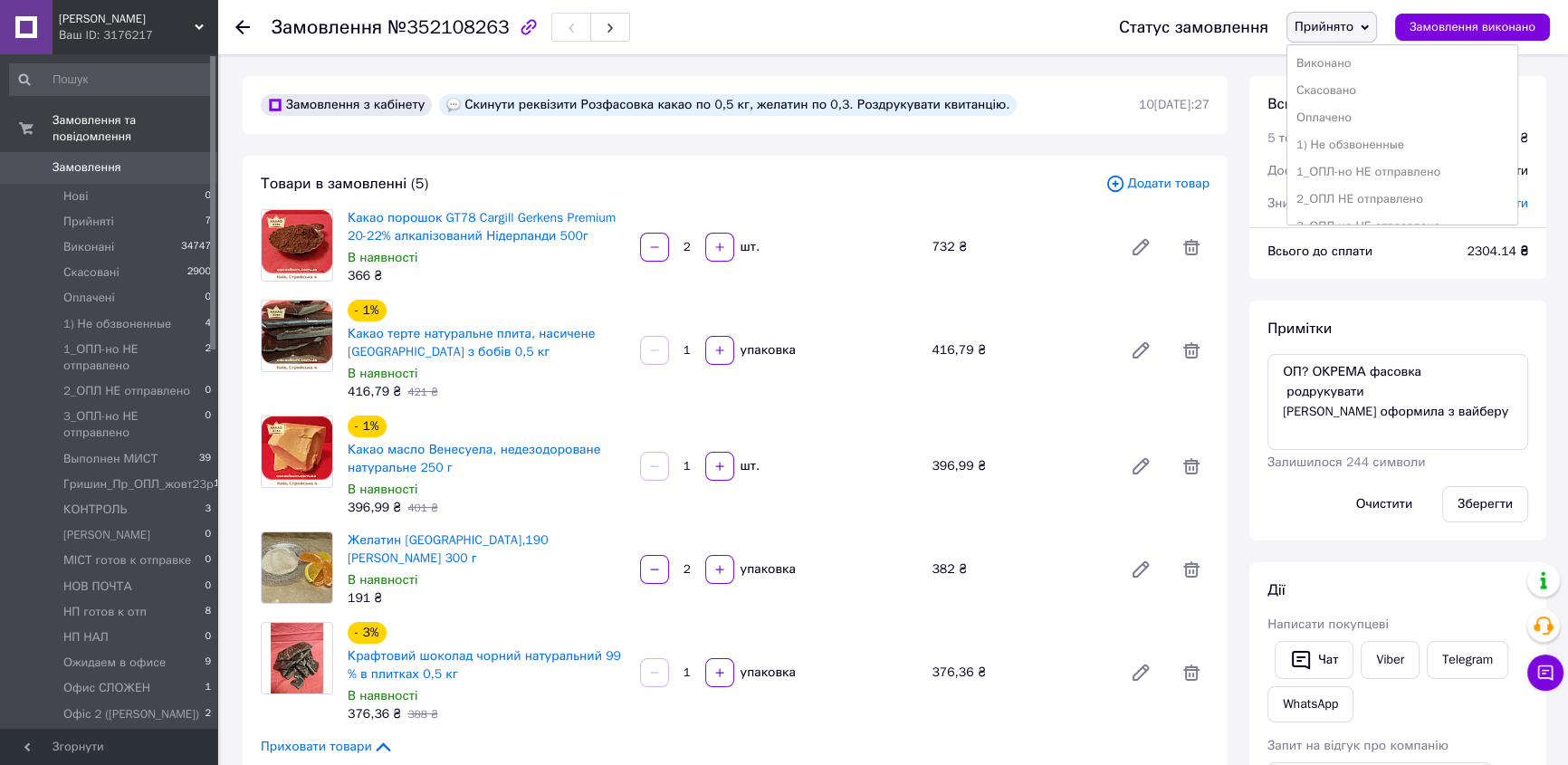 drag, startPoint x: 1349, startPoint y: 198, endPoint x: 1336, endPoint y: 187, distance: 17.029386 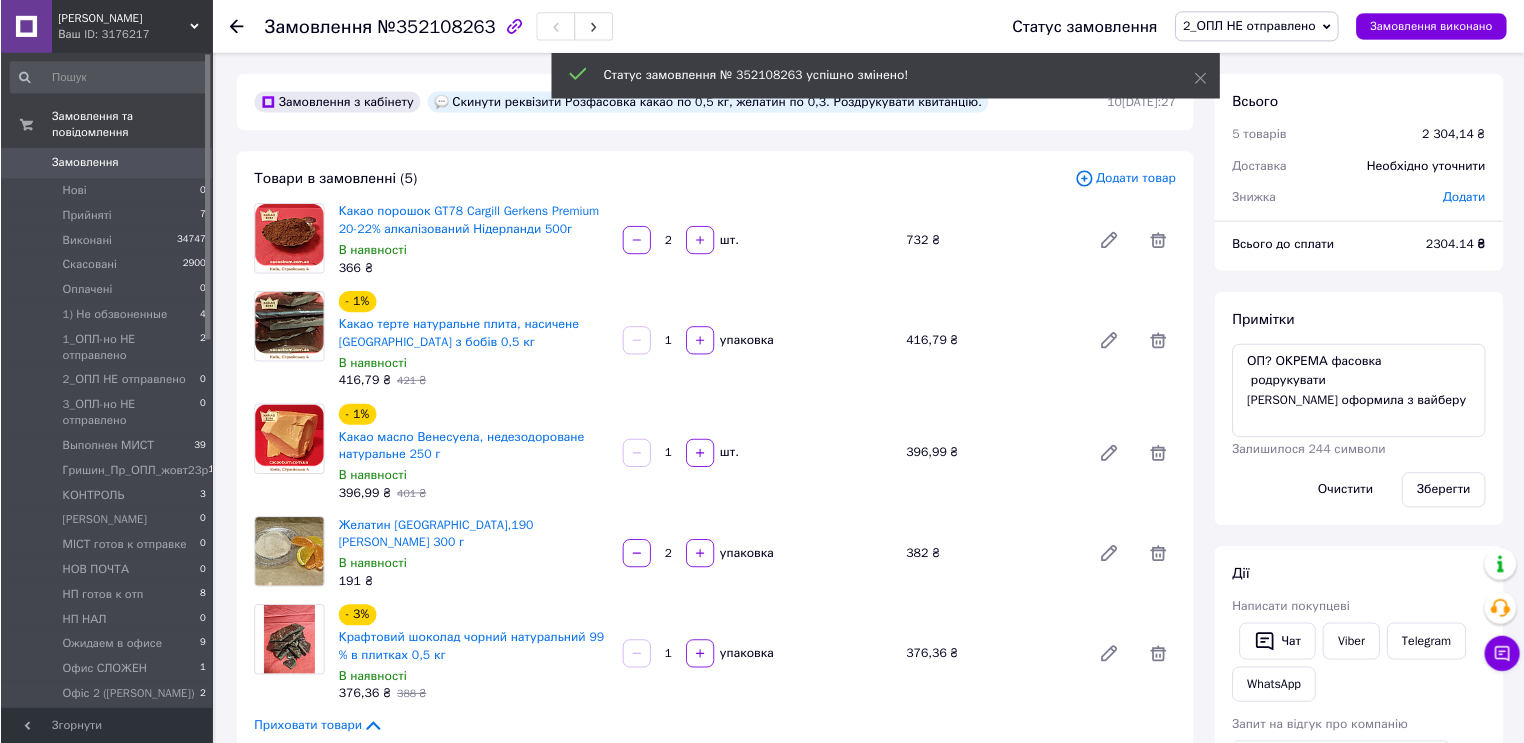scroll, scrollTop: 583, scrollLeft: 0, axis: vertical 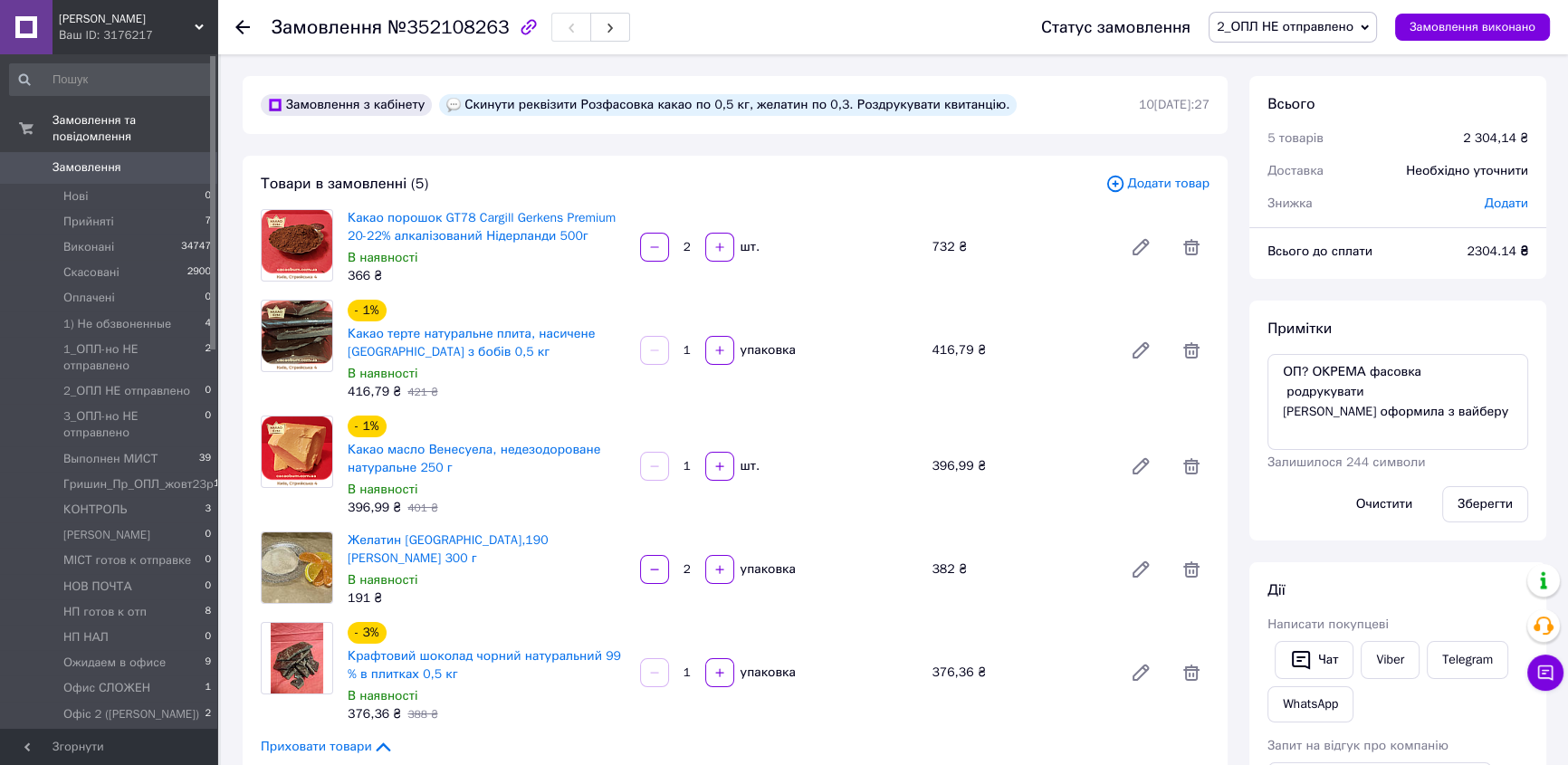 click 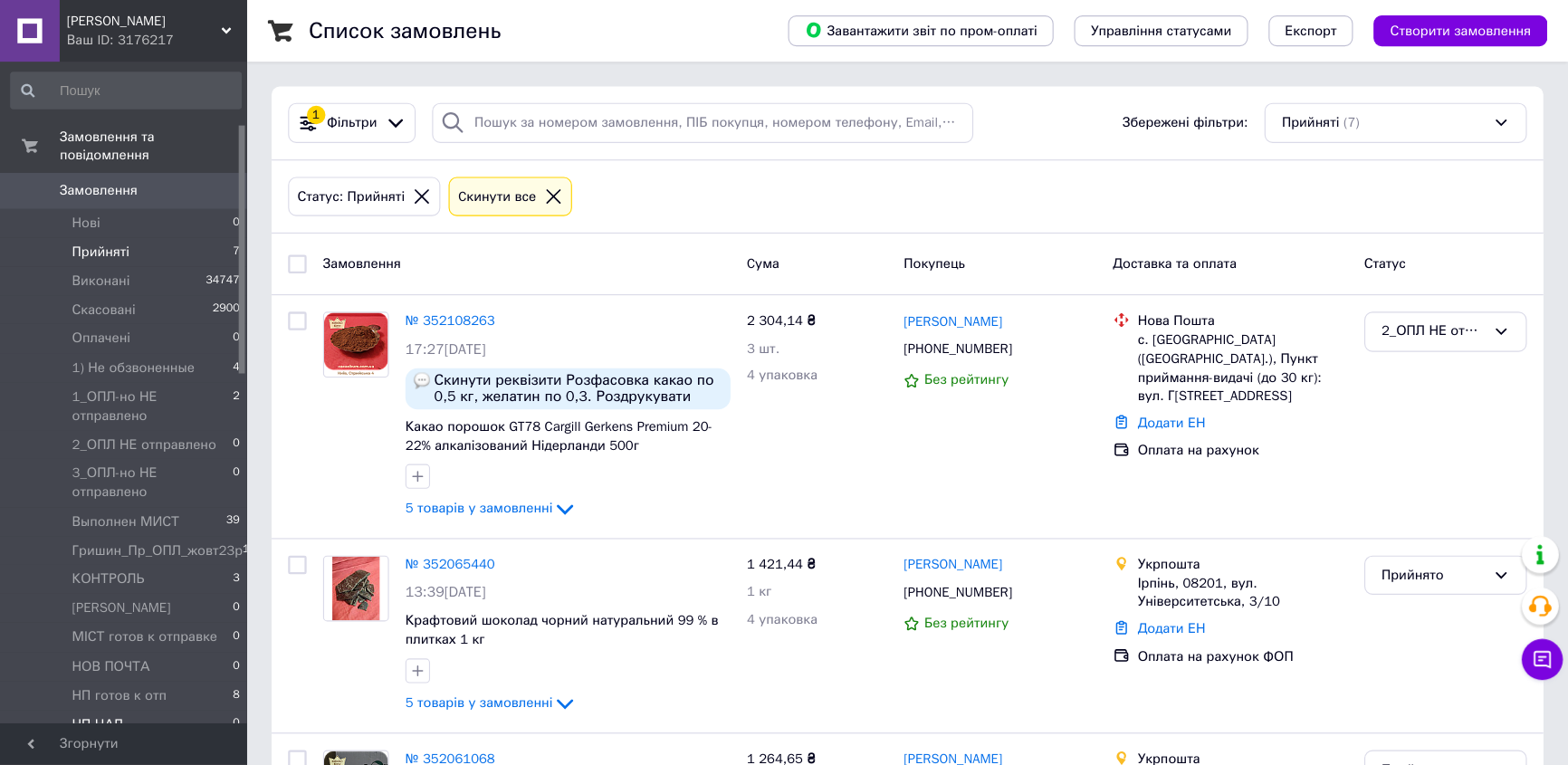 scroll, scrollTop: 145, scrollLeft: 0, axis: vertical 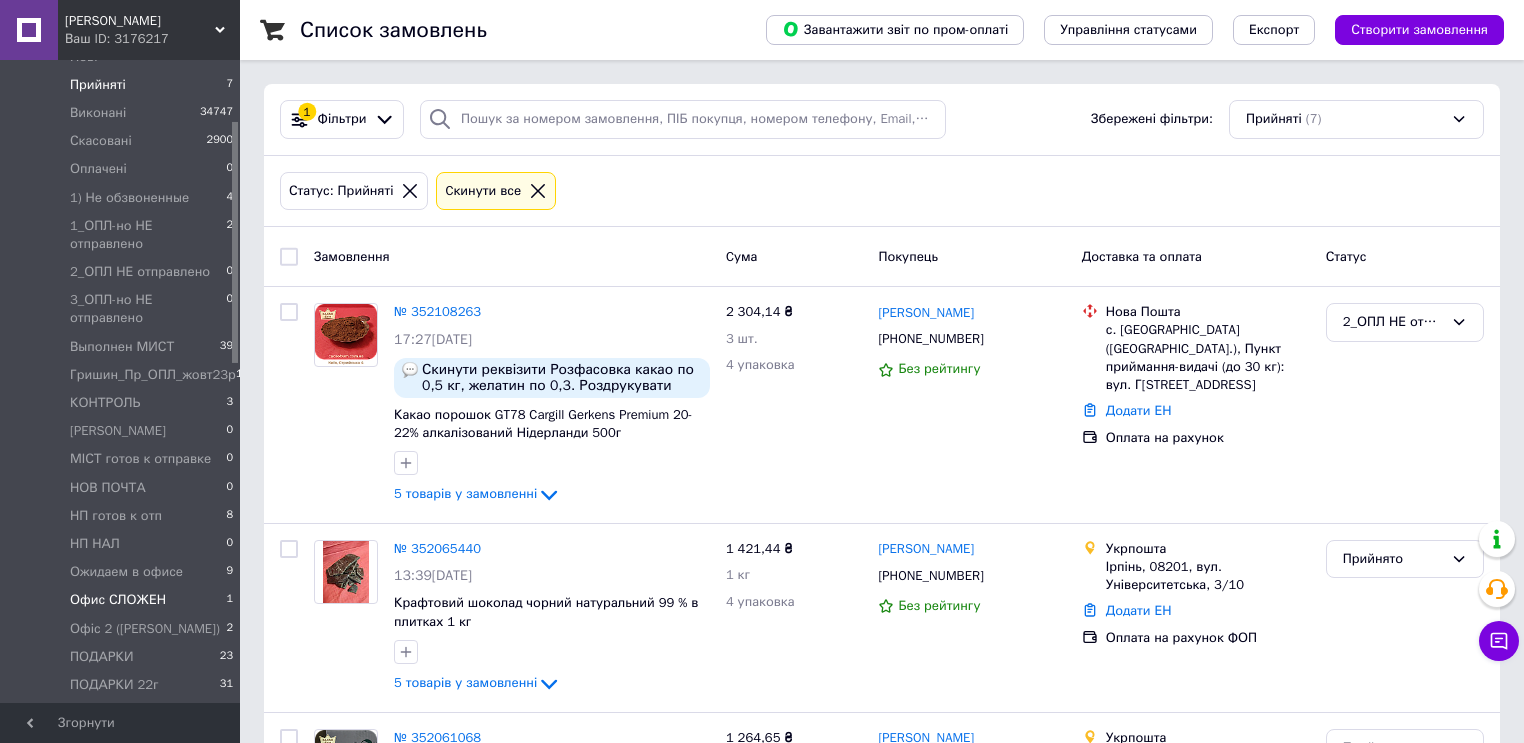 click on "Офис СЛОЖЕН" at bounding box center (118, 600) 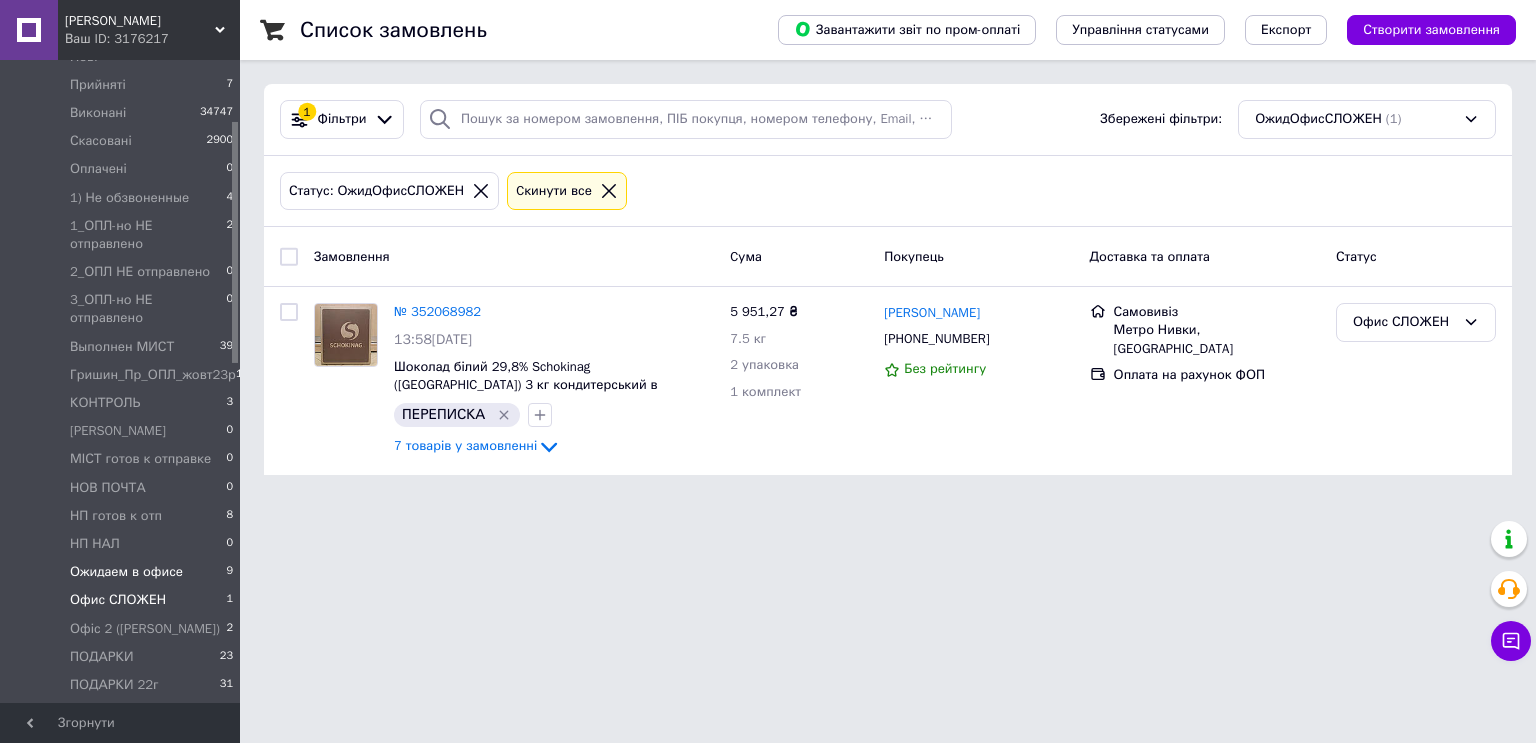 click on "Ожидаем в офисе" at bounding box center [126, 572] 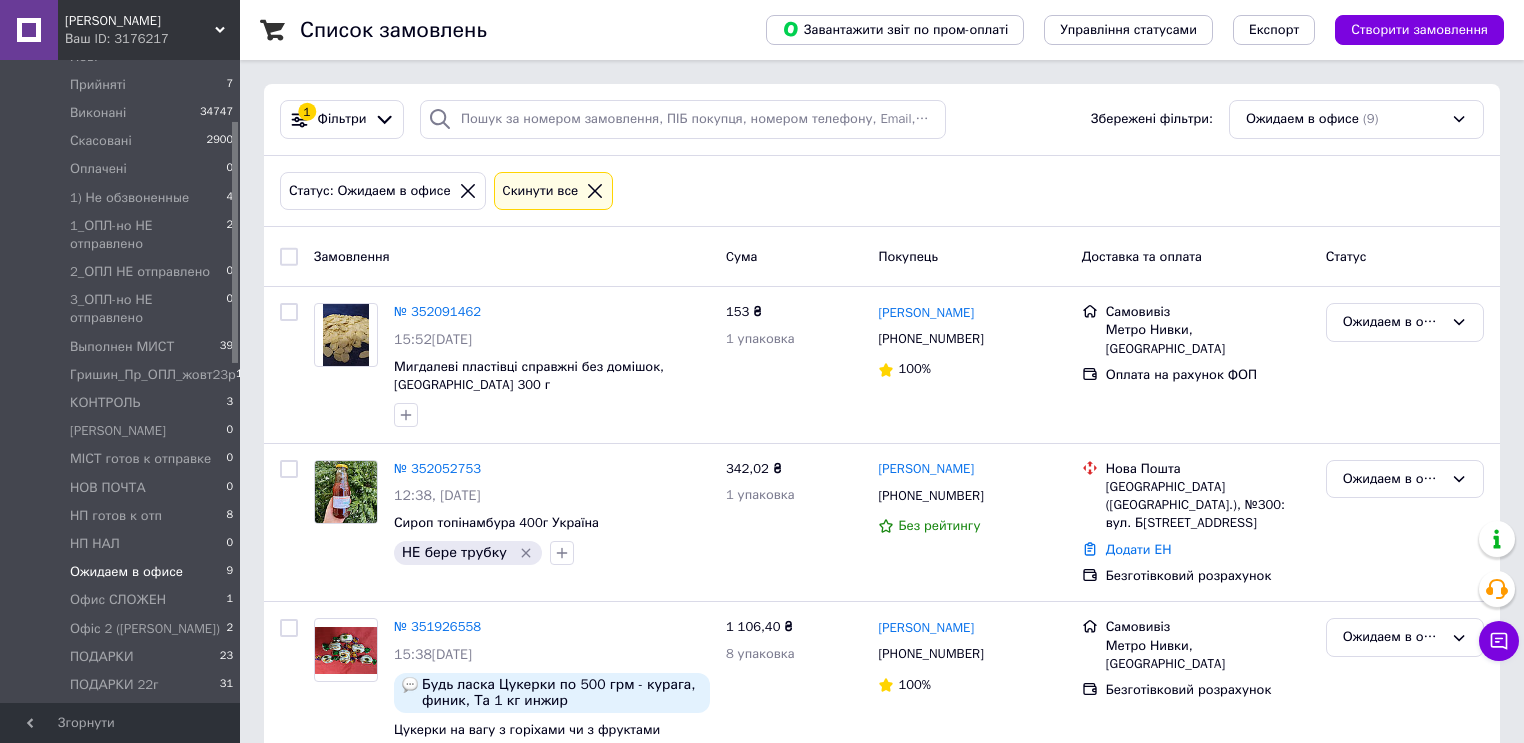 click 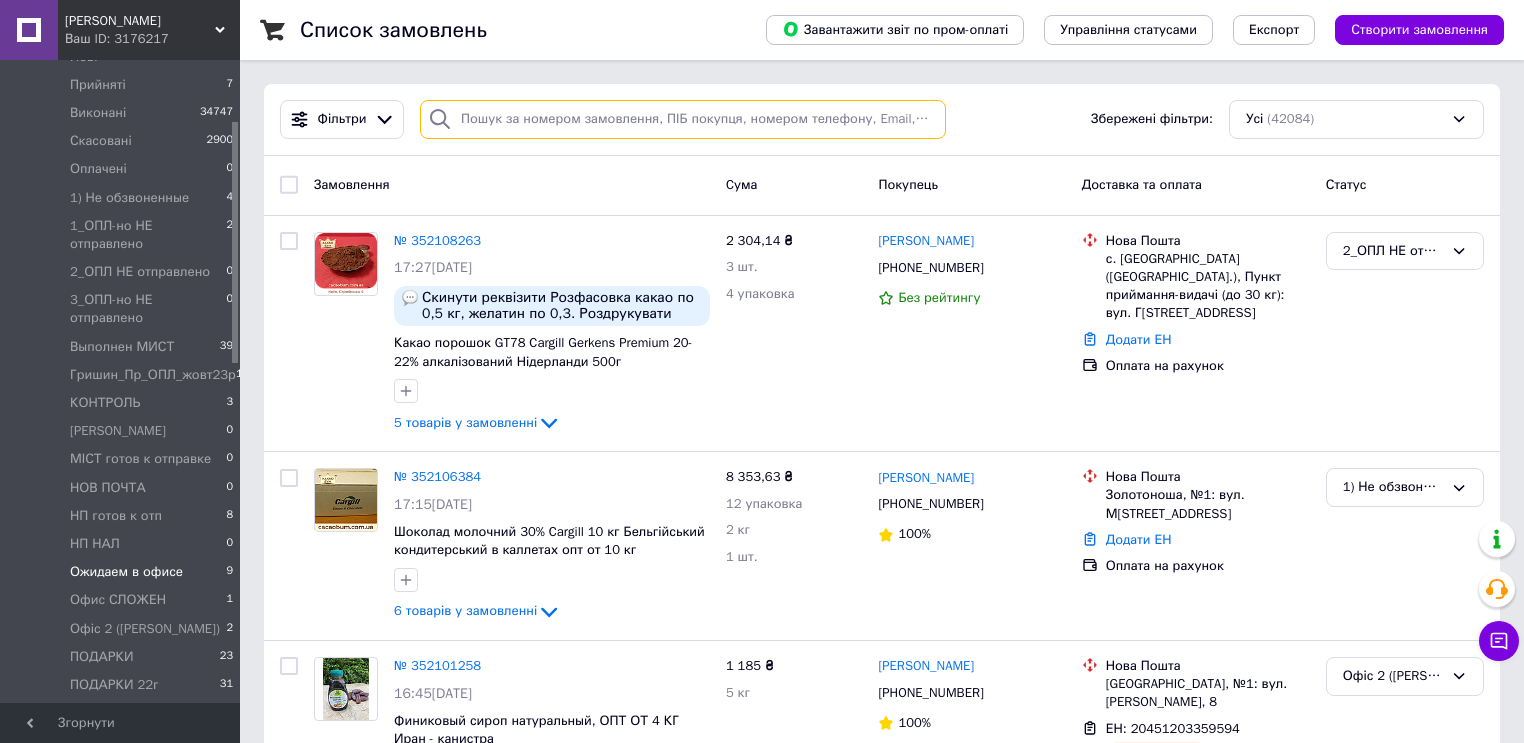 click at bounding box center (683, 119) 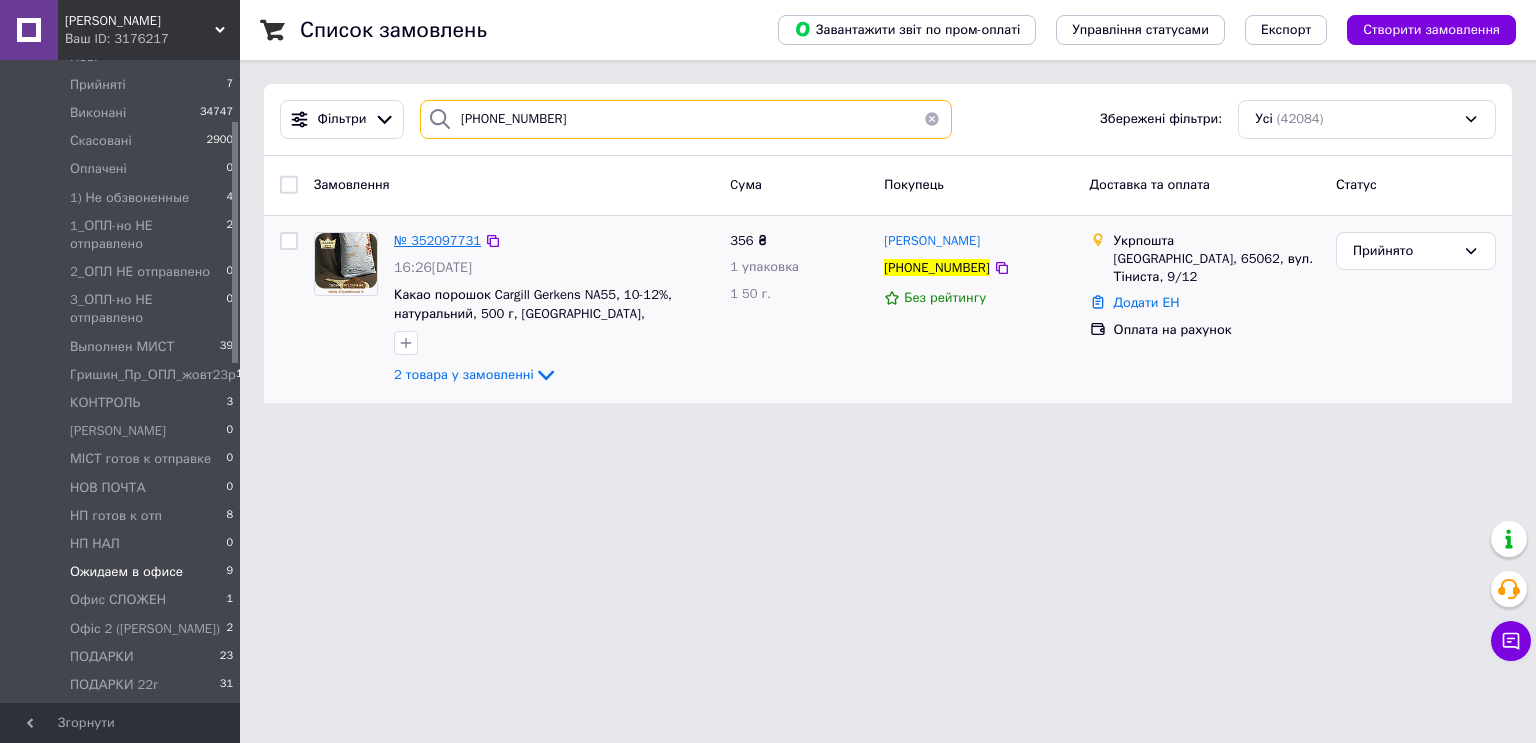 type on "[PHONE_NUMBER]" 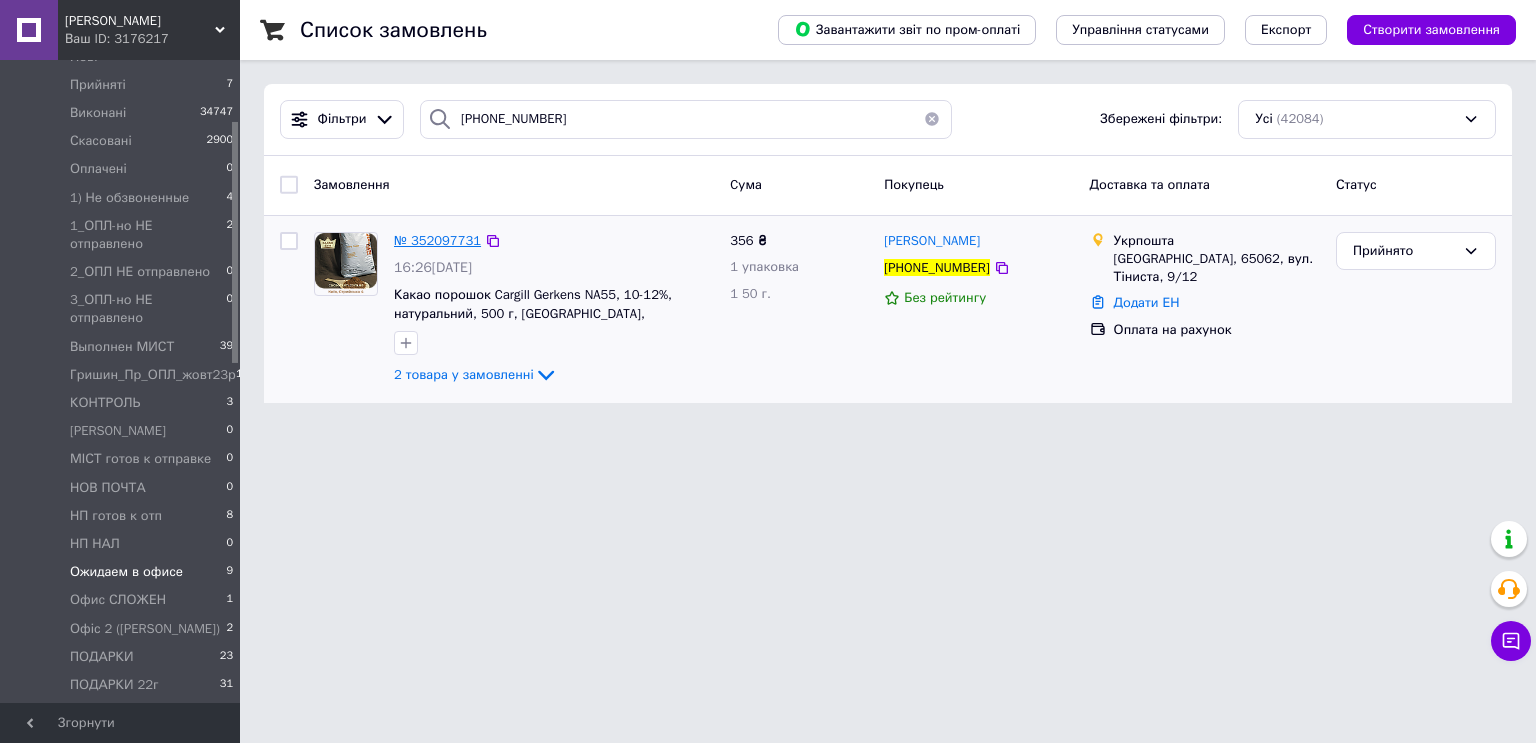 click on "№ 352097731" at bounding box center [437, 240] 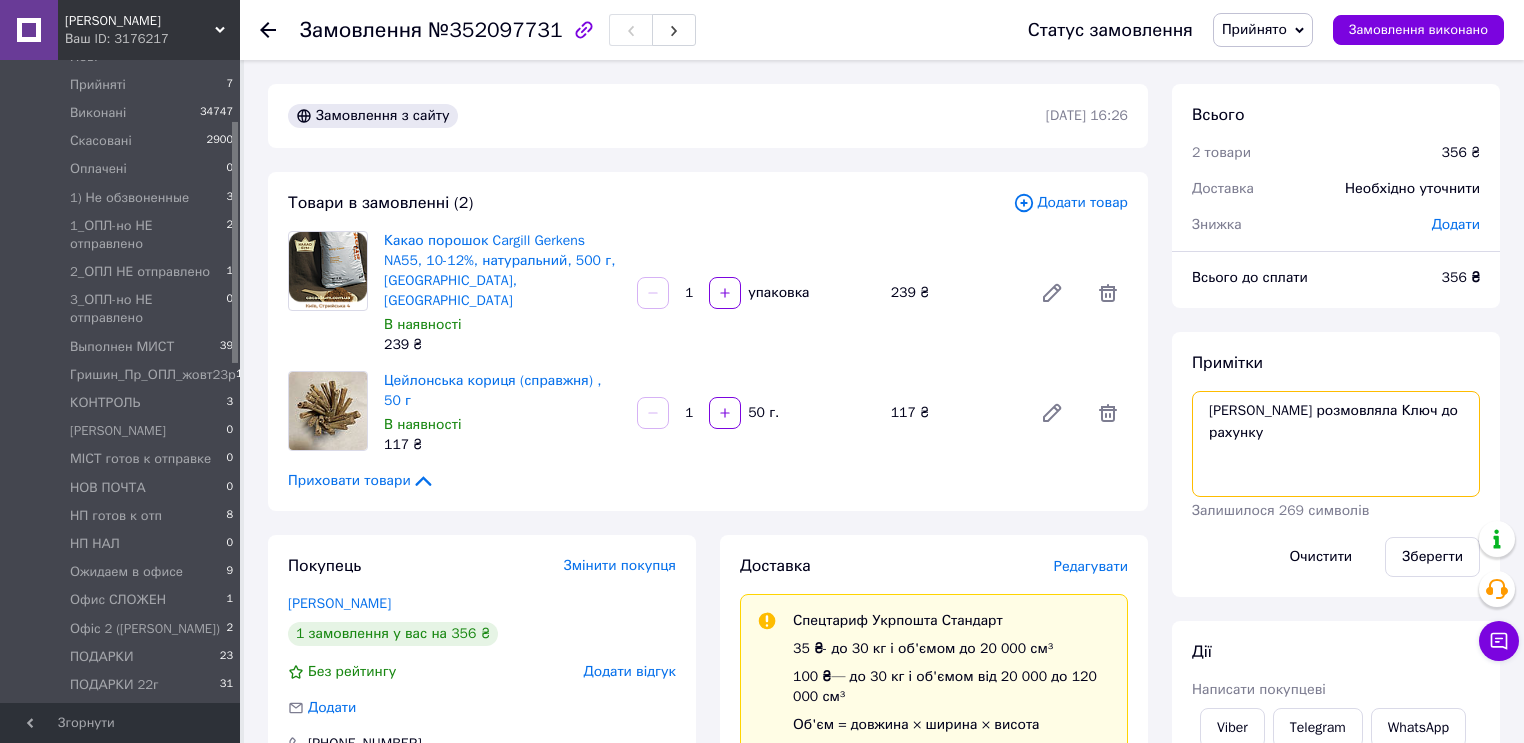 click on "[PERSON_NAME] розмовляла Ключ до рахунку" at bounding box center (1336, 444) 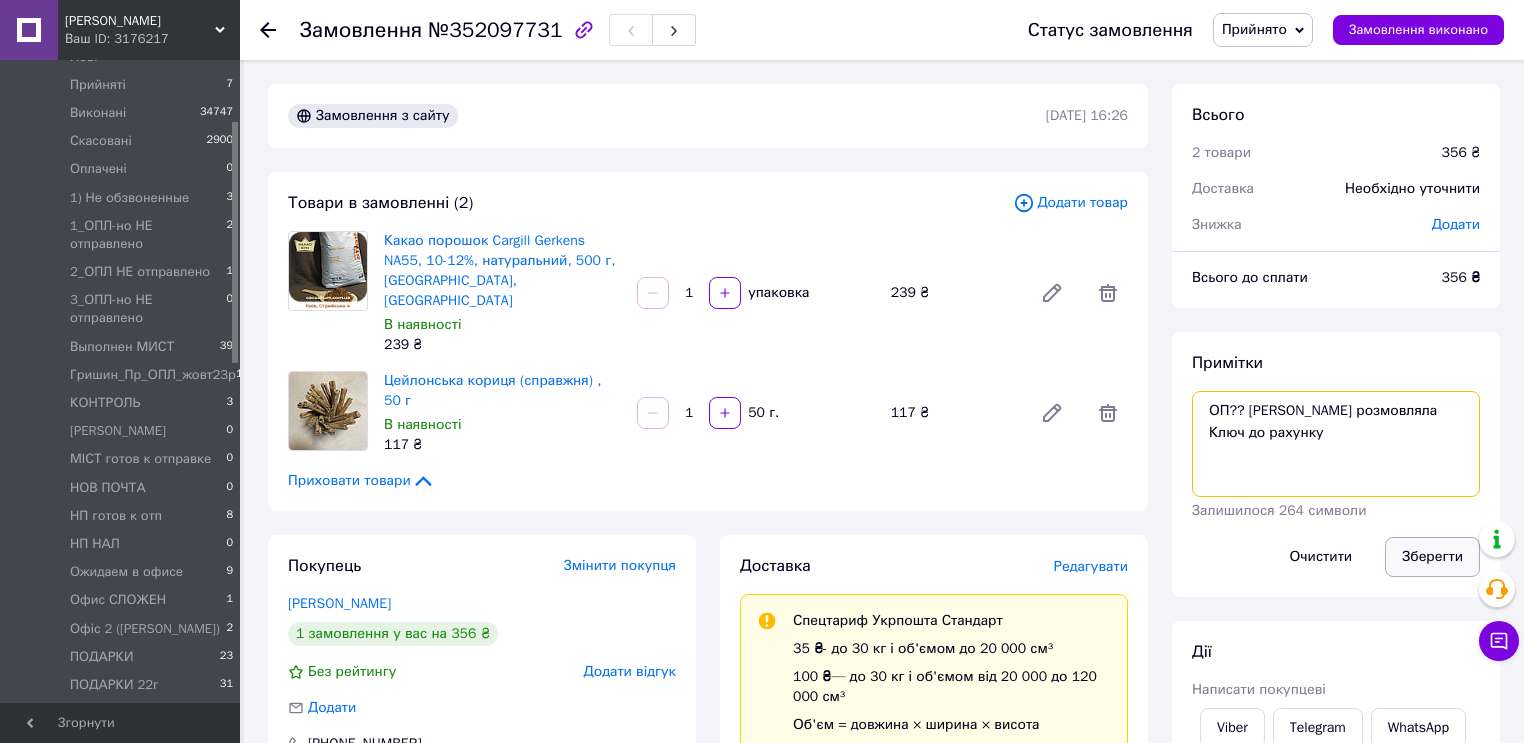 type on "ОП?? [PERSON_NAME] розмовляла Ключ до рахунку" 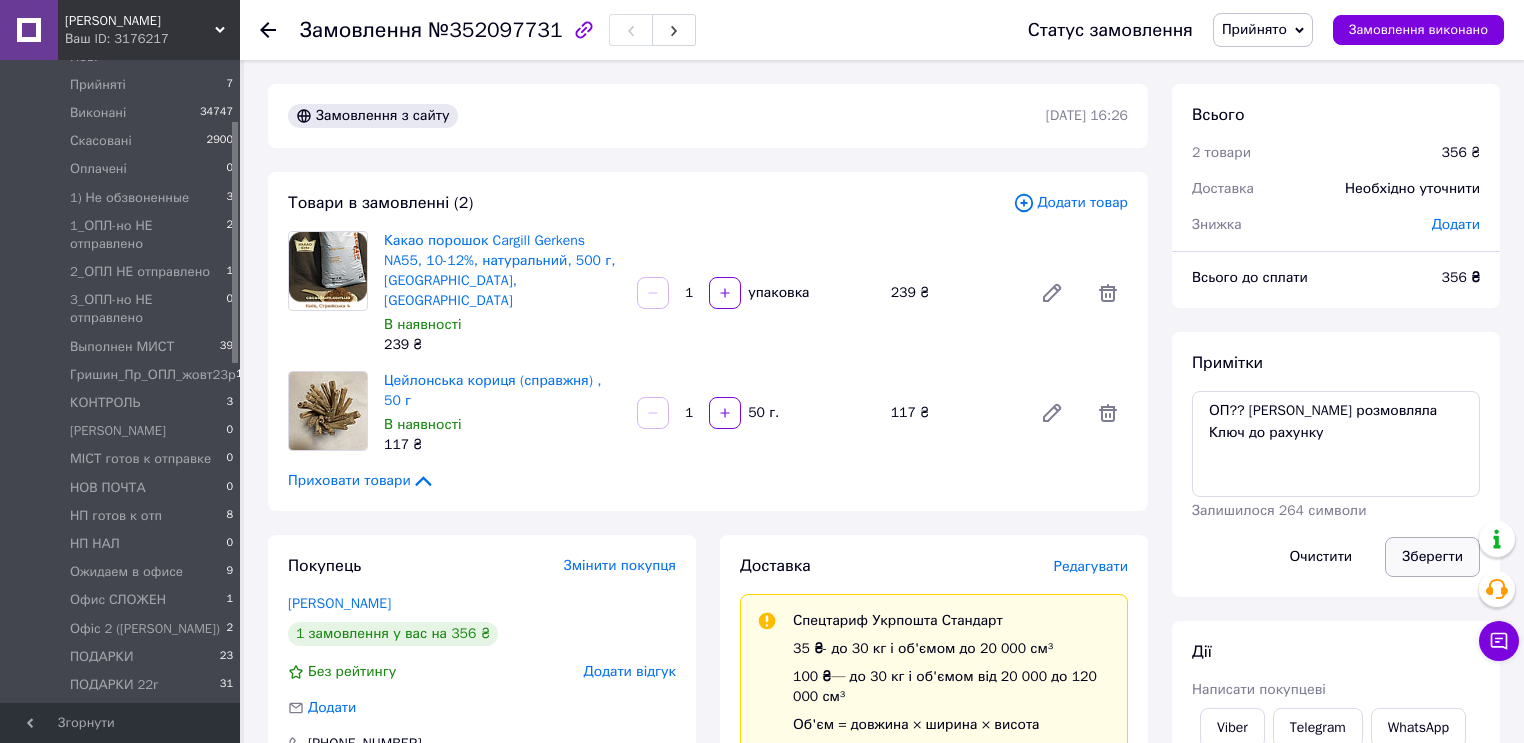 click on "Зберегти" at bounding box center [1432, 557] 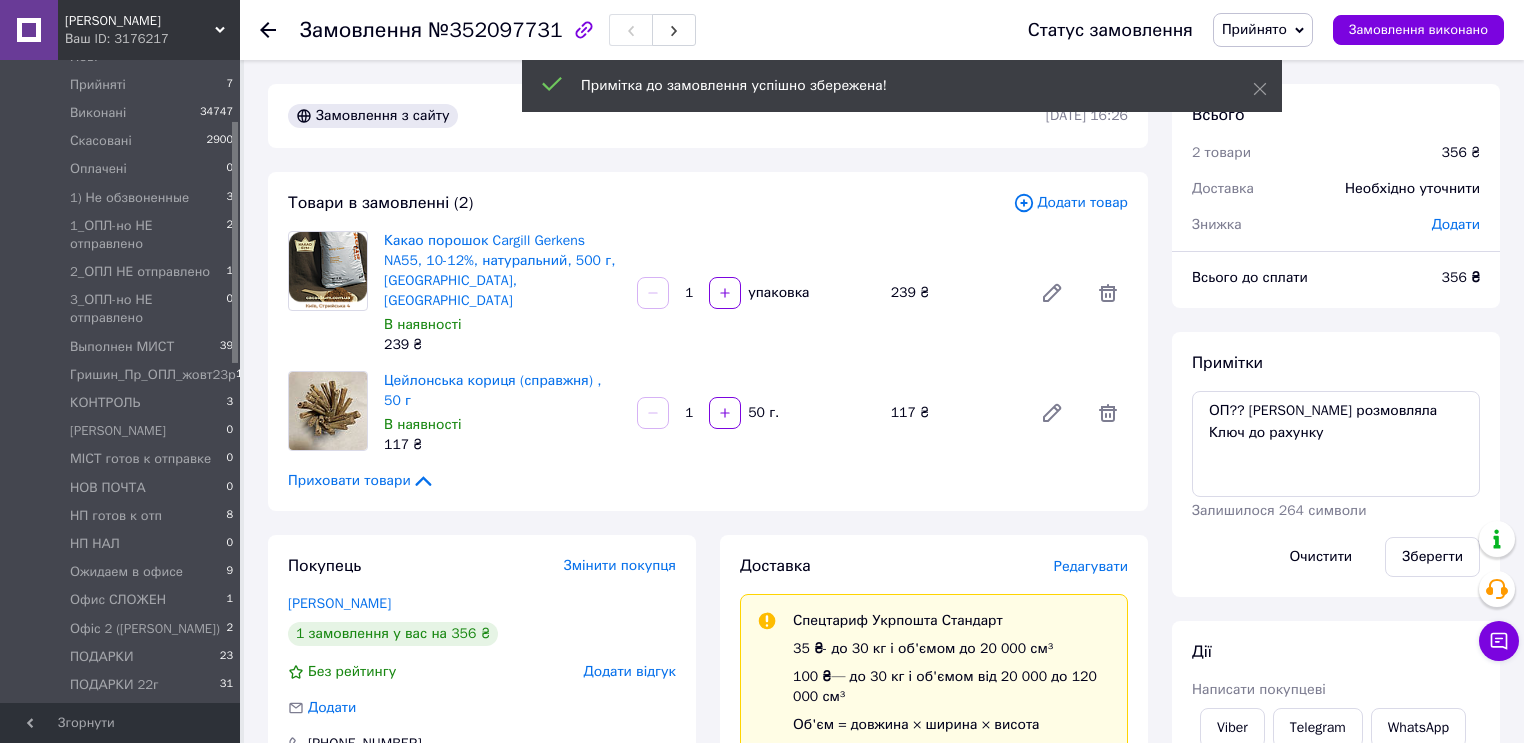 click 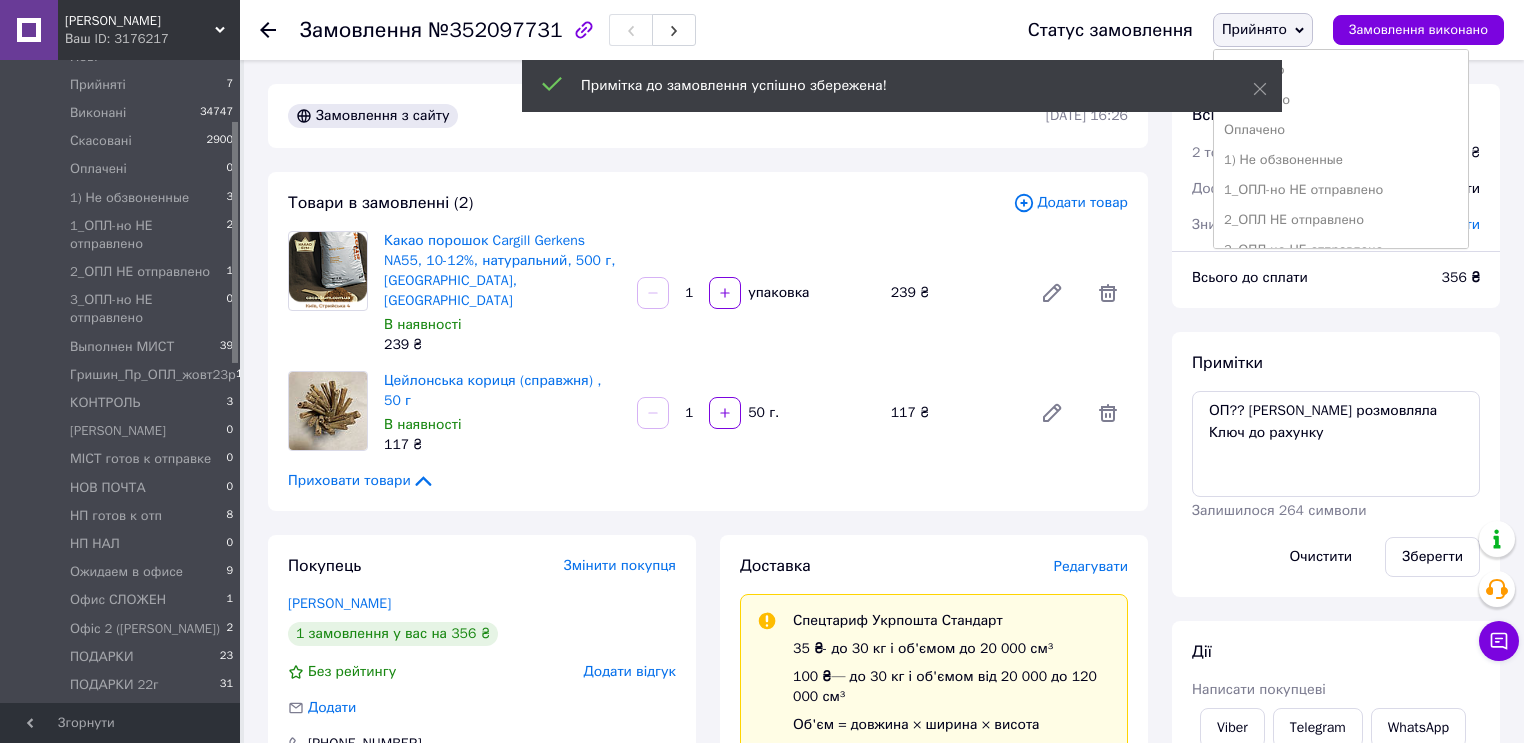 drag, startPoint x: 1257, startPoint y: 221, endPoint x: 865, endPoint y: 203, distance: 392.41306 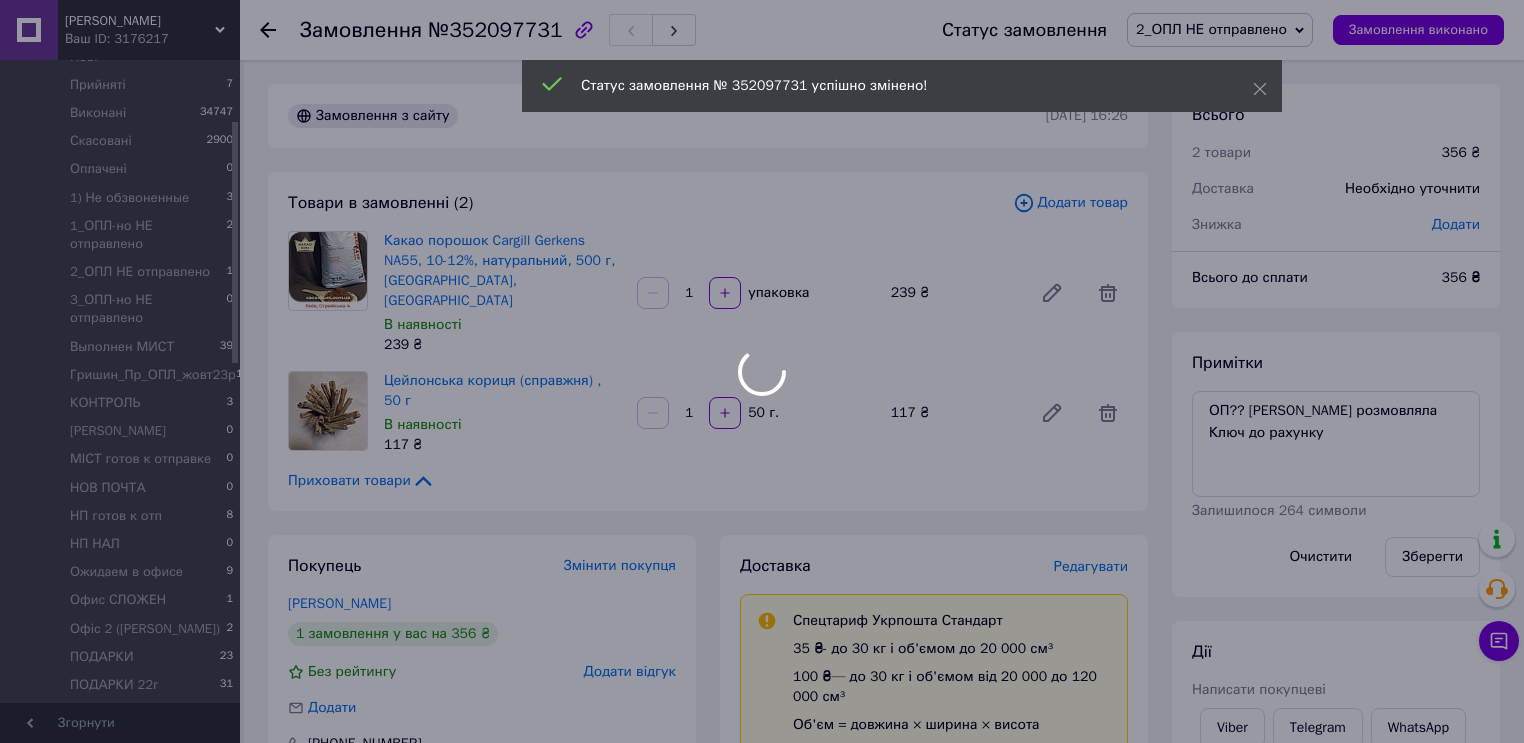 click at bounding box center (762, 371) 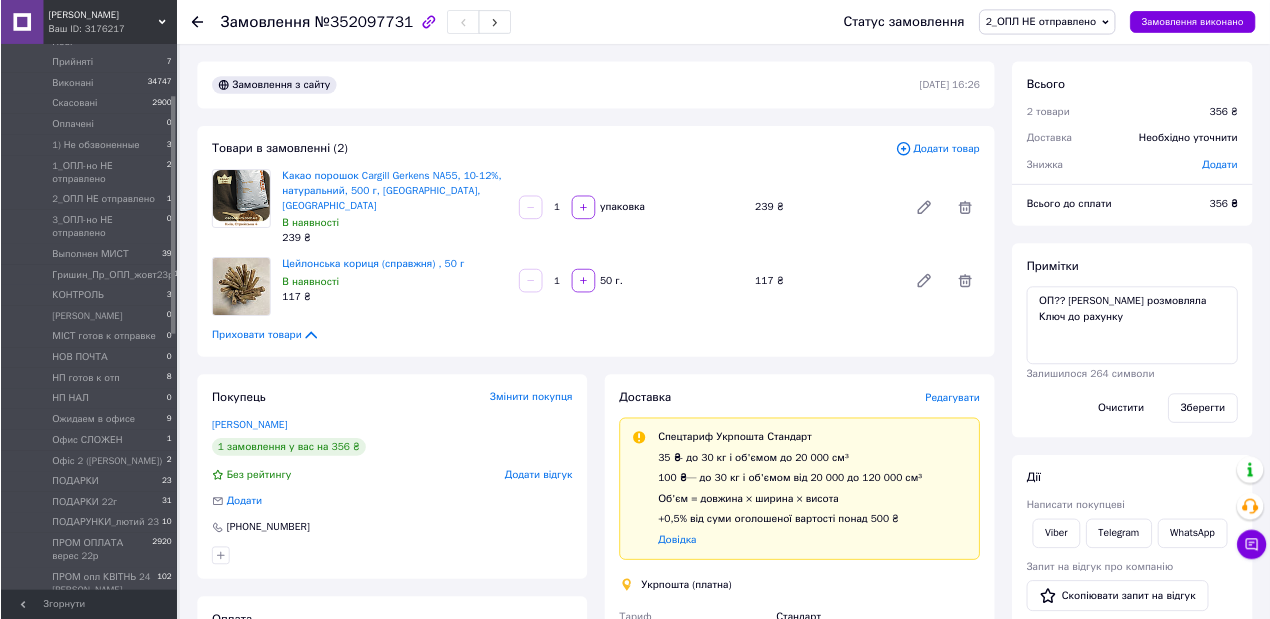 scroll, scrollTop: 160, scrollLeft: 0, axis: vertical 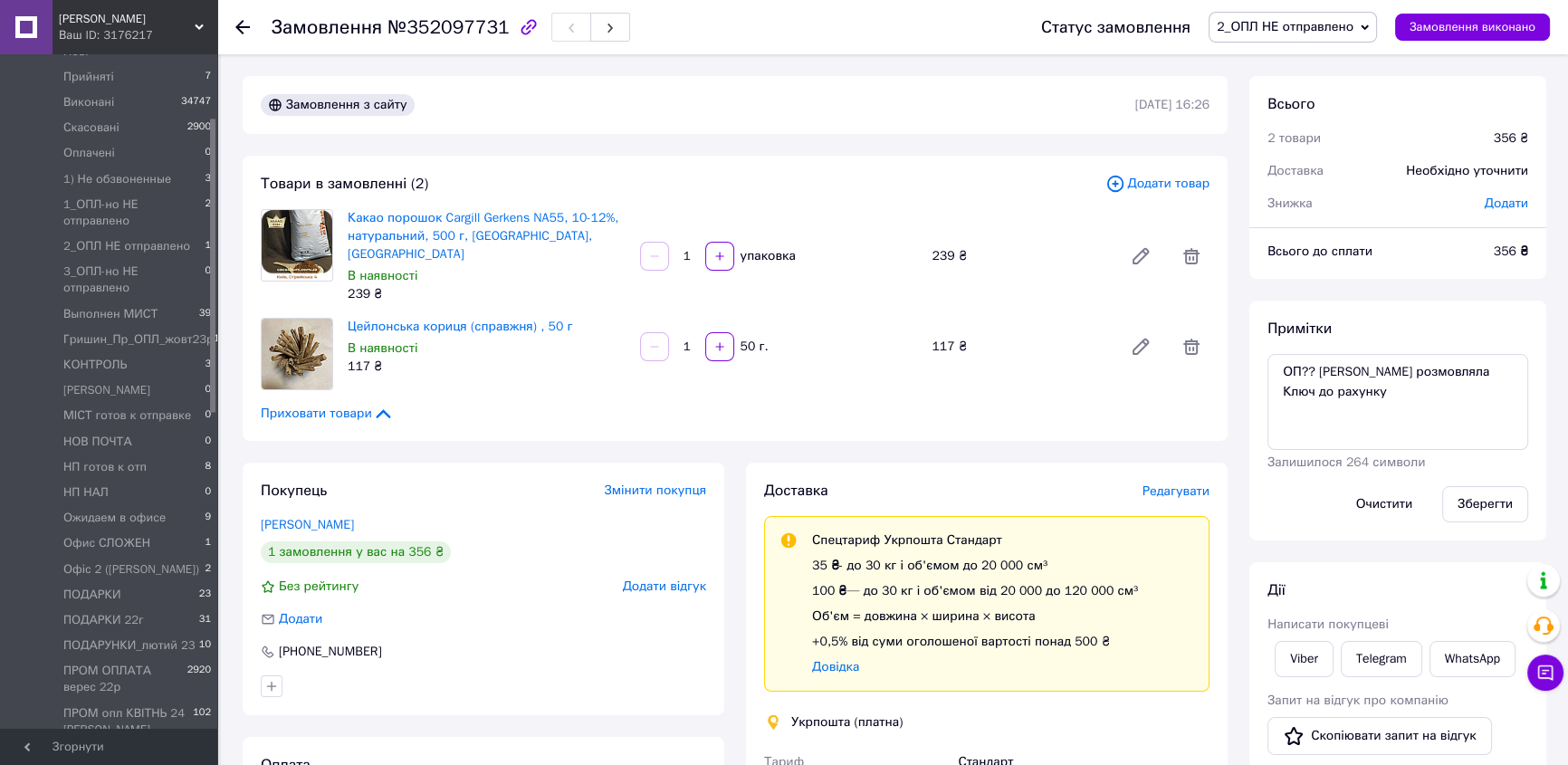drag, startPoint x: 253, startPoint y: 33, endPoint x: 235, endPoint y: 29, distance: 18.439089 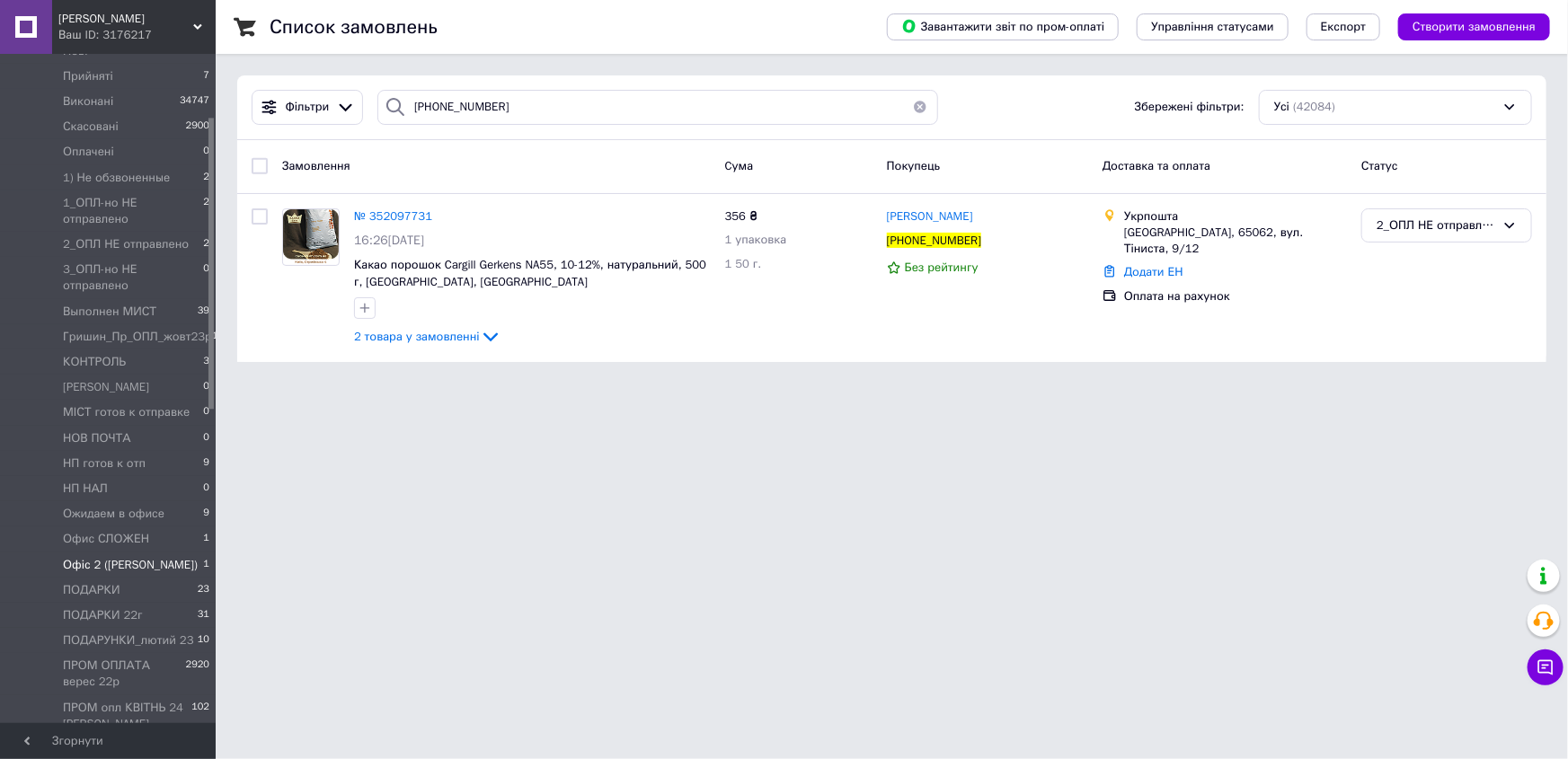 click on "Офіс 2 ([PERSON_NAME])" at bounding box center (130, 565) 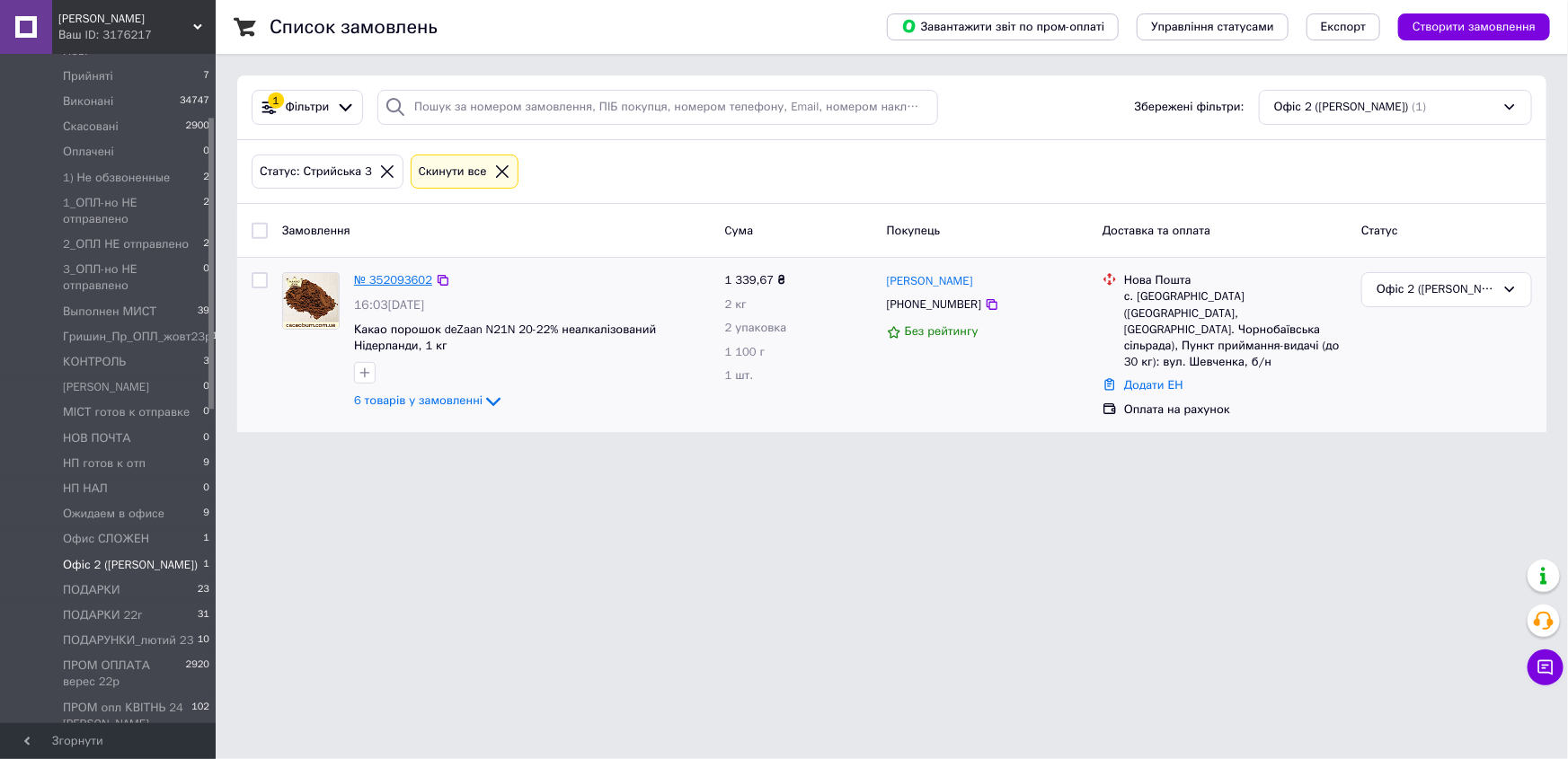 click on "№ 352093602" at bounding box center [393, 279] 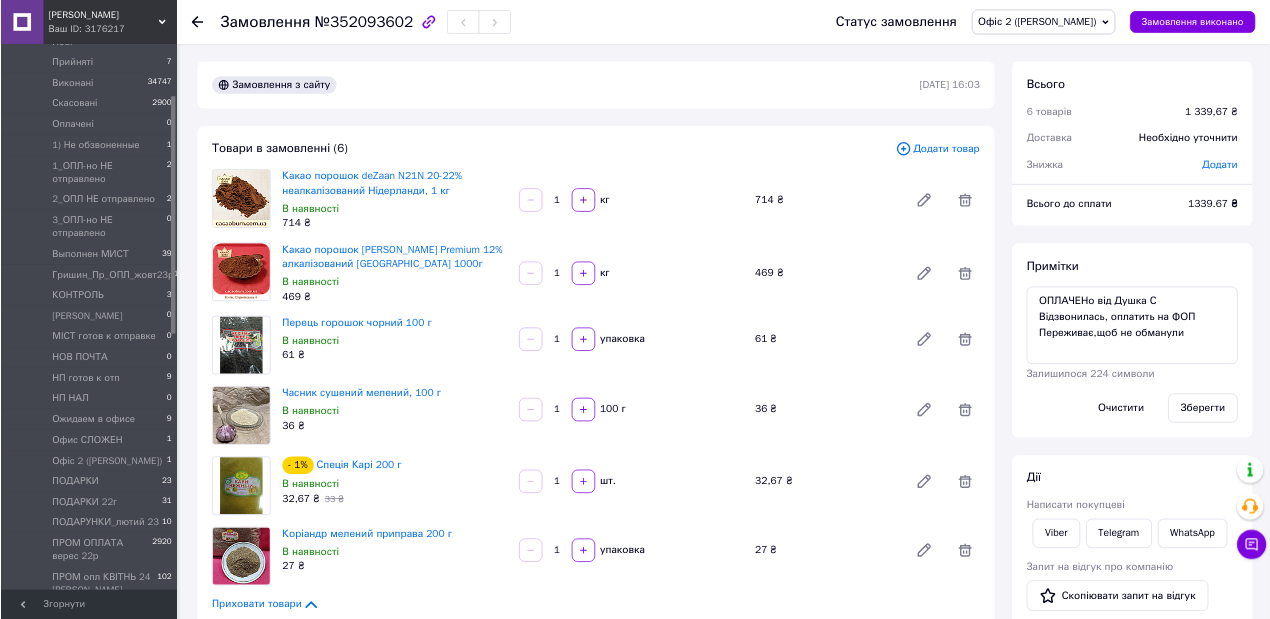 scroll, scrollTop: 160, scrollLeft: 0, axis: vertical 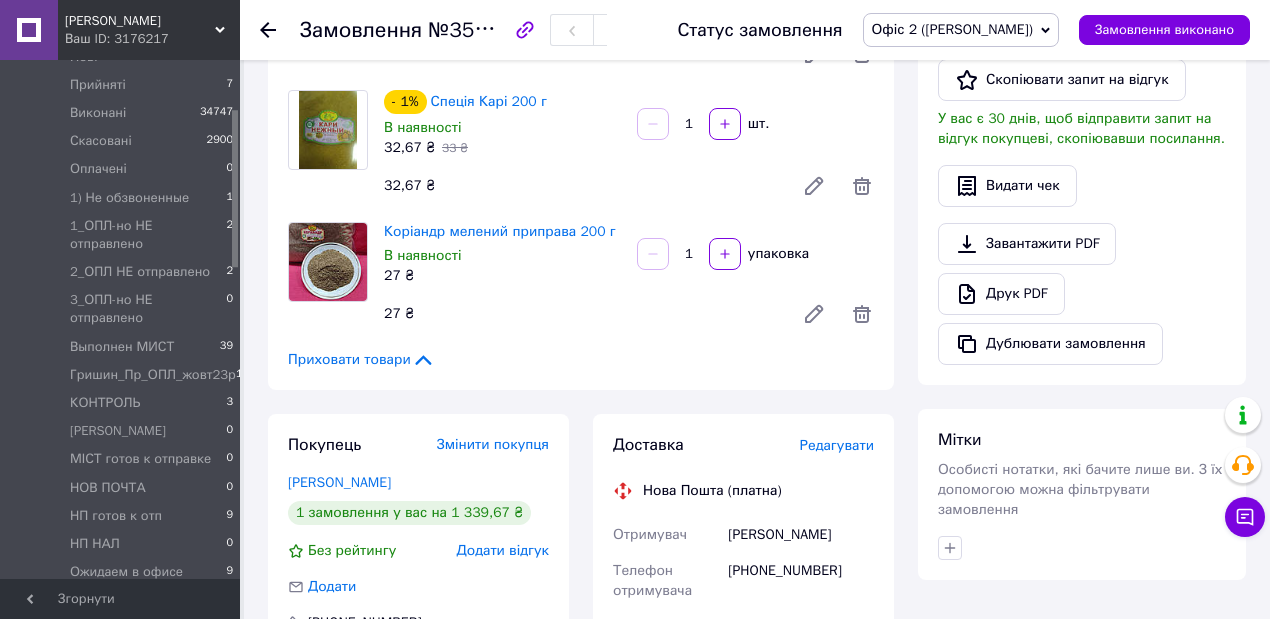 click on "Редагувати" at bounding box center [837, 445] 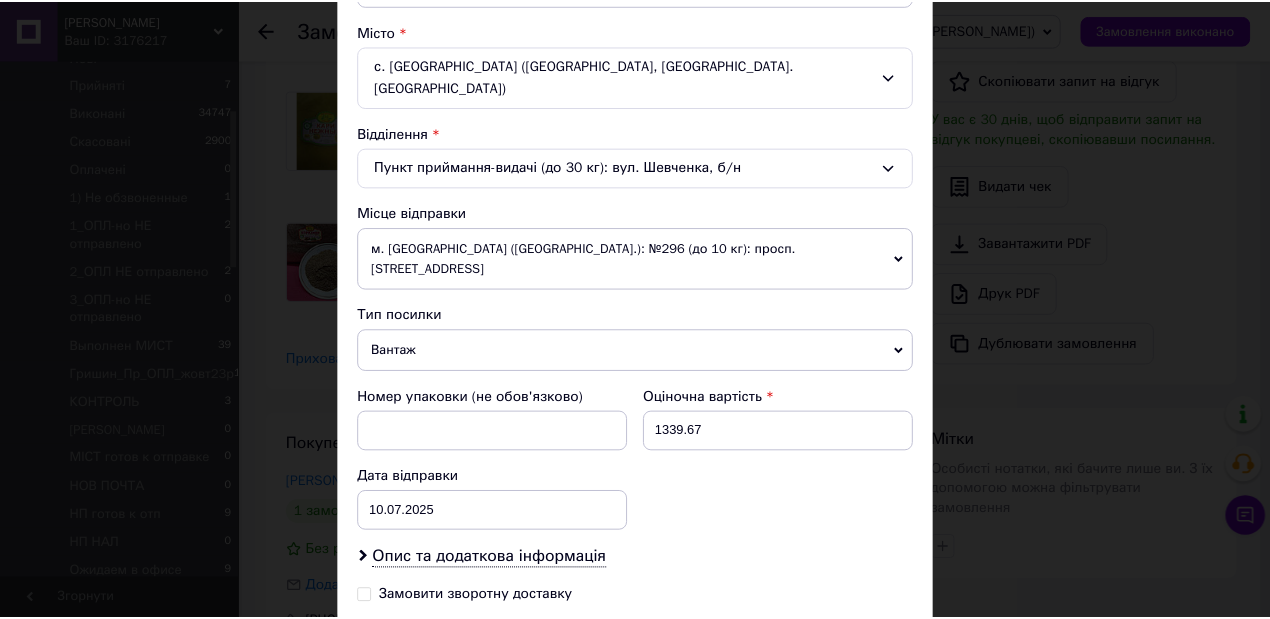 scroll, scrollTop: 733, scrollLeft: 0, axis: vertical 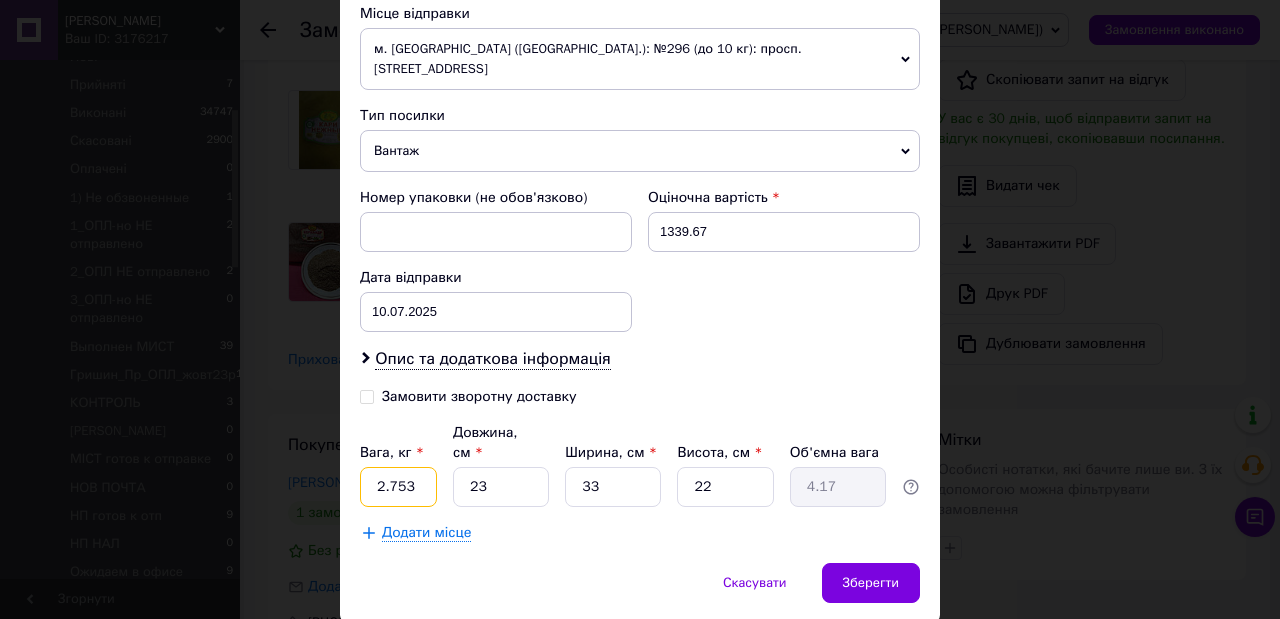 drag, startPoint x: 415, startPoint y: 425, endPoint x: 370, endPoint y: 418, distance: 45.54119 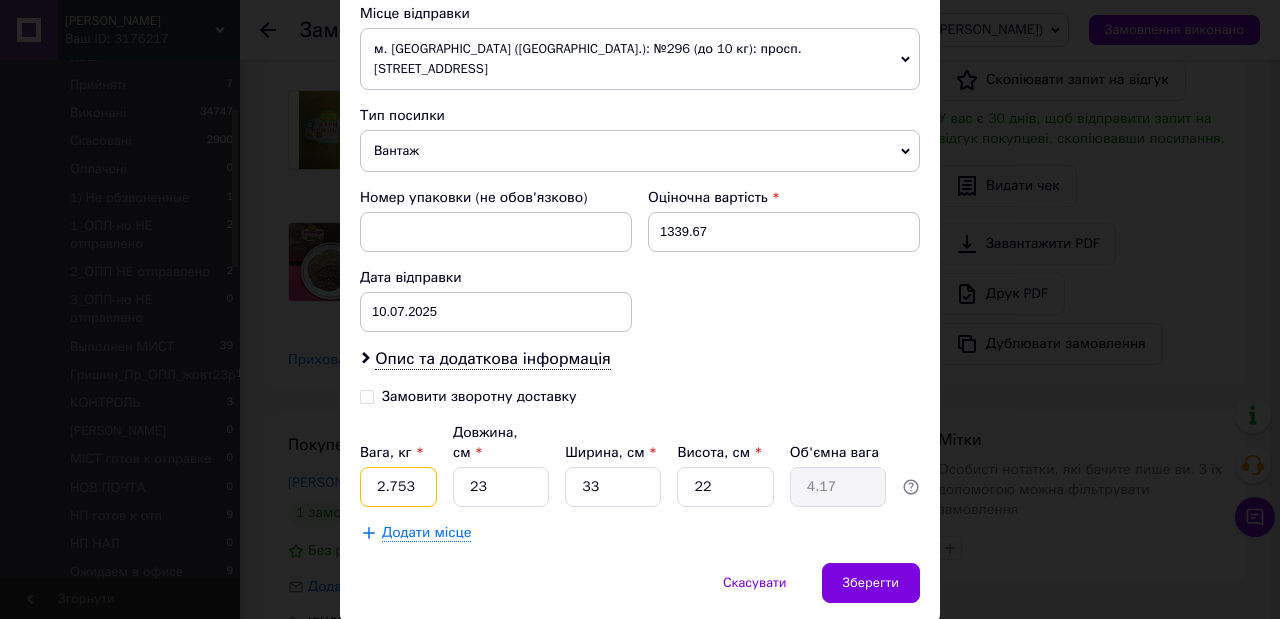 click on "2.753" at bounding box center [398, 487] 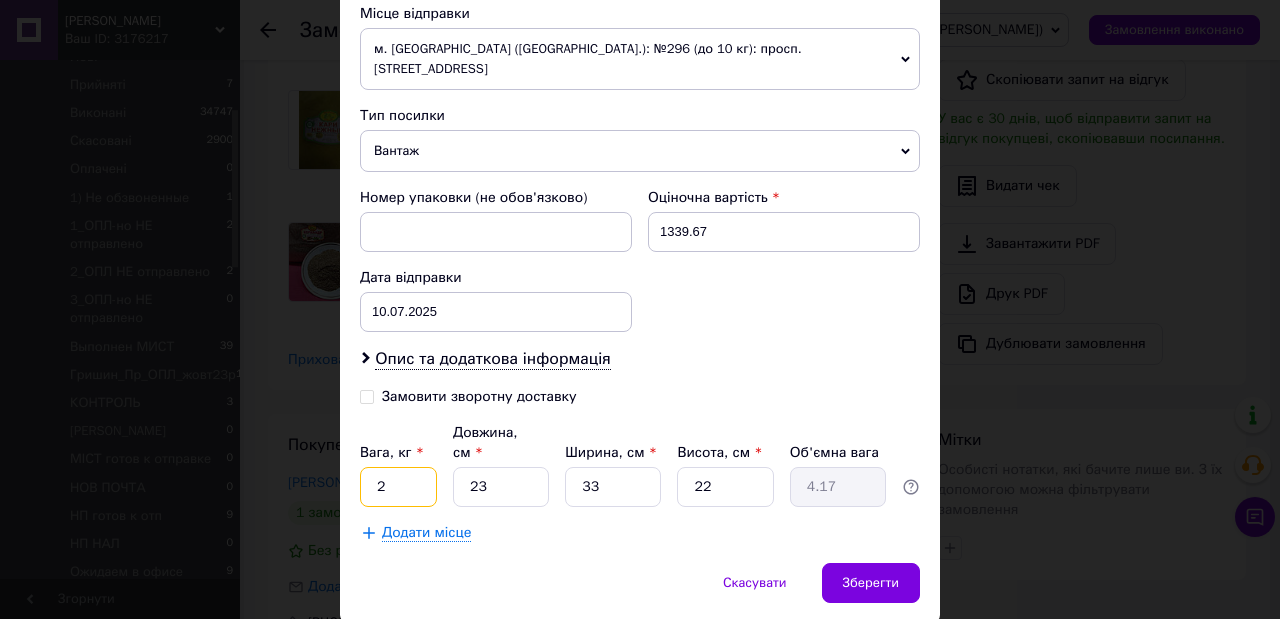 type on "2" 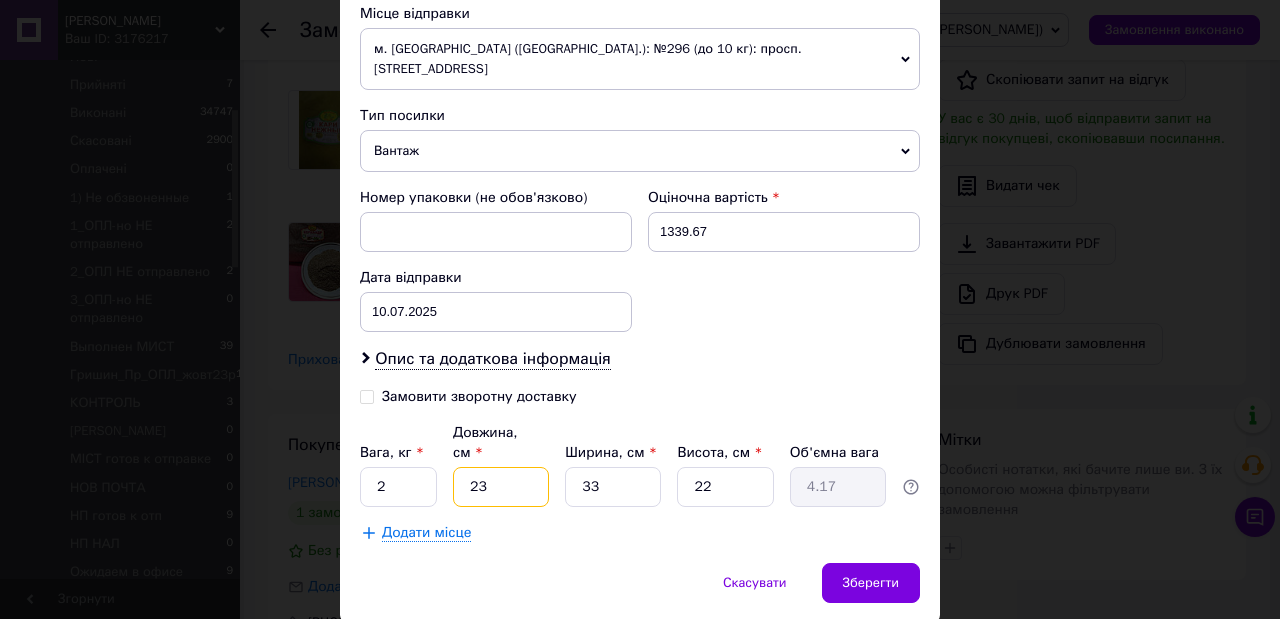 drag, startPoint x: 484, startPoint y: 412, endPoint x: 460, endPoint y: 412, distance: 24 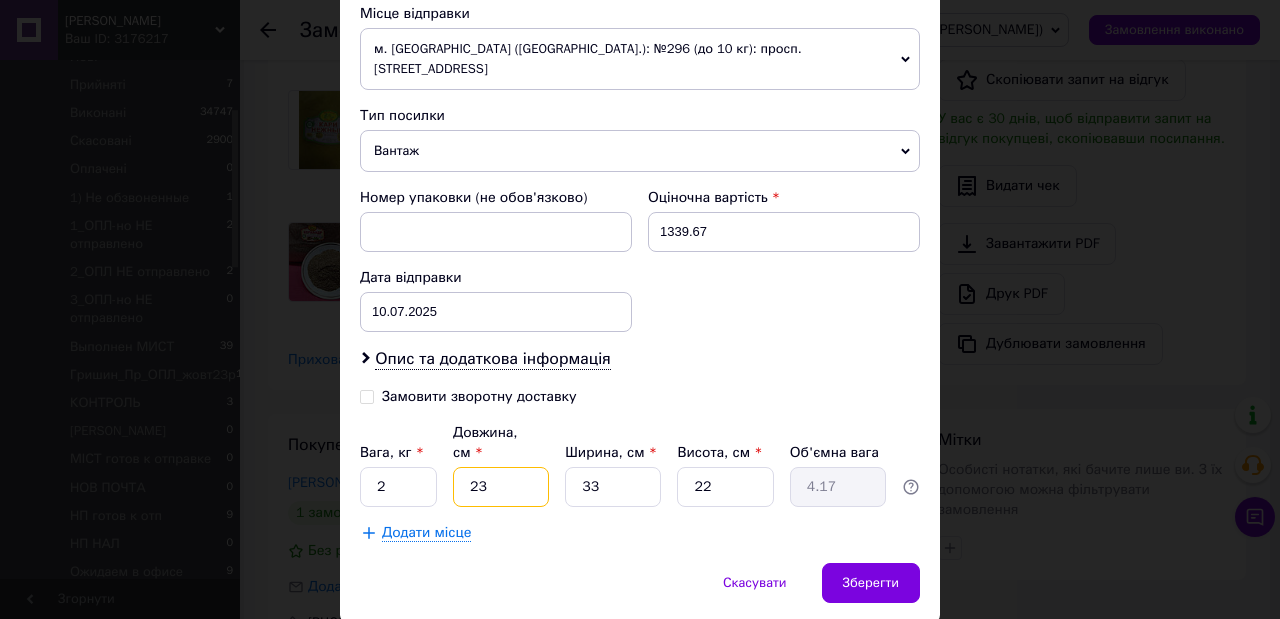 click on "23" at bounding box center [501, 487] 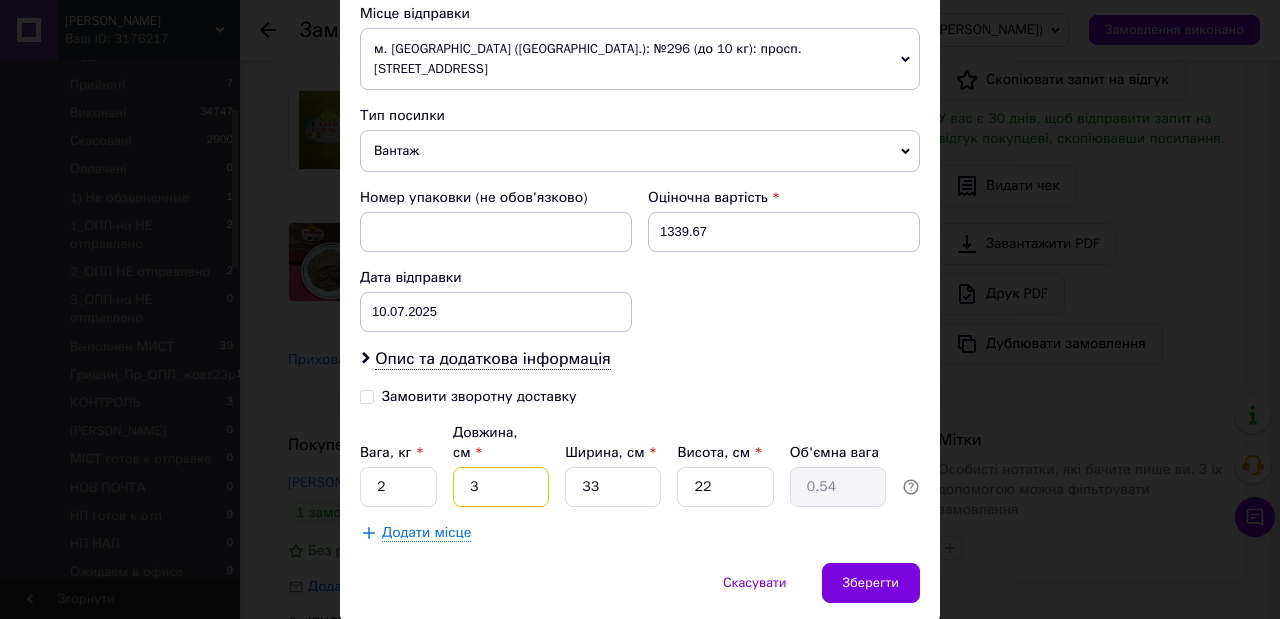type on "34" 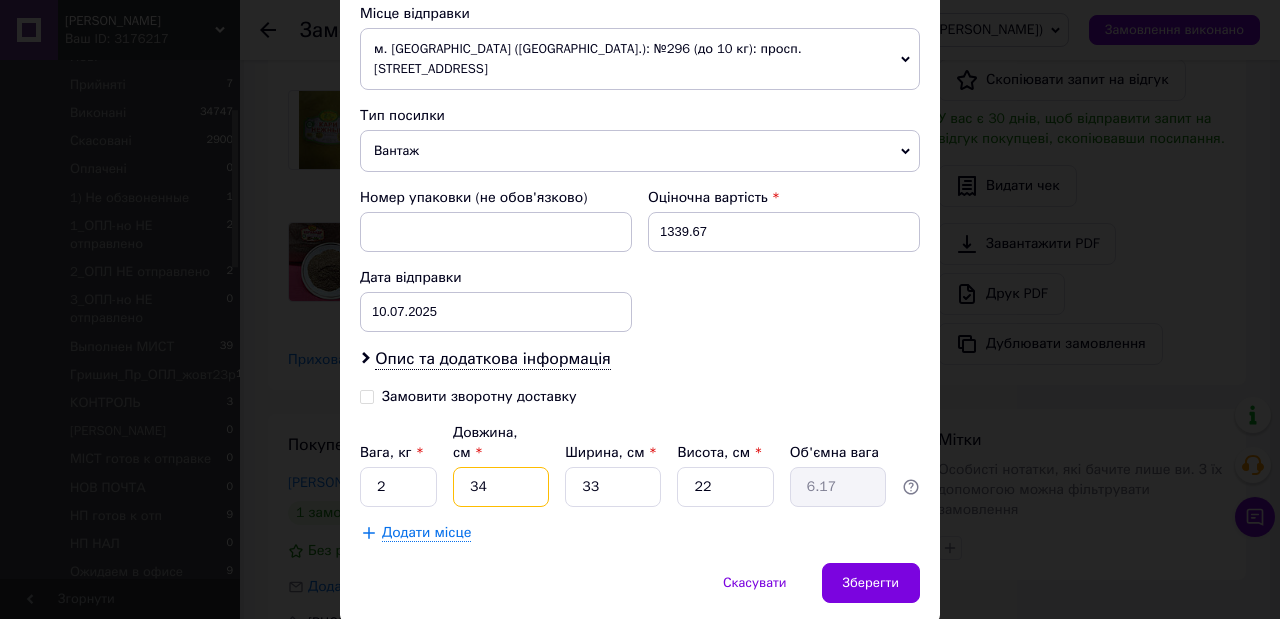type on "34" 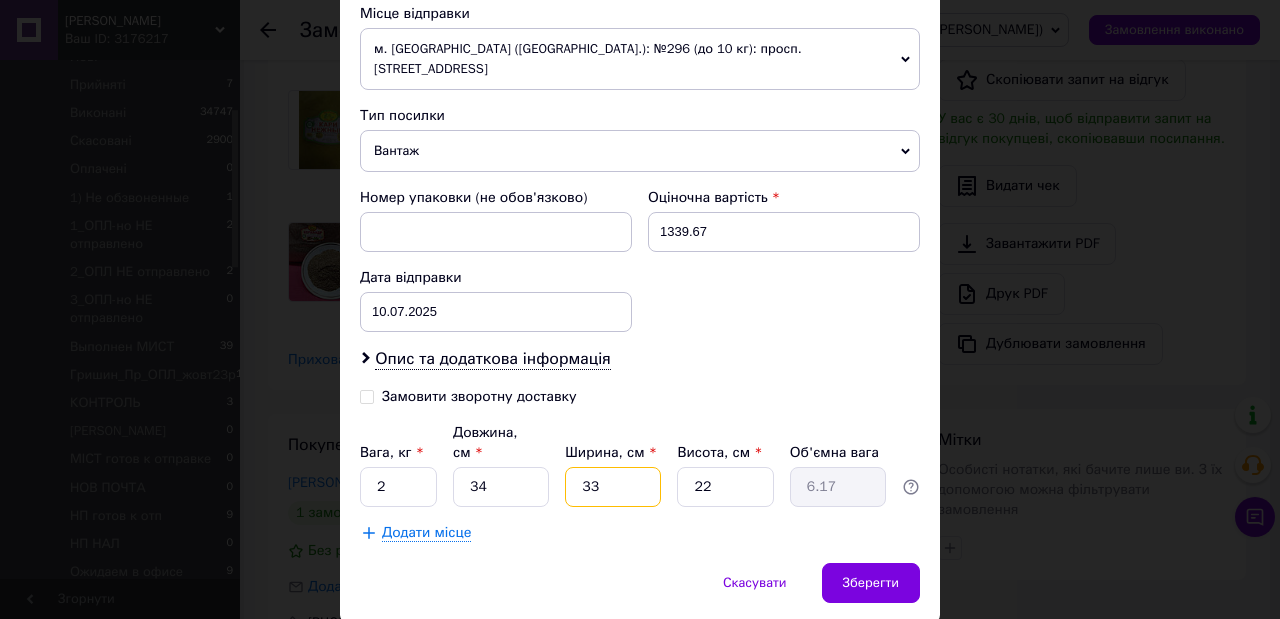 drag, startPoint x: 603, startPoint y: 411, endPoint x: 567, endPoint y: 410, distance: 36.013885 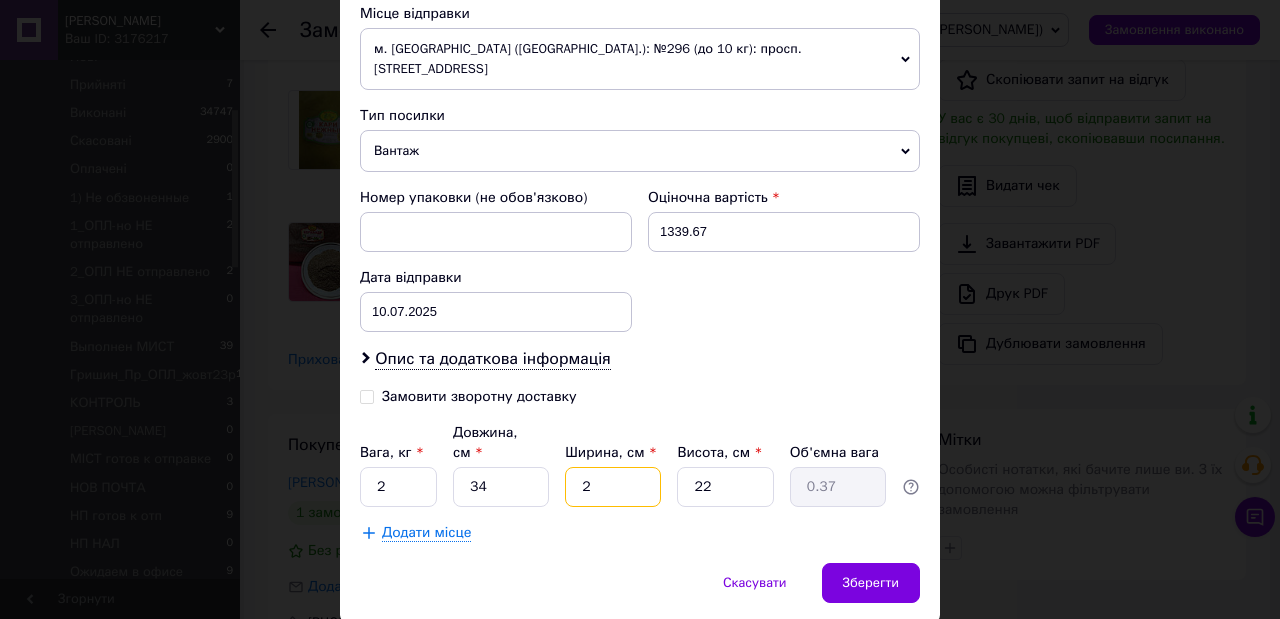 type on "24" 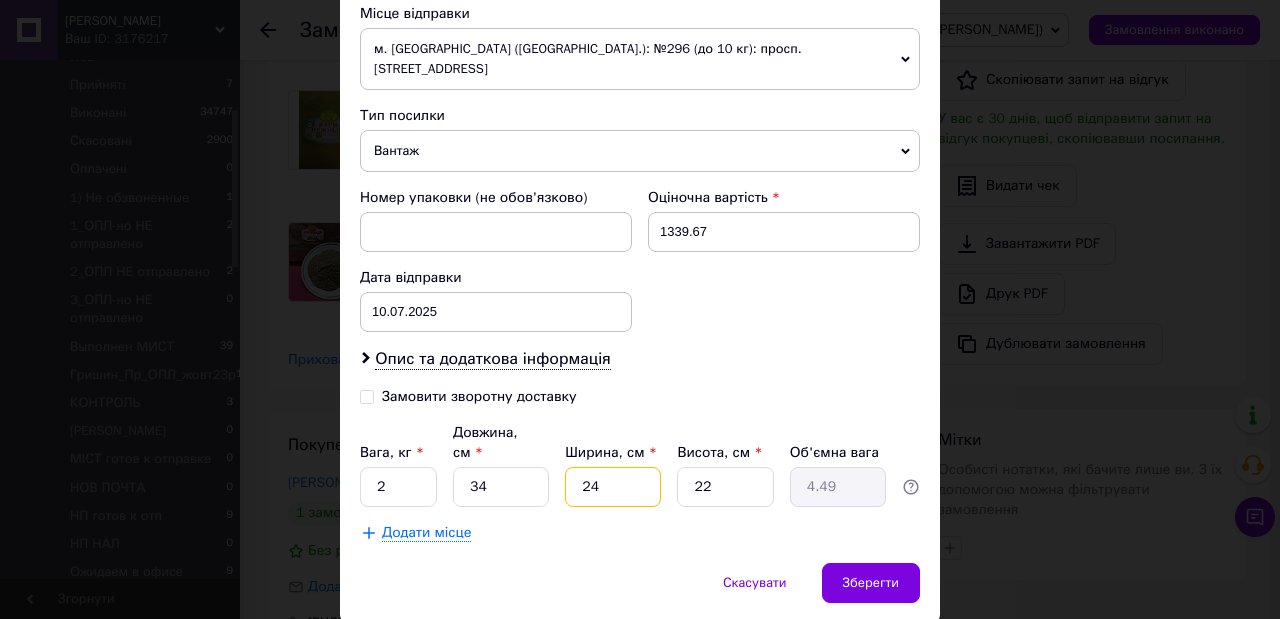 type on "24" 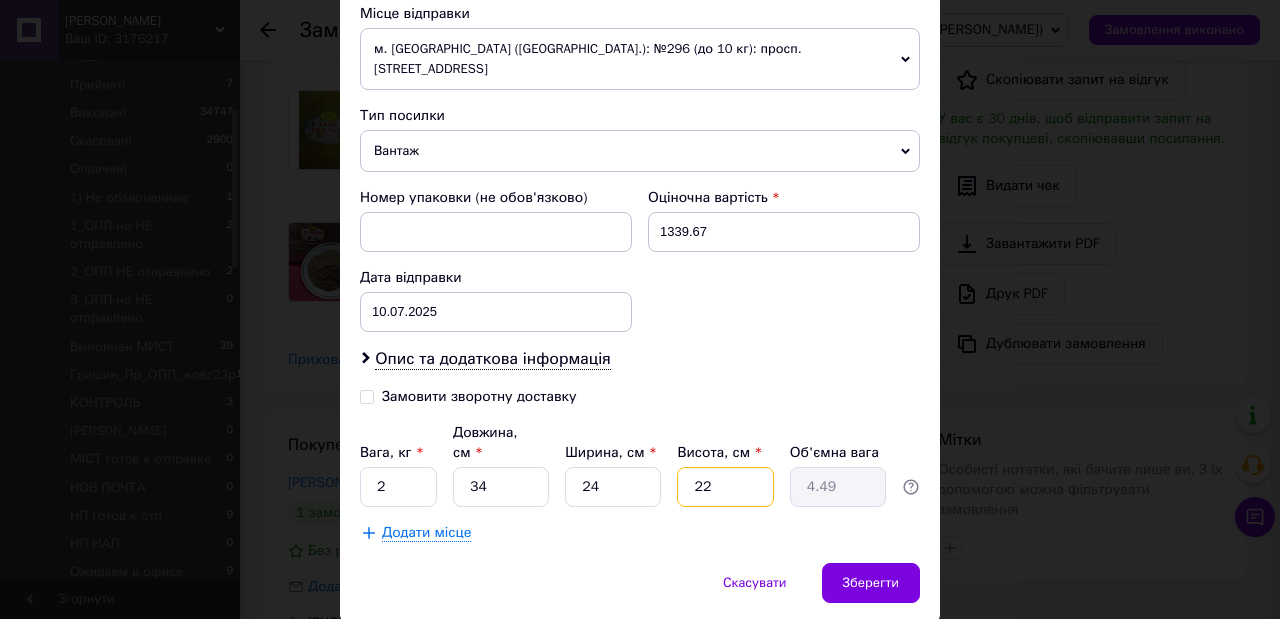 drag, startPoint x: 708, startPoint y: 420, endPoint x: 687, endPoint y: 412, distance: 22.472204 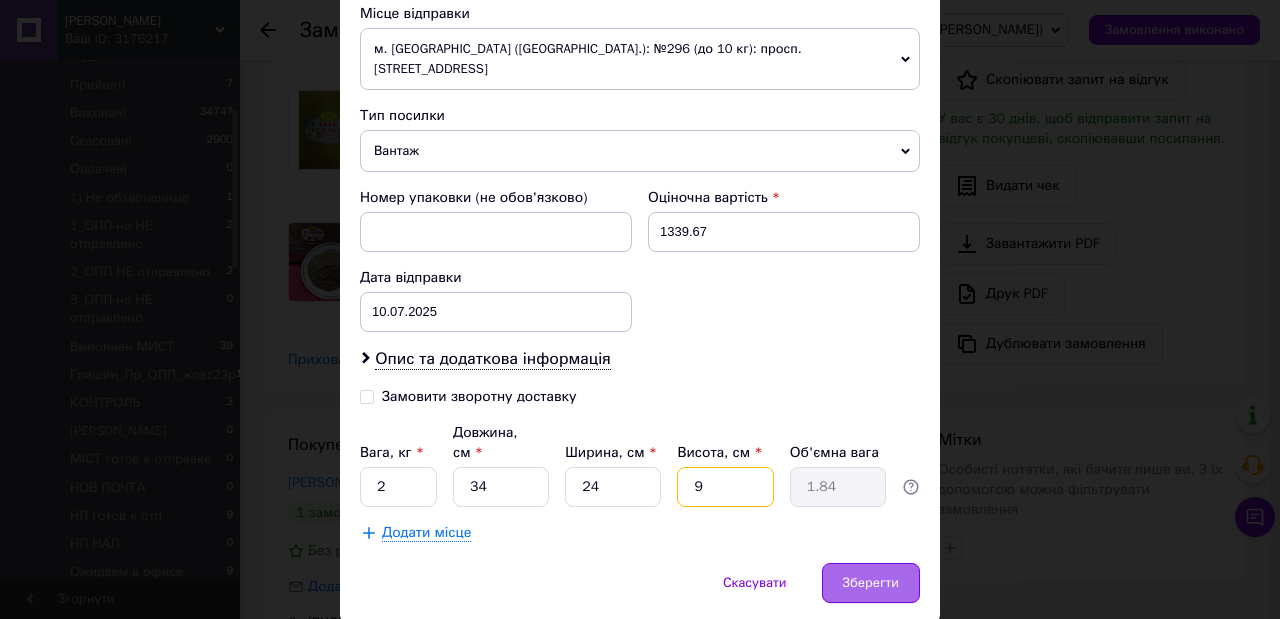 type on "9" 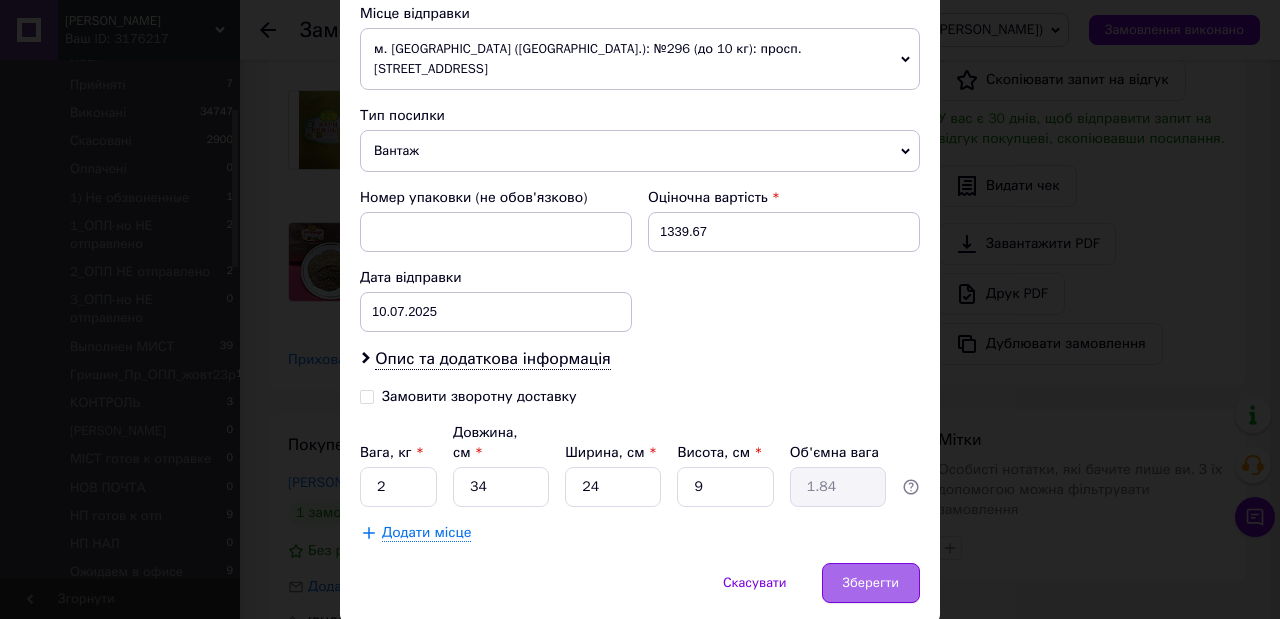 click on "Зберегти" at bounding box center (871, 583) 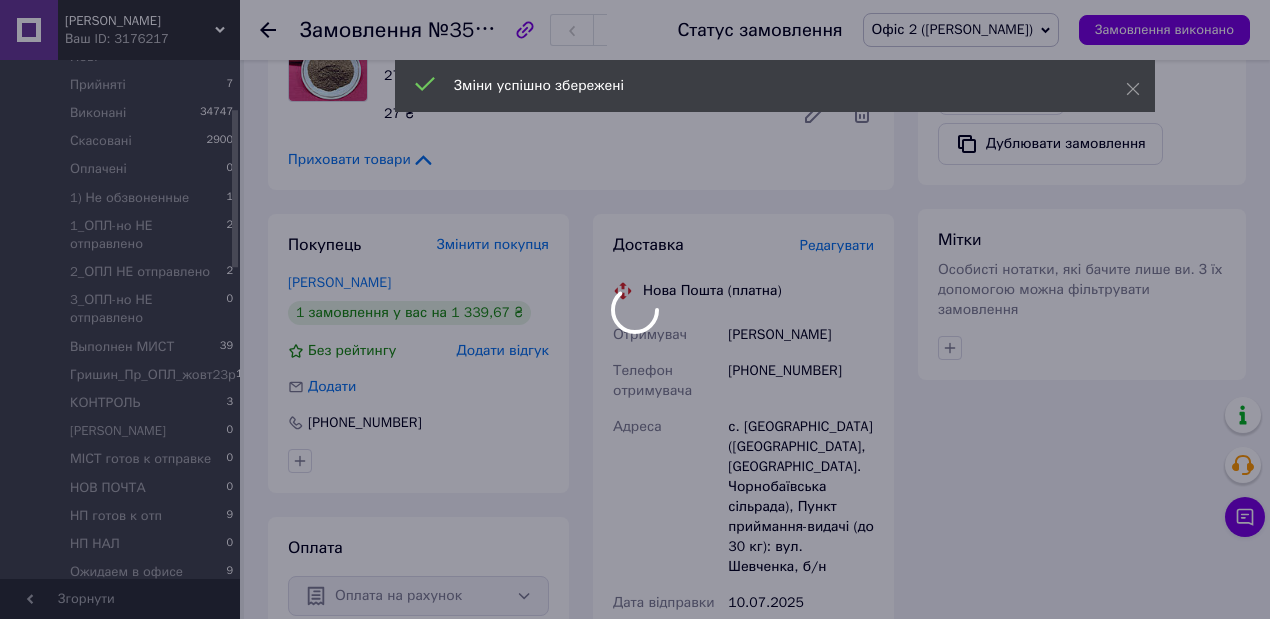 scroll, scrollTop: 1266, scrollLeft: 0, axis: vertical 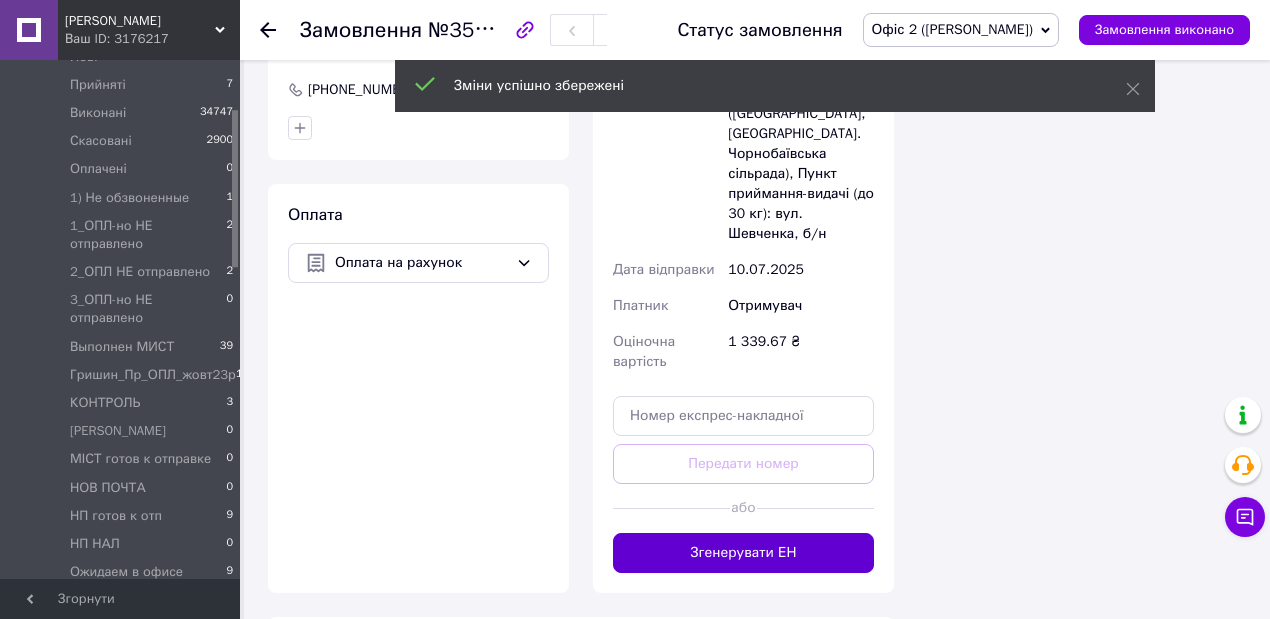 click on "Згенерувати ЕН" at bounding box center [743, 553] 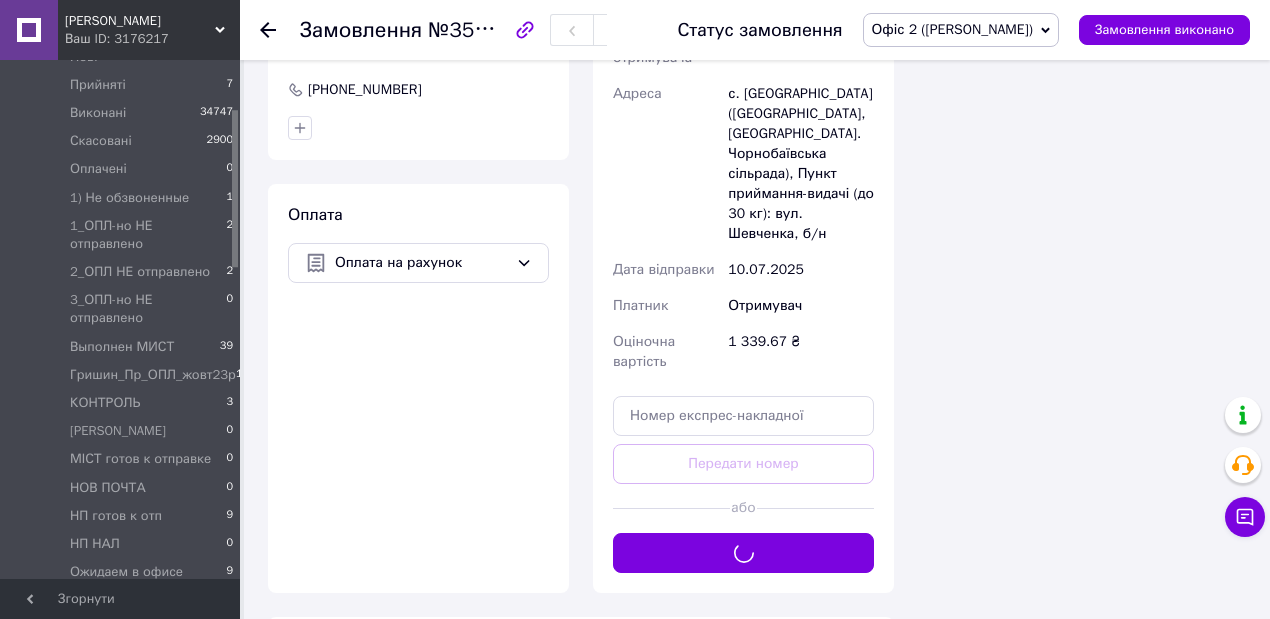 scroll, scrollTop: 1000, scrollLeft: 0, axis: vertical 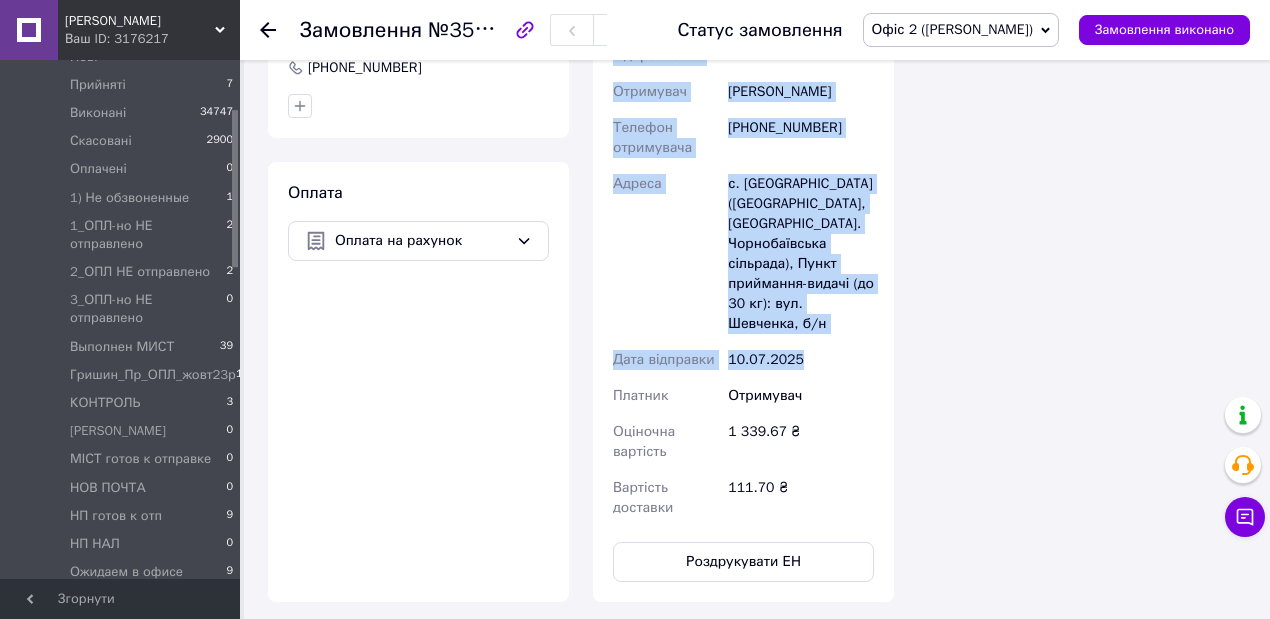 drag, startPoint x: 612, startPoint y: 264, endPoint x: 851, endPoint y: 364, distance: 259.0772 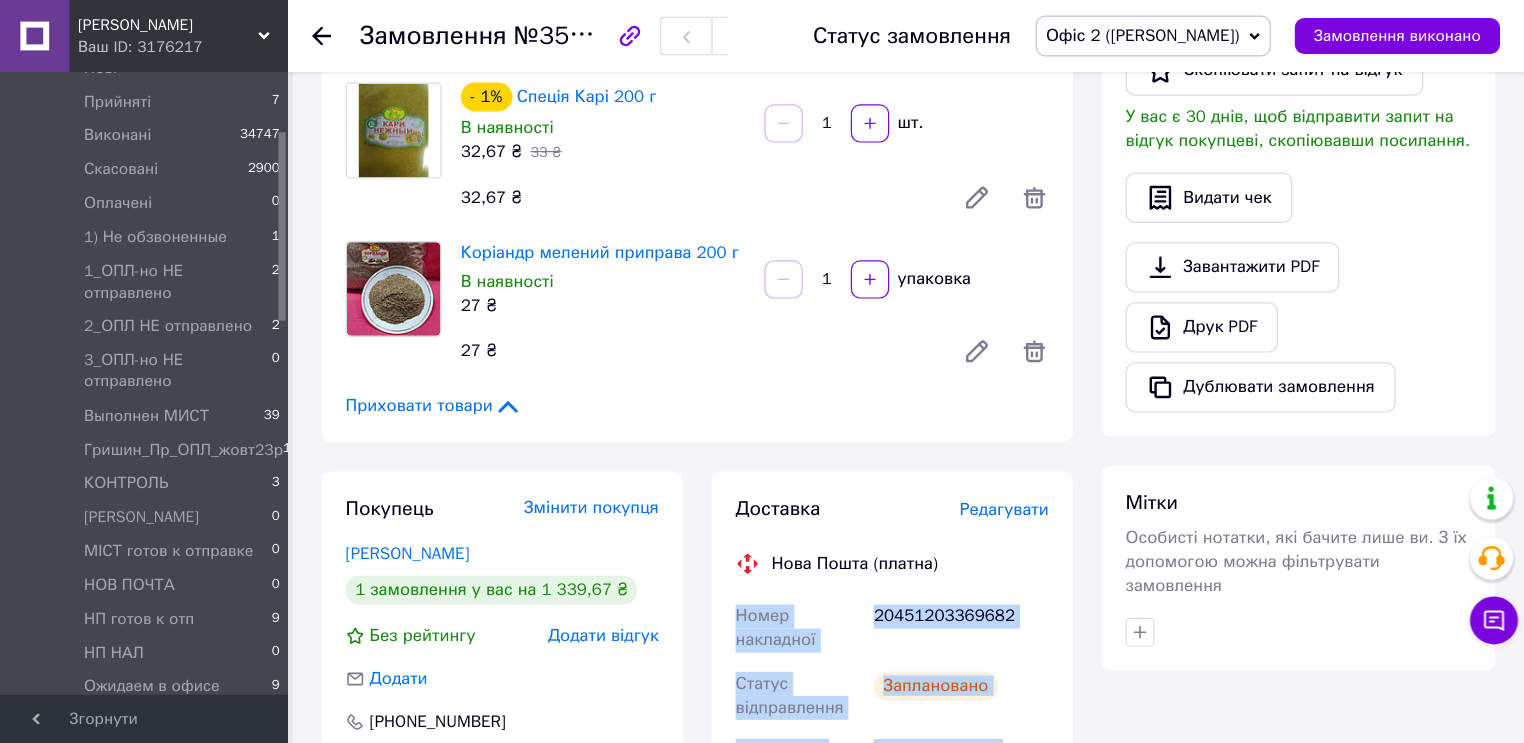 scroll, scrollTop: 488, scrollLeft: 0, axis: vertical 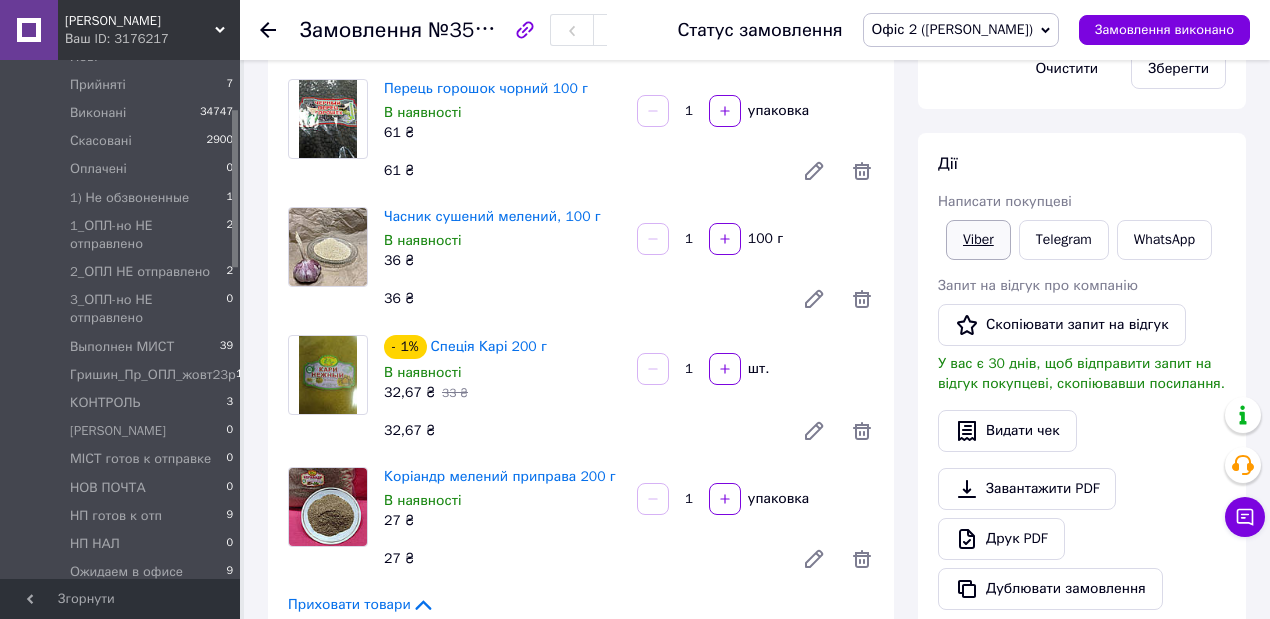 click on "Viber" at bounding box center (978, 240) 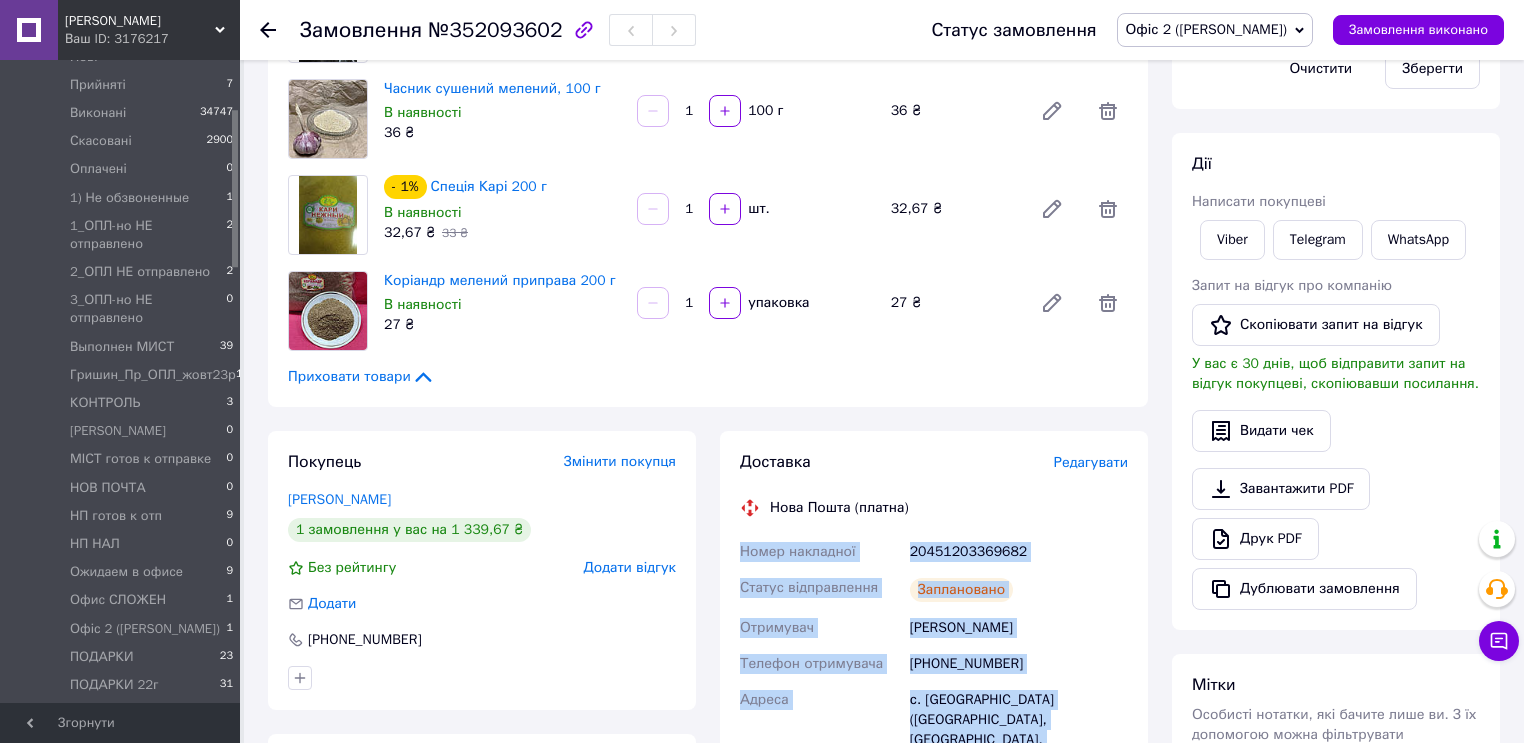 scroll, scrollTop: 160, scrollLeft: 0, axis: vertical 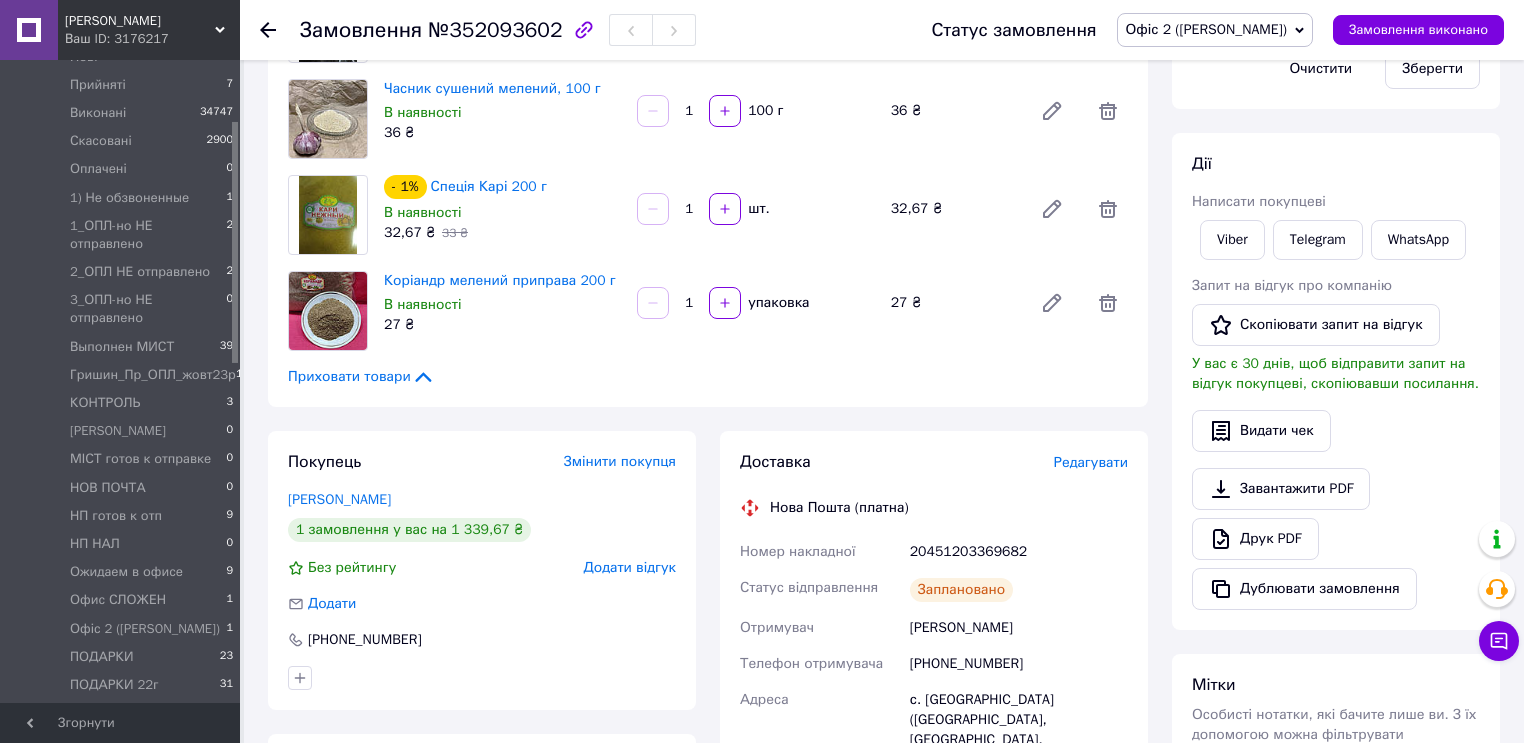 click on "32,67 ₴" at bounding box center (953, 209) 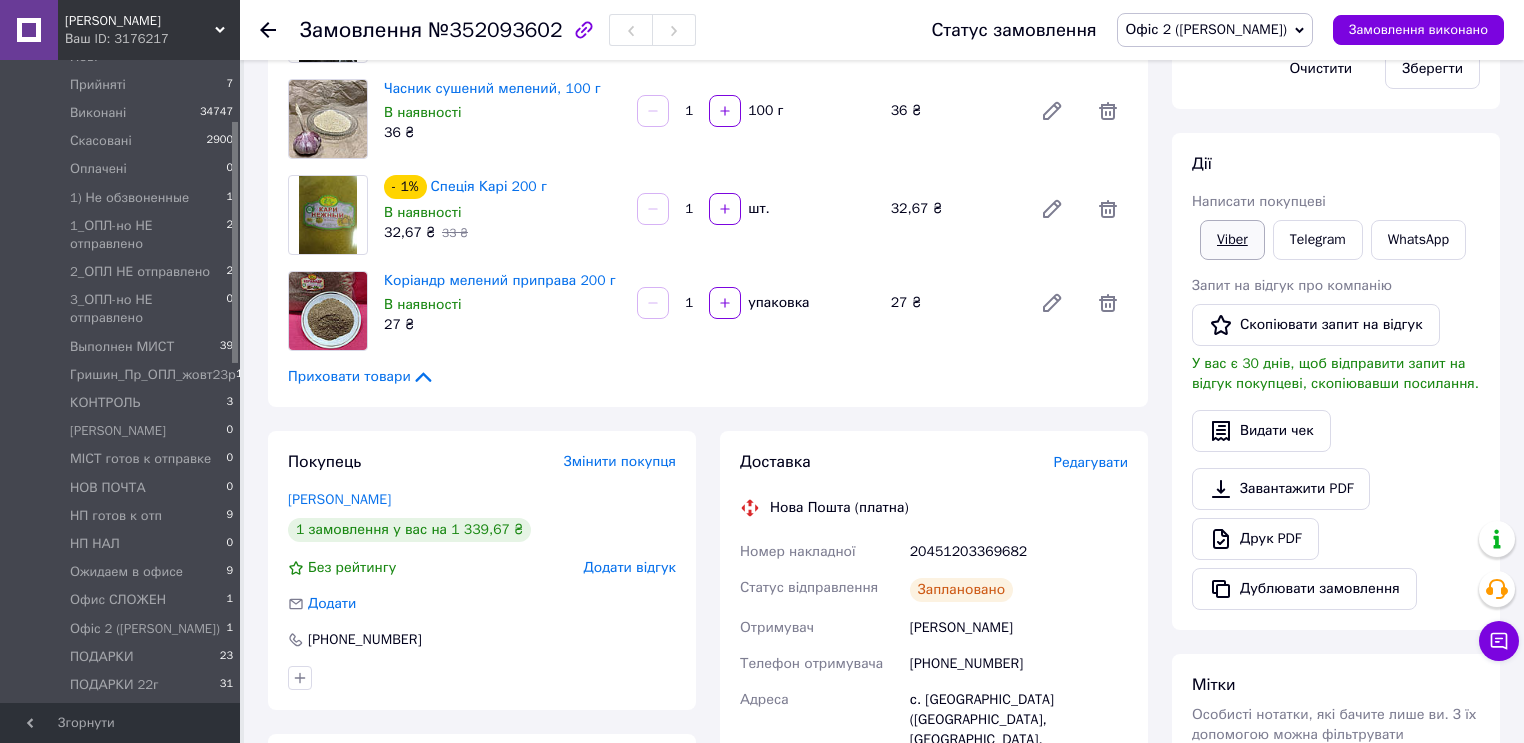 click on "Viber" at bounding box center [1232, 240] 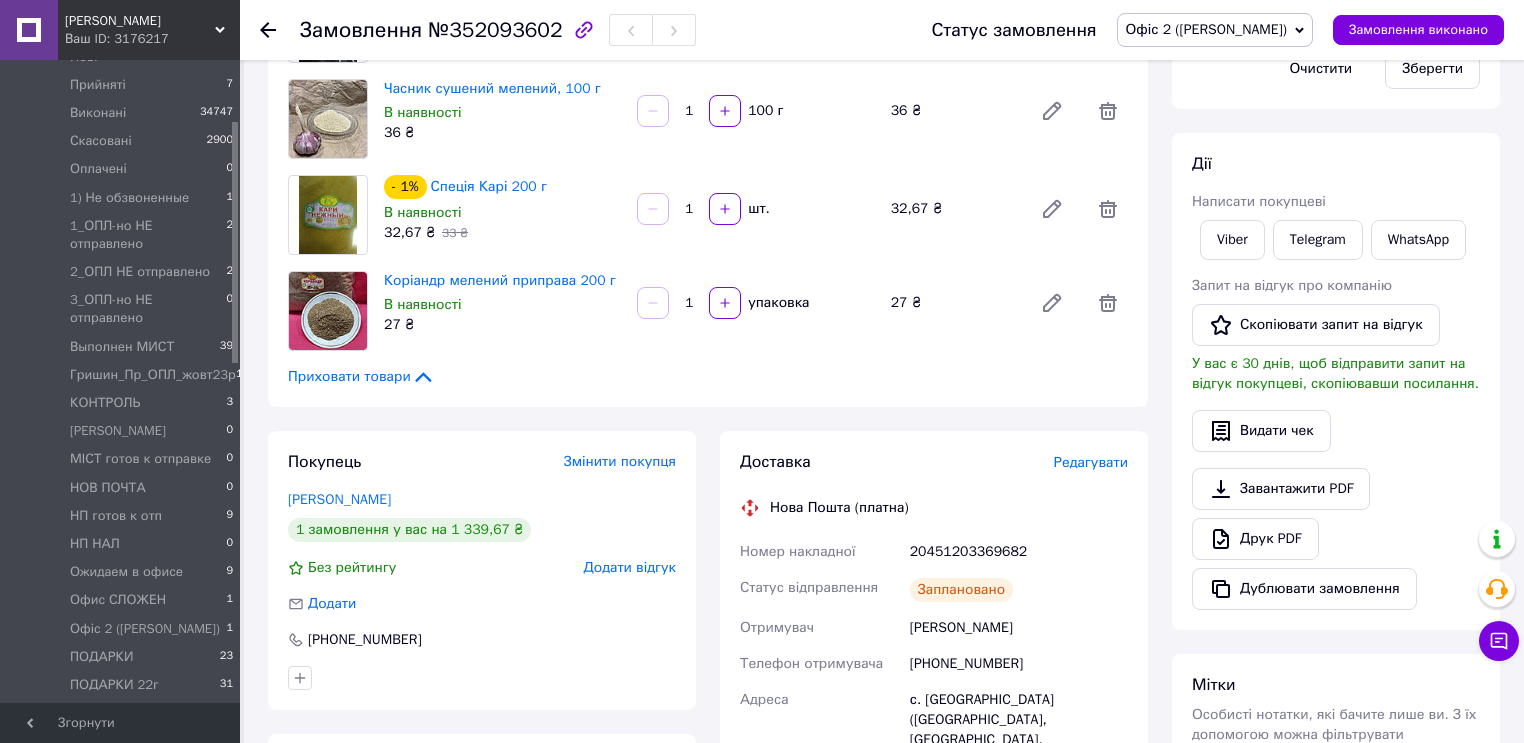 click on "- 1% Спеція Карі 200 г В наявності 32,67 ₴   33 ₴ 1   шт. 32,67 ₴" at bounding box center (756, 215) 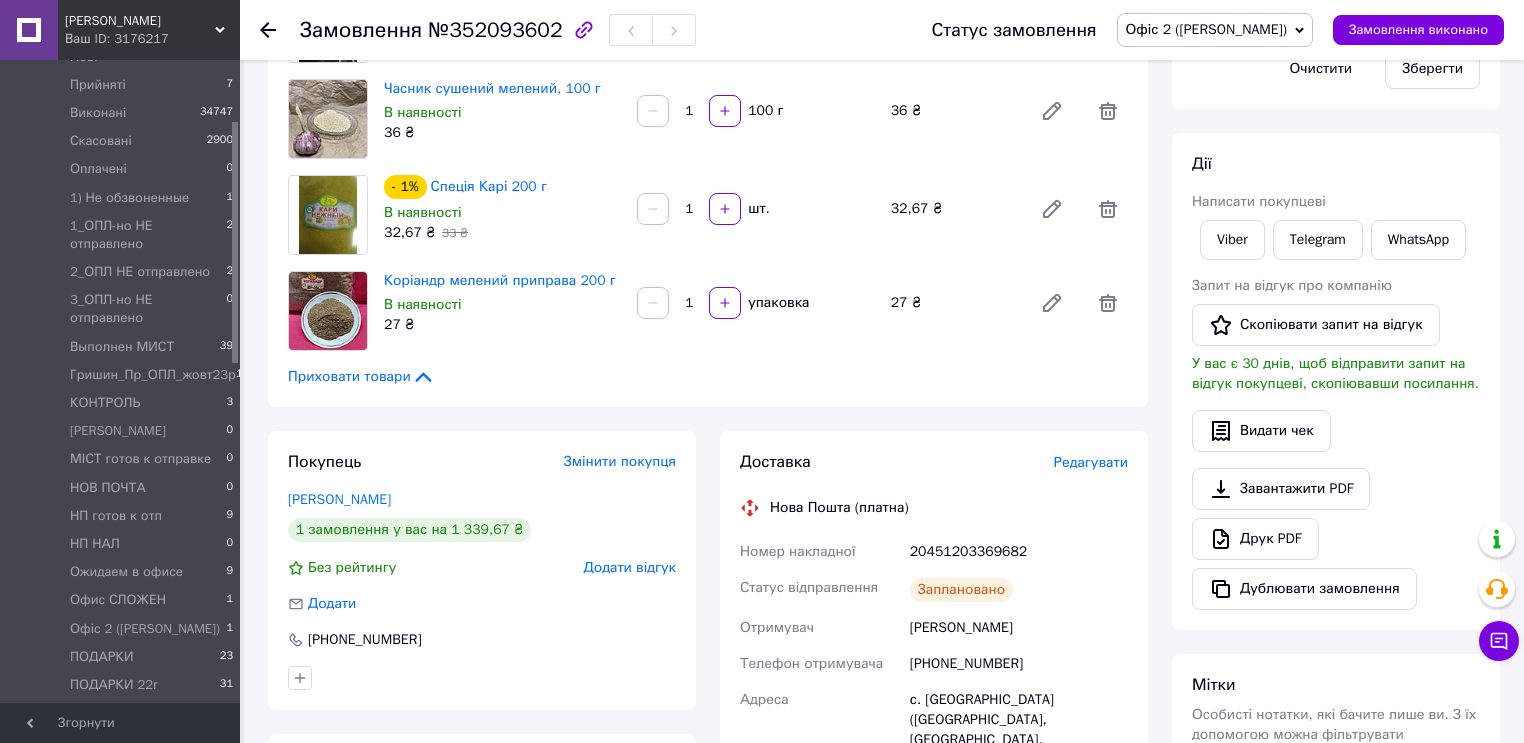 click 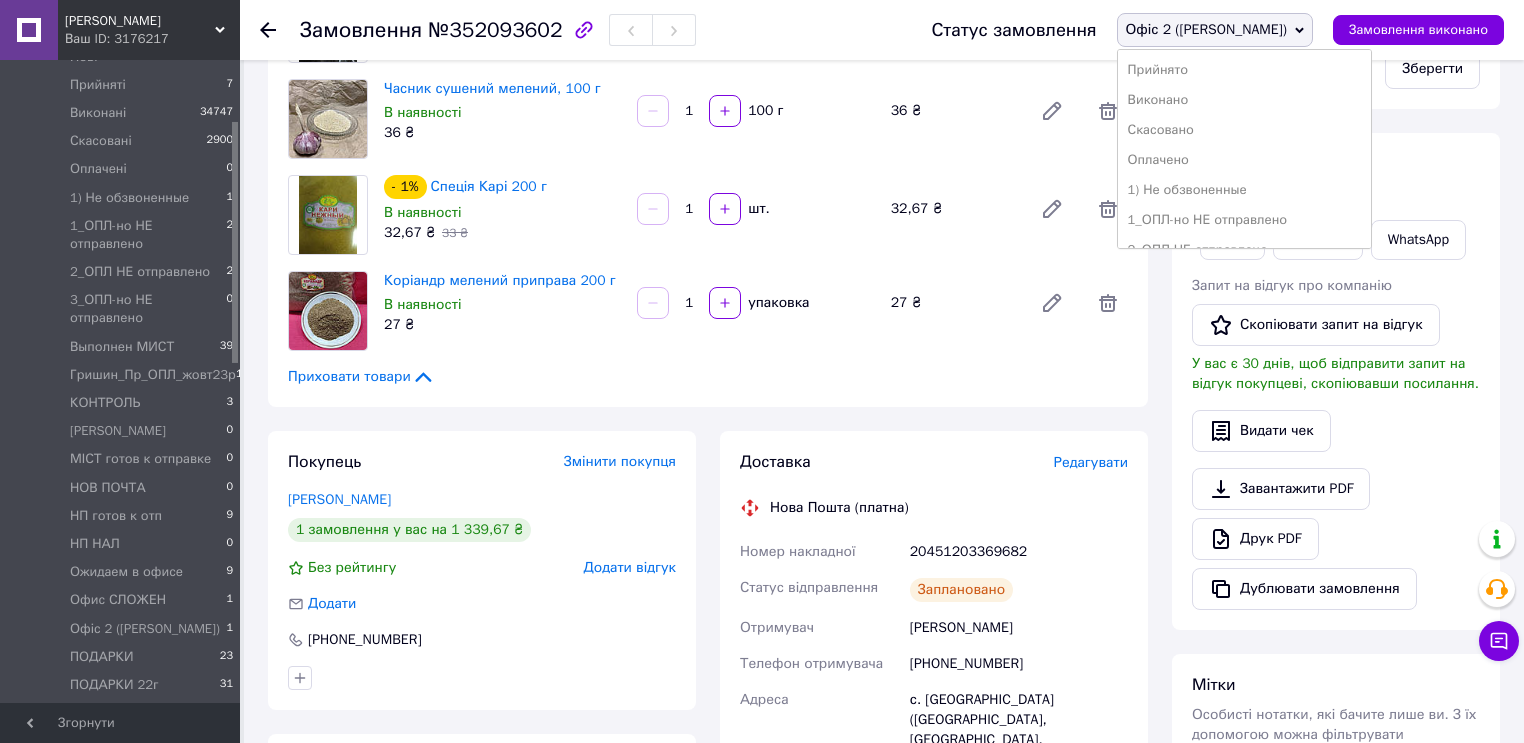 scroll, scrollTop: 320, scrollLeft: 0, axis: vertical 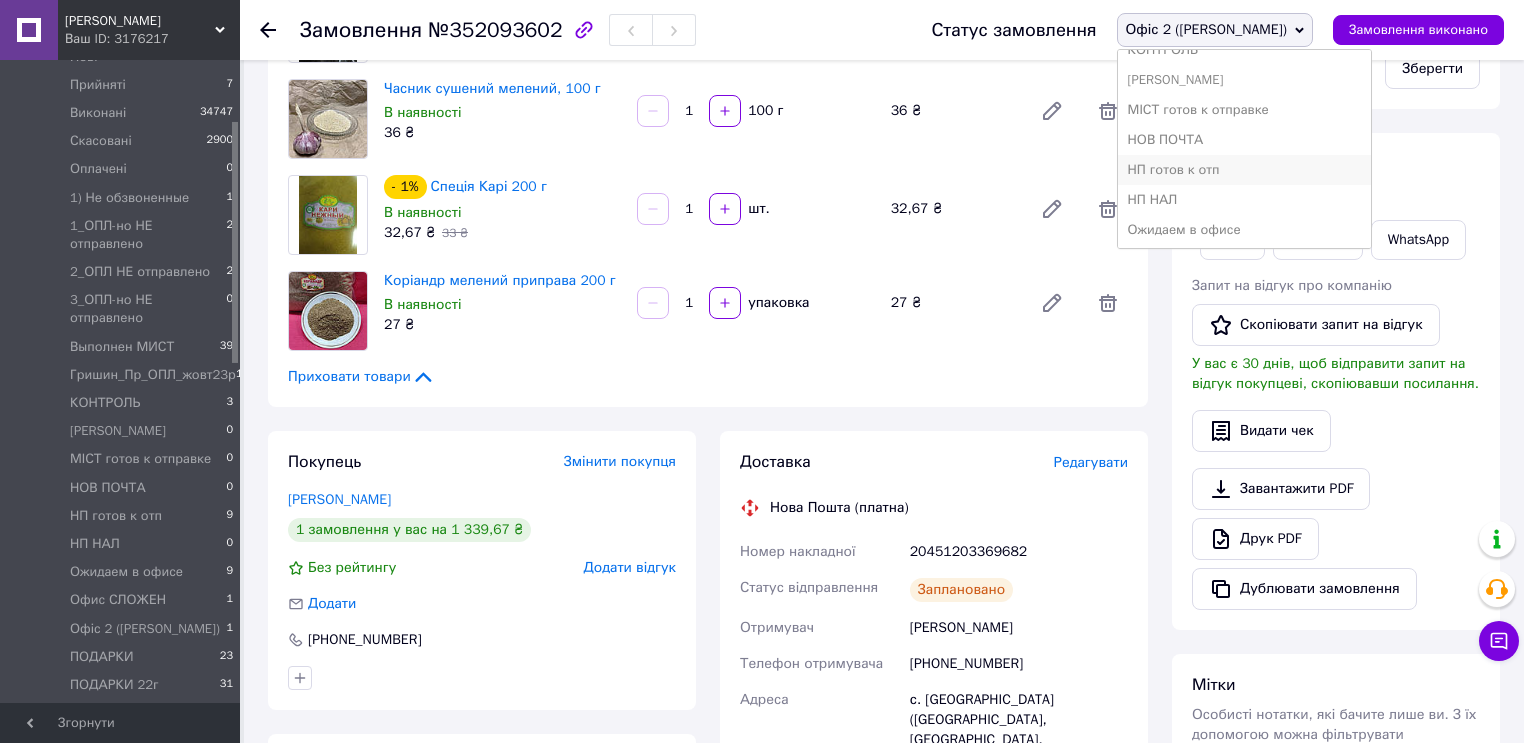click on "НП готов к отп" at bounding box center [1245, 170] 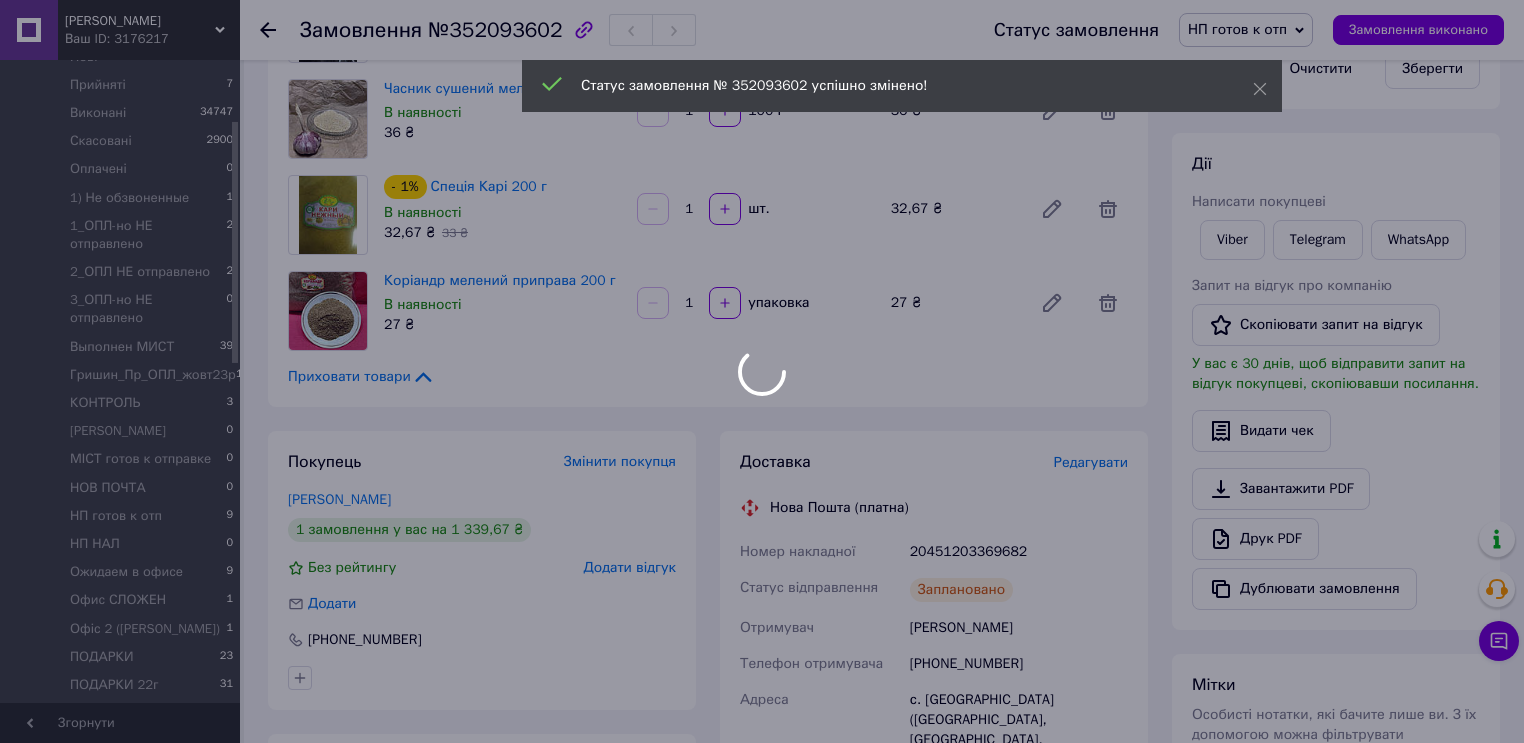 click at bounding box center (762, 371) 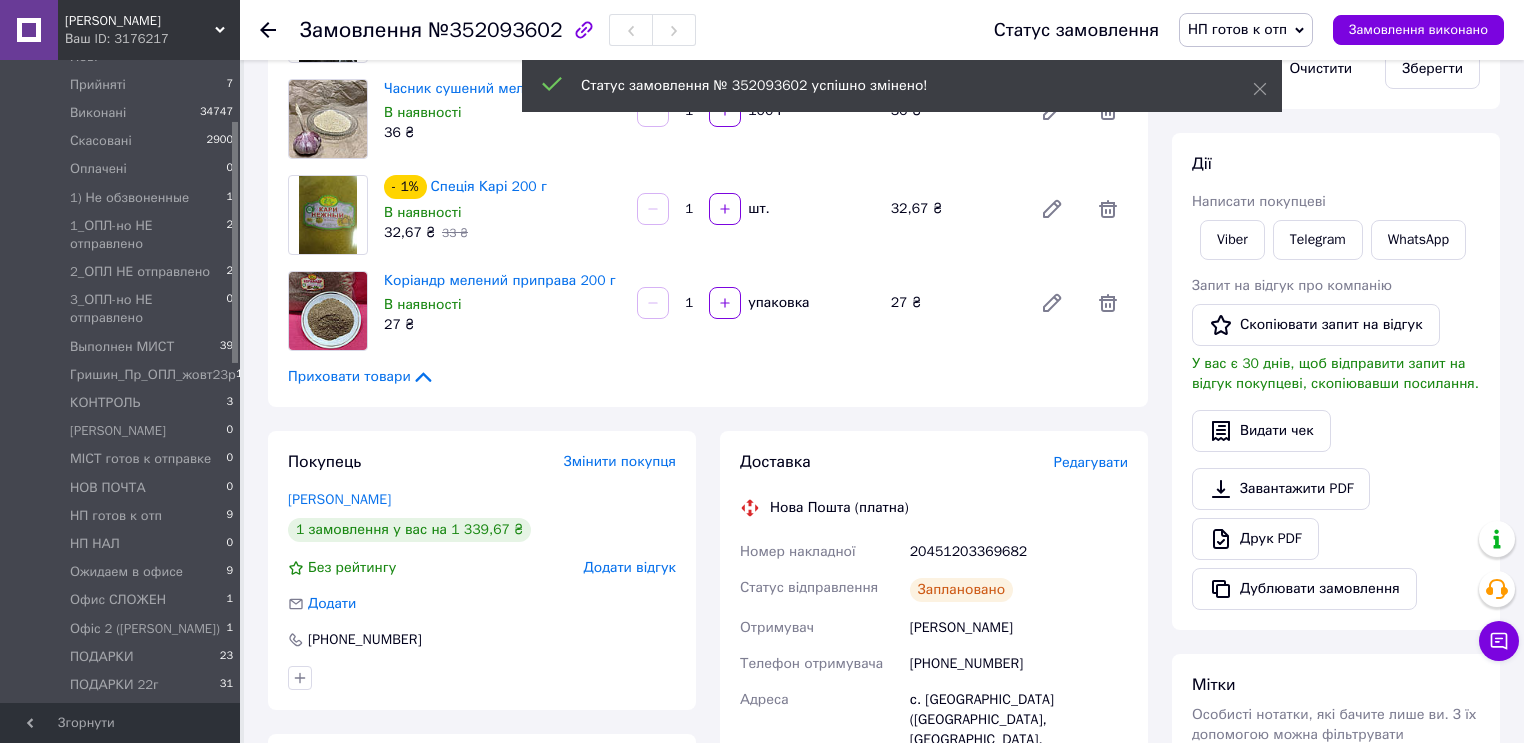 click 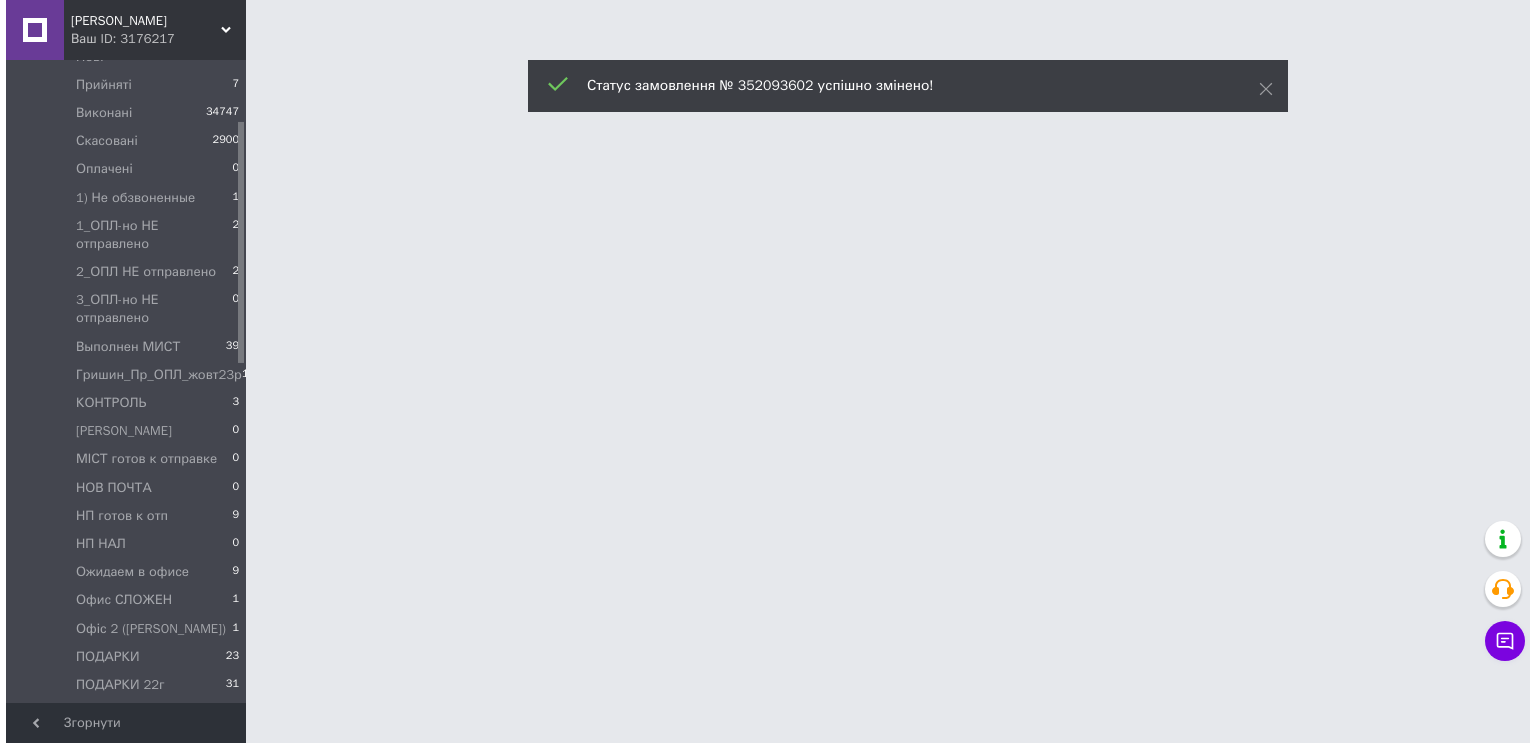 scroll, scrollTop: 0, scrollLeft: 0, axis: both 